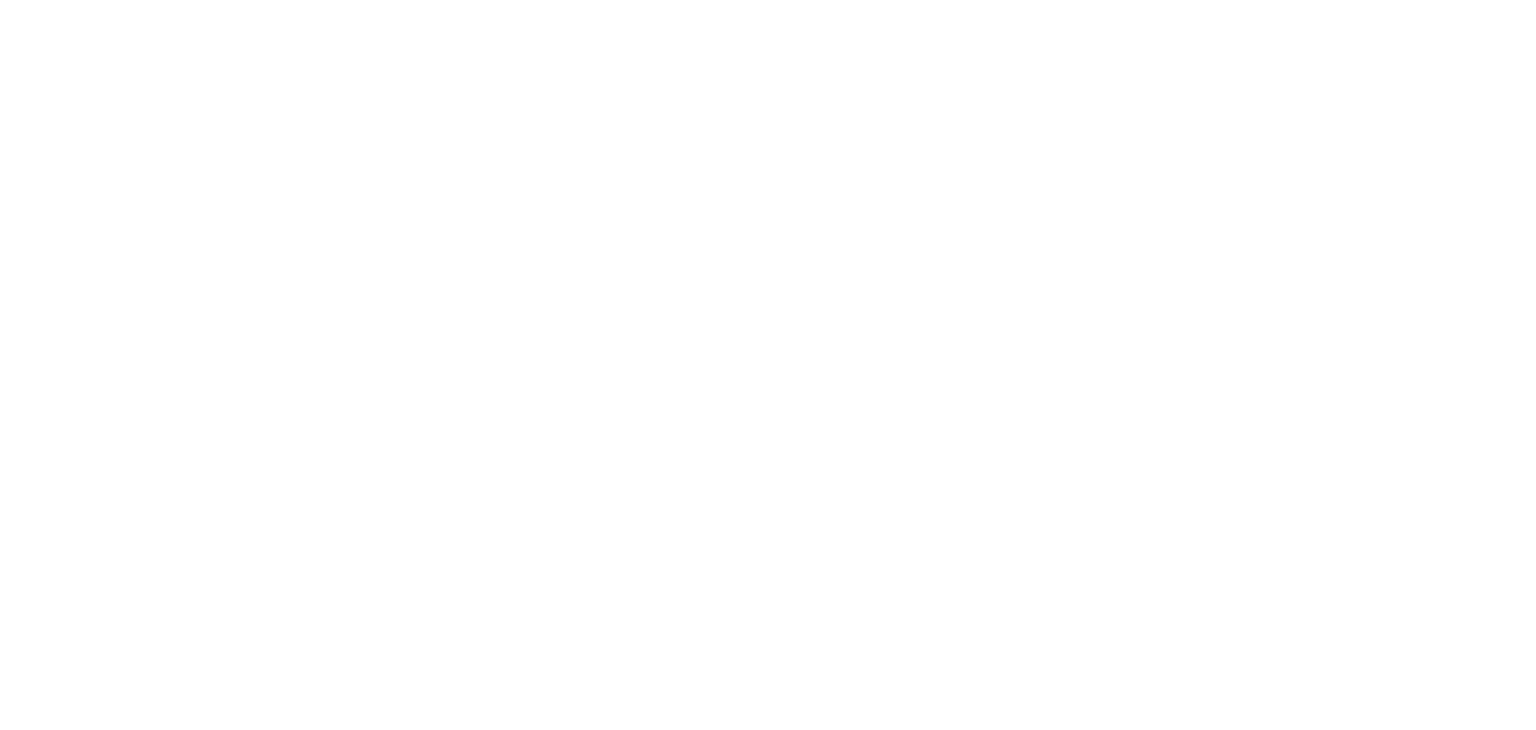 scroll, scrollTop: 0, scrollLeft: 0, axis: both 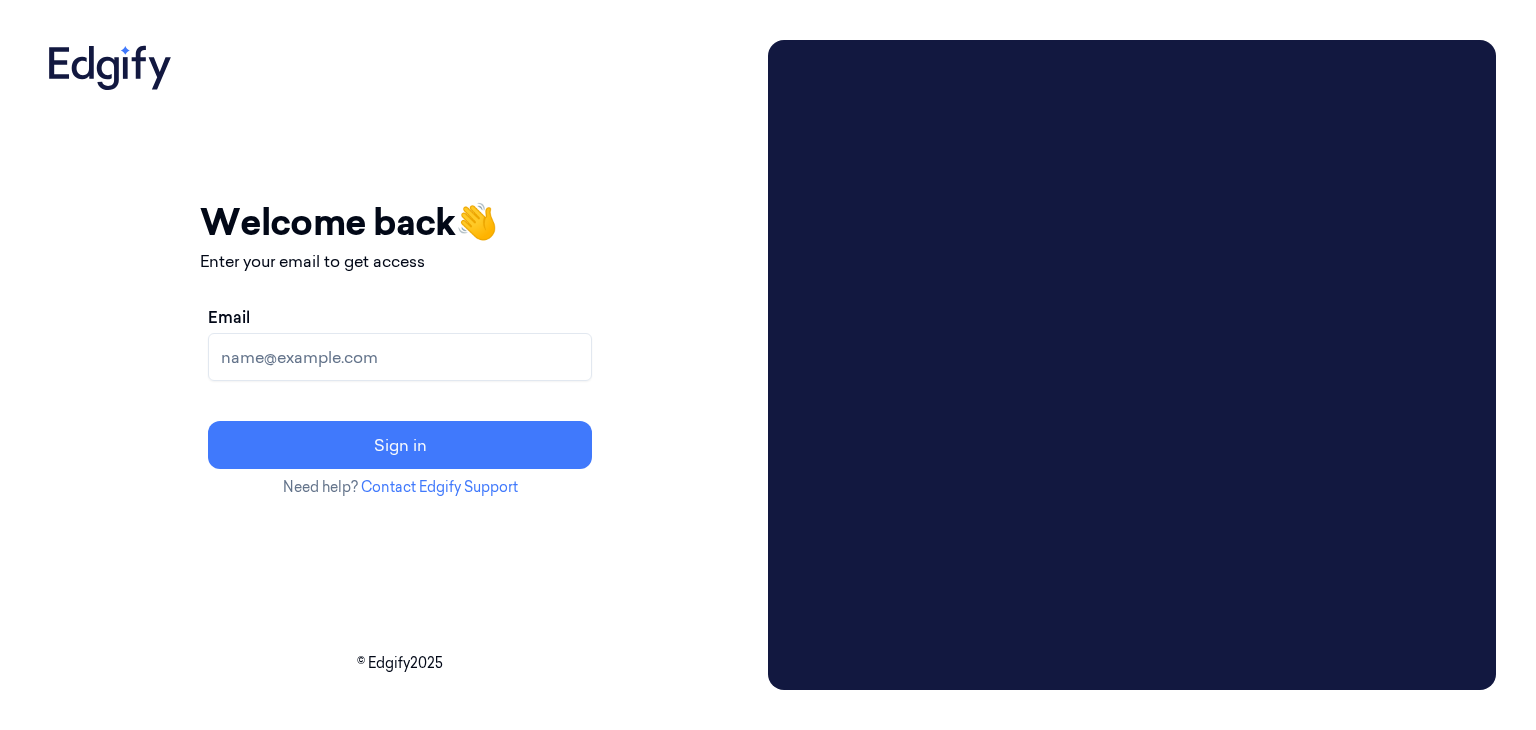 click on "Email" at bounding box center (400, 357) 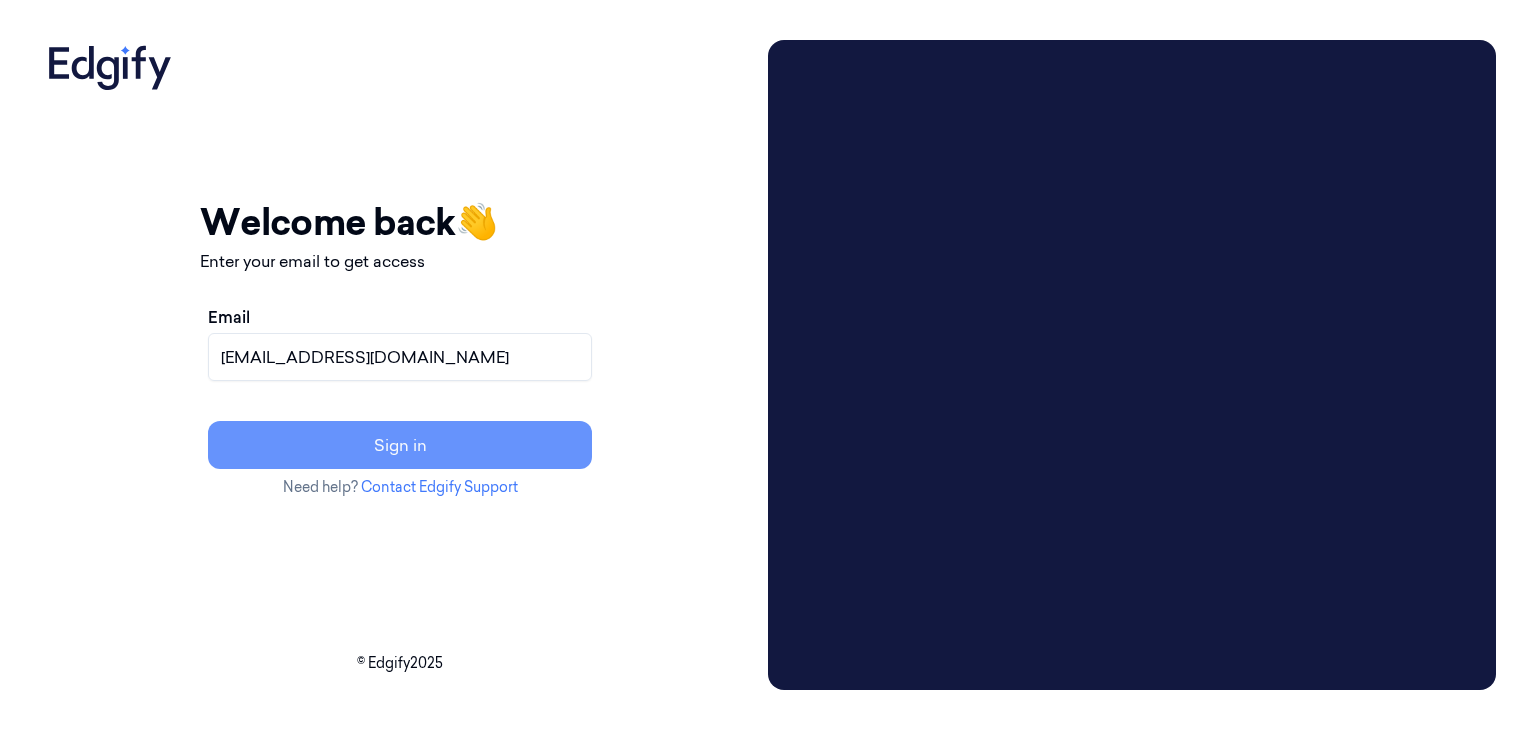 type on "mahesh.s@indivillage.in" 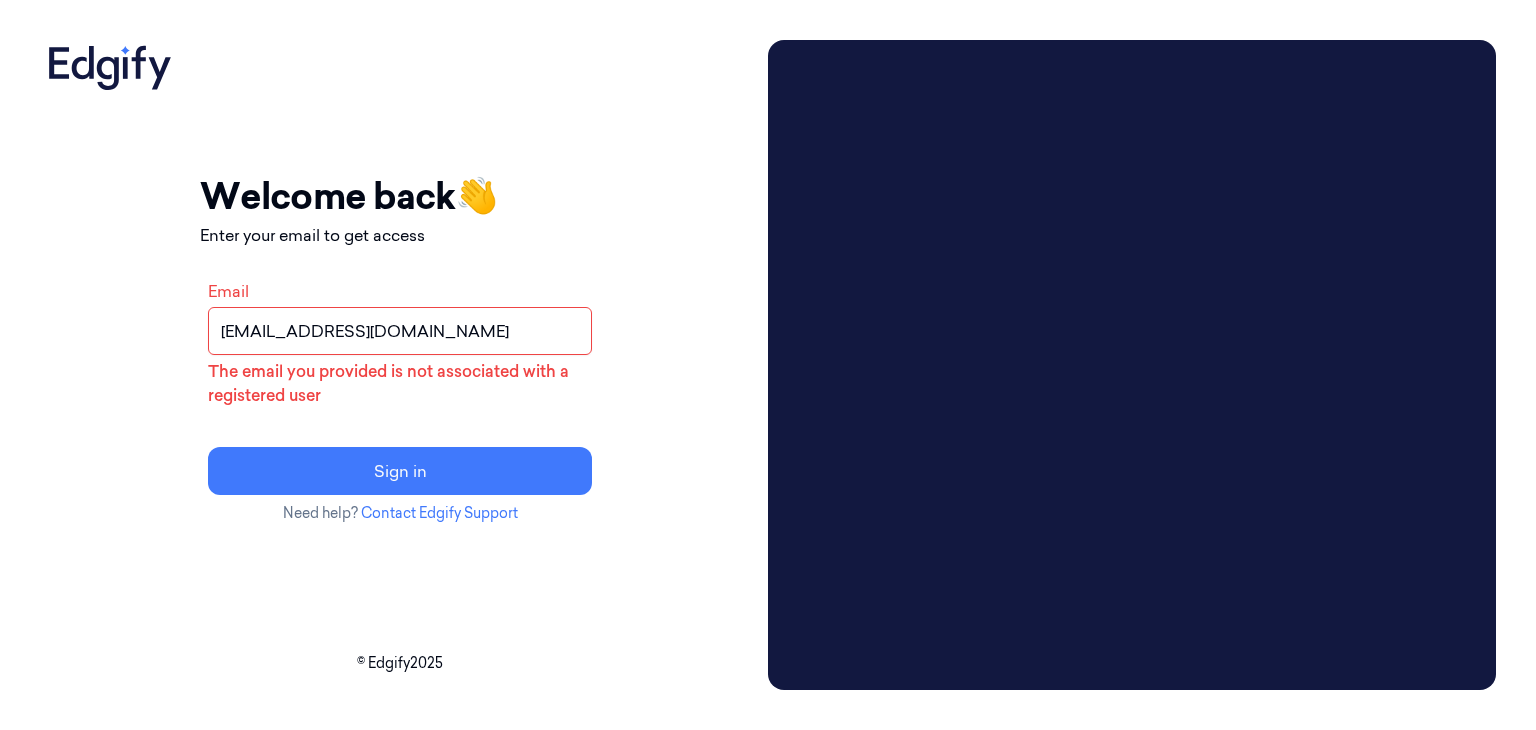 click on "Your session expired - please log in again Email sent - check your inbox for the login link Welcome back  👋 Enter your email to get access Email mahesh.s@indivillage.in The email you provided is not associated with a registered user Sign in Need help?   Contact Edgify Support © Edgify  2025" at bounding box center [400, 365] 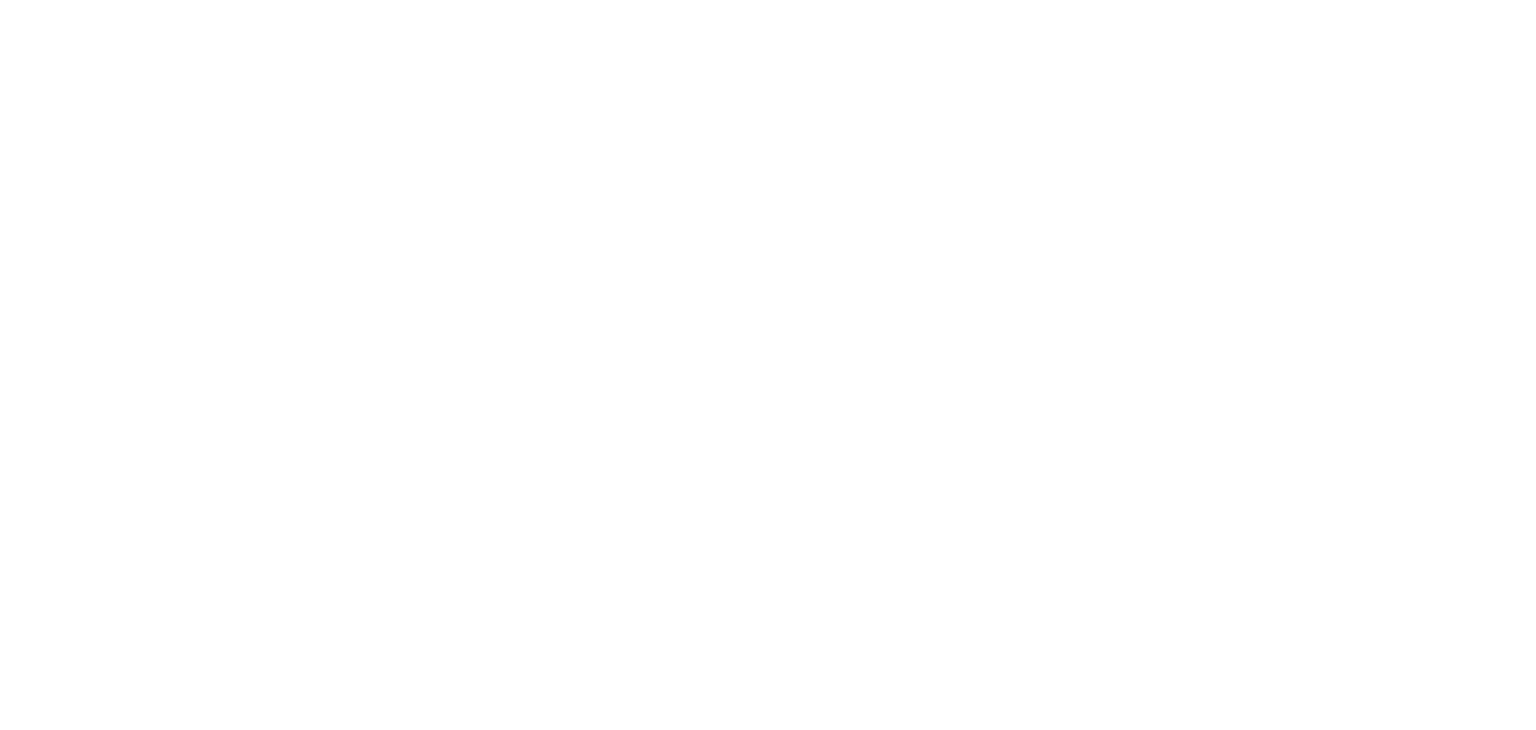 scroll, scrollTop: 0, scrollLeft: 0, axis: both 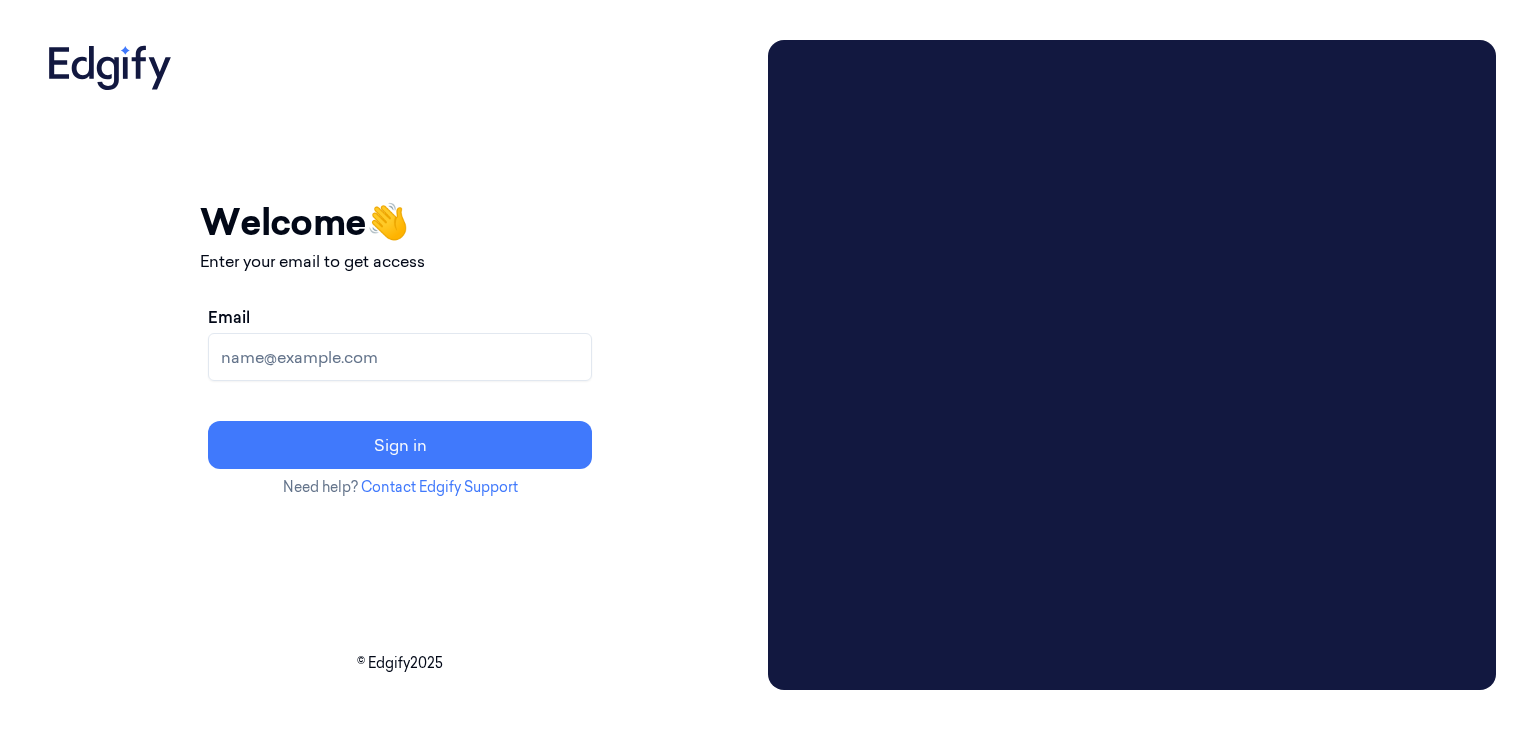 click on "Email" at bounding box center (400, 357) 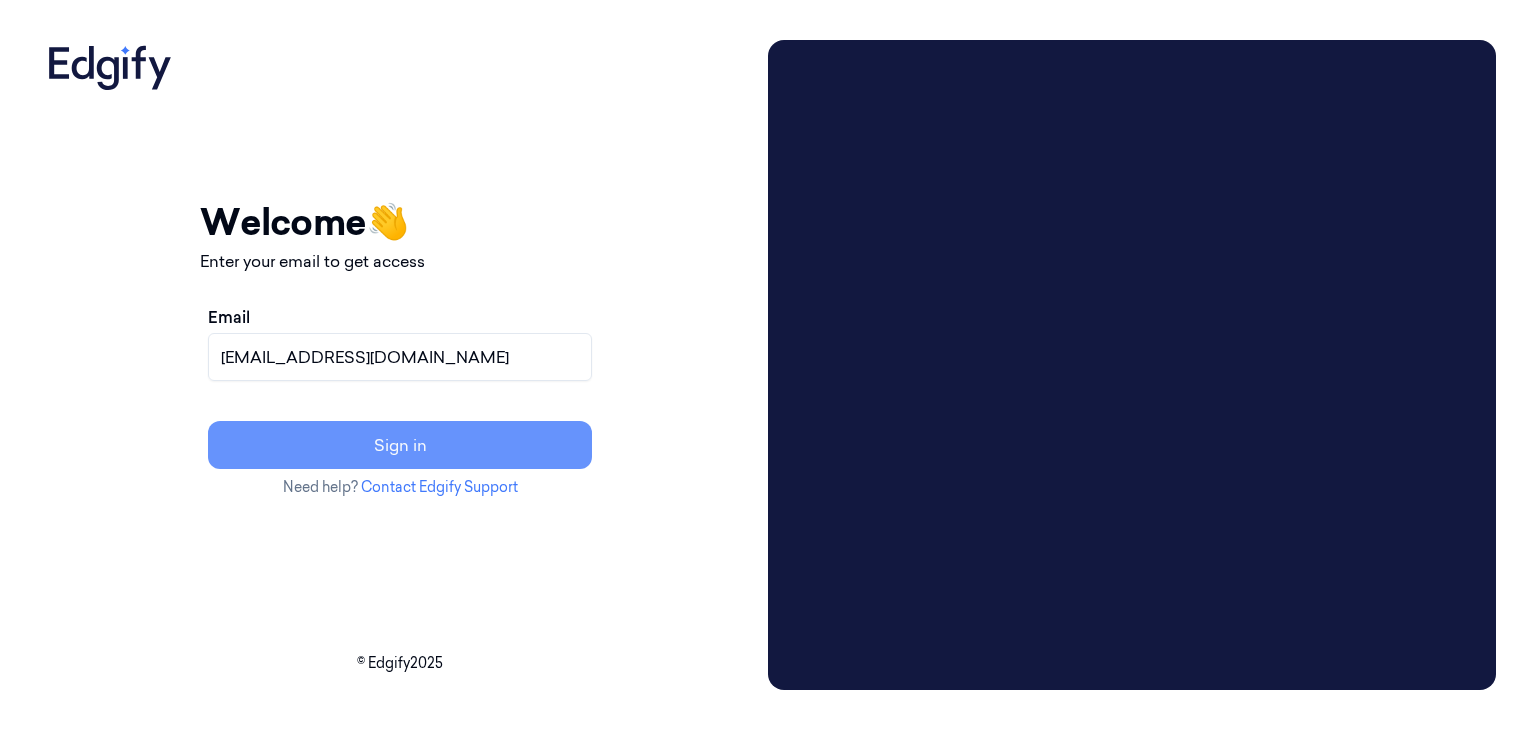 click on "Sign in" at bounding box center [400, 445] 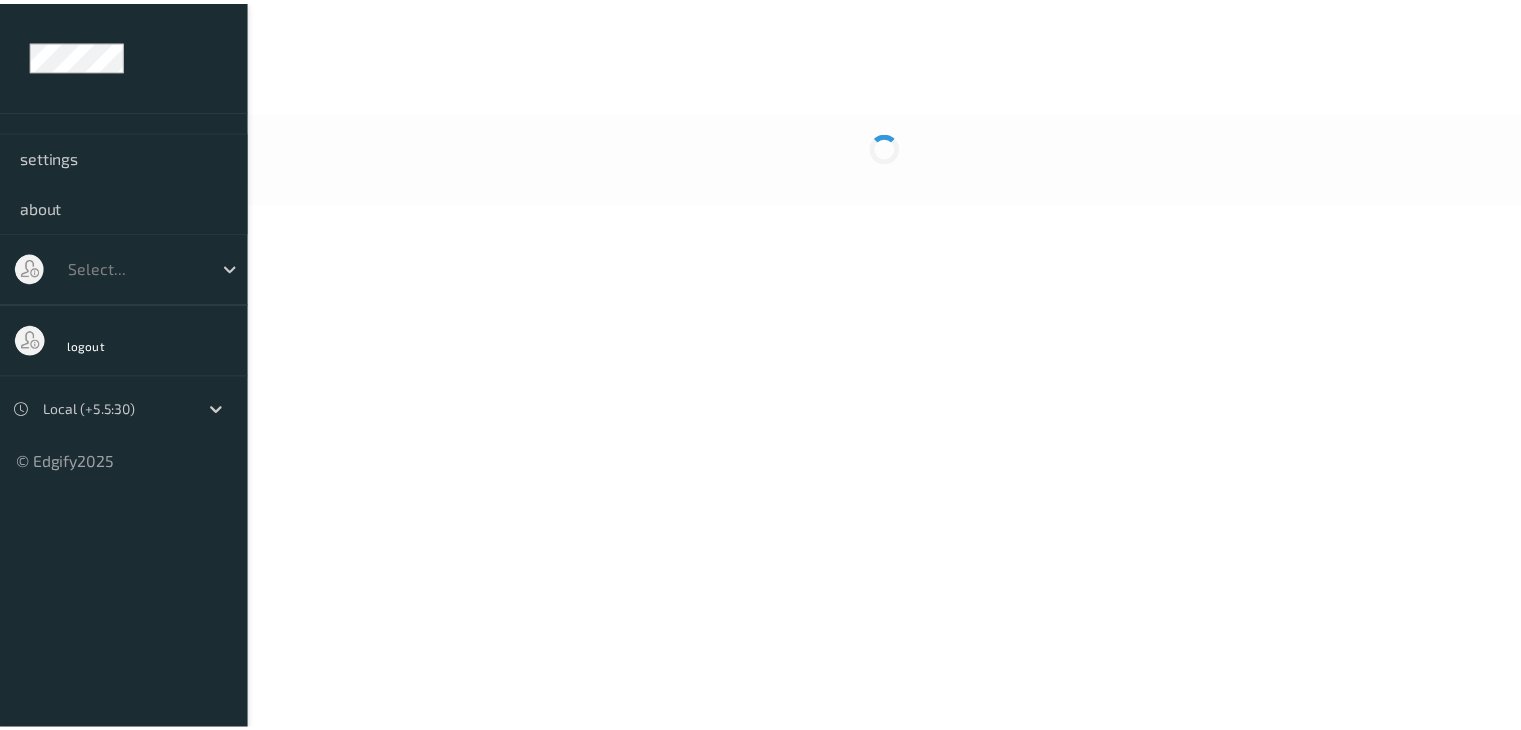 scroll, scrollTop: 0, scrollLeft: 0, axis: both 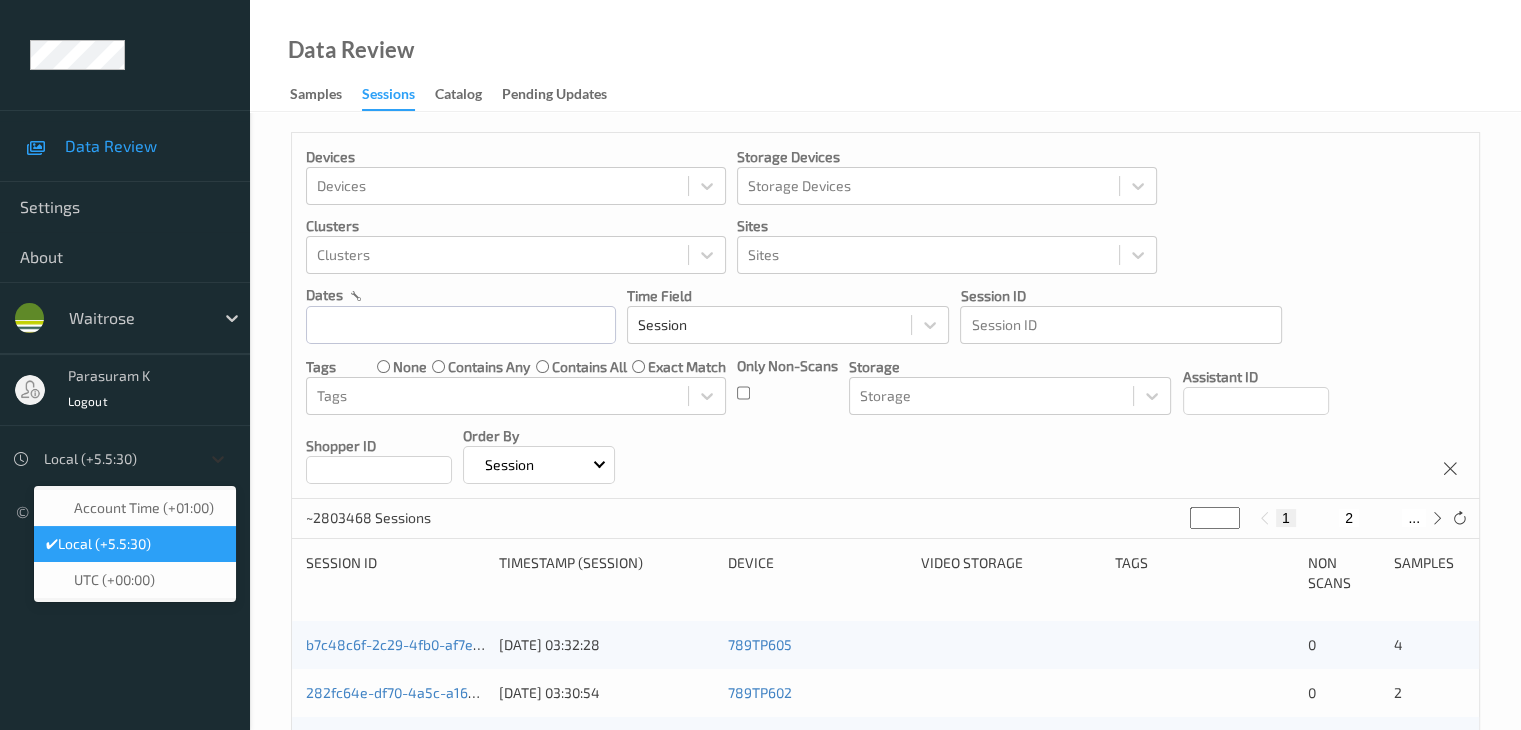 click 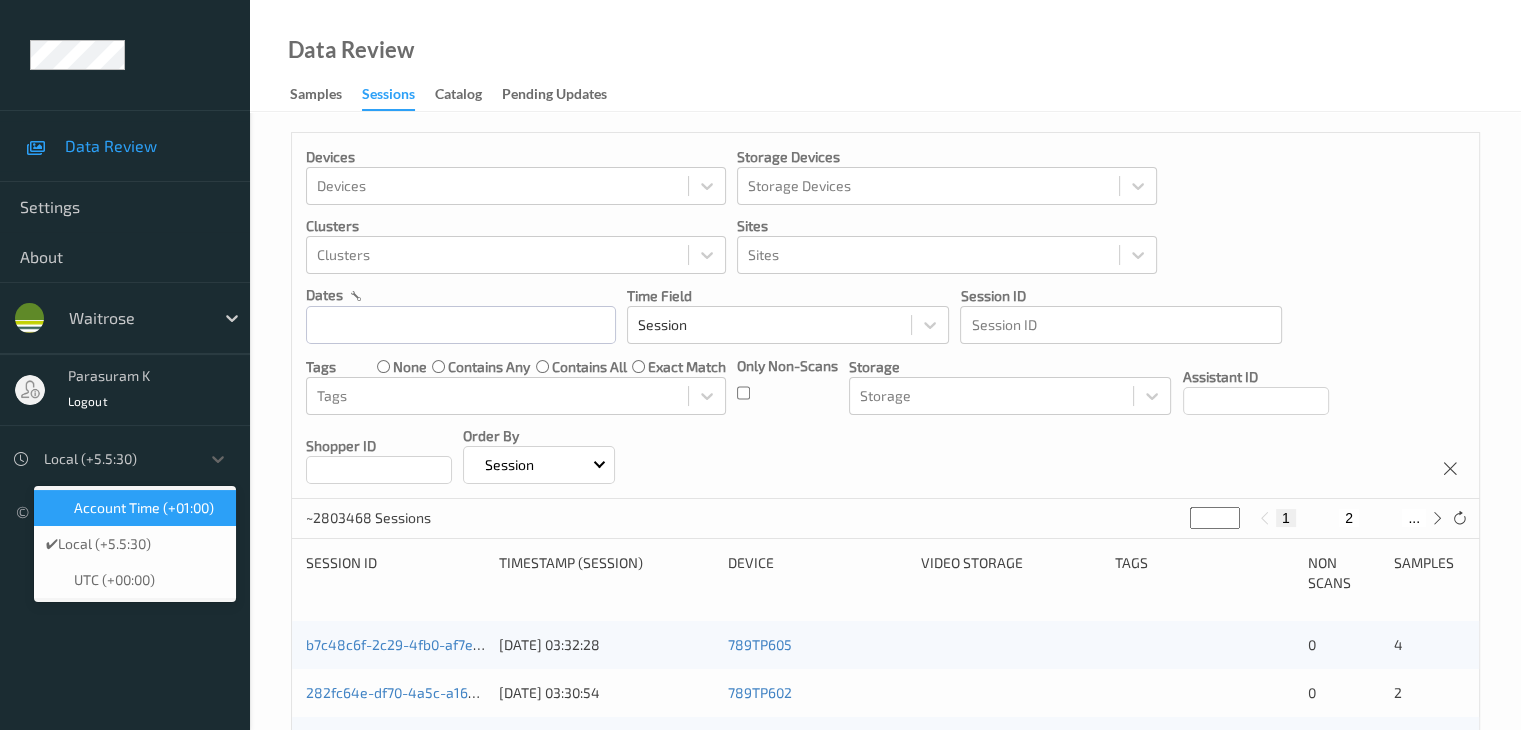 click on "Account Time (+01:00)" at bounding box center (144, 508) 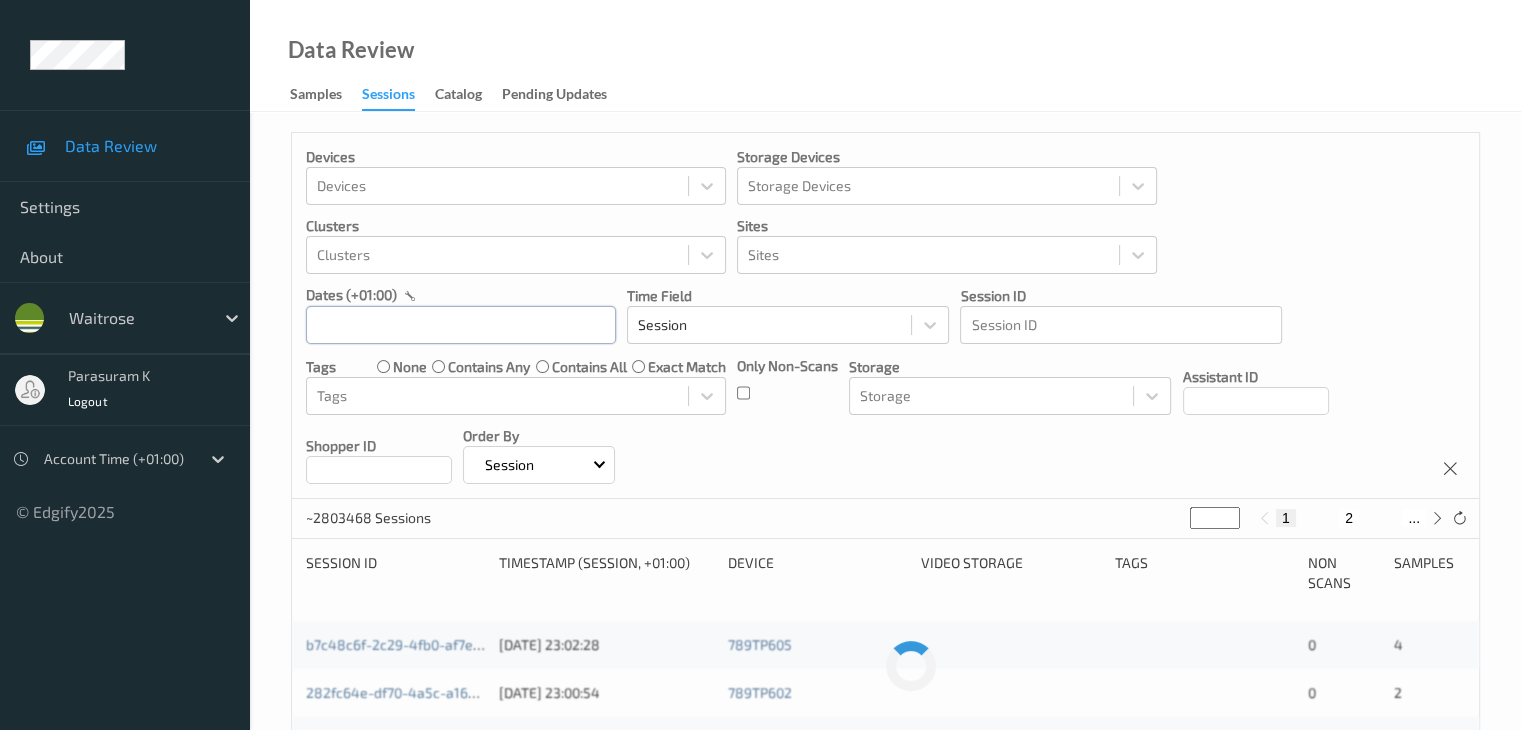 click at bounding box center [461, 325] 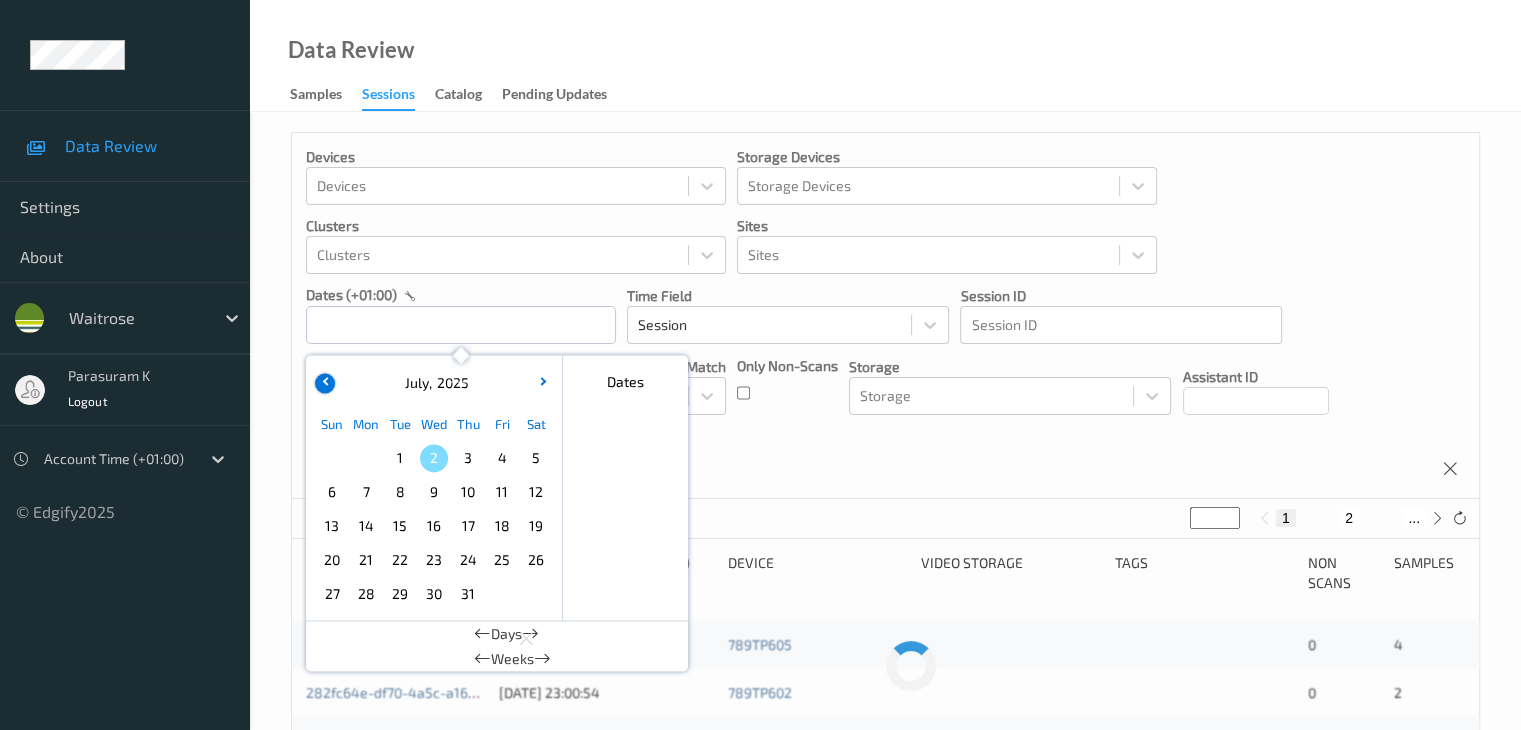 click at bounding box center (325, 383) 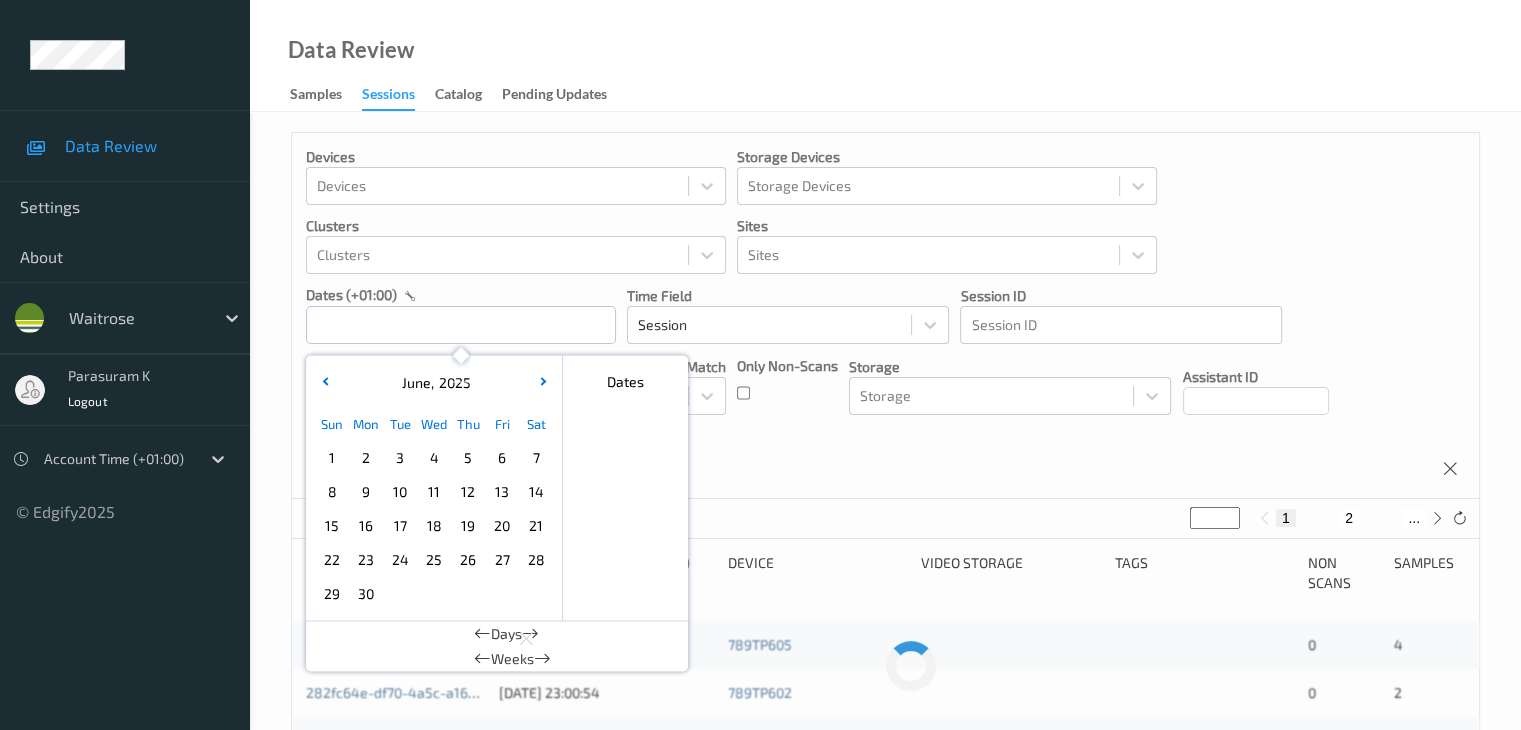 click on "30" at bounding box center [366, 594] 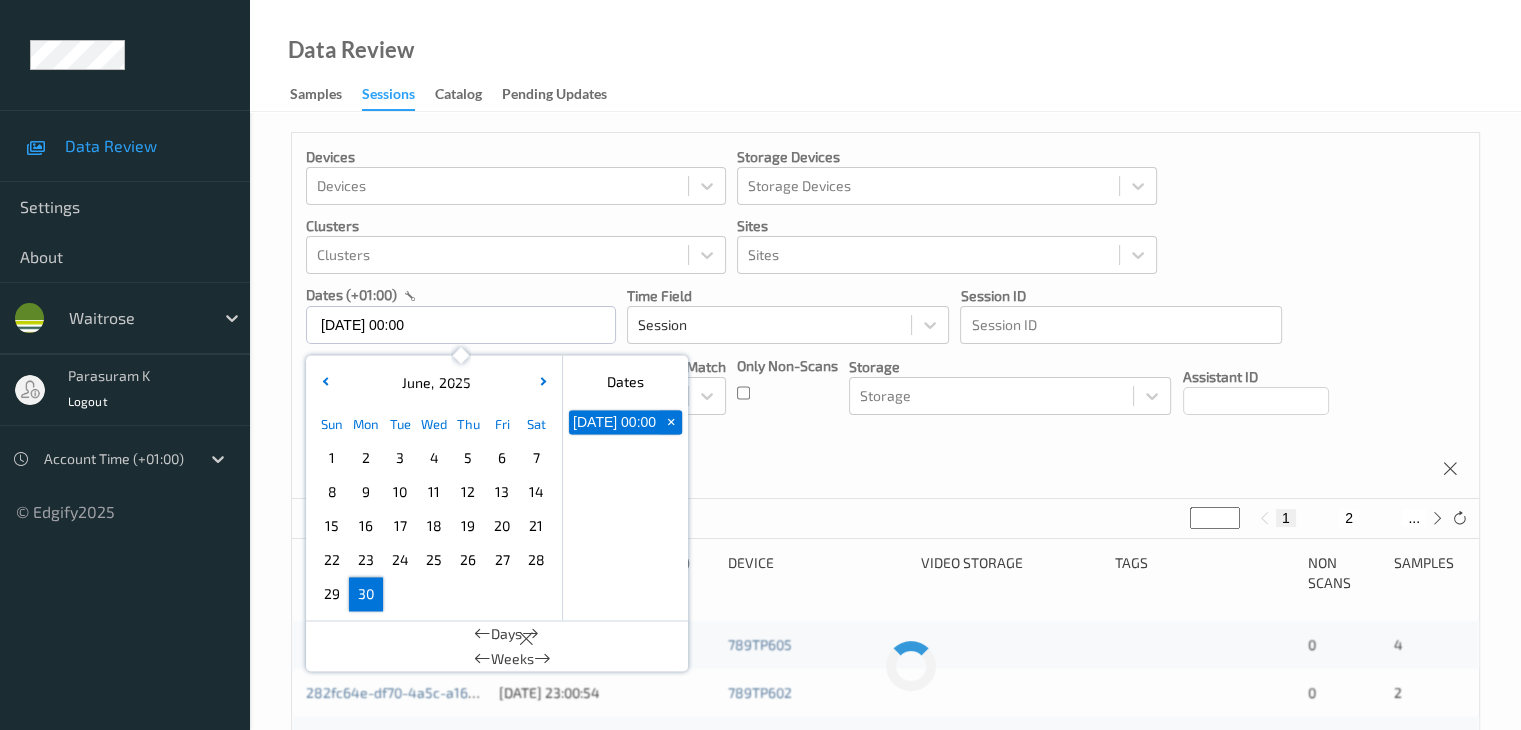 click on "30" at bounding box center (366, 594) 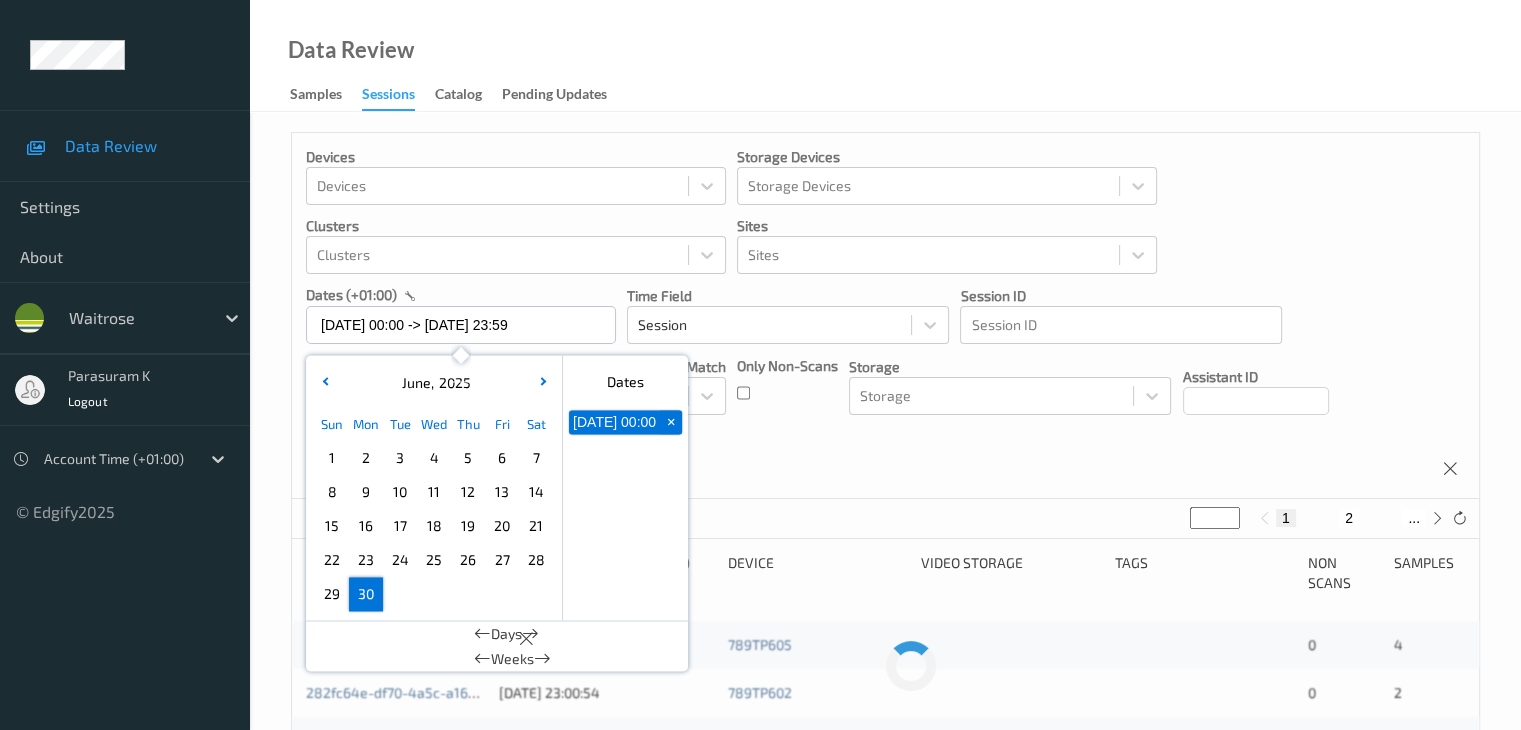 click on "30" at bounding box center (366, 594) 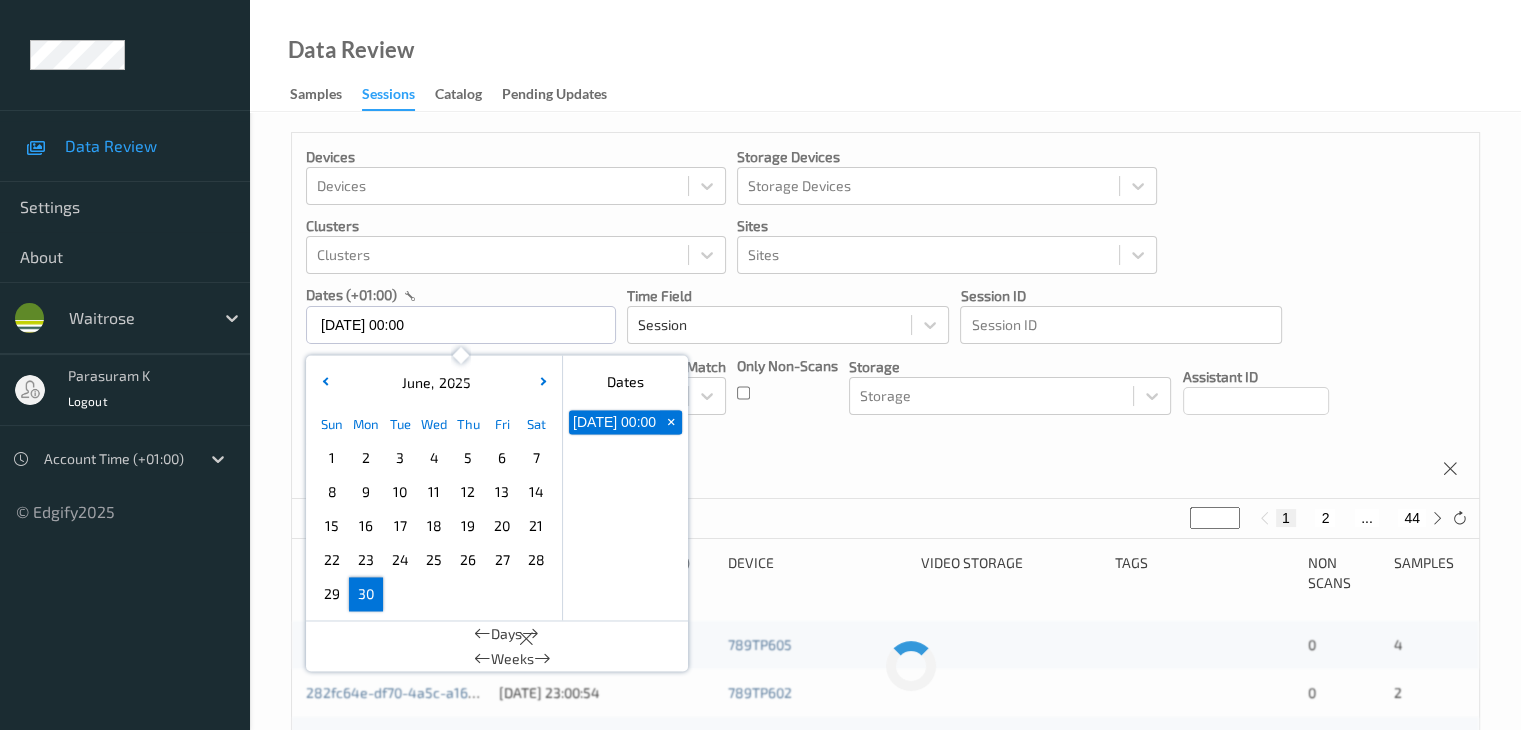 click on "30" at bounding box center [366, 594] 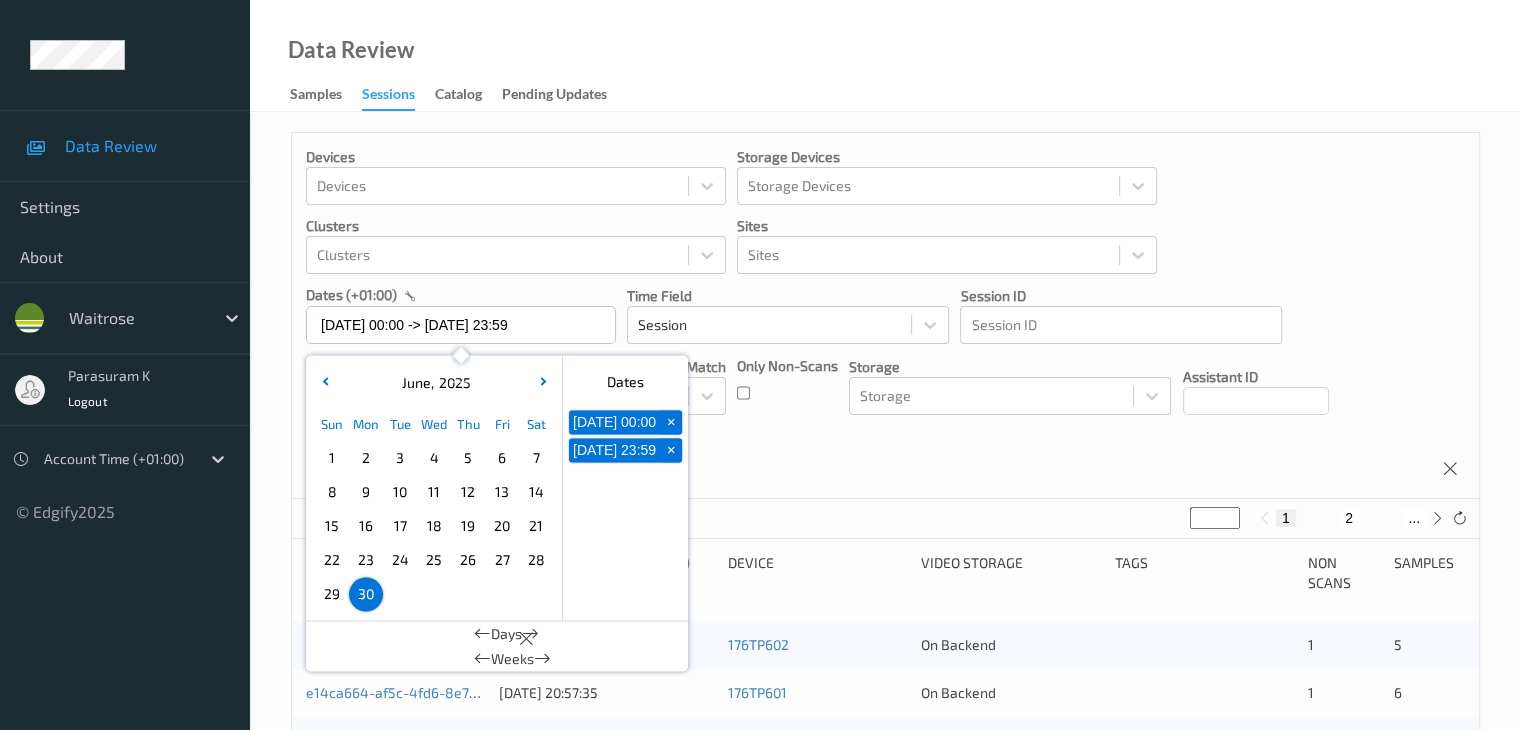 click on "Devices Devices Storage Devices Storage Devices Clusters Clusters Sites Sites dates (+01:00) 30/06/2025 00:00 -> 30/06/2025 23:59 June , 2025 Sun Mon Tue Wed Thu Fri Sat 1 2 3 4 5 6 7 8 9 10 11 12 13 14 15 16 17 18 19 20 21 22 23 24 25 26 27 28 29 30 January February March April May June July August September October November December 2021 2022 2023 2024 2025 2026 2027 2028 2029 2030 2031 2032 Dates 30/06/2025 00:00 + 30/06/2025 23:59 + Days Weeks Time Field Session Session ID Session ID Tags none contains any contains all exact match Tags Only Non-Scans Storage Storage Assistant ID Shopper ID Order By Session ~1 Sessions (out of ~2803477) *  1   2   ...  Session ID Timestamp (Session, +01:00) Device Video Storage Tags Non Scans Samples 76b772ce-3723-4752-8803-5d491f4061b9 30/06/2025 21:00:27 176TP602 On Backend 1 5 e14ca664-af5c-4fd6-8e79-4d61b9169835 30/06/2025 20:57:35 176TP601 On Backend 1 6 69e2c4f4-9230-4b76-9f03-aa34bc49ab68 30/06/2025 20:52:21 761TP607 On Backend Shopper Confirmed 1 5 176TP601 1 6 1 1" at bounding box center [885, 887] 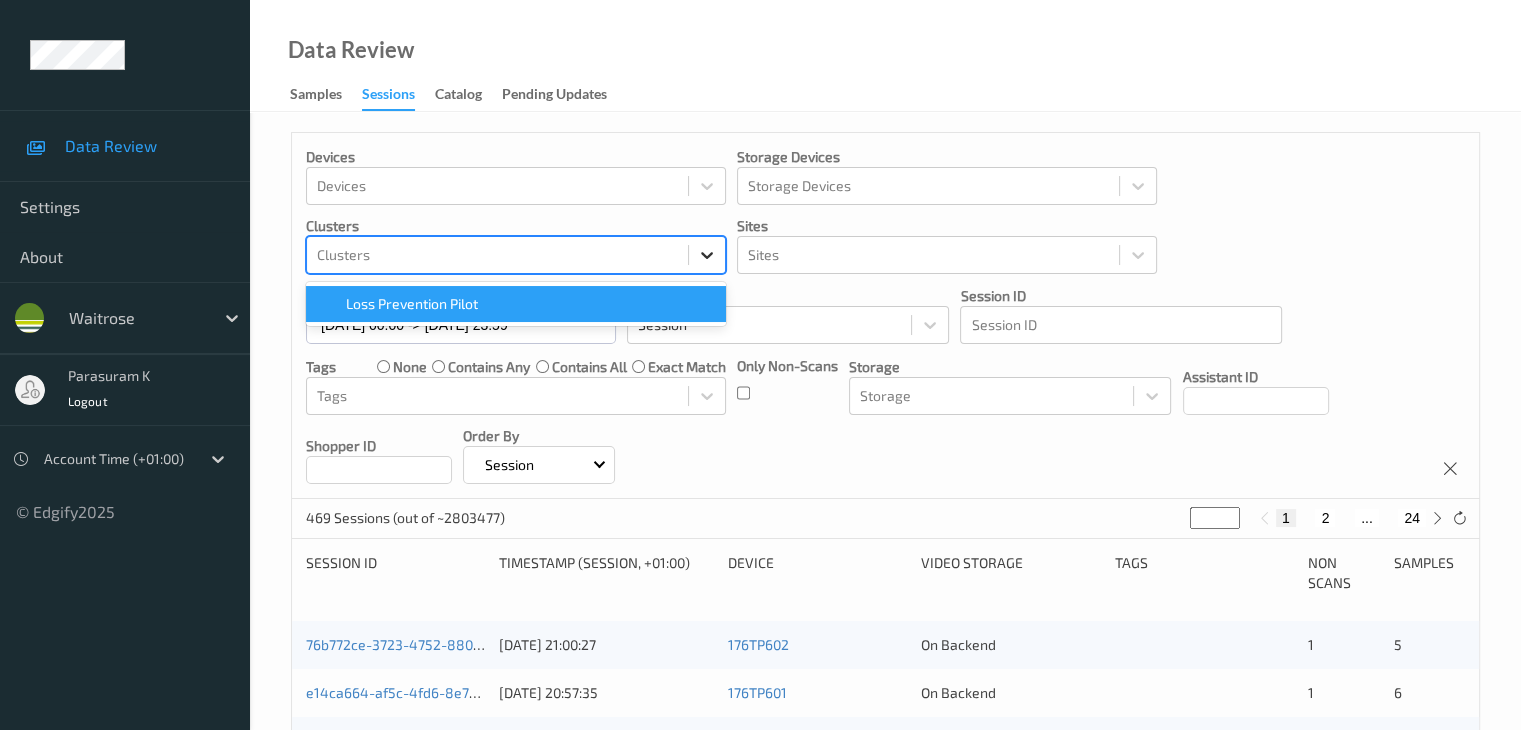 click at bounding box center [707, 255] 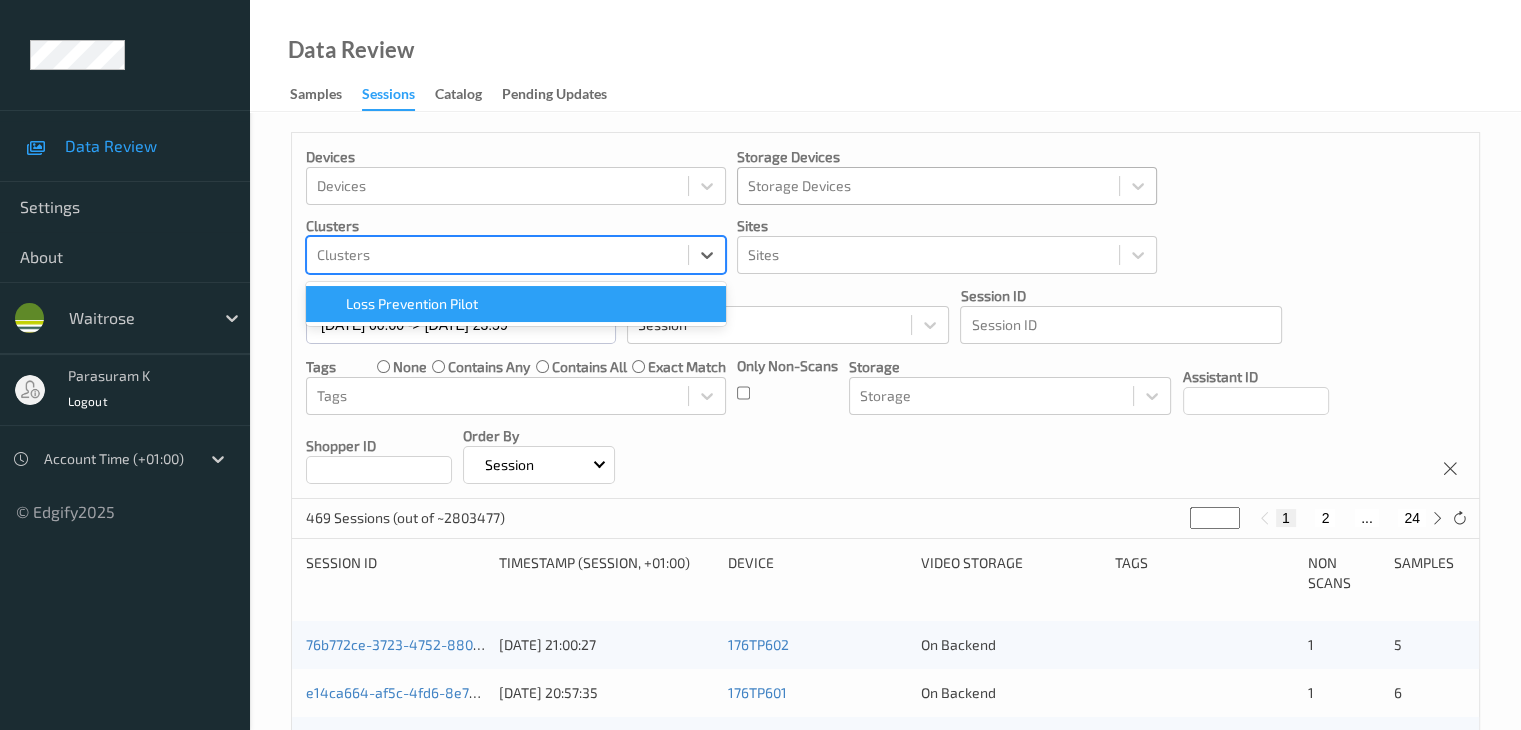 click at bounding box center [928, 186] 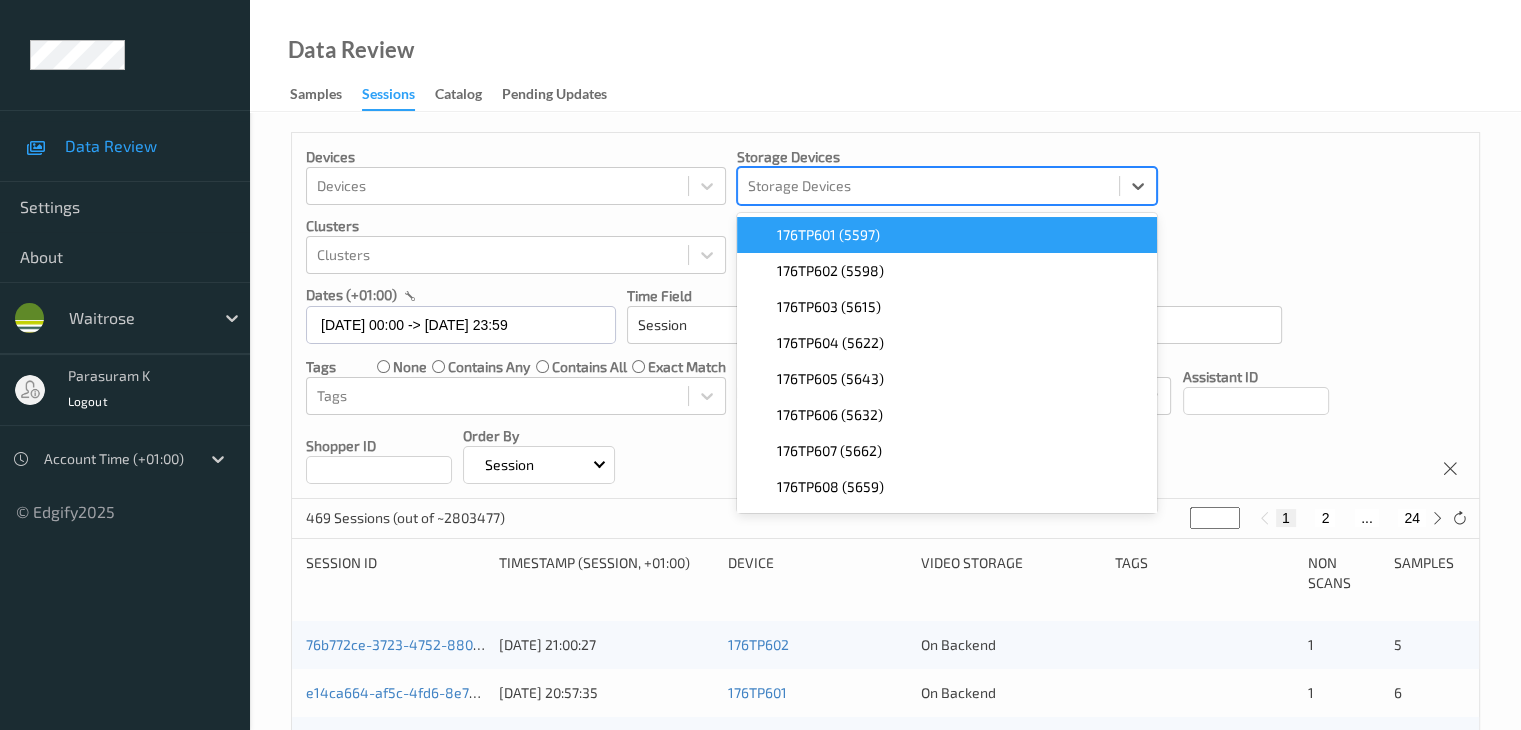 click on "Devices Devices Storage Devices option 176TP601 (5597) focused, 1 of 115. 115 results available. Use Up and Down to choose options, press Enter to select the currently focused option, press Escape to exit the menu, press Tab to select the option and exit the menu. Storage Devices    176TP601 (5597)    176TP602 (5598)    176TP603 (5615)    176TP604 (5622)    176TP605 (5643)    176TP606 (5632)    176TP607 (5662)    176TP608 (5659)    176TP609 (5658)    257TP611 (5575)    257TP621 (6232)    257TP622 (5761)    262TP601 (6229)    262TP602 (6419)    262TP621 (6209)    262TP631 (6204)    262TP632 (6231)    262TP651 (6188)    262TP661 (6189)    262TP662 (6135)    457TP651 (5594)    457TP652 (5596)    457TP653 (5686)    457TP654 (5684)    457TP655 (5644)    457TP656 (5639)    457TP657 (5642)    457TP658 (5657)    457TP659 (5666)    457TP661 (5665)    494TP601 (5595)    494TP602 (5600)" at bounding box center (885, 316) 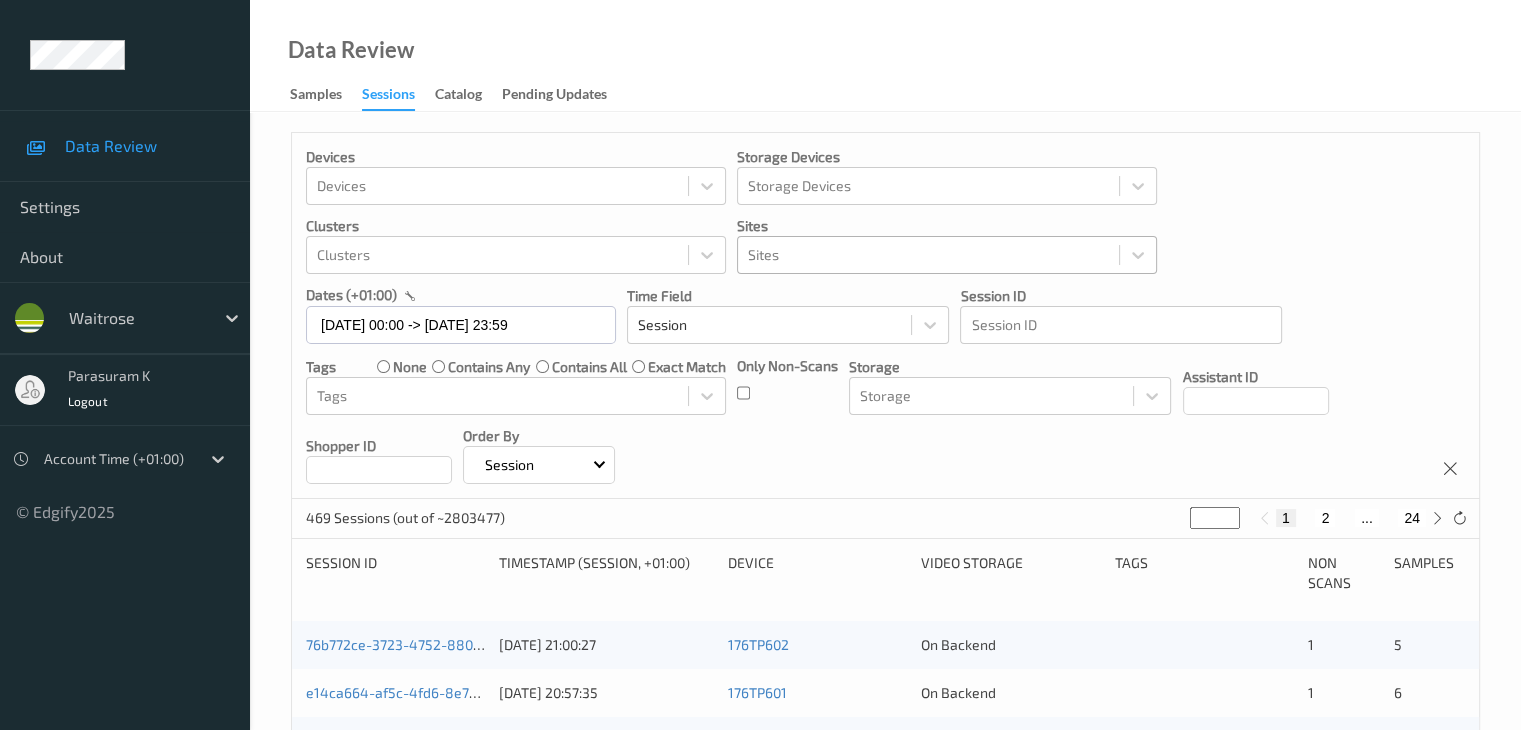 click at bounding box center [928, 255] 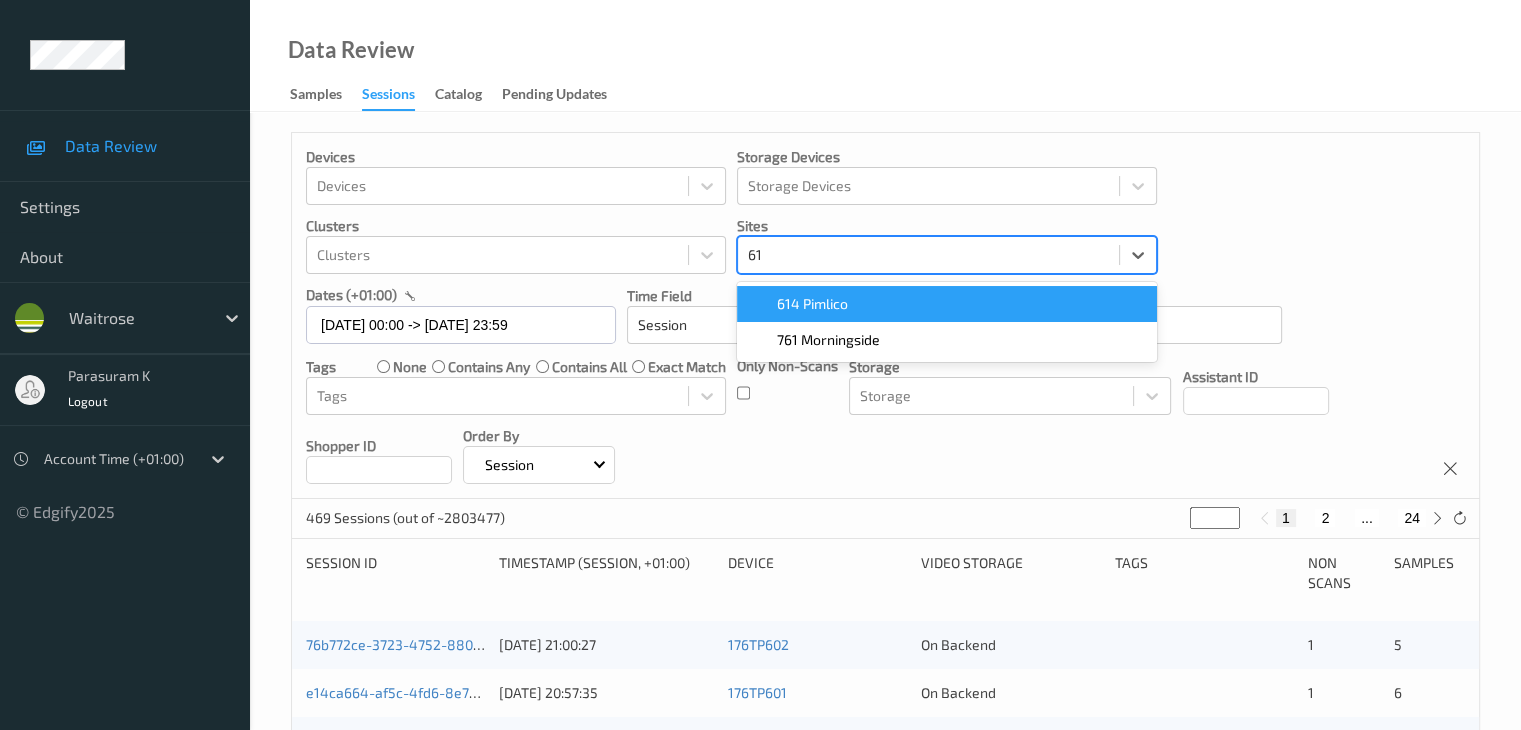 type on "614" 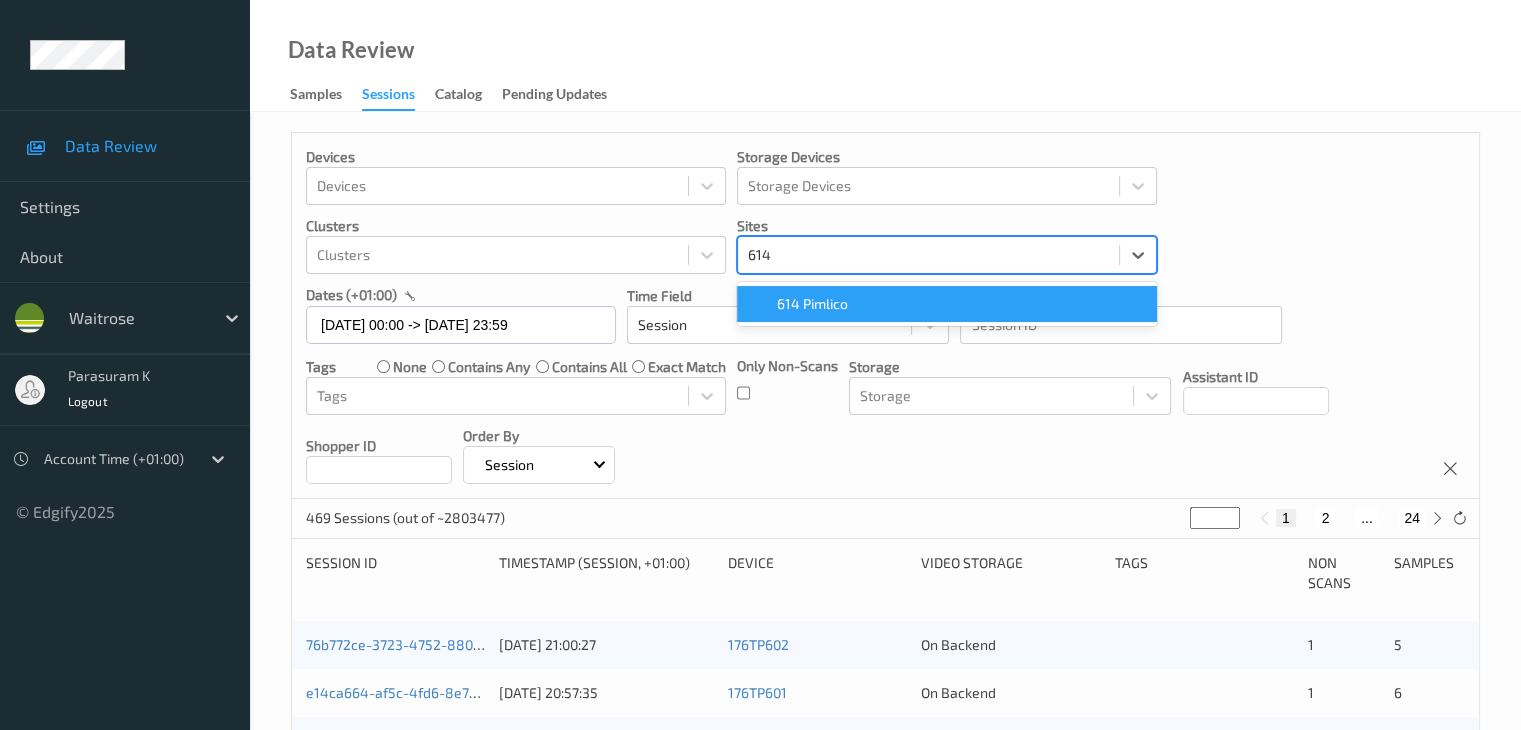 click on "614 Pimlico" at bounding box center [812, 304] 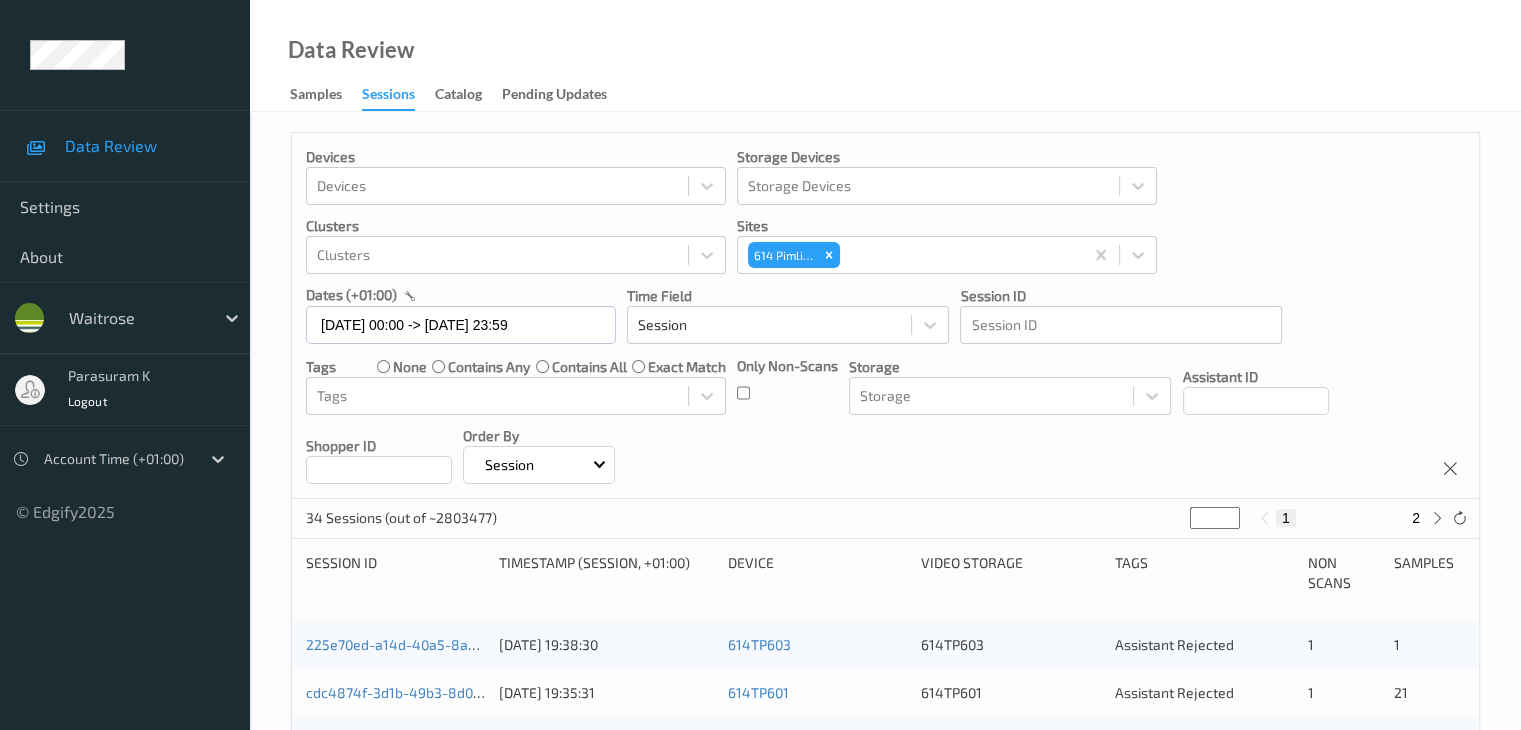 click on "Devices Devices Storage Devices Storage Devices Clusters Clusters Sites 614 Pimlico dates (+01:00) 30/06/2025 00:00 -> 30/06/2025 23:59 Time Field Session Session ID Session ID Tags none contains any contains all exact match Tags Only Non-Scans Storage Storage Assistant ID Shopper ID Order By Session" at bounding box center (885, 316) 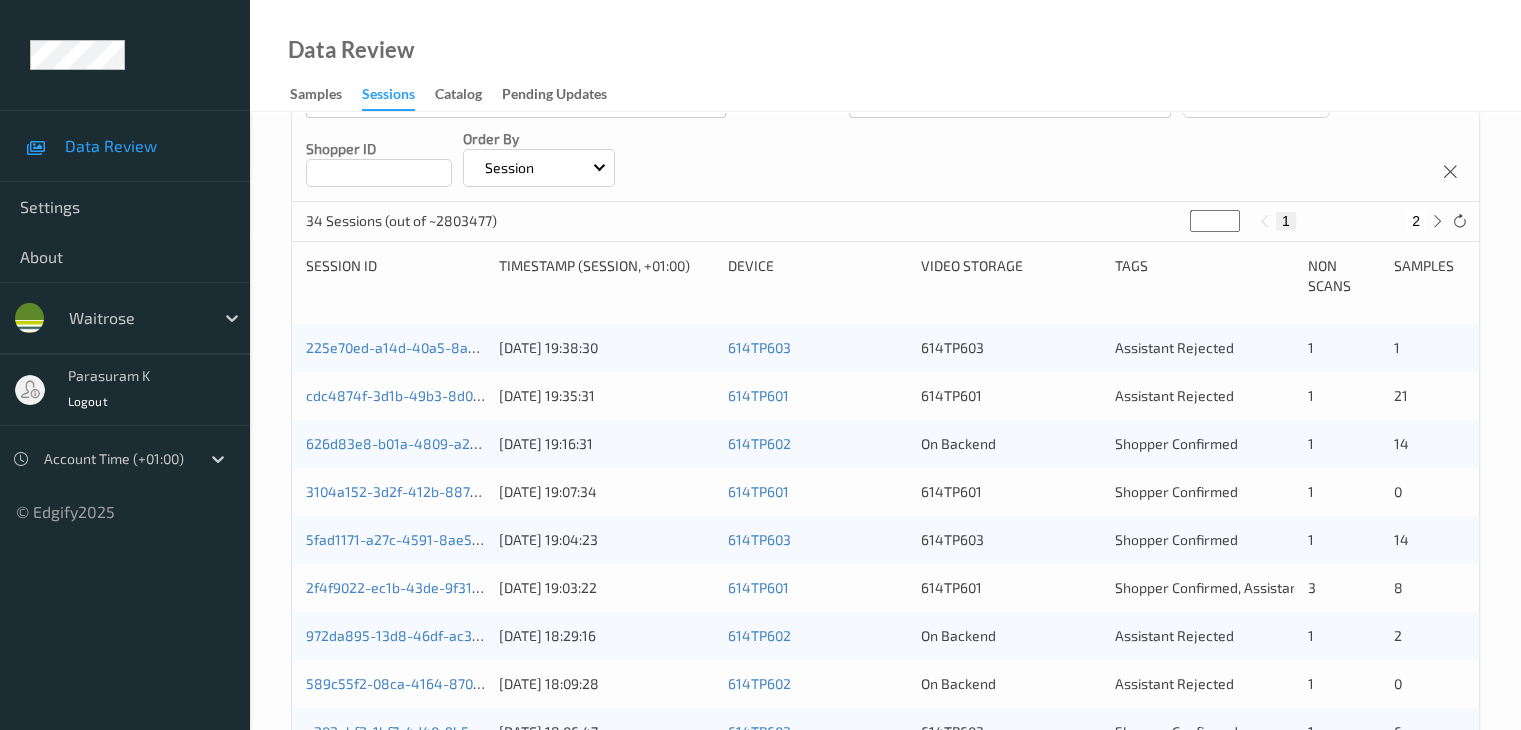 scroll, scrollTop: 300, scrollLeft: 0, axis: vertical 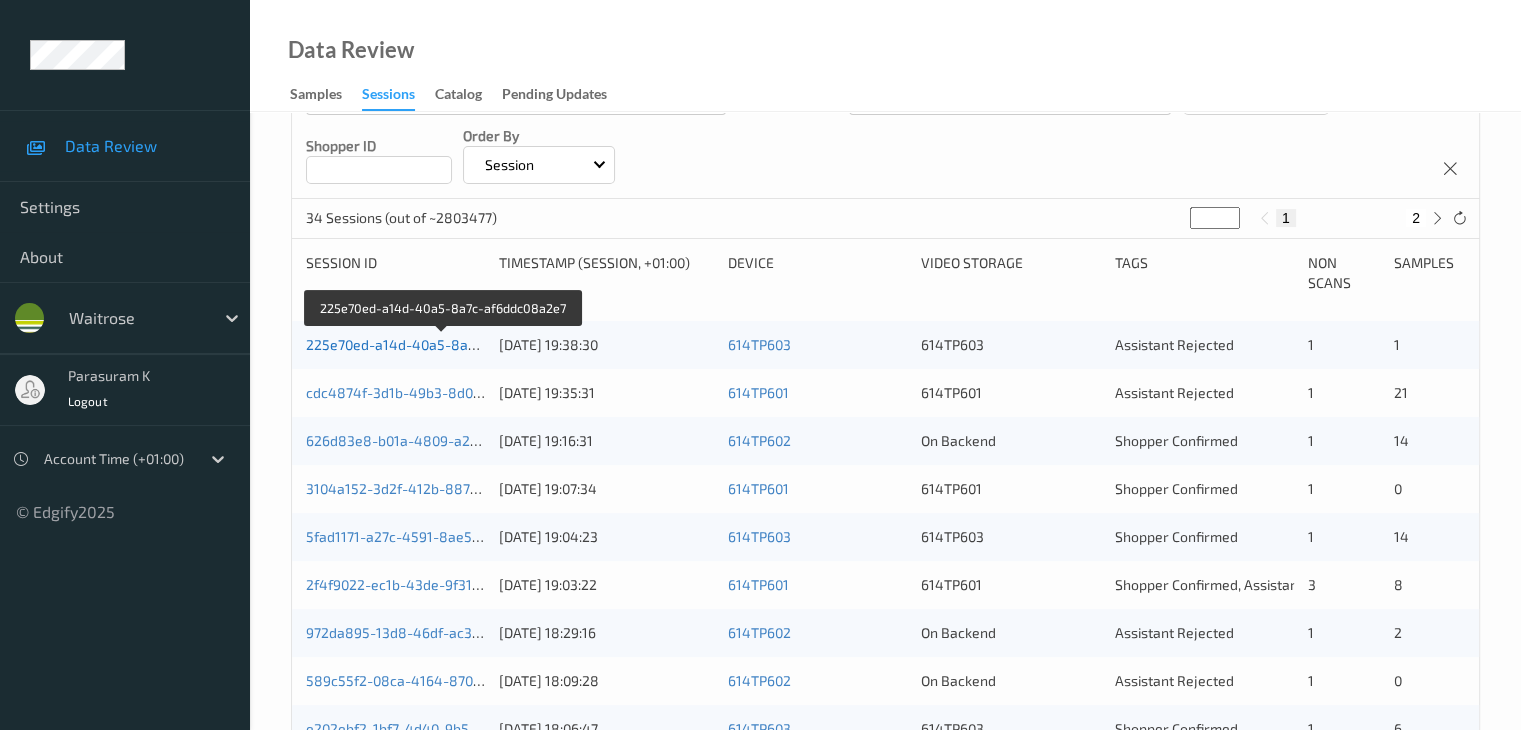 click on "225e70ed-a14d-40a5-8a7c-af6ddc08a2e7" at bounding box center (443, 344) 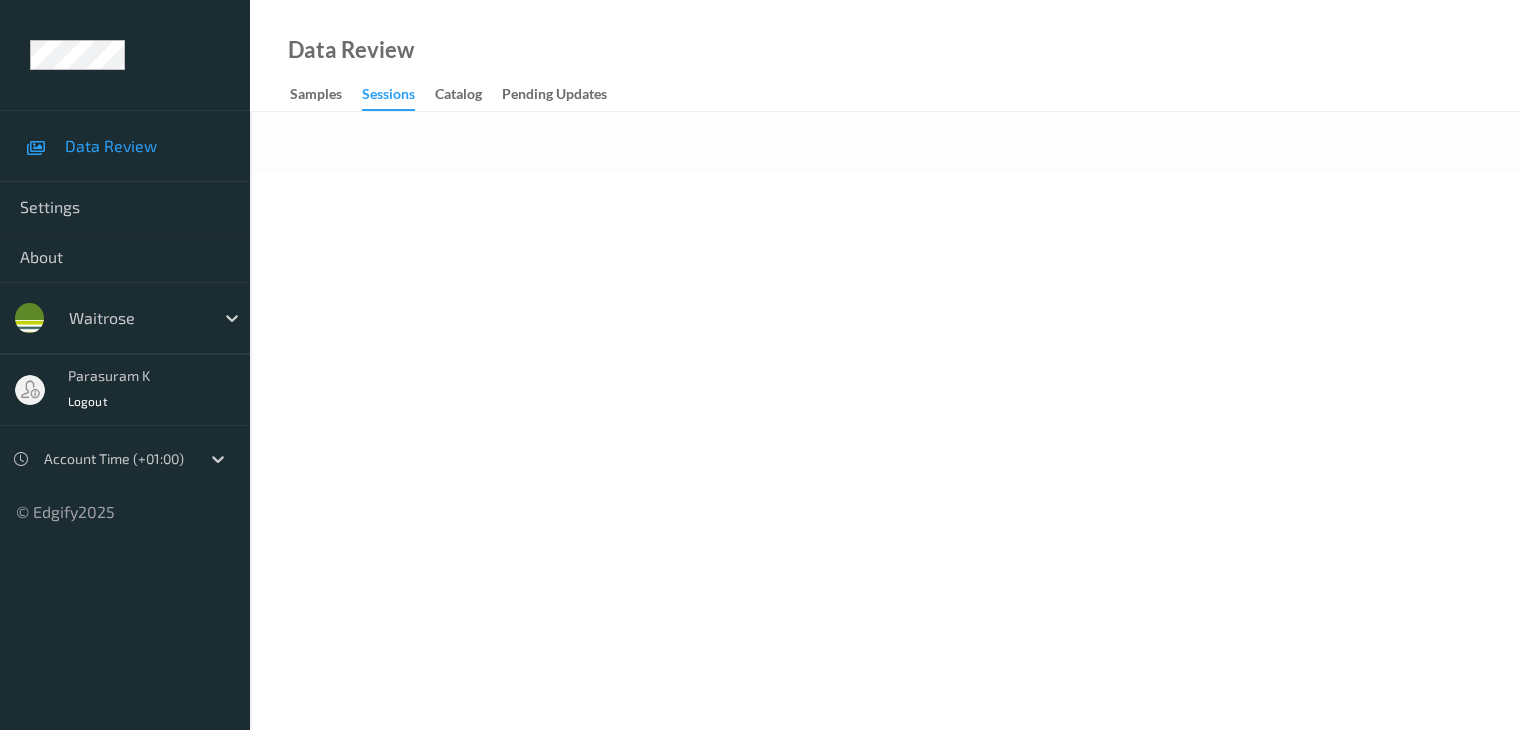 scroll, scrollTop: 0, scrollLeft: 0, axis: both 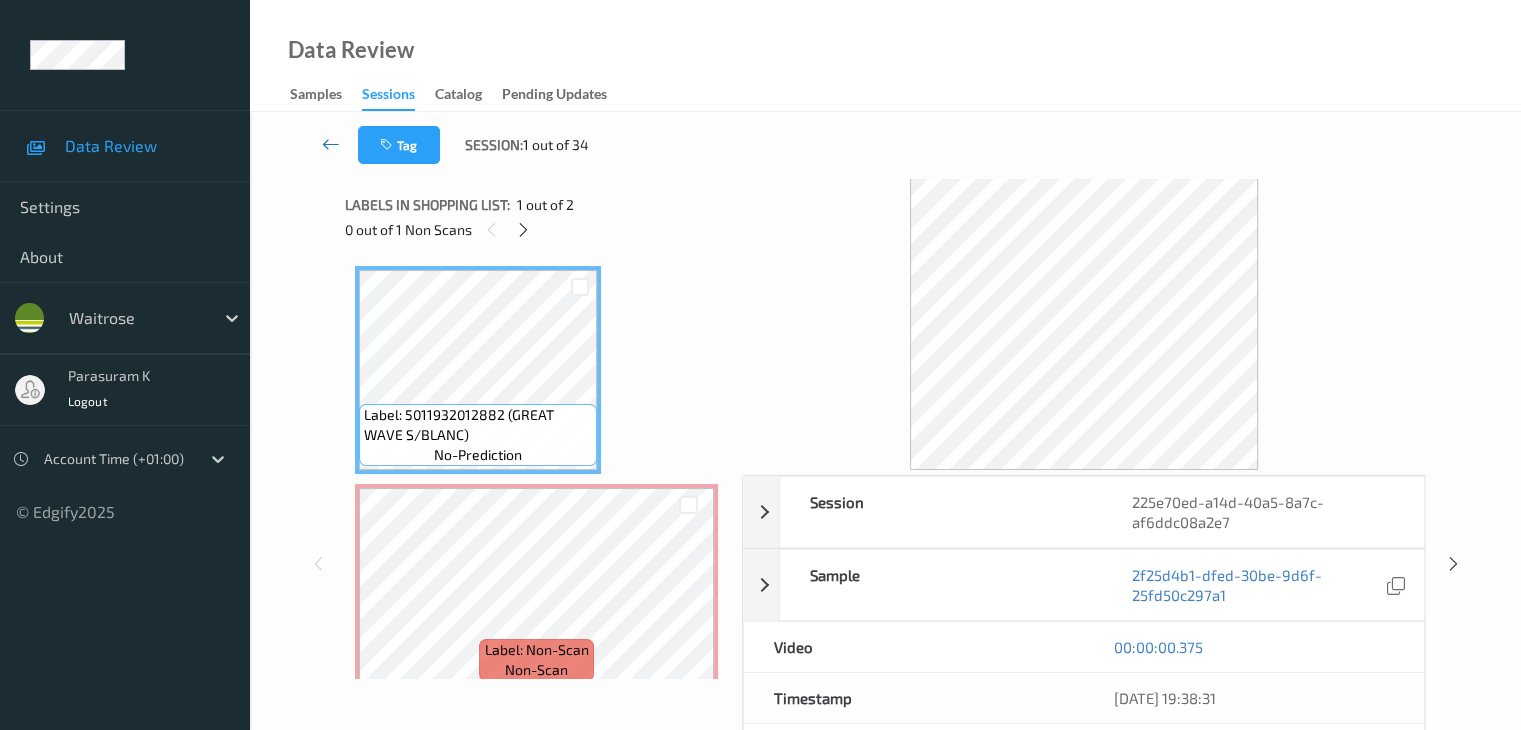 click at bounding box center [331, 144] 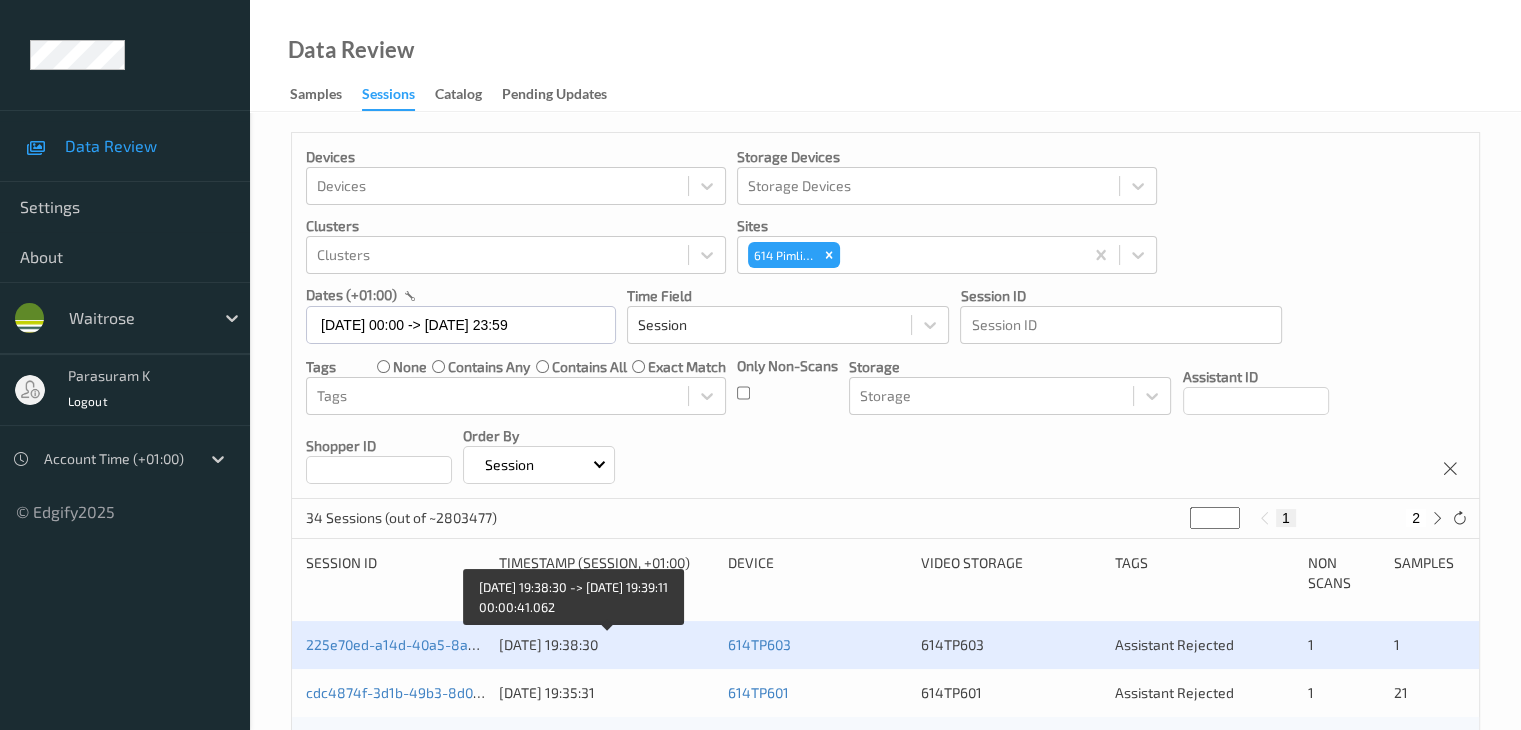 click on "30/06/2025 19:38:30" at bounding box center [606, 645] 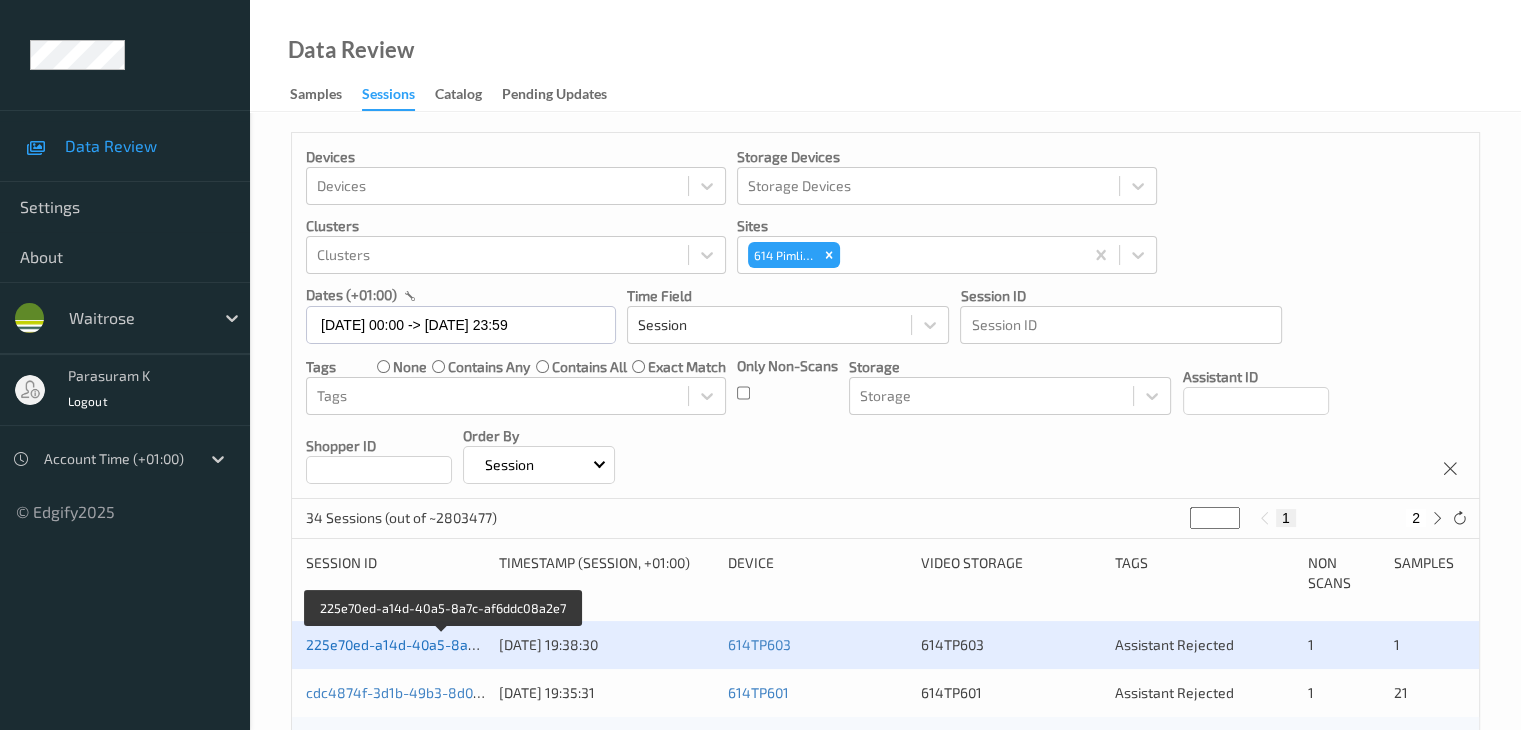 click on "225e70ed-a14d-40a5-8a7c-af6ddc08a2e7" at bounding box center [443, 644] 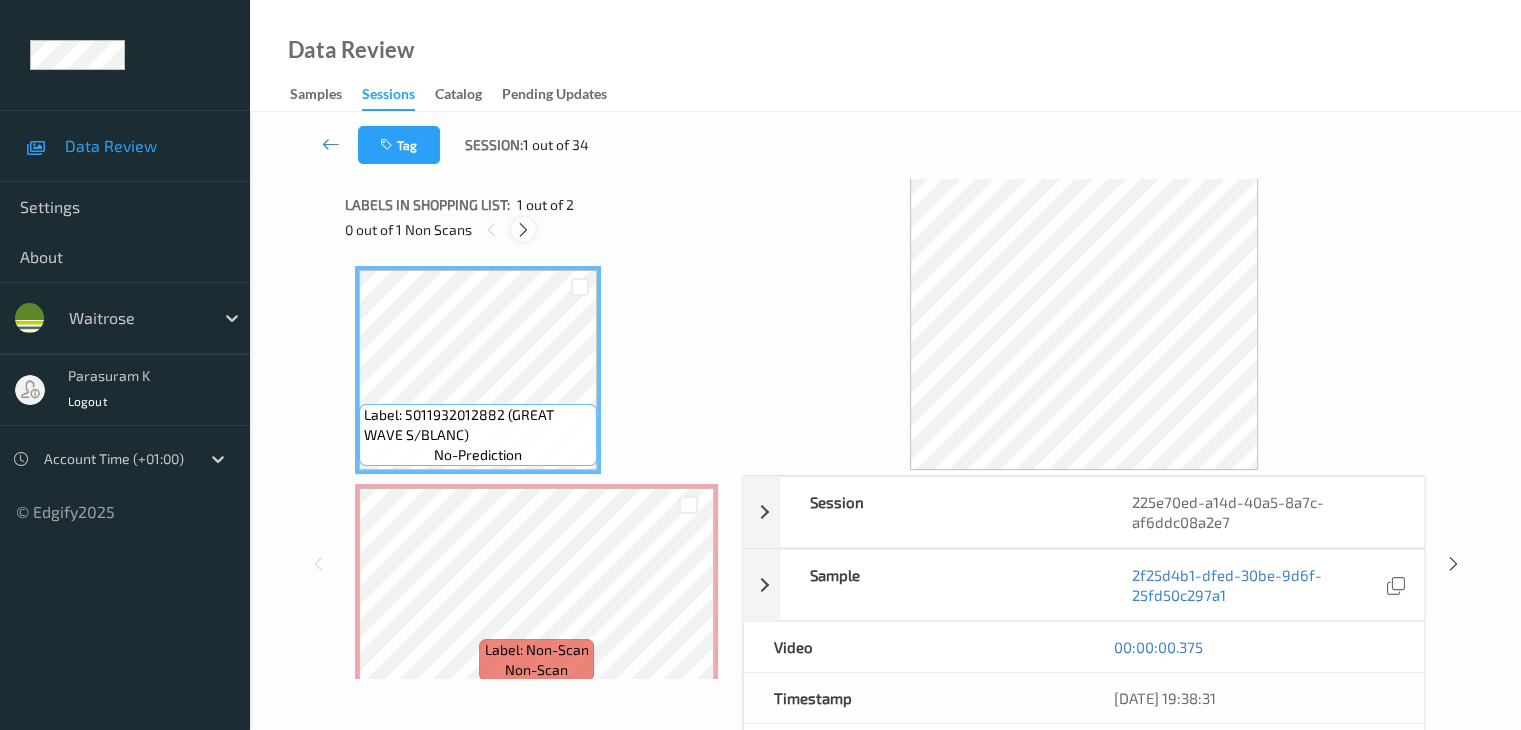 click at bounding box center (523, 229) 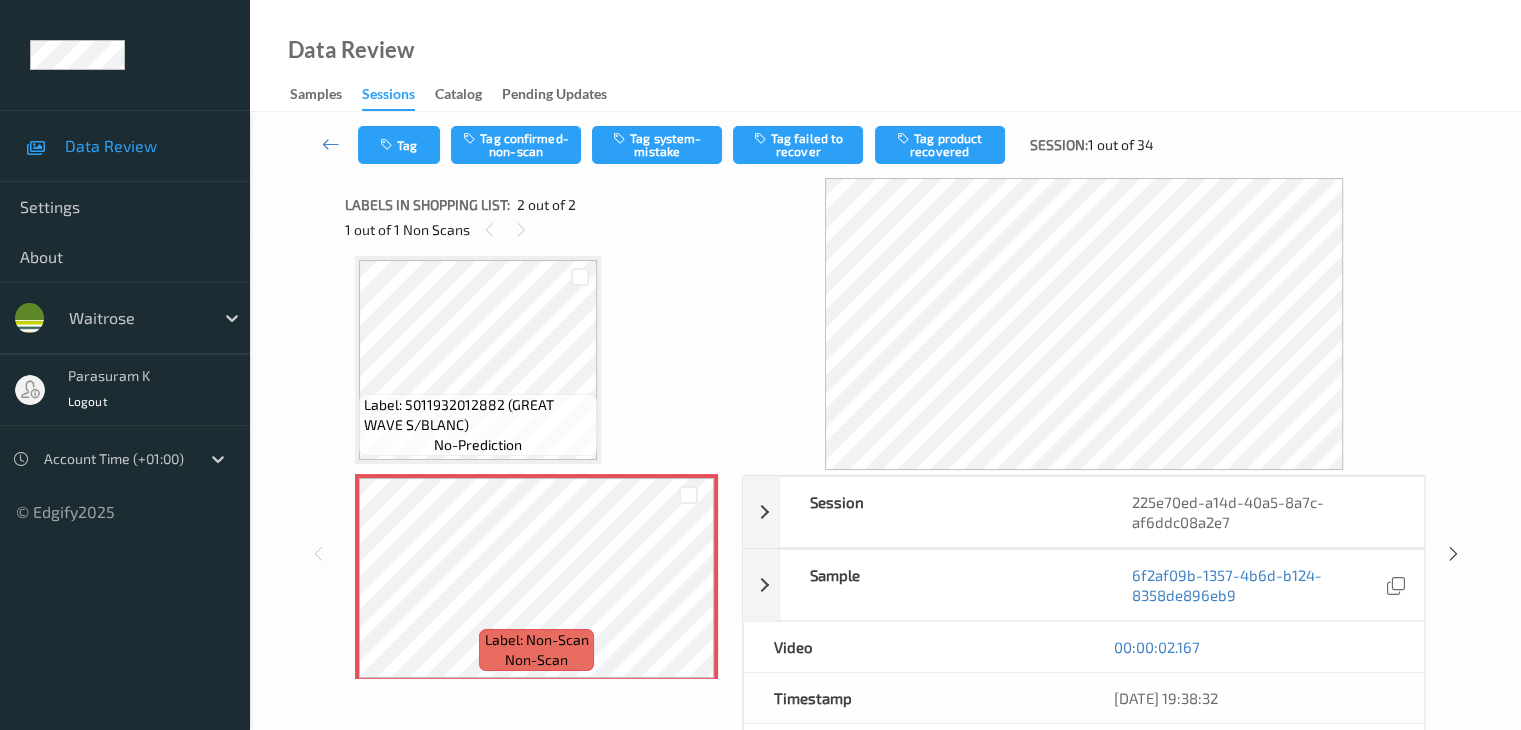 scroll, scrollTop: 23, scrollLeft: 0, axis: vertical 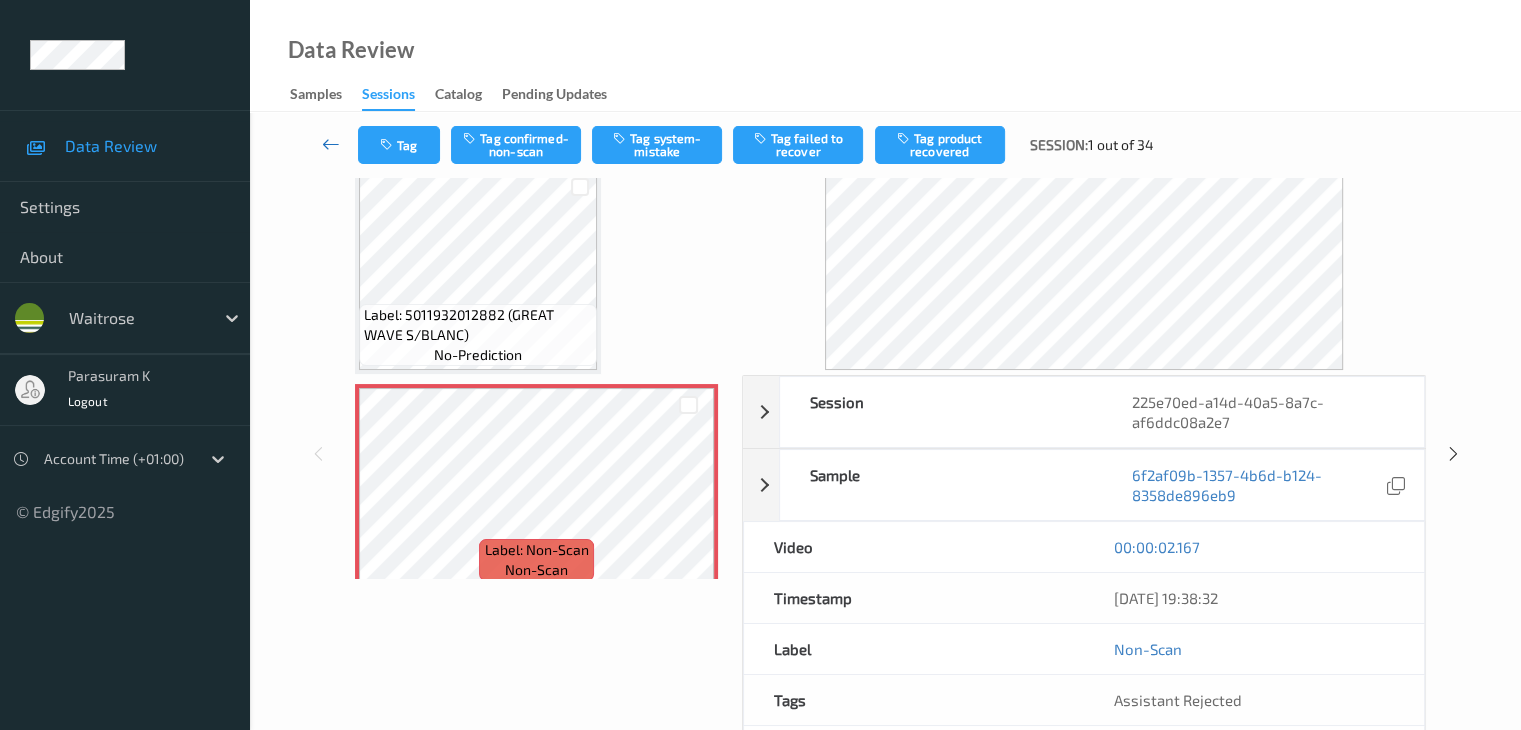 click at bounding box center (331, 144) 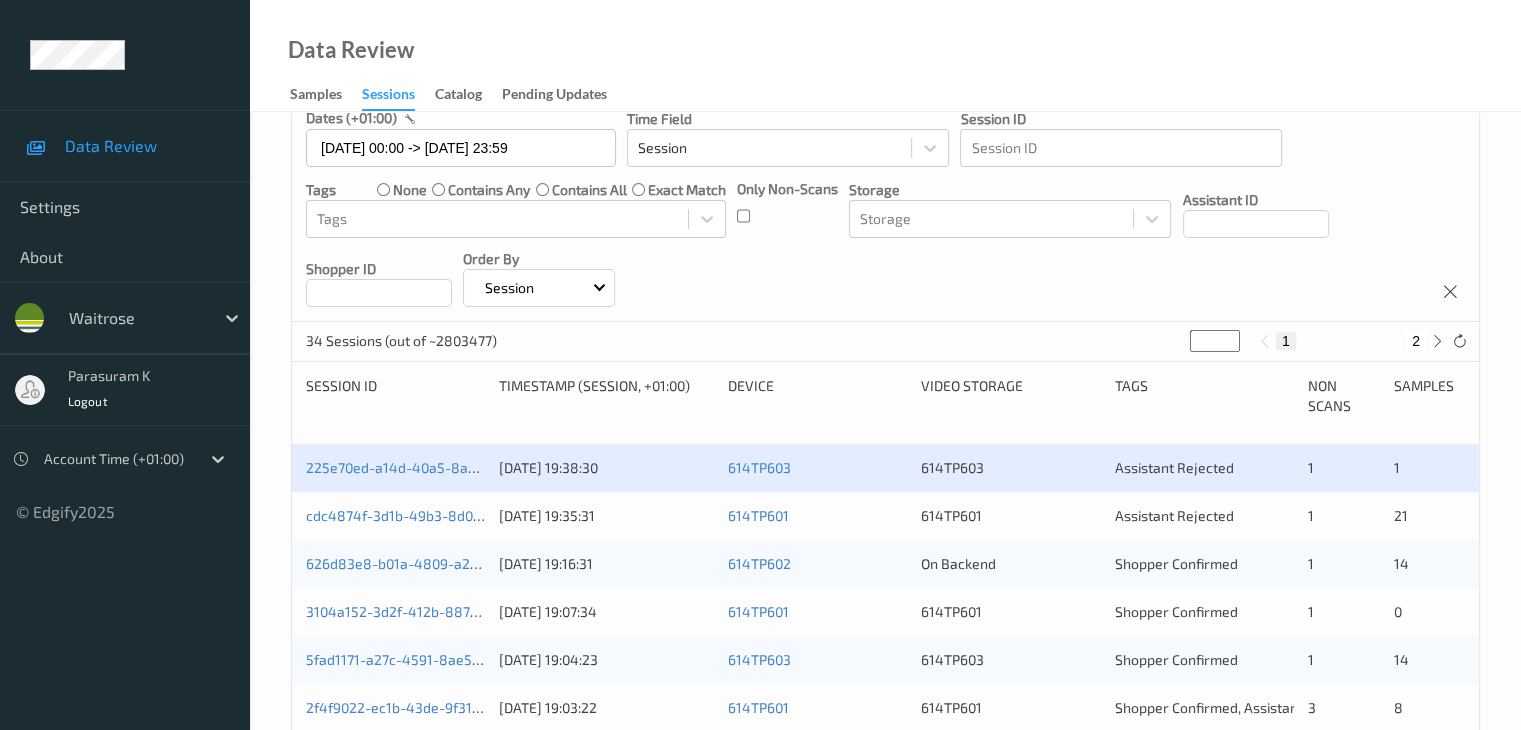 scroll, scrollTop: 200, scrollLeft: 0, axis: vertical 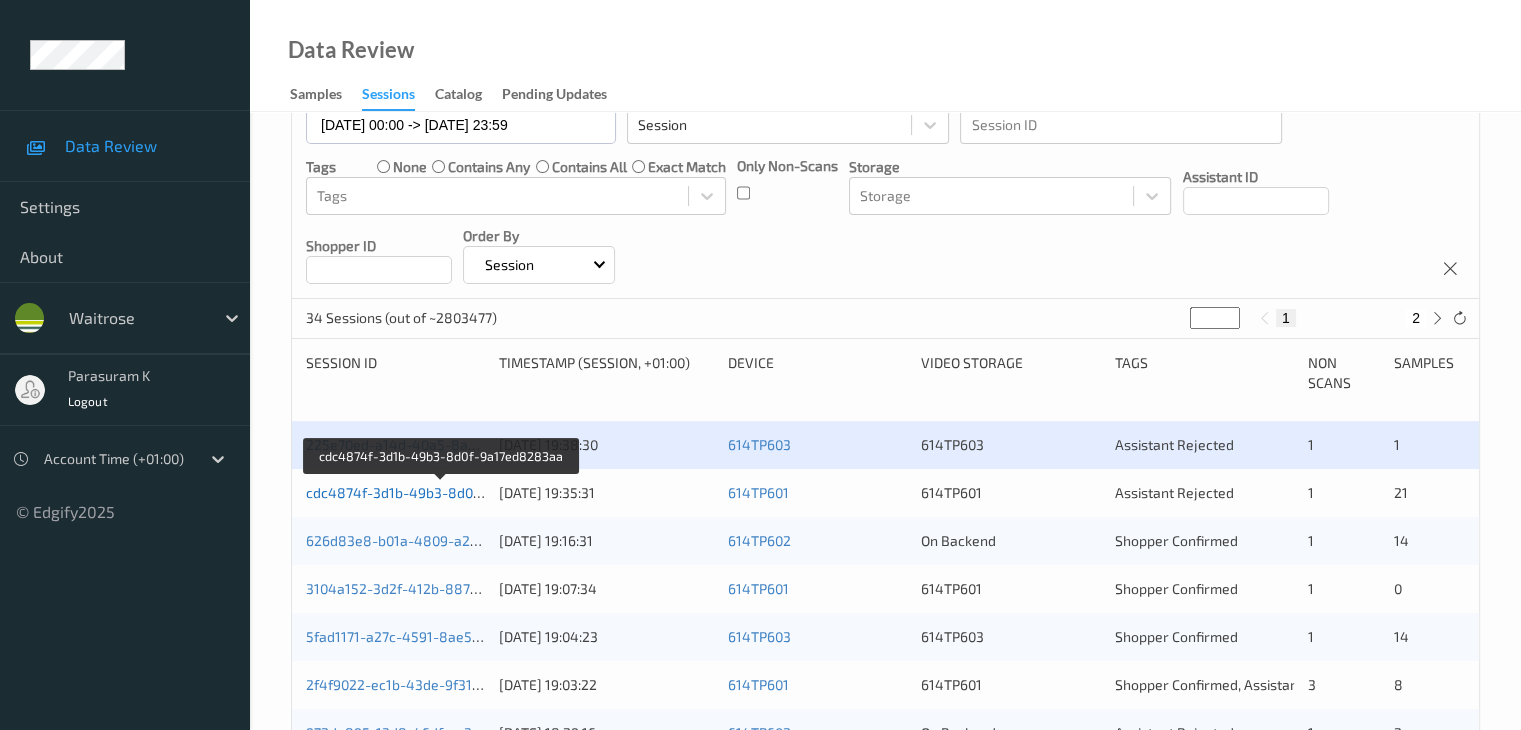 click on "cdc4874f-3d1b-49b3-8d0f-9a17ed8283aa" at bounding box center (442, 492) 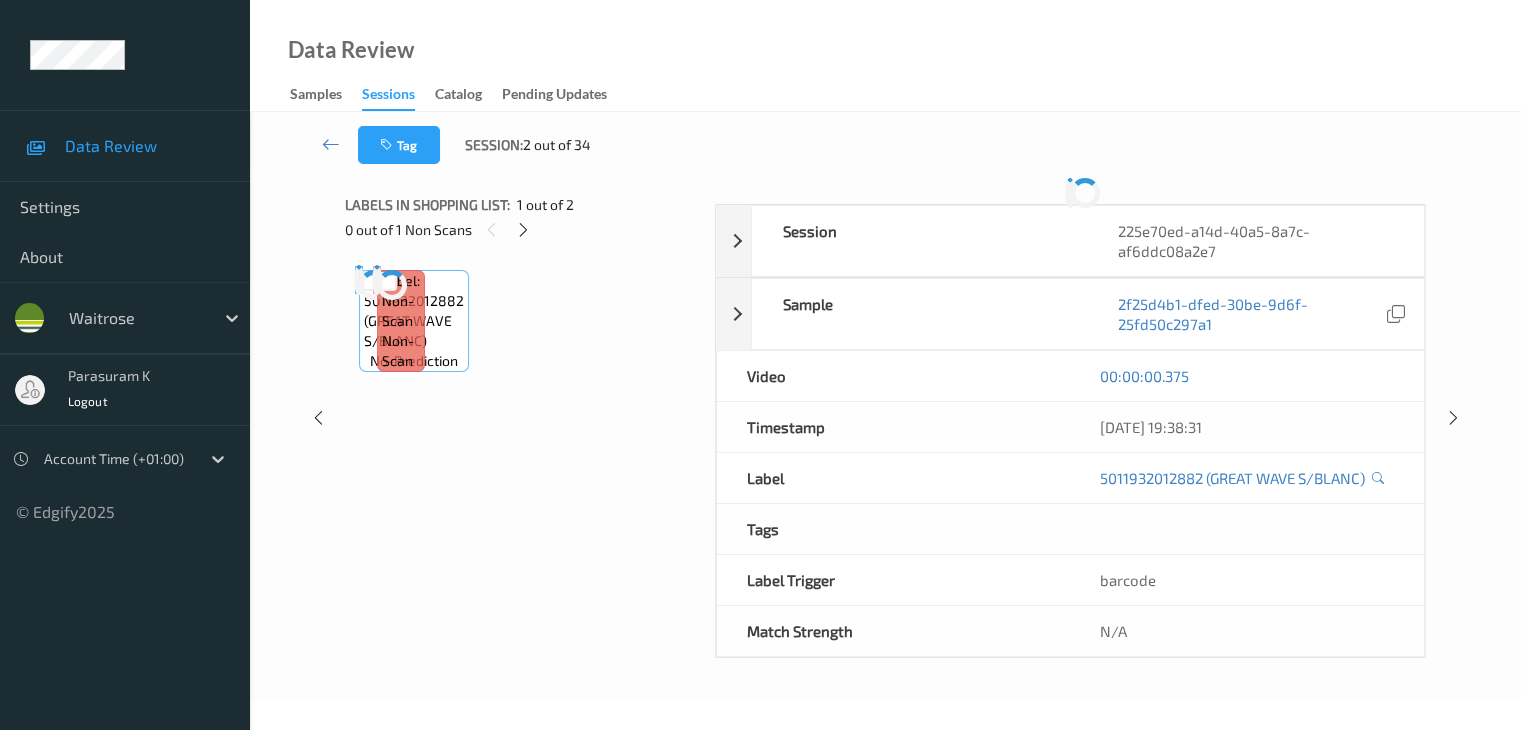 scroll, scrollTop: 0, scrollLeft: 0, axis: both 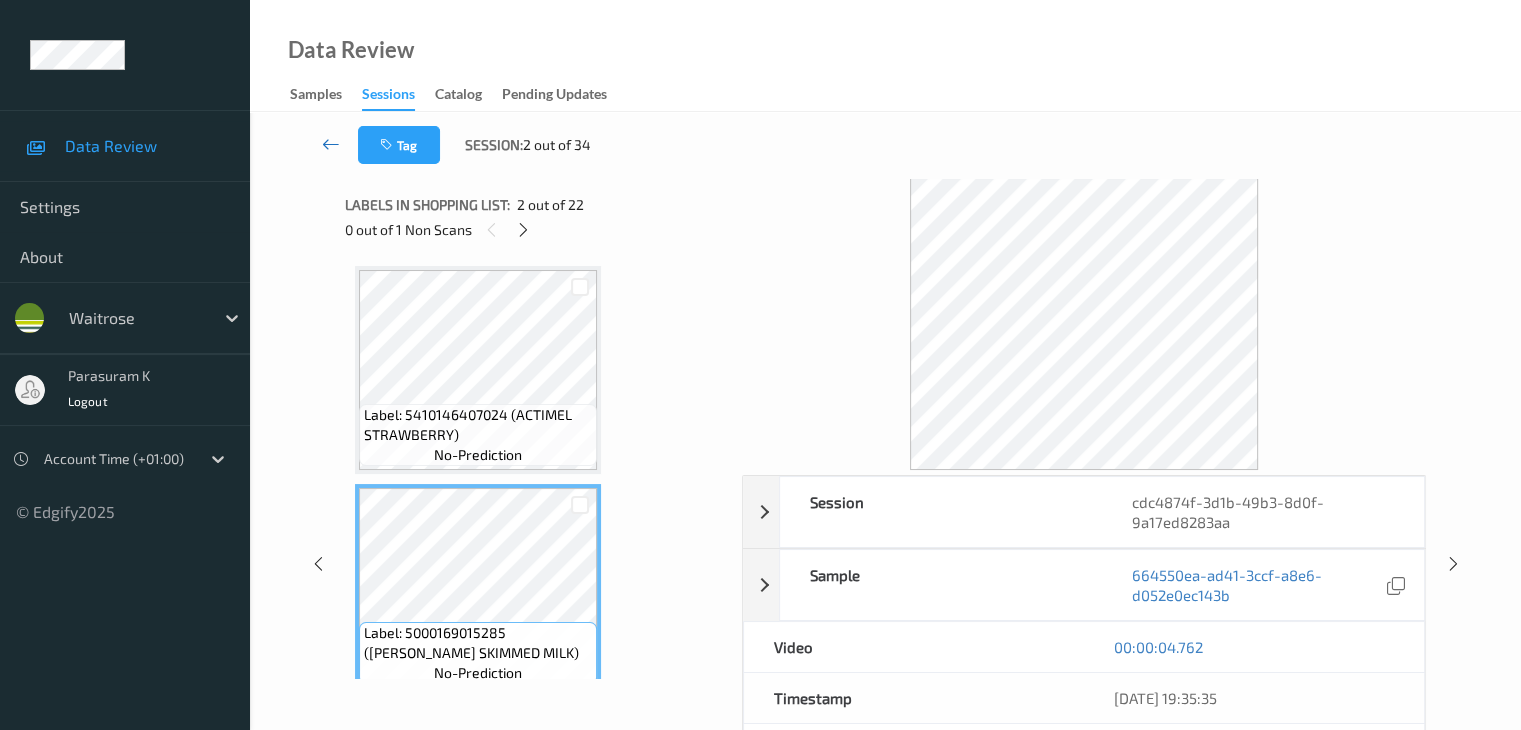 click at bounding box center (331, 144) 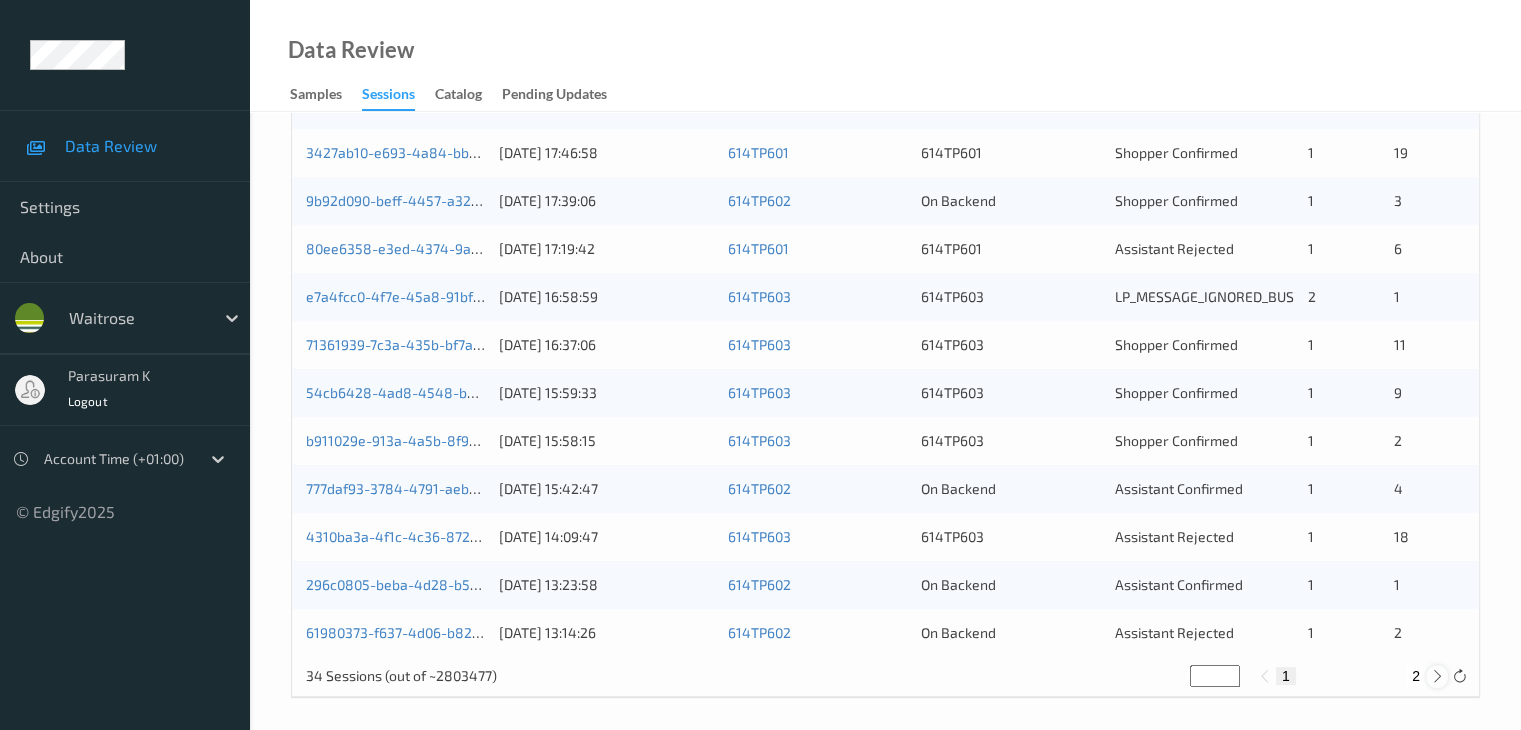 scroll, scrollTop: 932, scrollLeft: 0, axis: vertical 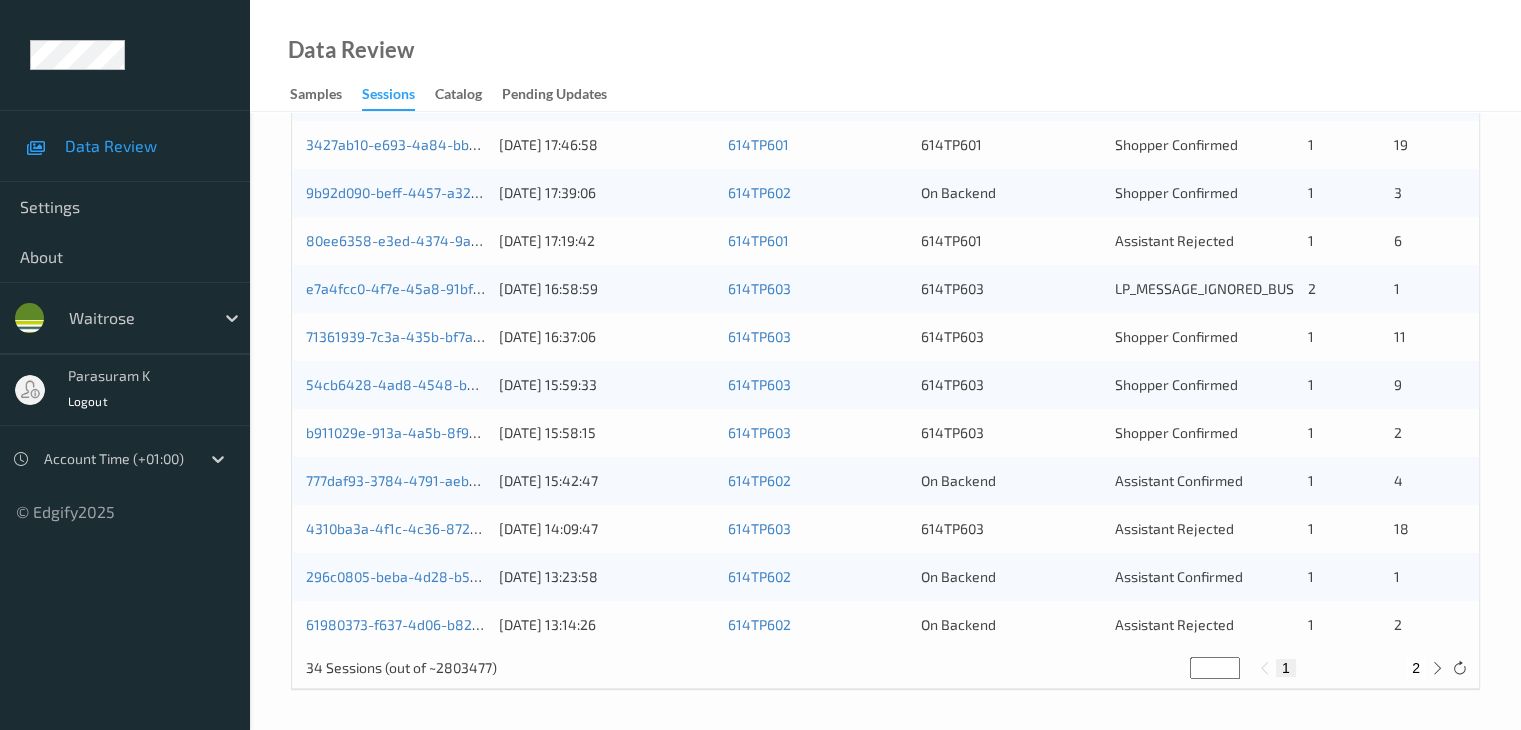 click on "2" at bounding box center (1416, 668) 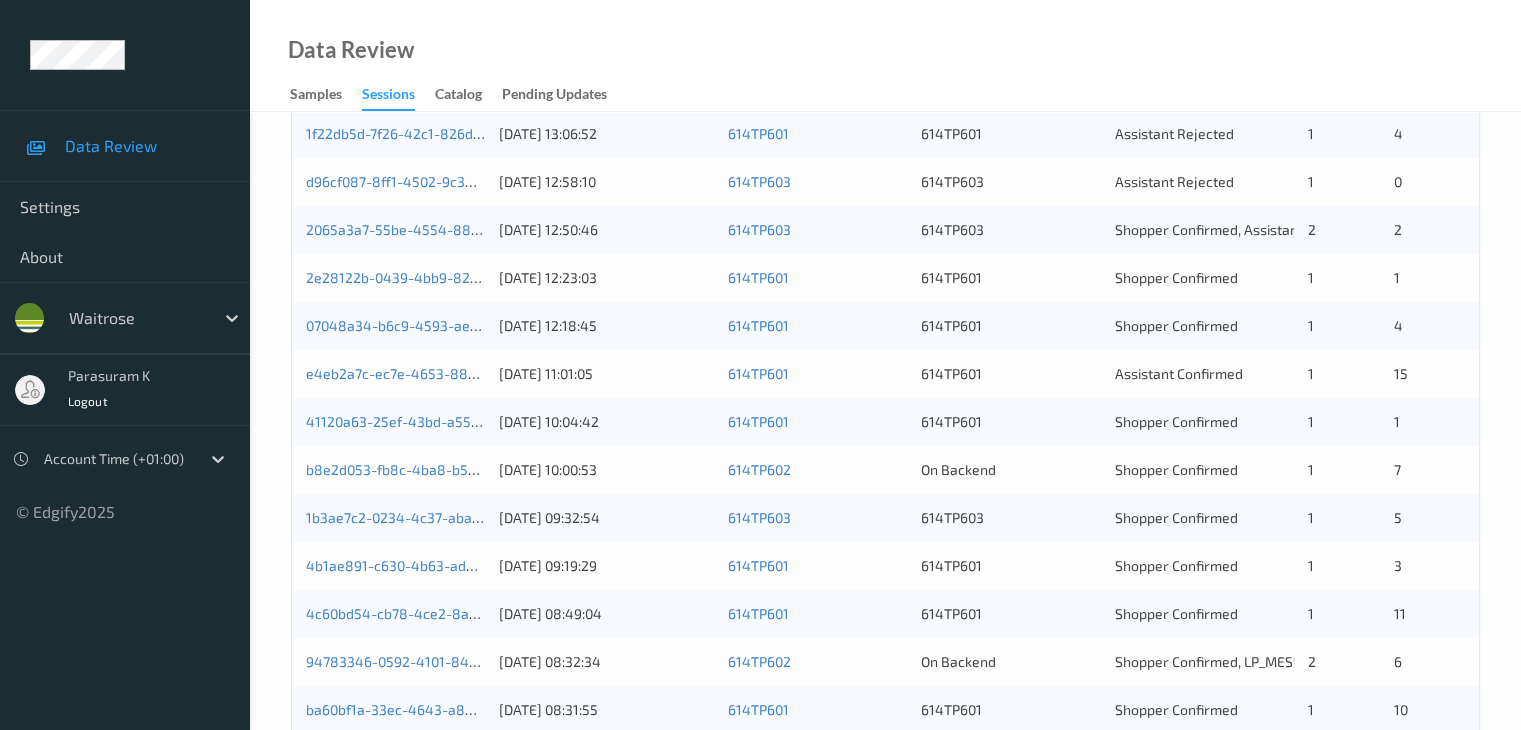 scroll, scrollTop: 644, scrollLeft: 0, axis: vertical 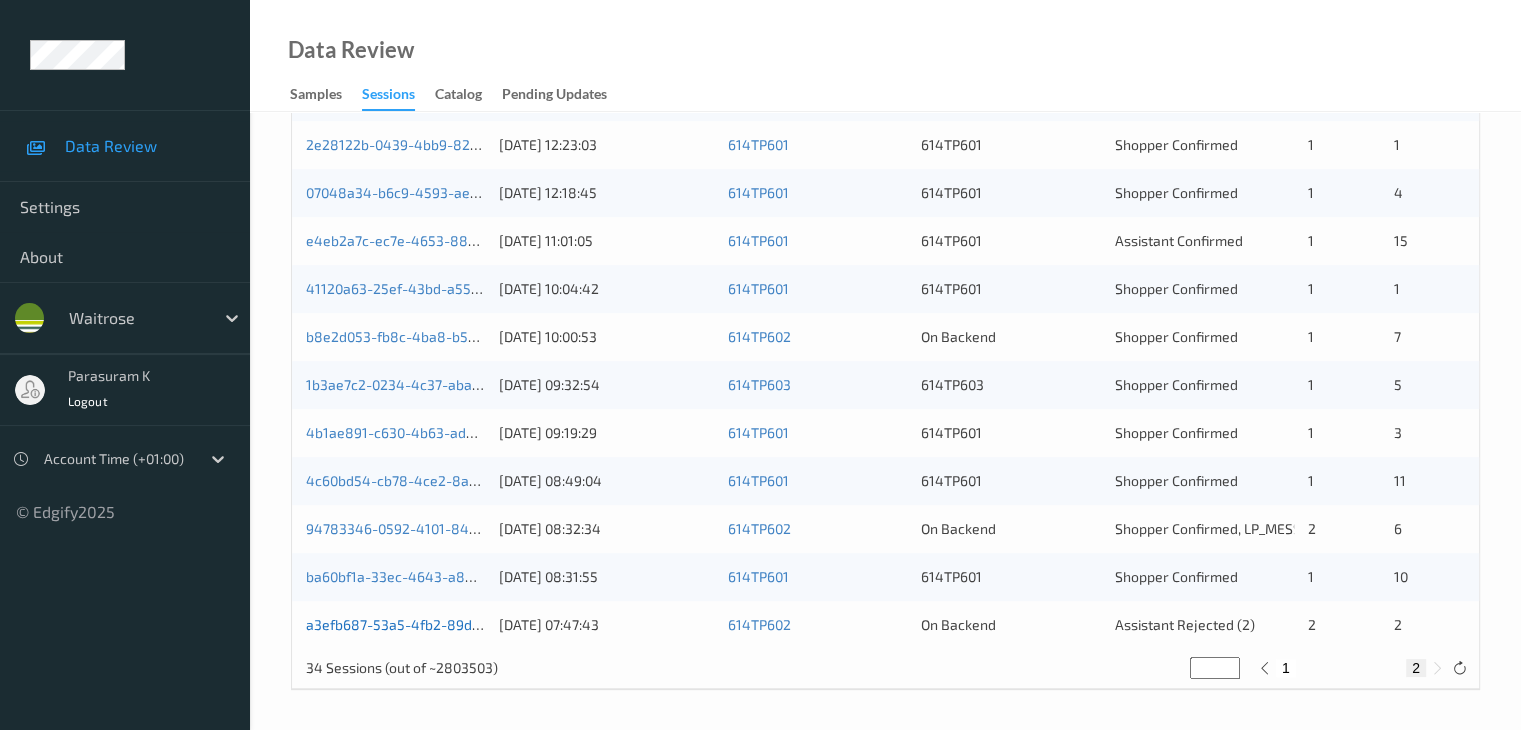 click on "a3efb687-53a5-4fb2-89d1-7a954606143c" at bounding box center [441, 624] 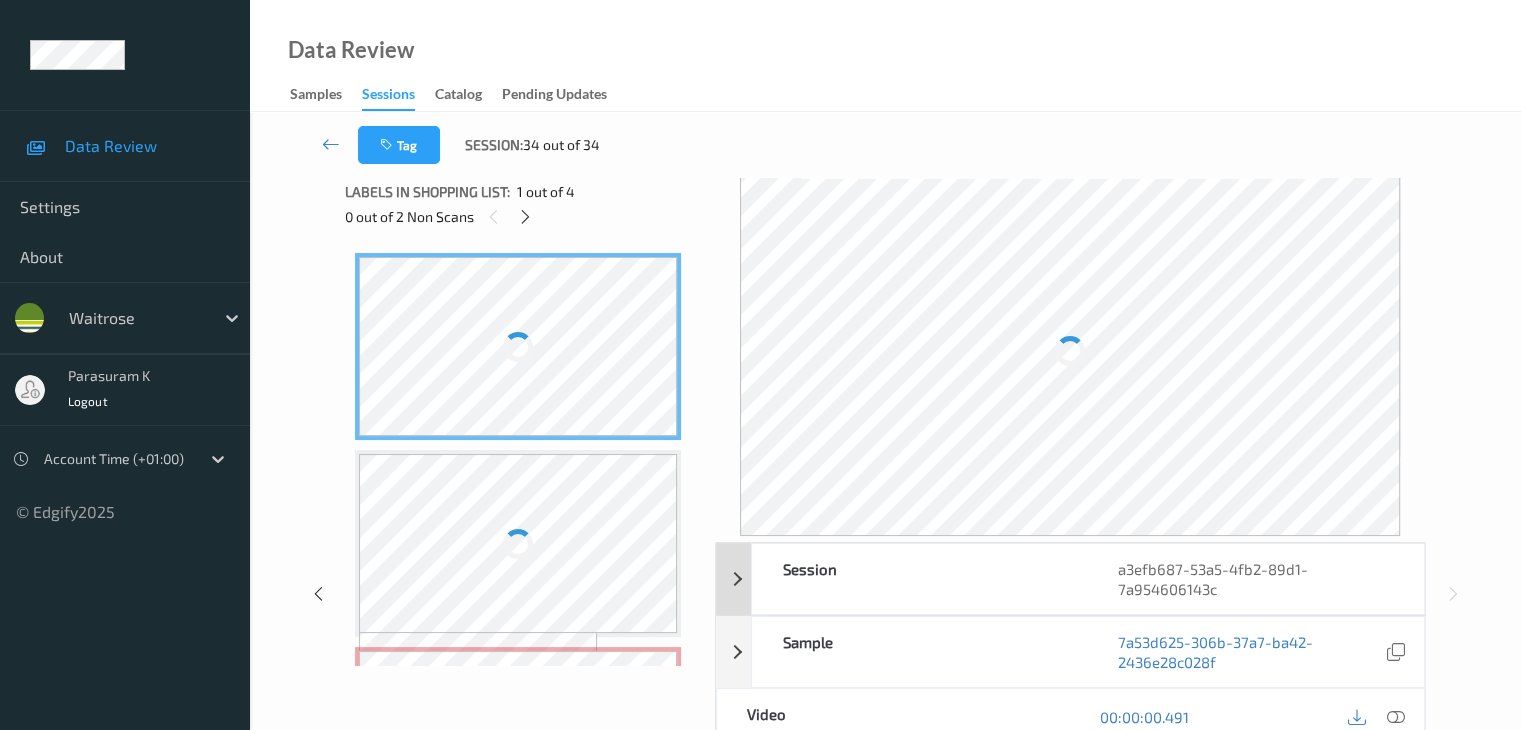 scroll, scrollTop: 200, scrollLeft: 0, axis: vertical 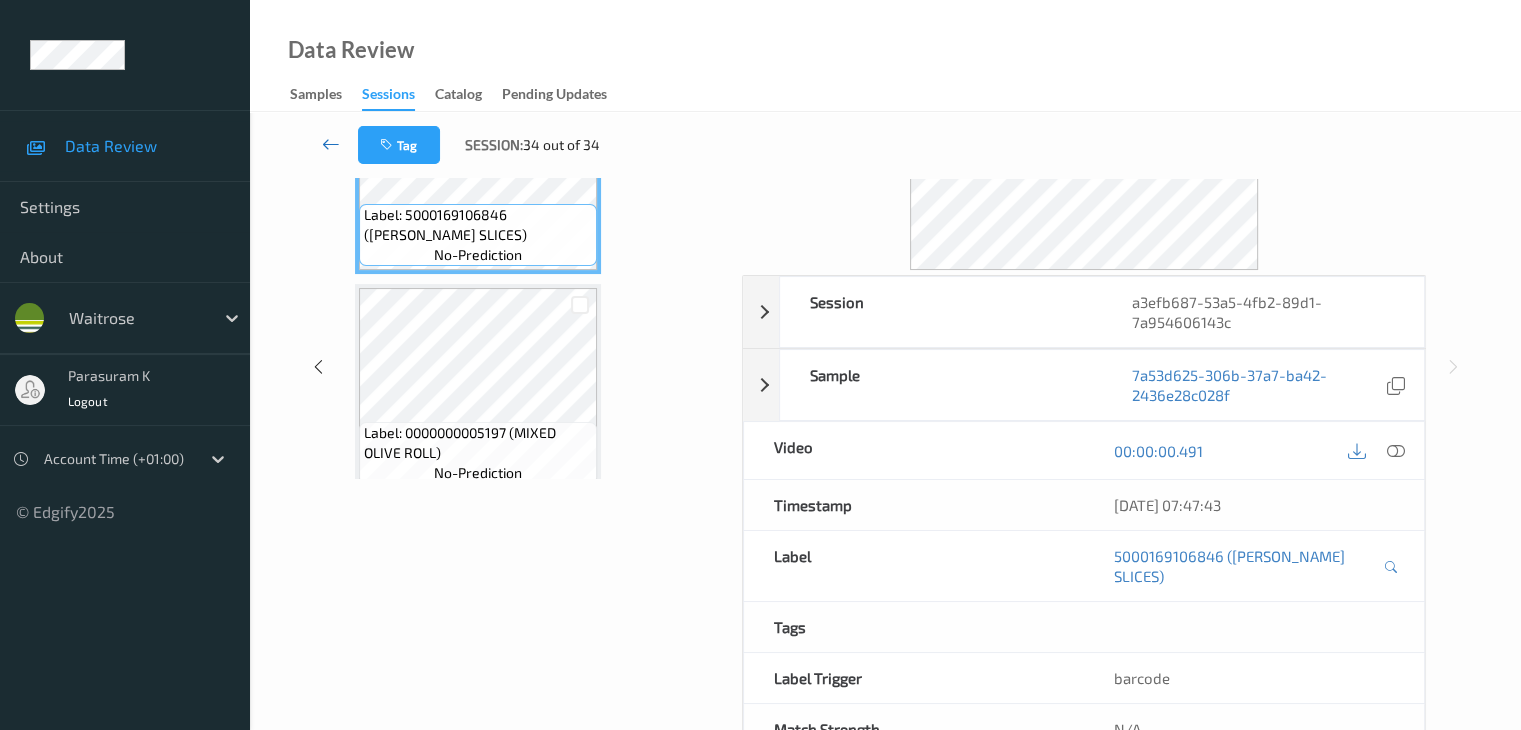 click at bounding box center (331, 144) 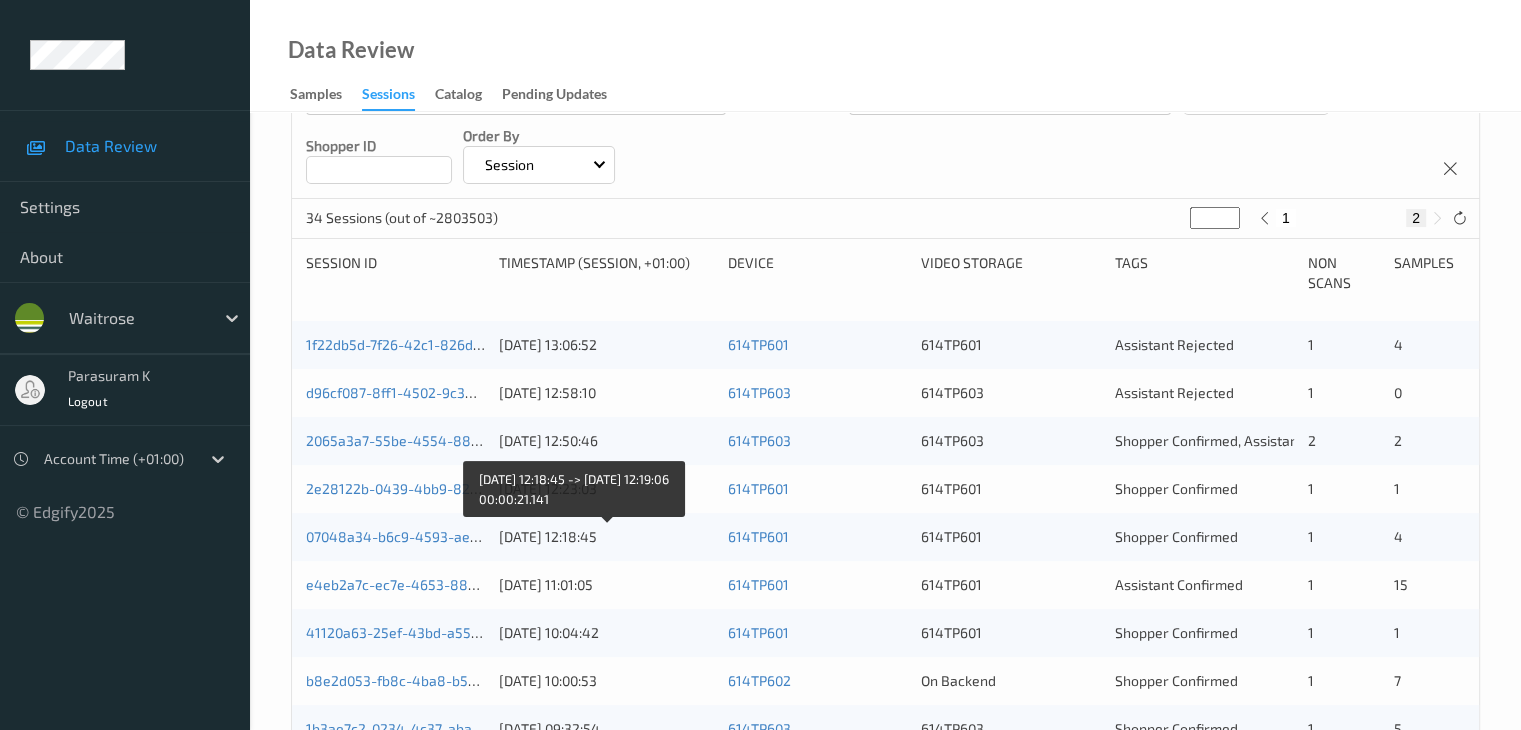 scroll, scrollTop: 600, scrollLeft: 0, axis: vertical 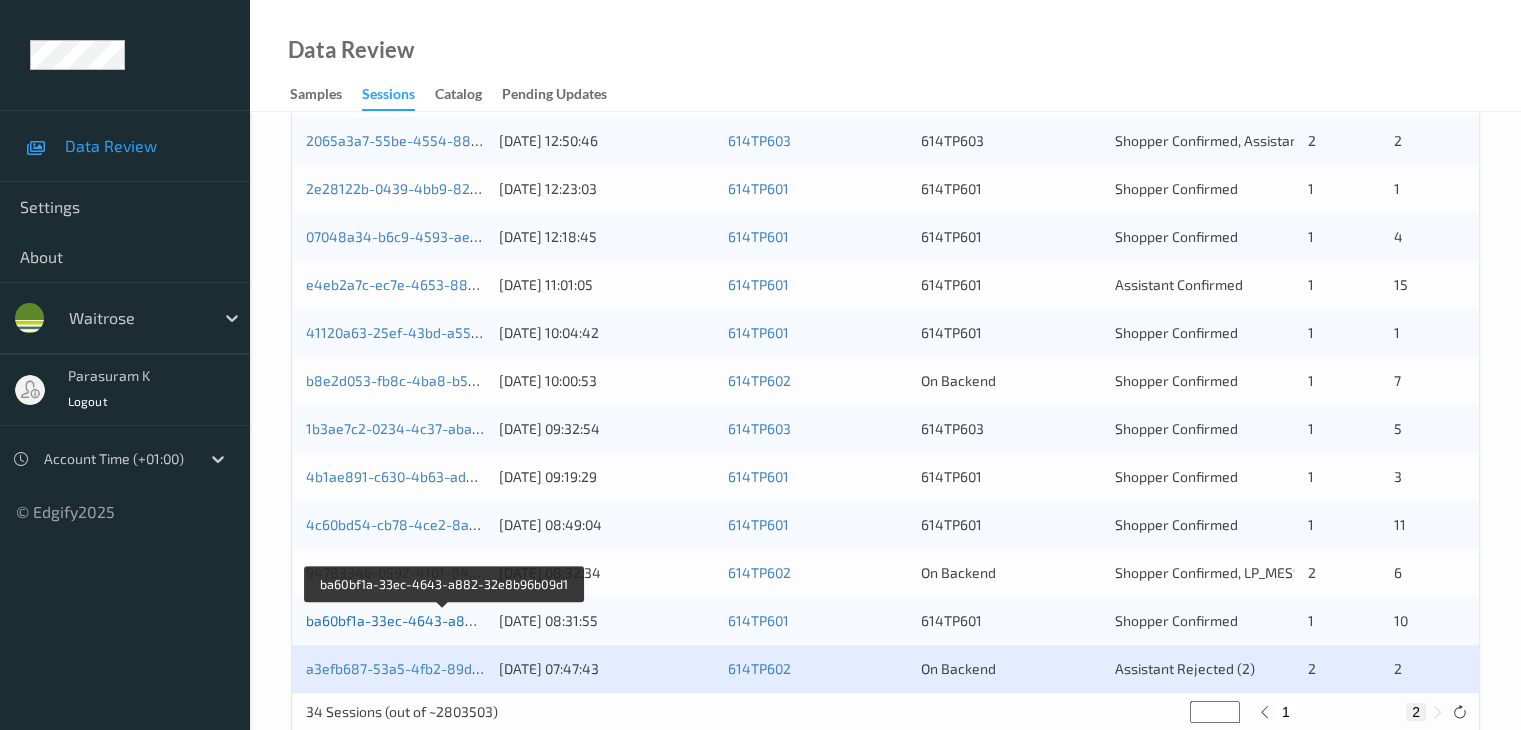 click on "ba60bf1a-33ec-4643-a882-32e8b96b09d1" at bounding box center (444, 620) 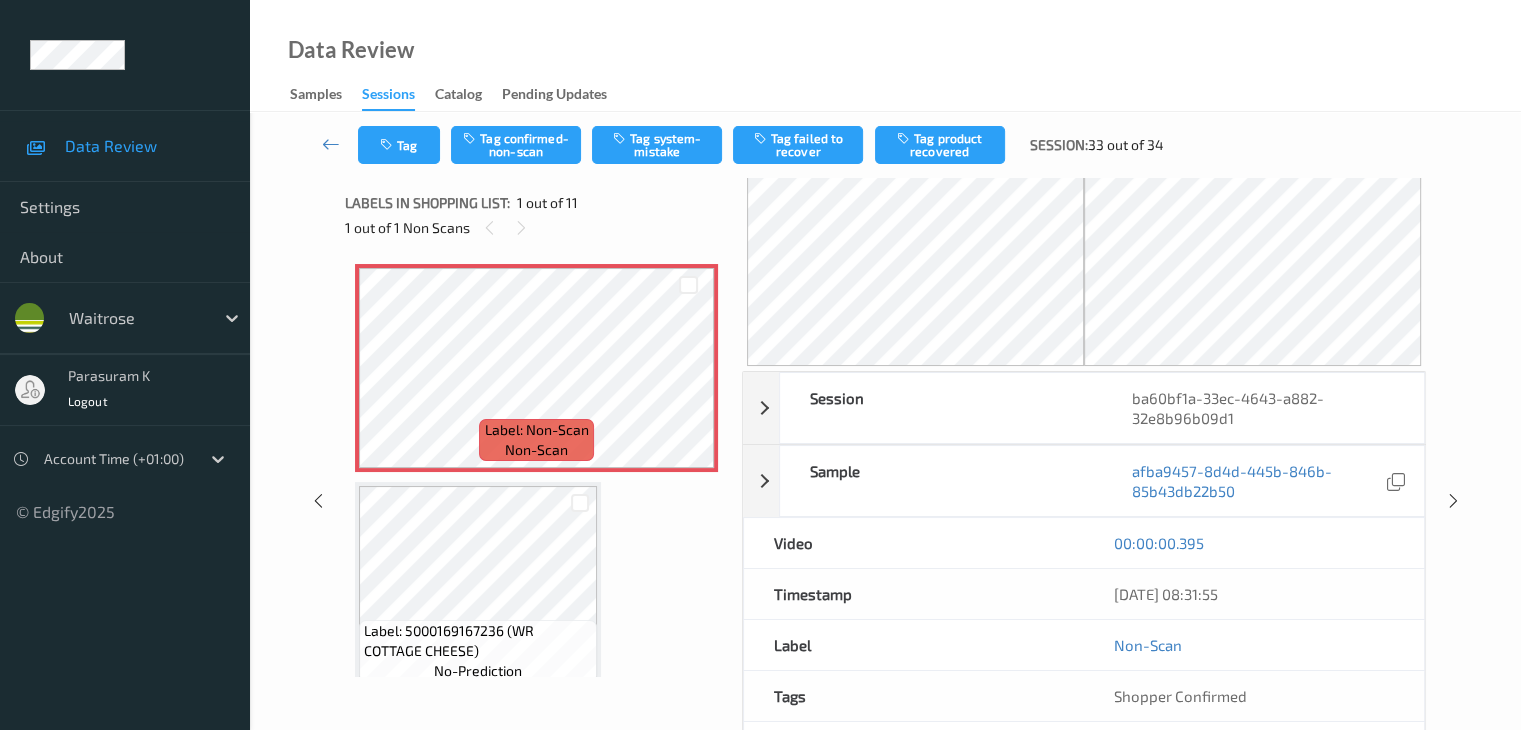 scroll, scrollTop: 0, scrollLeft: 0, axis: both 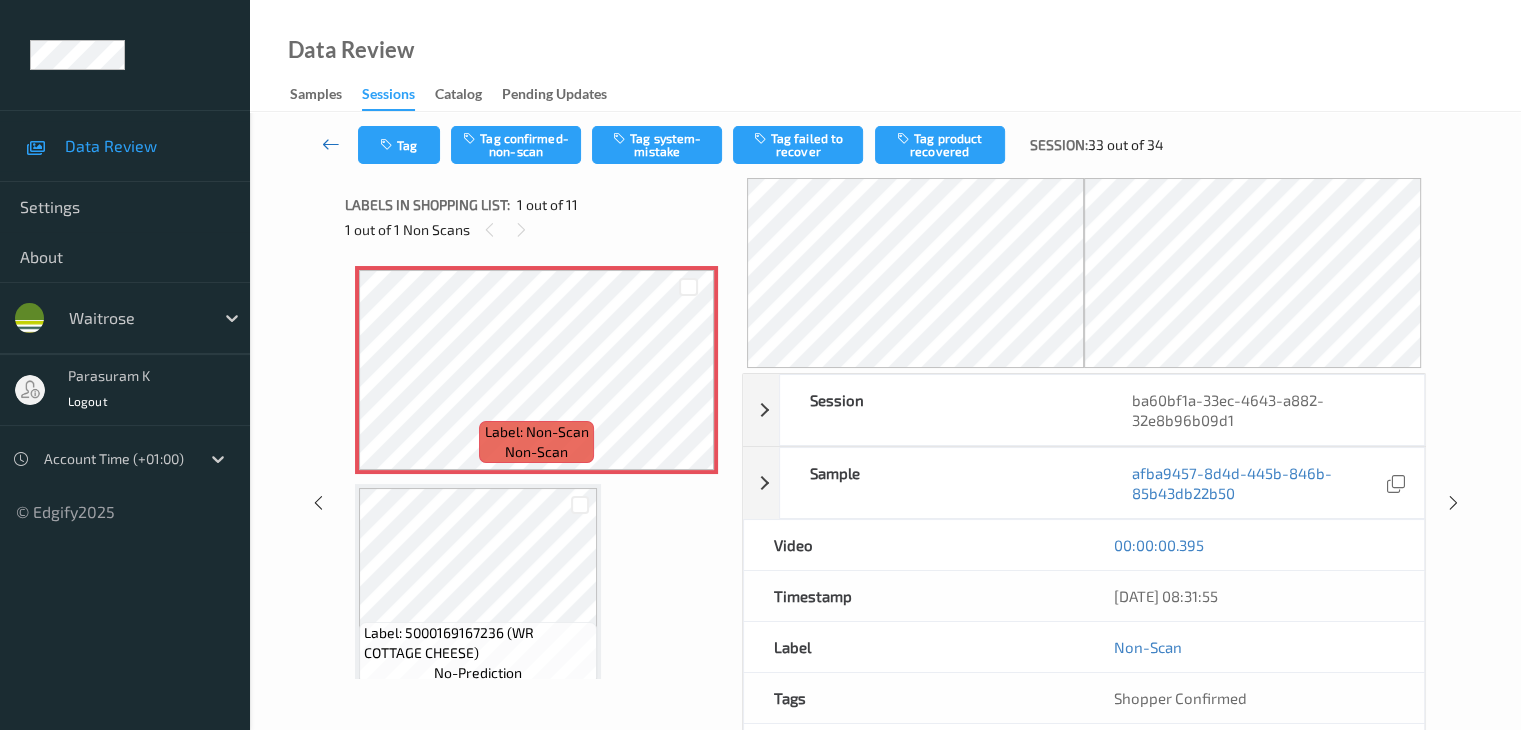 click at bounding box center (331, 144) 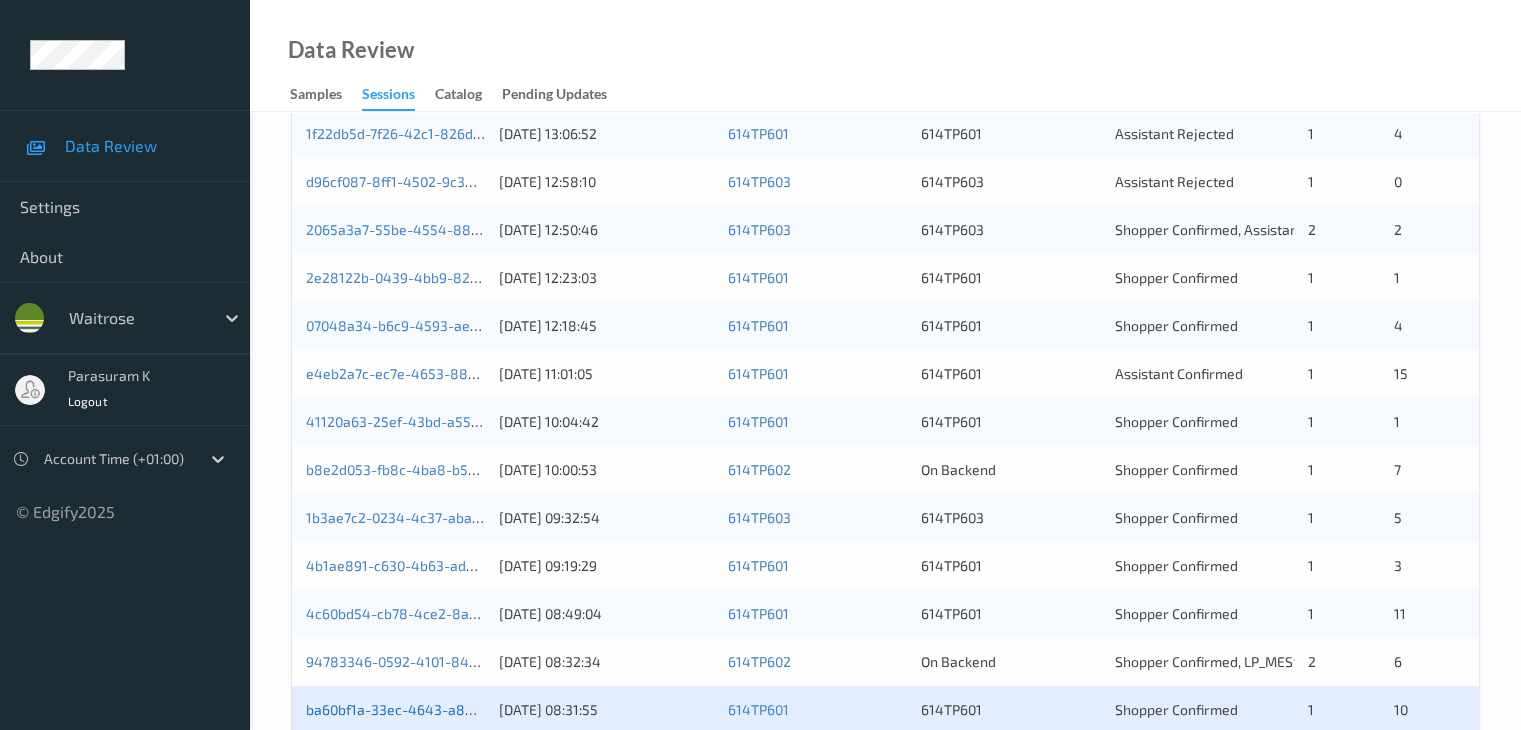 scroll, scrollTop: 644, scrollLeft: 0, axis: vertical 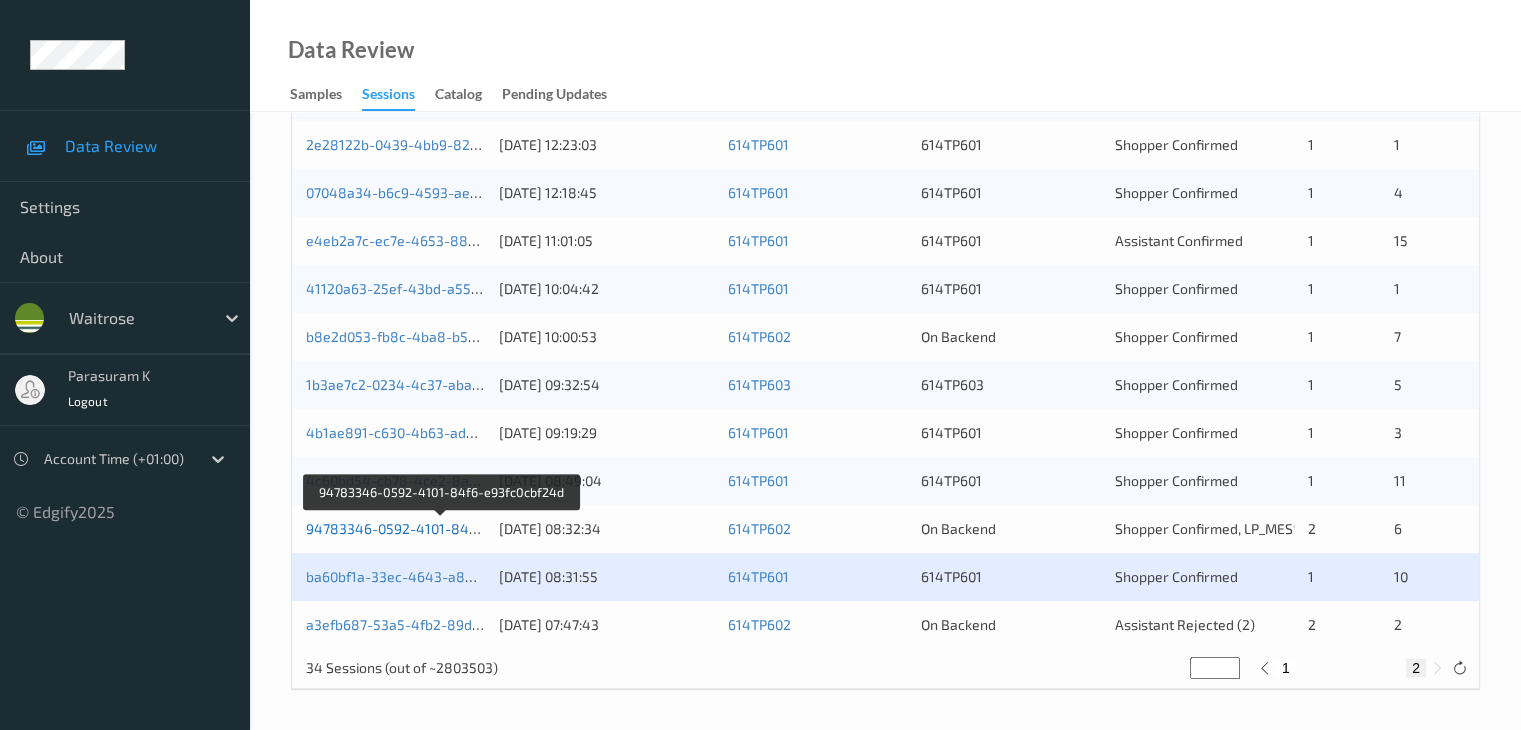 click on "94783346-0592-4101-84f6-e93fc0cbf24d" at bounding box center [441, 528] 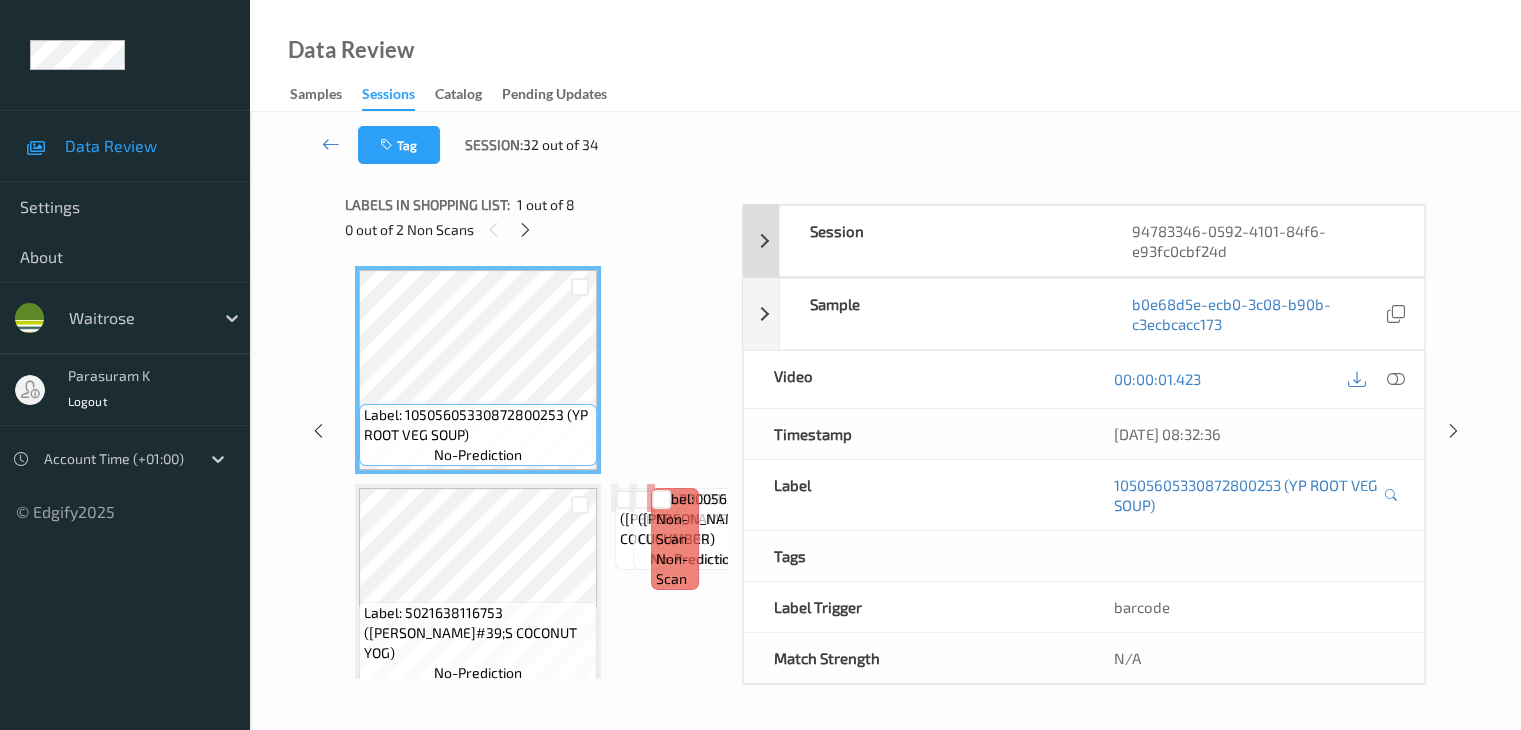 scroll, scrollTop: 200, scrollLeft: 0, axis: vertical 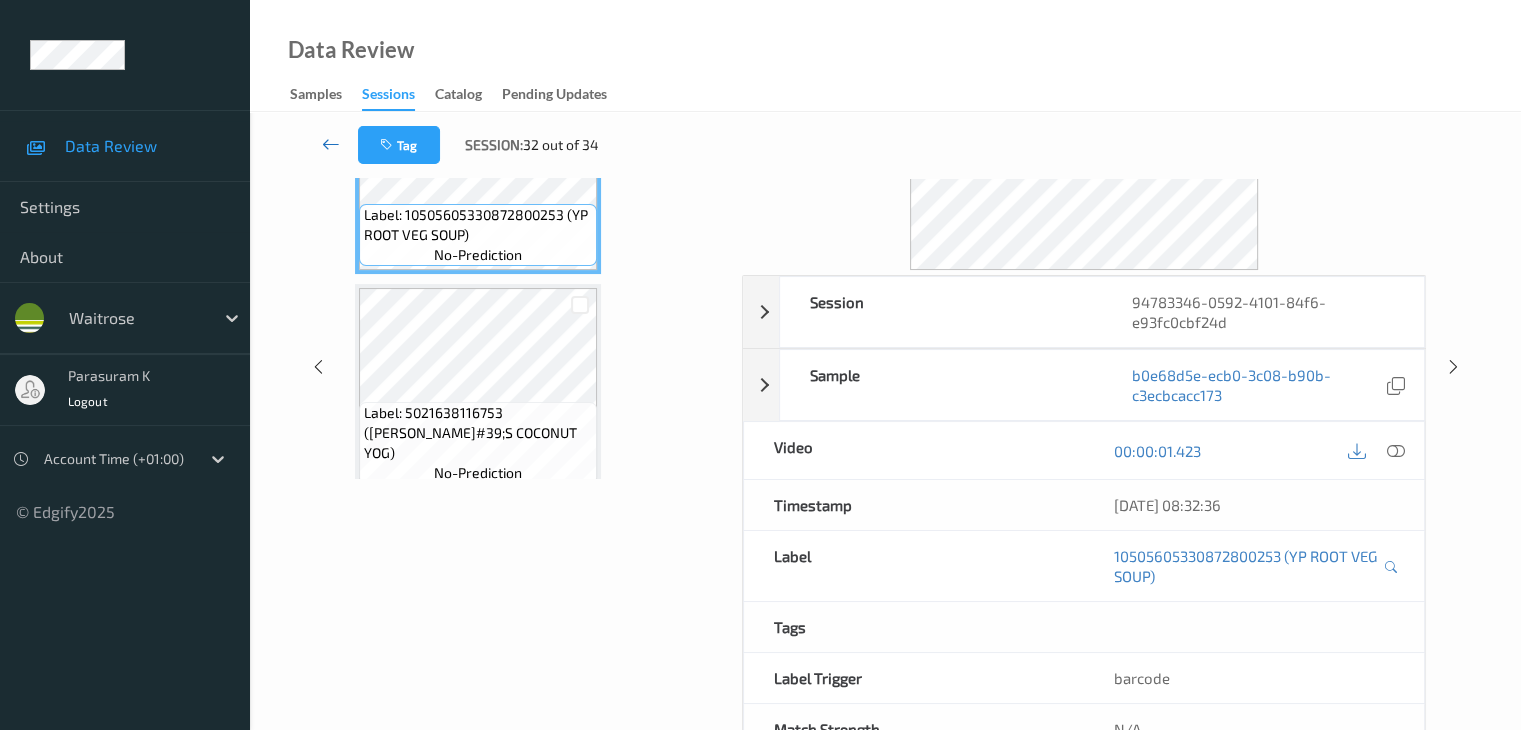 click at bounding box center [331, 144] 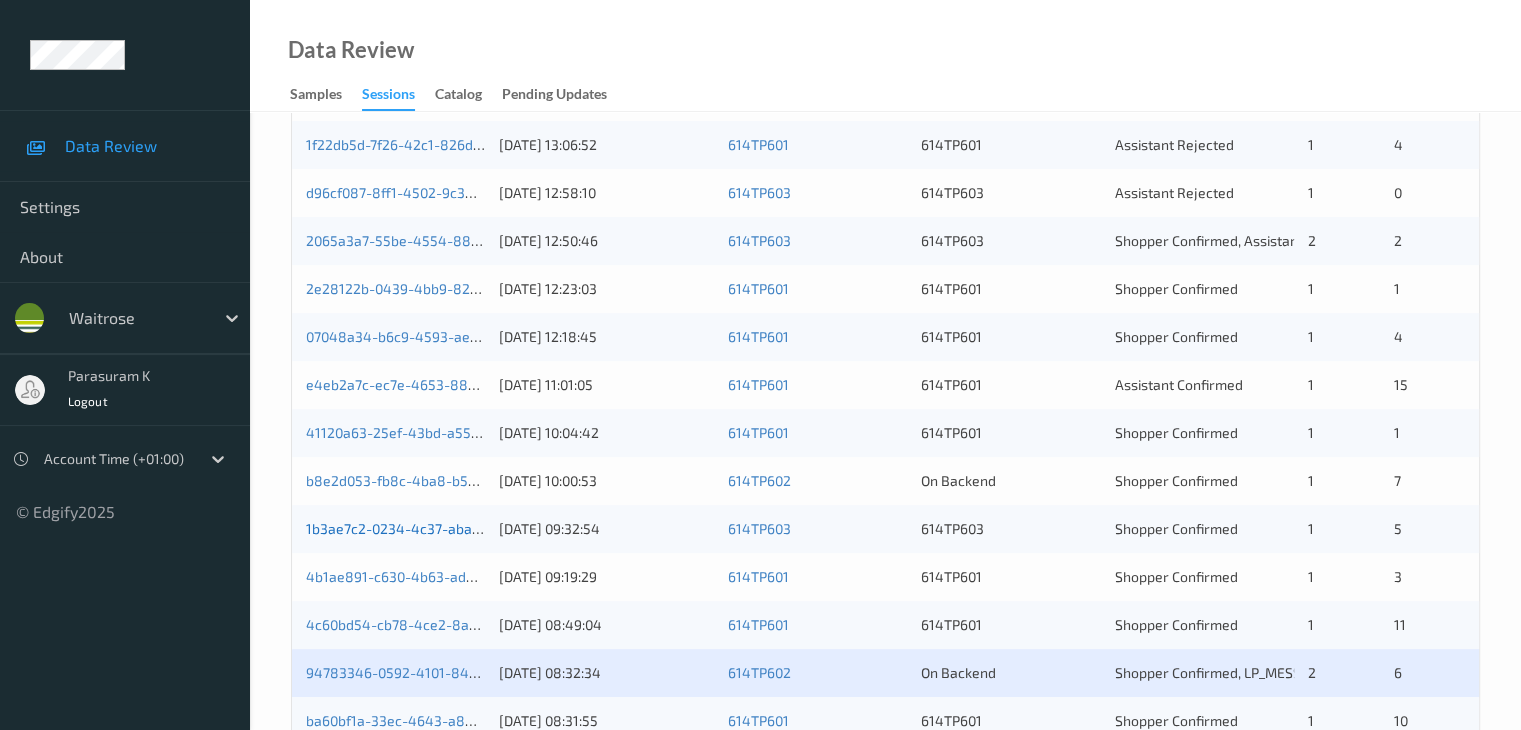 click on "1b3ae7c2-0234-4c37-abaa-e3d6ca8bce34" at bounding box center (444, 528) 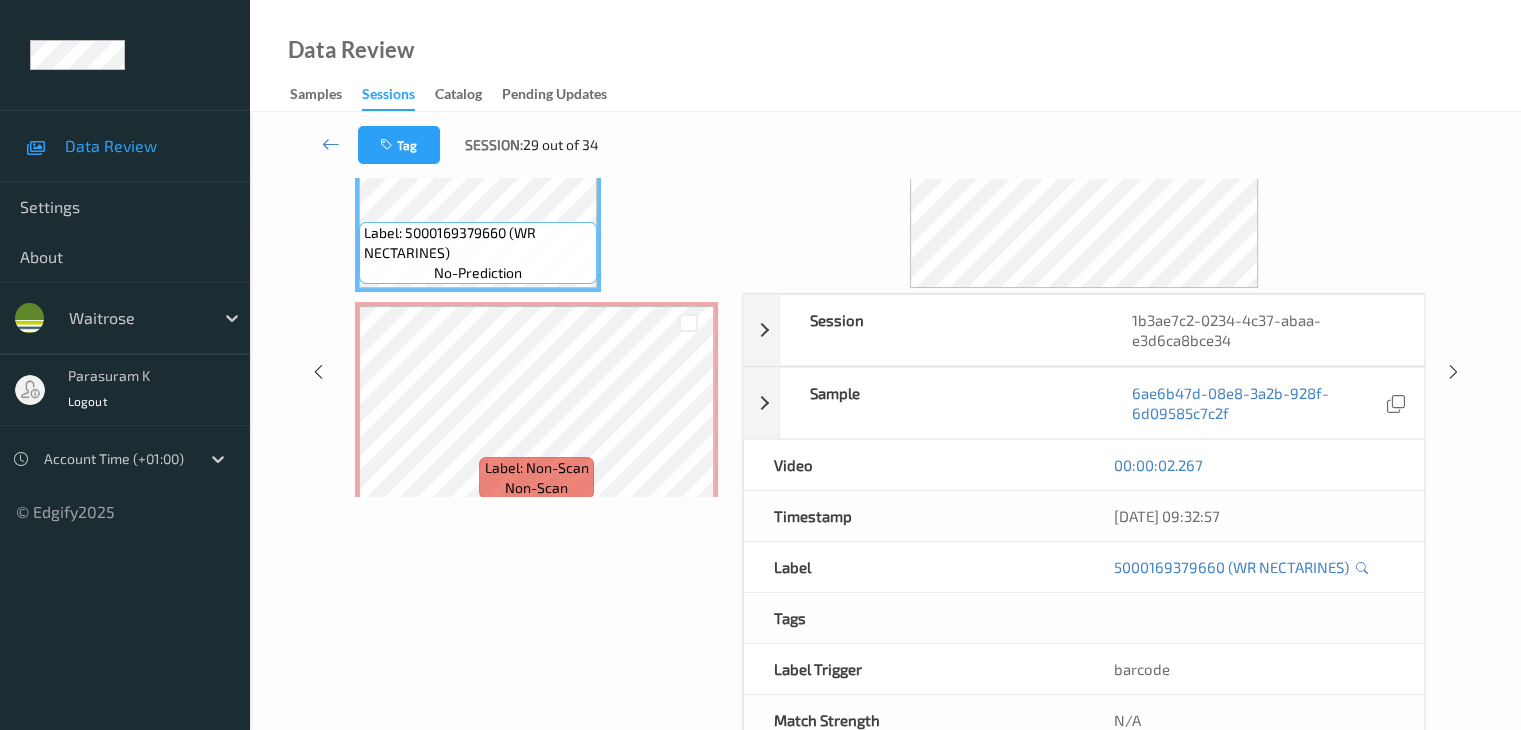 scroll, scrollTop: 138, scrollLeft: 0, axis: vertical 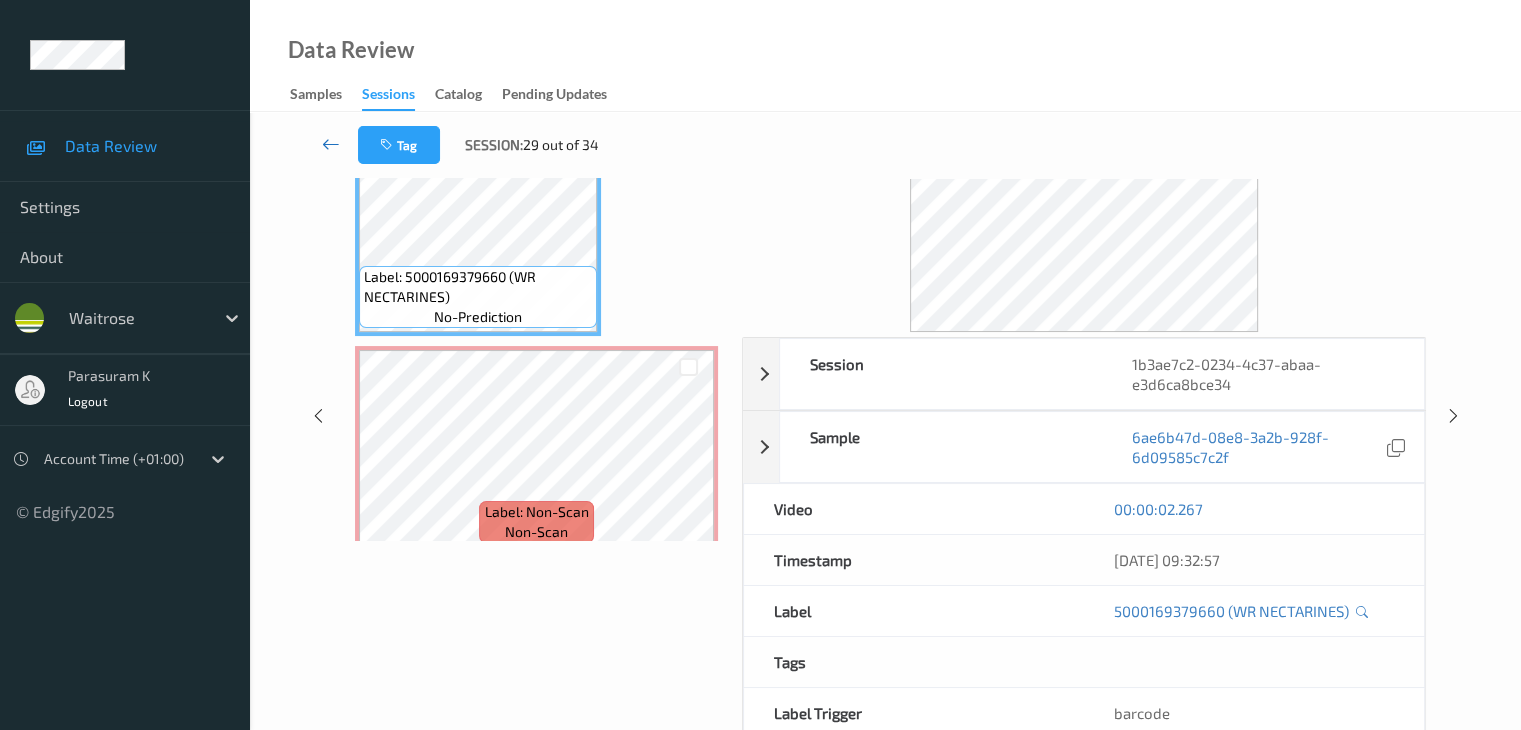 click at bounding box center (331, 144) 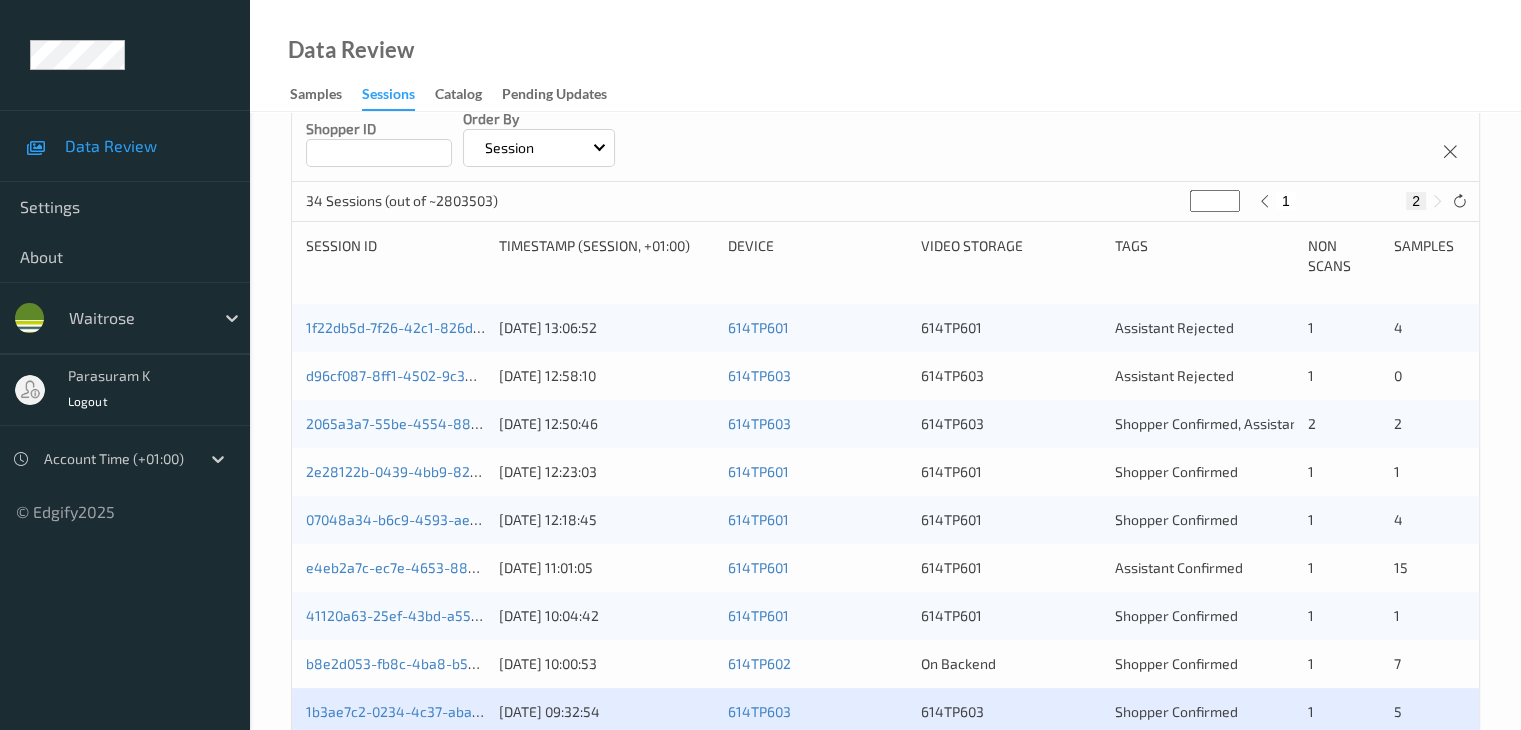 scroll, scrollTop: 600, scrollLeft: 0, axis: vertical 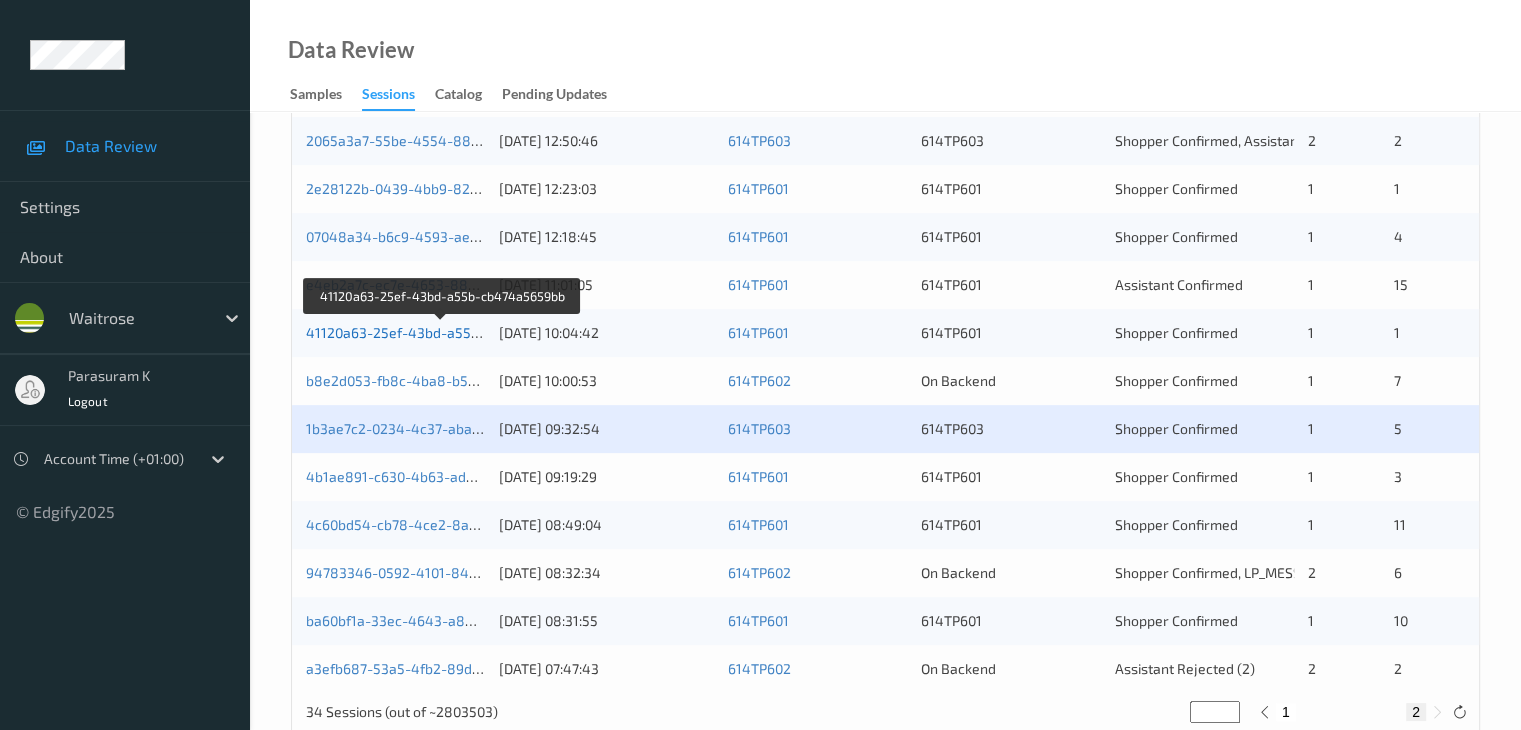 click on "41120a63-25ef-43bd-a55b-cb474a5659bb" at bounding box center [443, 332] 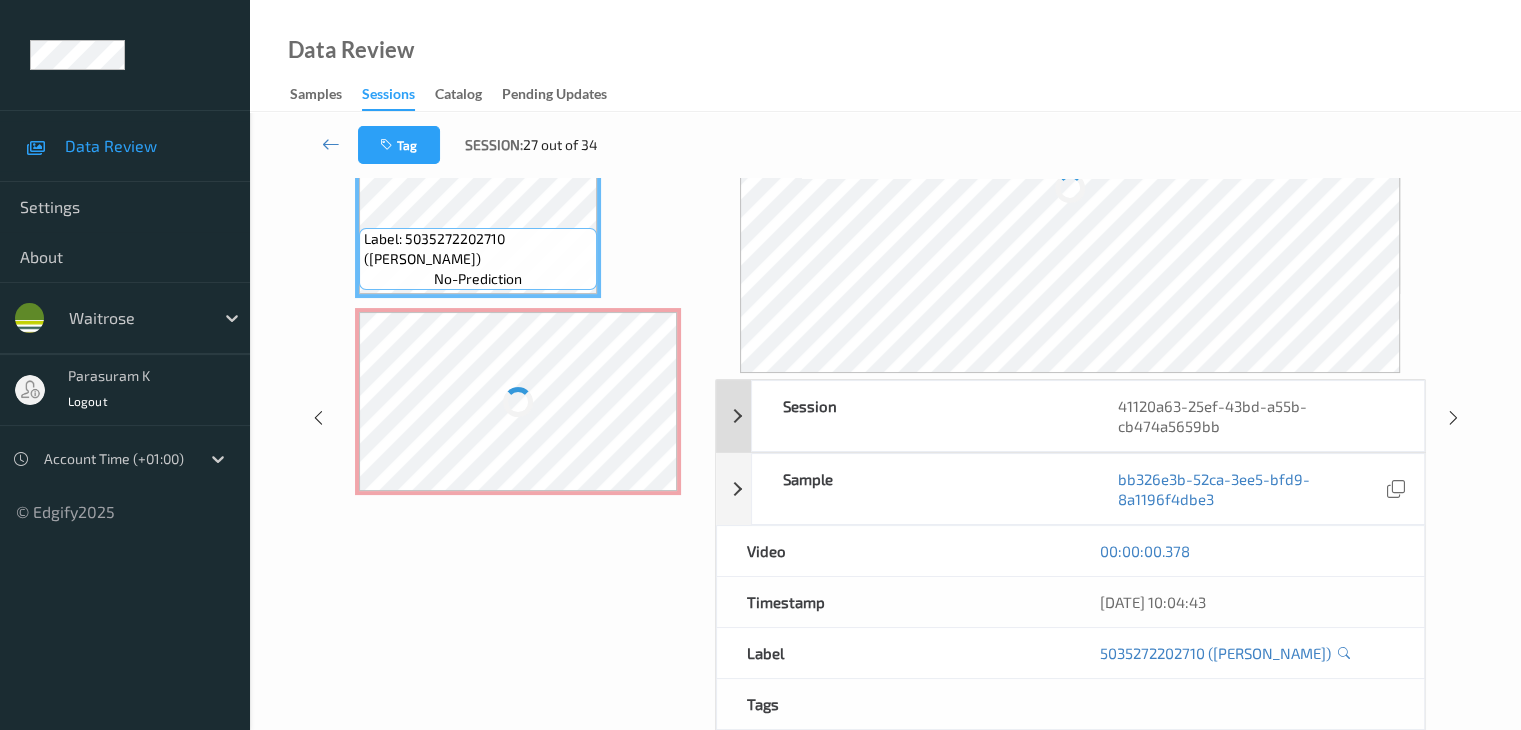 scroll, scrollTop: 317, scrollLeft: 0, axis: vertical 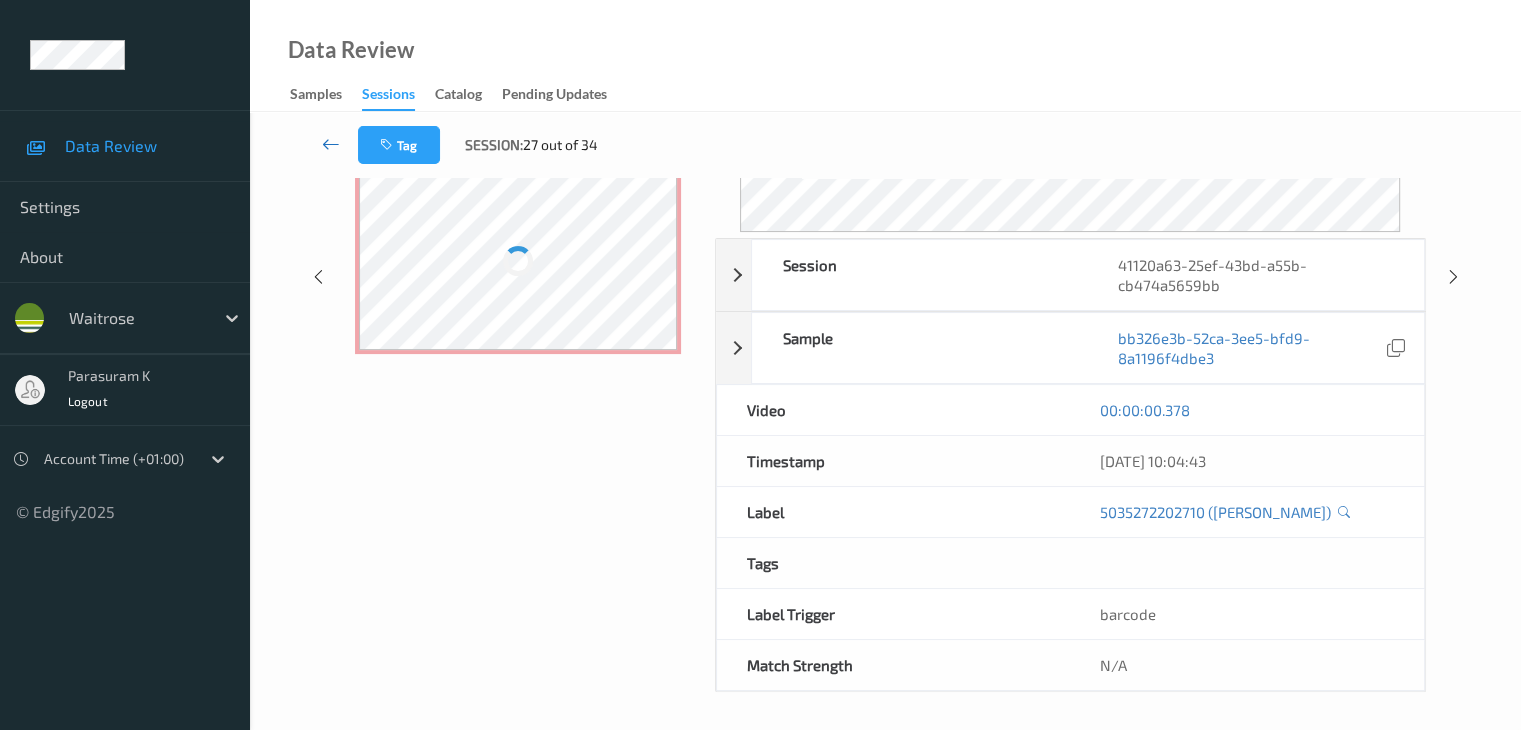 click at bounding box center (331, 144) 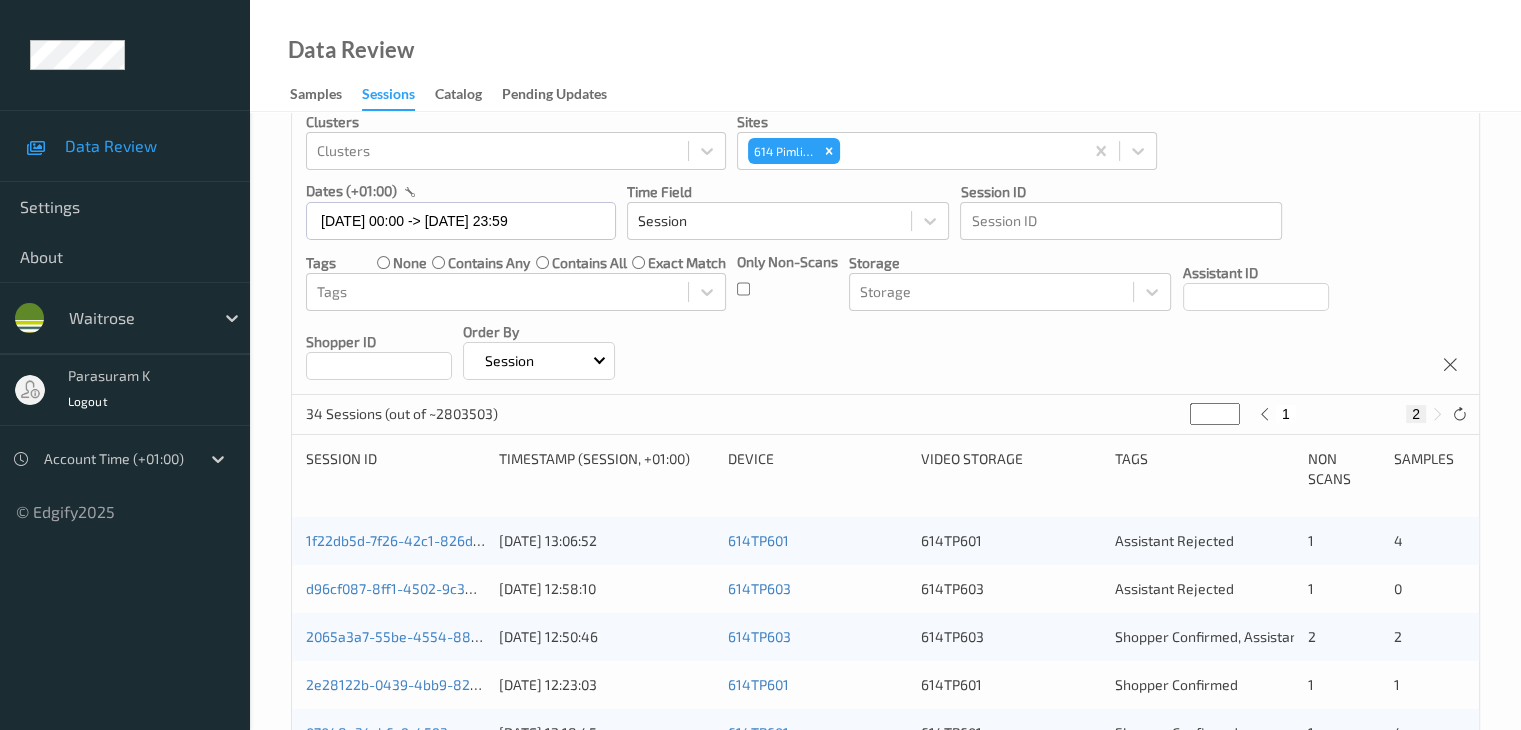 scroll, scrollTop: 1, scrollLeft: 0, axis: vertical 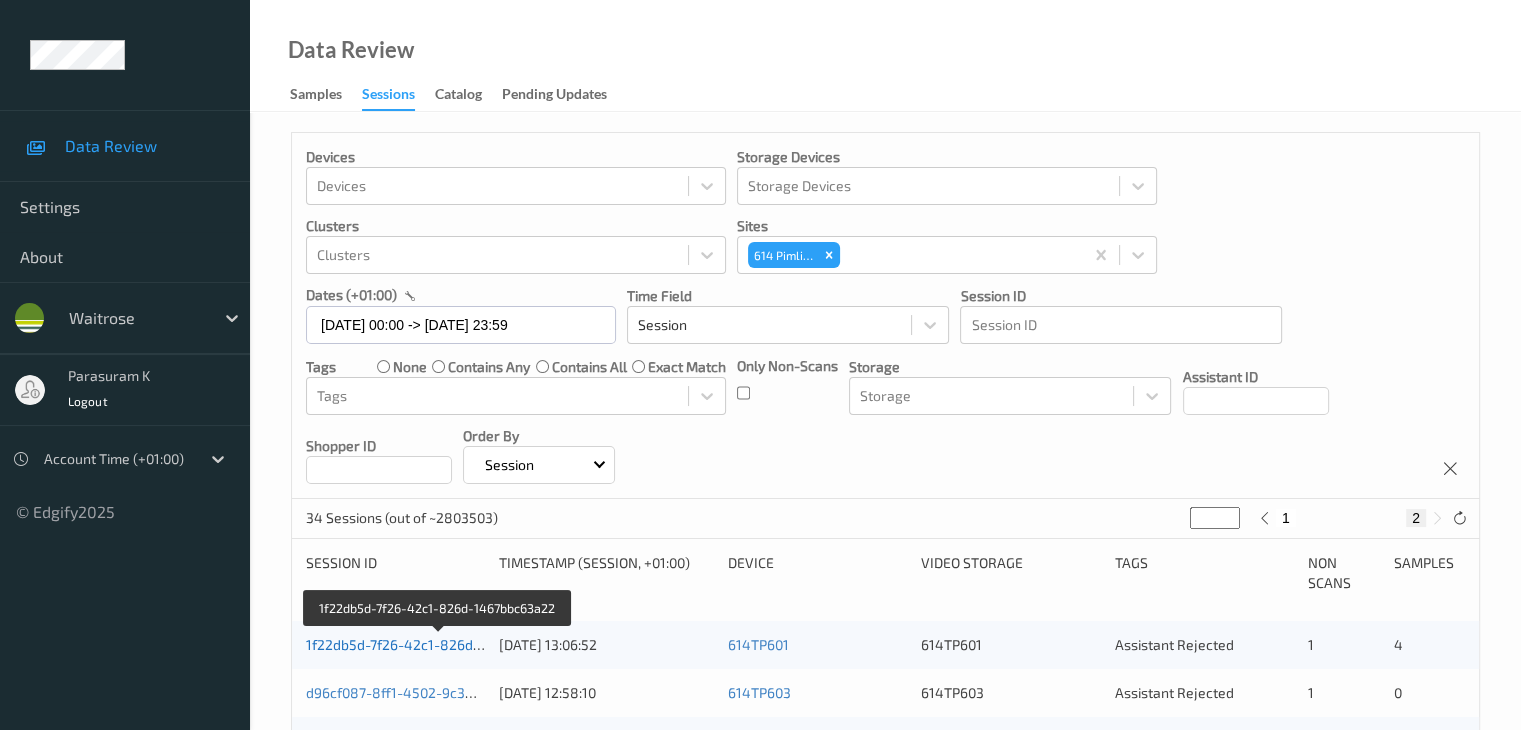 click on "1f22db5d-7f26-42c1-826d-1467bbc63a22" at bounding box center (439, 644) 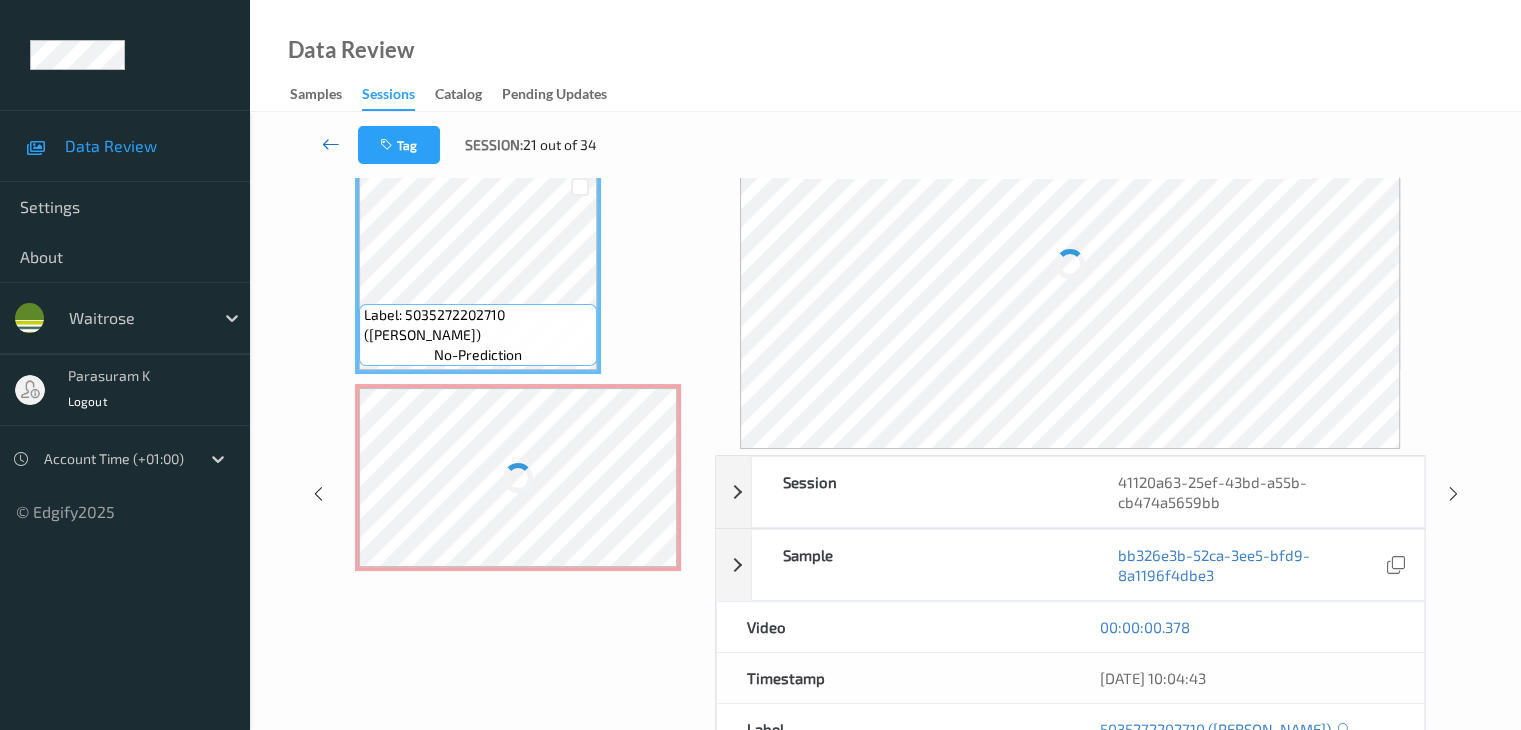 click at bounding box center [331, 144] 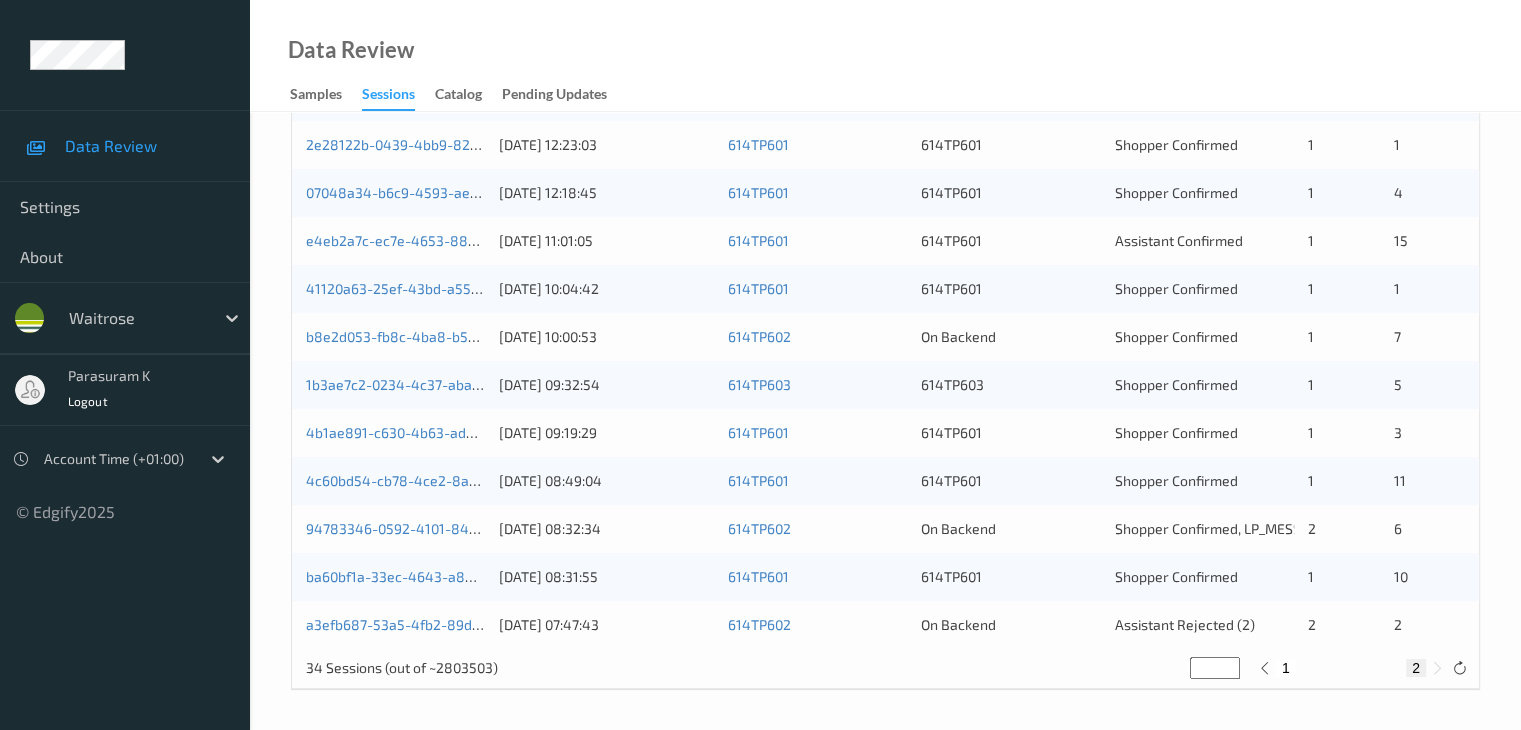 click on "1" at bounding box center [1286, 668] 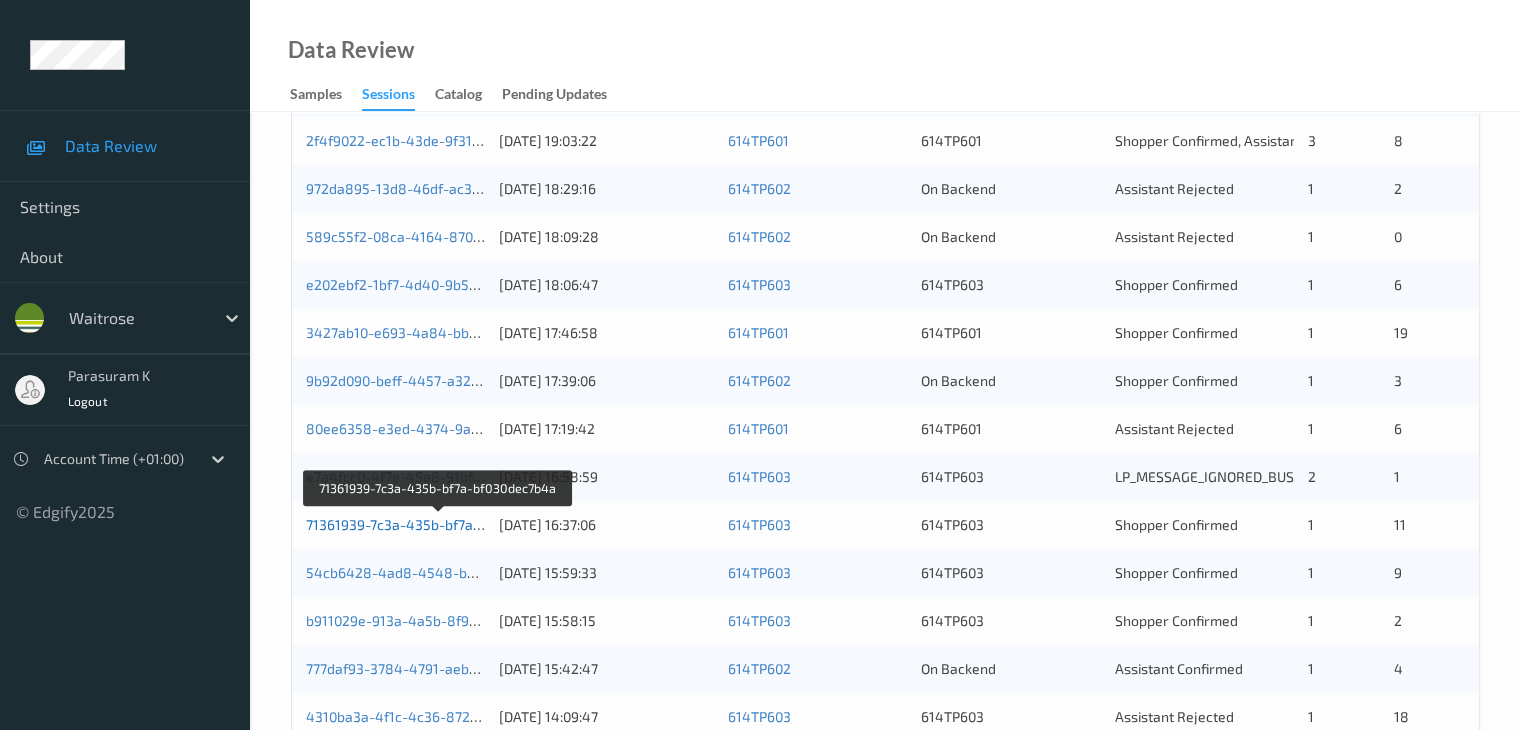 click on "71361939-7c3a-435b-bf7a-bf030dec7b4a" at bounding box center (438, 524) 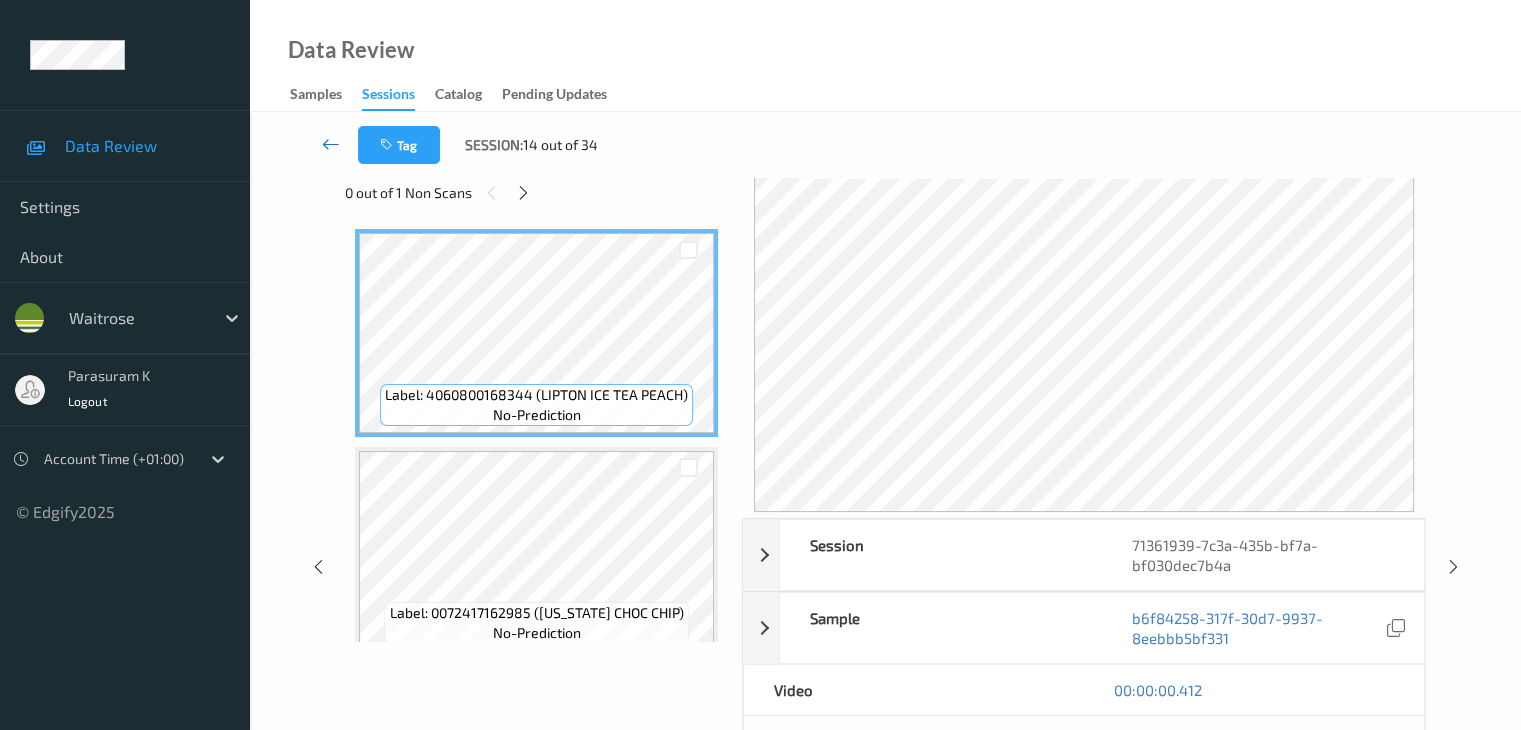 click at bounding box center (331, 144) 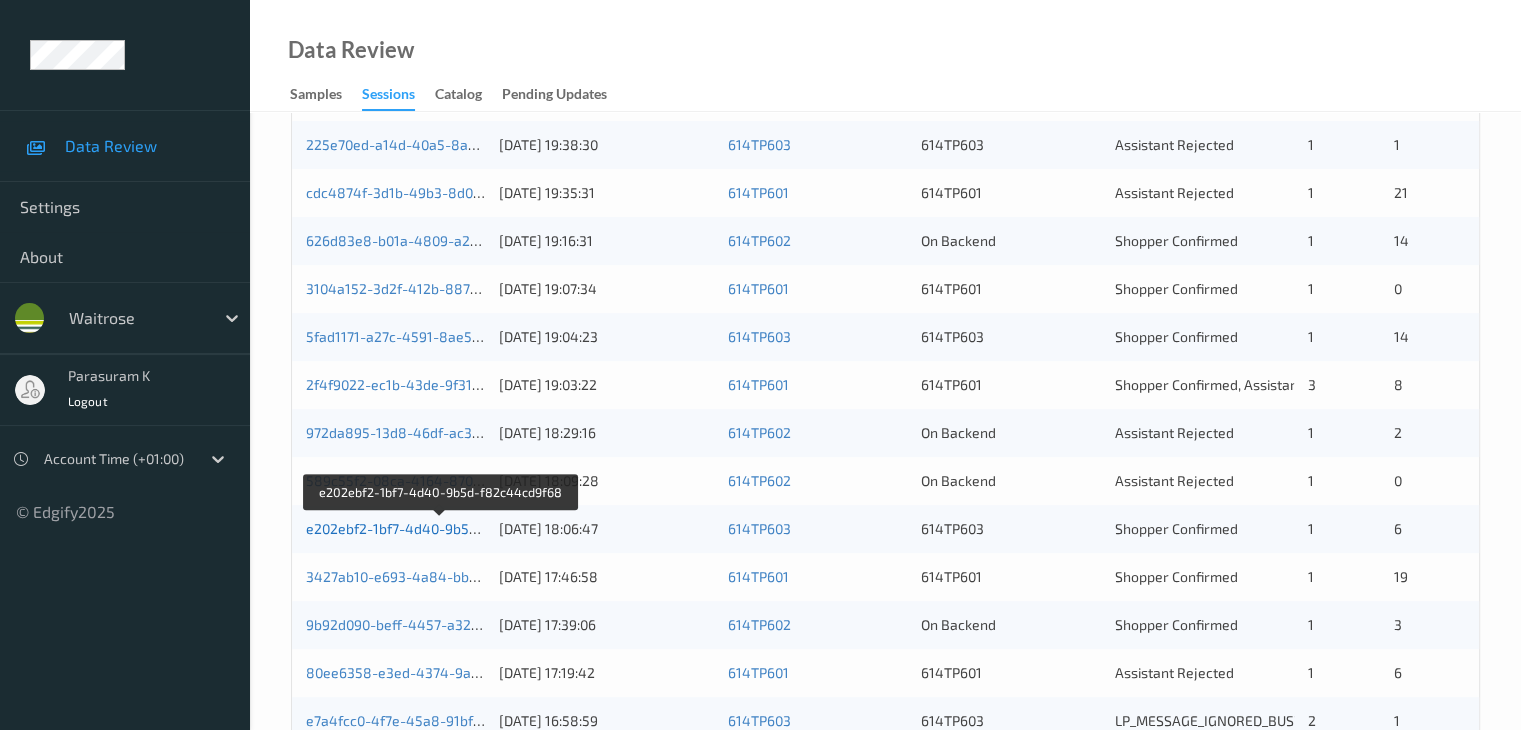 click on "e202ebf2-1bf7-4d40-9b5d-f82c44cd9f68" at bounding box center (440, 528) 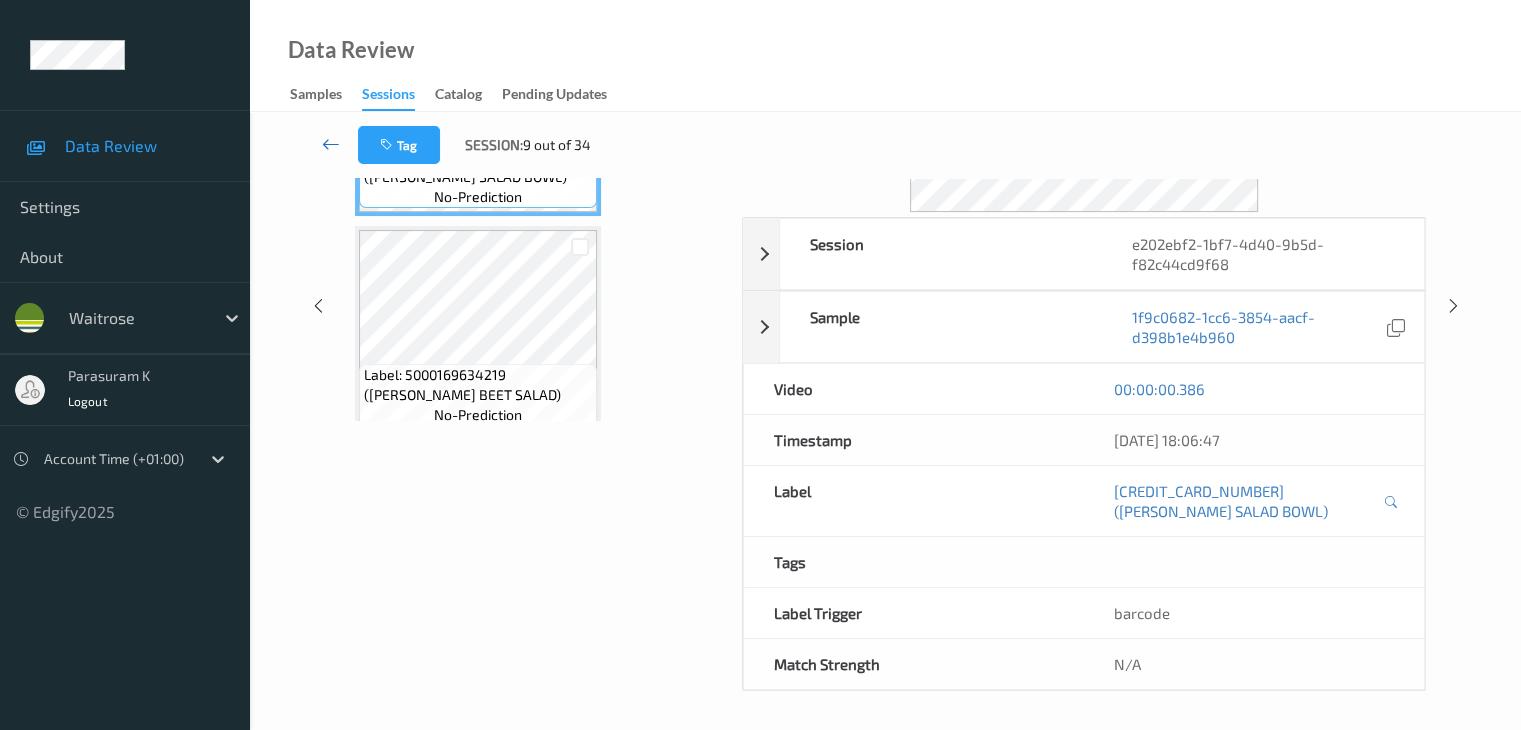 click at bounding box center [331, 144] 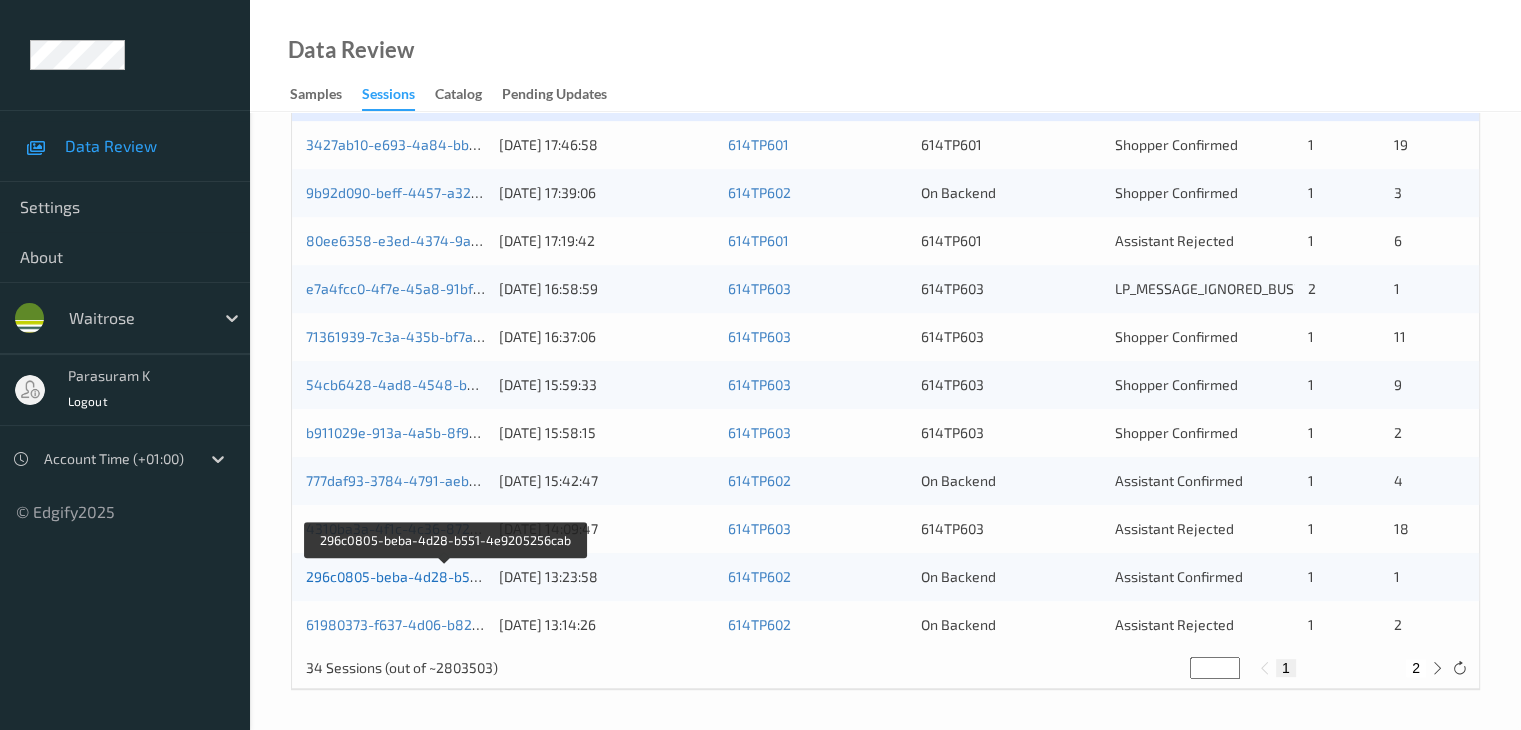 click on "296c0805-beba-4d28-b551-4e9205256cab" at bounding box center (446, 576) 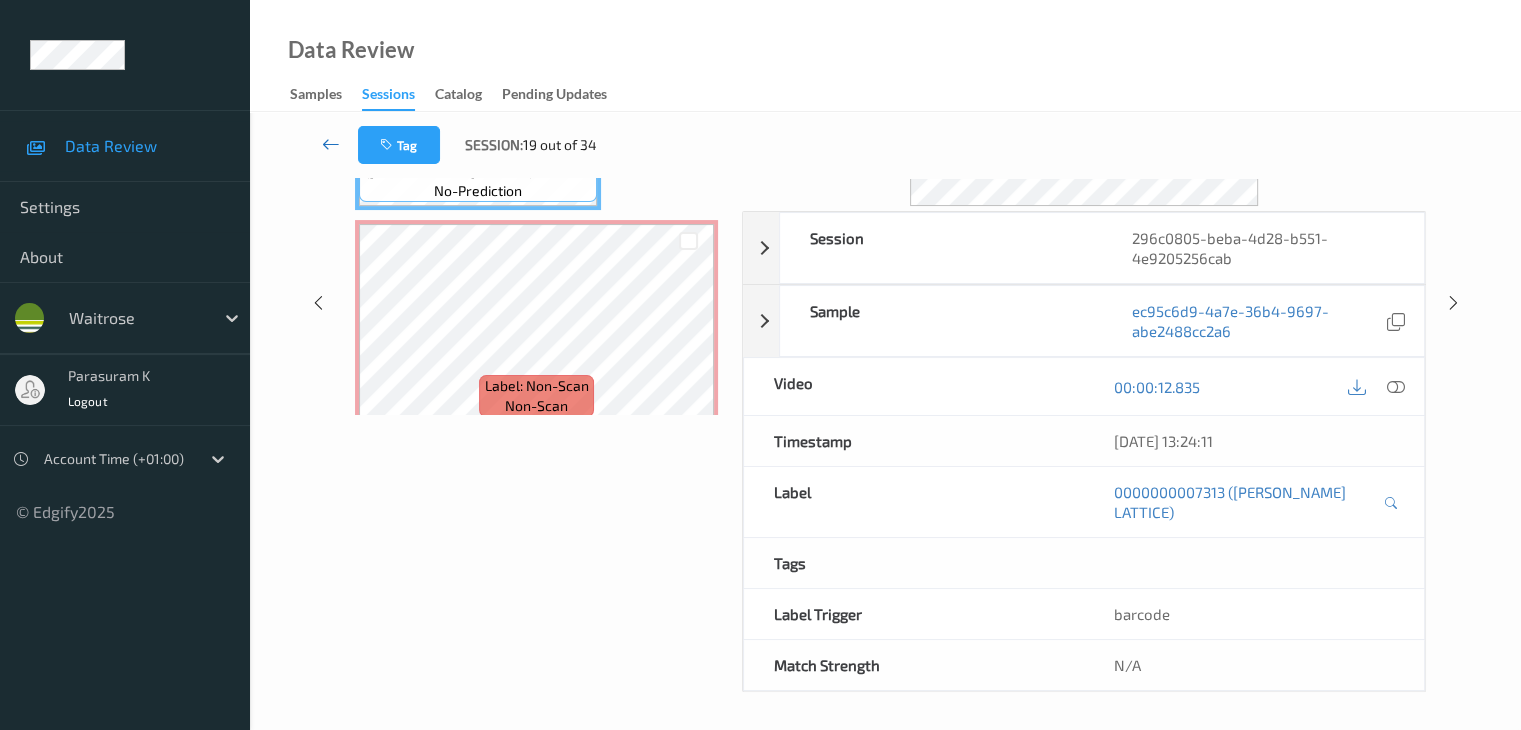 click at bounding box center [331, 144] 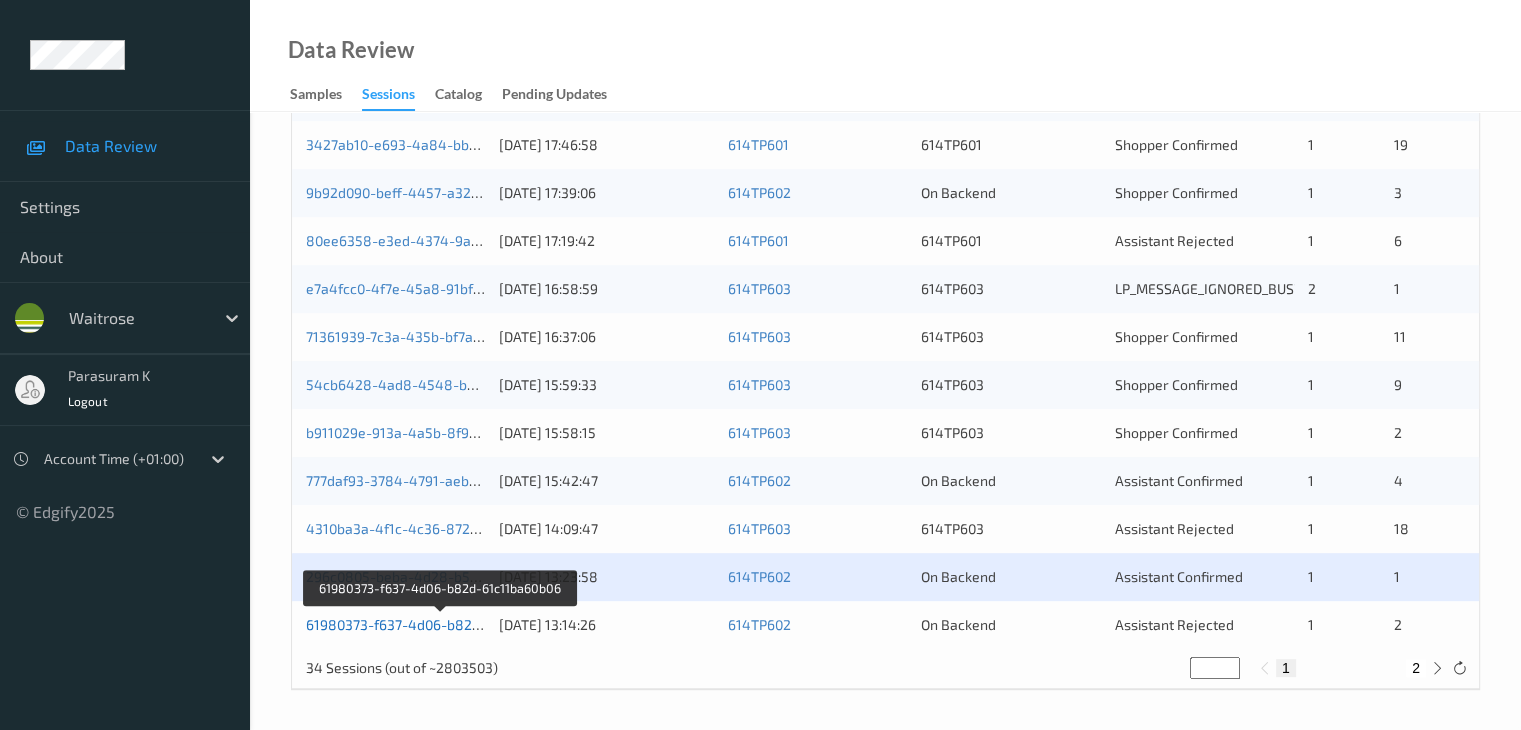 click on "61980373-f637-4d06-b82d-61c11ba60b06" at bounding box center (440, 624) 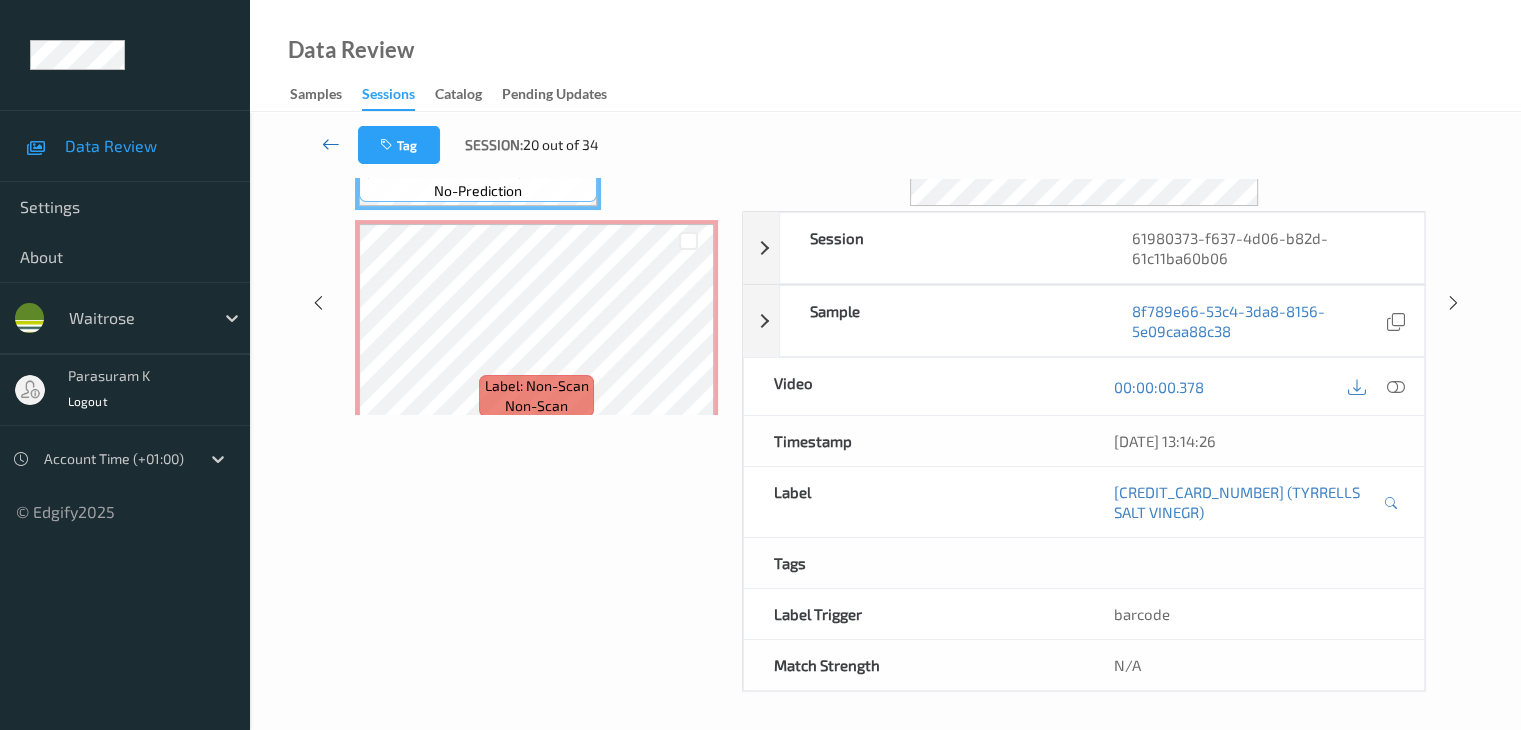 click at bounding box center [331, 144] 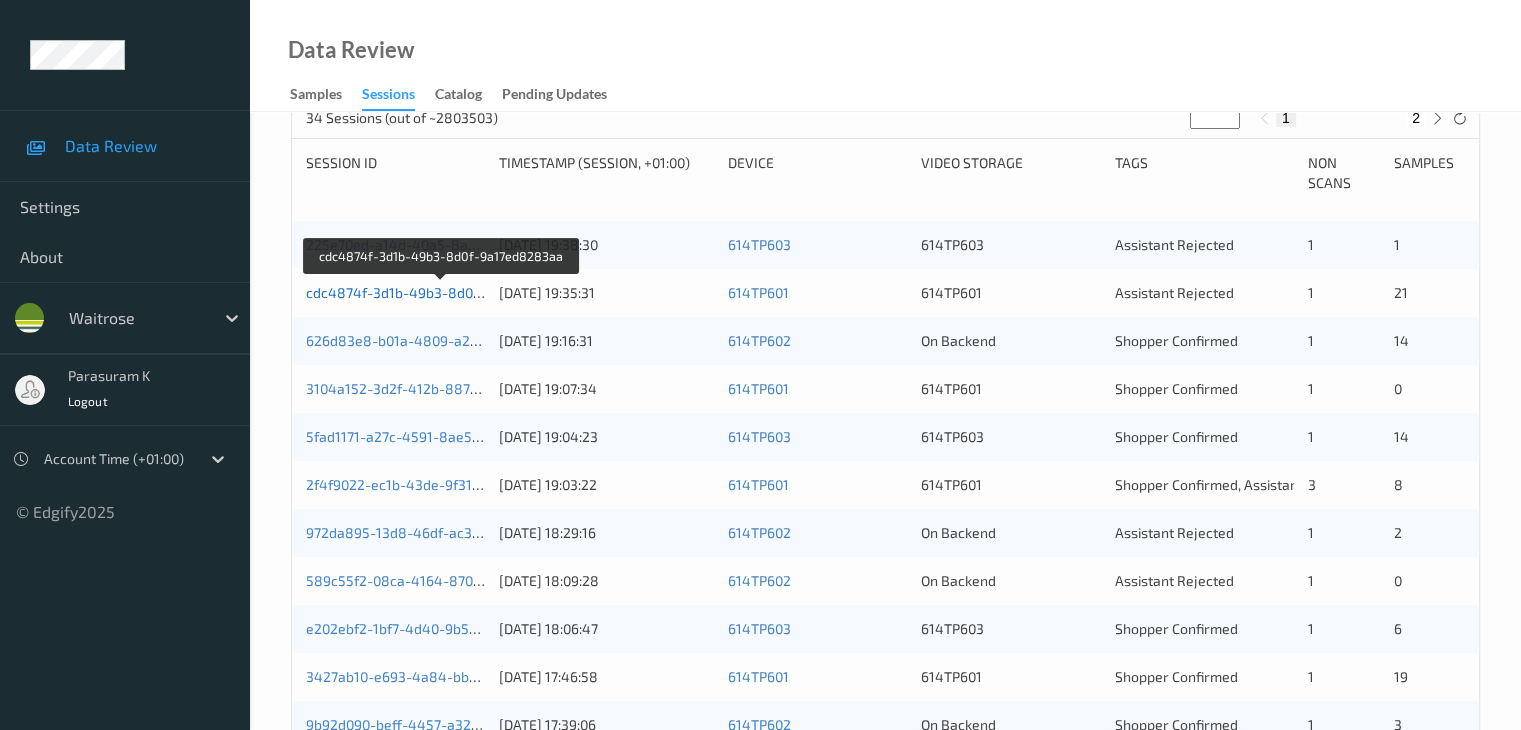 click on "cdc4874f-3d1b-49b3-8d0f-9a17ed8283aa" at bounding box center [442, 292] 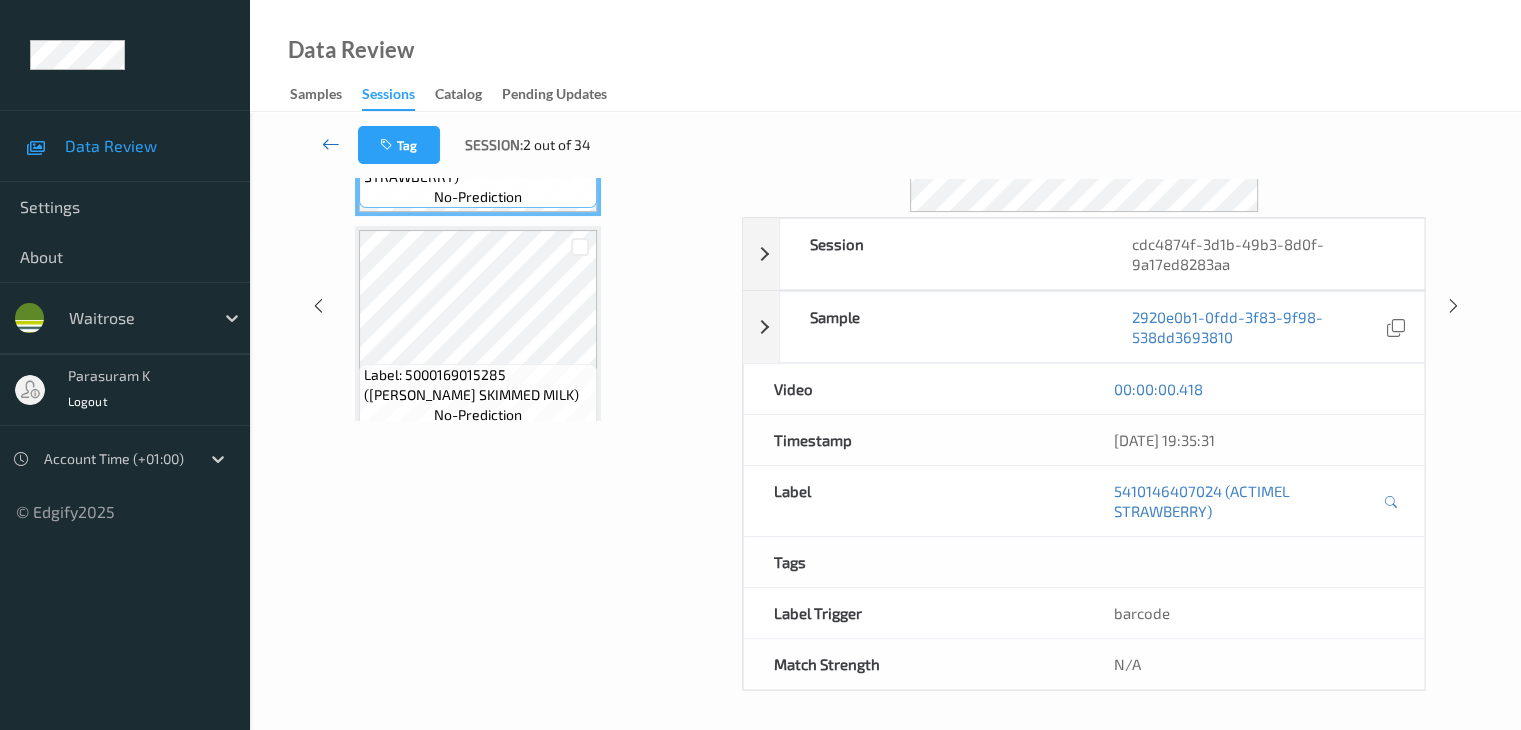 click at bounding box center (331, 144) 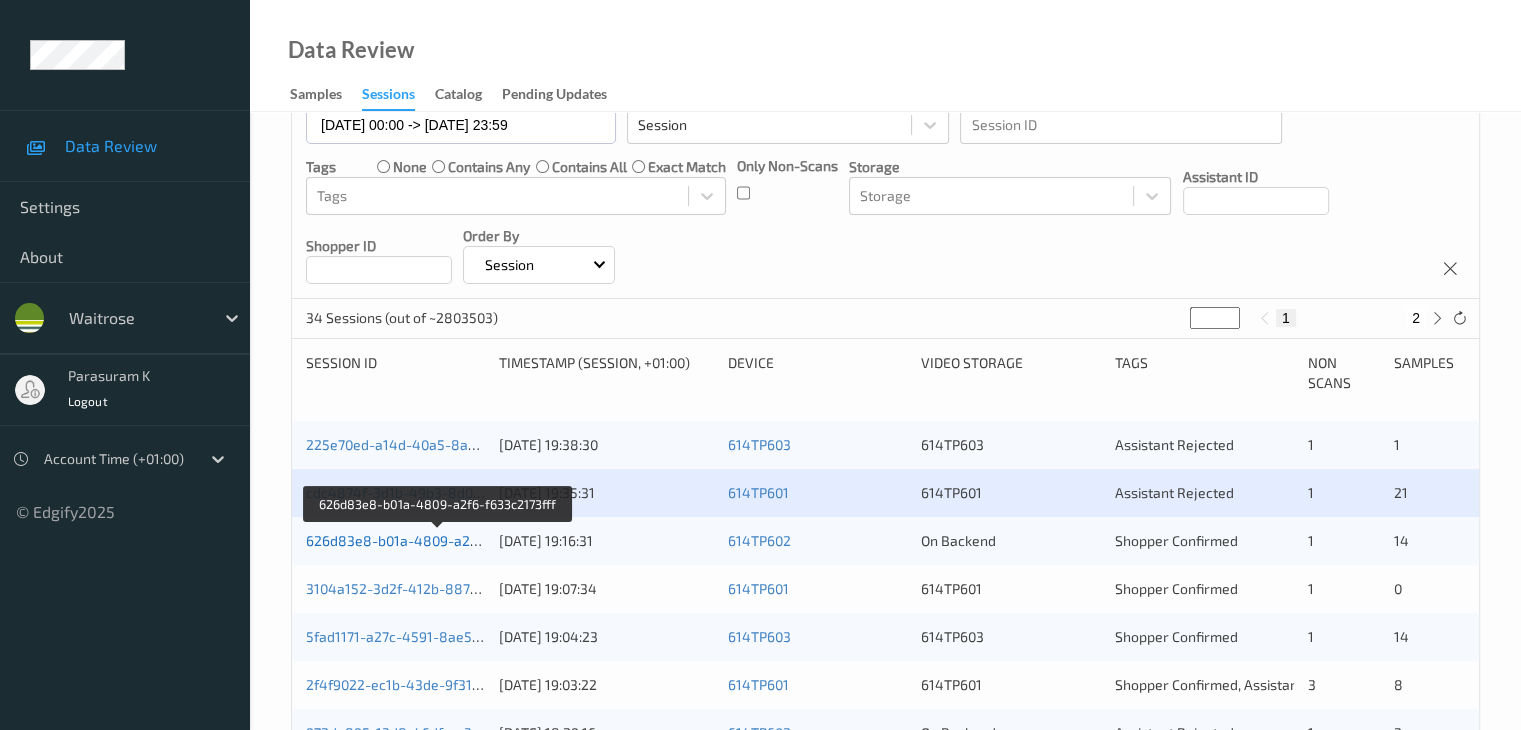 click on "626d83e8-b01a-4809-a2f6-f633c2173fff" at bounding box center [437, 540] 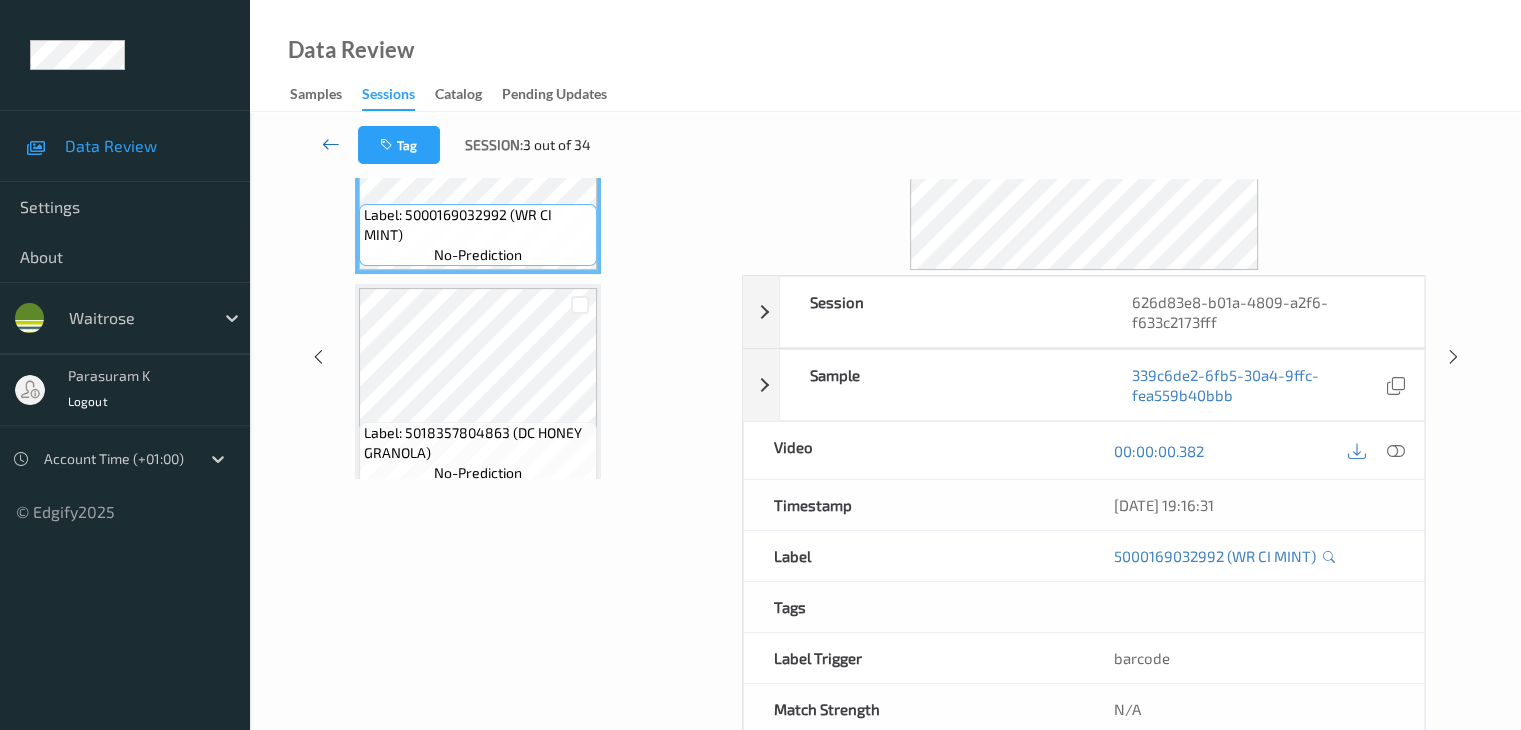 click at bounding box center (331, 144) 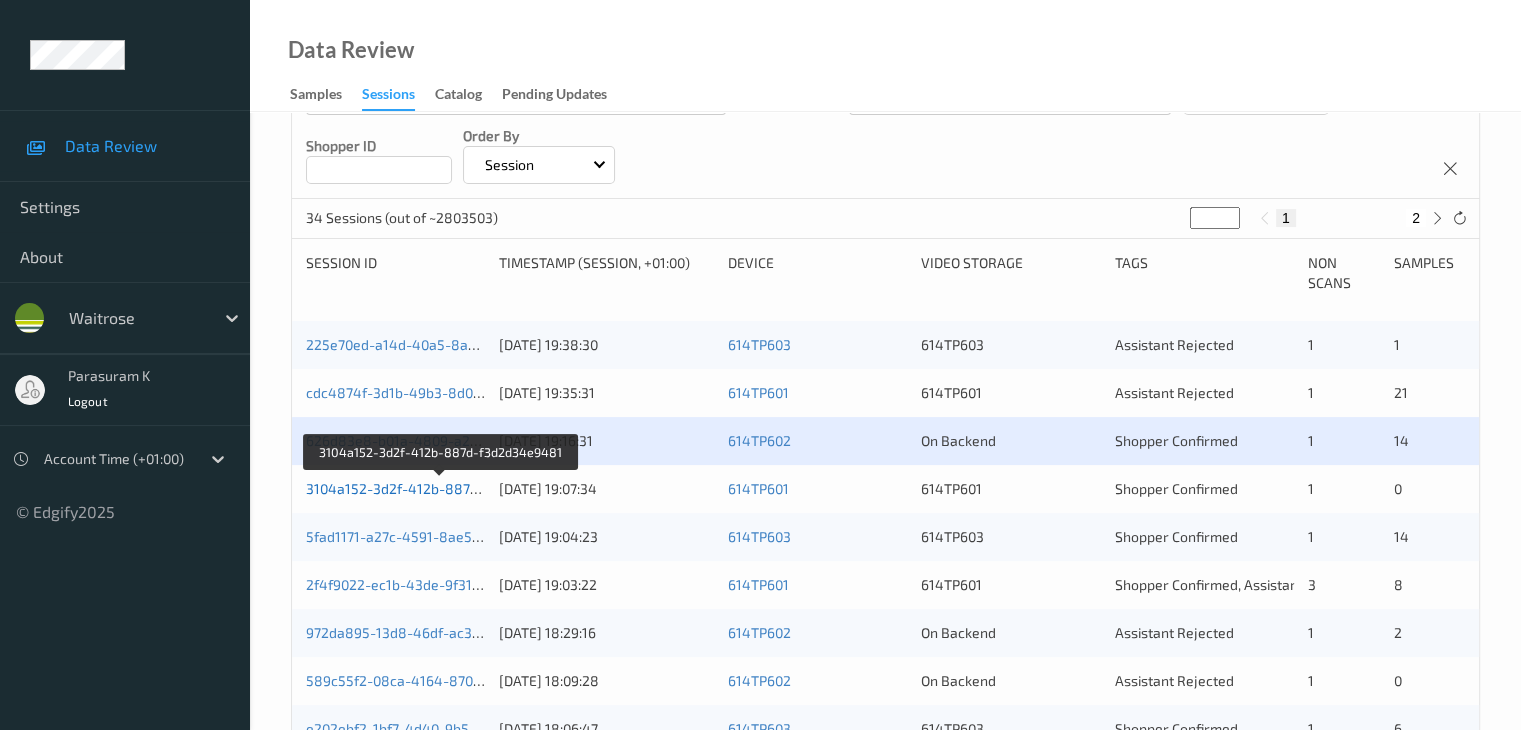click on "3104a152-3d2f-412b-887d-f3d2d34e9481" at bounding box center (442, 488) 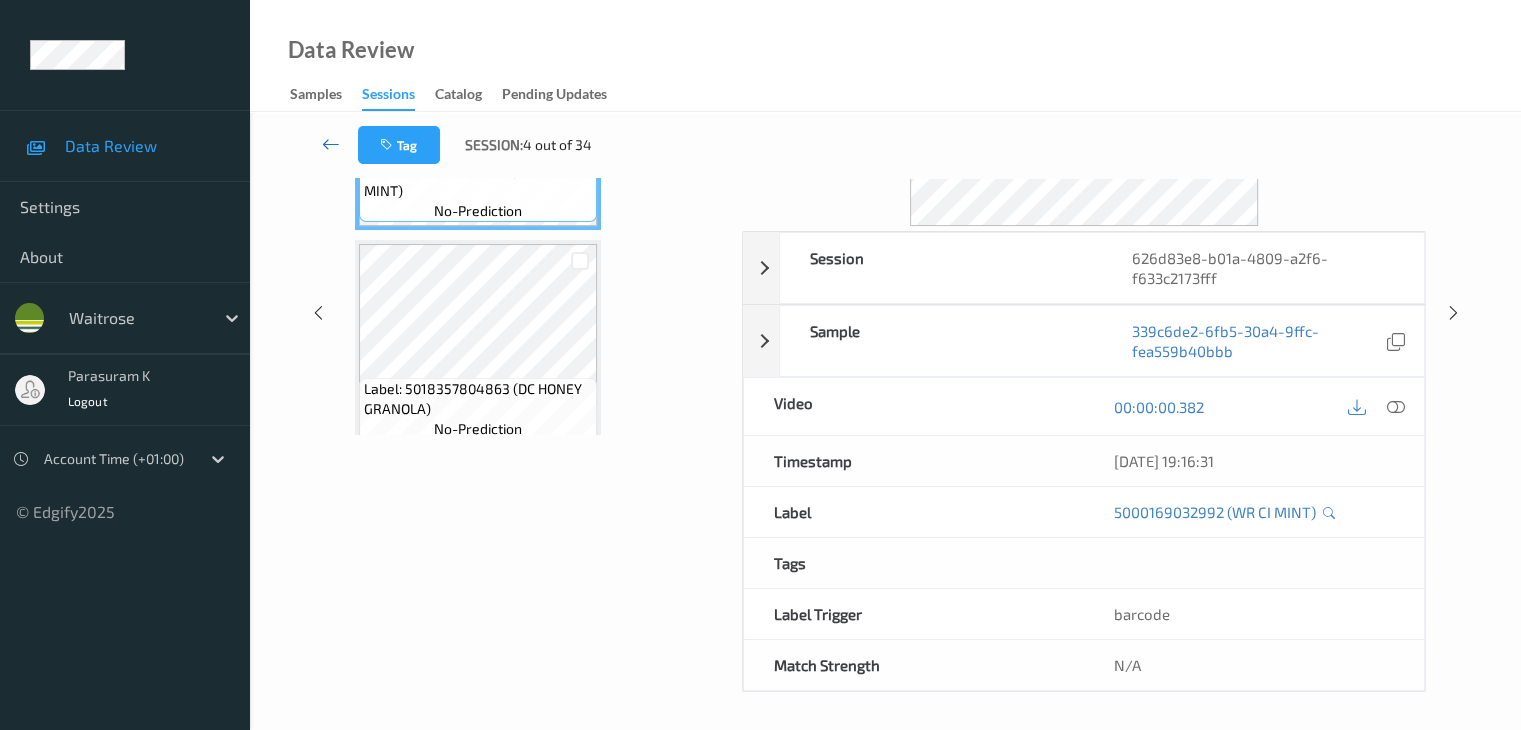 click at bounding box center (331, 144) 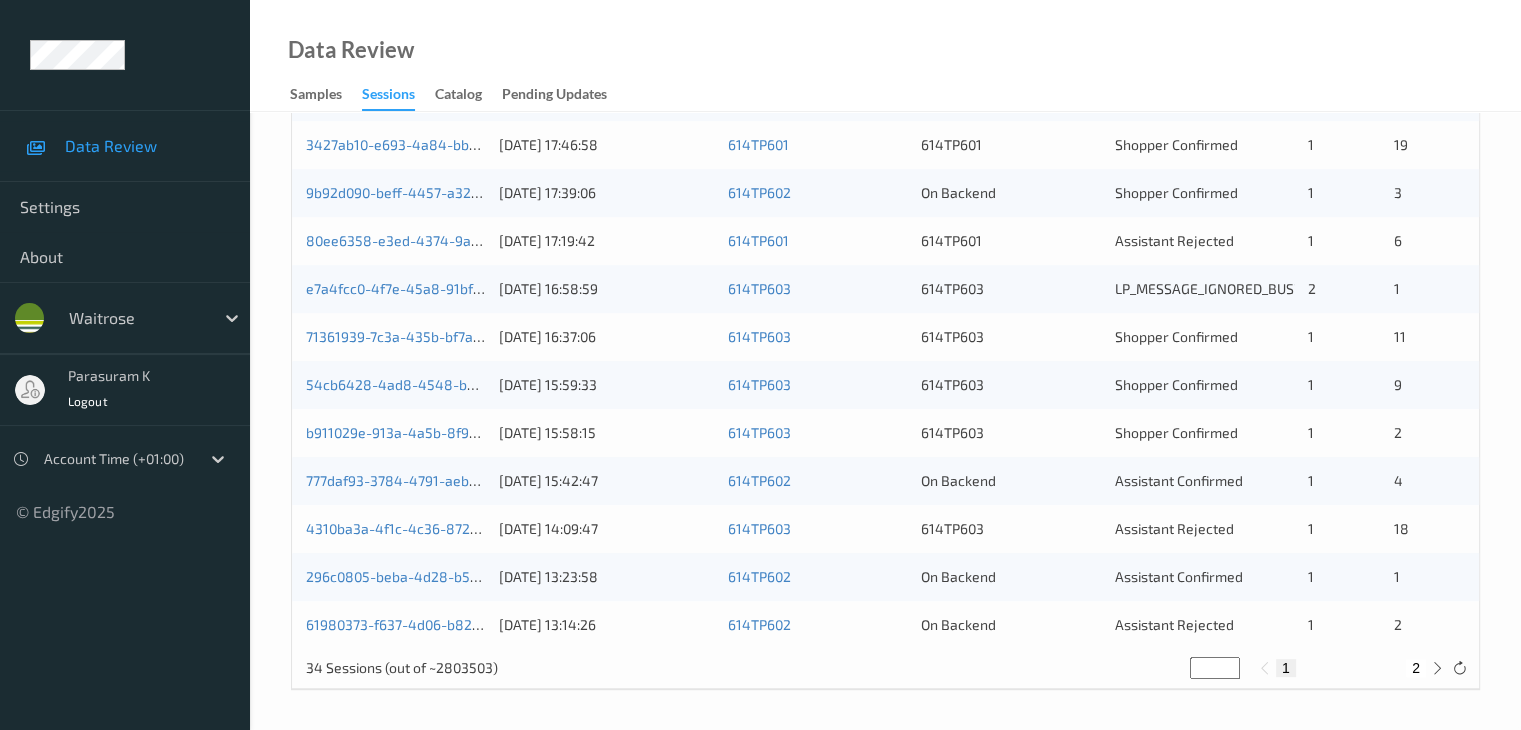 click on "2" at bounding box center (1416, 668) 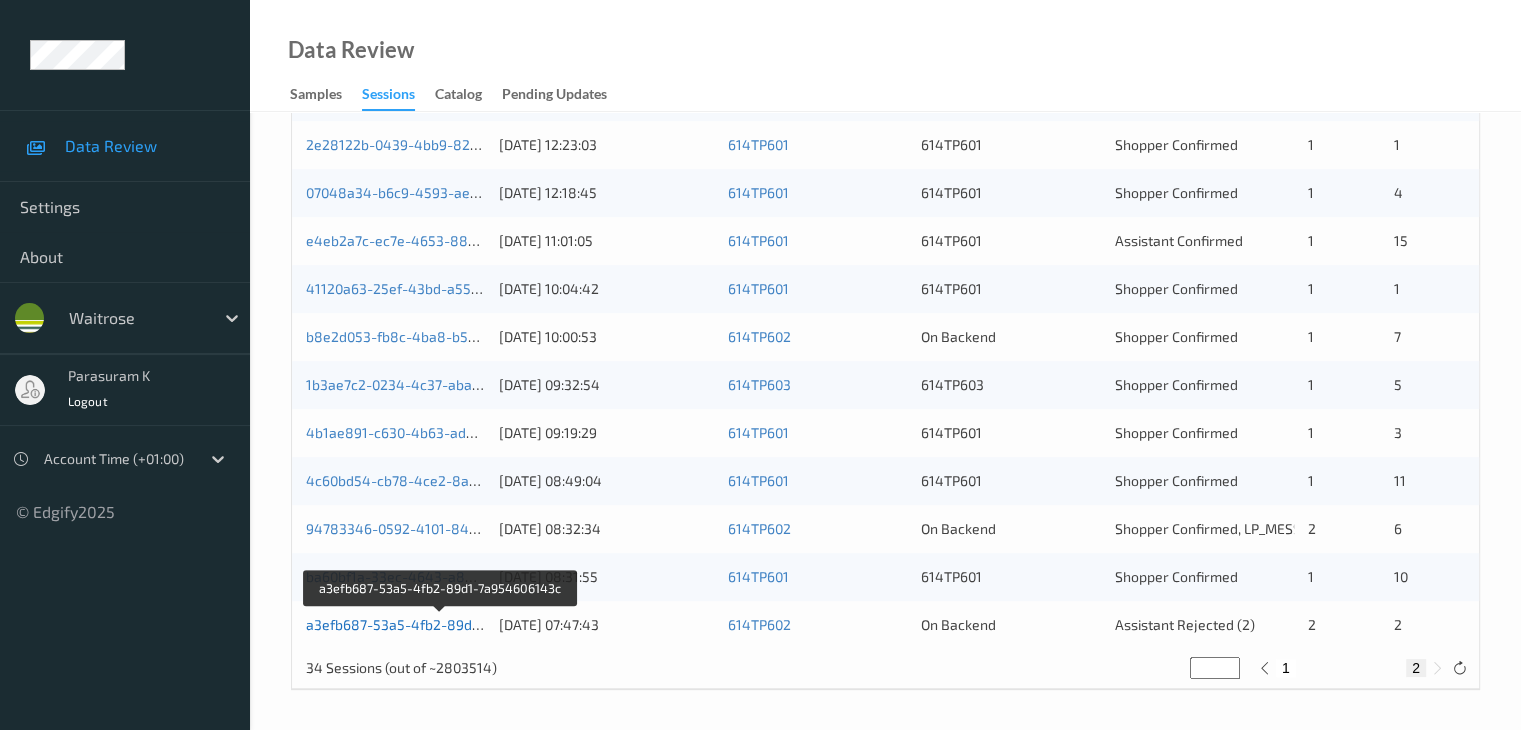 click on "a3efb687-53a5-4fb2-89d1-7a954606143c" at bounding box center (441, 624) 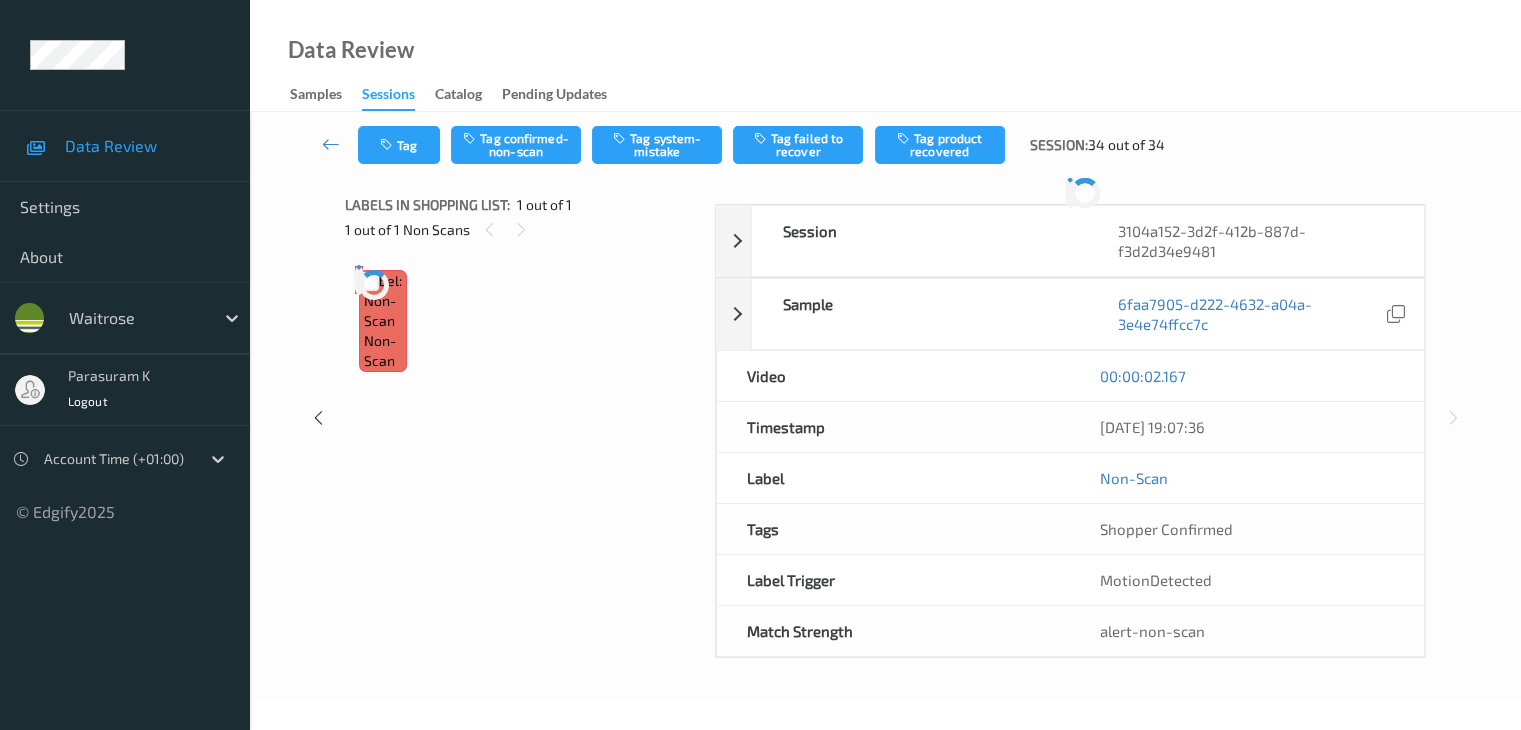 scroll, scrollTop: 0, scrollLeft: 0, axis: both 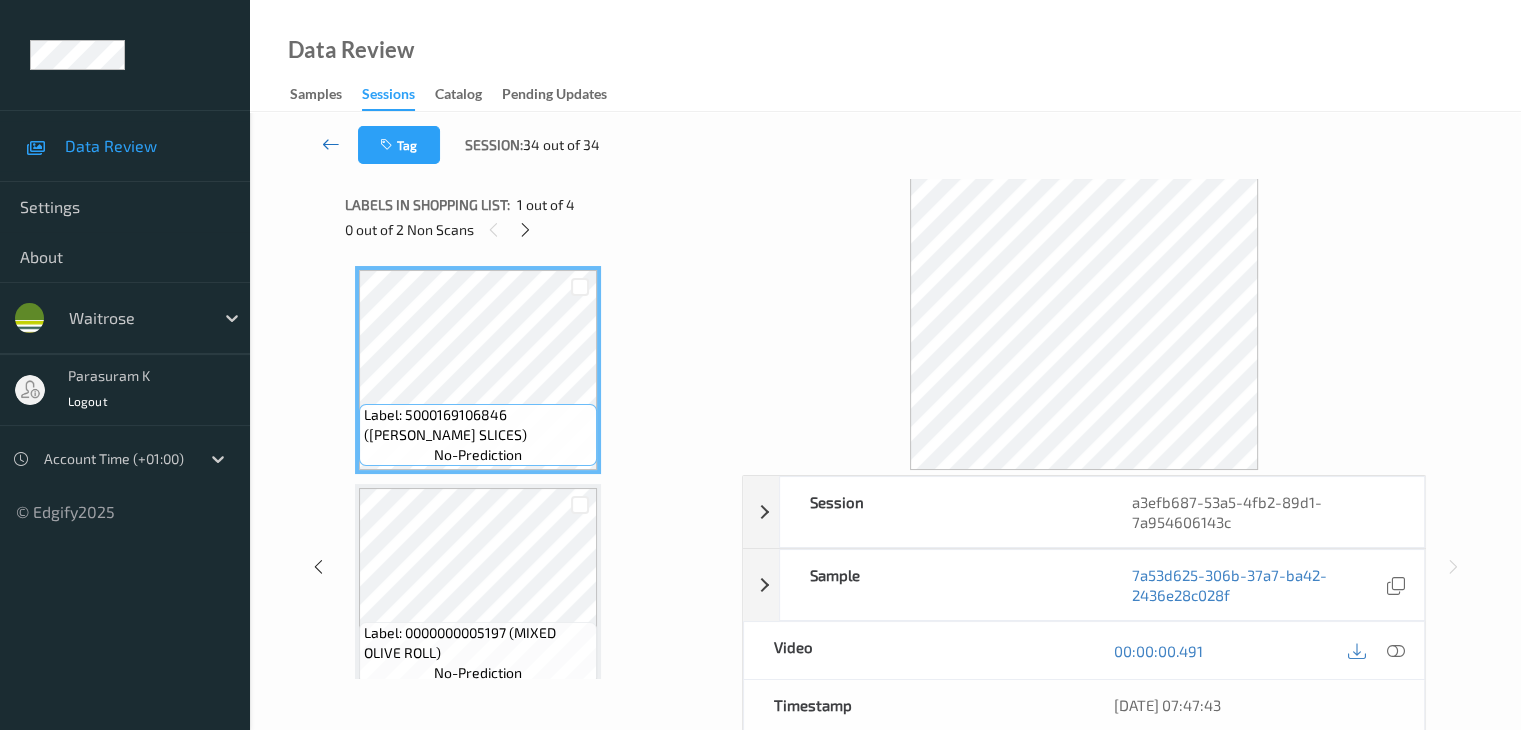 click at bounding box center (331, 145) 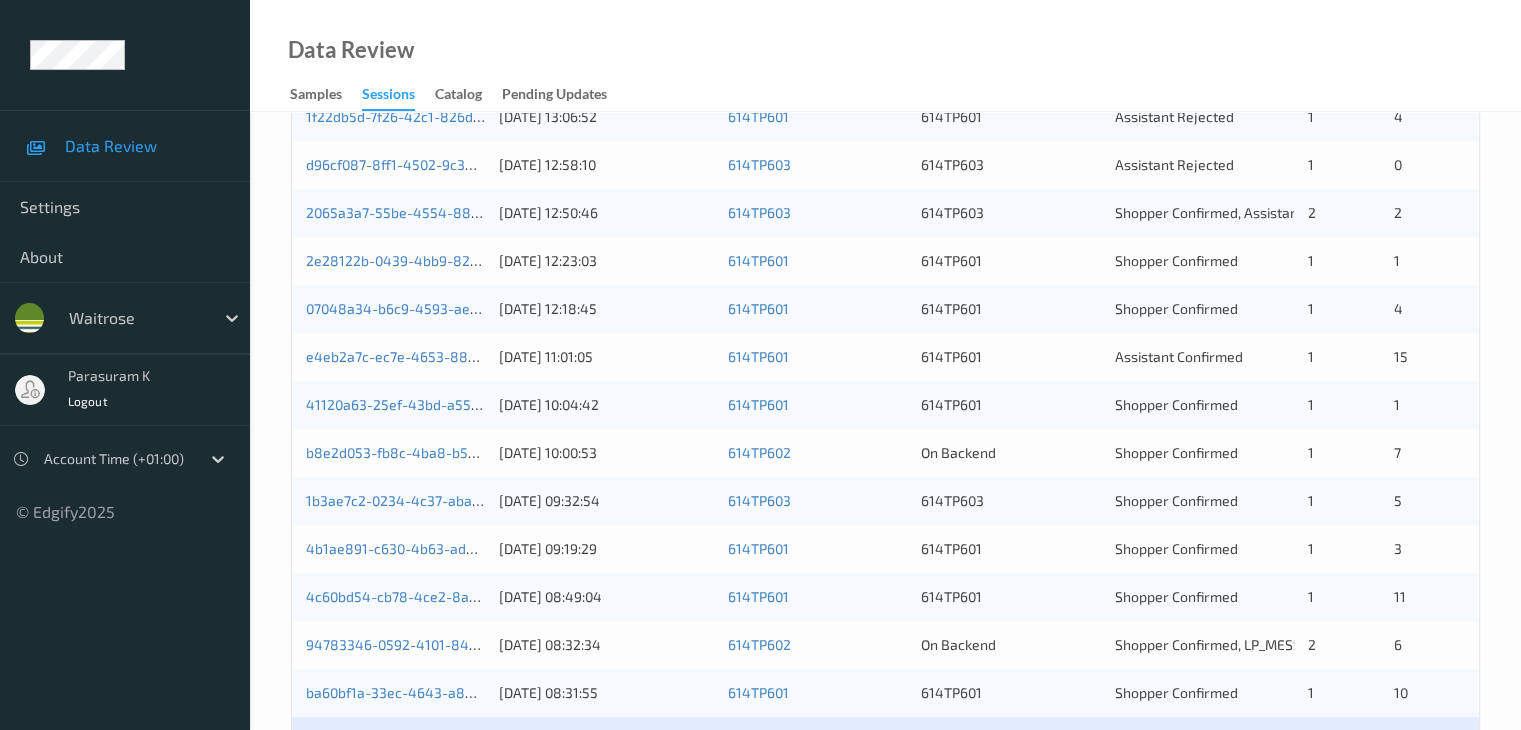 scroll, scrollTop: 600, scrollLeft: 0, axis: vertical 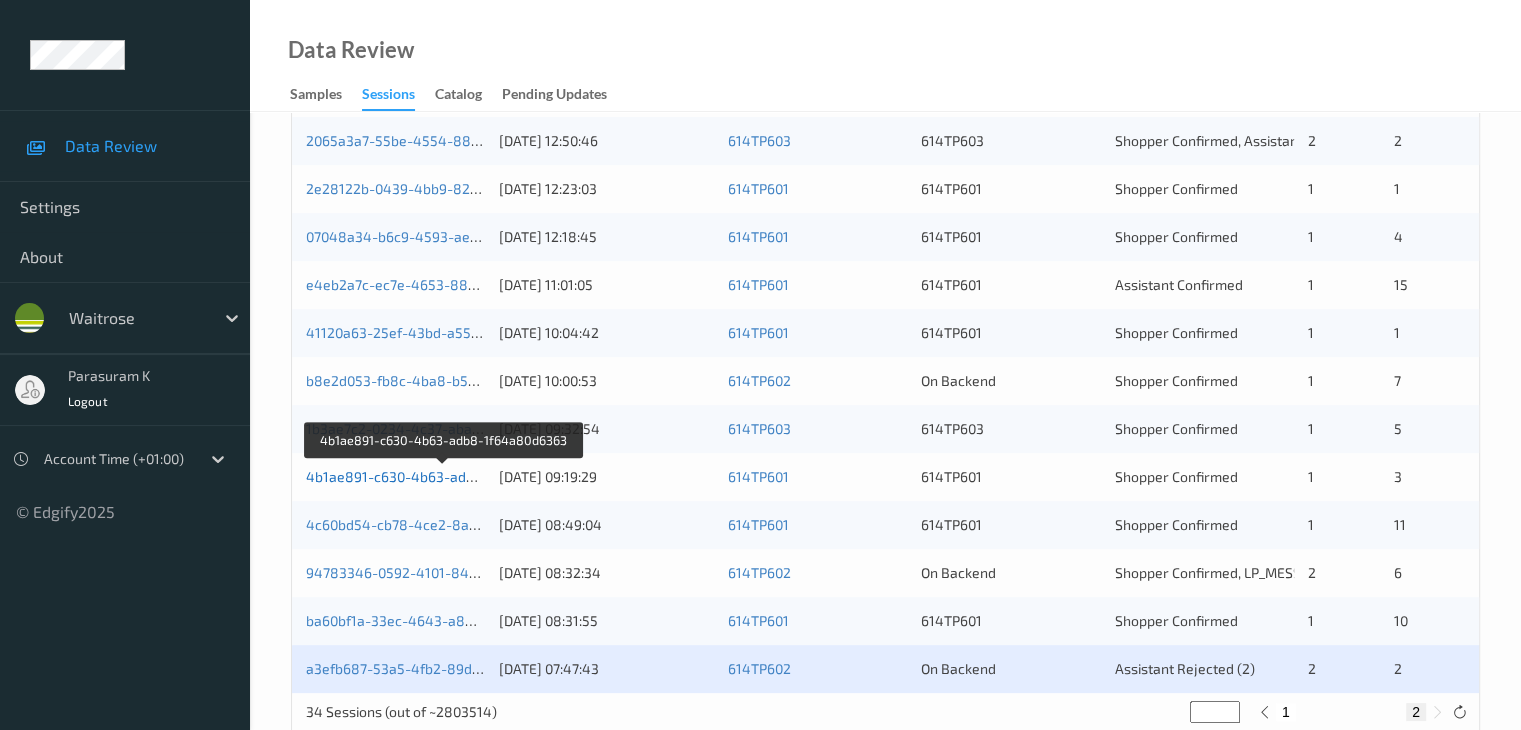 click on "4b1ae891-c630-4b63-adb8-1f64a80d6363" at bounding box center (444, 476) 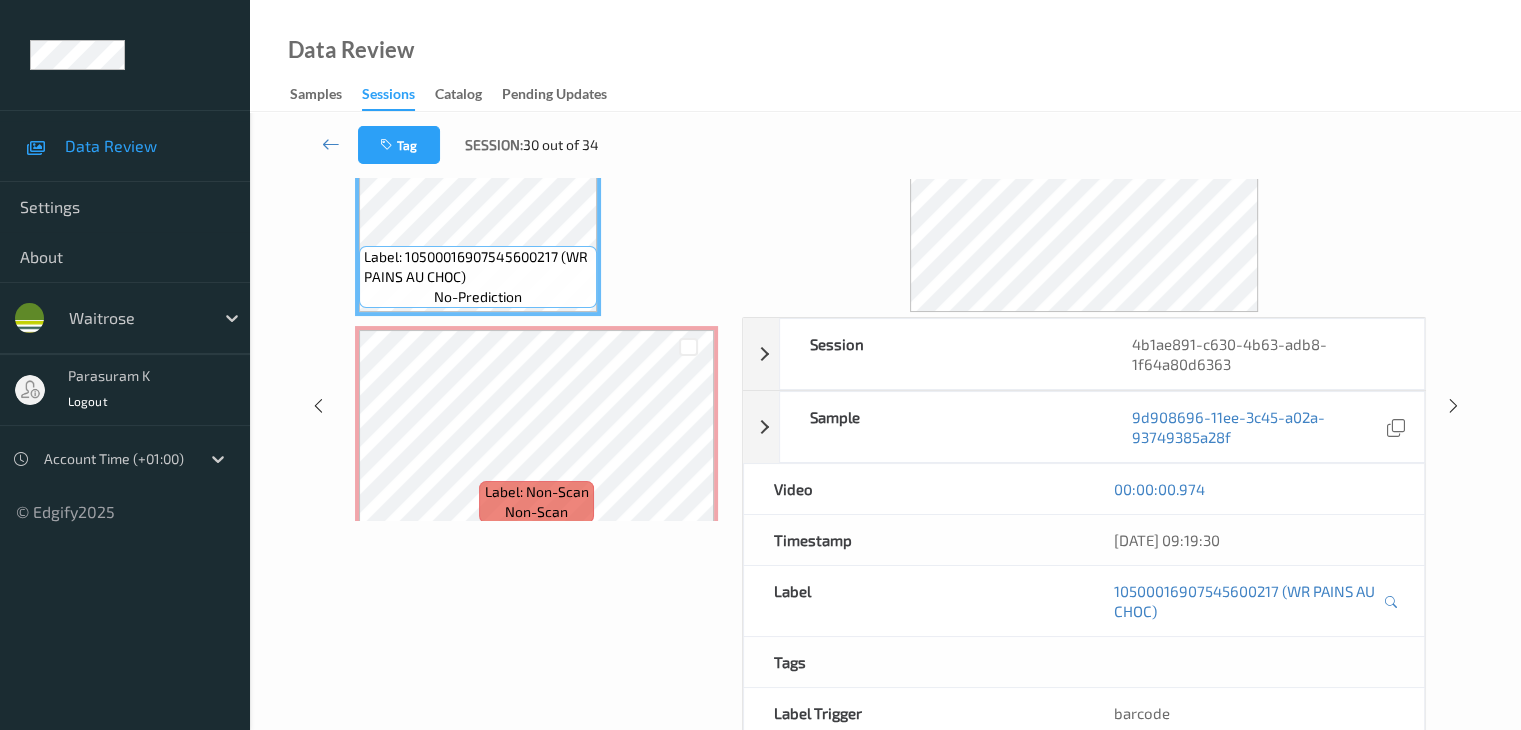 scroll, scrollTop: 58, scrollLeft: 0, axis: vertical 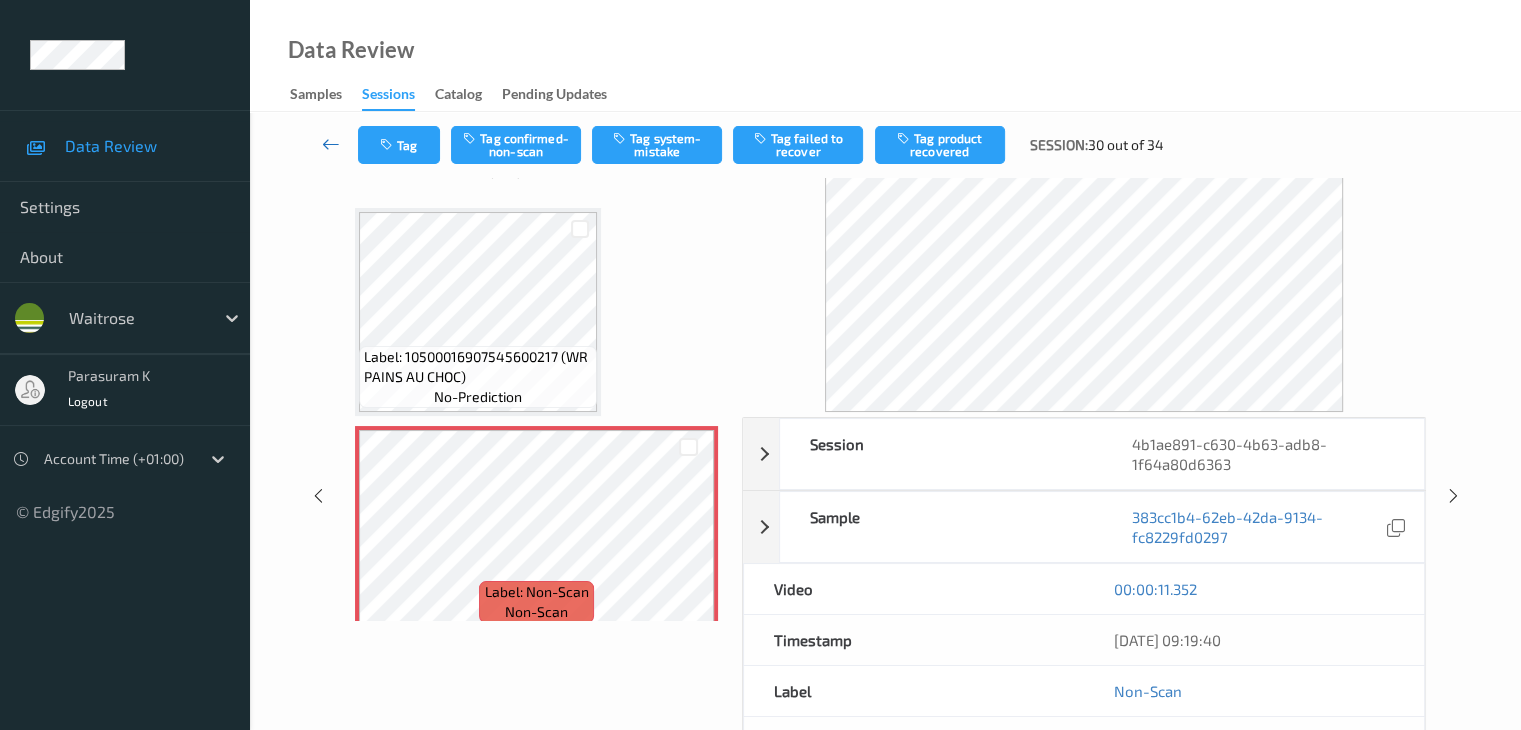 click at bounding box center [331, 144] 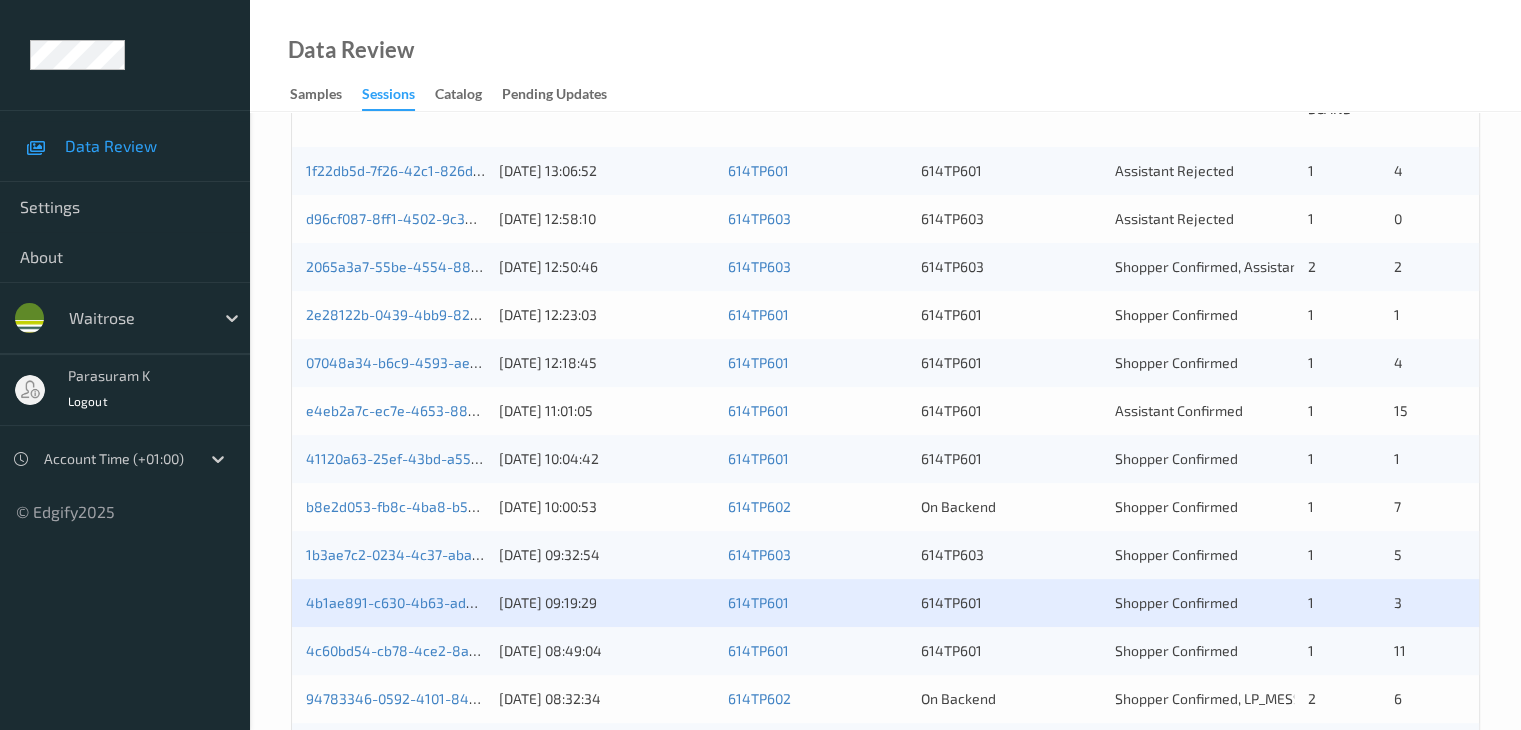scroll, scrollTop: 600, scrollLeft: 0, axis: vertical 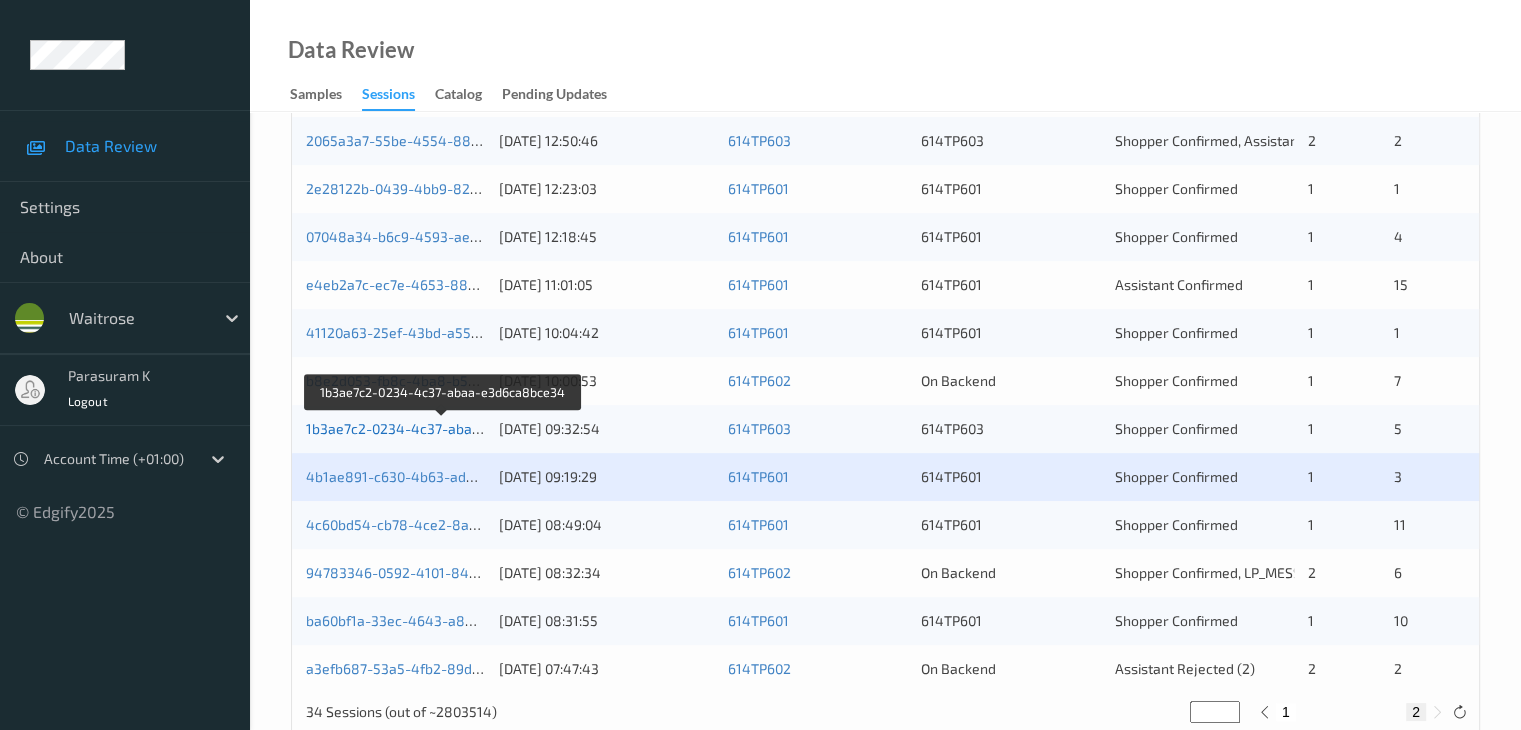 click on "1b3ae7c2-0234-4c37-abaa-e3d6ca8bce34" at bounding box center [444, 428] 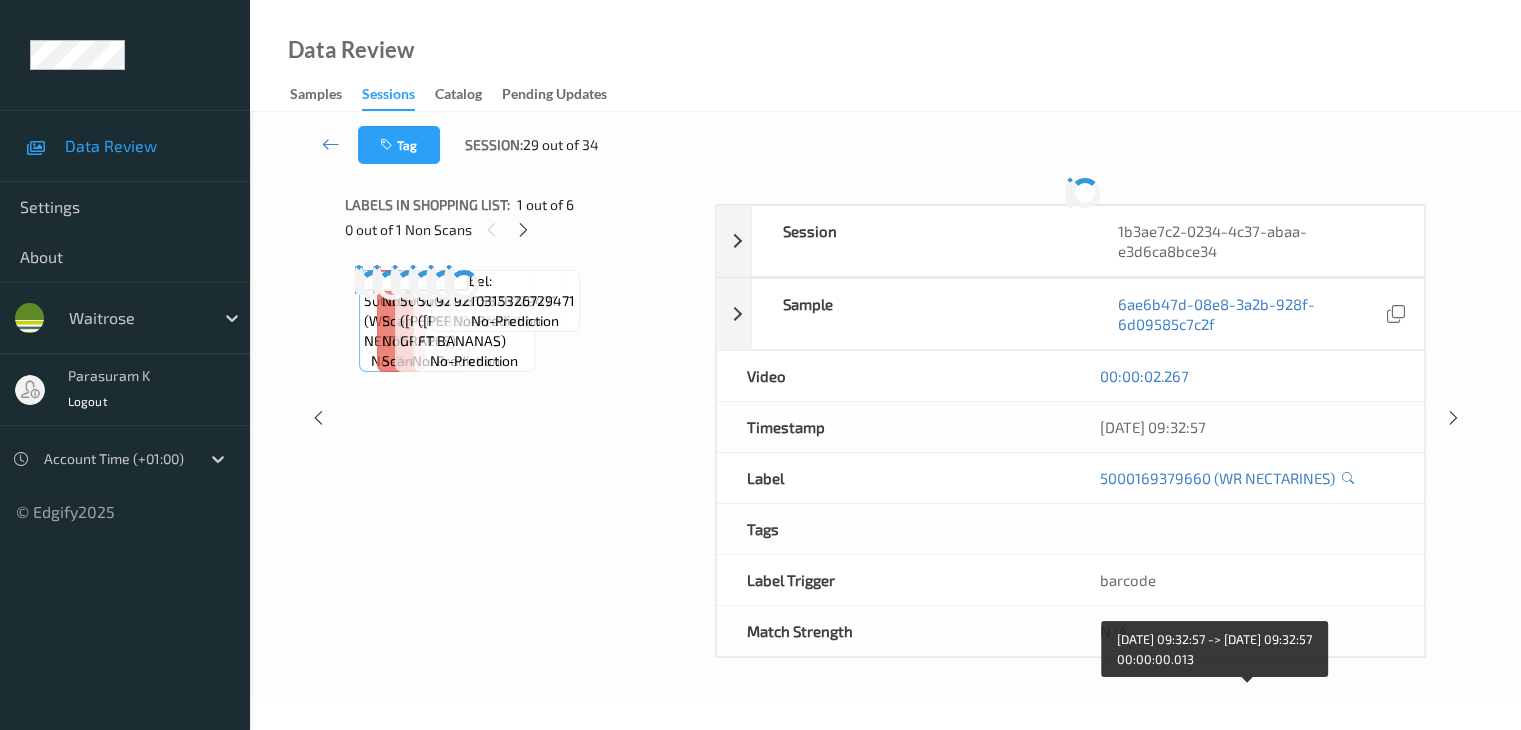 scroll, scrollTop: 238, scrollLeft: 0, axis: vertical 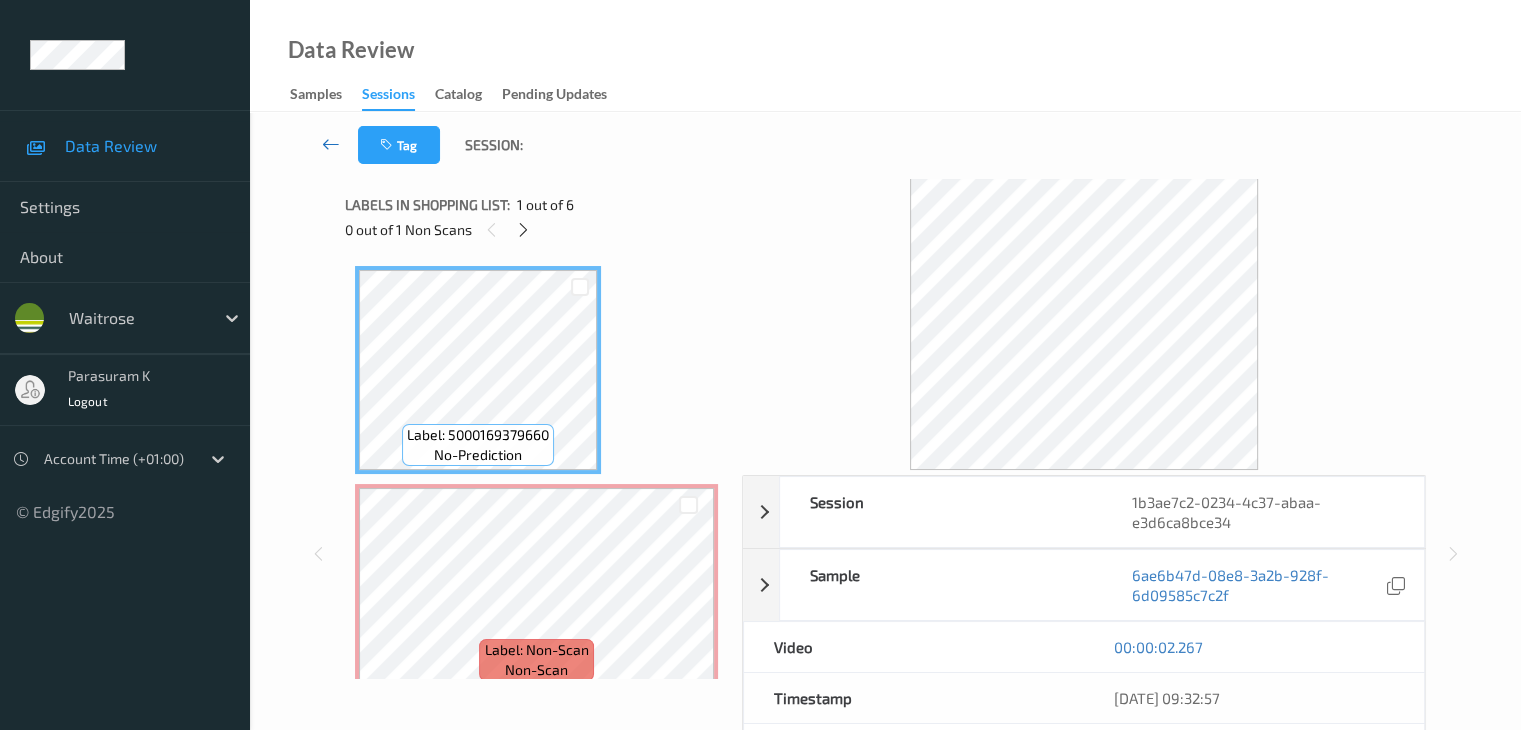 click at bounding box center (331, 144) 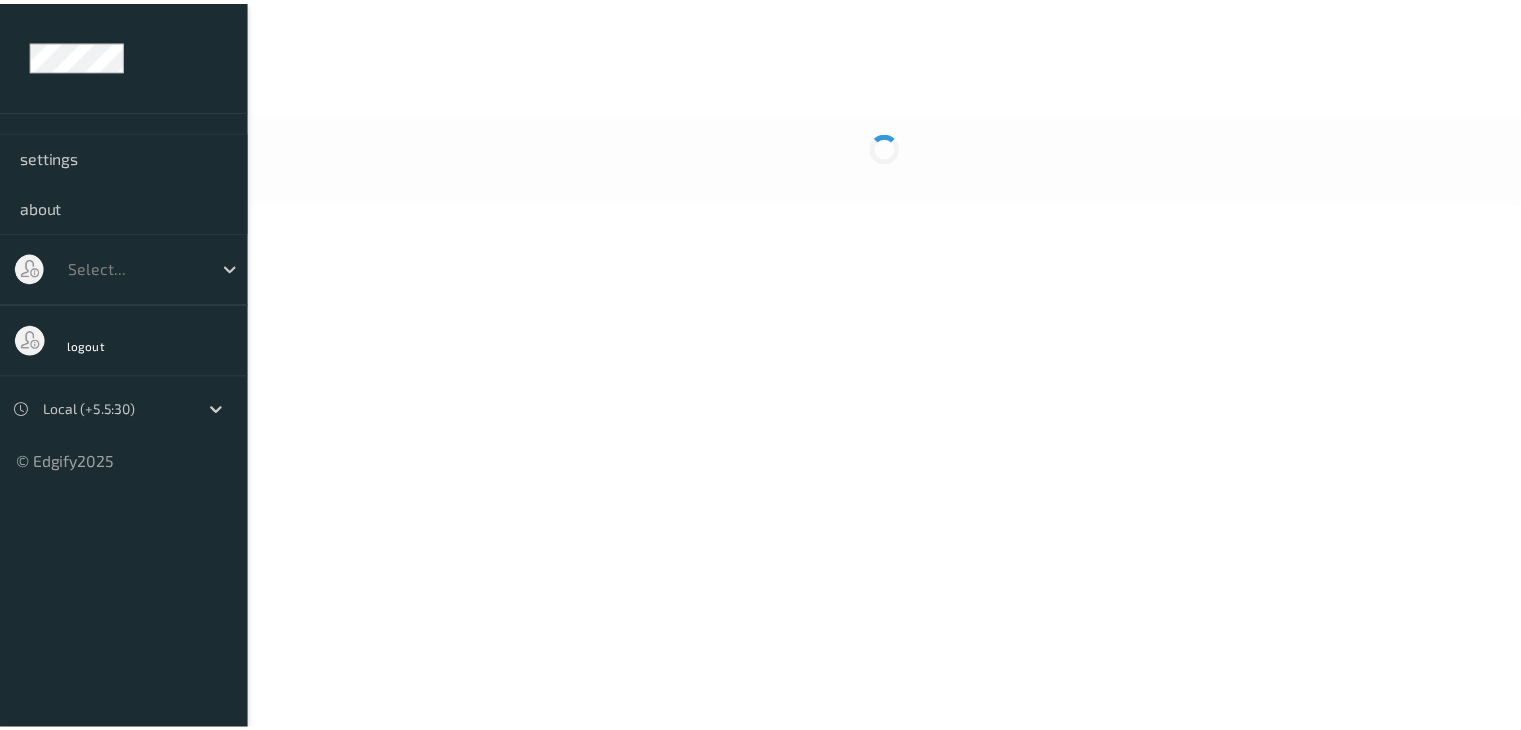 scroll, scrollTop: 0, scrollLeft: 0, axis: both 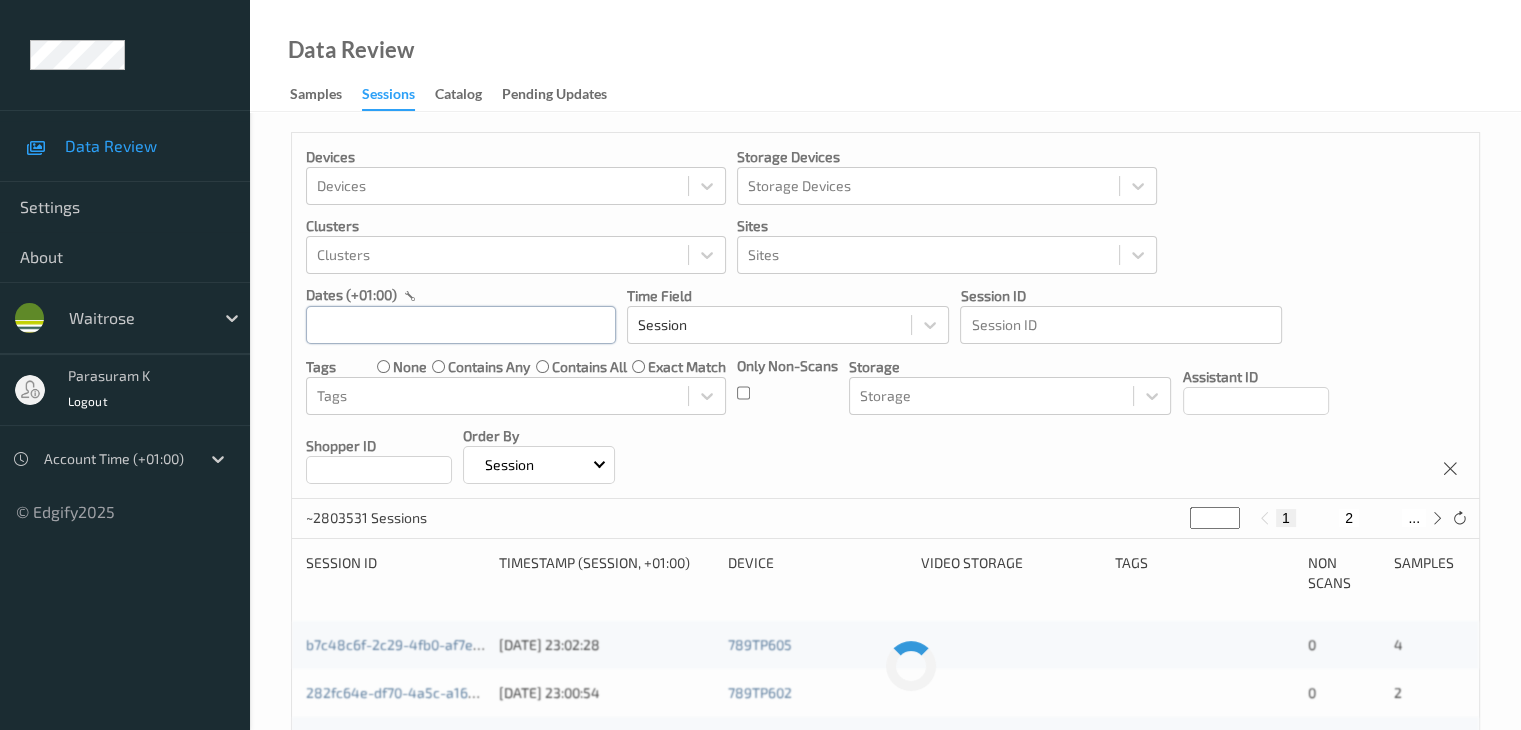 click at bounding box center [461, 325] 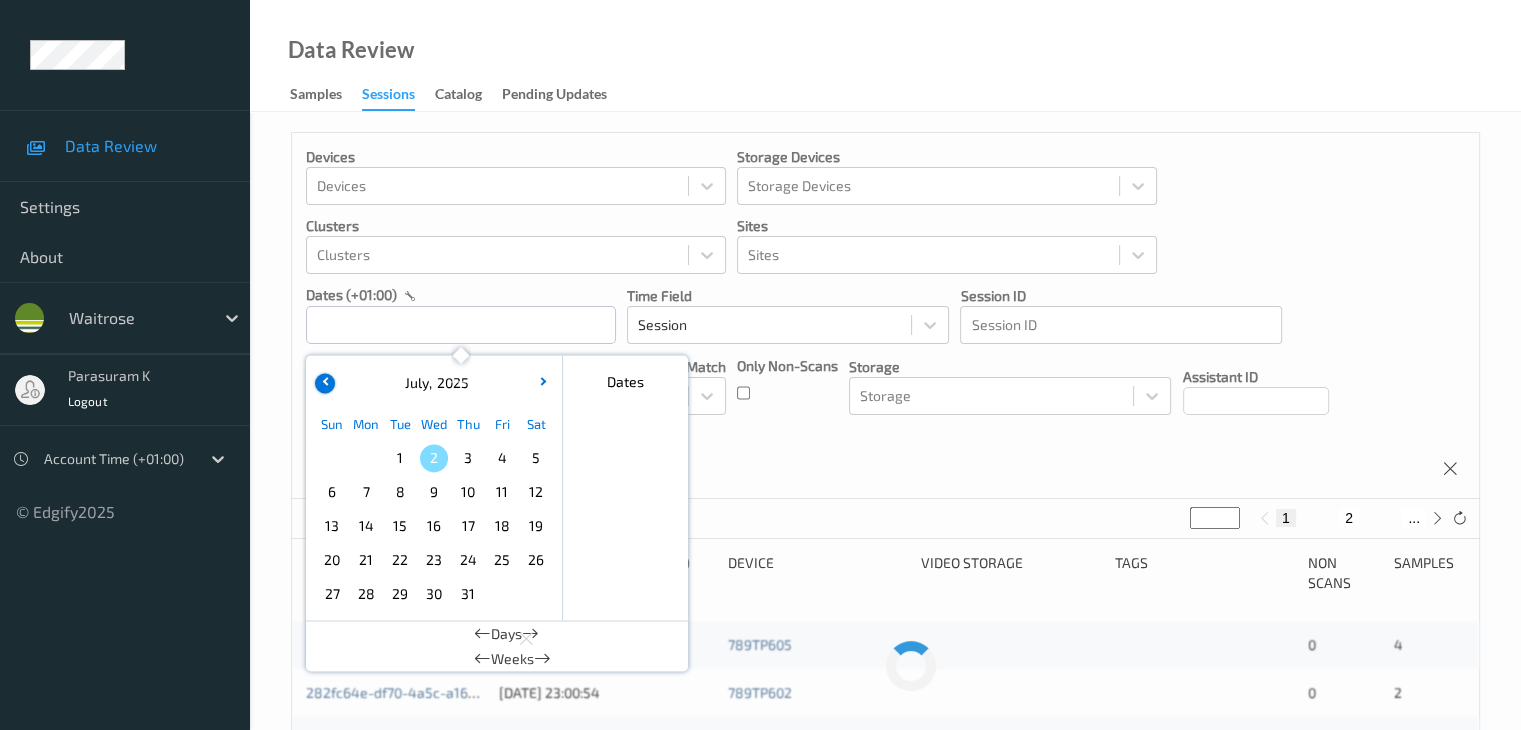click at bounding box center (325, 383) 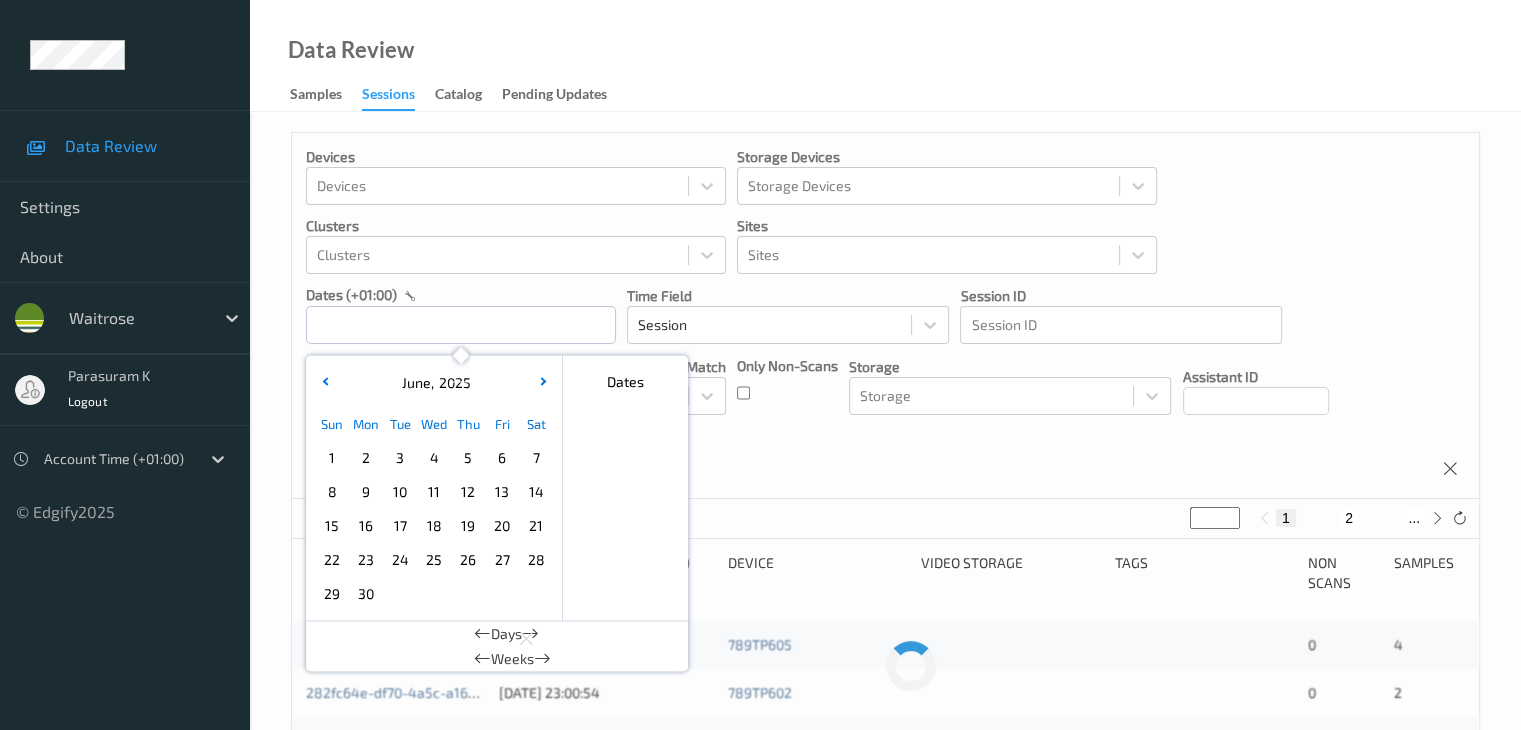 click on "30" at bounding box center [366, 594] 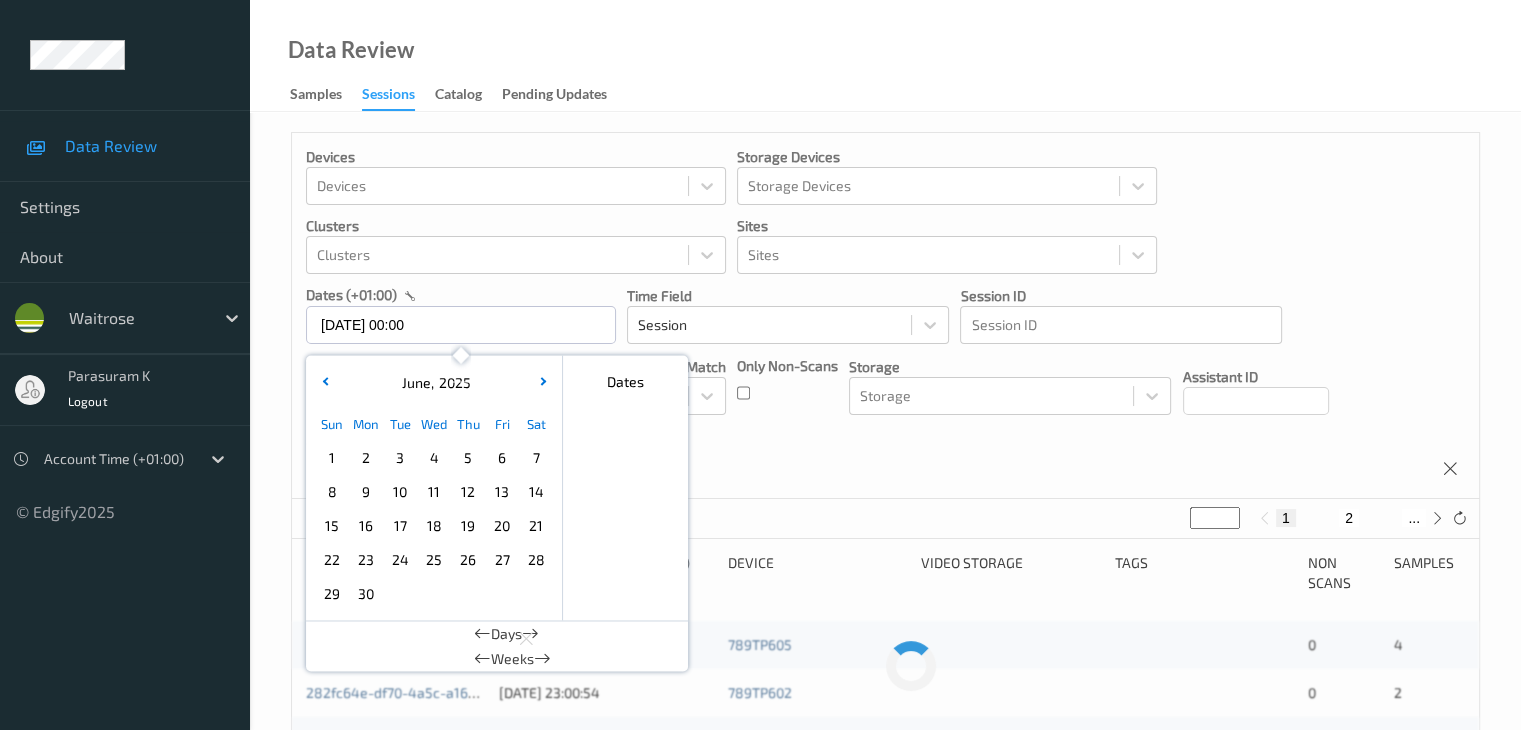 click on "30" at bounding box center (366, 594) 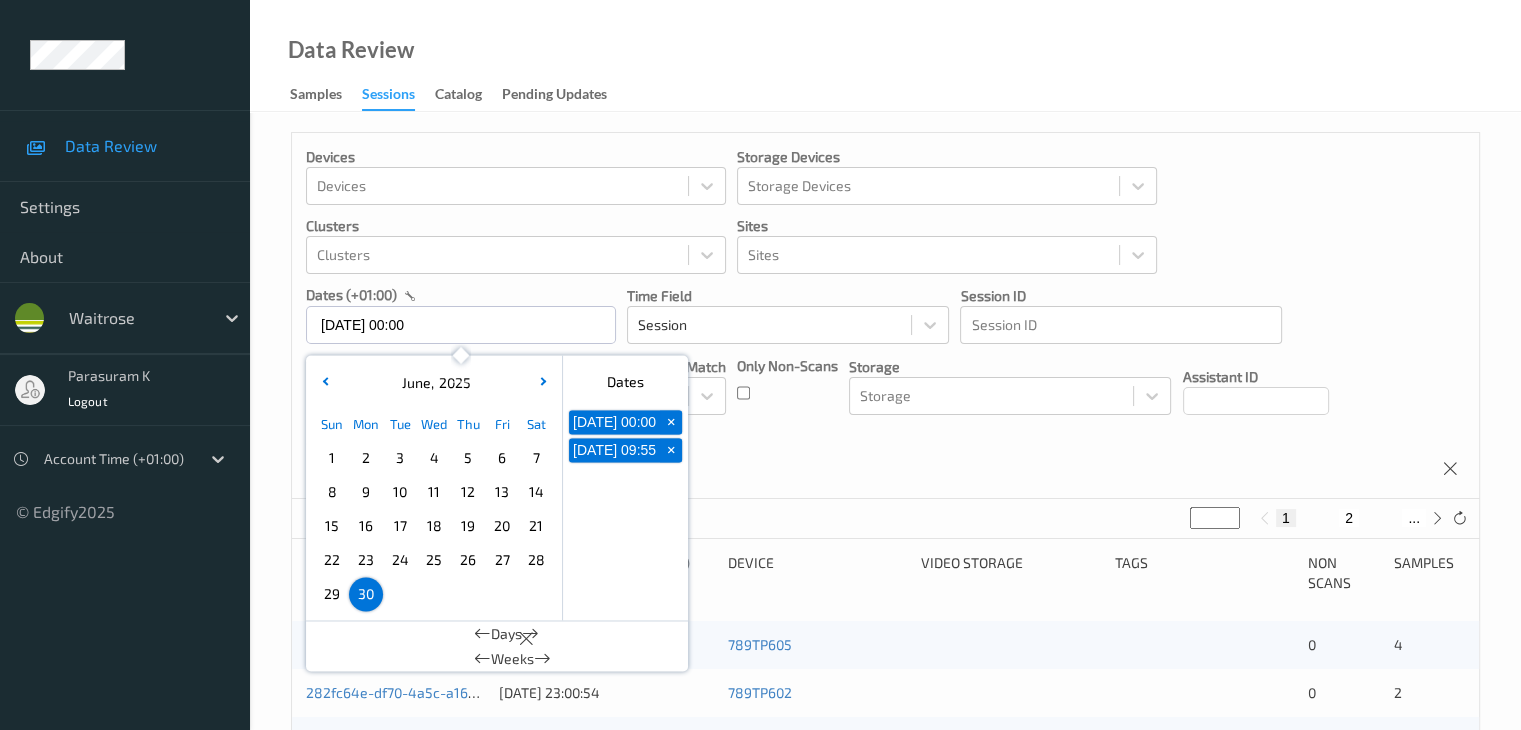 type on "30/06/2025 00:00 -> 30/06/2025 23:59" 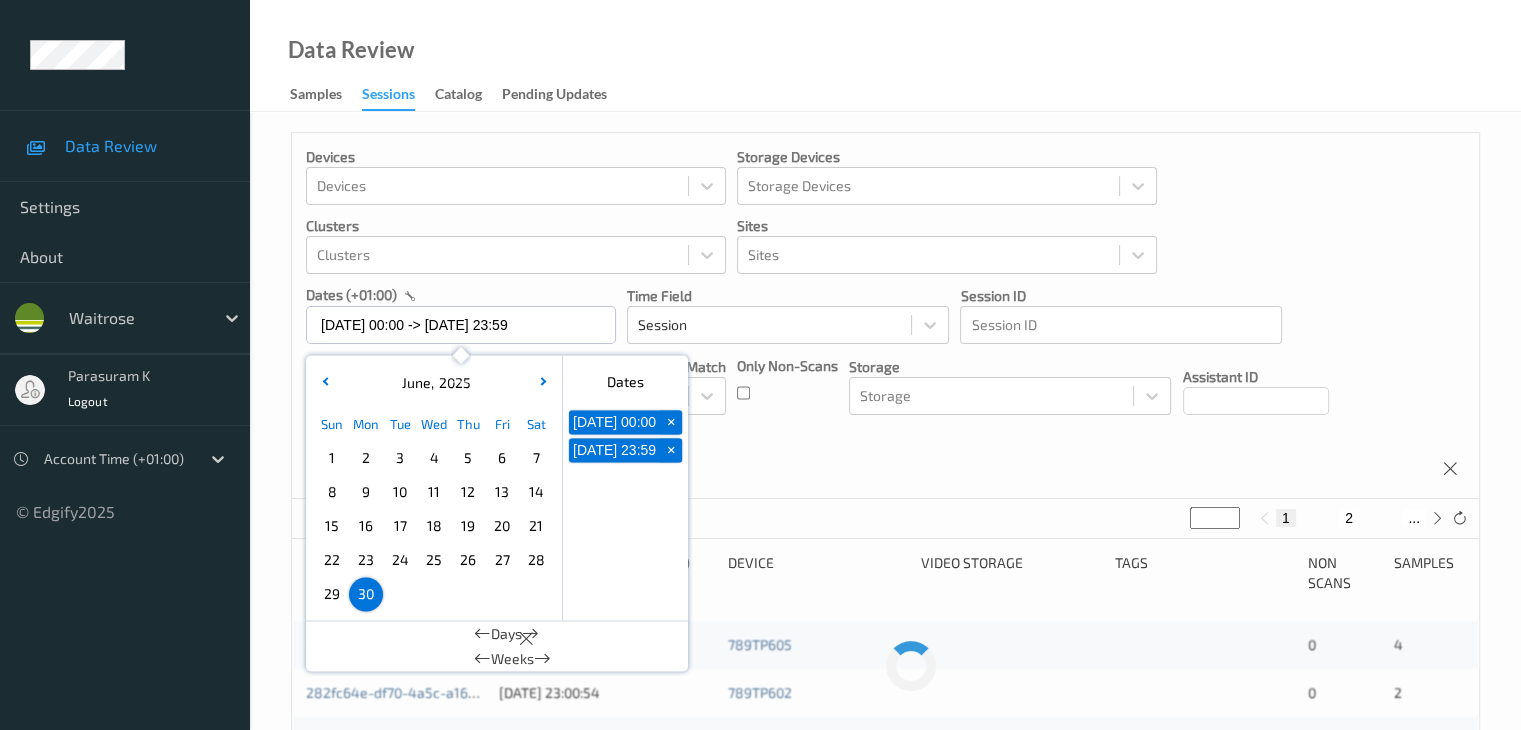 click on "Devices Devices Storage Devices Storage Devices Clusters Clusters Sites Sites dates (+01:00) 30/06/2025 00:00 -> 30/06/2025 23:59 June , 2025 Sun Mon Tue Wed Thu Fri Sat 1 2 3 4 5 6 7 8 9 10 11 12 13 14 15 16 17 18 19 20 21 22 23 24 25 26 27 28 29 30 January February March April May June July August September October November December 2021 2022 2023 2024 2025 2026 2027 2028 2029 2030 2031 2032 Dates 30/06/2025 00:00 + 30/06/2025 23:59 + Days Weeks Time Field Session Session ID Session ID Tags none contains any contains all exact match Tags Only Non-Scans Storage Storage Assistant ID Shopper ID Order By Session" at bounding box center (885, 316) 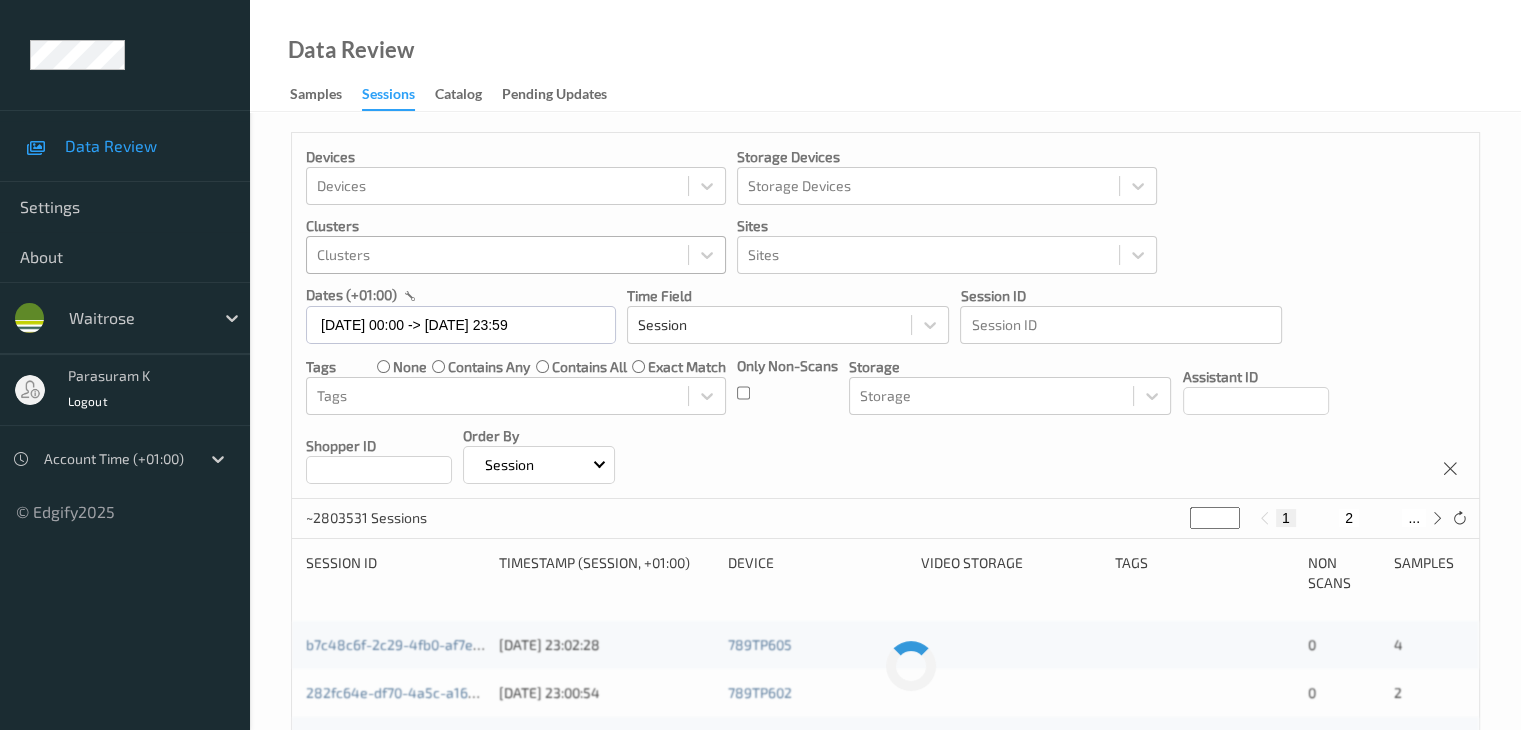 click at bounding box center (497, 255) 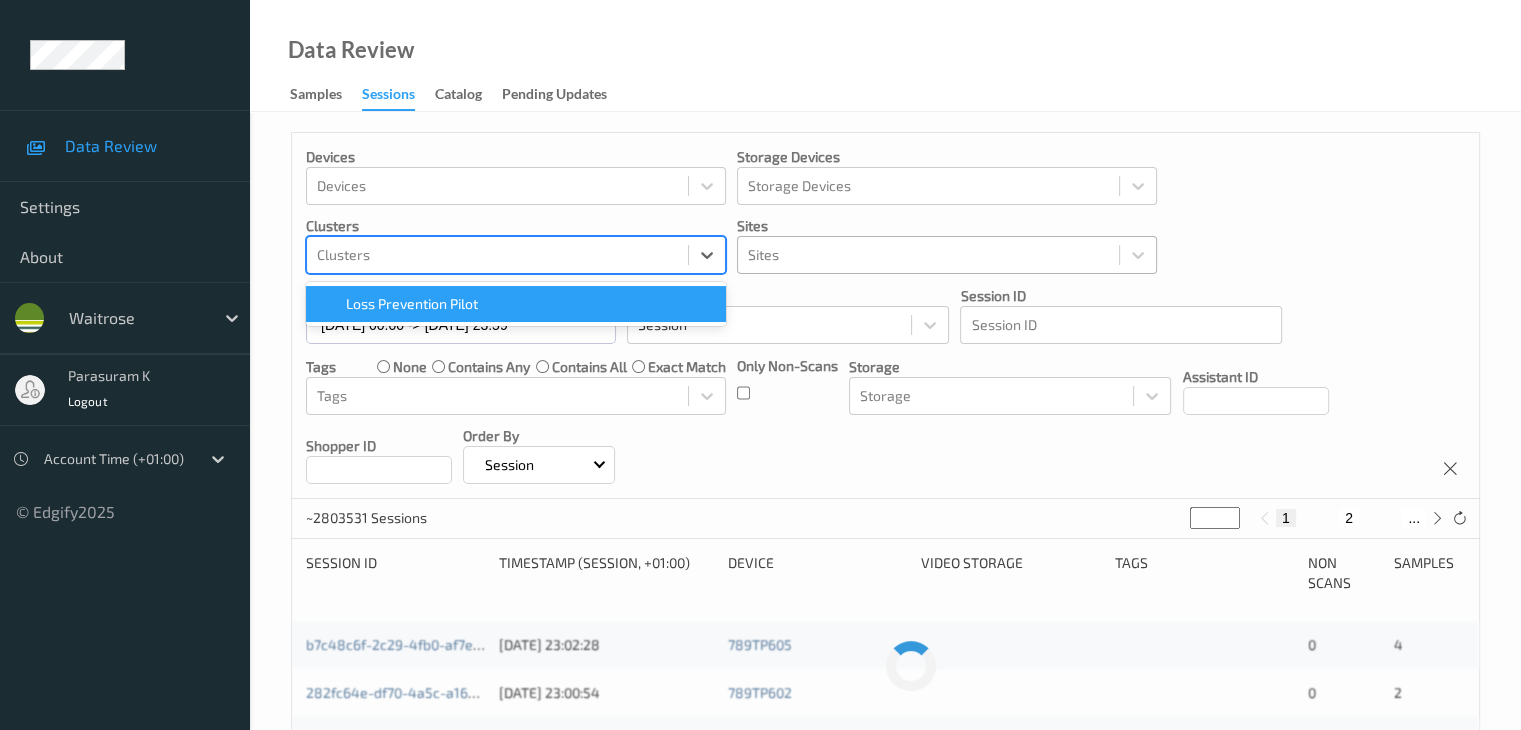 click on "Sites" at bounding box center (928, 255) 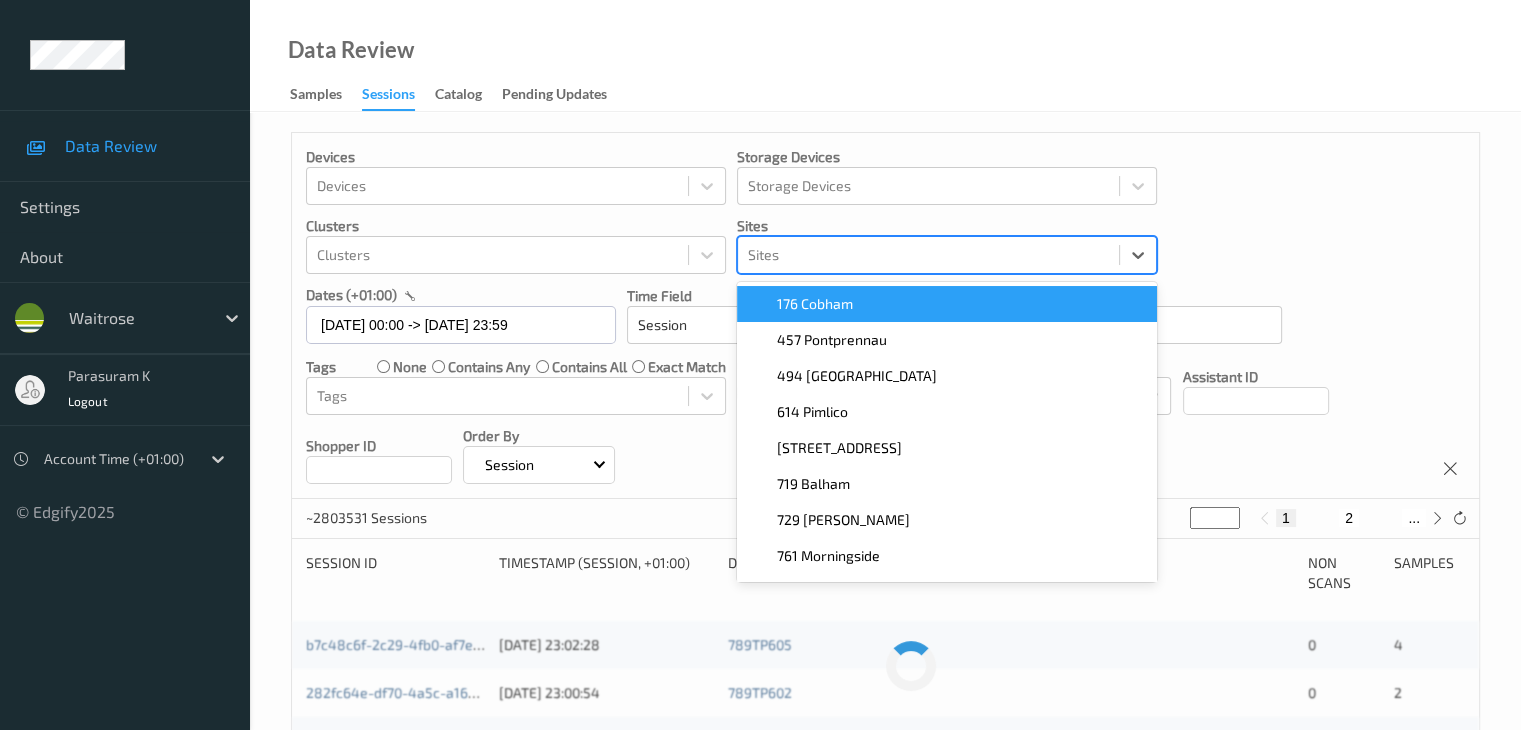 click at bounding box center [928, 255] 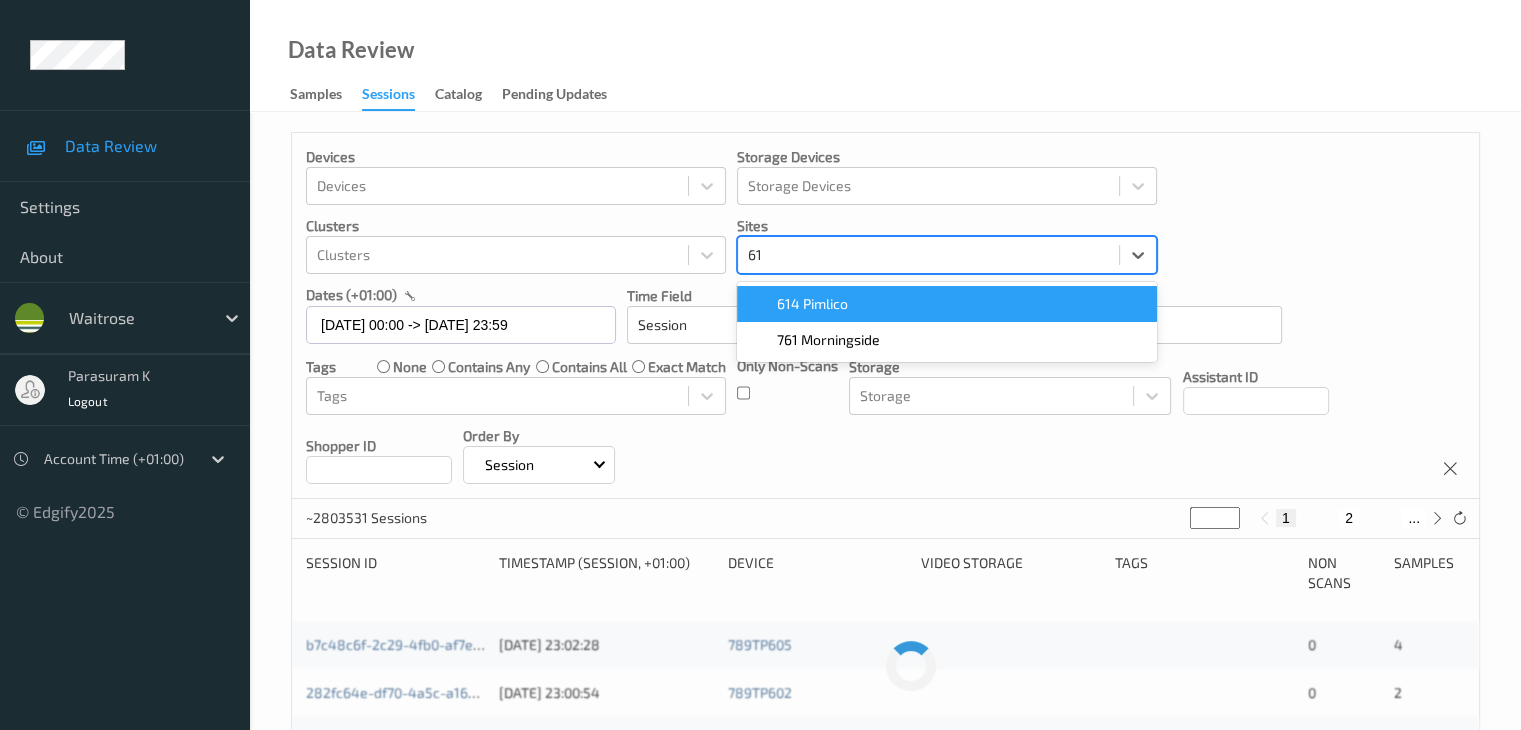 type on "614" 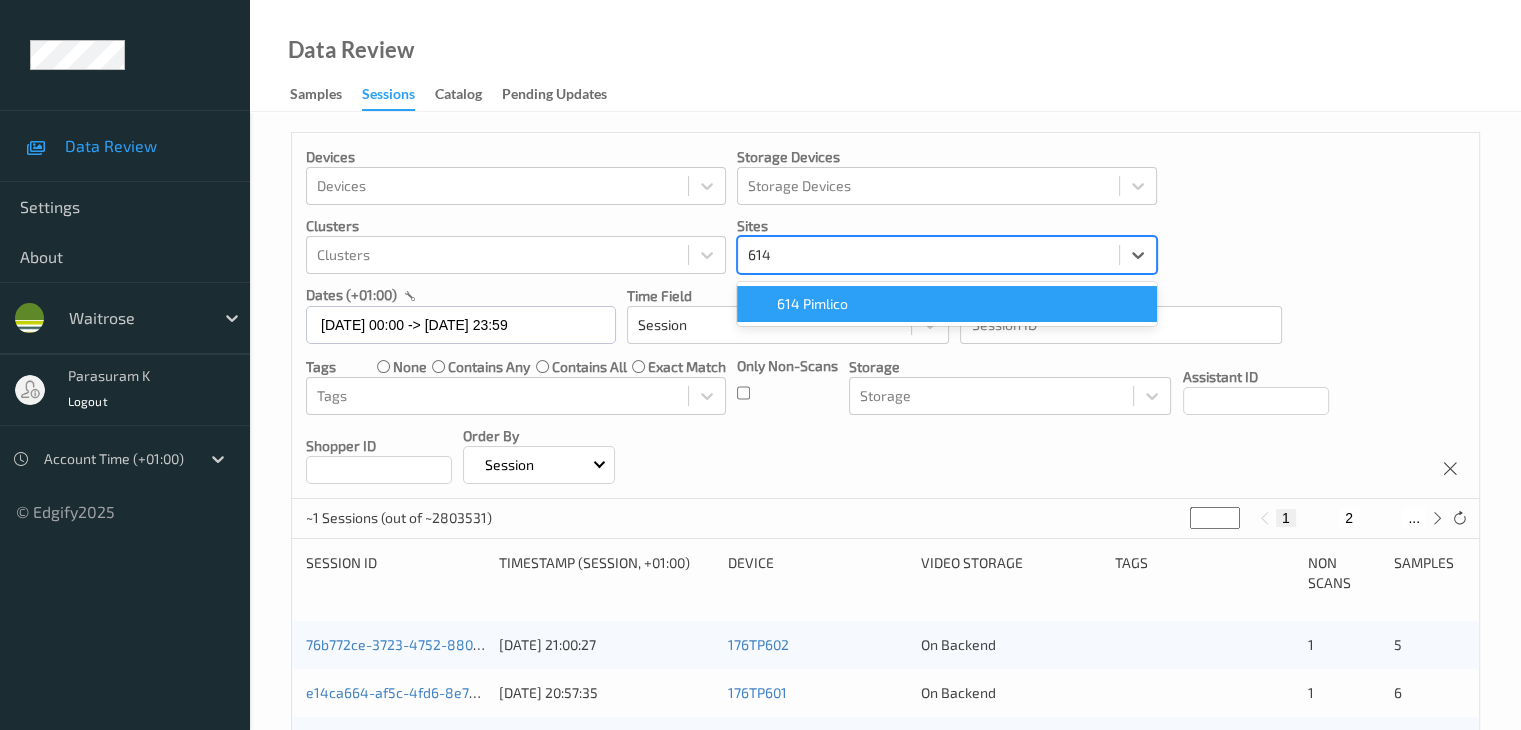 click on "614 Pimlico" at bounding box center (947, 304) 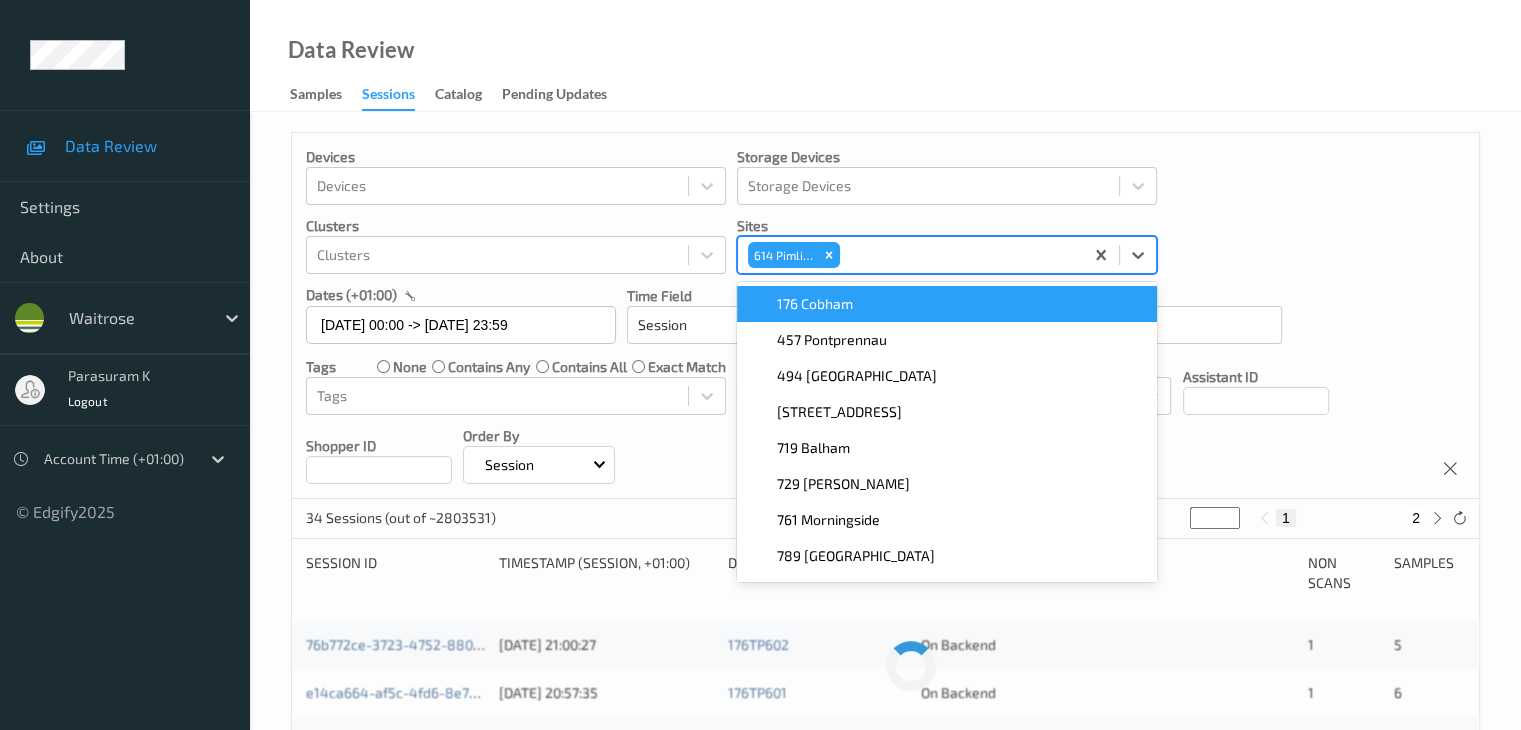 click on "Devices Devices Storage Devices Storage Devices Clusters Clusters Sites option 614 Pimlico, selected. option 176 Cobham focused, 1 of 9. 9 results available. Use Up and Down to choose options, press Enter to select the currently focused option, press Escape to exit the menu, press Tab to select the option and exit the menu. 614 Pimlico    176 Cobham    457	 Pontprennau    494 Altrincham    670 Mill Hill    719	Balham    729	Wells    761	Morningside    789 Vauxhall    833 Trinity Square dates (+01:00) 30/06/2025 00:00 -> 30/06/2025 23:59 Time Field Session Session ID Session ID Tags none contains any contains all exact match Tags Only Non-Scans Storage Storage Assistant ID Shopper ID Order By Session" at bounding box center (885, 316) 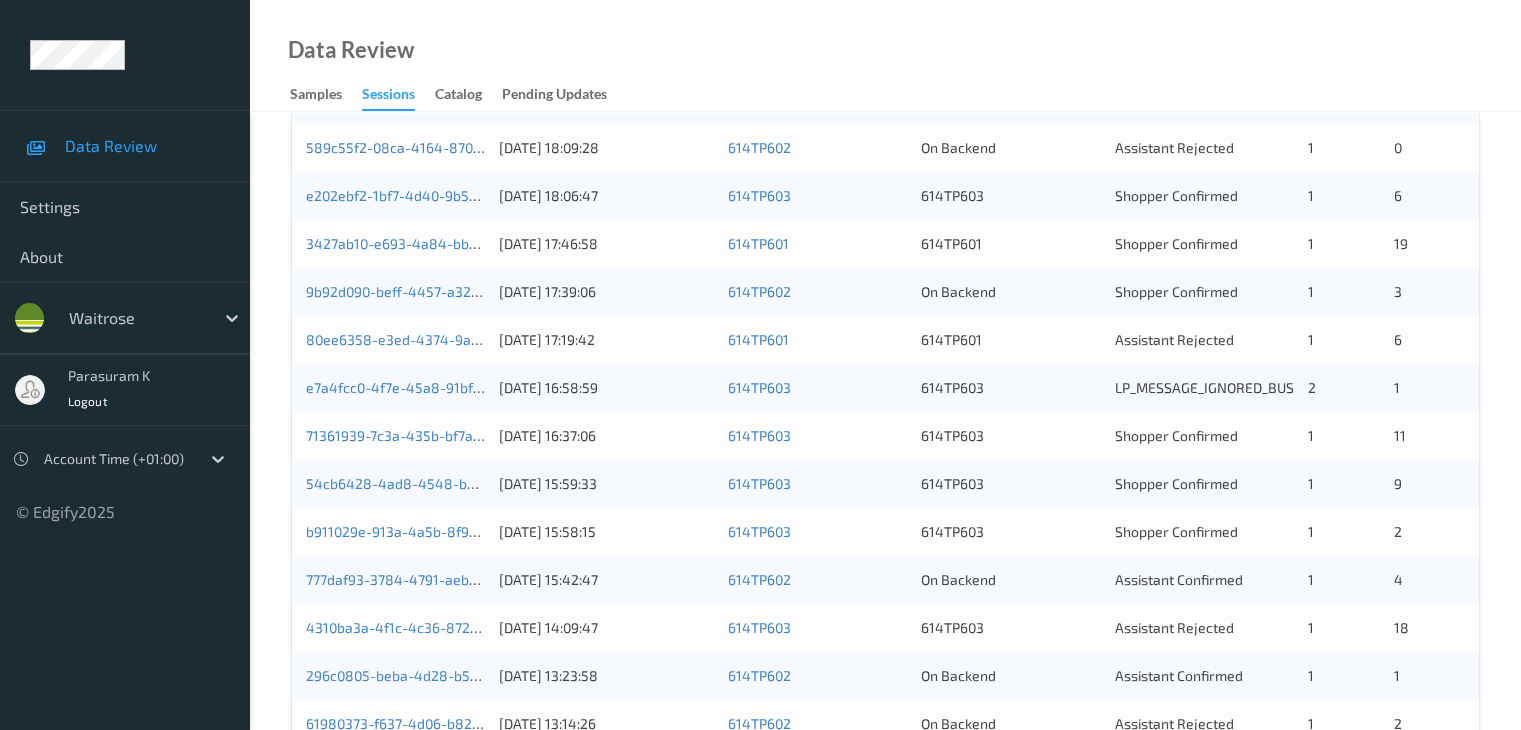 scroll, scrollTop: 932, scrollLeft: 0, axis: vertical 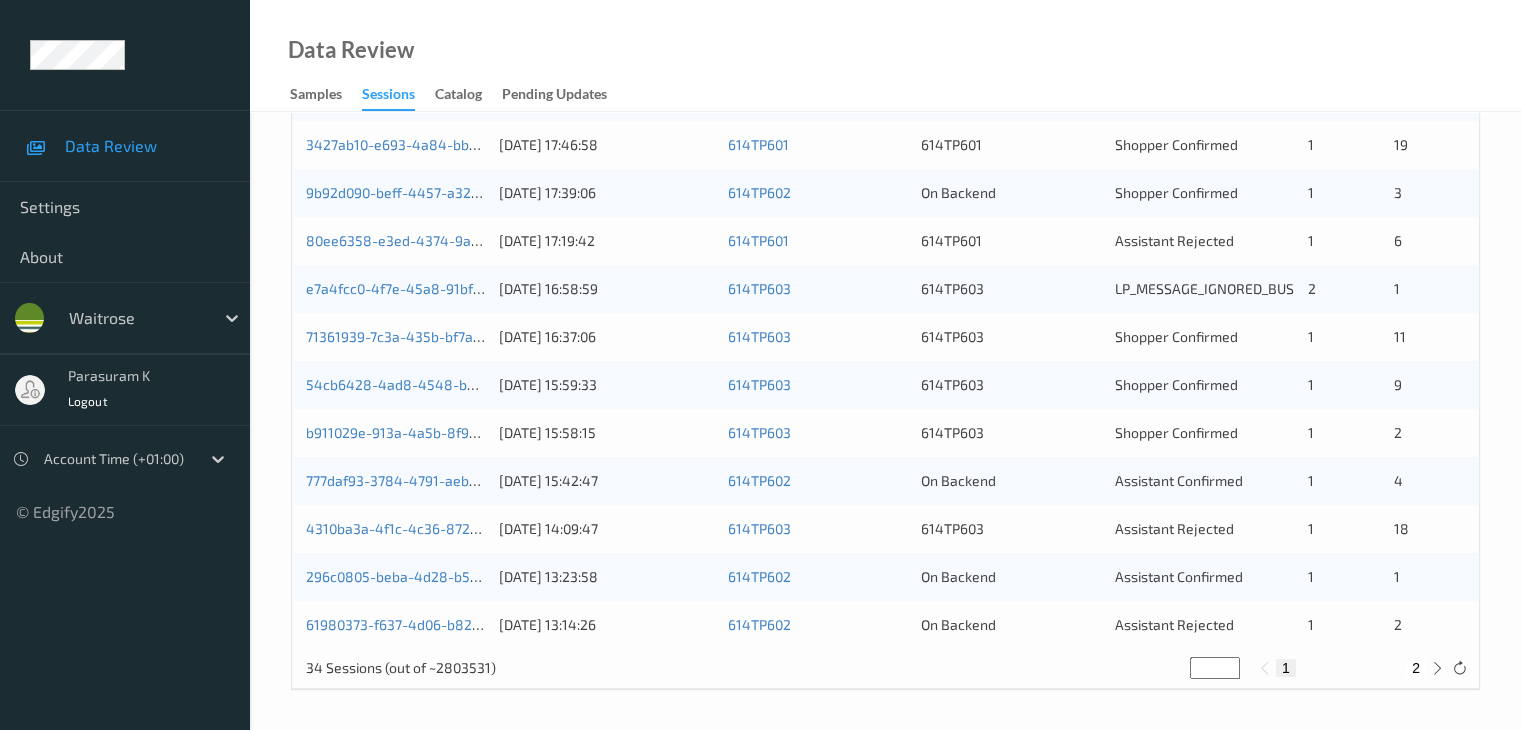drag, startPoint x: 1416, startPoint y: 666, endPoint x: 1408, endPoint y: 654, distance: 14.422205 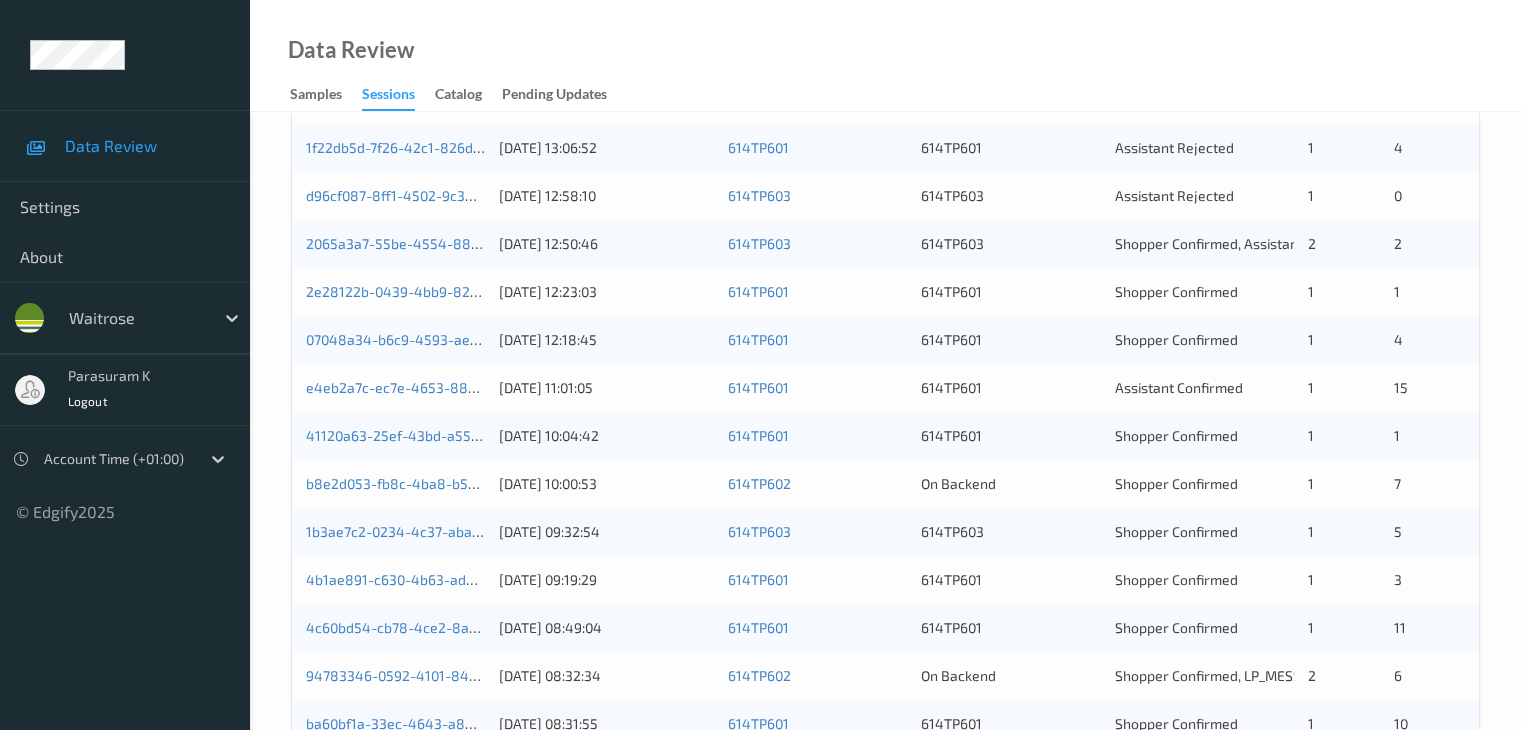 scroll, scrollTop: 644, scrollLeft: 0, axis: vertical 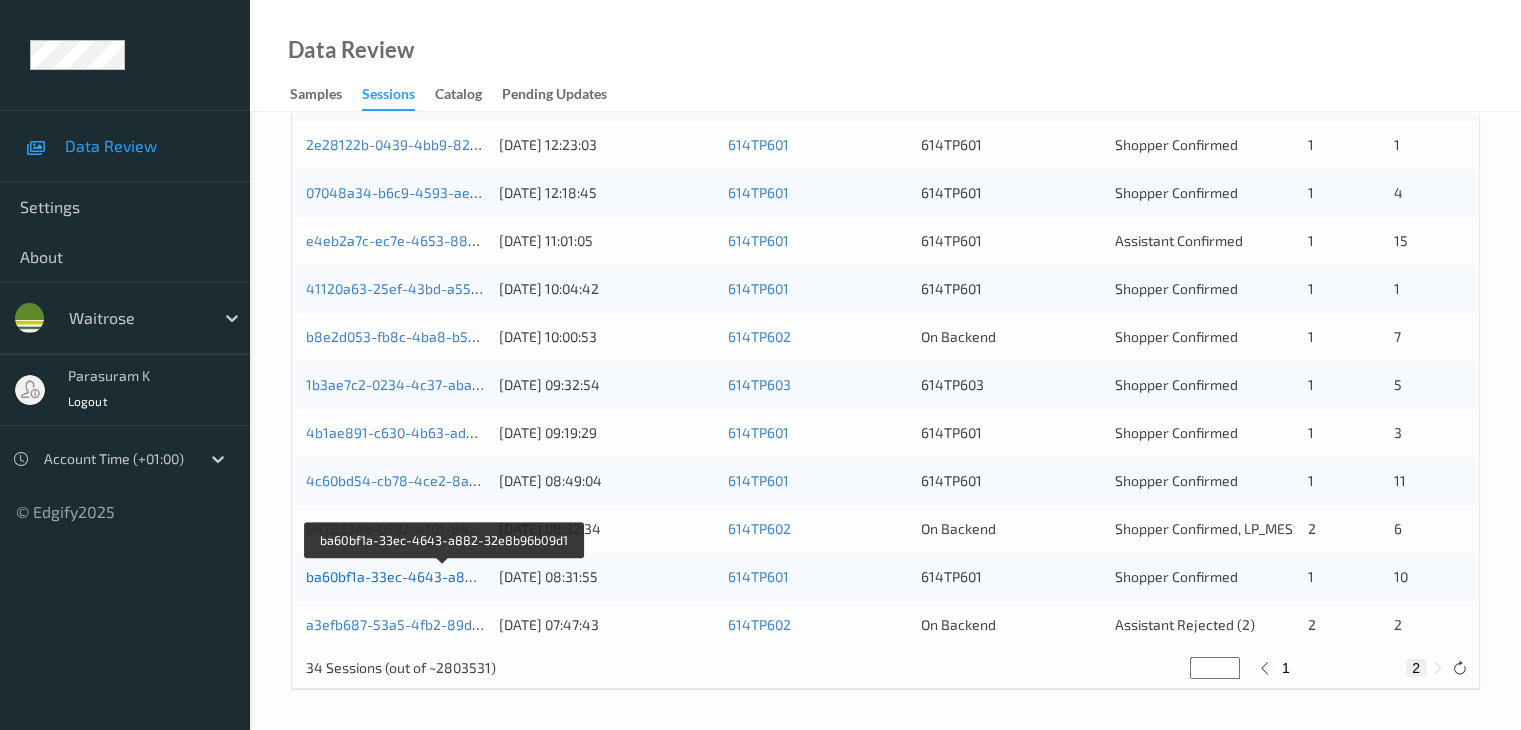 click on "ba60bf1a-33ec-4643-a882-32e8b96b09d1" at bounding box center (444, 576) 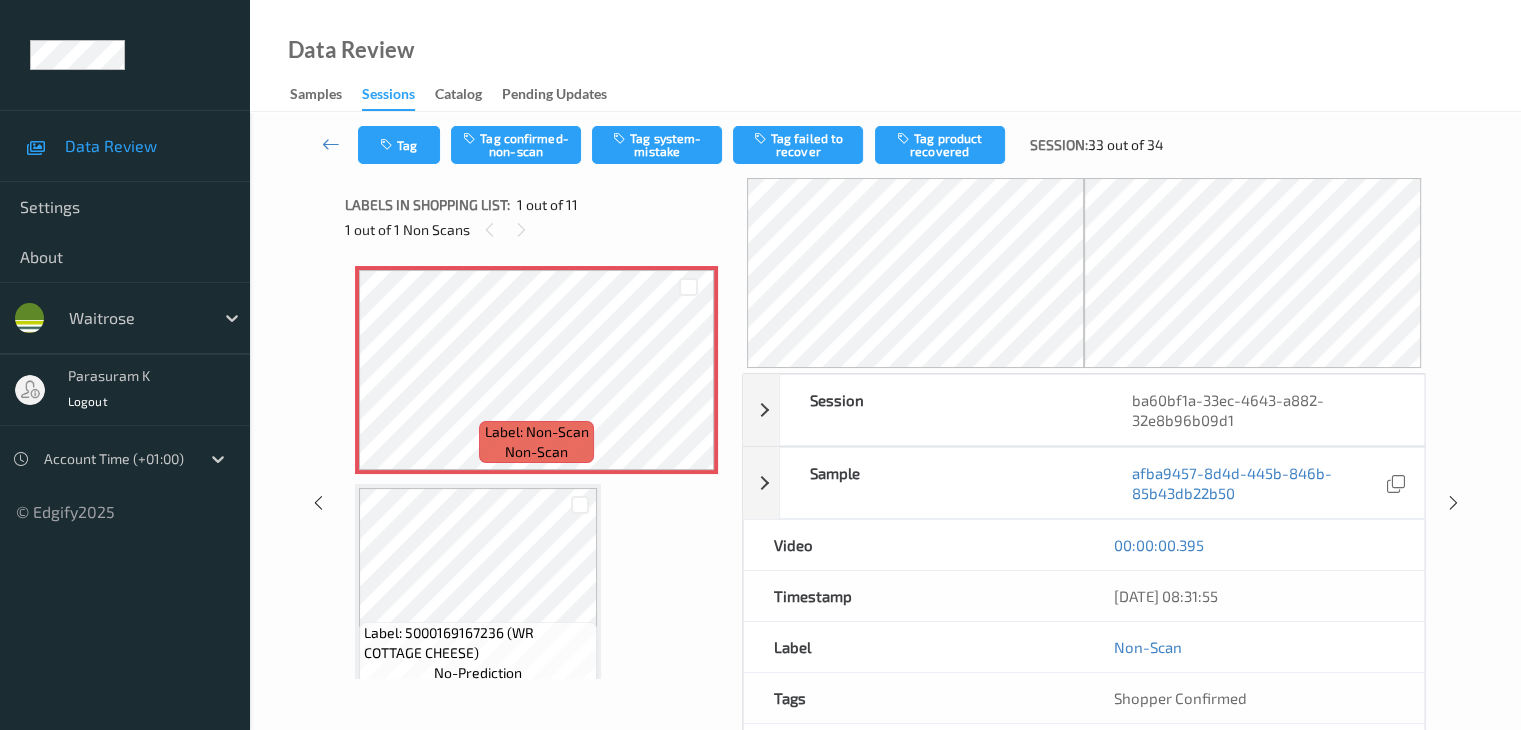 click on "00:00:00.395" at bounding box center [1254, 545] 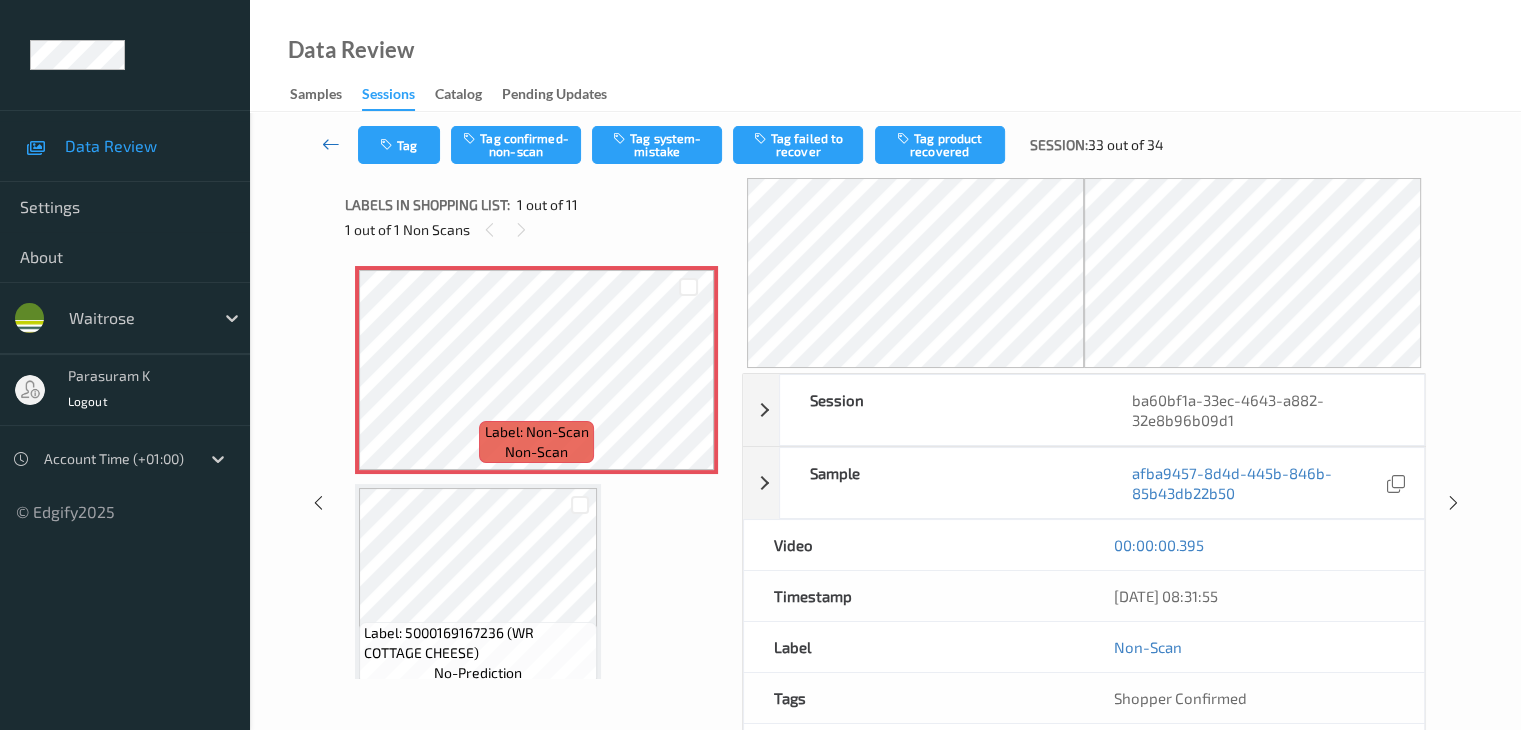 click at bounding box center (331, 144) 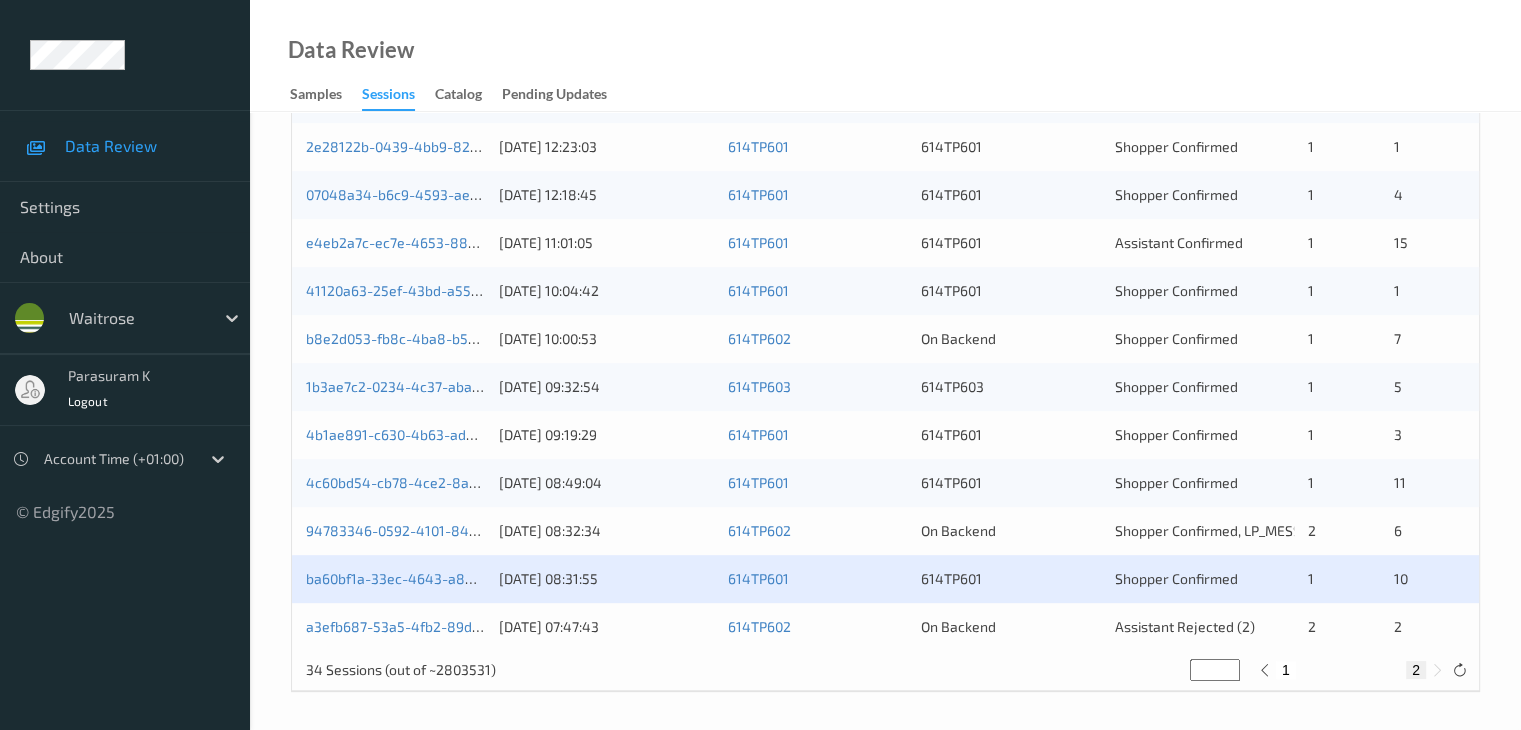 scroll, scrollTop: 644, scrollLeft: 0, axis: vertical 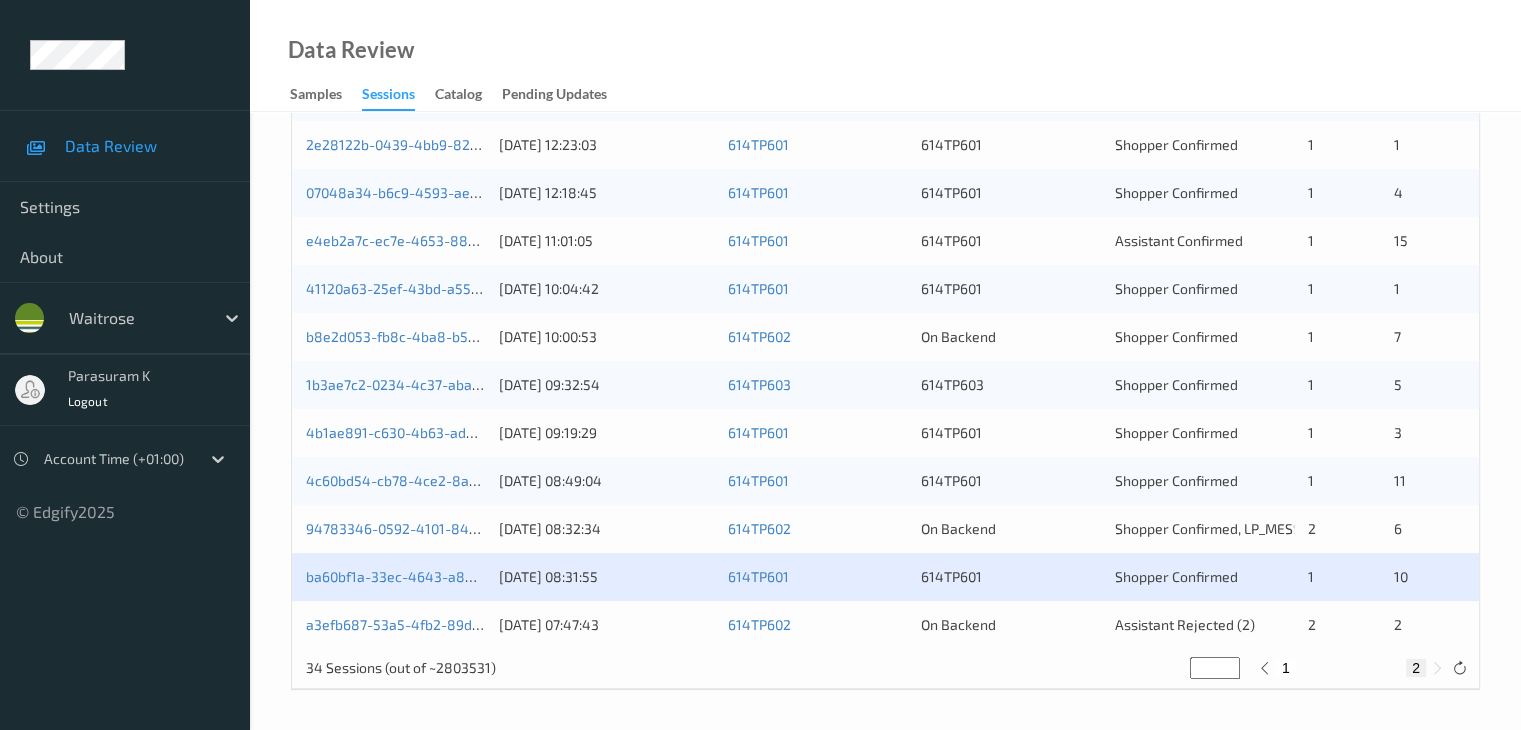 click on "1" at bounding box center [1286, 668] 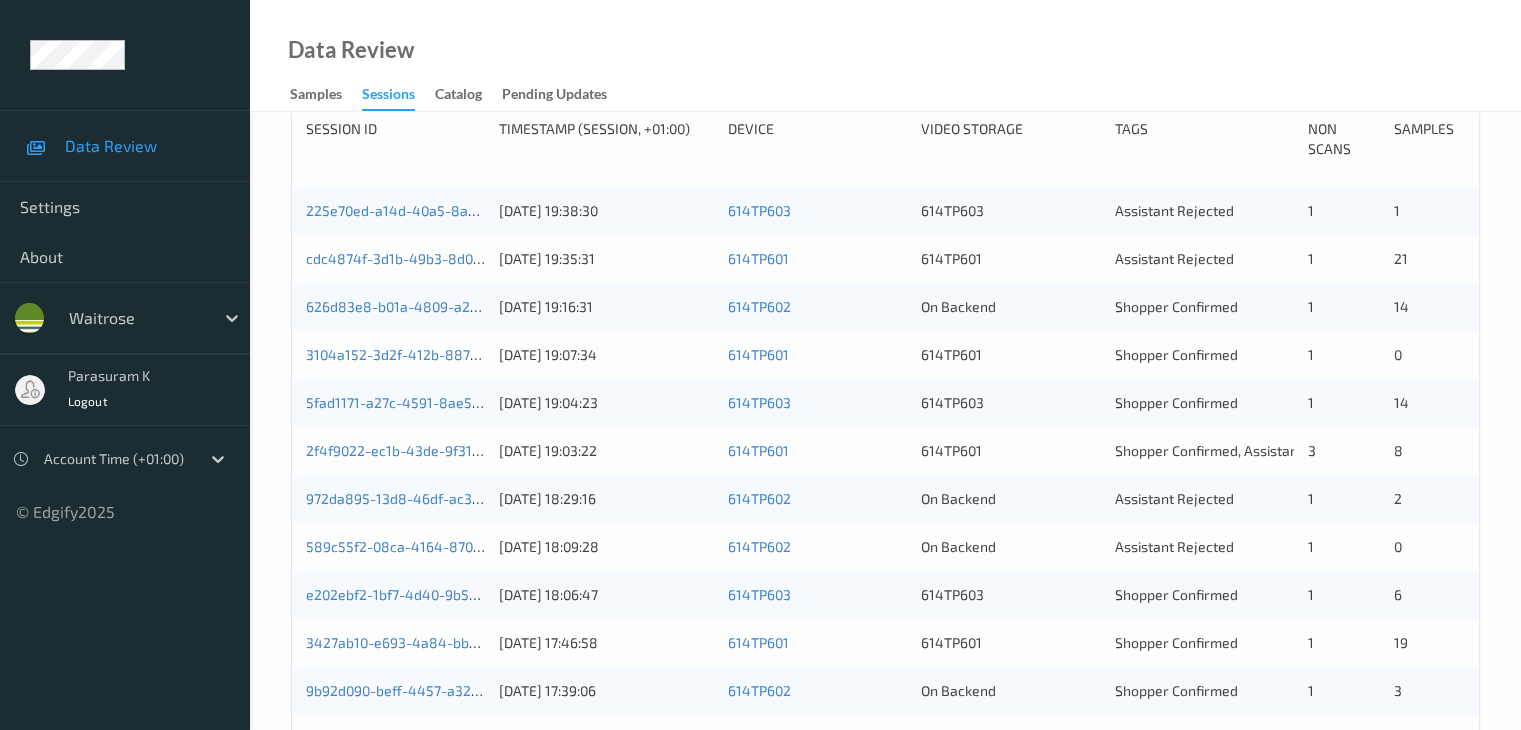 scroll, scrollTop: 400, scrollLeft: 0, axis: vertical 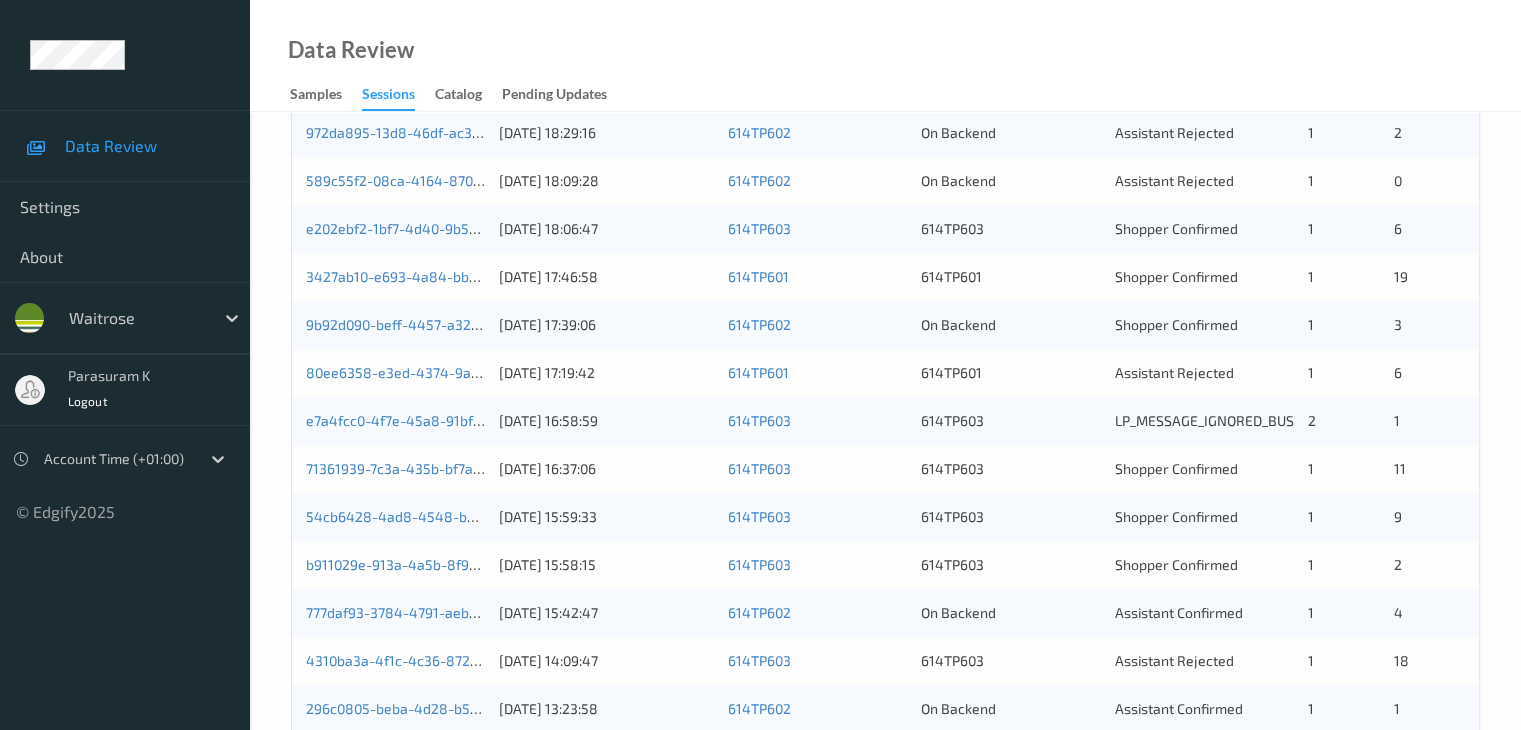 click on "9b92d090-beff-4457-a320-a969d598f937" at bounding box center (395, 325) 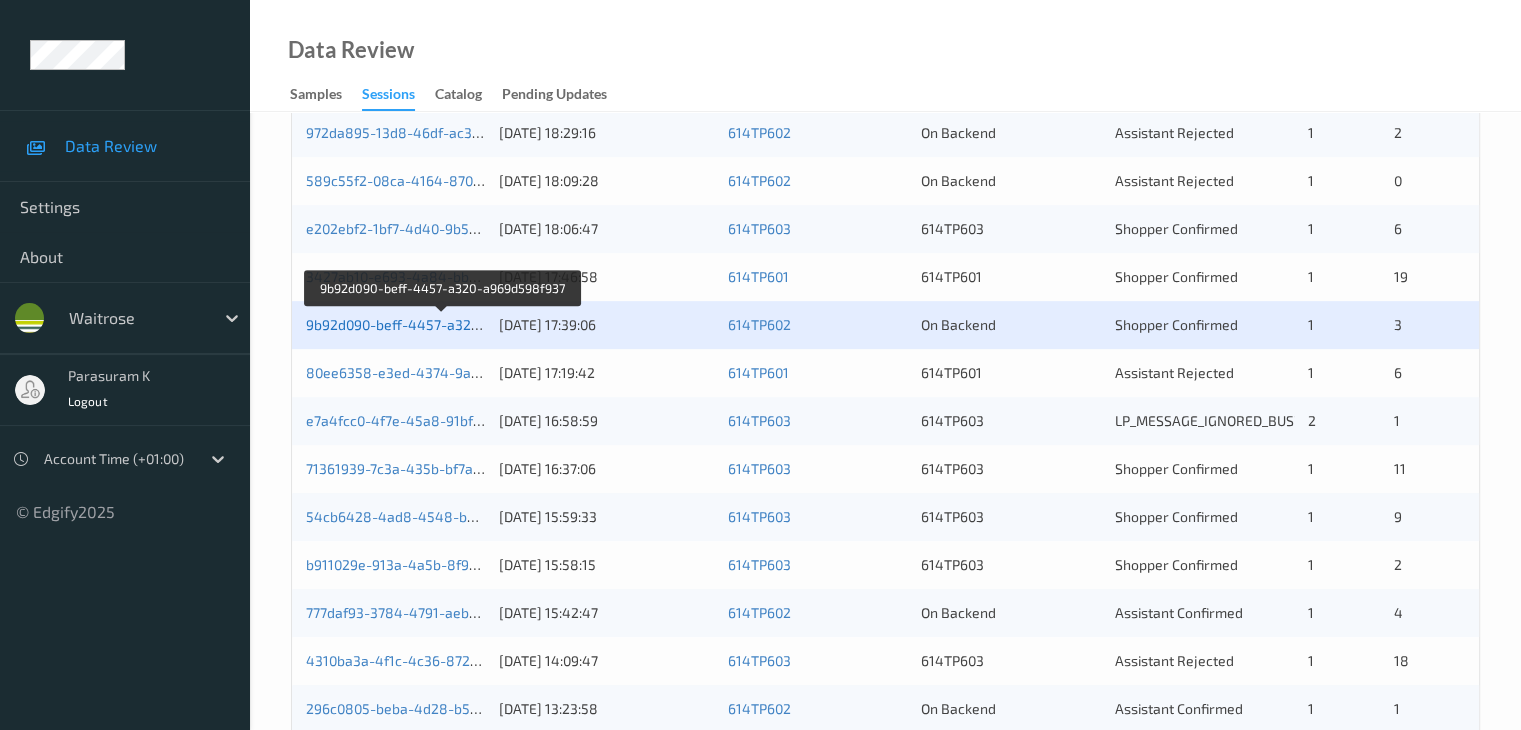 click on "9b92d090-beff-4457-a320-a969d598f937" at bounding box center [442, 324] 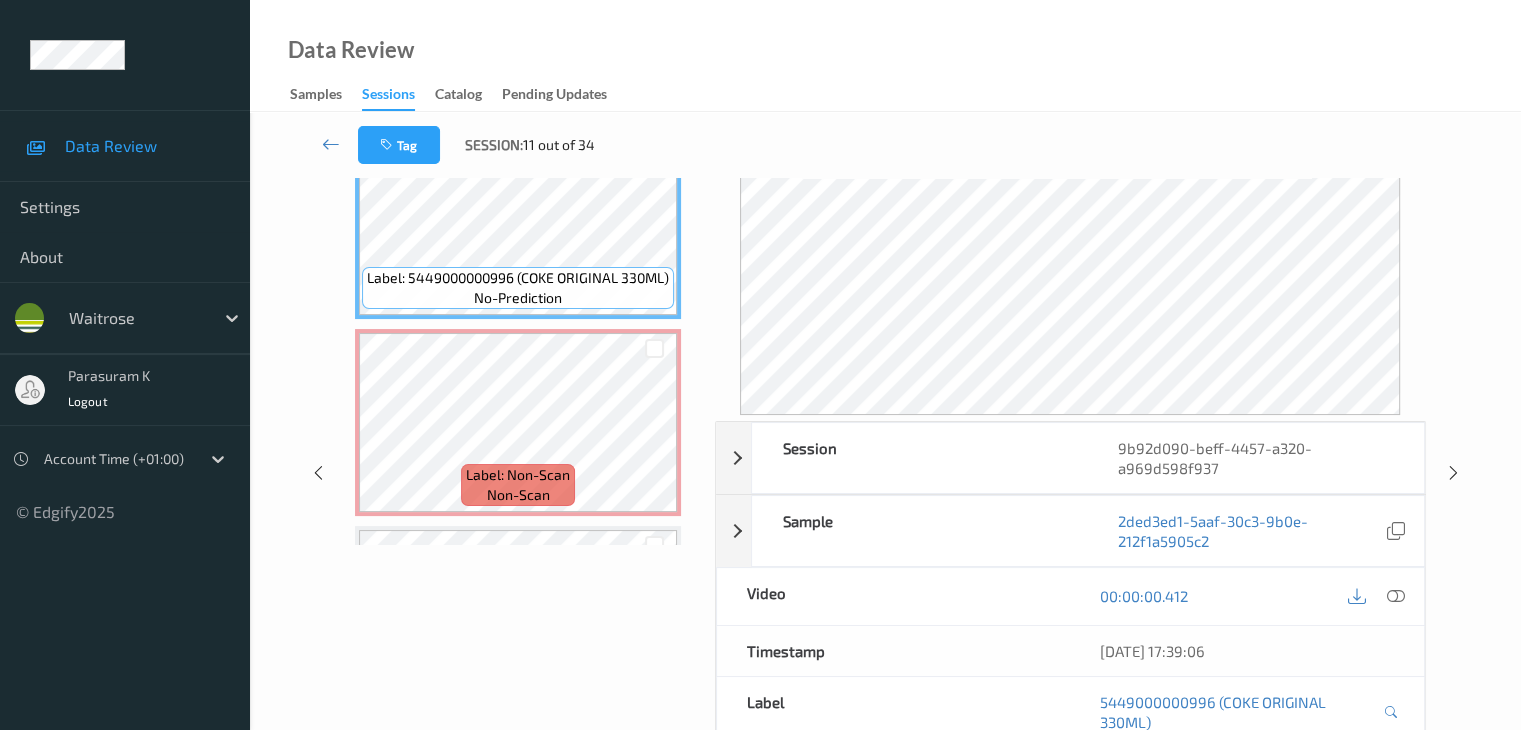 scroll, scrollTop: 100, scrollLeft: 0, axis: vertical 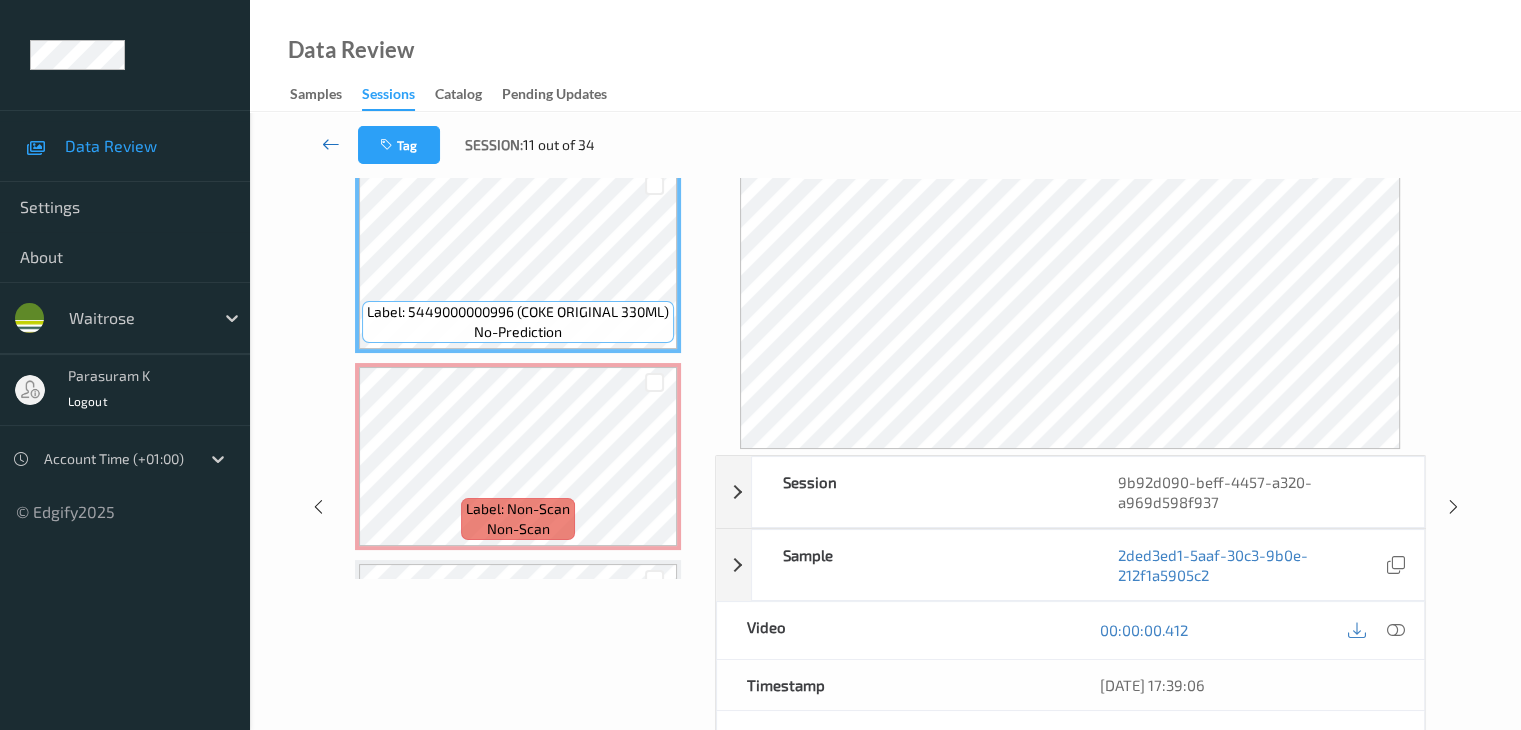 click at bounding box center (331, 144) 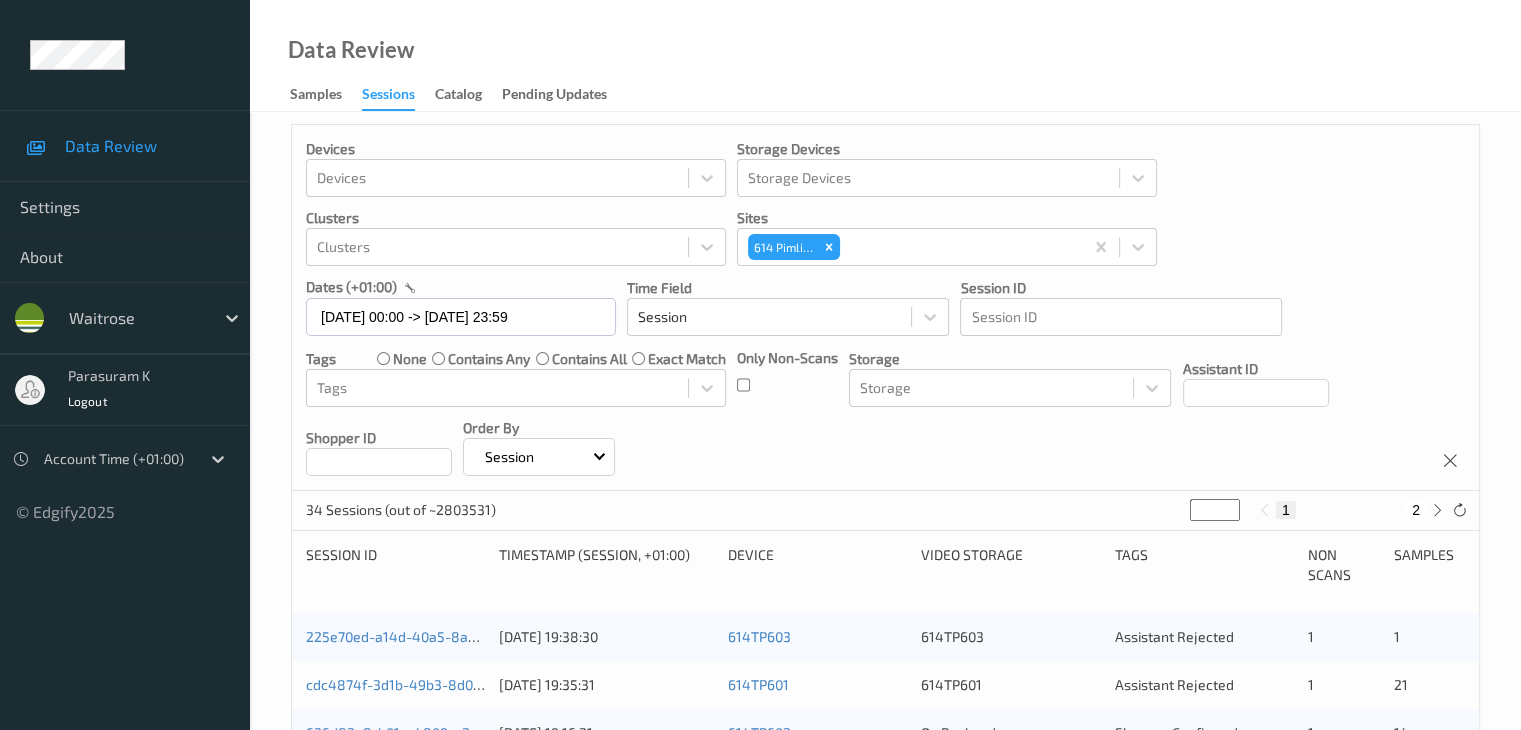 scroll, scrollTop: 0, scrollLeft: 0, axis: both 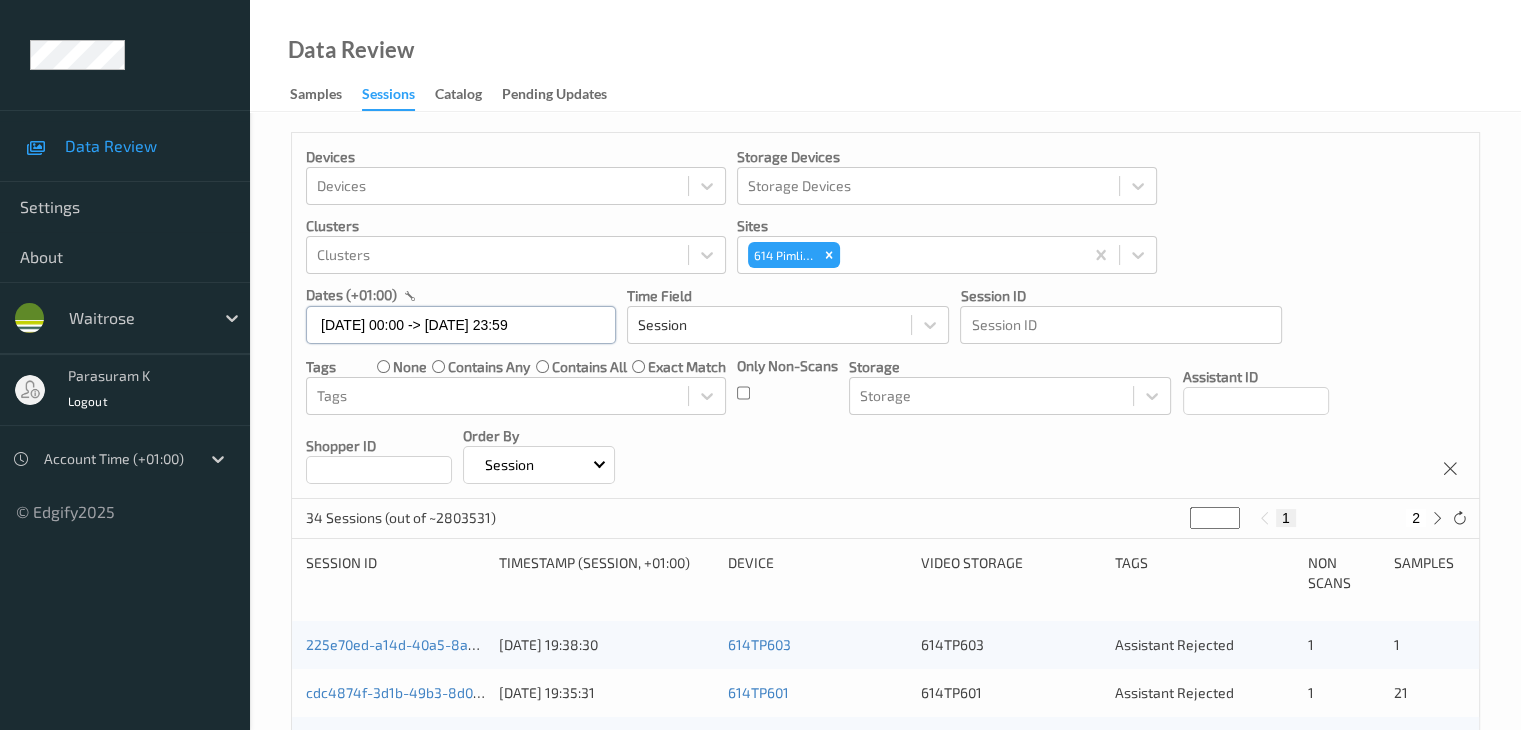 click on "30/06/2025 00:00 -> 30/06/2025 23:59" at bounding box center (461, 325) 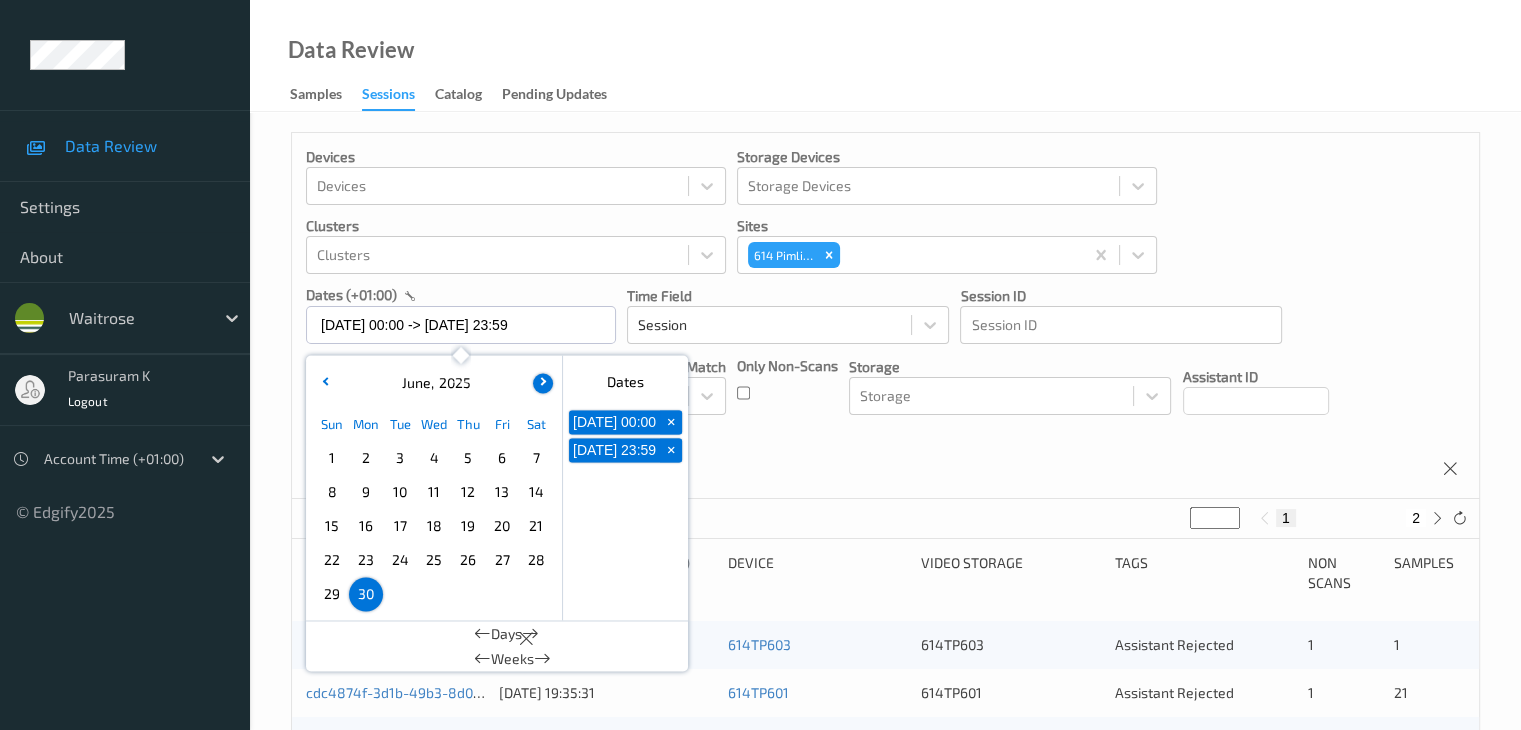 click at bounding box center (543, 383) 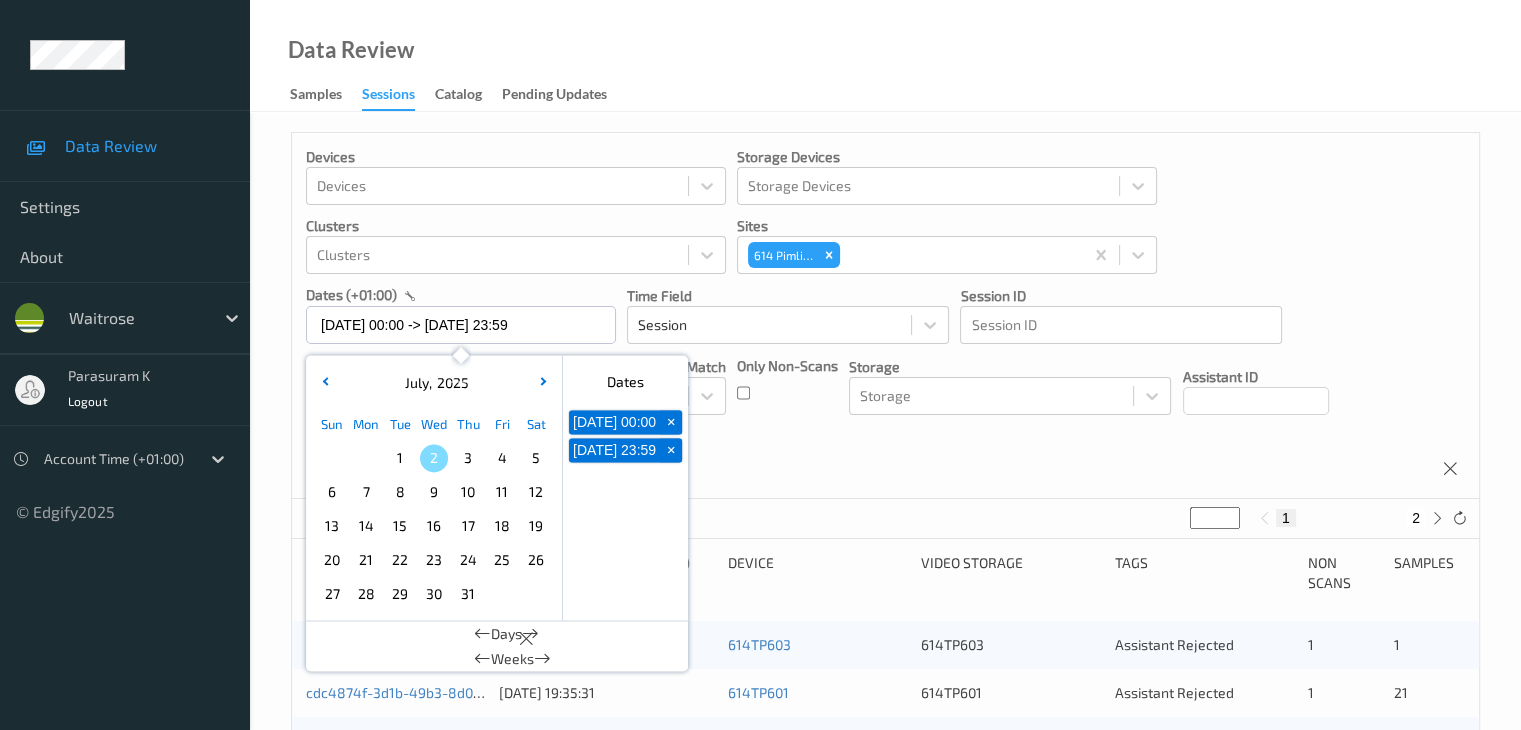 click on "1" at bounding box center (400, 458) 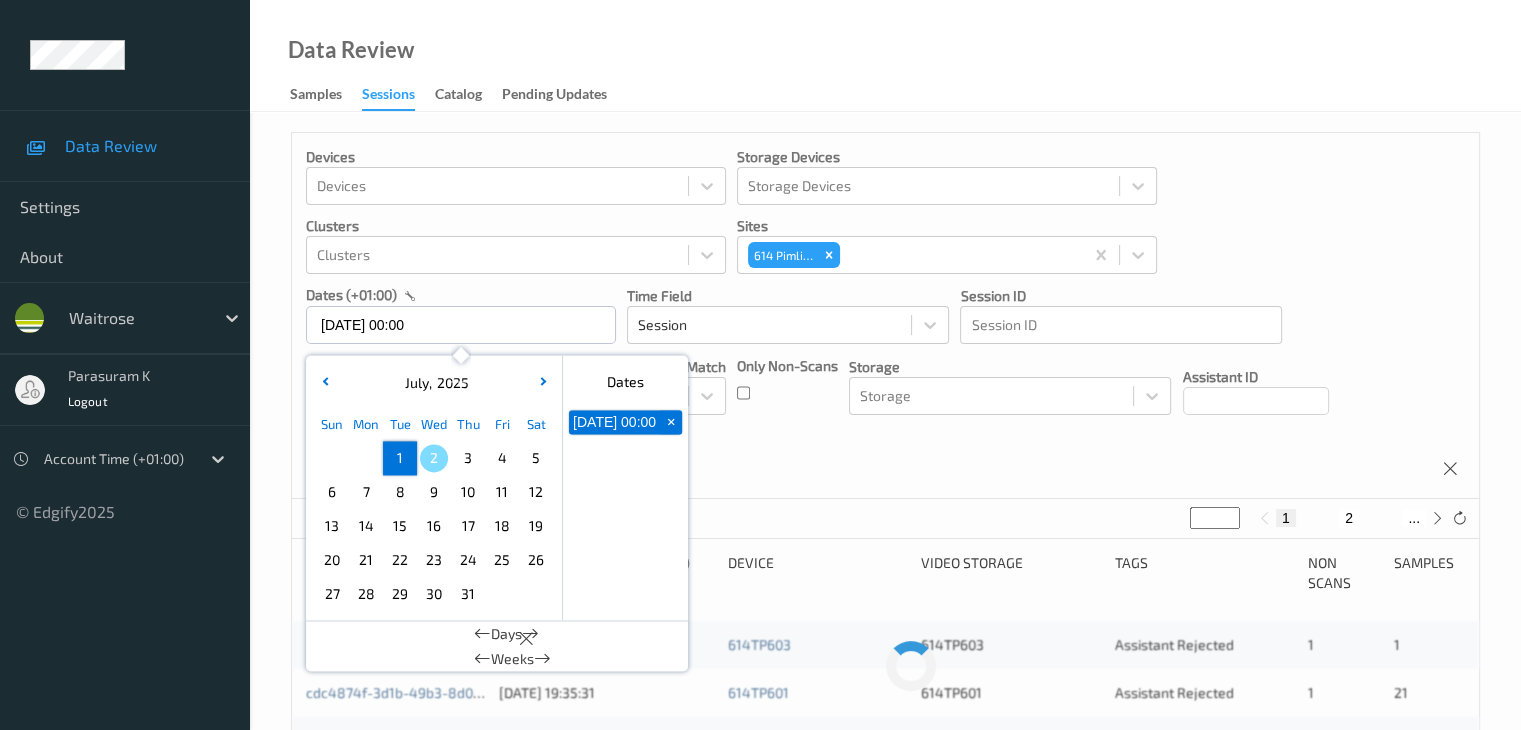 click on "1" at bounding box center (400, 458) 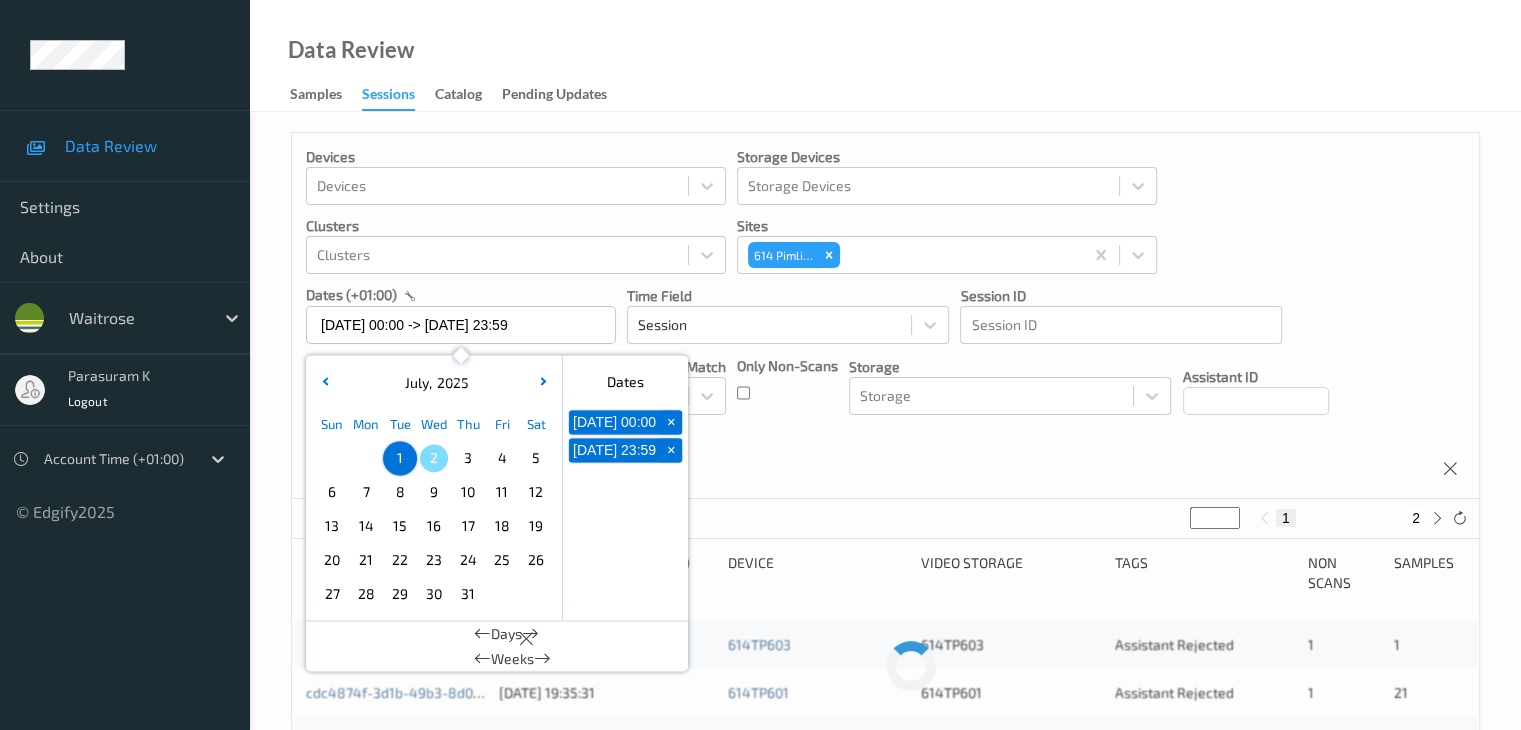 click on "Devices Devices Storage Devices Storage Devices Clusters Clusters Sites 614 Pimlico dates (+01:00) 01/07/2025 00:00 -> 01/07/2025 23:59 July , 2025 Sun Mon Tue Wed Thu Fri Sat 1 2 3 4 5 6 7 8 9 10 11 12 13 14 15 16 17 18 19 20 21 22 23 24 25 26 27 28 29 30 31 January February March April May June July August September October November December 2021 2022 2023 2024 2025 2026 2027 2028 2029 2030 2031 2032 Dates 01/07/2025 00:00 + 01/07/2025 23:59 + Days Weeks Time Field Session Session ID Session ID Tags none contains any contains all exact match Tags Only Non-Scans Storage Storage Assistant ID Shopper ID Order By Session" at bounding box center [885, 316] 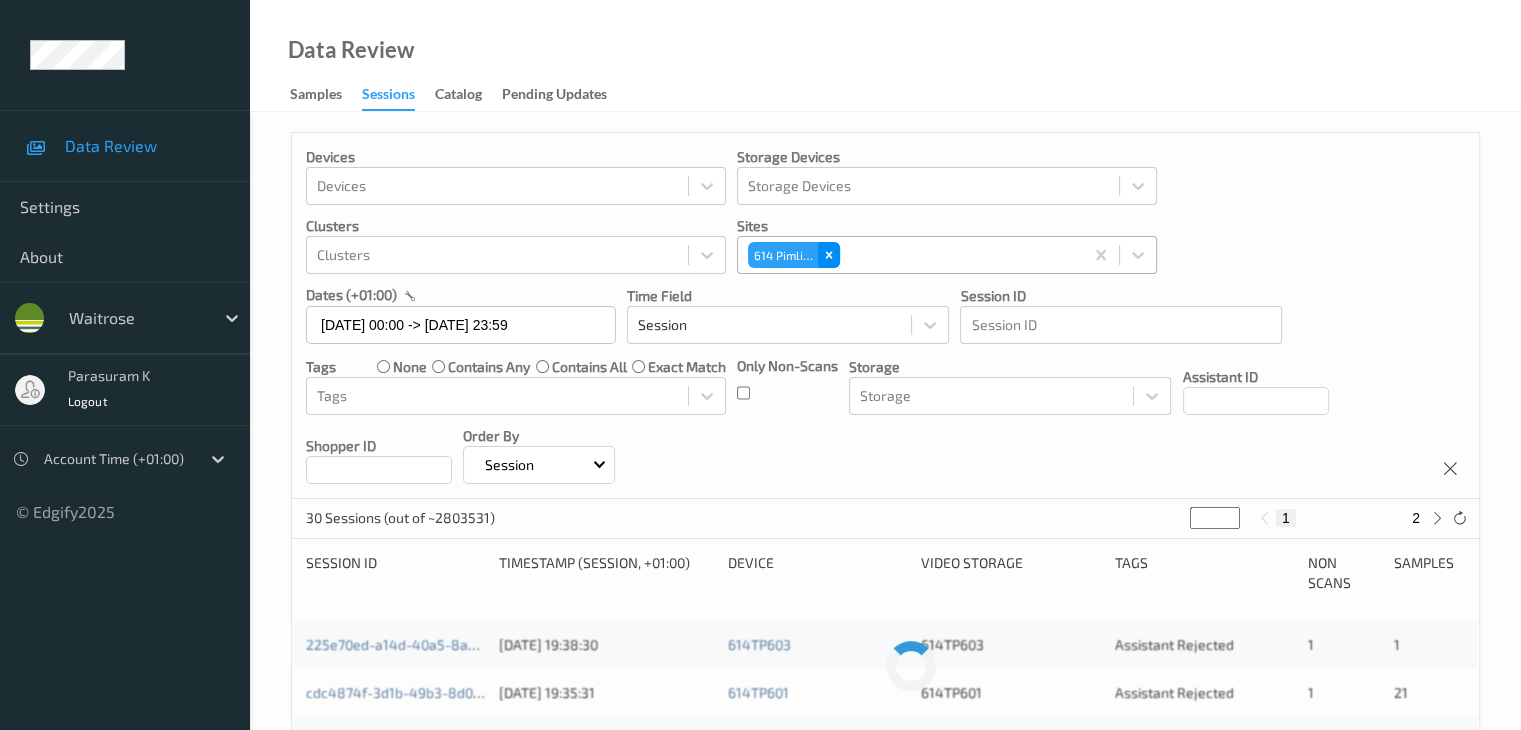 click at bounding box center (829, 255) 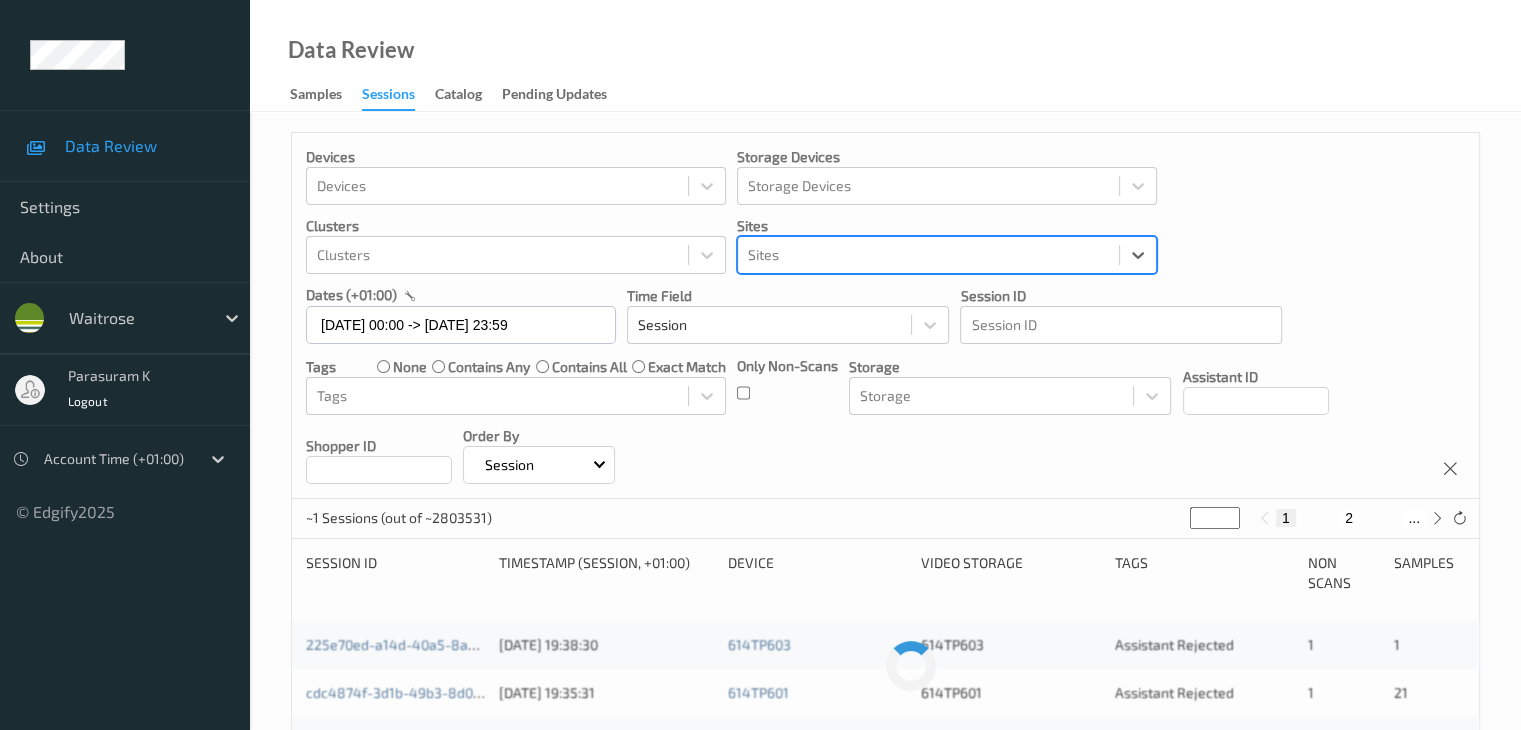 click at bounding box center [928, 255] 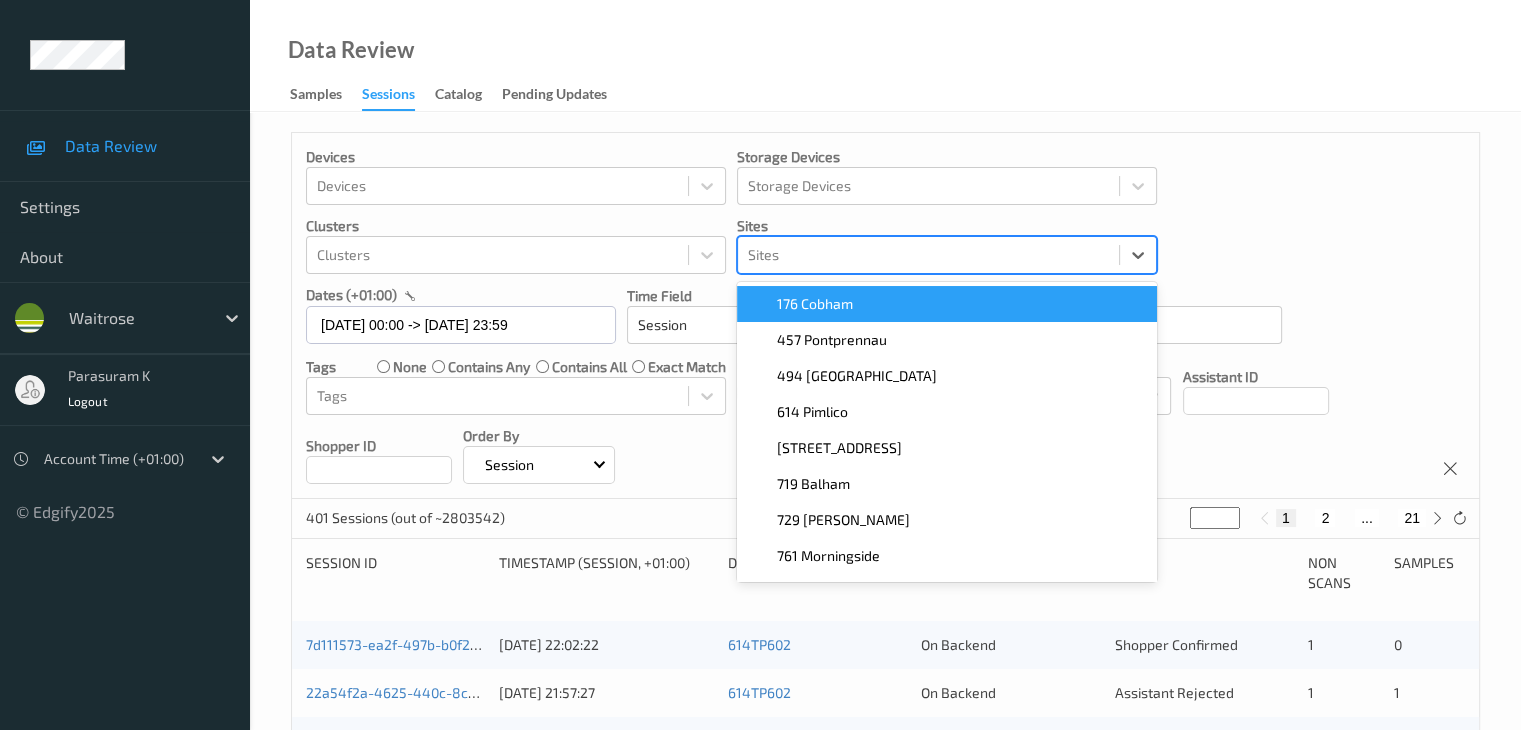 paste on "[STREET_ADDRESS]" 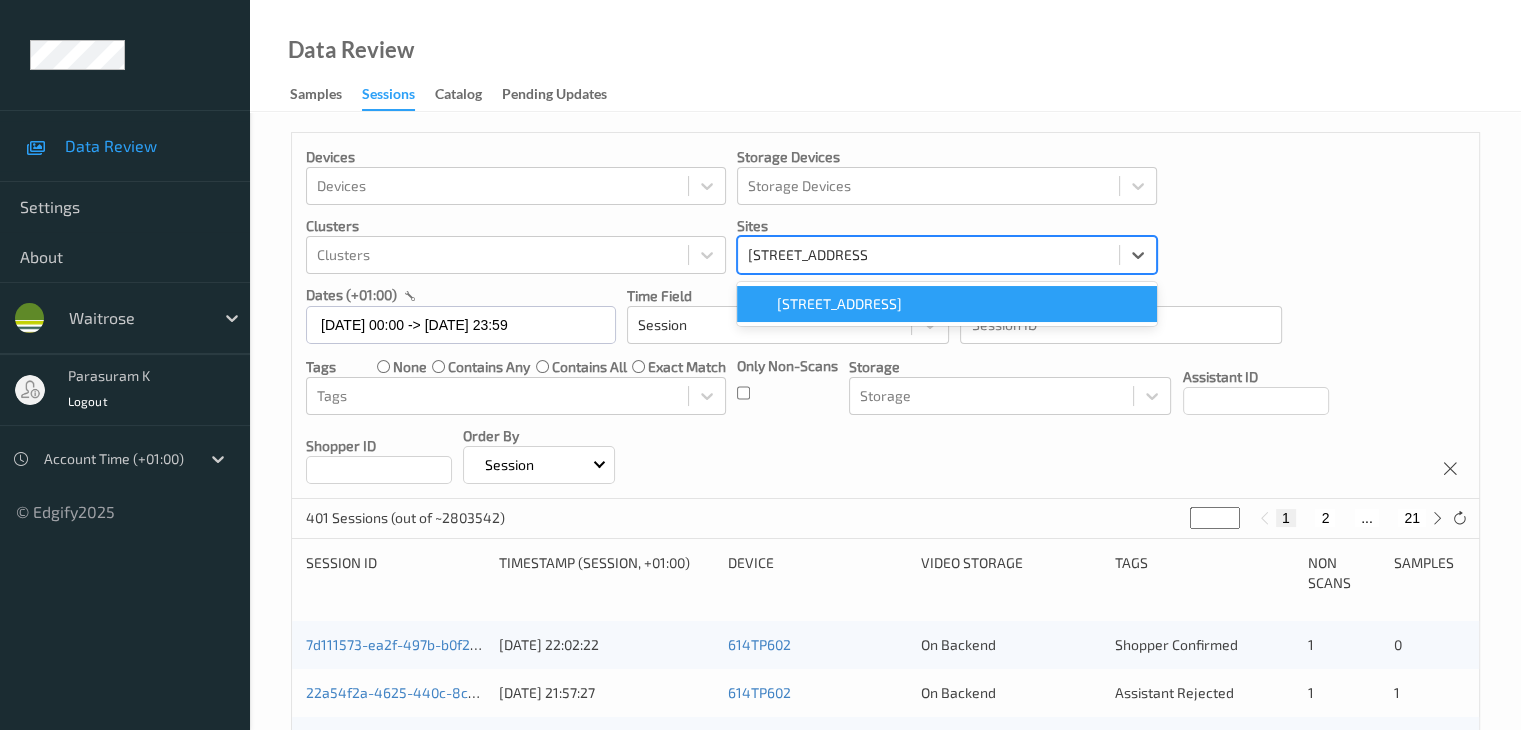 click on "[STREET_ADDRESS]" at bounding box center (839, 304) 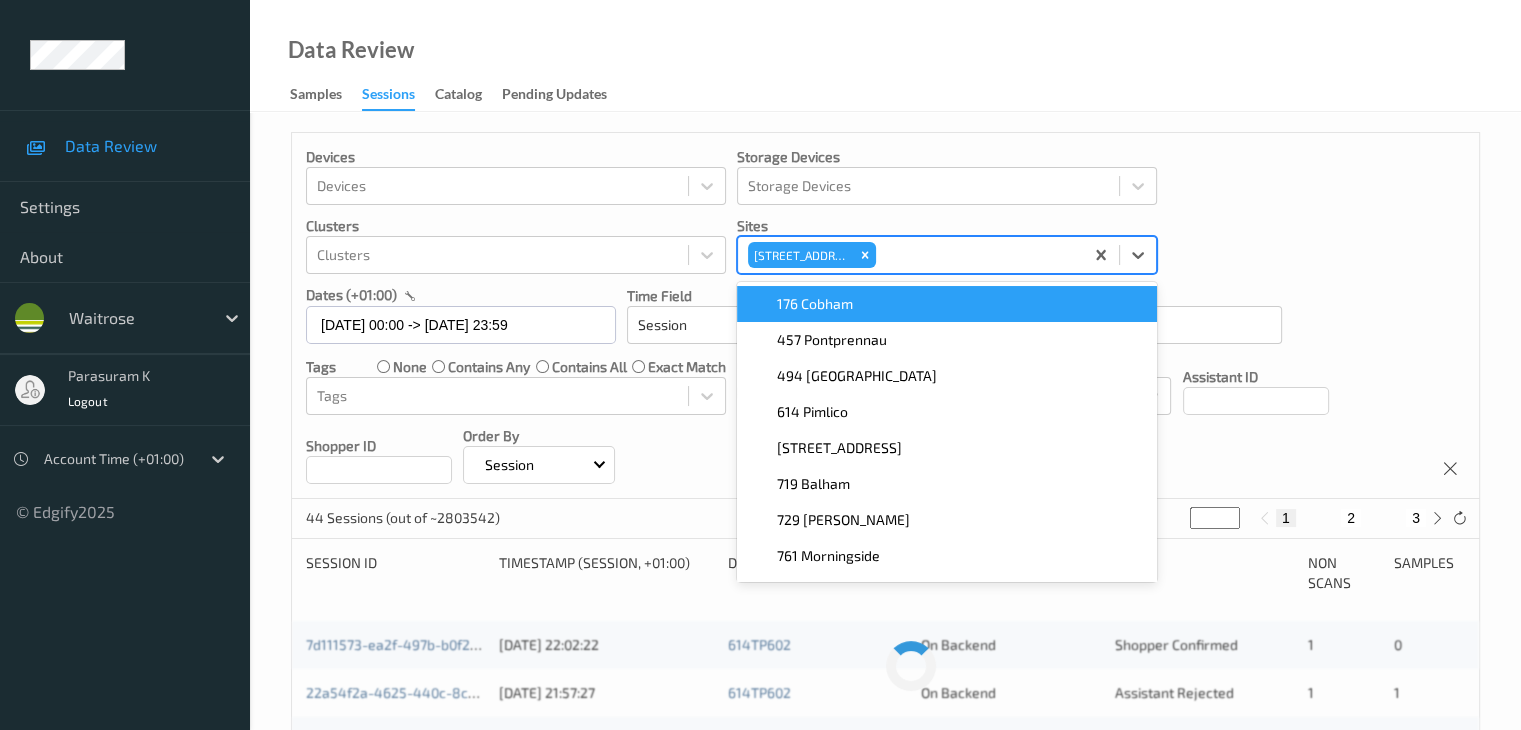 click on "Devices Devices Storage Devices Storage Devices Clusters Clusters Sites option [STREET_ADDRESS]. option 176 Cobham focused, 1 of 9. 9 results available. Use Up and Down to choose options, press Enter to select the currently focused option, press Escape to exit the menu, press Tab to select the option and exit the menu. [GEOGRAPHIC_DATA]    176 Cobham    457	 Pontprennau    494 [GEOGRAPHIC_DATA]    [GEOGRAPHIC_DATA]    719	[GEOGRAPHIC_DATA]    729	[PERSON_NAME]    761	Morningside    789 [GEOGRAPHIC_DATA] dates (+01:00) [DATE] 00:00 -> [DATE] 23:59 Time Field Session Session ID Session ID Tags none contains any contains all exact match Tags Only Non-Scans Storage Storage Assistant ID Shopper ID Order By Session" at bounding box center (885, 316) 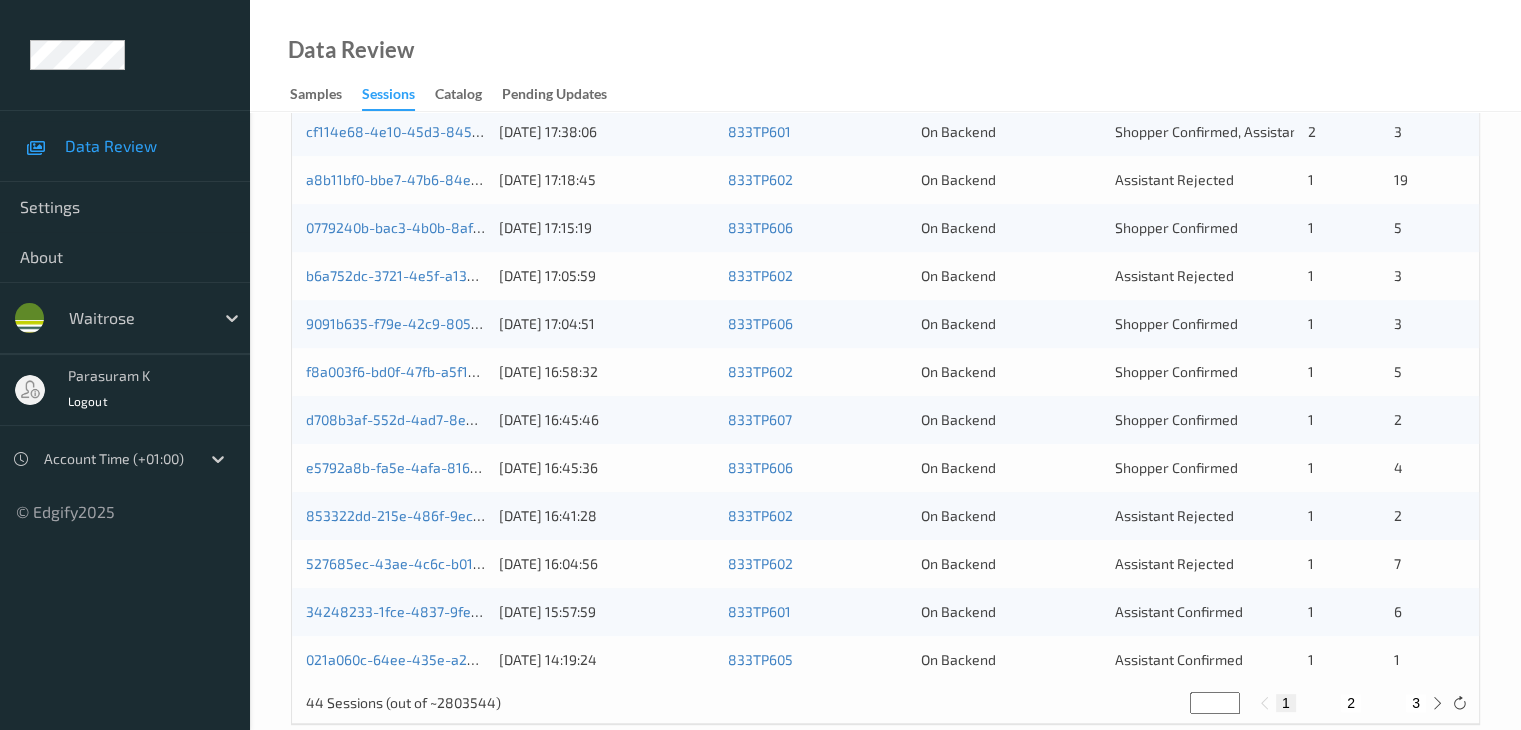 scroll, scrollTop: 932, scrollLeft: 0, axis: vertical 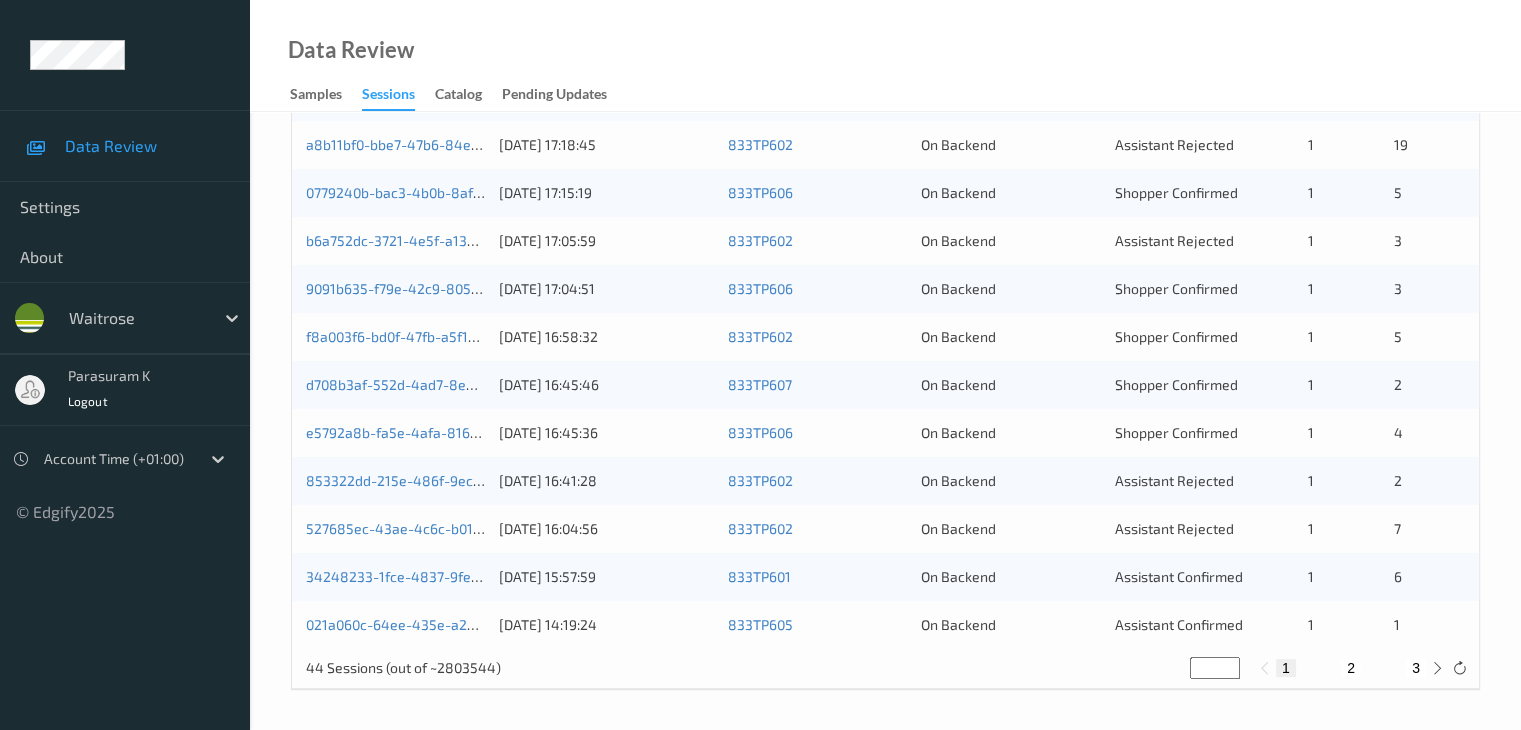 click on "2" at bounding box center [1351, 668] 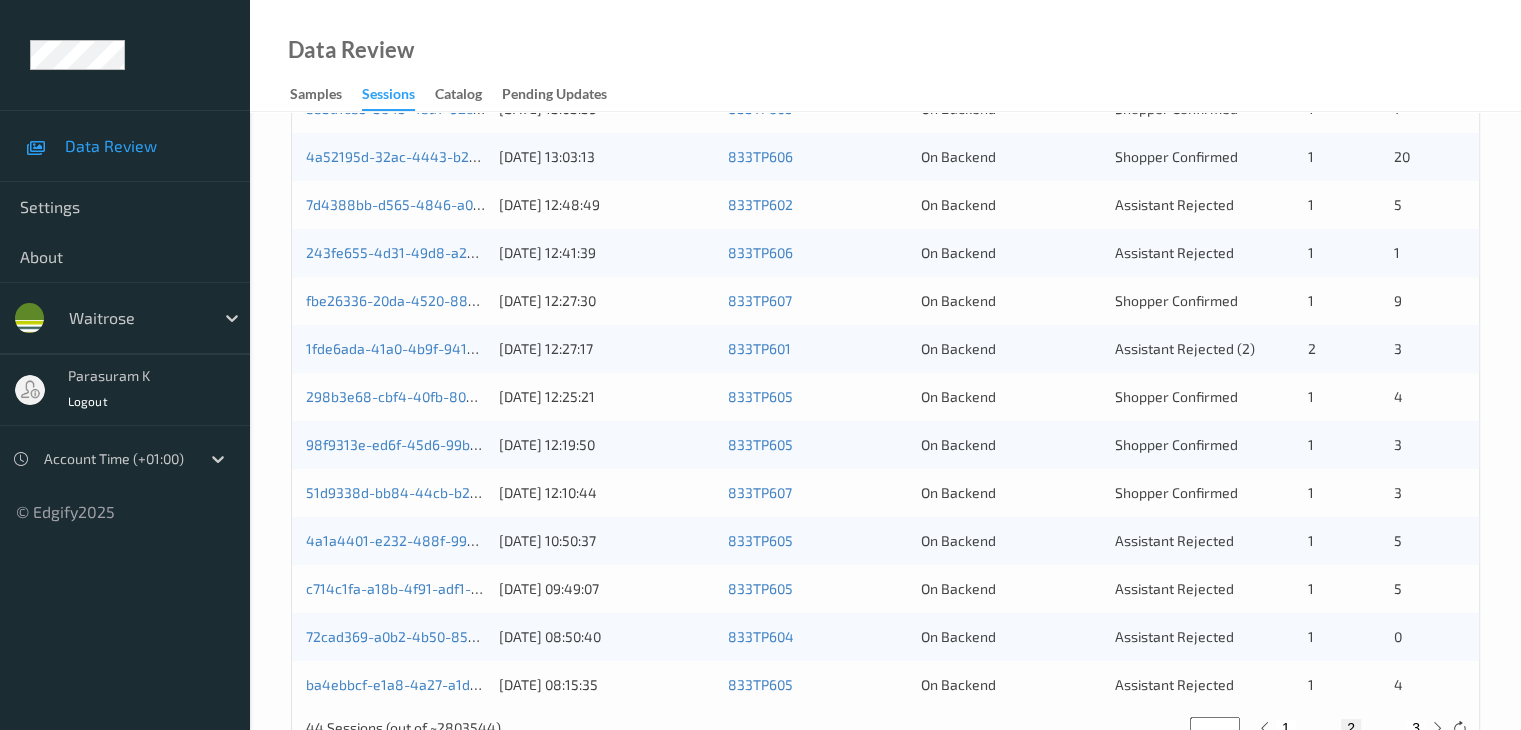 scroll, scrollTop: 932, scrollLeft: 0, axis: vertical 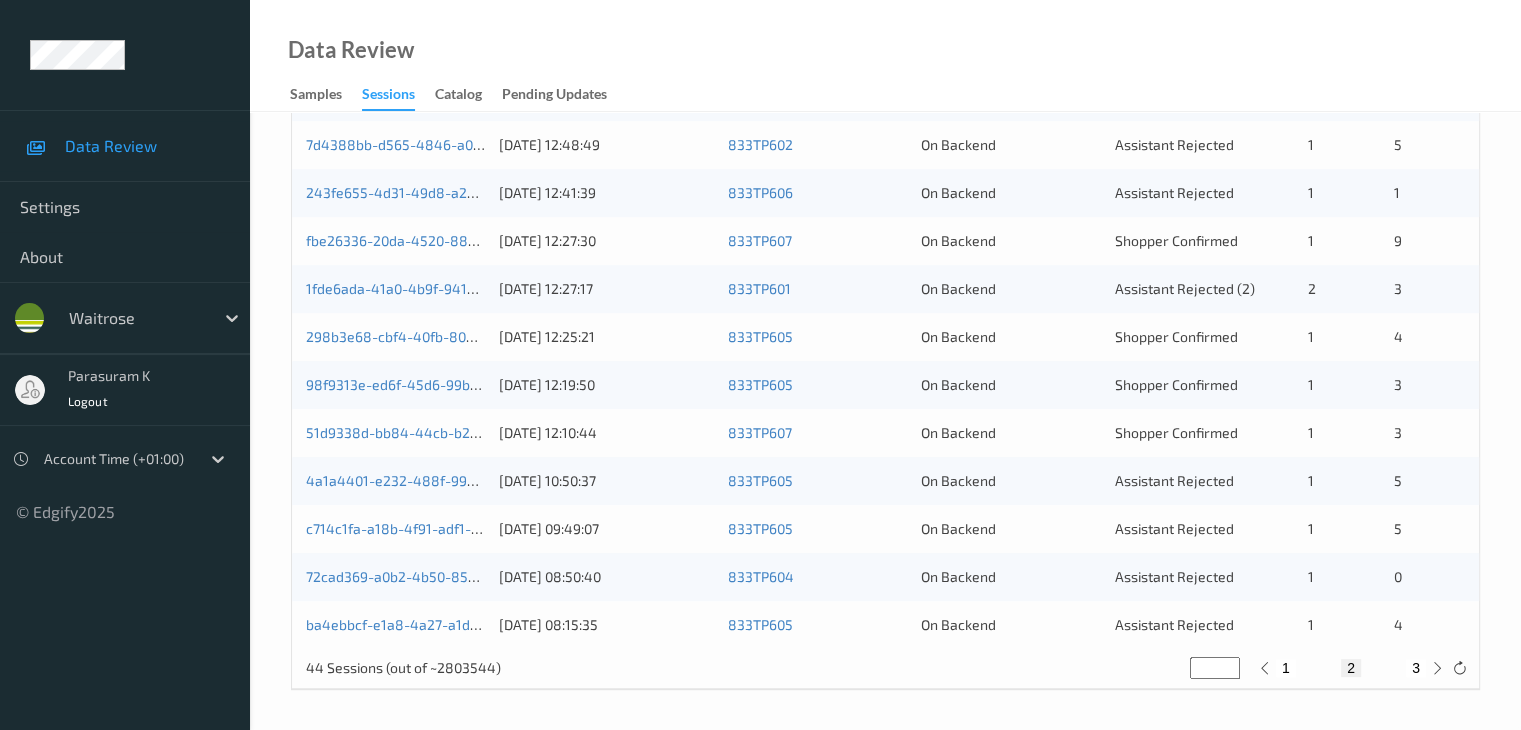 click on "3" at bounding box center [1416, 668] 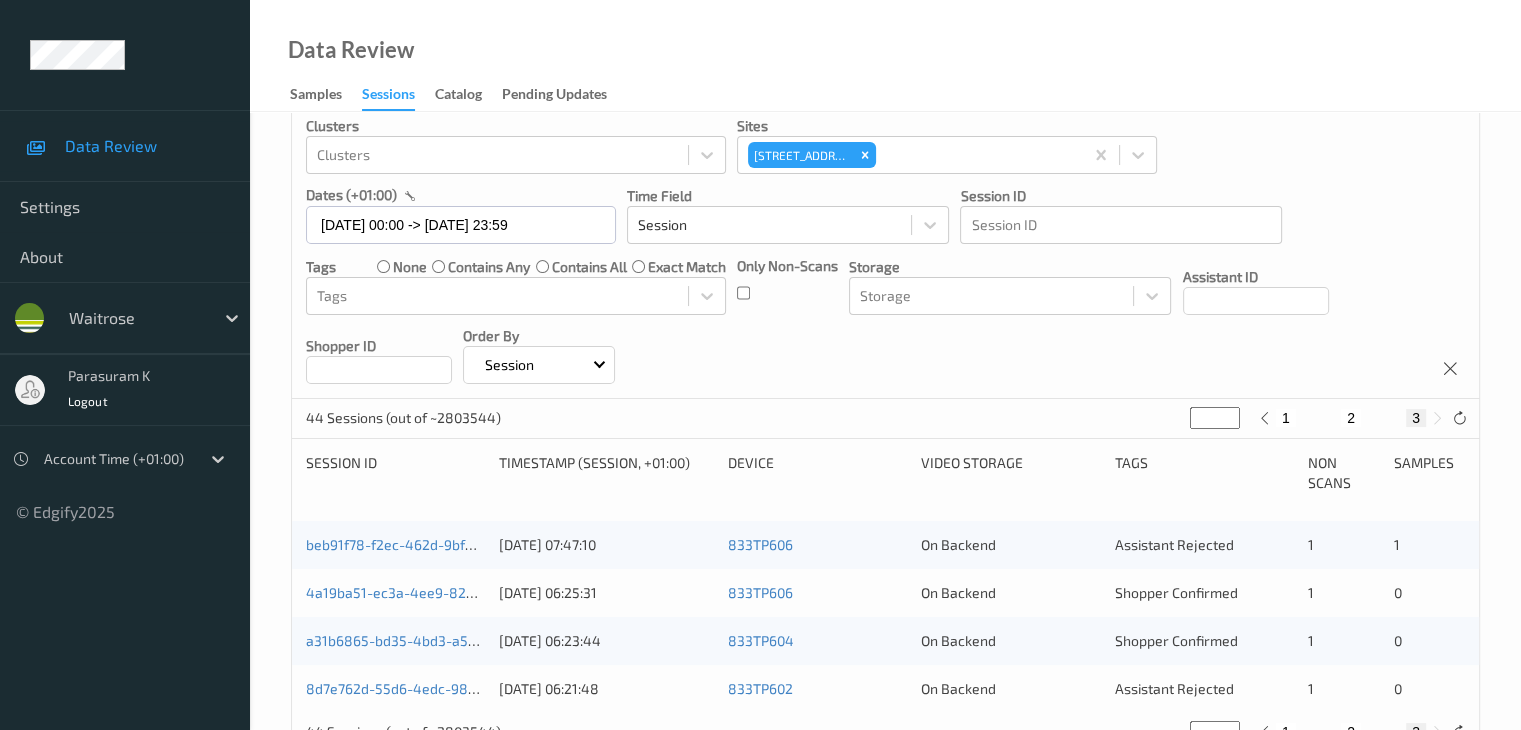 scroll, scrollTop: 164, scrollLeft: 0, axis: vertical 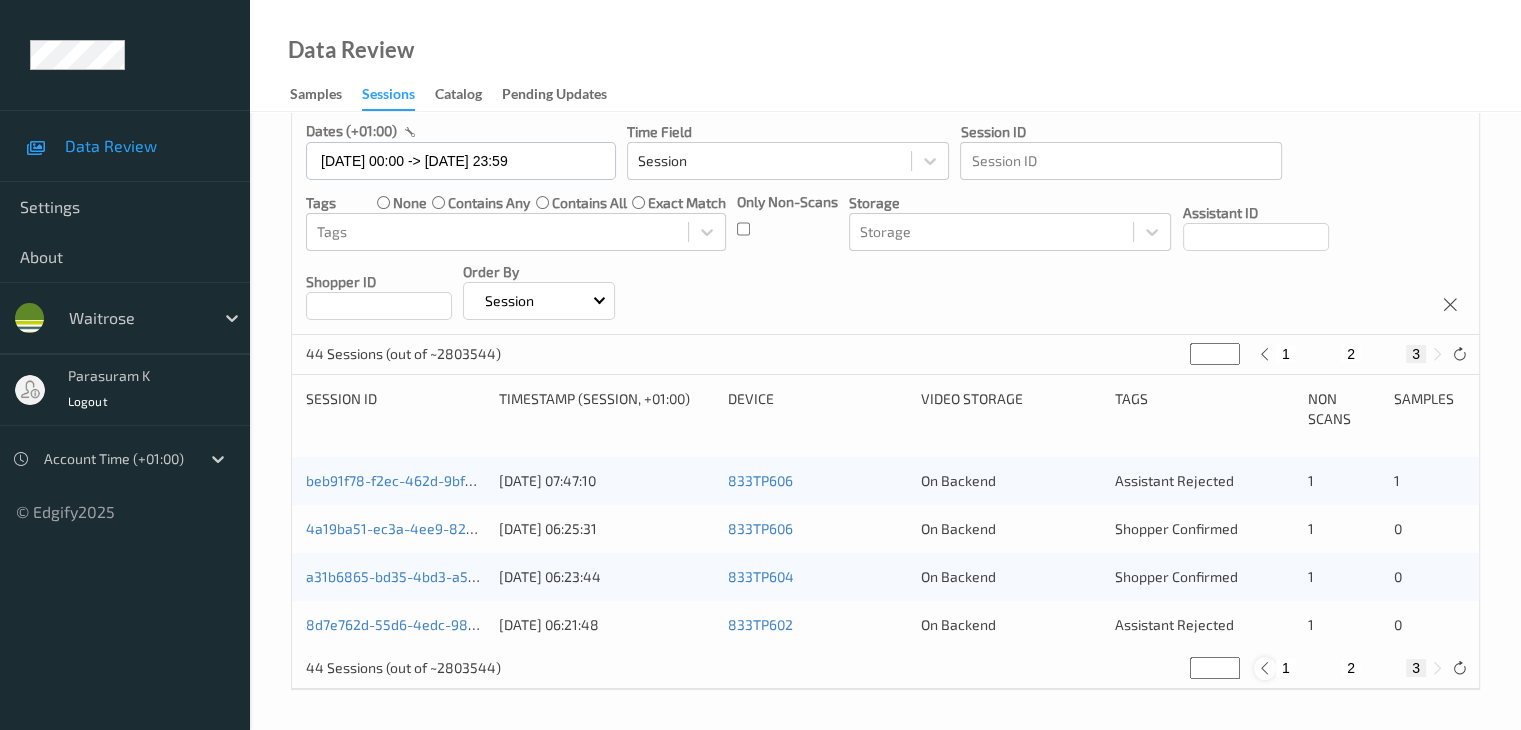 click at bounding box center (1264, 668) 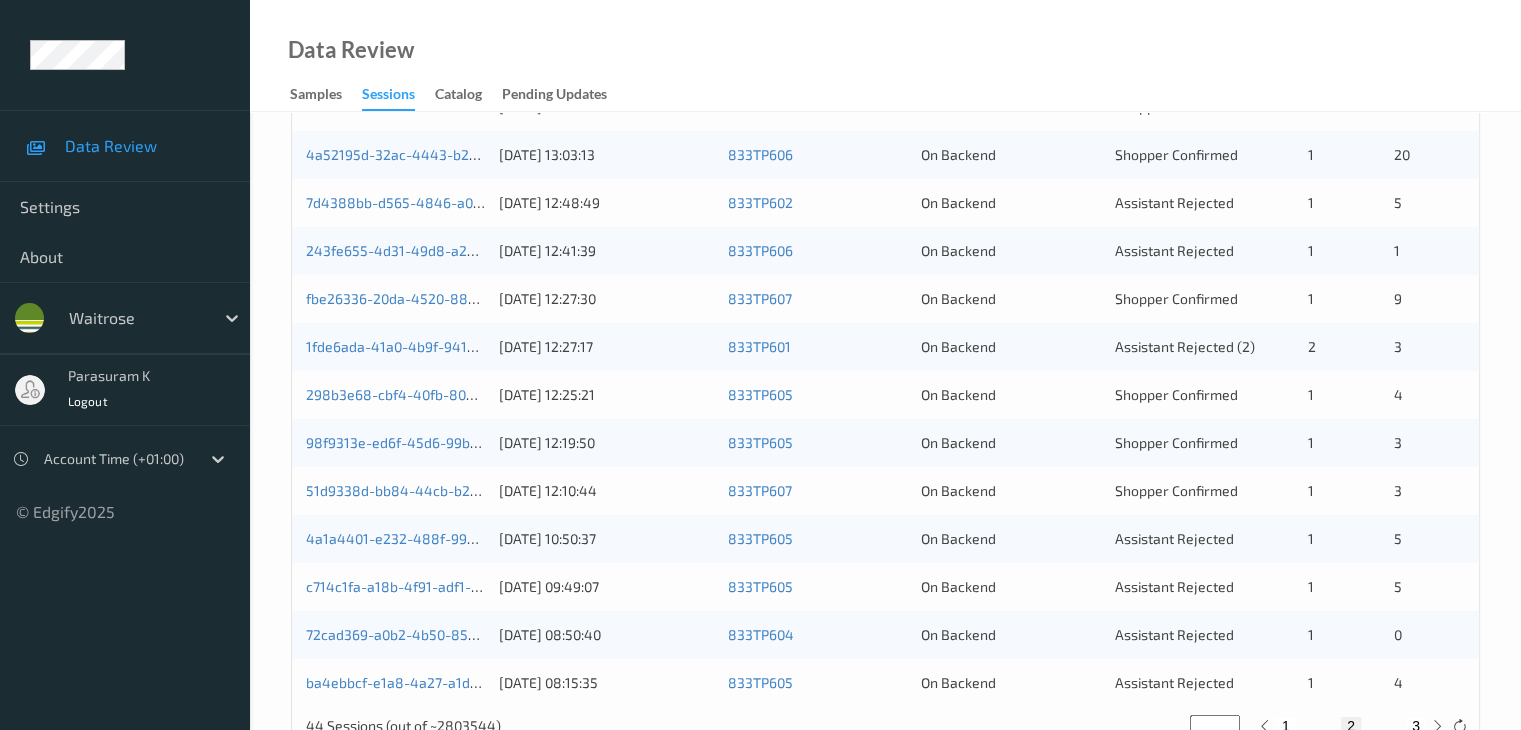 scroll, scrollTop: 932, scrollLeft: 0, axis: vertical 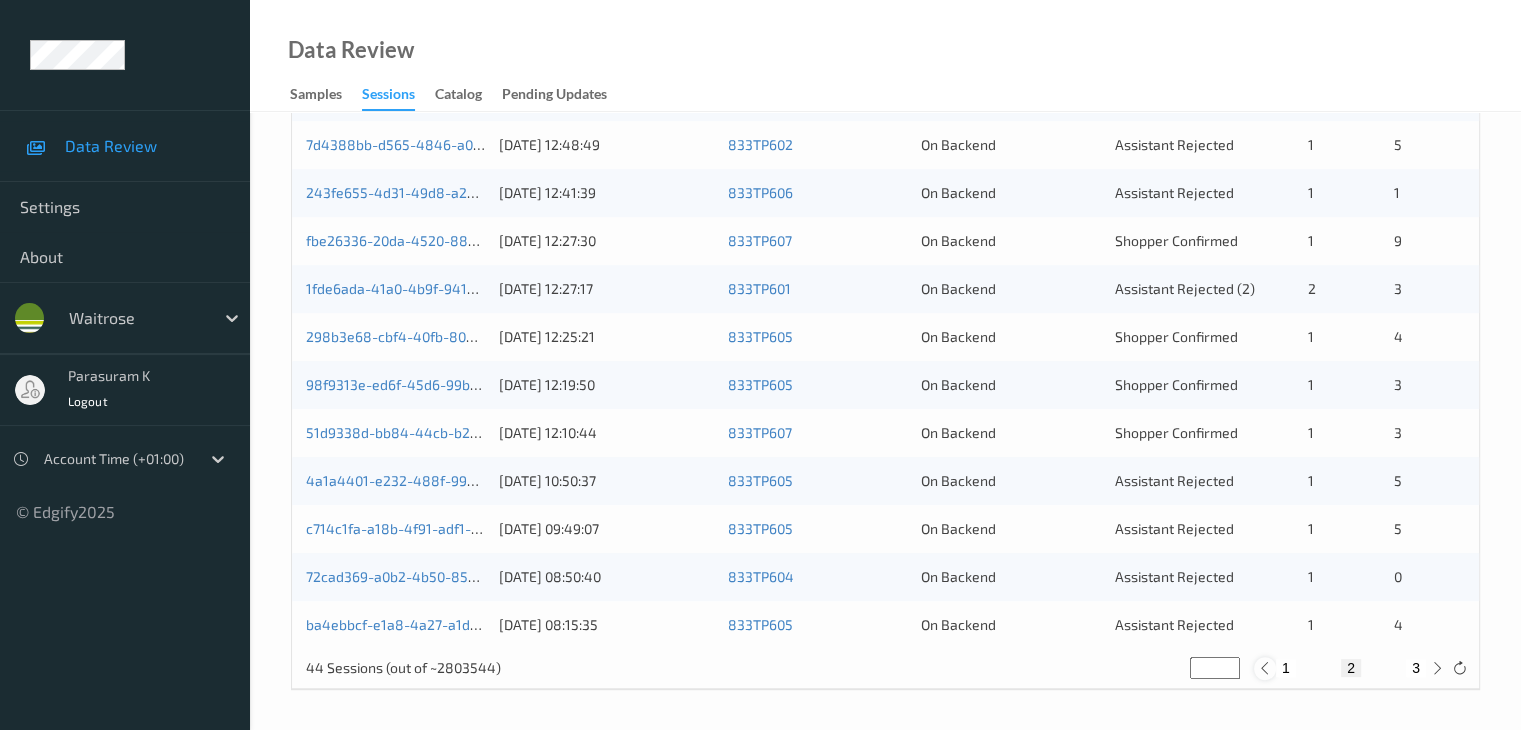 click at bounding box center (1264, 668) 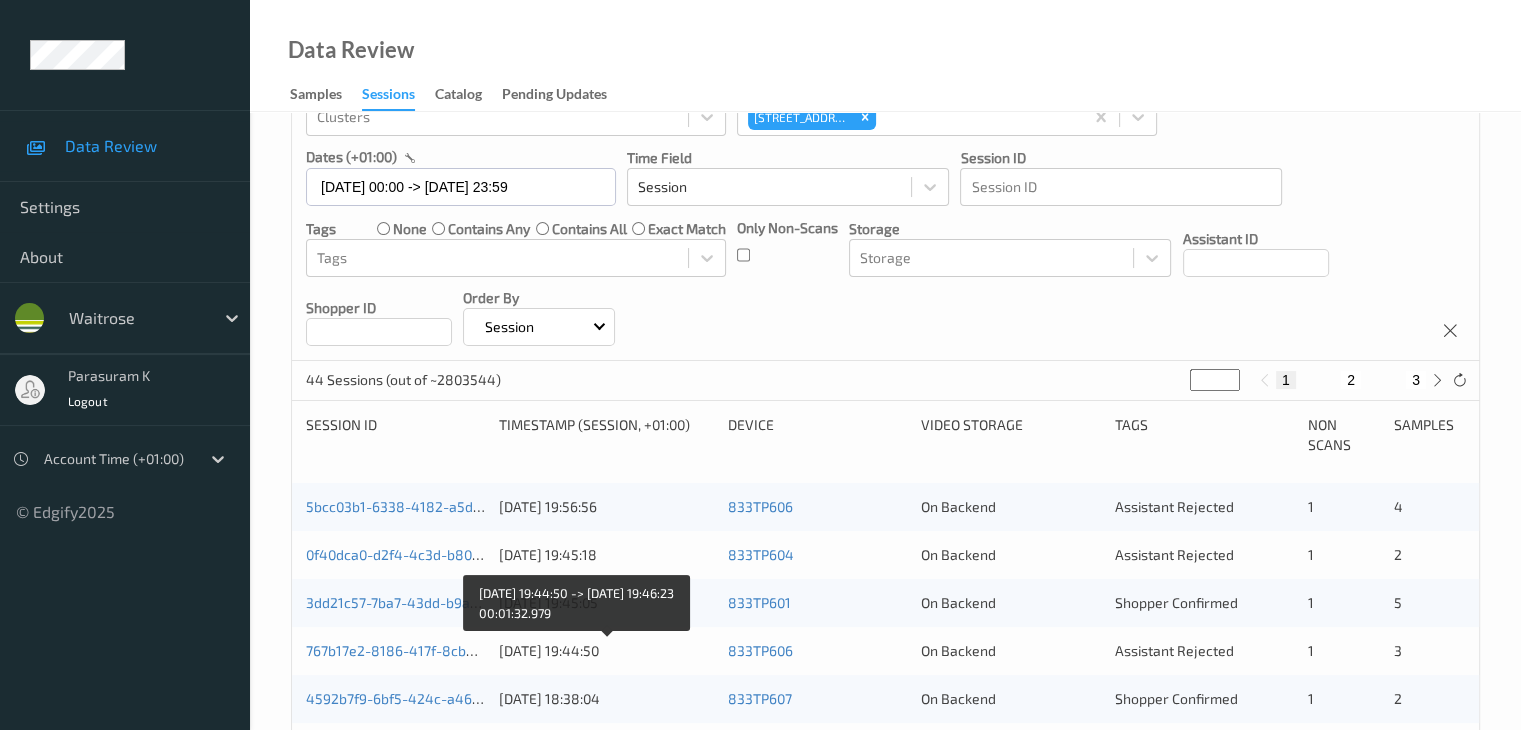 scroll, scrollTop: 132, scrollLeft: 0, axis: vertical 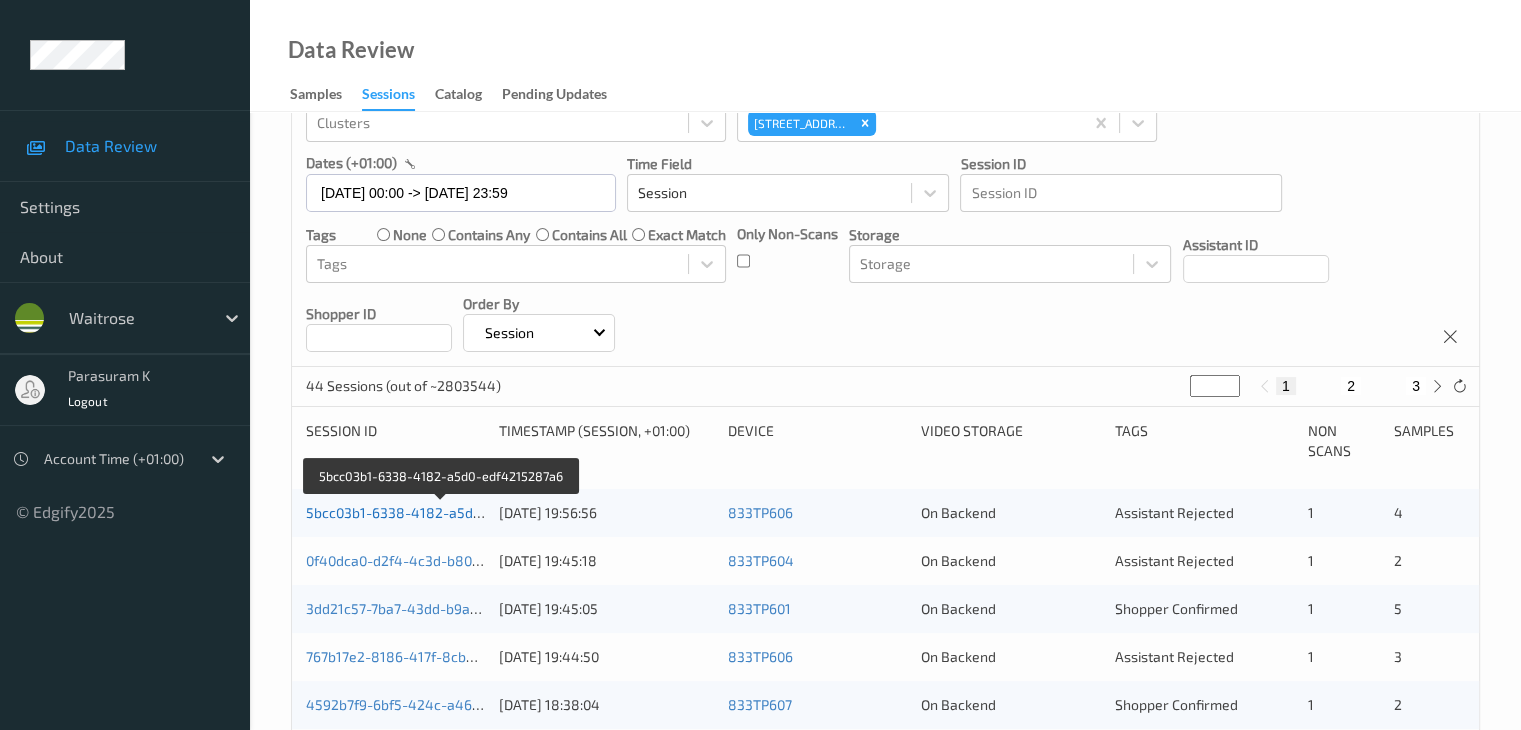 click on "5bcc03b1-6338-4182-a5d0-edf4215287a6" at bounding box center [442, 512] 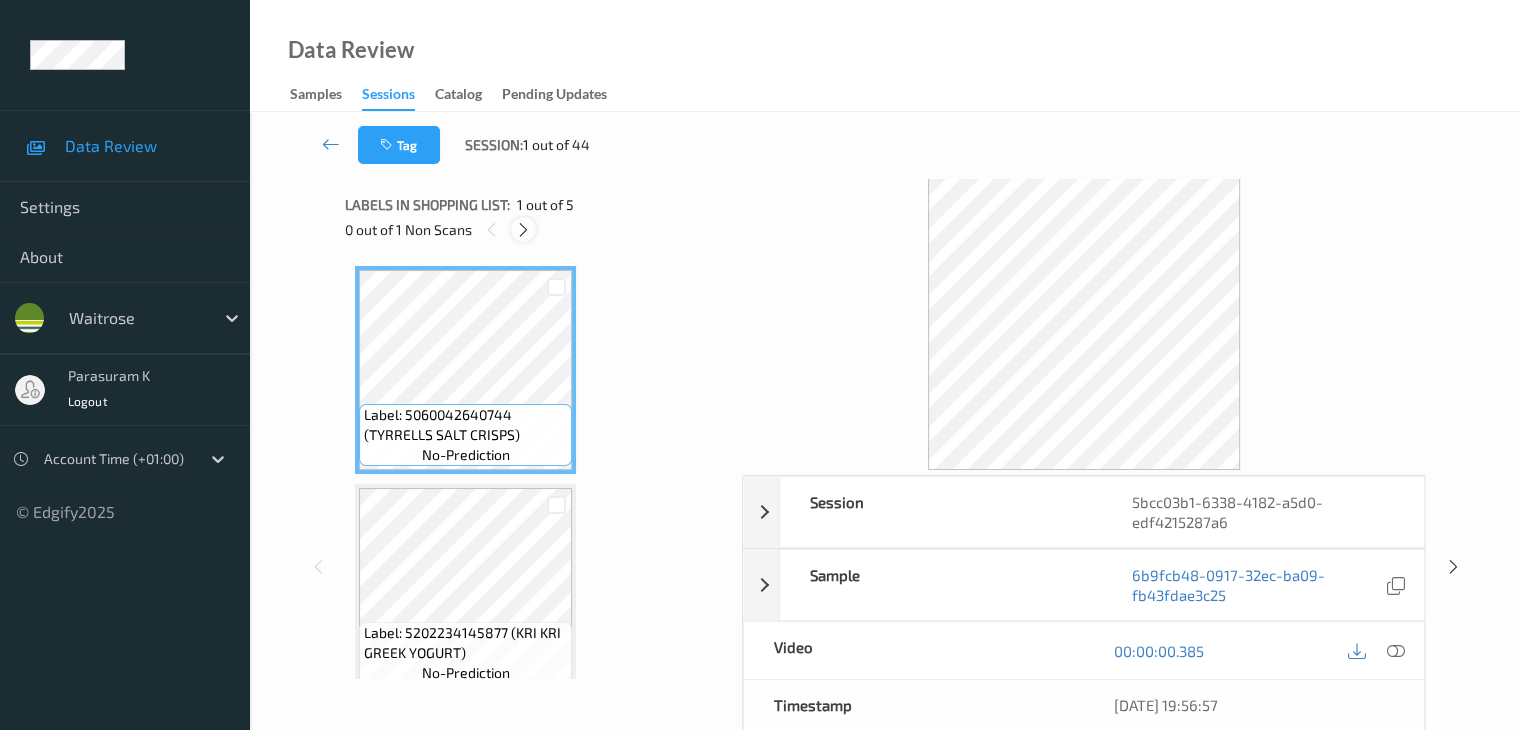 click at bounding box center (523, 230) 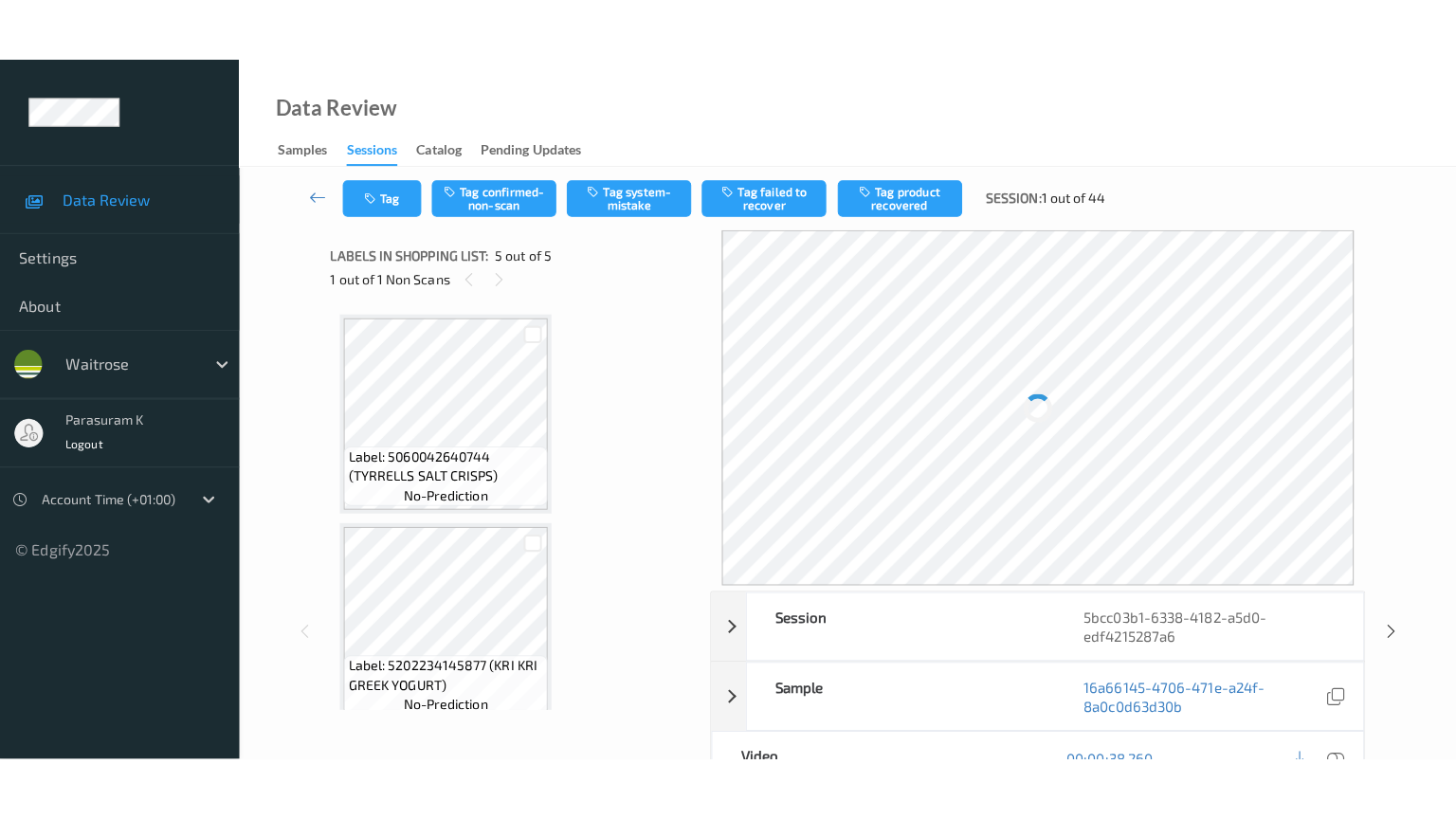 scroll, scrollTop: 629, scrollLeft: 0, axis: vertical 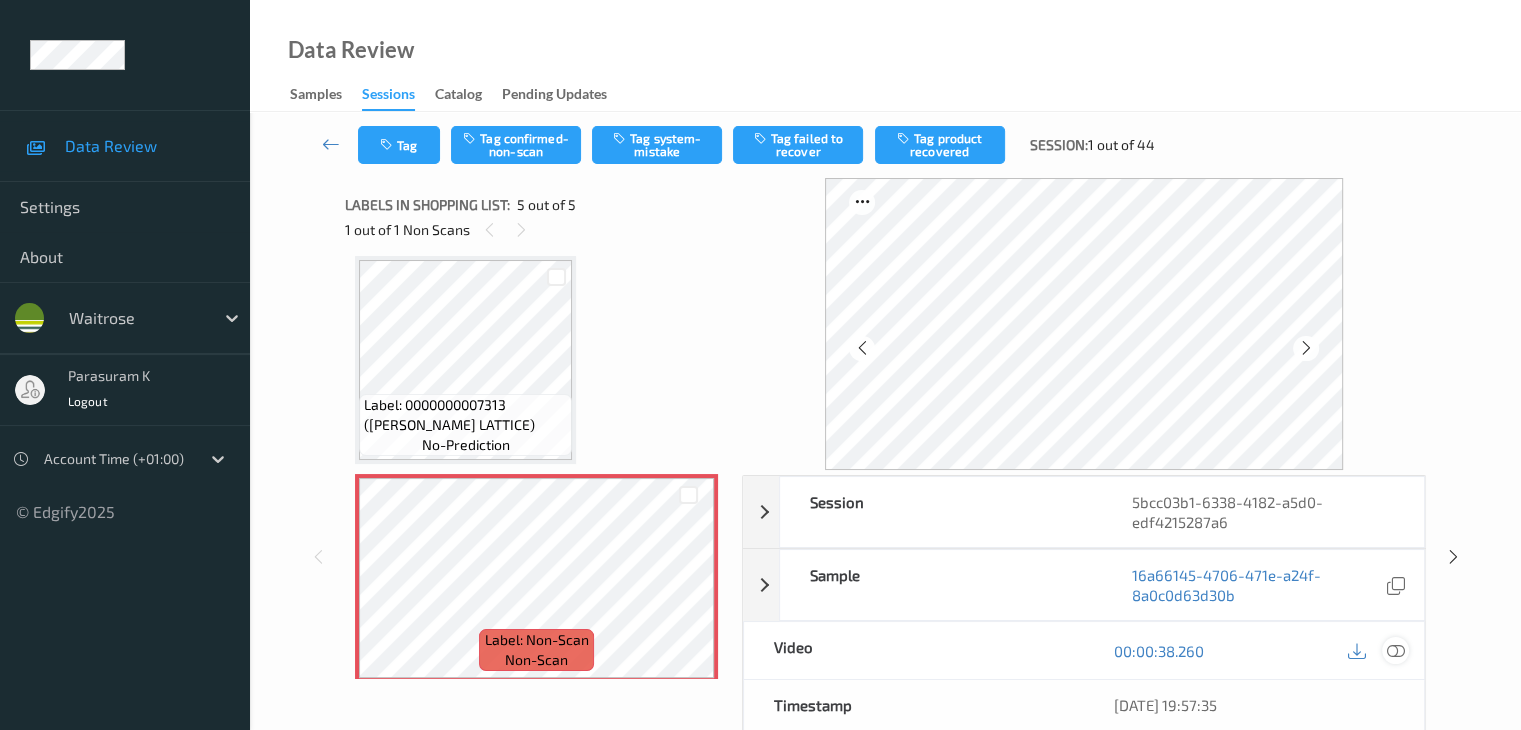 click at bounding box center (1395, 651) 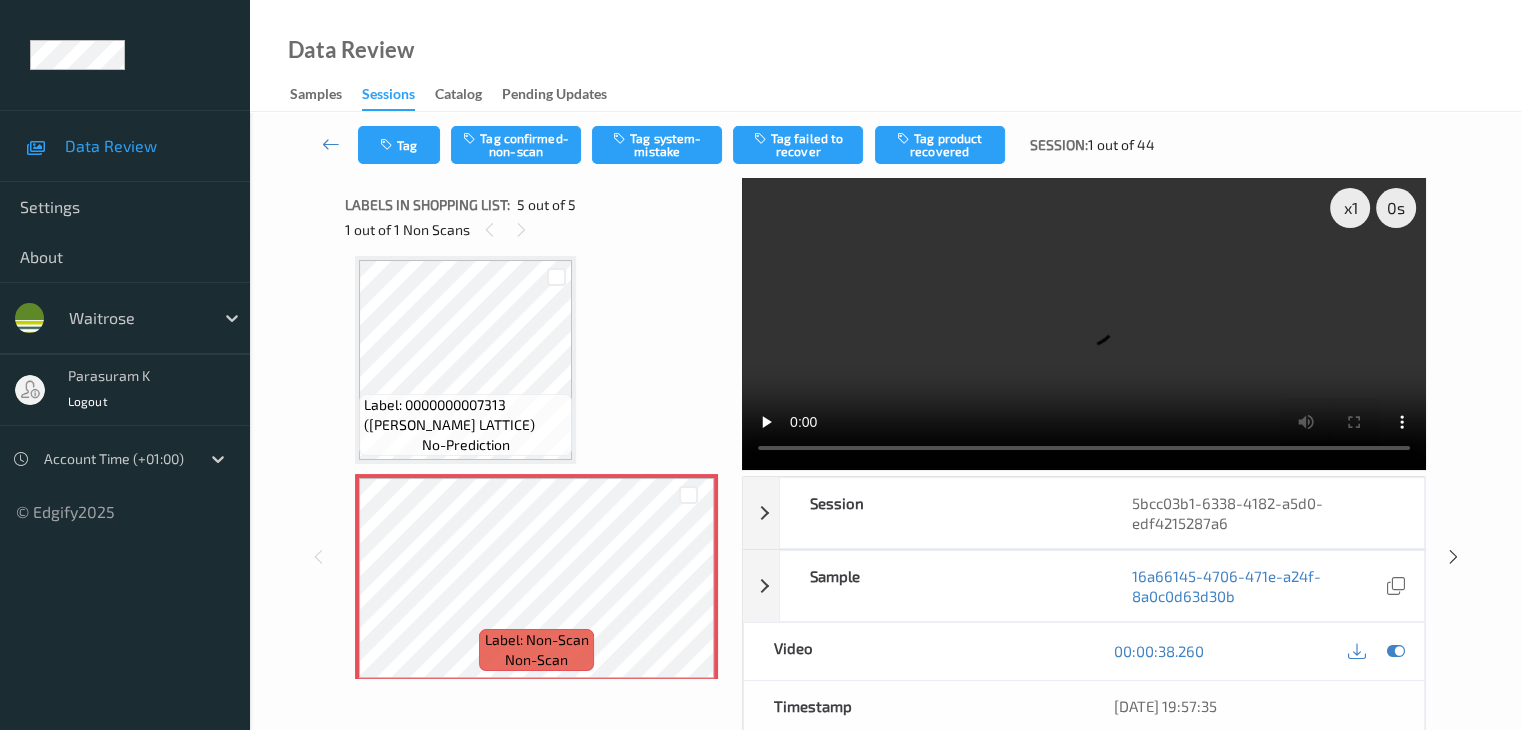 click at bounding box center [1084, 324] 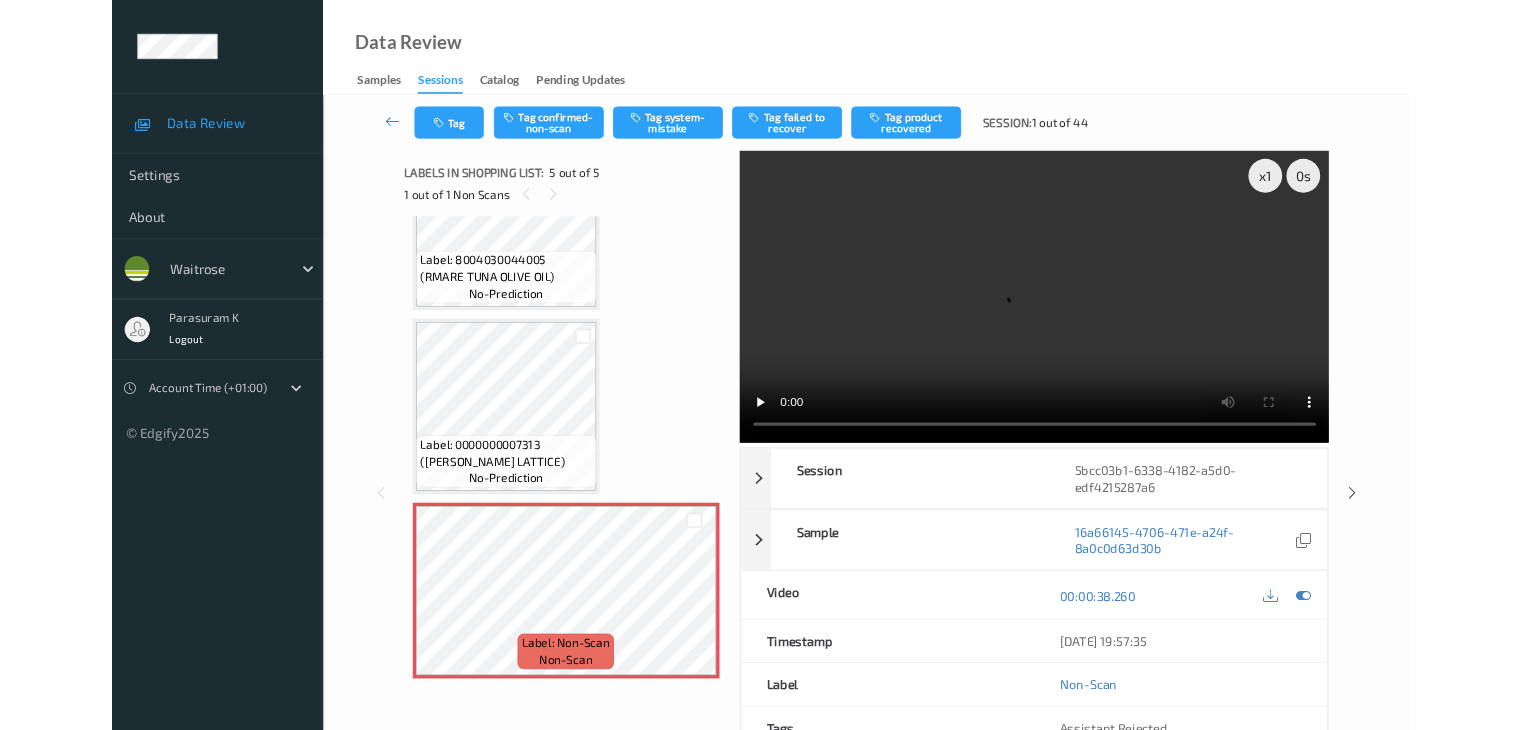 scroll, scrollTop: 543, scrollLeft: 0, axis: vertical 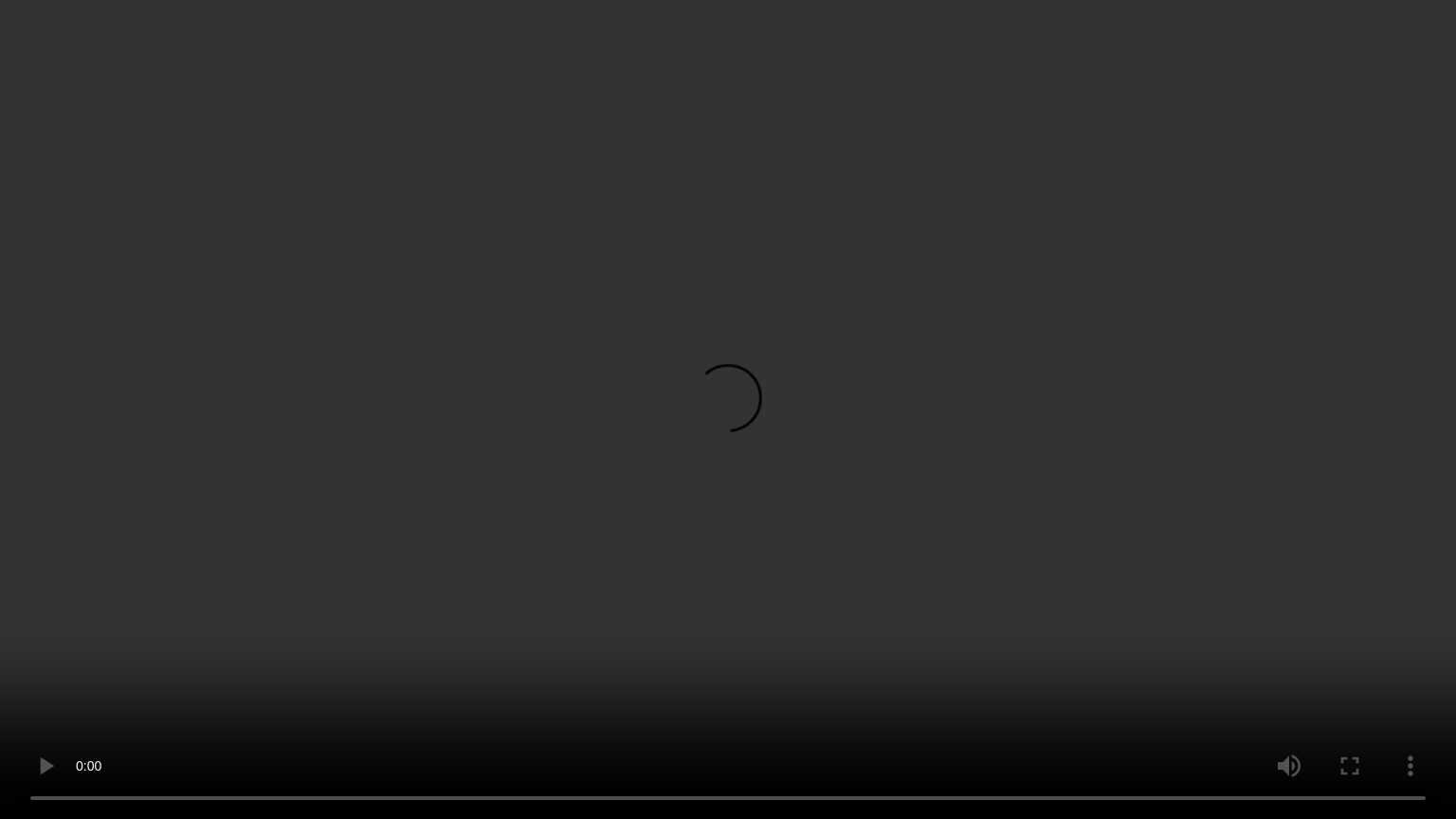 type 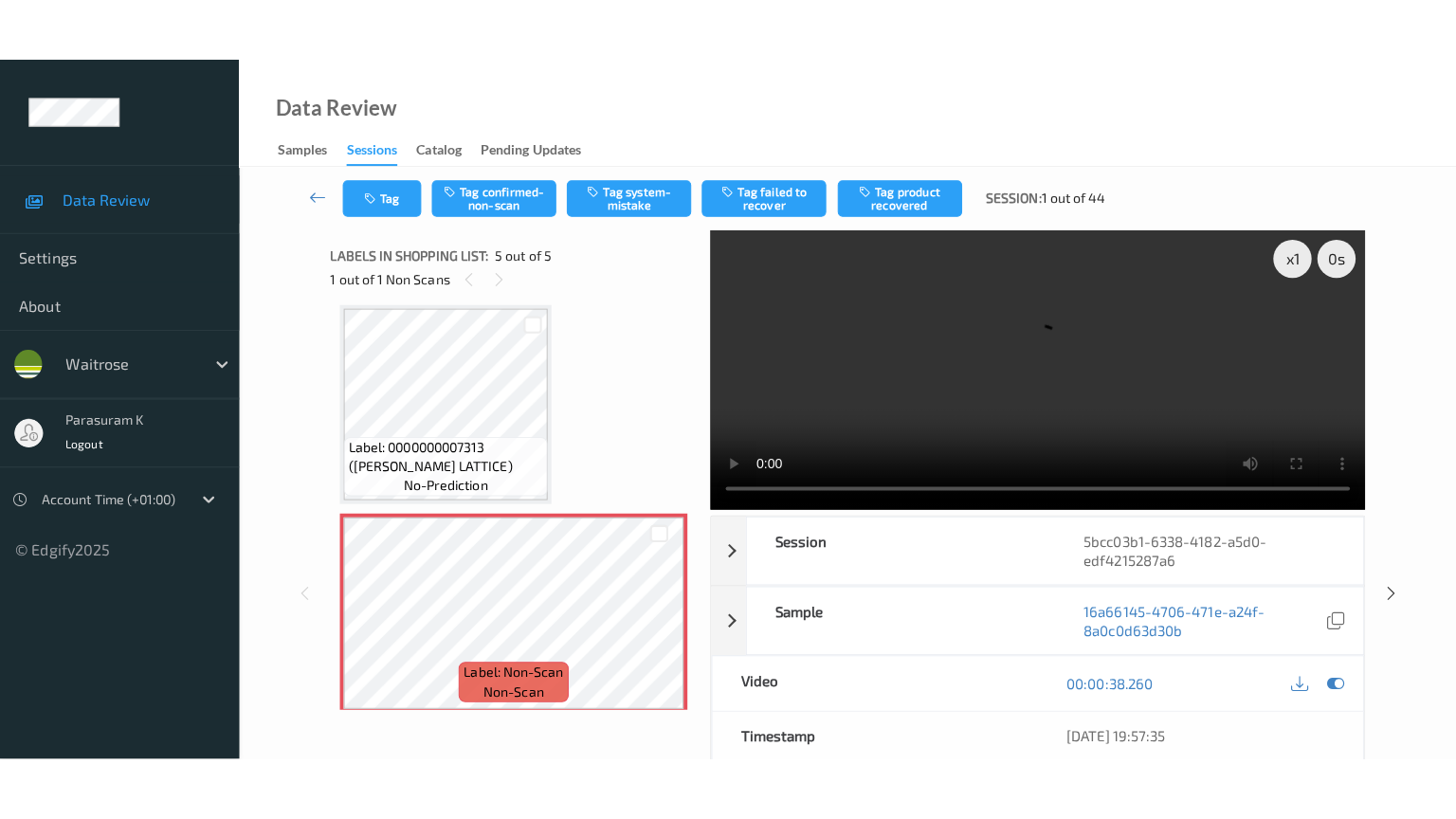 scroll, scrollTop: 642, scrollLeft: 0, axis: vertical 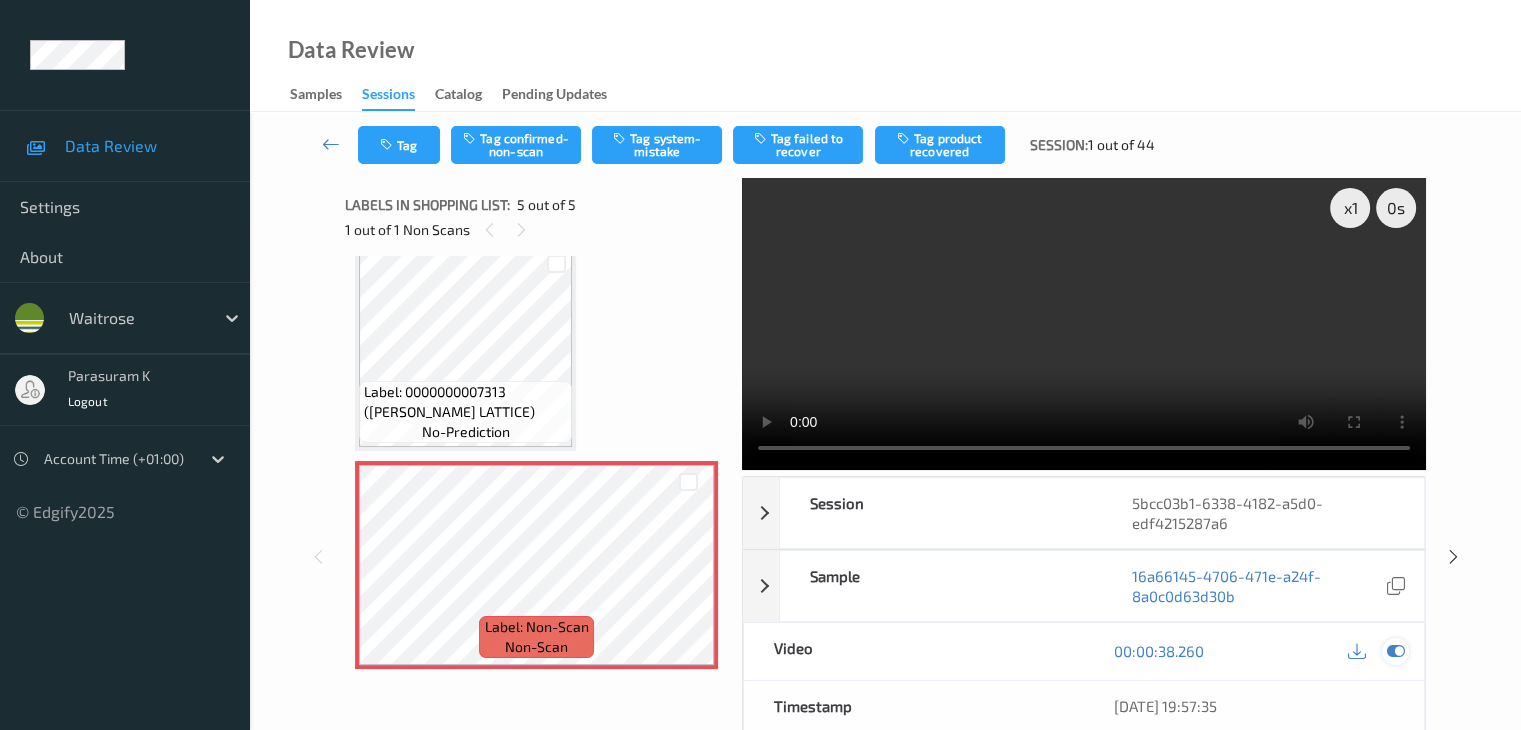 click at bounding box center [1395, 651] 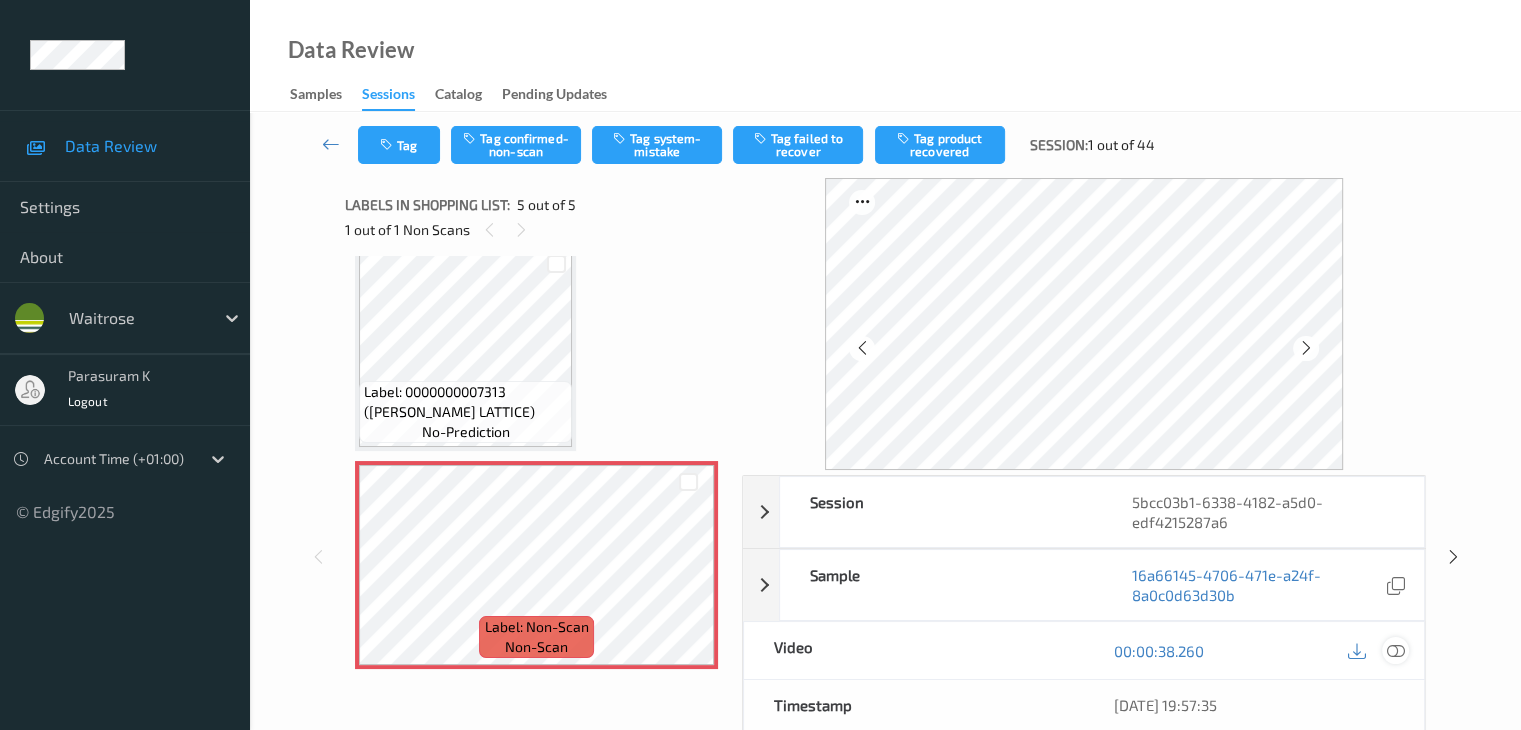 click at bounding box center [1395, 651] 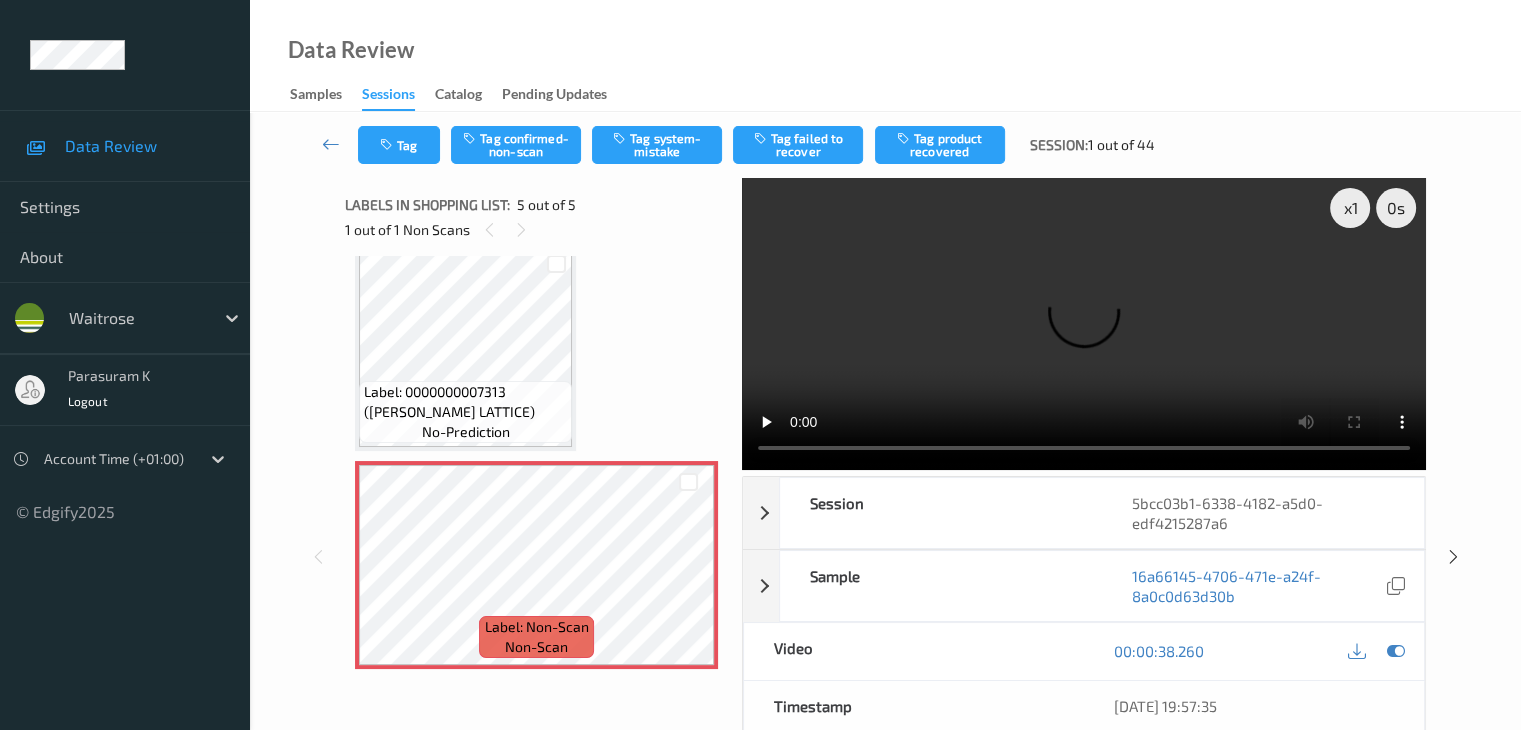 scroll, scrollTop: 543, scrollLeft: 0, axis: vertical 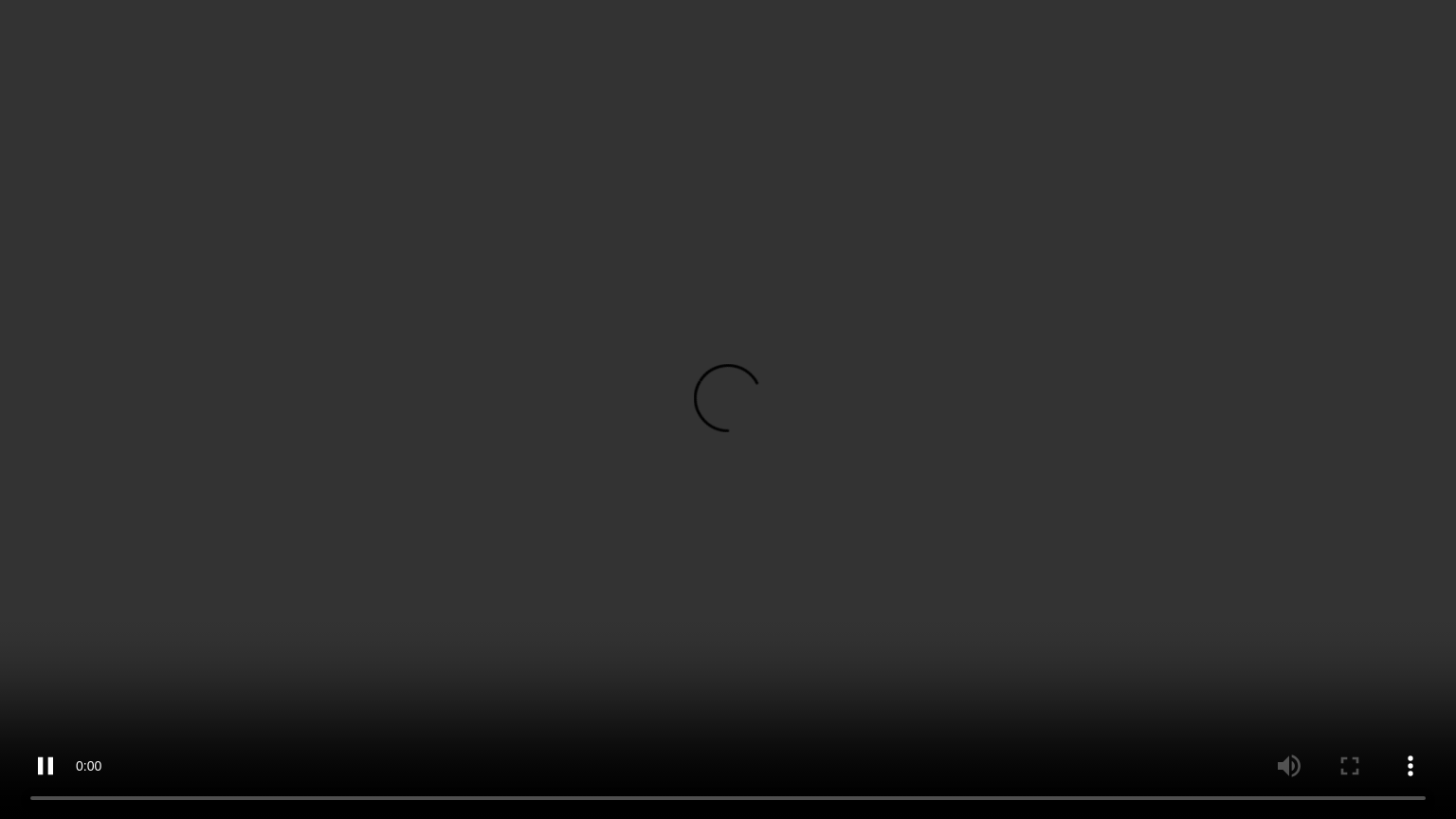 type 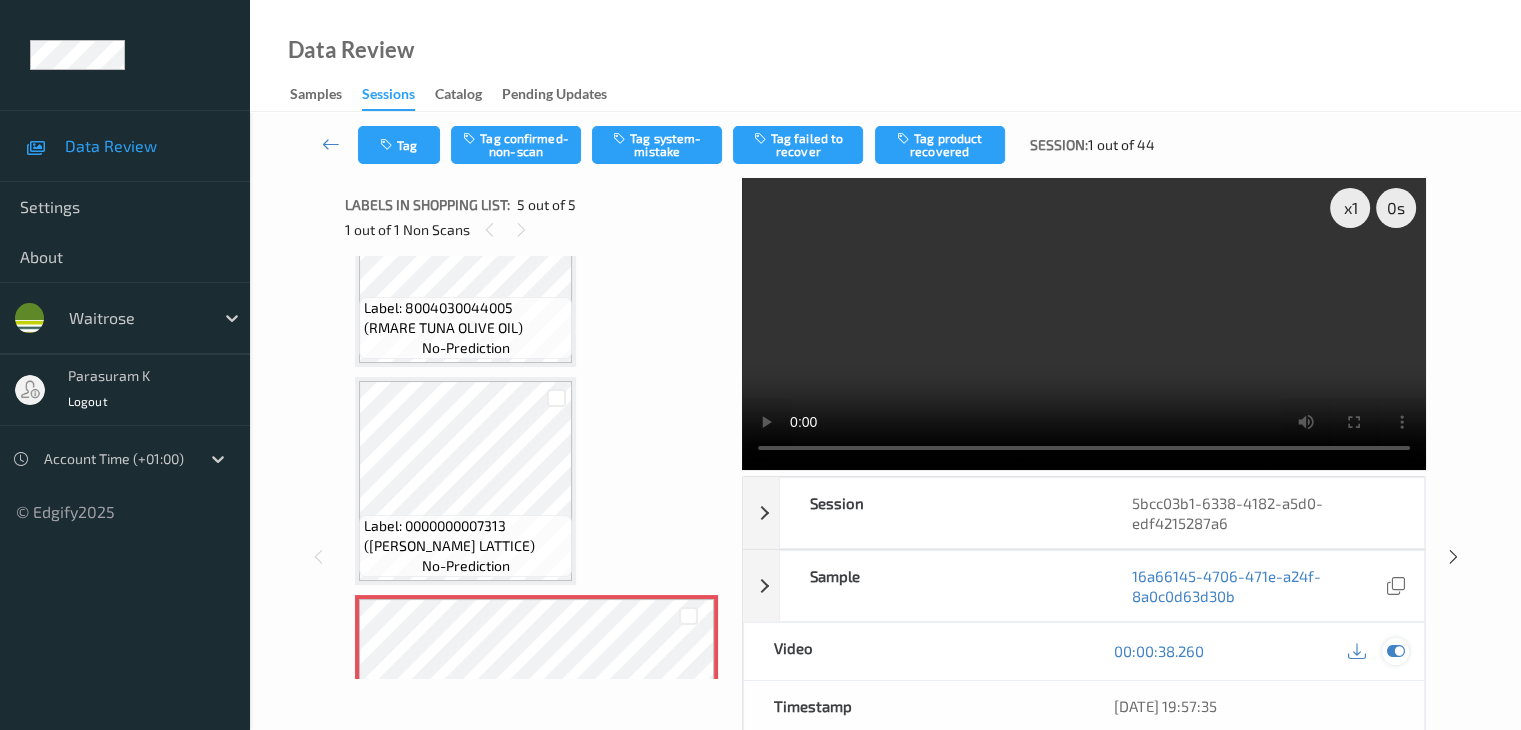 click at bounding box center (1395, 651) 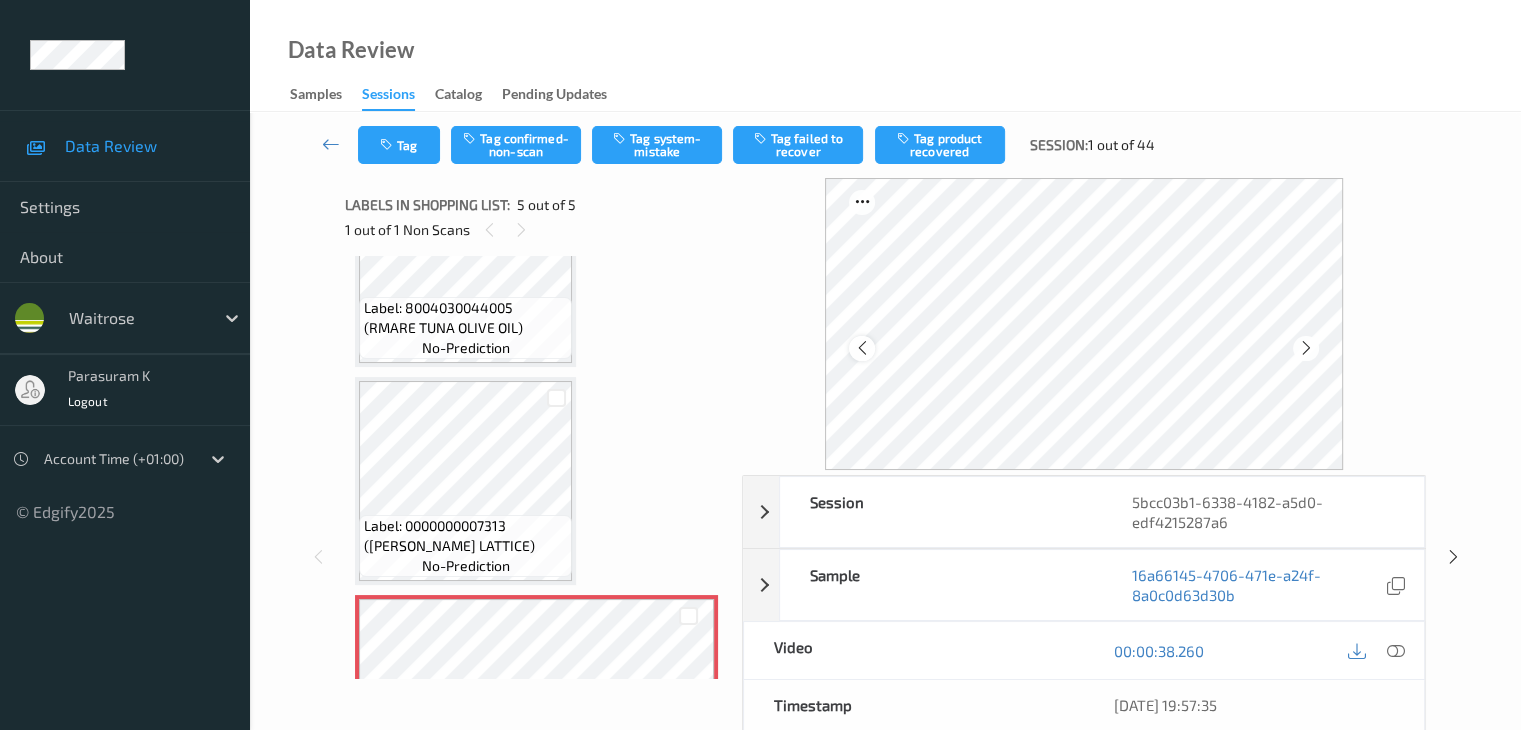 click at bounding box center (861, 348) 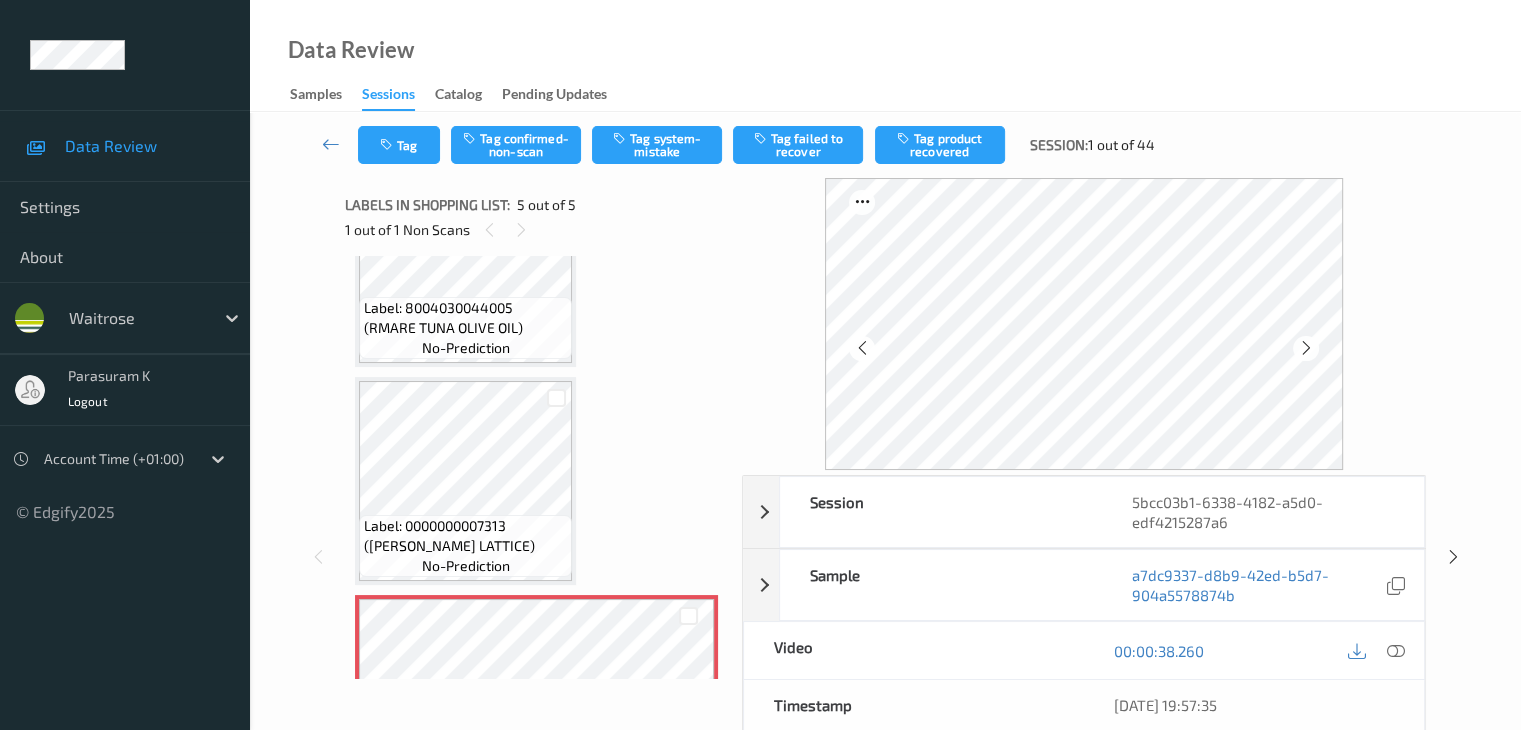 click at bounding box center [861, 348] 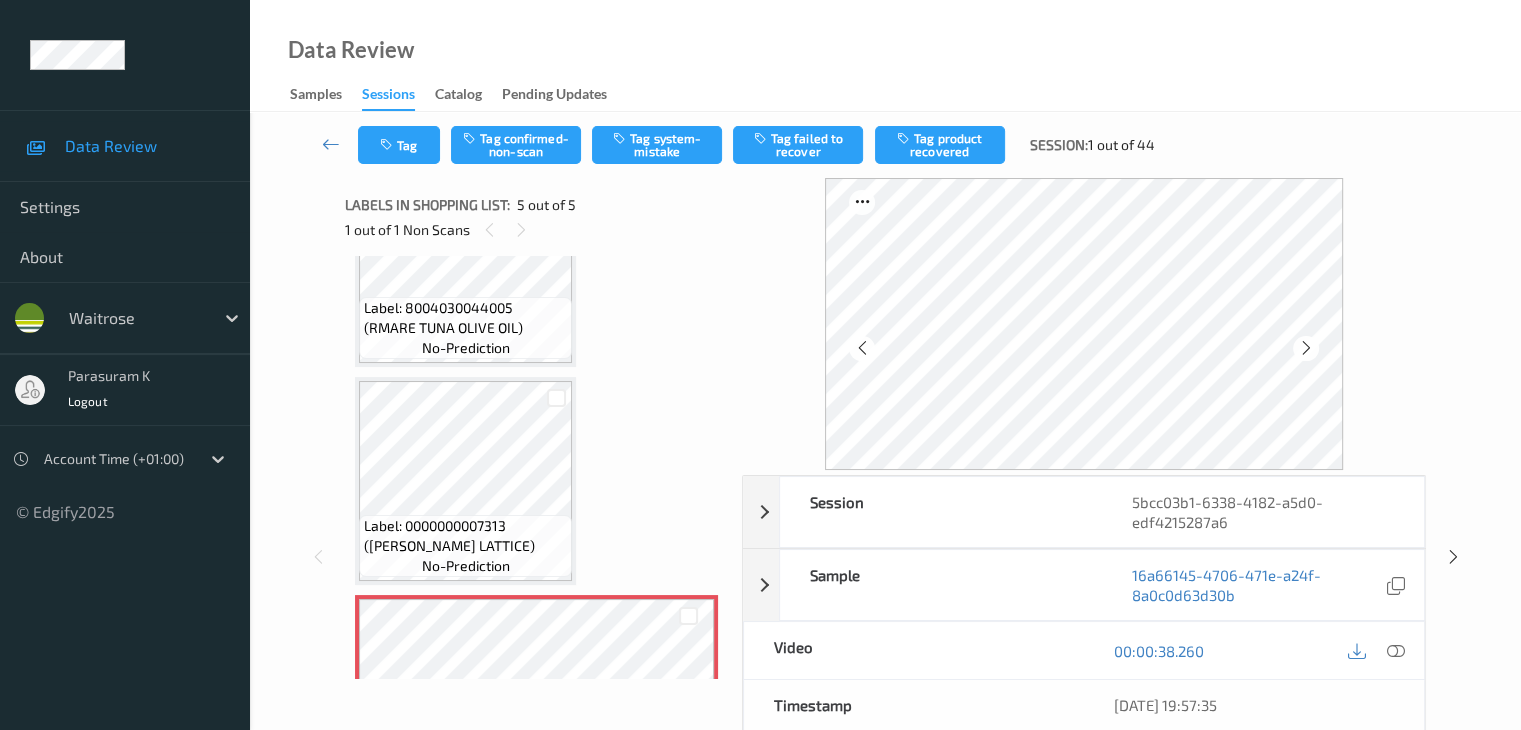 click at bounding box center [861, 348] 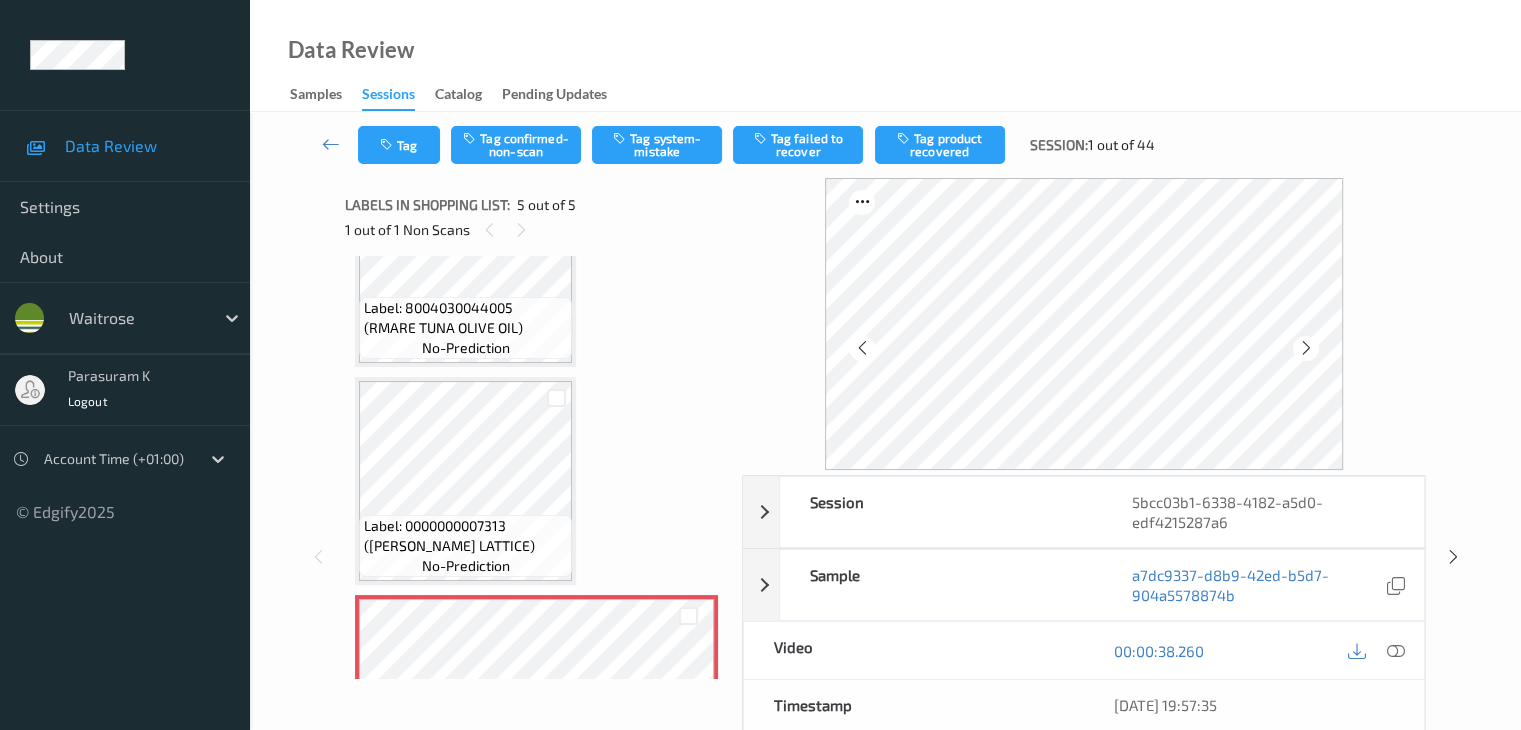 click at bounding box center [861, 348] 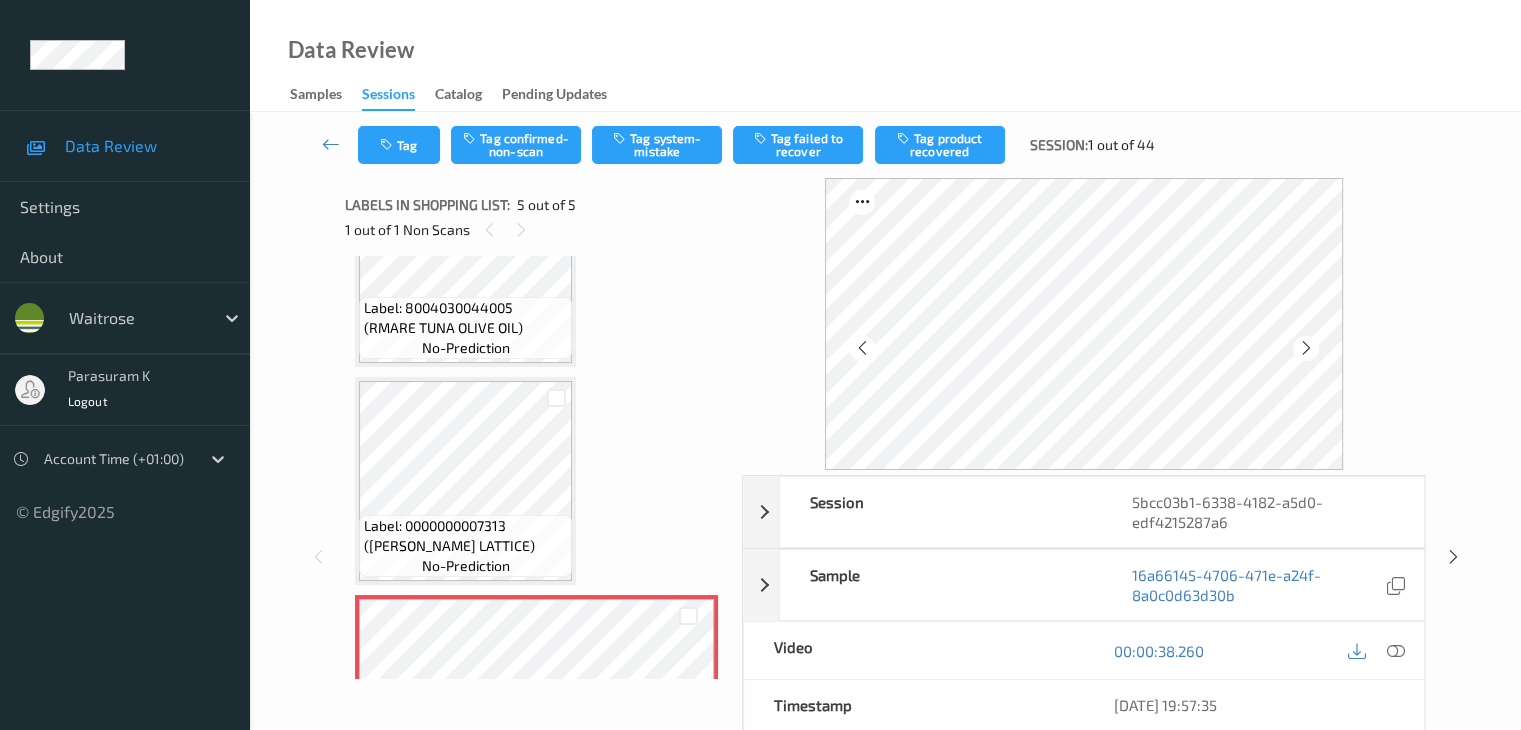 click at bounding box center [861, 348] 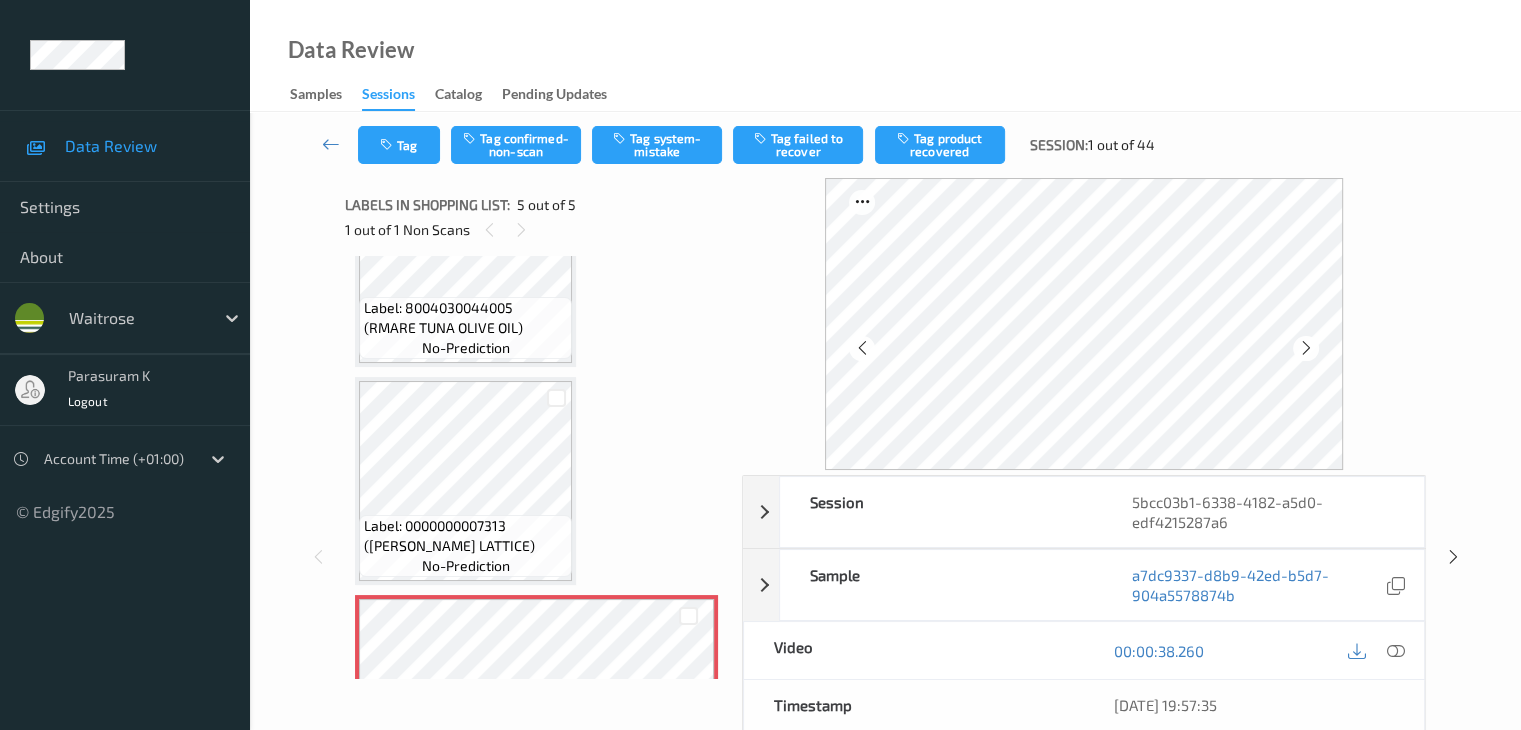 click at bounding box center (861, 348) 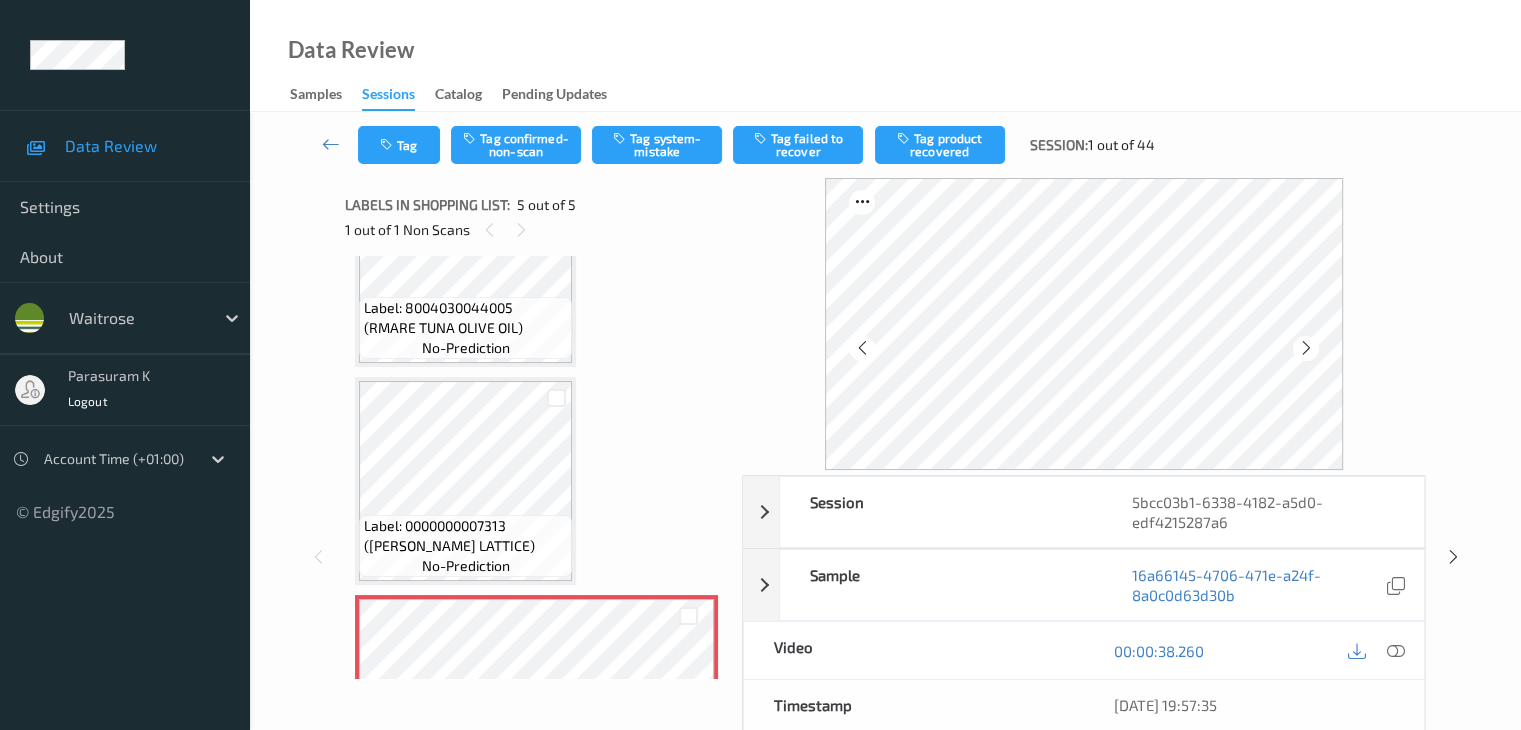 click at bounding box center (861, 348) 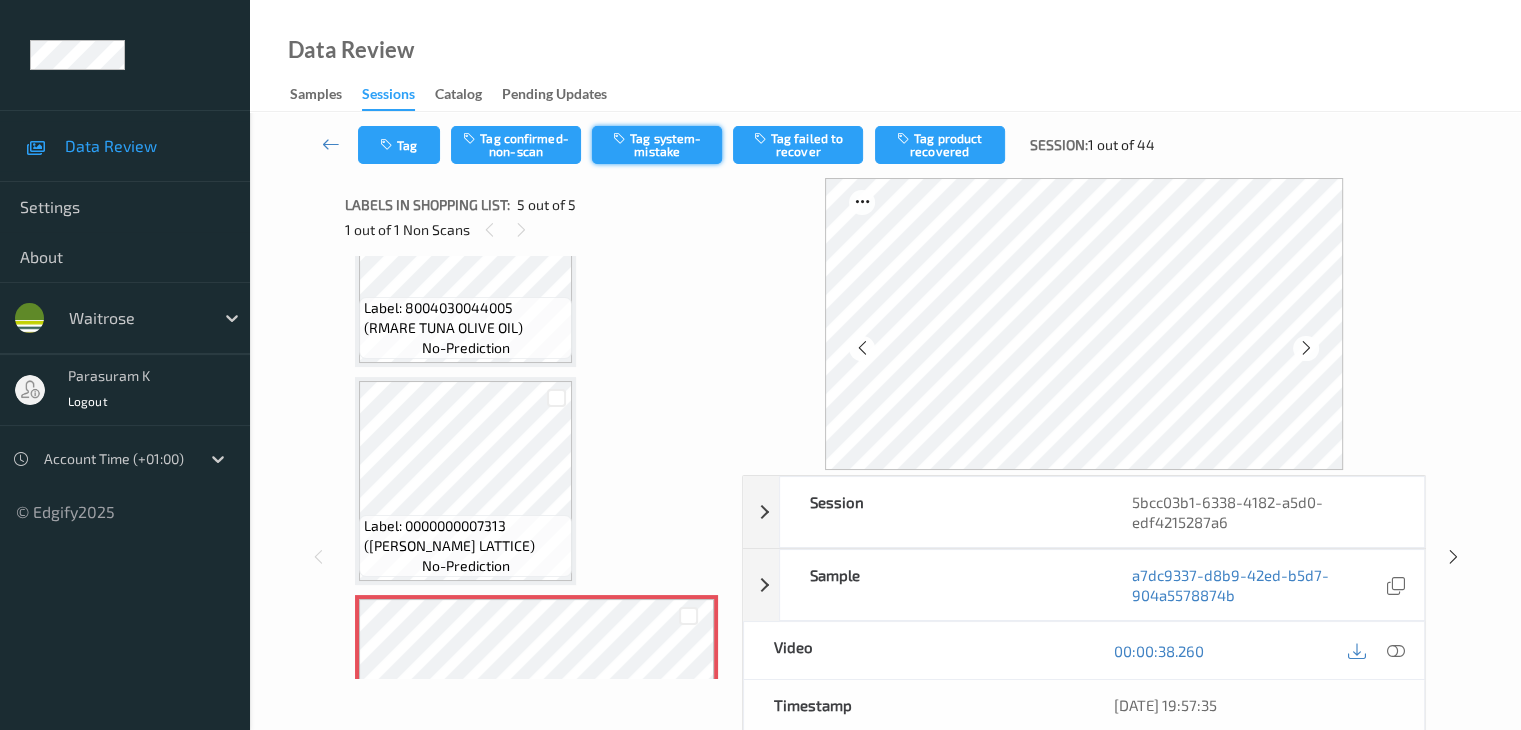 click on "Tag   system-mistake" at bounding box center [657, 145] 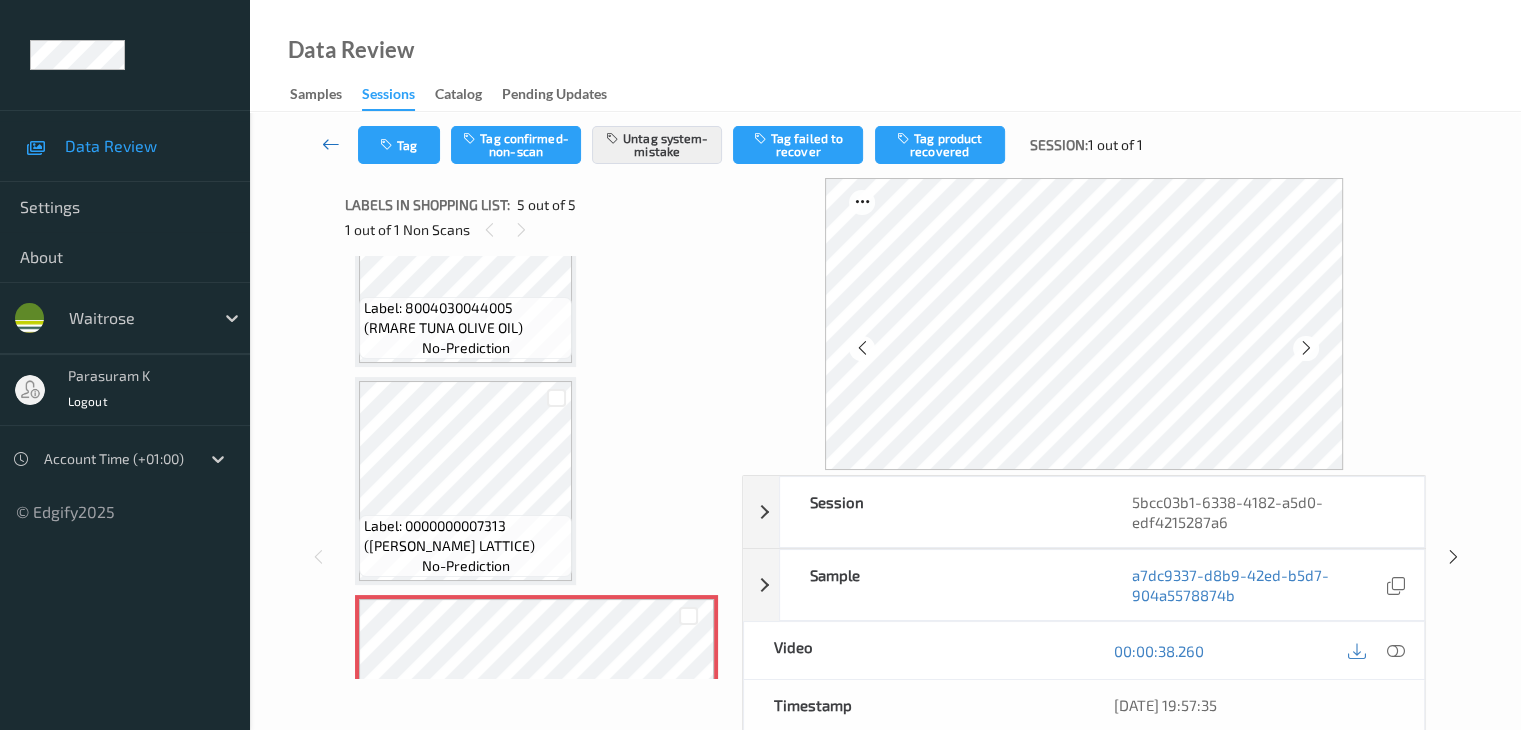 click at bounding box center [331, 144] 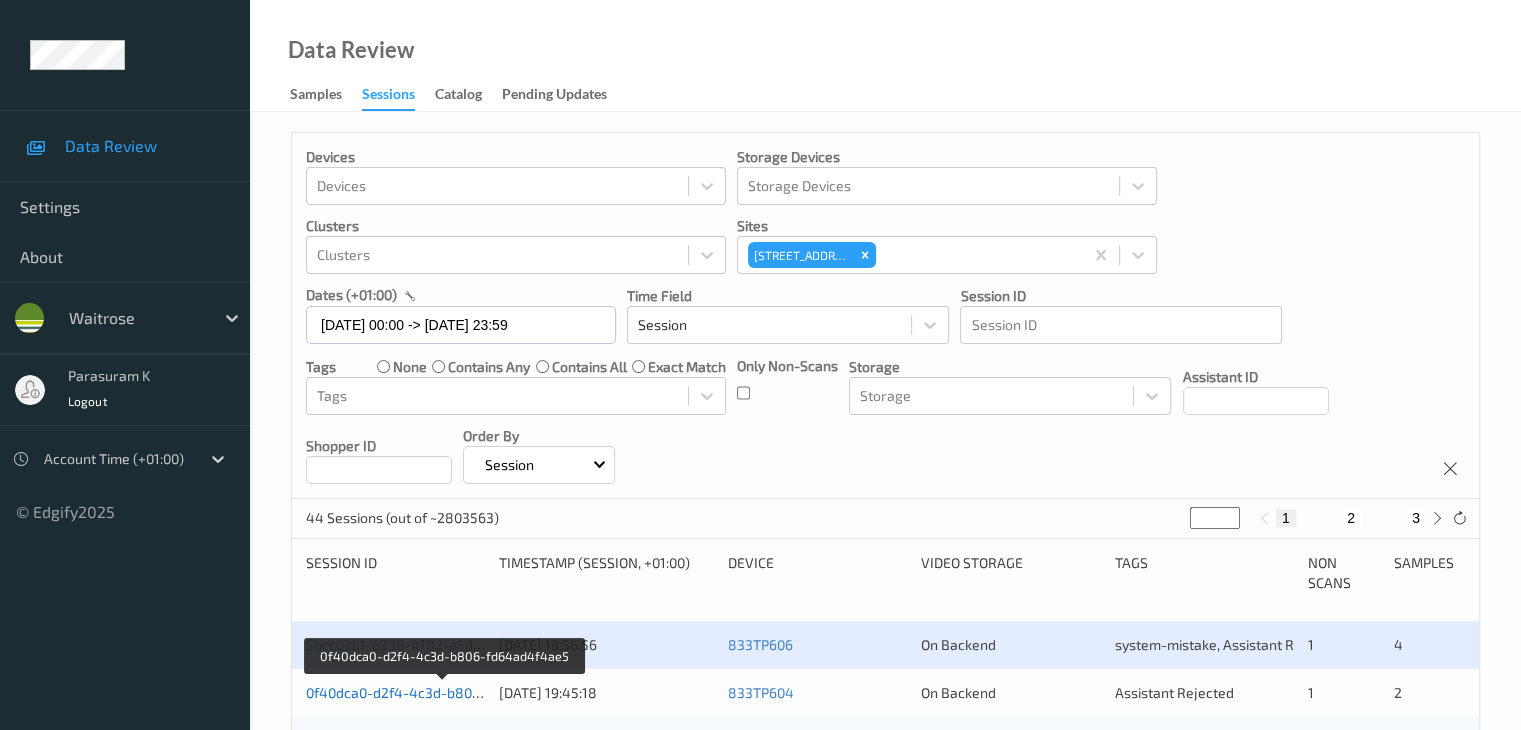 click on "0f40dca0-d2f4-4c3d-b806-fd64ad4f4ae5" at bounding box center [442, 692] 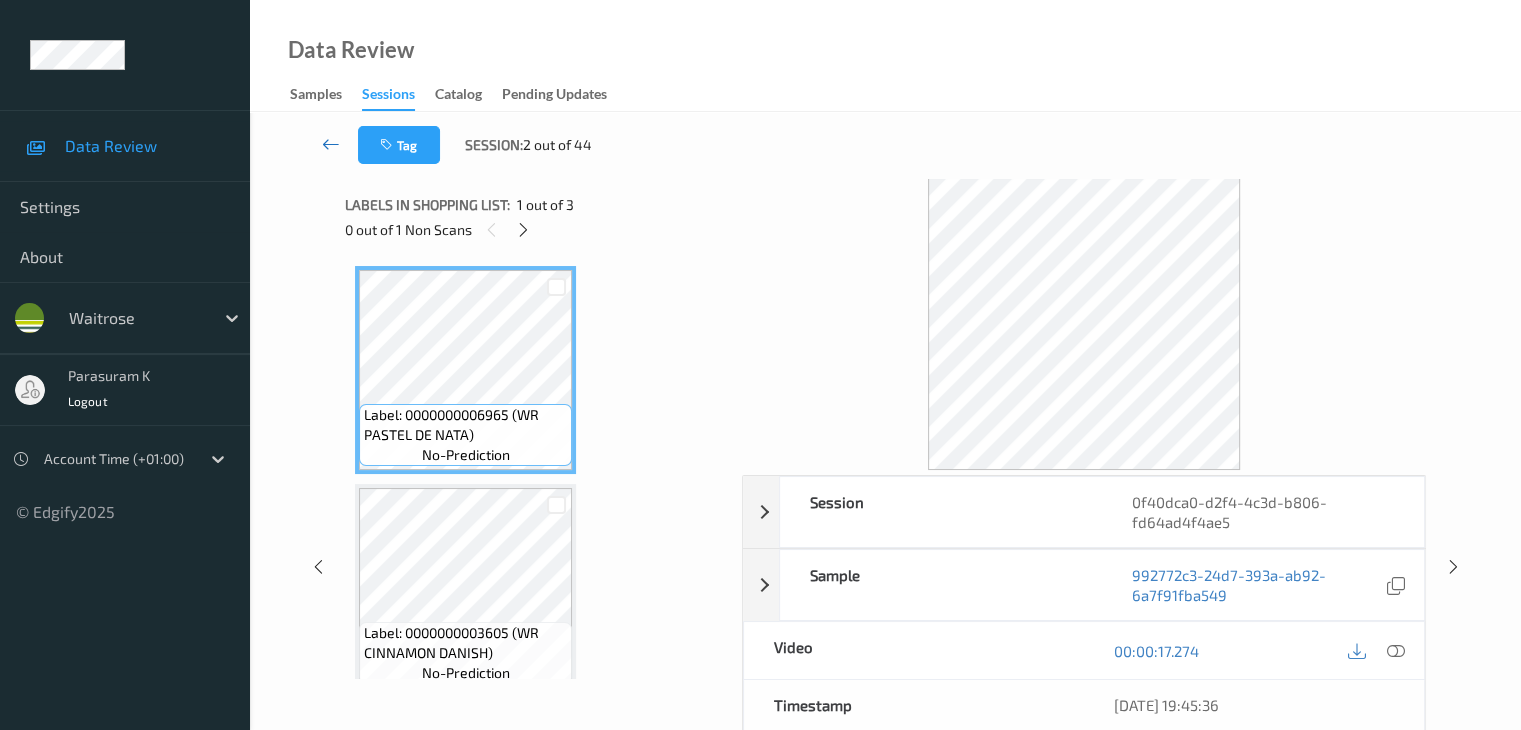 click at bounding box center (331, 144) 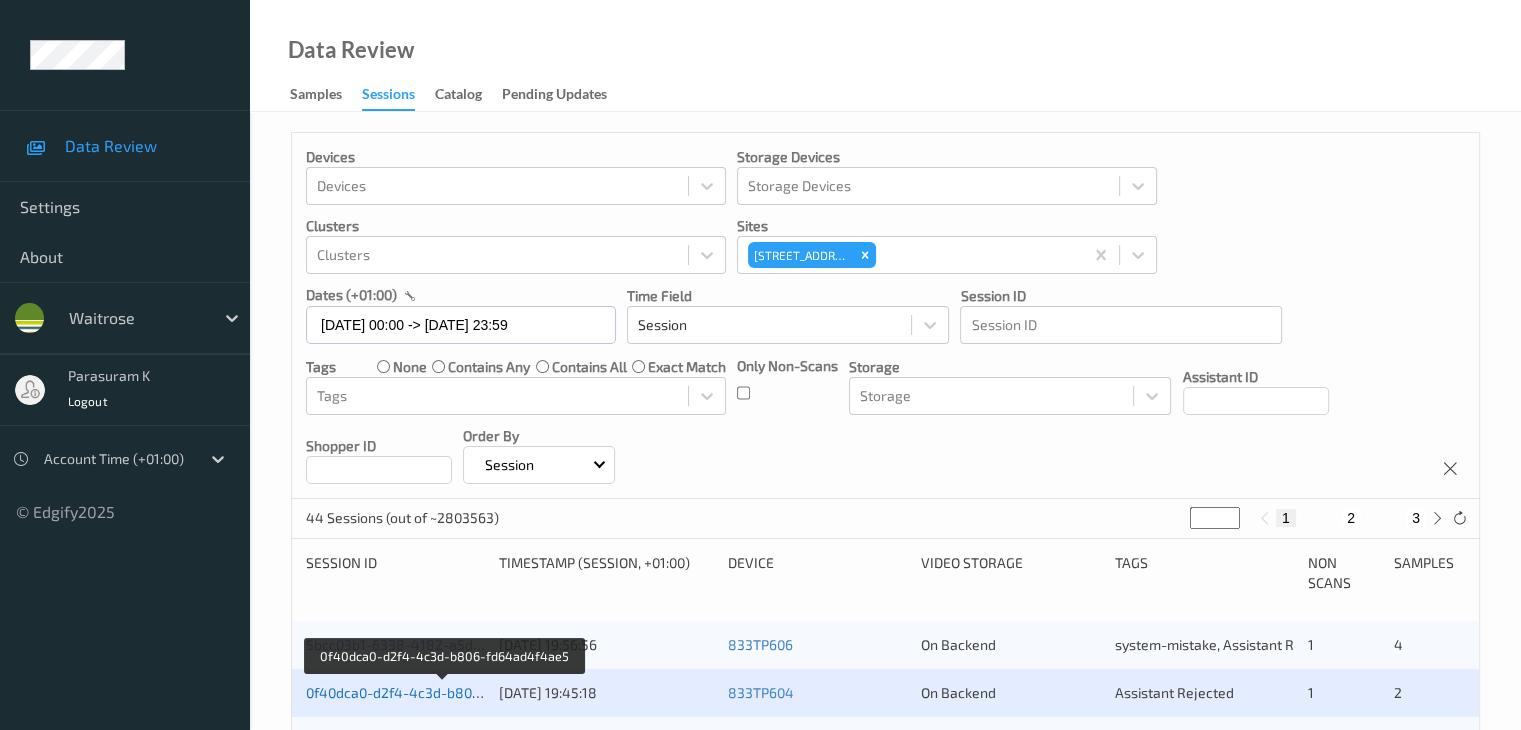 click on "0f40dca0-d2f4-4c3d-b806-fd64ad4f4ae5" at bounding box center (442, 692) 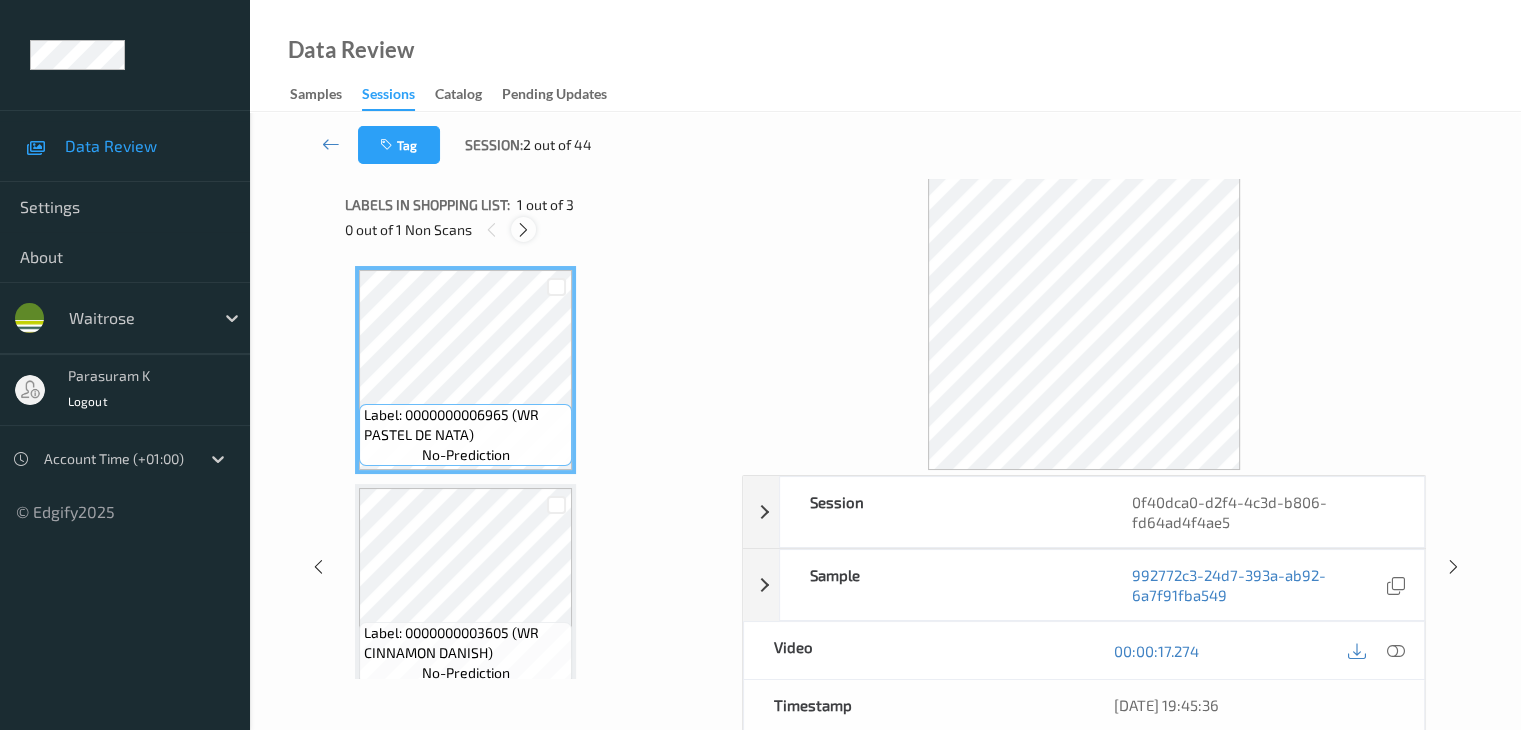 click at bounding box center (523, 230) 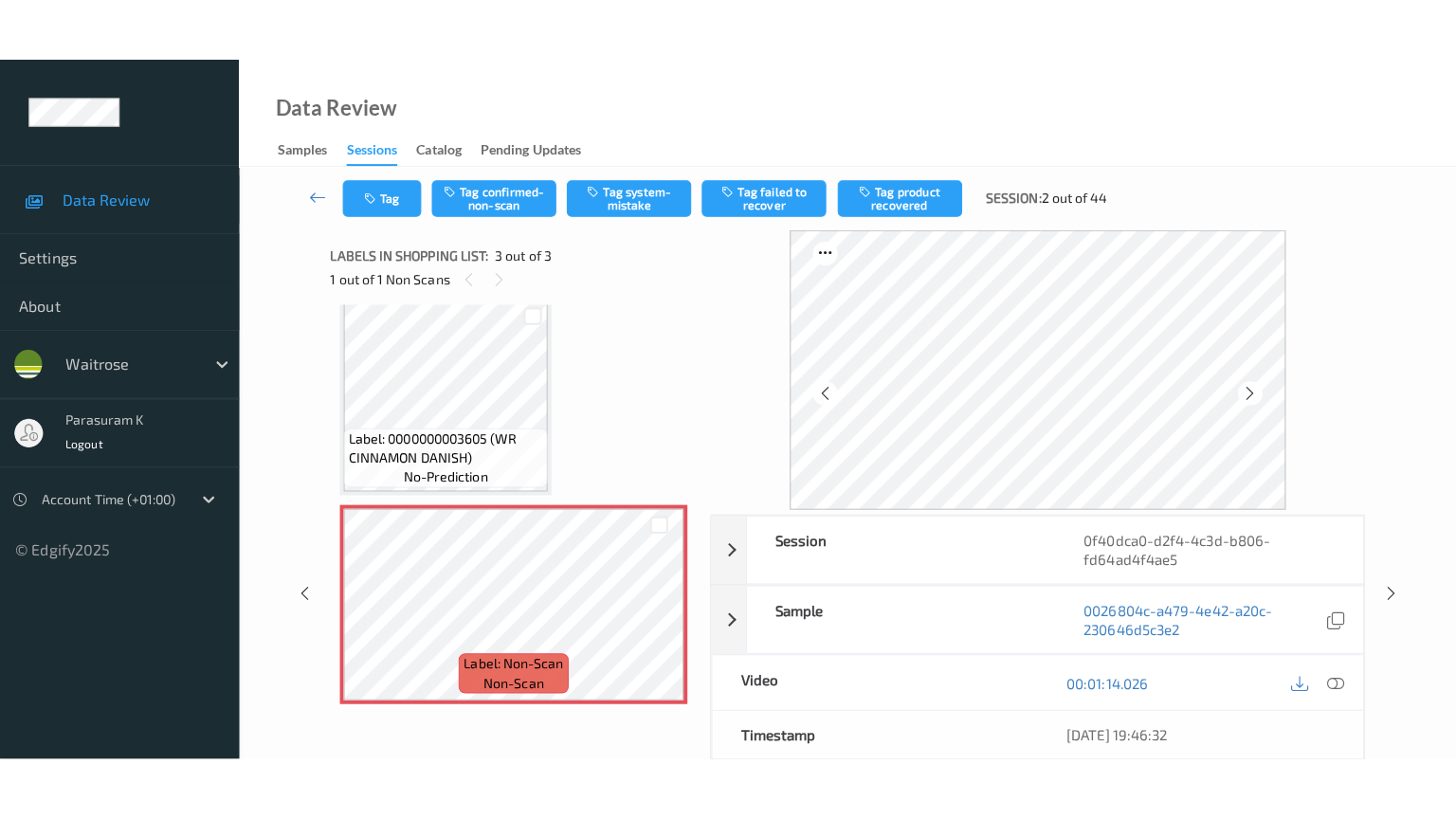scroll, scrollTop: 228, scrollLeft: 0, axis: vertical 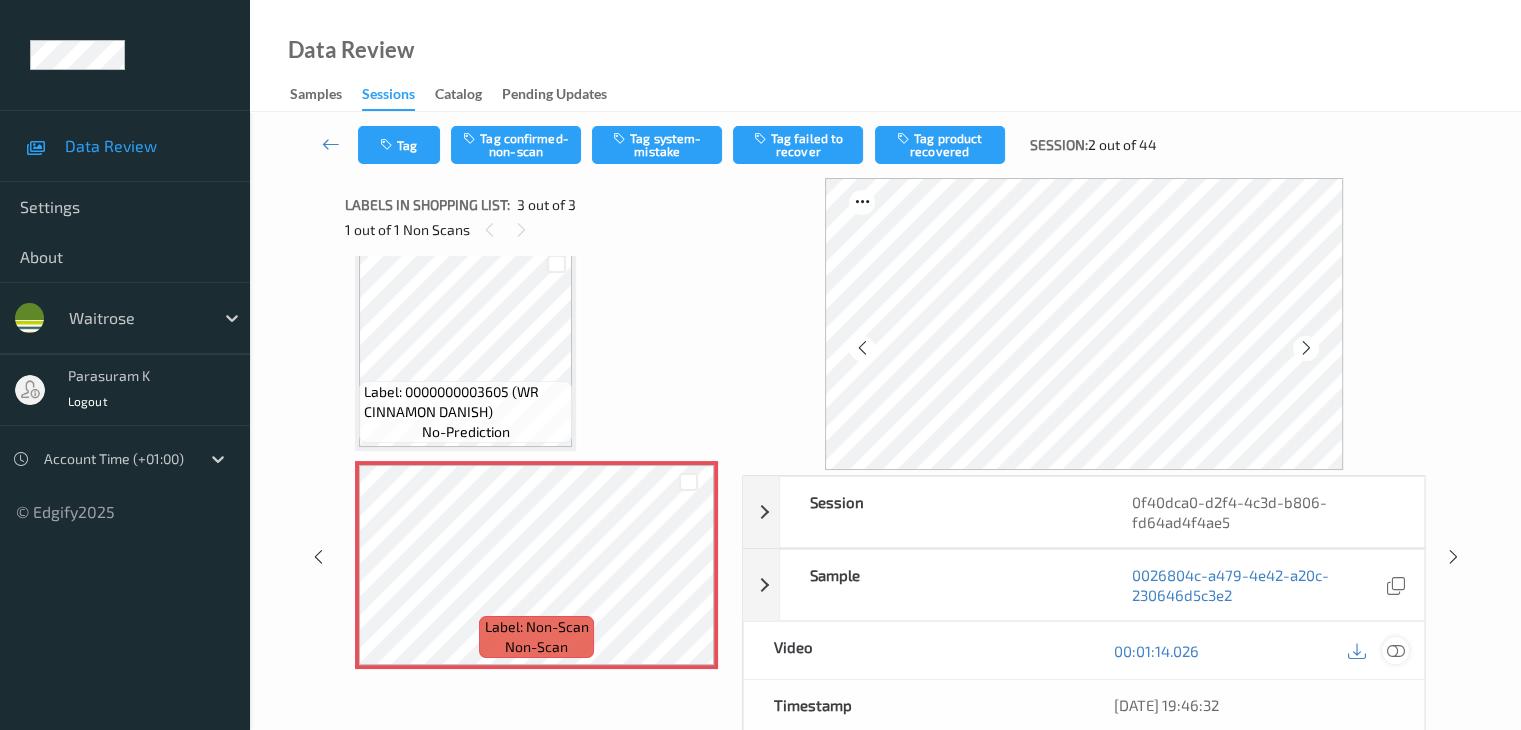 click at bounding box center (1395, 651) 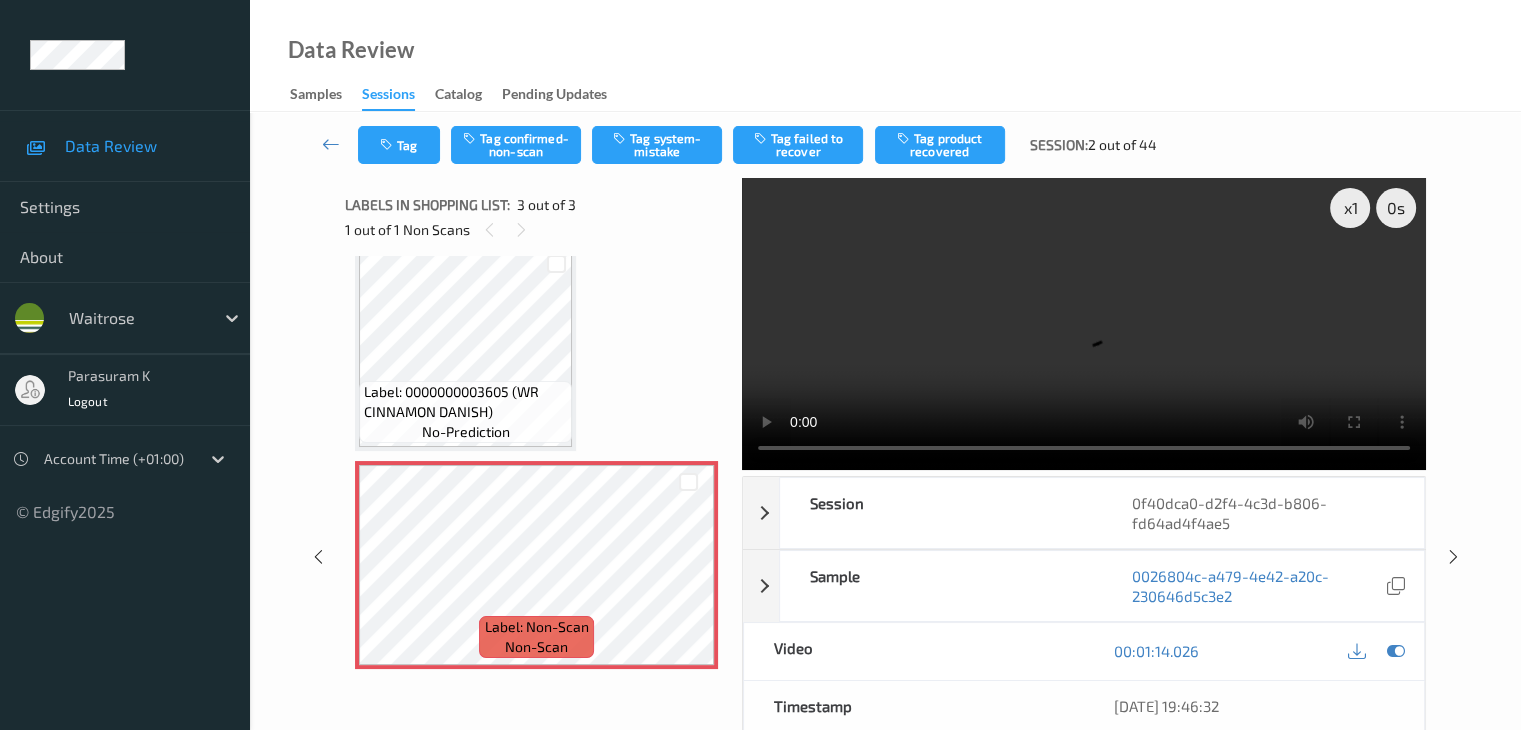 click at bounding box center (1084, 324) 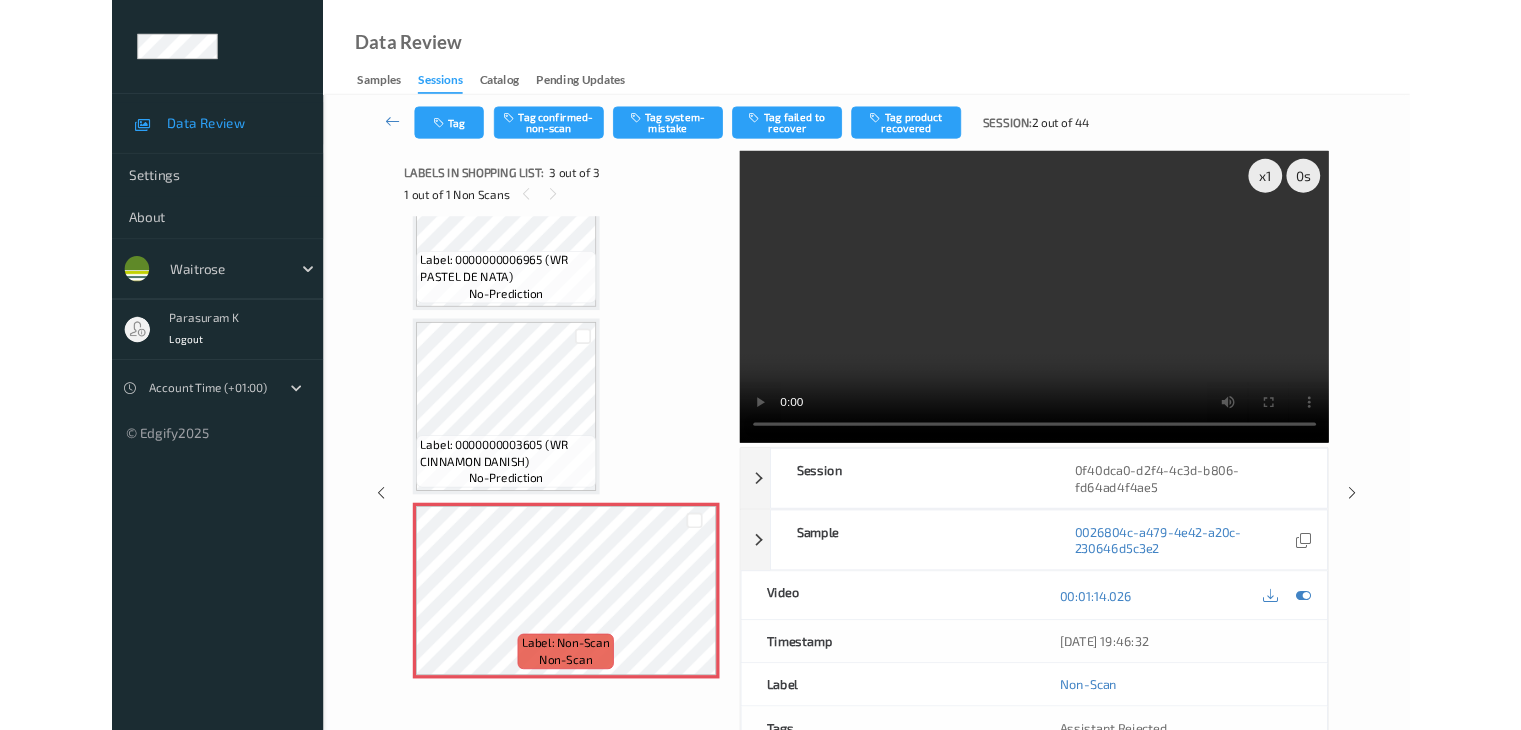 scroll, scrollTop: 107, scrollLeft: 0, axis: vertical 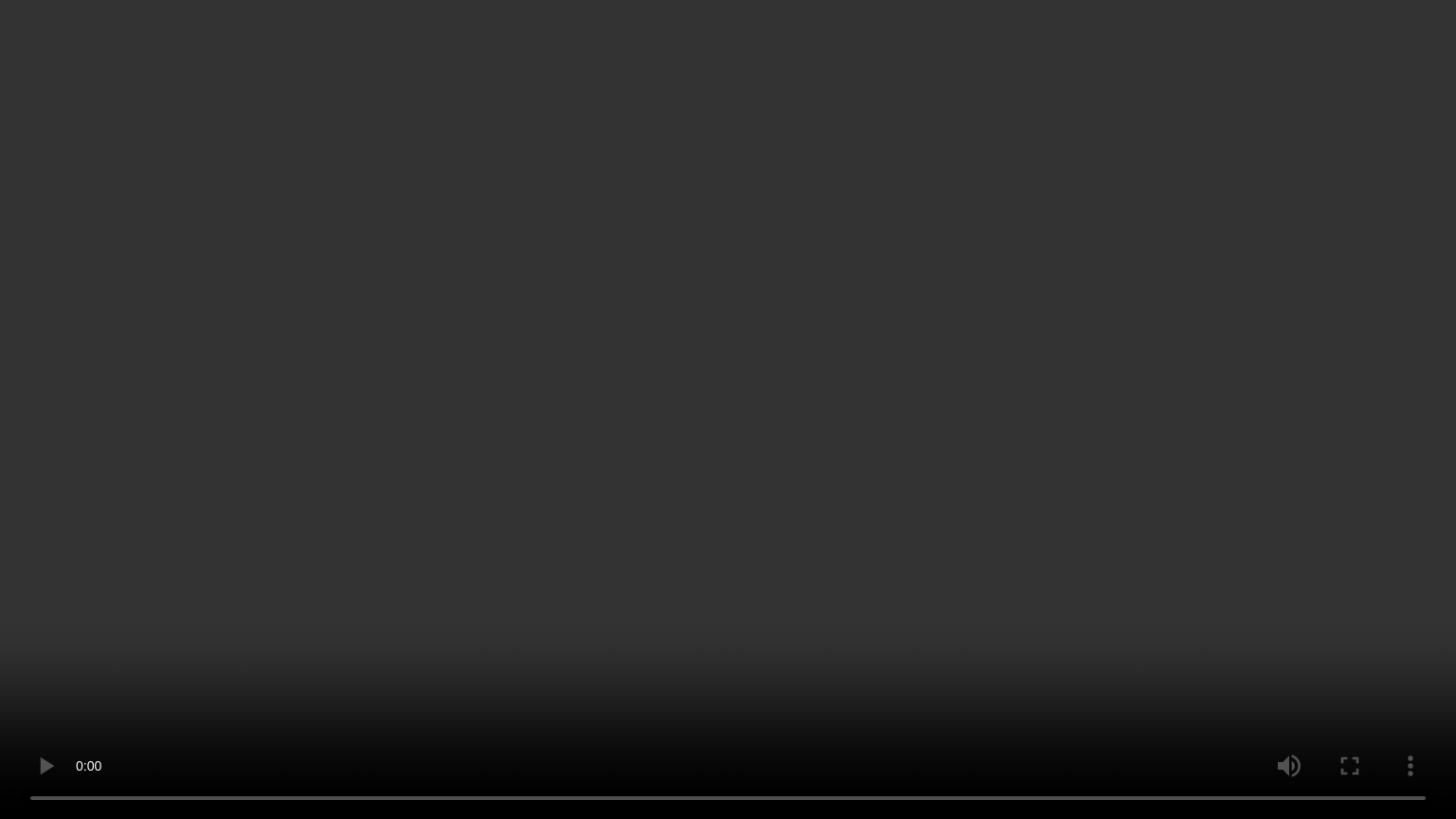 type 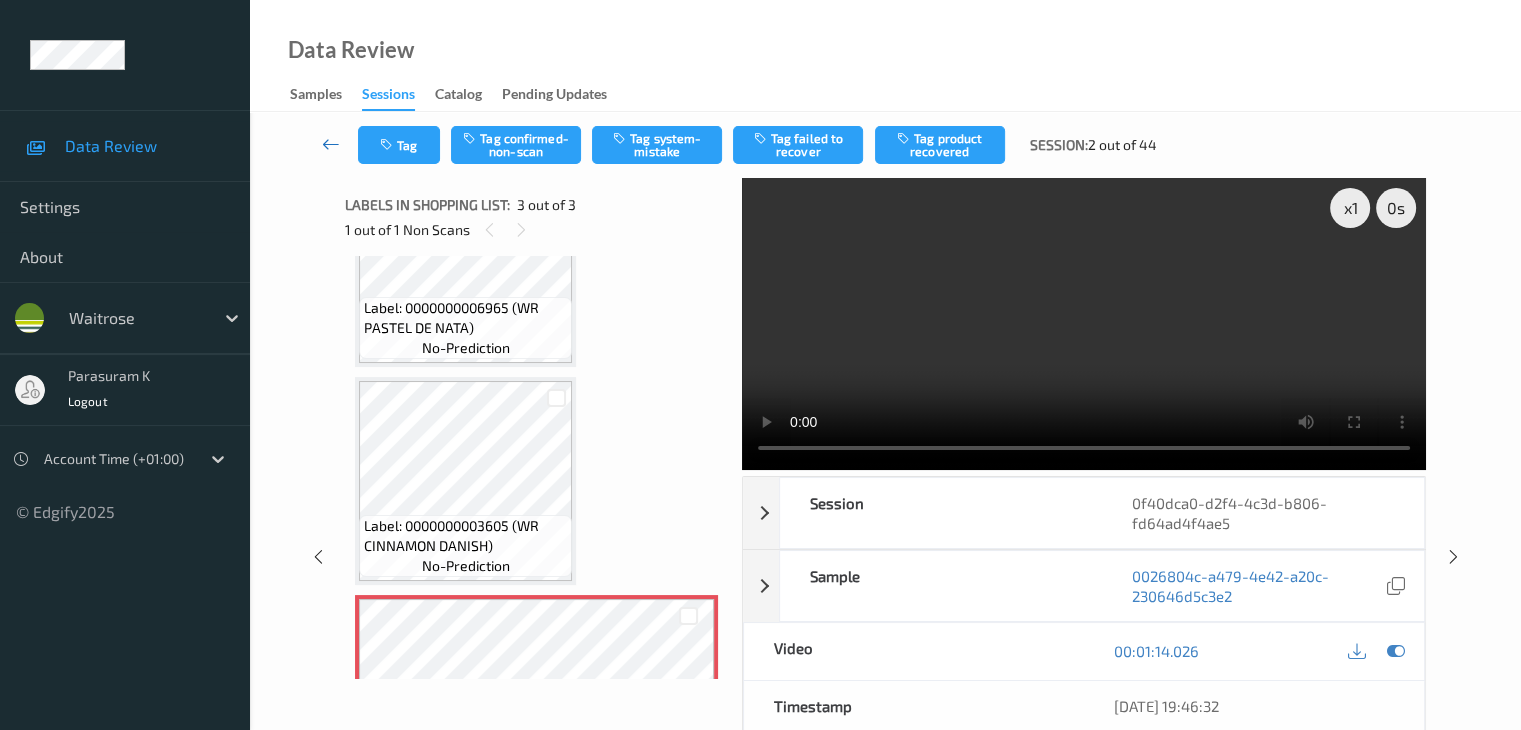 click at bounding box center (331, 144) 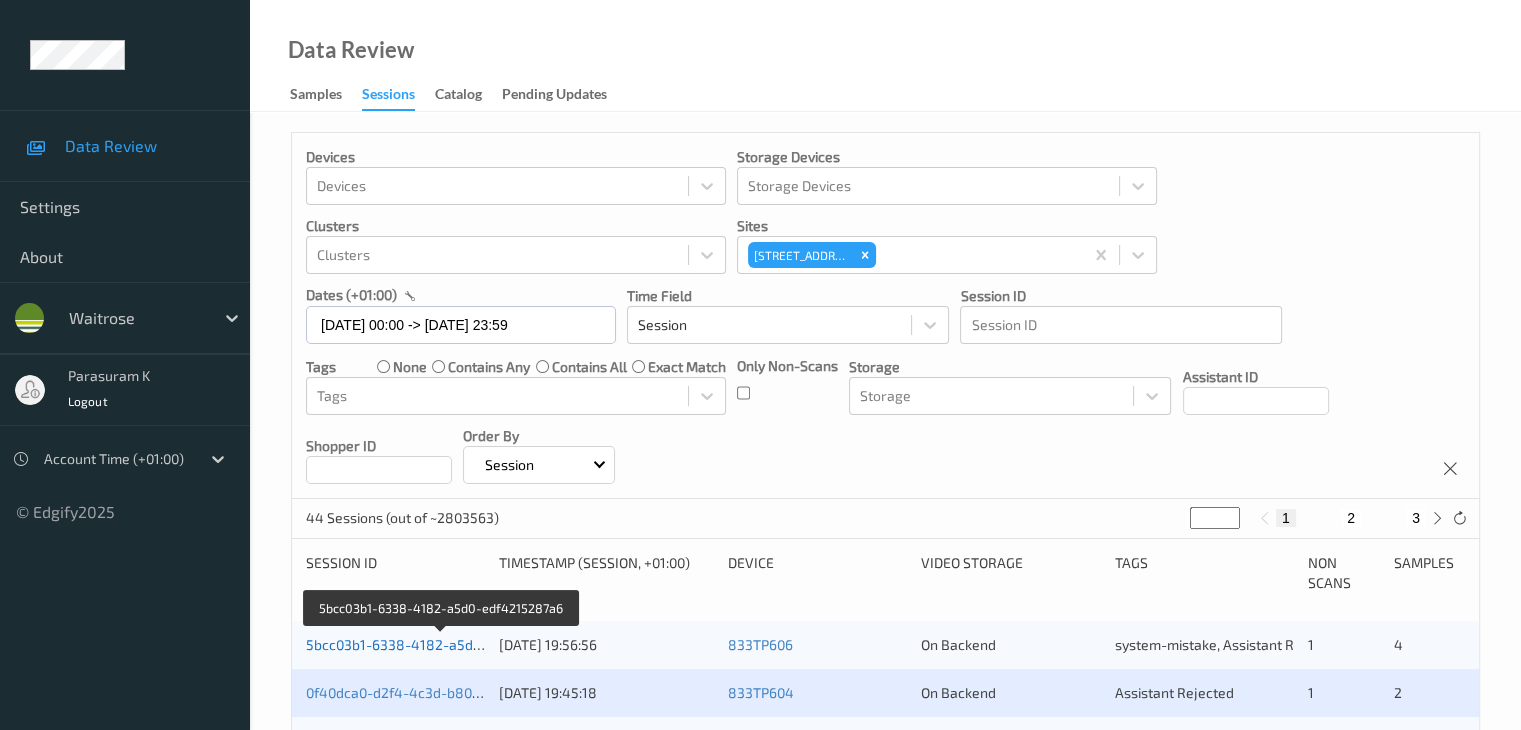 click on "5bcc03b1-6338-4182-a5d0-edf4215287a6" at bounding box center [442, 644] 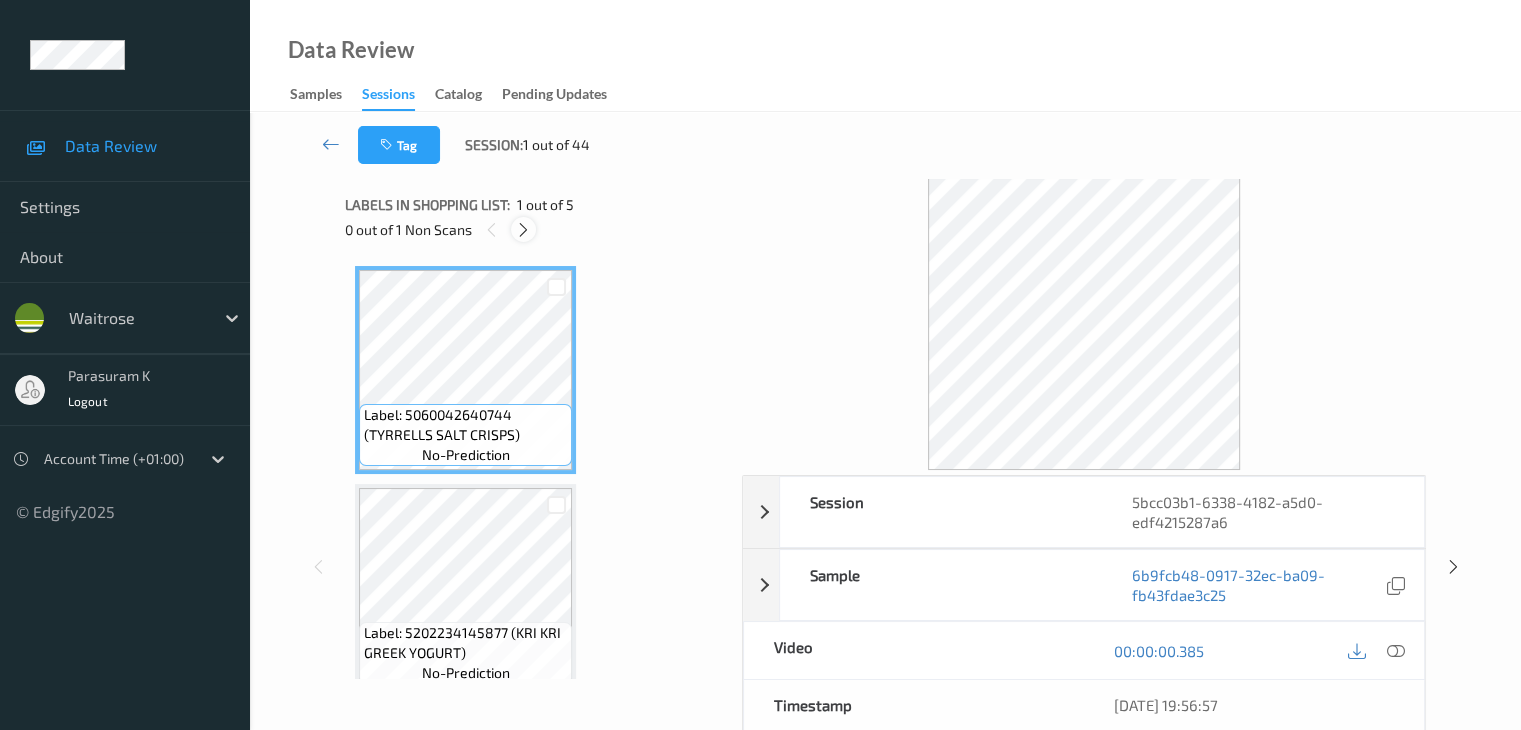 click at bounding box center (523, 230) 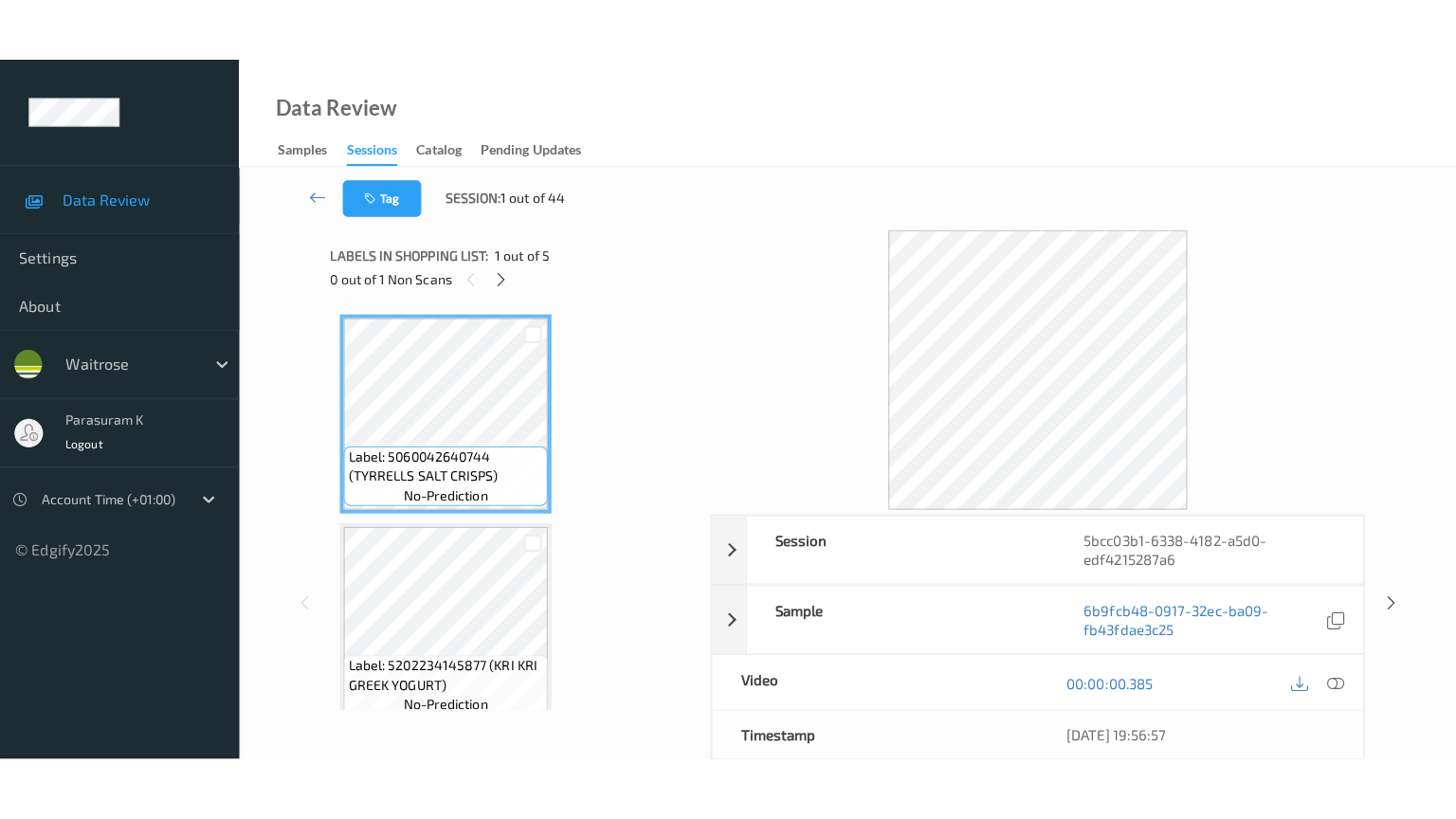 scroll, scrollTop: 629, scrollLeft: 0, axis: vertical 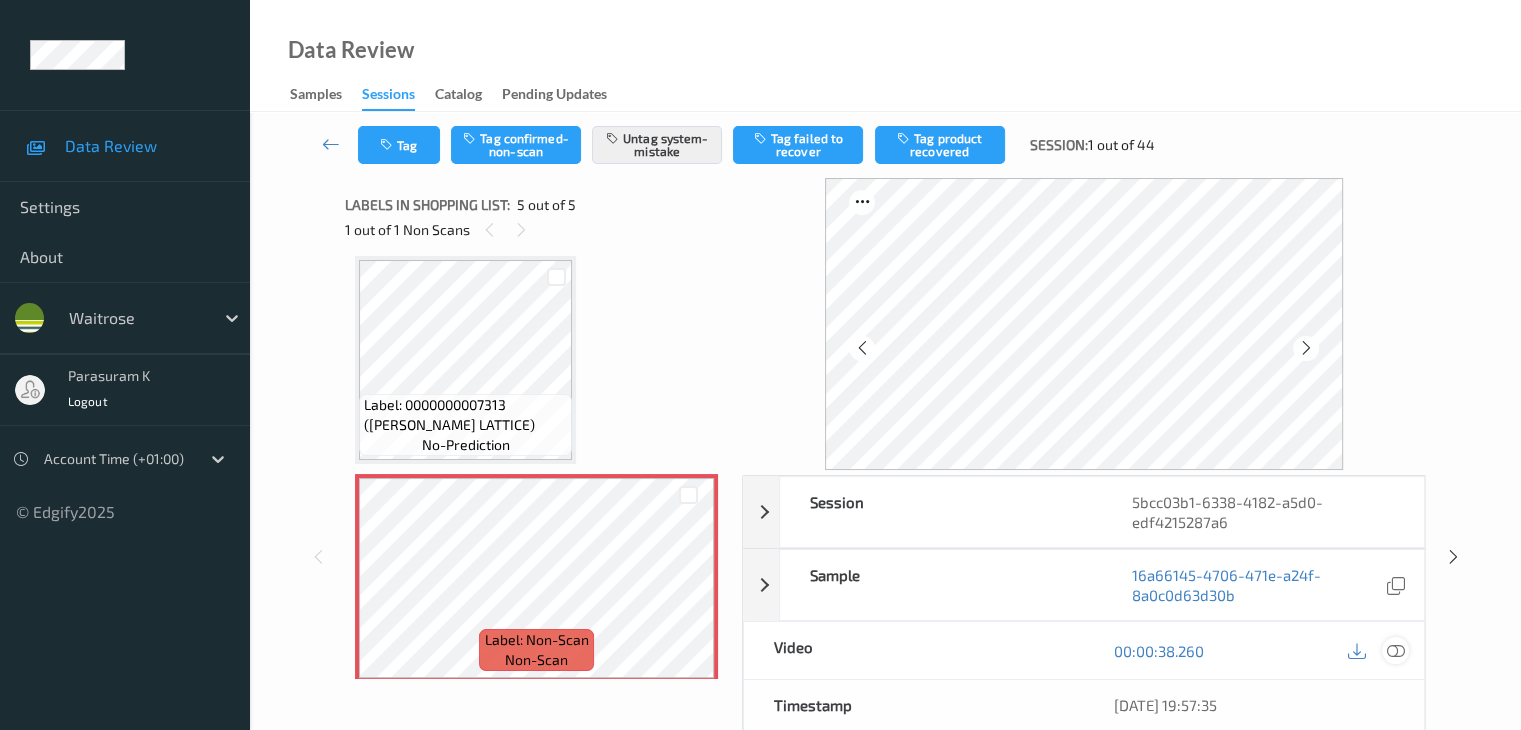 click at bounding box center [1395, 651] 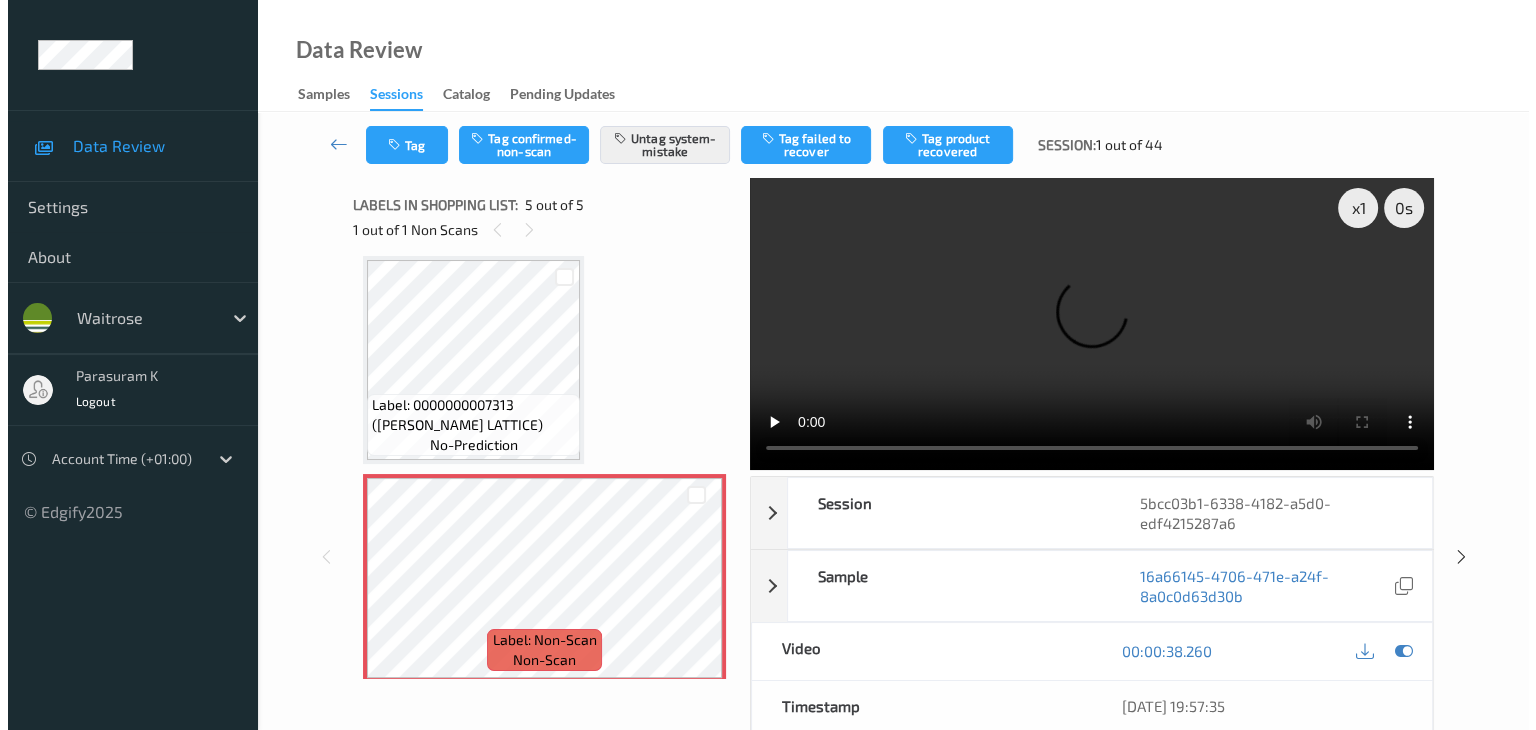 scroll, scrollTop: 543, scrollLeft: 0, axis: vertical 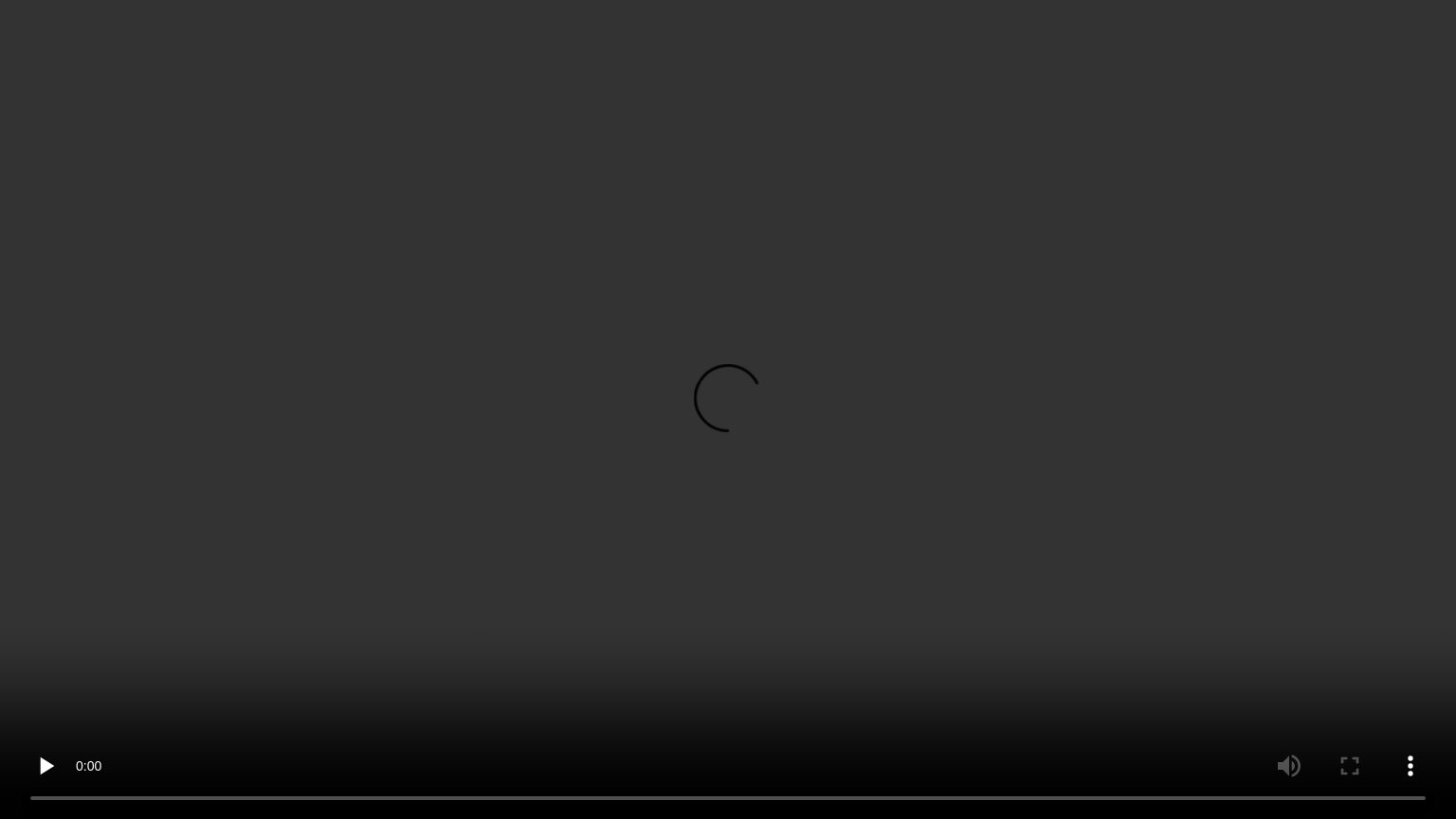 type 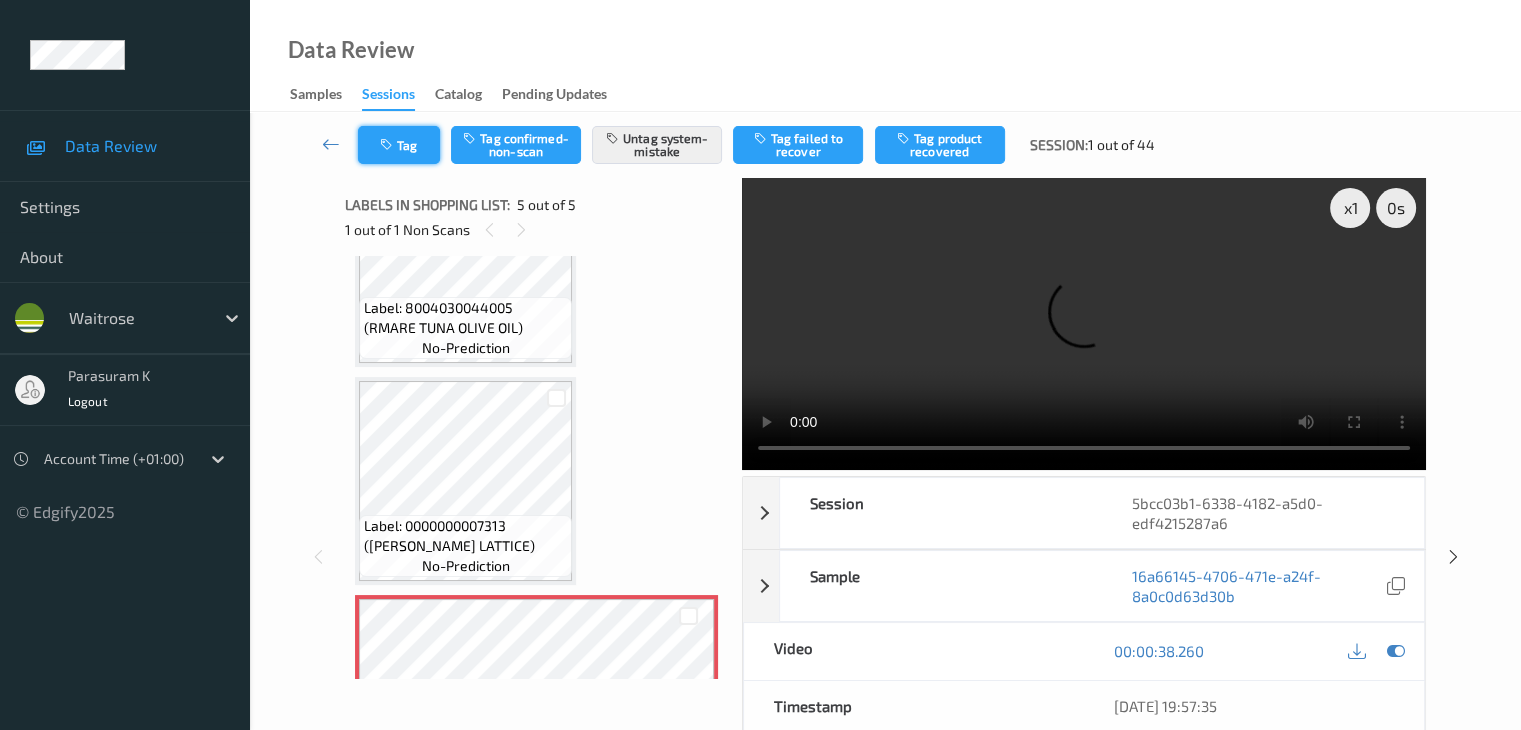 click on "Tag" at bounding box center [399, 145] 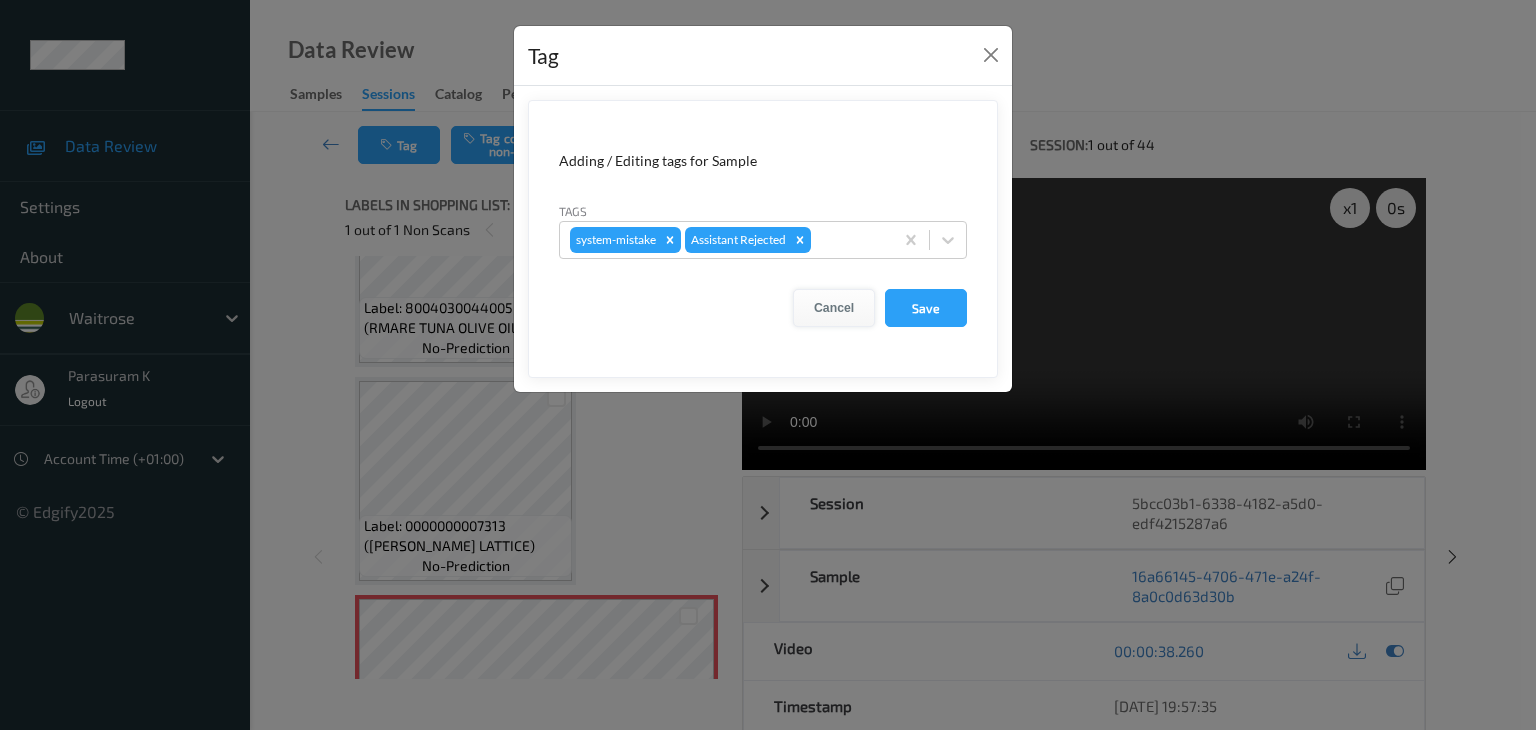 click on "Cancel" at bounding box center (834, 308) 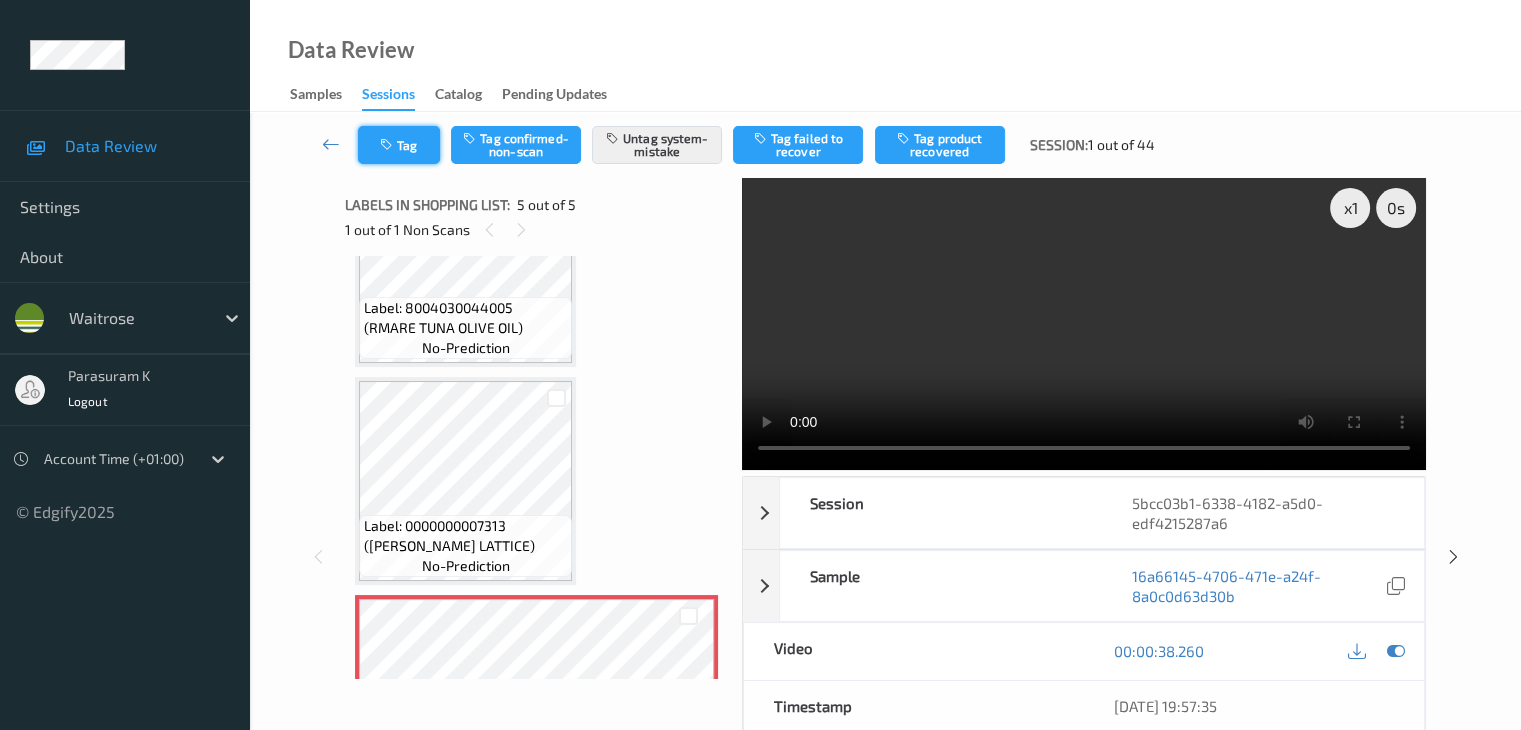 click on "Tag" at bounding box center (399, 145) 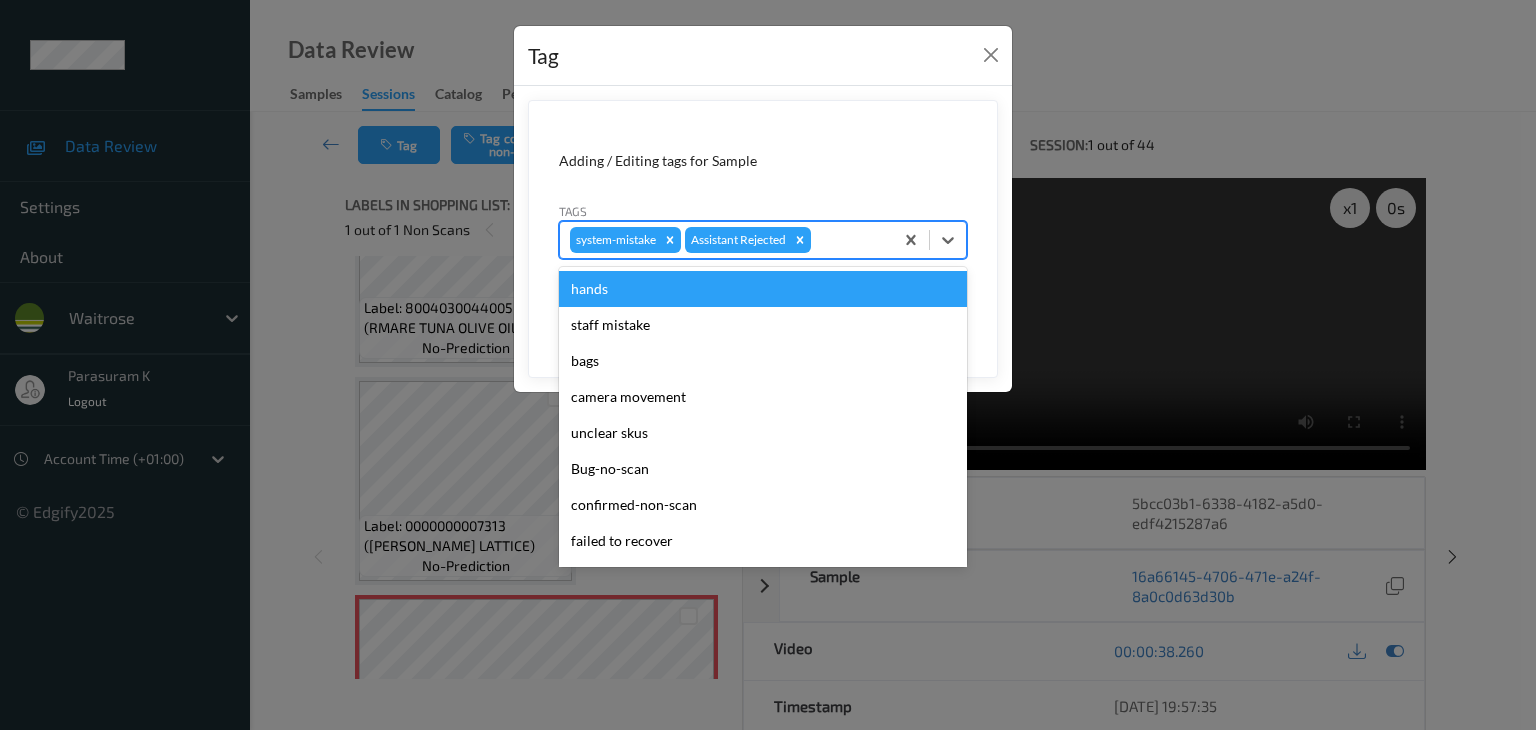click at bounding box center (849, 240) 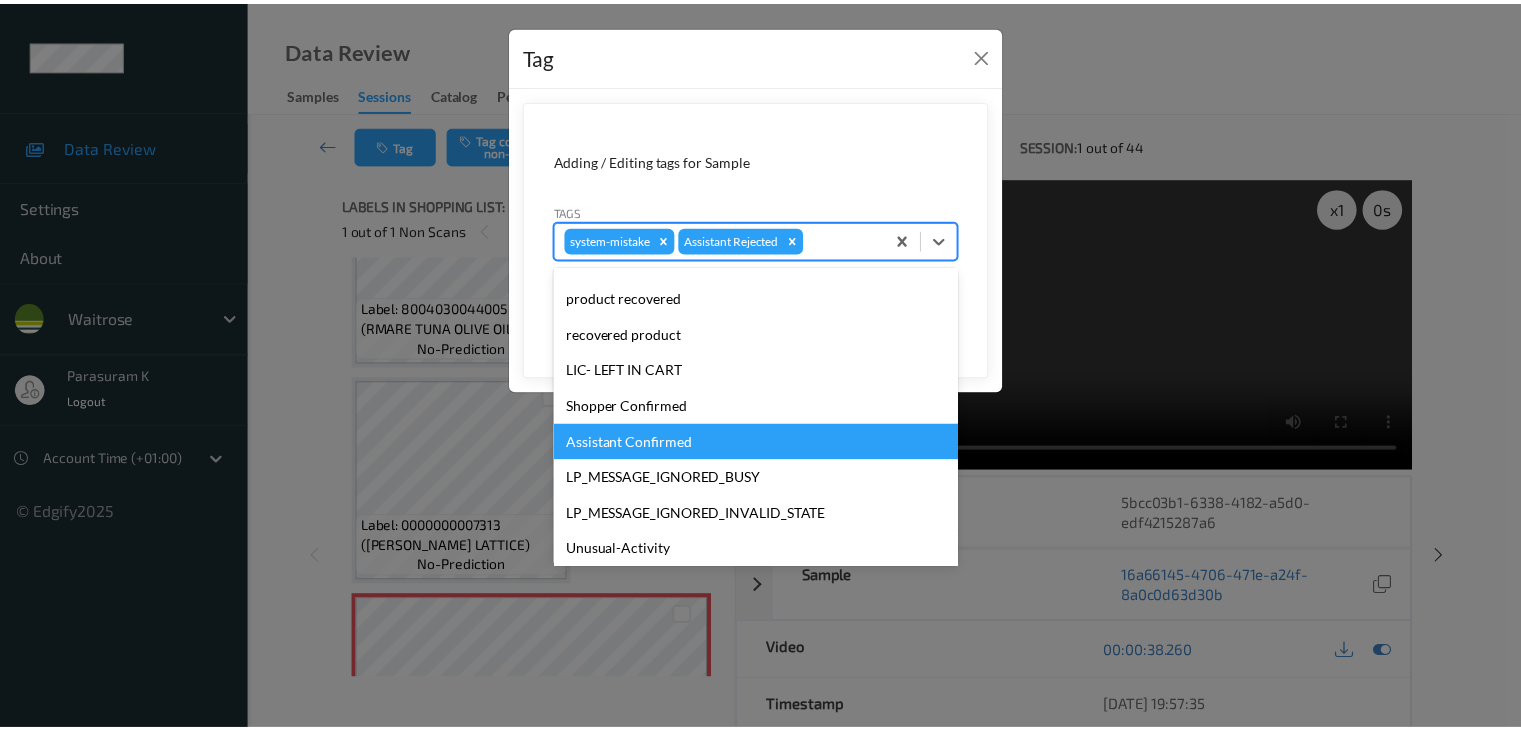 scroll, scrollTop: 320, scrollLeft: 0, axis: vertical 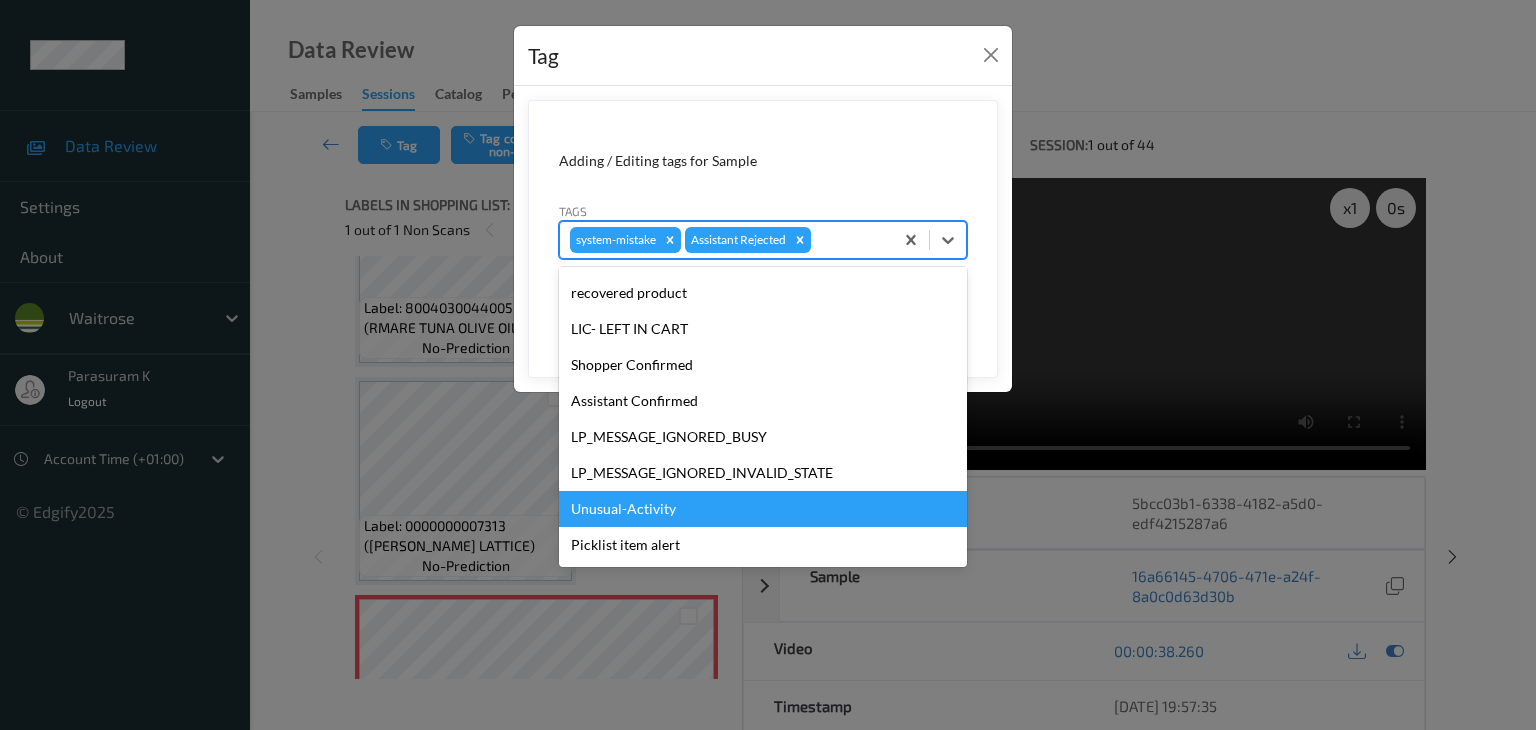 click on "Unusual-Activity" at bounding box center [763, 509] 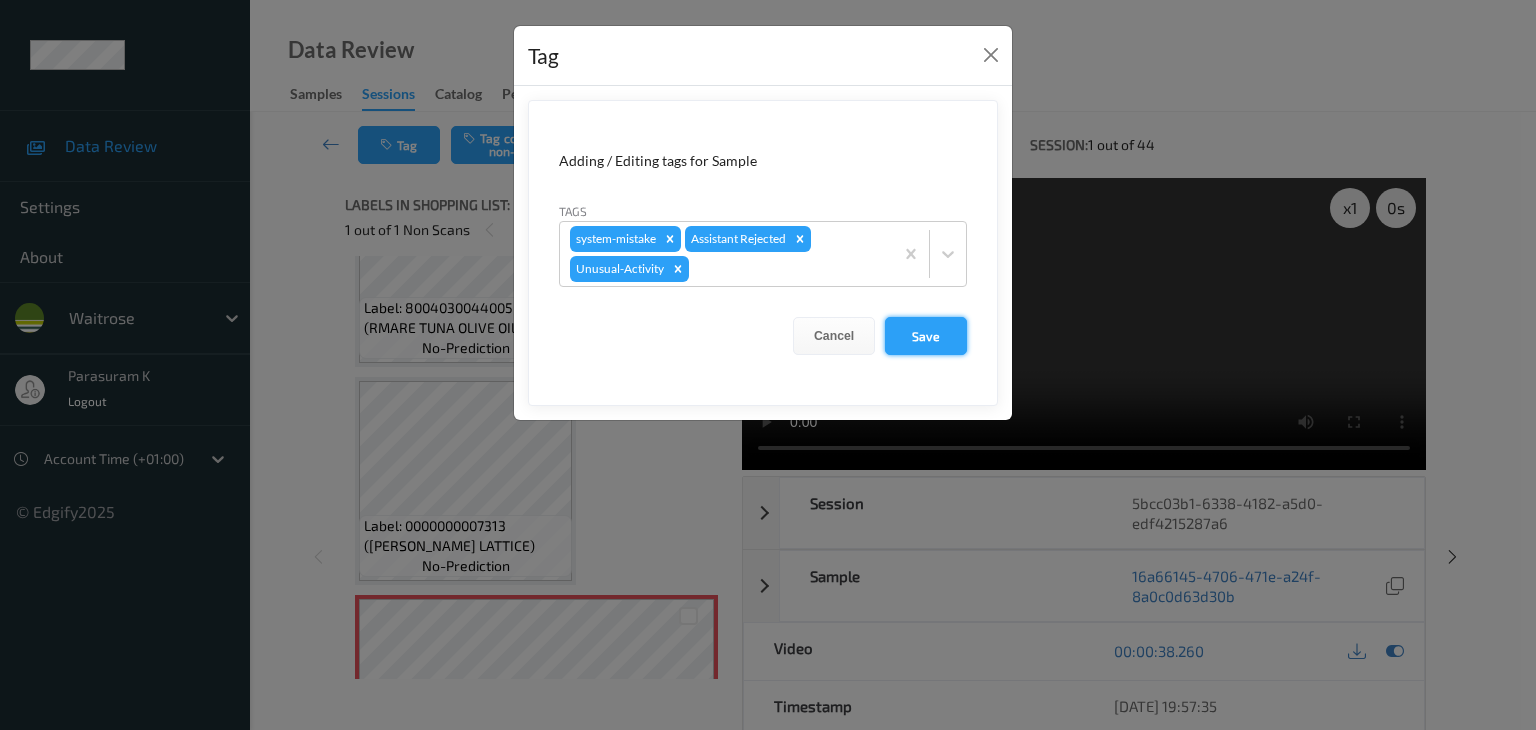 click on "Save" at bounding box center (926, 336) 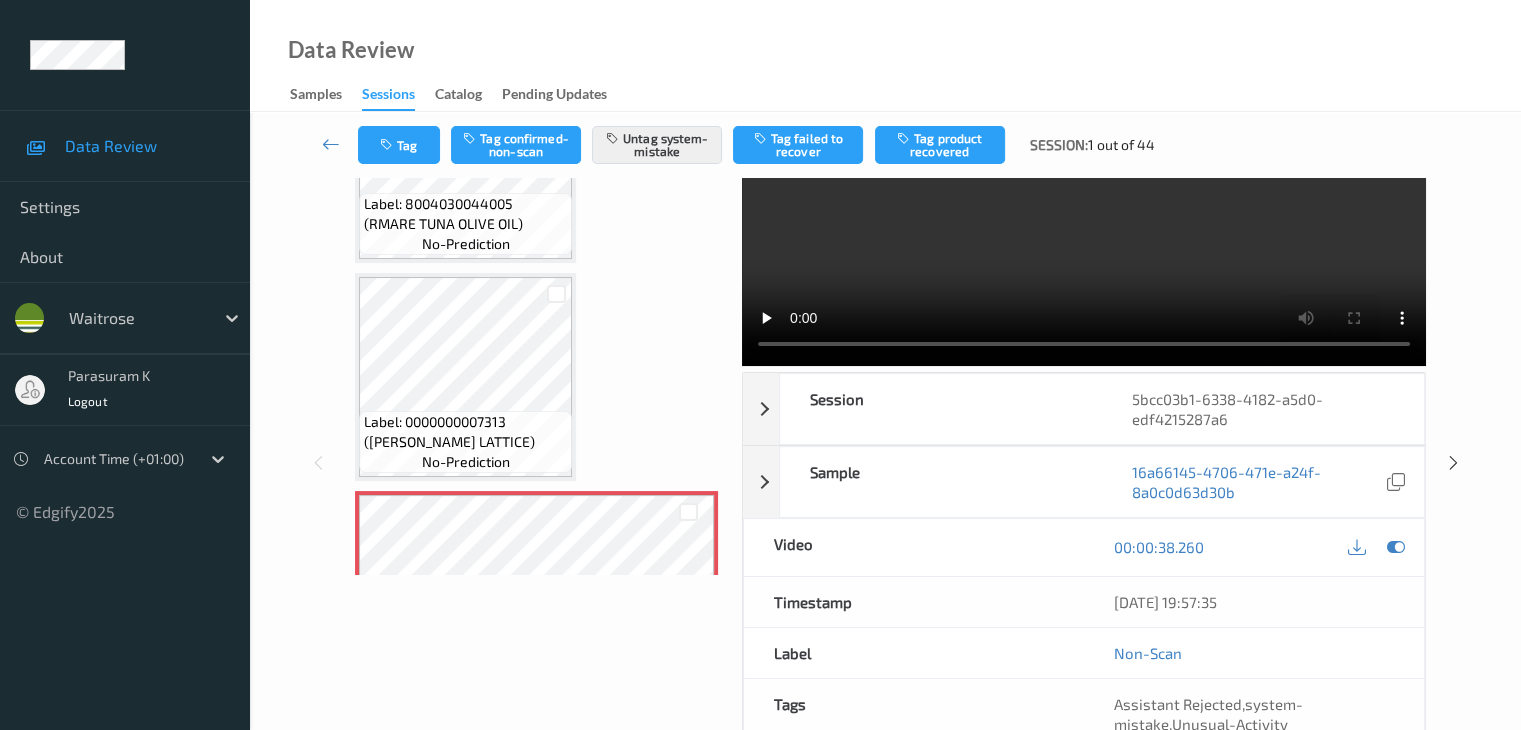 scroll, scrollTop: 0, scrollLeft: 0, axis: both 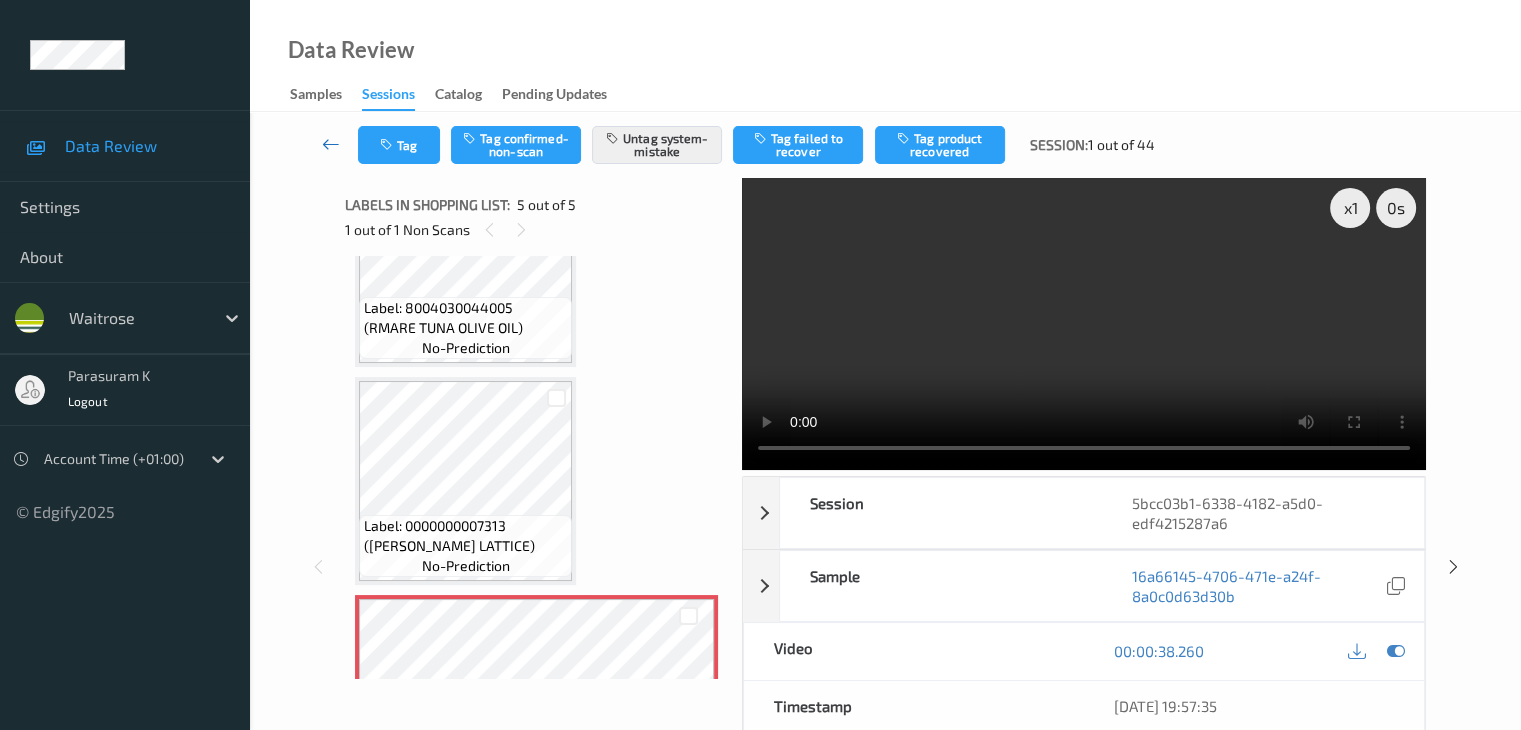 click at bounding box center (331, 144) 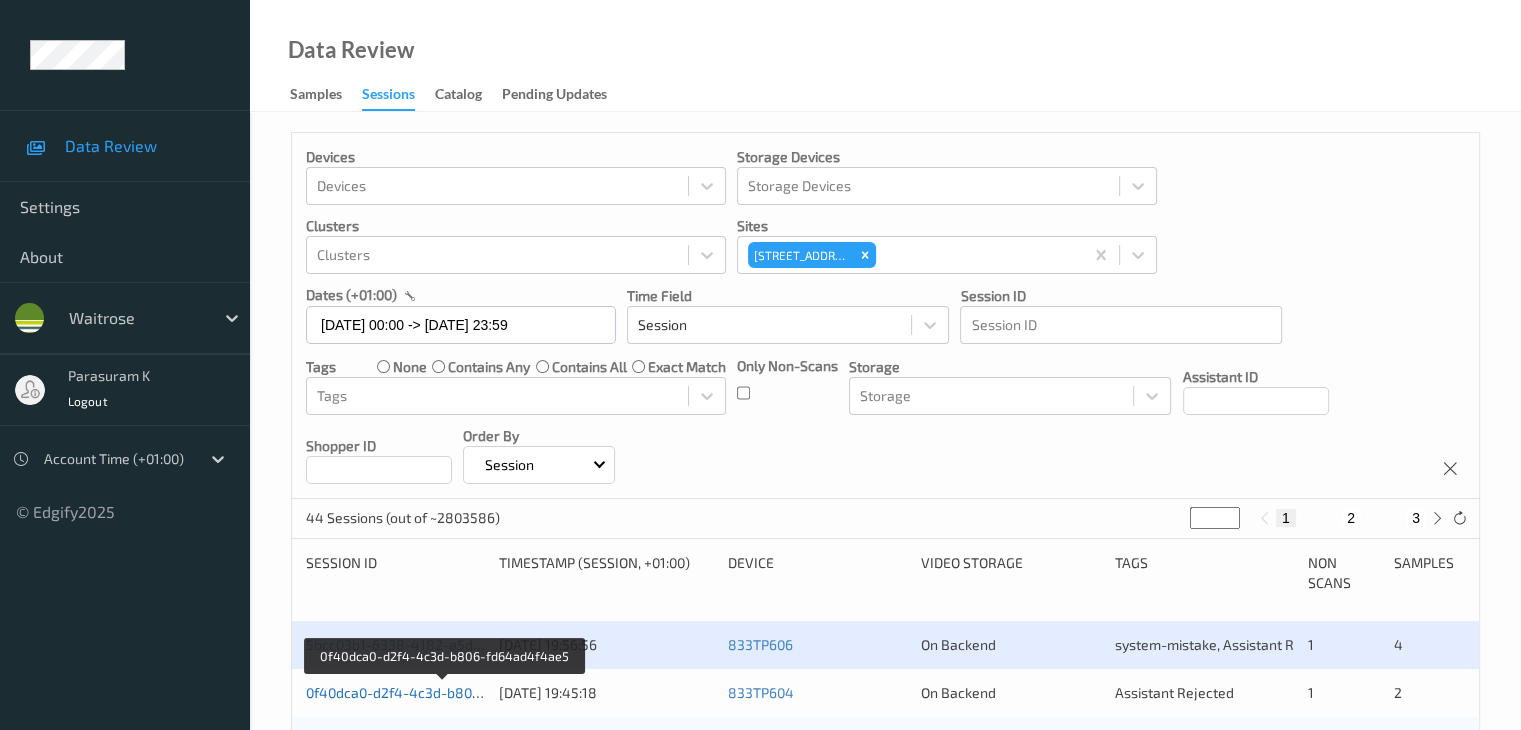 click on "0f40dca0-d2f4-4c3d-b806-fd64ad4f4ae5" at bounding box center [442, 692] 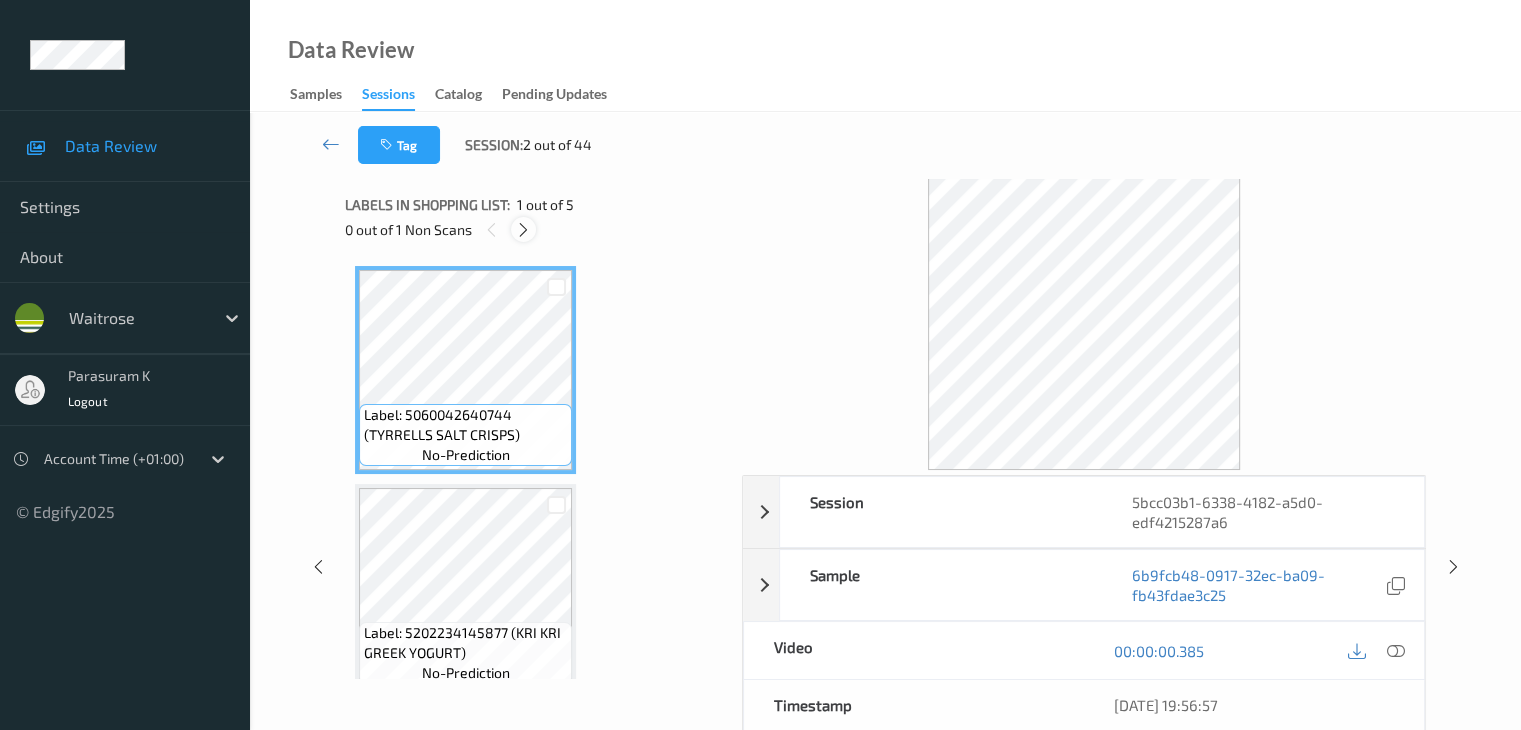 click at bounding box center (523, 230) 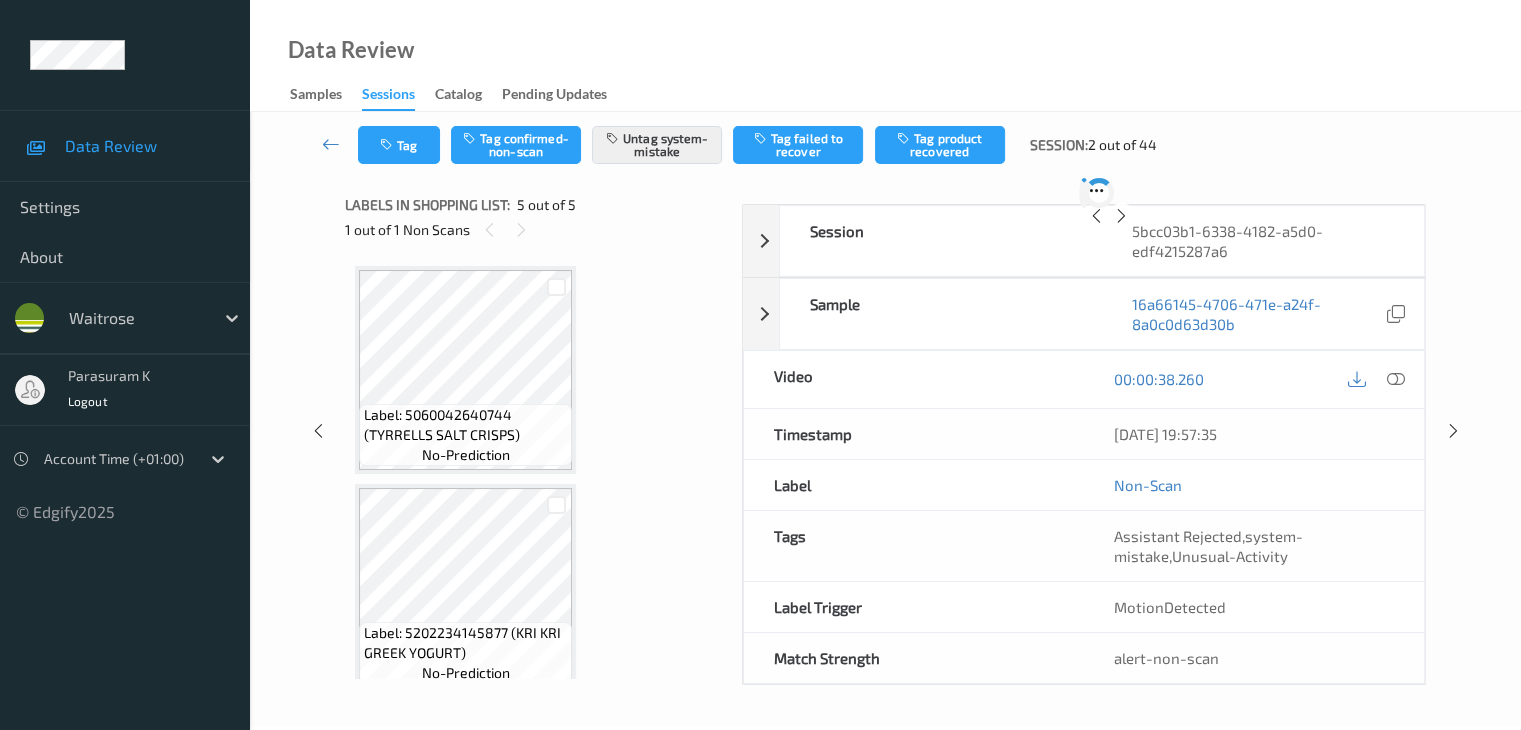 scroll, scrollTop: 664, scrollLeft: 0, axis: vertical 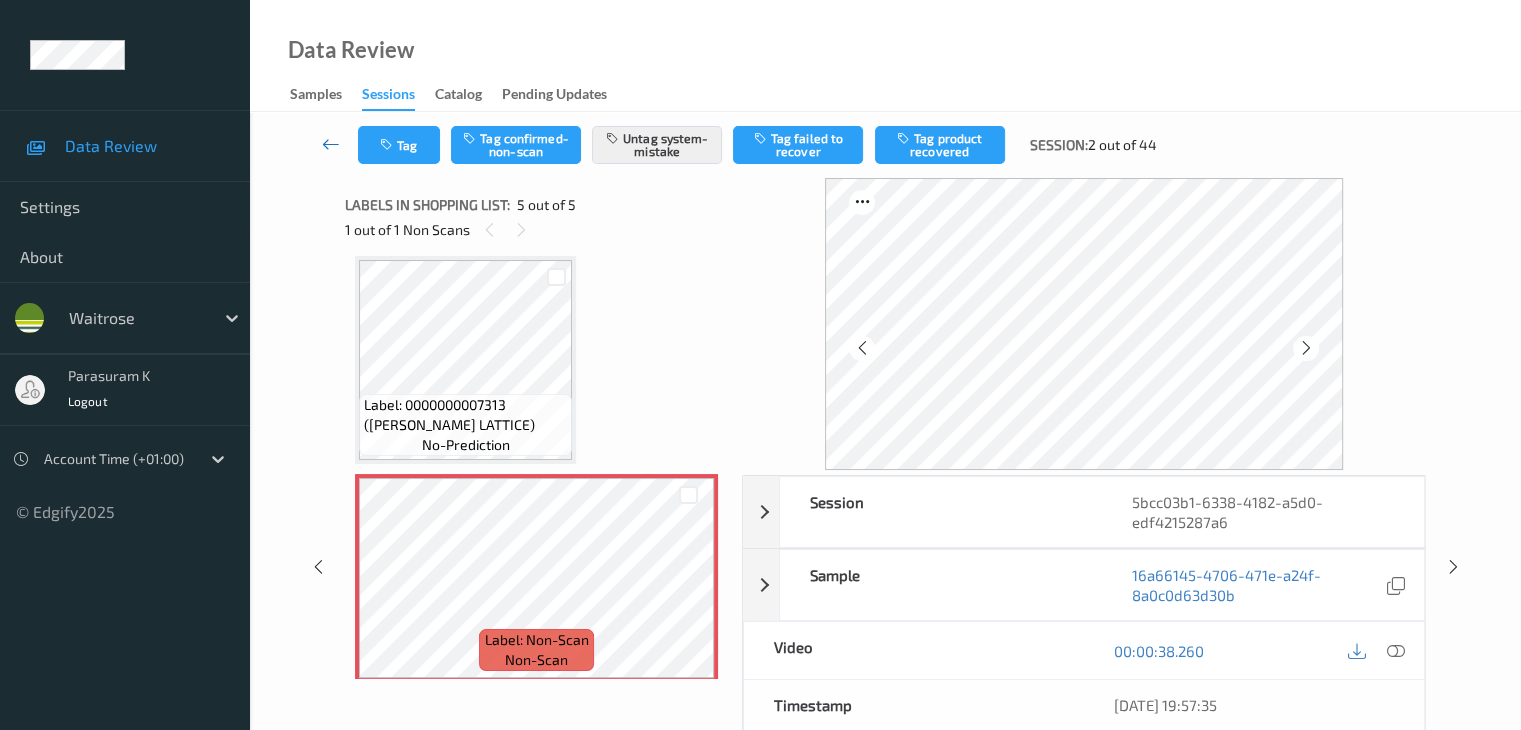 click at bounding box center (331, 144) 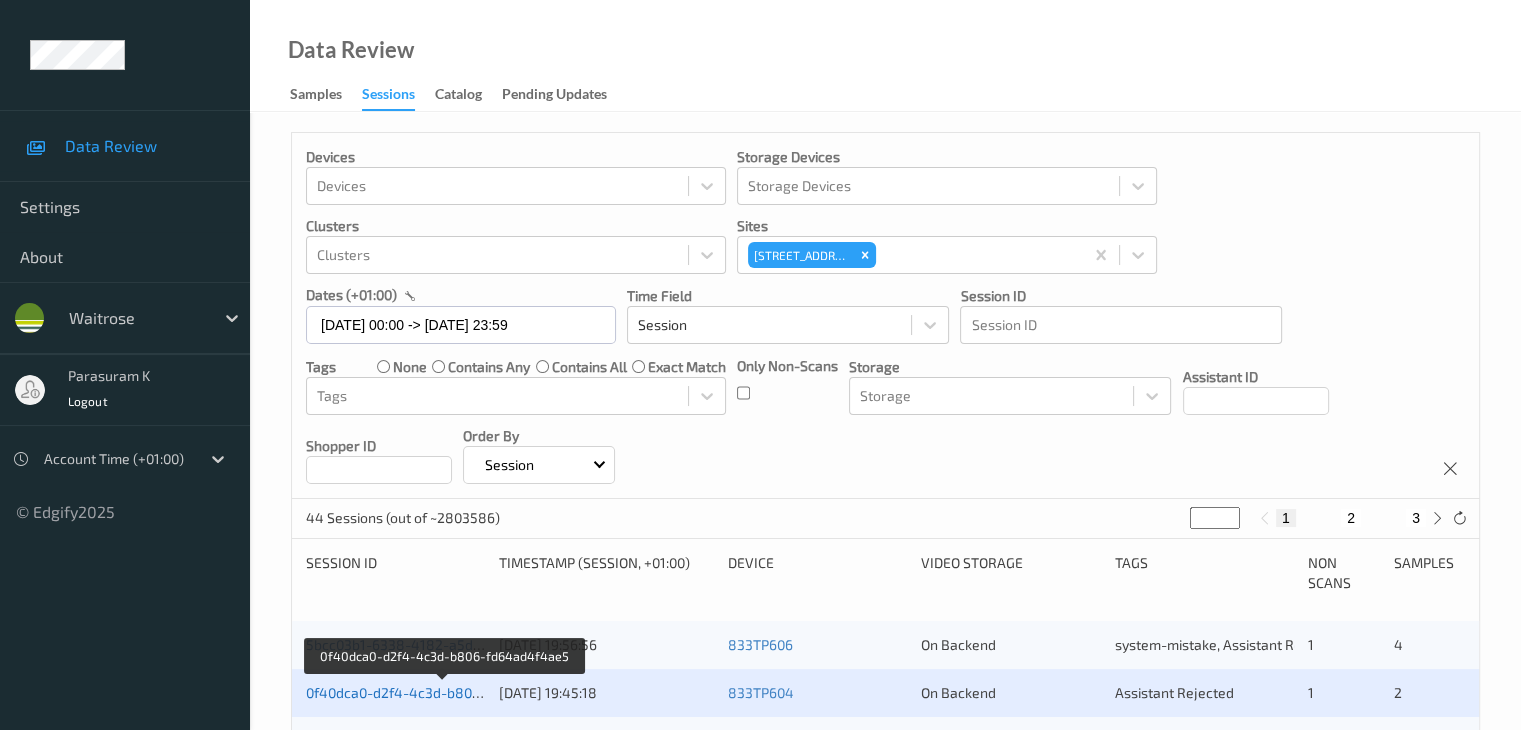 click on "0f40dca0-d2f4-4c3d-b806-fd64ad4f4ae5" at bounding box center [442, 692] 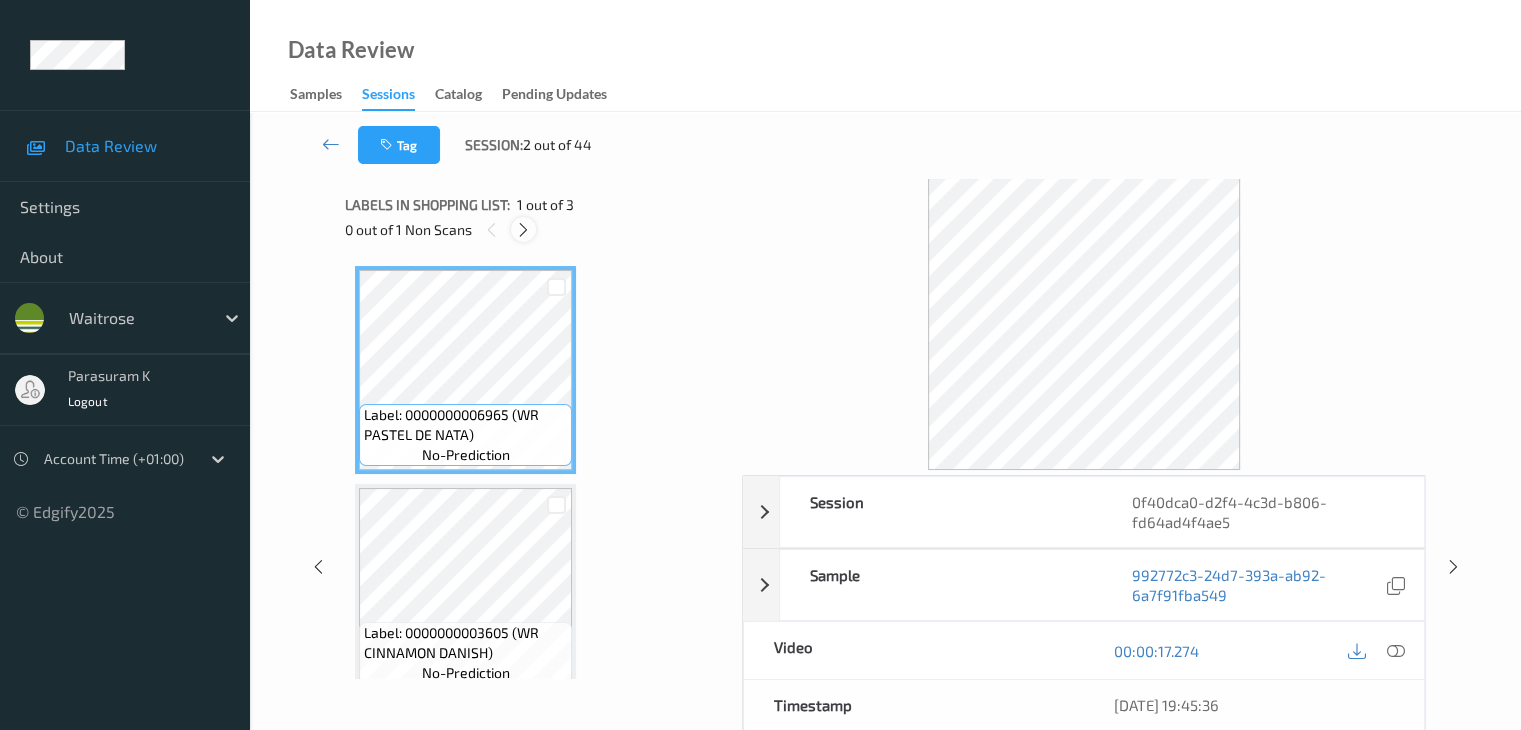 click at bounding box center [523, 230] 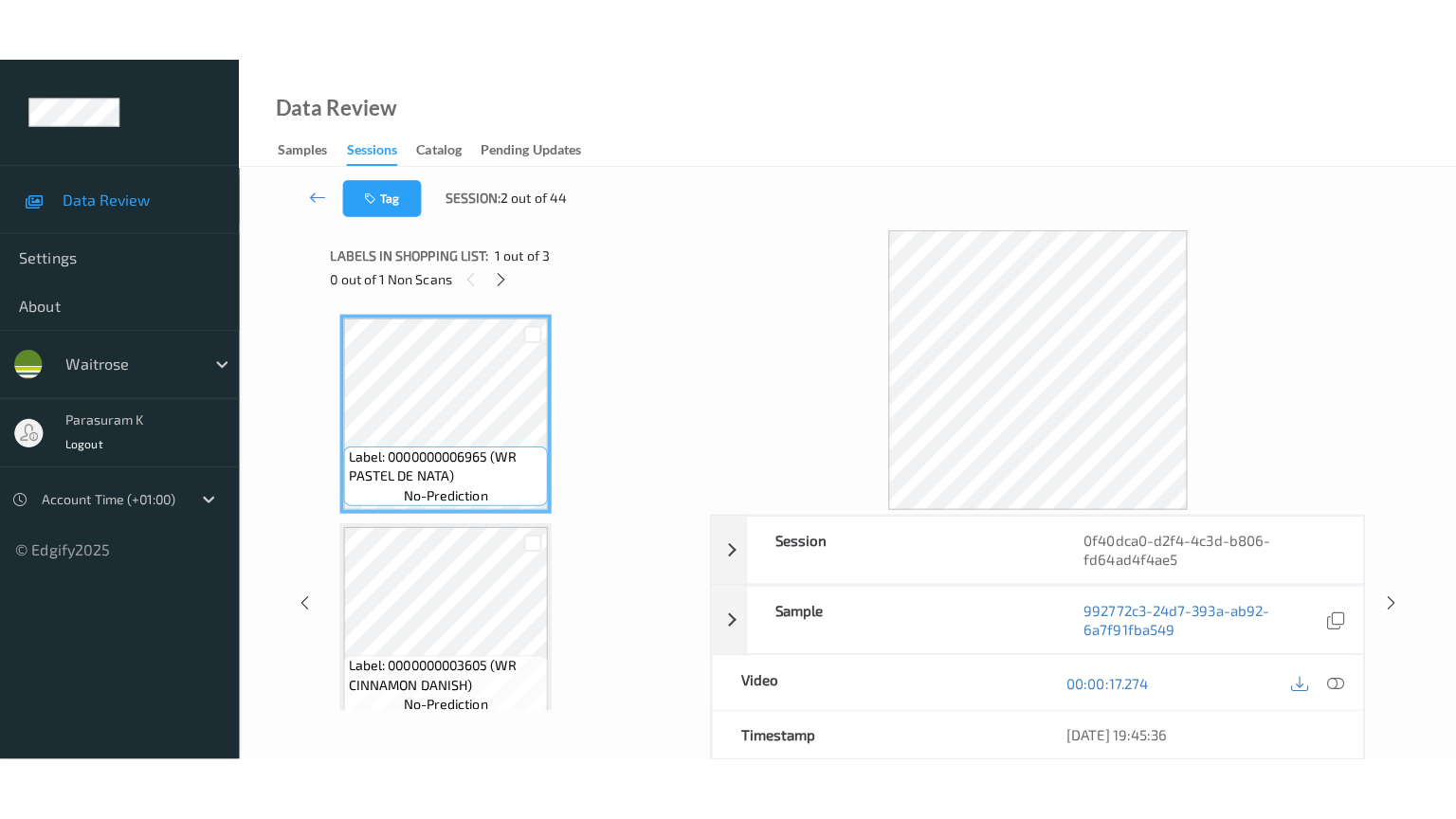 scroll, scrollTop: 216, scrollLeft: 0, axis: vertical 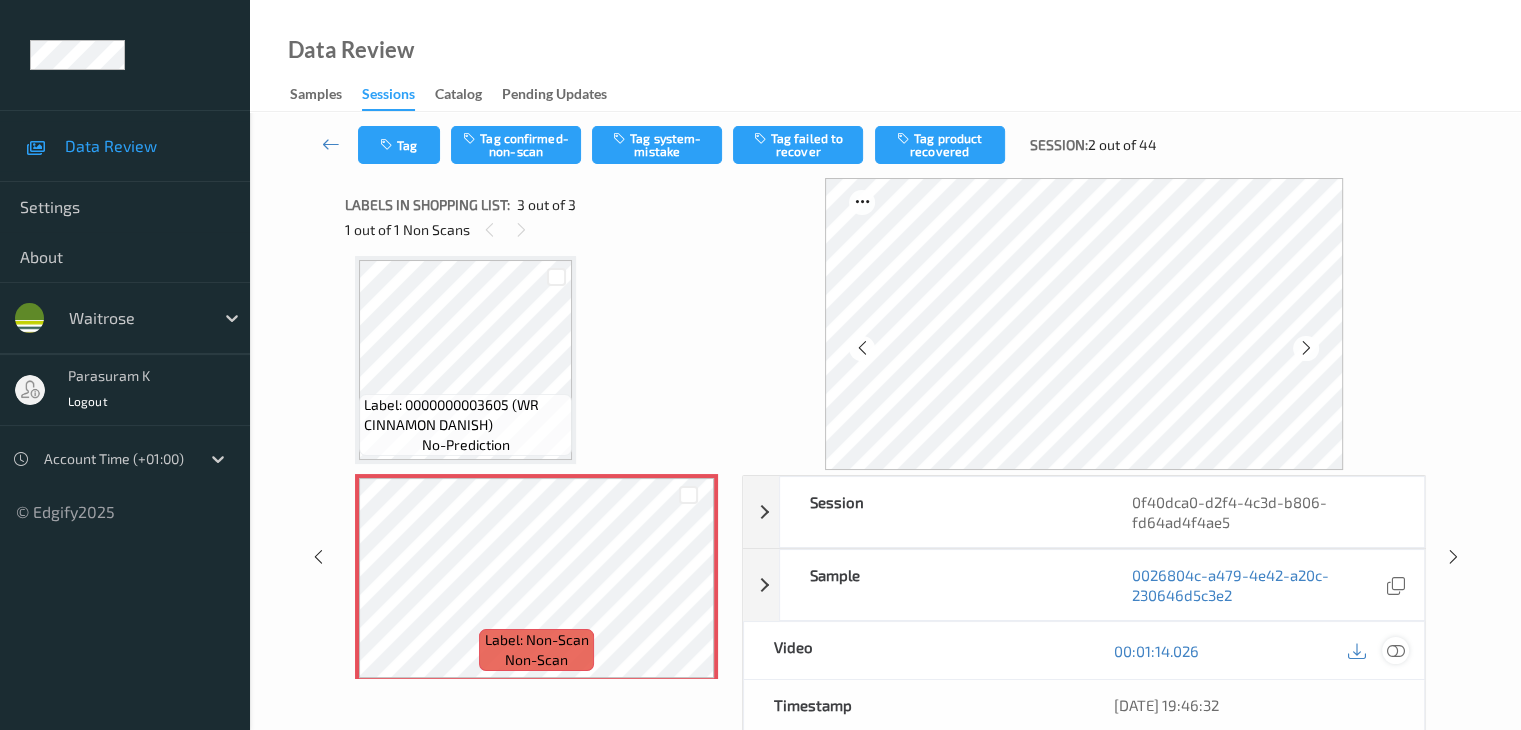 click at bounding box center (1395, 651) 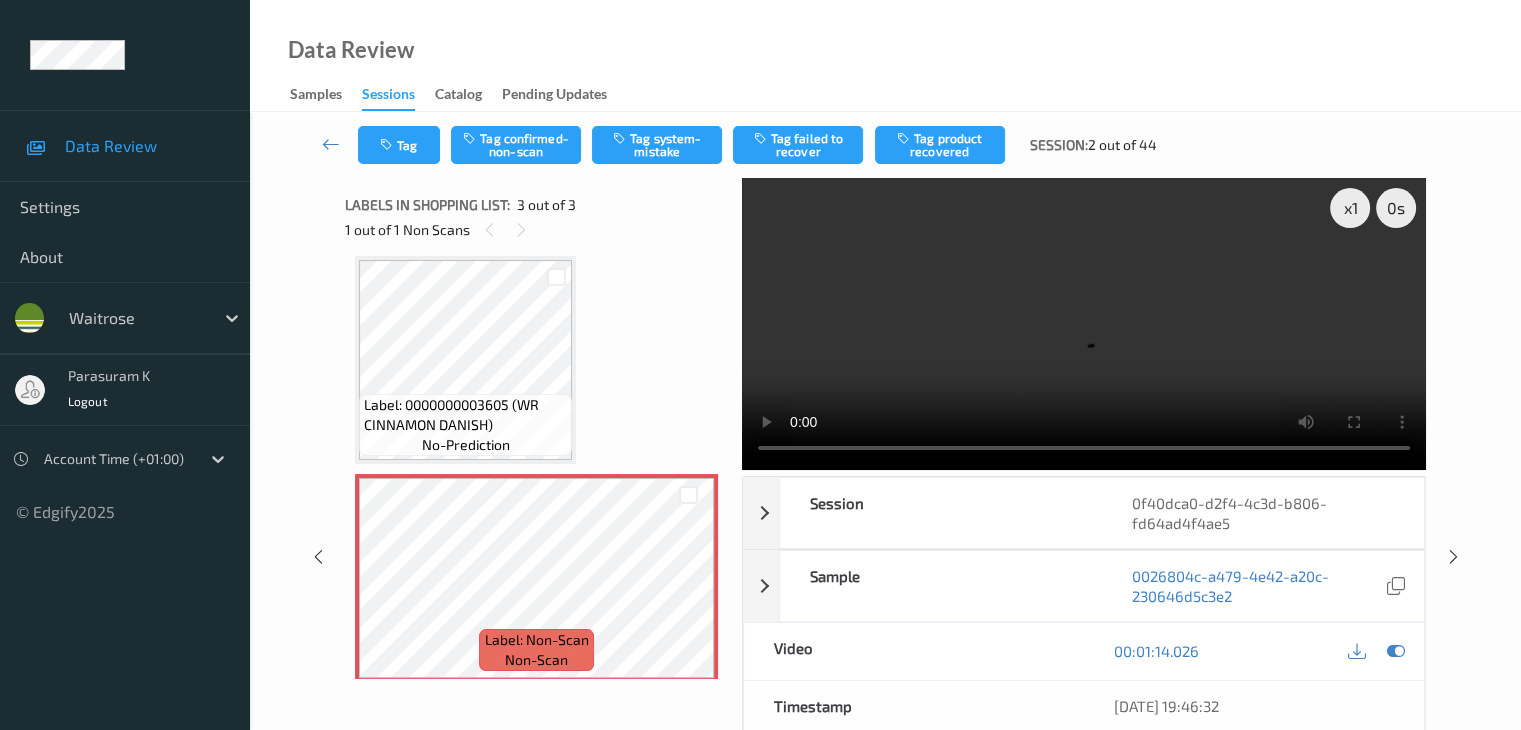 click at bounding box center [1084, 324] 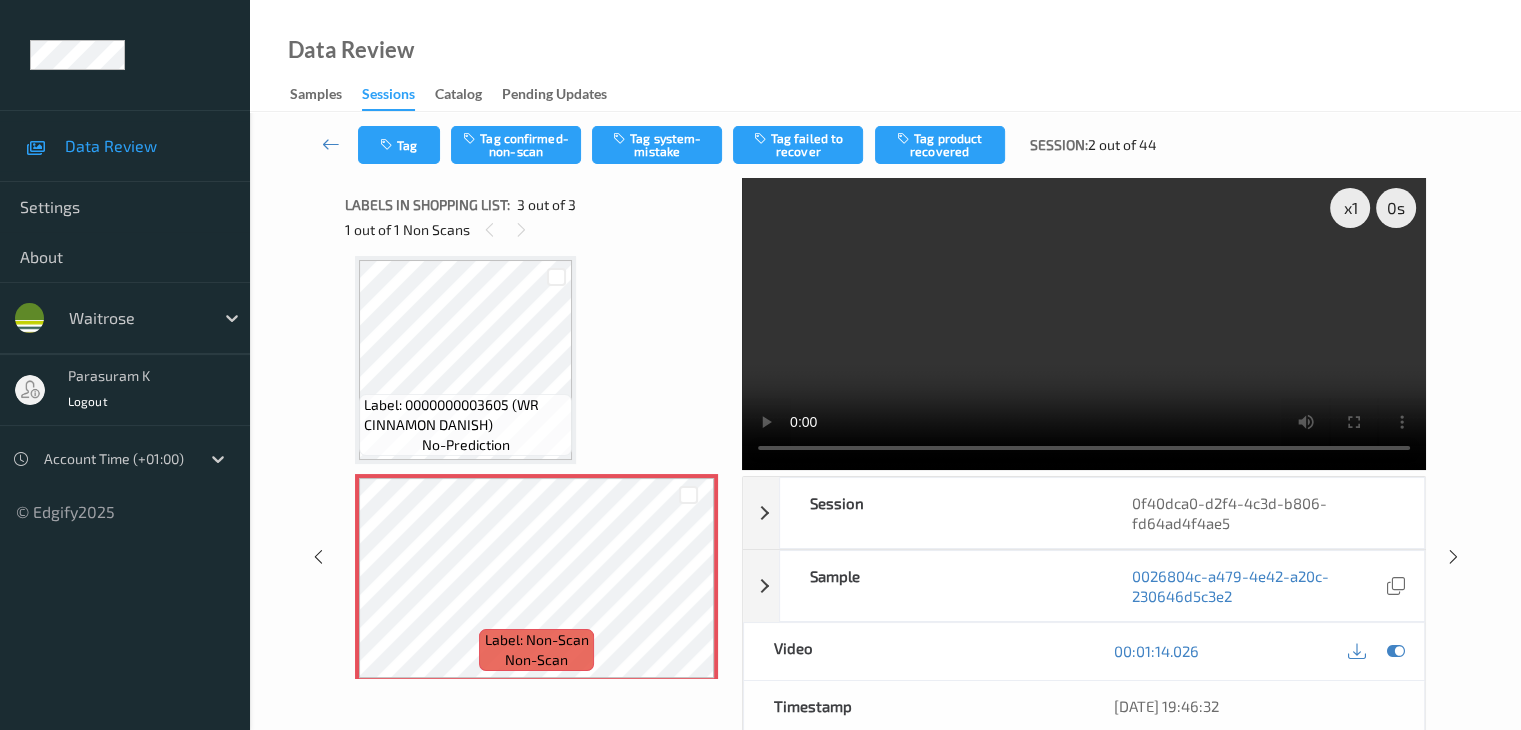 click at bounding box center (1084, 324) 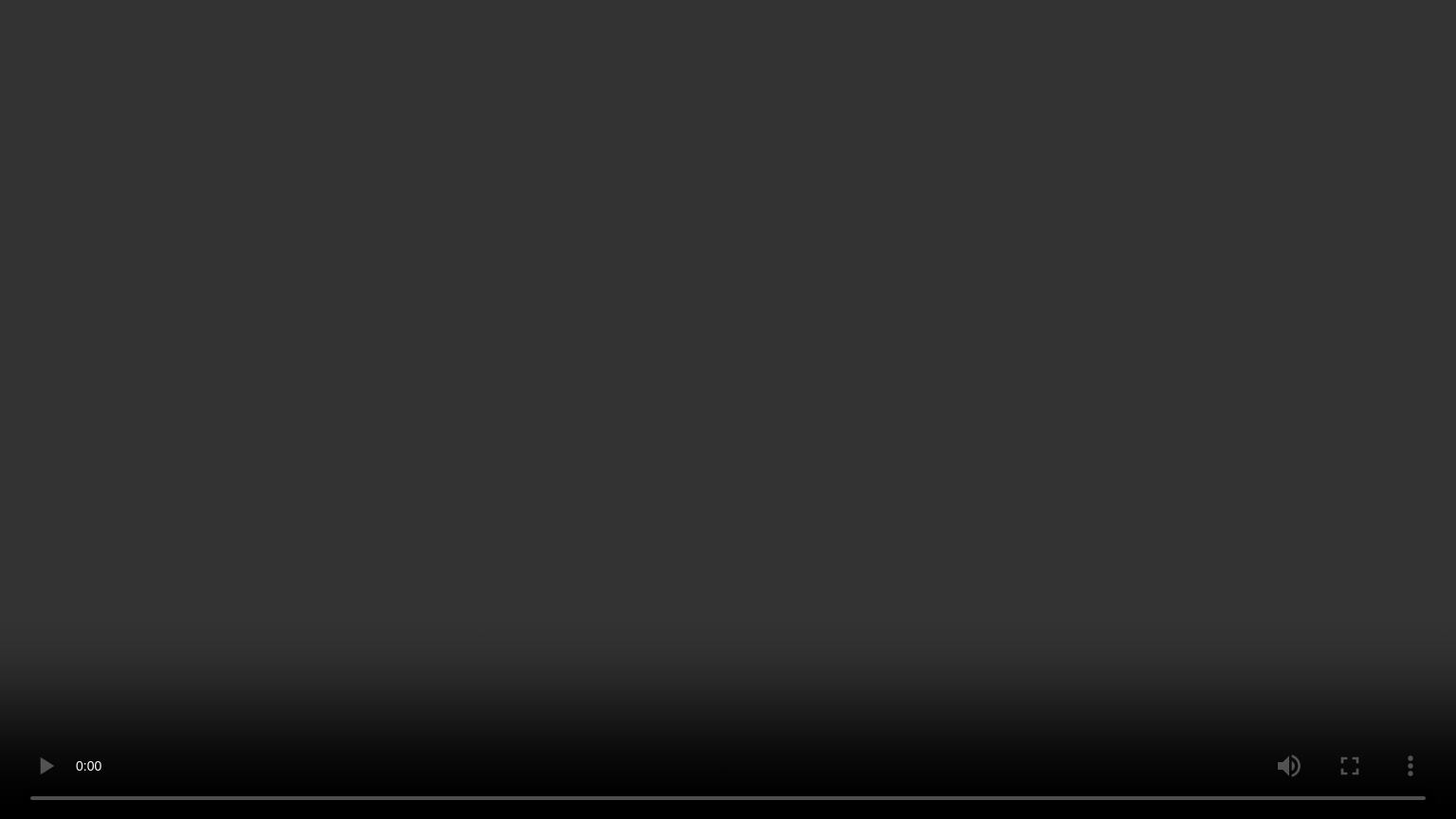 type 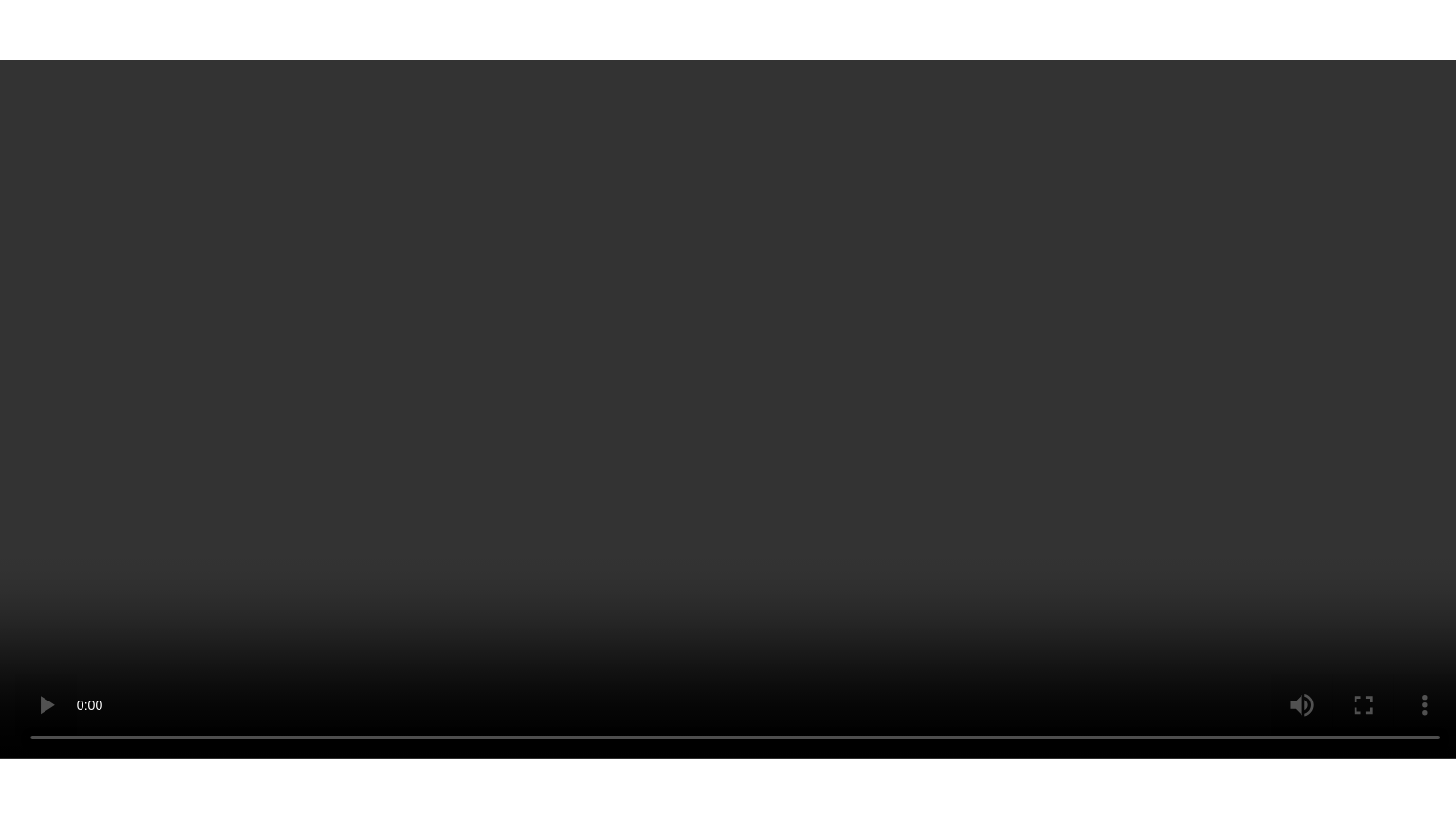 scroll, scrollTop: 228, scrollLeft: 0, axis: vertical 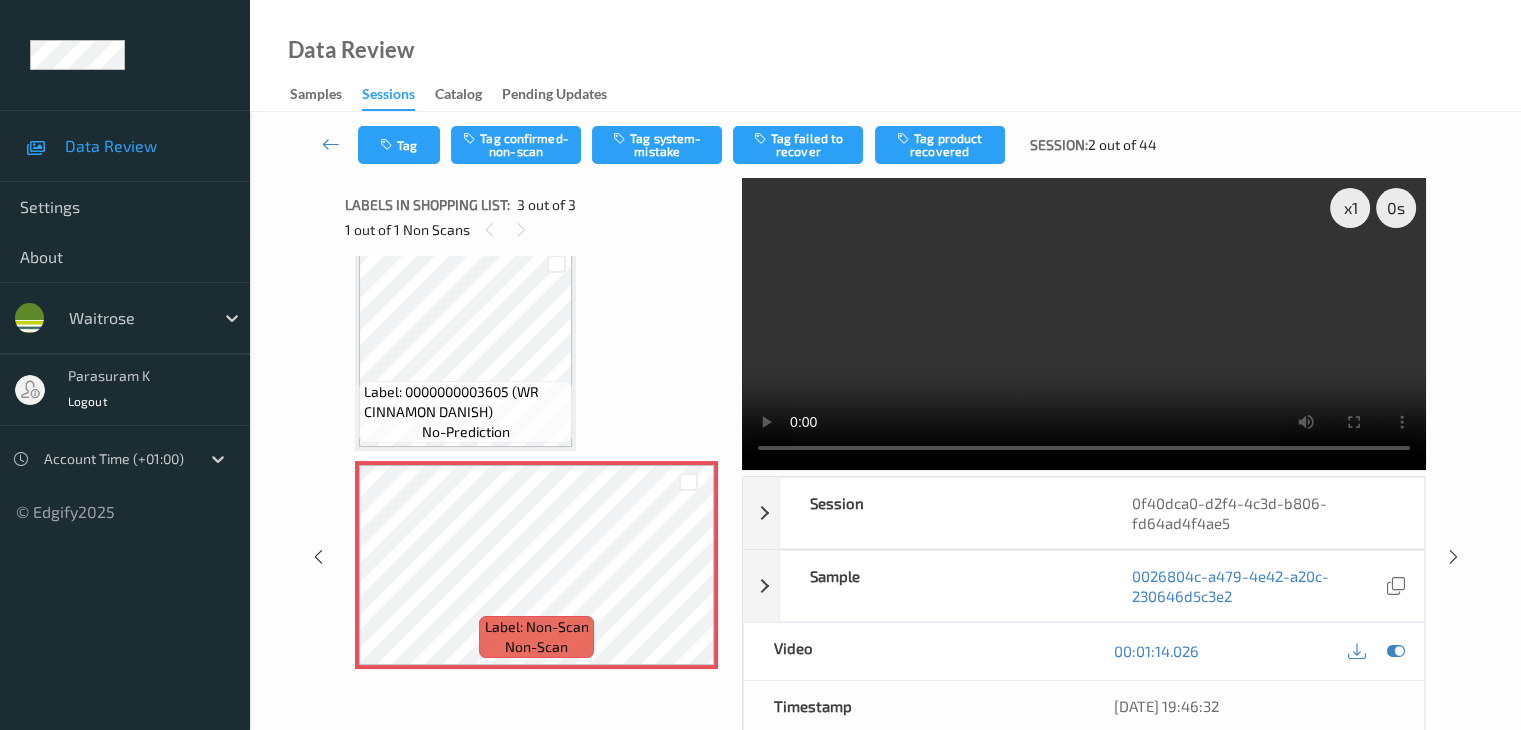 click at bounding box center (1084, 324) 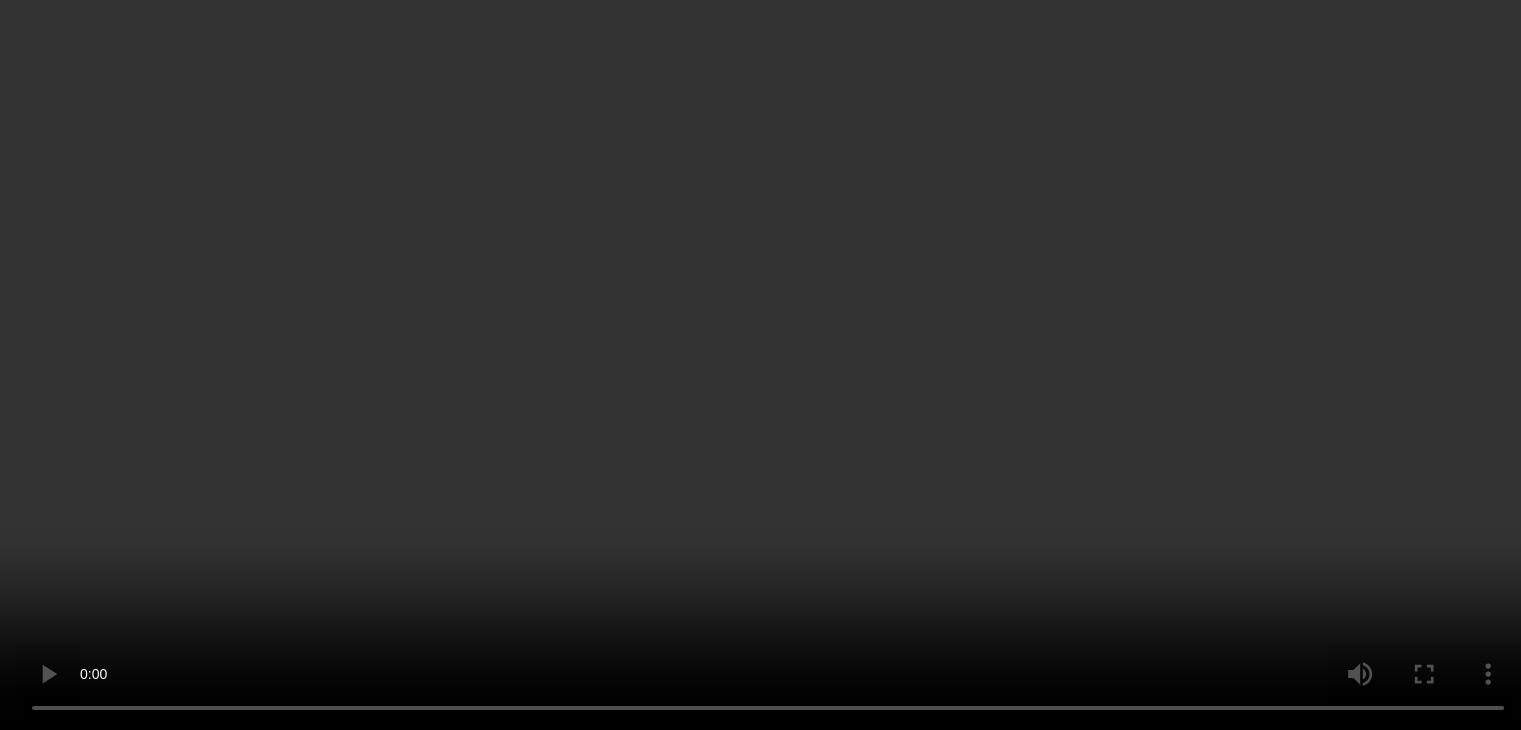scroll, scrollTop: 241, scrollLeft: 0, axis: vertical 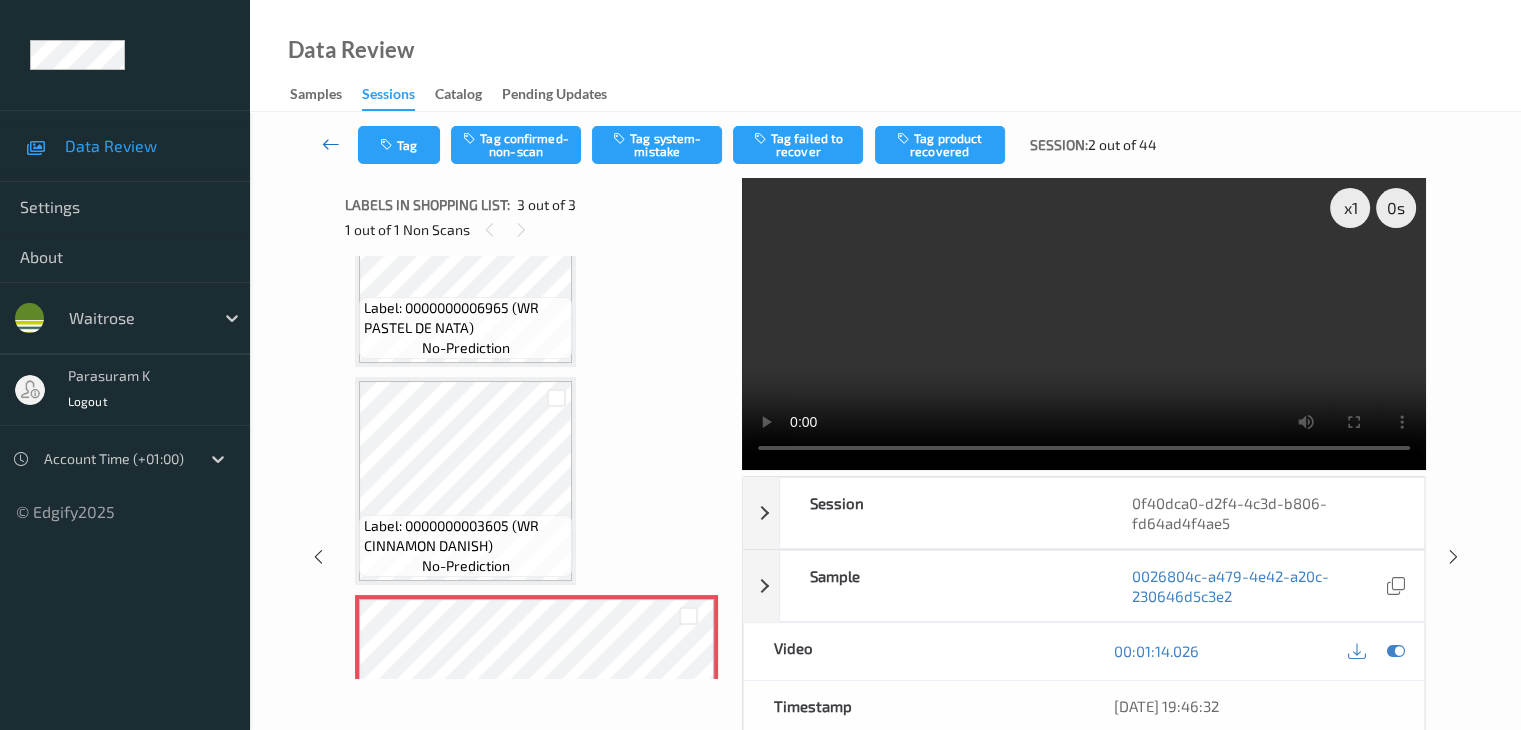 click at bounding box center (331, 144) 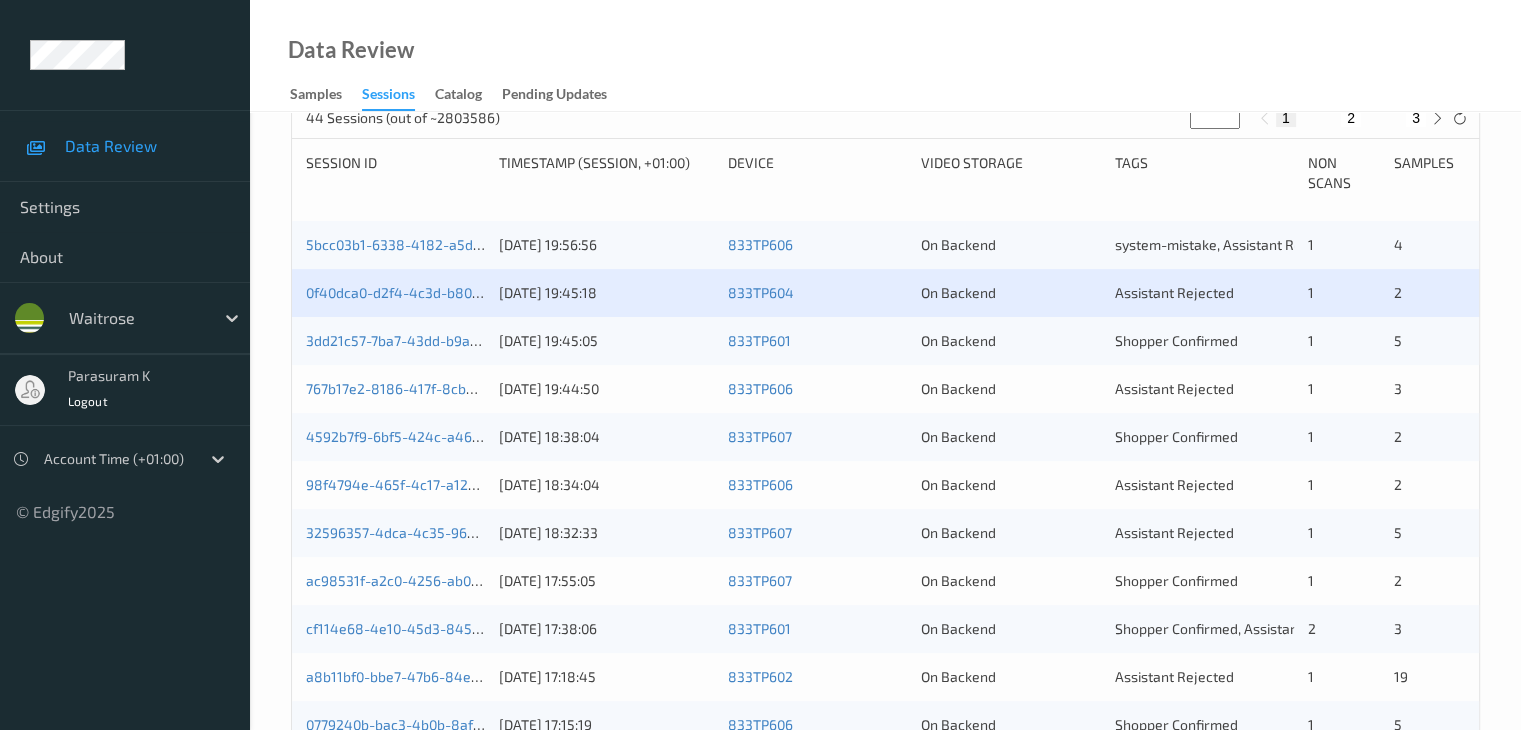 scroll, scrollTop: 400, scrollLeft: 0, axis: vertical 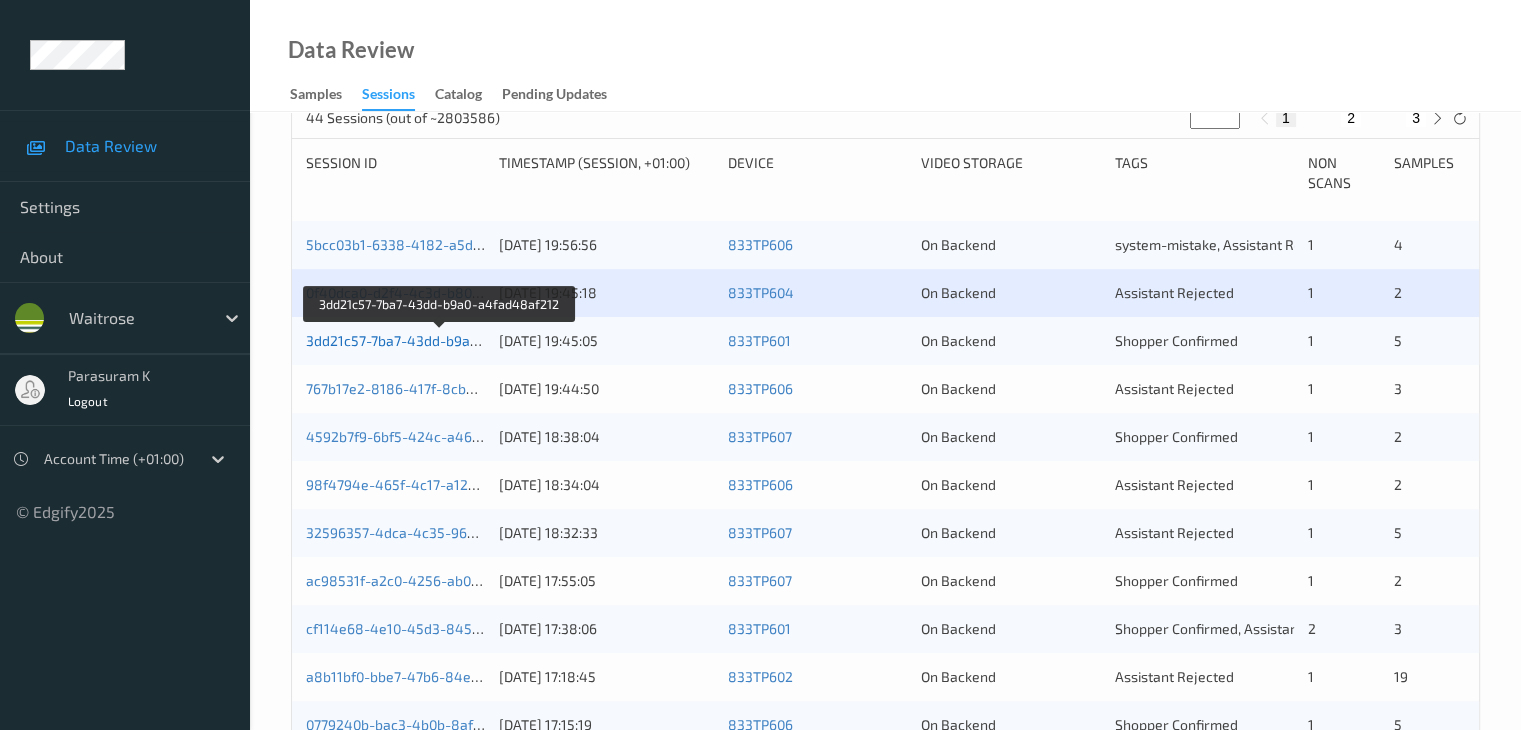 click on "3dd21c57-7ba7-43dd-b9a0-a4fad48af212" at bounding box center [440, 340] 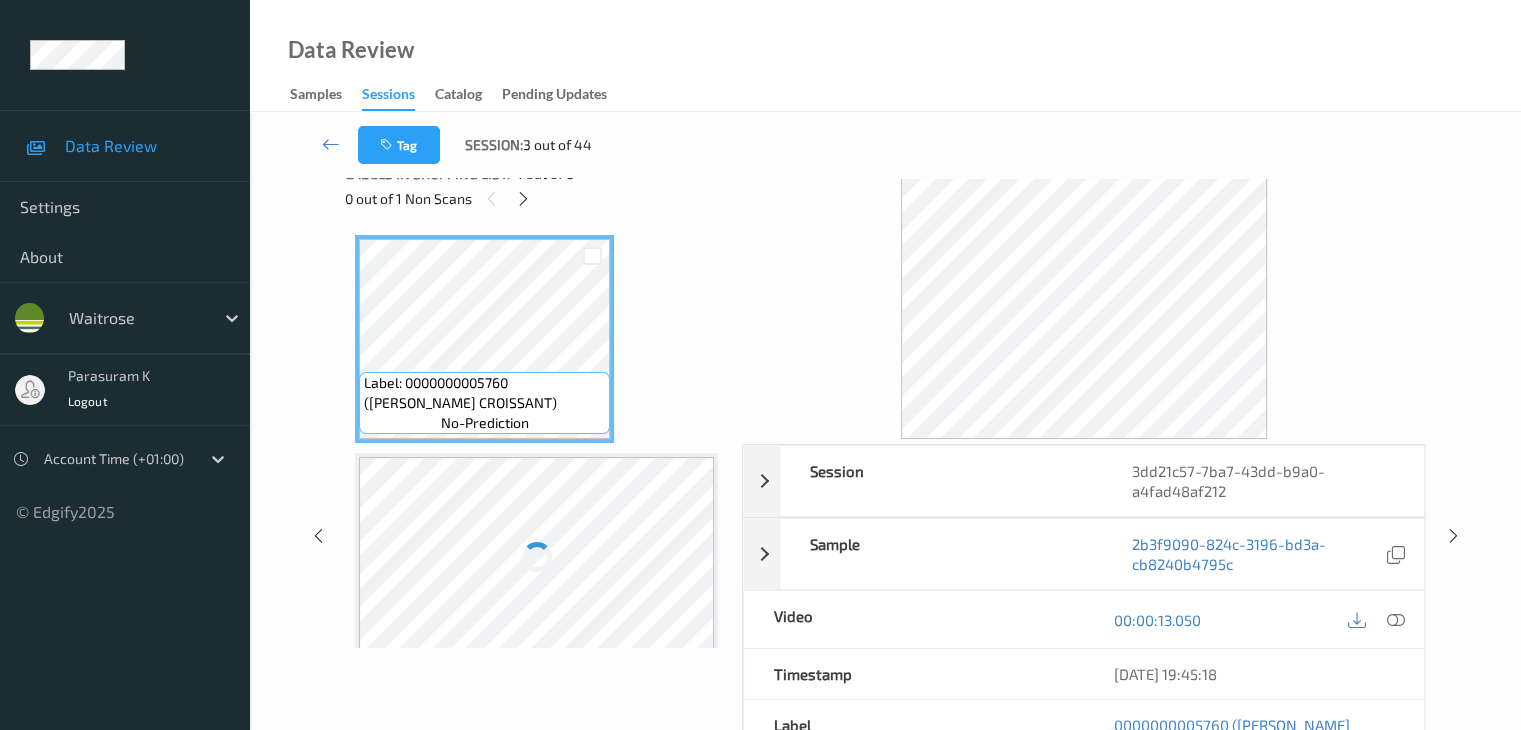 scroll, scrollTop: 0, scrollLeft: 0, axis: both 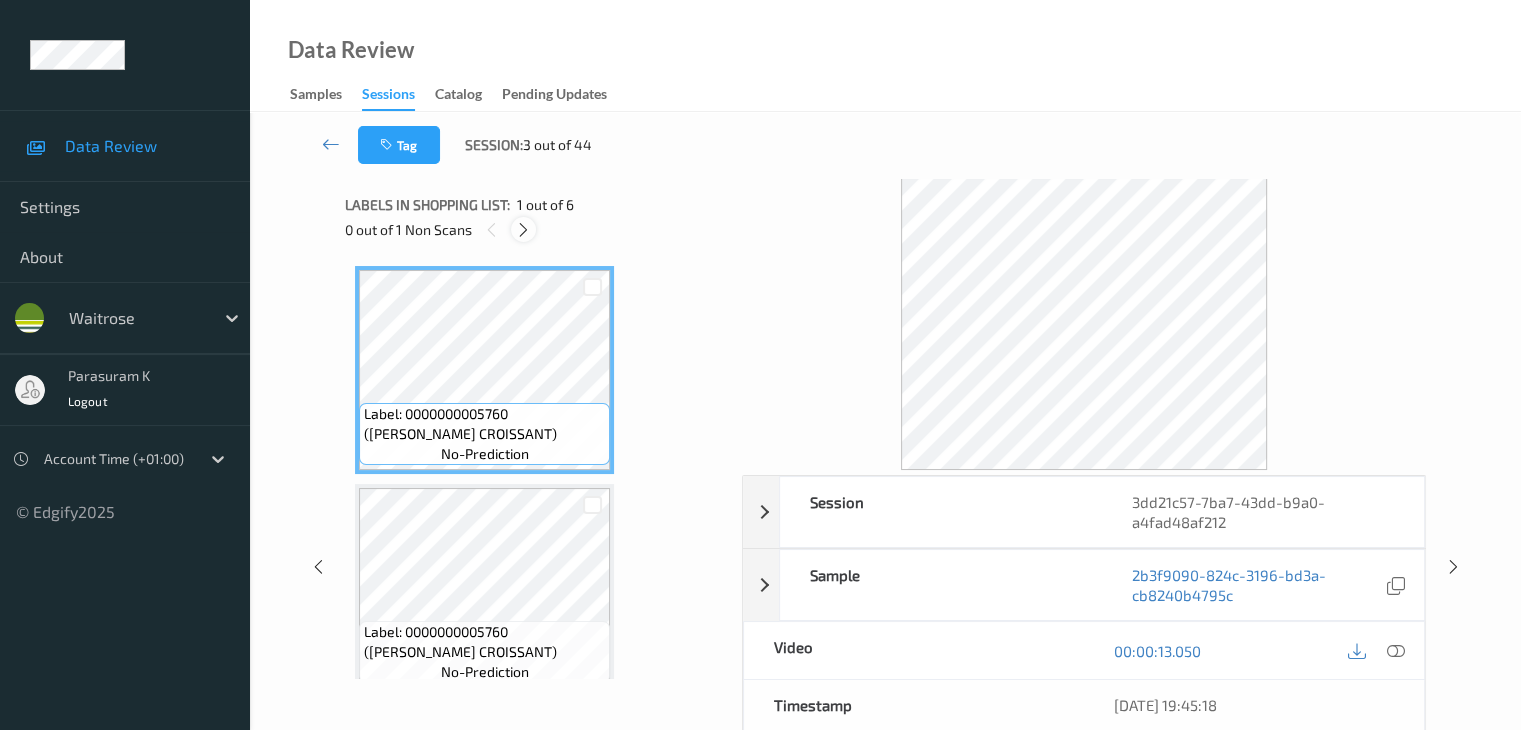 click at bounding box center [523, 230] 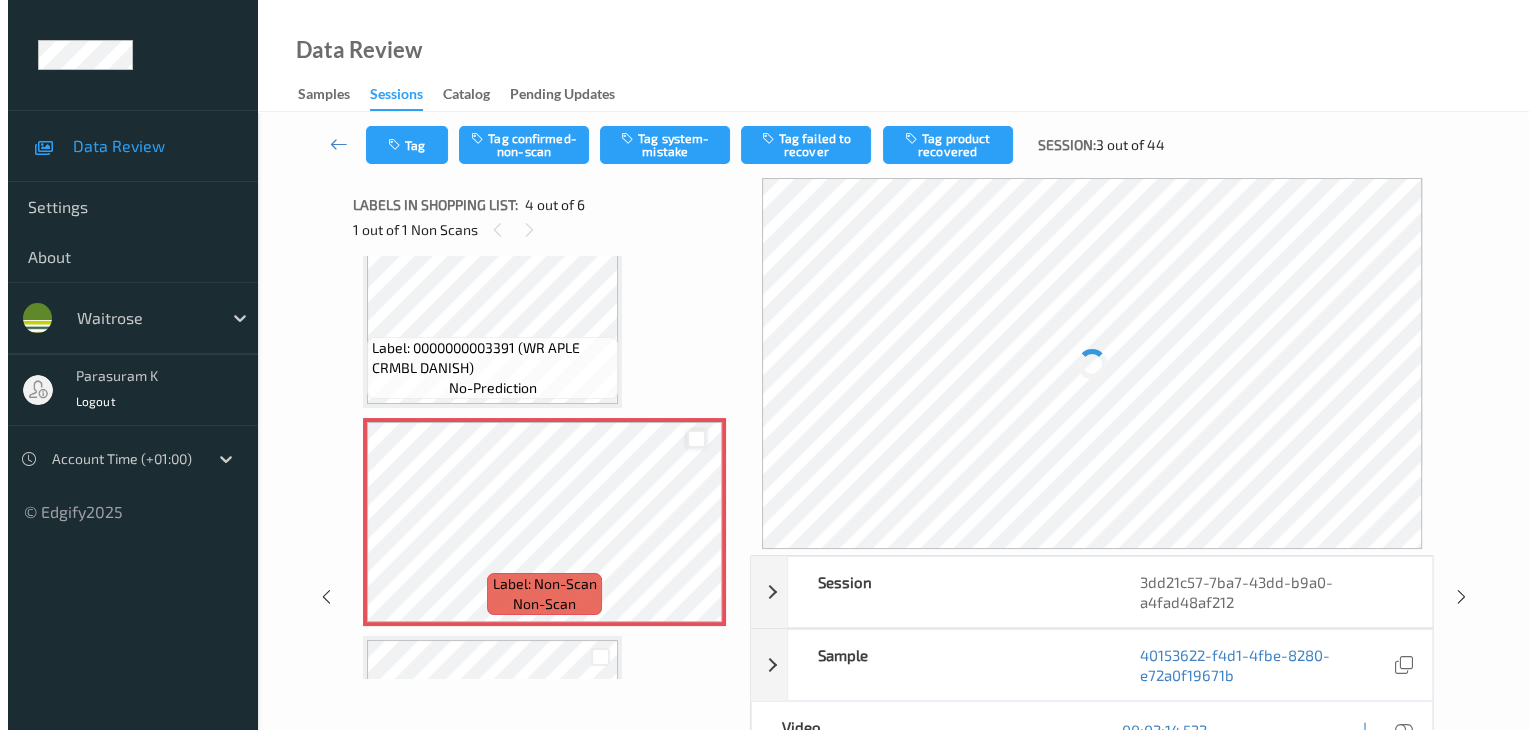 scroll, scrollTop: 546, scrollLeft: 0, axis: vertical 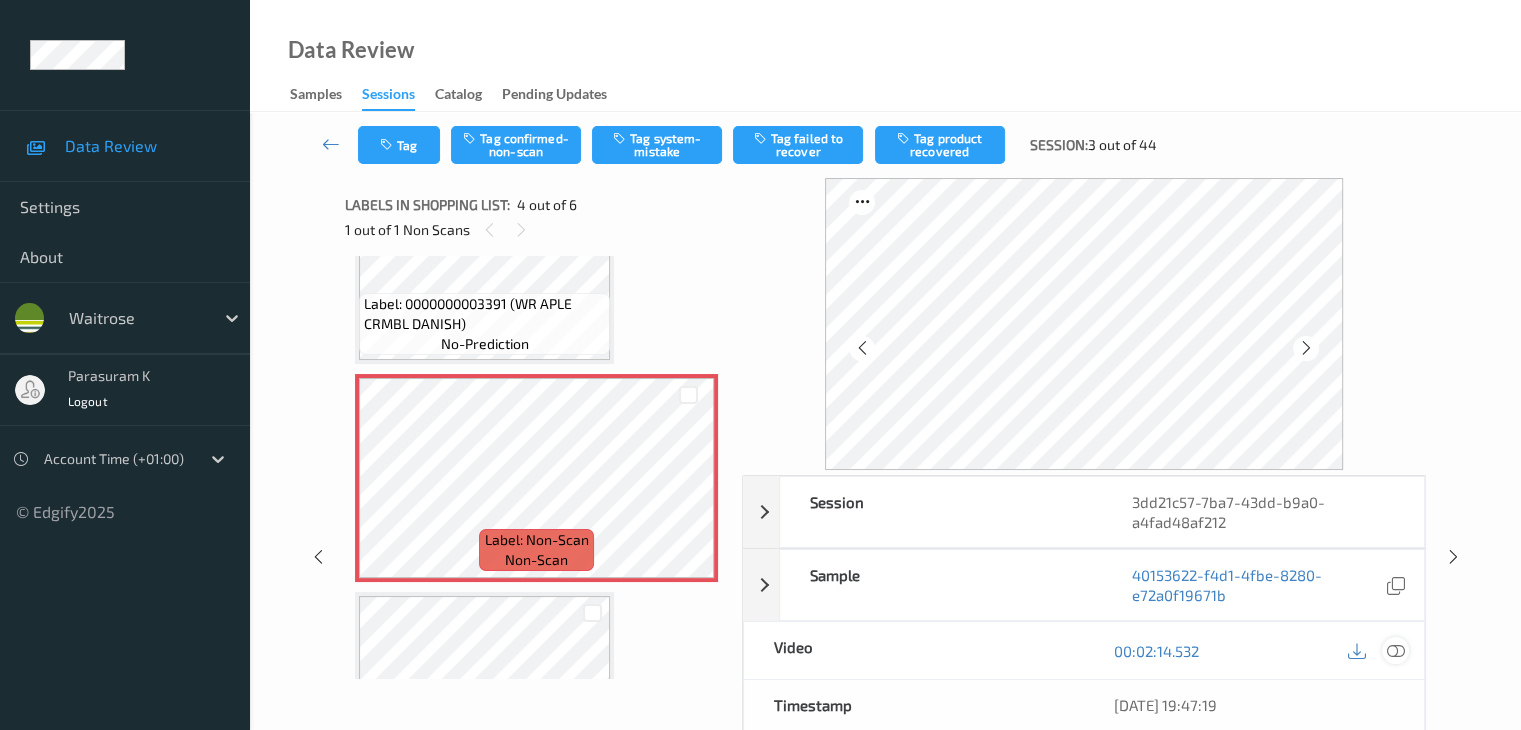 click at bounding box center [1395, 651] 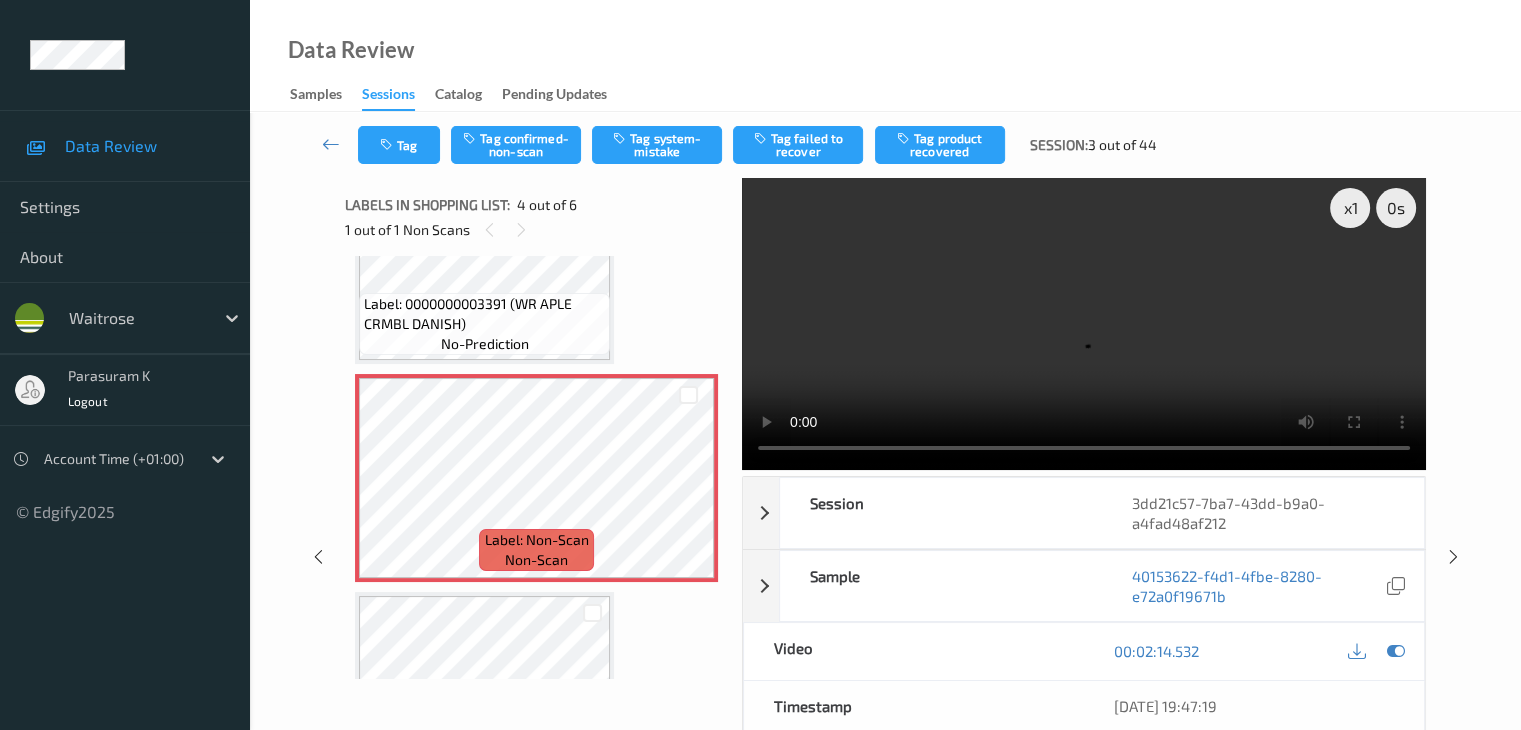 click at bounding box center (1084, 324) 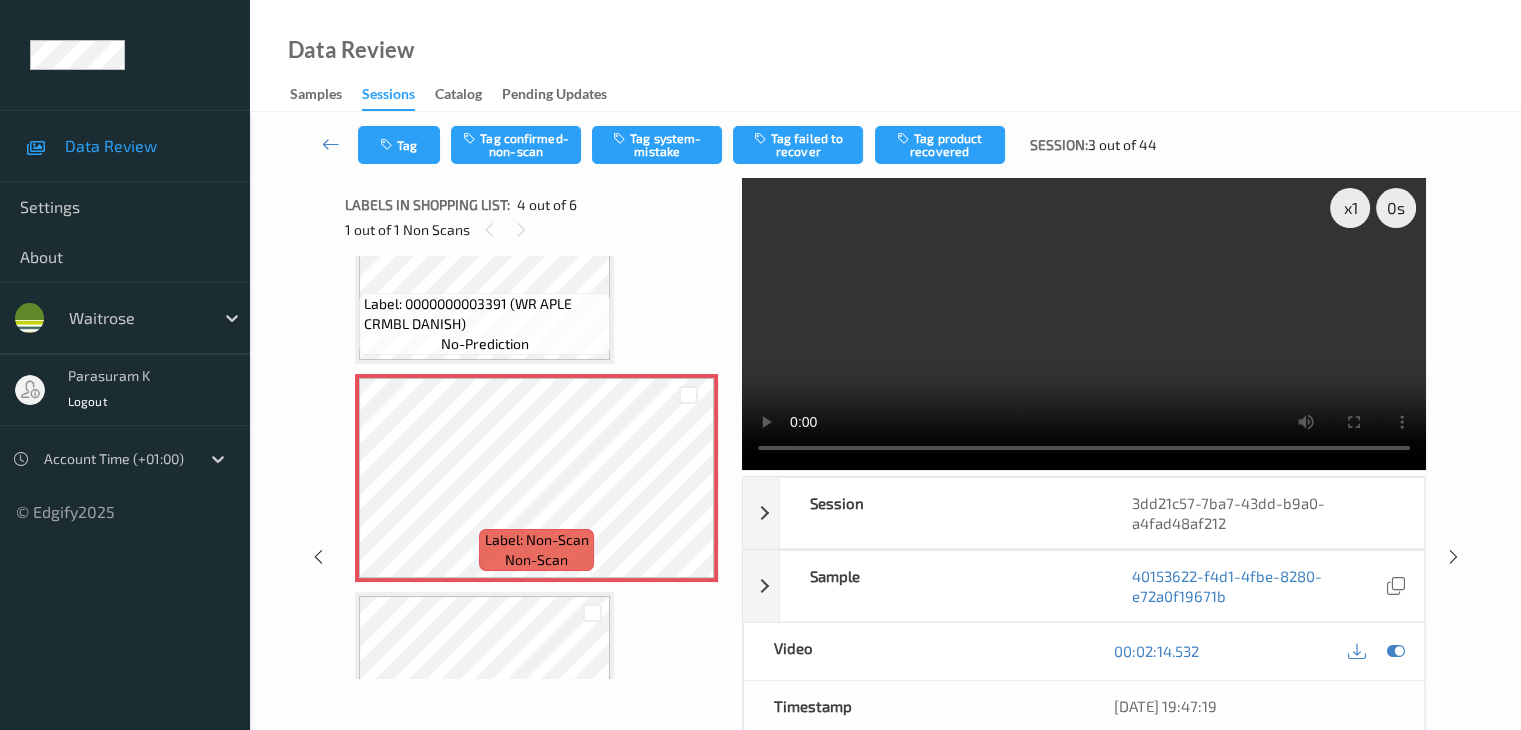 click at bounding box center [1084, 324] 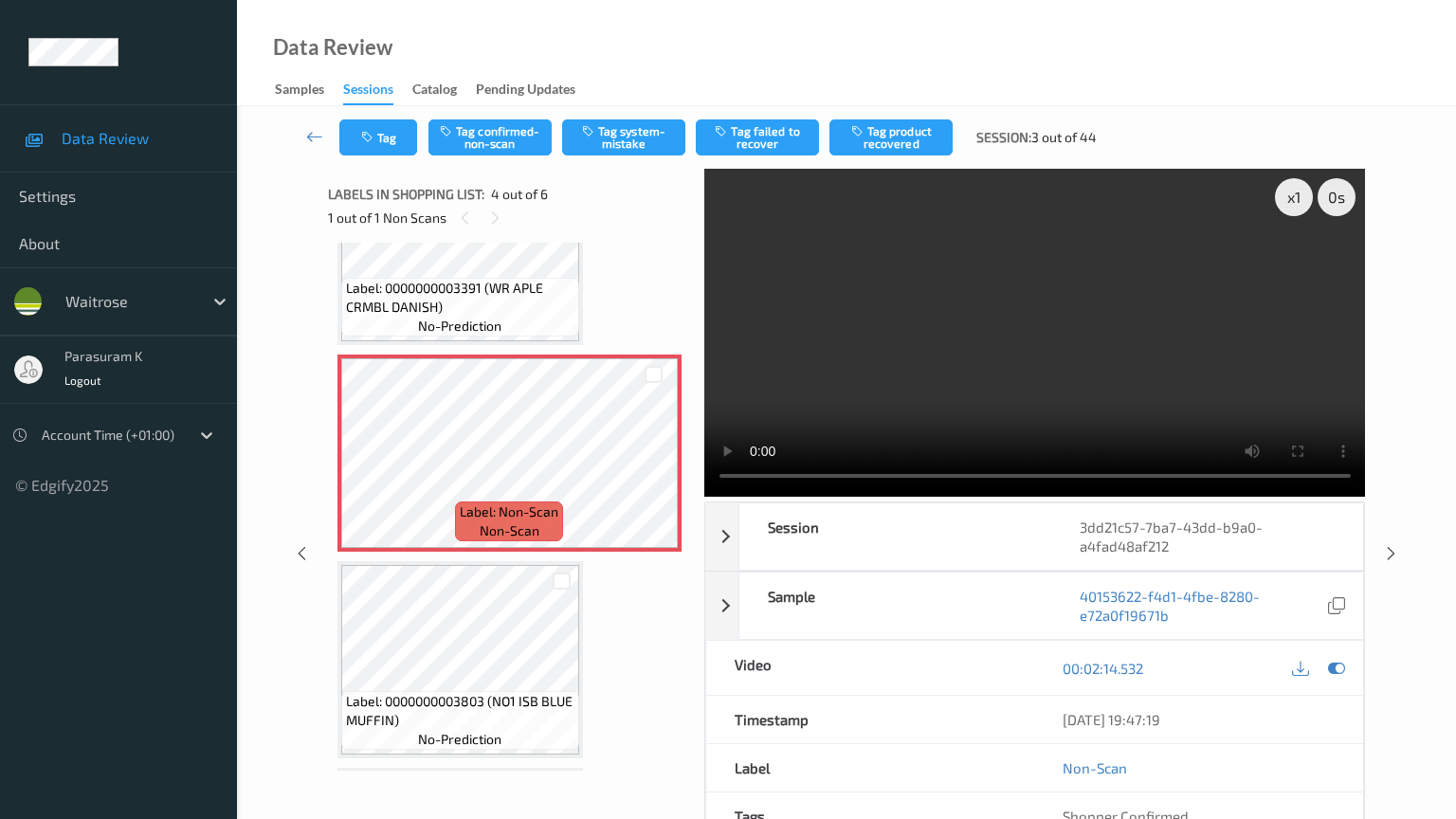 type 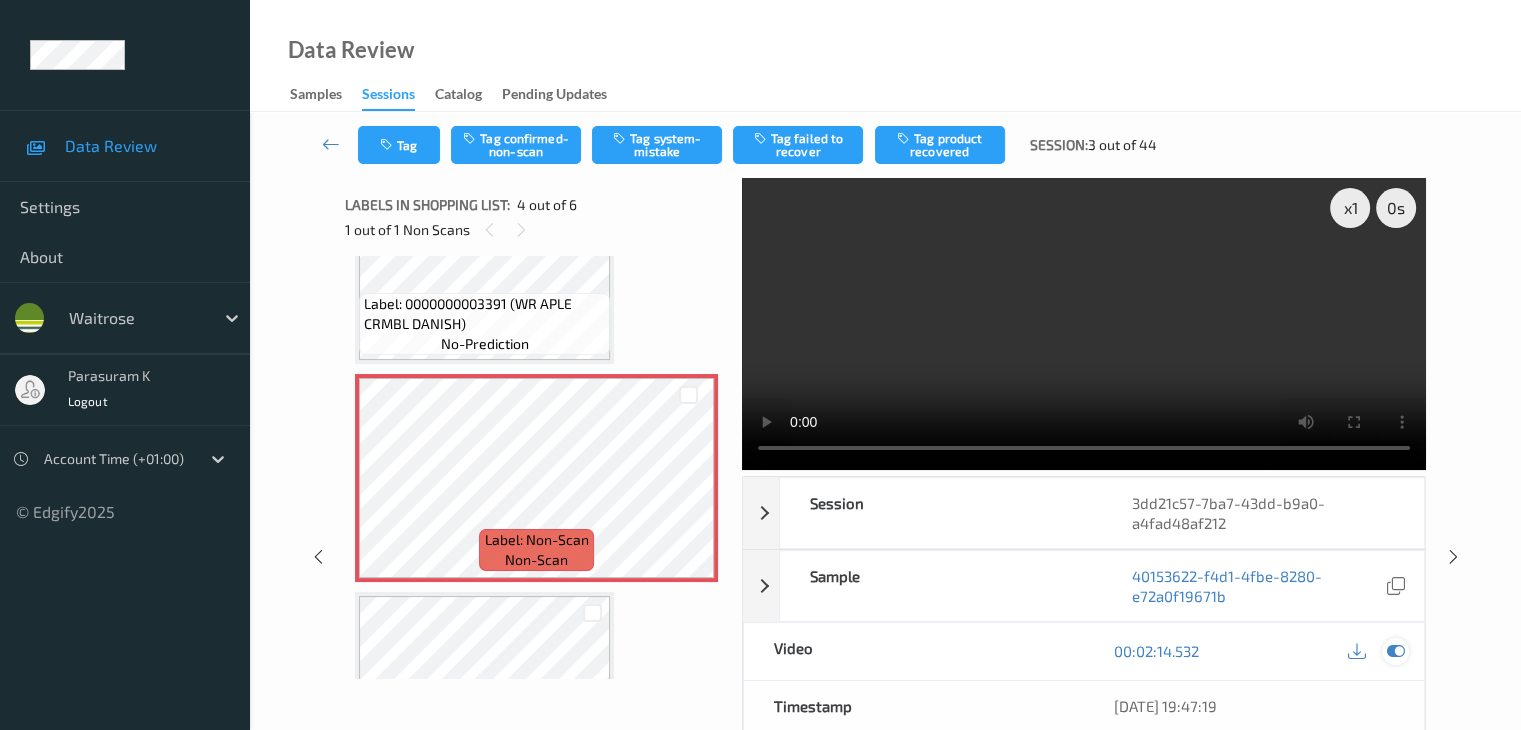 click at bounding box center (1395, 651) 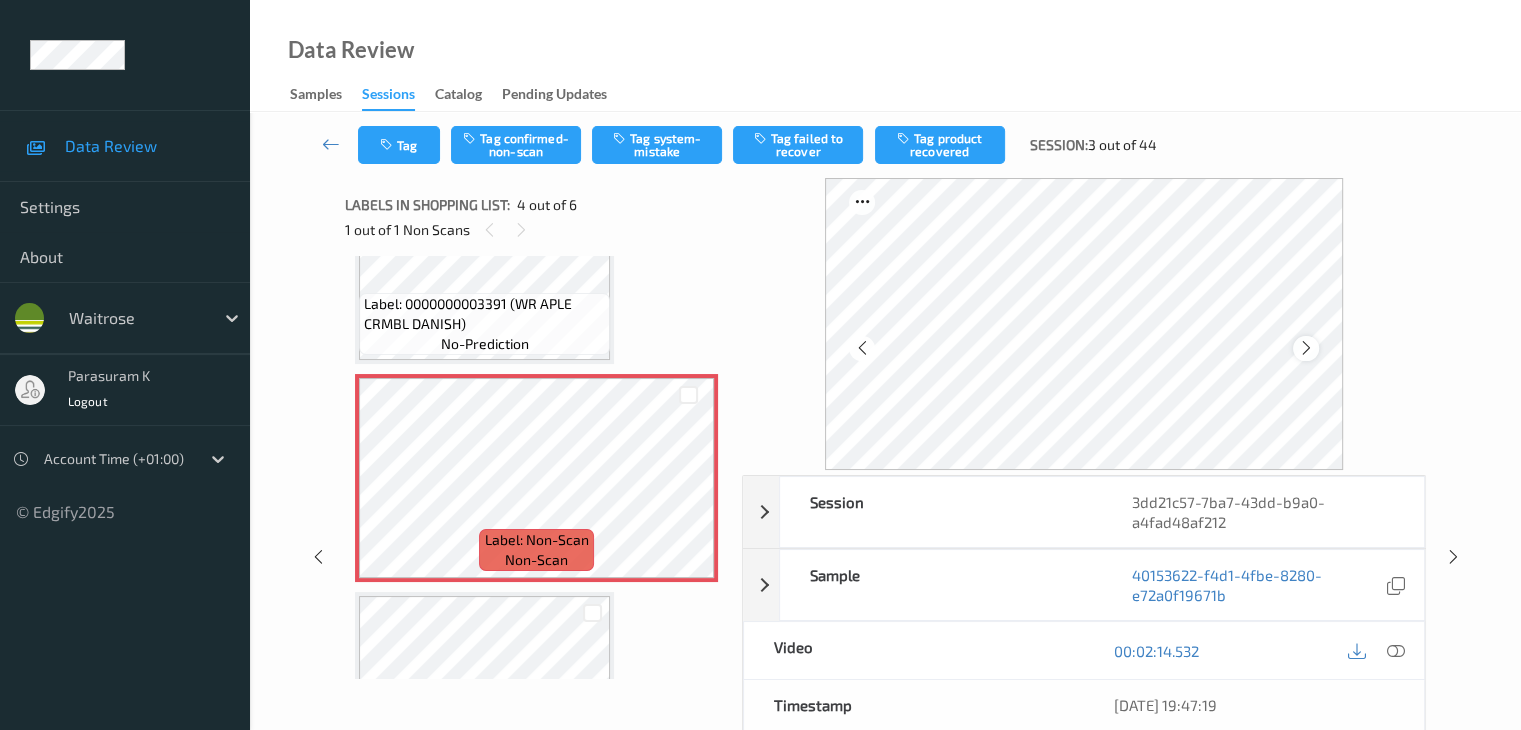 click at bounding box center (1306, 348) 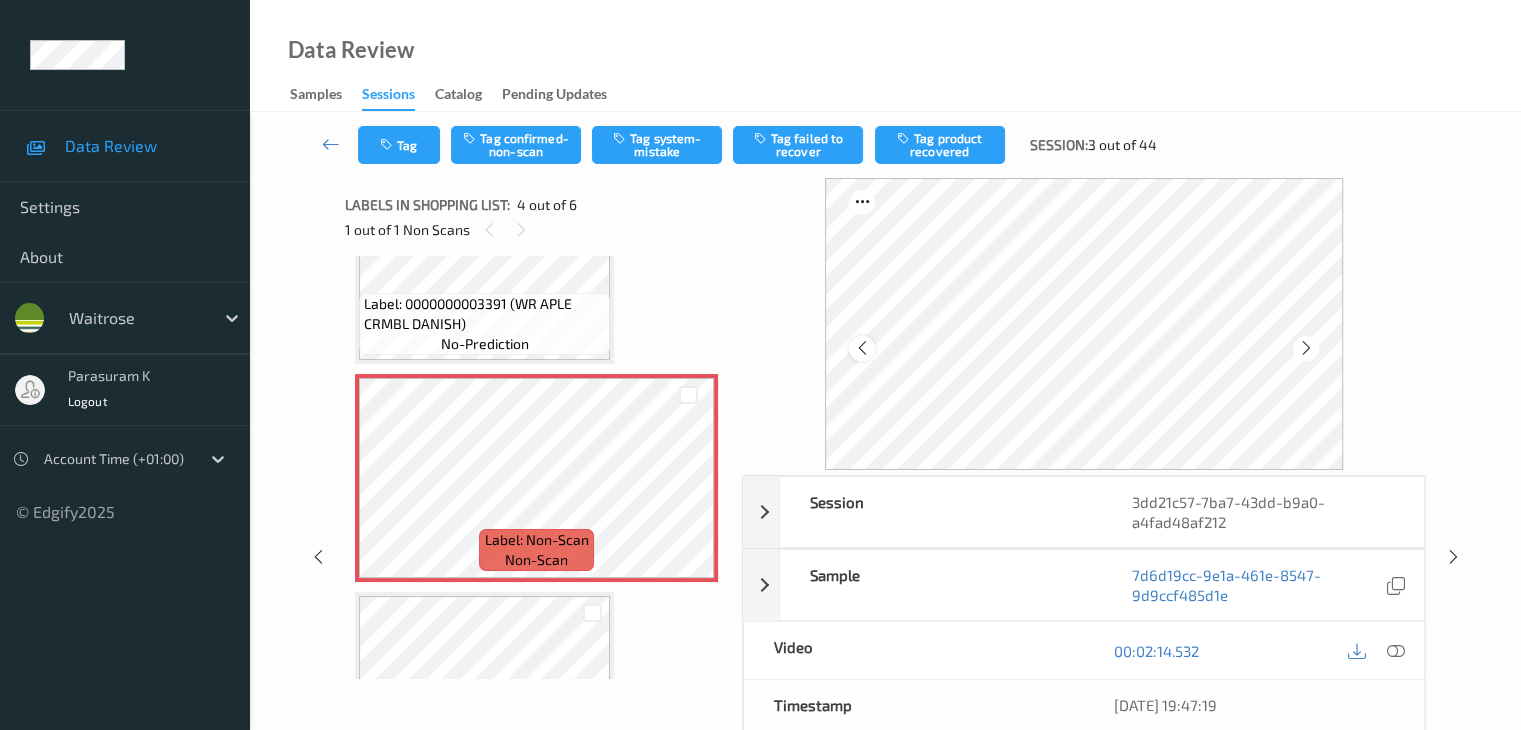click at bounding box center [861, 348] 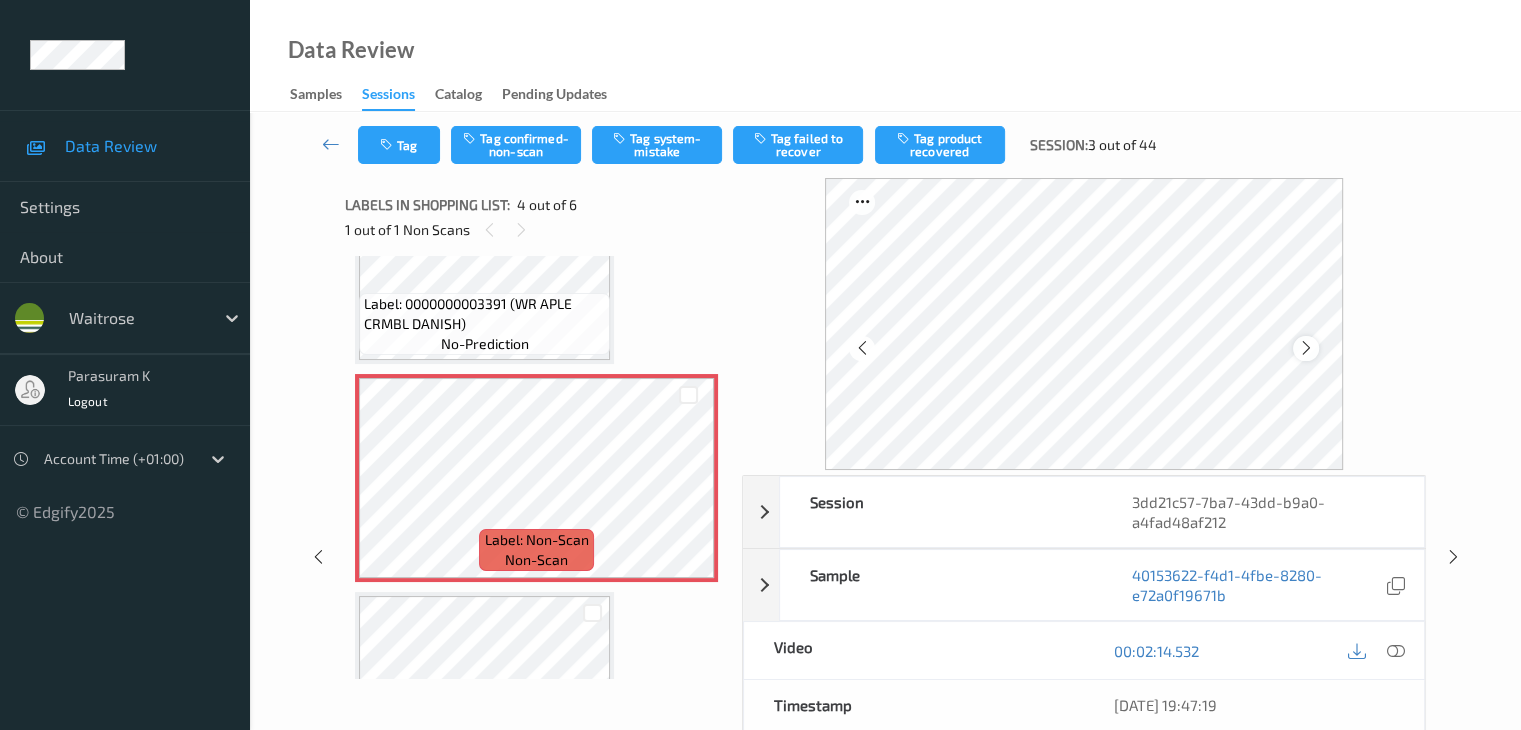 click at bounding box center (1306, 348) 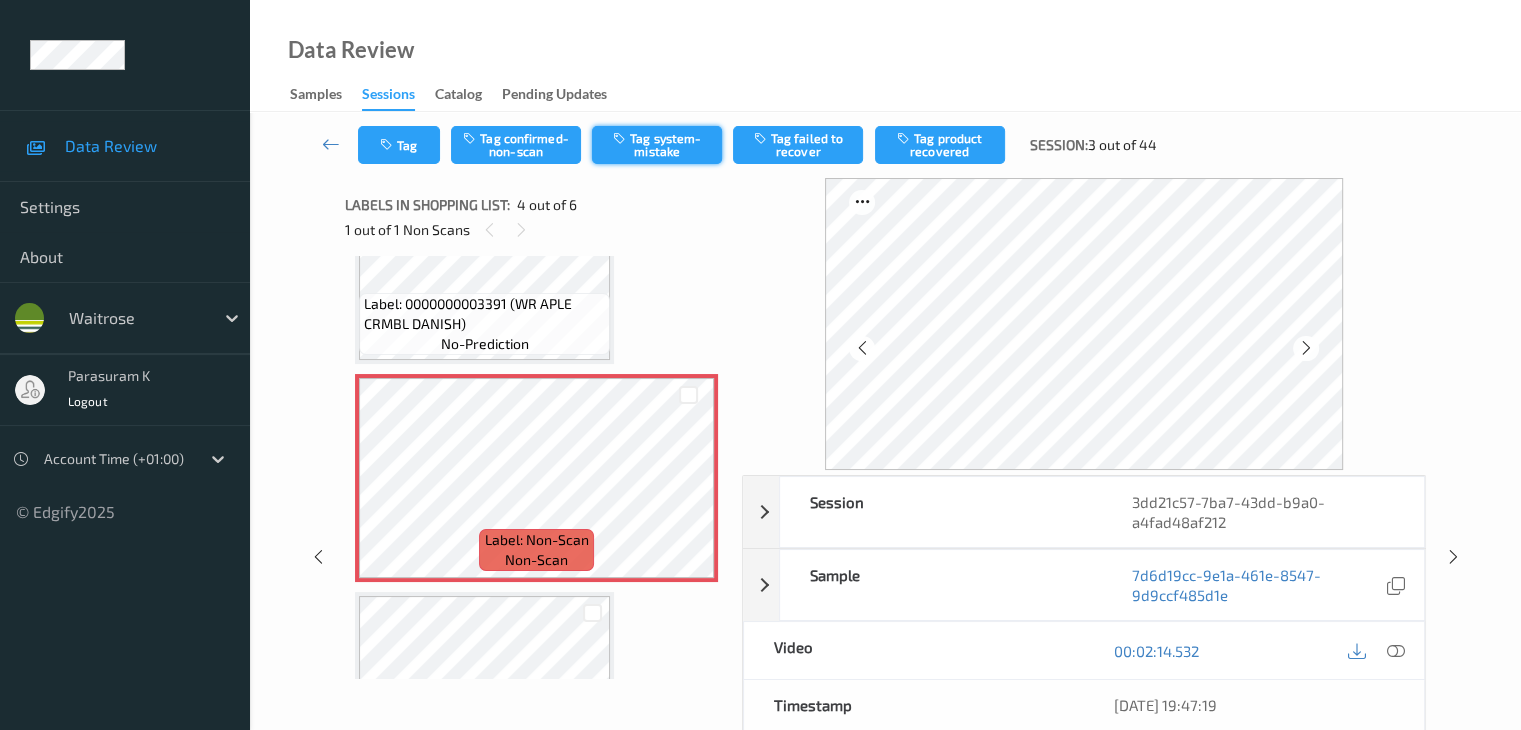 click on "Tag   system-mistake" at bounding box center (657, 145) 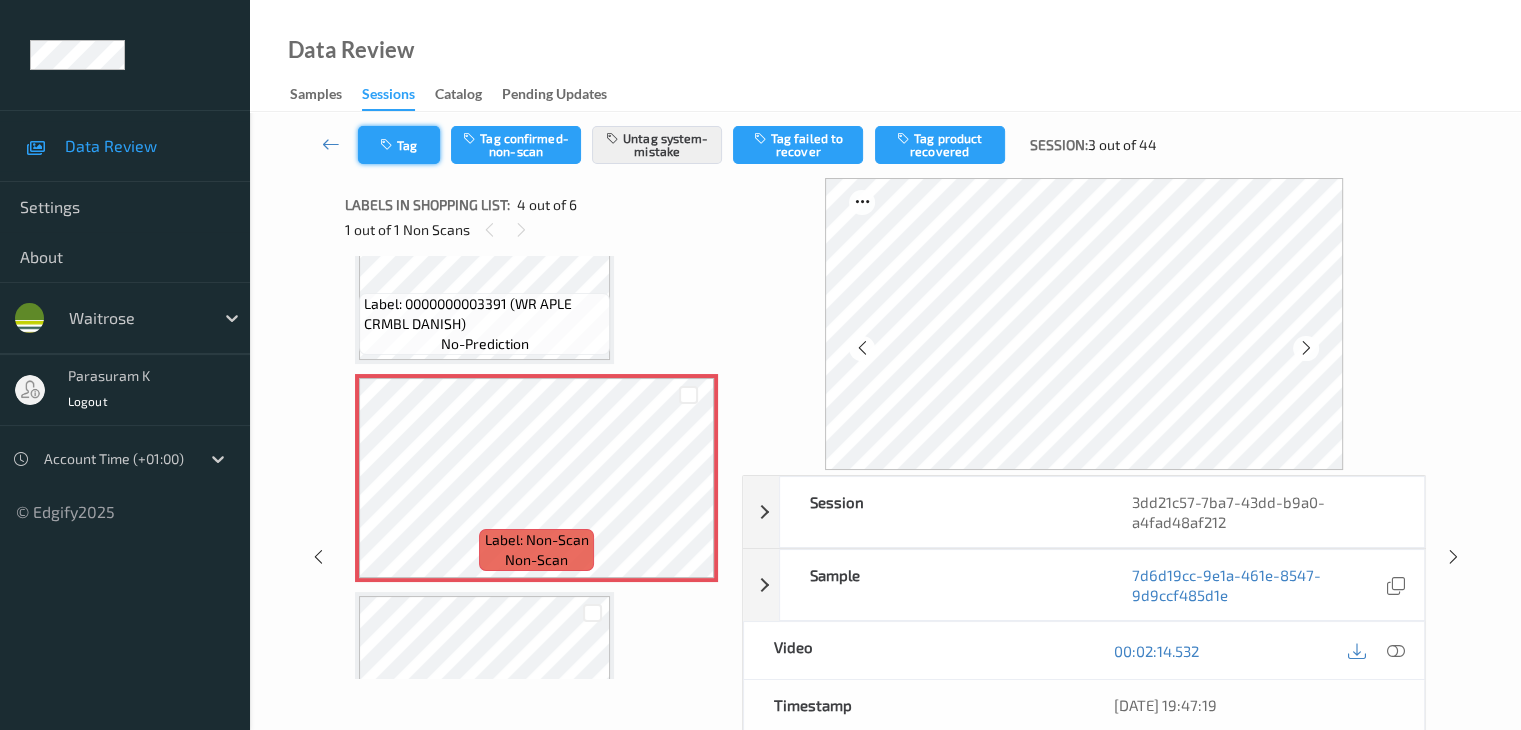 click at bounding box center (388, 145) 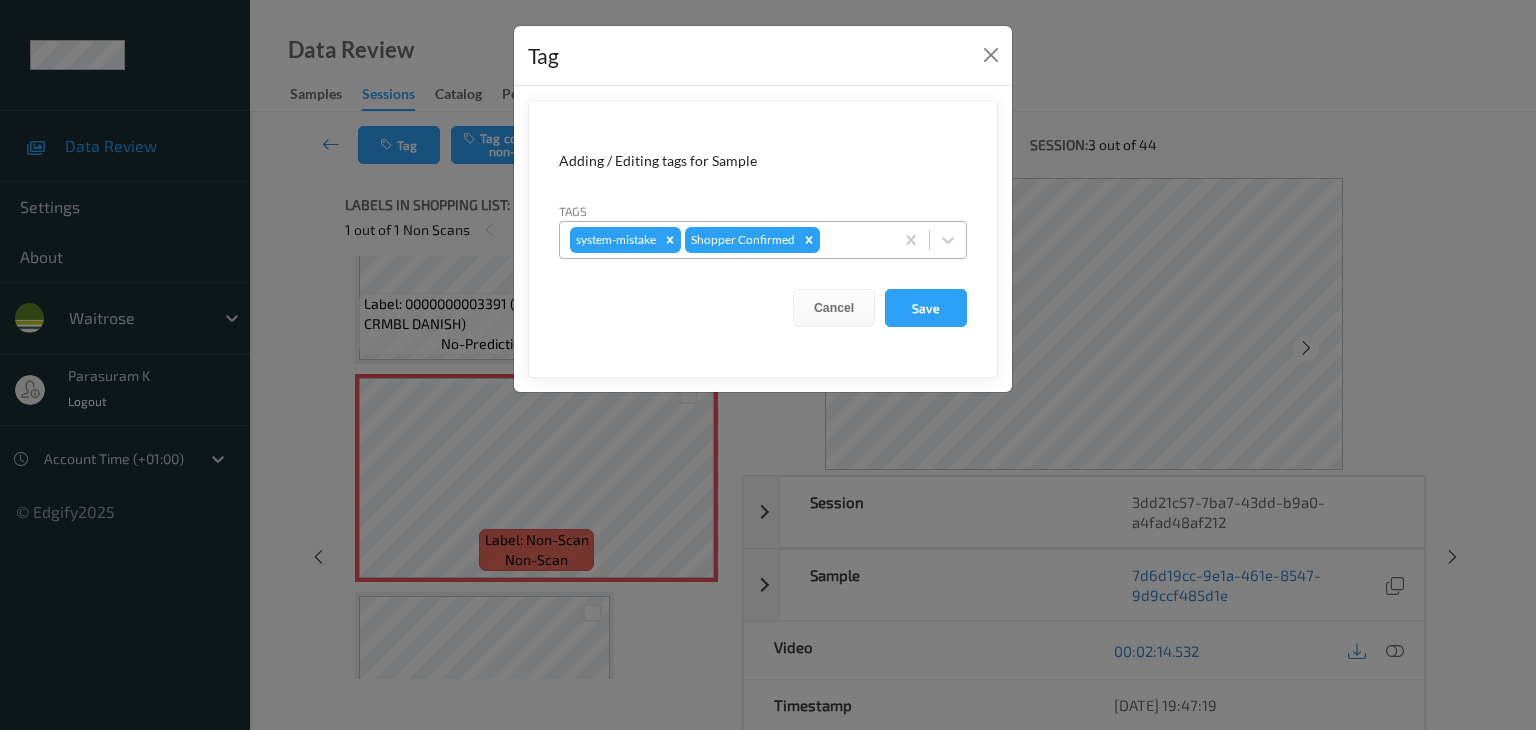 click at bounding box center (853, 240) 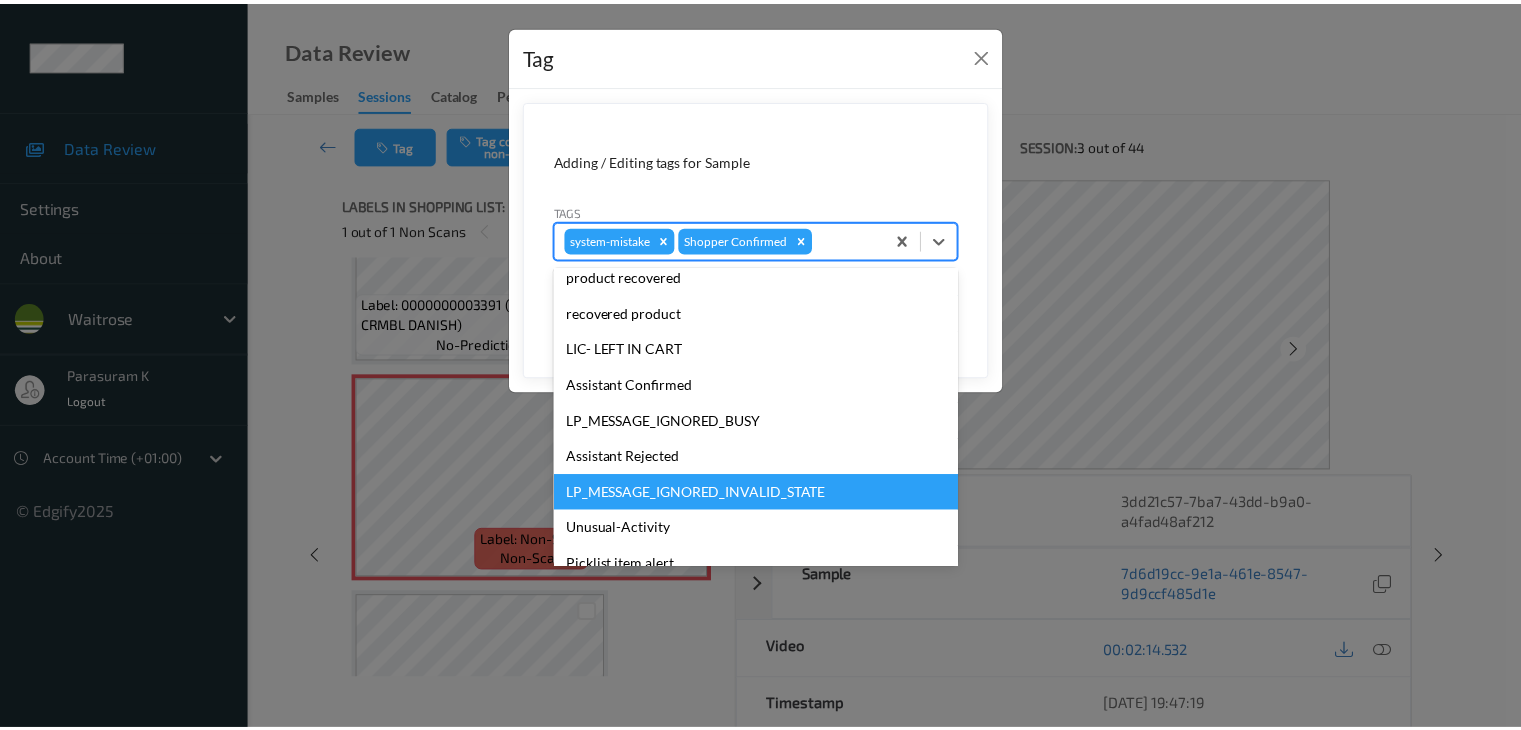 scroll, scrollTop: 320, scrollLeft: 0, axis: vertical 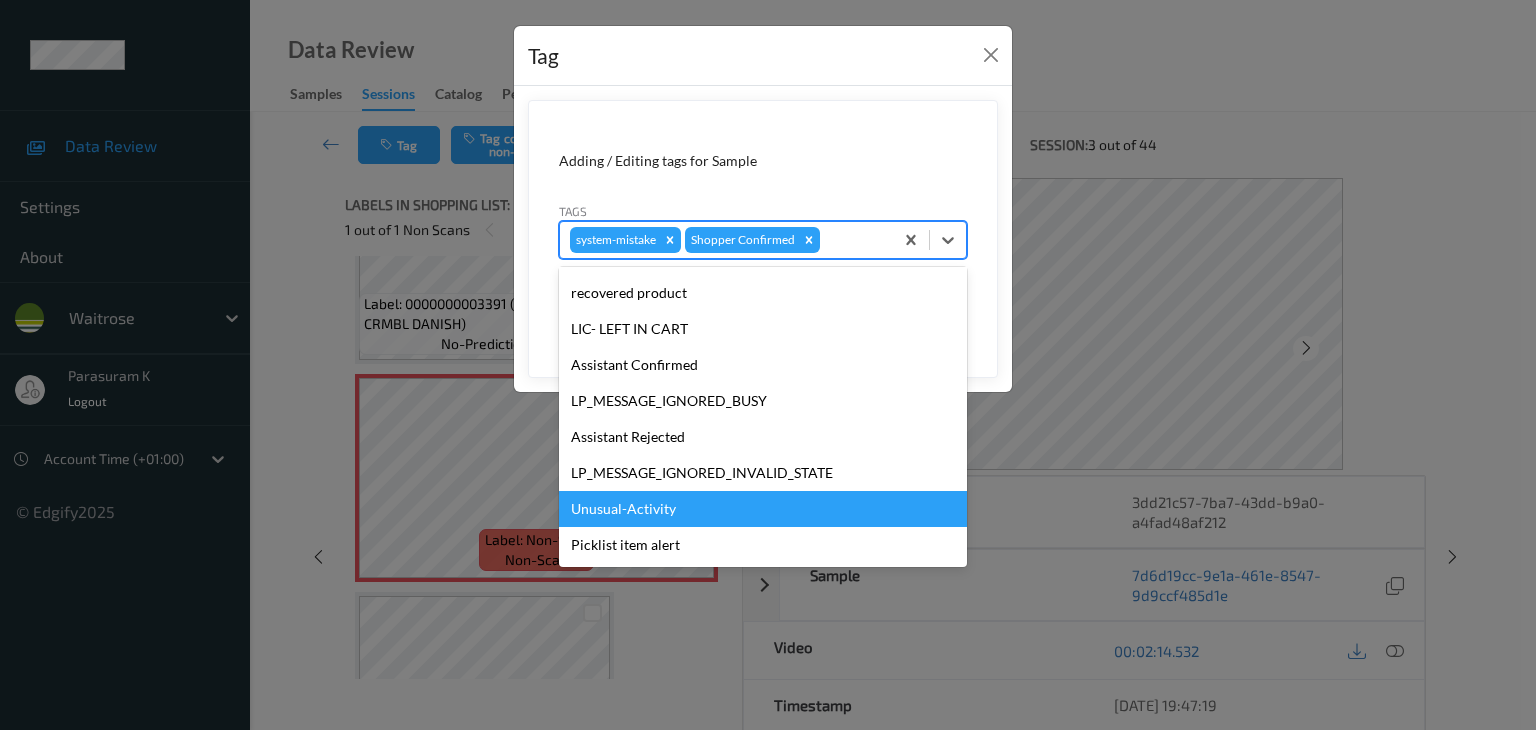 click on "Unusual-Activity" at bounding box center (763, 509) 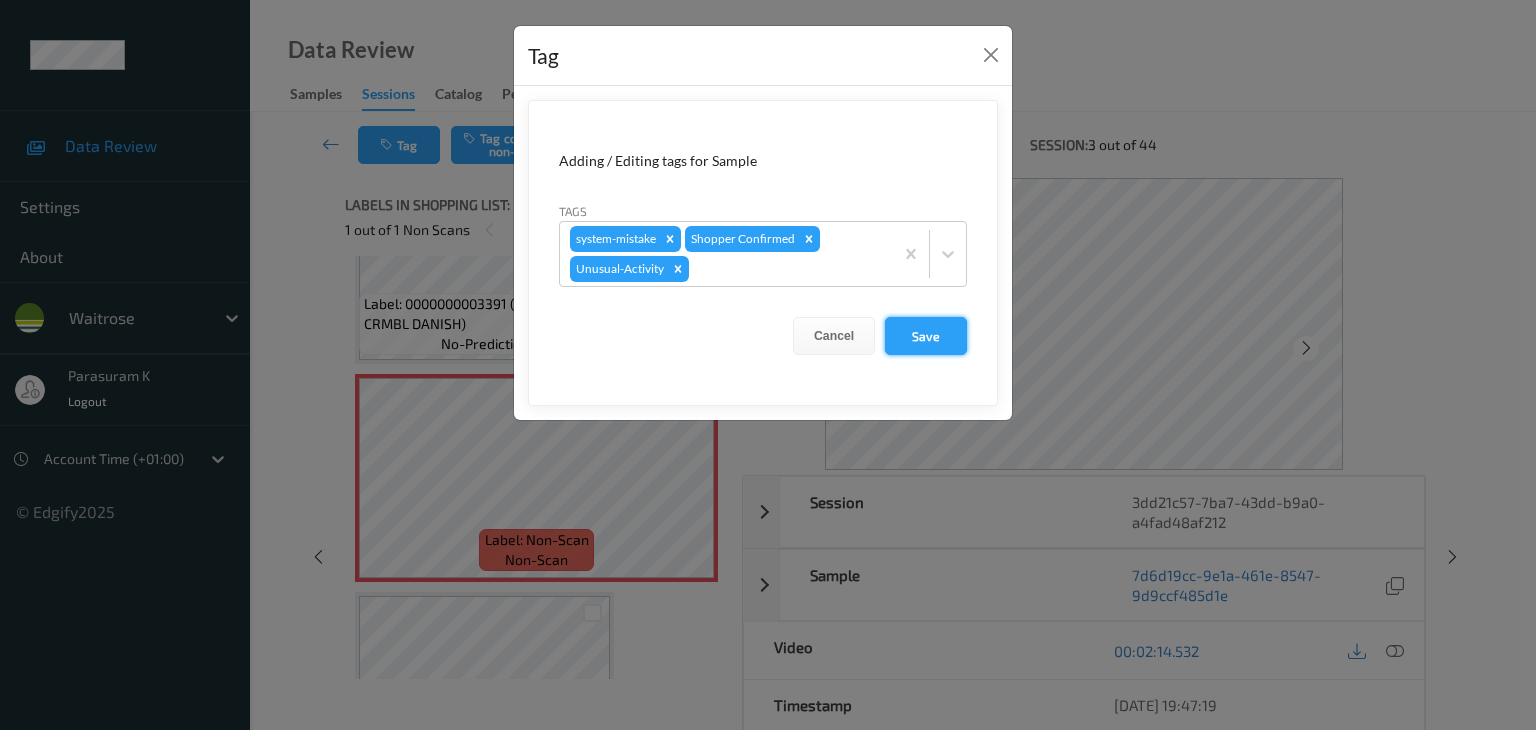 click on "Save" at bounding box center (926, 336) 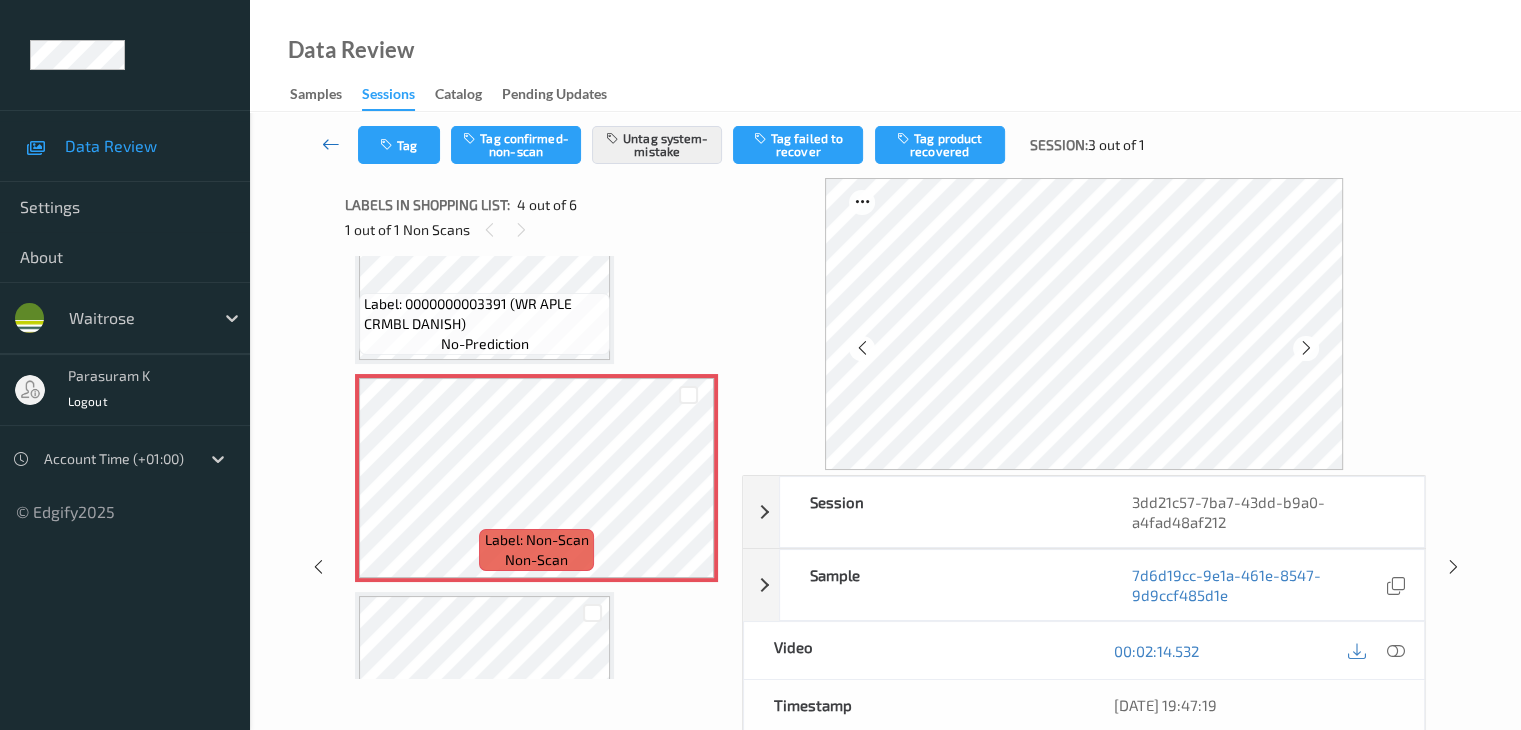 click at bounding box center (331, 144) 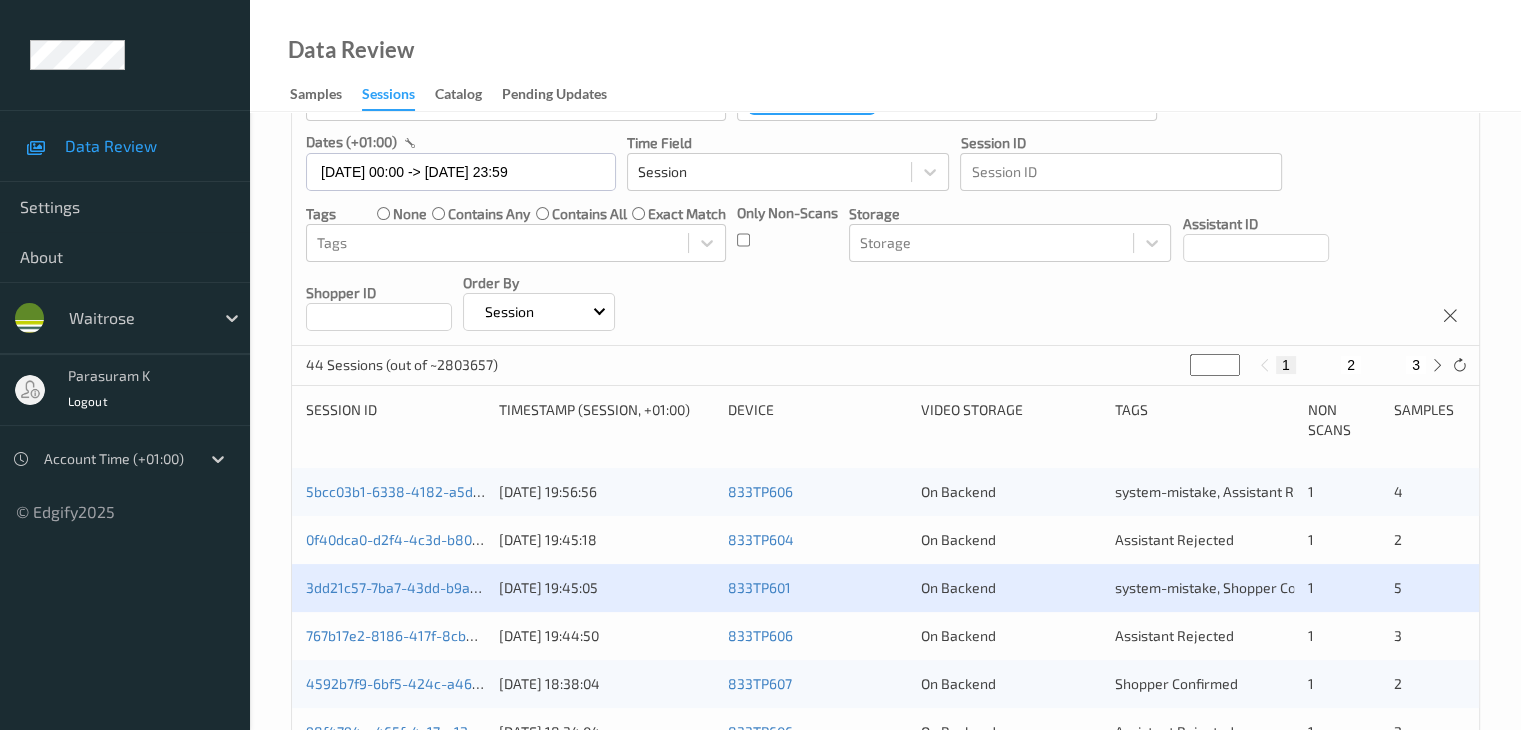 scroll, scrollTop: 300, scrollLeft: 0, axis: vertical 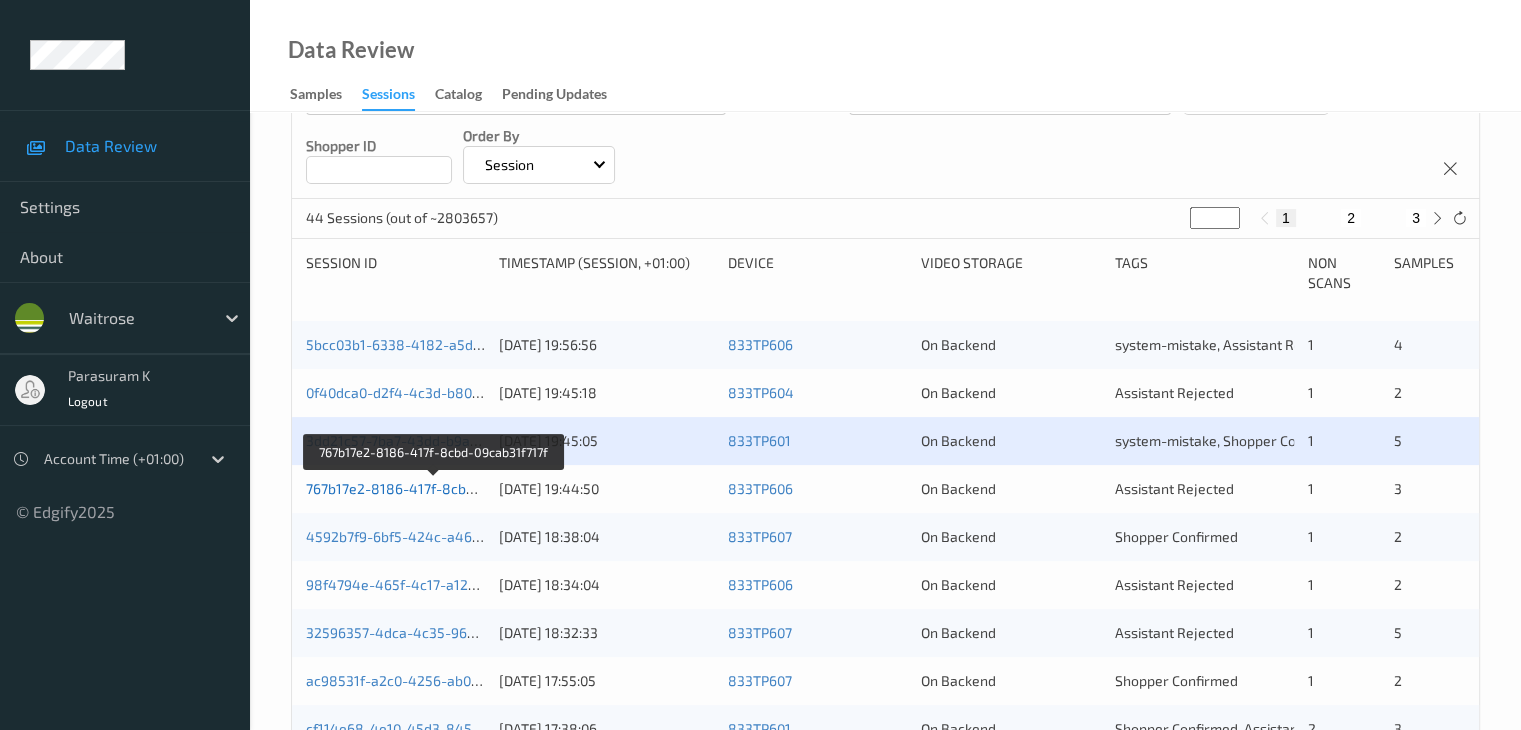 click on "767b17e2-8186-417f-8cbd-09cab31f717f" at bounding box center (434, 488) 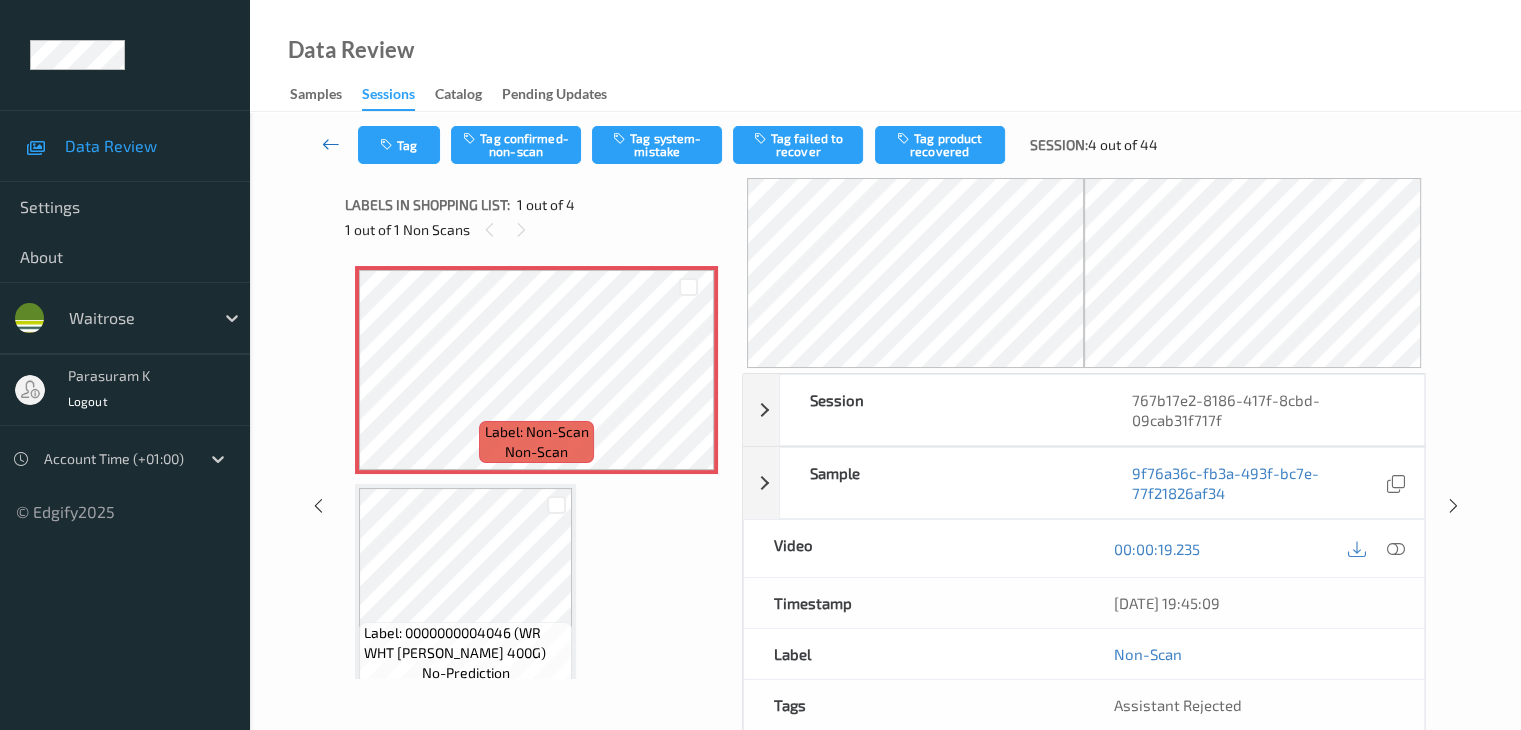 click at bounding box center (331, 144) 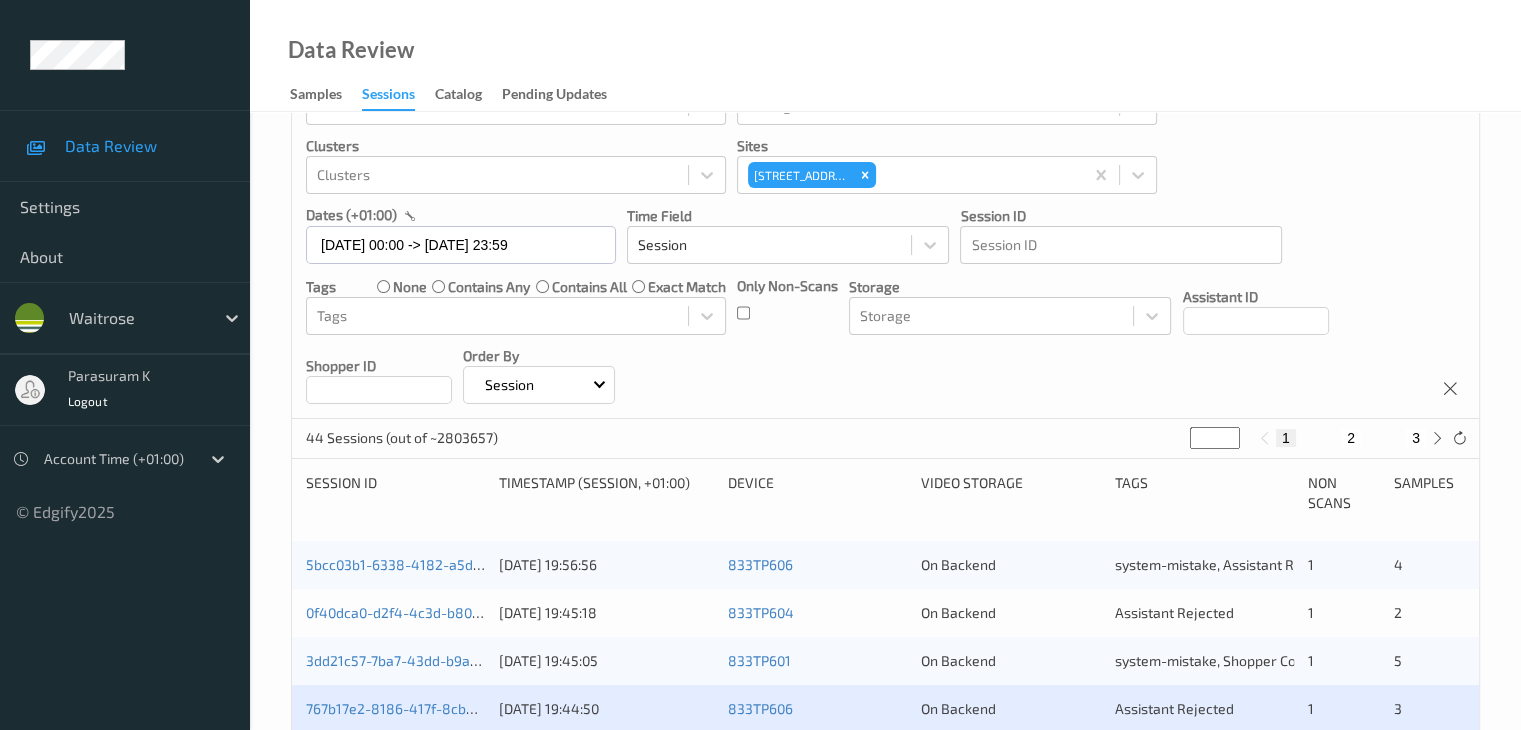 scroll, scrollTop: 200, scrollLeft: 0, axis: vertical 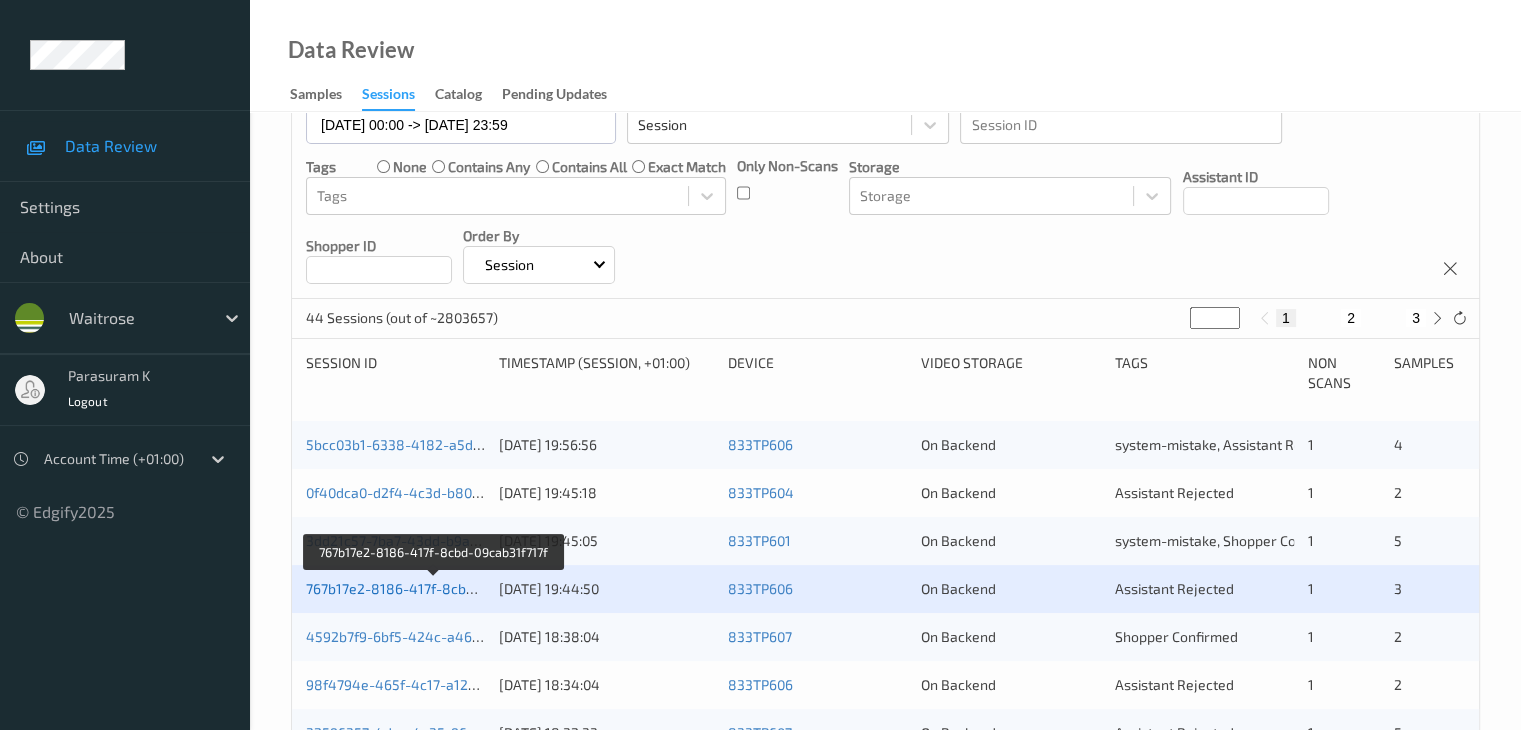 click on "767b17e2-8186-417f-8cbd-09cab31f717f" at bounding box center (434, 588) 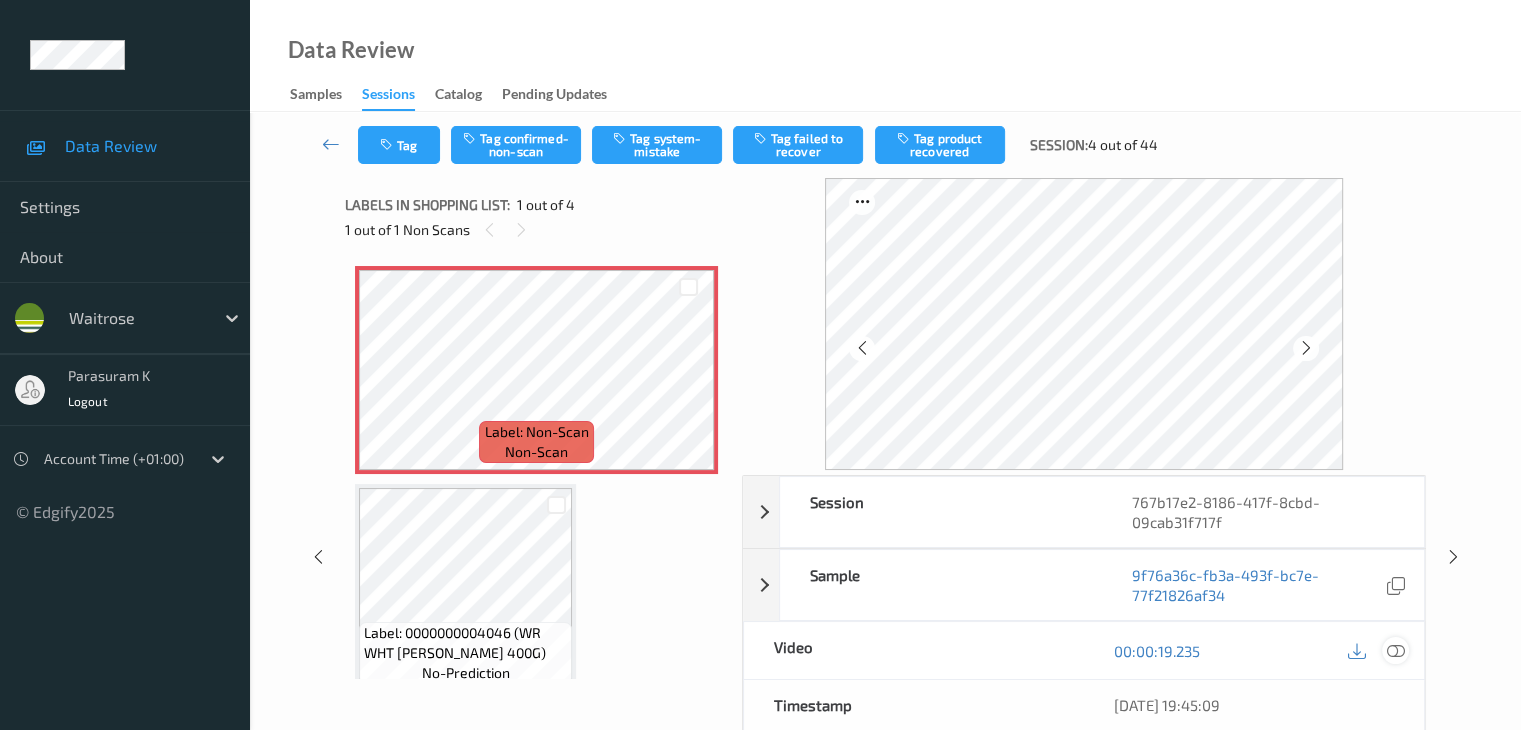 click at bounding box center (1395, 651) 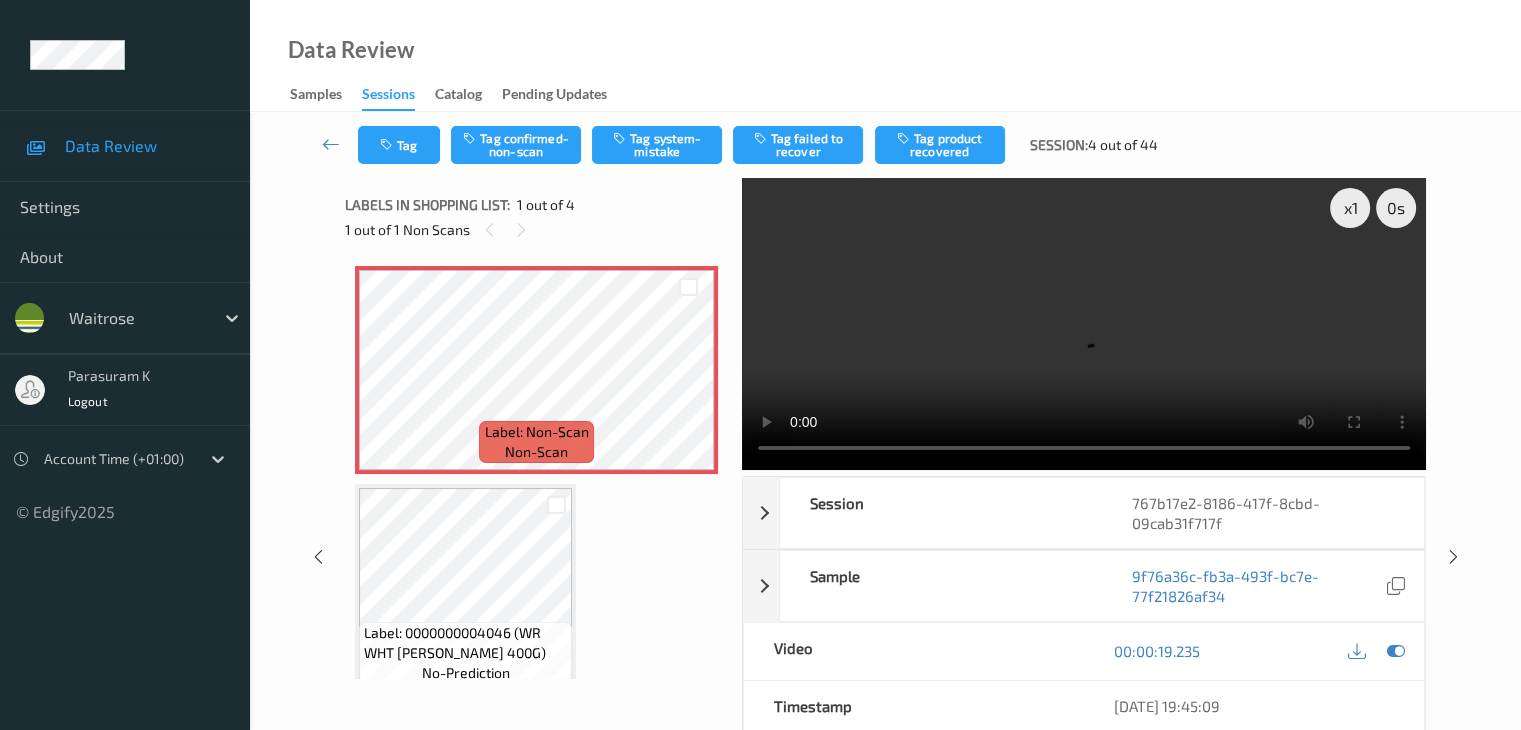 click at bounding box center (1084, 324) 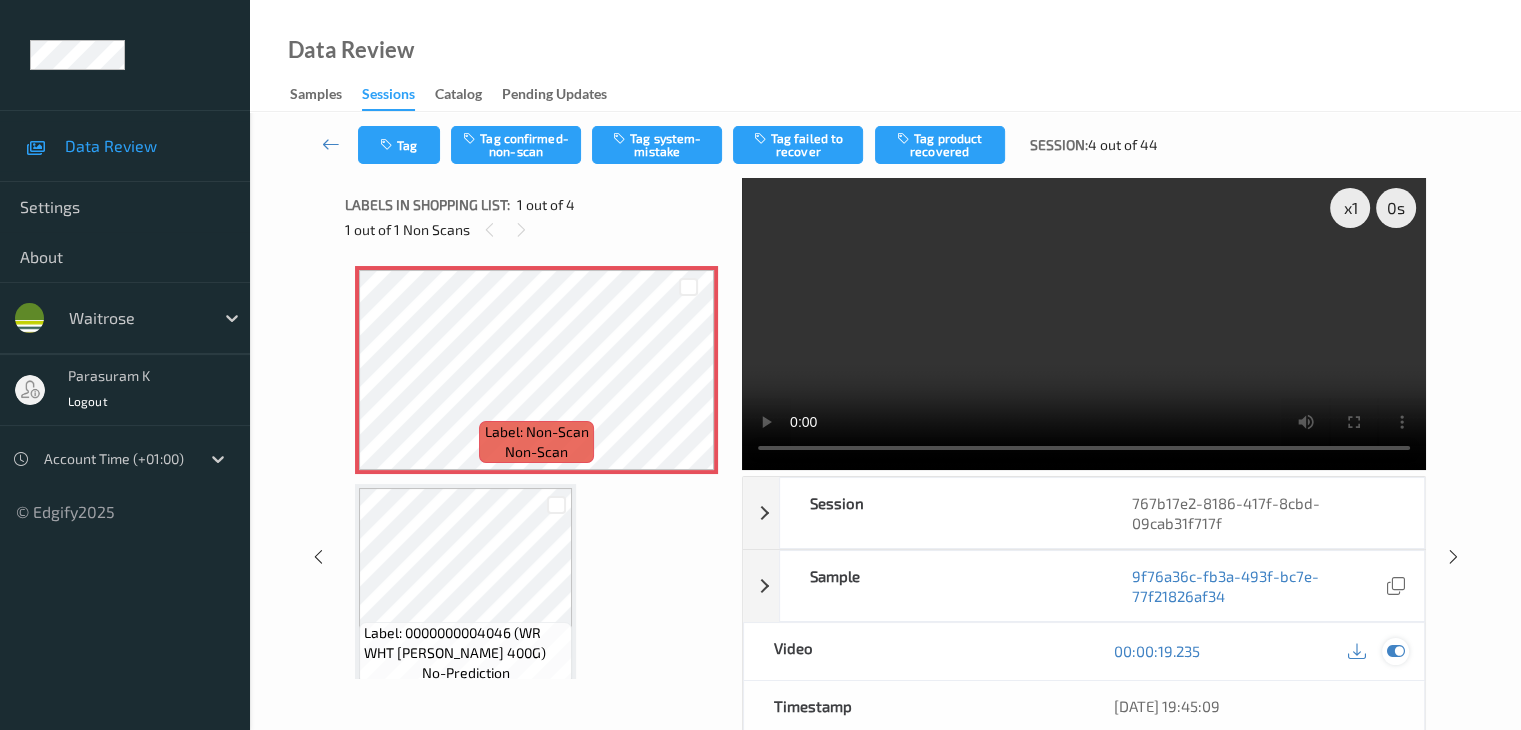 click at bounding box center (1395, 651) 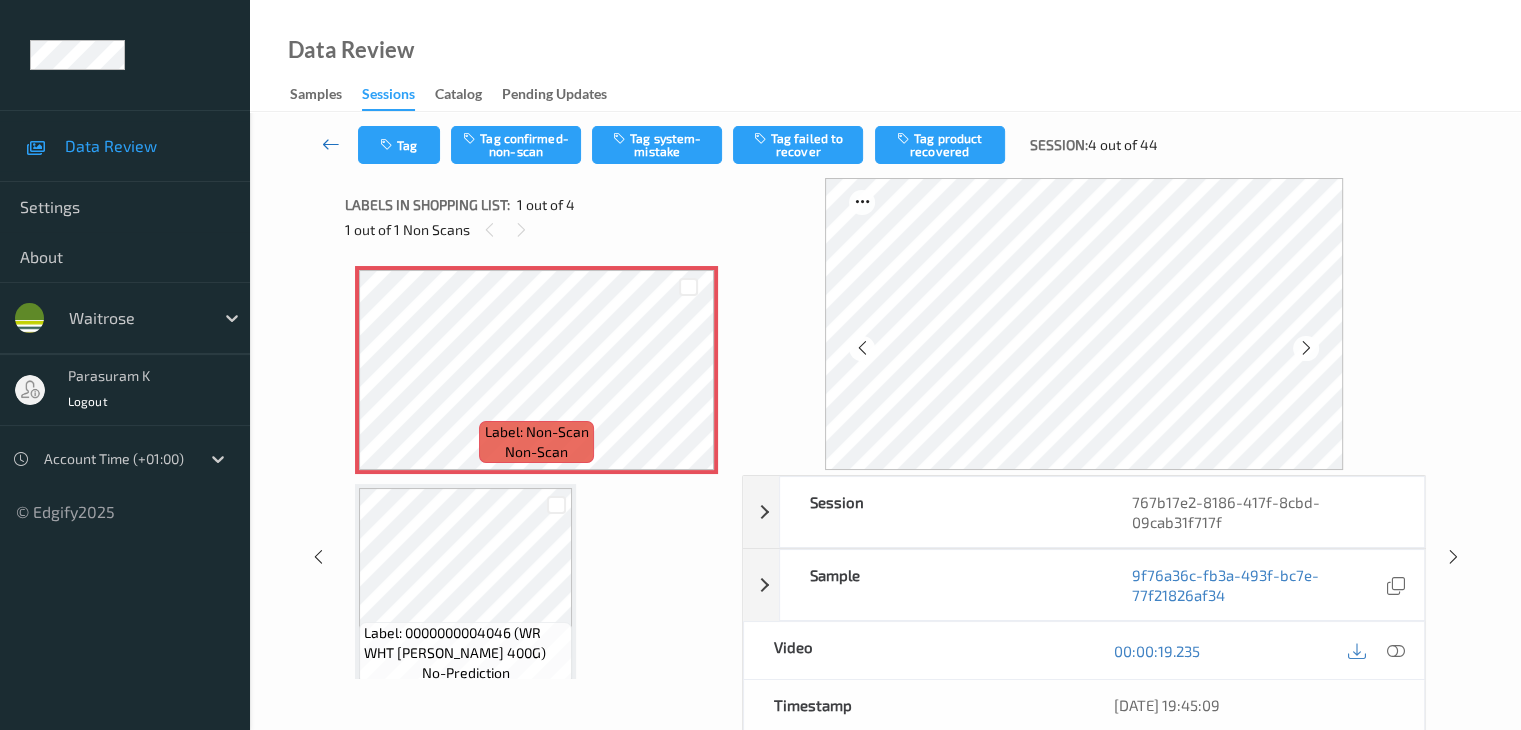 click at bounding box center (331, 144) 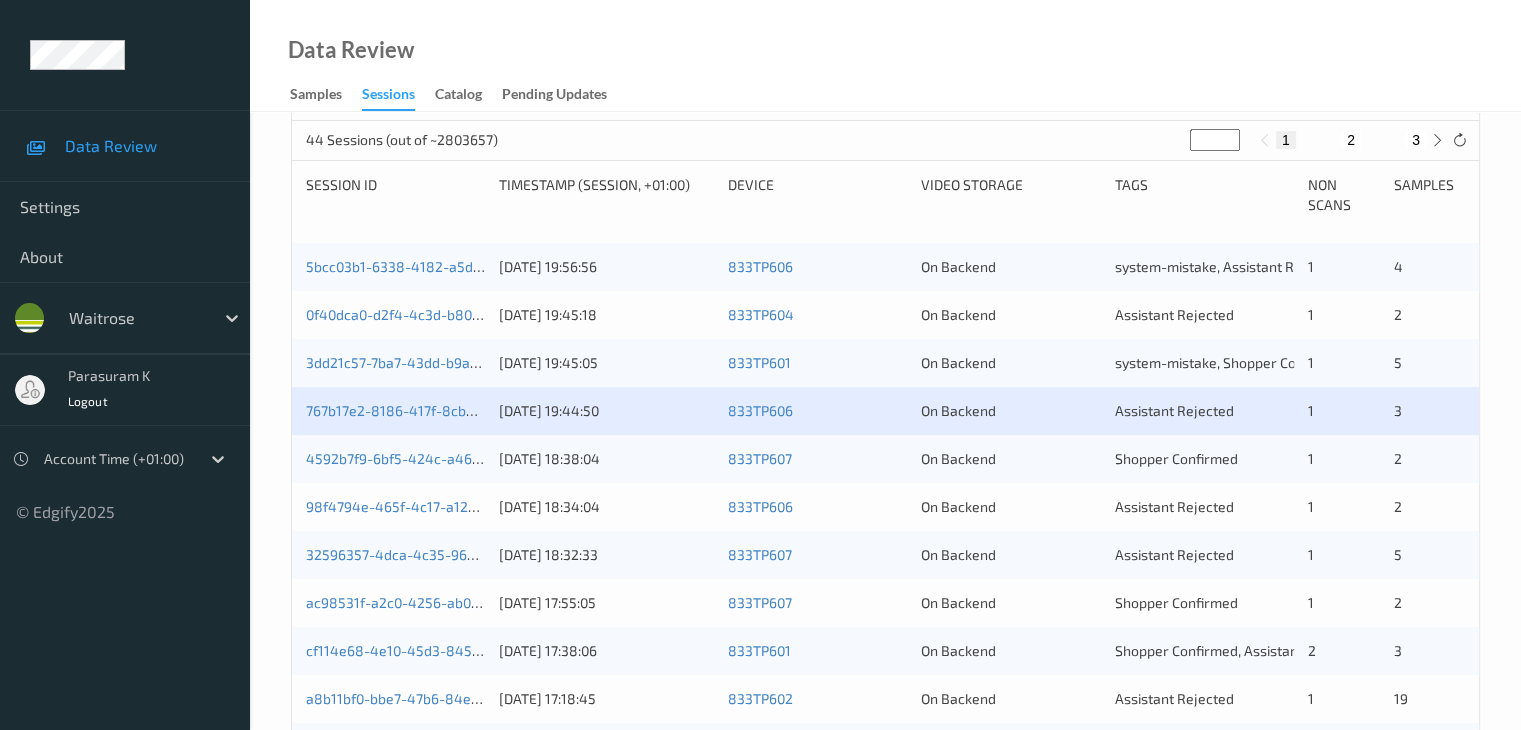 scroll, scrollTop: 400, scrollLeft: 0, axis: vertical 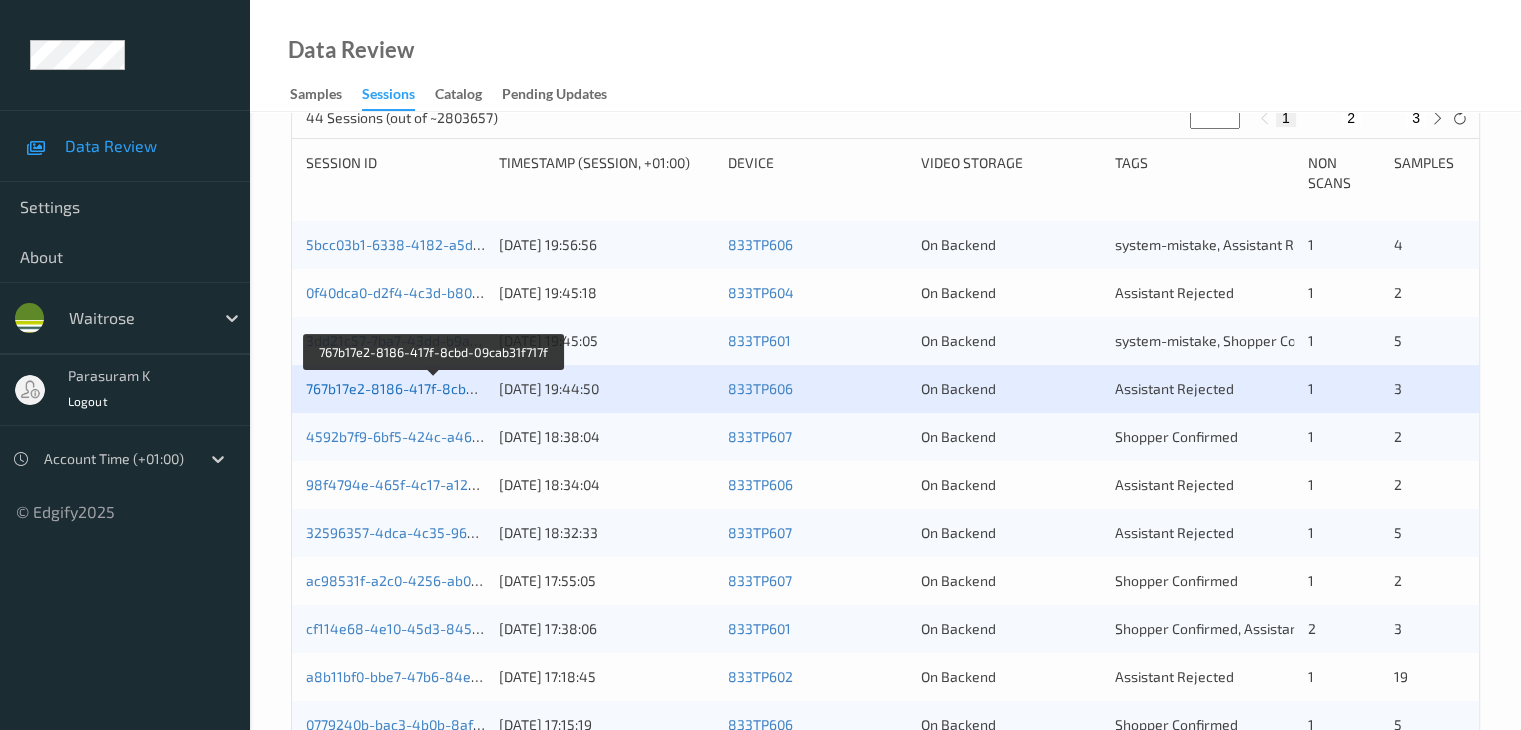 click on "767b17e2-8186-417f-8cbd-09cab31f717f" at bounding box center (434, 388) 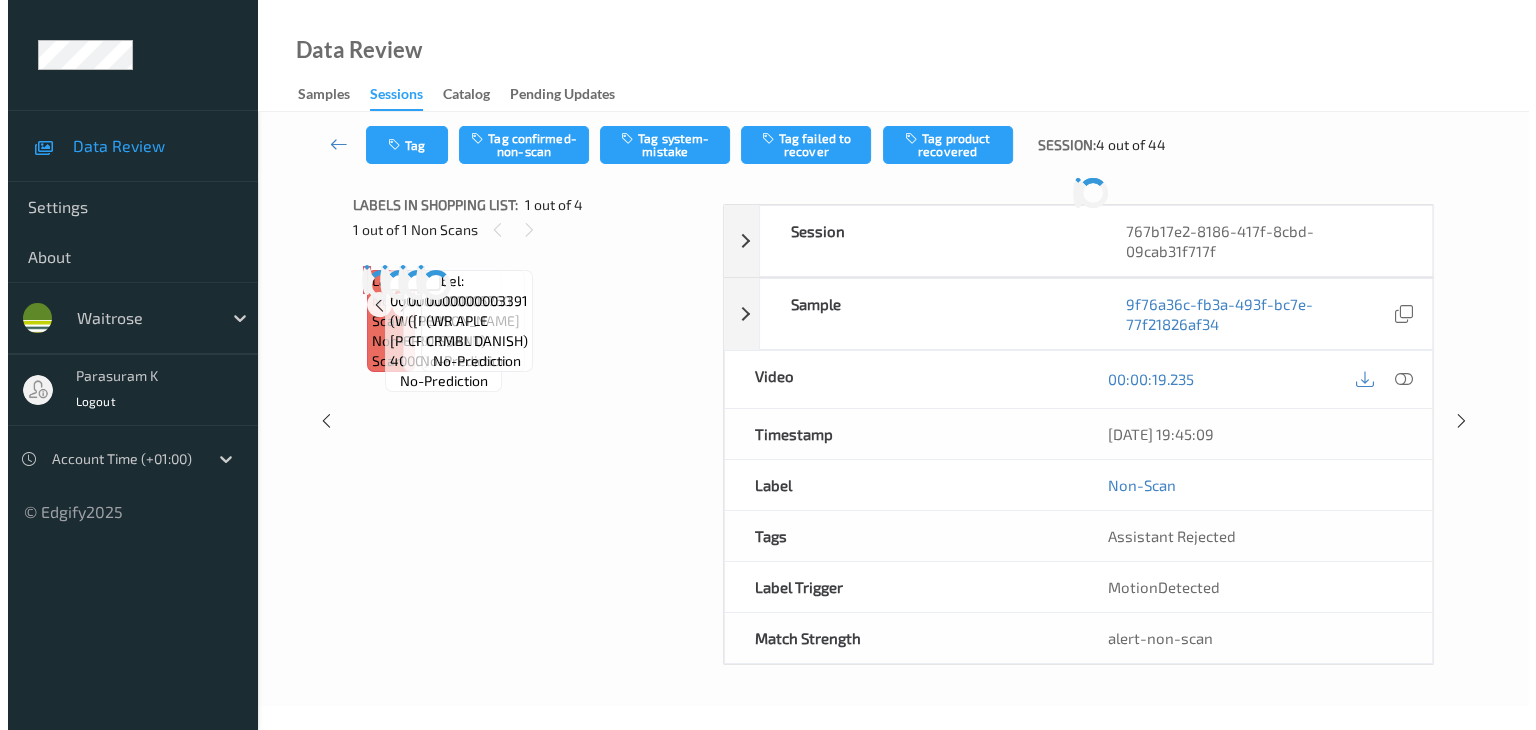 scroll, scrollTop: 0, scrollLeft: 0, axis: both 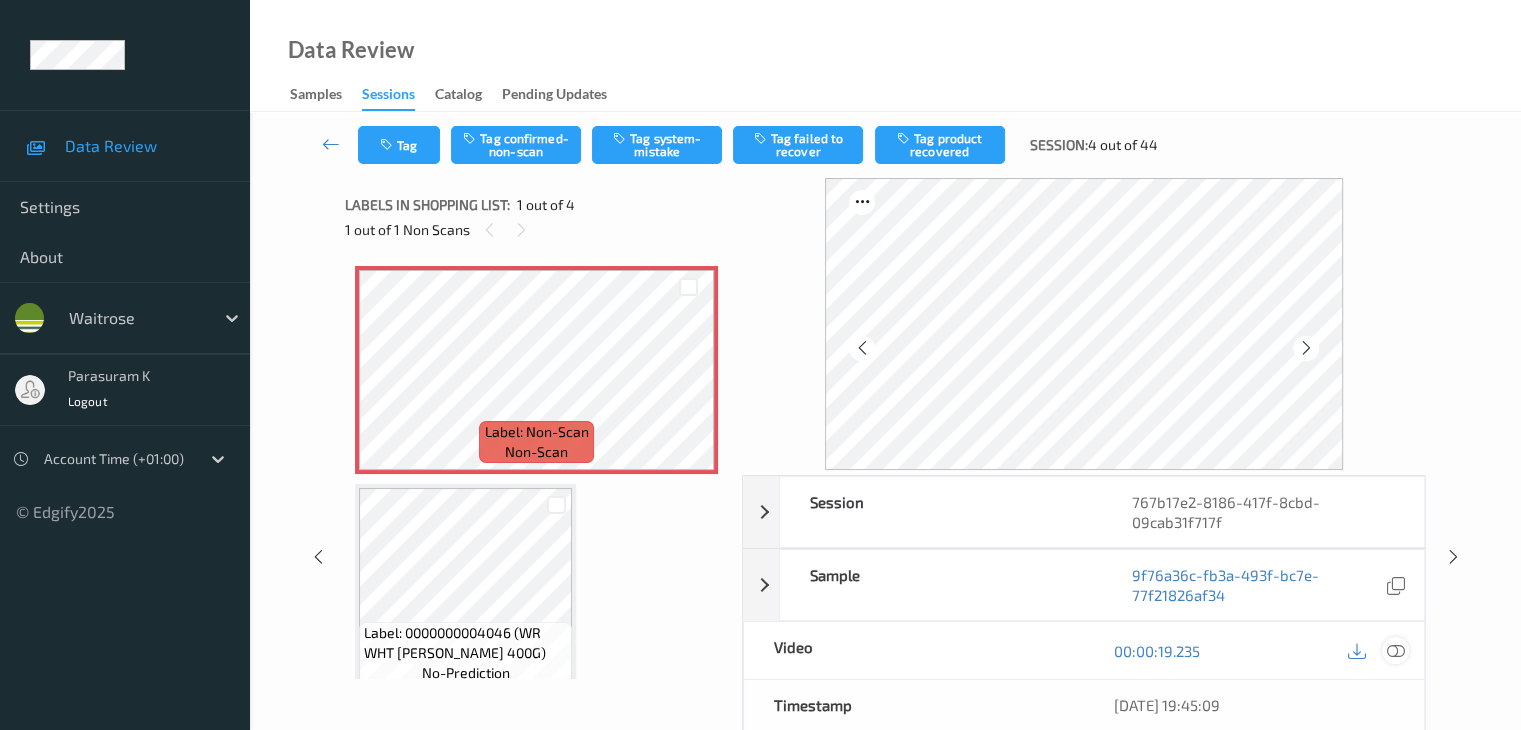click at bounding box center (1395, 651) 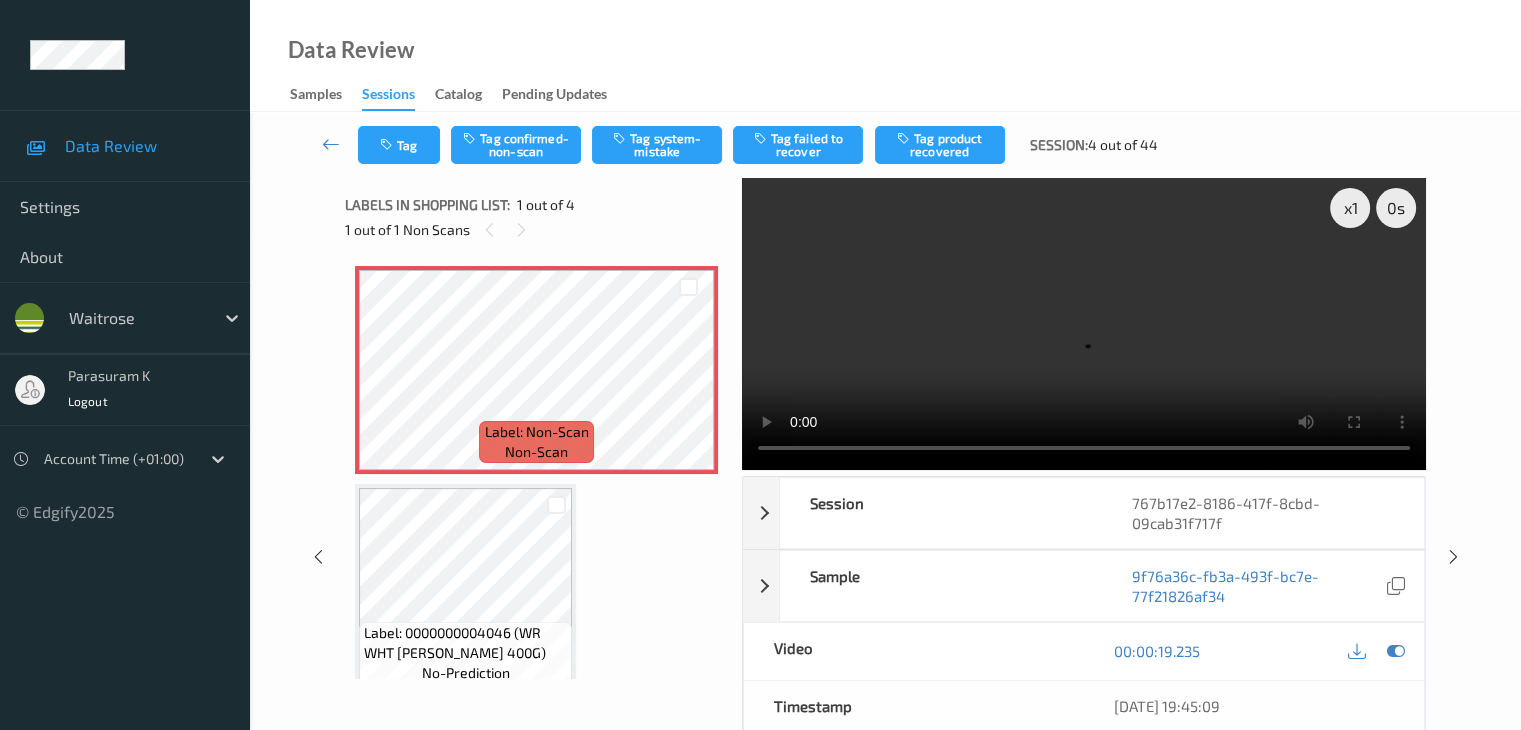 click at bounding box center (1084, 324) 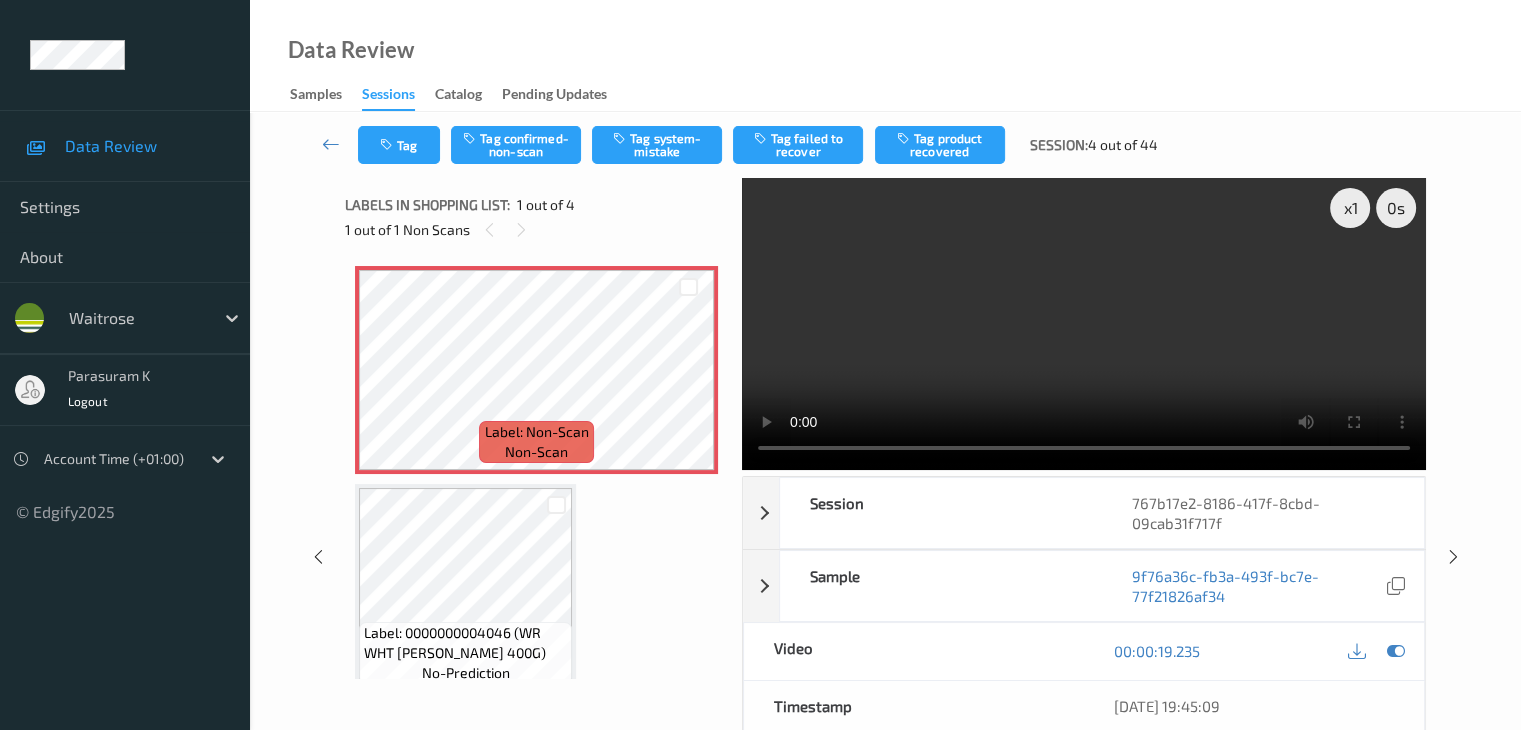 click at bounding box center [1084, 324] 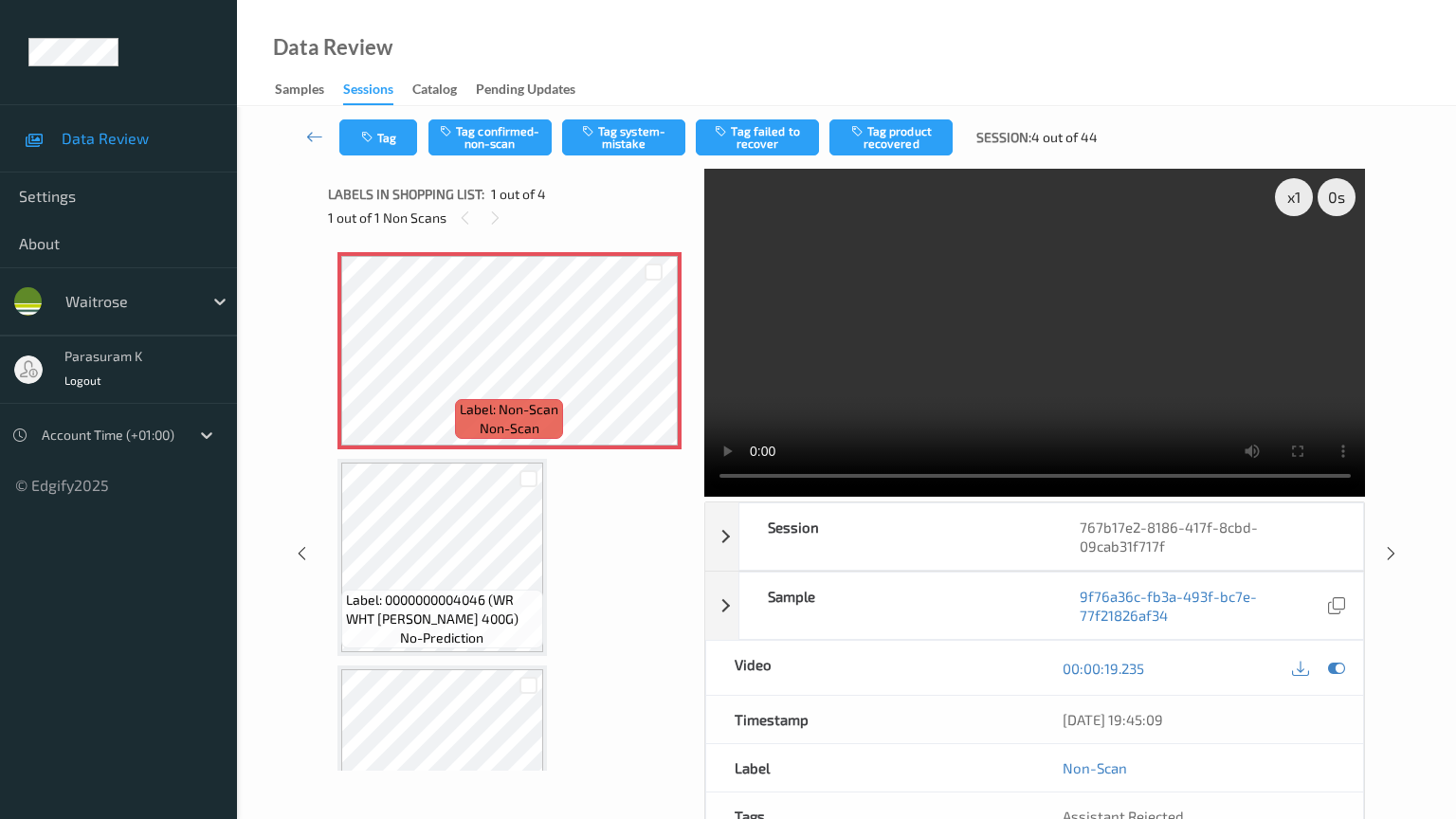 type 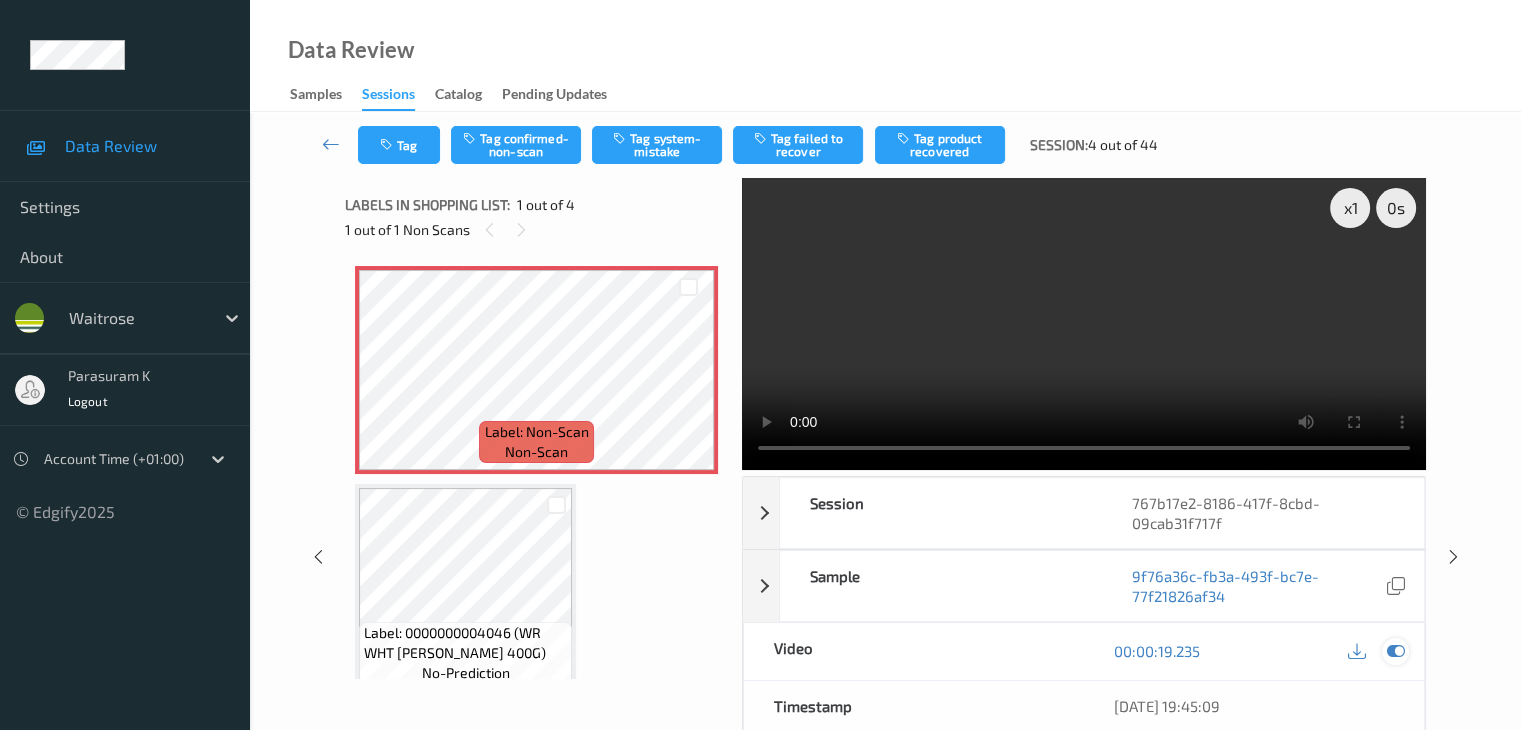 click at bounding box center (1395, 651) 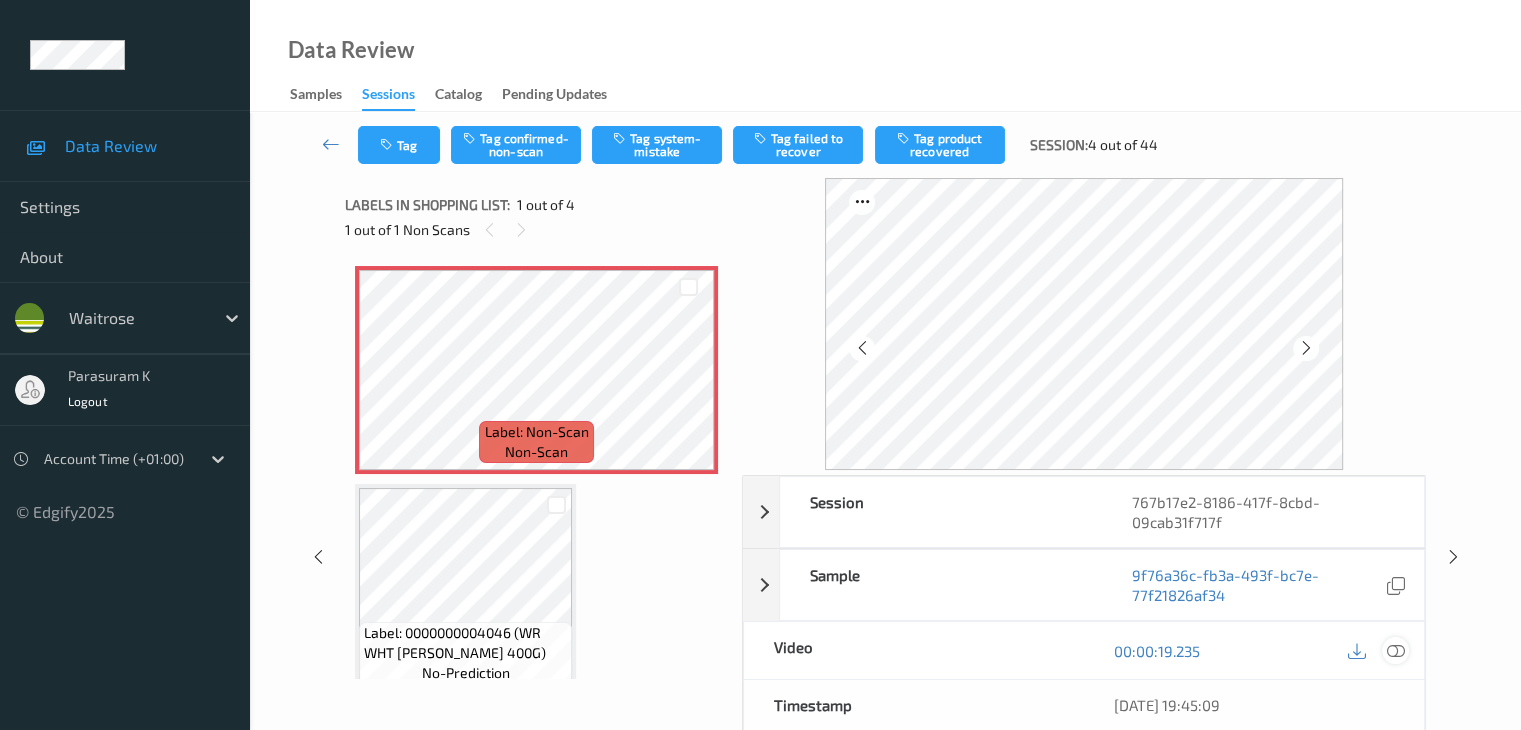 click at bounding box center [1395, 651] 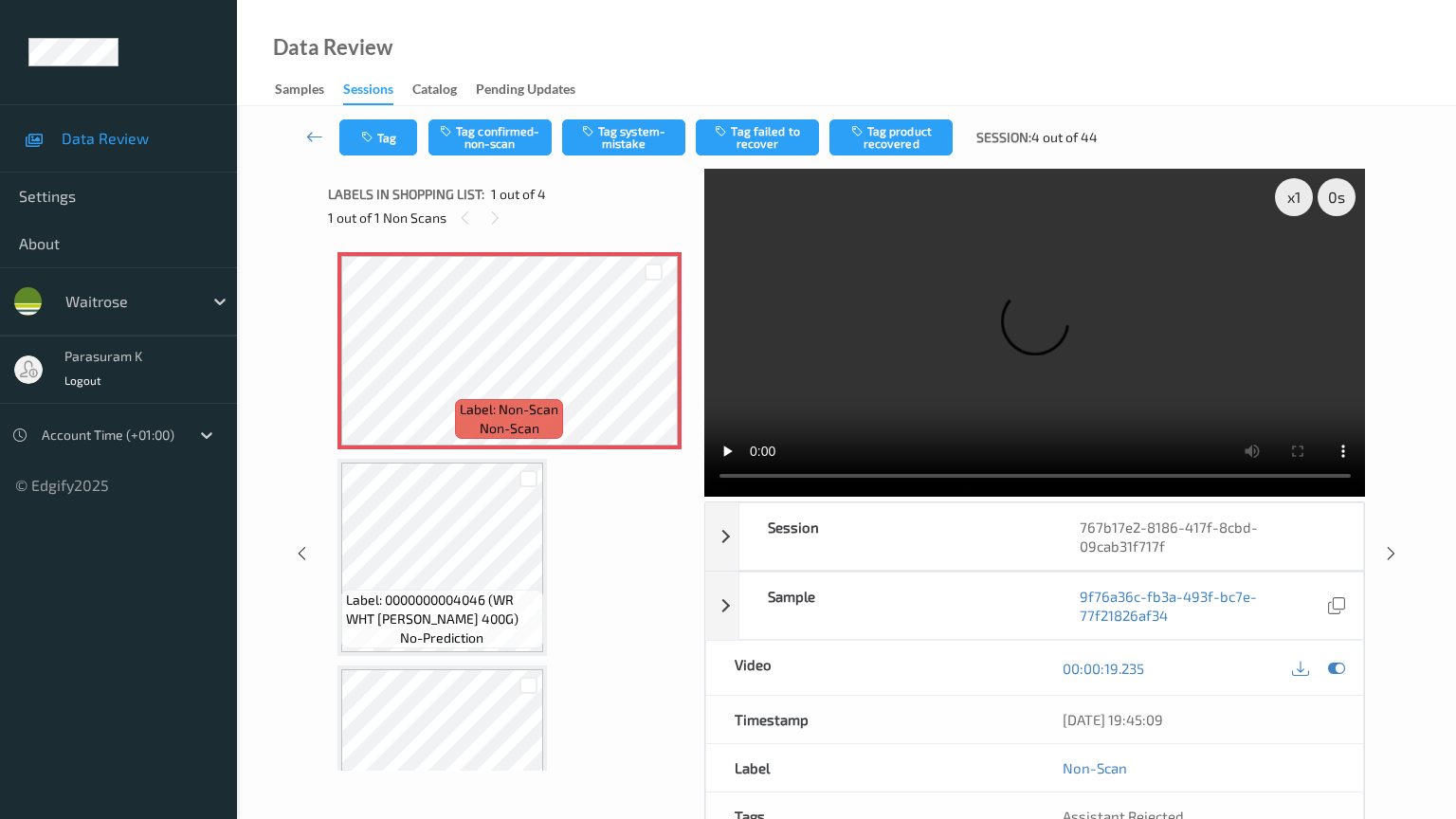 type 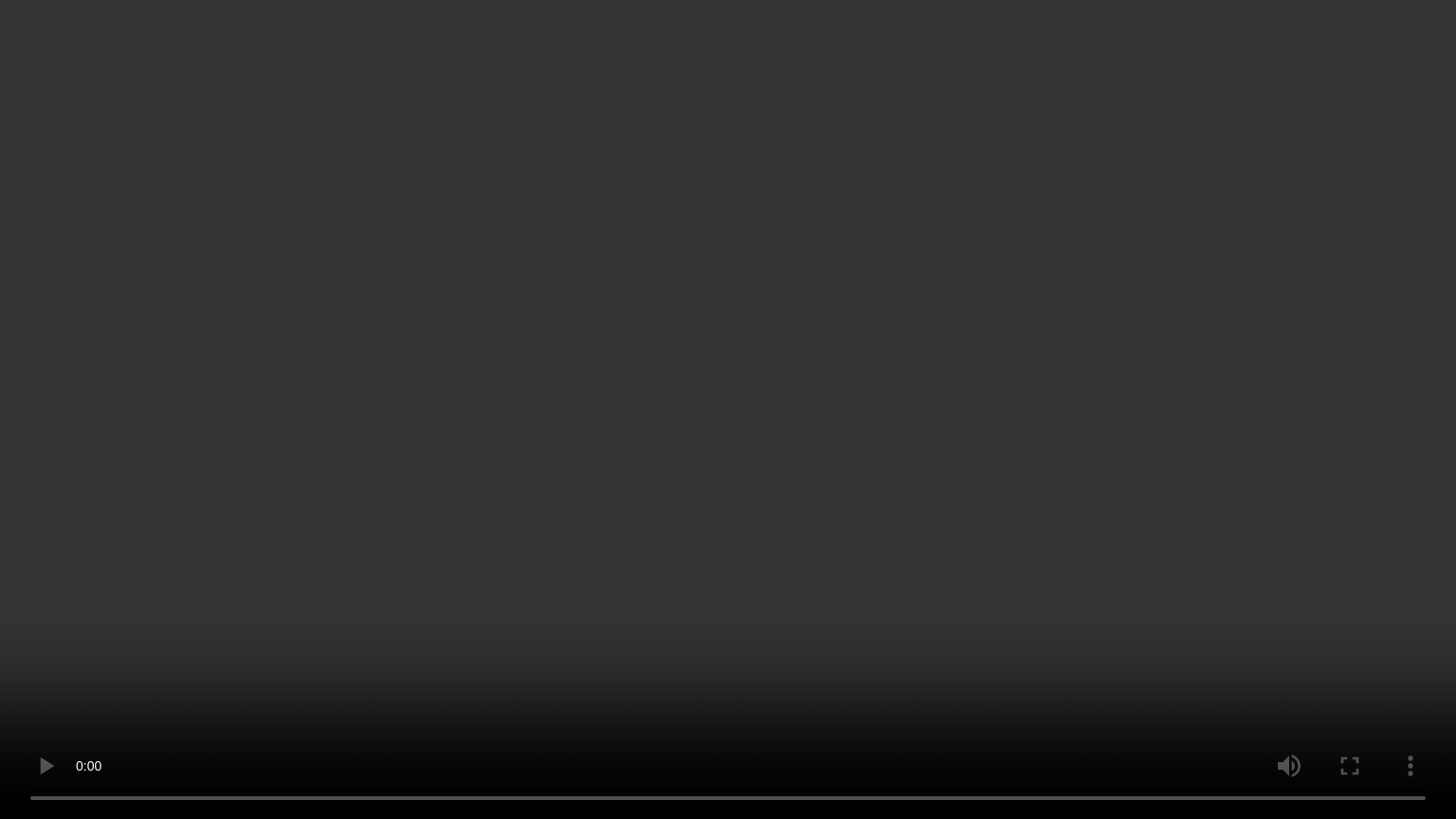 click at bounding box center (728, 410) 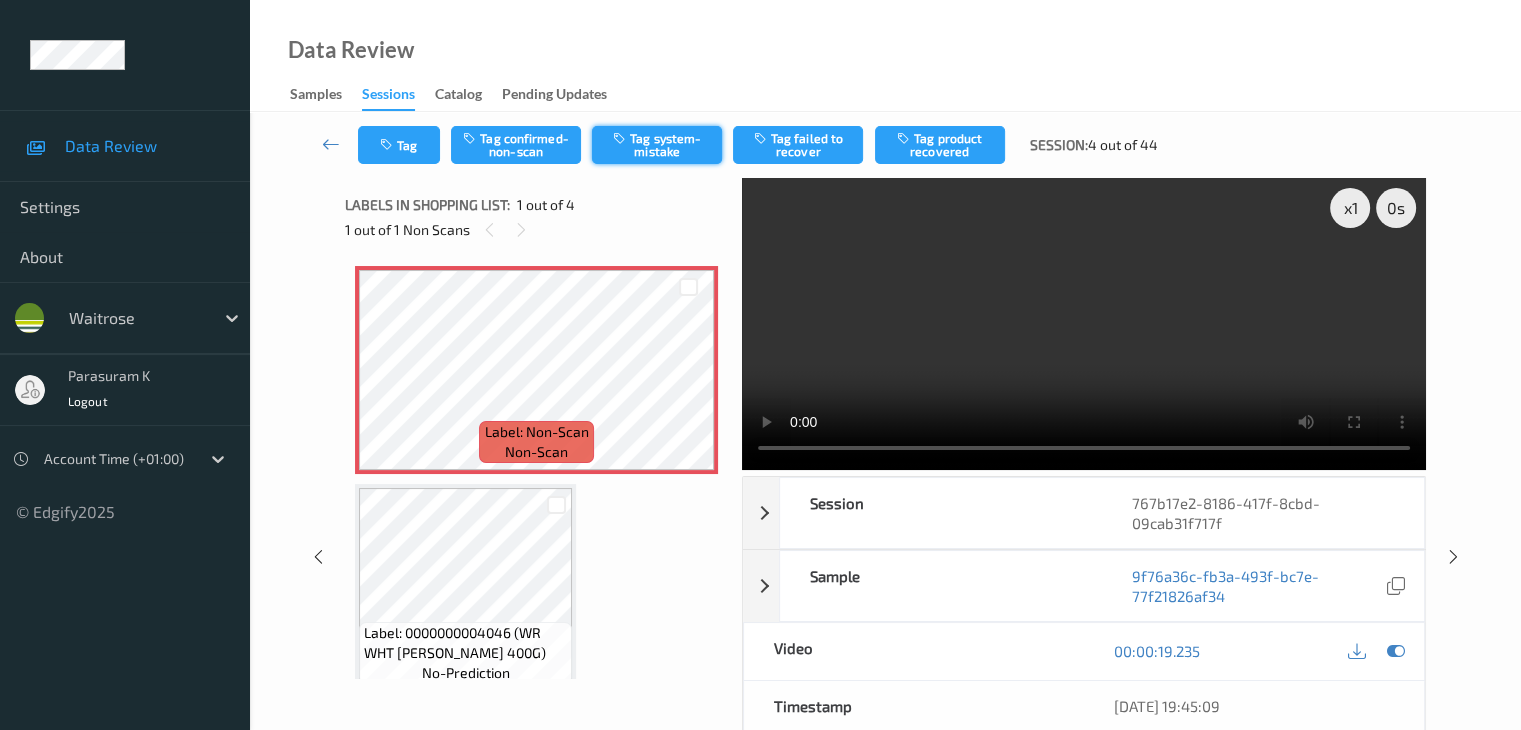 click on "Tag   system-mistake" at bounding box center [657, 145] 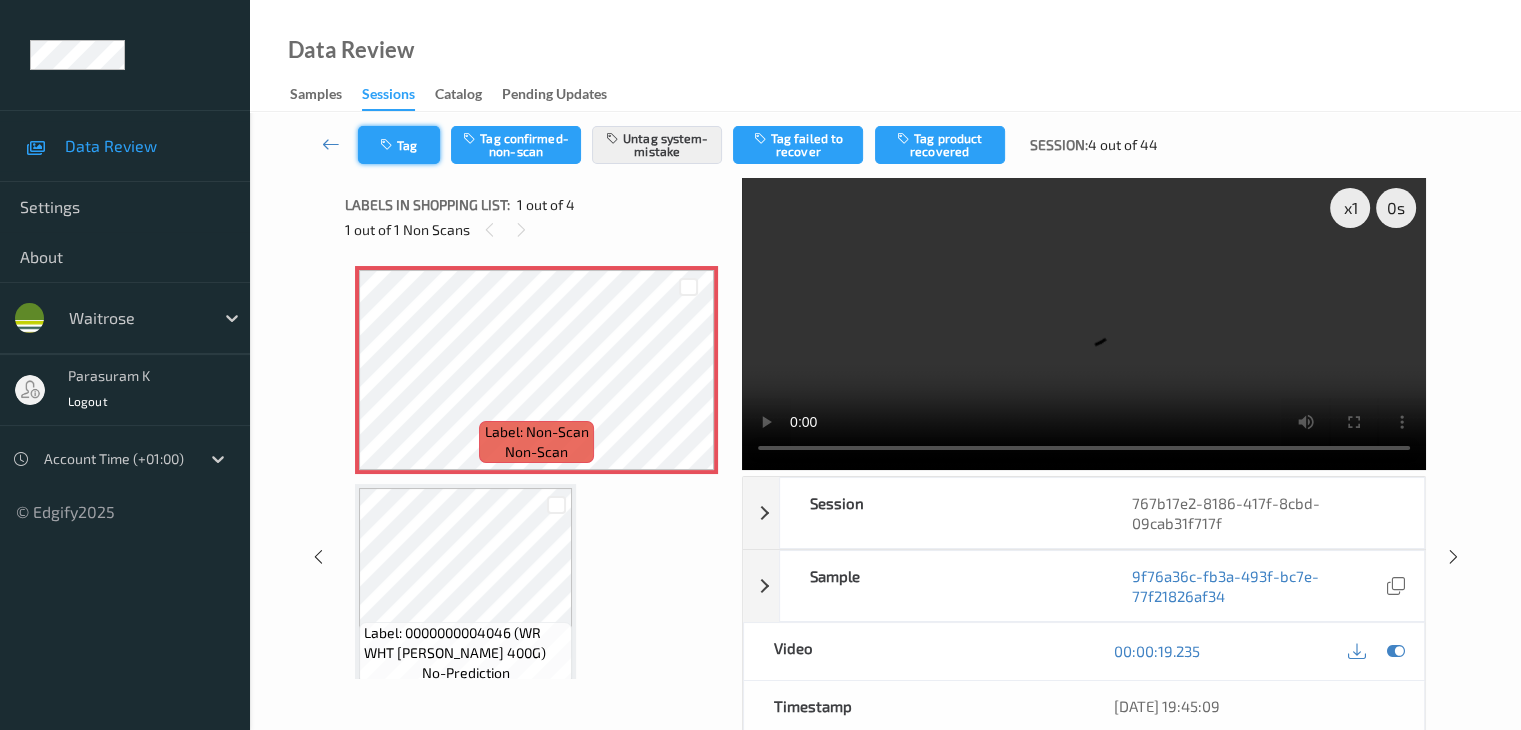click on "Tag" at bounding box center [399, 145] 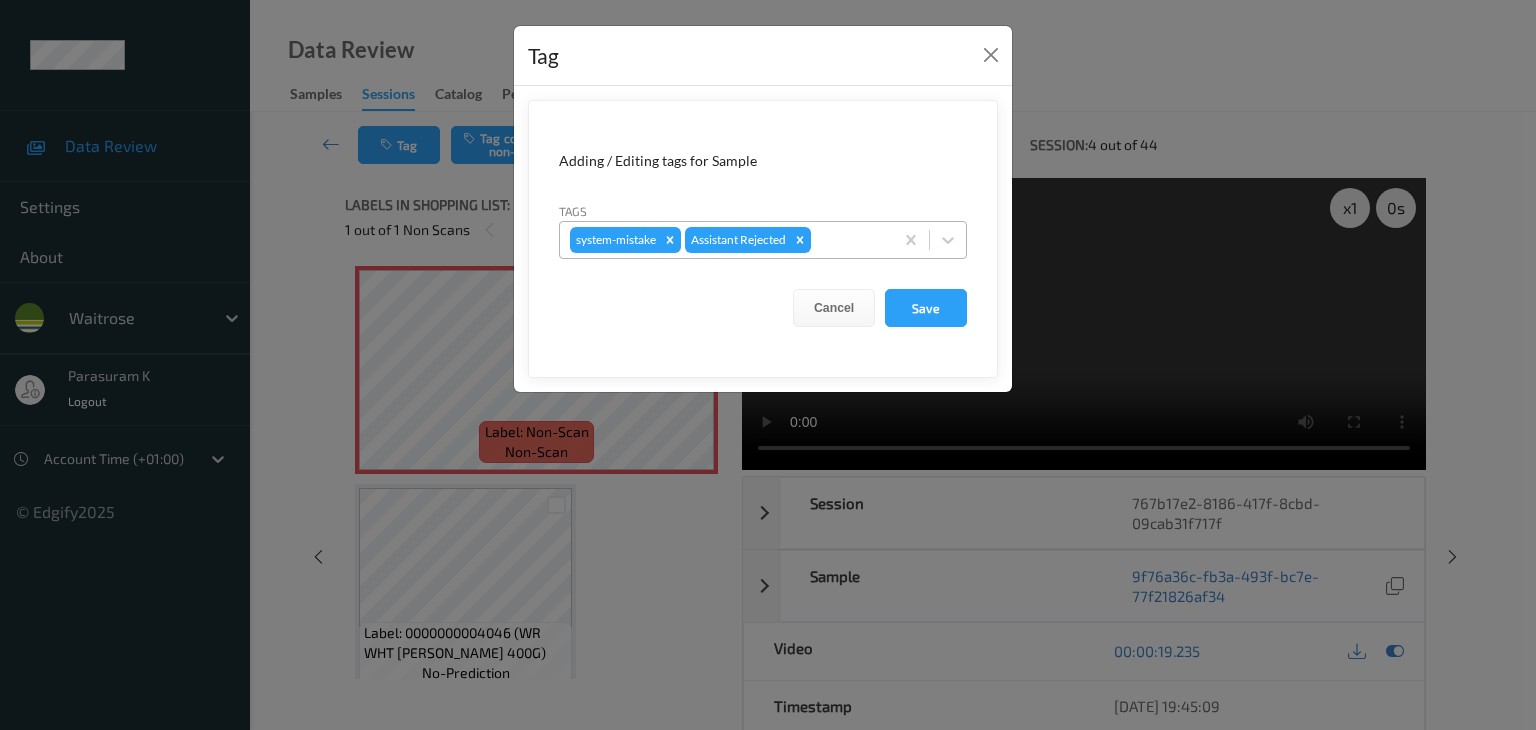 click at bounding box center (849, 240) 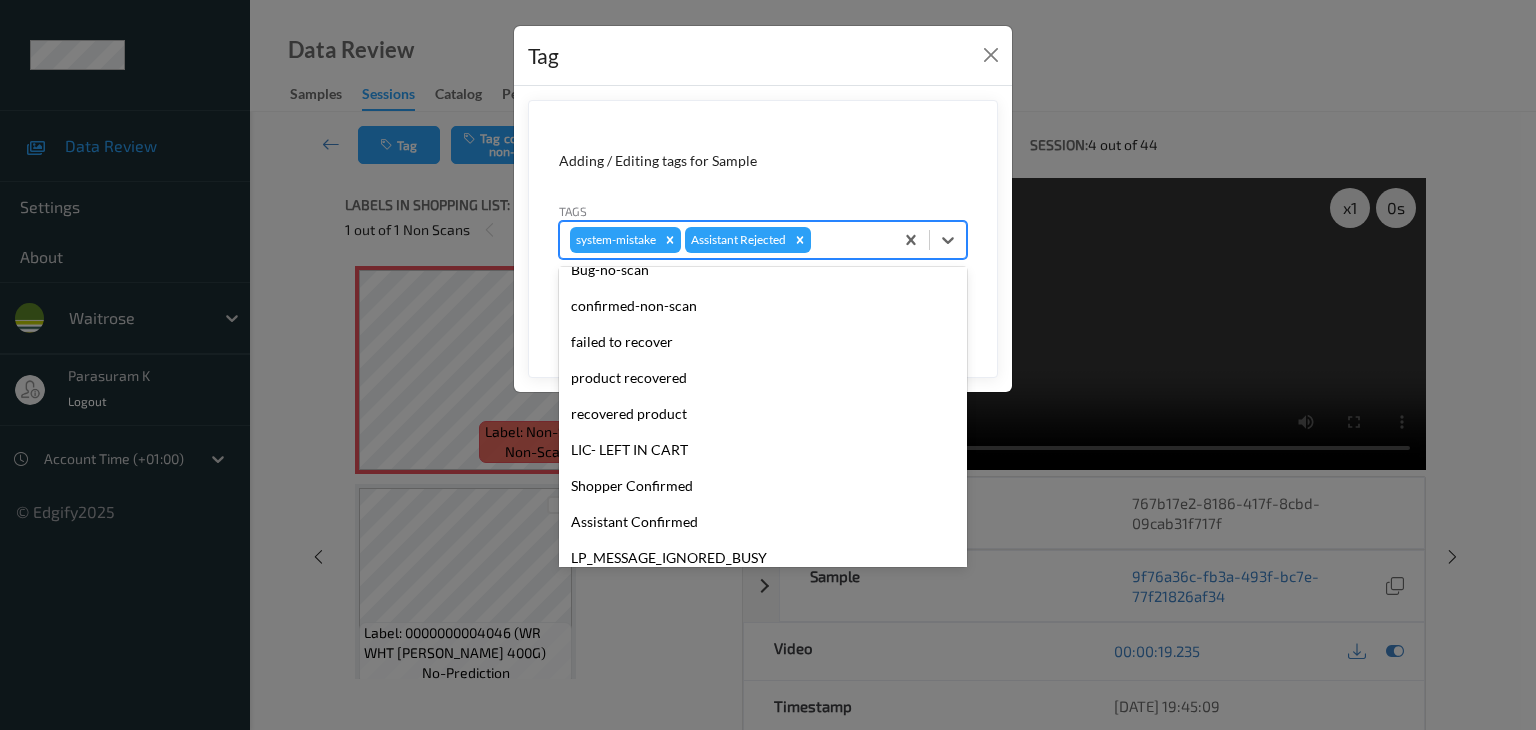 scroll, scrollTop: 320, scrollLeft: 0, axis: vertical 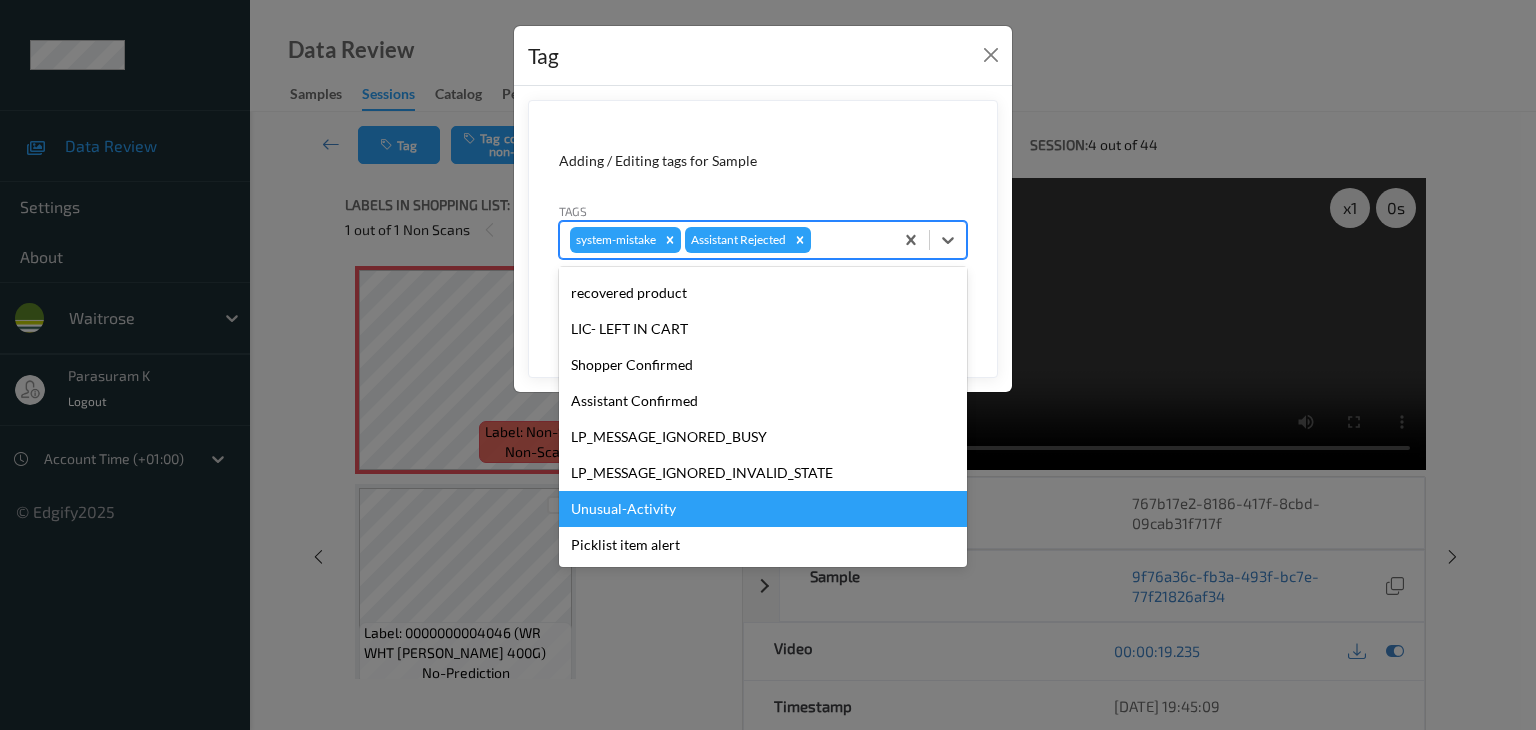 click on "Unusual-Activity" at bounding box center [763, 509] 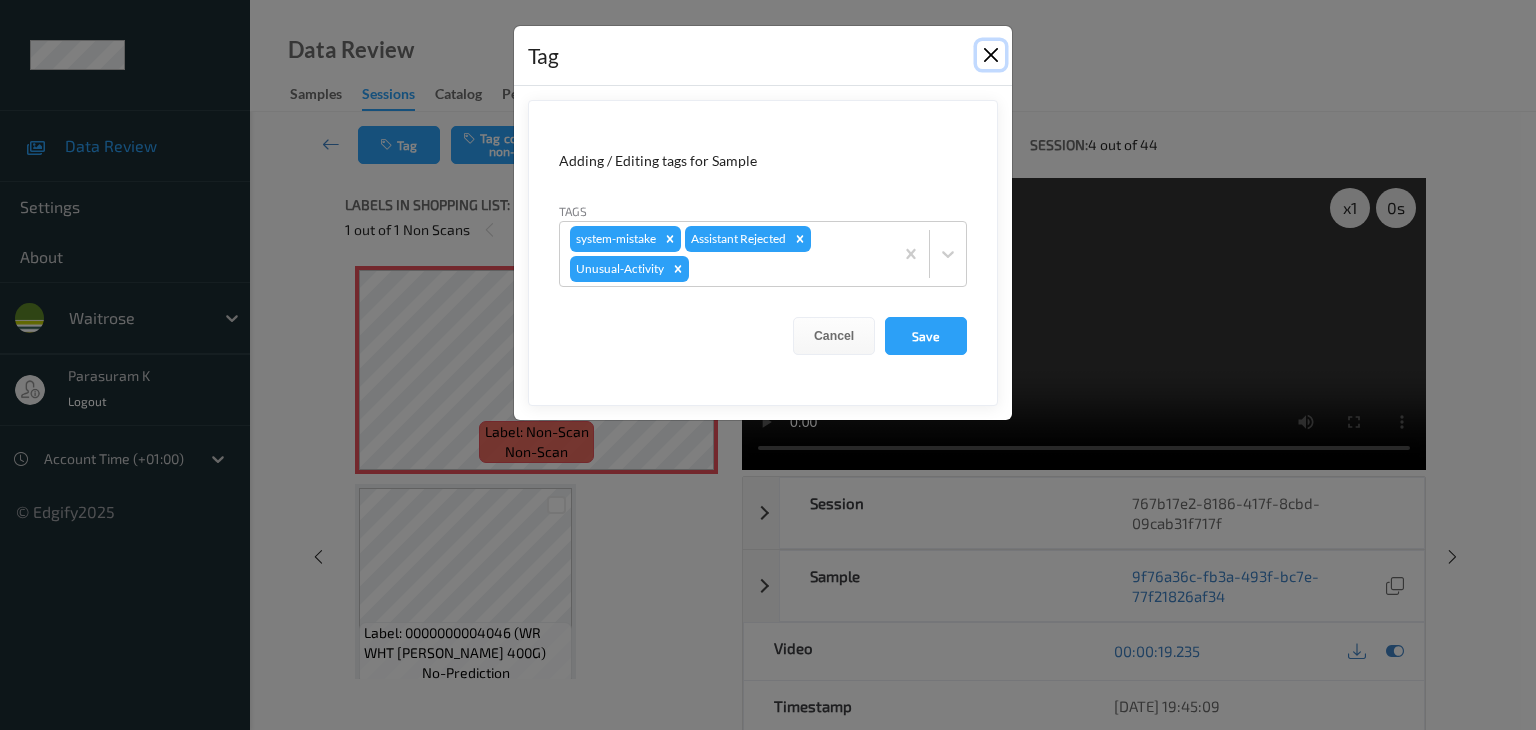 click at bounding box center (991, 55) 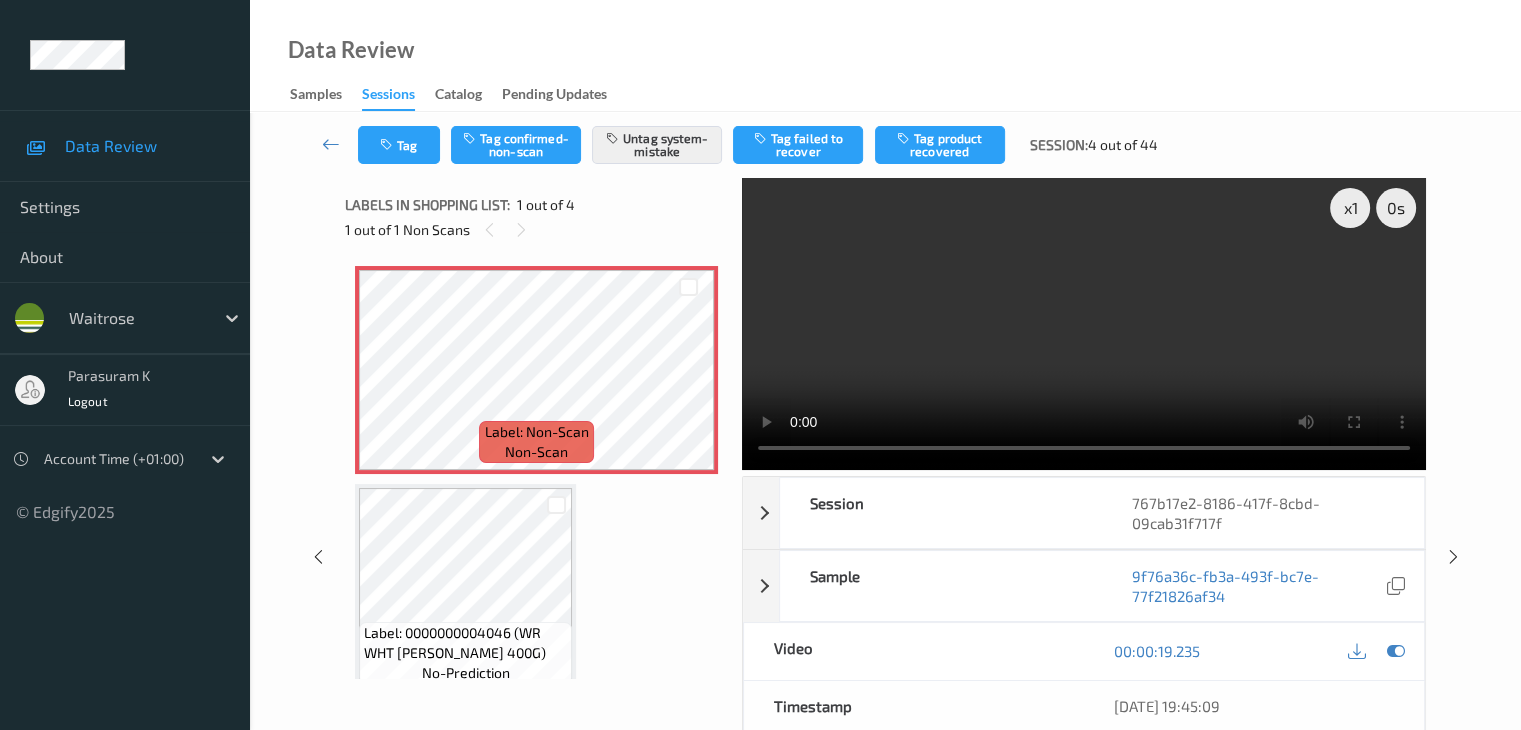 click at bounding box center [1084, 324] 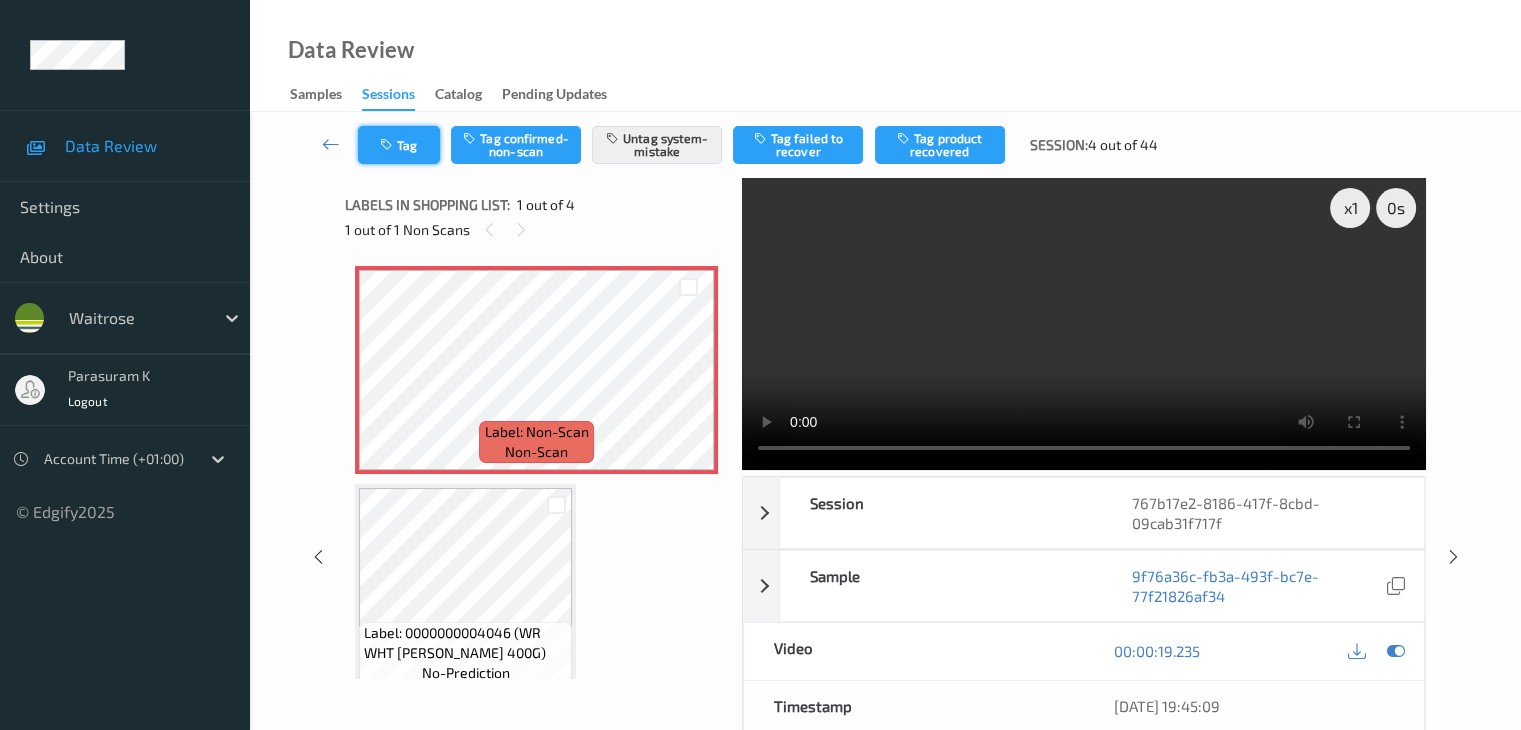 click on "Tag" at bounding box center (399, 145) 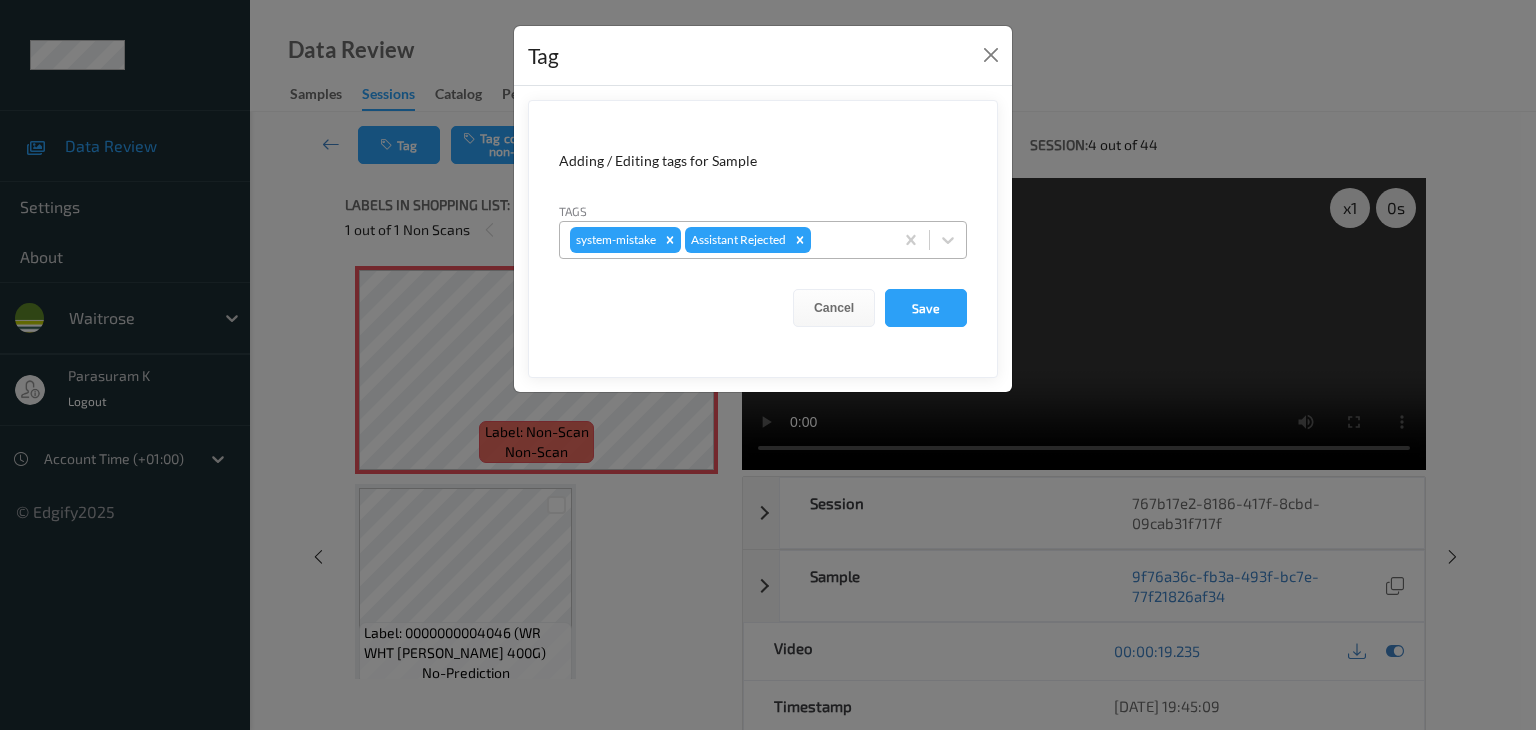 click on "system-mistake Assistant Rejected" at bounding box center (726, 240) 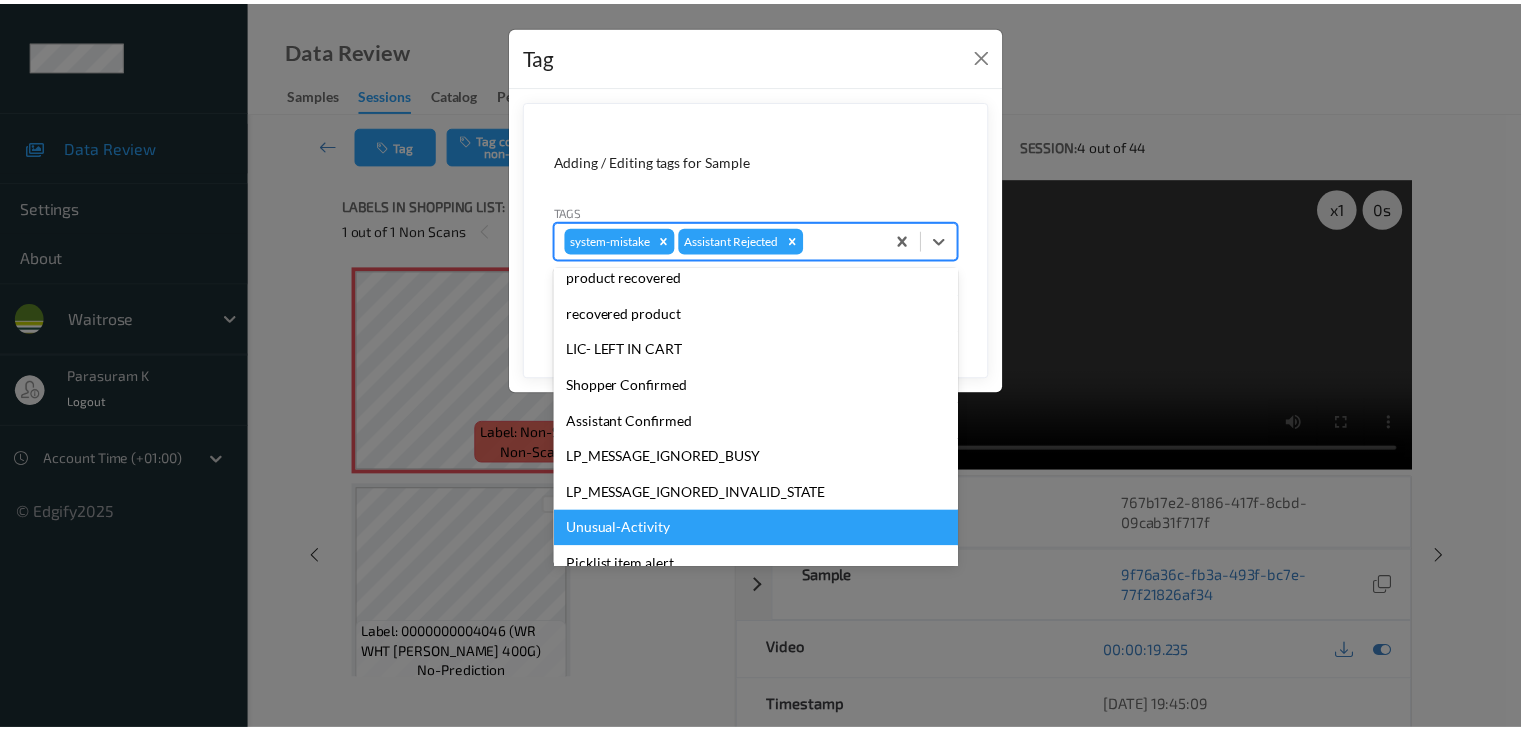 scroll, scrollTop: 320, scrollLeft: 0, axis: vertical 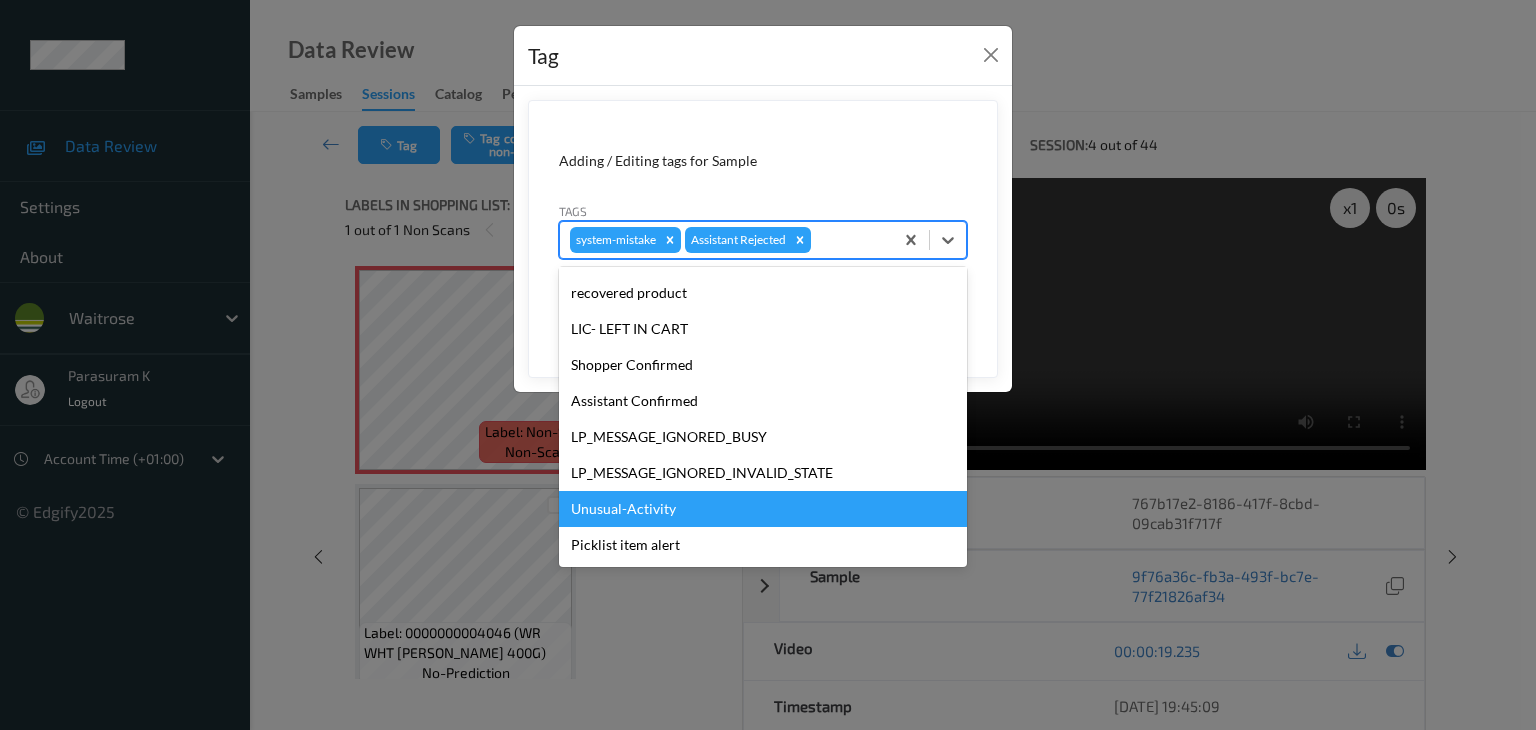 click on "Unusual-Activity" at bounding box center [763, 509] 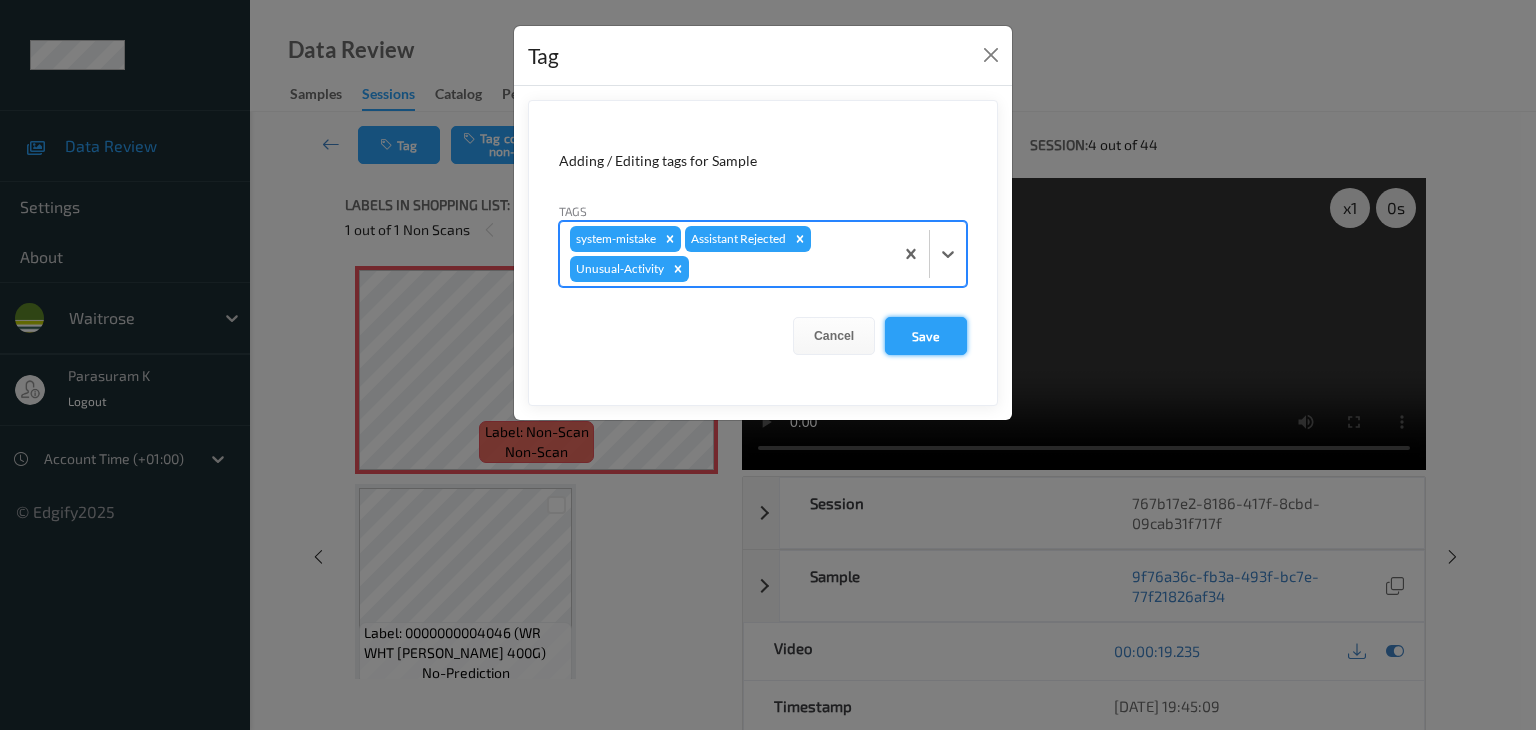 click on "Save" at bounding box center (926, 336) 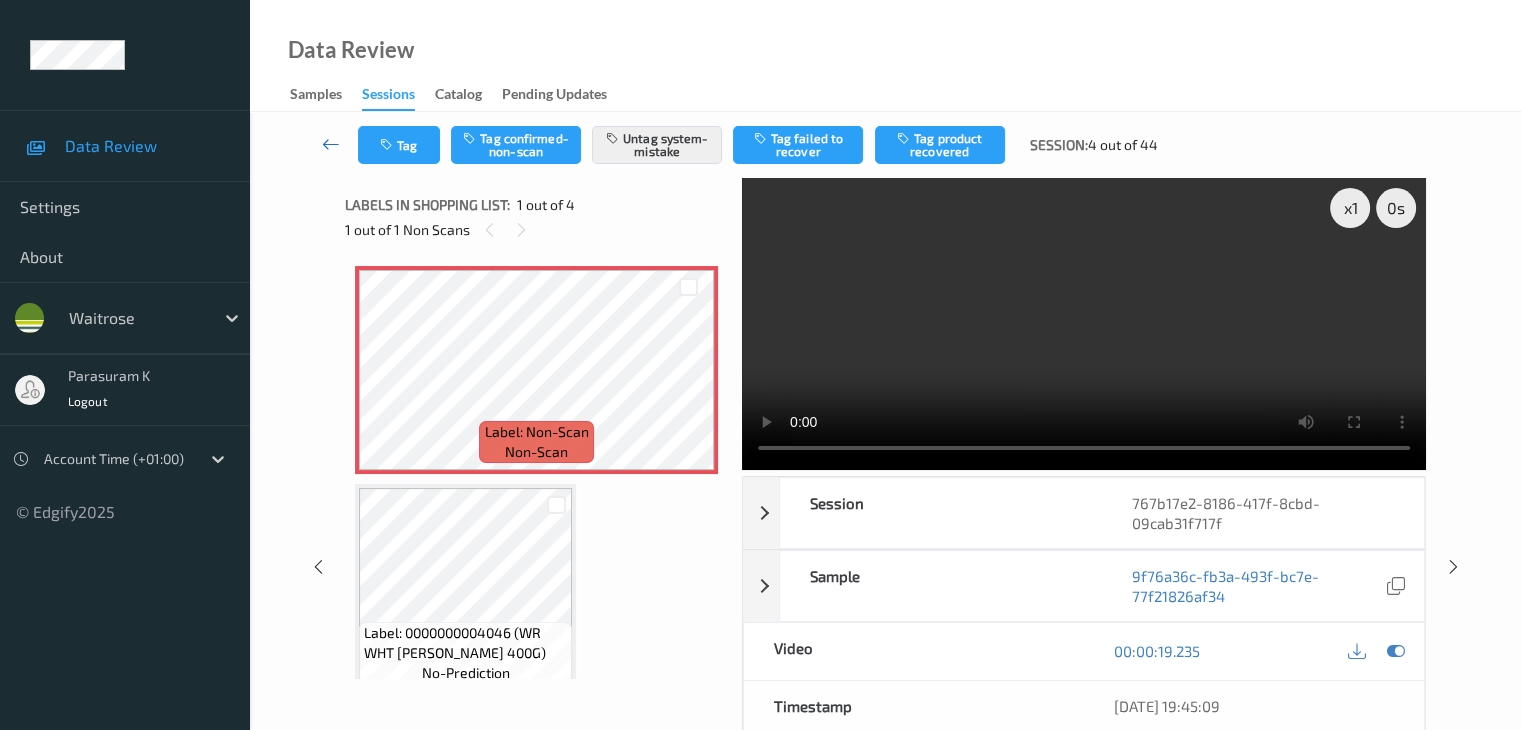 click at bounding box center (331, 144) 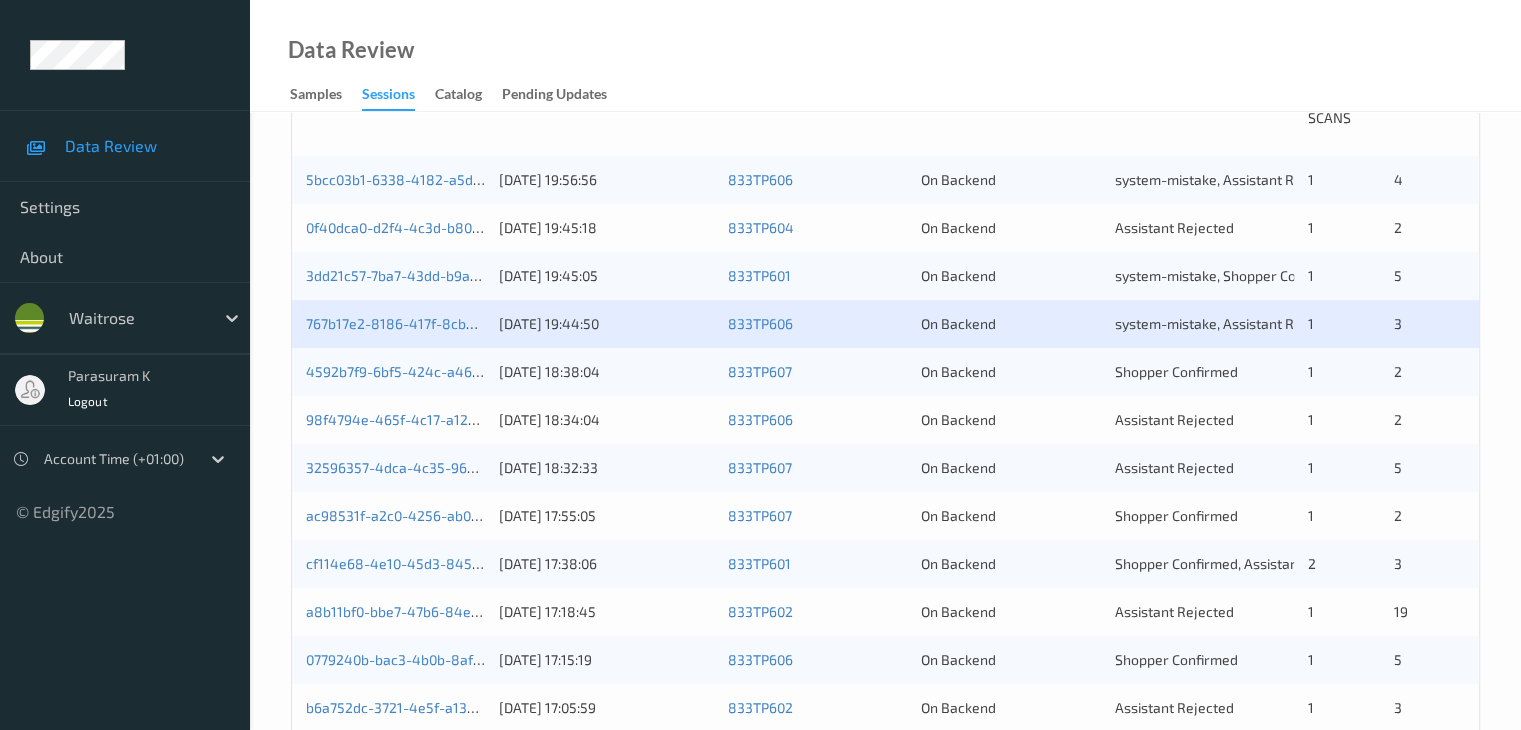 scroll, scrollTop: 500, scrollLeft: 0, axis: vertical 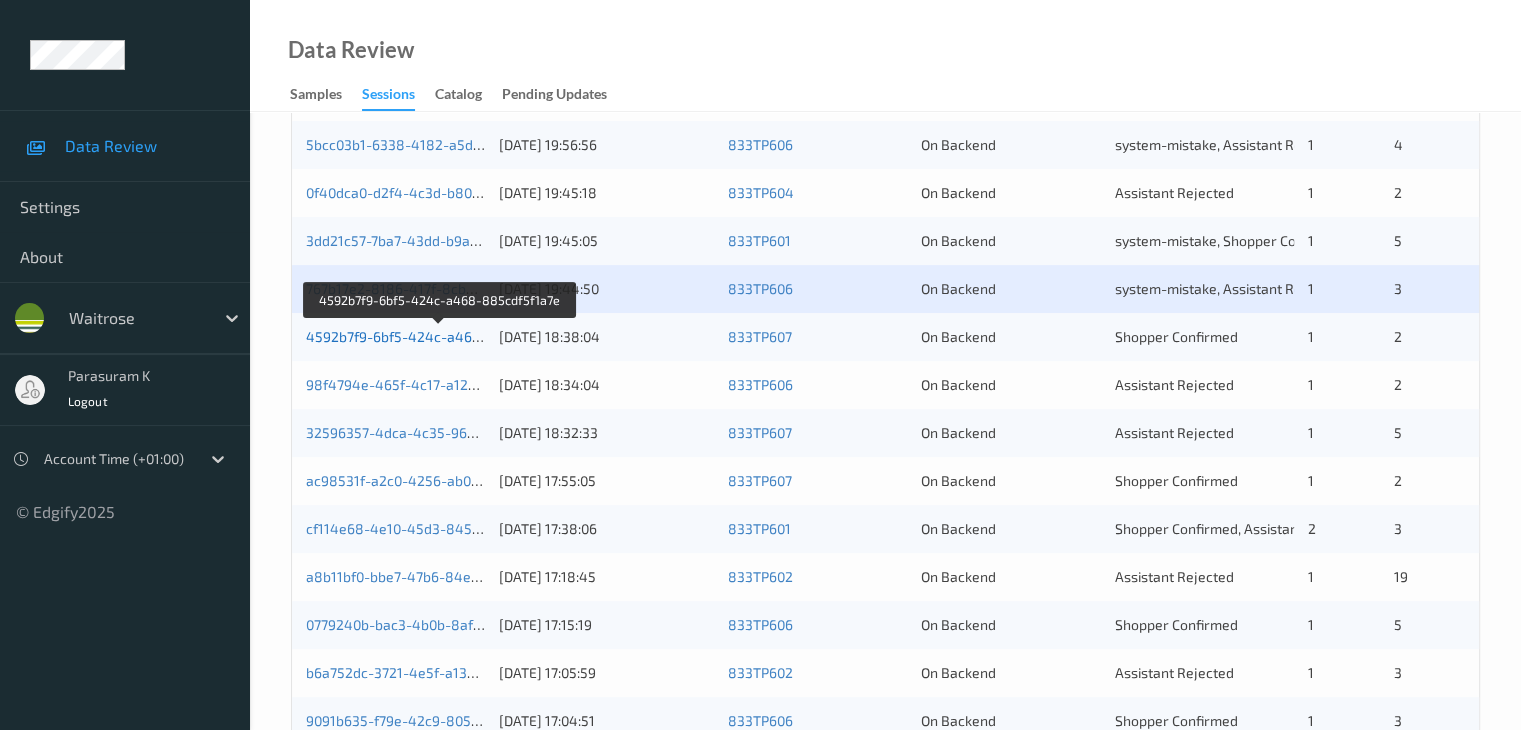 click on "4592b7f9-6bf5-424c-a468-885cdf5f1a7e" at bounding box center [440, 336] 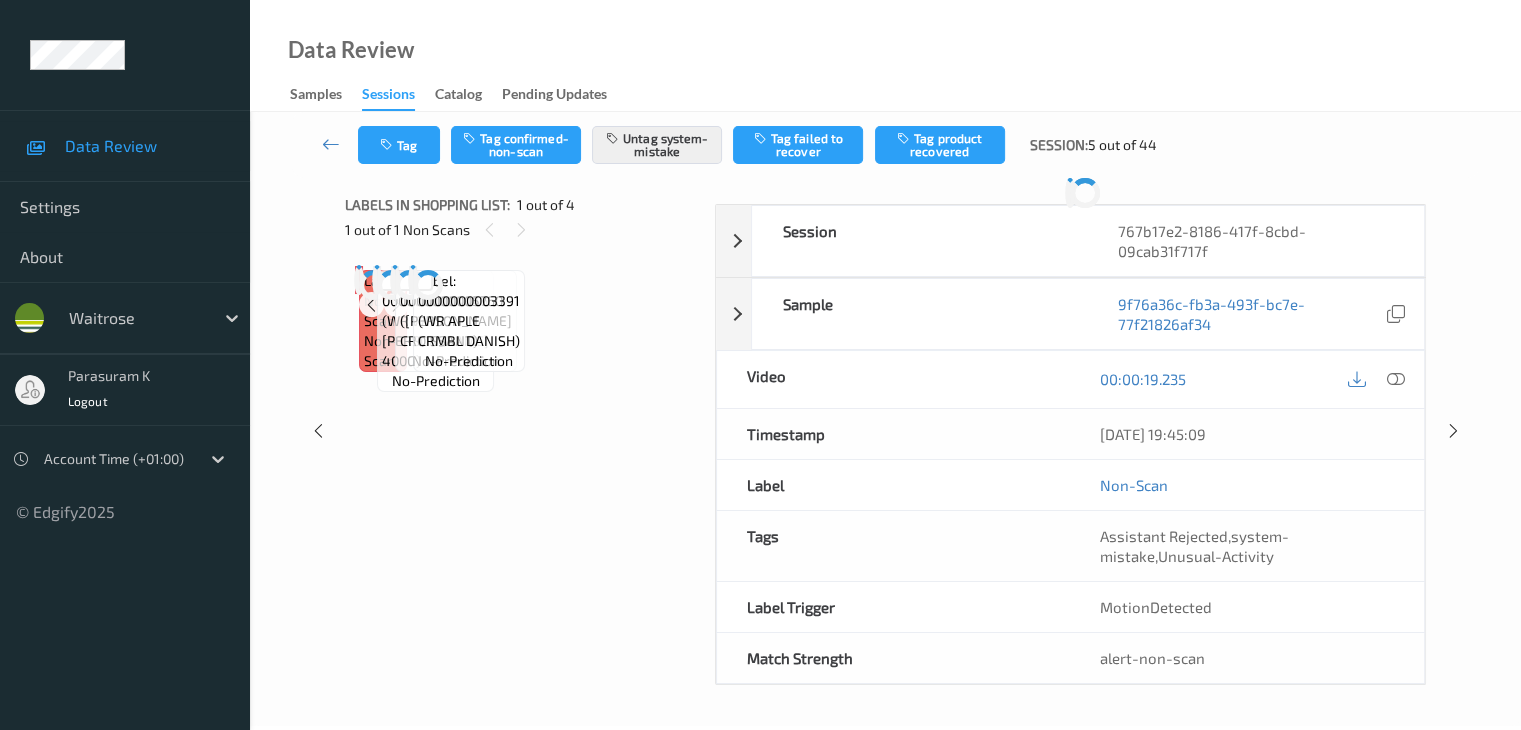 scroll, scrollTop: 0, scrollLeft: 0, axis: both 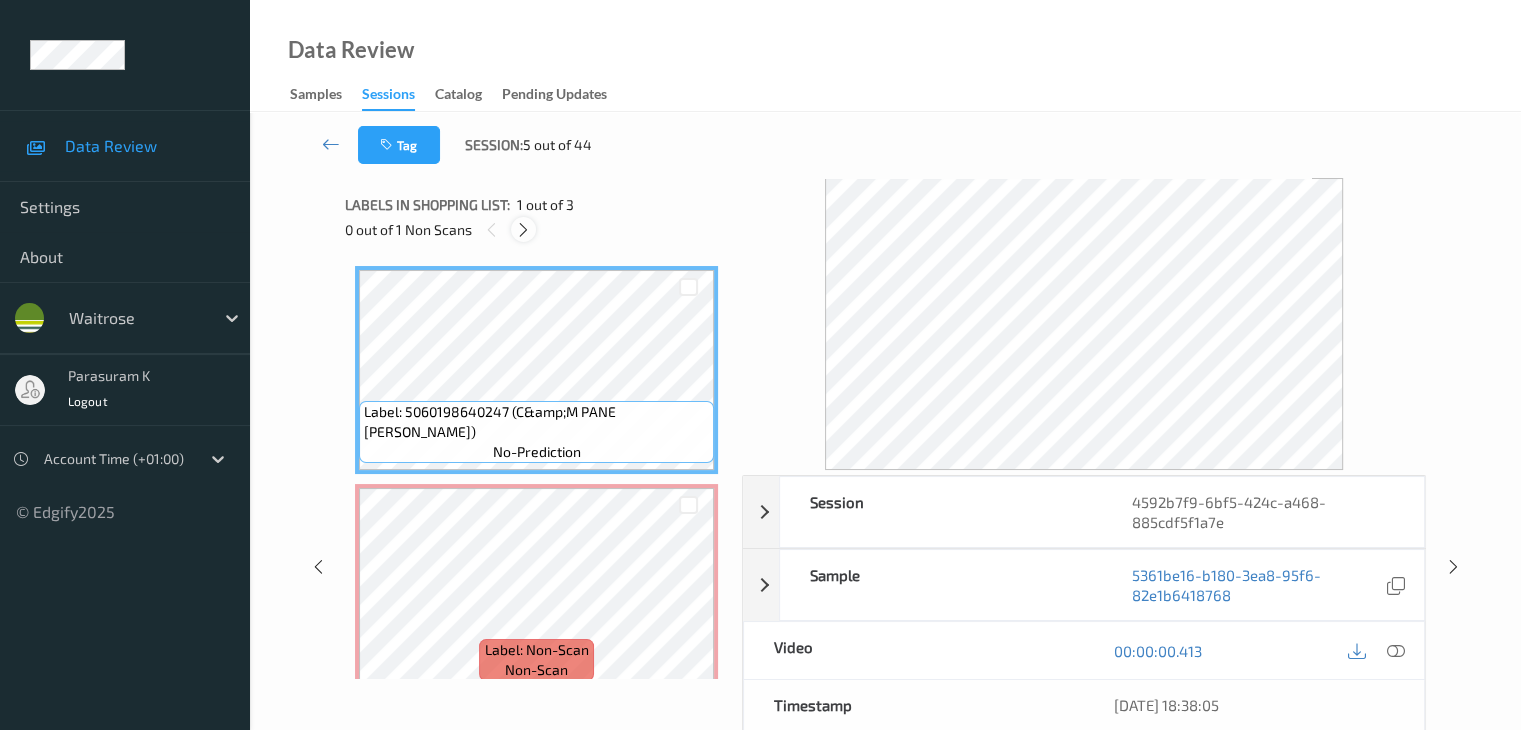 click at bounding box center (523, 230) 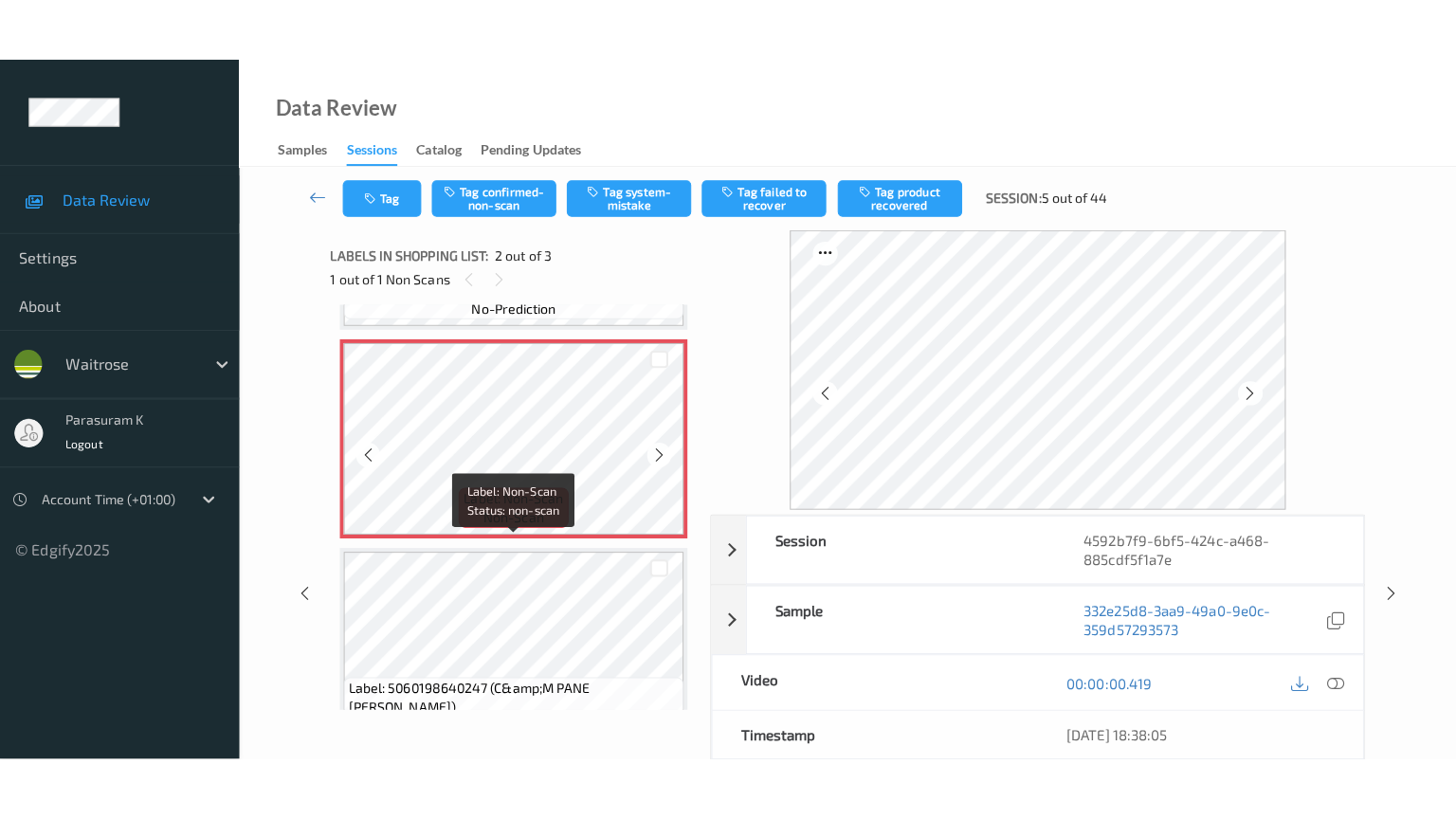 scroll, scrollTop: 228, scrollLeft: 0, axis: vertical 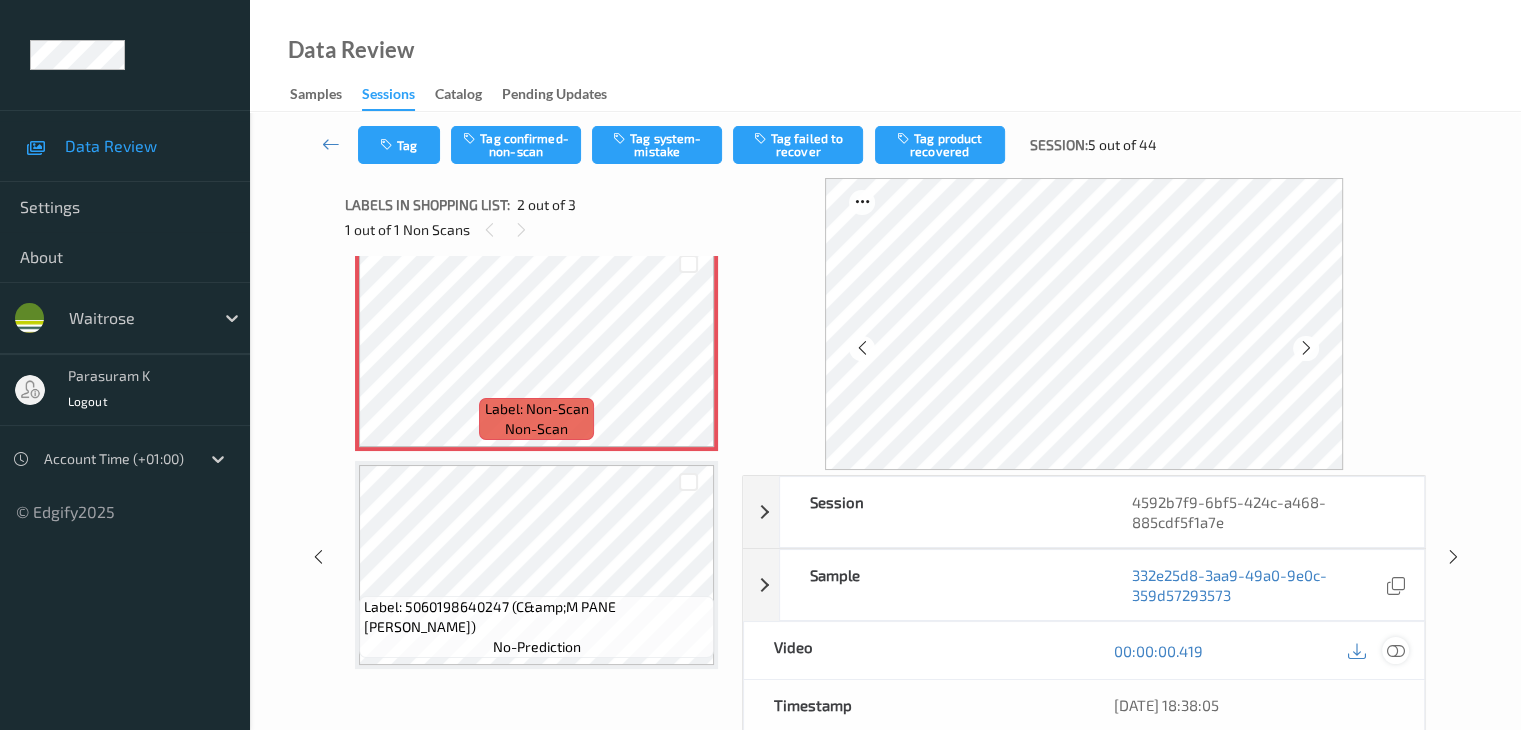 click at bounding box center [1395, 651] 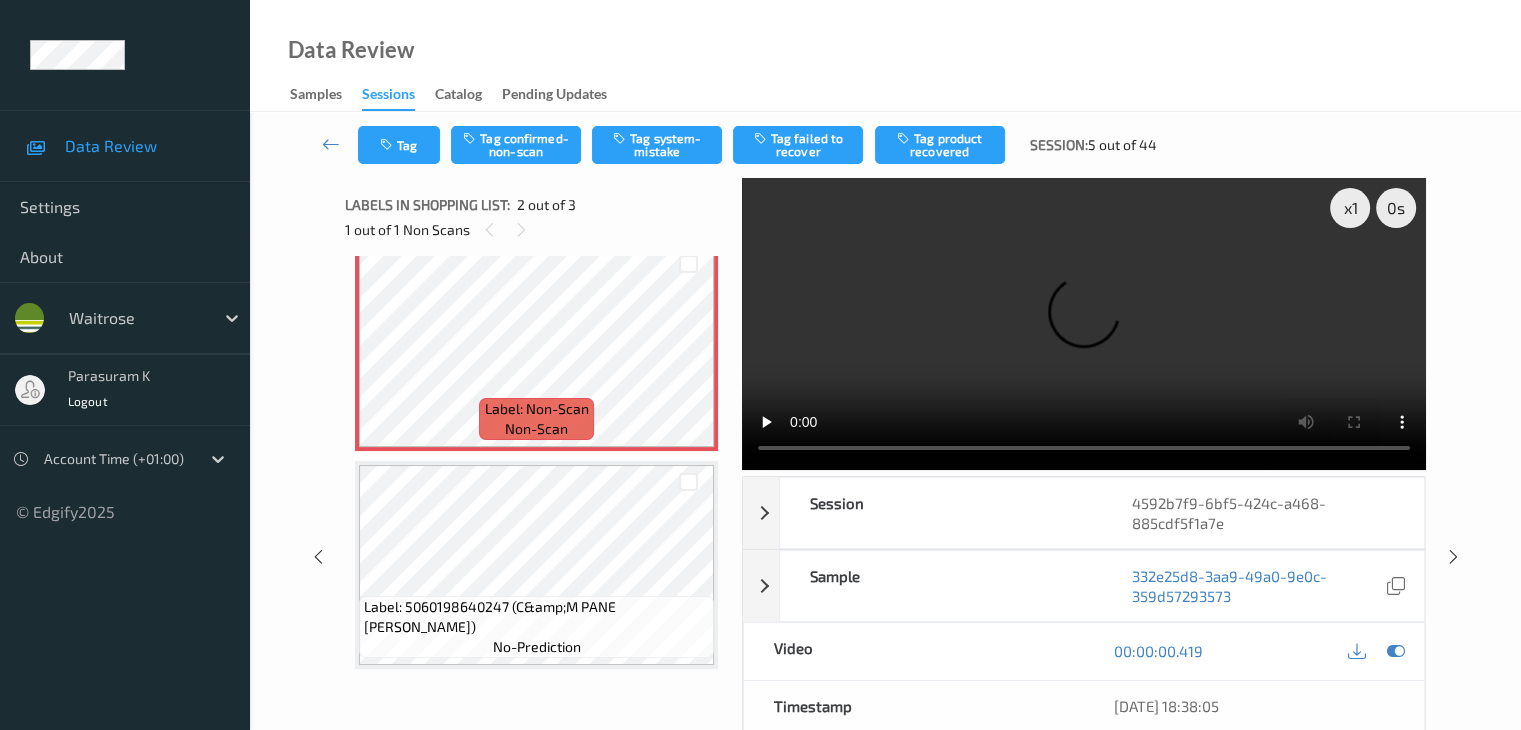scroll, scrollTop: 107, scrollLeft: 0, axis: vertical 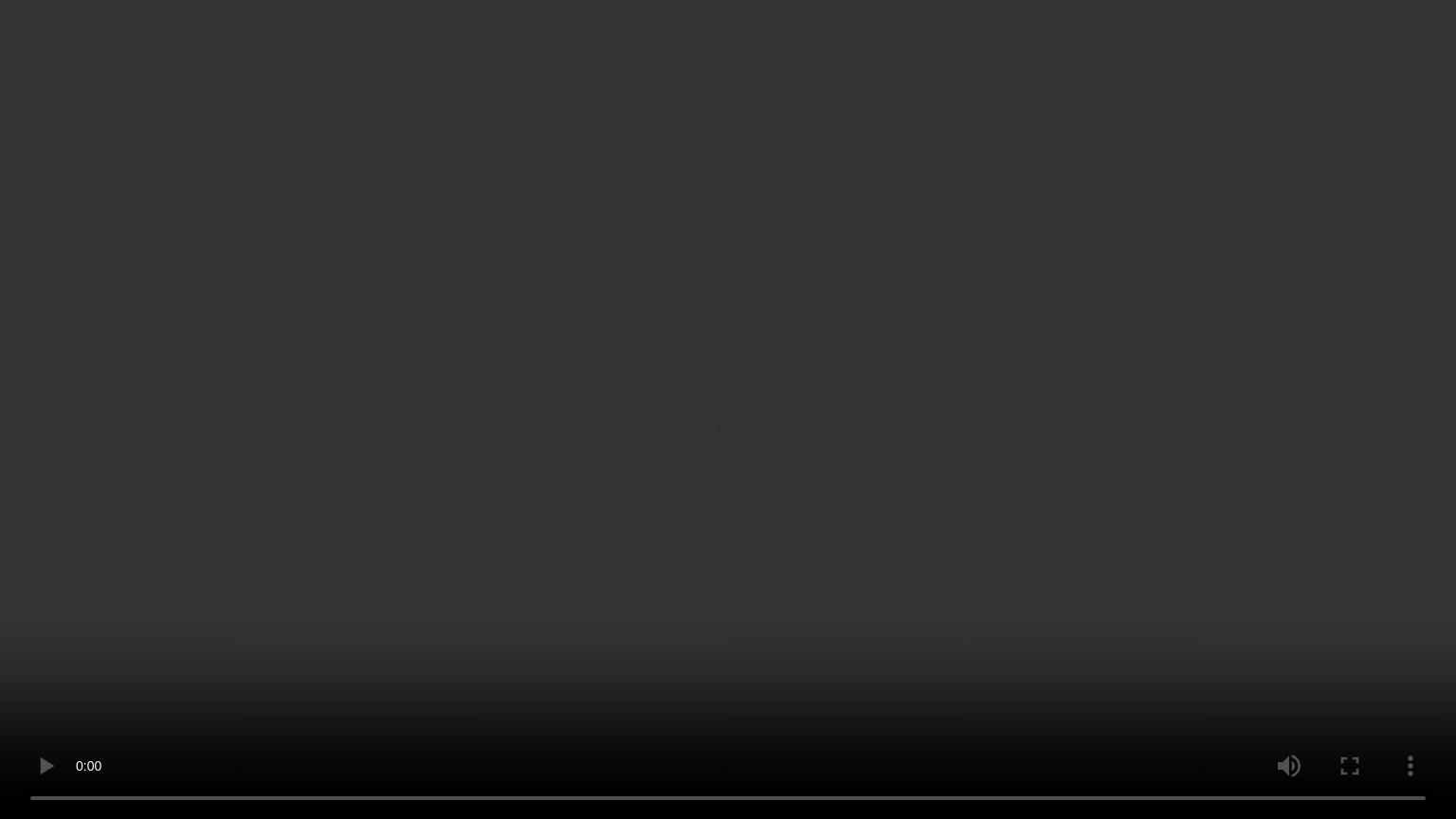 type 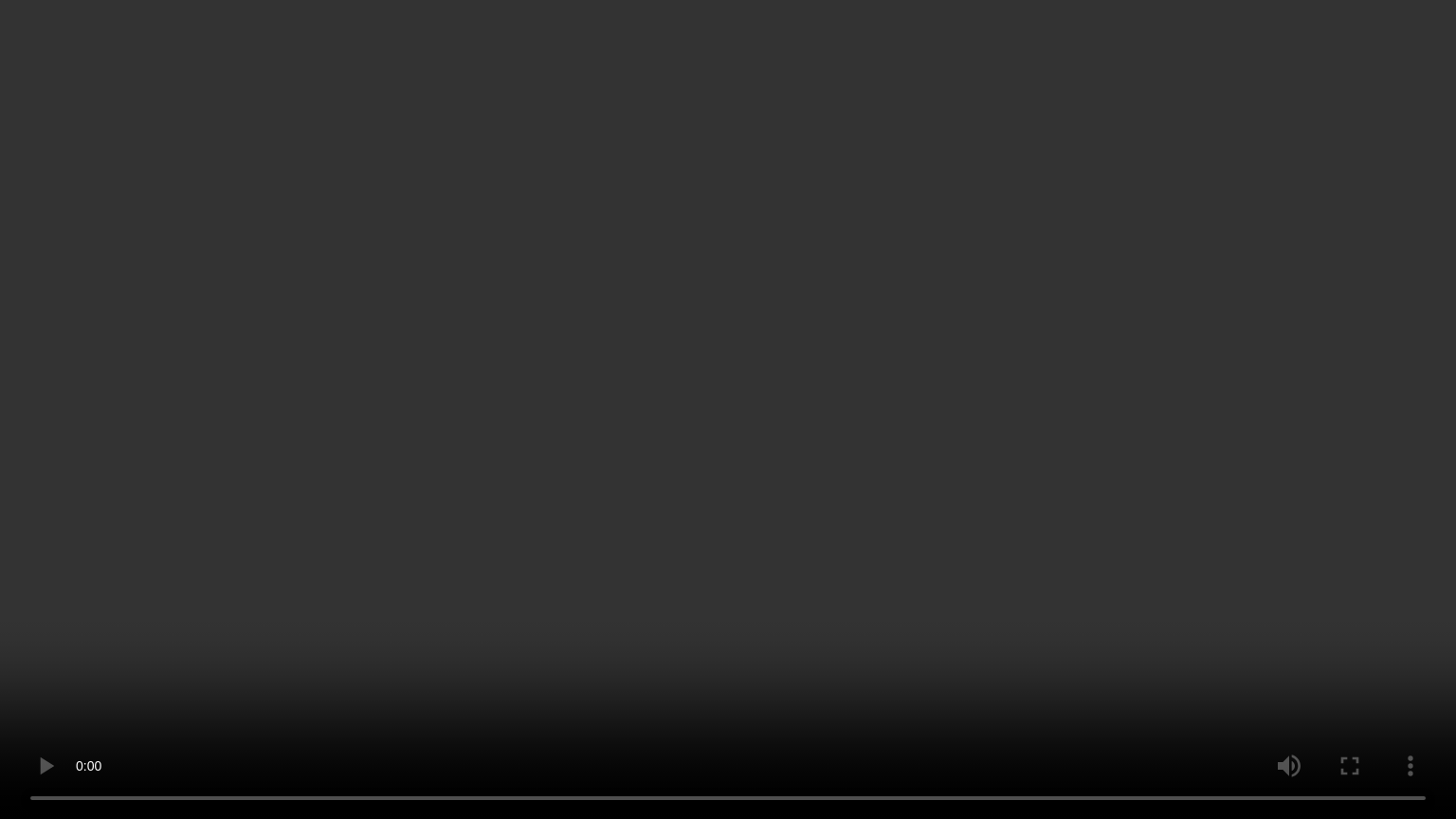 click at bounding box center [728, 410] 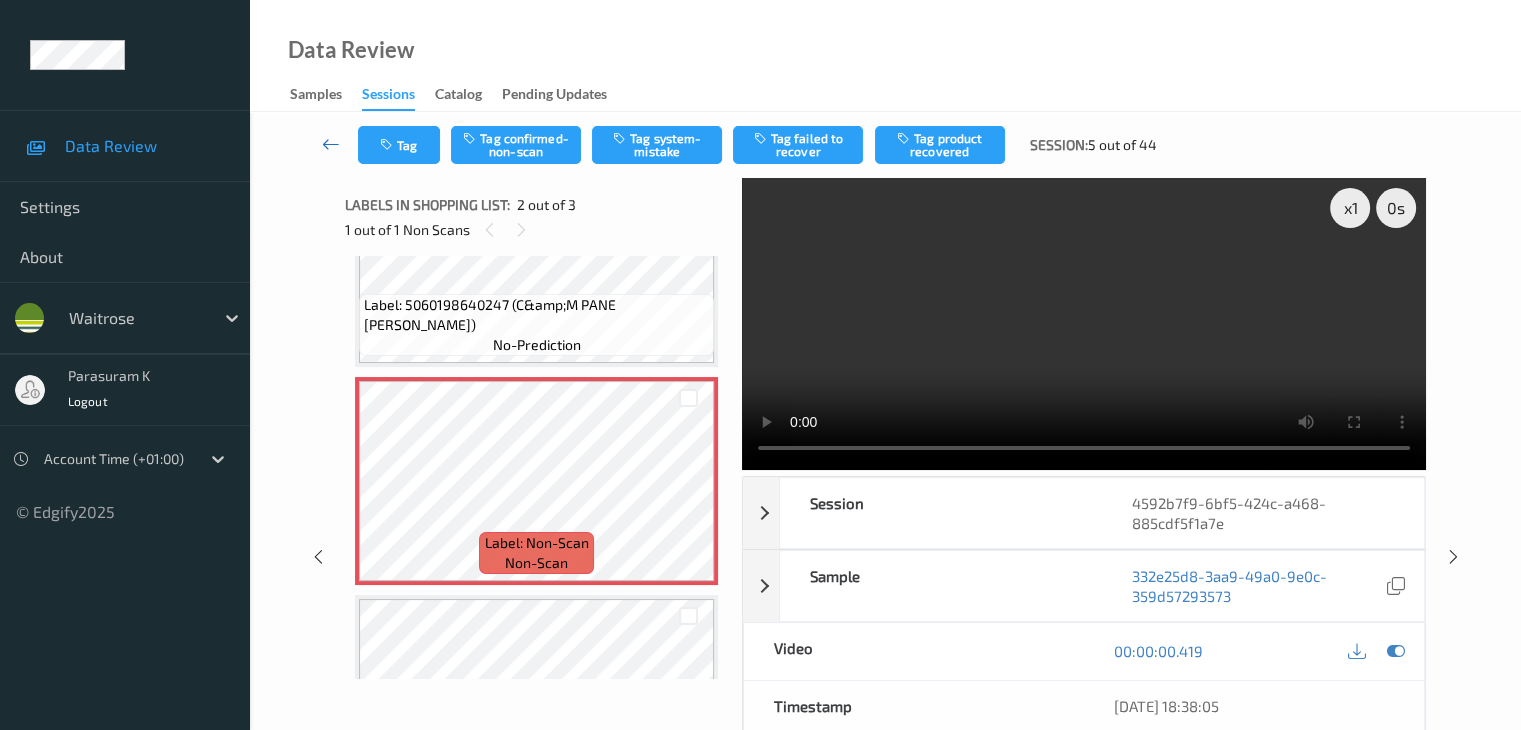 click at bounding box center [331, 144] 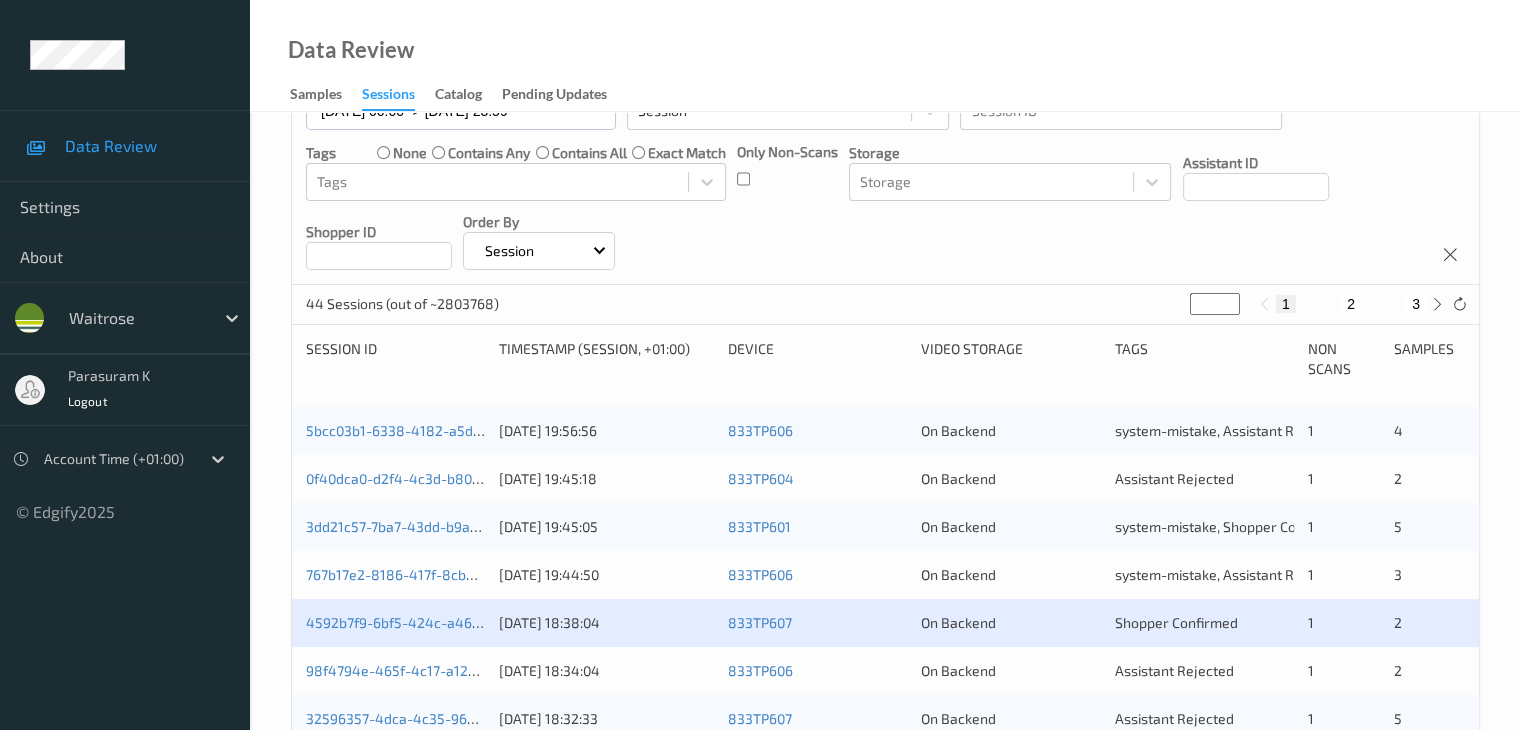 scroll, scrollTop: 300, scrollLeft: 0, axis: vertical 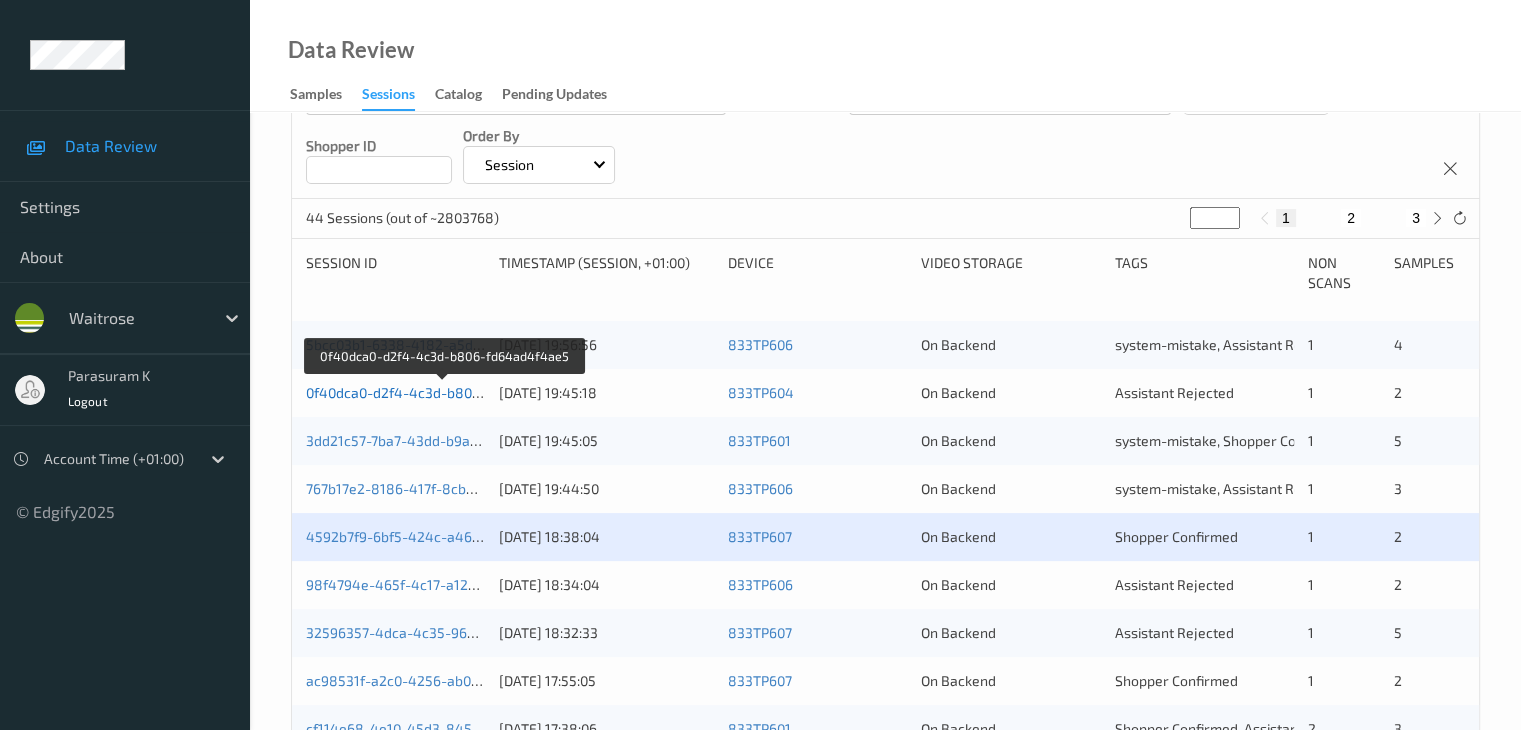 click on "0f40dca0-d2f4-4c3d-b806-fd64ad4f4ae5" at bounding box center [442, 392] 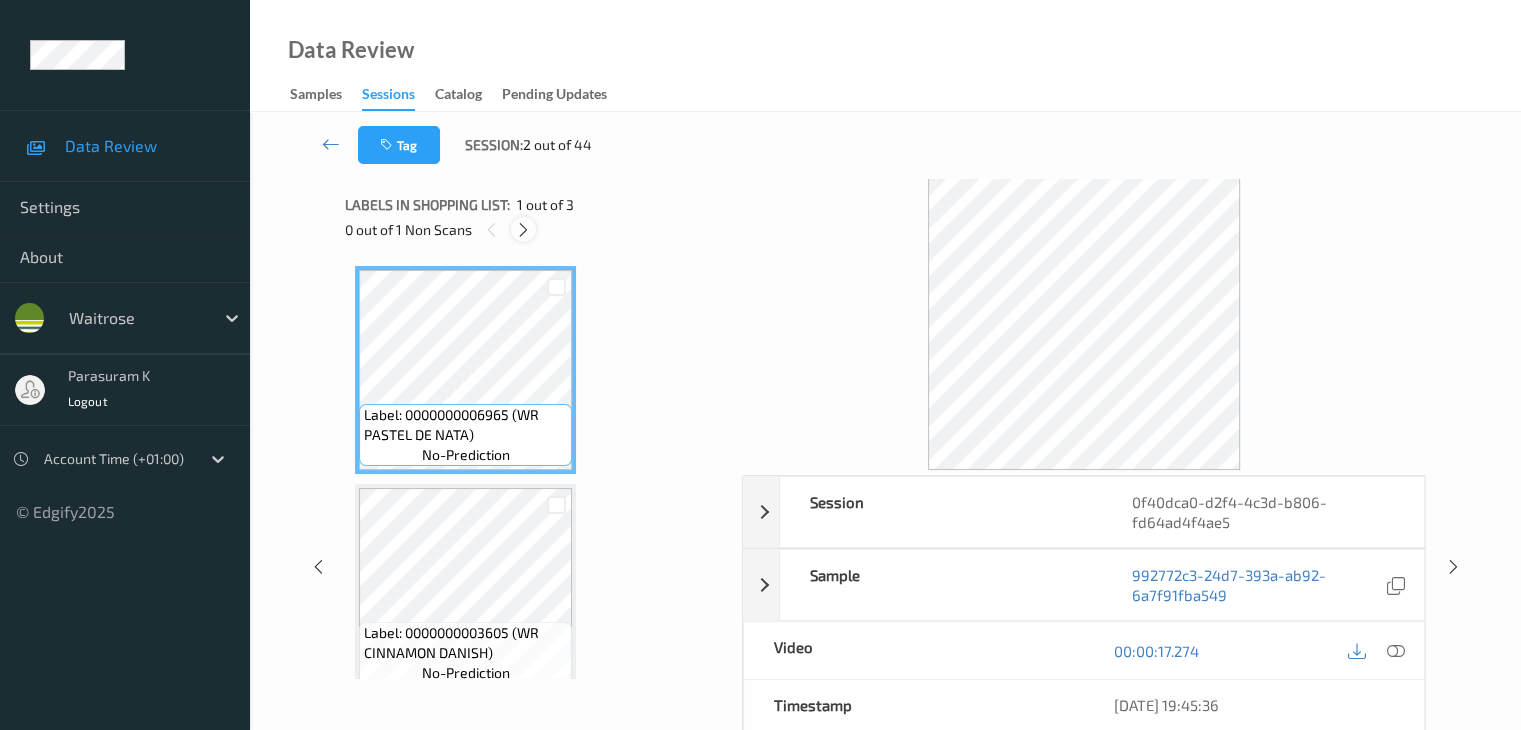 click at bounding box center (523, 230) 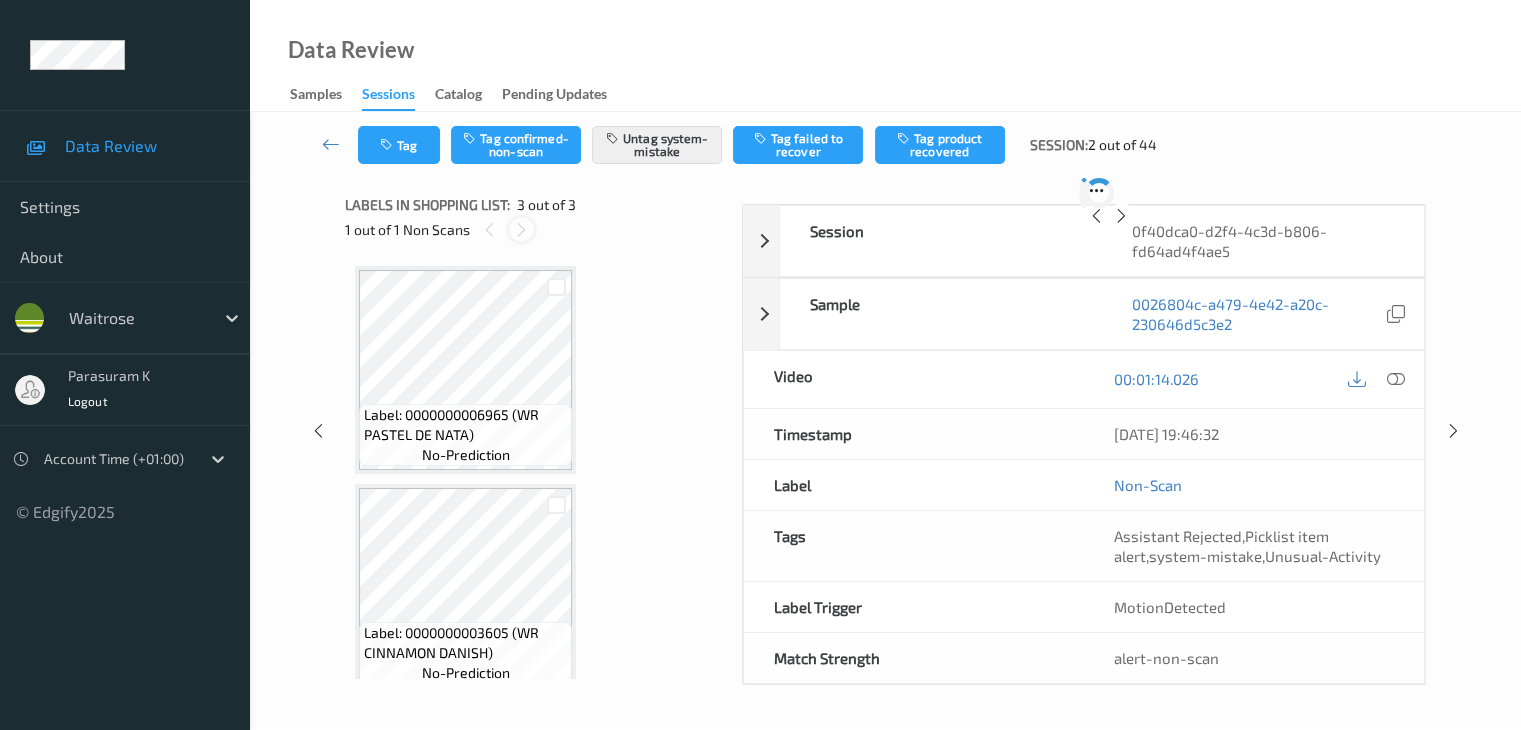 scroll, scrollTop: 228, scrollLeft: 0, axis: vertical 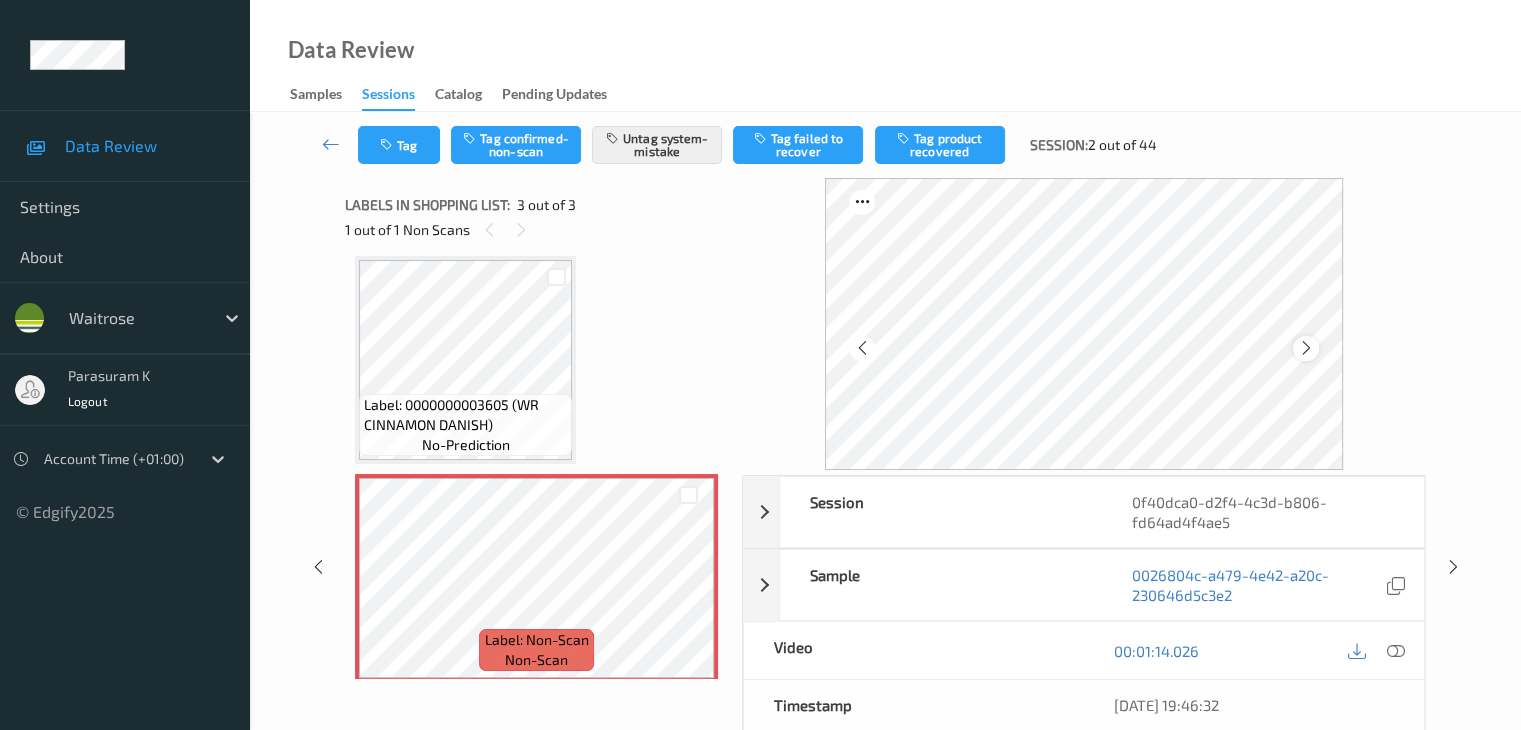 click at bounding box center [1306, 348] 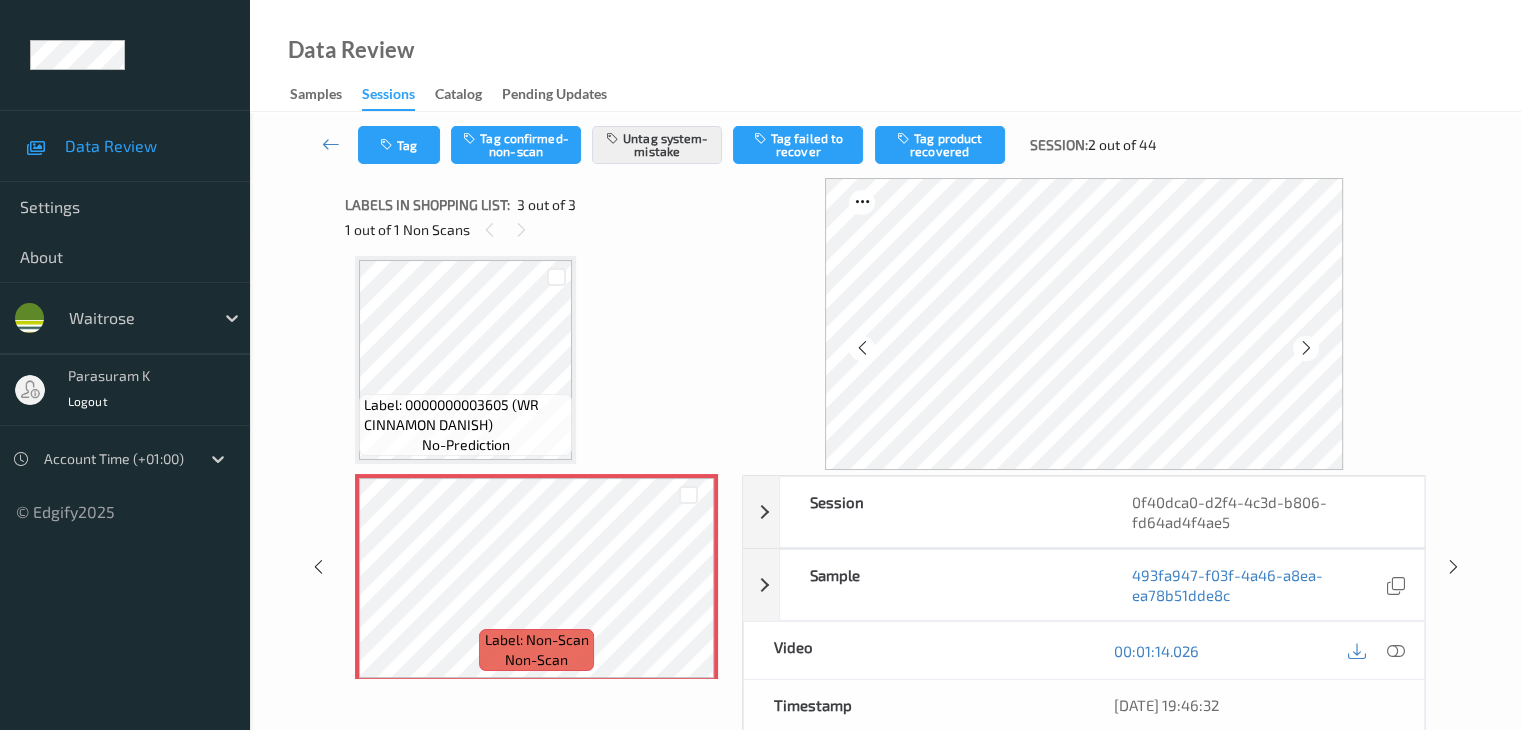 click at bounding box center [1306, 348] 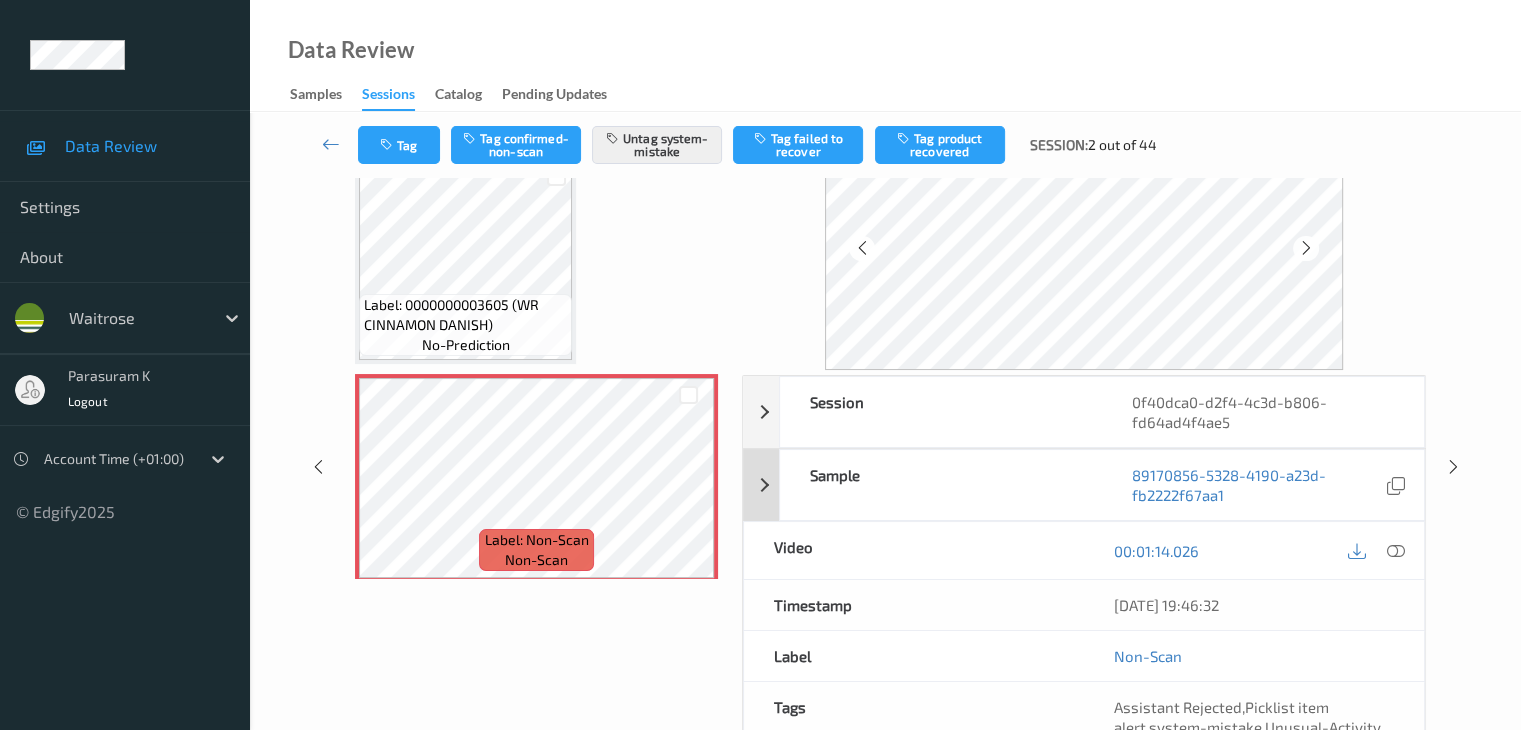 scroll, scrollTop: 200, scrollLeft: 0, axis: vertical 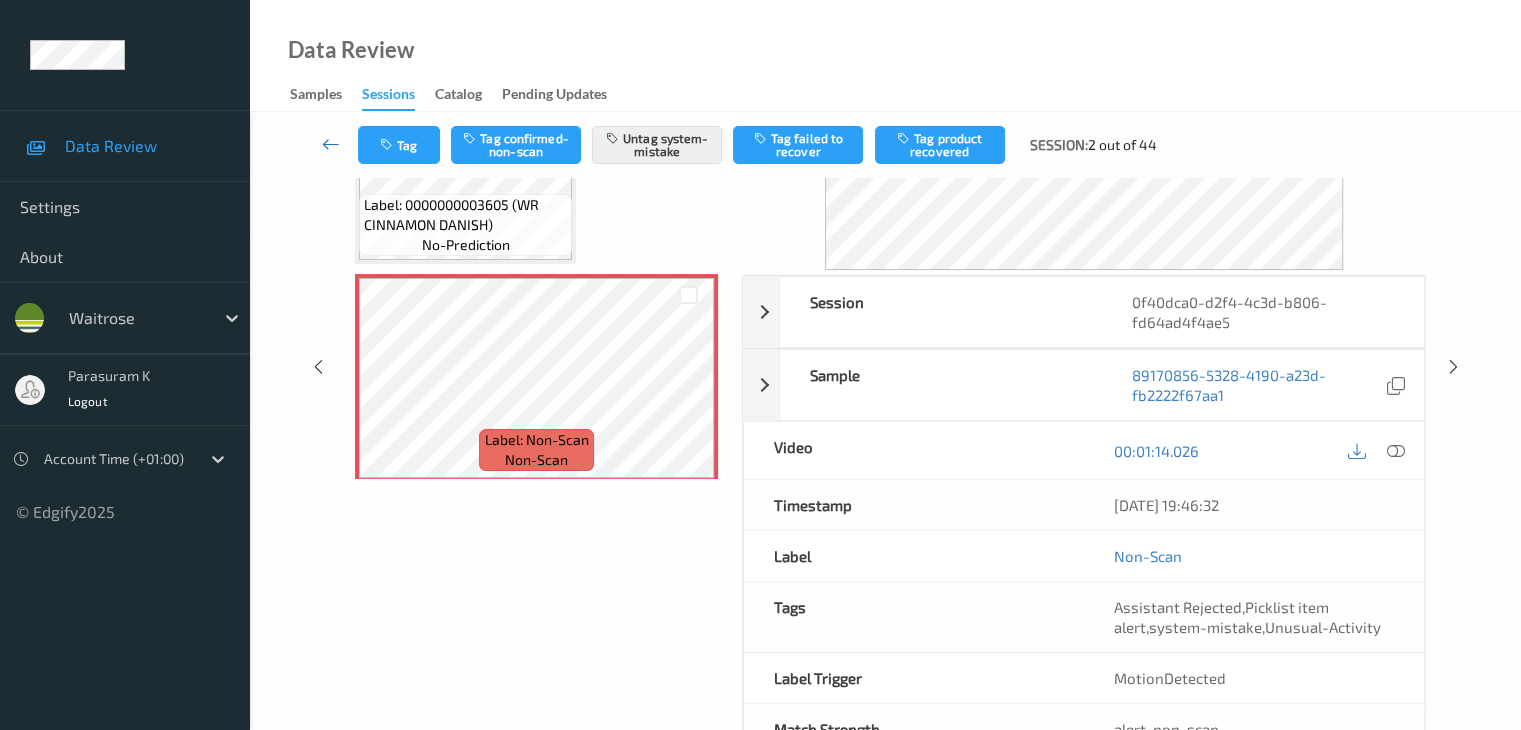click at bounding box center (331, 145) 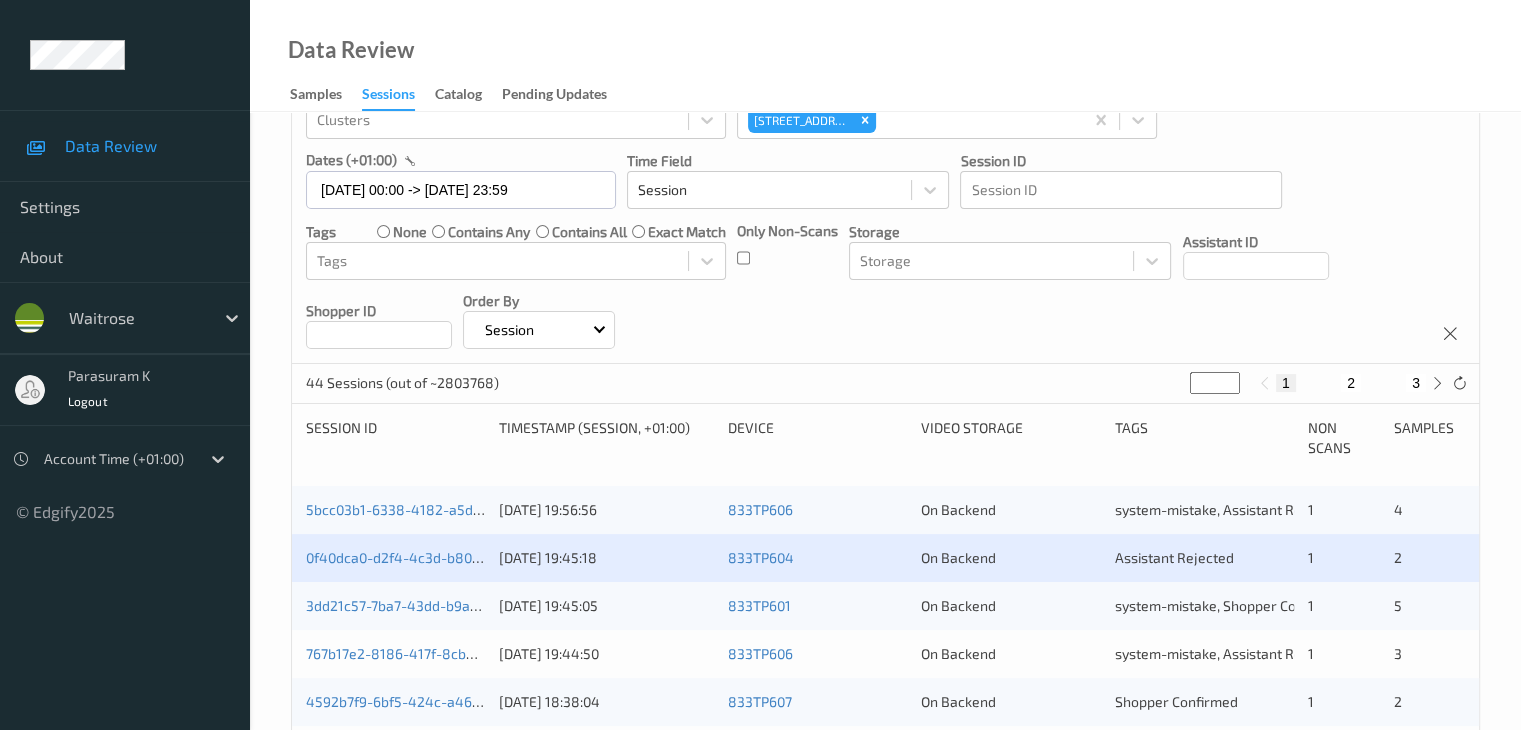 scroll, scrollTop: 300, scrollLeft: 0, axis: vertical 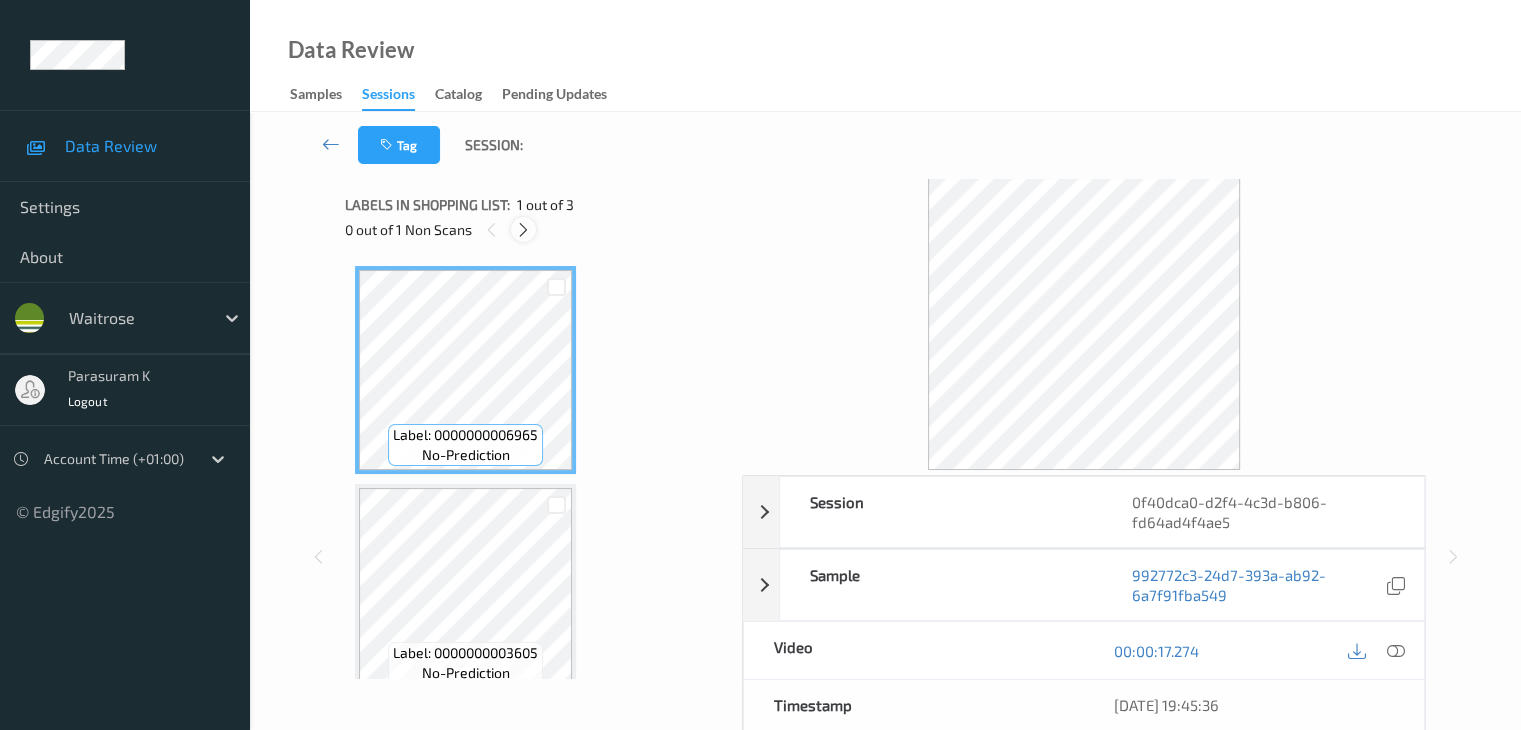 click at bounding box center (523, 229) 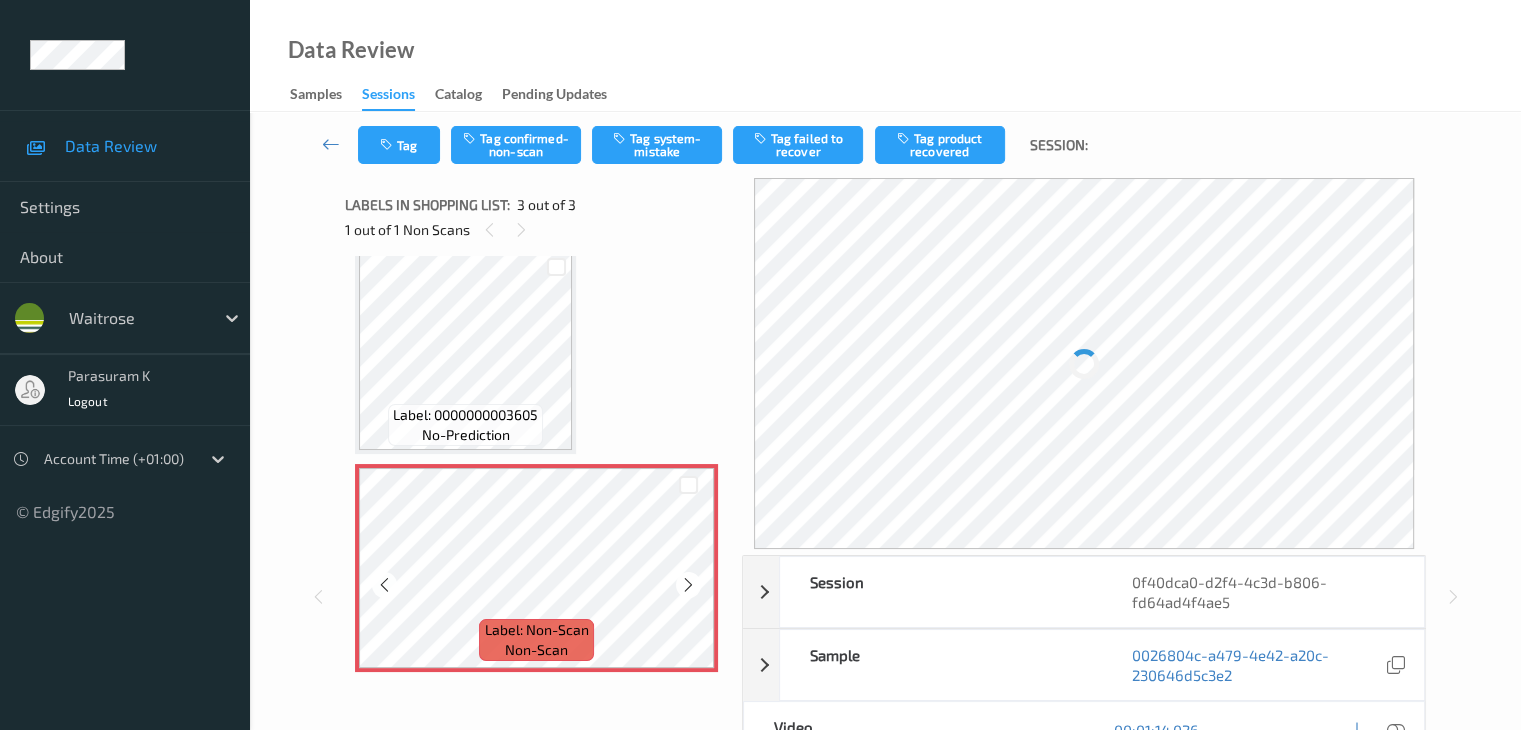 scroll, scrollTop: 241, scrollLeft: 0, axis: vertical 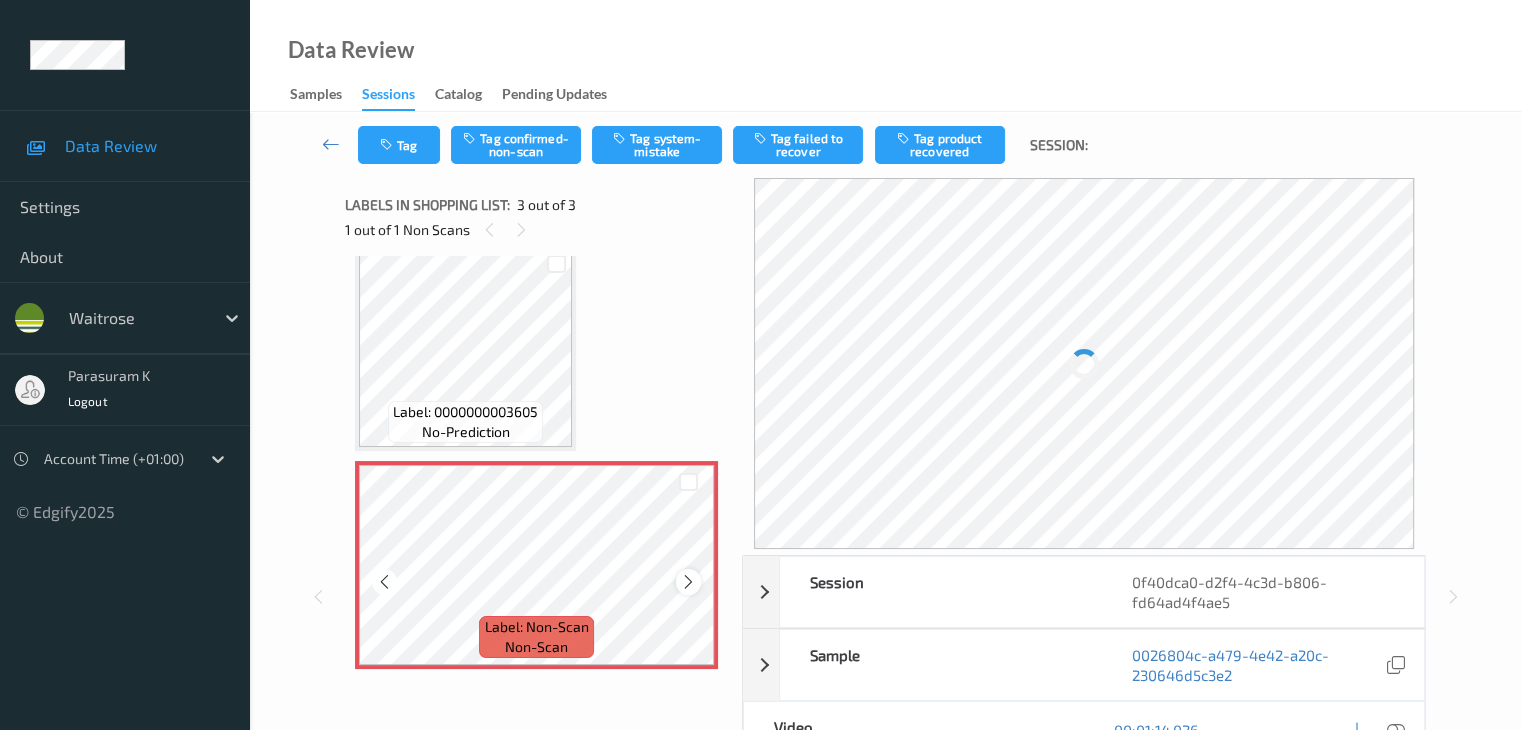 click at bounding box center (688, 582) 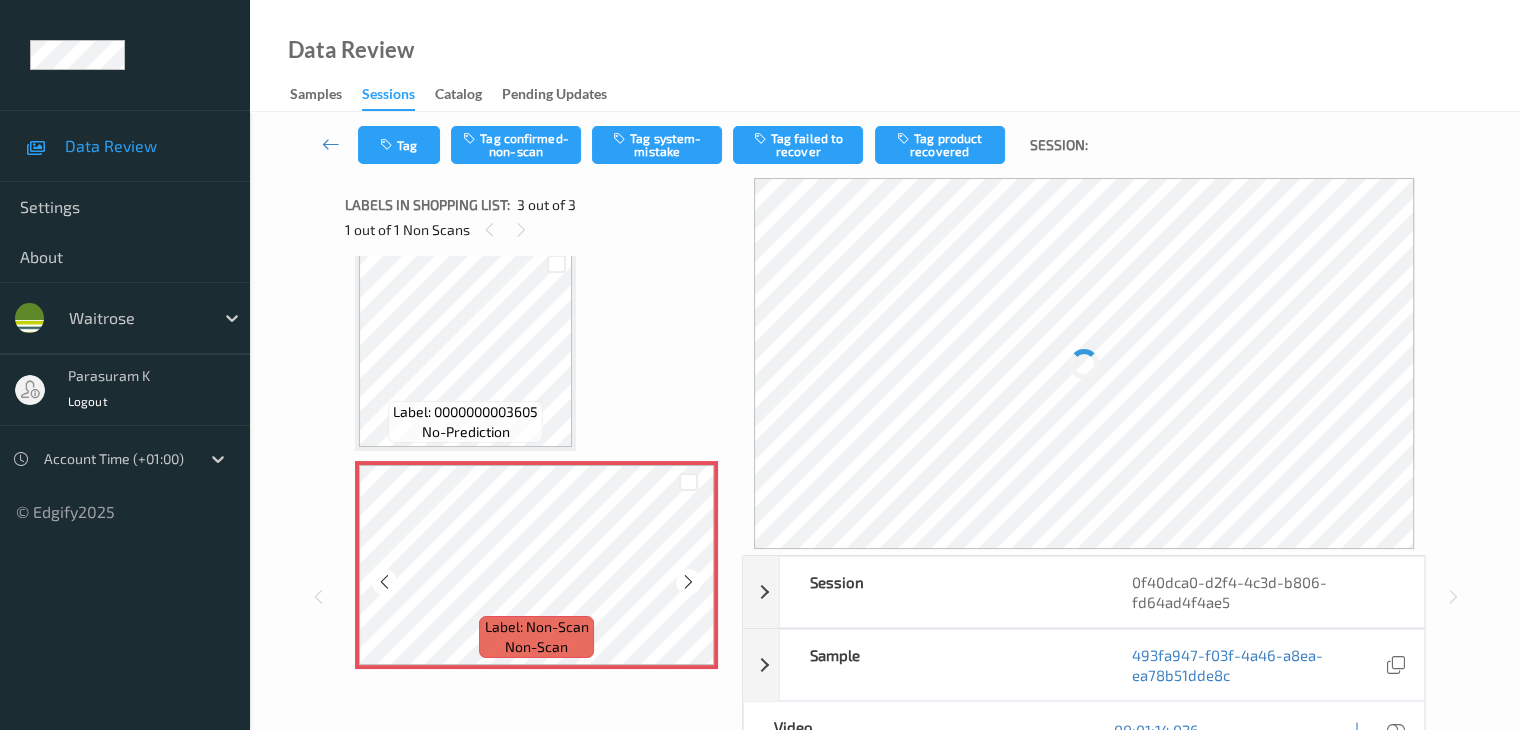 click at bounding box center [688, 582] 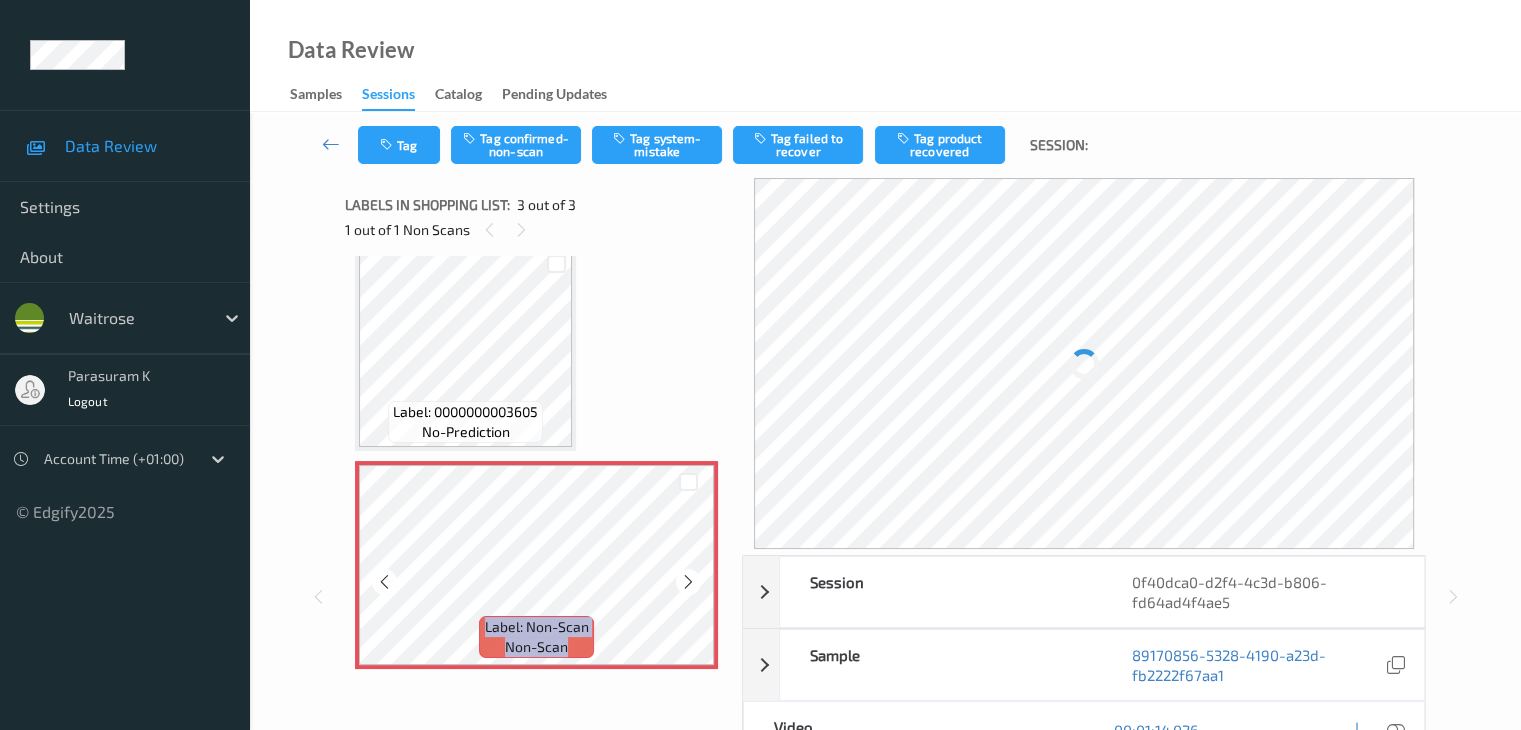 click at bounding box center (688, 582) 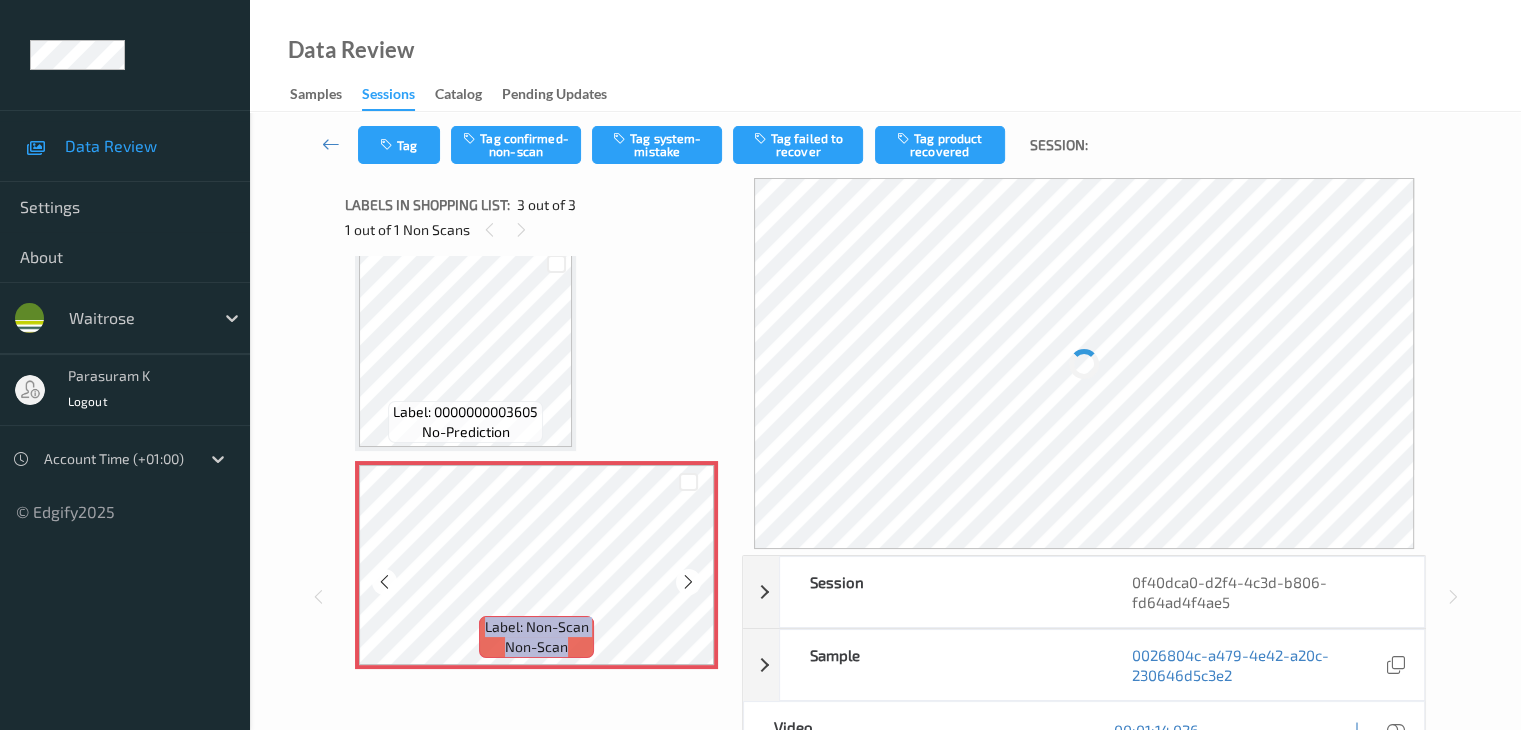 click at bounding box center (688, 582) 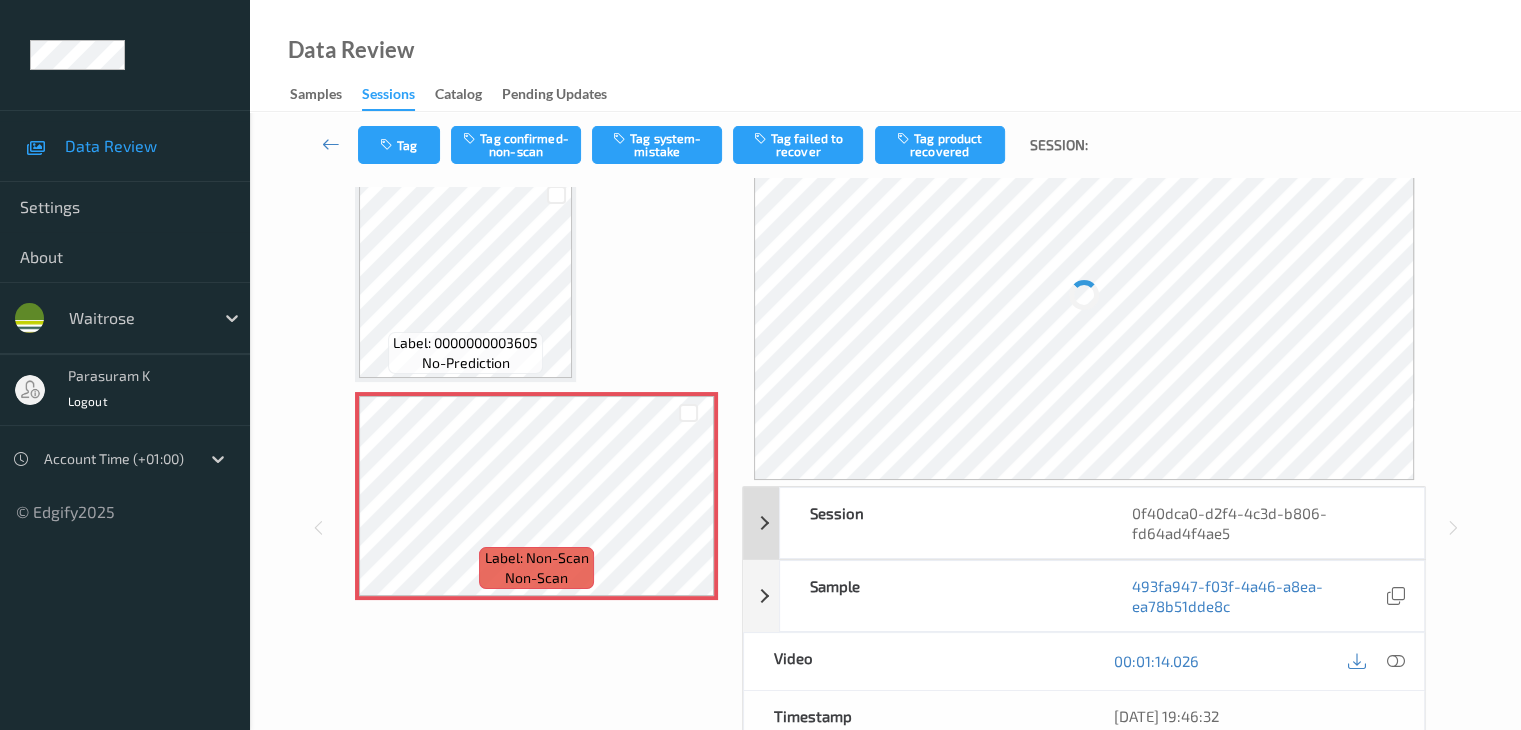 scroll, scrollTop: 200, scrollLeft: 0, axis: vertical 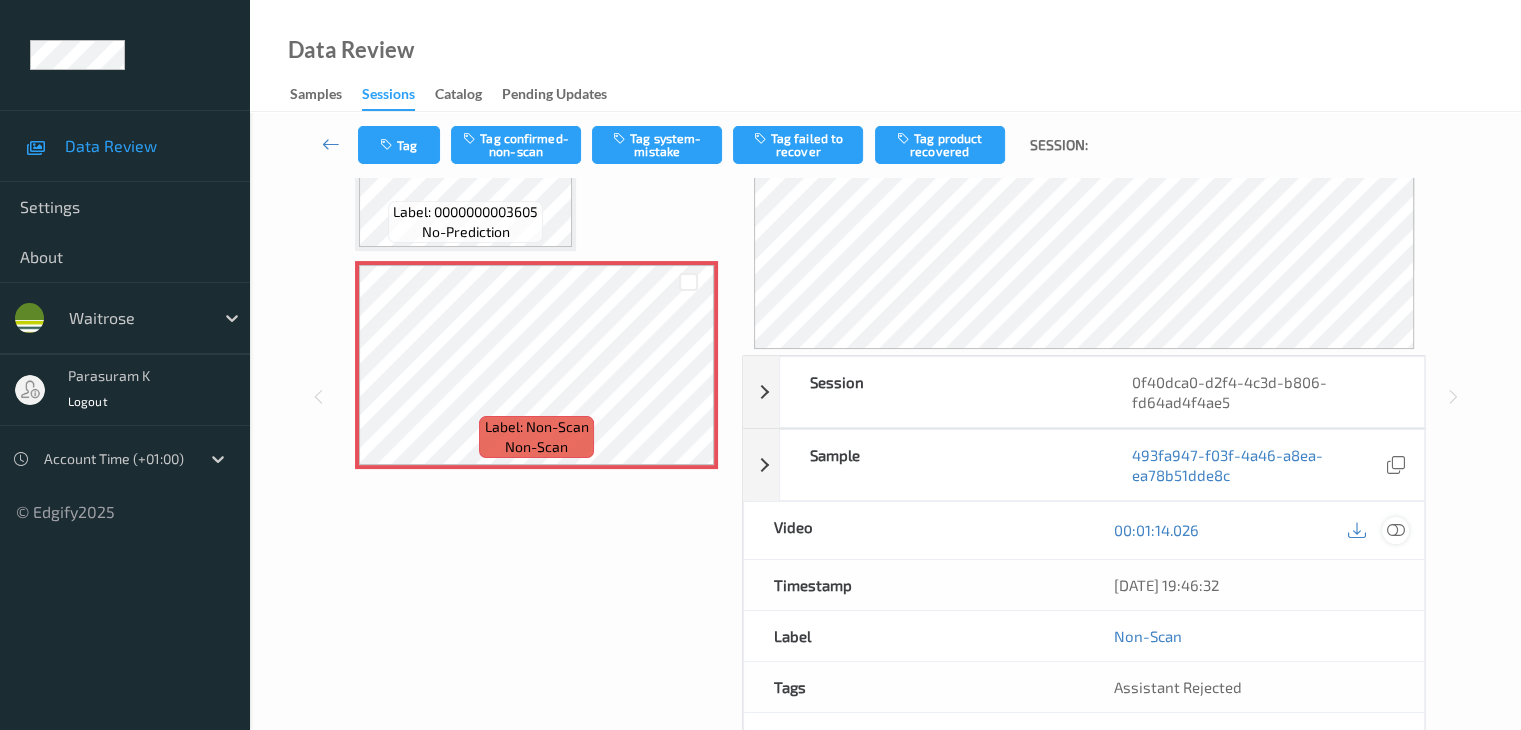 click at bounding box center [1395, 530] 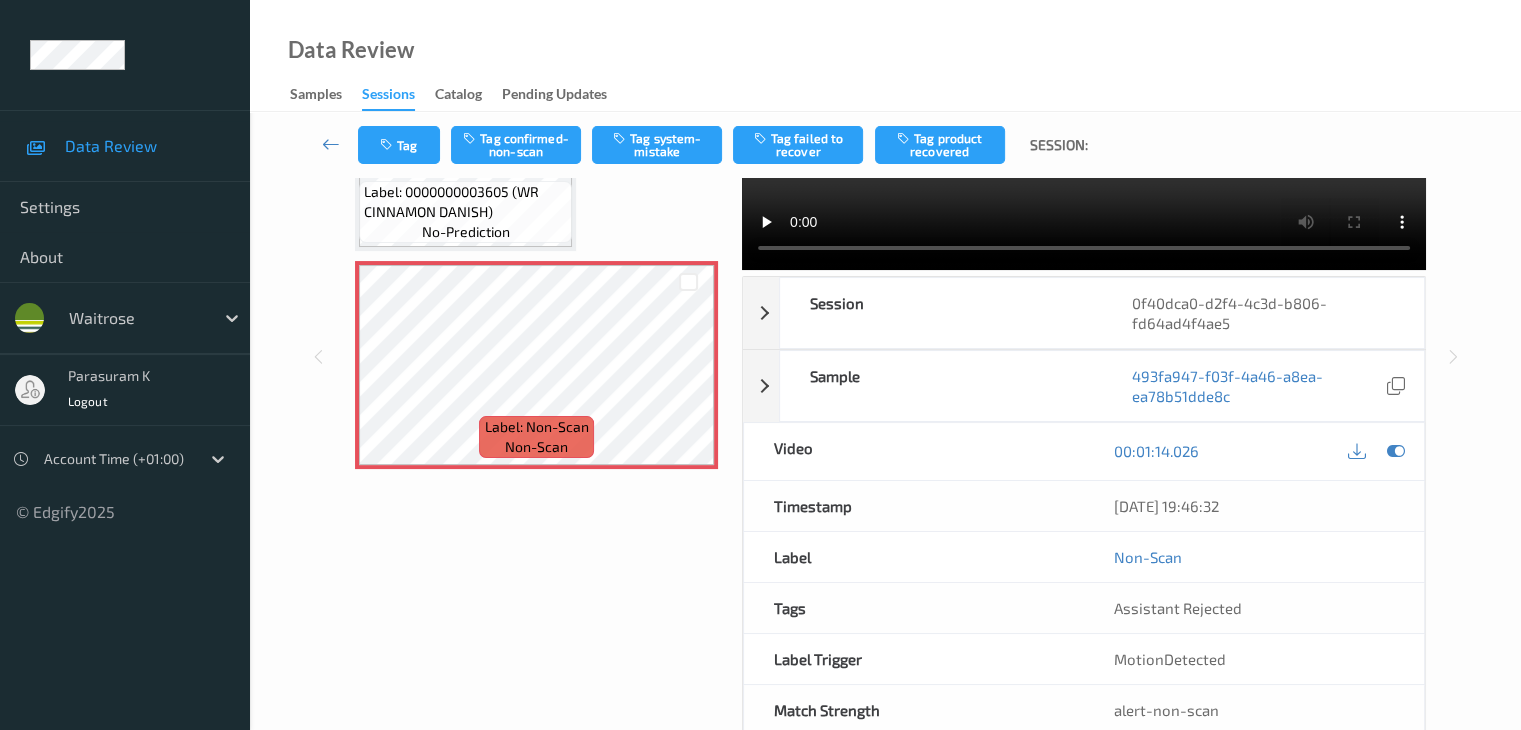 scroll, scrollTop: 100, scrollLeft: 0, axis: vertical 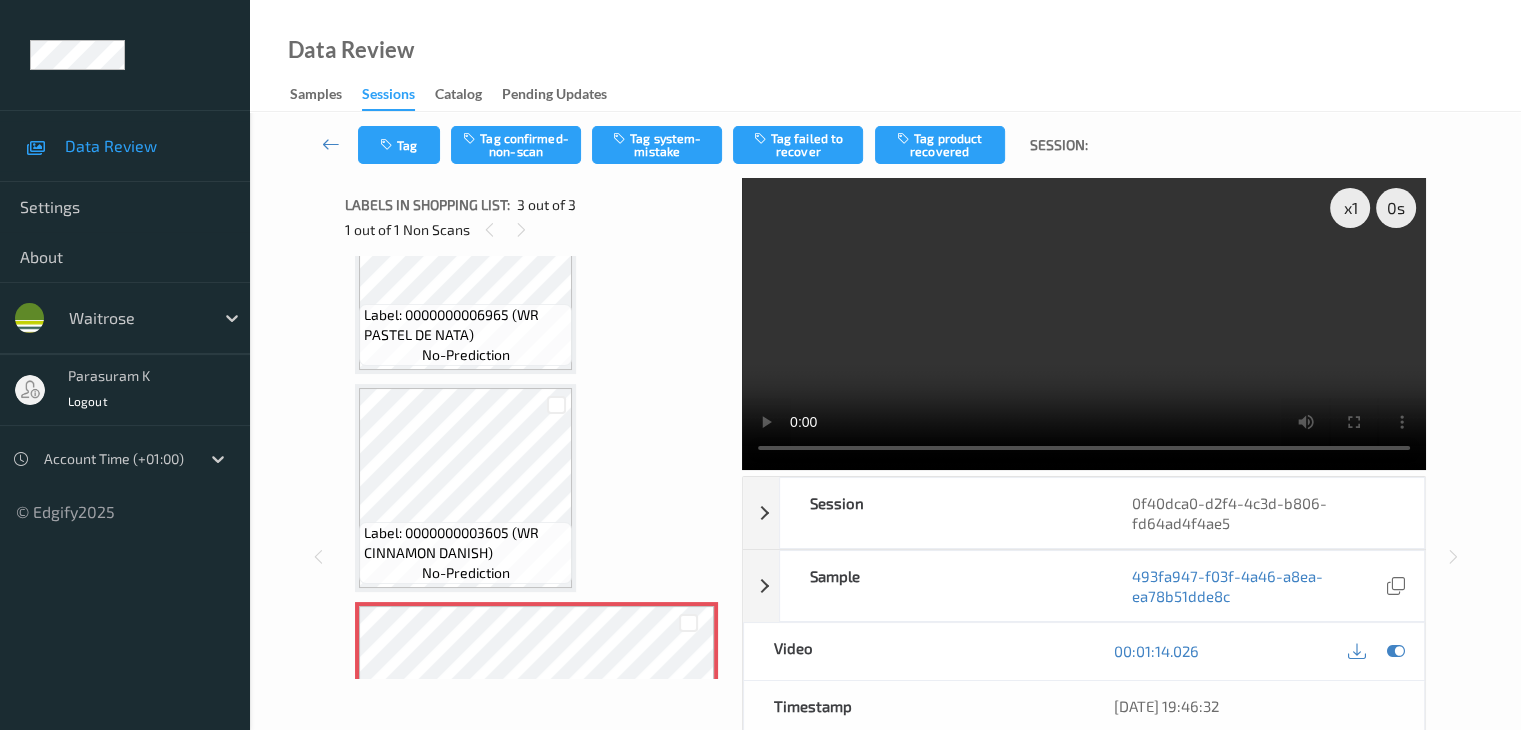 click on "Tag Tag   confirmed-non-scan Tag   system-mistake Tag   failed to recover Tag   product recovered Session: x 1 0 s Session 0f40dca0-d2f4-4c3d-b806-fd64ad4f4ae5 Session ID 0f40dca0-d2f4-4c3d-b806-fd64ad4f4ae5 Session 01/07/2025 19:45:18 Timestamp 01/07/2025 19:45:18 Tags Assistant Rejected Device 833TP604 Assistant ID N/A Shopper ID N/A Sample 493fa947-f03f-4a46-a8ea-ea78b51dde8c Group ID 82c5c41b-342a-4287-ad90-a6bb518a5481 Prediction Loss N/A Video 00:01:14.026 Timestamp 01/07/2025 19:46:32 Label Non-Scan Tags Assistant Rejected Label Trigger MotionDetected Match Strength alert-non-scan Labels in shopping list: 3 out of 3 1 out of 1 Non Scans Label: 0000000006965 (WR PASTEL DE NATA) no-prediction Label: 0000000003605 (WR CINNAMON DANISH) no-prediction Label: Non-Scan non-scan Label: Non-Scan non-scan Label: Non-Scan non-scan" at bounding box center [885, 545] 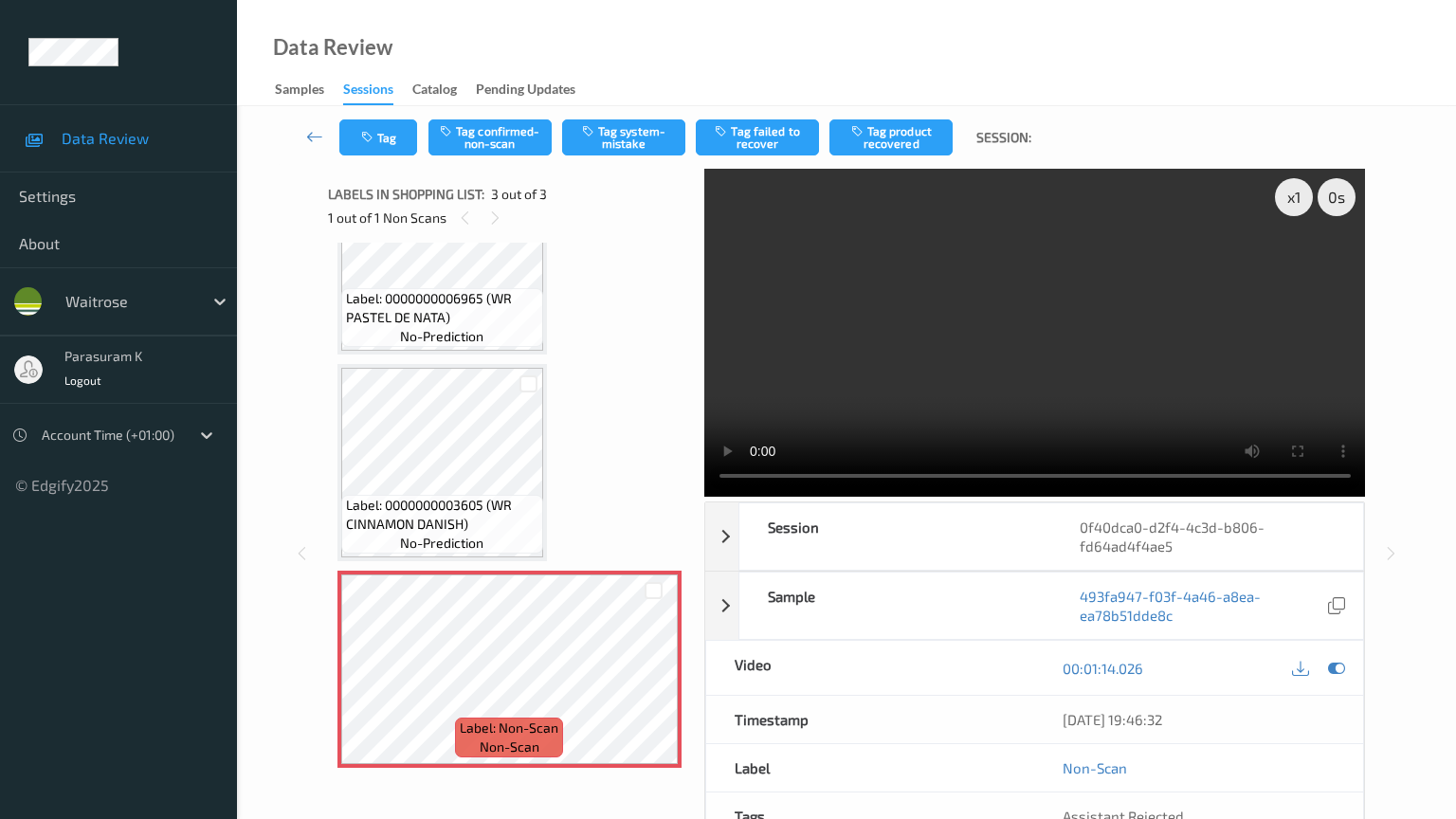 type 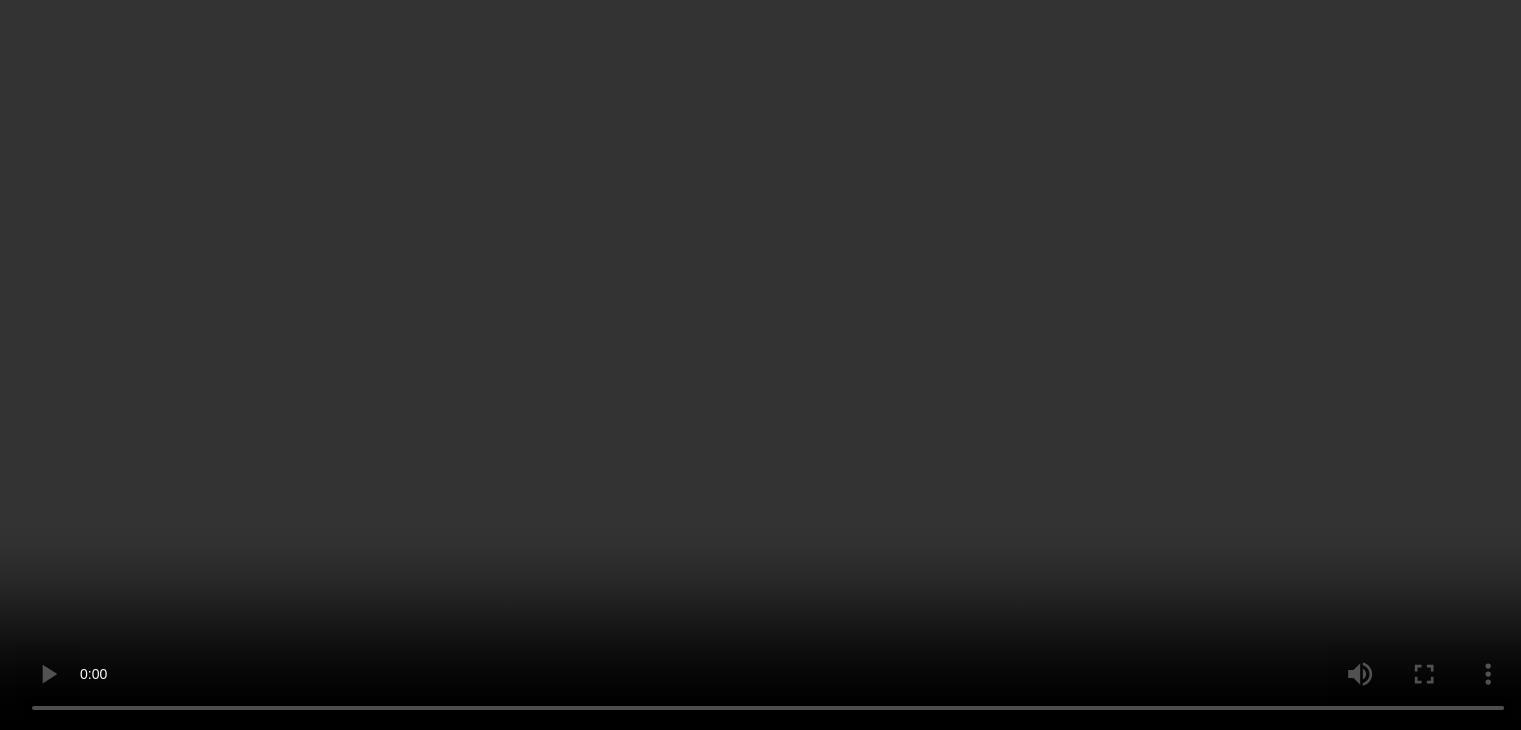 scroll, scrollTop: 100, scrollLeft: 0, axis: vertical 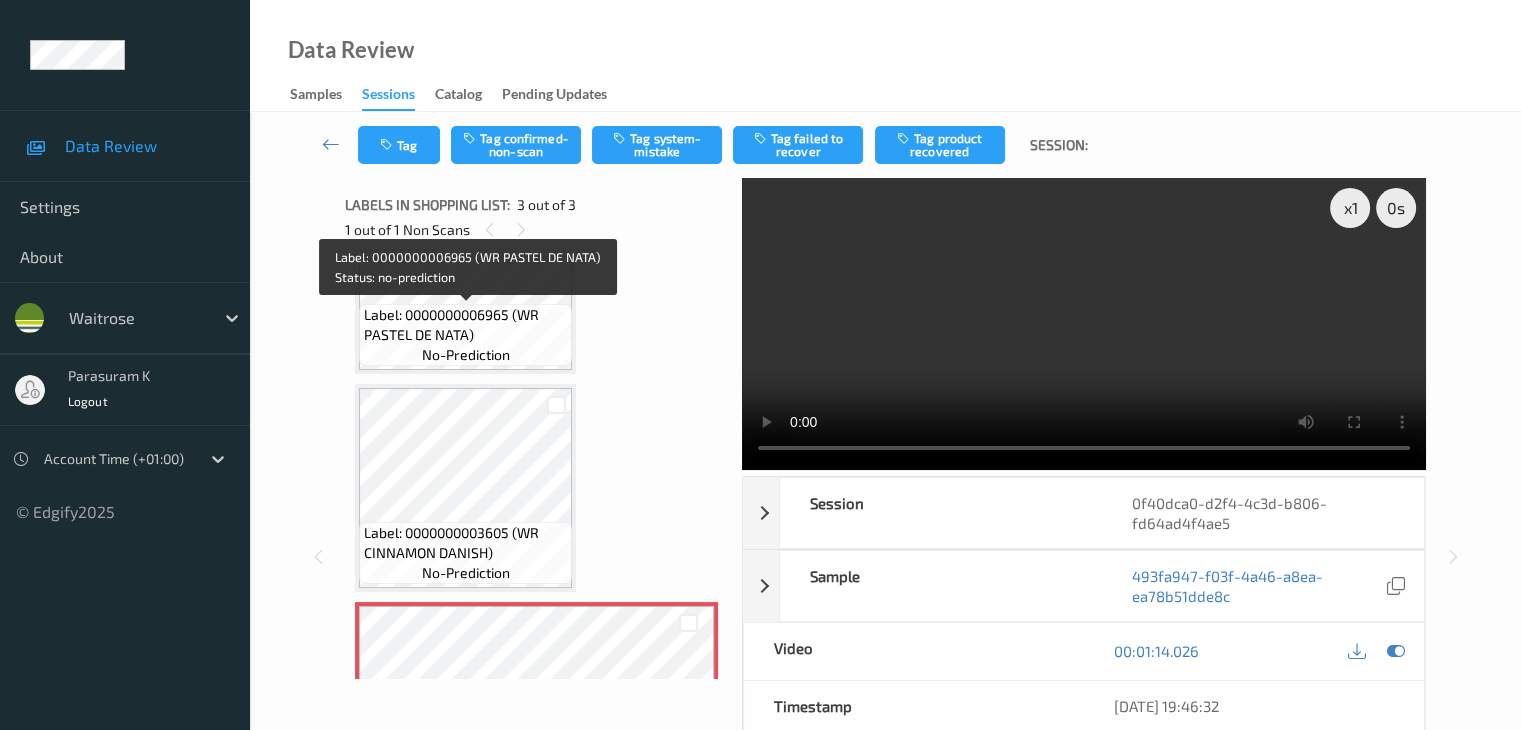 click on "Label: 0000000006965 (WR PASTEL DE NATA)" at bounding box center (465, 325) 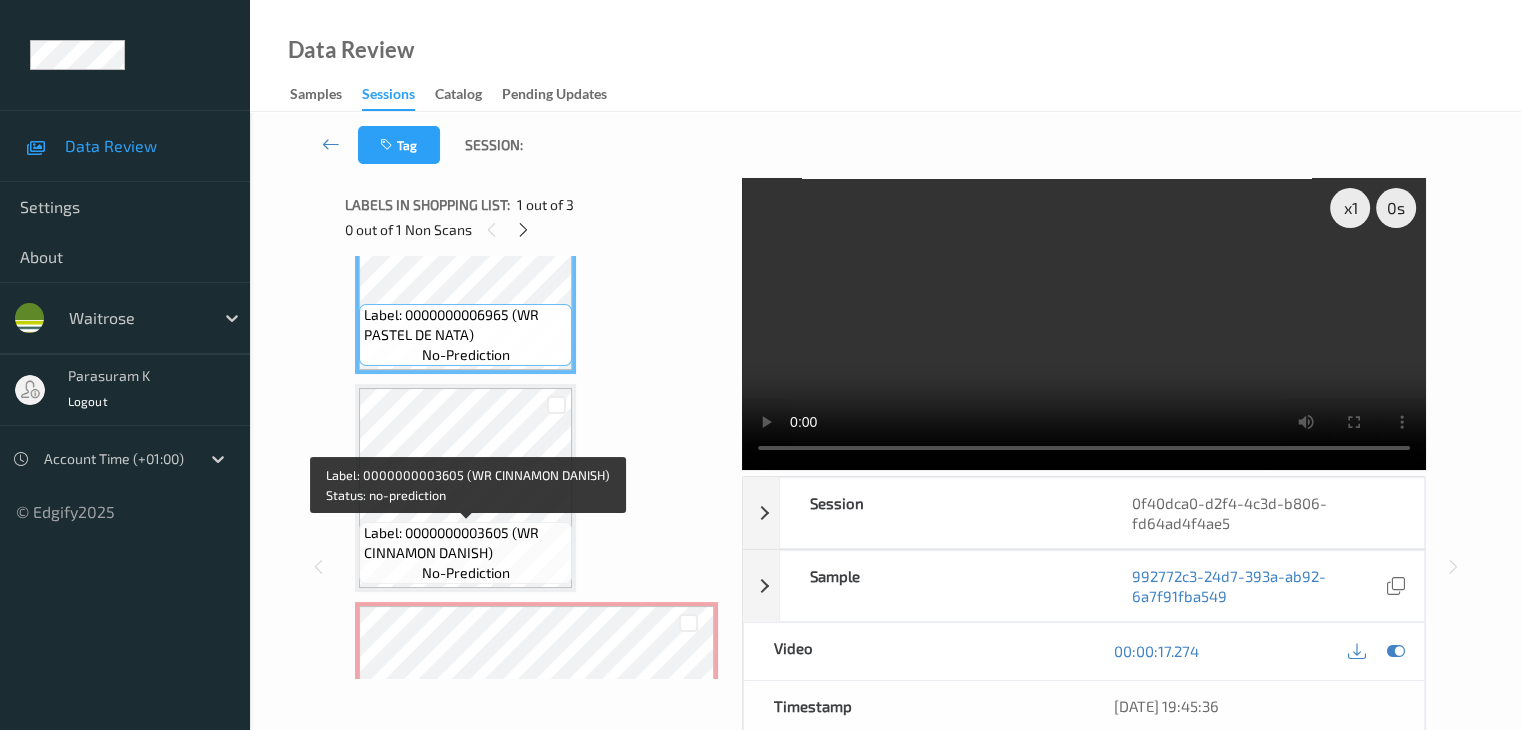 click on "Label: 0000000003605 (WR CINNAMON DANISH)" at bounding box center [465, 543] 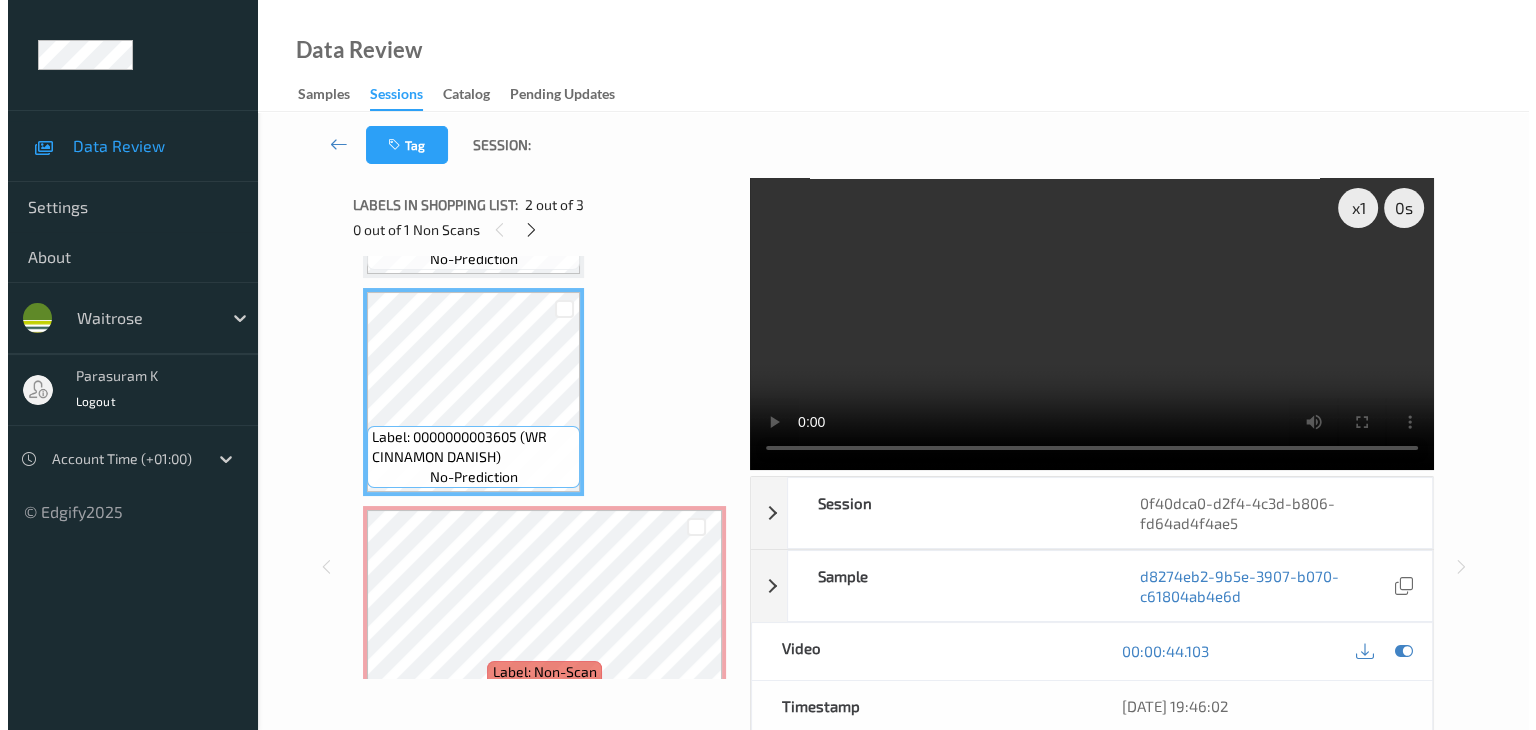 scroll, scrollTop: 200, scrollLeft: 0, axis: vertical 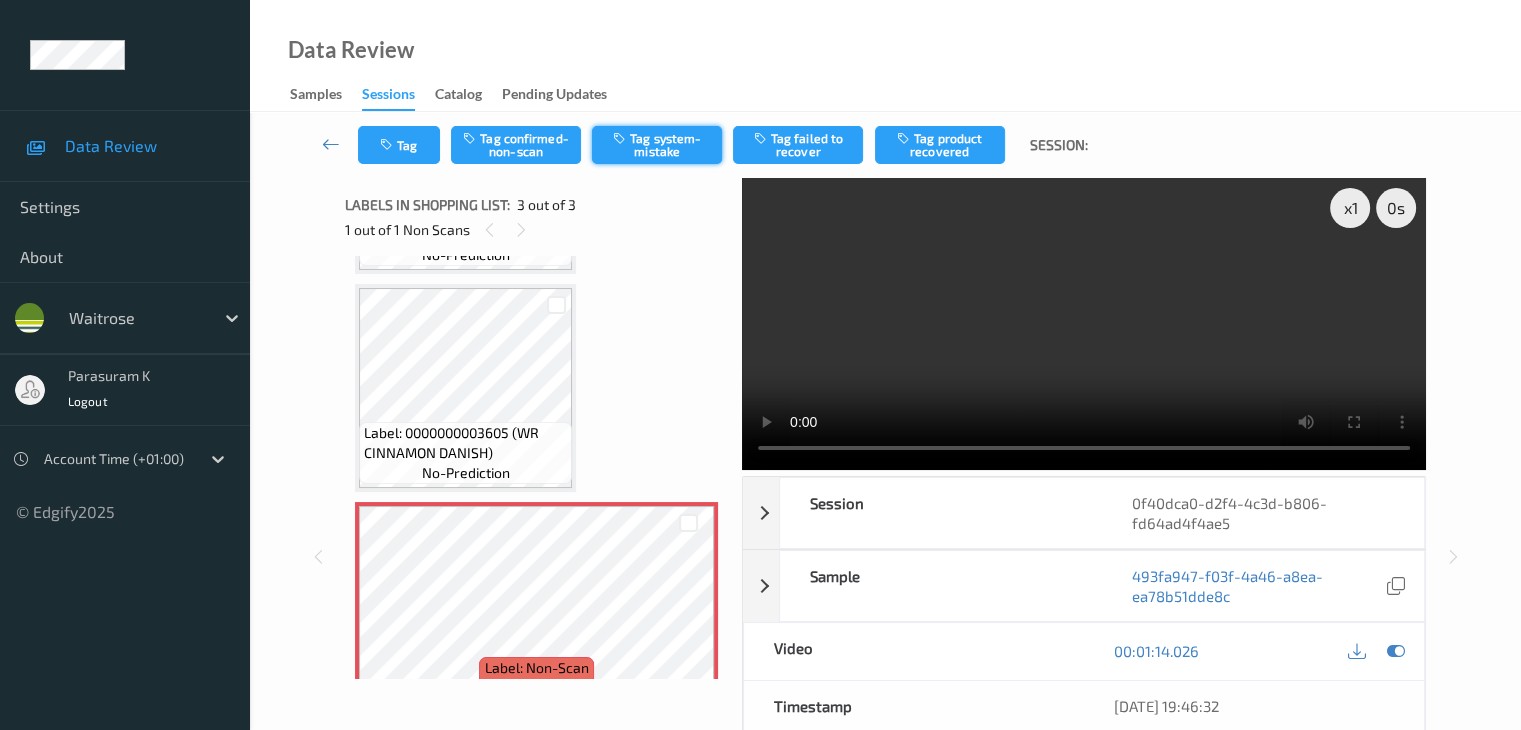 click on "Tag   system-mistake" at bounding box center [657, 145] 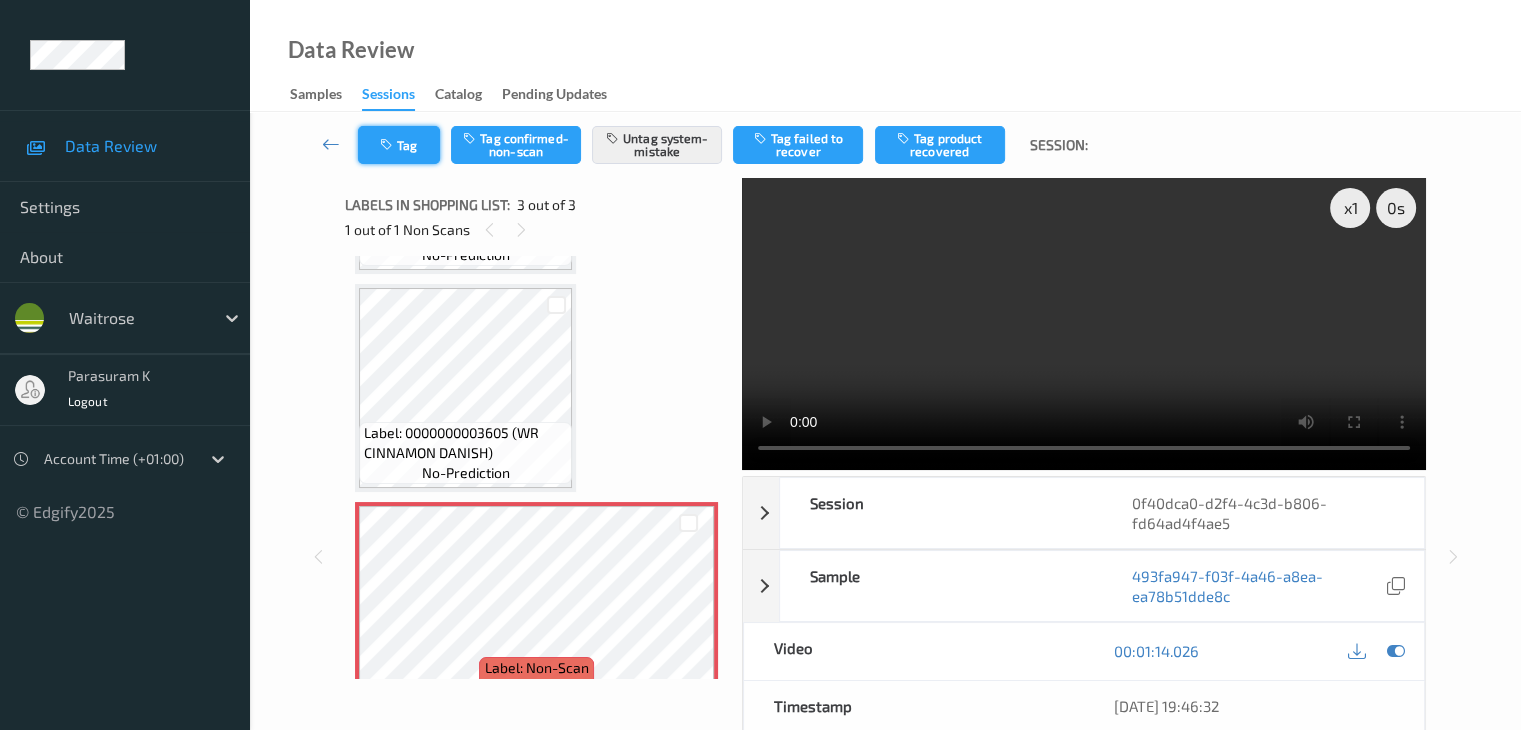 click on "Tag" at bounding box center (399, 145) 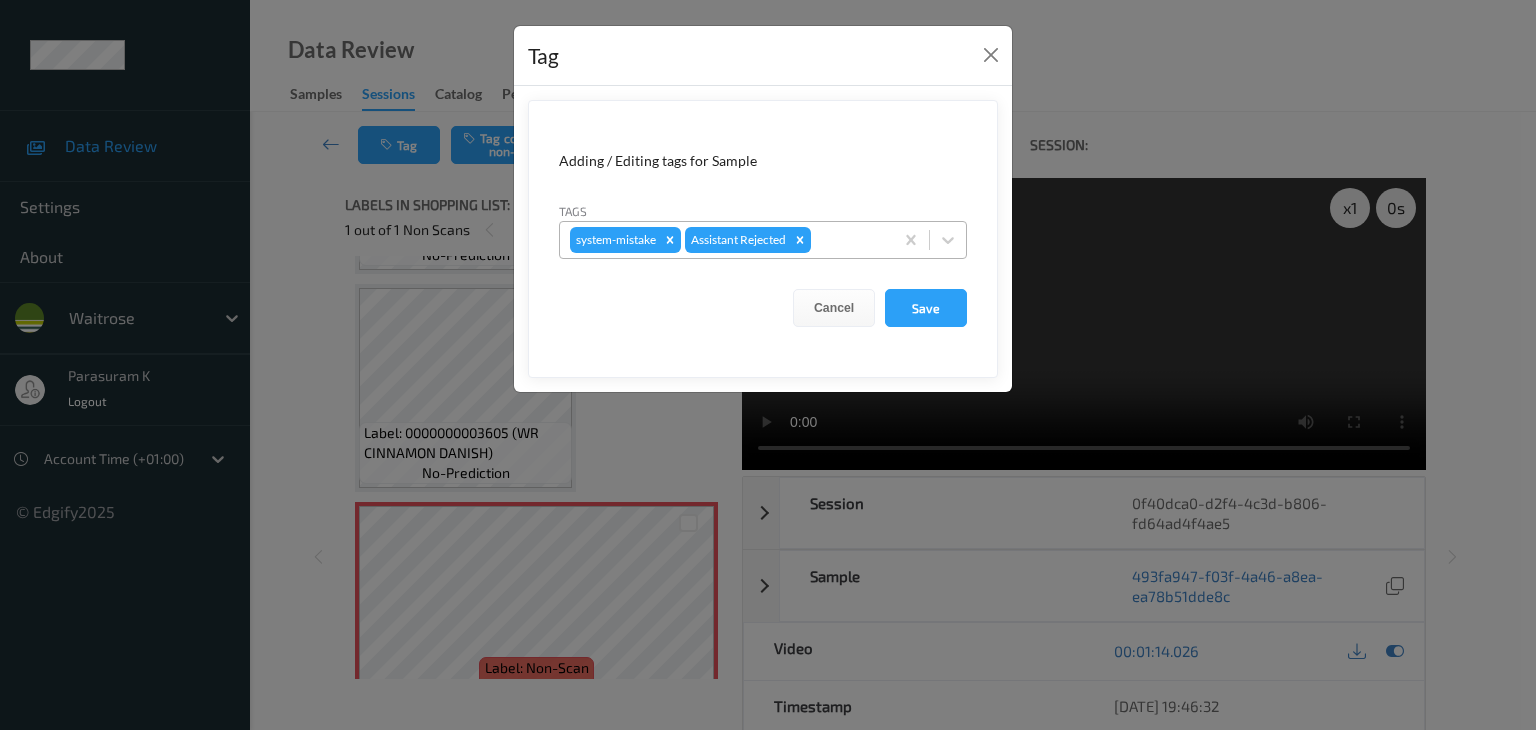 click at bounding box center [849, 240] 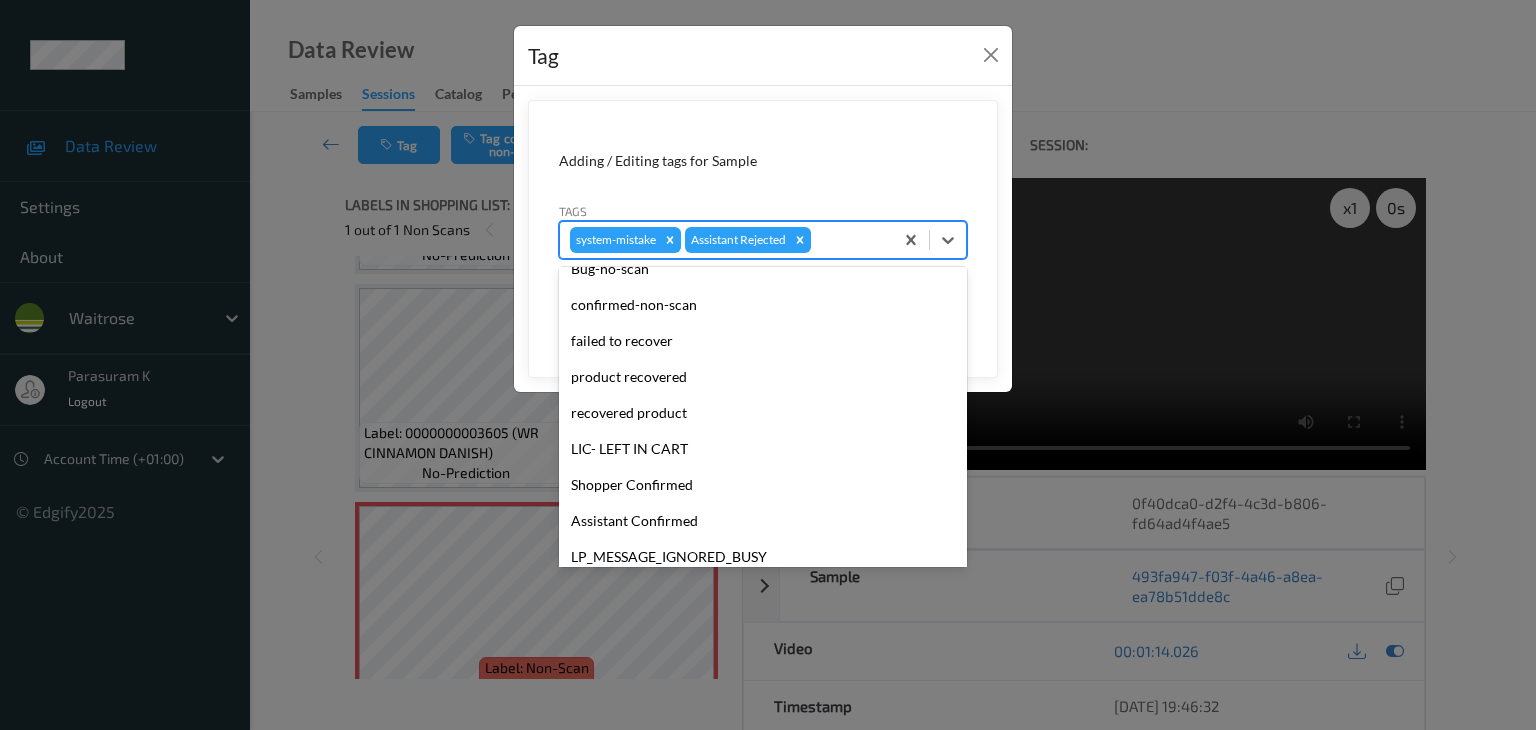 scroll, scrollTop: 300, scrollLeft: 0, axis: vertical 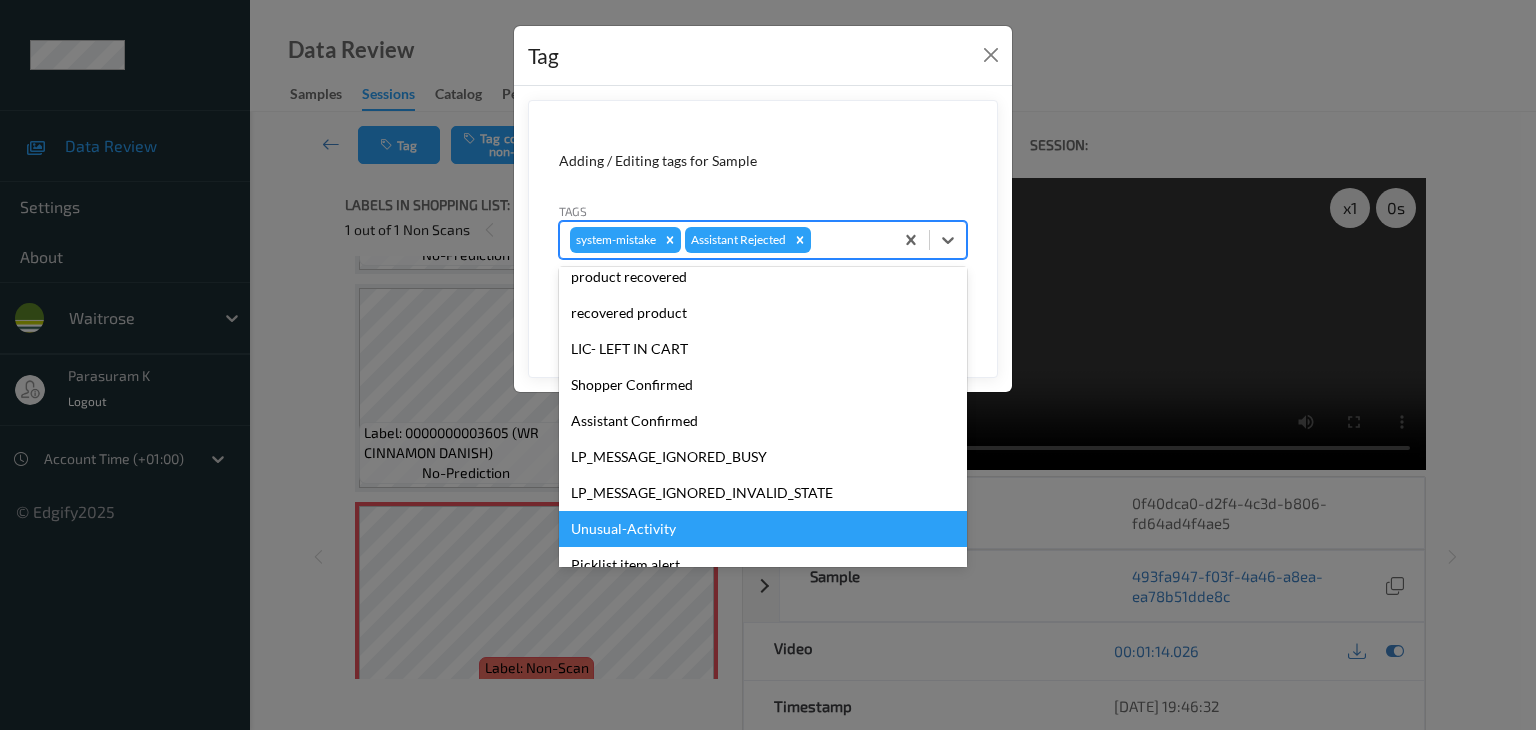 click on "Unusual-Activity" at bounding box center (763, 529) 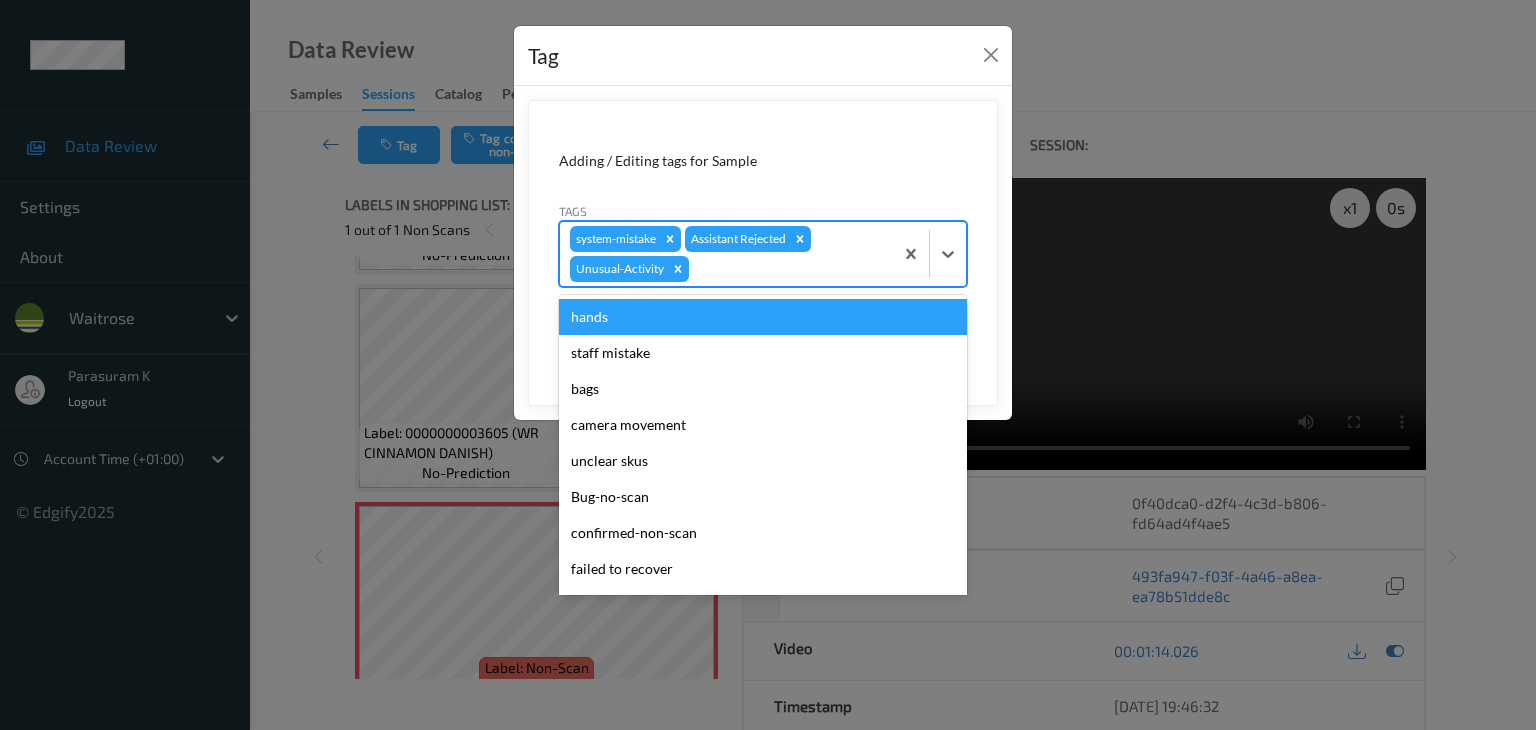 click at bounding box center [788, 269] 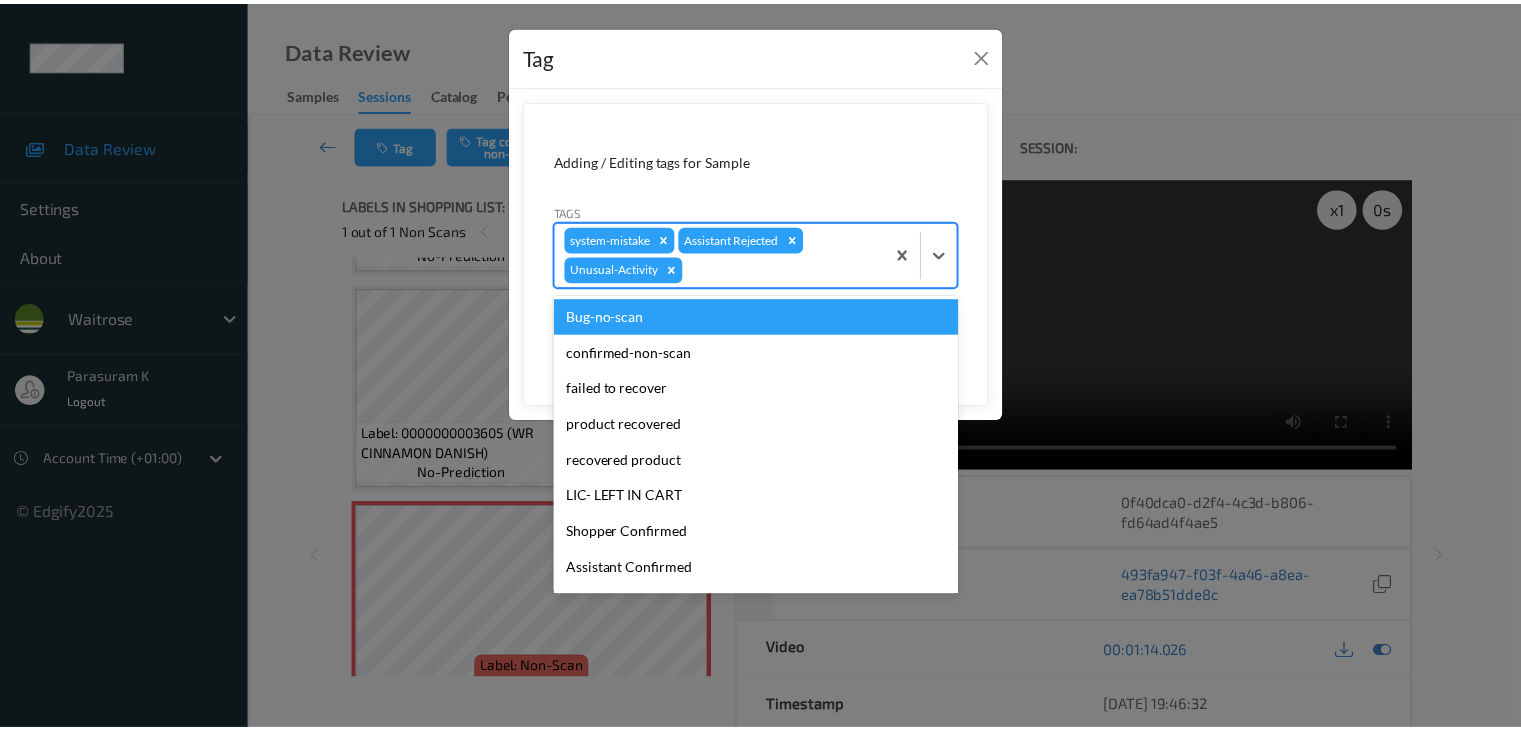 scroll, scrollTop: 284, scrollLeft: 0, axis: vertical 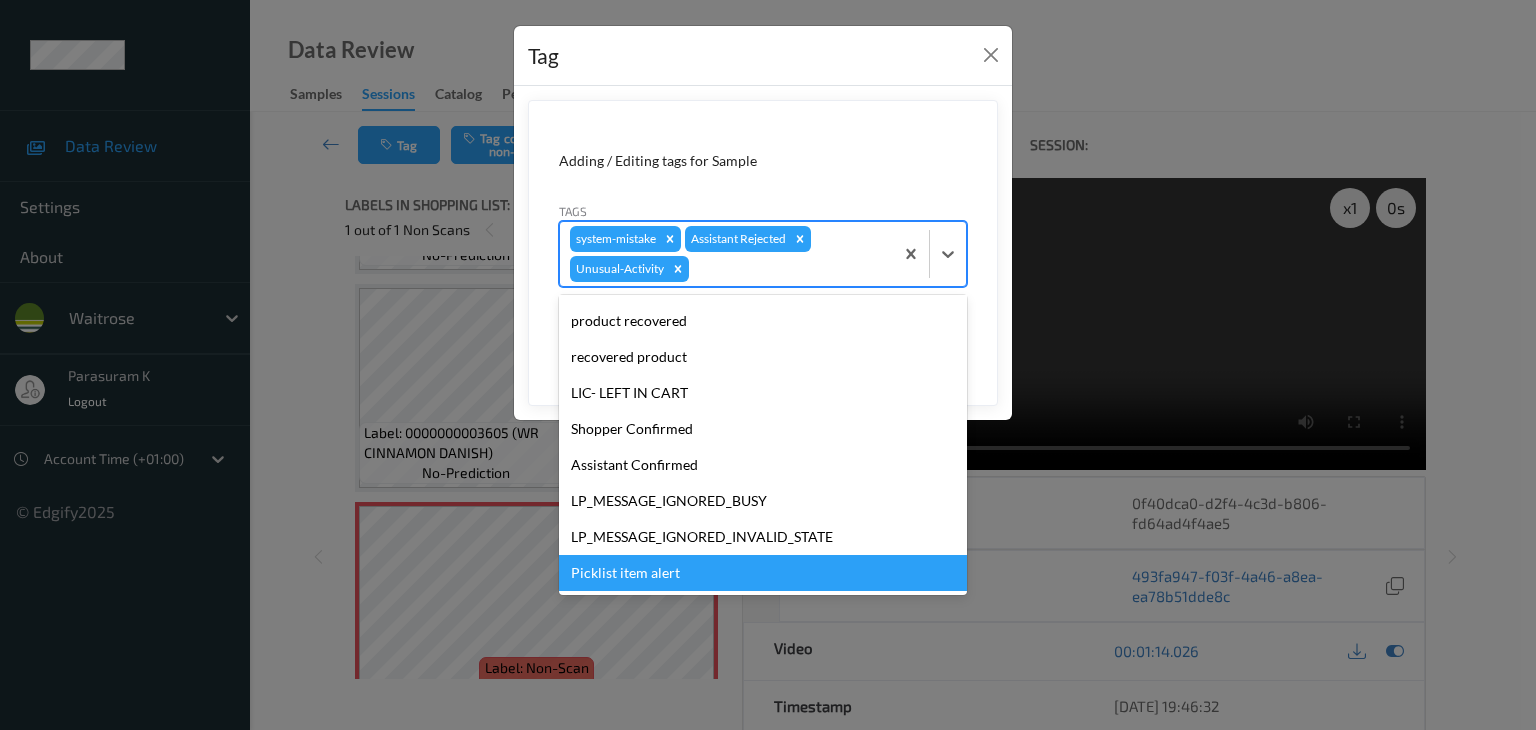 click on "Picklist item alert" at bounding box center (763, 573) 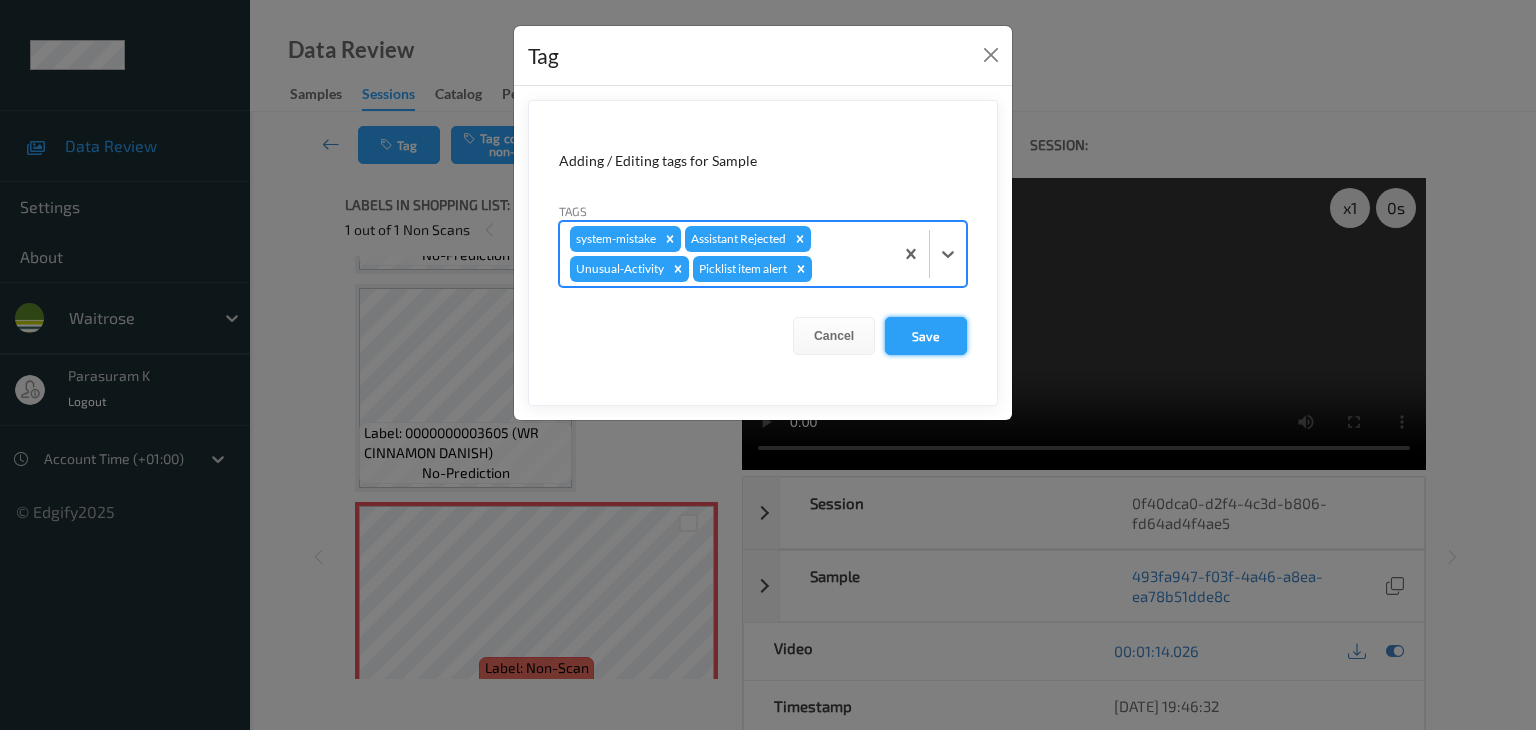 click on "Save" at bounding box center [926, 336] 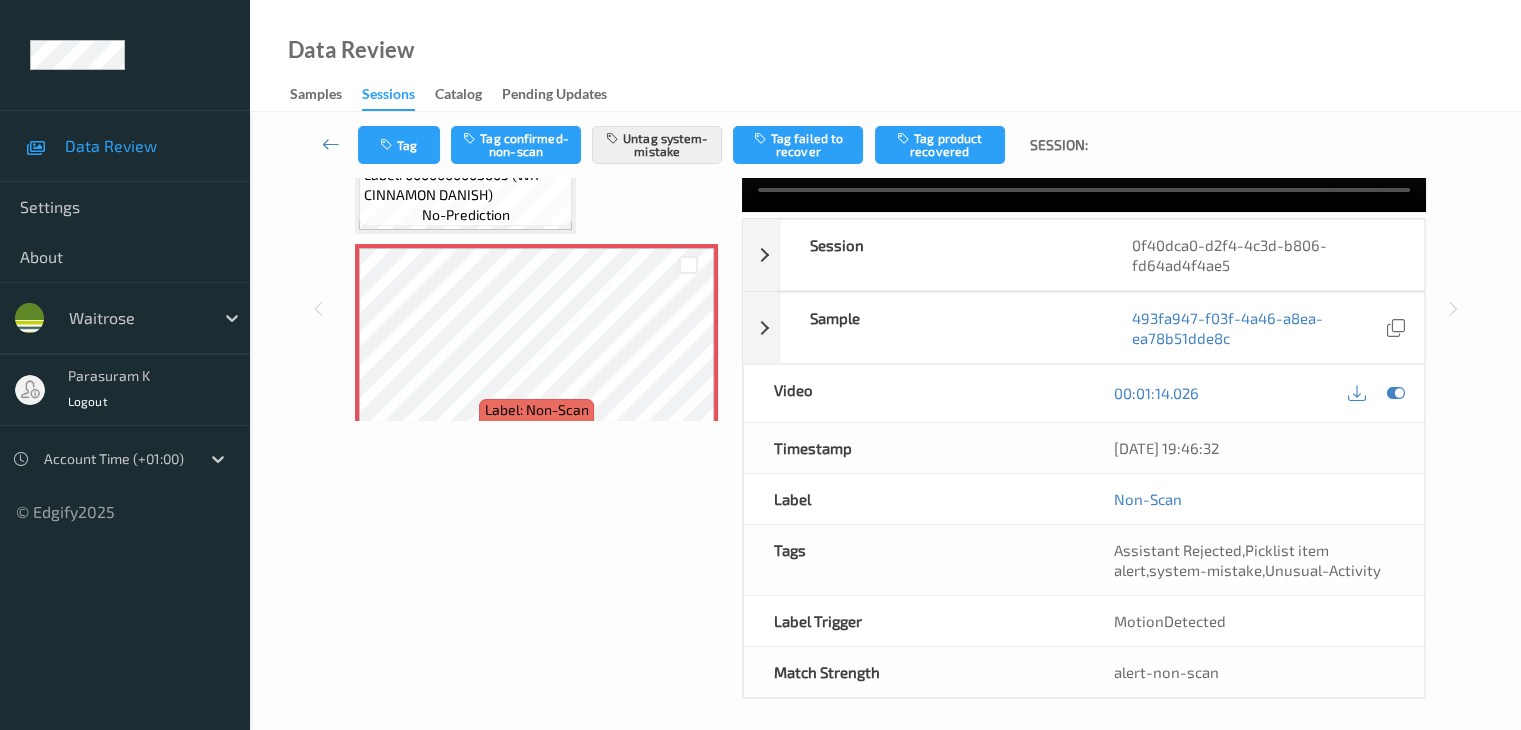 scroll, scrollTop: 264, scrollLeft: 0, axis: vertical 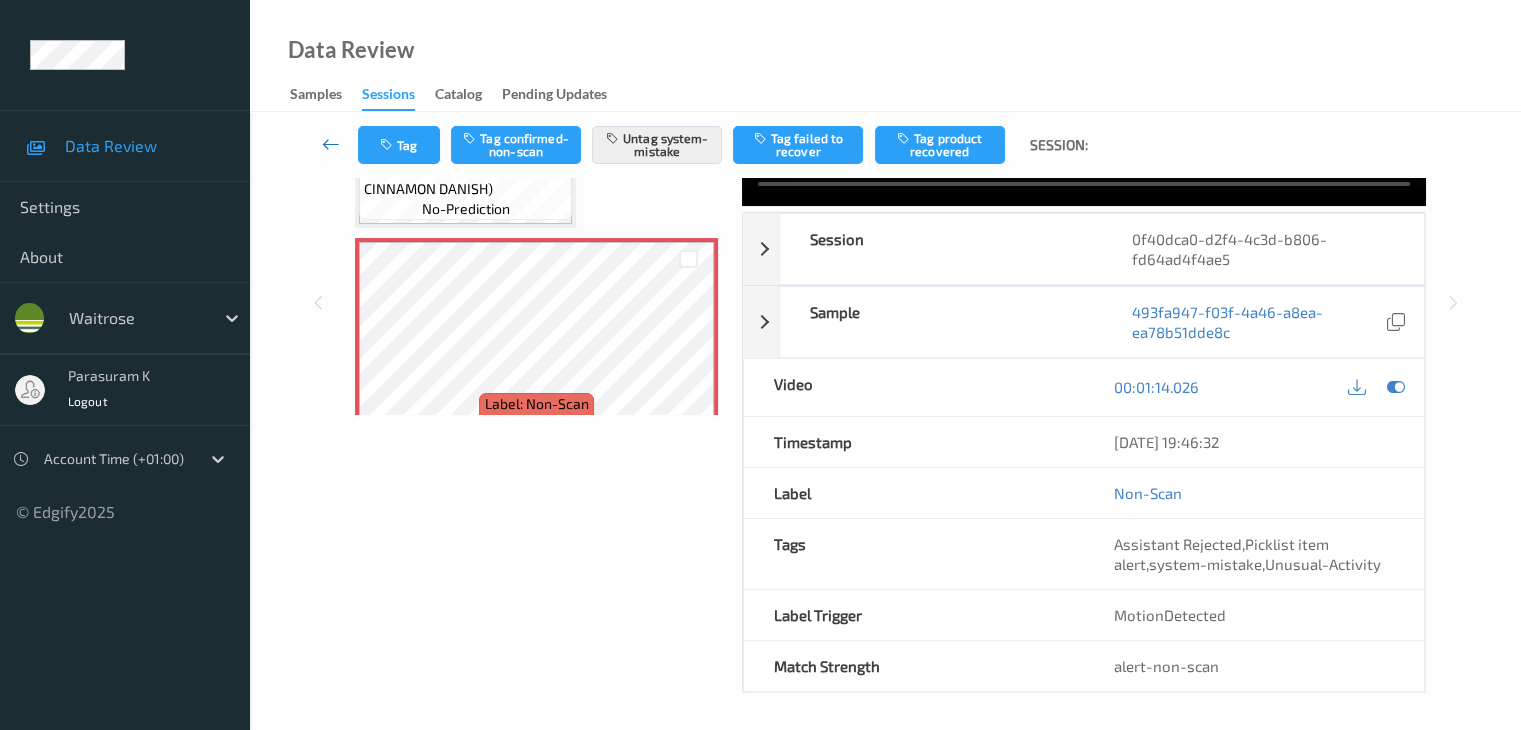click at bounding box center (331, 144) 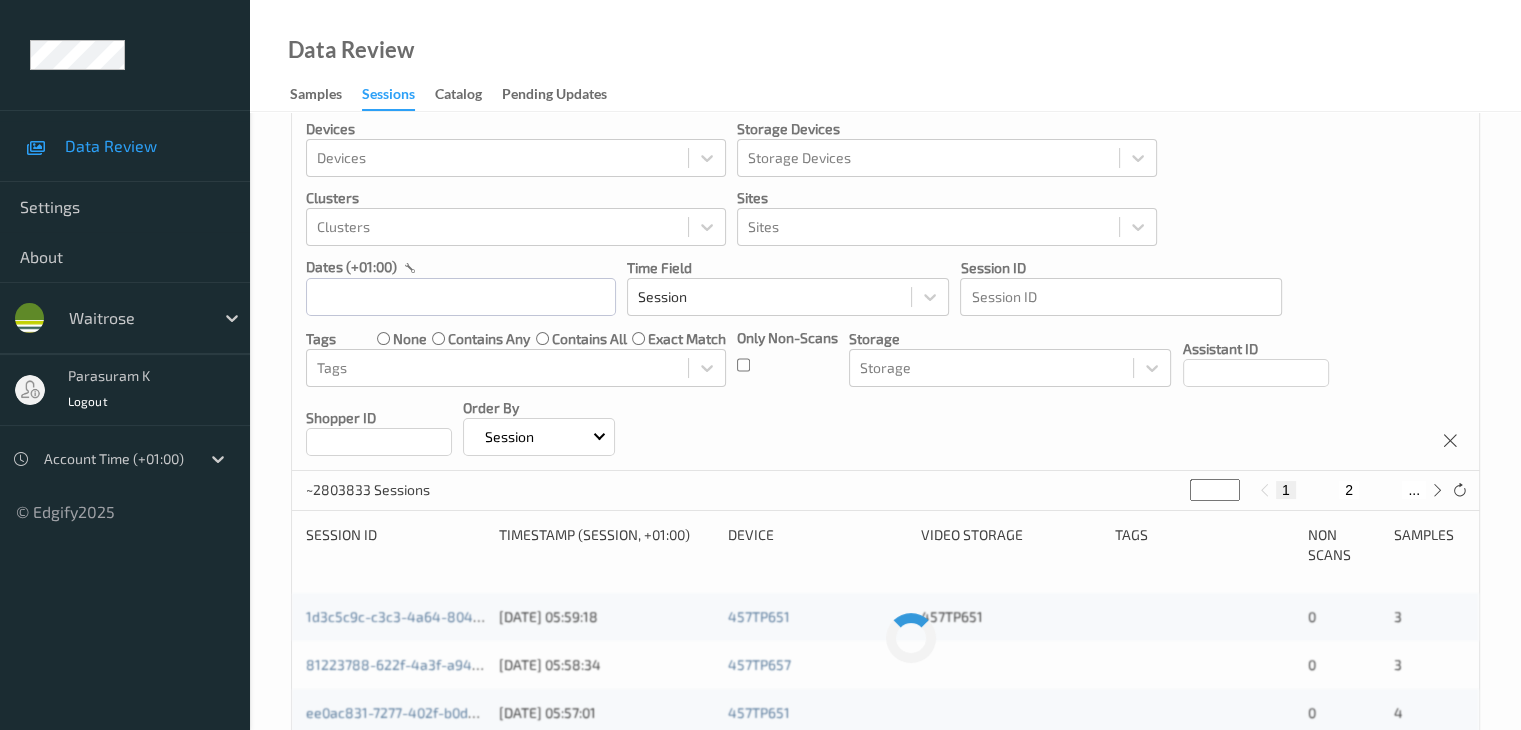 scroll, scrollTop: 0, scrollLeft: 0, axis: both 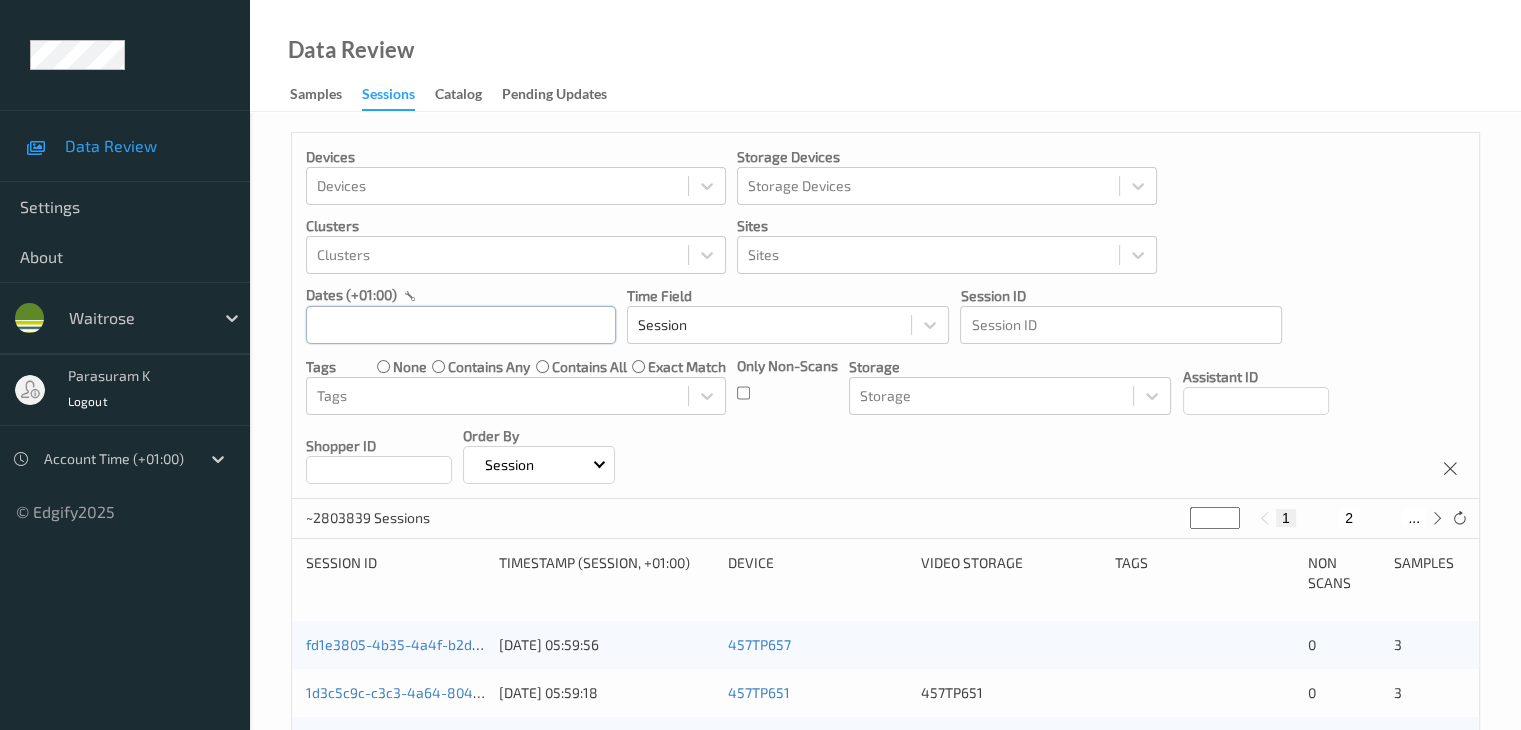 click at bounding box center (461, 325) 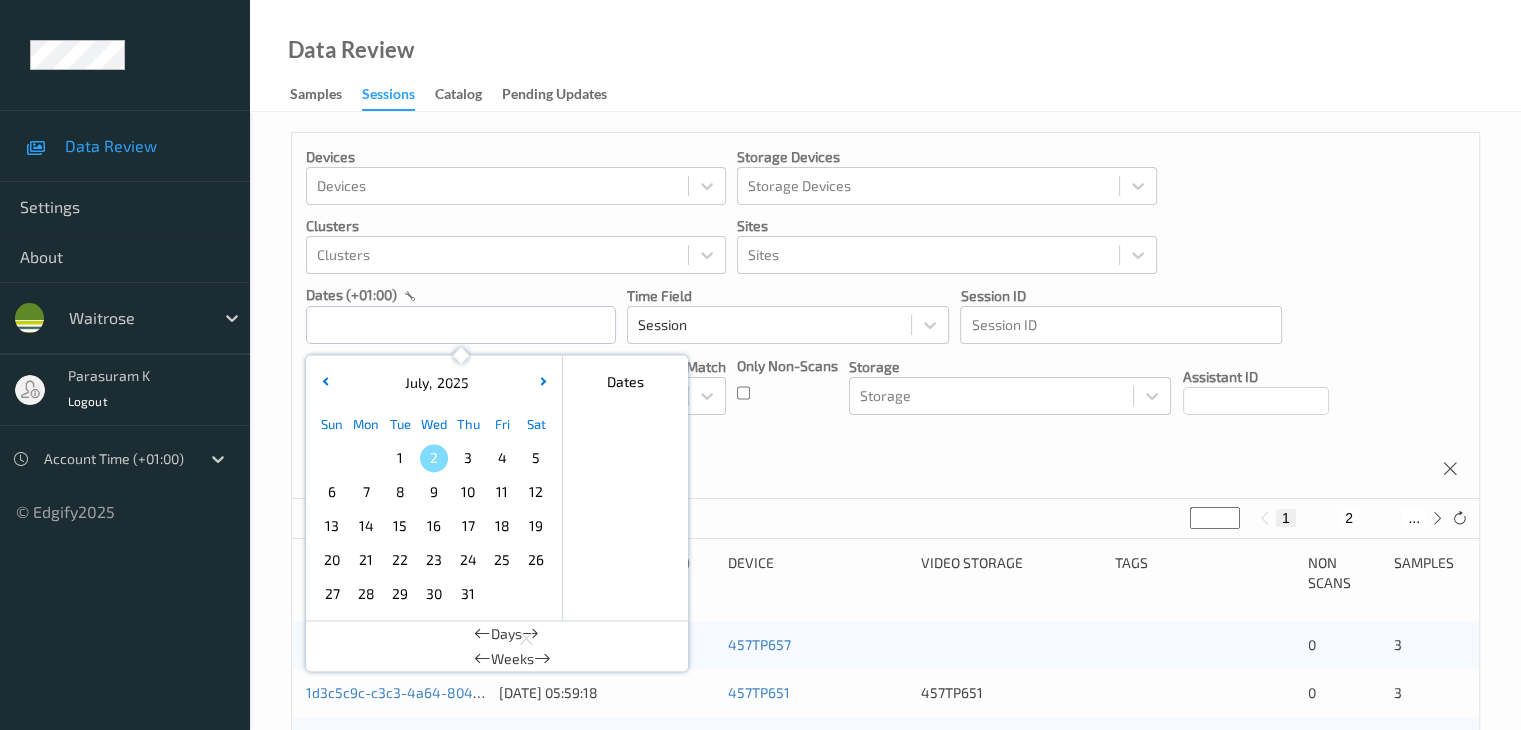 click on "1" at bounding box center [400, 458] 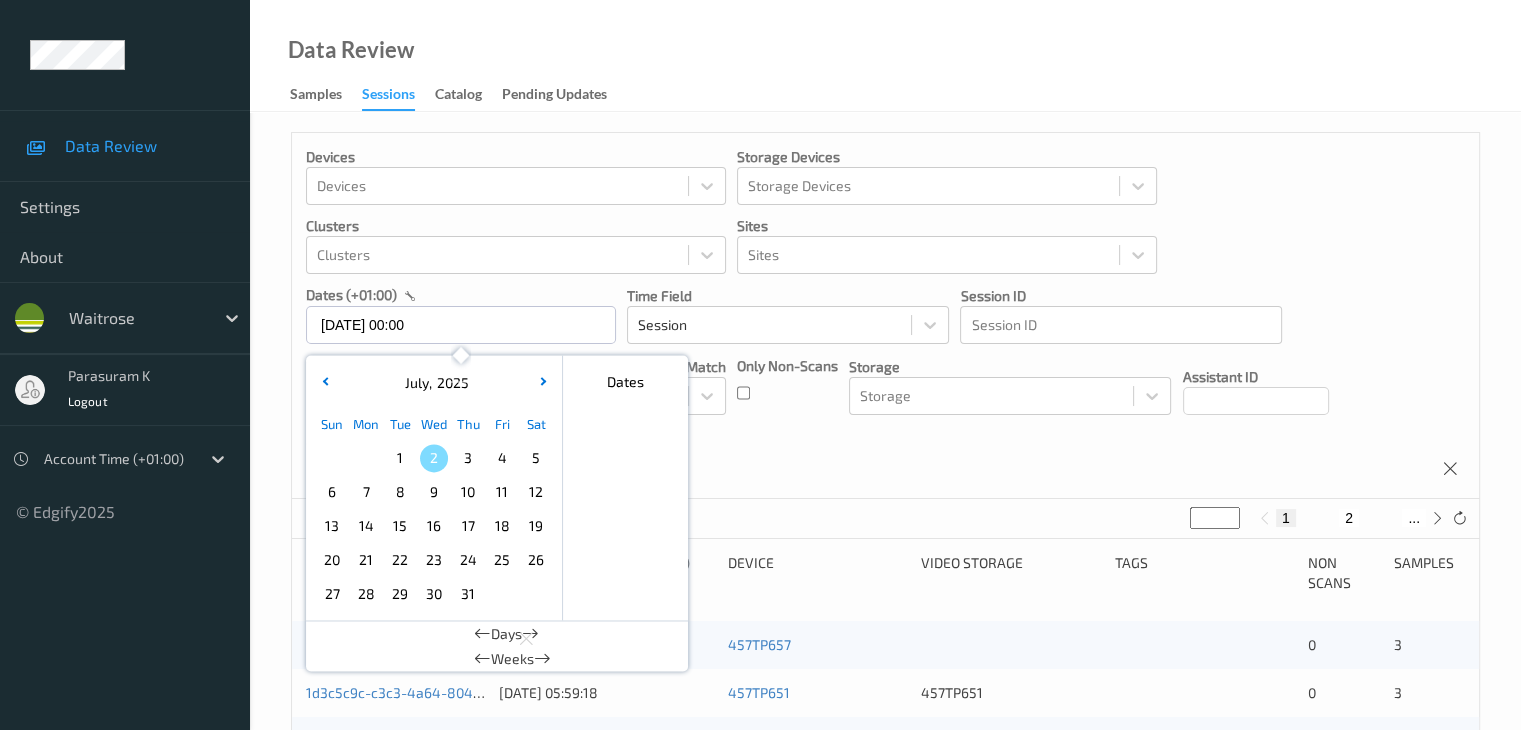 click on "1" at bounding box center (400, 458) 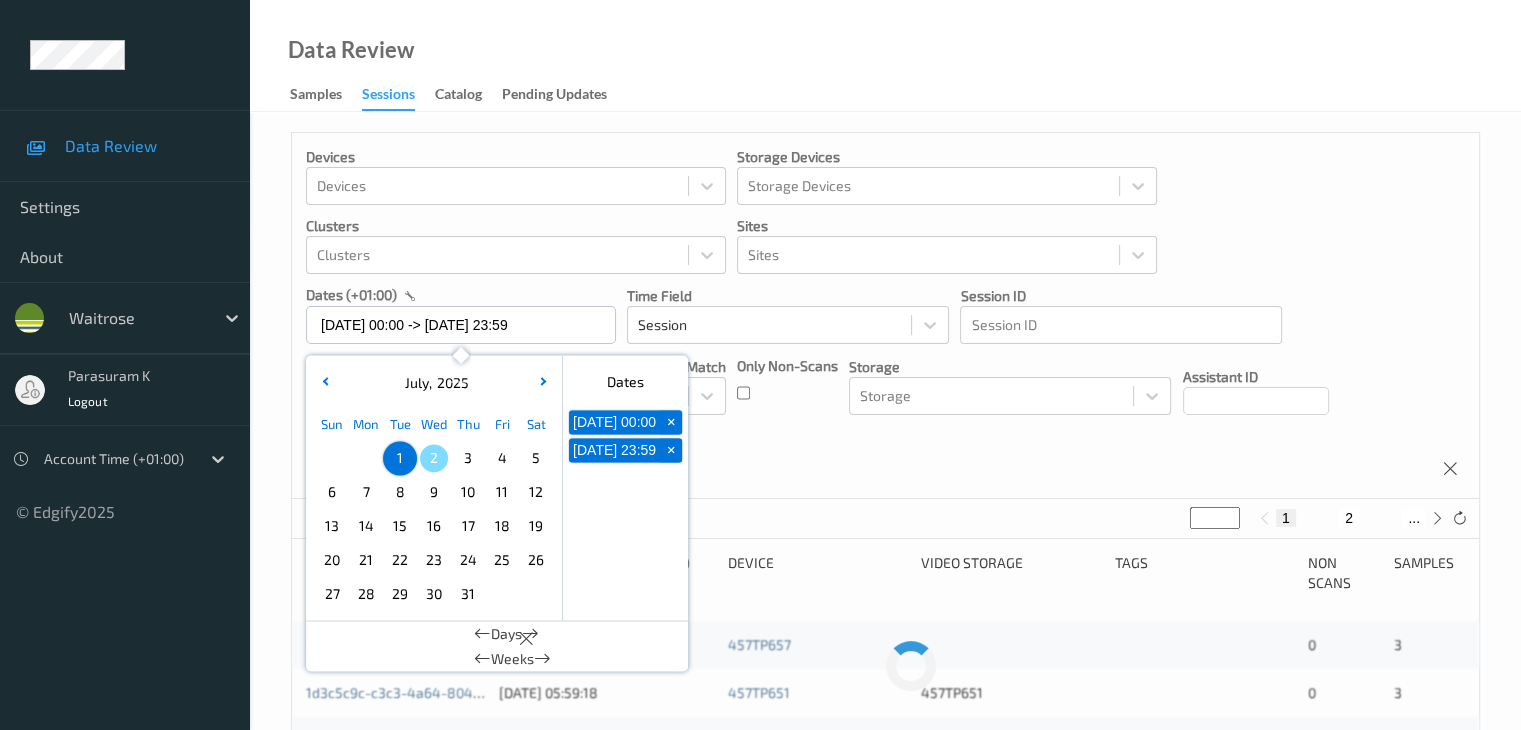 click on "Devices Devices Storage Devices Storage Devices Clusters Clusters Sites Sites dates (+01:00) [DATE] 00:00 -> [DATE] 23:59 [DATE] Sun Mon Tue Wed Thu Fri Sat 1 2 3 4 5 6 7 8 9 10 11 12 13 14 15 16 17 18 19 20 21 22 23 24 25 26 27 28 29 30 [DATE] February March April May June July August September October November [DATE] 2022 2023 2024 2025 2026 2027 2028 2029 2030 2031 2032 Dates [DATE] 00:00 + [DATE] 23:59 + Days Weeks Time Field Session Session ID Session ID Tags none contains any contains all exact match Tags Only Non-Scans Storage Storage Assistant ID Shopper ID Order By Session" at bounding box center [885, 316] 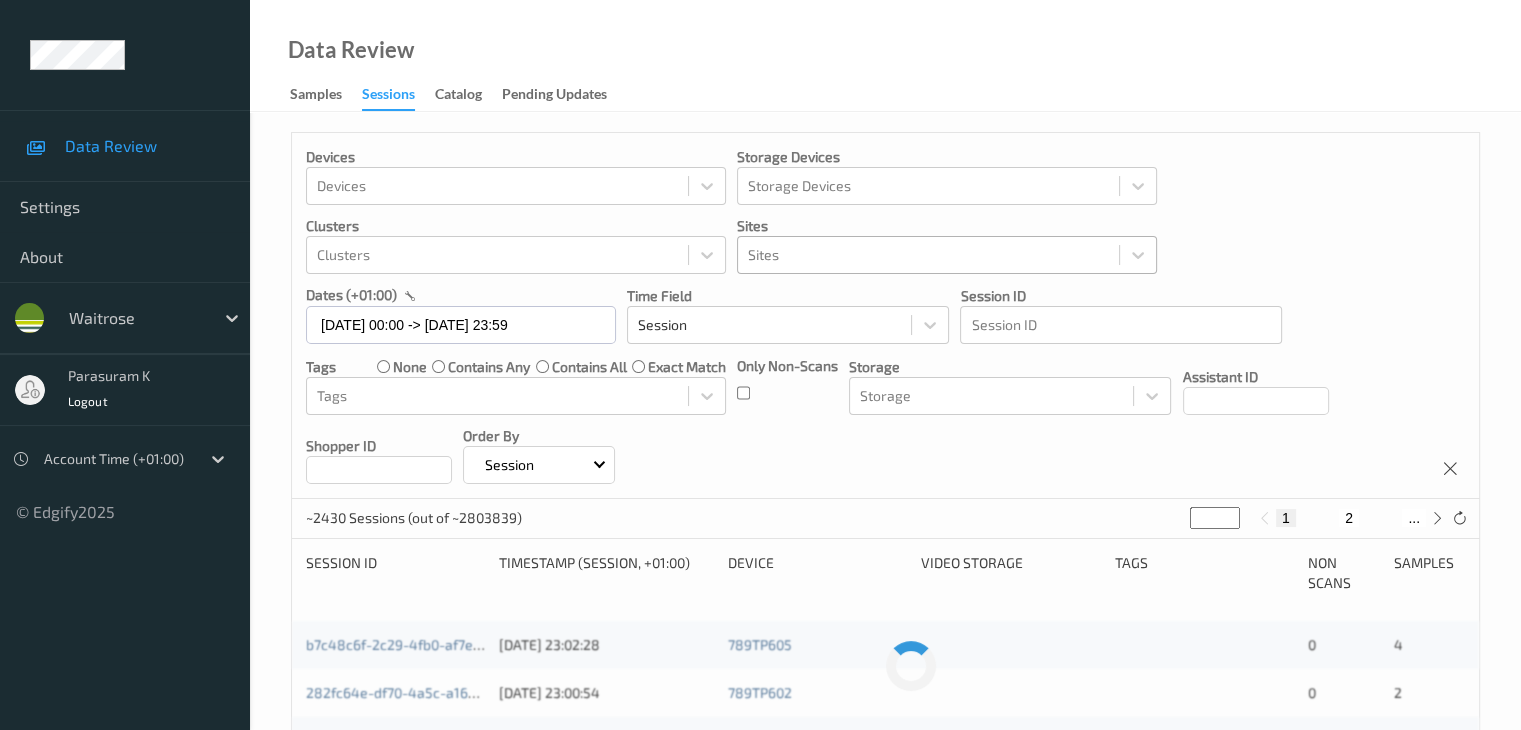 click at bounding box center [928, 255] 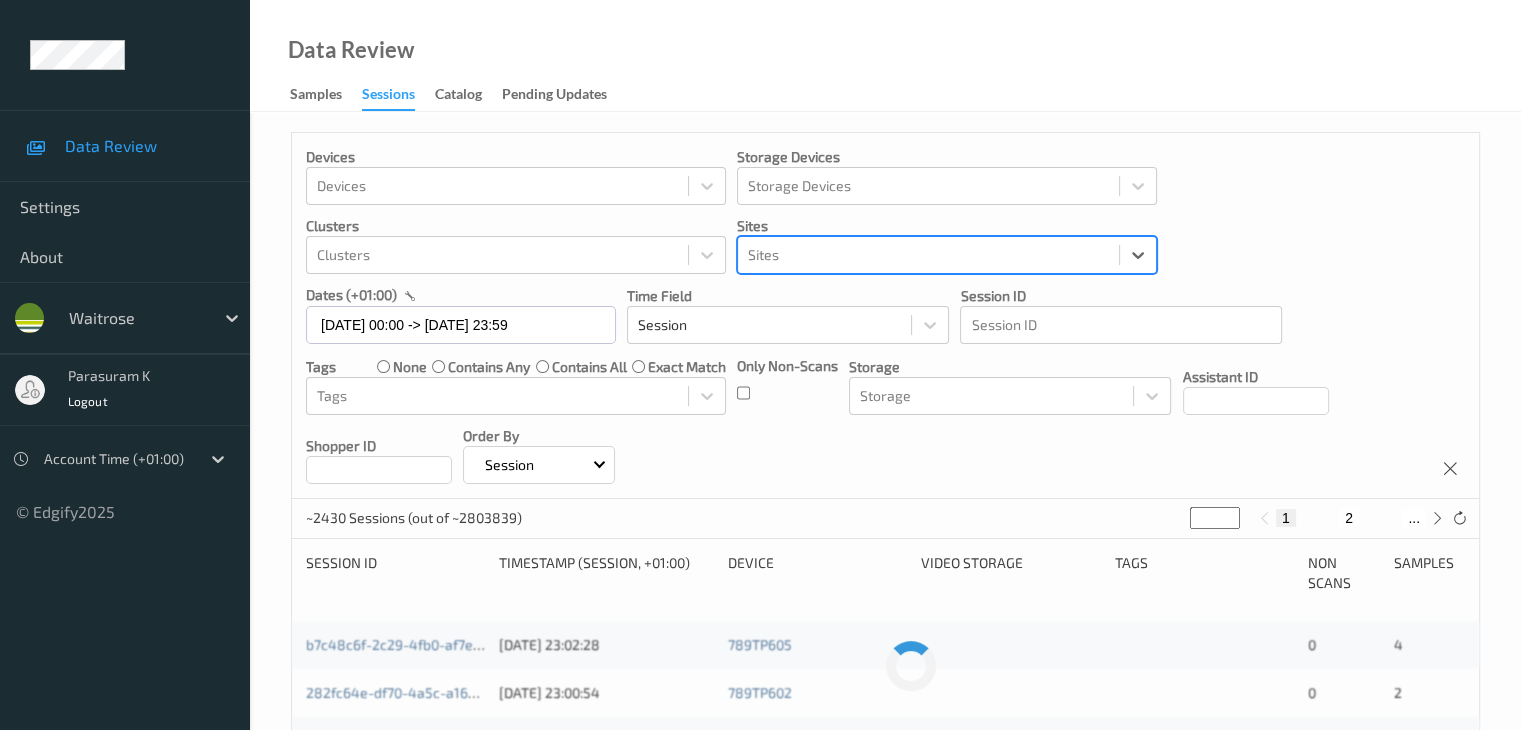 click on "Sites" at bounding box center [947, 255] 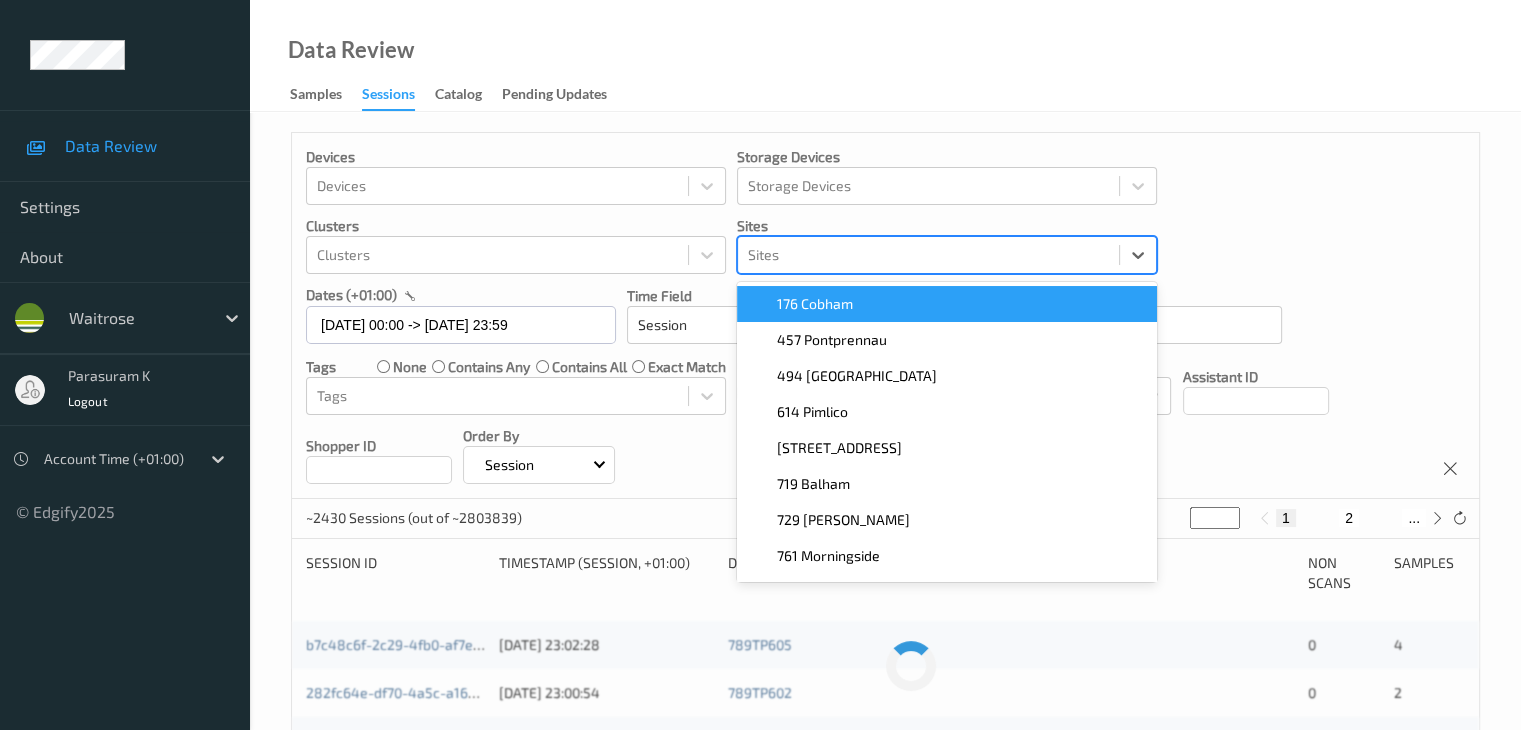 paste on "[STREET_ADDRESS]" 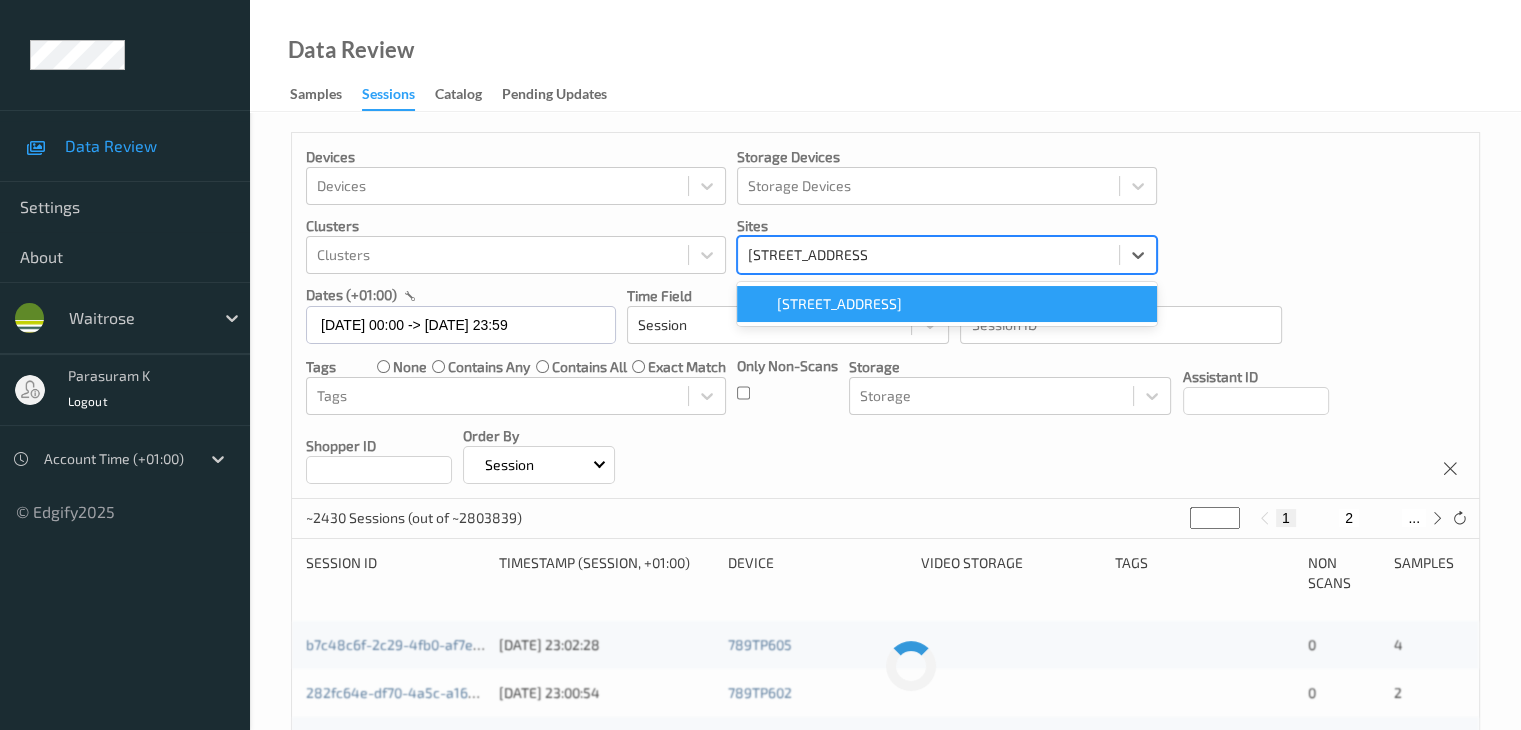 click on "[STREET_ADDRESS]" at bounding box center (839, 304) 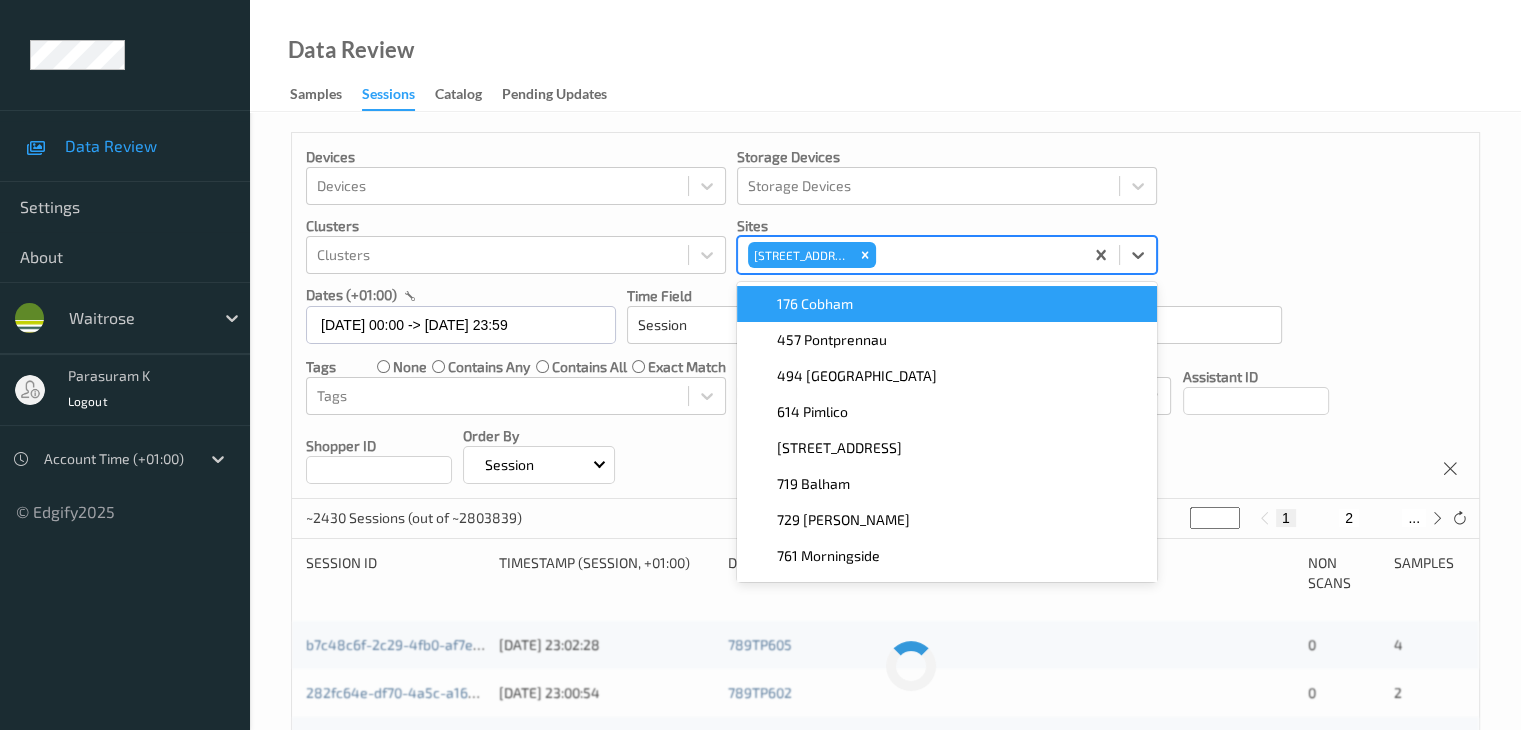 click on "Devices Devices Storage Devices Storage Devices Clusters Clusters Sites option [STREET_ADDRESS]. option 176 Cobham focused, 1 of 9. 9 results available. Use Up and Down to choose options, press Enter to select the currently focused option, press Escape to exit the menu, press Tab to select the option and exit the menu. [GEOGRAPHIC_DATA]    176 Cobham    457	 Pontprennau    494 [GEOGRAPHIC_DATA]    [GEOGRAPHIC_DATA]    719	[GEOGRAPHIC_DATA]    729	[PERSON_NAME]    761	Morningside    789 [GEOGRAPHIC_DATA] dates (+01:00) [DATE] 00:00 -> [DATE] 23:59 Time Field Session Session ID Session ID Tags none contains any contains all exact match Tags Only Non-Scans Storage Storage Assistant ID Shopper ID Order By Session" at bounding box center [885, 316] 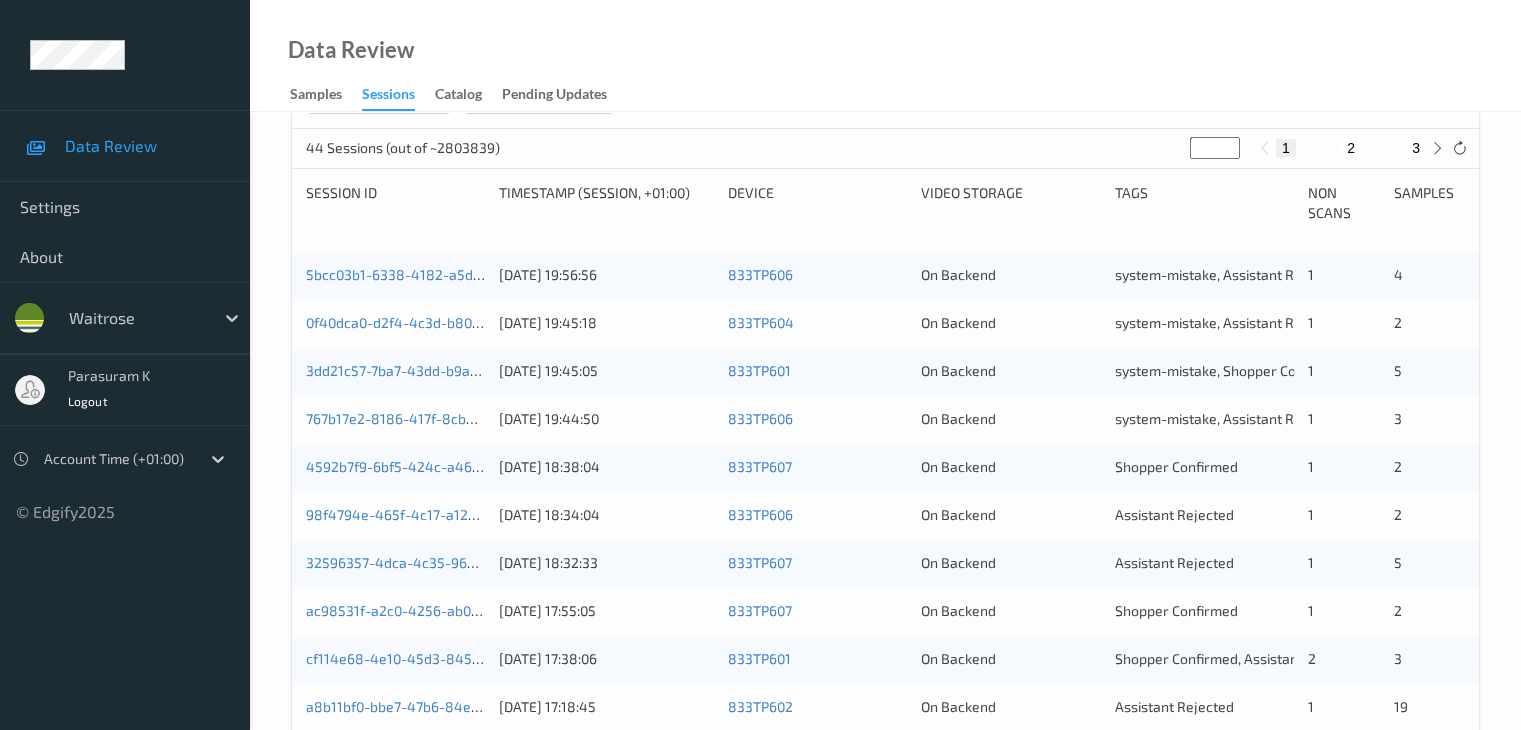 scroll, scrollTop: 400, scrollLeft: 0, axis: vertical 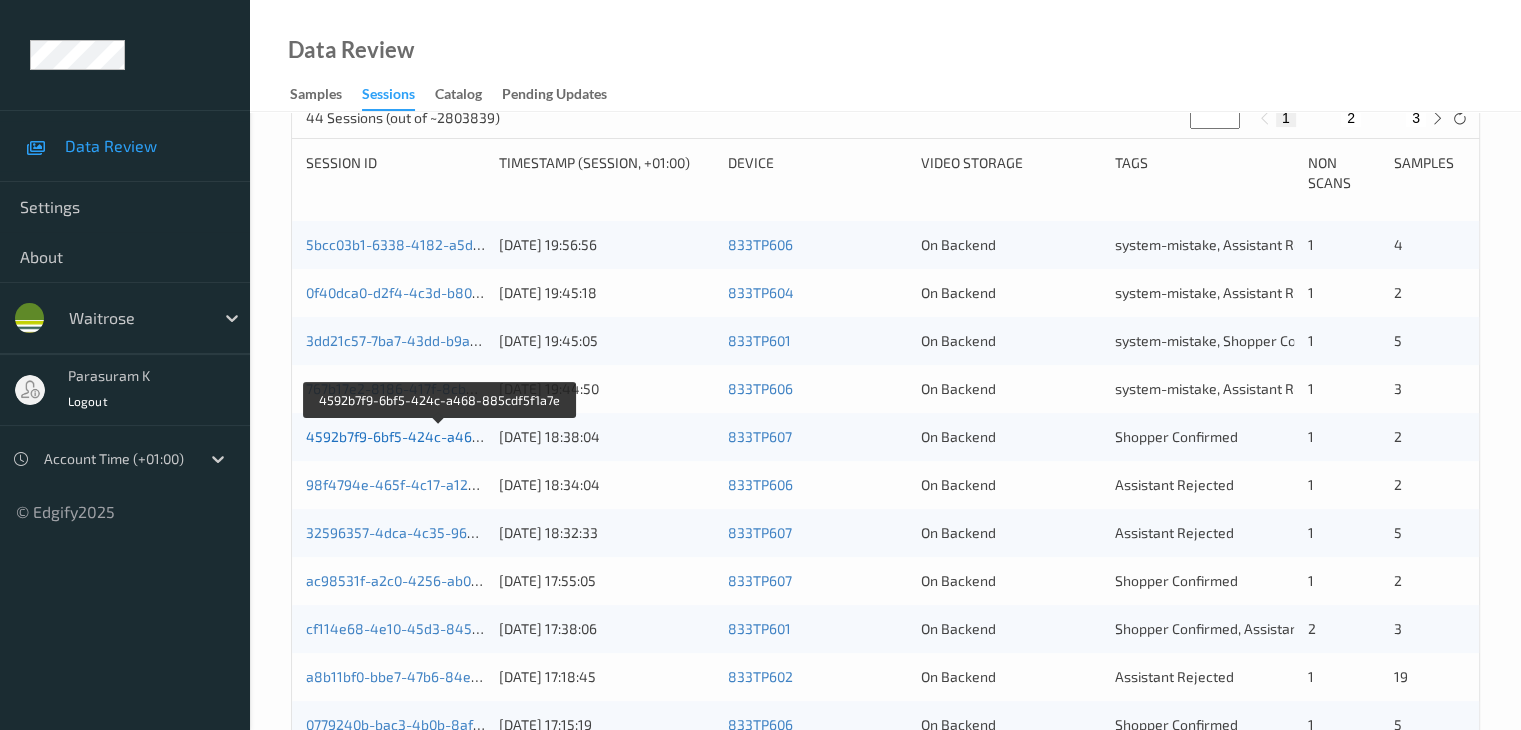 click on "4592b7f9-6bf5-424c-a468-885cdf5f1a7e" at bounding box center [440, 436] 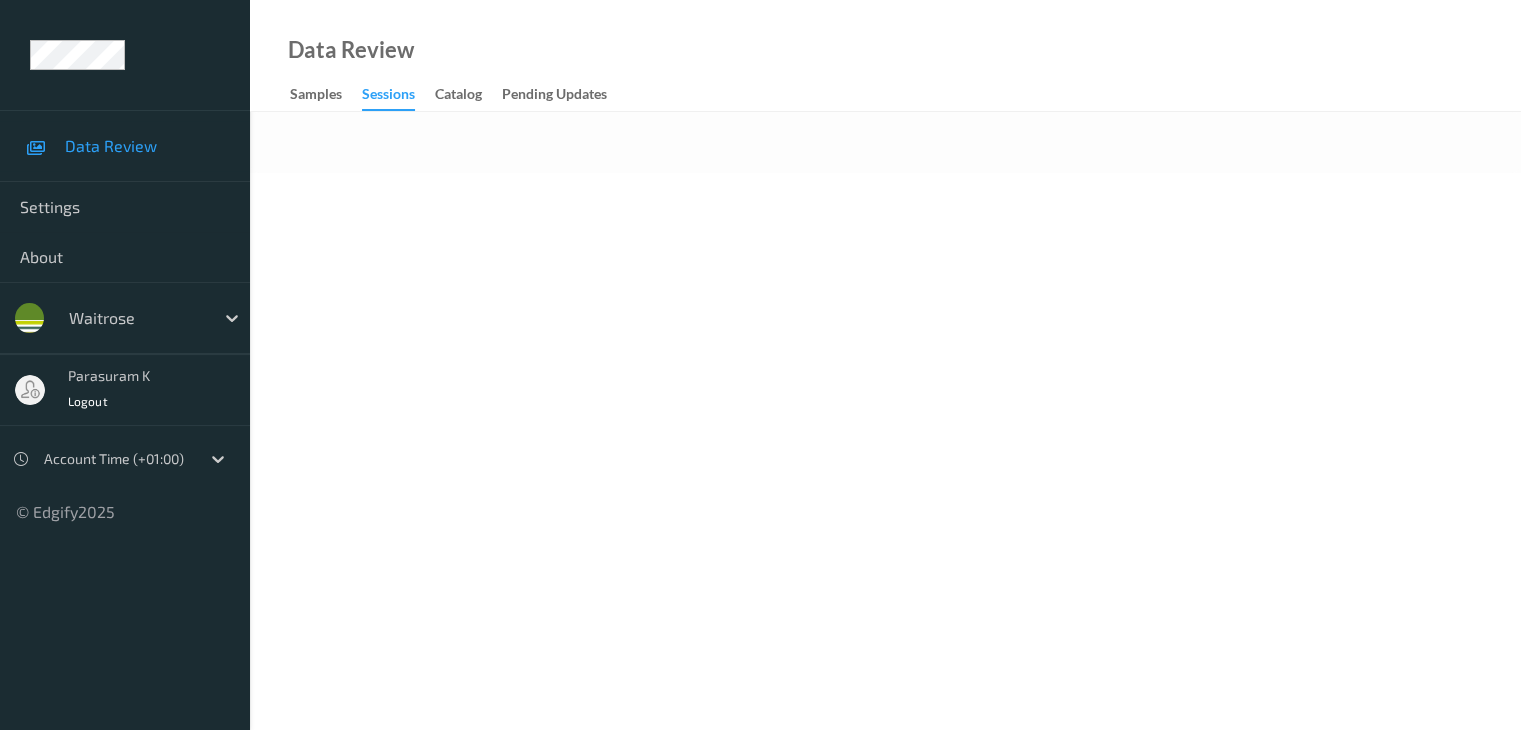 scroll, scrollTop: 0, scrollLeft: 0, axis: both 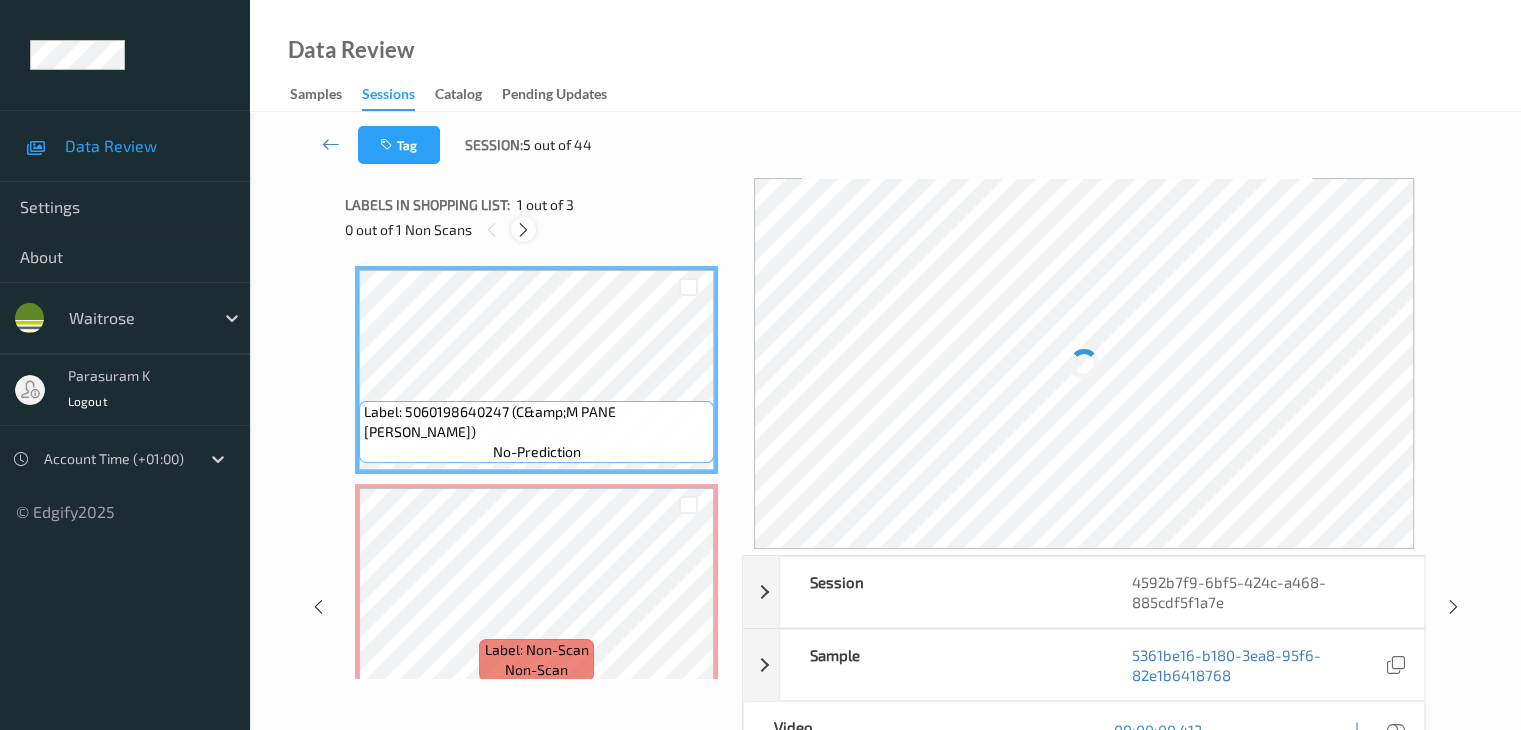 click at bounding box center (523, 230) 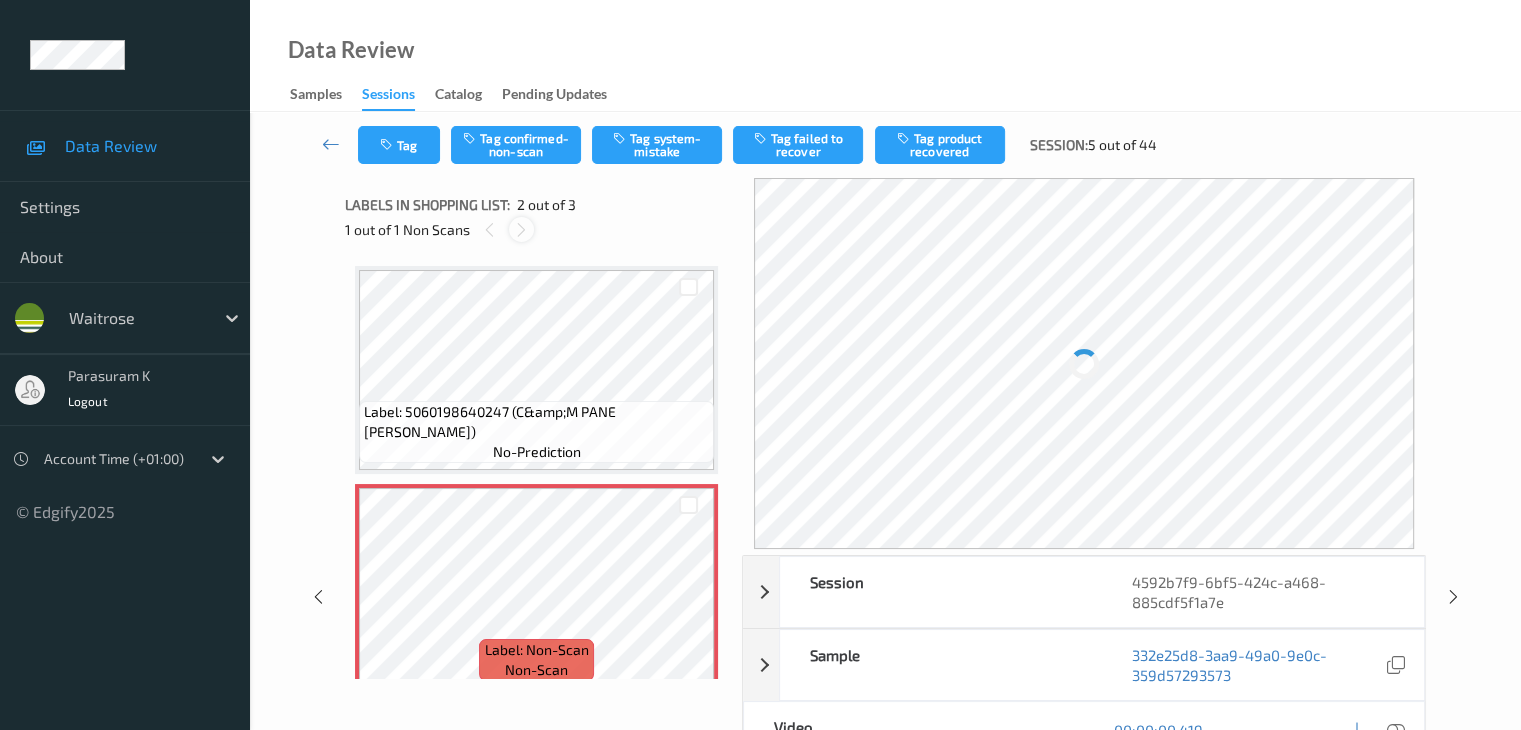 scroll, scrollTop: 10, scrollLeft: 0, axis: vertical 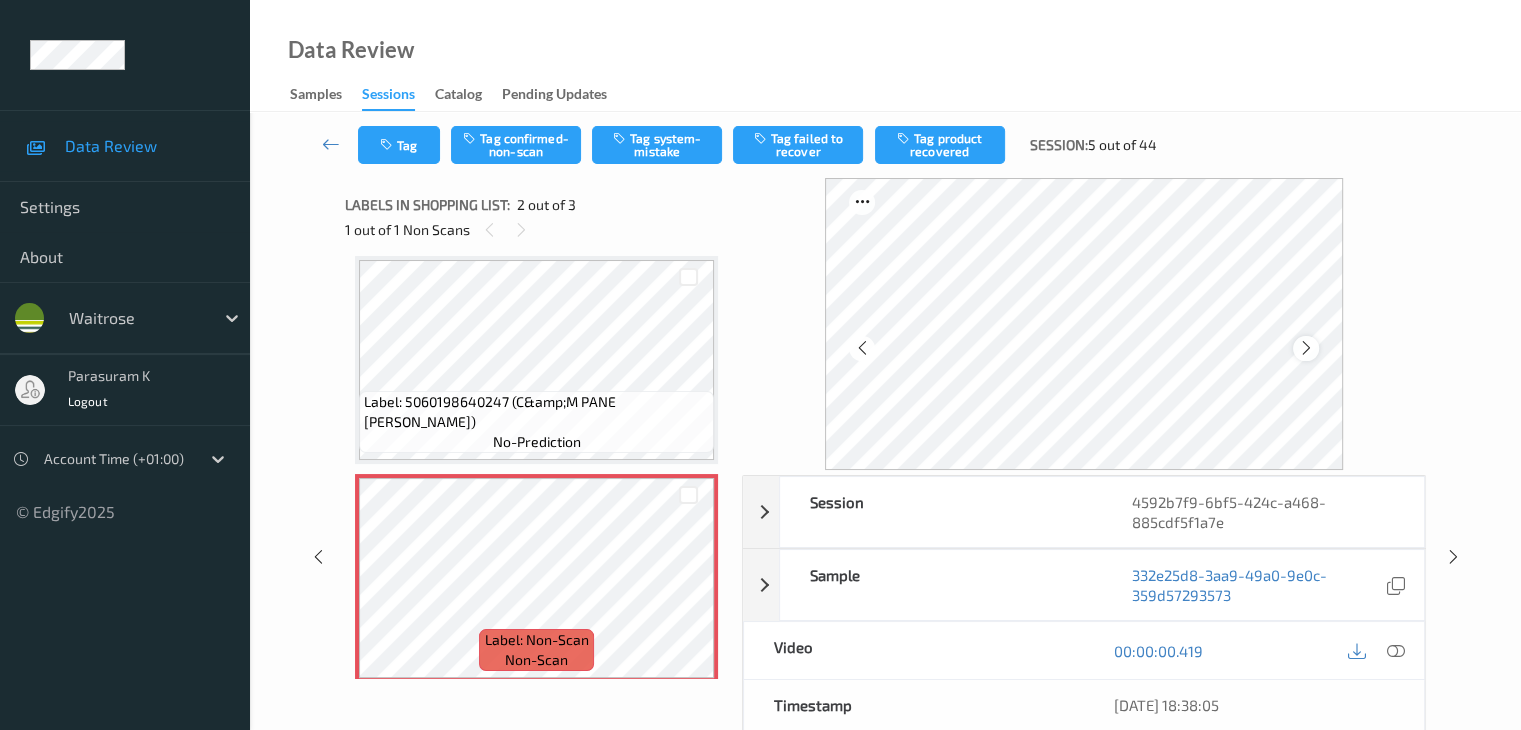 click at bounding box center [1306, 348] 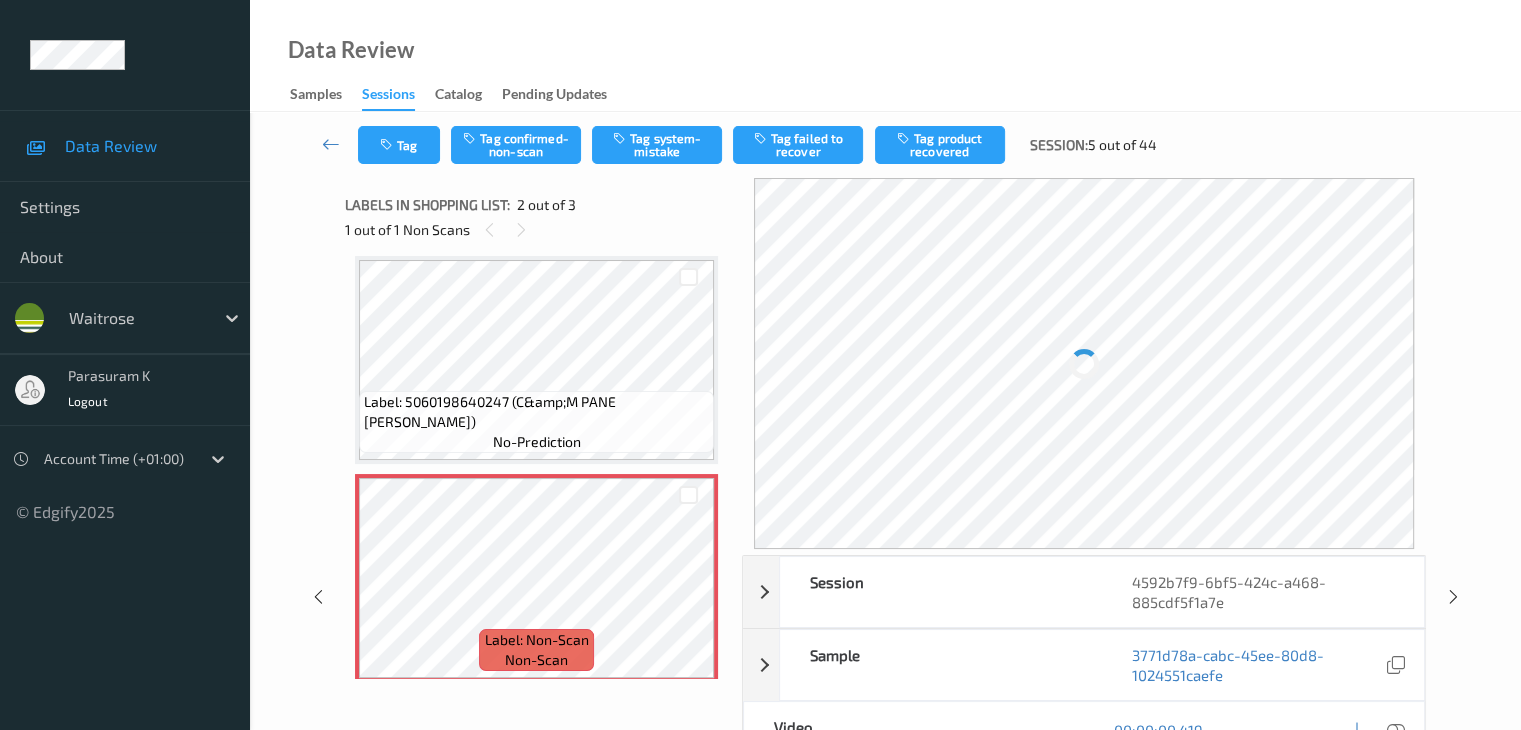 click at bounding box center [1084, 363] 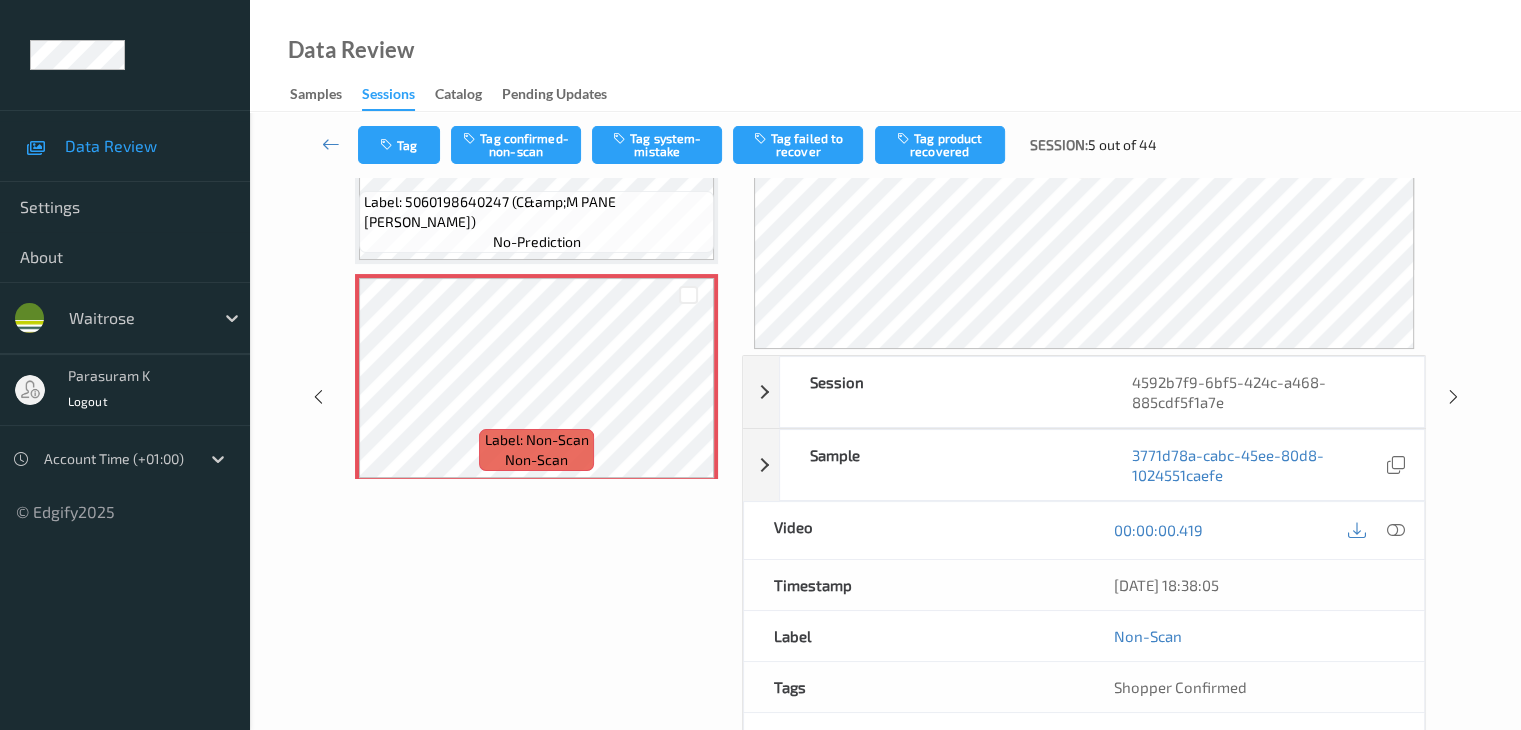 scroll, scrollTop: 100, scrollLeft: 0, axis: vertical 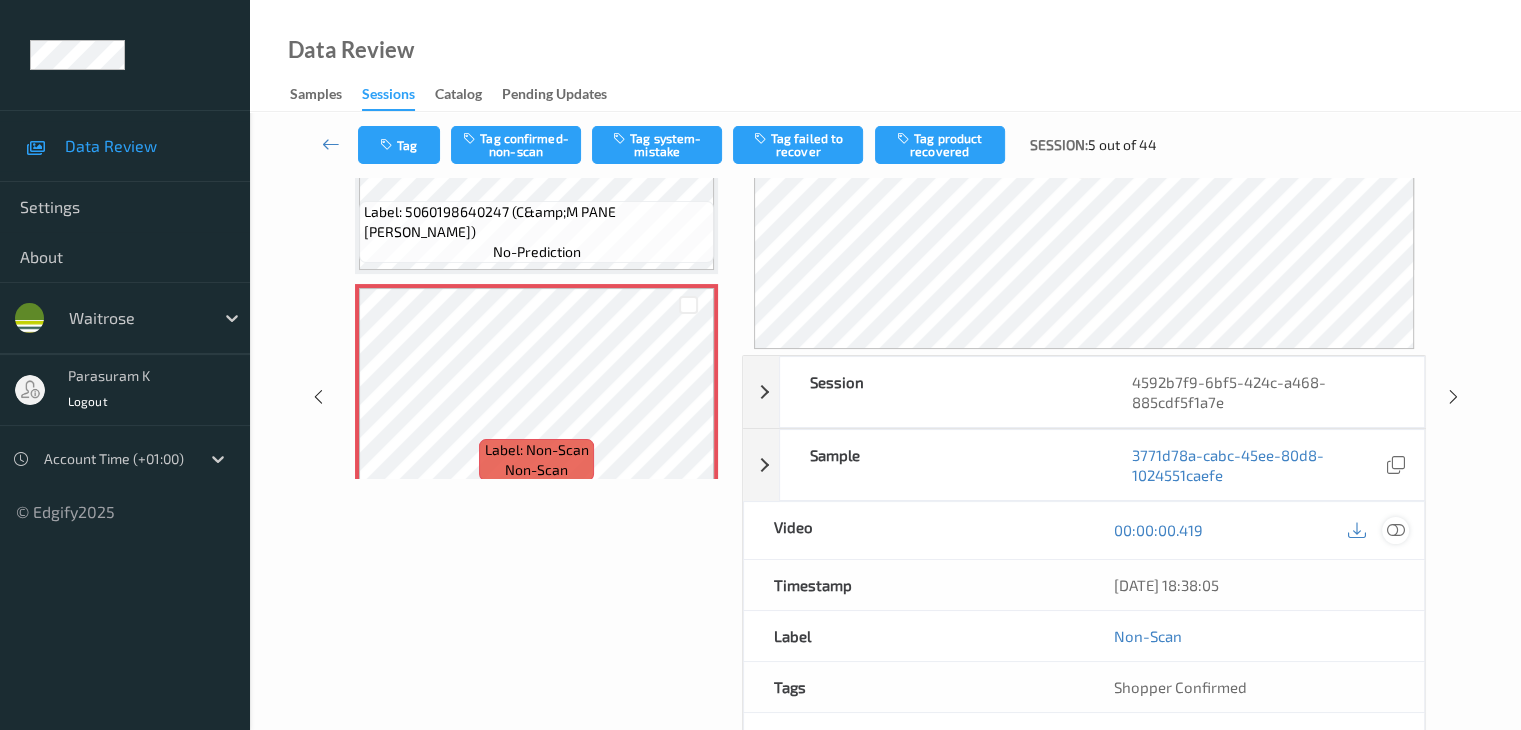 click at bounding box center (1395, 530) 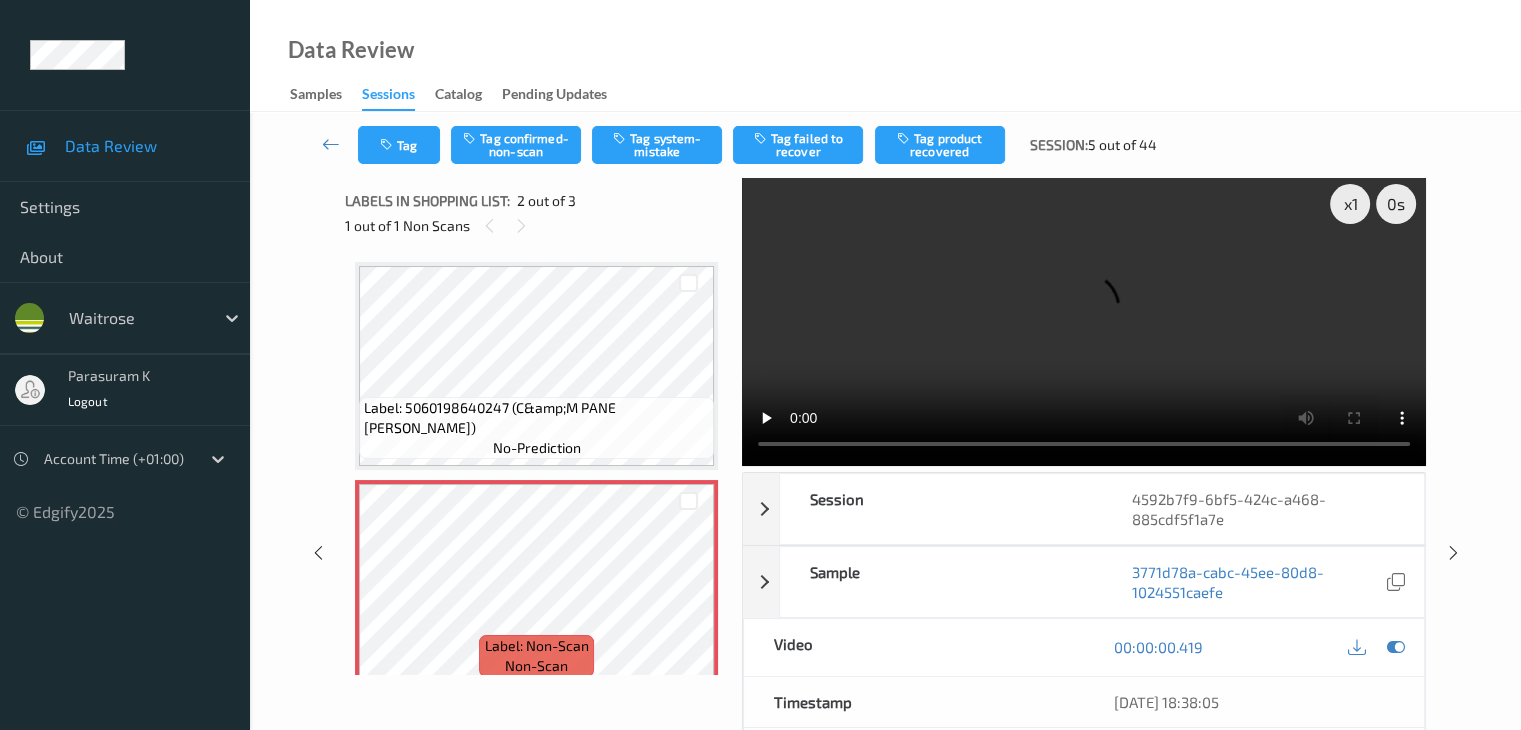 scroll, scrollTop: 0, scrollLeft: 0, axis: both 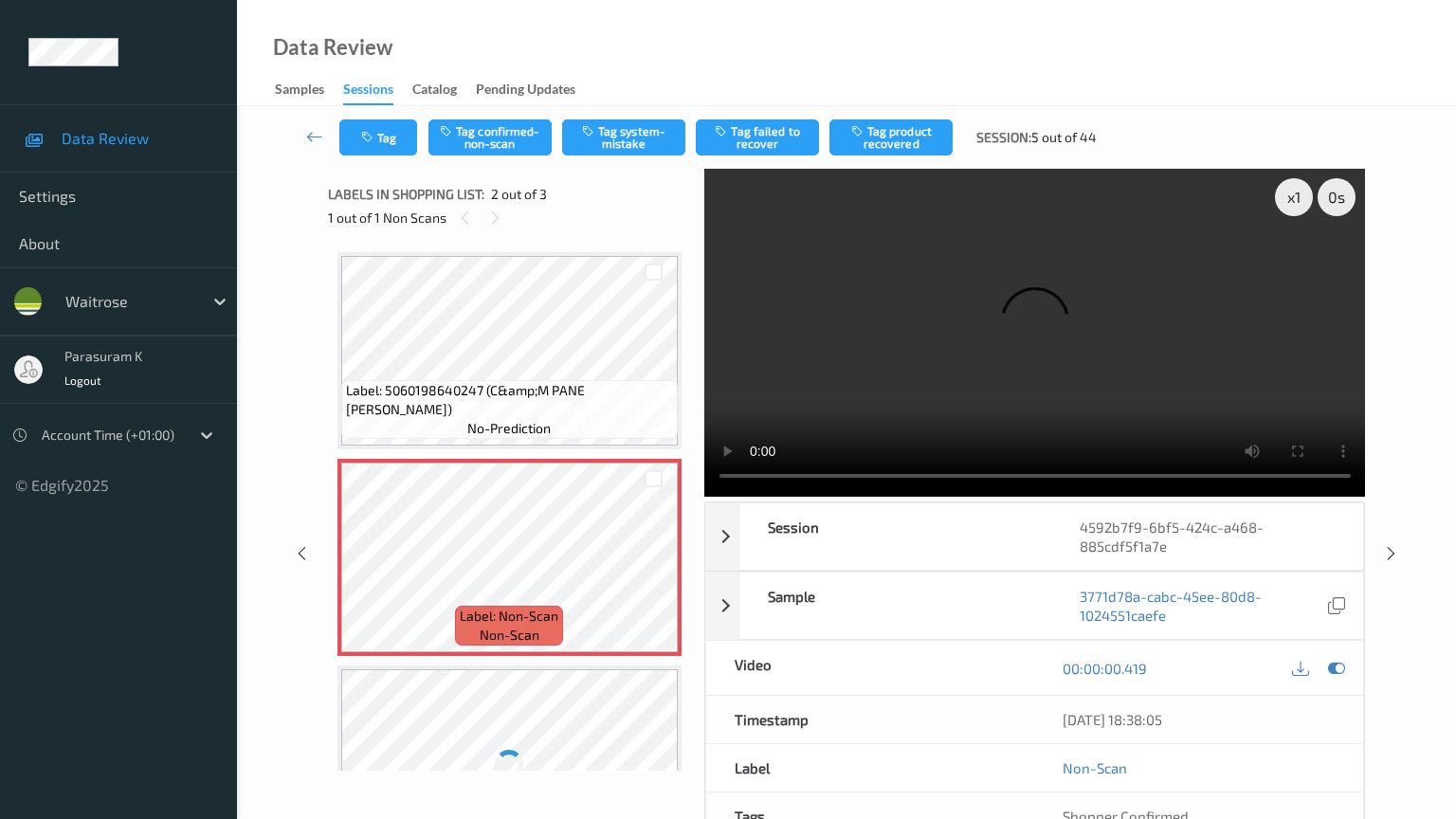 type 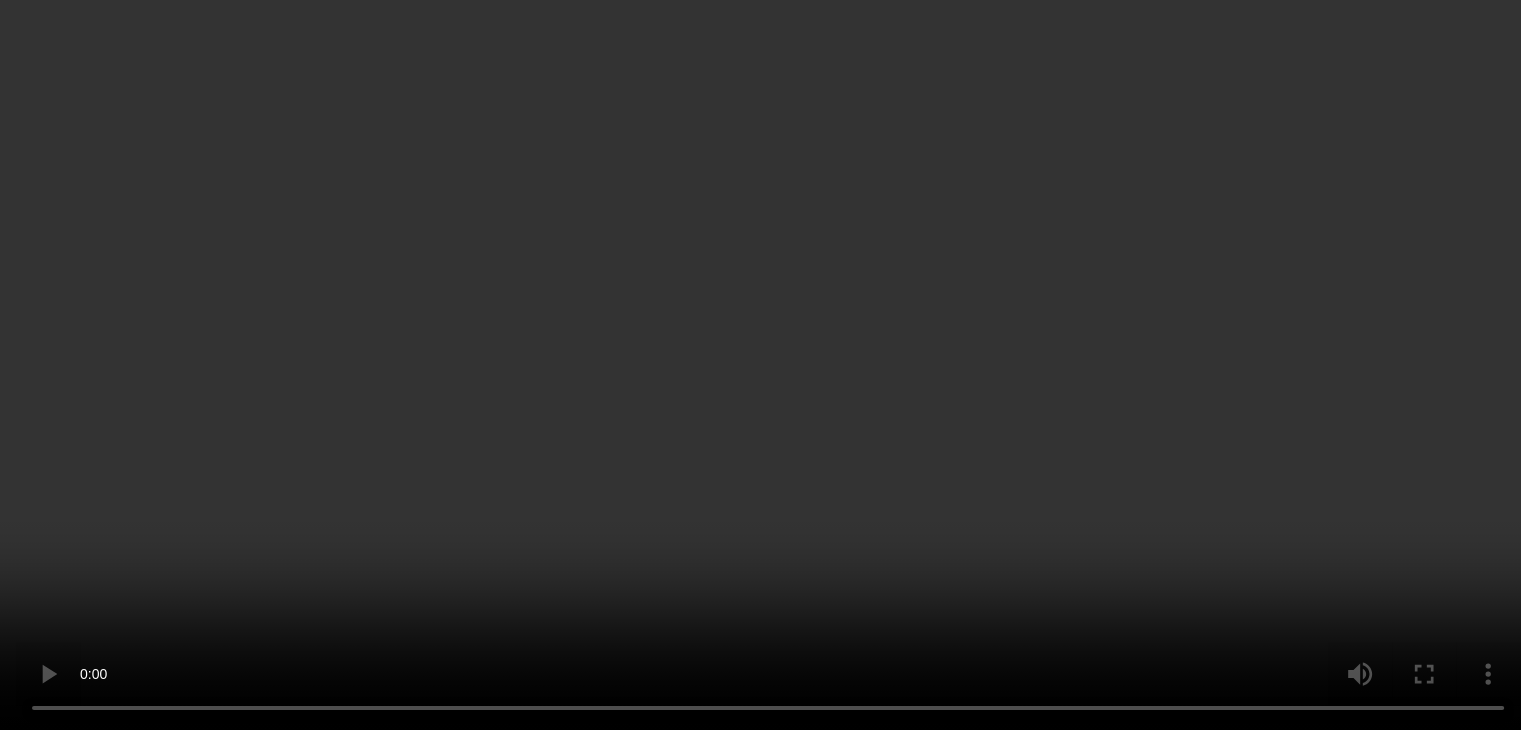 scroll, scrollTop: 240, scrollLeft: 0, axis: vertical 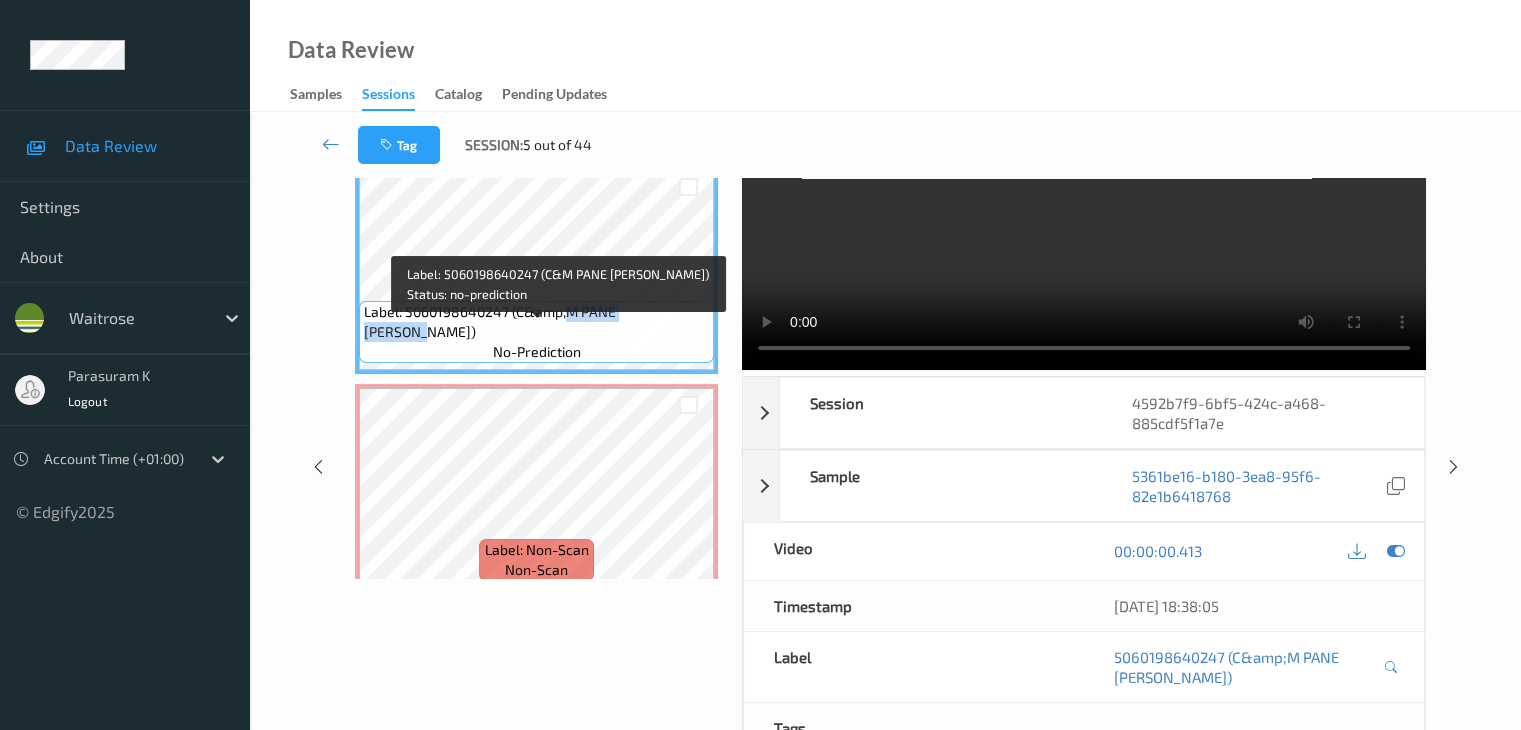 drag, startPoint x: 576, startPoint y: 329, endPoint x: 688, endPoint y: 333, distance: 112.0714 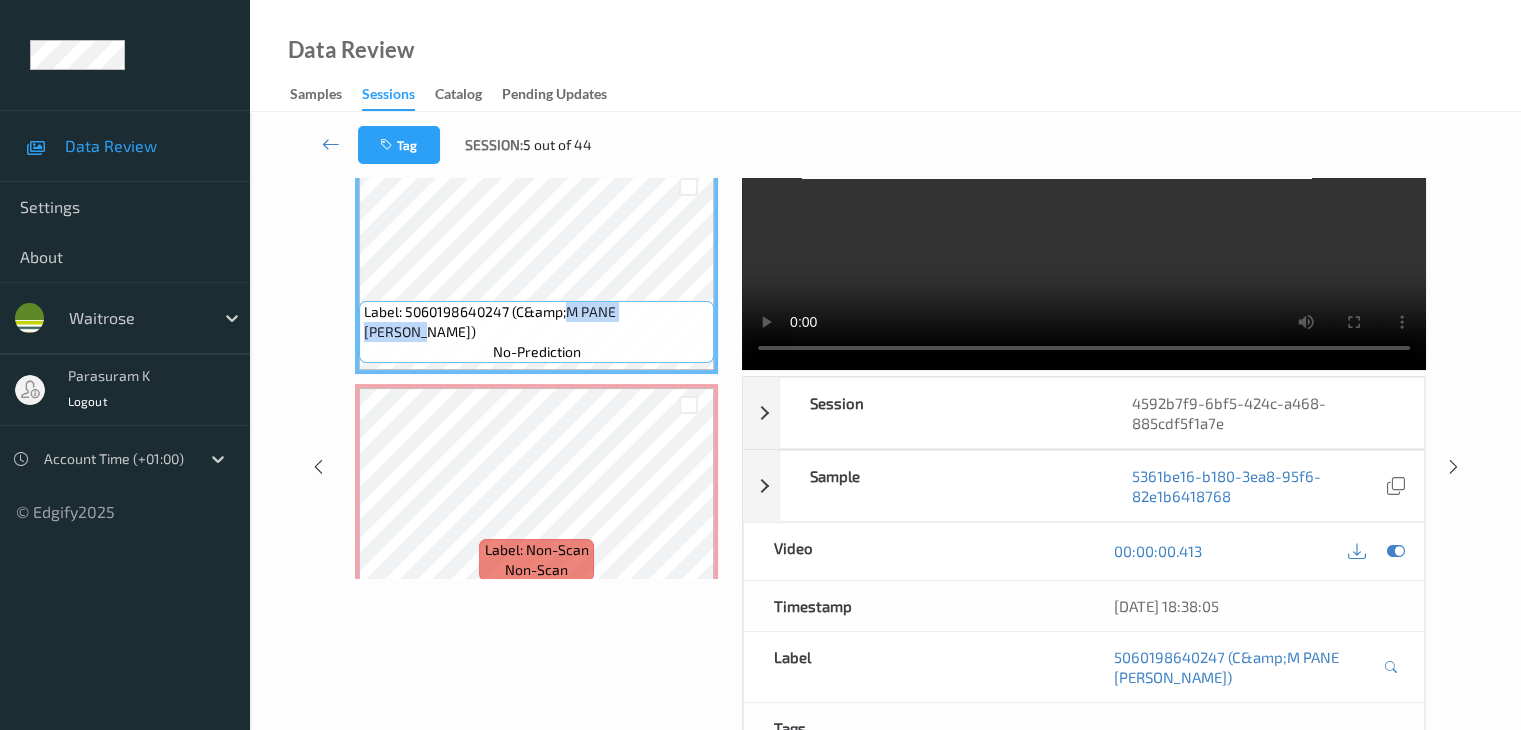 copy on "M PANE [PERSON_NAME]" 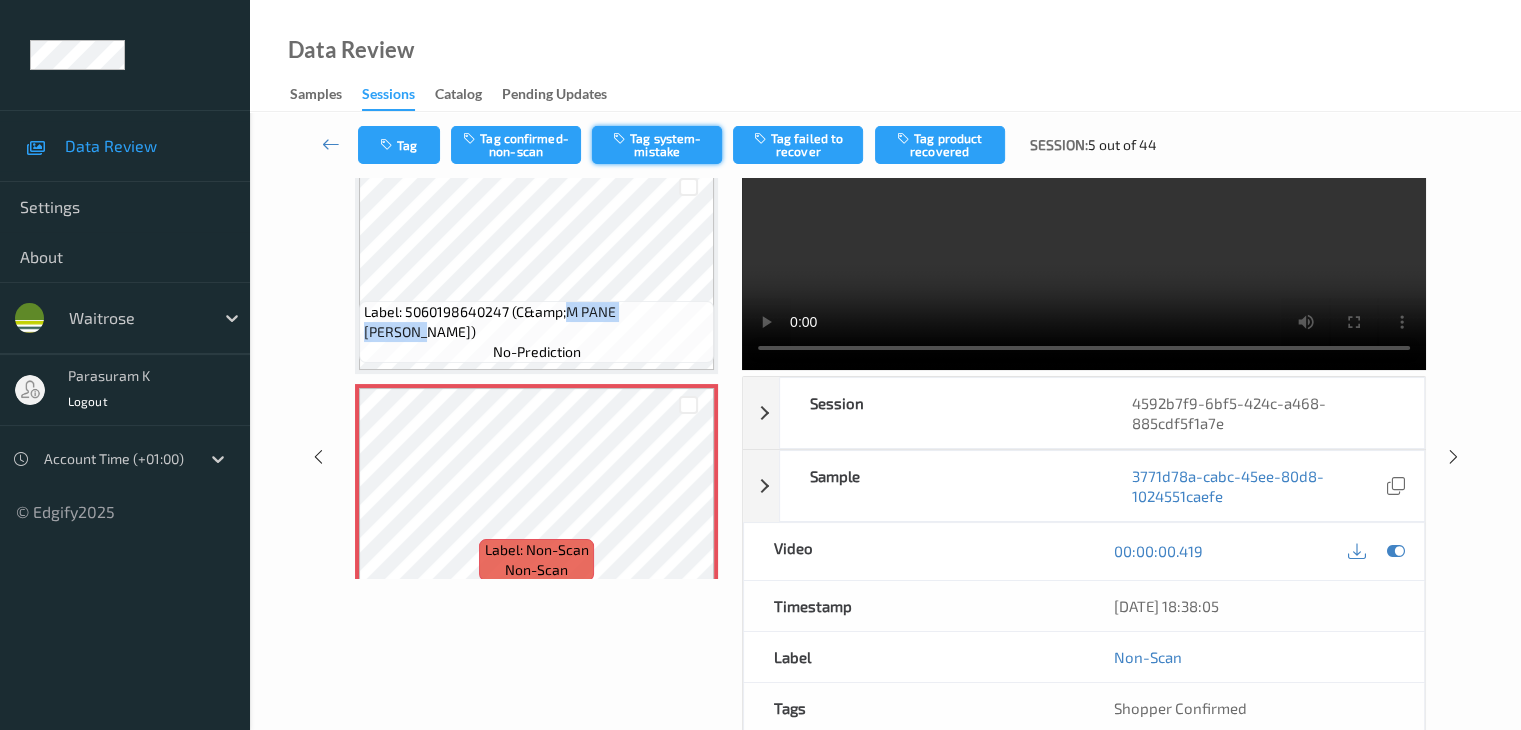 click on "Tag   system-mistake" at bounding box center [657, 145] 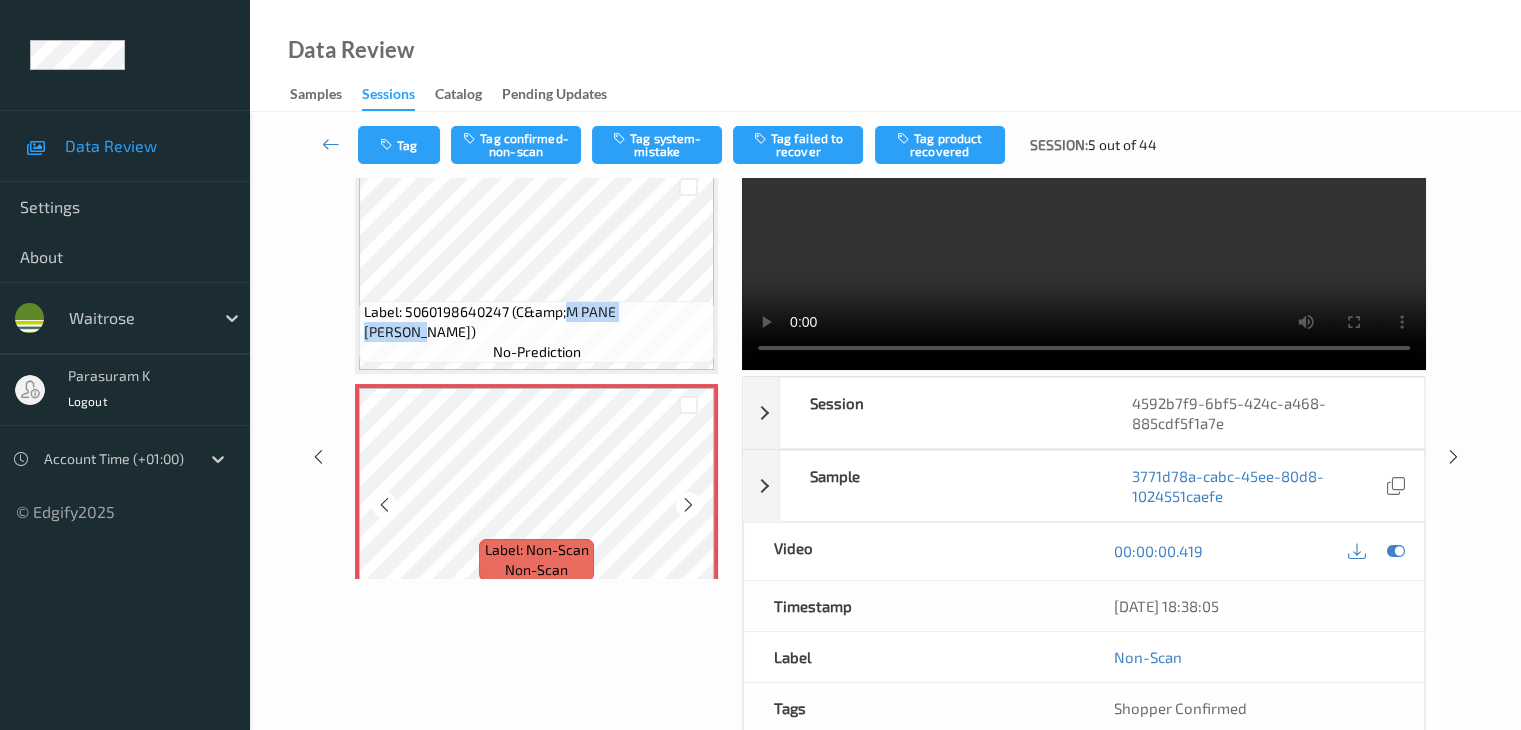 scroll, scrollTop: 0, scrollLeft: 0, axis: both 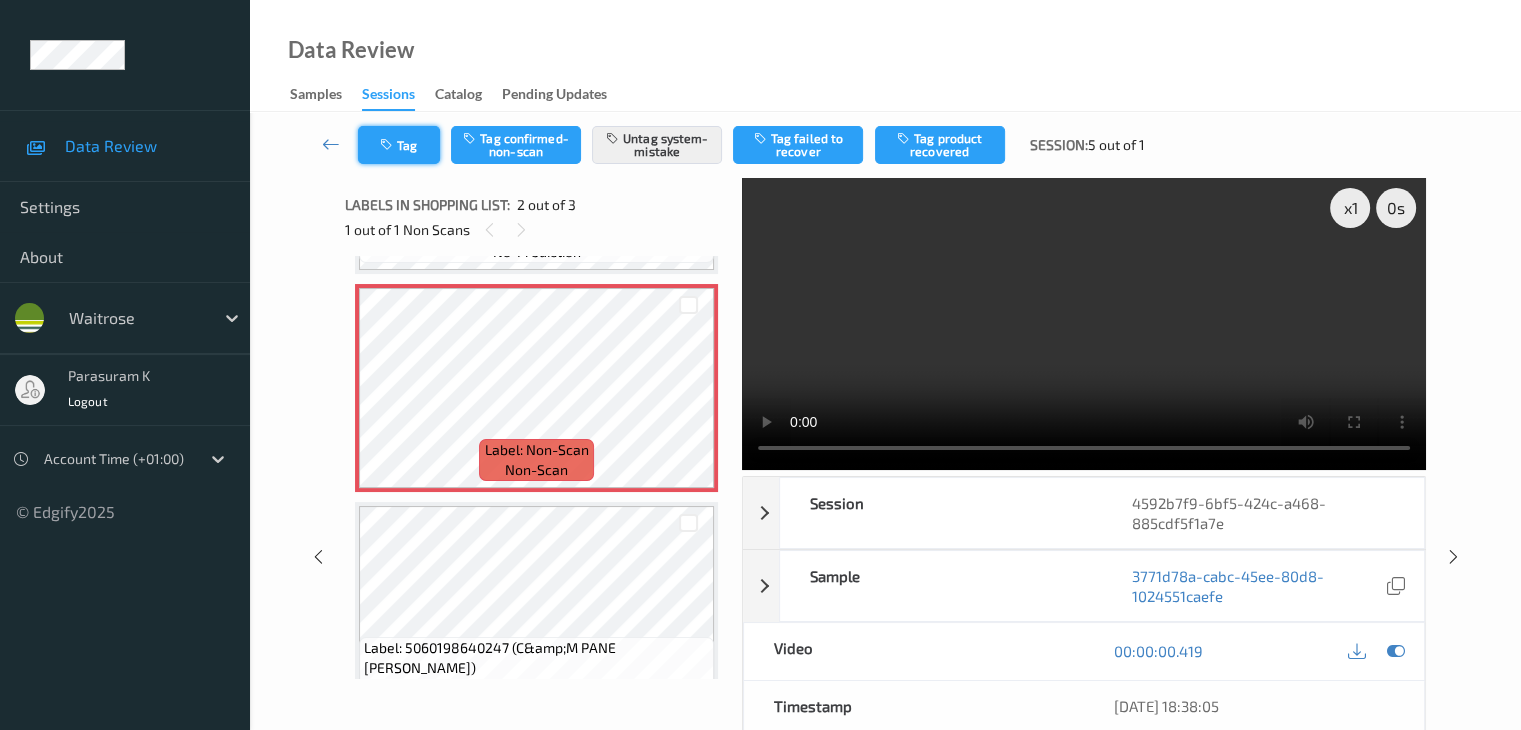 click on "Tag" at bounding box center (399, 145) 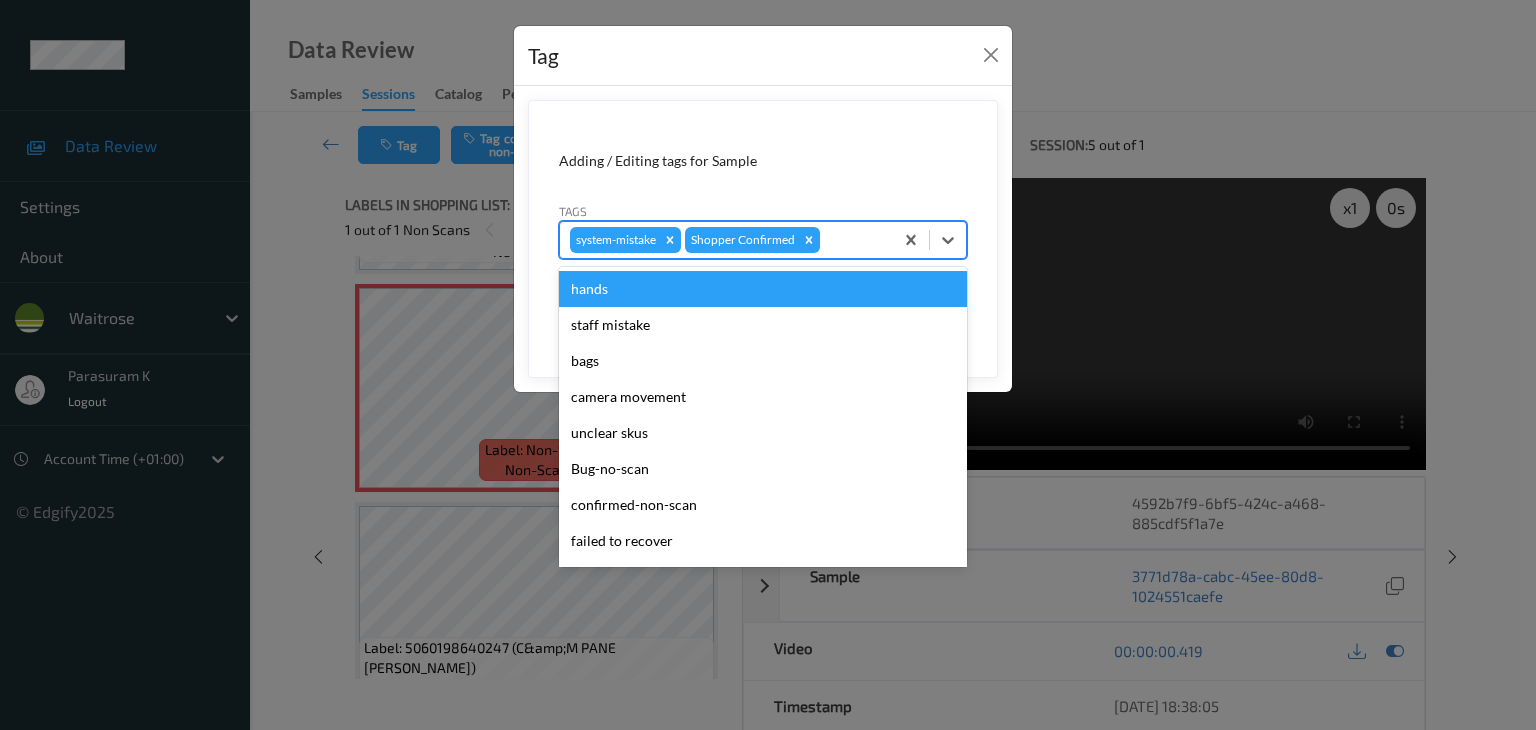 click at bounding box center [853, 240] 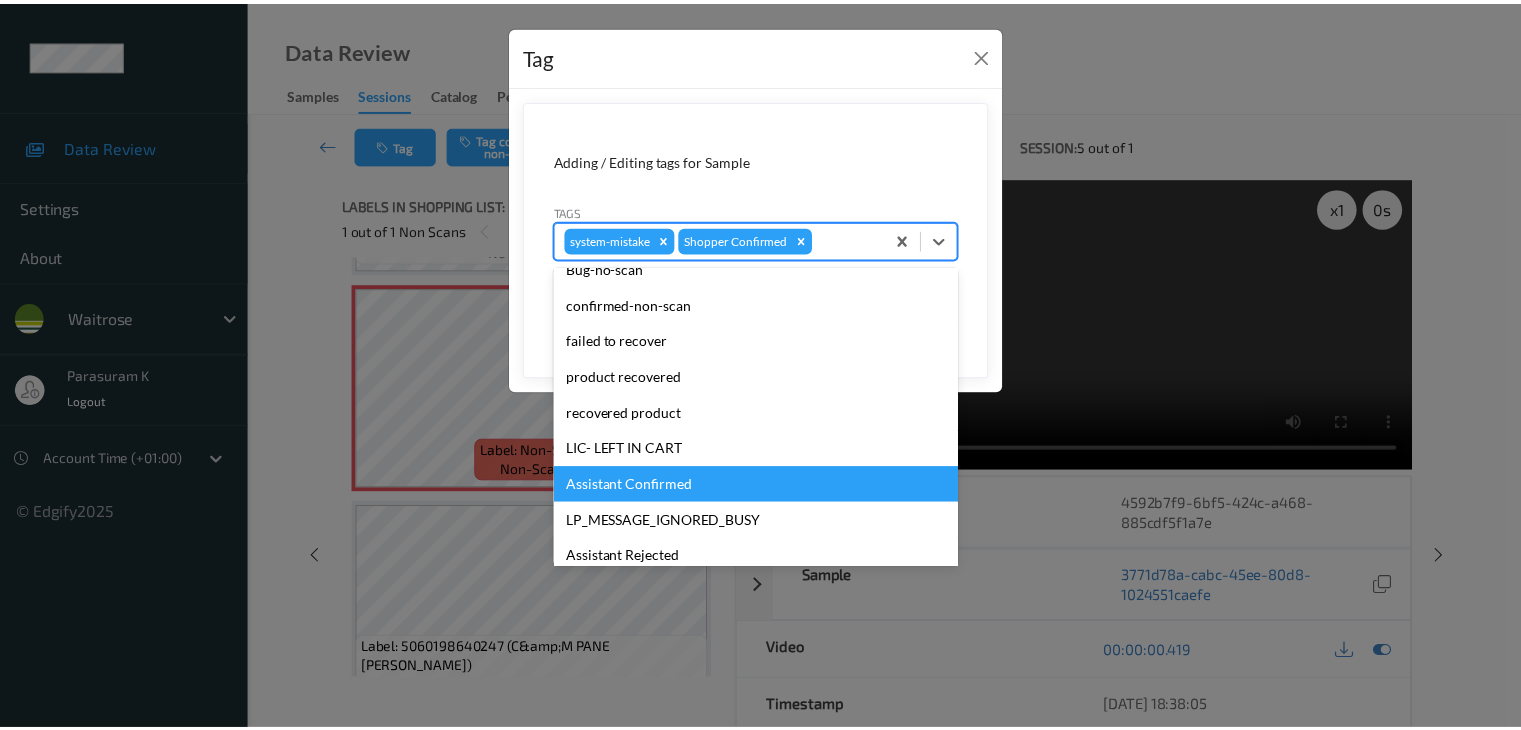 scroll, scrollTop: 300, scrollLeft: 0, axis: vertical 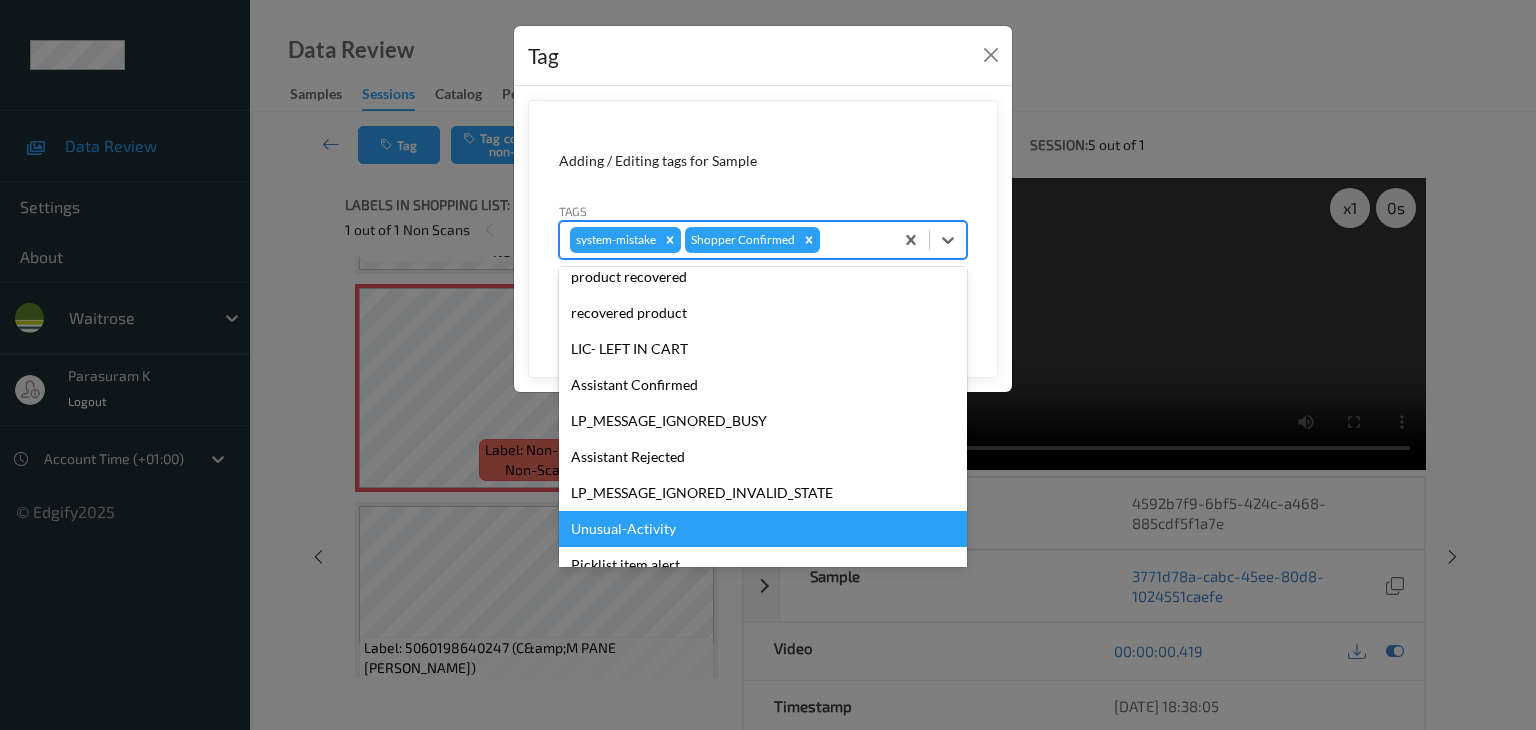 click on "Unusual-Activity" at bounding box center (763, 529) 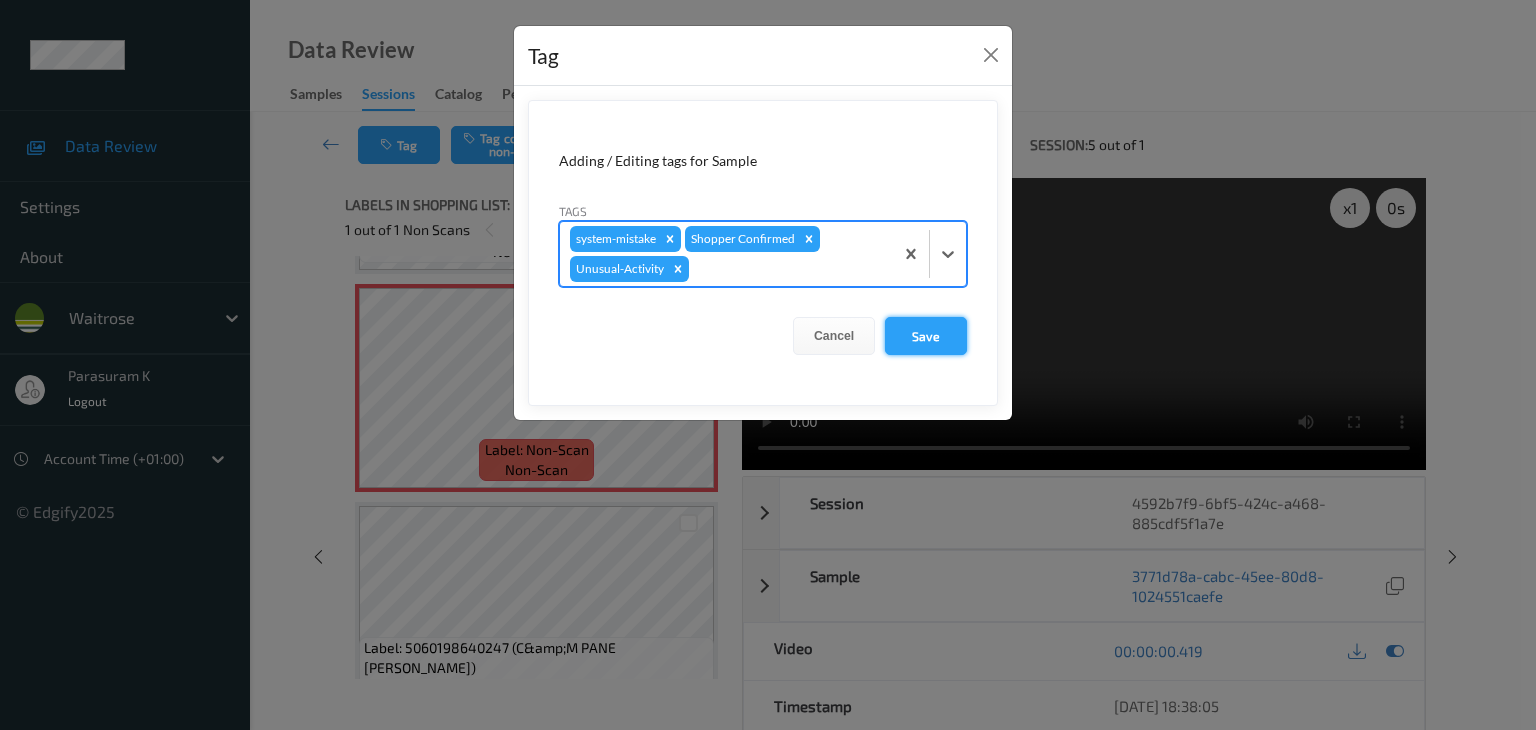 click on "Save" at bounding box center [926, 336] 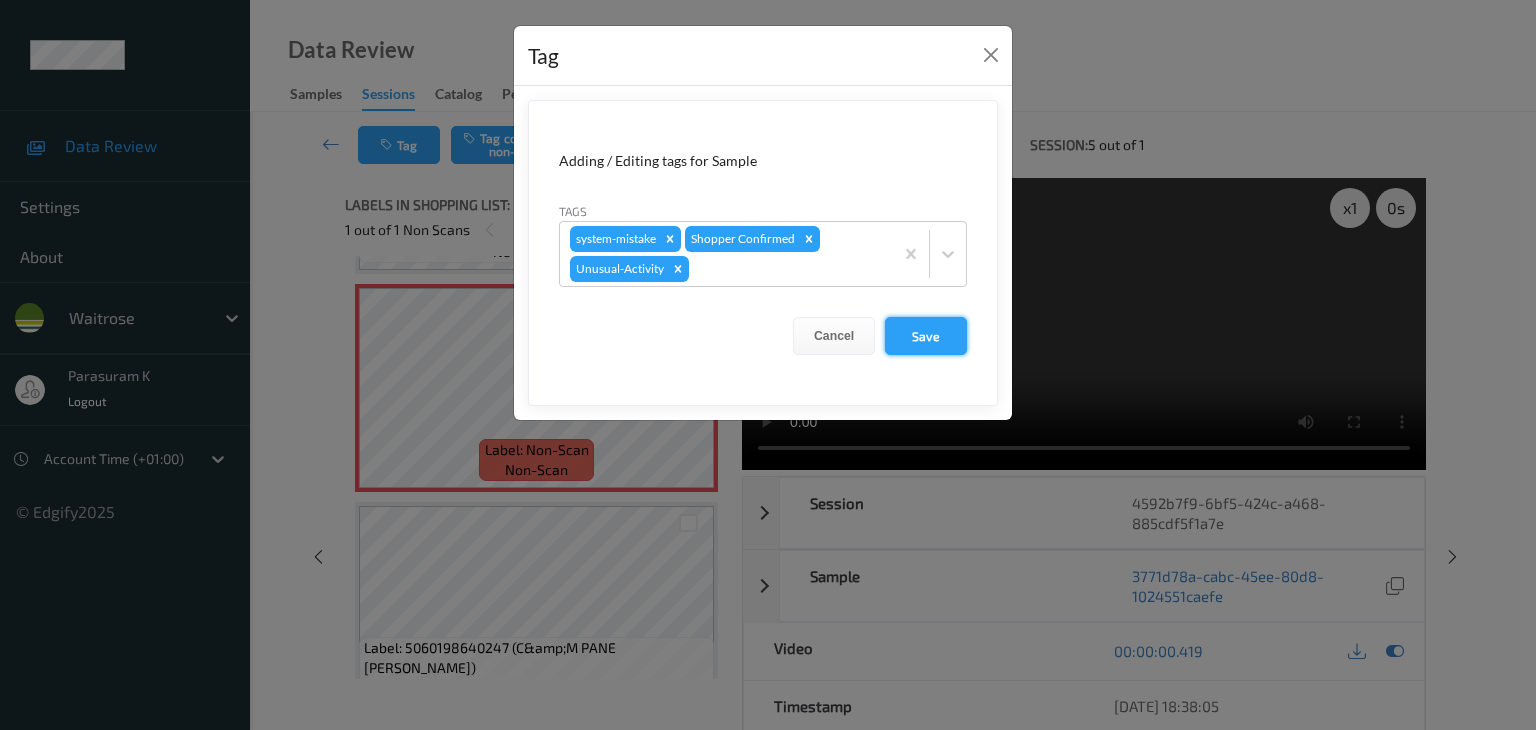 click on "Save" at bounding box center [926, 336] 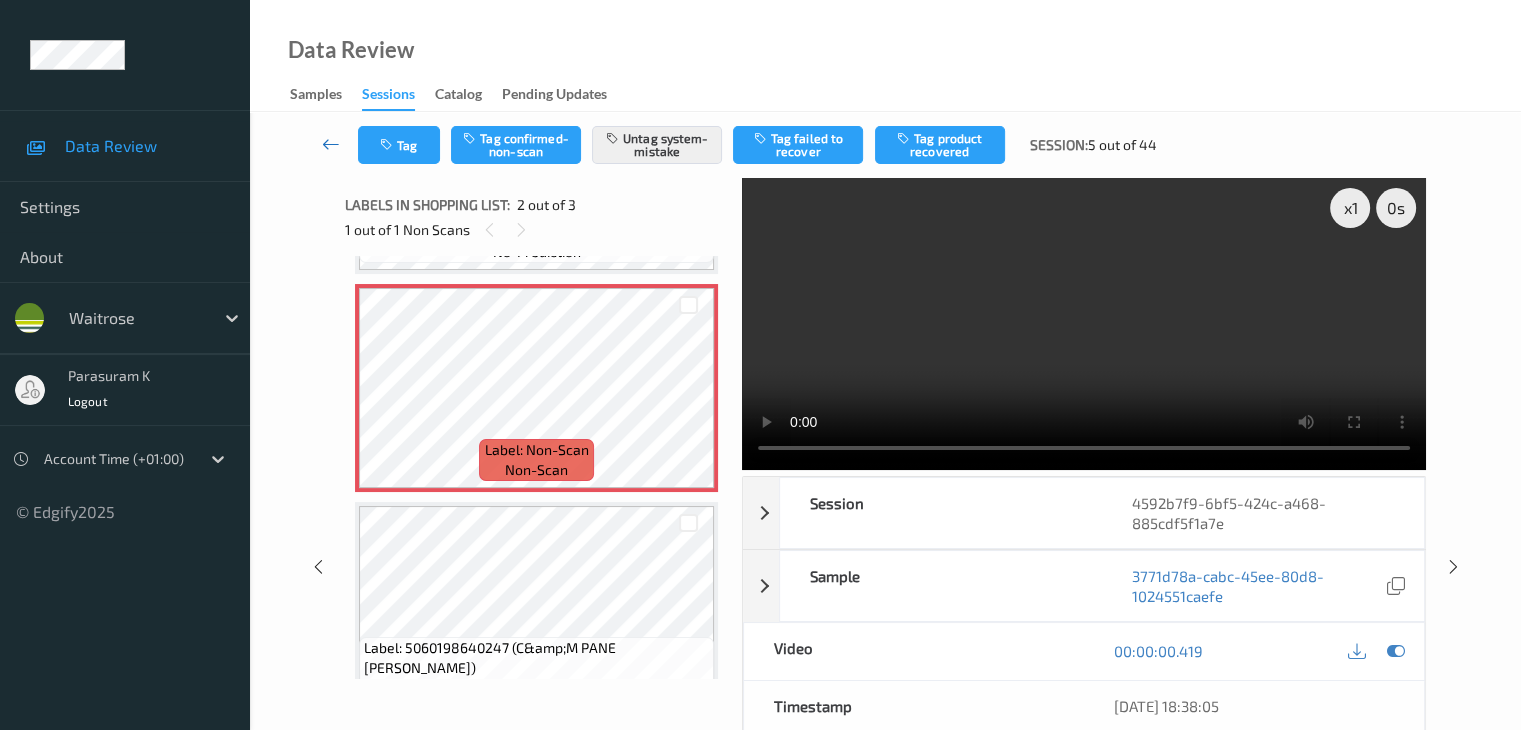 click at bounding box center [331, 144] 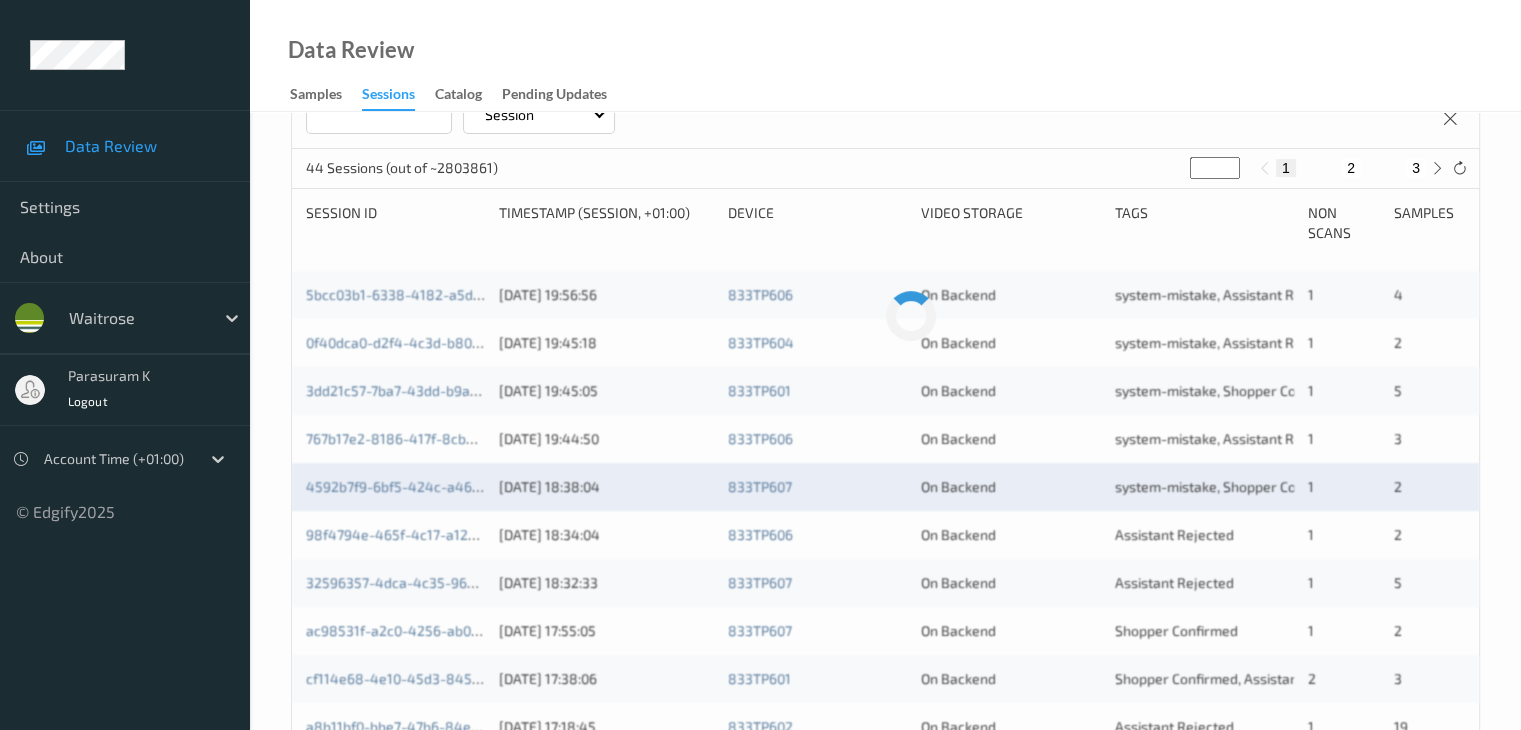scroll, scrollTop: 400, scrollLeft: 0, axis: vertical 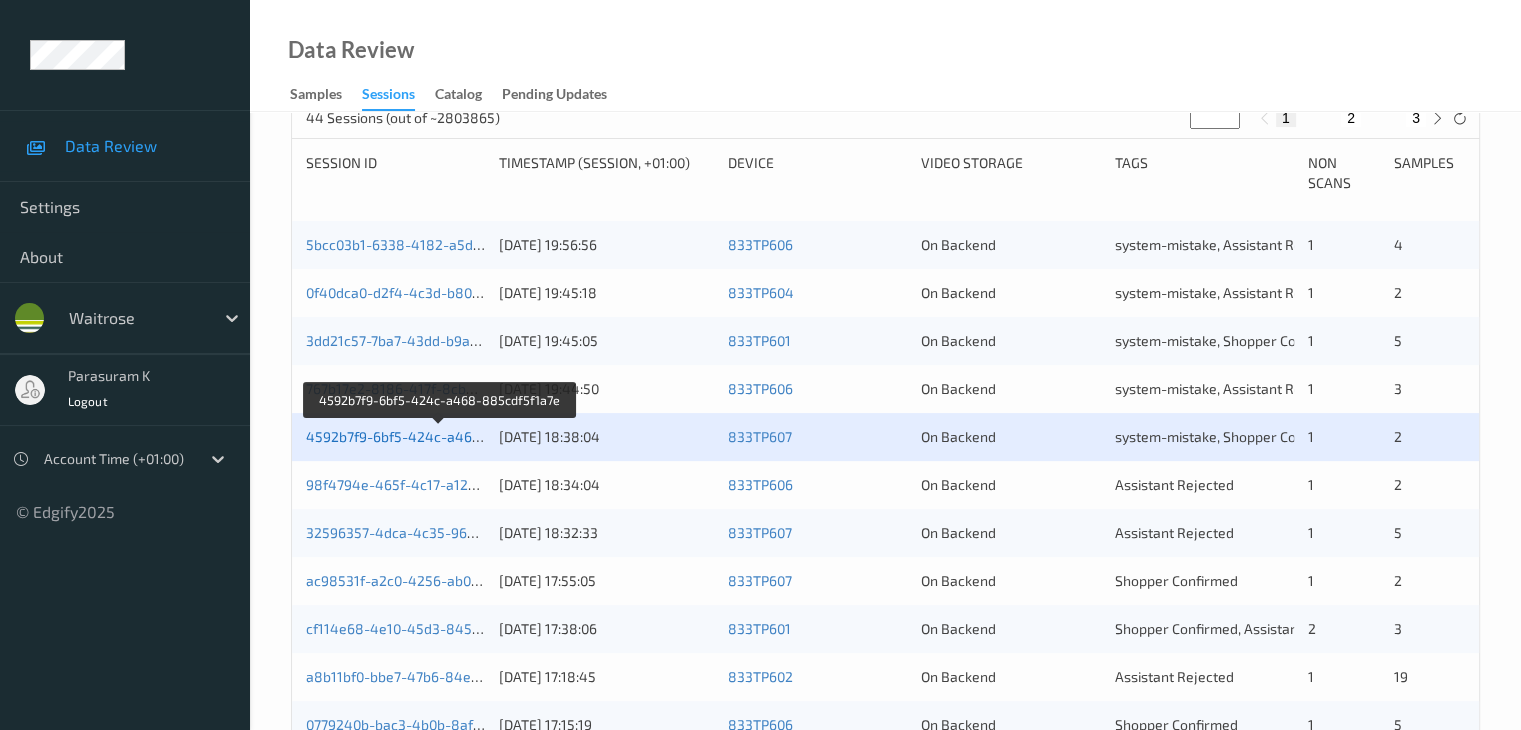 click on "4592b7f9-6bf5-424c-a468-885cdf5f1a7e" at bounding box center (440, 436) 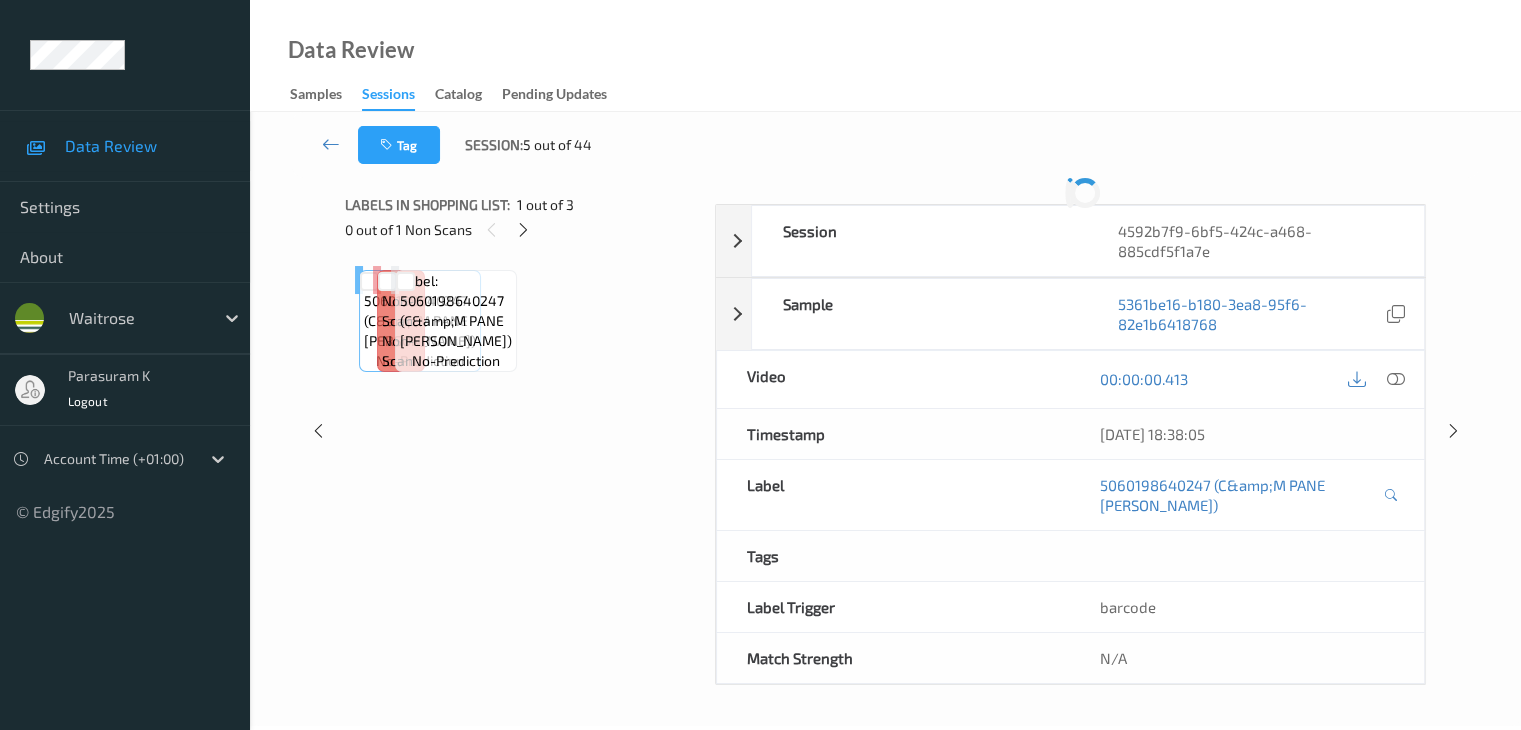 scroll, scrollTop: 0, scrollLeft: 0, axis: both 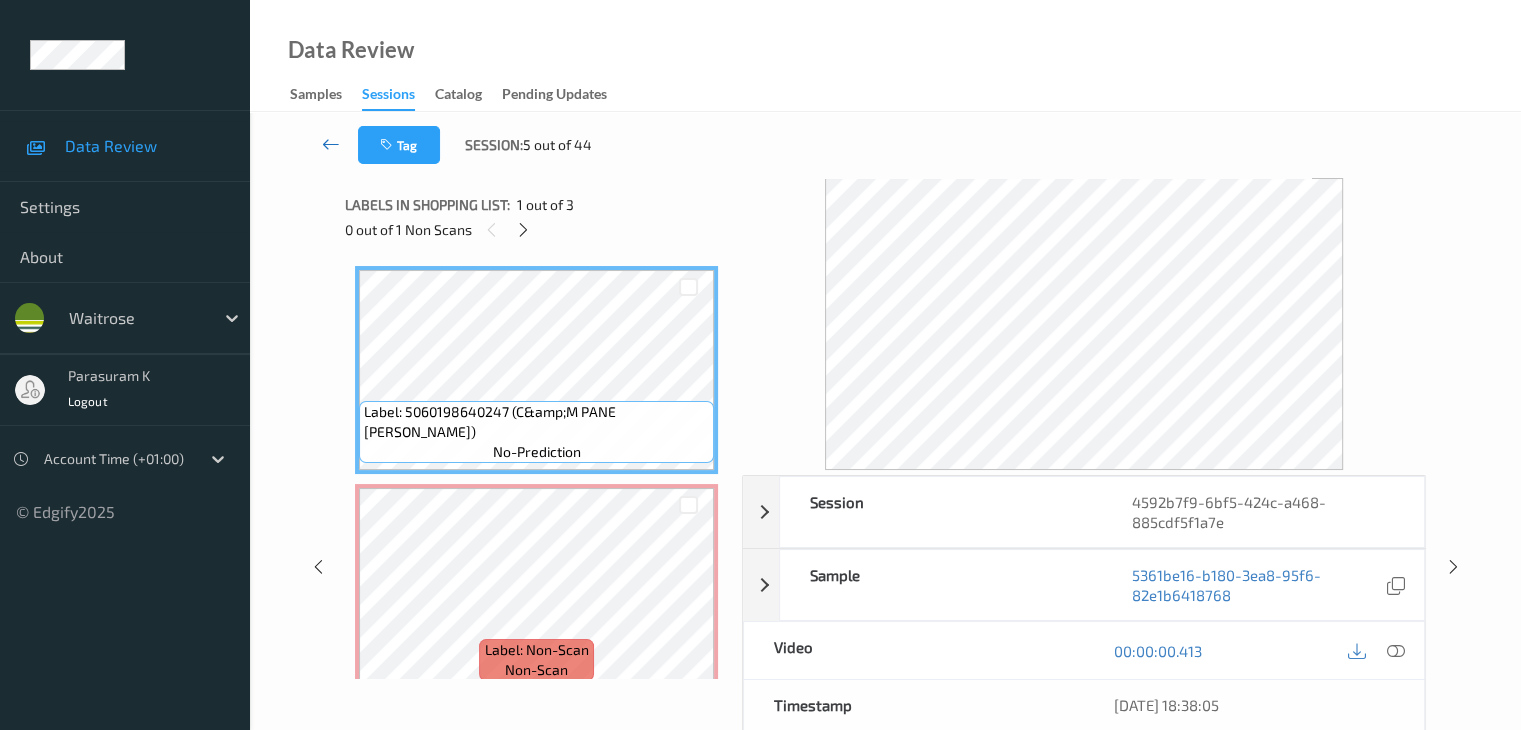 click at bounding box center (331, 144) 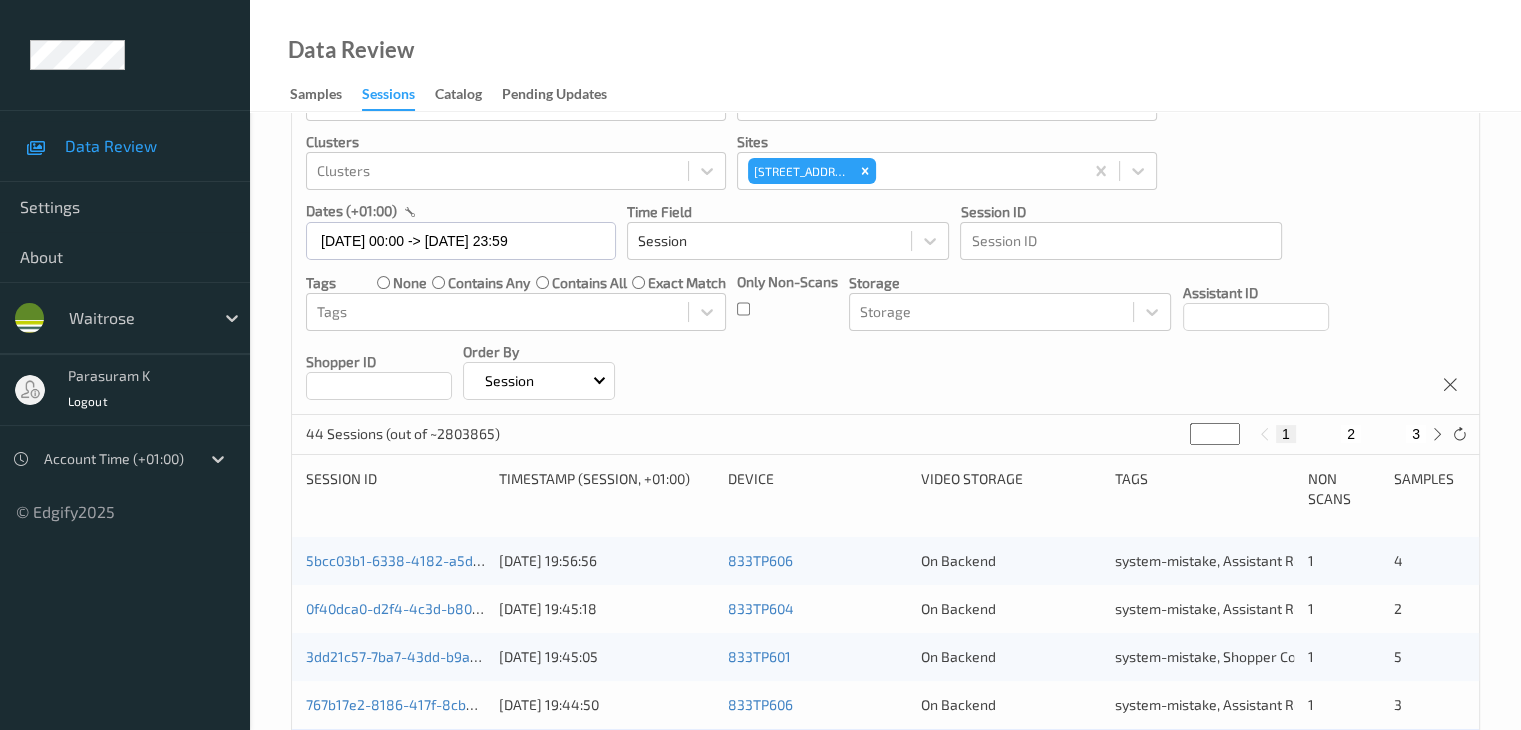 scroll, scrollTop: 200, scrollLeft: 0, axis: vertical 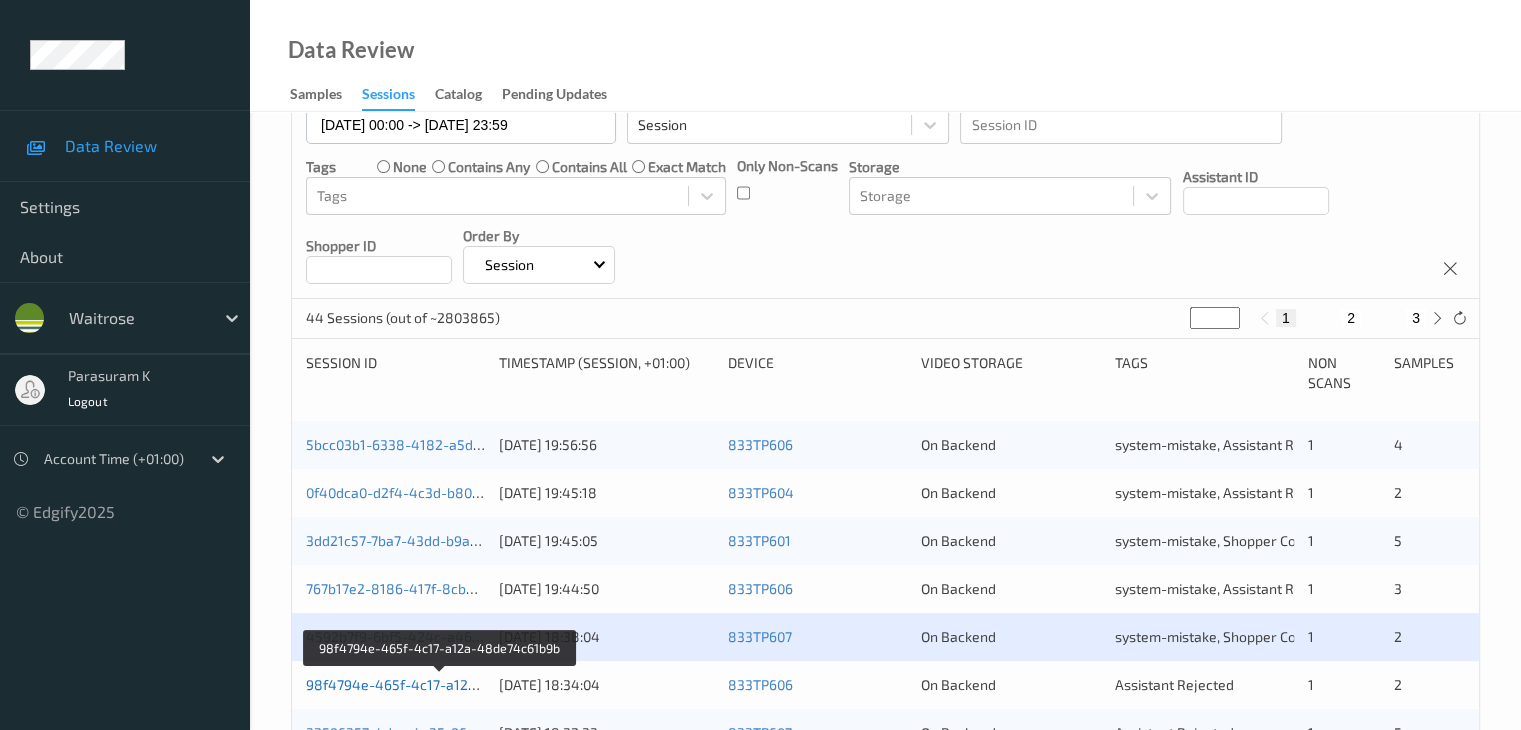 click on "98f4794e-465f-4c17-a12a-48de74c61b9b" at bounding box center [441, 684] 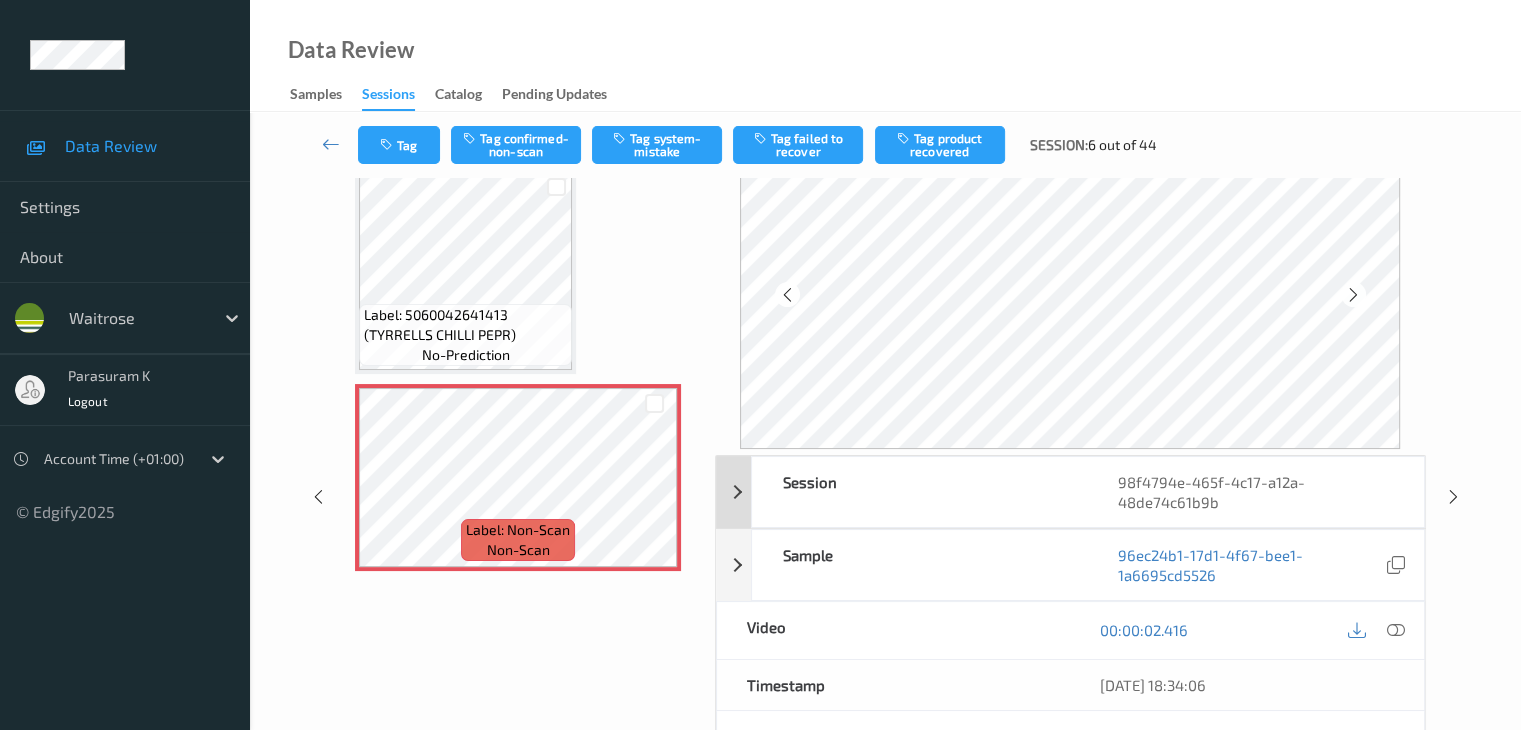 scroll, scrollTop: 0, scrollLeft: 0, axis: both 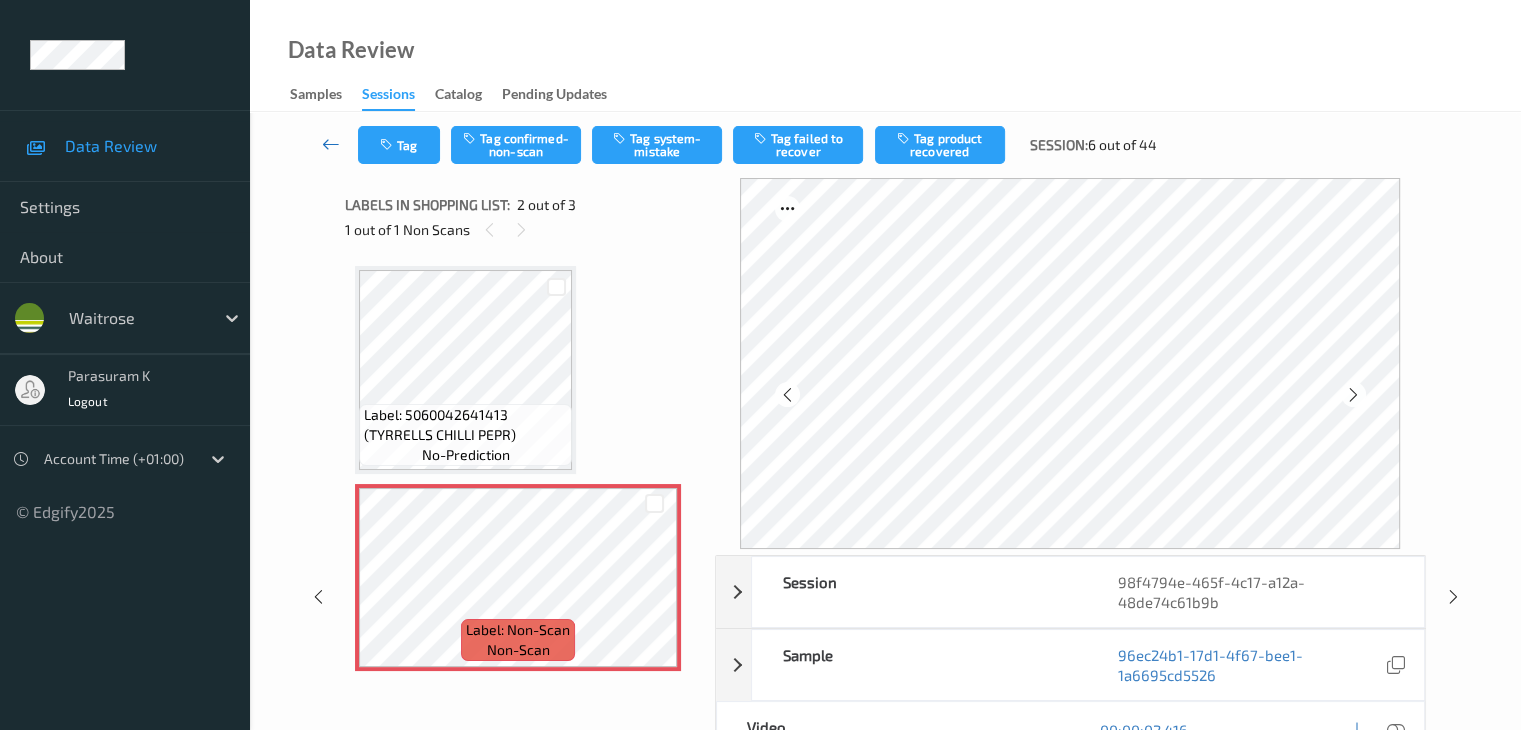 click at bounding box center (331, 144) 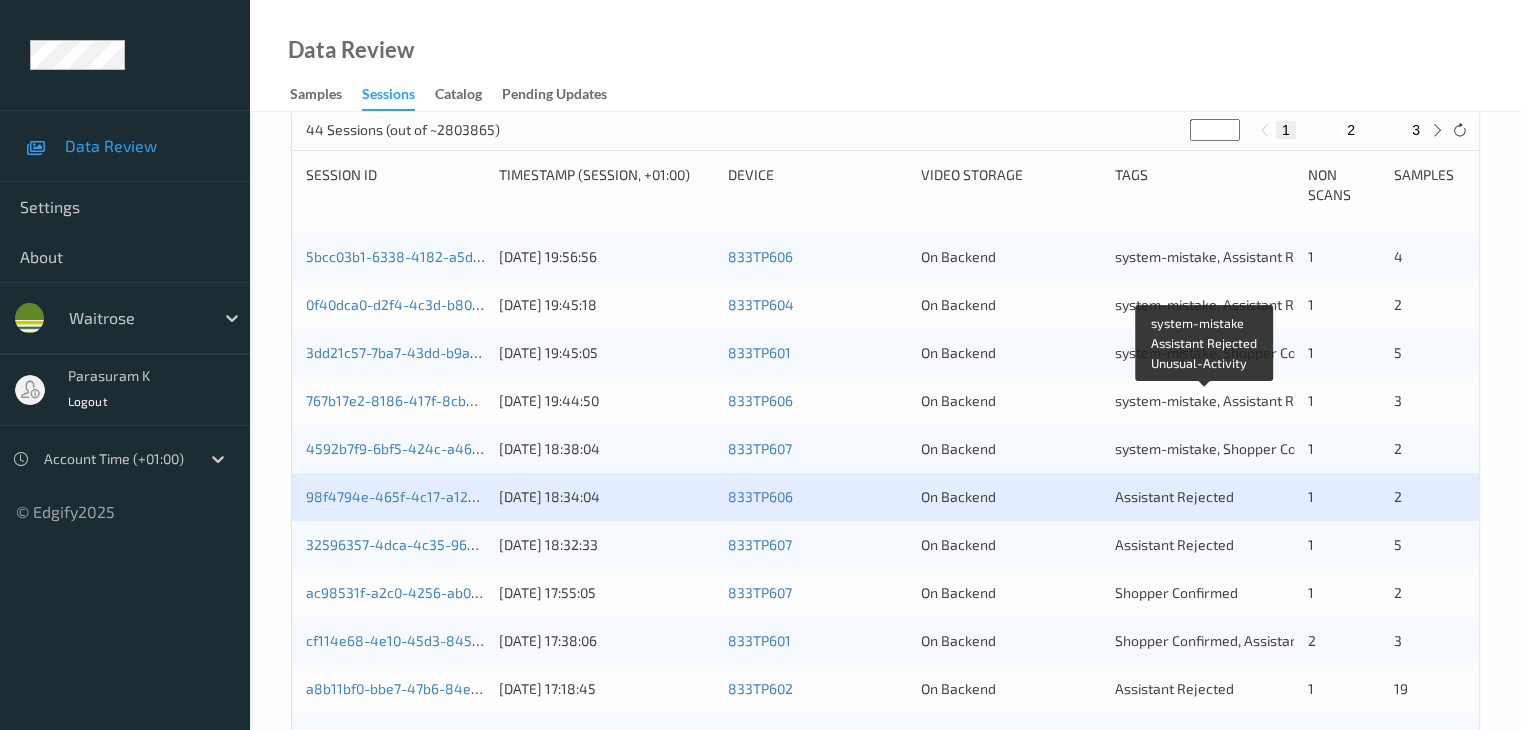 scroll, scrollTop: 400, scrollLeft: 0, axis: vertical 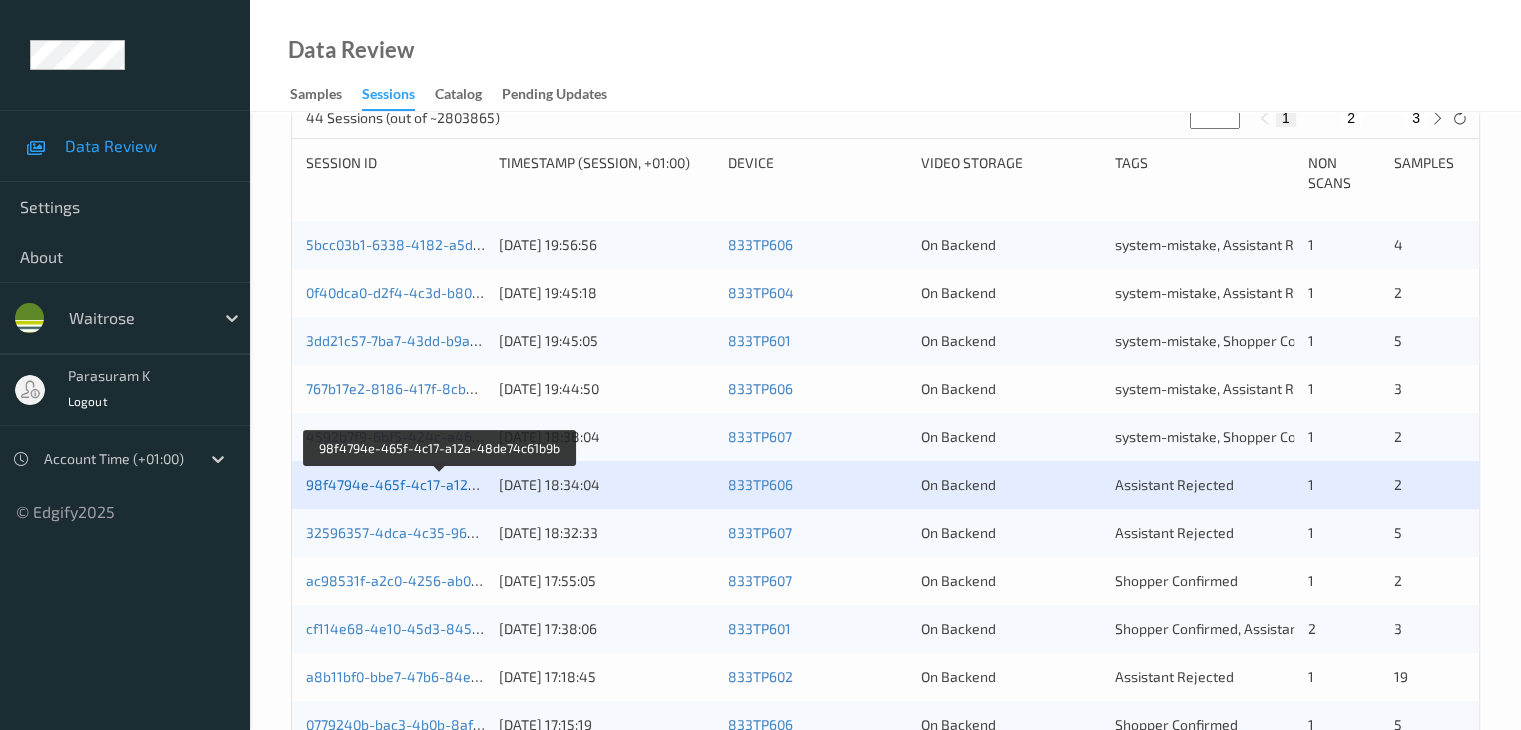 click on "98f4794e-465f-4c17-a12a-48de74c61b9b" at bounding box center [441, 484] 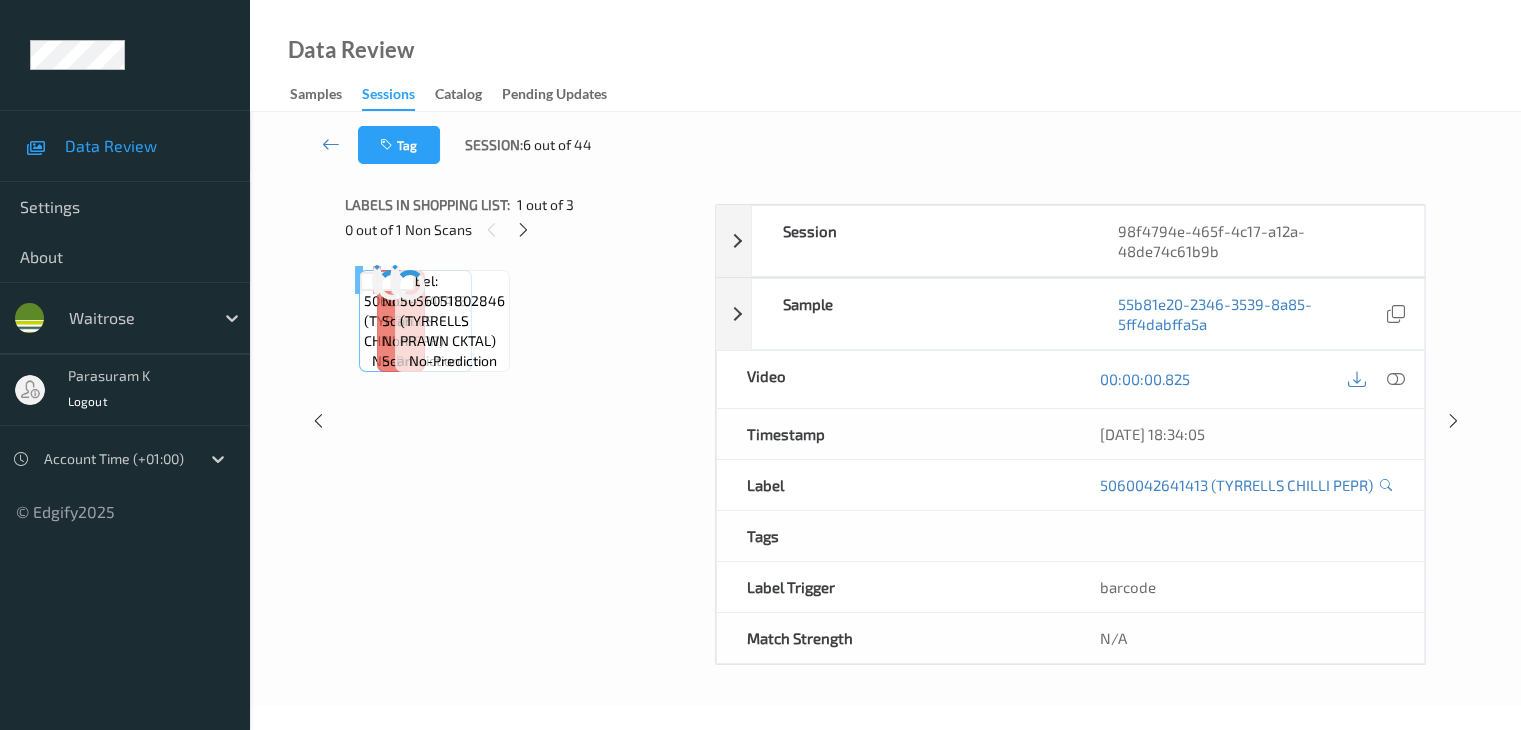 scroll, scrollTop: 244, scrollLeft: 0, axis: vertical 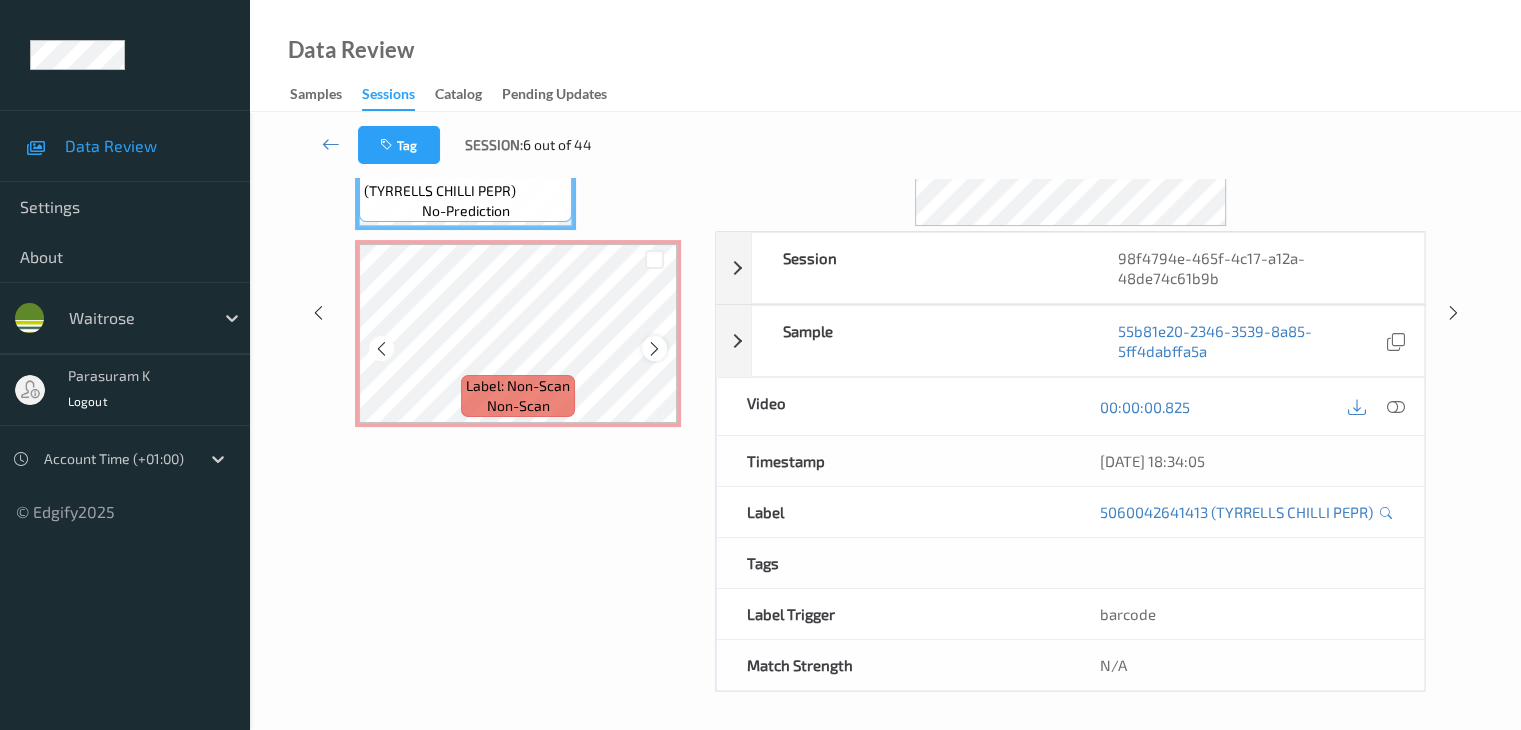 click at bounding box center [654, 349] 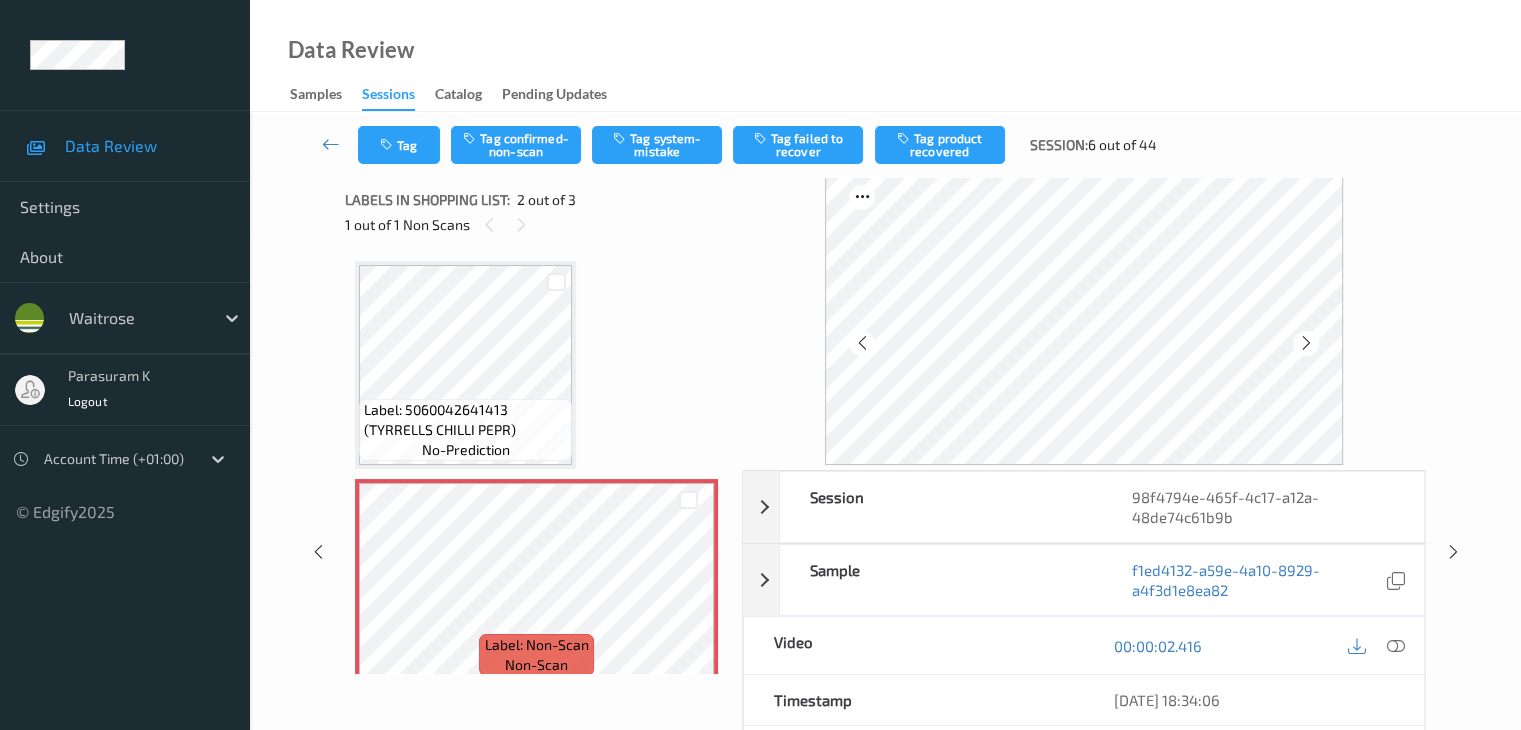 scroll, scrollTop: 0, scrollLeft: 0, axis: both 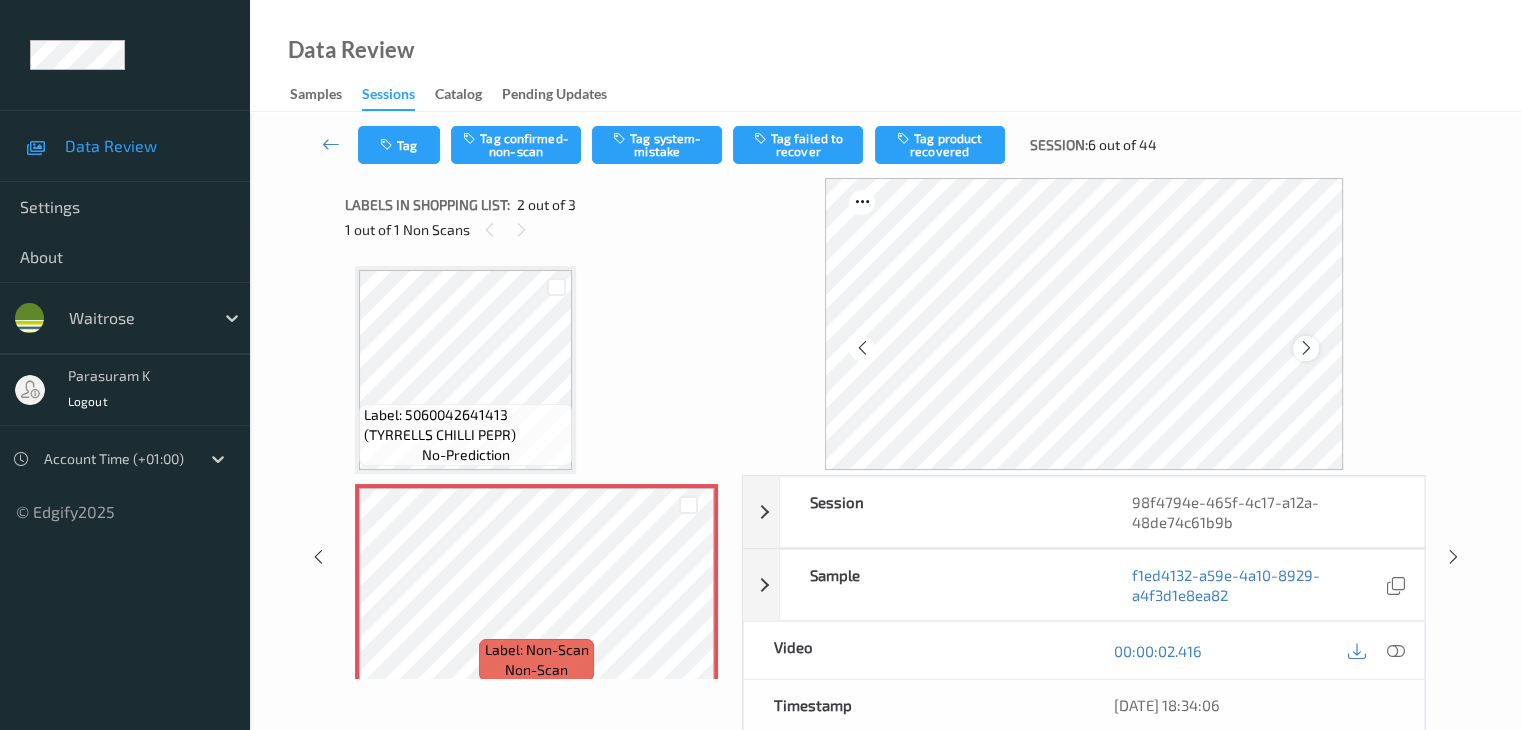 click at bounding box center [1306, 348] 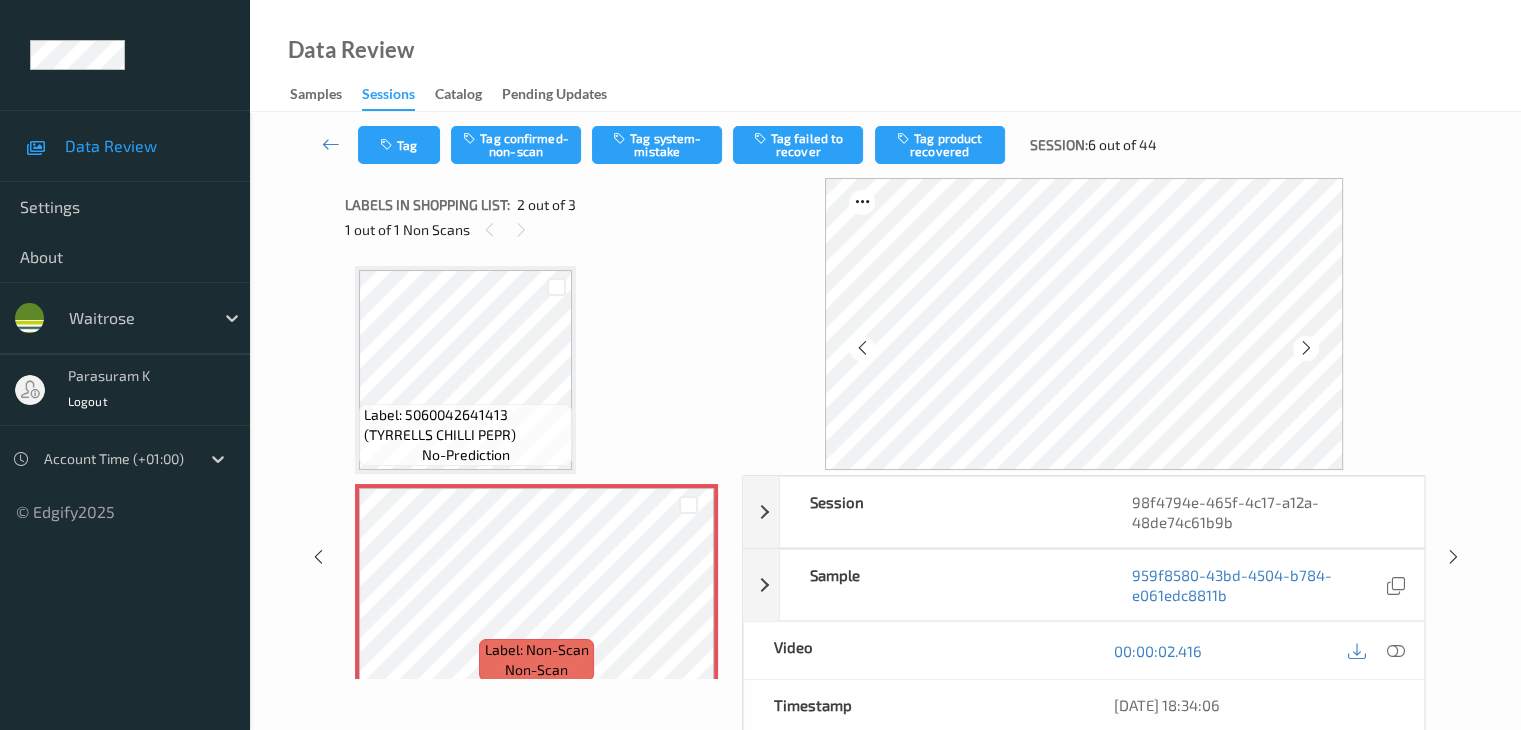 click at bounding box center (1306, 348) 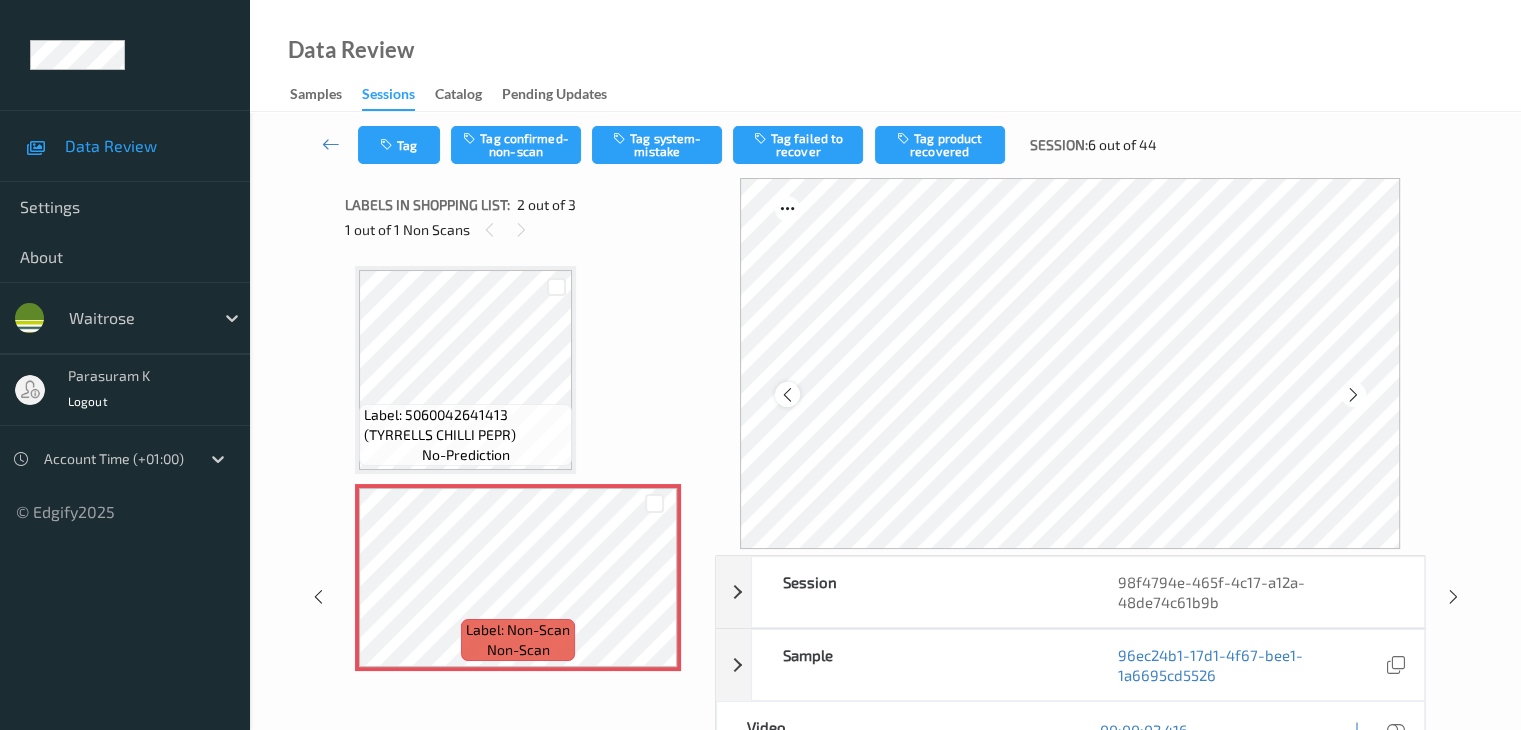 click at bounding box center [787, 395] 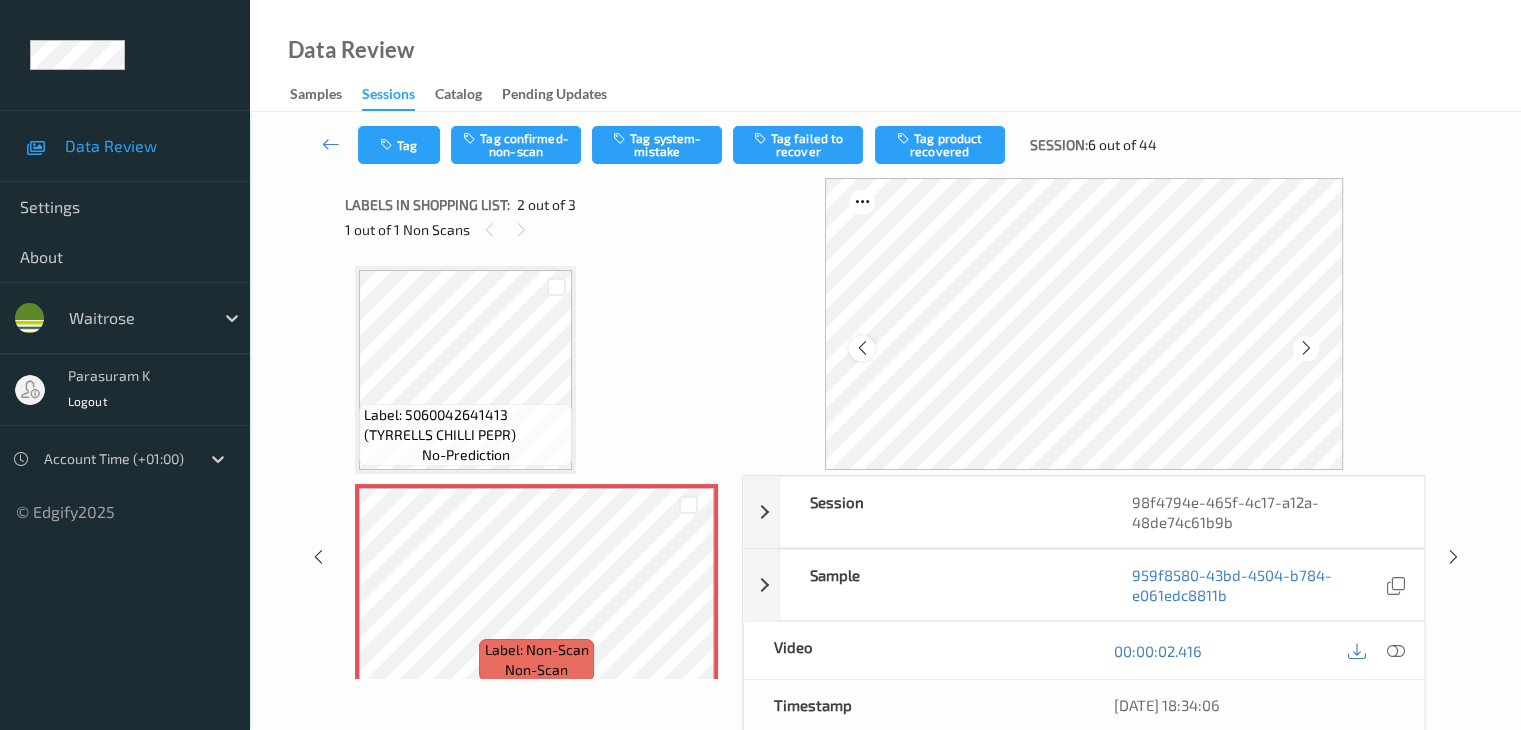 click at bounding box center (861, 348) 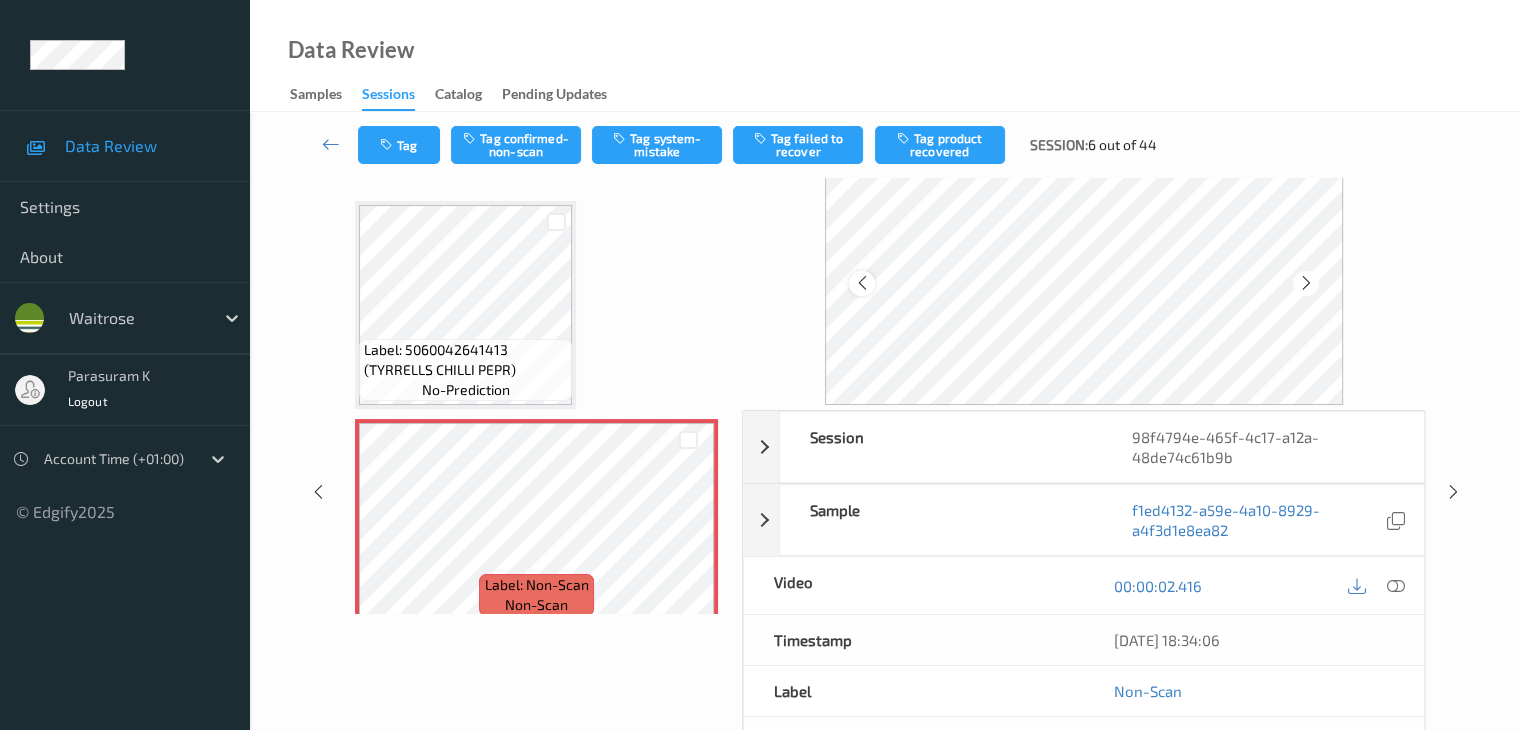scroll, scrollTop: 100, scrollLeft: 0, axis: vertical 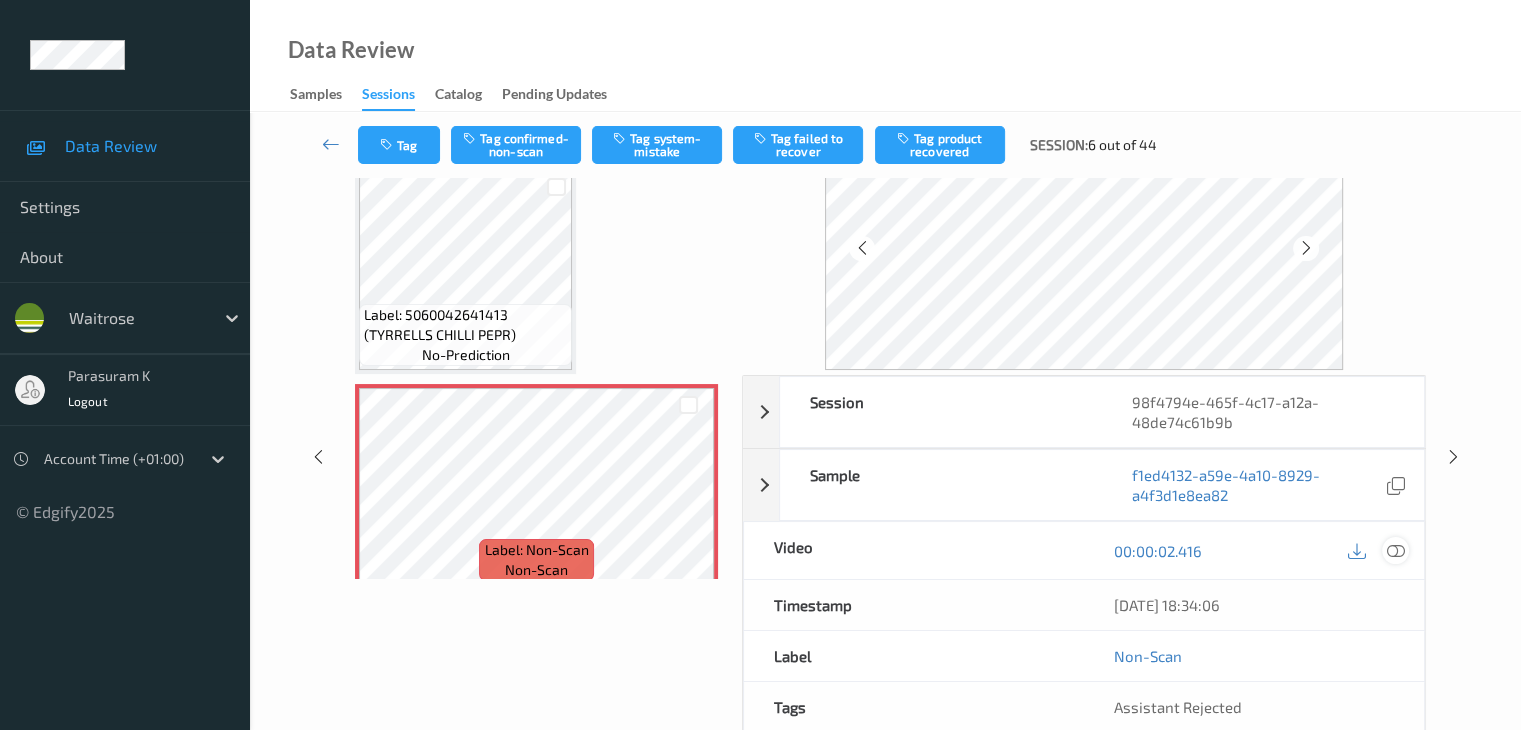 click at bounding box center [1395, 551] 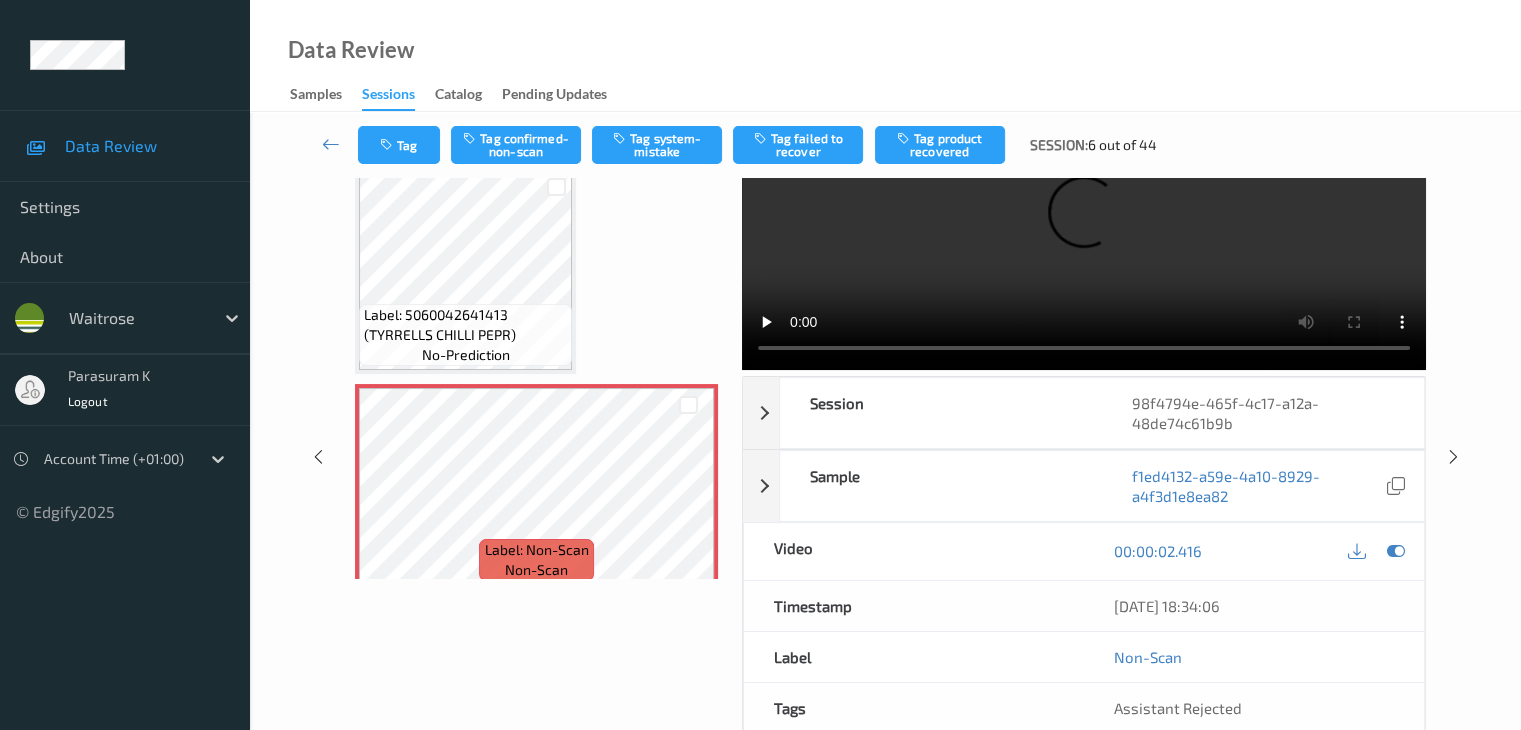 scroll, scrollTop: 0, scrollLeft: 0, axis: both 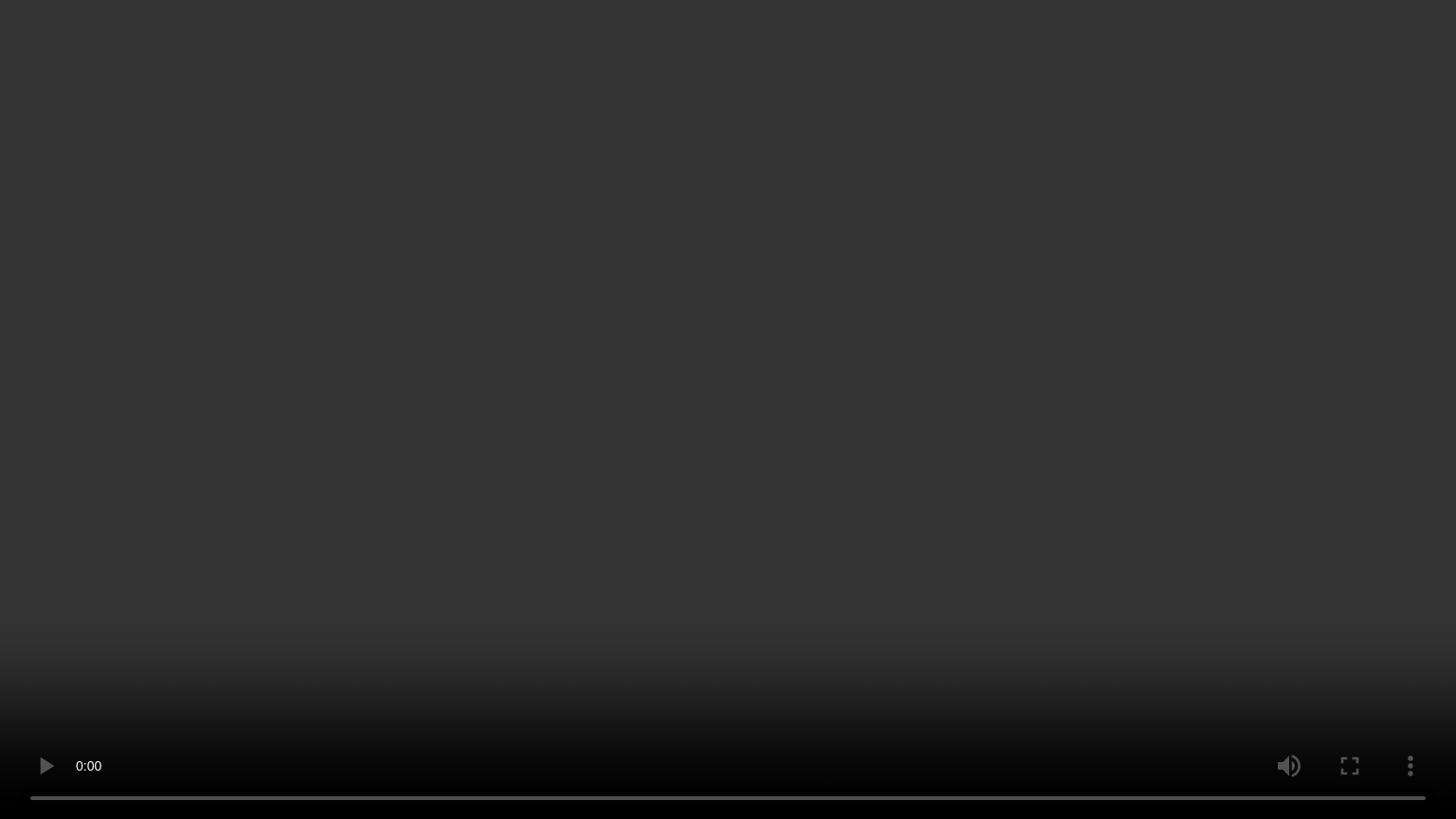 type 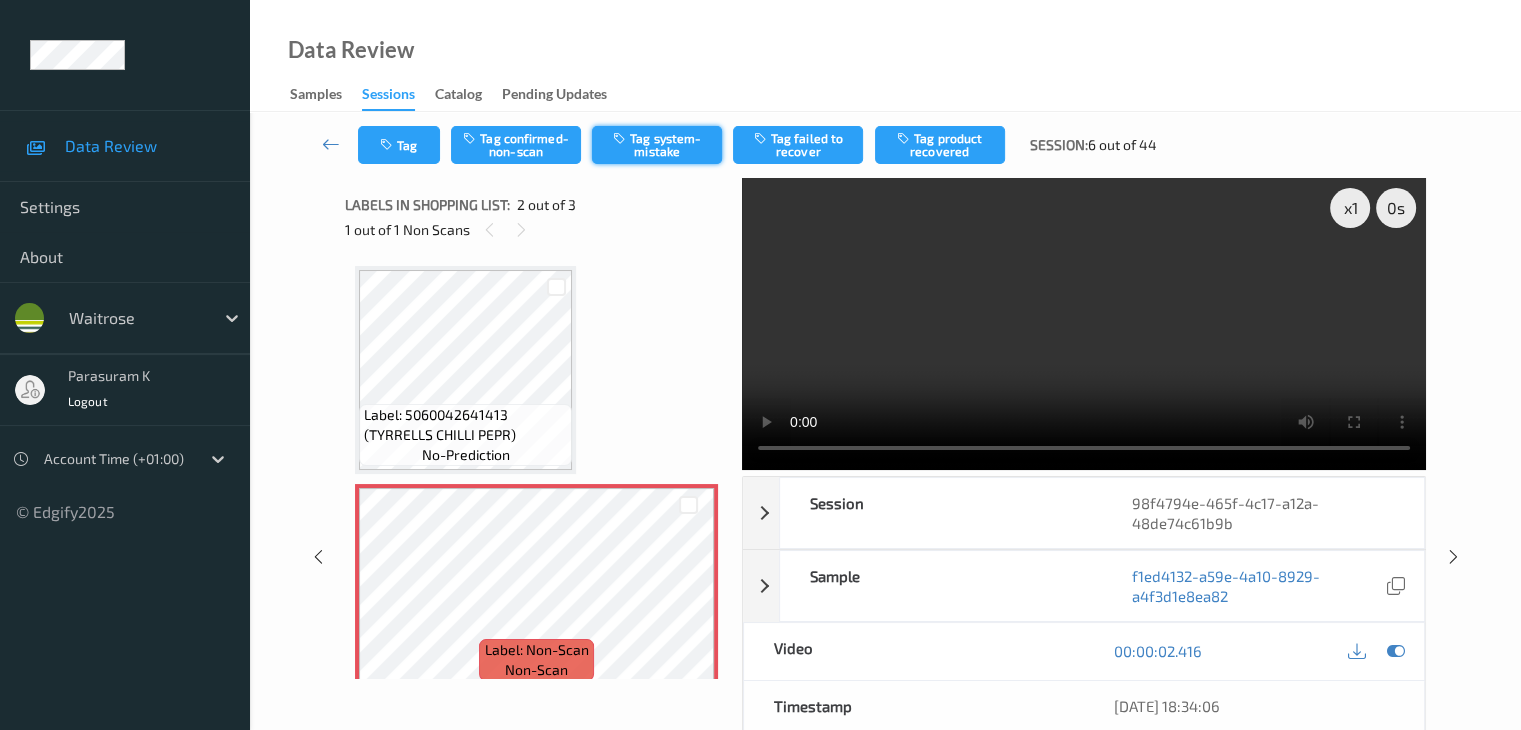 click on "Tag   system-mistake" at bounding box center (657, 145) 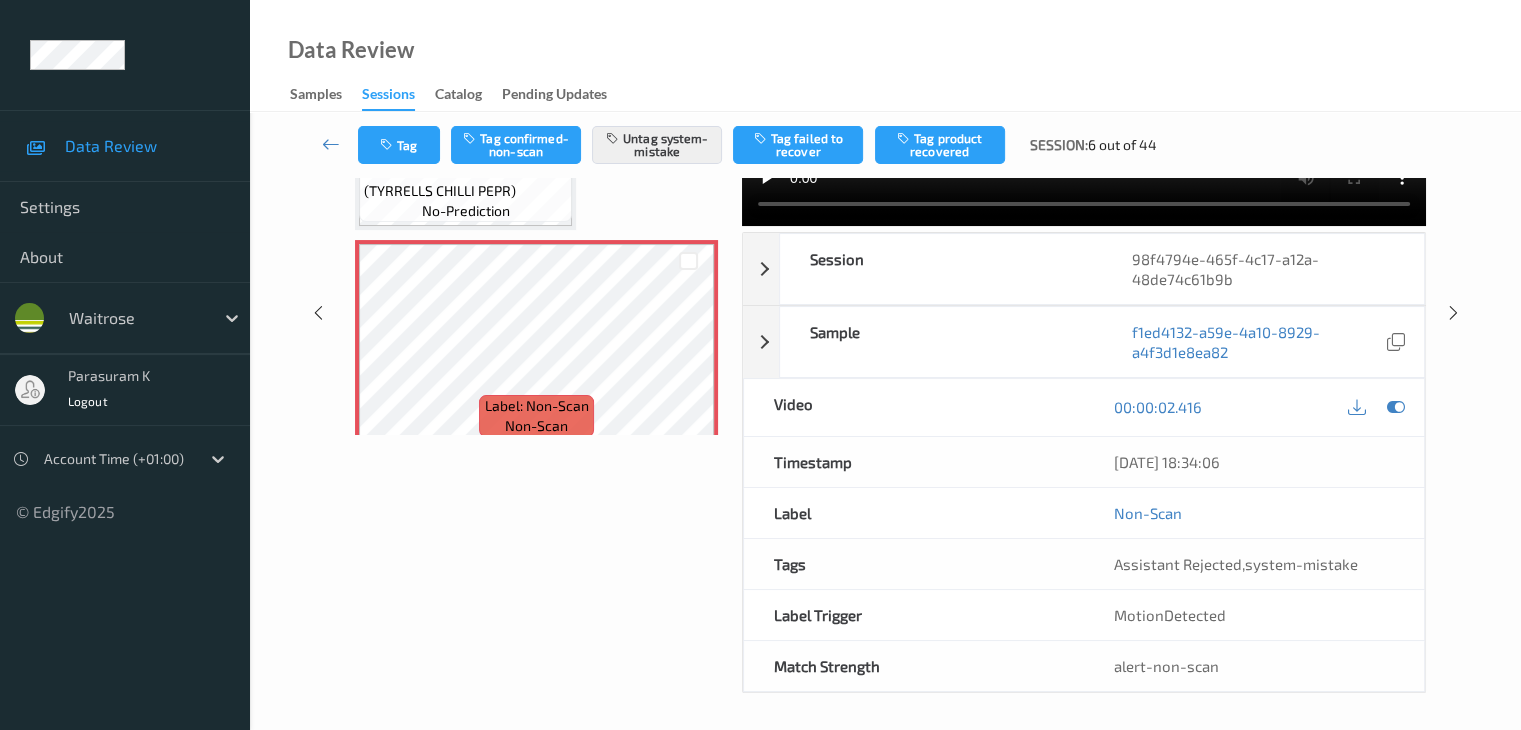 scroll, scrollTop: 0, scrollLeft: 0, axis: both 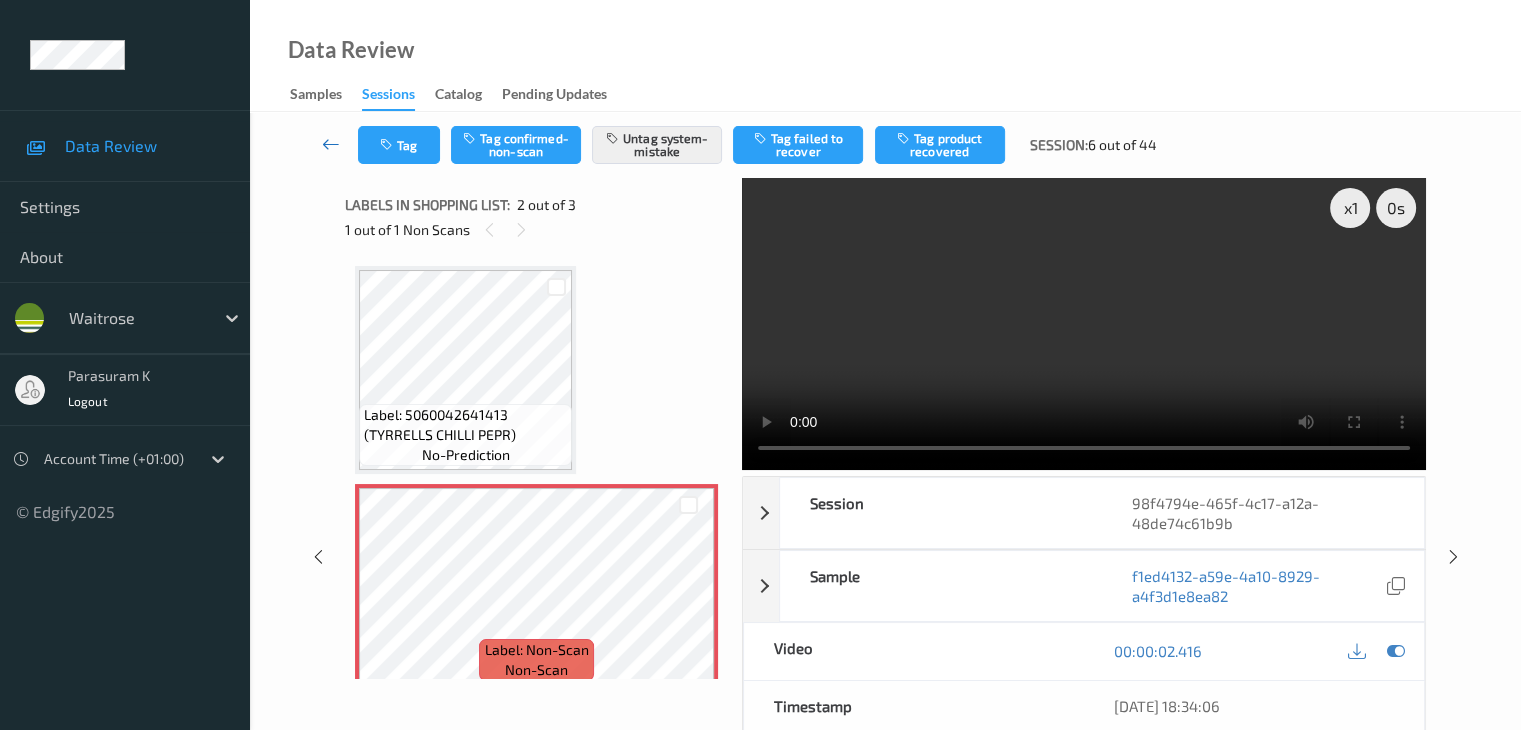click at bounding box center (331, 144) 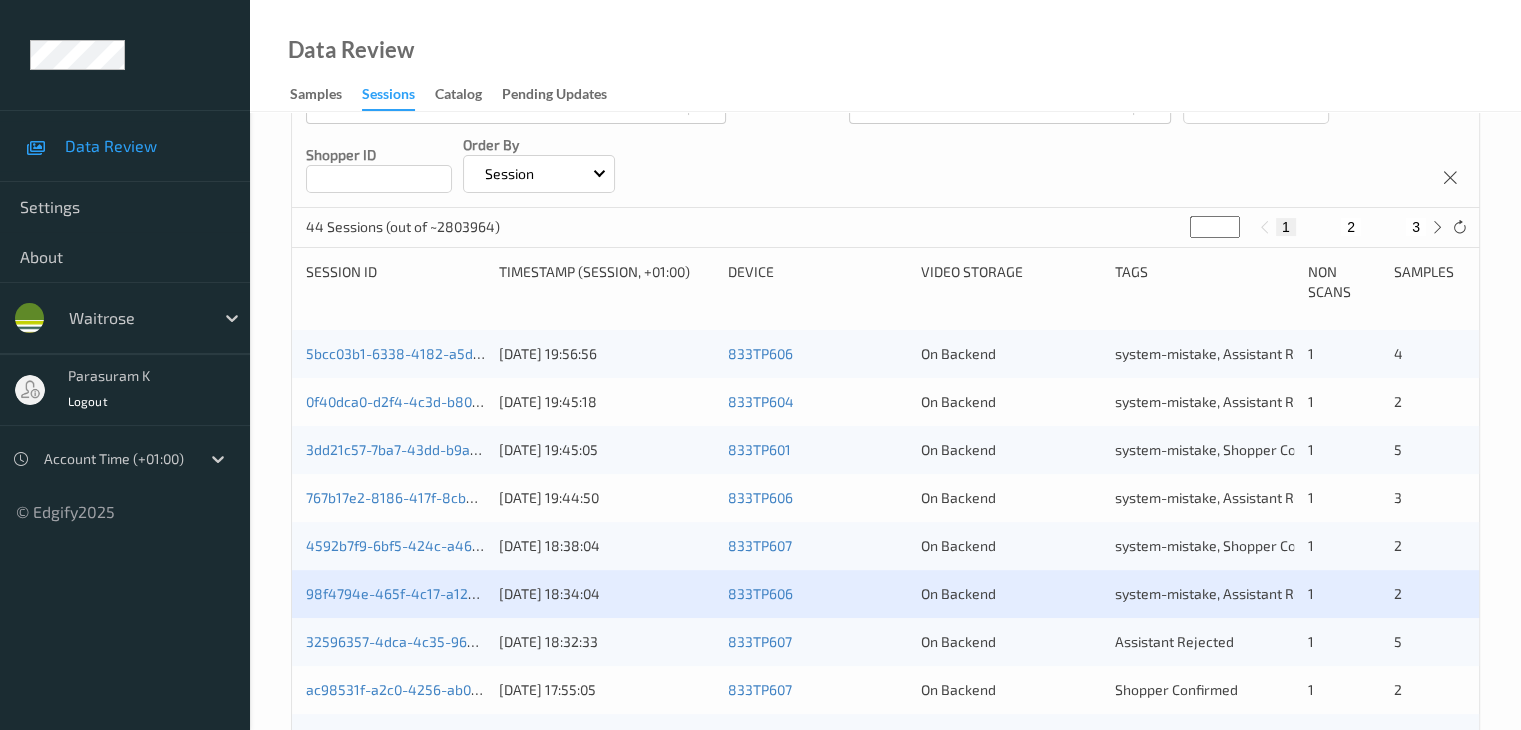 scroll, scrollTop: 300, scrollLeft: 0, axis: vertical 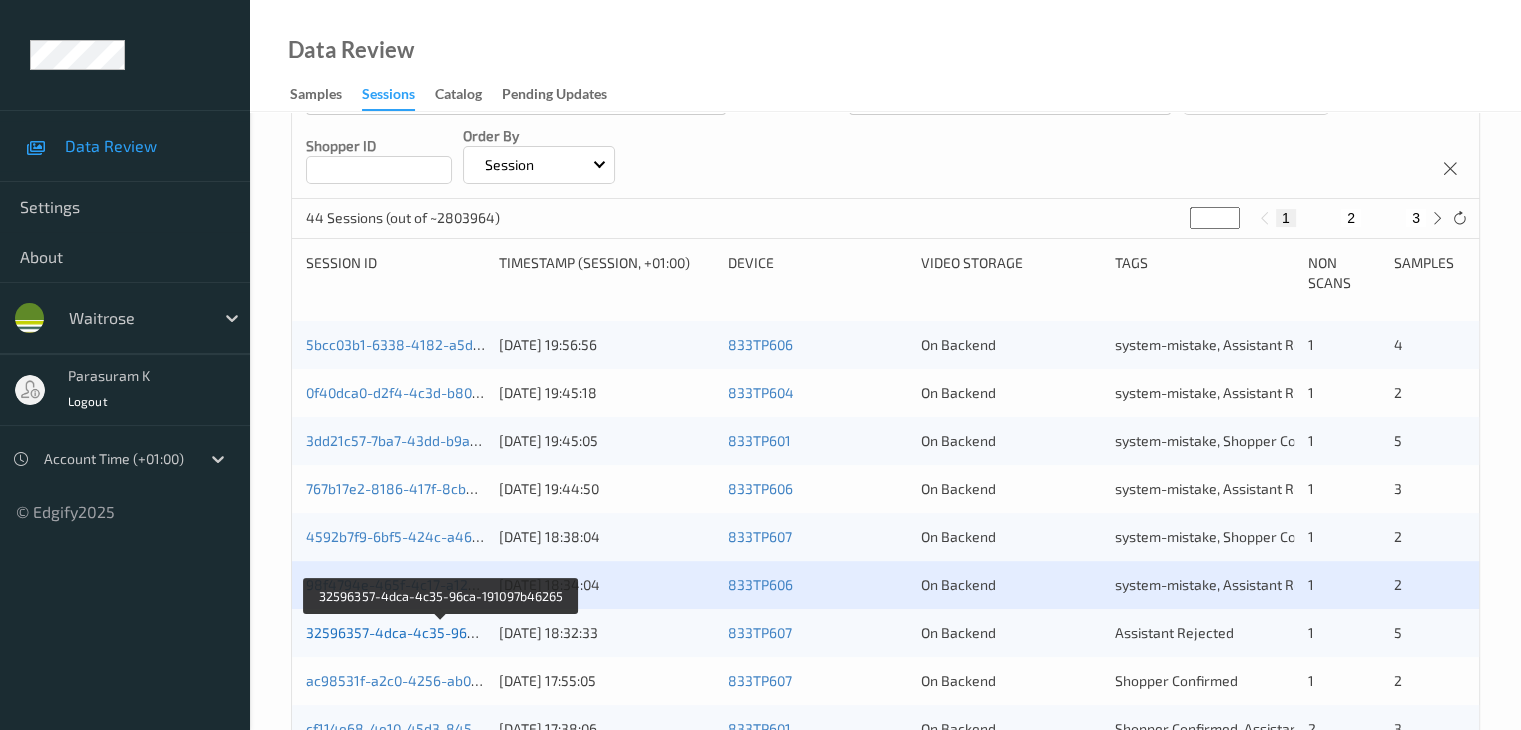 click on "32596357-4dca-4c35-96ca-191097b46265" at bounding box center [443, 632] 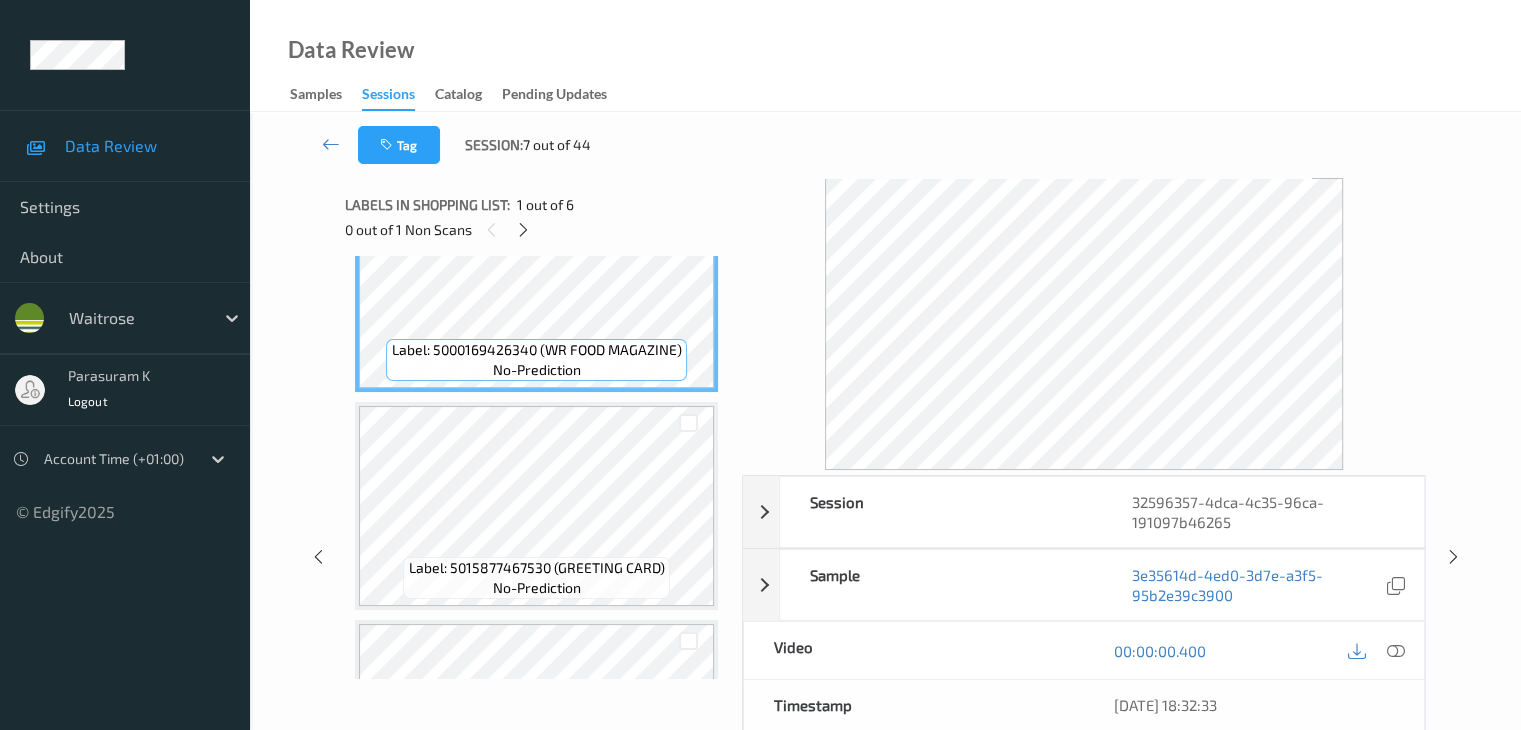 scroll, scrollTop: 200, scrollLeft: 0, axis: vertical 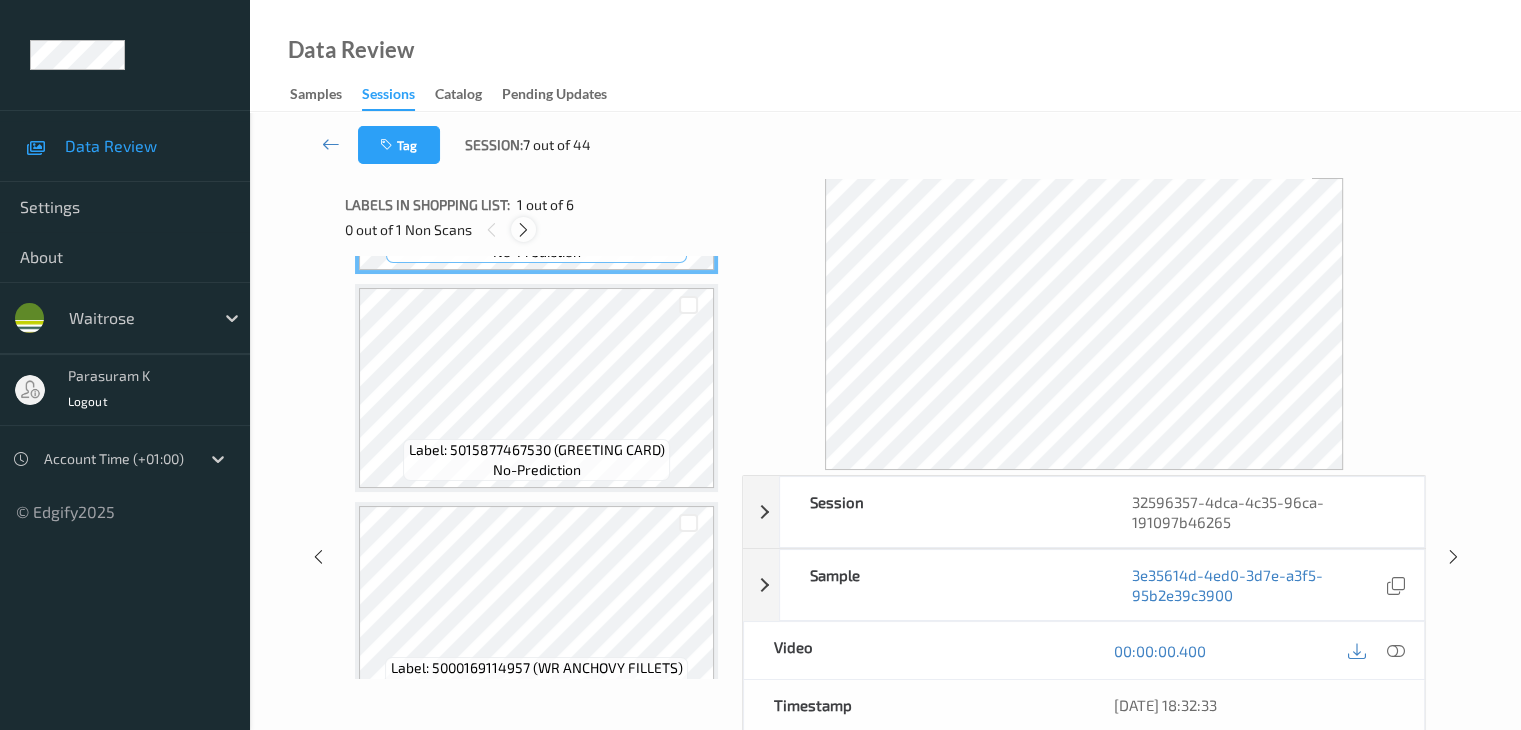 click at bounding box center (523, 230) 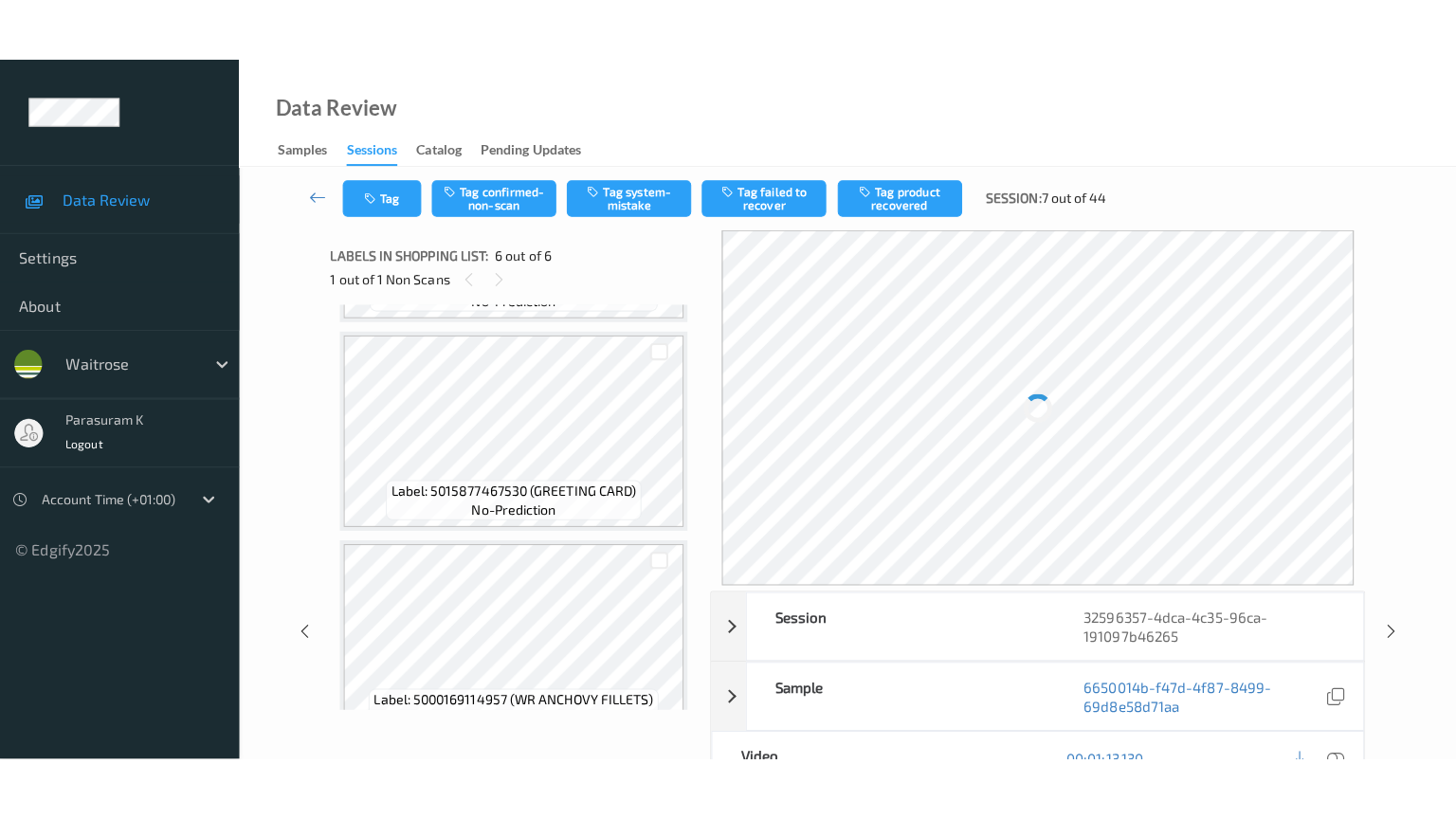 scroll, scrollTop: 836, scrollLeft: 0, axis: vertical 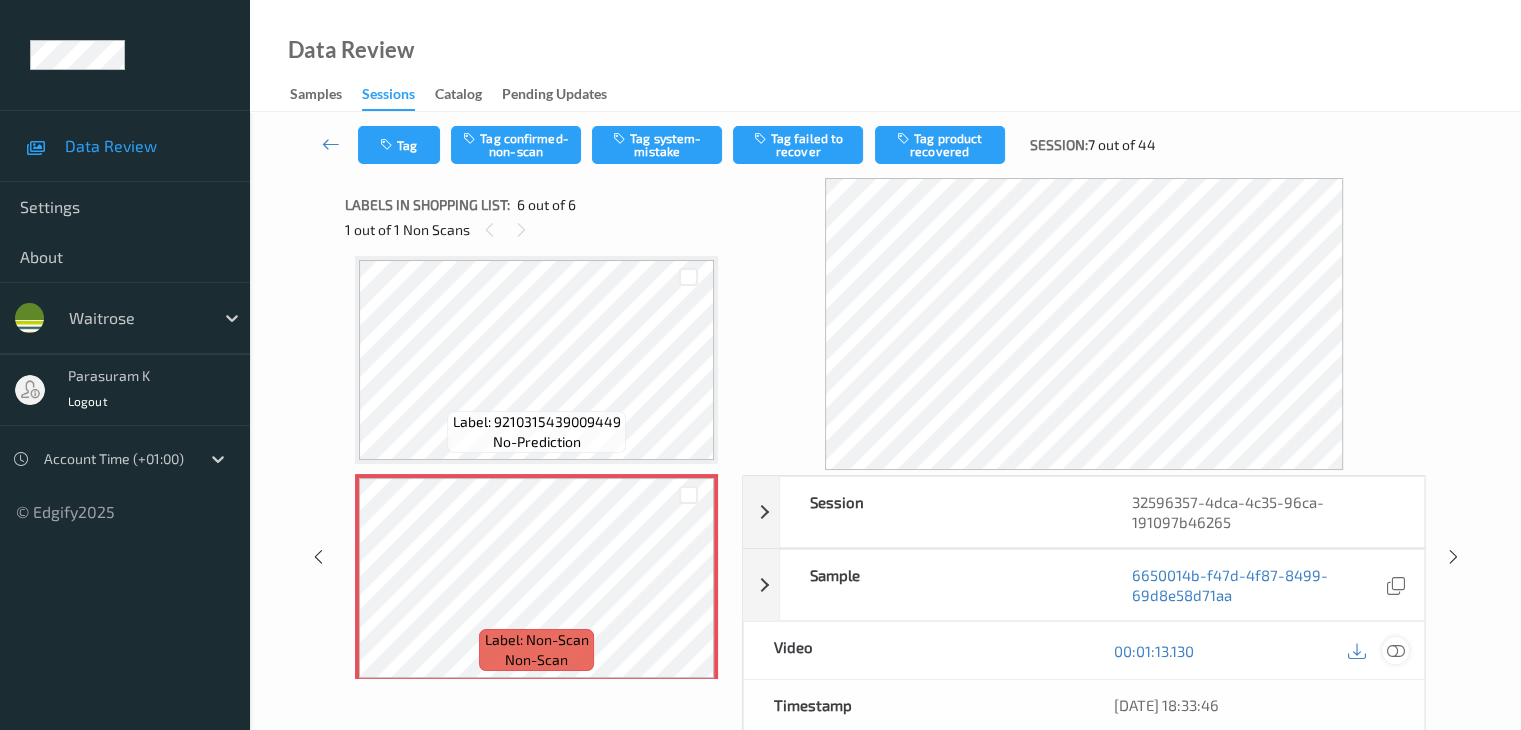 click at bounding box center (1395, 651) 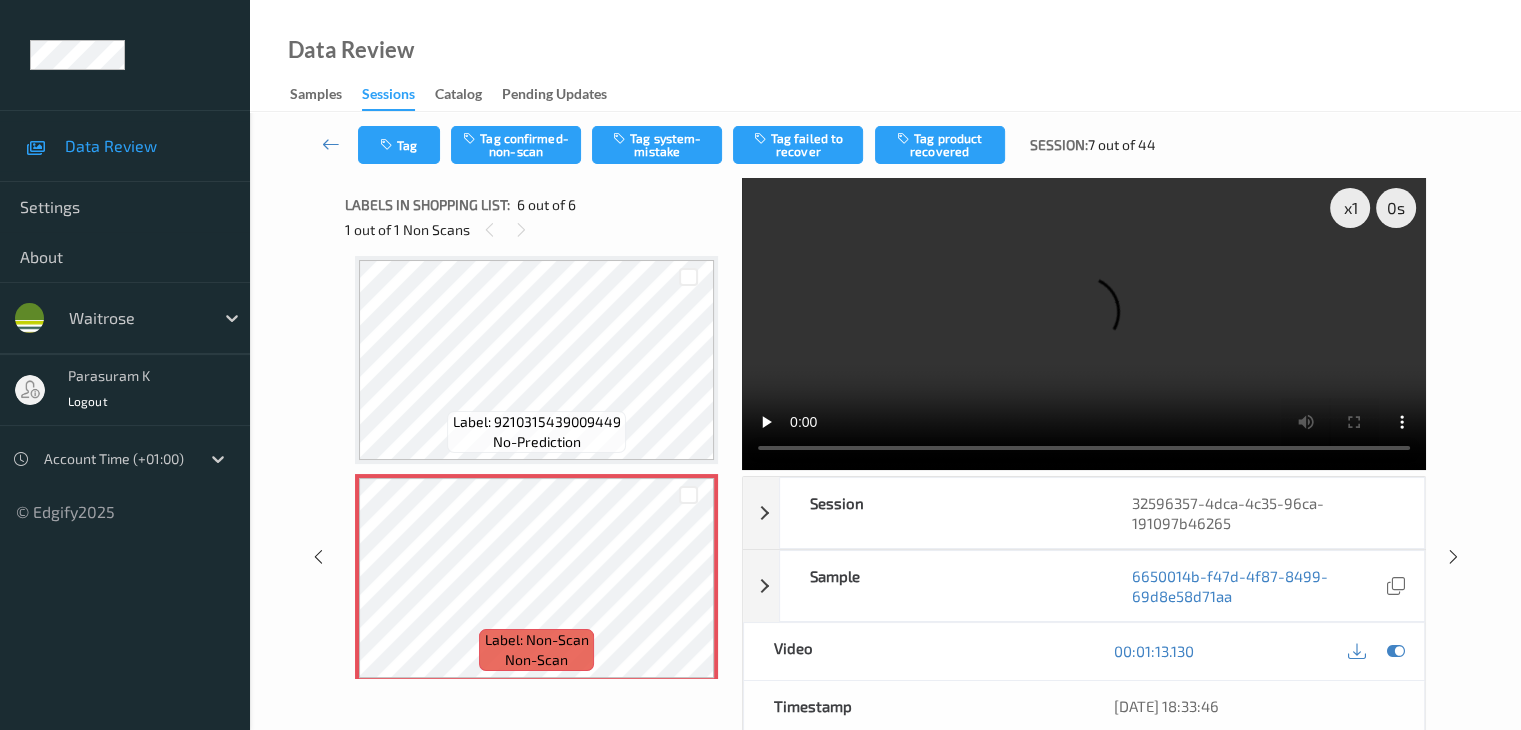 scroll, scrollTop: 761, scrollLeft: 0, axis: vertical 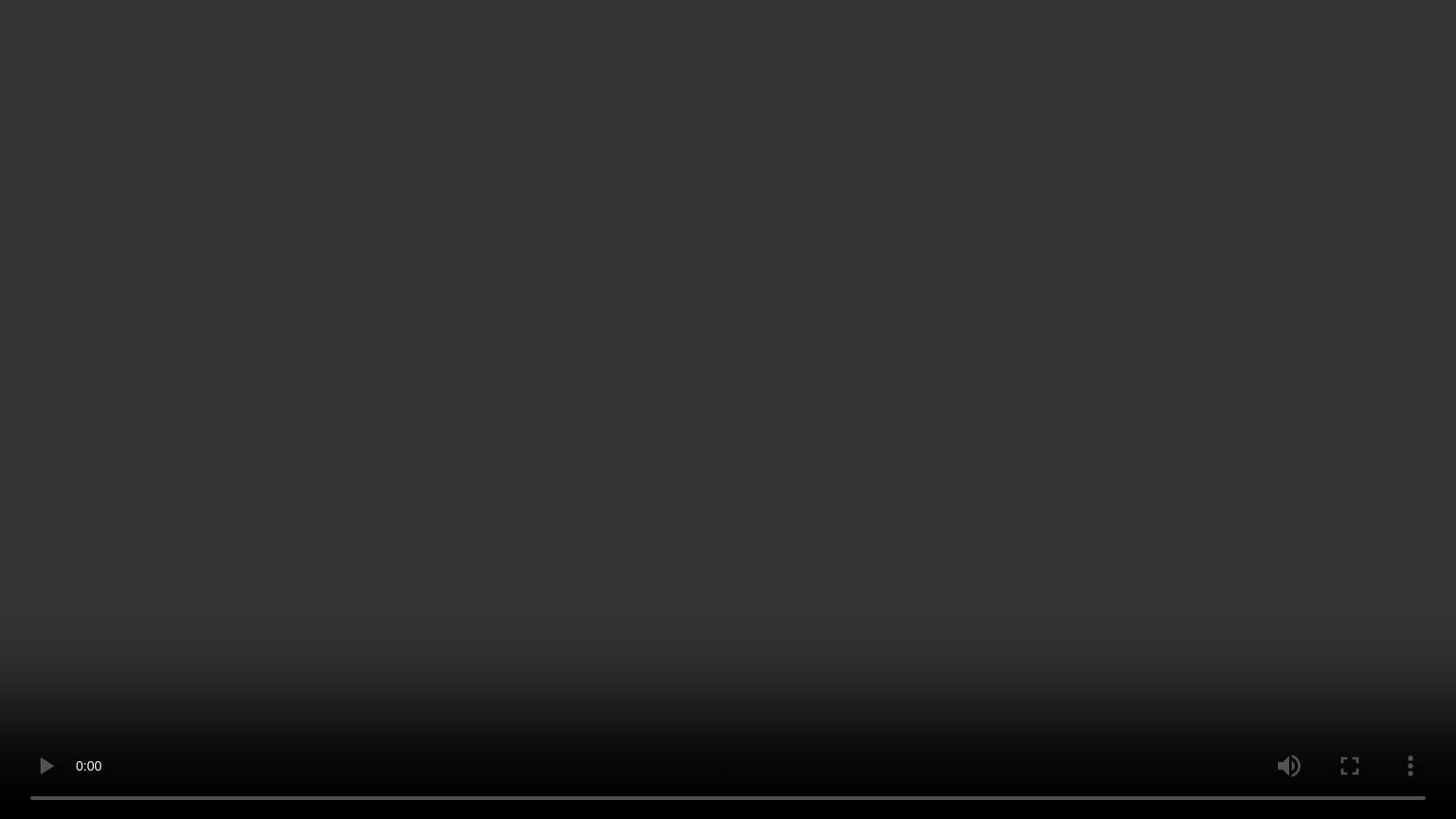 type 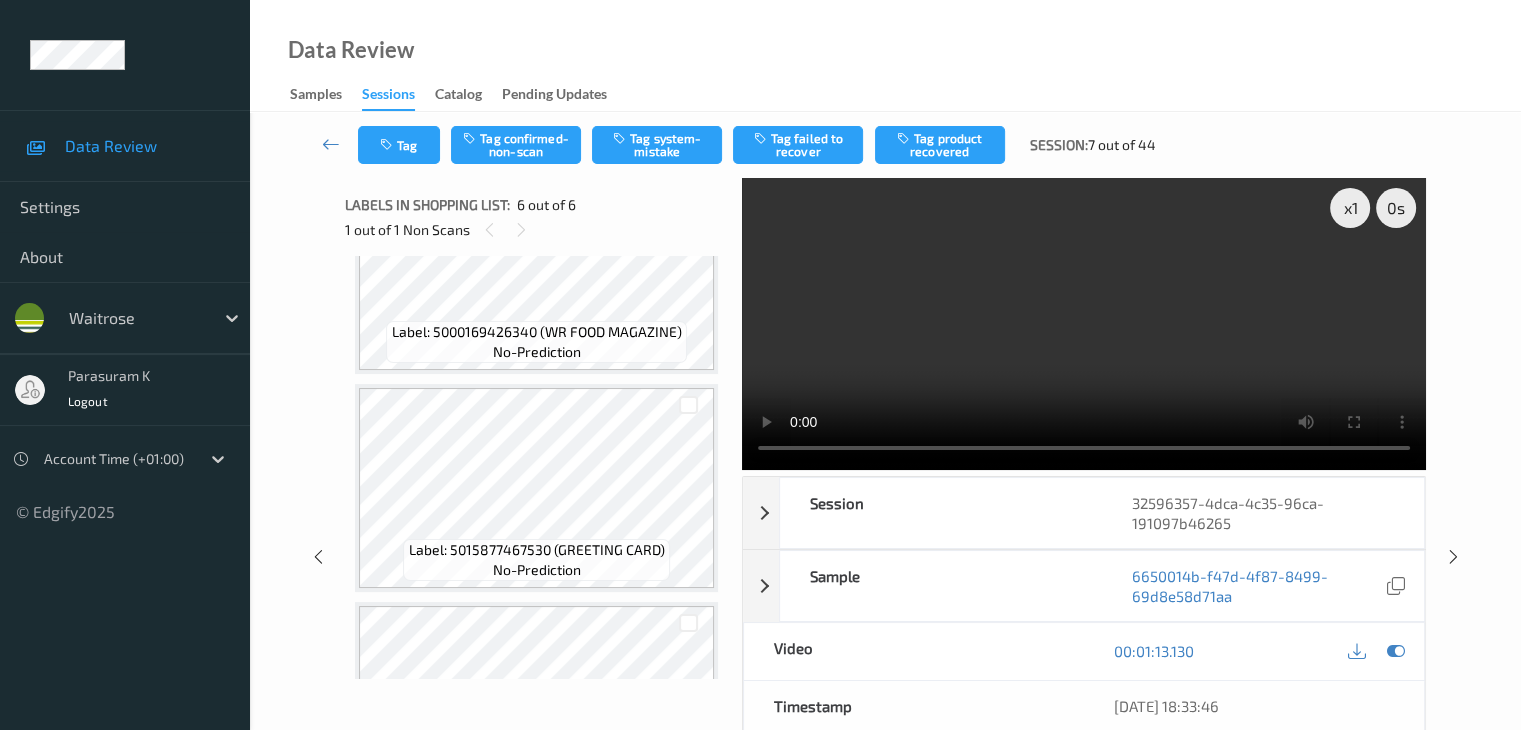 scroll, scrollTop: 0, scrollLeft: 0, axis: both 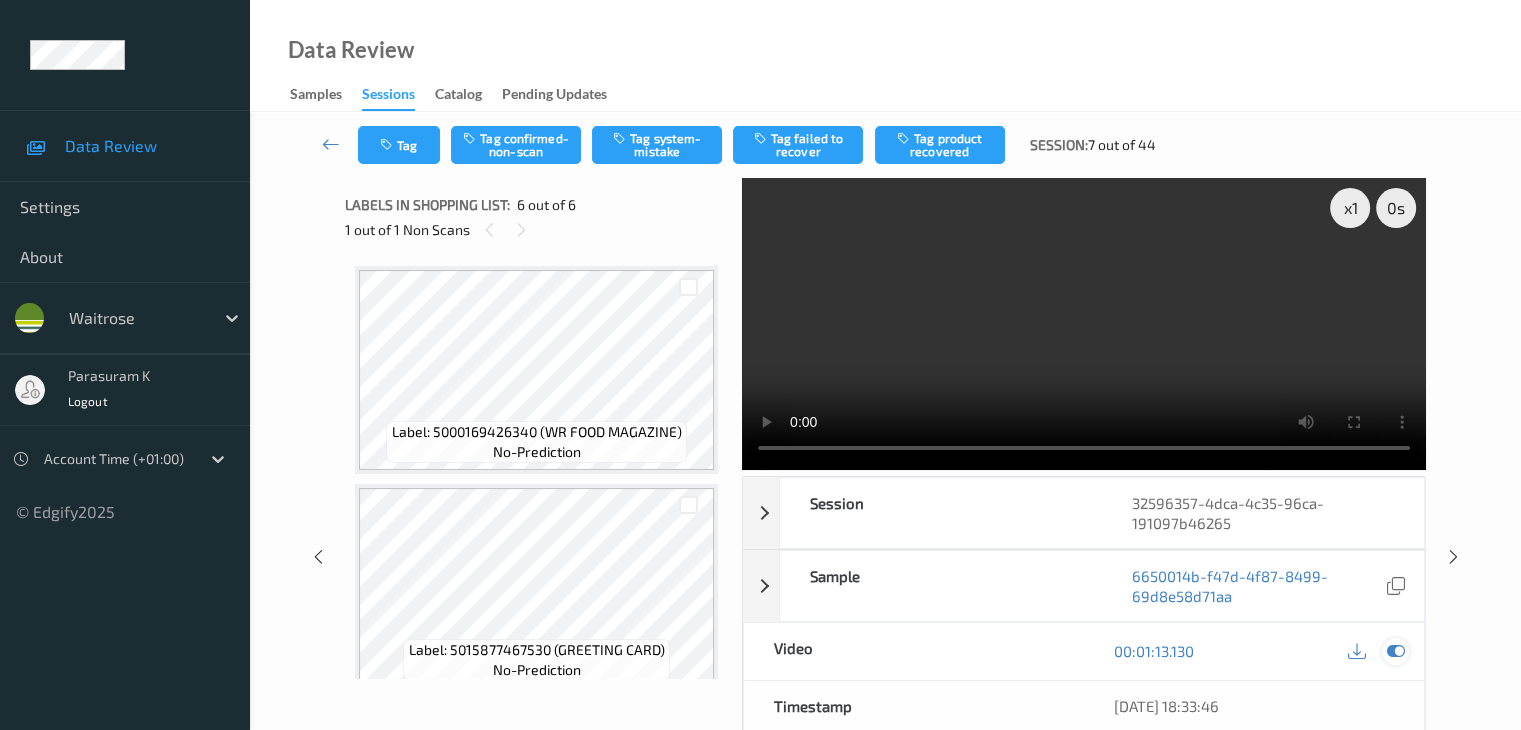 click at bounding box center (1395, 651) 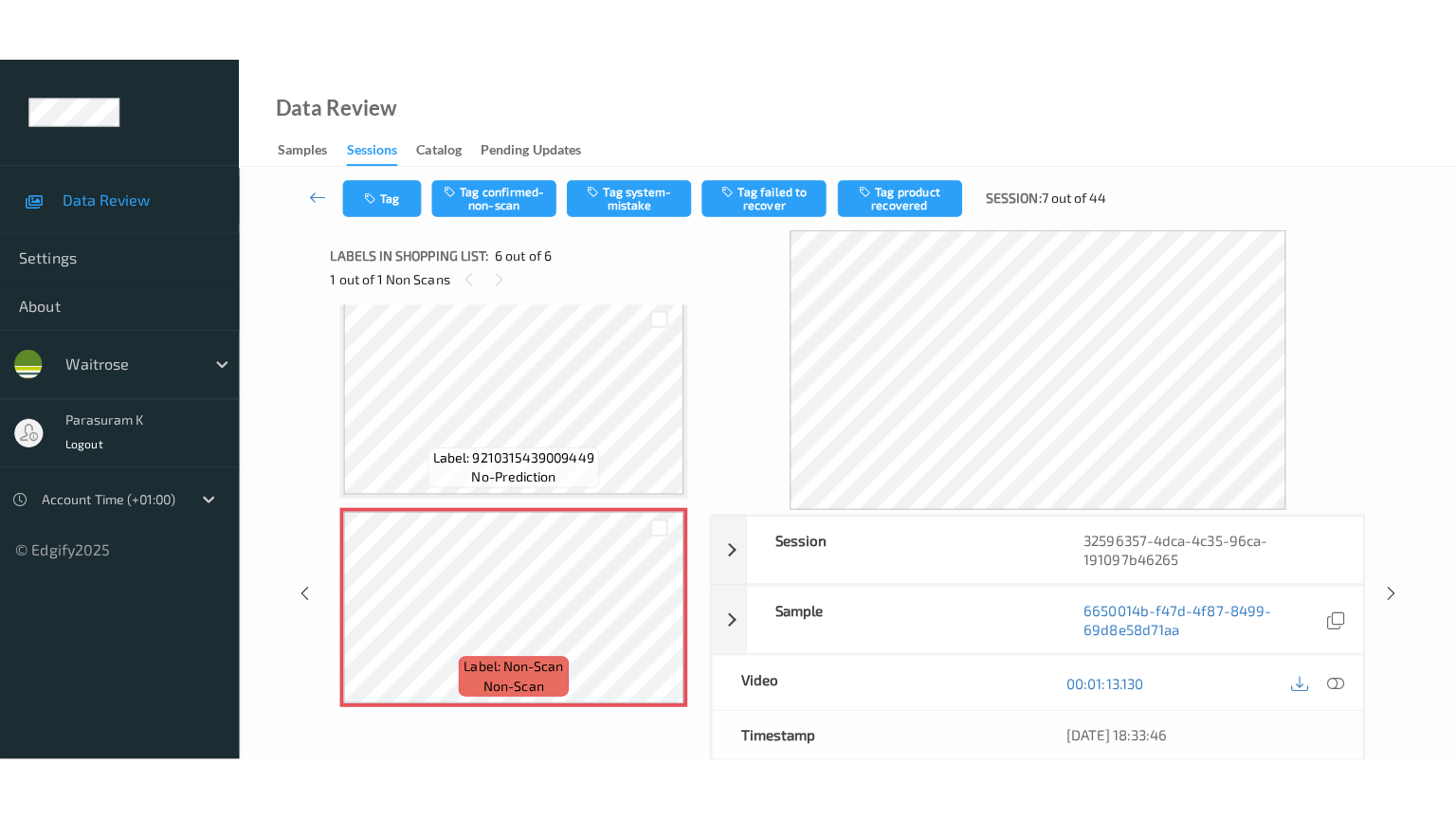 scroll, scrollTop: 848, scrollLeft: 0, axis: vertical 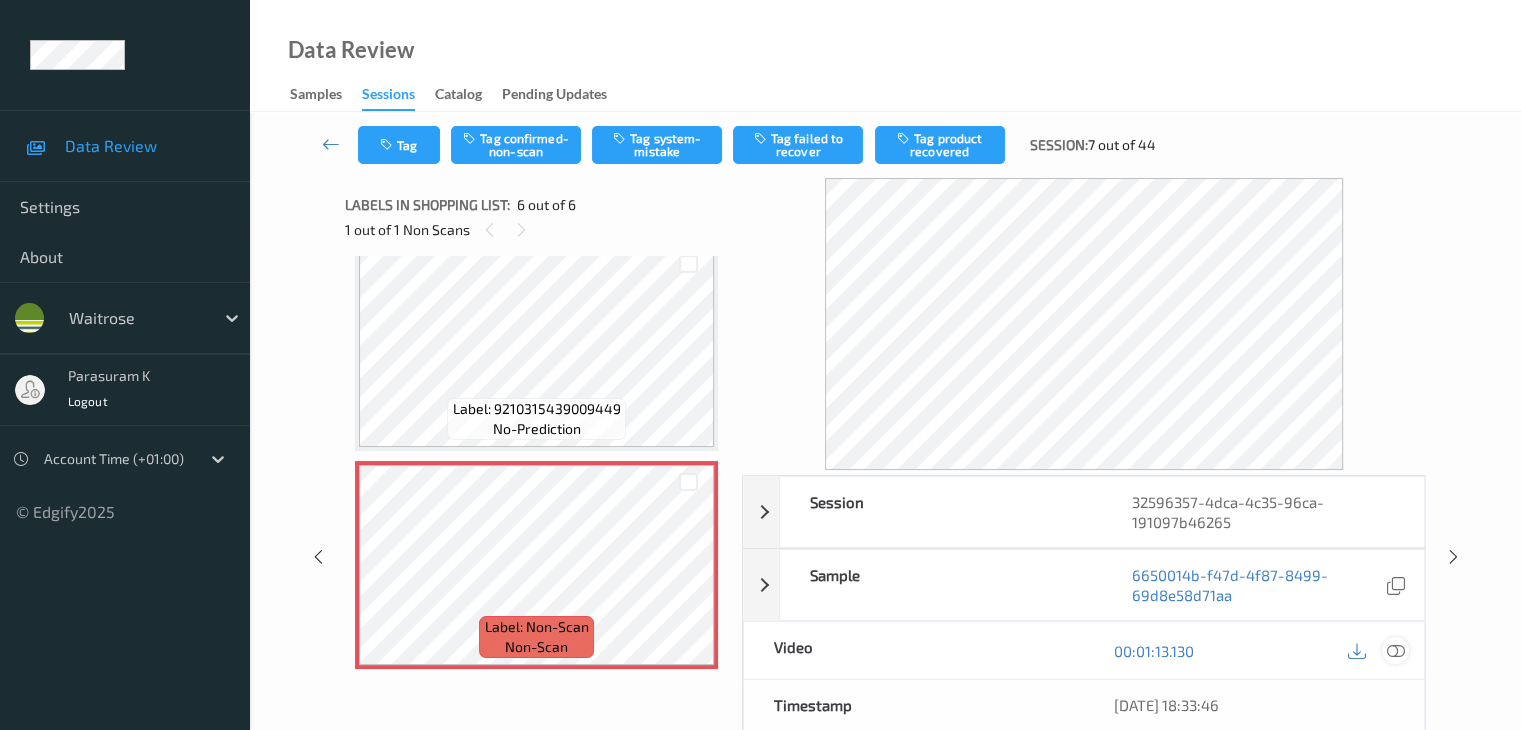 click at bounding box center (1395, 651) 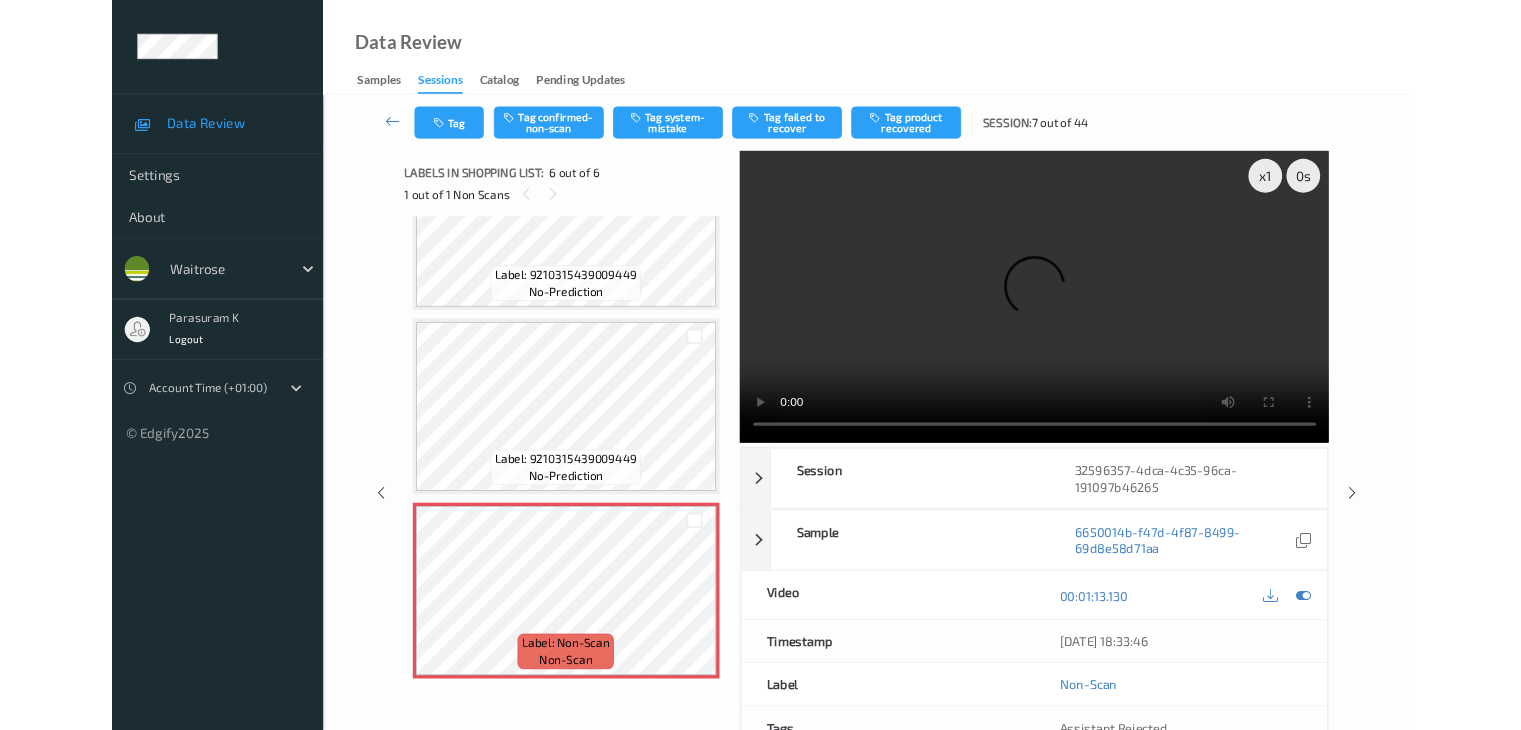 scroll, scrollTop: 761, scrollLeft: 0, axis: vertical 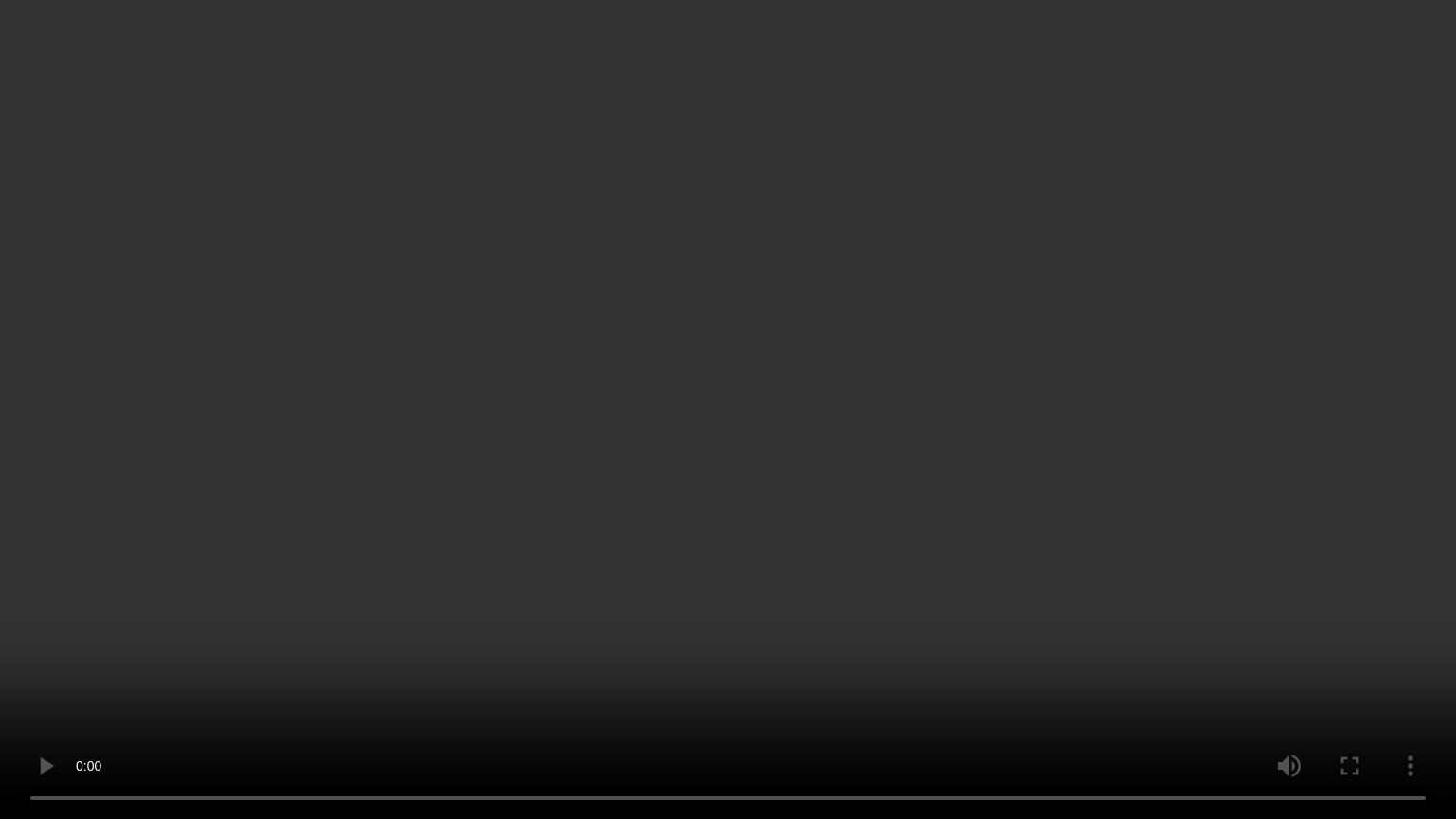 click at bounding box center [728, 410] 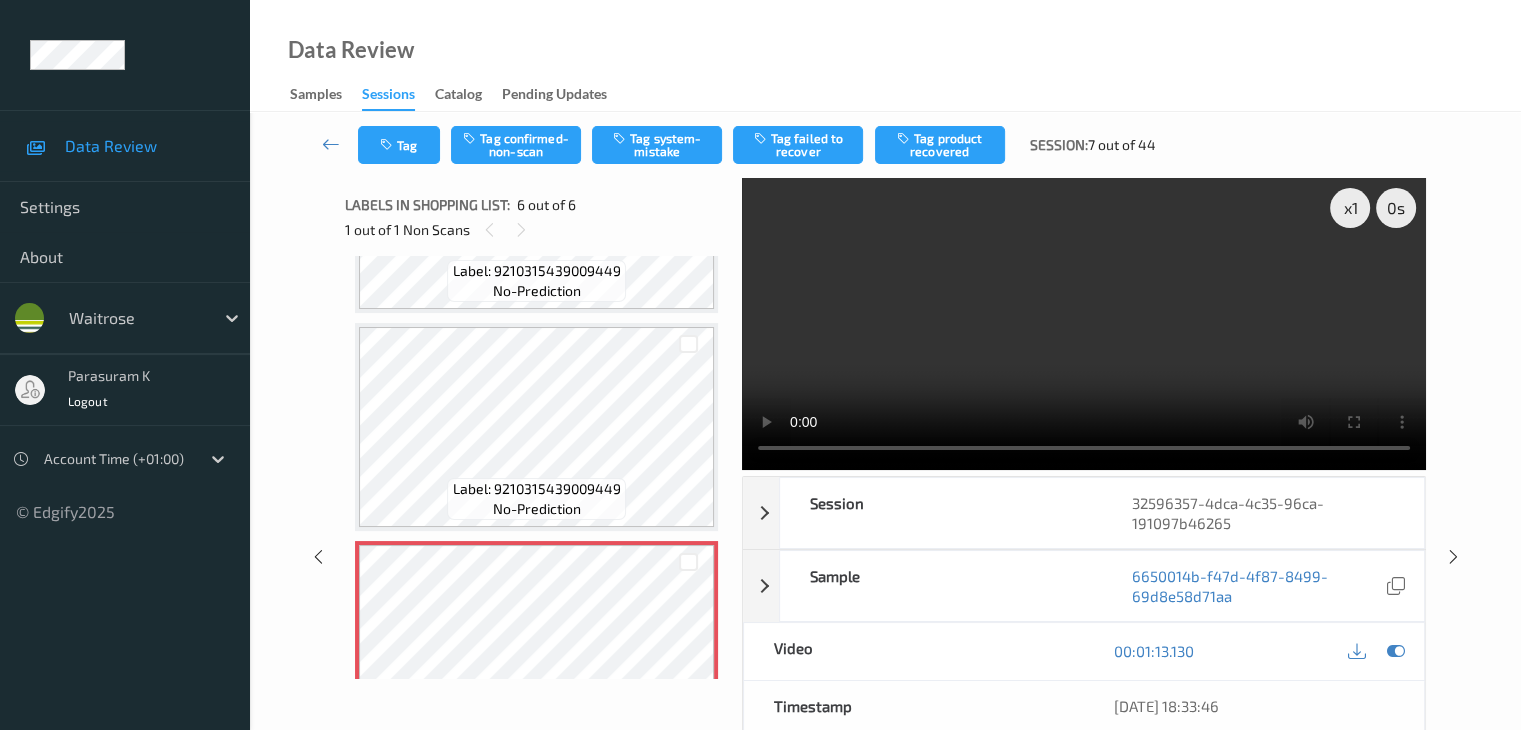 scroll, scrollTop: 895, scrollLeft: 0, axis: vertical 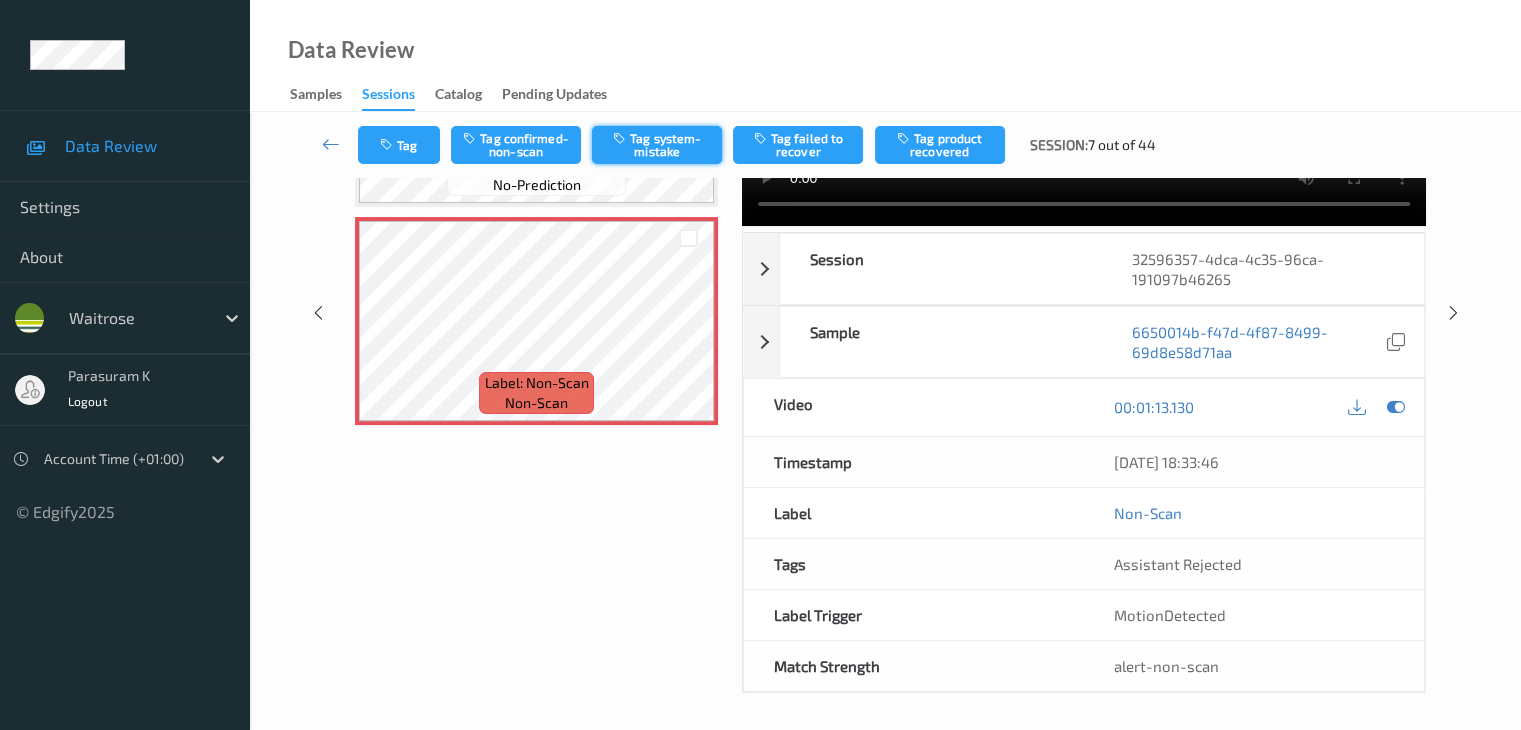 click on "Tag   system-mistake" at bounding box center [657, 145] 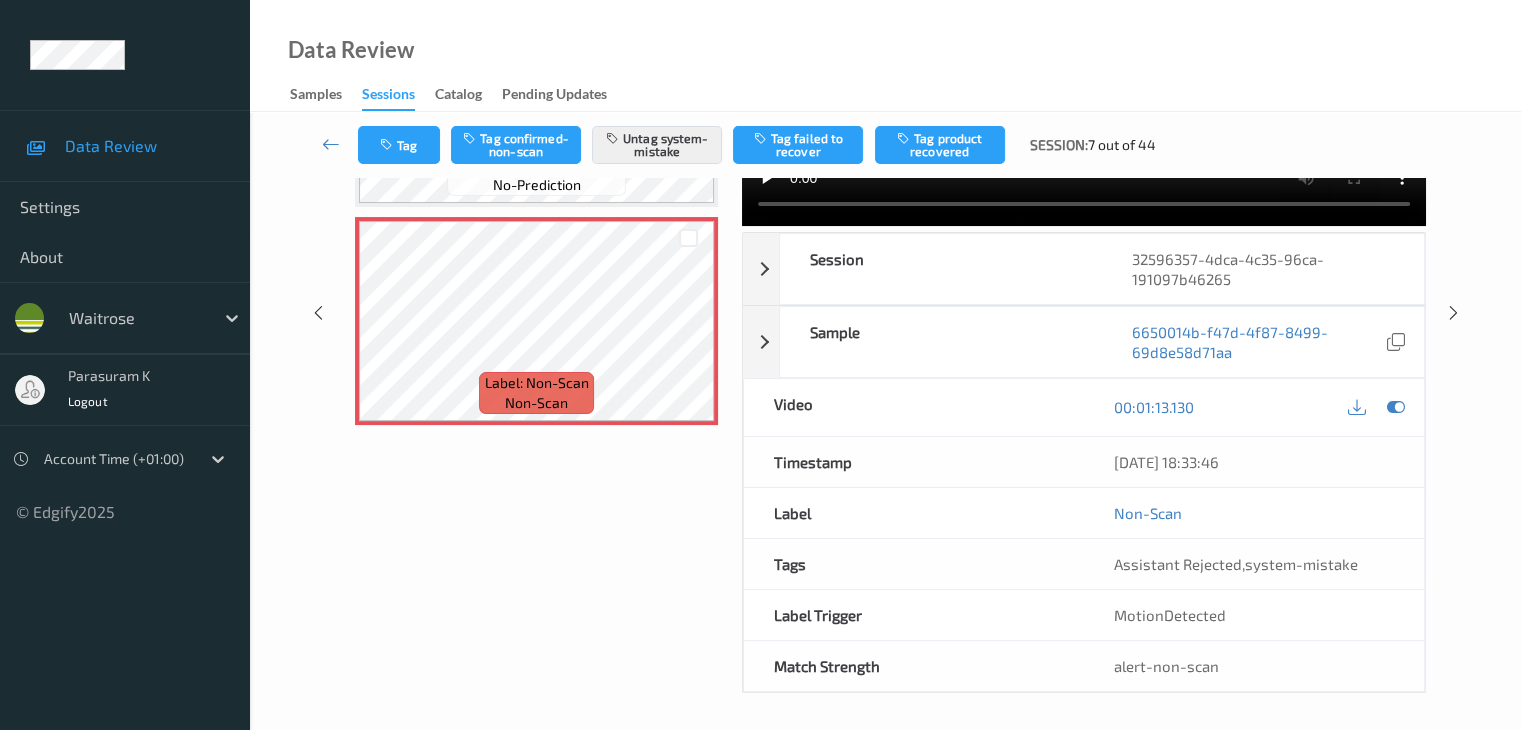 scroll, scrollTop: 695, scrollLeft: 0, axis: vertical 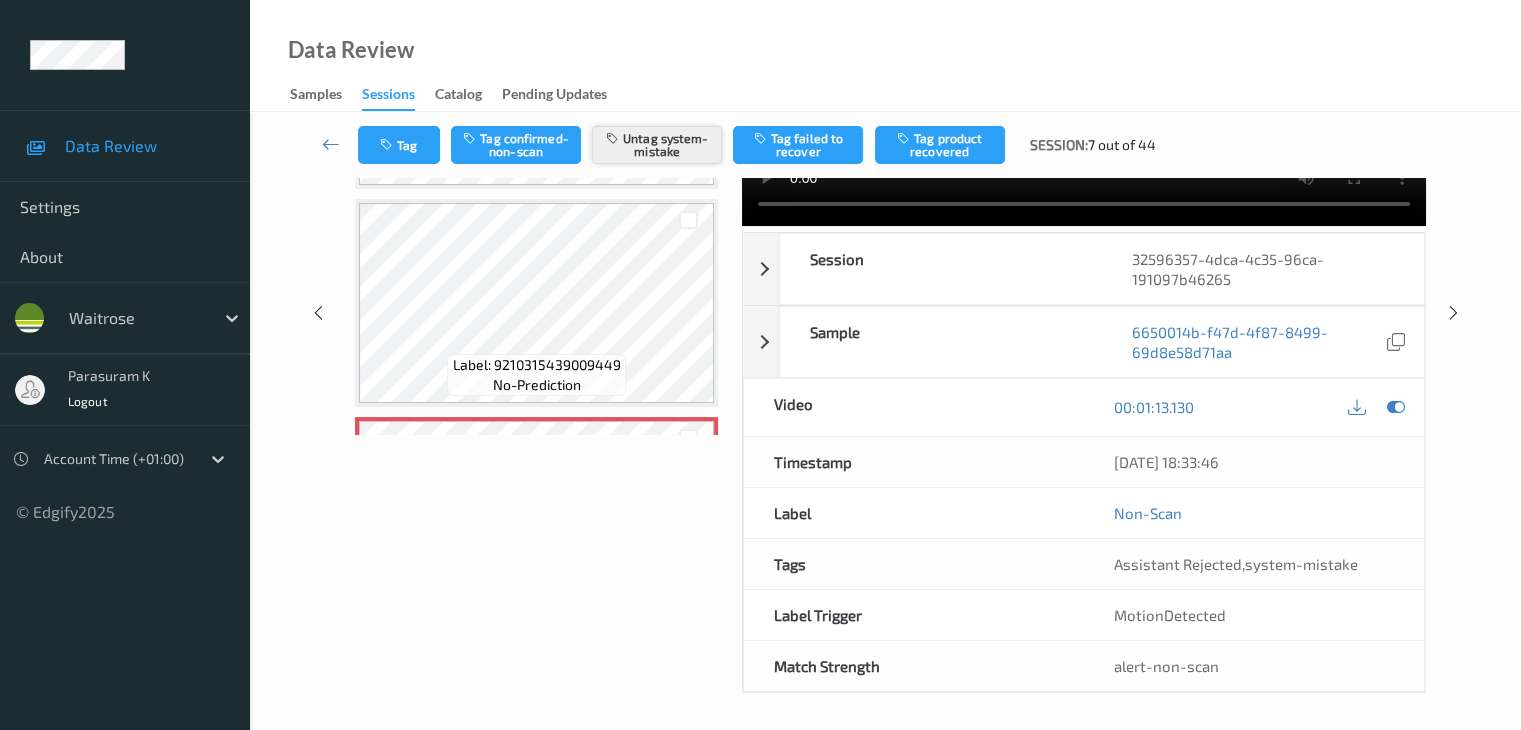 click on "Untag   system-mistake" at bounding box center [657, 145] 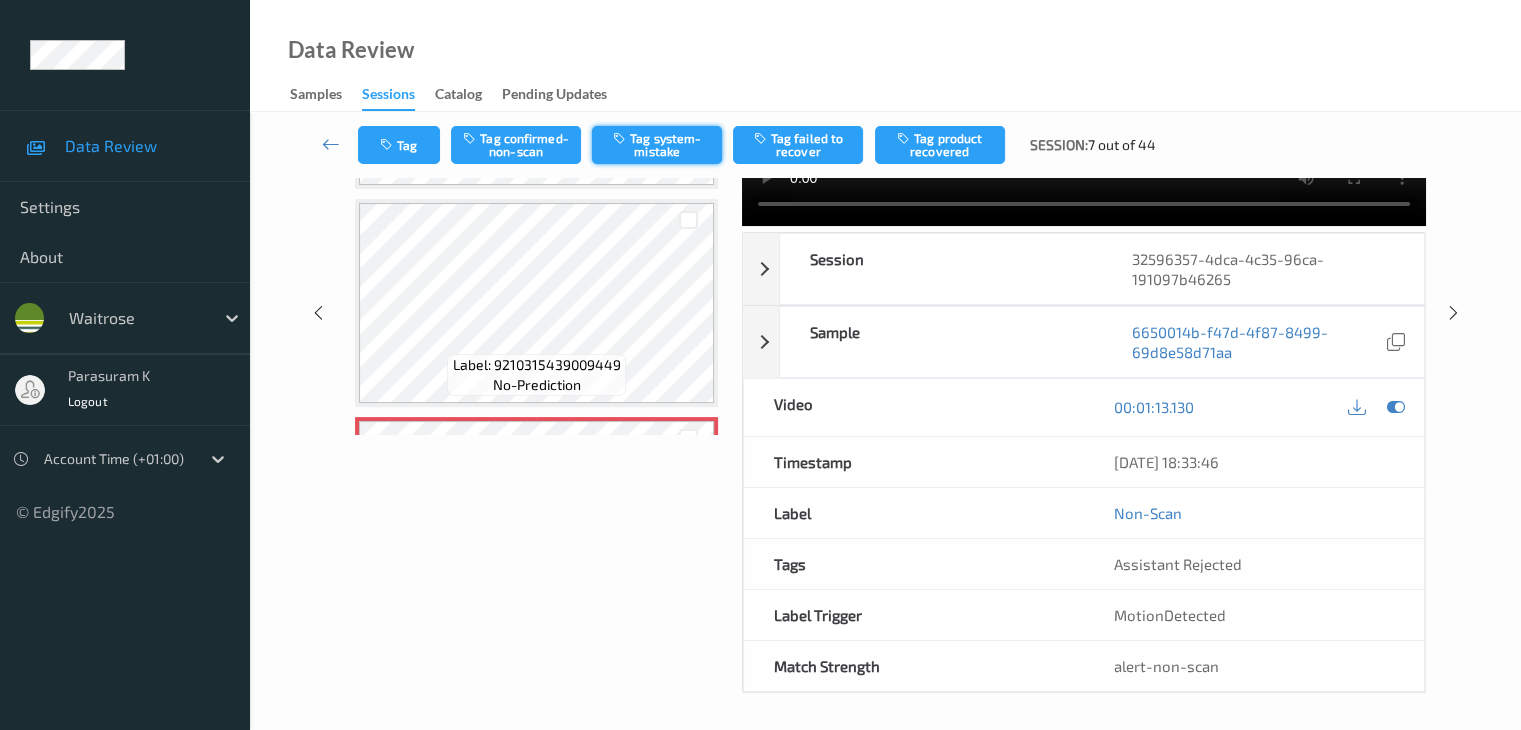 click on "Tag   system-mistake" at bounding box center (657, 145) 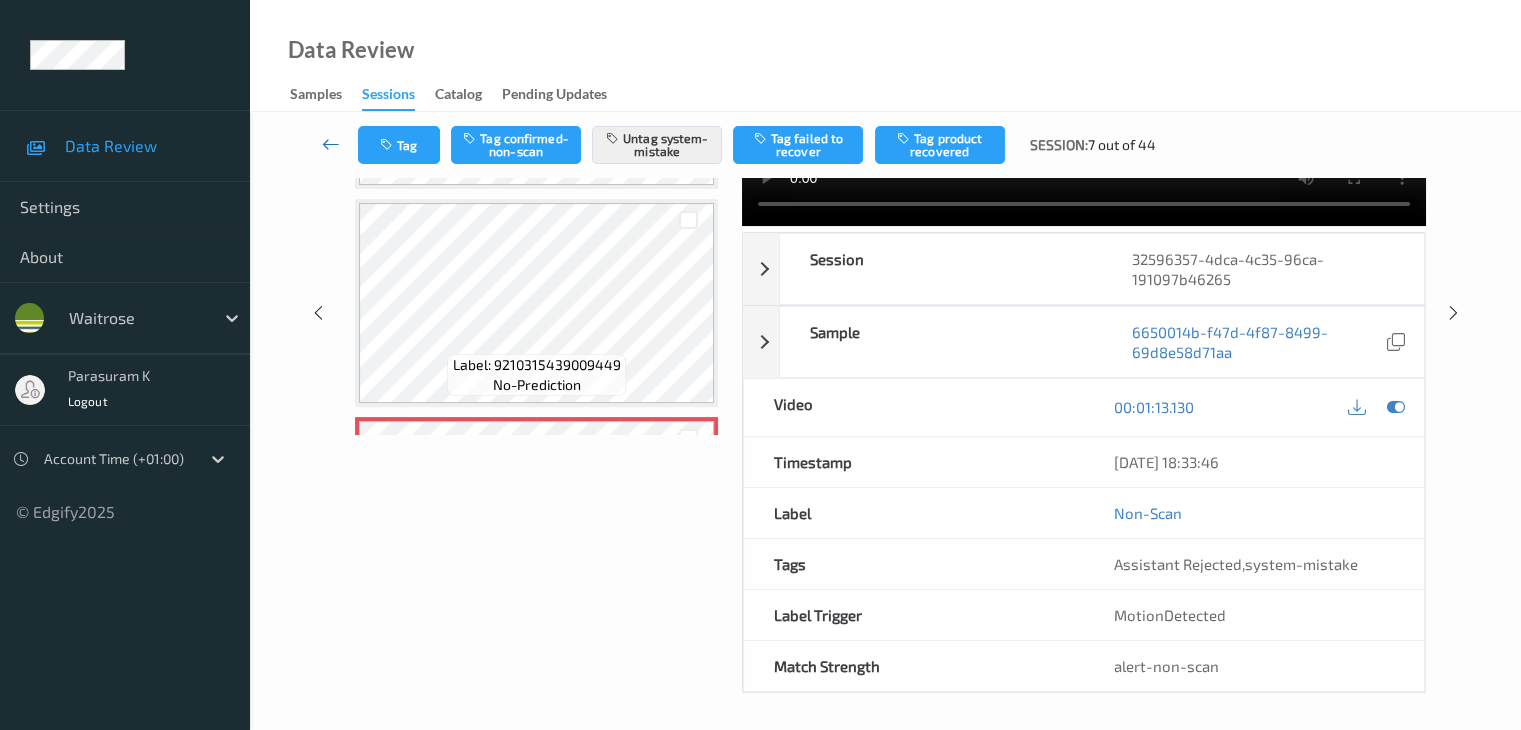 click at bounding box center (331, 144) 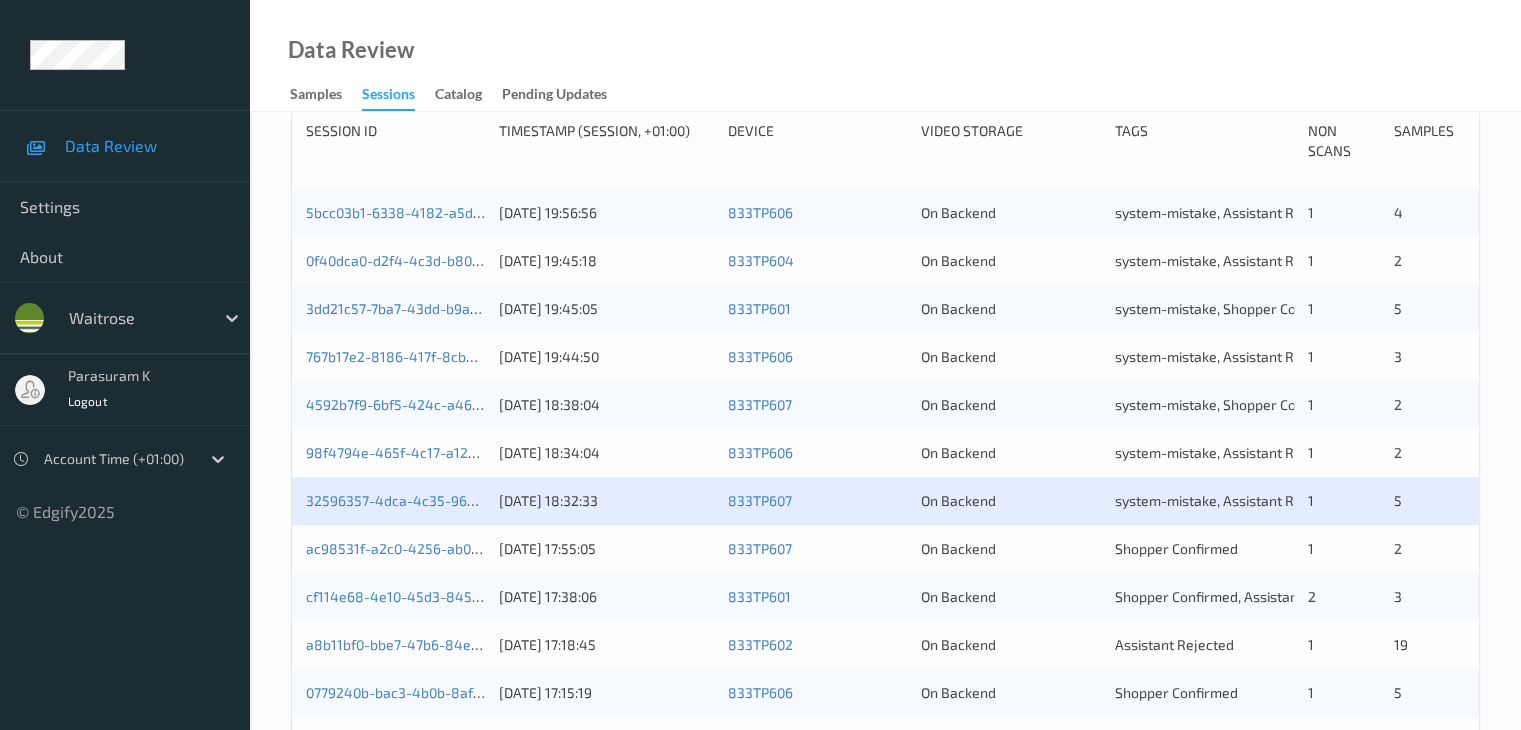 scroll, scrollTop: 600, scrollLeft: 0, axis: vertical 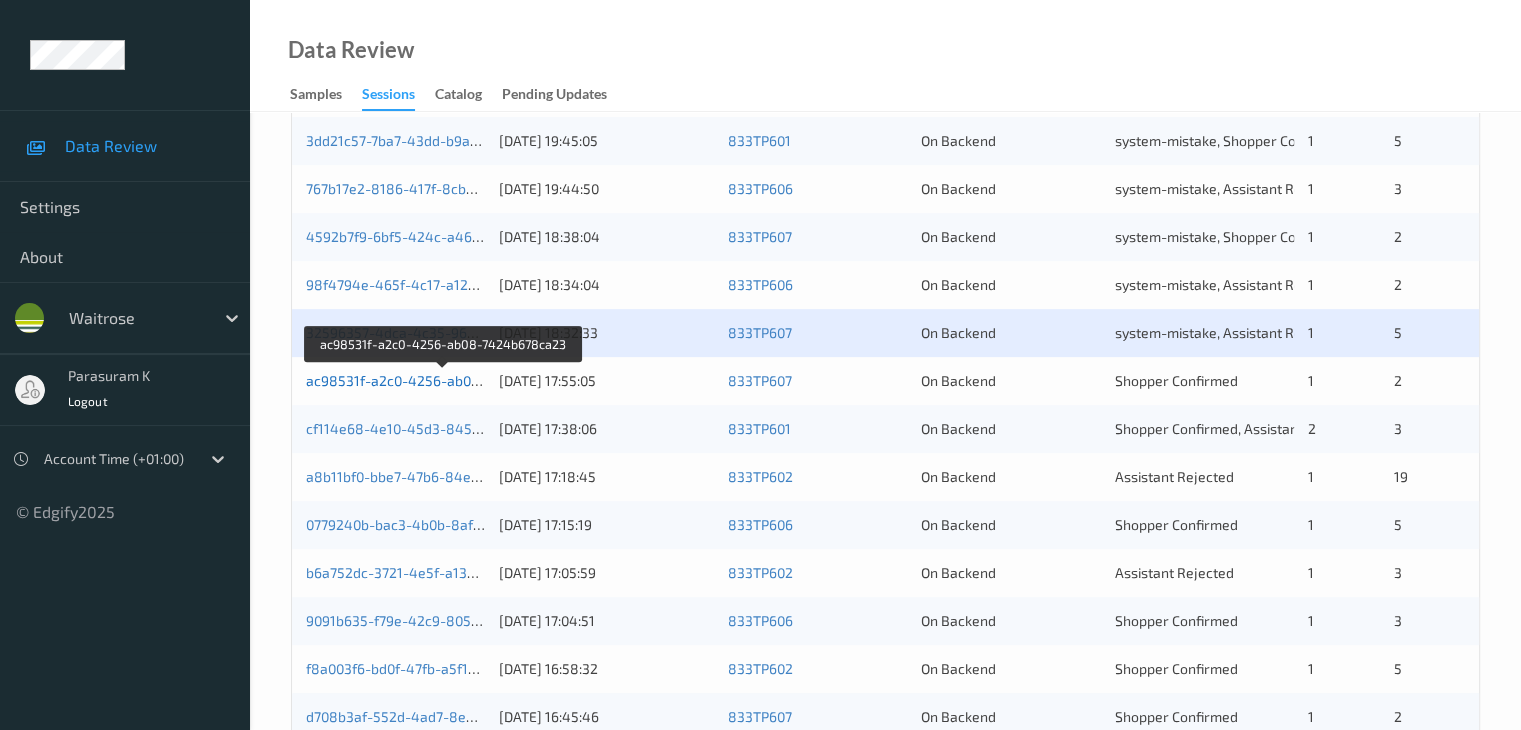 click on "ac98531f-a2c0-4256-ab08-7424b678ca23" at bounding box center [443, 380] 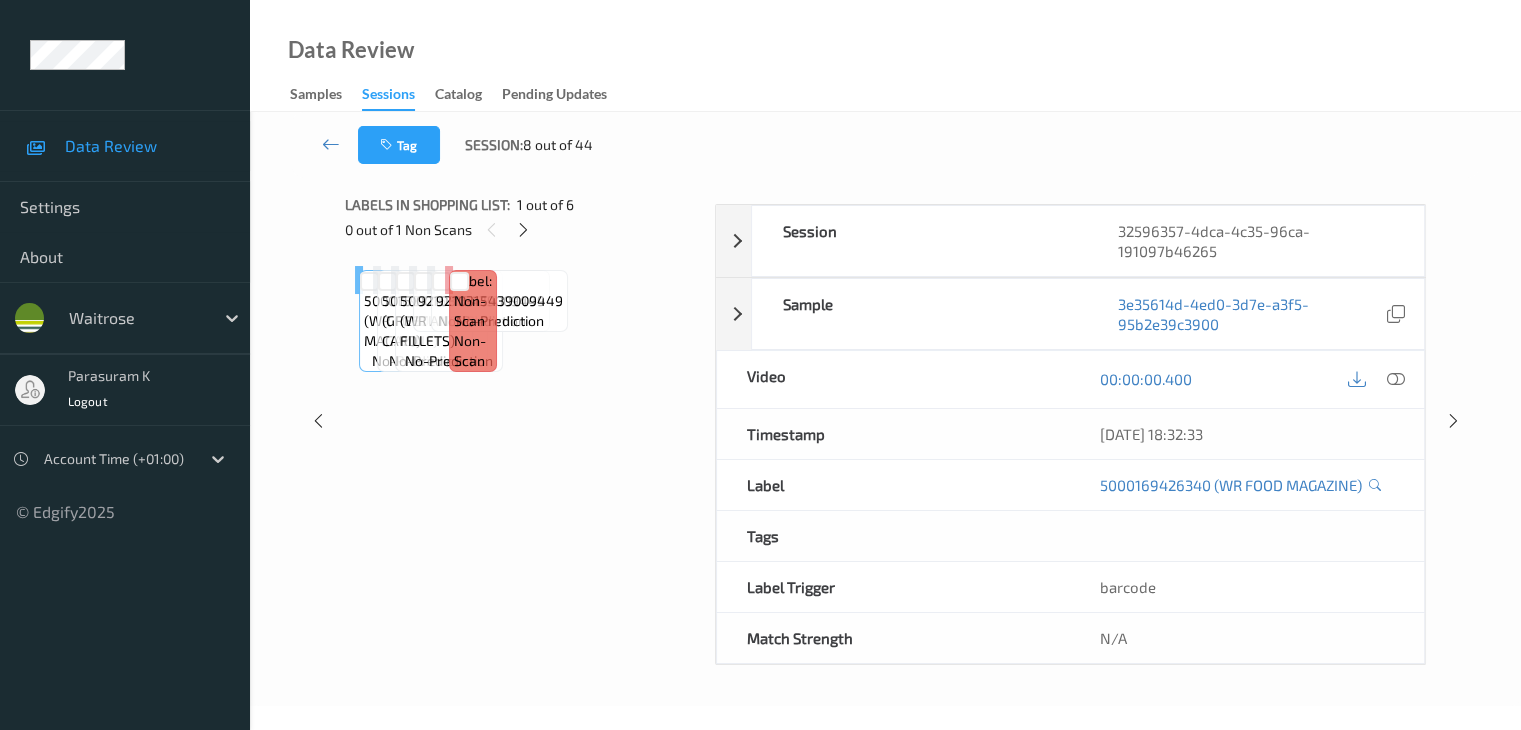 scroll, scrollTop: 0, scrollLeft: 0, axis: both 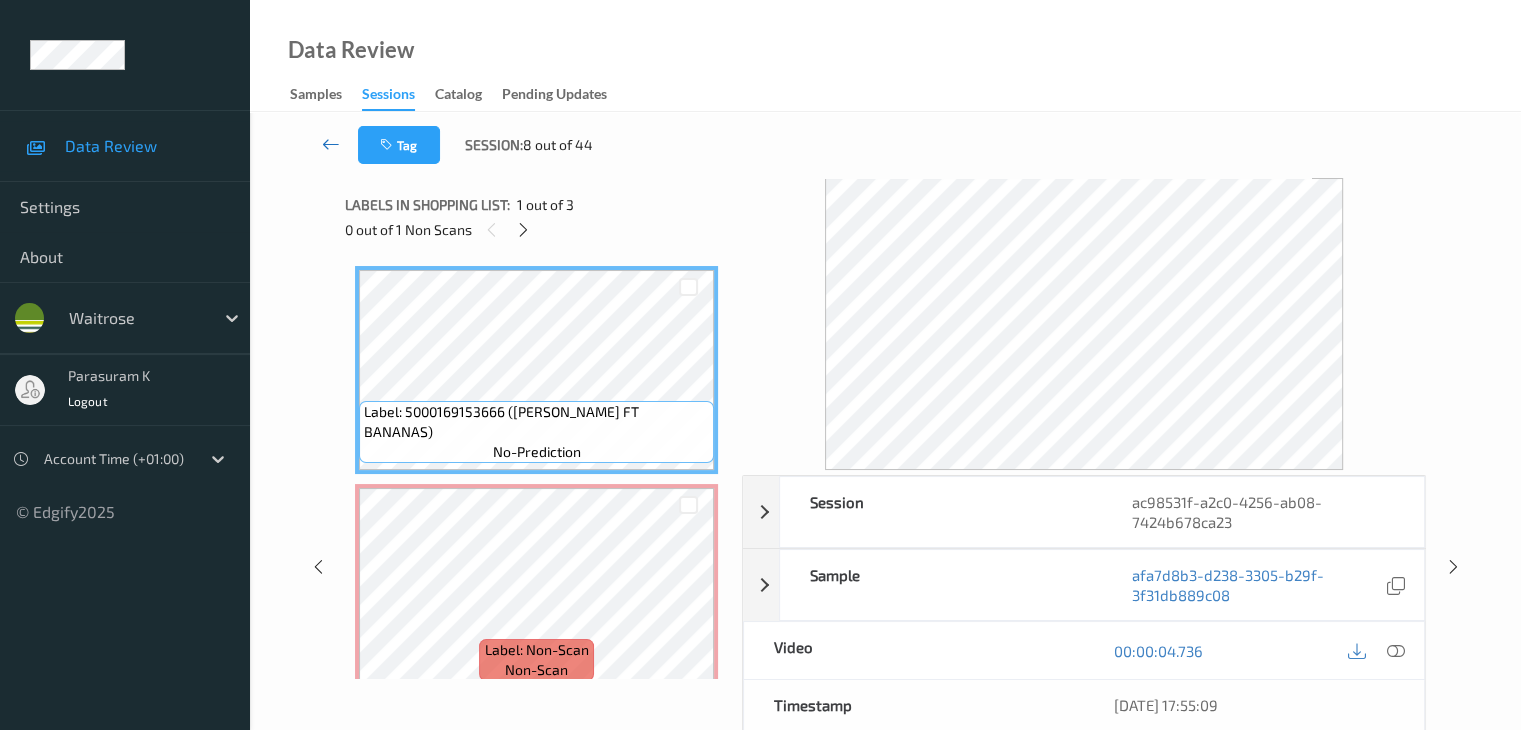 click at bounding box center [331, 145] 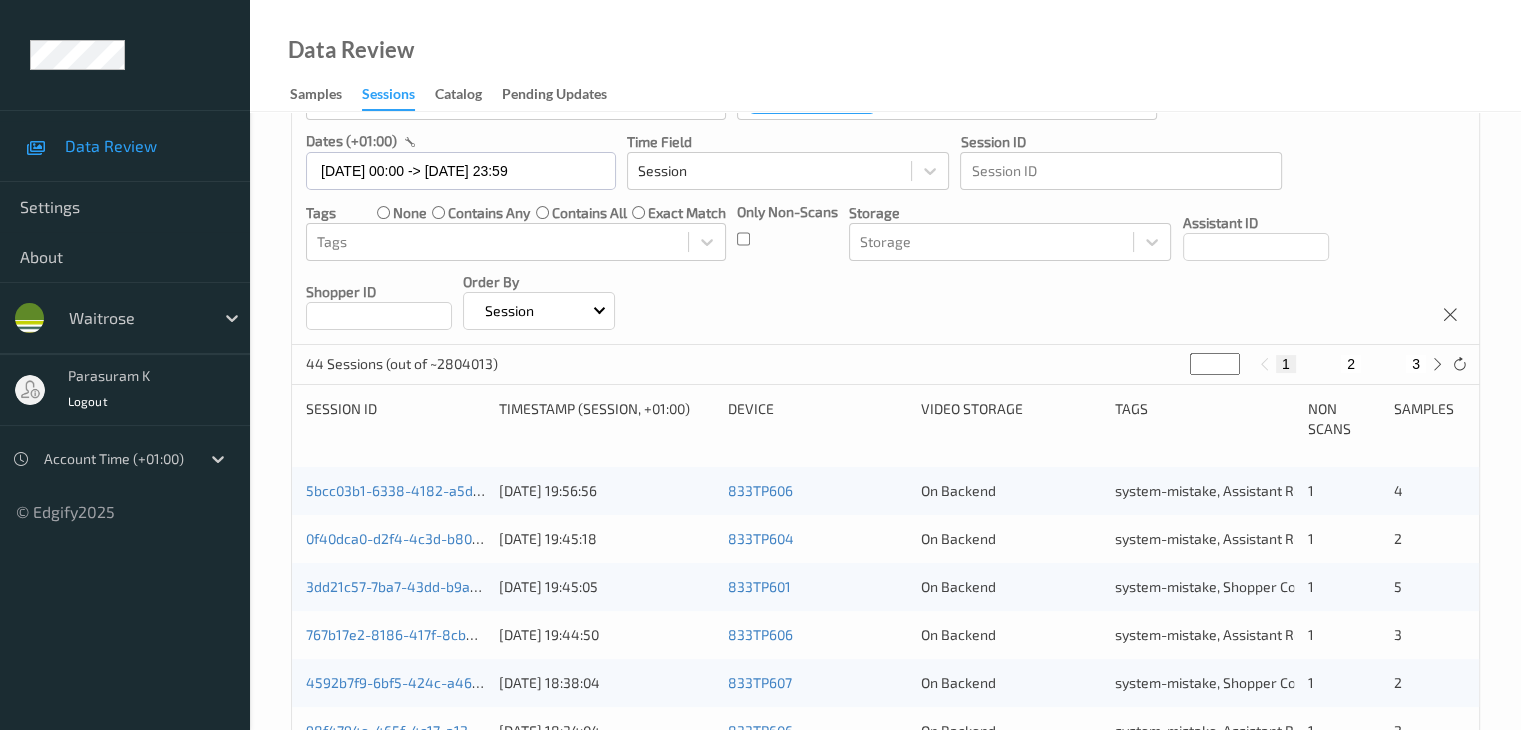 scroll, scrollTop: 400, scrollLeft: 0, axis: vertical 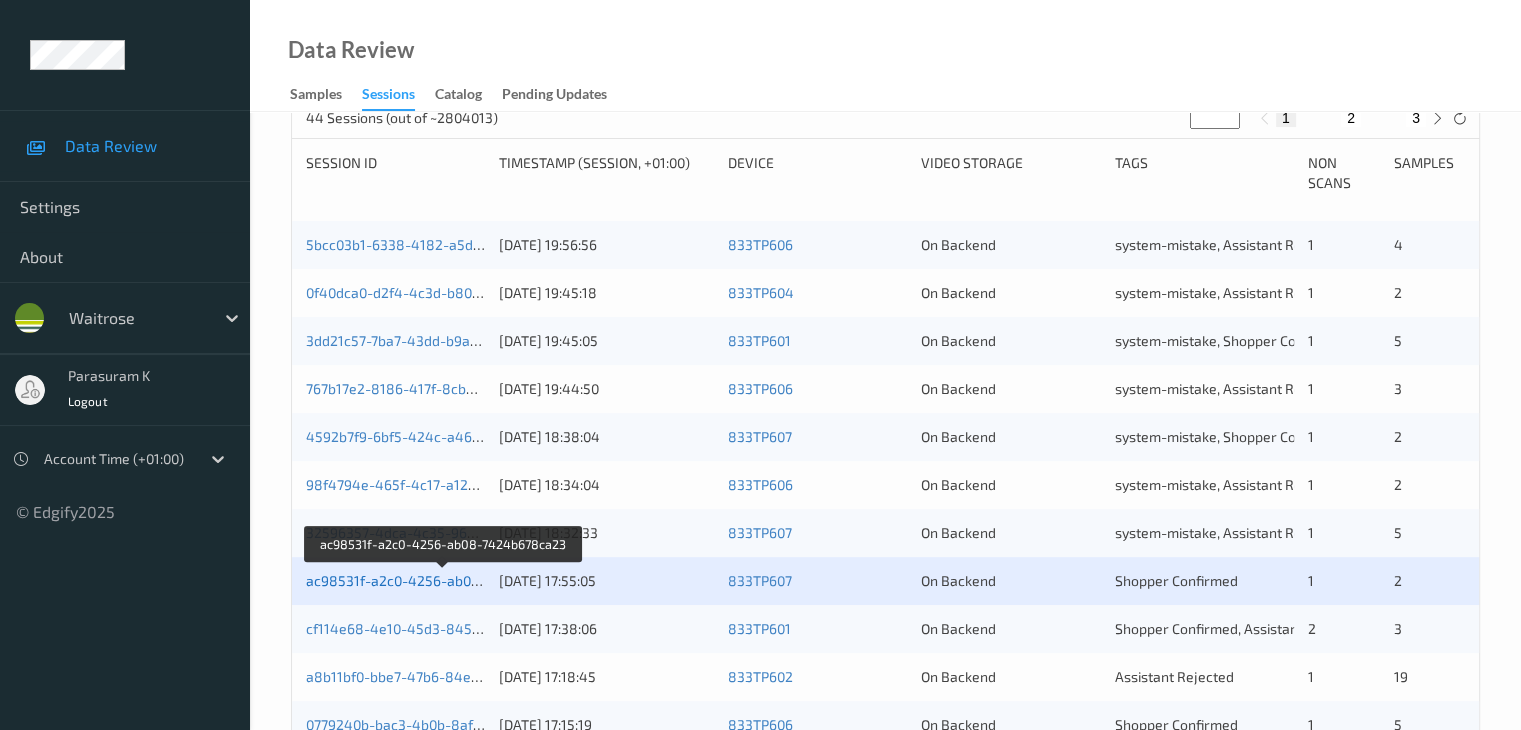 click on "ac98531f-a2c0-4256-ab08-7424b678ca23" at bounding box center (443, 580) 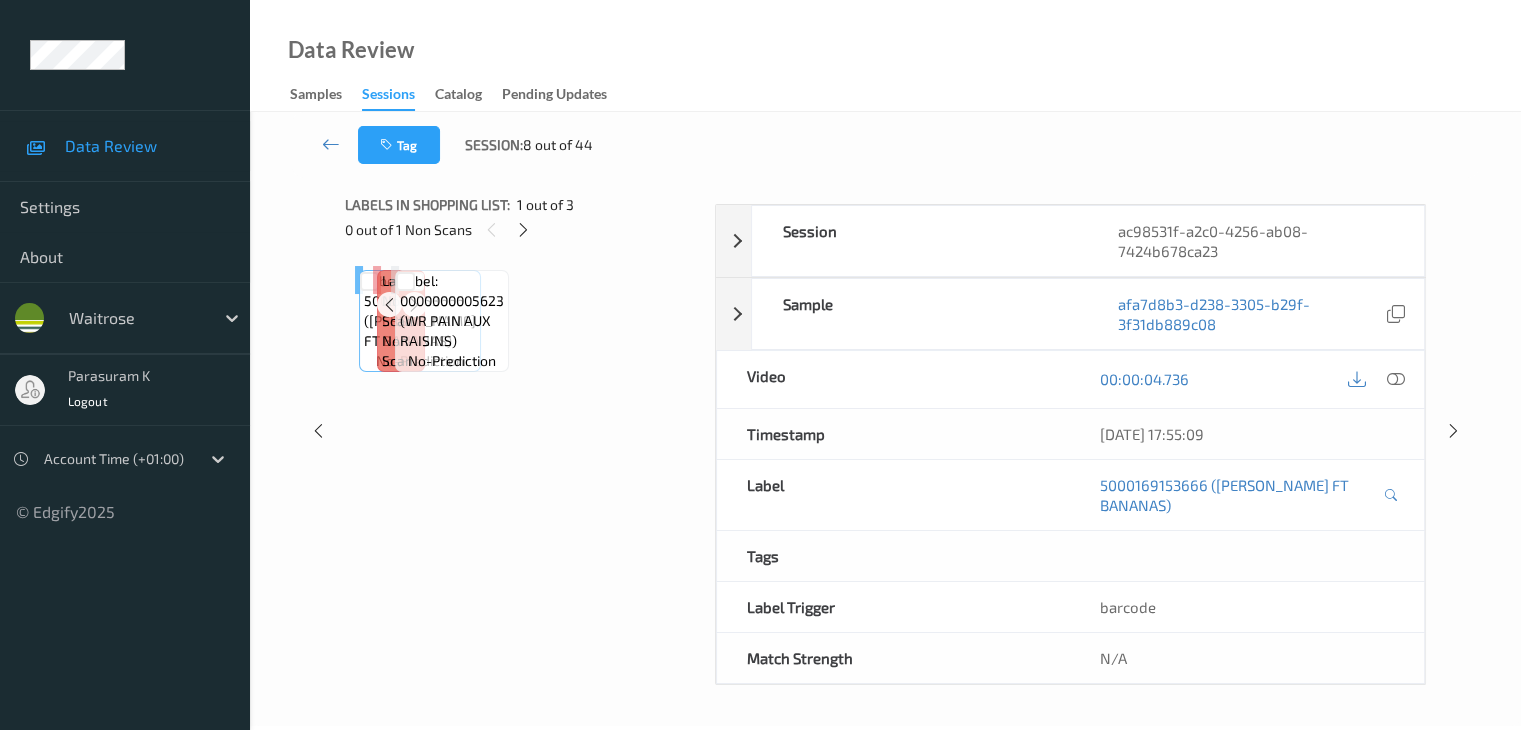 scroll, scrollTop: 0, scrollLeft: 0, axis: both 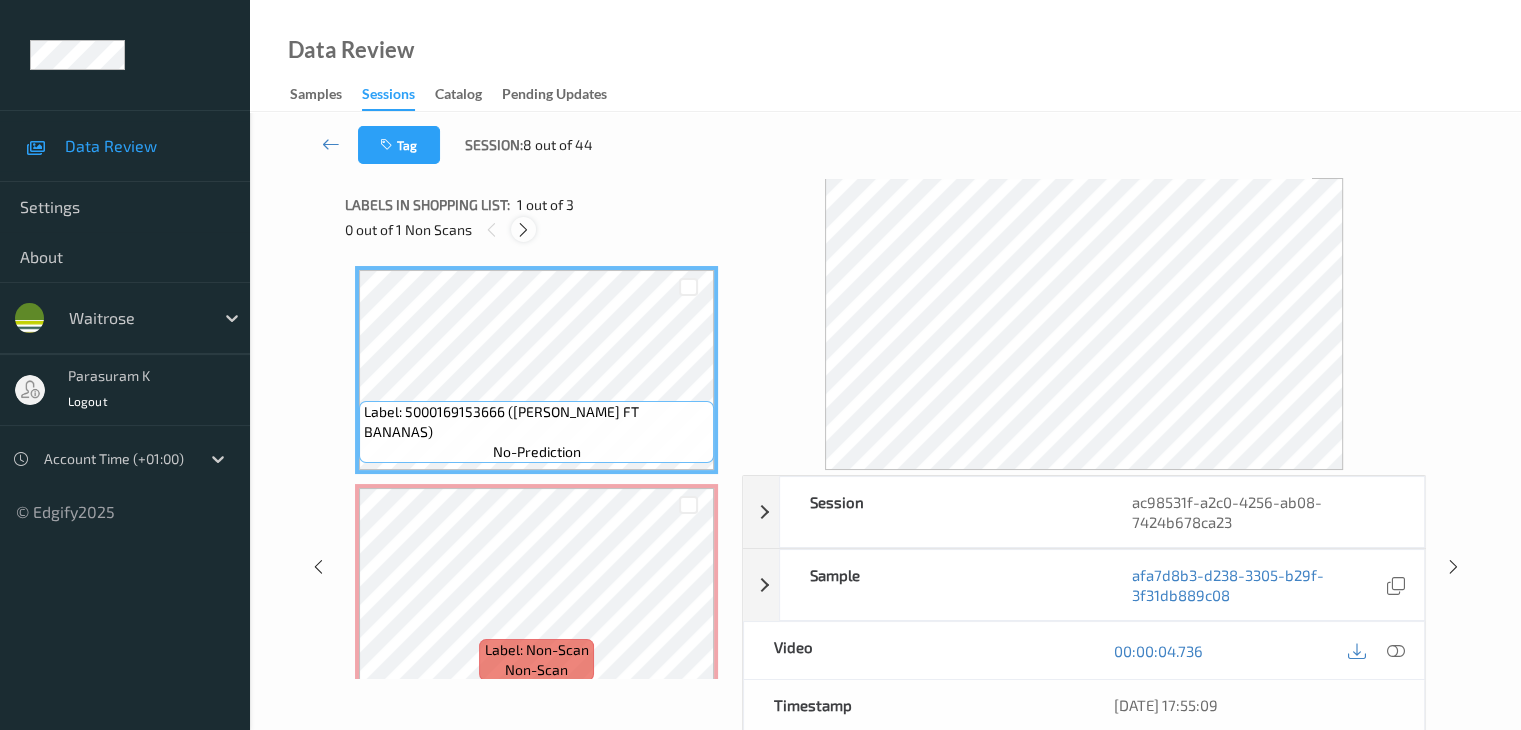 click at bounding box center [523, 230] 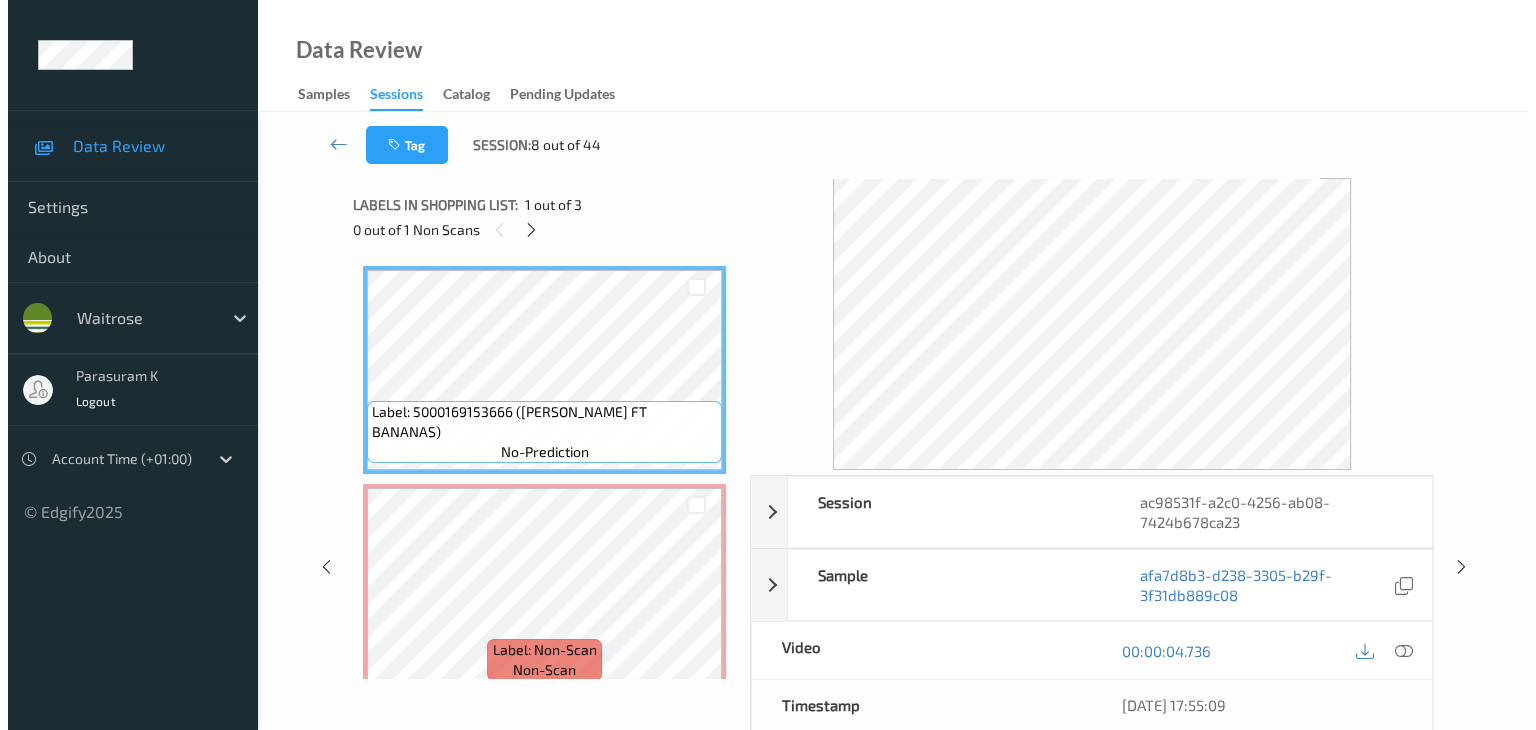 scroll, scrollTop: 10, scrollLeft: 0, axis: vertical 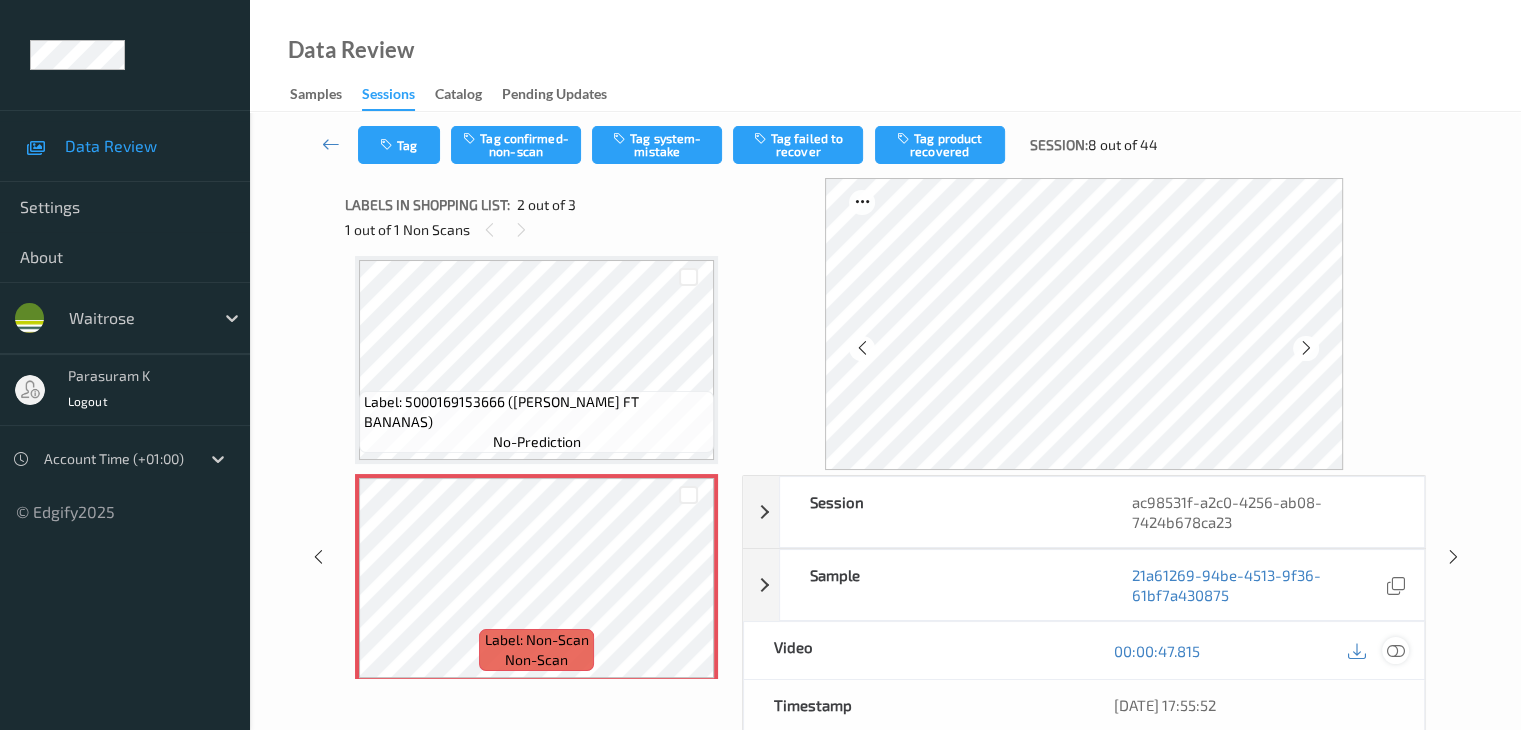 click at bounding box center (1395, 651) 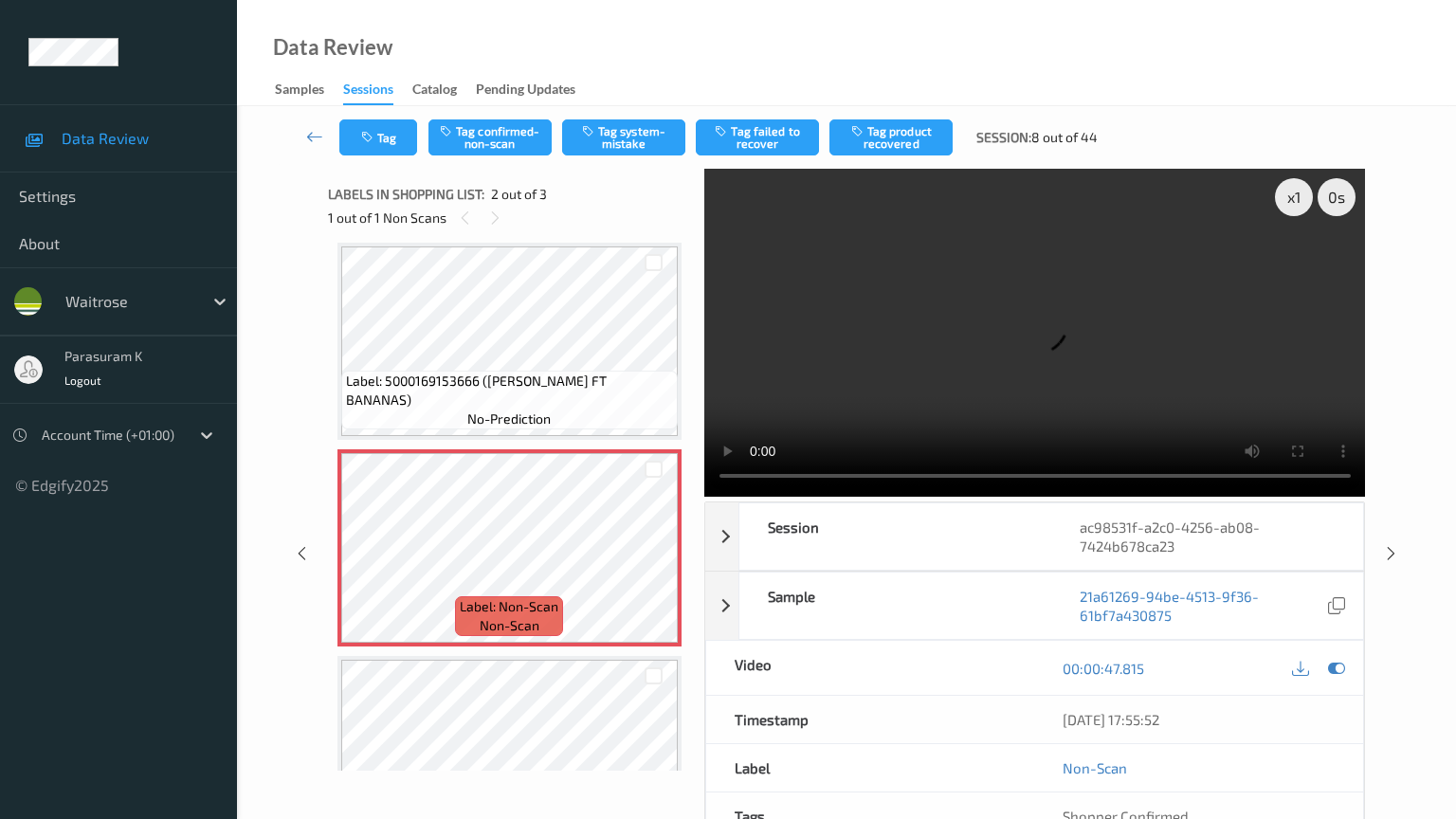 type 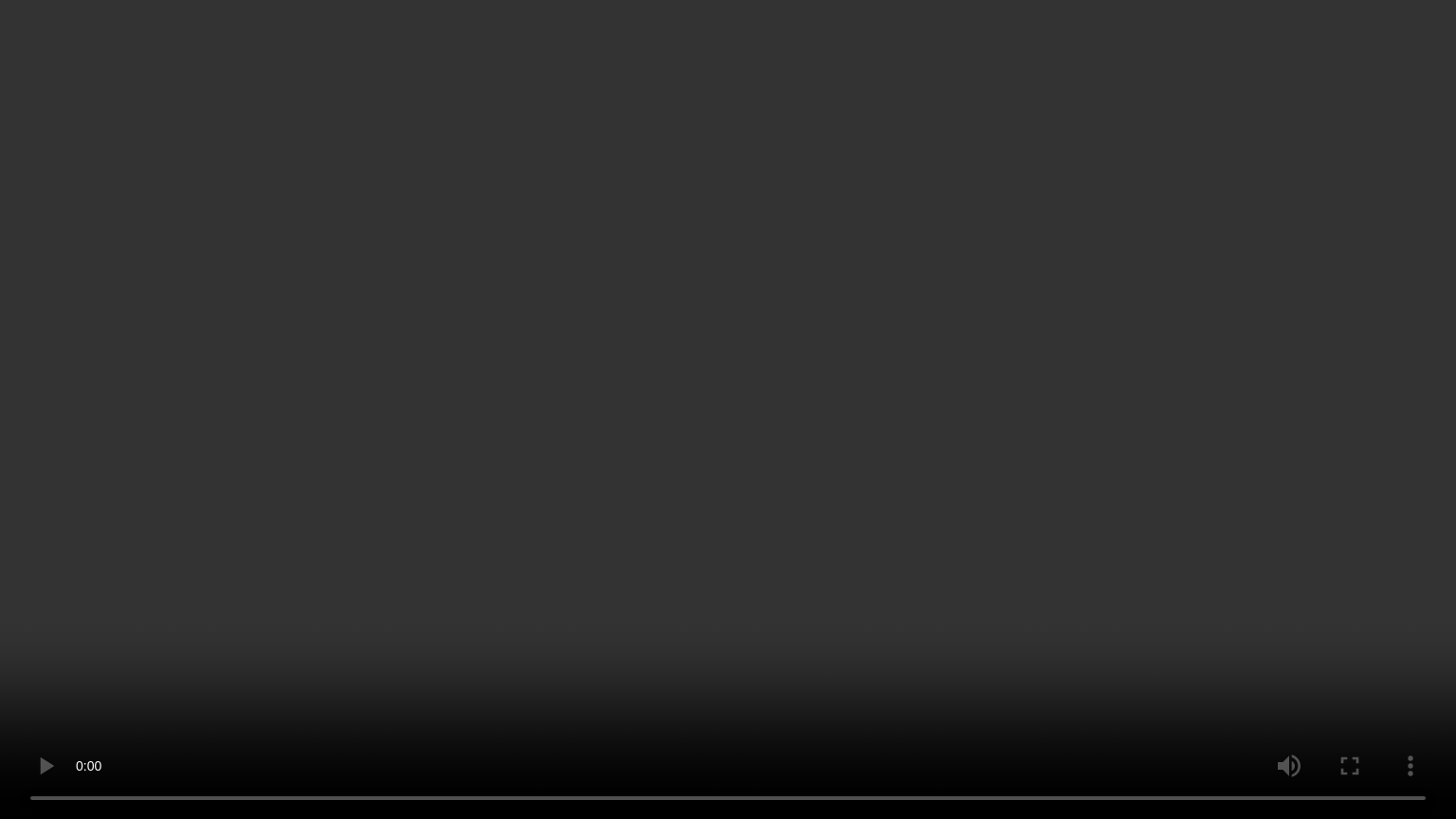 click at bounding box center [728, 410] 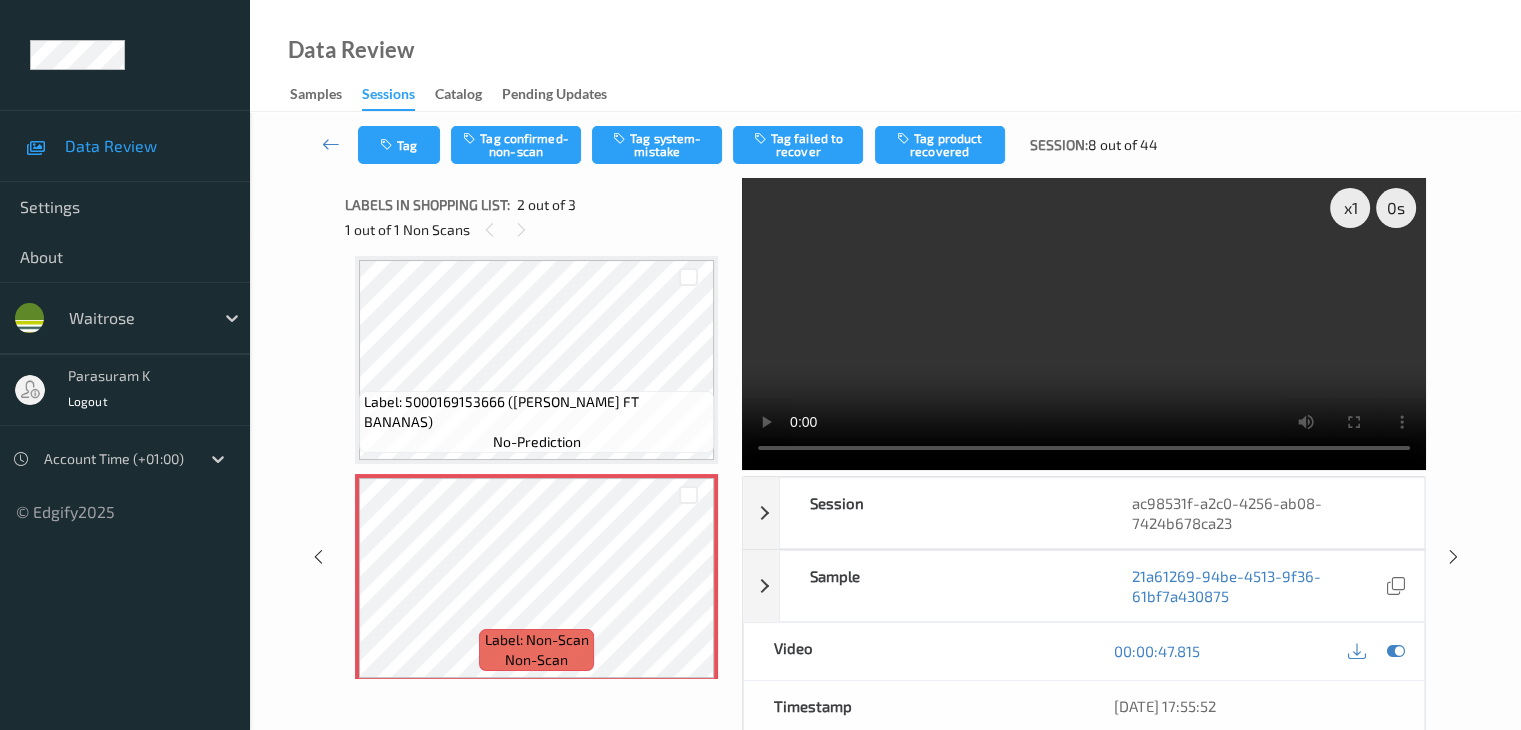 click on "Data Review Samples Sessions Catalog Pending Updates" at bounding box center [885, 56] 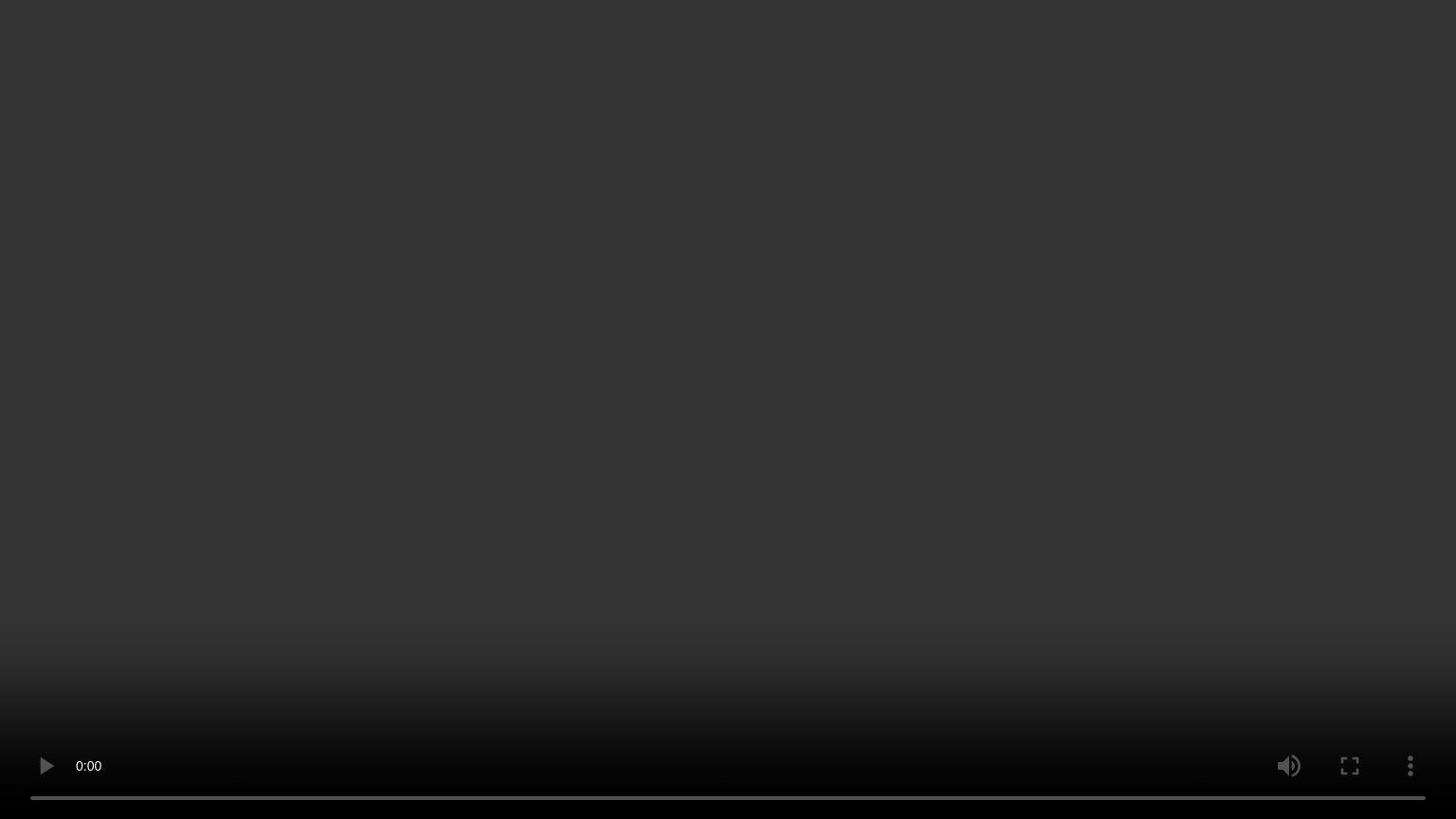 click at bounding box center [728, 410] 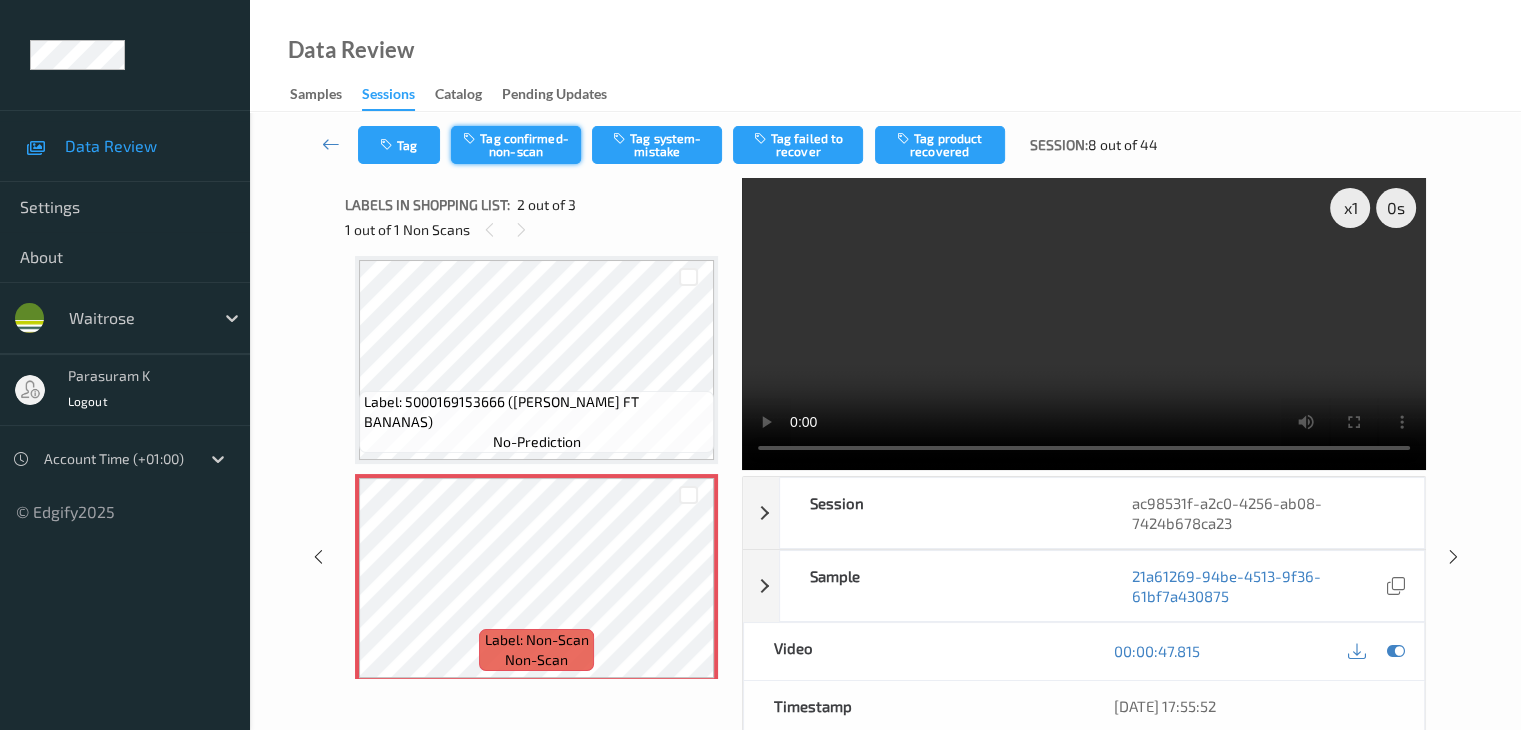 click on "Tag   confirmed-non-scan" at bounding box center [516, 145] 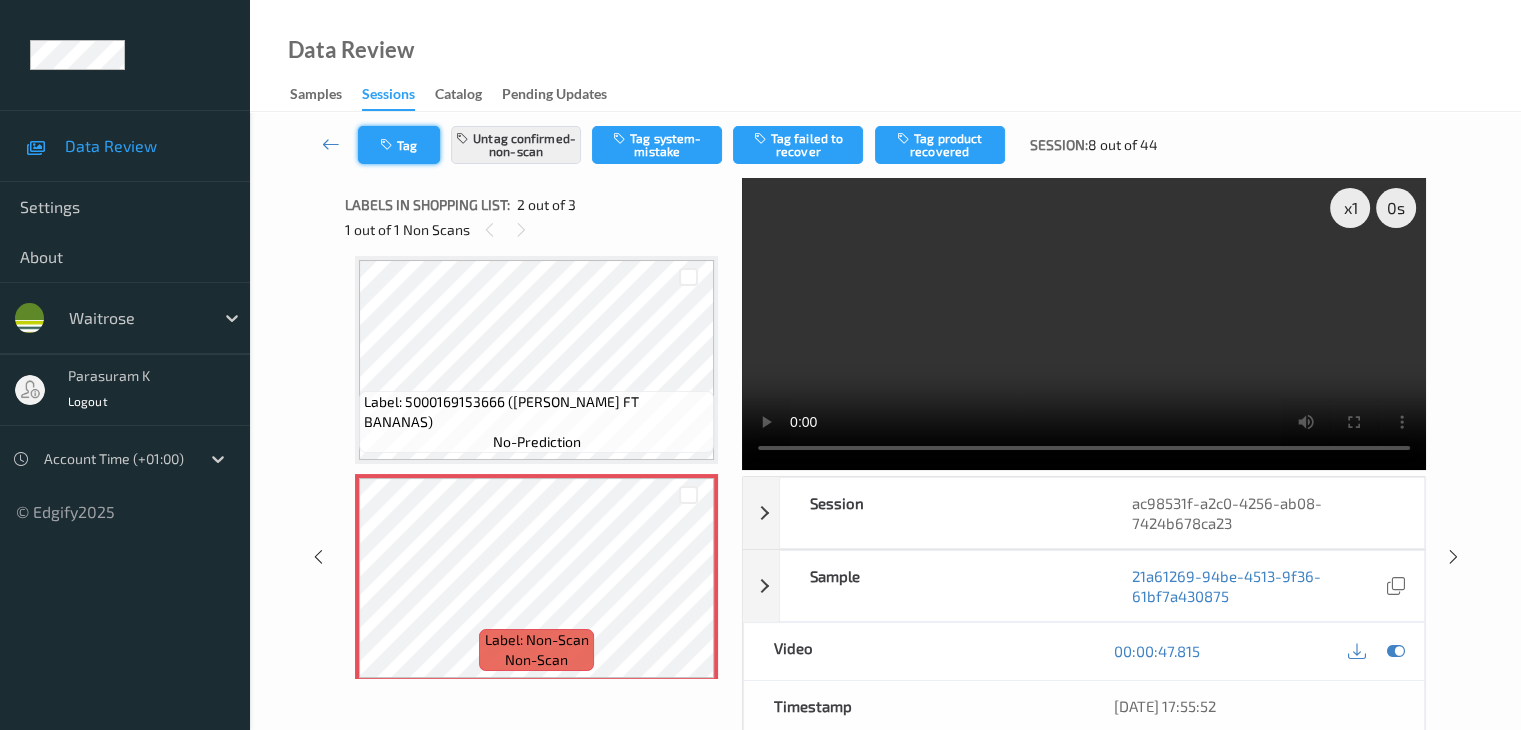 click at bounding box center (388, 145) 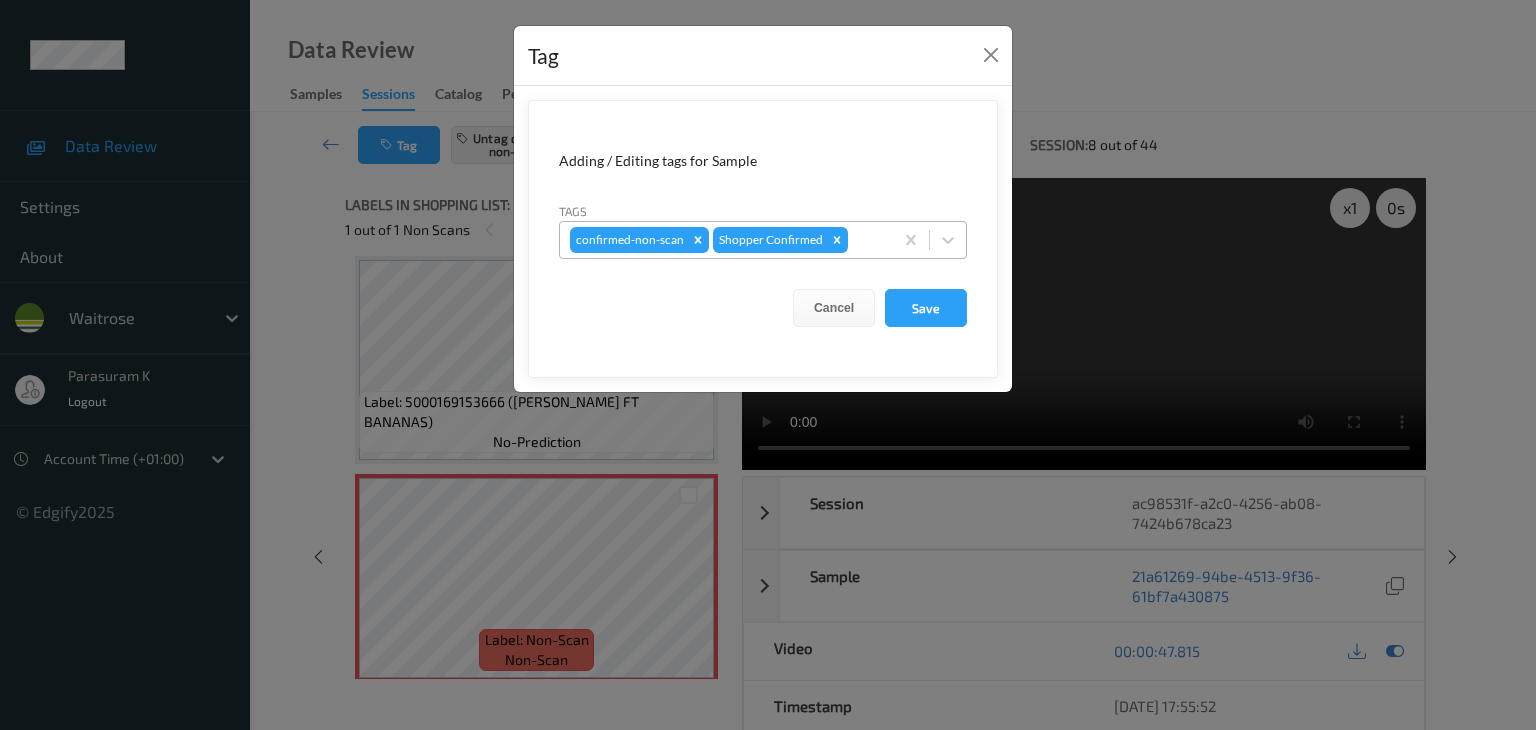 click at bounding box center [867, 240] 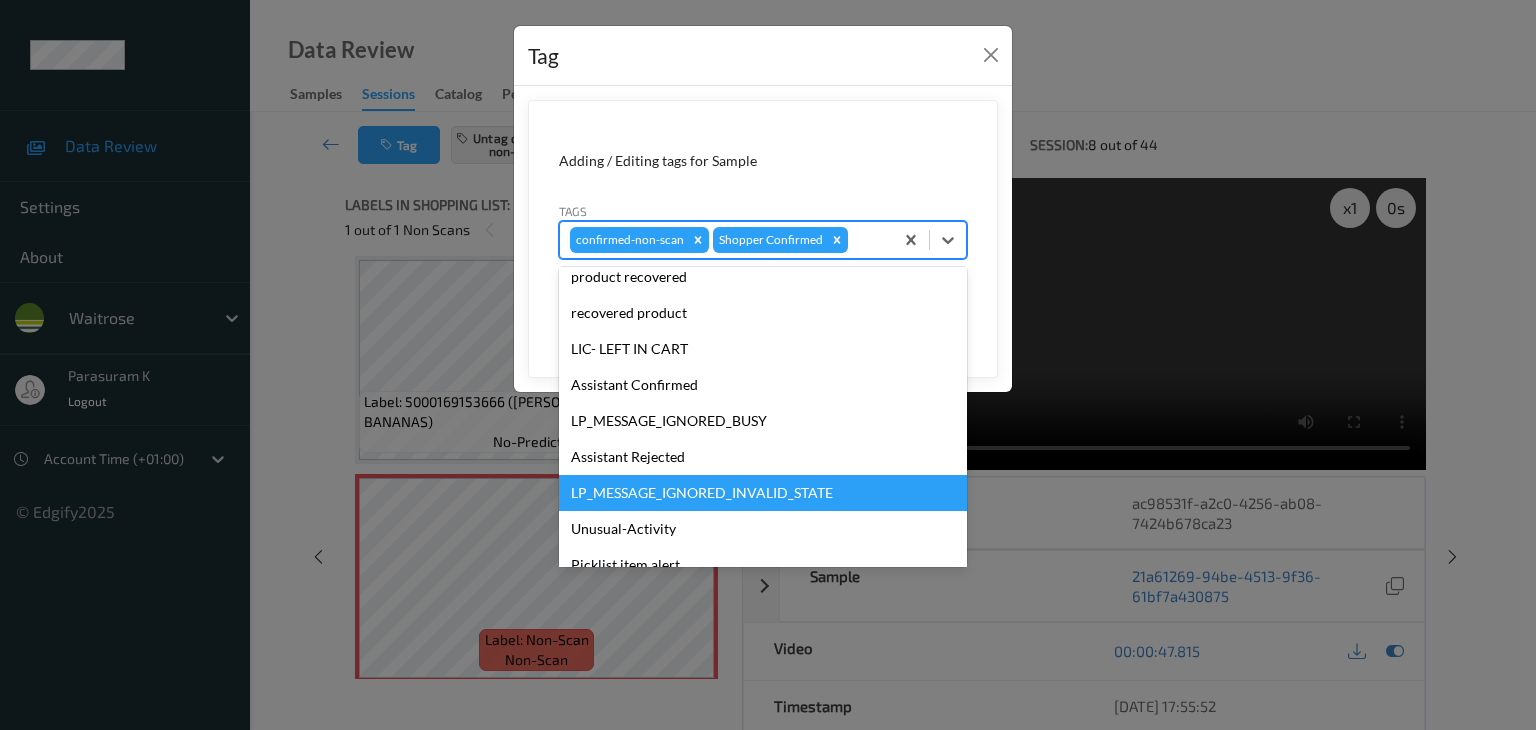 scroll, scrollTop: 320, scrollLeft: 0, axis: vertical 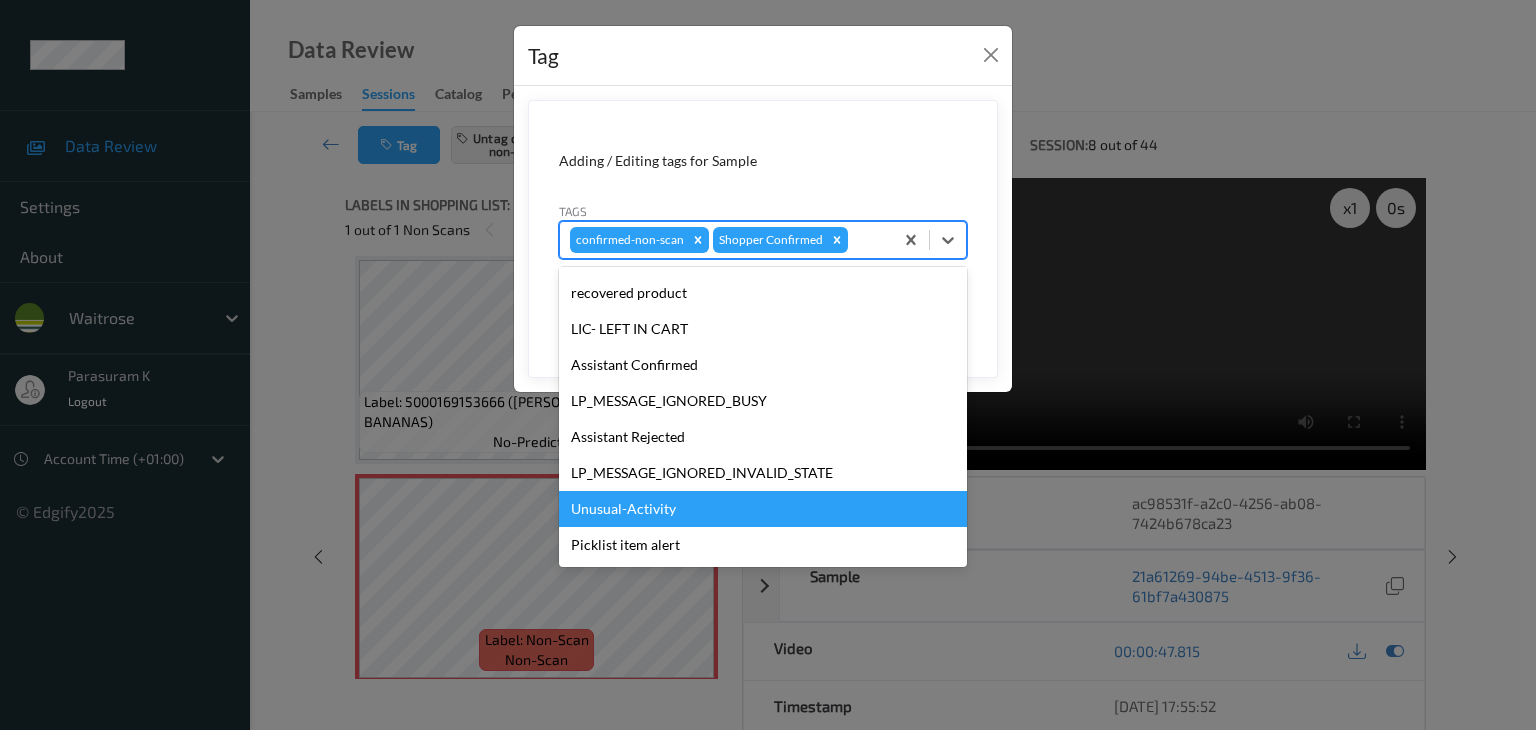 click on "Unusual-Activity" at bounding box center (763, 509) 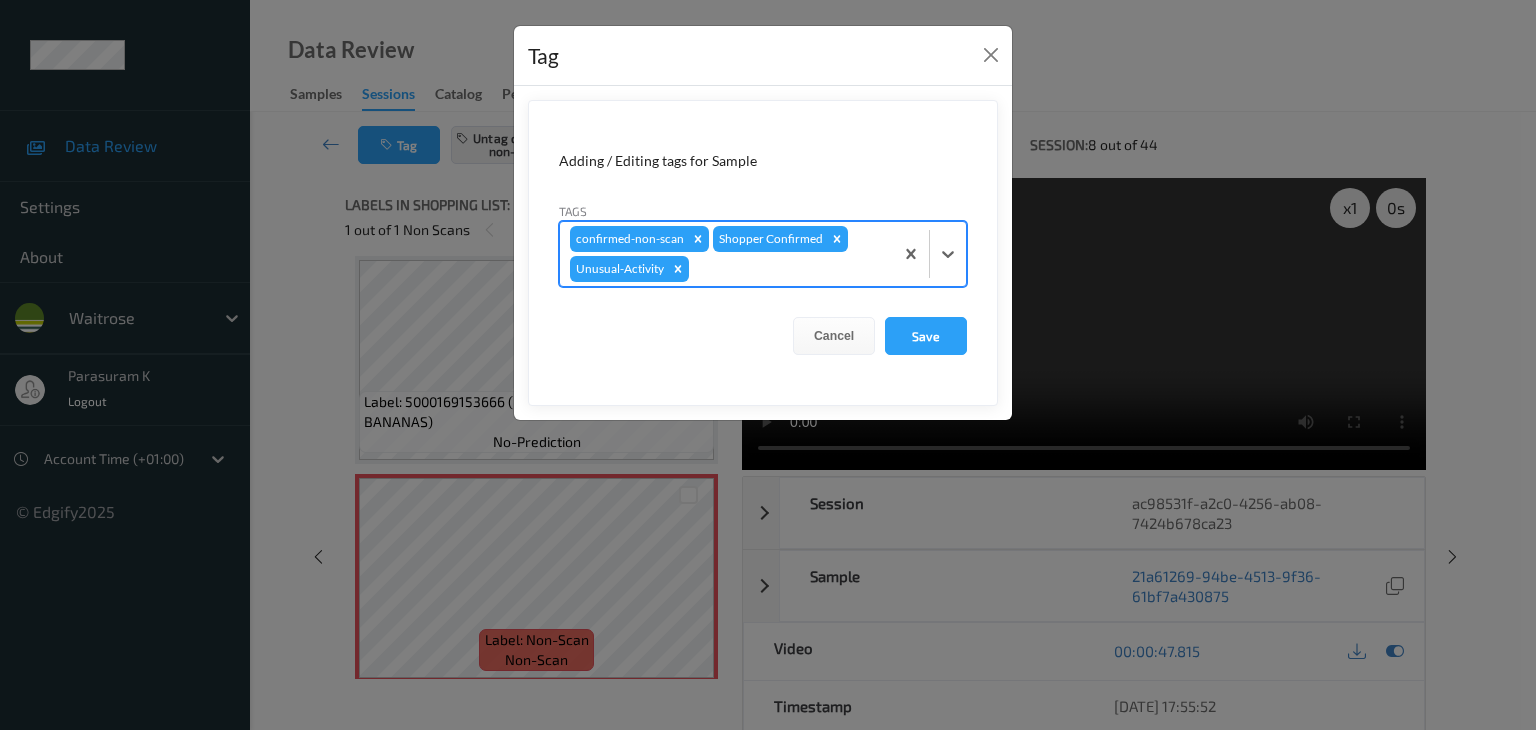click at bounding box center [788, 269] 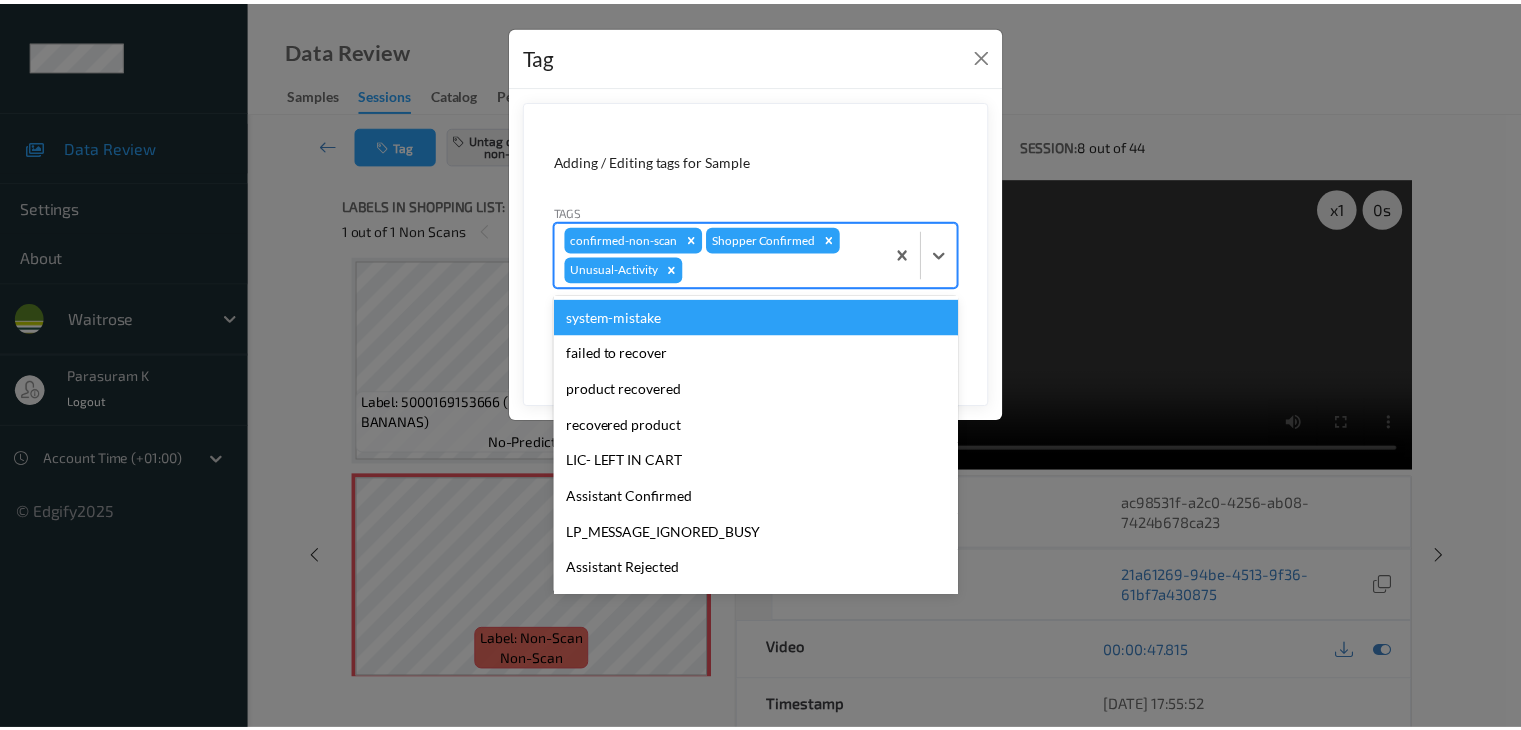 scroll, scrollTop: 284, scrollLeft: 0, axis: vertical 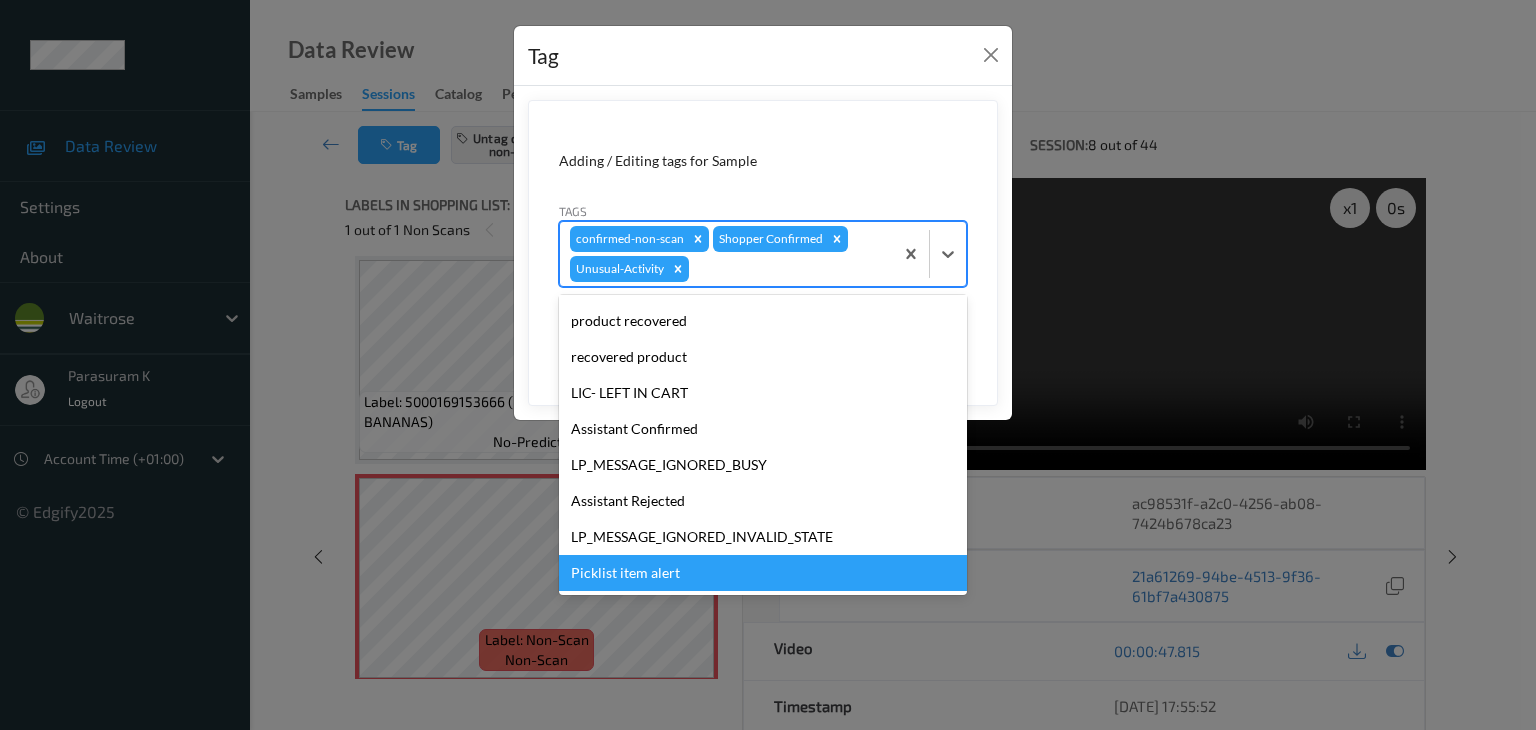 click on "Picklist item alert" at bounding box center [763, 573] 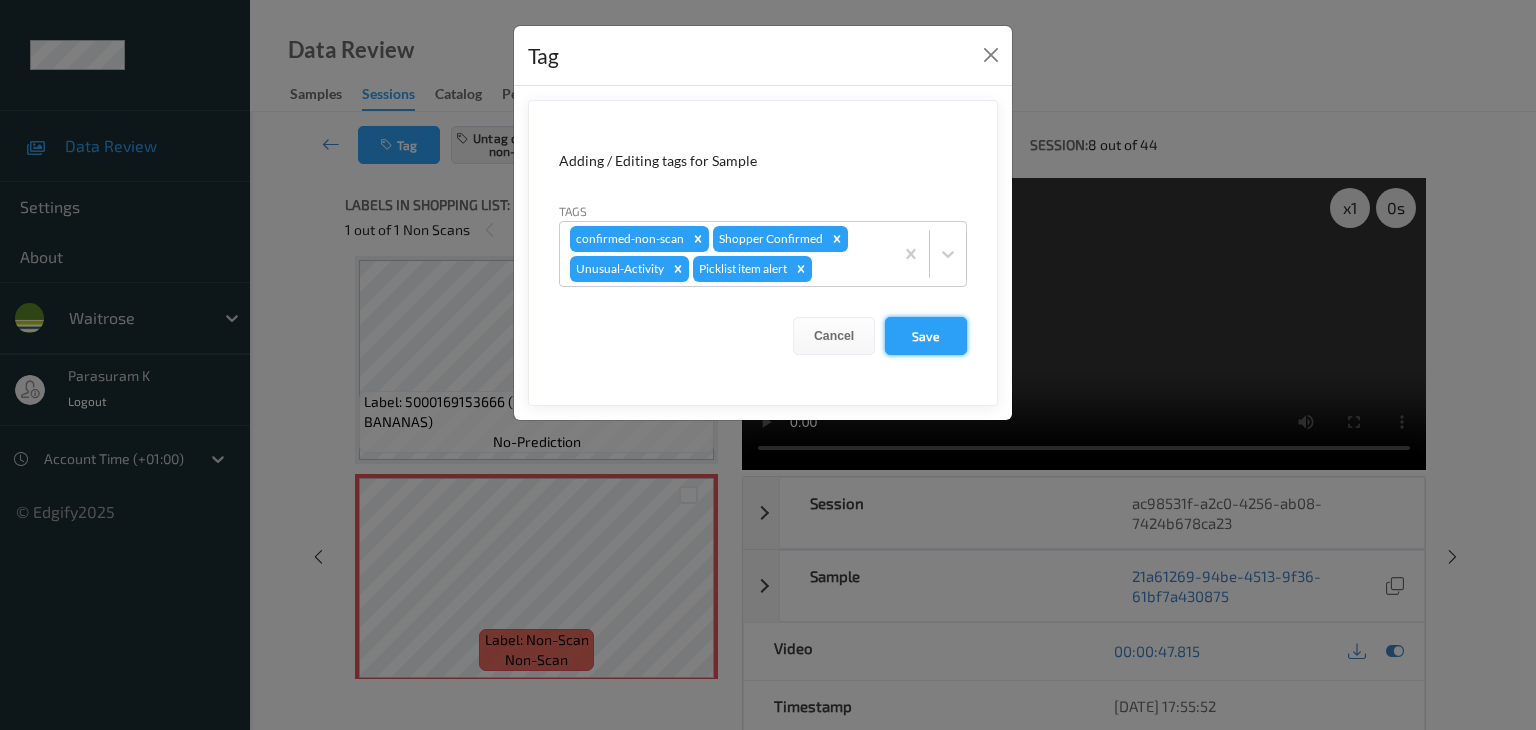 click on "Save" at bounding box center [926, 336] 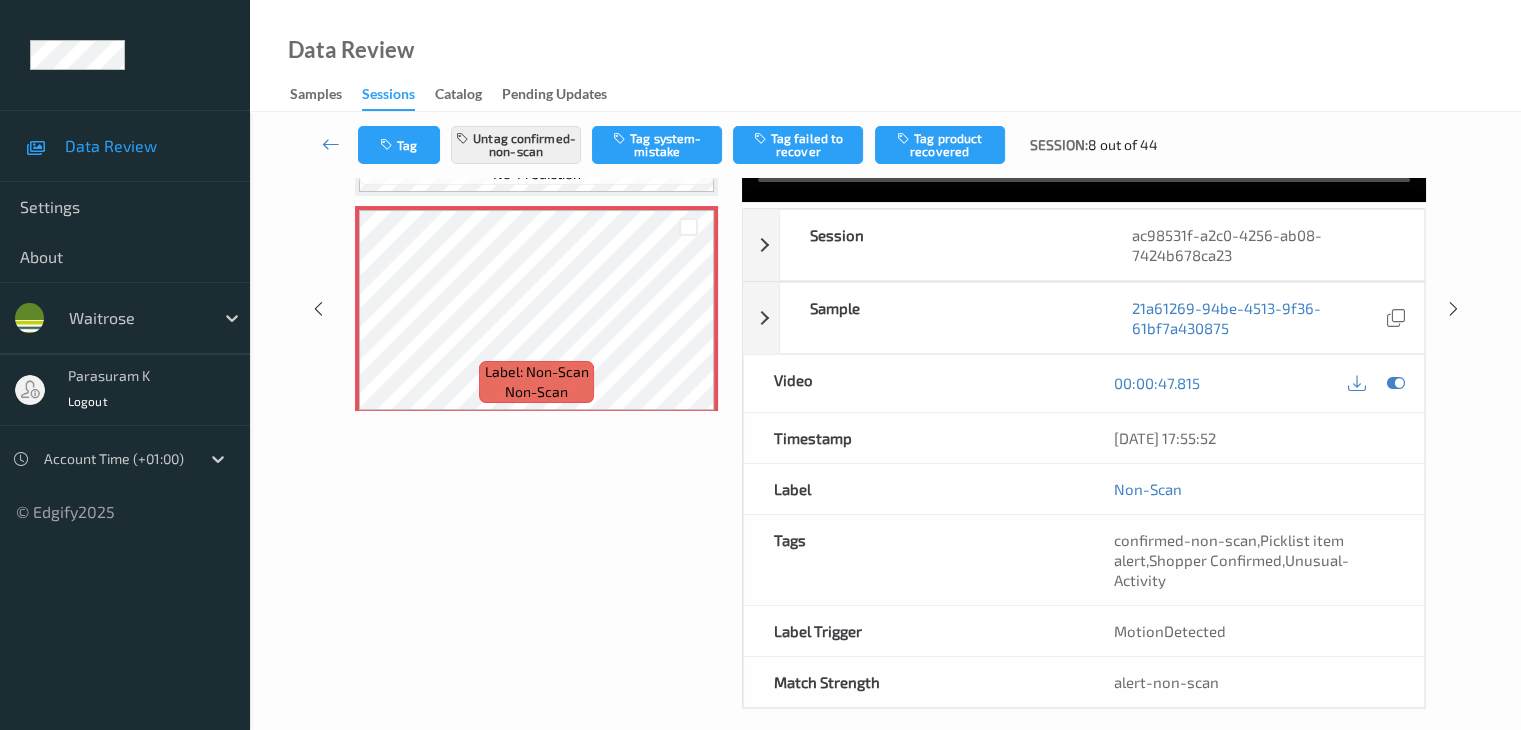 scroll, scrollTop: 284, scrollLeft: 0, axis: vertical 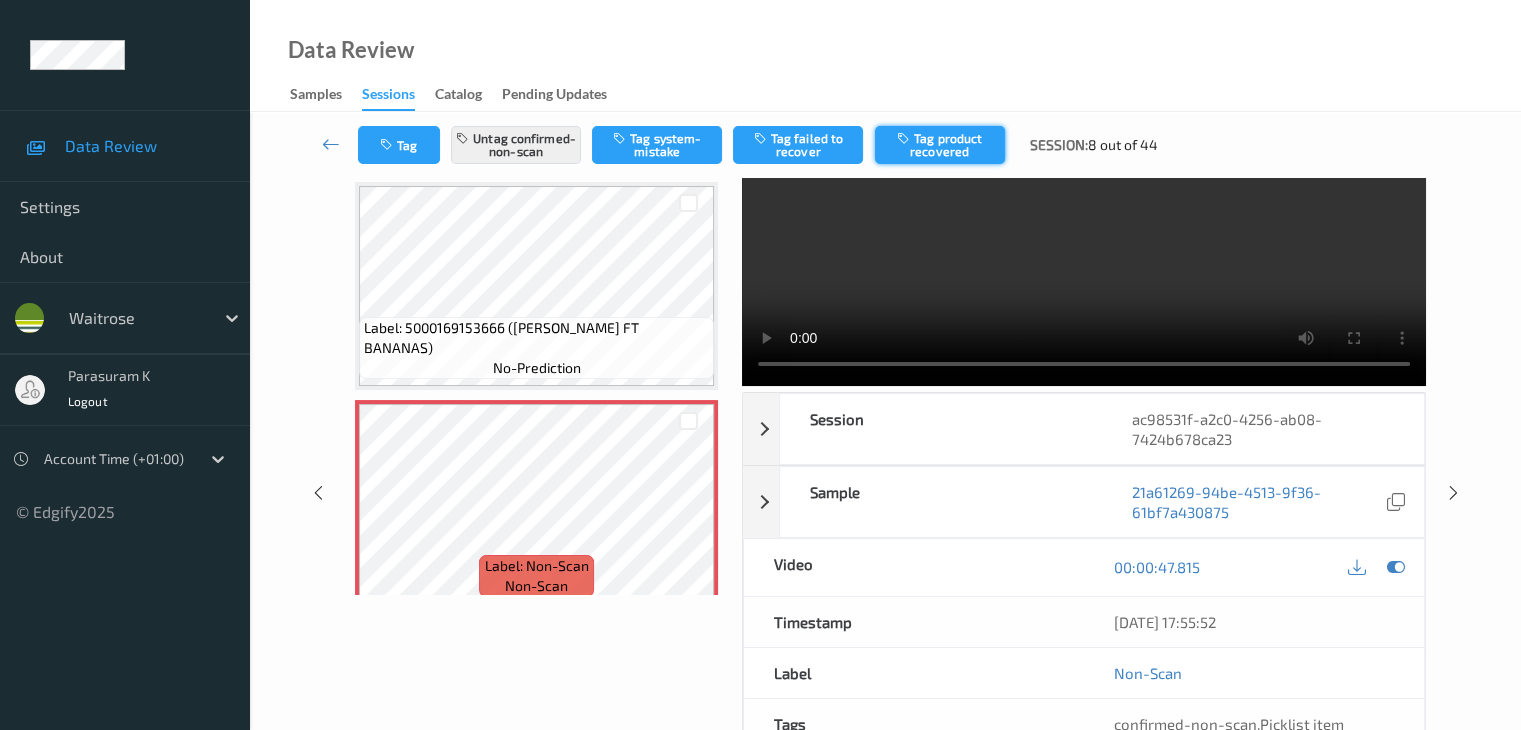 click on "Tag   product recovered" at bounding box center [940, 145] 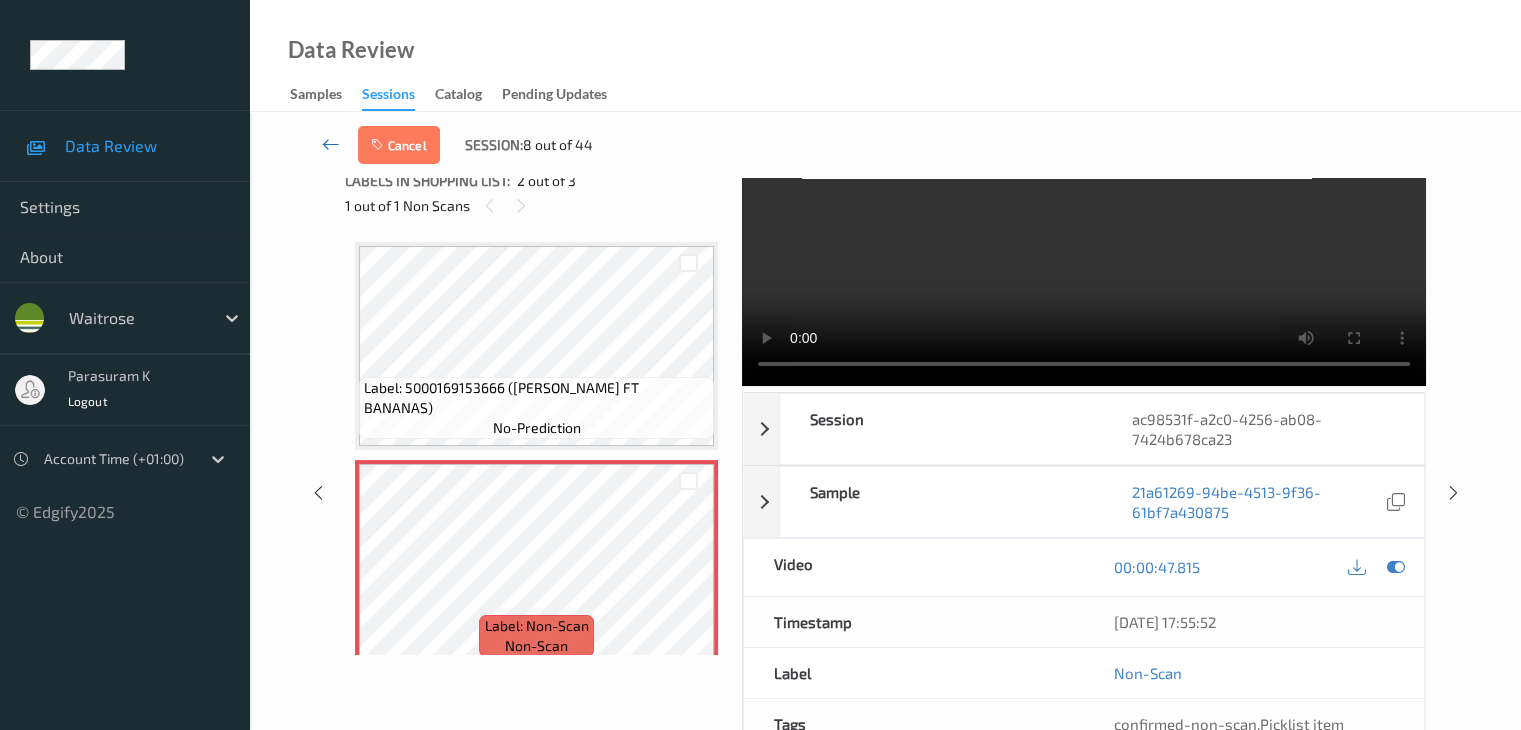click at bounding box center [331, 144] 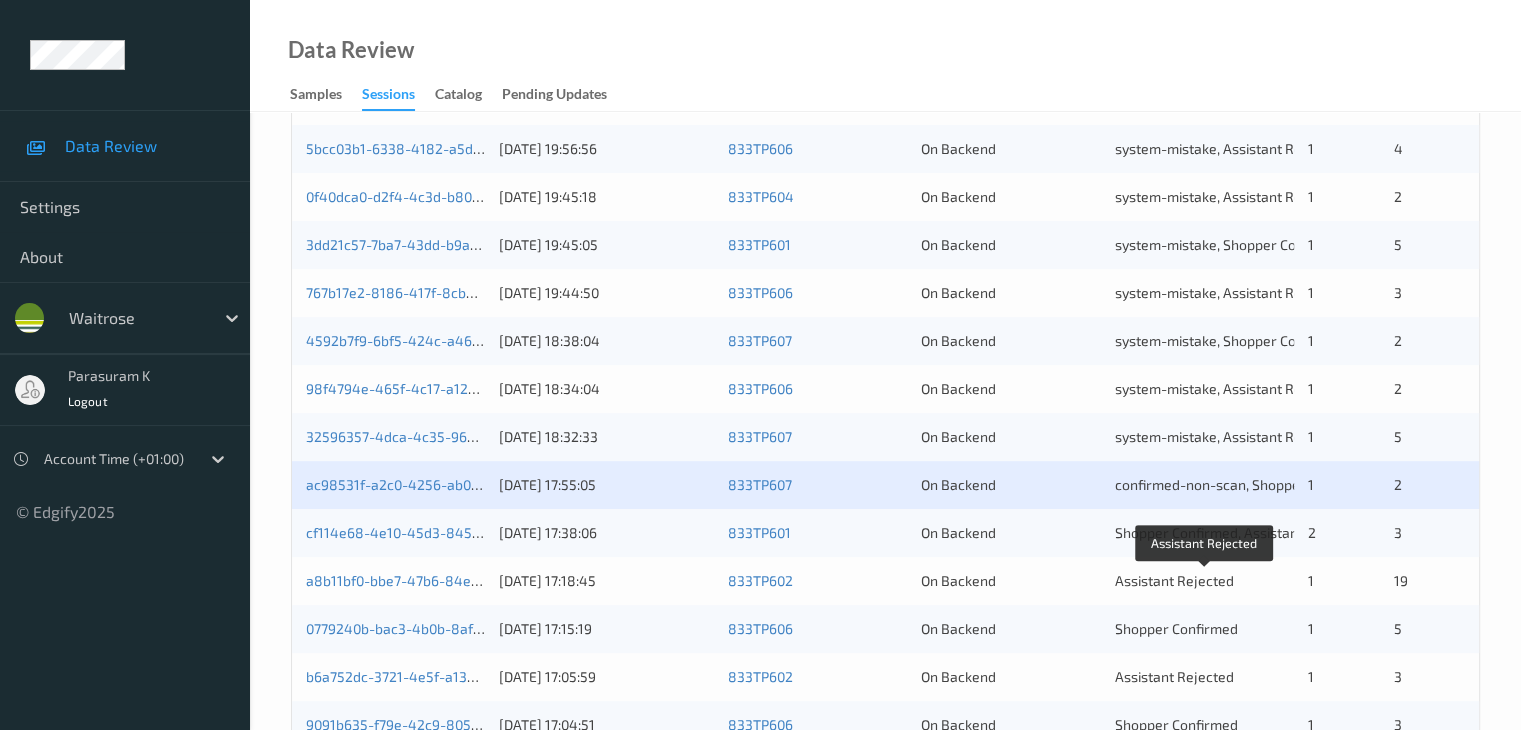 scroll, scrollTop: 500, scrollLeft: 0, axis: vertical 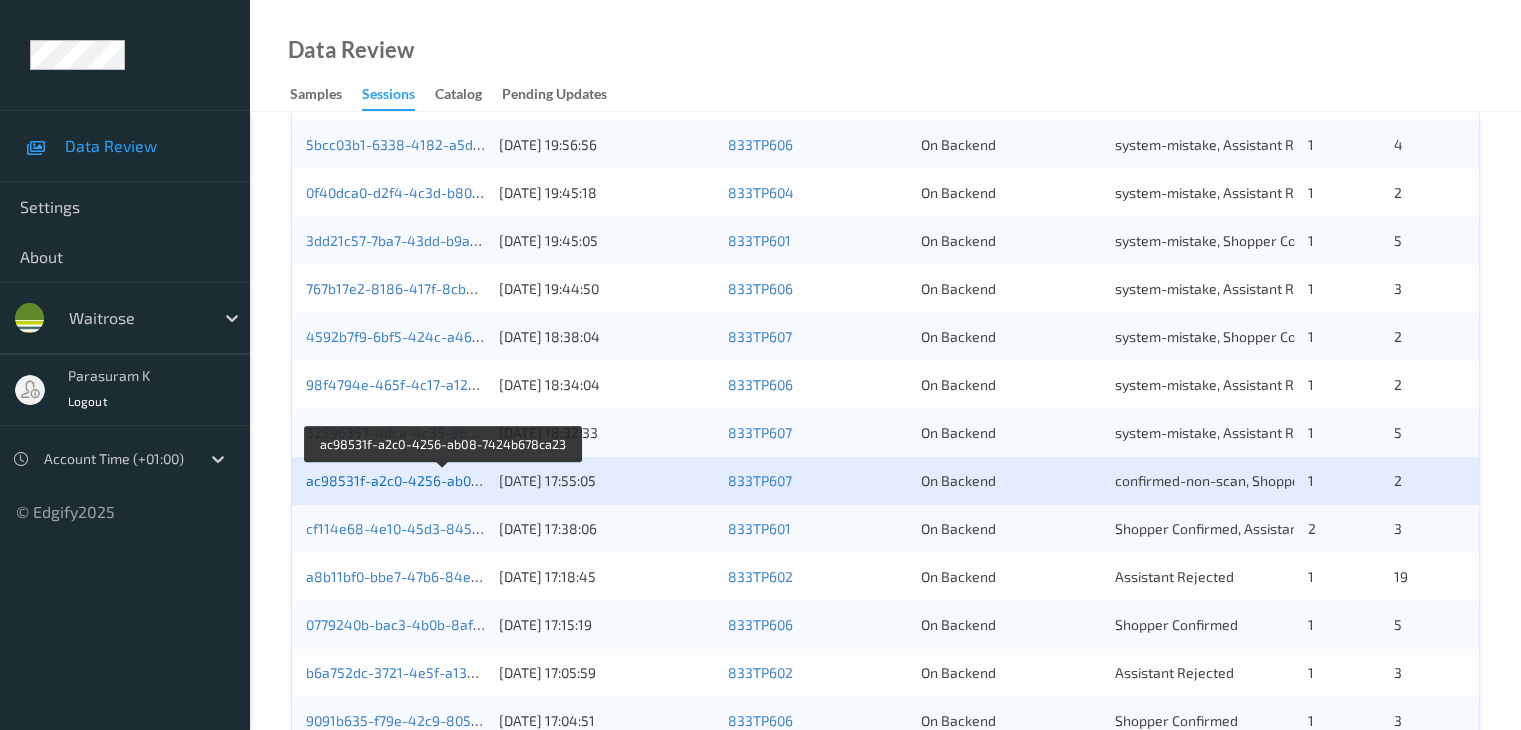 click on "ac98531f-a2c0-4256-ab08-7424b678ca23" at bounding box center [443, 480] 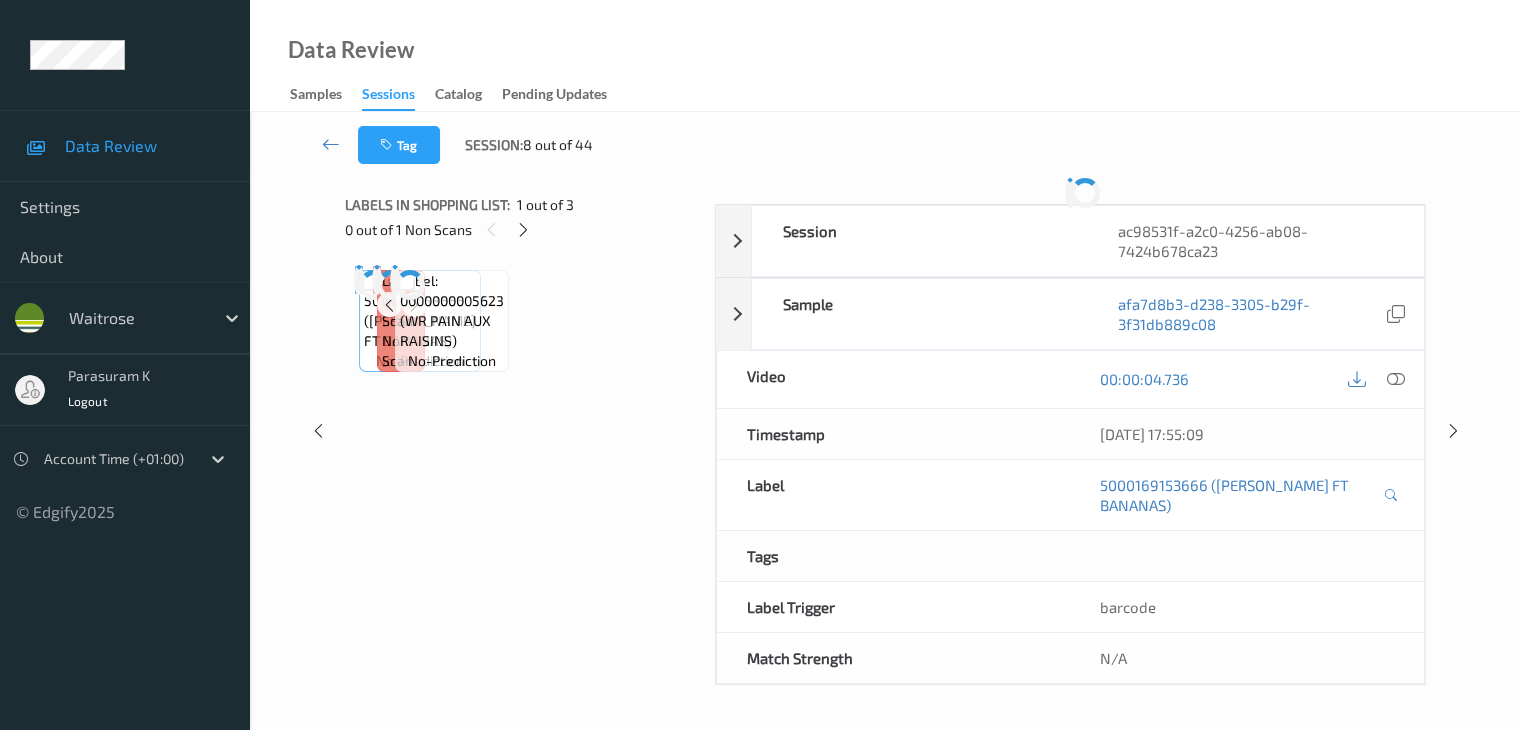 scroll, scrollTop: 0, scrollLeft: 0, axis: both 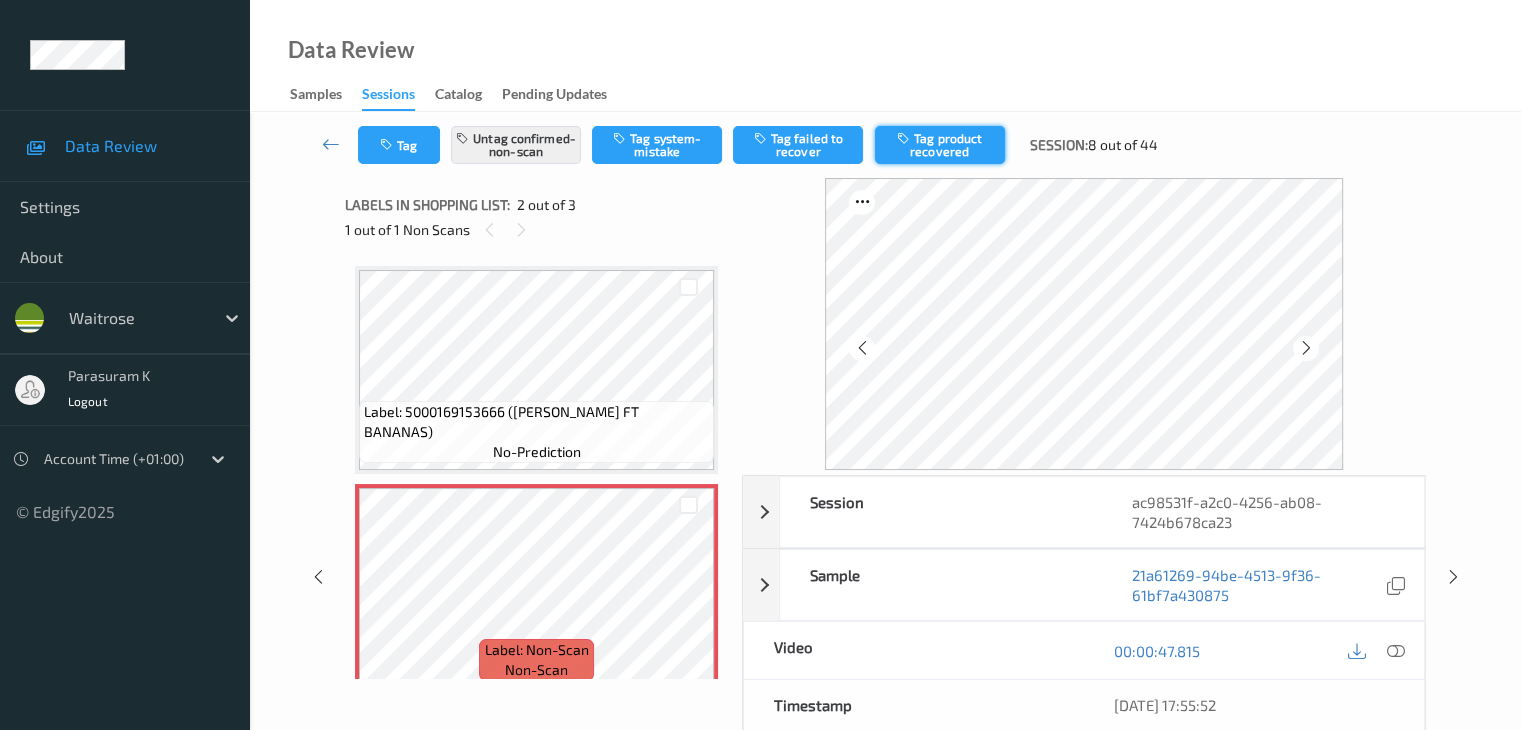 click on "Tag   product recovered" at bounding box center [940, 145] 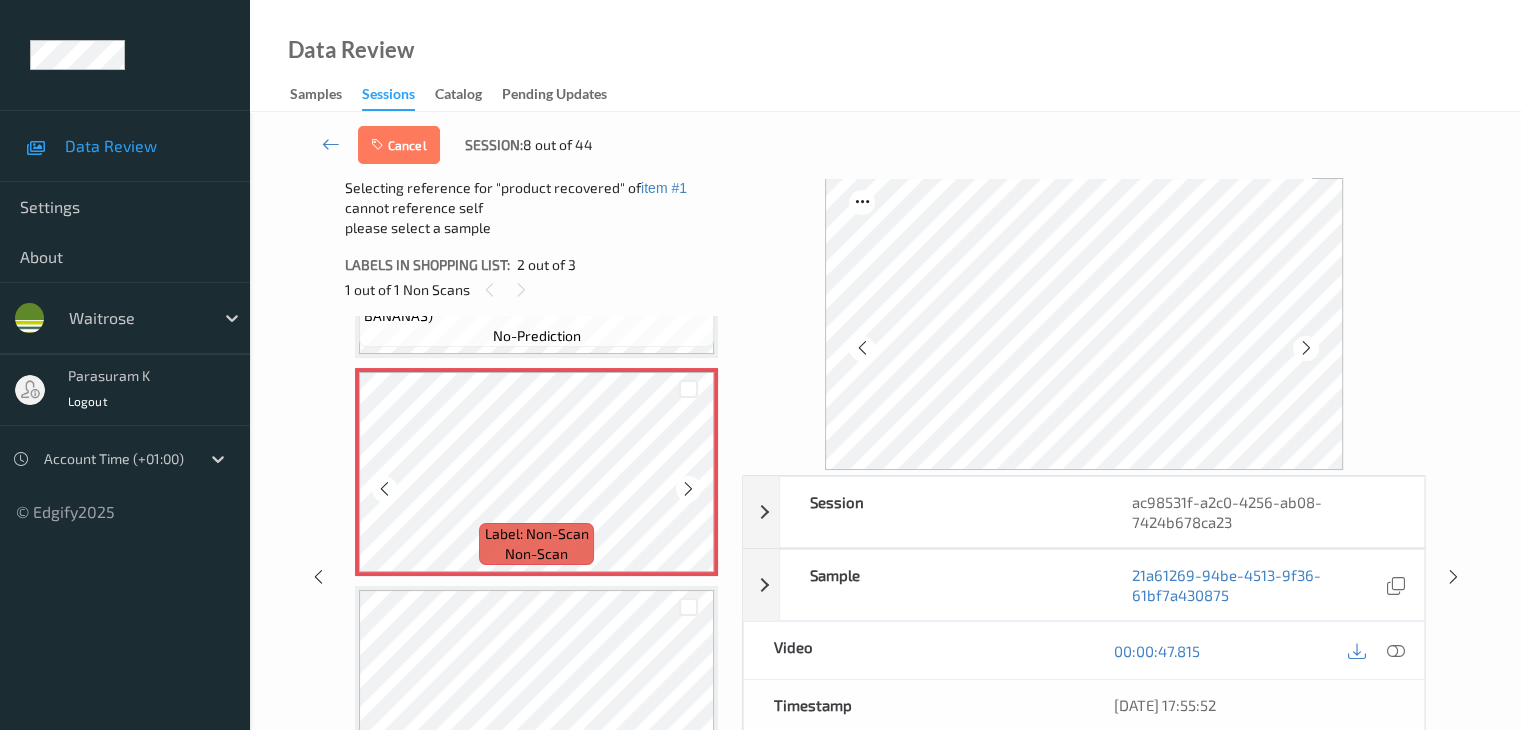 scroll, scrollTop: 241, scrollLeft: 0, axis: vertical 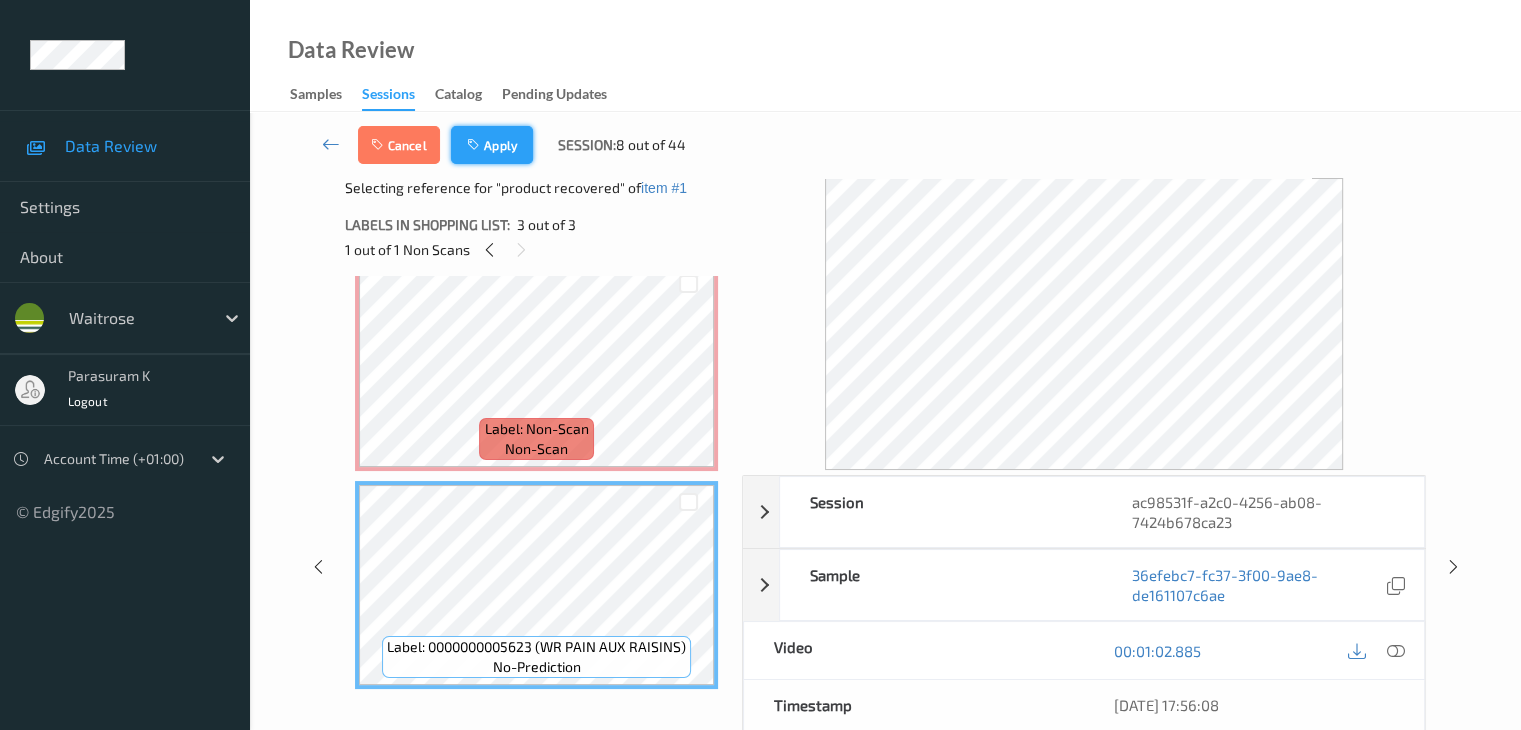 click on "Apply" at bounding box center (492, 145) 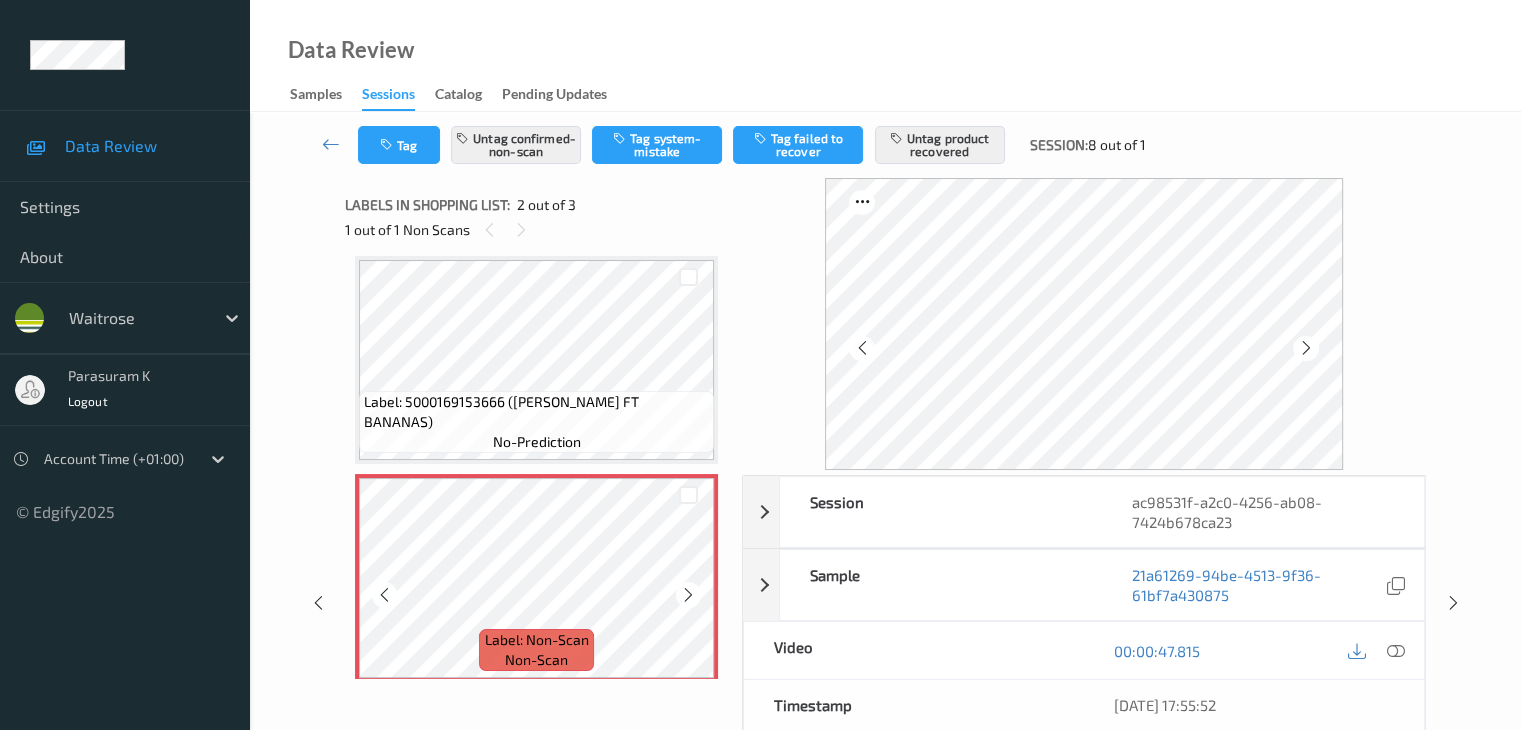 scroll, scrollTop: 0, scrollLeft: 0, axis: both 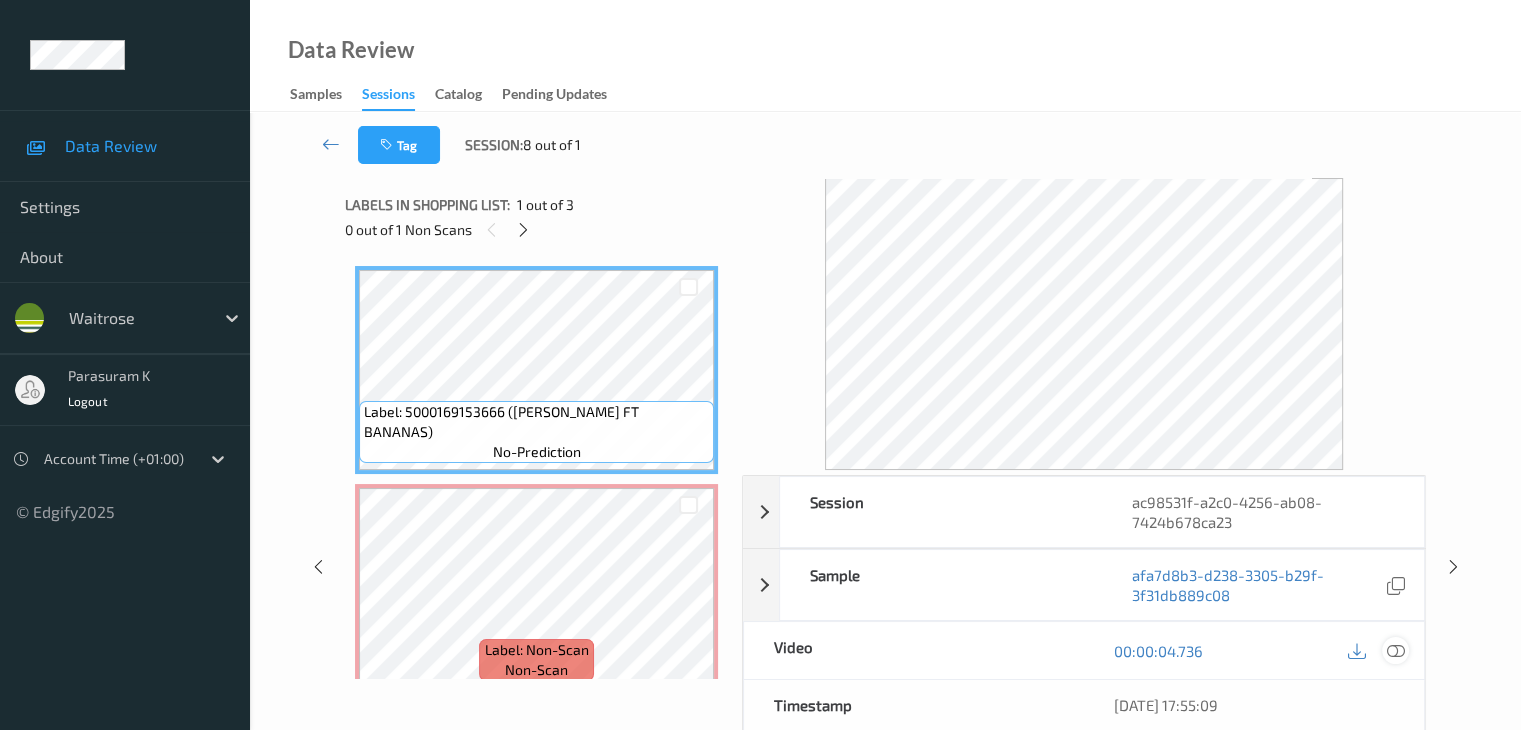 click at bounding box center [1395, 651] 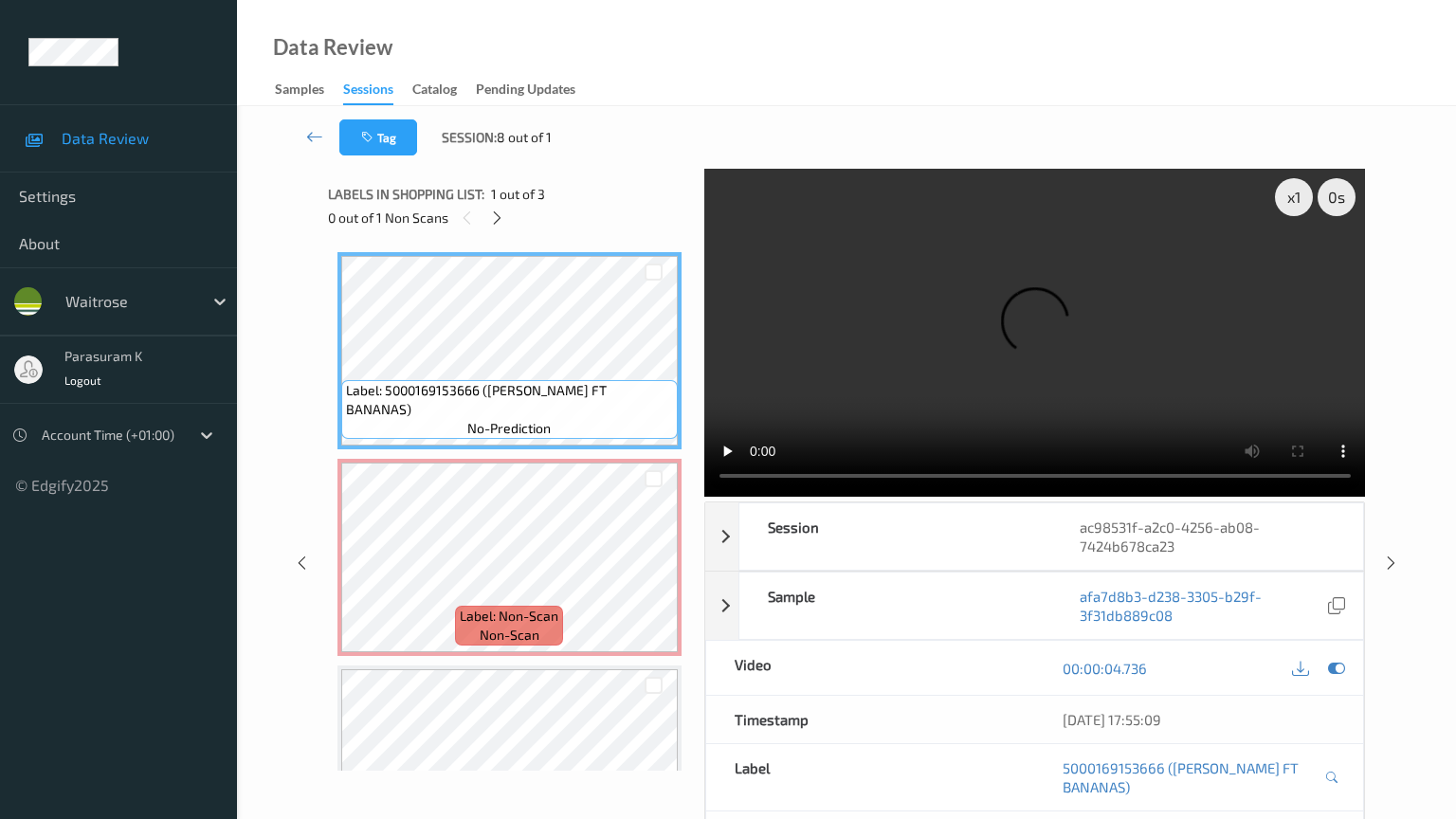type 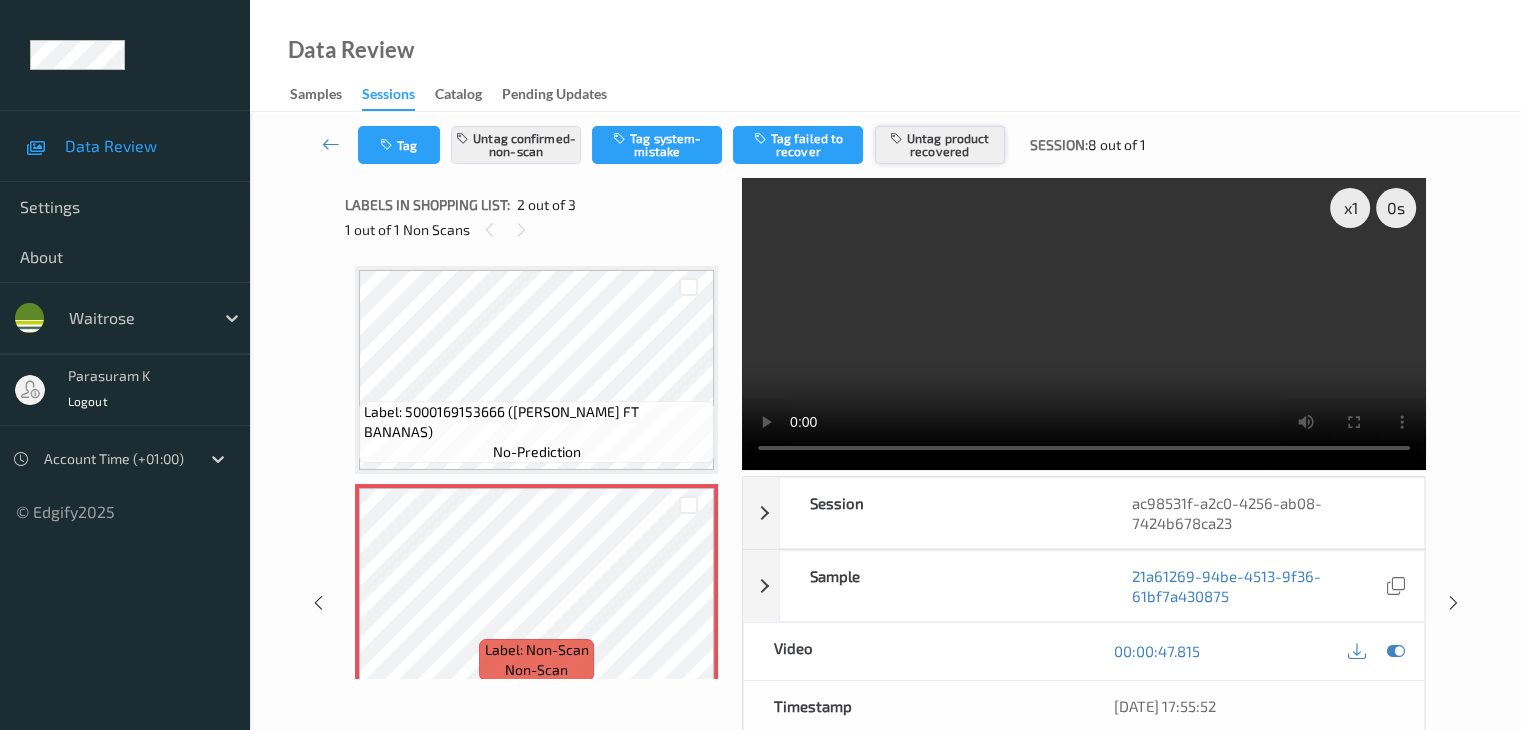 click on "Untag   product recovered" at bounding box center [940, 145] 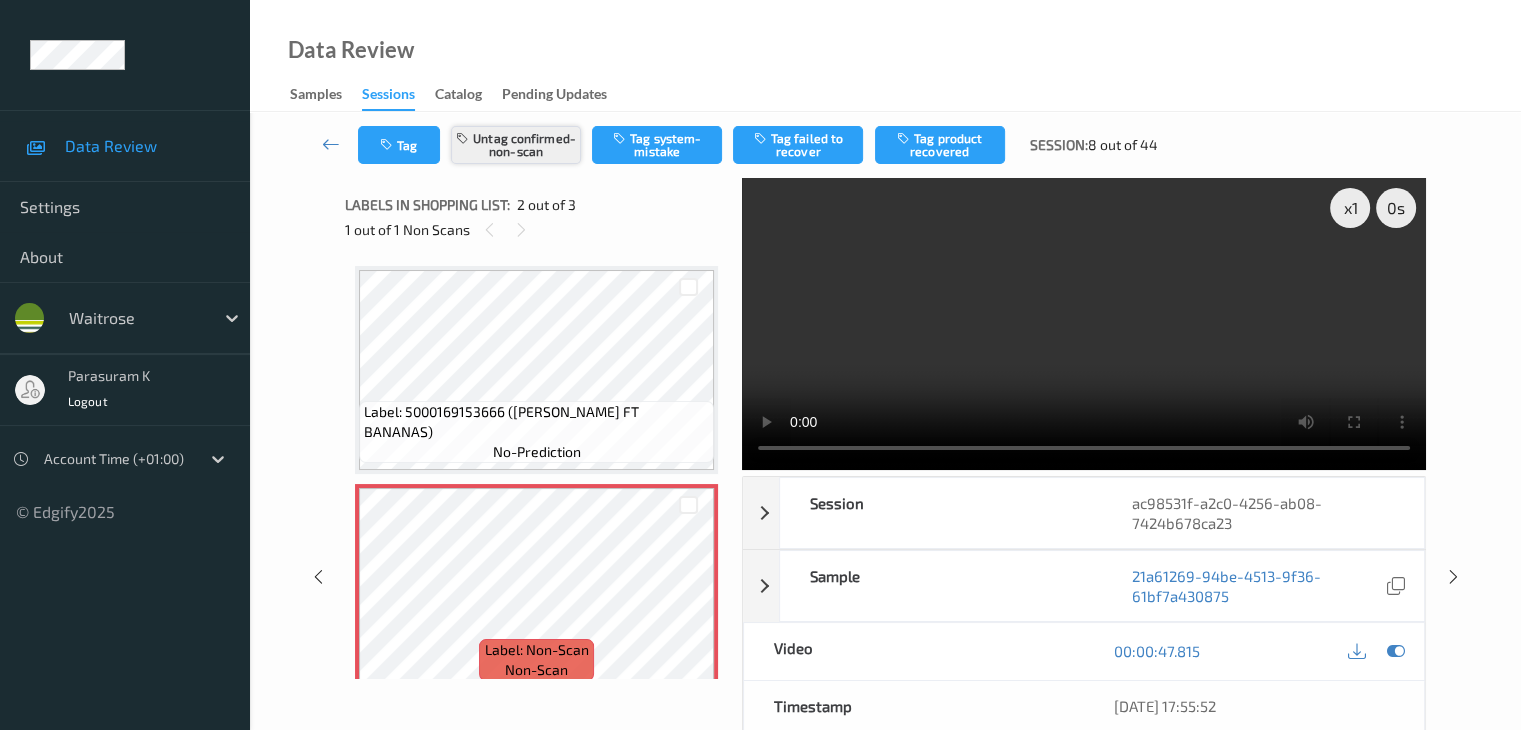 click on "Untag   confirmed-non-scan" at bounding box center (516, 145) 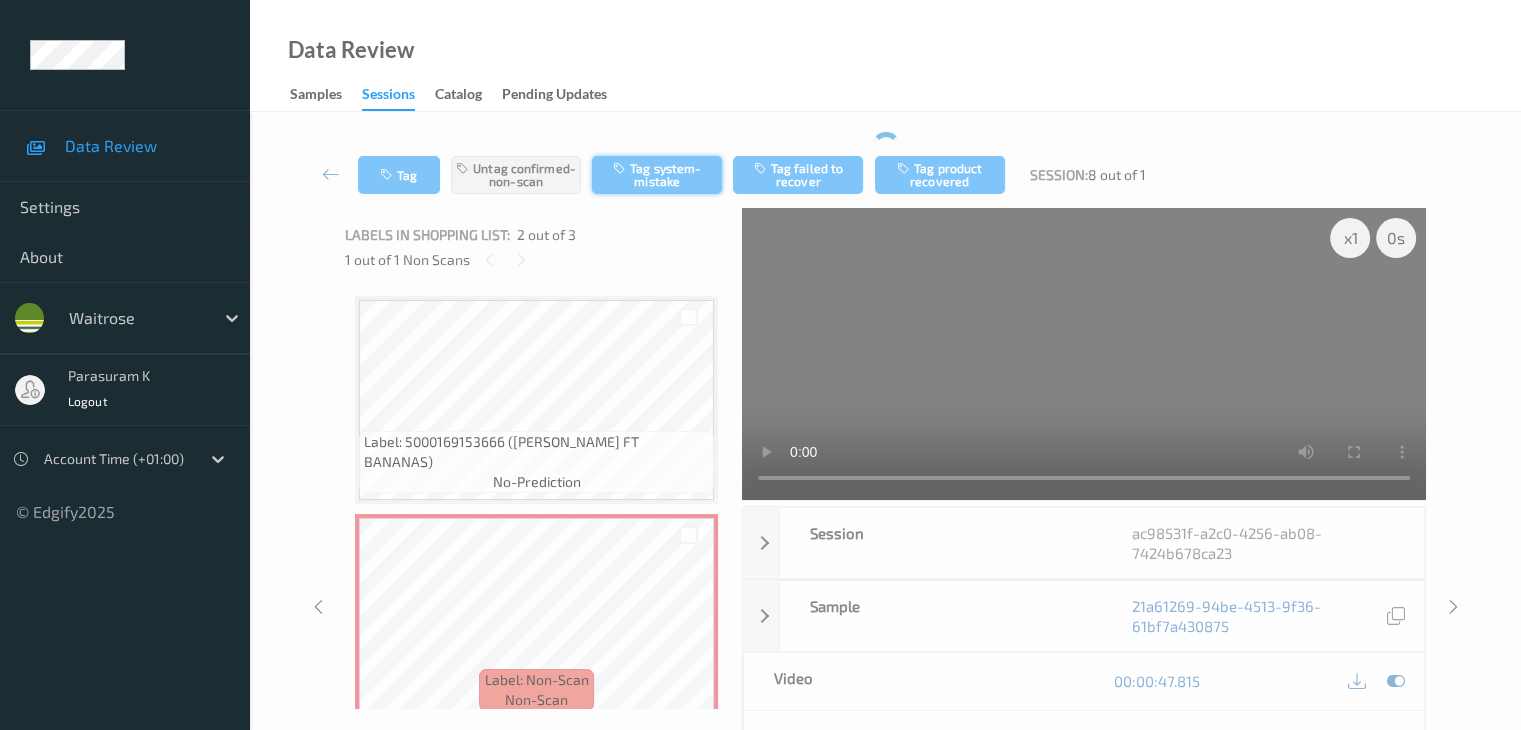 click on "Tag Untag   confirmed-non-scan Tag   system-mistake Tag   failed to recover Tag   product recovered Session: 8 out of 1" at bounding box center (885, 175) 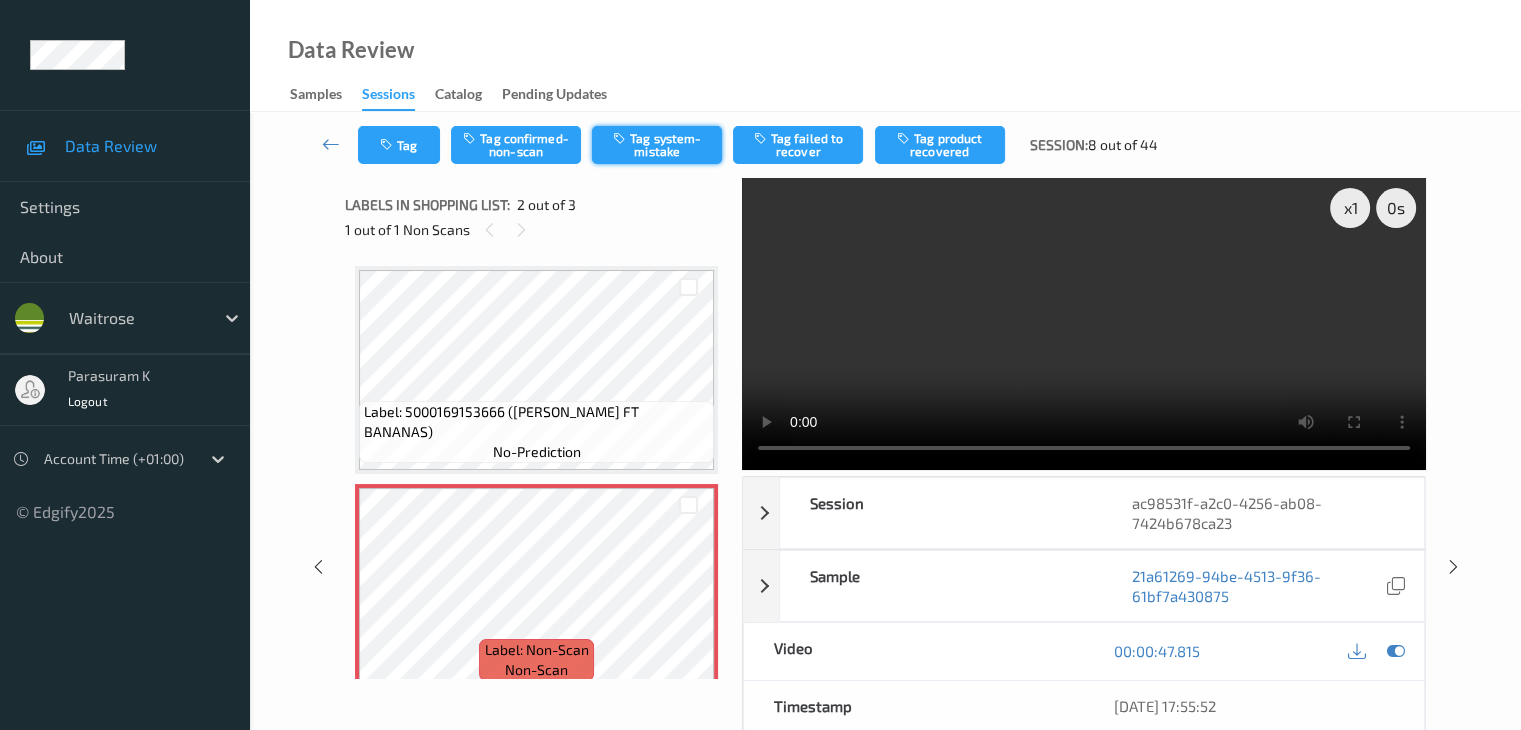 click on "Tag   system-mistake" at bounding box center (657, 145) 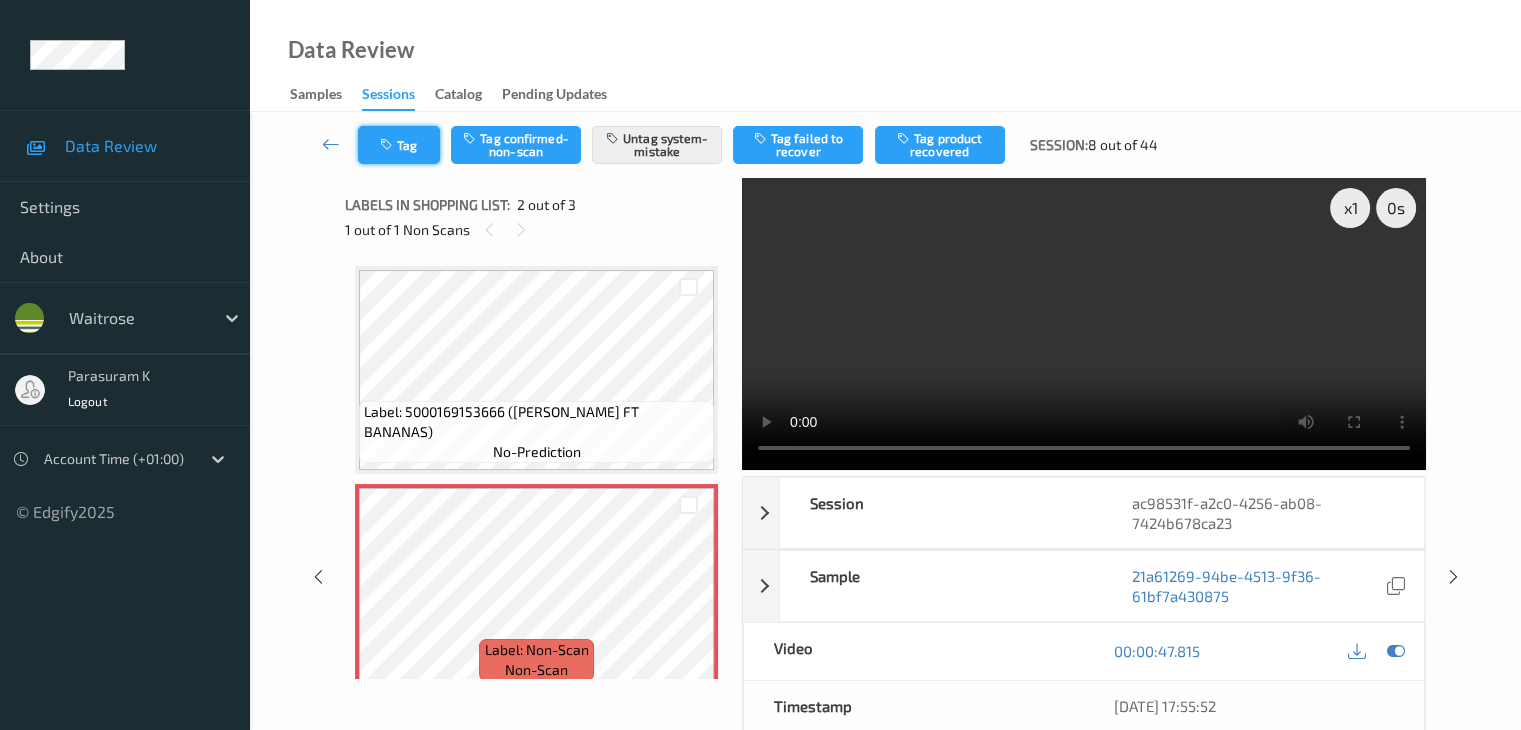 click on "Tag" at bounding box center (399, 145) 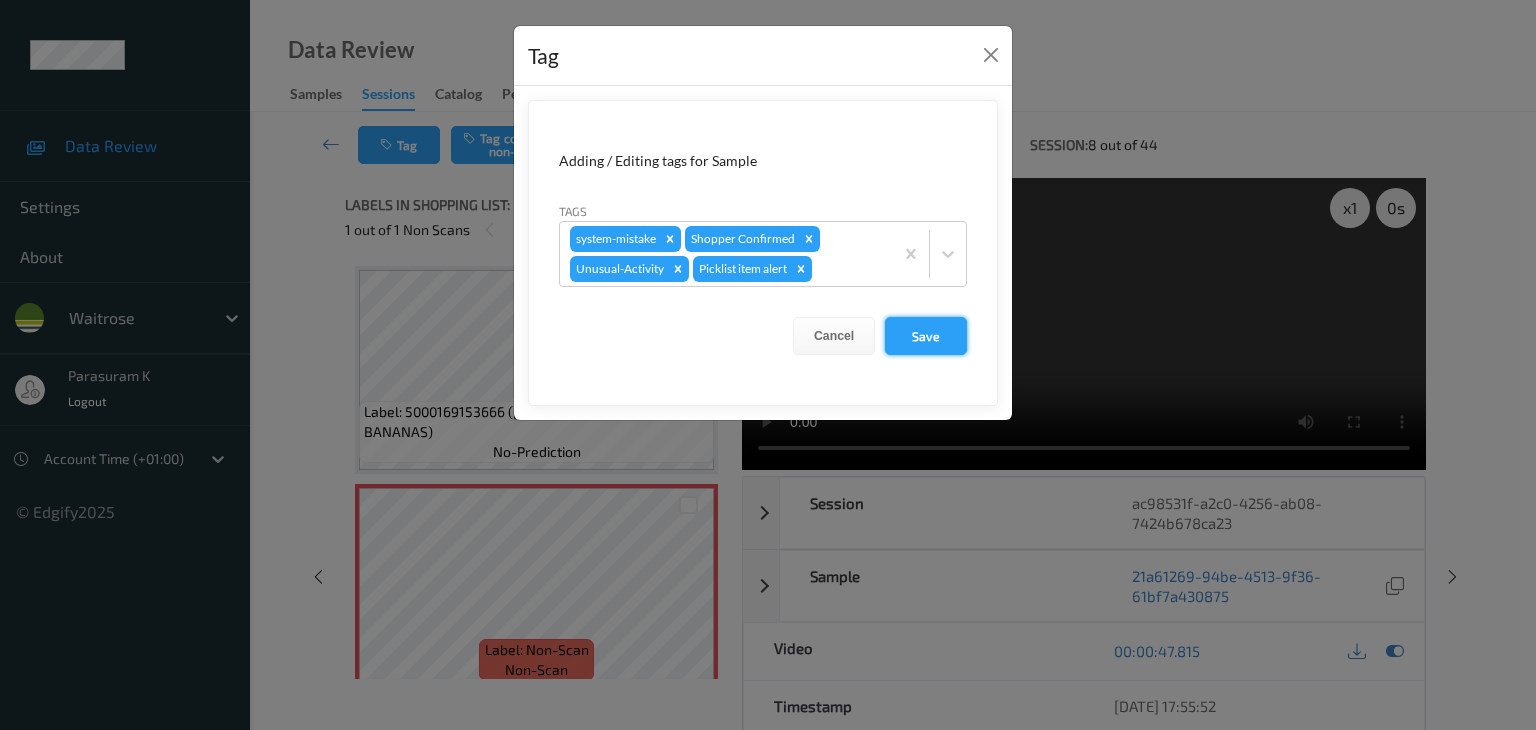click on "Save" at bounding box center (926, 336) 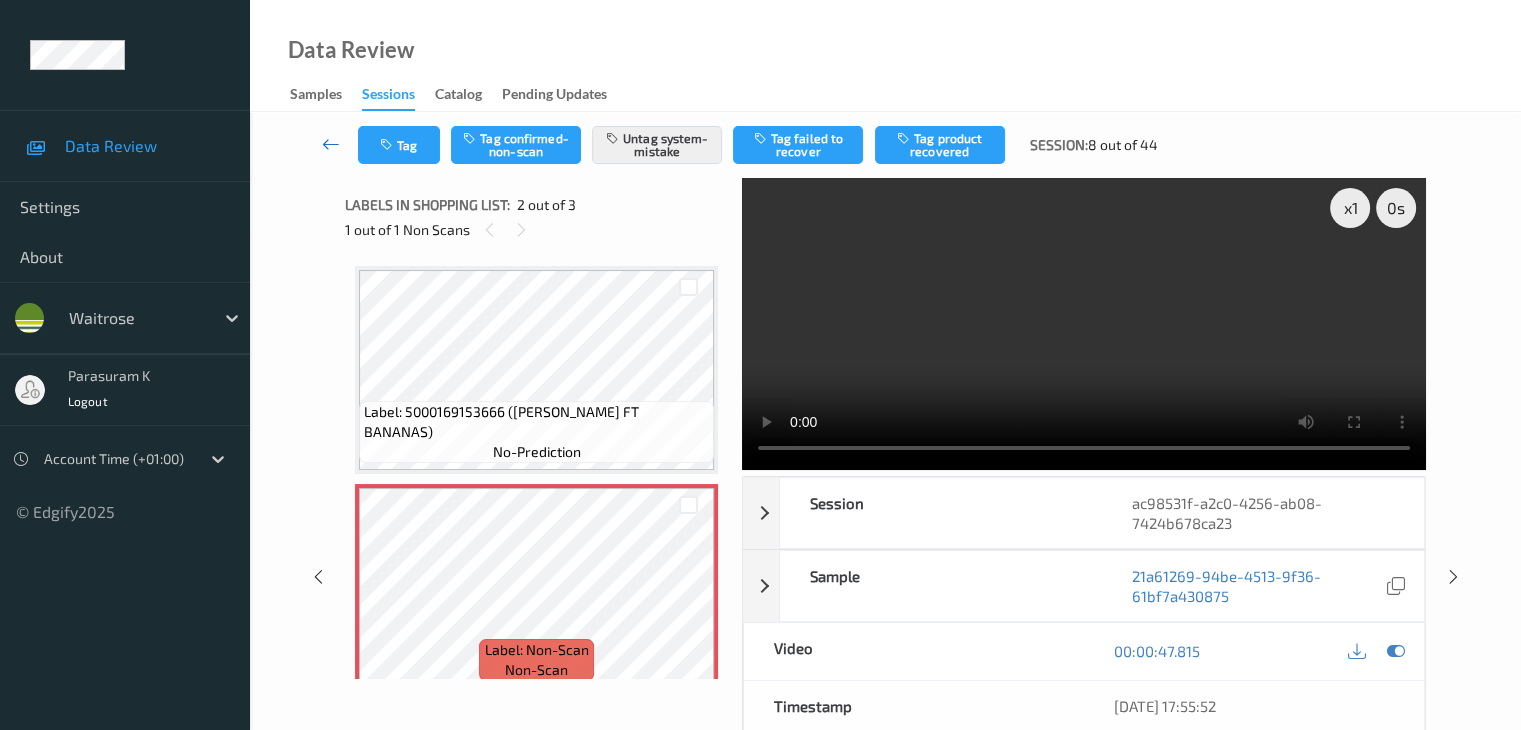 click at bounding box center (331, 144) 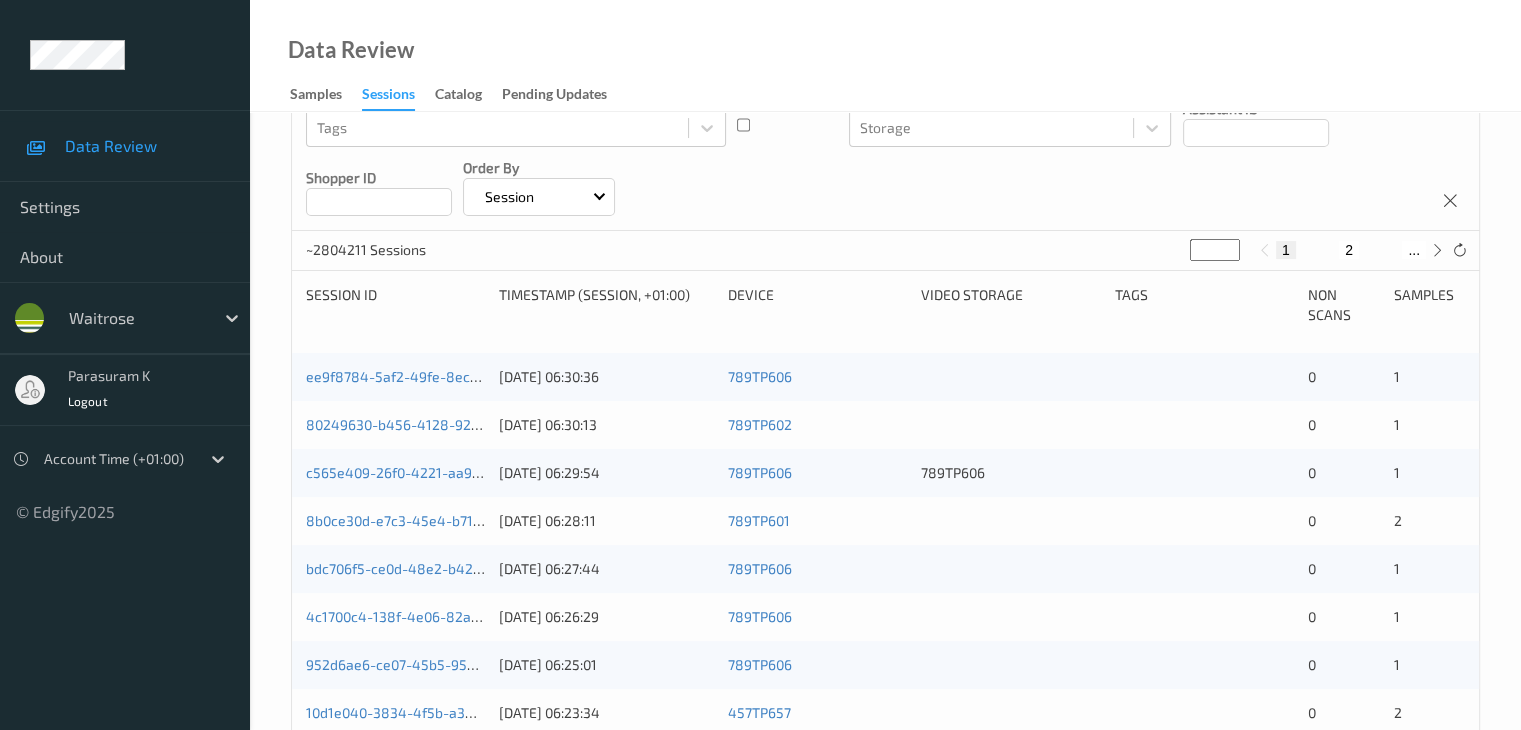 scroll, scrollTop: 200, scrollLeft: 0, axis: vertical 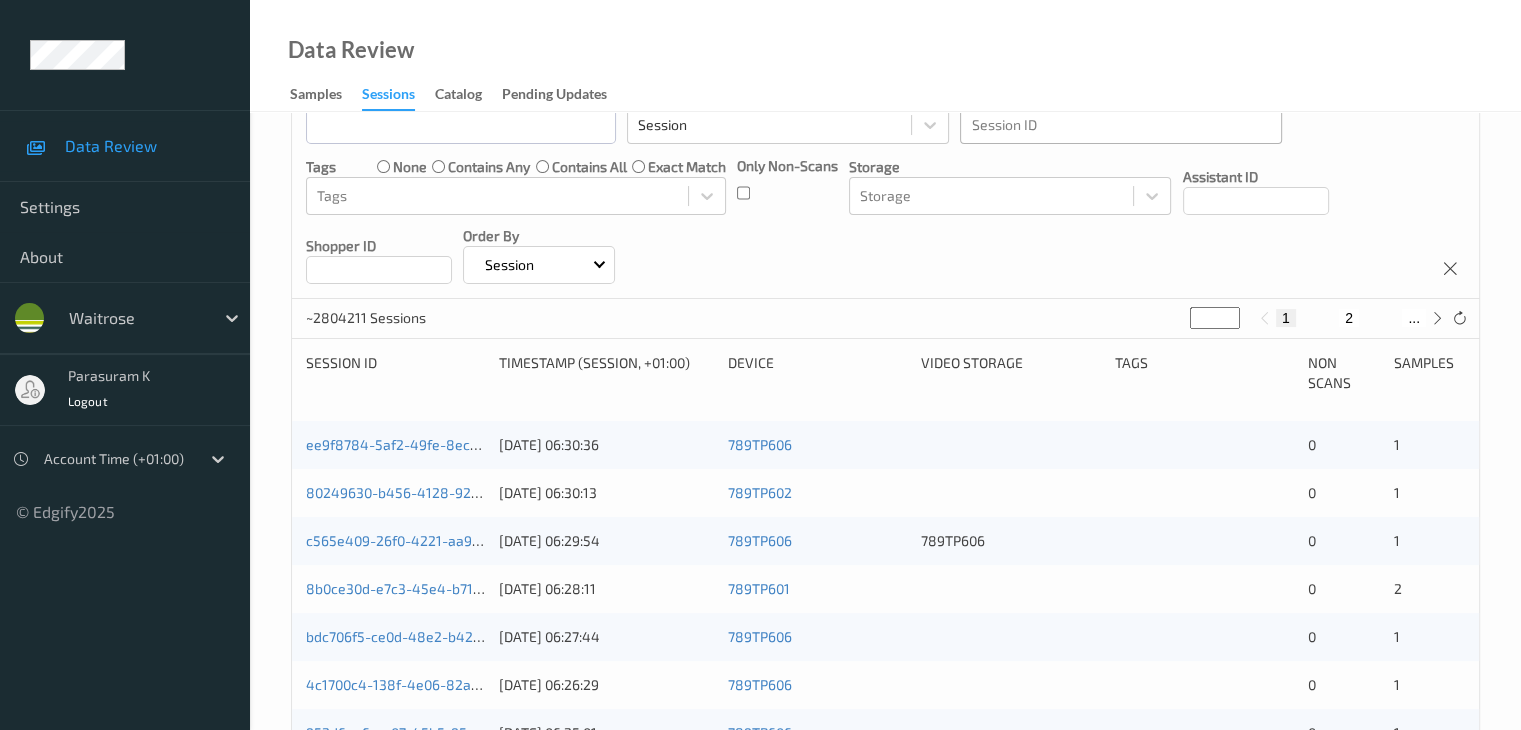 click at bounding box center (1121, 125) 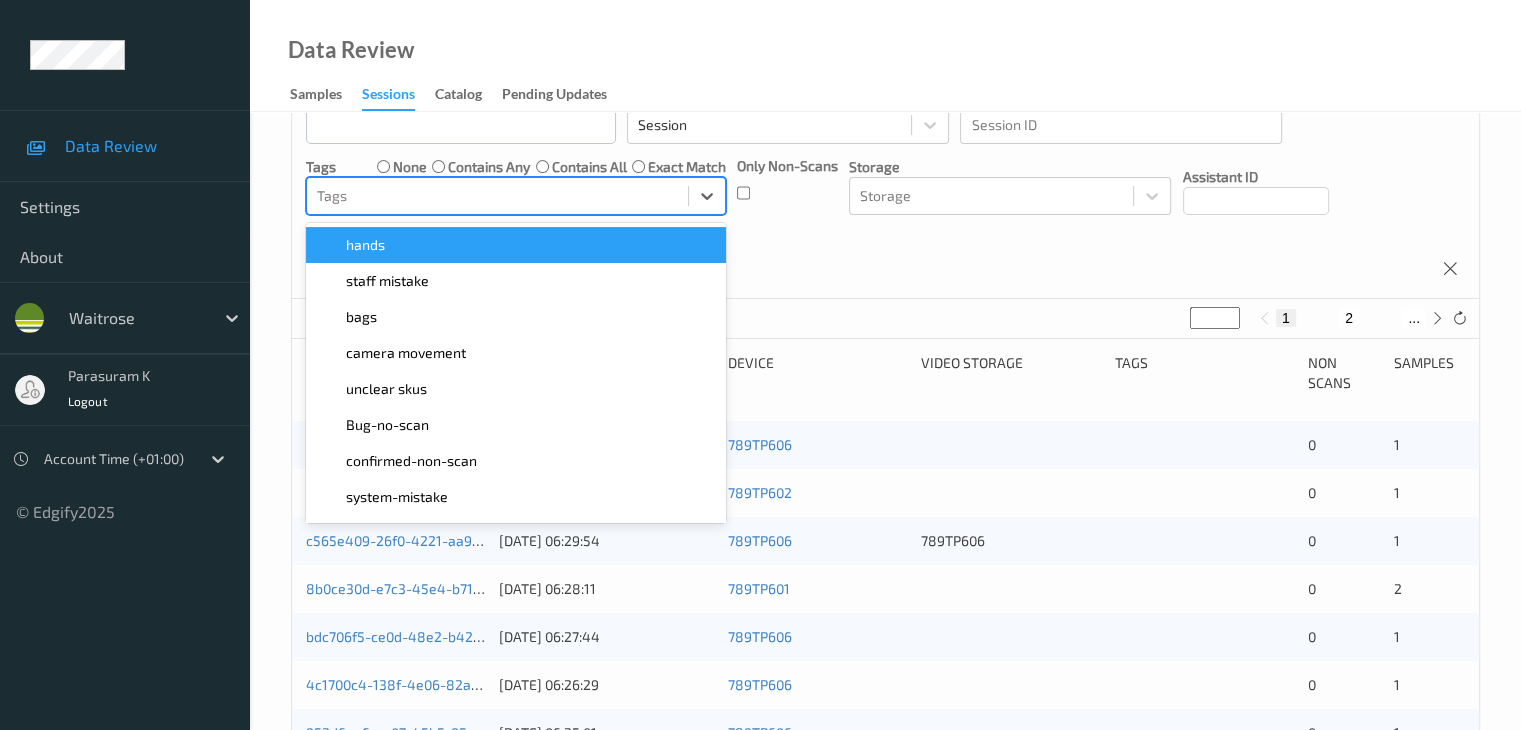 click at bounding box center (497, 196) 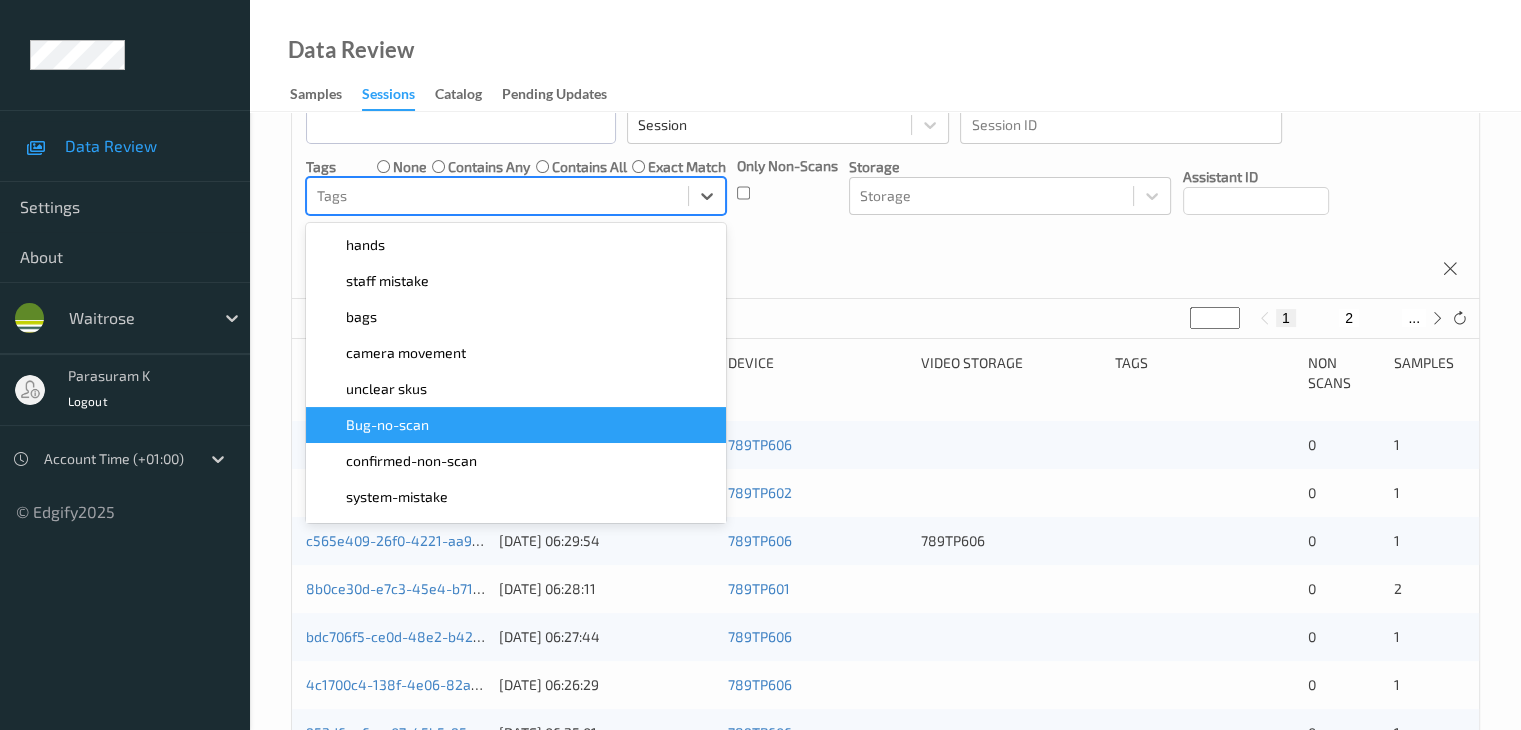 scroll, scrollTop: 200, scrollLeft: 0, axis: vertical 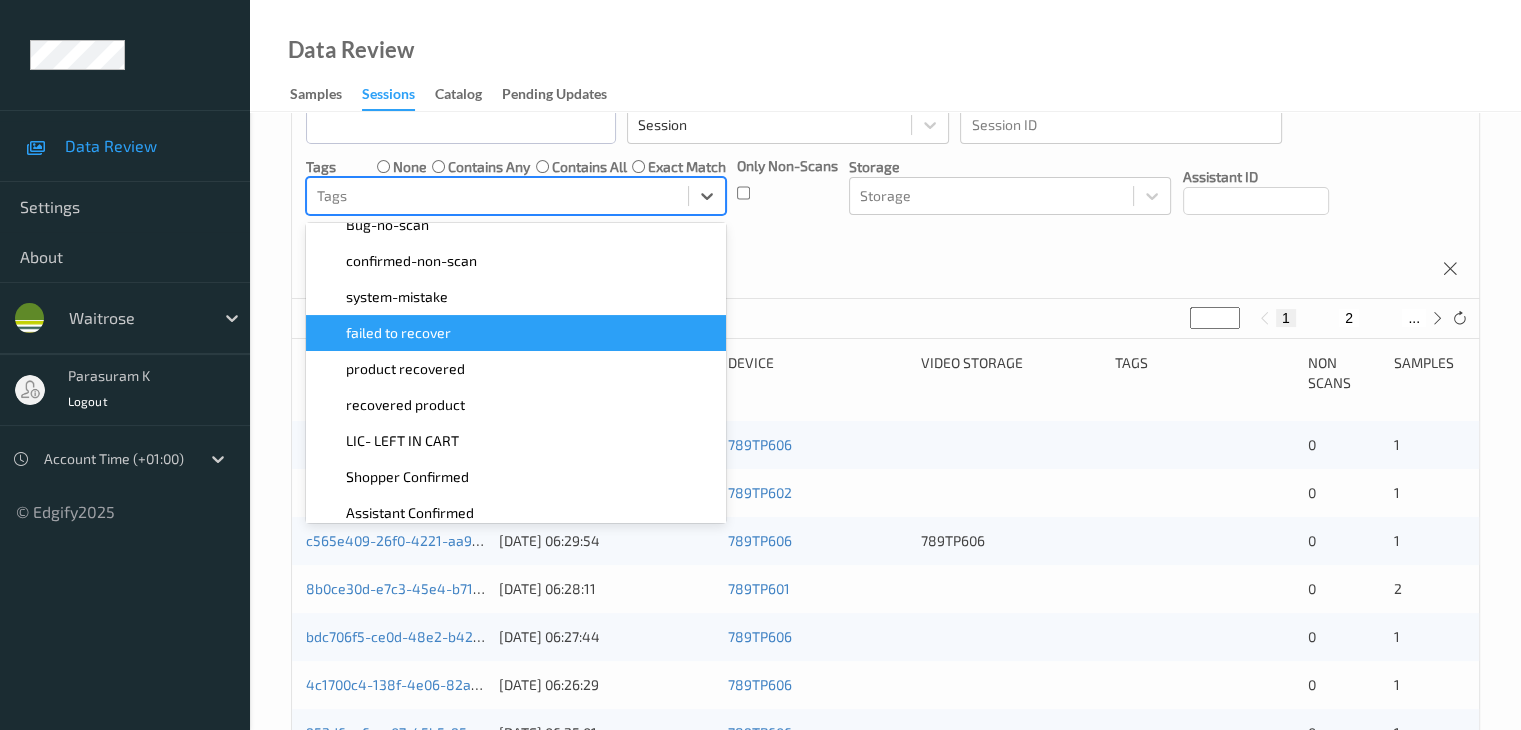 click on "Devices Devices Storage Devices Storage Devices Clusters Clusters Sites Sites dates (+01:00) Time Field Session Session ID Session ID Tags none contains any contains all exact match option failed to recover focused, 9 of 19. 19 results available. Use Up and Down to choose options, press Enter to select the currently focused option, press Escape to exit the menu, press Tab to select the option and exit the menu. Tags    hands    staff mistake     bags    camera movement    unclear skus    Bug-no-scan    confirmed-non-scan    system-mistake    failed to recover    product recovered    recovered product    LIC- LEFT IN CART    Shopper Confirmed    Assistant Confirmed    LP_MESSAGE_IGNORED_BUSY    Assistant Rejected    LP_MESSAGE_IGNORED_INVALID_STATE    Unusual-Activity    Picklist item alert Only Non-Scans Storage Storage Assistant ID Shopper ID Order By Session" at bounding box center [885, 116] 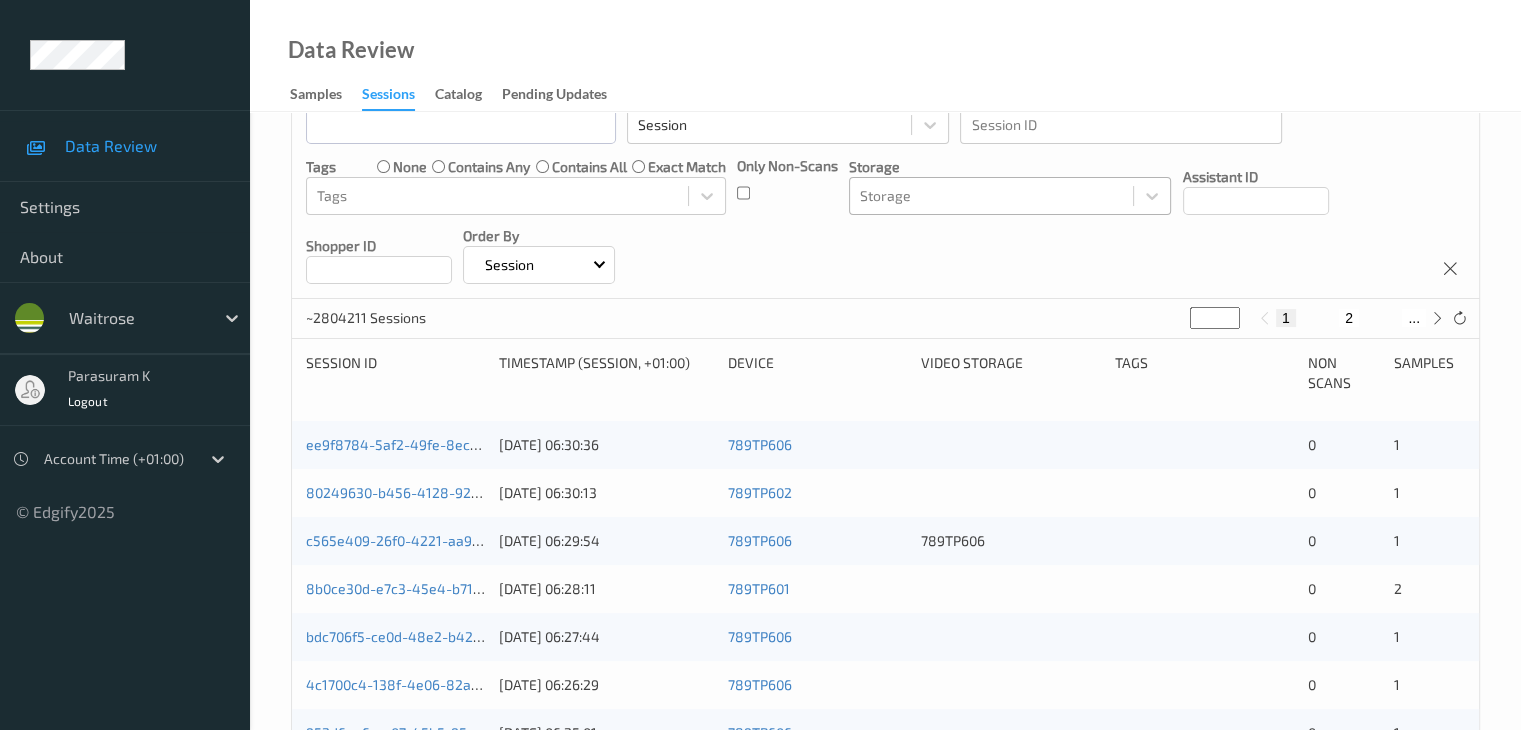 click on "Storage" at bounding box center (1010, 196) 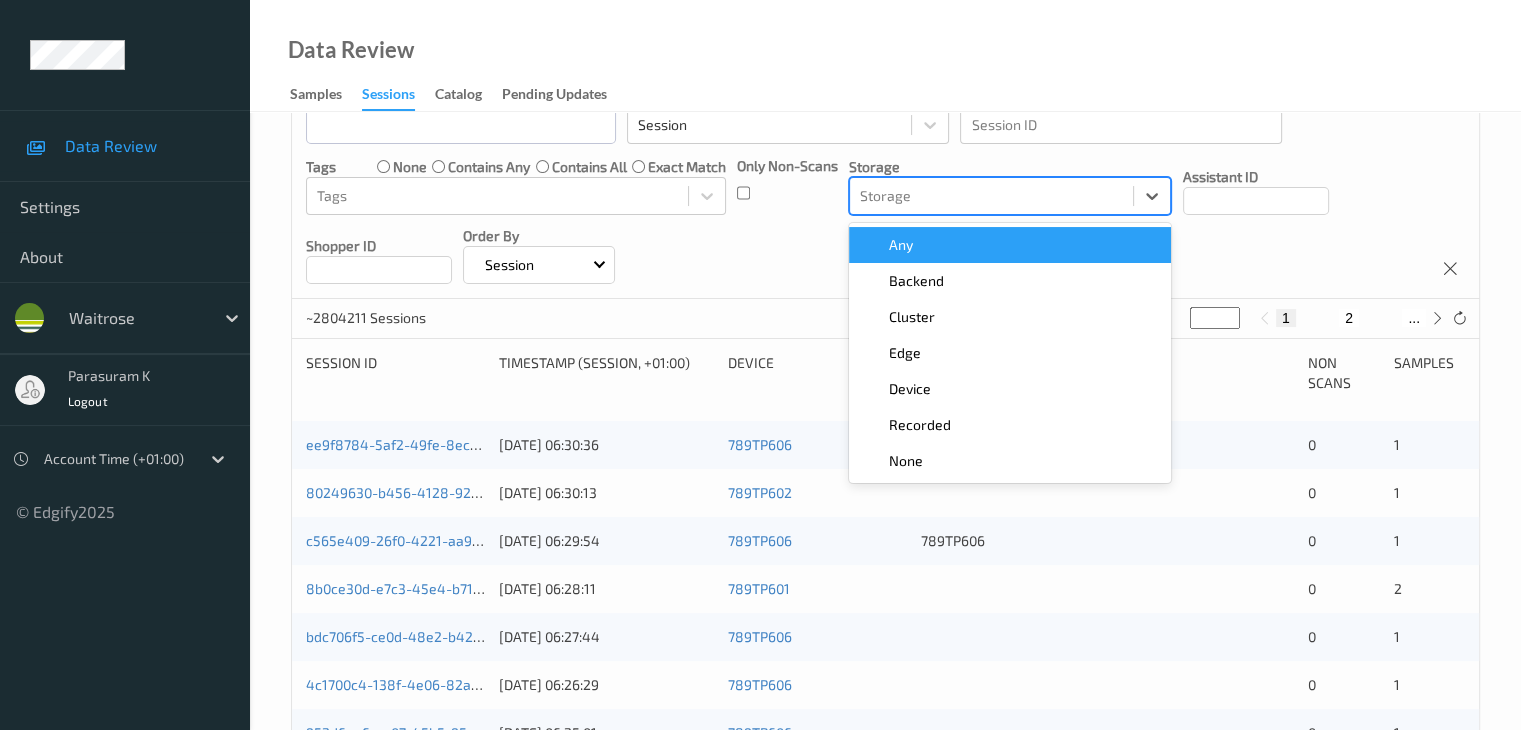 click on "Devices Devices Storage Devices Storage Devices Clusters Clusters Sites Sites dates (+01:00) Time Field Session Session ID Session ID Tags none contains any contains all exact match Tags Only Non-Scans Storage option Any focused, 1 of 7. 7 results available. Use Up and Down to choose options, press Enter to select the currently focused option, press Escape to exit the menu, press Tab to select the option and exit the menu. Storage    Any    Backend    Cluster    Edge    Device    Recorded    None Assistant ID Shopper ID Order By Session" at bounding box center (885, 116) 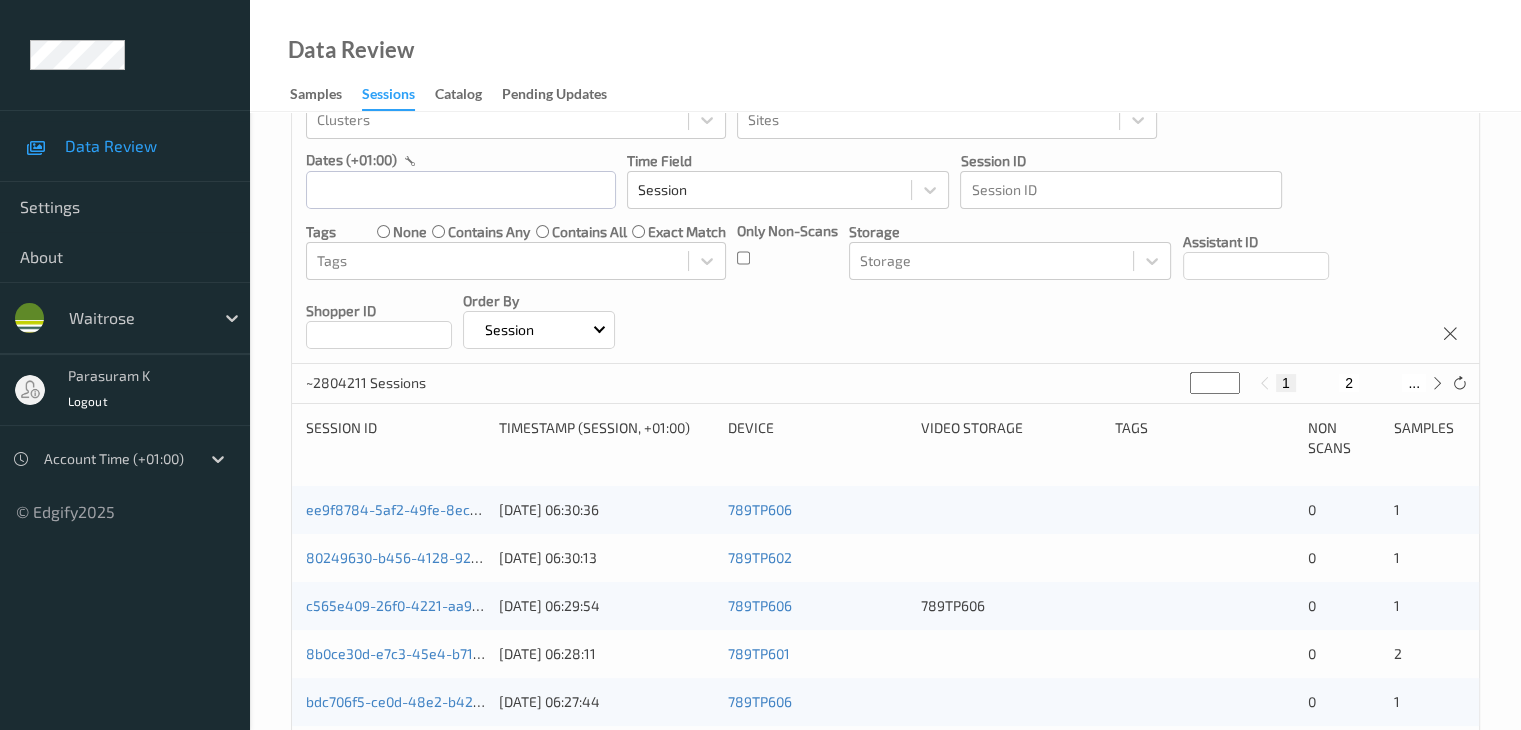 scroll, scrollTop: 100, scrollLeft: 0, axis: vertical 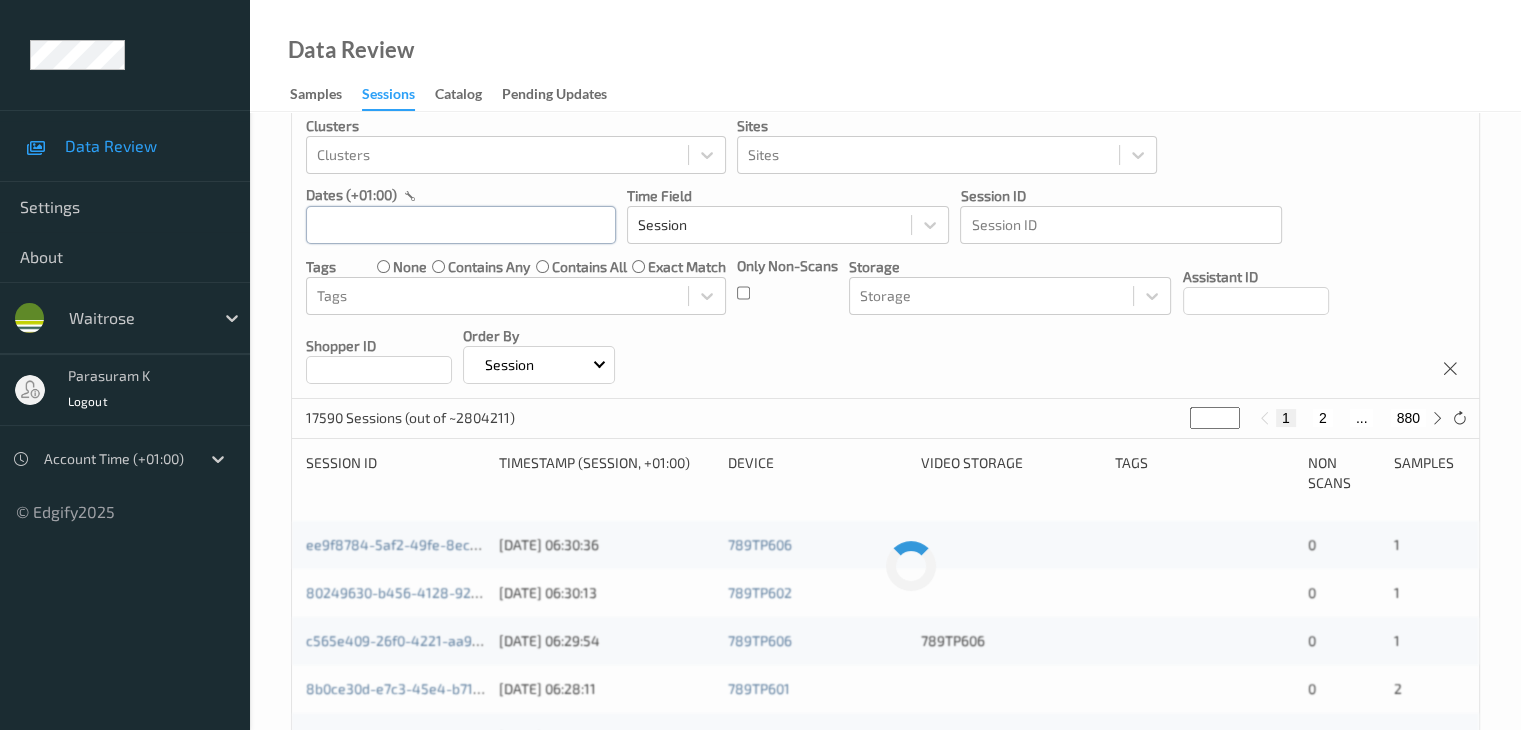 click at bounding box center [461, 225] 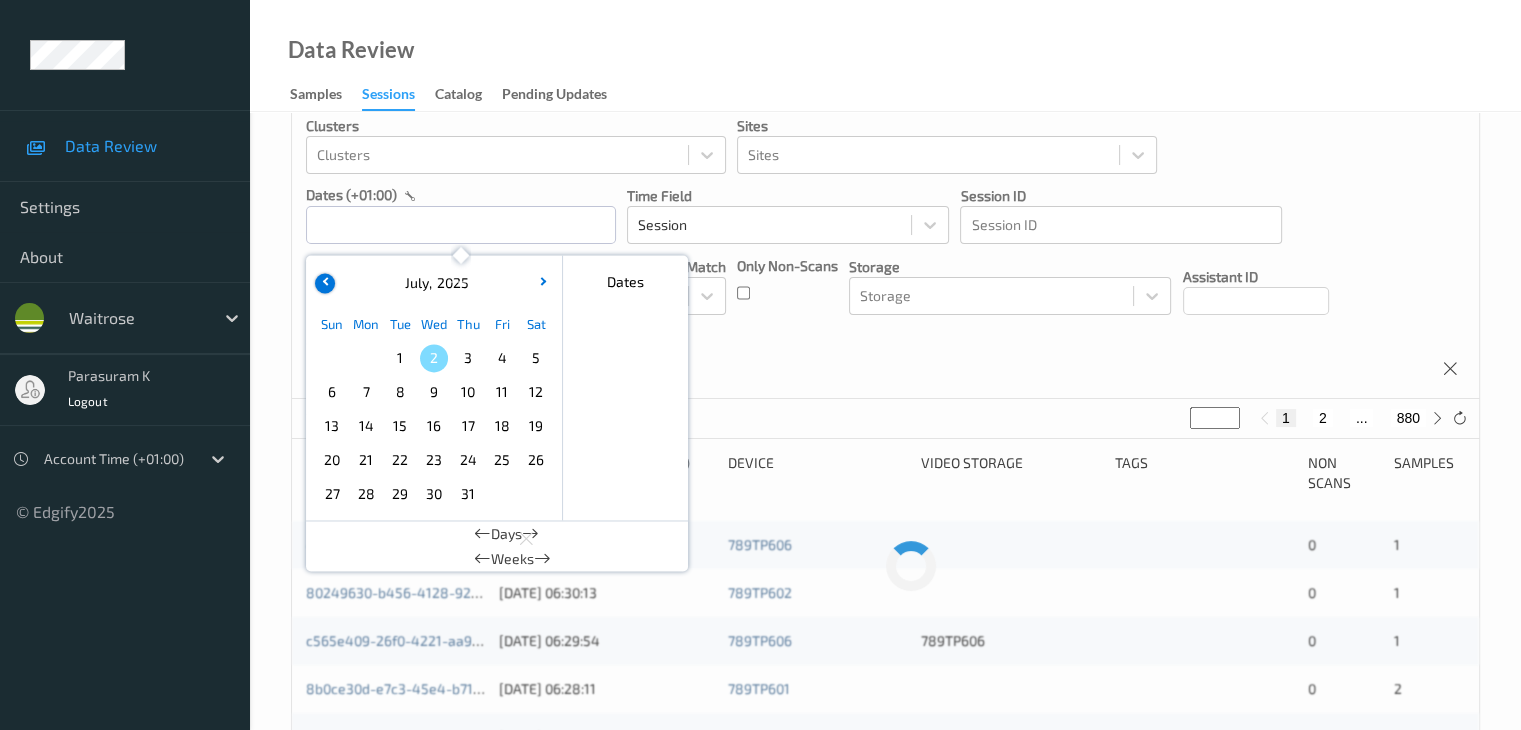 click at bounding box center (325, 283) 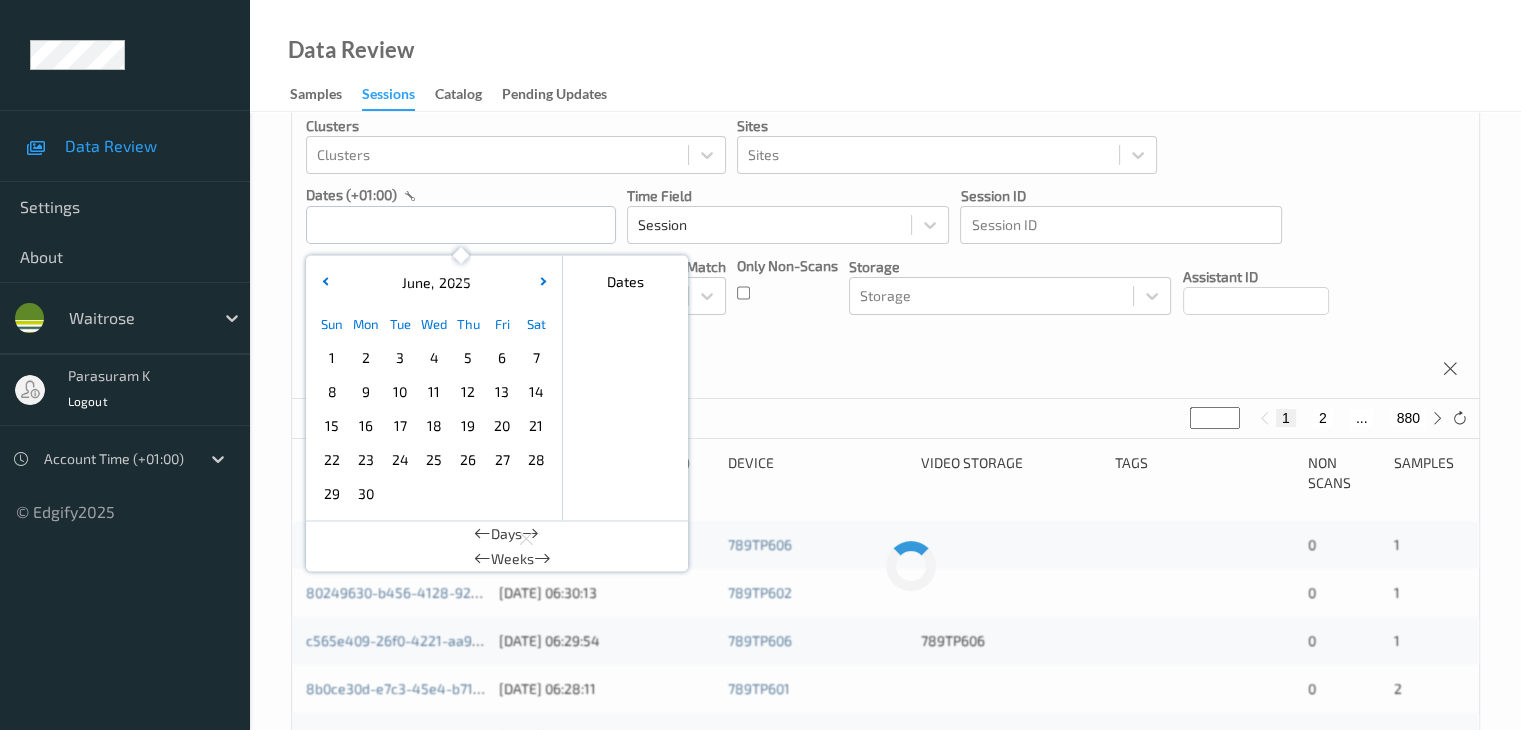 click on "30" at bounding box center (366, 494) 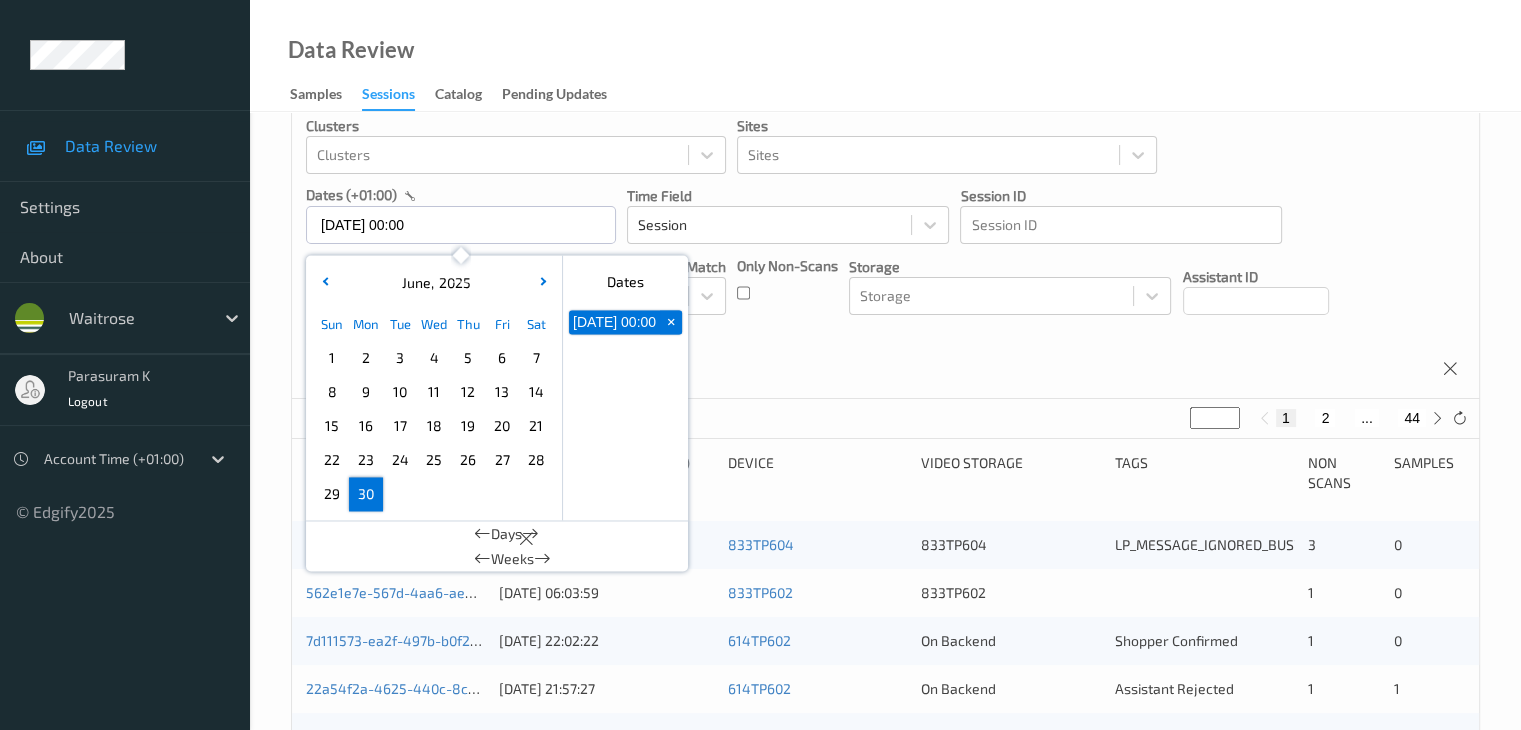 click on "30" at bounding box center [366, 494] 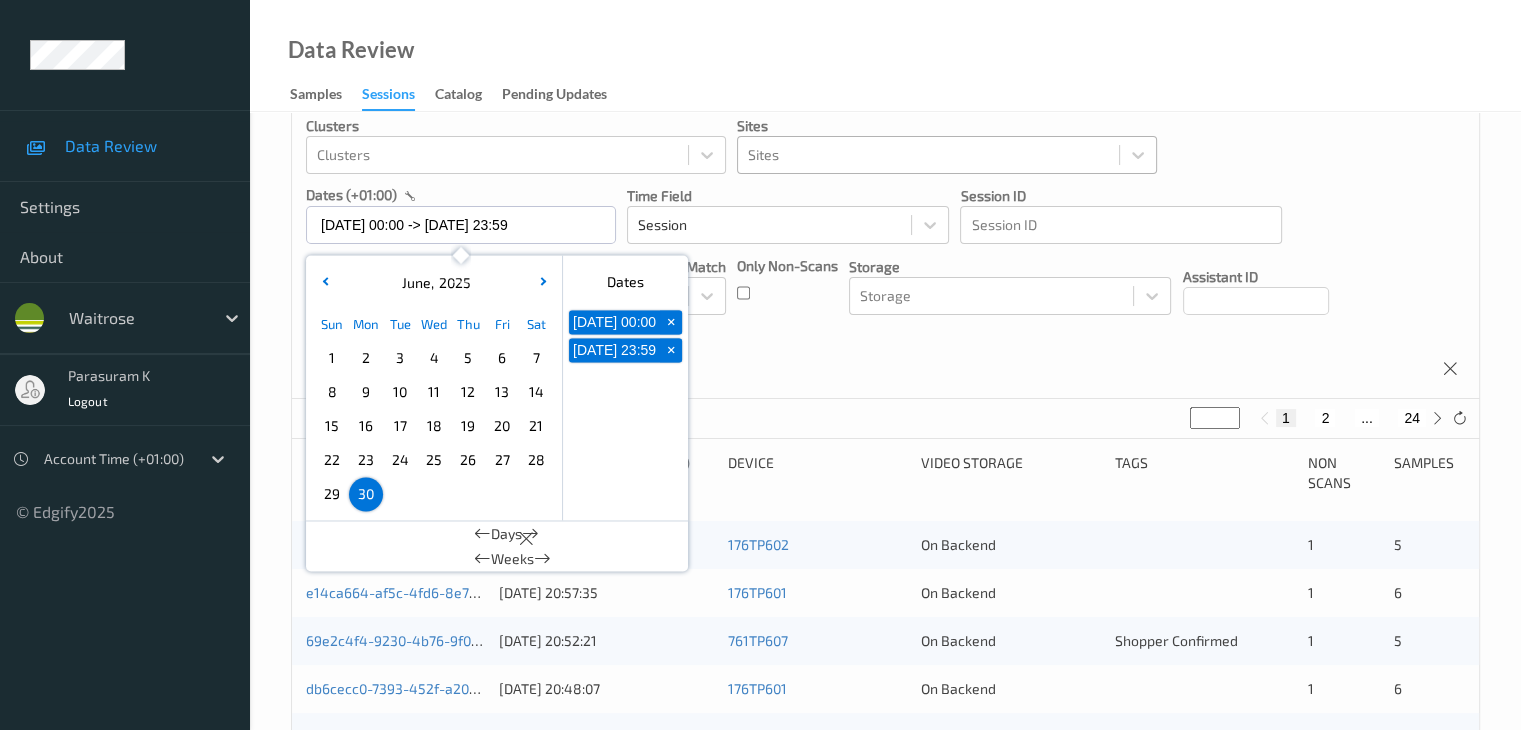 click at bounding box center [928, 155] 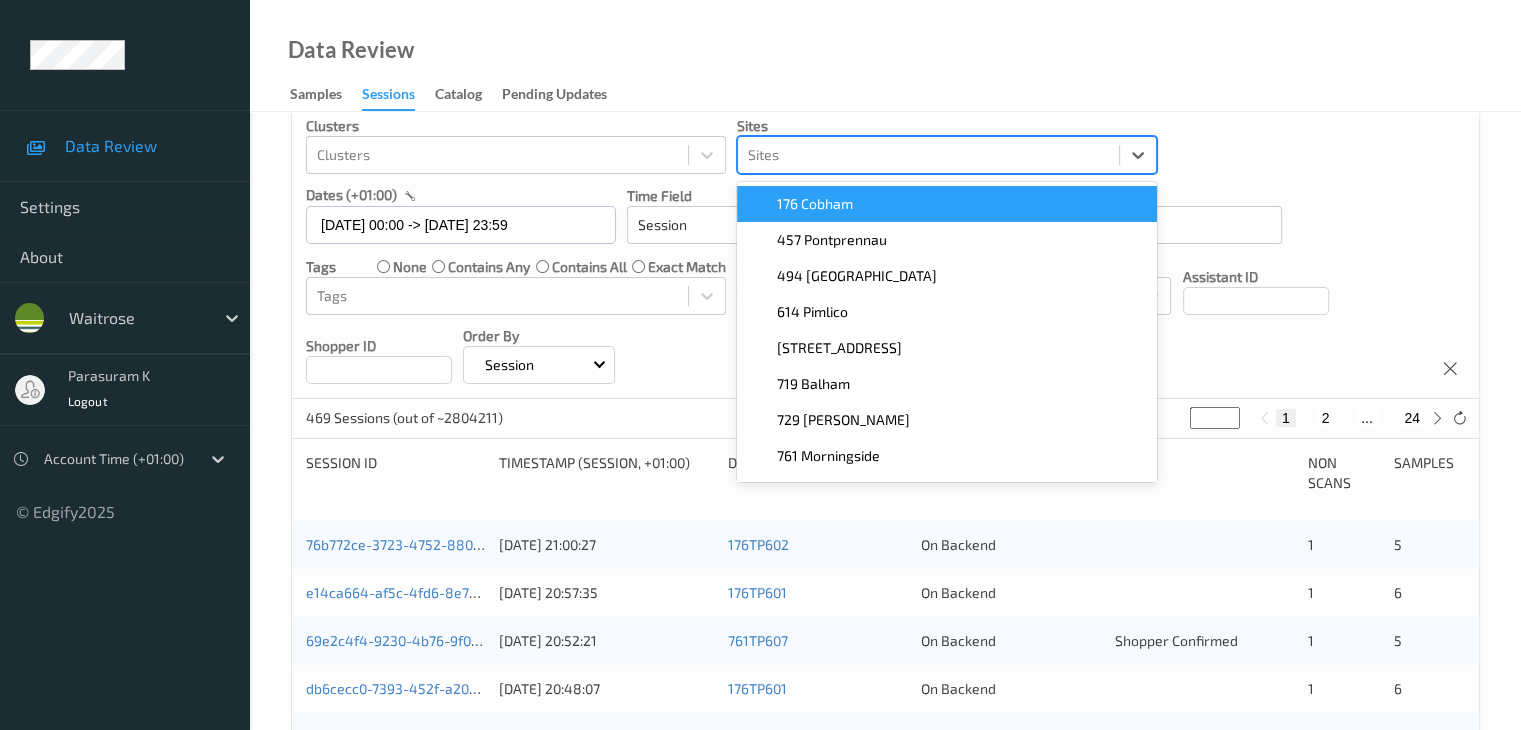 paste on "614 pimlico" 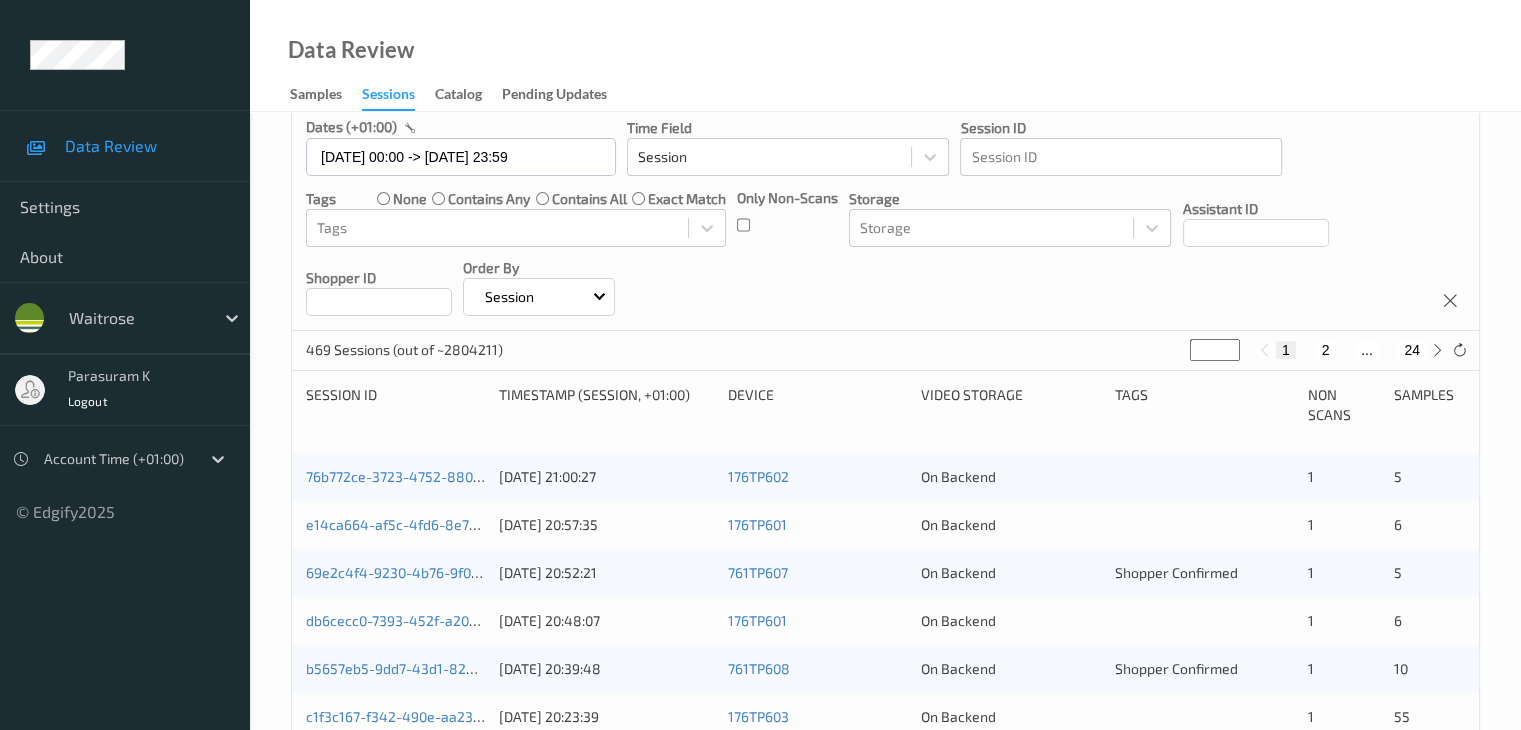 scroll, scrollTop: 300, scrollLeft: 0, axis: vertical 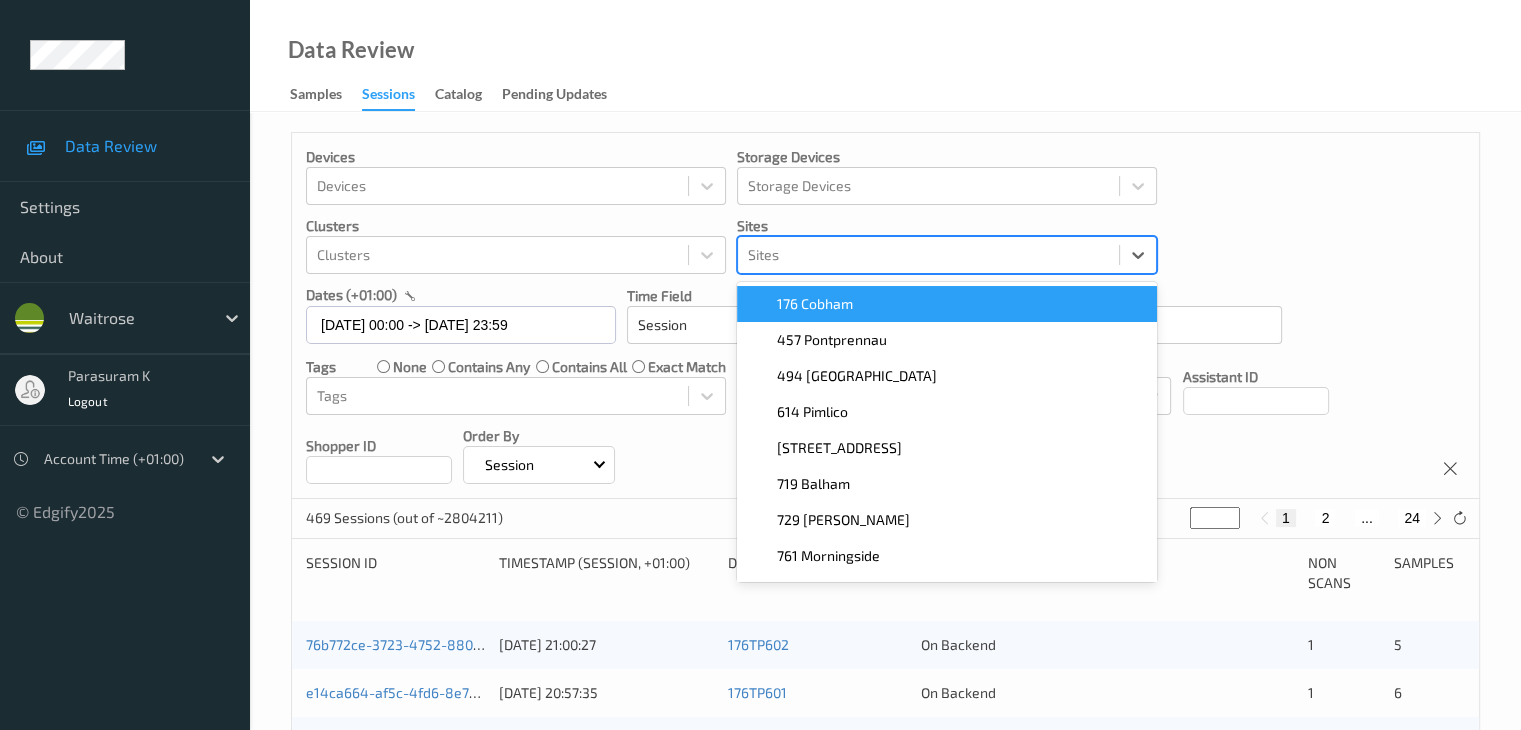 click at bounding box center [928, 255] 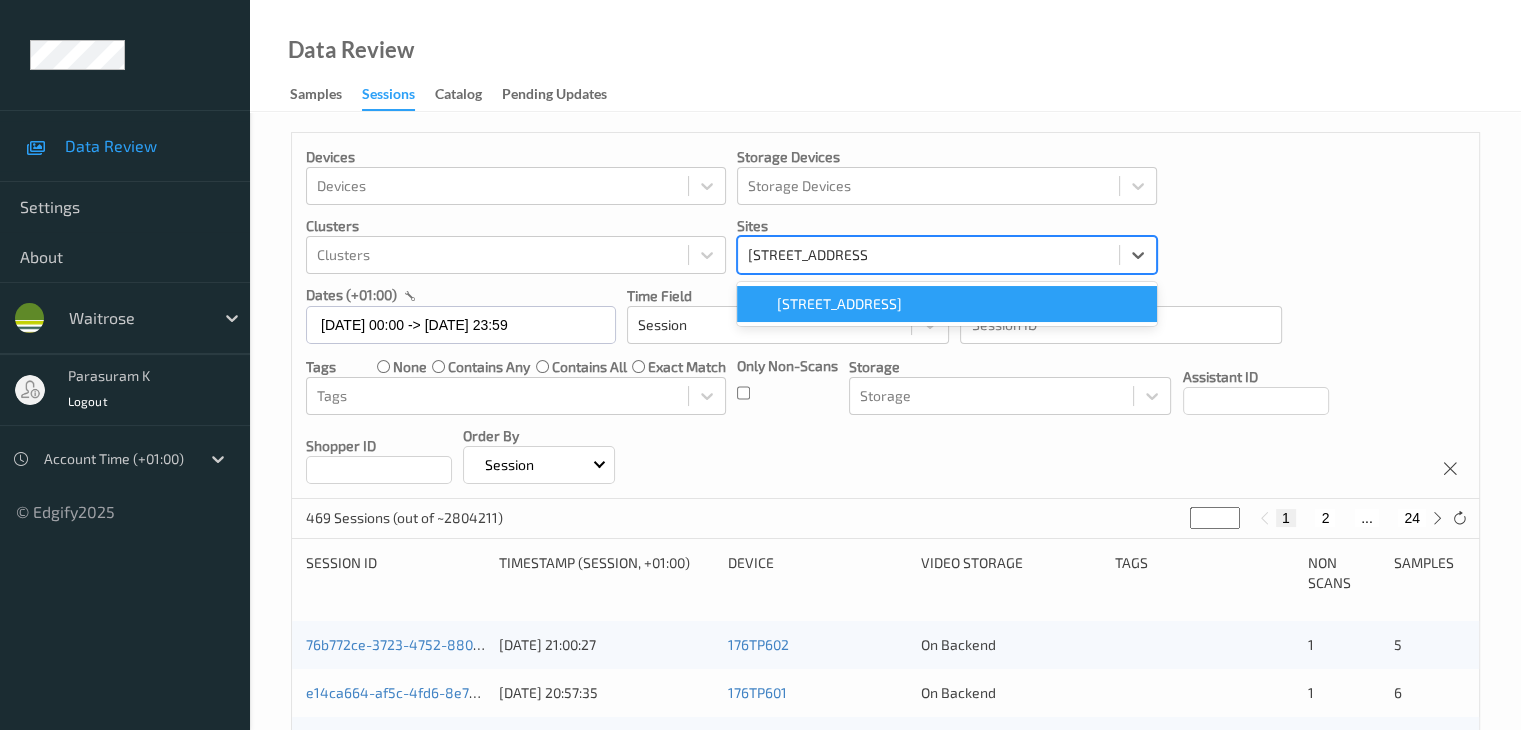 click on "[STREET_ADDRESS]" at bounding box center [839, 304] 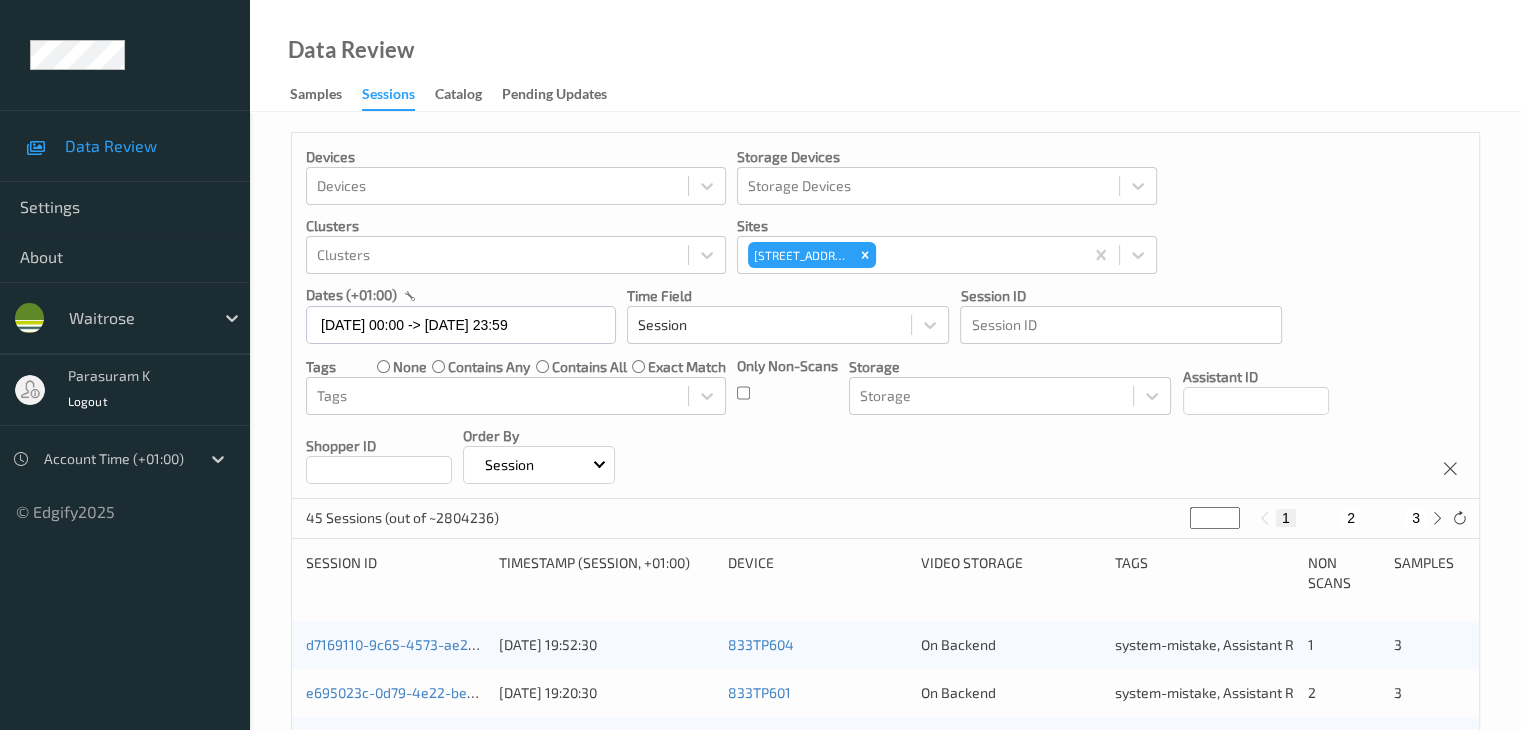 click on "Devices Devices Storage Devices Storage Devices Clusters Clusters Sites 833 Trinity Square dates (+01:00) 30/06/2025 00:00 -> 30/06/2025 23:59 Time Field Session Session ID Session ID Tags none contains any contains all exact match Tags Only Non-Scans Storage Storage Assistant ID Shopper ID Order By Session" at bounding box center (885, 316) 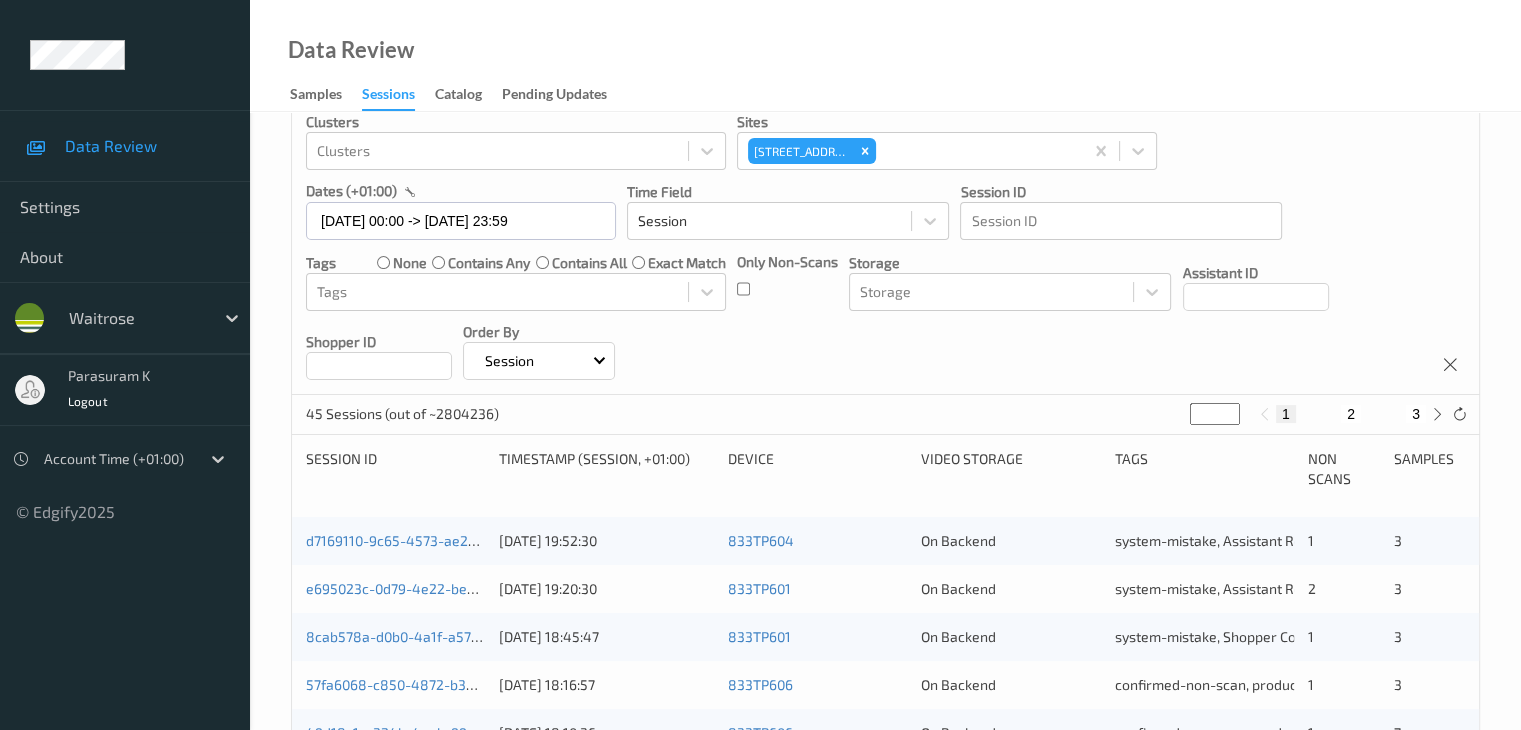 scroll, scrollTop: 0, scrollLeft: 0, axis: both 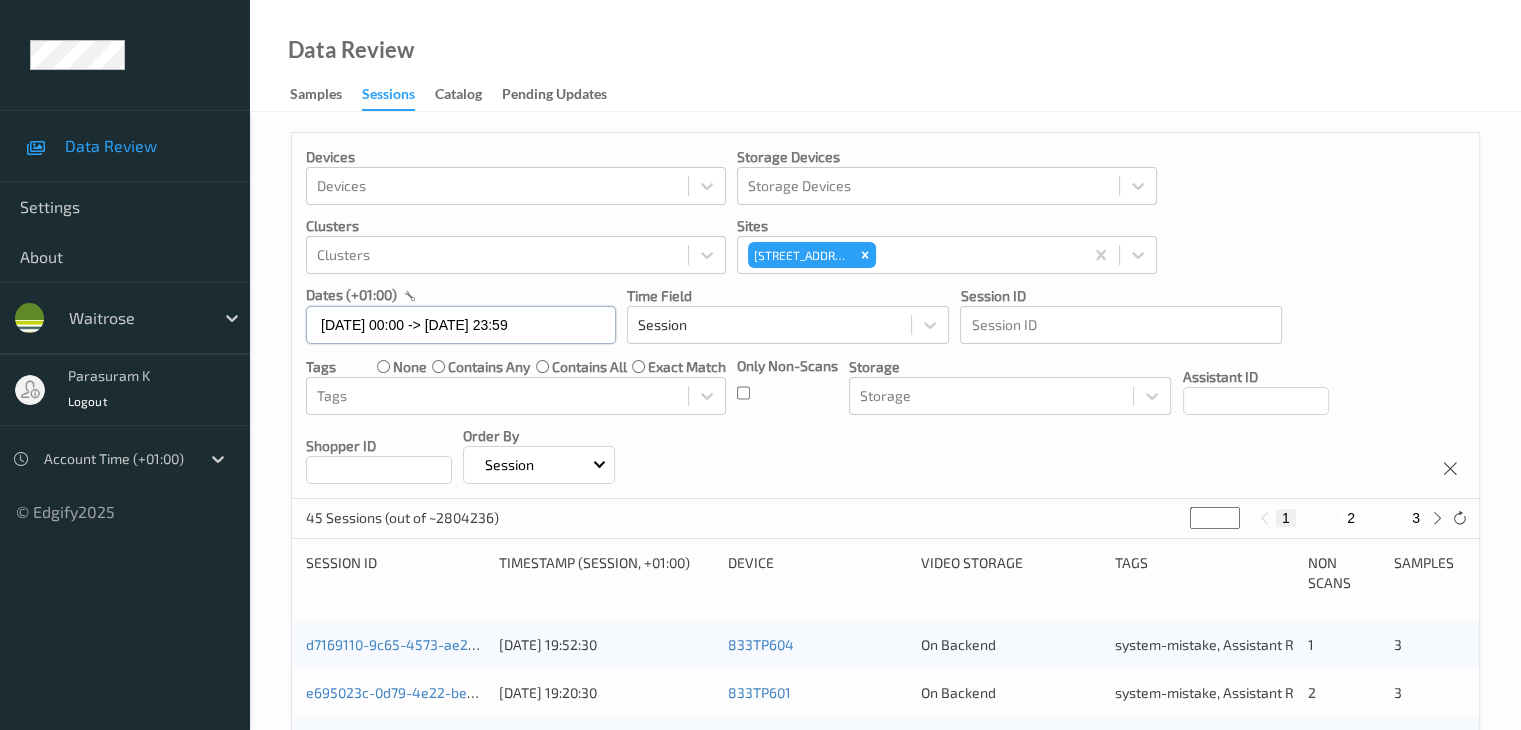 click on "30/06/2025 00:00 -> 30/06/2025 23:59" at bounding box center [461, 325] 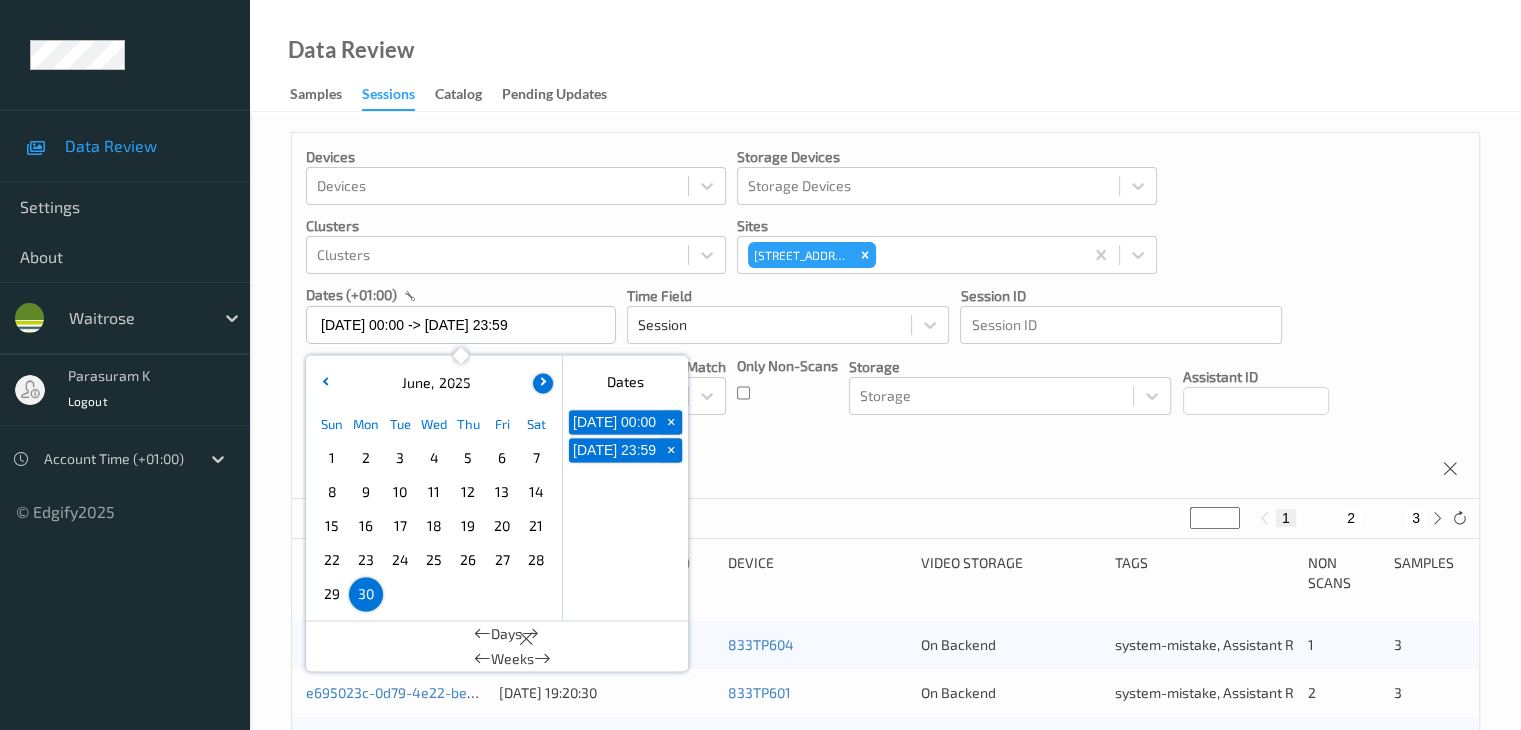 click at bounding box center (543, 383) 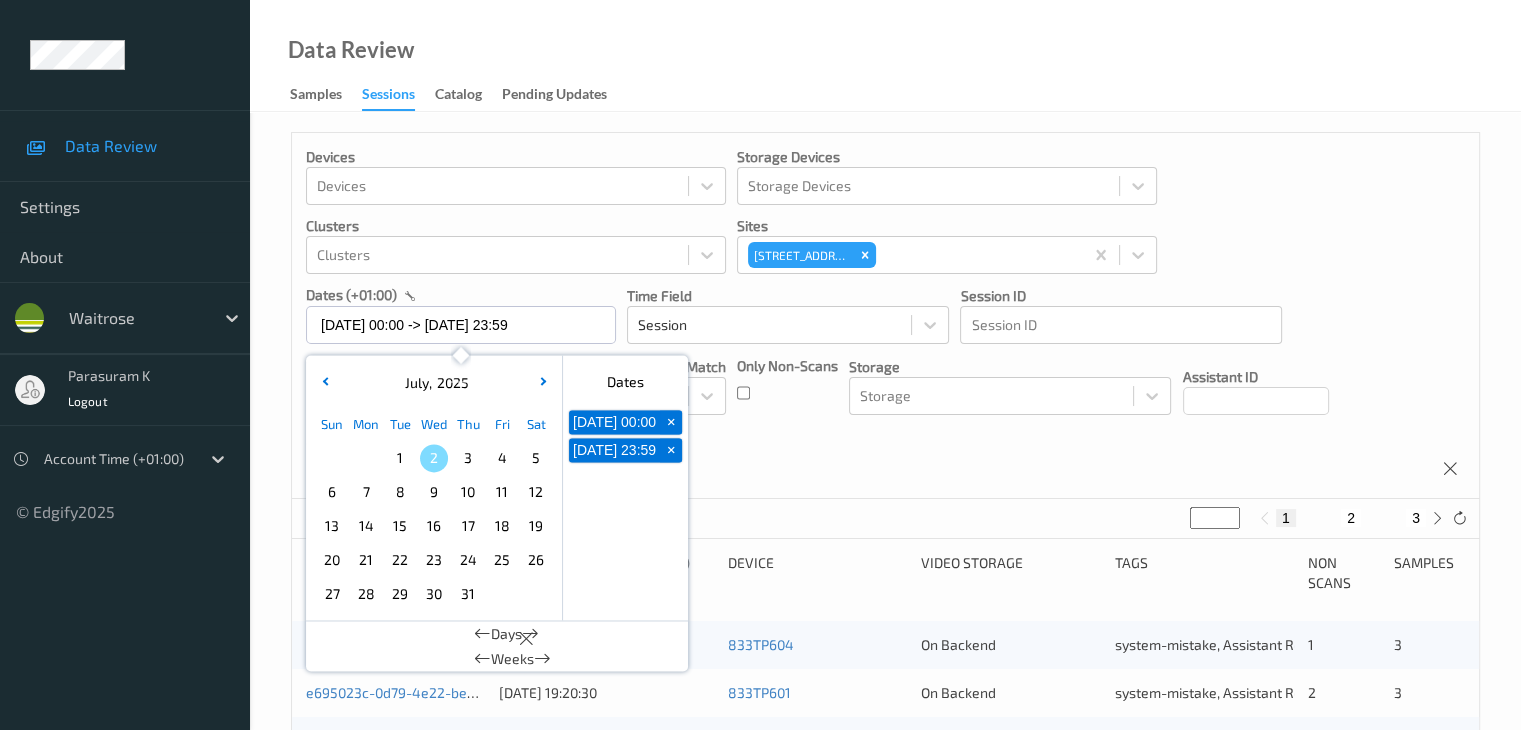 click on "1" at bounding box center [400, 458] 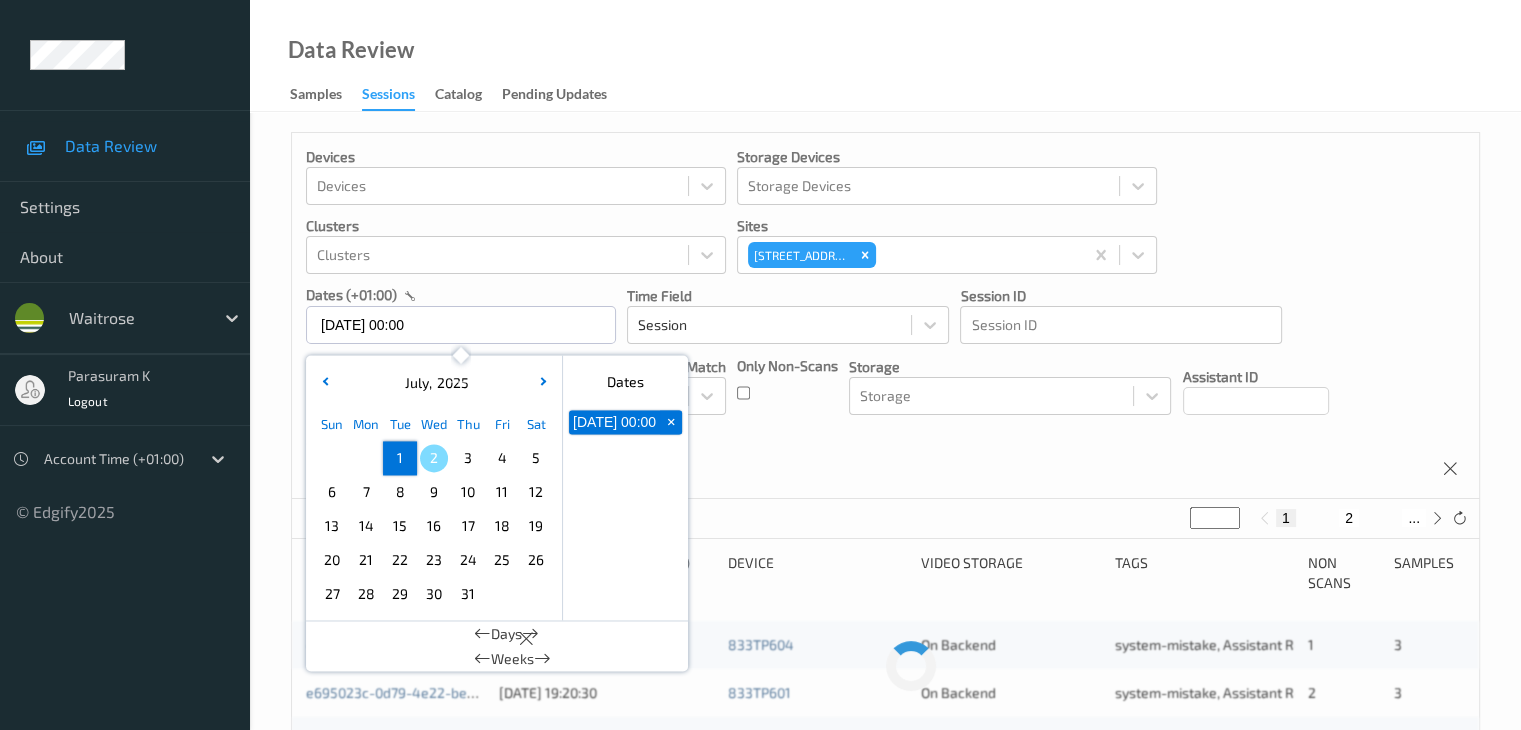 click on "1" at bounding box center [400, 458] 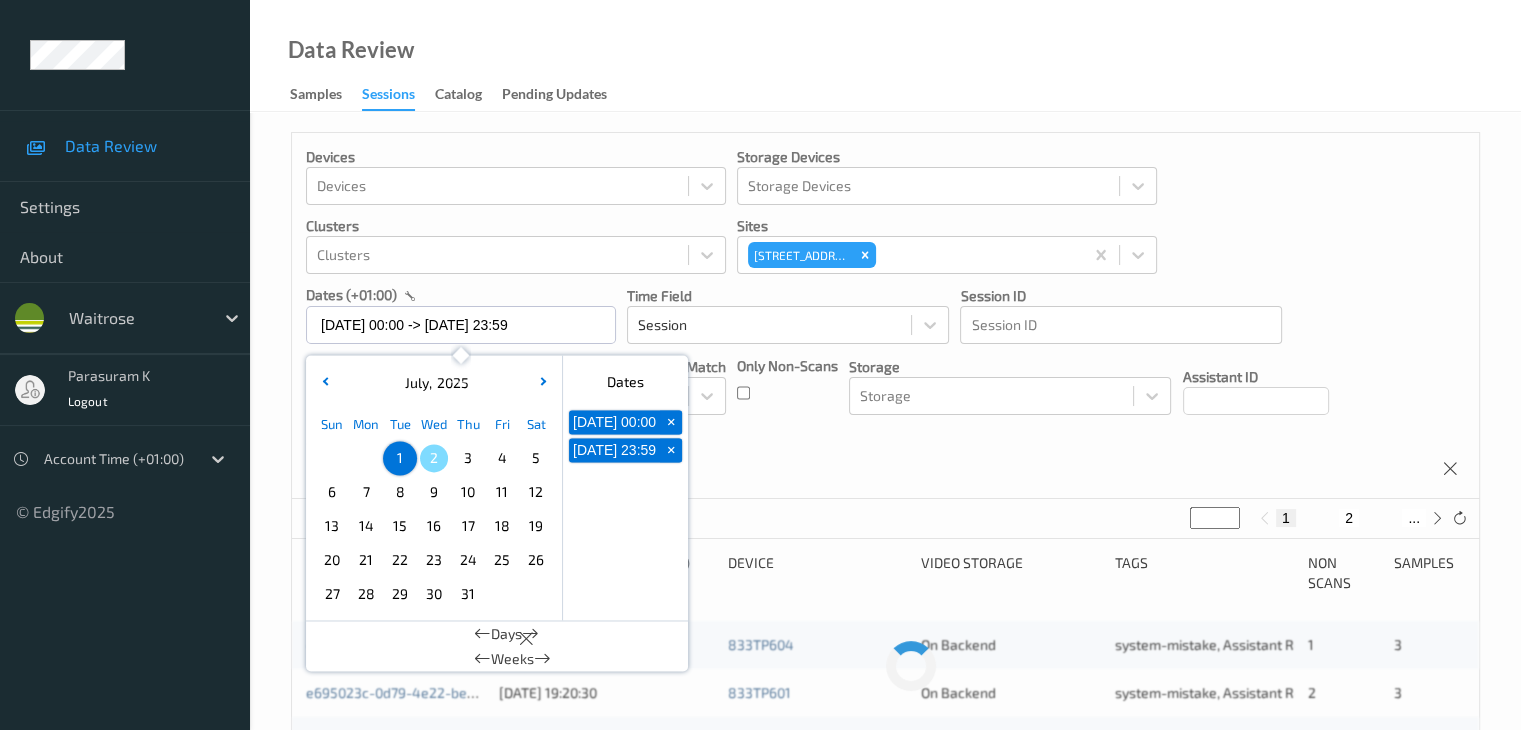 click on "Devices Devices Storage Devices Storage Devices Clusters Clusters Sites 833 Trinity Square dates (+01:00) 01/07/2025 00:00 -> 01/07/2025 23:59 July , 2025 Sun Mon Tue Wed Thu Fri Sat 1 2 3 4 5 6 7 8 9 10 11 12 13 14 15 16 17 18 19 20 21 22 23 24 25 26 27 28 29 30 31 January February March April May June July August September October November December 2021 2022 2023 2024 2025 2026 2027 2028 2029 2030 2031 2032 Dates 01/07/2025 00:00 + 01/07/2025 23:59 + Days Weeks Time Field Session Session ID Session ID Tags none contains any contains all exact match Tags Only Non-Scans Storage Storage Assistant ID Shopper ID Order By Session" at bounding box center [885, 316] 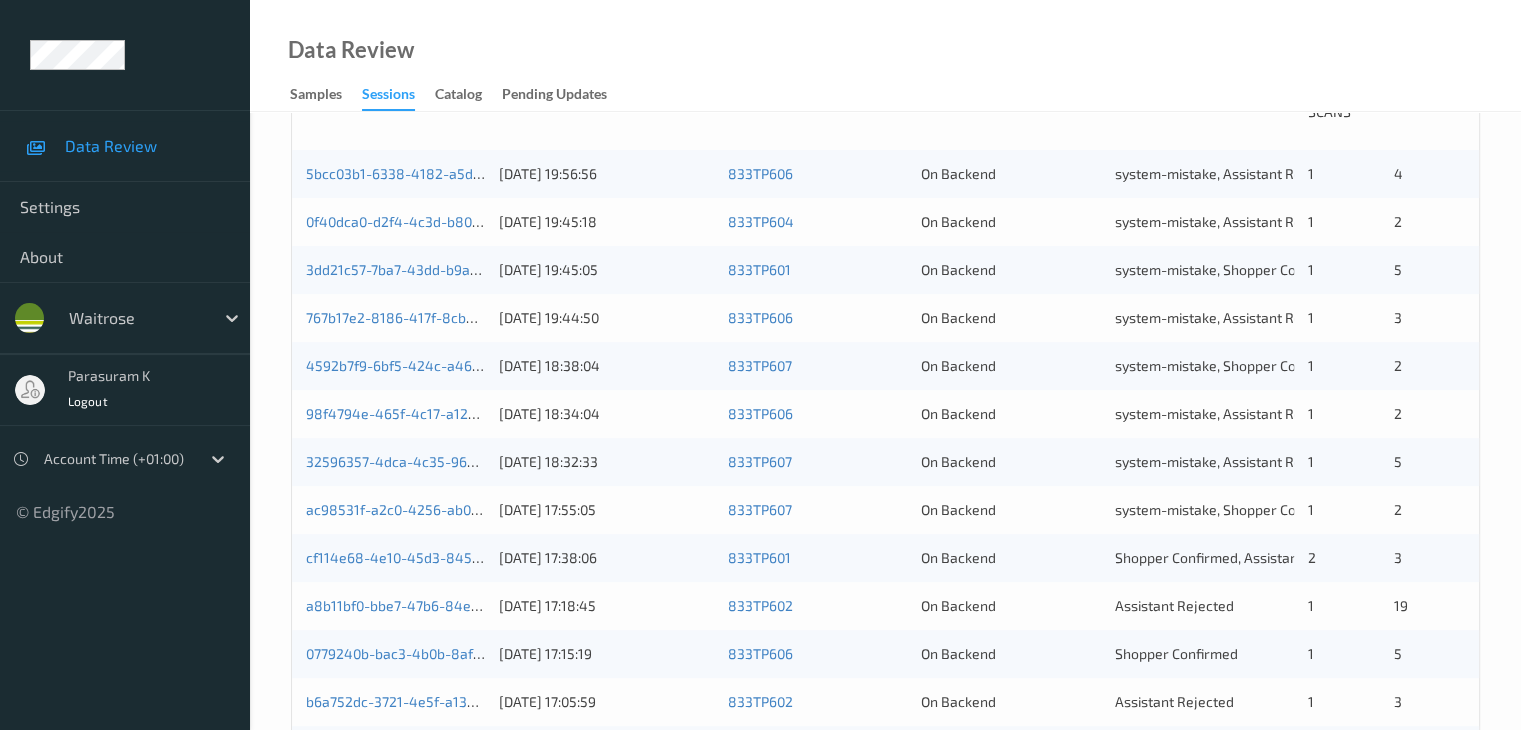 scroll, scrollTop: 600, scrollLeft: 0, axis: vertical 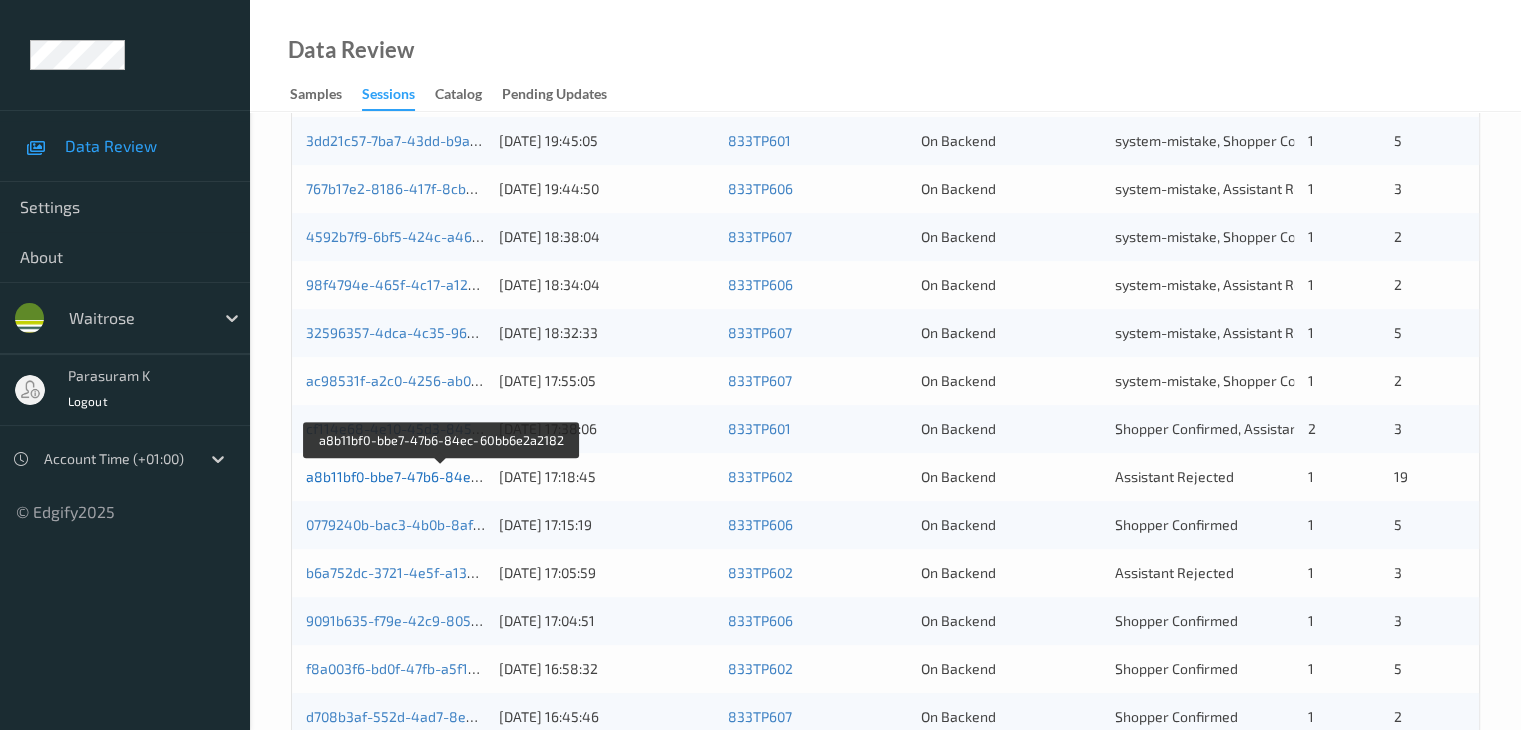 click on "a8b11bf0-bbe7-47b6-84ec-60bb6e2a2182" at bounding box center [442, 476] 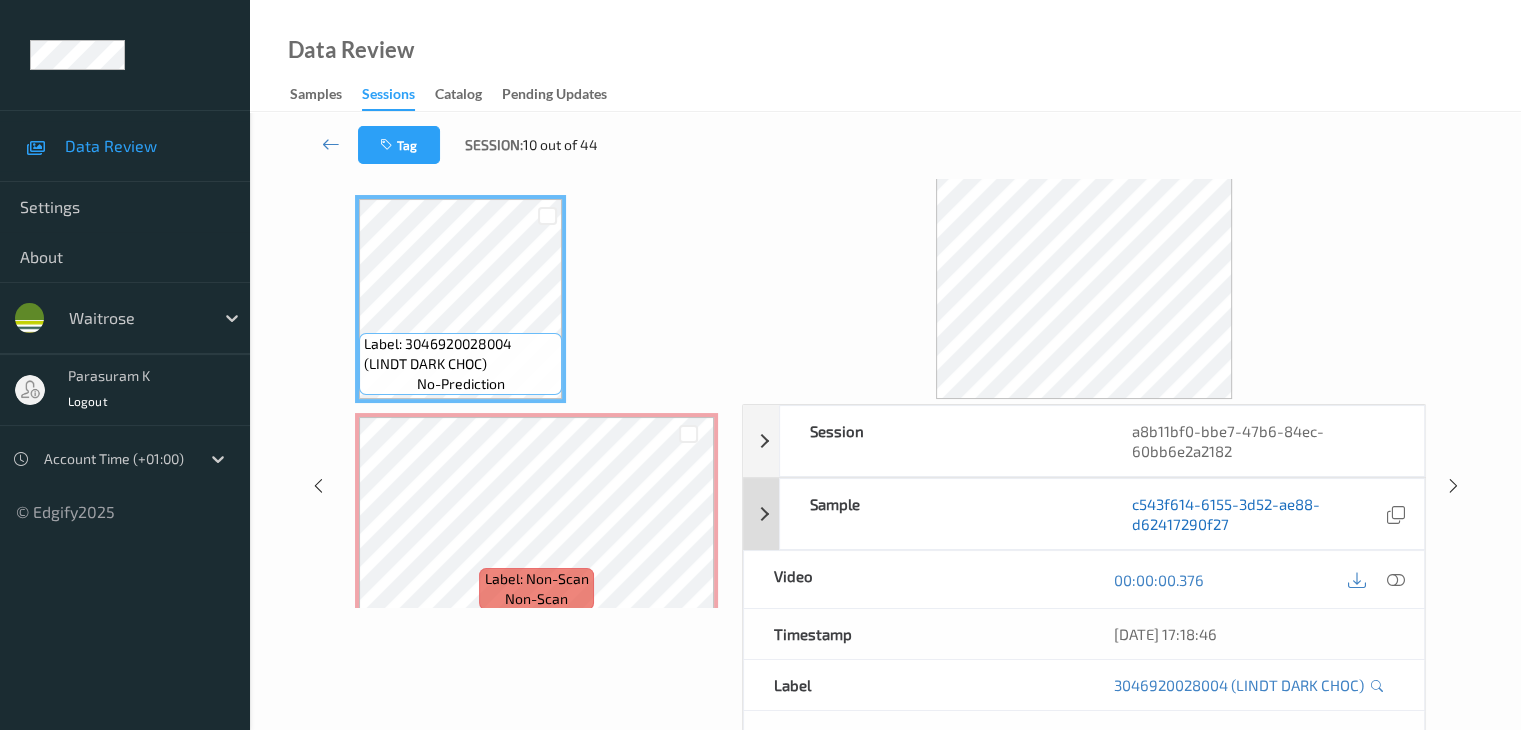 scroll, scrollTop: 100, scrollLeft: 0, axis: vertical 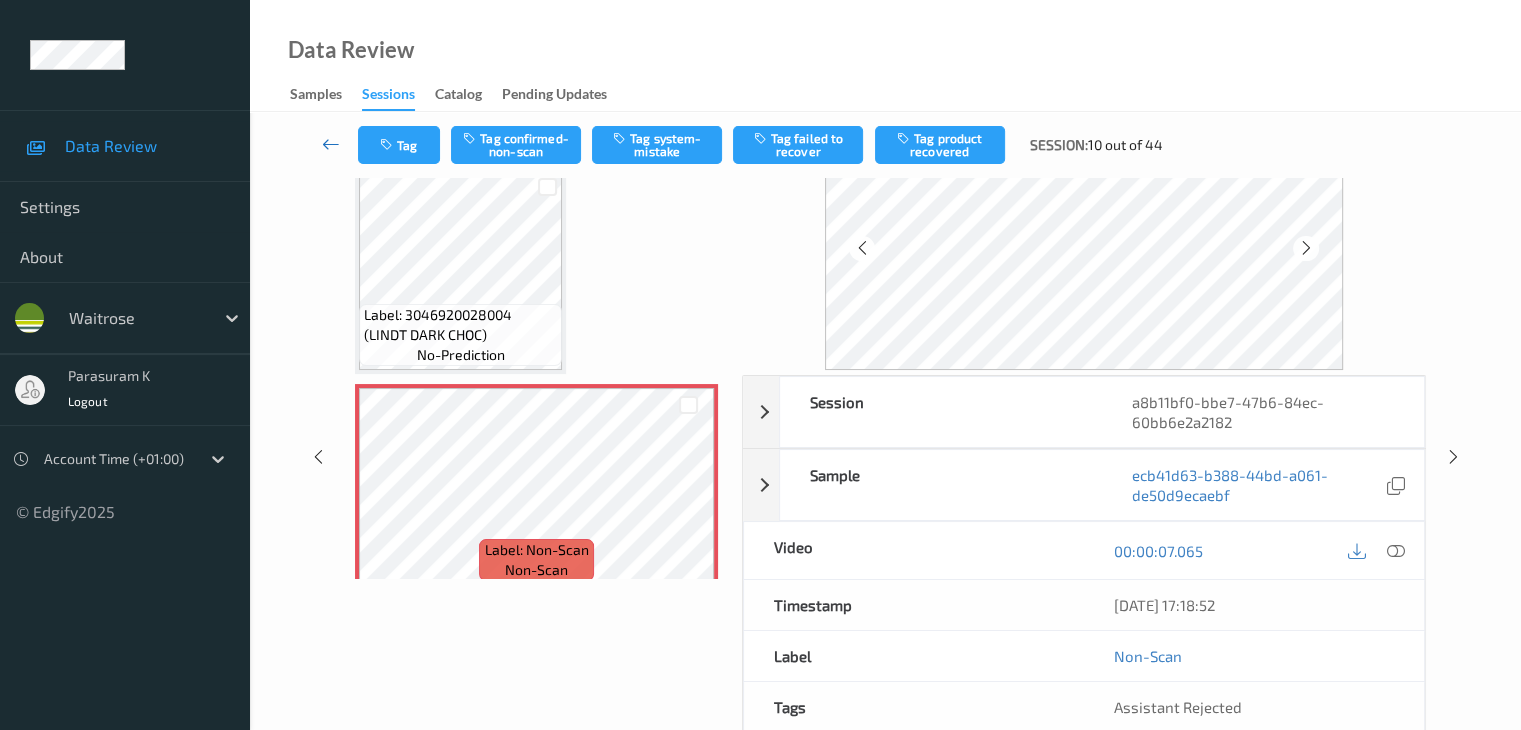 click at bounding box center [331, 144] 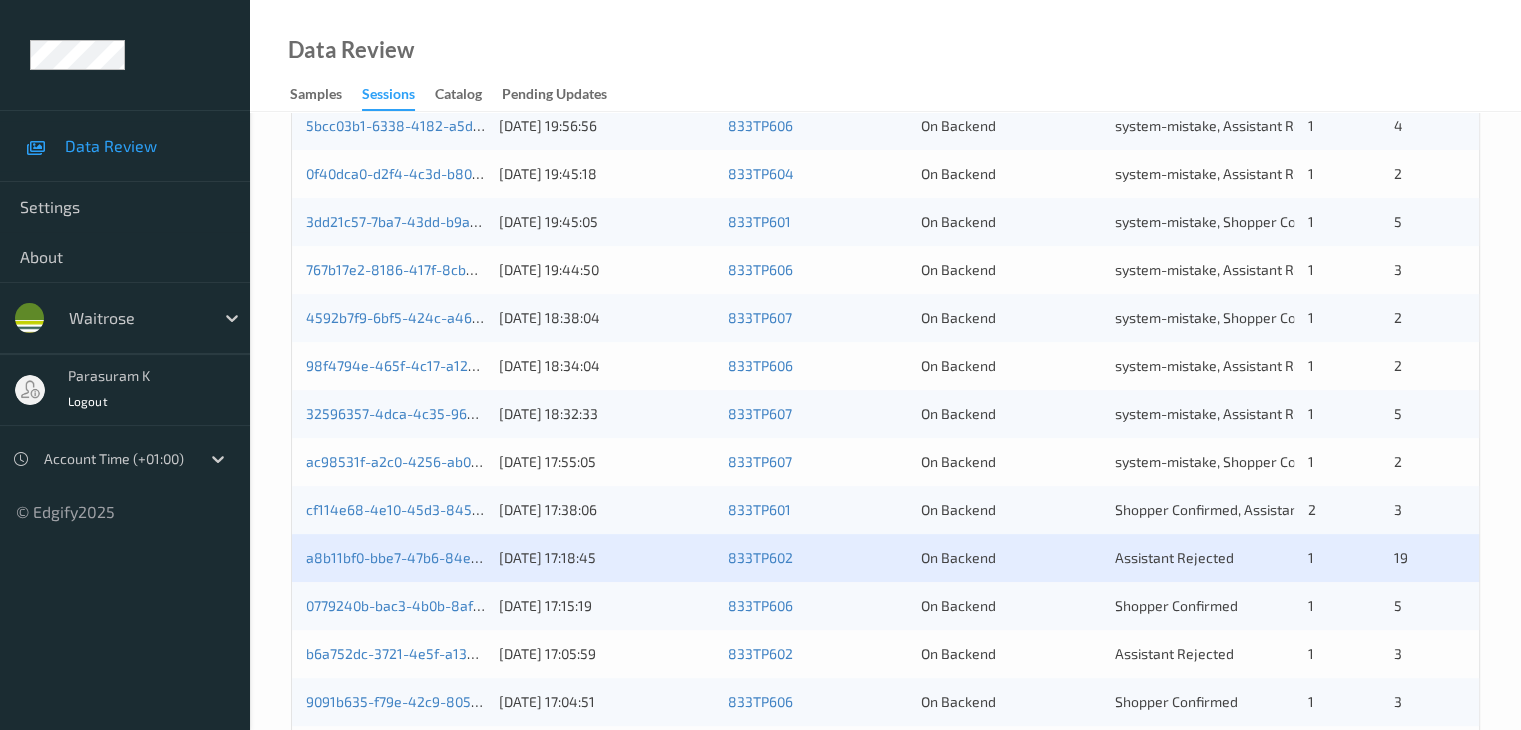 scroll, scrollTop: 600, scrollLeft: 0, axis: vertical 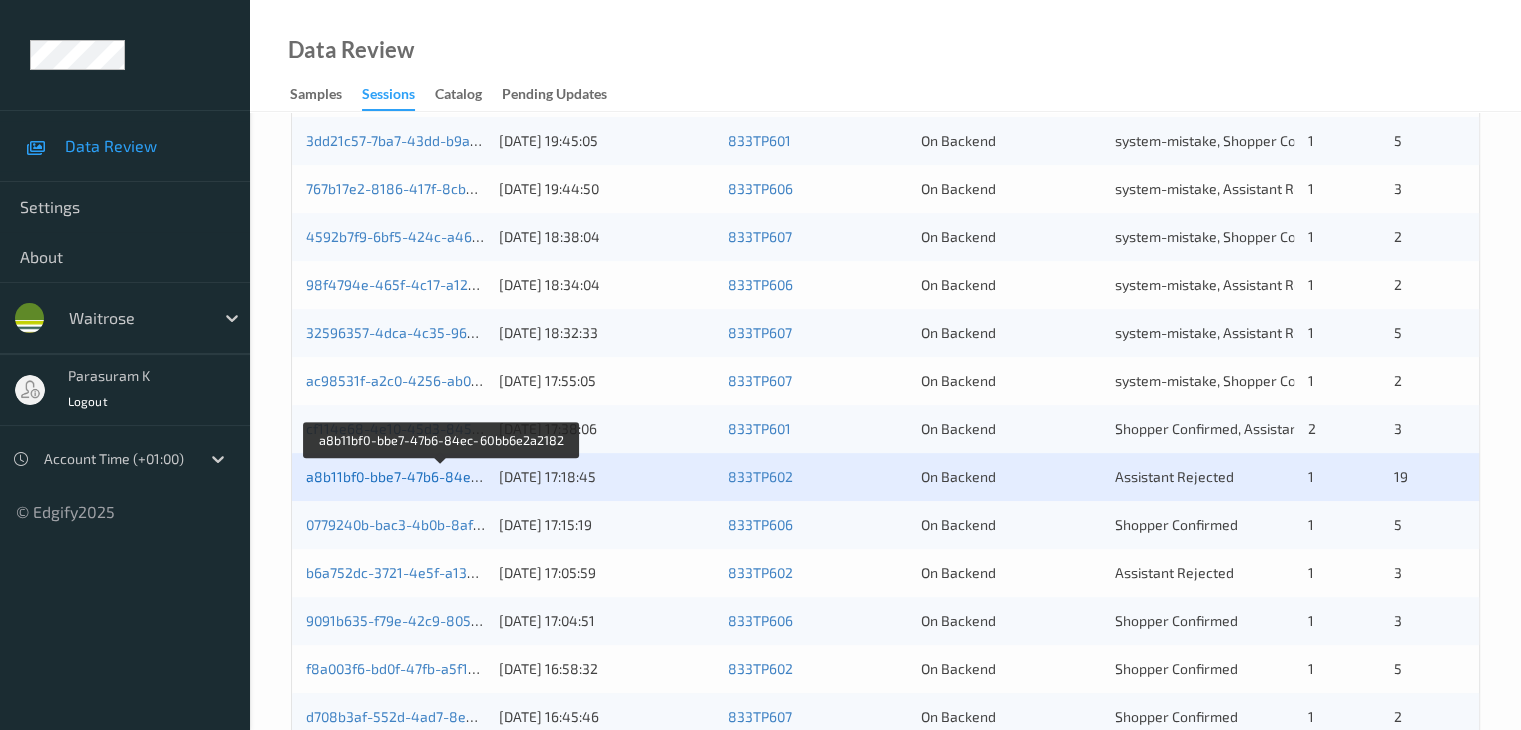 click on "a8b11bf0-bbe7-47b6-84ec-60bb6e2a2182" at bounding box center [442, 476] 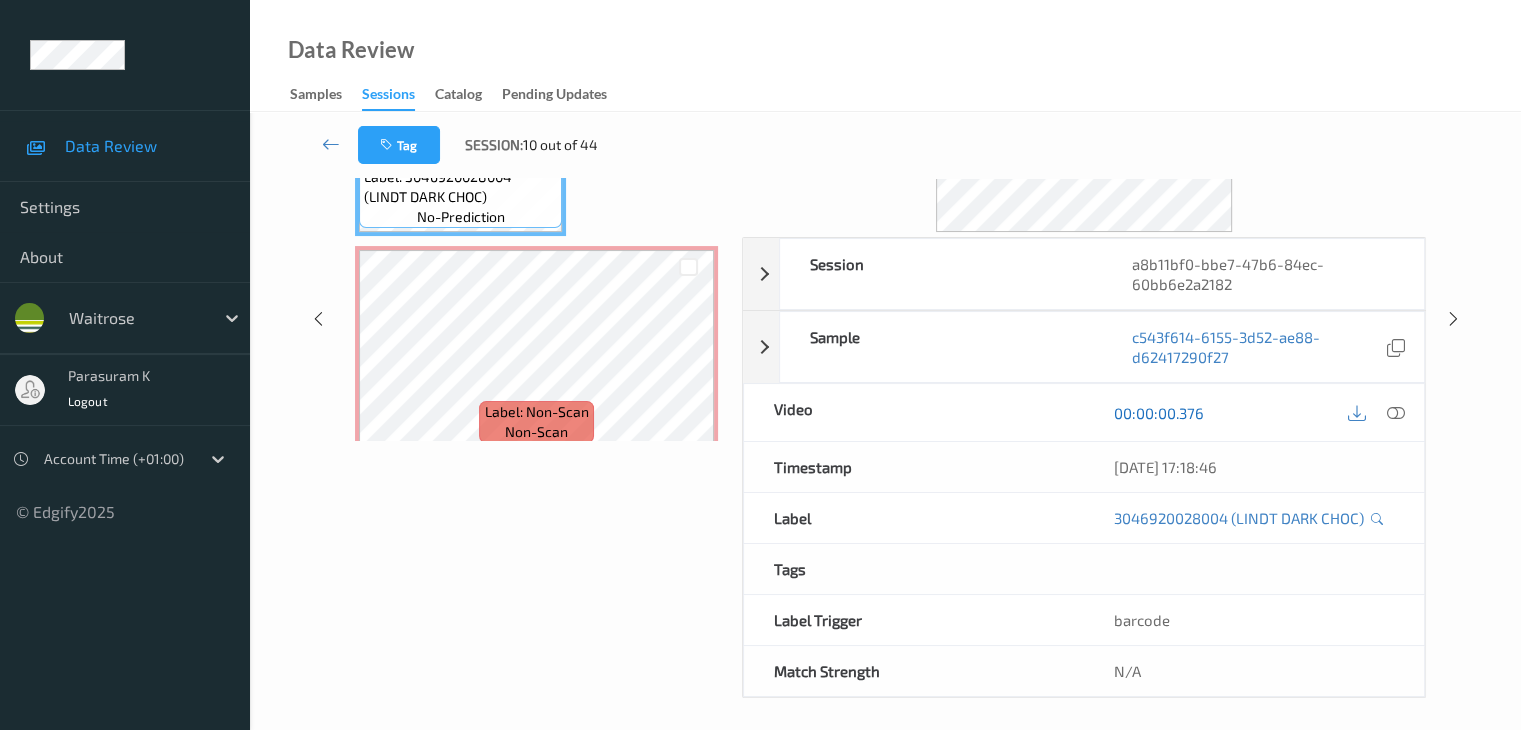 scroll, scrollTop: 44, scrollLeft: 0, axis: vertical 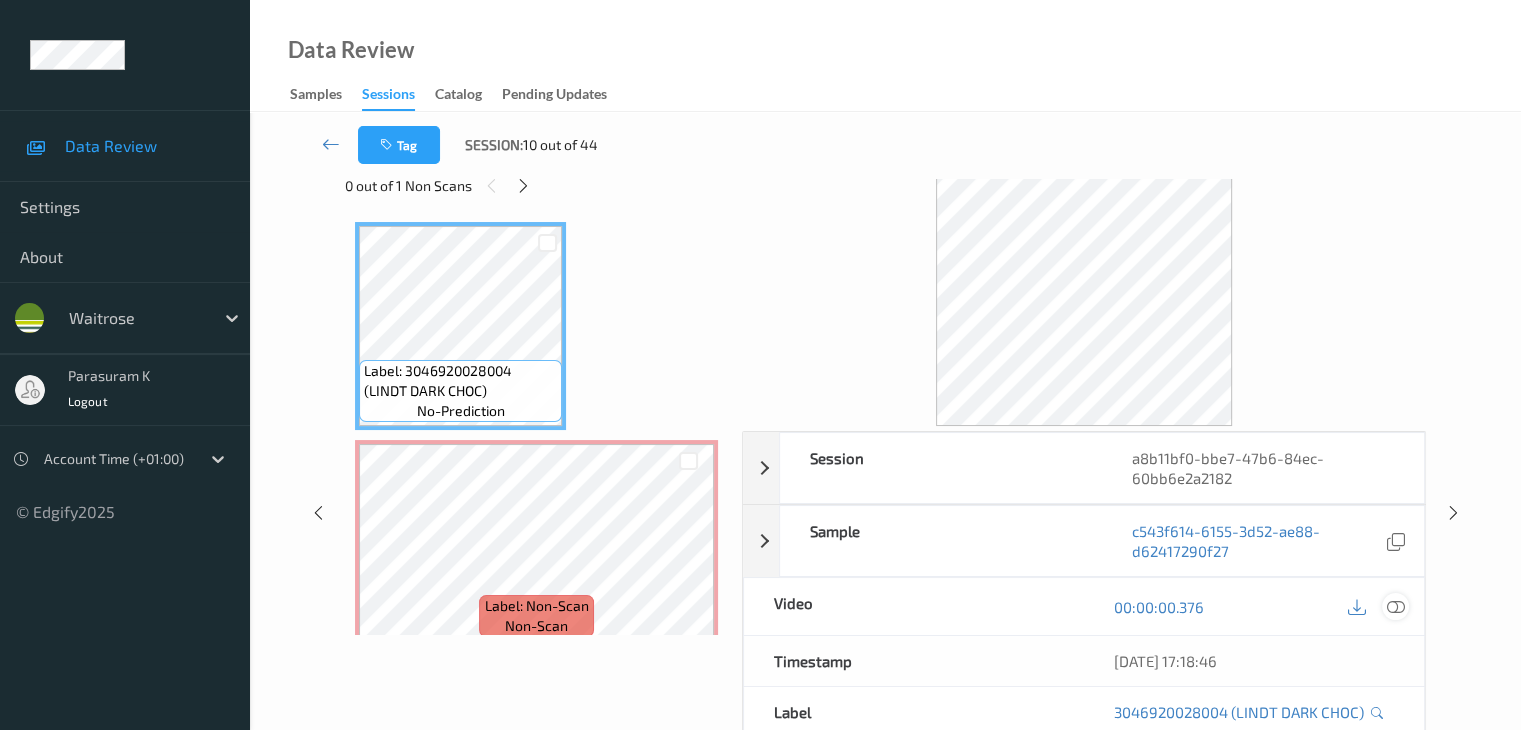 click at bounding box center [1395, 607] 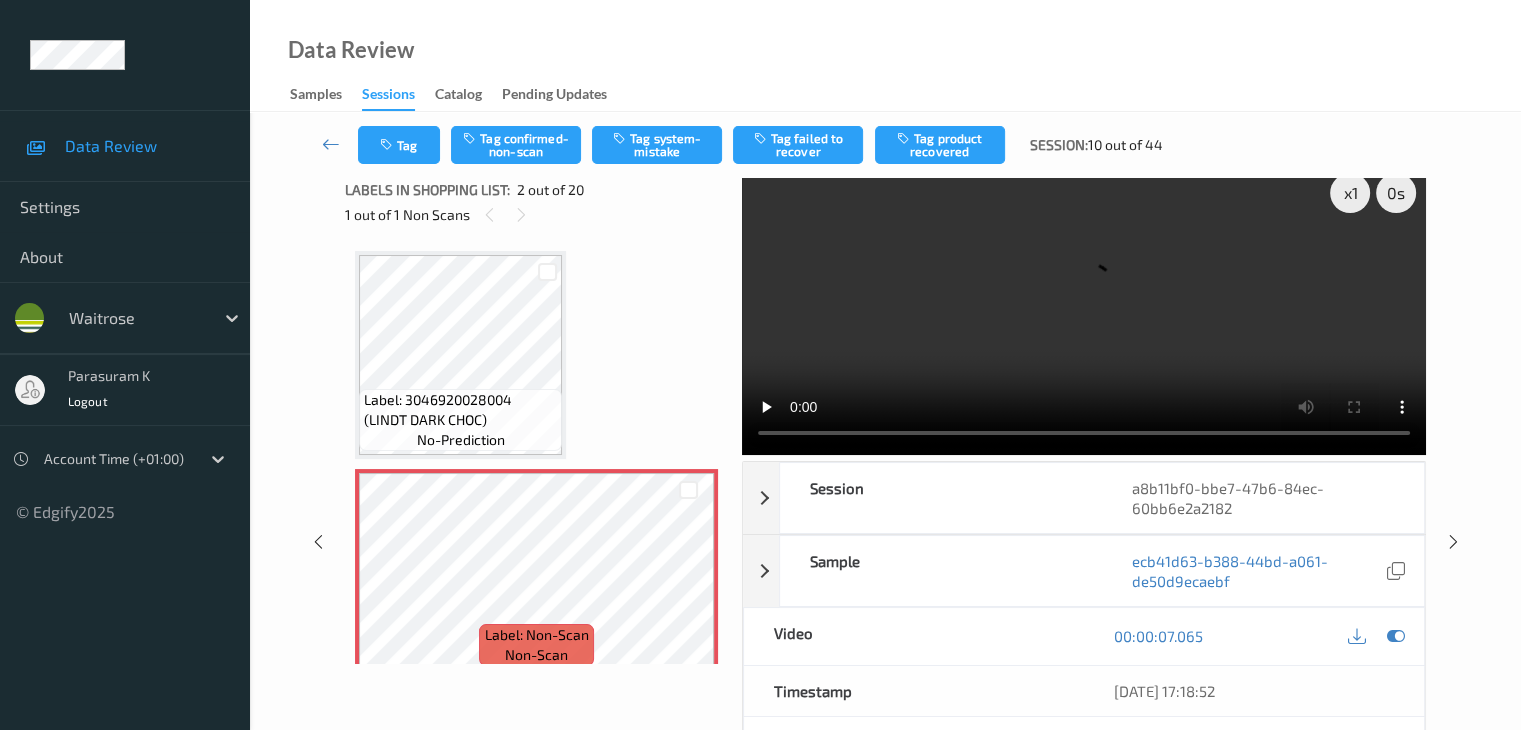 scroll, scrollTop: 0, scrollLeft: 0, axis: both 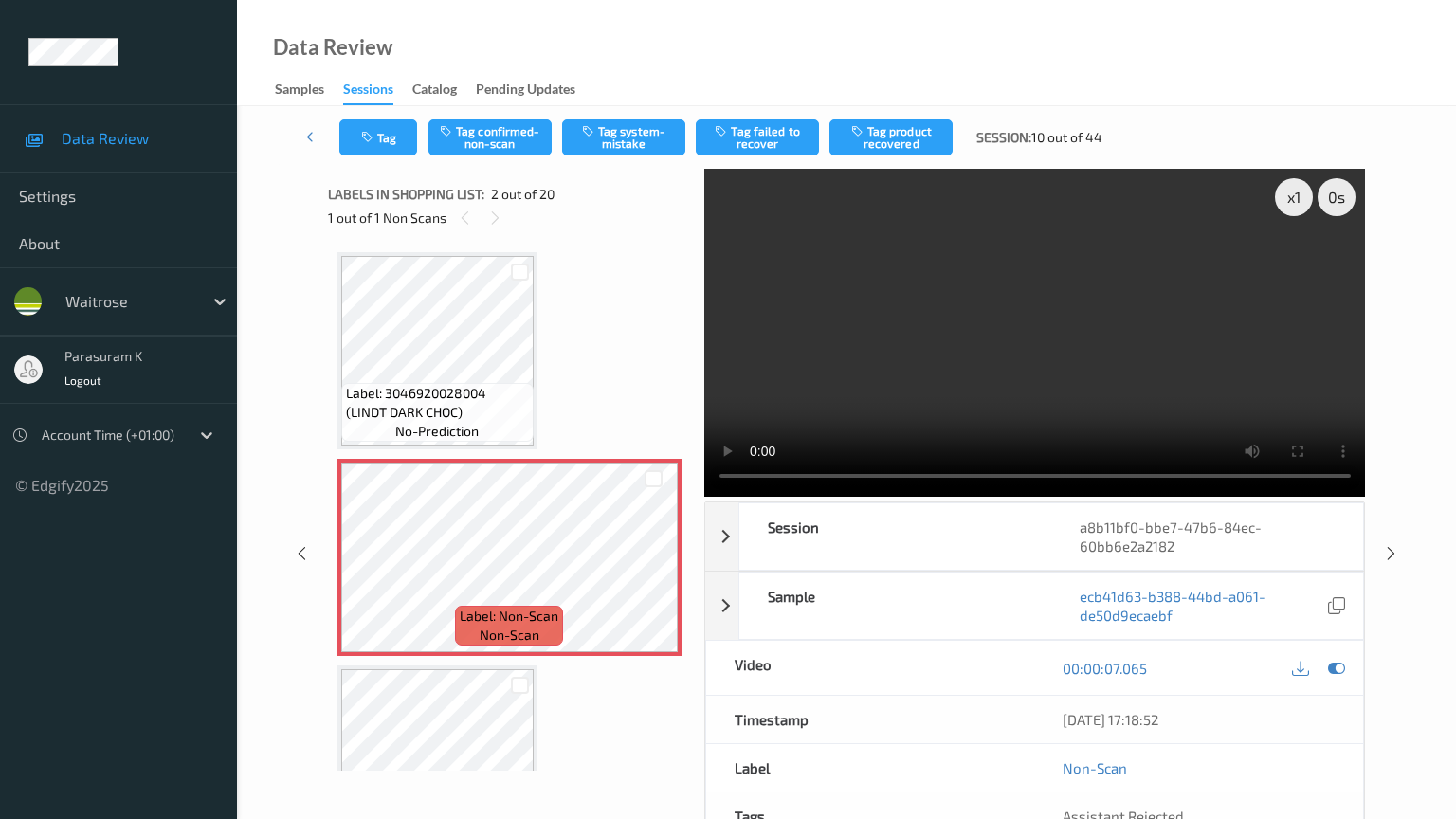type 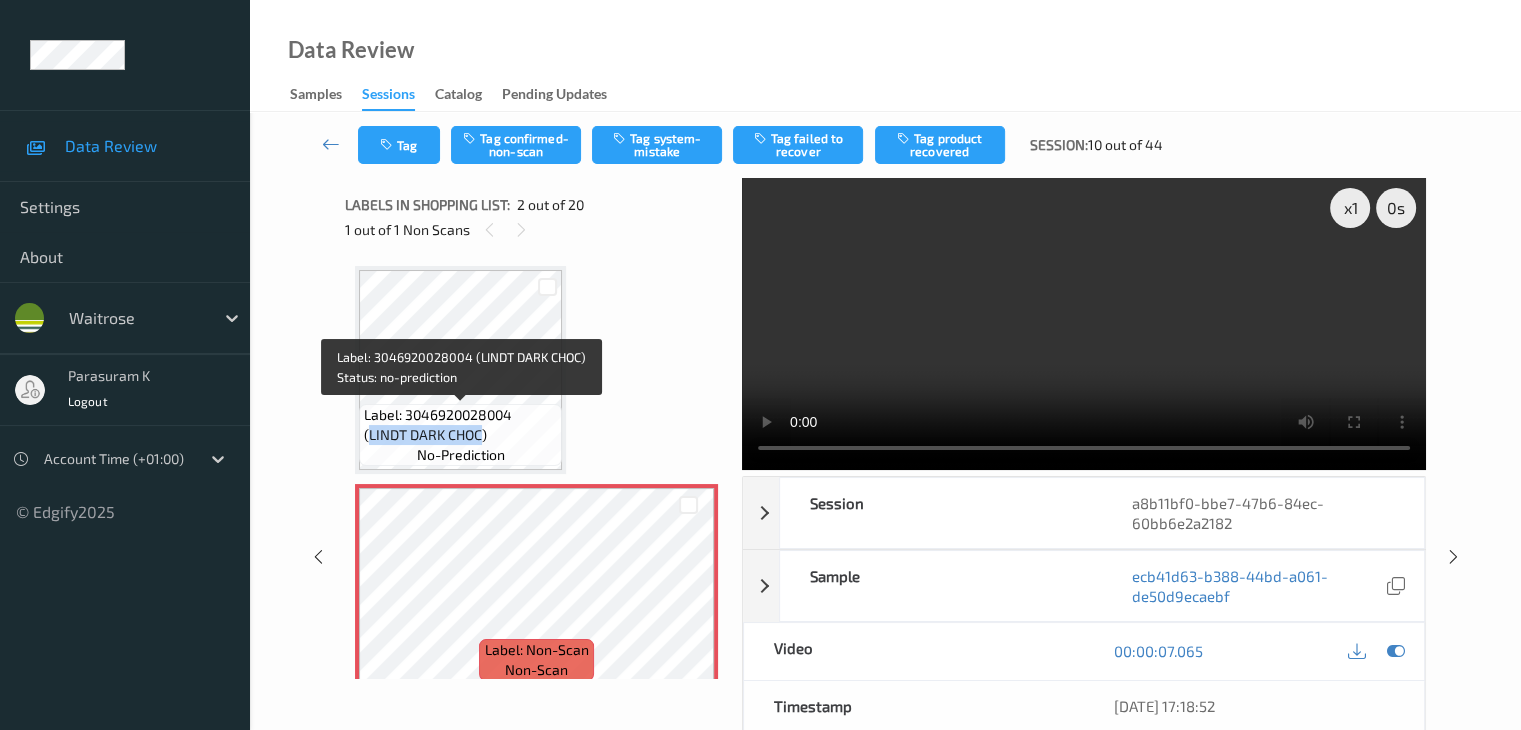 drag, startPoint x: 367, startPoint y: 433, endPoint x: 480, endPoint y: 438, distance: 113.110565 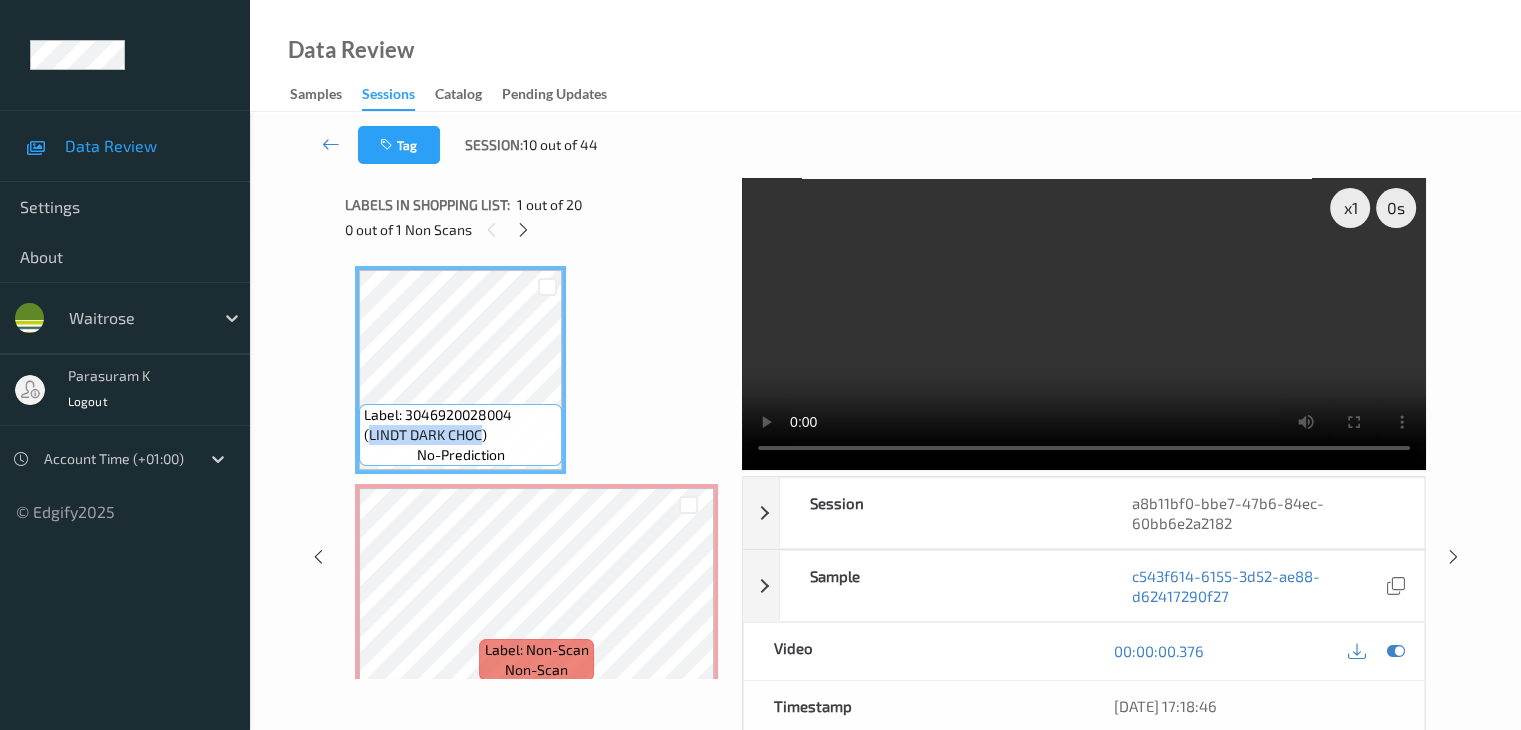 copy on "LINDT DARK CHOC" 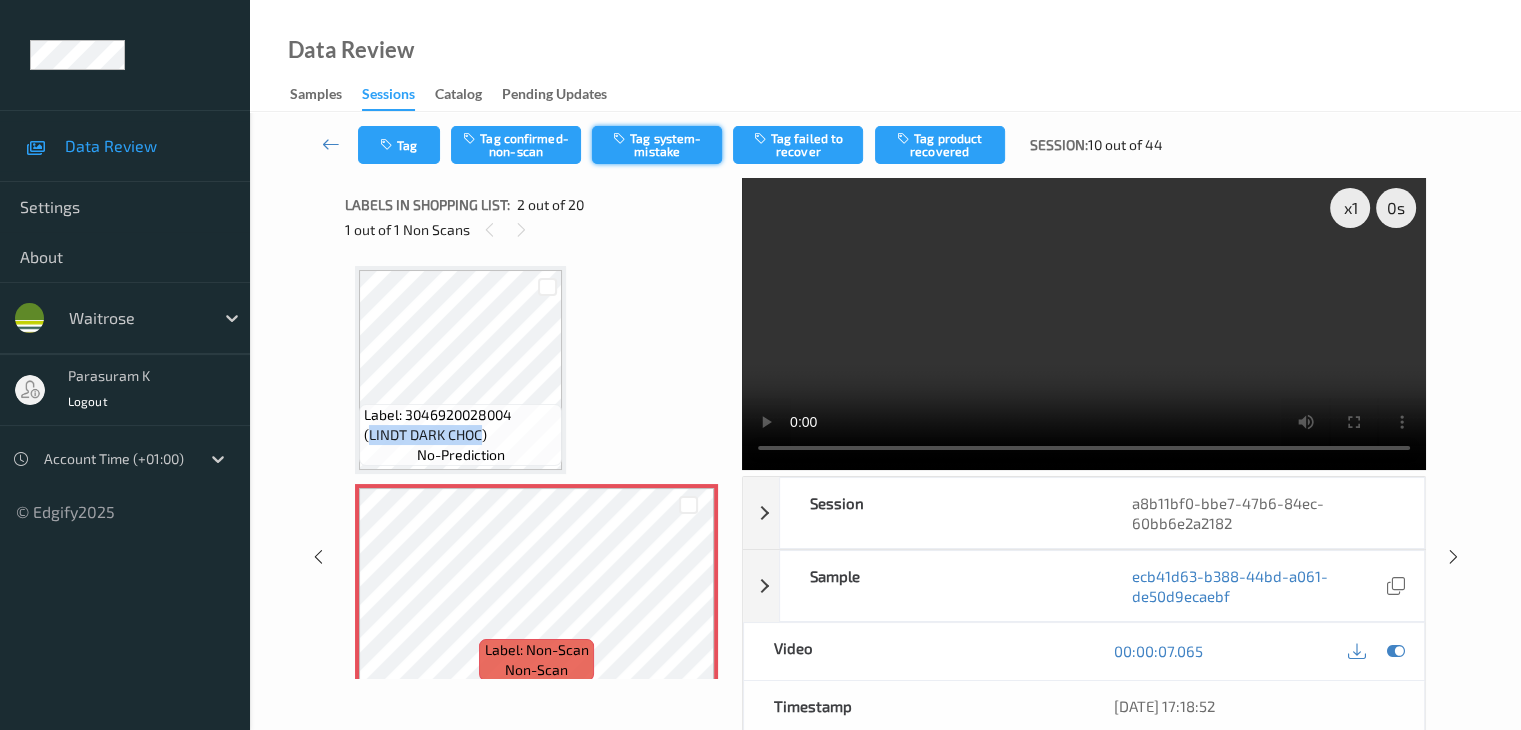 click on "Tag   system-mistake" at bounding box center (657, 145) 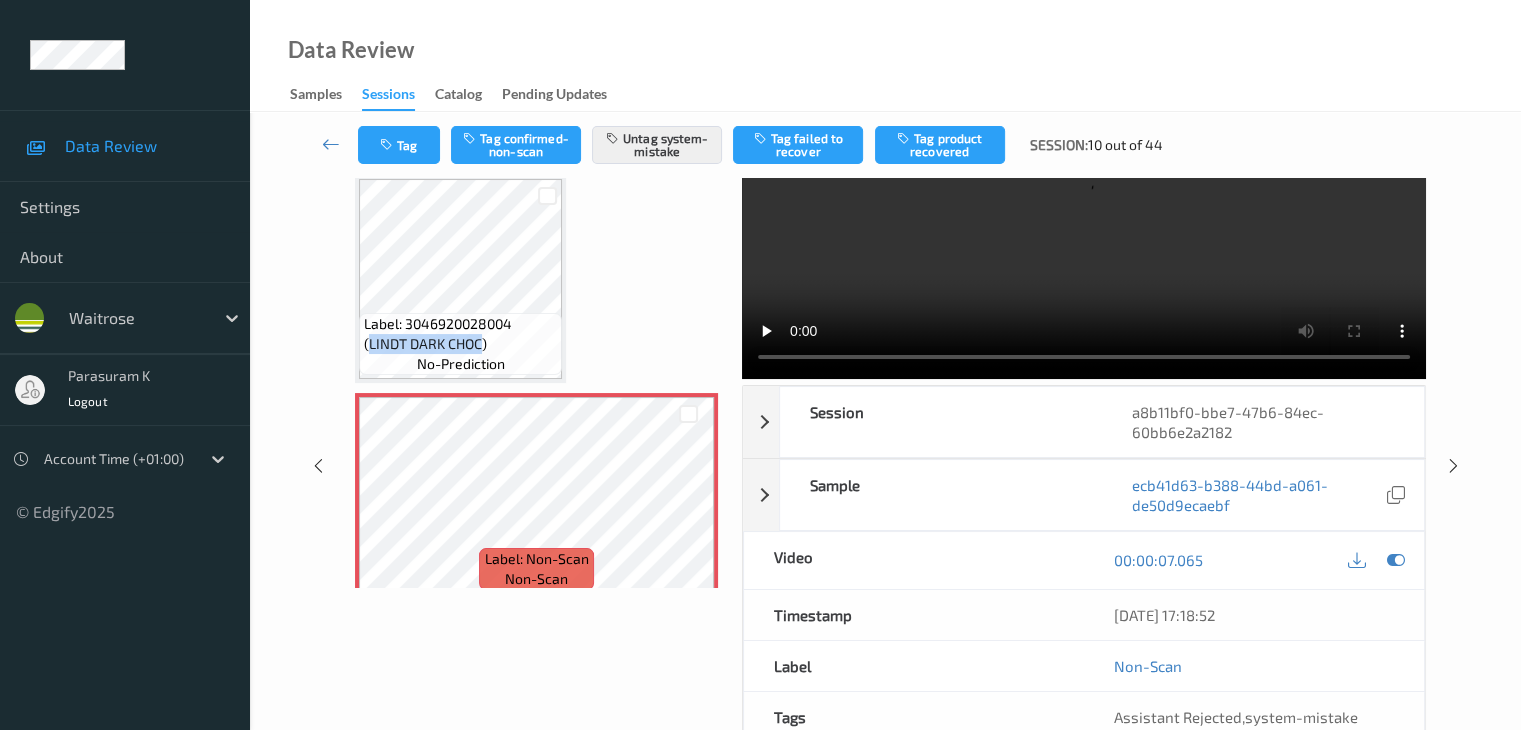scroll, scrollTop: 200, scrollLeft: 0, axis: vertical 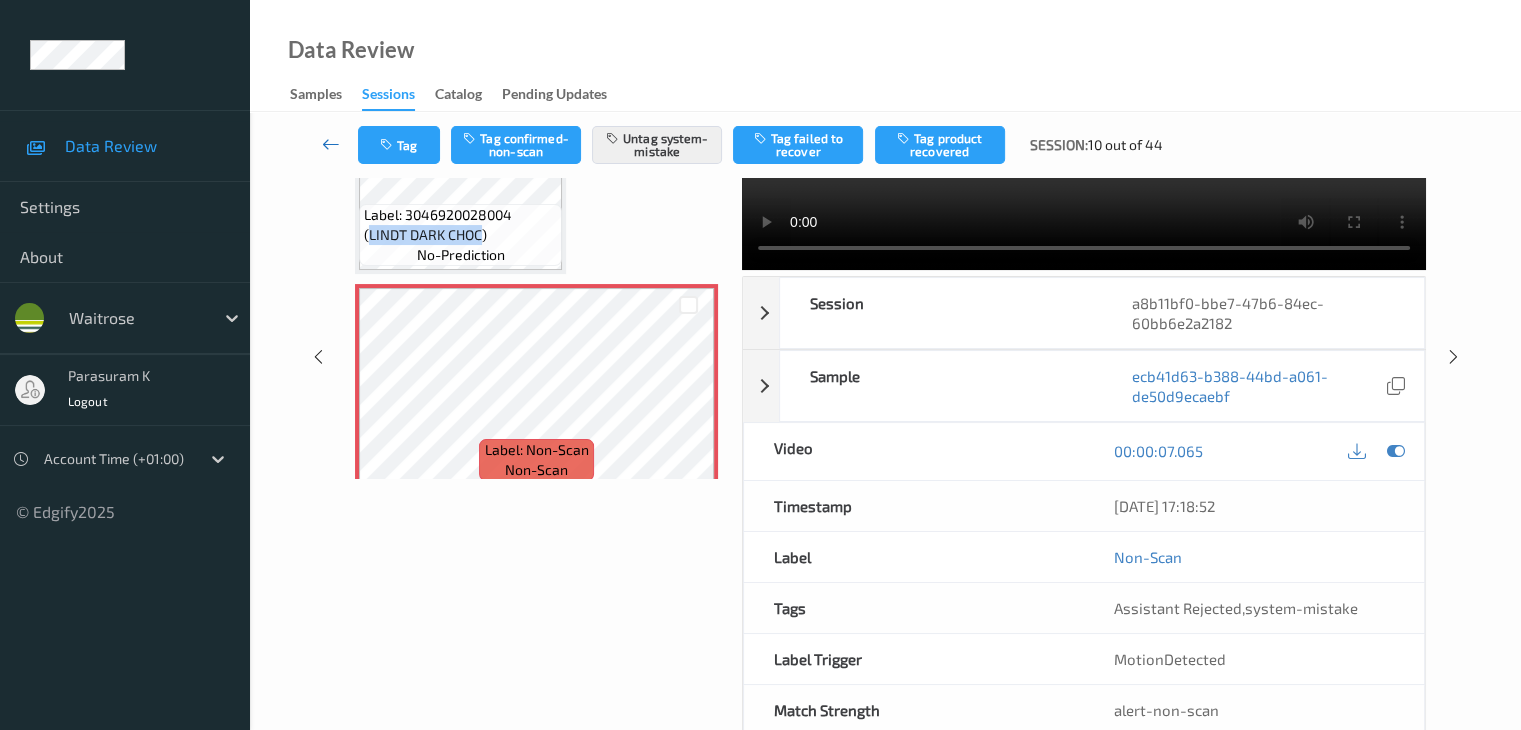 click at bounding box center [331, 144] 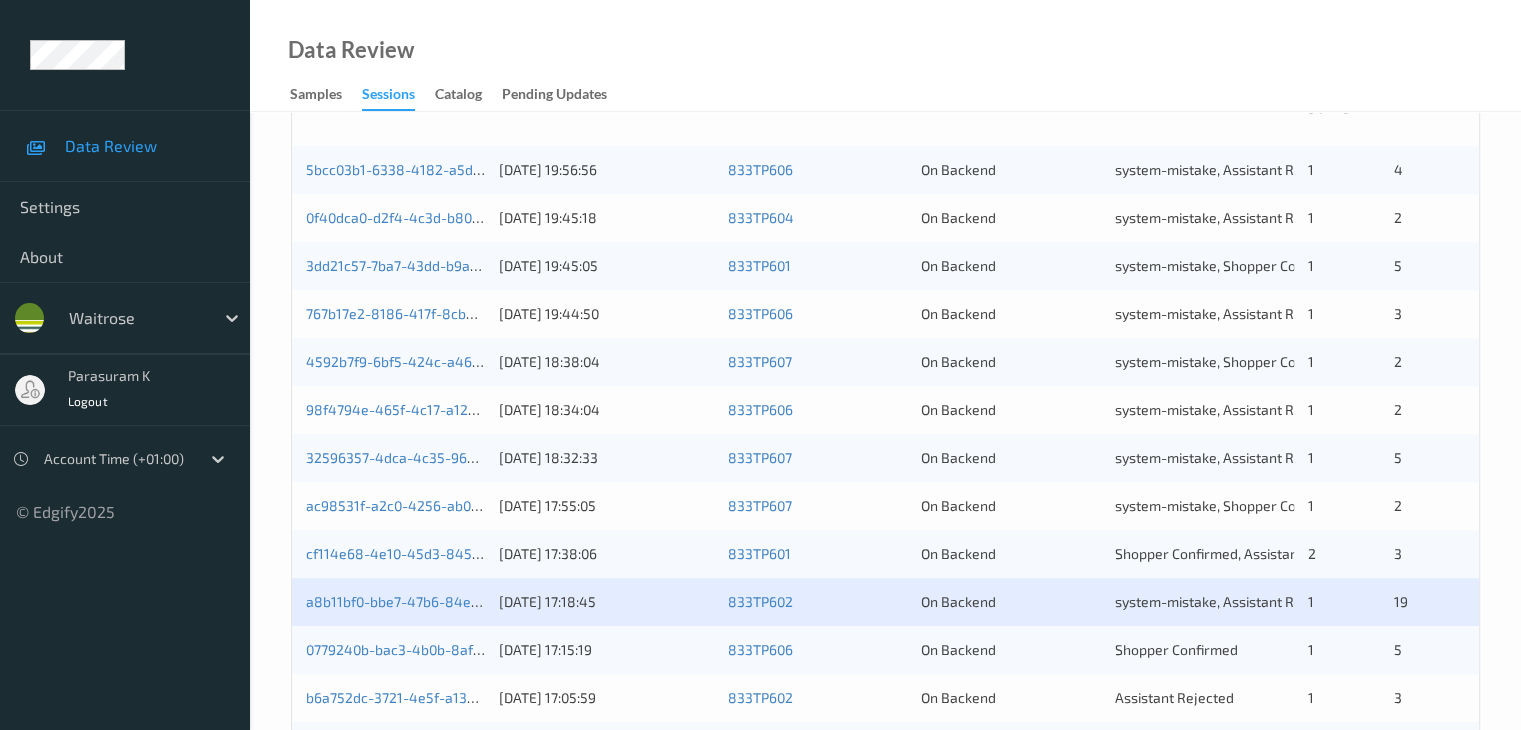 scroll, scrollTop: 600, scrollLeft: 0, axis: vertical 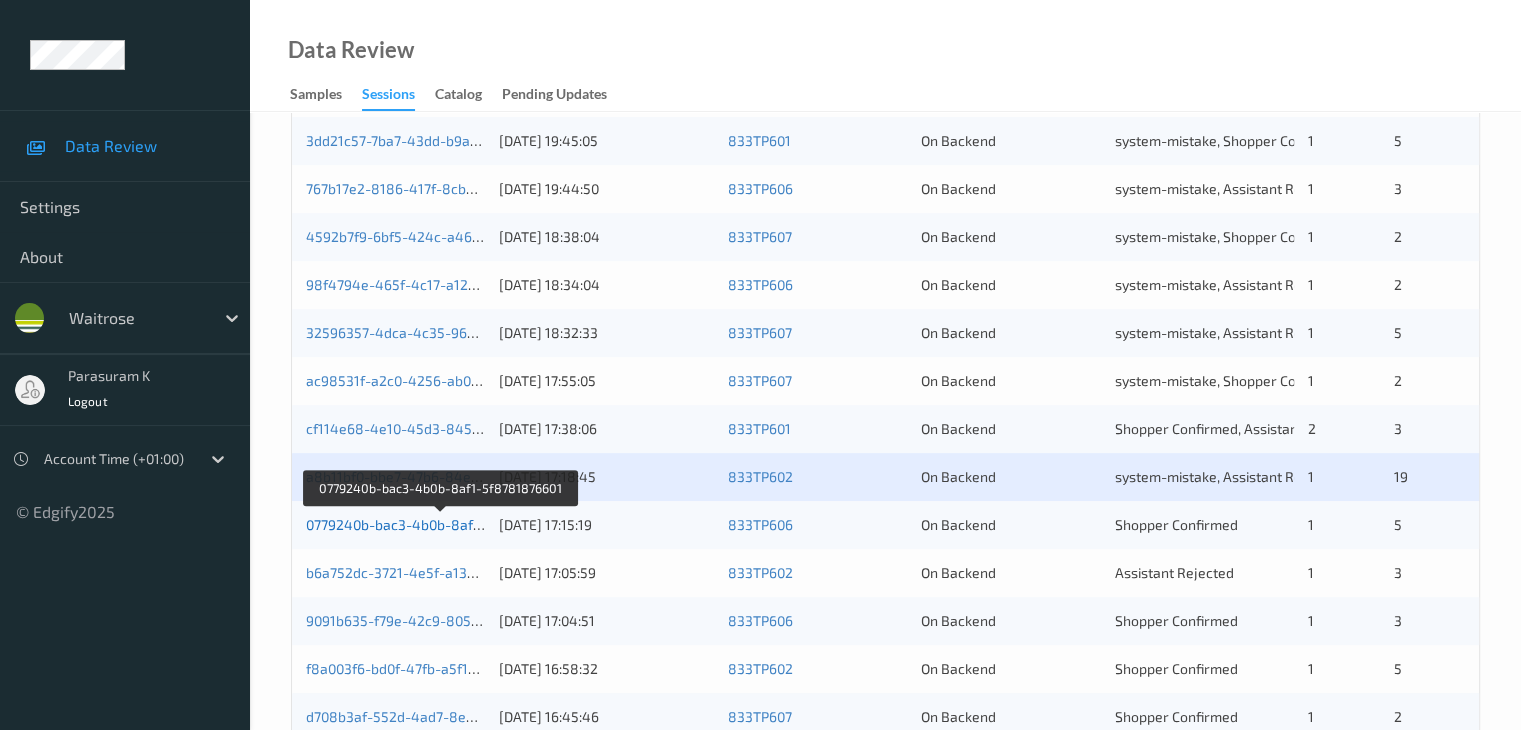 click on "0779240b-bac3-4b0b-8af1-5f8781876601" at bounding box center (440, 524) 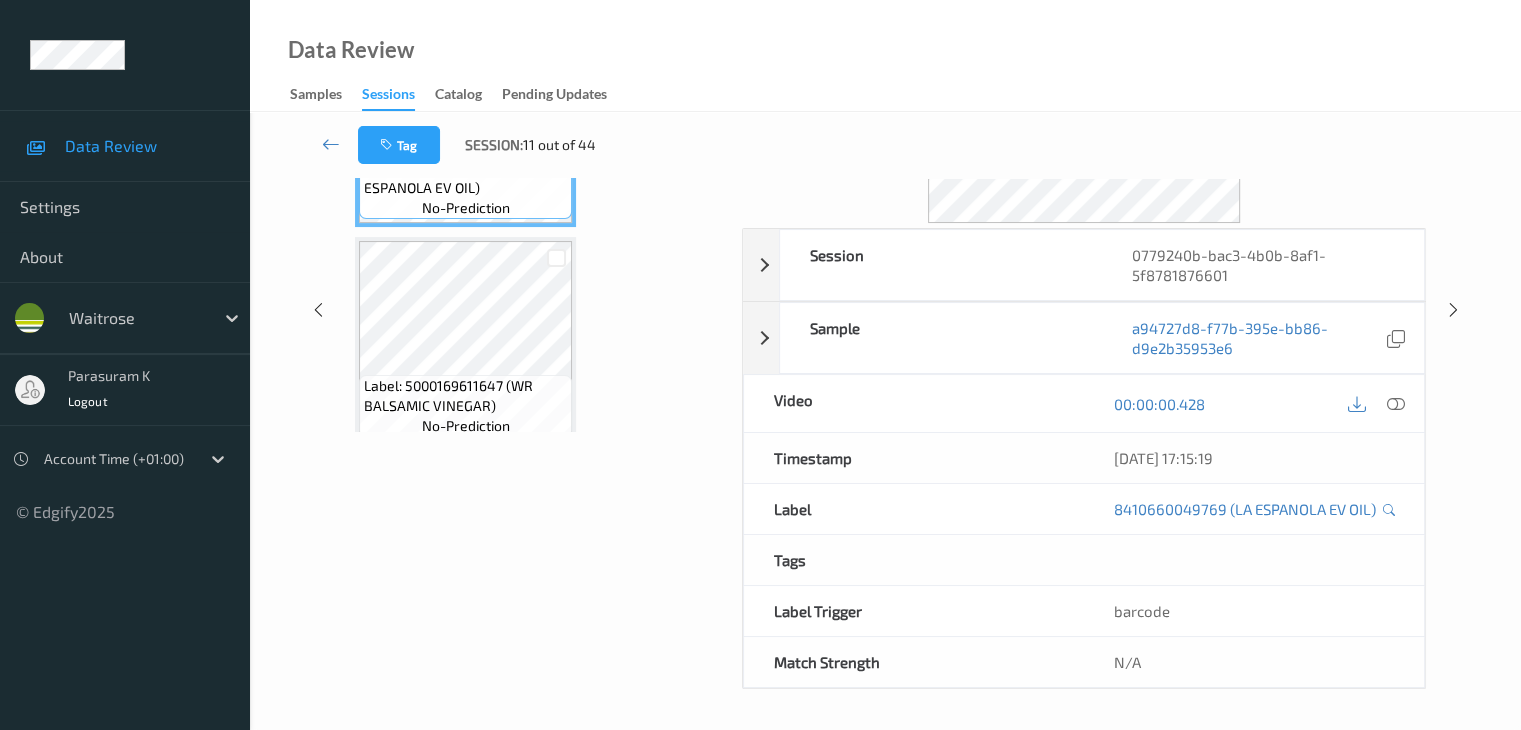 scroll, scrollTop: 0, scrollLeft: 0, axis: both 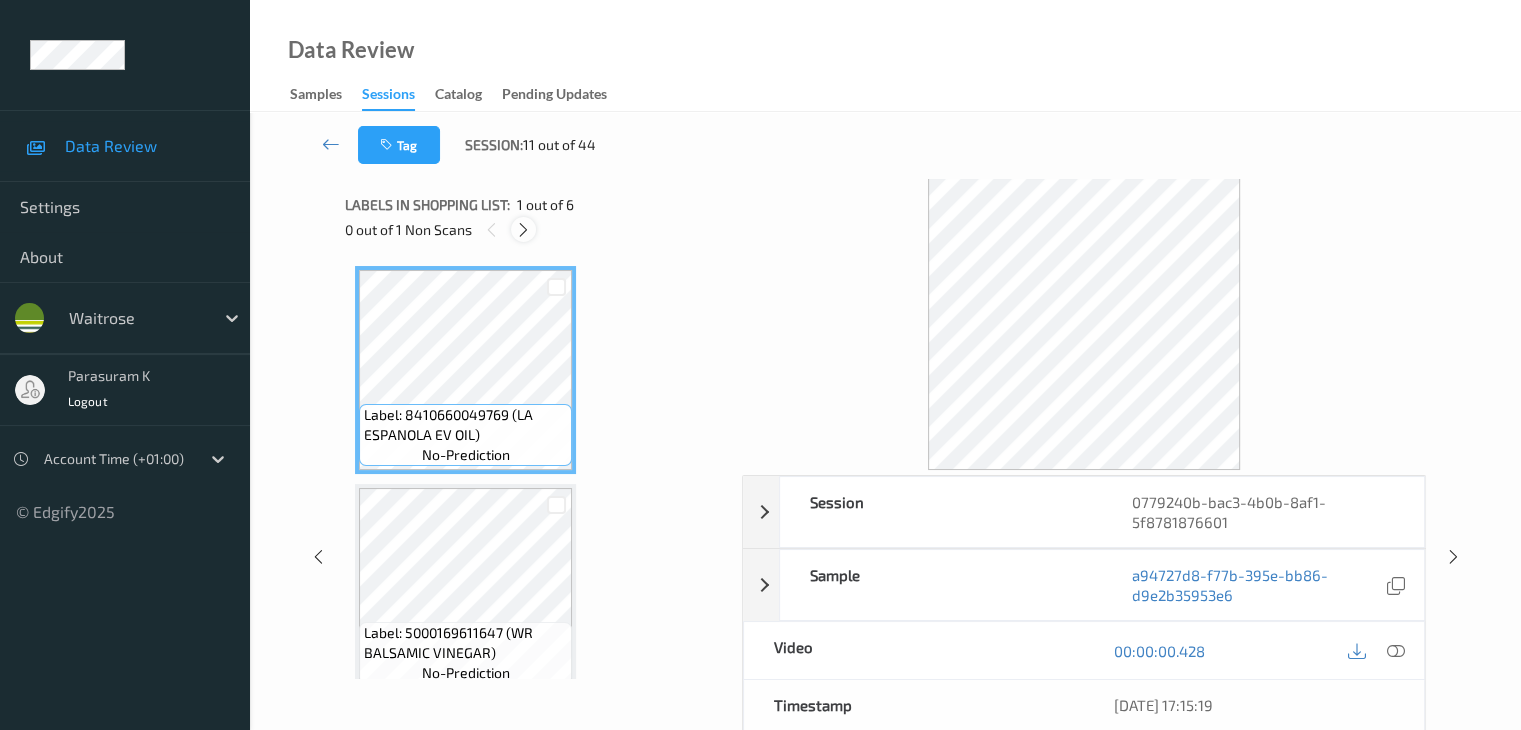 click at bounding box center (523, 230) 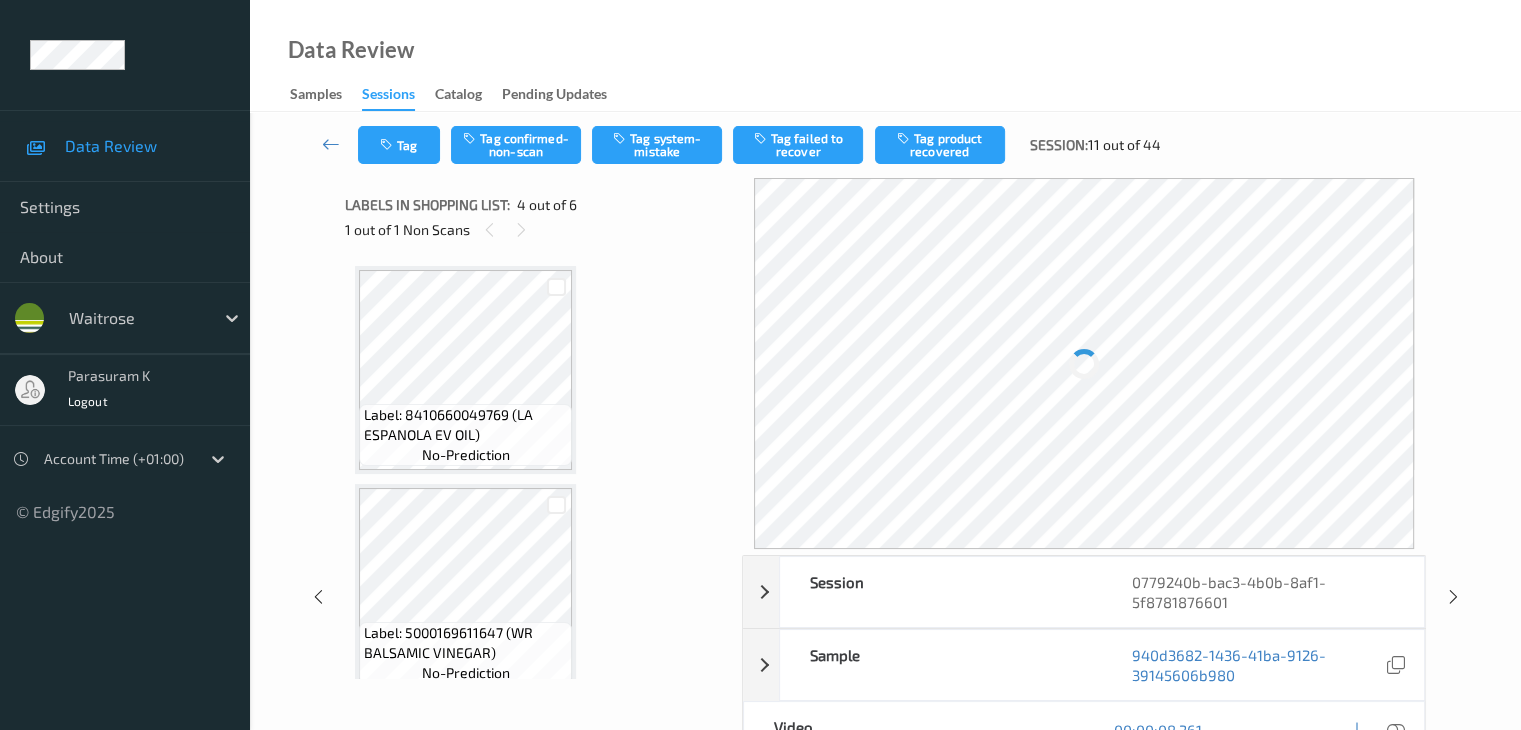 scroll, scrollTop: 446, scrollLeft: 0, axis: vertical 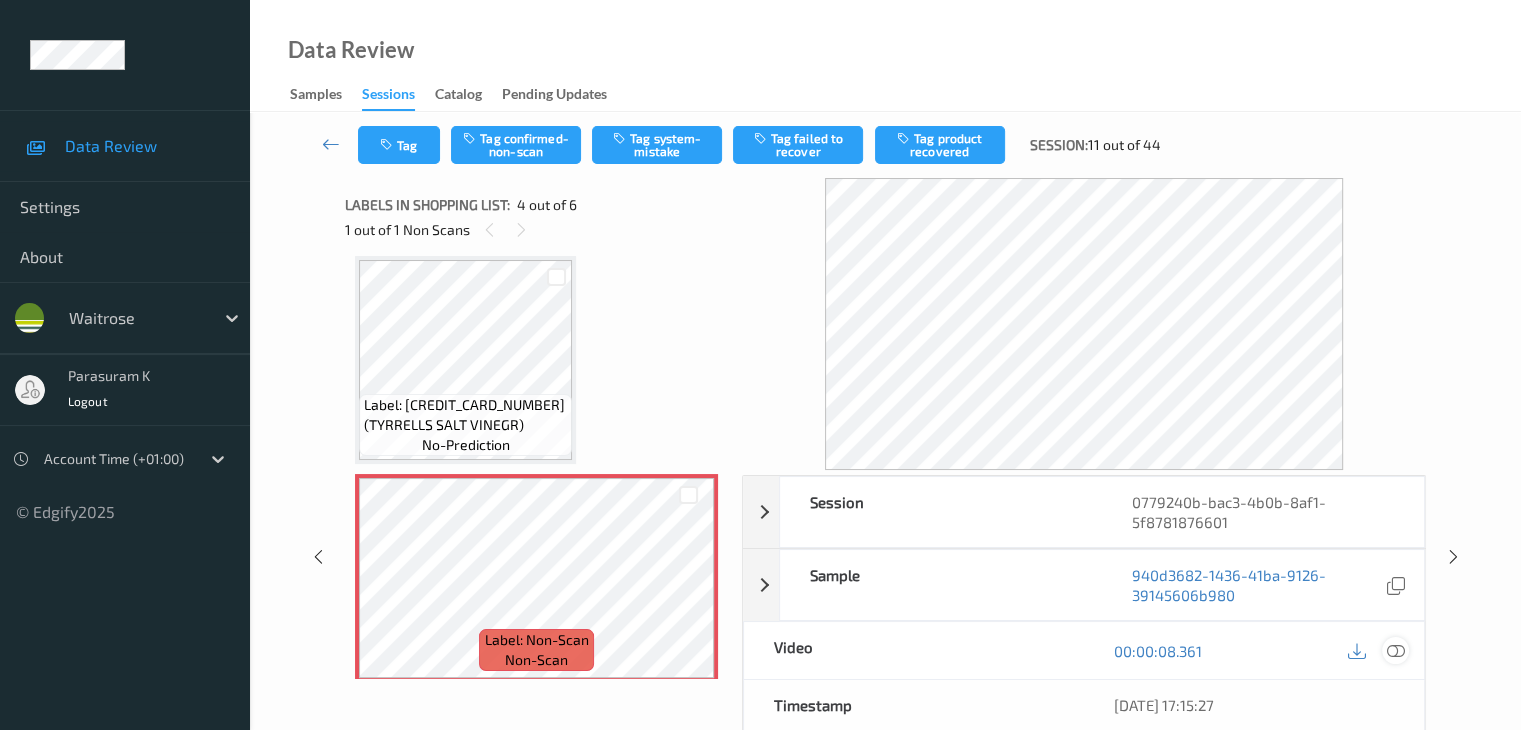 click at bounding box center (1395, 651) 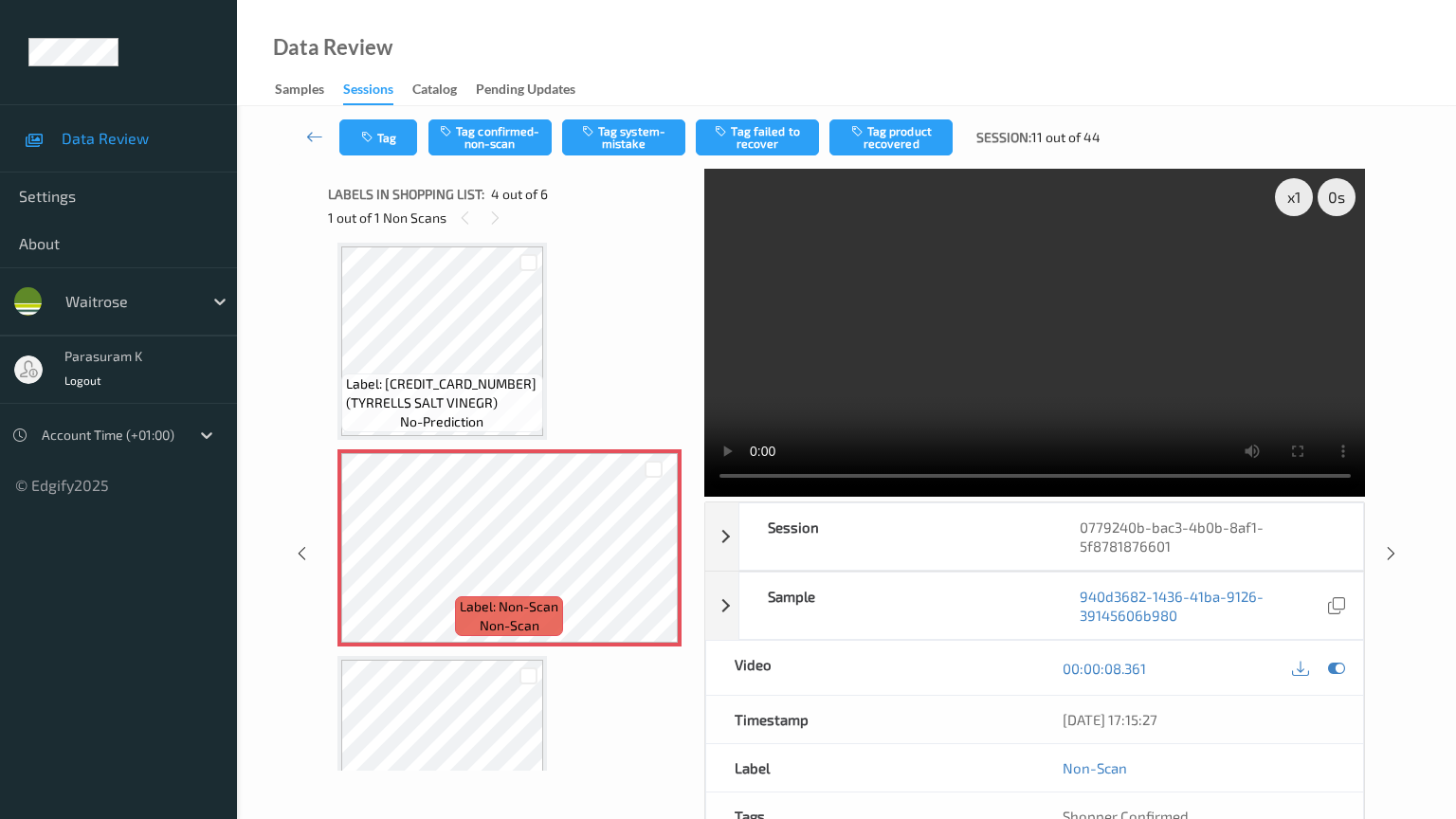 type 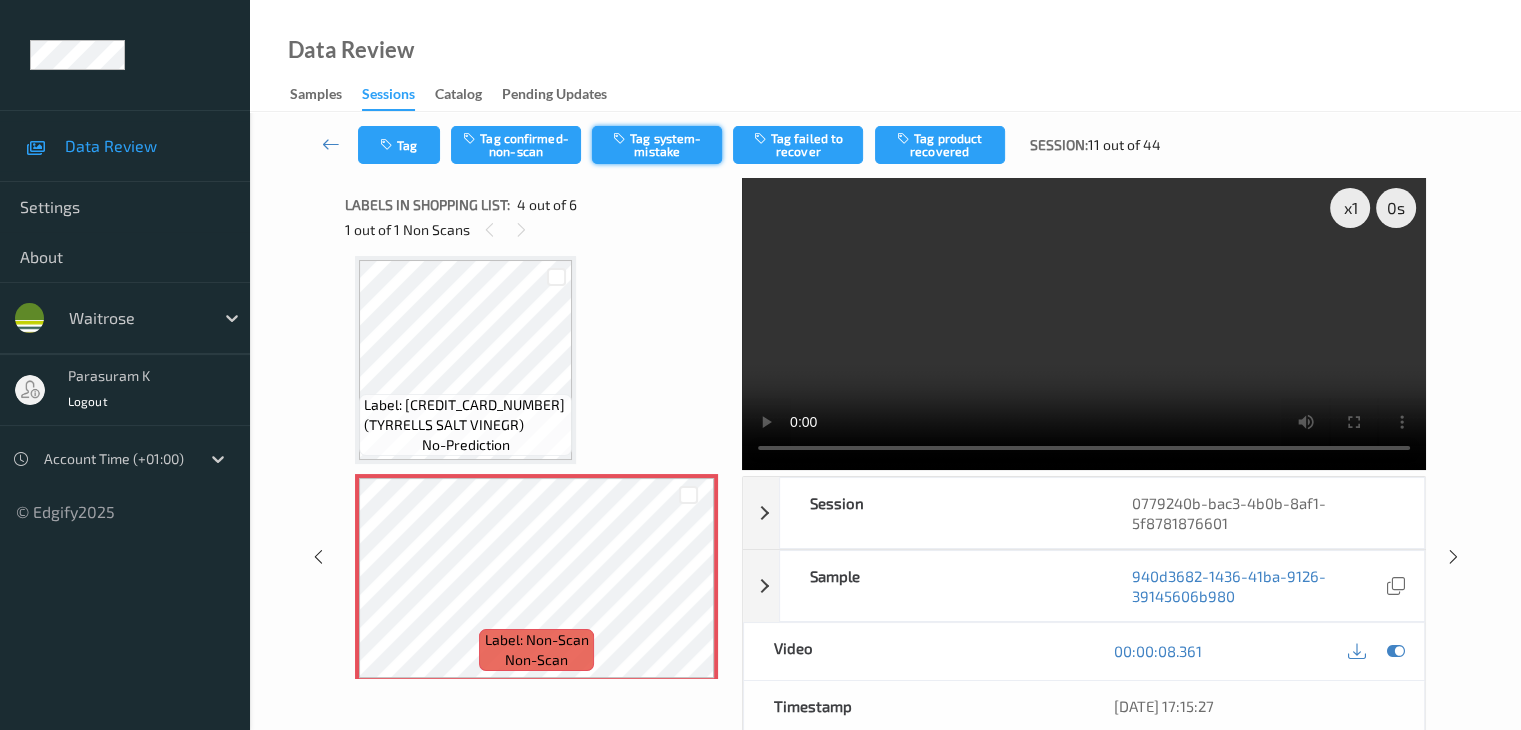 click on "Tag   system-mistake" at bounding box center [657, 145] 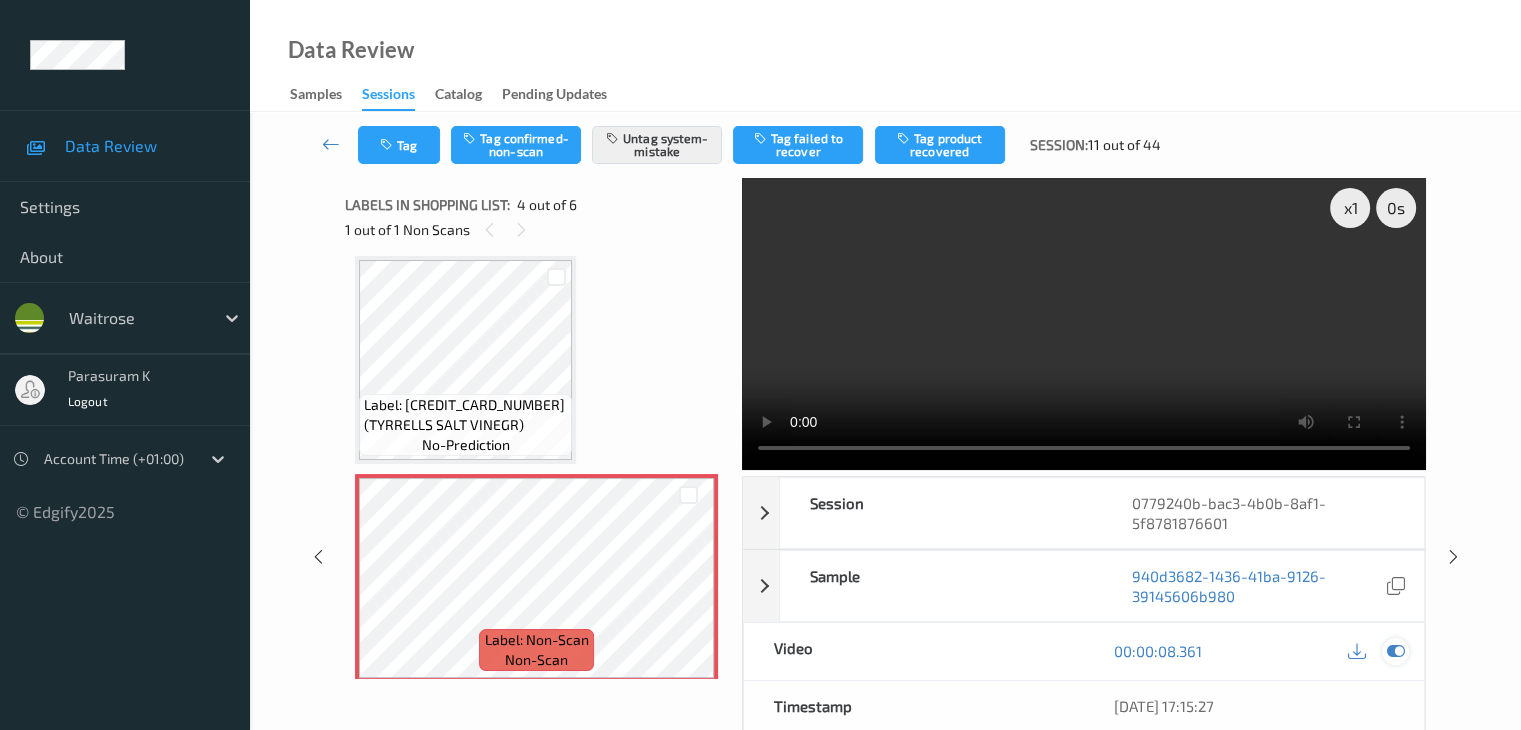 click at bounding box center [1395, 651] 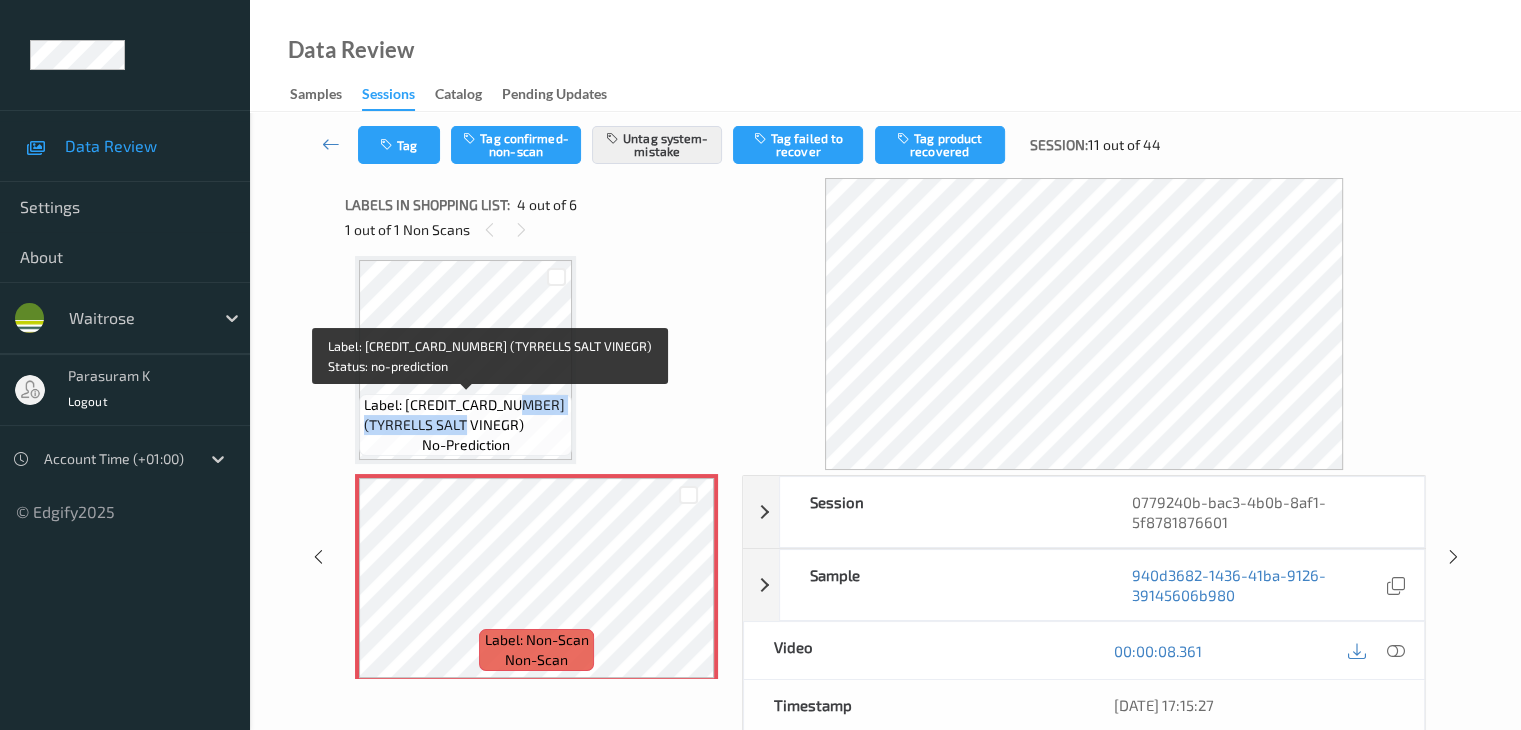 drag, startPoint x: 367, startPoint y: 423, endPoint x: 516, endPoint y: 430, distance: 149.16434 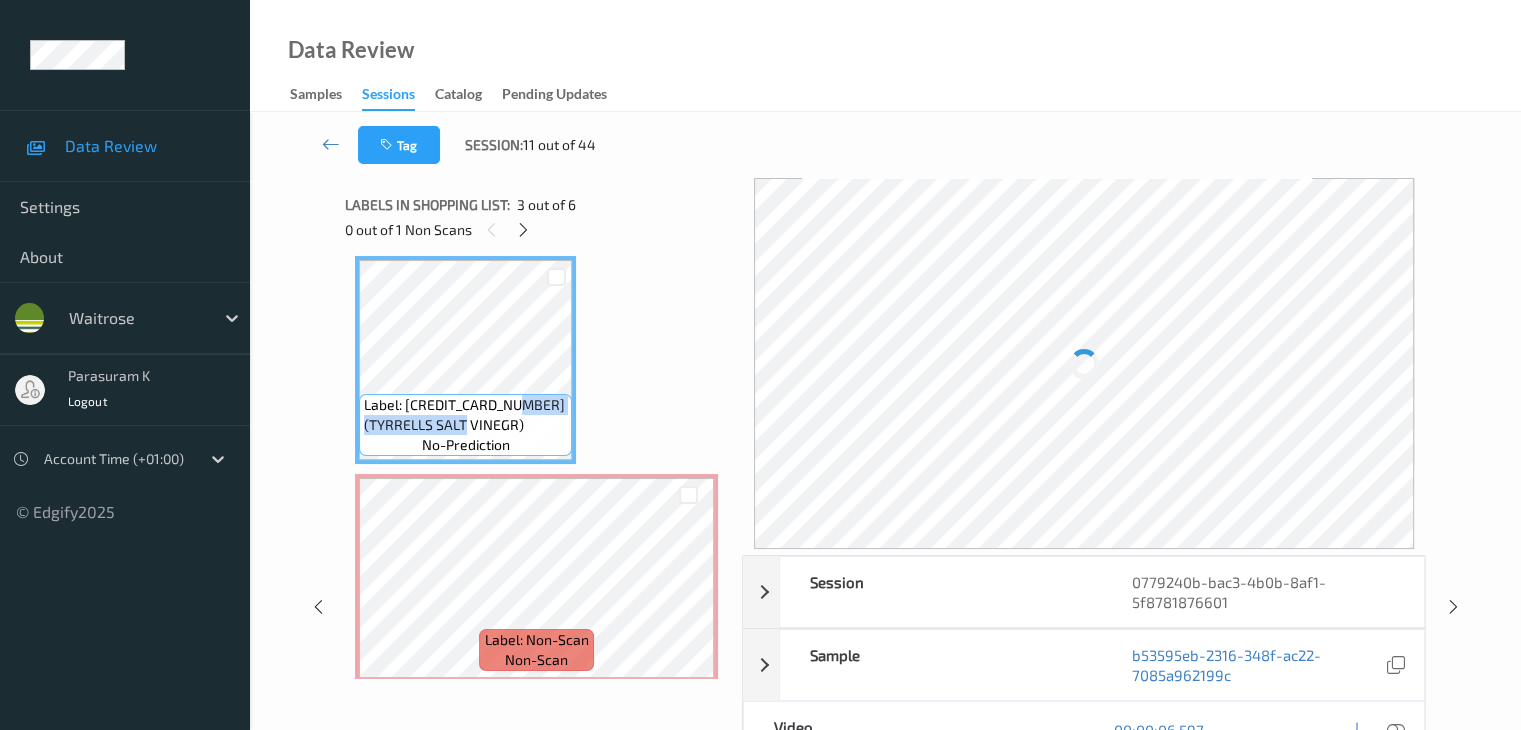 copy on "TYRRELLS SALT VINEGR" 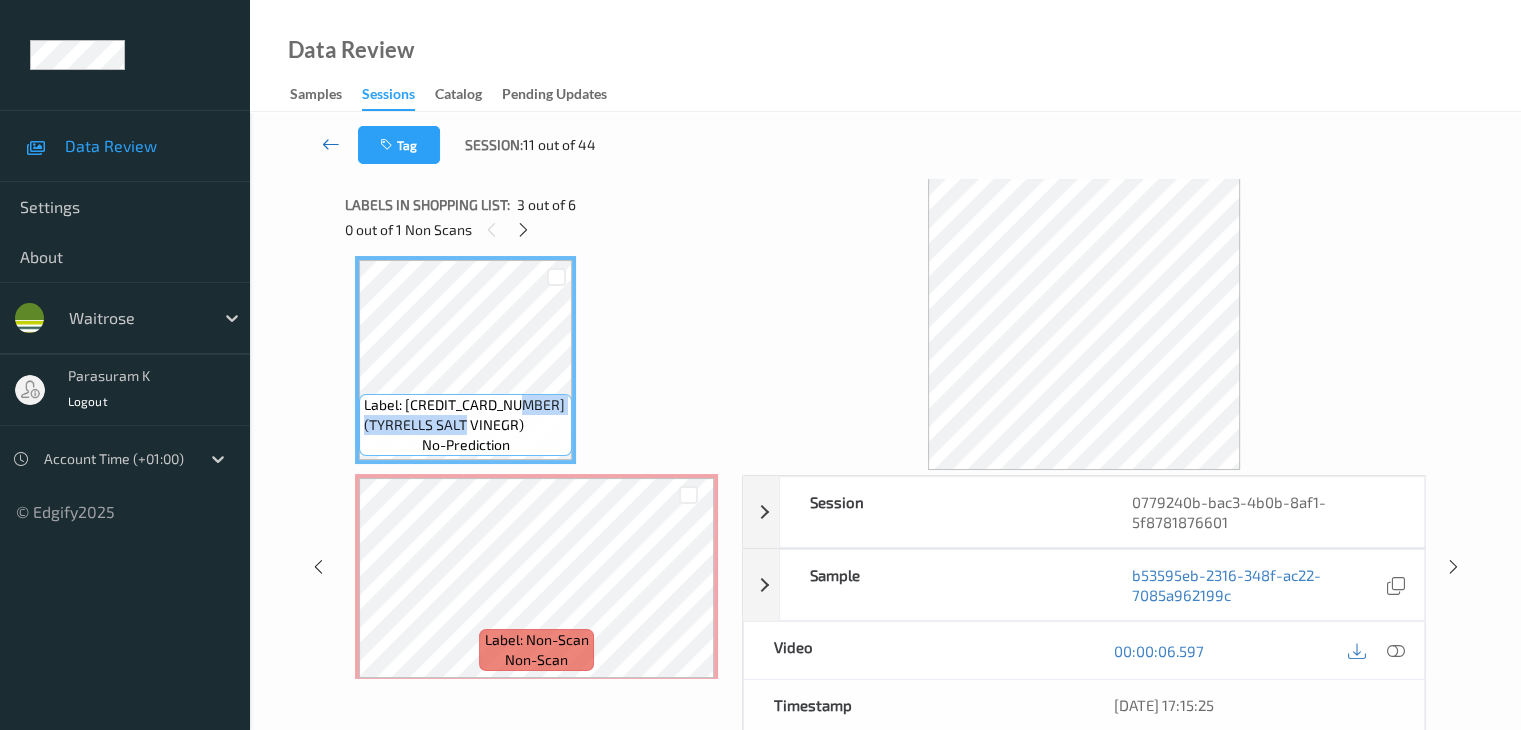 click at bounding box center [331, 144] 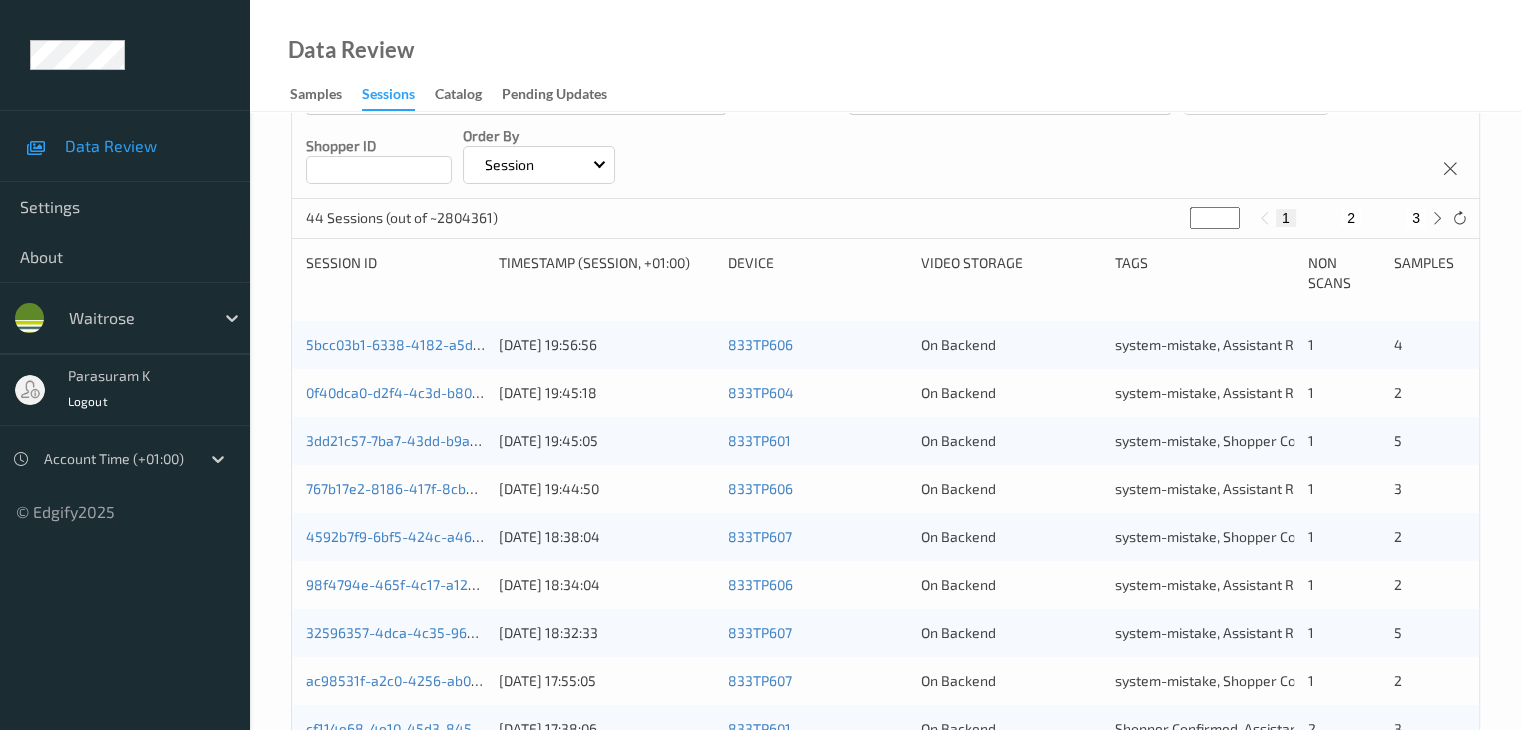 scroll, scrollTop: 500, scrollLeft: 0, axis: vertical 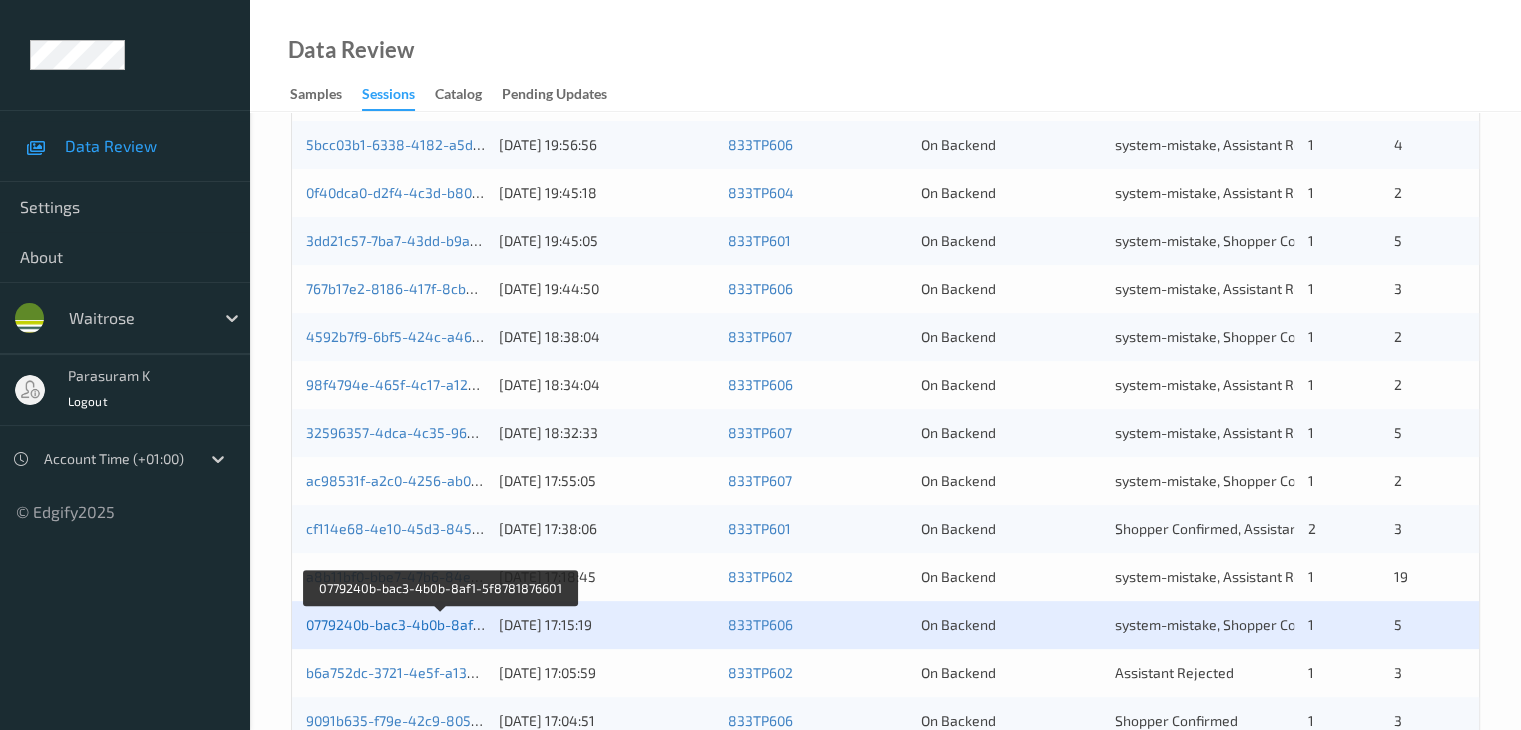 click on "0779240b-bac3-4b0b-8af1-5f8781876601" at bounding box center (440, 624) 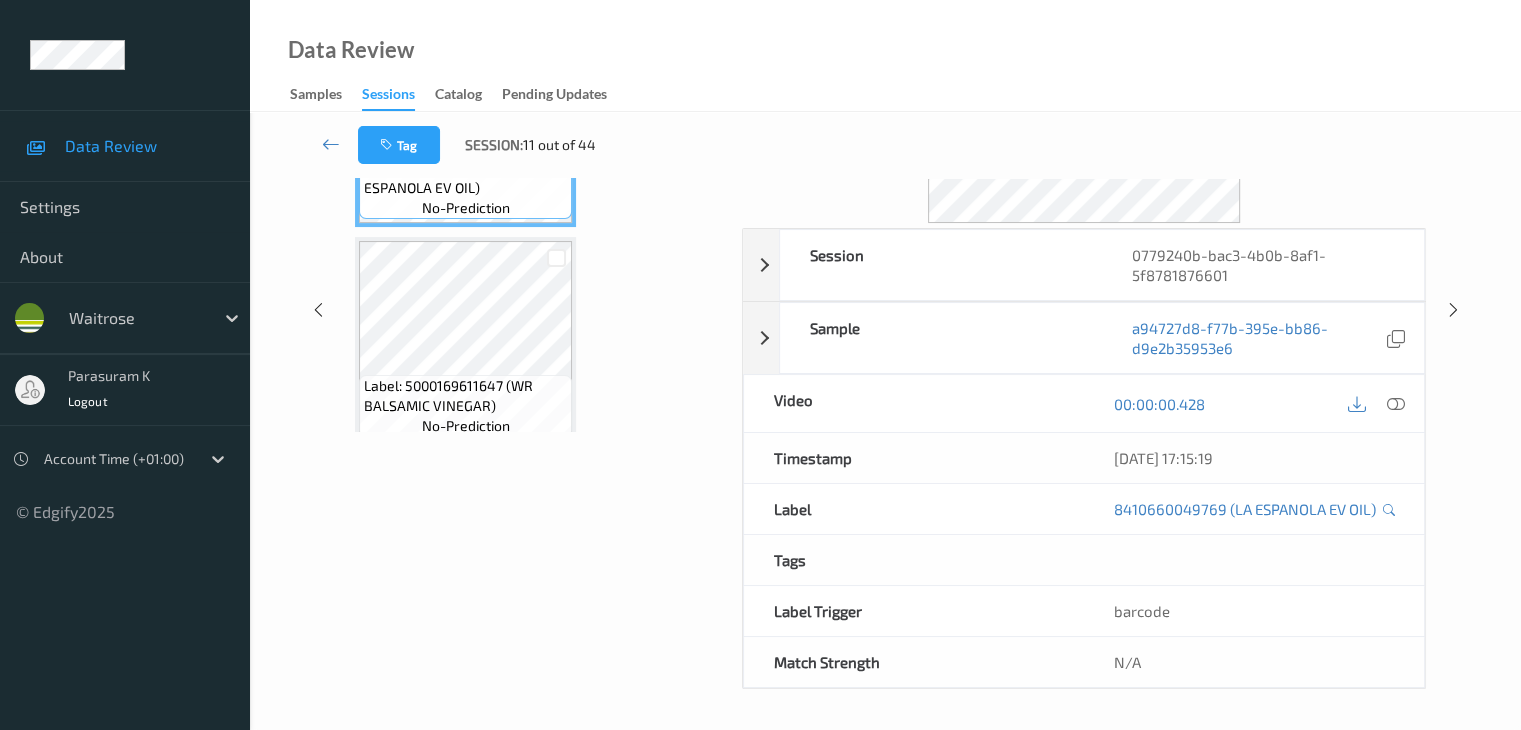 scroll, scrollTop: 0, scrollLeft: 0, axis: both 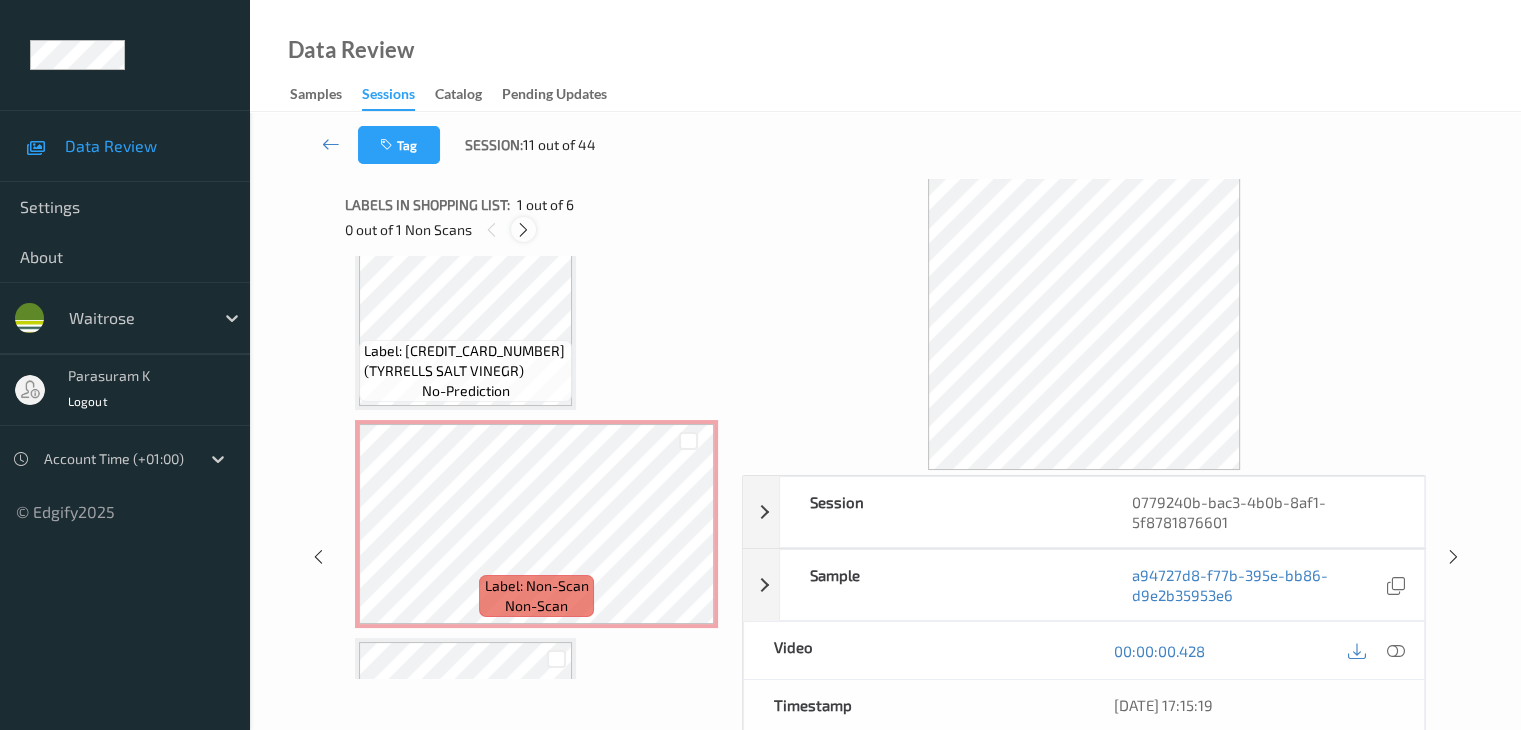 click at bounding box center (523, 230) 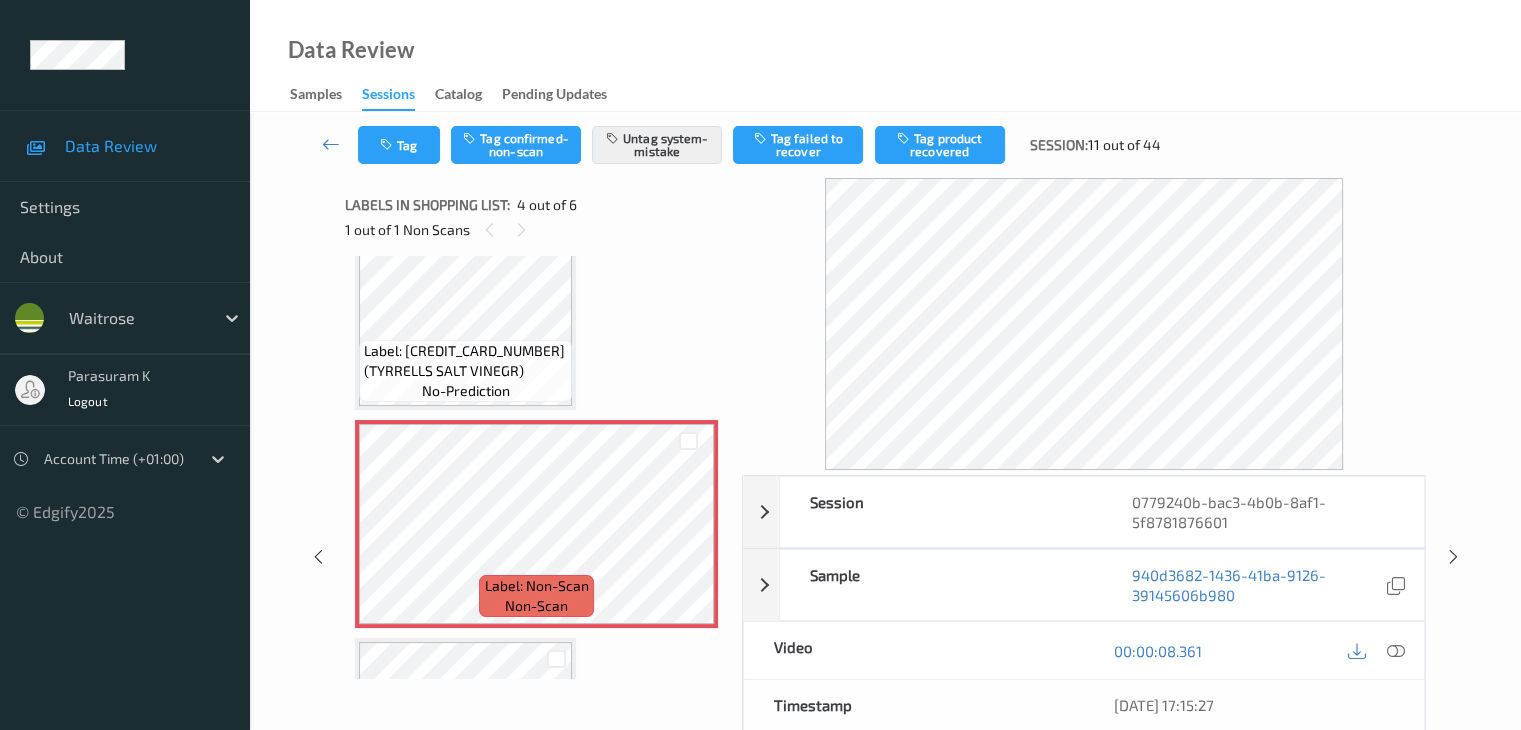scroll, scrollTop: 446, scrollLeft: 0, axis: vertical 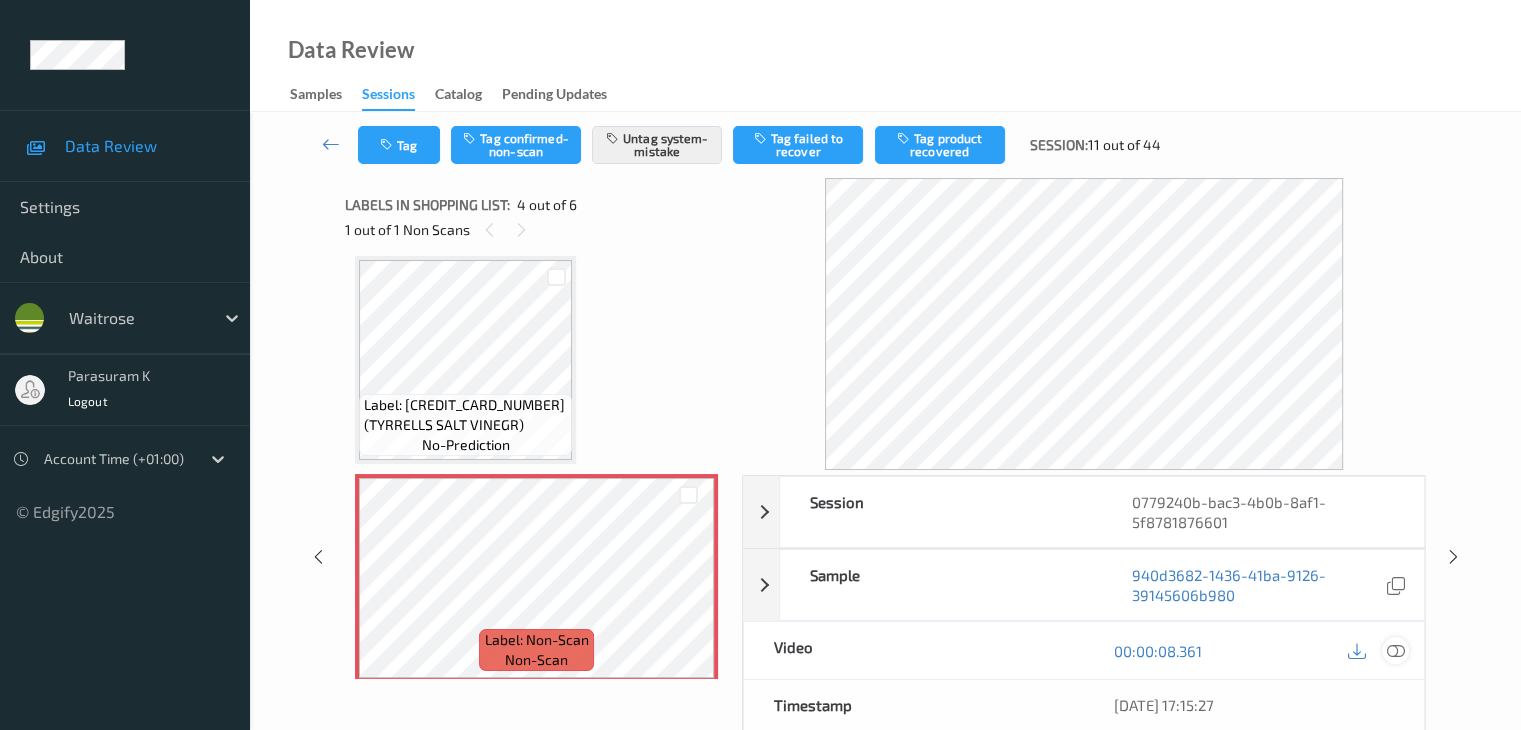 click at bounding box center (1395, 651) 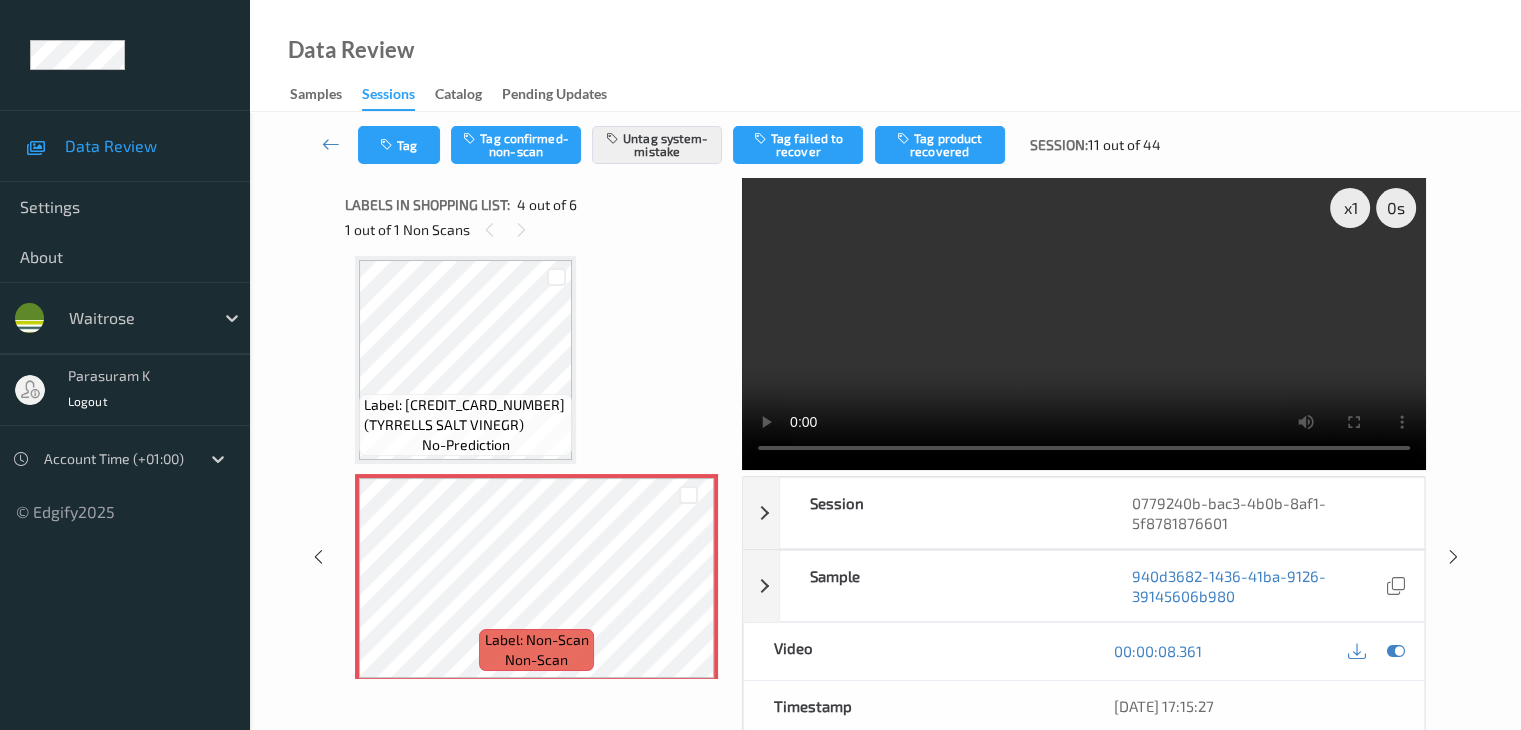 click at bounding box center (1084, 324) 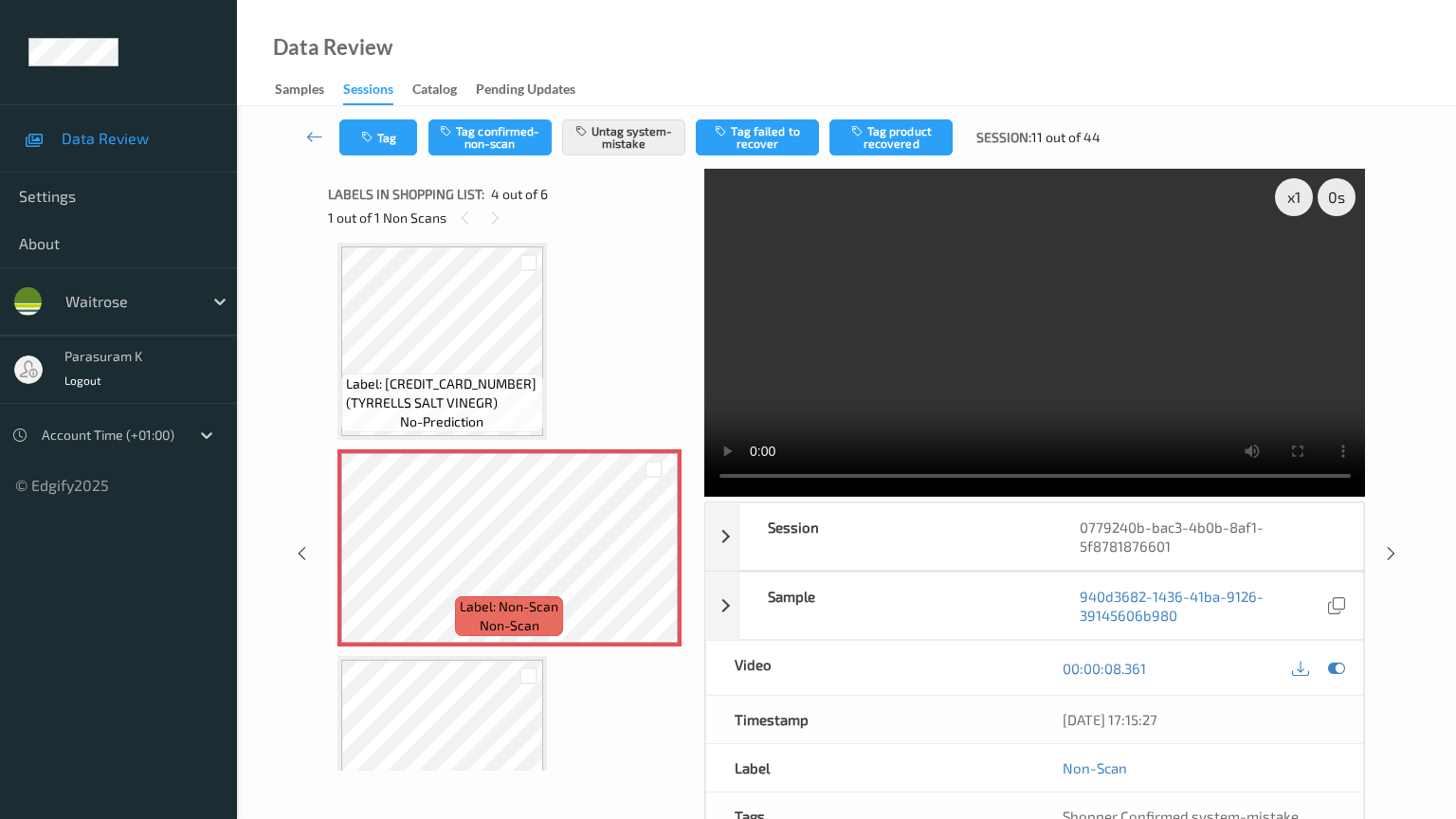 type 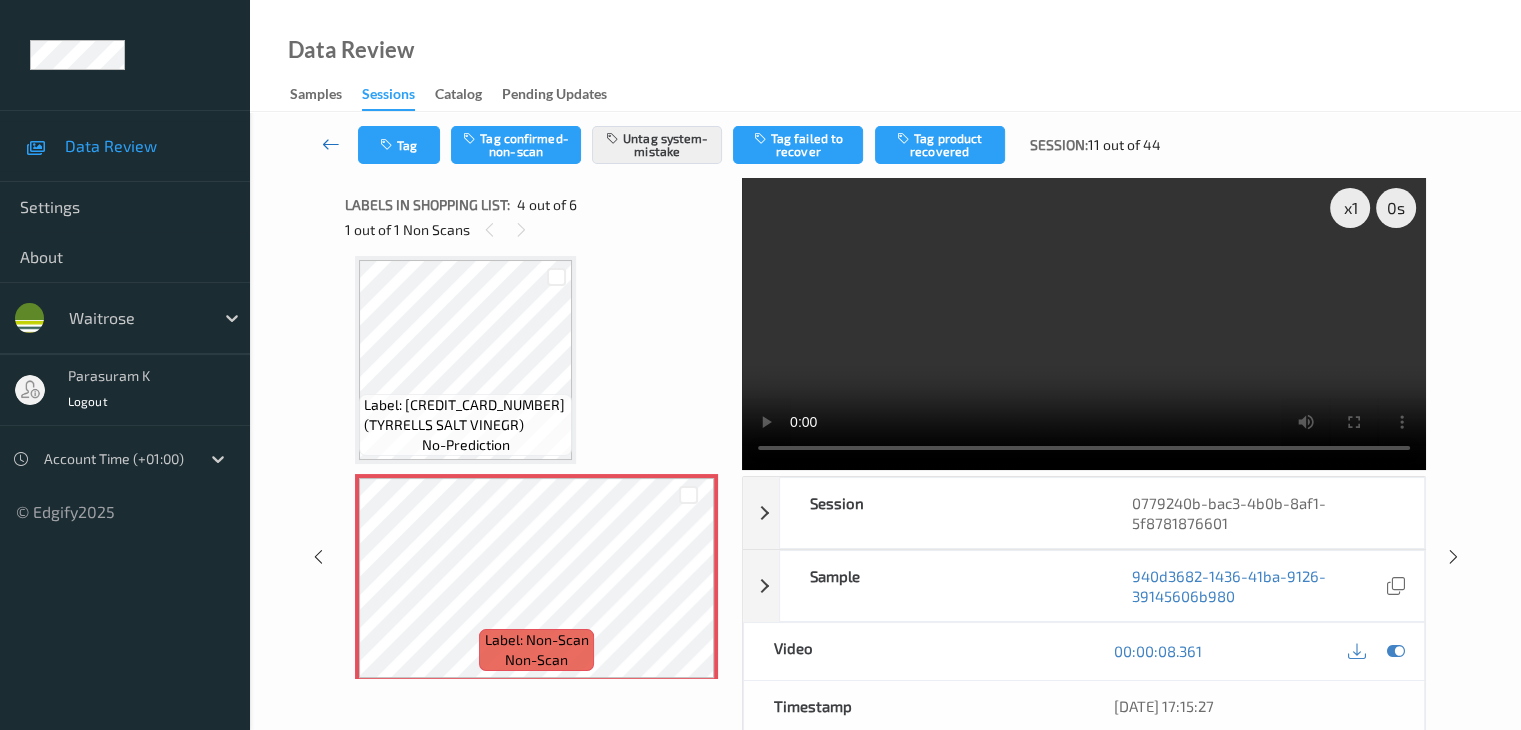 click at bounding box center (331, 144) 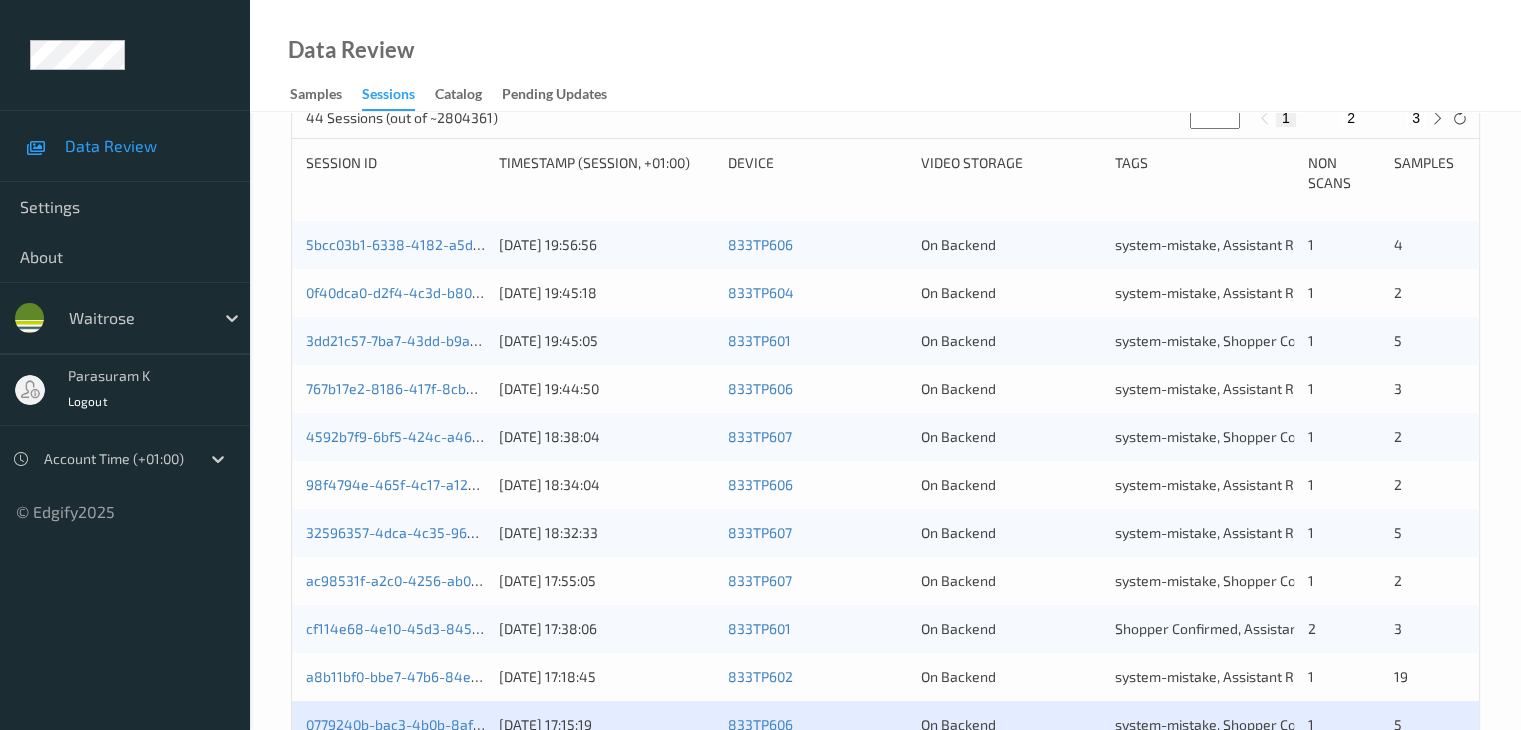 scroll, scrollTop: 600, scrollLeft: 0, axis: vertical 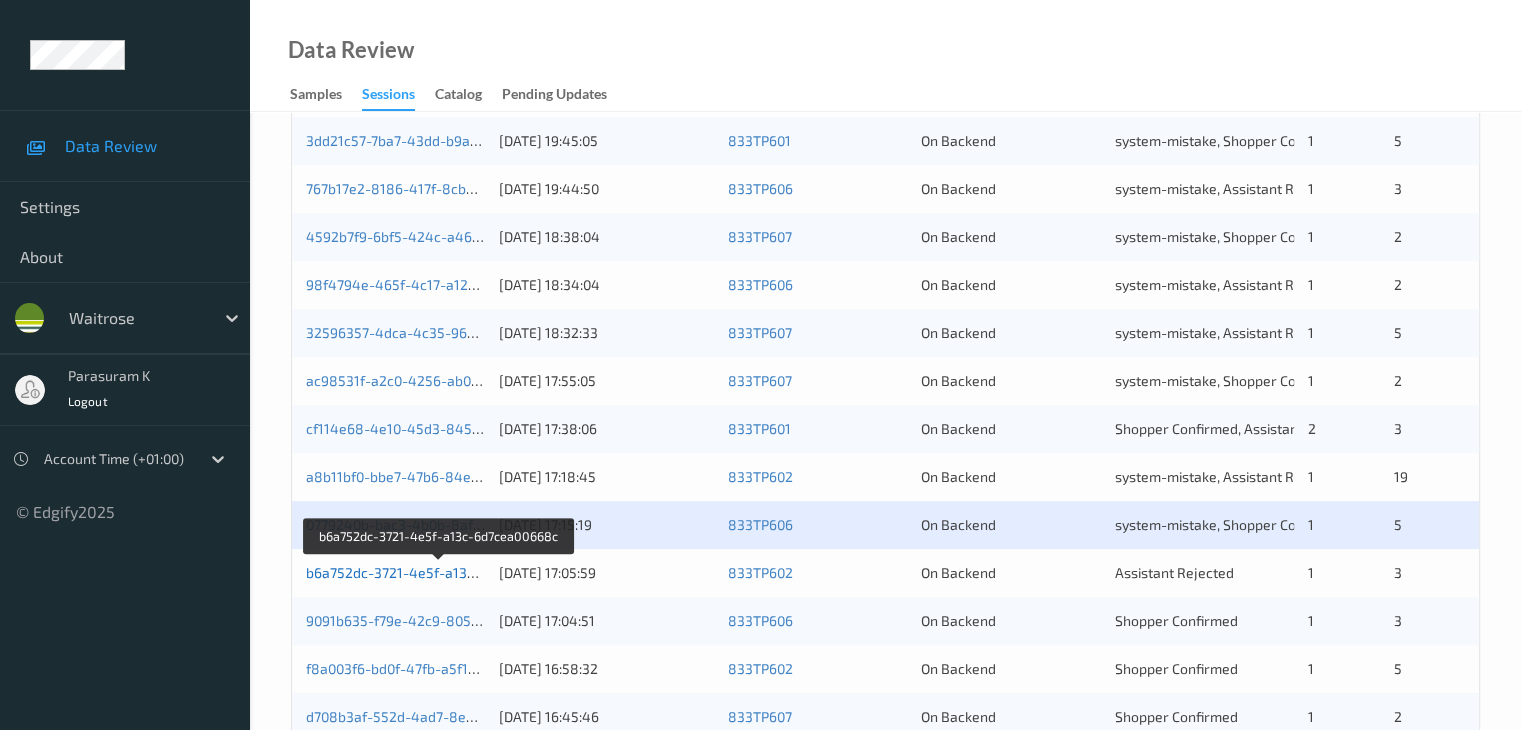 click on "b6a752dc-3721-4e5f-a13c-6d7cea00668c" at bounding box center [440, 572] 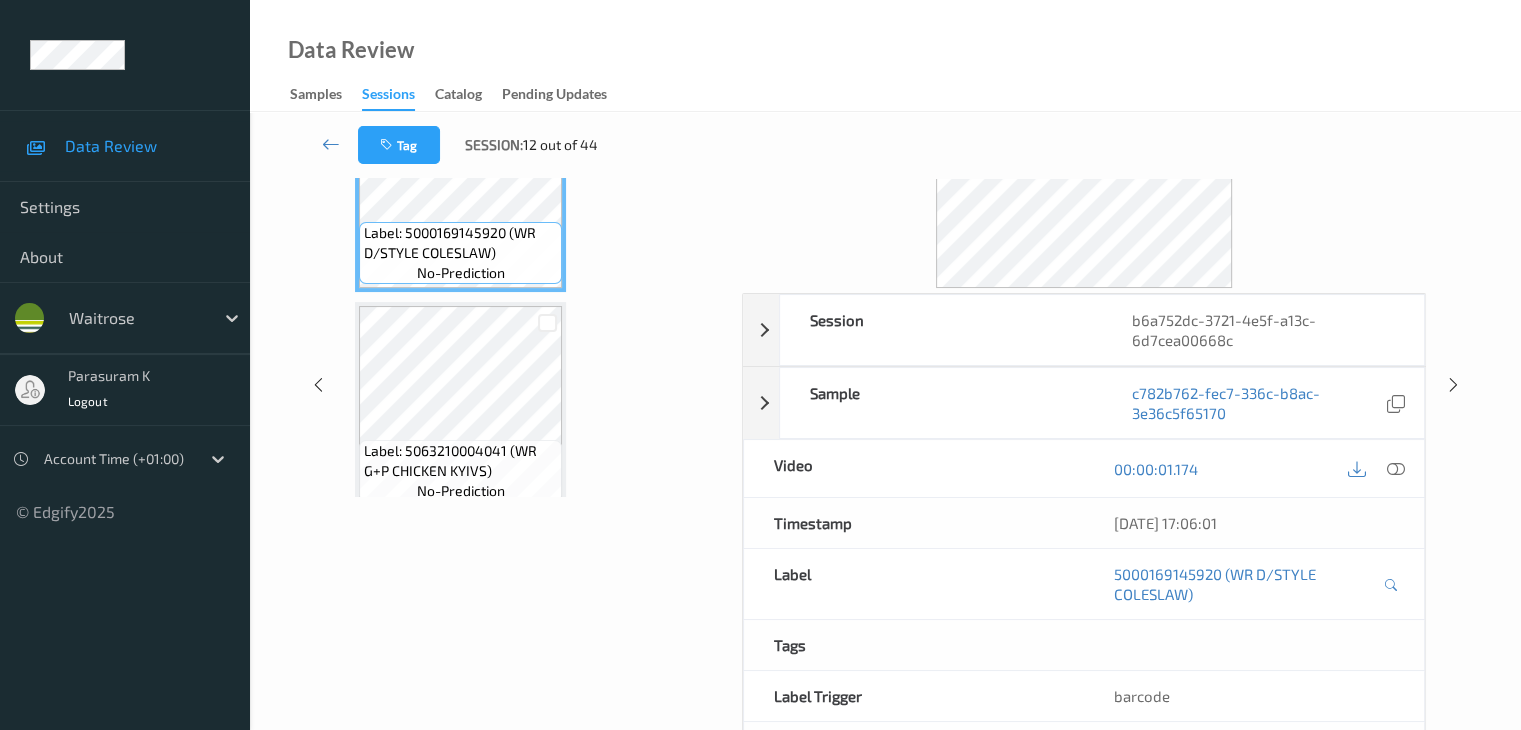scroll, scrollTop: 0, scrollLeft: 0, axis: both 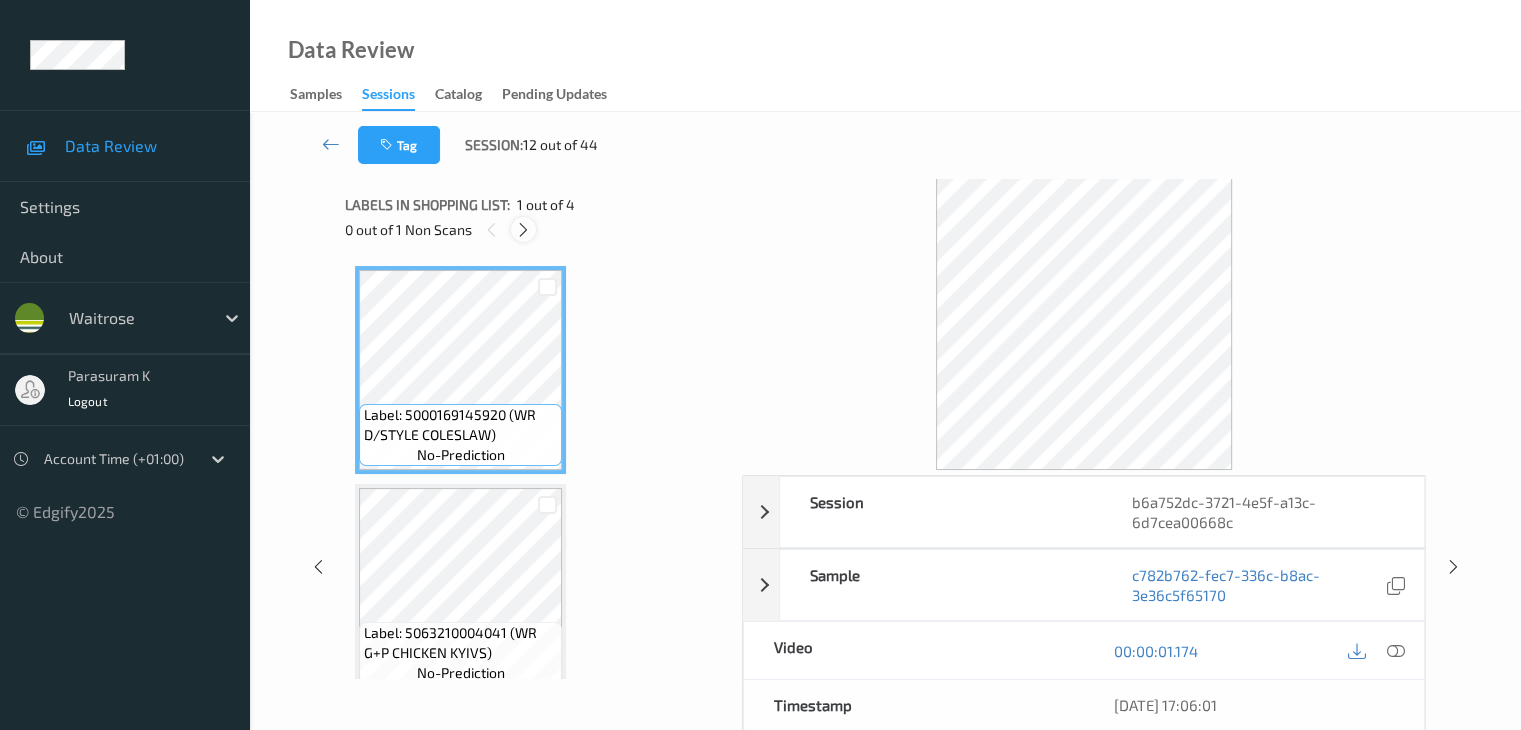 click at bounding box center [523, 230] 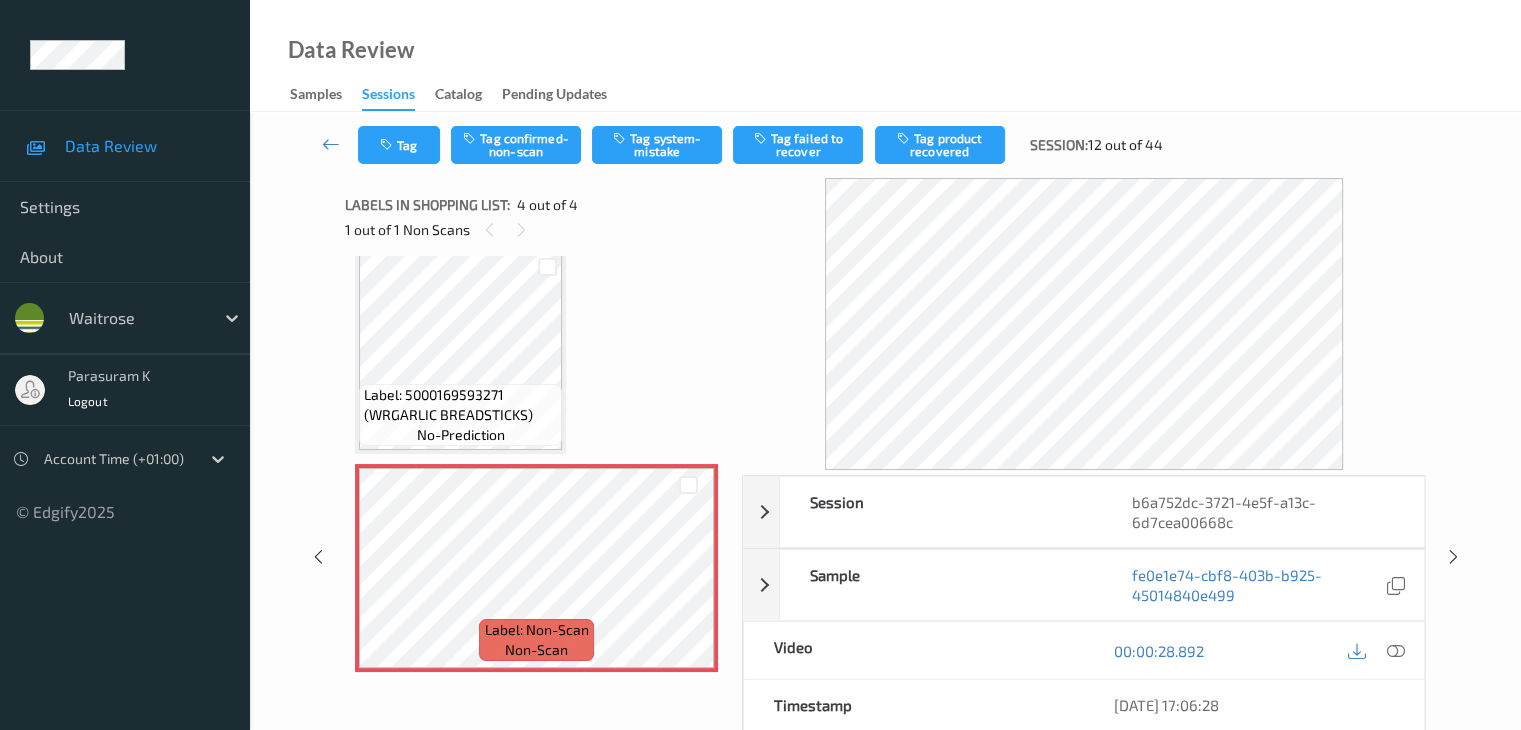 scroll, scrollTop: 459, scrollLeft: 0, axis: vertical 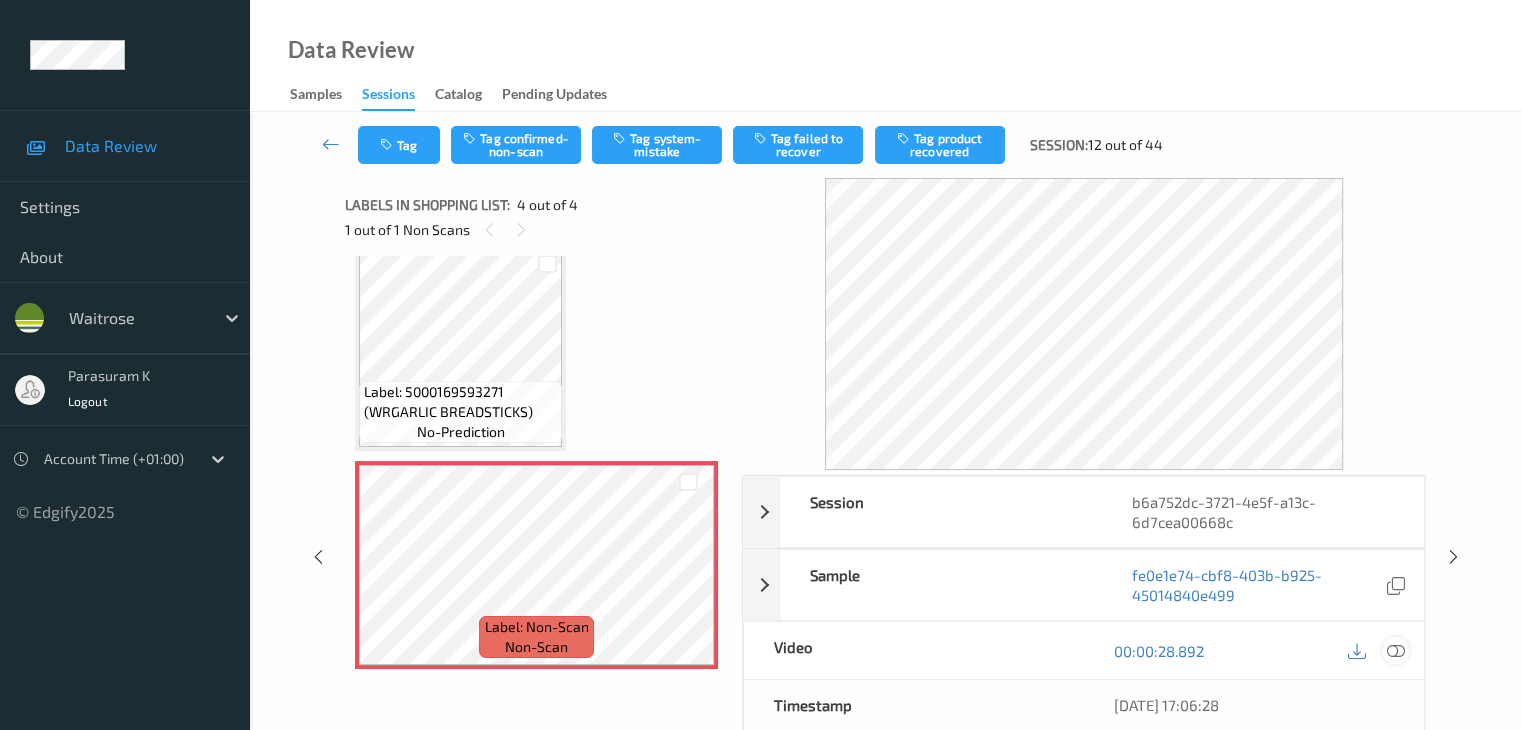click at bounding box center [1395, 651] 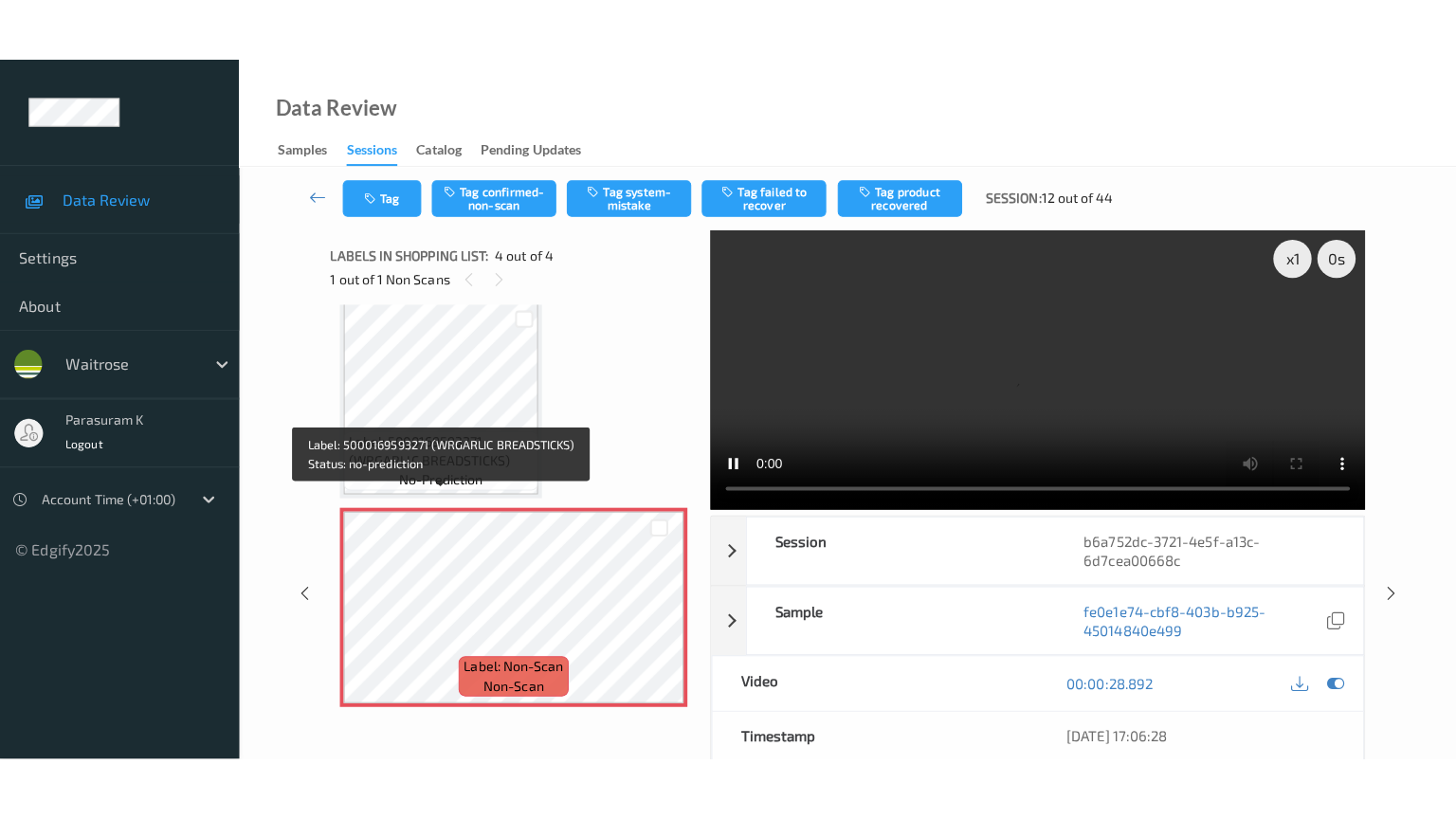 scroll, scrollTop: 435, scrollLeft: 0, axis: vertical 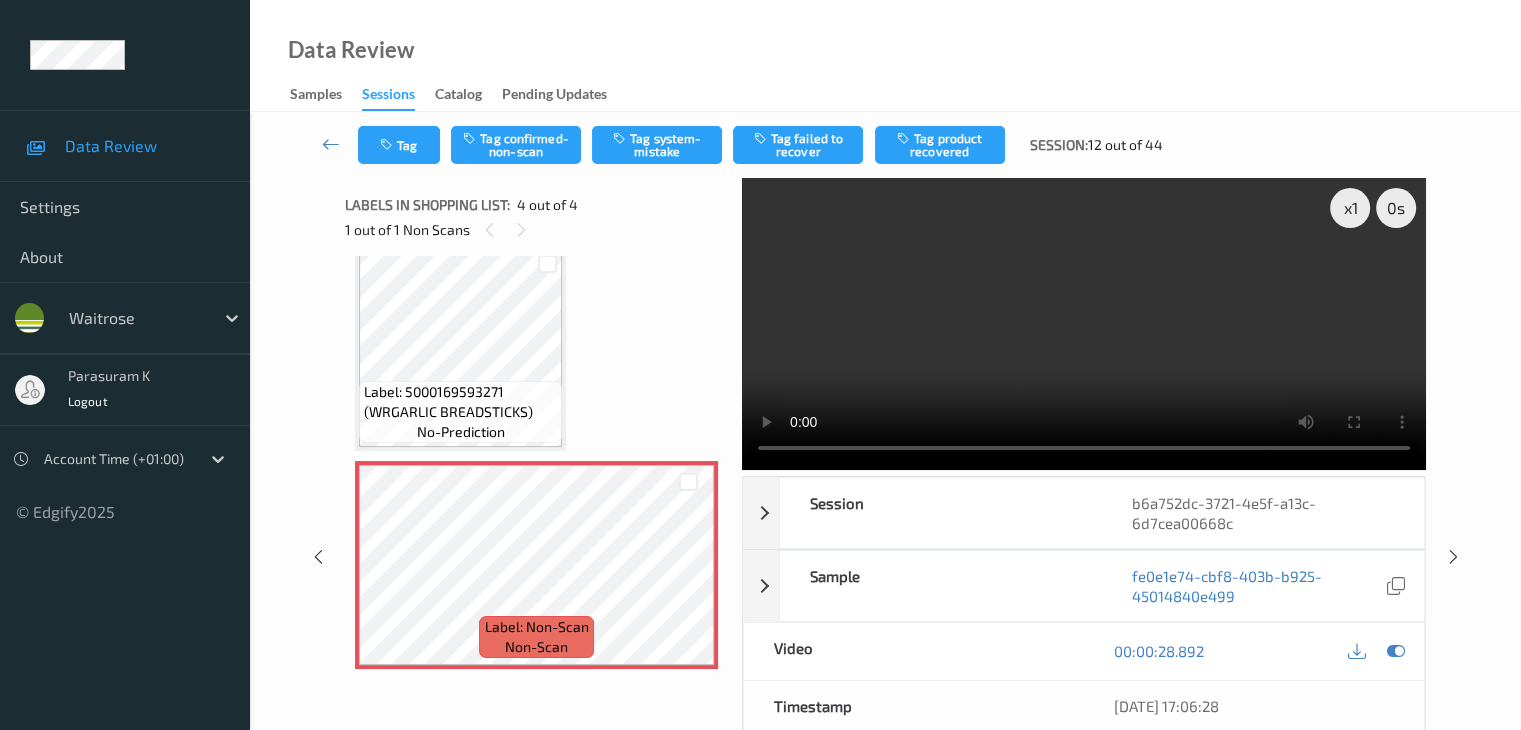click at bounding box center [1084, 324] 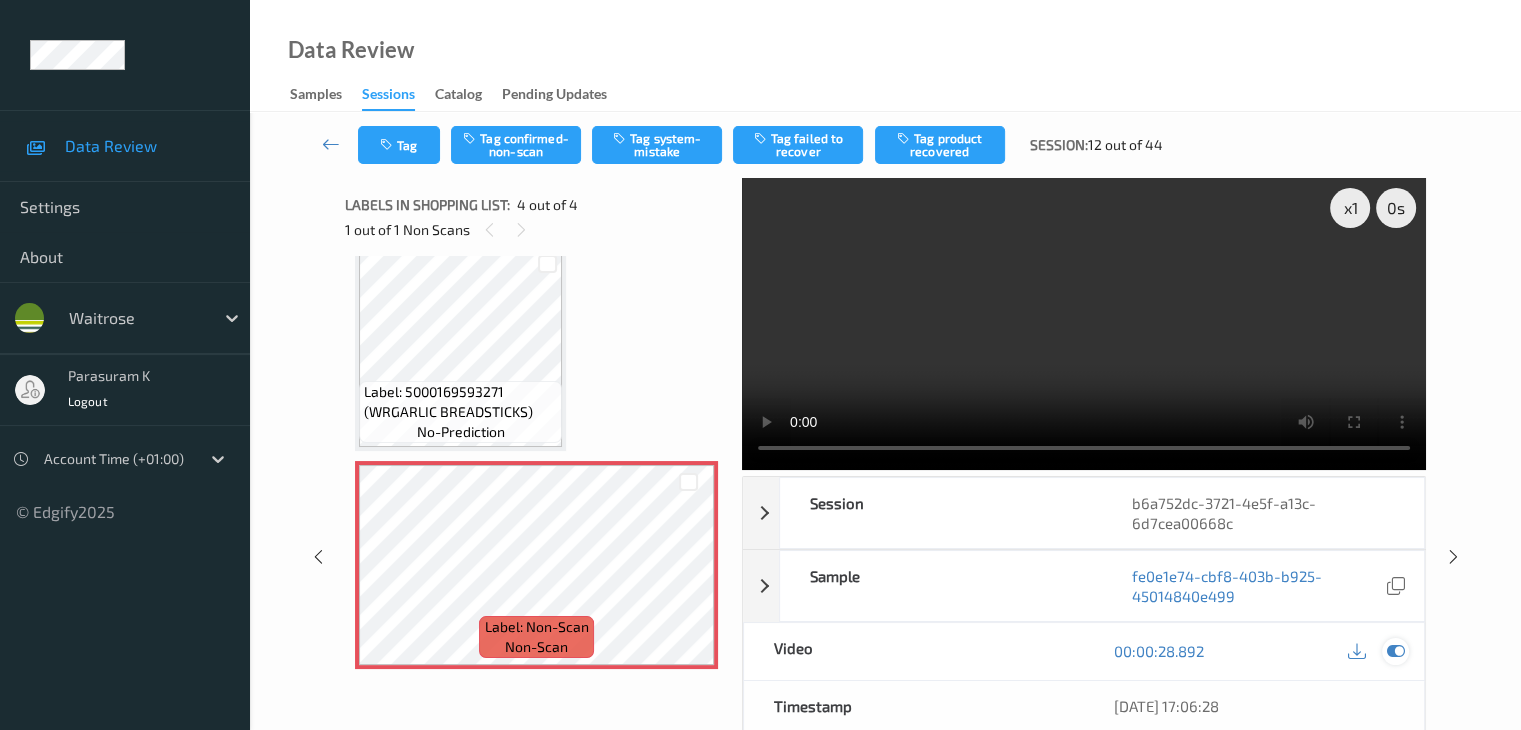 click at bounding box center (1395, 651) 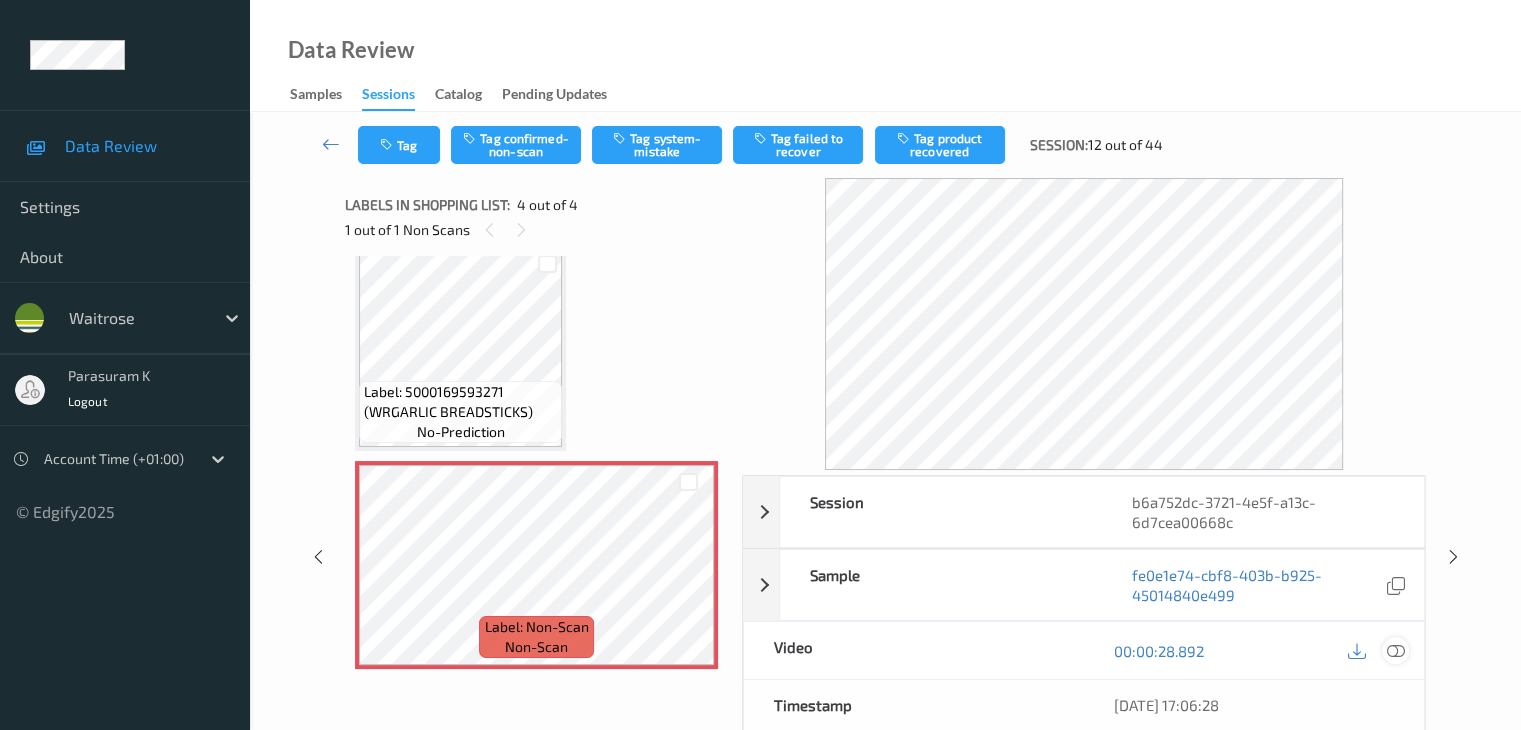click at bounding box center (1395, 651) 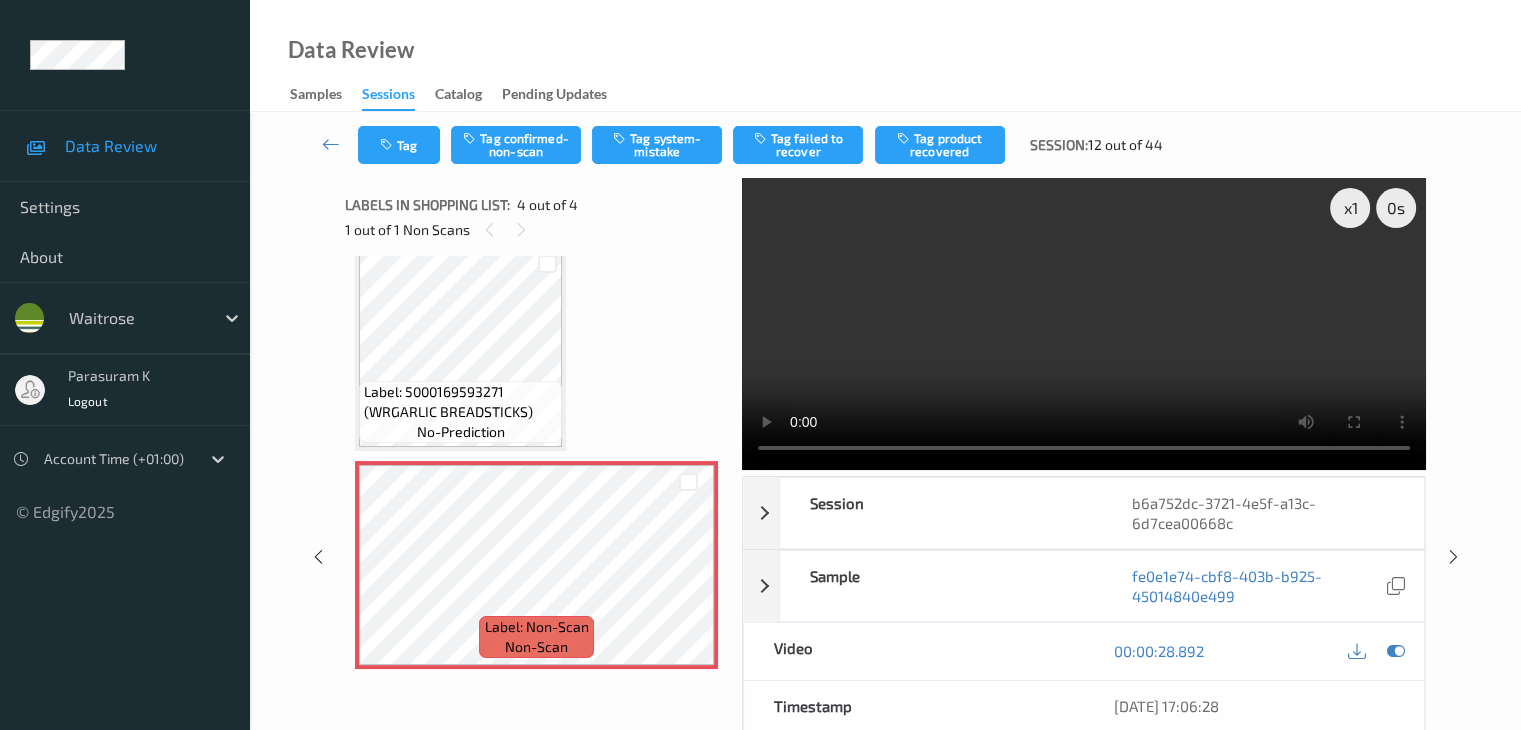 scroll, scrollTop: 325, scrollLeft: 0, axis: vertical 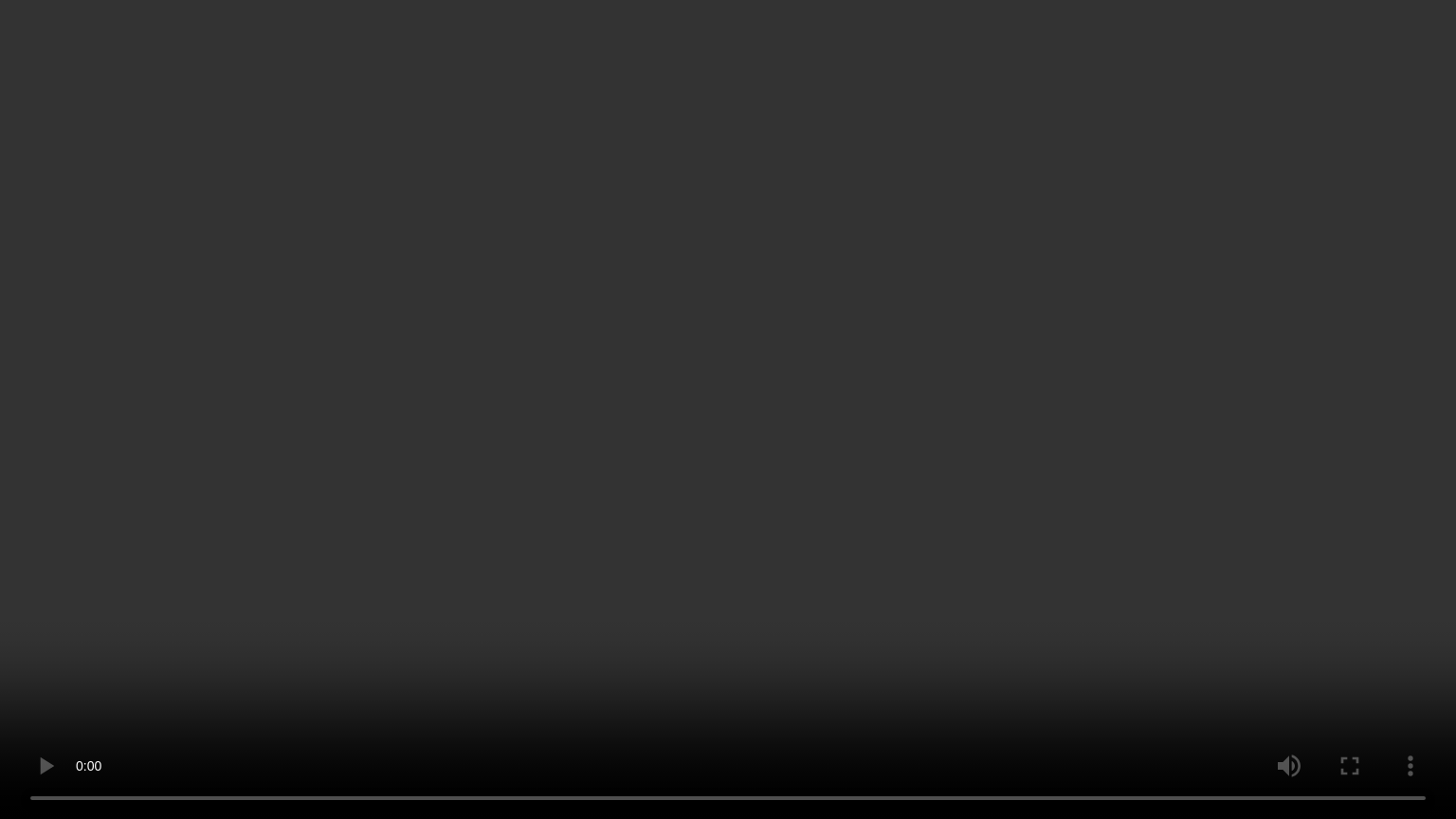 type 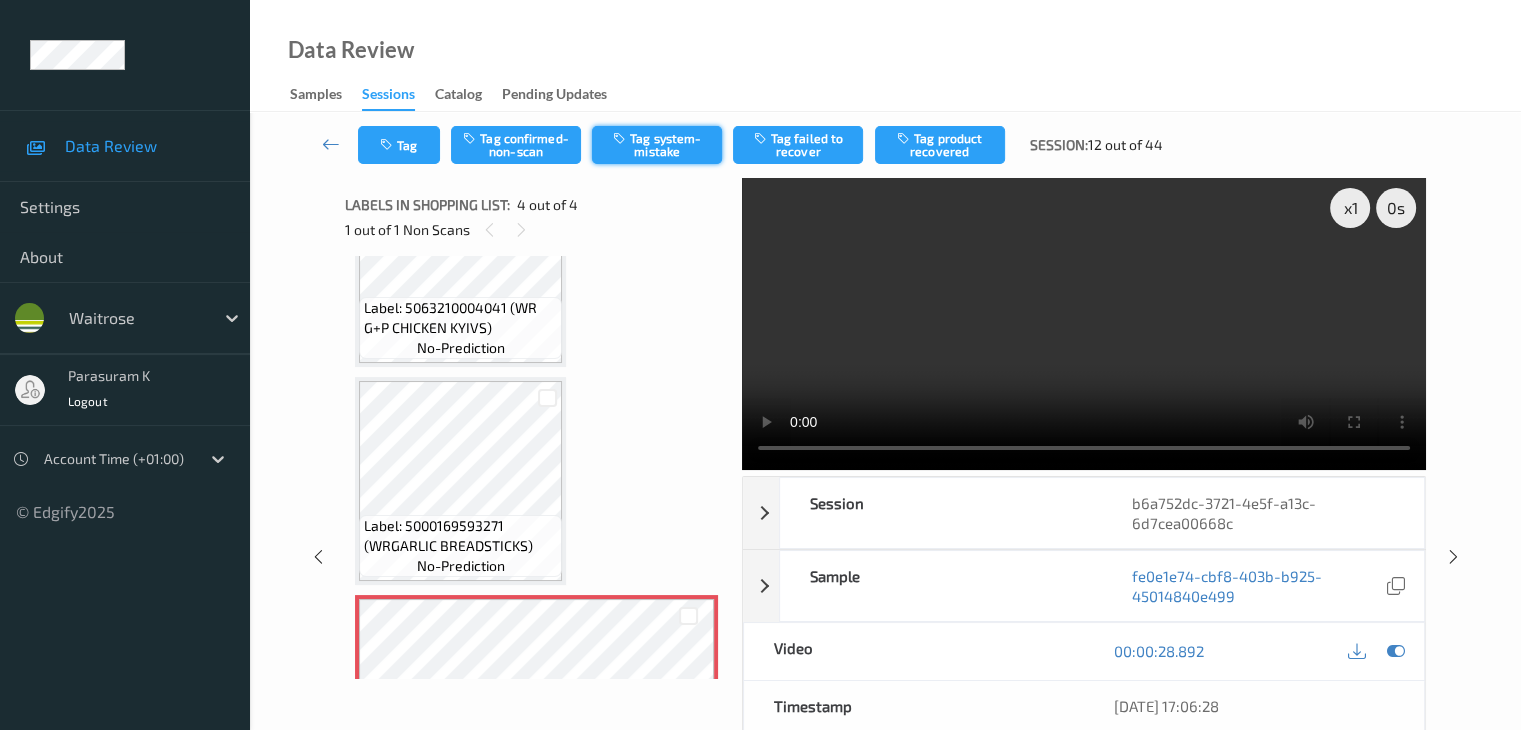 click at bounding box center [621, 138] 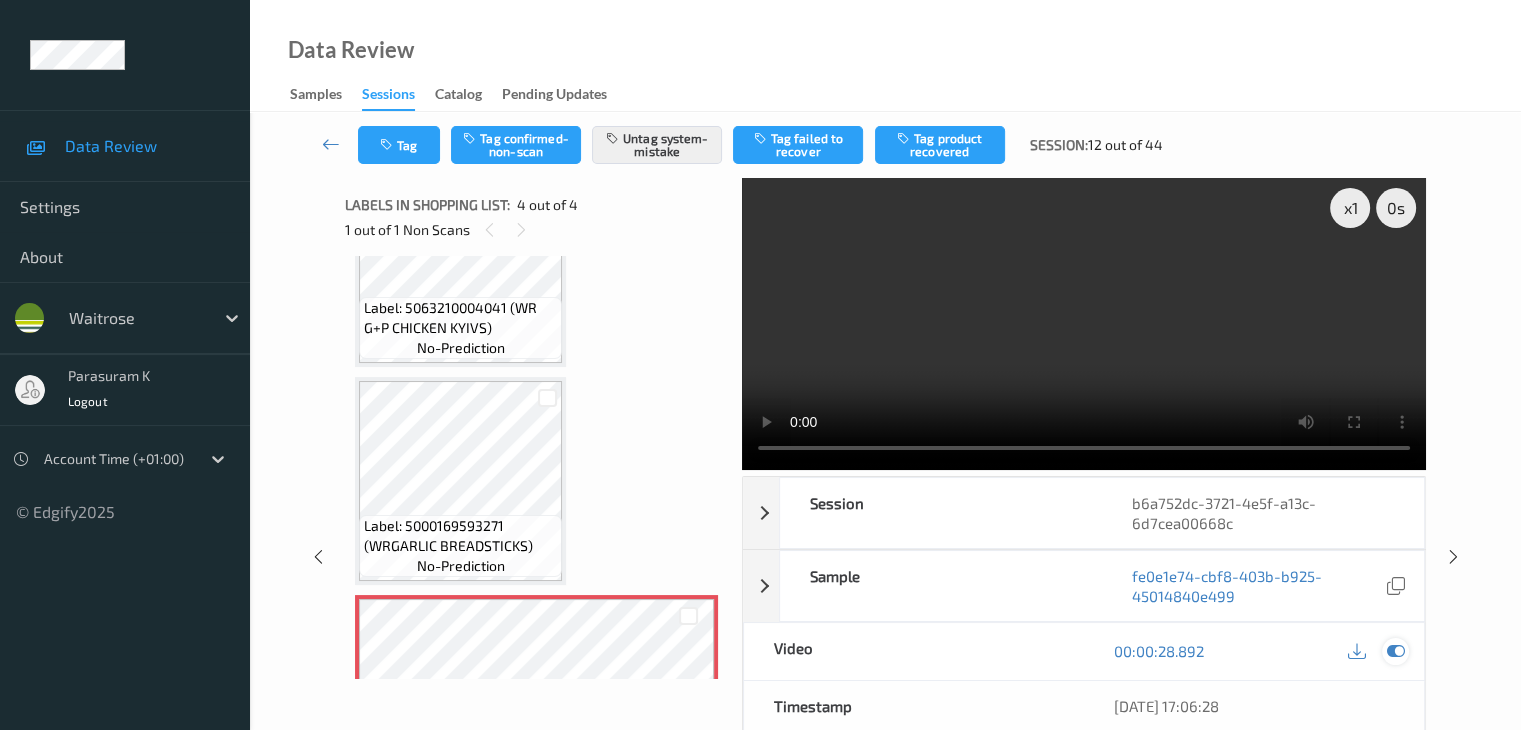 click at bounding box center [1395, 651] 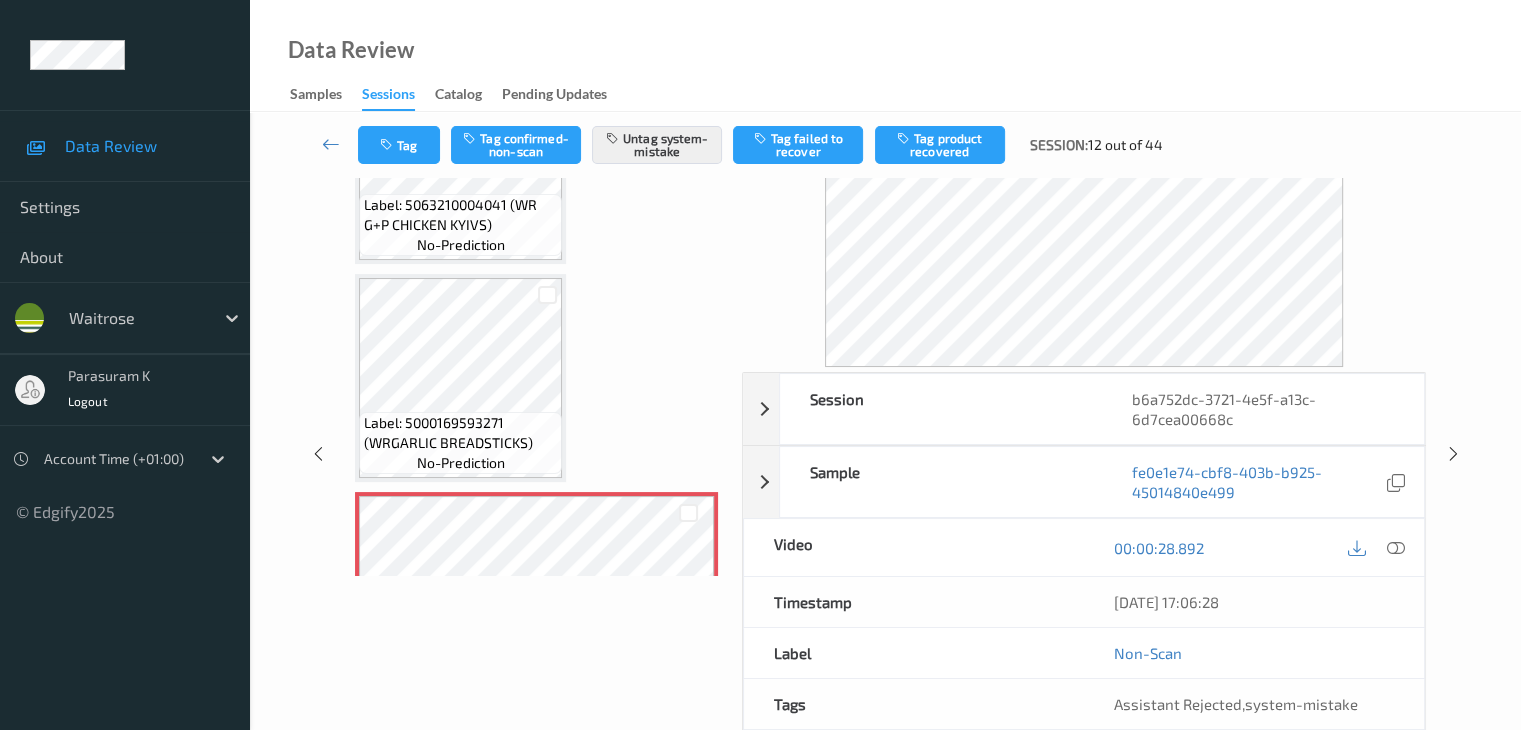 scroll, scrollTop: 100, scrollLeft: 0, axis: vertical 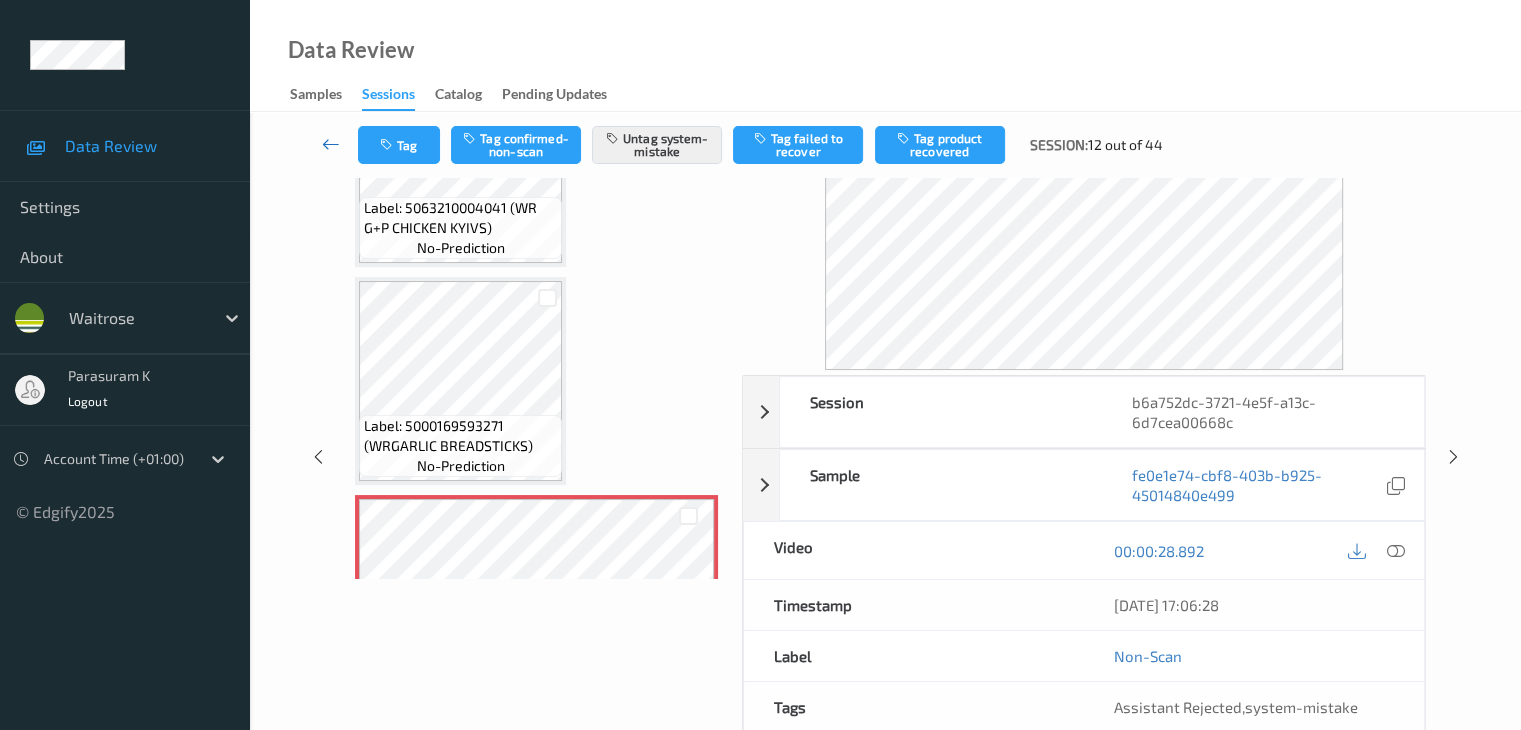 click at bounding box center [331, 144] 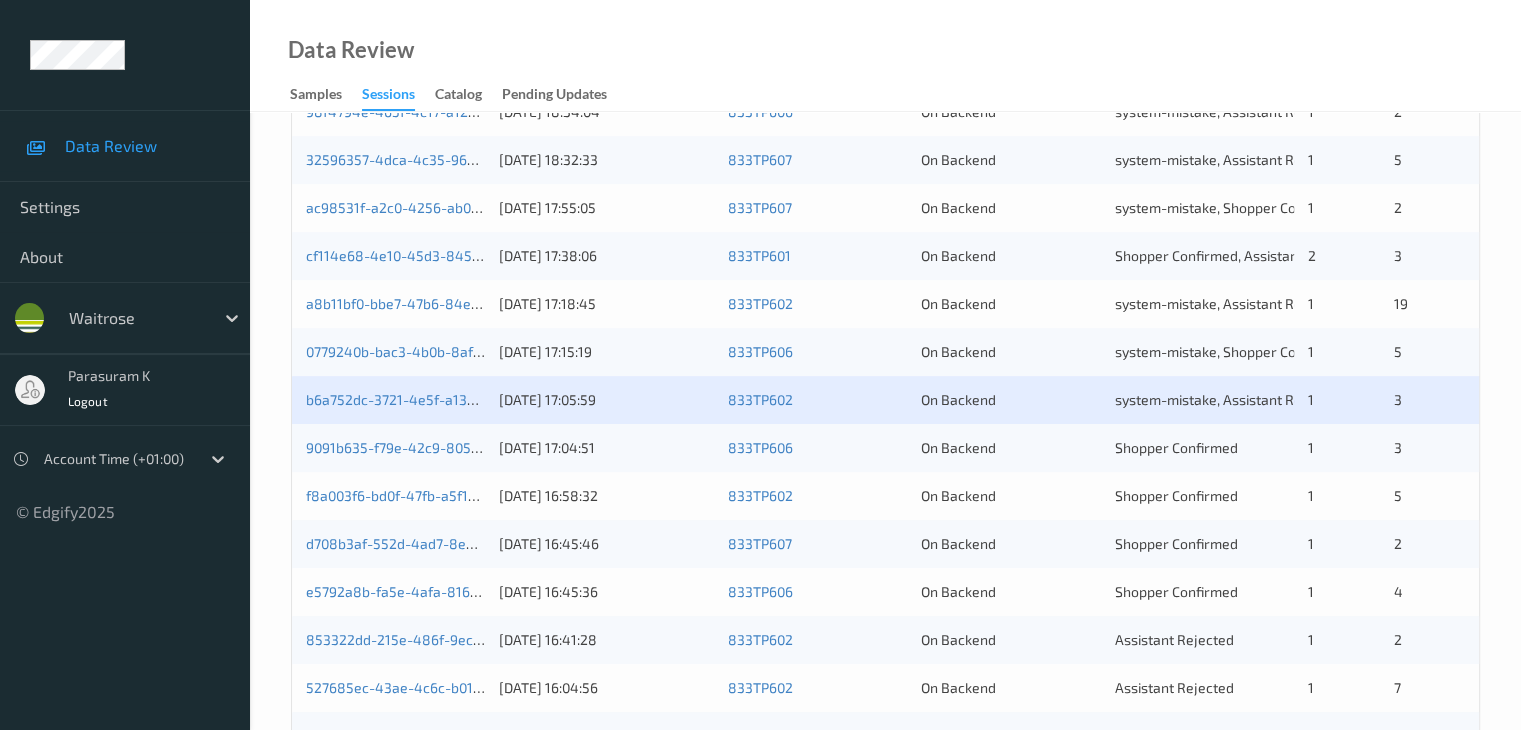 scroll, scrollTop: 900, scrollLeft: 0, axis: vertical 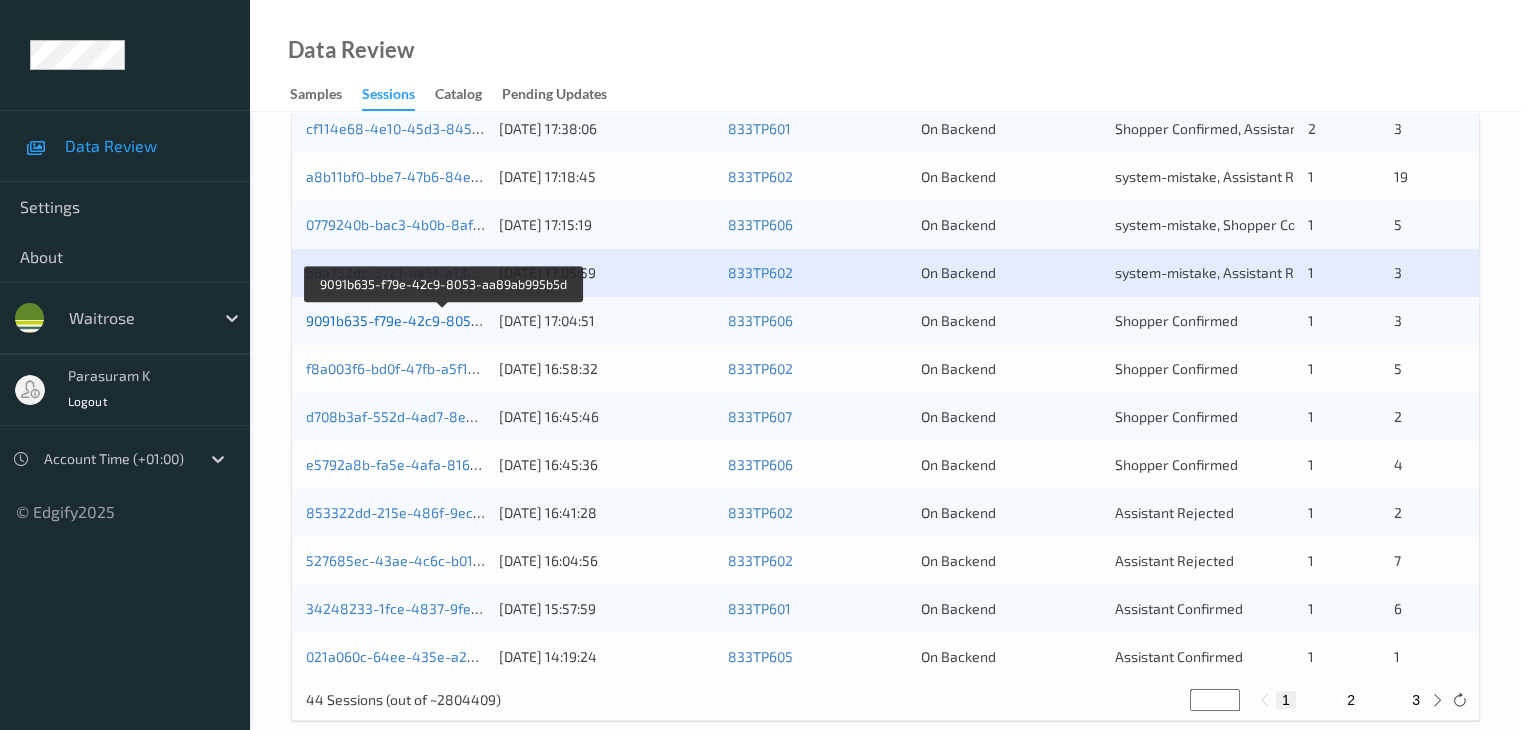 click on "9091b635-f79e-42c9-8053-aa89ab995b5d" at bounding box center (444, 320) 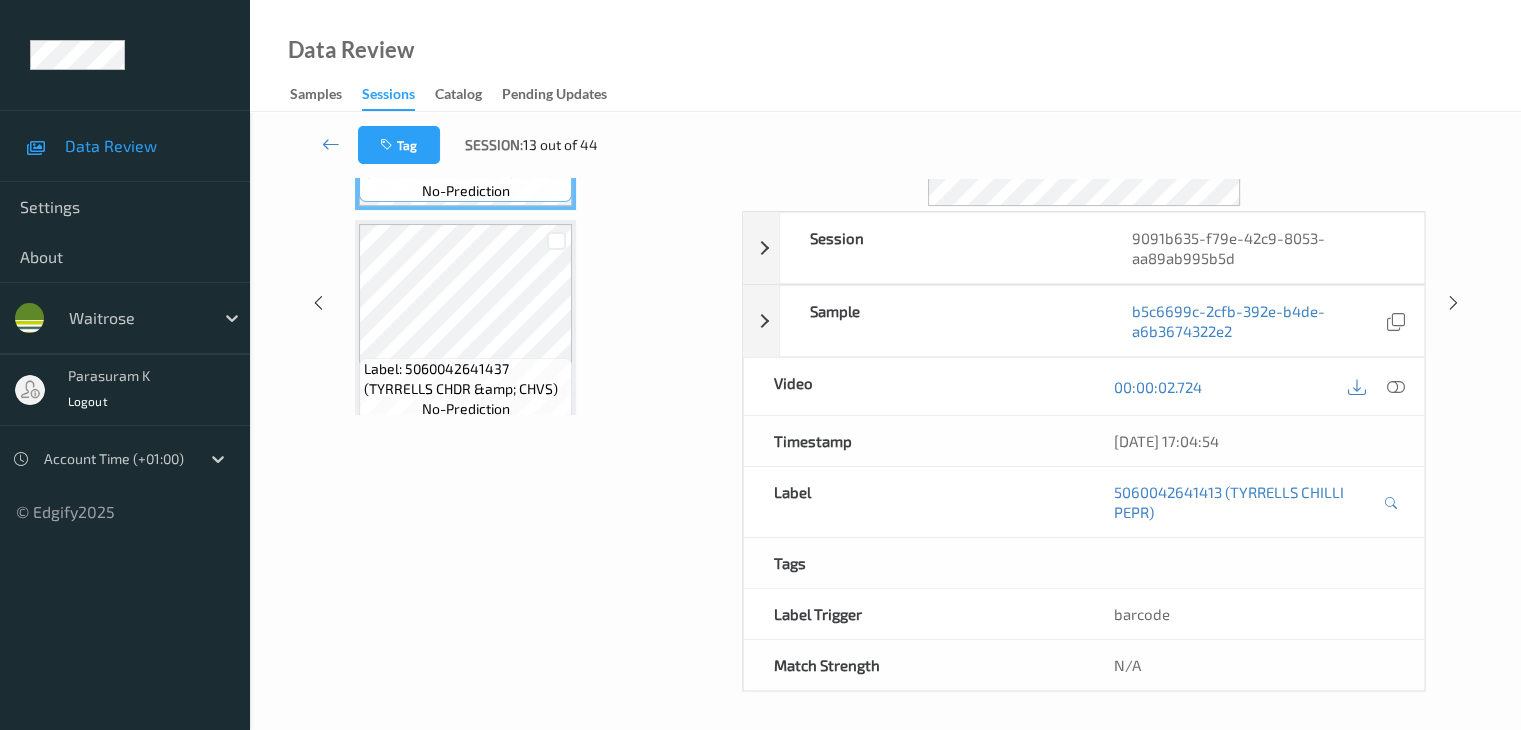 scroll, scrollTop: 0, scrollLeft: 0, axis: both 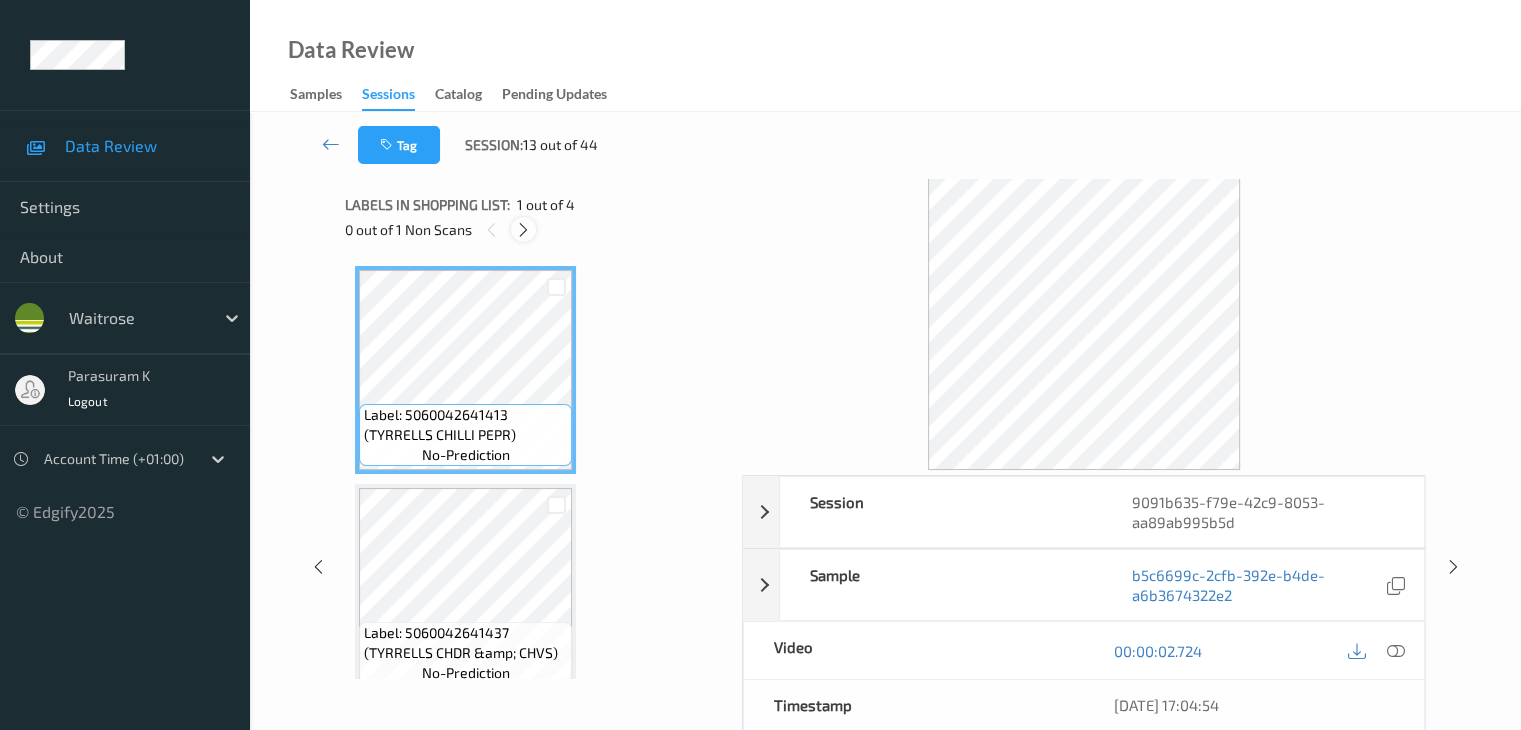 click at bounding box center (523, 230) 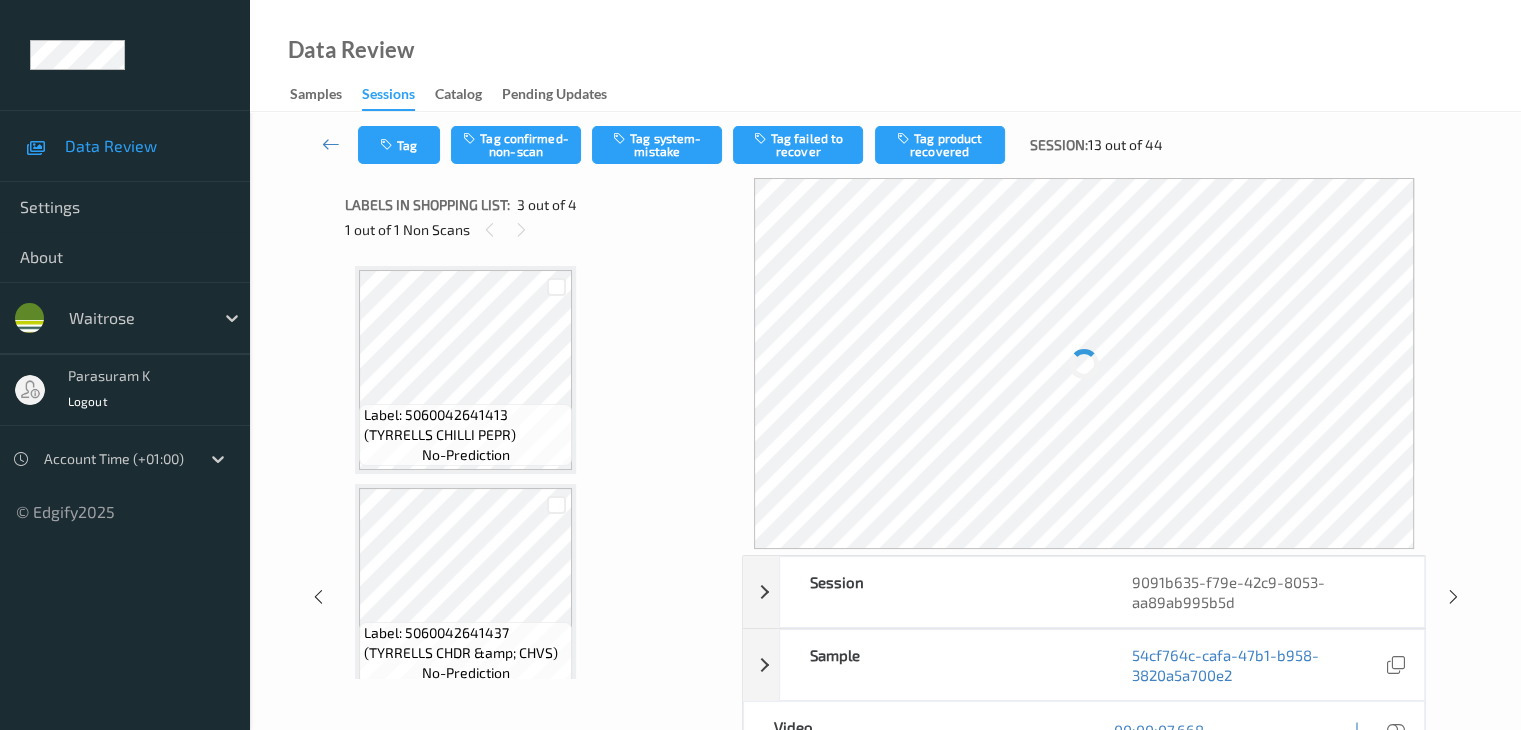 scroll, scrollTop: 228, scrollLeft: 0, axis: vertical 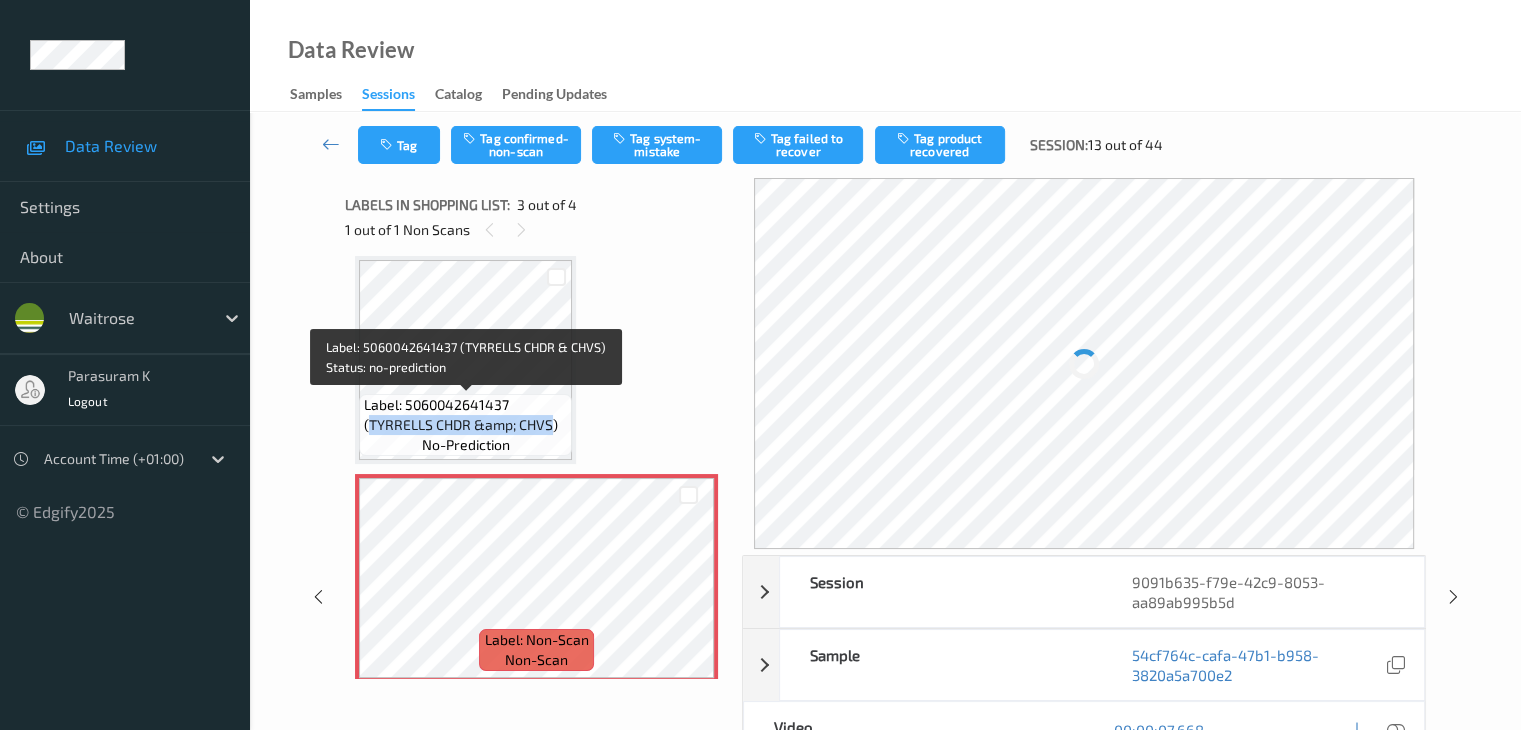drag, startPoint x: 371, startPoint y: 425, endPoint x: 552, endPoint y: 424, distance: 181.00276 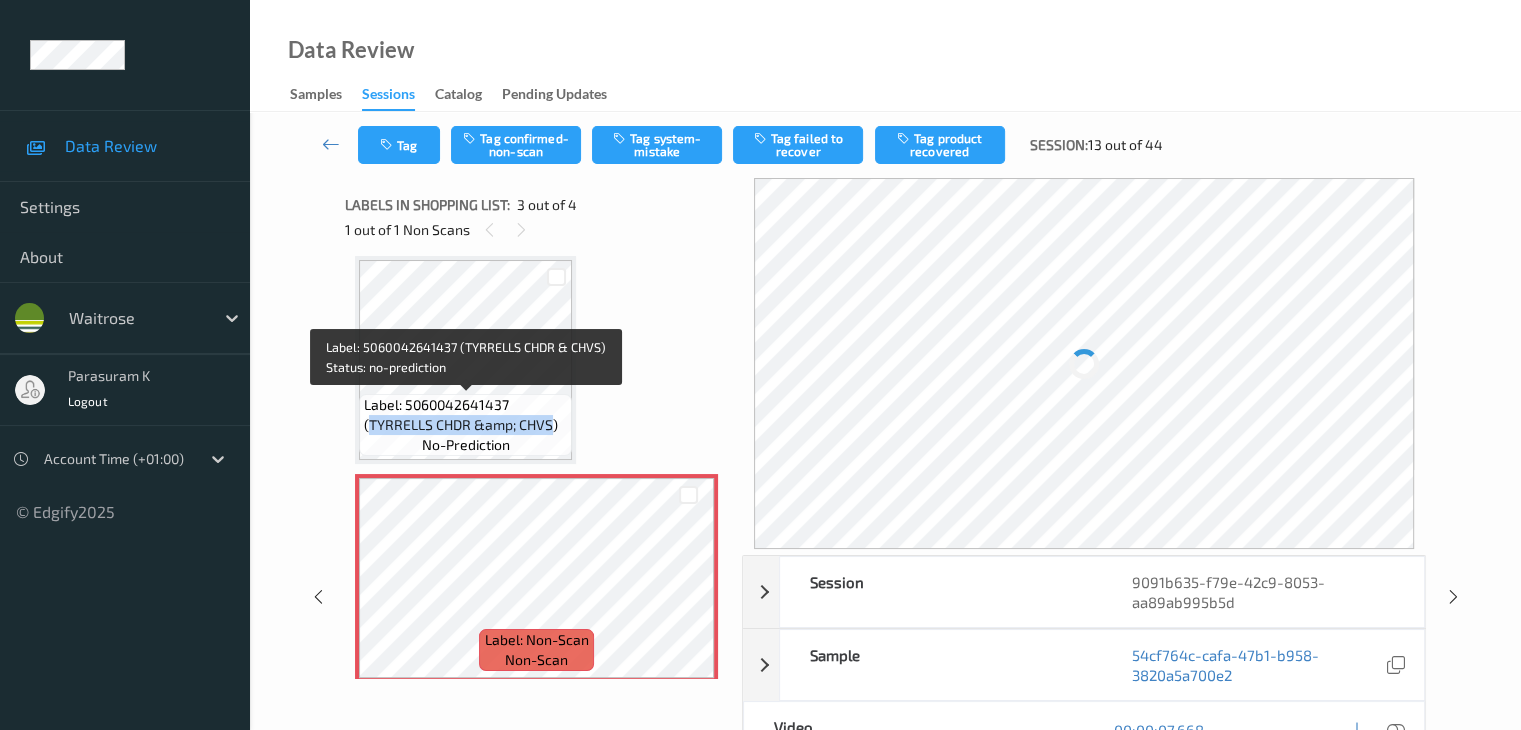 click on "Label: 5060042641437 (TYRRELLS CHDR &amp; CHVS)" at bounding box center (465, 415) 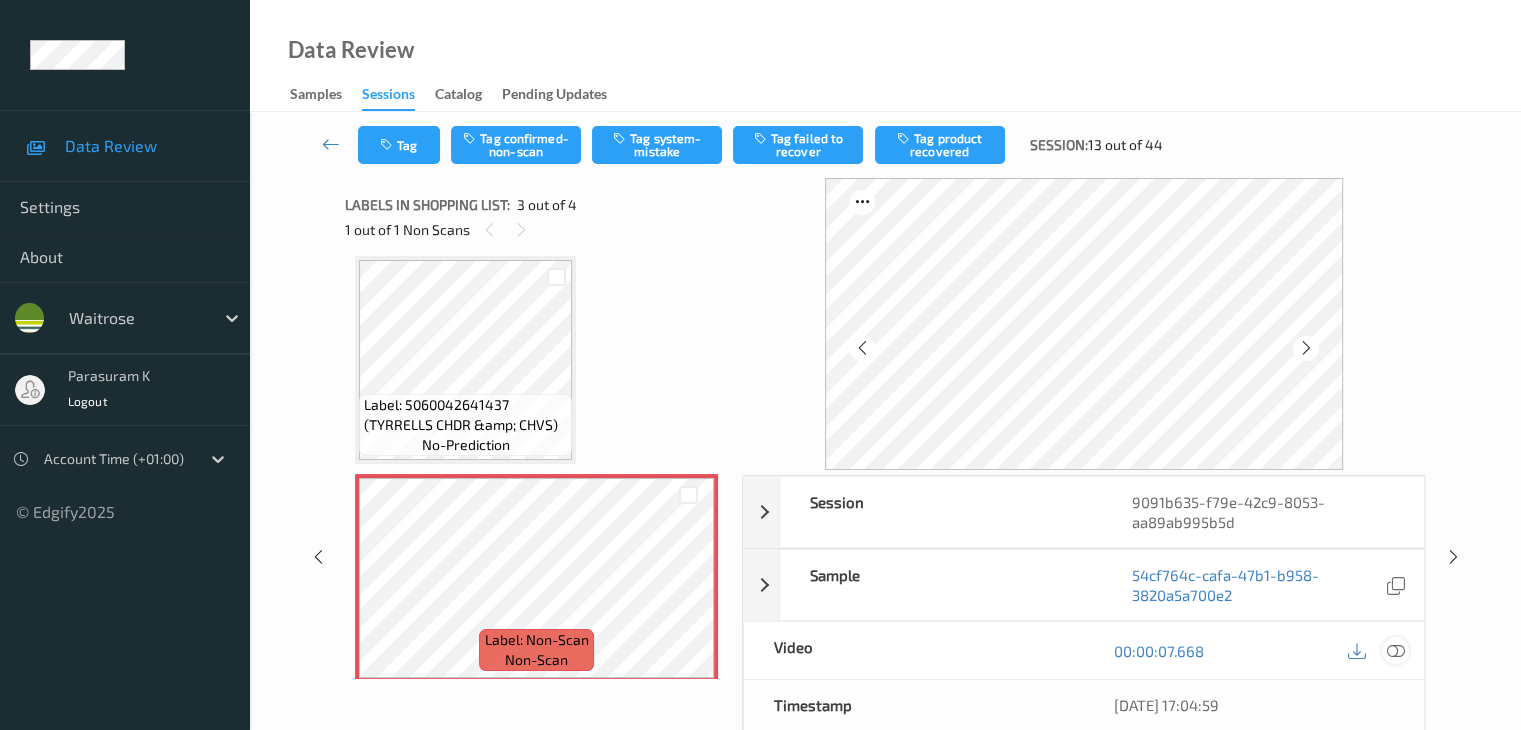 click at bounding box center (1395, 651) 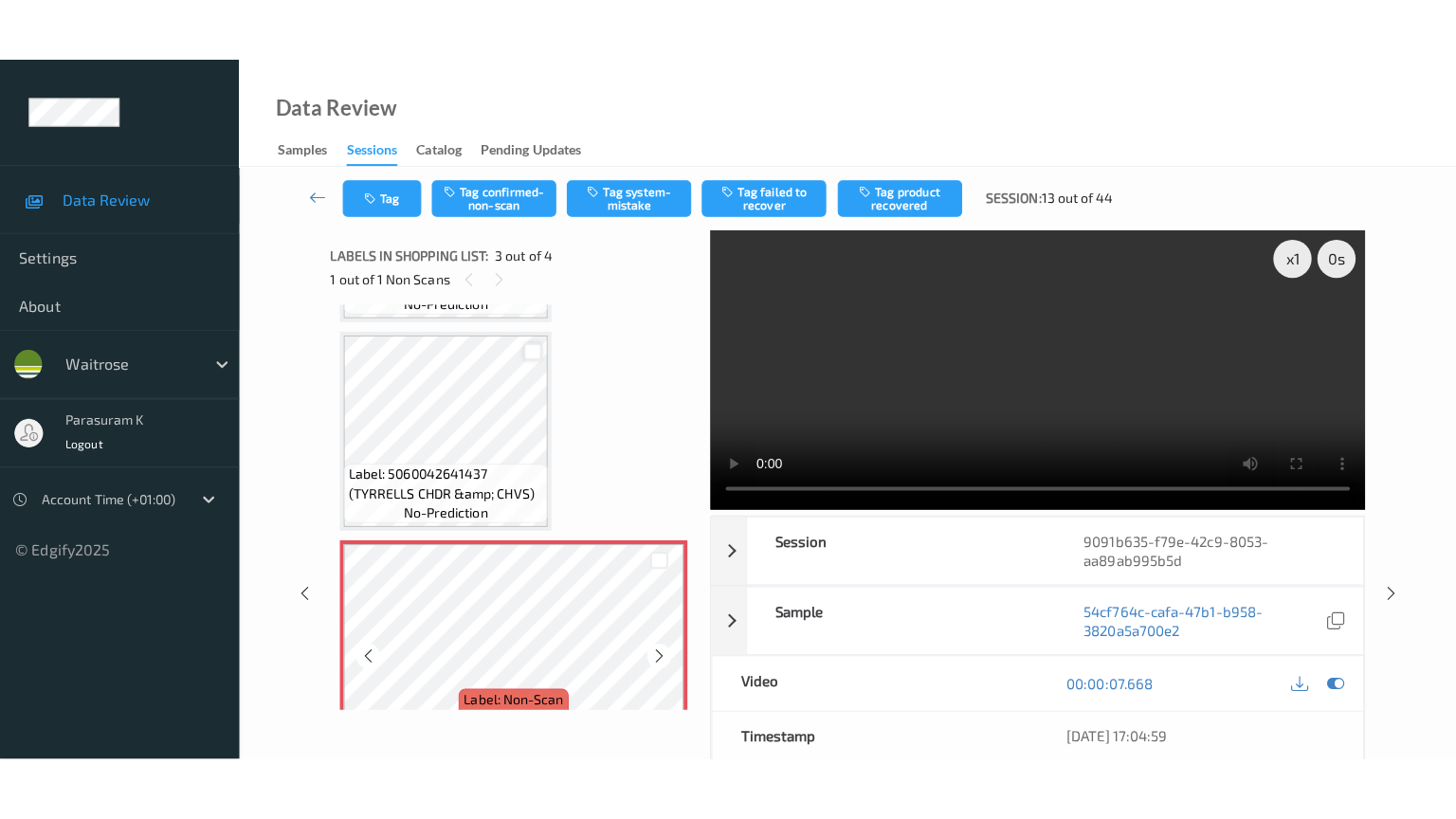 scroll, scrollTop: 379, scrollLeft: 0, axis: vertical 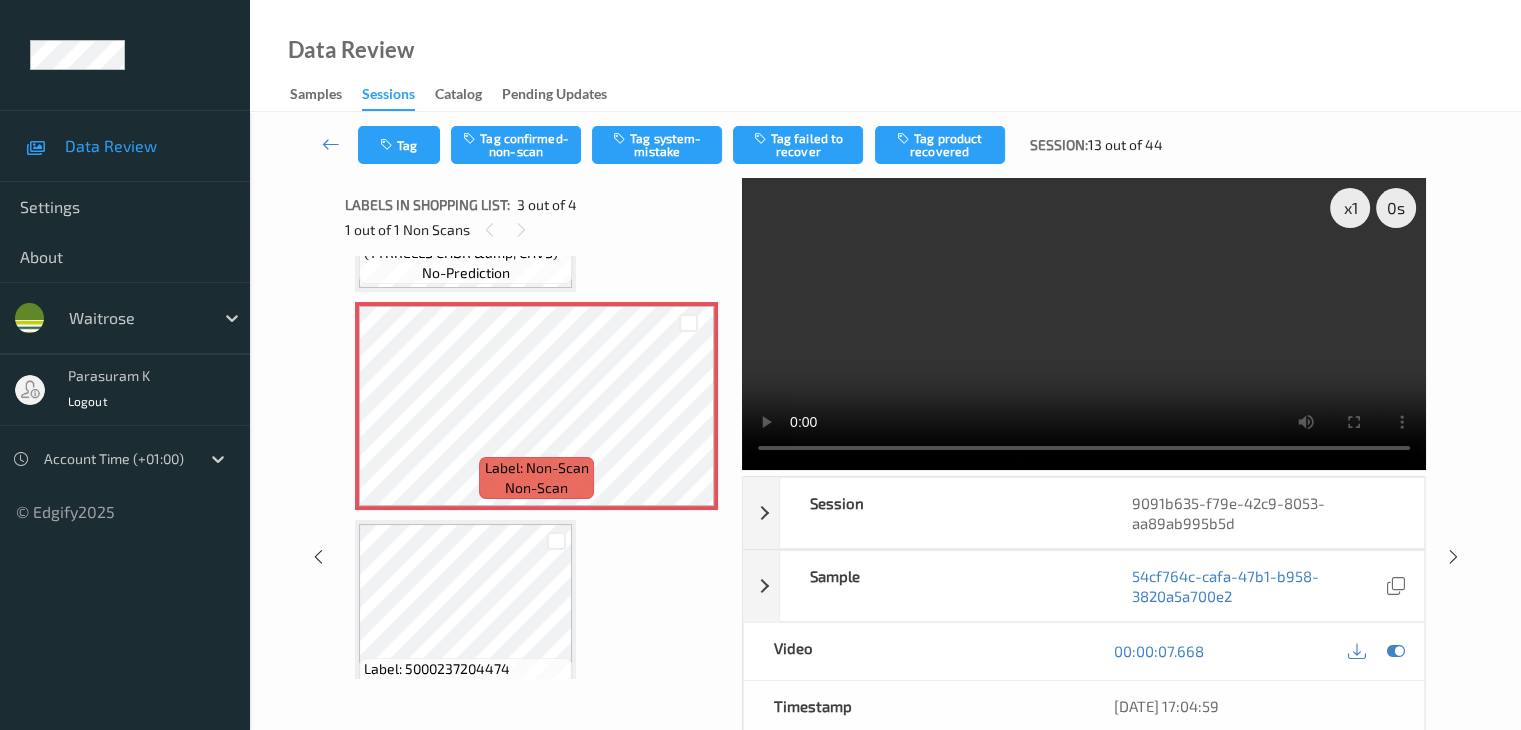 type 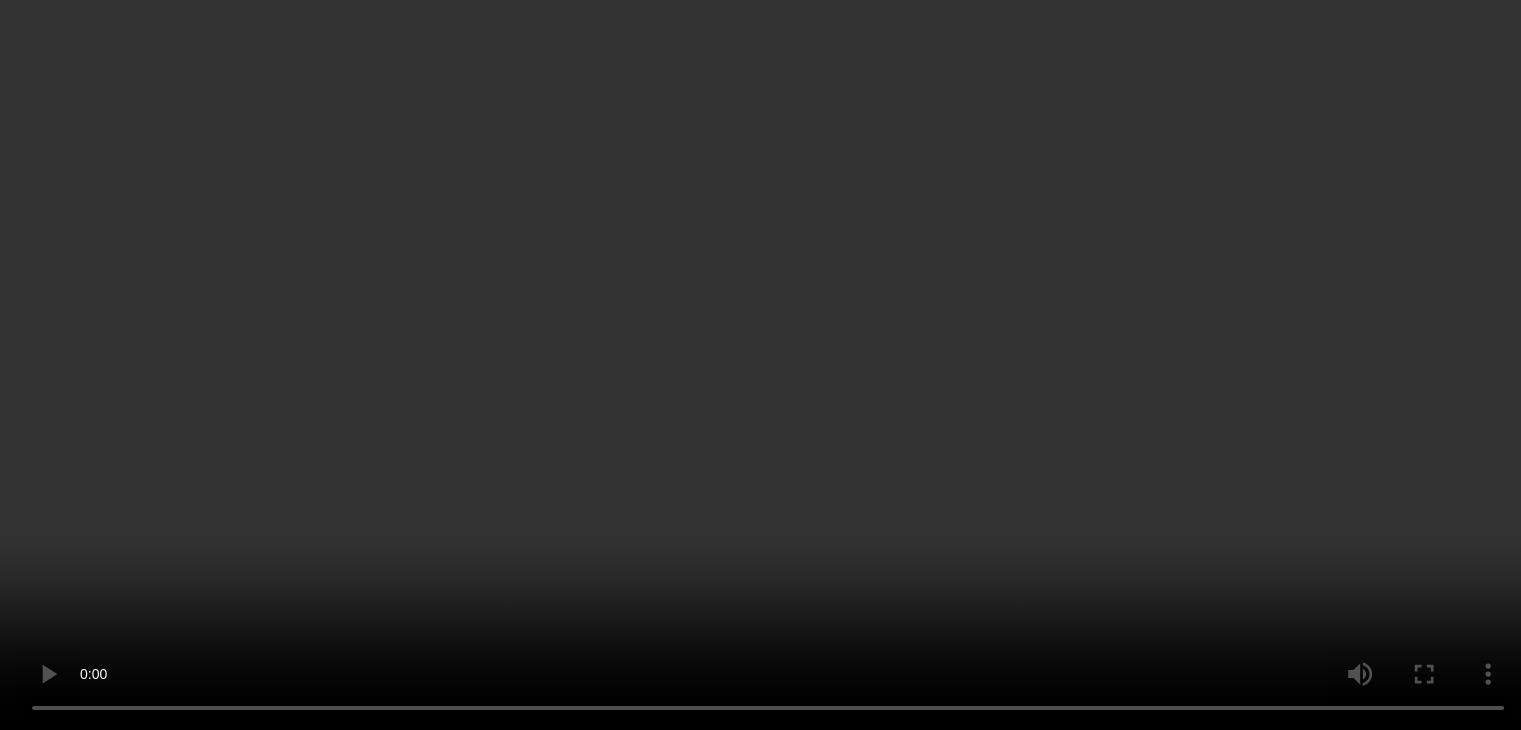scroll, scrollTop: 0, scrollLeft: 0, axis: both 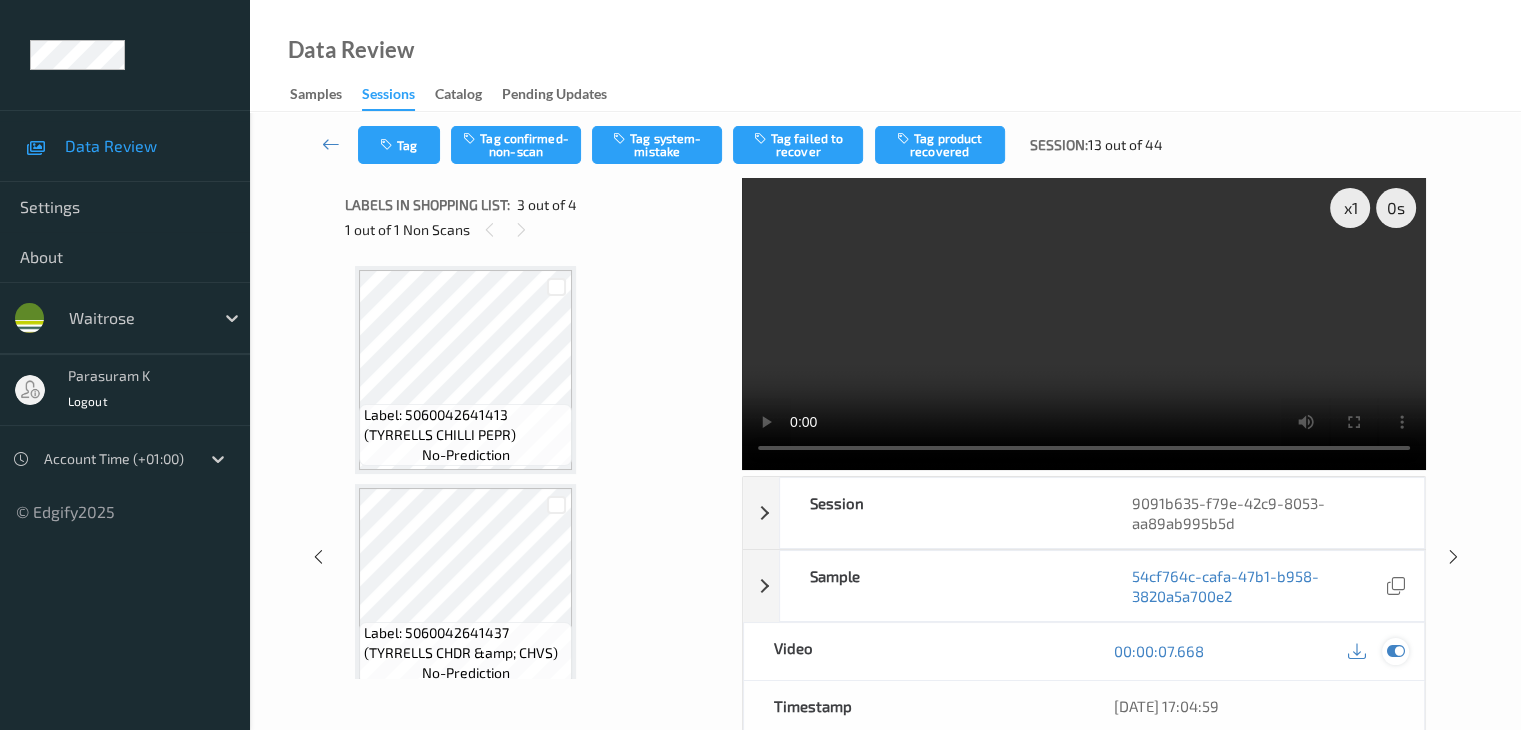 click at bounding box center [1395, 651] 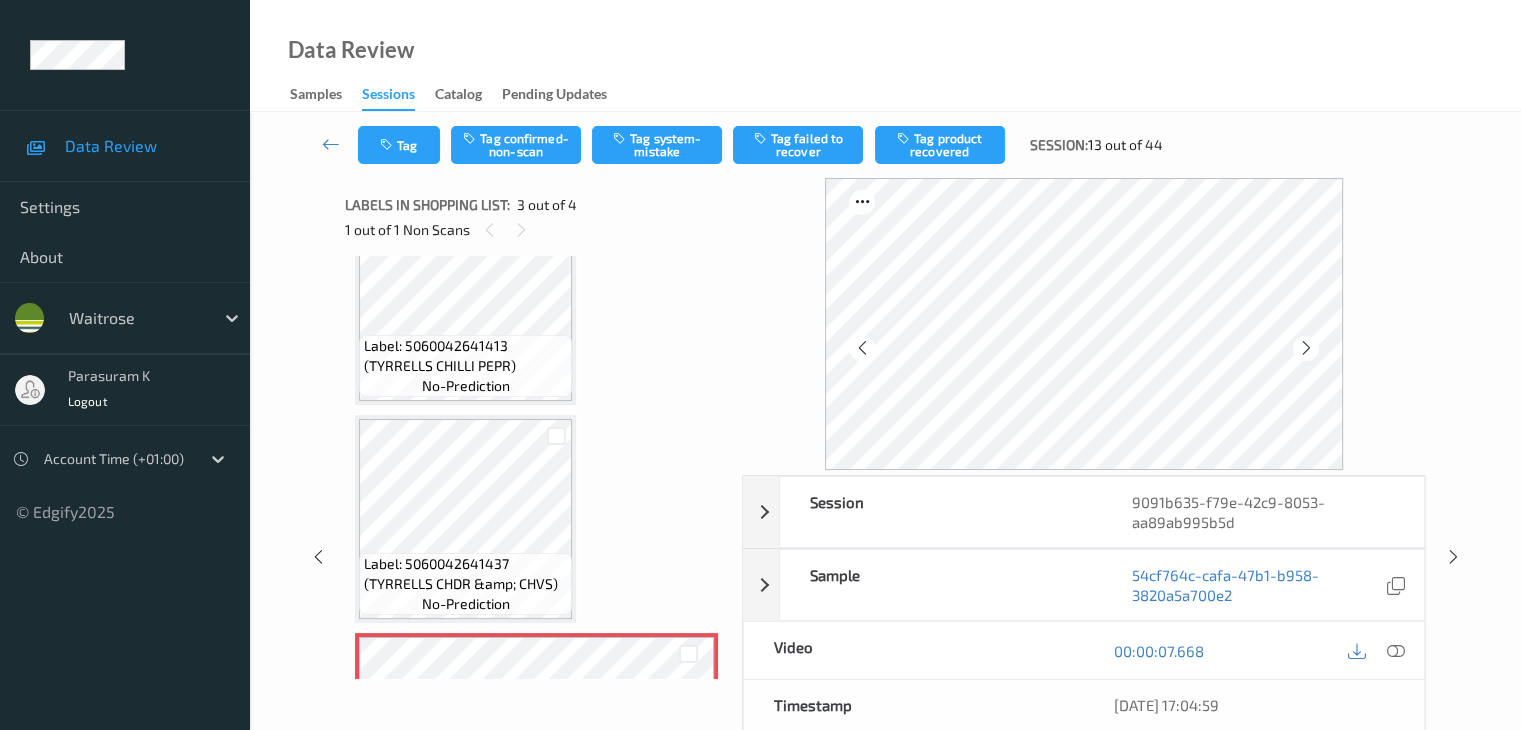 scroll, scrollTop: 100, scrollLeft: 0, axis: vertical 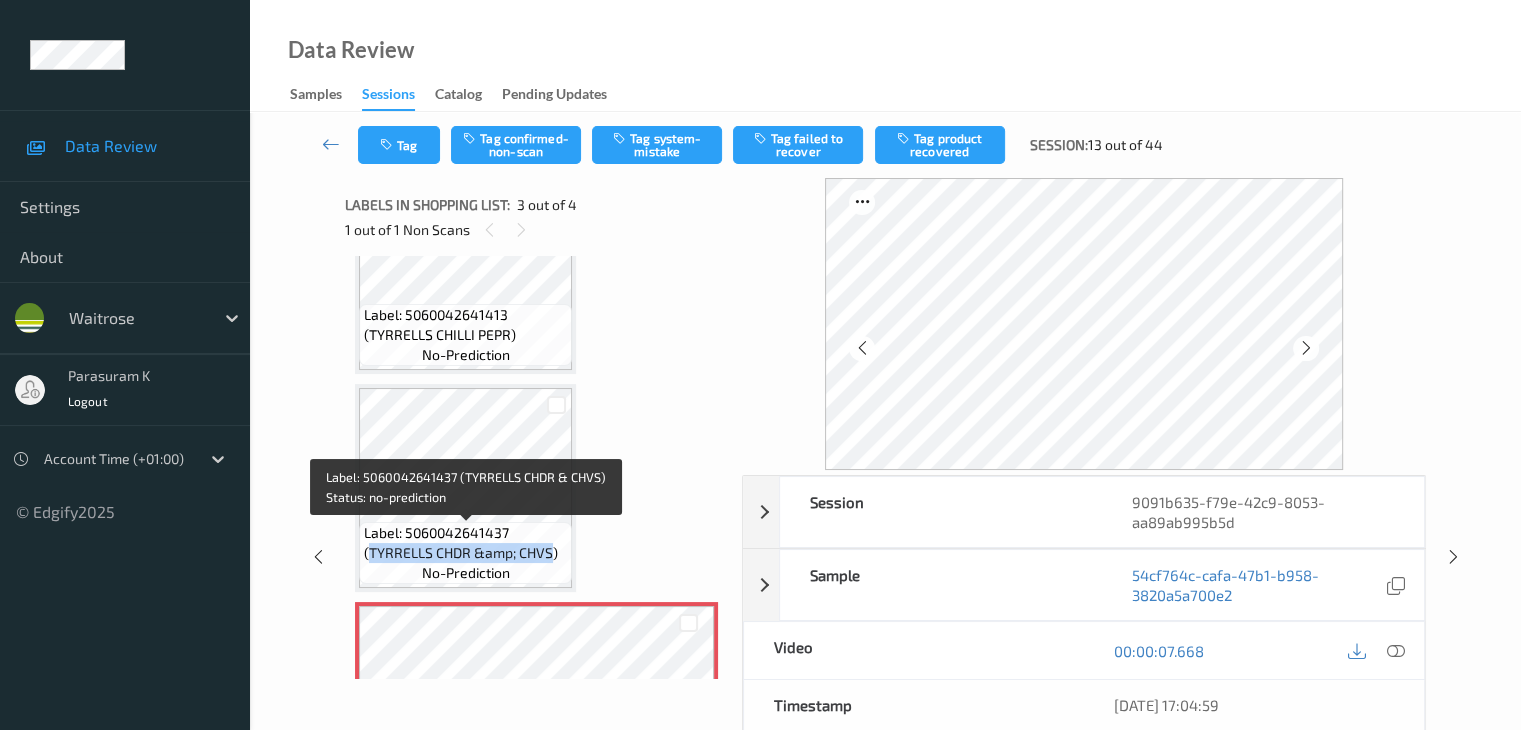 drag, startPoint x: 367, startPoint y: 551, endPoint x: 553, endPoint y: 554, distance: 186.02419 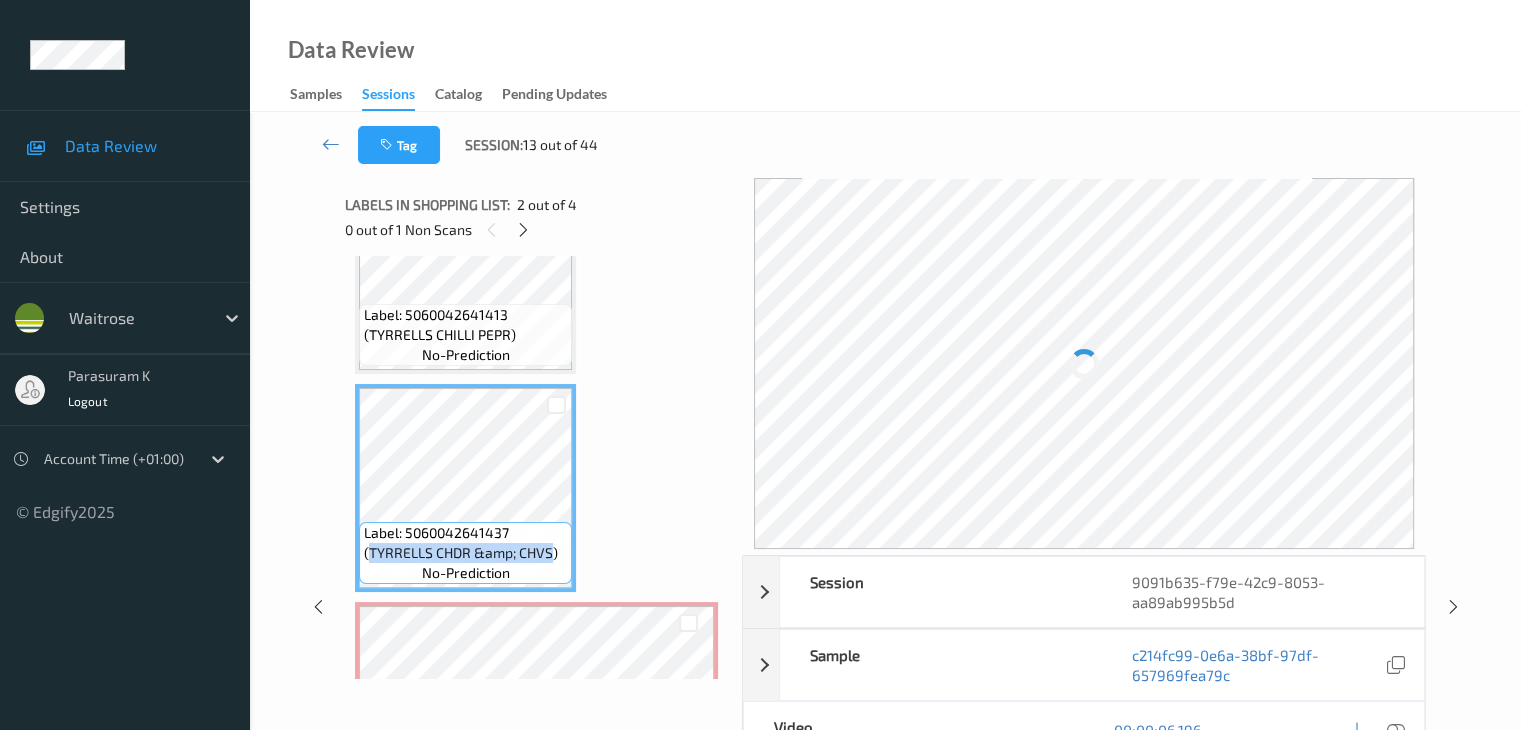 copy on "TYRRELLS CHDR &amp; CHVS" 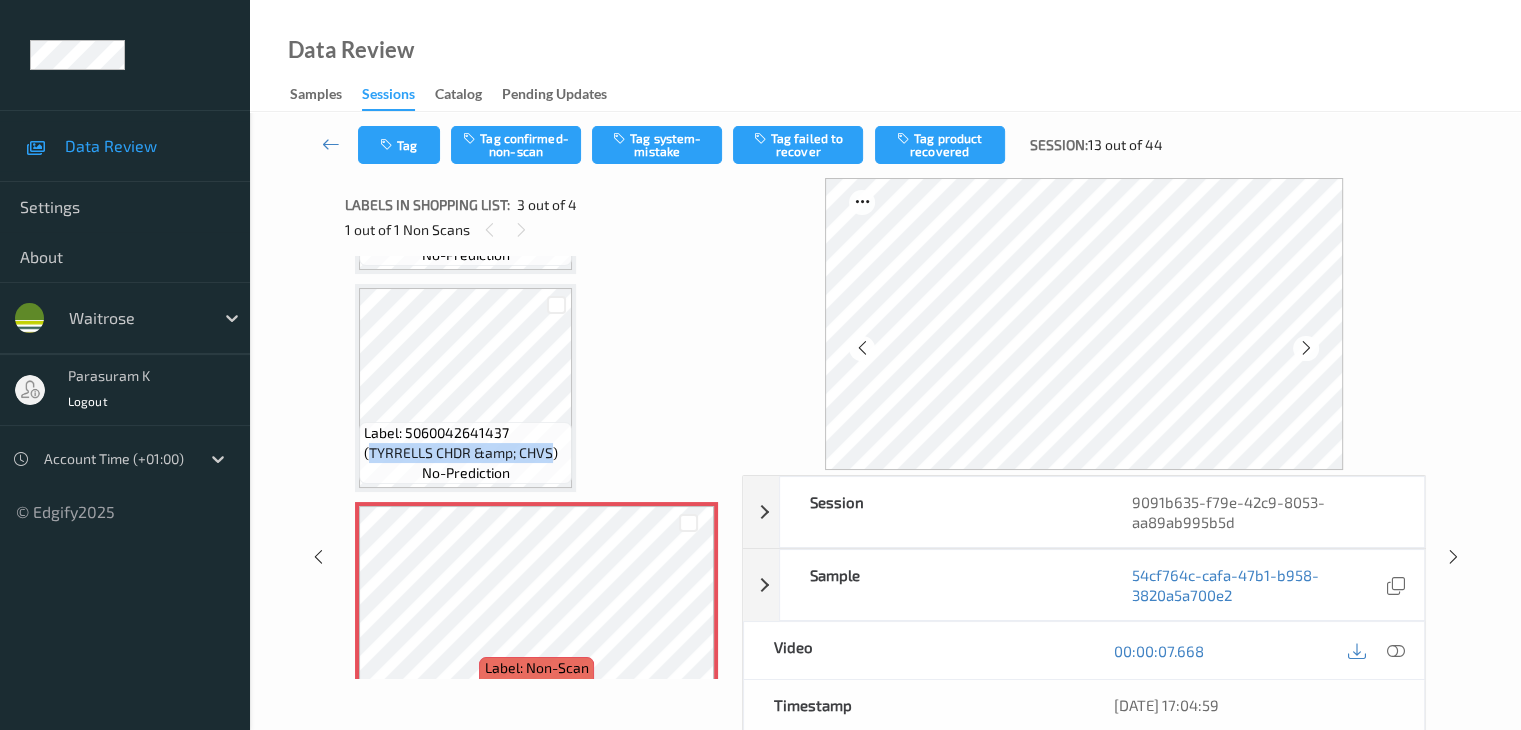 scroll, scrollTop: 0, scrollLeft: 0, axis: both 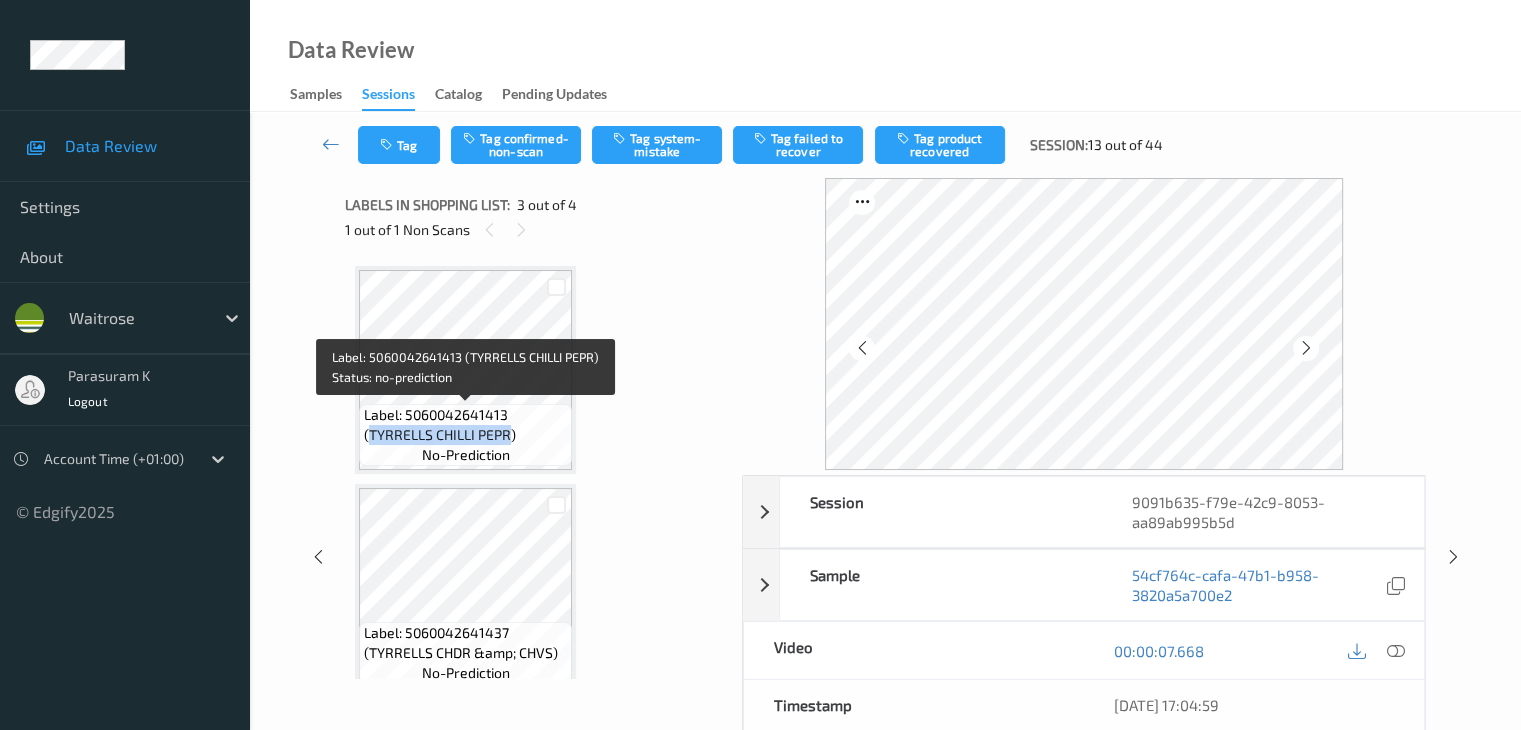 drag, startPoint x: 370, startPoint y: 437, endPoint x: 508, endPoint y: 430, distance: 138.17743 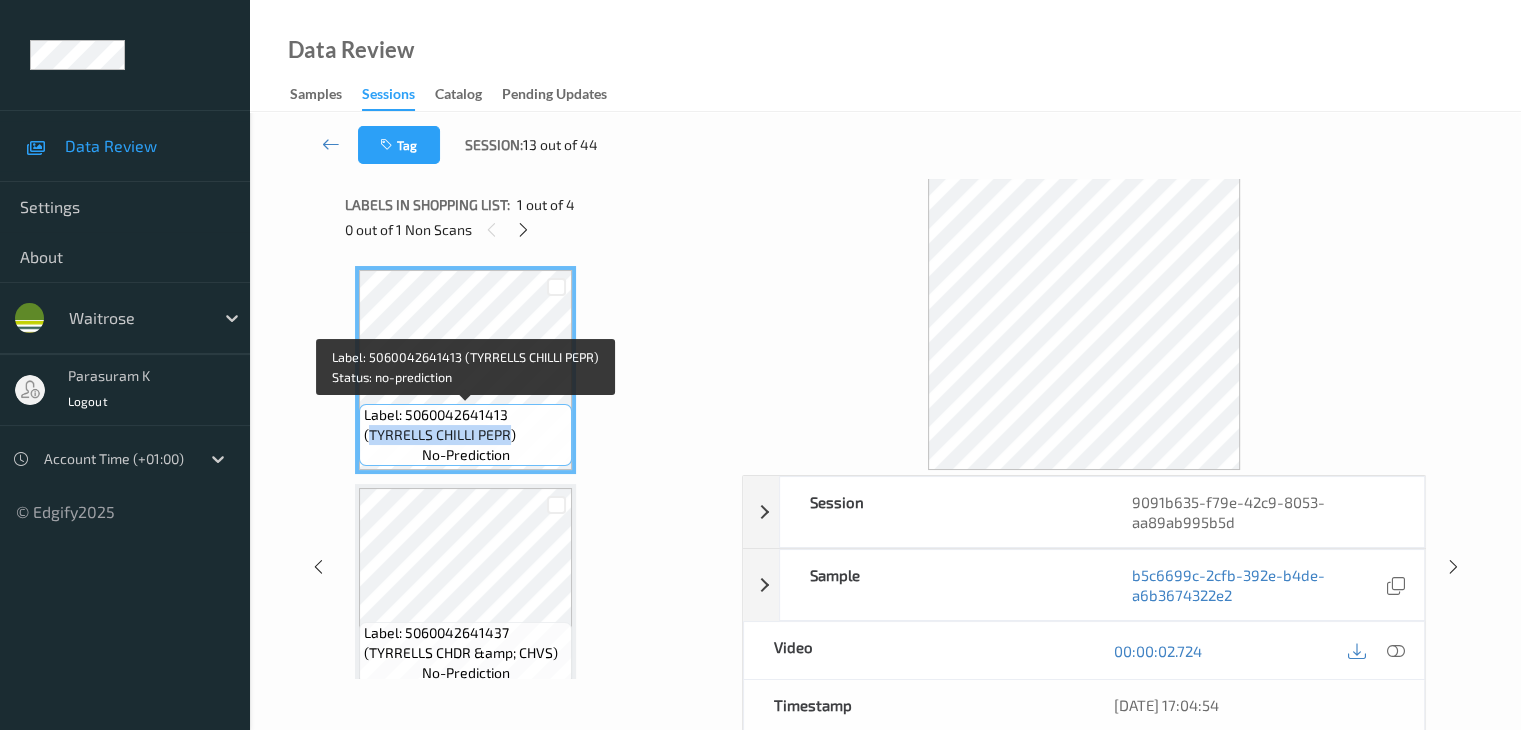 copy on "TYRRELLS CHILLI PEPR" 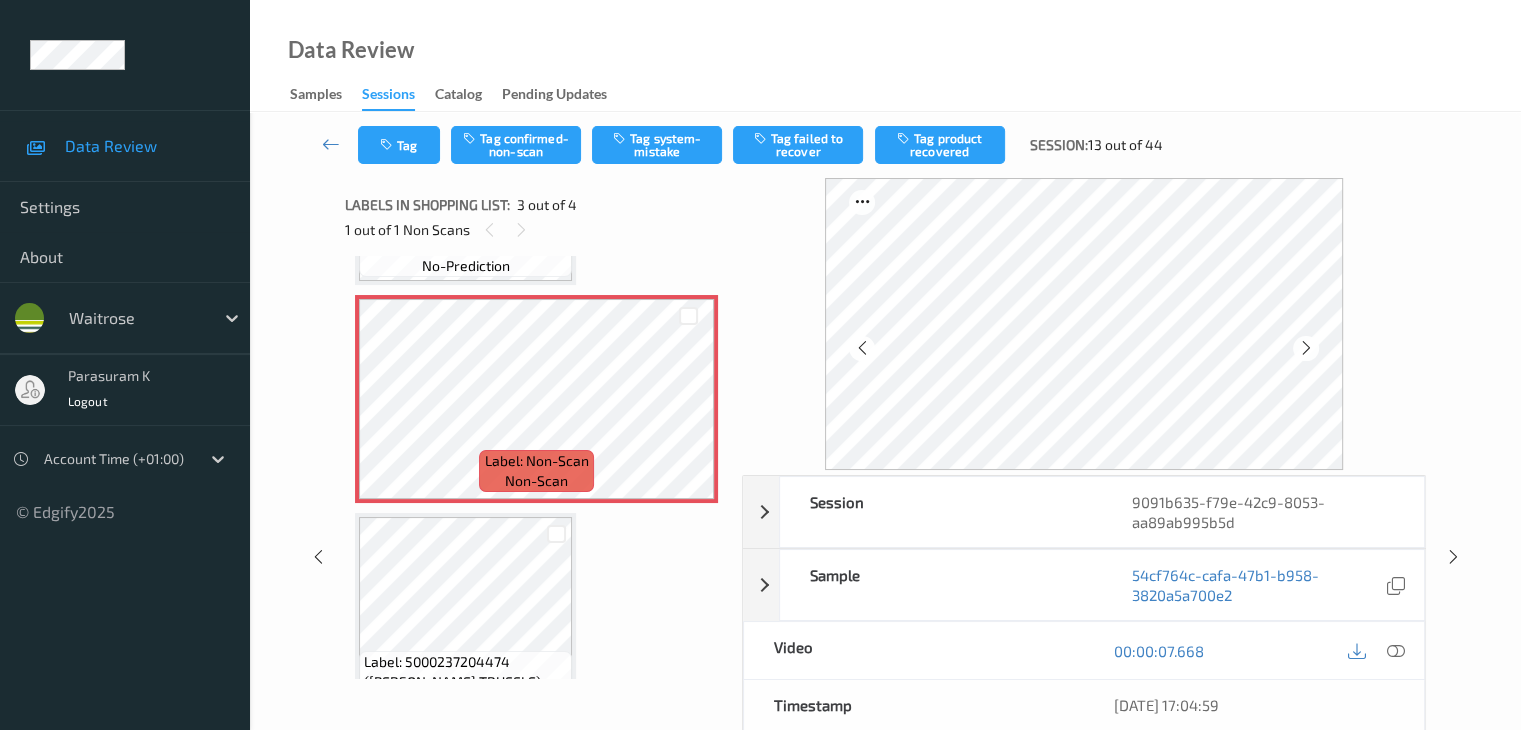 scroll, scrollTop: 459, scrollLeft: 0, axis: vertical 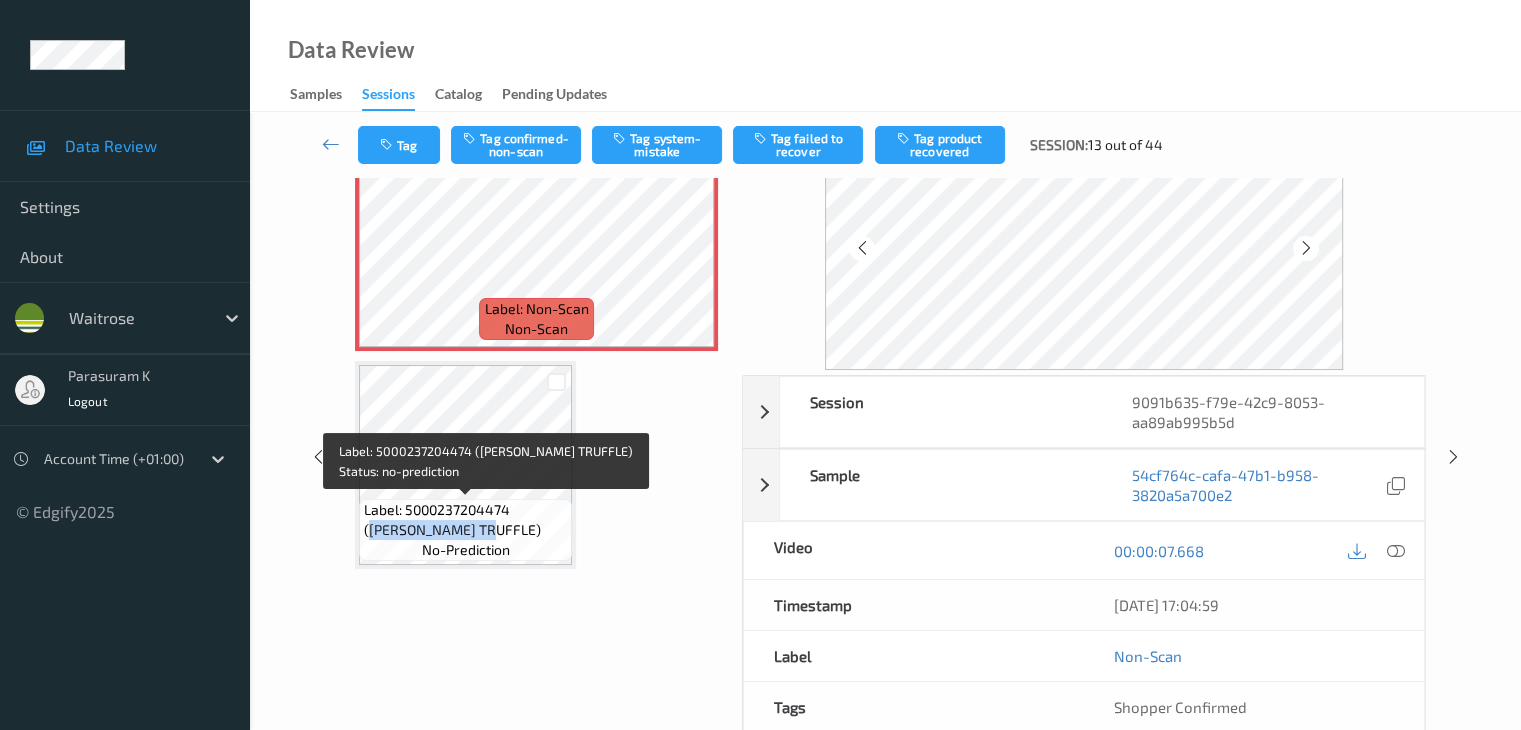 drag, startPoint x: 372, startPoint y: 529, endPoint x: 490, endPoint y: 531, distance: 118.016945 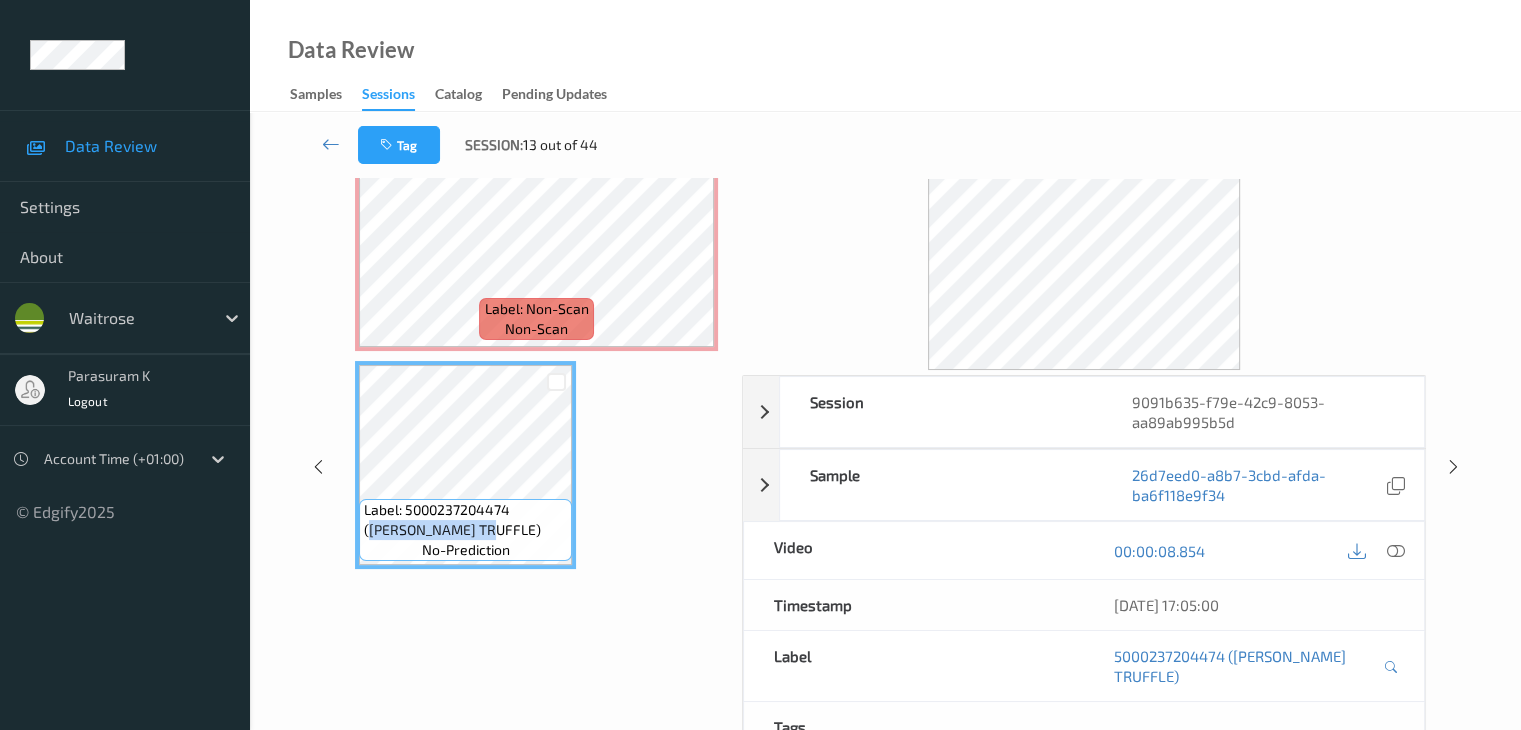 copy on "TYRRELLS TRUFFLE" 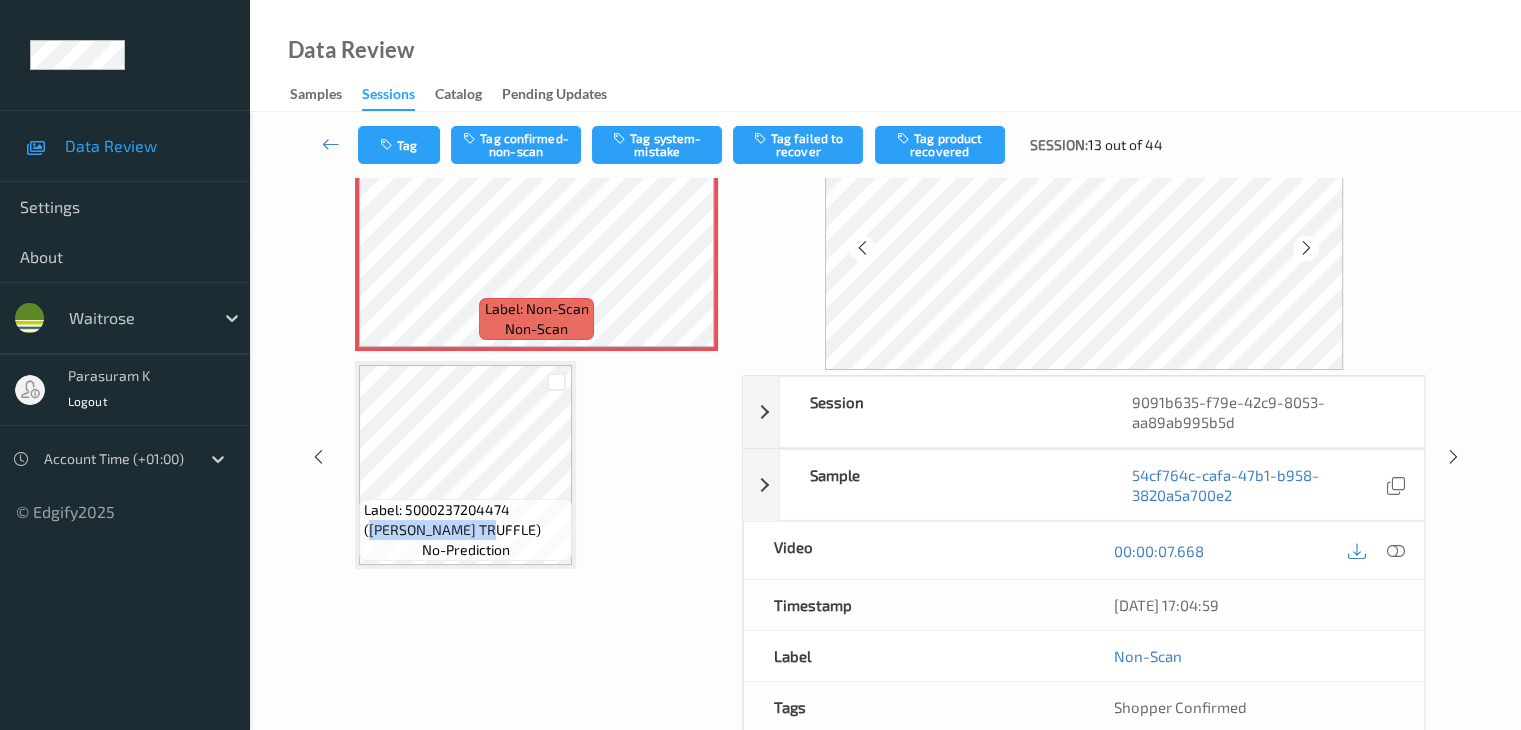 scroll, scrollTop: 0, scrollLeft: 0, axis: both 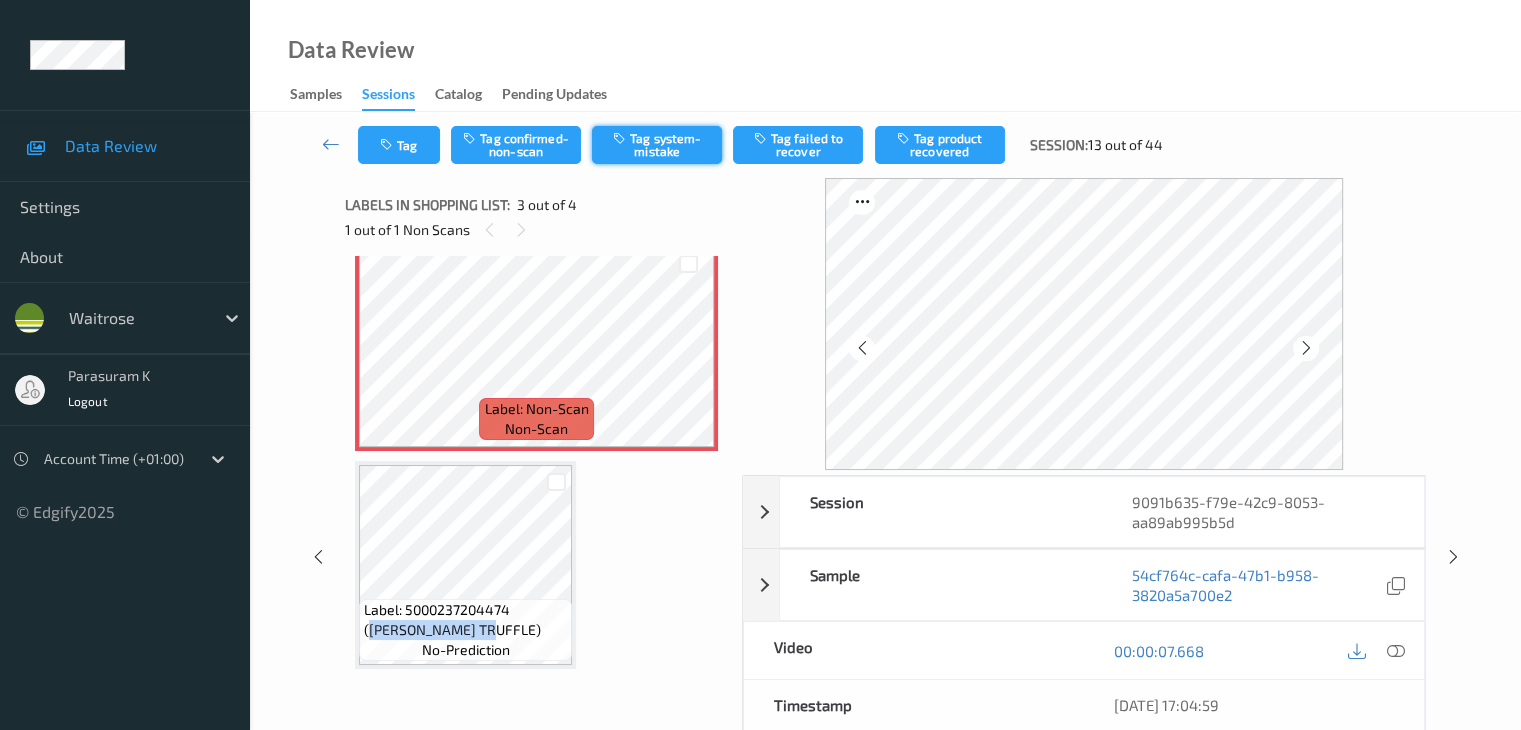 click on "Tag   system-mistake" at bounding box center [657, 145] 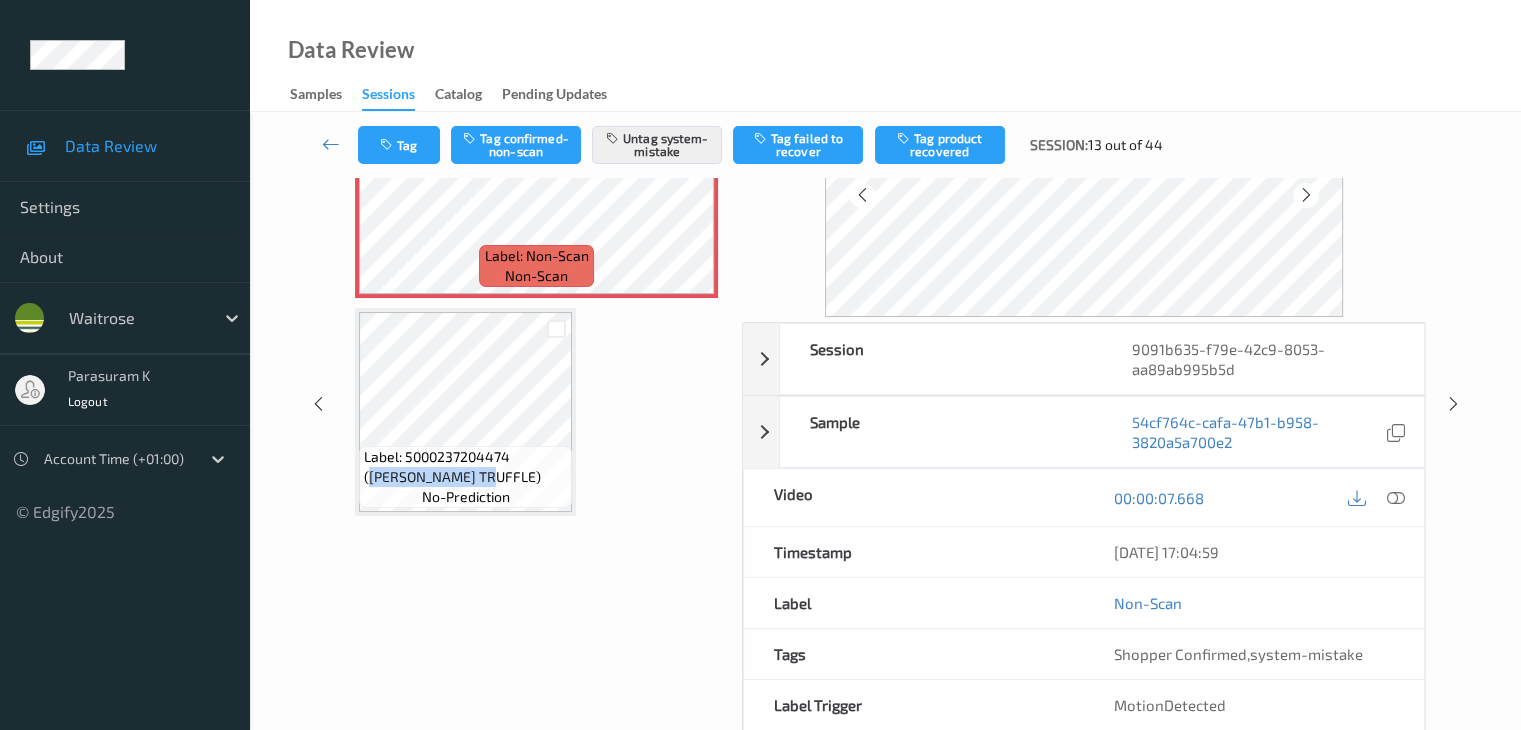 scroll, scrollTop: 44, scrollLeft: 0, axis: vertical 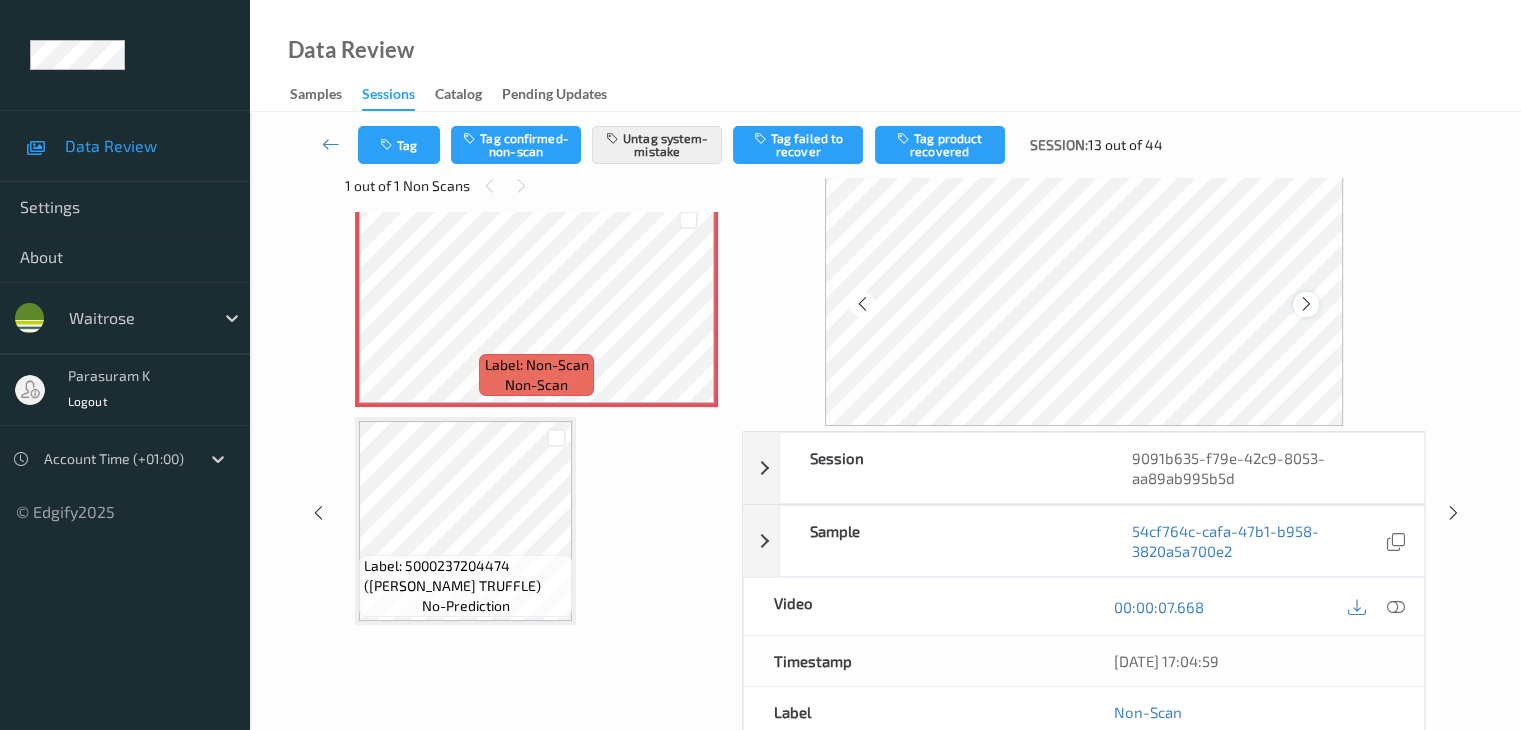 click at bounding box center [1306, 304] 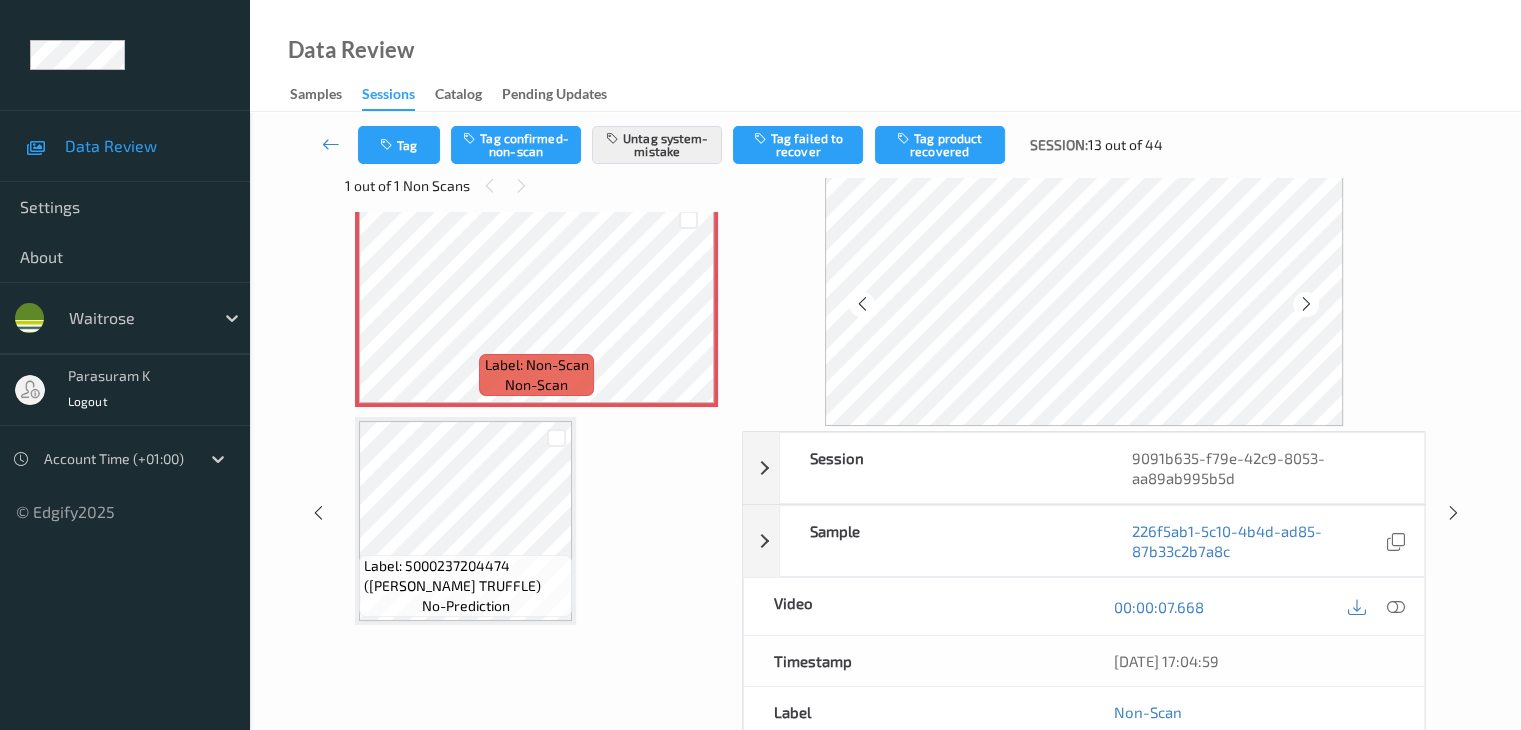 click at bounding box center [1306, 304] 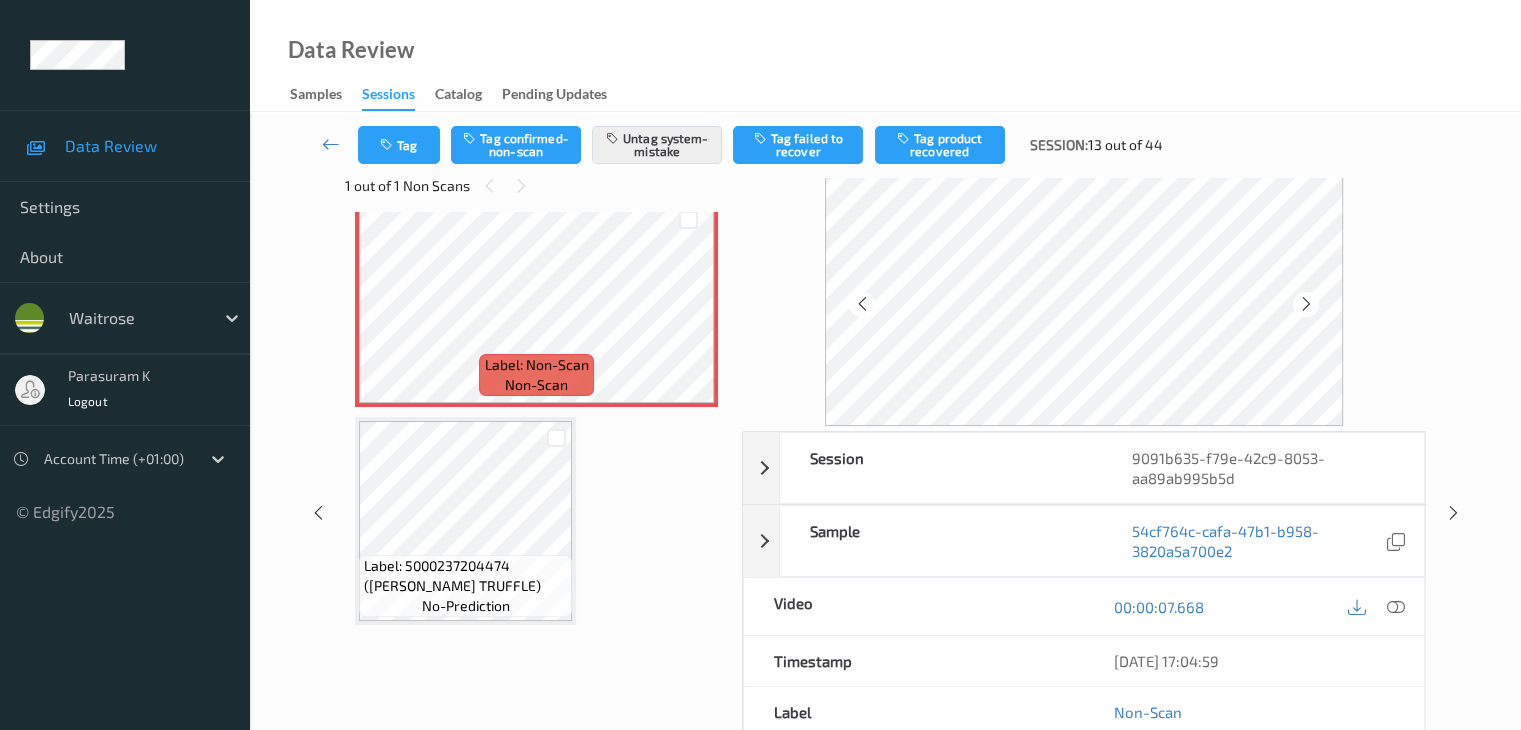 click at bounding box center [1306, 304] 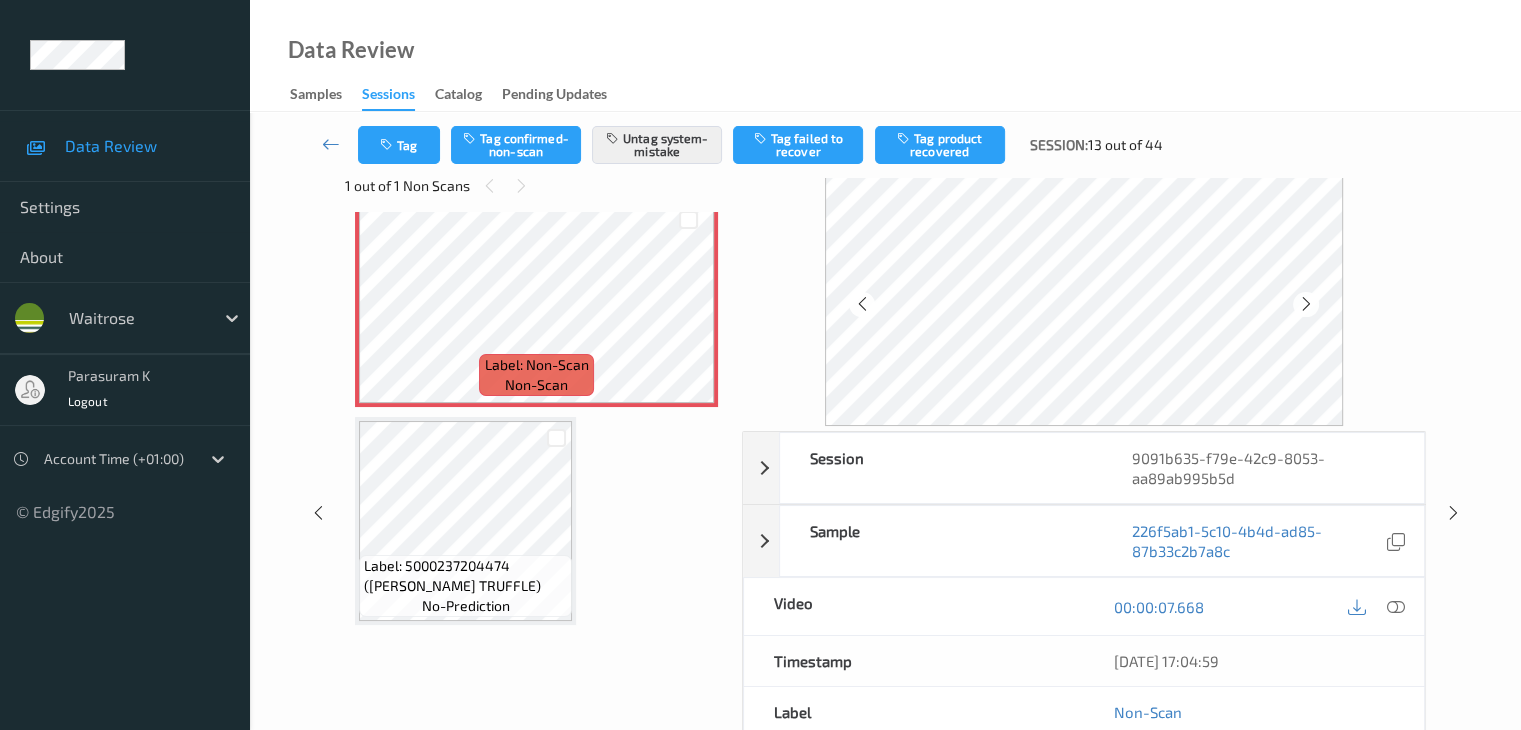 click at bounding box center [1306, 304] 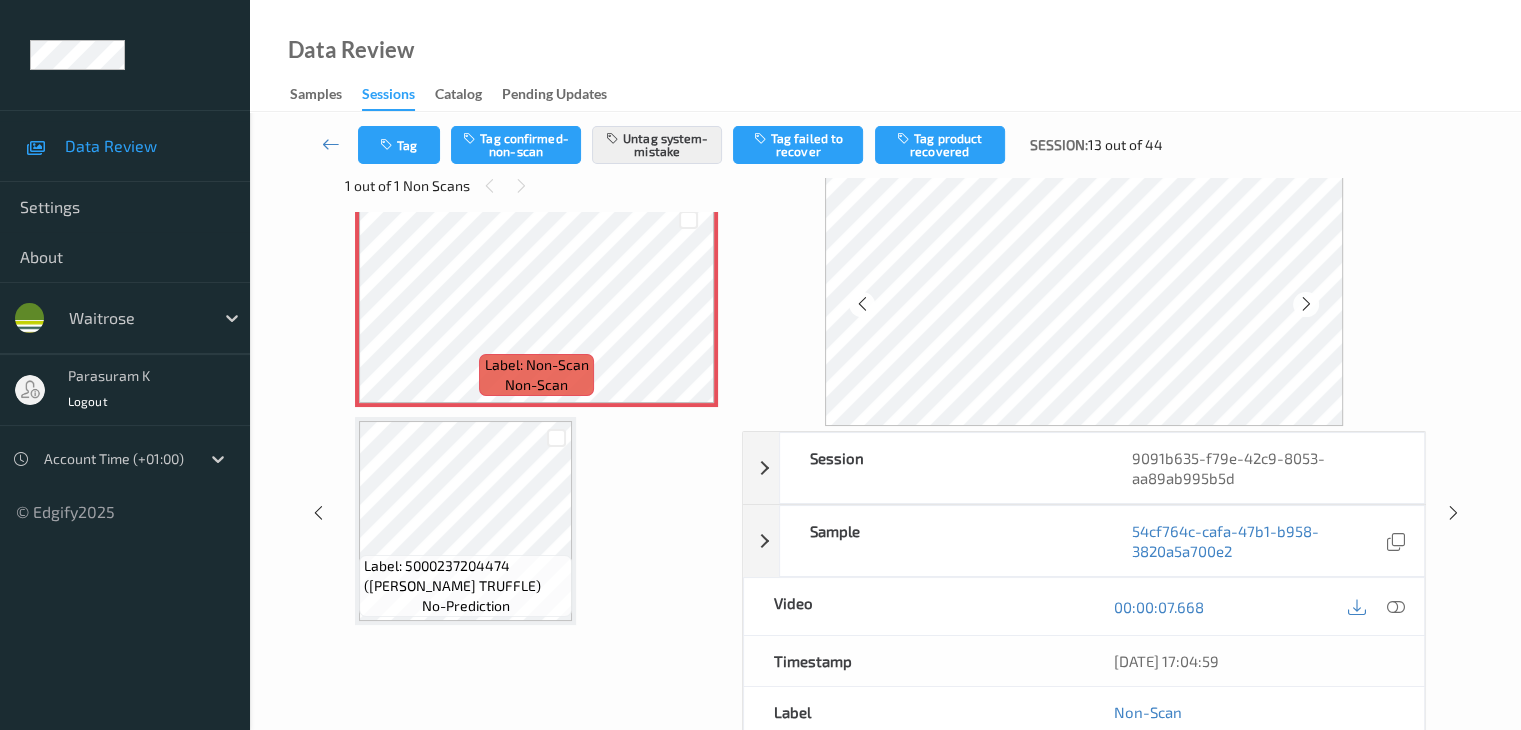 click at bounding box center [1306, 304] 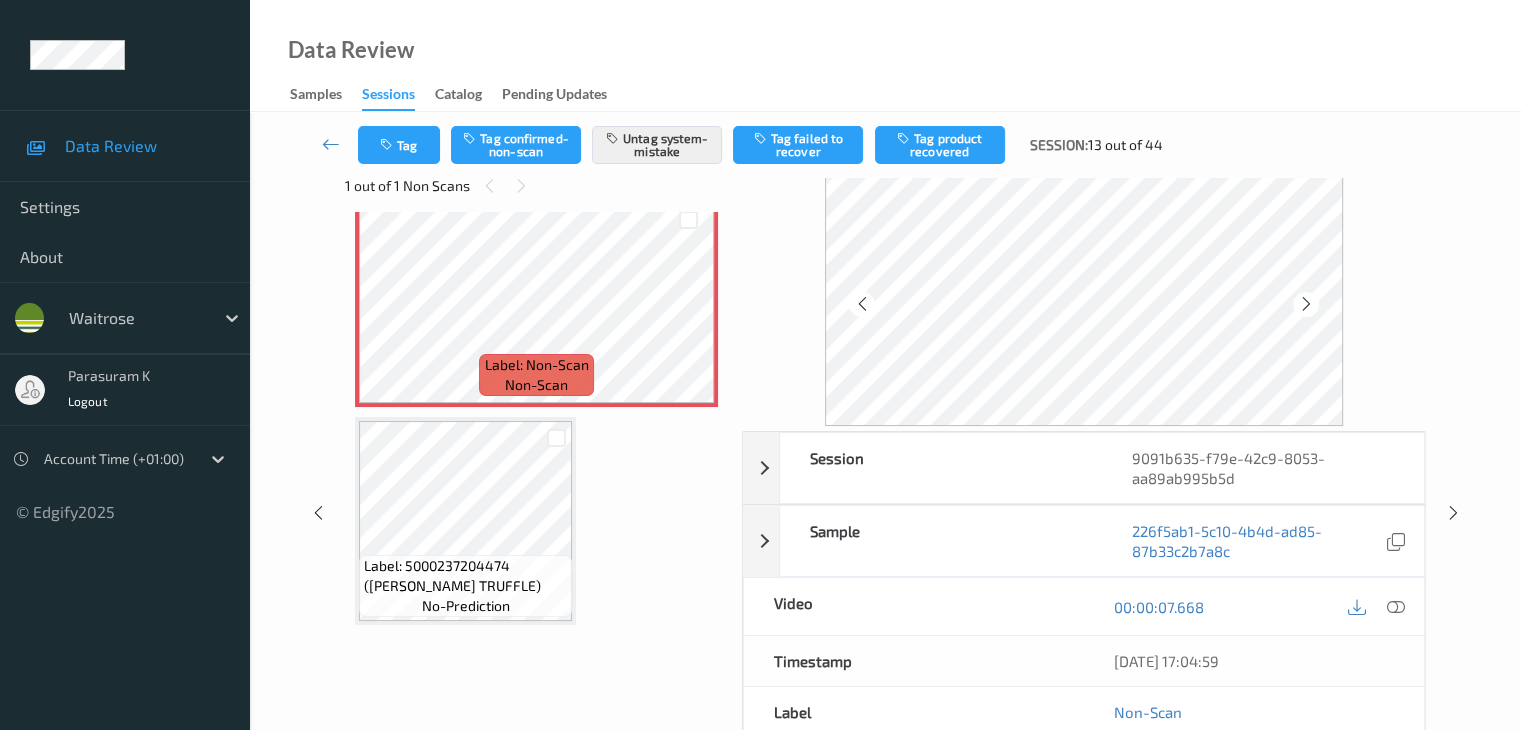 click at bounding box center (1306, 304) 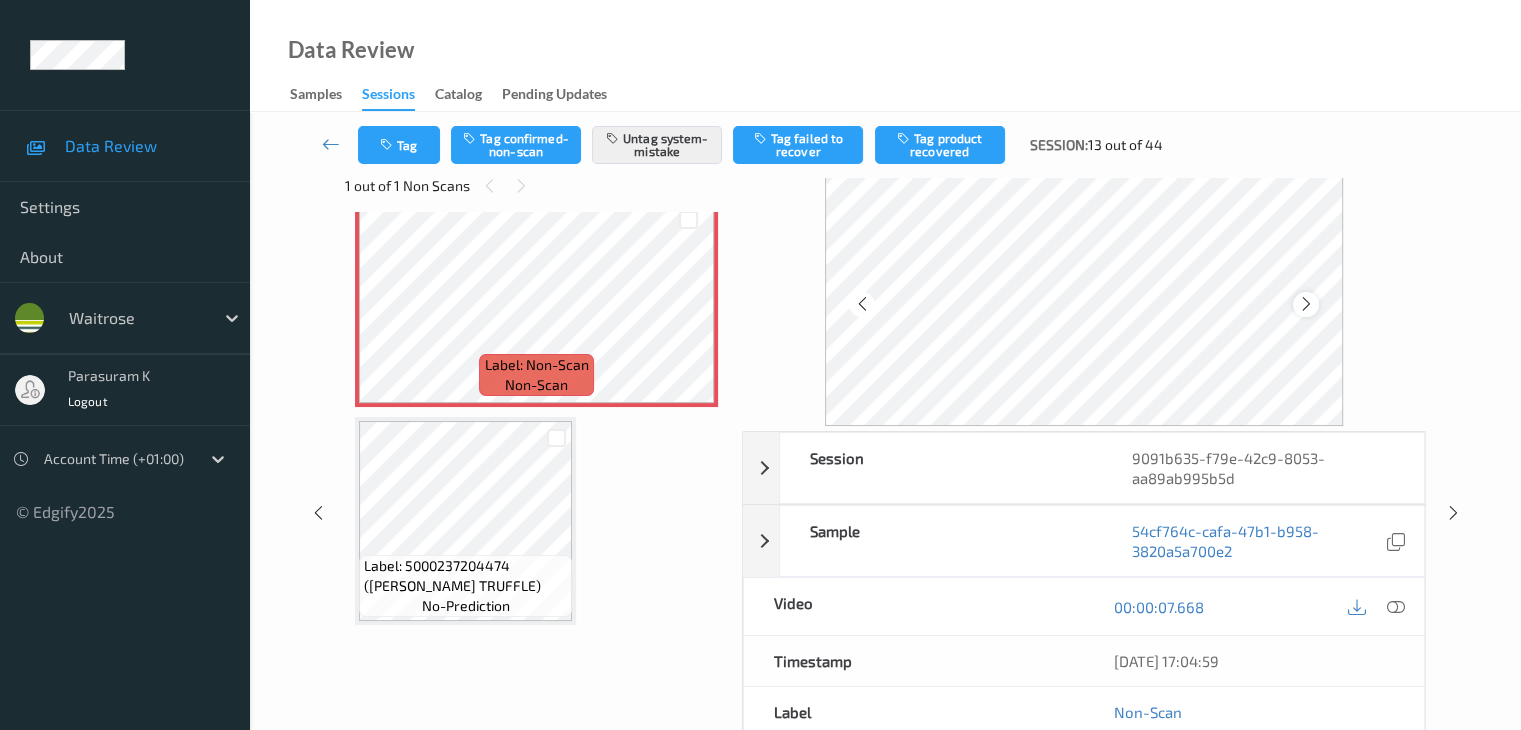 click at bounding box center (1306, 304) 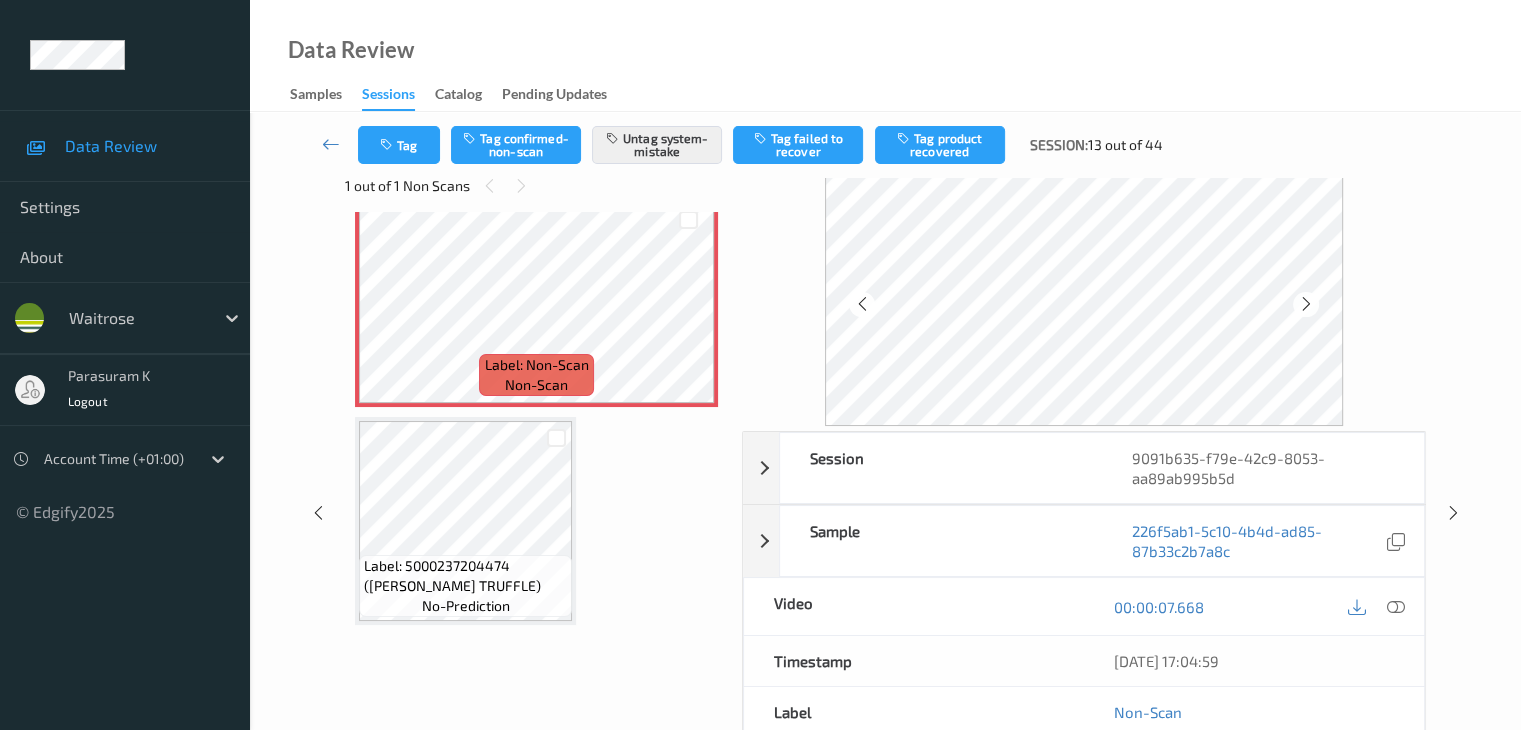 click at bounding box center [1306, 304] 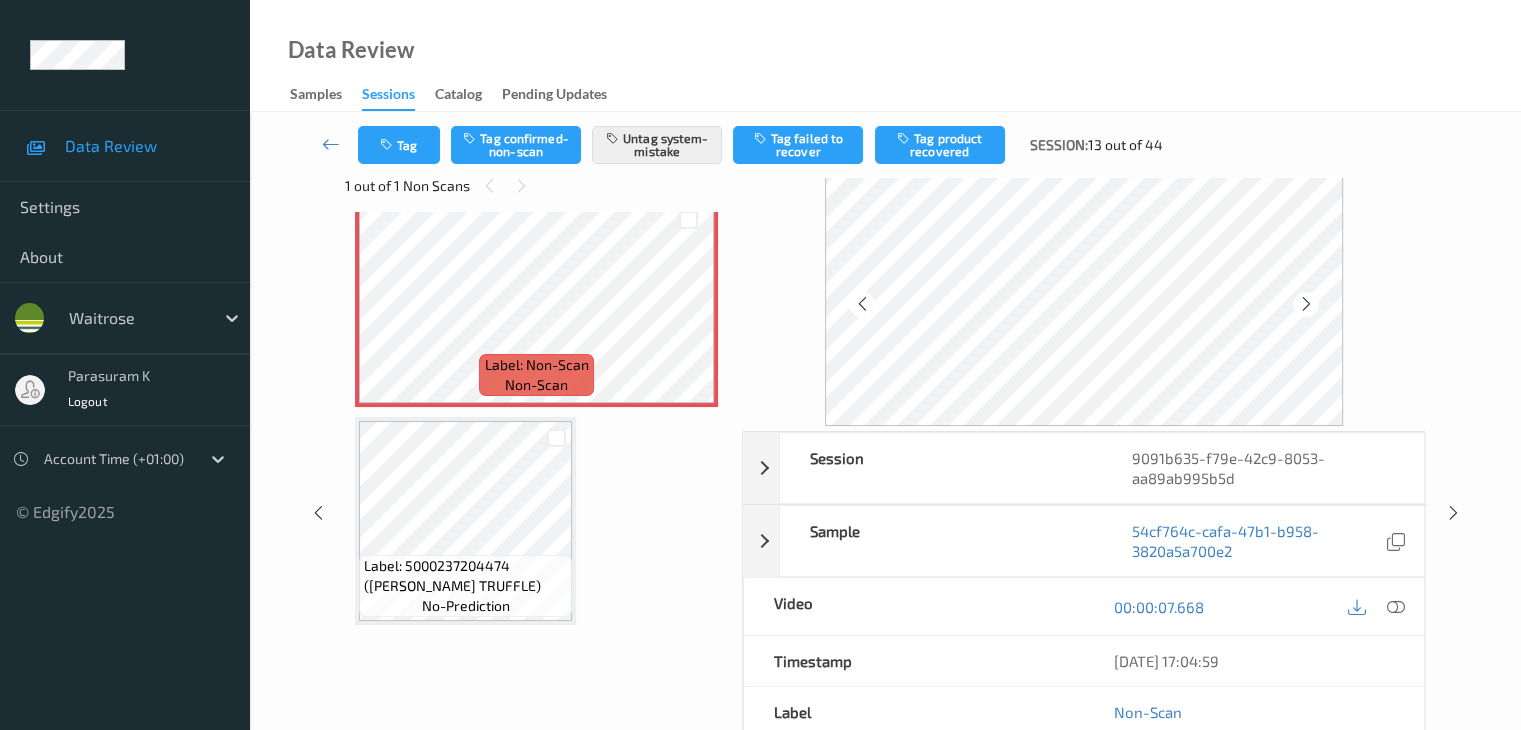 click at bounding box center [1306, 304] 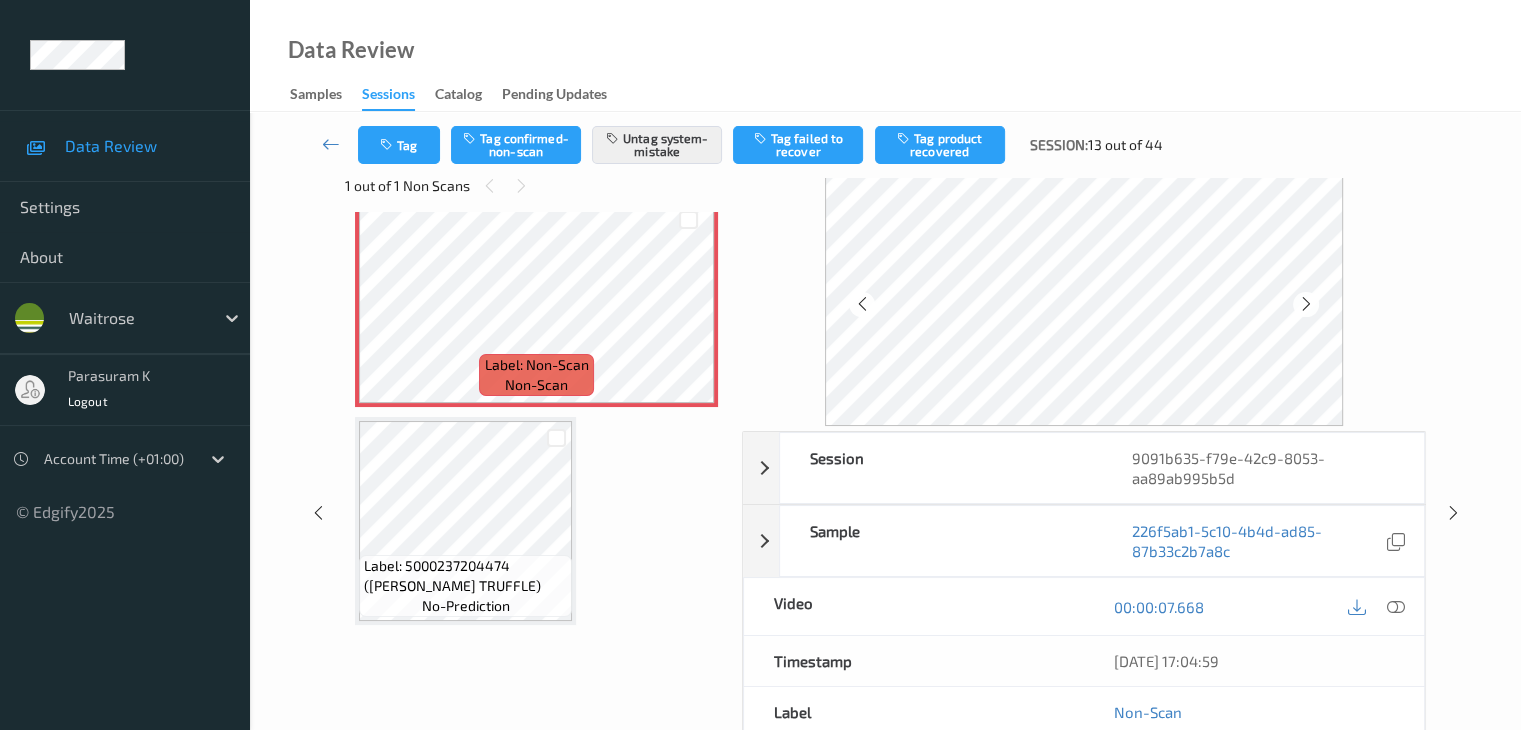 click at bounding box center (1306, 304) 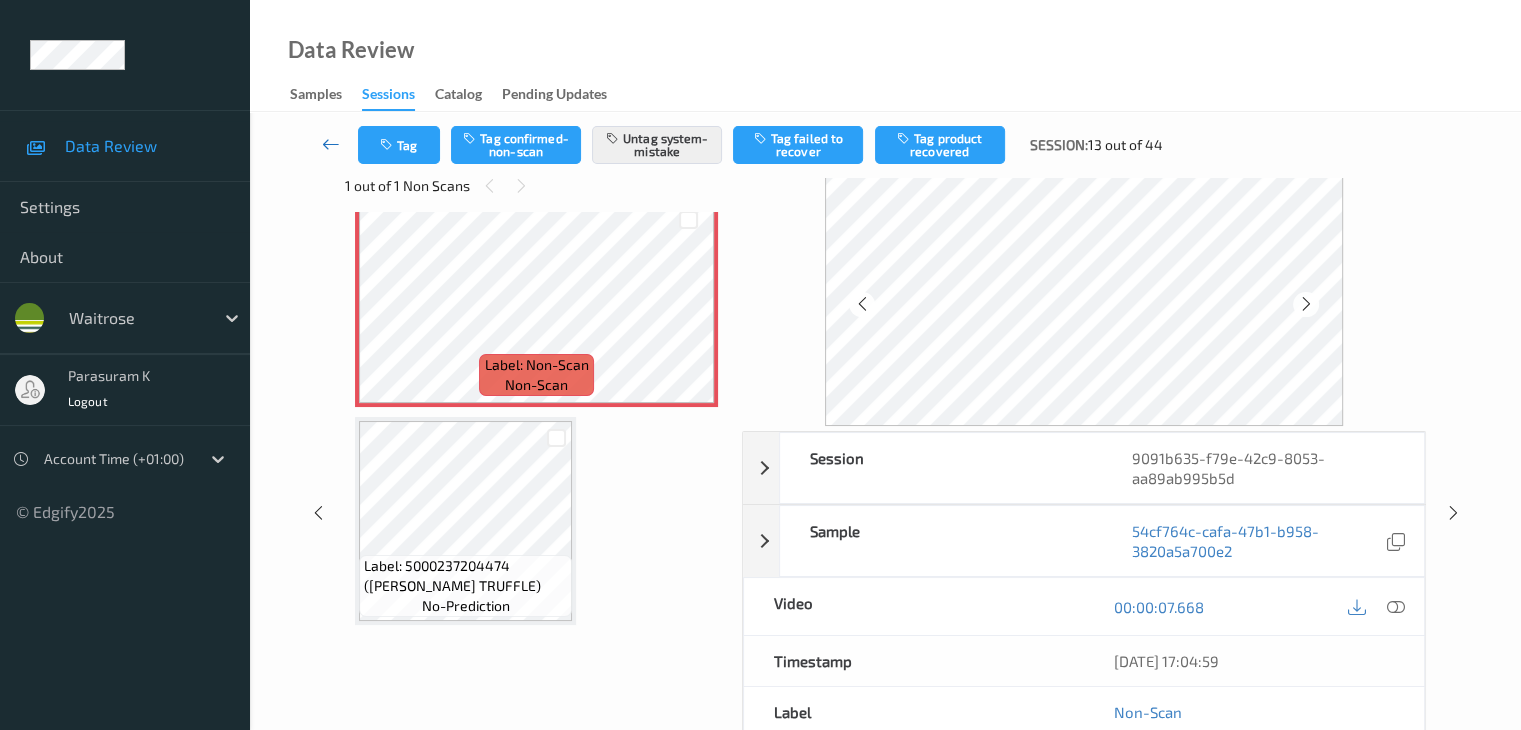 click at bounding box center [331, 144] 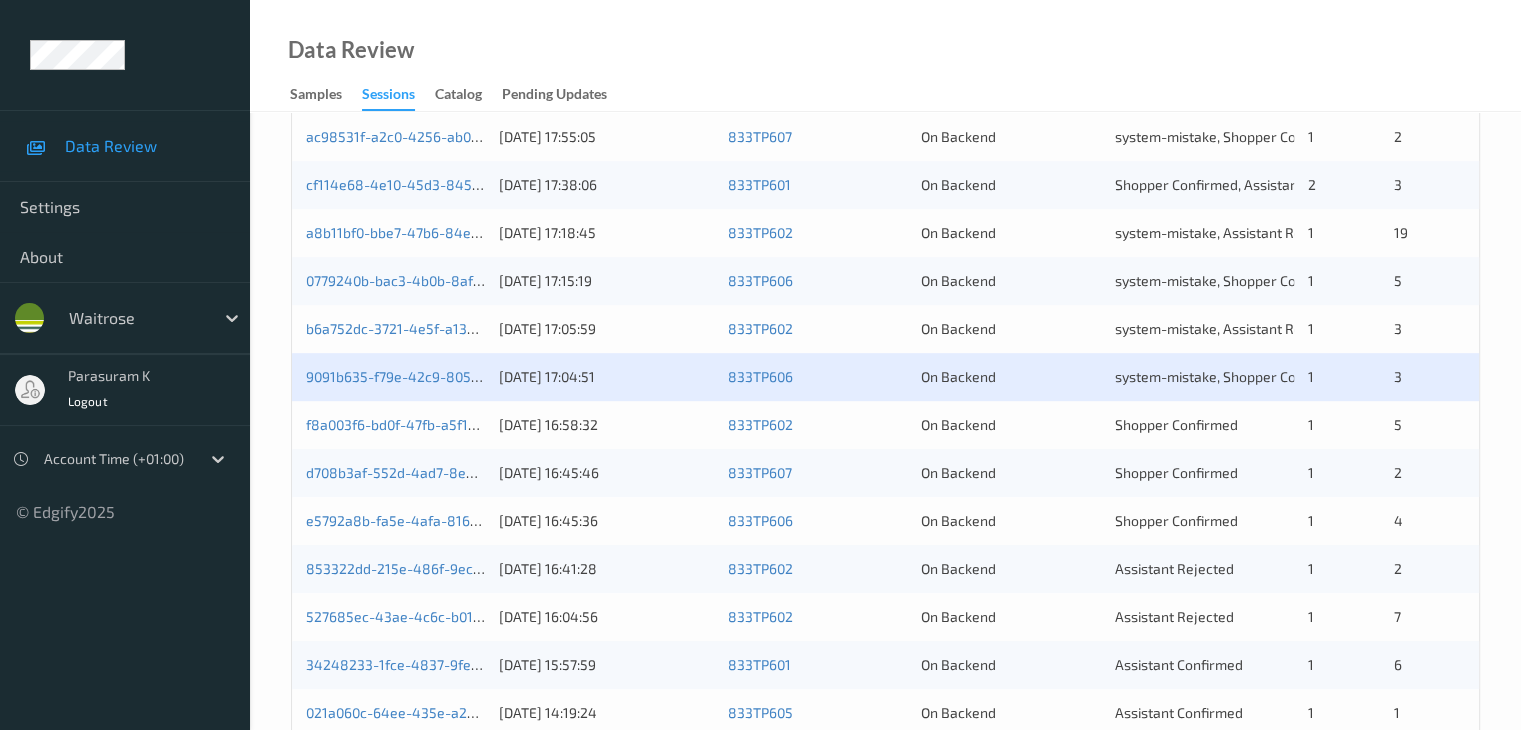 scroll, scrollTop: 900, scrollLeft: 0, axis: vertical 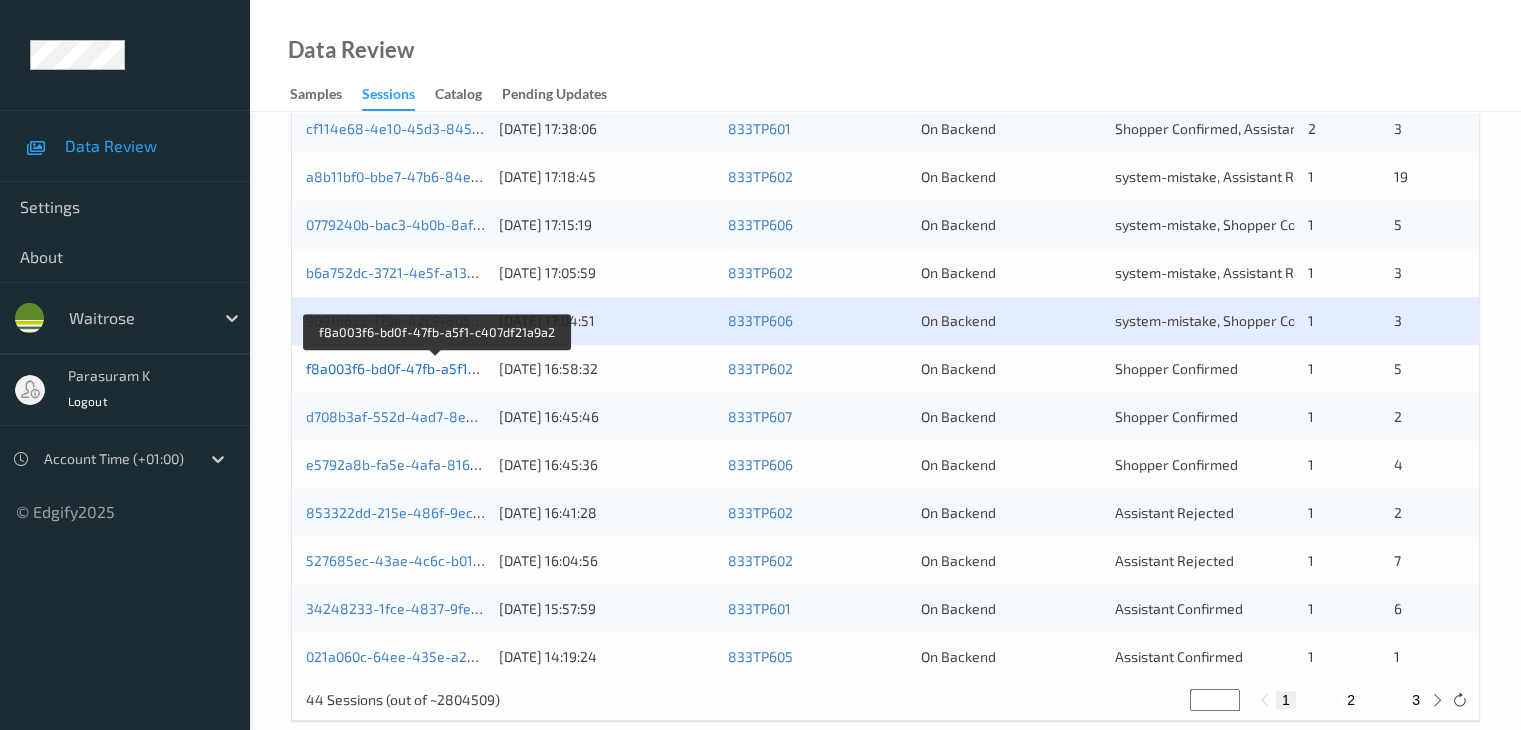 click on "f8a003f6-bd0f-47fb-a5f1-c407df21a9a2" at bounding box center [435, 368] 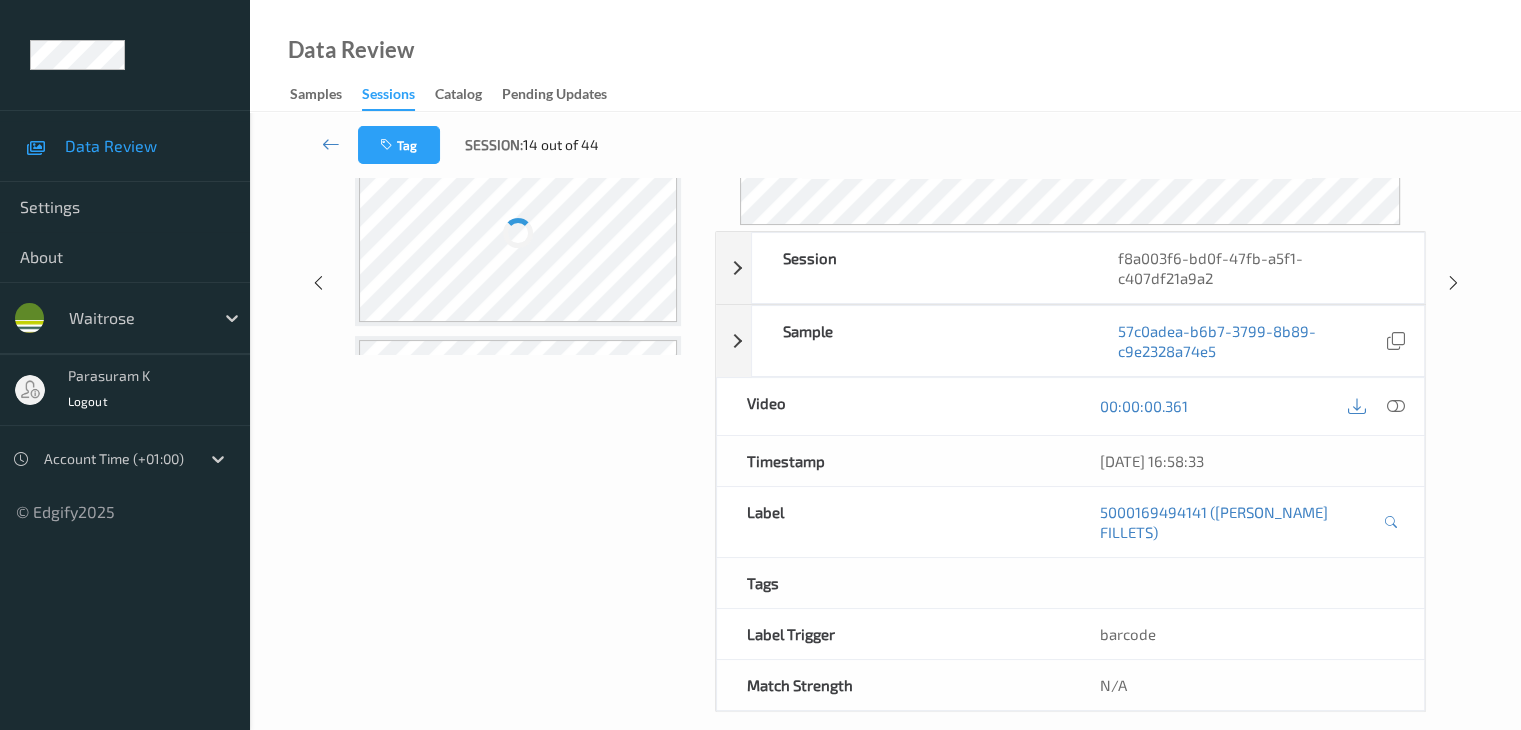 scroll, scrollTop: 344, scrollLeft: 0, axis: vertical 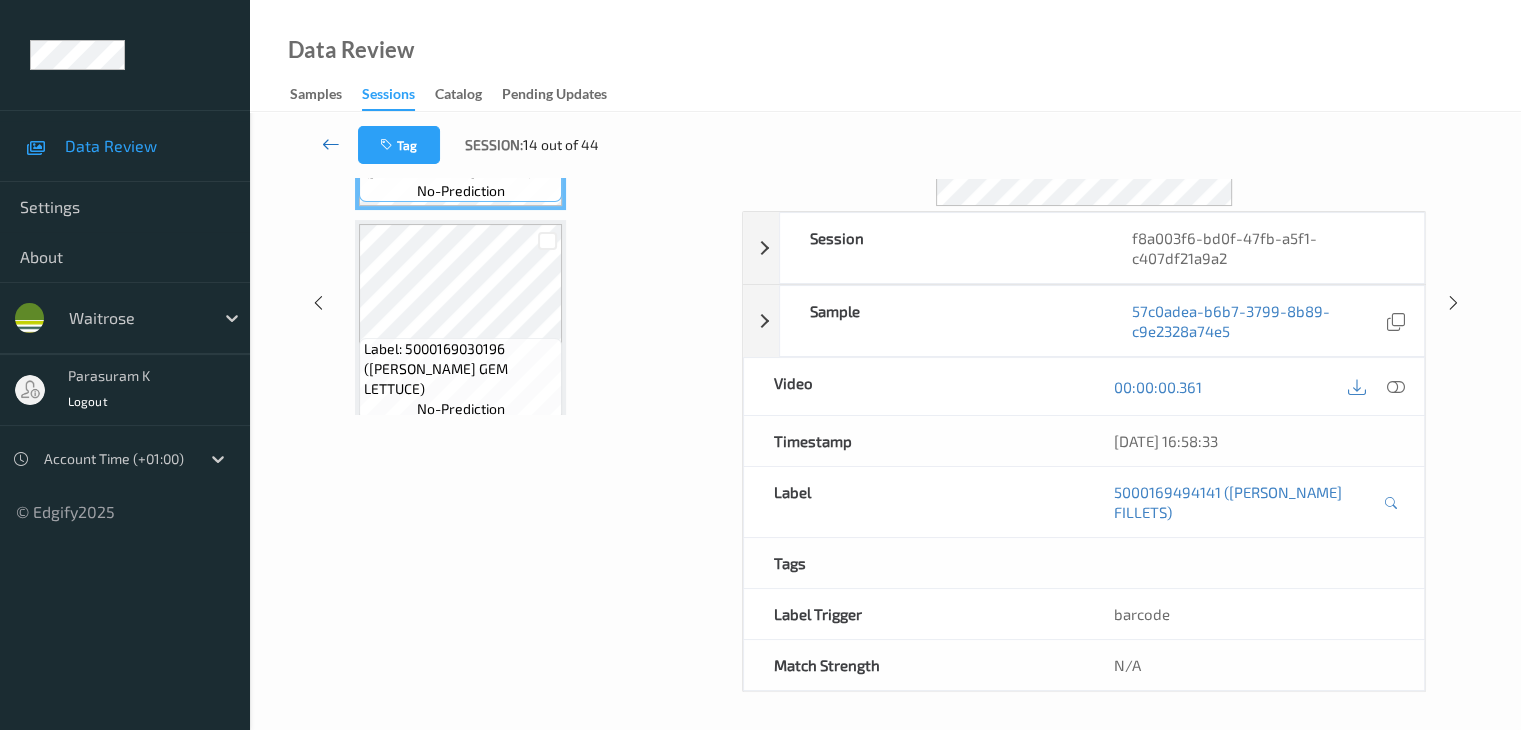 click at bounding box center [331, 144] 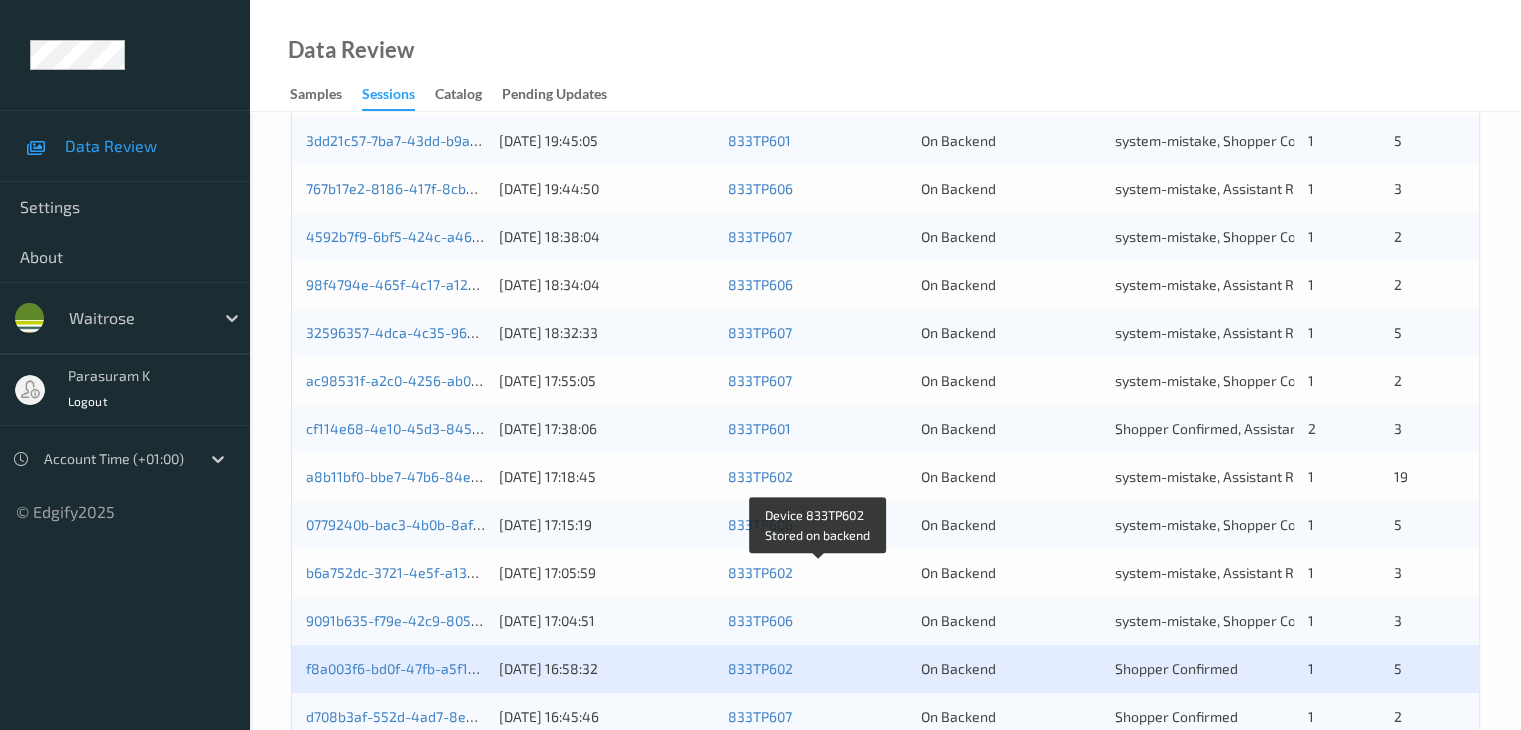 scroll, scrollTop: 900, scrollLeft: 0, axis: vertical 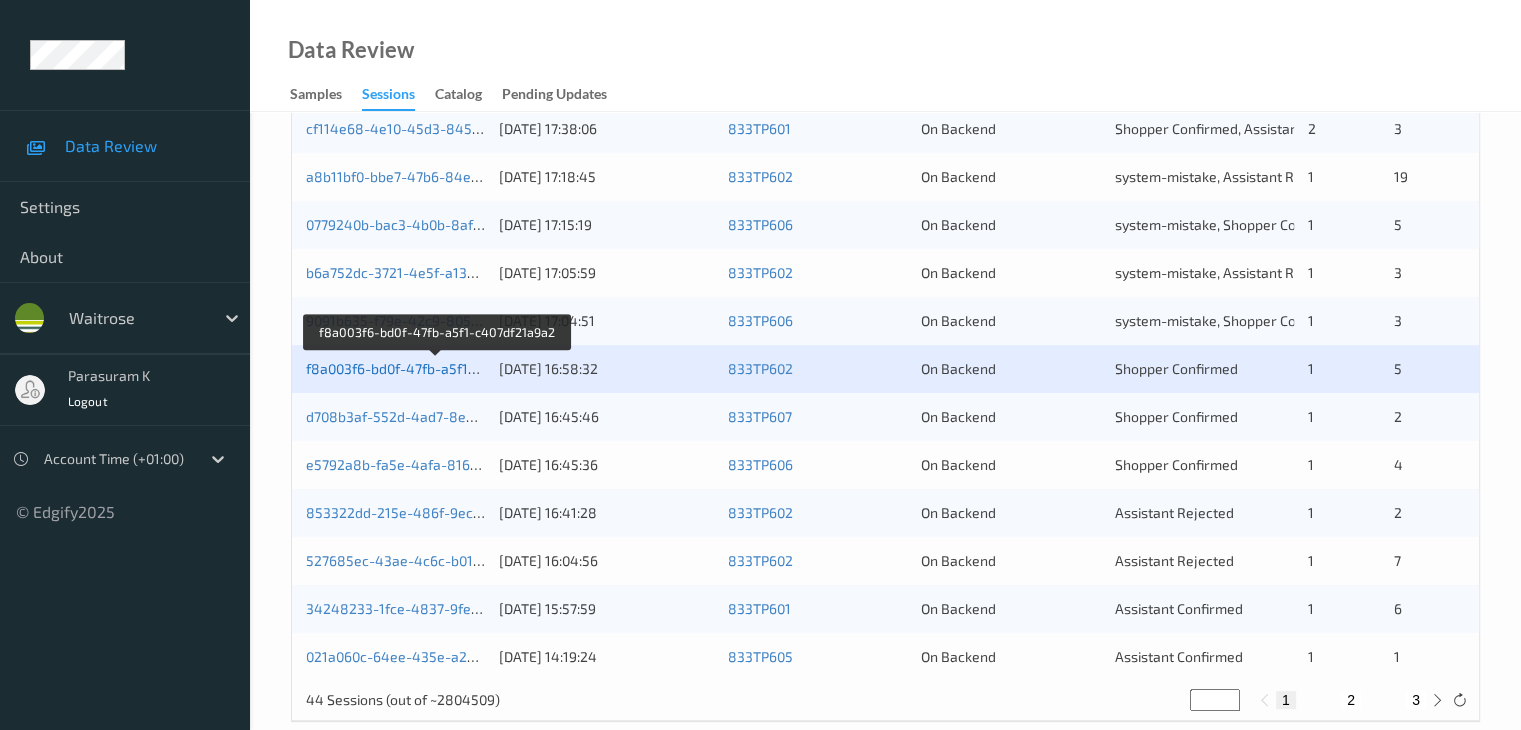 click on "f8a003f6-bd0f-47fb-a5f1-c407df21a9a2" at bounding box center (435, 368) 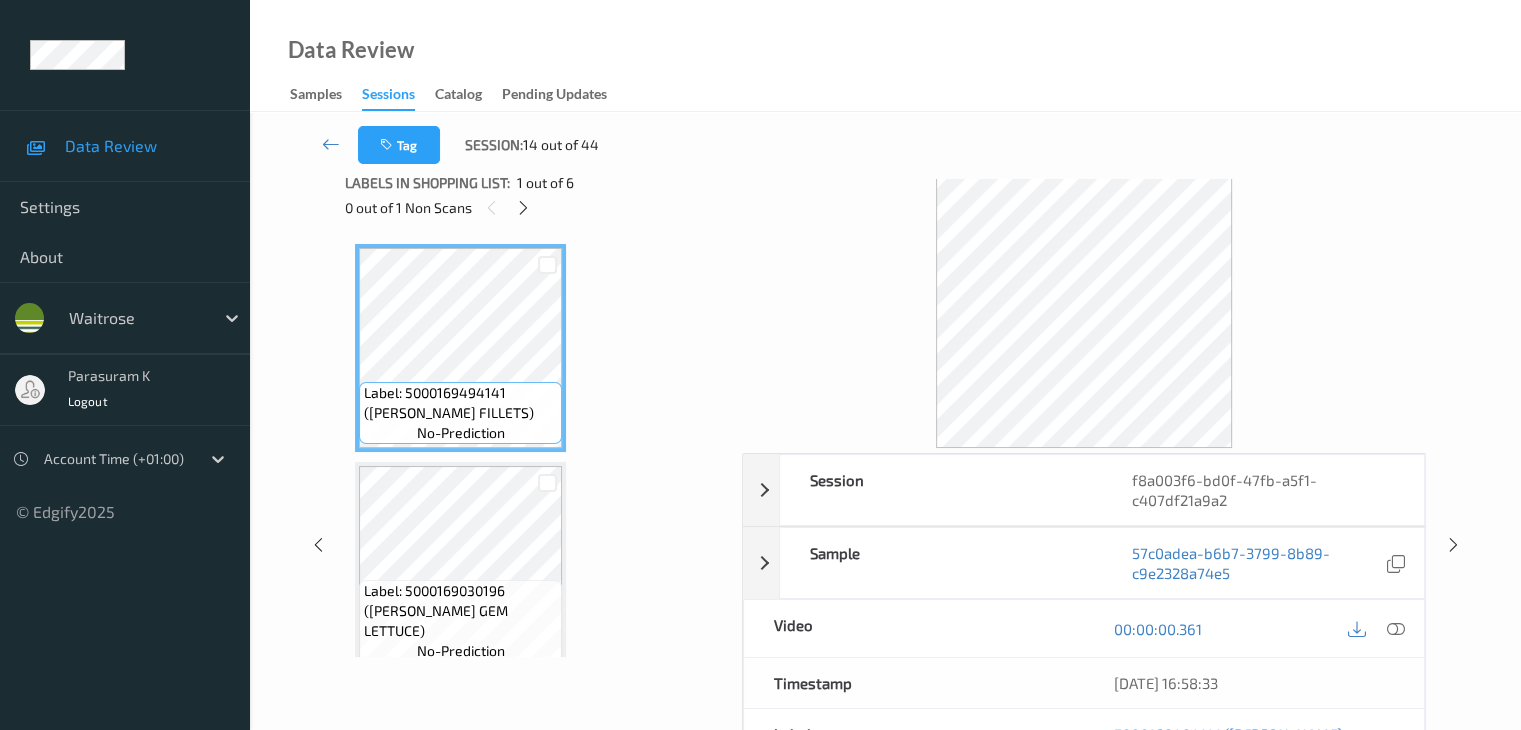 scroll, scrollTop: 0, scrollLeft: 0, axis: both 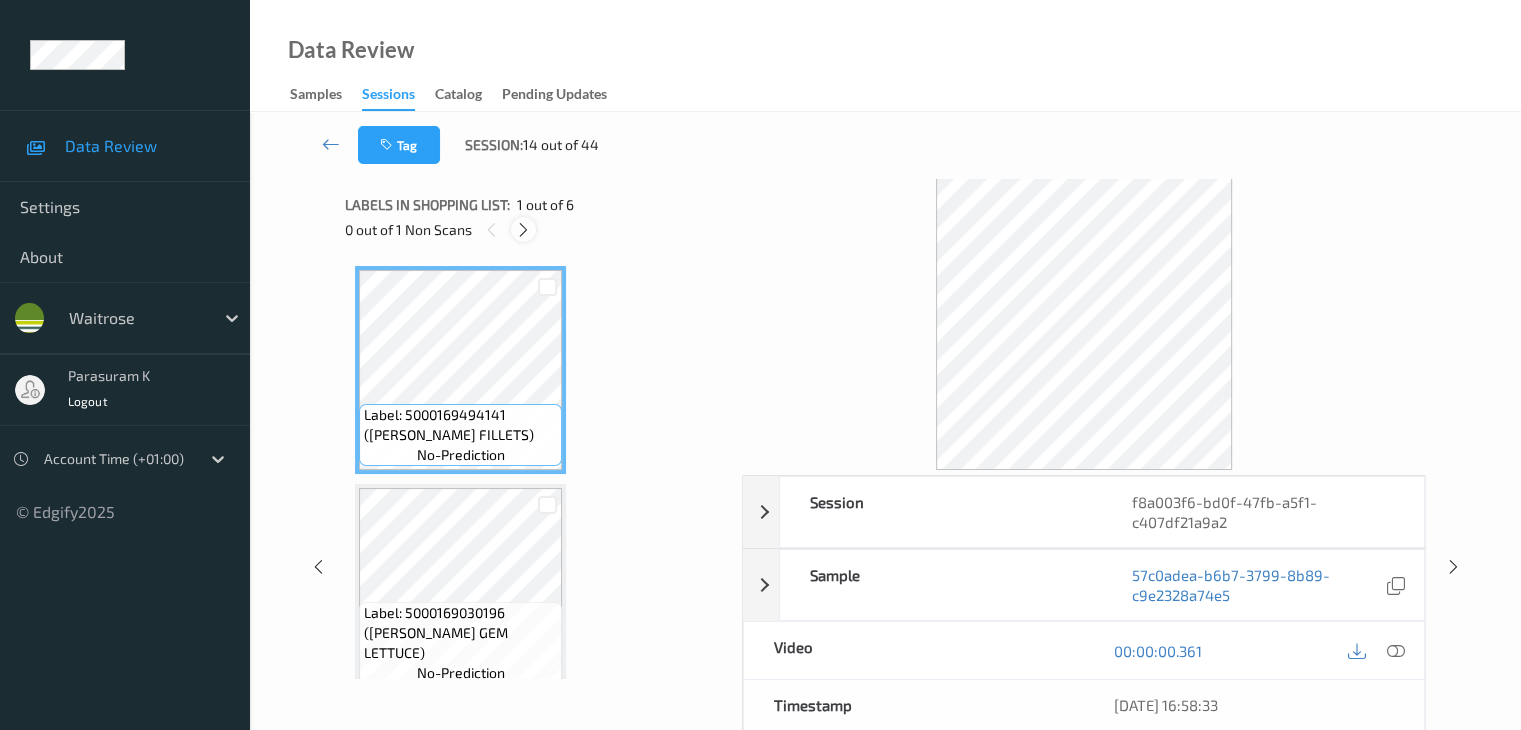 click at bounding box center (523, 230) 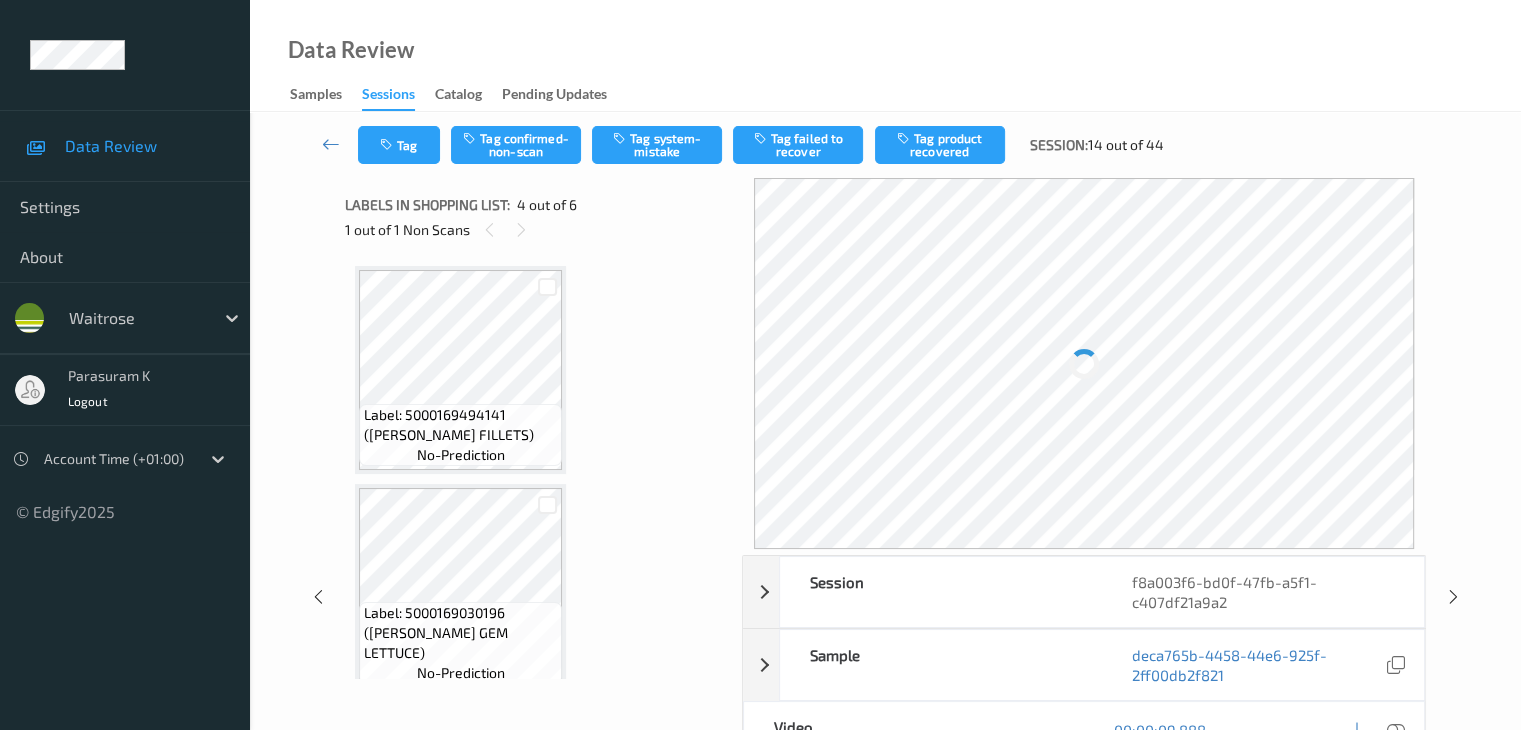 scroll, scrollTop: 446, scrollLeft: 0, axis: vertical 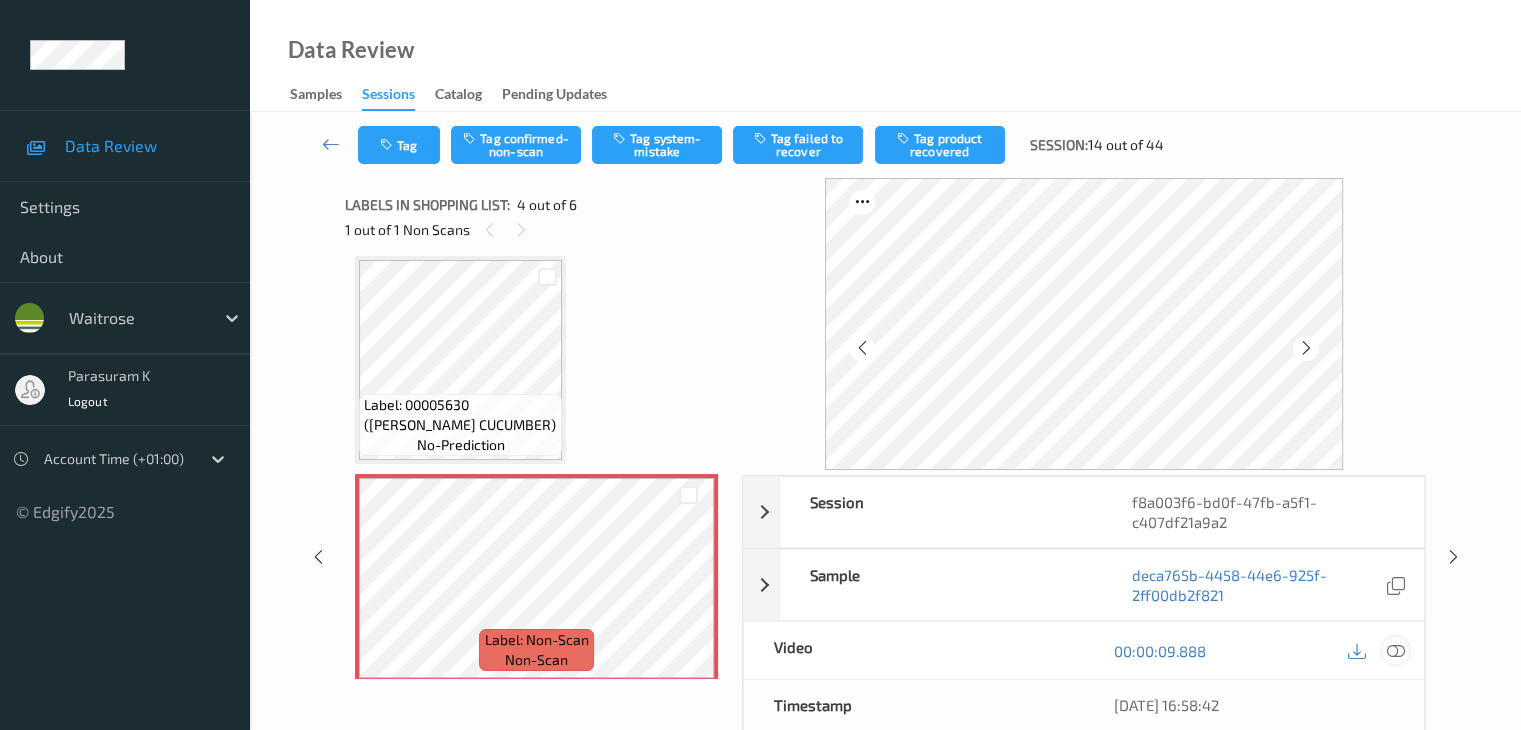 click at bounding box center (1395, 651) 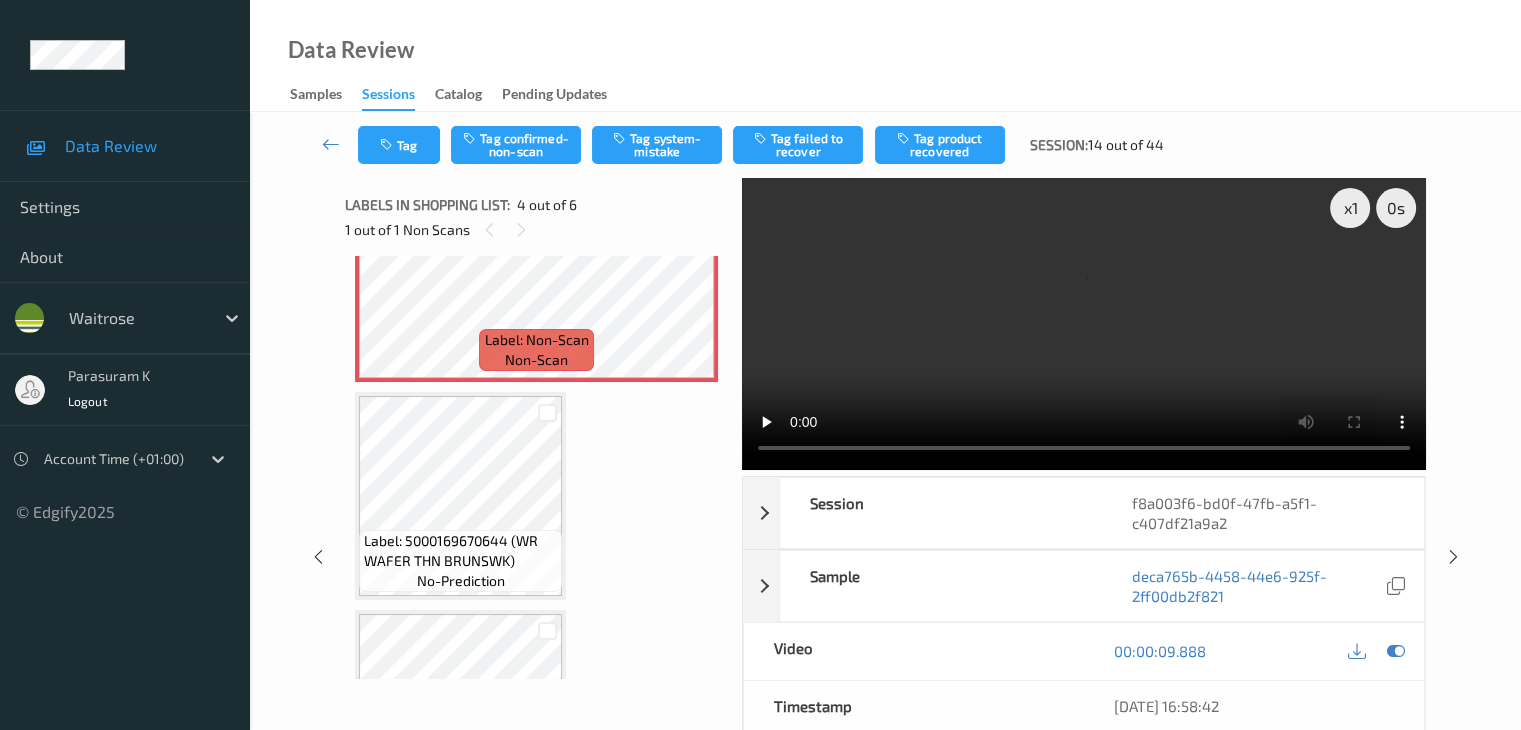 scroll, scrollTop: 546, scrollLeft: 0, axis: vertical 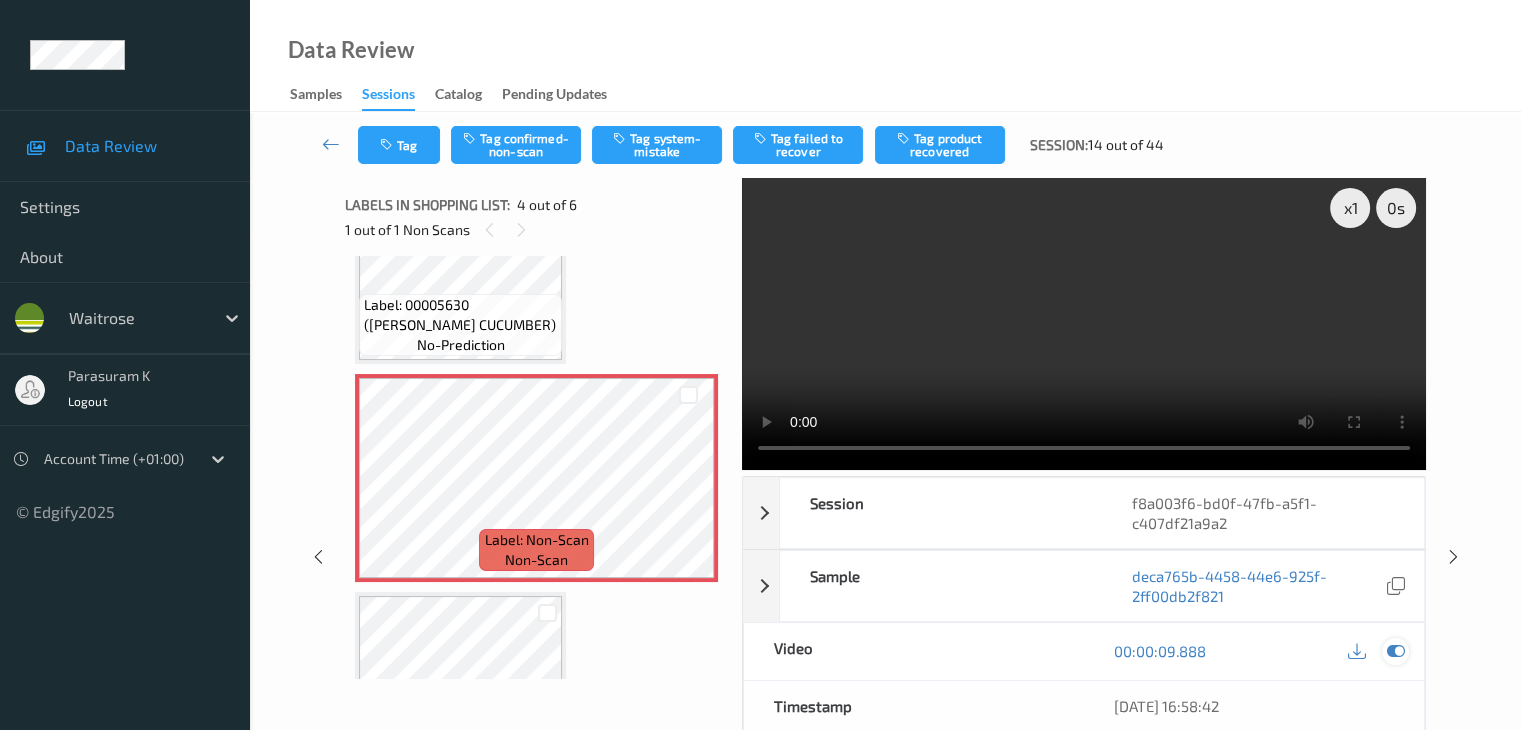 click at bounding box center (1395, 651) 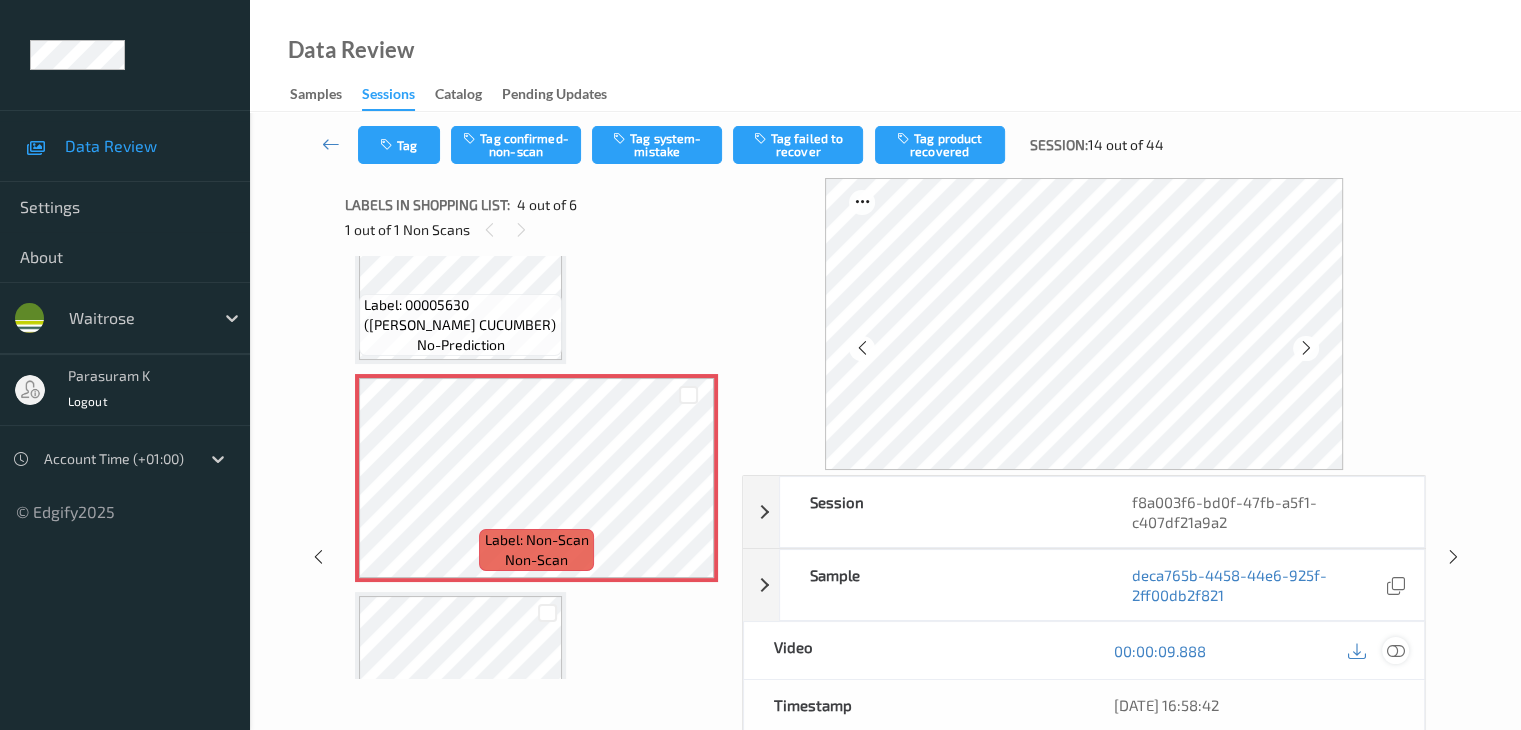 click at bounding box center [1395, 651] 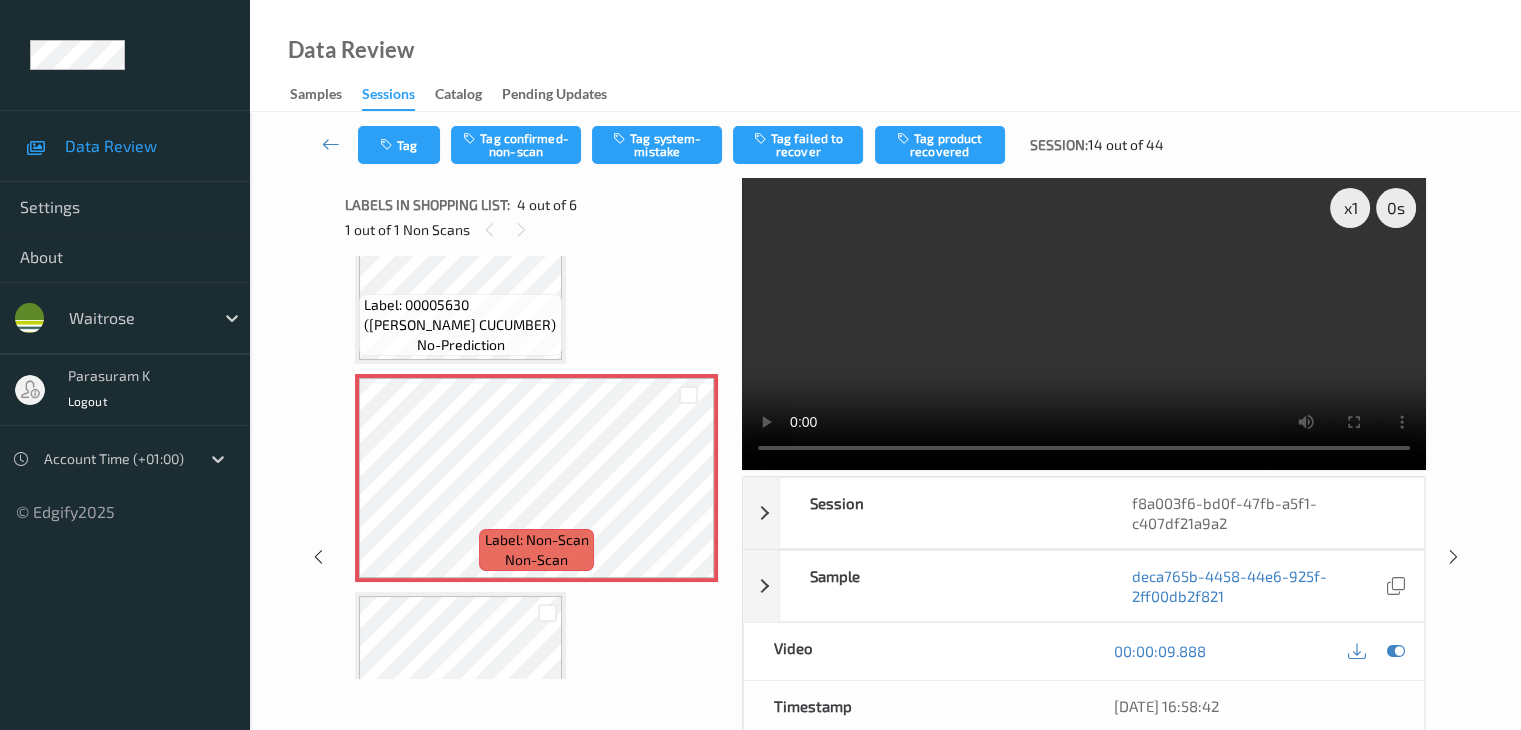 click at bounding box center (1084, 324) 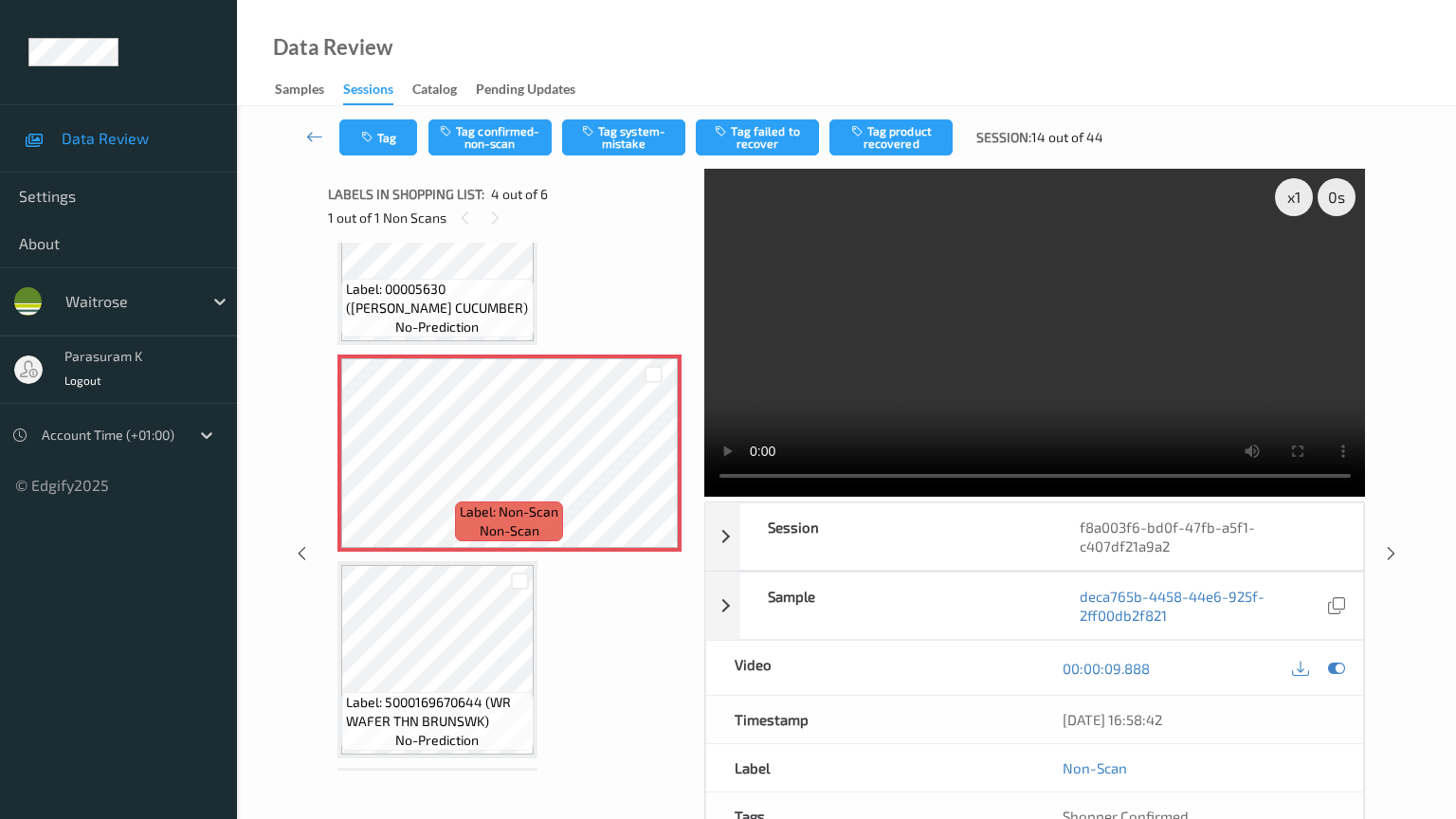 type 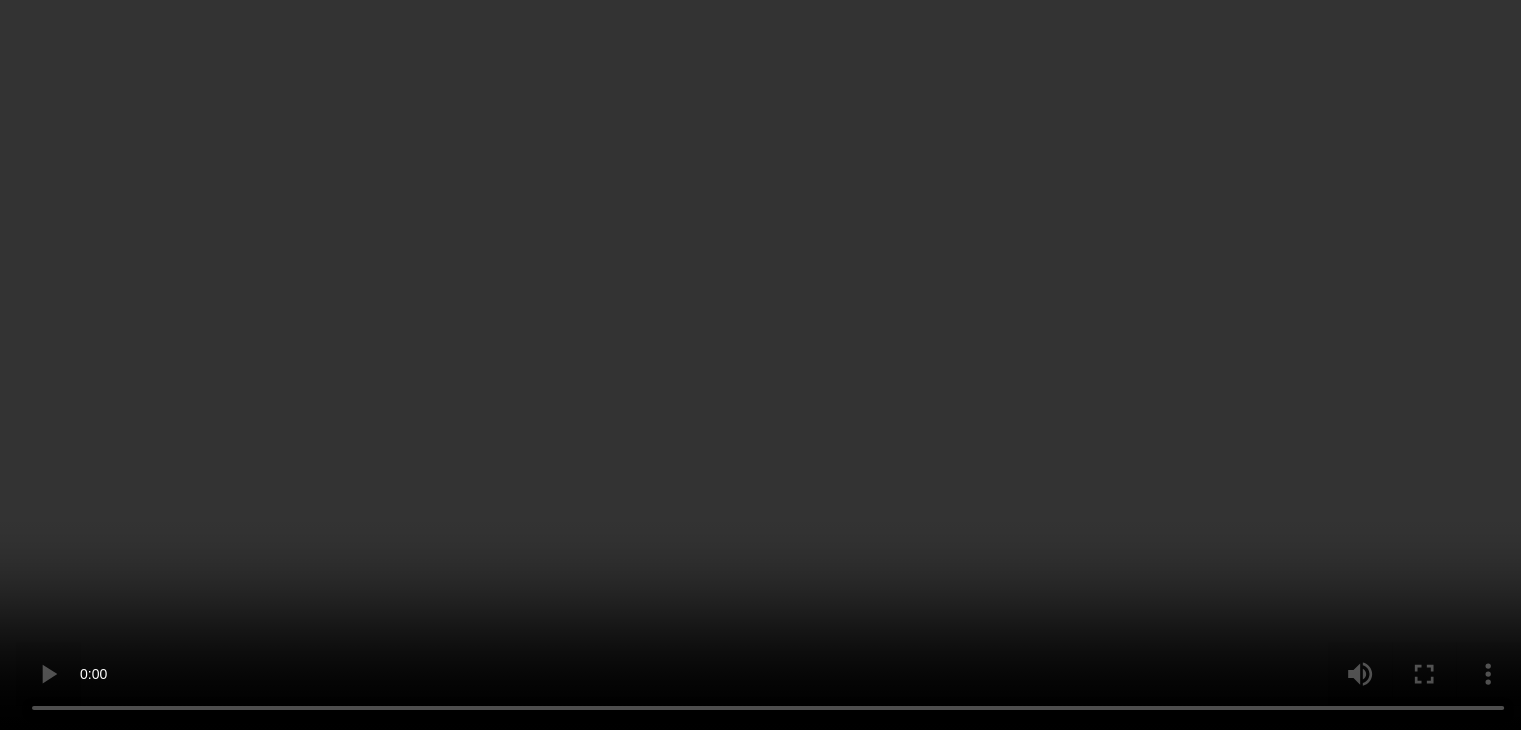 scroll, scrollTop: 495, scrollLeft: 0, axis: vertical 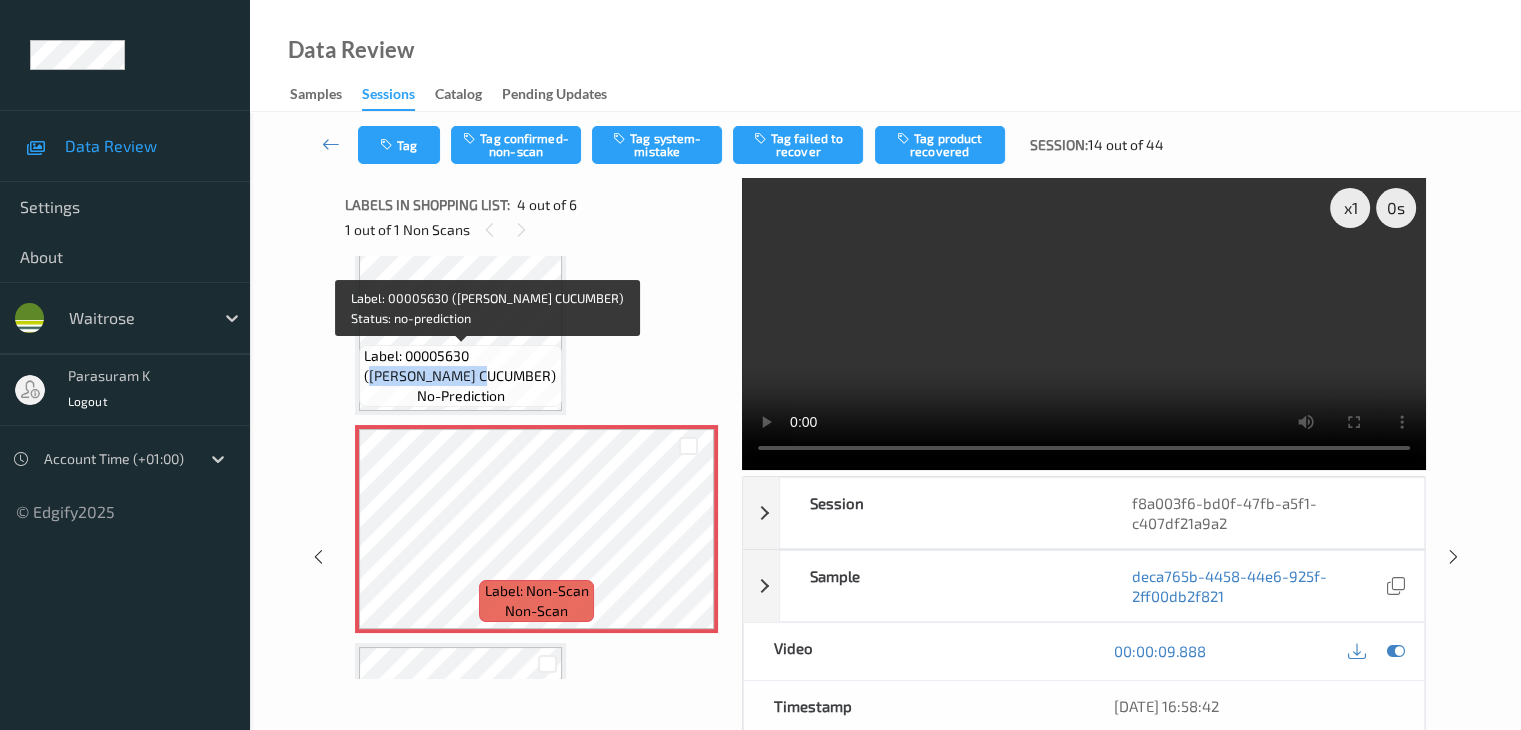 drag, startPoint x: 480, startPoint y: 355, endPoint x: 436, endPoint y: 377, distance: 49.193497 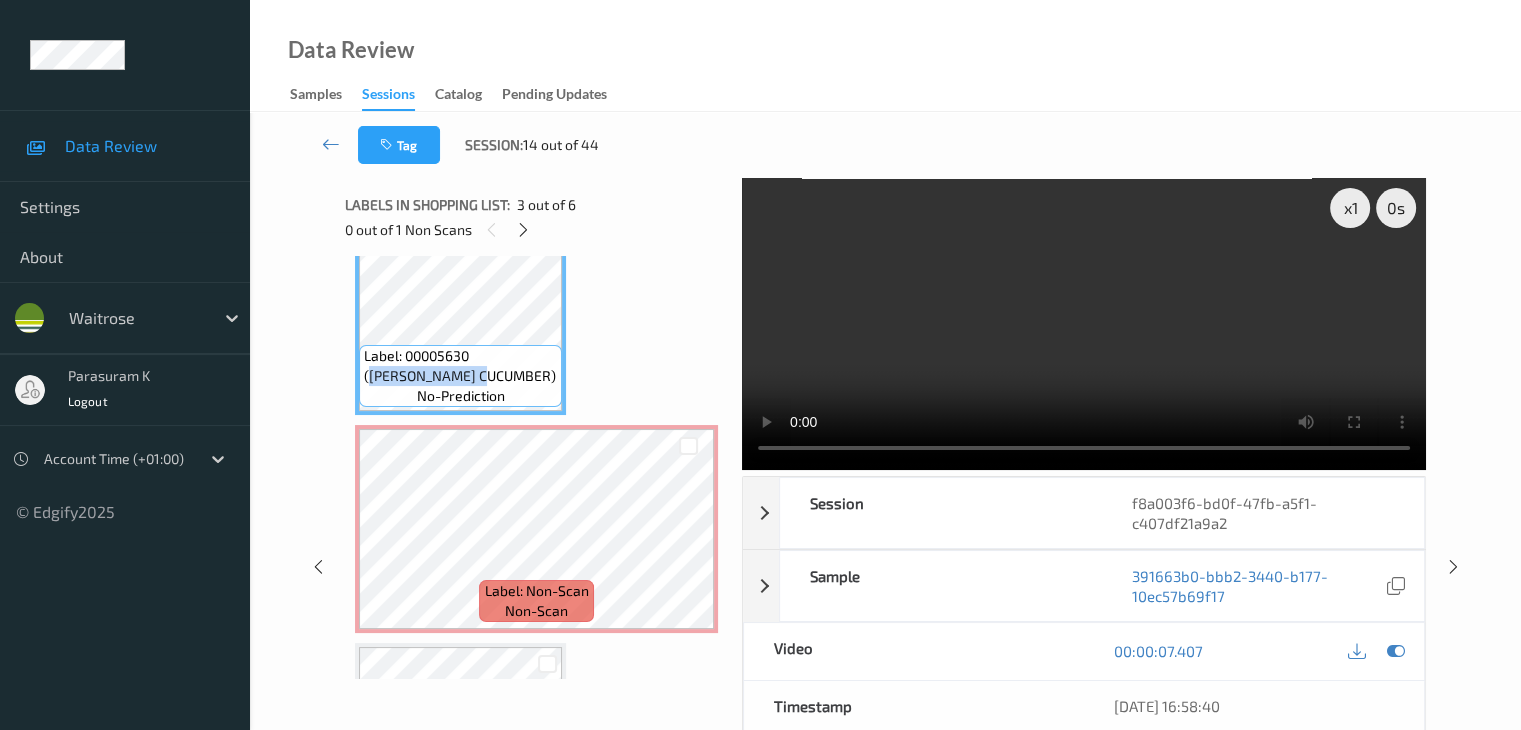 copy on "WR ESS CUCUMBER" 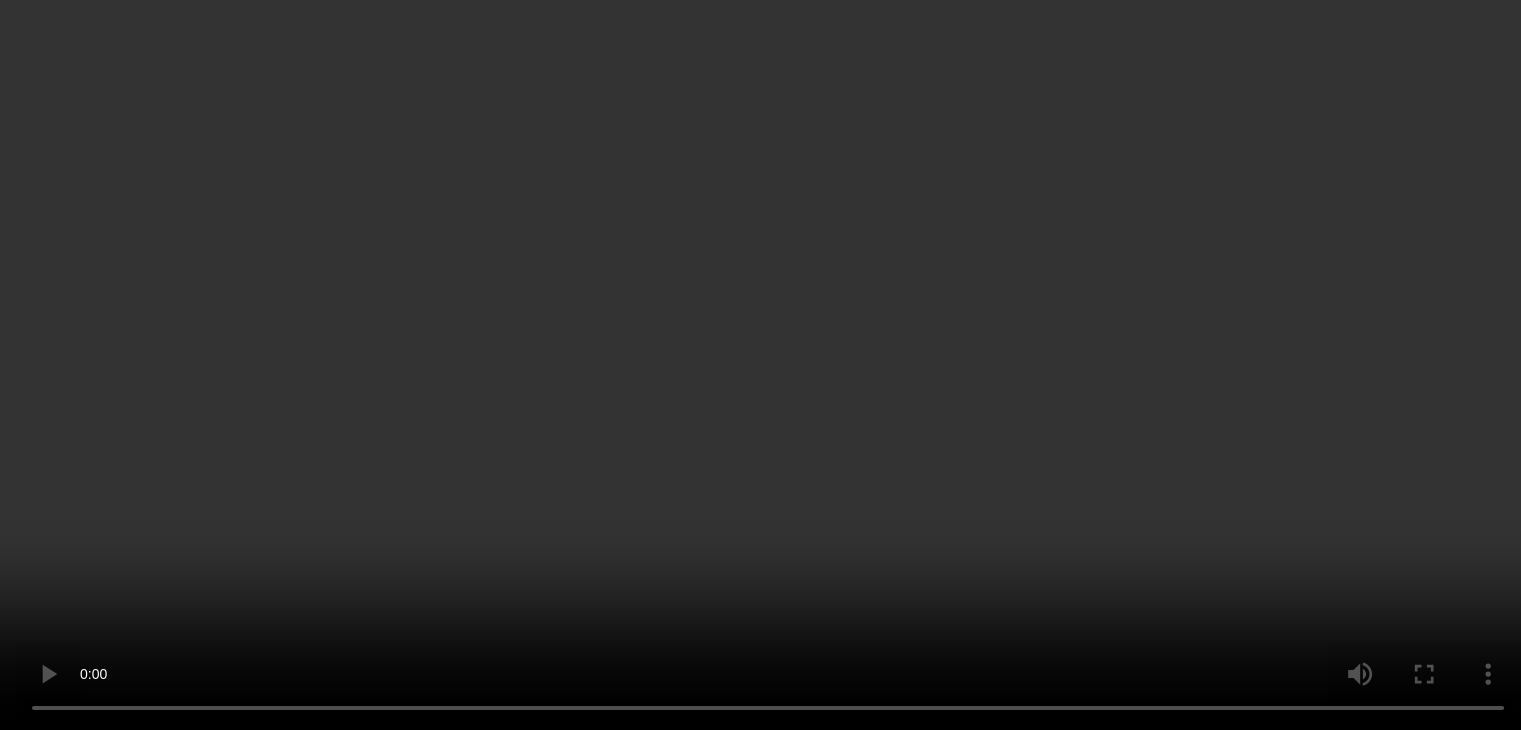 scroll, scrollTop: 695, scrollLeft: 0, axis: vertical 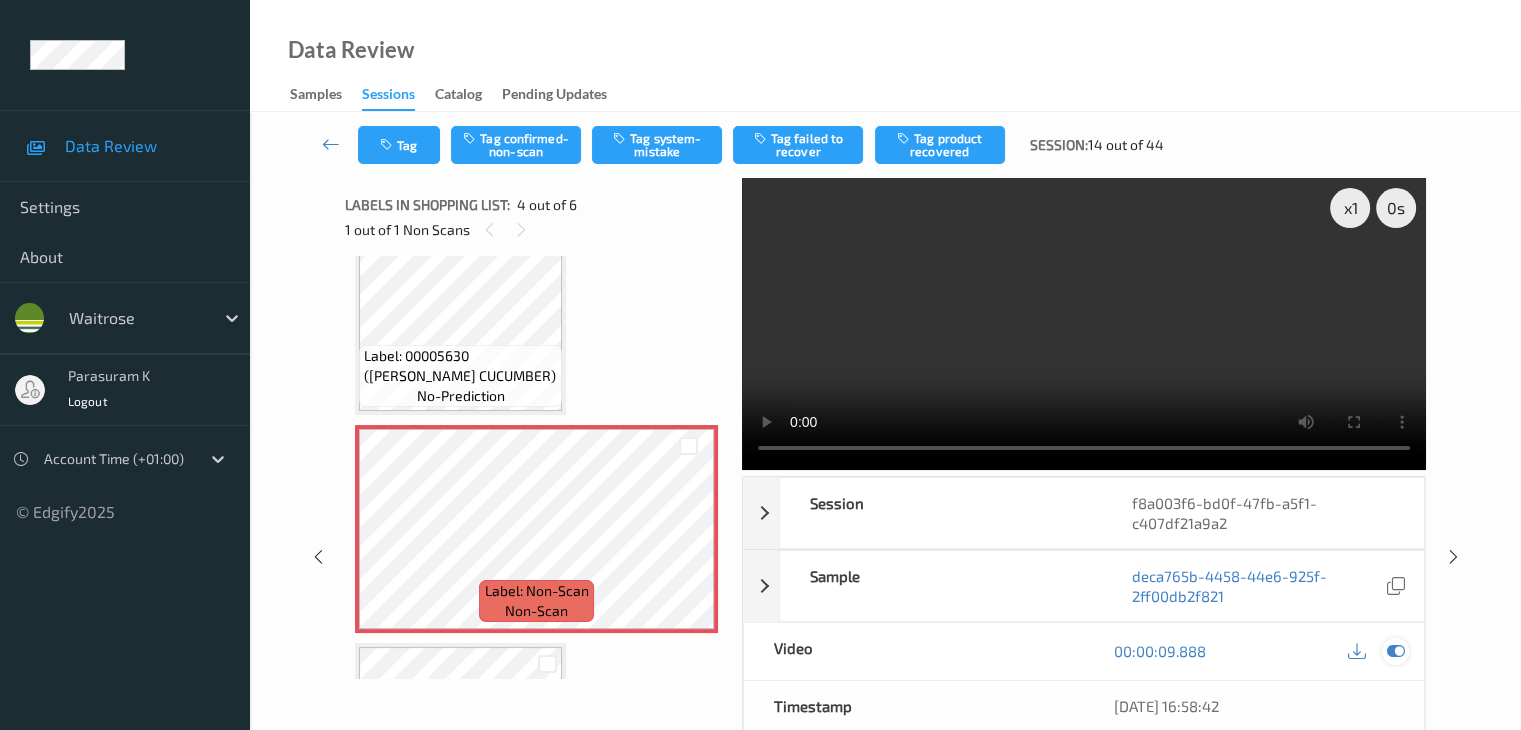 click at bounding box center [1395, 651] 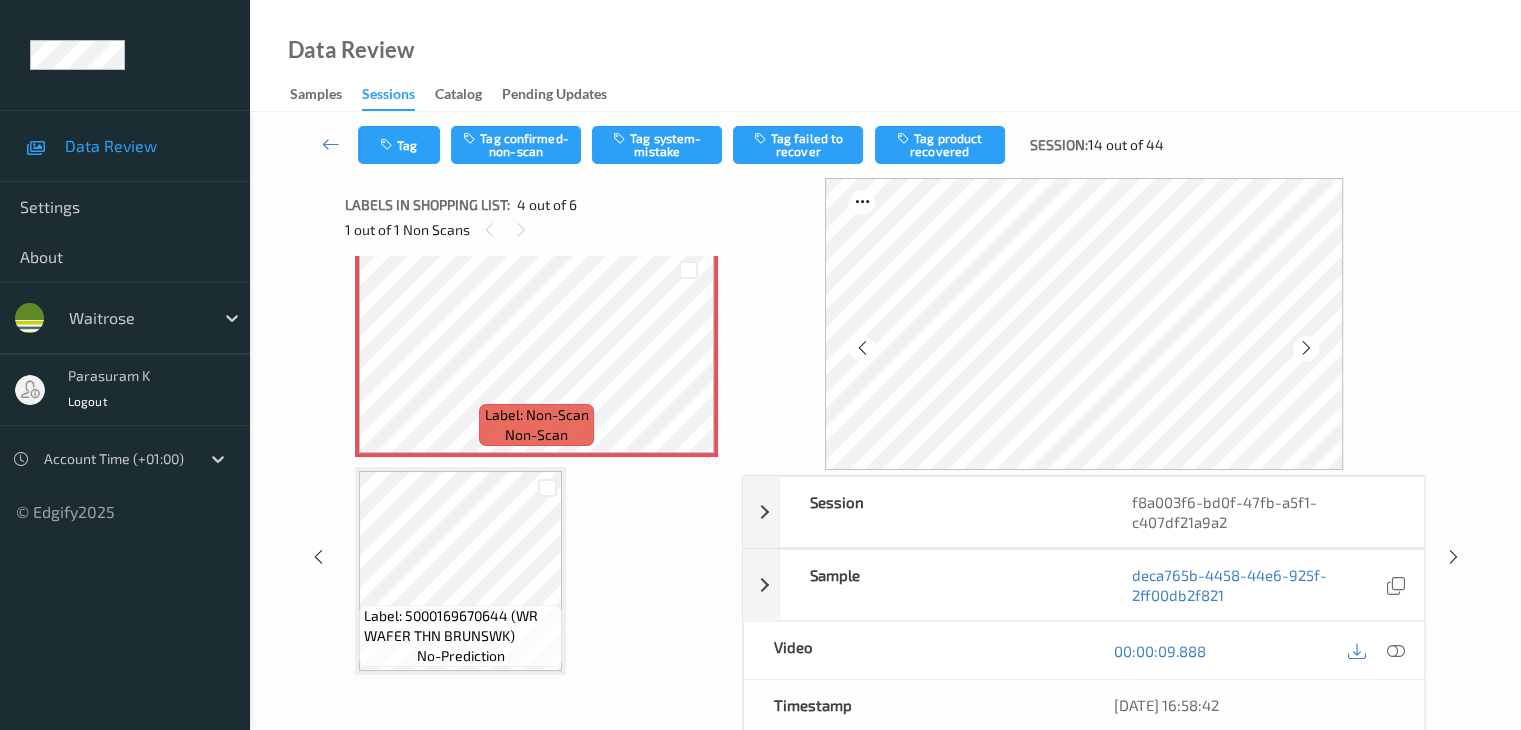 scroll, scrollTop: 695, scrollLeft: 0, axis: vertical 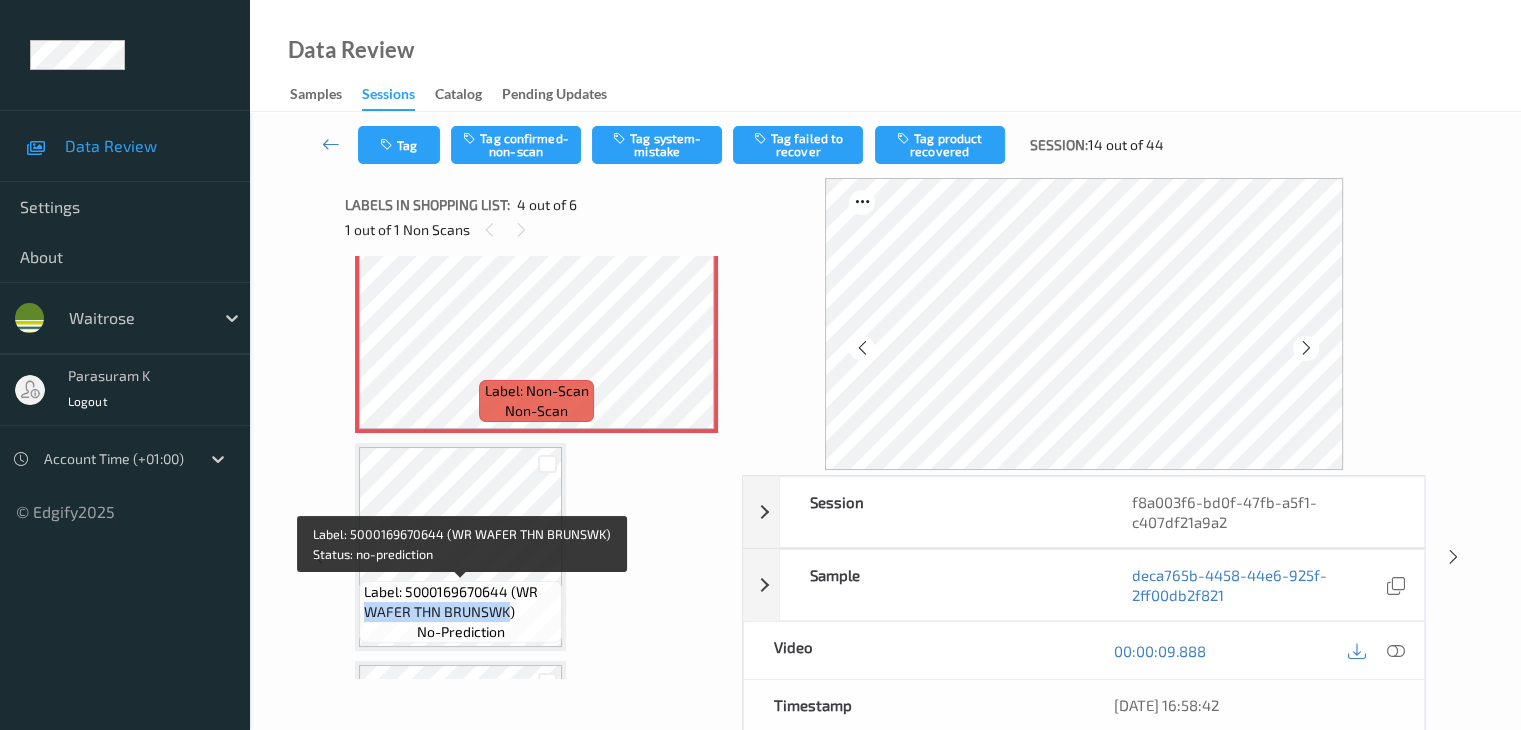 drag, startPoint x: 364, startPoint y: 614, endPoint x: 509, endPoint y: 617, distance: 145.03104 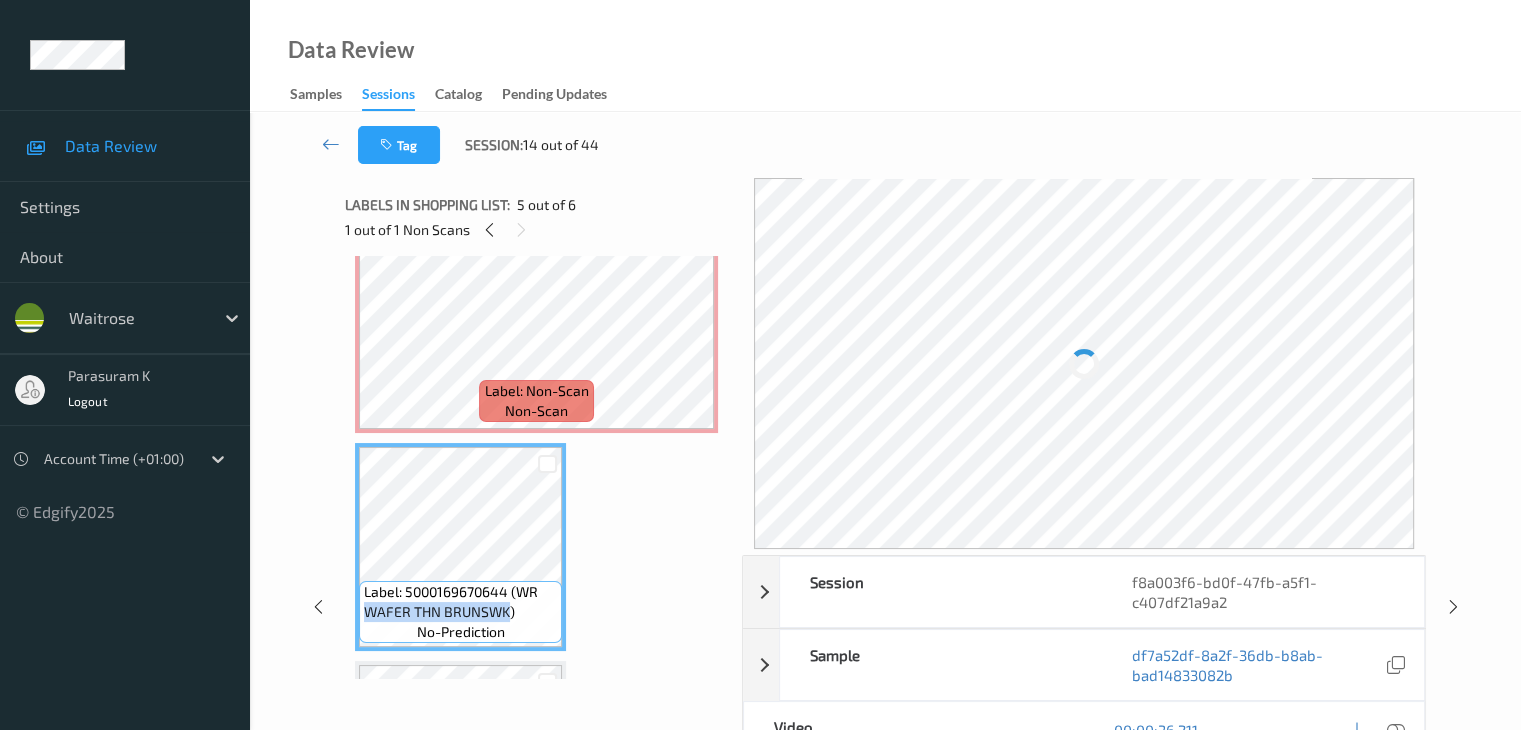 copy on "WAFER THN BRUNSWK" 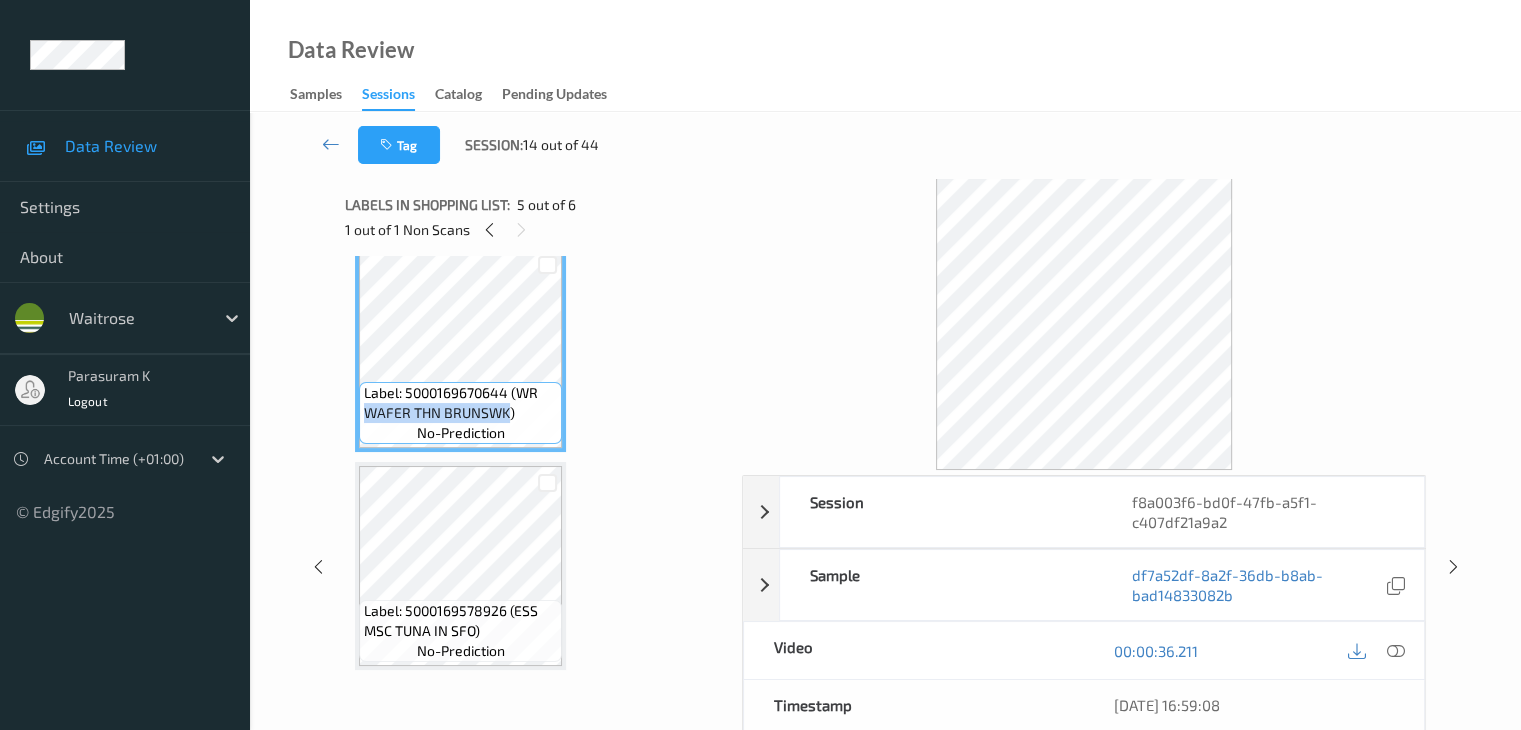 scroll, scrollTop: 895, scrollLeft: 0, axis: vertical 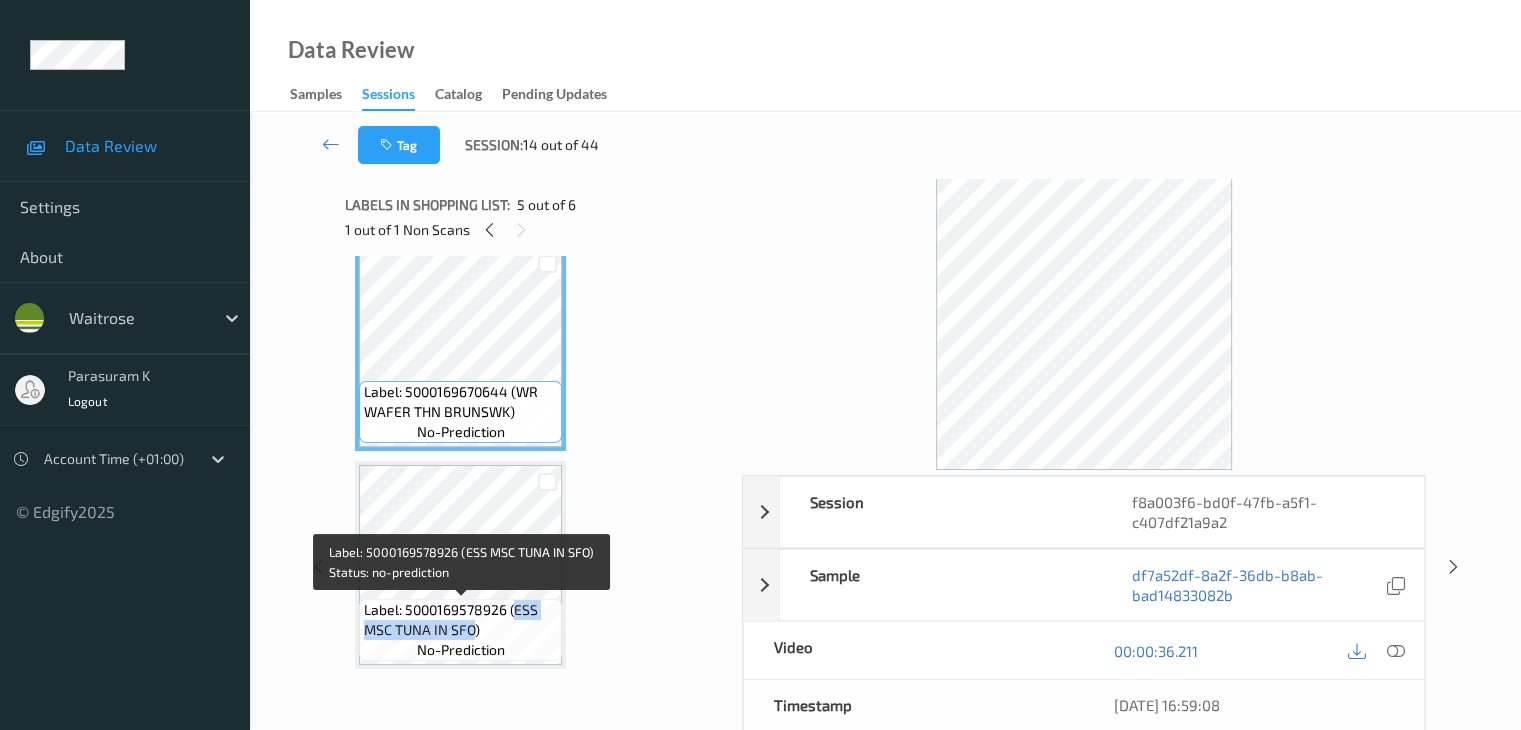 drag, startPoint x: 514, startPoint y: 608, endPoint x: 472, endPoint y: 630, distance: 47.41308 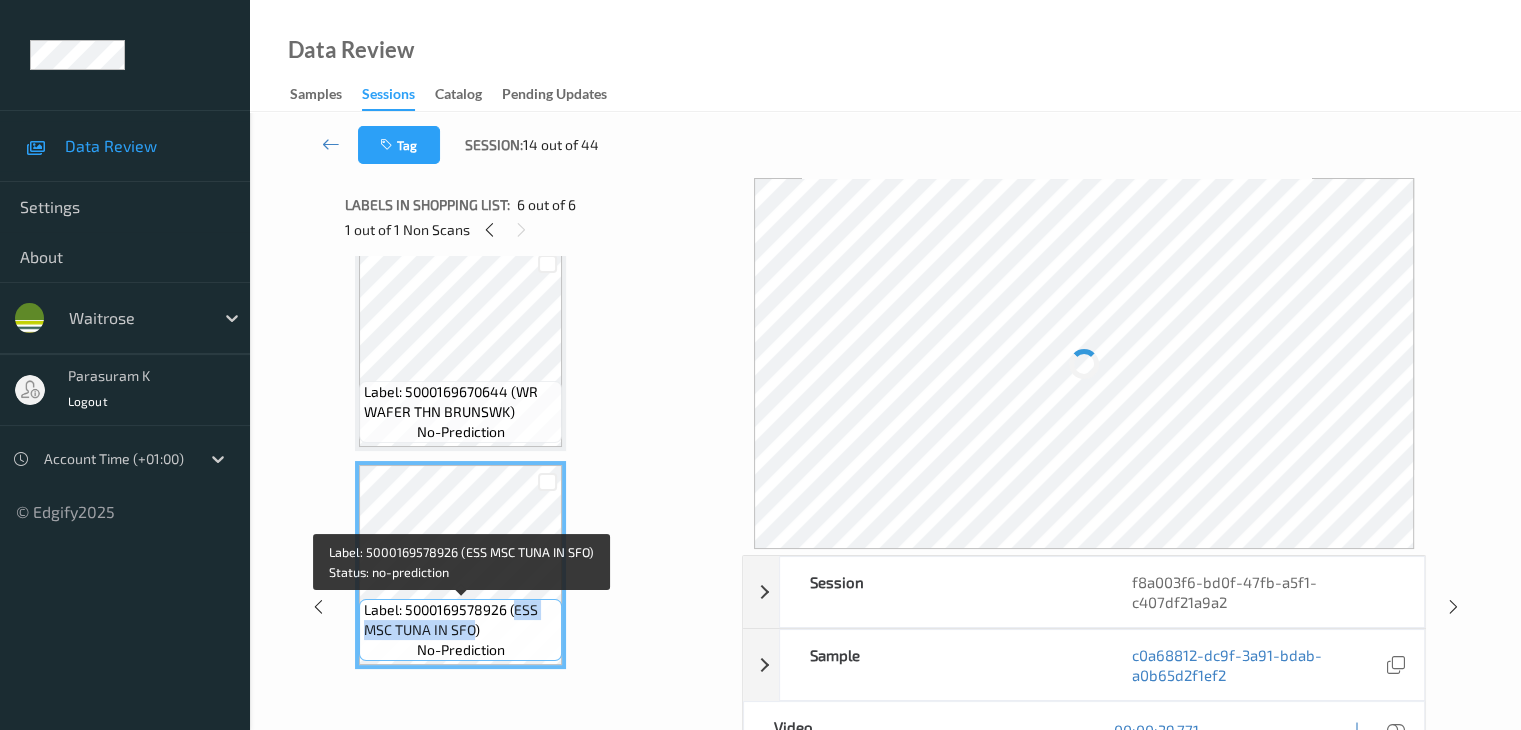 copy on "ESS MSC TUNA IN SFO" 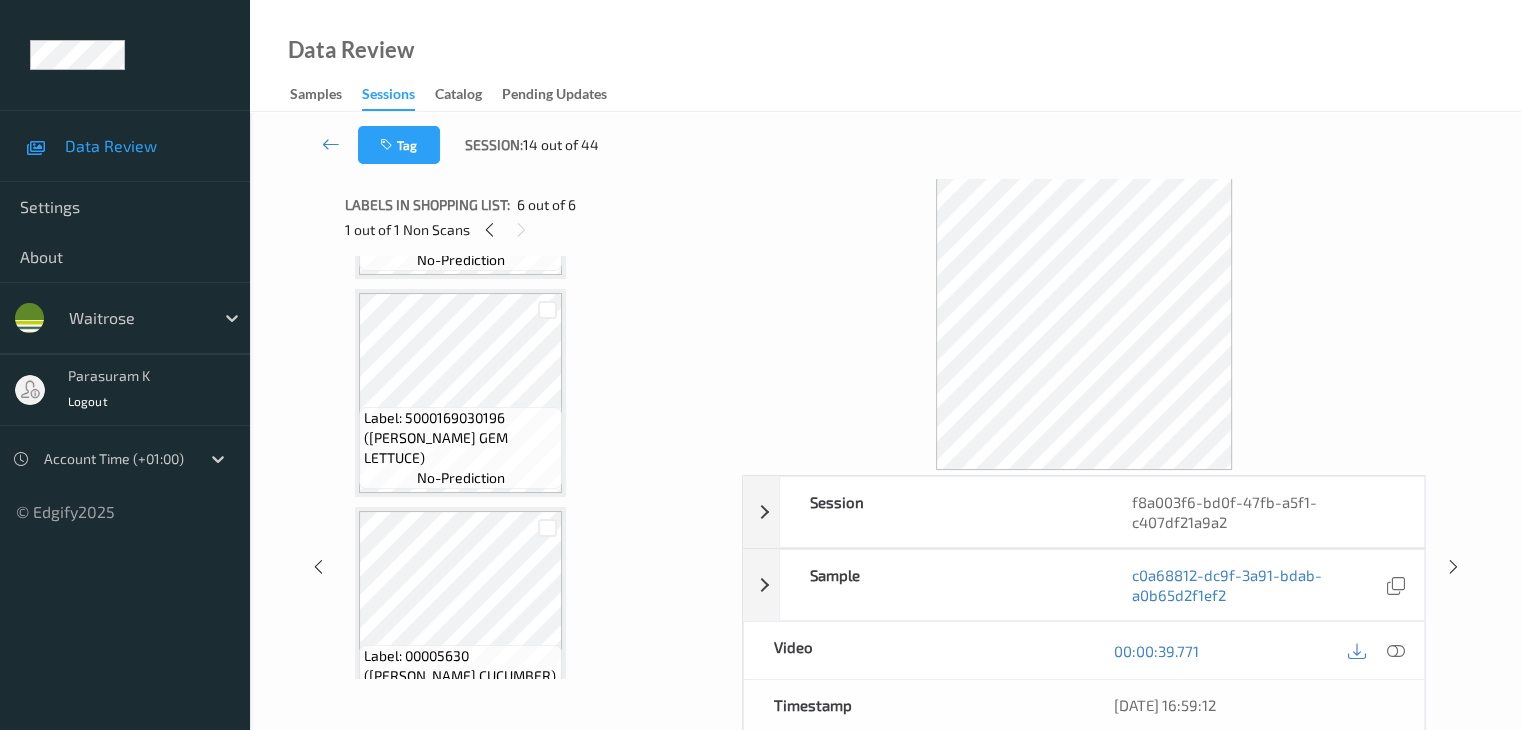 scroll, scrollTop: 0, scrollLeft: 0, axis: both 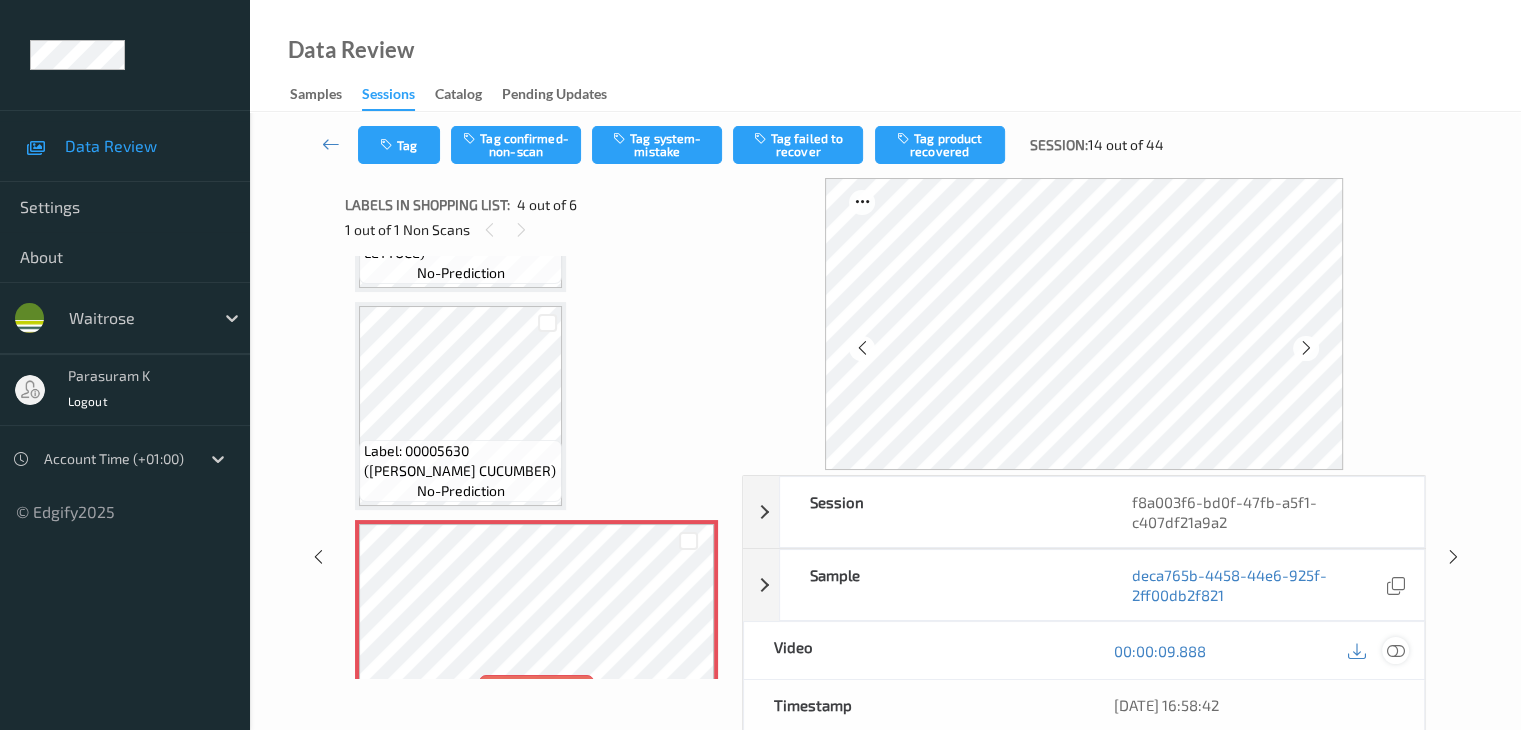 click at bounding box center [1395, 651] 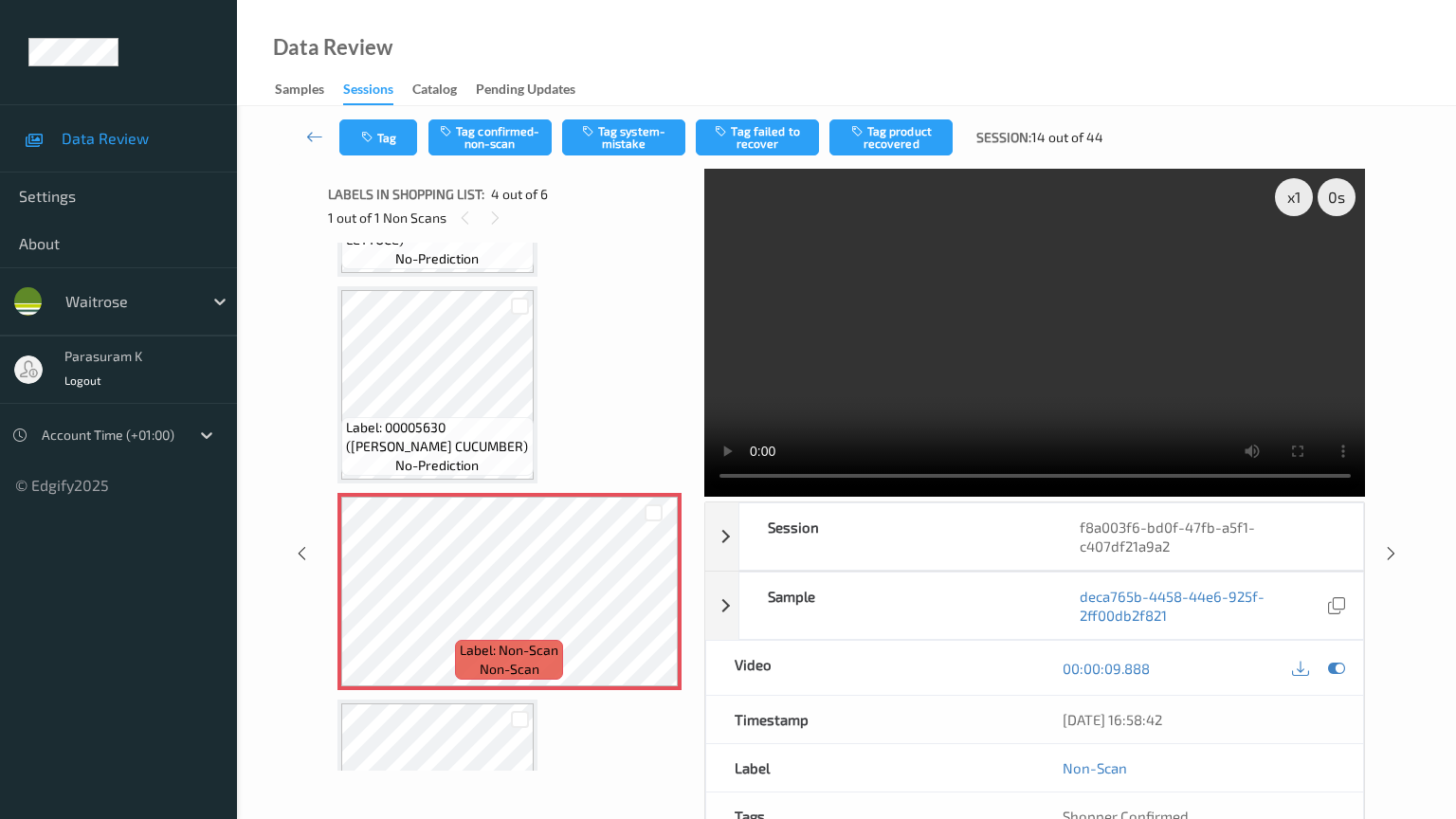type 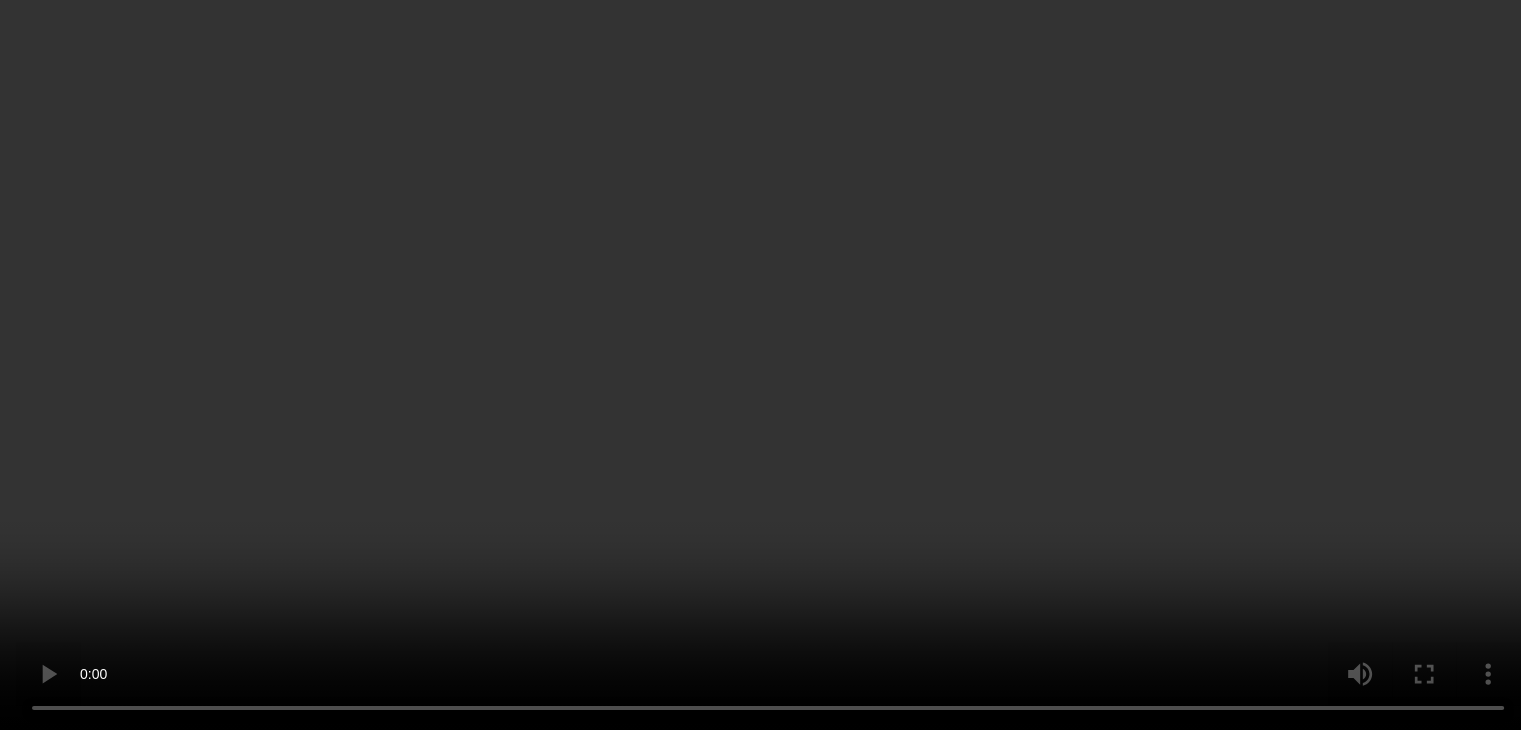 scroll, scrollTop: 800, scrollLeft: 0, axis: vertical 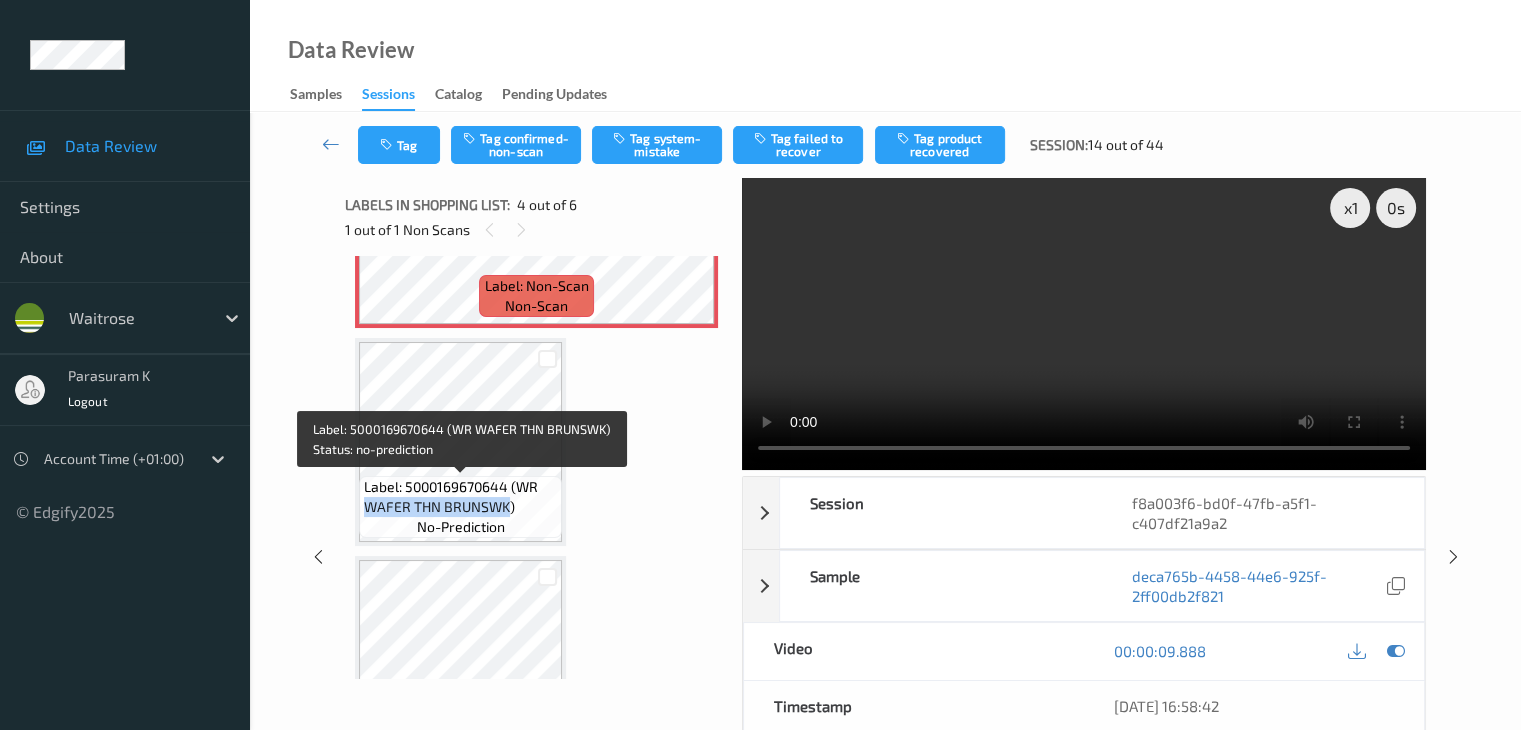 drag, startPoint x: 365, startPoint y: 502, endPoint x: 507, endPoint y: 505, distance: 142.0317 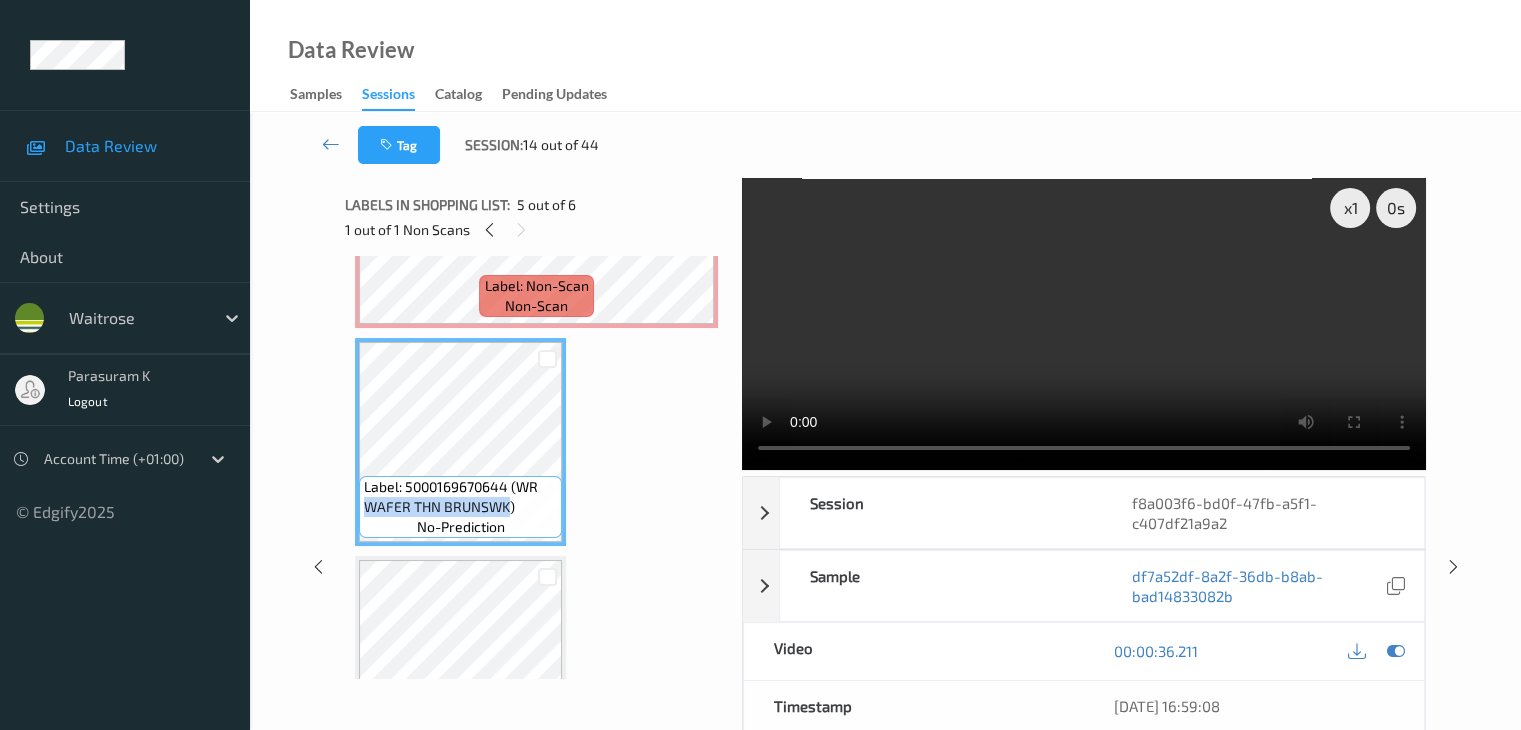 copy on "WAFER THN BRUNSWK" 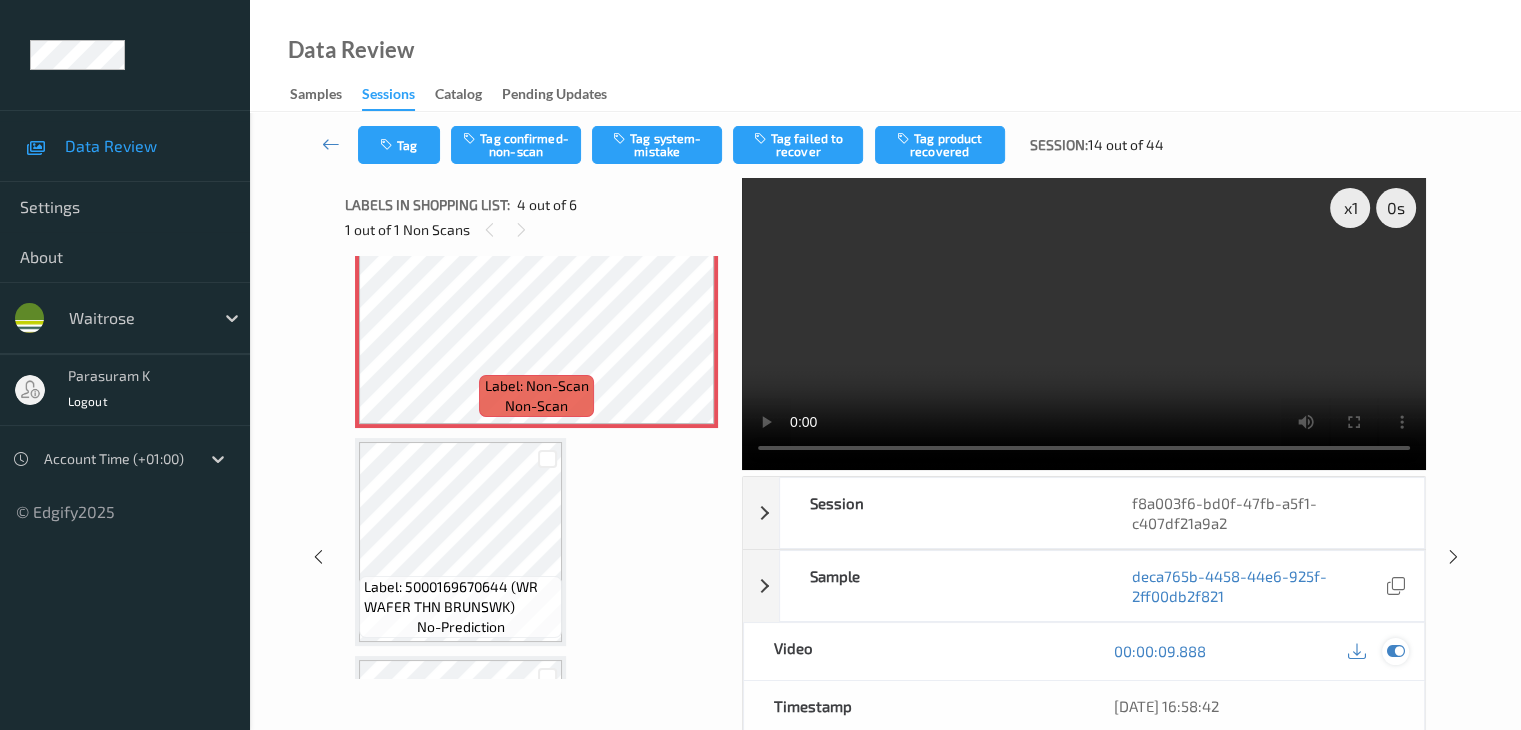 click at bounding box center [1395, 651] 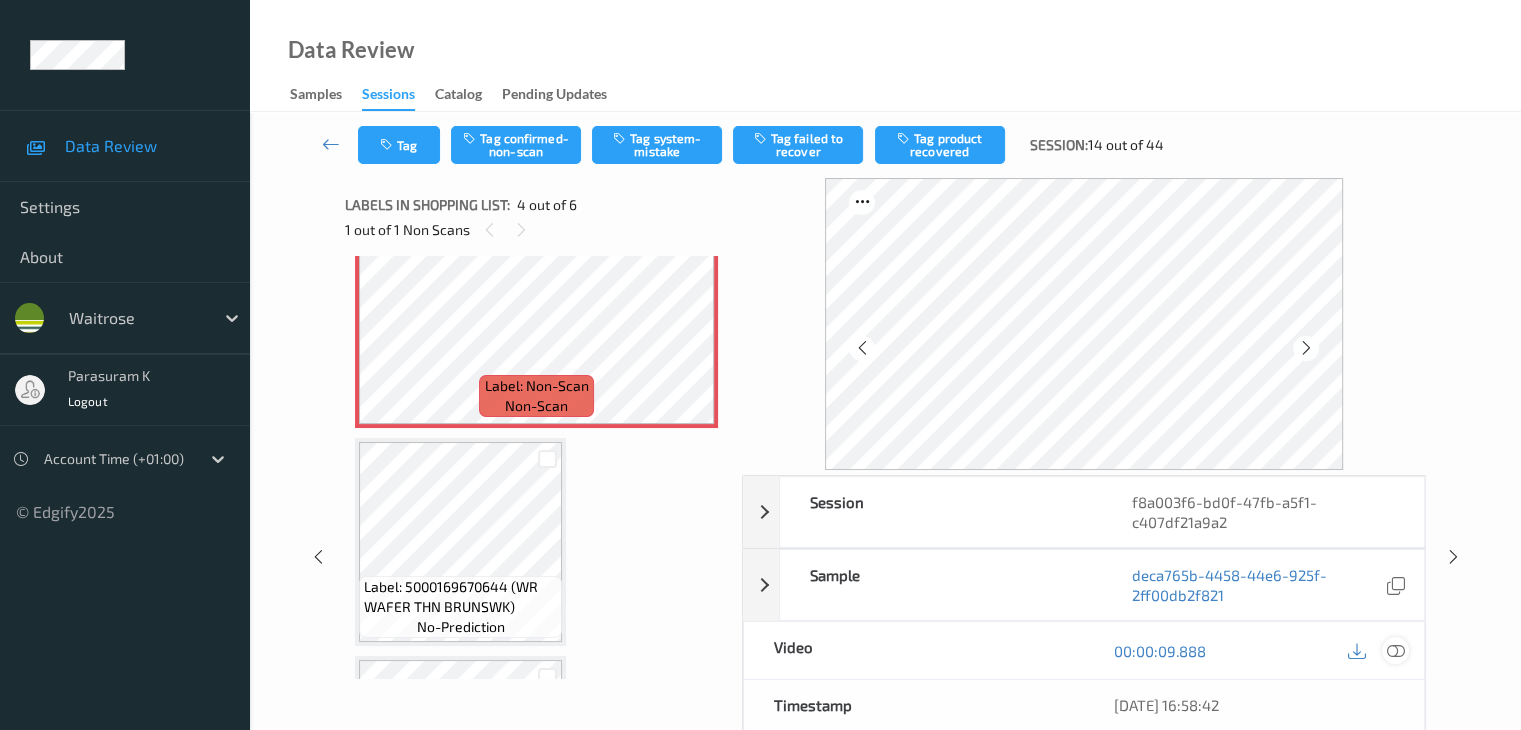 click at bounding box center (1395, 651) 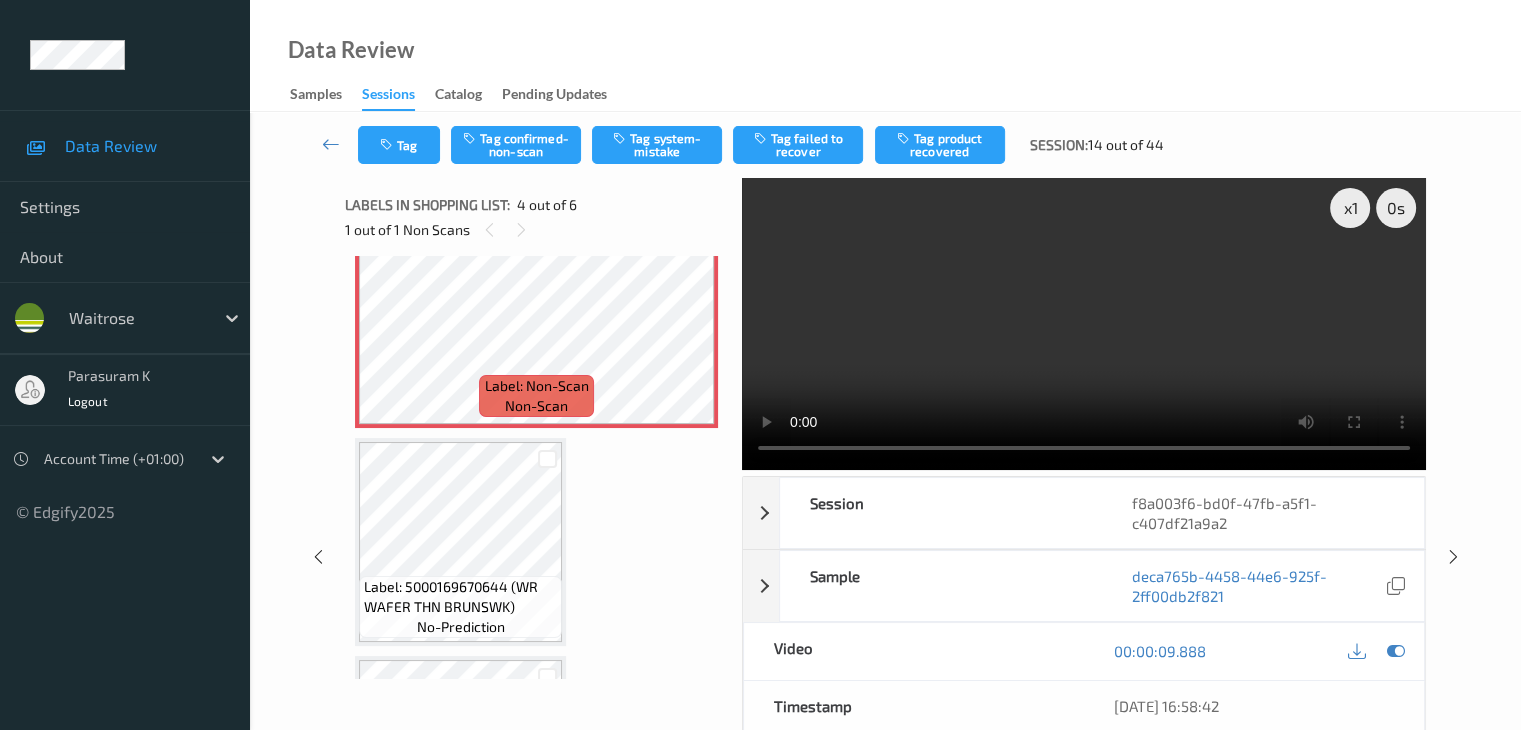 click at bounding box center [1084, 324] 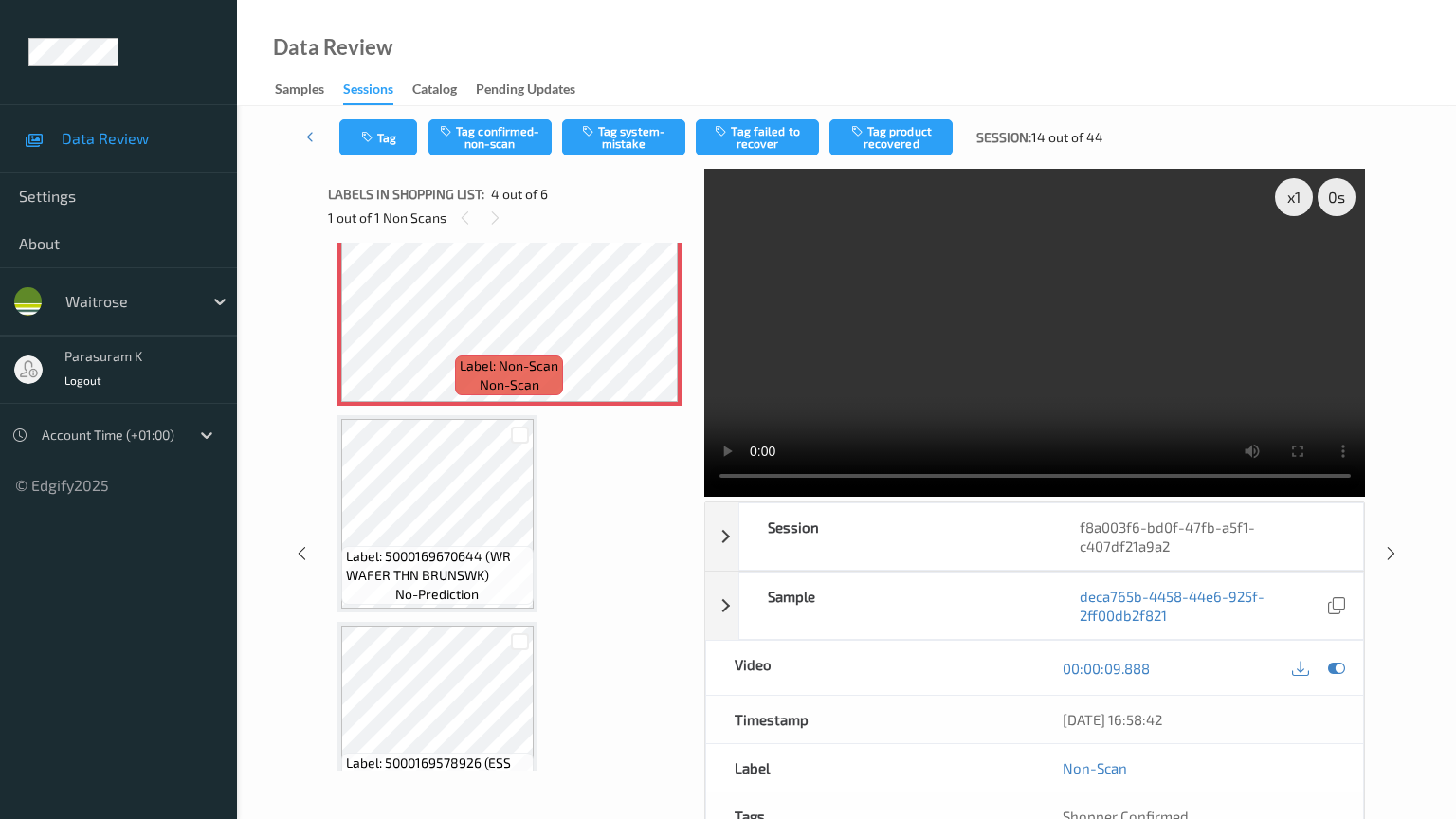 type 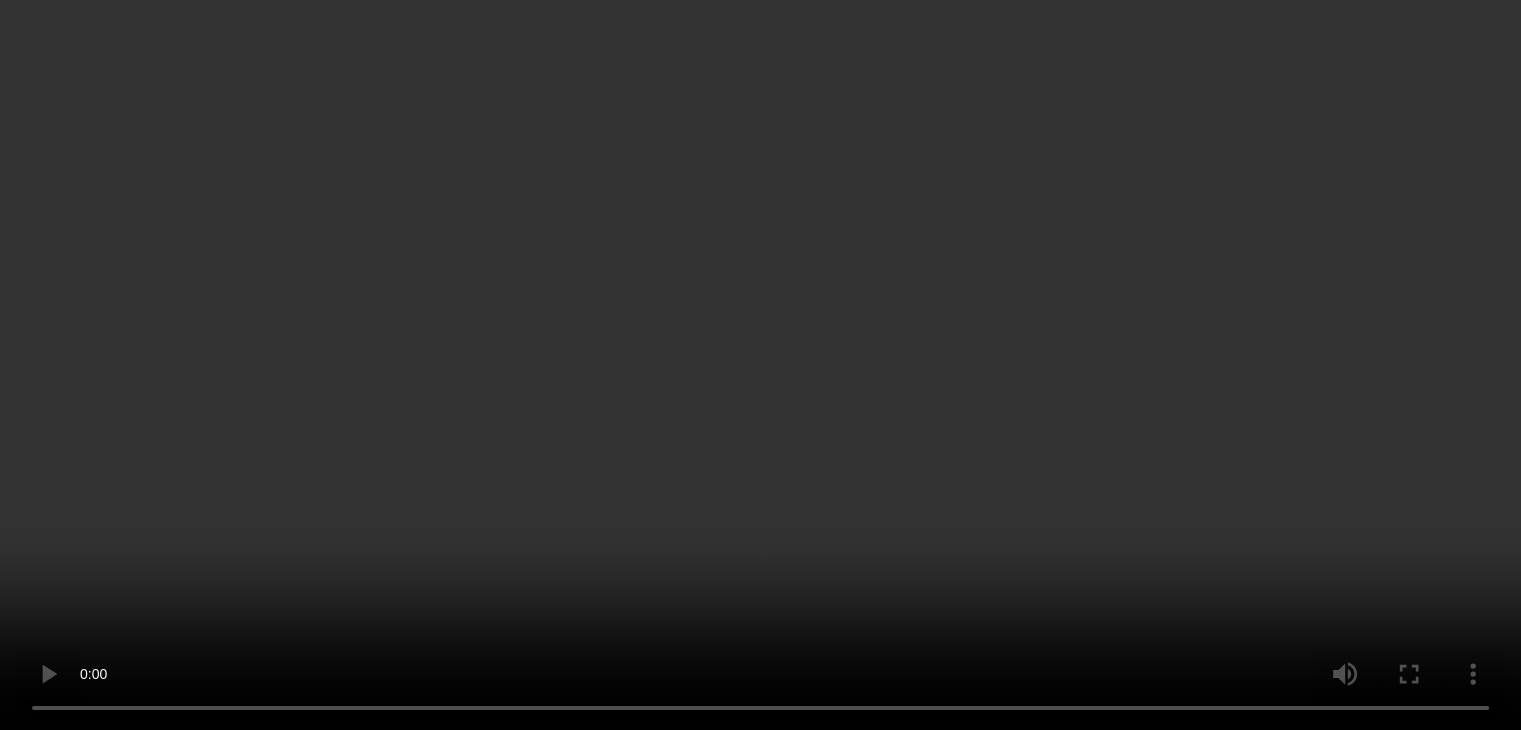 scroll, scrollTop: 400, scrollLeft: 0, axis: vertical 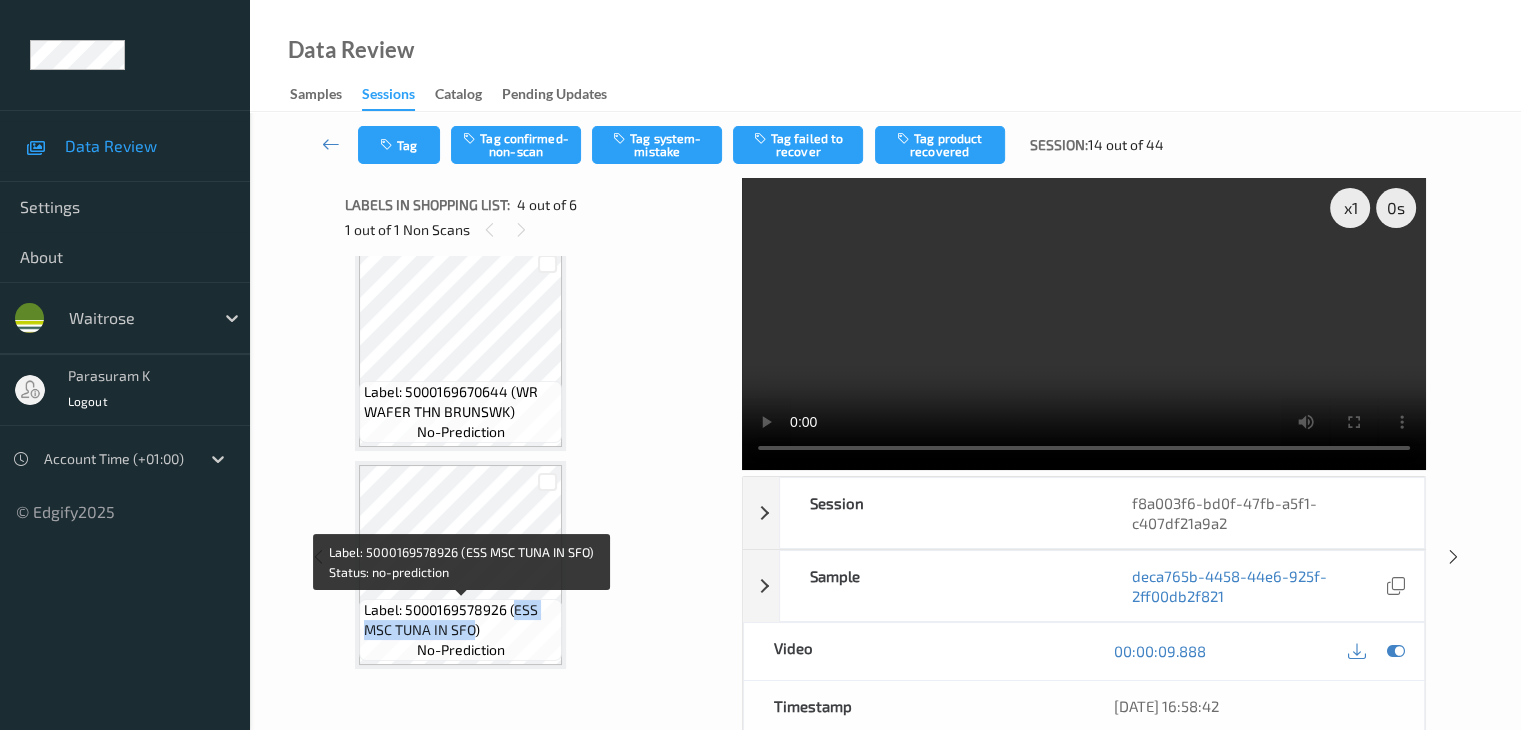 drag, startPoint x: 512, startPoint y: 608, endPoint x: 473, endPoint y: 637, distance: 48.60041 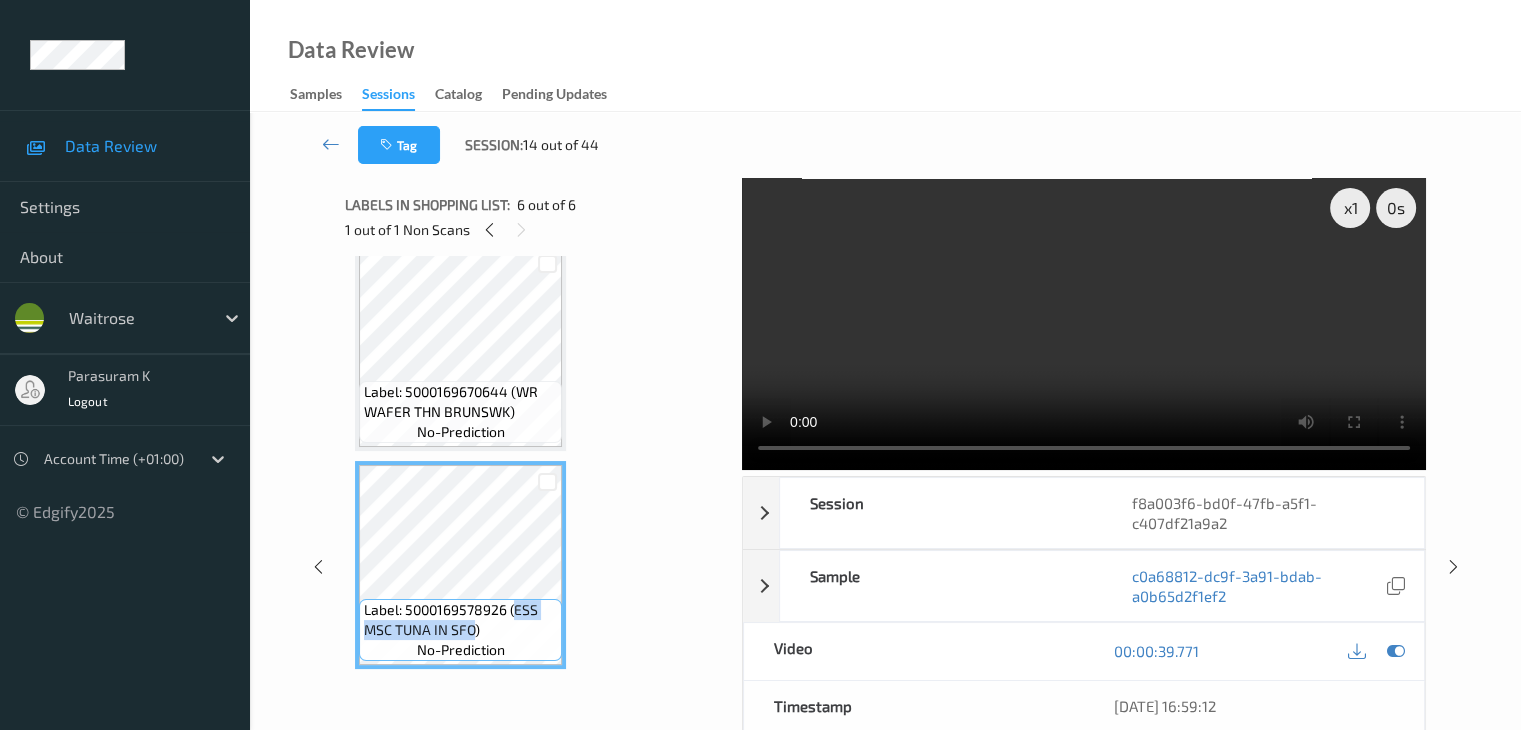 copy on "ESS MSC TUNA IN SFO" 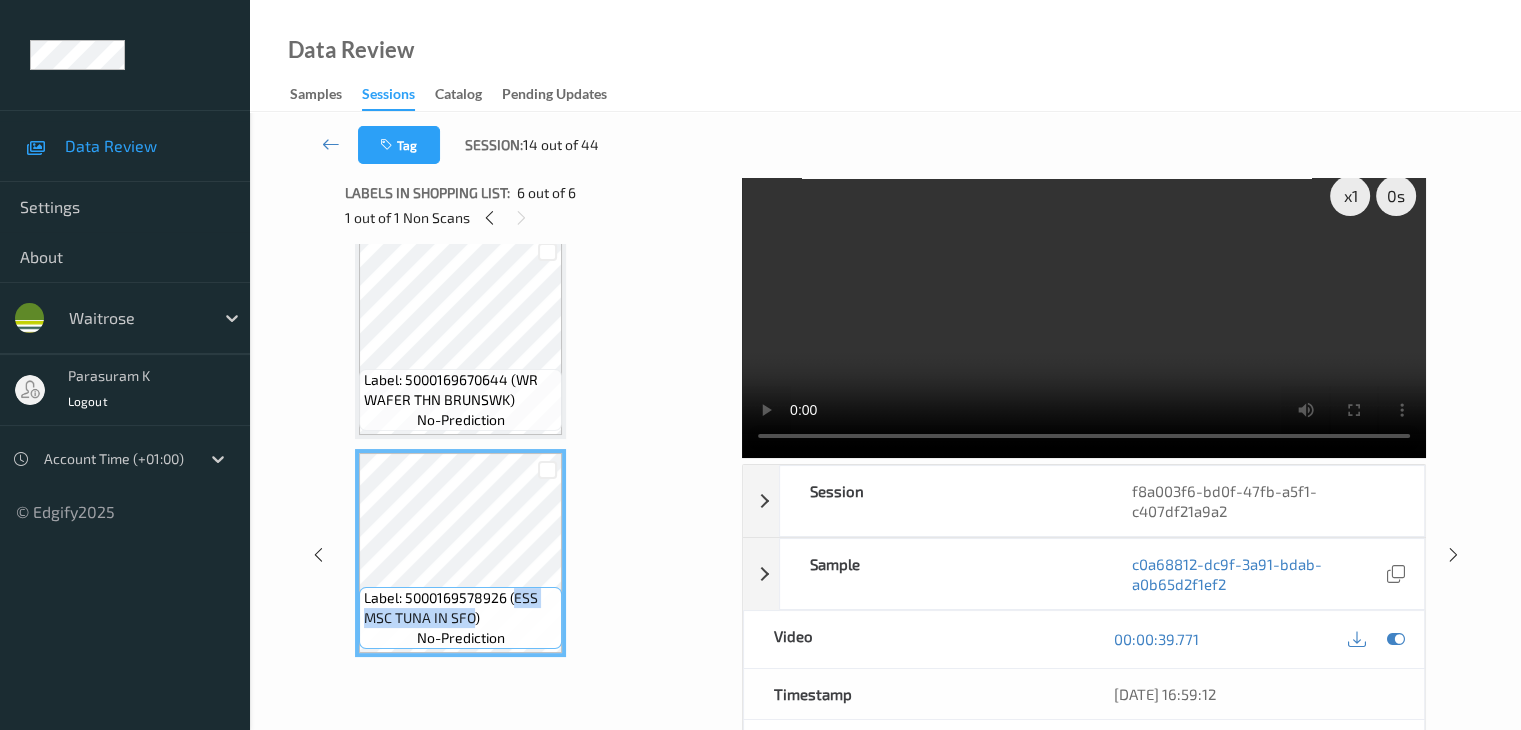 scroll, scrollTop: 0, scrollLeft: 0, axis: both 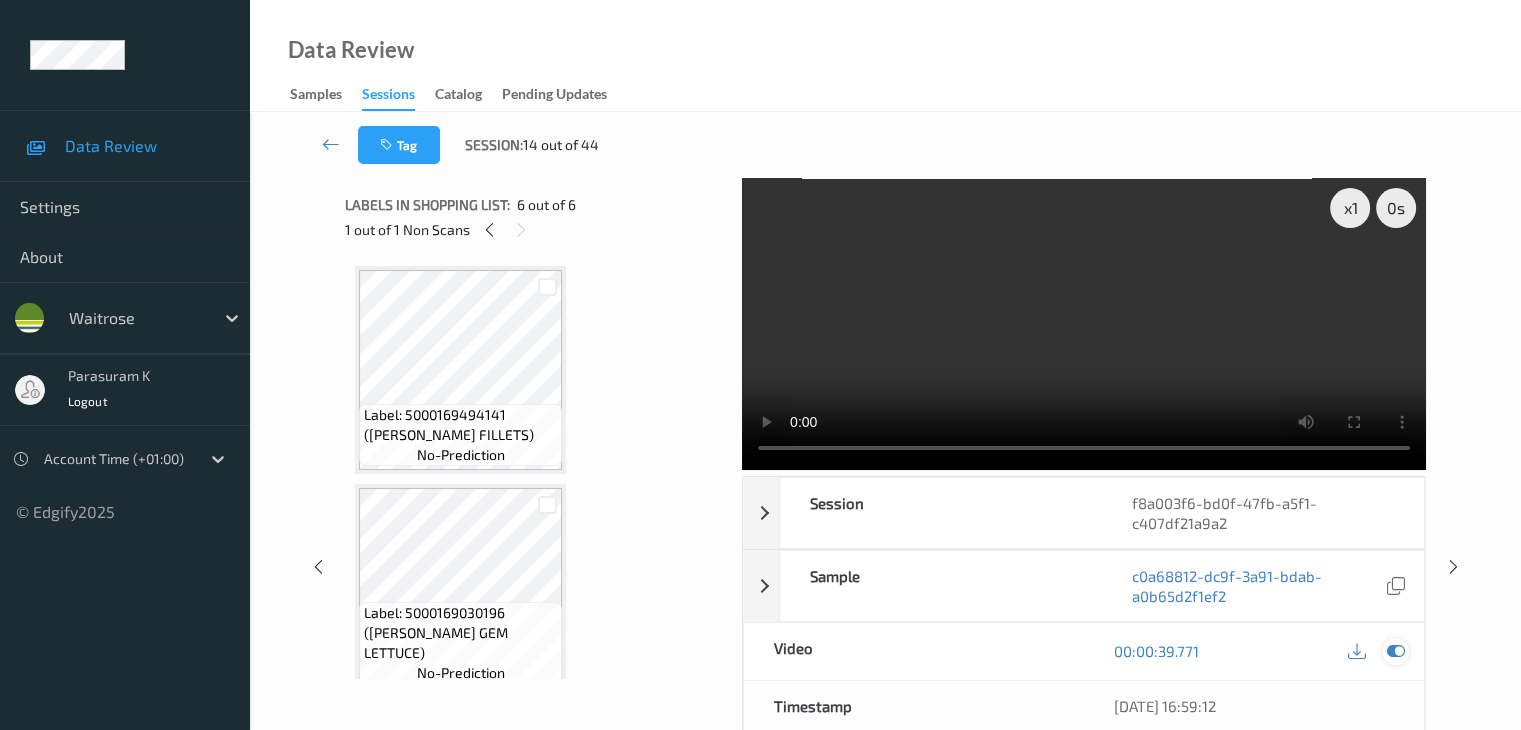 click at bounding box center [1395, 651] 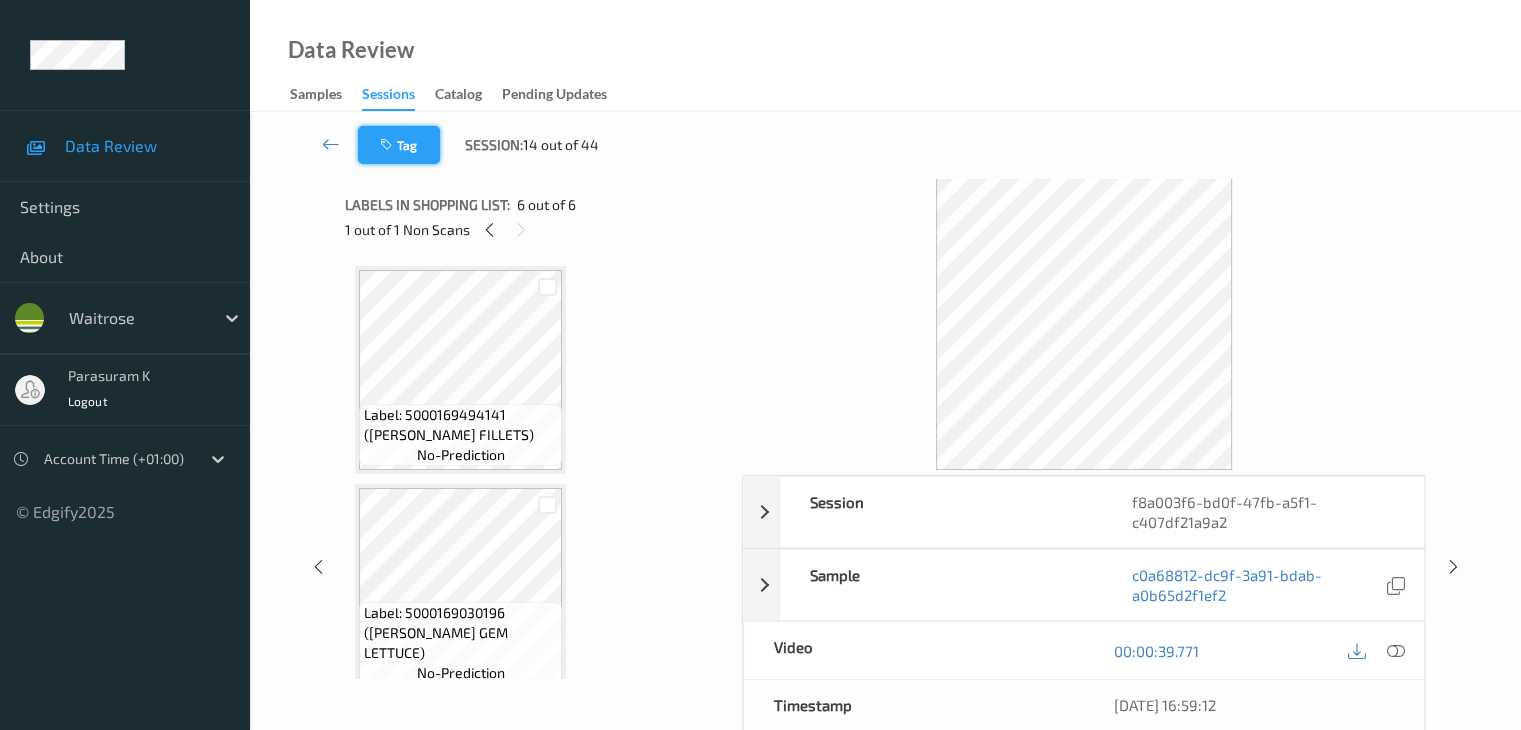 click on "Tag" at bounding box center (399, 145) 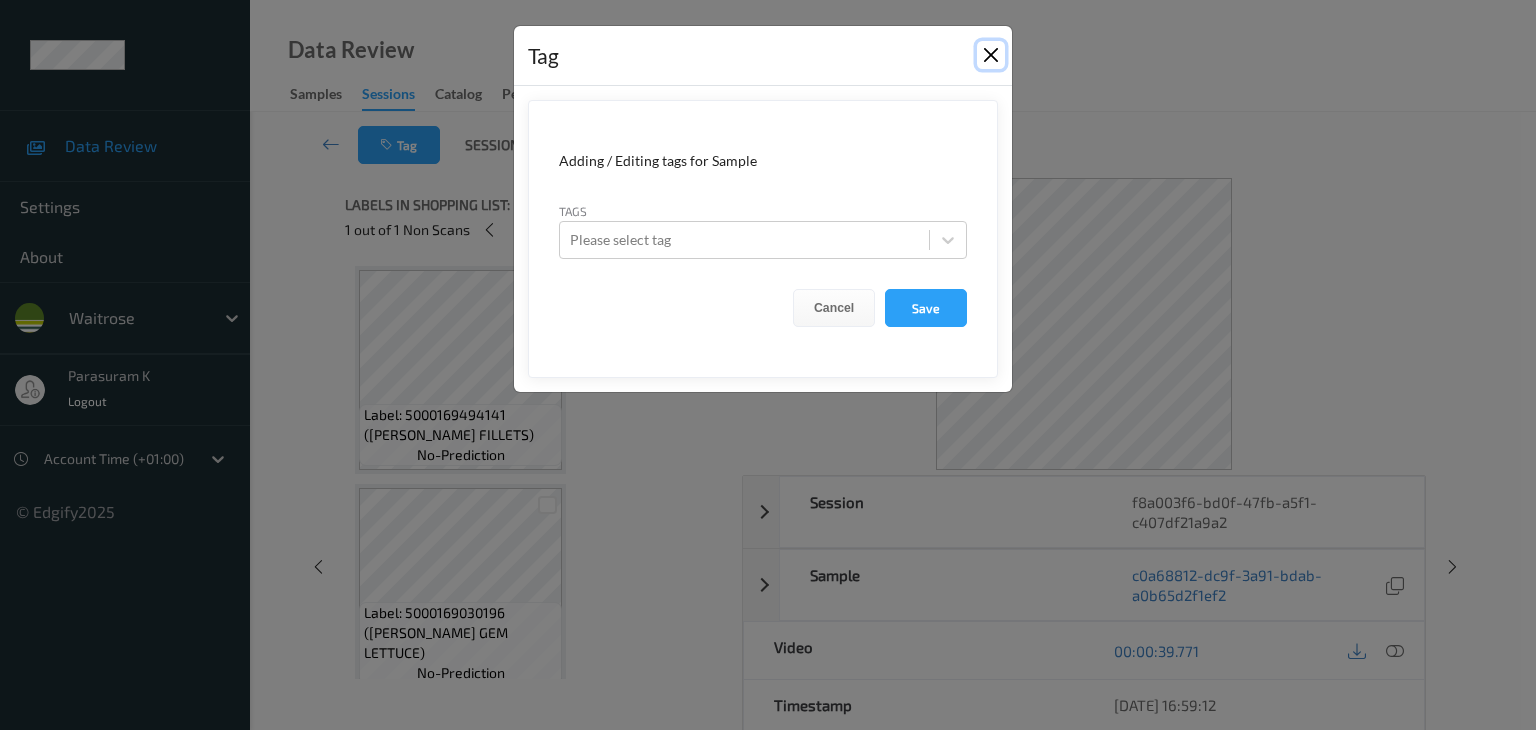 click at bounding box center (991, 55) 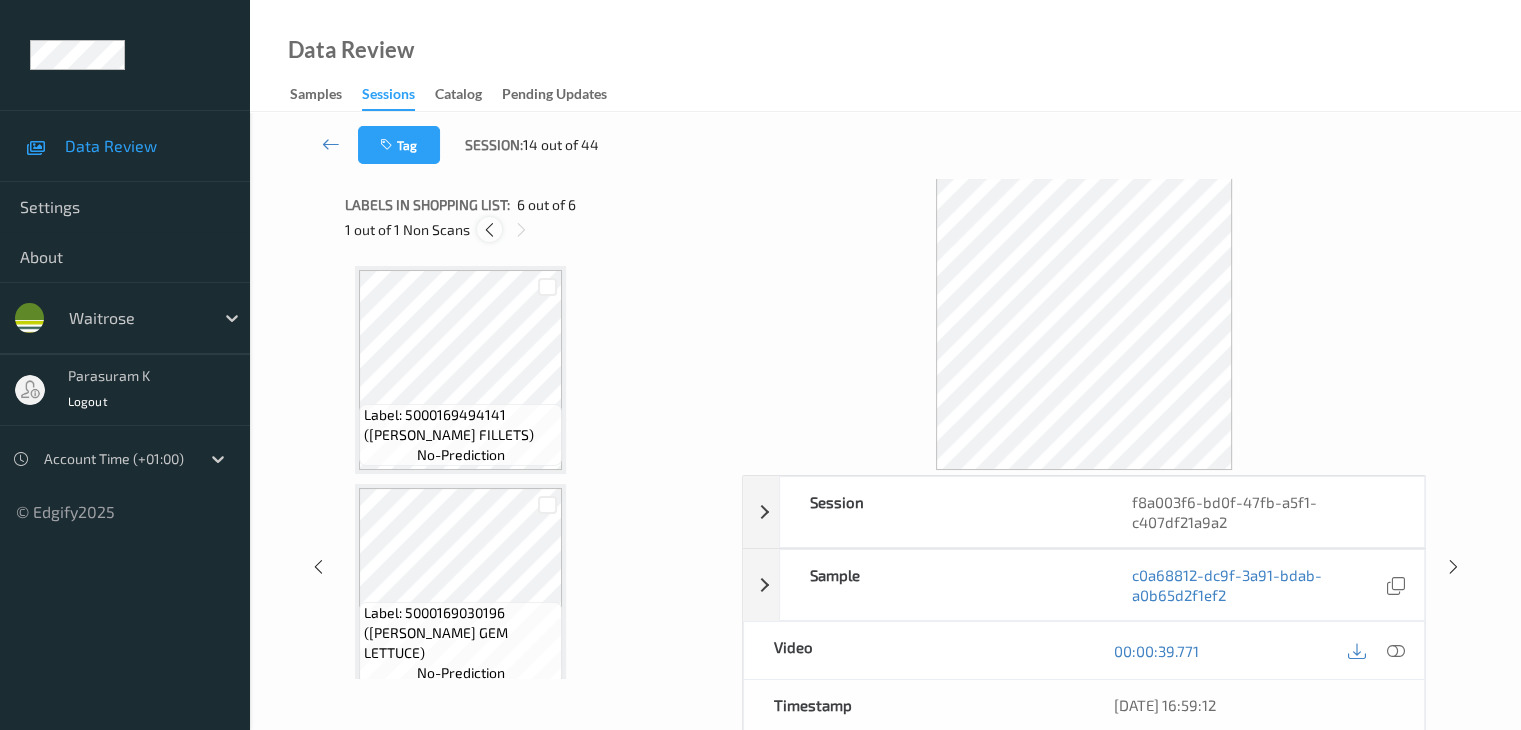 click at bounding box center (489, 230) 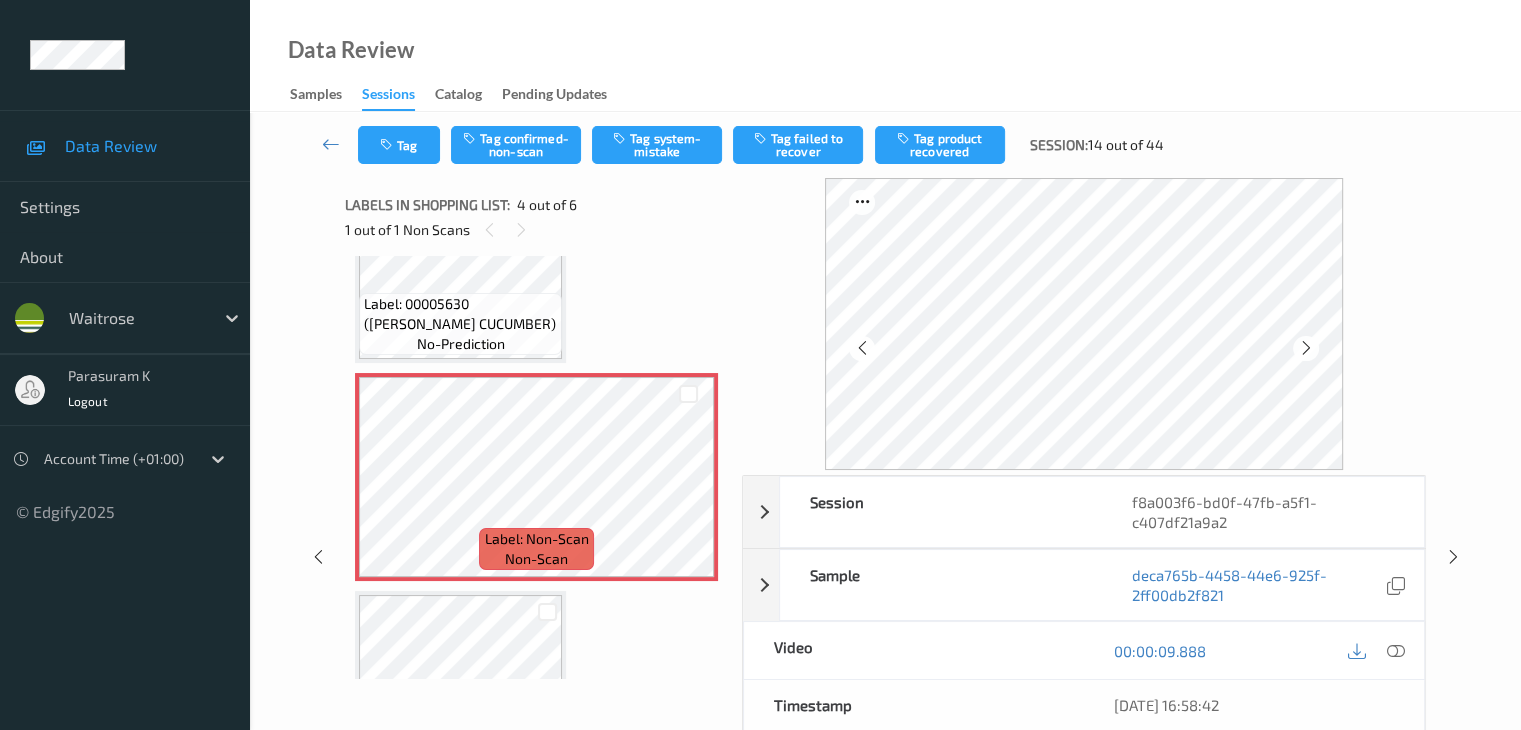scroll, scrollTop: 746, scrollLeft: 0, axis: vertical 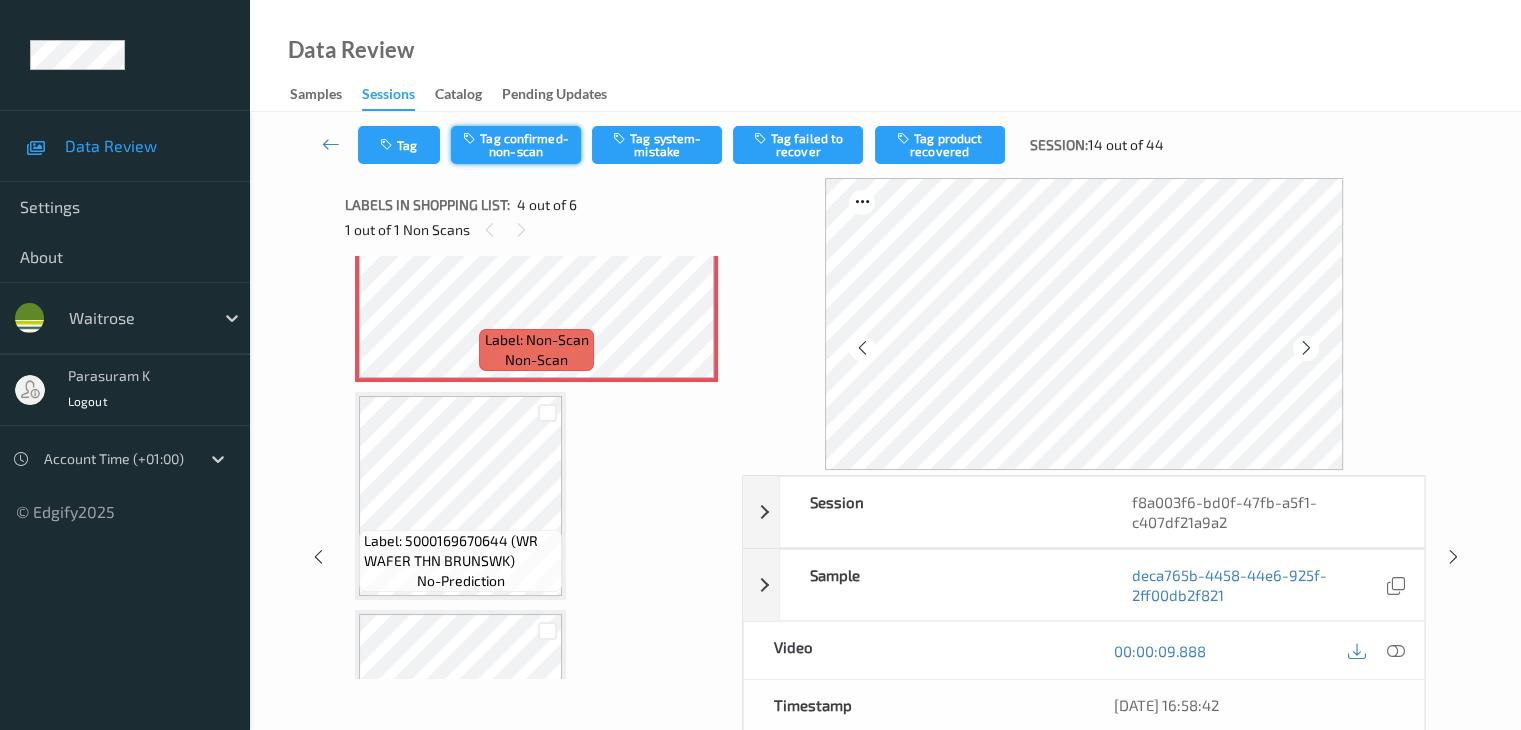 click on "Tag   confirmed-non-scan" at bounding box center [516, 145] 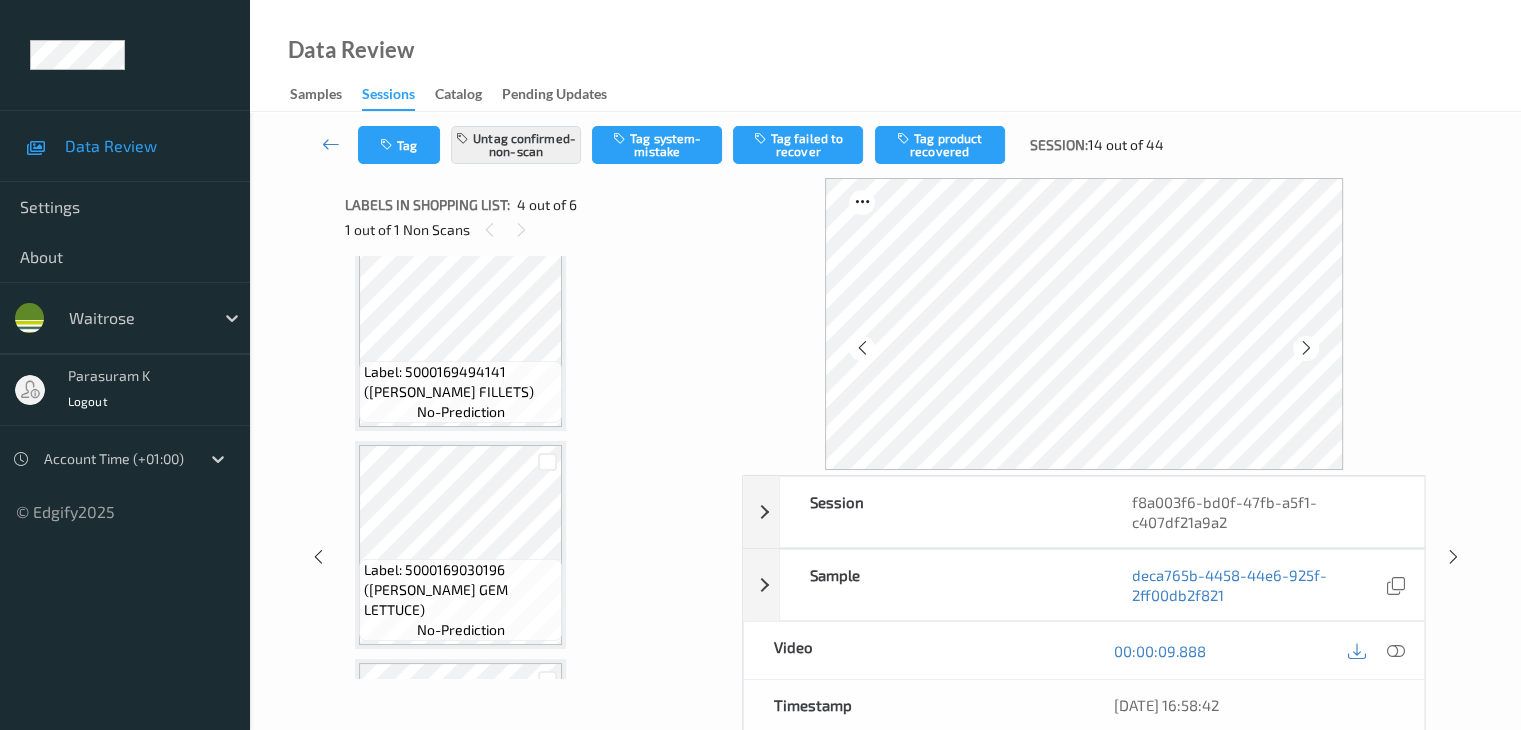 scroll, scrollTop: 0, scrollLeft: 0, axis: both 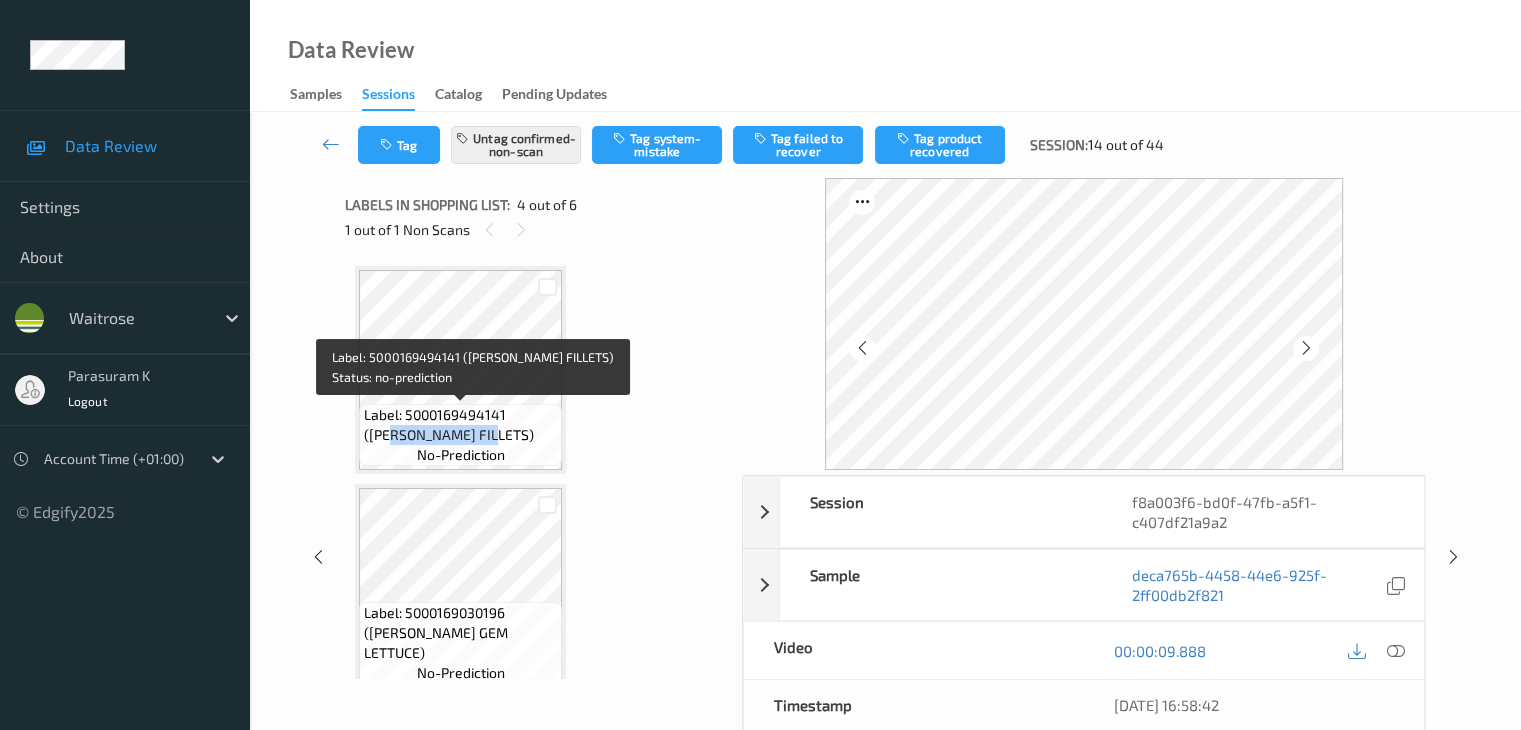 drag, startPoint x: 366, startPoint y: 437, endPoint x: 469, endPoint y: 438, distance: 103.00485 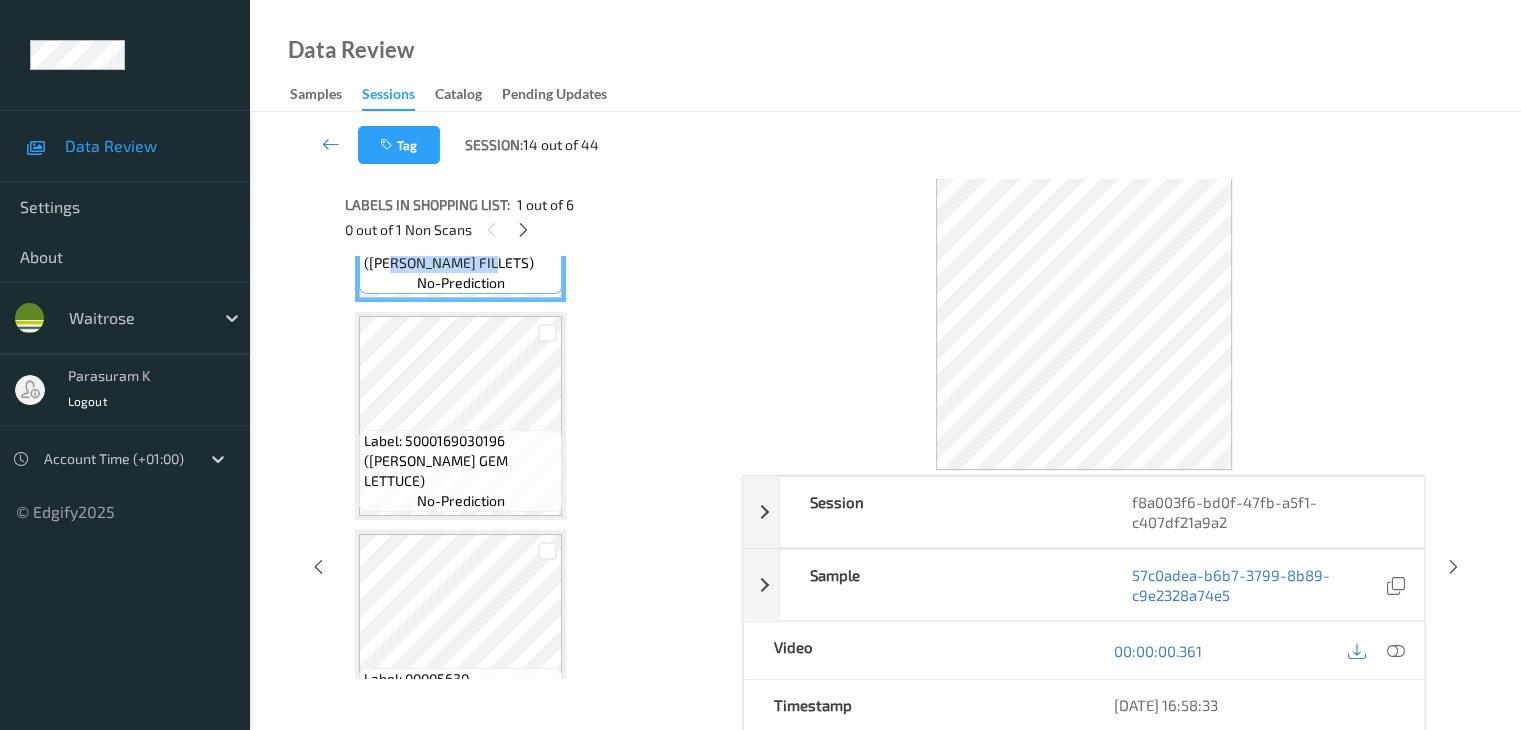 scroll, scrollTop: 200, scrollLeft: 0, axis: vertical 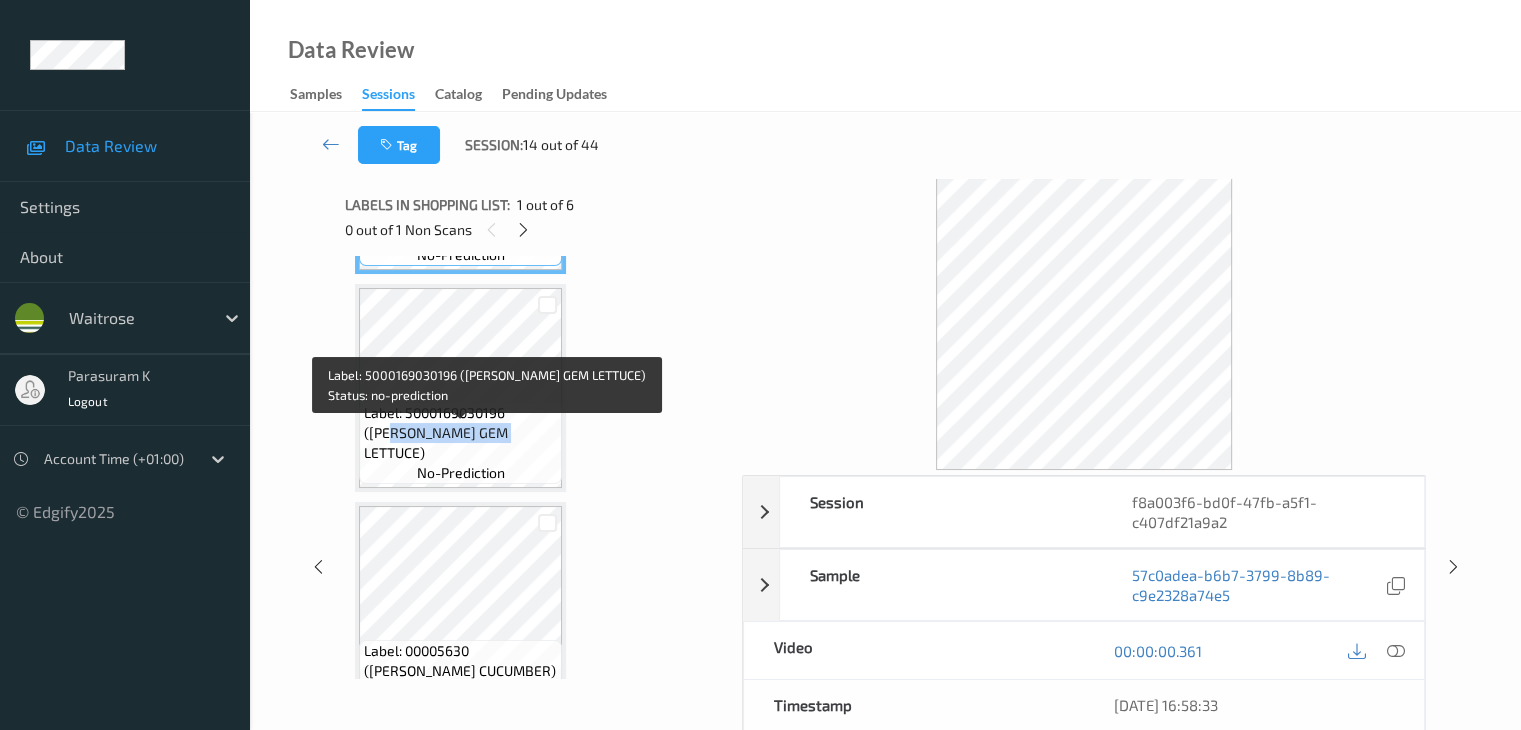 drag, startPoint x: 365, startPoint y: 455, endPoint x: 480, endPoint y: 451, distance: 115.06954 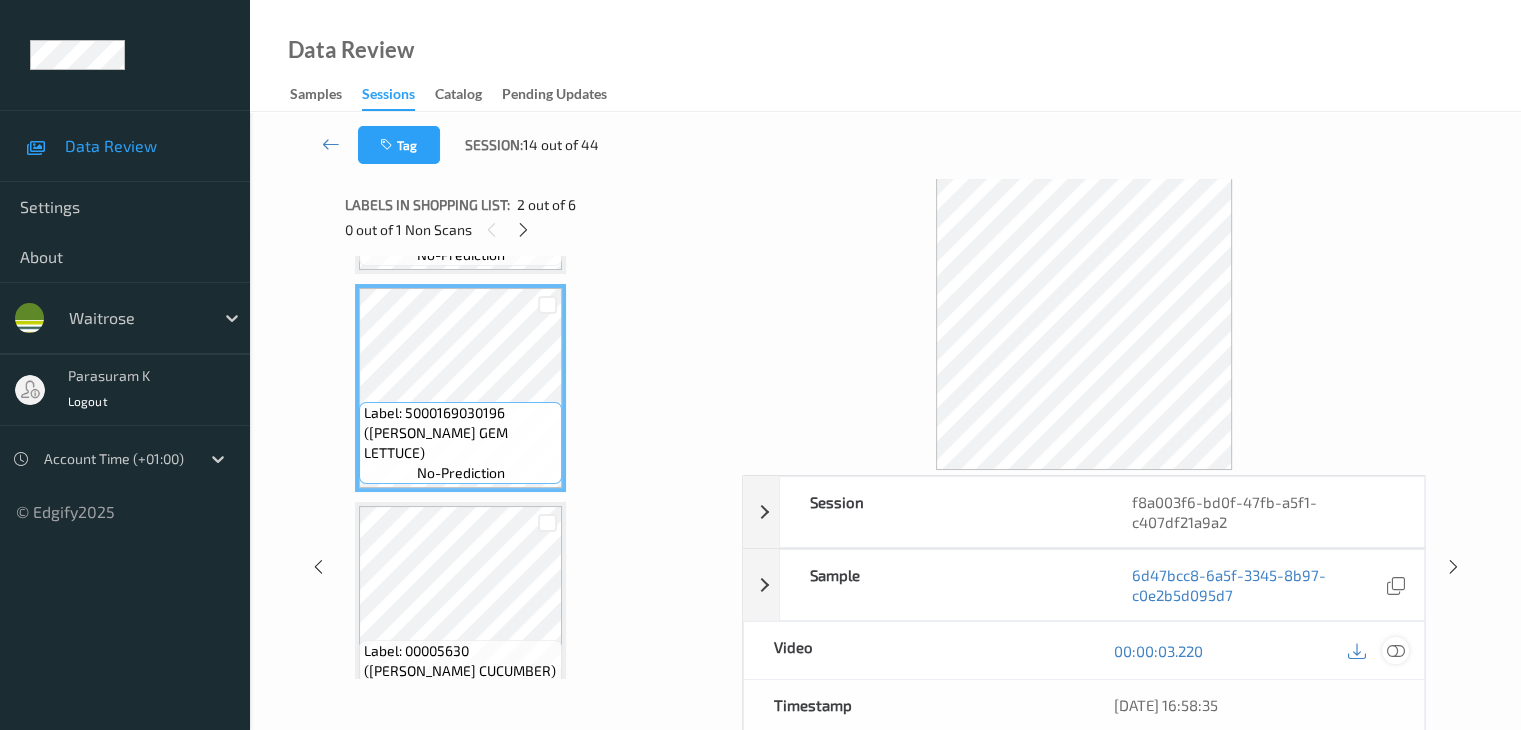 click at bounding box center (1395, 651) 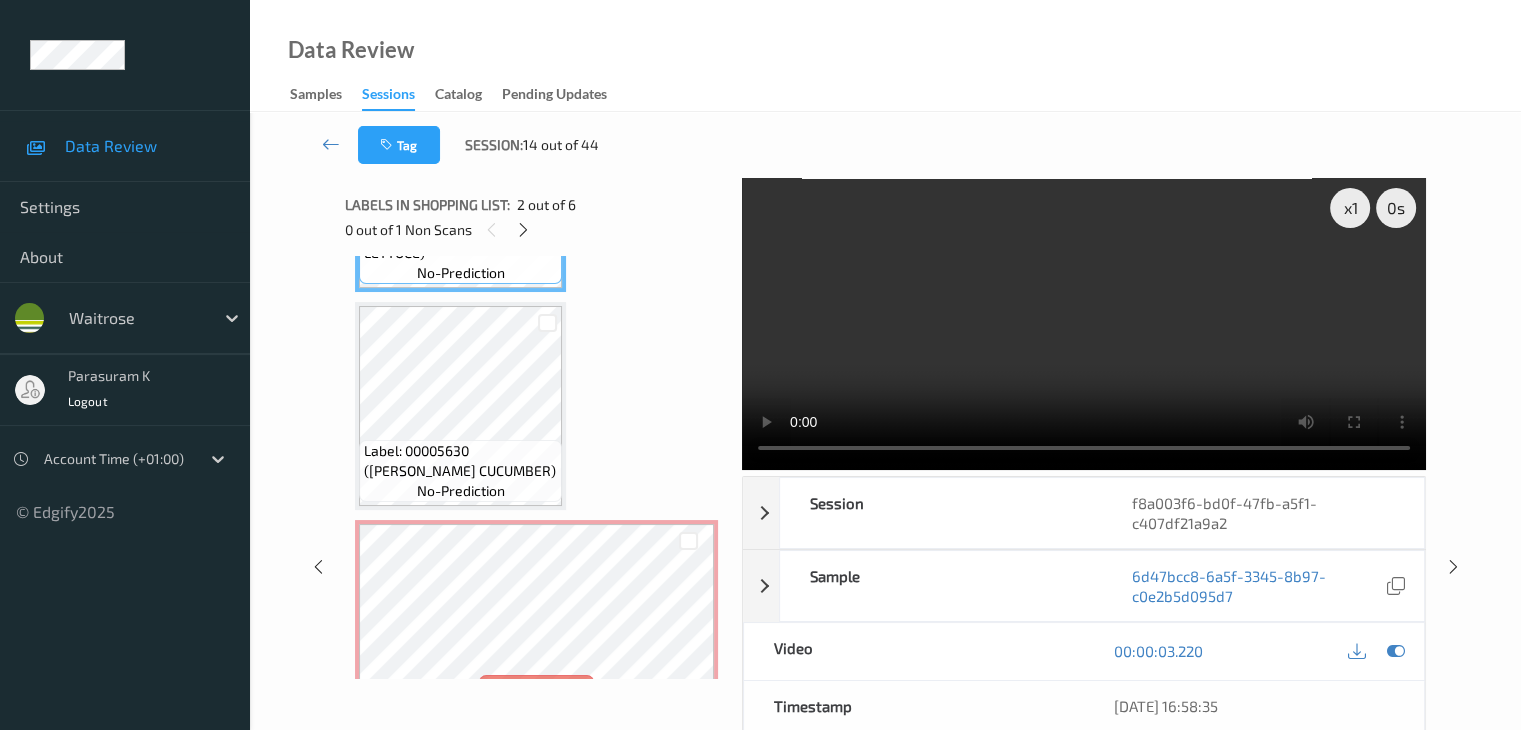 scroll, scrollTop: 300, scrollLeft: 0, axis: vertical 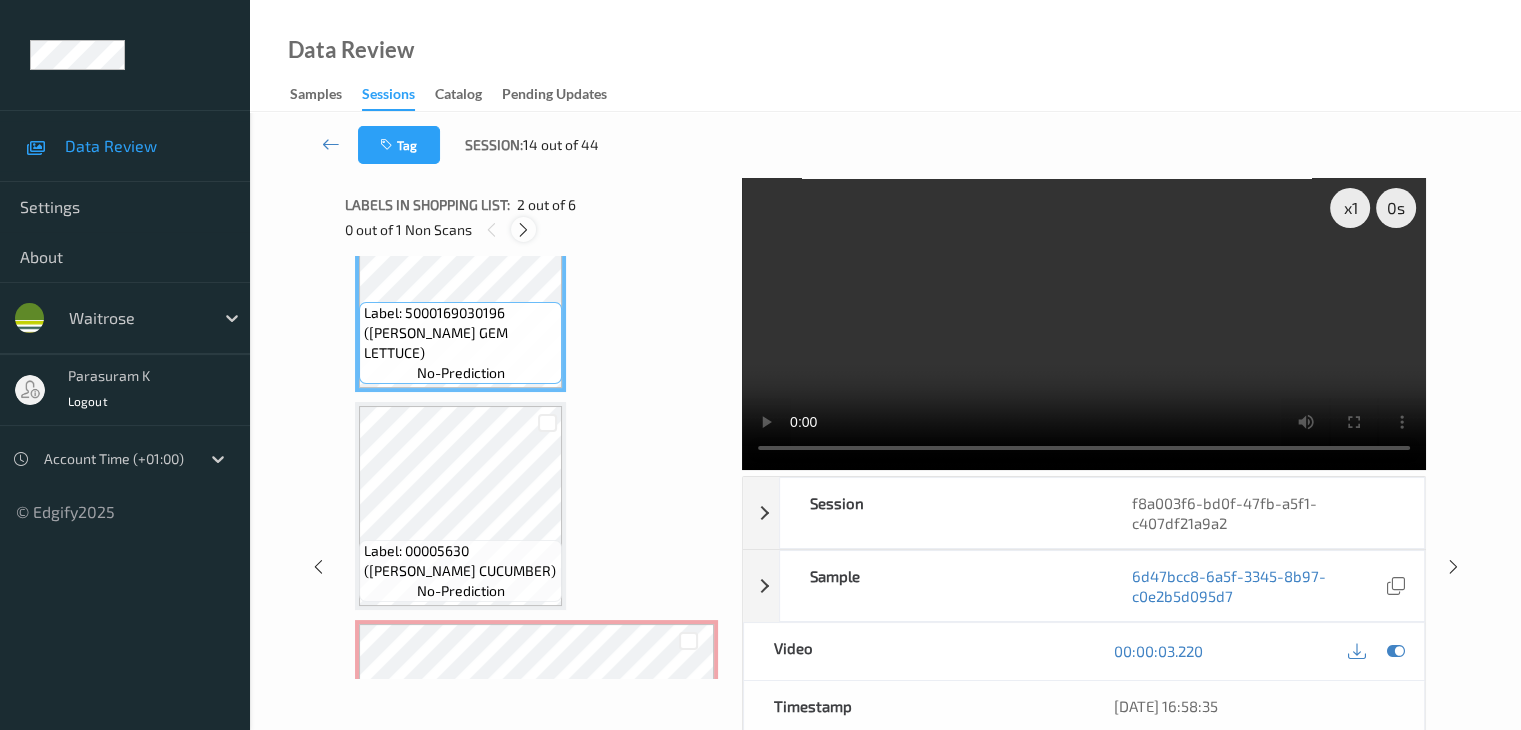 click at bounding box center [523, 230] 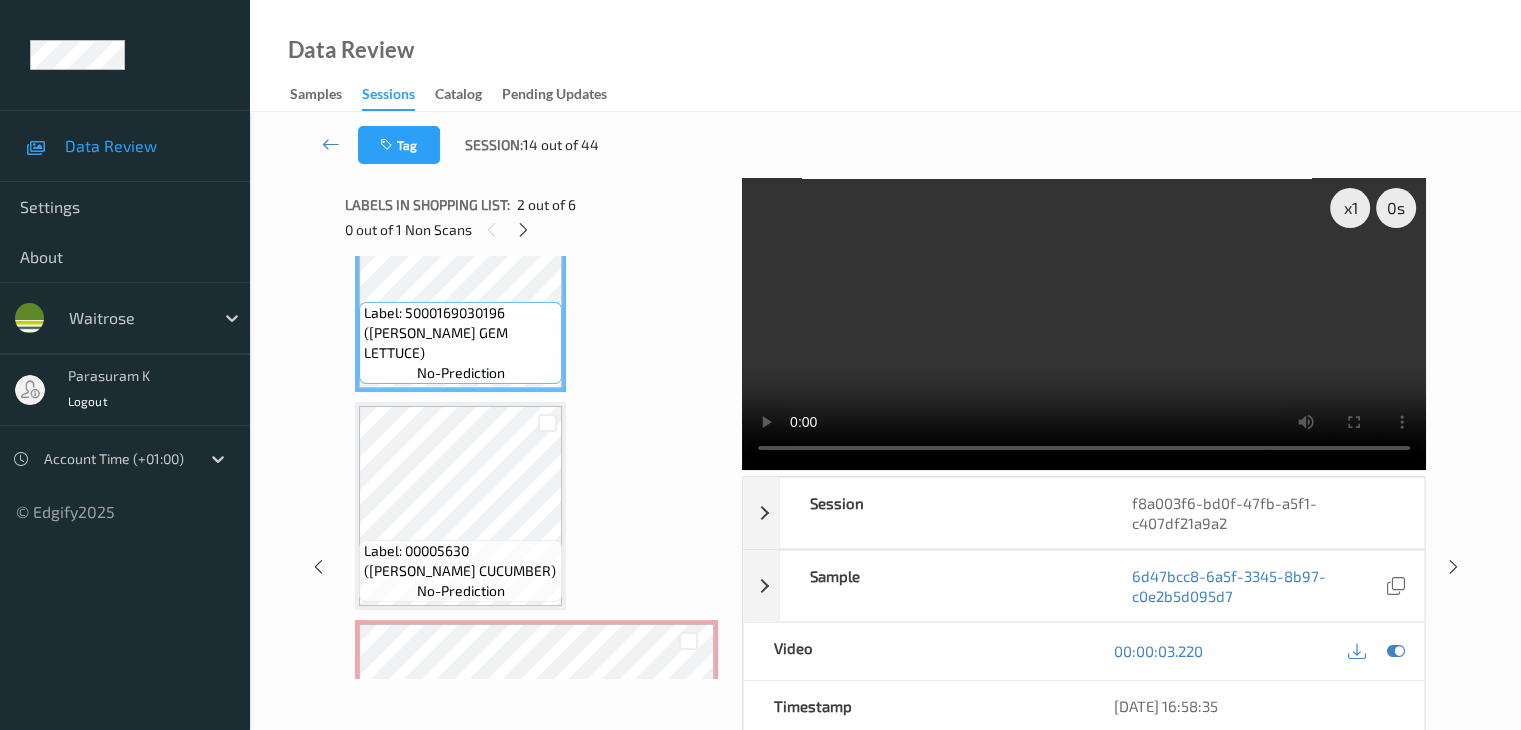 scroll, scrollTop: 446, scrollLeft: 0, axis: vertical 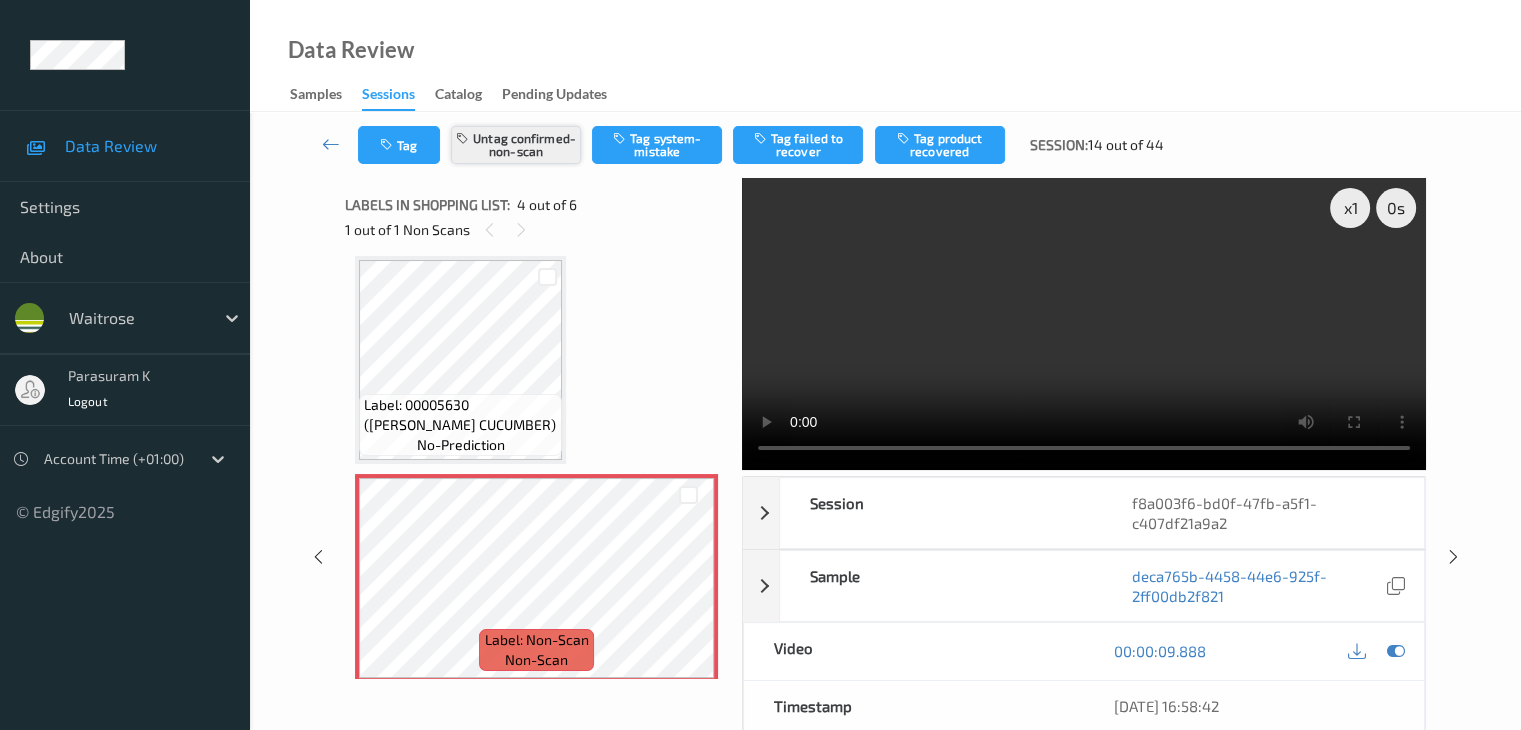 click on "Untag   confirmed-non-scan" at bounding box center (516, 145) 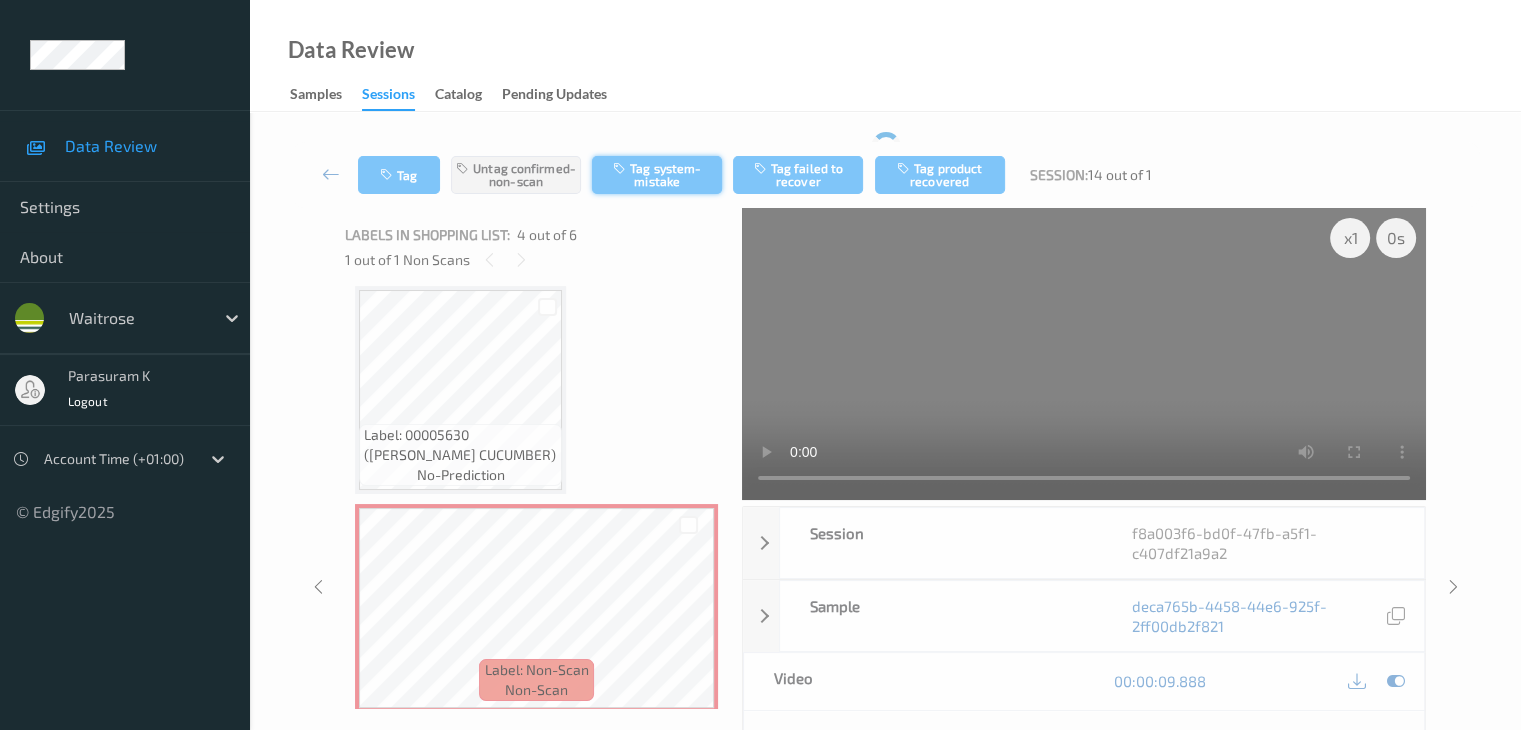 click on "Tag Untag   confirmed-non-scan Tag   system-mistake Tag   failed to recover Tag   product recovered Session: 14 out of 1" at bounding box center [885, 175] 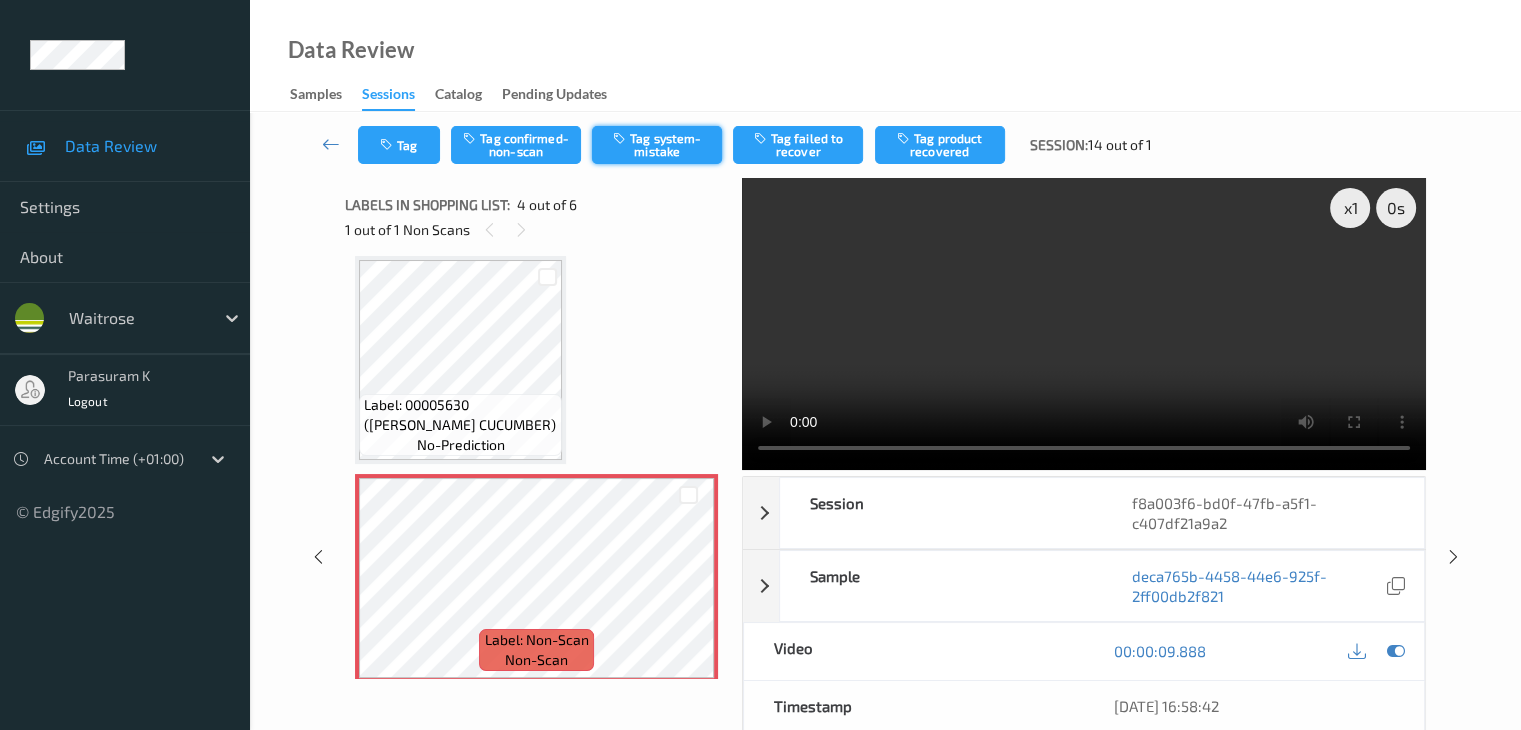 click on "Tag   system-mistake" at bounding box center (657, 145) 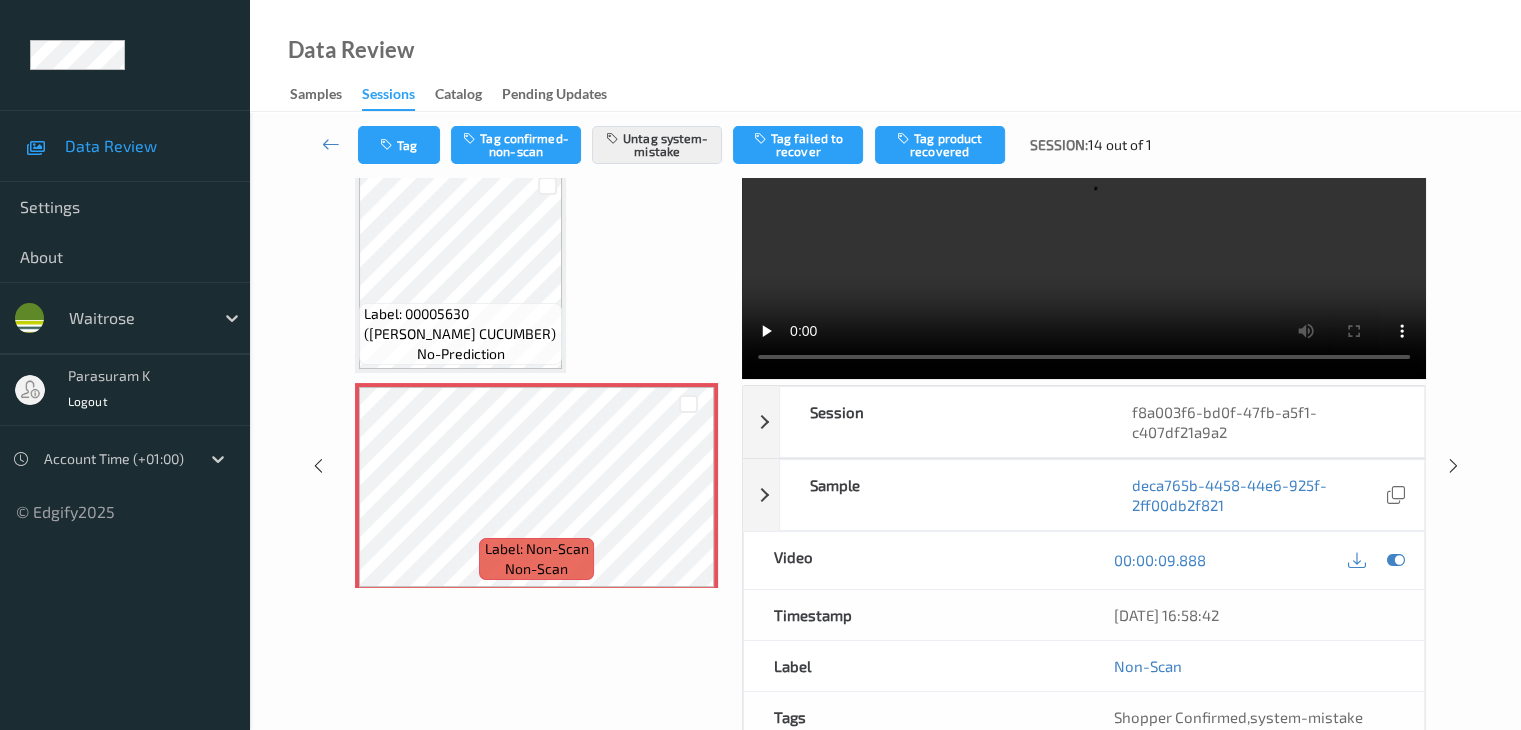 scroll, scrollTop: 200, scrollLeft: 0, axis: vertical 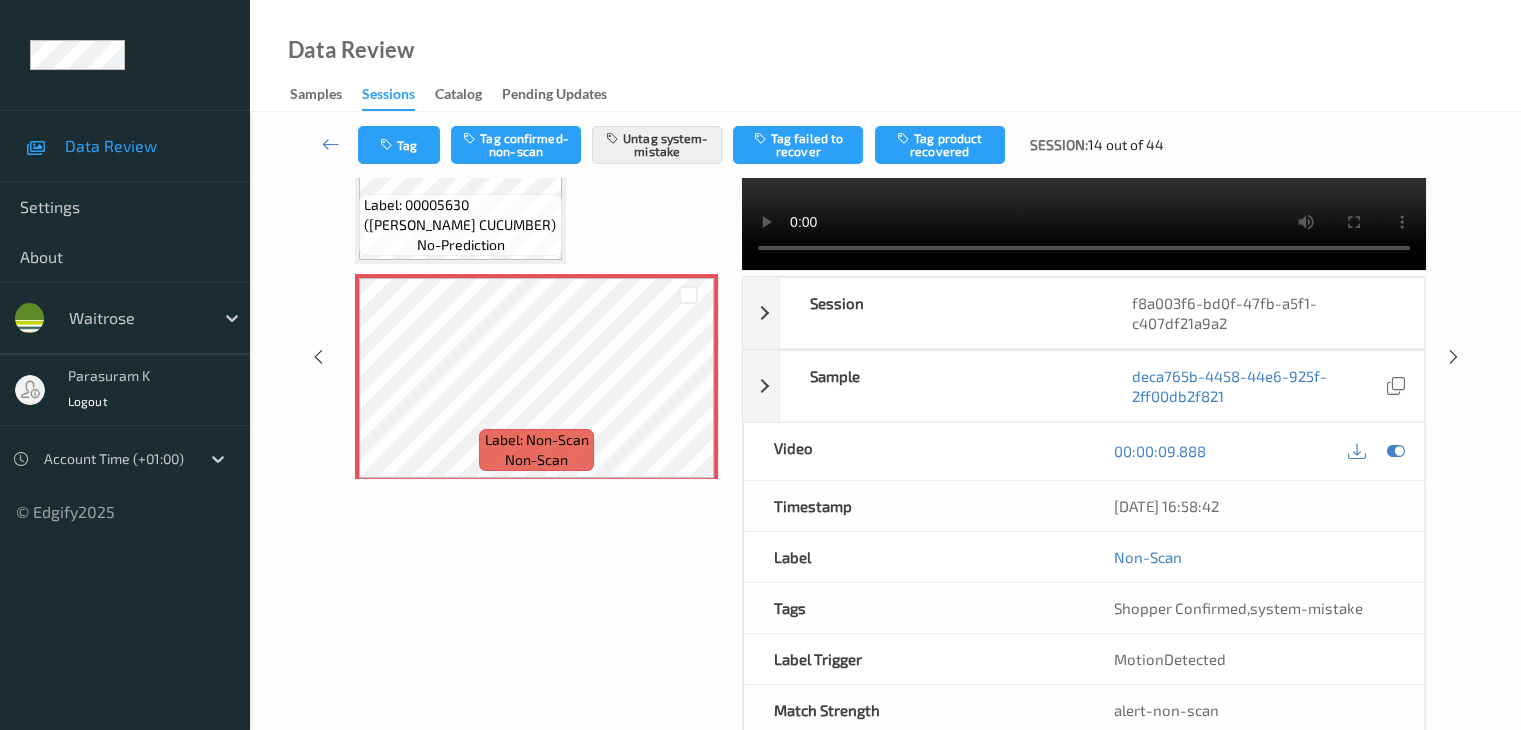 type 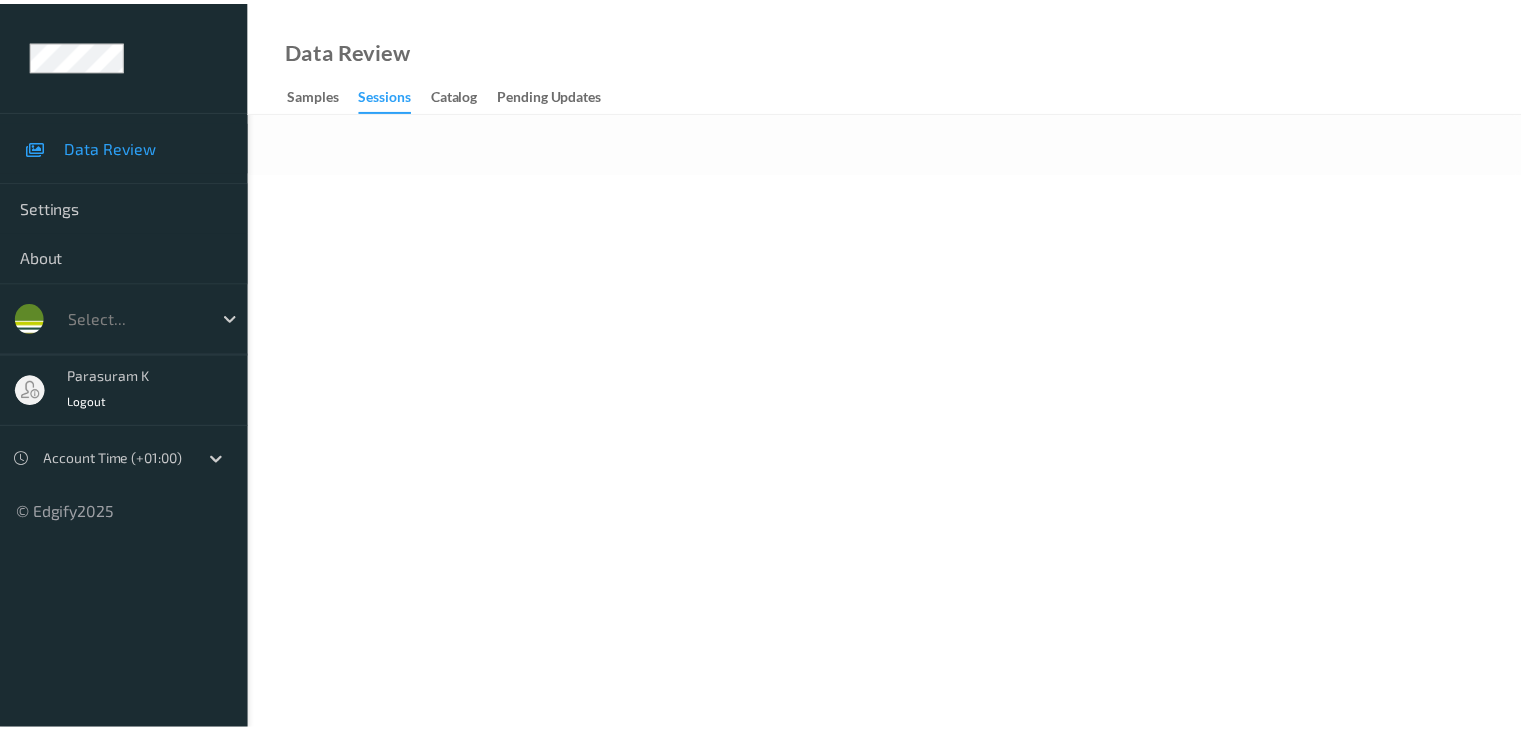 scroll, scrollTop: 0, scrollLeft: 0, axis: both 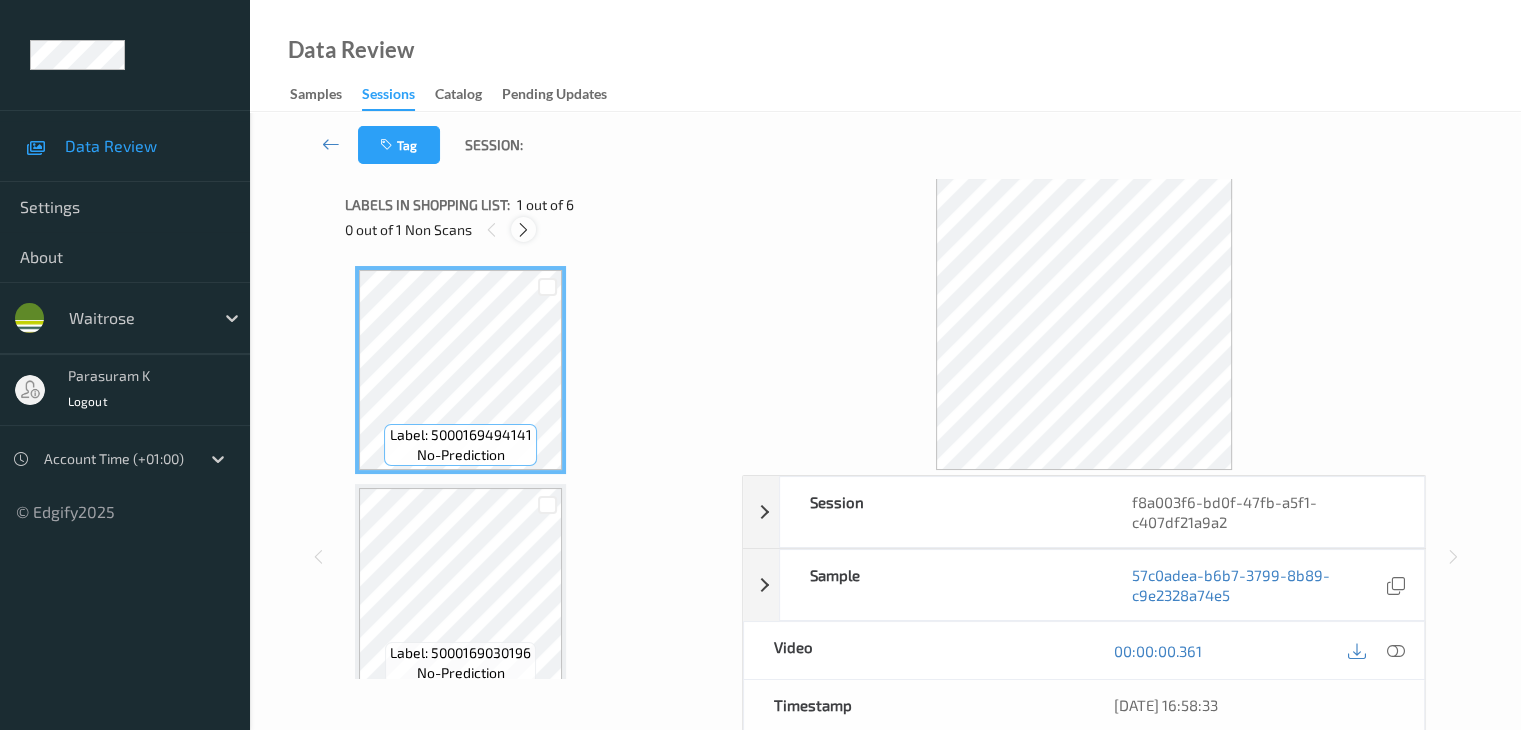 click at bounding box center (523, 230) 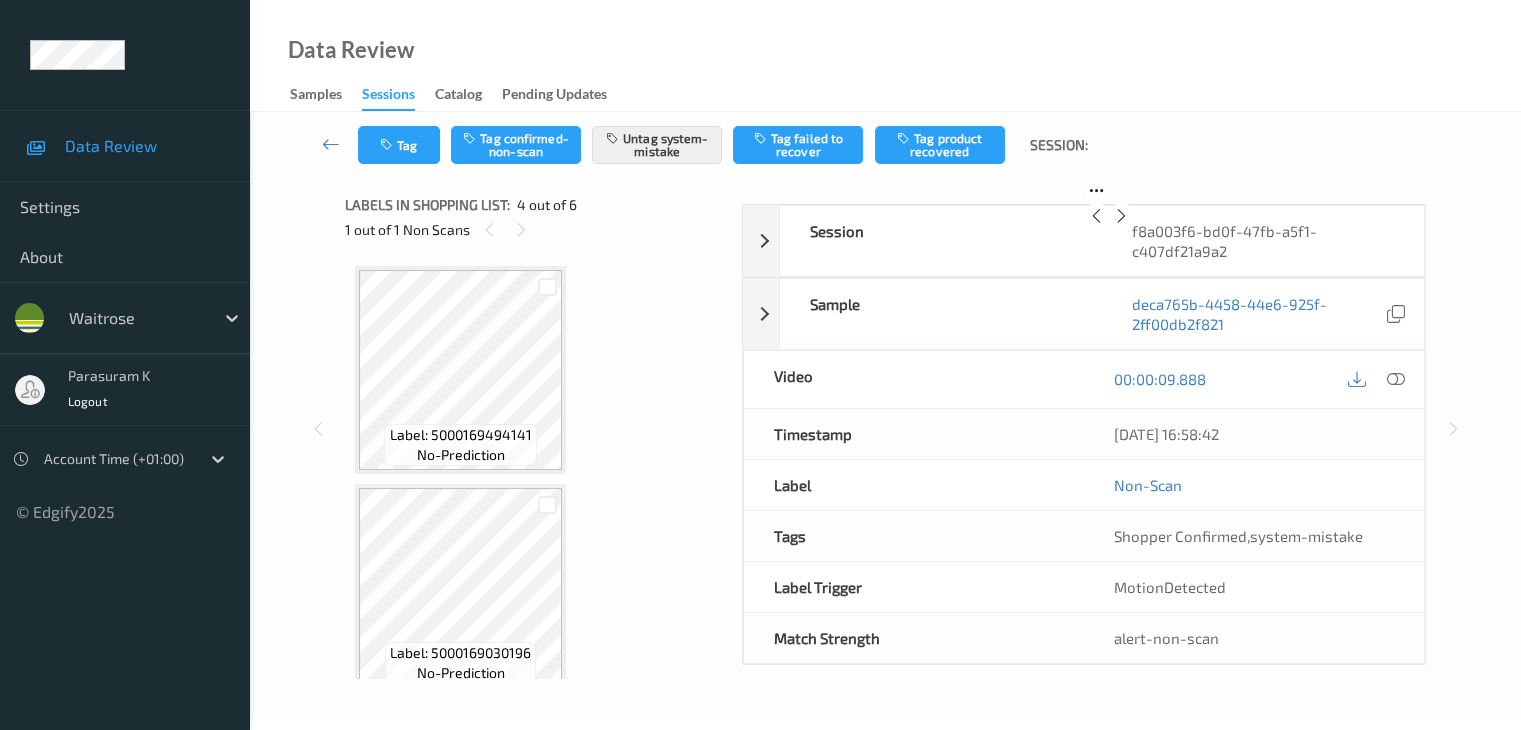 scroll, scrollTop: 446, scrollLeft: 0, axis: vertical 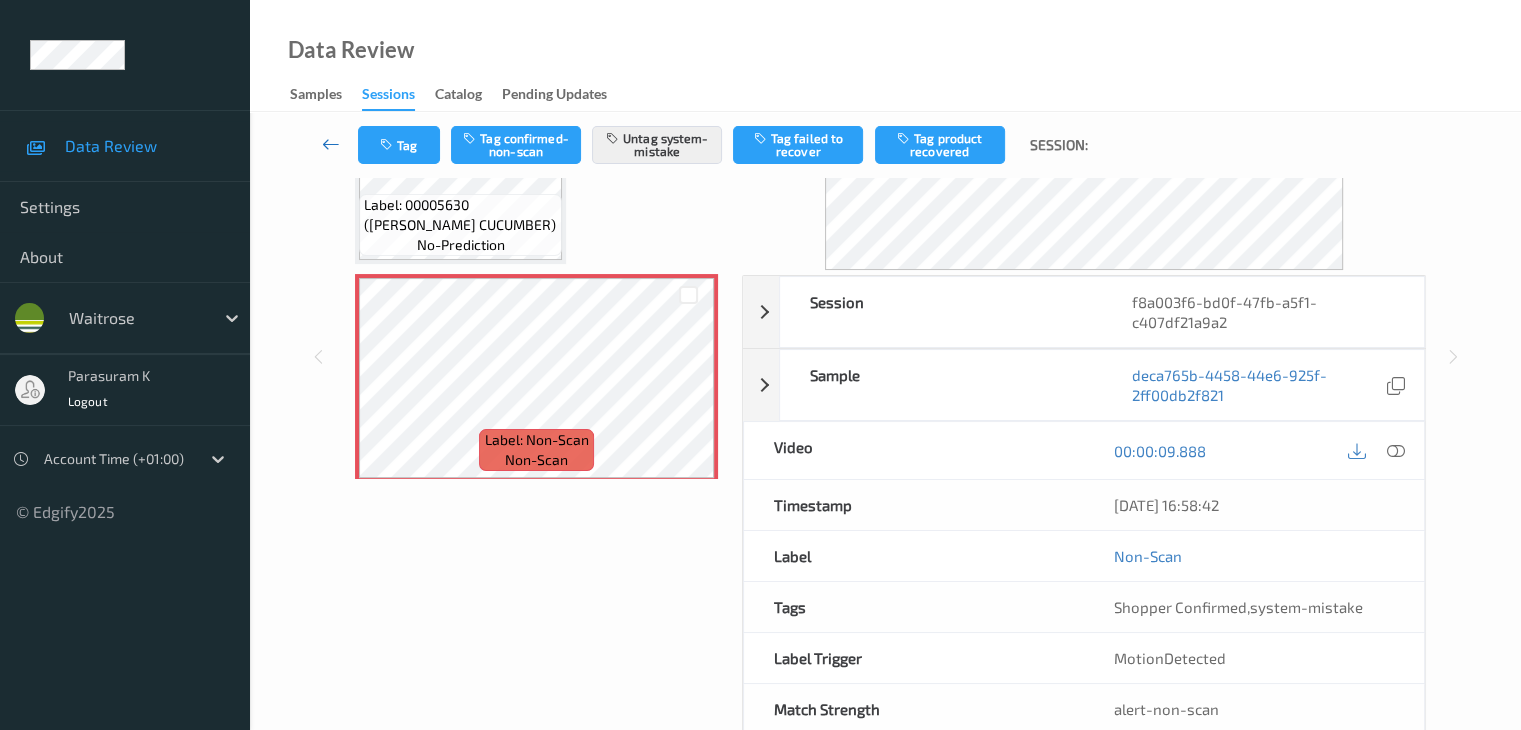 click at bounding box center (331, 144) 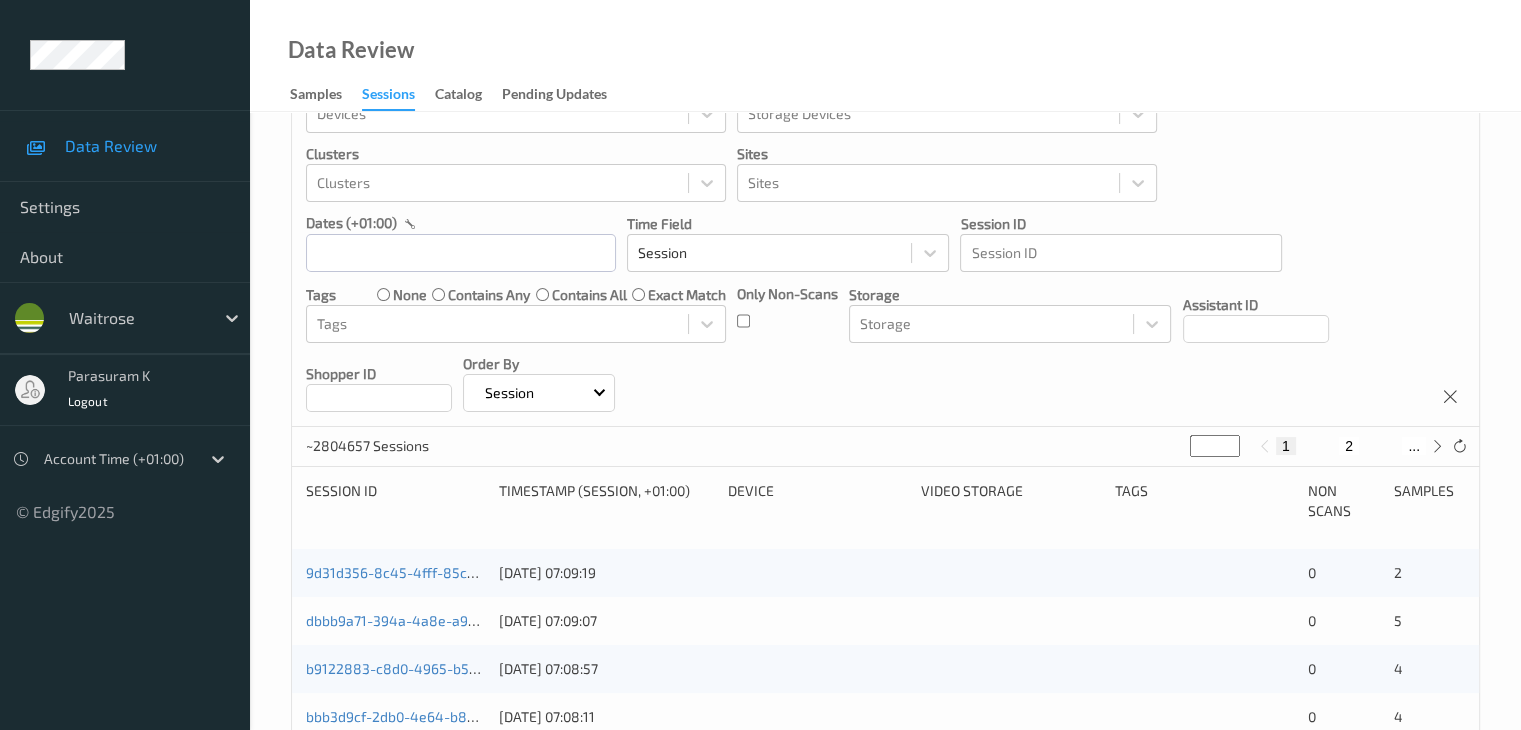 scroll, scrollTop: 0, scrollLeft: 0, axis: both 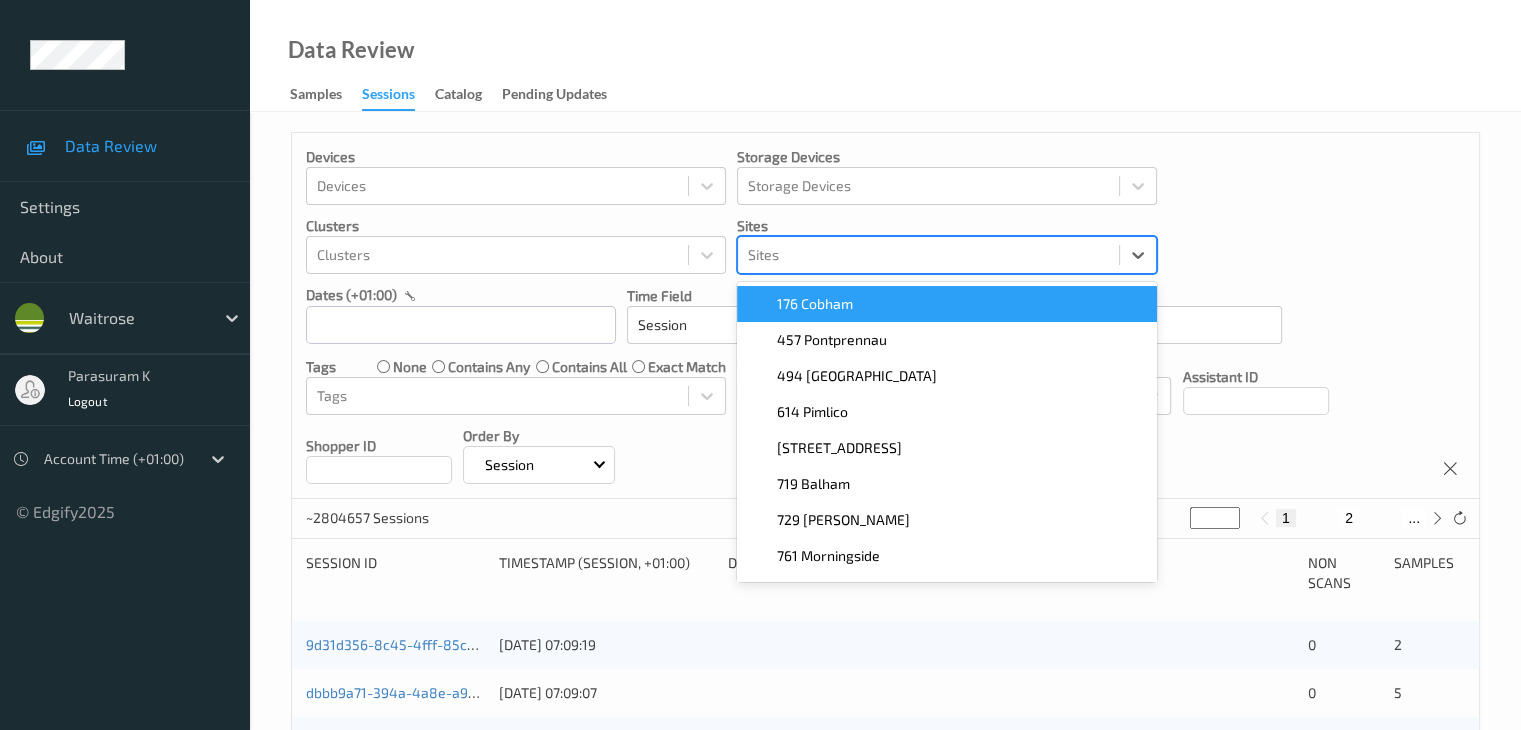click at bounding box center [928, 255] 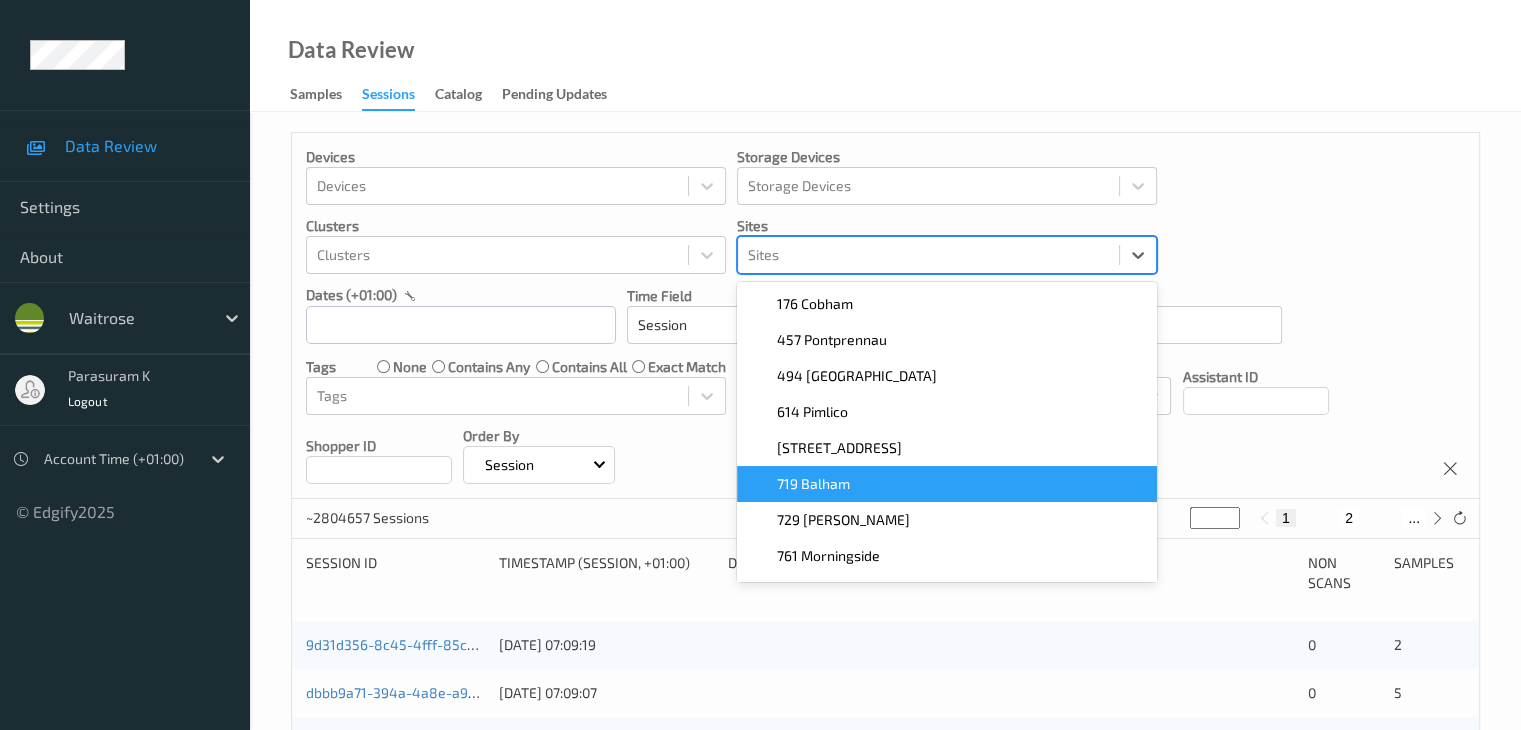 scroll, scrollTop: 68, scrollLeft: 0, axis: vertical 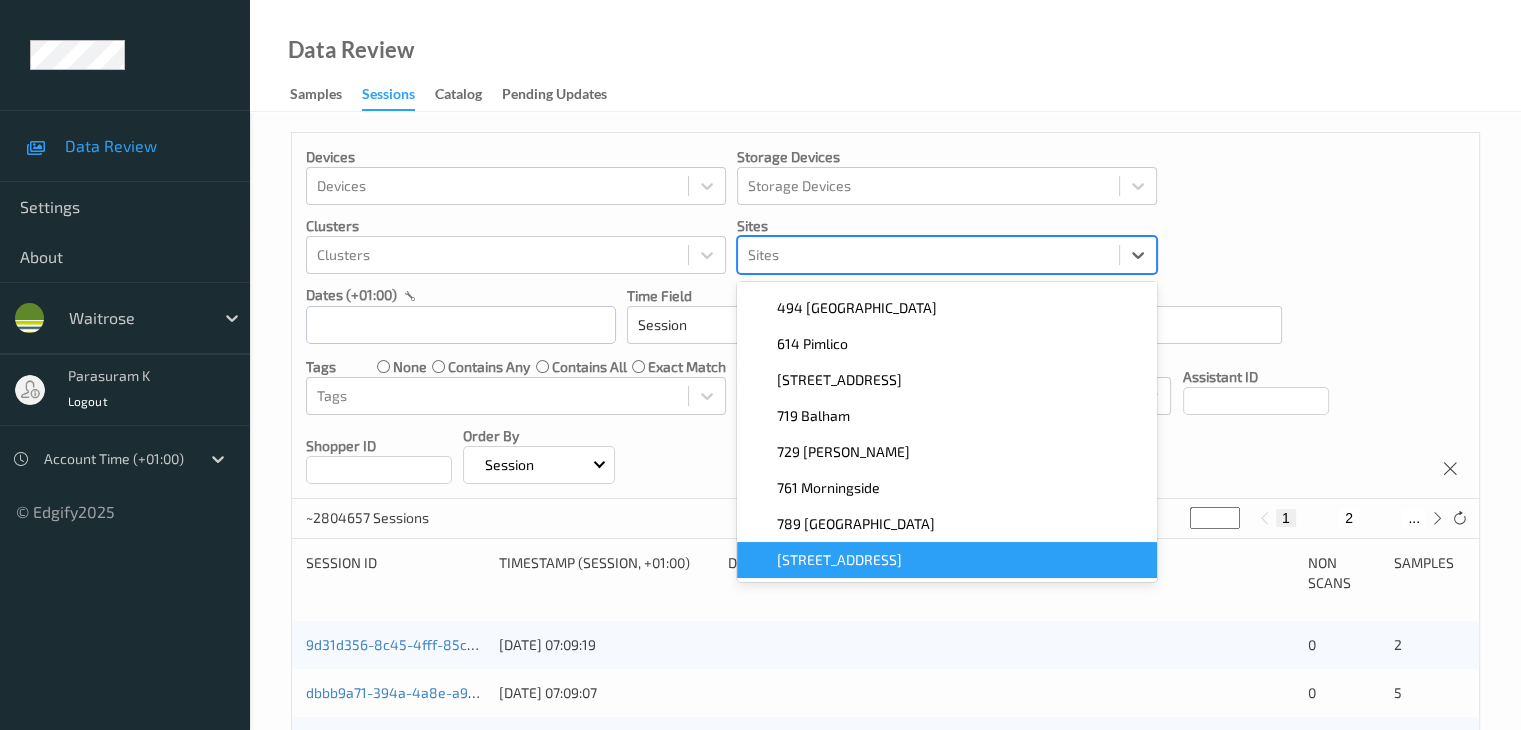 click on "[STREET_ADDRESS]" at bounding box center [839, 560] 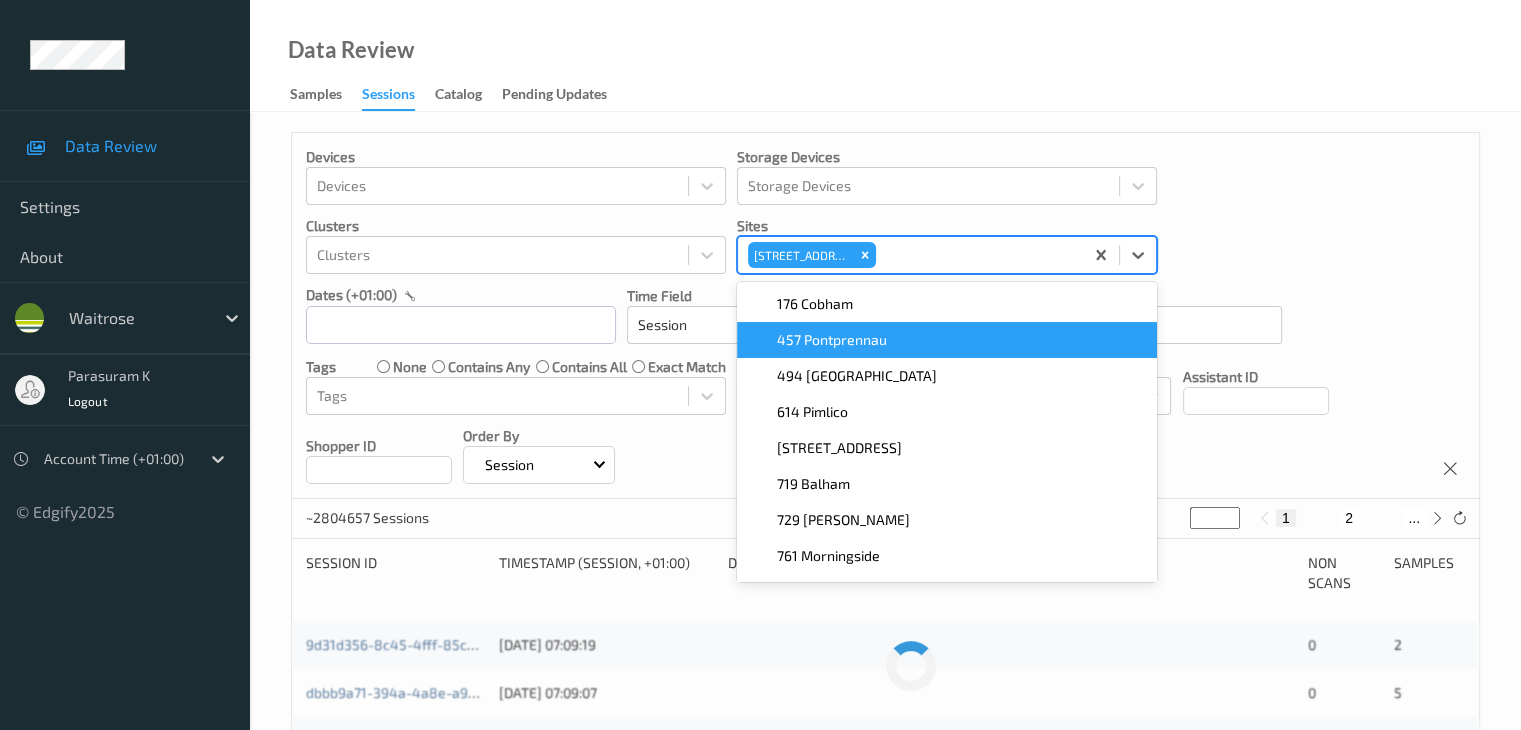 click on "Devices Devices Storage Devices Storage Devices Clusters Clusters Sites option [STREET_ADDRESS]. option 457	 Pontprennau focused, 2 of 9. 9 results available. Use Up and Down to choose options, press Enter to select the currently focused option, press Escape to exit the menu, press Tab to select the option and exit the menu. [GEOGRAPHIC_DATA]    176 Cobham    457	 Pontprennau    494 [GEOGRAPHIC_DATA]    [GEOGRAPHIC_DATA]    719	[GEOGRAPHIC_DATA]    729	[PERSON_NAME]    761	Morningside    789 [GEOGRAPHIC_DATA] dates (+01:00) Time Field Session Session ID Session ID Tags none contains any contains all exact match Tags Only Non-Scans Storage Storage Assistant ID Shopper ID Order By Session" at bounding box center (885, 316) 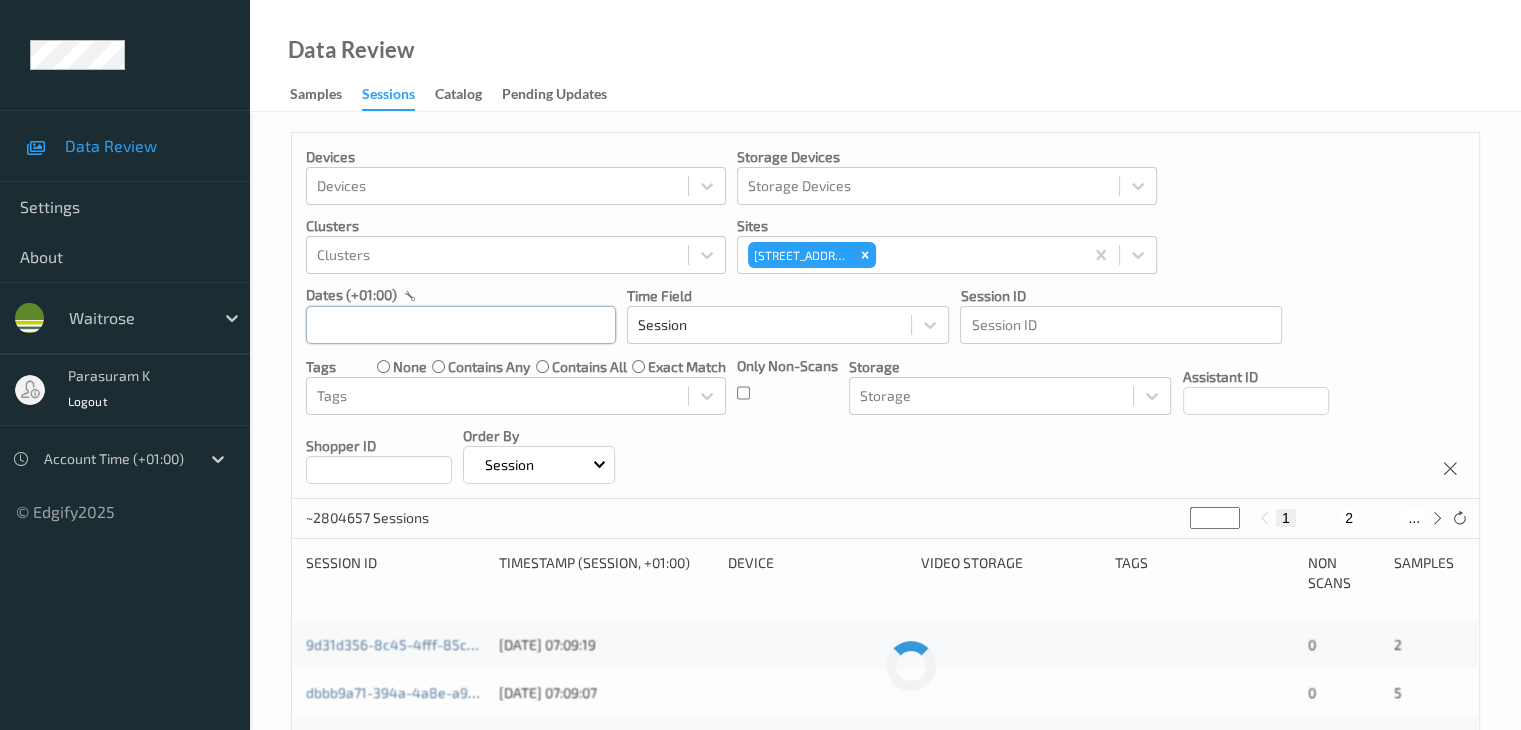 click at bounding box center (461, 325) 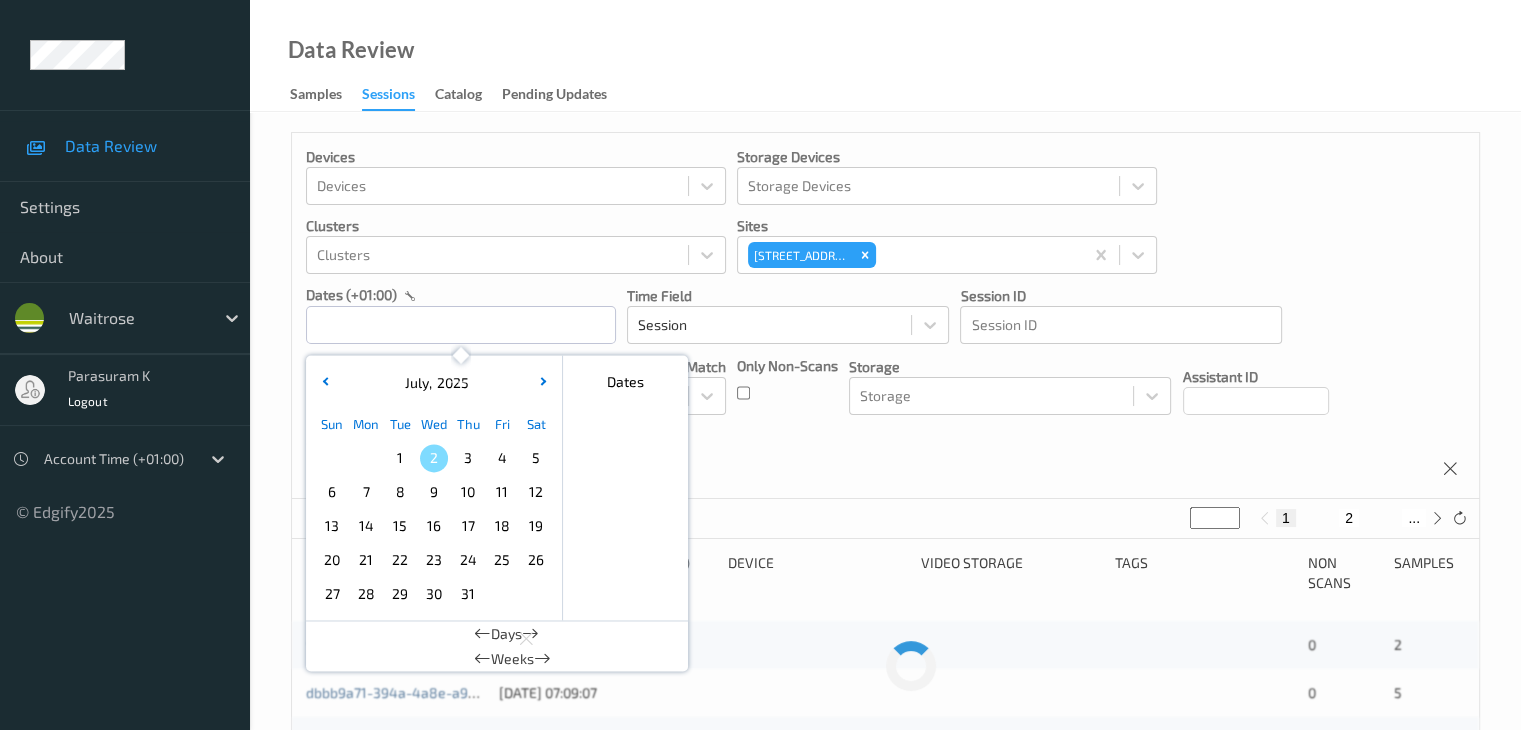 click on "1" at bounding box center (400, 458) 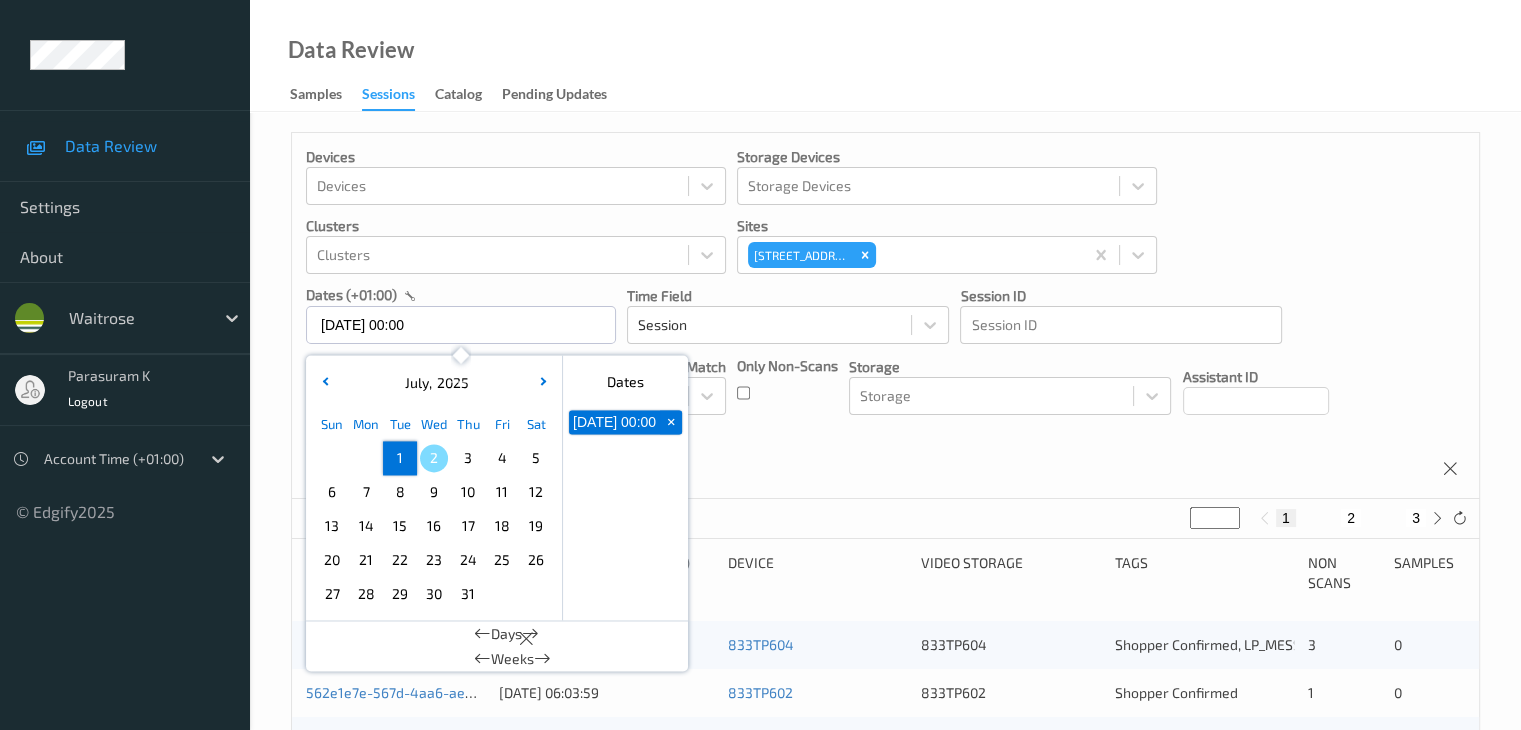 click on "1" at bounding box center (400, 458) 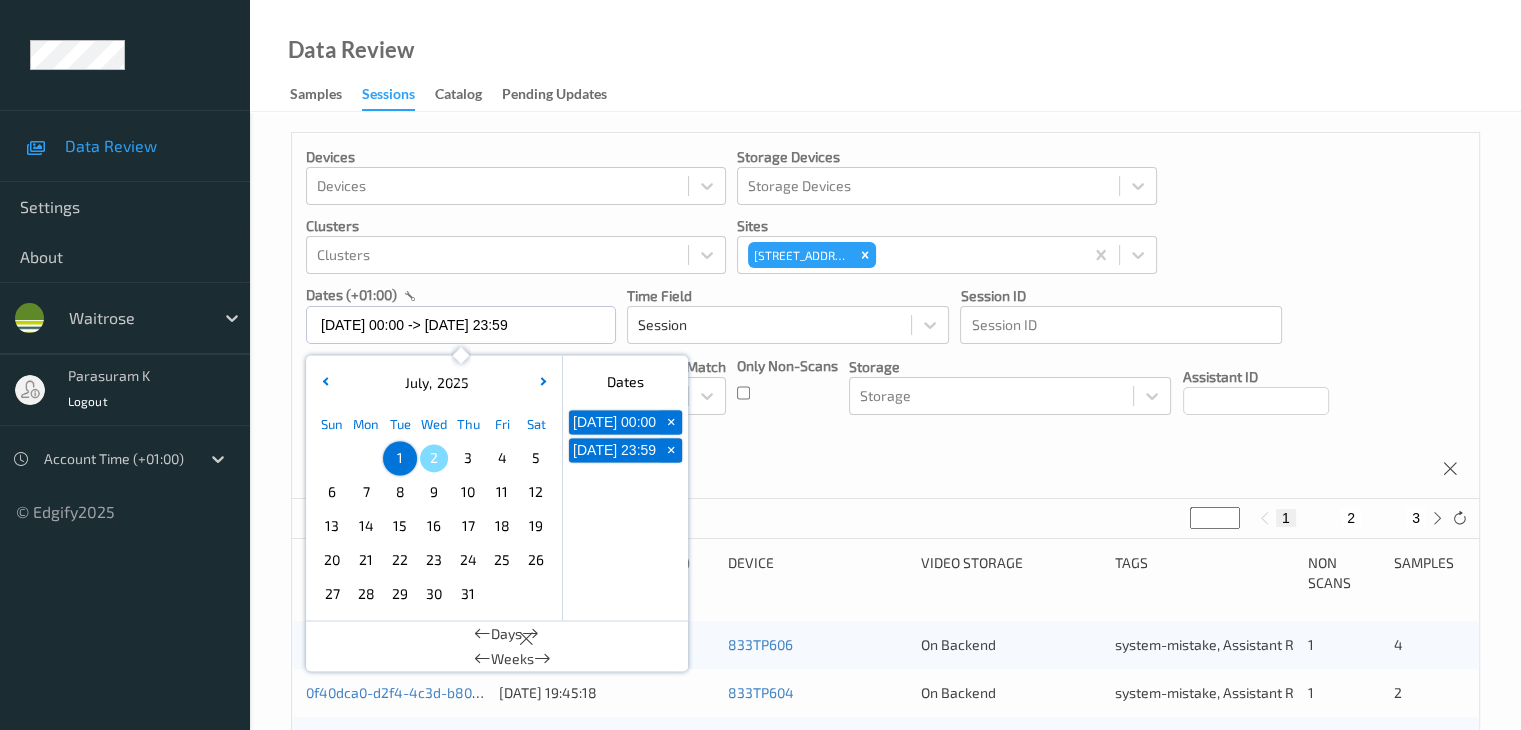click on "Devices Devices Storage Devices Storage Devices Clusters Clusters Sites 833 Trinity Square dates (+01:00) 01/07/2025 00:00 -> 01/07/2025 23:59 July , 2025 Sun Mon Tue Wed Thu Fri Sat 1 2 3 4 5 6 7 8 9 10 11 12 13 14 15 16 17 18 19 20 21 22 23 24 25 26 27 28 29 30 31 January February March April May June July August September October November December 2021 2022 2023 2024 2025 2026 2027 2028 2029 2030 2031 2032 Dates 01/07/2025 00:00 + 01/07/2025 23:59 + Days Weeks Time Field Session Session ID Session ID Tags none contains any contains all exact match Tags Only Non-Scans Storage Storage Assistant ID Shopper ID Order By Session" at bounding box center (885, 316) 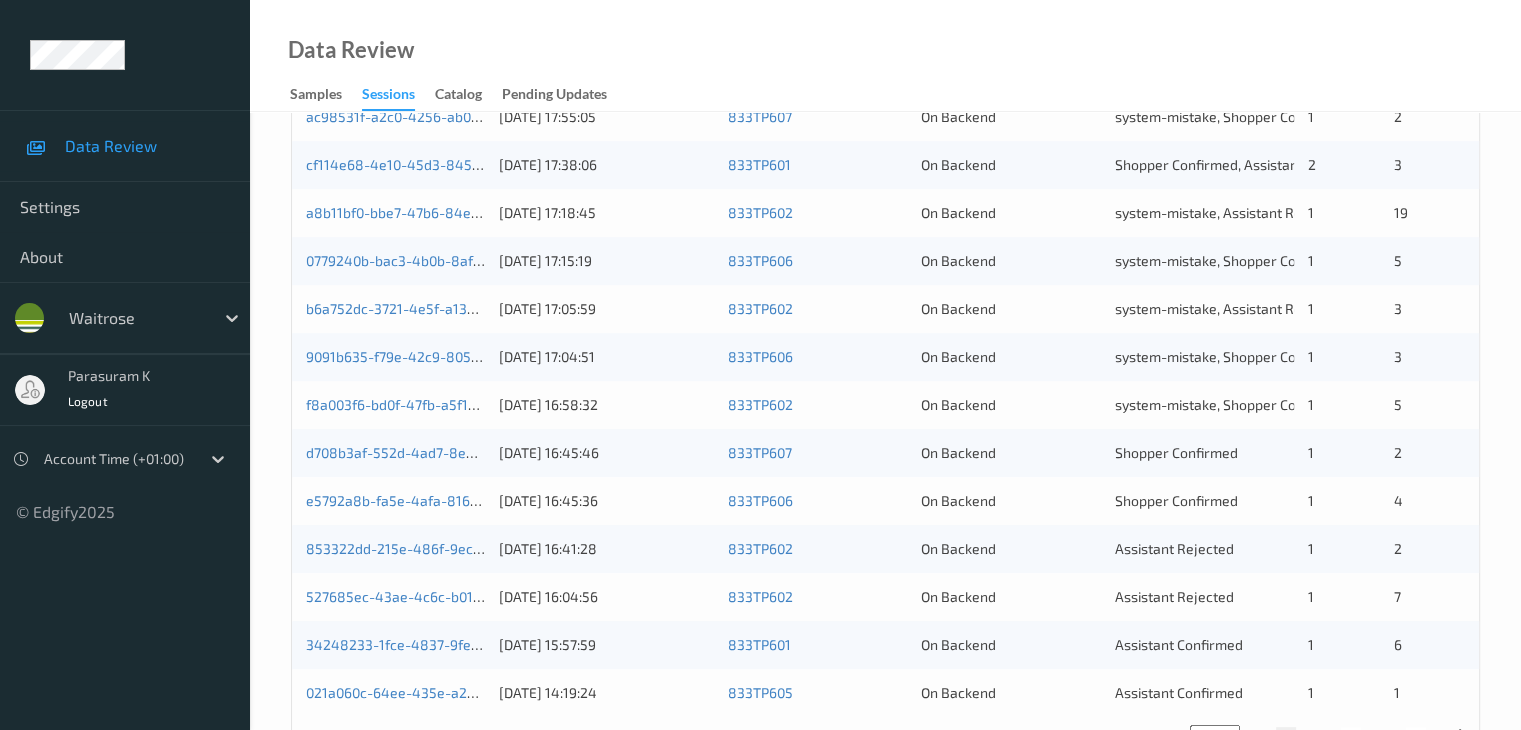 scroll, scrollTop: 900, scrollLeft: 0, axis: vertical 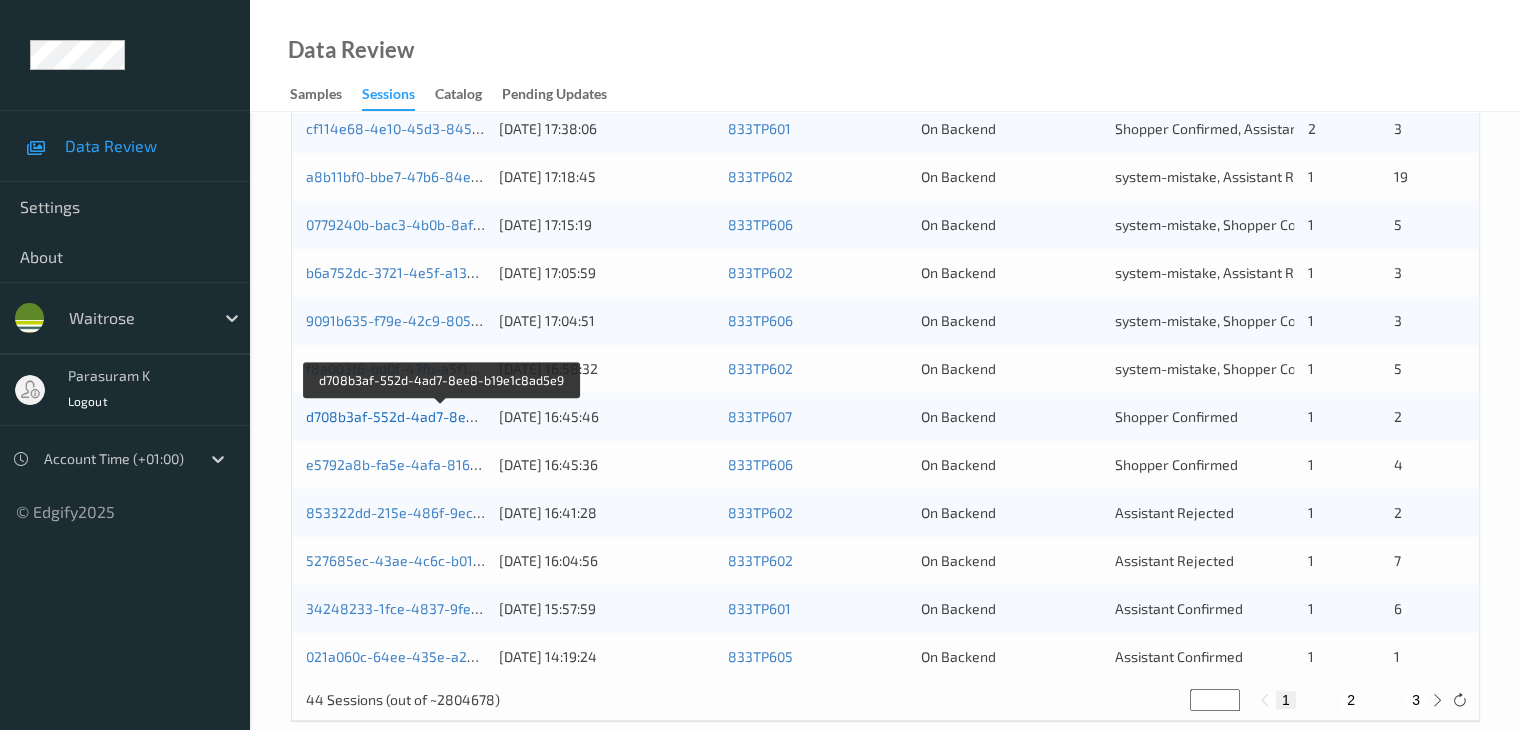 click on "d708b3af-552d-4ad7-8ee8-b19e1c8ad5e9" at bounding box center (443, 416) 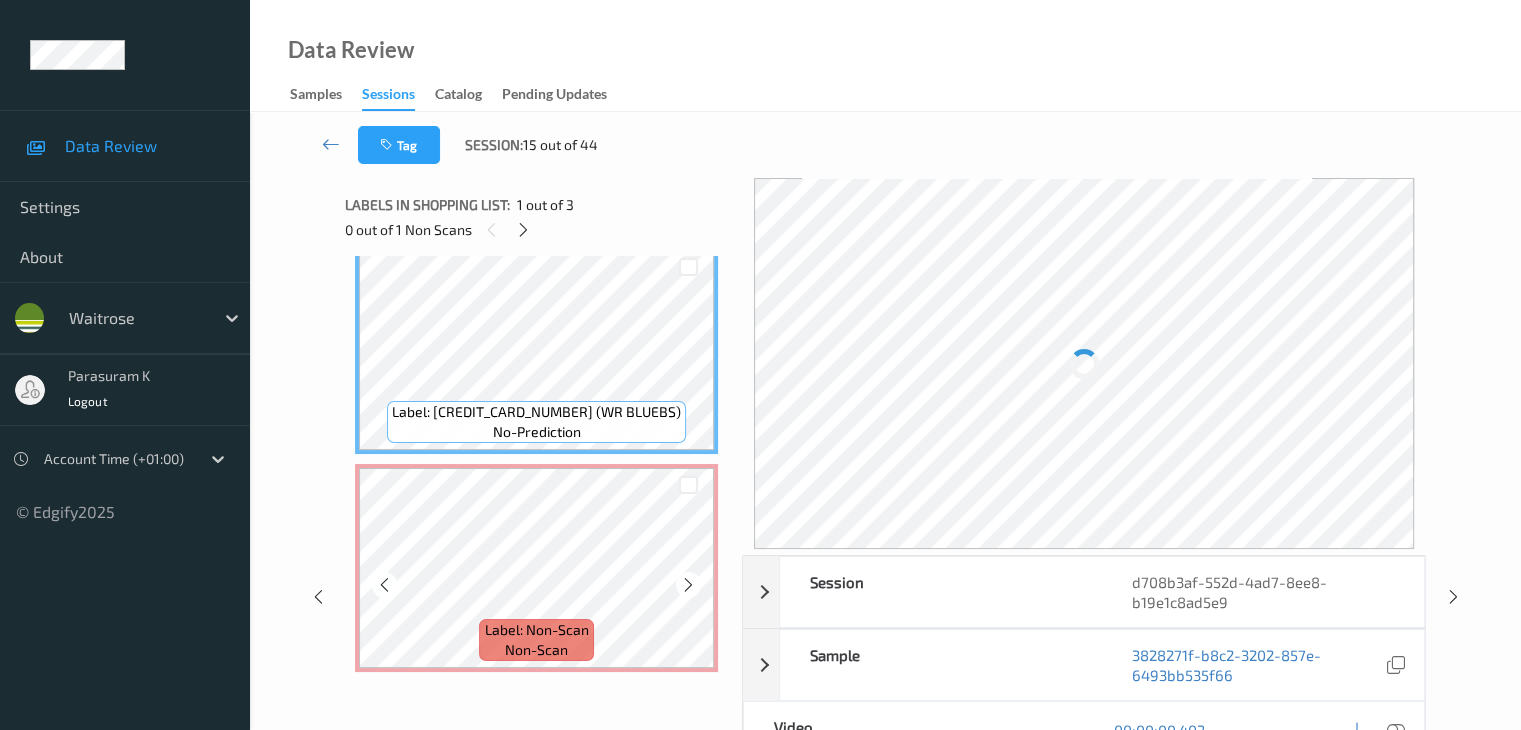 scroll, scrollTop: 0, scrollLeft: 0, axis: both 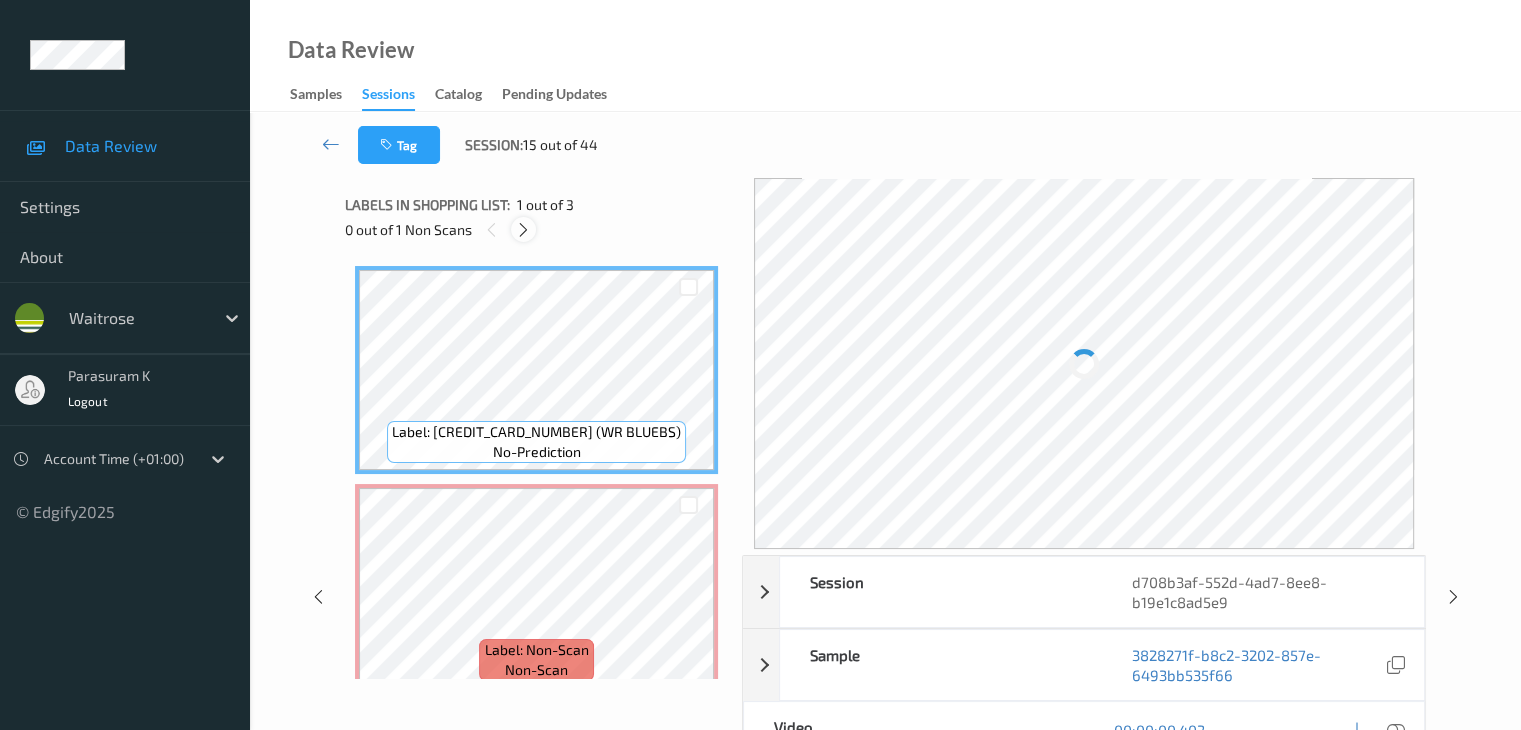 click at bounding box center (523, 230) 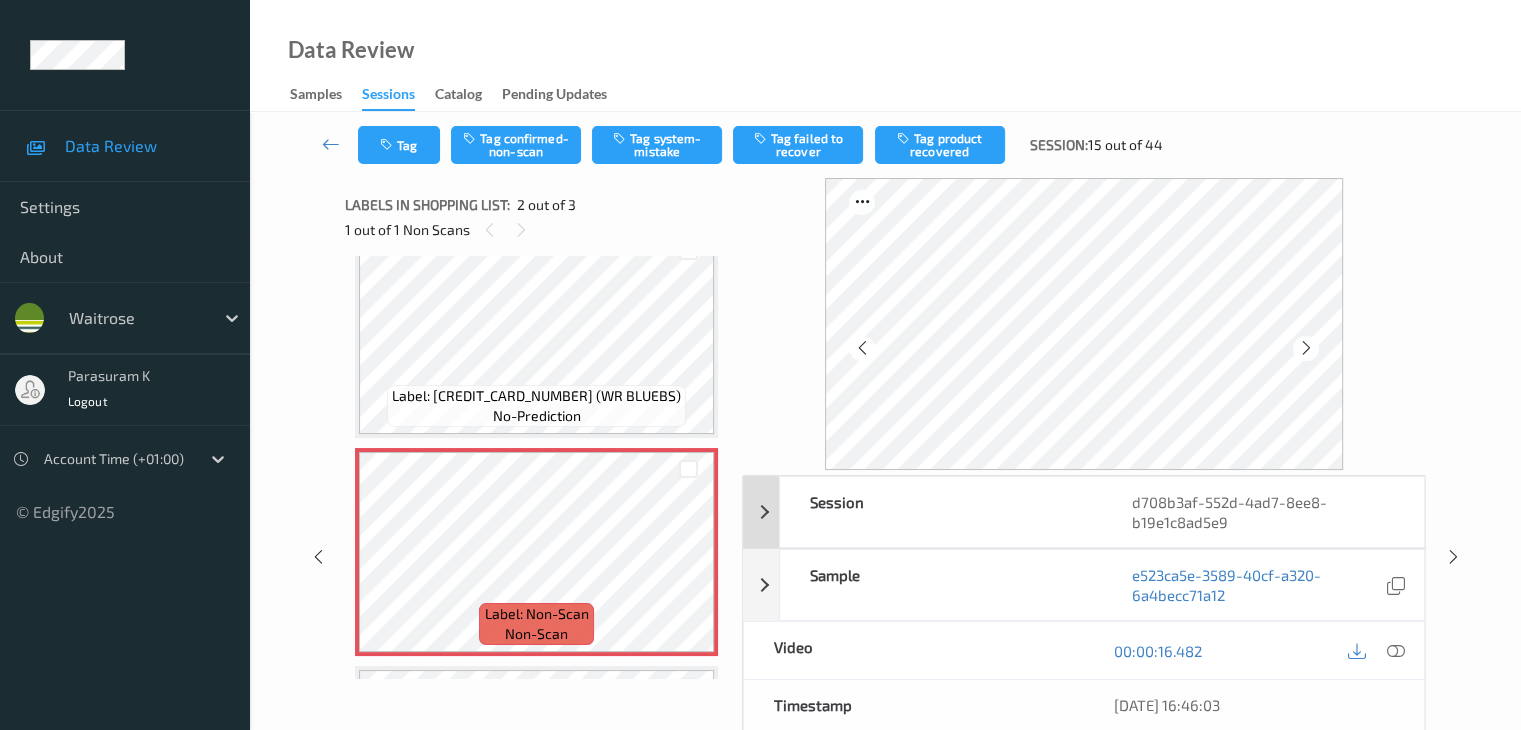 scroll, scrollTop: 10, scrollLeft: 0, axis: vertical 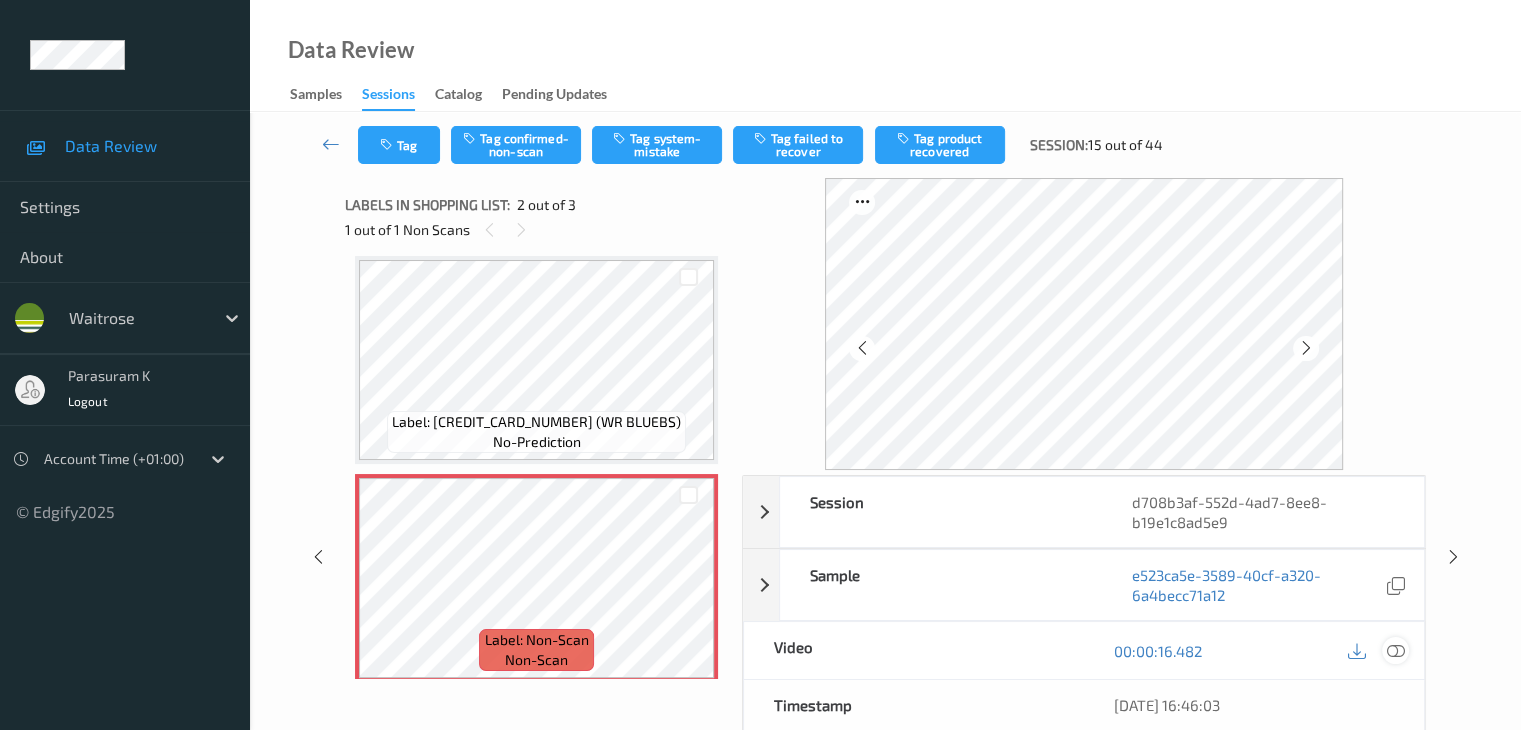click at bounding box center [1395, 651] 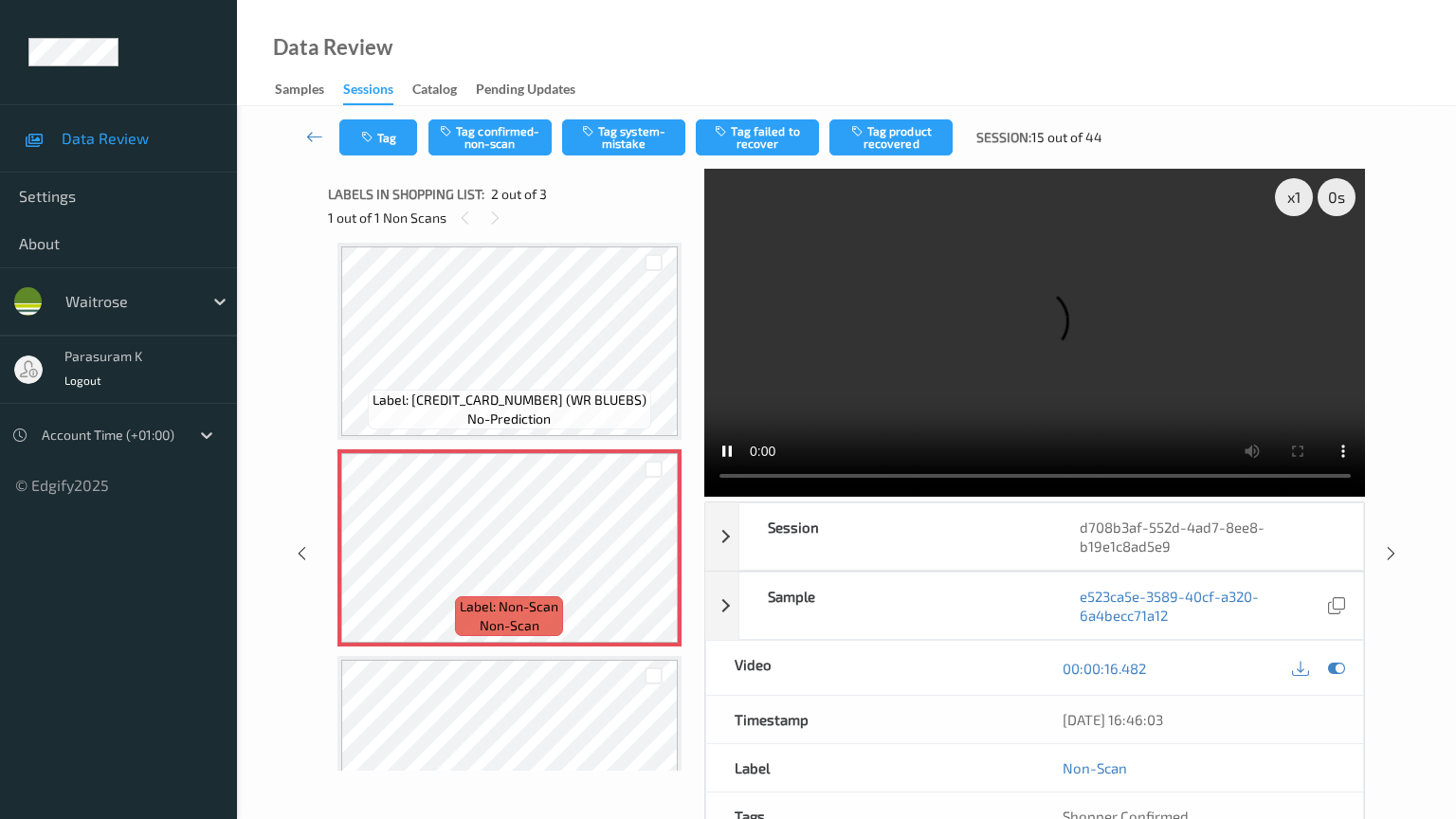 type 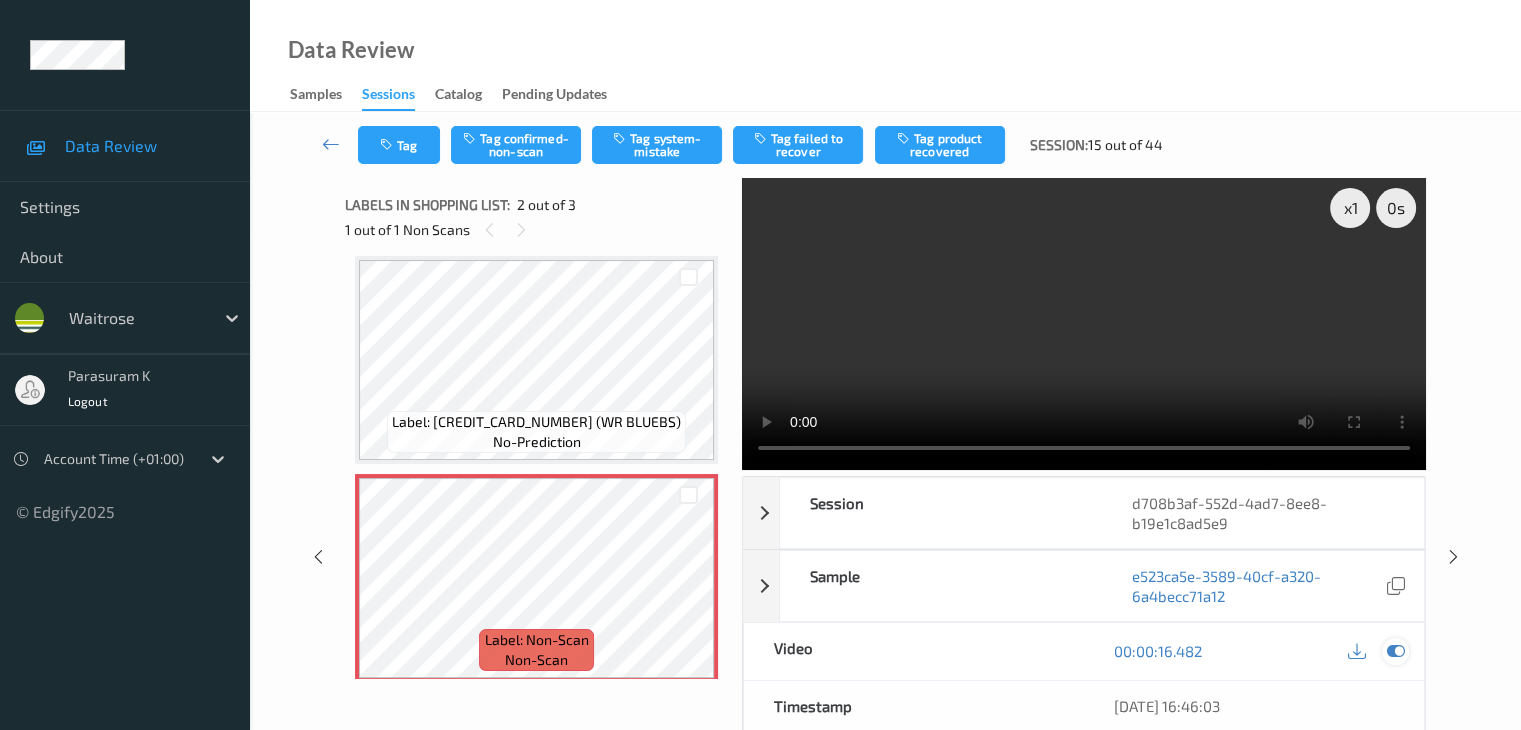 click at bounding box center (1395, 651) 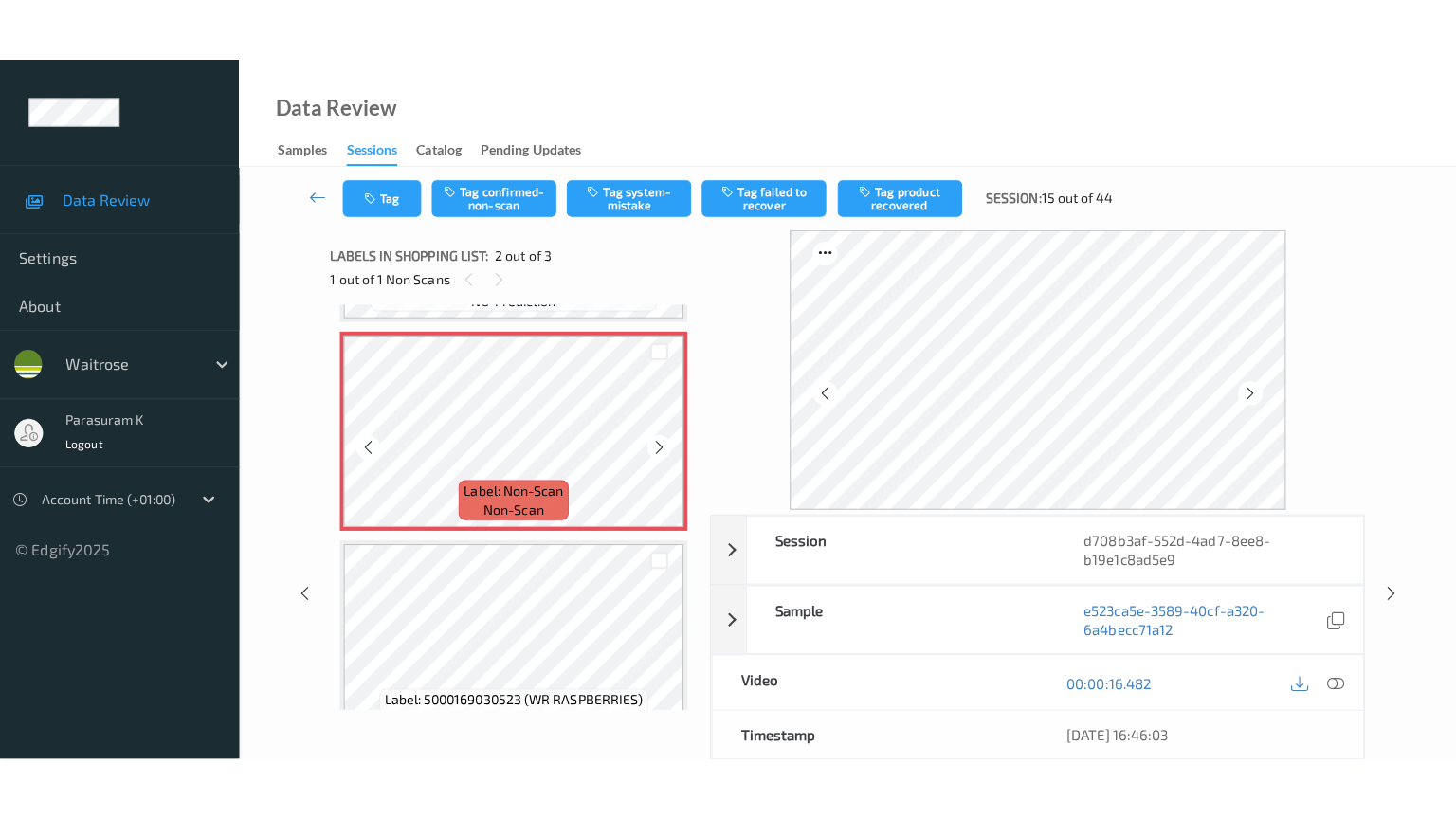 scroll, scrollTop: 199, scrollLeft: 0, axis: vertical 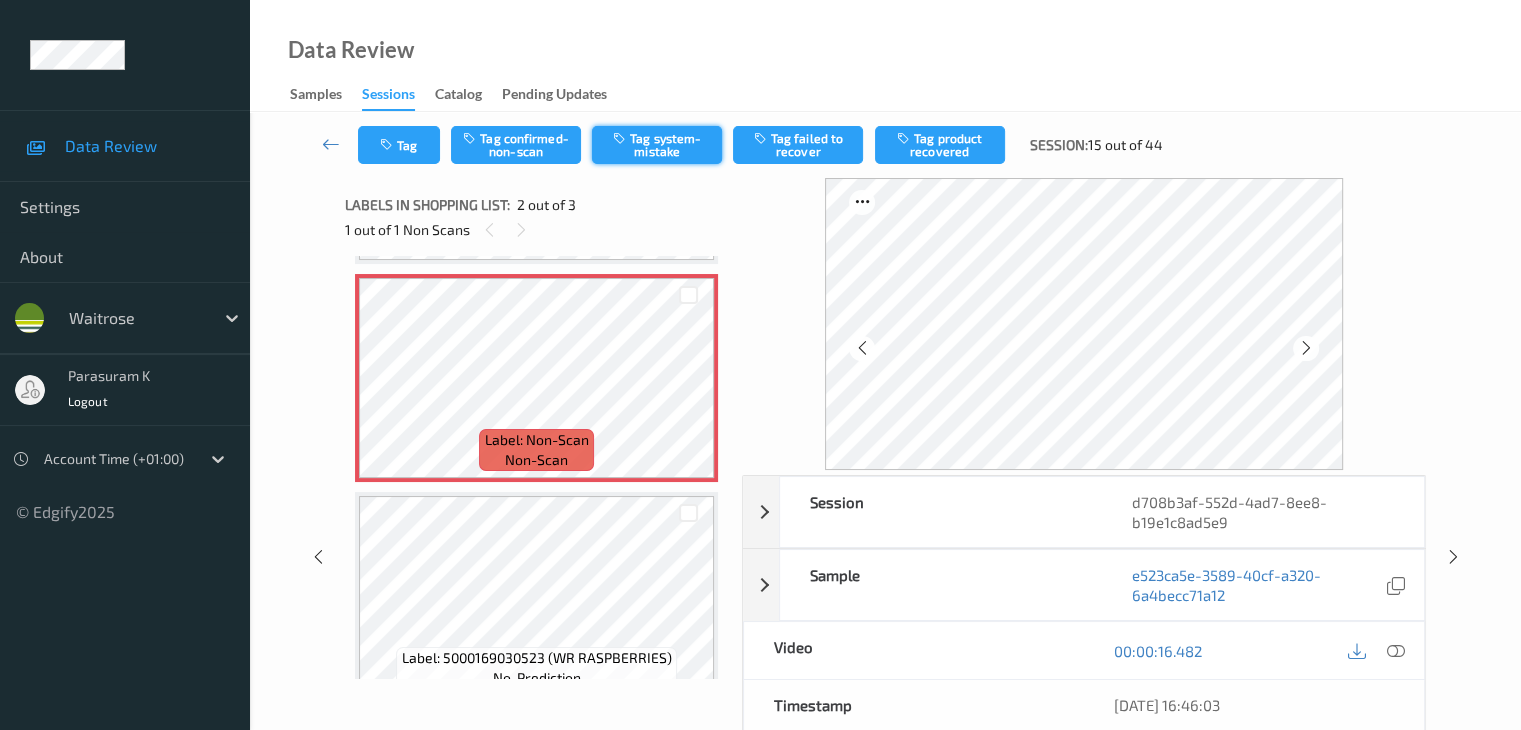 click on "Tag   system-mistake" at bounding box center [657, 145] 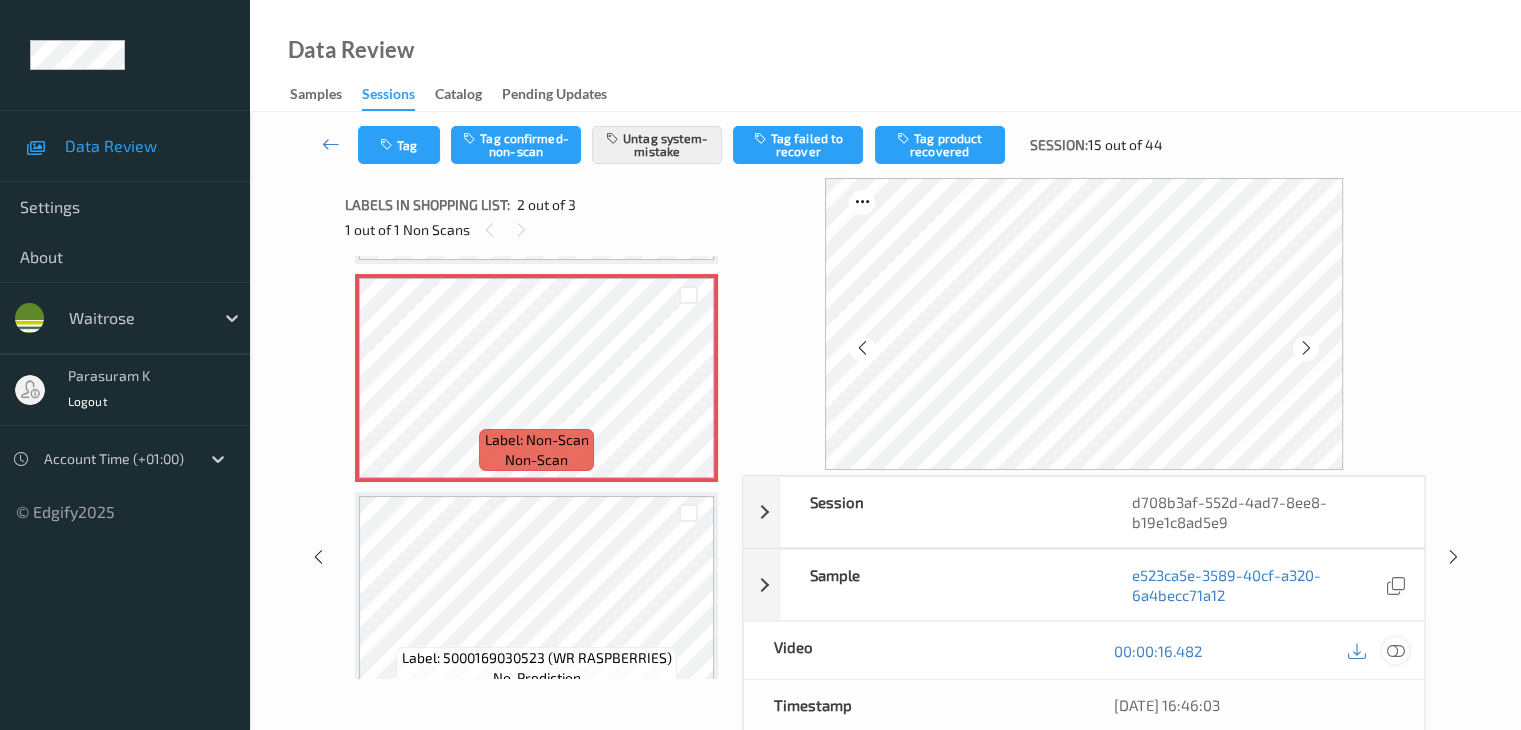 click at bounding box center (1395, 651) 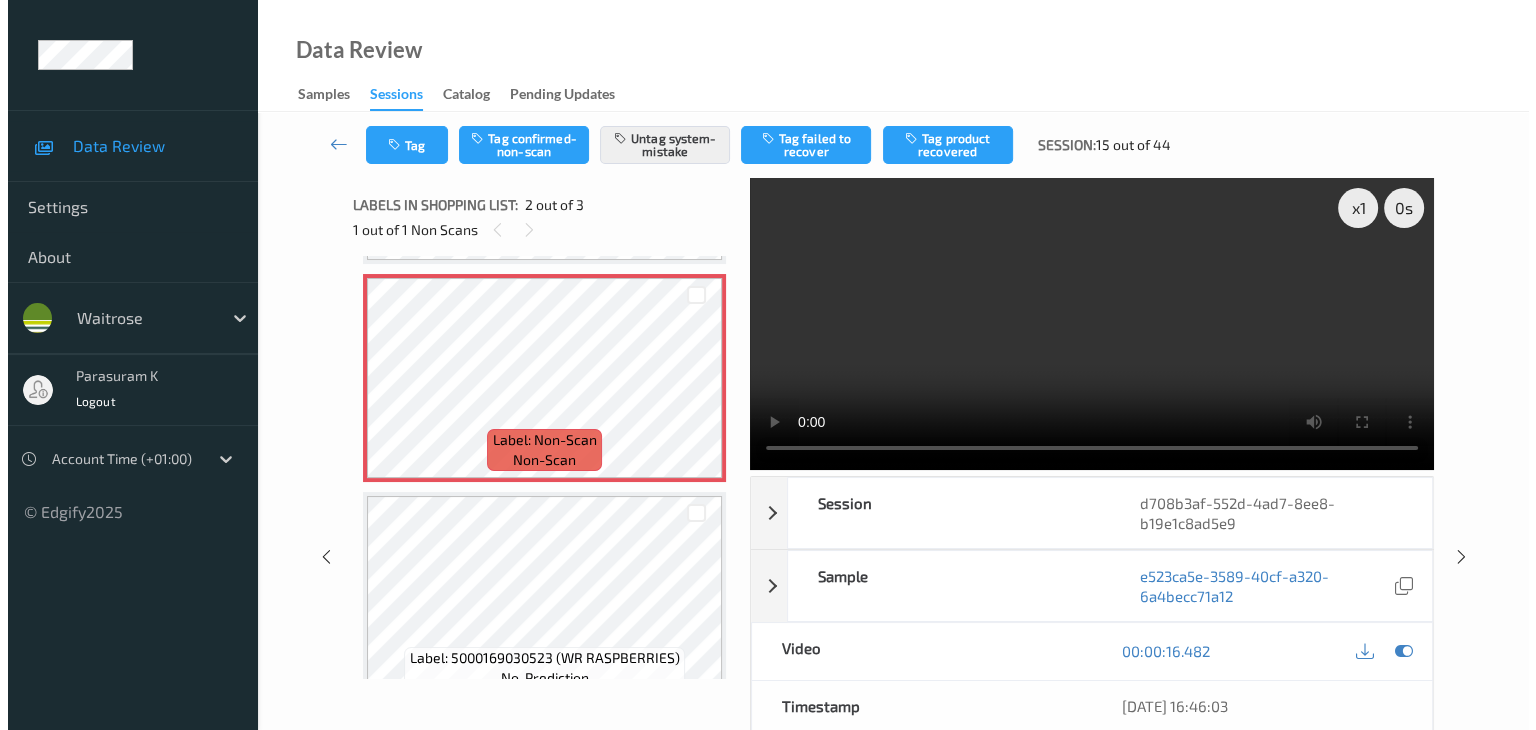 scroll, scrollTop: 107, scrollLeft: 0, axis: vertical 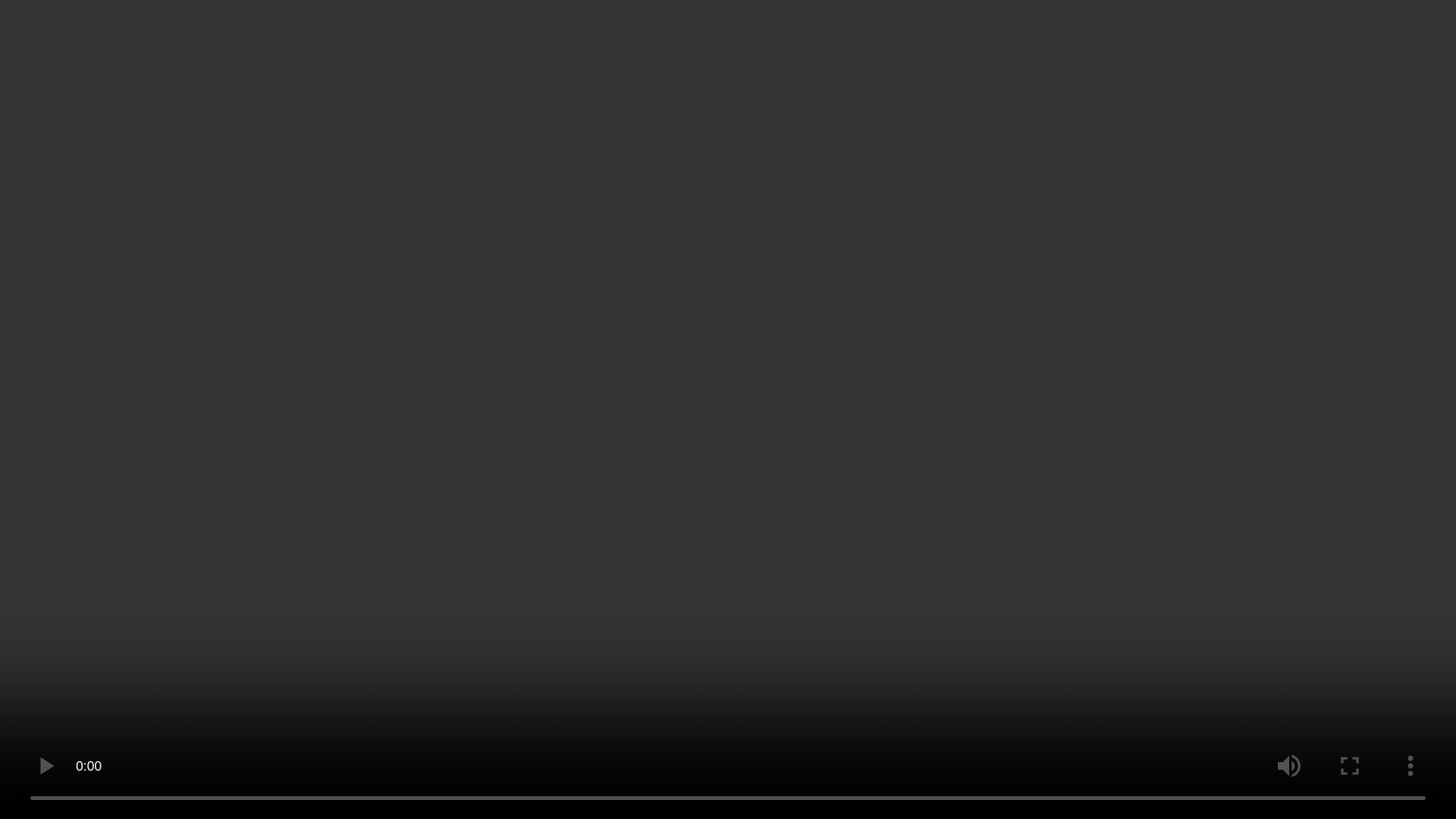 type 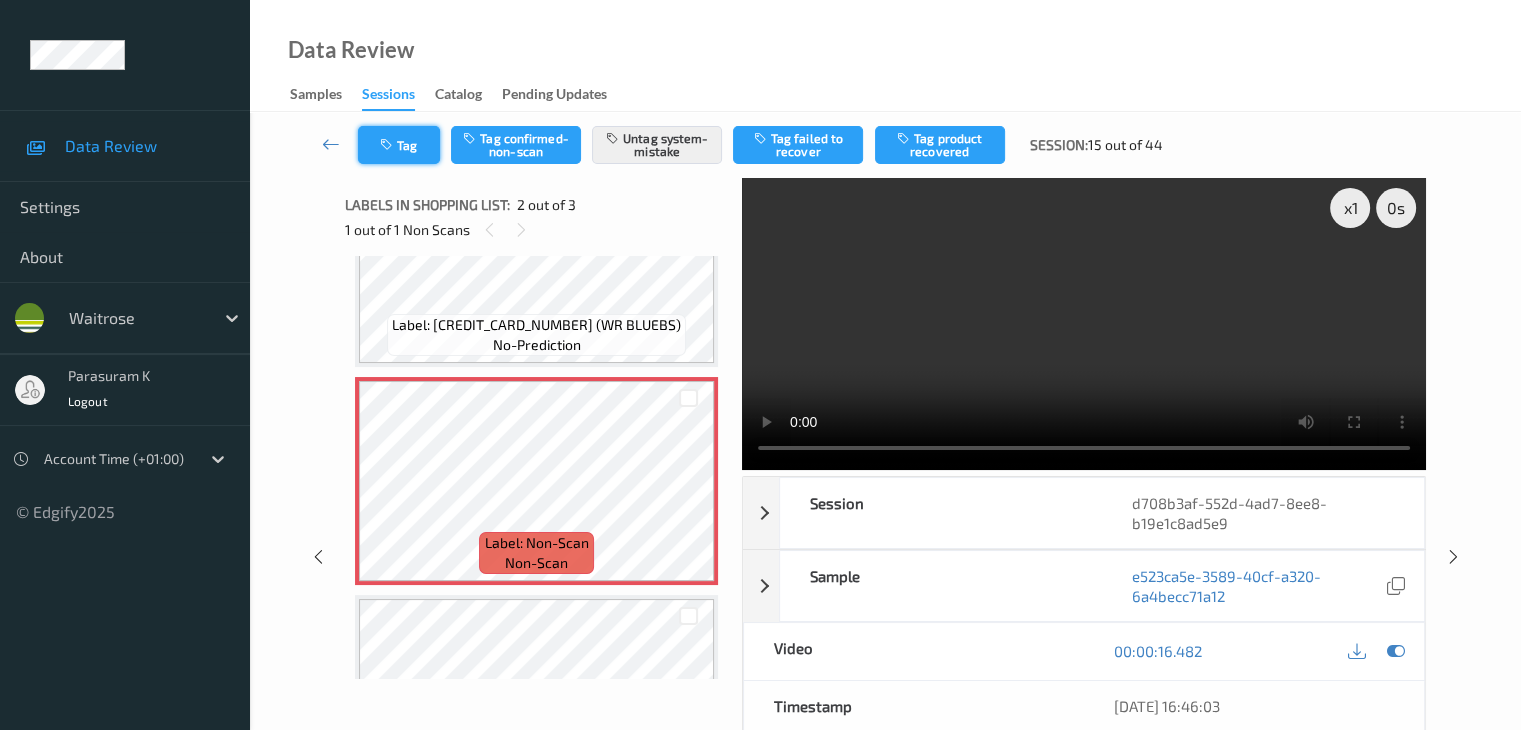 click on "Tag" at bounding box center (399, 145) 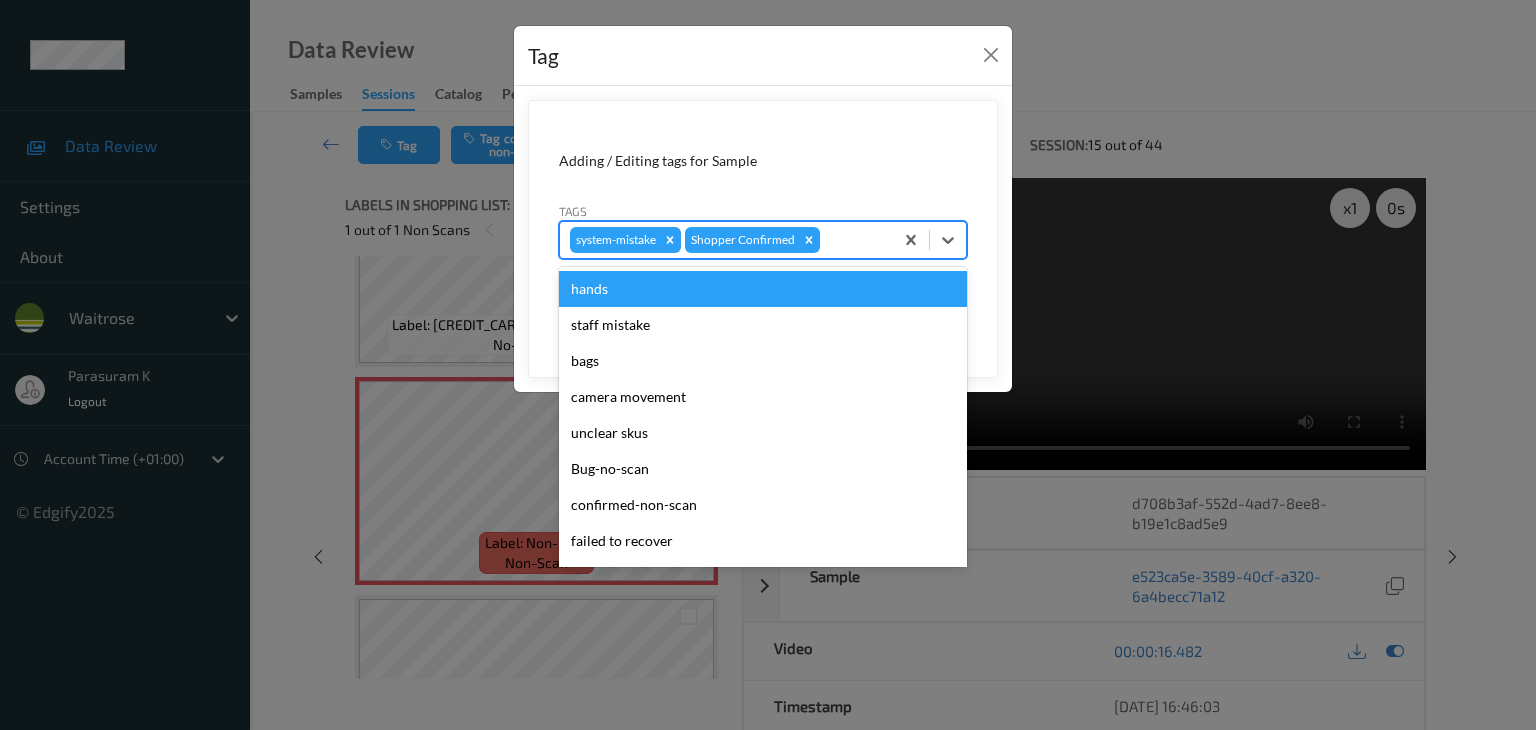 click at bounding box center (853, 240) 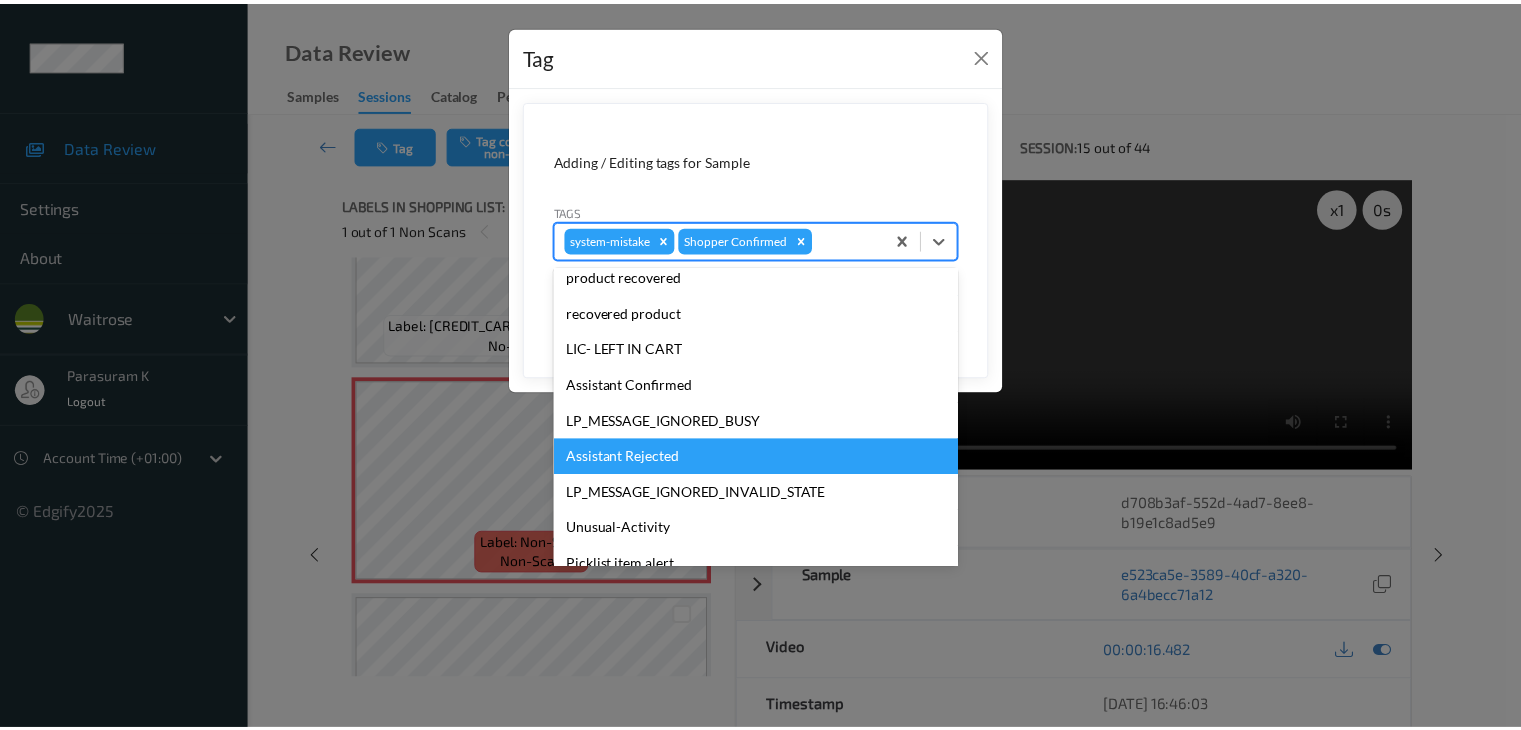 scroll, scrollTop: 320, scrollLeft: 0, axis: vertical 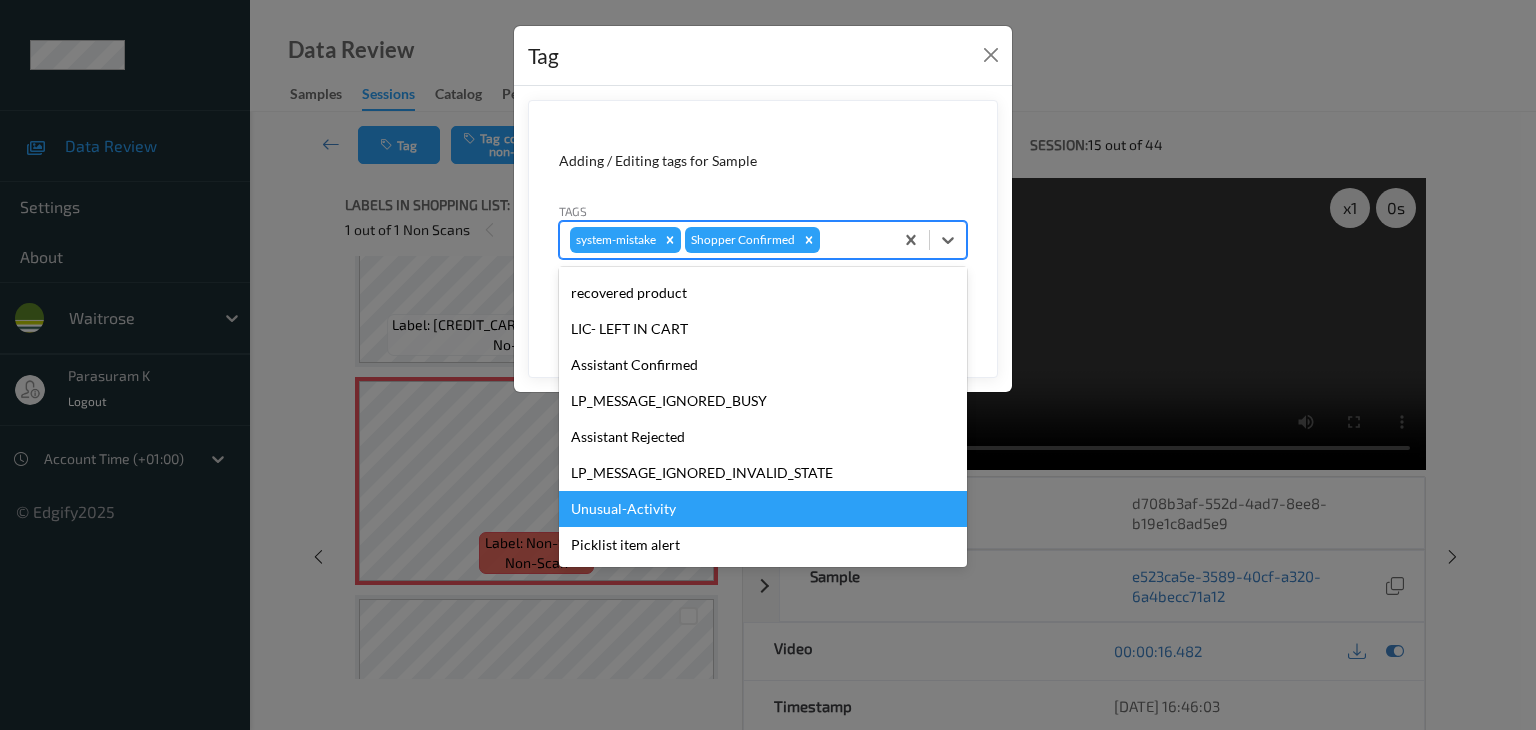 click on "Unusual-Activity" at bounding box center [763, 509] 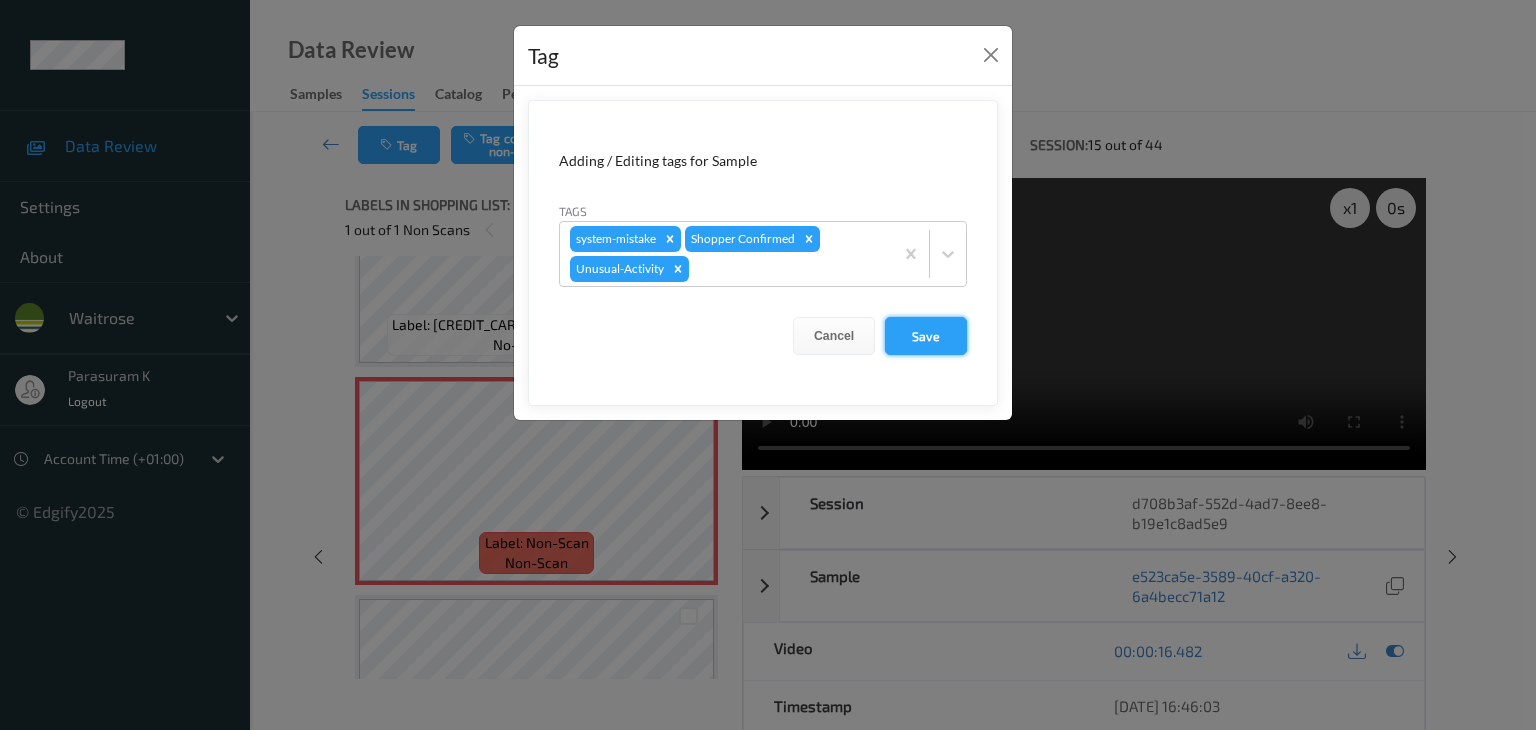 click on "Save" at bounding box center [926, 336] 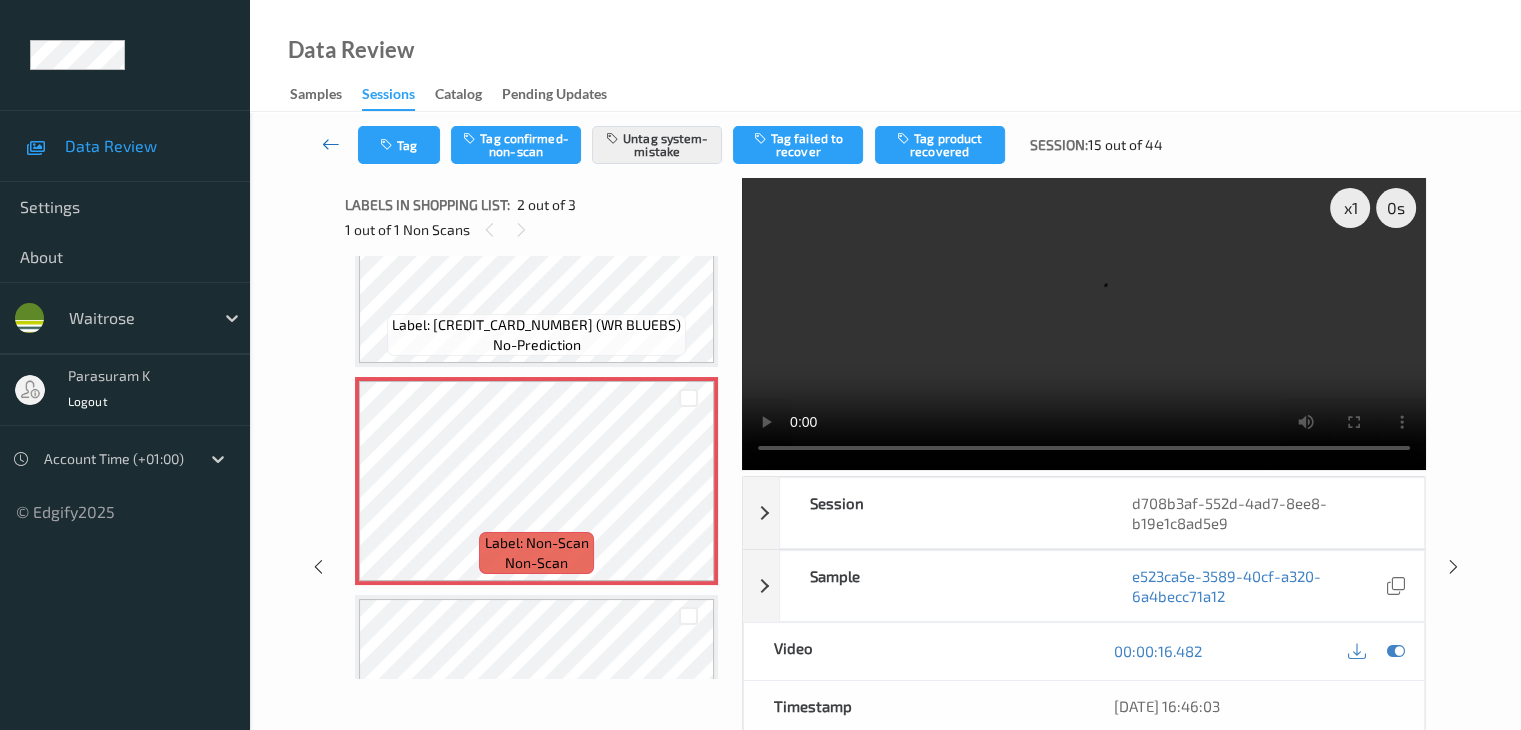 click at bounding box center (331, 144) 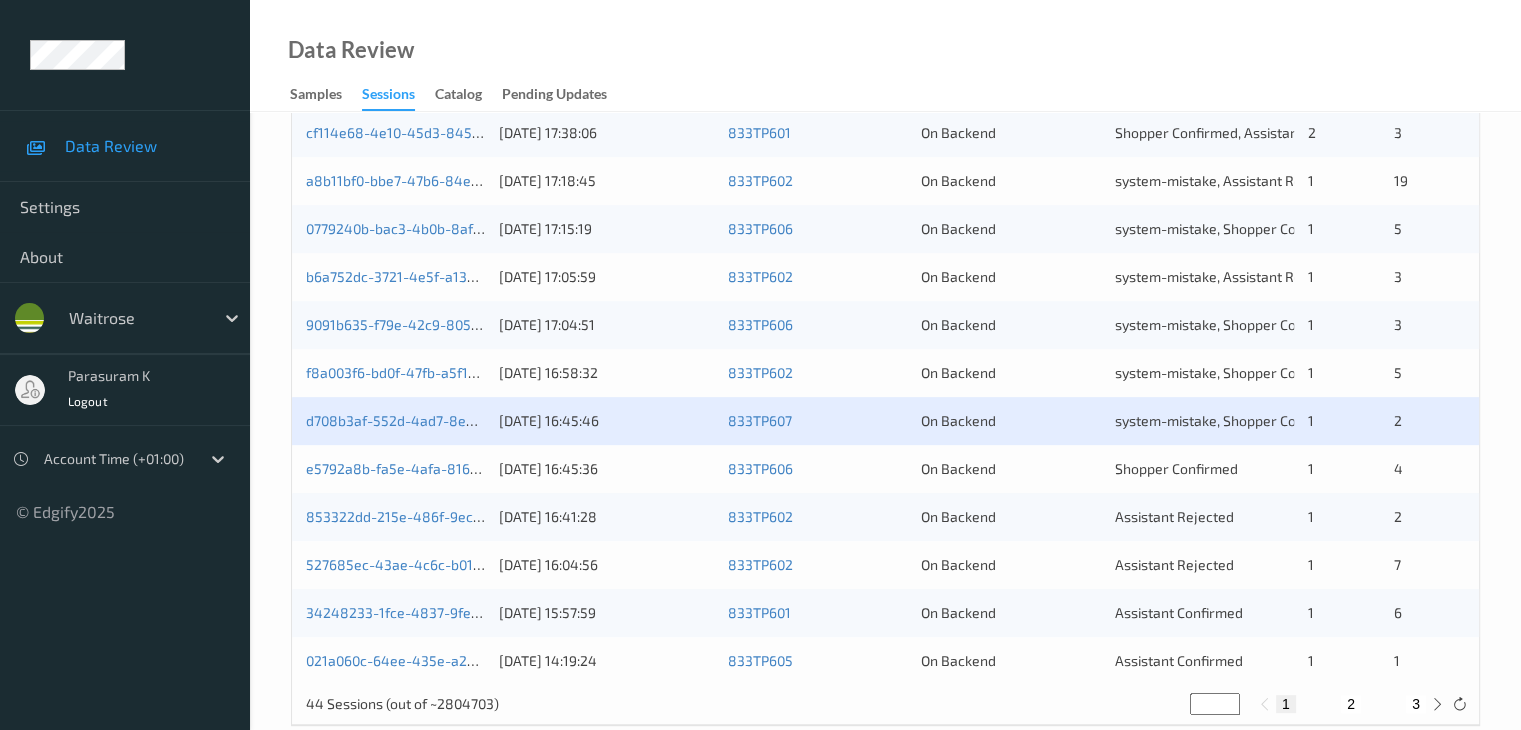scroll, scrollTop: 900, scrollLeft: 0, axis: vertical 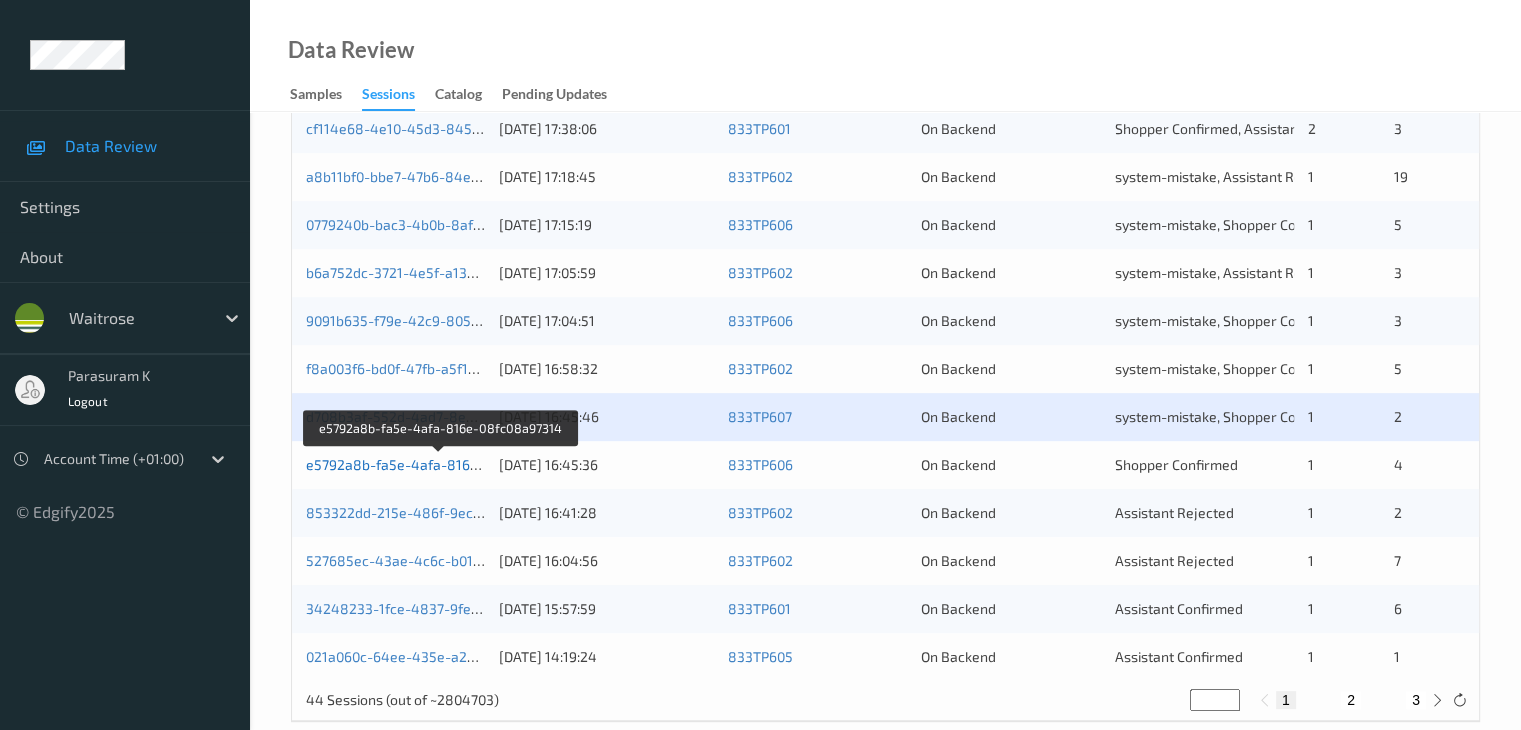 click on "e5792a8b-fa5e-4afa-816e-08fc08a97314" at bounding box center [441, 464] 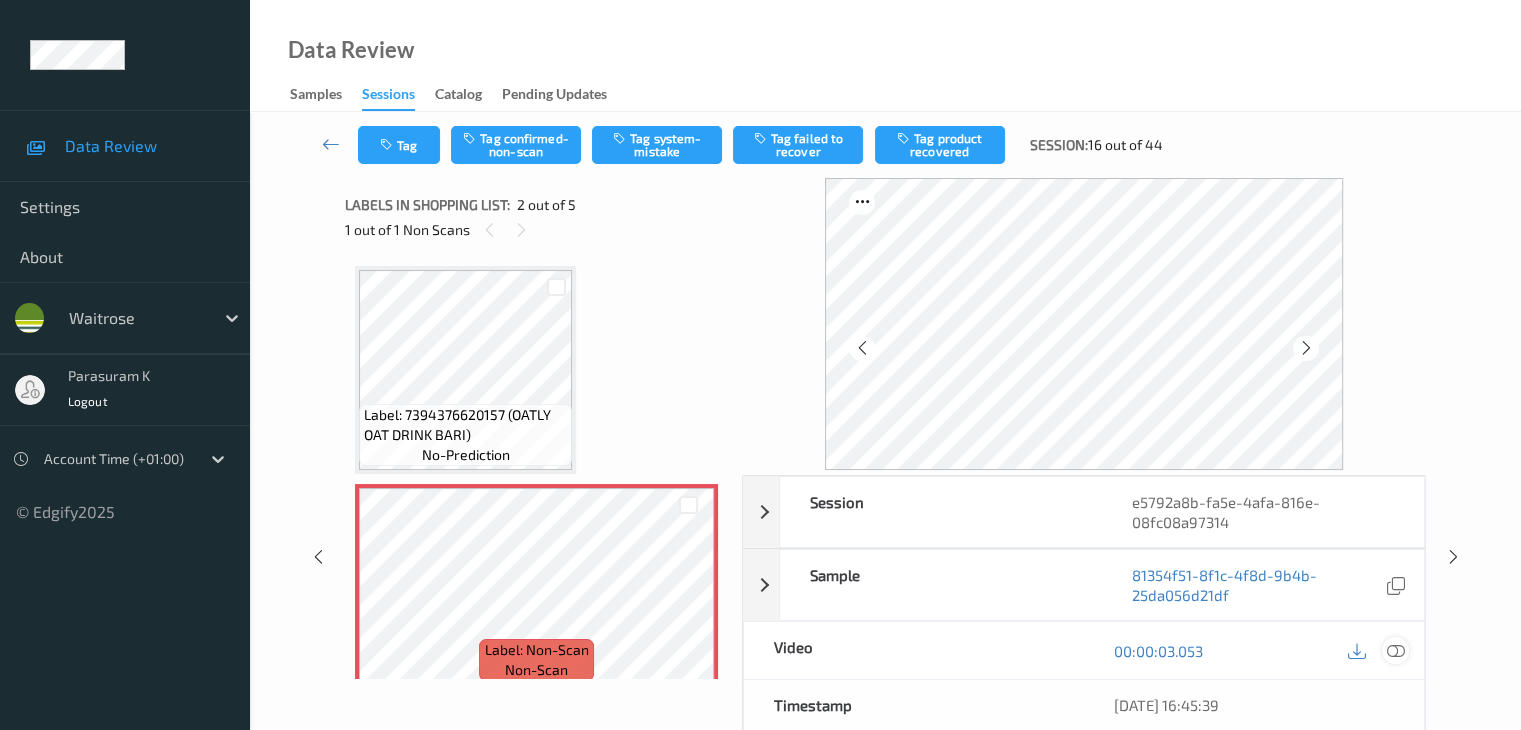 click at bounding box center [1395, 651] 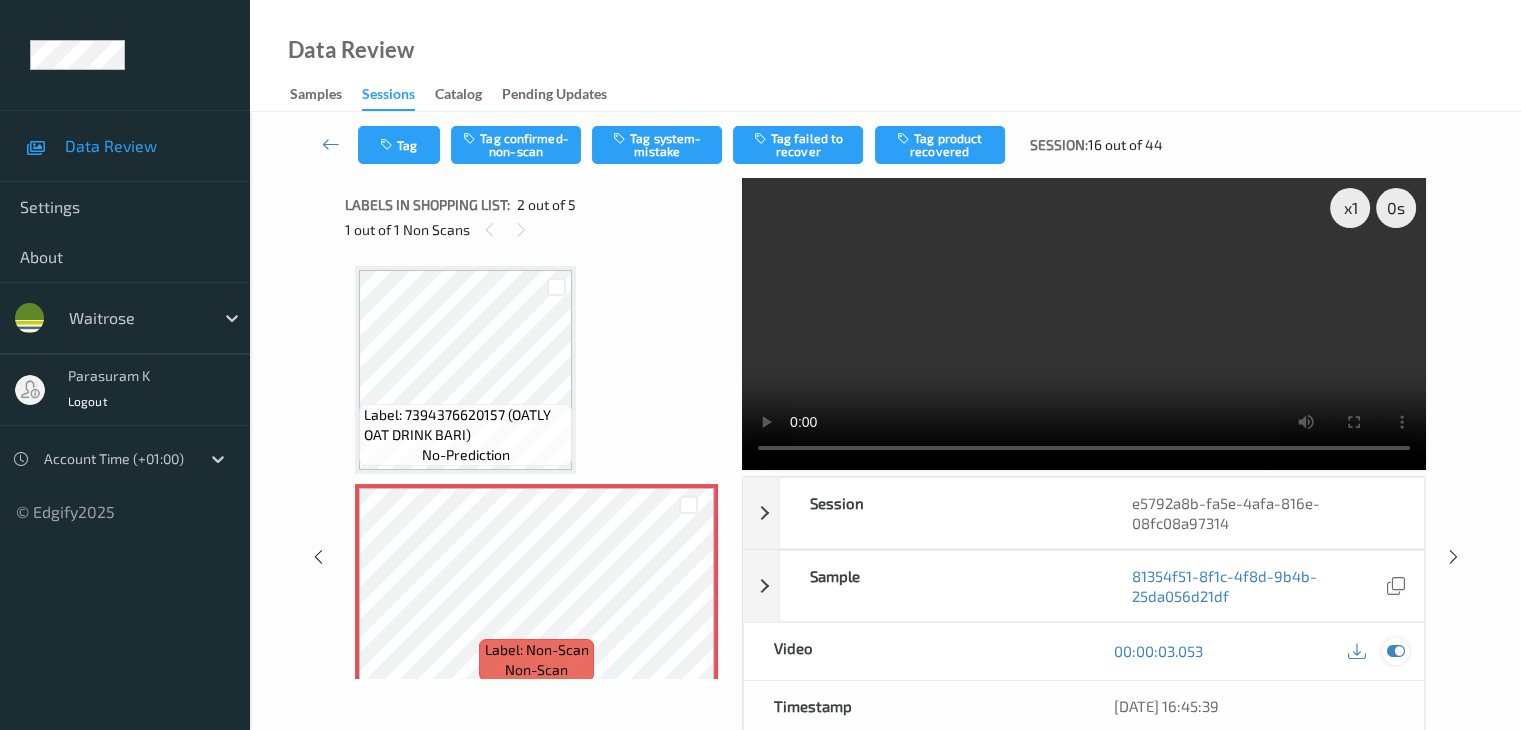 click at bounding box center (1395, 651) 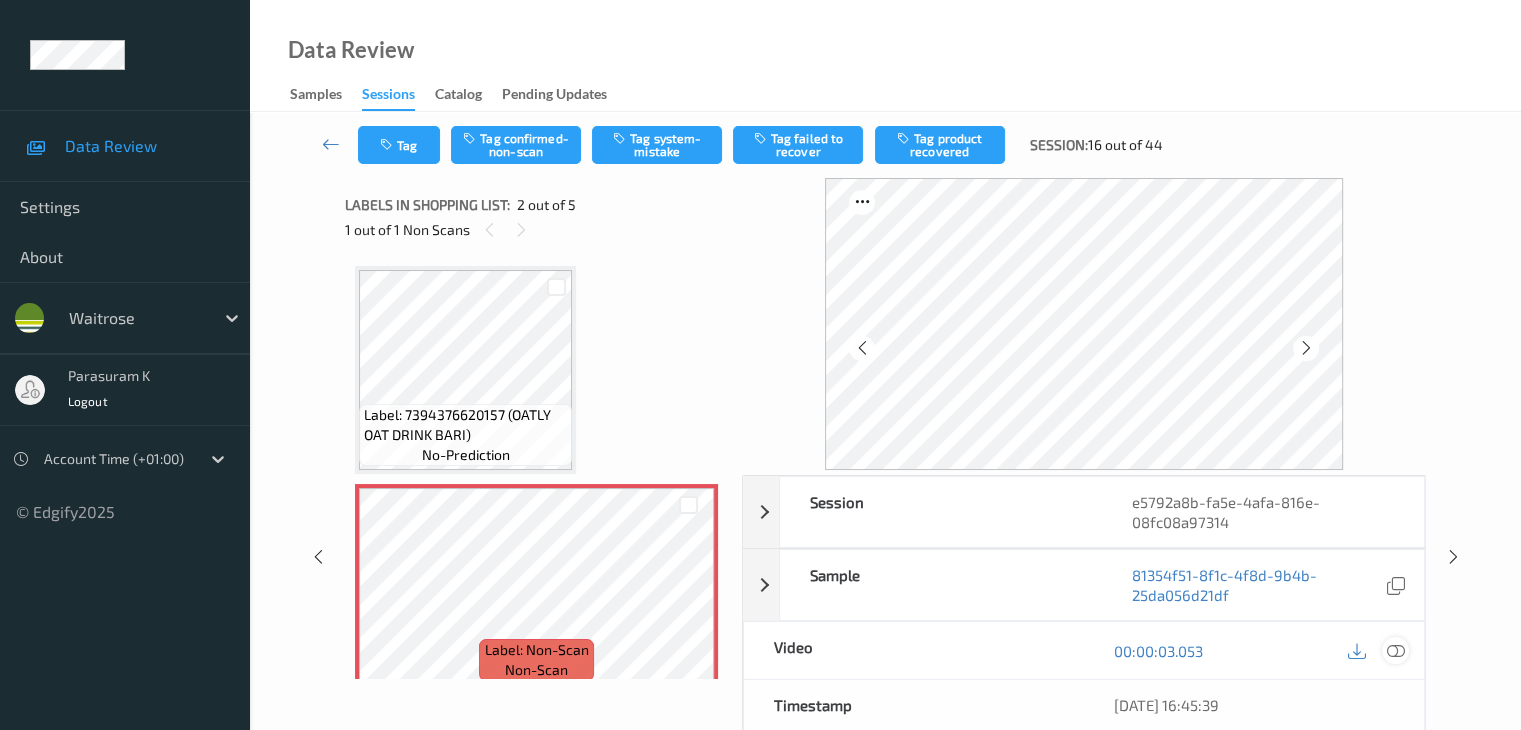 click at bounding box center (1395, 651) 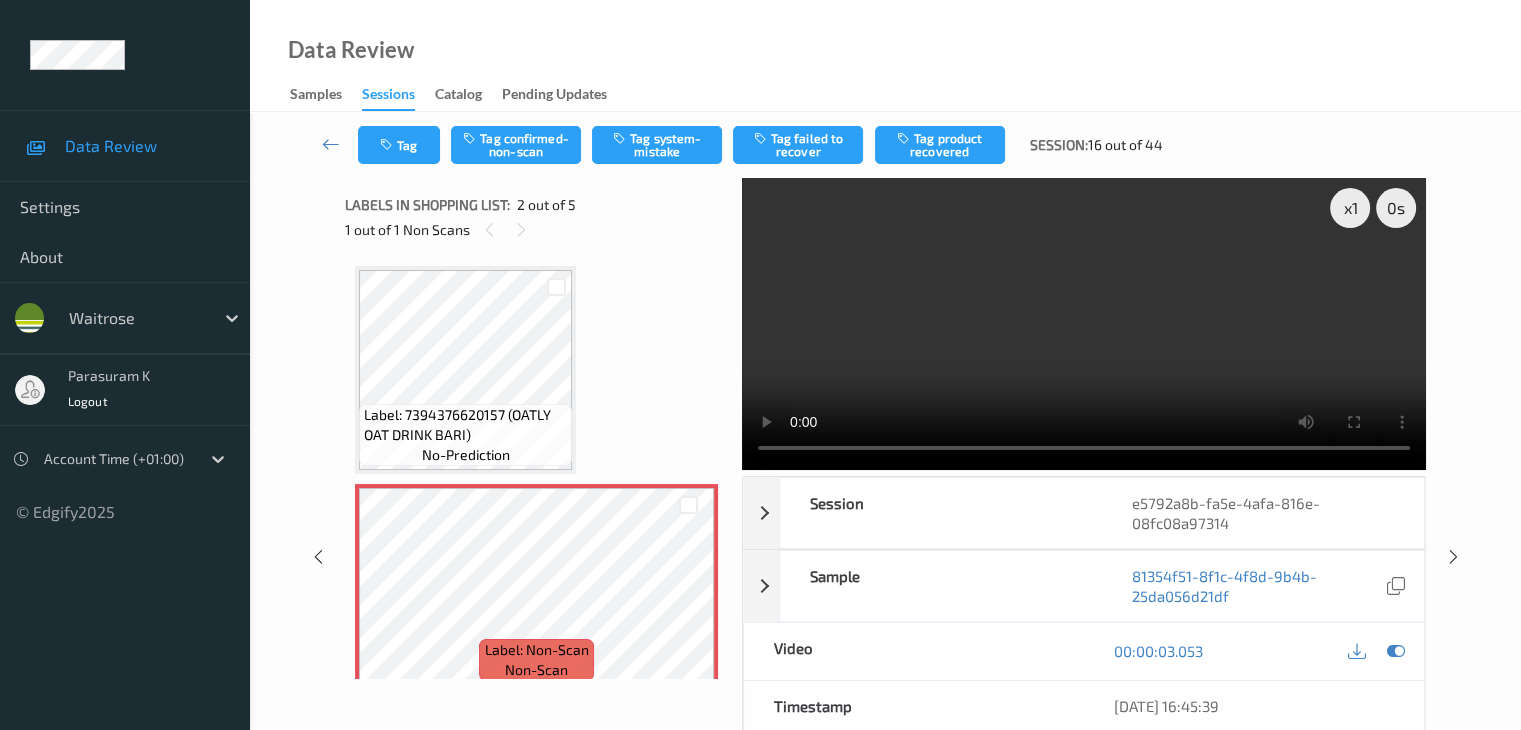 click at bounding box center (1084, 324) 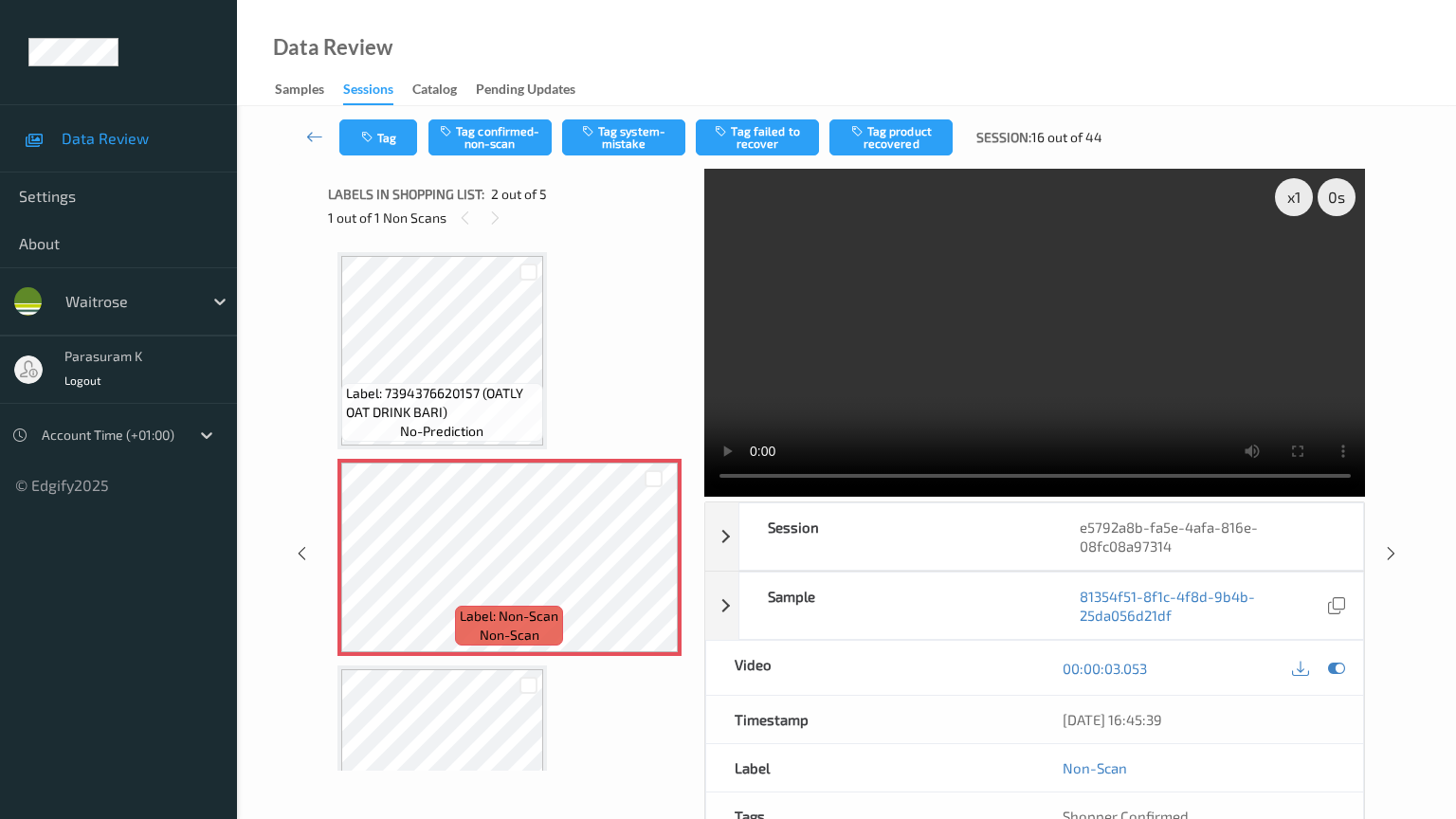 type 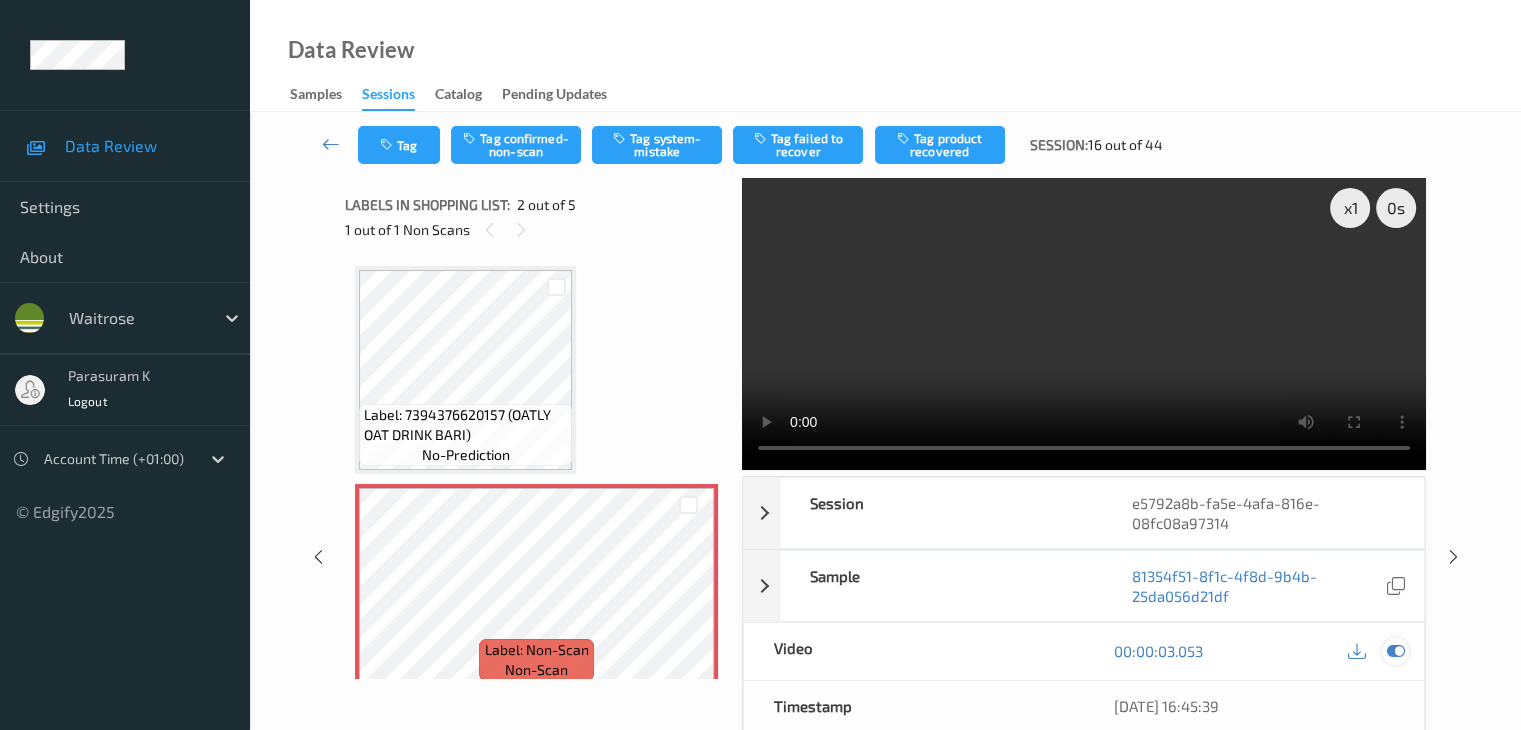 click at bounding box center (1395, 651) 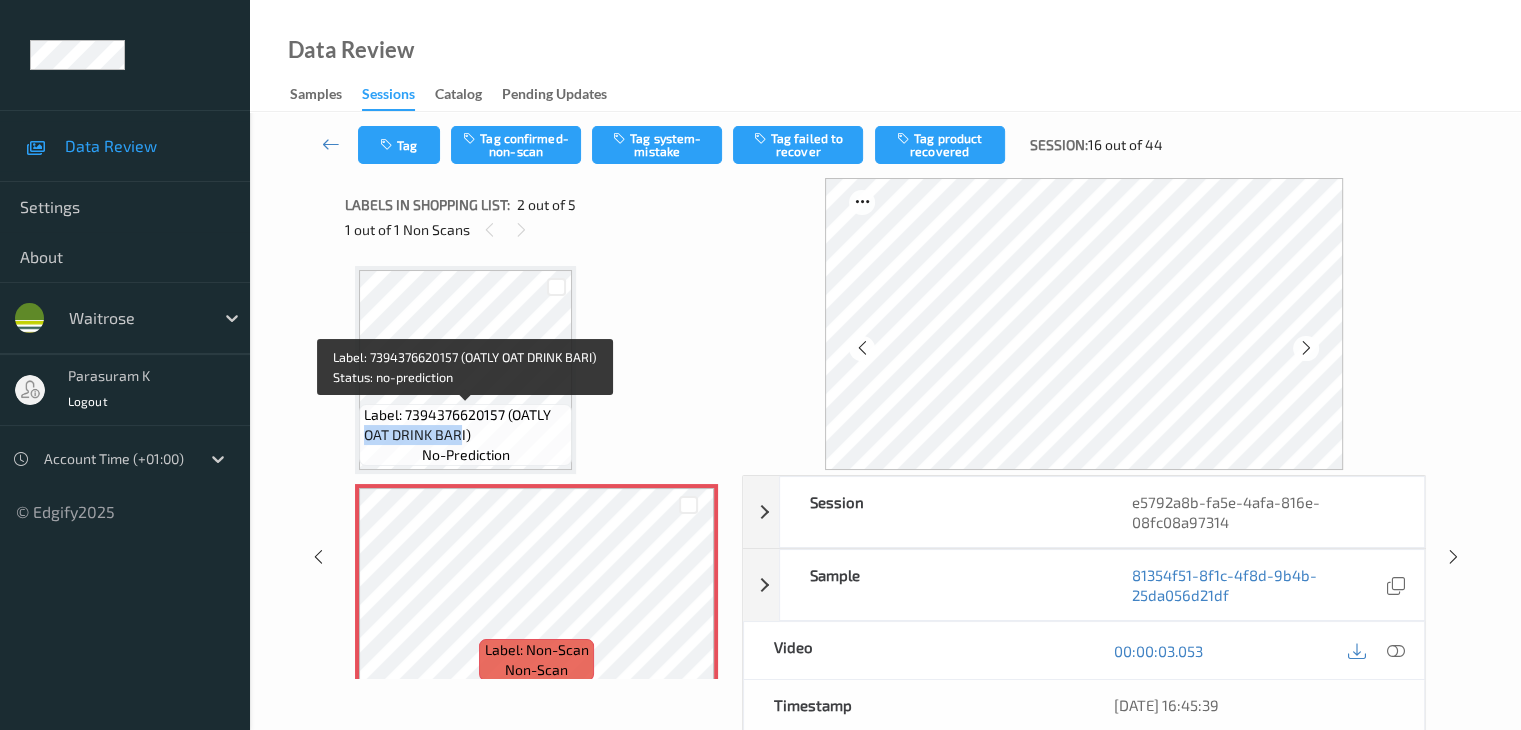 drag, startPoint x: 367, startPoint y: 435, endPoint x: 462, endPoint y: 435, distance: 95 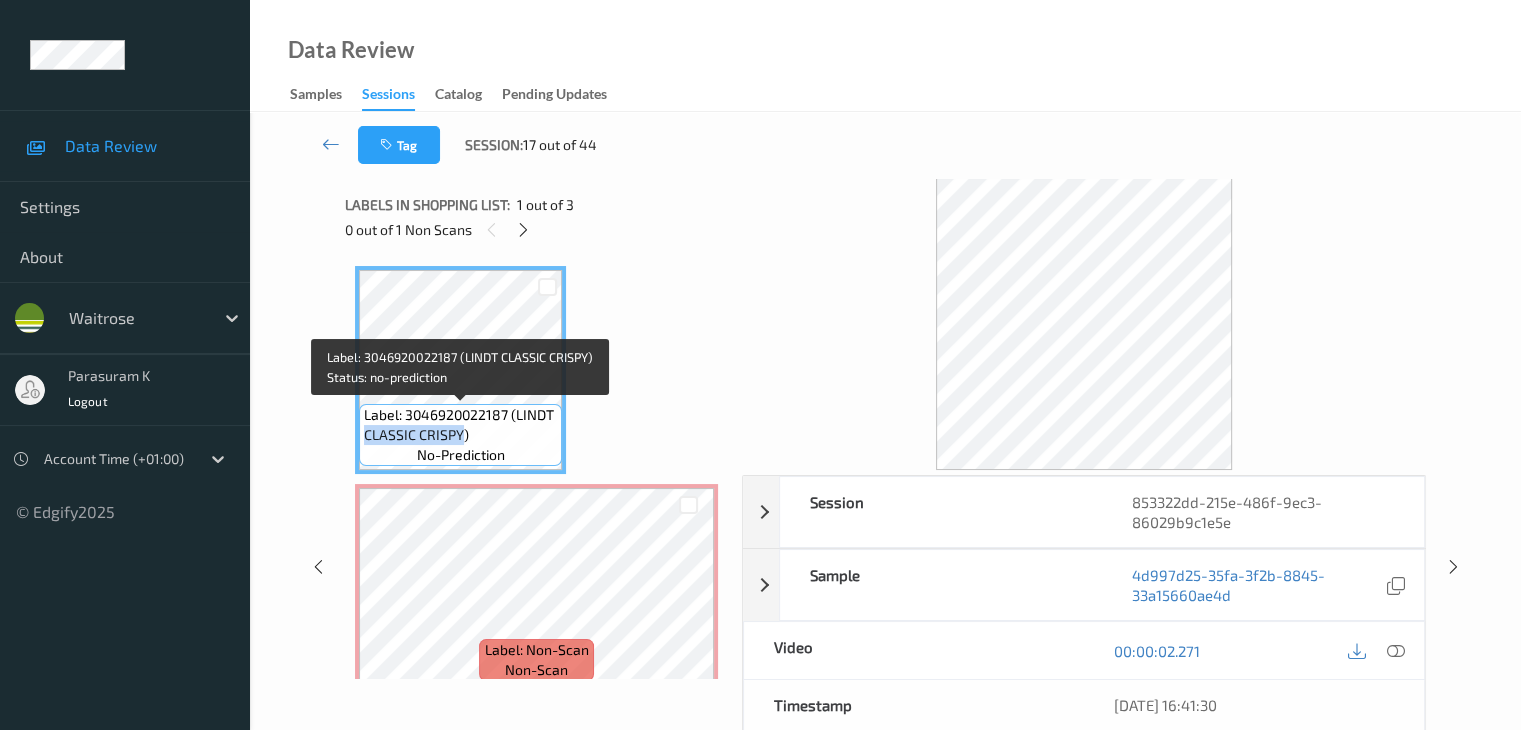 drag, startPoint x: 365, startPoint y: 434, endPoint x: 463, endPoint y: 440, distance: 98.1835 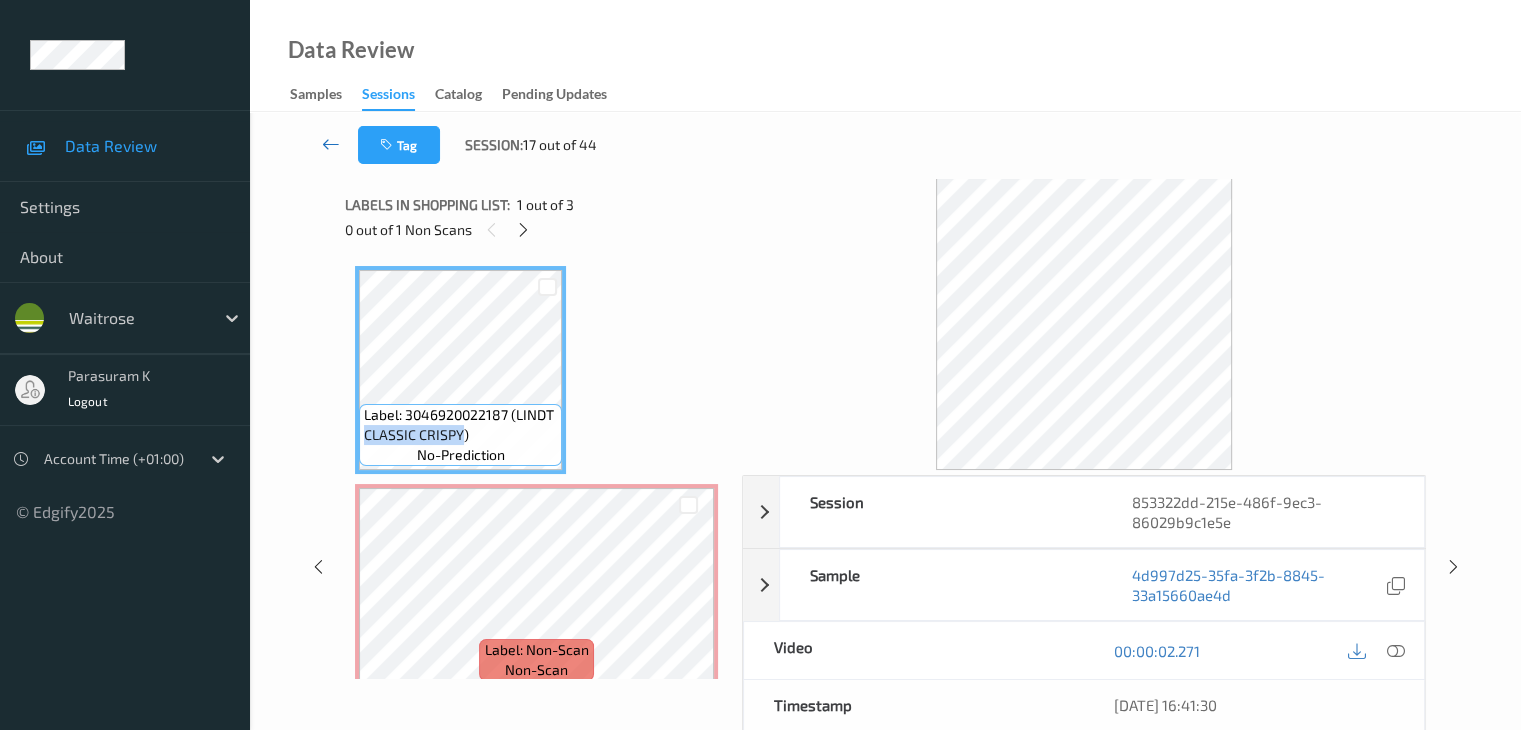 click at bounding box center (331, 144) 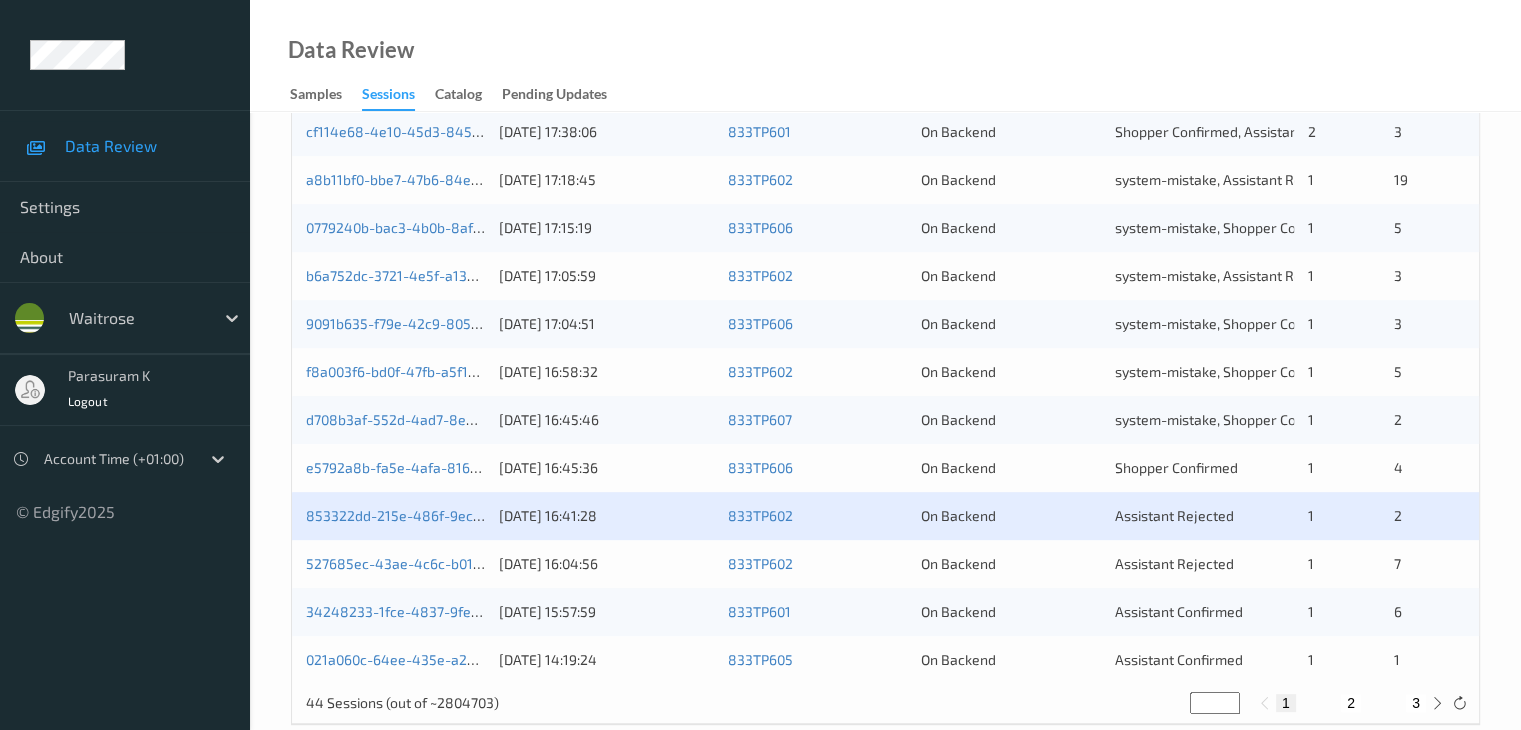 scroll, scrollTop: 900, scrollLeft: 0, axis: vertical 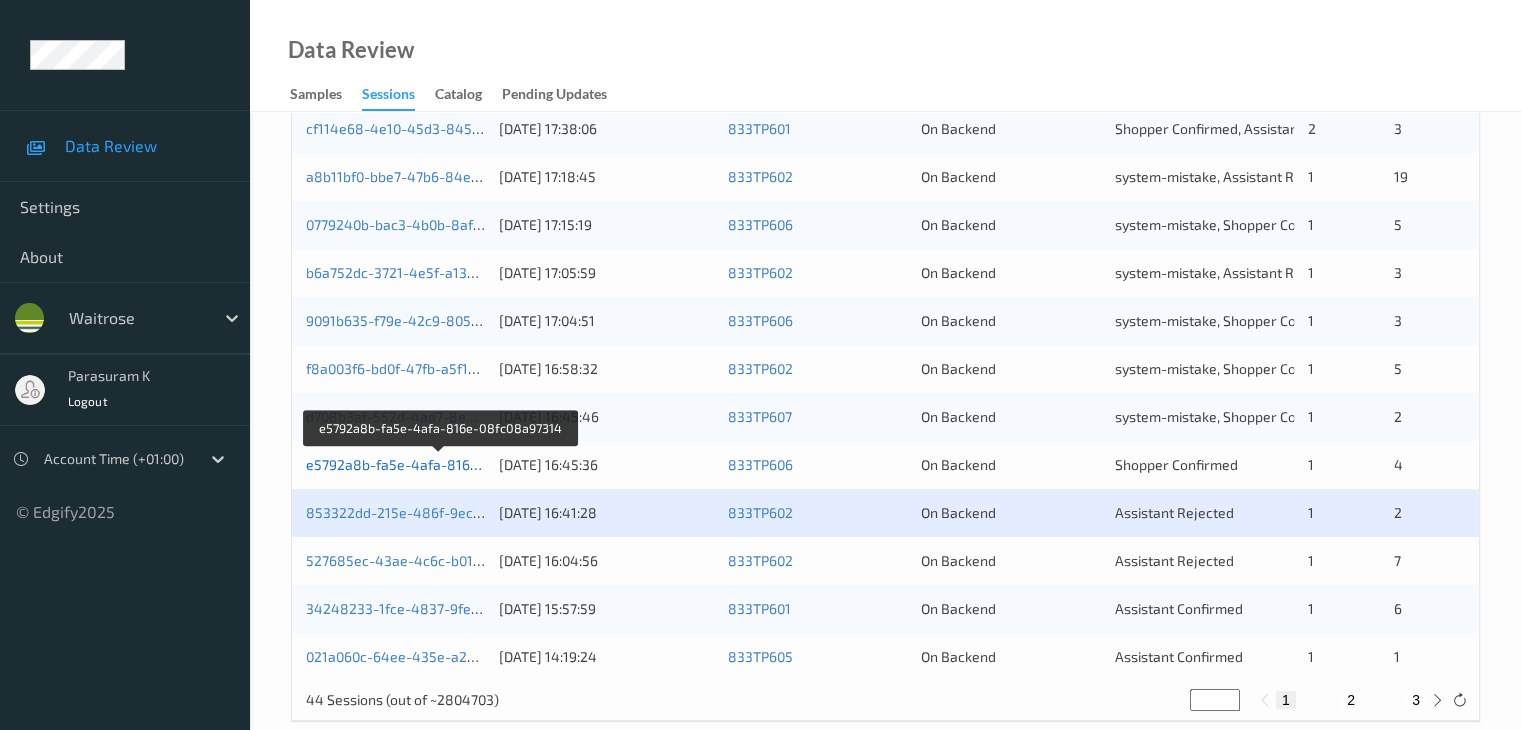 click on "e5792a8b-fa5e-4afa-816e-08fc08a97314" at bounding box center (441, 464) 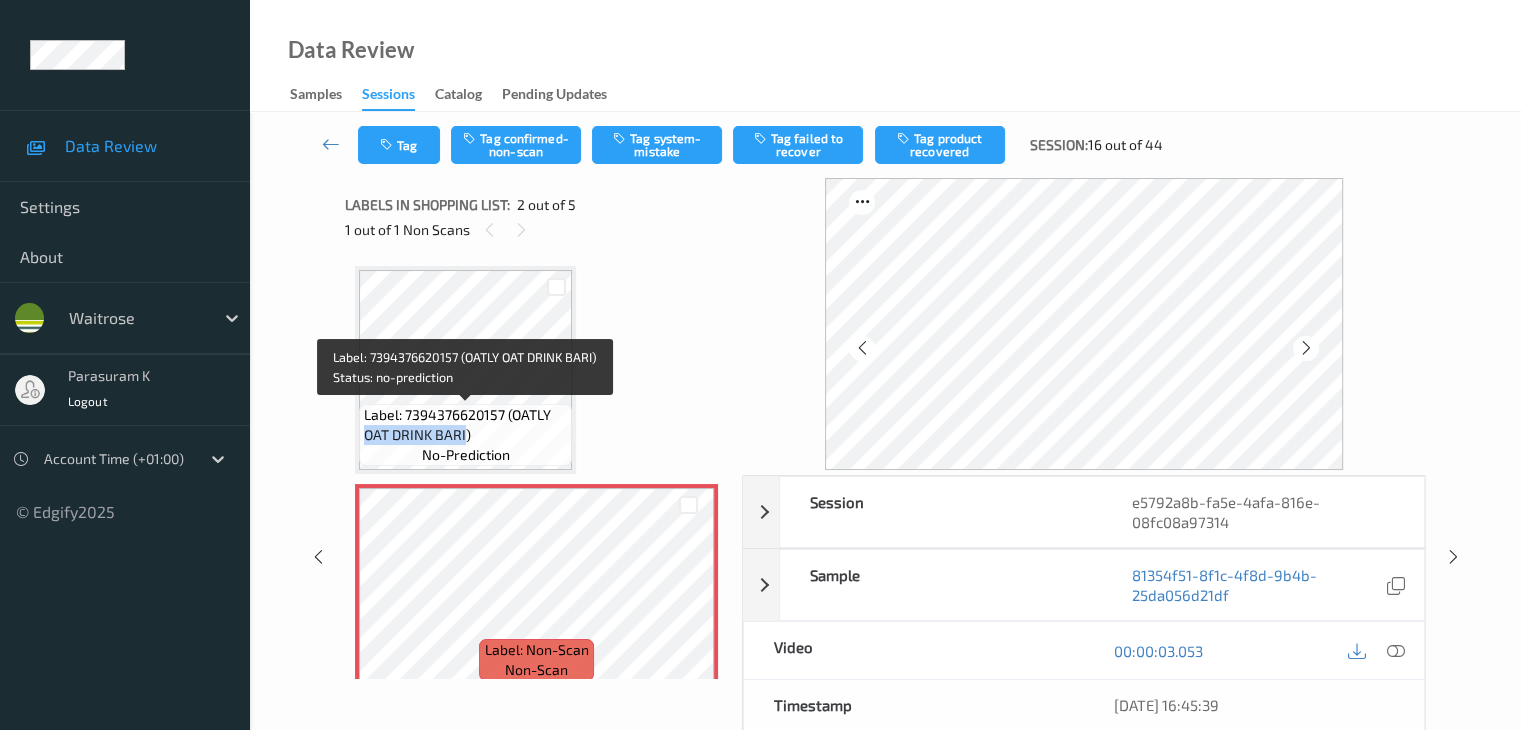 drag, startPoint x: 364, startPoint y: 436, endPoint x: 465, endPoint y: 437, distance: 101.00495 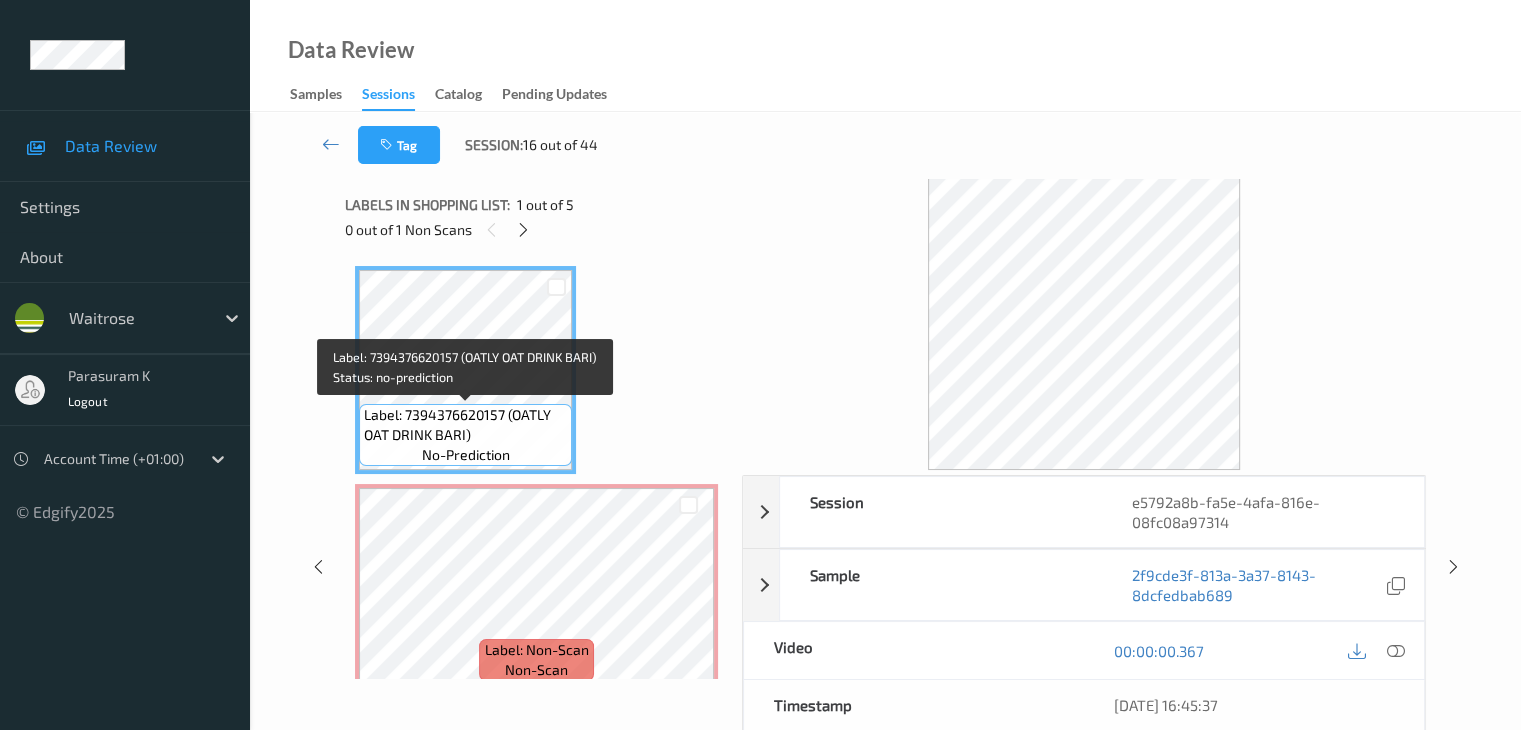 click on "Label: 7394376620157 (OATLY OAT DRINK BARI)" at bounding box center (465, 425) 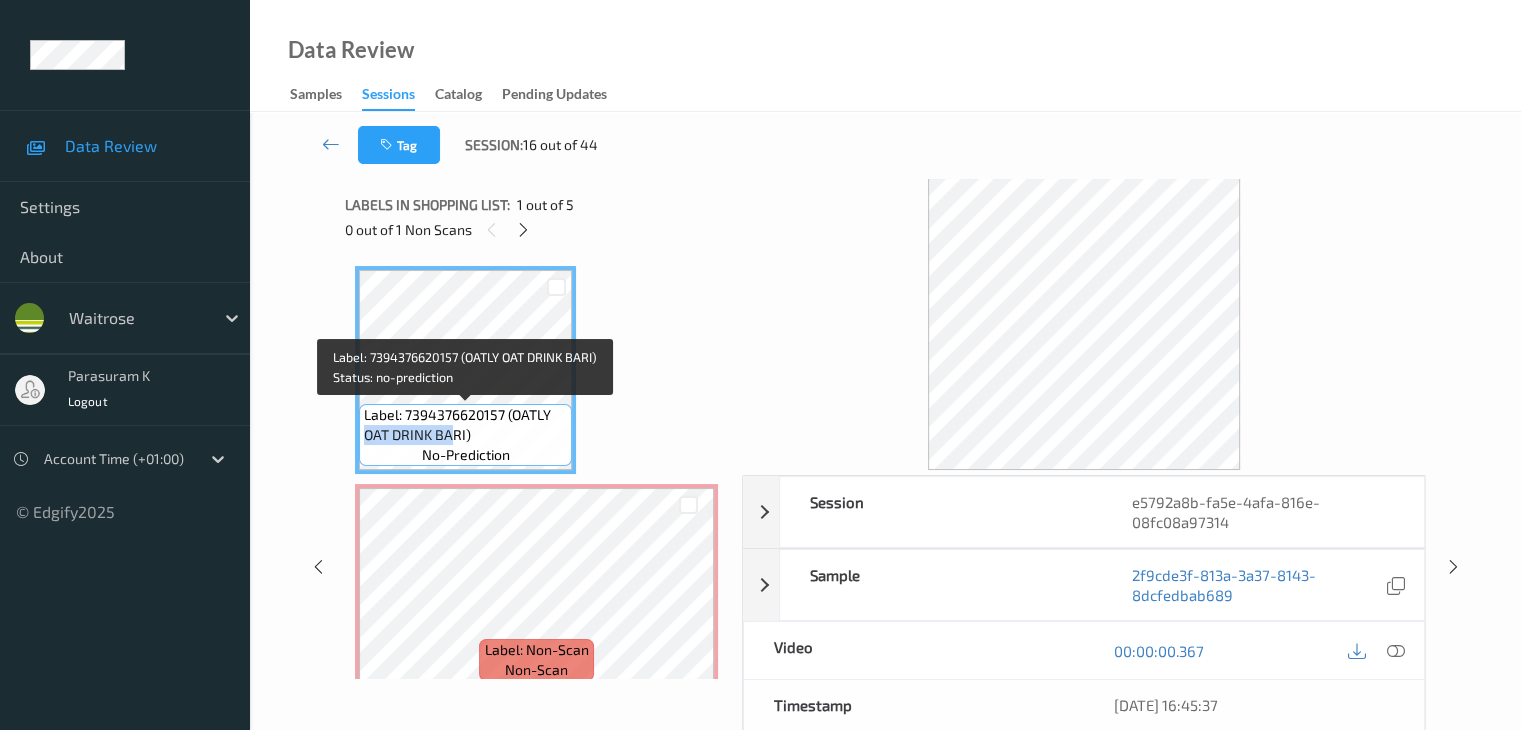 drag, startPoint x: 366, startPoint y: 438, endPoint x: 455, endPoint y: 438, distance: 89 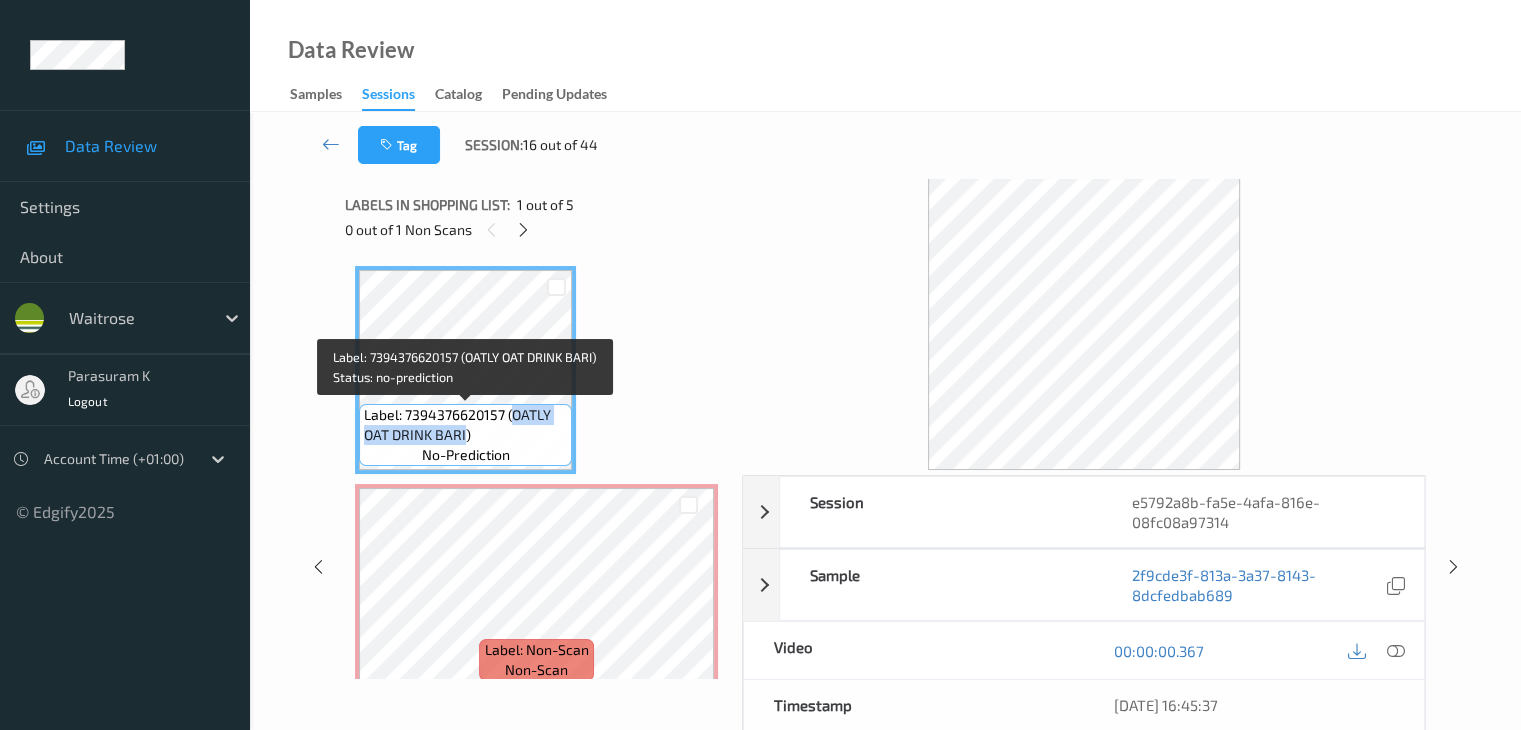 drag, startPoint x: 516, startPoint y: 426, endPoint x: 464, endPoint y: 437, distance: 53.15073 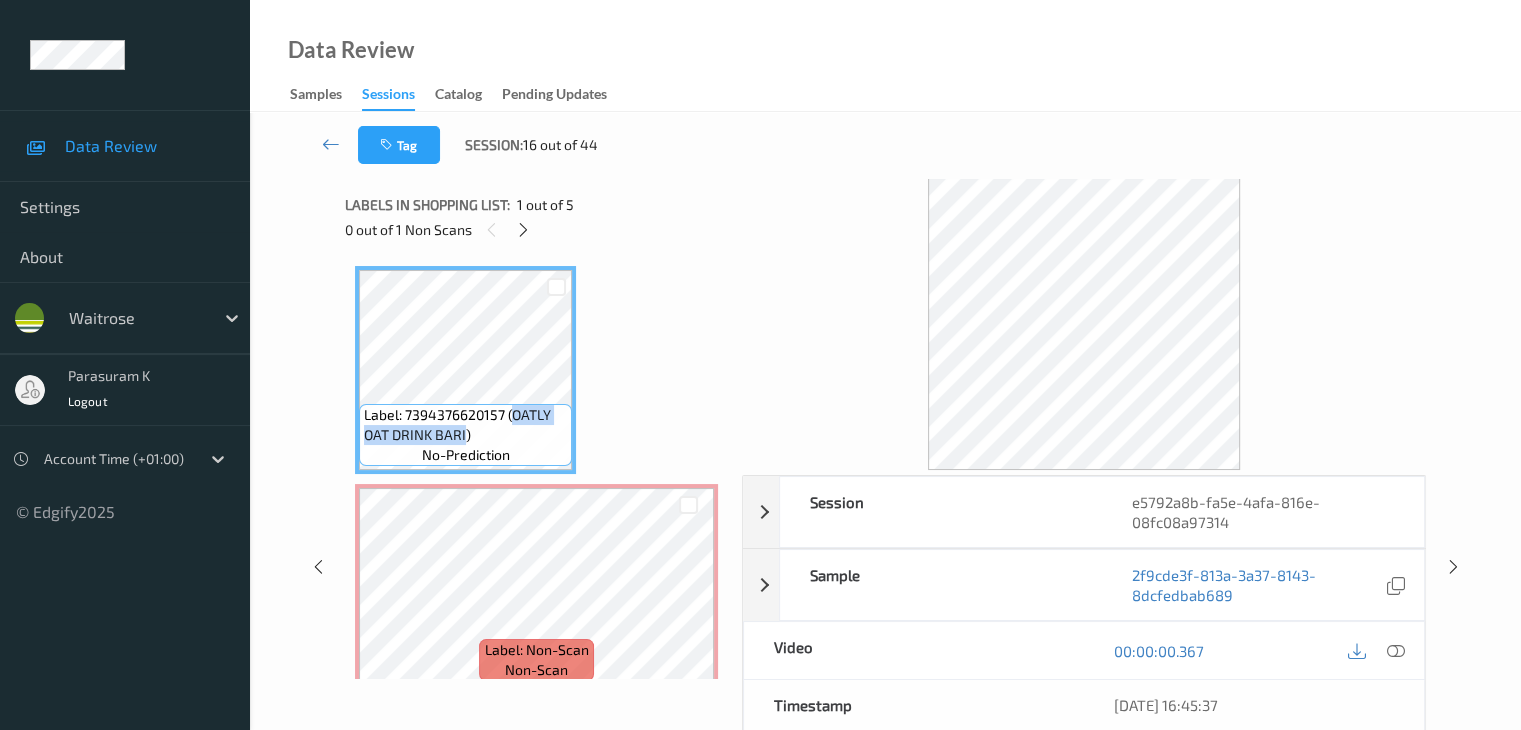 copy on "OATLY OAT DRINK BARI" 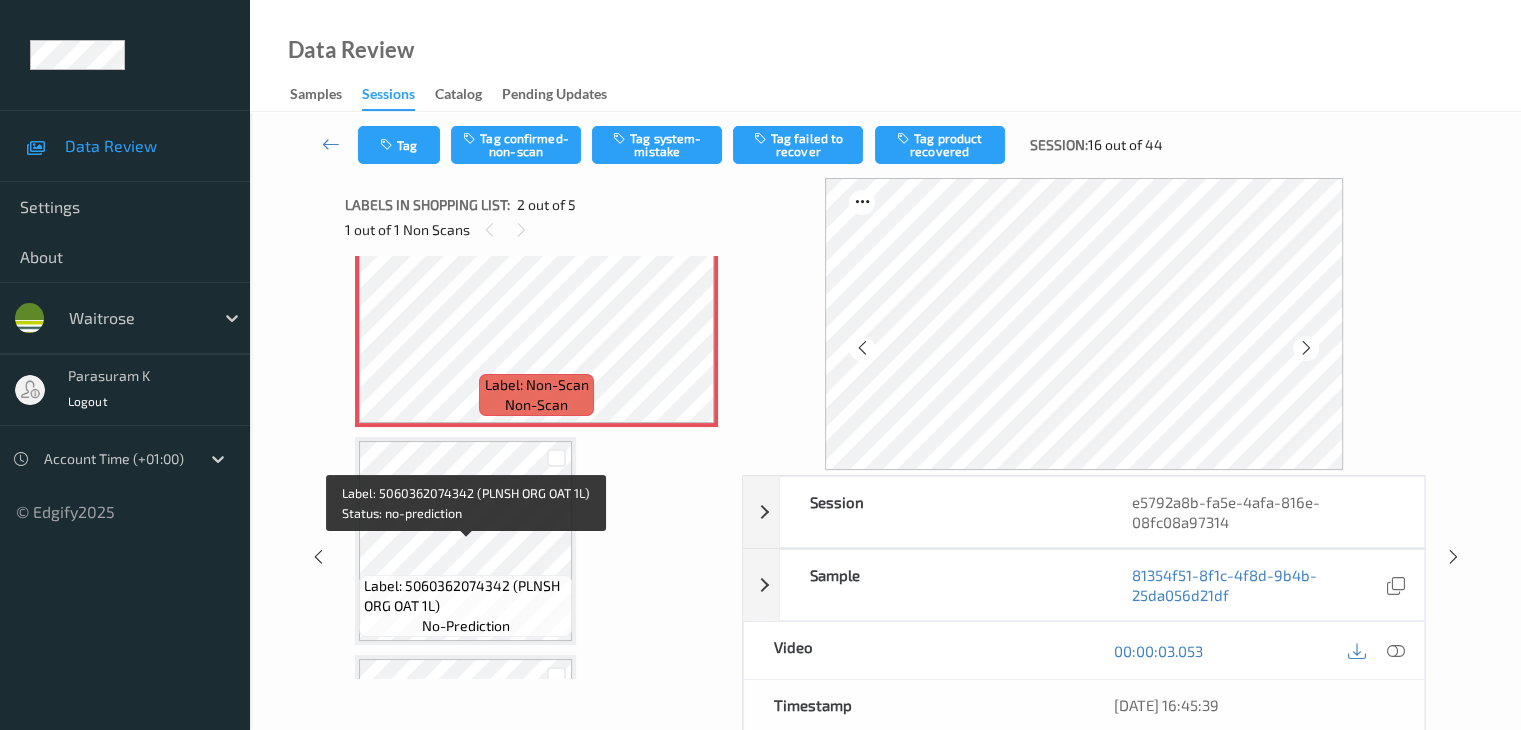 scroll, scrollTop: 300, scrollLeft: 0, axis: vertical 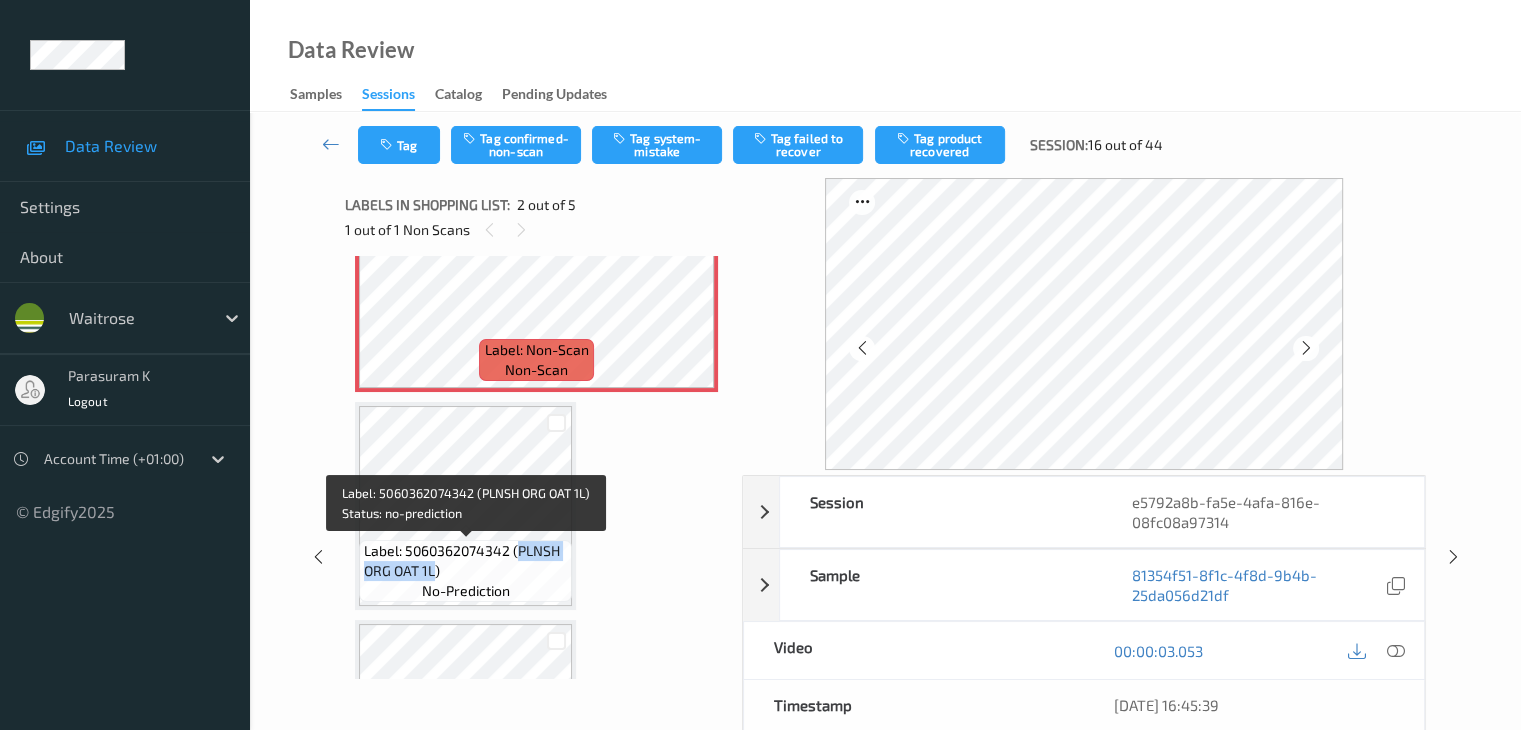 drag, startPoint x: 516, startPoint y: 549, endPoint x: 434, endPoint y: 572, distance: 85.16454 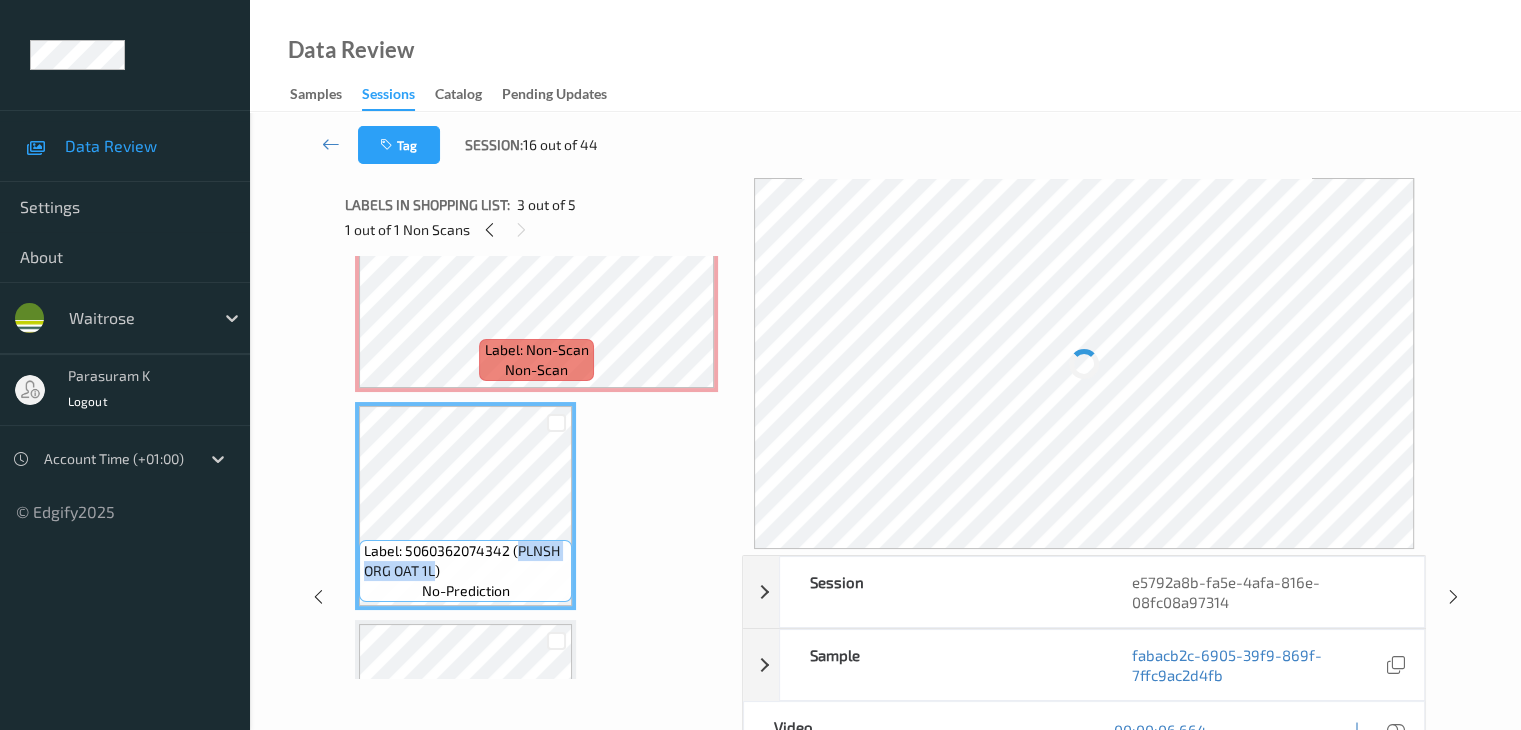 copy on "PLNSH ORG OAT 1L" 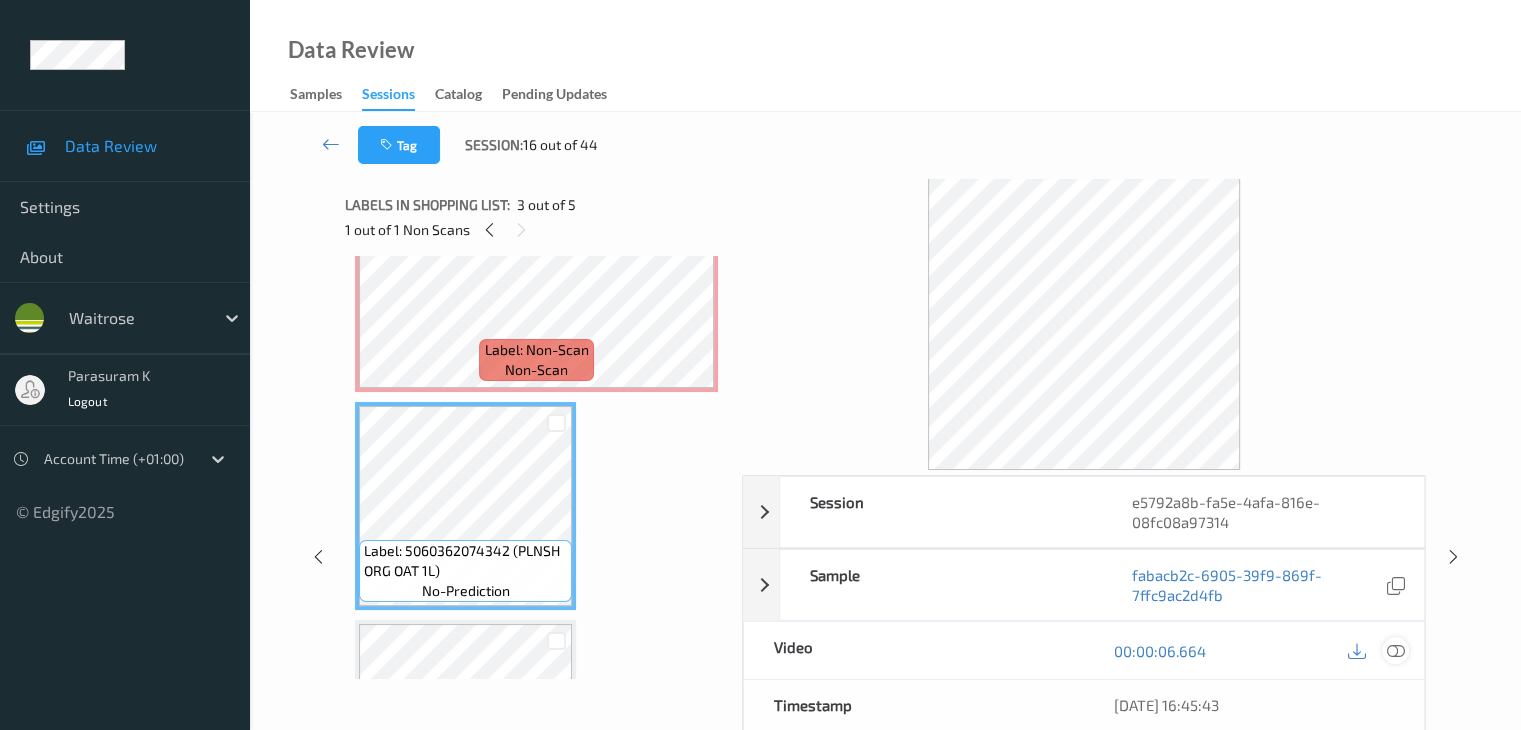 click at bounding box center [1395, 651] 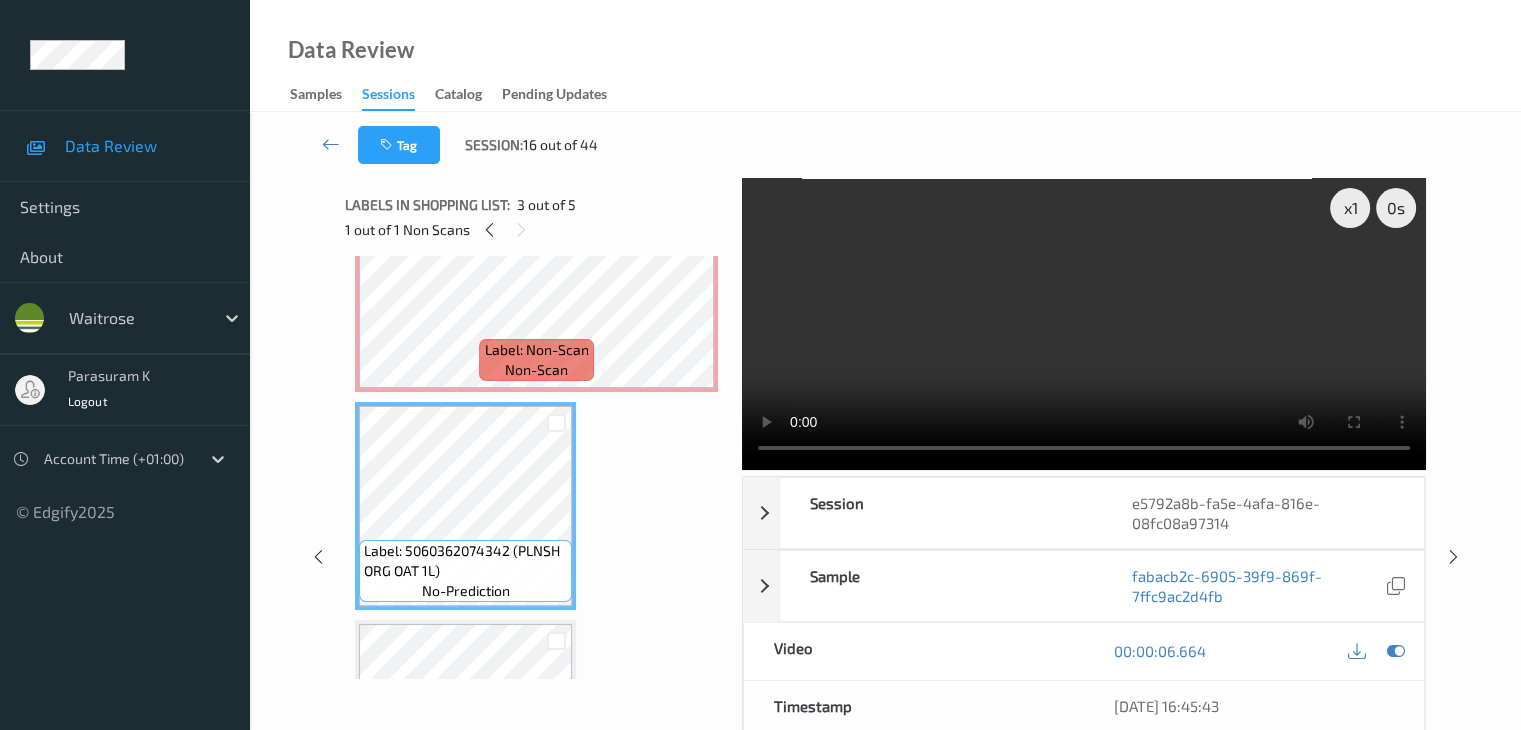 click at bounding box center [1084, 324] 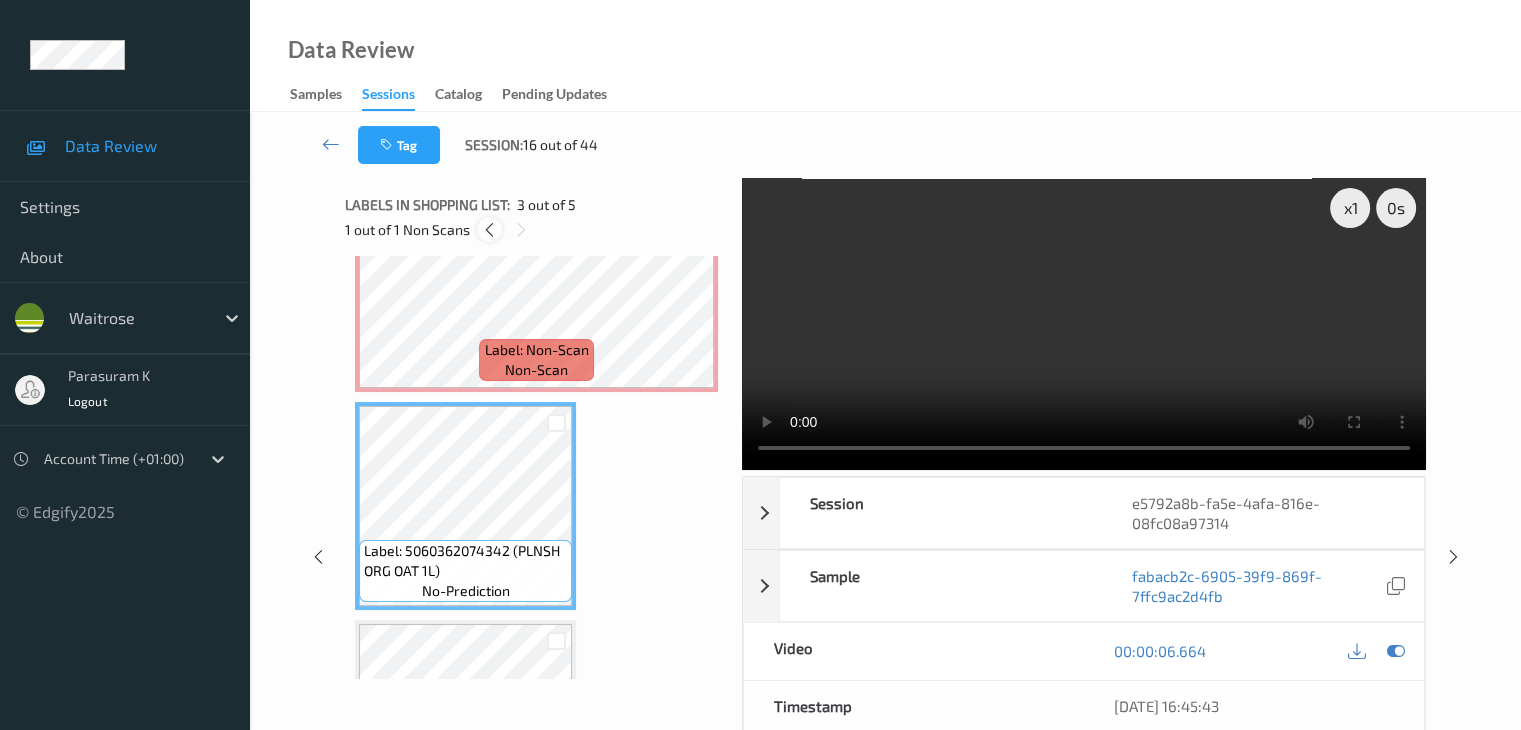 click at bounding box center [489, 230] 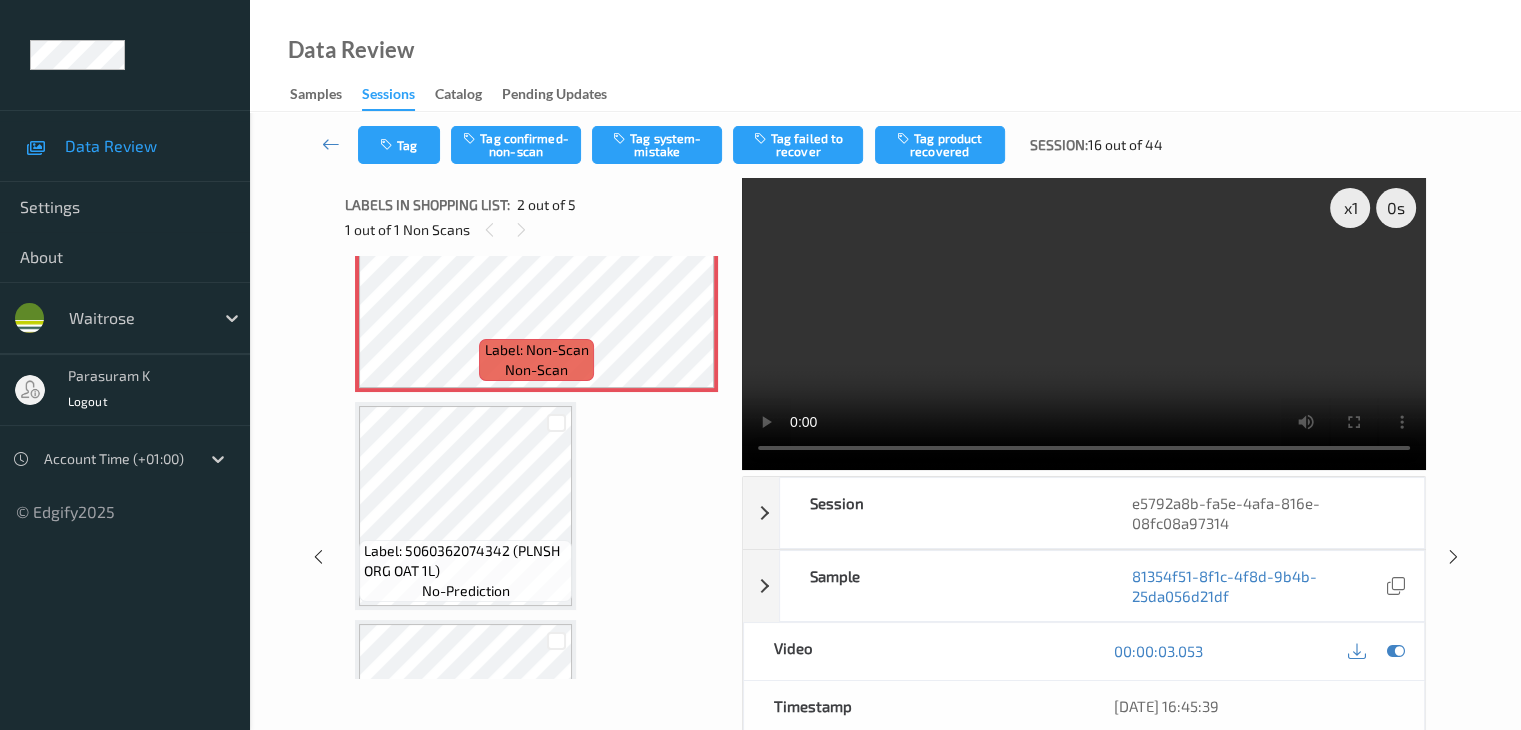 scroll, scrollTop: 10, scrollLeft: 0, axis: vertical 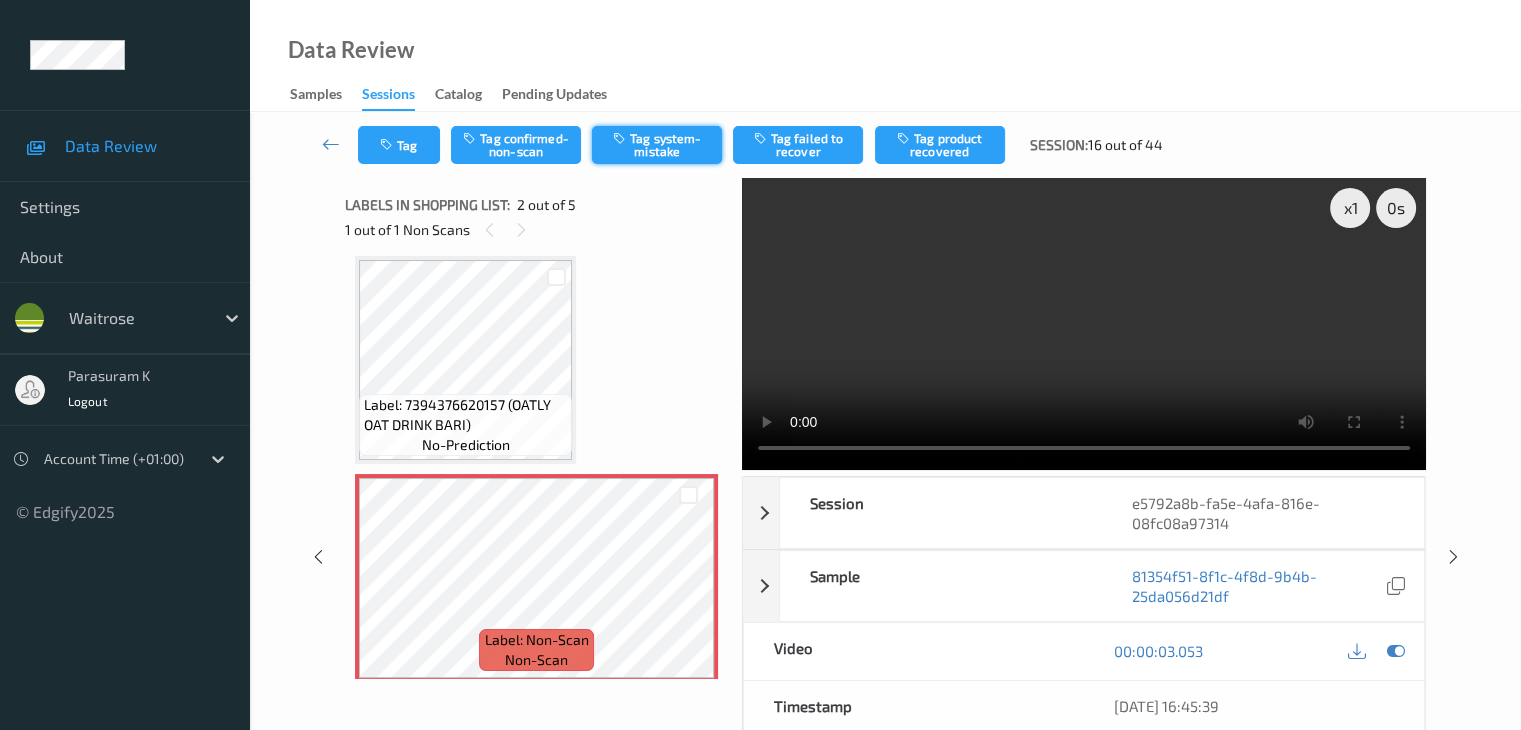 click on "Tag   system-mistake" at bounding box center [657, 145] 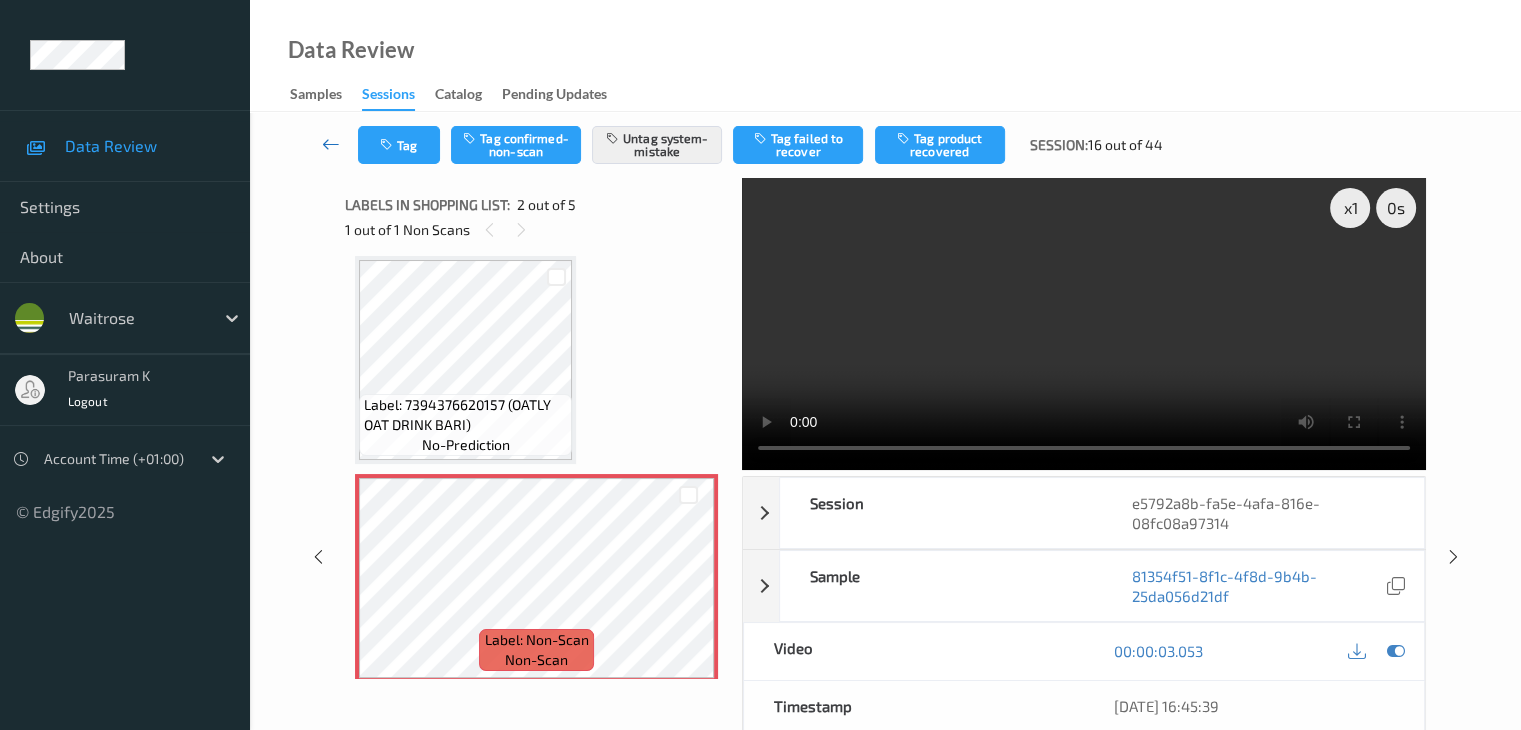 click at bounding box center (331, 144) 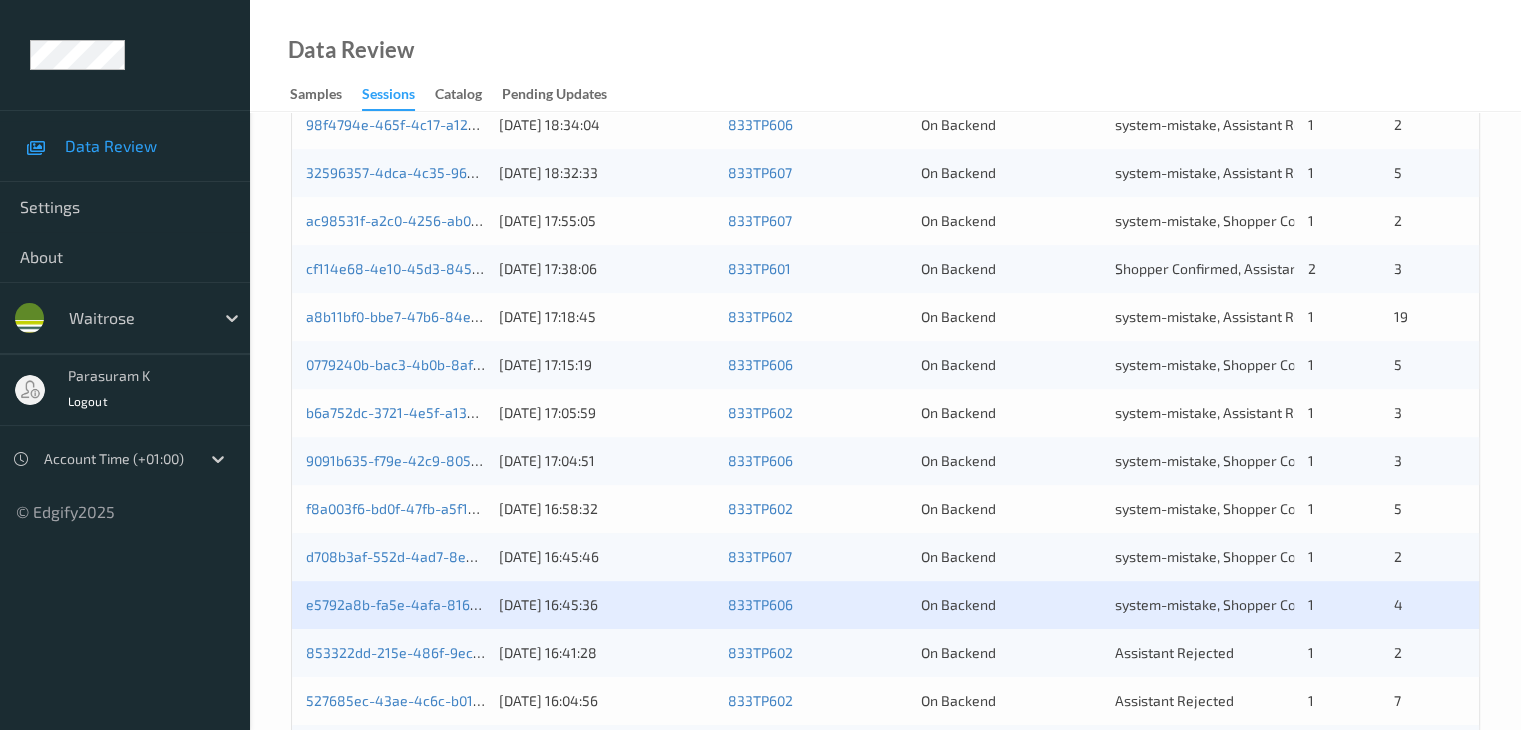 scroll, scrollTop: 932, scrollLeft: 0, axis: vertical 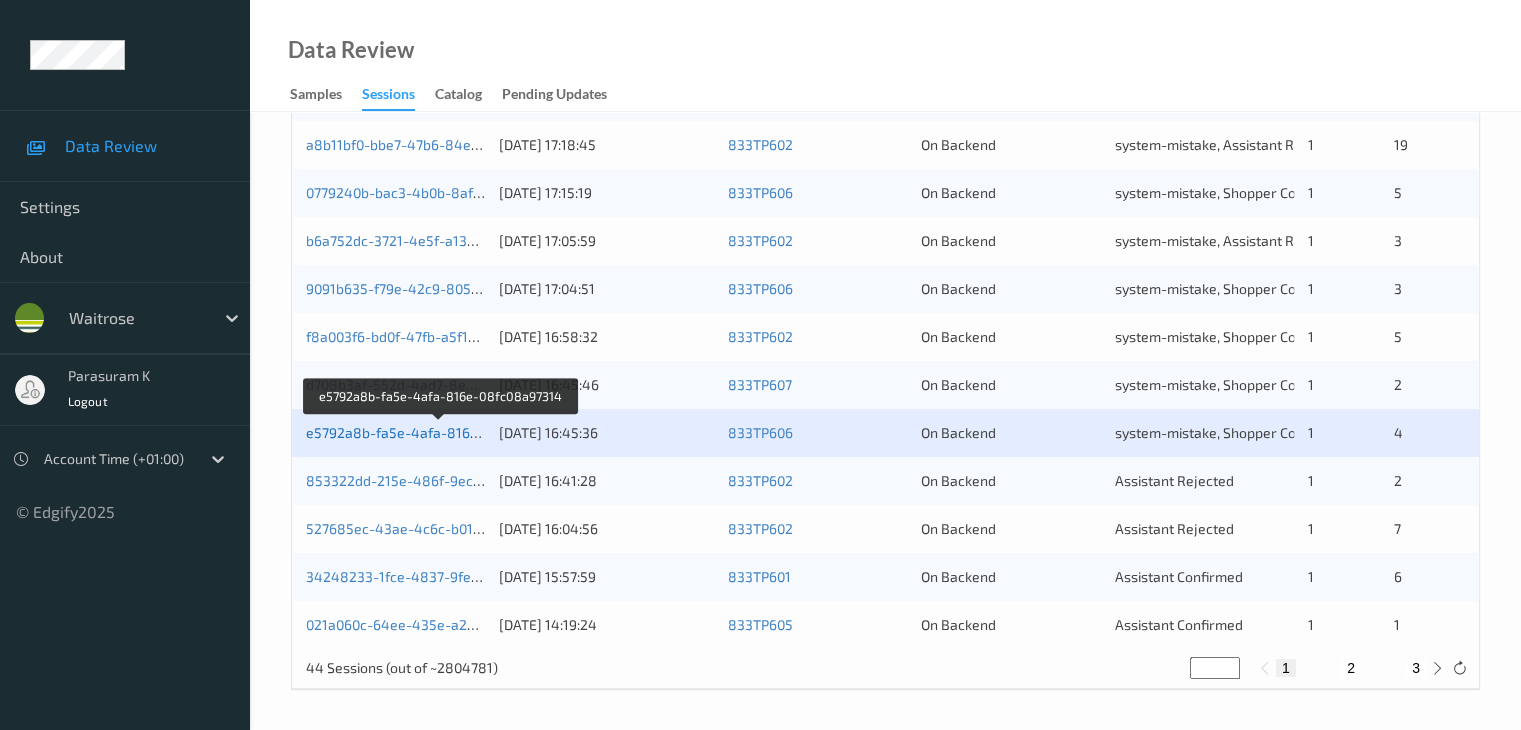 click on "e5792a8b-fa5e-4afa-816e-08fc08a97314" at bounding box center [441, 432] 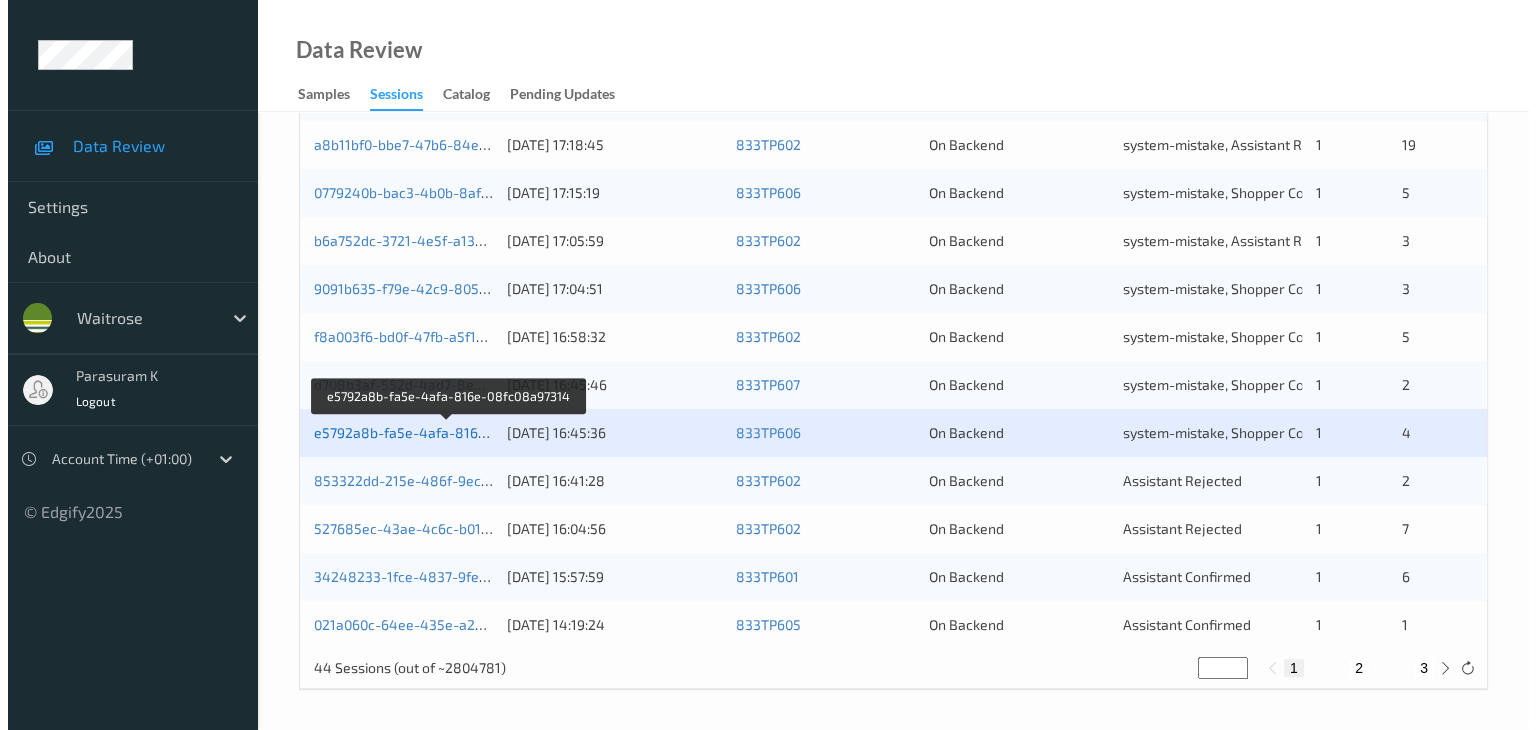 scroll, scrollTop: 0, scrollLeft: 0, axis: both 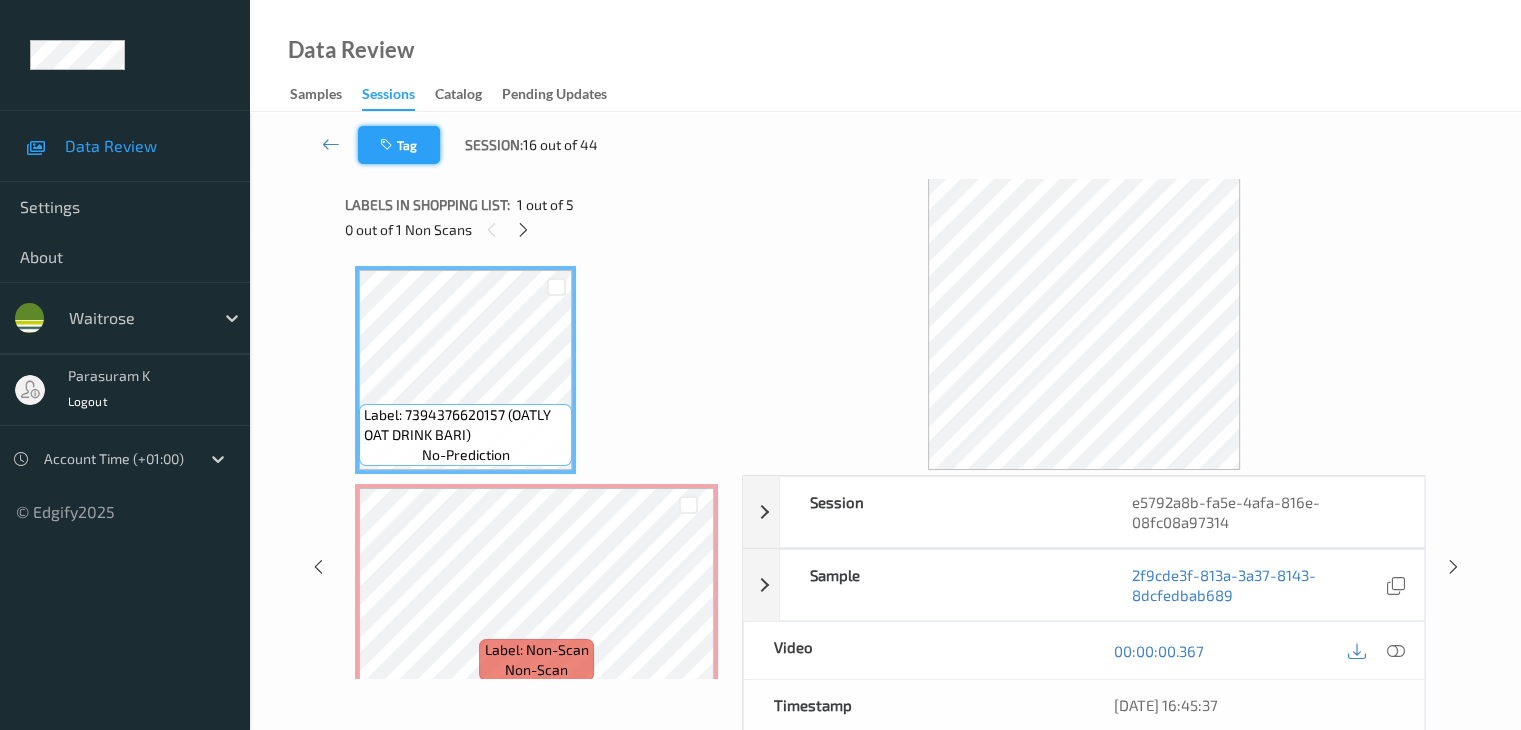 click on "Tag" at bounding box center [399, 145] 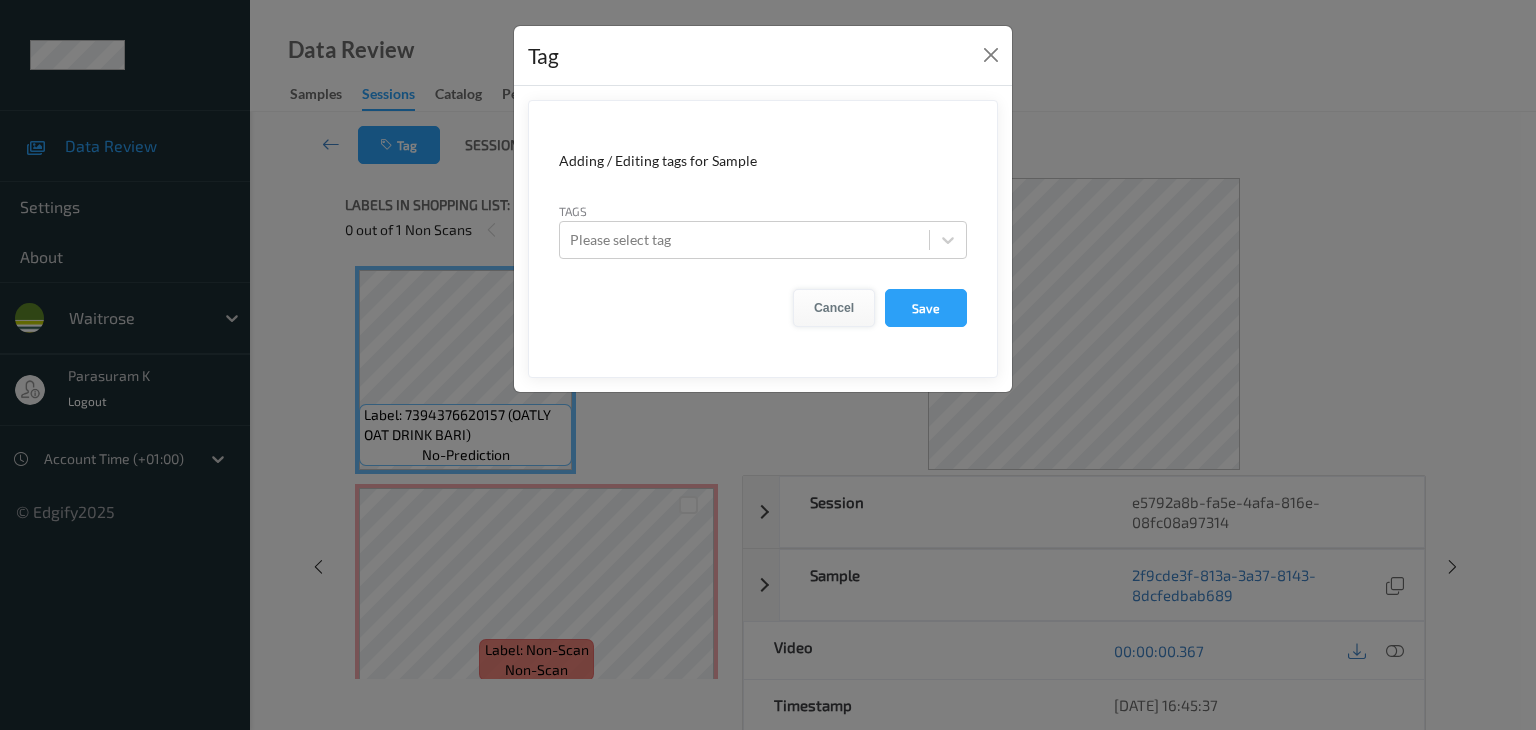click on "Cancel" at bounding box center [834, 308] 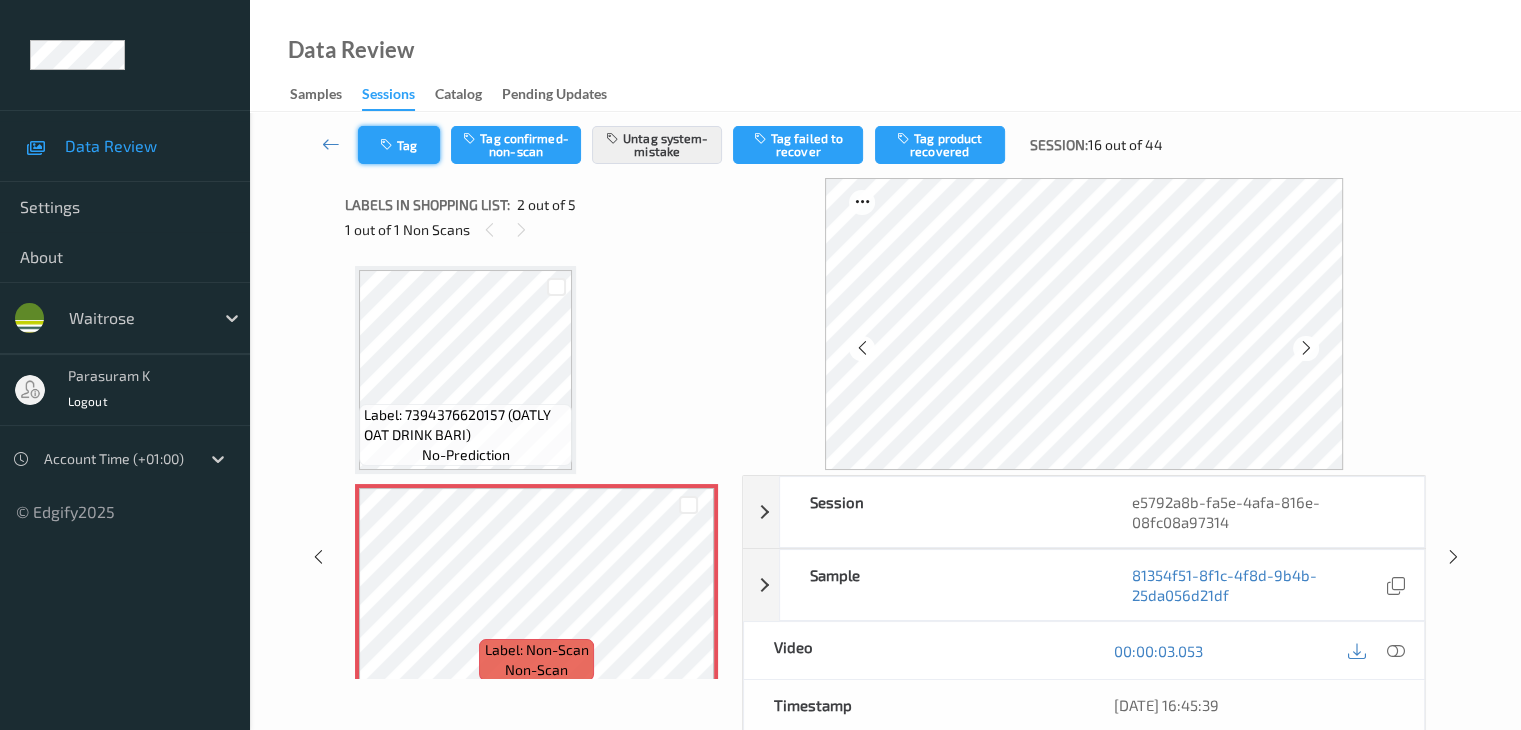 click on "Tag" at bounding box center (399, 145) 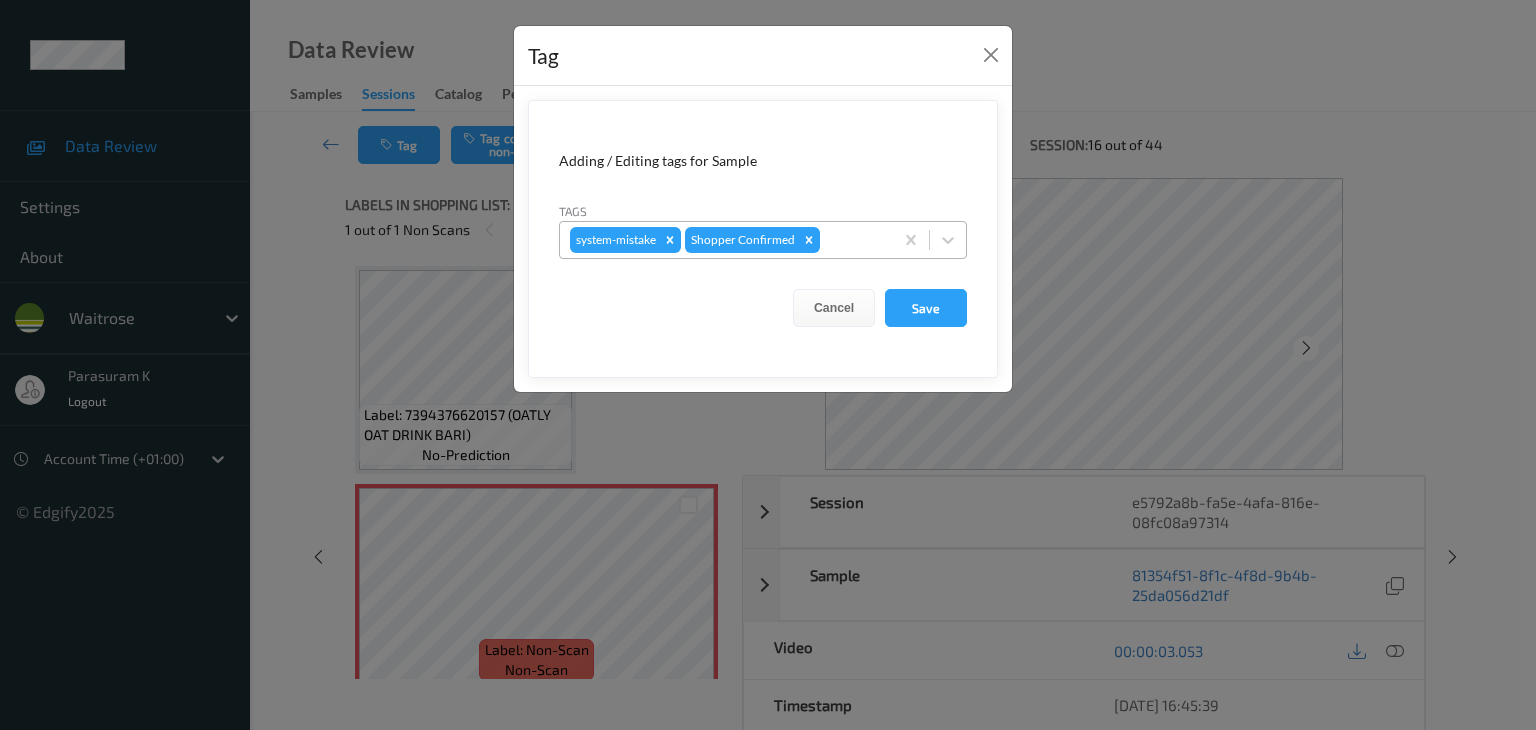 click on "system-mistake Shopper Confirmed" at bounding box center (726, 240) 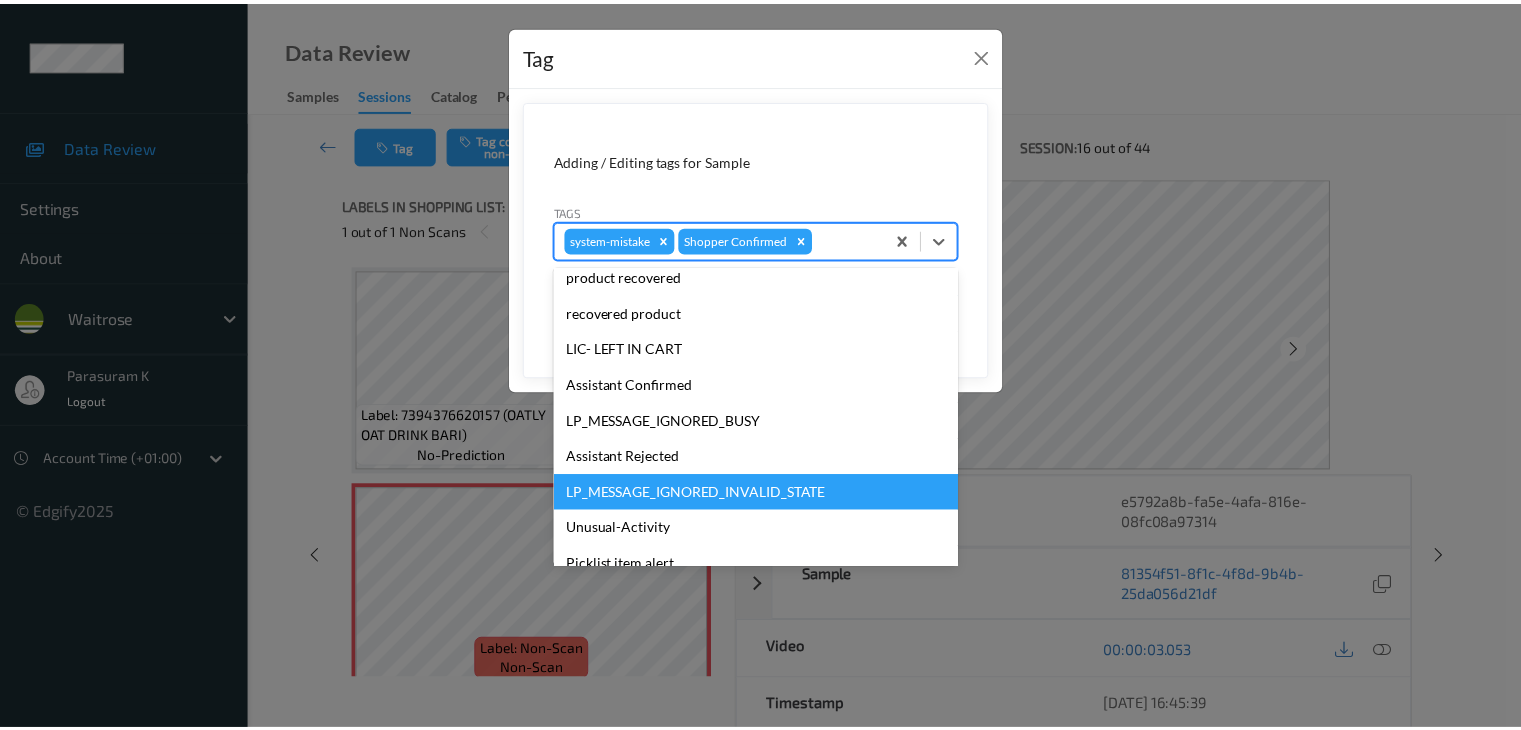 scroll, scrollTop: 320, scrollLeft: 0, axis: vertical 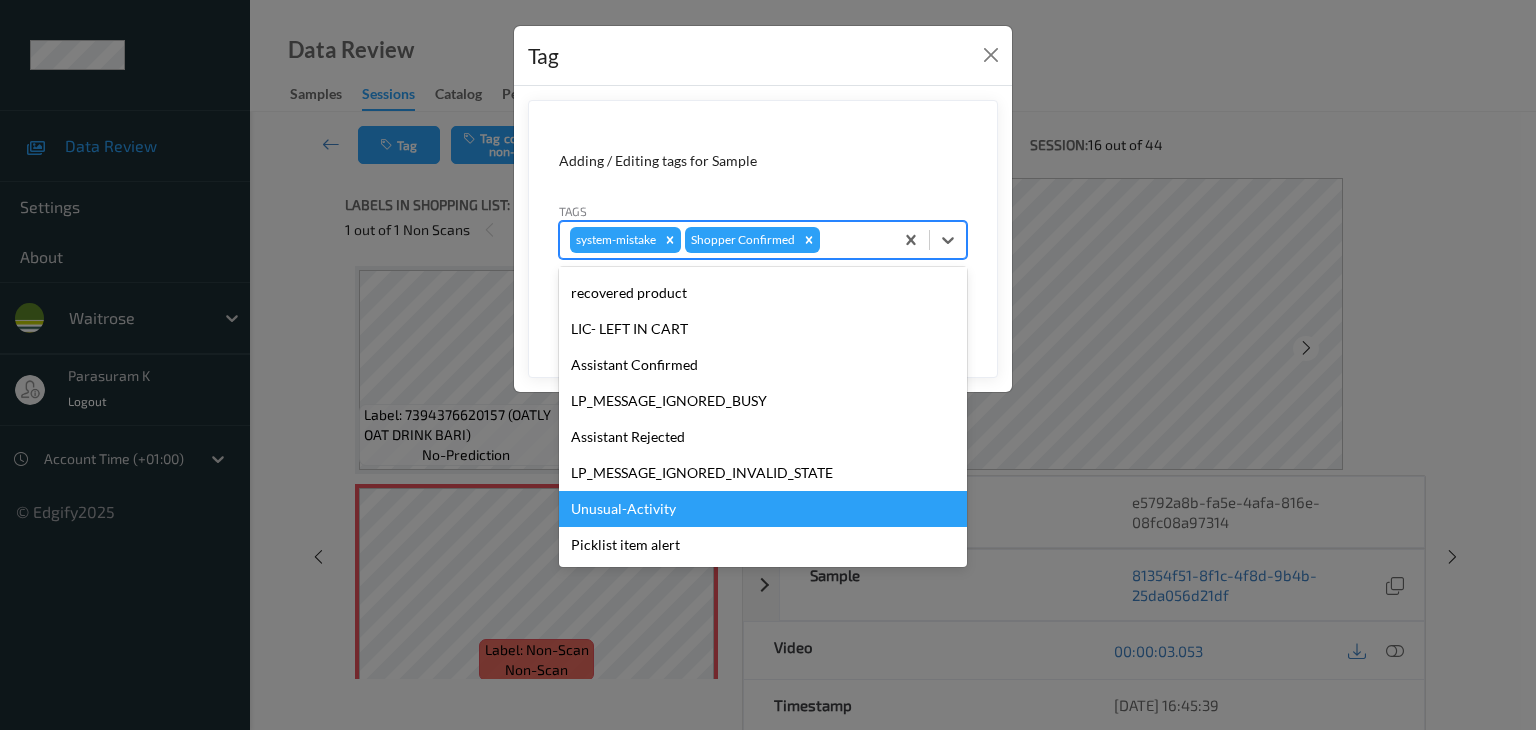 click on "Unusual-Activity" at bounding box center [763, 509] 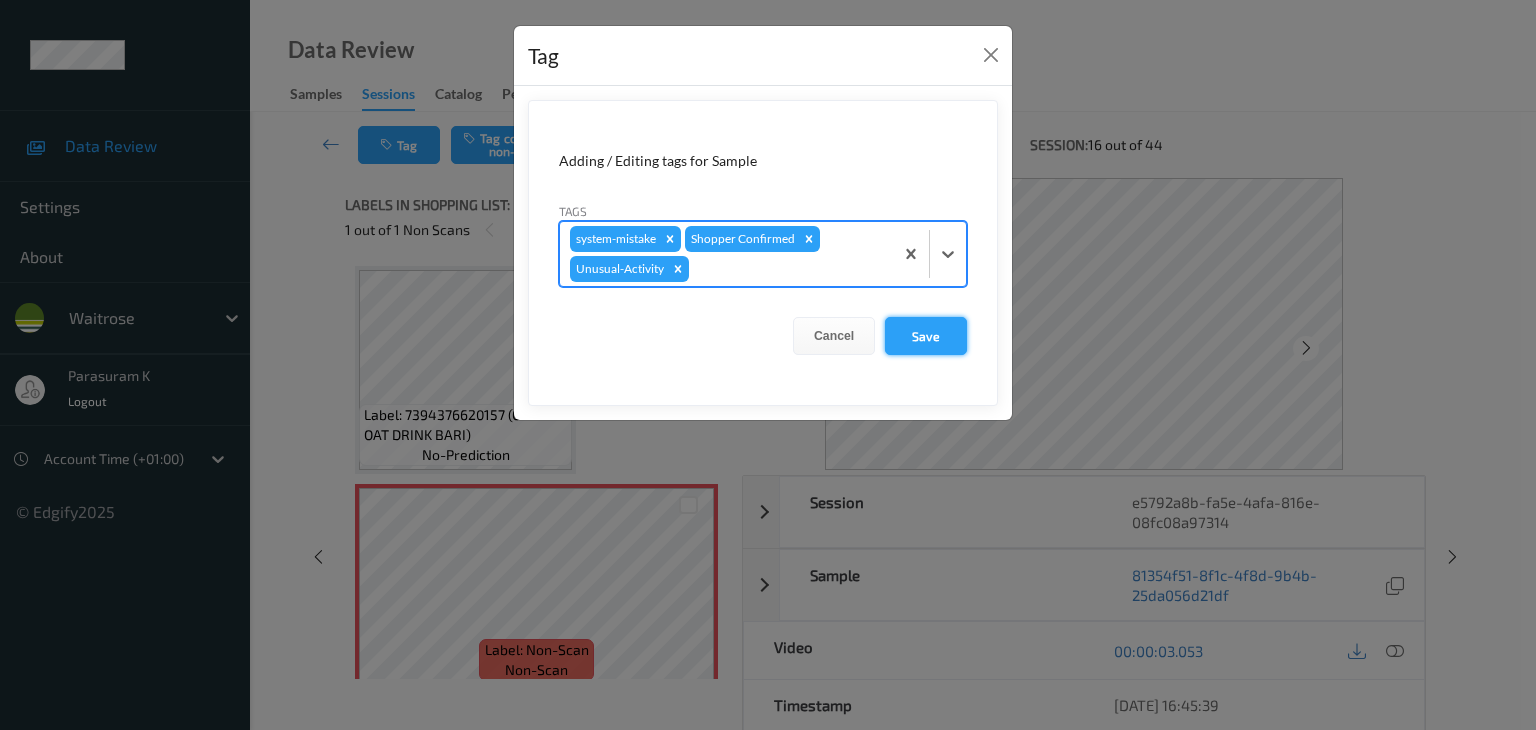 click on "Save" at bounding box center (926, 336) 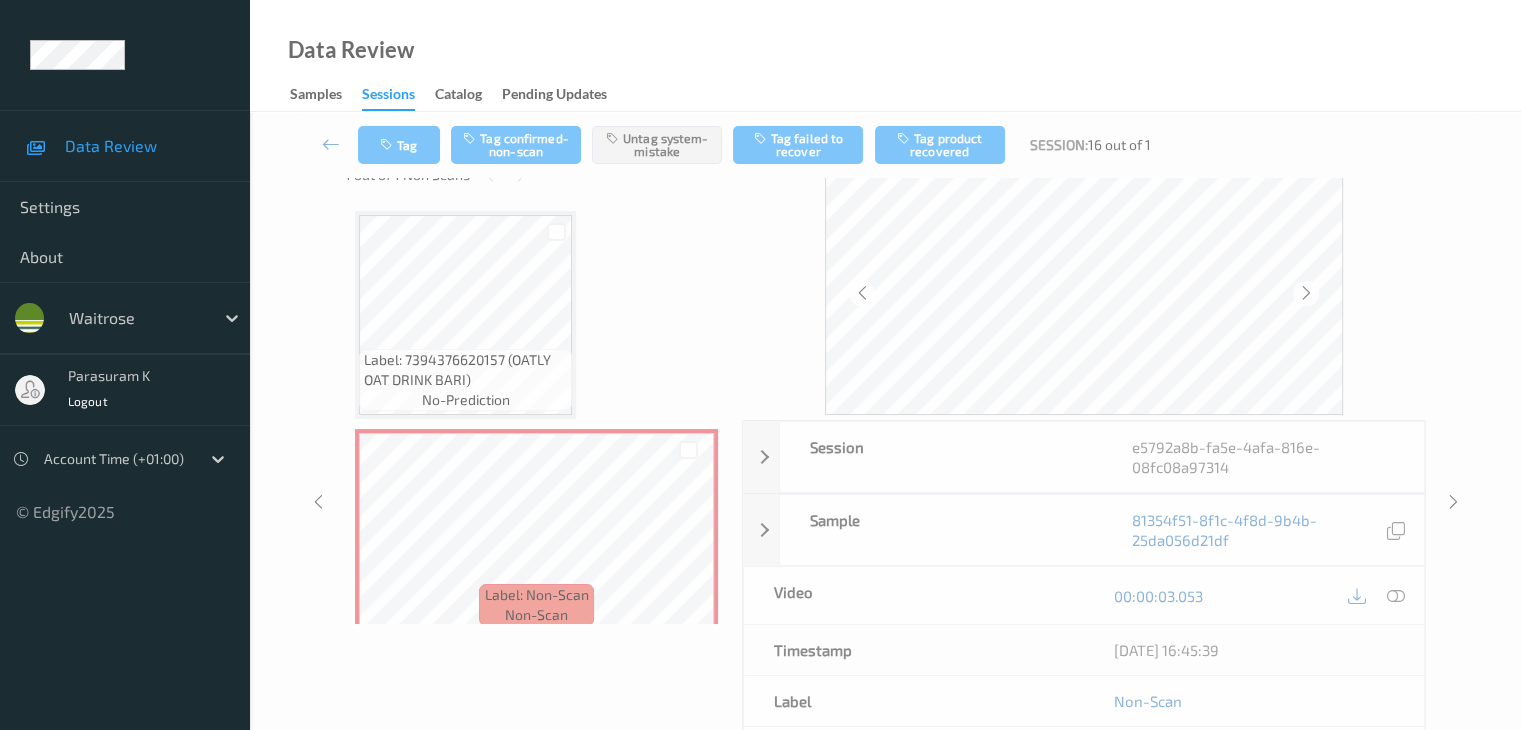 scroll, scrollTop: 200, scrollLeft: 0, axis: vertical 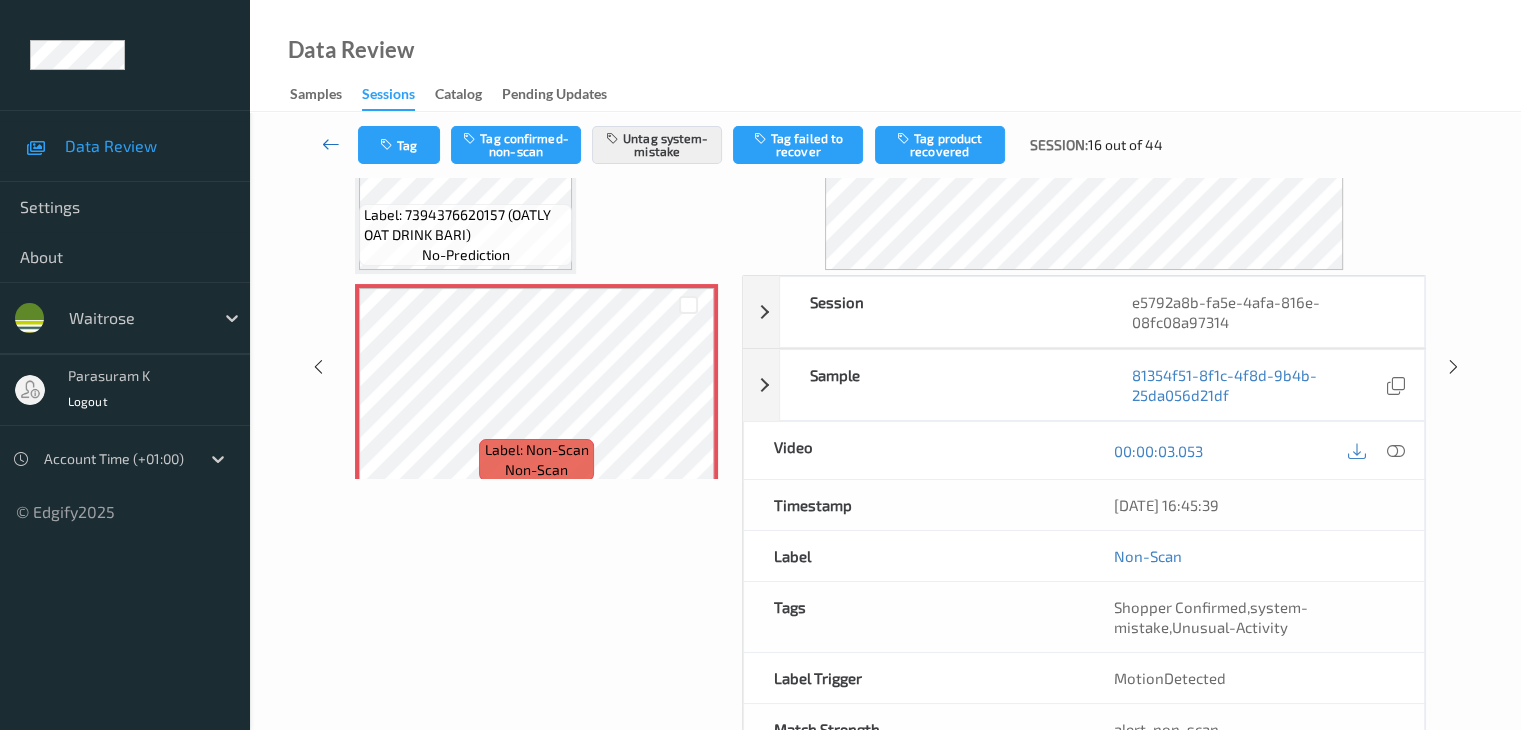 click at bounding box center [331, 144] 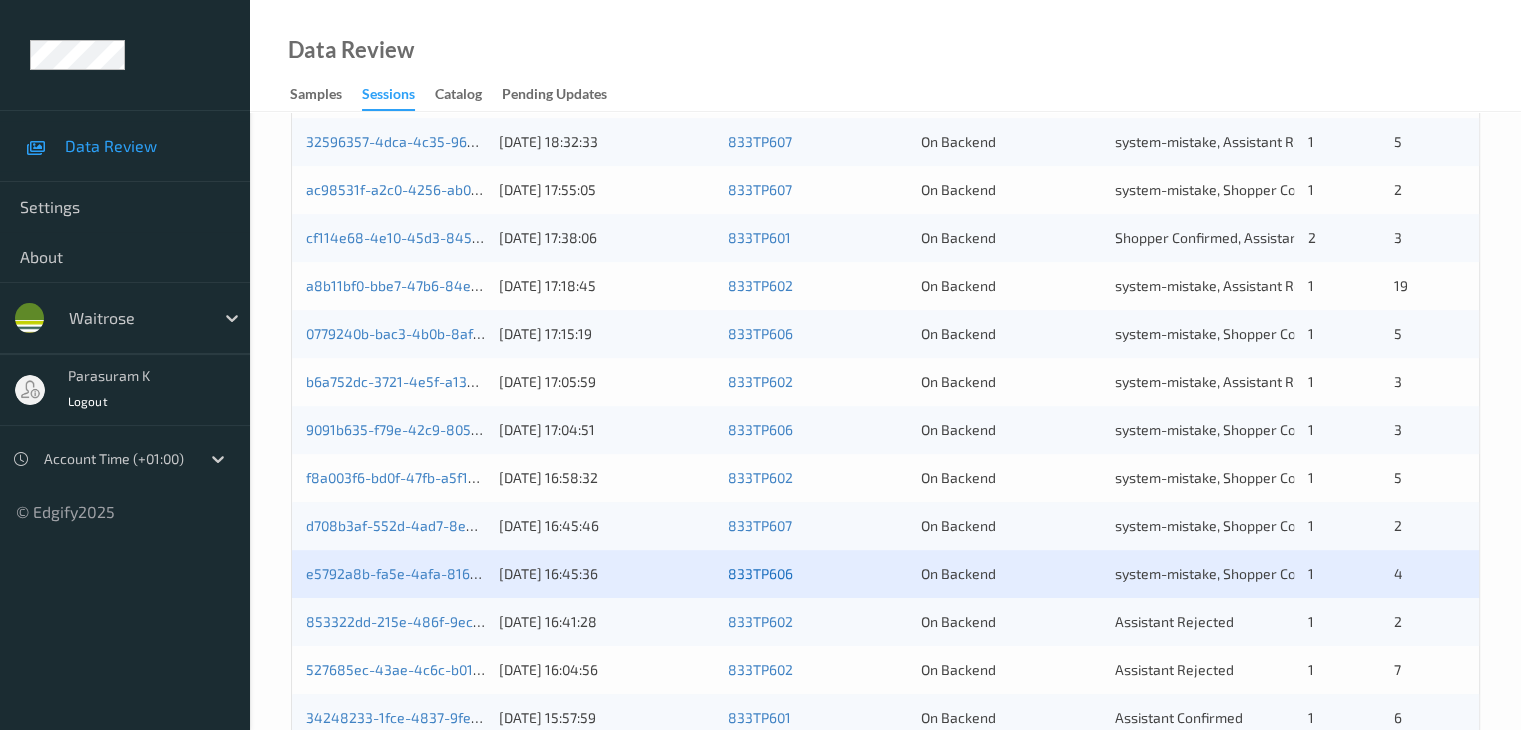 scroll, scrollTop: 900, scrollLeft: 0, axis: vertical 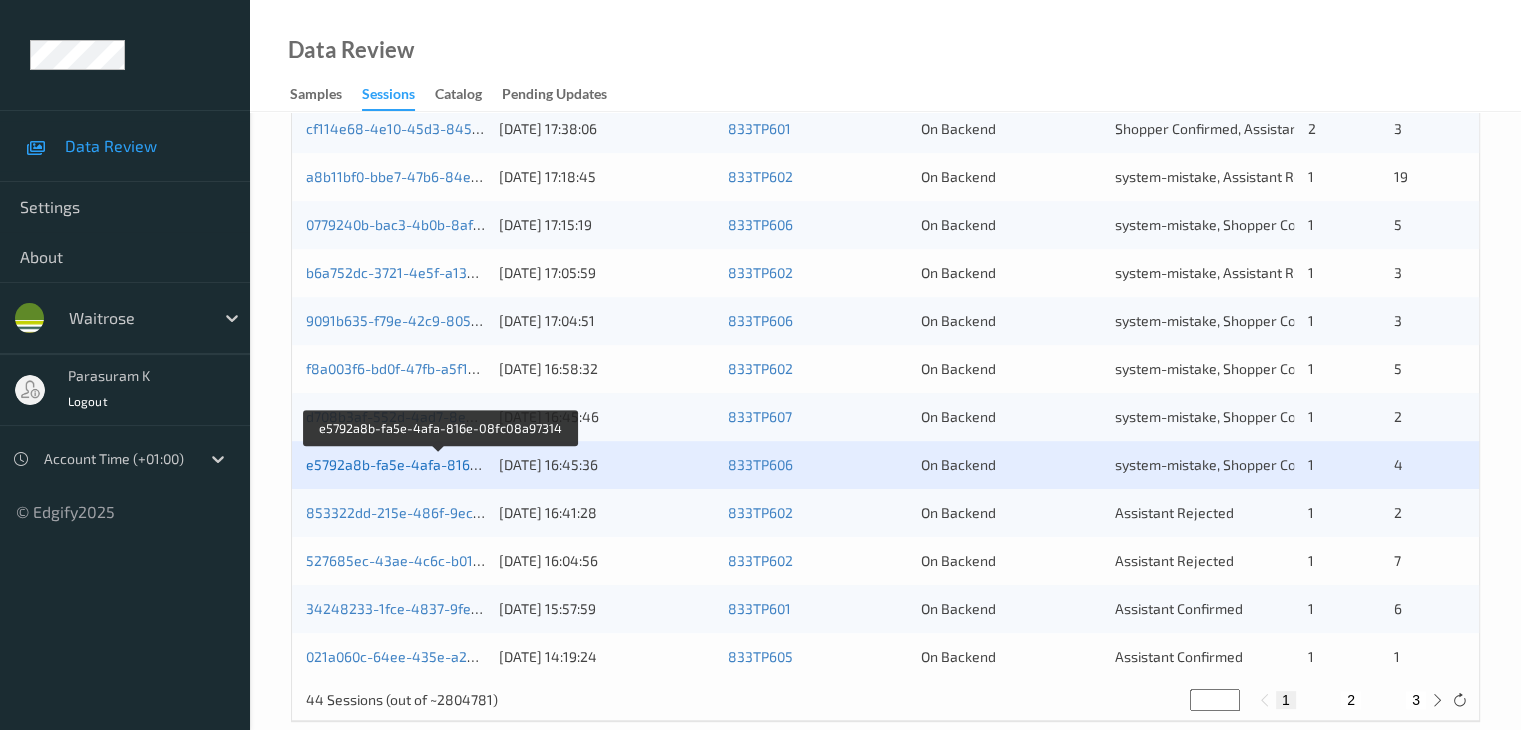 click on "e5792a8b-fa5e-4afa-816e-08fc08a97314" at bounding box center [441, 464] 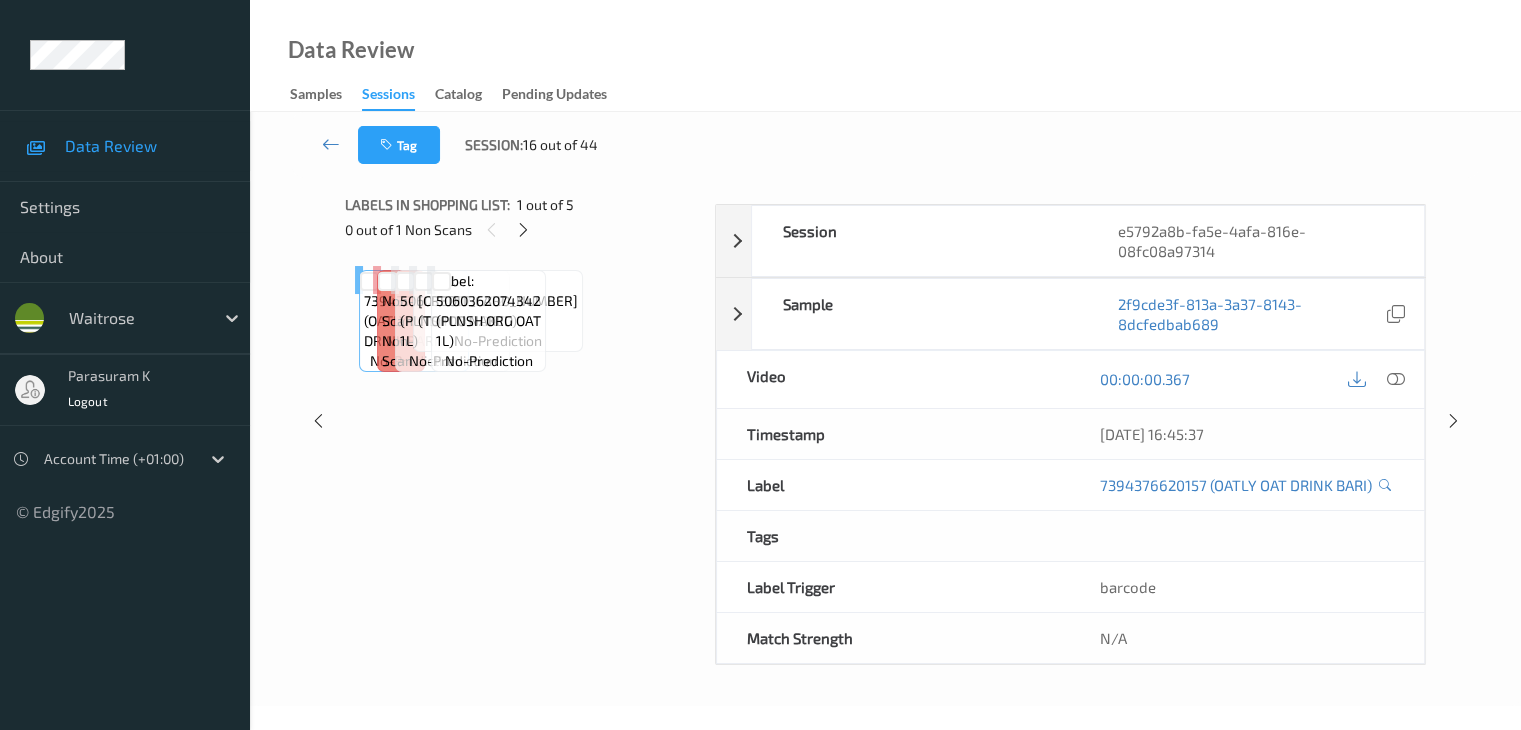 scroll, scrollTop: 0, scrollLeft: 0, axis: both 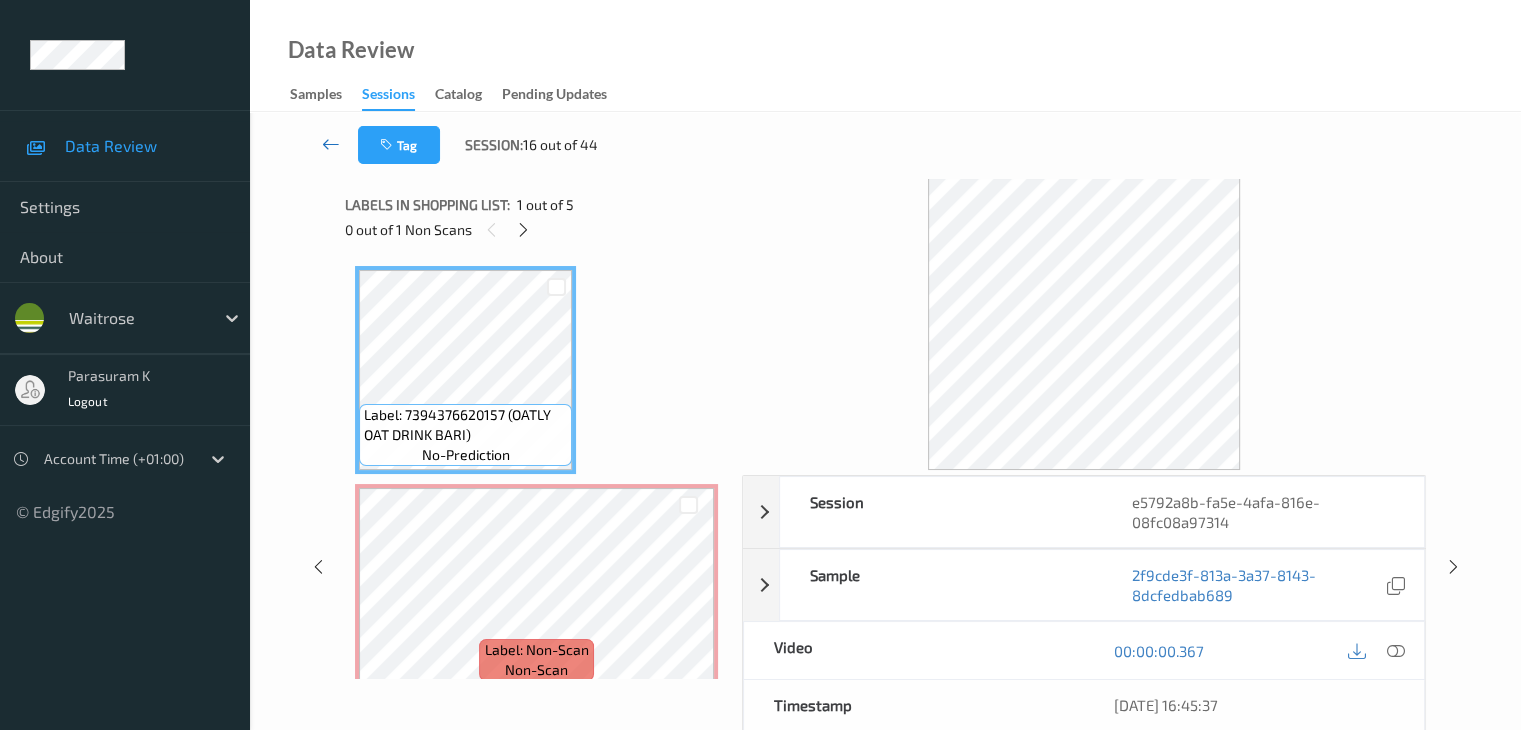 click at bounding box center [331, 144] 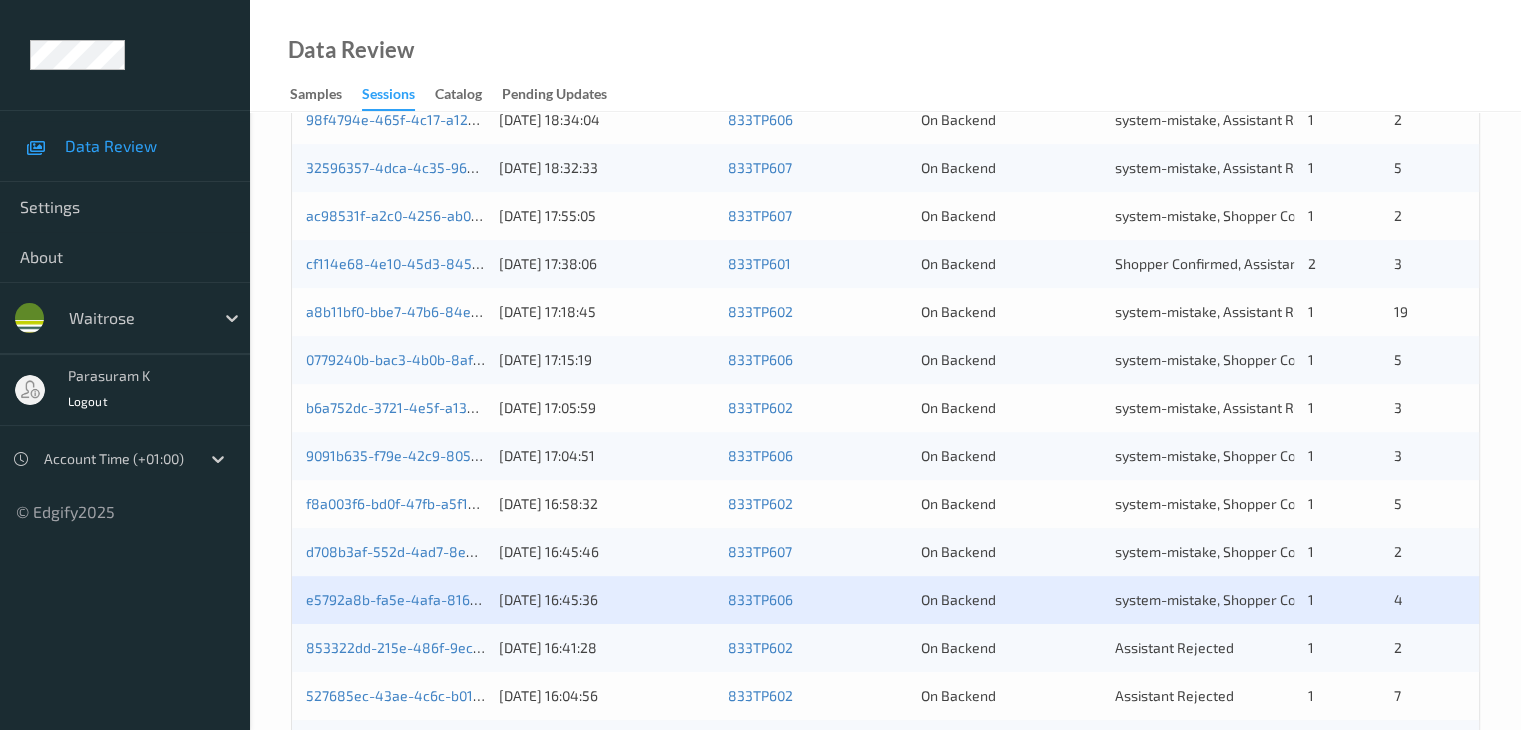 scroll, scrollTop: 800, scrollLeft: 0, axis: vertical 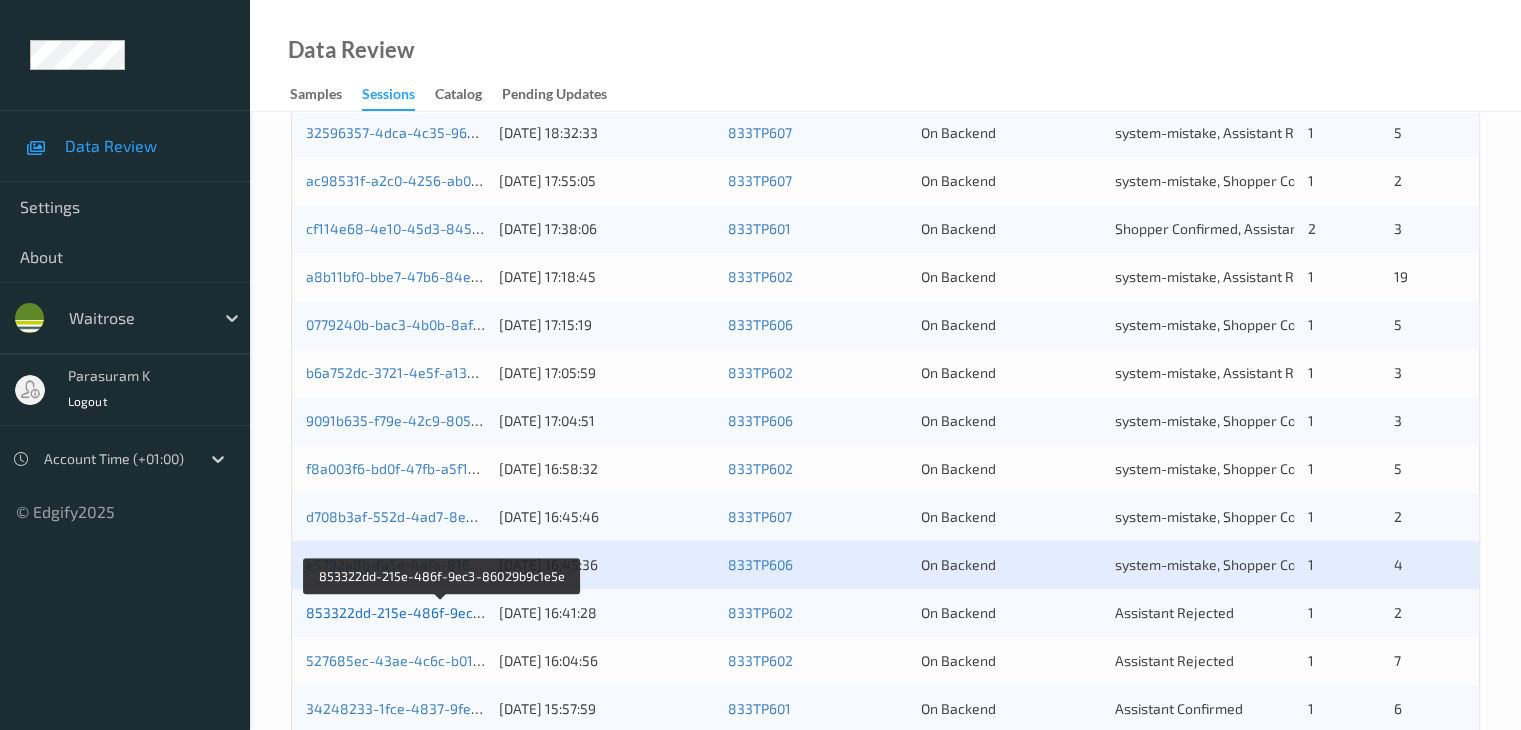 click on "853322dd-215e-486f-9ec3-86029b9c1e5e" at bounding box center (443, 612) 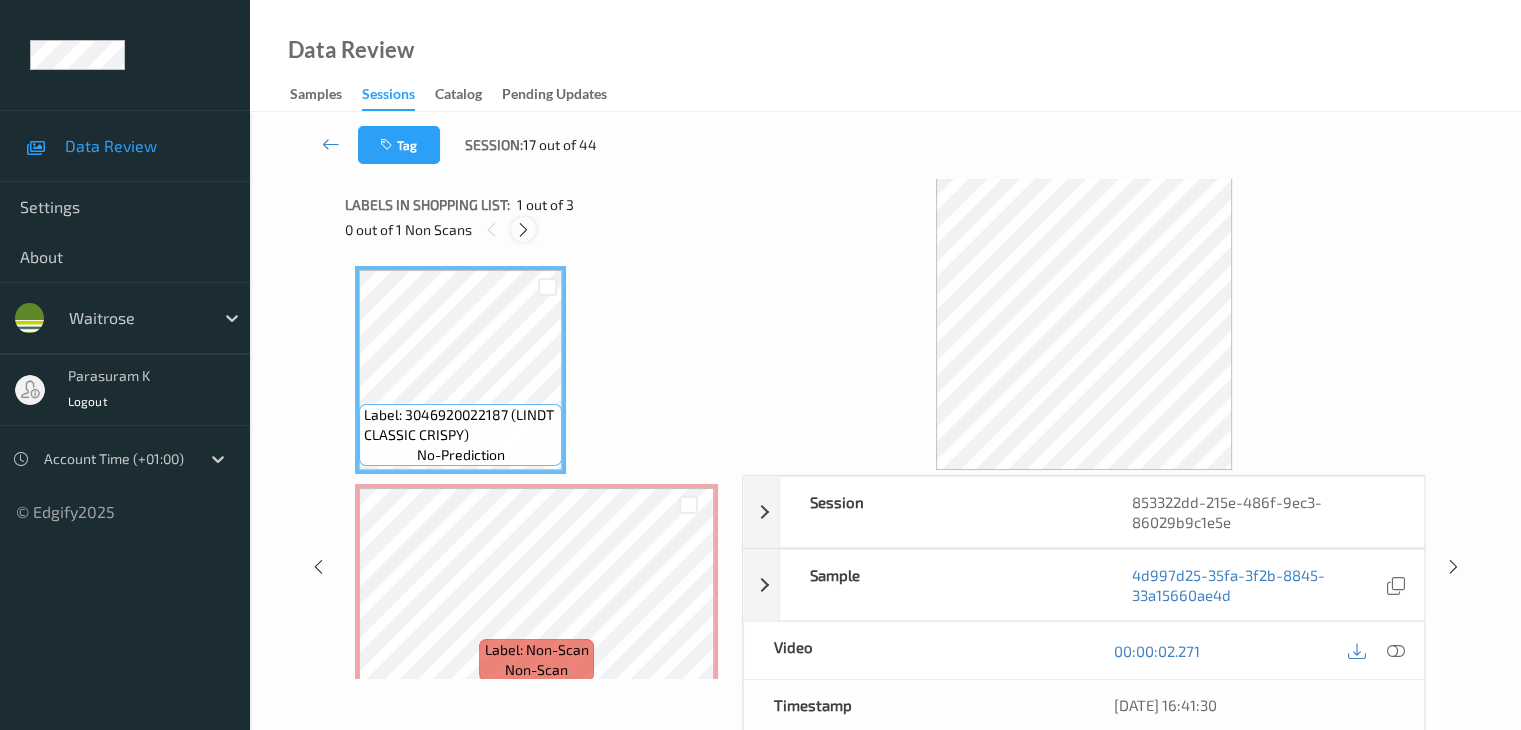 click at bounding box center (523, 230) 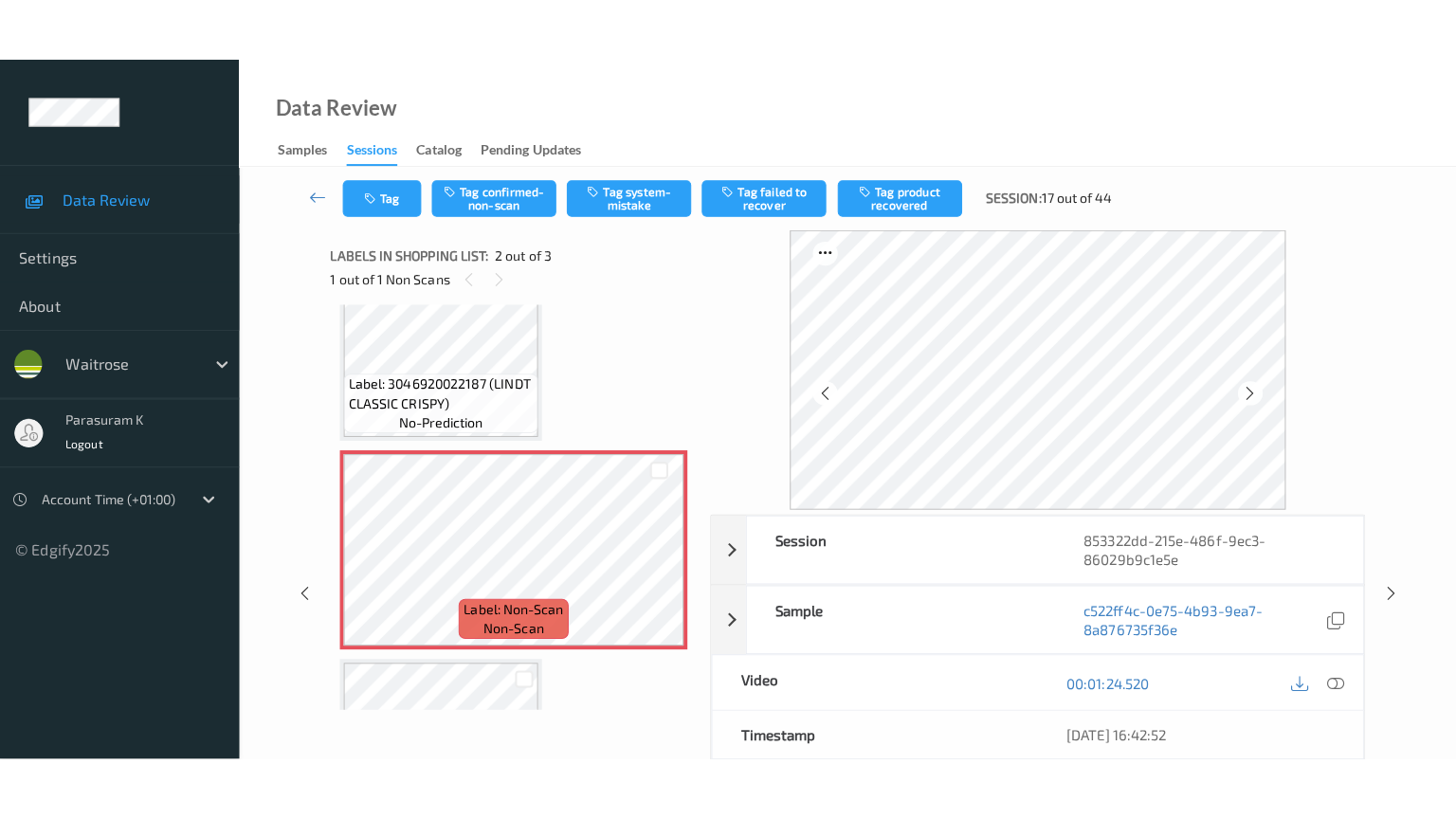 scroll, scrollTop: 104, scrollLeft: 0, axis: vertical 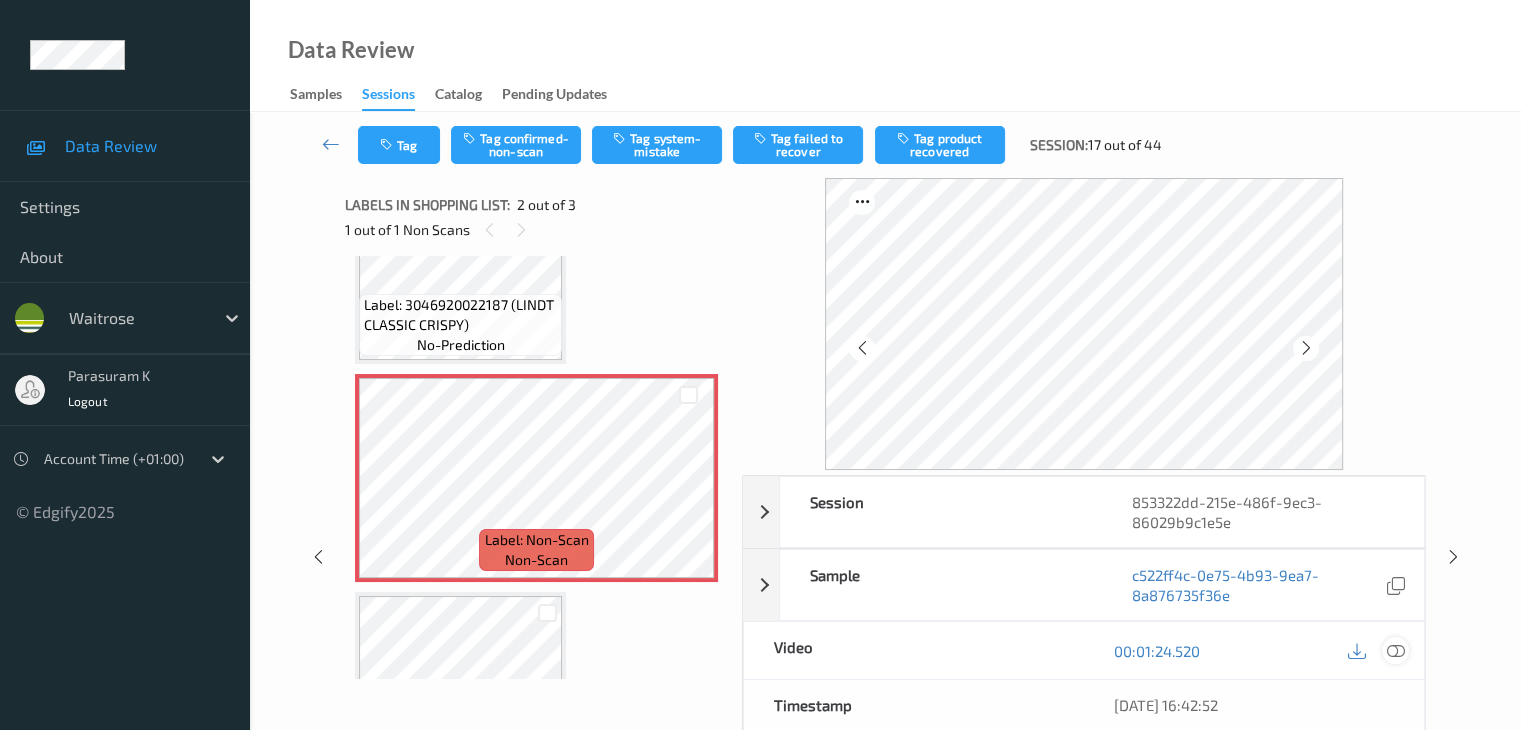 click at bounding box center [1395, 651] 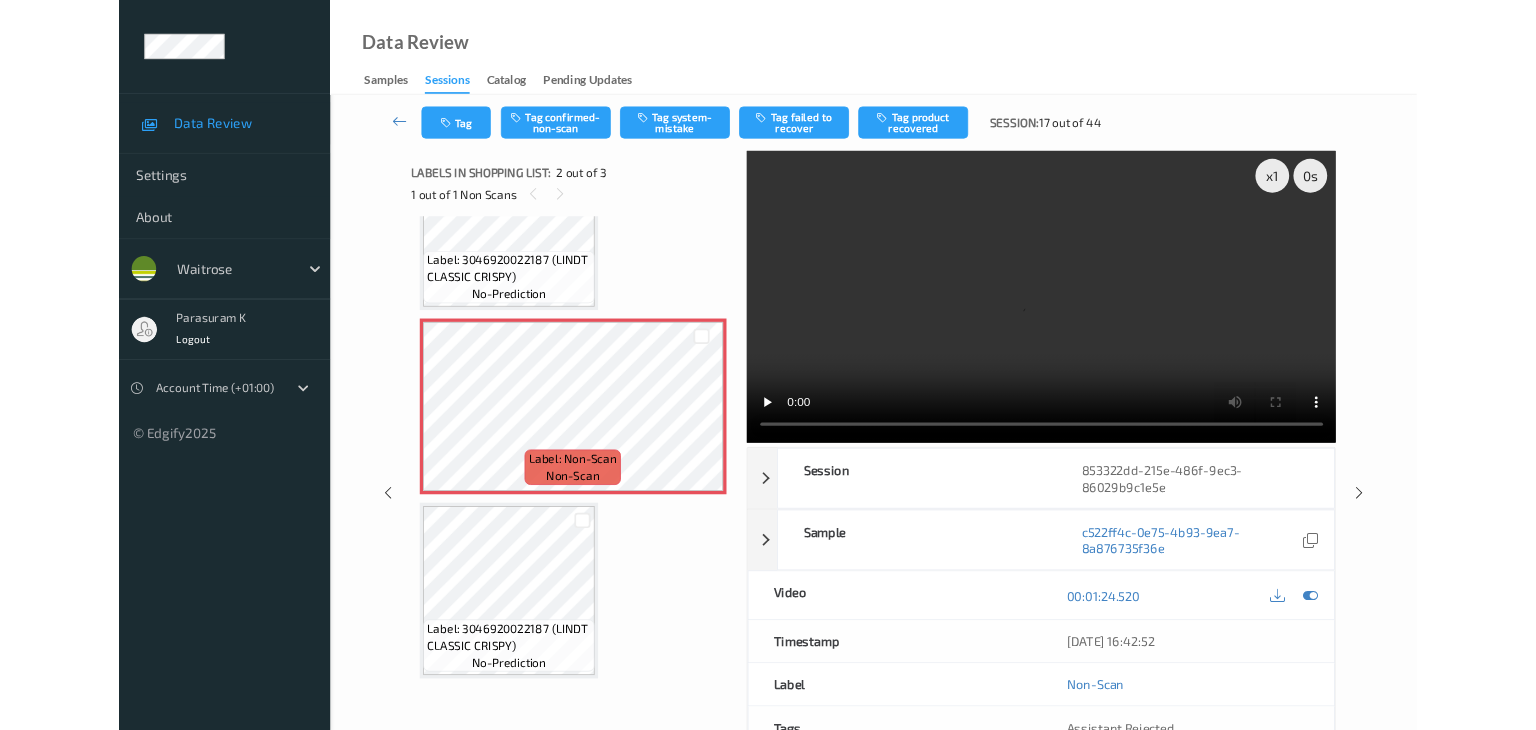 scroll, scrollTop: 107, scrollLeft: 0, axis: vertical 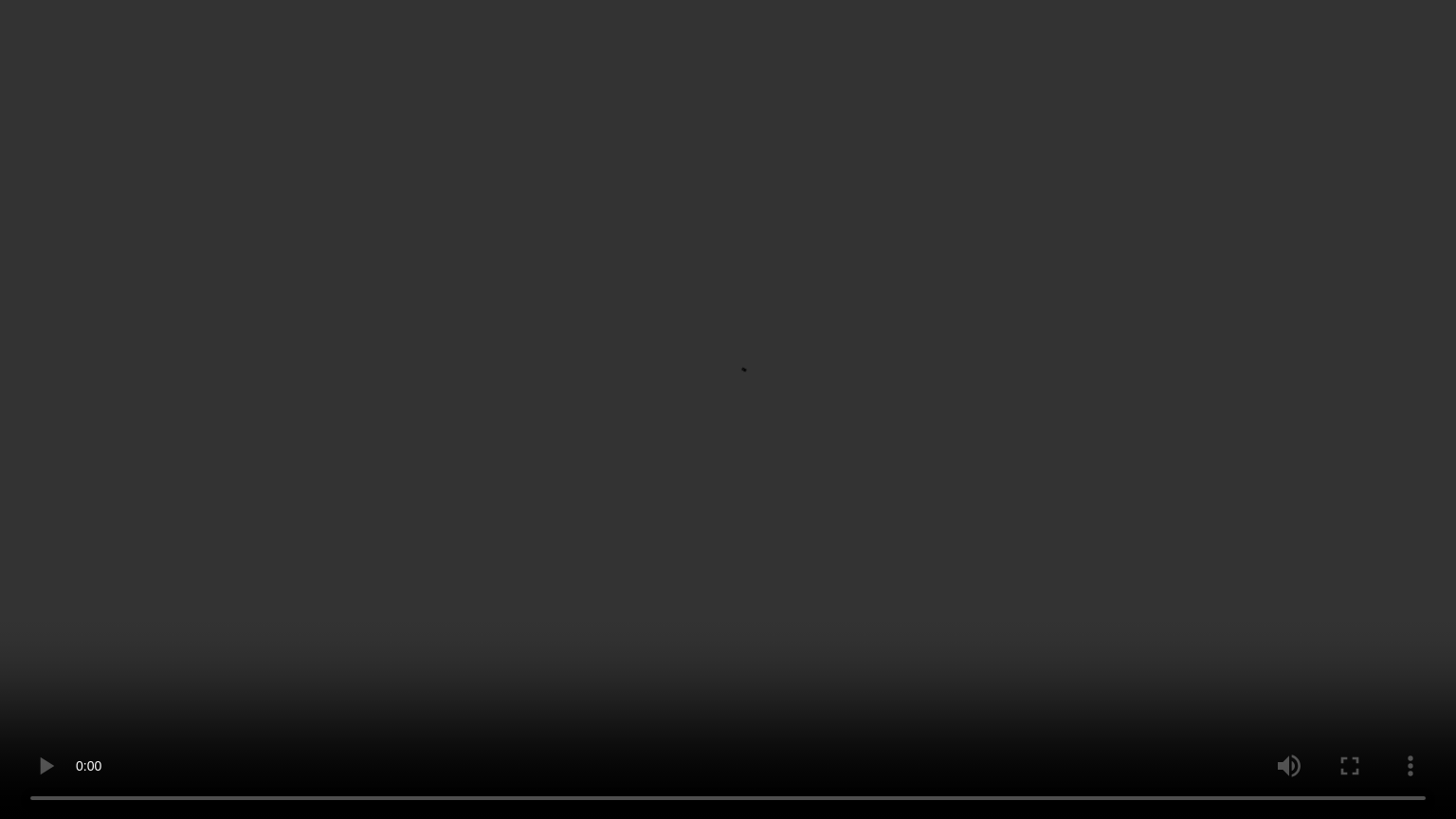 type 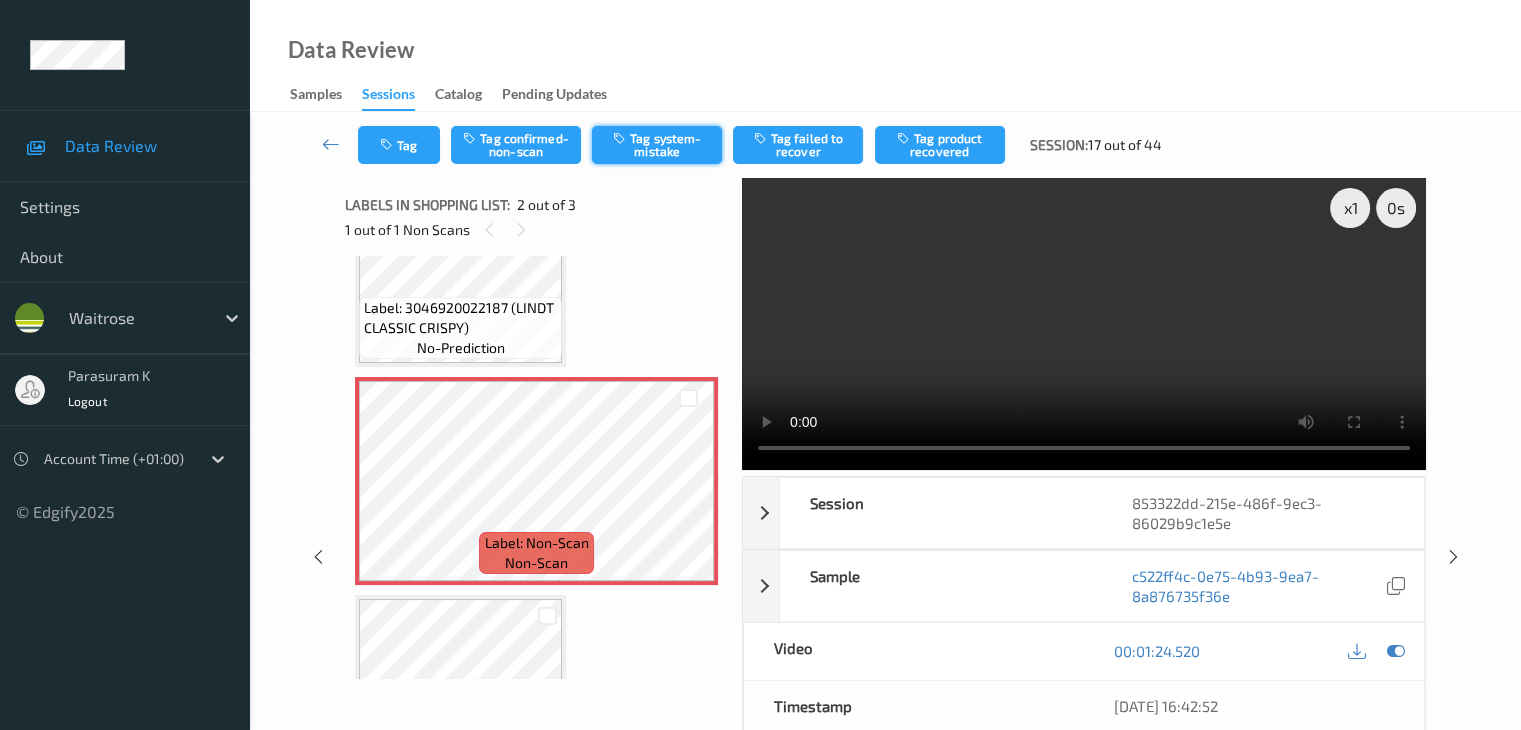 click on "Tag   system-mistake" at bounding box center (657, 145) 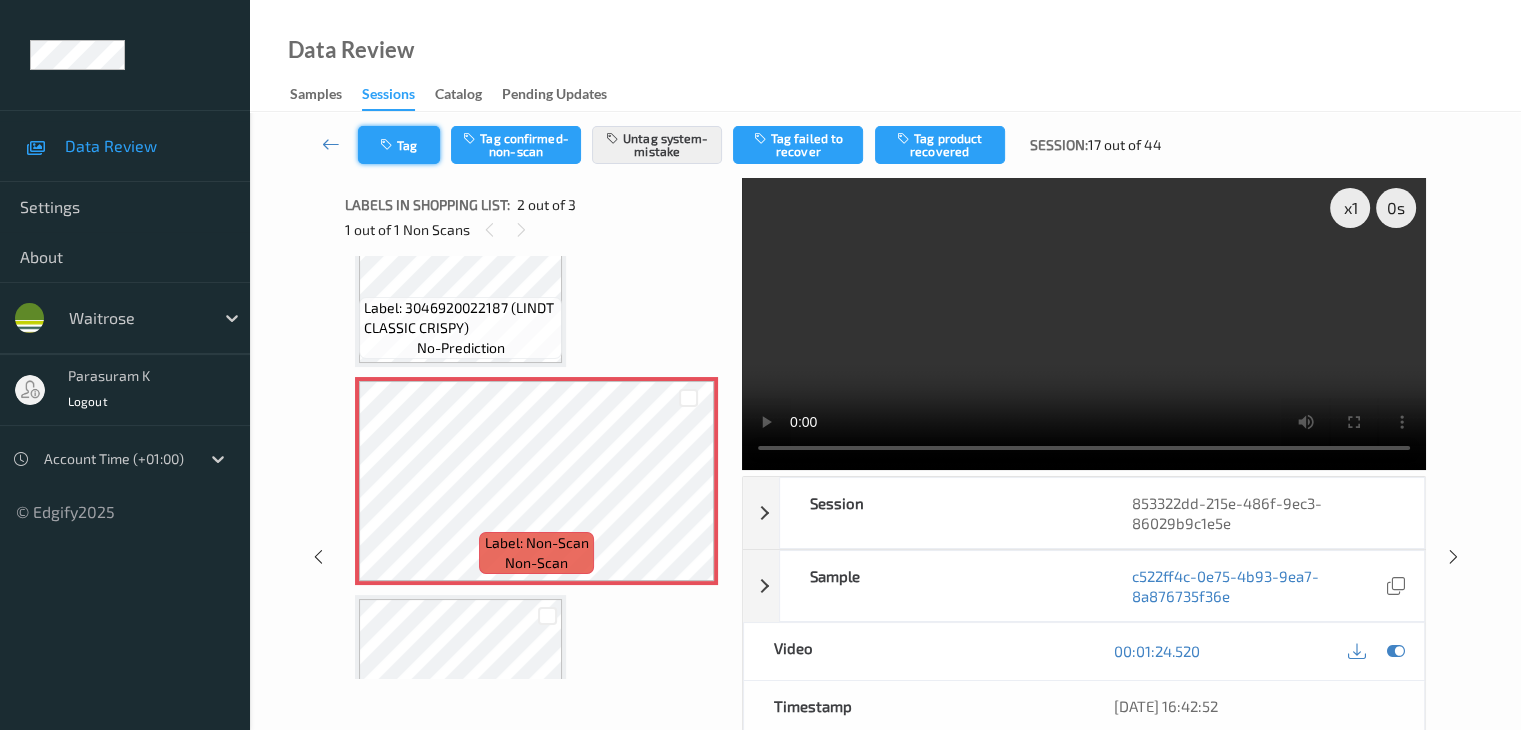 click on "Tag" at bounding box center (399, 145) 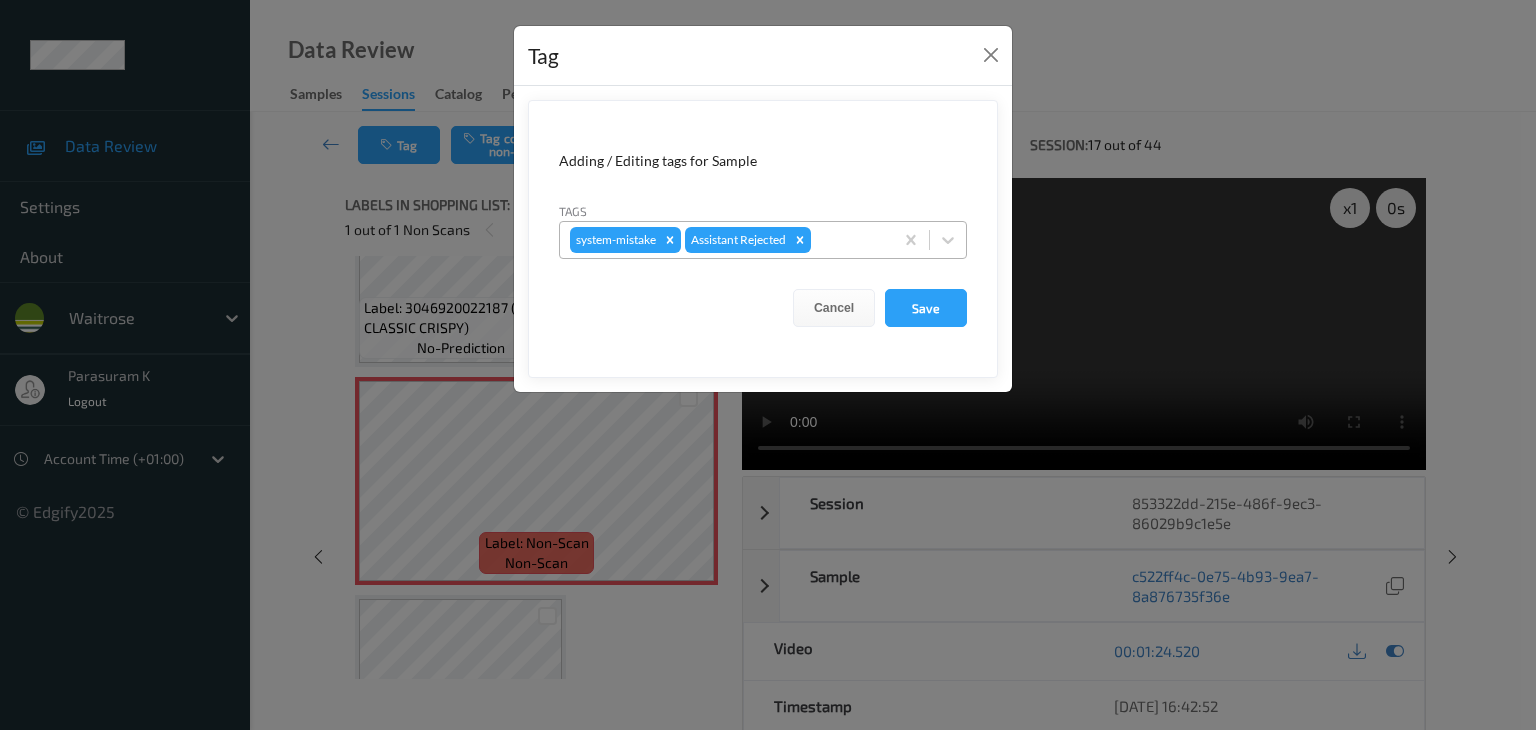 click at bounding box center (849, 240) 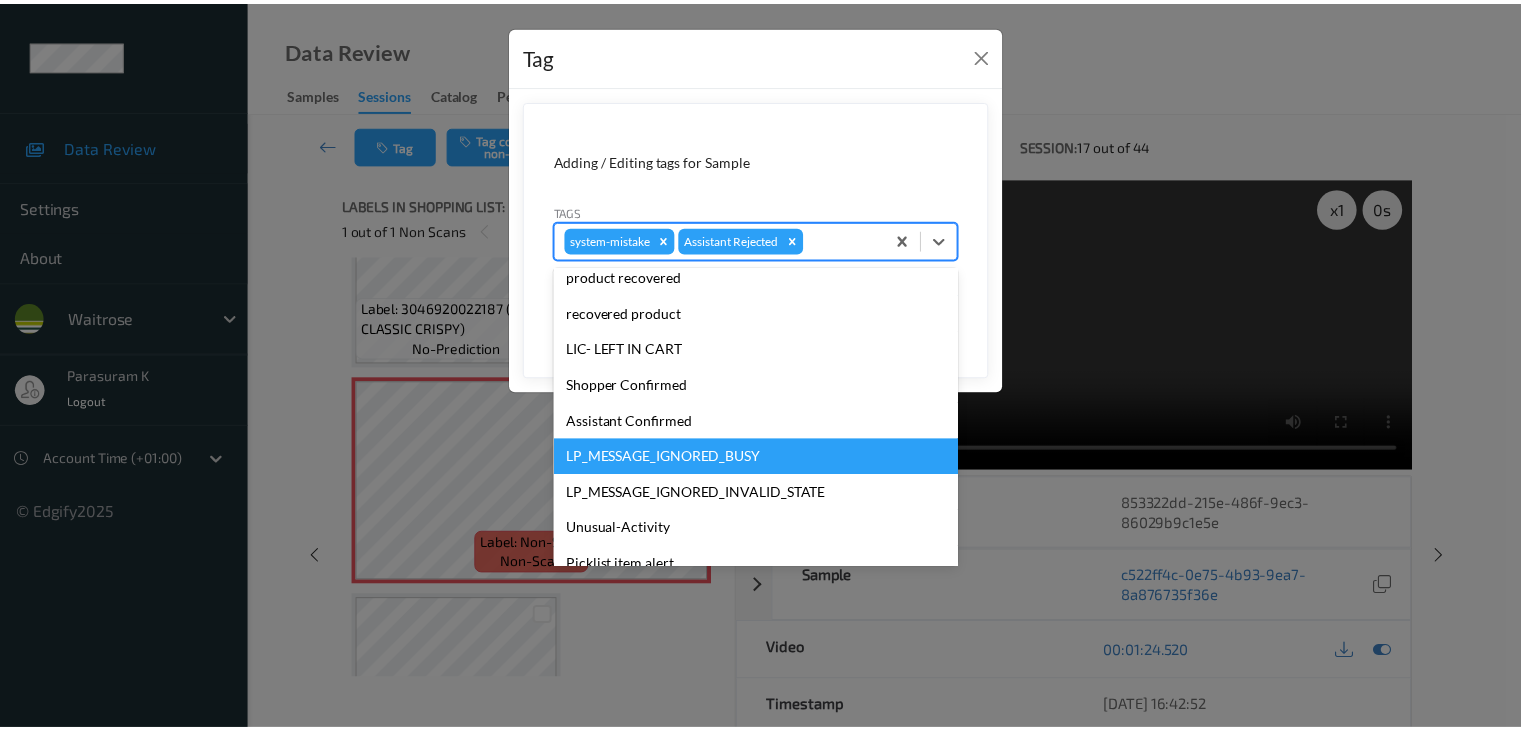 scroll, scrollTop: 320, scrollLeft: 0, axis: vertical 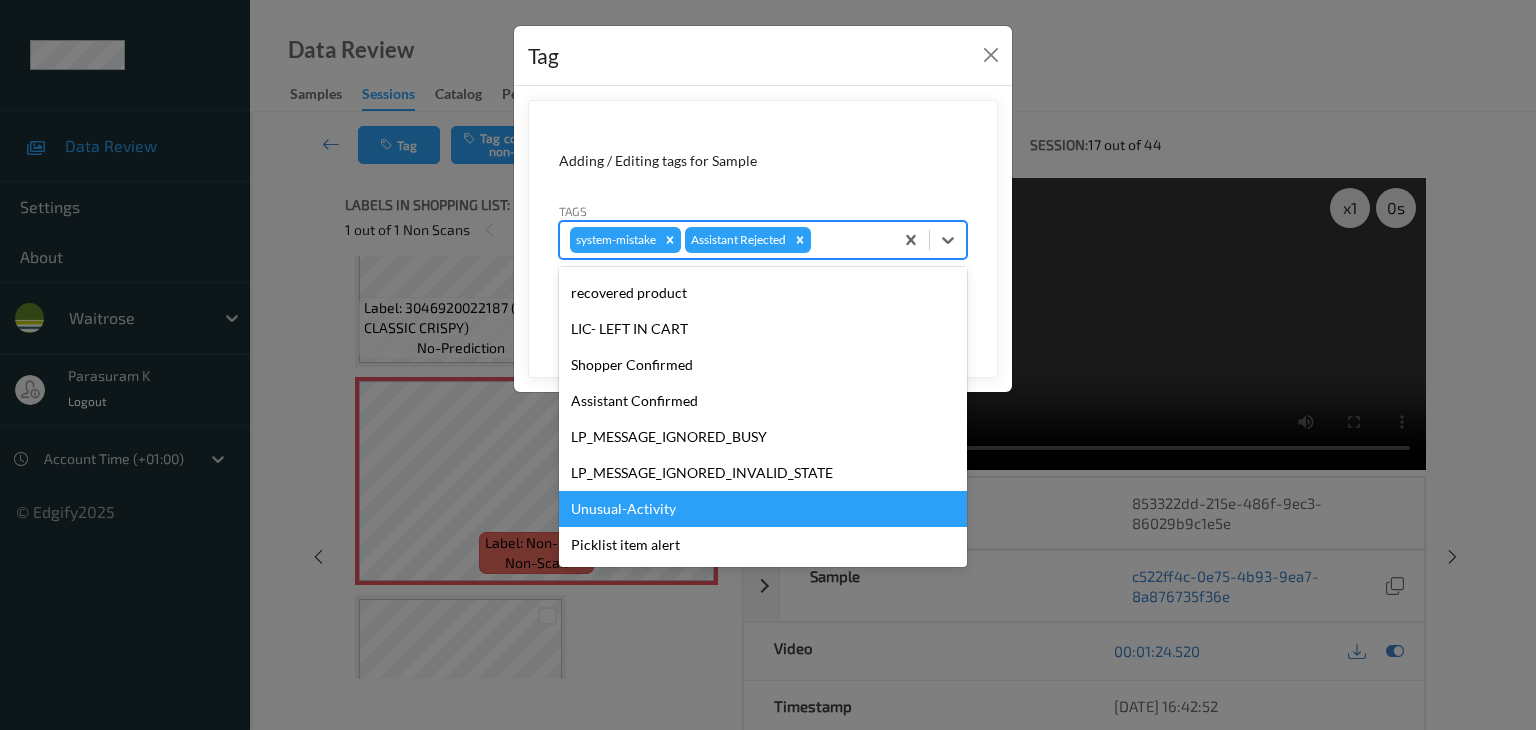 click on "Unusual-Activity" at bounding box center (763, 509) 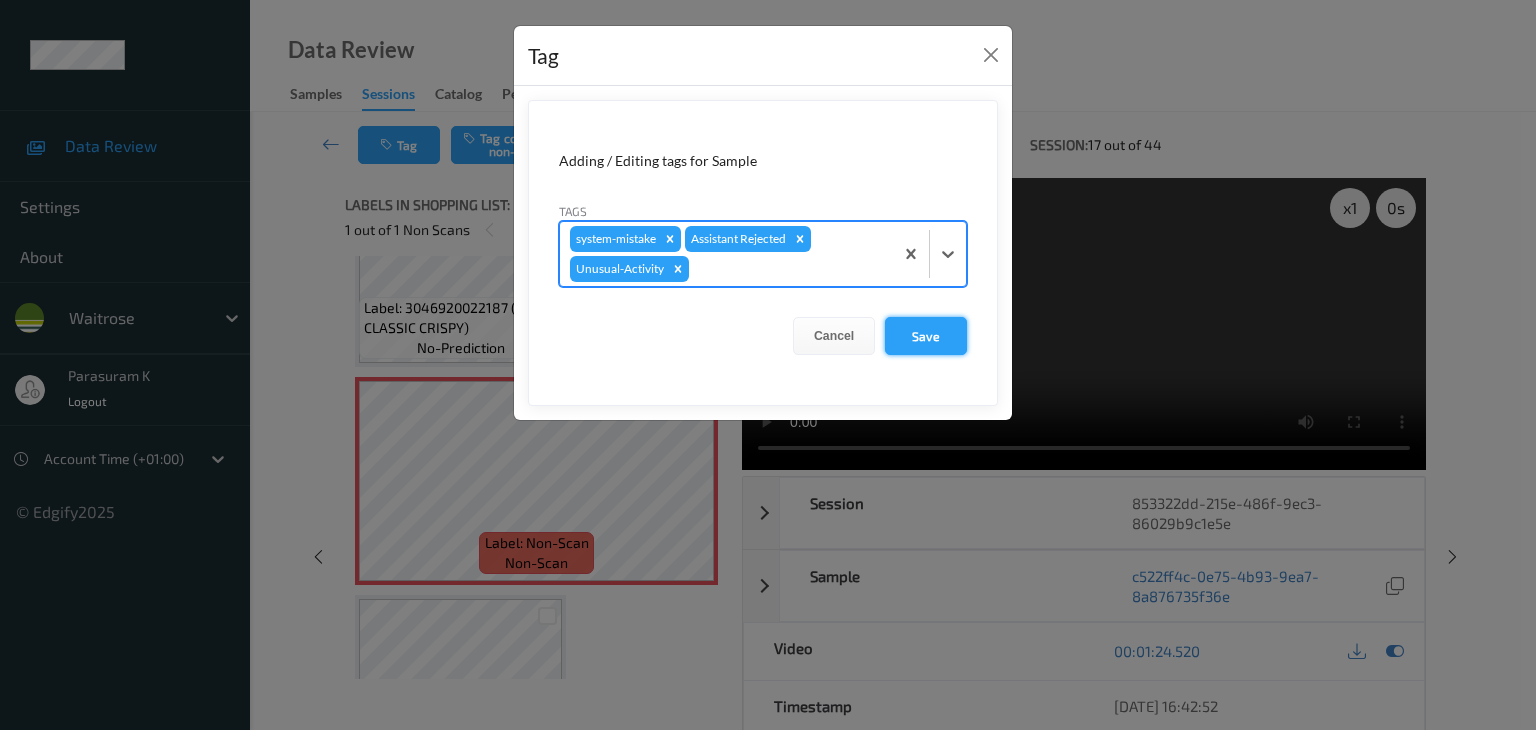 click on "Save" at bounding box center [926, 336] 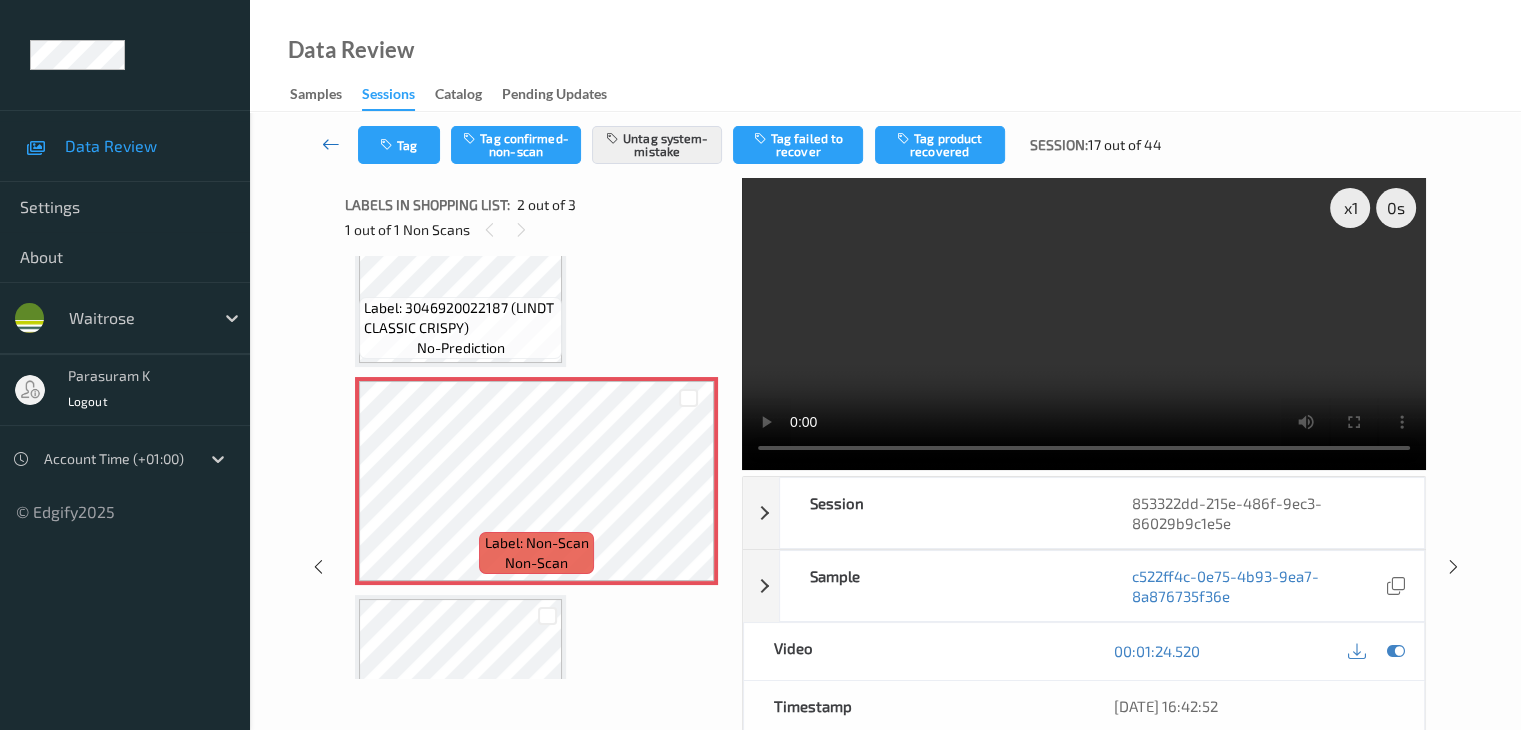 click at bounding box center (331, 144) 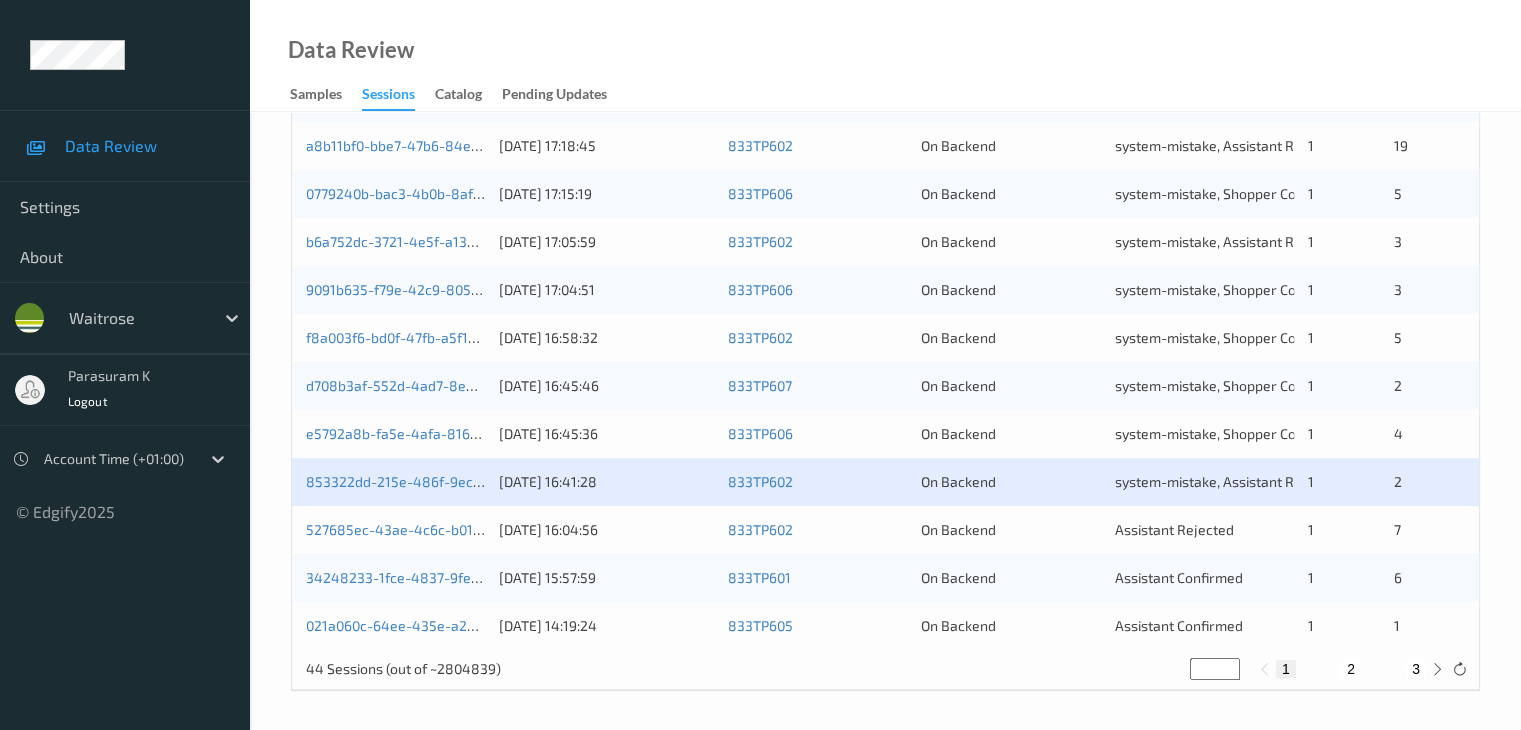 scroll, scrollTop: 932, scrollLeft: 0, axis: vertical 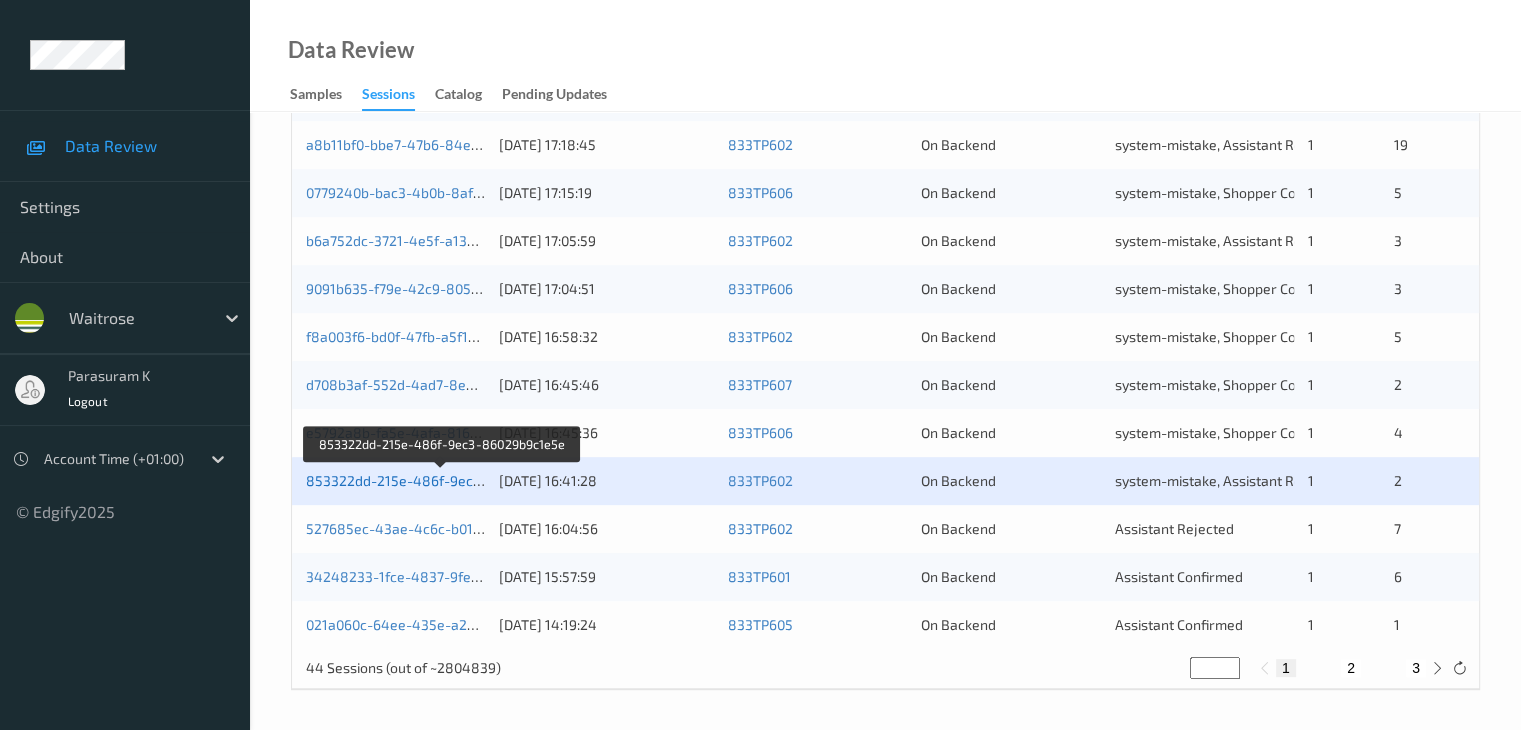 click on "853322dd-215e-486f-9ec3-86029b9c1e5e" at bounding box center [443, 480] 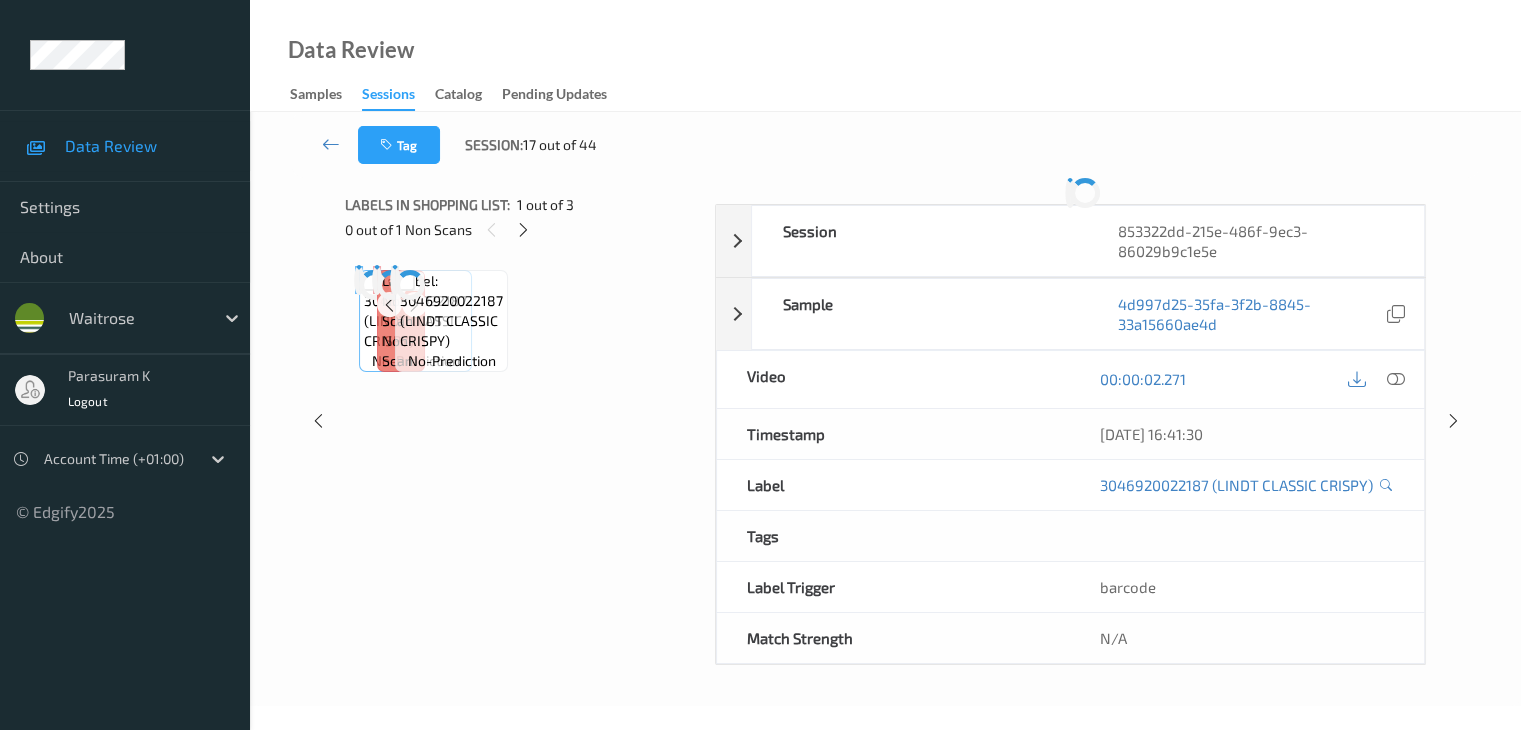 scroll, scrollTop: 0, scrollLeft: 0, axis: both 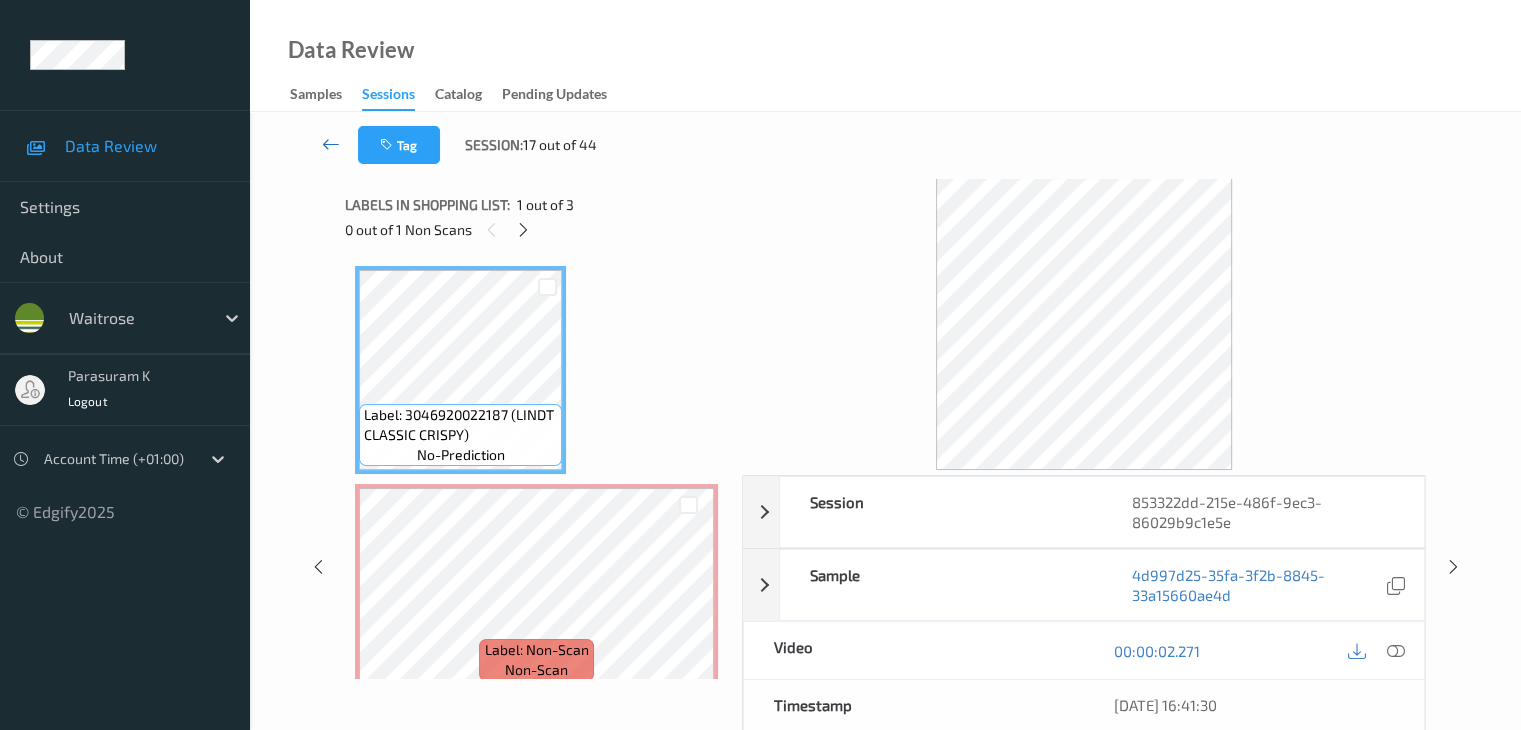 click at bounding box center [331, 144] 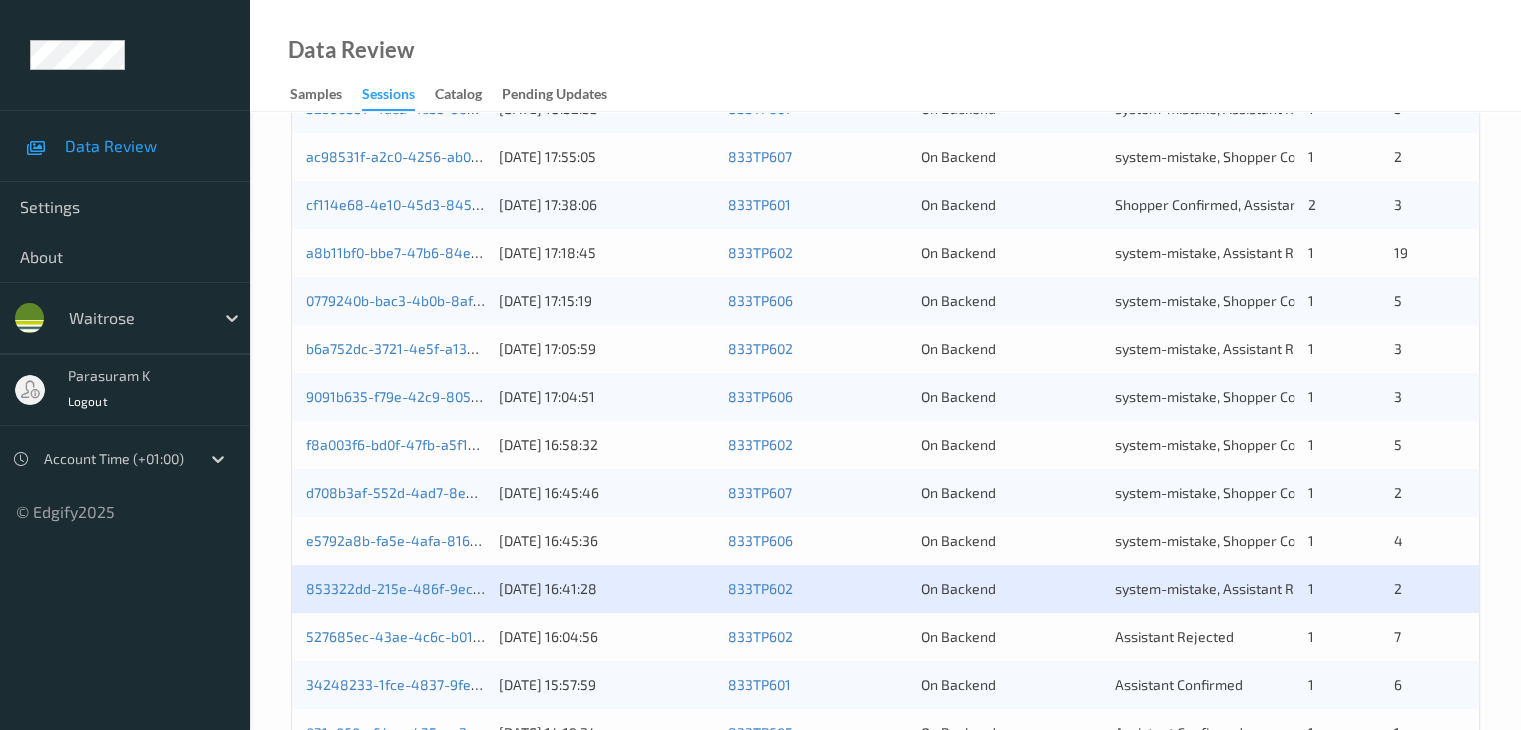 scroll, scrollTop: 932, scrollLeft: 0, axis: vertical 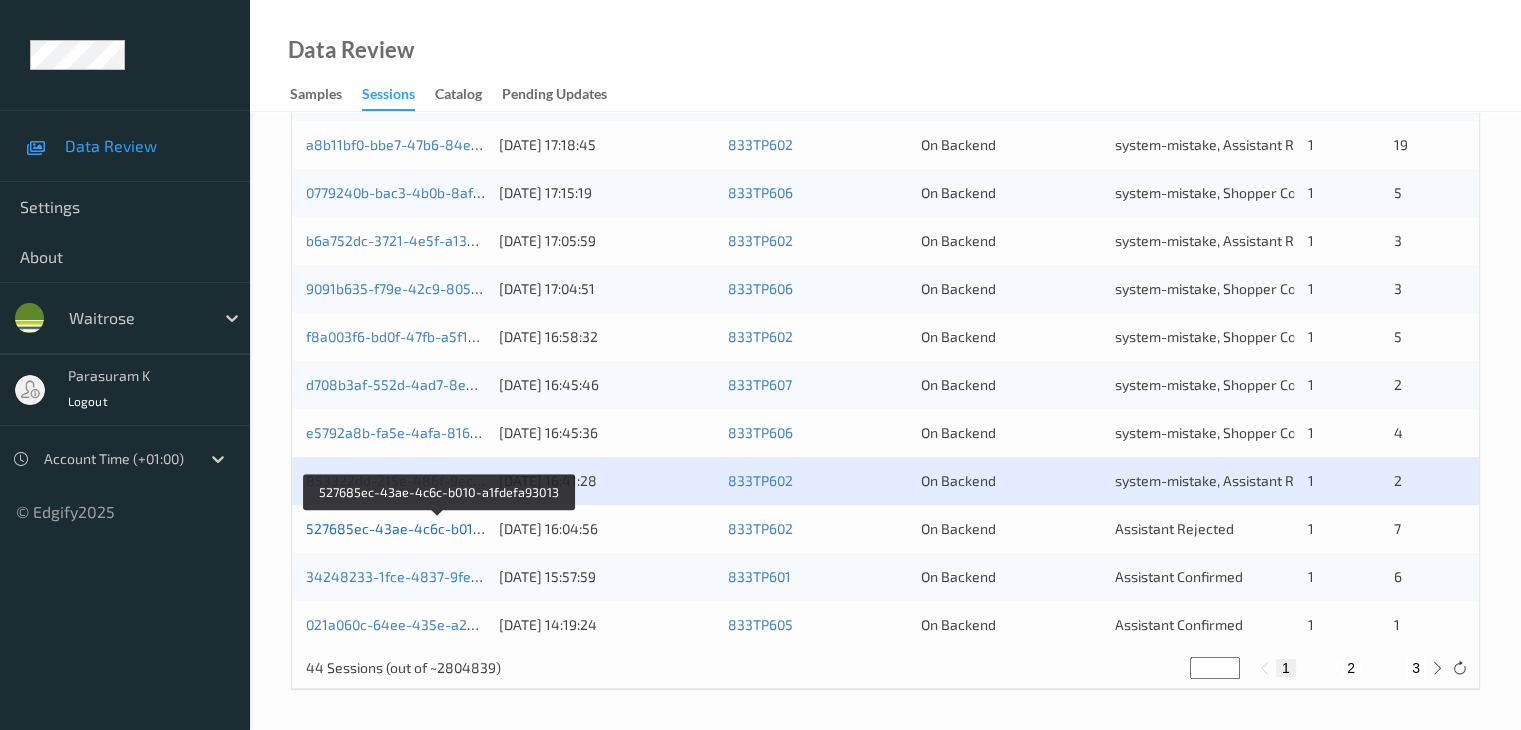click on "527685ec-43ae-4c6c-b010-a1fdefa93013" at bounding box center [439, 528] 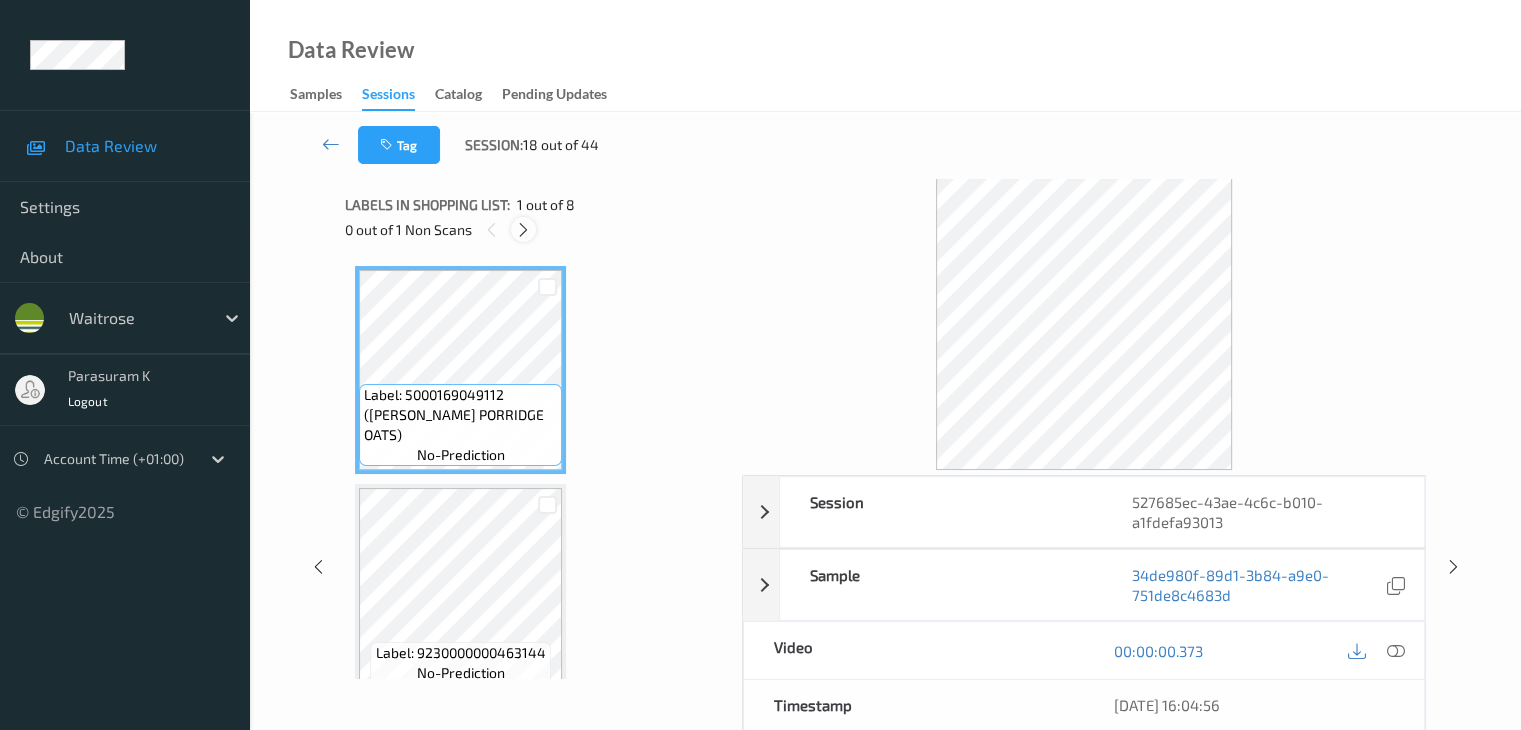 click at bounding box center (523, 230) 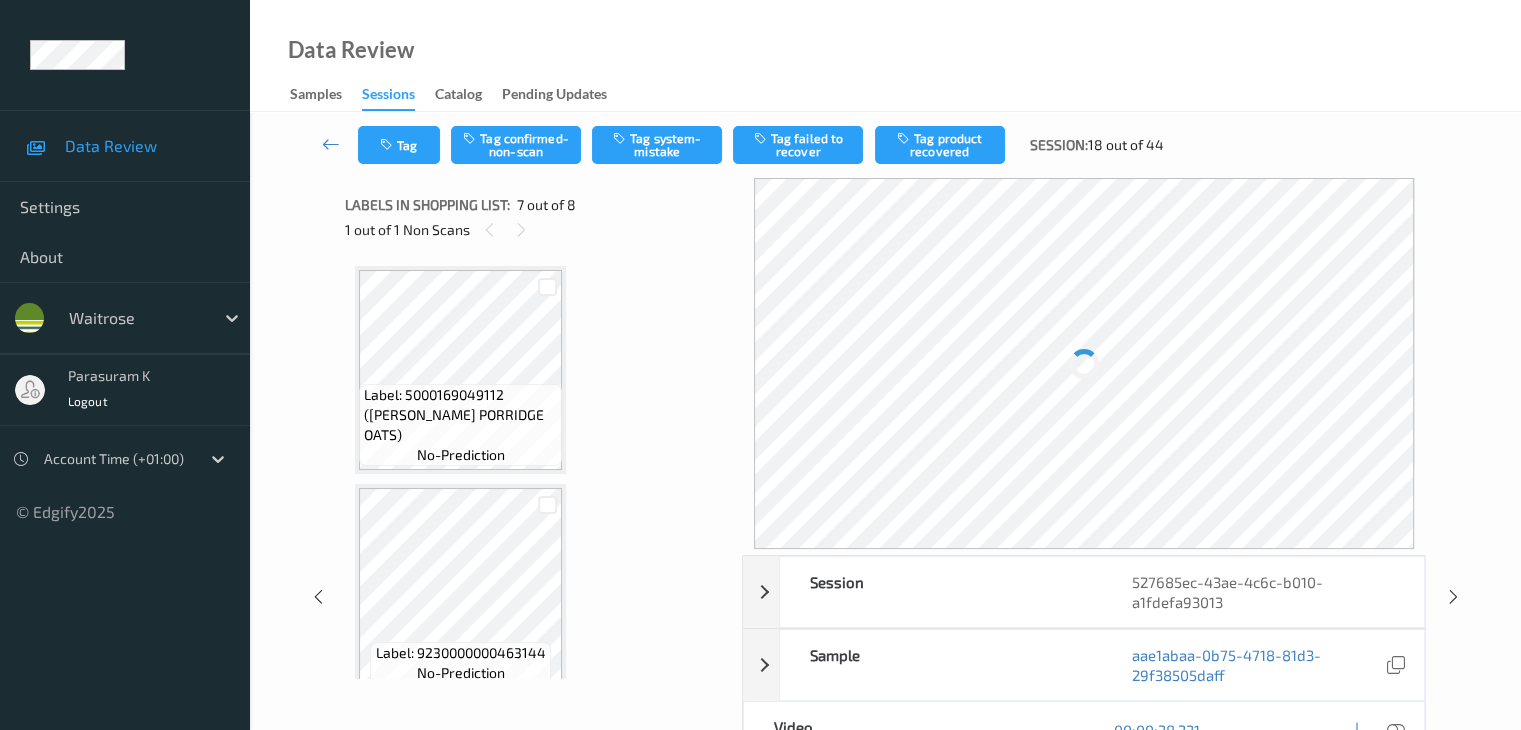 scroll, scrollTop: 1100, scrollLeft: 0, axis: vertical 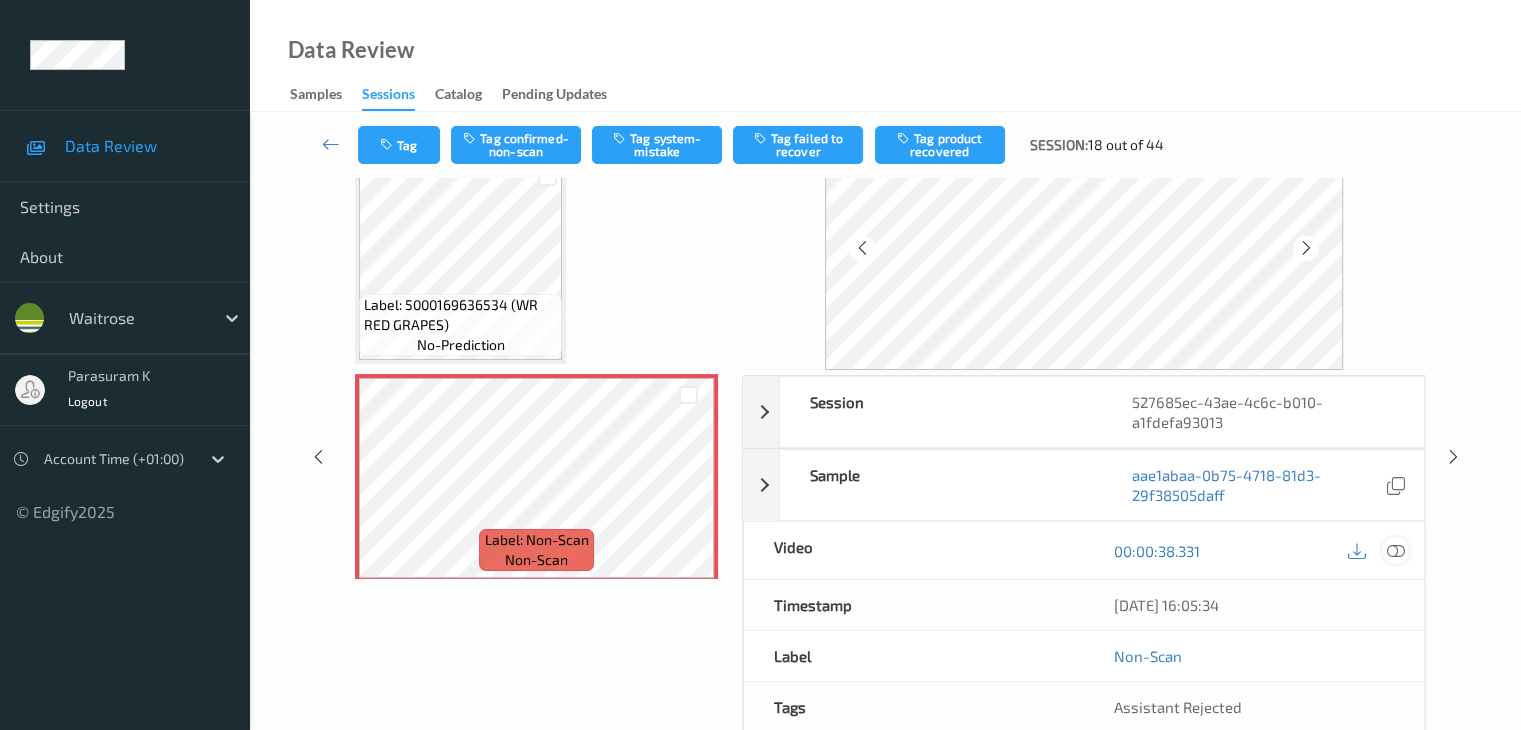 click at bounding box center (1395, 551) 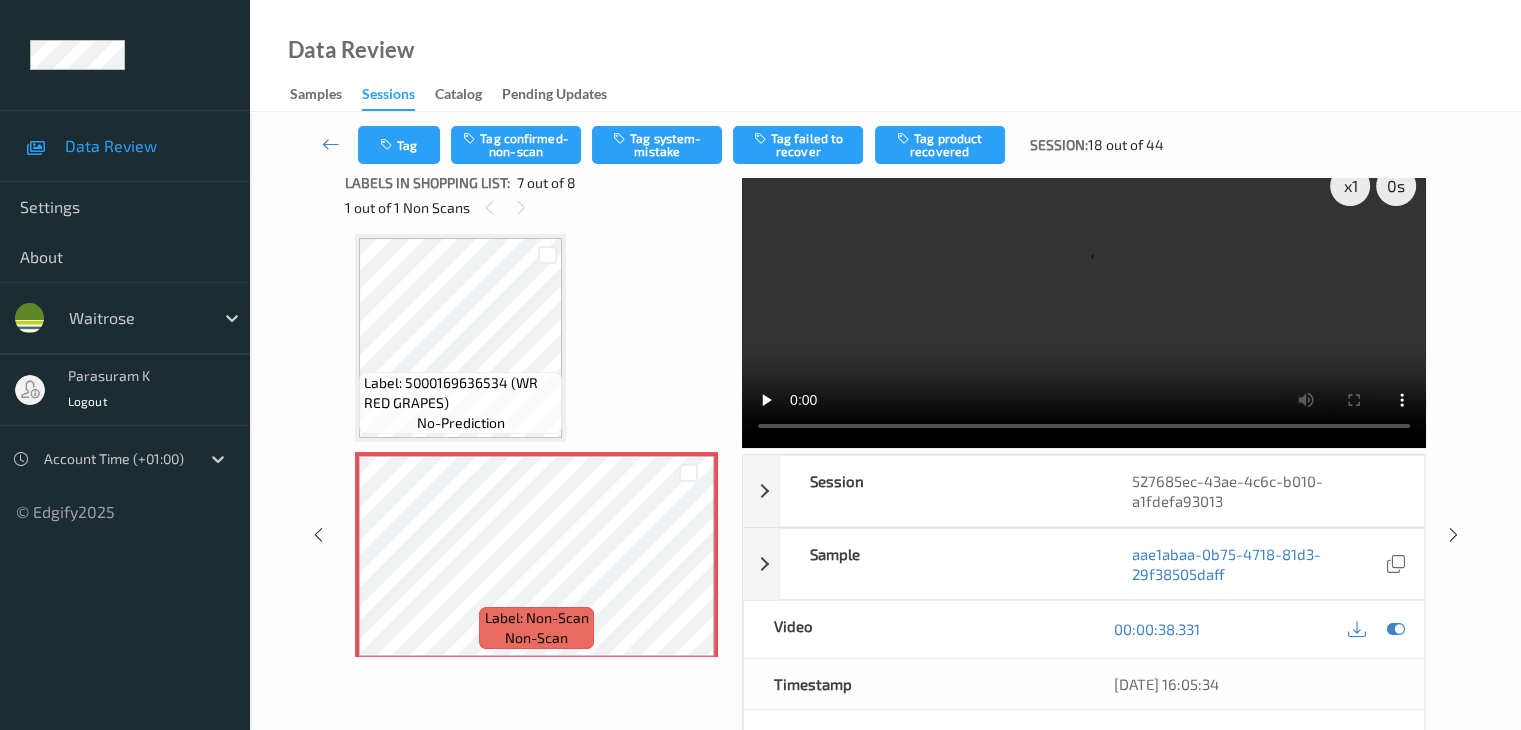 scroll, scrollTop: 0, scrollLeft: 0, axis: both 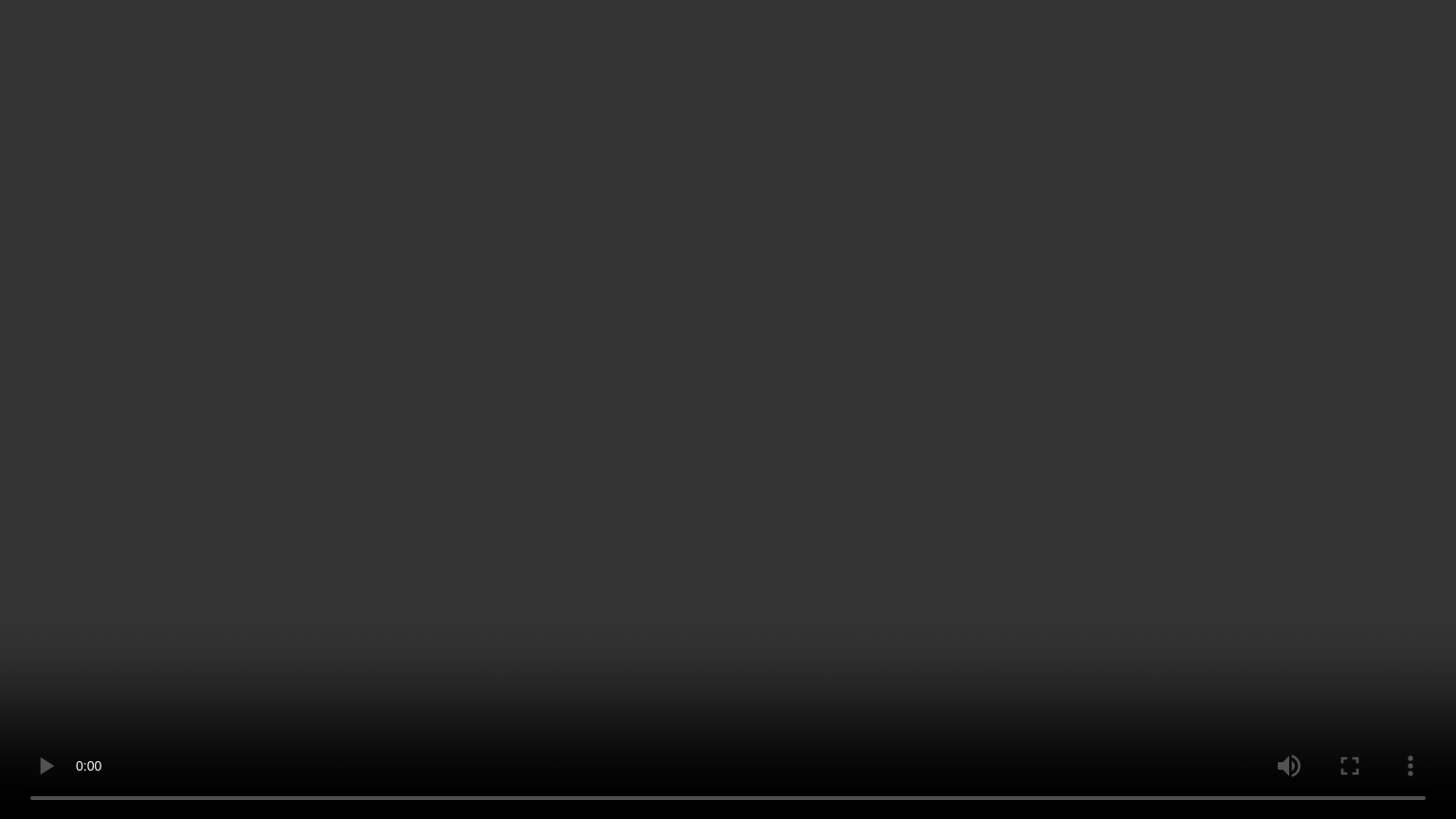 type 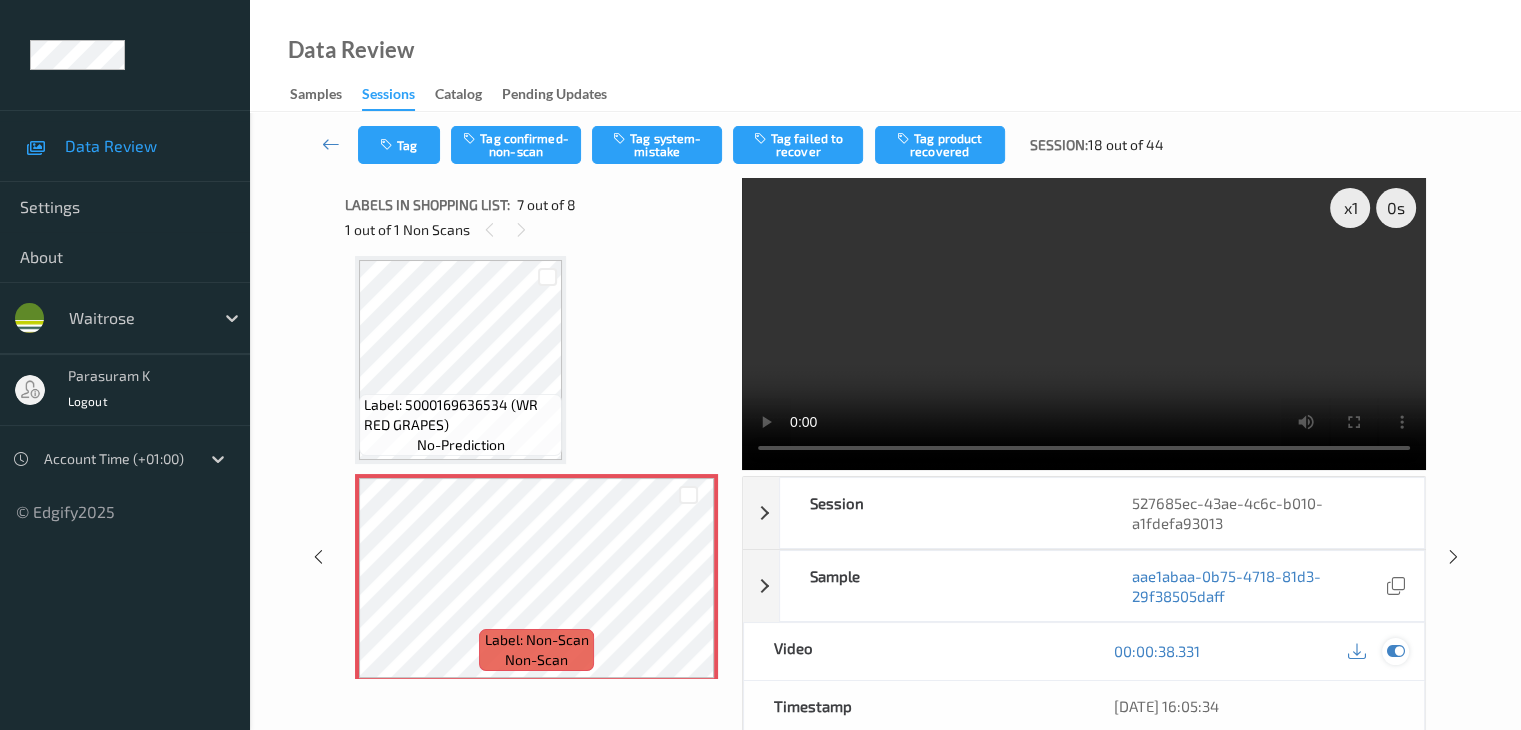 click at bounding box center [1395, 651] 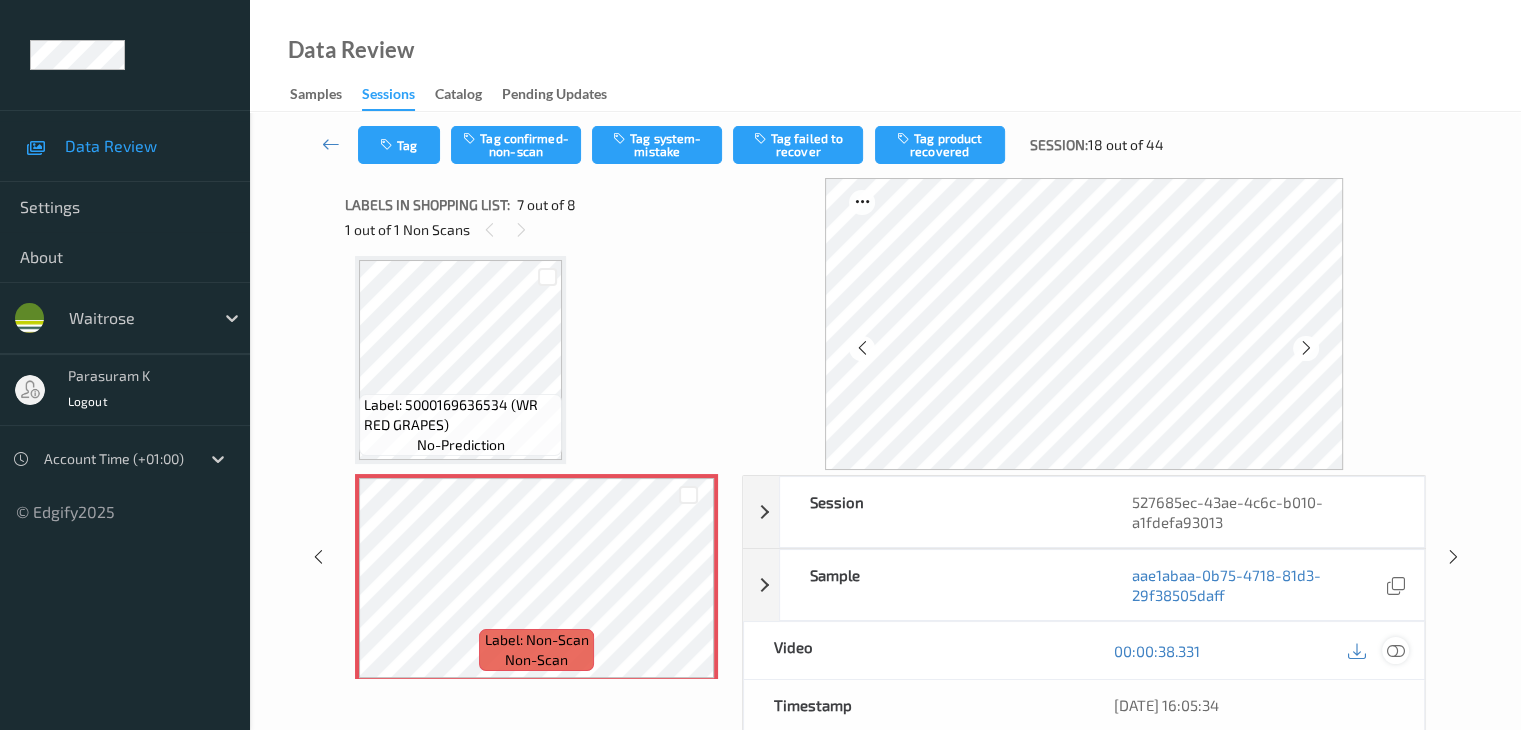 click at bounding box center [1395, 651] 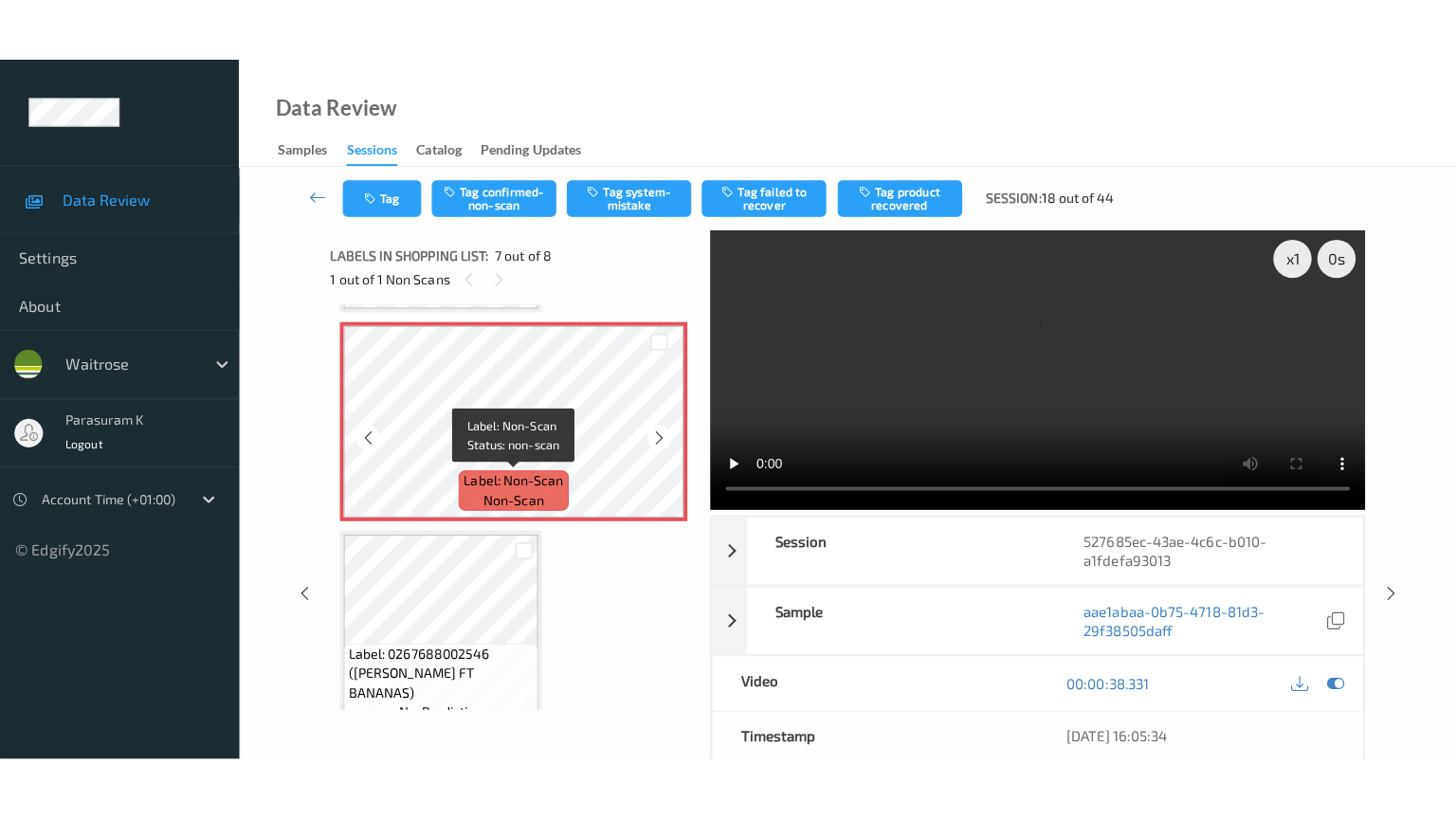 scroll, scrollTop: 1262, scrollLeft: 0, axis: vertical 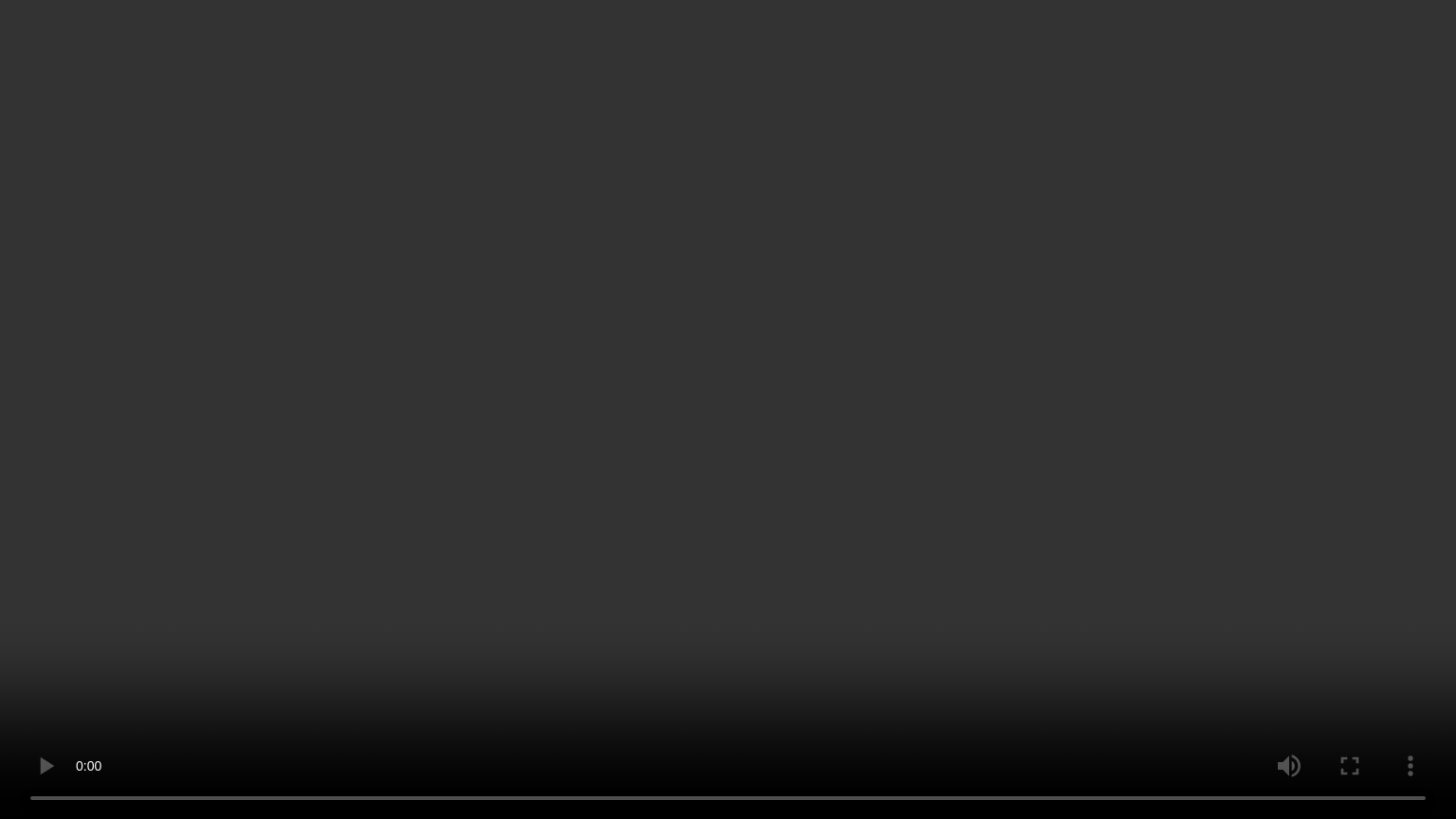 type 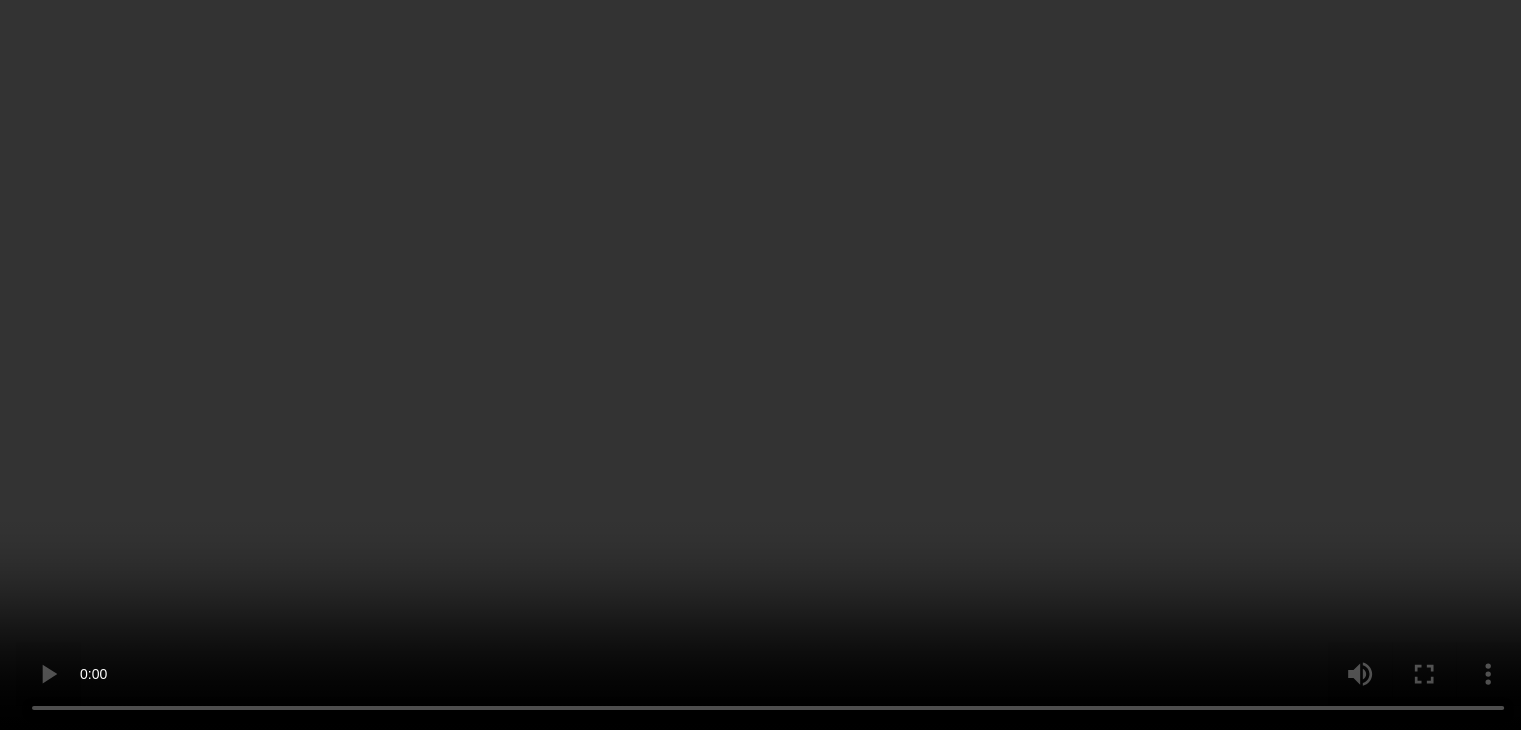 scroll, scrollTop: 1331, scrollLeft: 0, axis: vertical 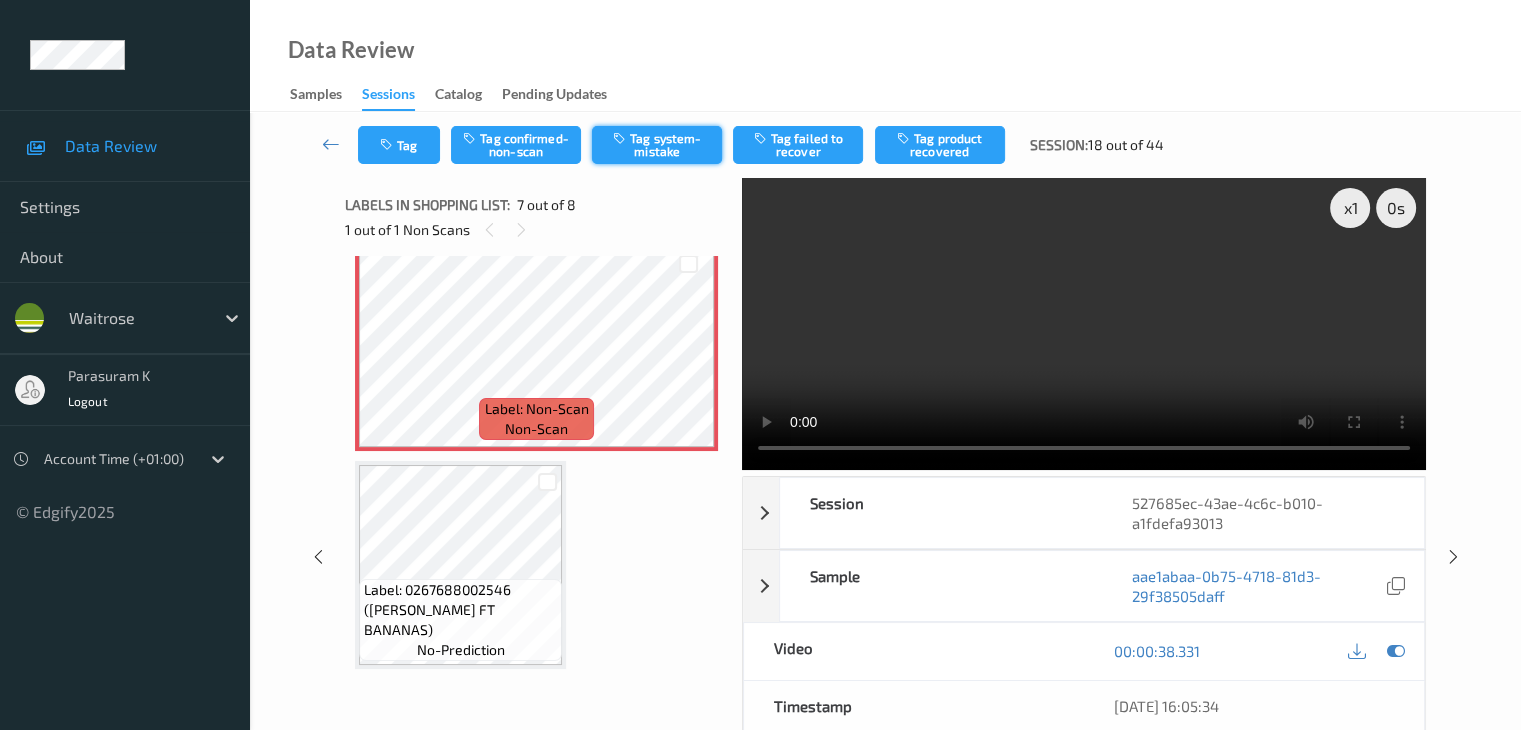 click on "Tag   system-mistake" at bounding box center (657, 145) 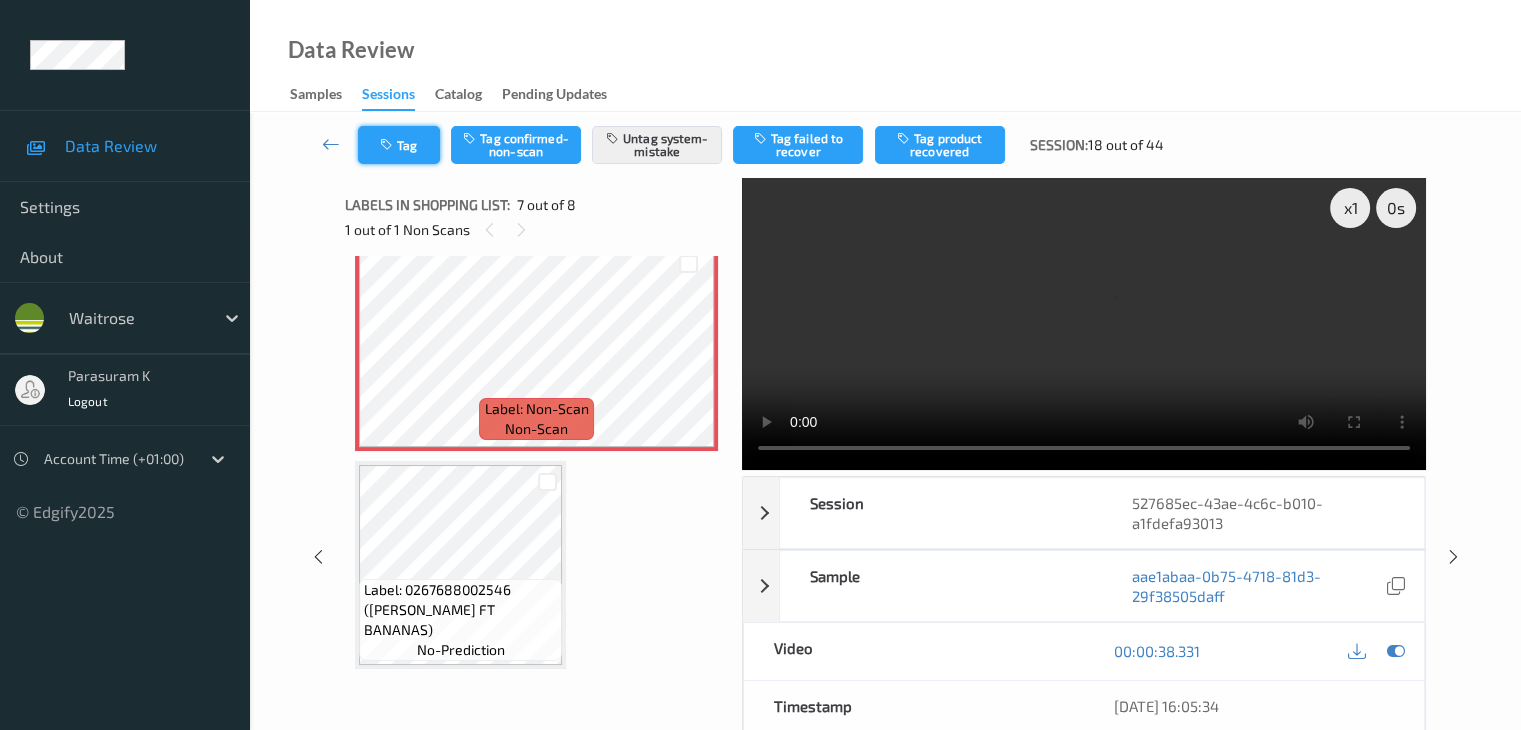 click on "Tag" at bounding box center [399, 145] 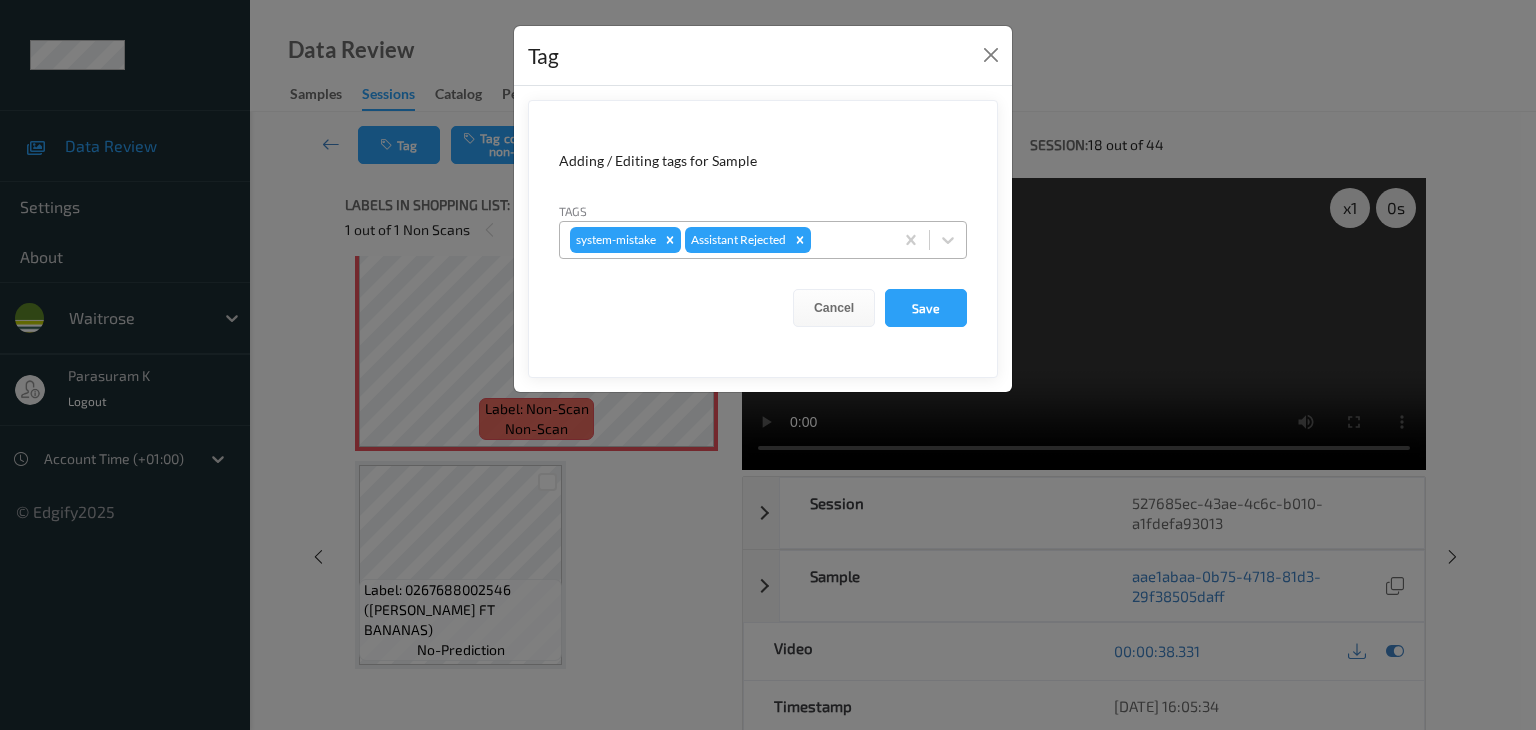 click at bounding box center [849, 240] 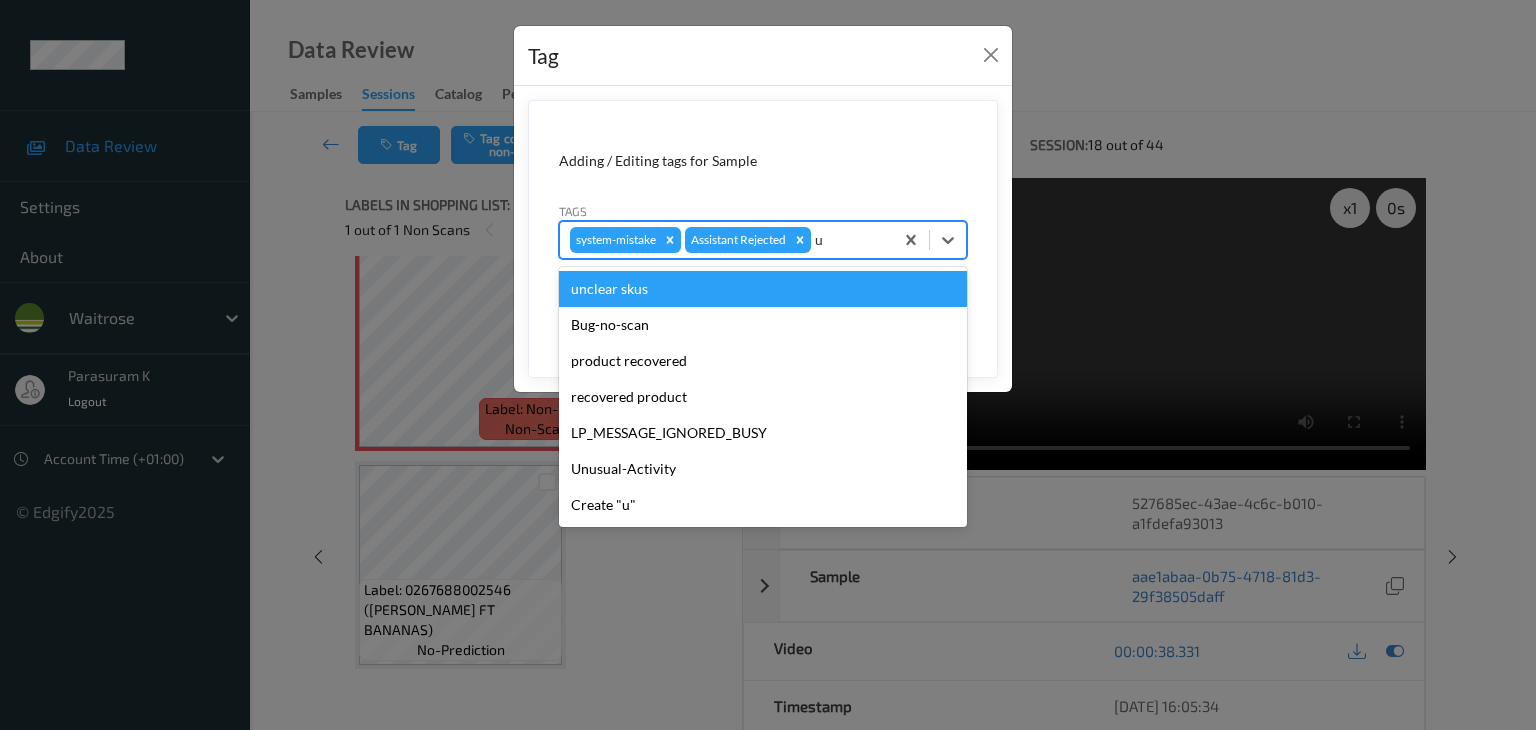 type on "un" 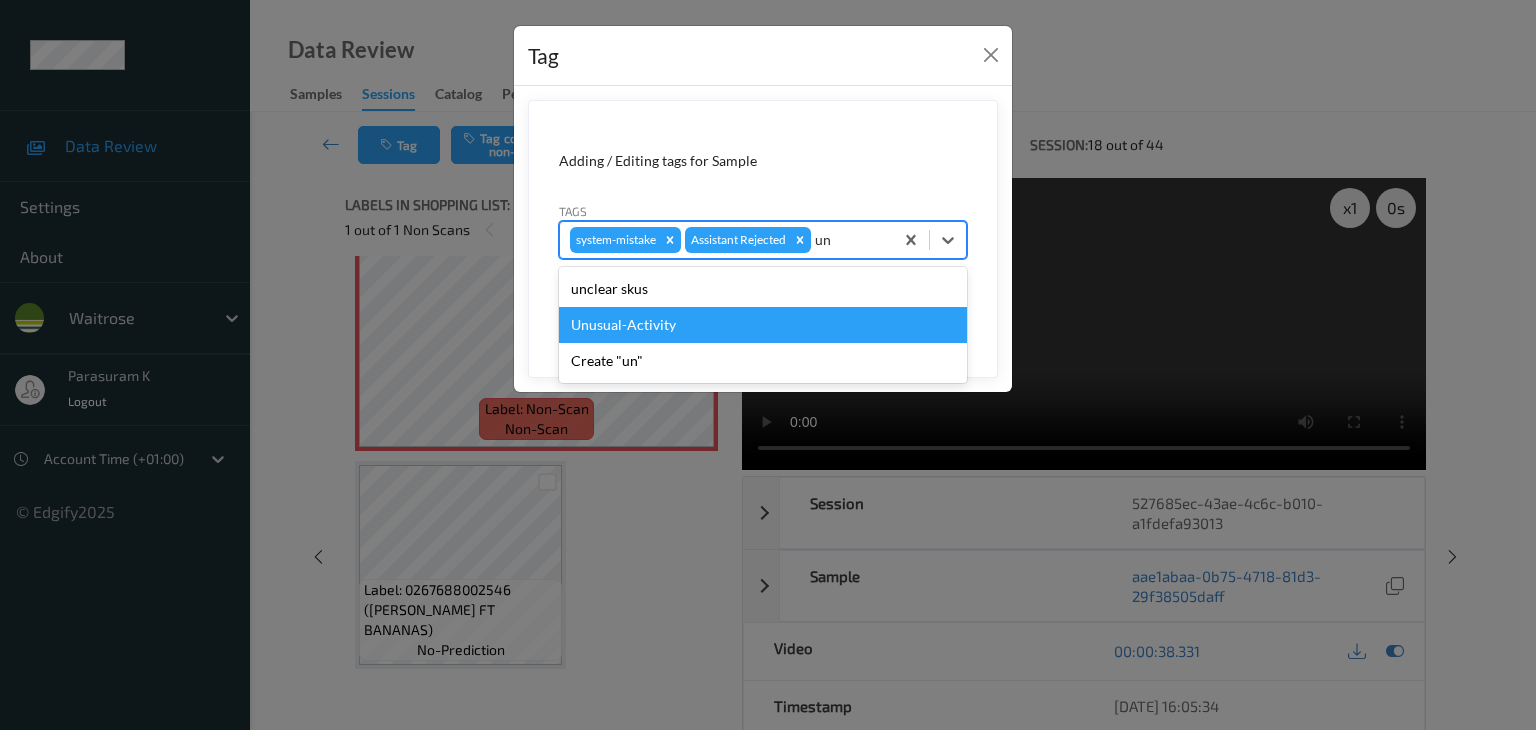 click on "Unusual-Activity" at bounding box center [763, 325] 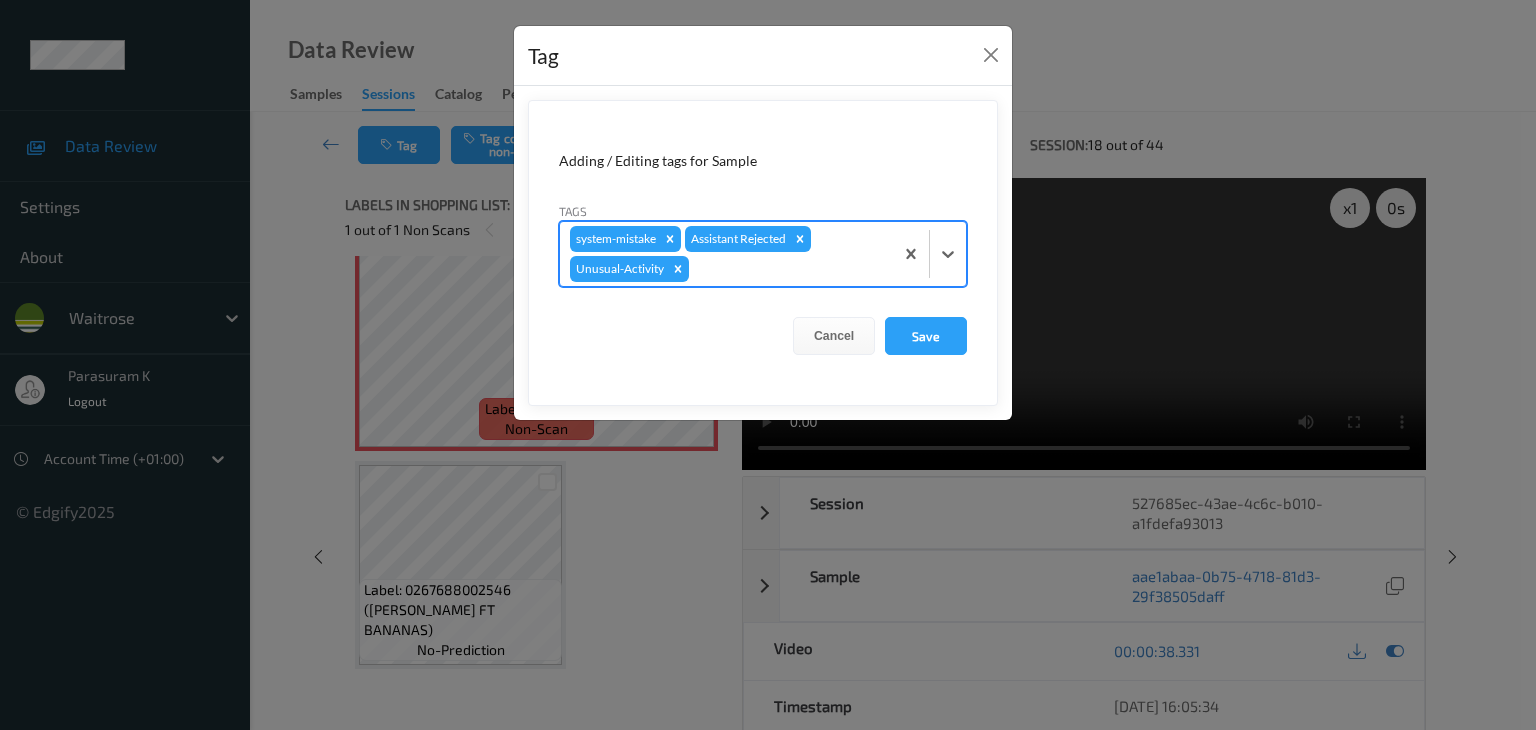 click at bounding box center (788, 269) 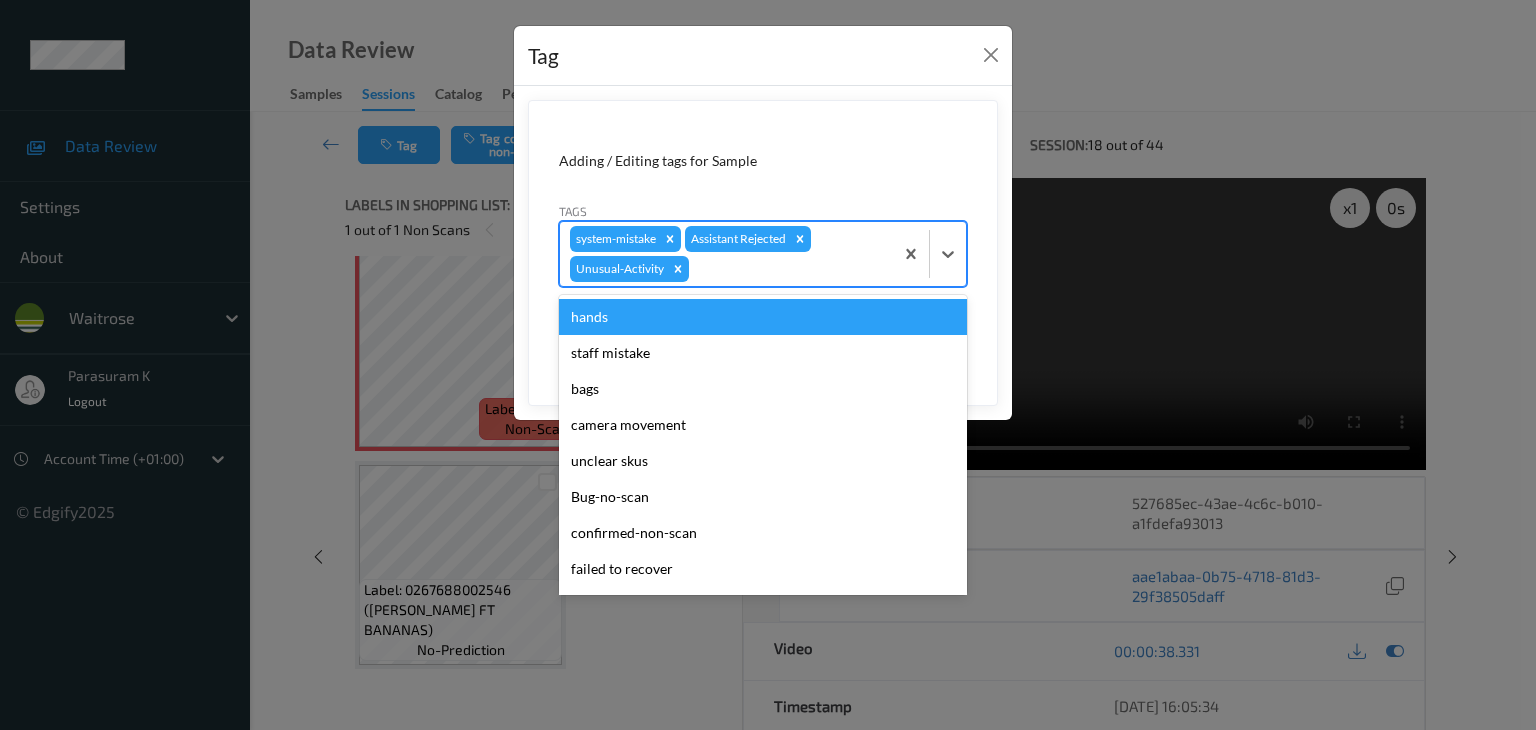 click at bounding box center [788, 269] 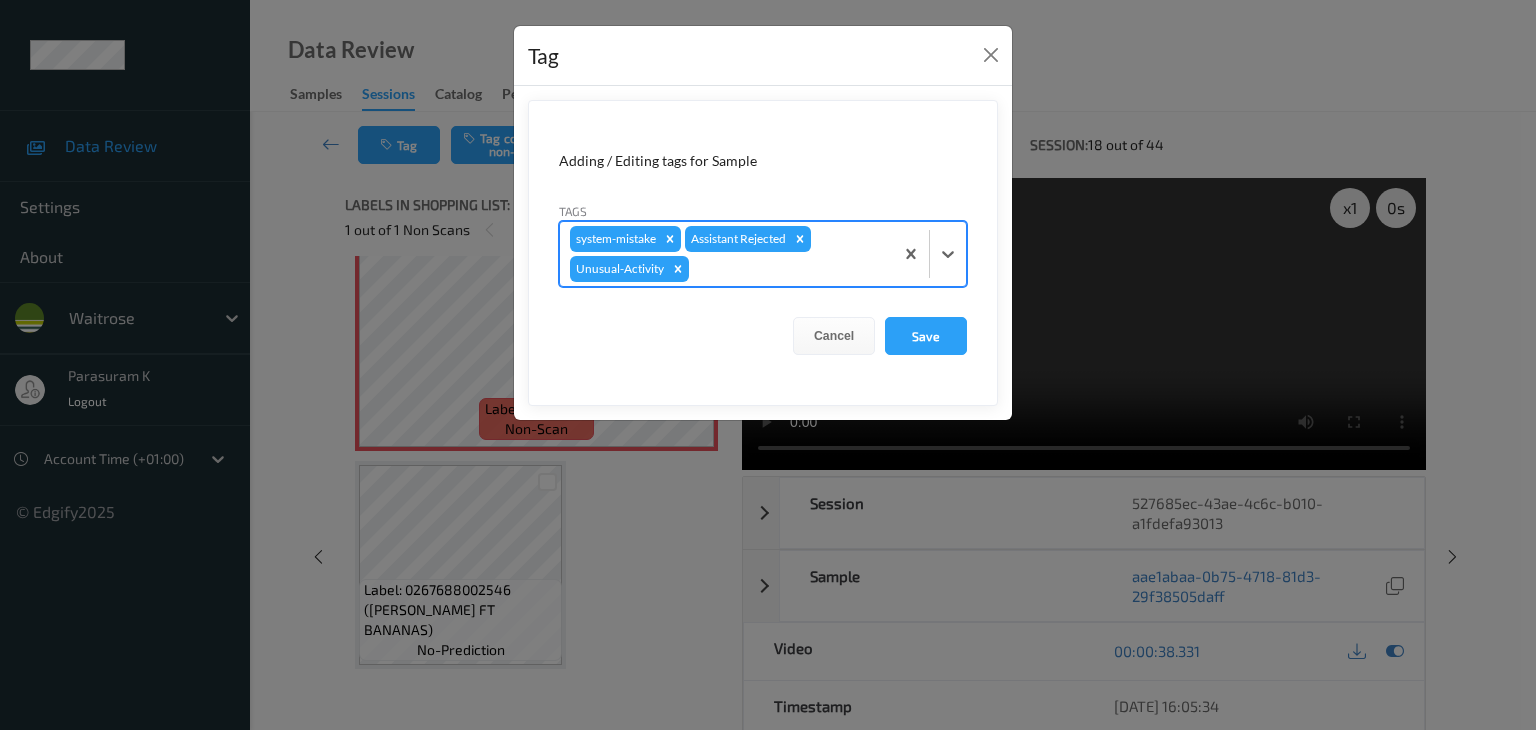 type on "p" 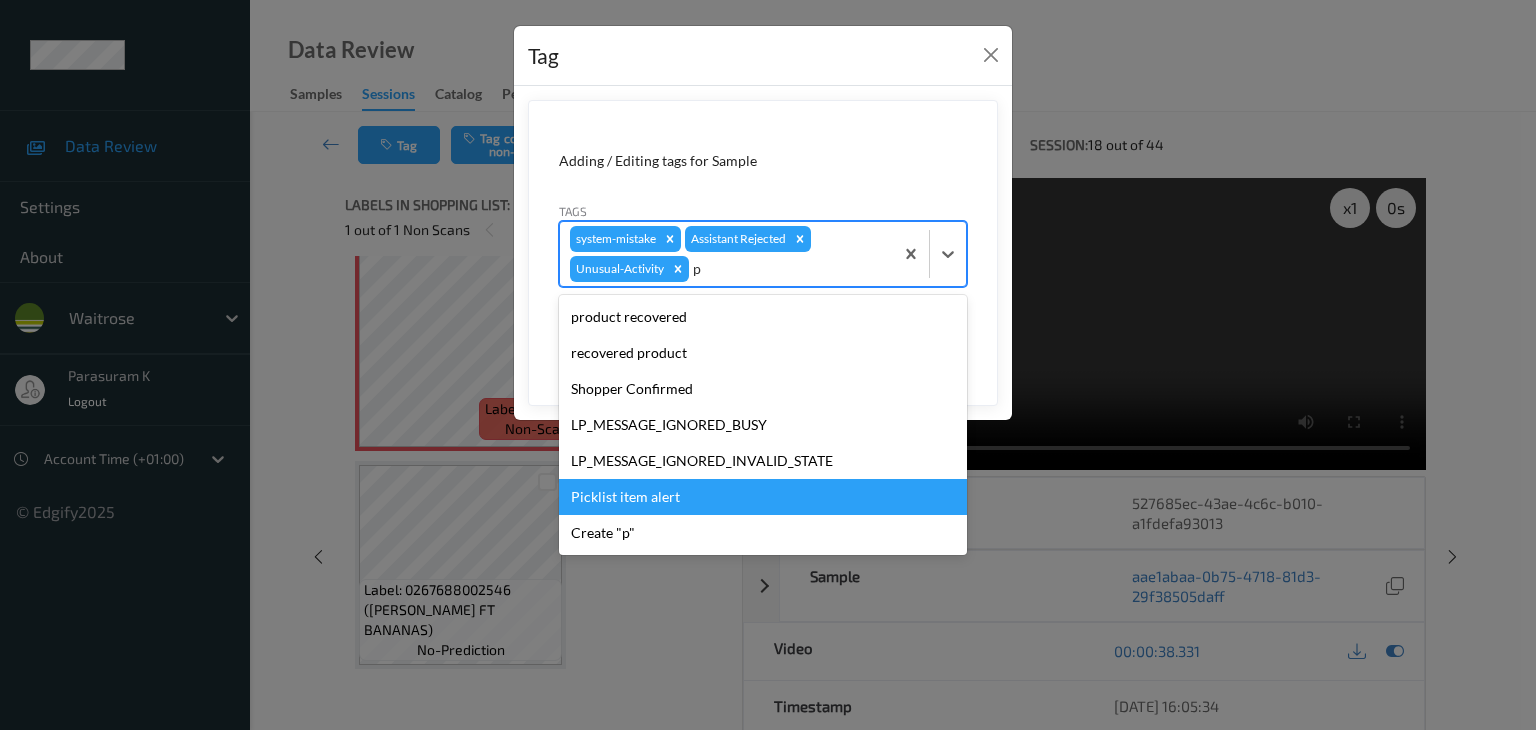 click on "Picklist item alert" at bounding box center (763, 497) 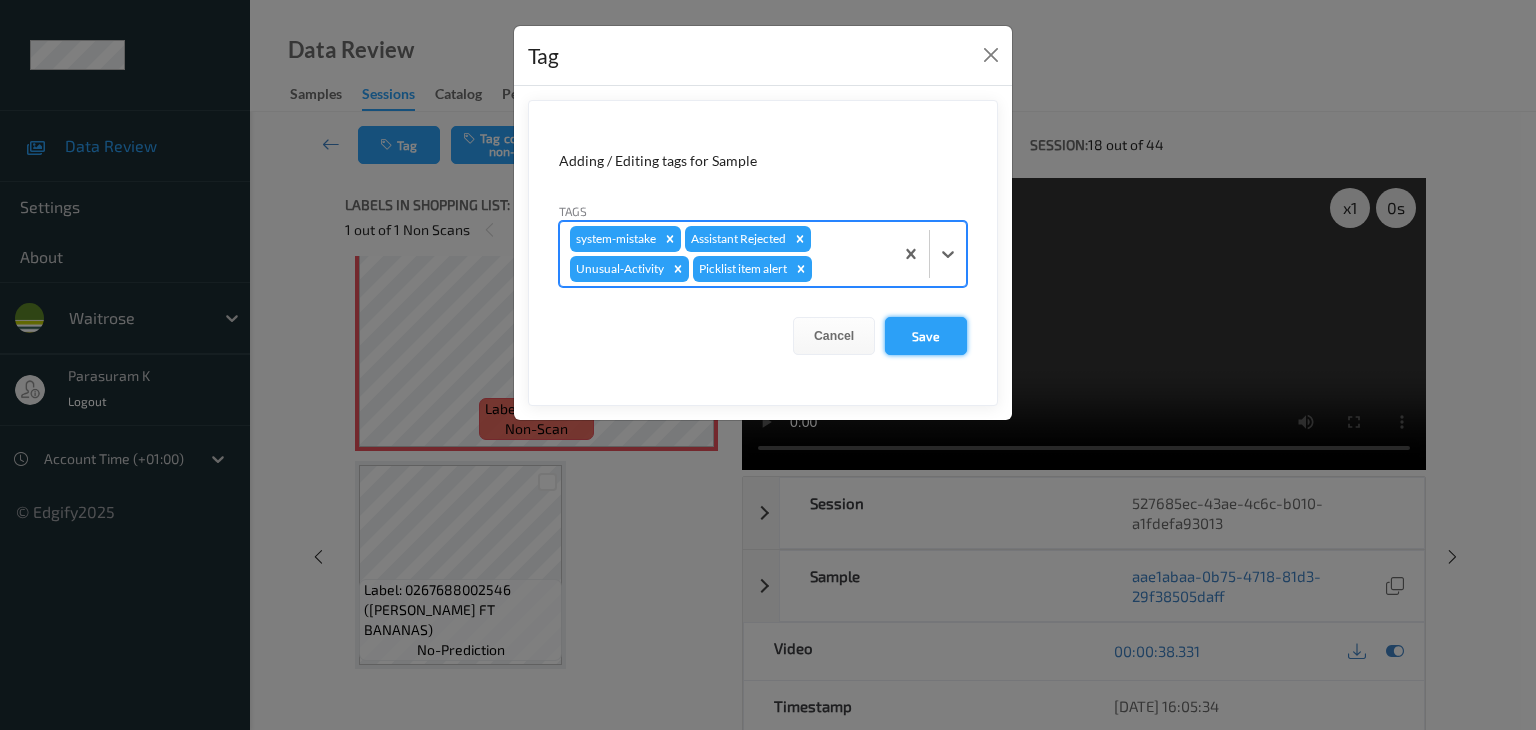 click on "Save" at bounding box center (926, 336) 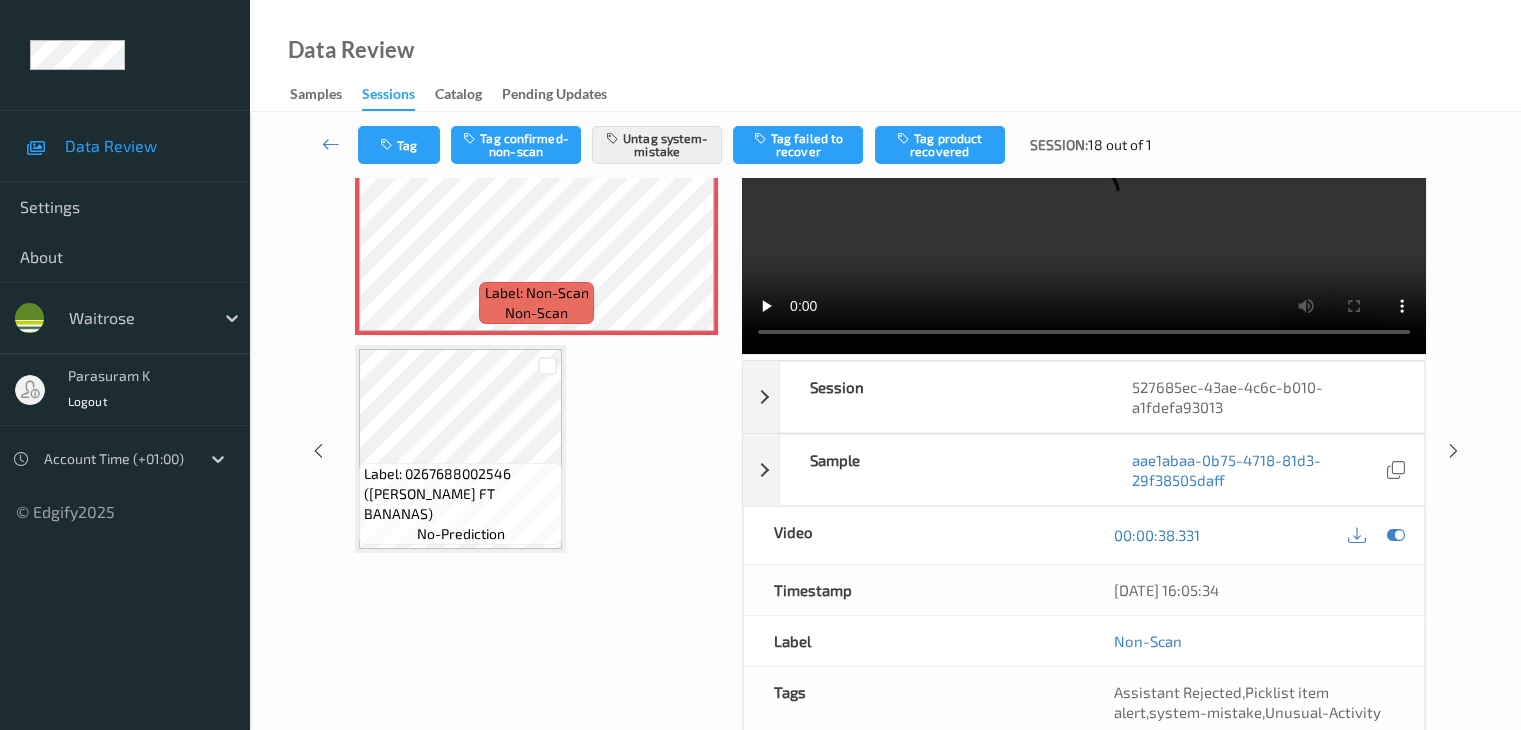 scroll, scrollTop: 264, scrollLeft: 0, axis: vertical 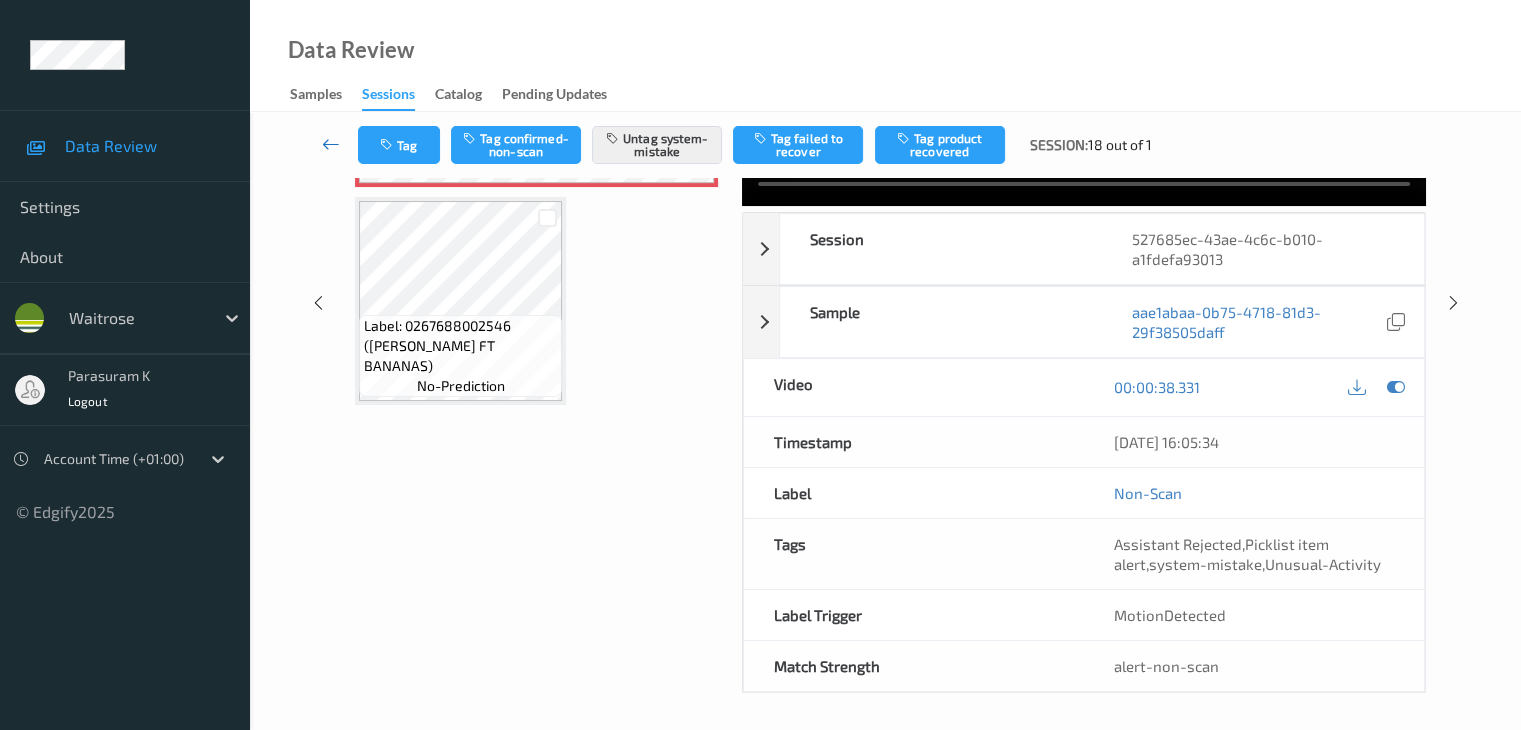 click at bounding box center [331, 144] 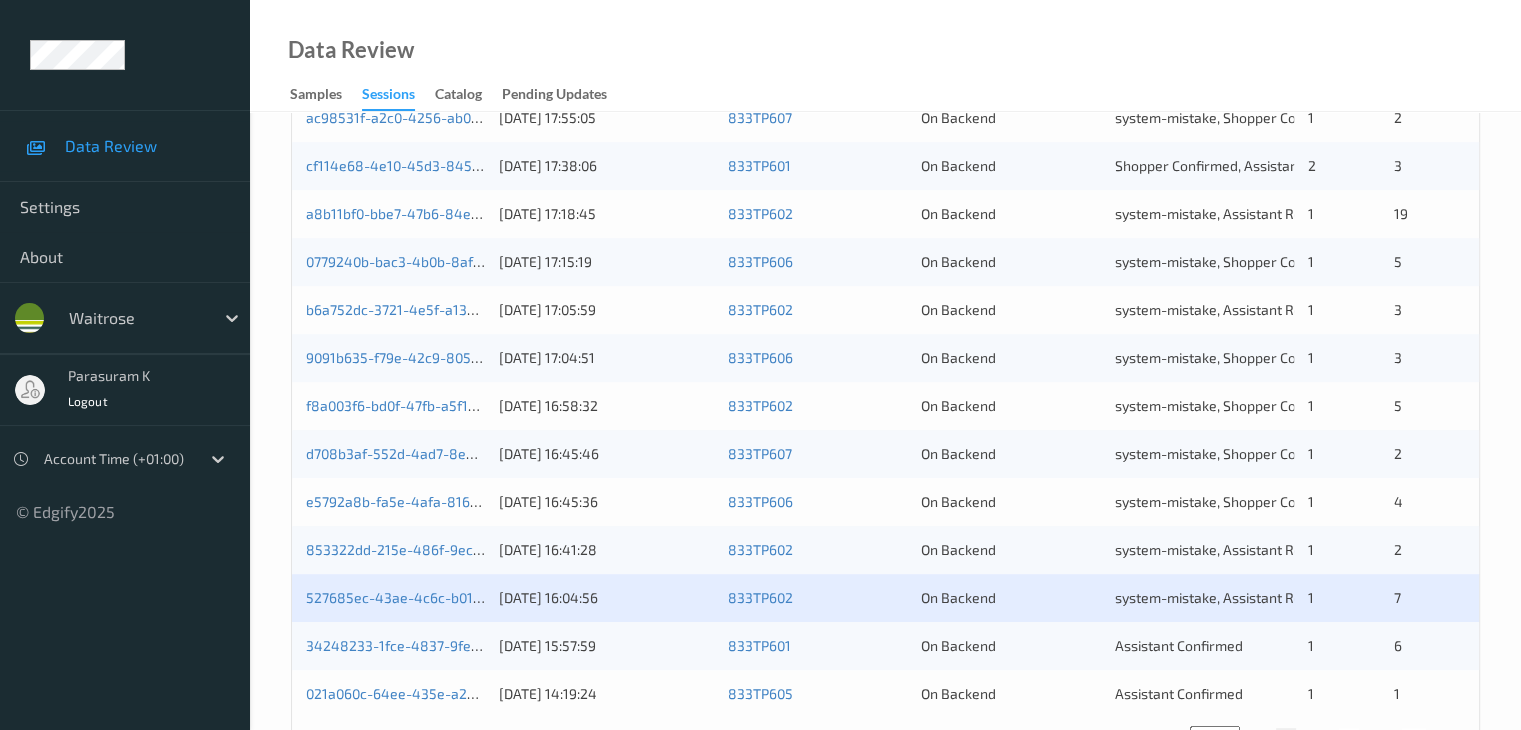 scroll, scrollTop: 932, scrollLeft: 0, axis: vertical 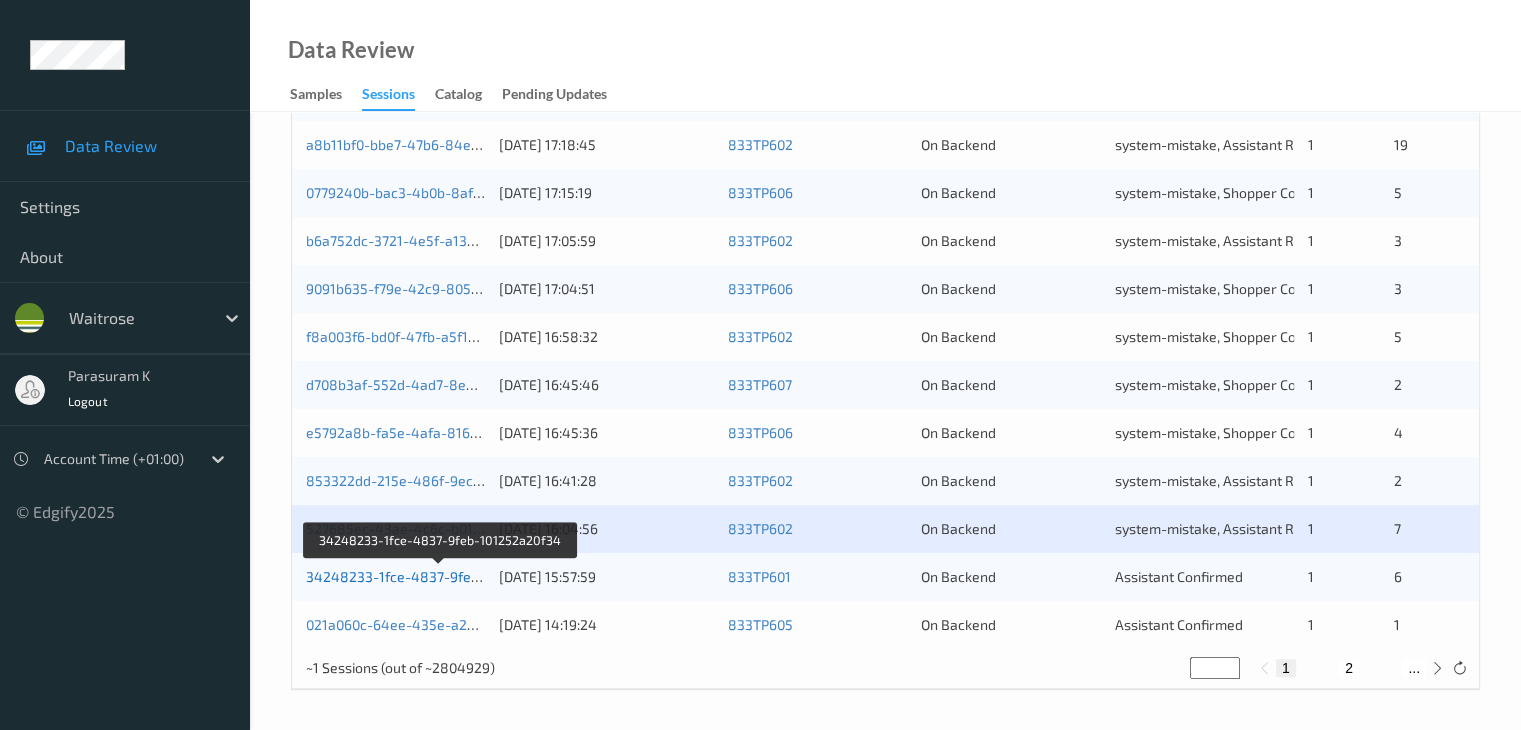 click on "34248233-1fce-4837-9feb-101252a20f34" at bounding box center (440, 576) 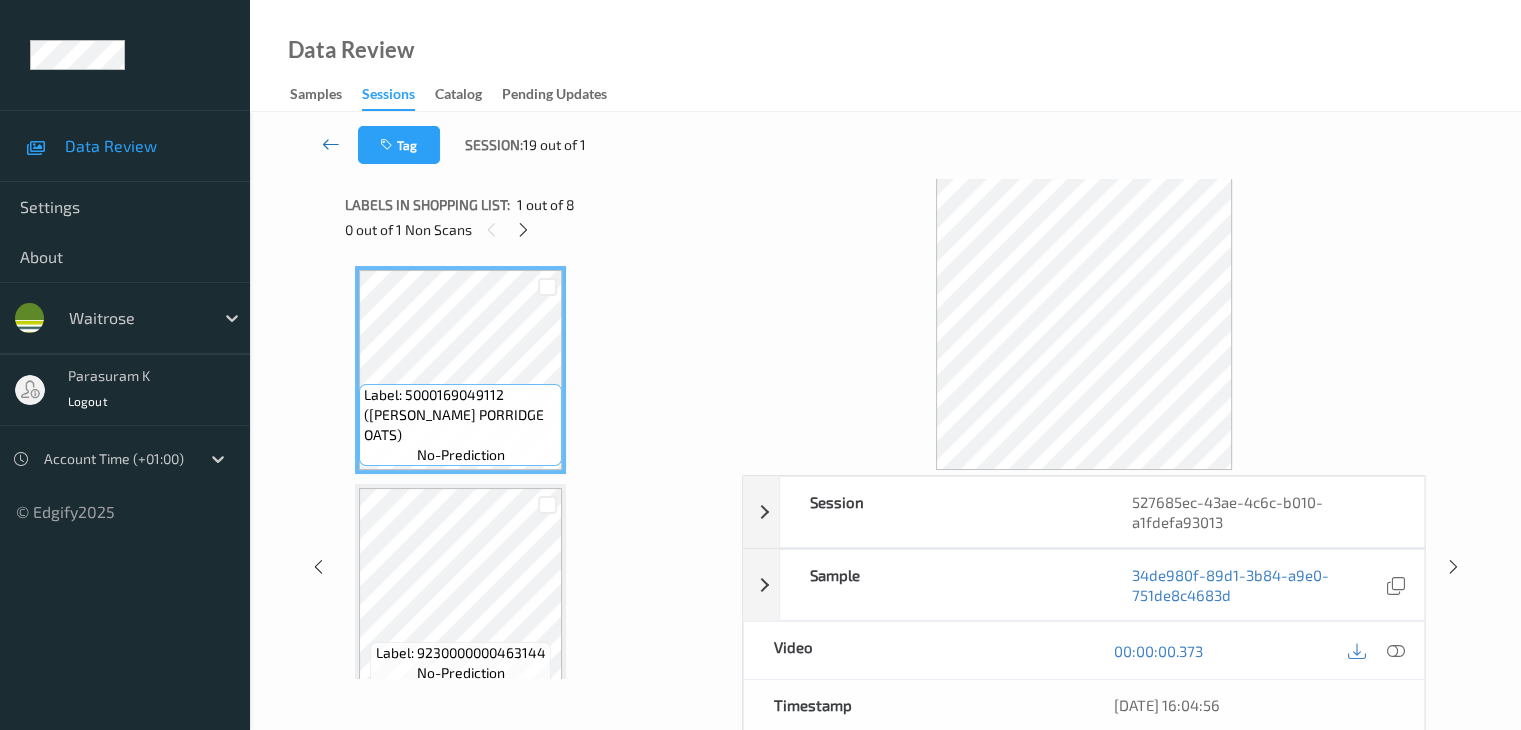 click at bounding box center [331, 144] 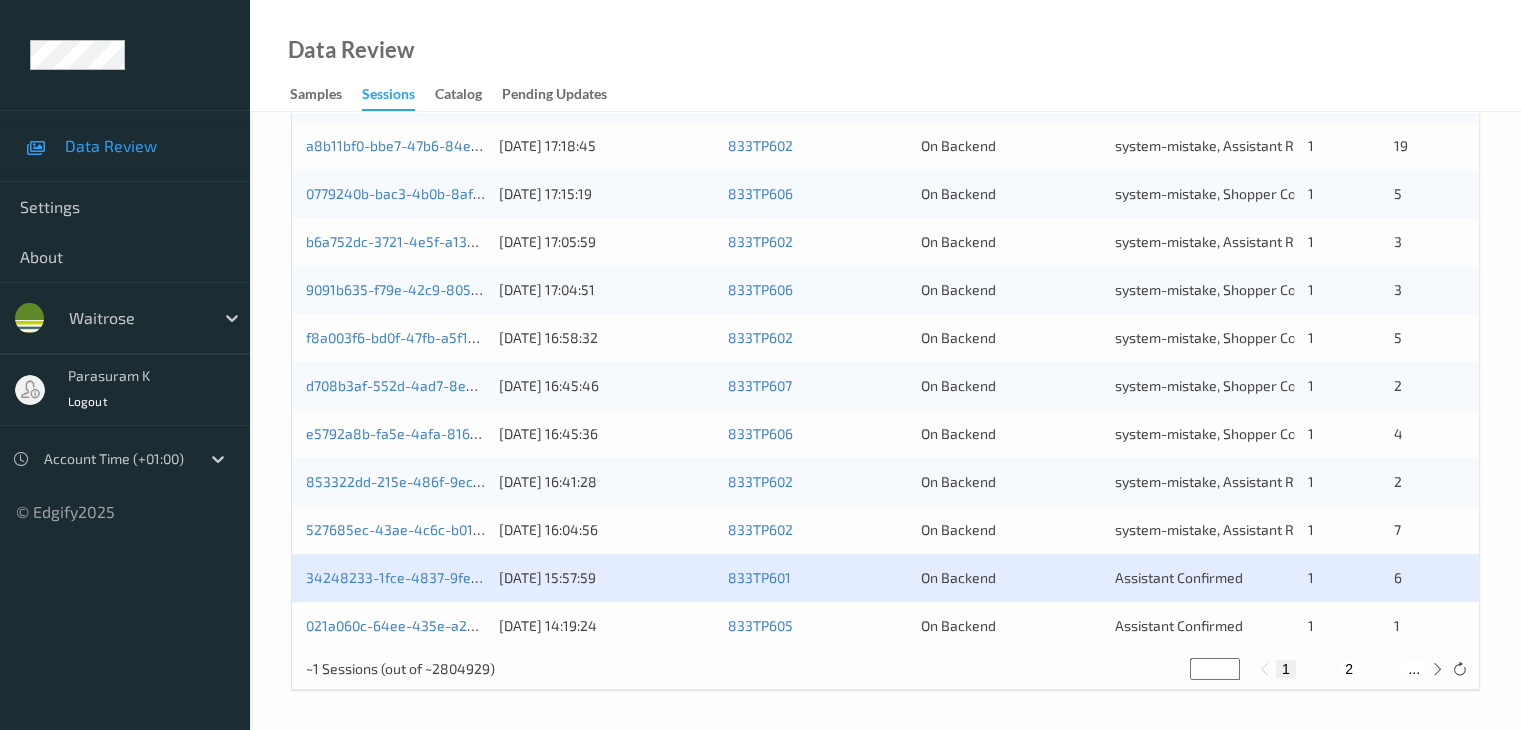 scroll, scrollTop: 932, scrollLeft: 0, axis: vertical 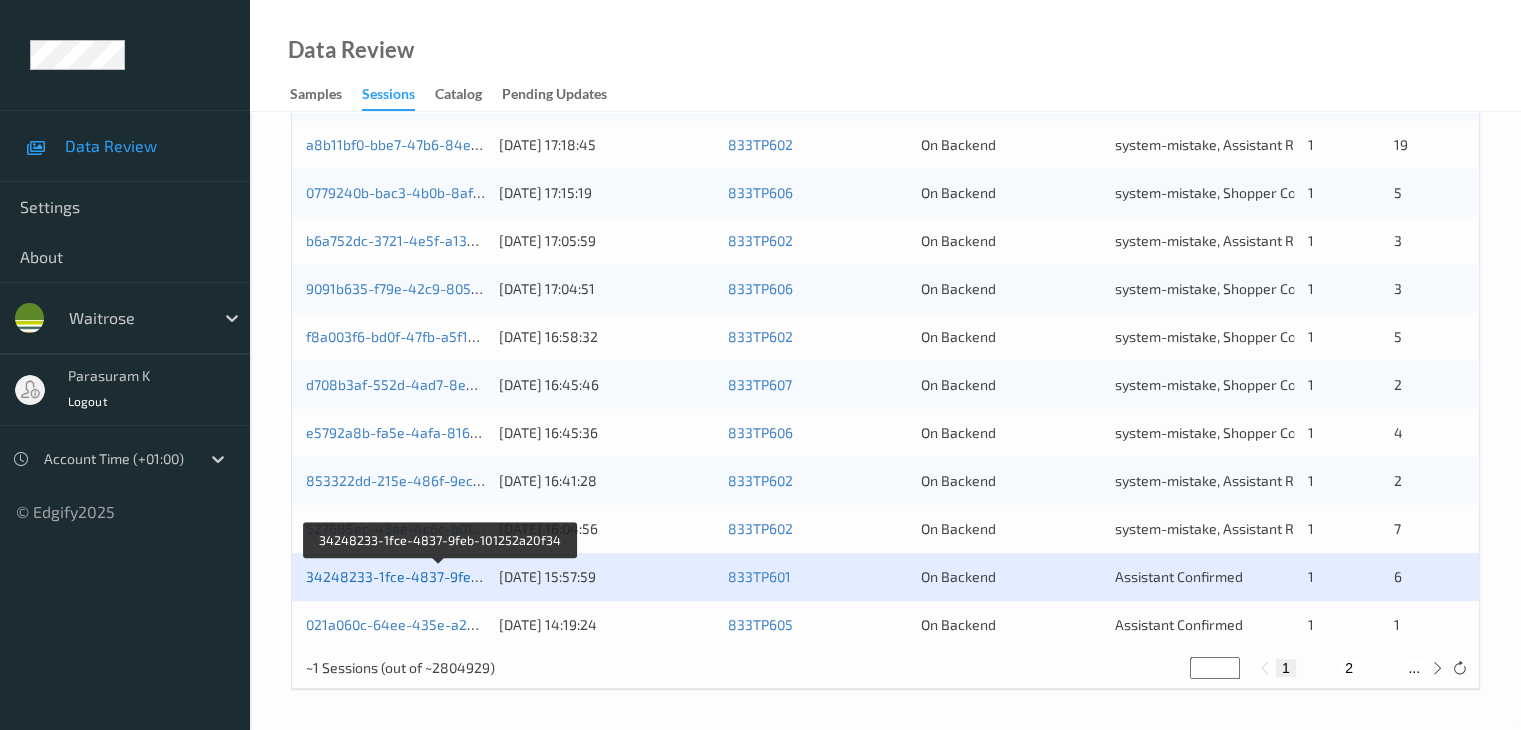 click on "34248233-1fce-4837-9feb-101252a20f34" at bounding box center [440, 576] 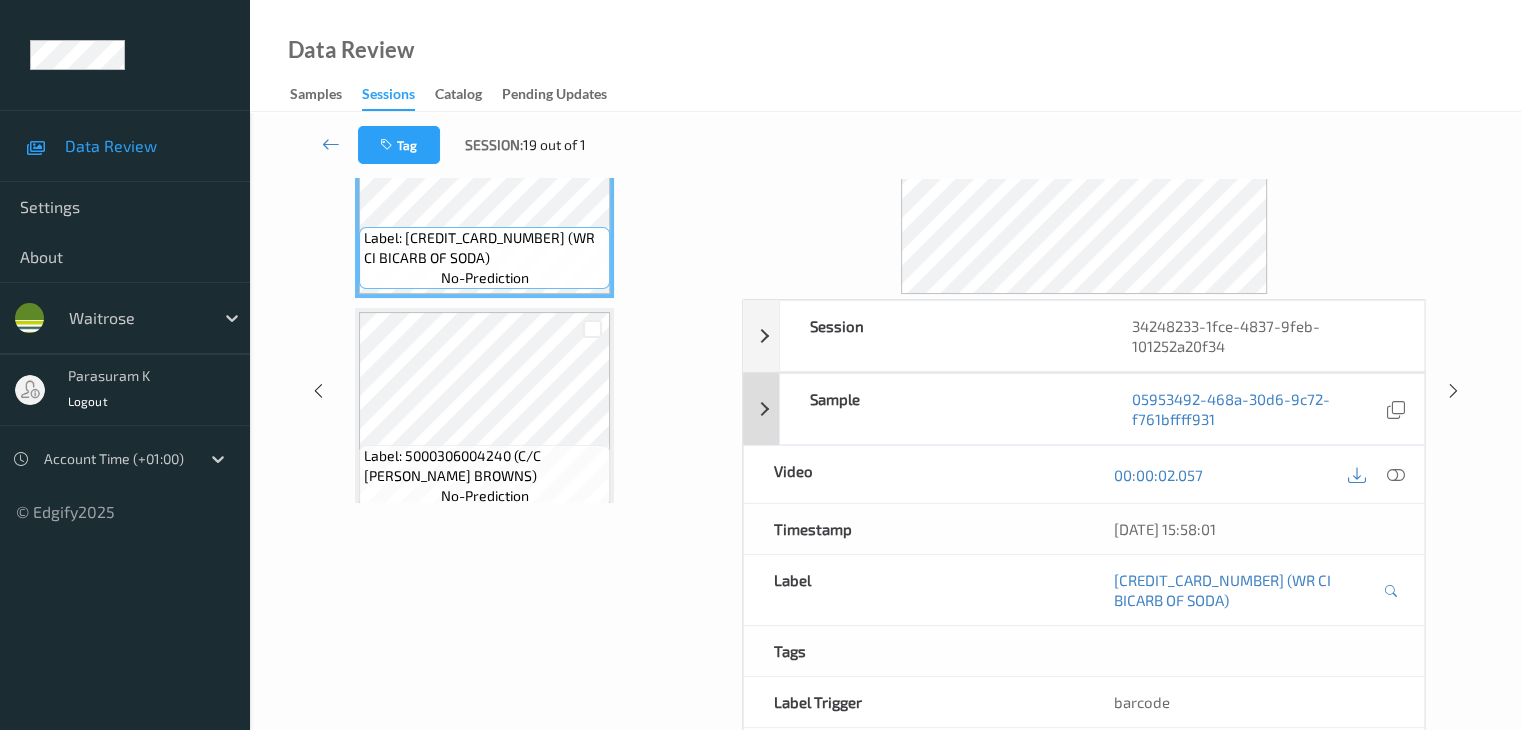 scroll, scrollTop: 0, scrollLeft: 0, axis: both 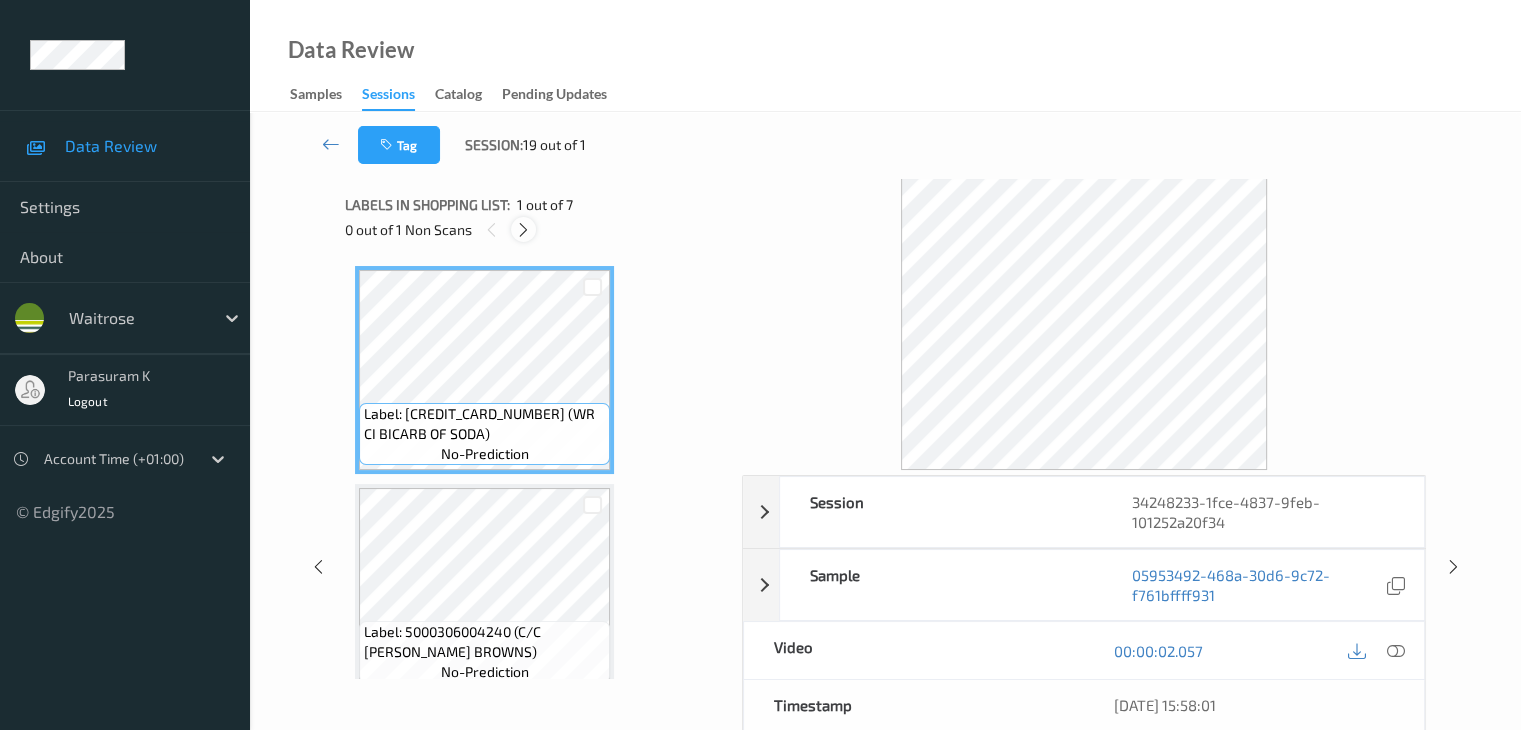 click at bounding box center [523, 230] 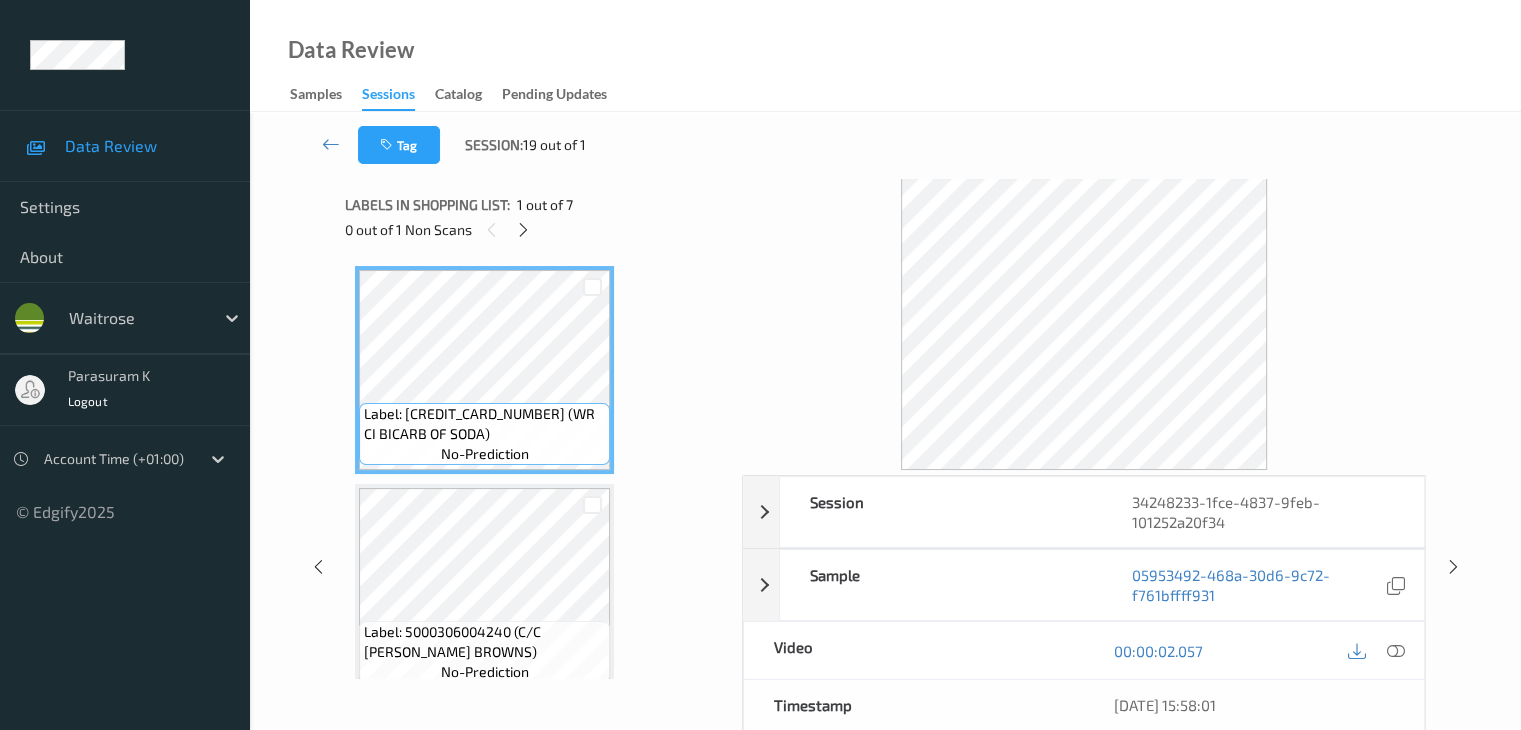 scroll, scrollTop: 882, scrollLeft: 0, axis: vertical 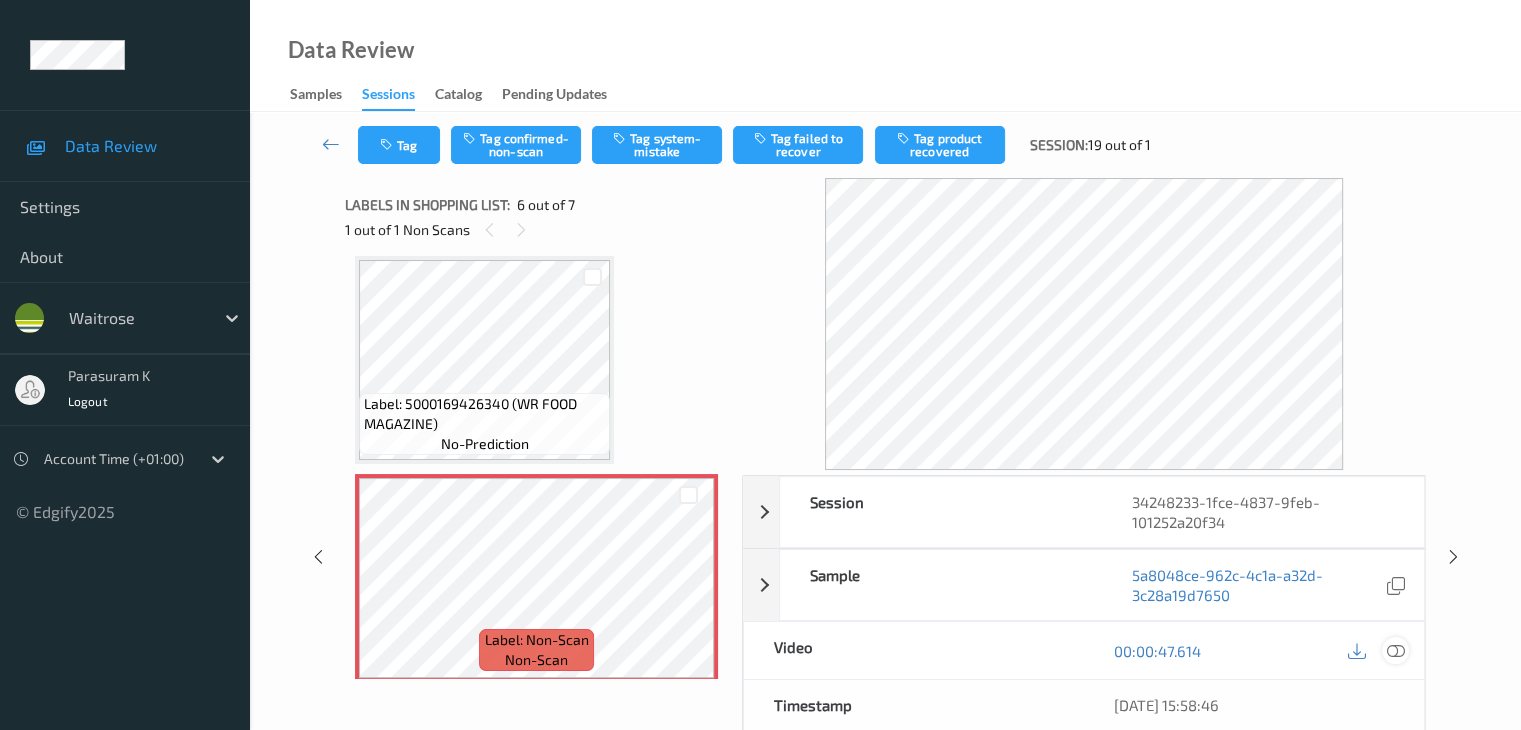 click at bounding box center [1395, 651] 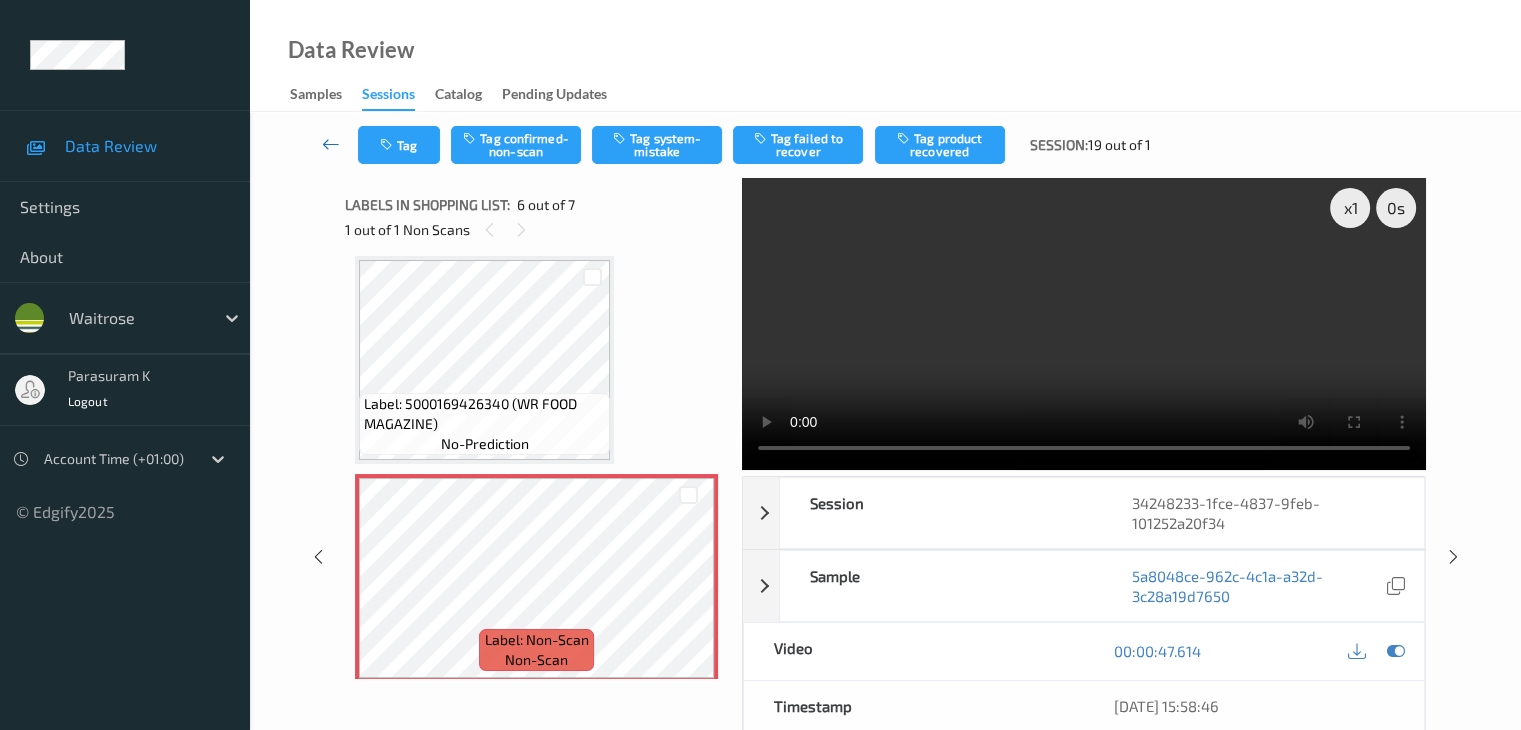 click at bounding box center (331, 144) 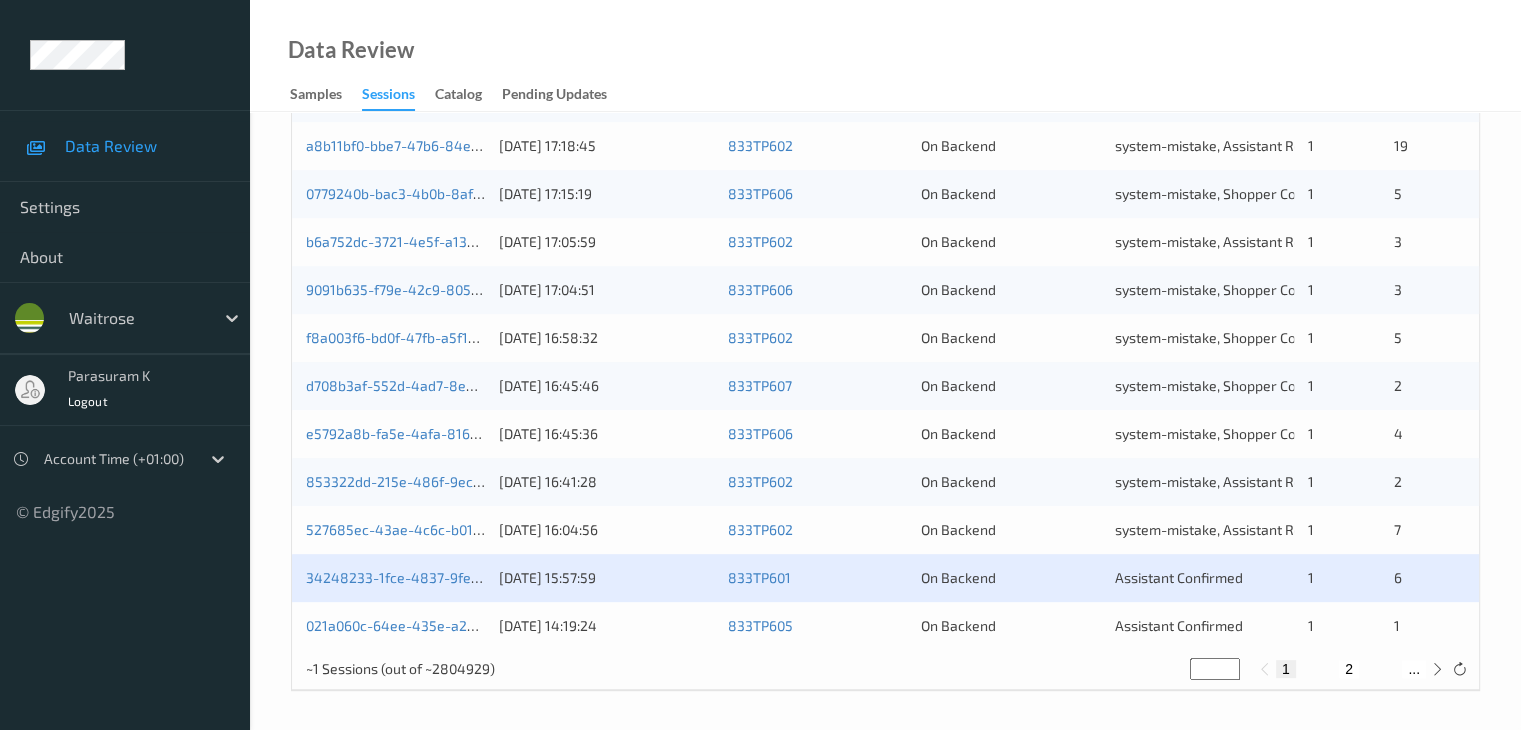 scroll, scrollTop: 932, scrollLeft: 0, axis: vertical 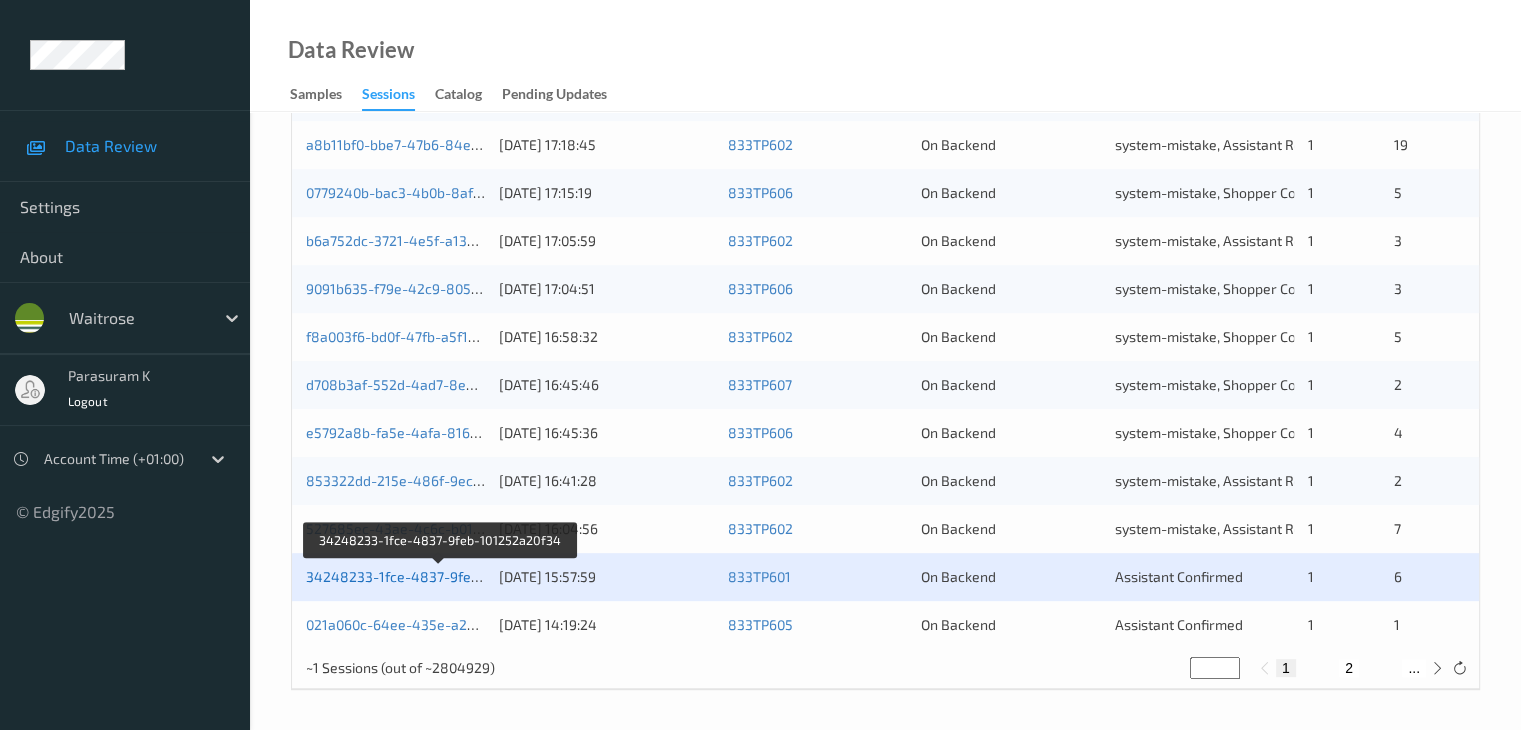 click on "34248233-1fce-4837-9feb-101252a20f34" at bounding box center [440, 576] 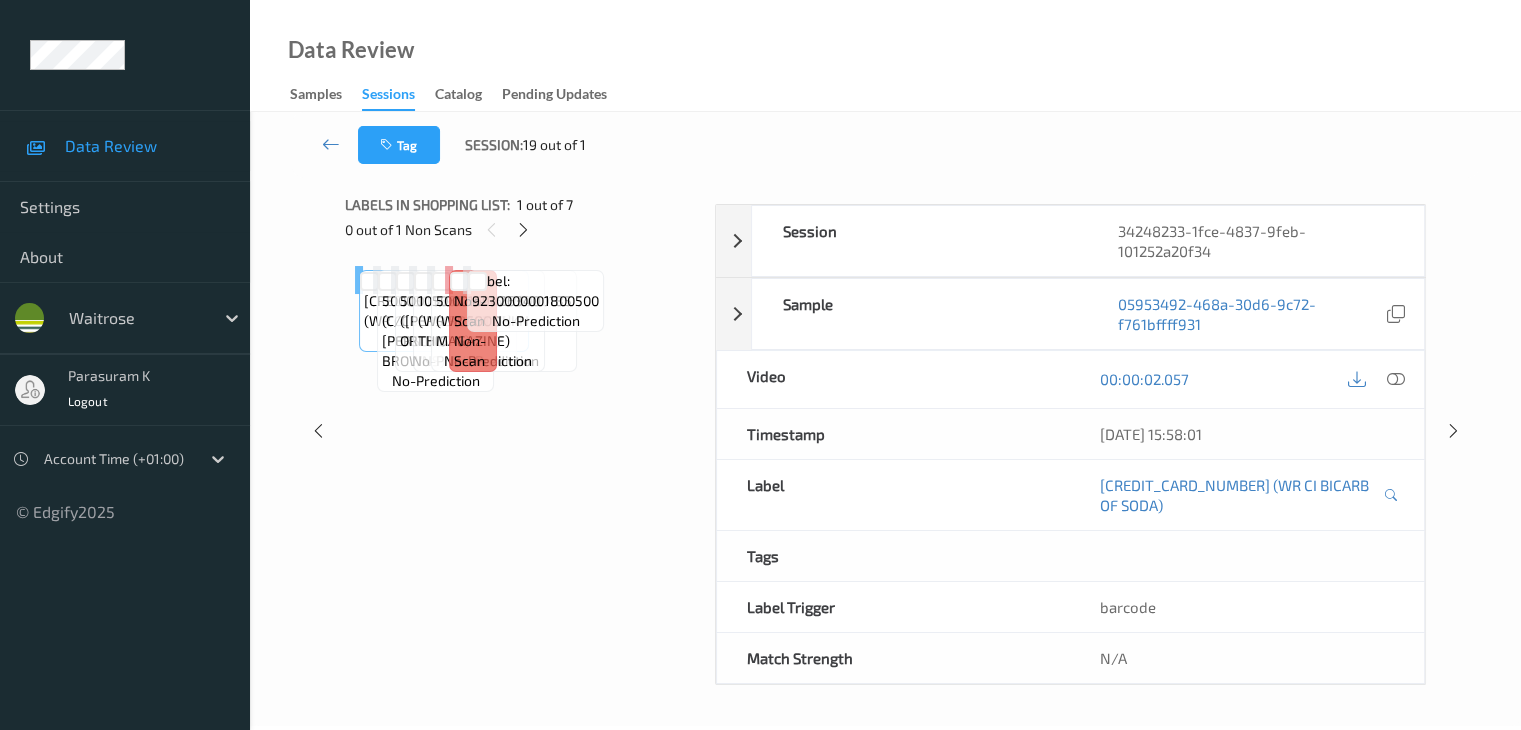 scroll, scrollTop: 0, scrollLeft: 0, axis: both 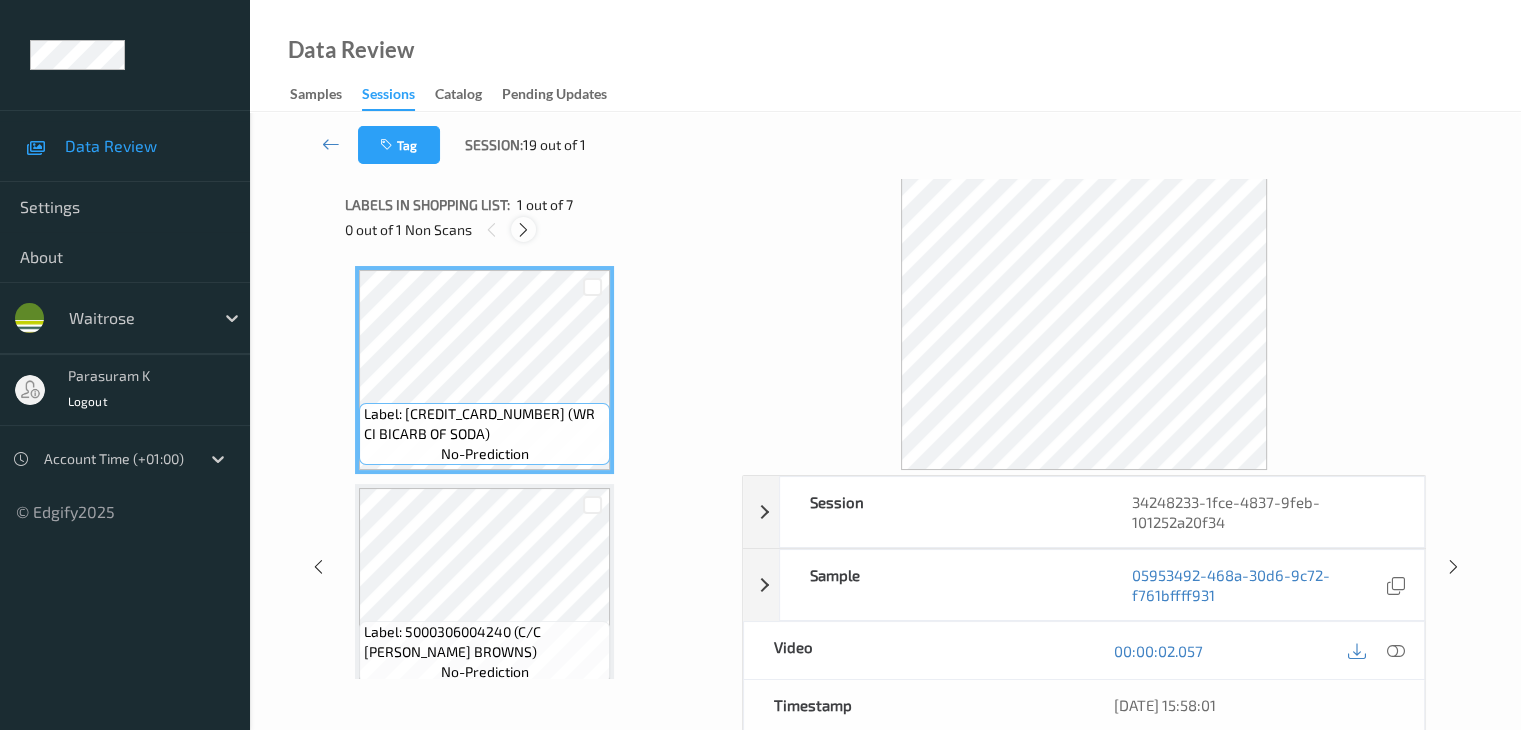 click at bounding box center [523, 230] 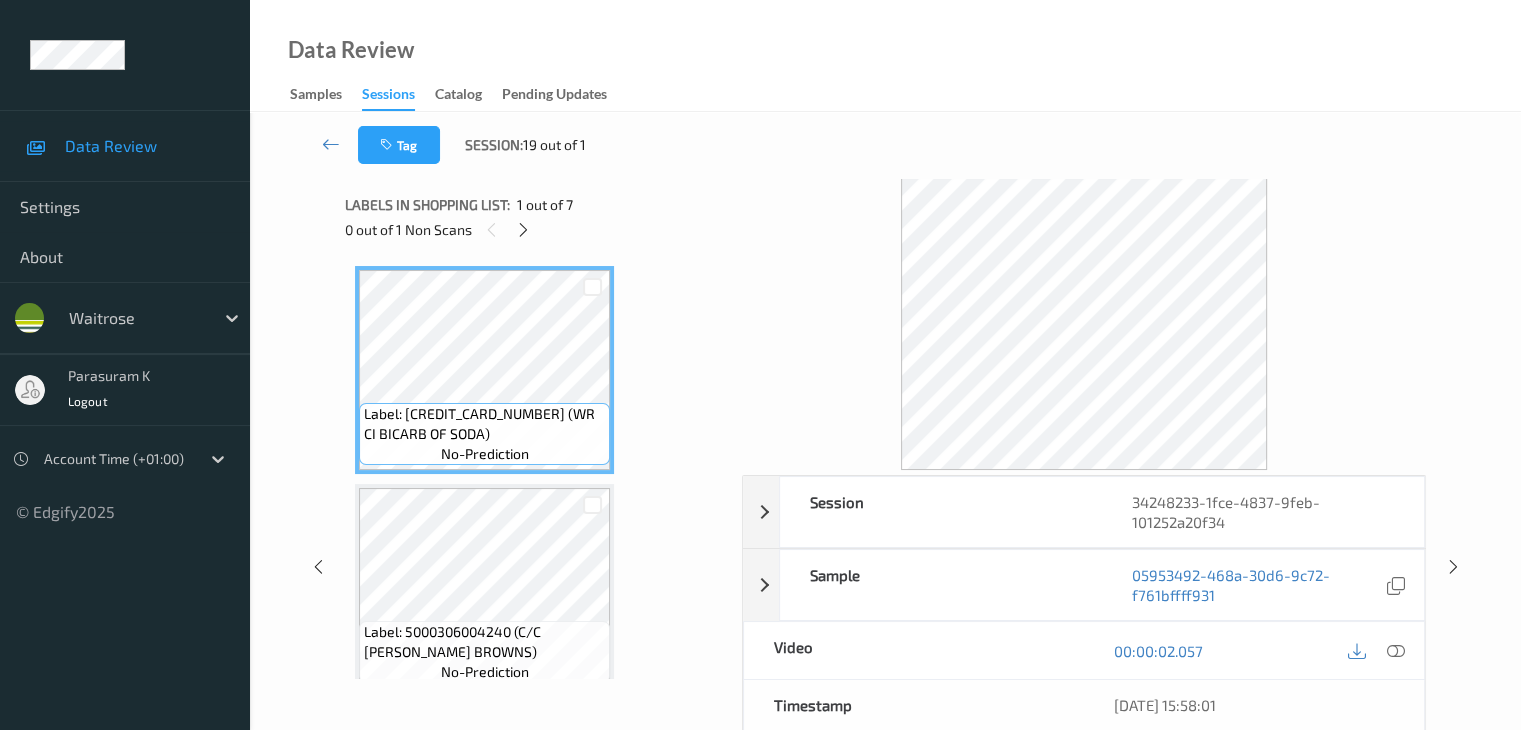 scroll, scrollTop: 882, scrollLeft: 0, axis: vertical 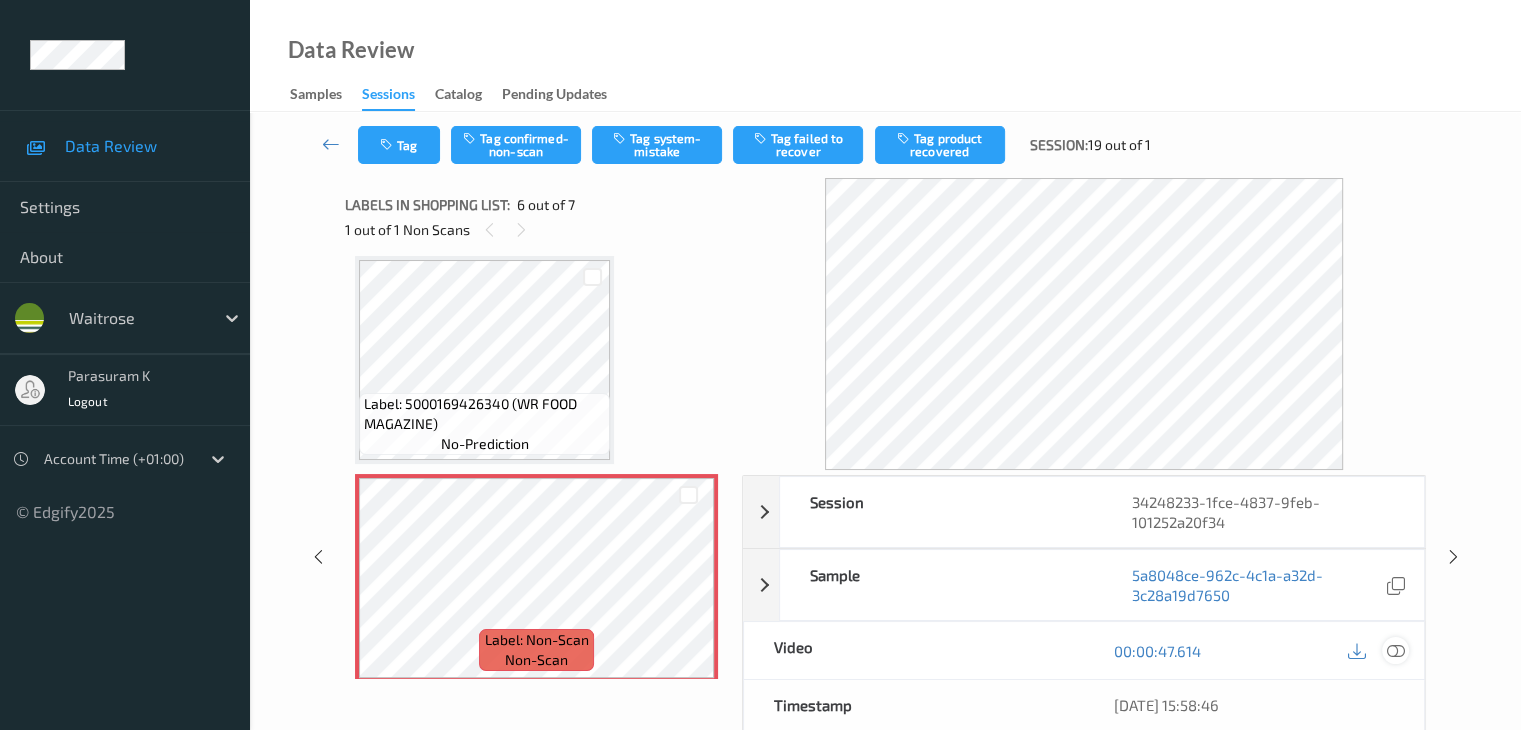 click at bounding box center [1395, 651] 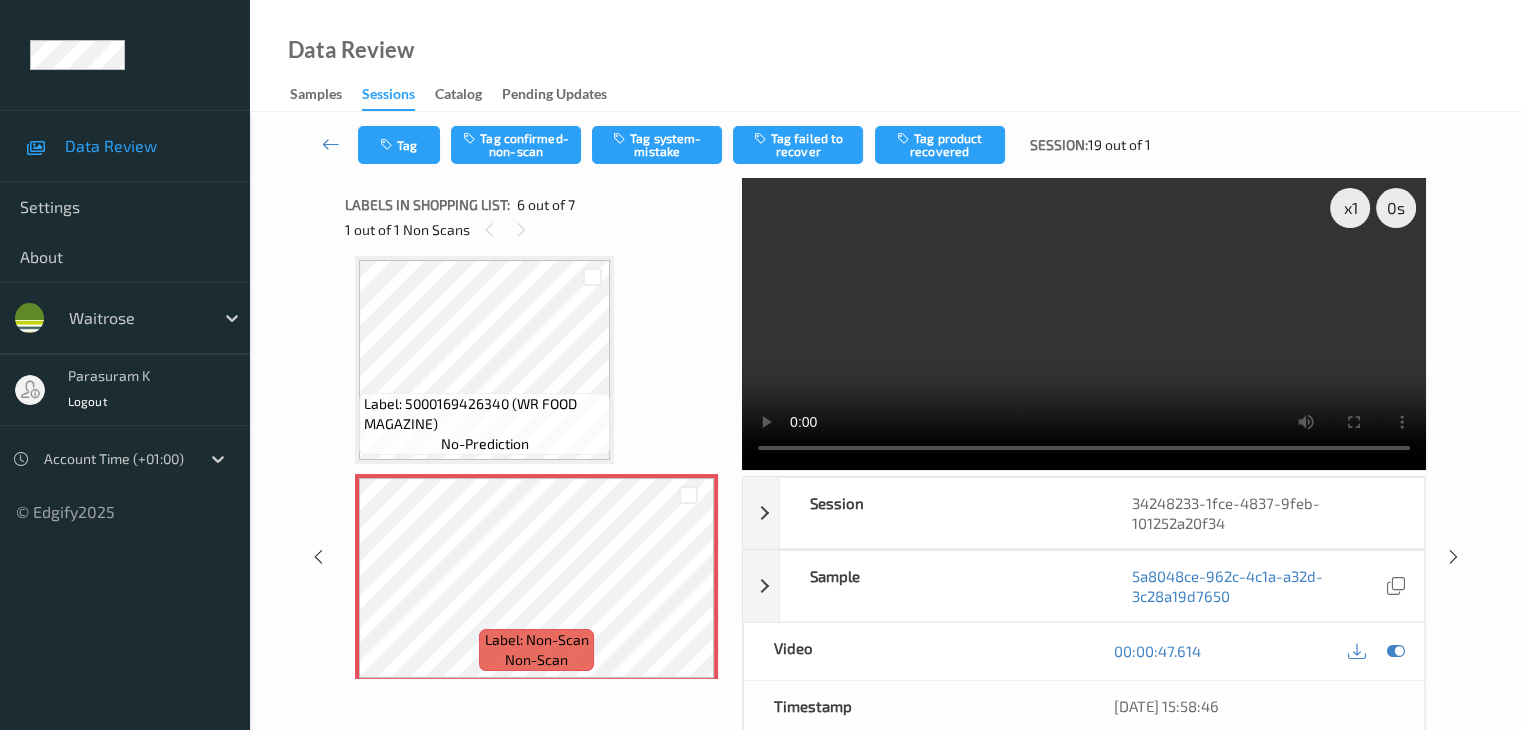 click at bounding box center (1084, 324) 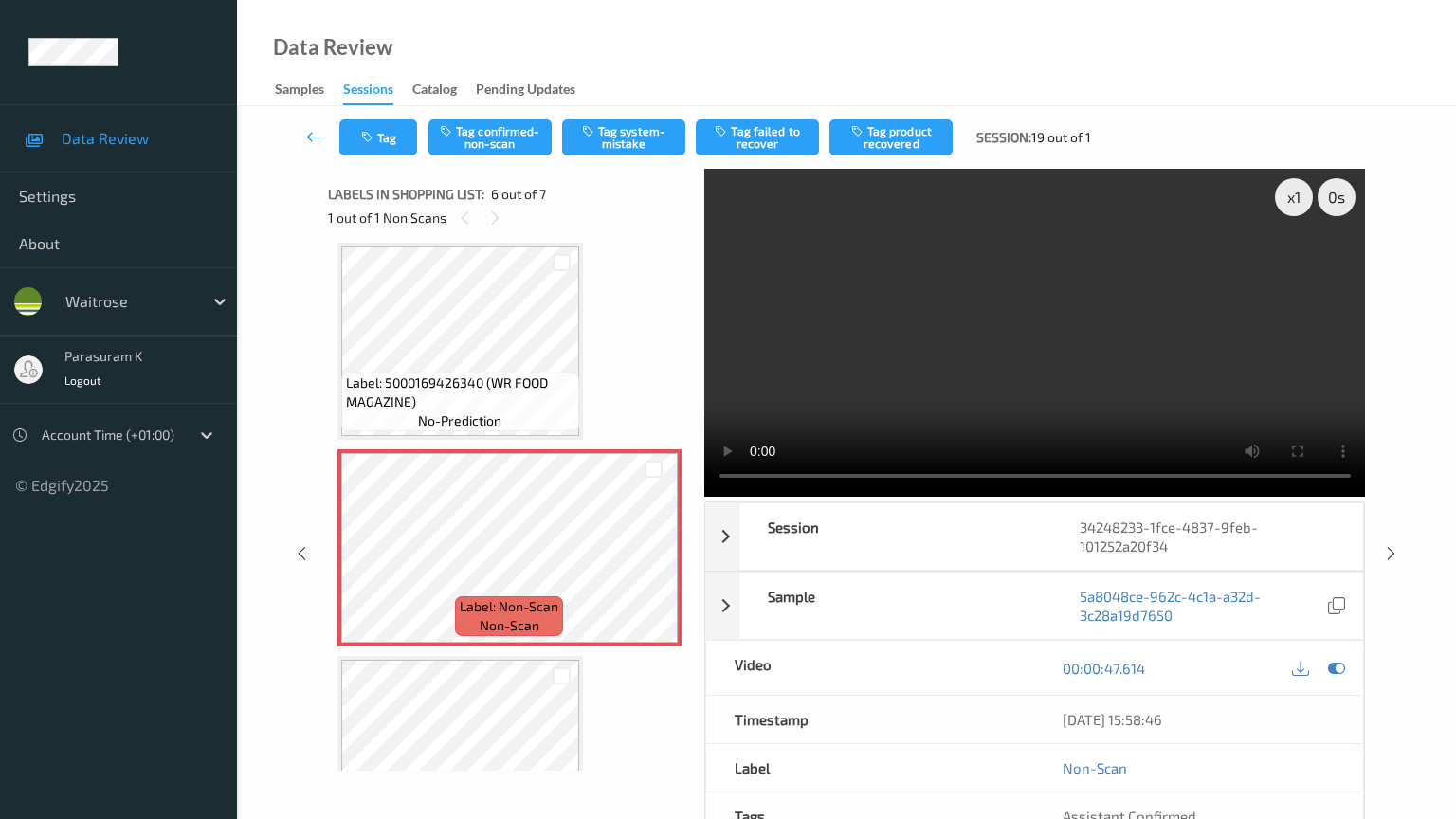 type 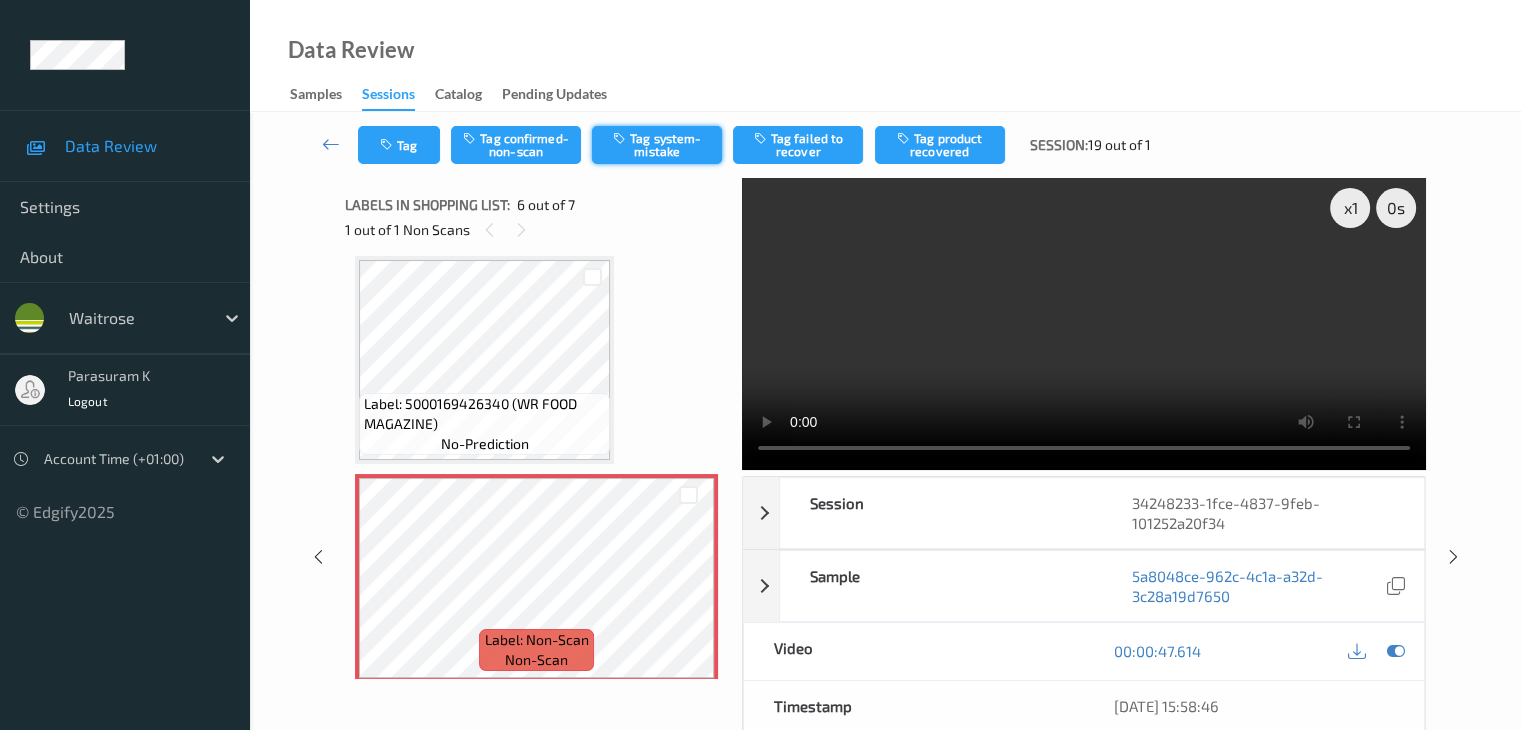 click on "Tag   system-mistake" at bounding box center (657, 145) 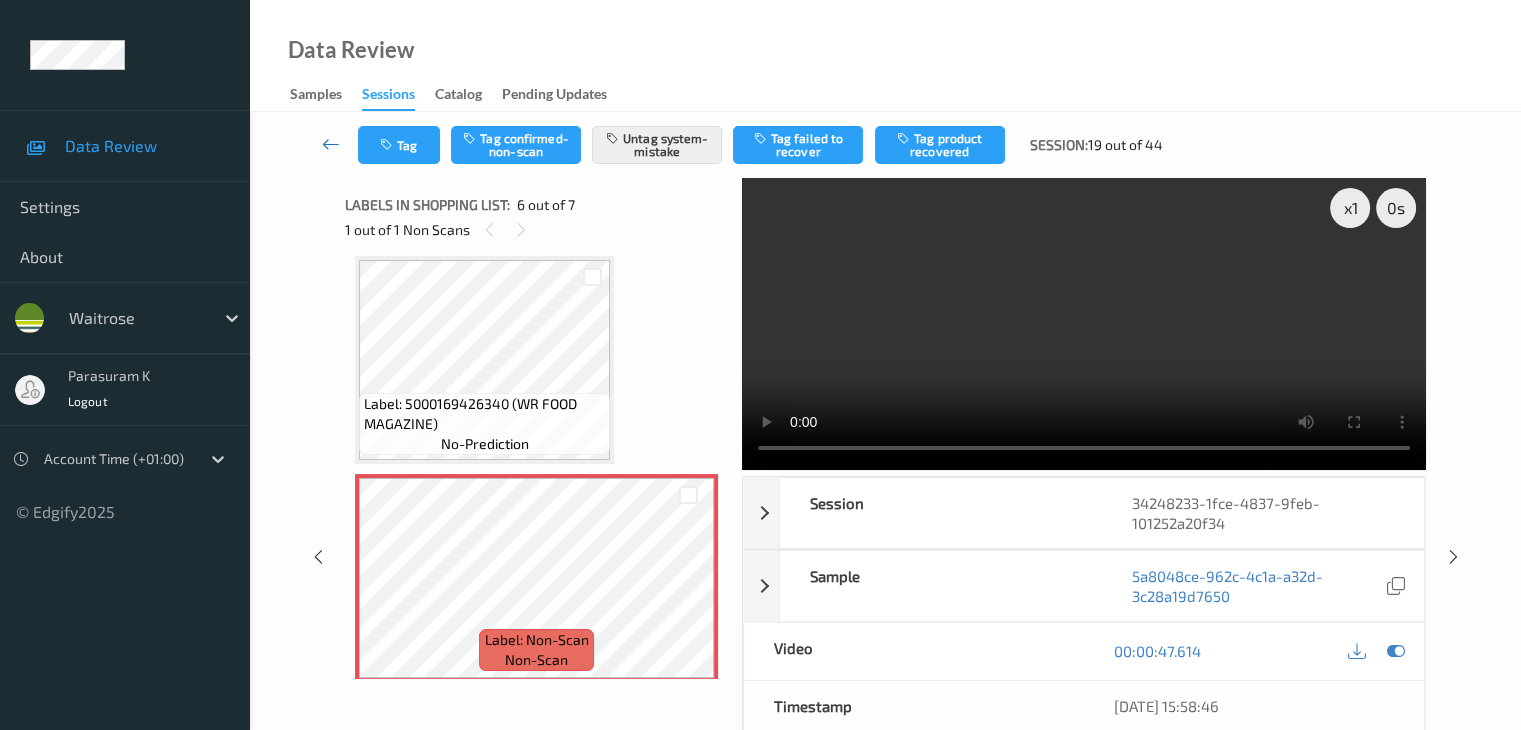 click at bounding box center (331, 144) 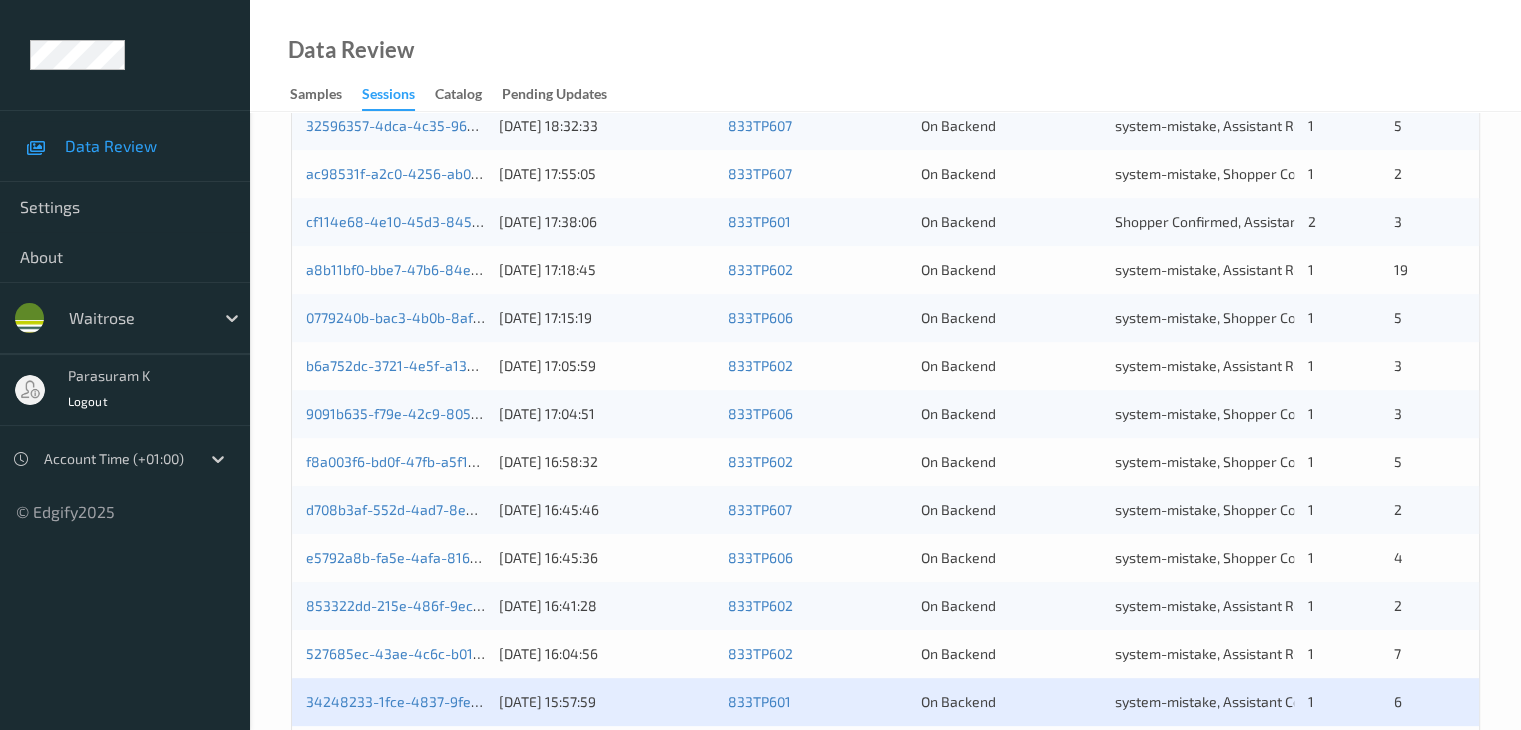 scroll, scrollTop: 932, scrollLeft: 0, axis: vertical 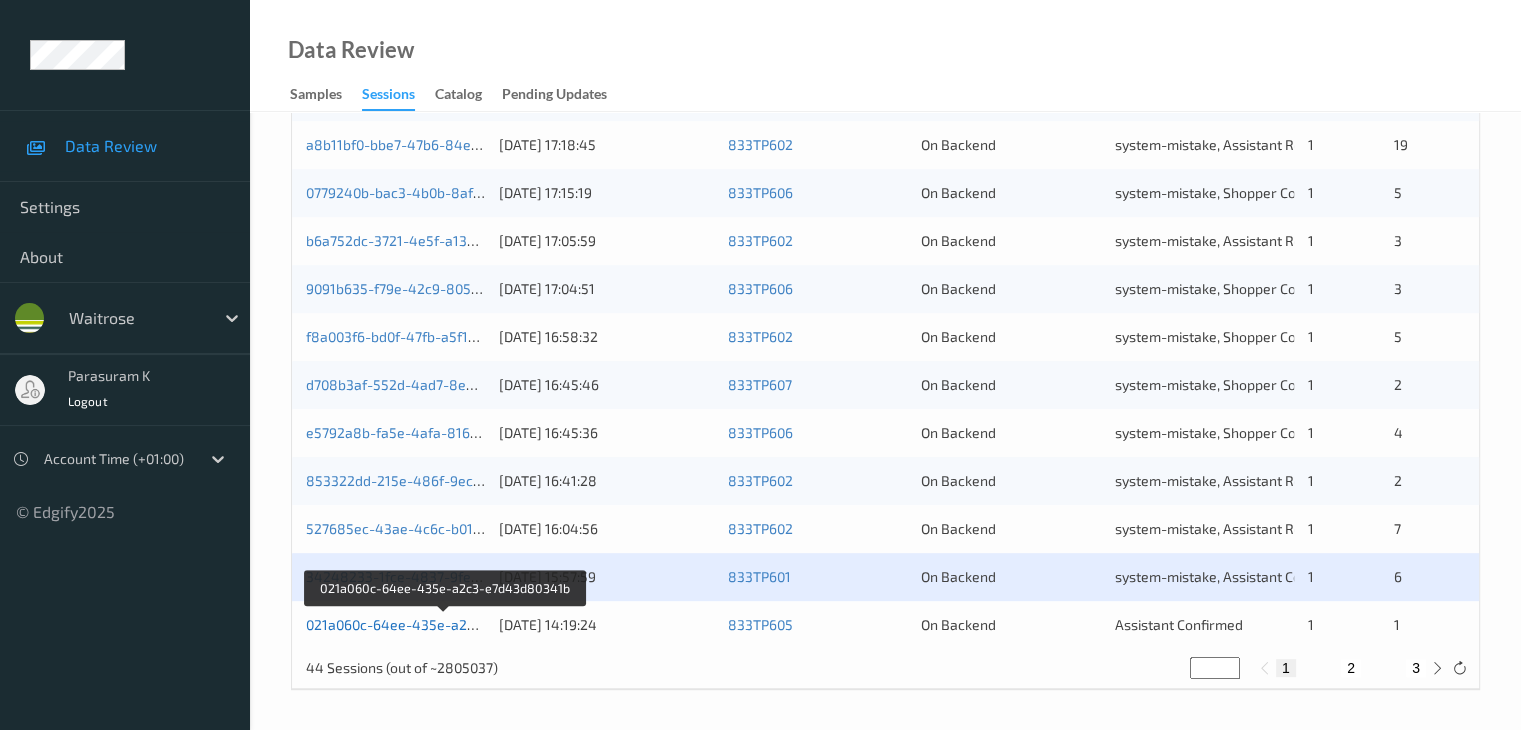click on "021a060c-64ee-435e-a2c3-e7d43d80341b" at bounding box center (445, 624) 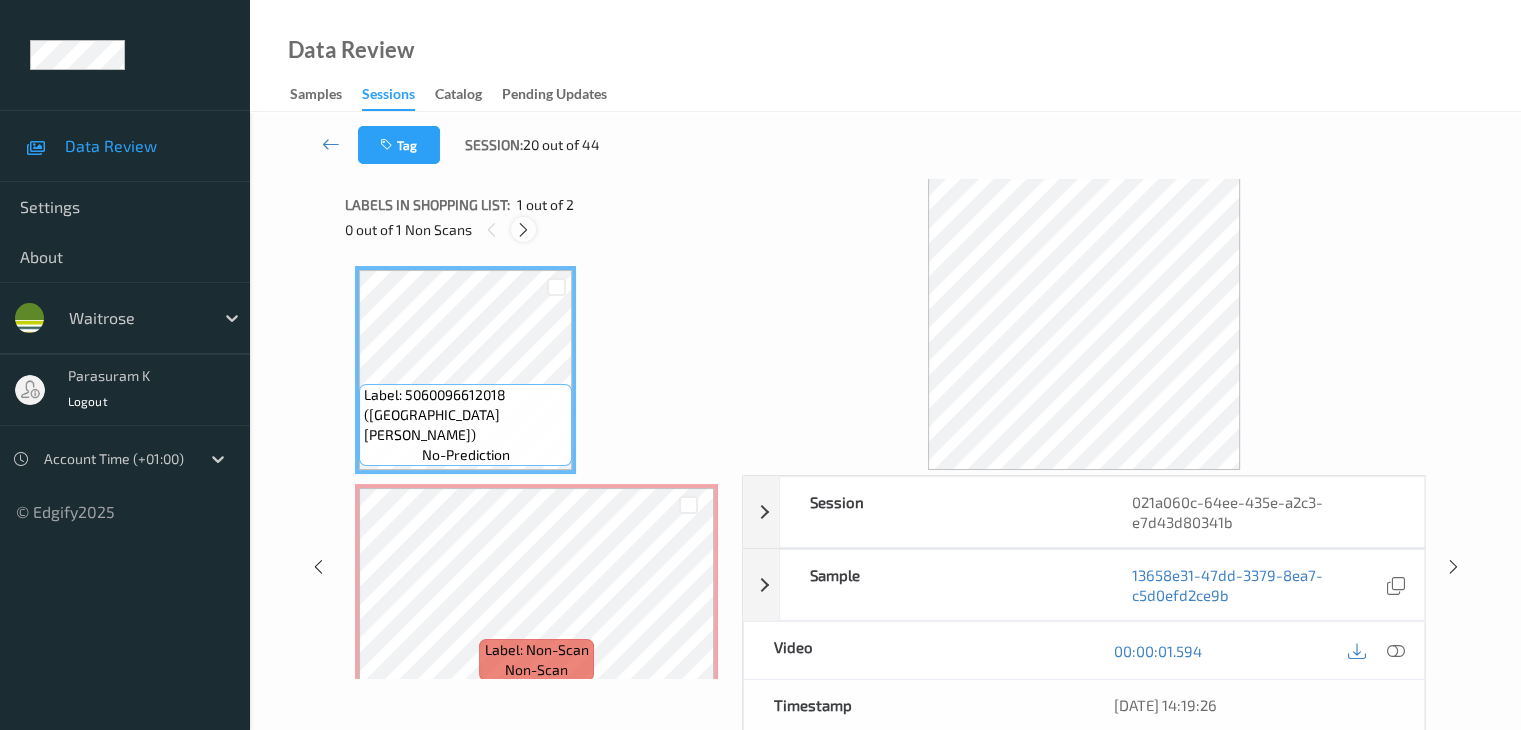 click at bounding box center [523, 230] 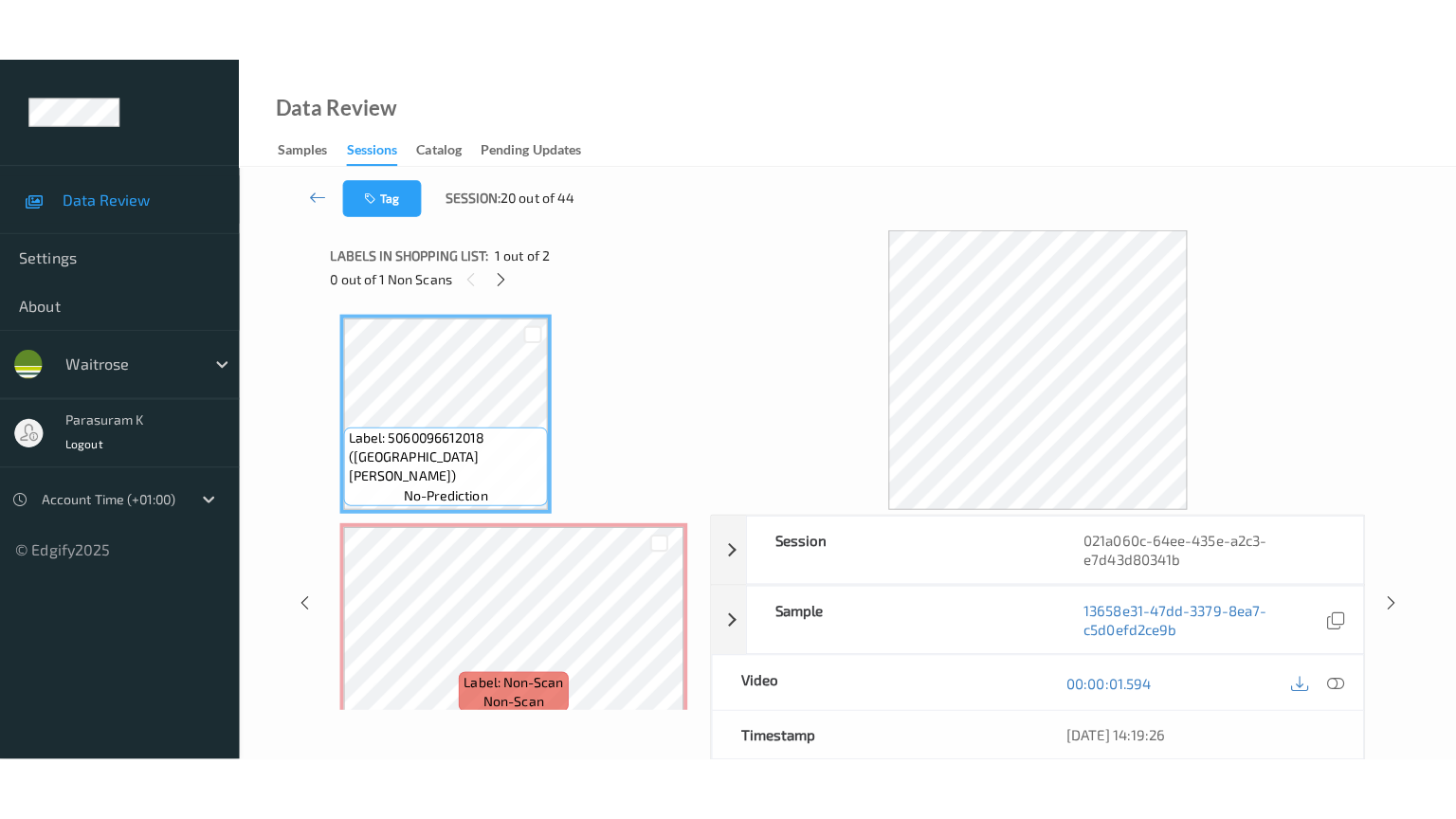 scroll, scrollTop: 9, scrollLeft: 0, axis: vertical 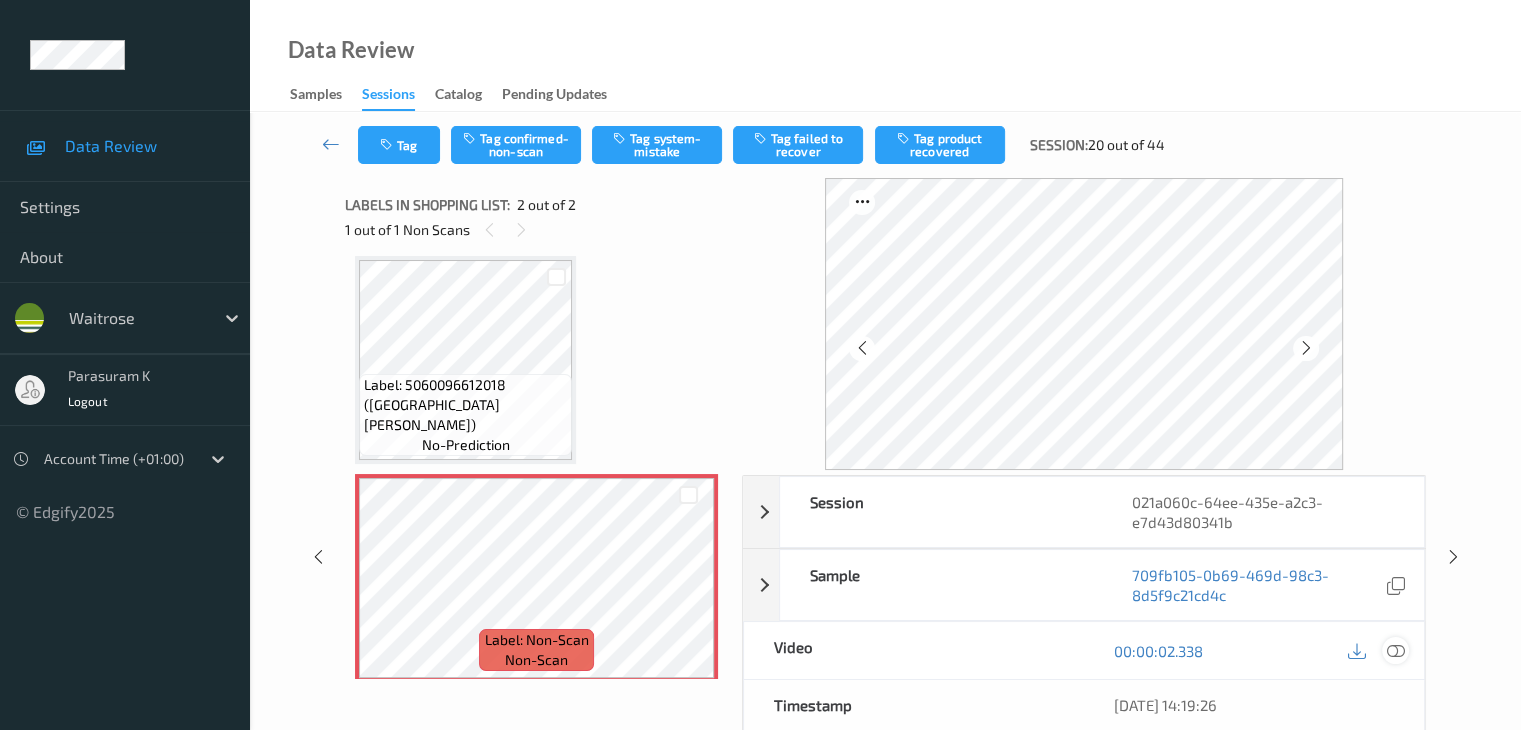 click at bounding box center (1395, 651) 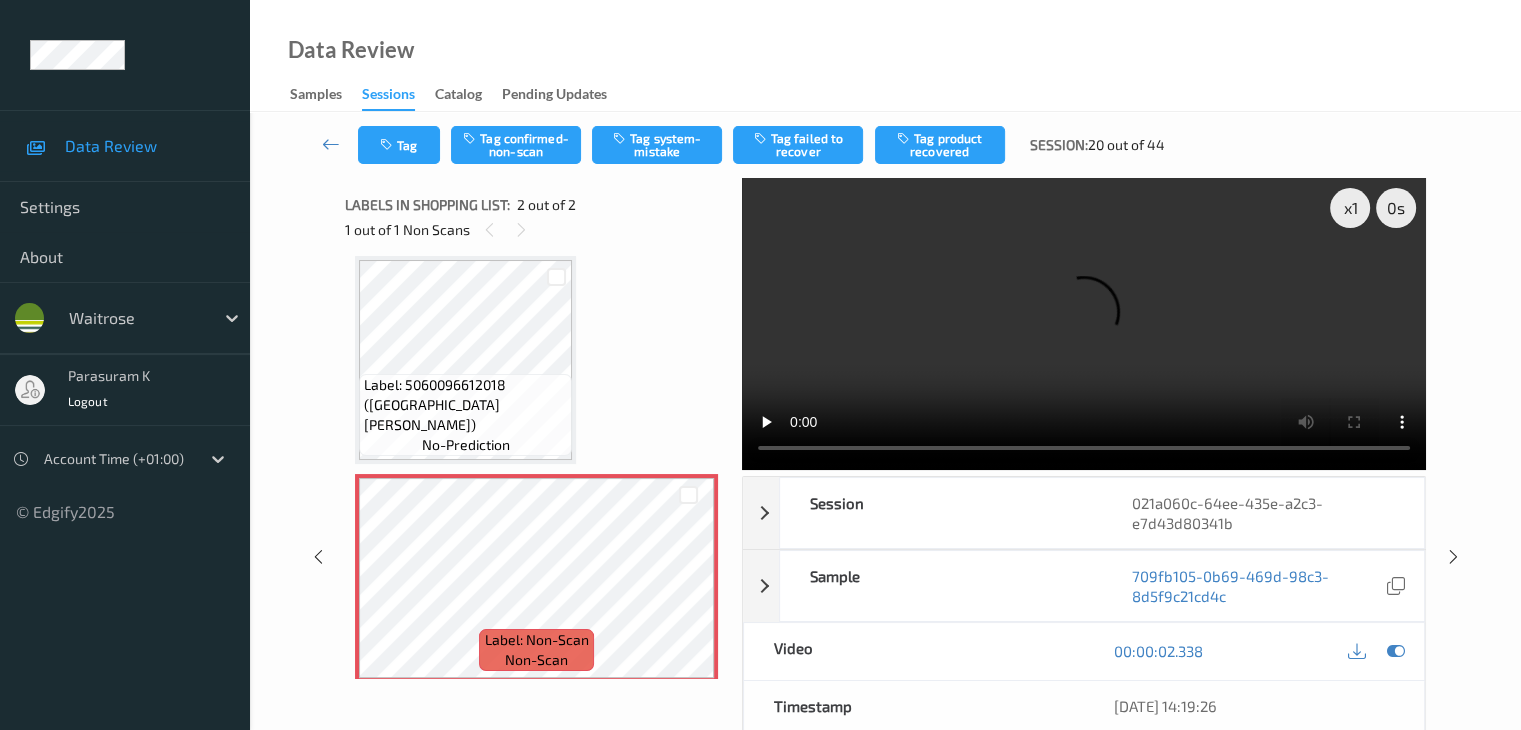 scroll, scrollTop: 0, scrollLeft: 0, axis: both 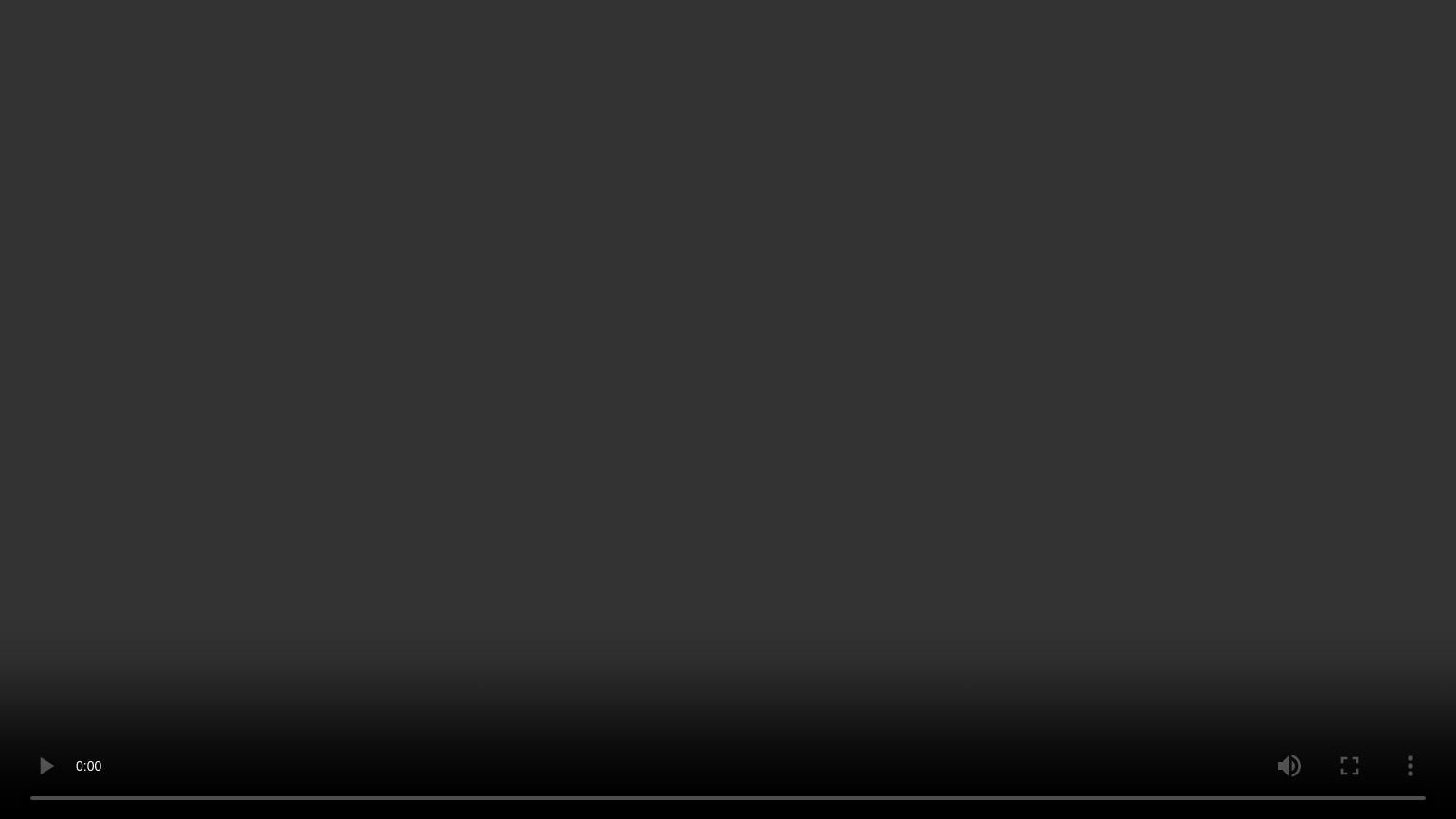 type 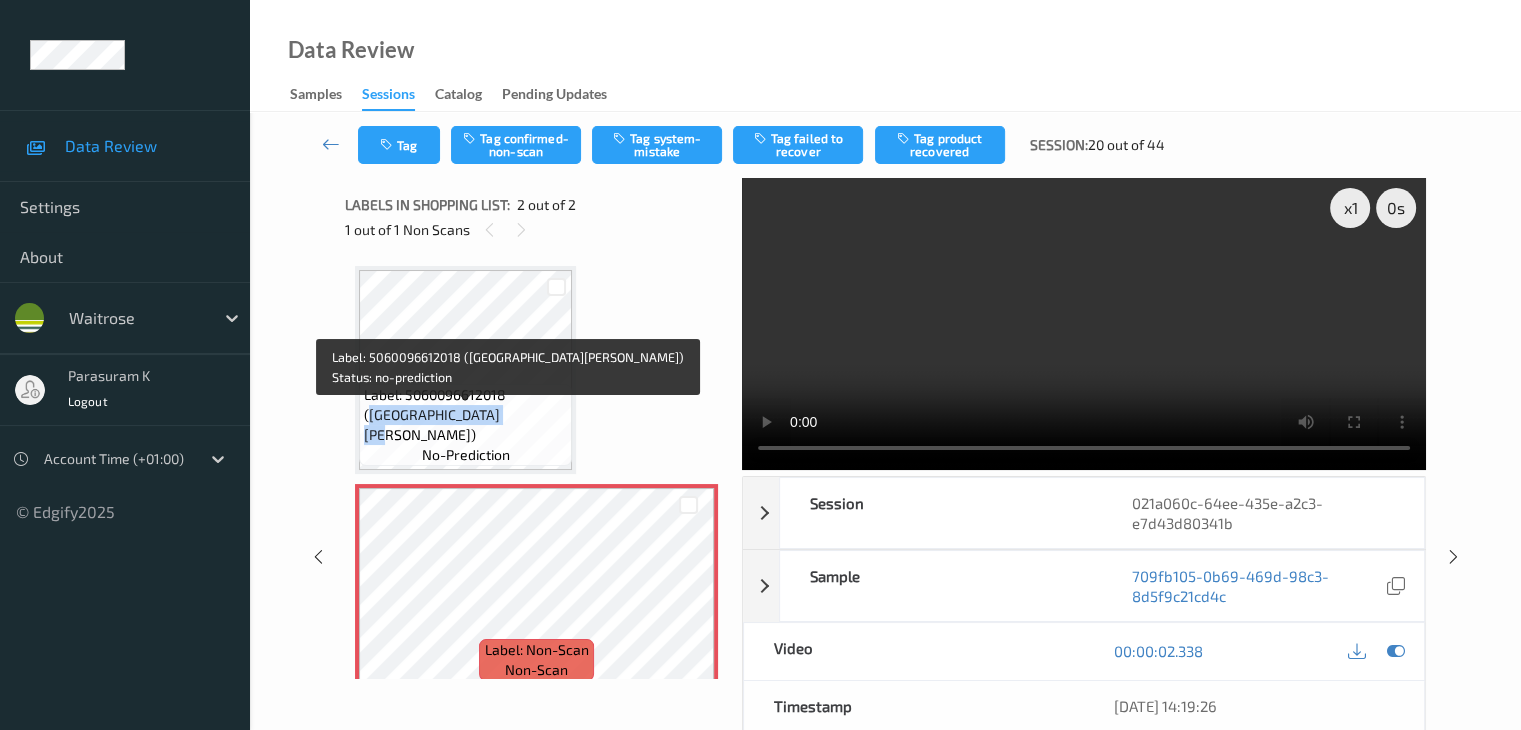 drag, startPoint x: 514, startPoint y: 413, endPoint x: 469, endPoint y: 440, distance: 52.478565 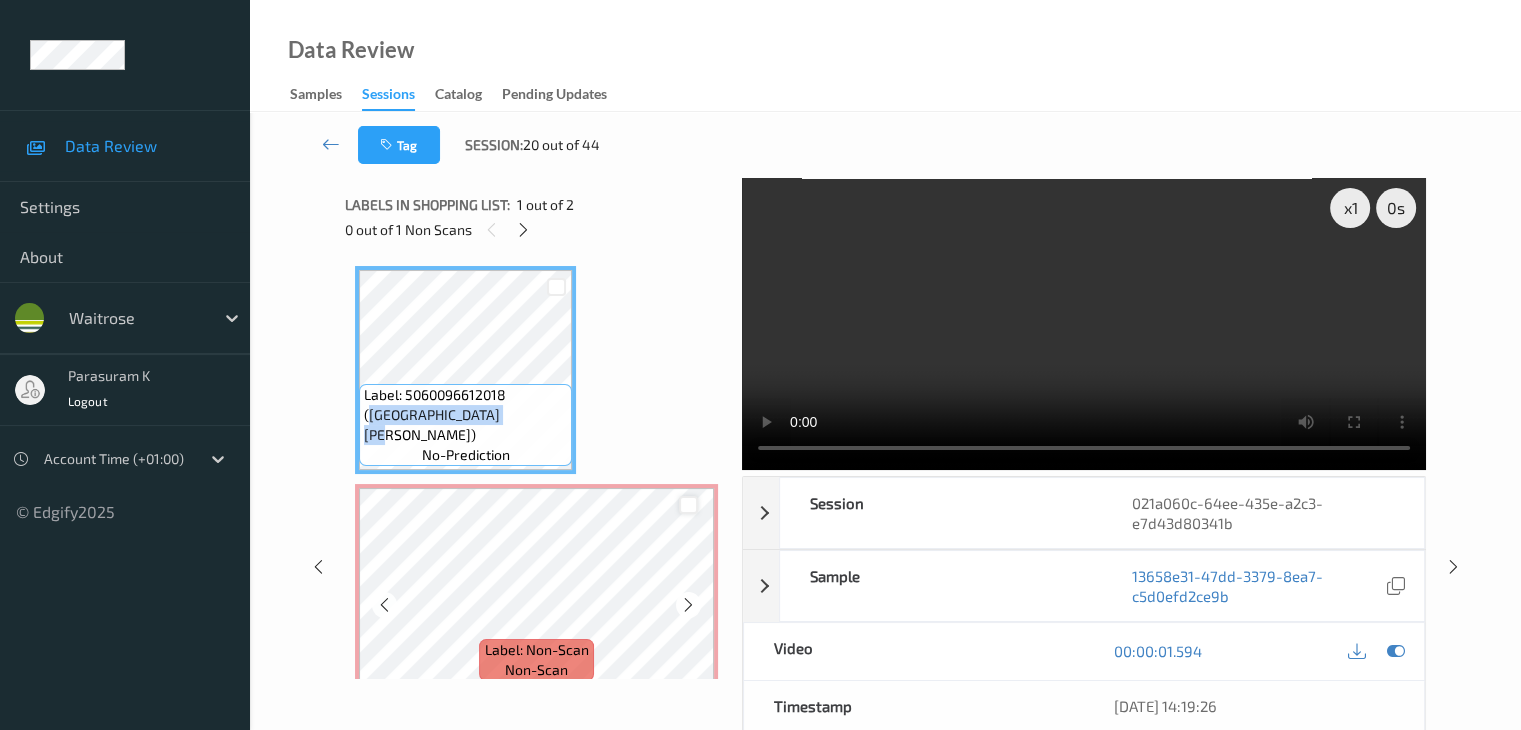 copy on "FIRST CAPE BUSH VINE" 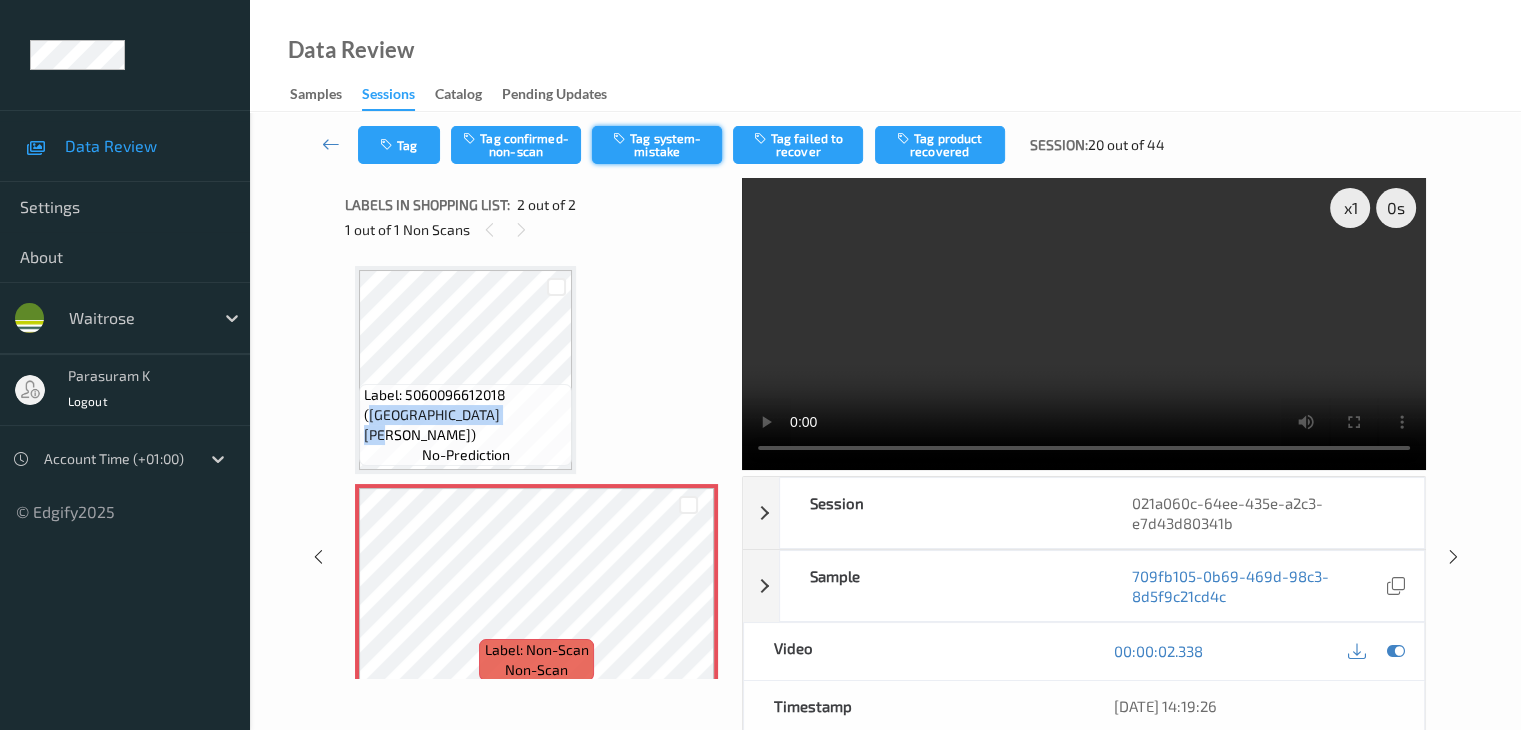 click on "Tag   system-mistake" at bounding box center [657, 145] 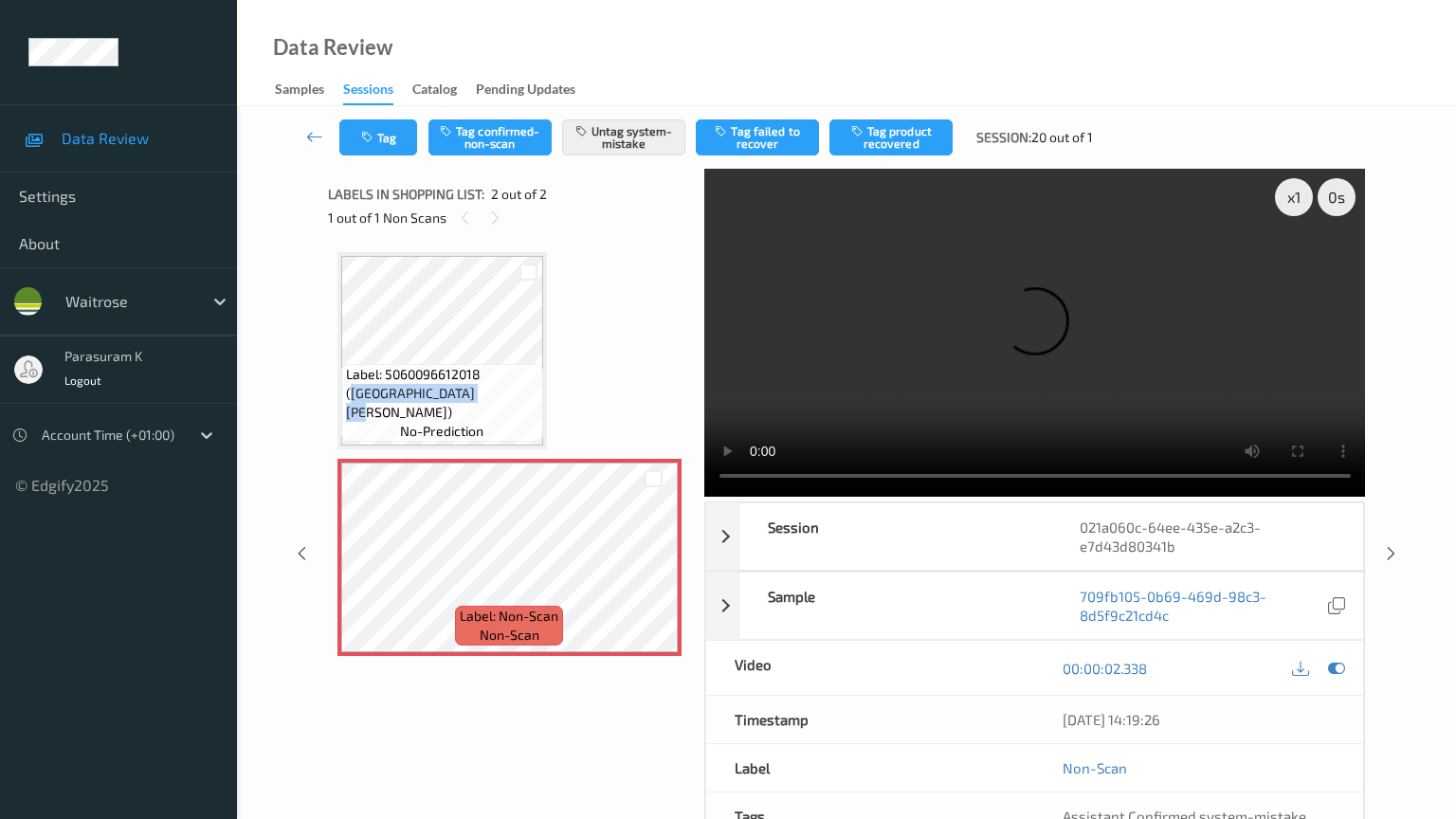 click at bounding box center (1035, 333) 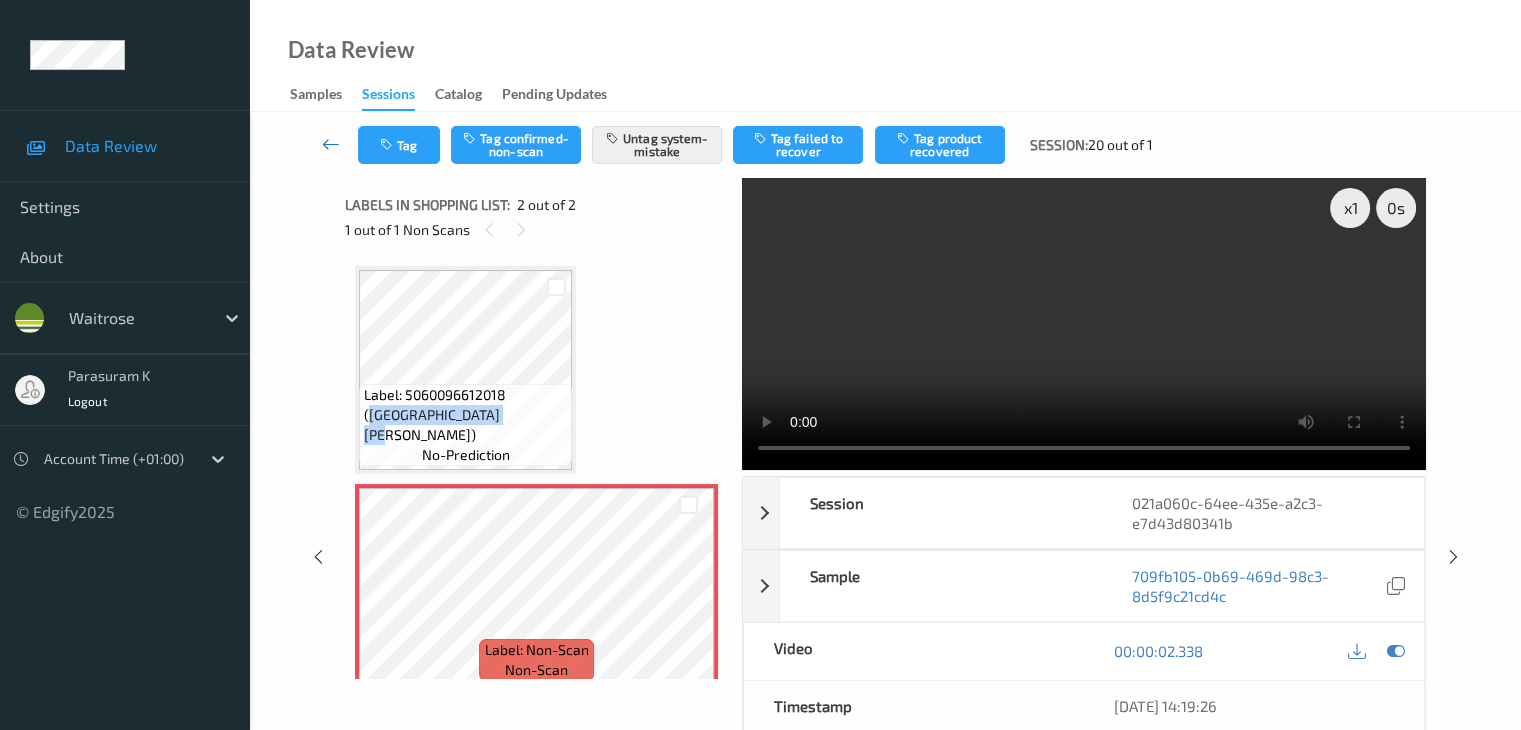 click at bounding box center (331, 144) 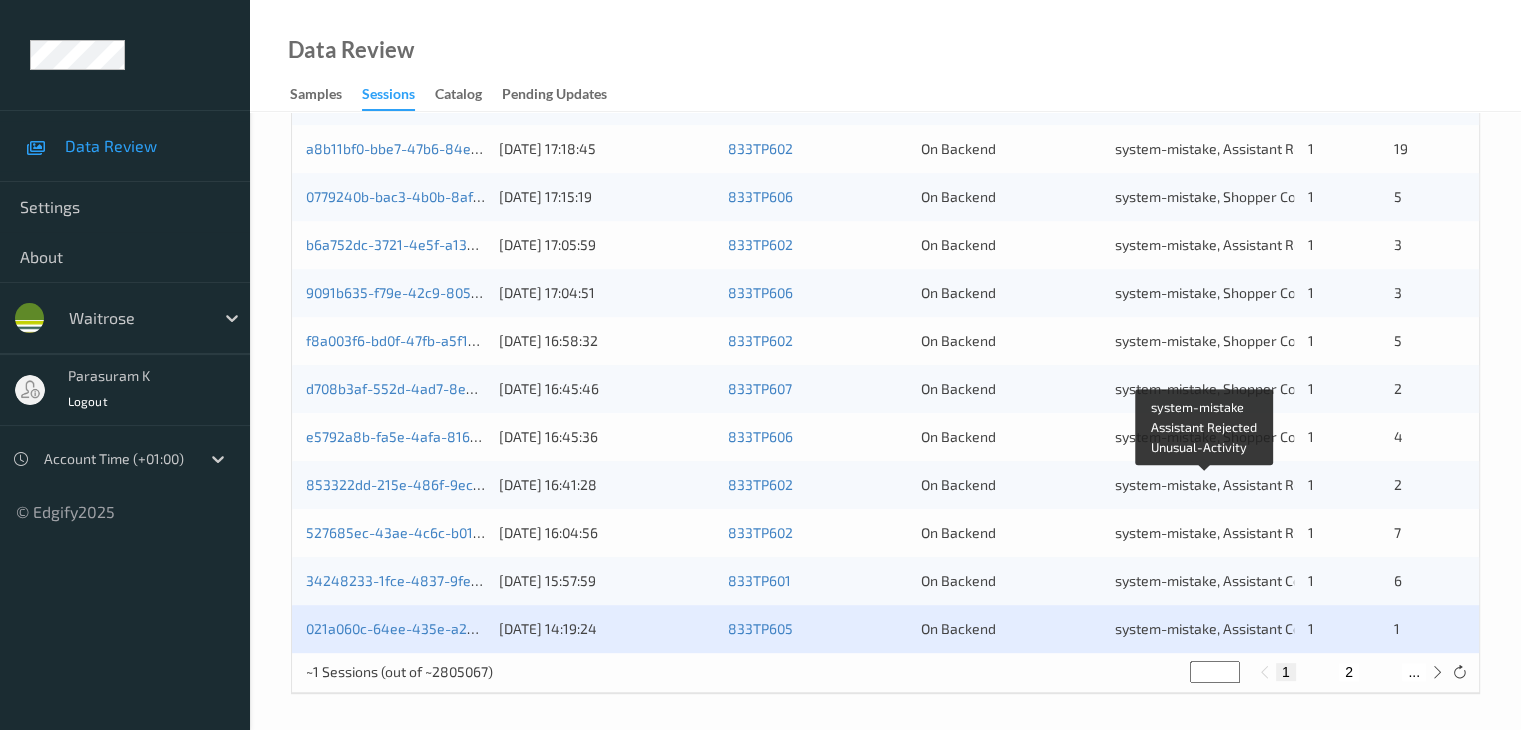 scroll, scrollTop: 932, scrollLeft: 0, axis: vertical 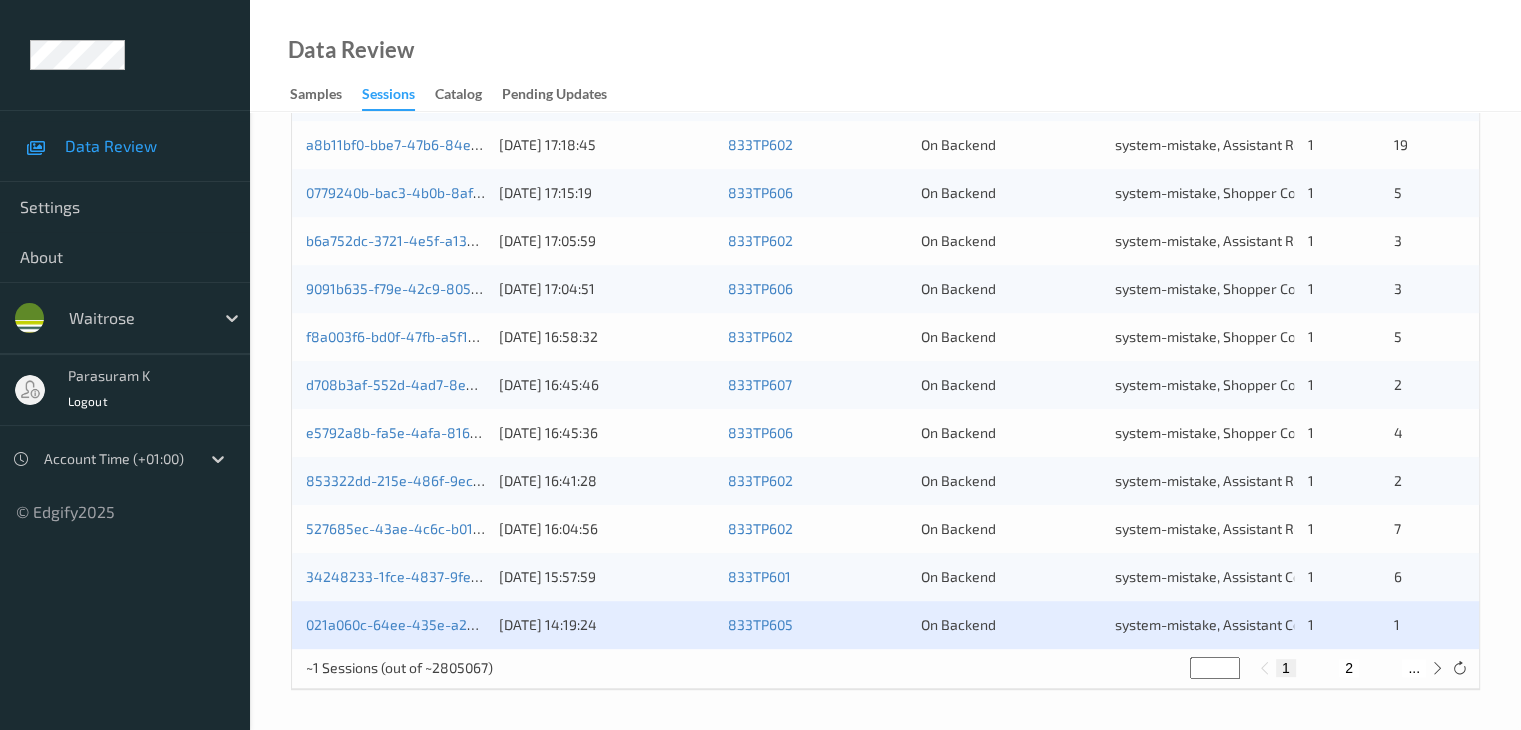 click on "2" at bounding box center [1349, 668] 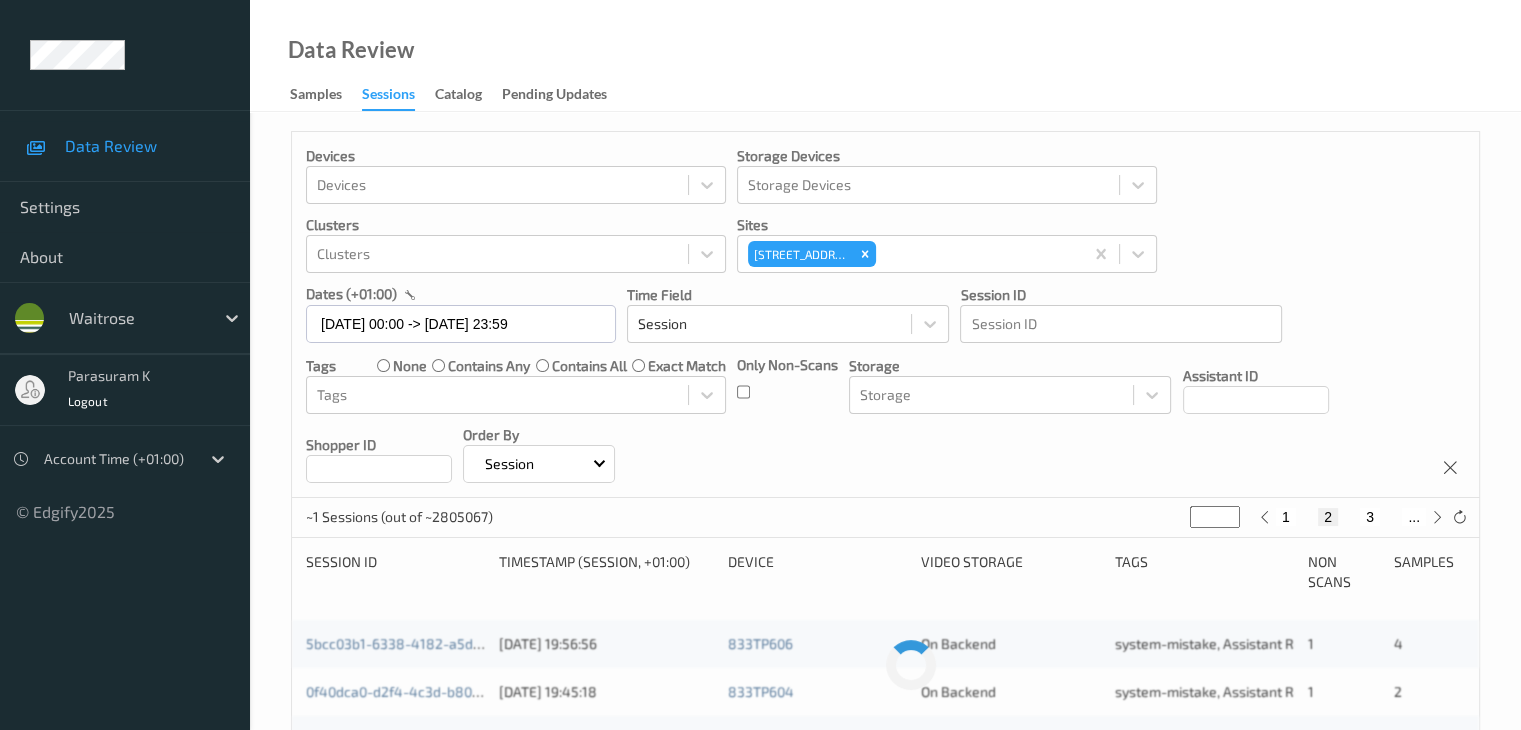 scroll, scrollTop: 0, scrollLeft: 0, axis: both 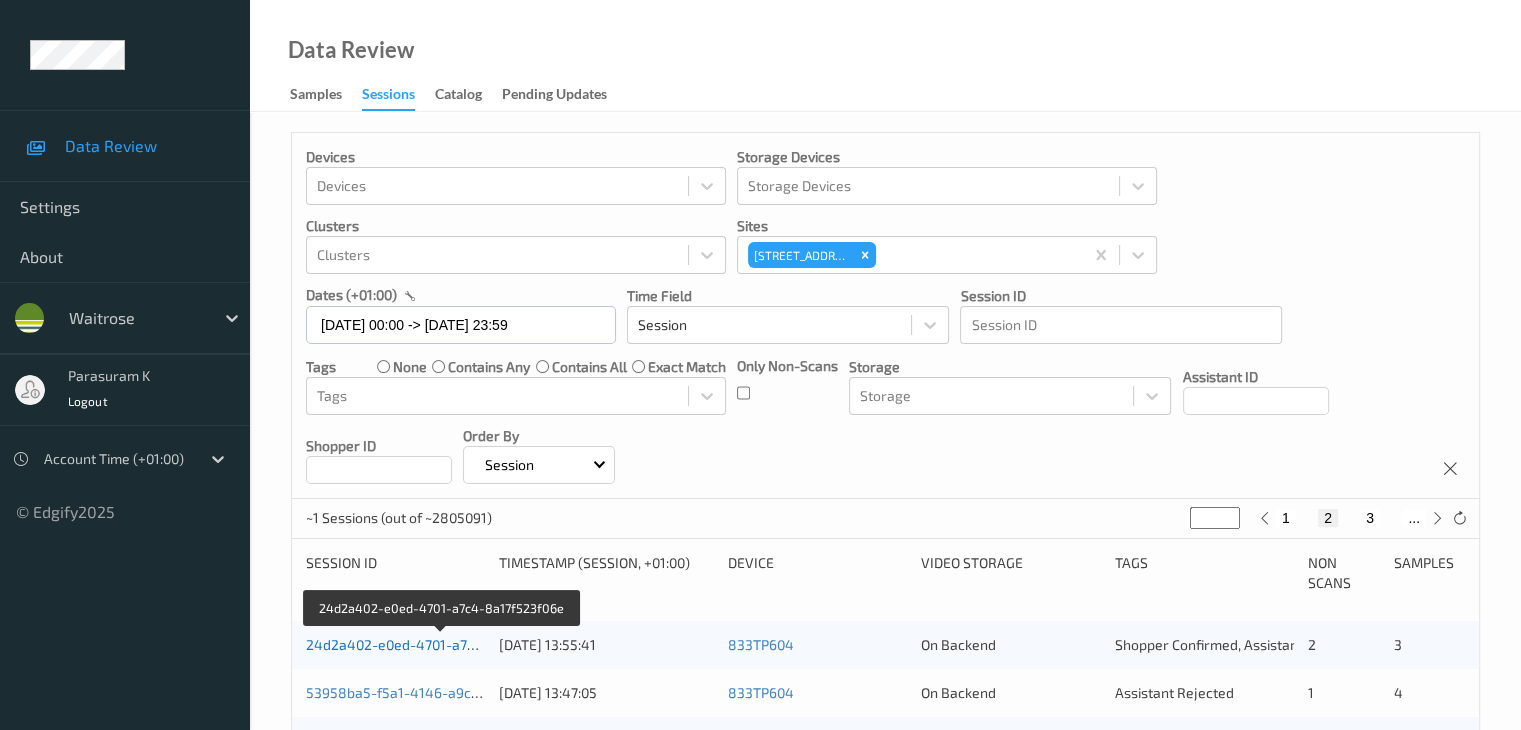 click on "24d2a402-e0ed-4701-a7c4-8a17f523f06e" at bounding box center [441, 644] 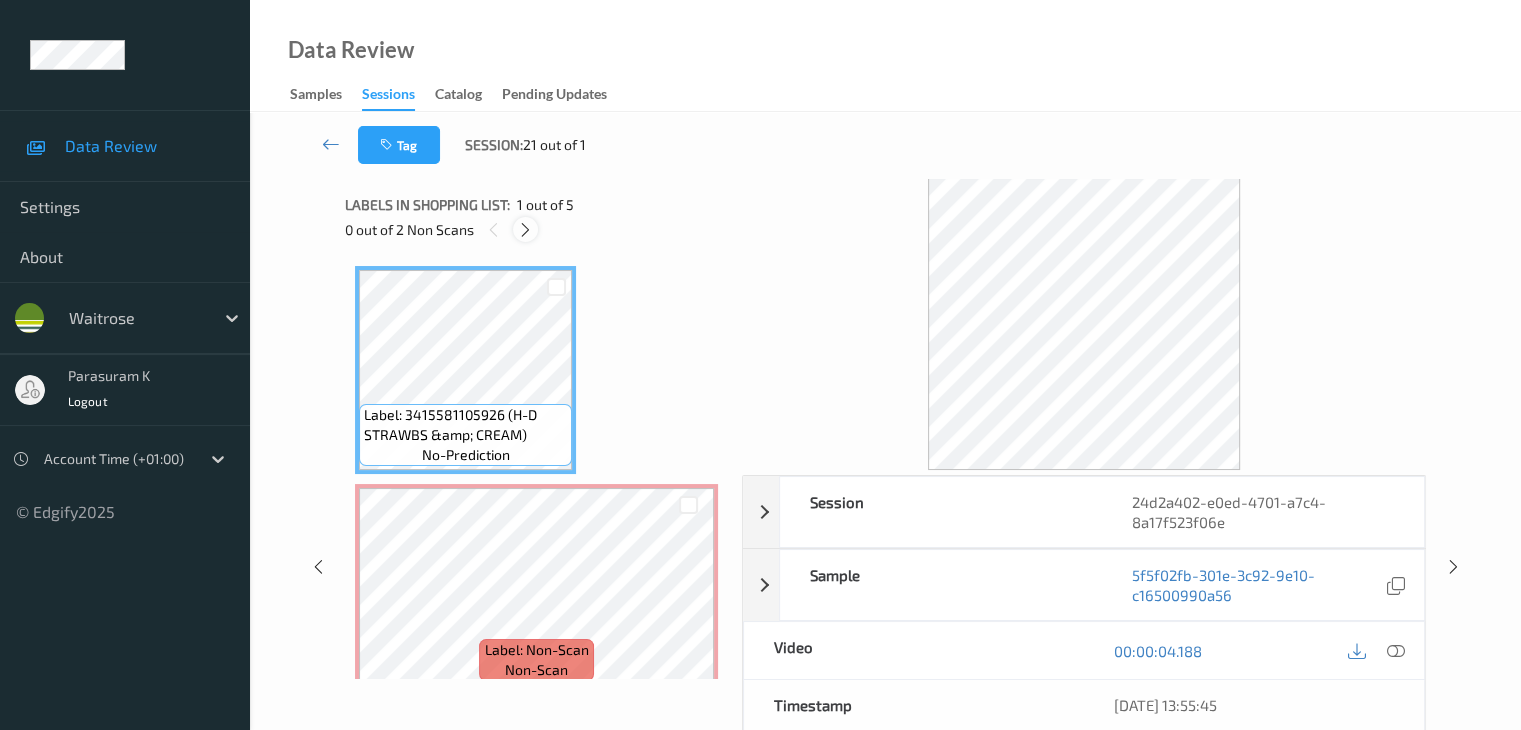 click at bounding box center [525, 230] 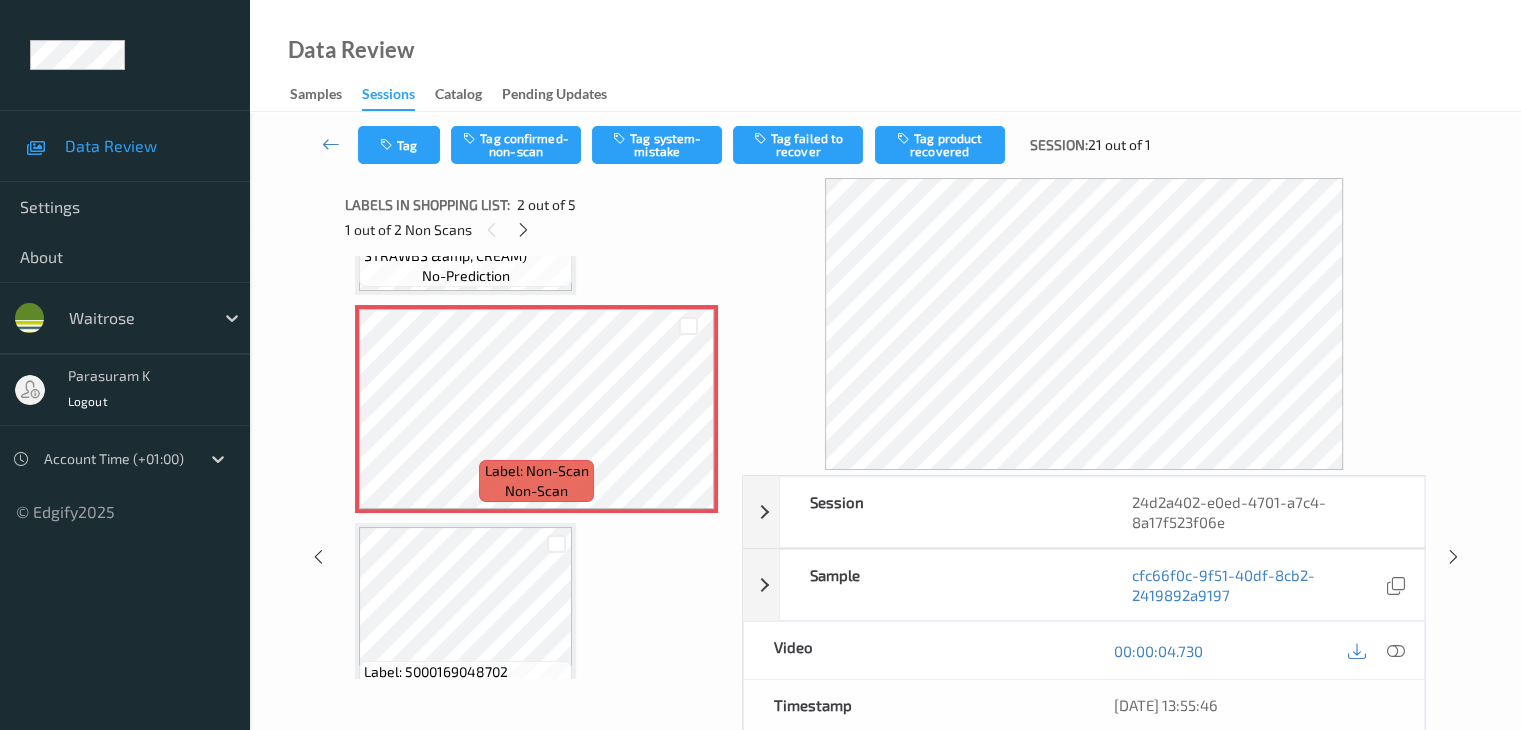 scroll, scrollTop: 77, scrollLeft: 0, axis: vertical 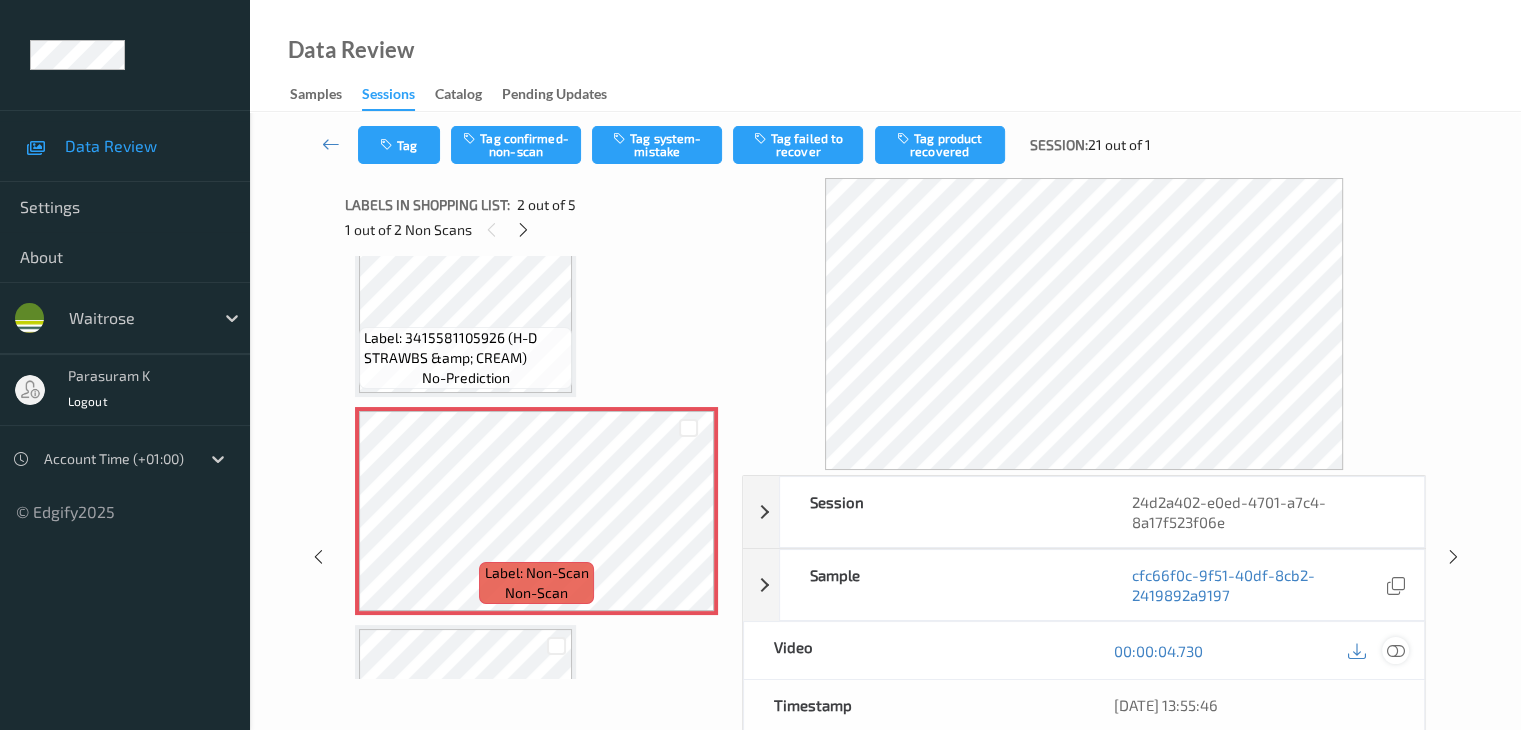 click at bounding box center [1395, 651] 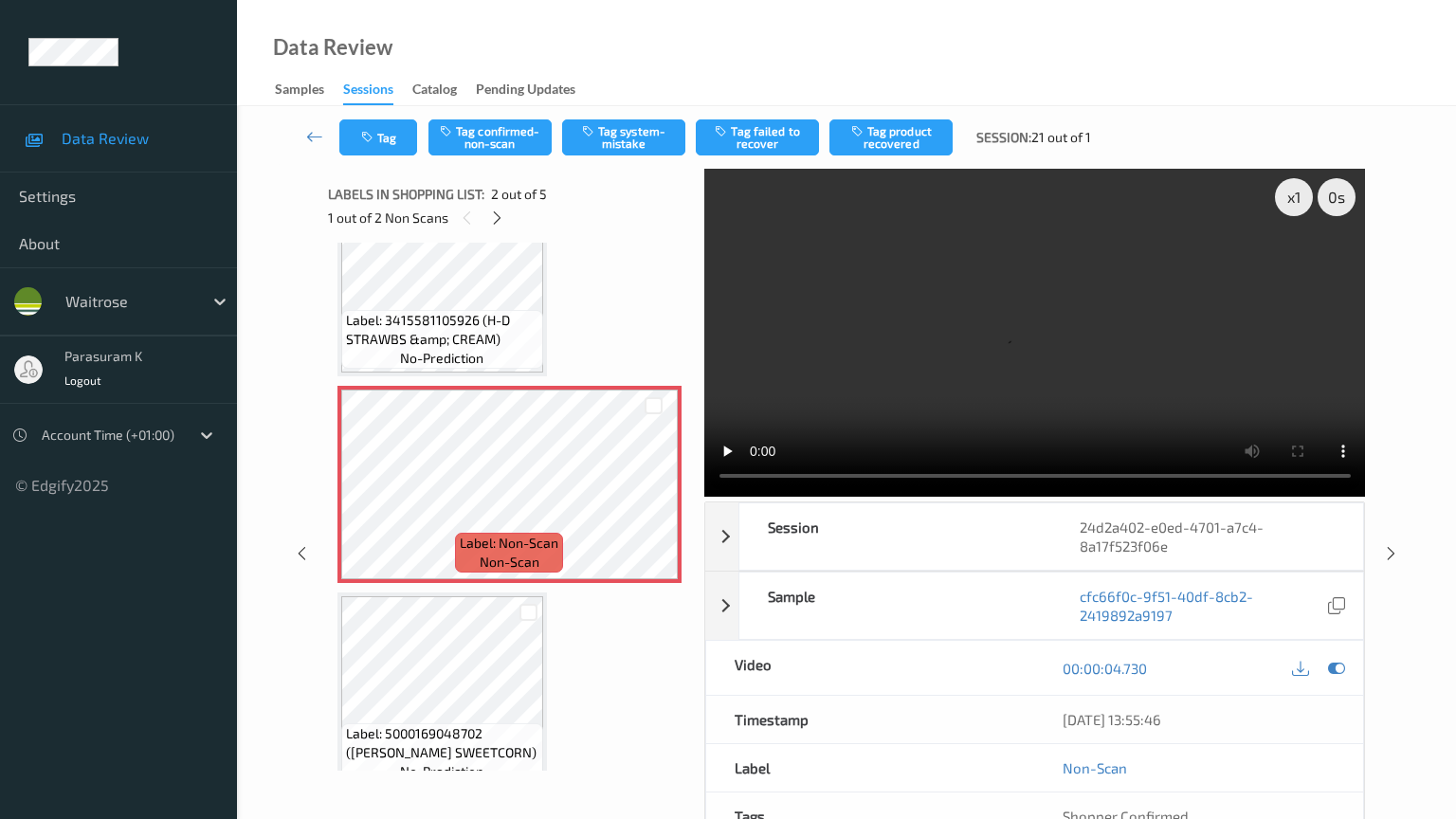 type 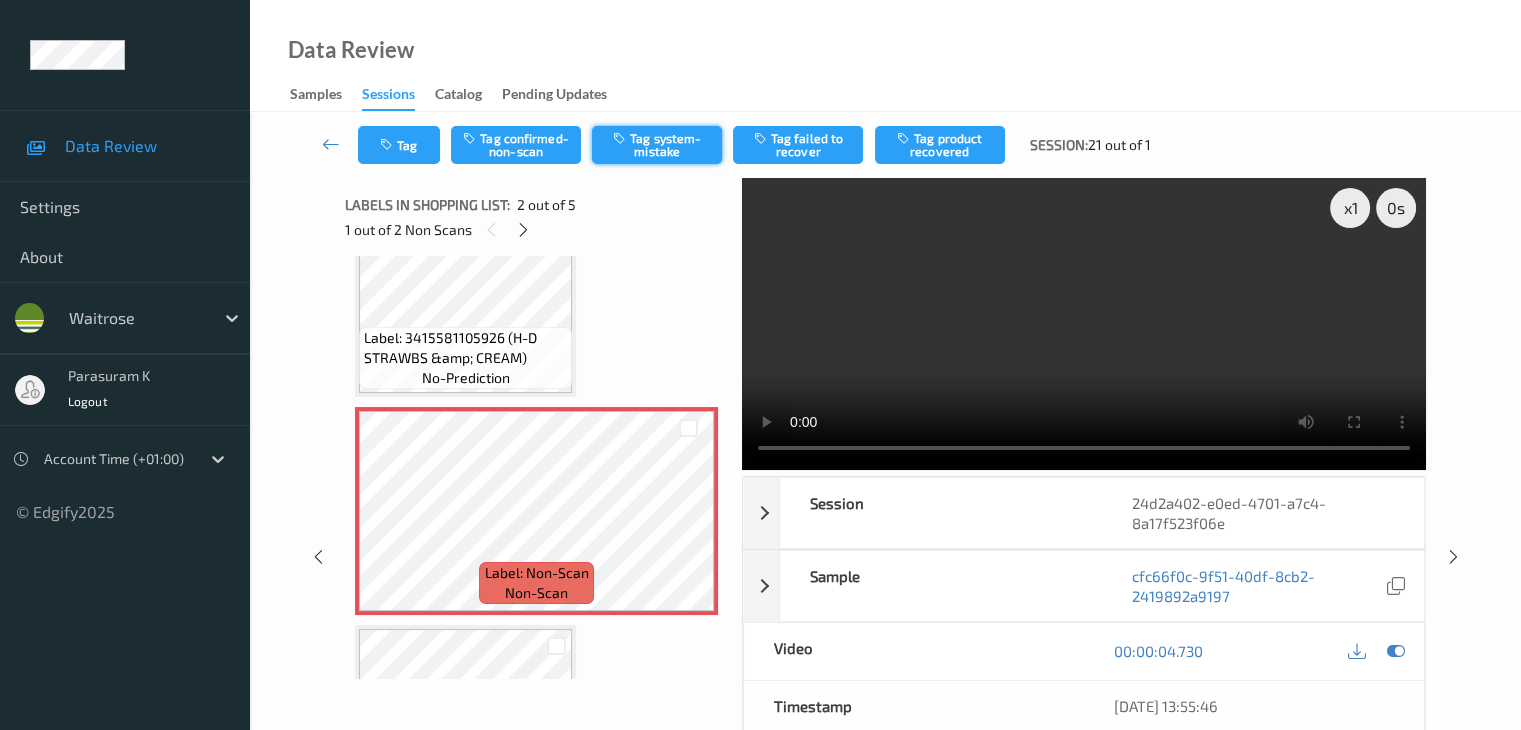 click on "Tag   system-mistake" at bounding box center [657, 145] 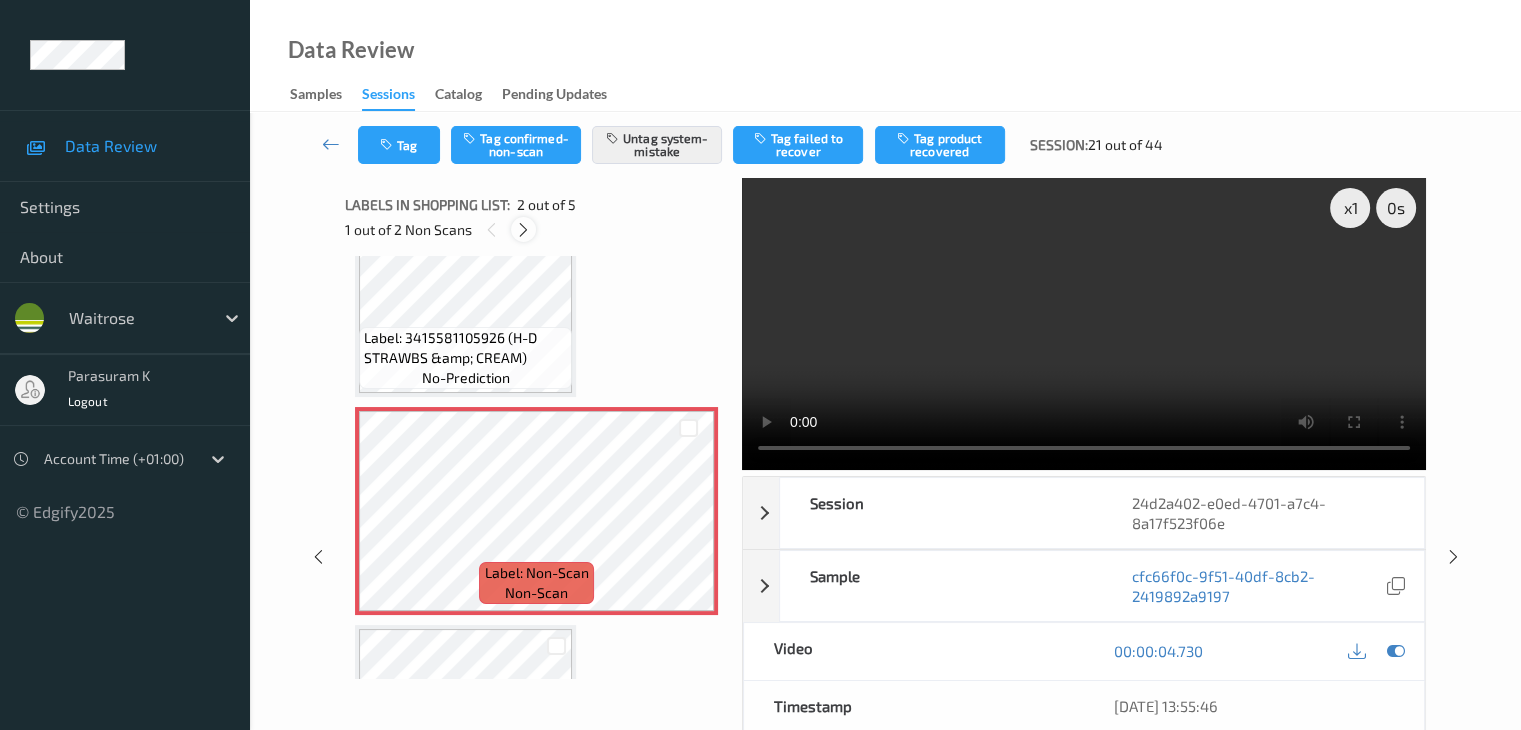click at bounding box center (523, 230) 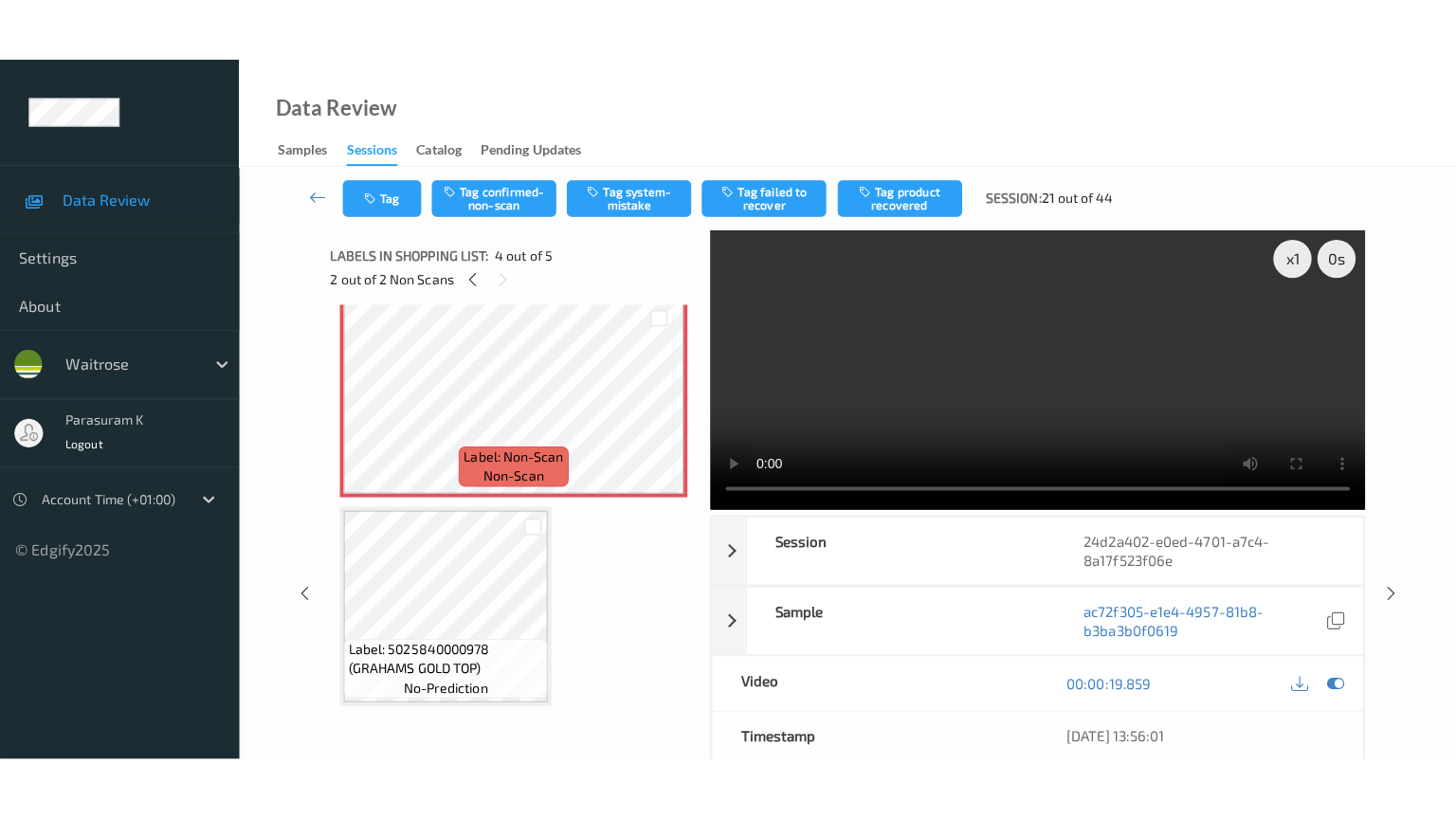 scroll, scrollTop: 642, scrollLeft: 0, axis: vertical 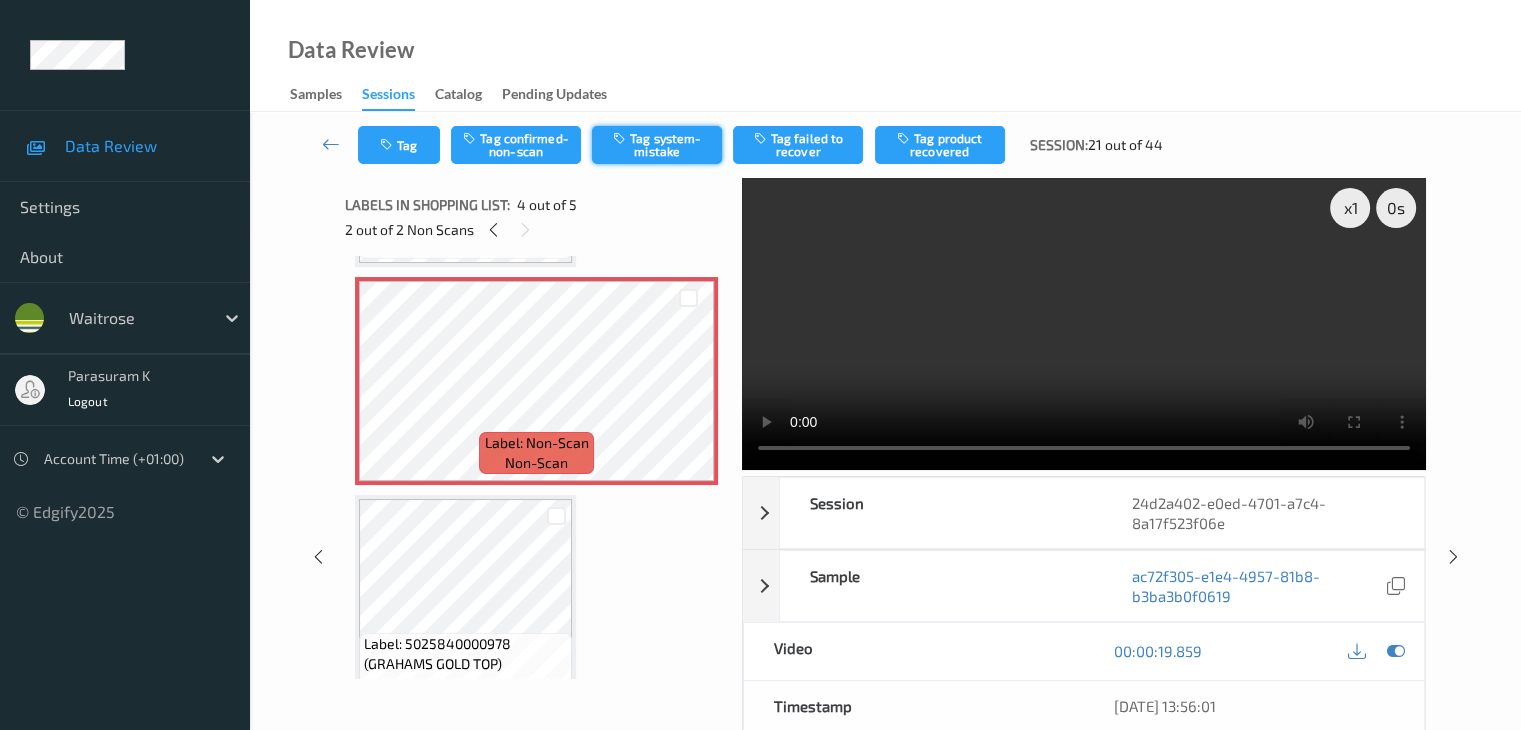 click on "Tag   system-mistake" at bounding box center (657, 145) 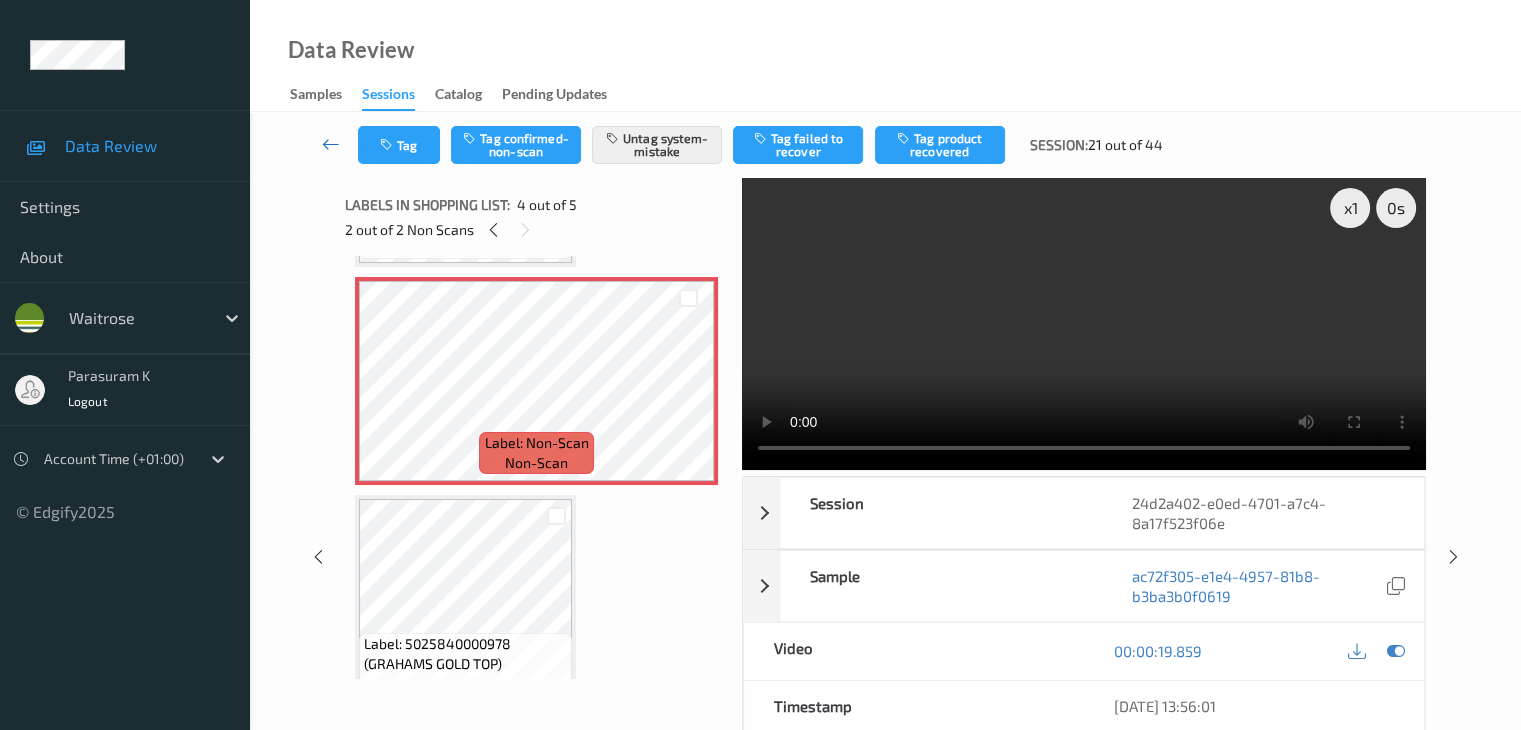 click at bounding box center (331, 144) 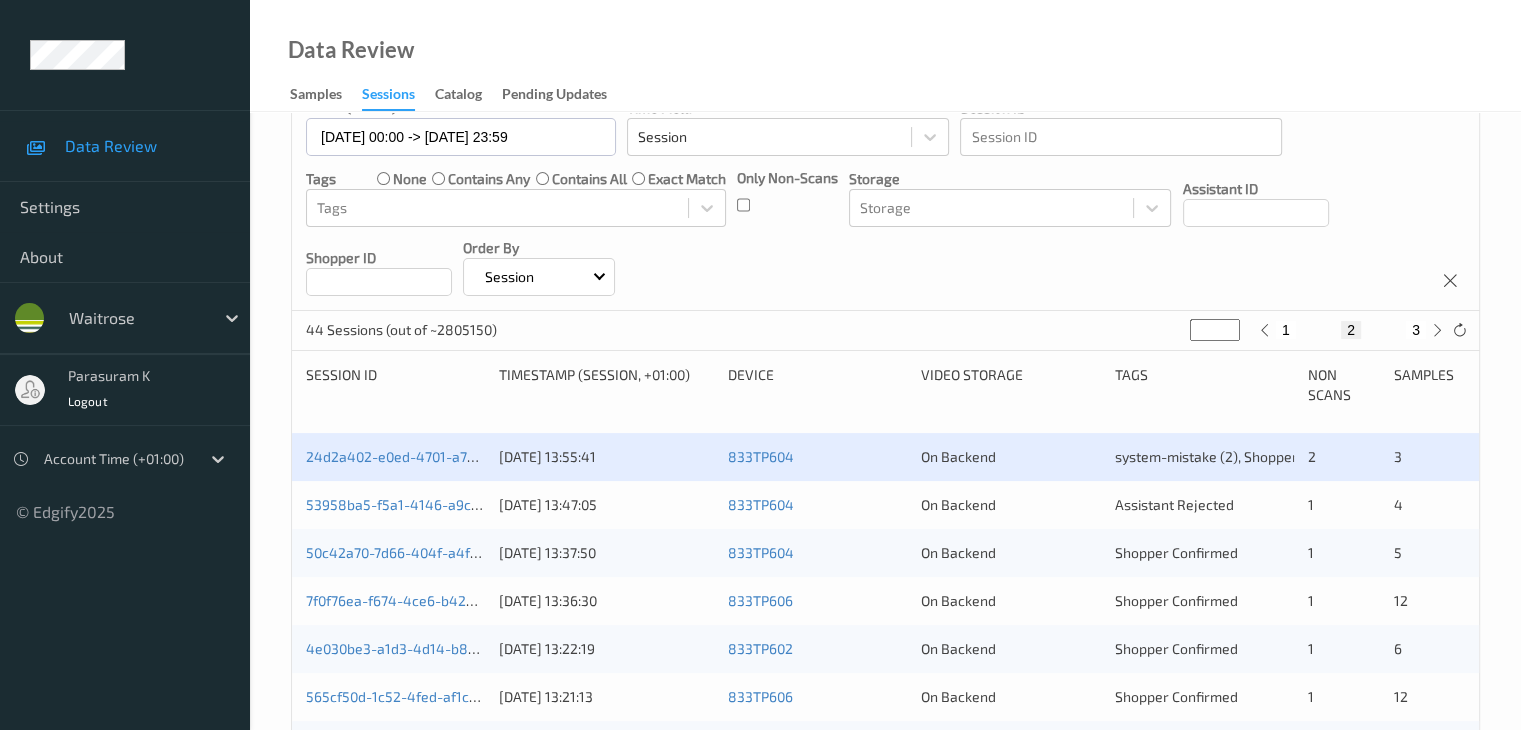 scroll, scrollTop: 200, scrollLeft: 0, axis: vertical 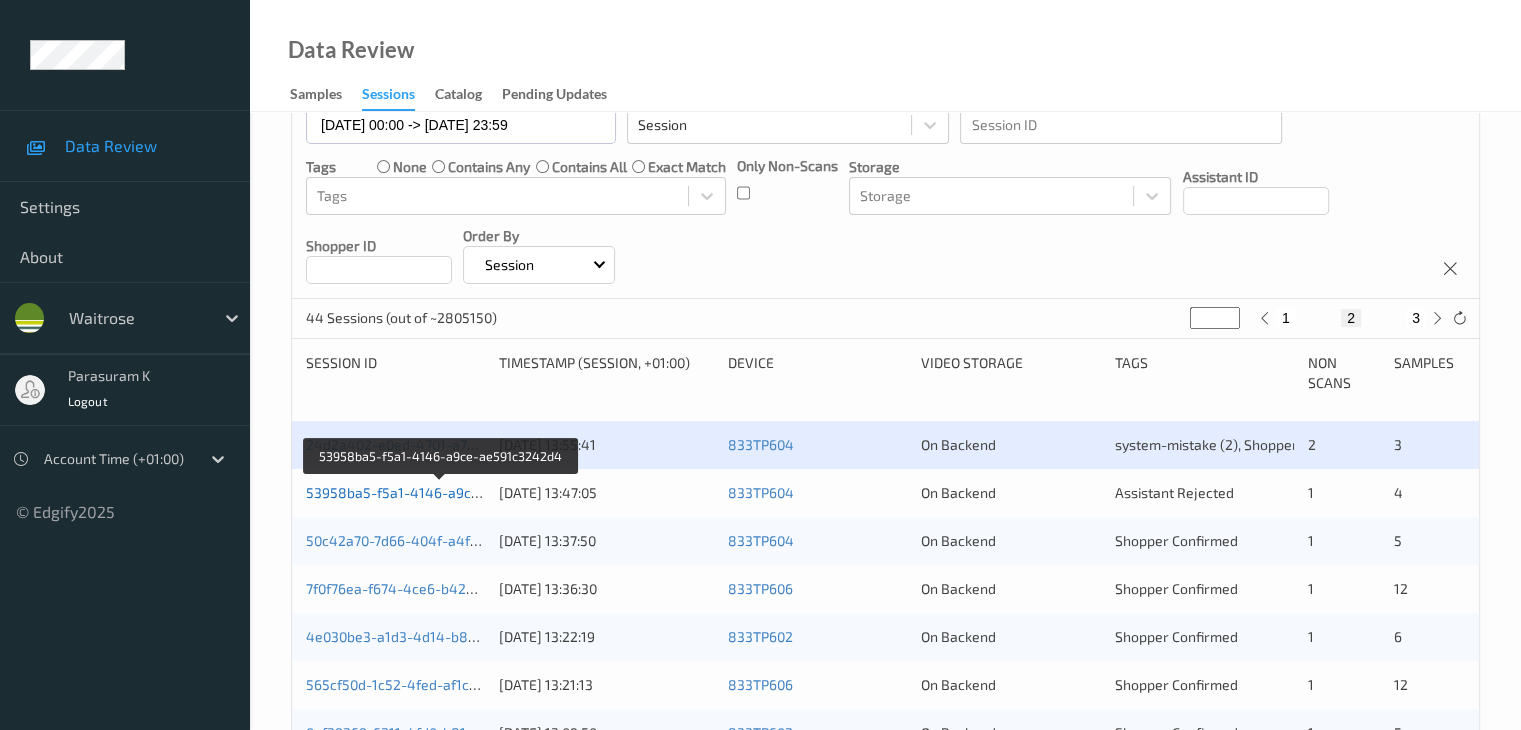 click on "53958ba5-f5a1-4146-a9ce-ae591c3242d4" at bounding box center [443, 492] 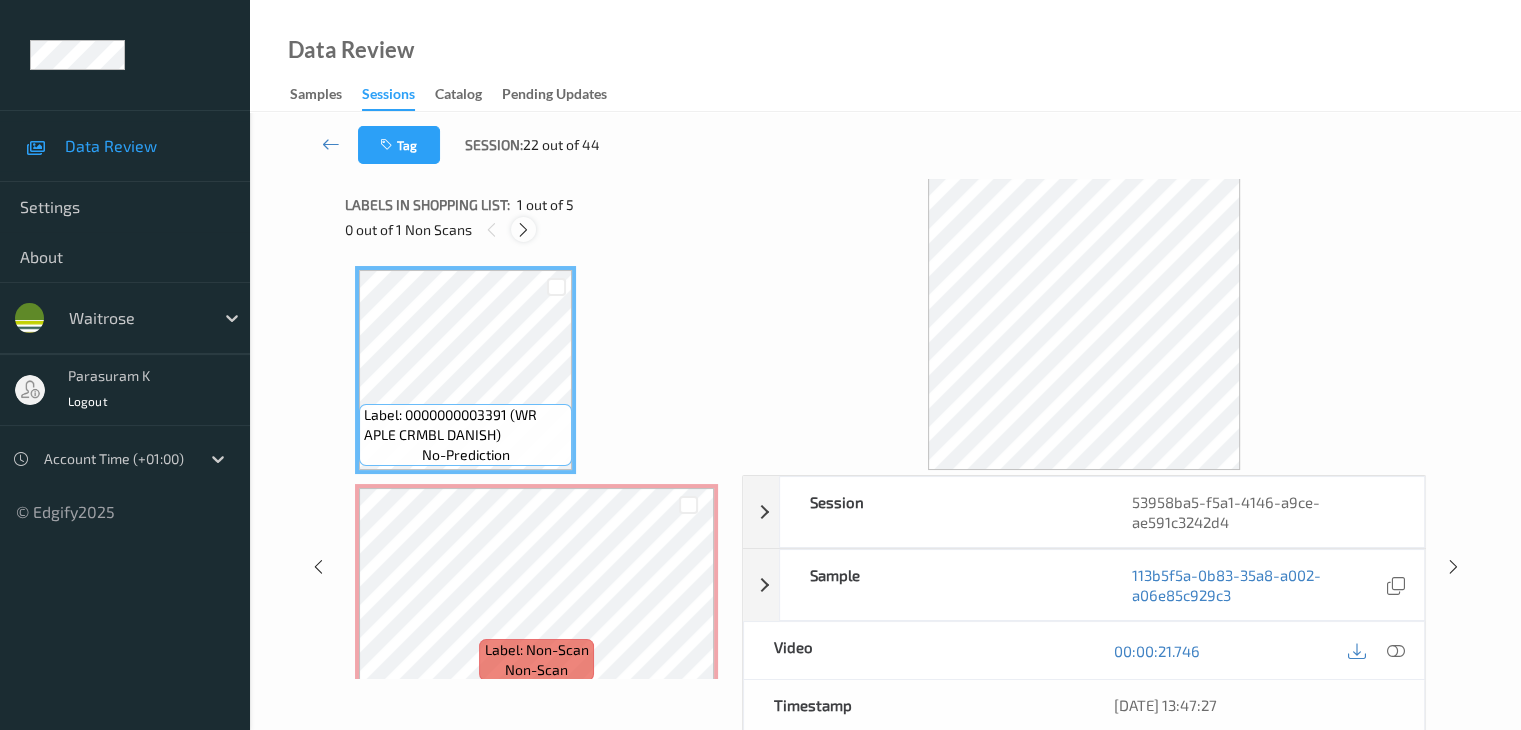 click at bounding box center [523, 230] 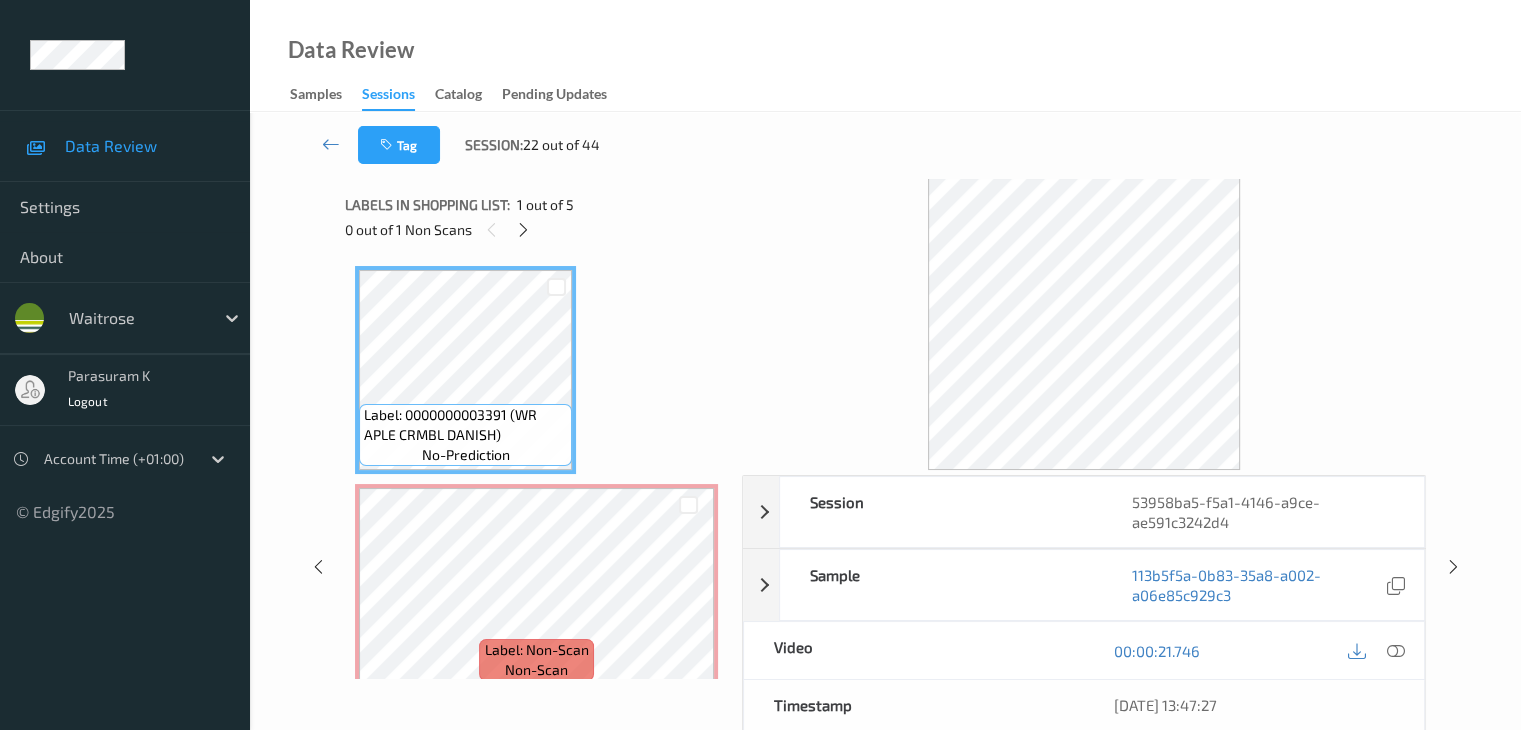 scroll, scrollTop: 10, scrollLeft: 0, axis: vertical 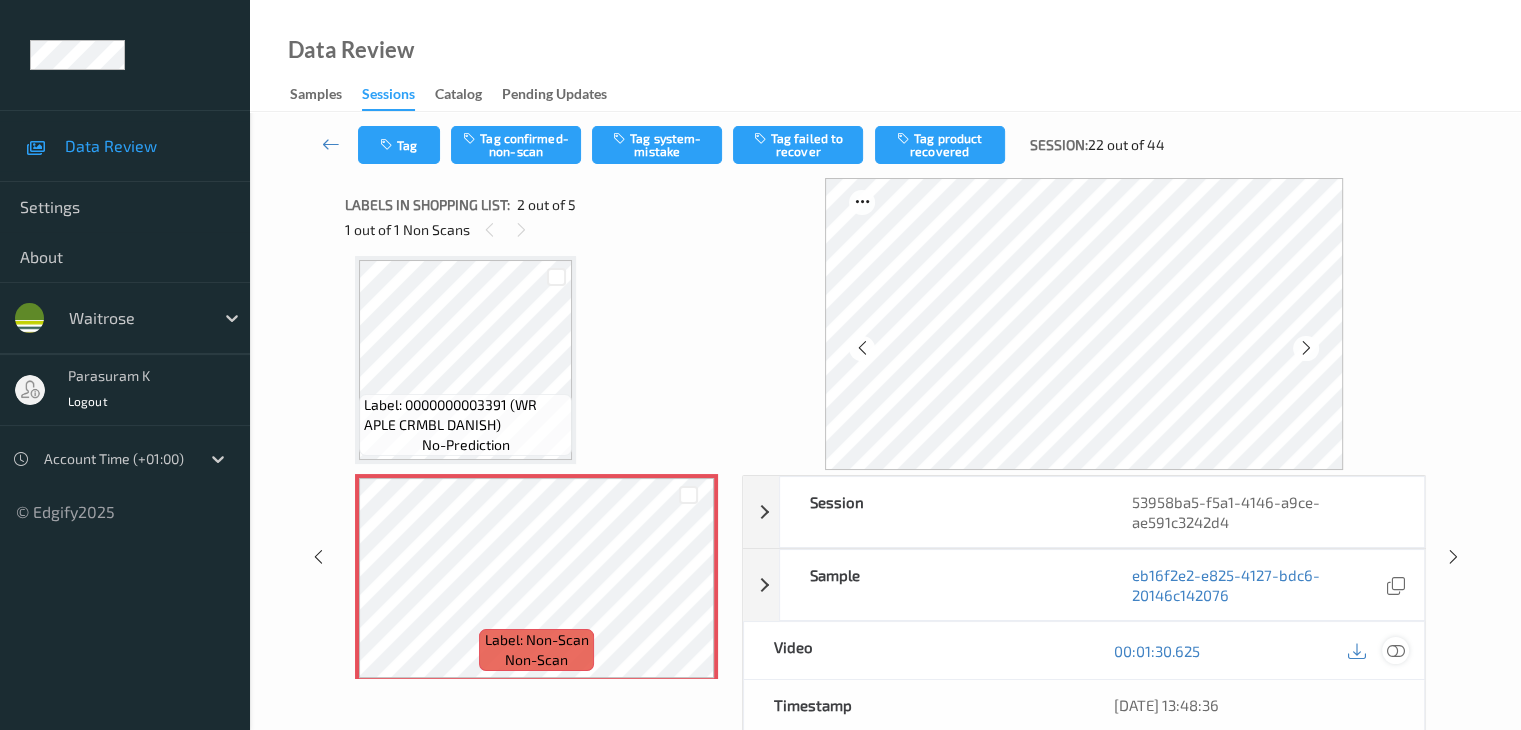 click at bounding box center [1395, 651] 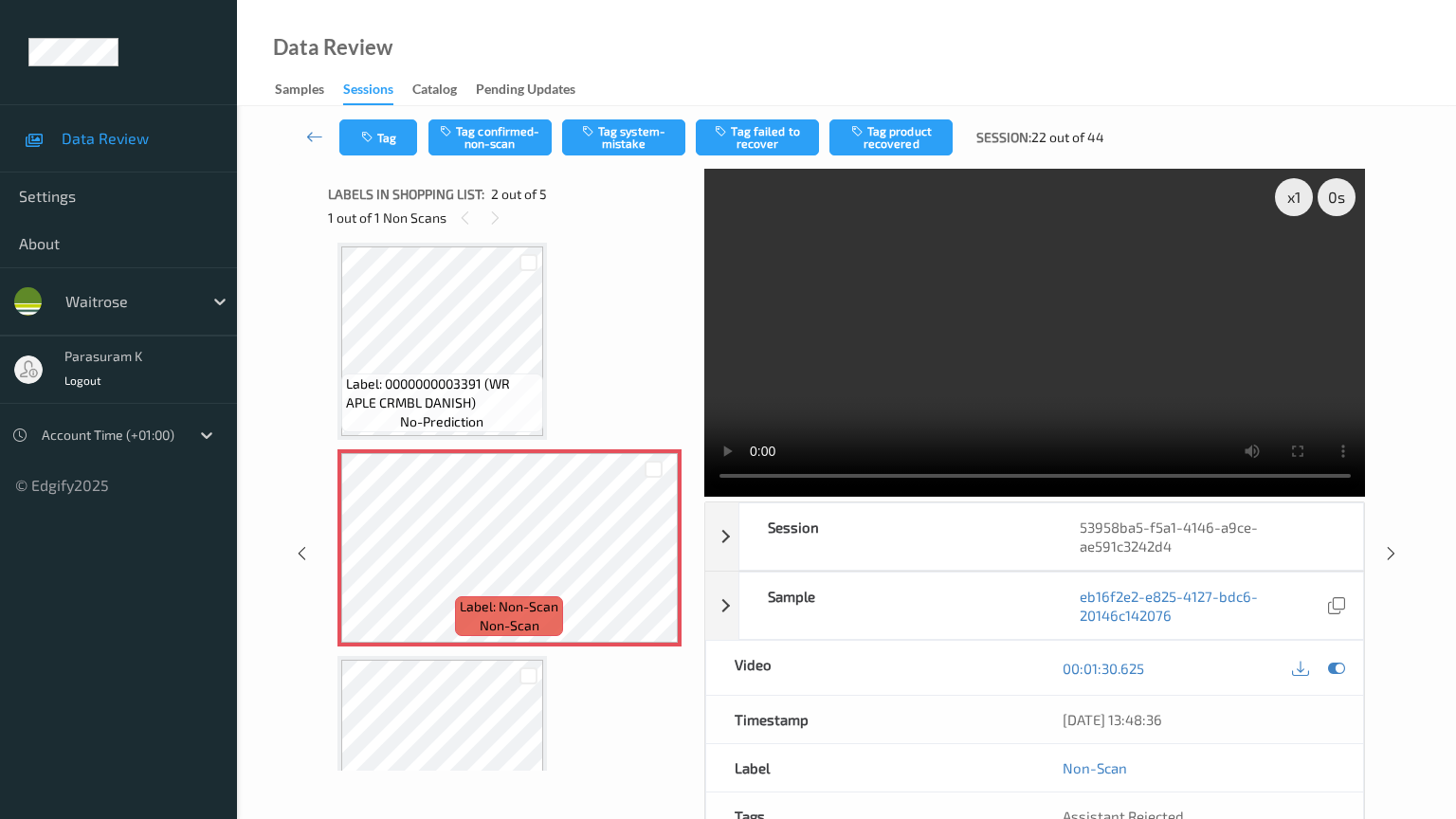 type 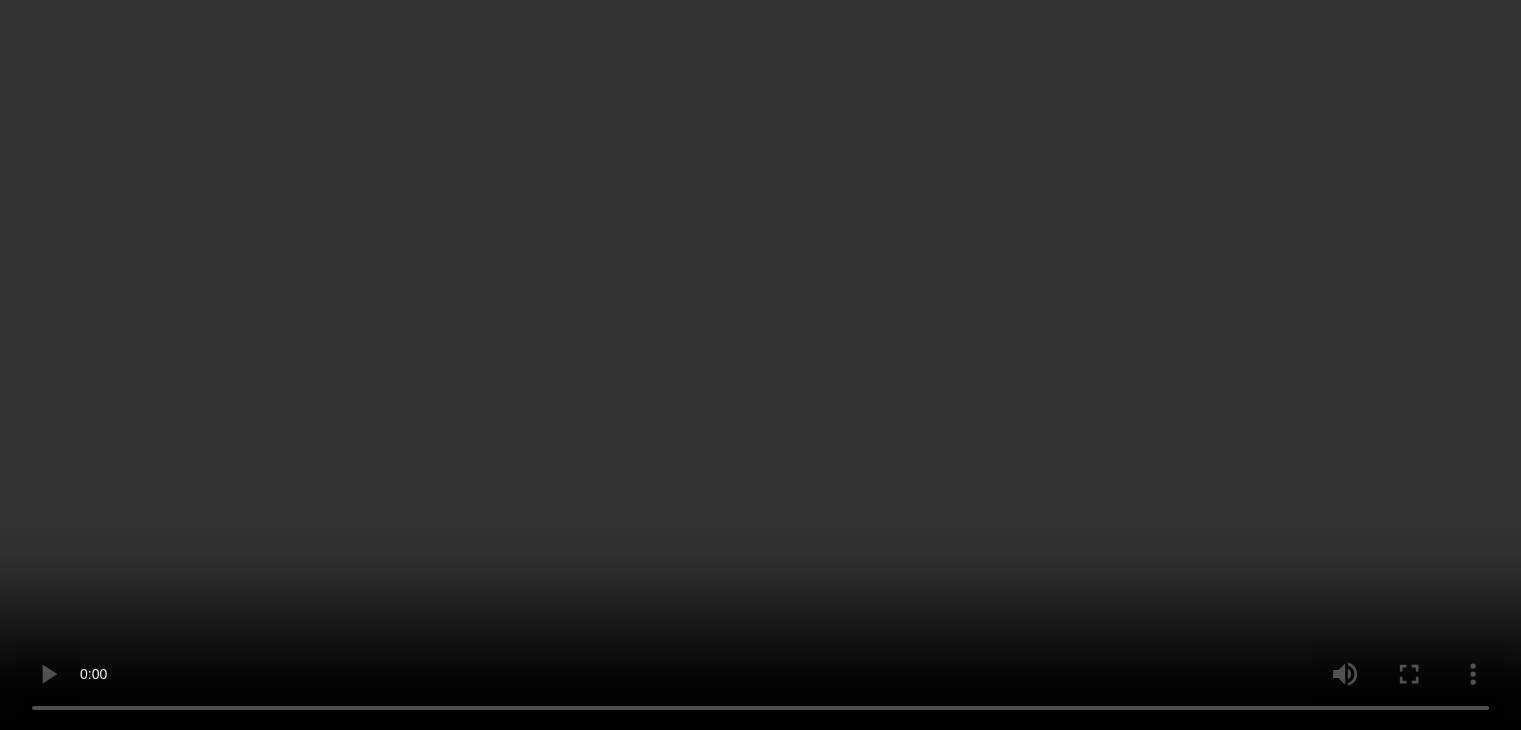 scroll, scrollTop: 10, scrollLeft: 0, axis: vertical 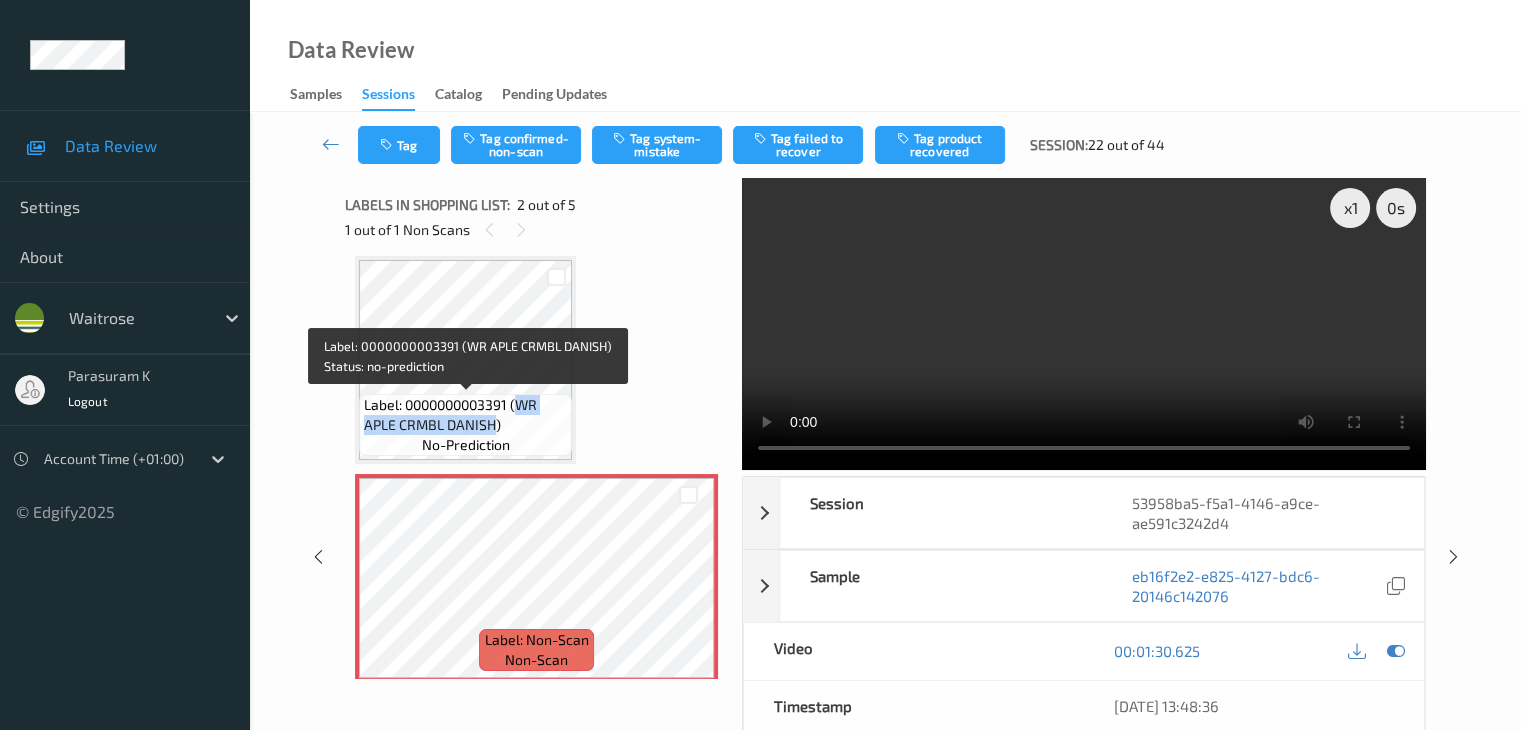 drag, startPoint x: 518, startPoint y: 403, endPoint x: 496, endPoint y: 429, distance: 34.058773 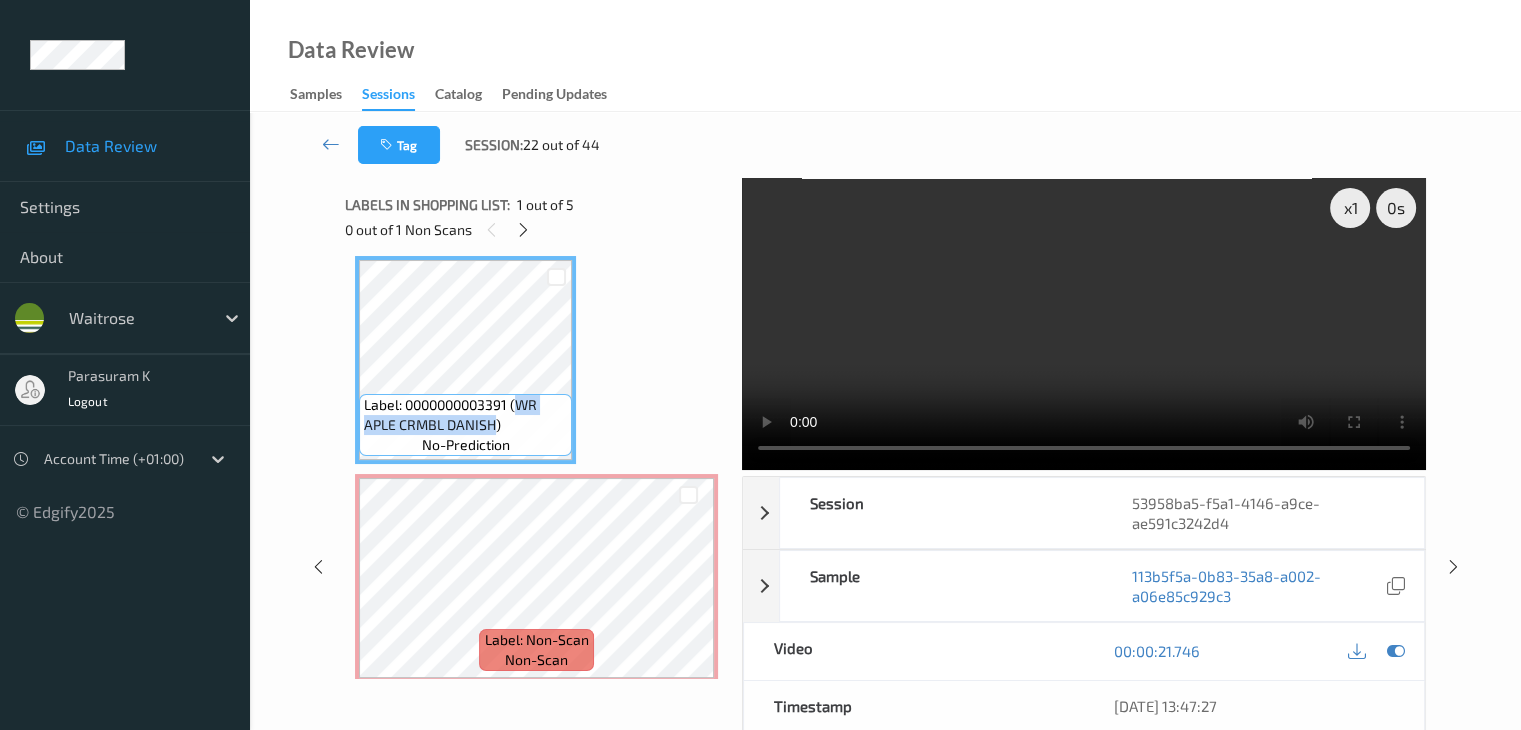 copy on "WR APLE CRMBL DANISH" 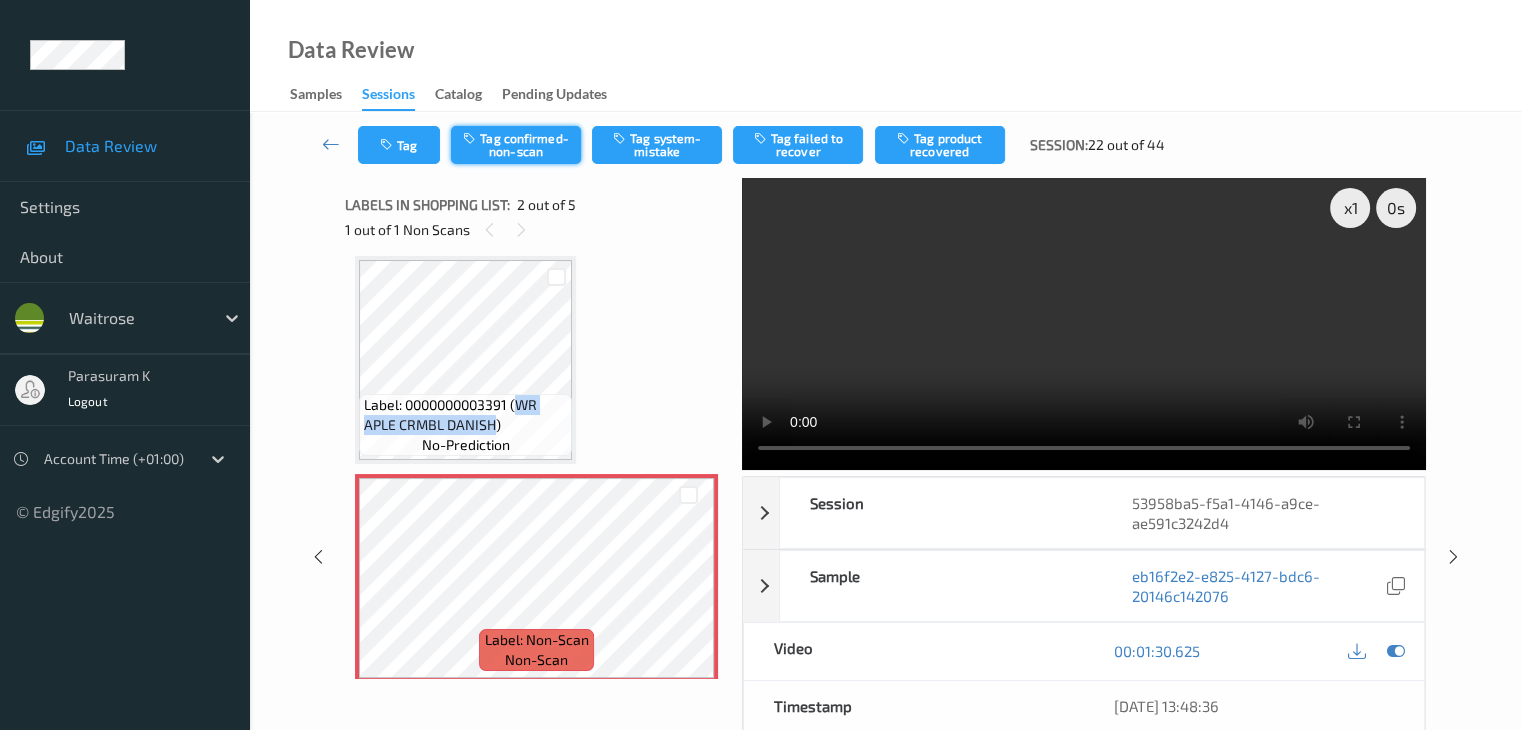 click on "Tag   confirmed-non-scan" at bounding box center (516, 145) 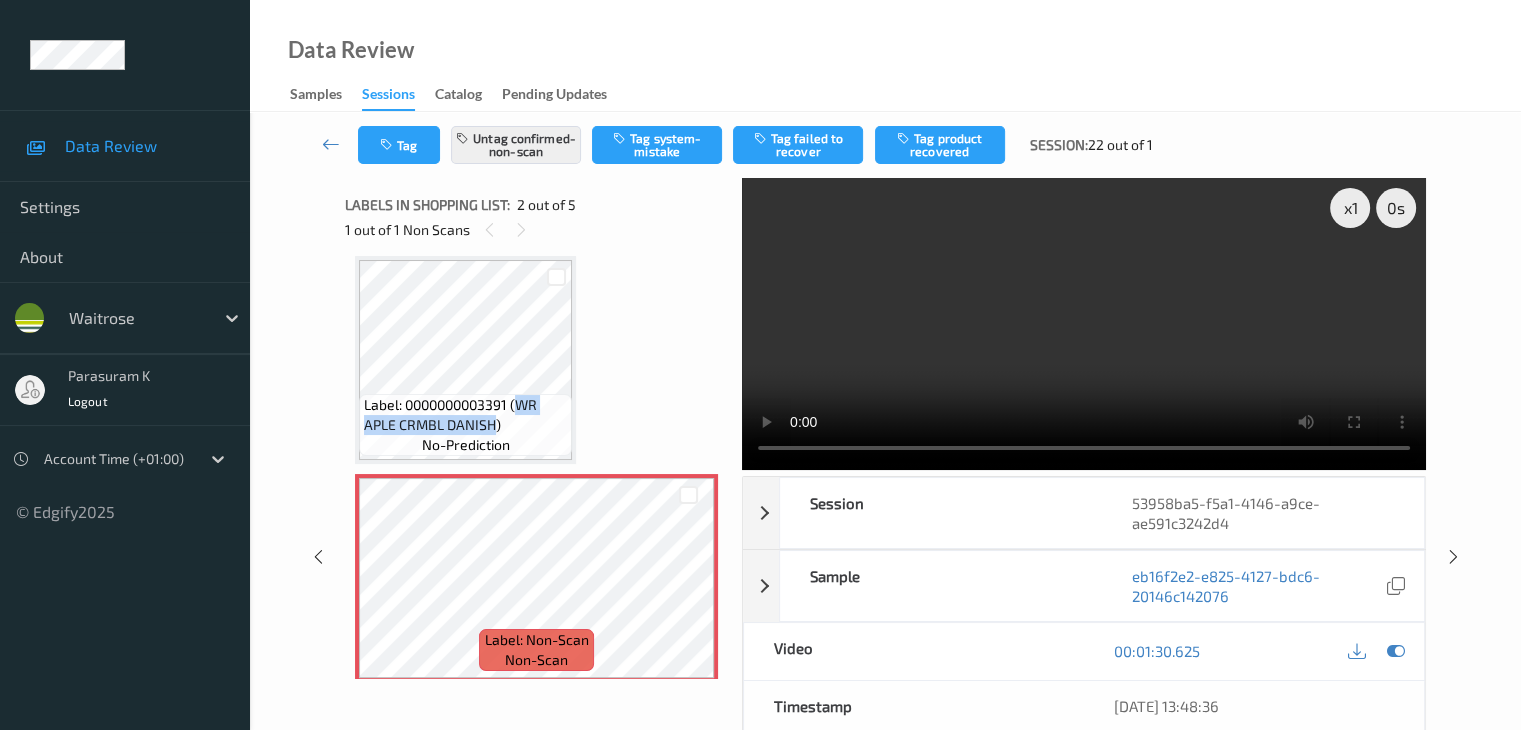 click at bounding box center (1084, 324) 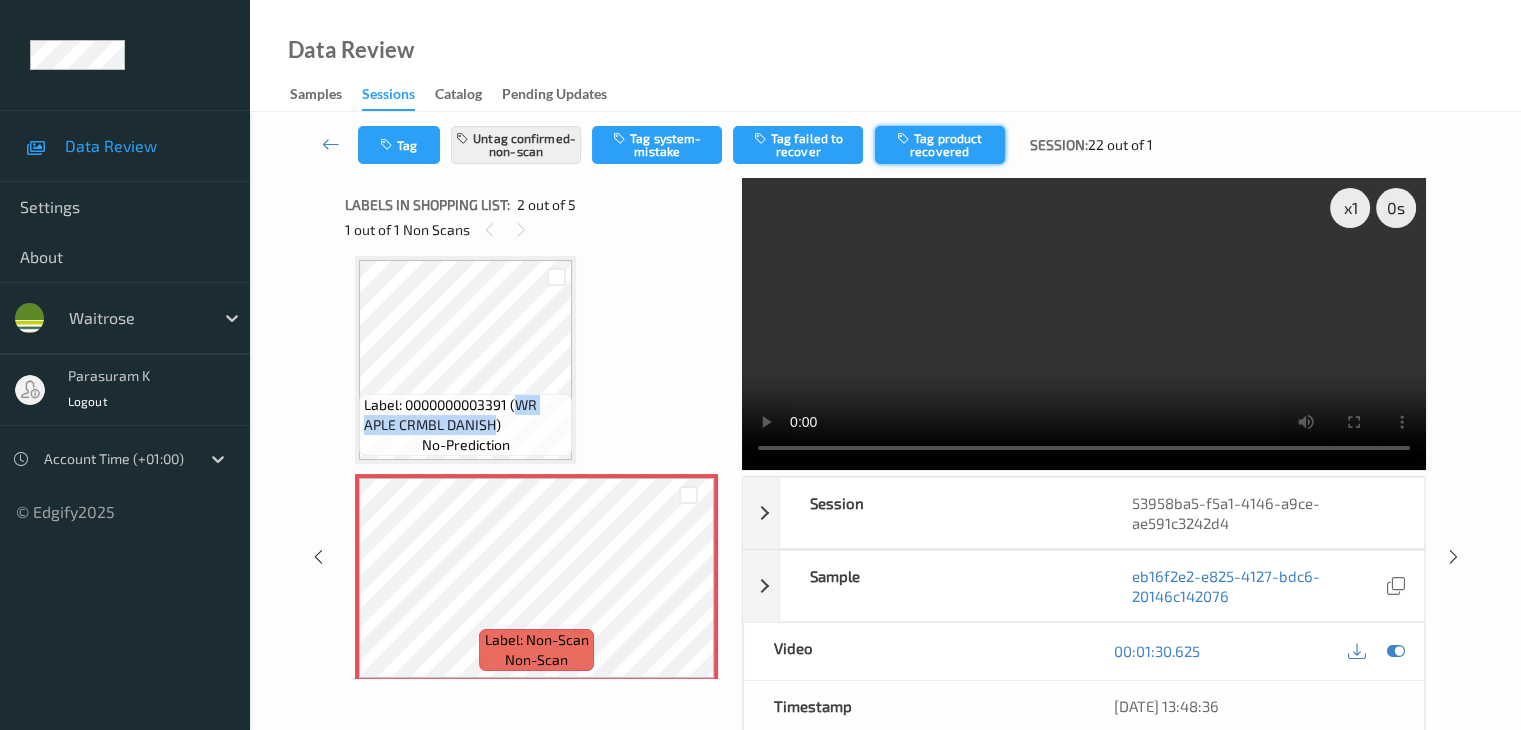 click on "Tag   product recovered" at bounding box center [940, 145] 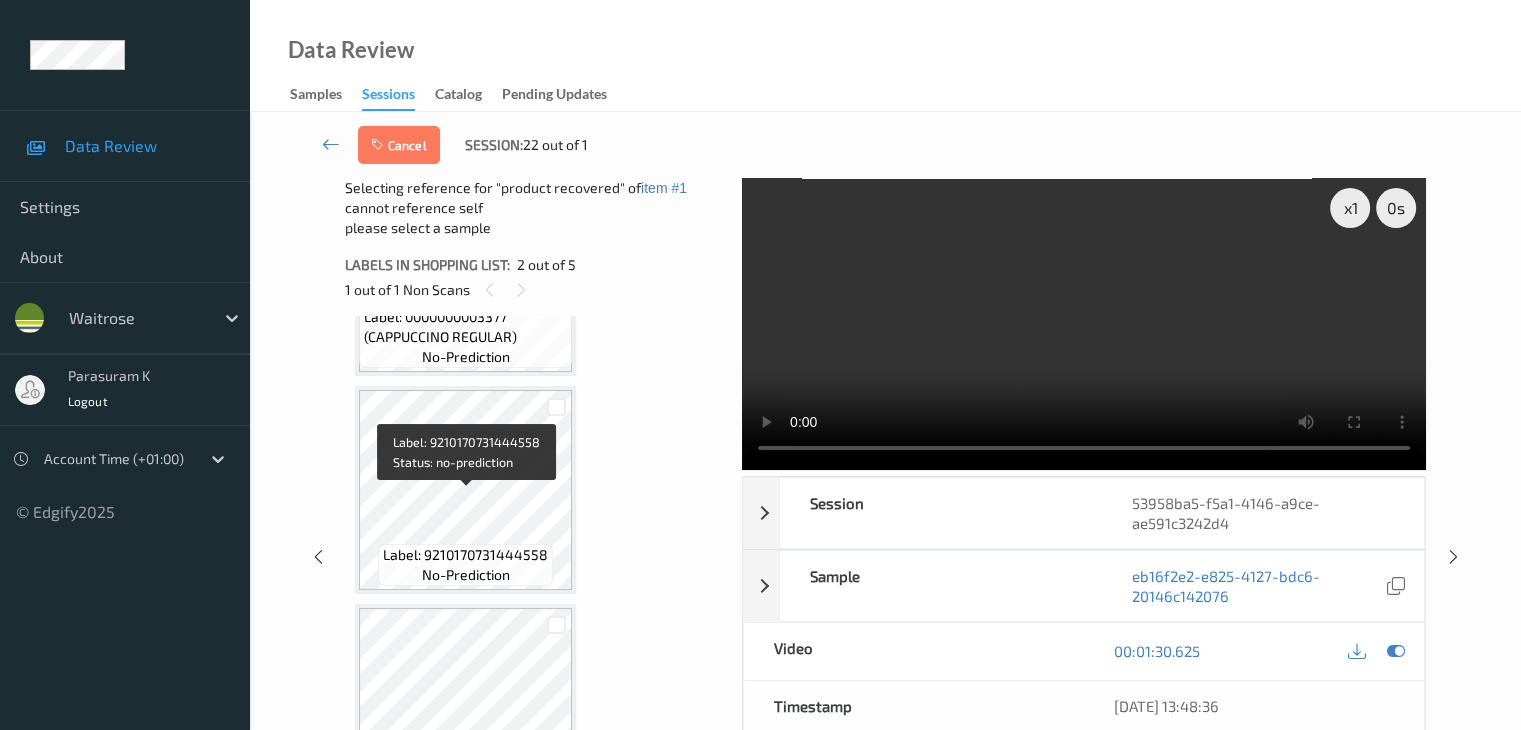 scroll, scrollTop: 677, scrollLeft: 0, axis: vertical 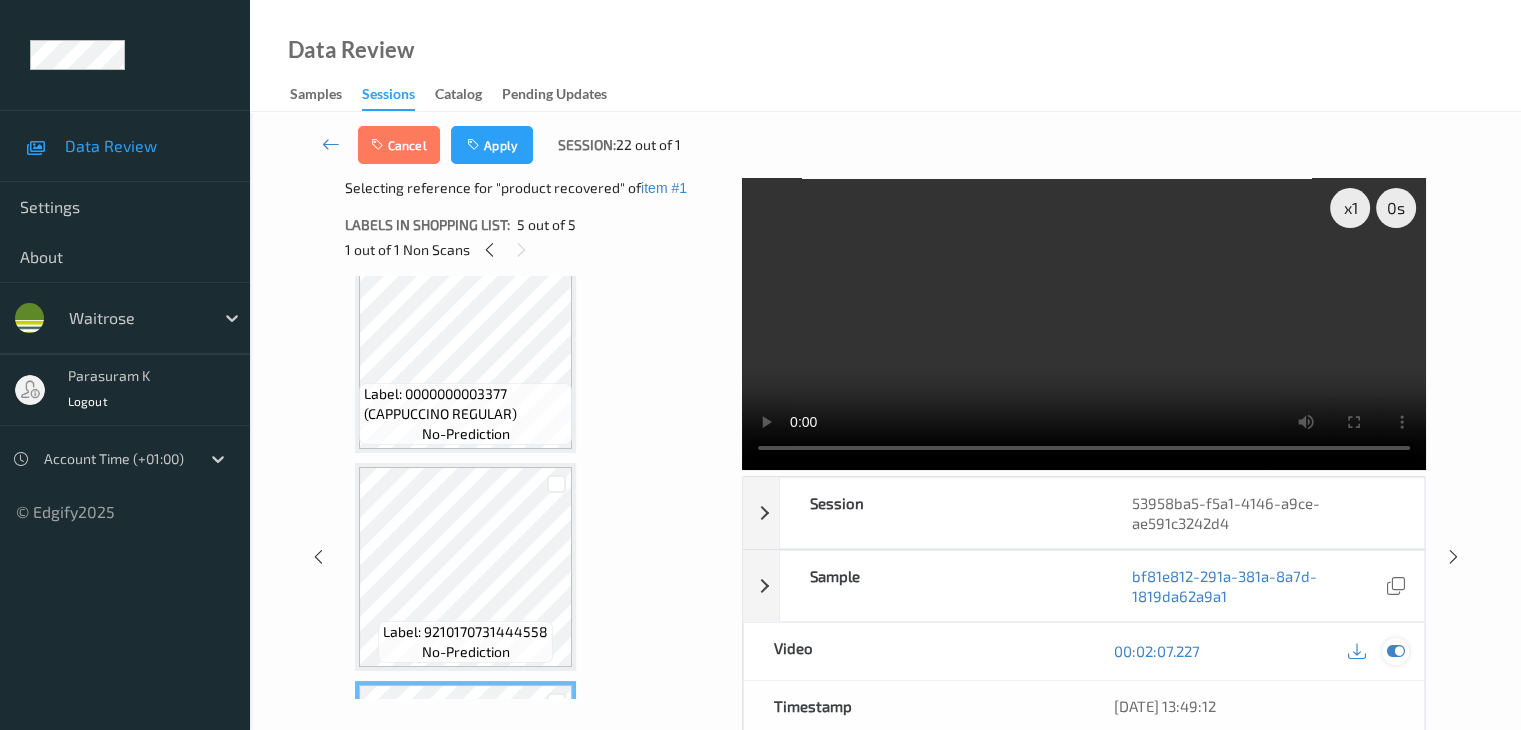 click at bounding box center (1395, 651) 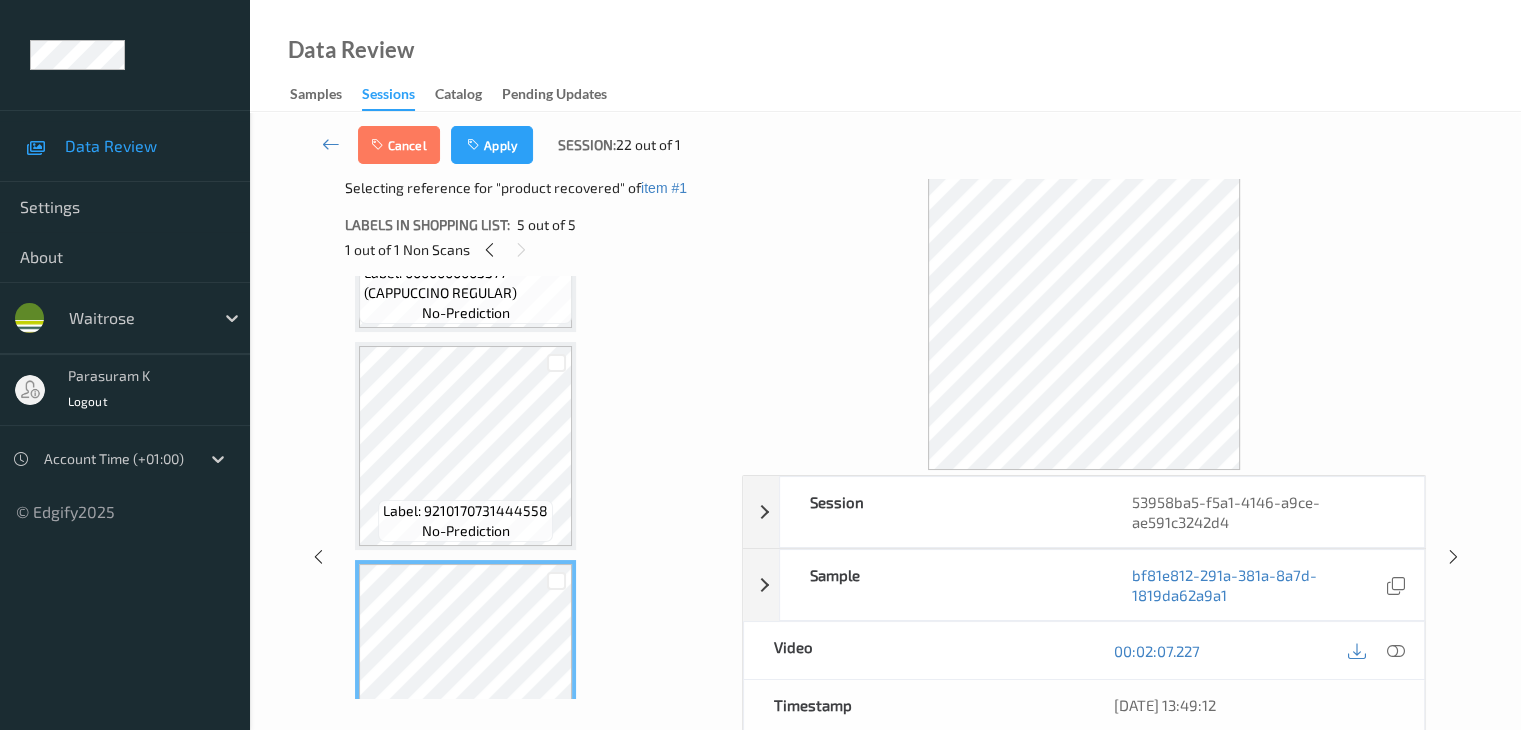 scroll, scrollTop: 677, scrollLeft: 0, axis: vertical 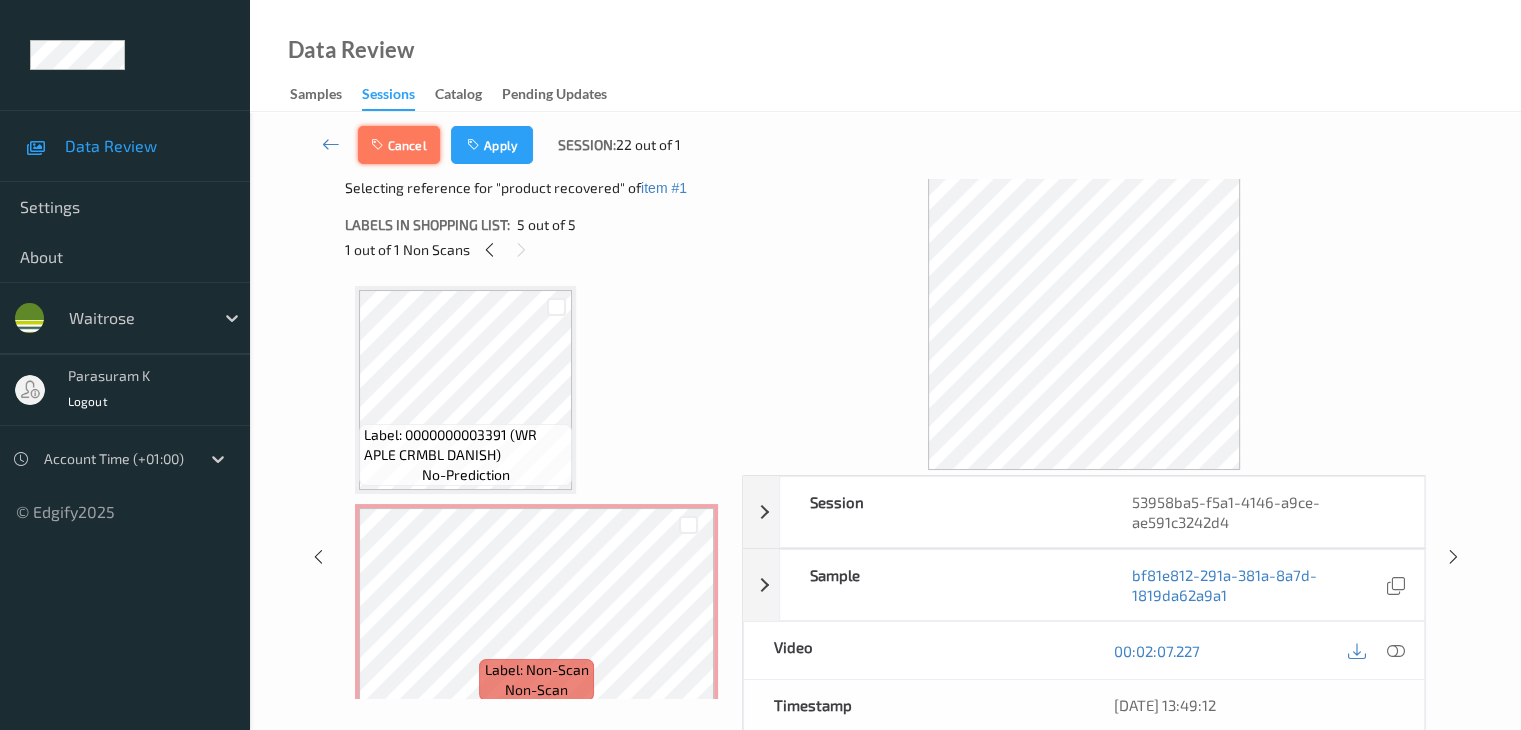 click on "Cancel" at bounding box center (399, 145) 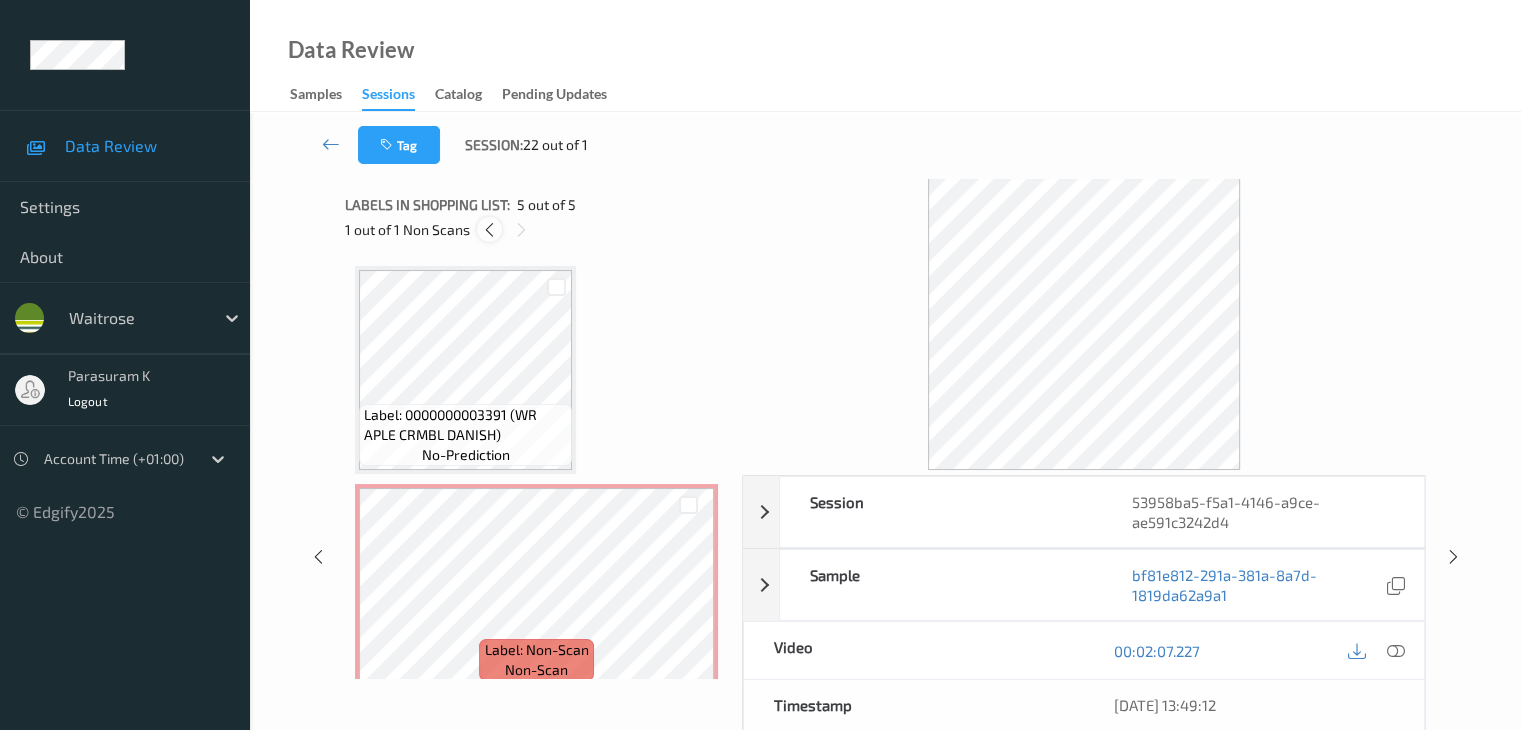 click at bounding box center (489, 230) 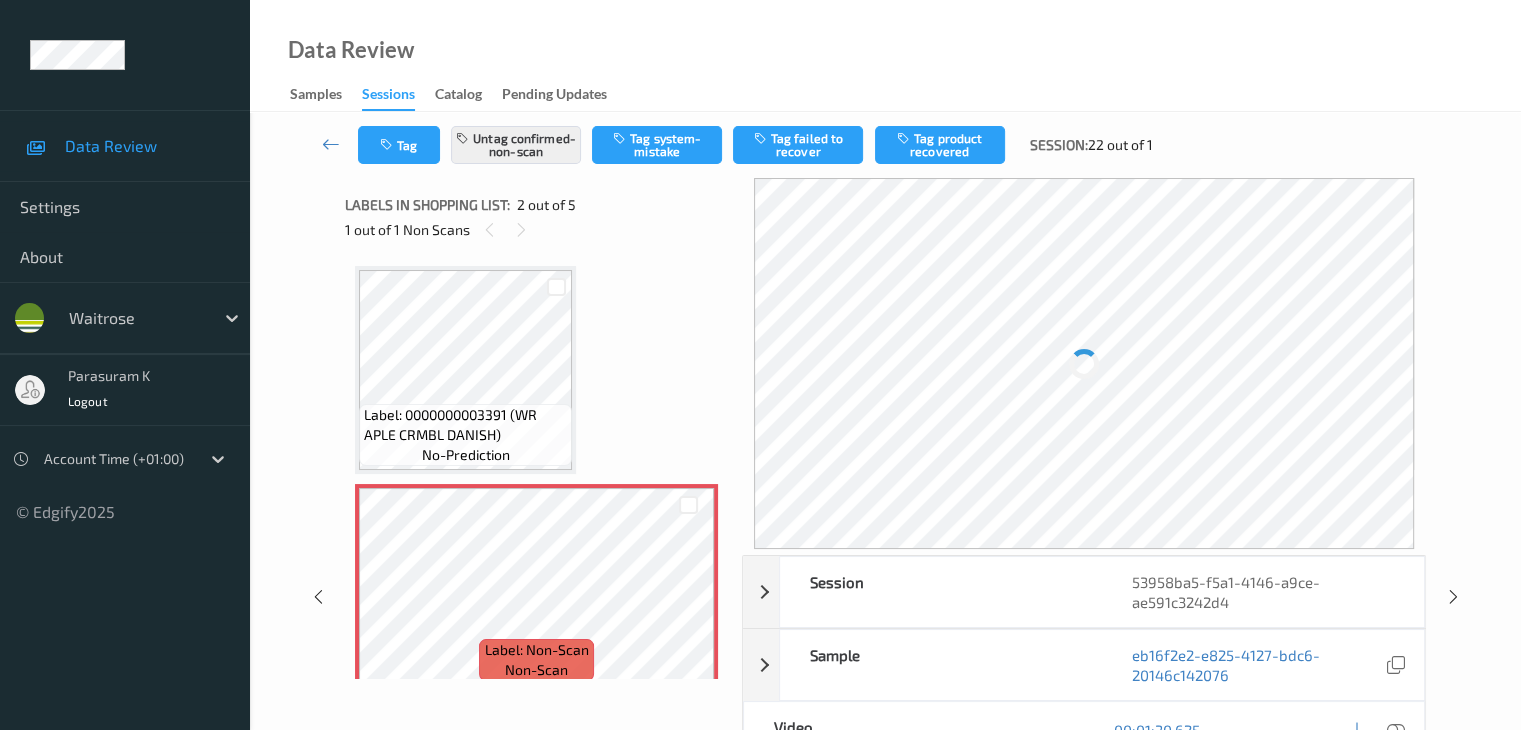 scroll, scrollTop: 10, scrollLeft: 0, axis: vertical 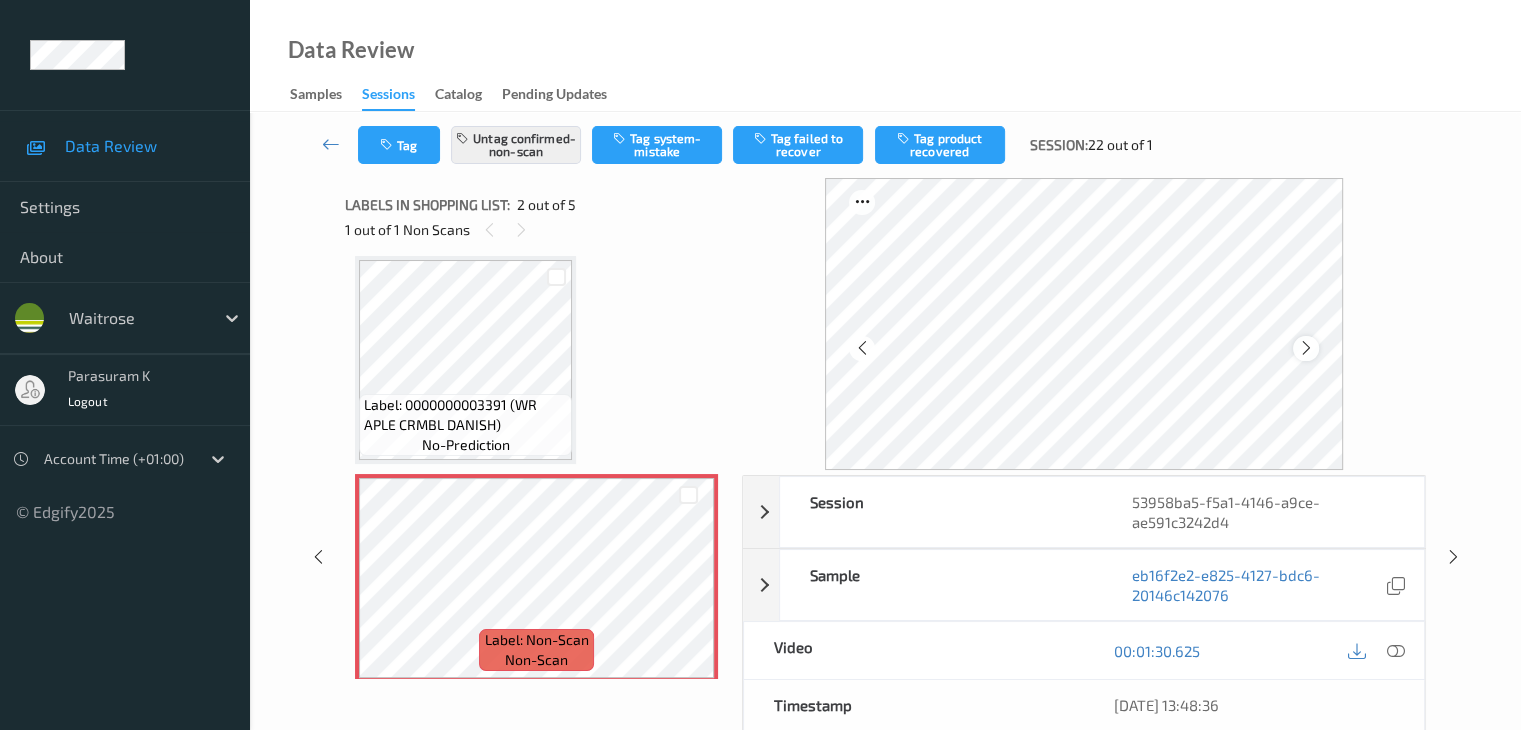 click at bounding box center (1306, 348) 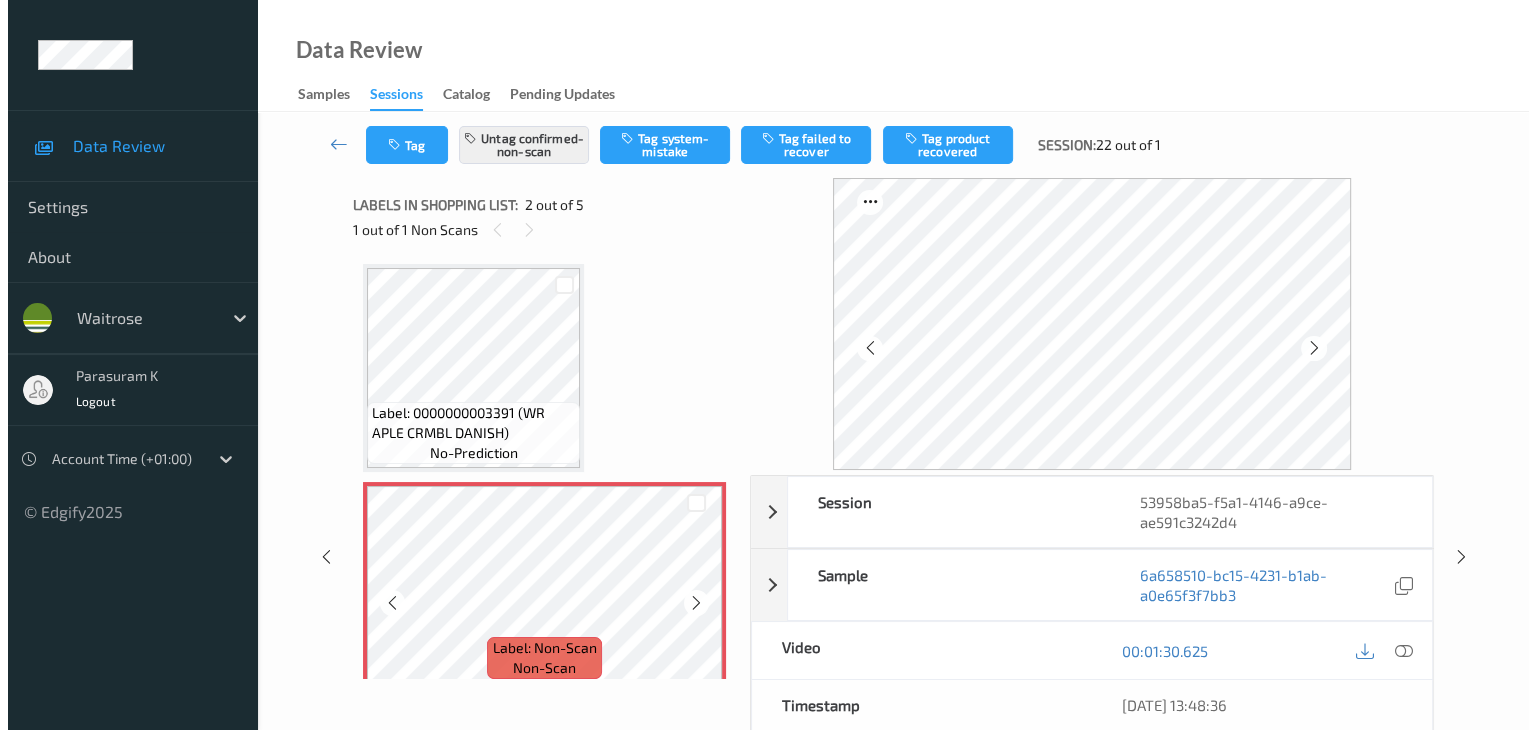 scroll, scrollTop: 0, scrollLeft: 0, axis: both 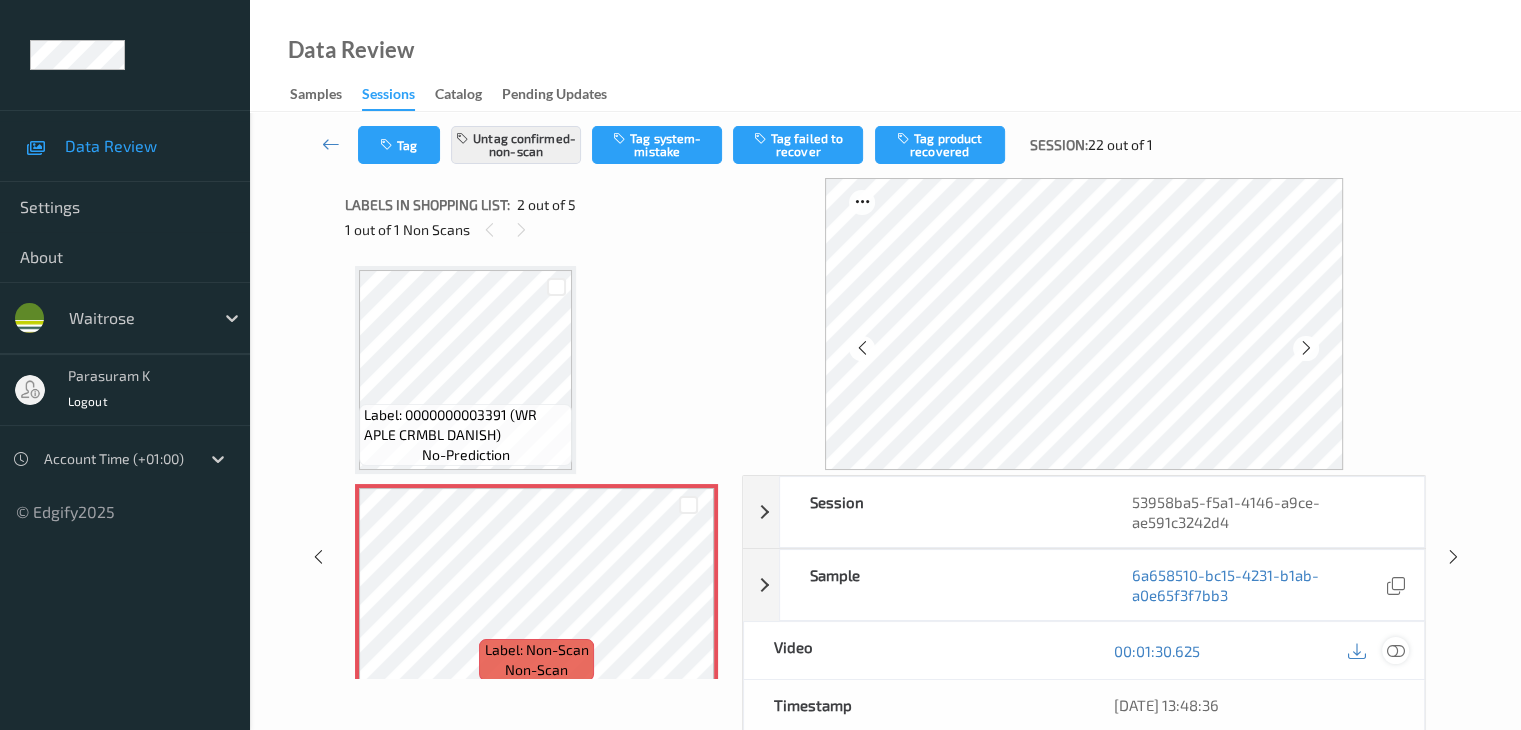 click at bounding box center (1395, 651) 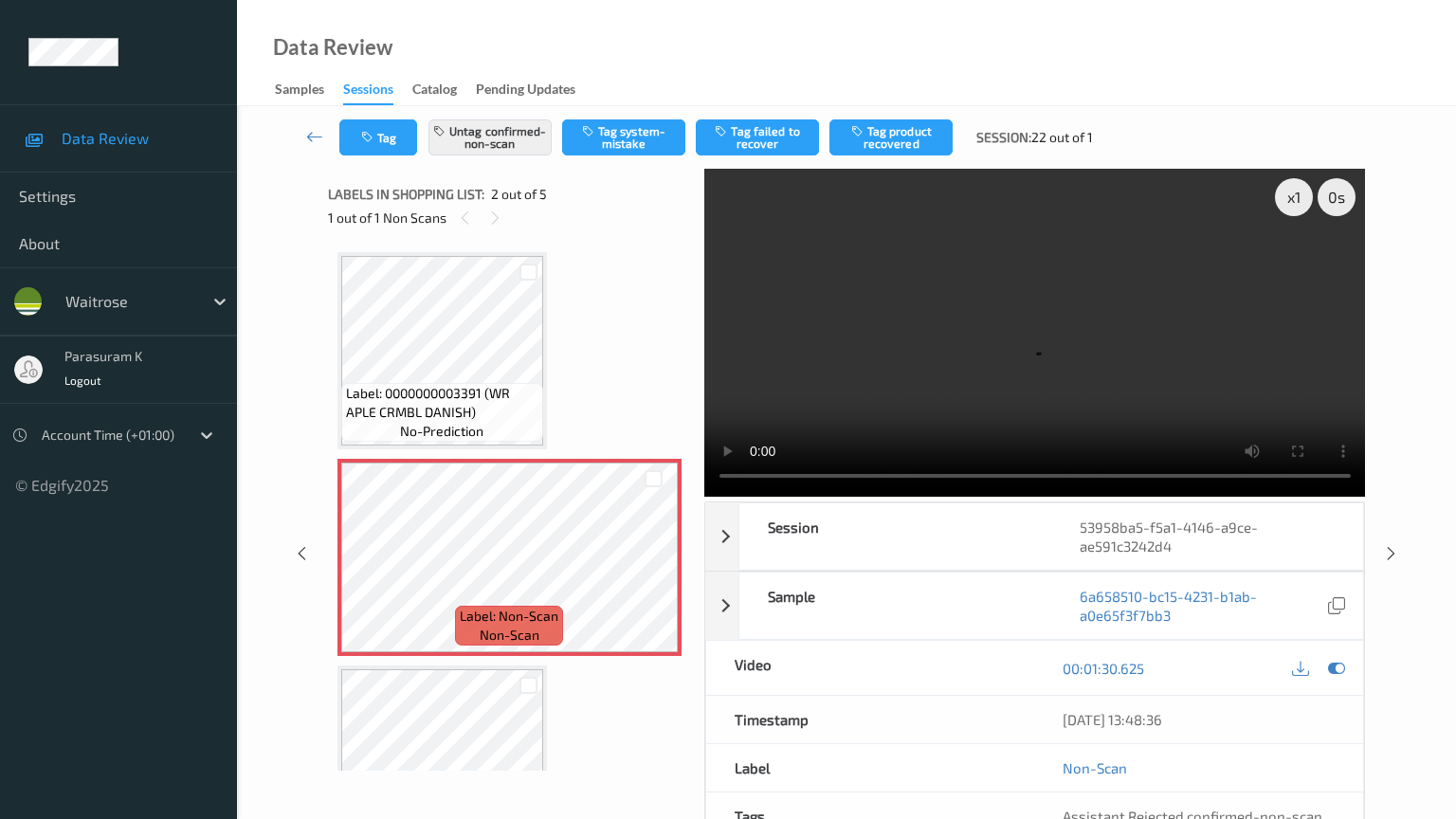 type 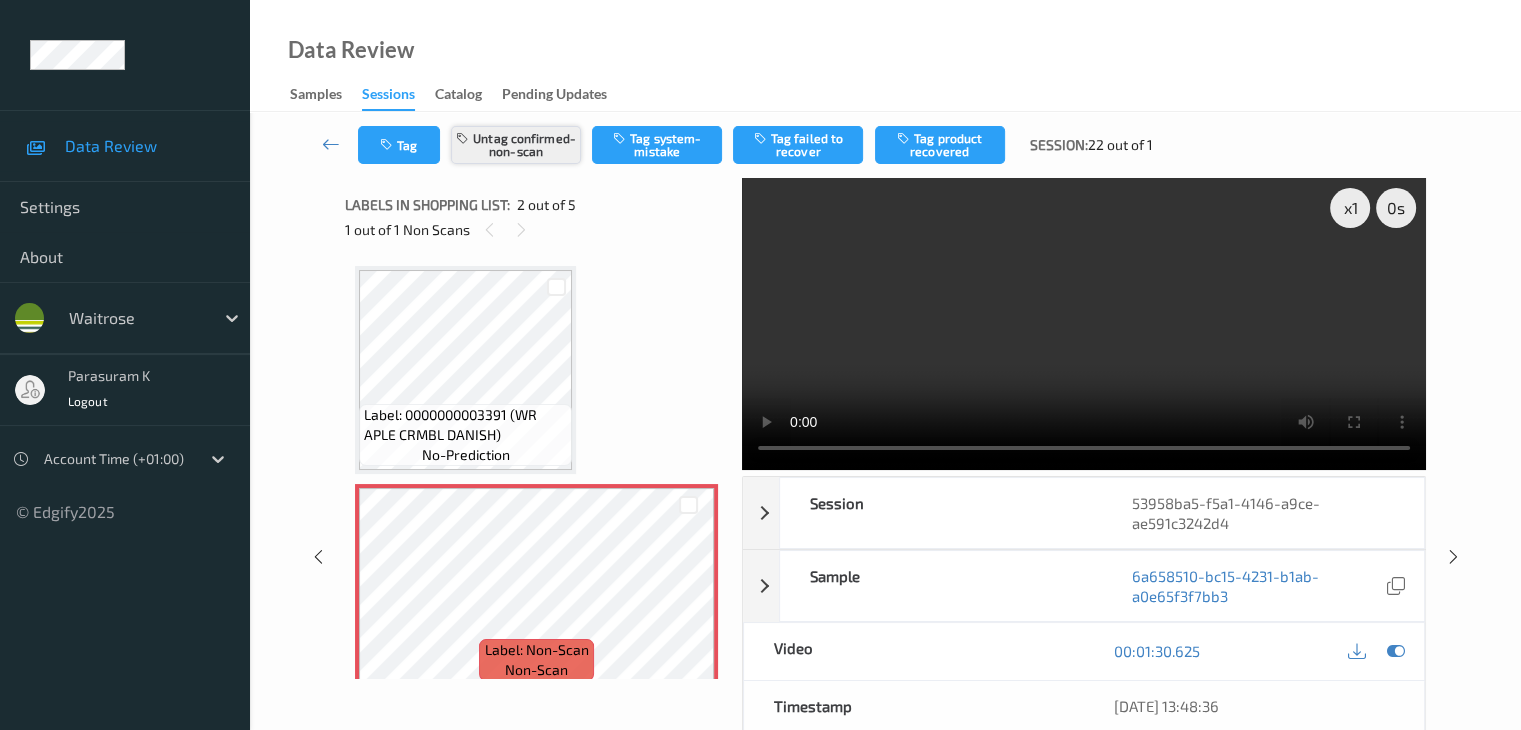click on "Untag   confirmed-non-scan" at bounding box center [516, 145] 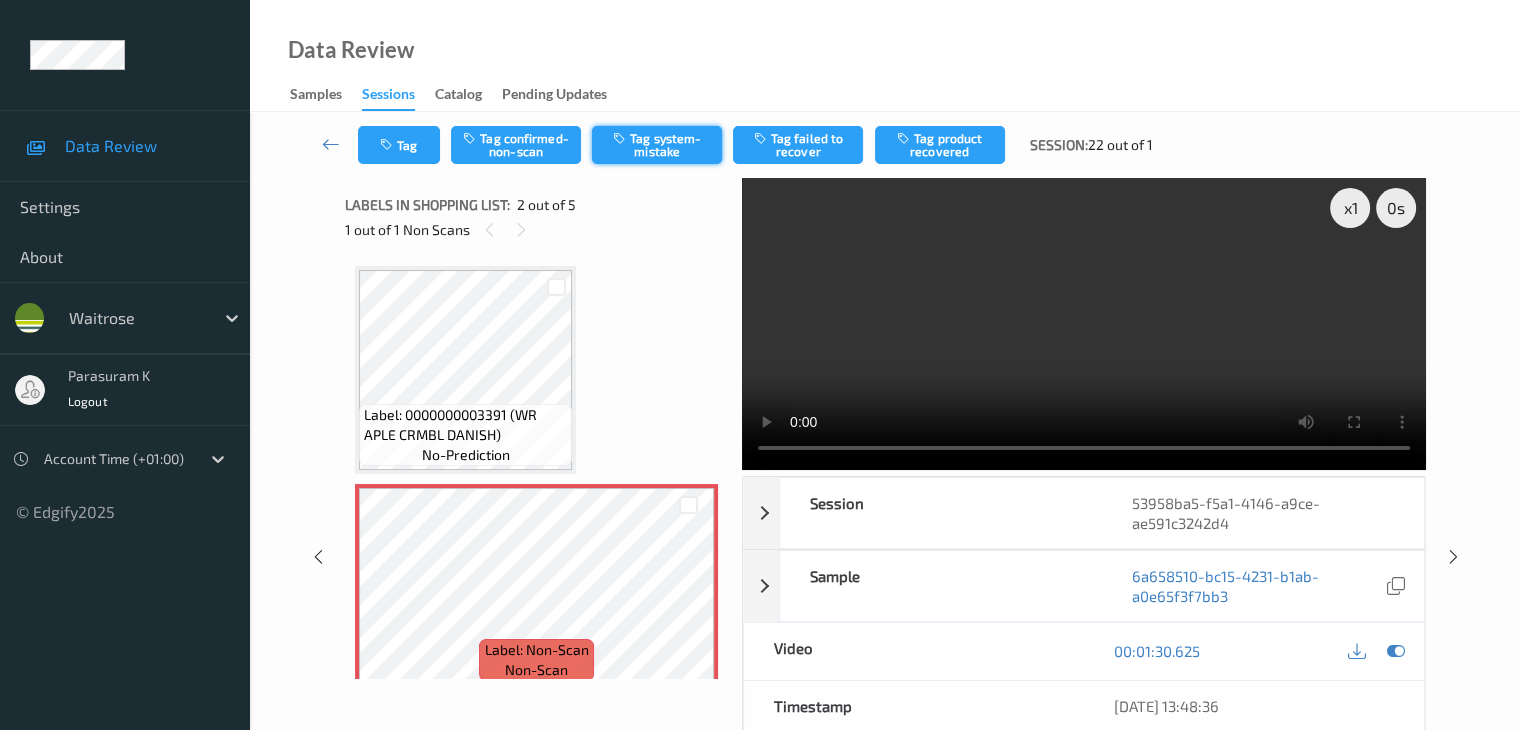 click on "Tag   system-mistake" at bounding box center (657, 145) 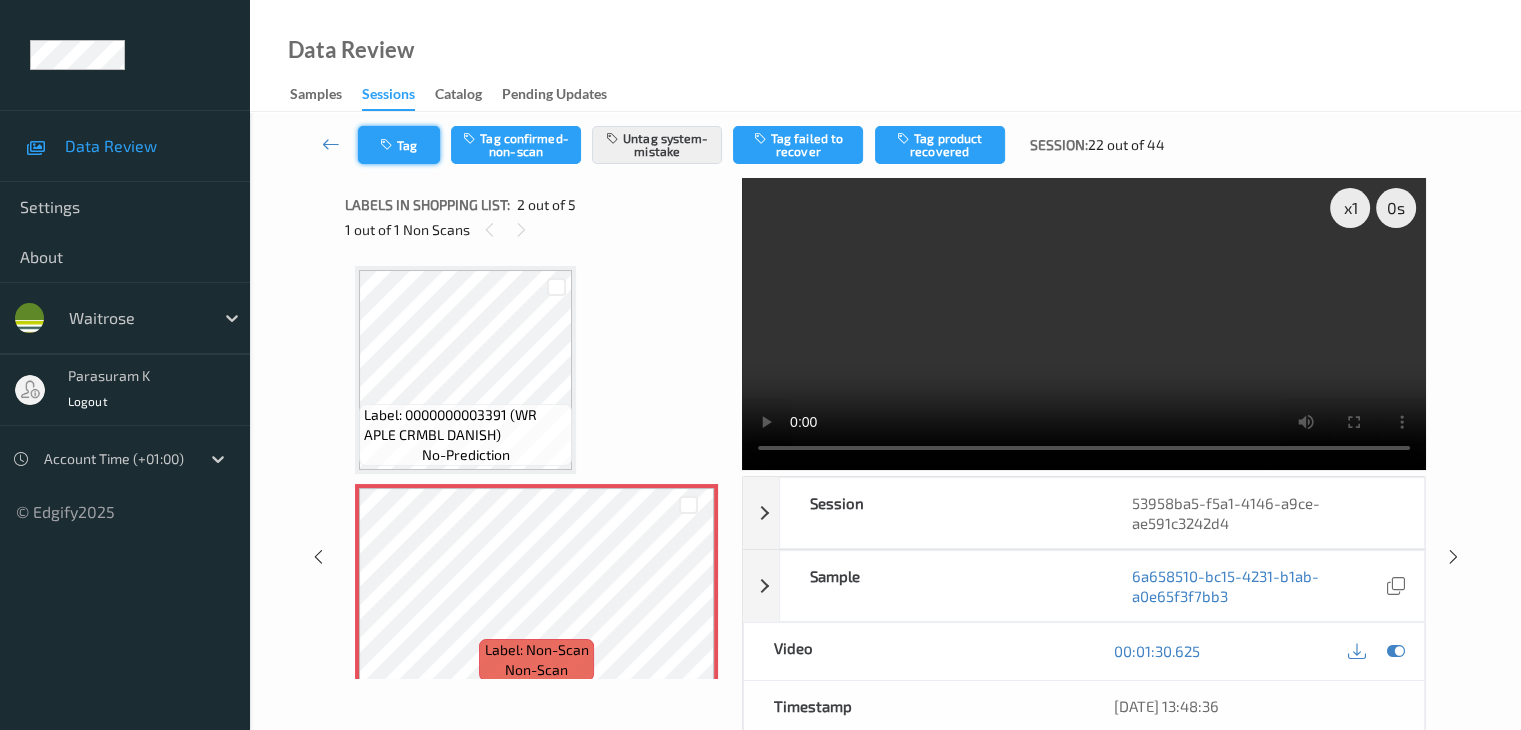 click on "Tag" at bounding box center [399, 145] 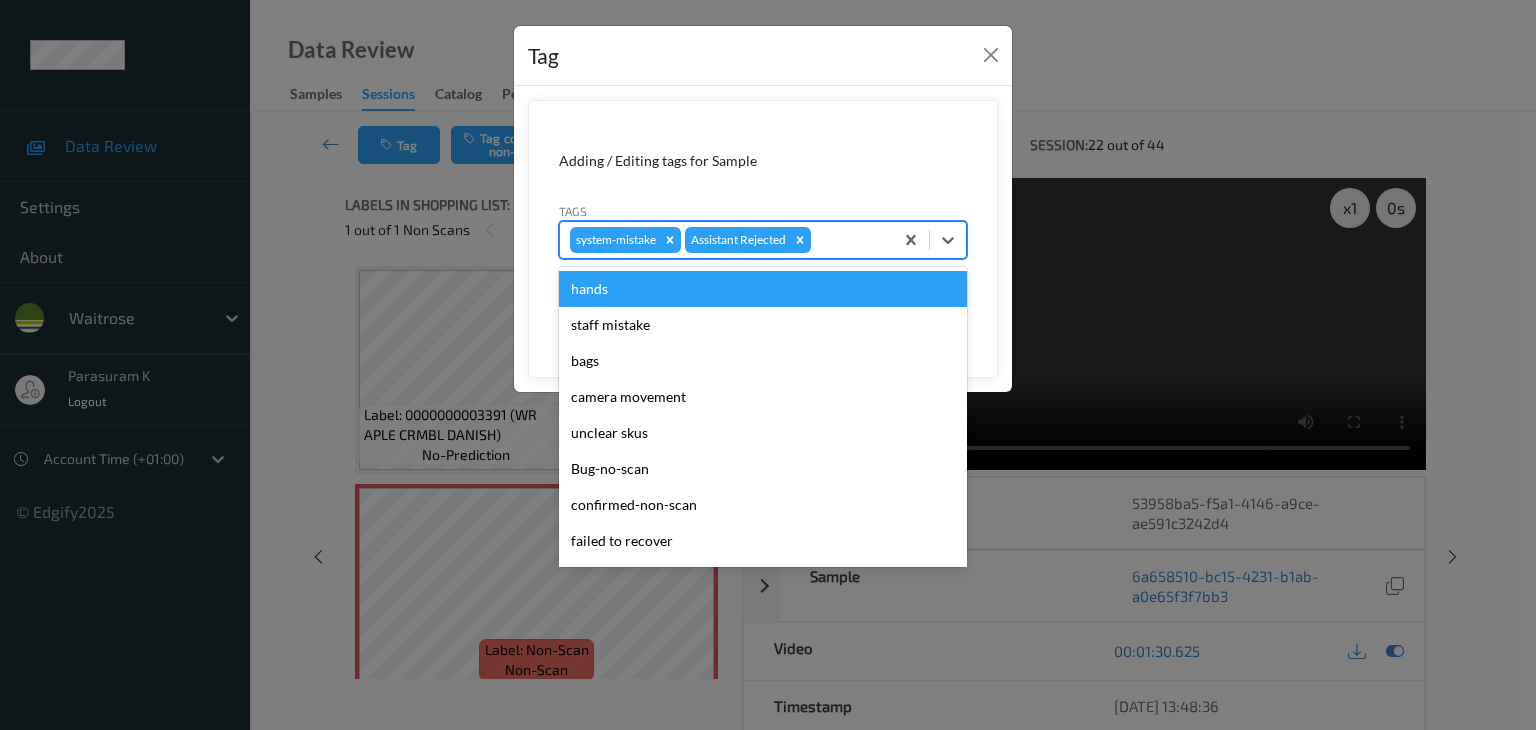 click at bounding box center [849, 240] 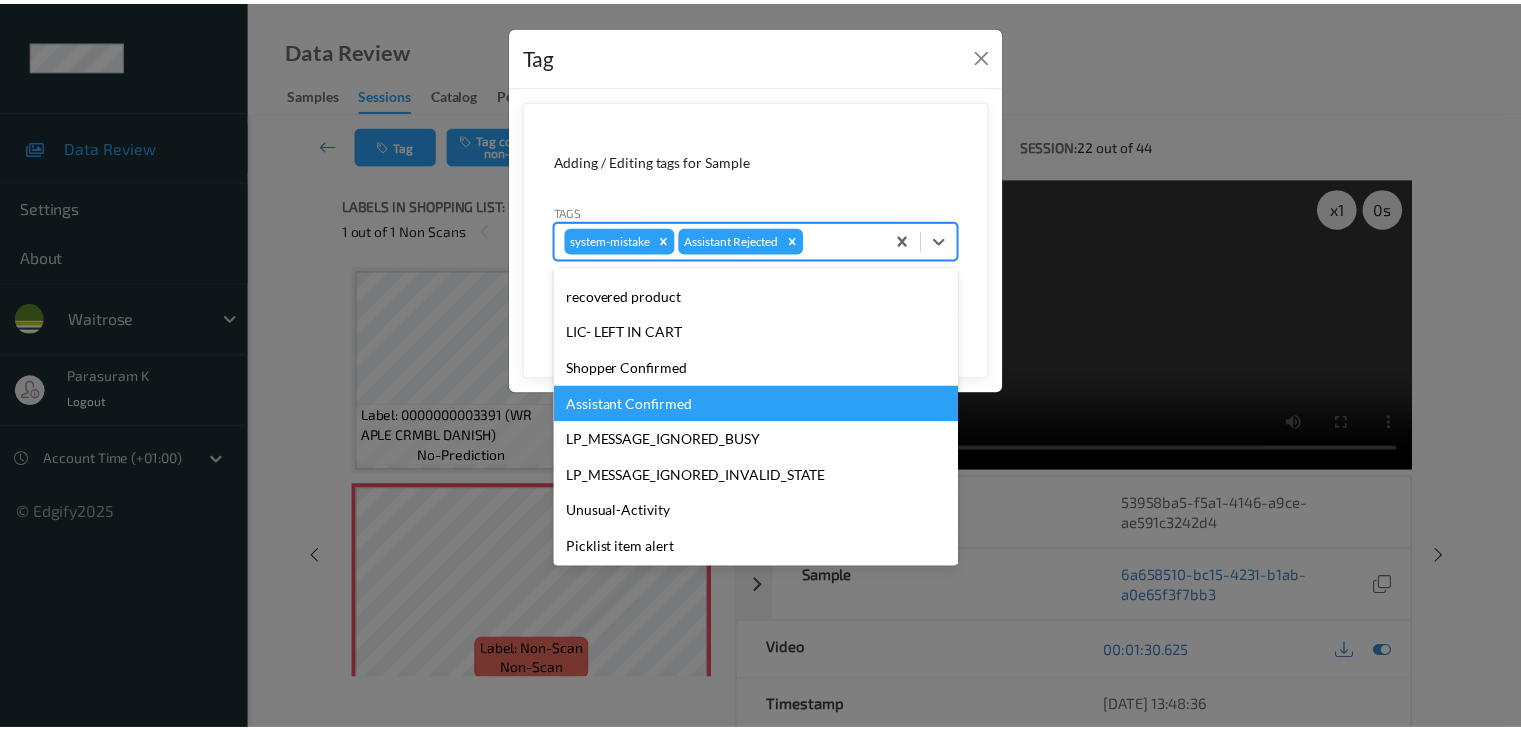 scroll, scrollTop: 320, scrollLeft: 0, axis: vertical 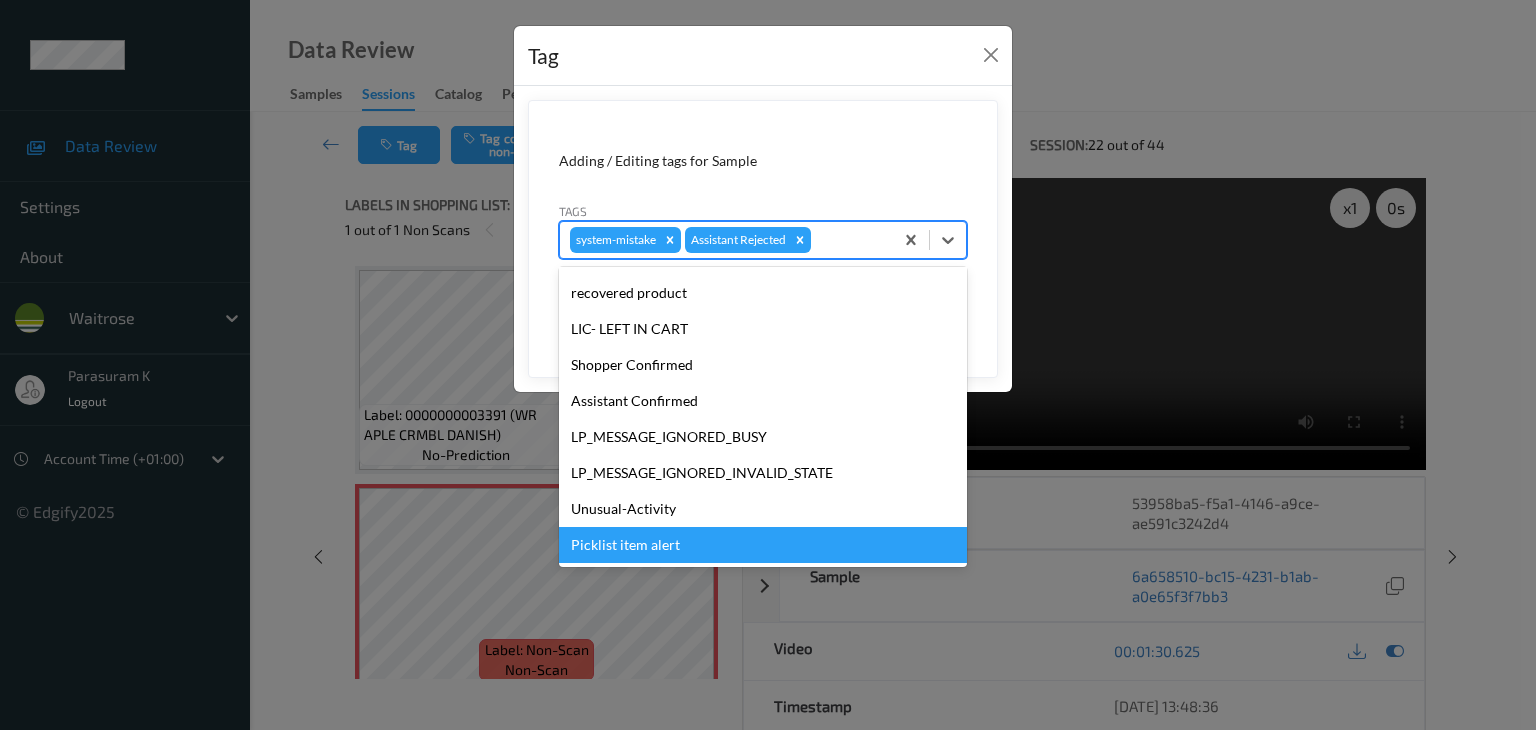 click on "Picklist item alert" at bounding box center (763, 545) 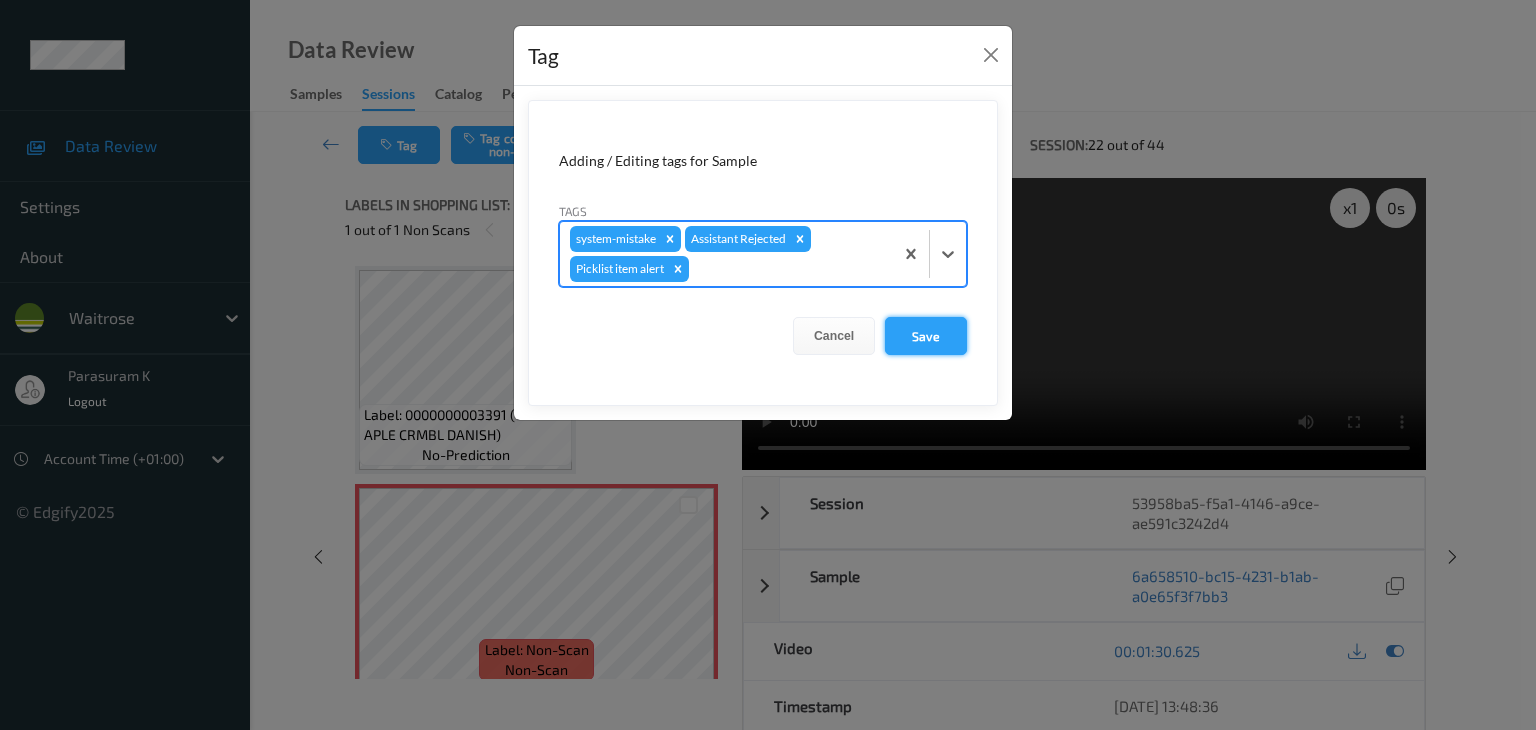 click on "Save" at bounding box center [926, 336] 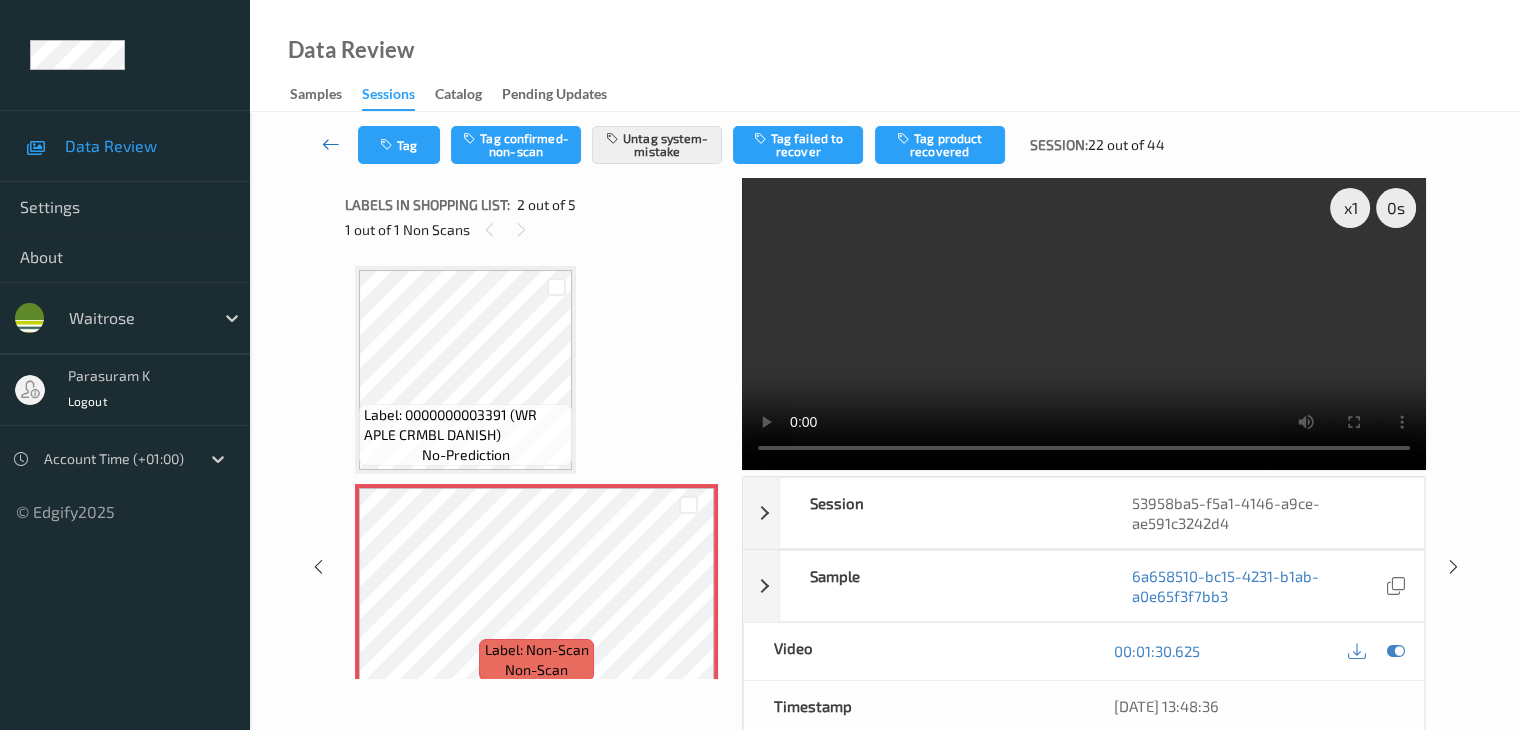click at bounding box center (331, 144) 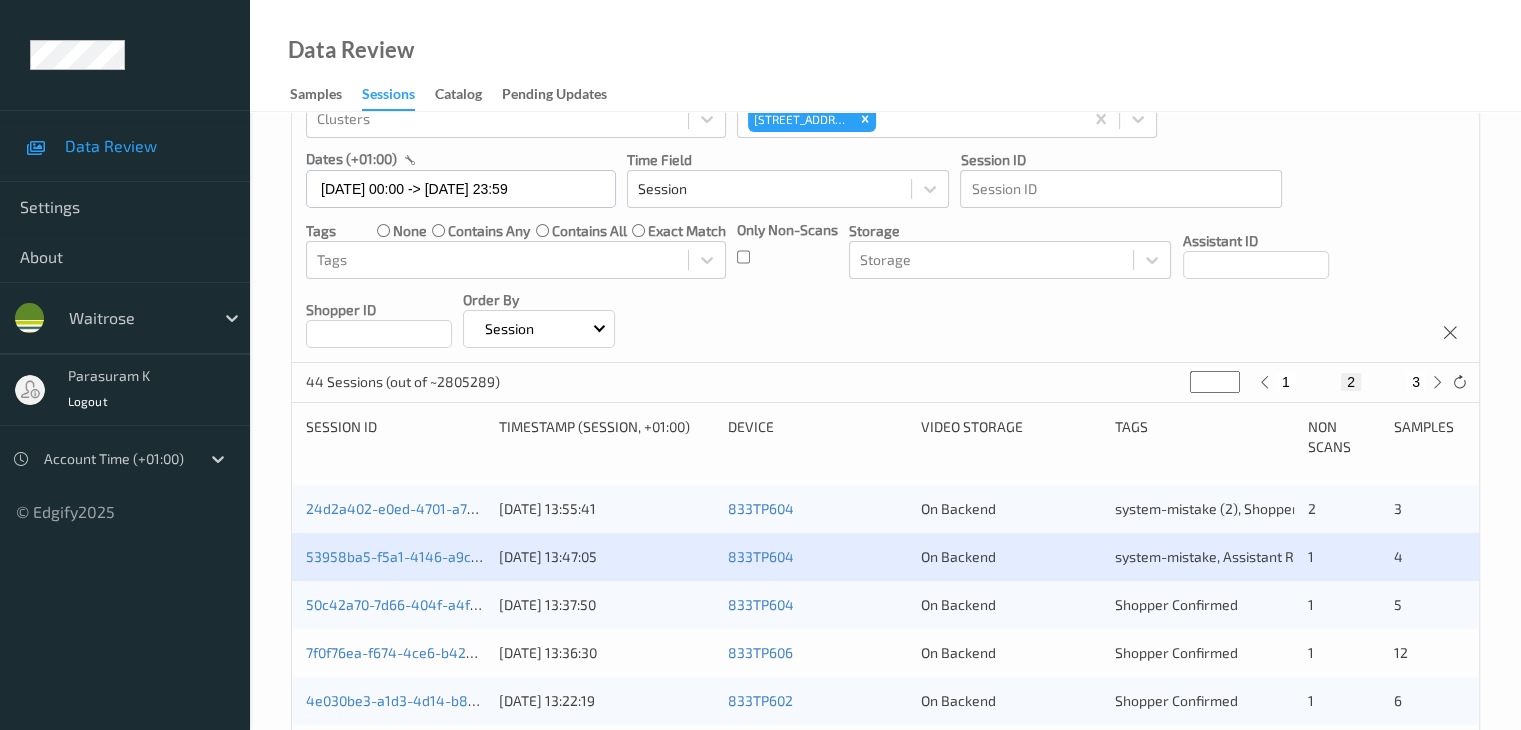 scroll, scrollTop: 200, scrollLeft: 0, axis: vertical 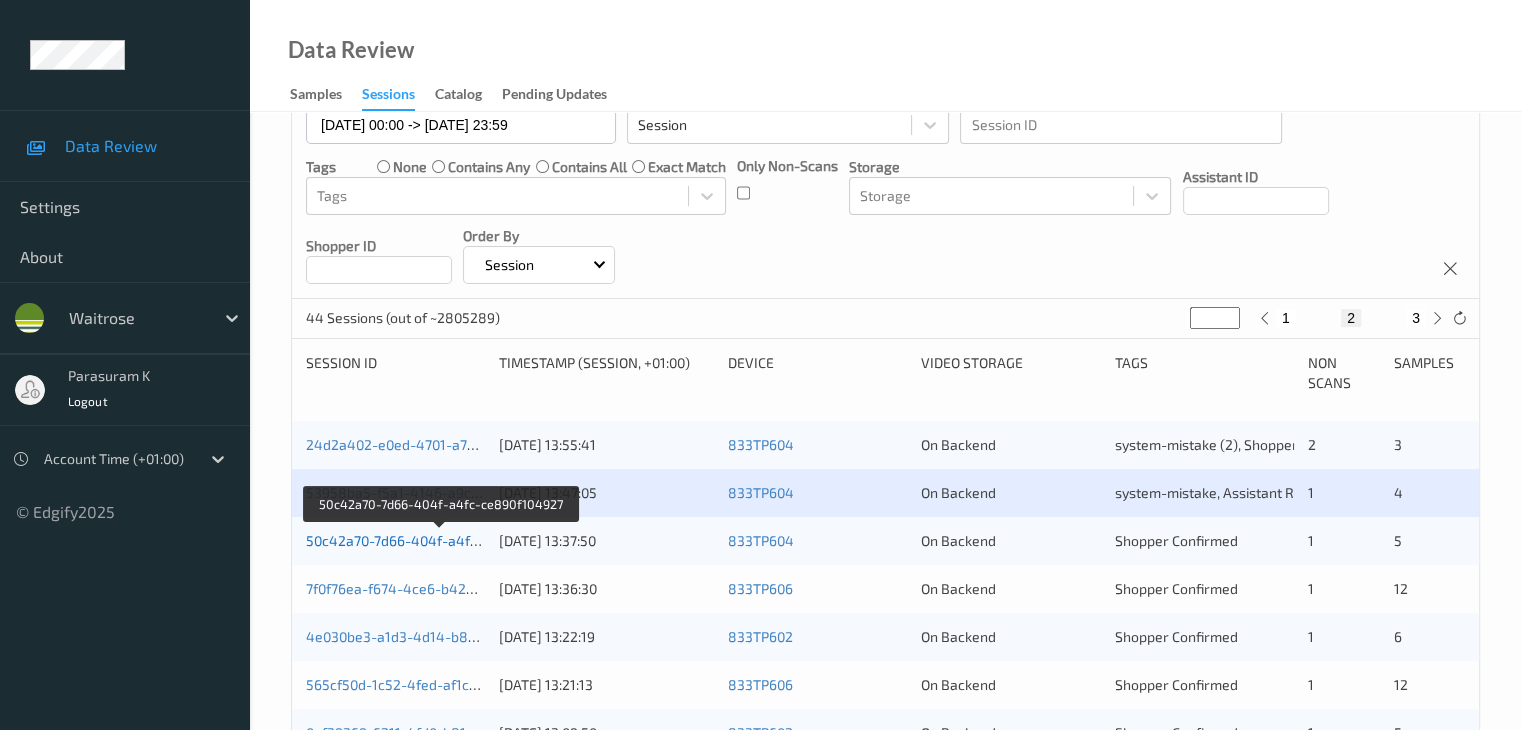 click on "50c42a70-7d66-404f-a4fc-ce890f104927" at bounding box center (440, 540) 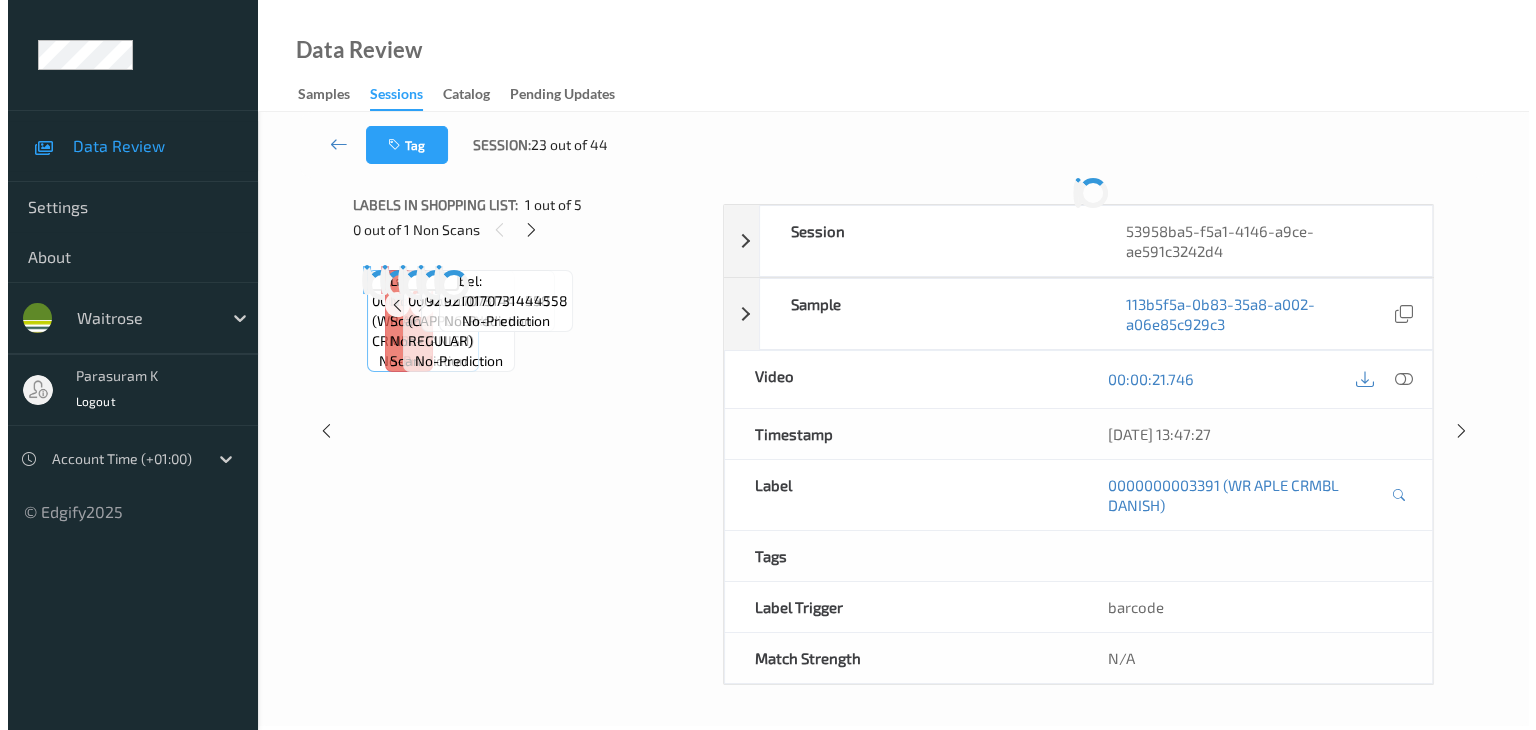 scroll, scrollTop: 0, scrollLeft: 0, axis: both 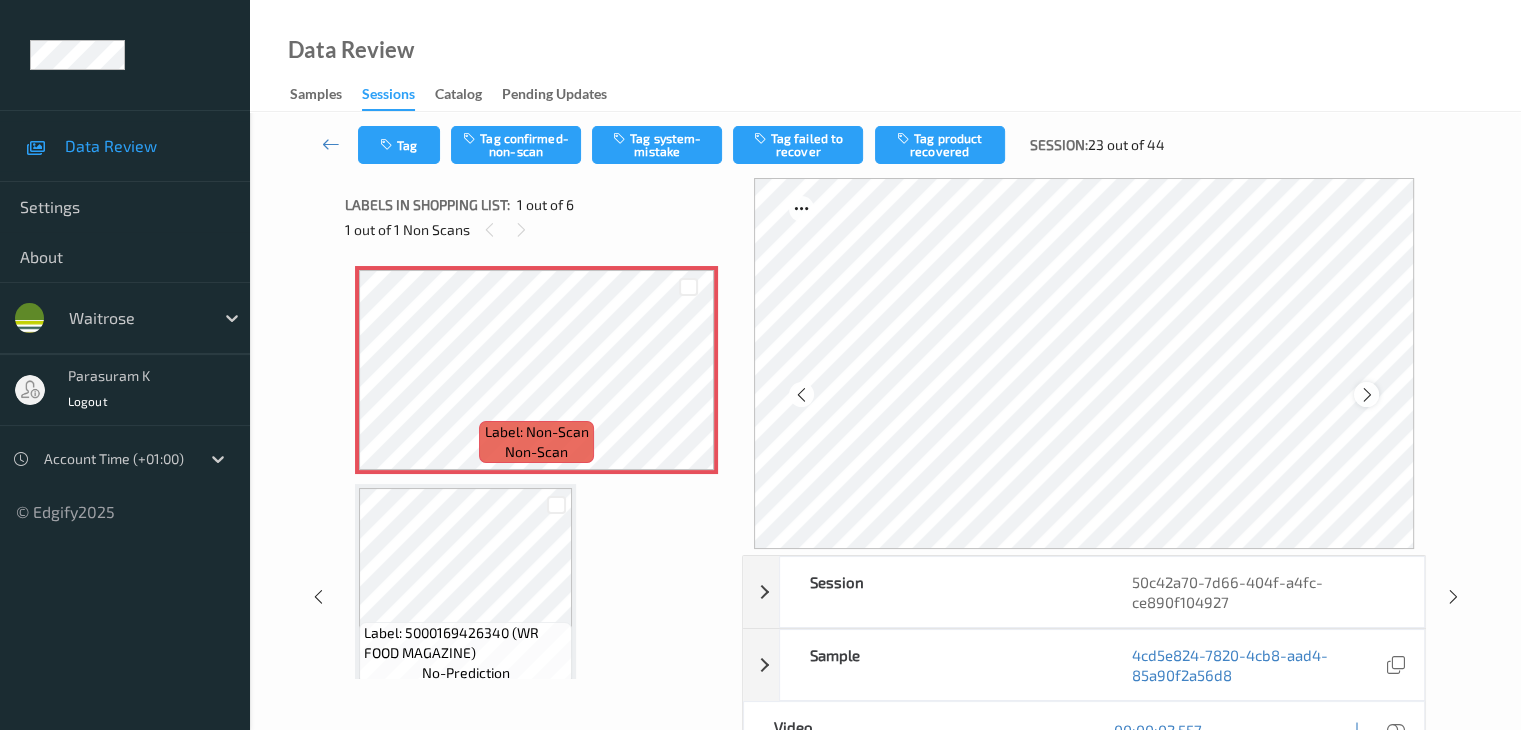 click at bounding box center (1366, 395) 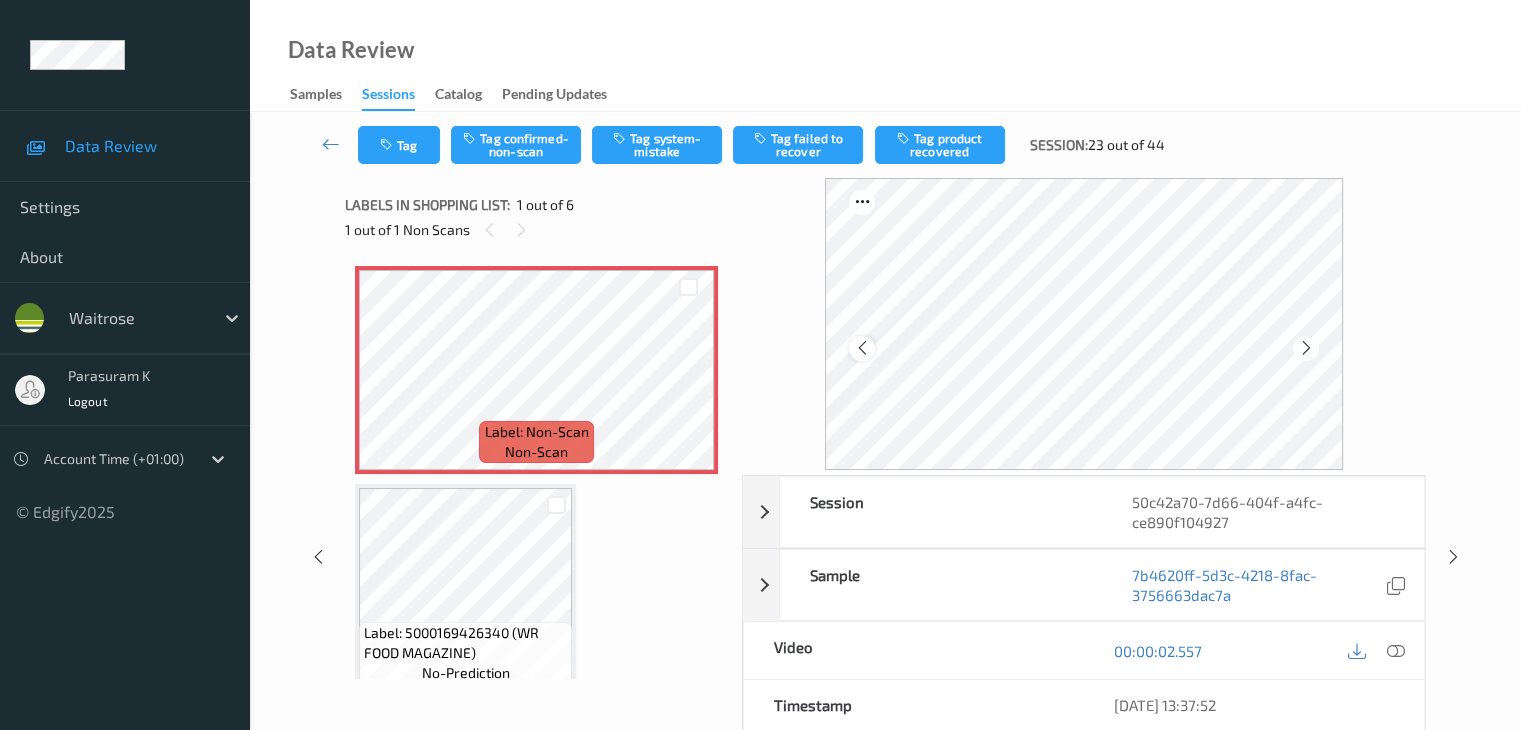 click at bounding box center (861, 348) 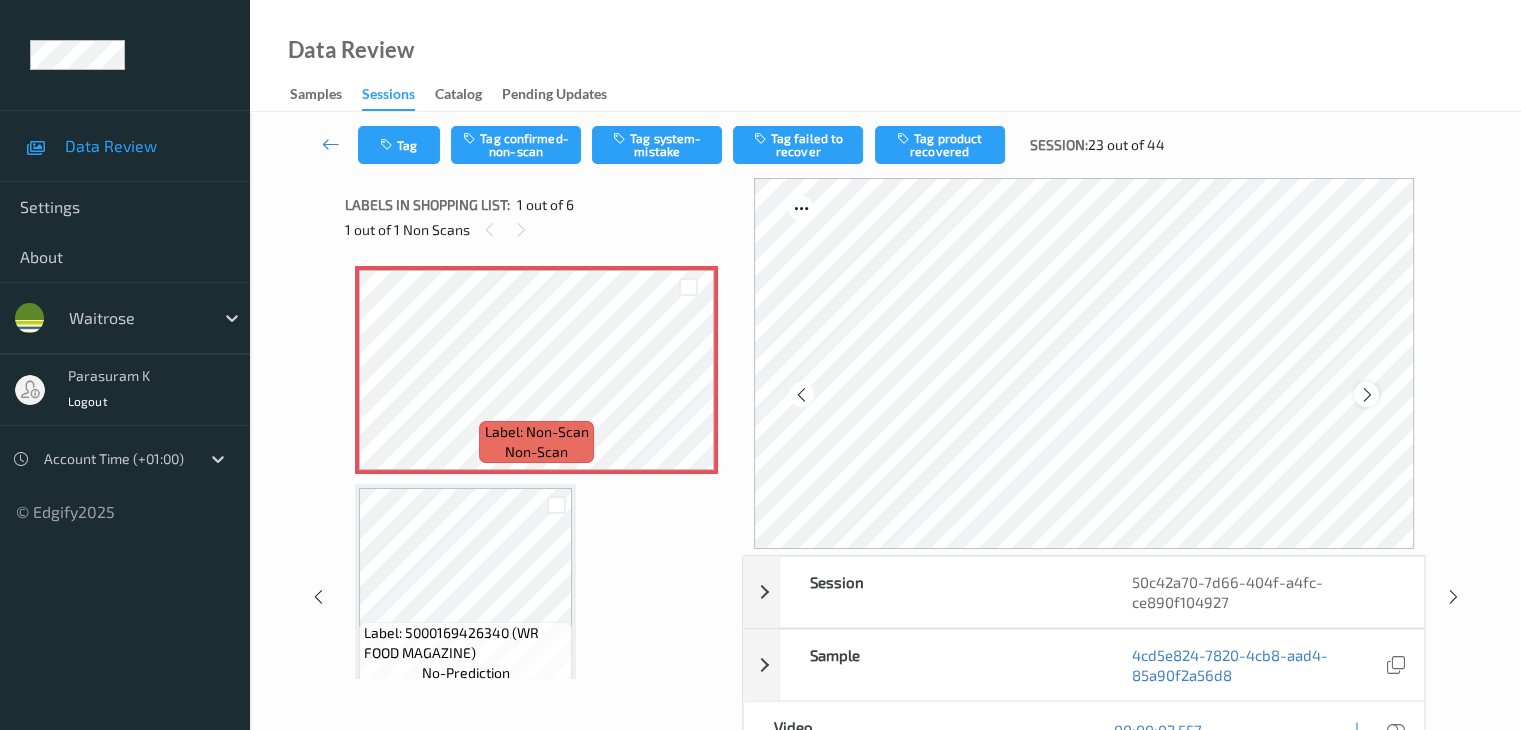 click at bounding box center [1366, 395] 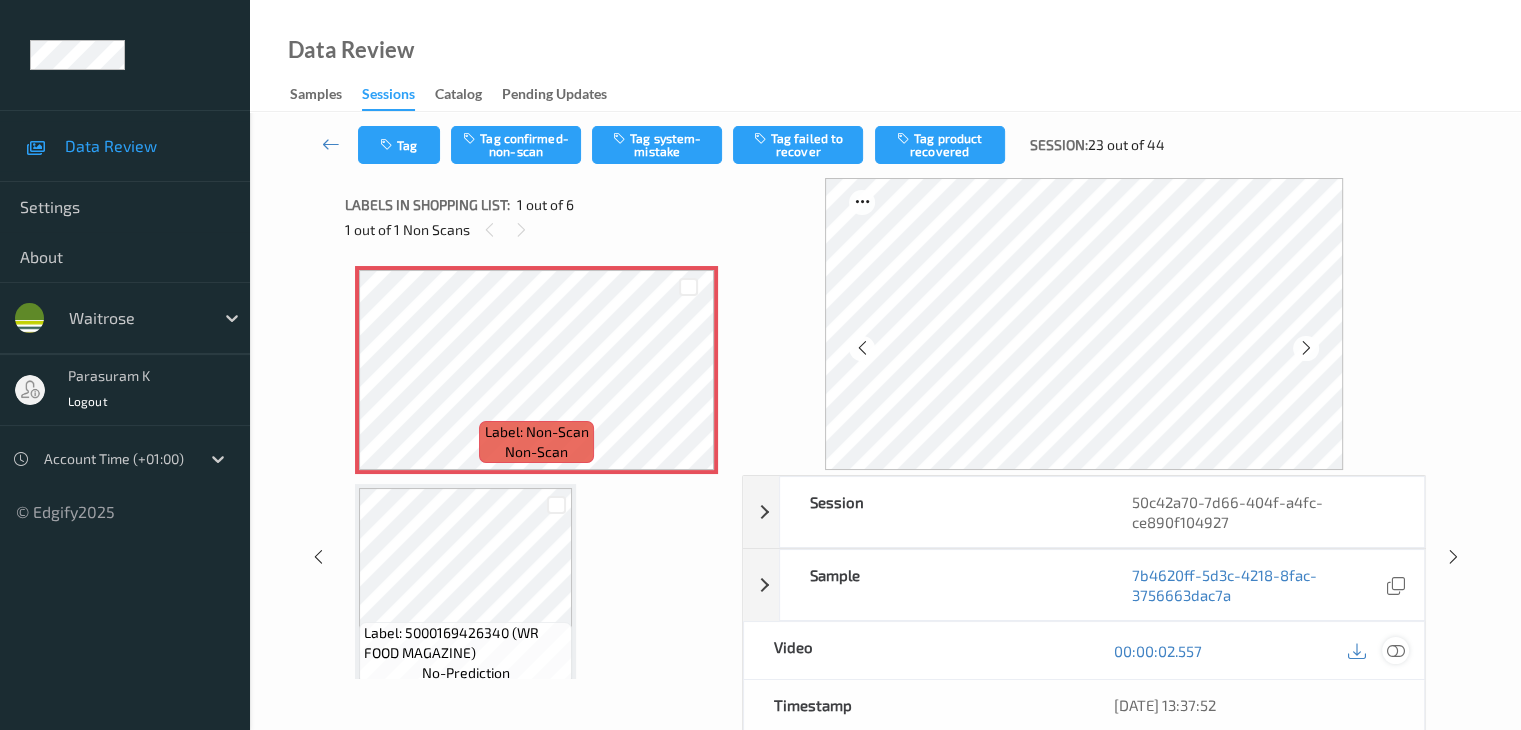 click at bounding box center (1395, 651) 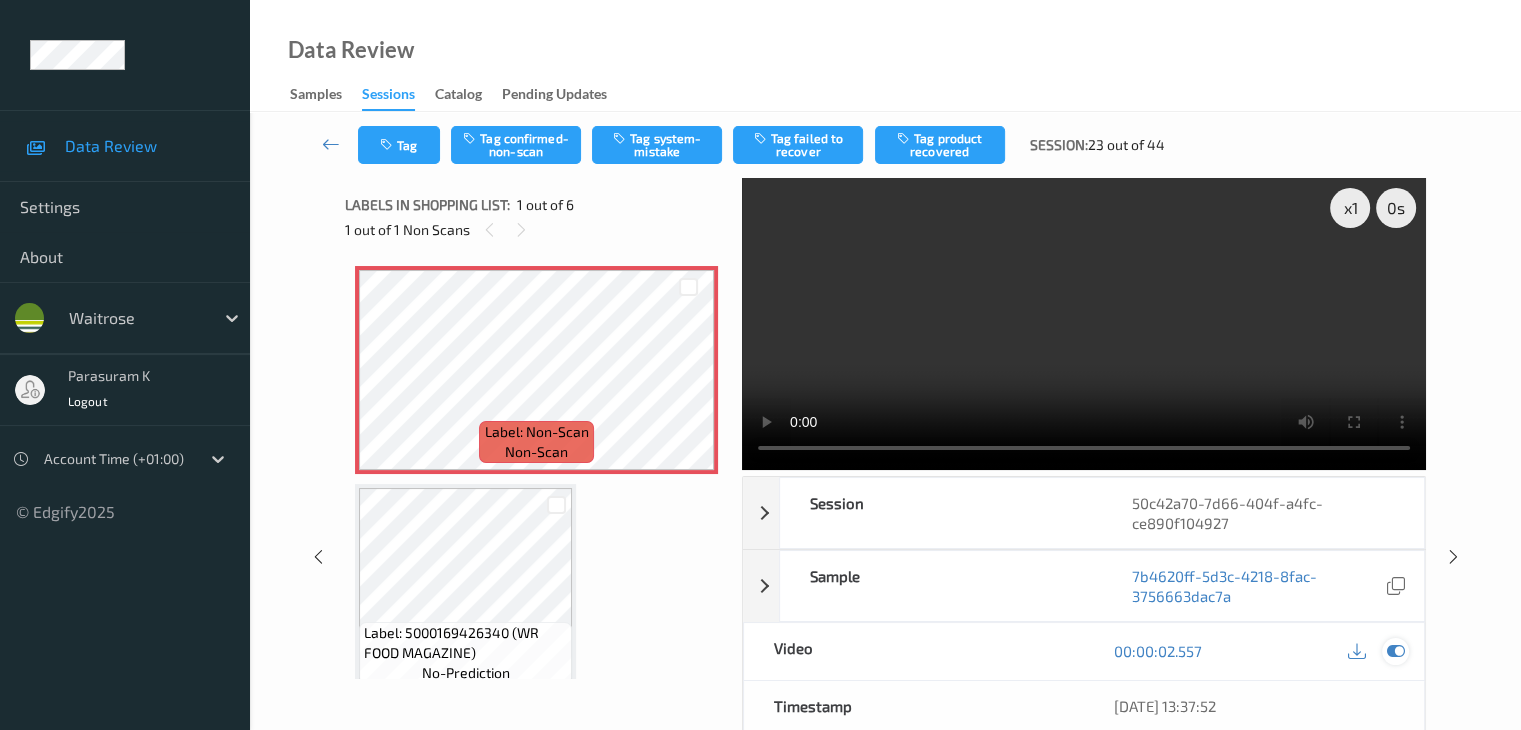 click at bounding box center (1395, 651) 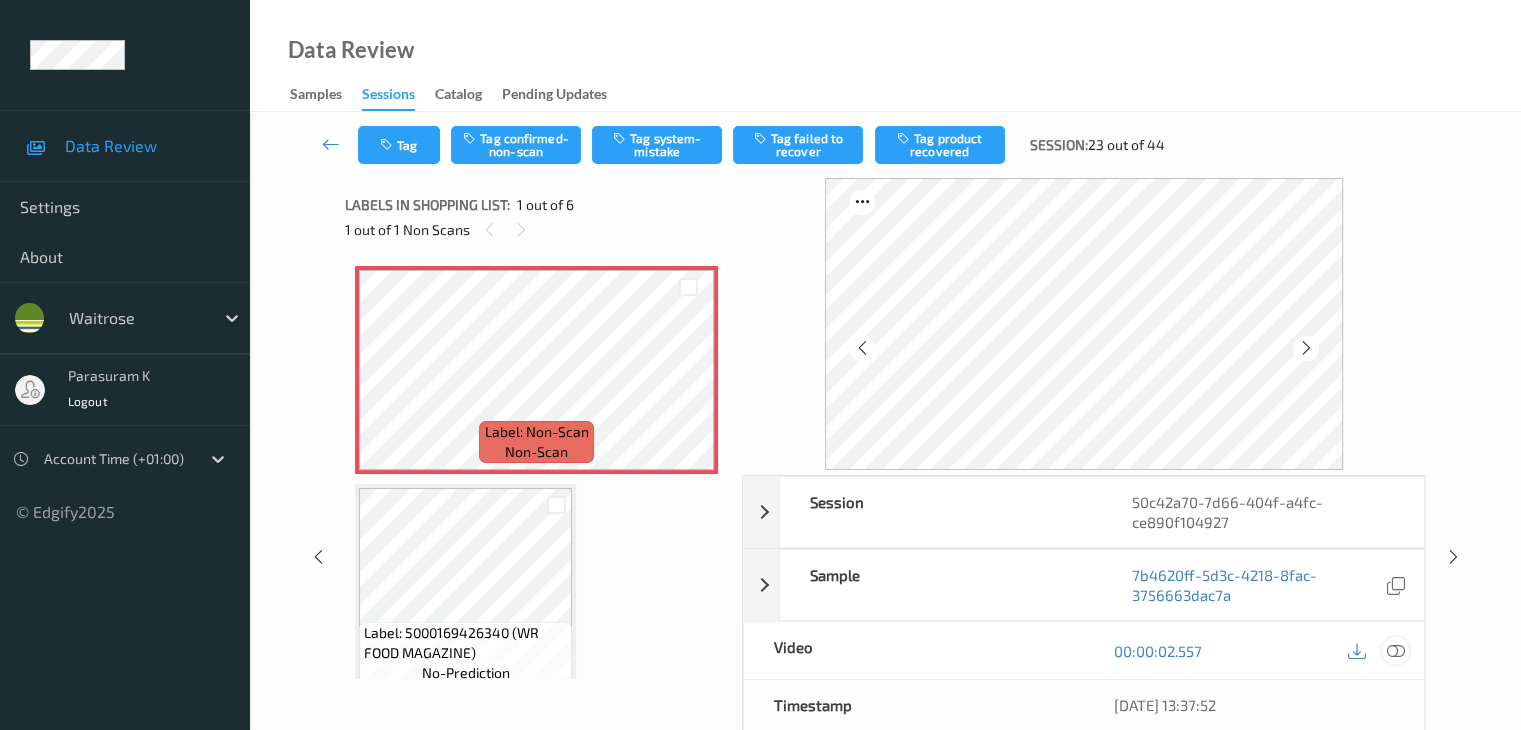 click at bounding box center [1395, 651] 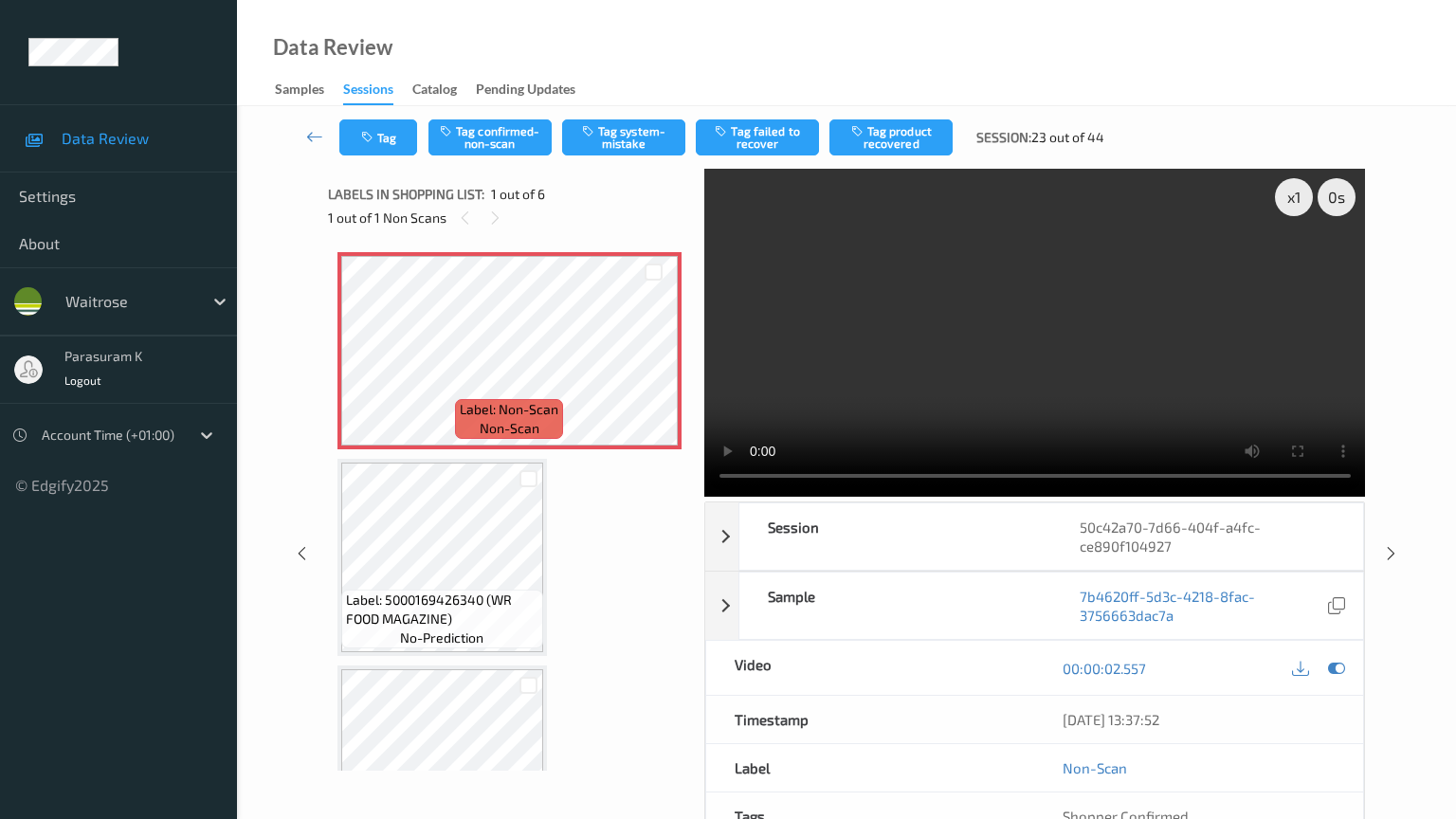 type 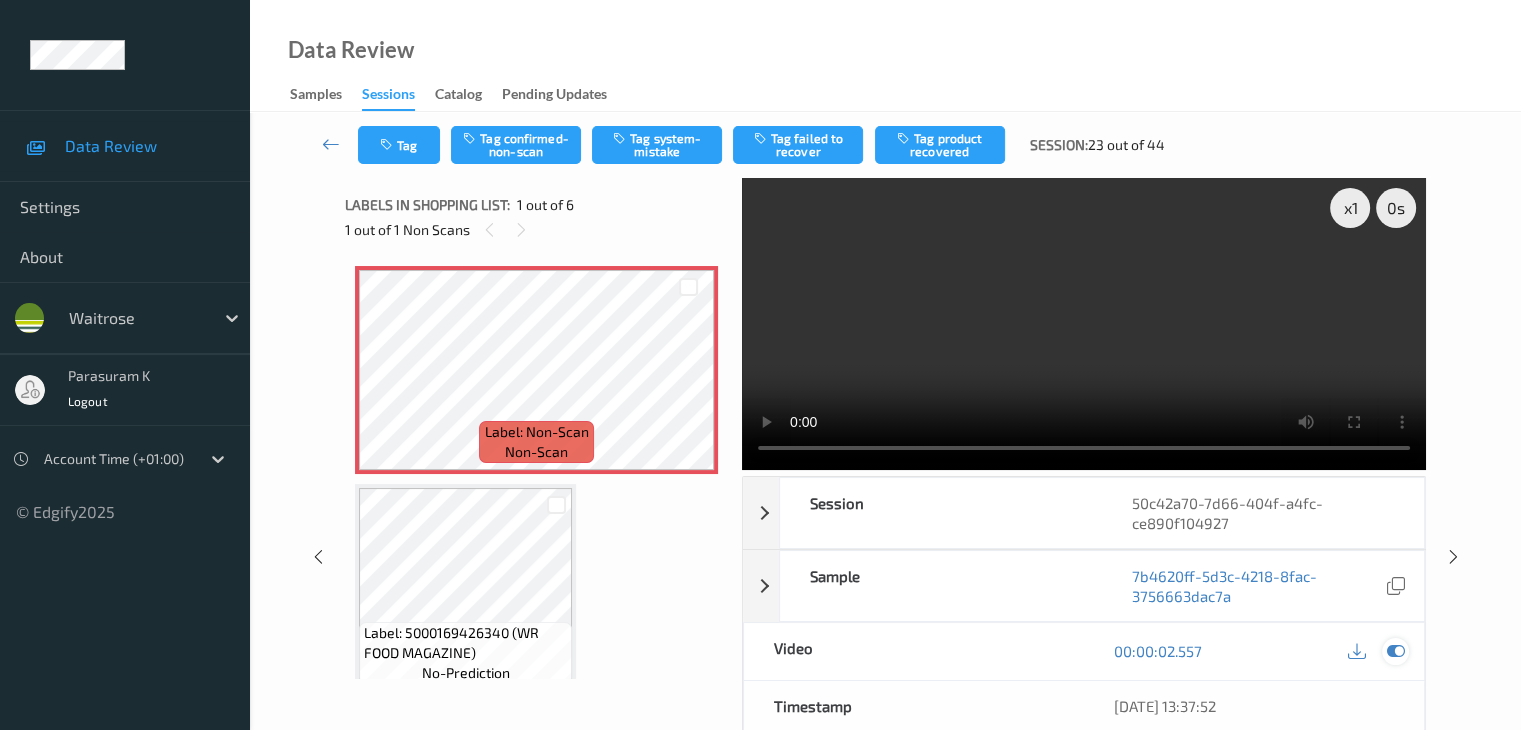click at bounding box center (1395, 651) 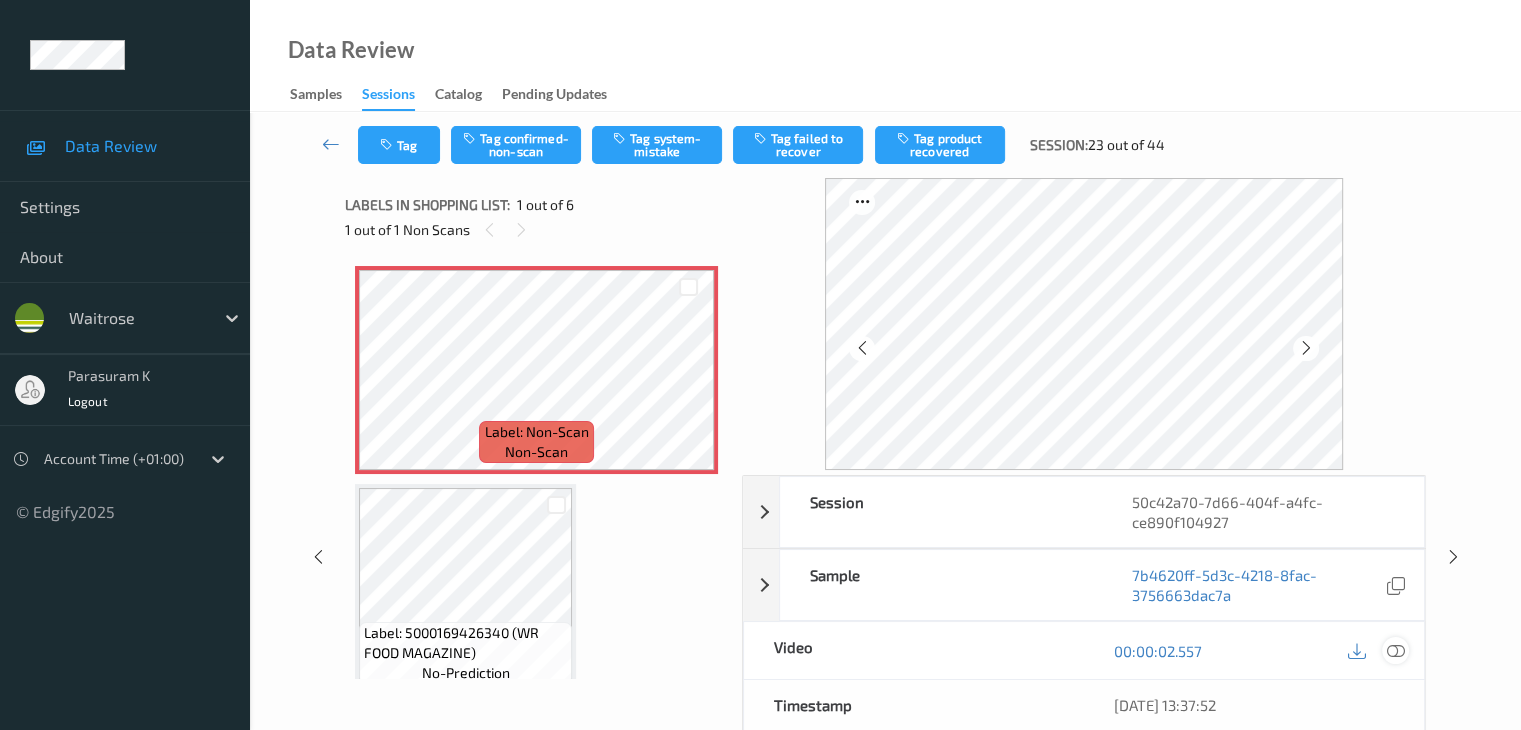 click at bounding box center (1395, 651) 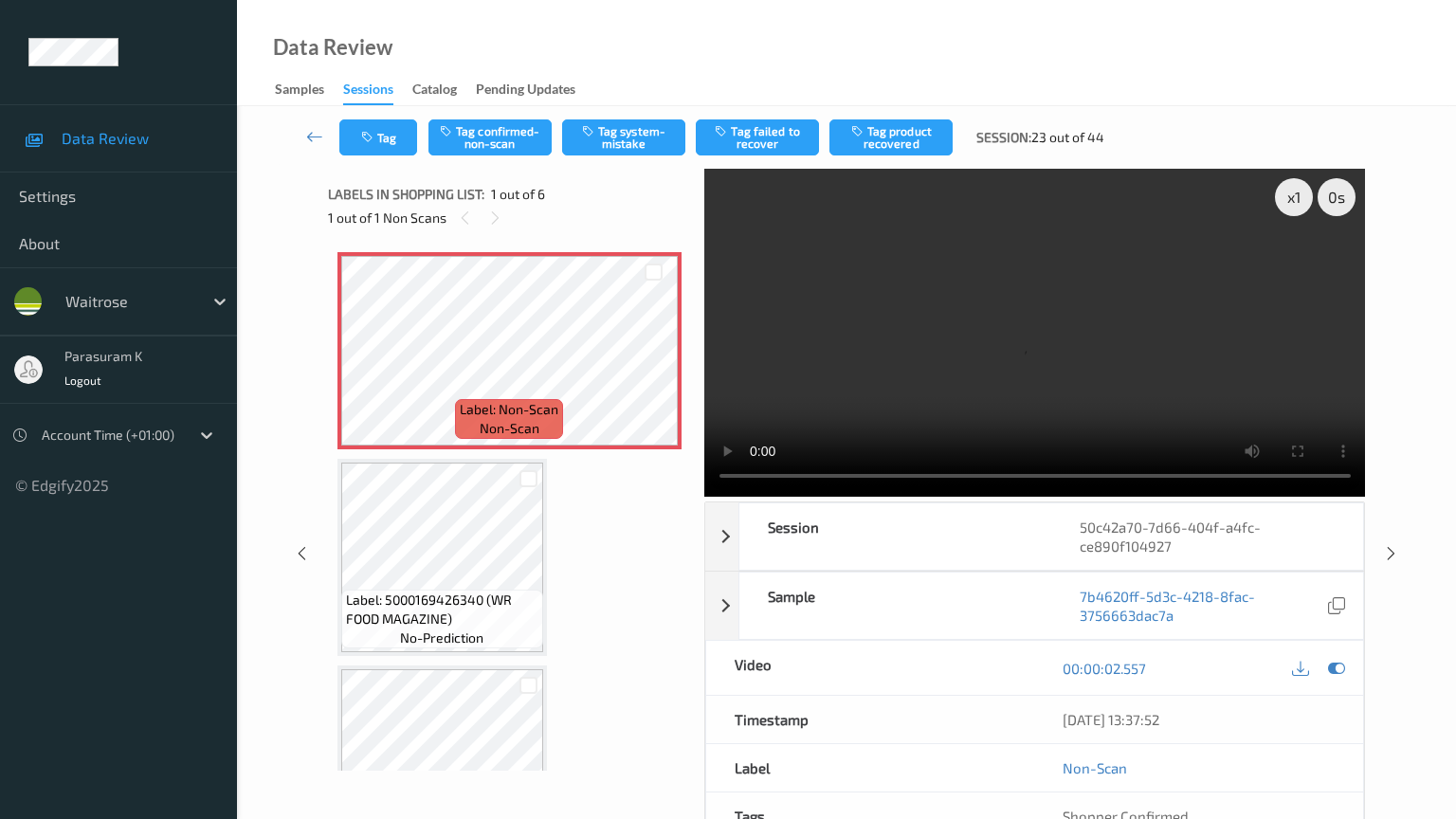 type 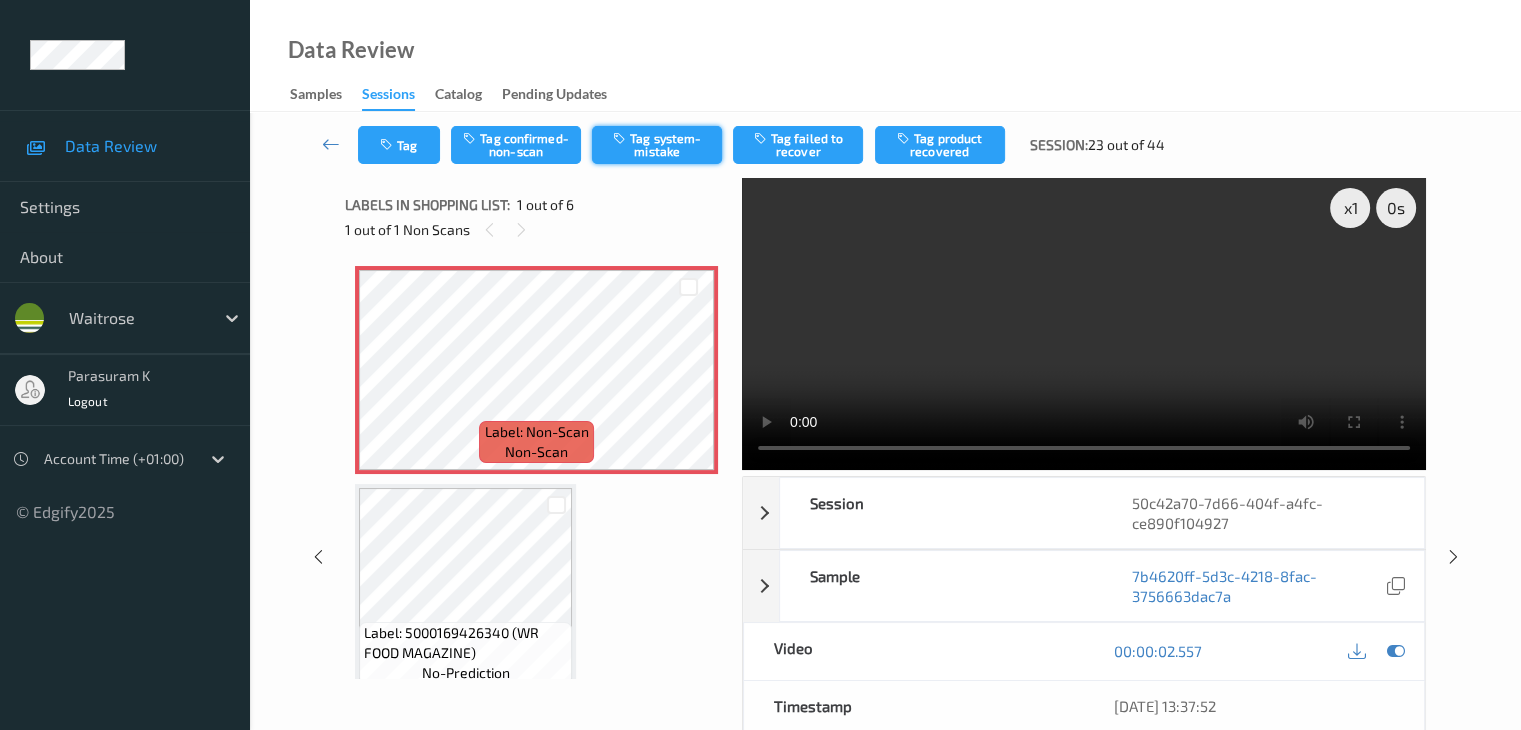 click on "Tag   system-mistake" at bounding box center (657, 145) 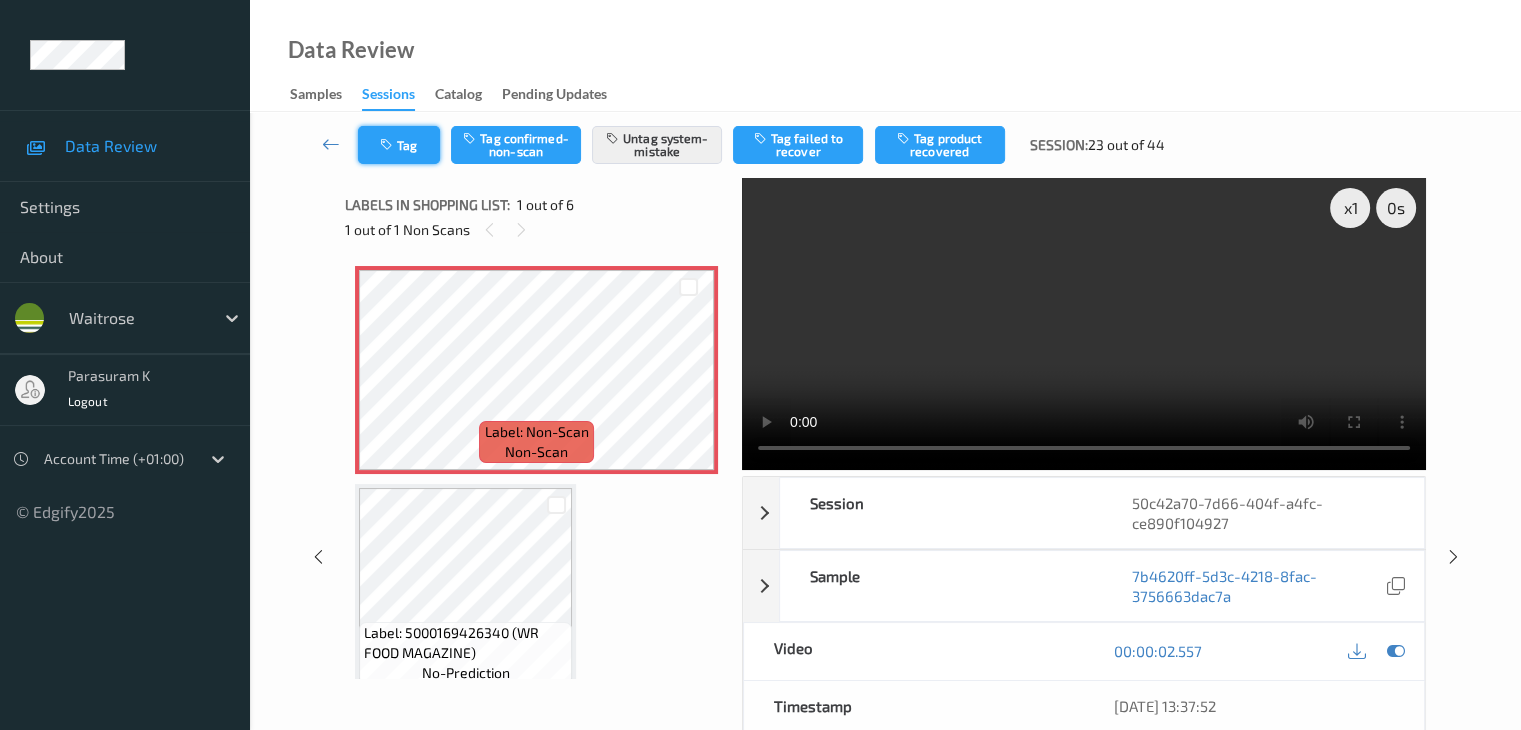 click at bounding box center (388, 145) 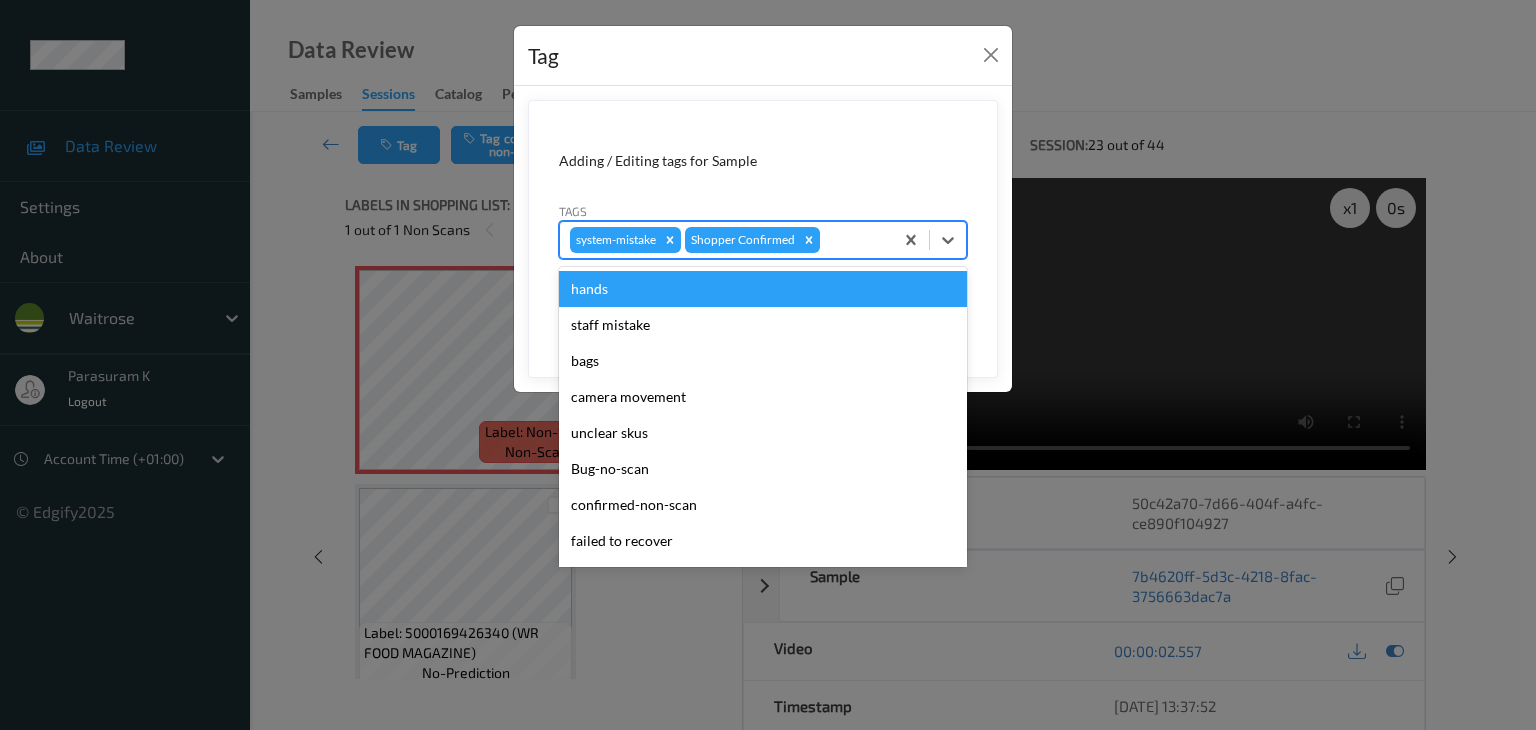 click at bounding box center (853, 240) 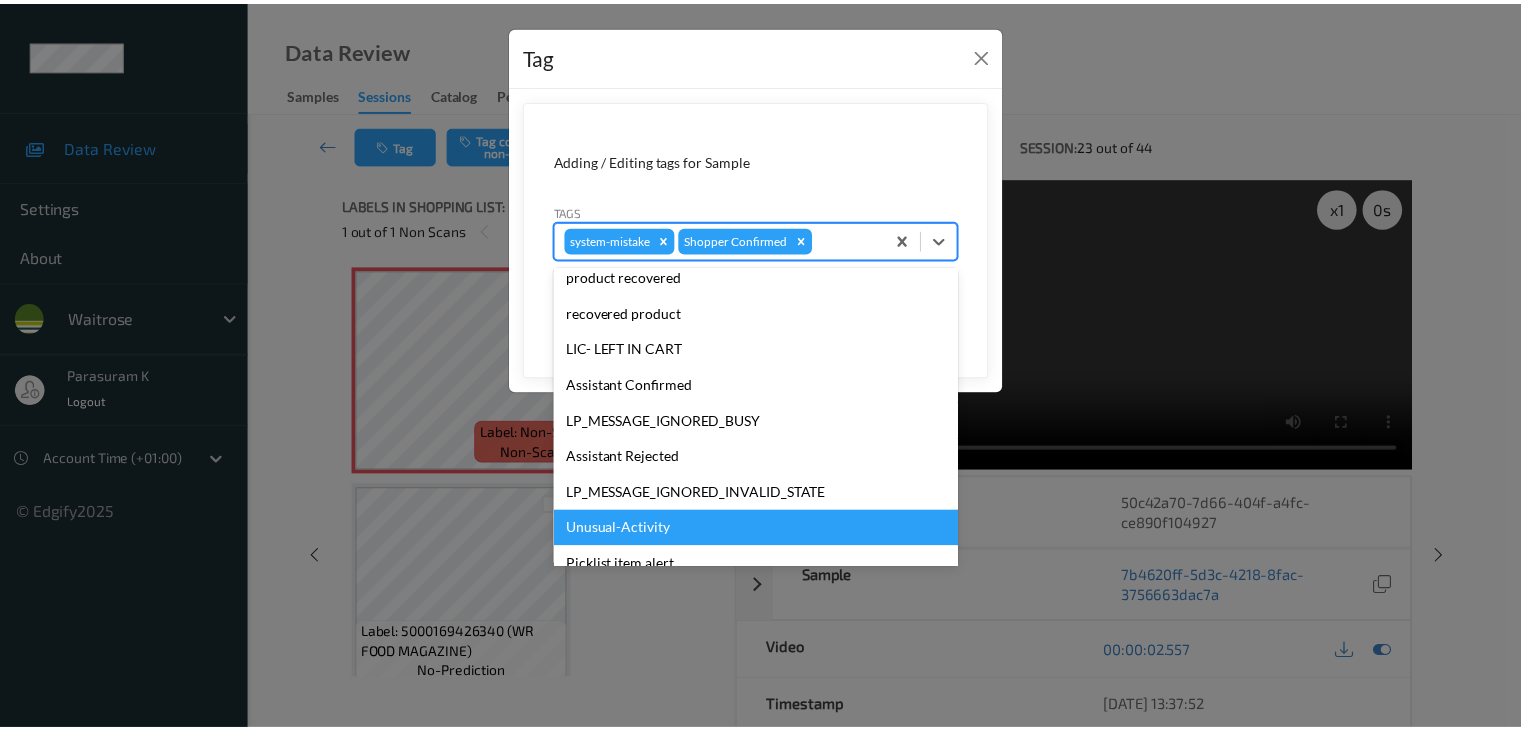 scroll, scrollTop: 320, scrollLeft: 0, axis: vertical 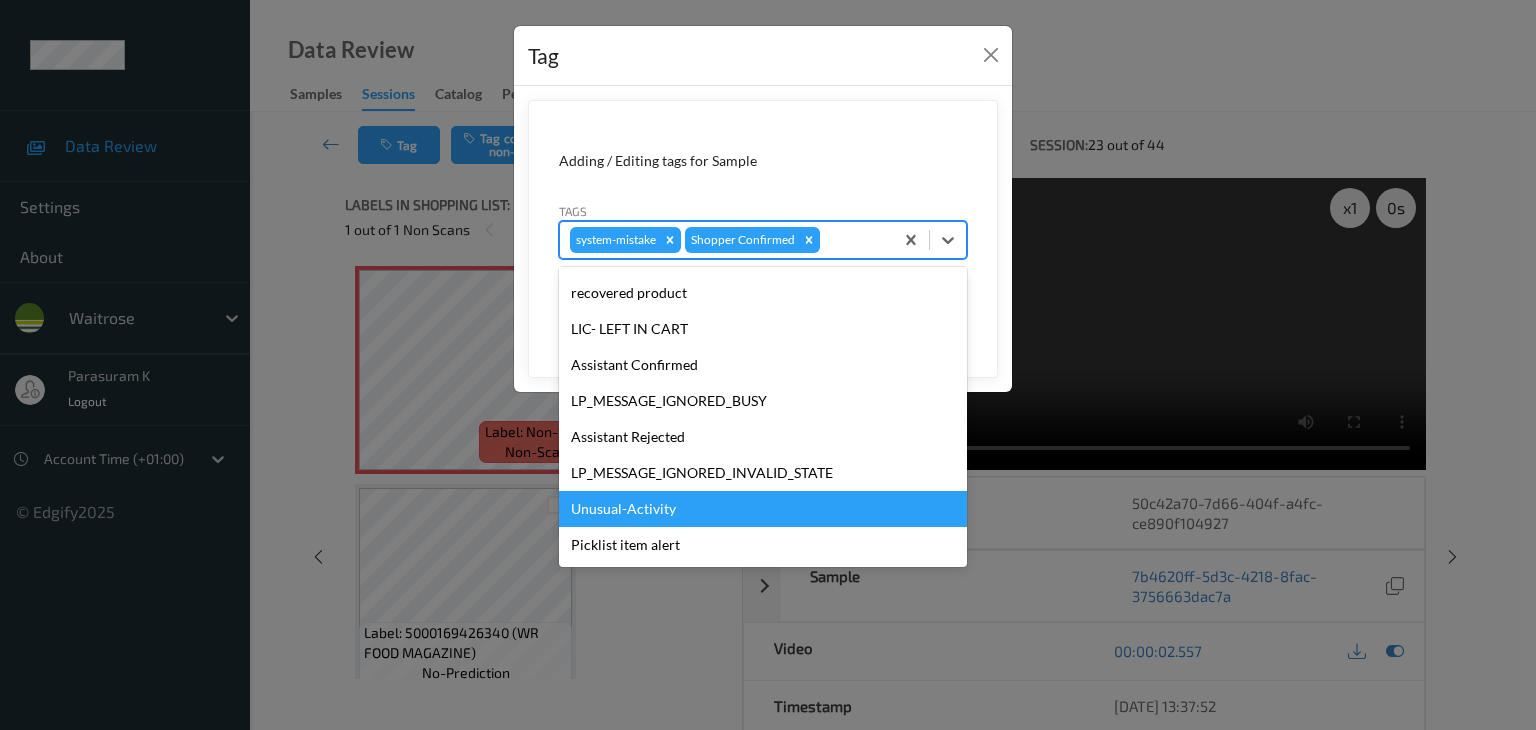 click on "Unusual-Activity" at bounding box center (763, 509) 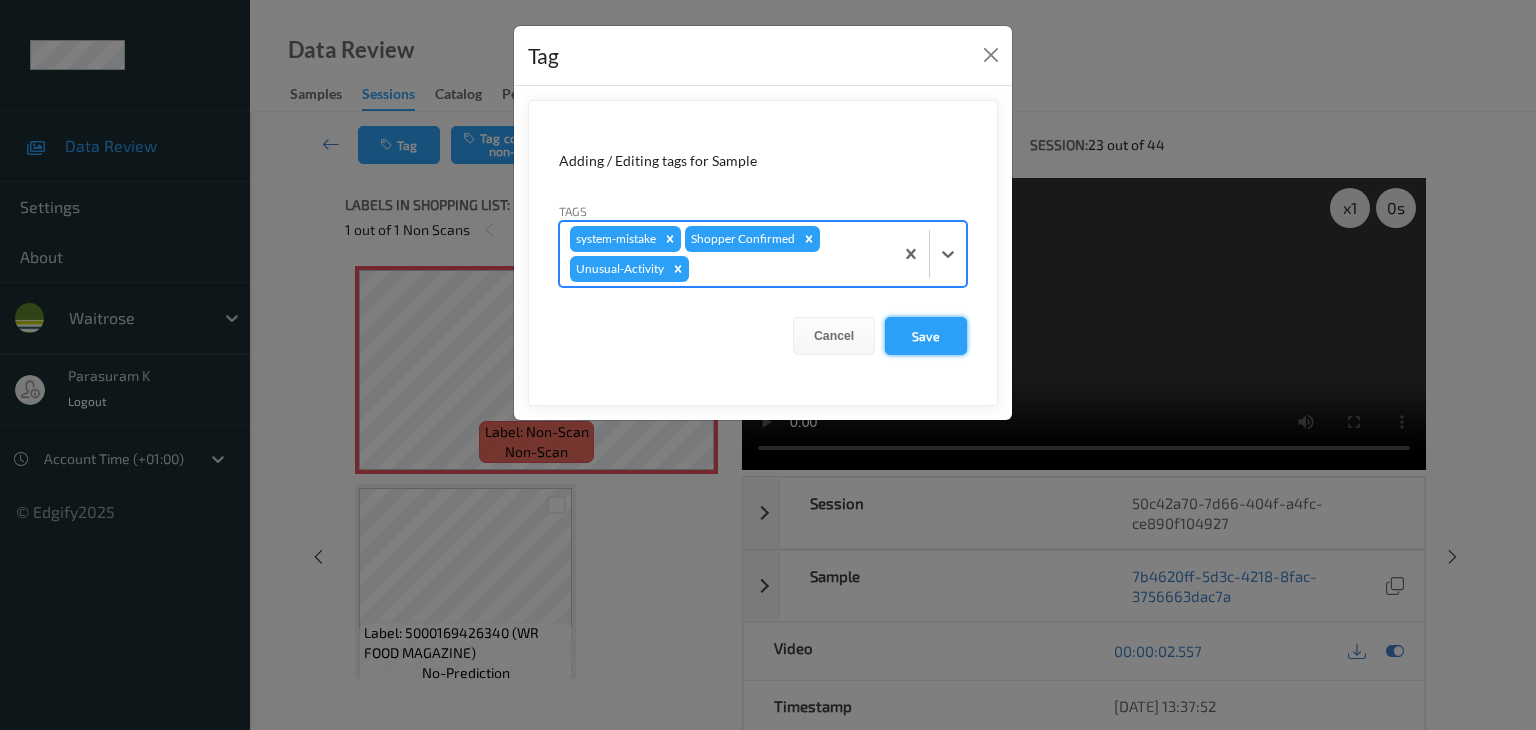 click on "Save" at bounding box center [926, 336] 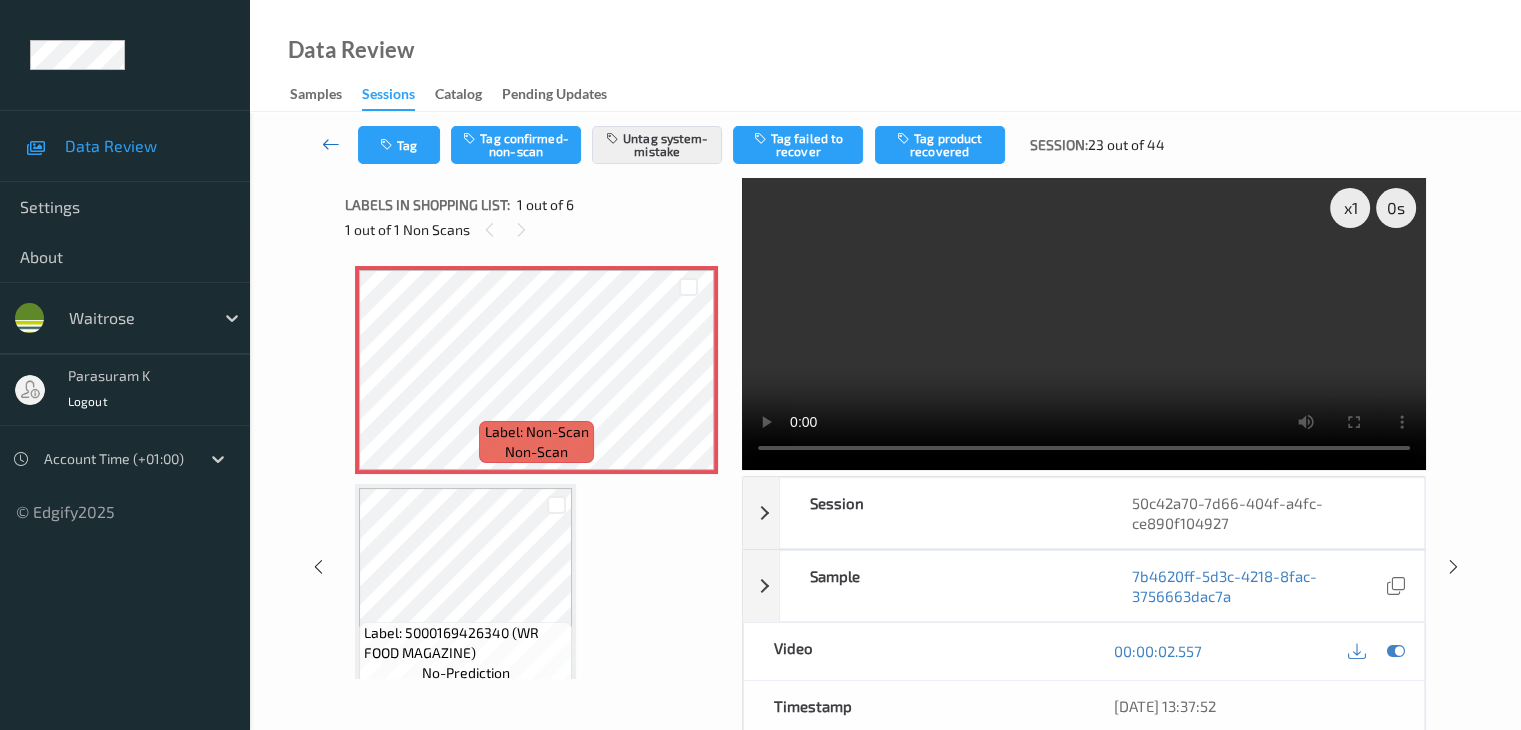 click at bounding box center [331, 144] 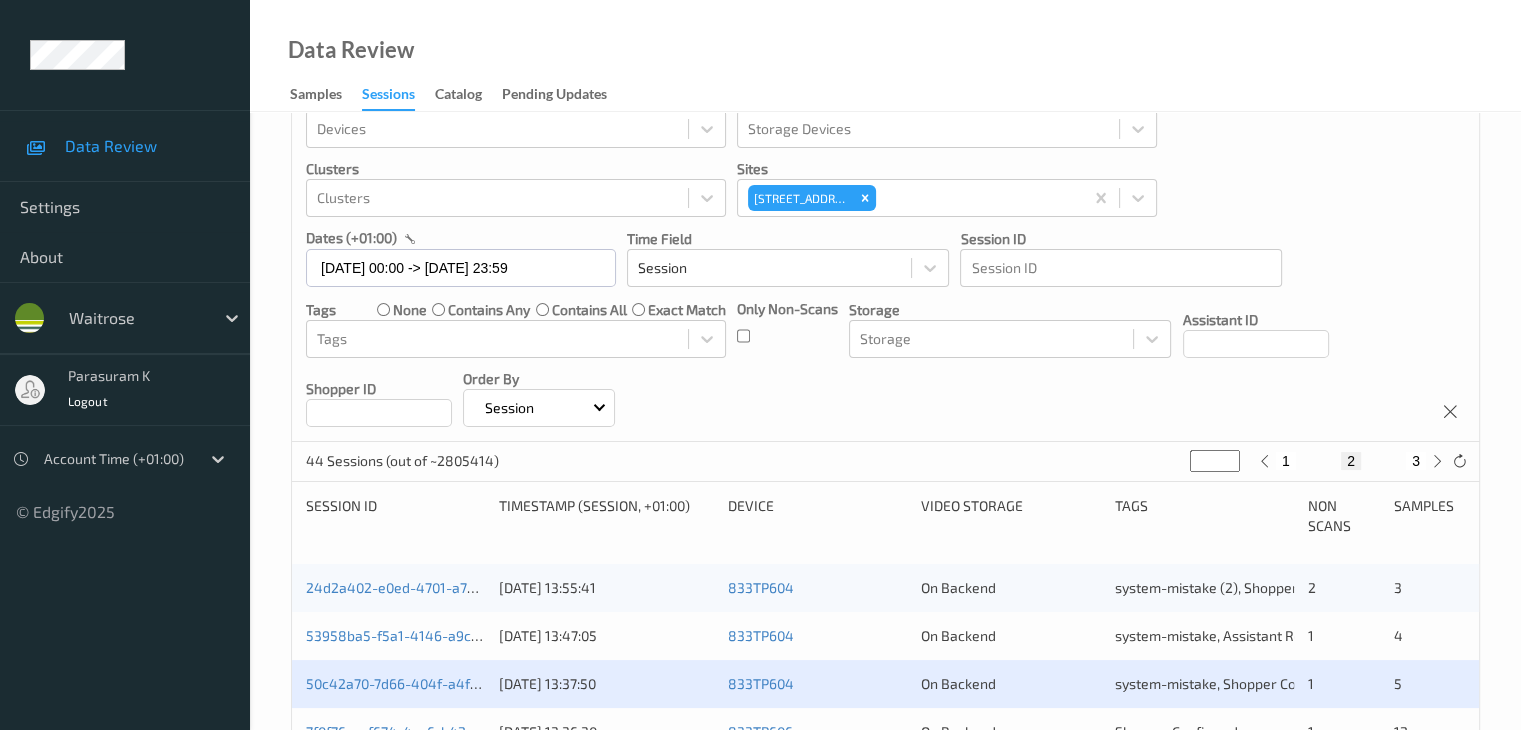 scroll, scrollTop: 200, scrollLeft: 0, axis: vertical 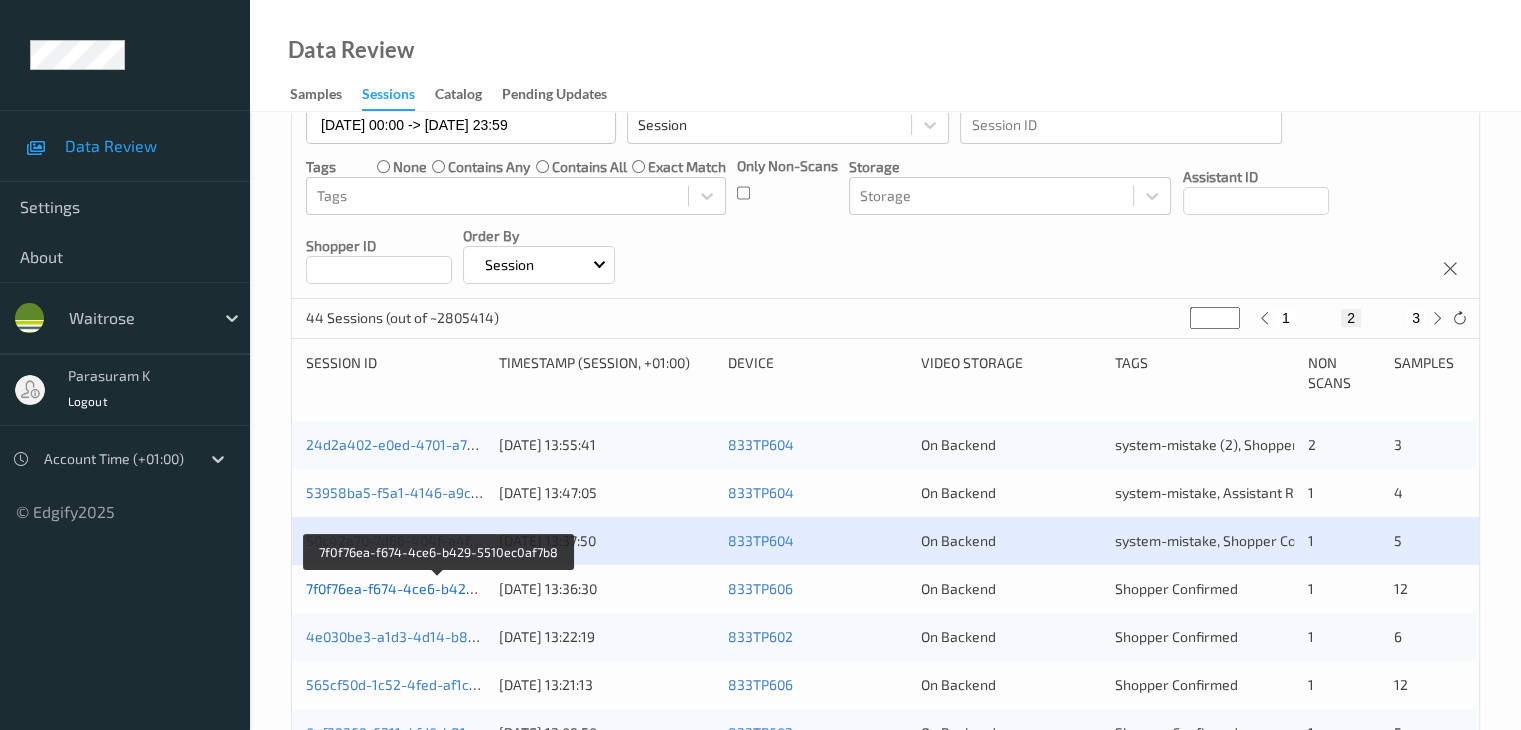 click on "7f0f76ea-f674-4ce6-b429-5510ec0af7b8" at bounding box center [438, 588] 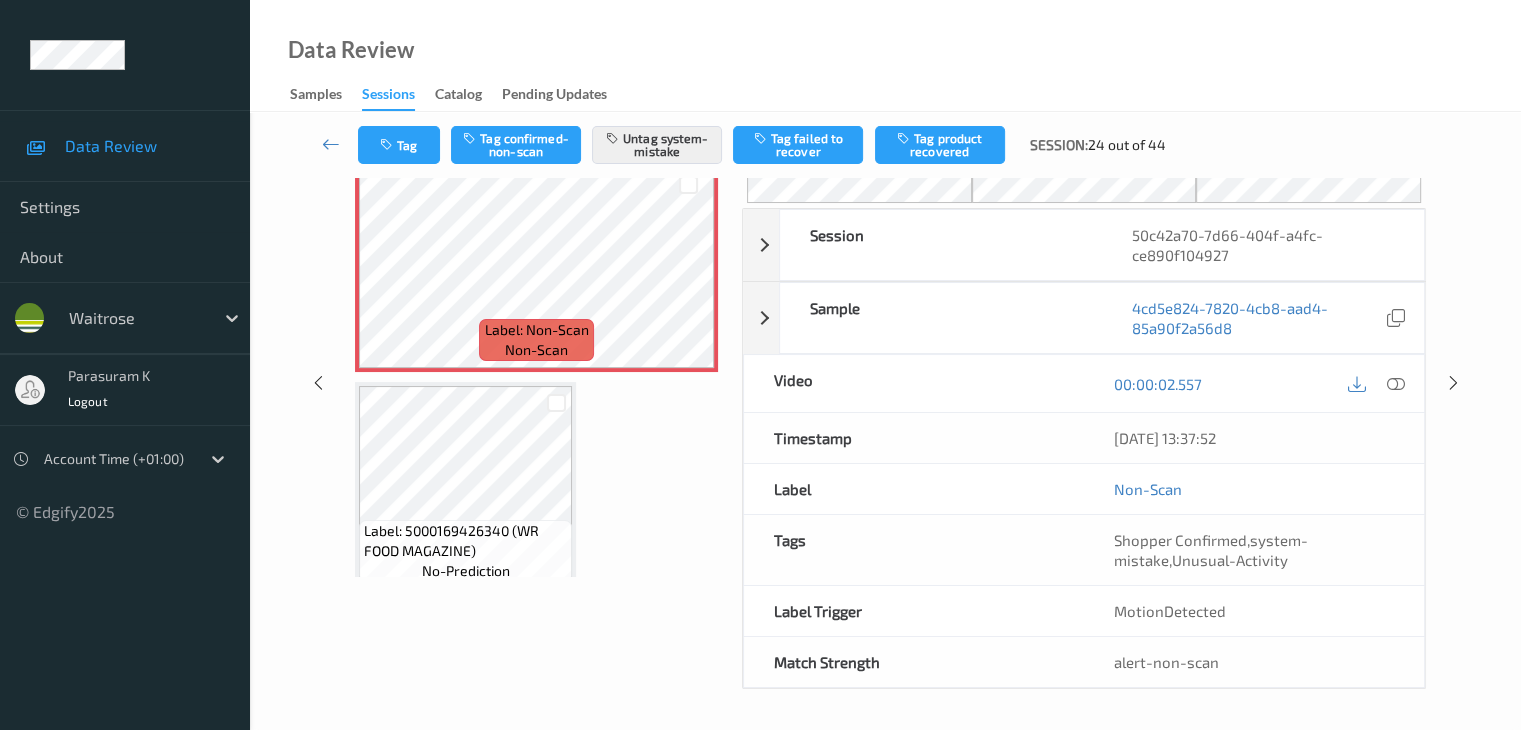 scroll, scrollTop: 0, scrollLeft: 0, axis: both 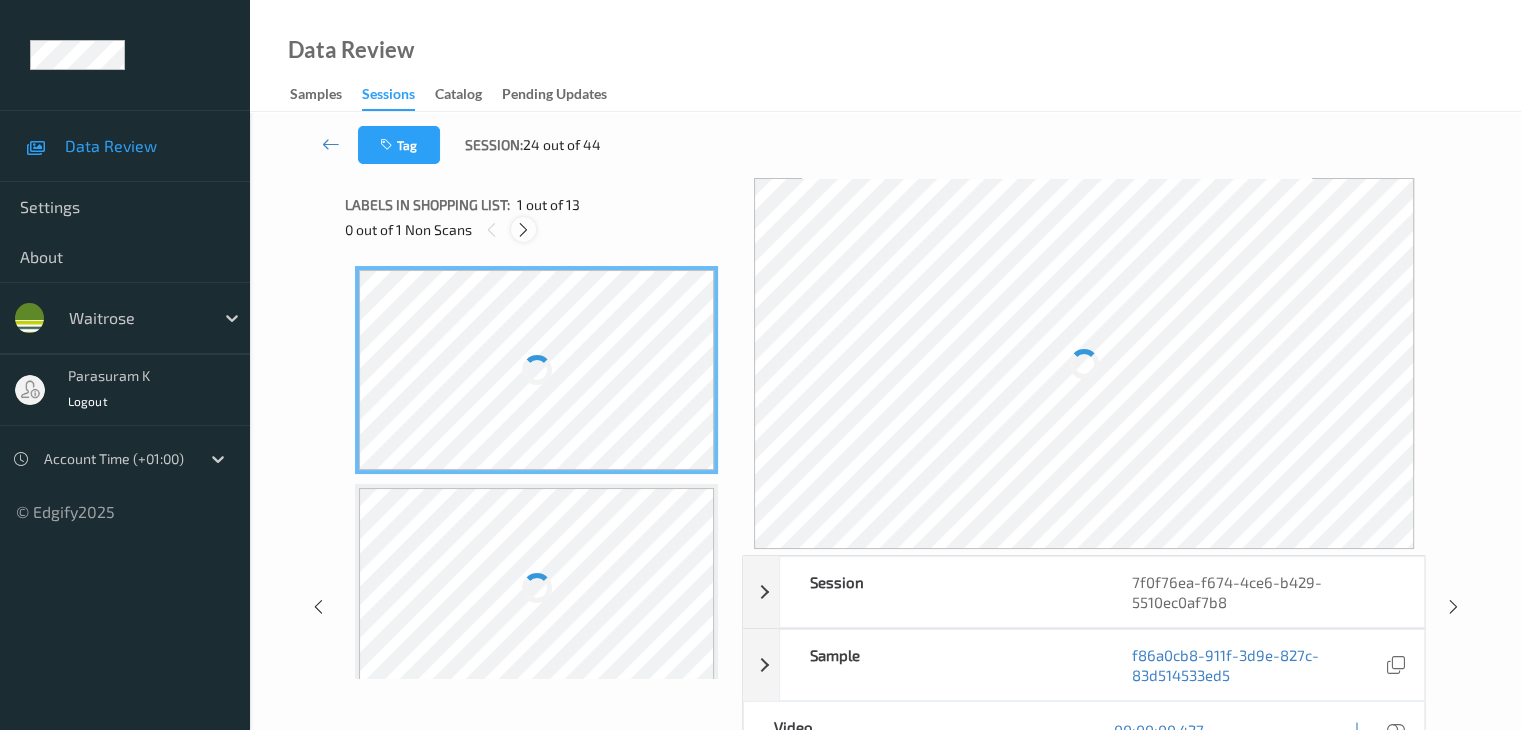 click at bounding box center [523, 230] 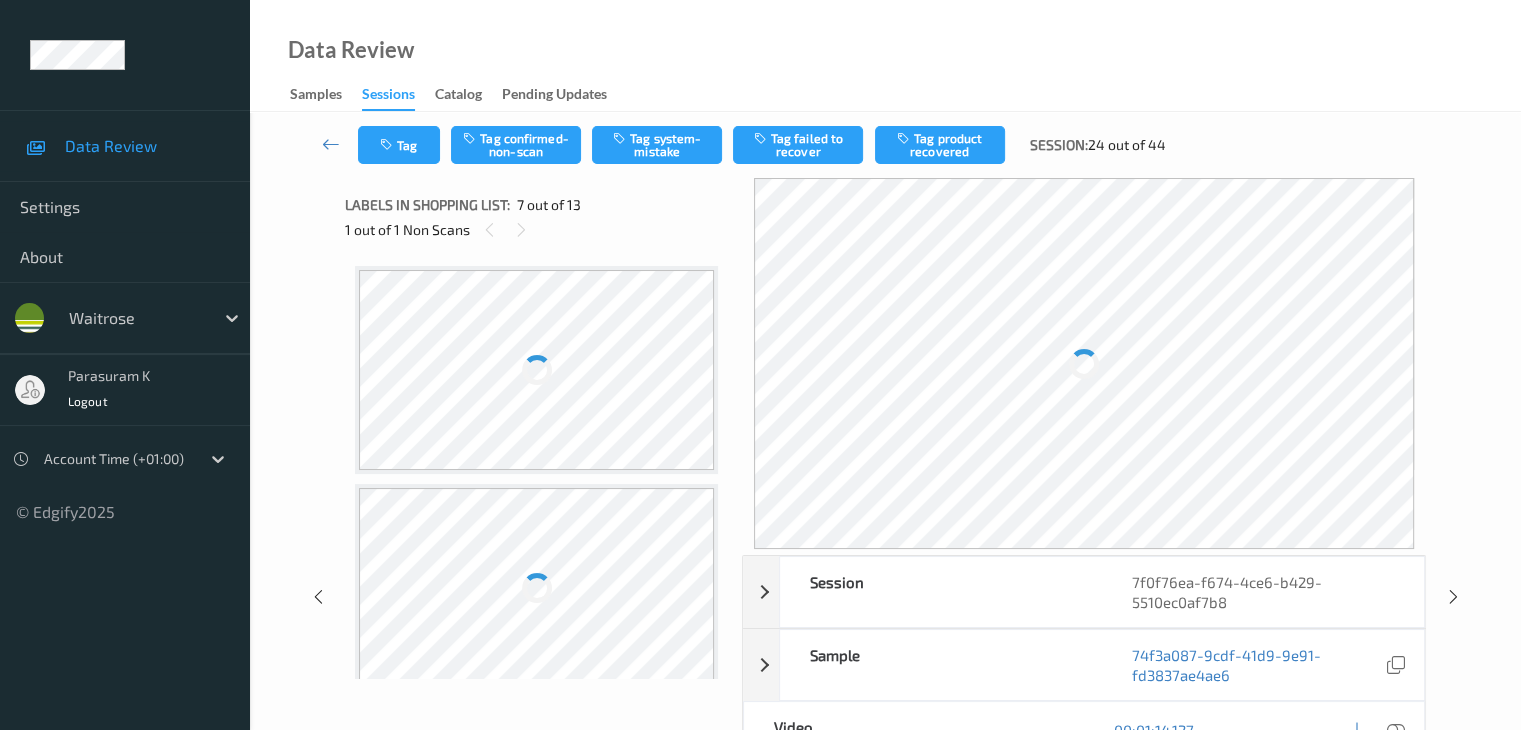 scroll, scrollTop: 1099, scrollLeft: 0, axis: vertical 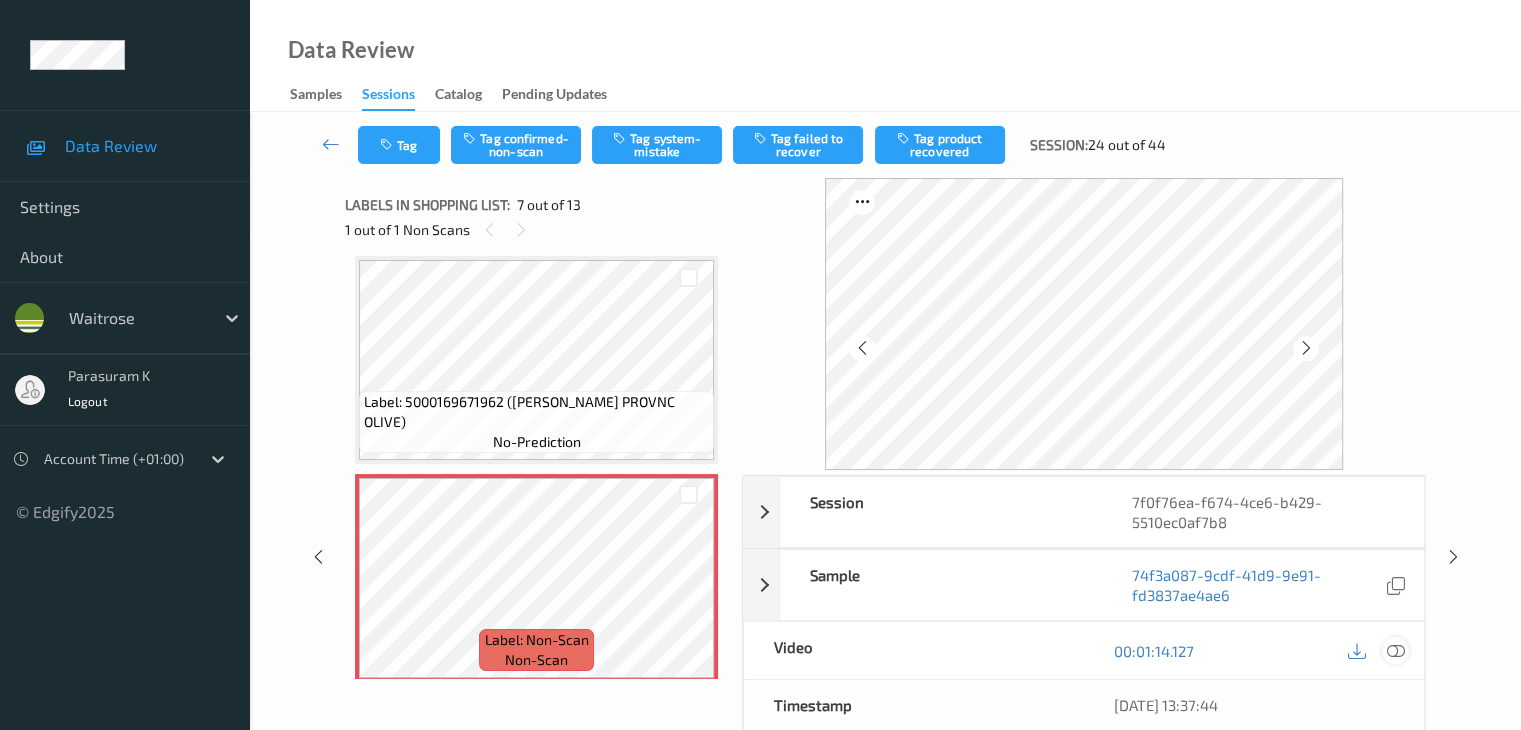 click at bounding box center [1395, 651] 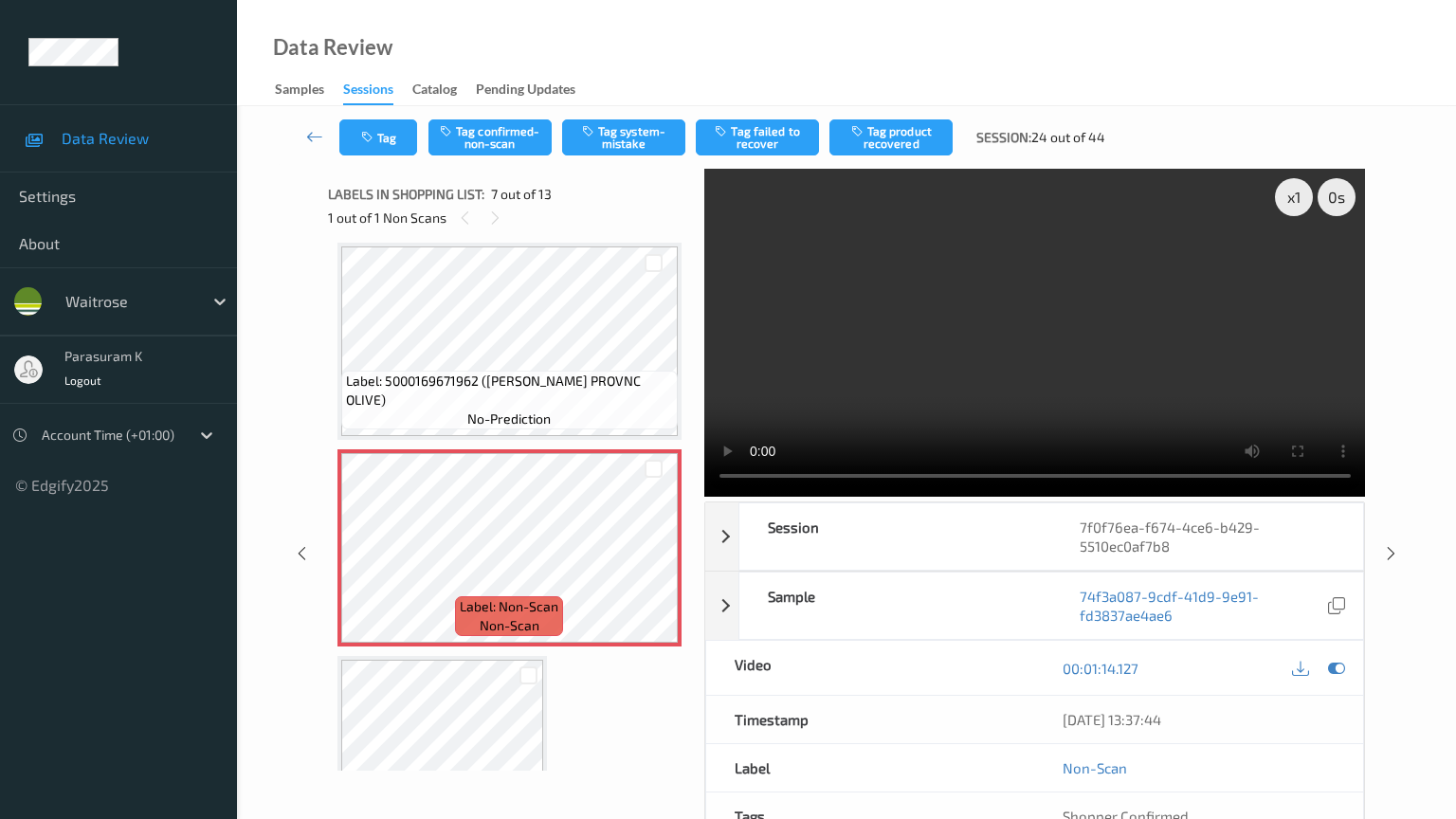 type 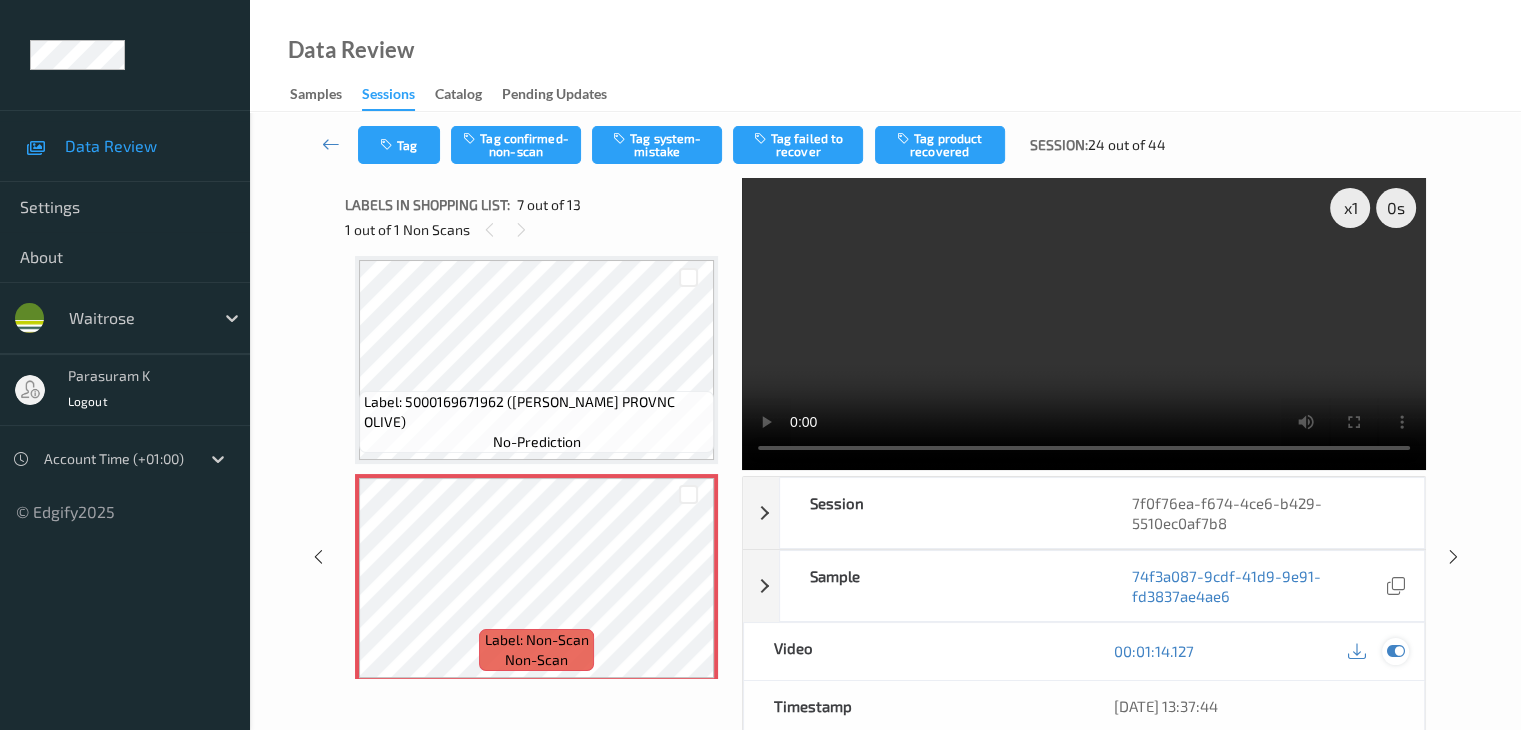 click at bounding box center (1395, 651) 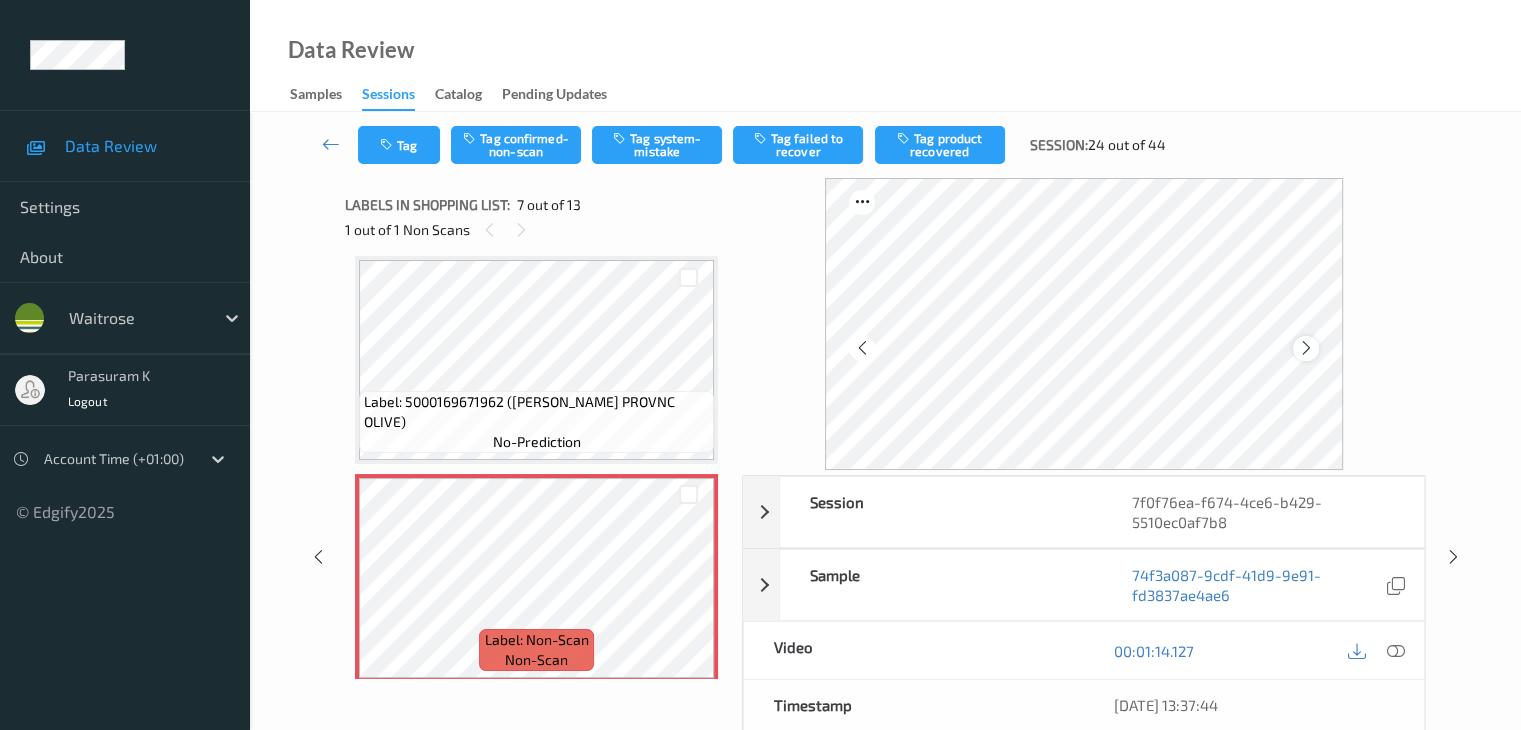 click at bounding box center [1305, 348] 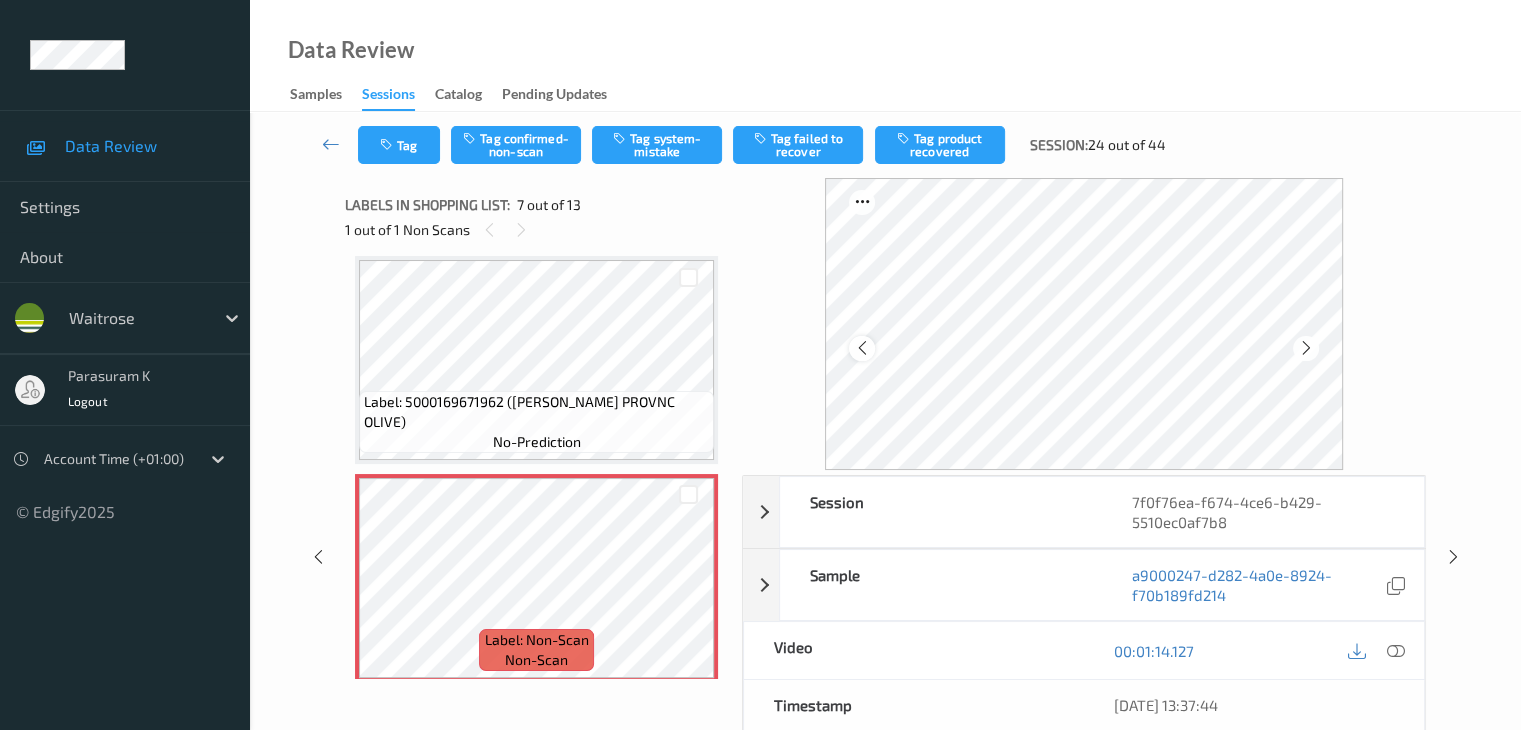 click at bounding box center [861, 348] 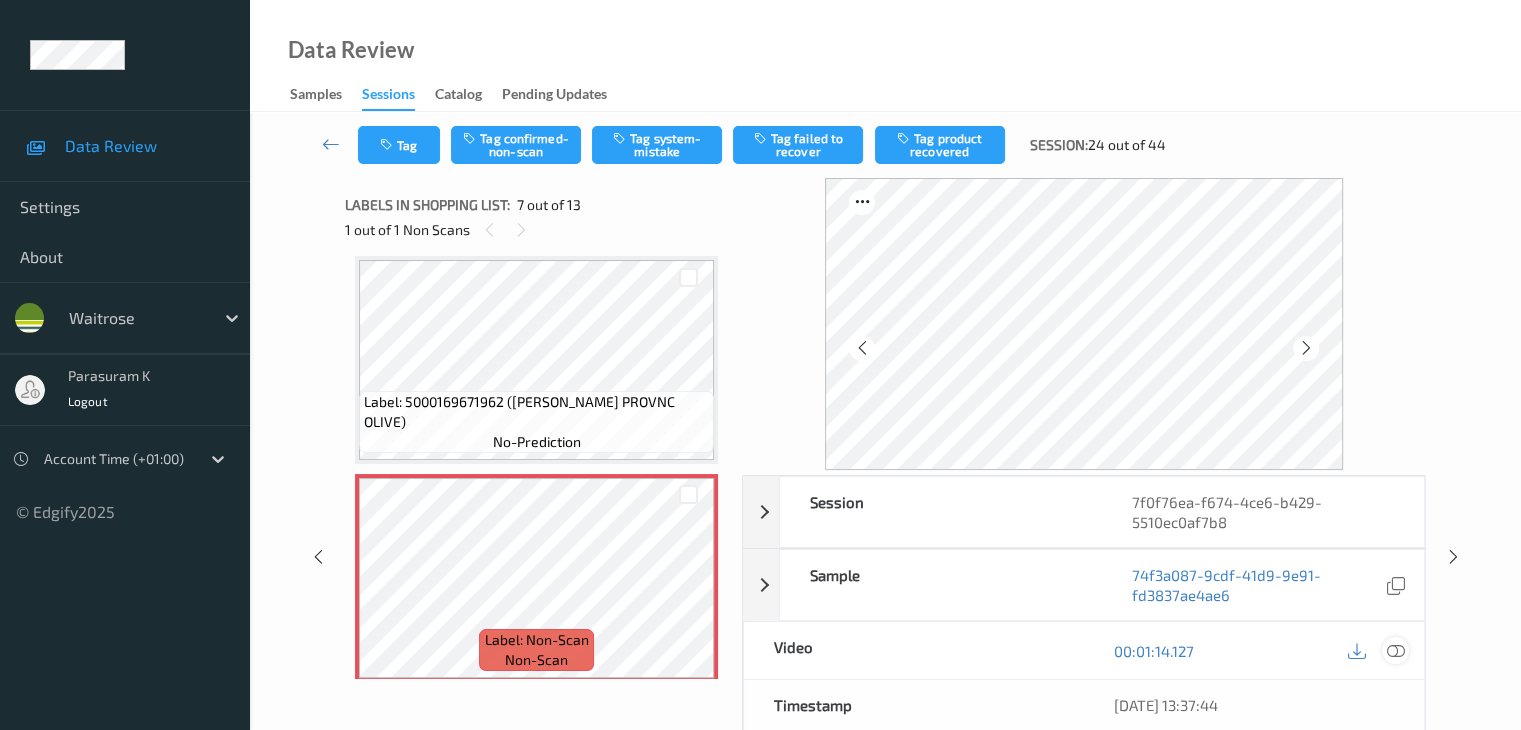 click at bounding box center [1395, 651] 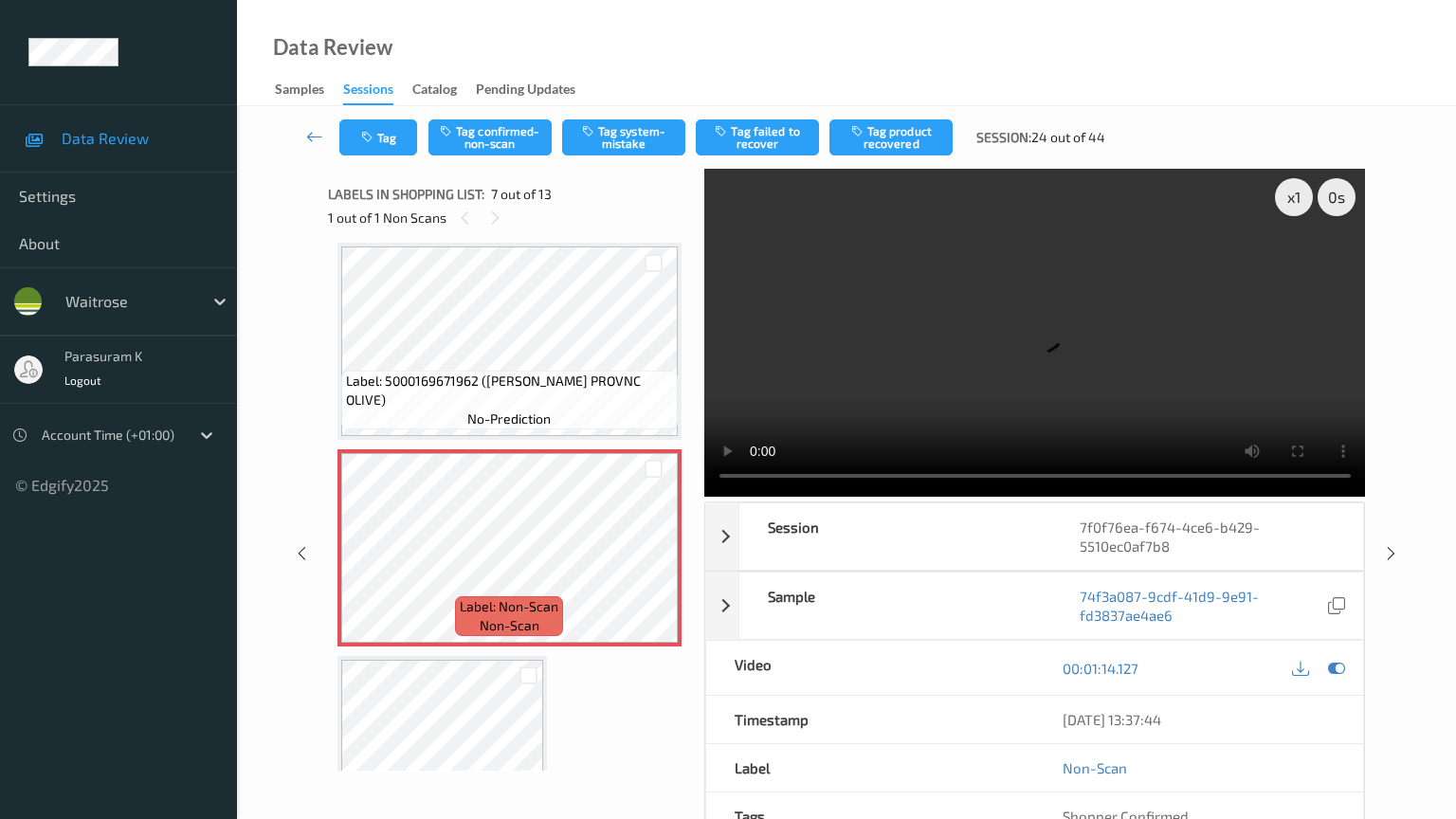 type 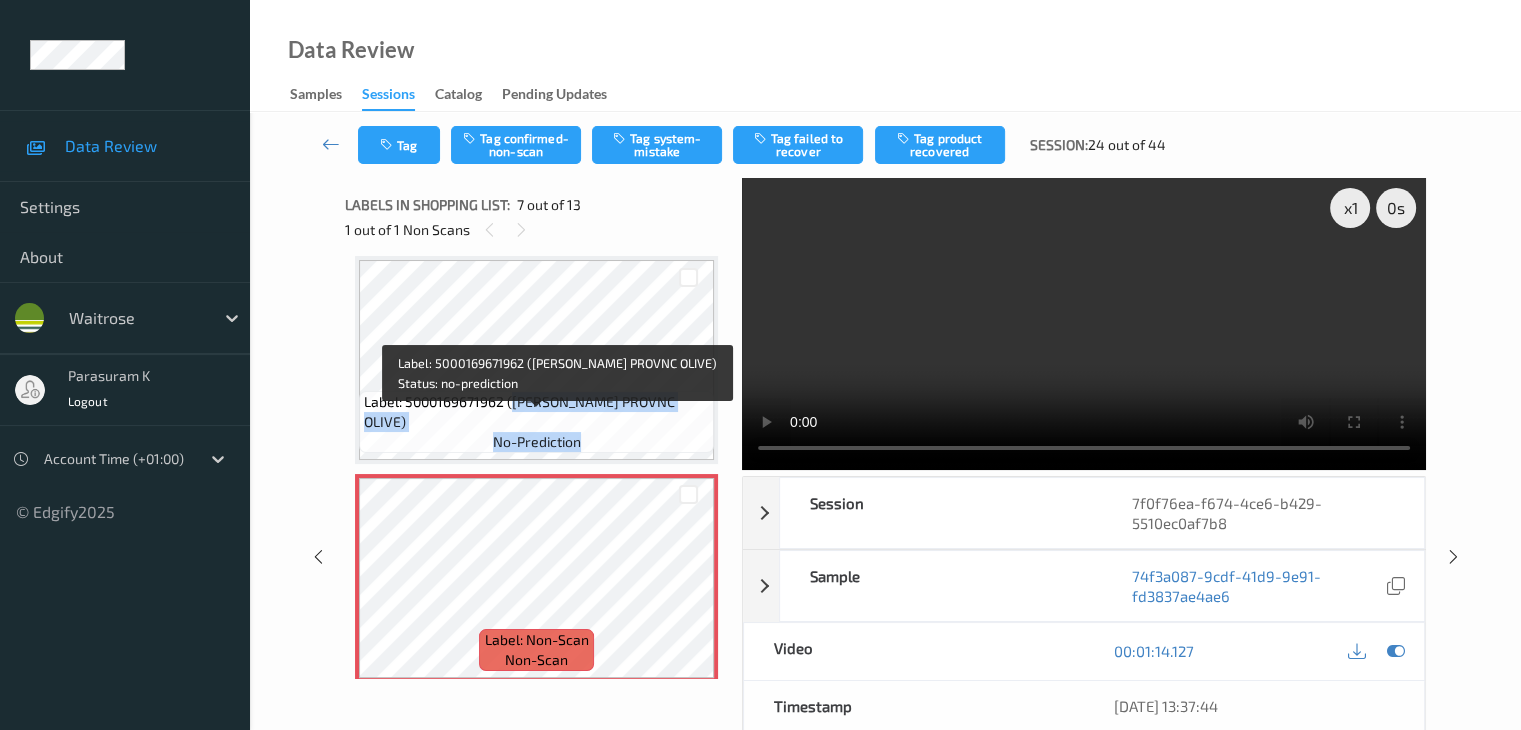drag, startPoint x: 533, startPoint y: 420, endPoint x: 578, endPoint y: 438, distance: 48.466484 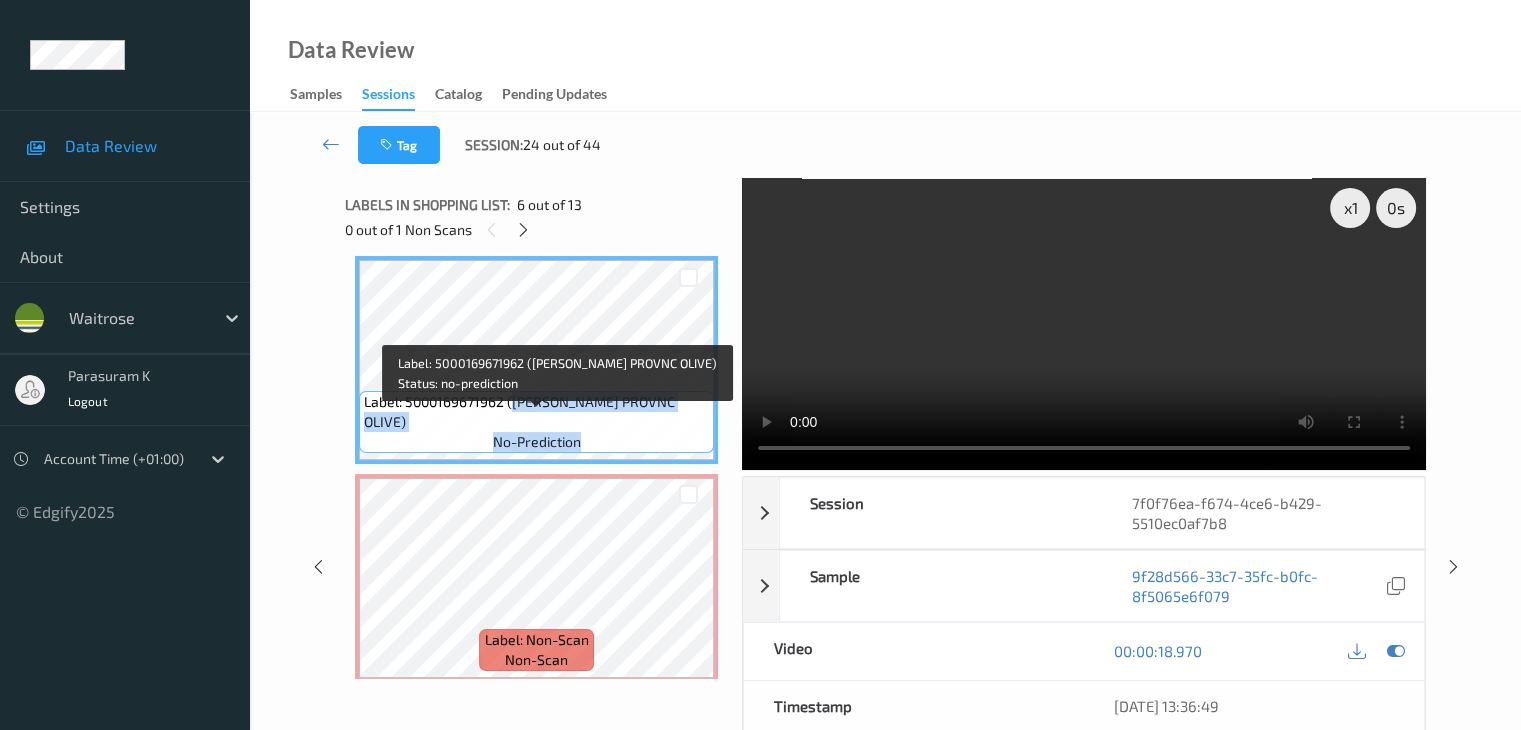 click on "Label: 5000169671962 (WR HERB PROVNC OLIVE)" at bounding box center (536, 412) 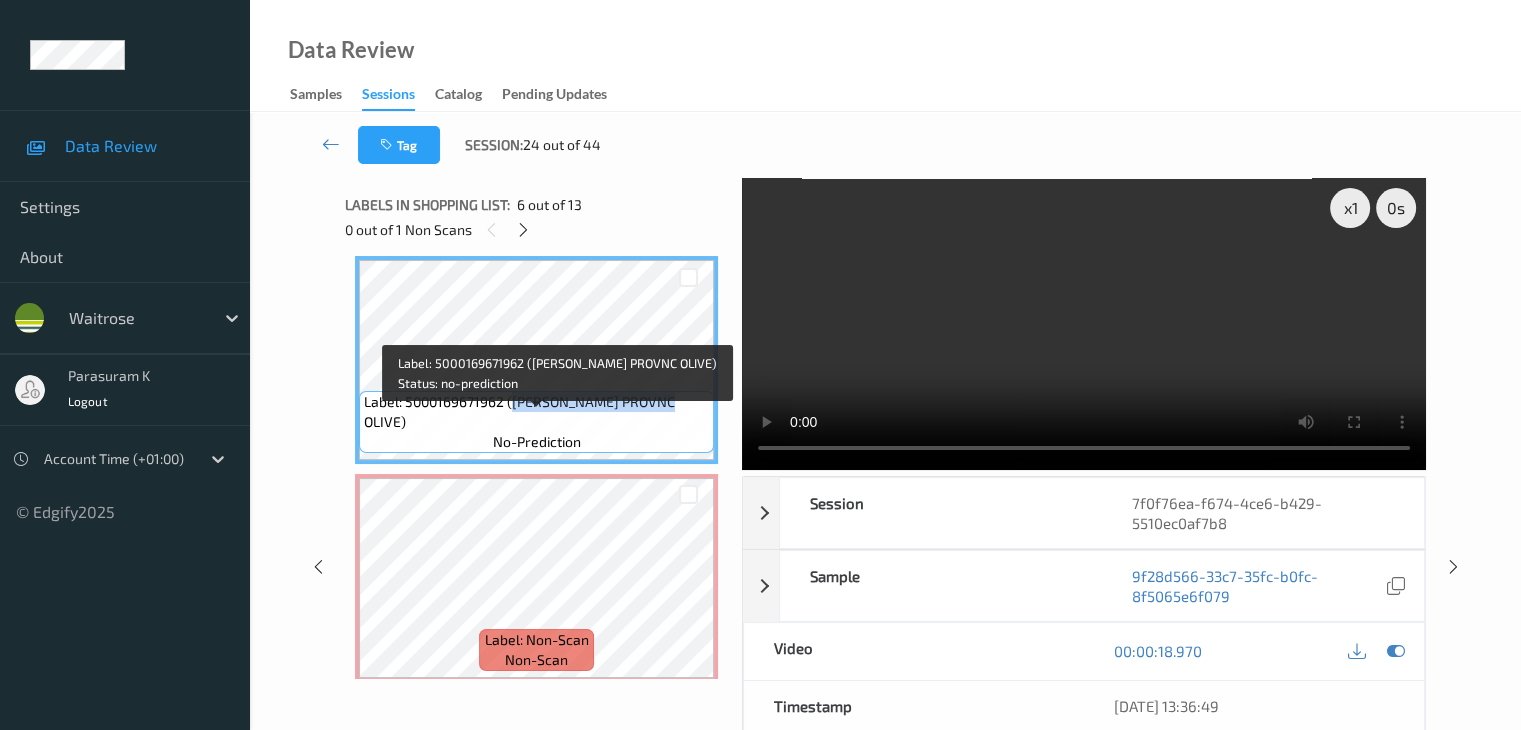 drag, startPoint x: 529, startPoint y: 417, endPoint x: 684, endPoint y: 413, distance: 155.0516 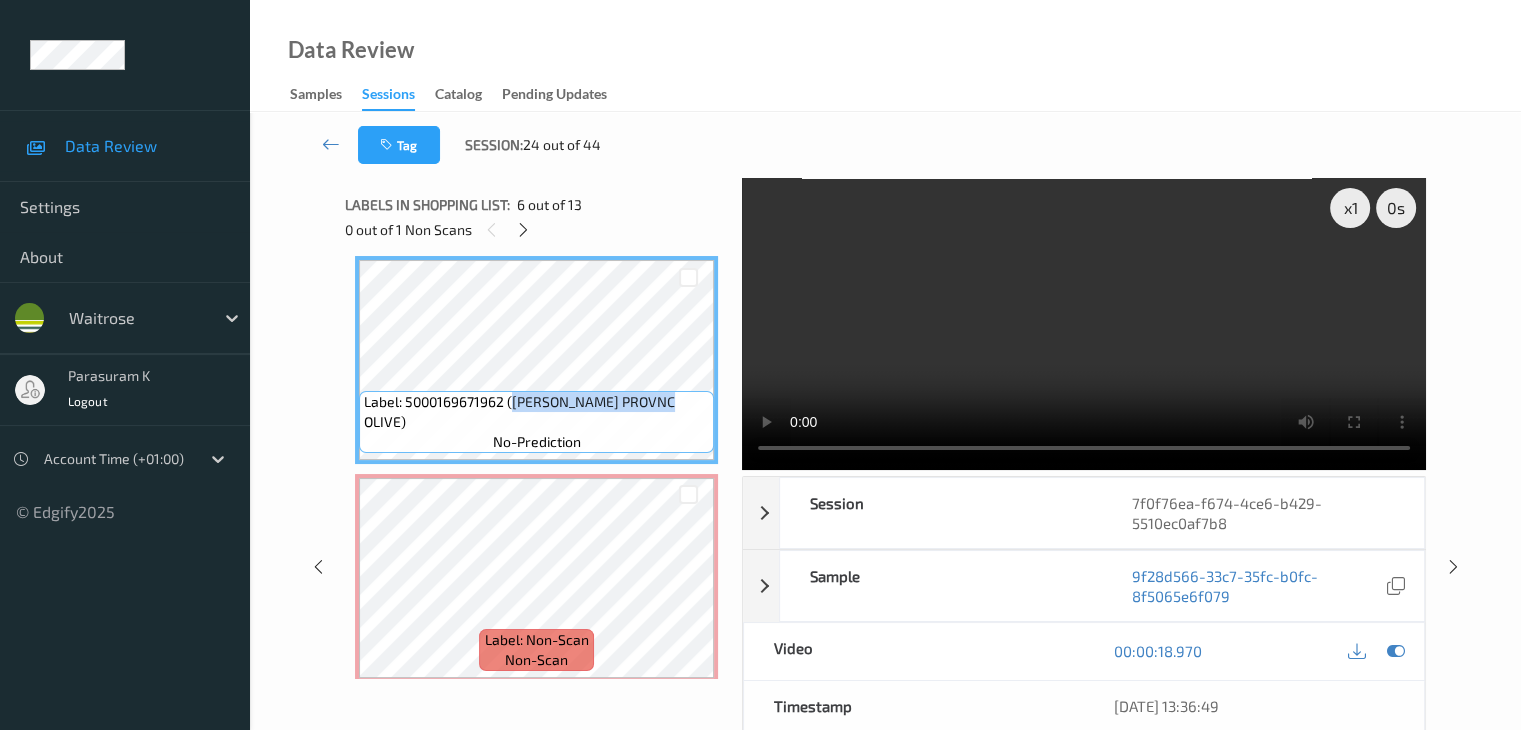 copy on "WR HERB PROVNC OLIVE" 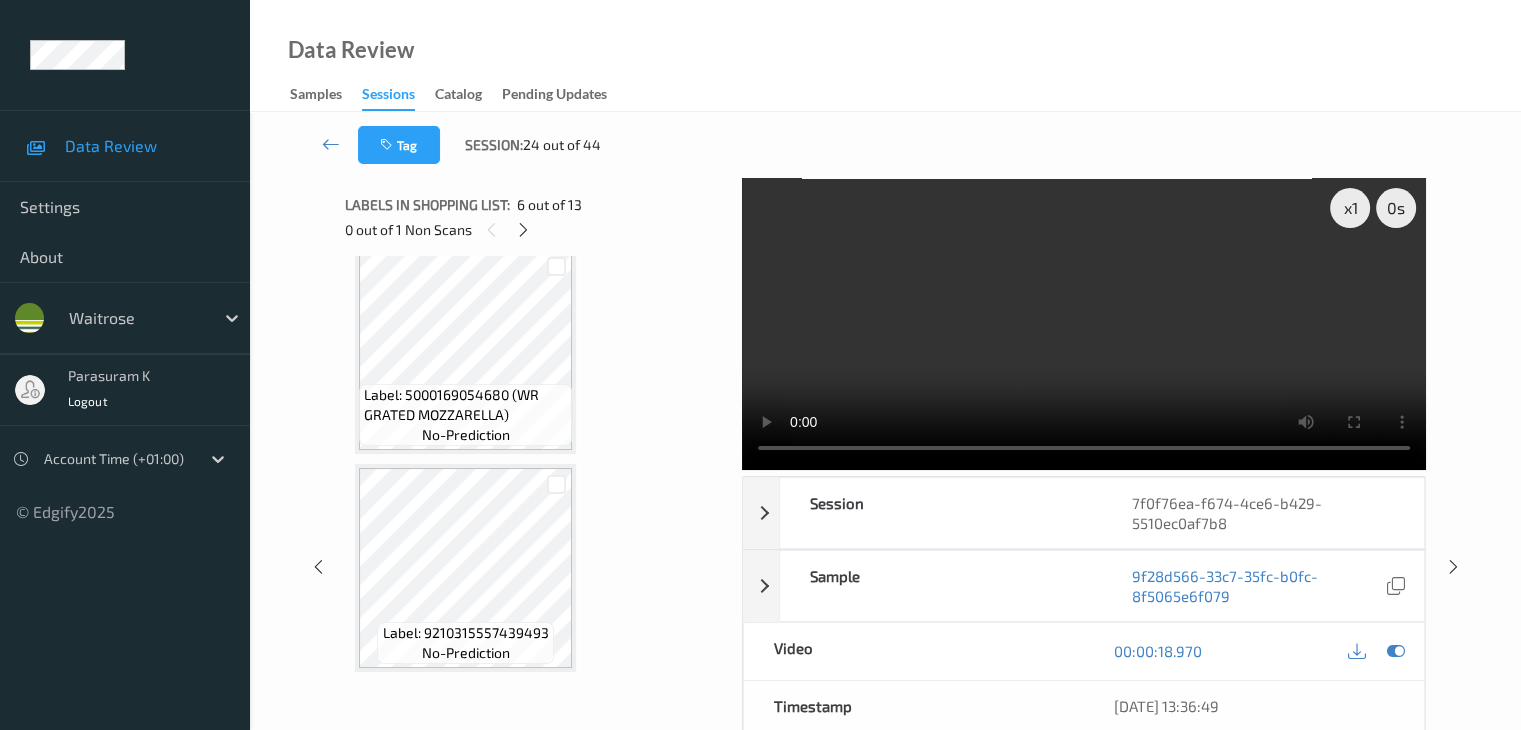 scroll, scrollTop: 2420, scrollLeft: 0, axis: vertical 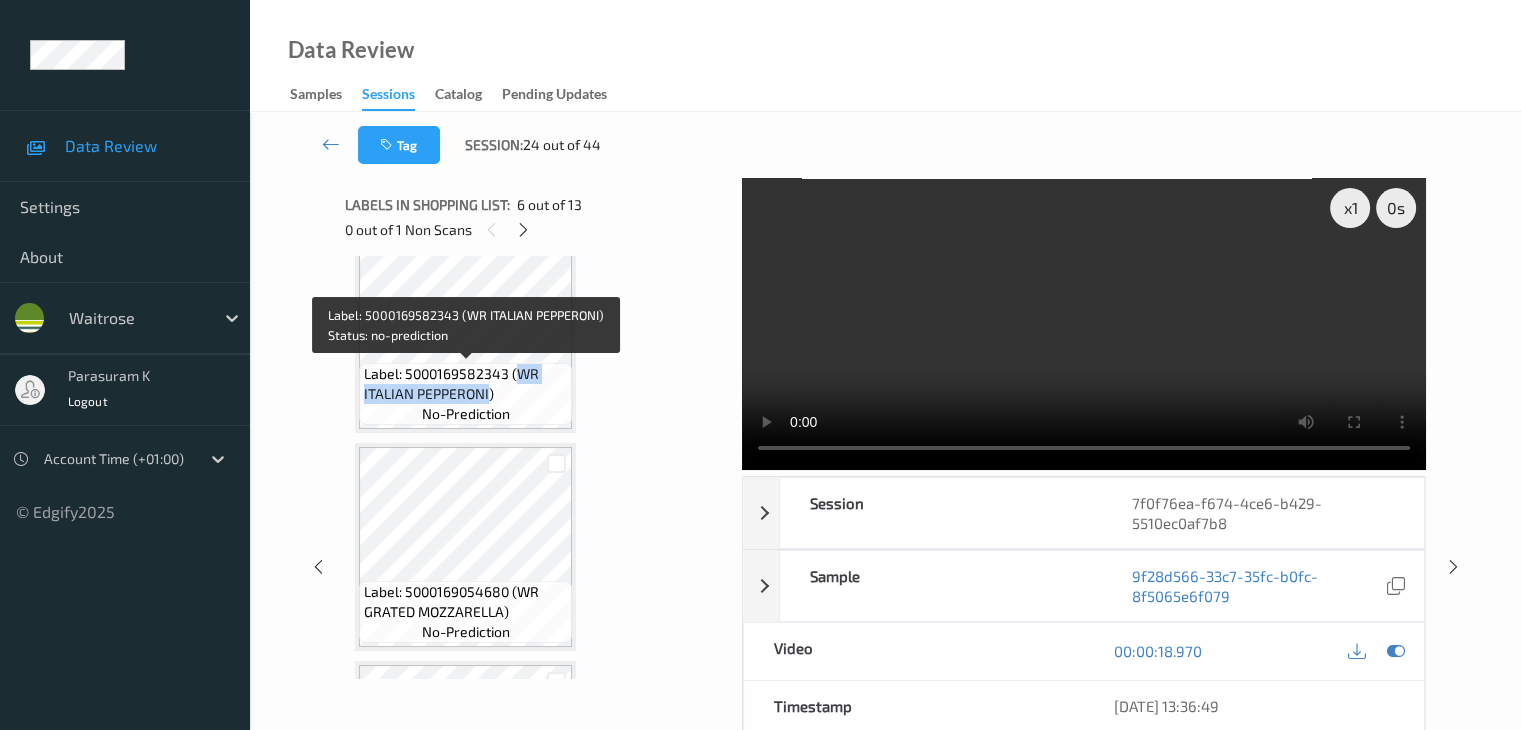 drag, startPoint x: 518, startPoint y: 374, endPoint x: 487, endPoint y: 398, distance: 39.20459 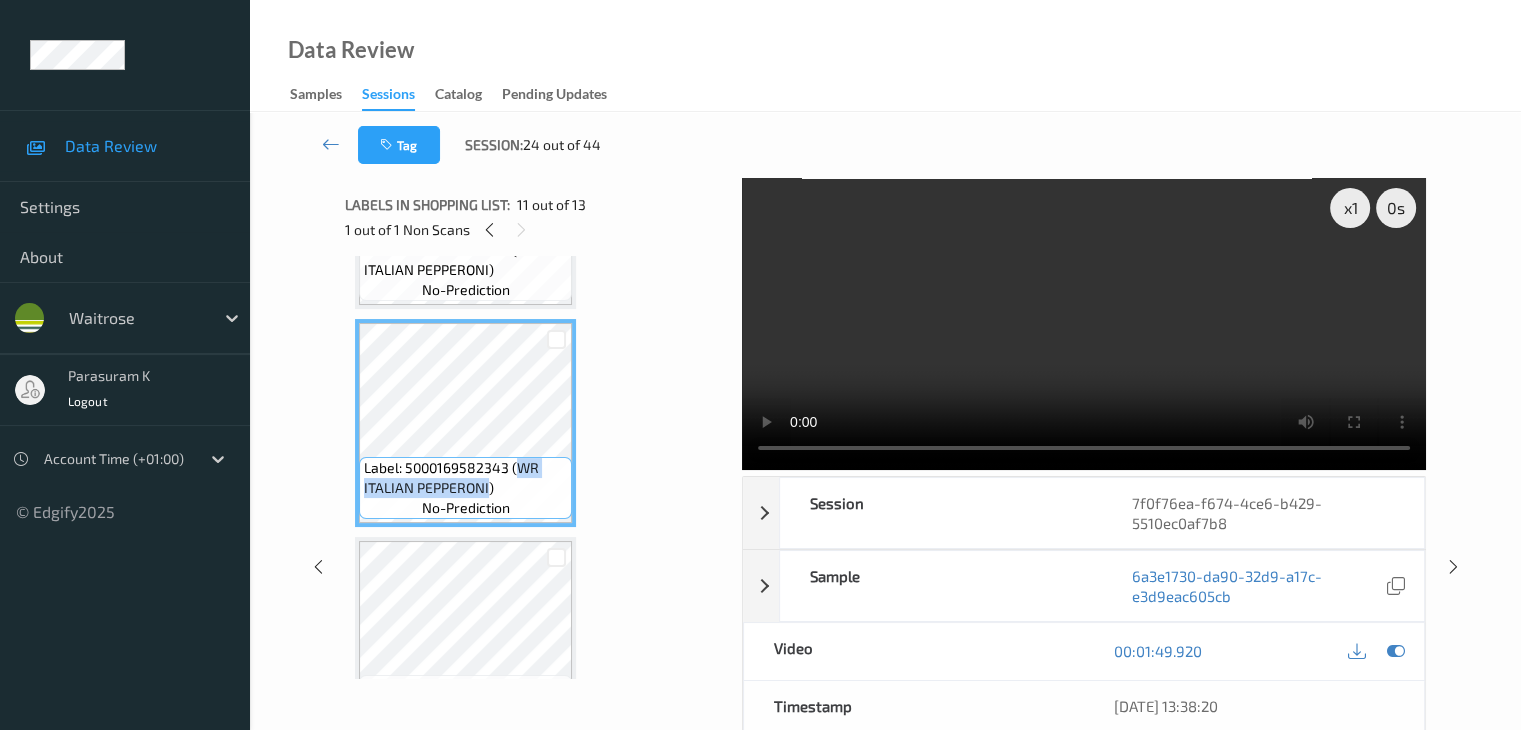 scroll, scrollTop: 2020, scrollLeft: 0, axis: vertical 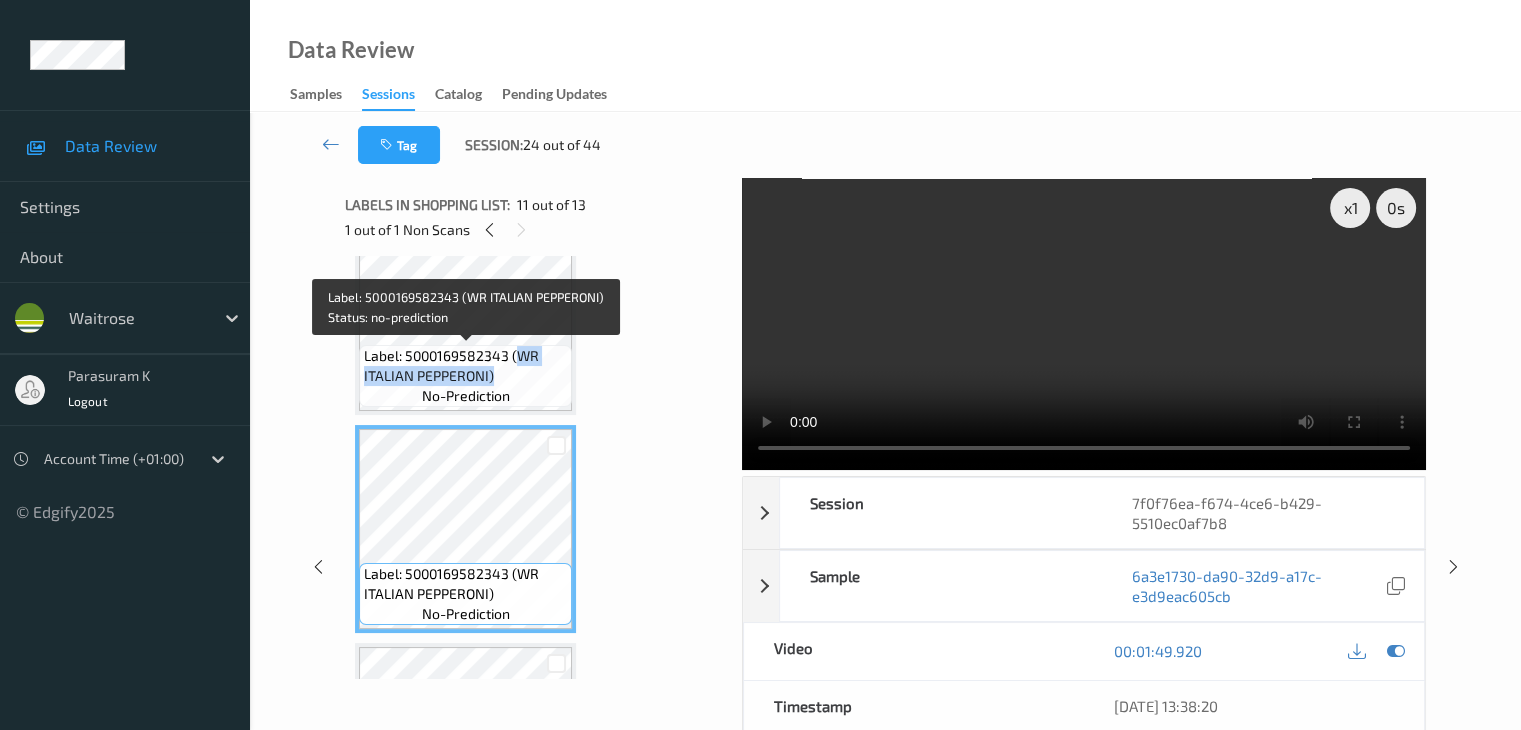 drag, startPoint x: 519, startPoint y: 357, endPoint x: 491, endPoint y: 378, distance: 35 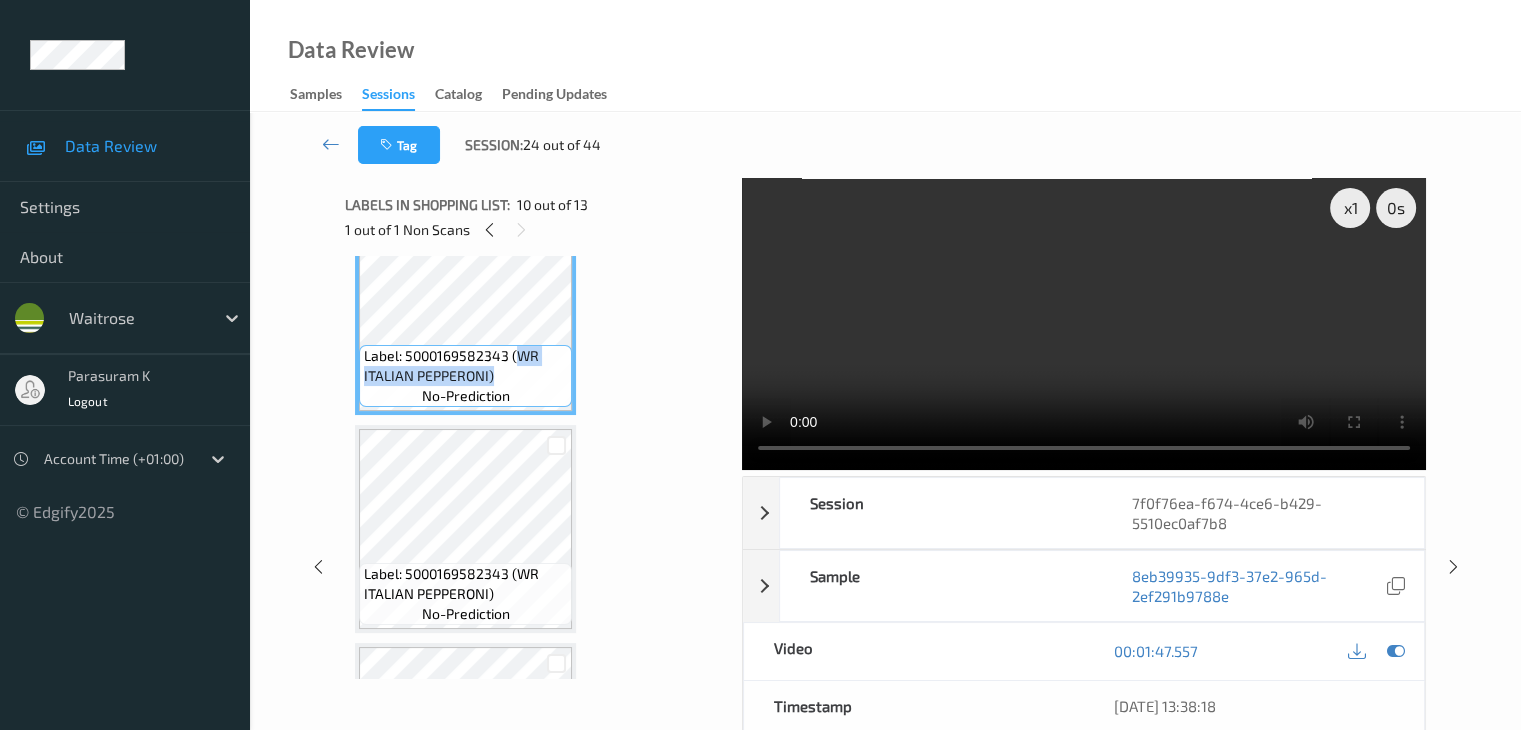 copy on "WR ITALIAN PEPPERONI)" 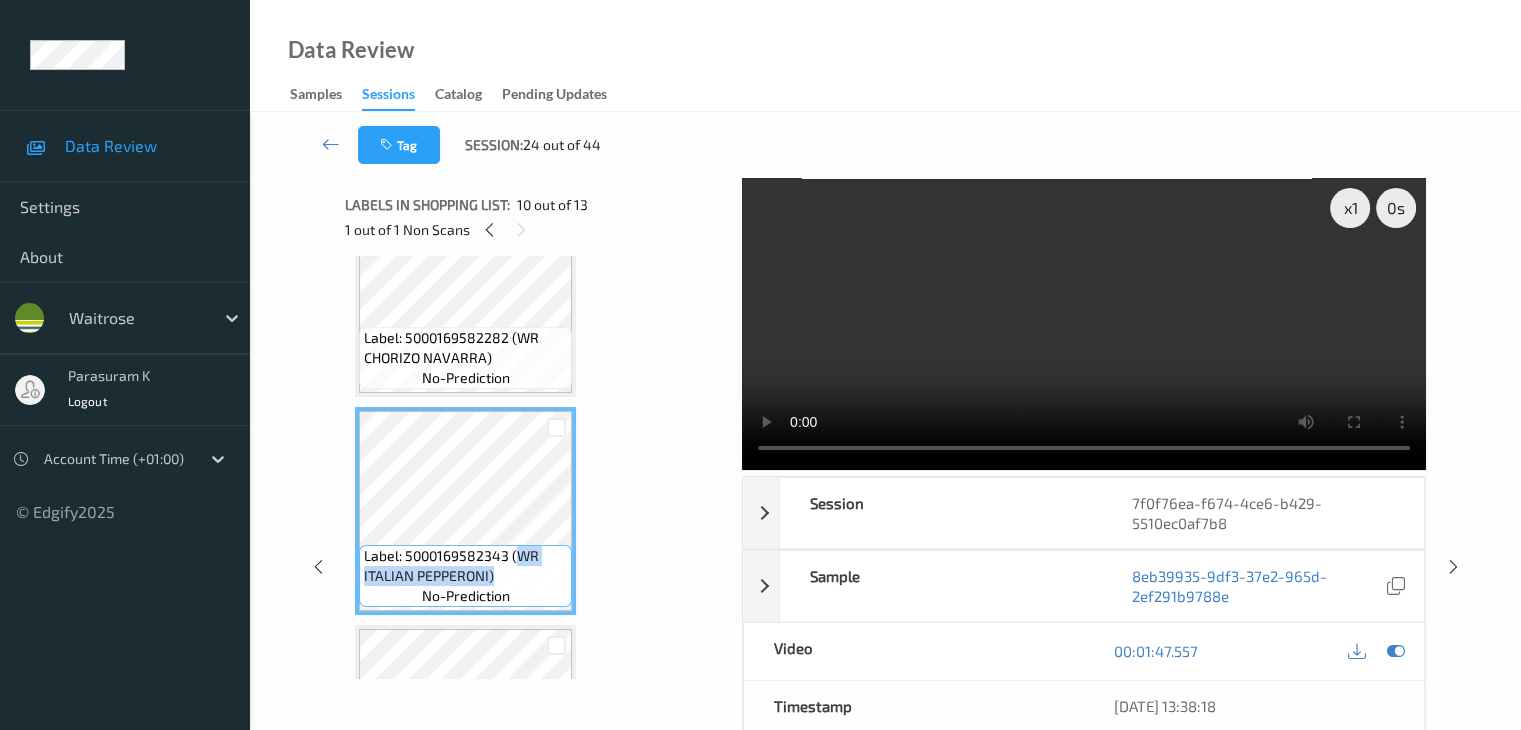 scroll, scrollTop: 1720, scrollLeft: 0, axis: vertical 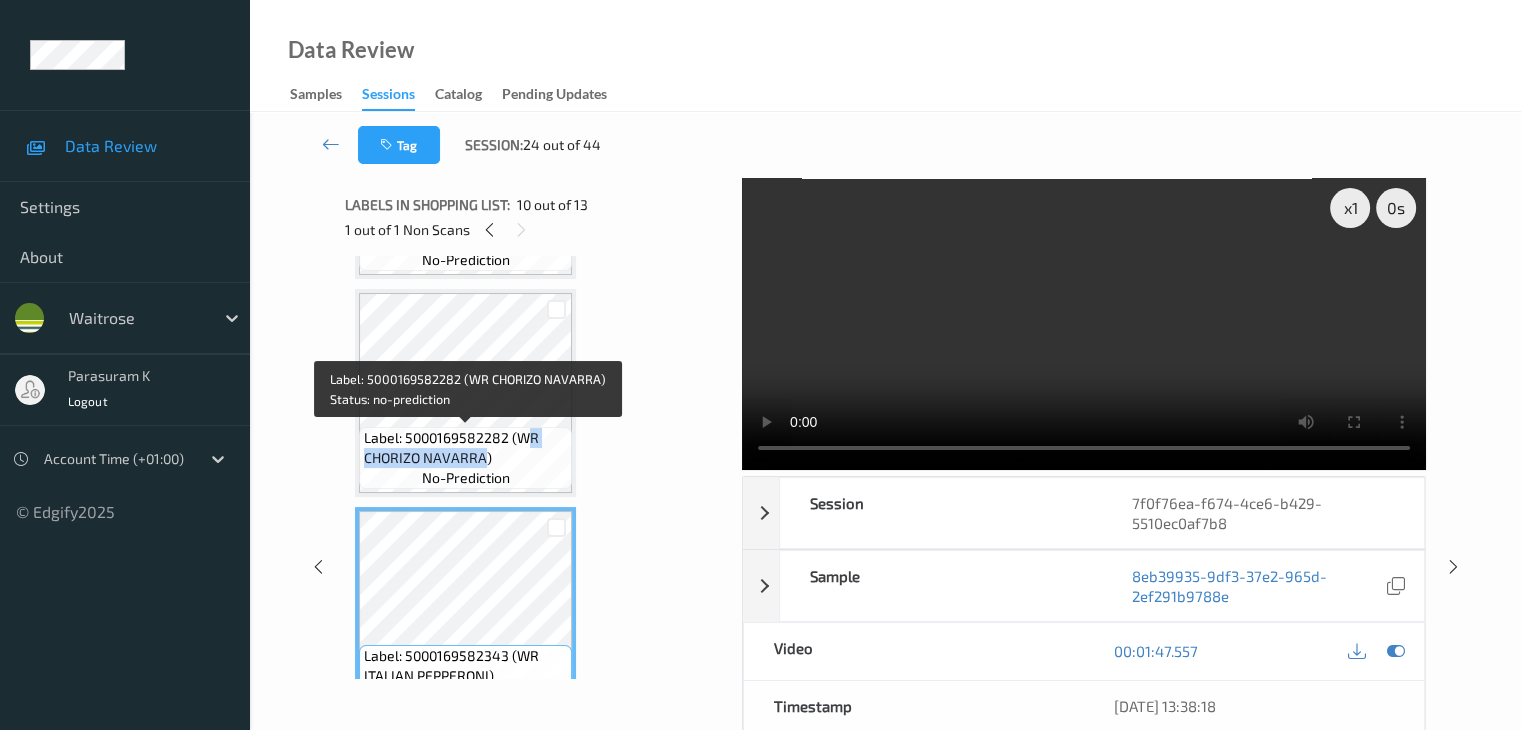 drag, startPoint x: 523, startPoint y: 437, endPoint x: 484, endPoint y: 459, distance: 44.777225 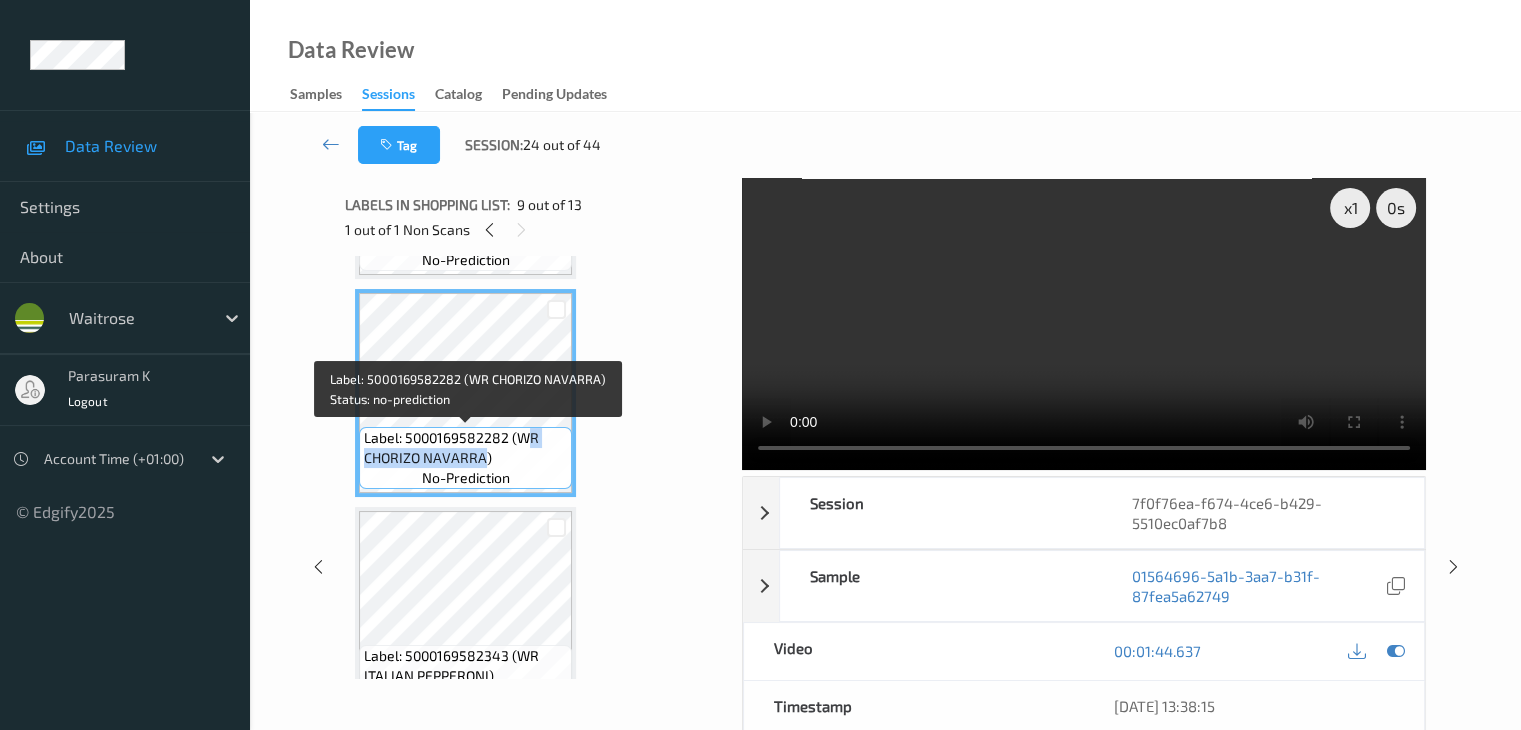 copy on "R CHORIZO NAVARRA" 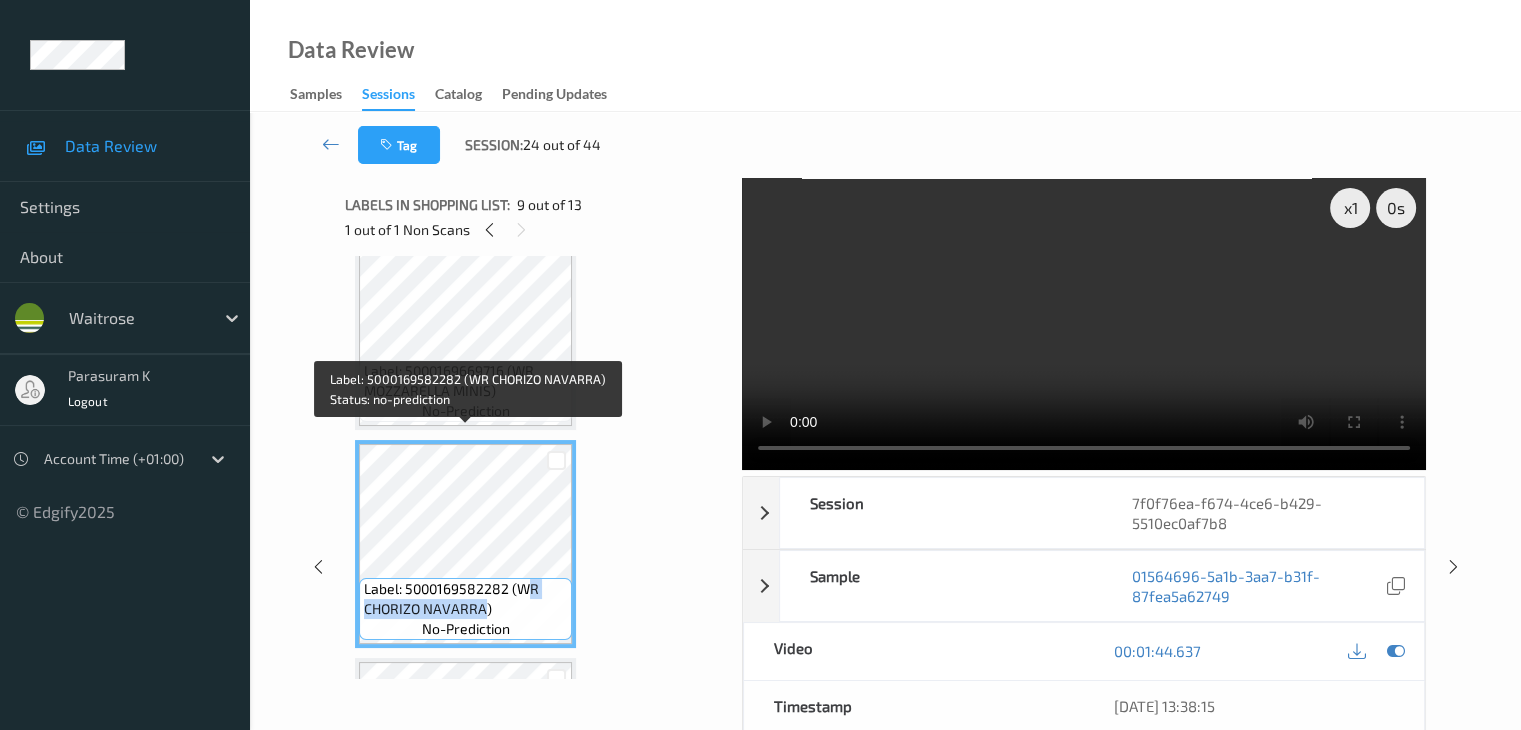 scroll, scrollTop: 1520, scrollLeft: 0, axis: vertical 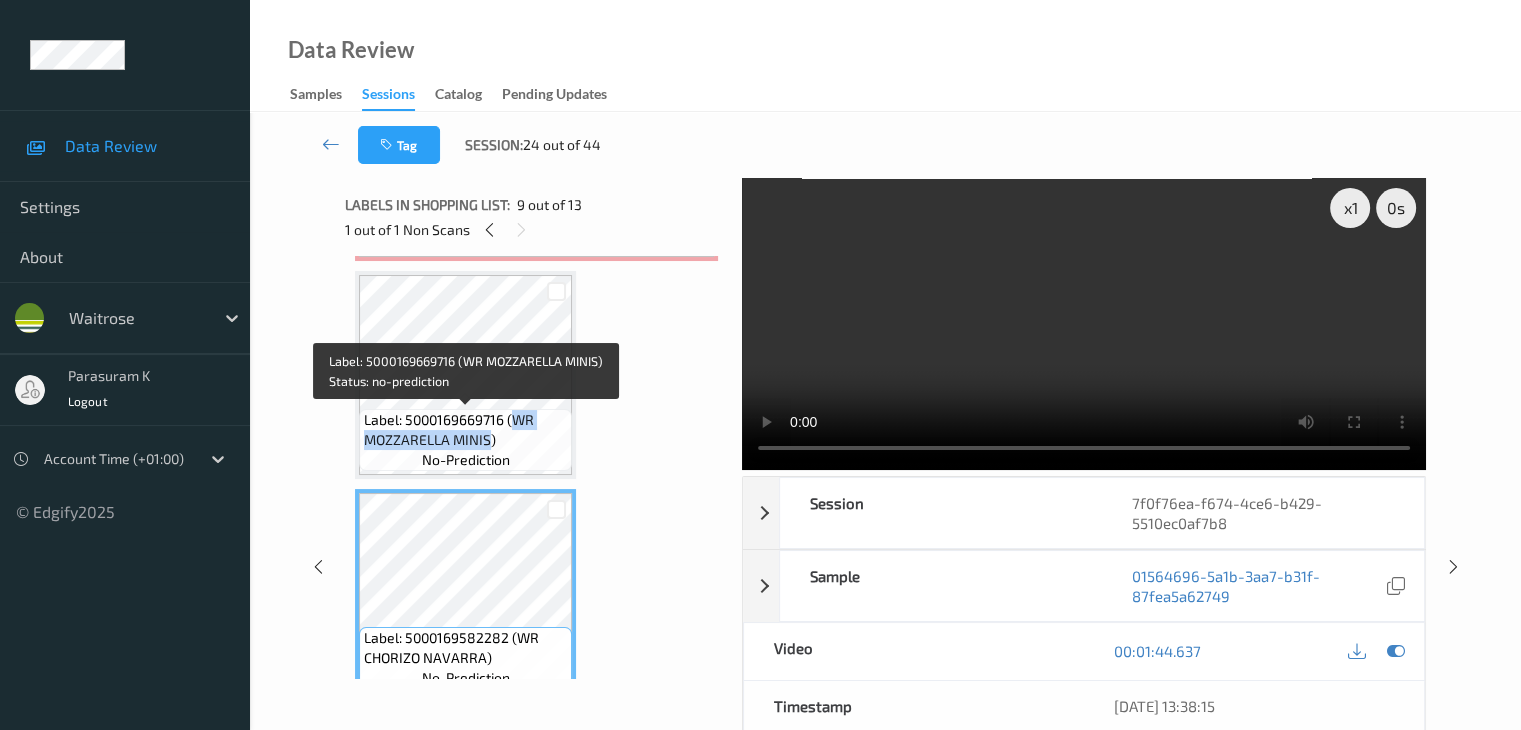 drag, startPoint x: 516, startPoint y: 419, endPoint x: 490, endPoint y: 437, distance: 31.622776 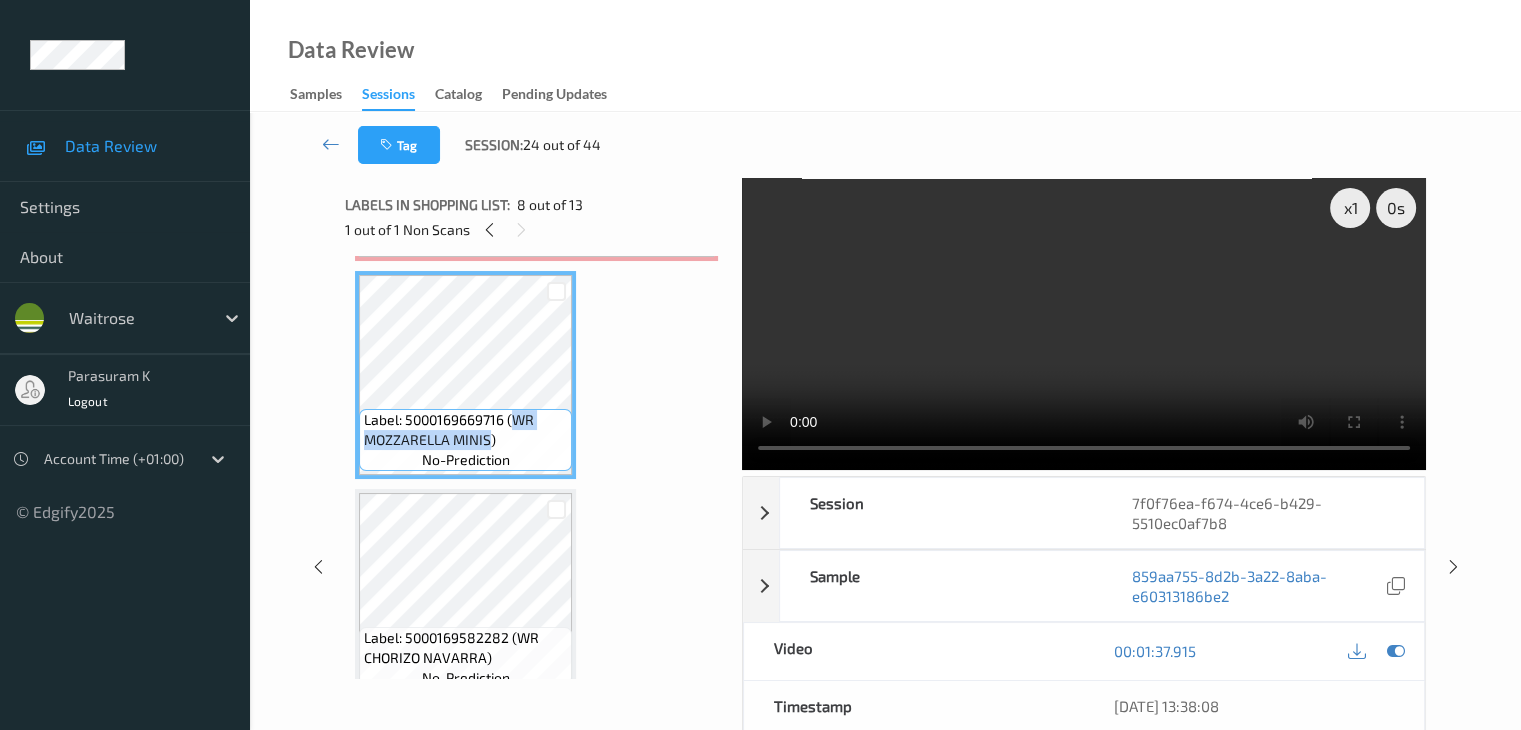 copy on "WR MOZZARELLA MINIS" 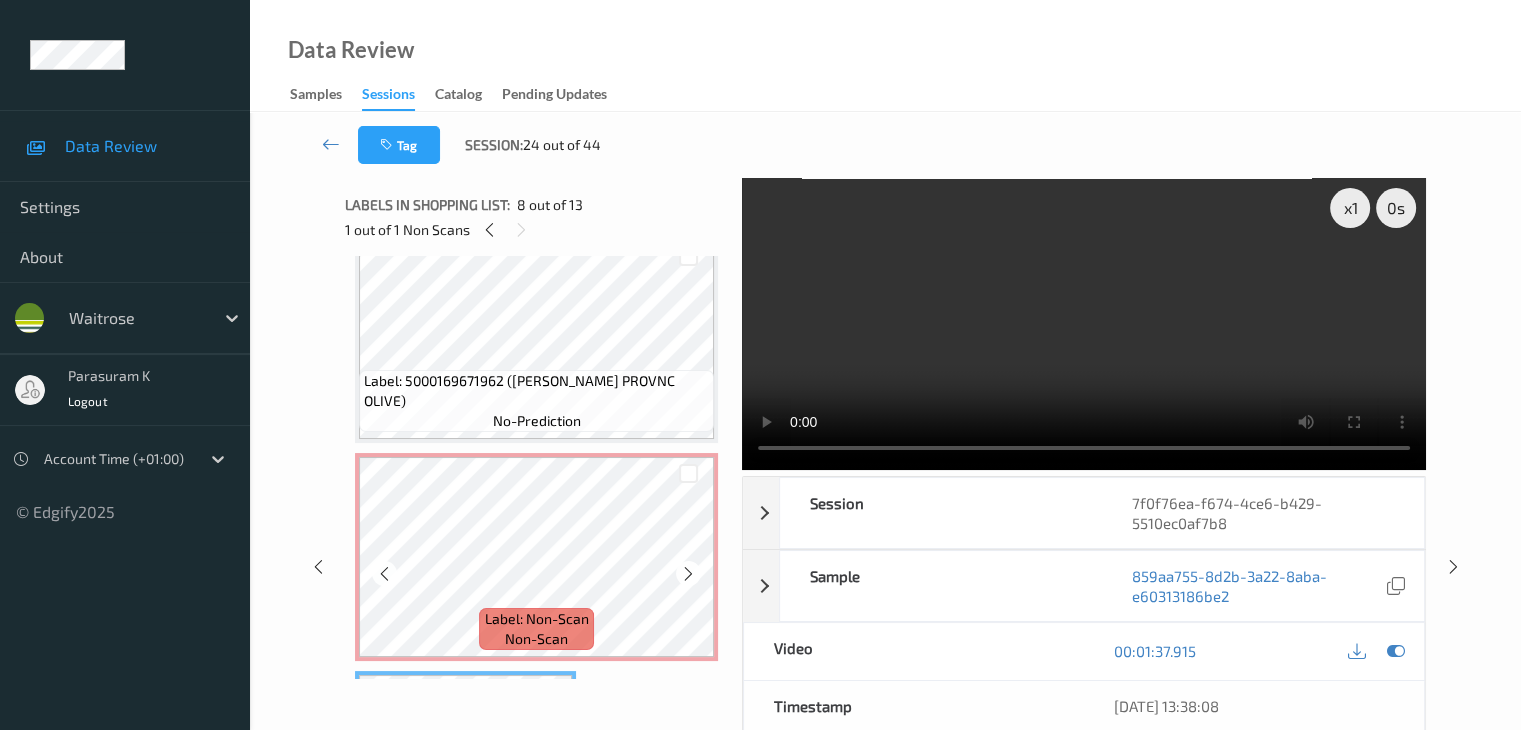 scroll, scrollTop: 1220, scrollLeft: 0, axis: vertical 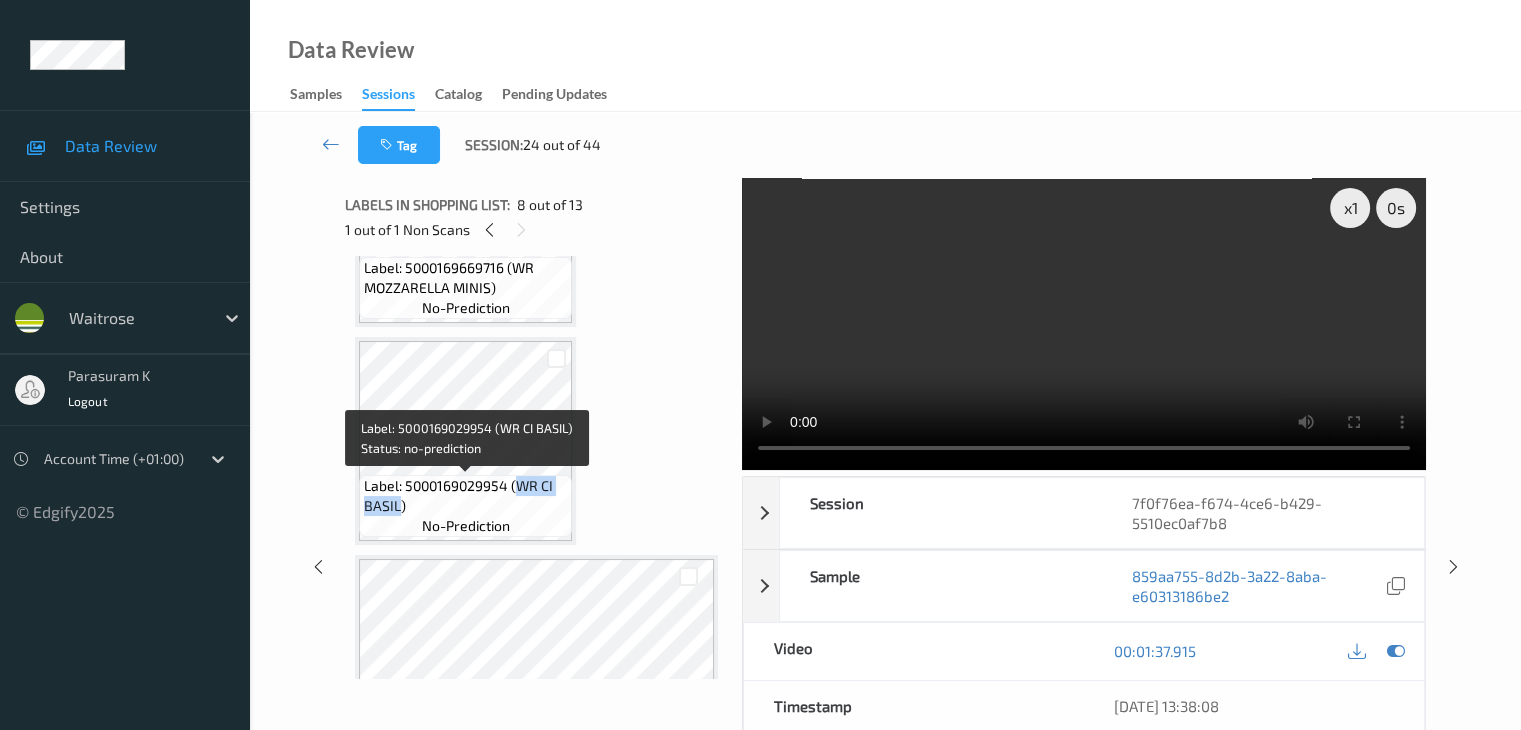 drag, startPoint x: 519, startPoint y: 486, endPoint x: 400, endPoint y: 518, distance: 123.22743 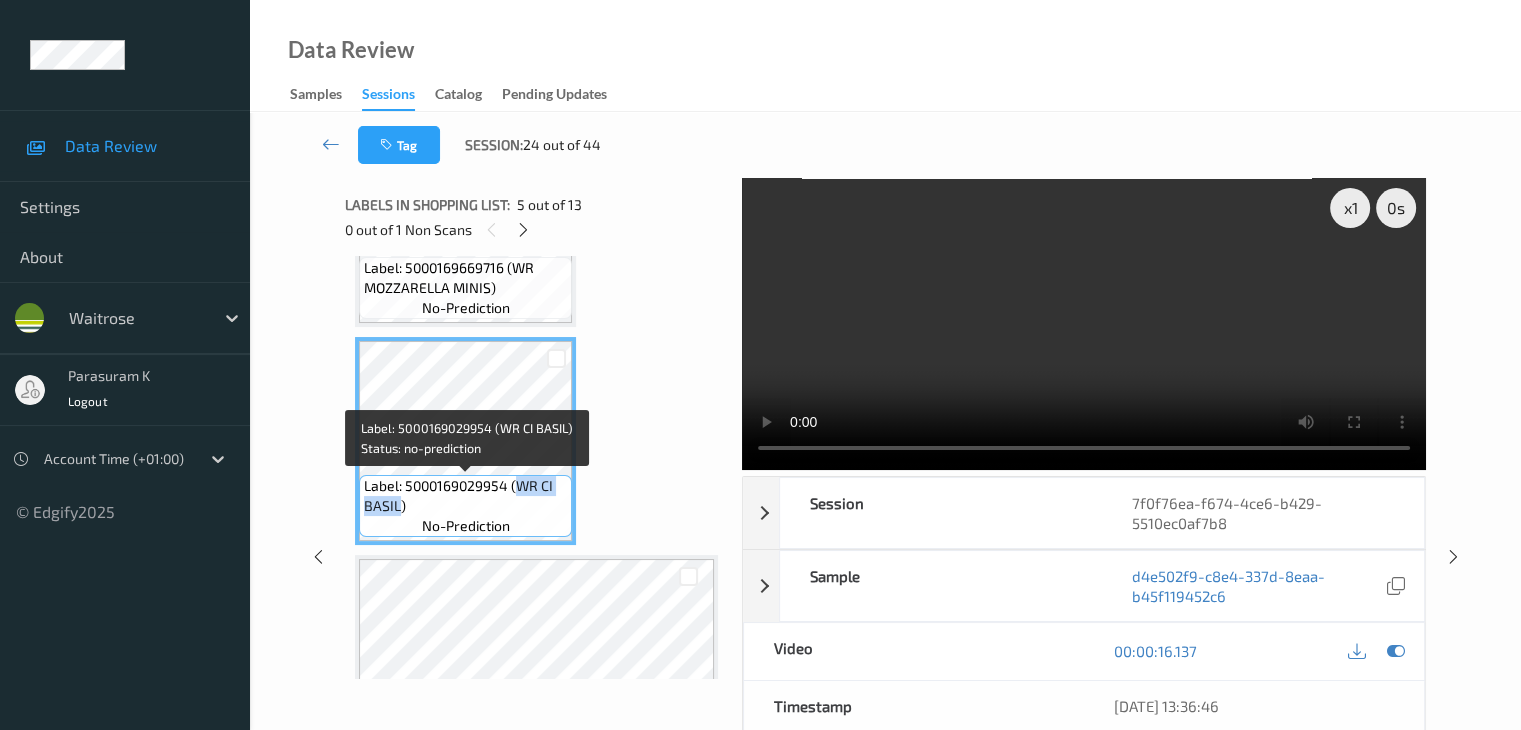 copy on "WR CI BASIL" 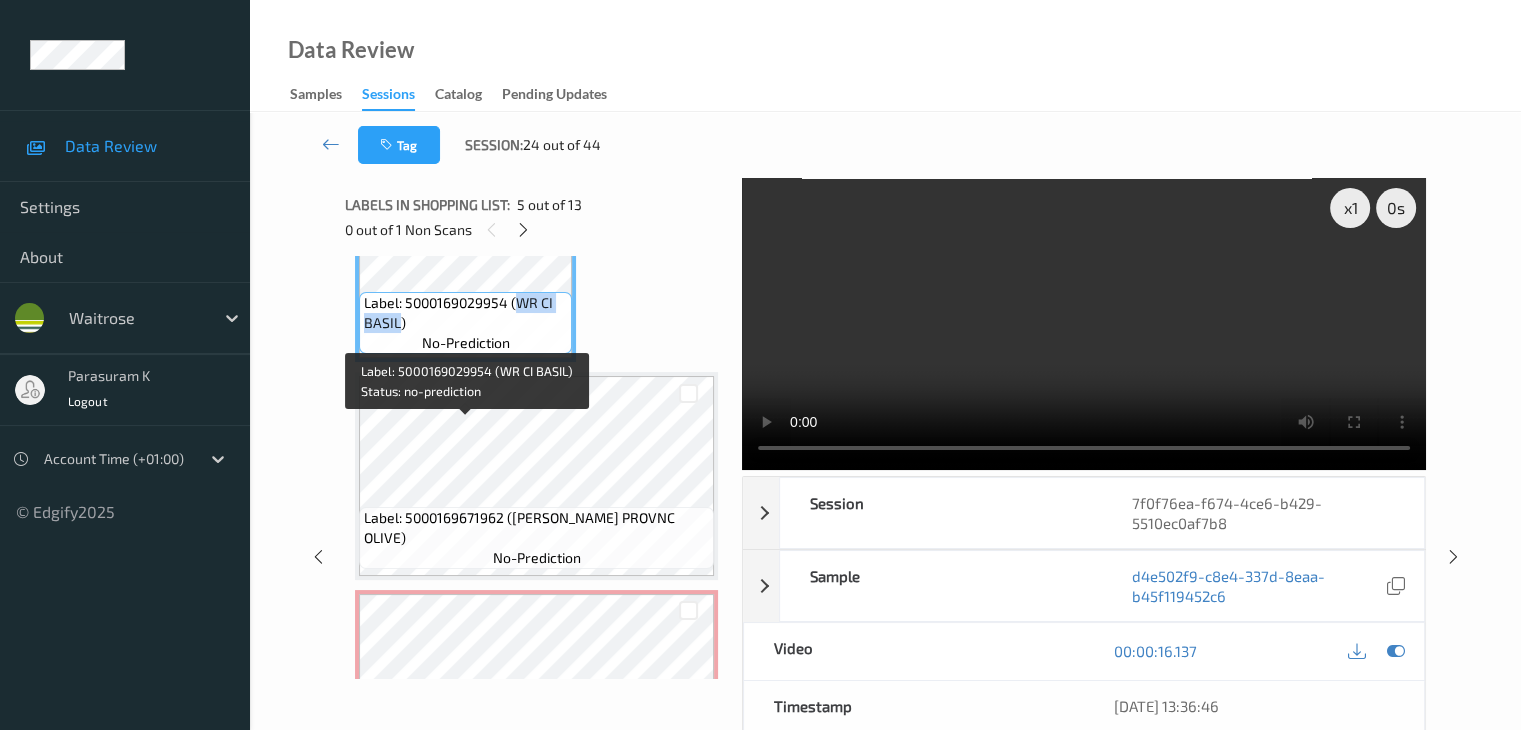 scroll, scrollTop: 1000, scrollLeft: 0, axis: vertical 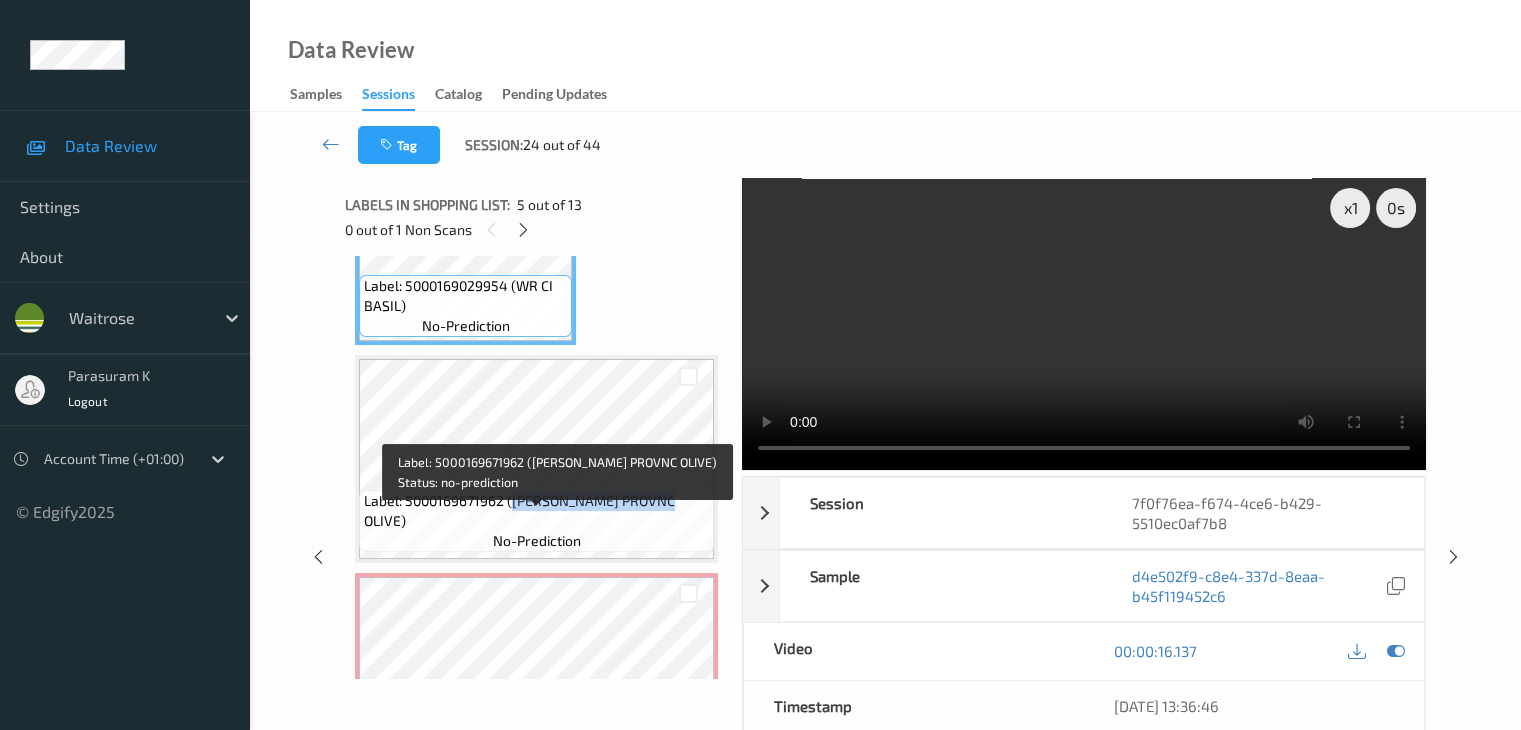 drag, startPoint x: 535, startPoint y: 524, endPoint x: 685, endPoint y: 521, distance: 150.03 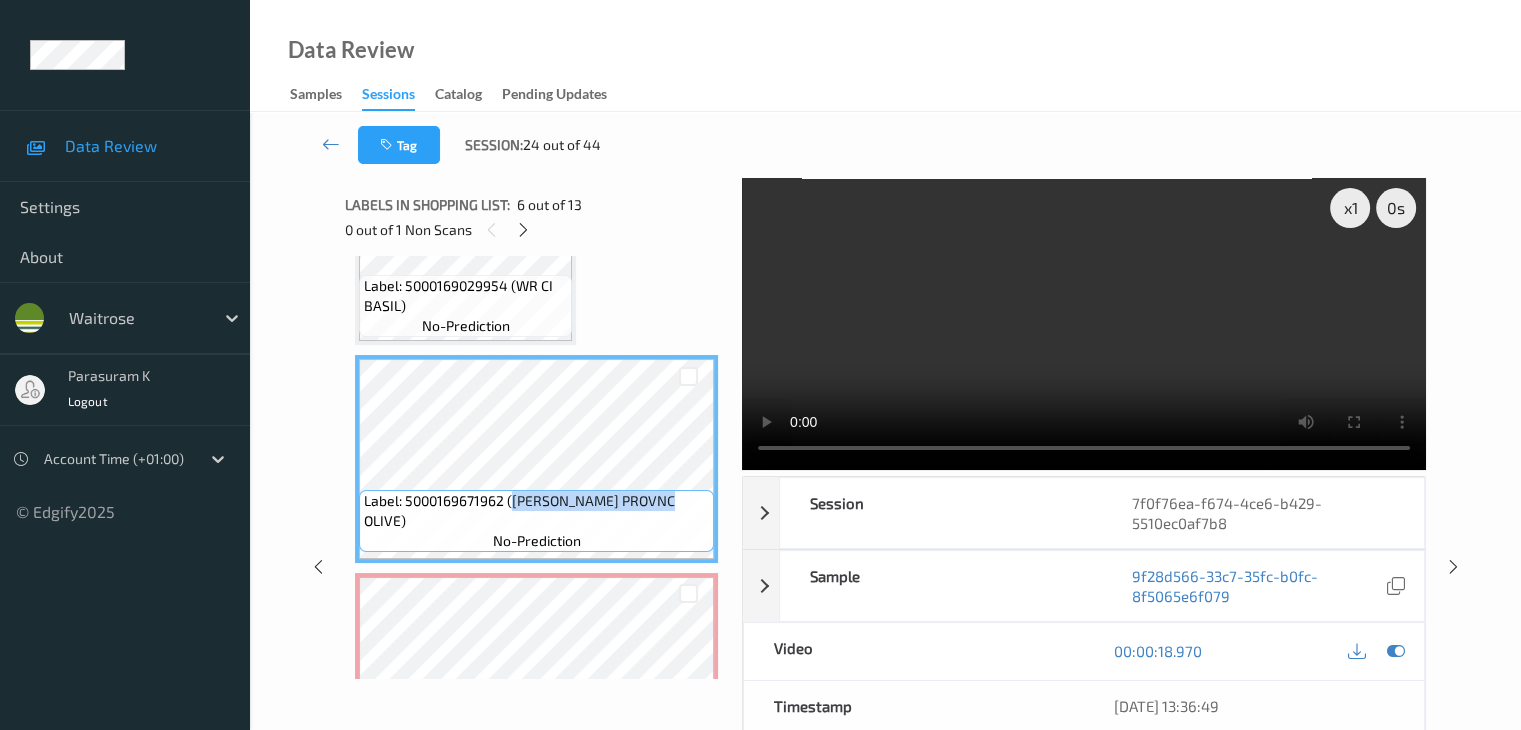 copy on "WR HERB PROVNC OLIVE" 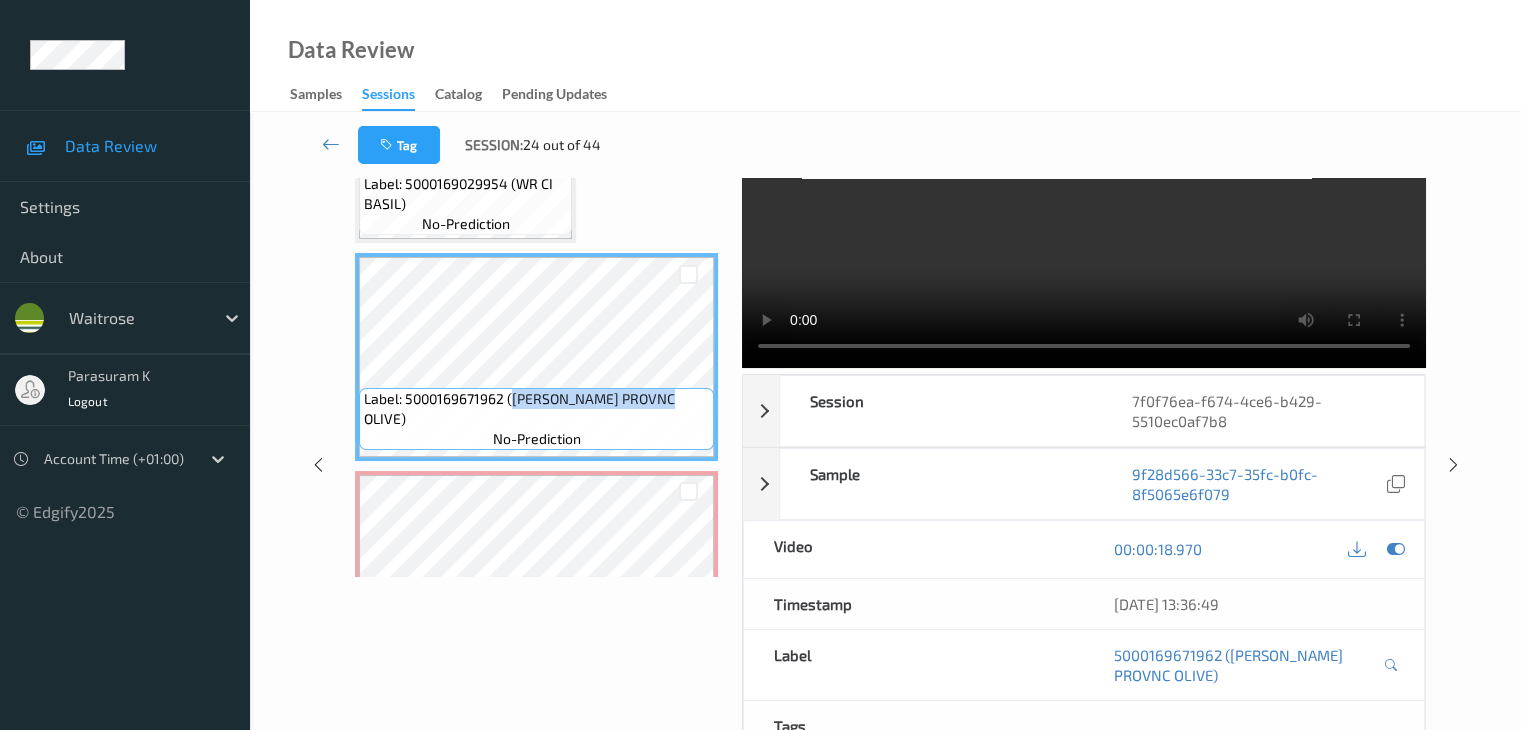 scroll, scrollTop: 0, scrollLeft: 0, axis: both 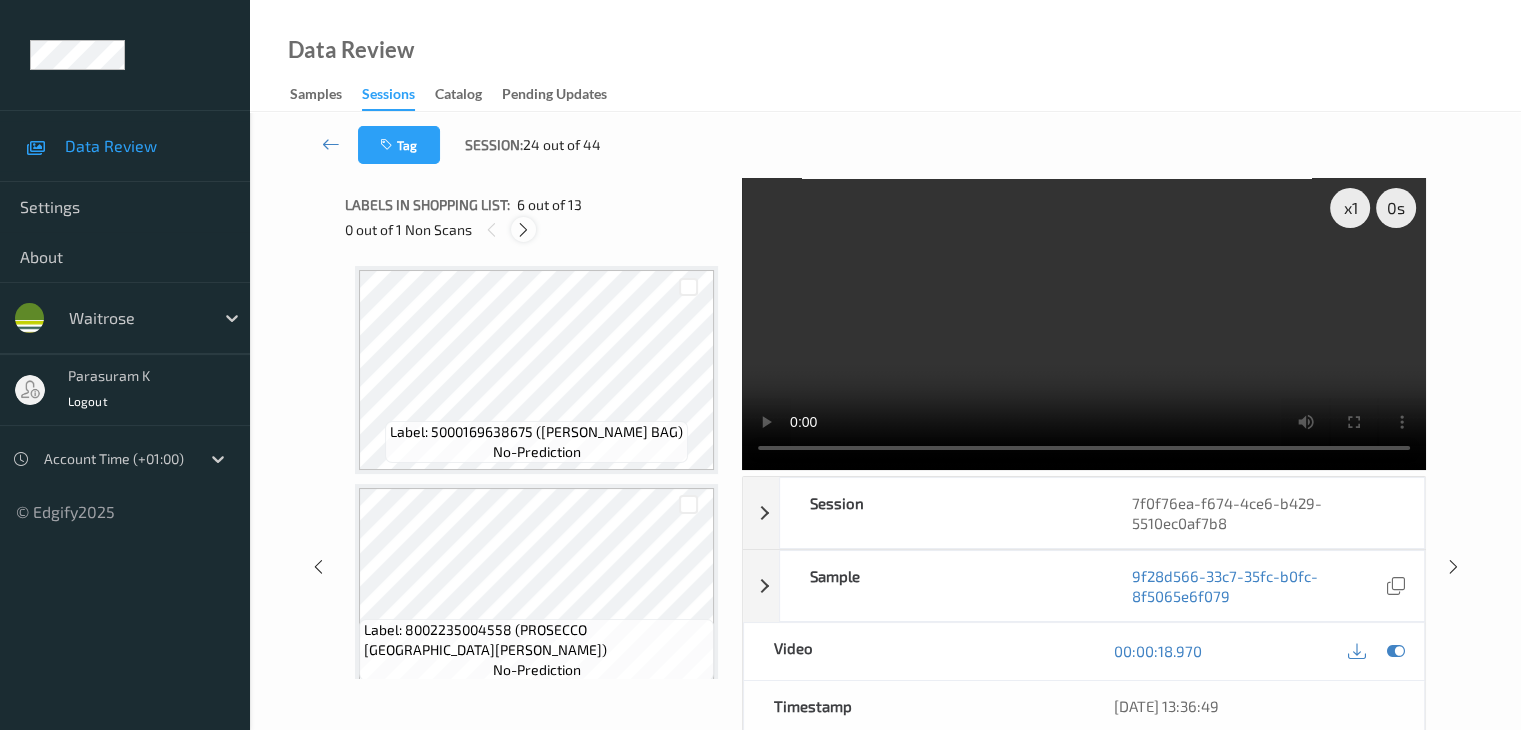 click at bounding box center (523, 230) 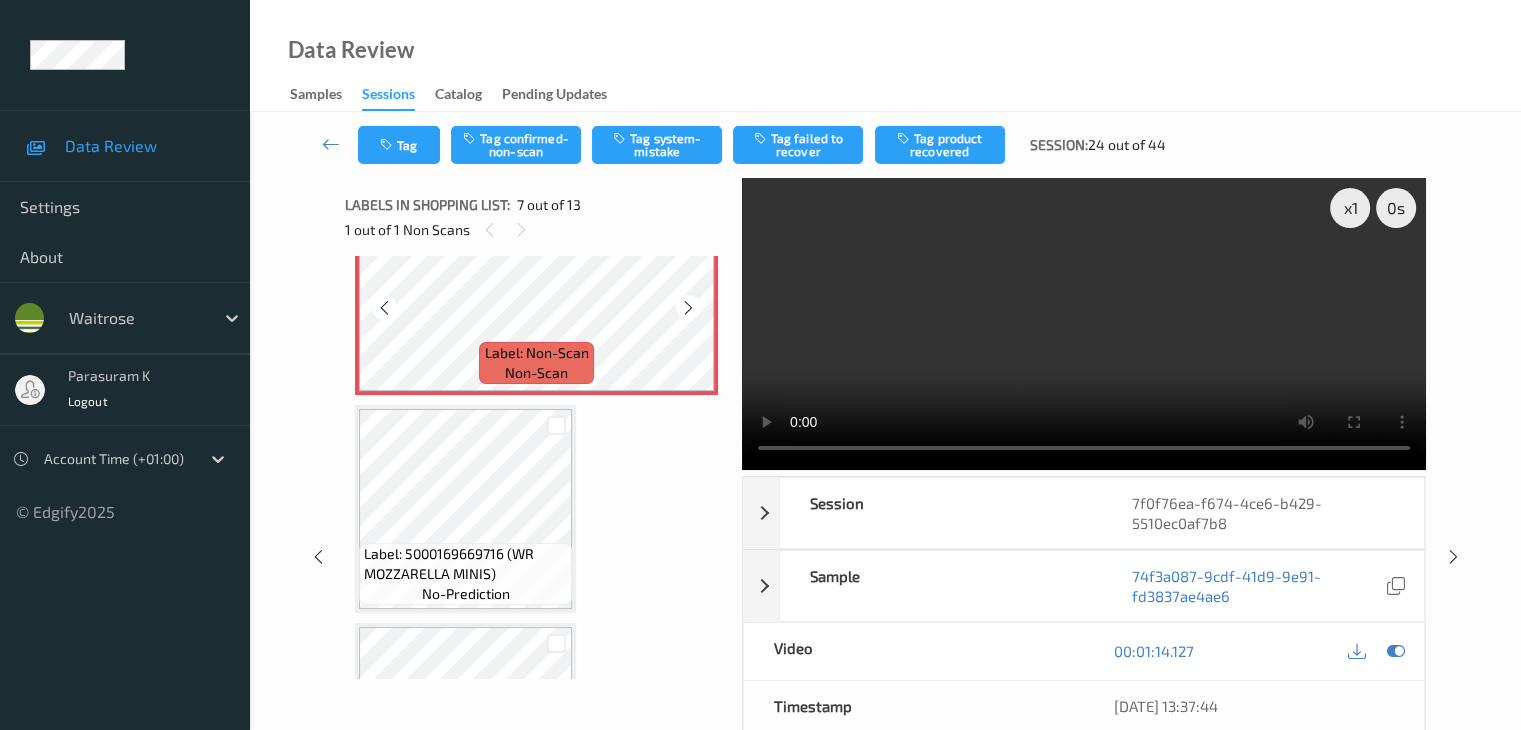 scroll, scrollTop: 1399, scrollLeft: 0, axis: vertical 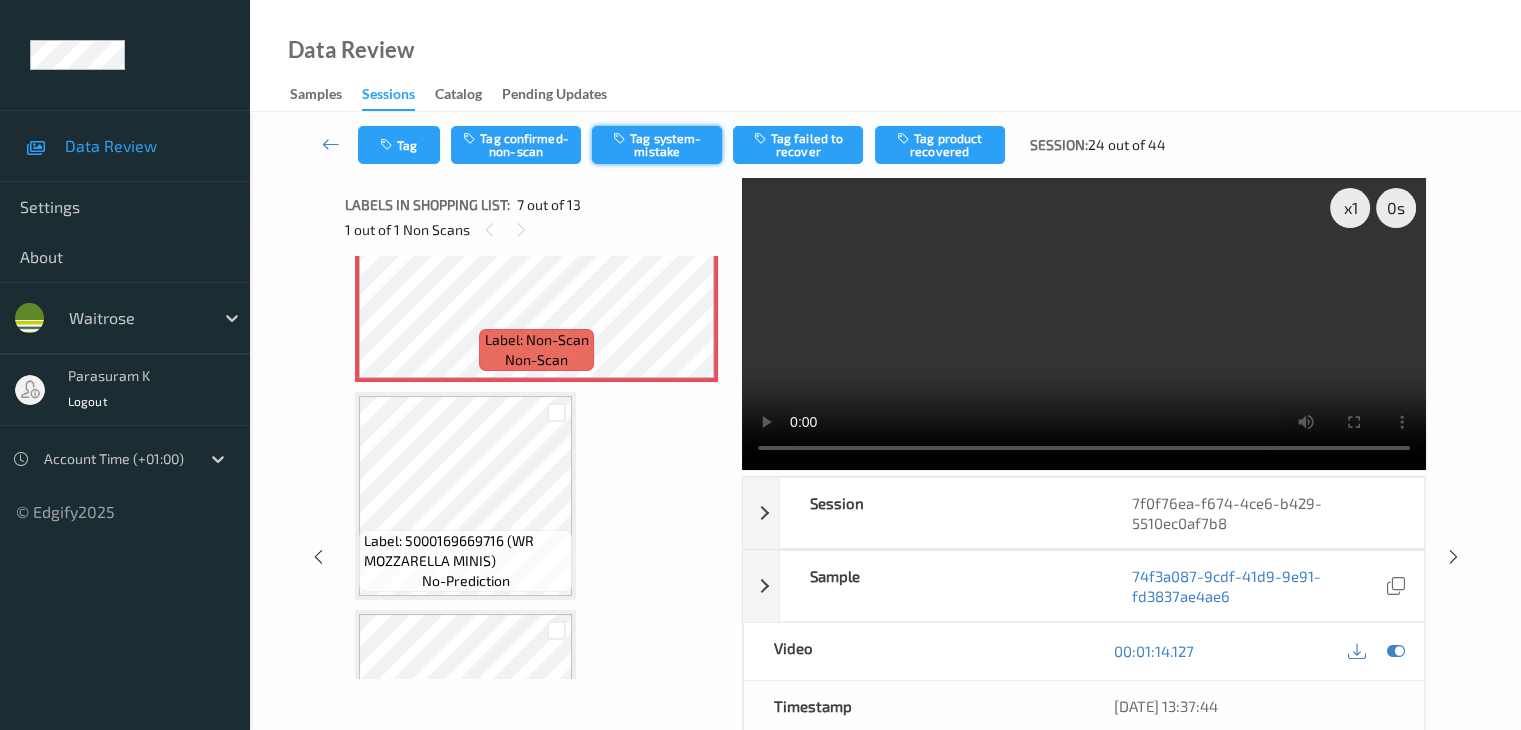 click on "Tag   system-mistake" at bounding box center [657, 145] 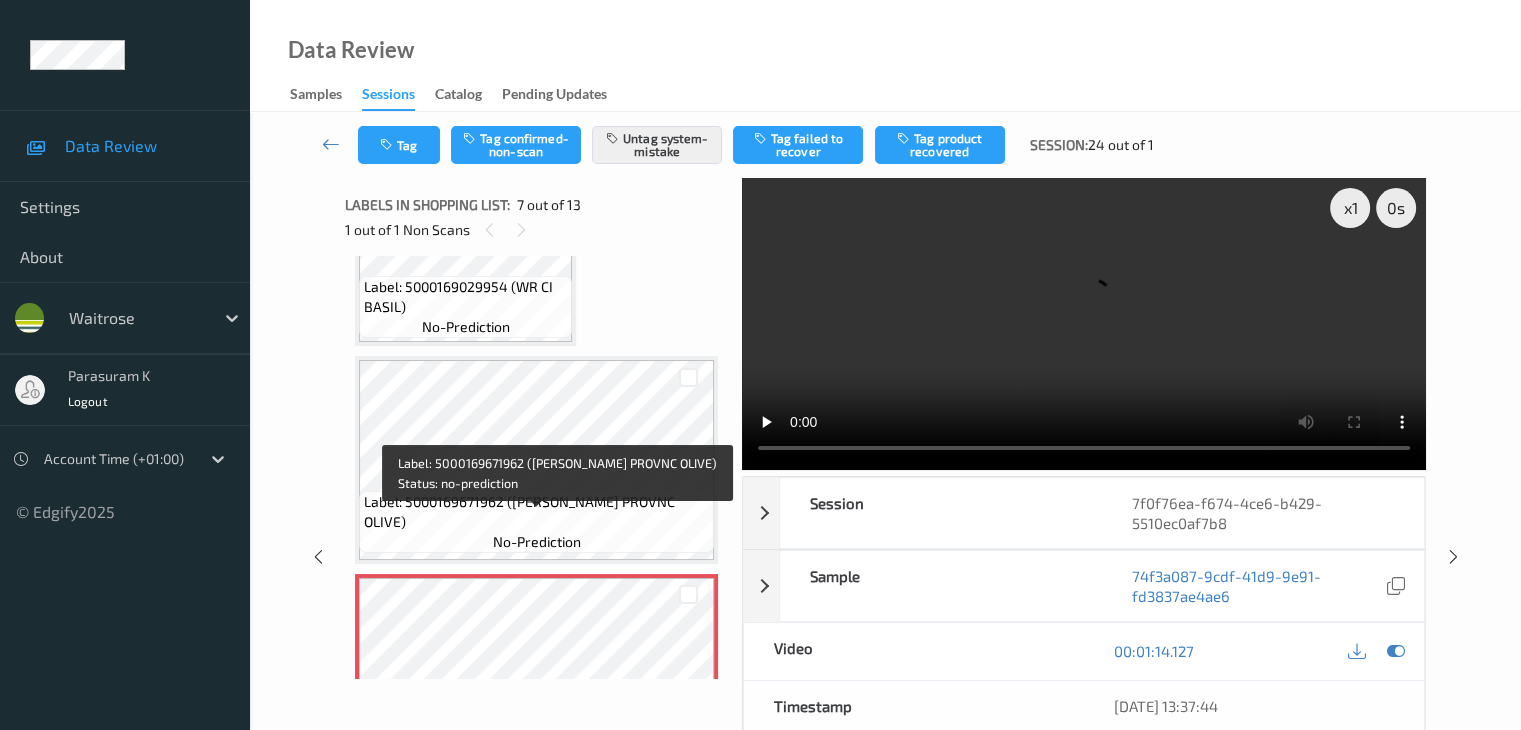 scroll, scrollTop: 899, scrollLeft: 0, axis: vertical 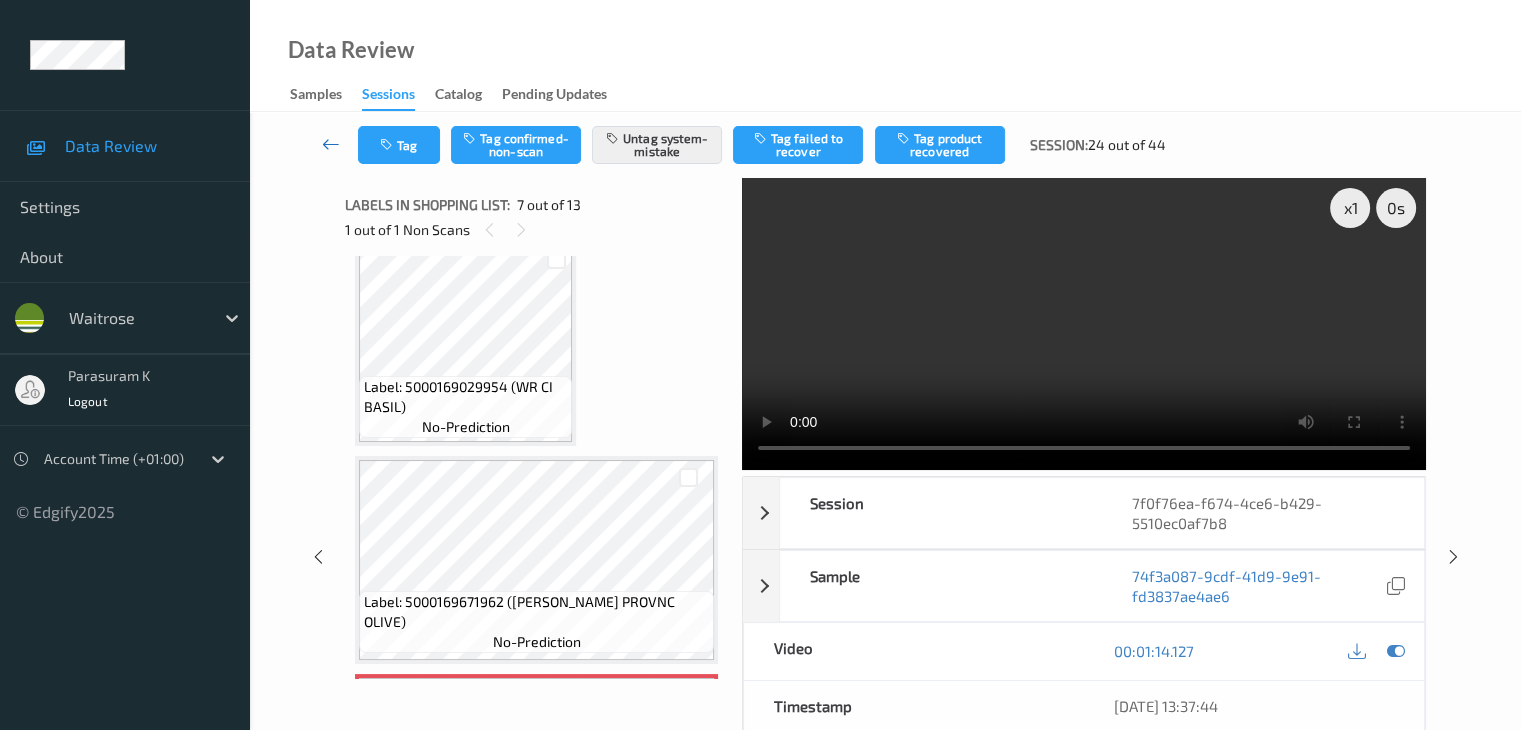 click at bounding box center (331, 144) 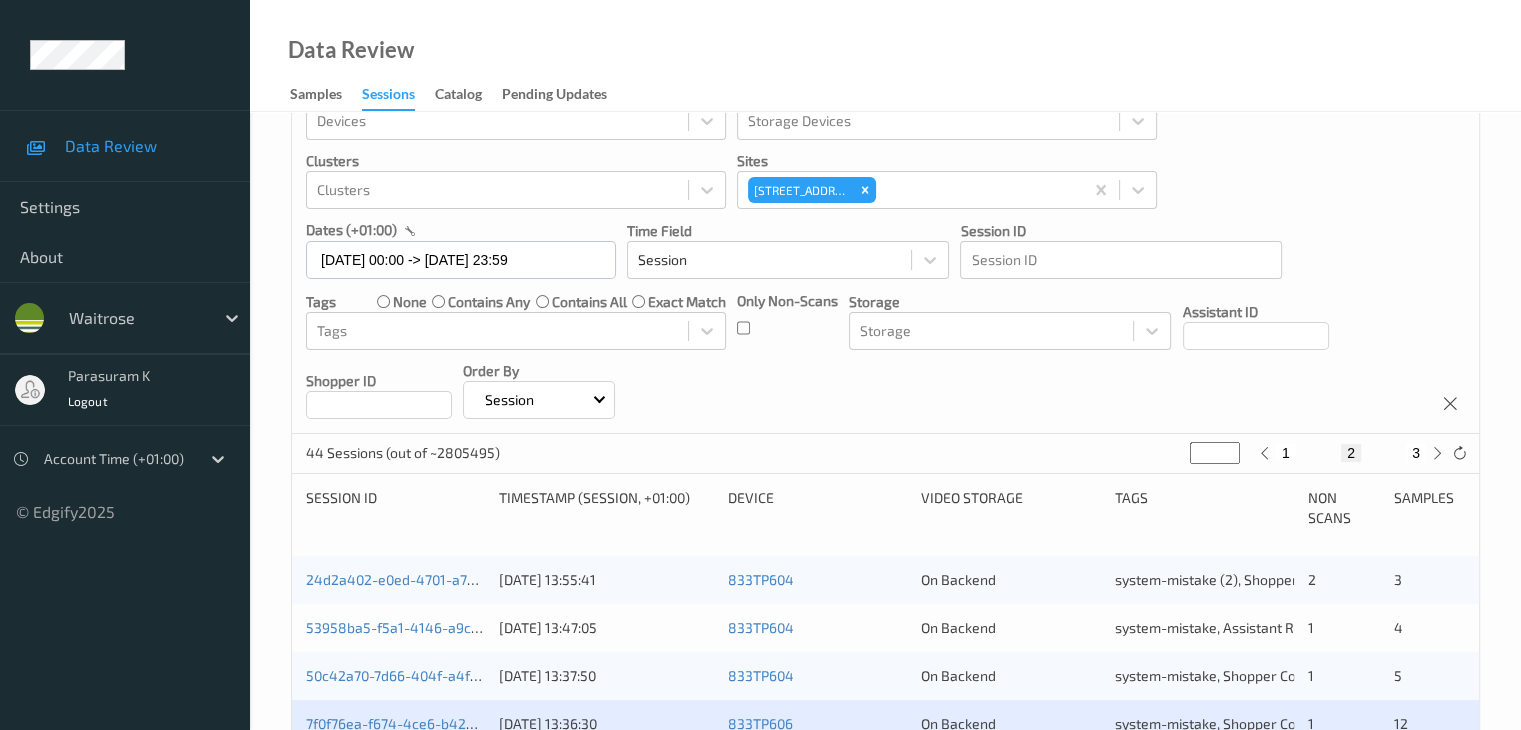 scroll, scrollTop: 200, scrollLeft: 0, axis: vertical 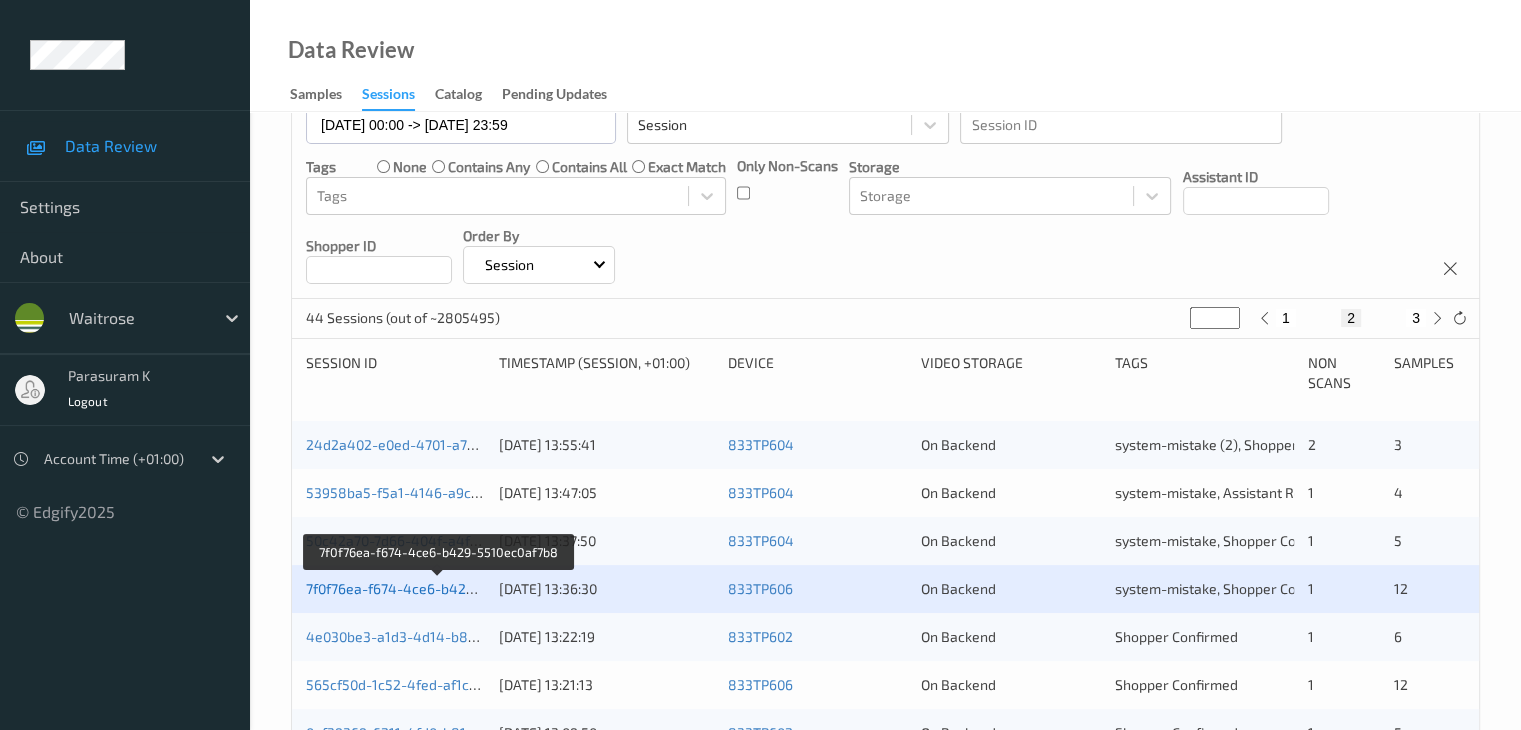 click on "7f0f76ea-f674-4ce6-b429-5510ec0af7b8" at bounding box center (438, 588) 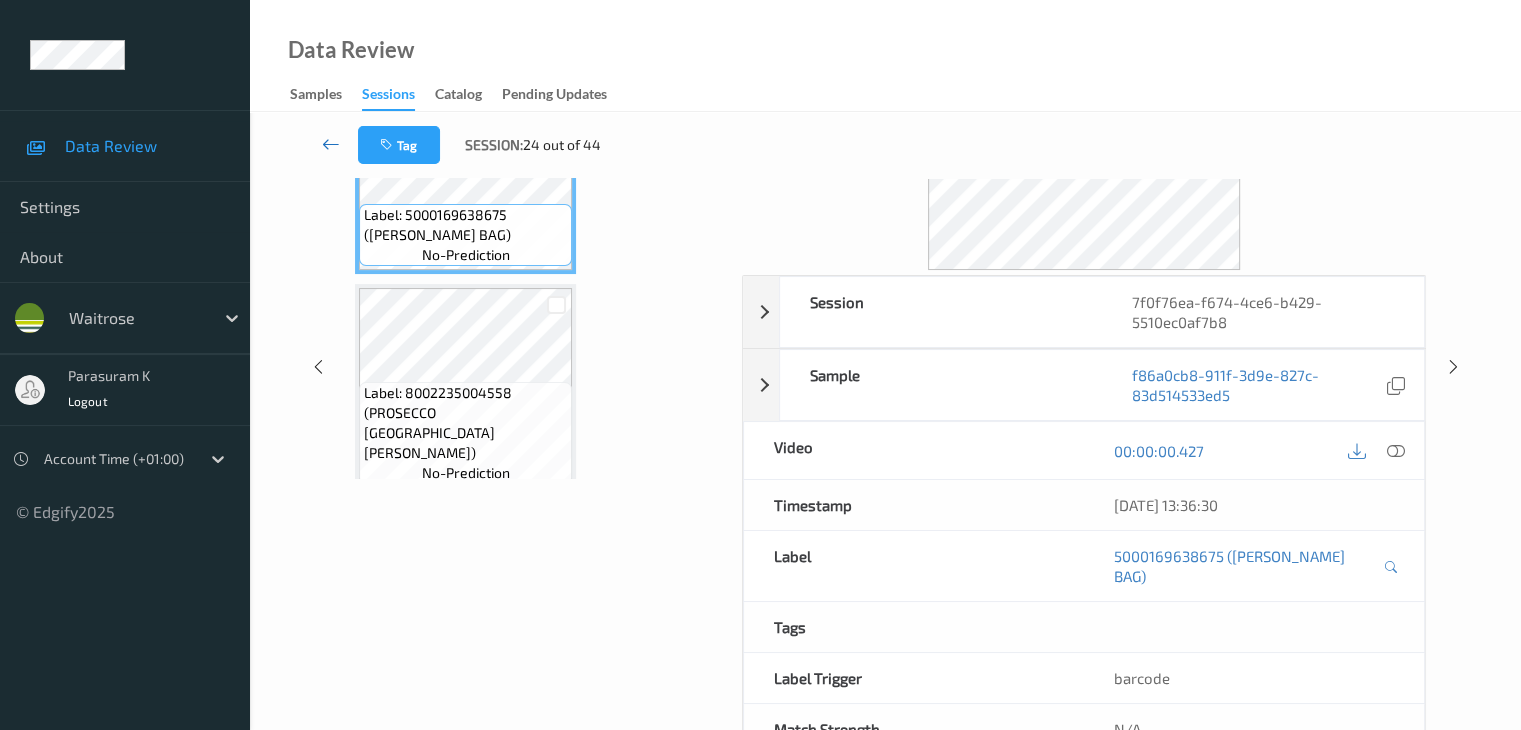 click at bounding box center [331, 144] 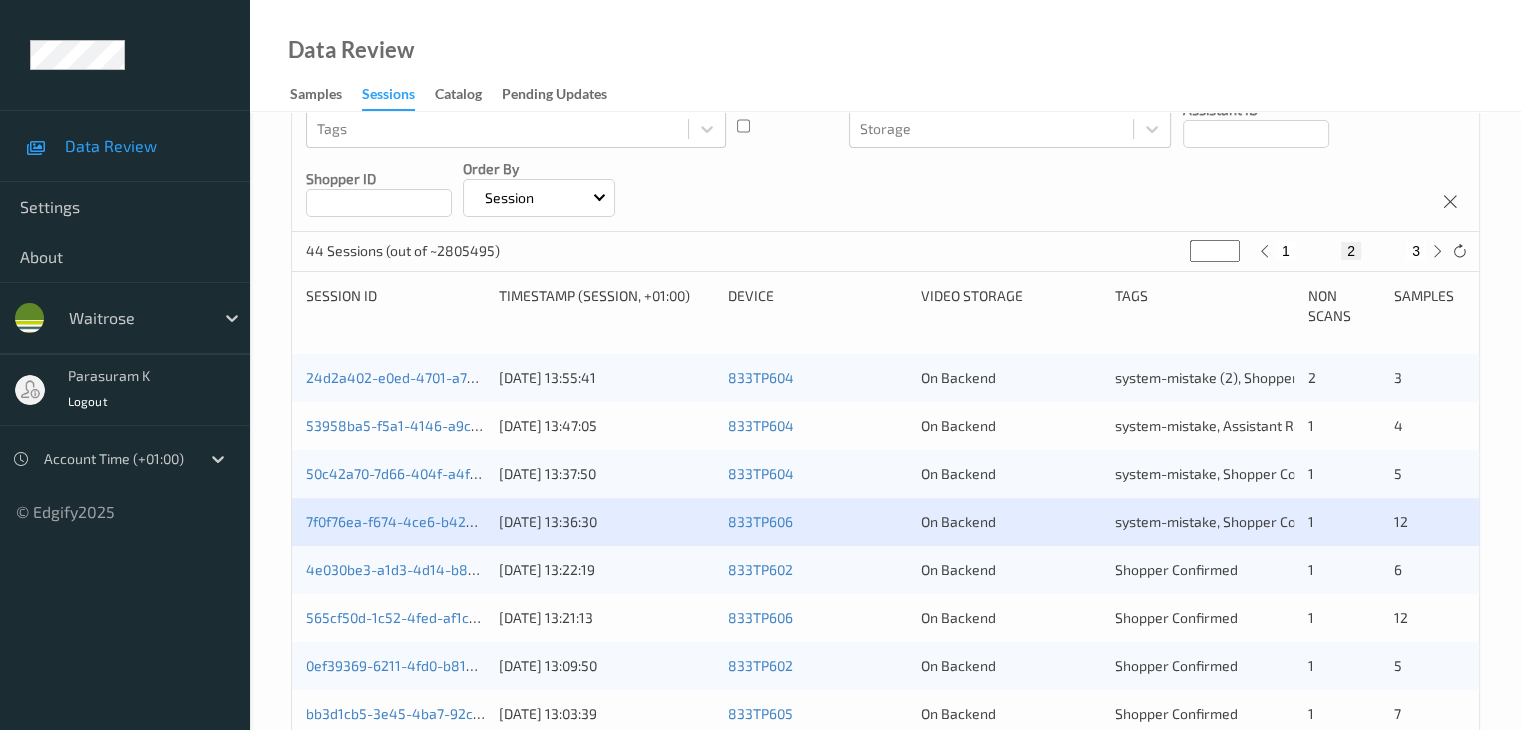 scroll, scrollTop: 400, scrollLeft: 0, axis: vertical 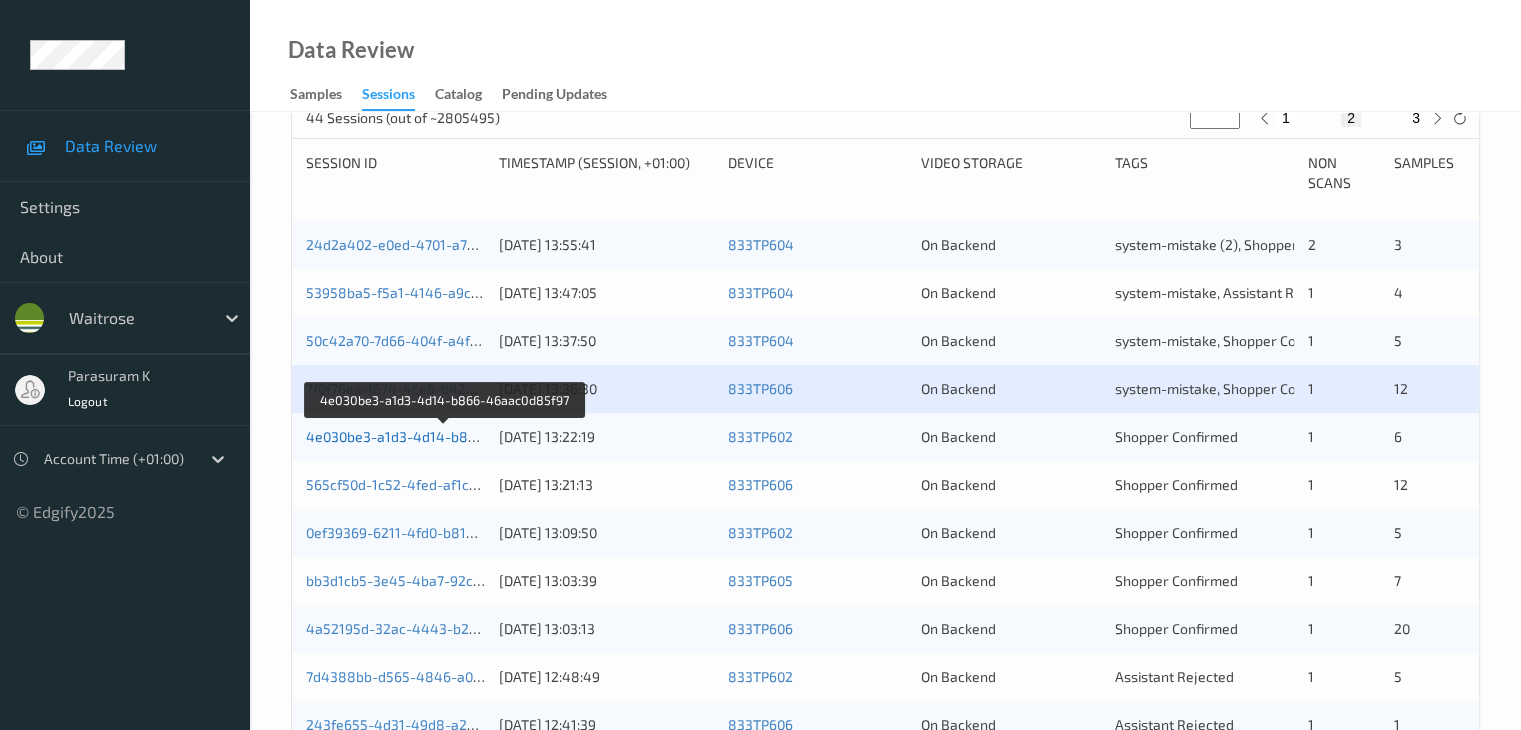 click on "4e030be3-a1d3-4d14-b866-46aac0d85f97" at bounding box center [444, 436] 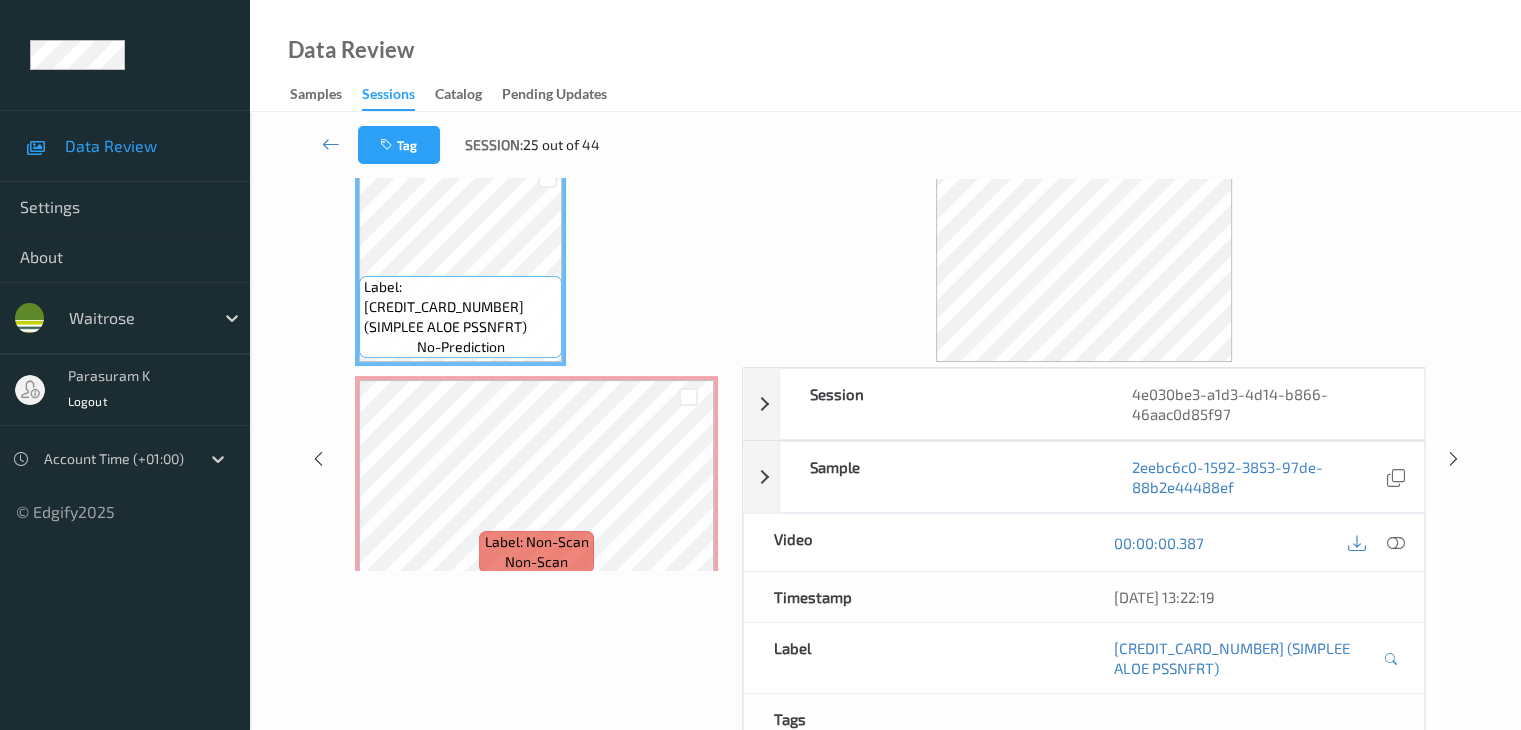 scroll, scrollTop: 0, scrollLeft: 0, axis: both 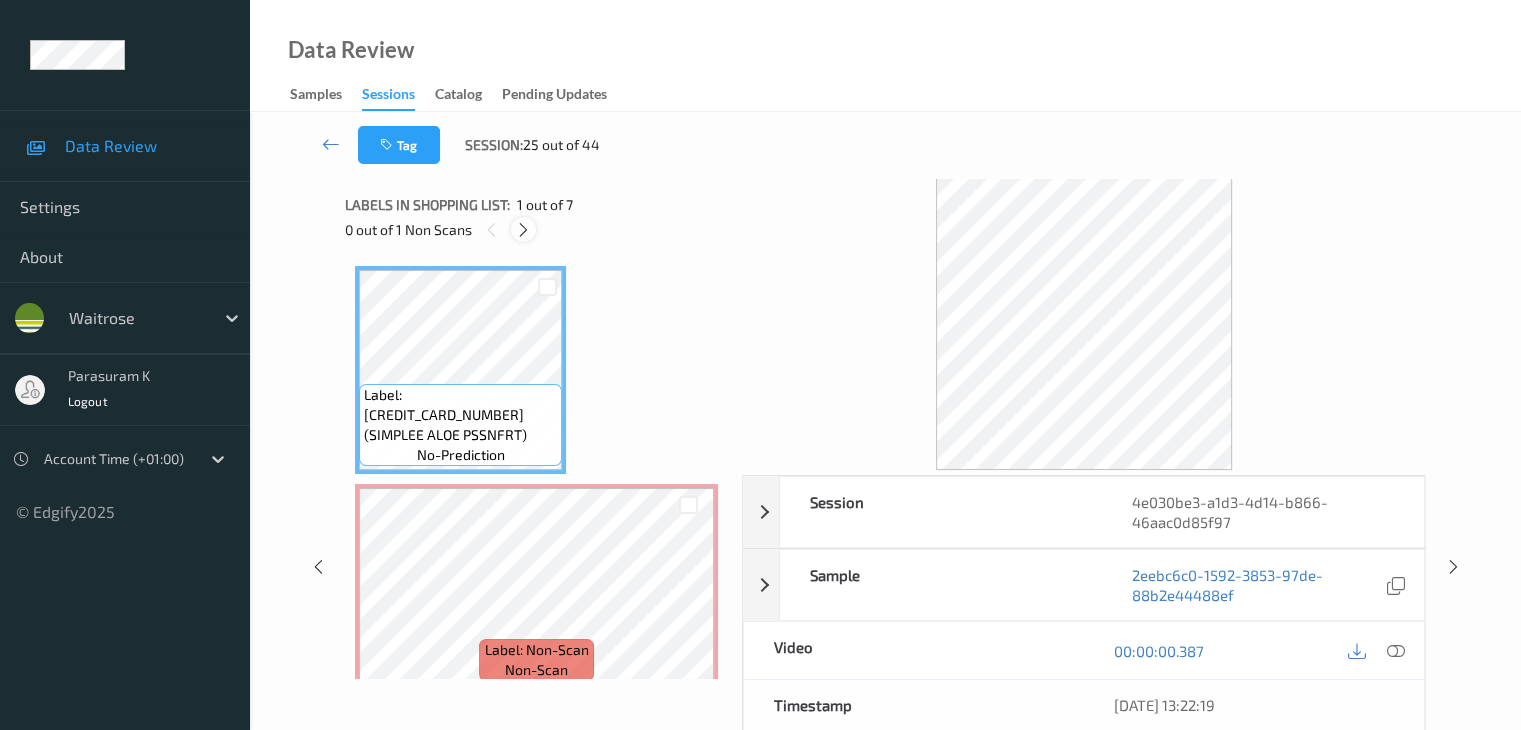 click at bounding box center [523, 230] 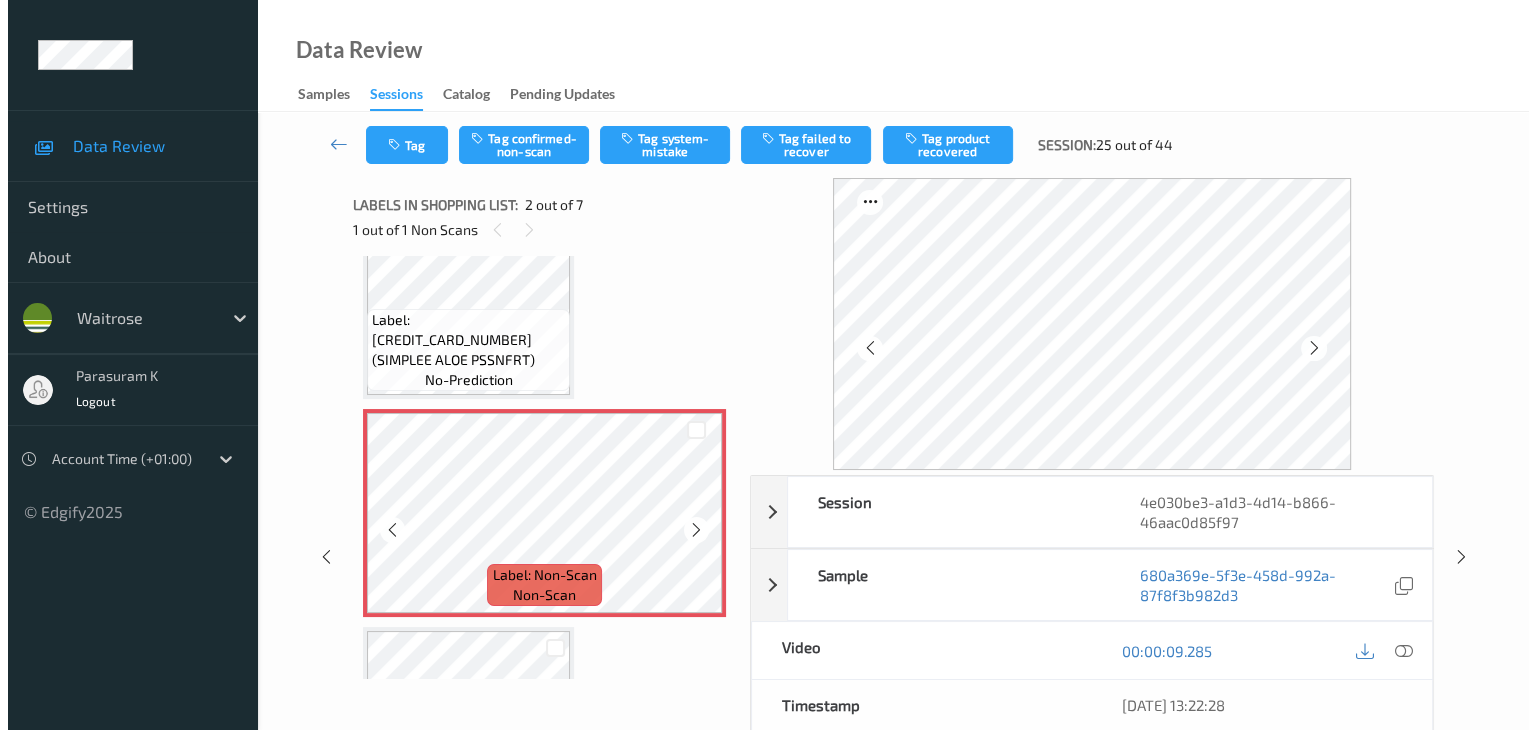 scroll, scrollTop: 110, scrollLeft: 0, axis: vertical 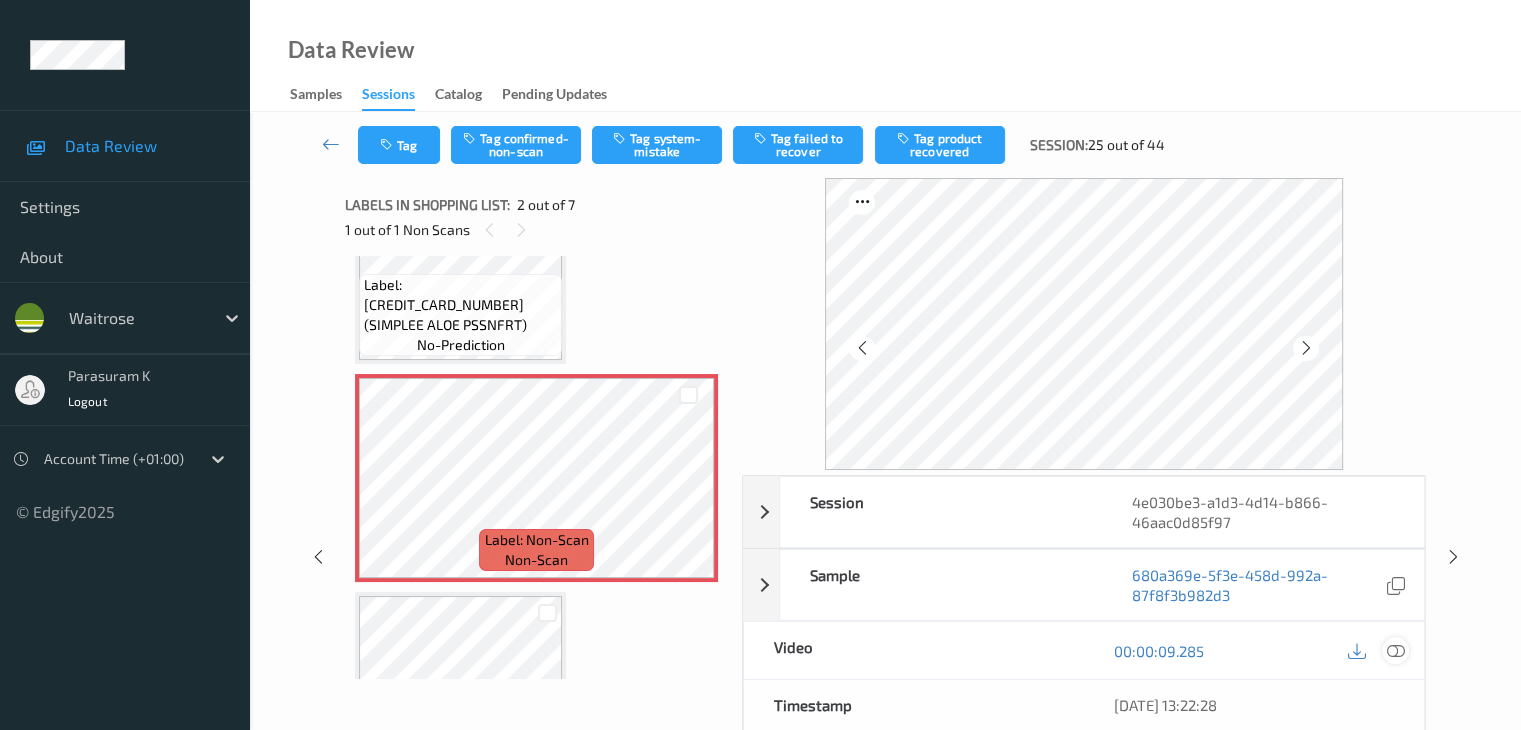 click at bounding box center [1395, 651] 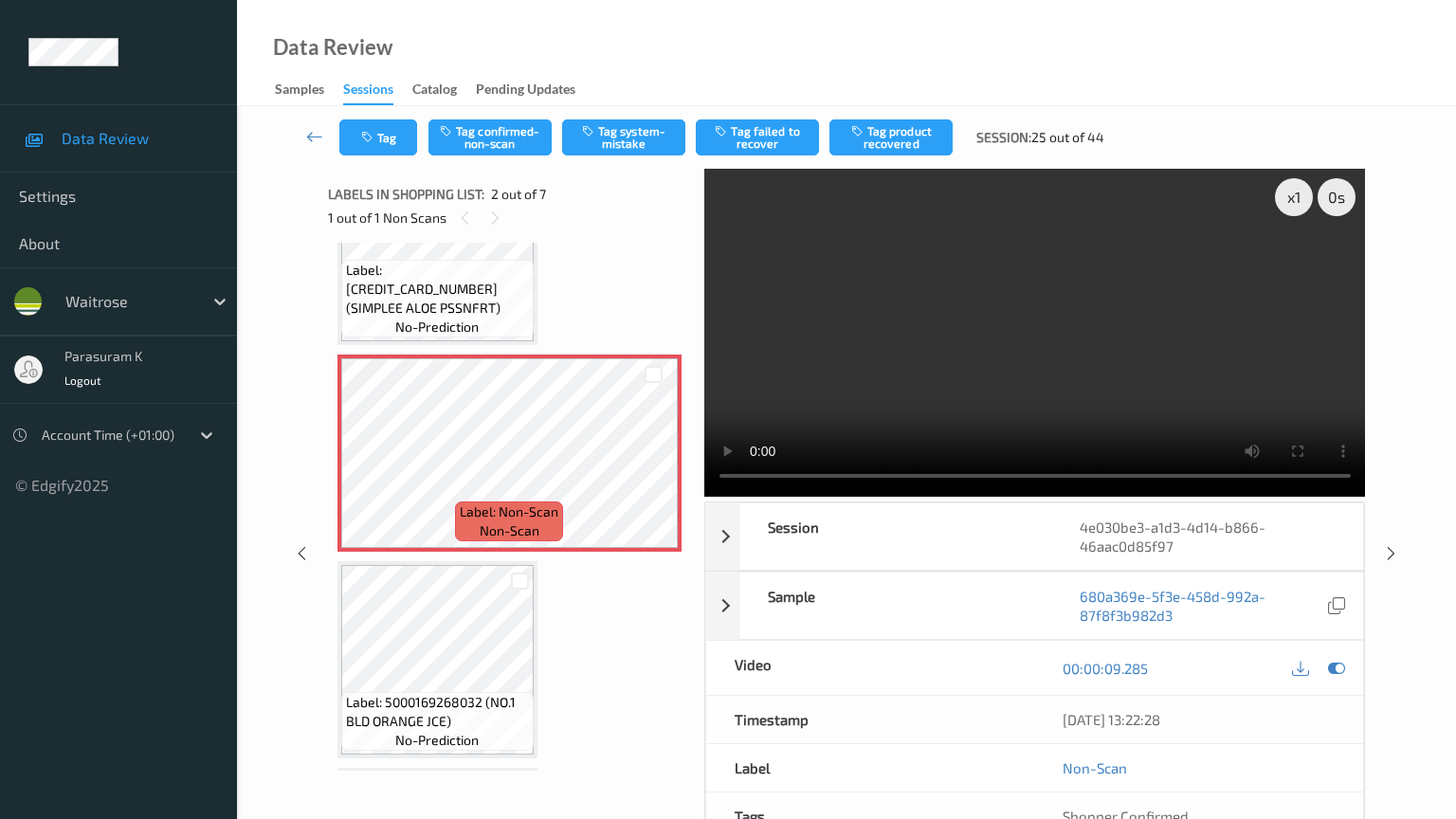 type 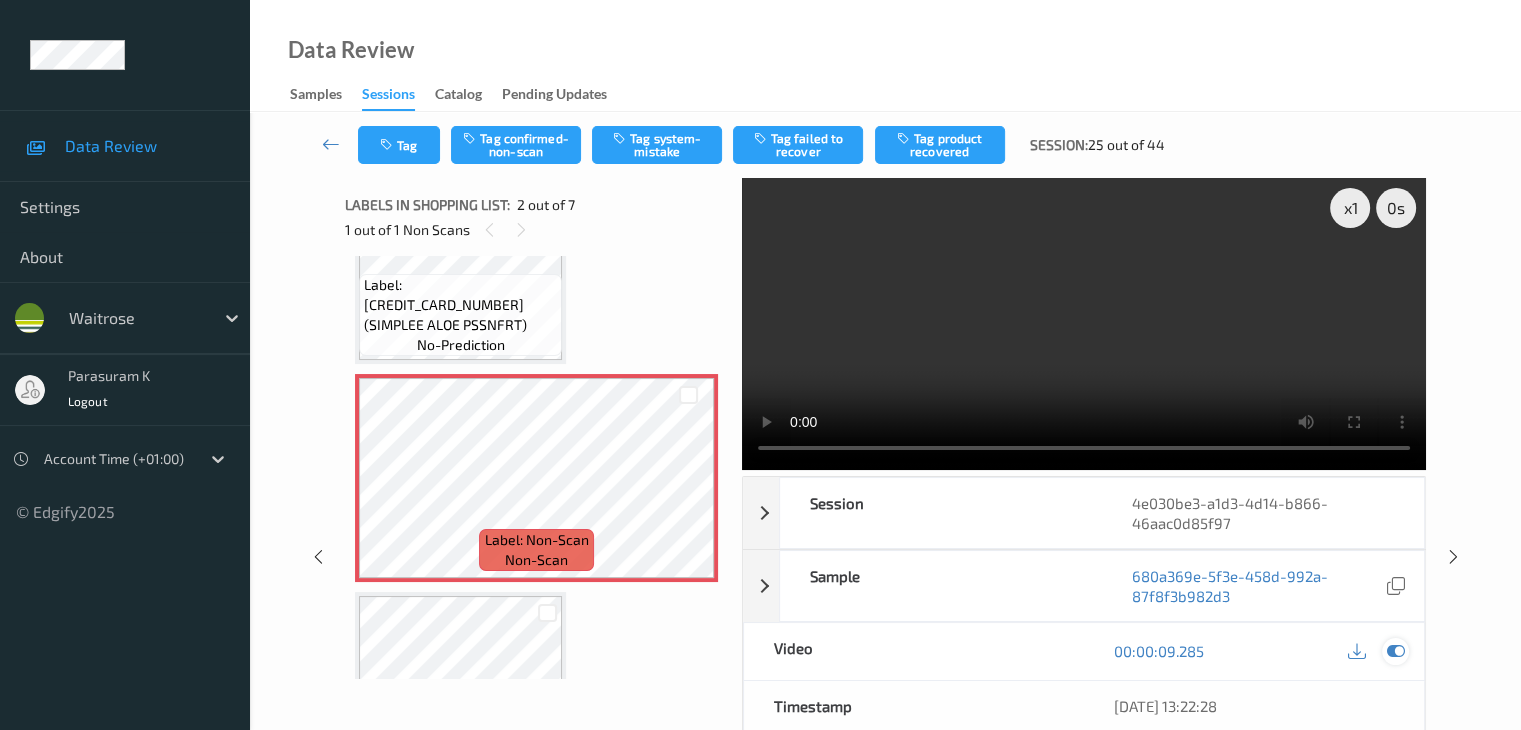 click at bounding box center [1395, 651] 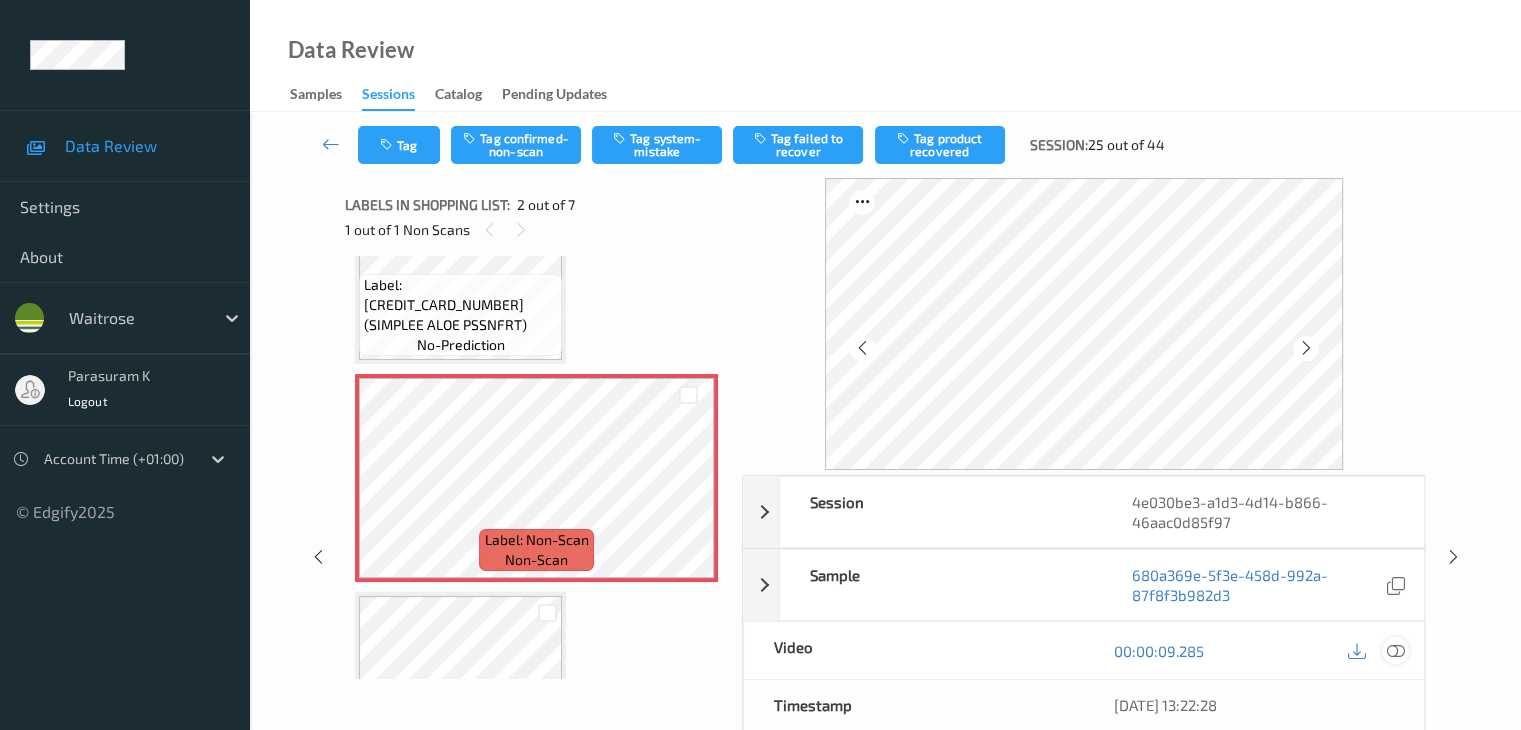 click at bounding box center (1395, 651) 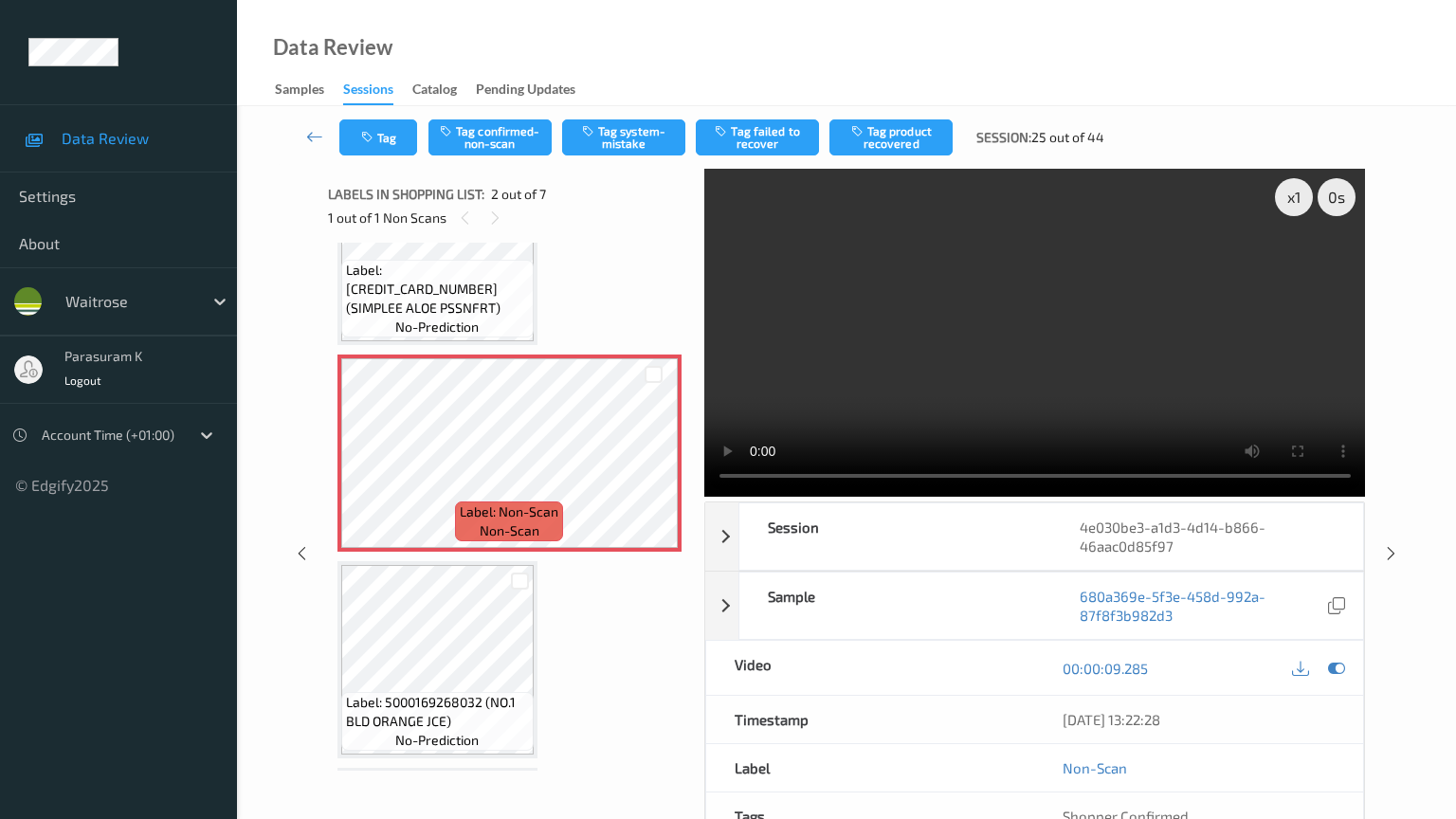 type 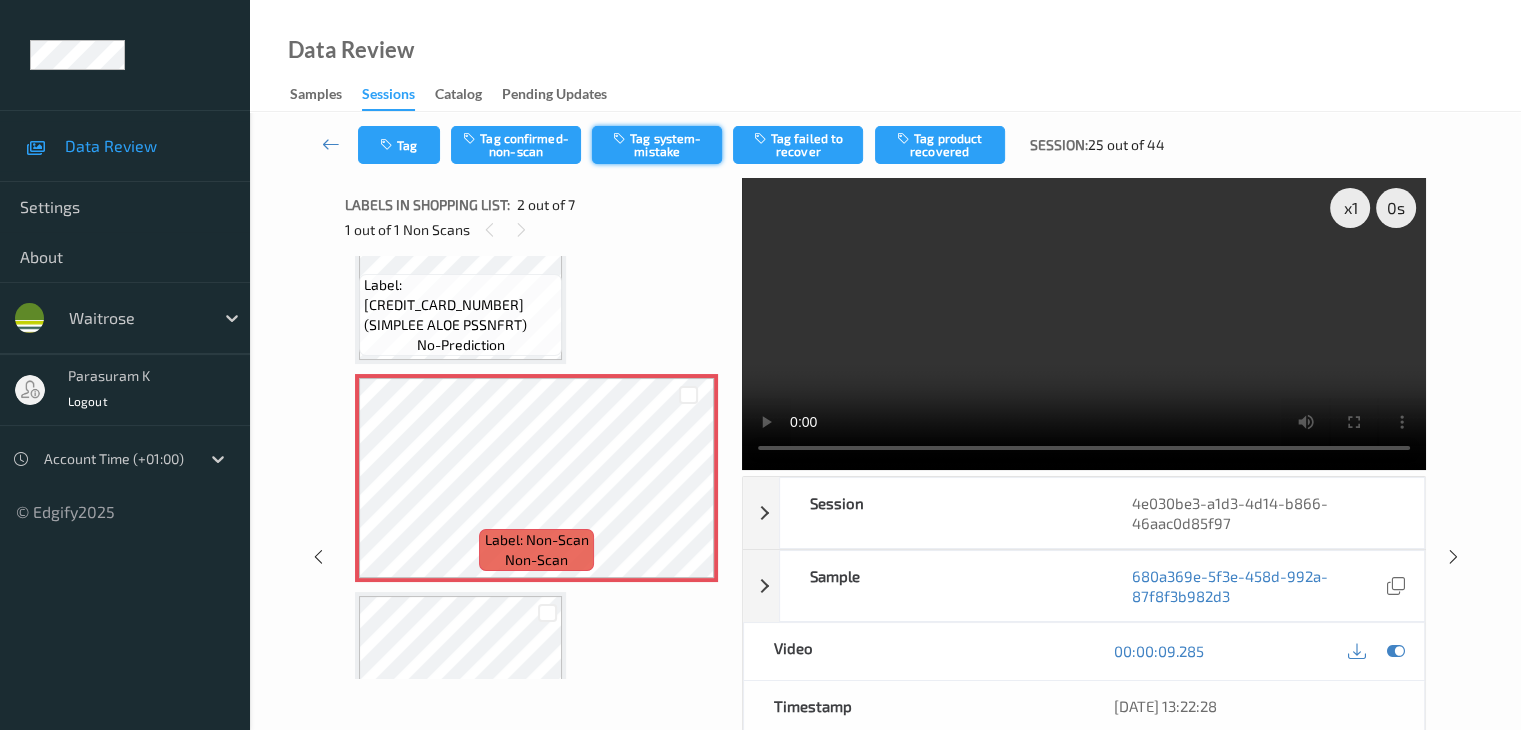click on "Tag   system-mistake" at bounding box center (657, 145) 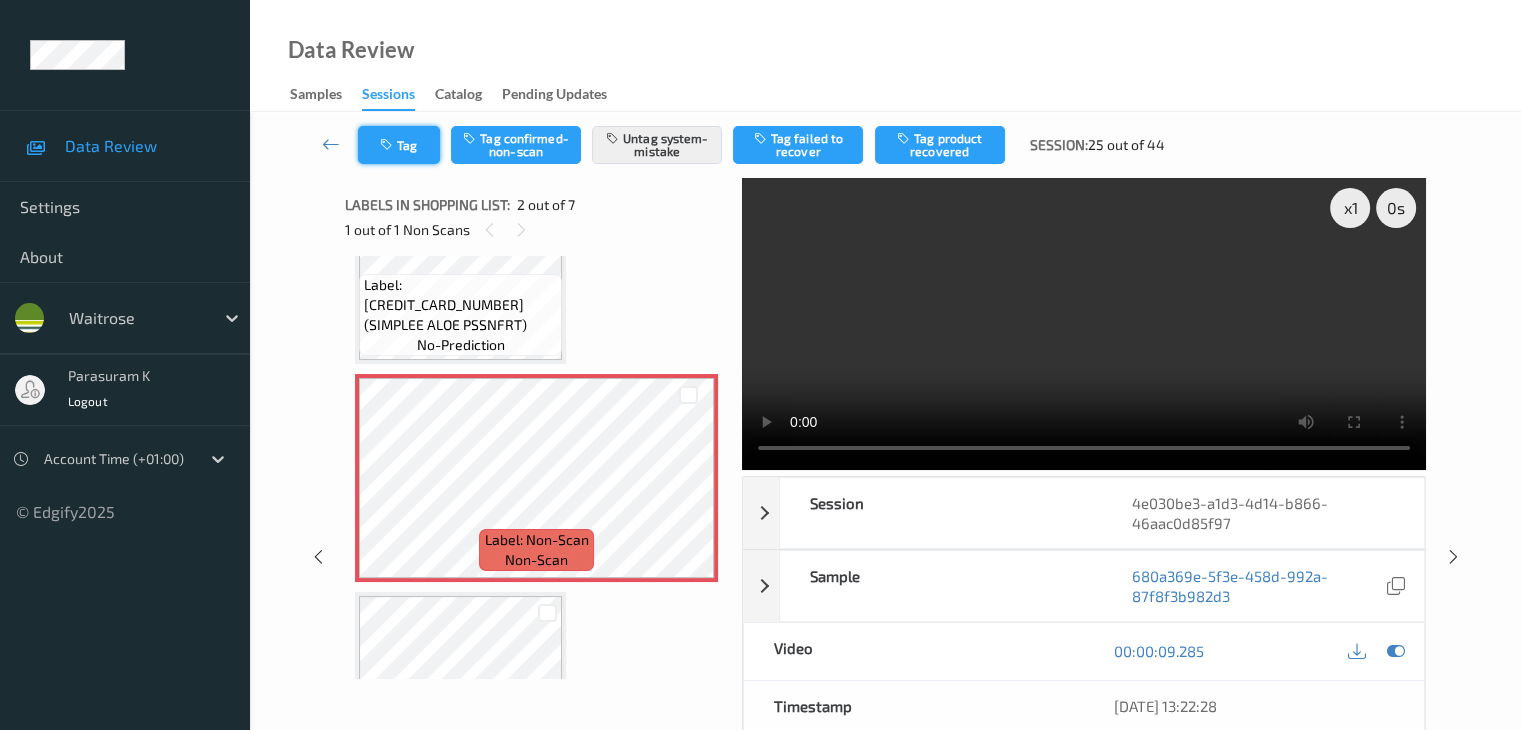 click on "Tag" at bounding box center (399, 145) 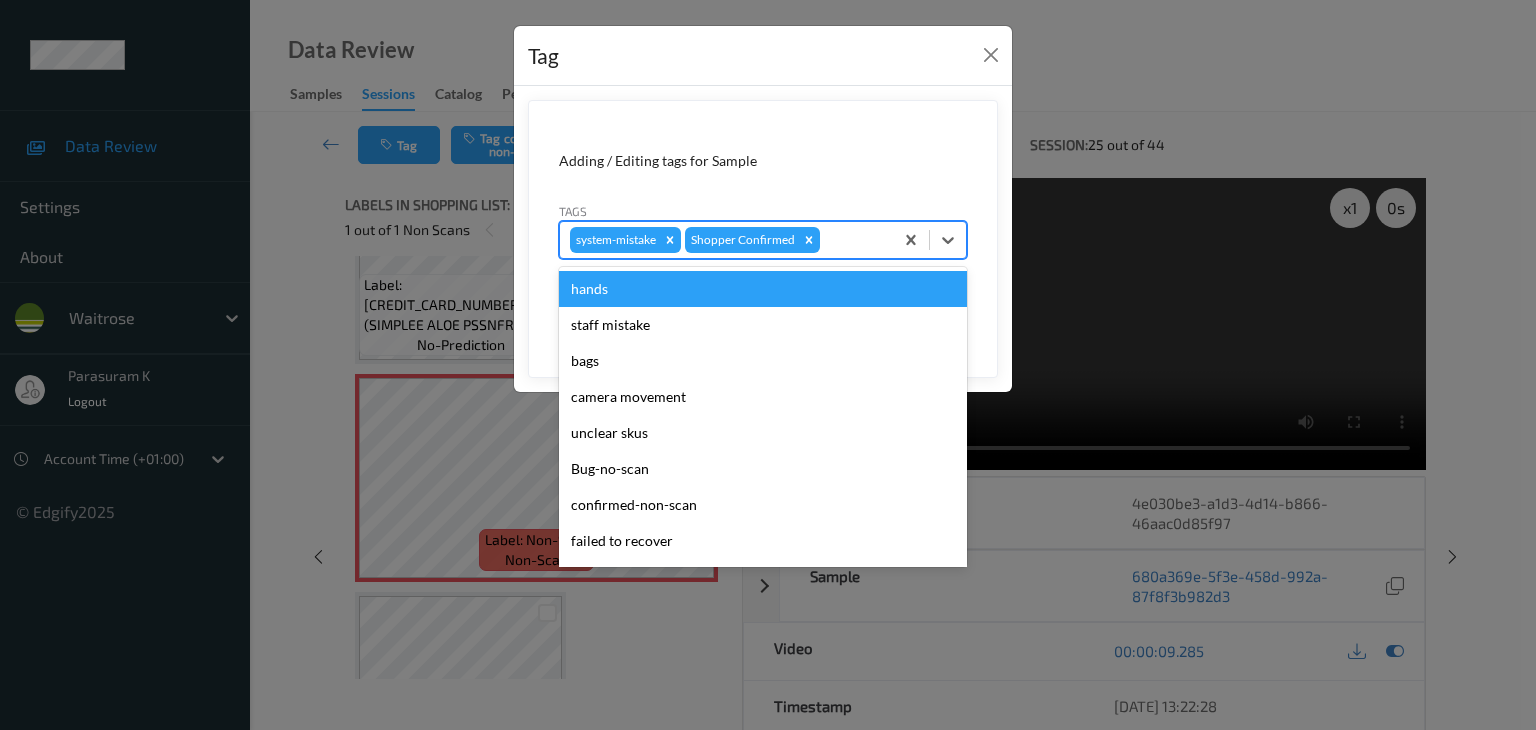 click at bounding box center (853, 240) 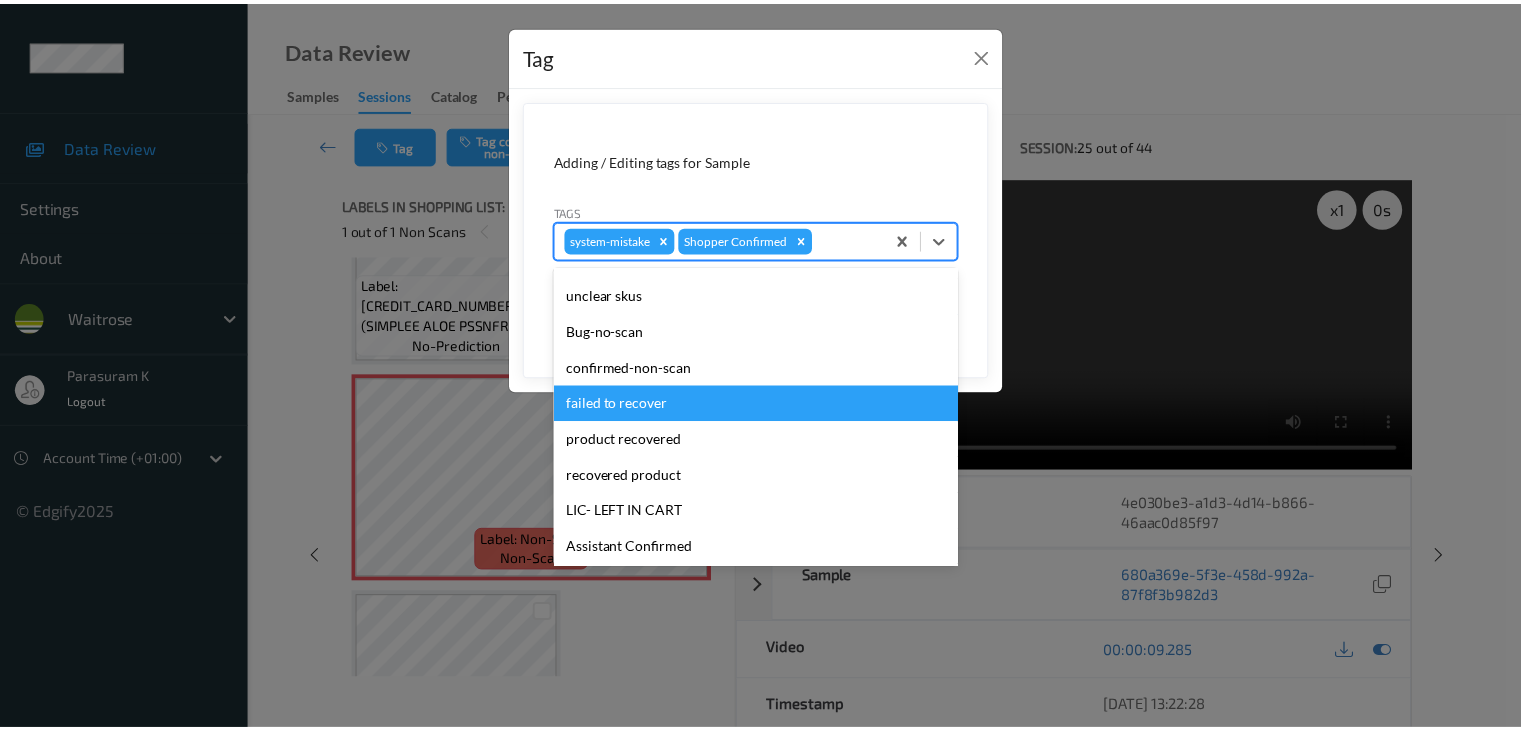 scroll, scrollTop: 300, scrollLeft: 0, axis: vertical 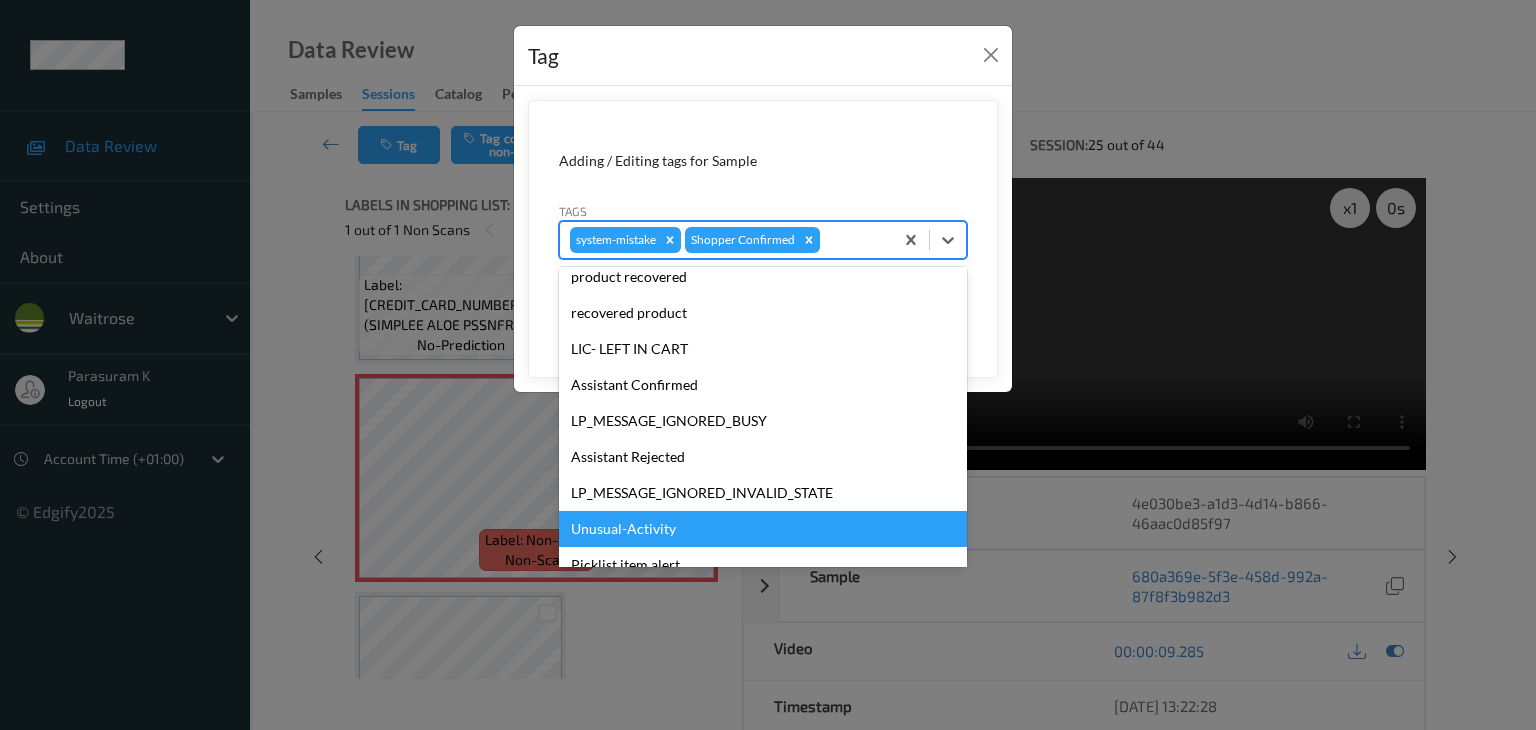 click on "Unusual-Activity" at bounding box center (763, 529) 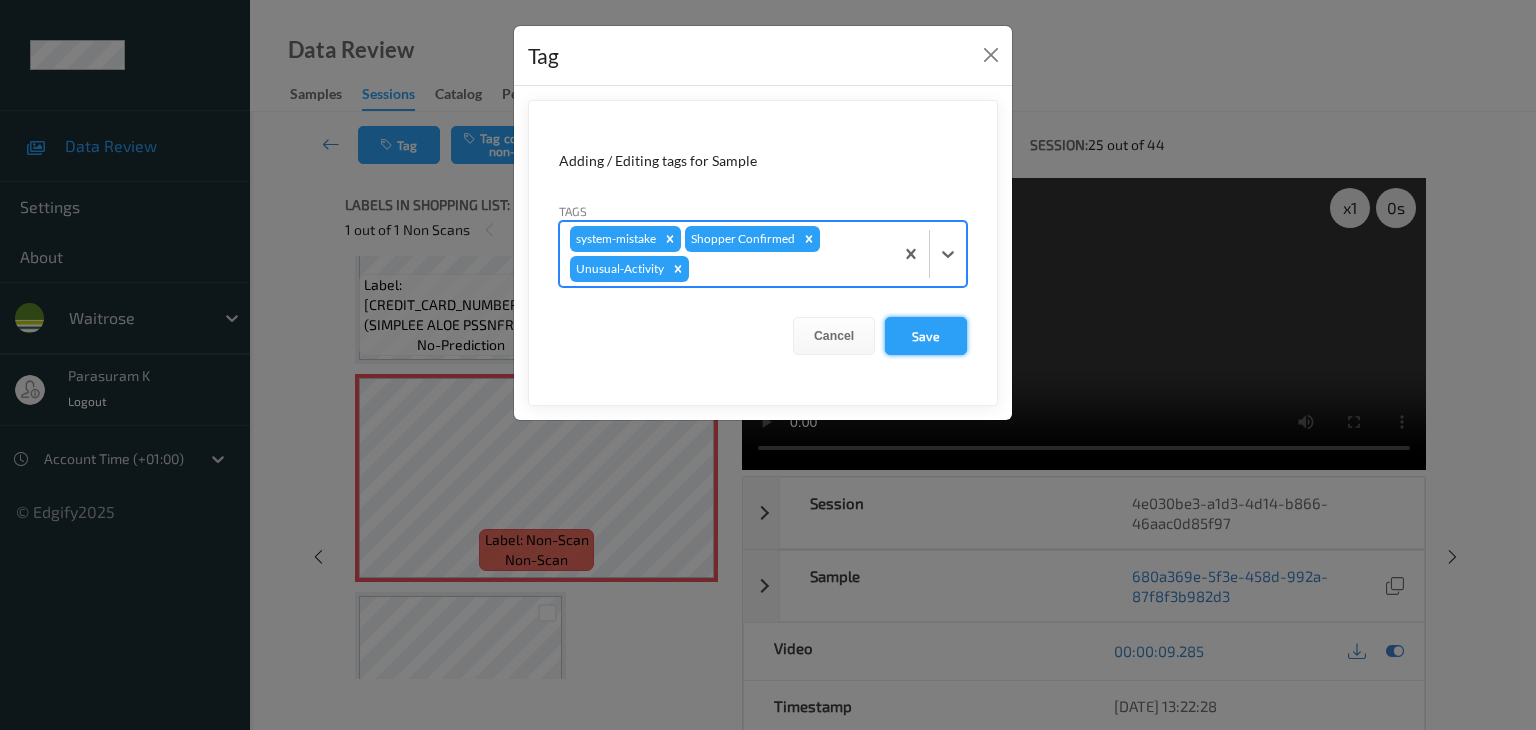 click on "Save" at bounding box center [926, 336] 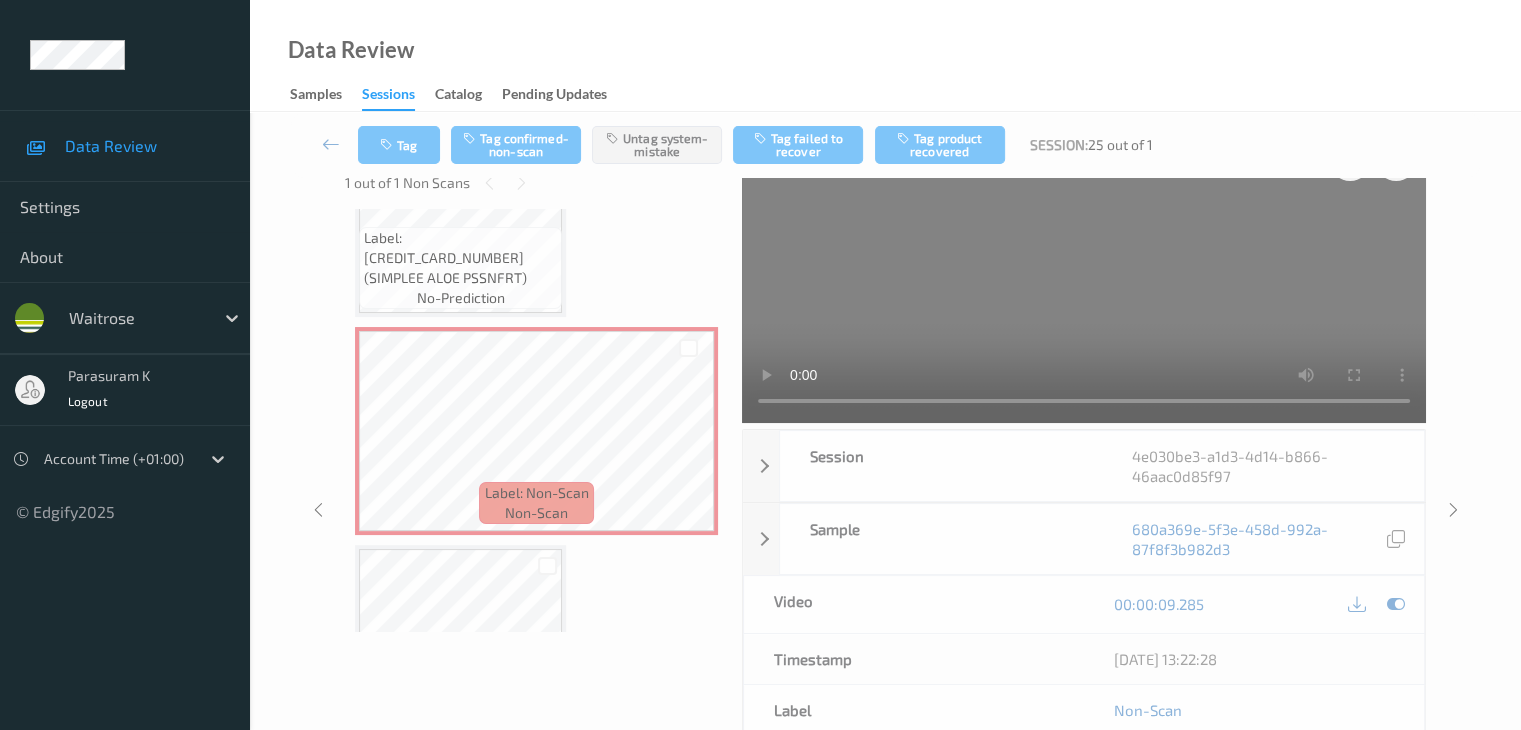scroll, scrollTop: 75, scrollLeft: 0, axis: vertical 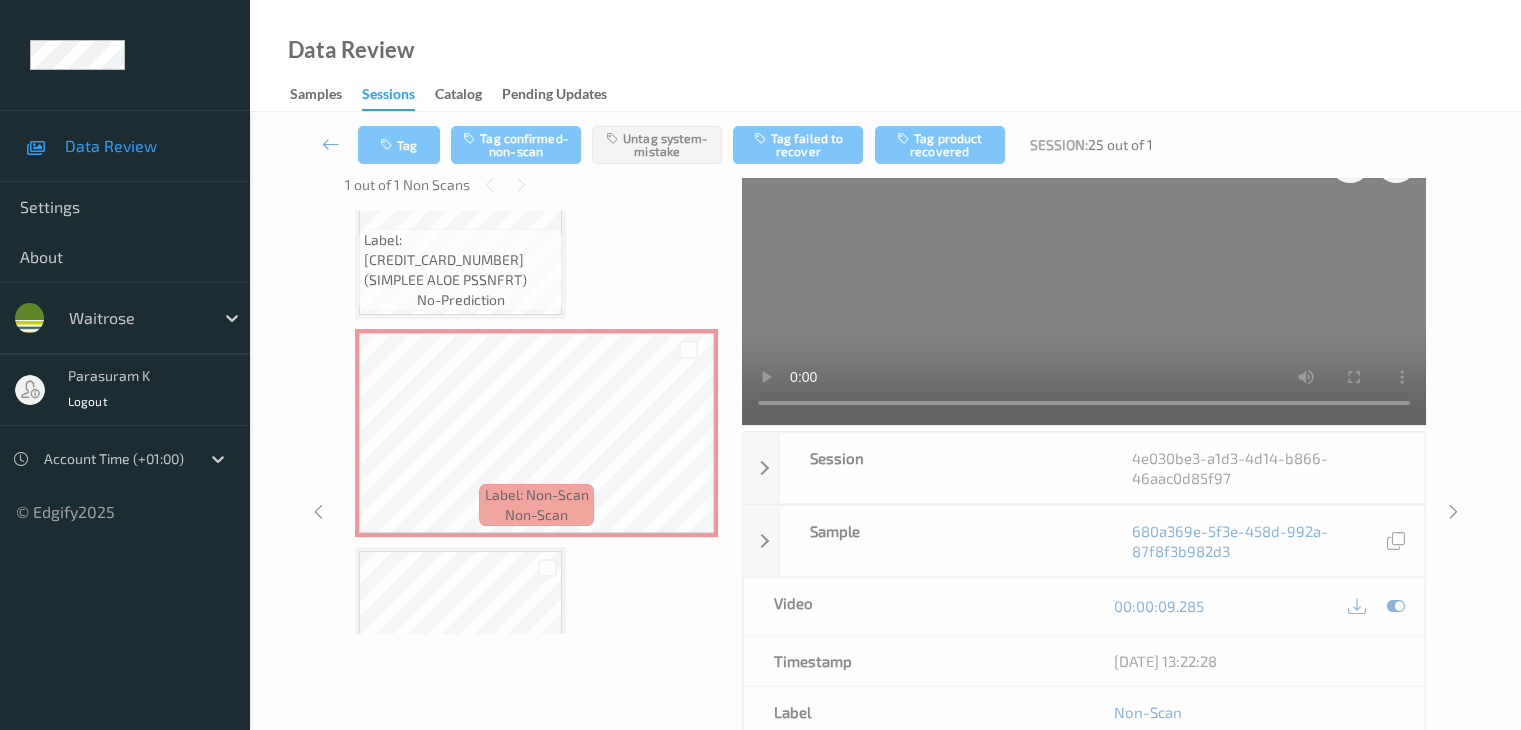 click at bounding box center (331, 144) 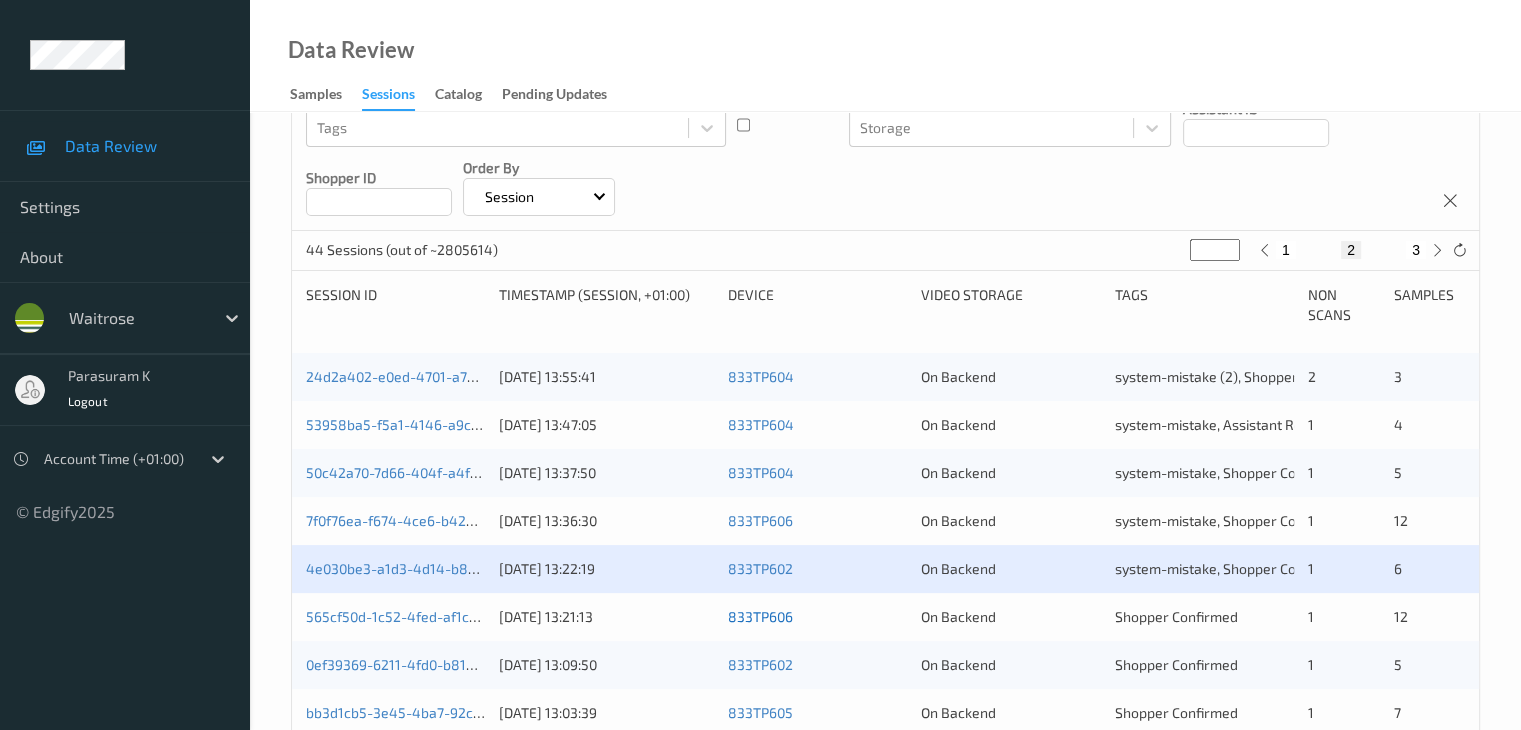 scroll, scrollTop: 300, scrollLeft: 0, axis: vertical 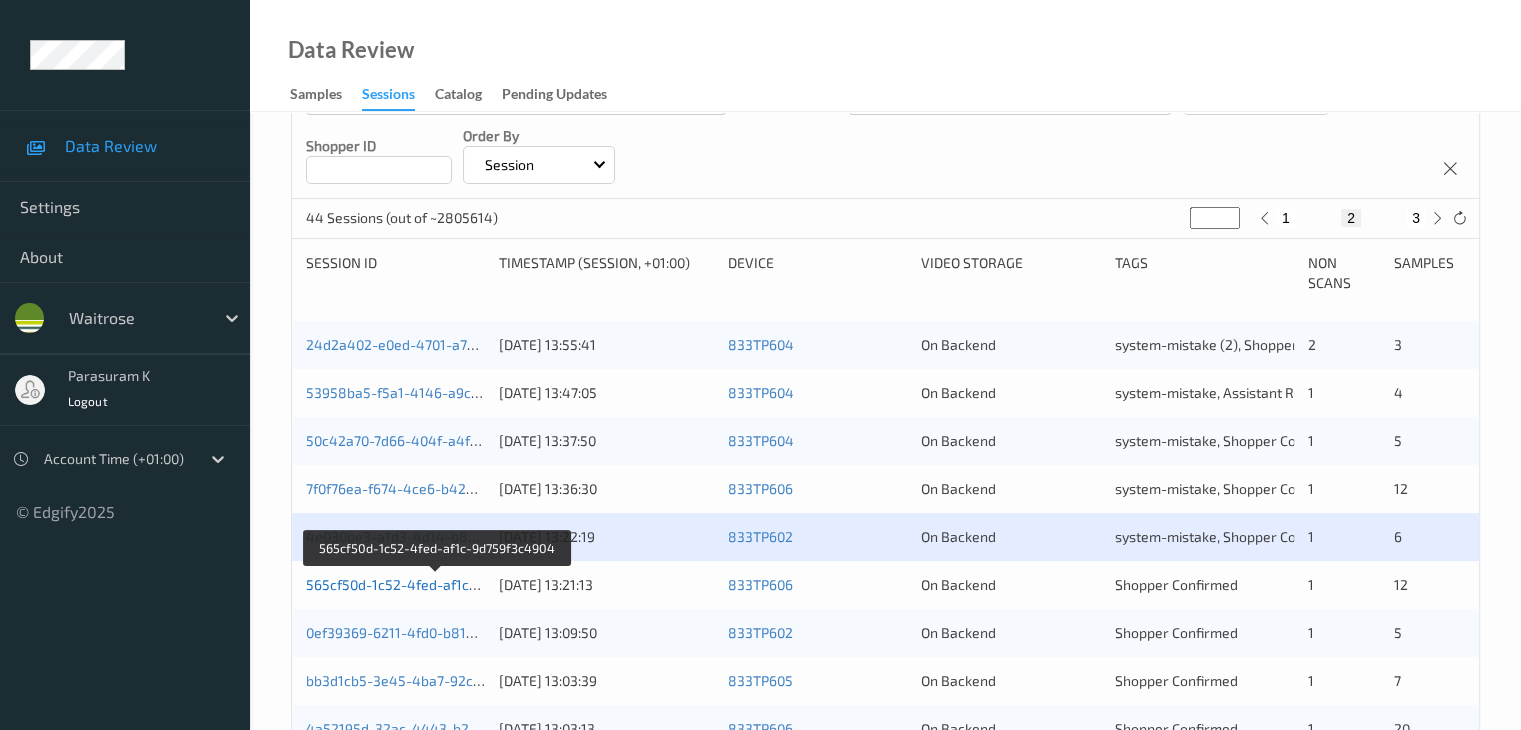 click on "565cf50d-1c52-4fed-af1c-9d759f3c4904" at bounding box center (437, 584) 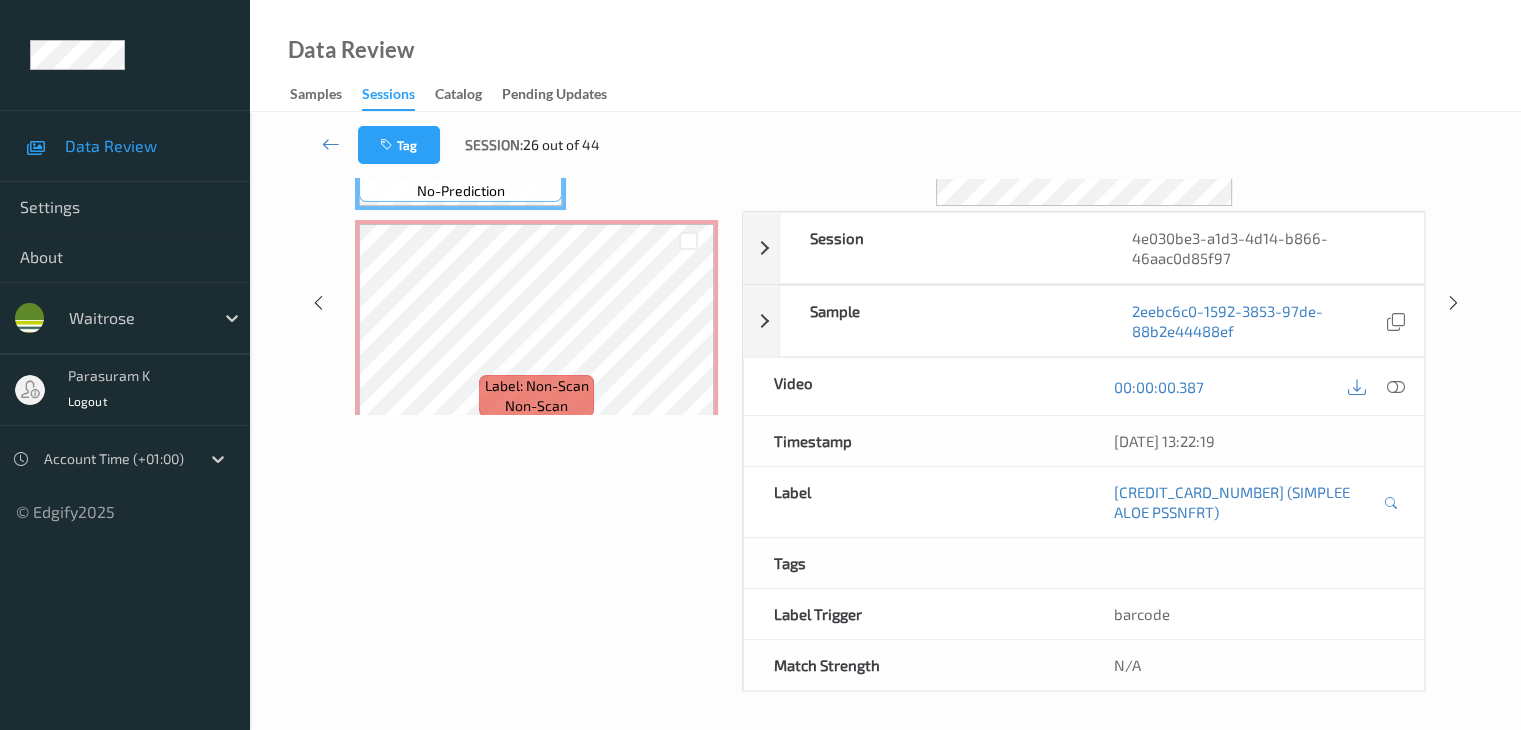 scroll, scrollTop: 300, scrollLeft: 0, axis: vertical 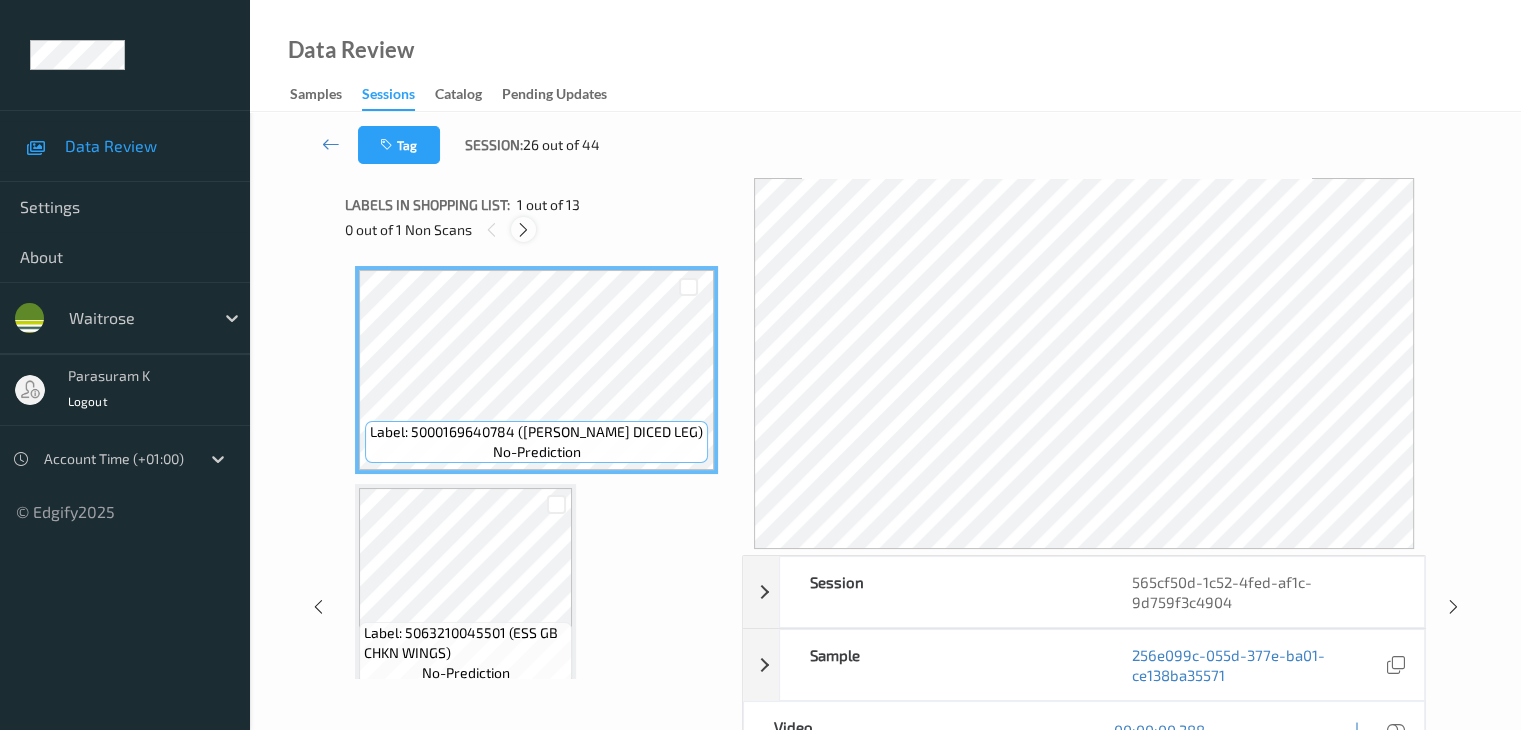 click at bounding box center [523, 230] 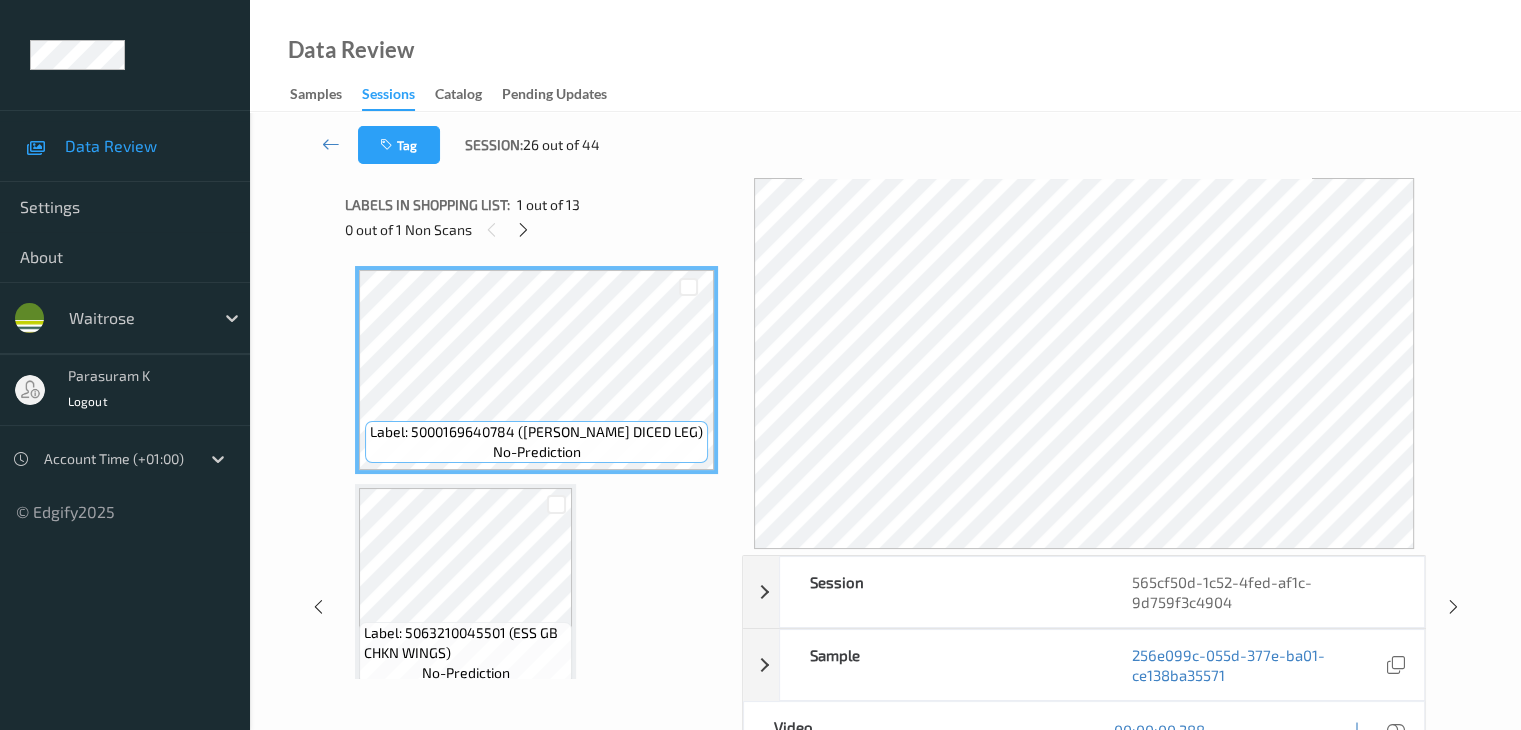 scroll, scrollTop: 1318, scrollLeft: 0, axis: vertical 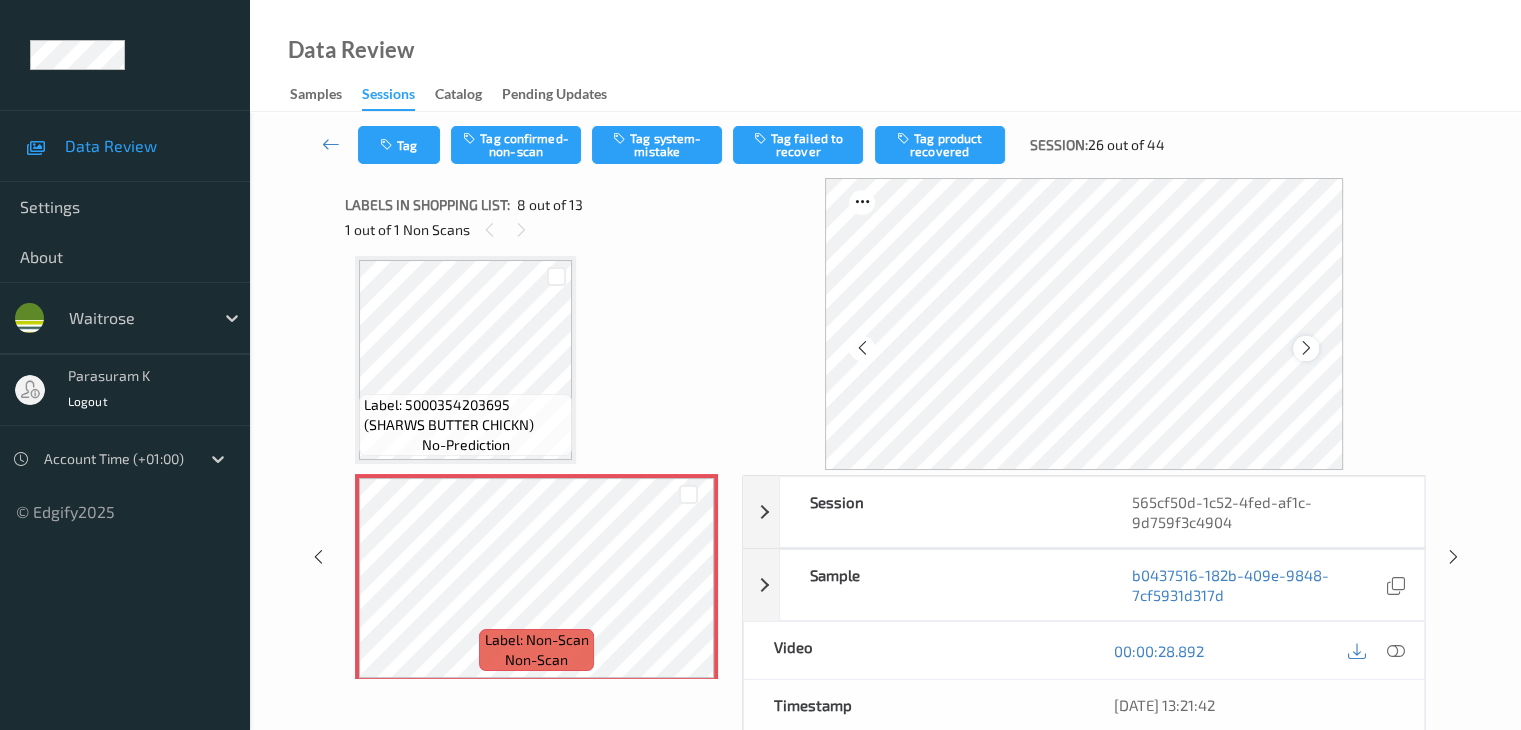 click at bounding box center (1306, 348) 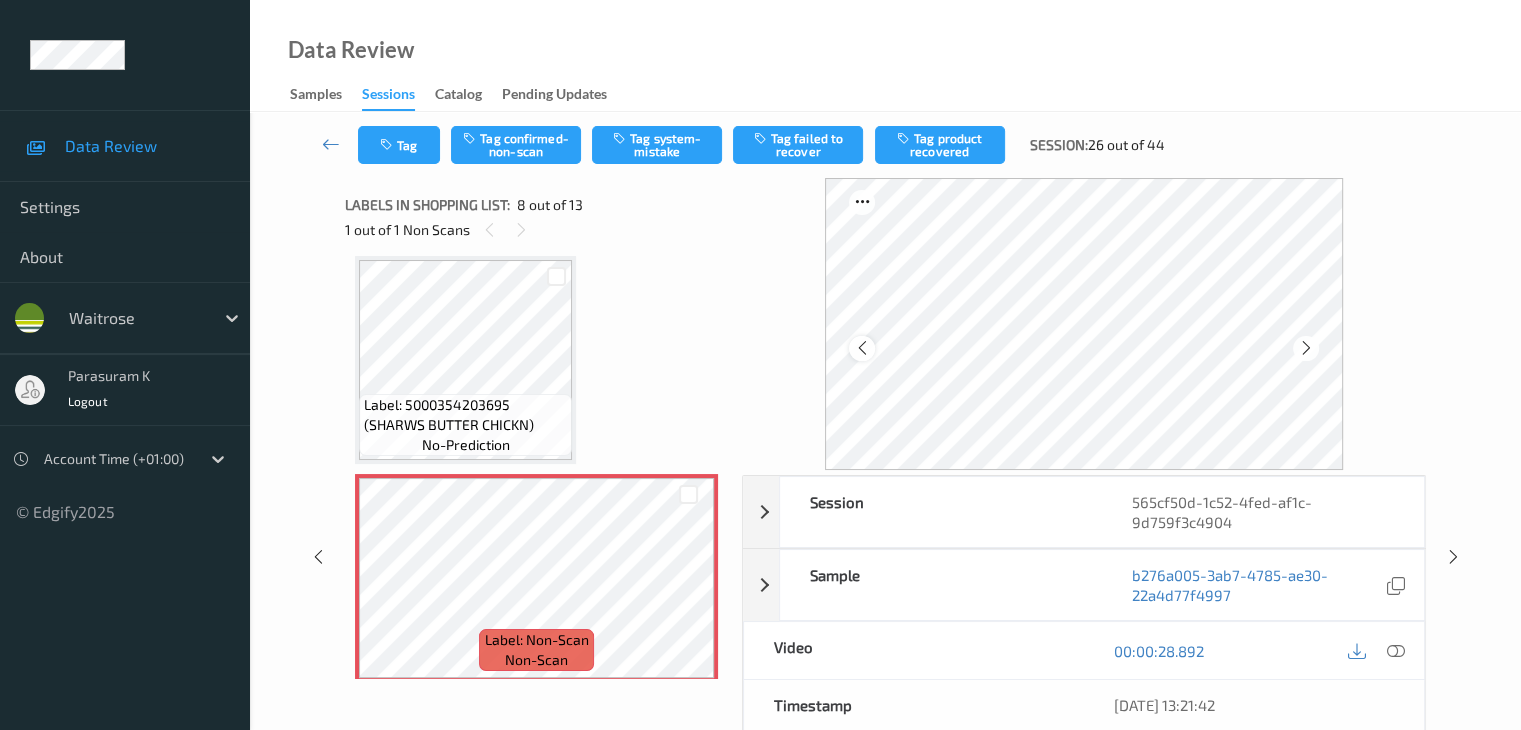 click at bounding box center (861, 348) 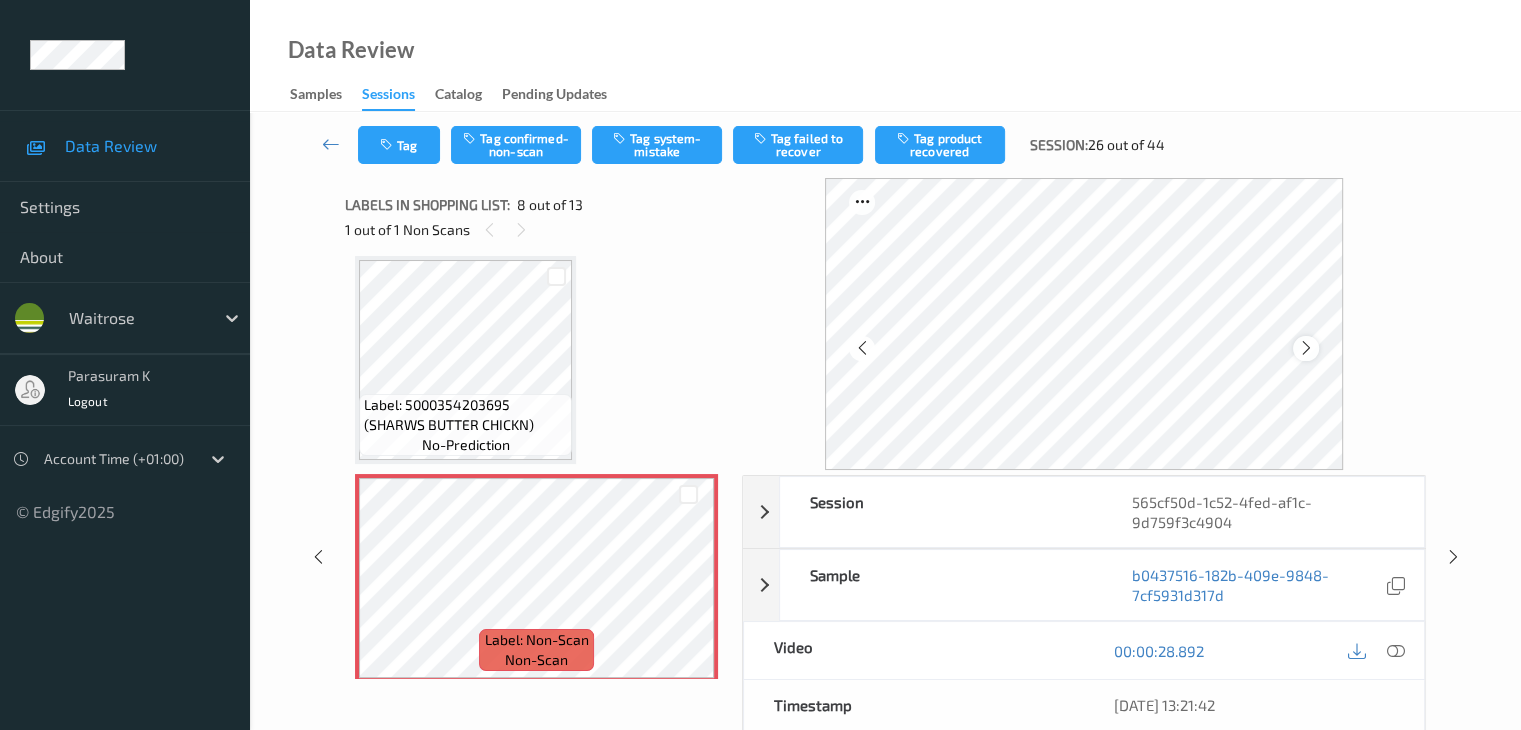 click at bounding box center [1305, 348] 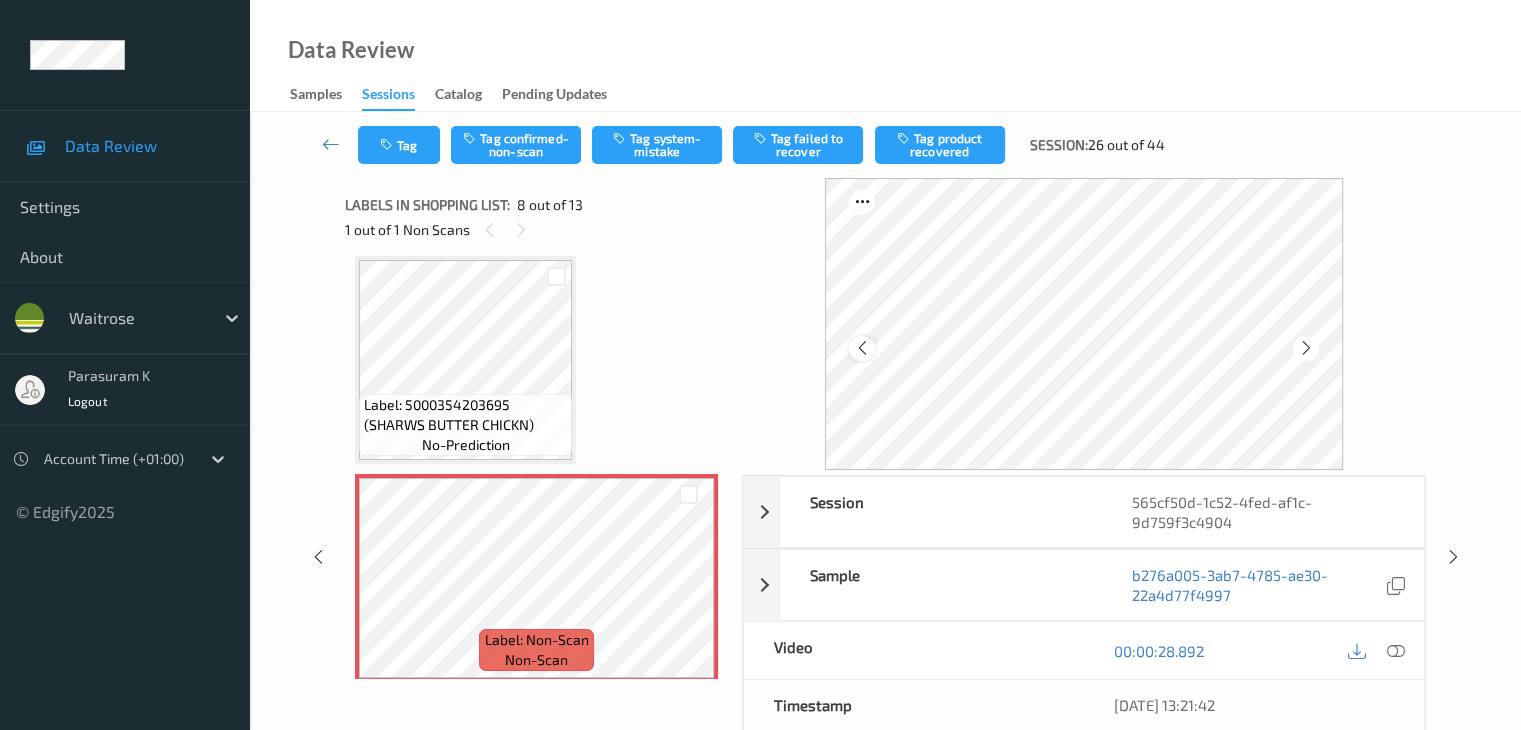 click at bounding box center [861, 348] 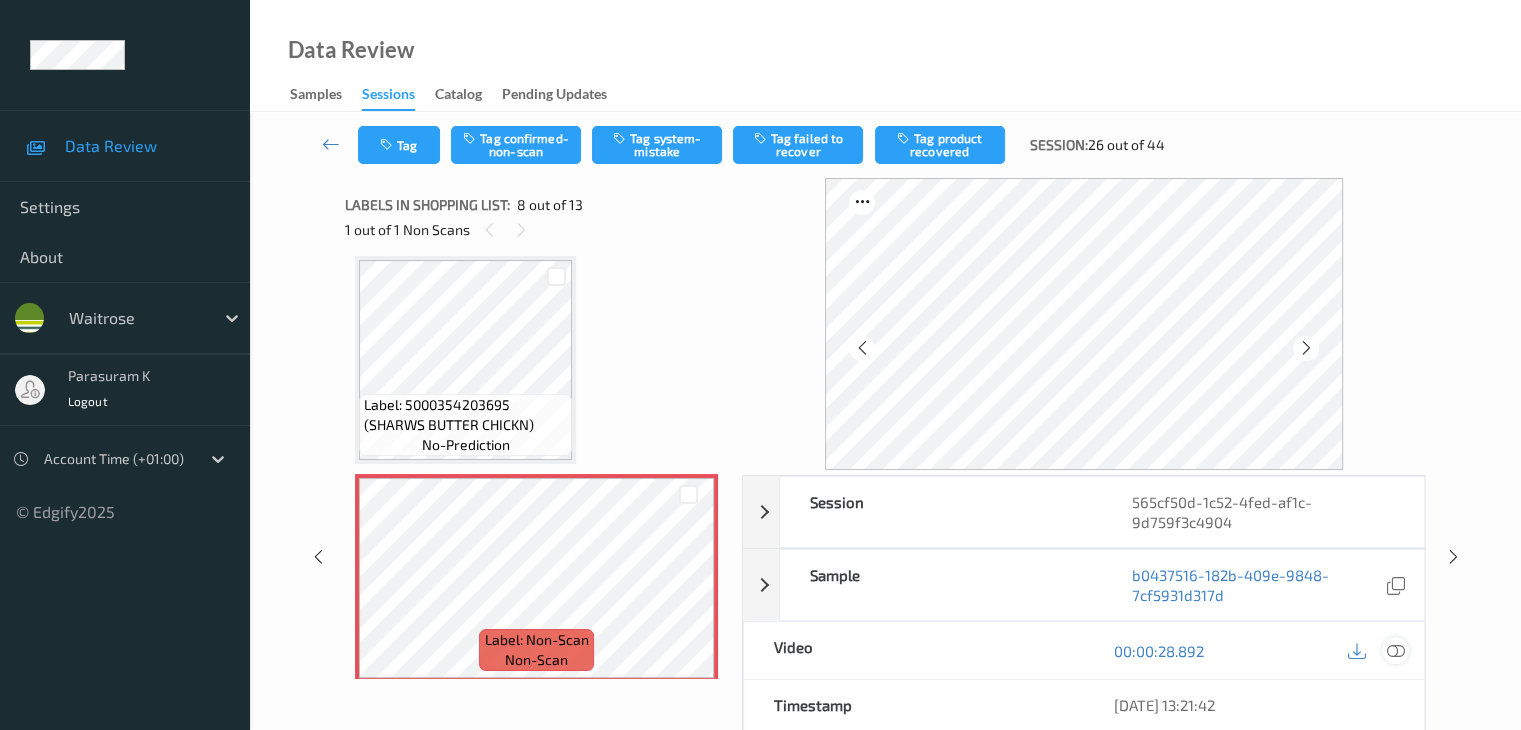click at bounding box center (1395, 651) 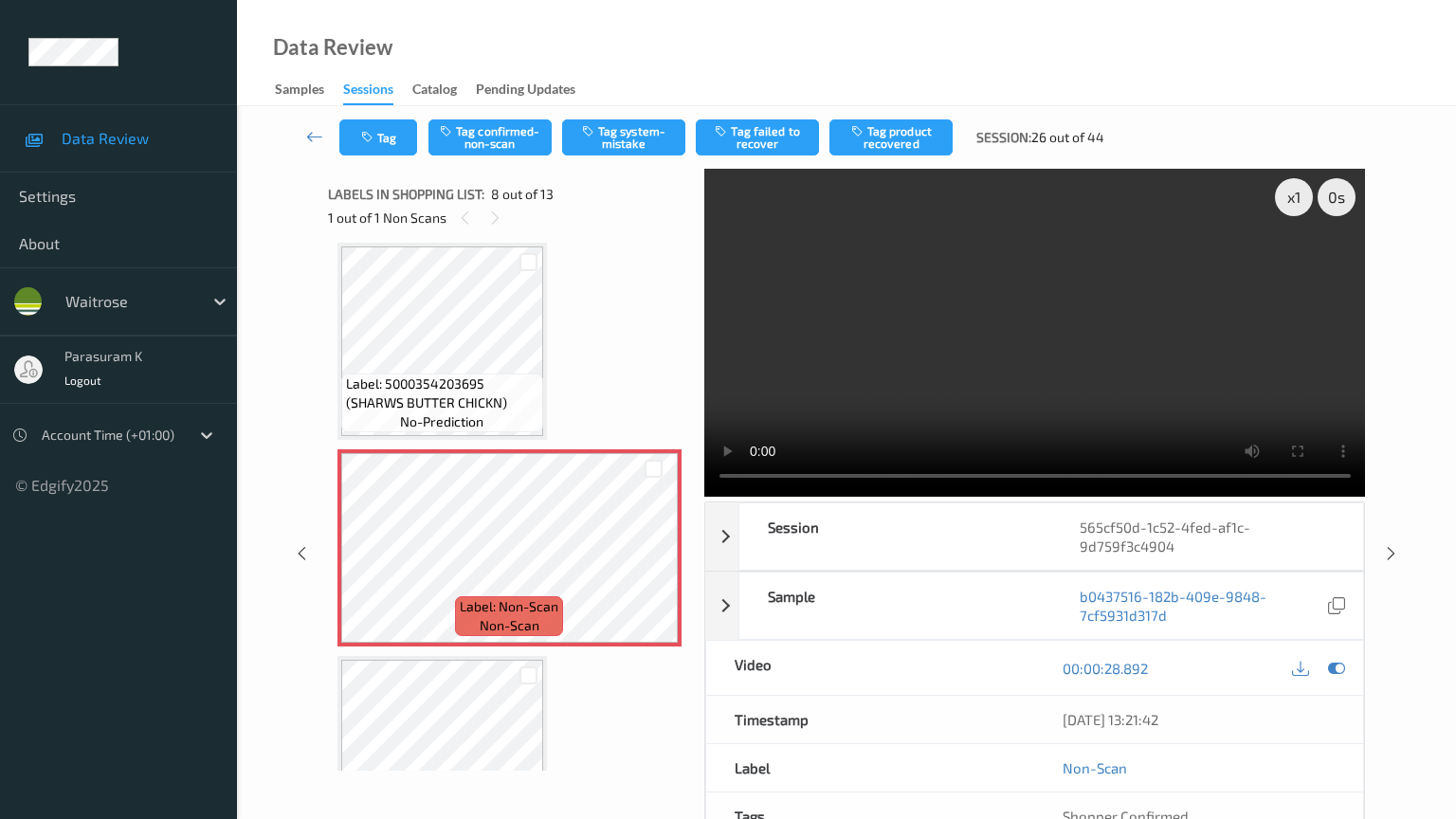 type 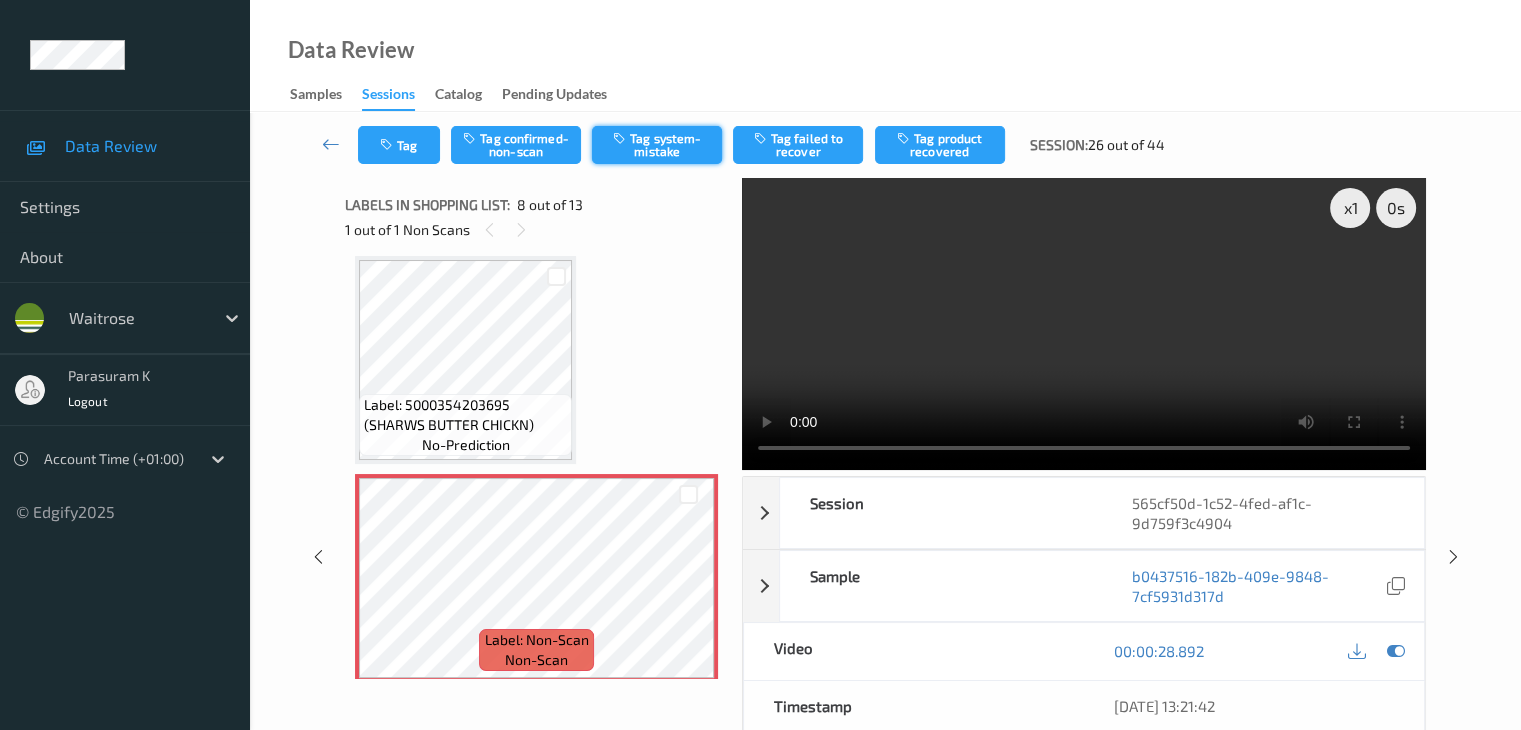 click on "Tag   system-mistake" at bounding box center (657, 145) 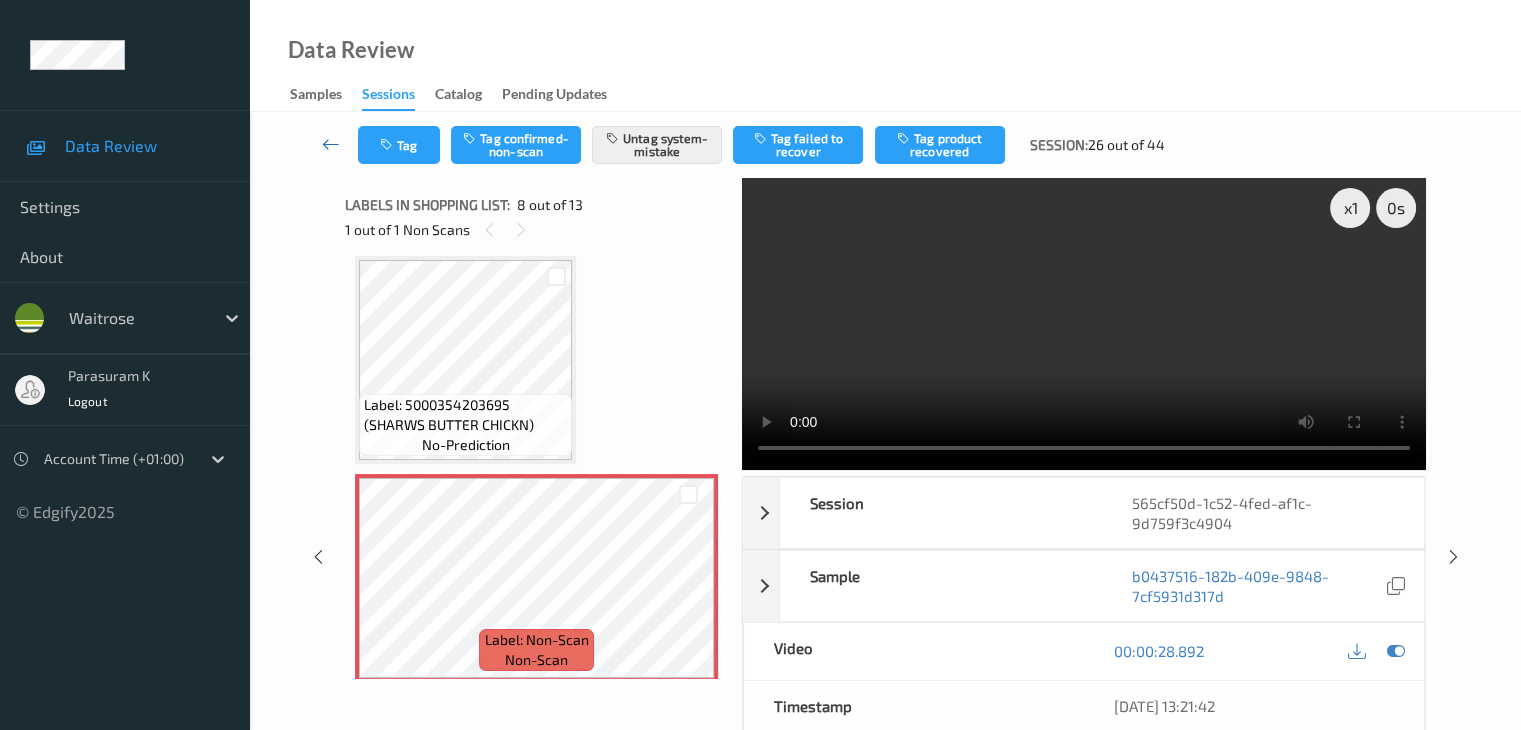 click at bounding box center (331, 144) 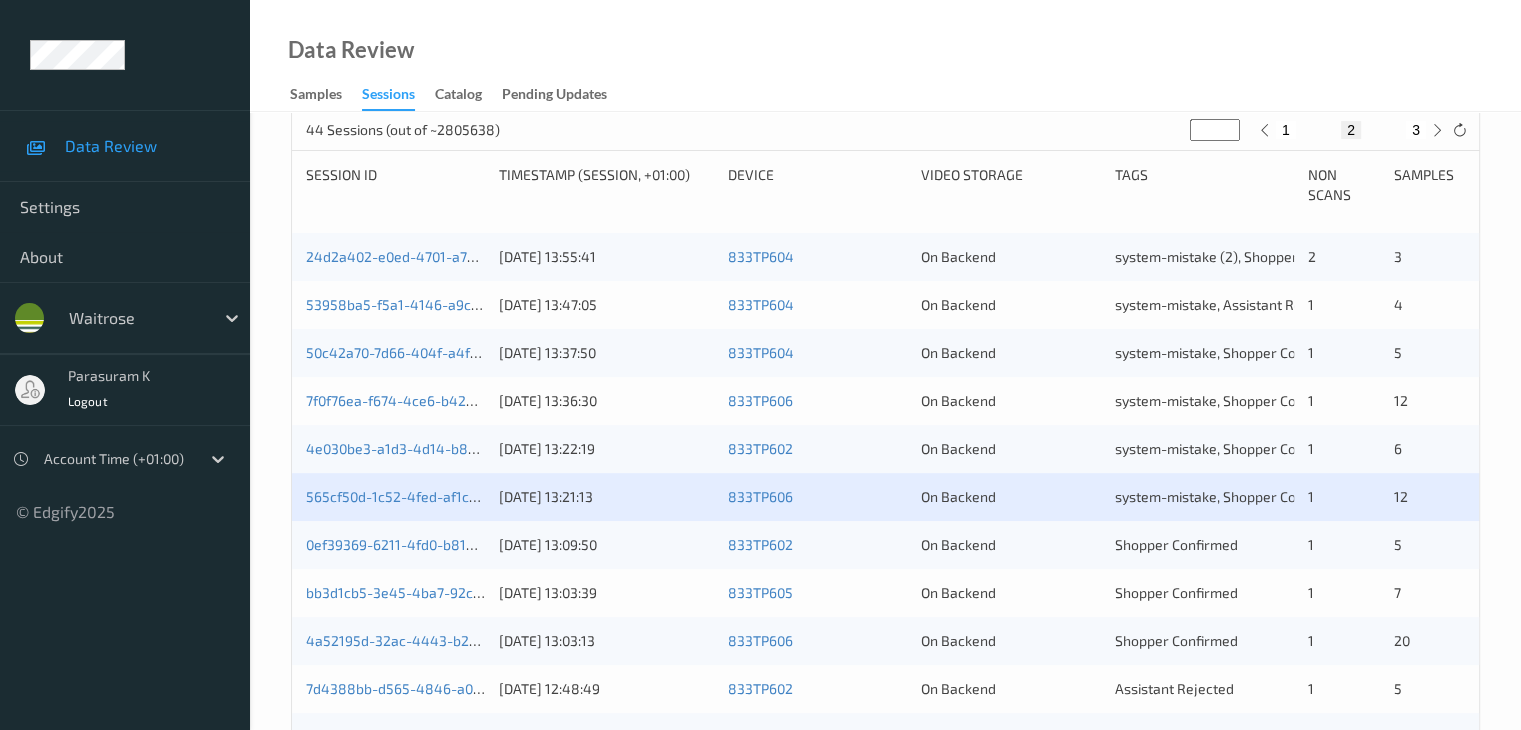 scroll, scrollTop: 400, scrollLeft: 0, axis: vertical 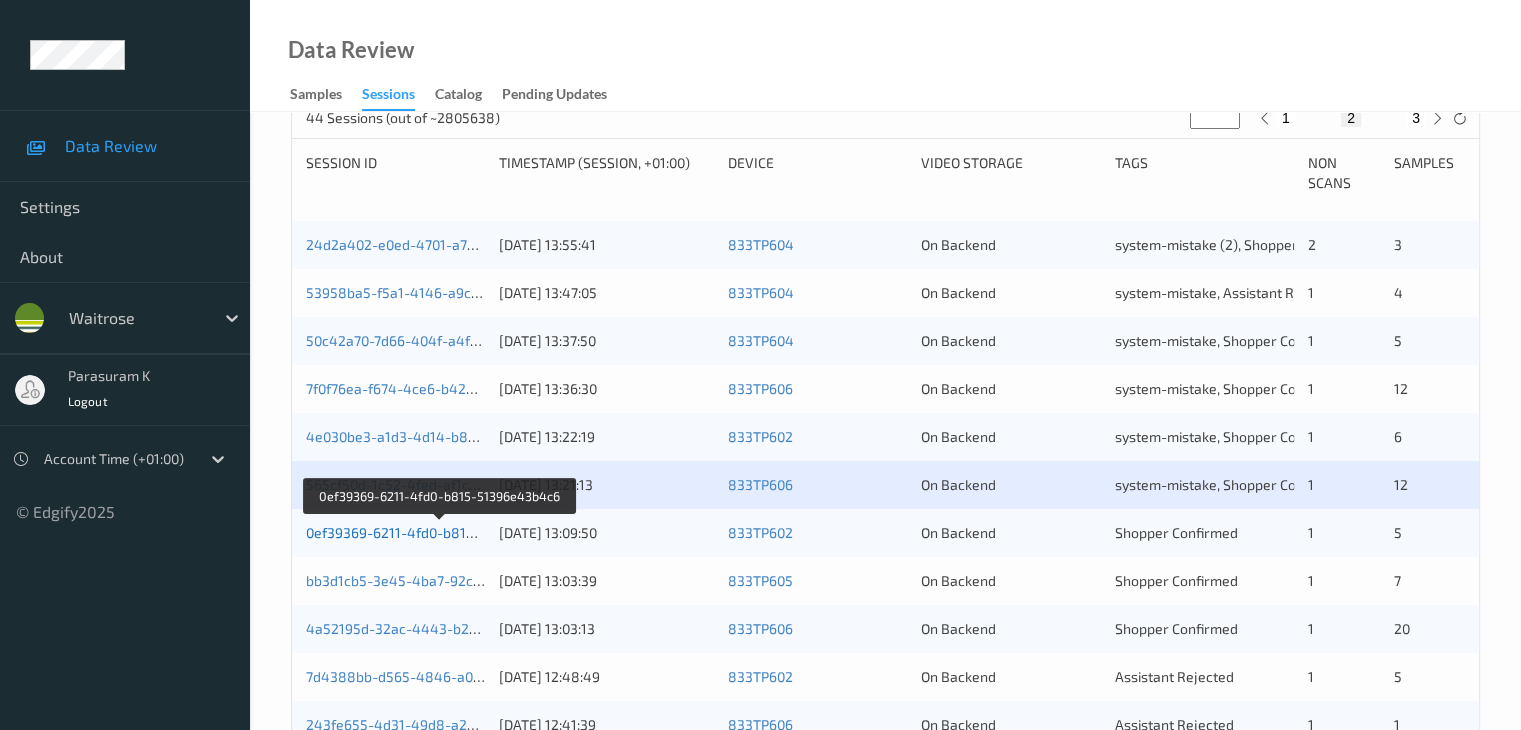 click on "0ef39369-6211-4fd0-b815-51396e43b4c6" at bounding box center (440, 532) 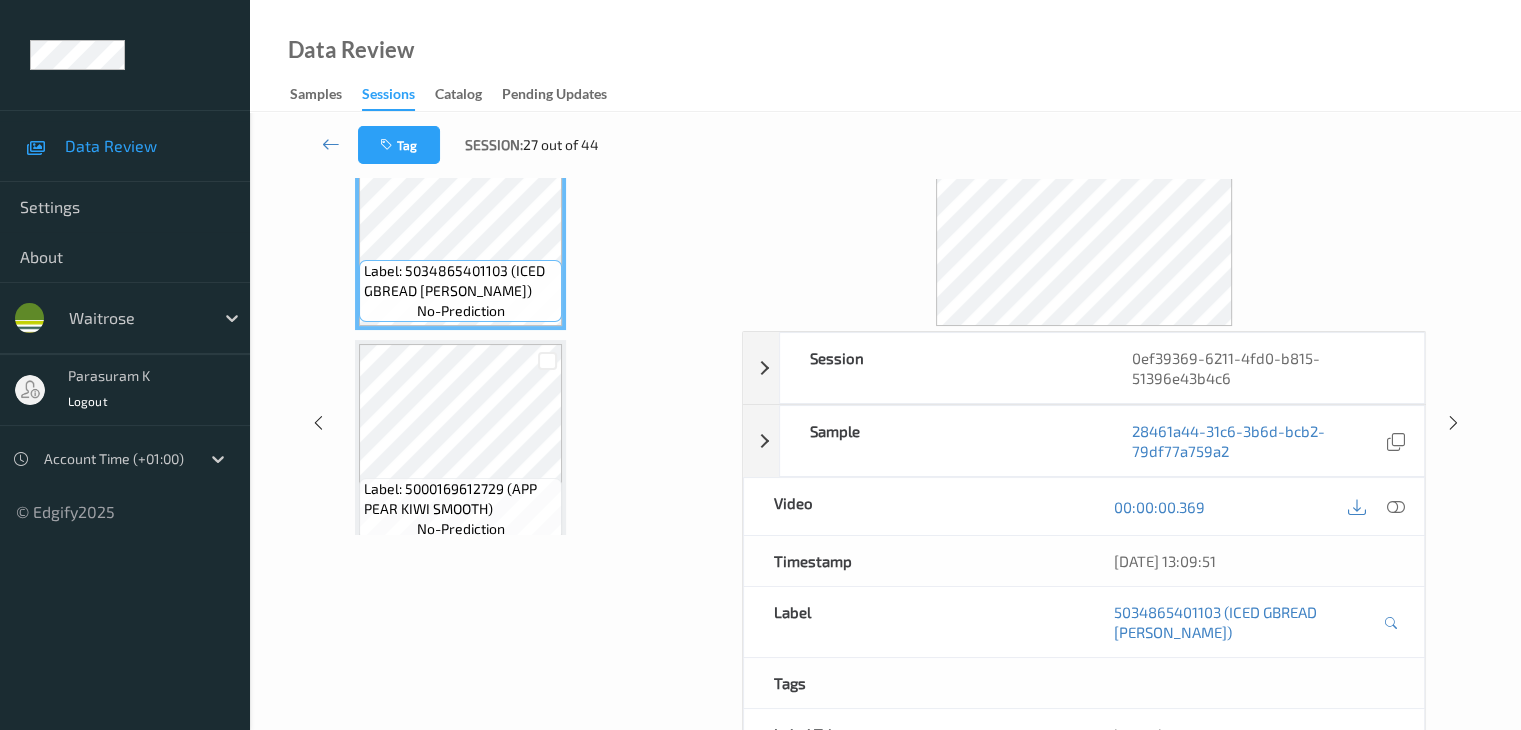 scroll, scrollTop: 0, scrollLeft: 0, axis: both 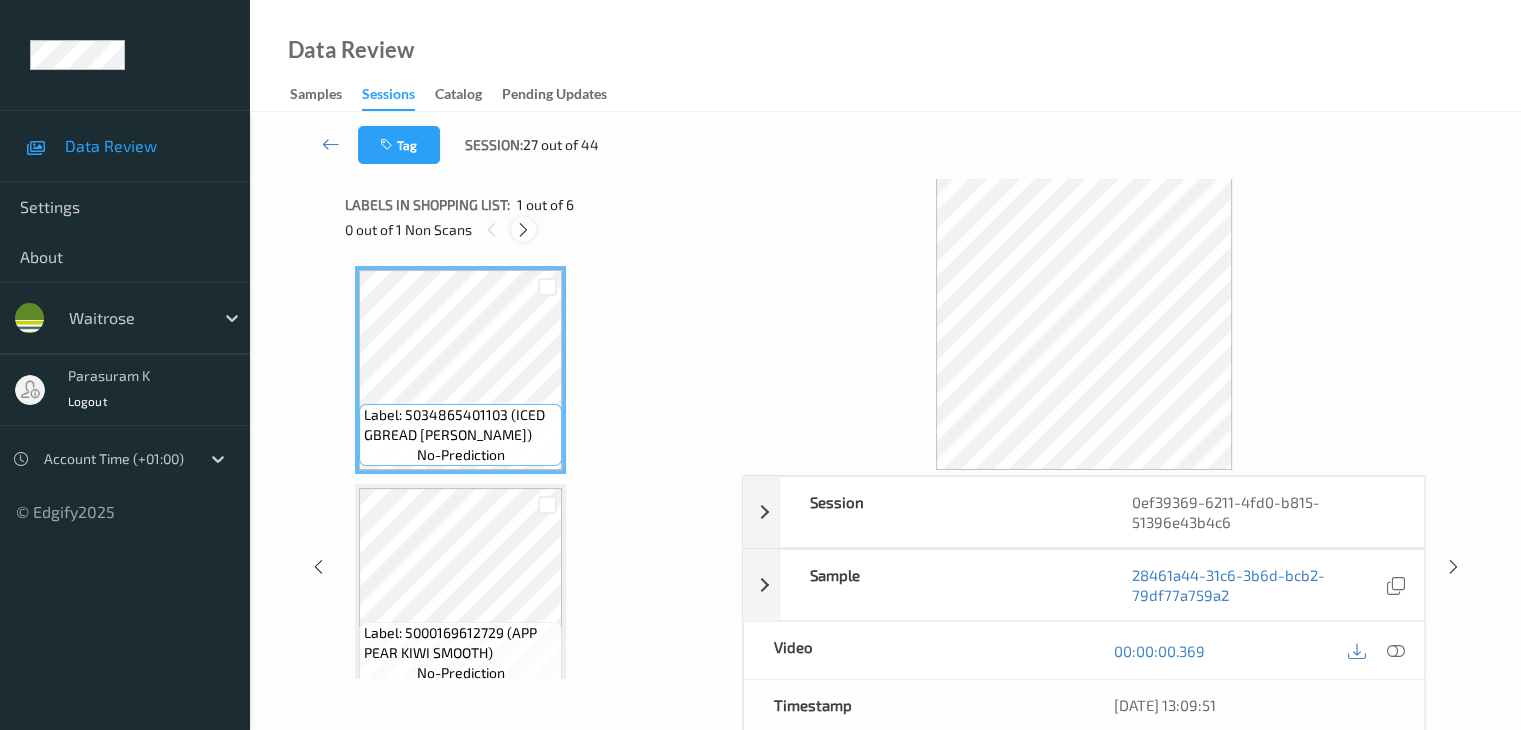 click at bounding box center [523, 230] 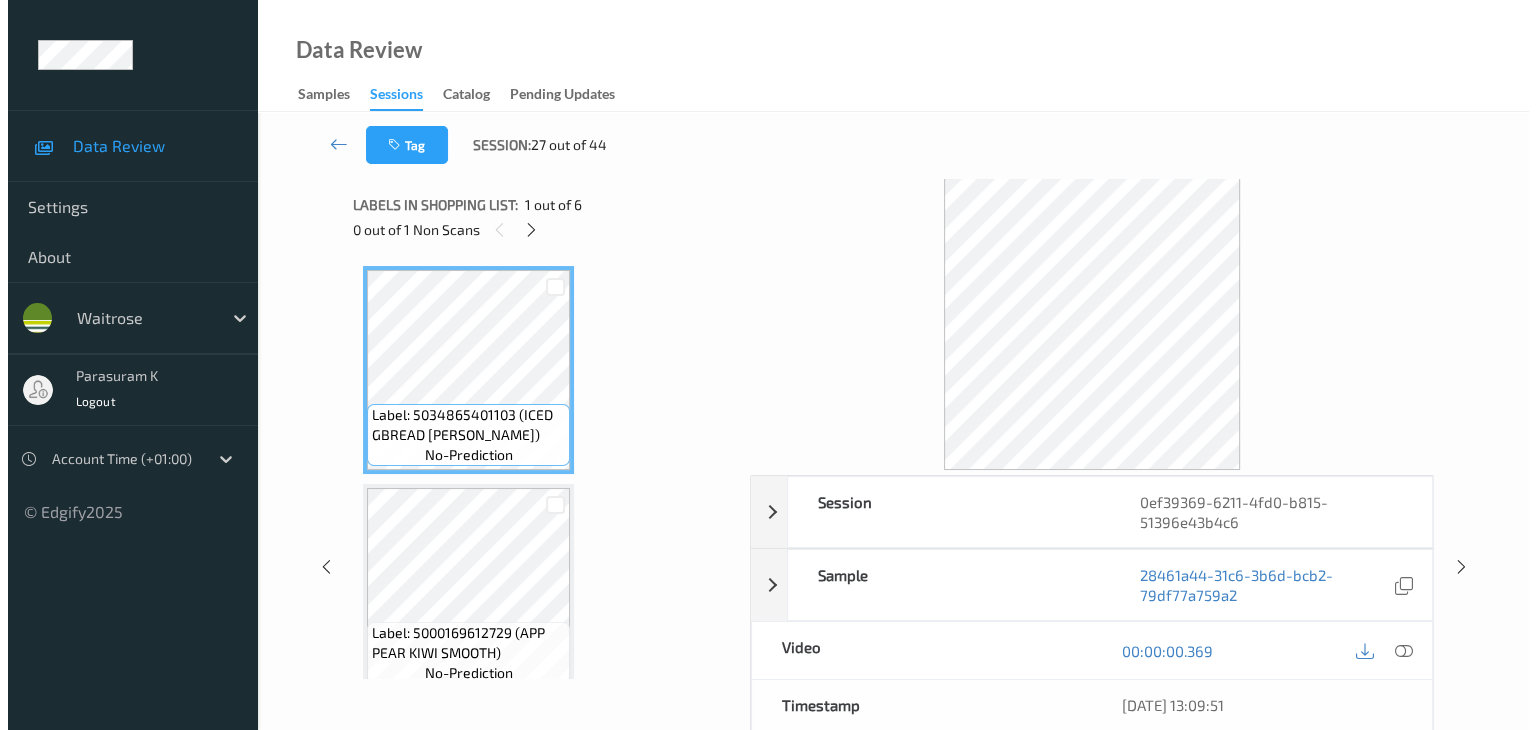 scroll, scrollTop: 446, scrollLeft: 0, axis: vertical 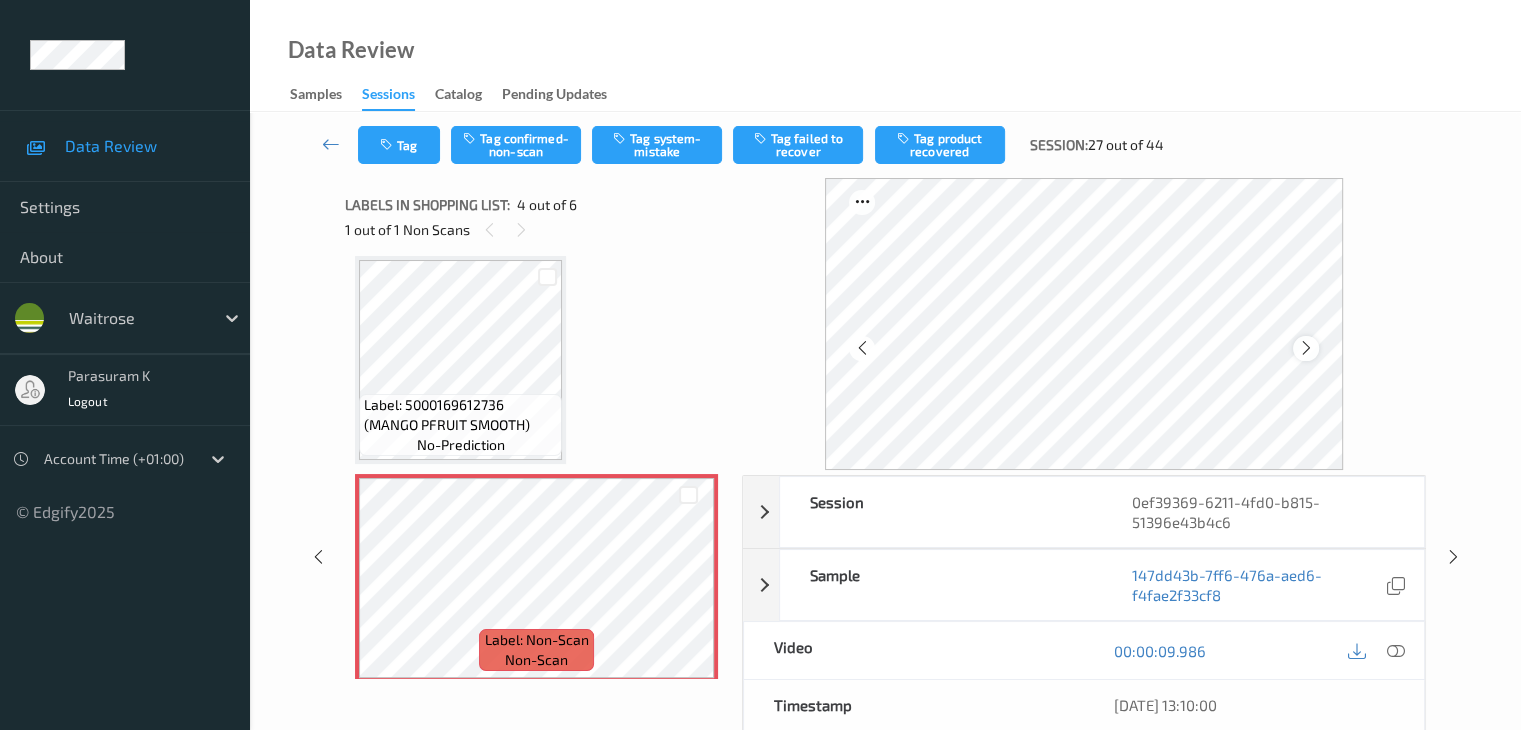 click at bounding box center (1306, 348) 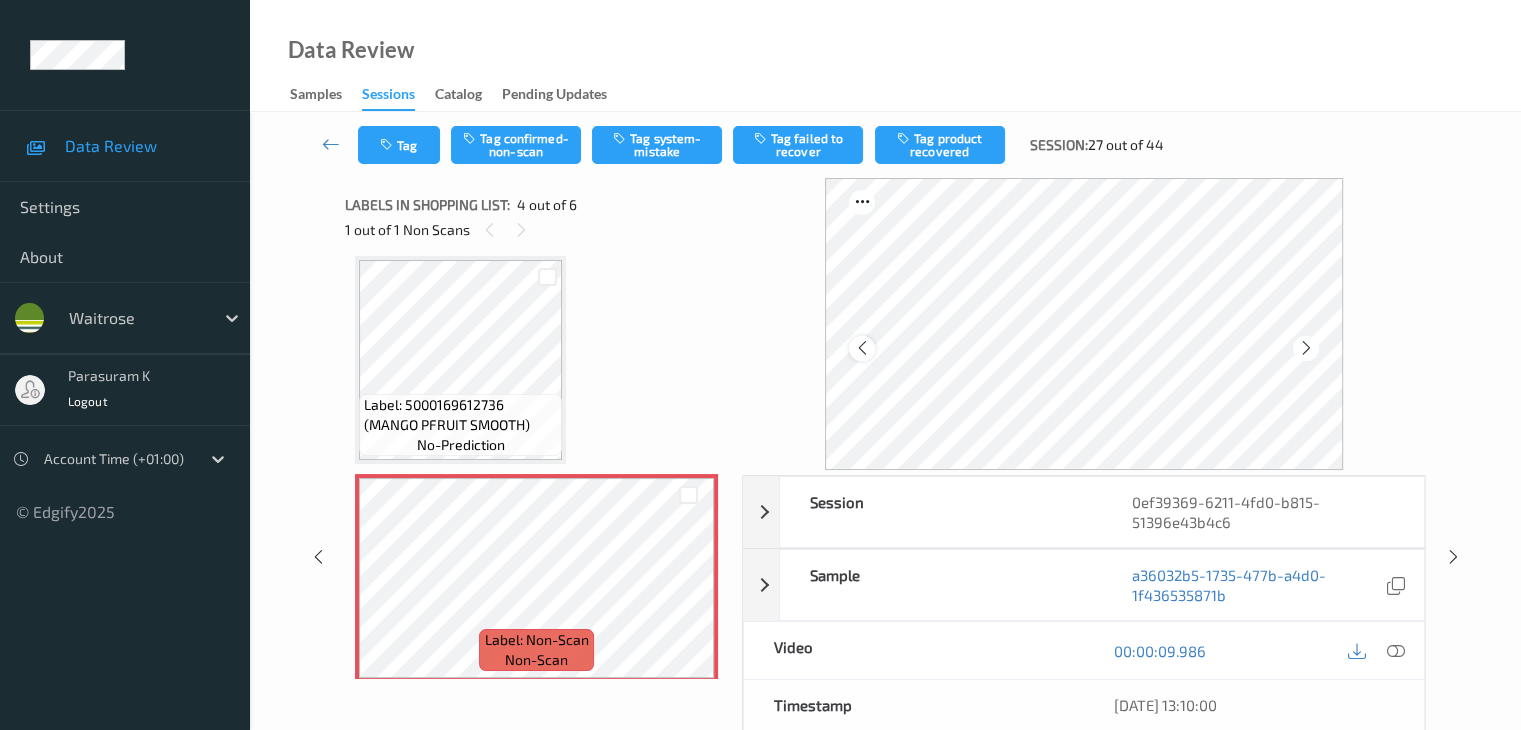click at bounding box center [861, 348] 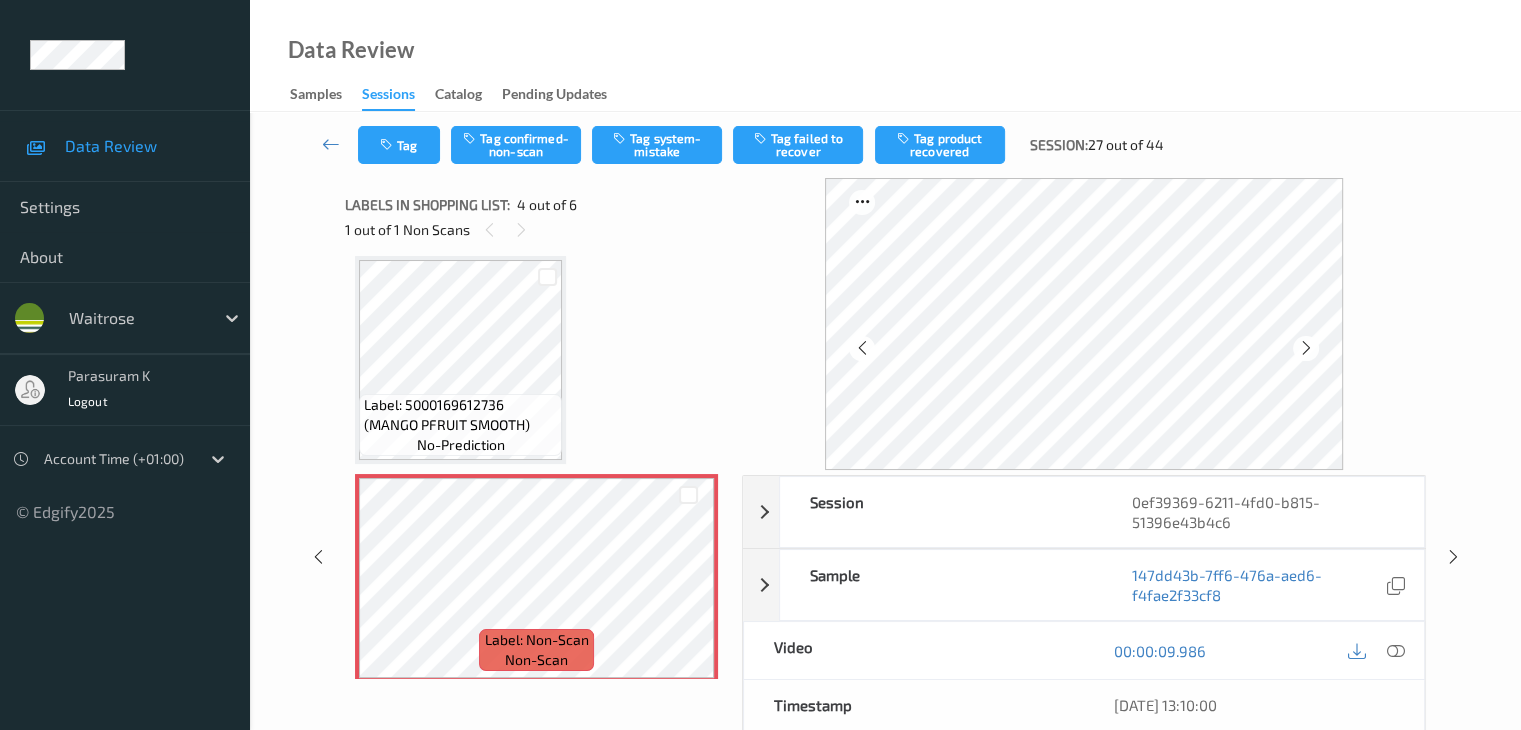 click at bounding box center (861, 348) 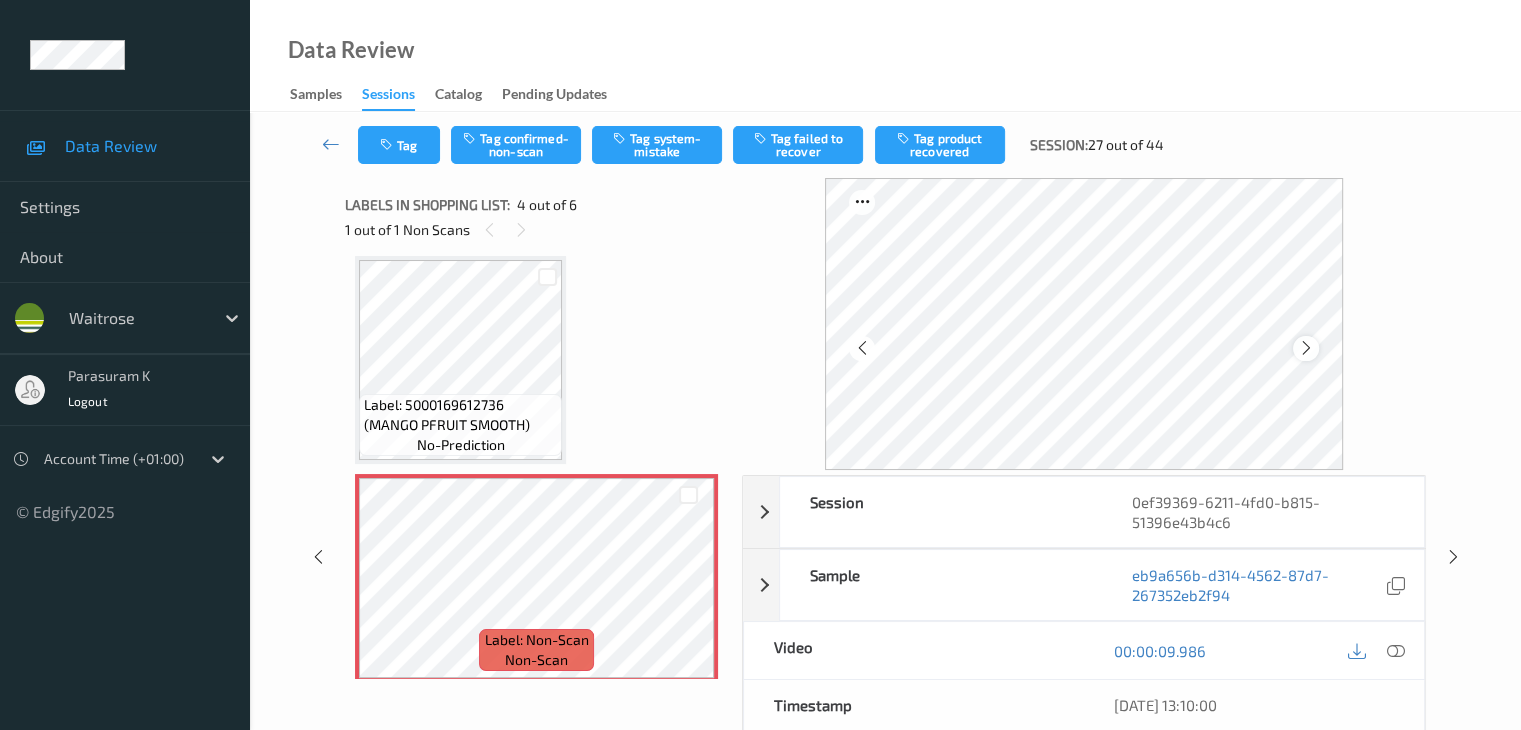 click at bounding box center (1306, 348) 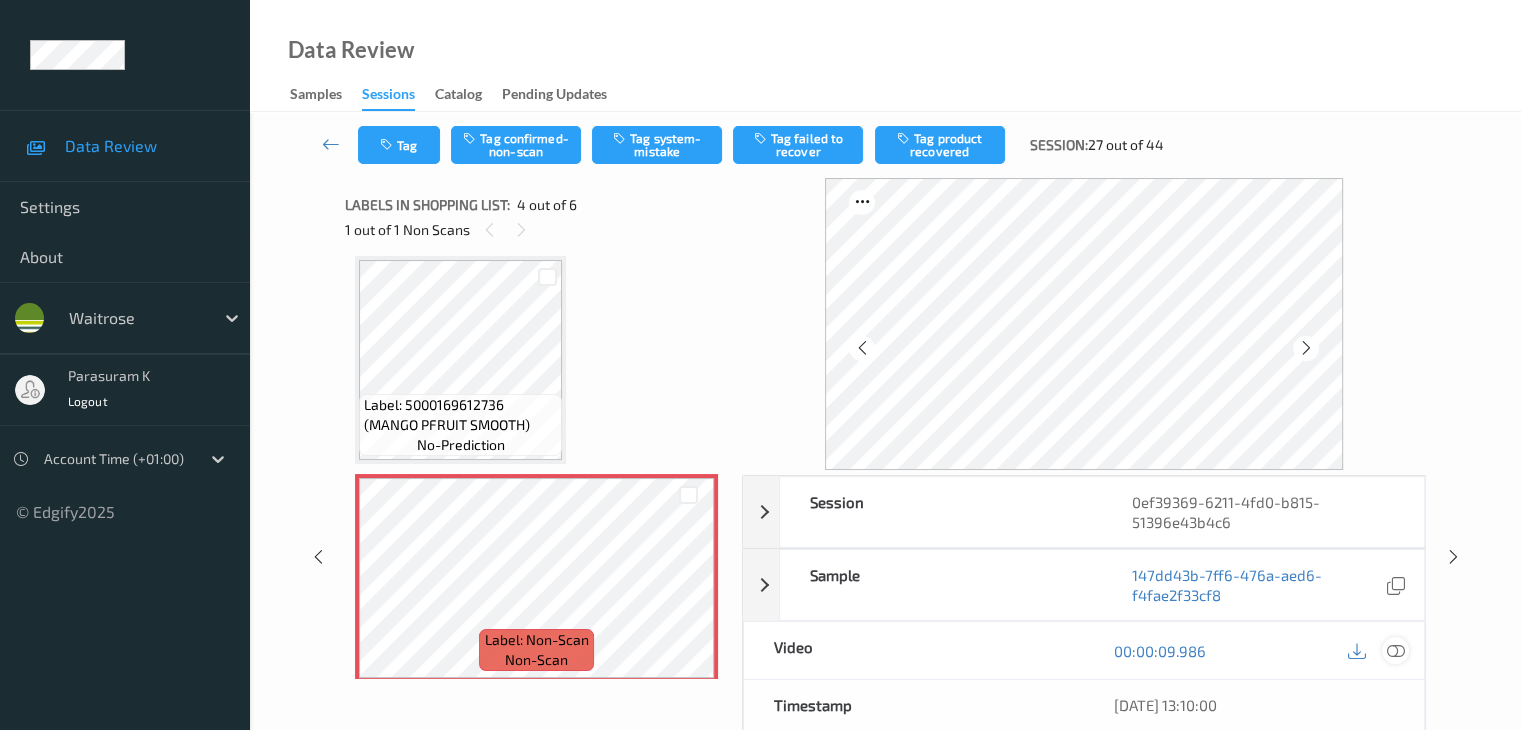 click at bounding box center (1395, 651) 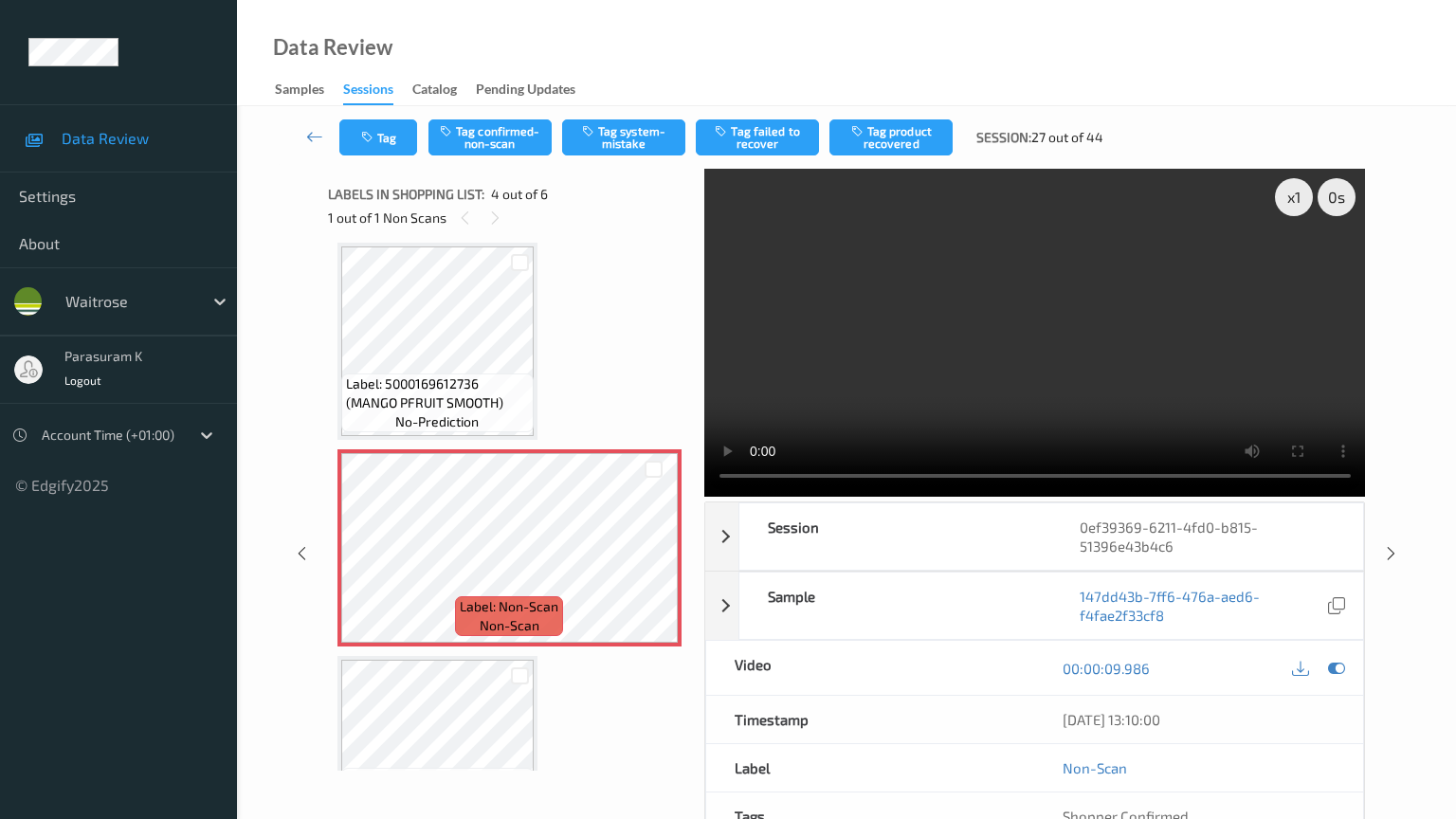 type 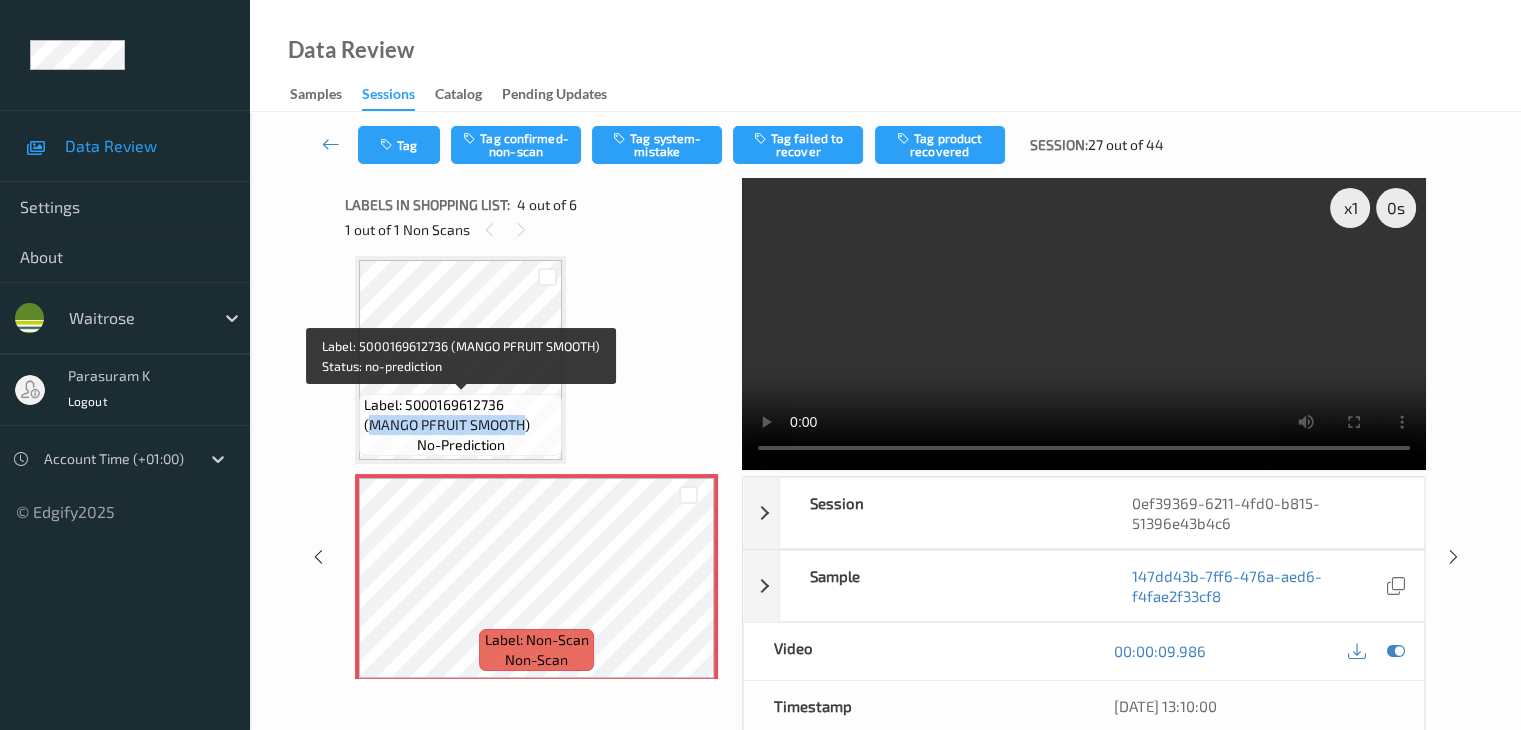 drag, startPoint x: 371, startPoint y: 426, endPoint x: 522, endPoint y: 421, distance: 151.08276 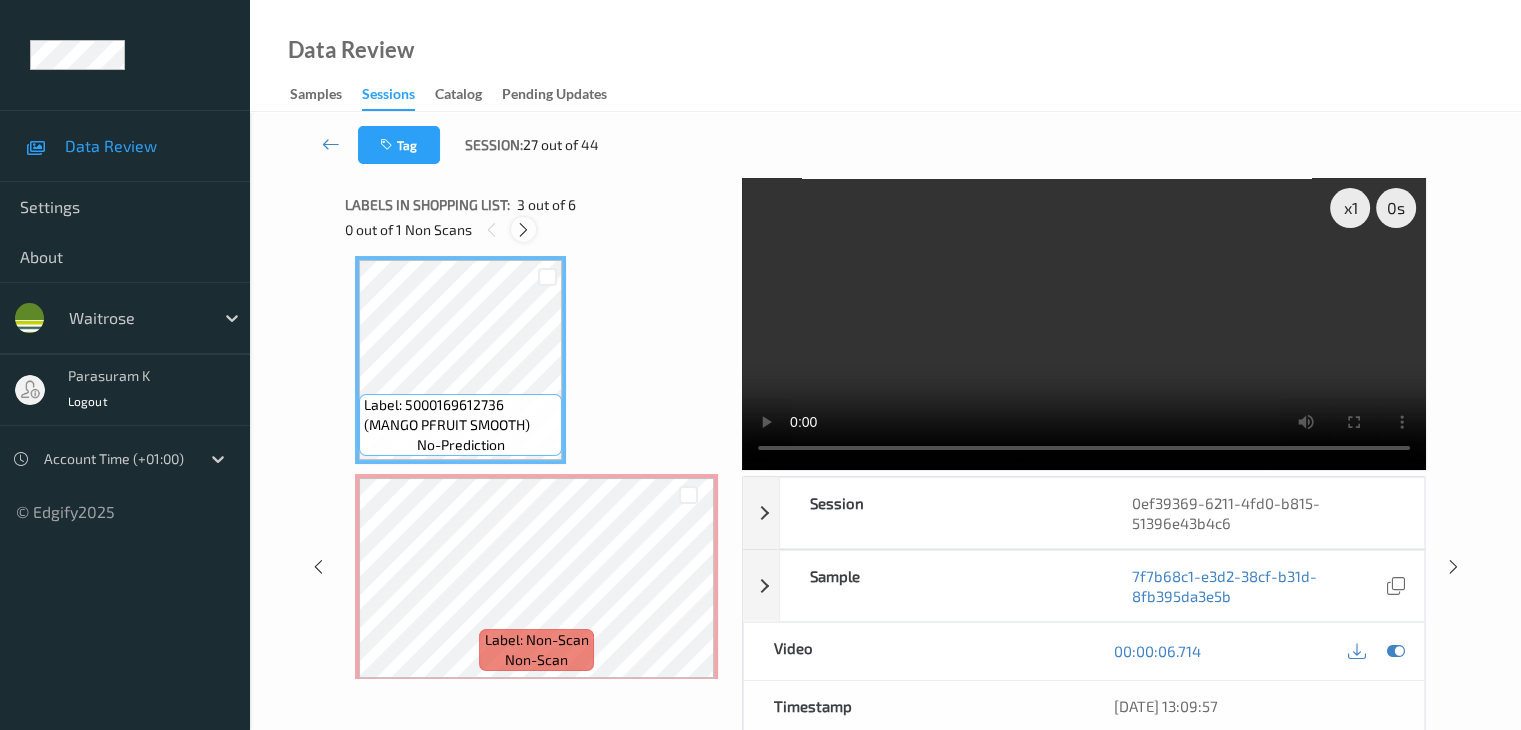 click at bounding box center [523, 229] 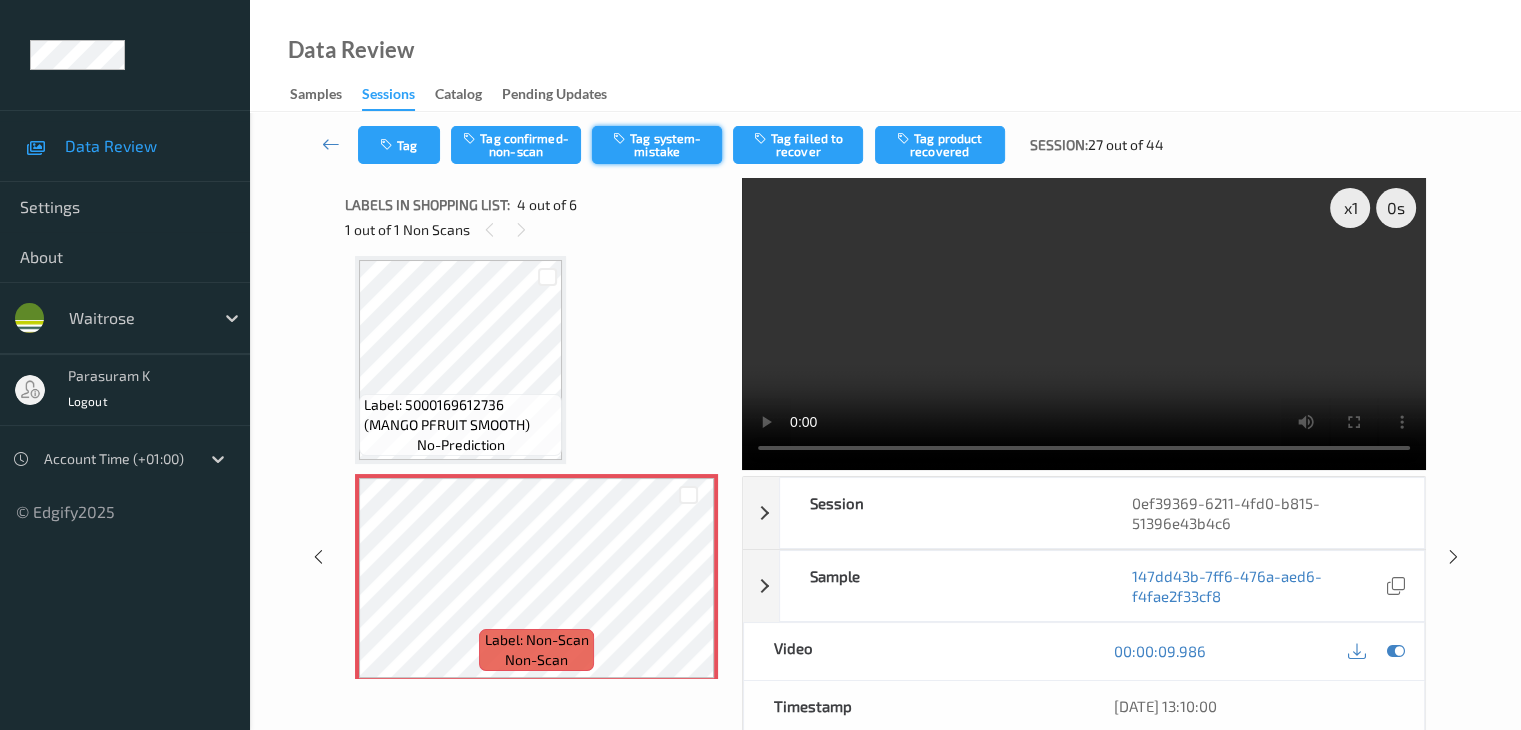 click on "Tag   system-mistake" at bounding box center [657, 145] 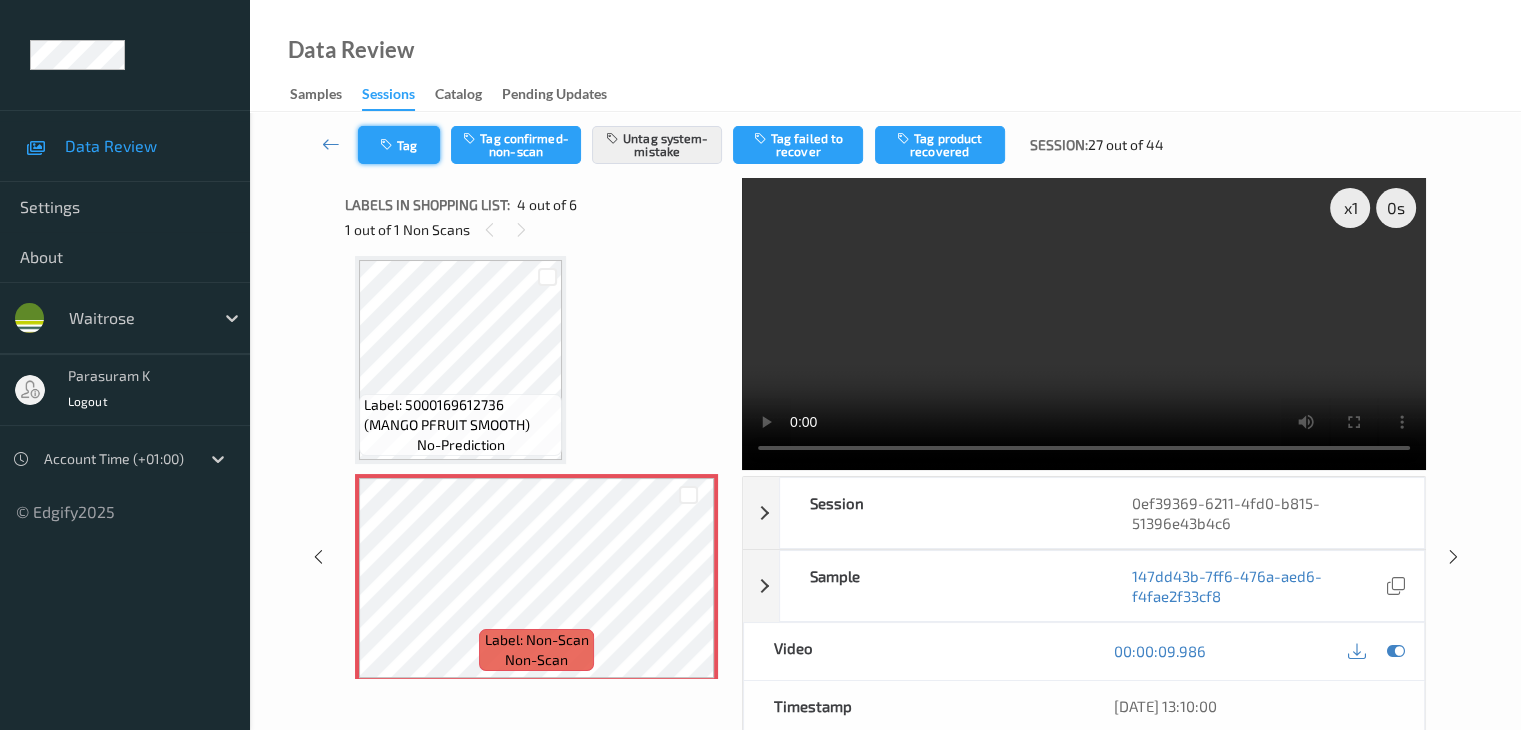 click on "Tag" at bounding box center (399, 145) 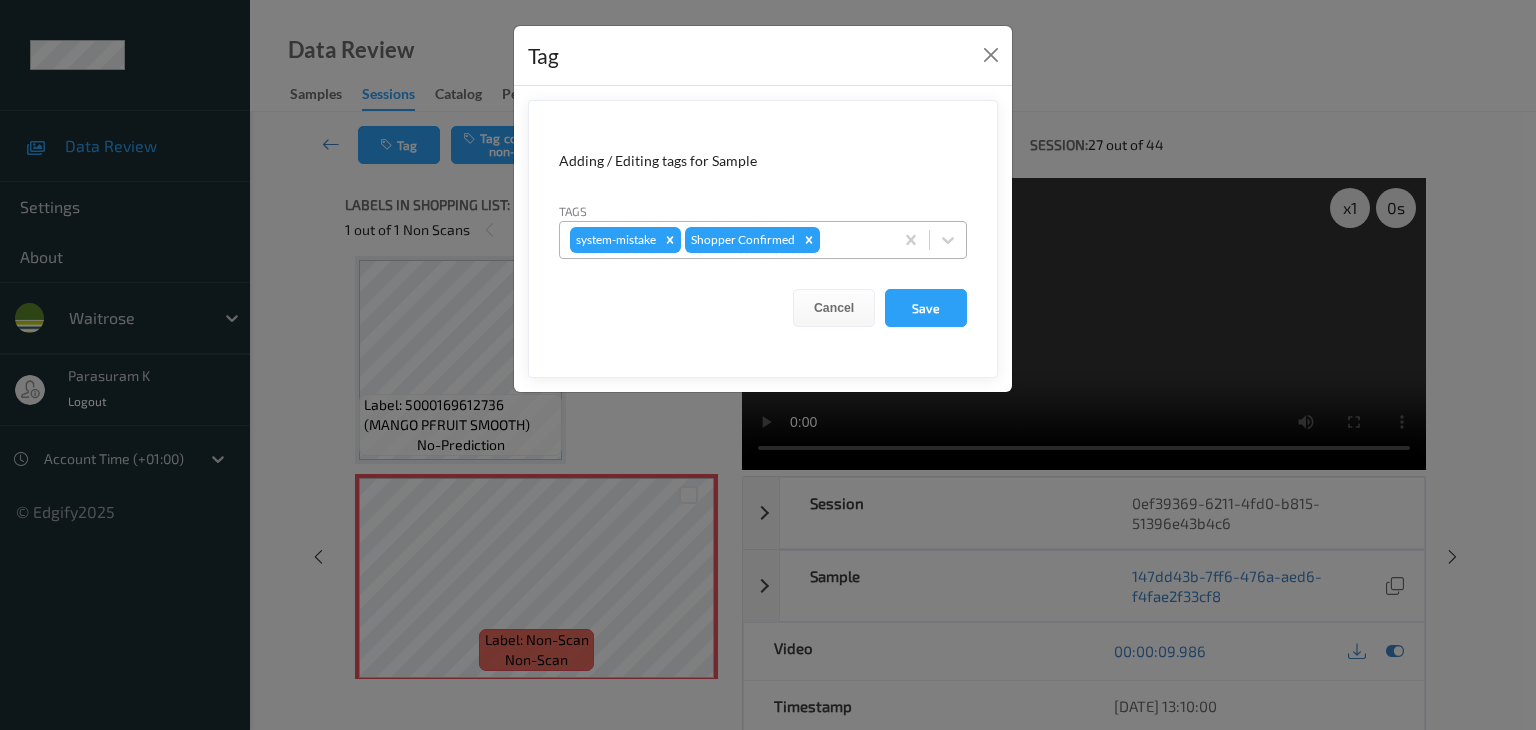 click at bounding box center [853, 240] 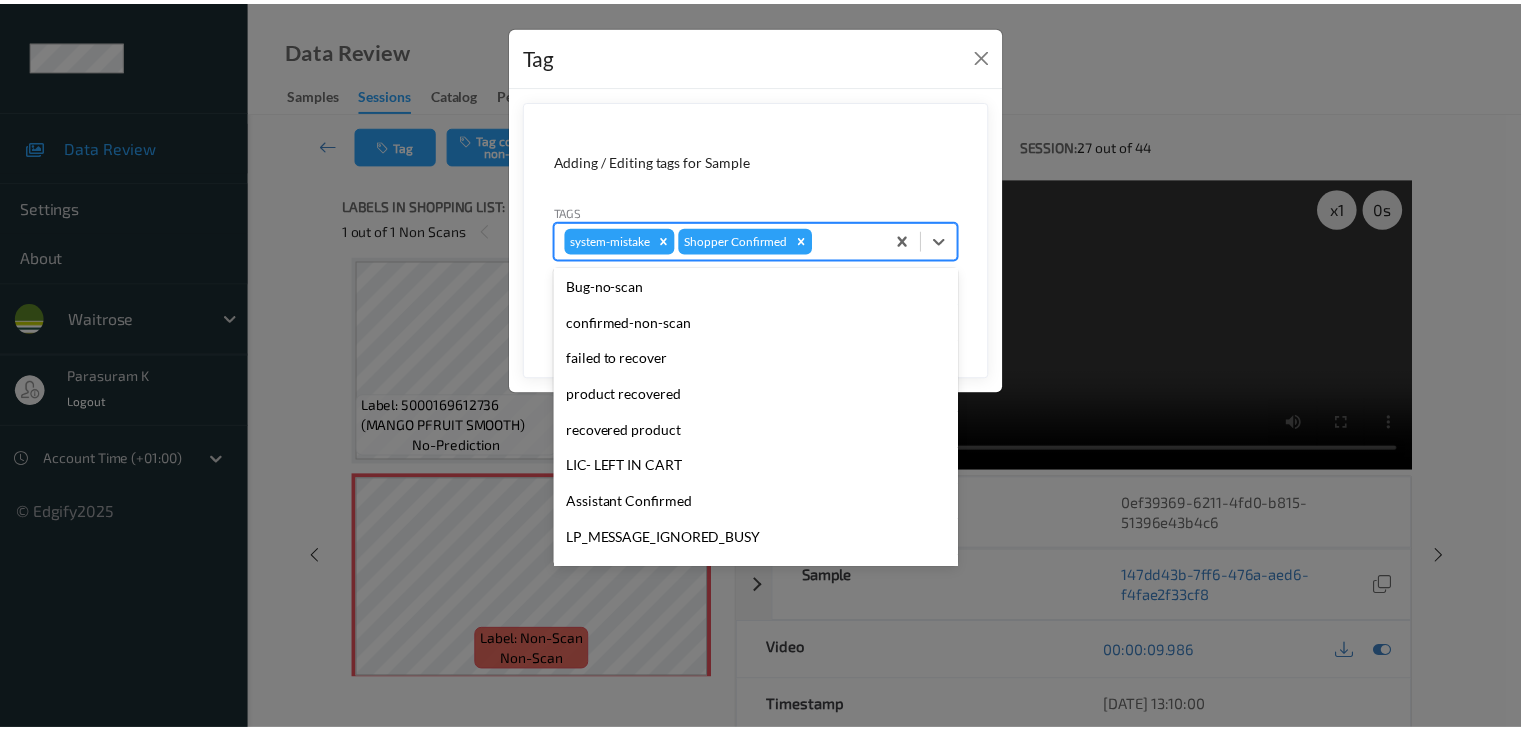 scroll, scrollTop: 300, scrollLeft: 0, axis: vertical 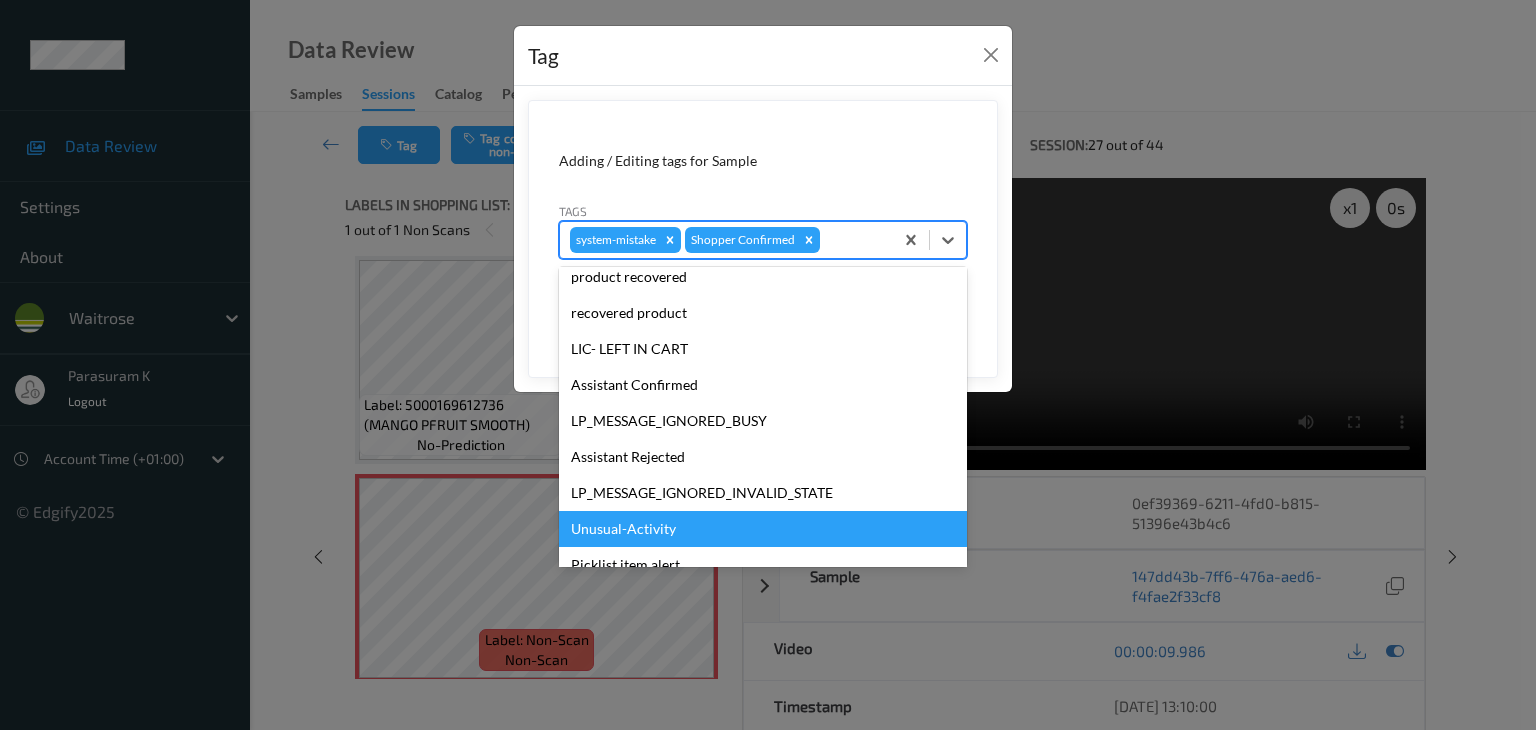click on "Unusual-Activity" at bounding box center (763, 529) 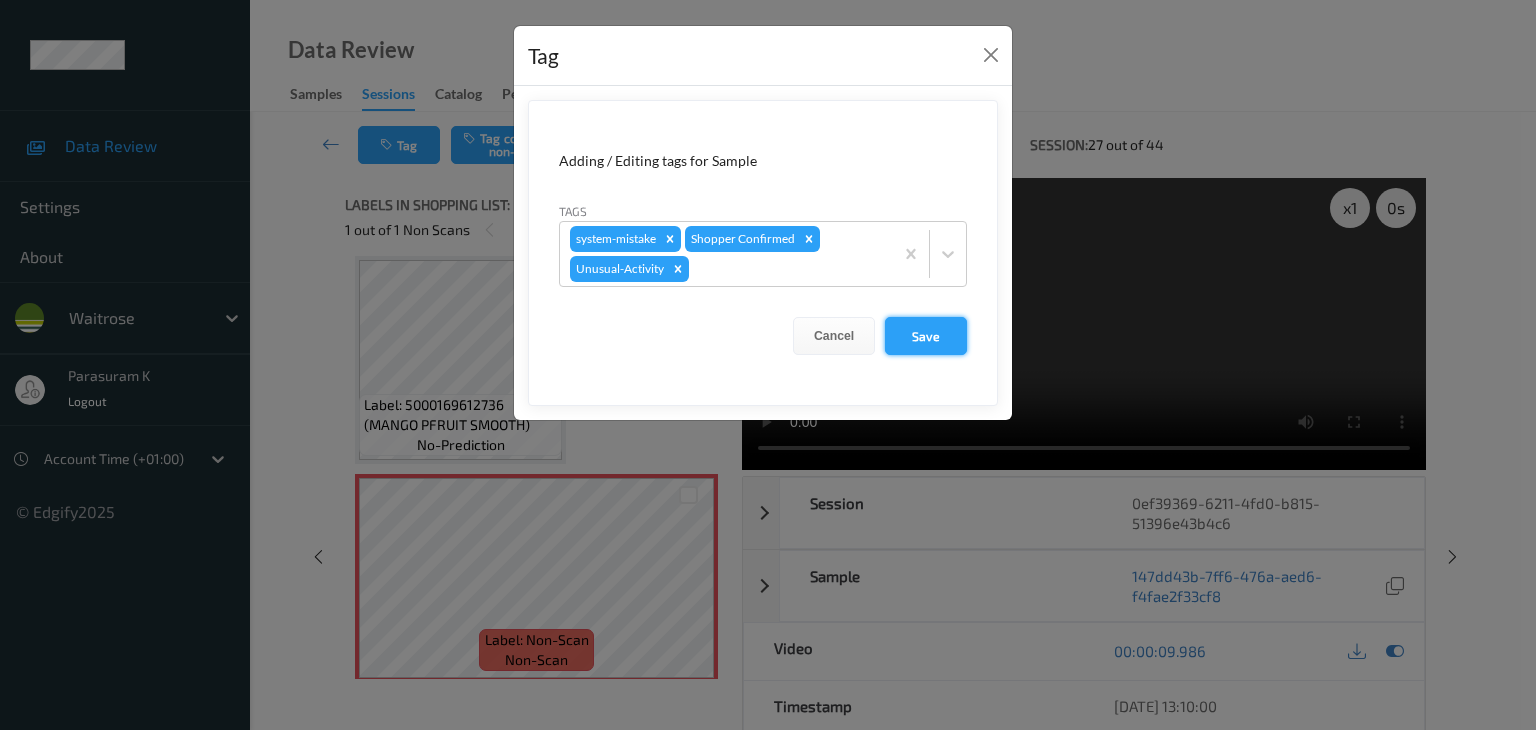 click on "Save" at bounding box center (926, 336) 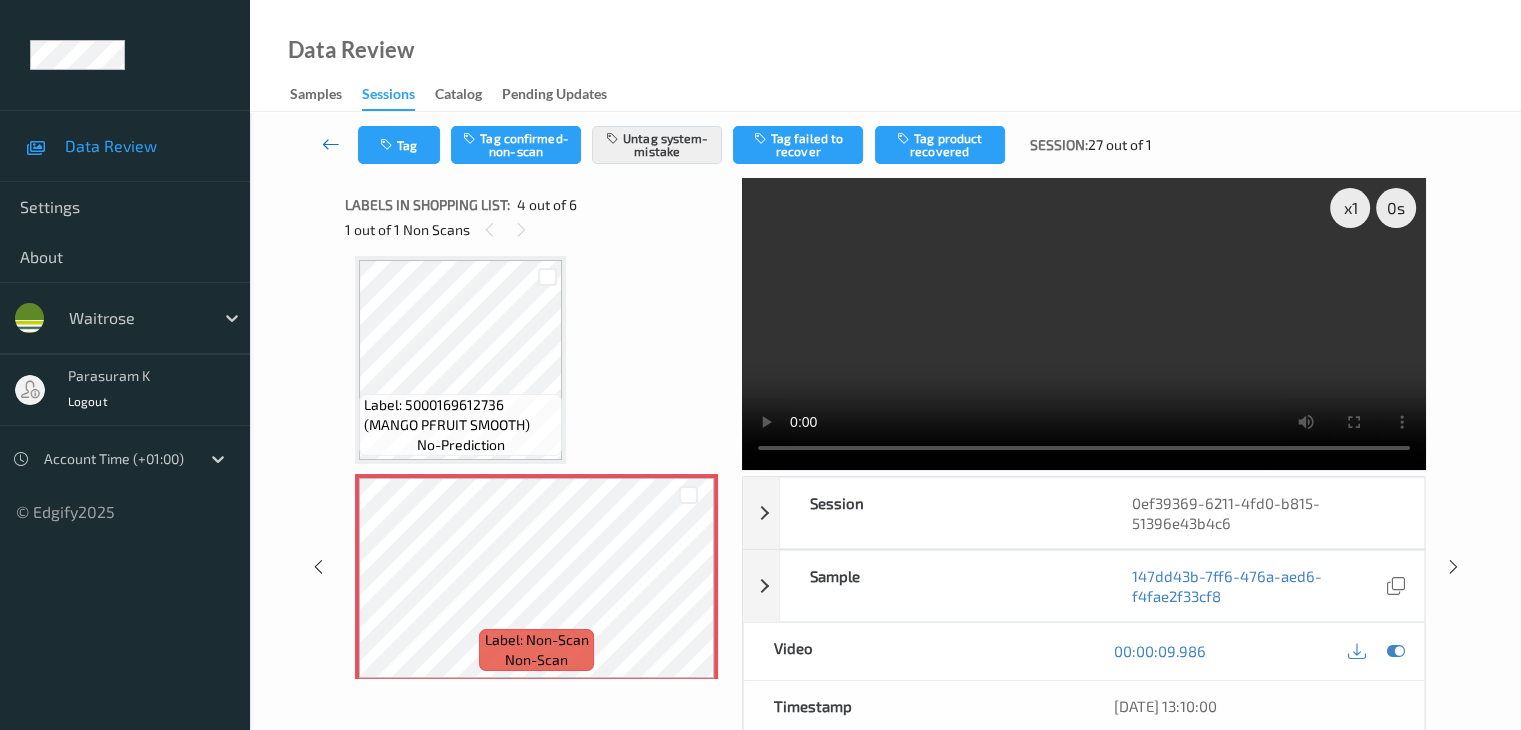 click at bounding box center [331, 144] 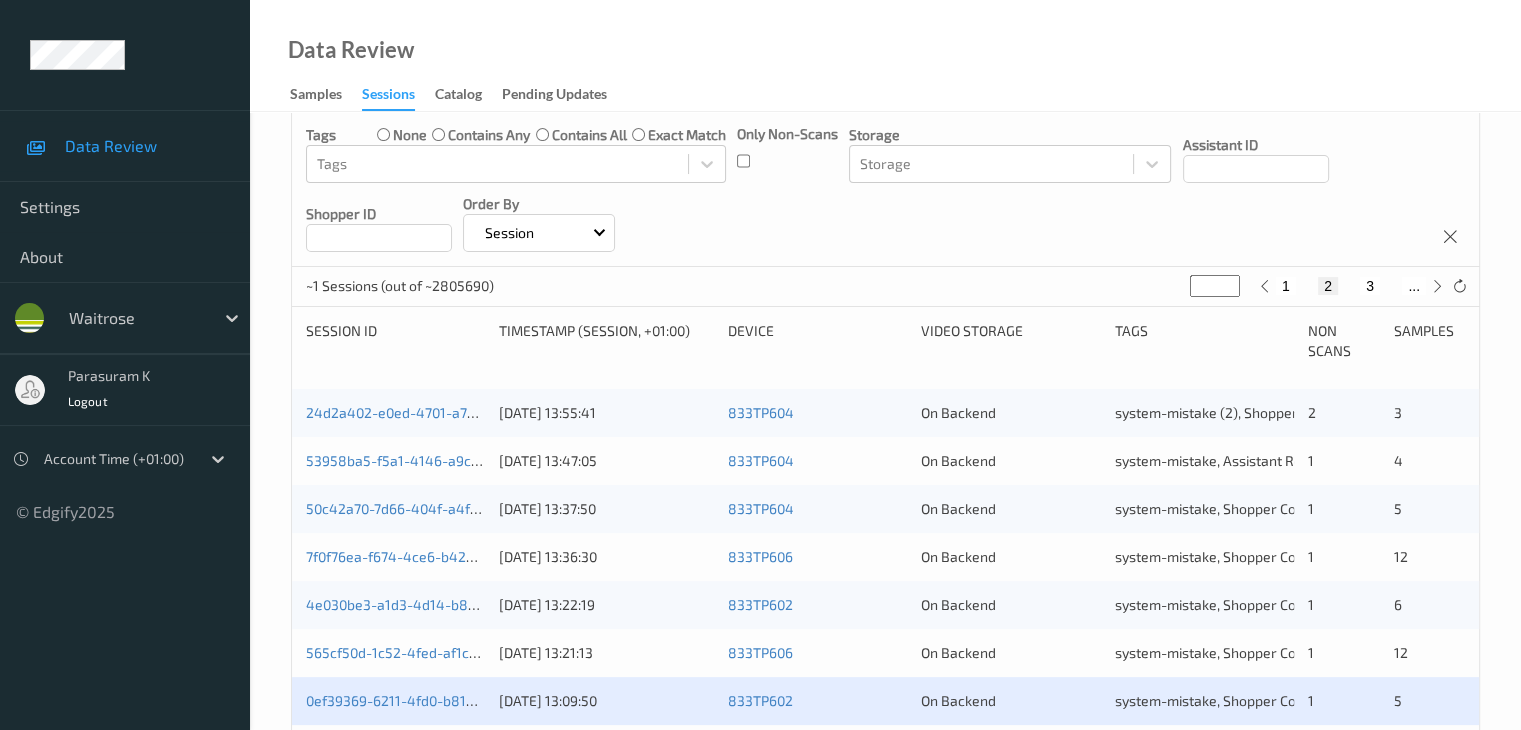 scroll, scrollTop: 300, scrollLeft: 0, axis: vertical 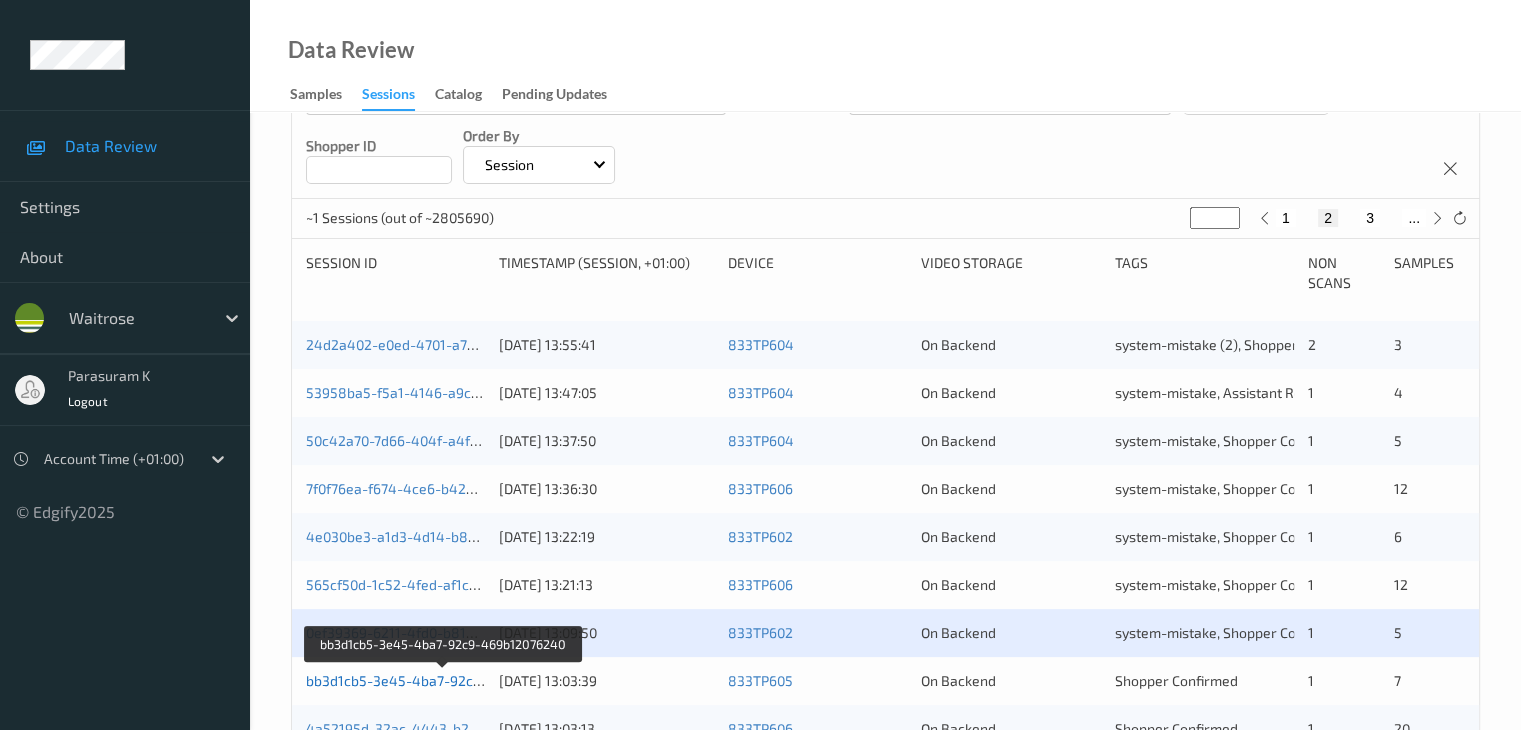 click on "bb3d1cb5-3e45-4ba7-92c9-469b12076240" at bounding box center (444, 680) 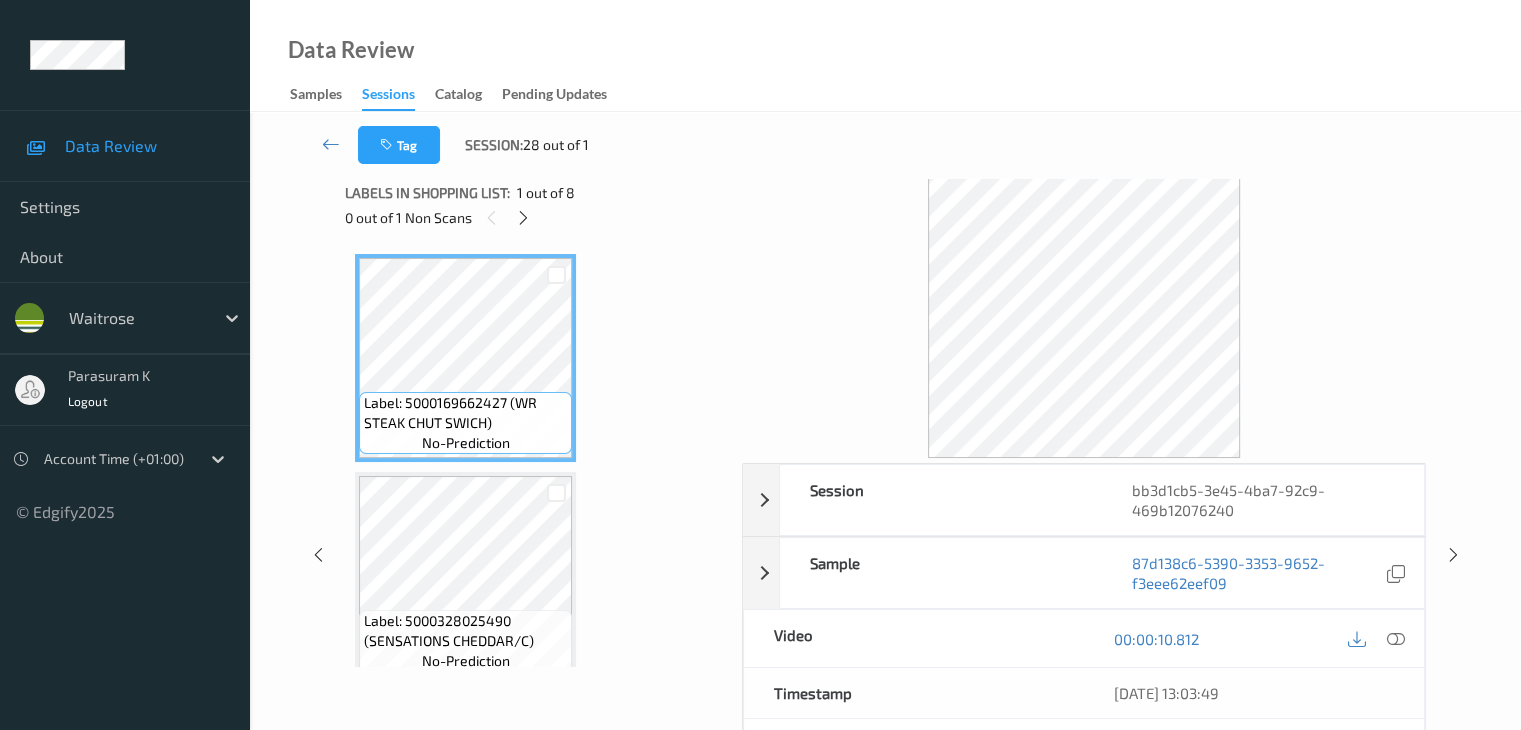 scroll, scrollTop: 0, scrollLeft: 0, axis: both 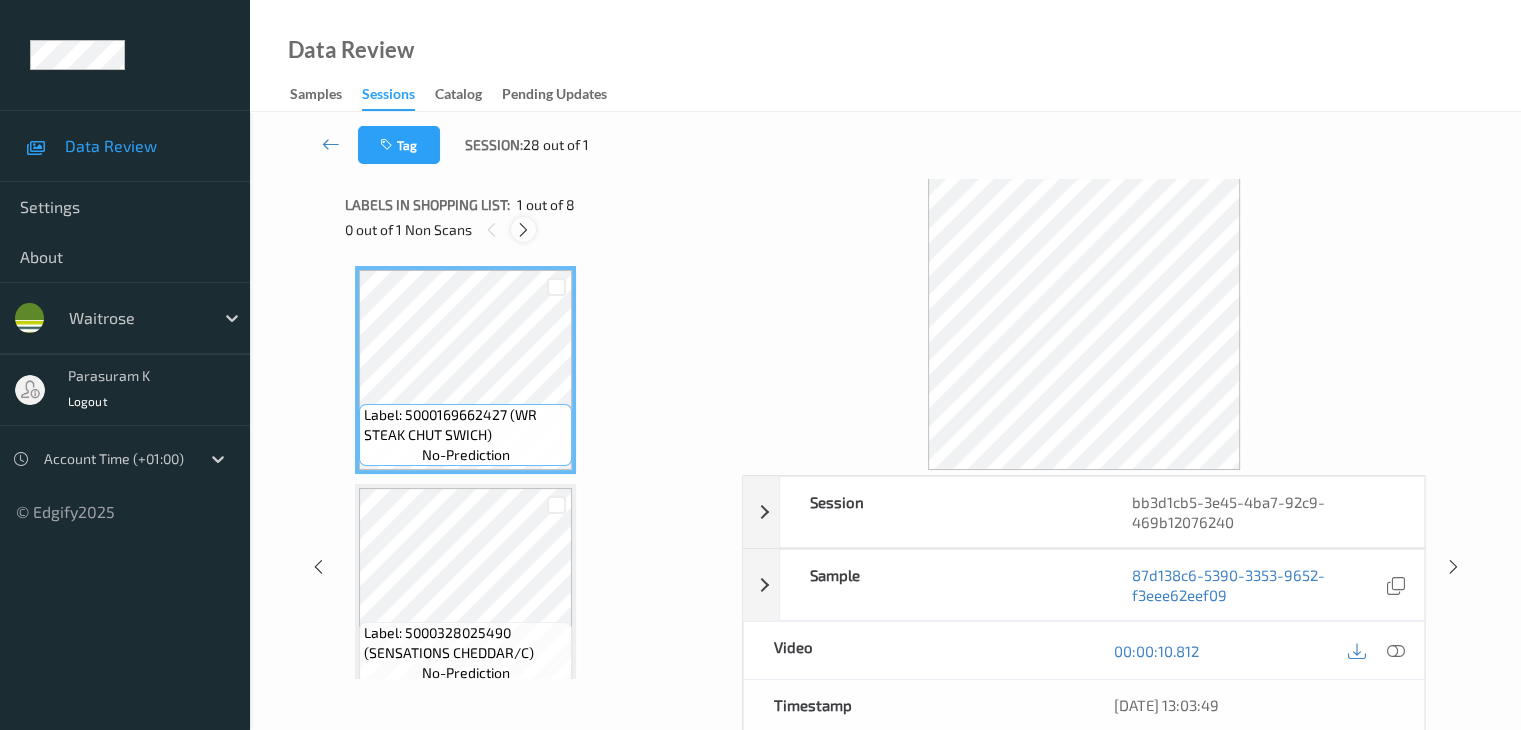 click at bounding box center (523, 230) 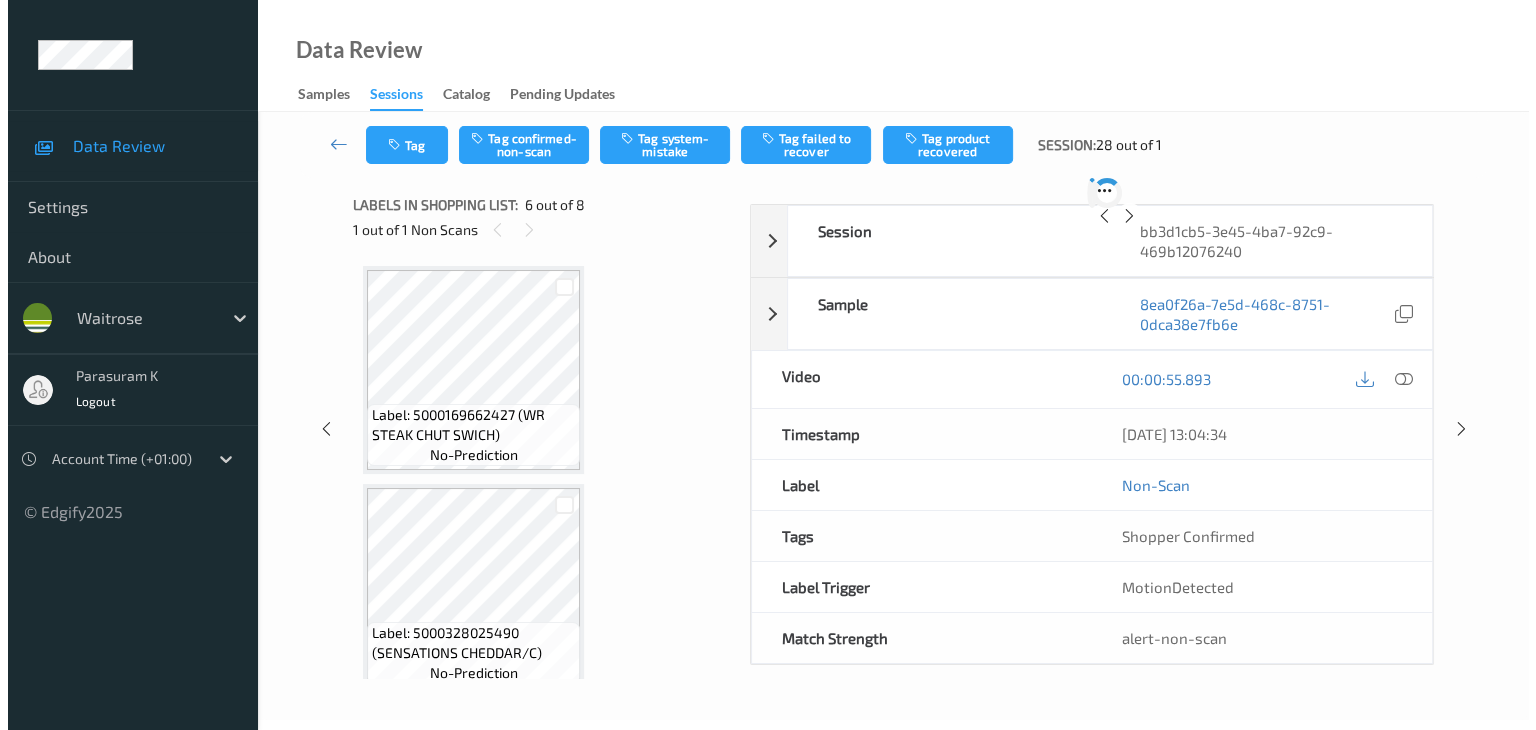 scroll, scrollTop: 882, scrollLeft: 0, axis: vertical 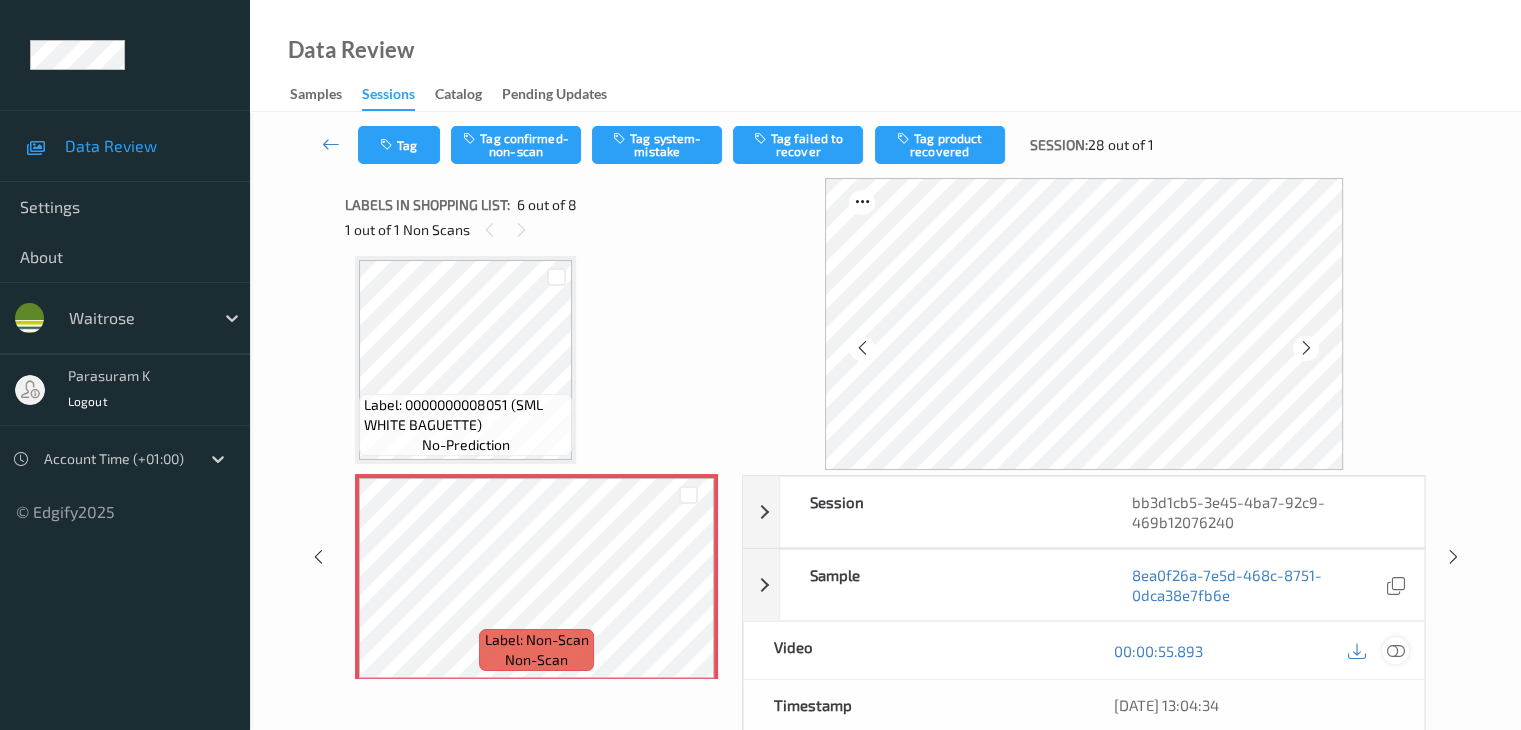 click at bounding box center (1395, 651) 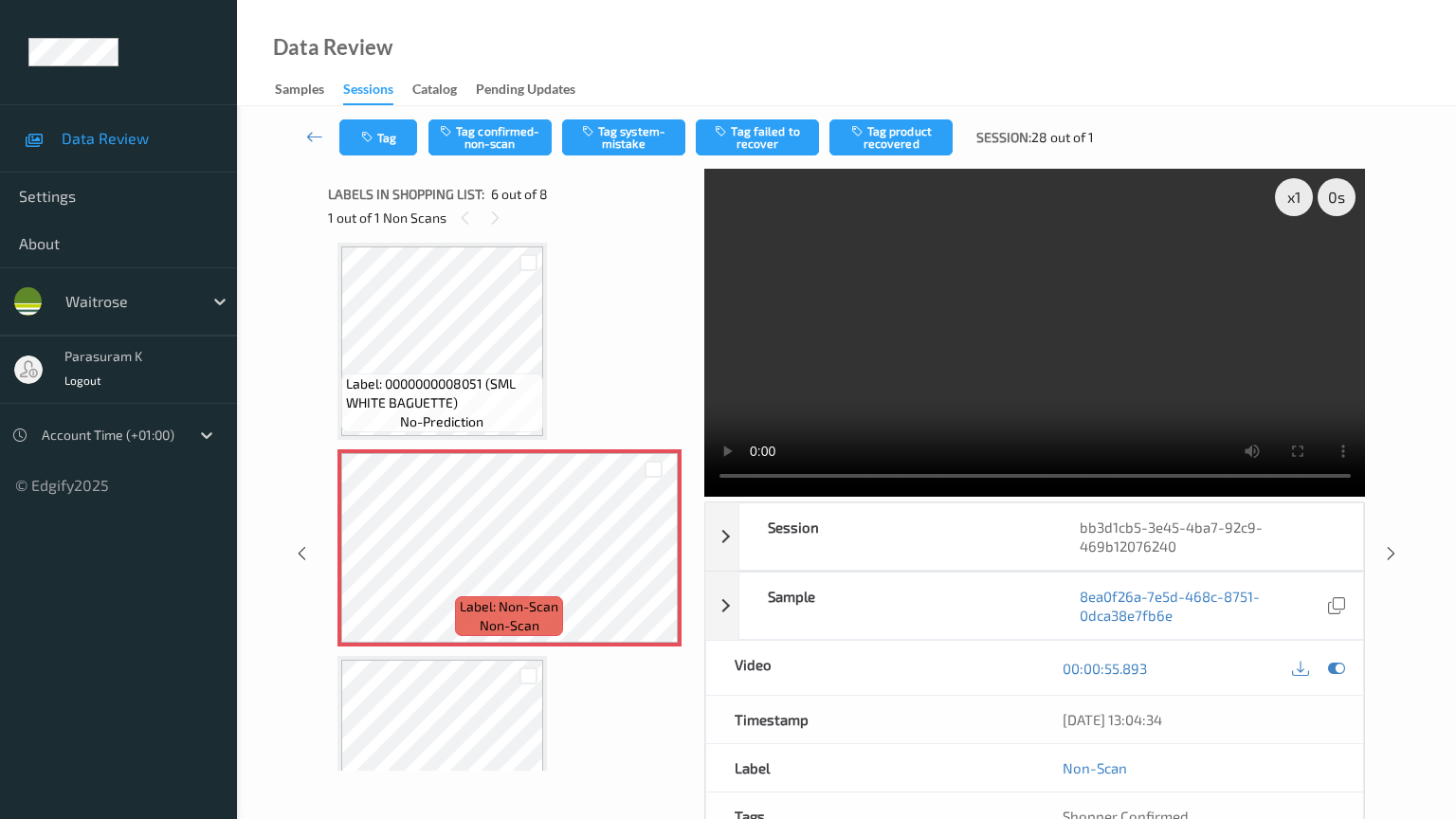 type 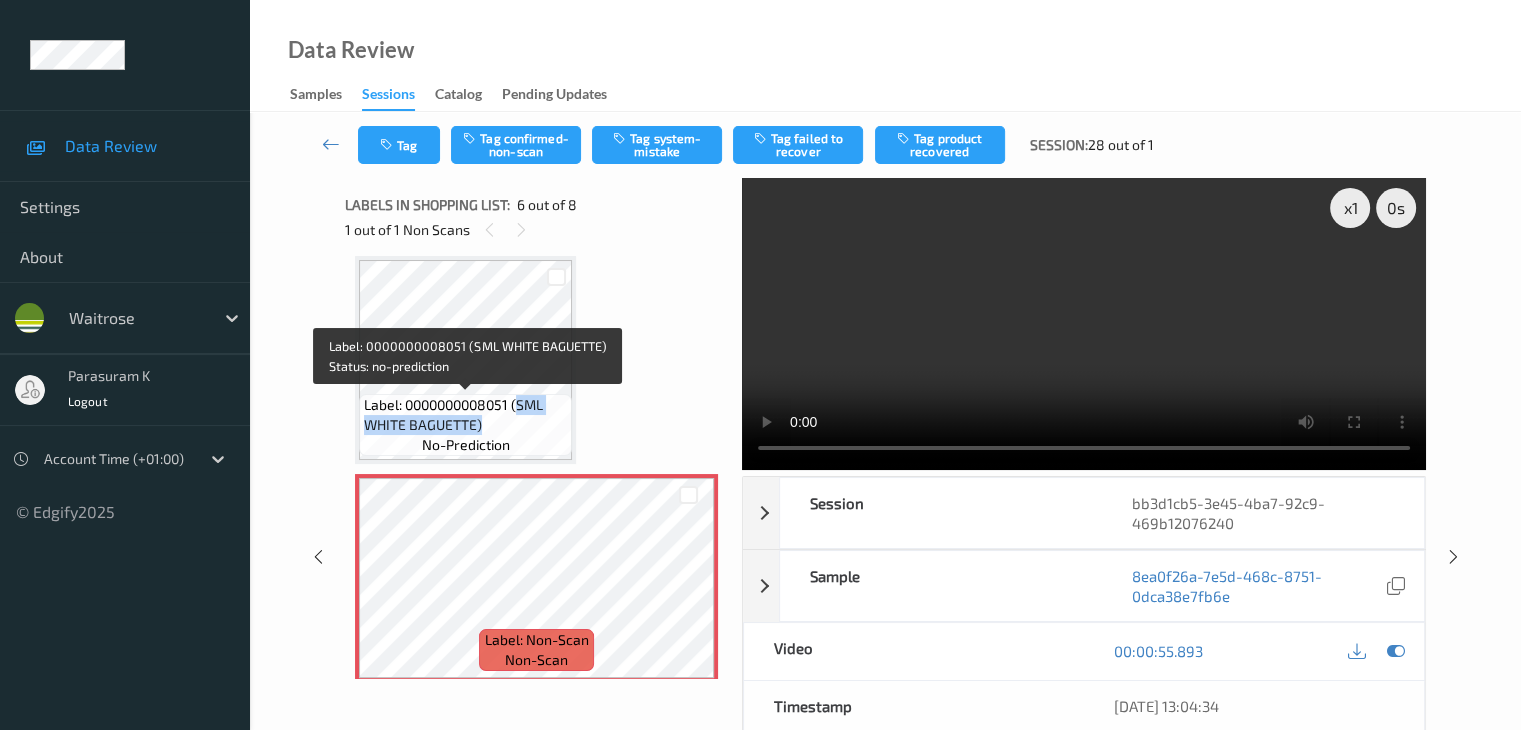 drag, startPoint x: 520, startPoint y: 406, endPoint x: 480, endPoint y: 429, distance: 46.141087 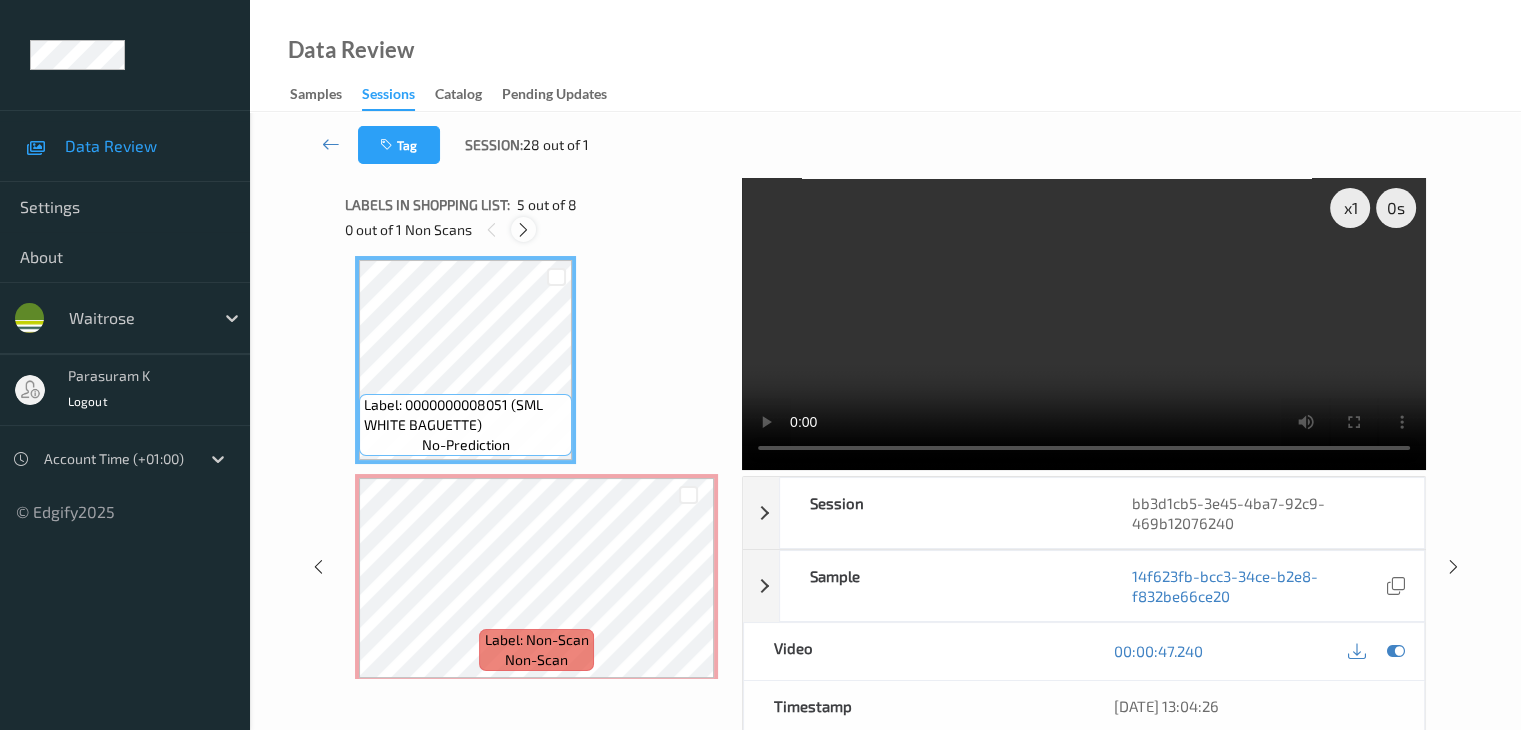 click at bounding box center [523, 230] 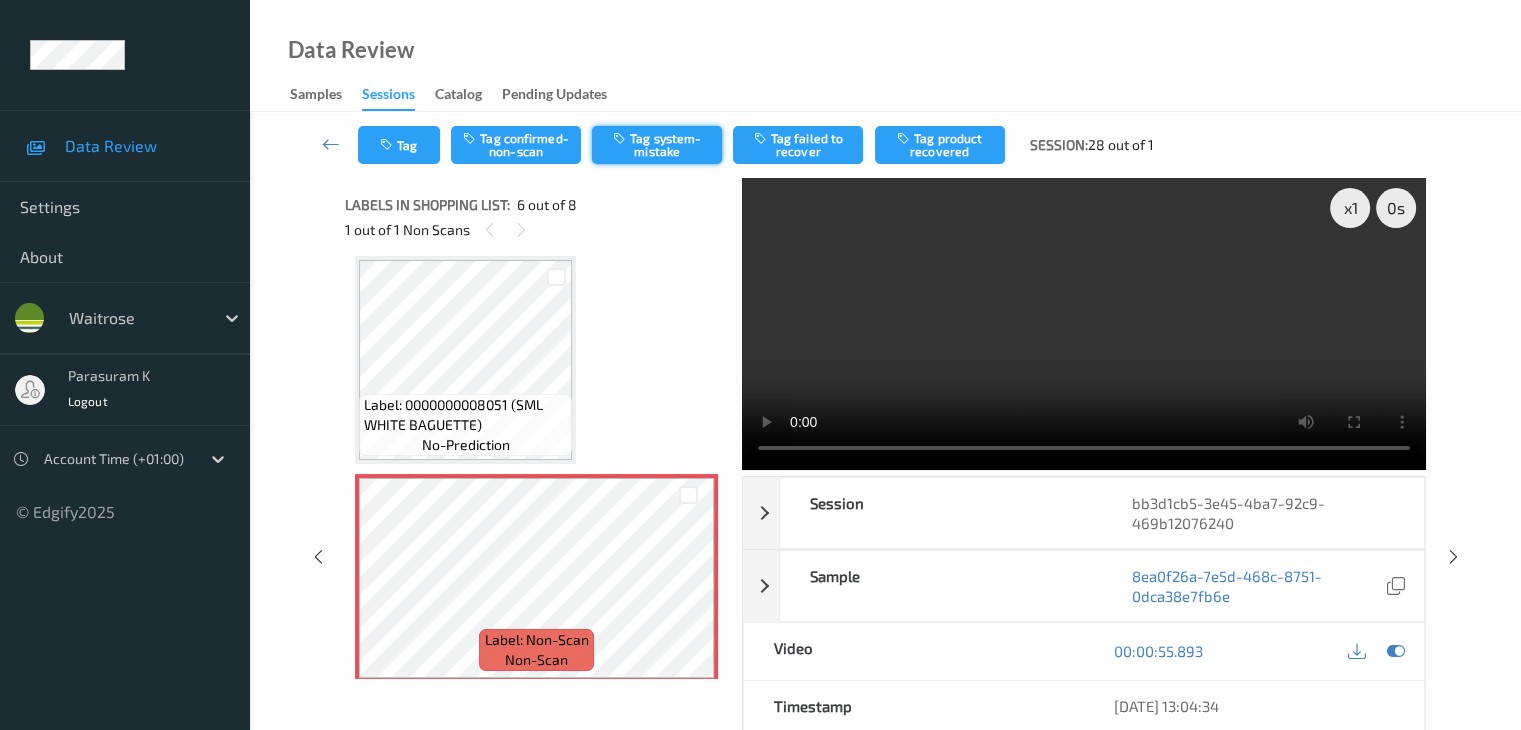 click on "Tag   system-mistake" at bounding box center [657, 145] 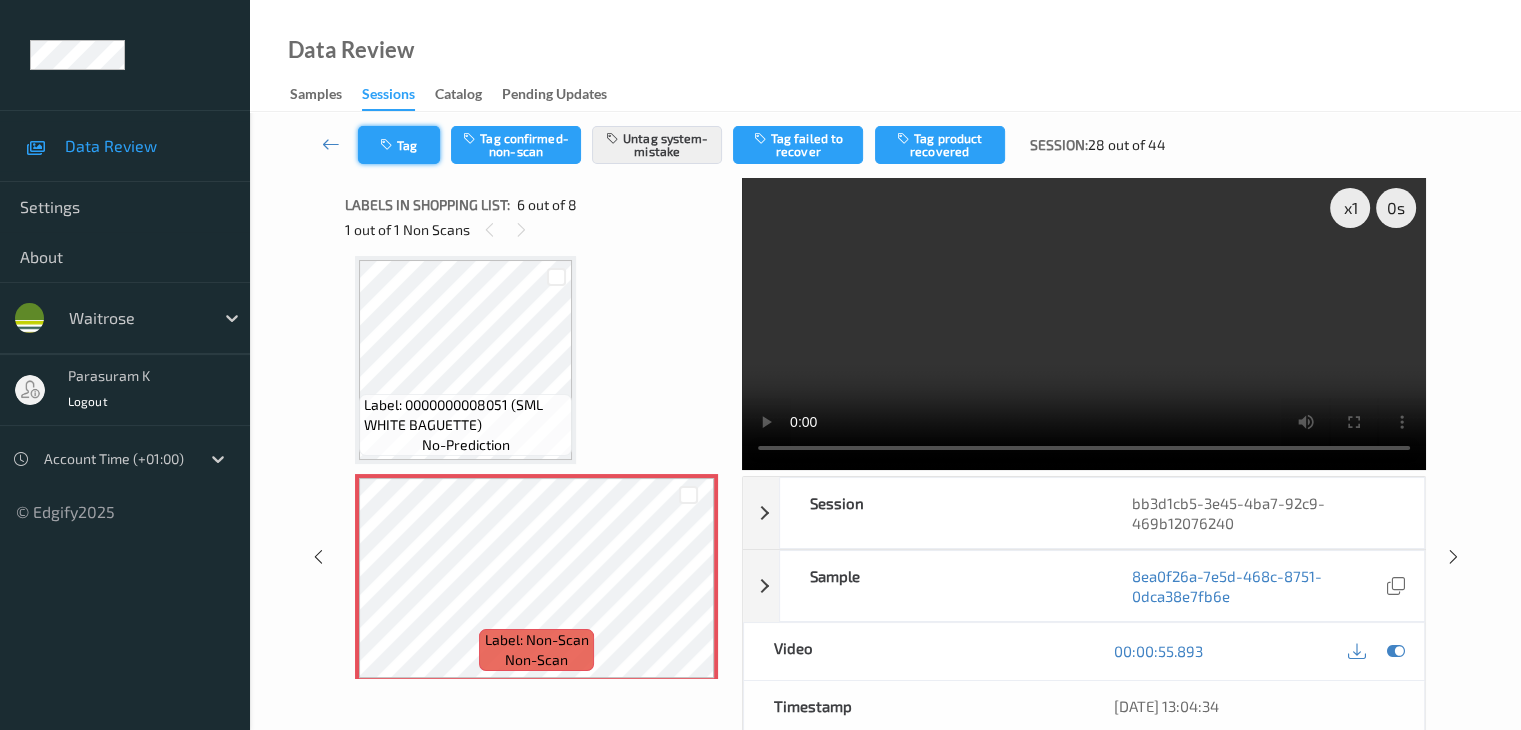 click on "Tag" at bounding box center (399, 145) 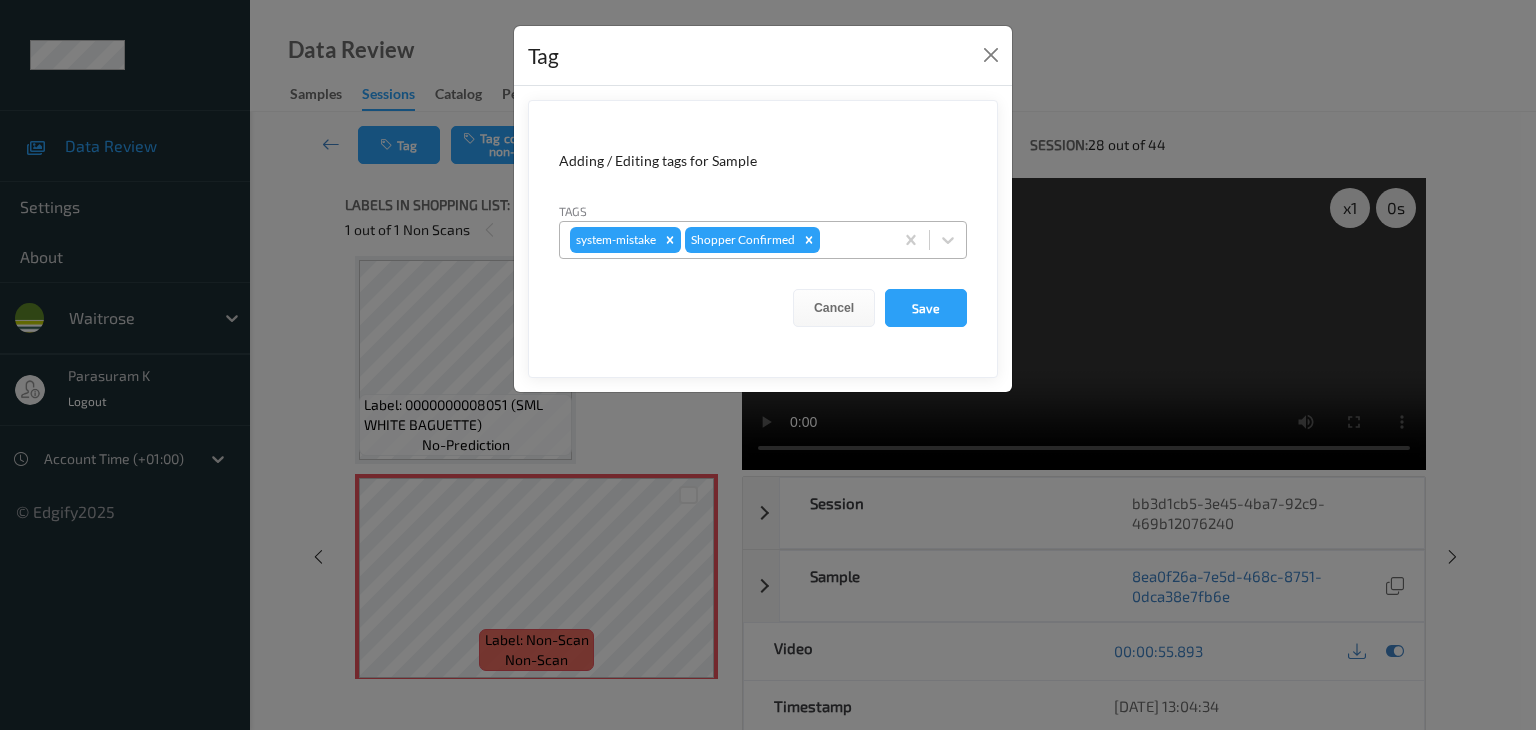 click at bounding box center [853, 240] 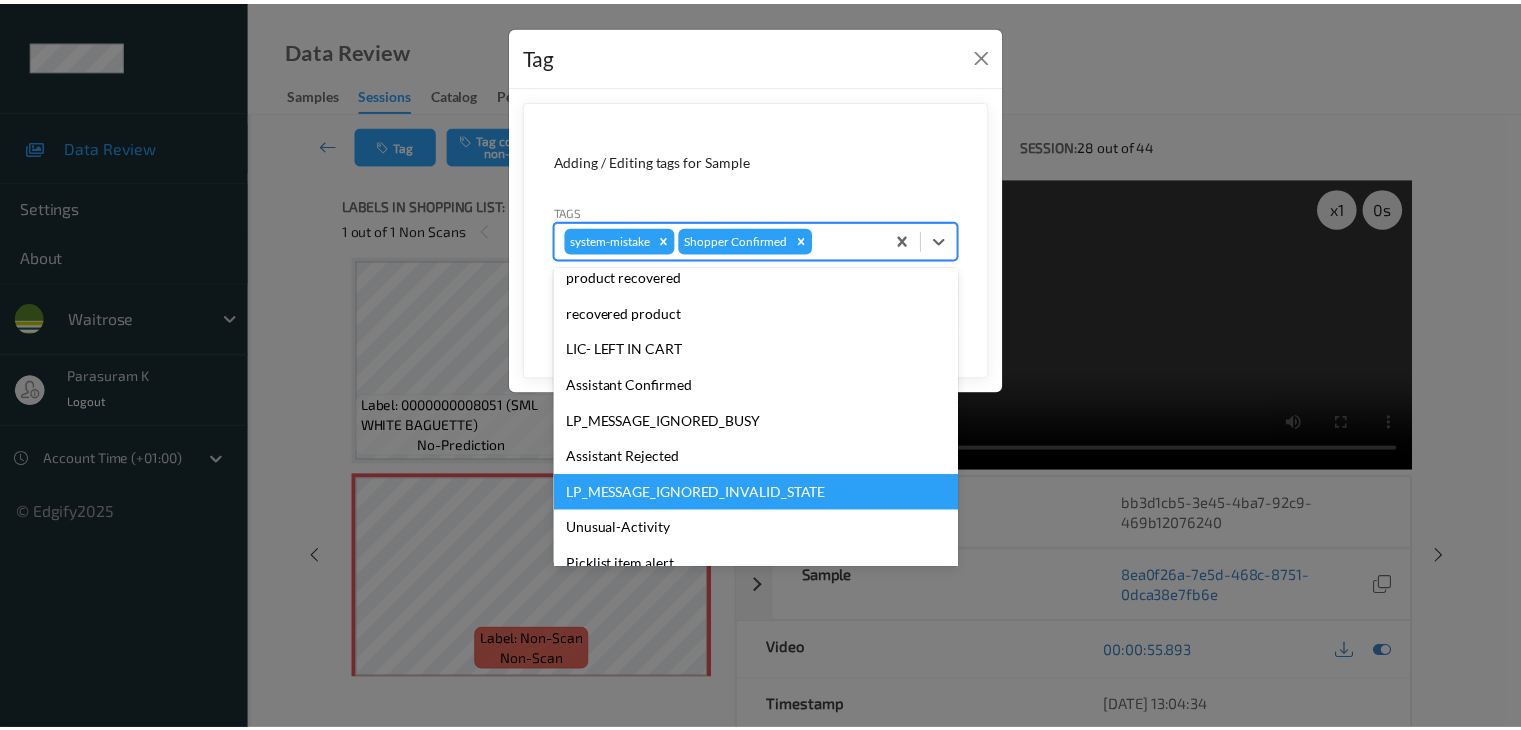 scroll, scrollTop: 320, scrollLeft: 0, axis: vertical 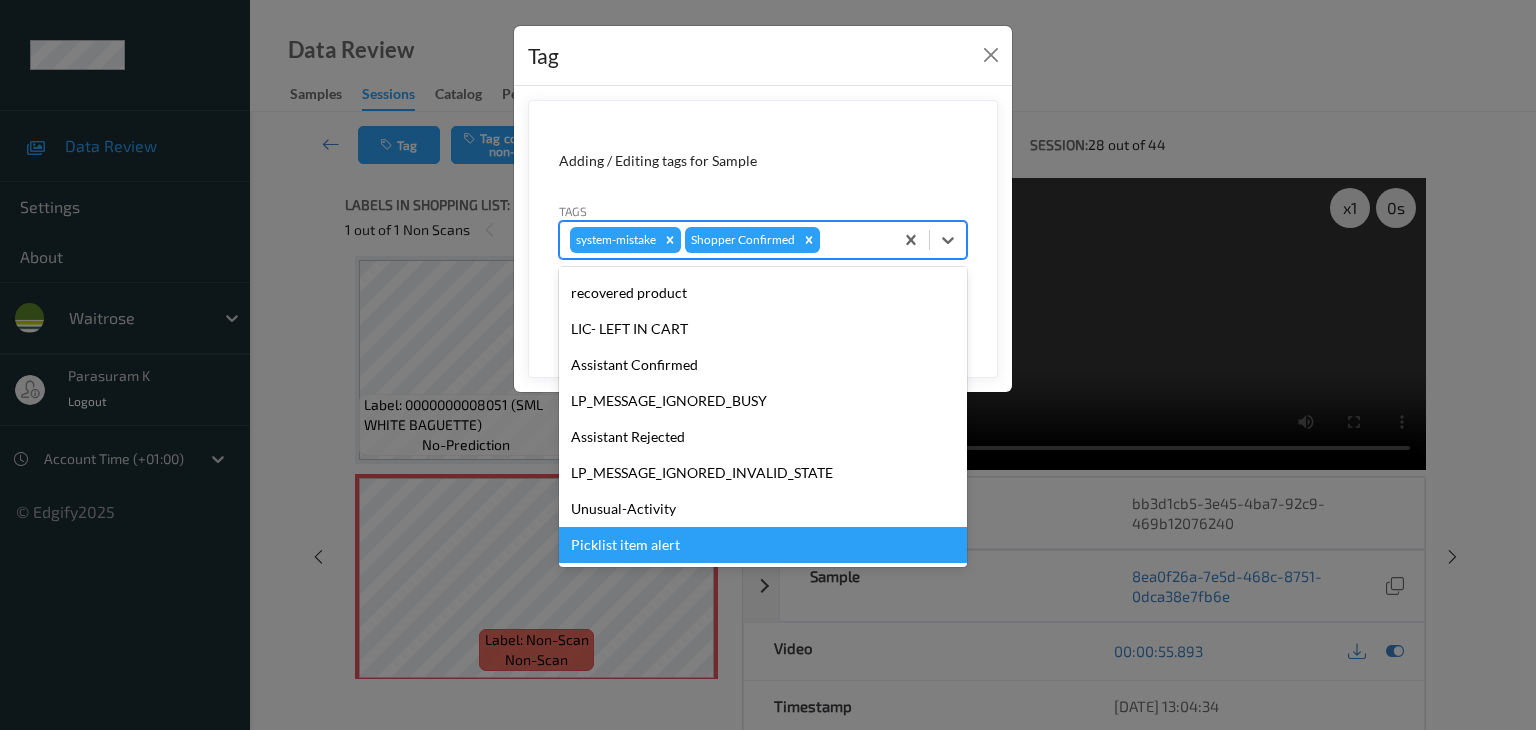 click on "Picklist item alert" at bounding box center (763, 545) 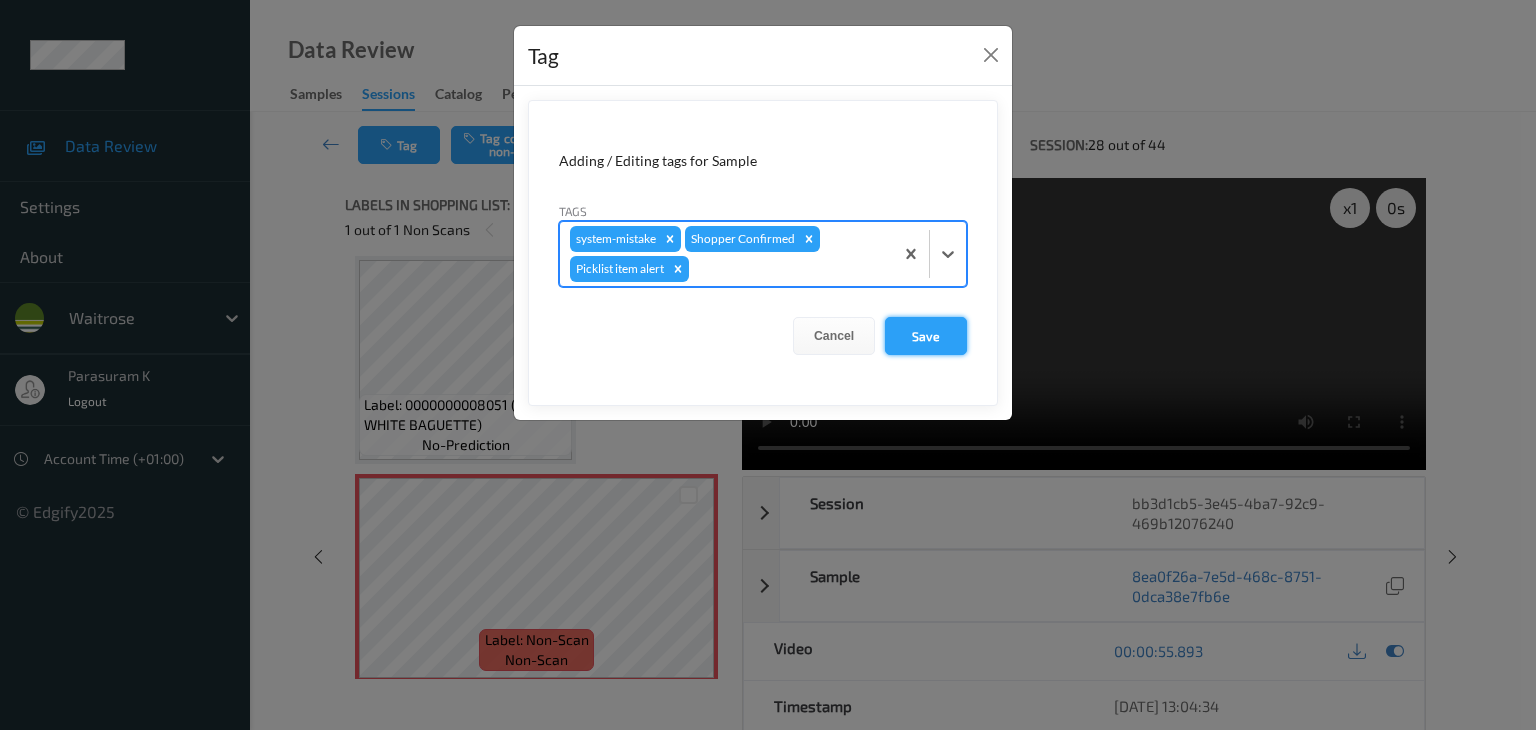 click on "Save" at bounding box center [926, 336] 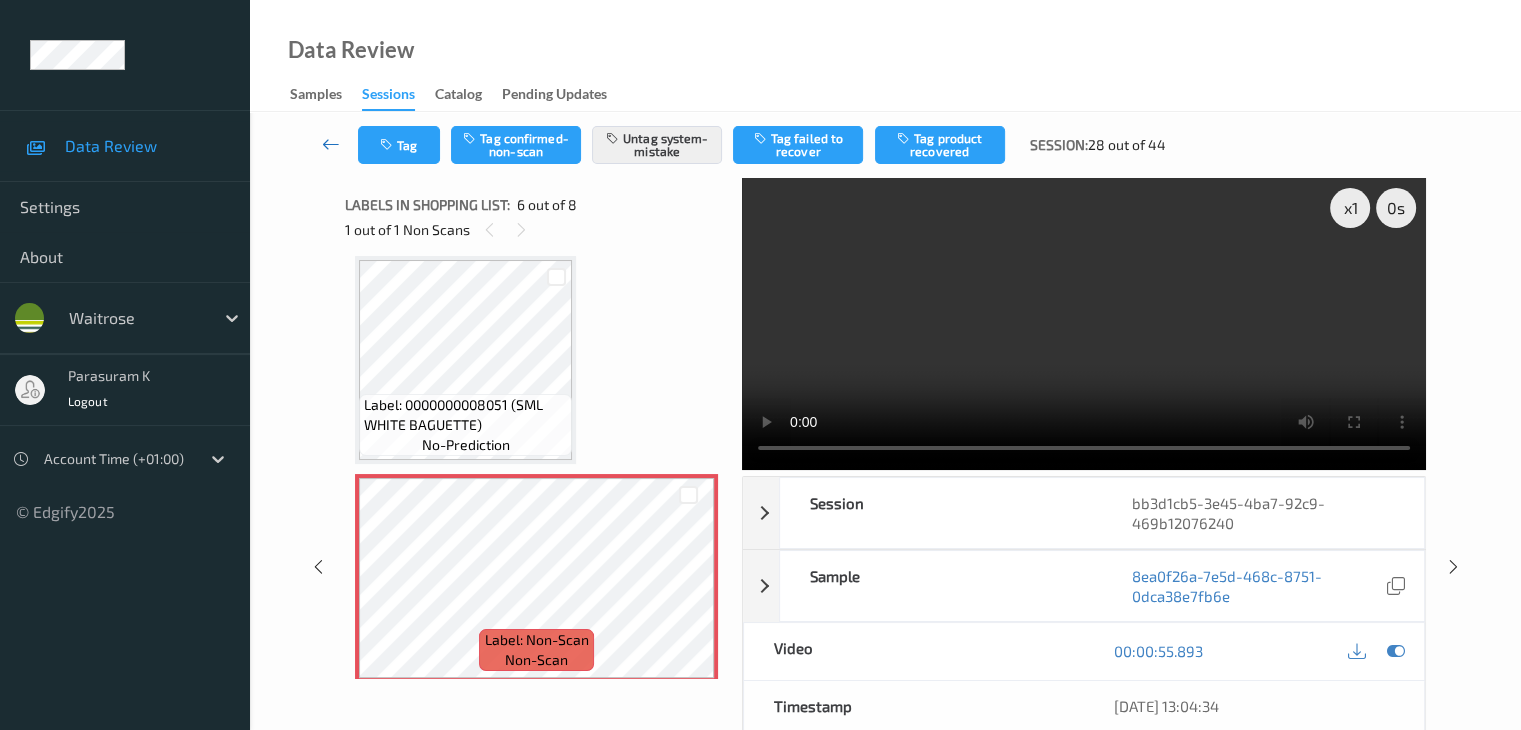 click at bounding box center (331, 144) 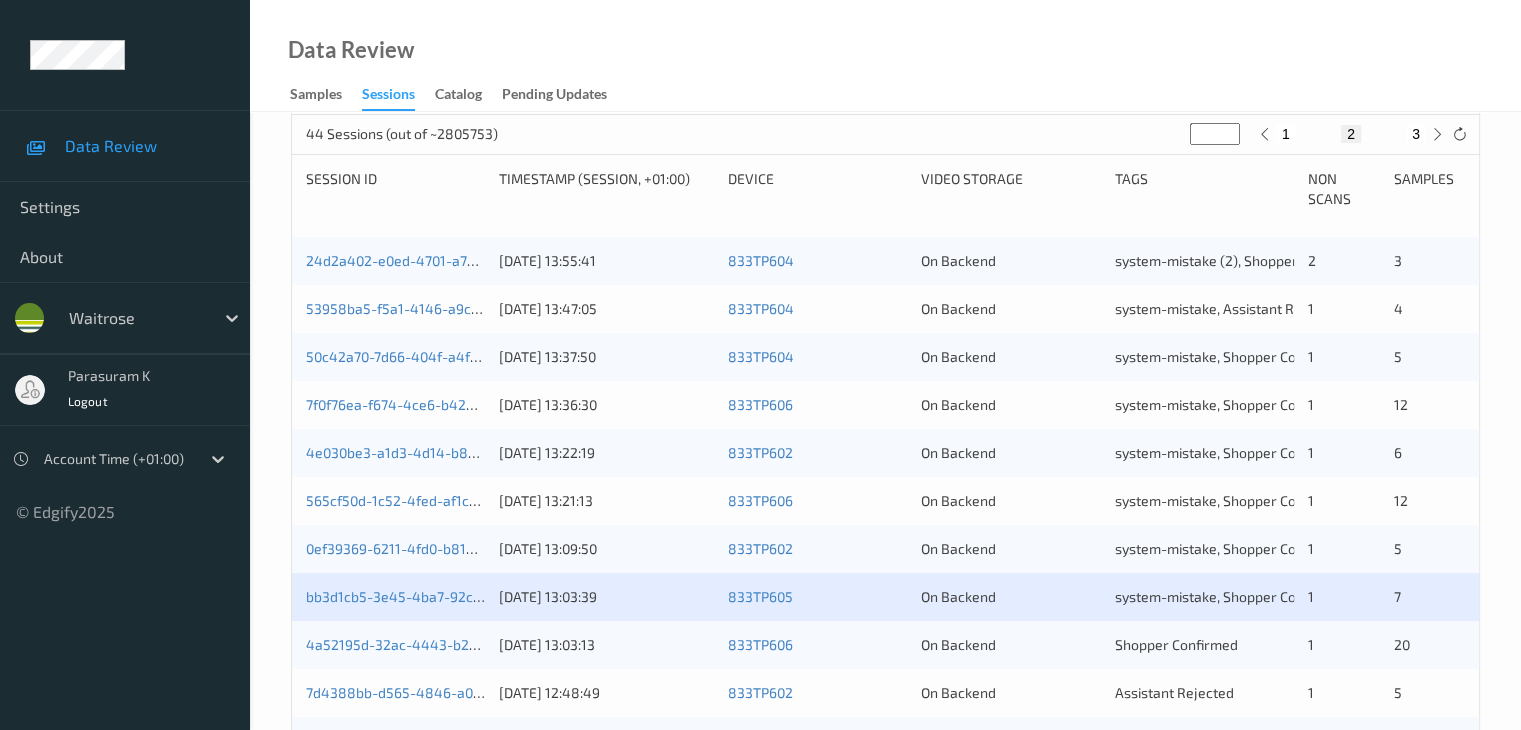 scroll, scrollTop: 500, scrollLeft: 0, axis: vertical 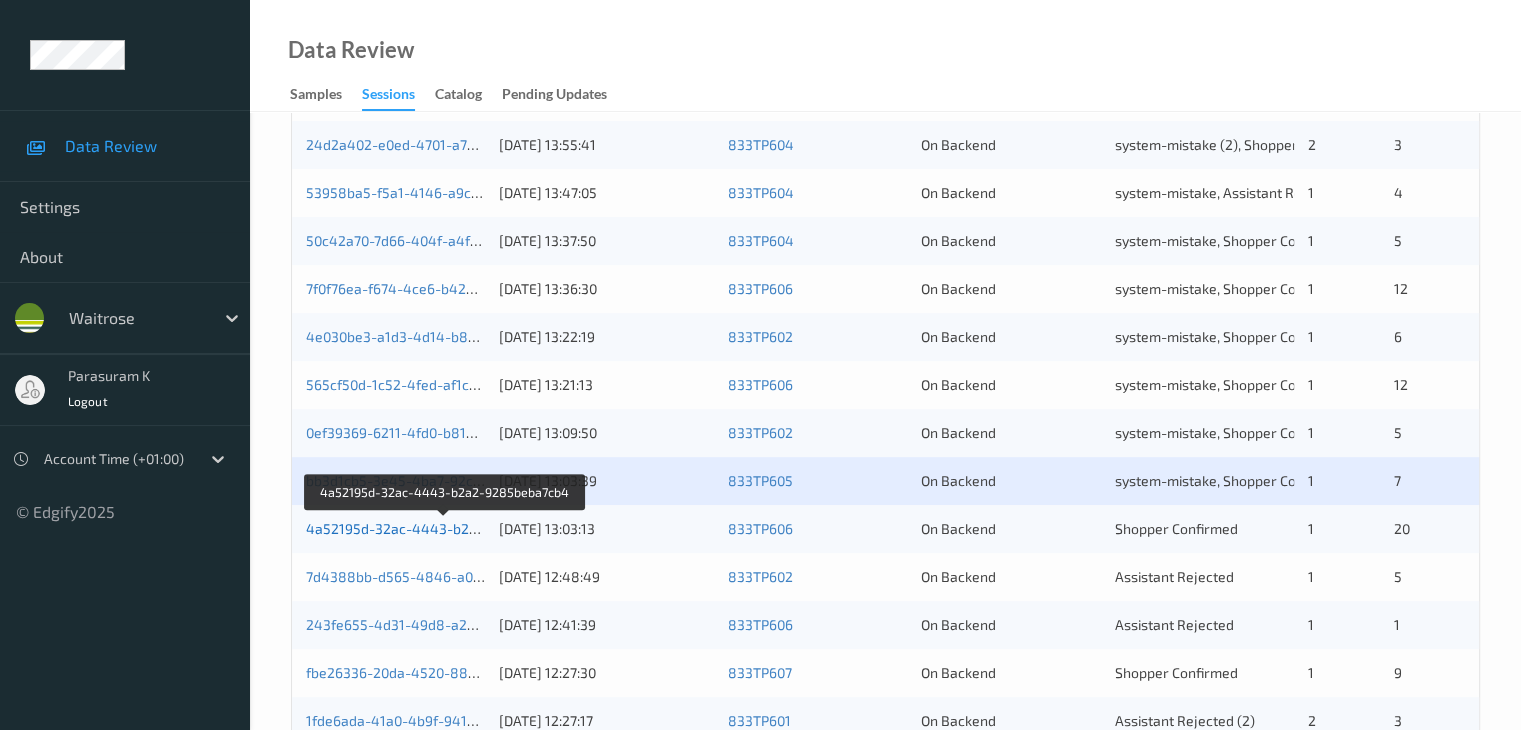 click on "4a52195d-32ac-4443-b2a2-9285beba7cb4" at bounding box center [446, 528] 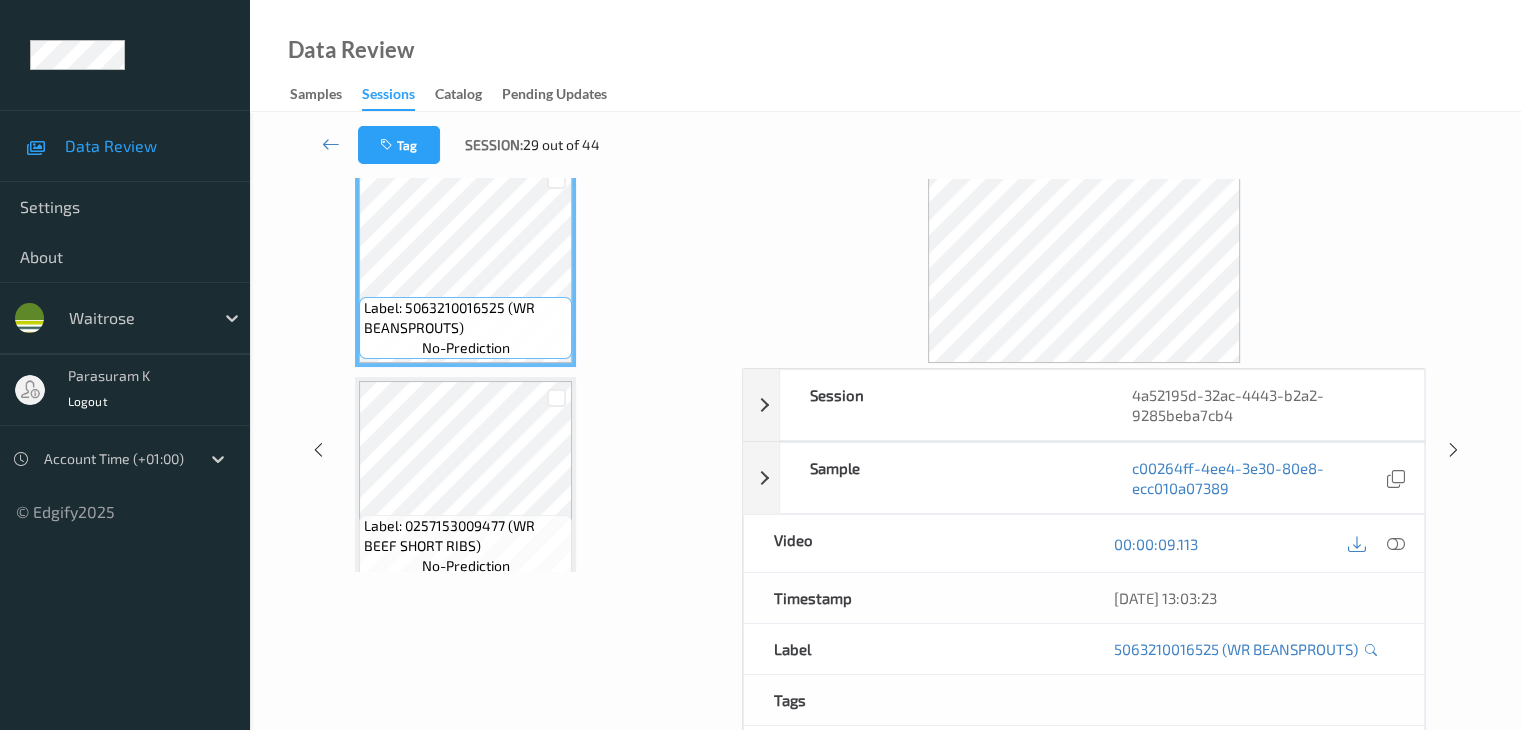 scroll, scrollTop: 0, scrollLeft: 0, axis: both 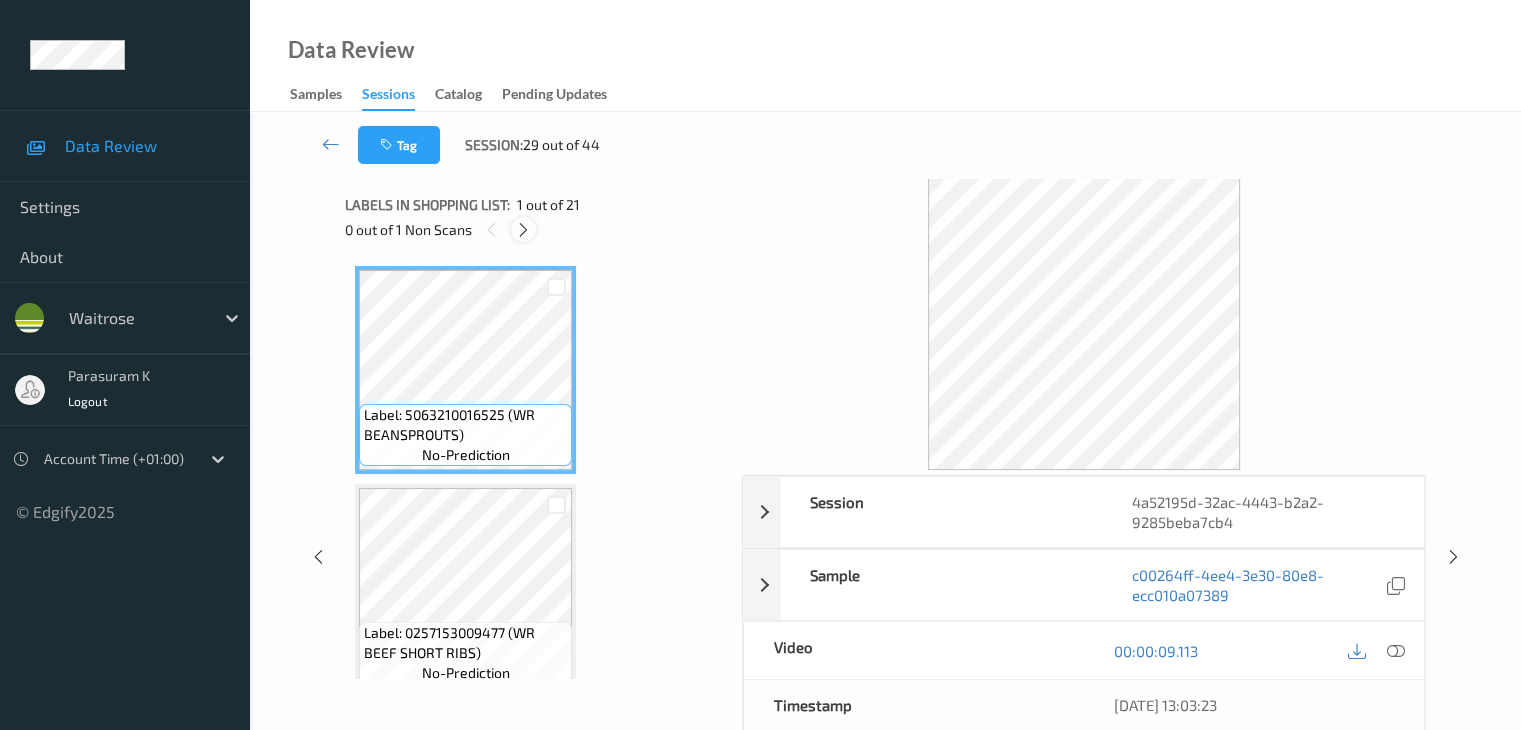 click at bounding box center (523, 230) 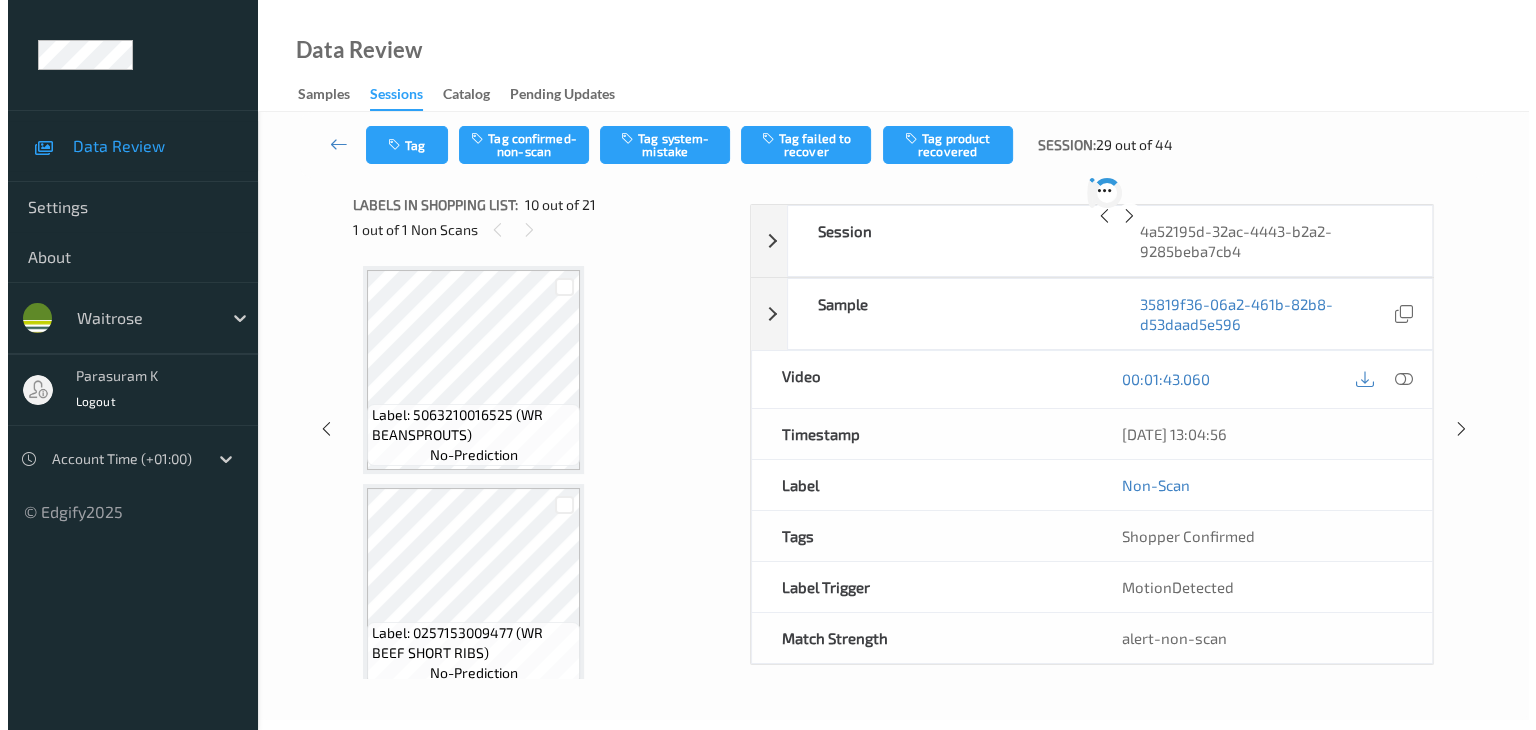 scroll, scrollTop: 1754, scrollLeft: 0, axis: vertical 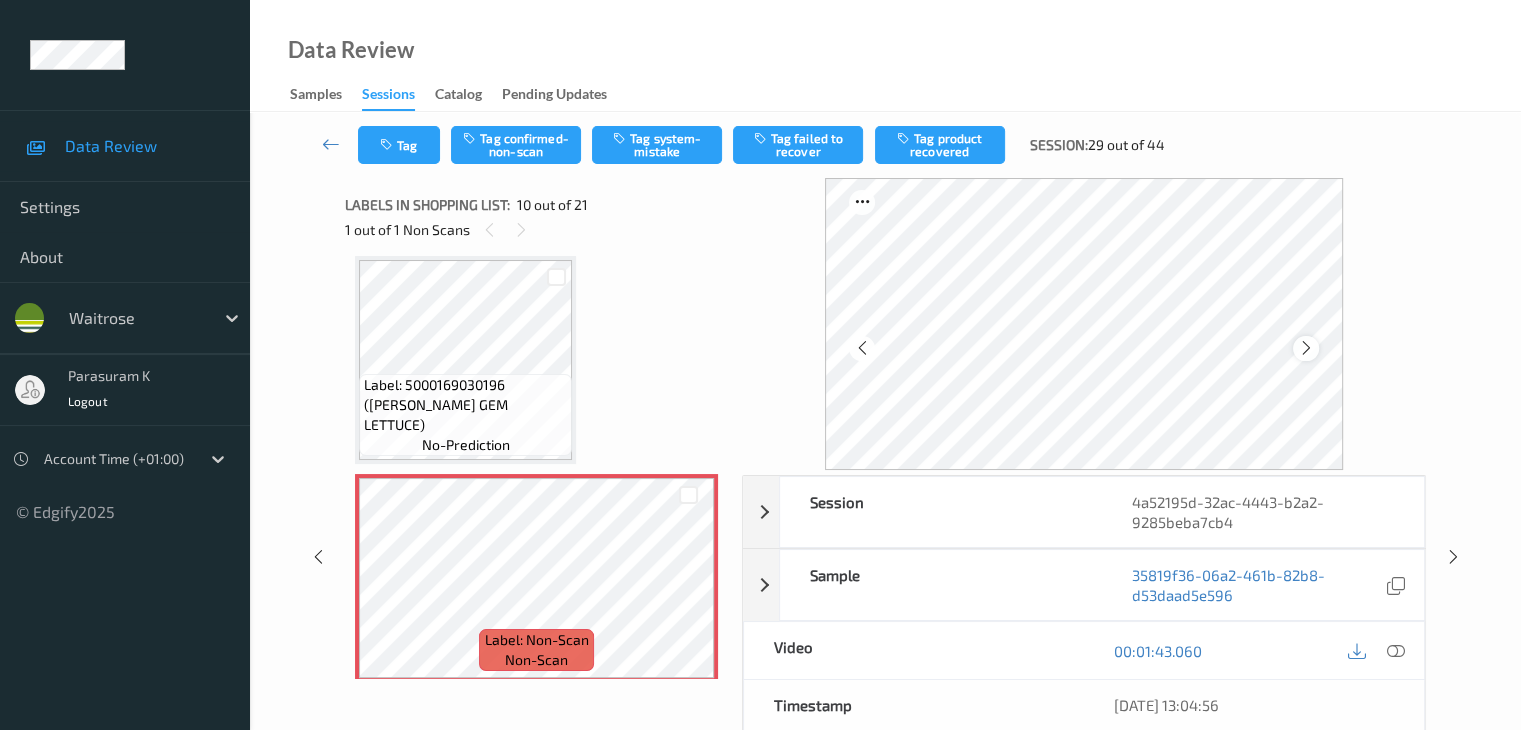 click at bounding box center (1306, 348) 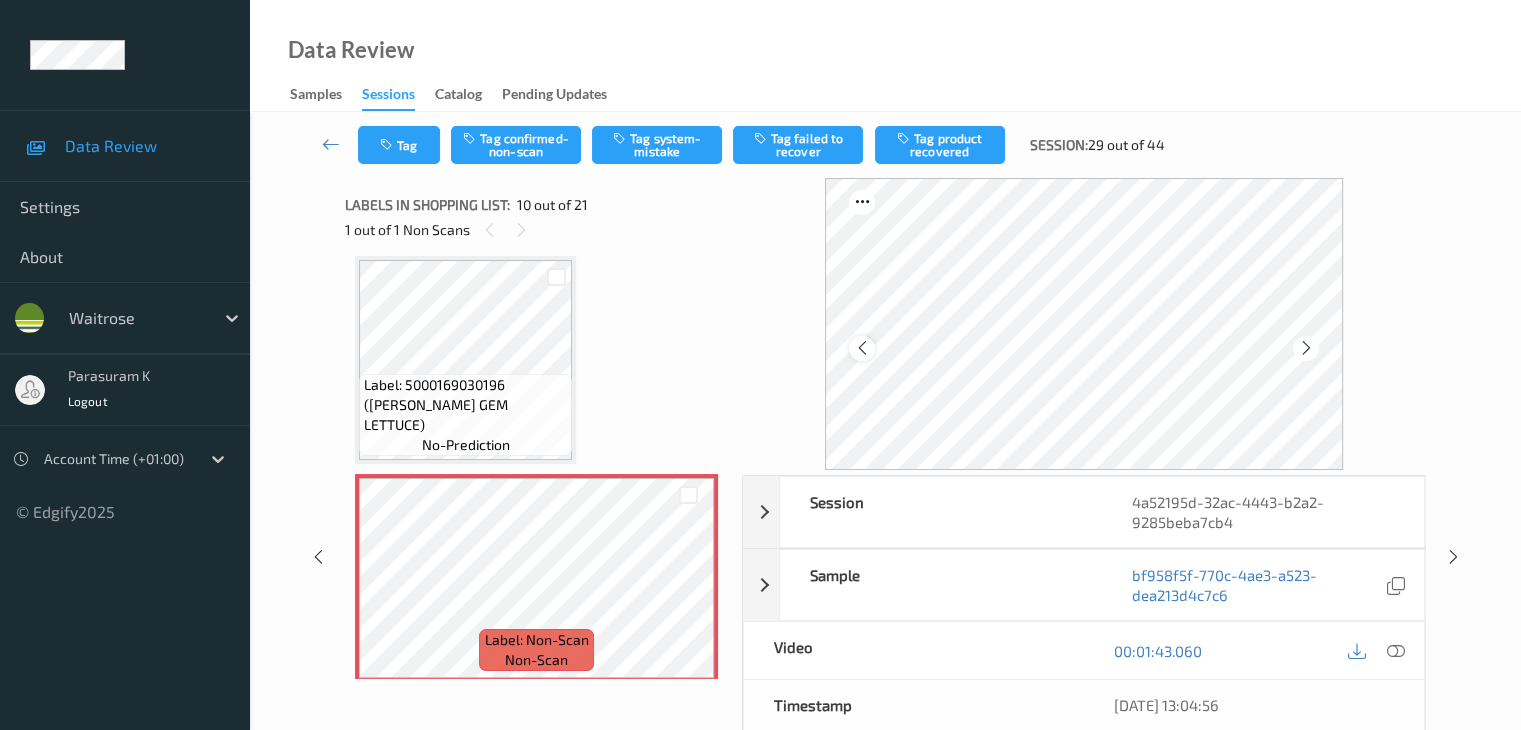 click at bounding box center [861, 348] 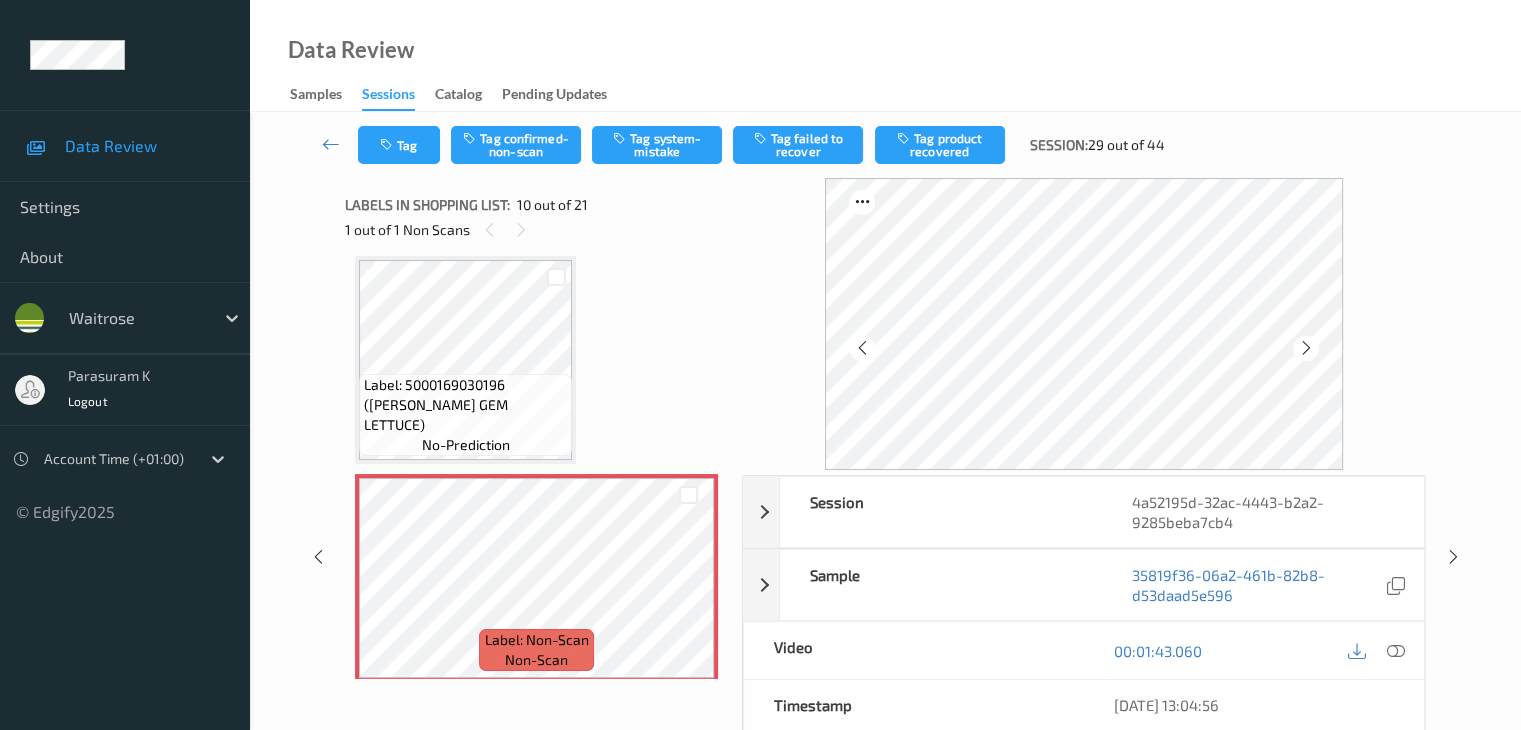 click at bounding box center [861, 348] 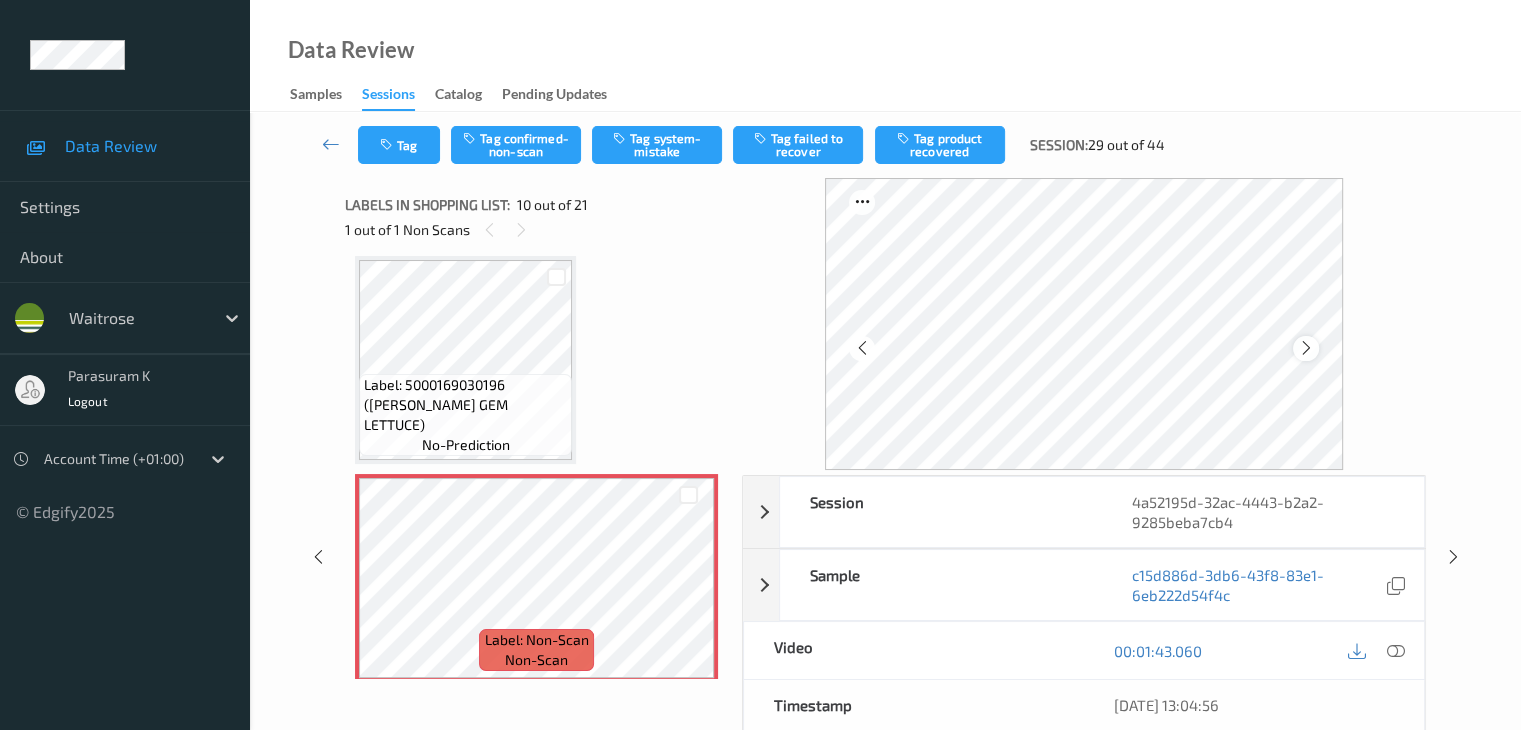click at bounding box center (1306, 348) 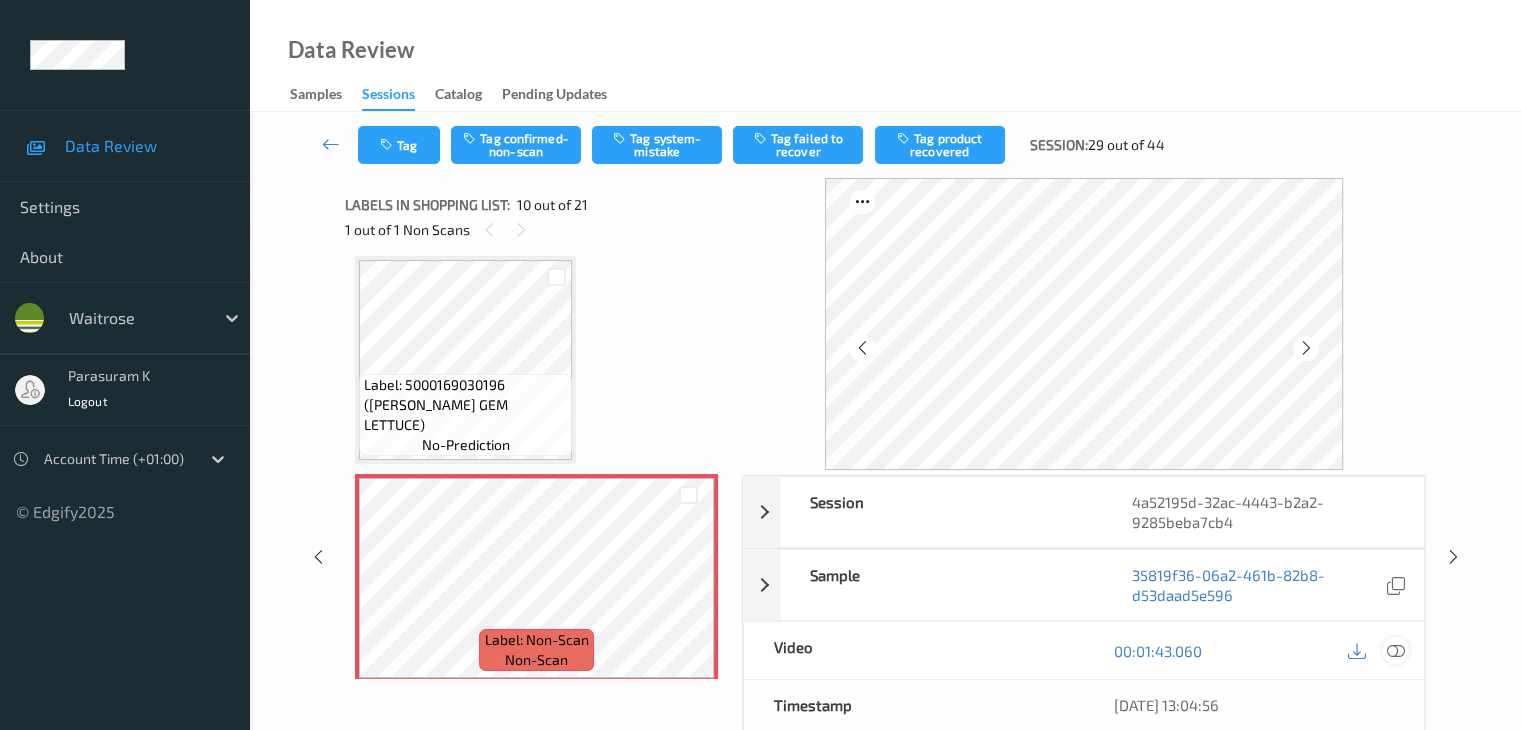 click at bounding box center (1395, 651) 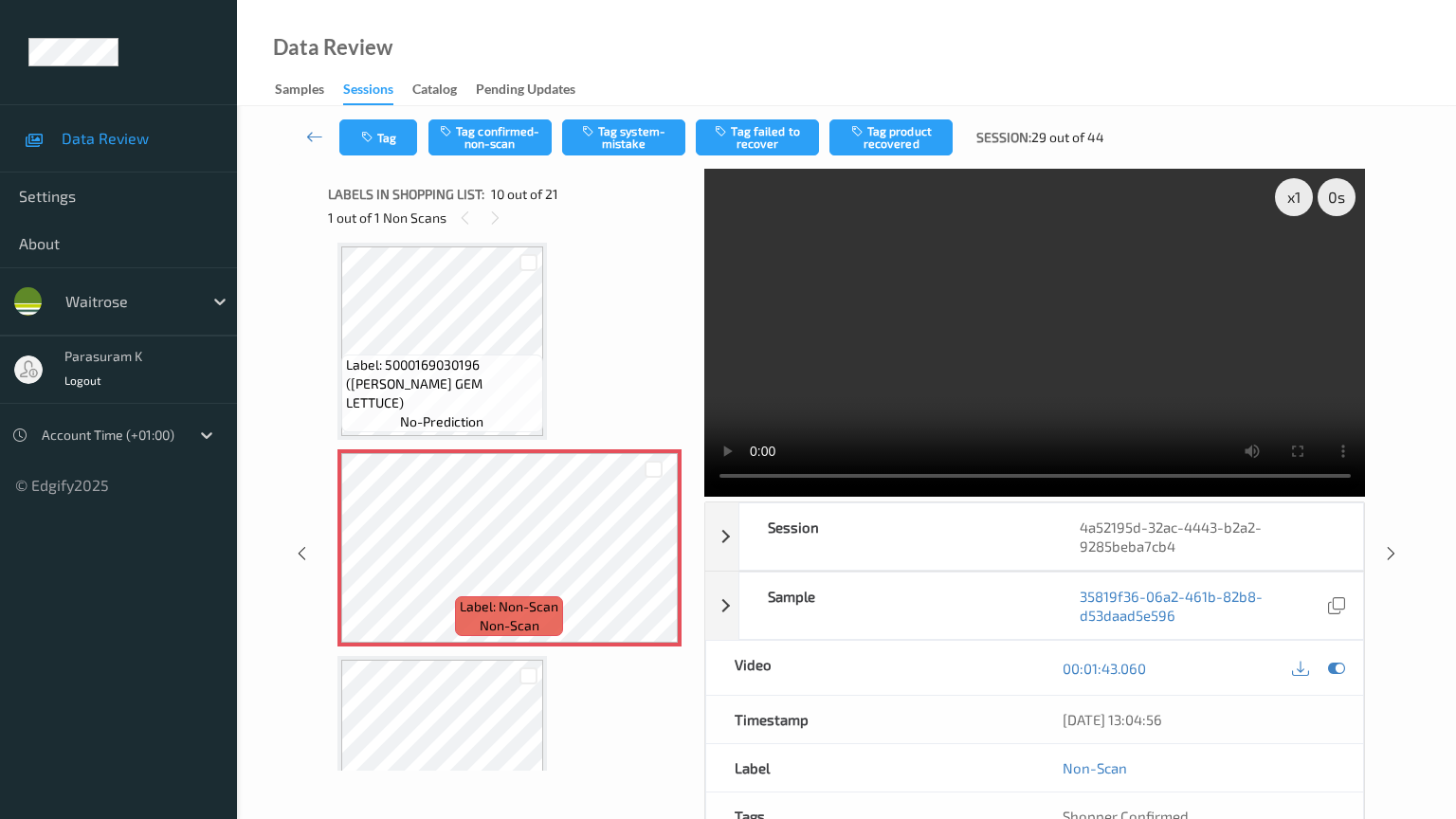 type 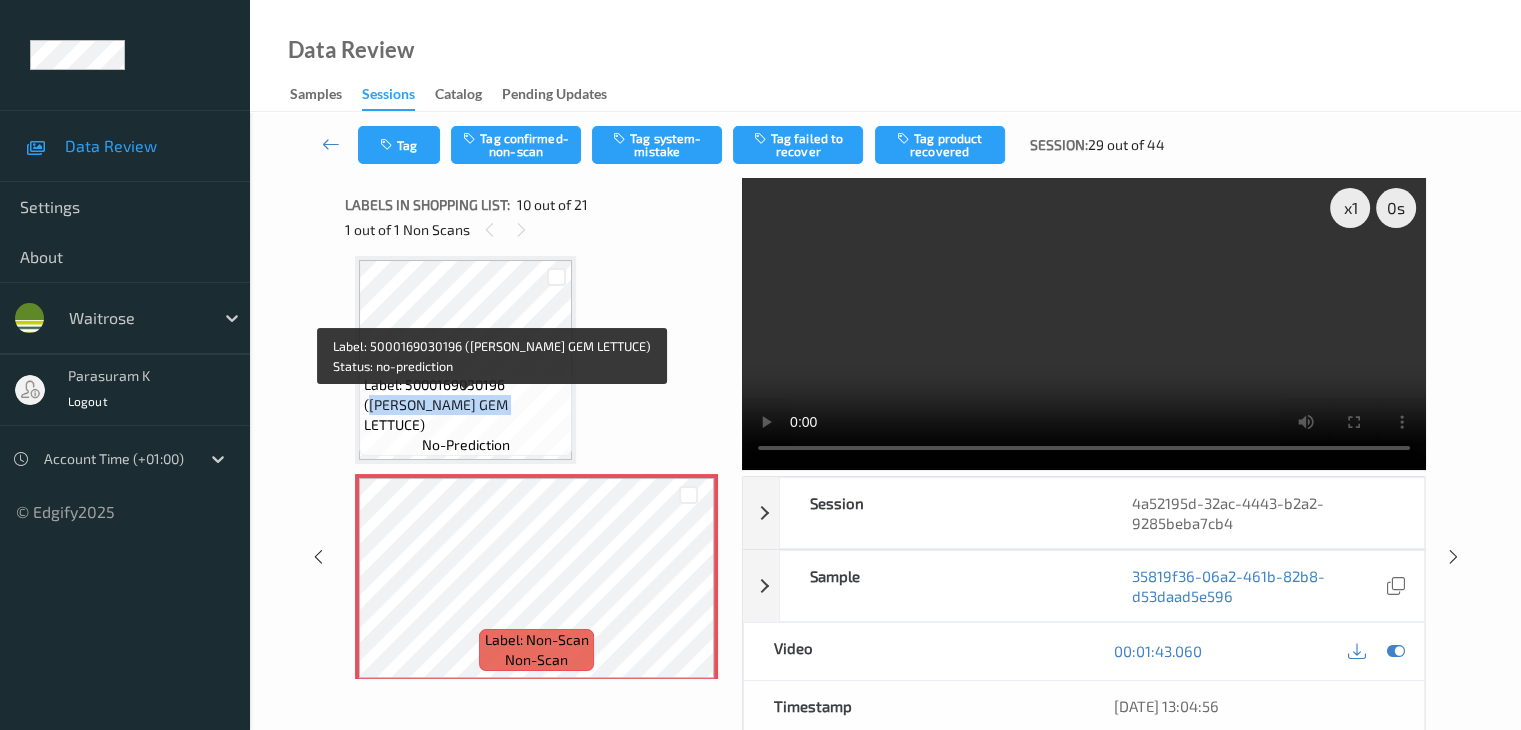 drag, startPoint x: 517, startPoint y: 406, endPoint x: 450, endPoint y: 419, distance: 68.24954 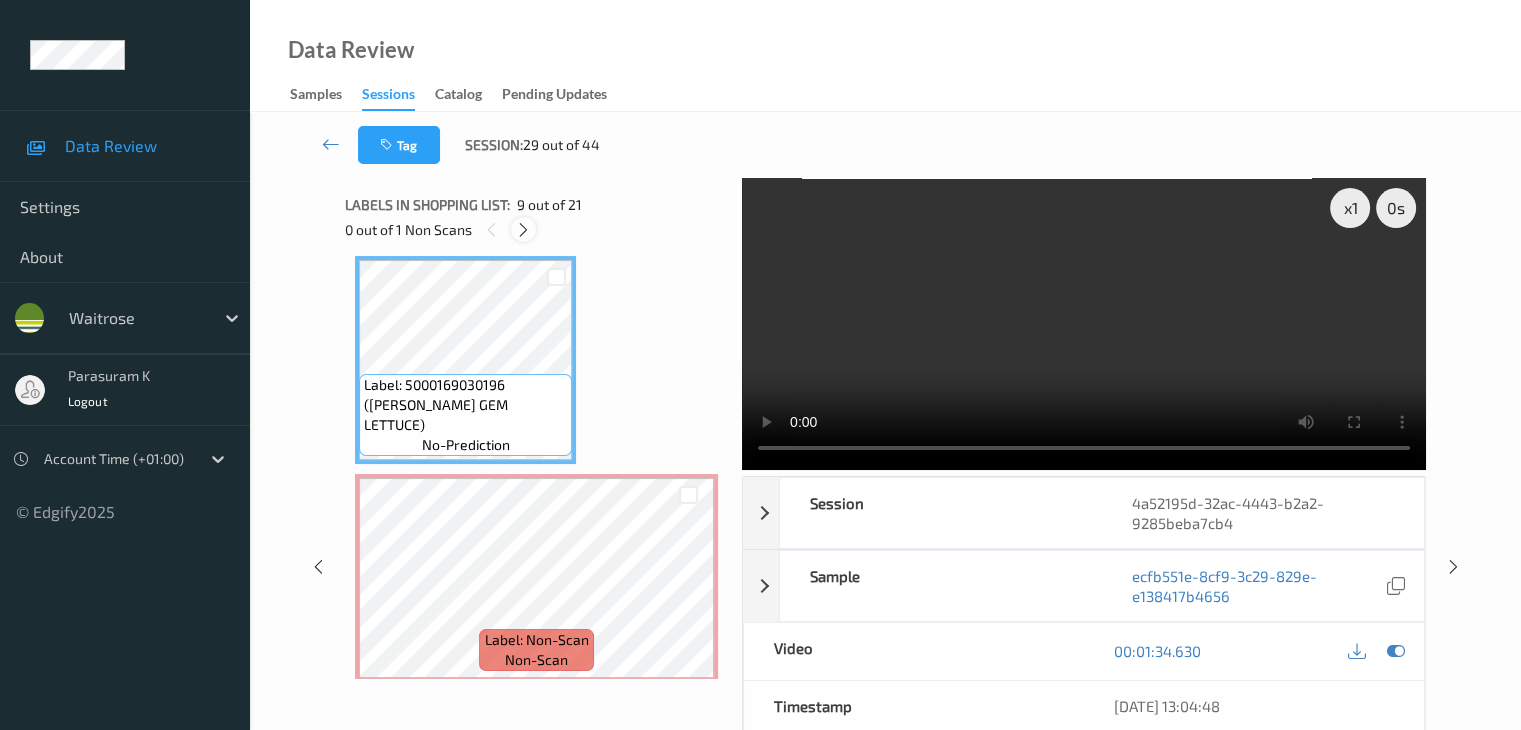 click at bounding box center [523, 230] 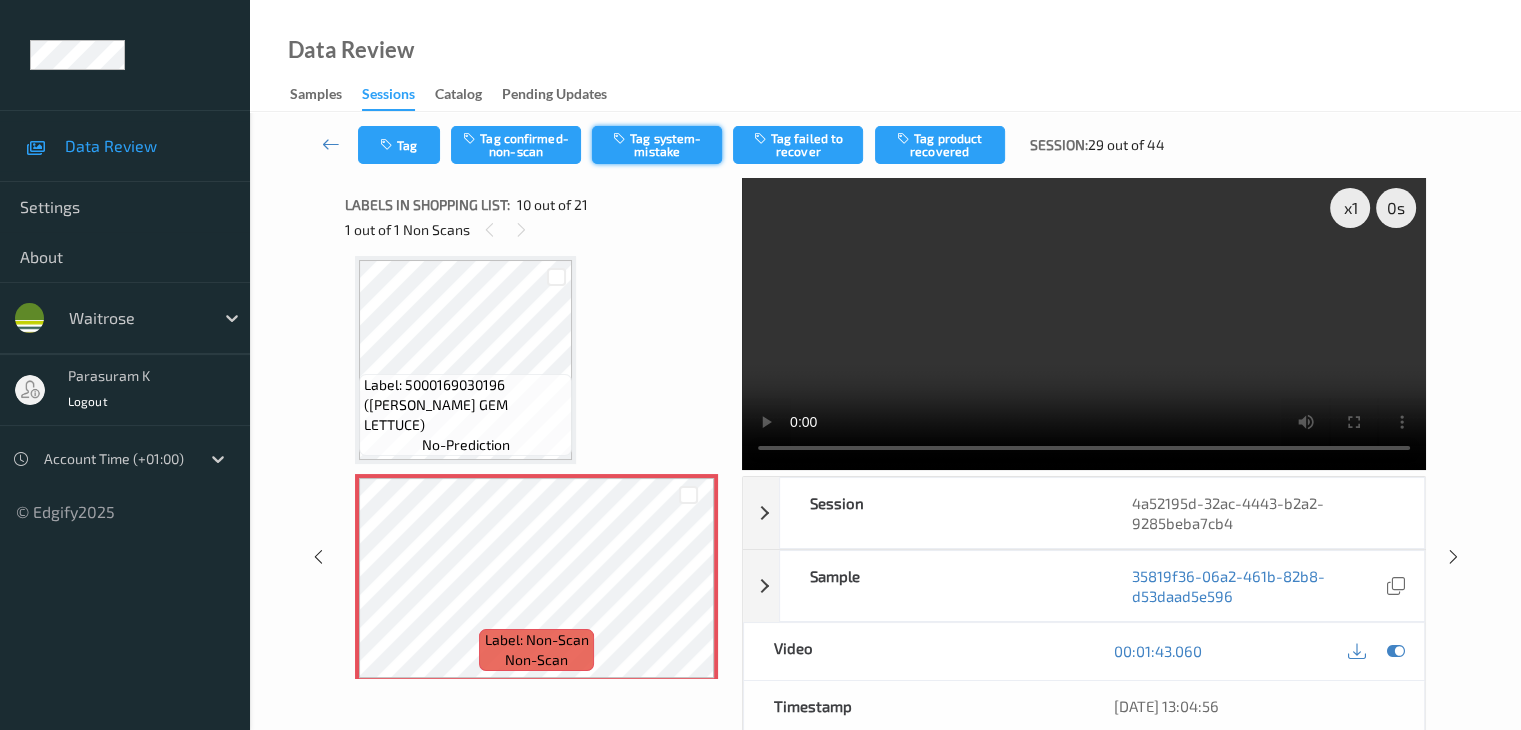 click on "Tag   system-mistake" at bounding box center [657, 145] 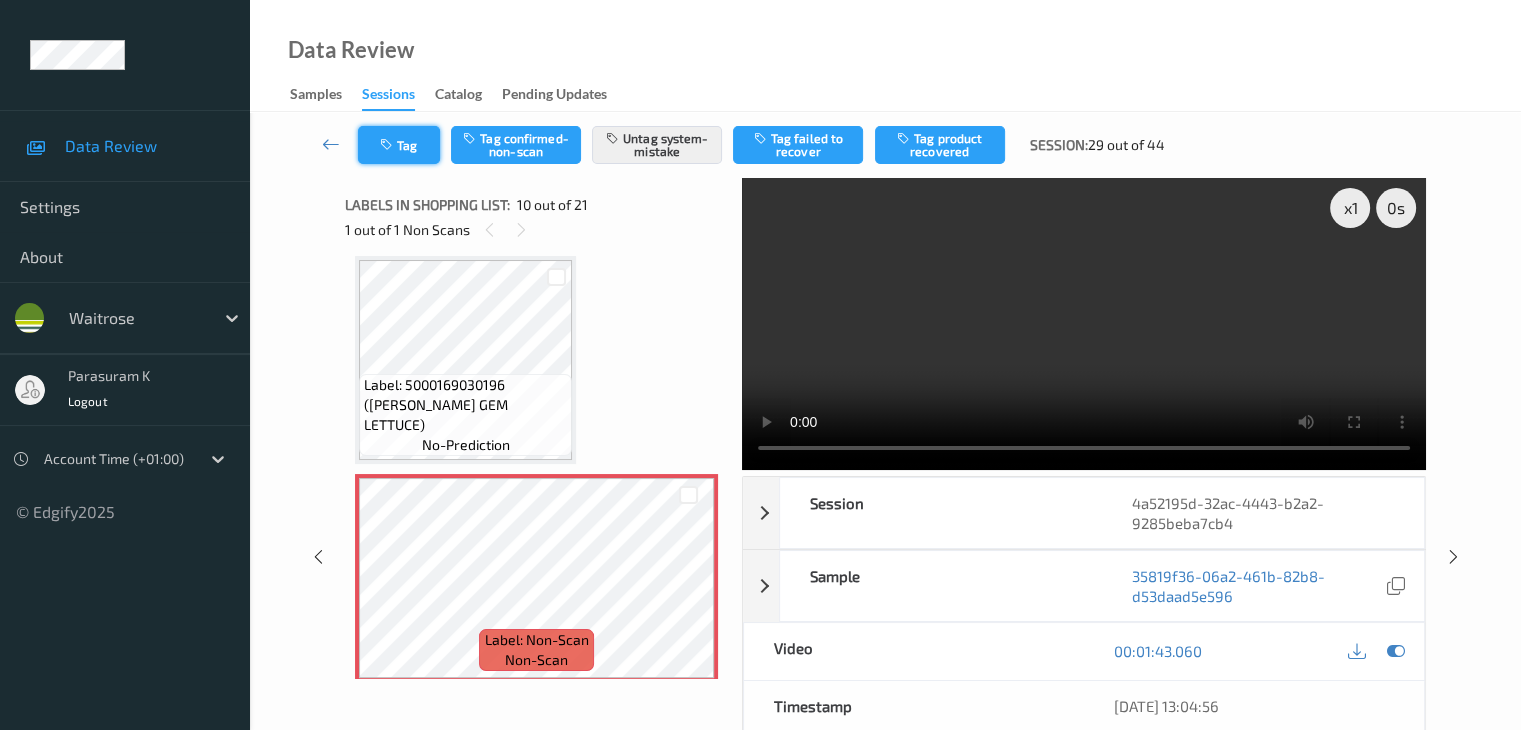 click on "Tag" at bounding box center [399, 145] 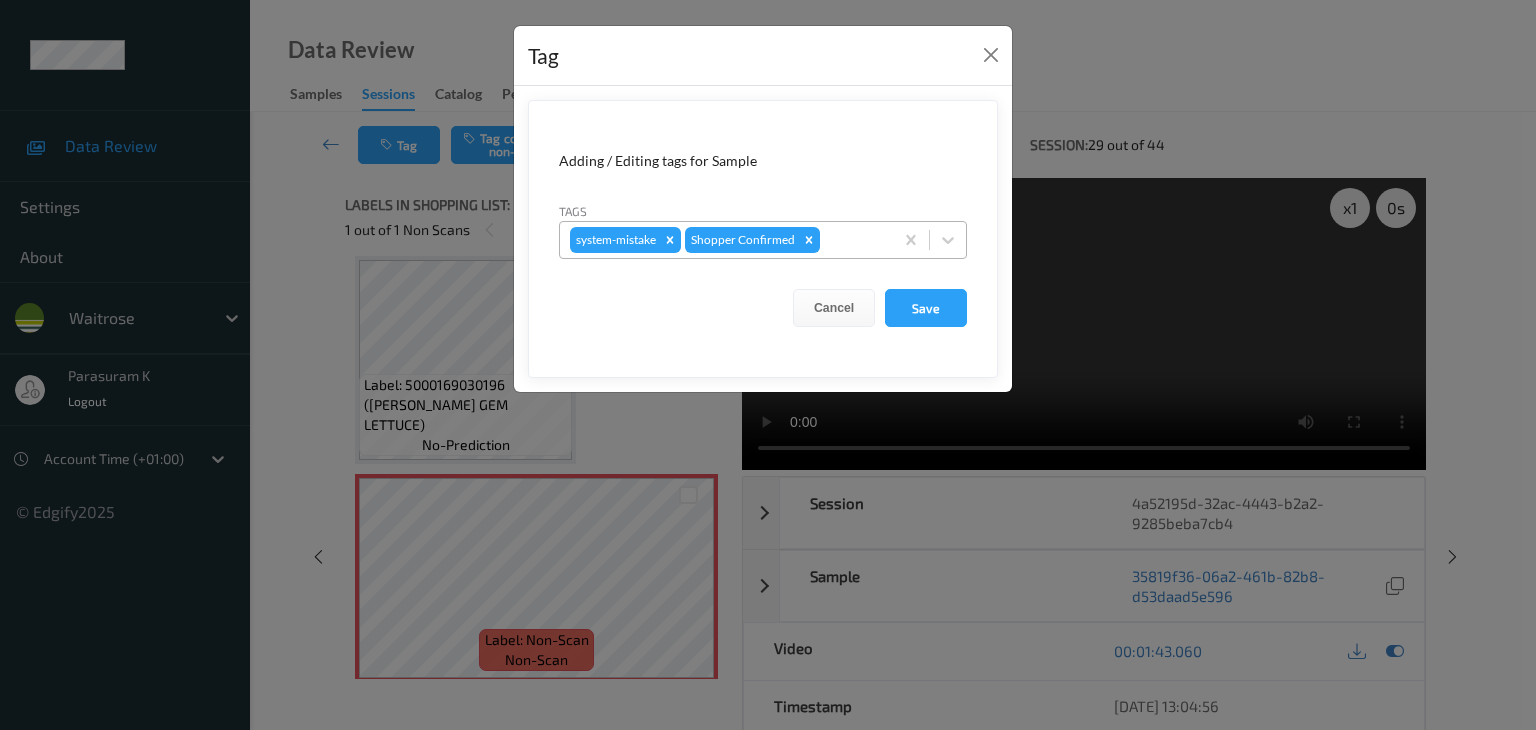 click at bounding box center (853, 240) 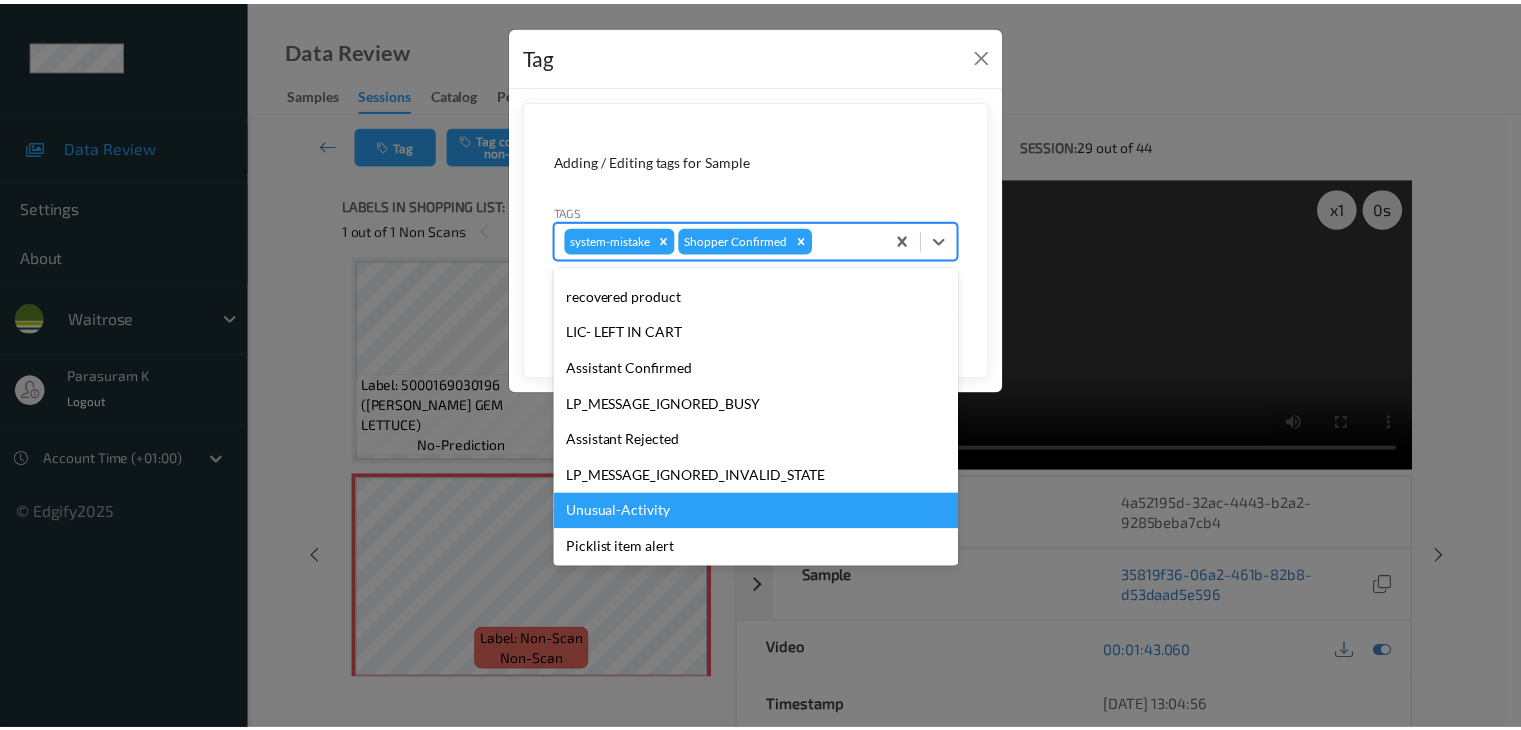 scroll, scrollTop: 320, scrollLeft: 0, axis: vertical 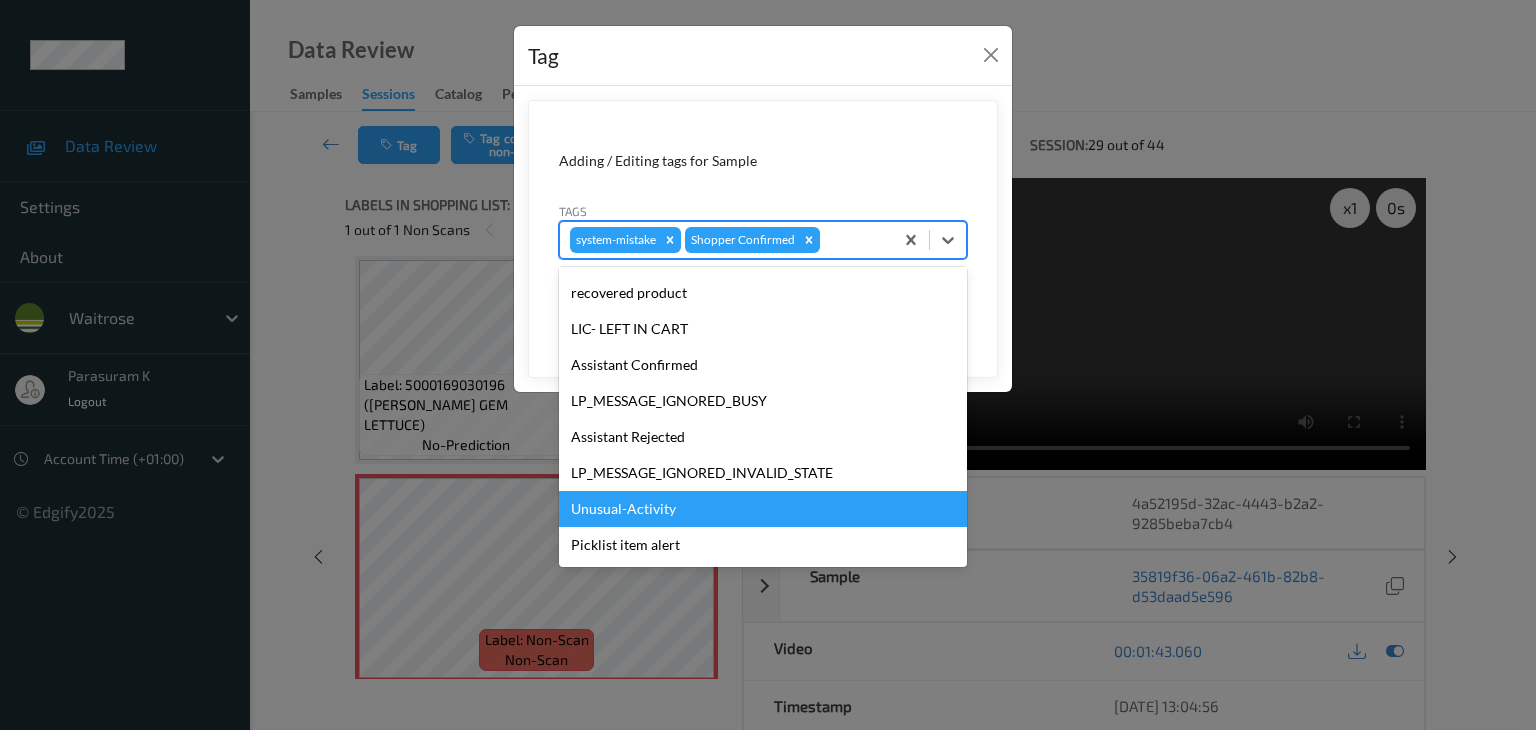 click on "Unusual-Activity" at bounding box center [763, 509] 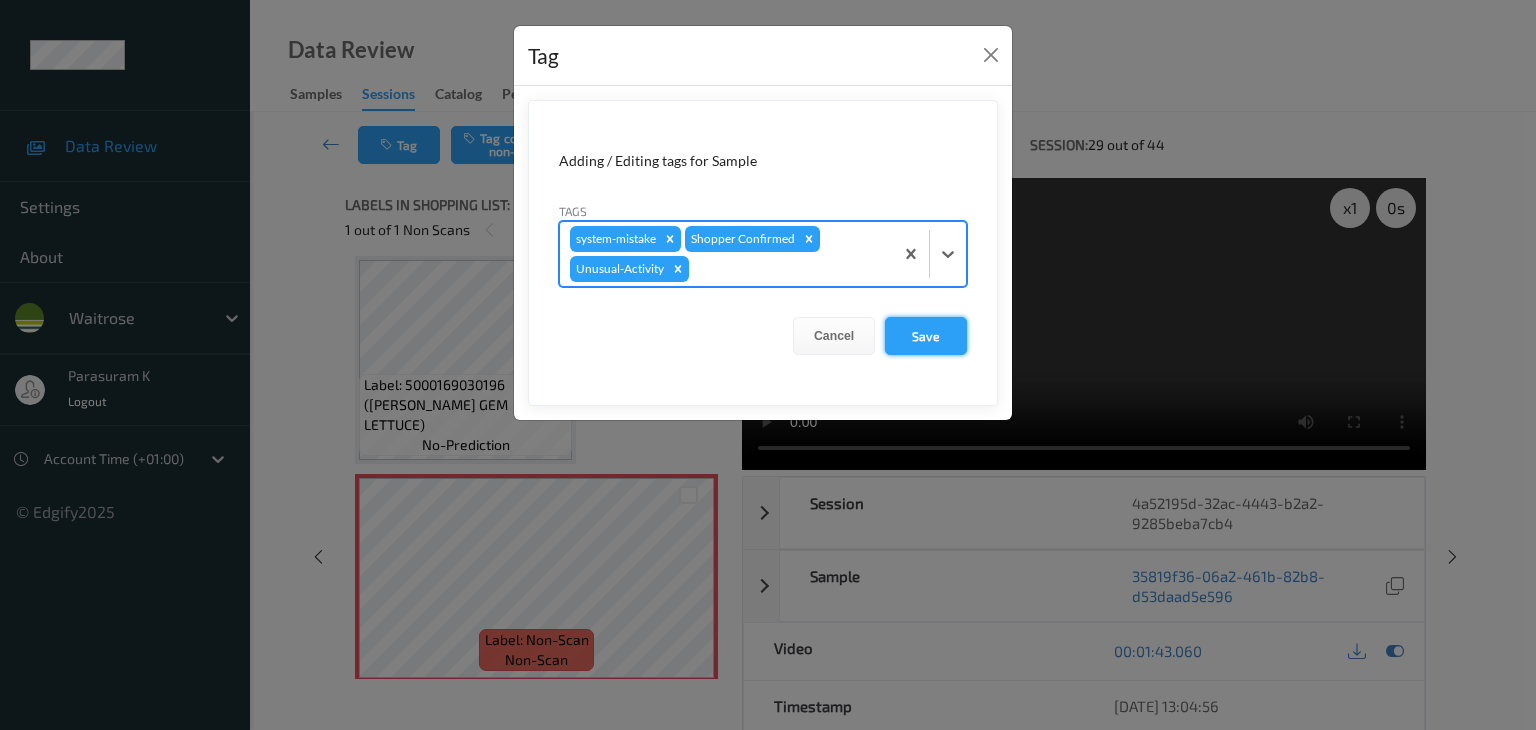 click on "Save" at bounding box center [926, 336] 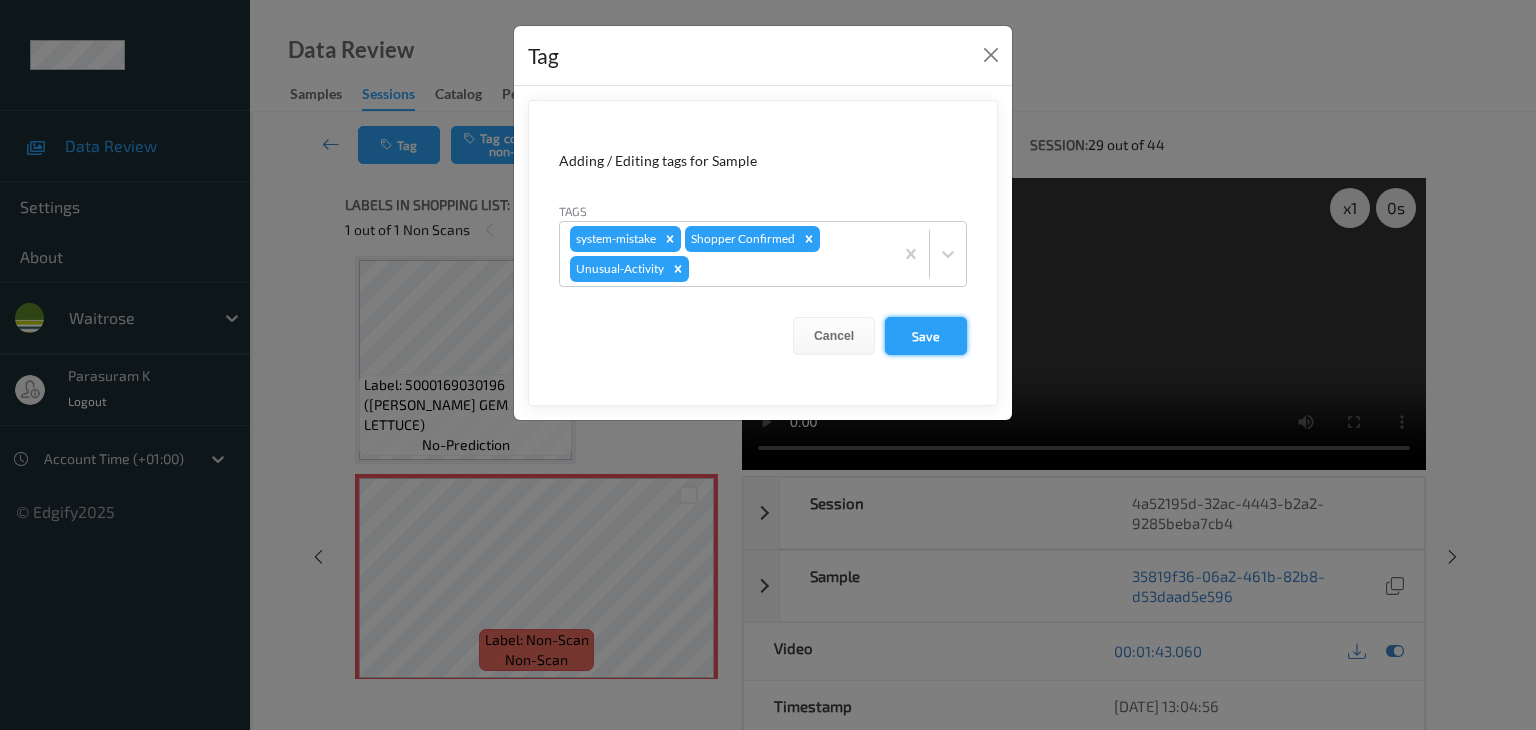 click on "Save" at bounding box center [926, 336] 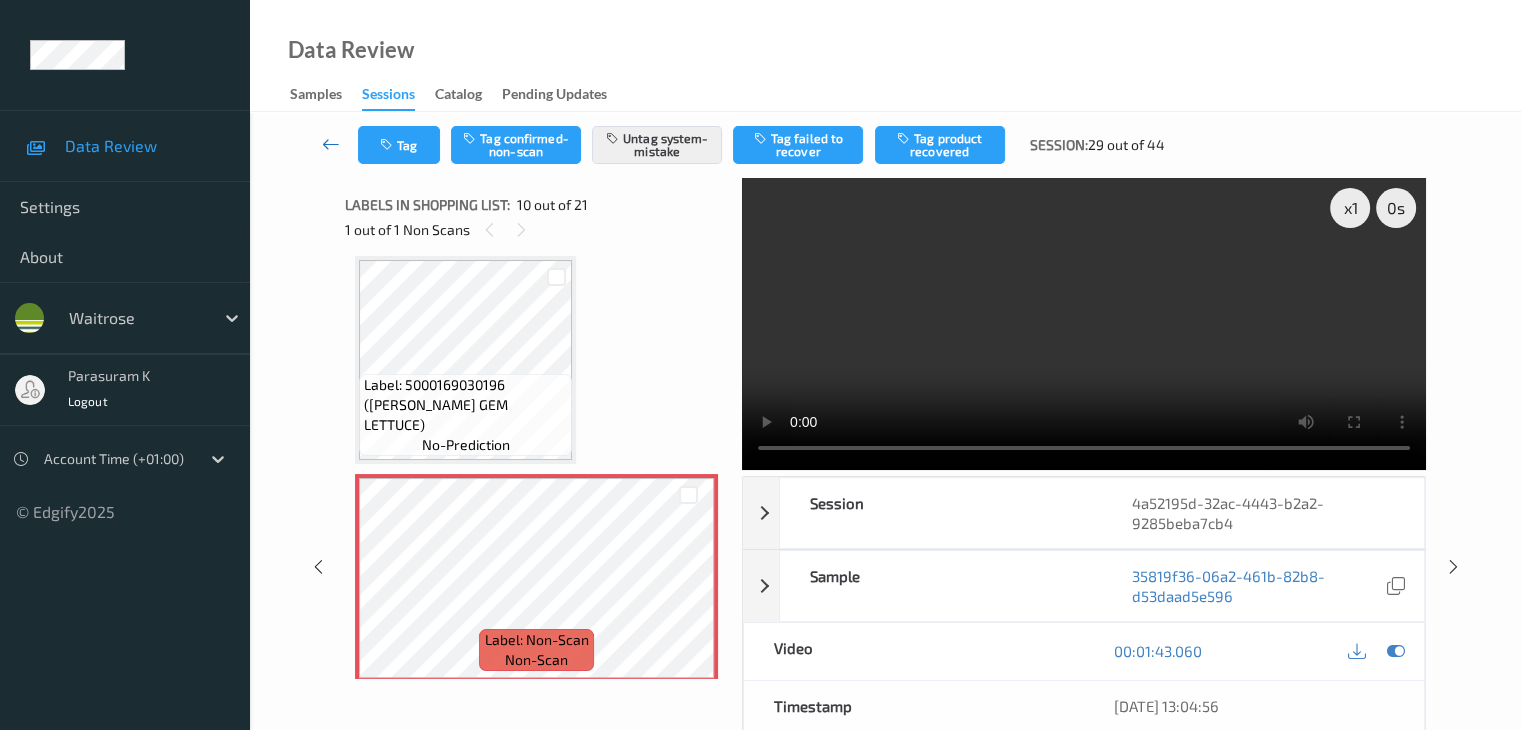 click at bounding box center [331, 144] 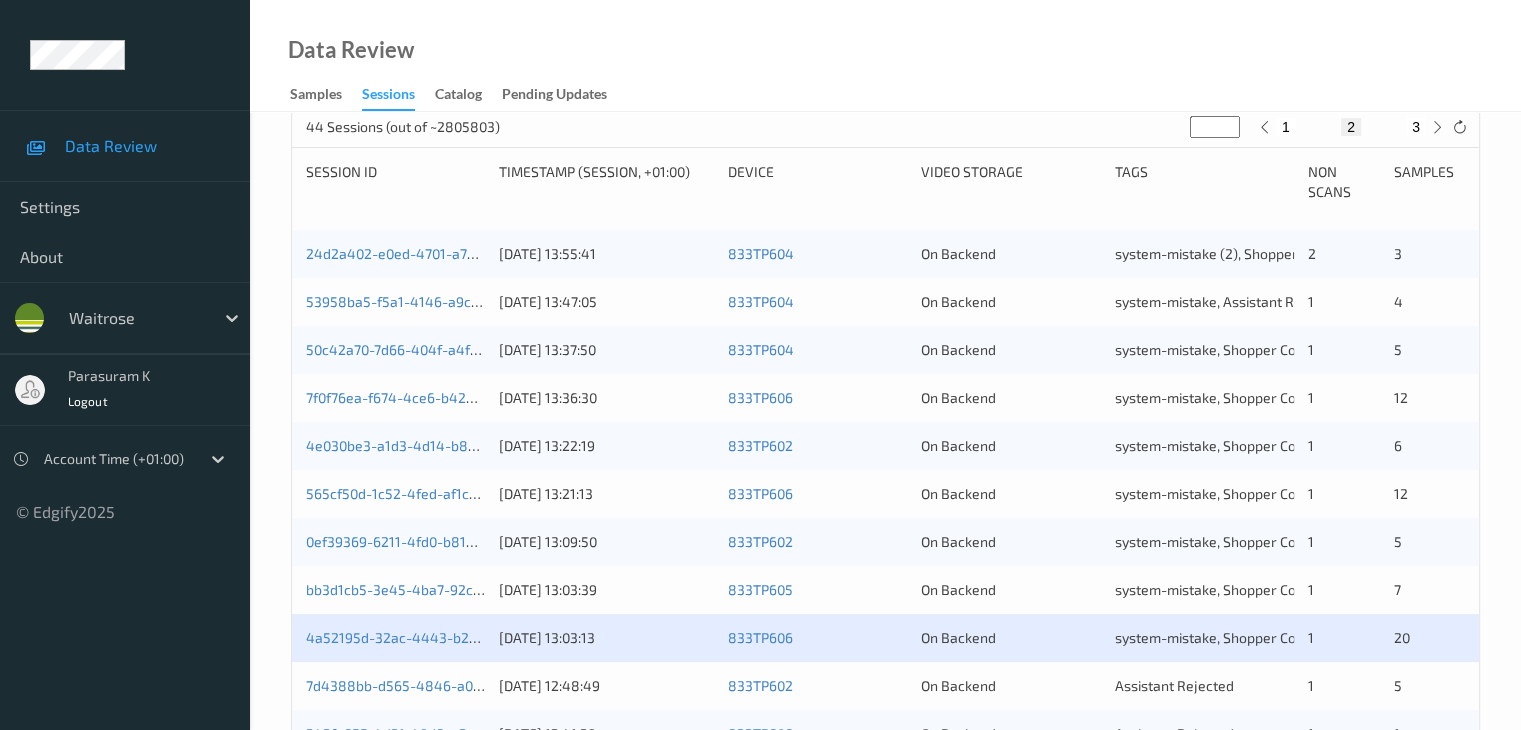 scroll, scrollTop: 500, scrollLeft: 0, axis: vertical 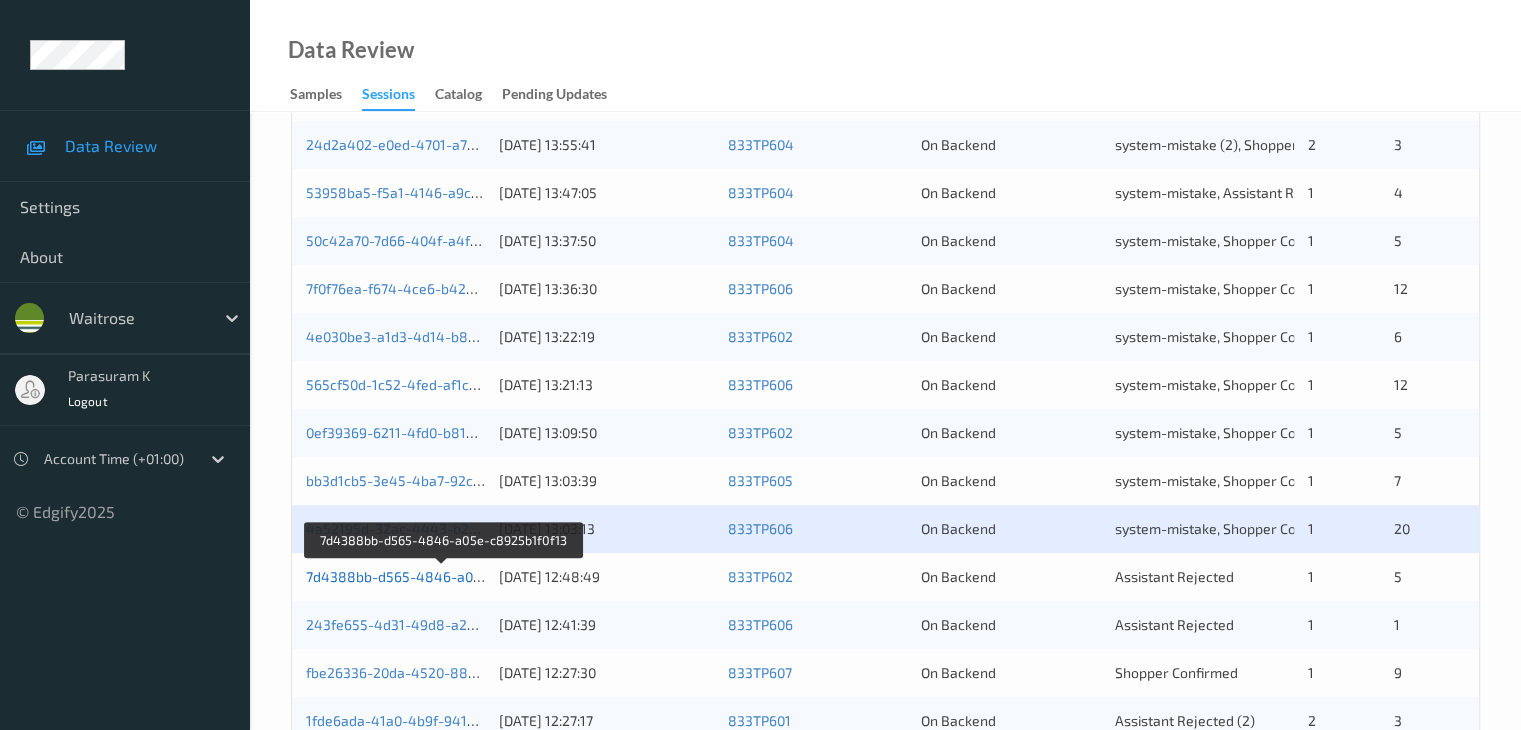 click on "7d4388bb-d565-4846-a05e-c8925b1f0f13" at bounding box center [443, 576] 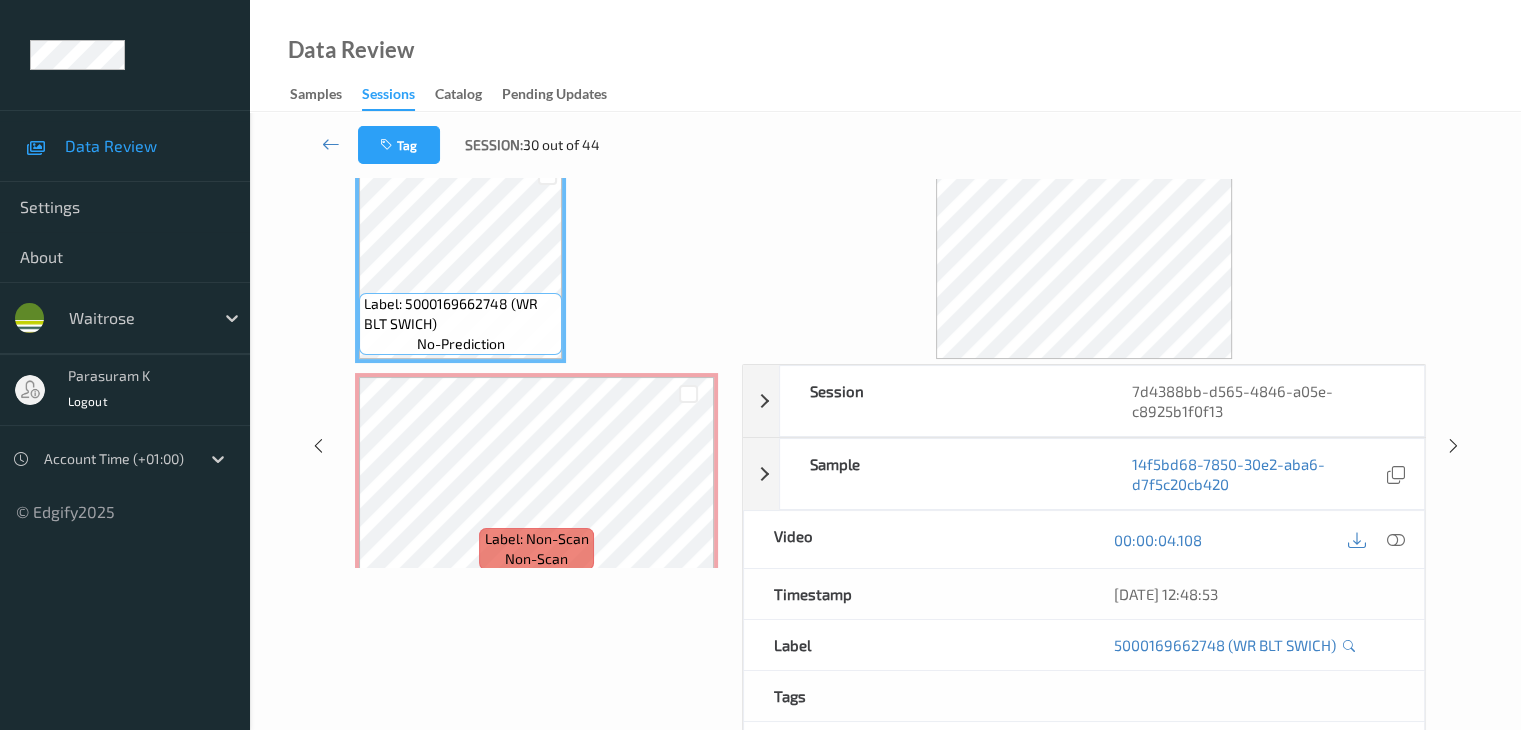 scroll, scrollTop: 0, scrollLeft: 0, axis: both 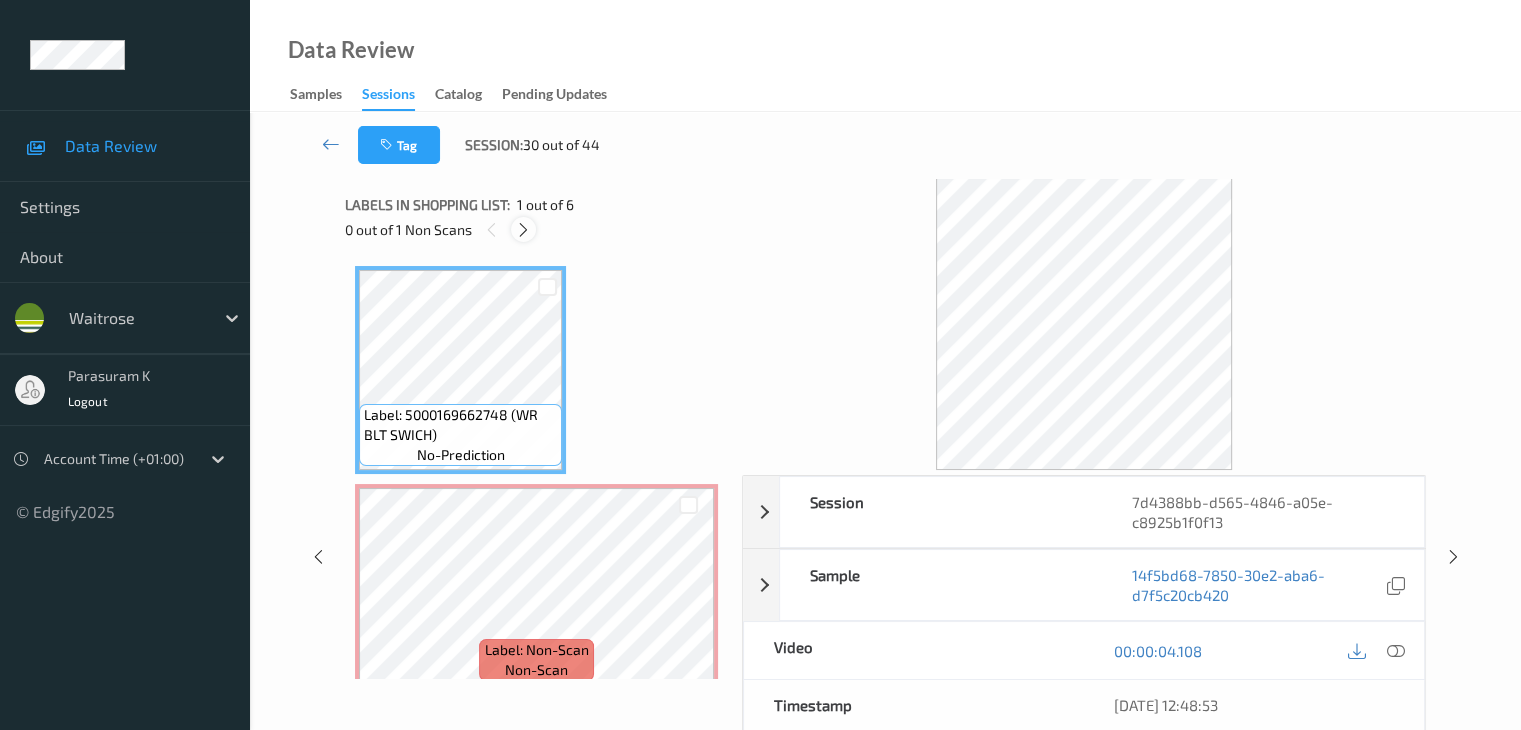 click at bounding box center (523, 230) 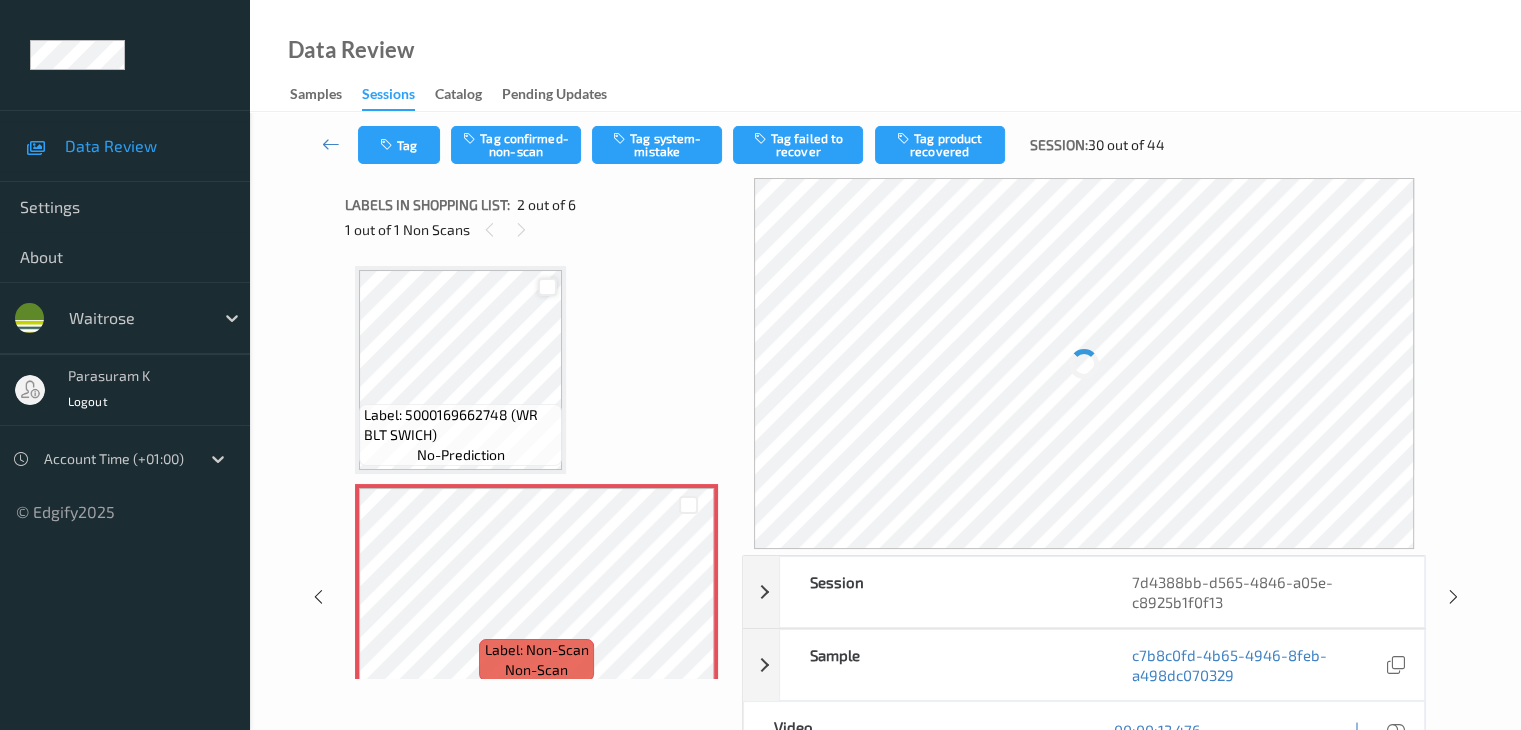 scroll, scrollTop: 10, scrollLeft: 0, axis: vertical 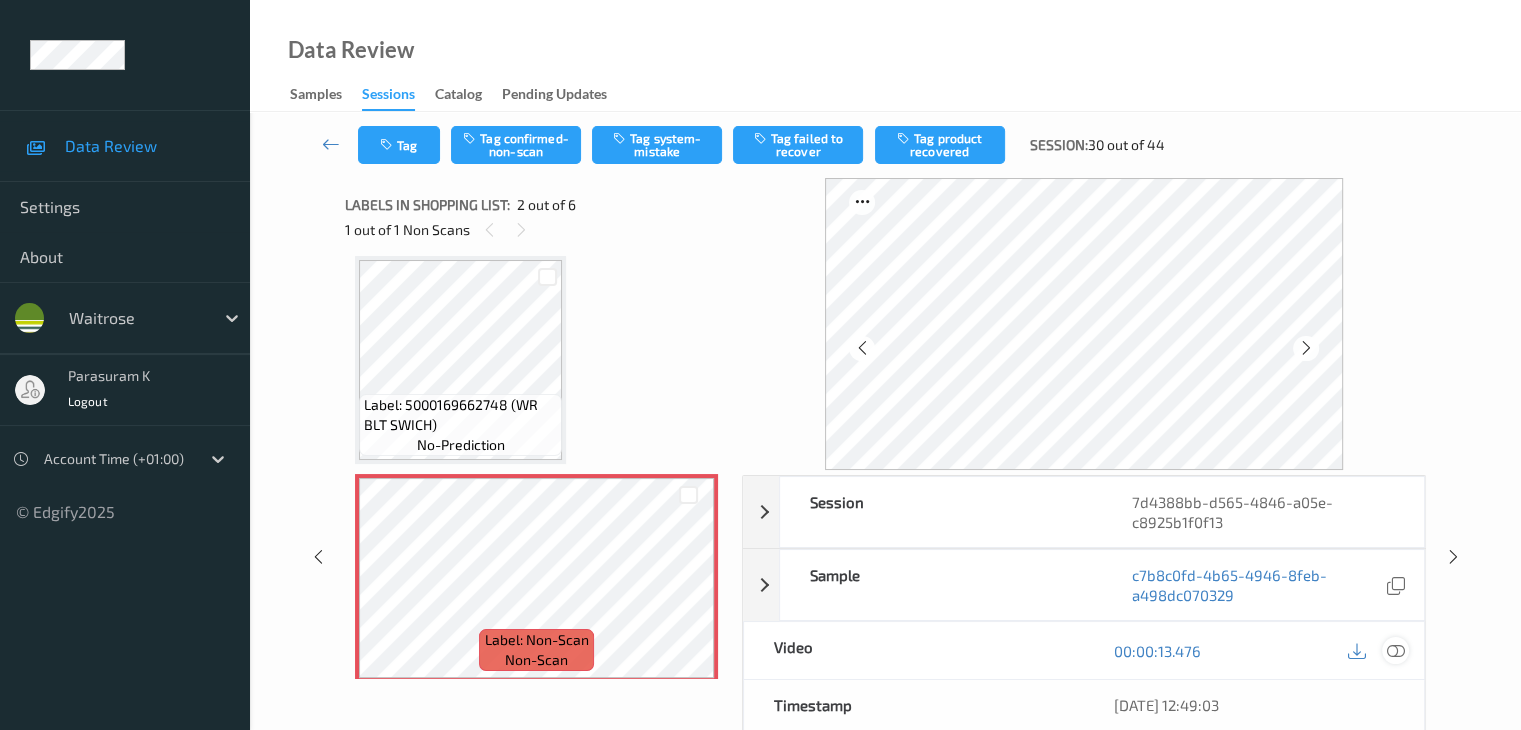 click at bounding box center (1395, 651) 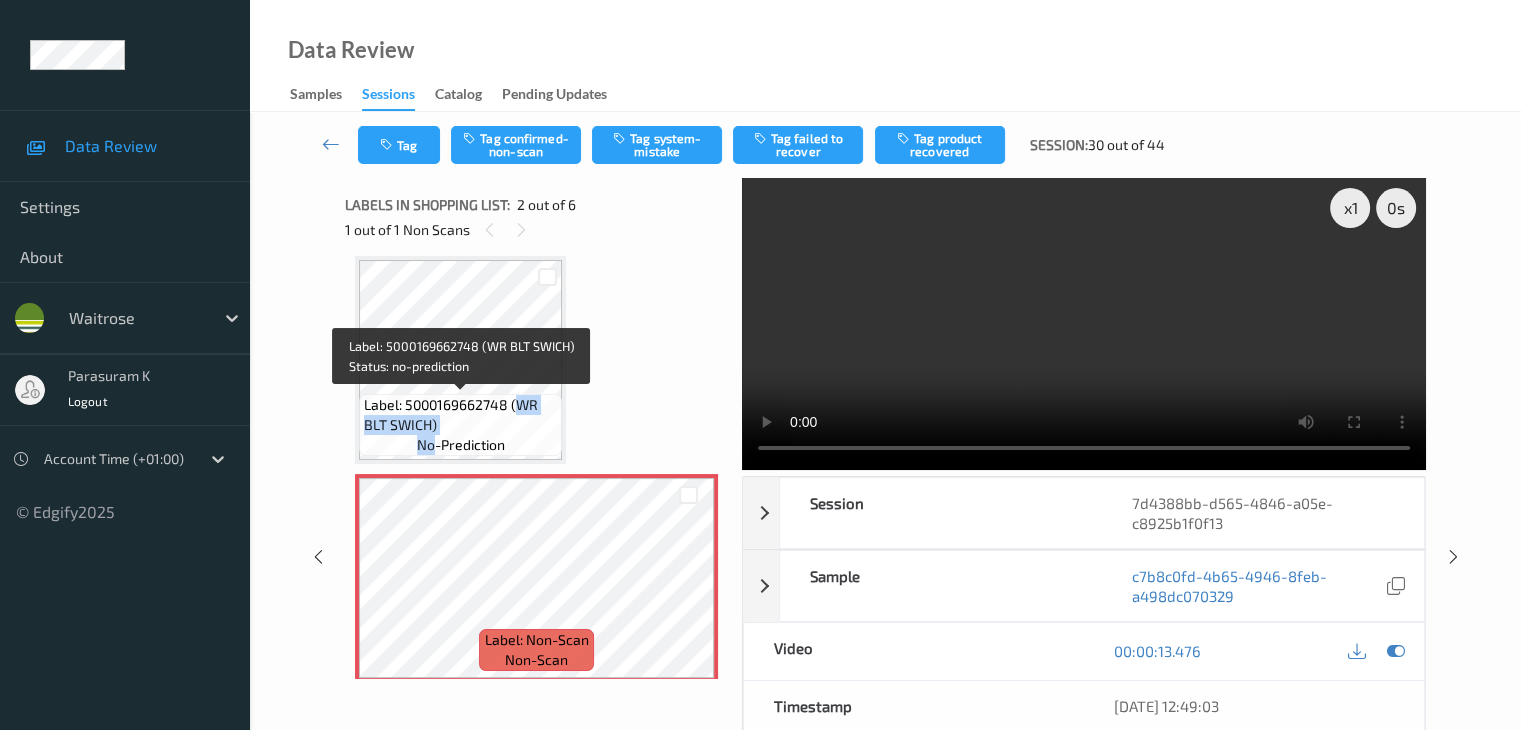 drag, startPoint x: 518, startPoint y: 404, endPoint x: 434, endPoint y: 434, distance: 89.19641 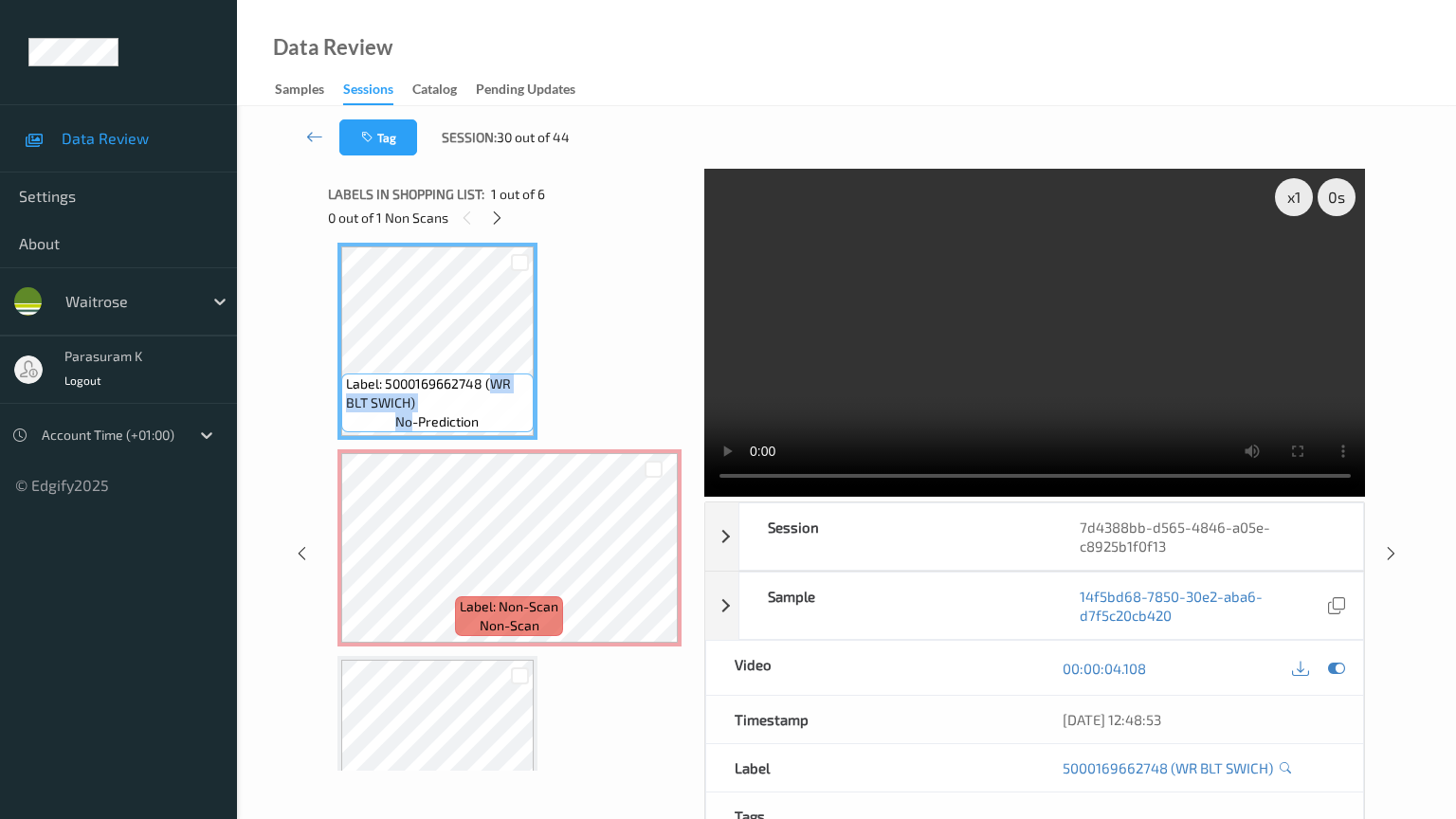 type 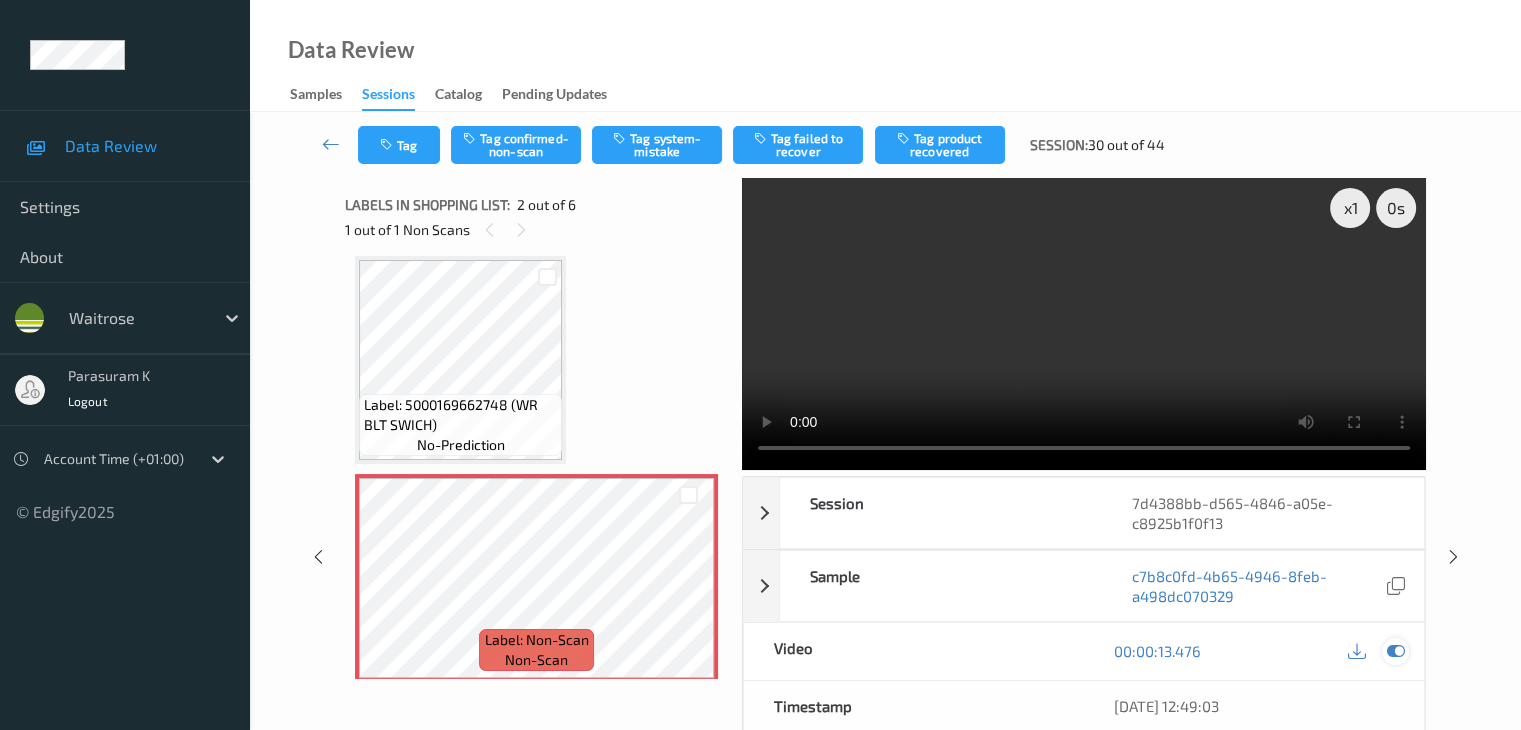 click at bounding box center [1395, 651] 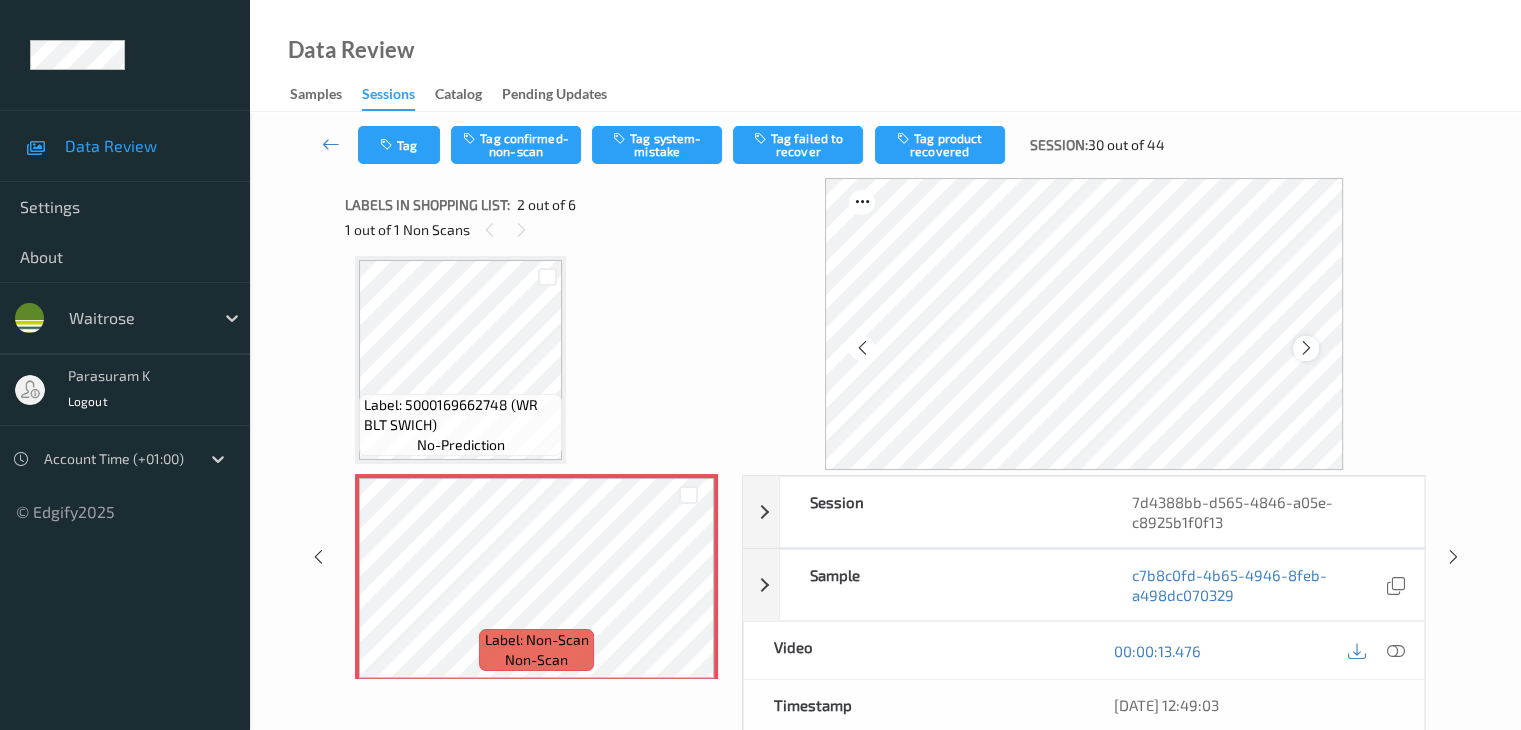 click at bounding box center (1306, 348) 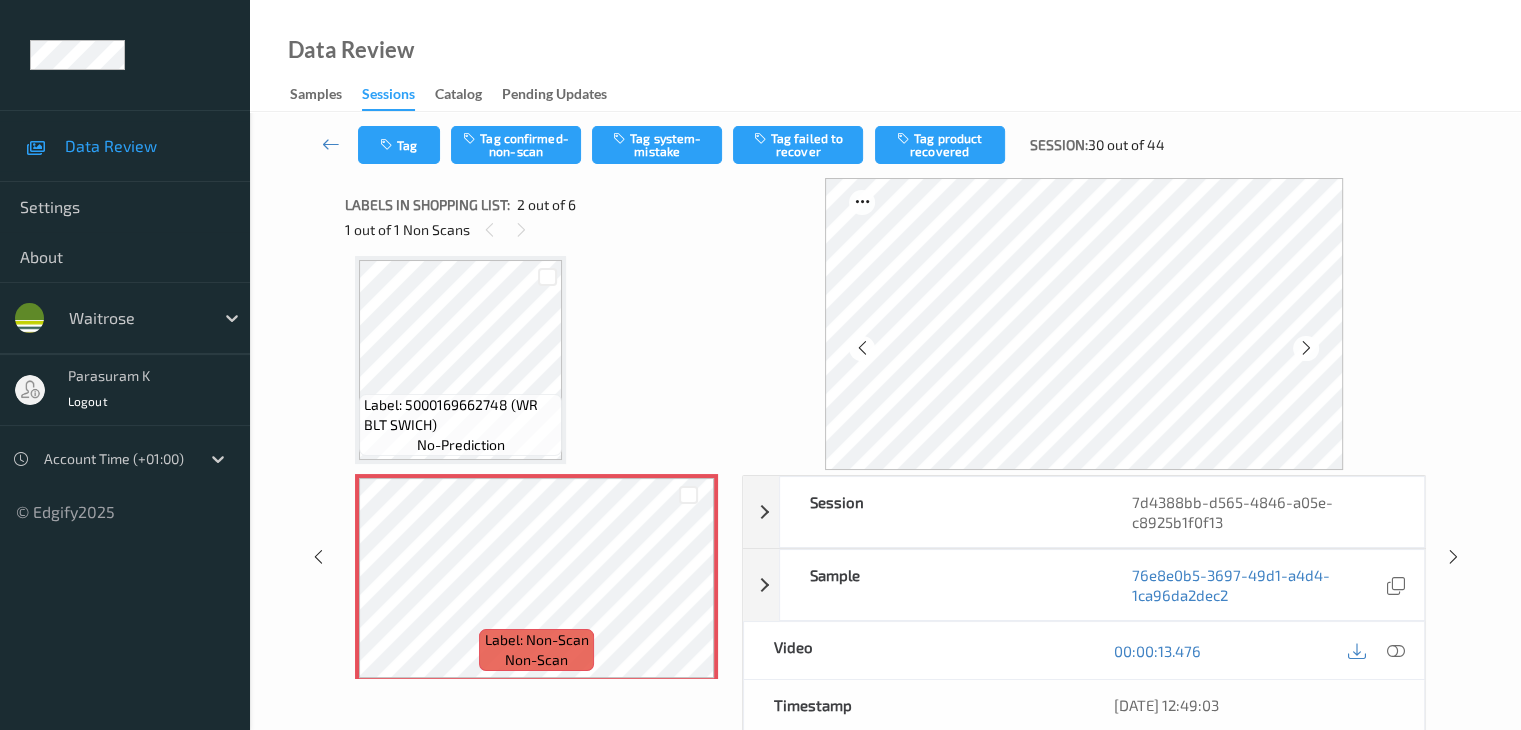 click at bounding box center [1306, 348] 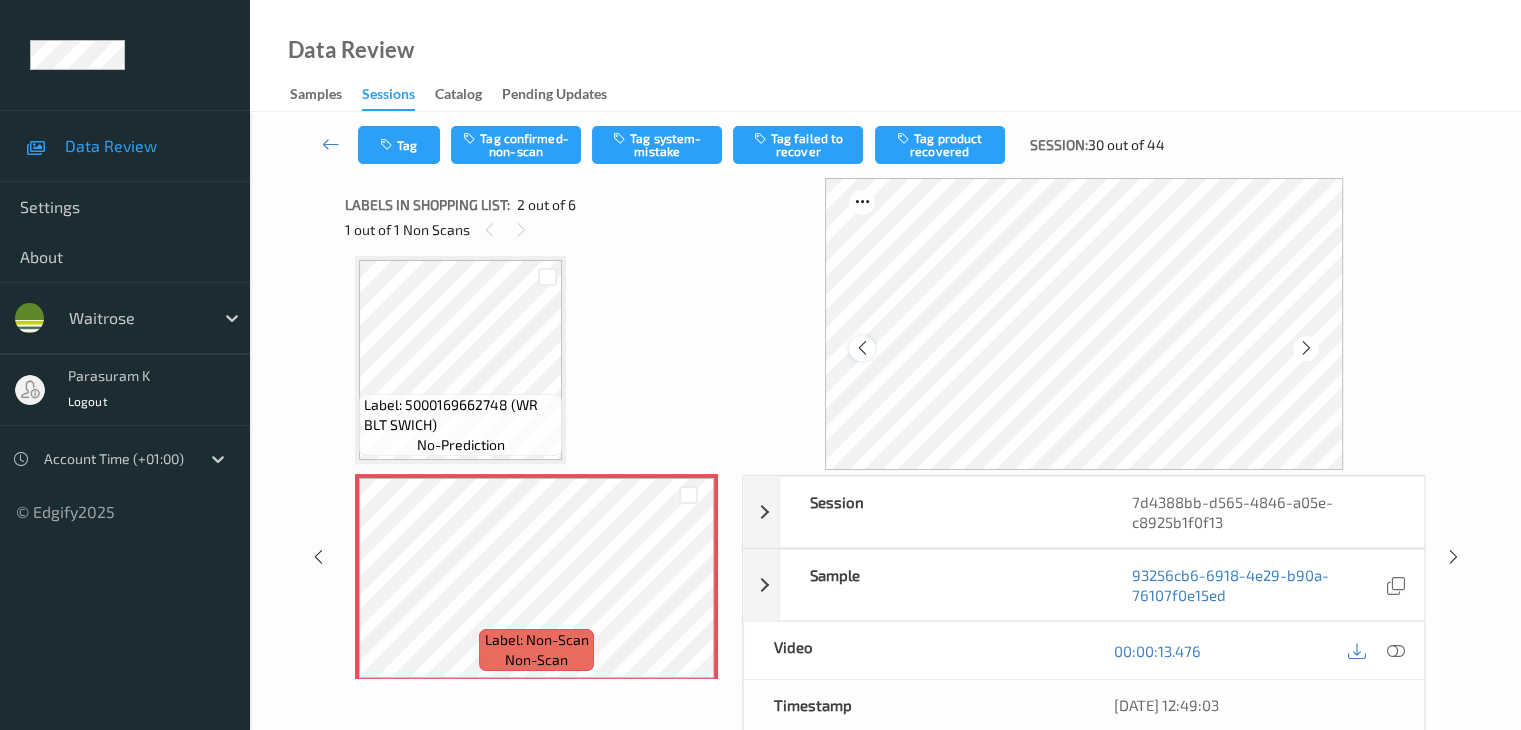 click at bounding box center (861, 348) 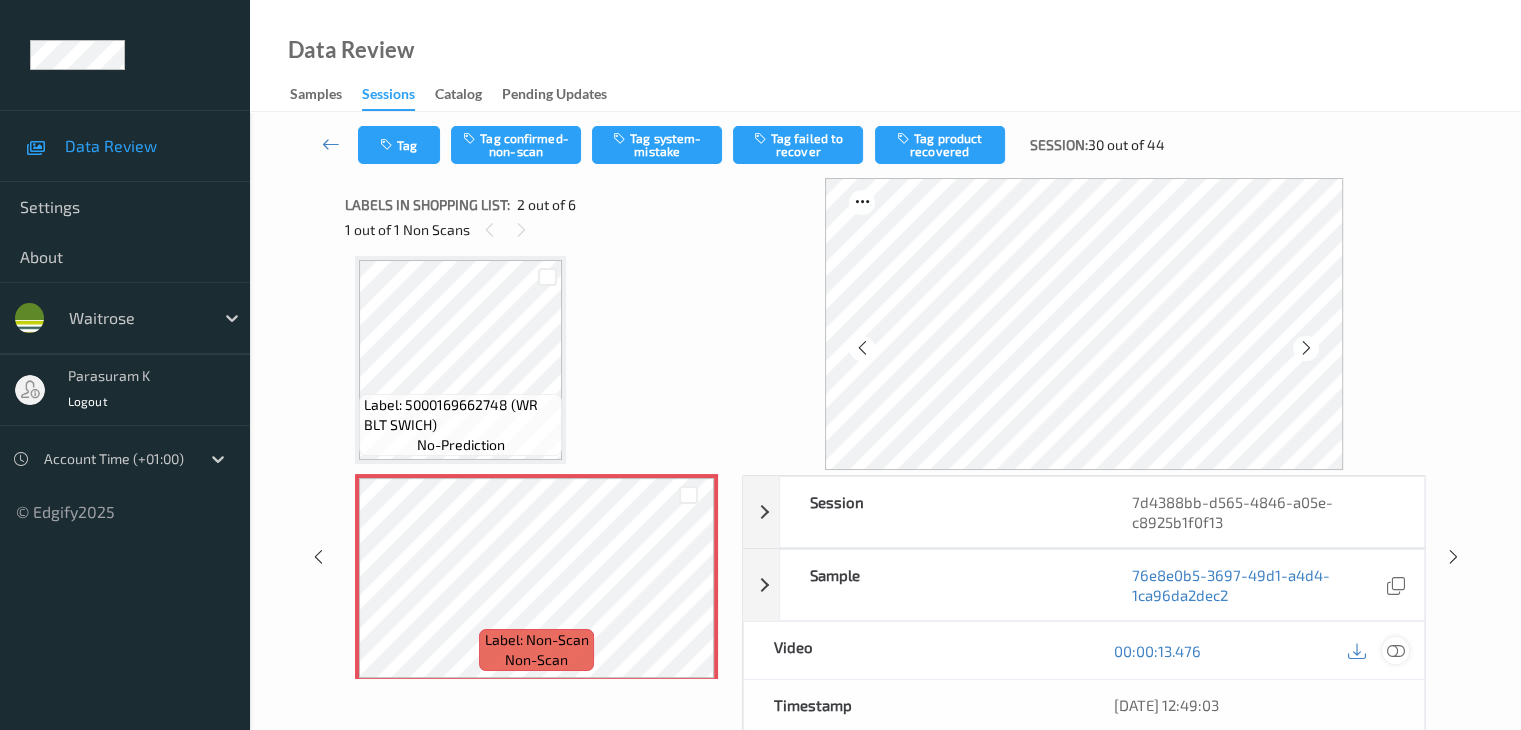 click at bounding box center (1395, 651) 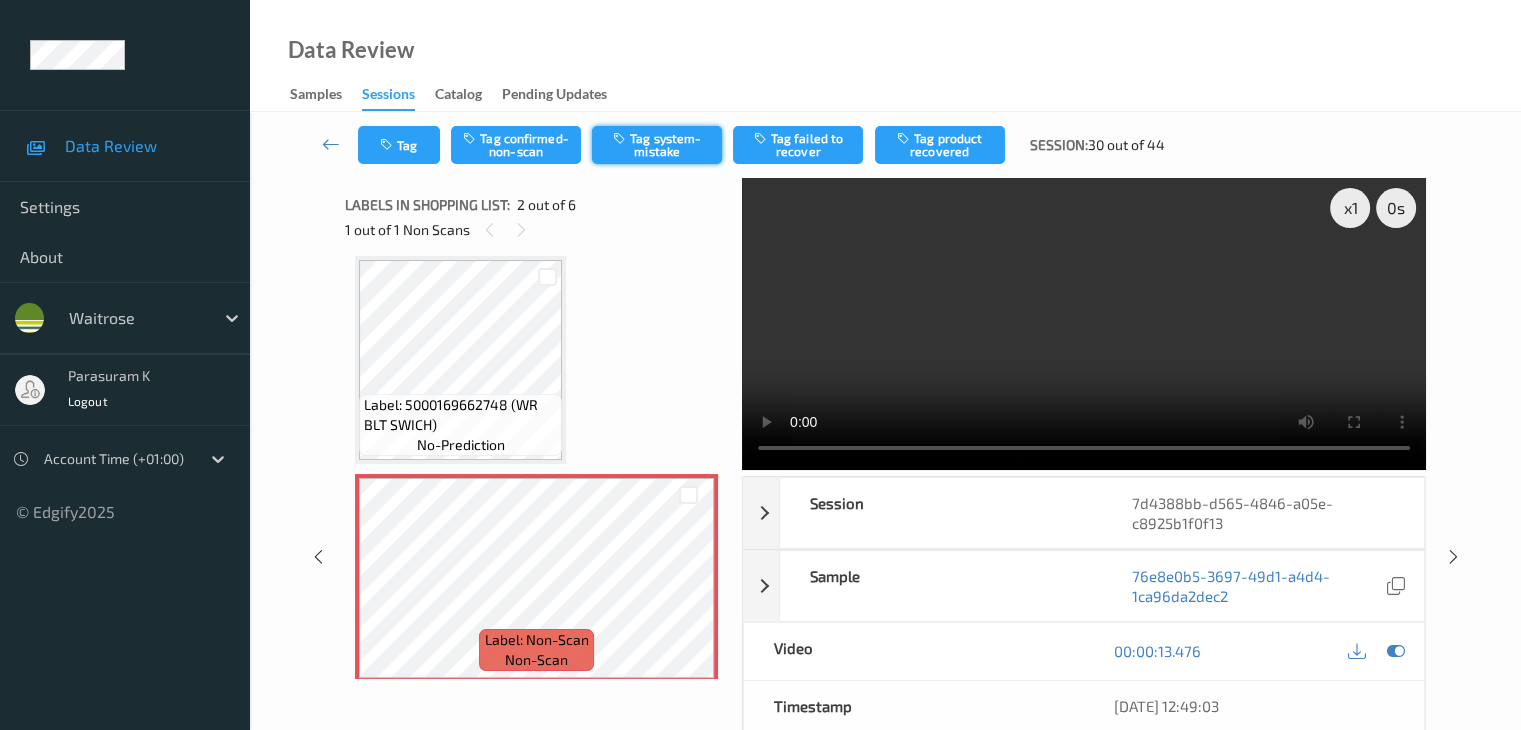 click on "Tag   system-mistake" at bounding box center (657, 145) 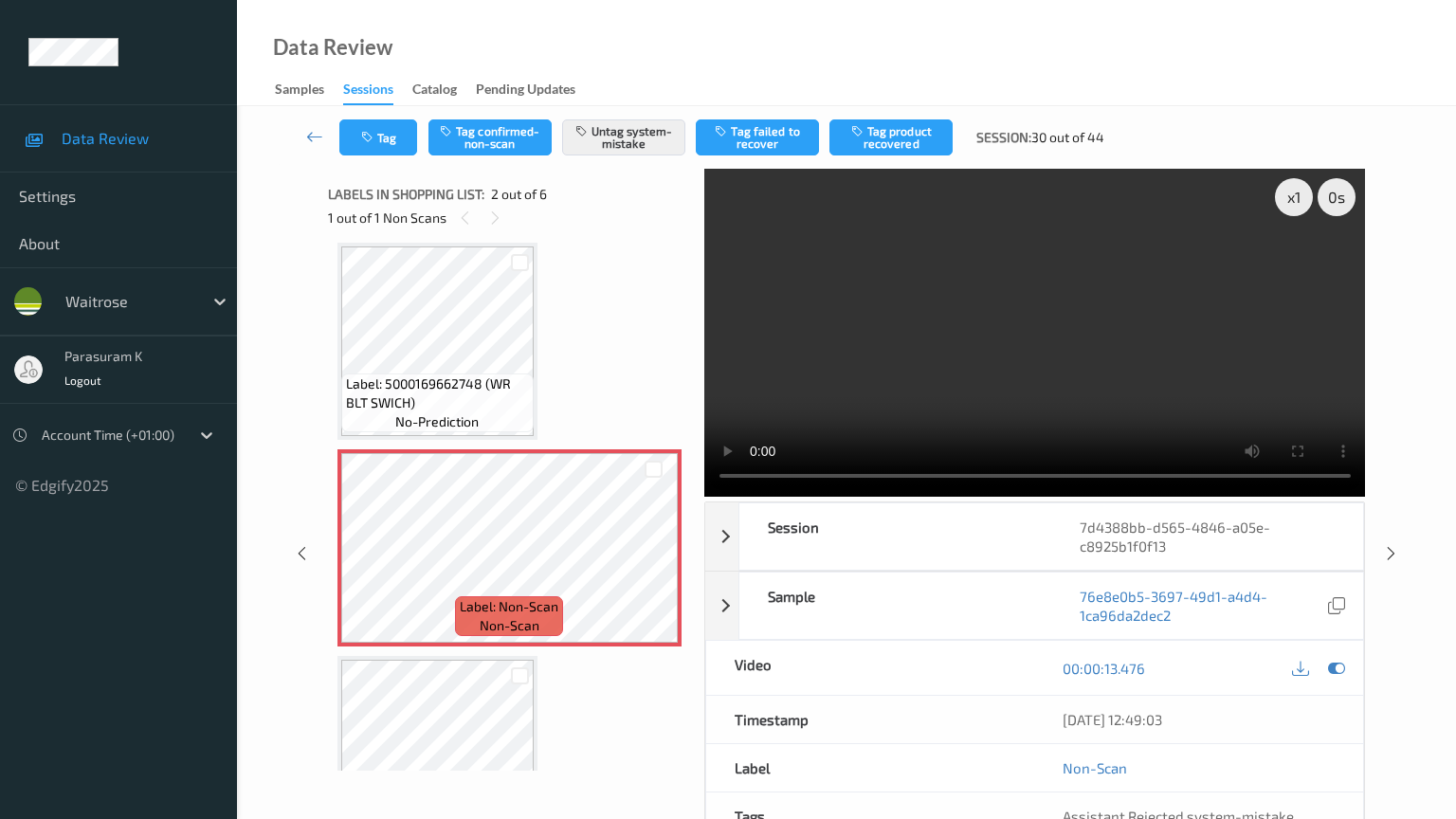 type 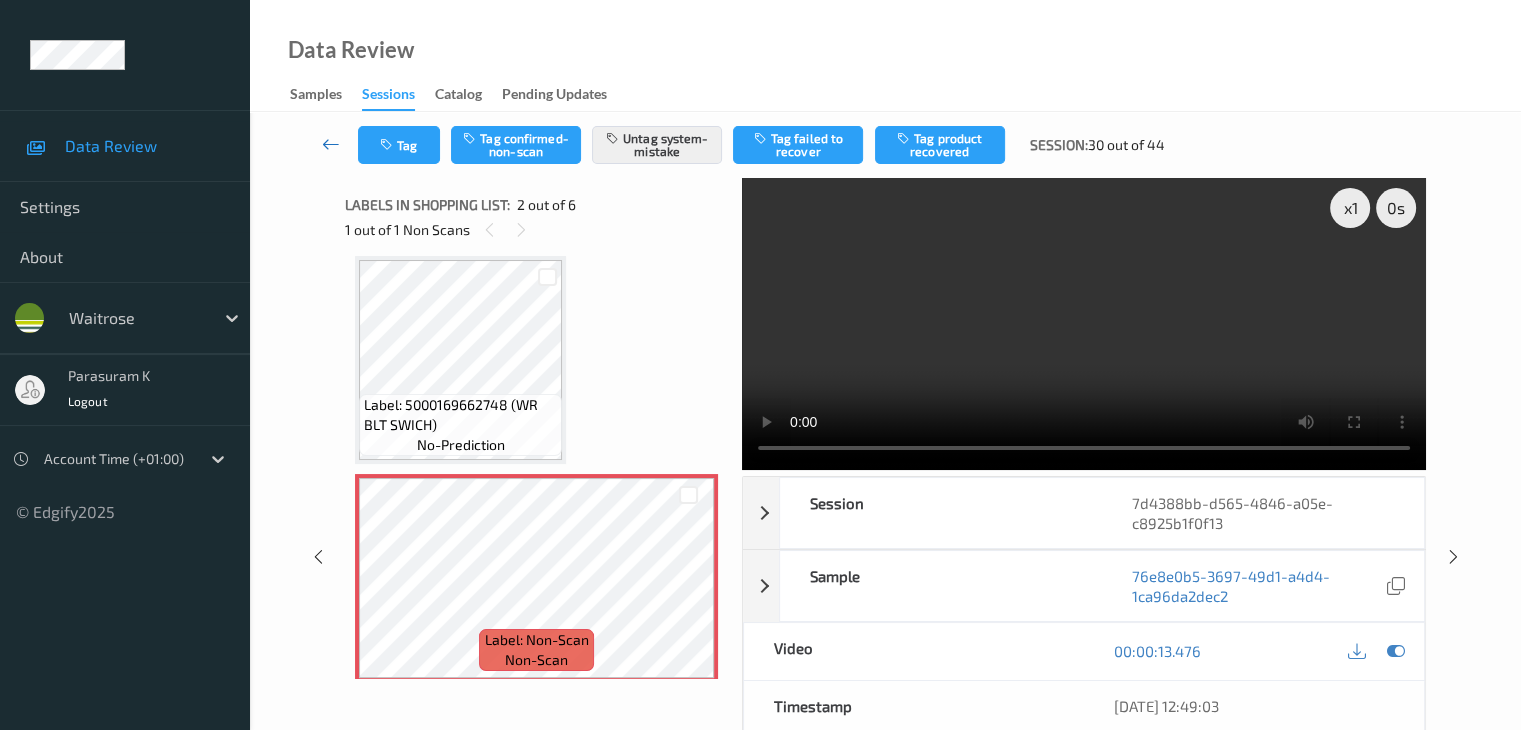 click at bounding box center (331, 144) 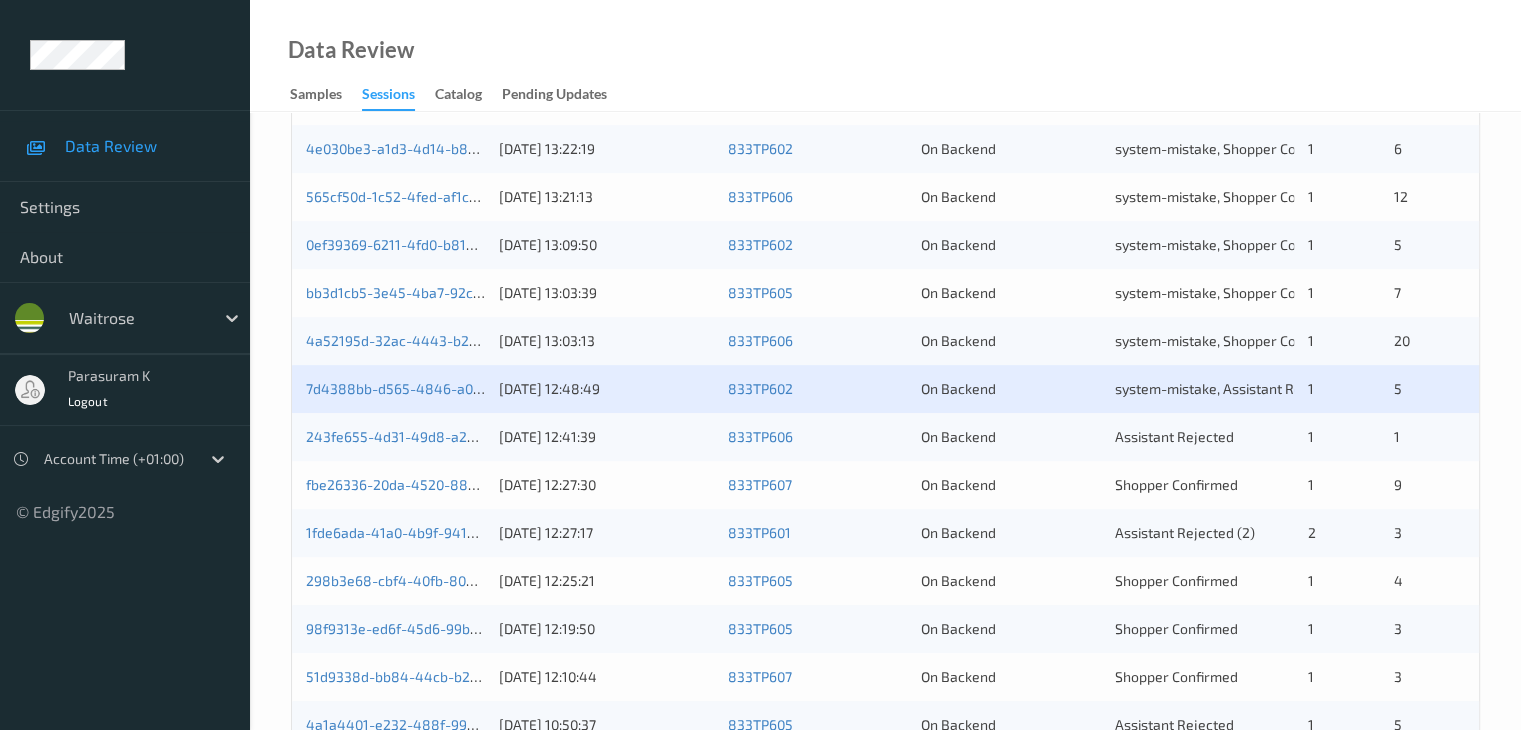 scroll, scrollTop: 700, scrollLeft: 0, axis: vertical 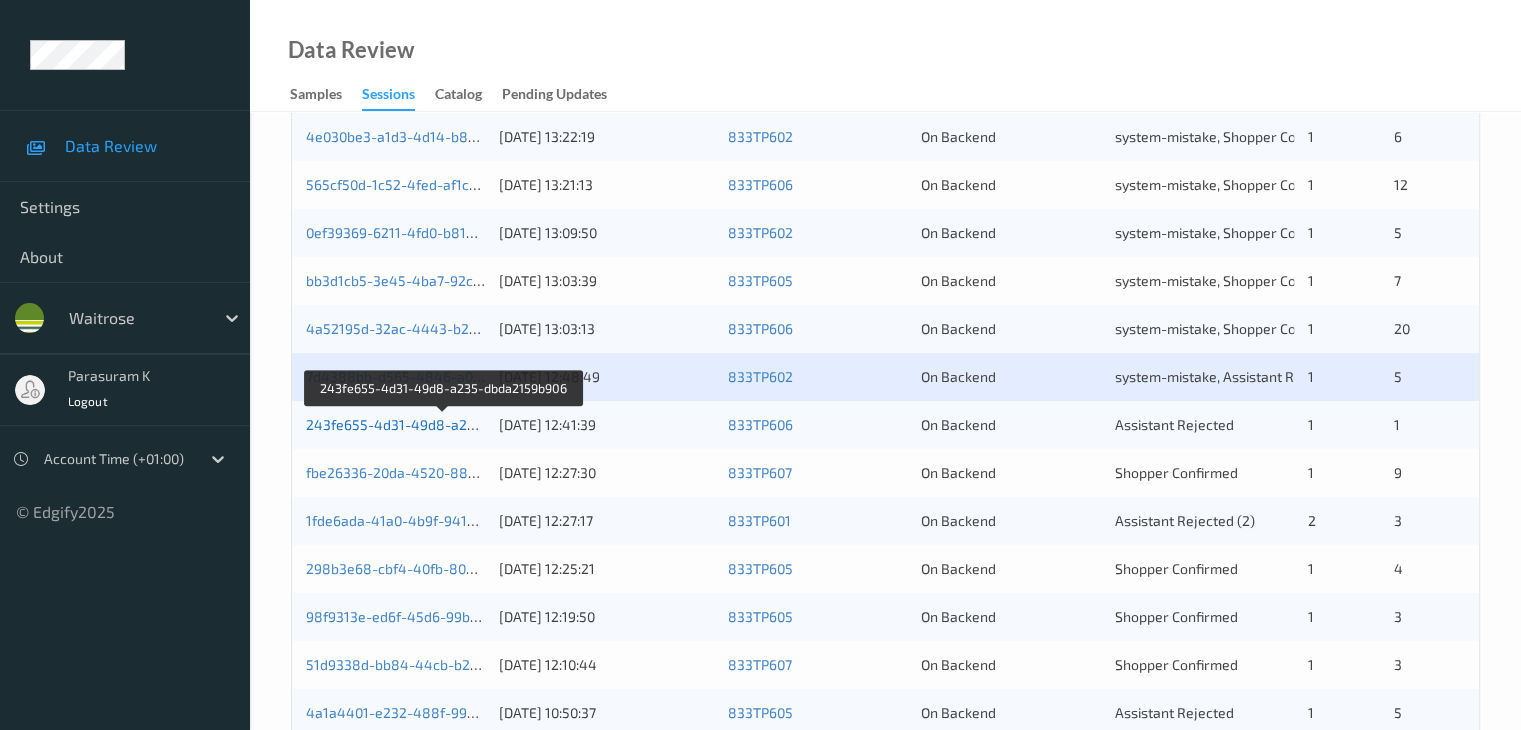 click on "243fe655-4d31-49d8-a235-dbda2159b906" at bounding box center [444, 424] 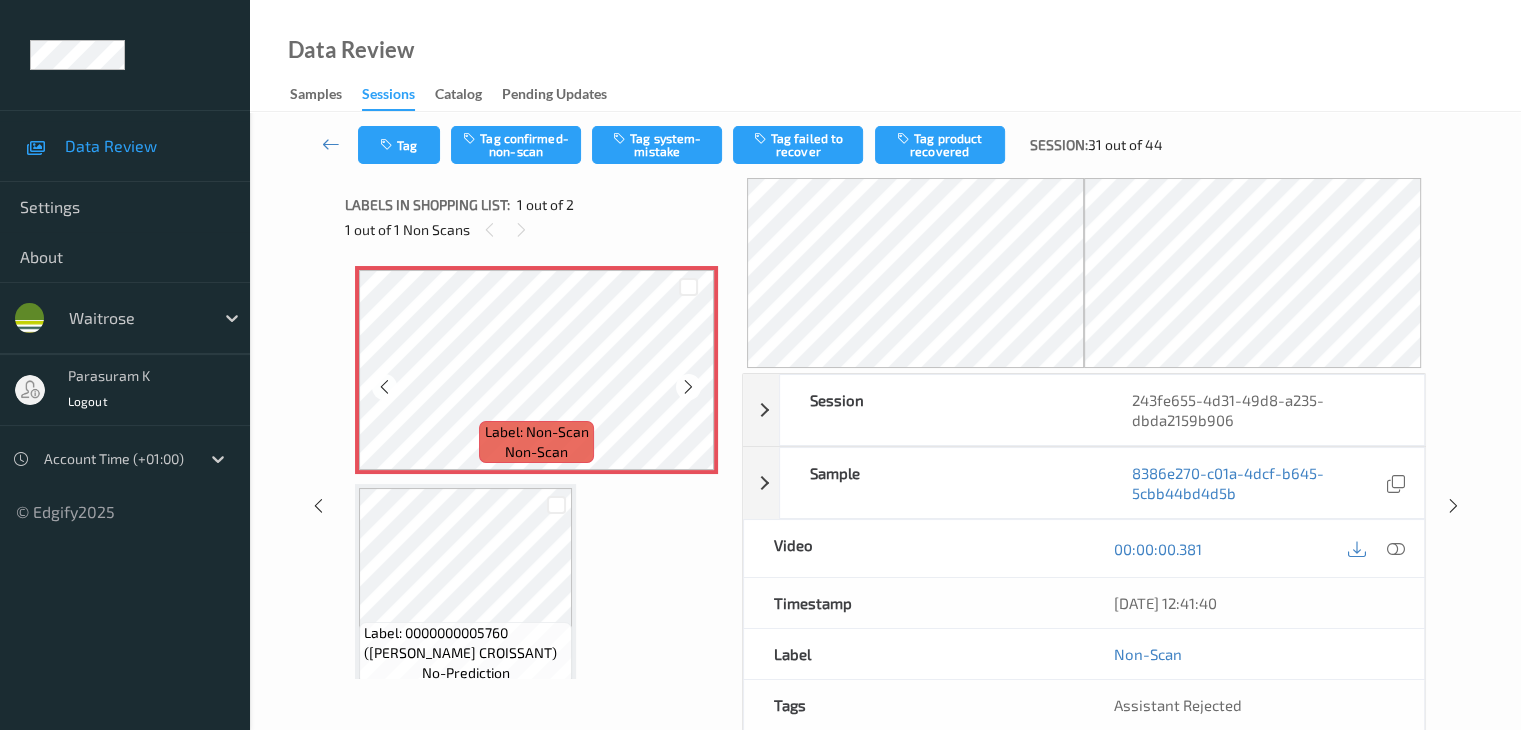 scroll, scrollTop: 0, scrollLeft: 0, axis: both 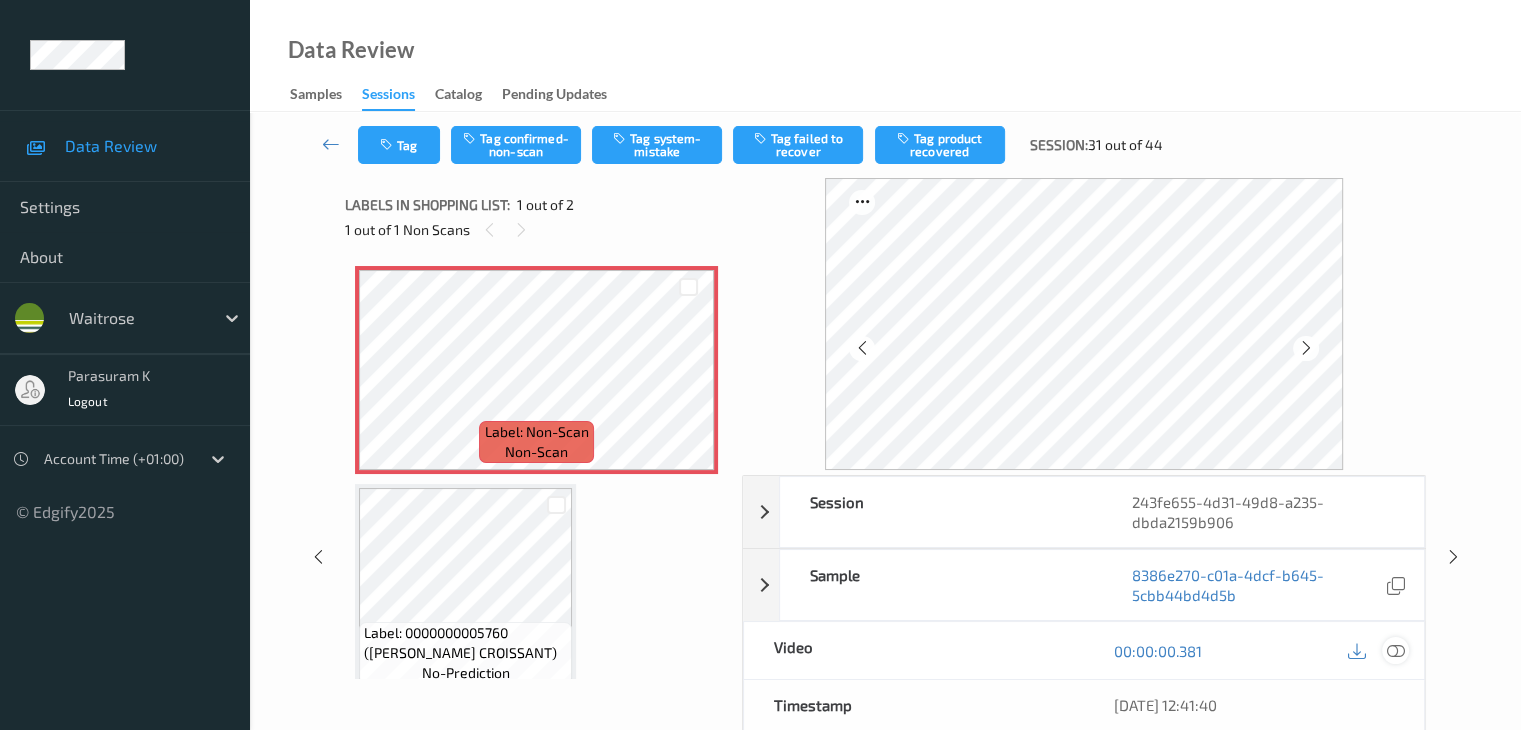 click at bounding box center [1395, 651] 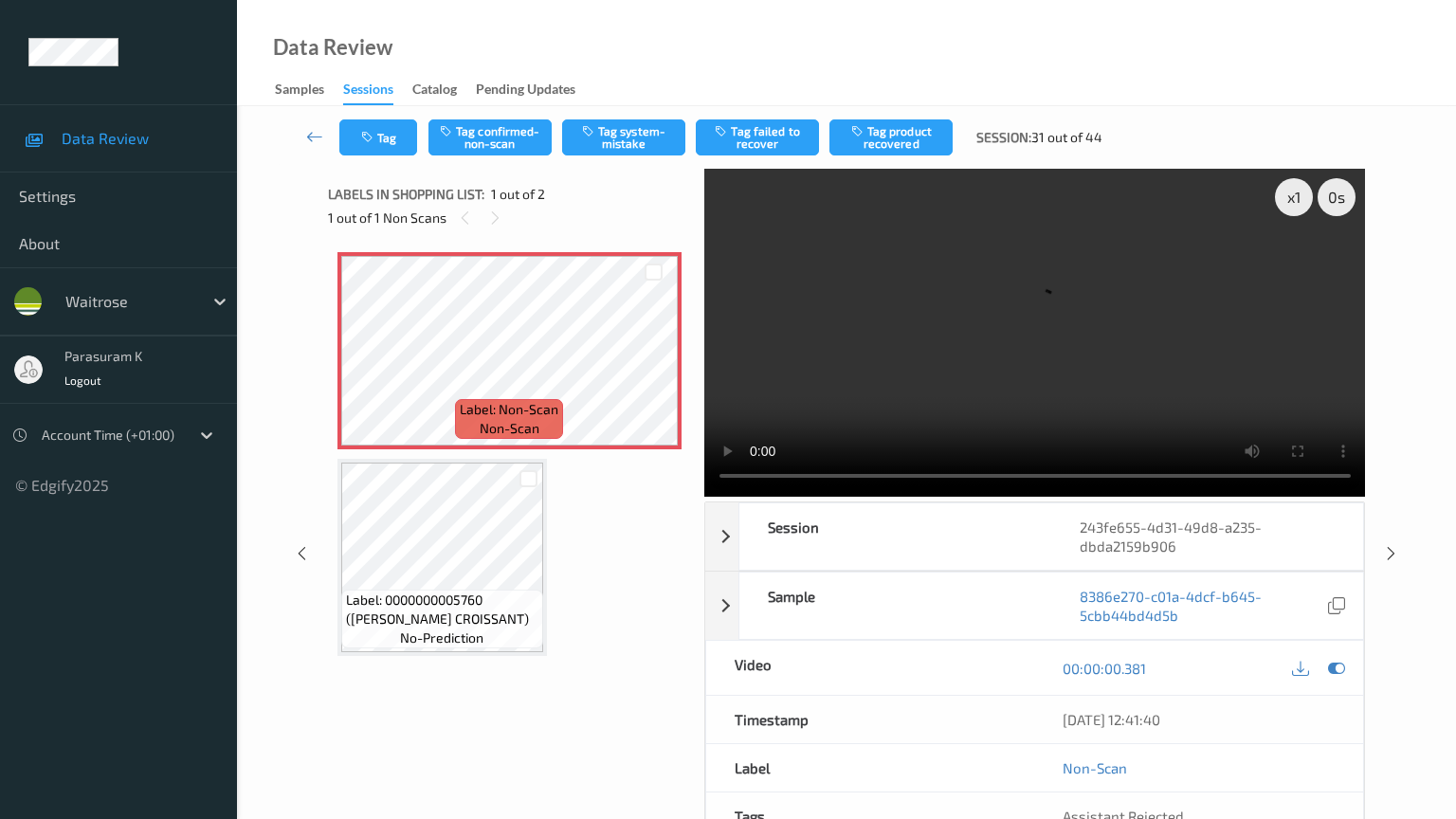 type 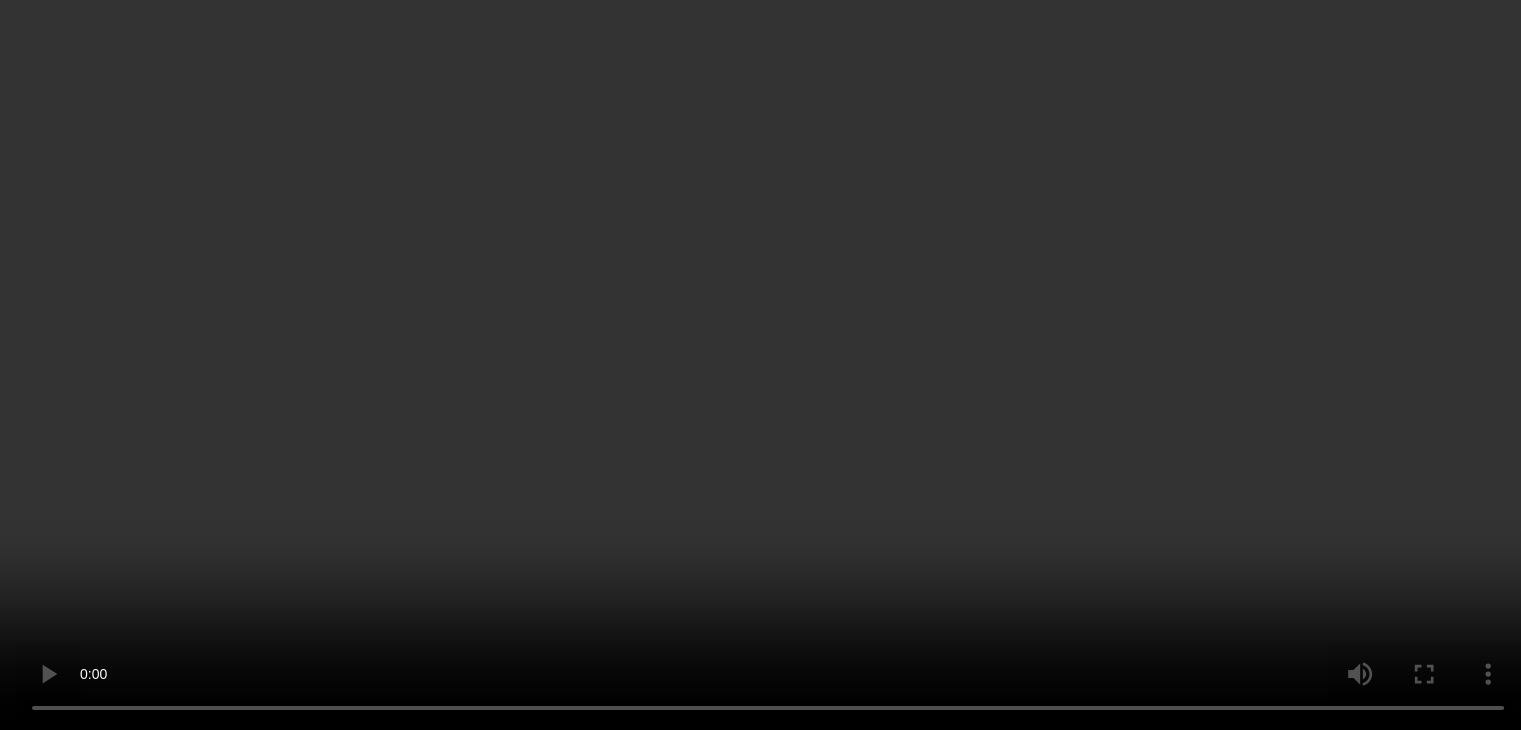 scroll, scrollTop: 23, scrollLeft: 0, axis: vertical 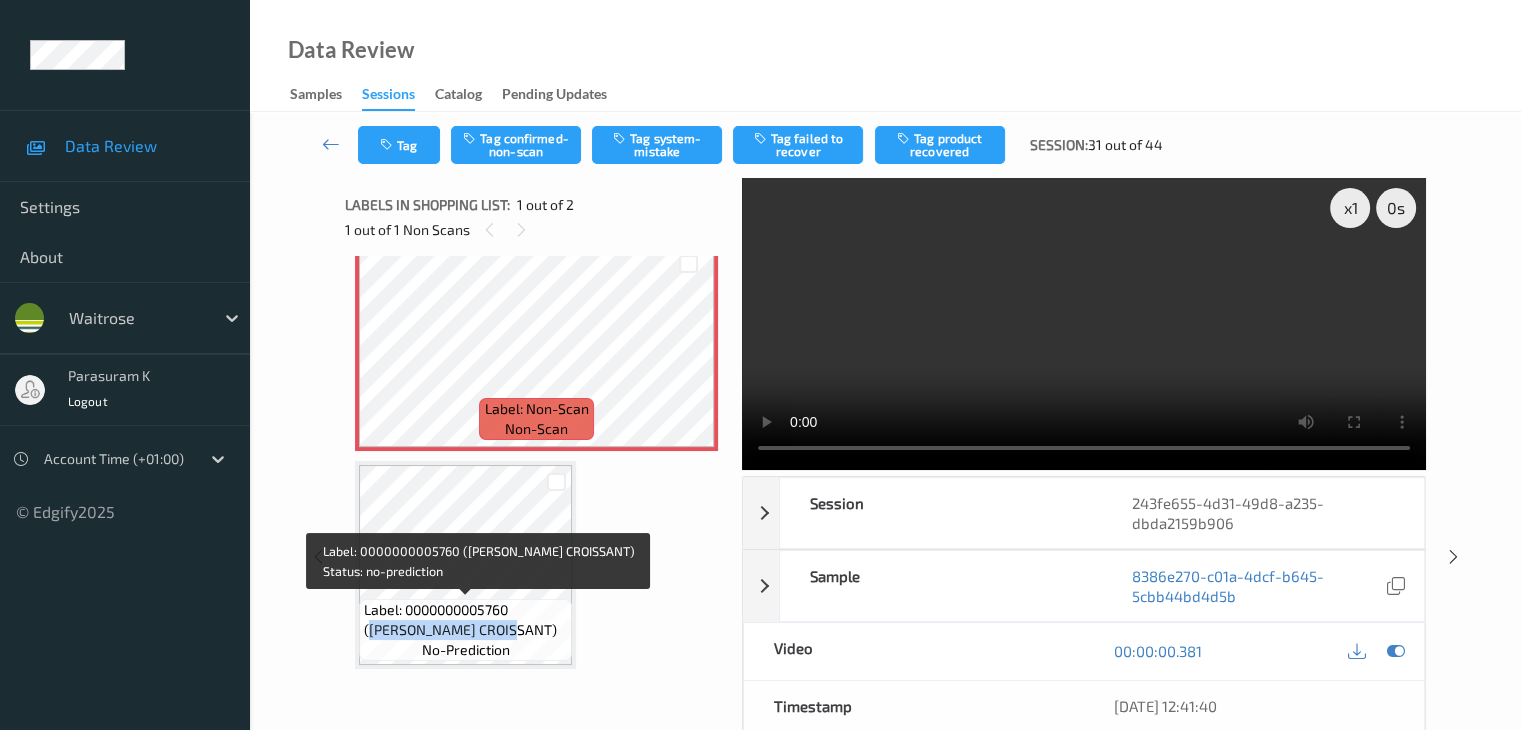 drag, startPoint x: 523, startPoint y: 610, endPoint x: 498, endPoint y: 634, distance: 34.655445 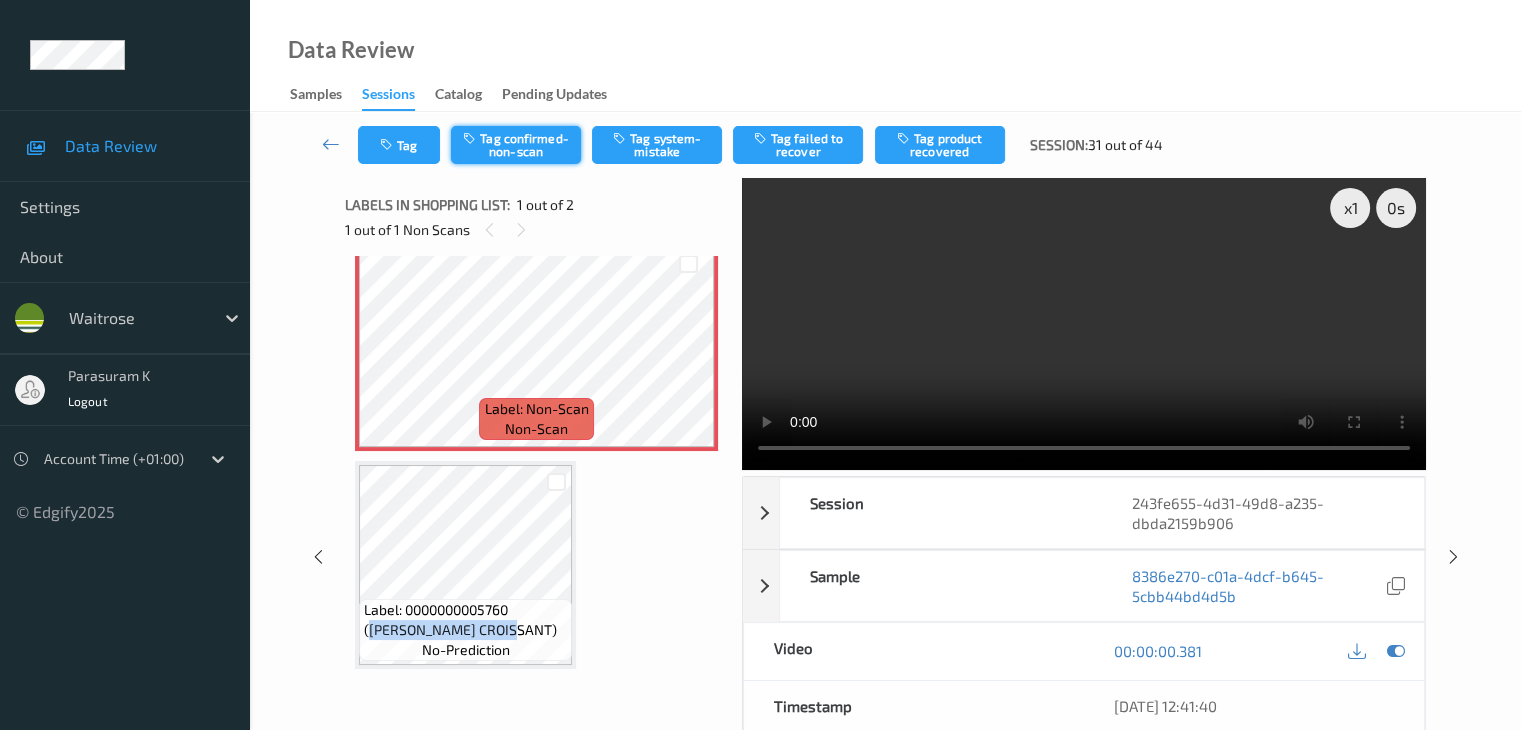 click on "Tag   confirmed-non-scan" at bounding box center [516, 145] 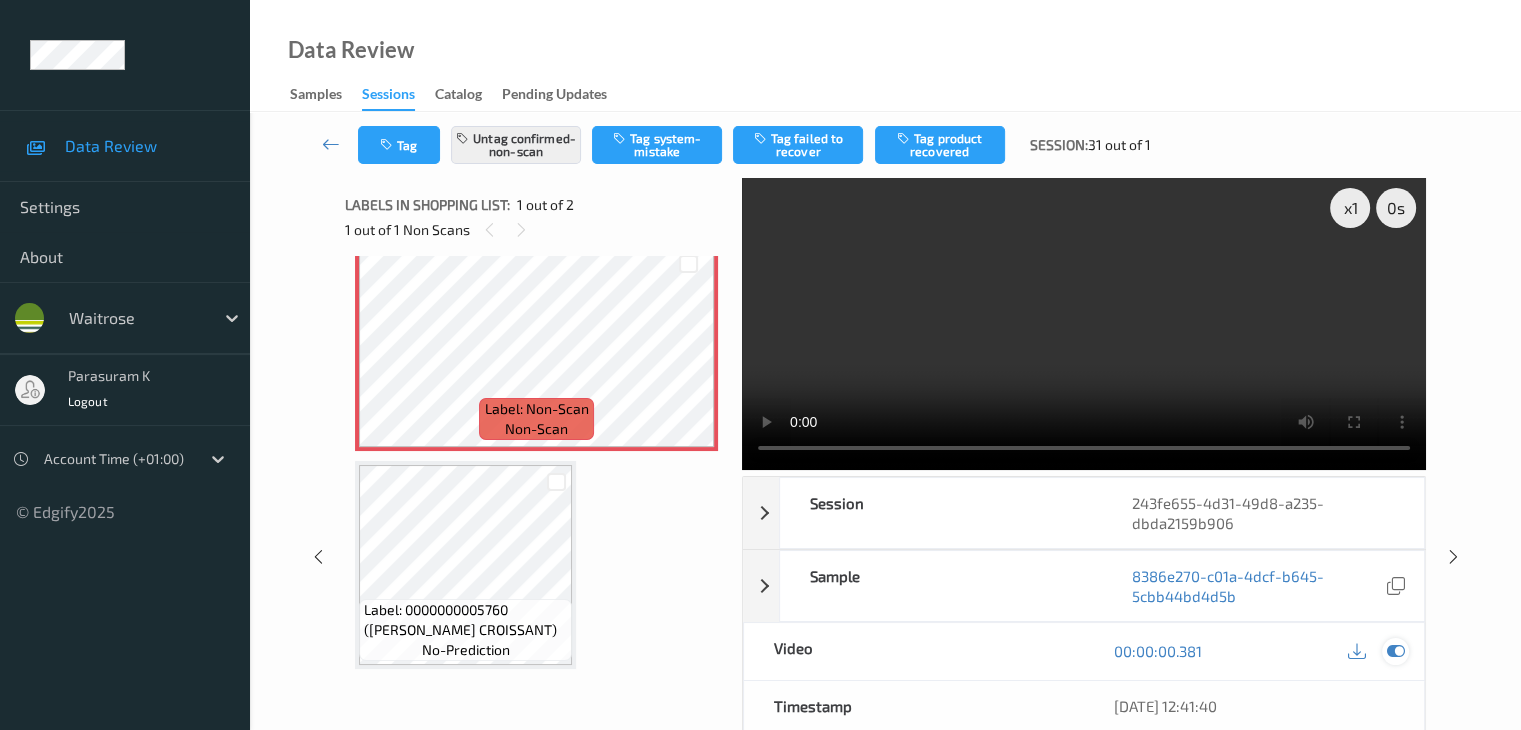 click at bounding box center (1395, 651) 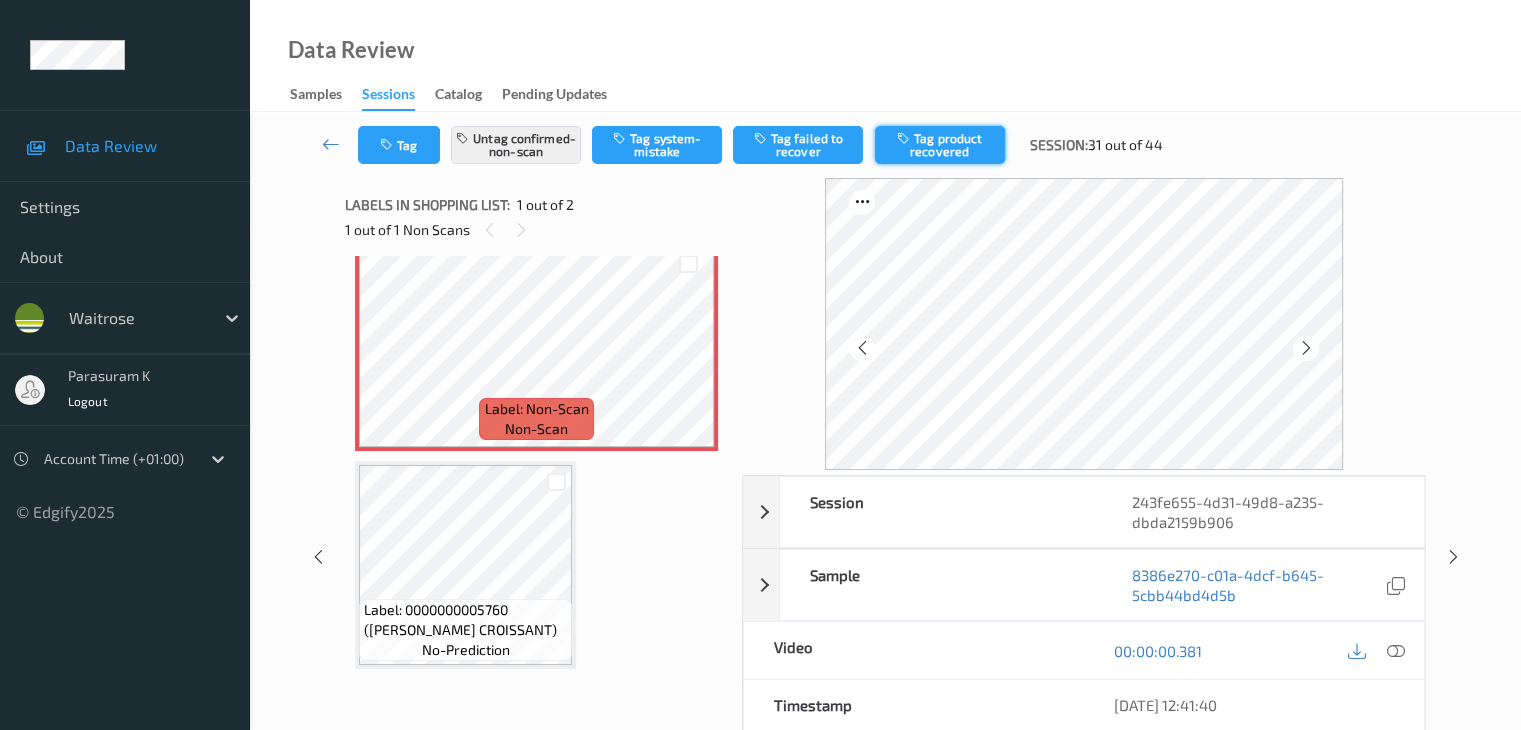 click on "Tag   product recovered" at bounding box center [940, 145] 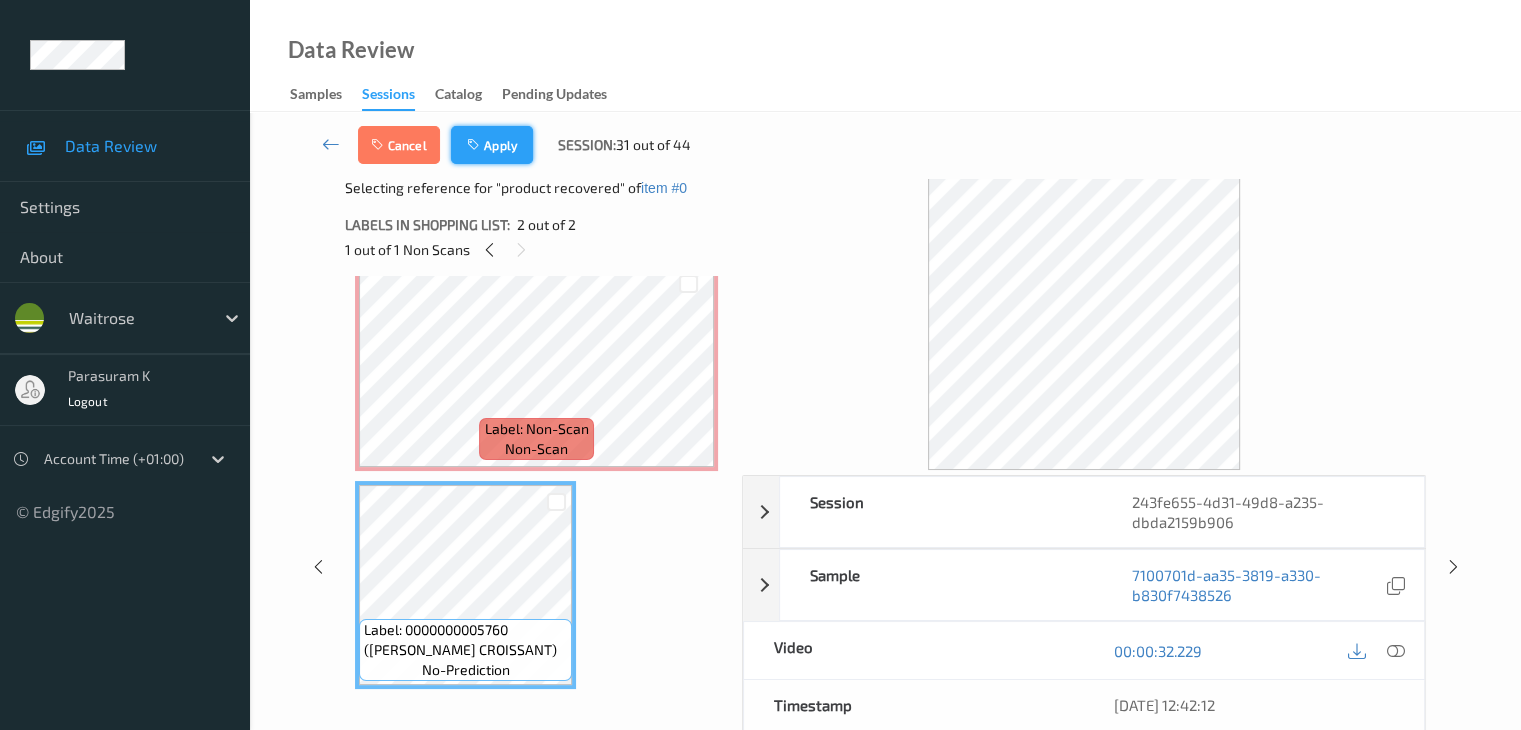 click on "Apply" at bounding box center [492, 145] 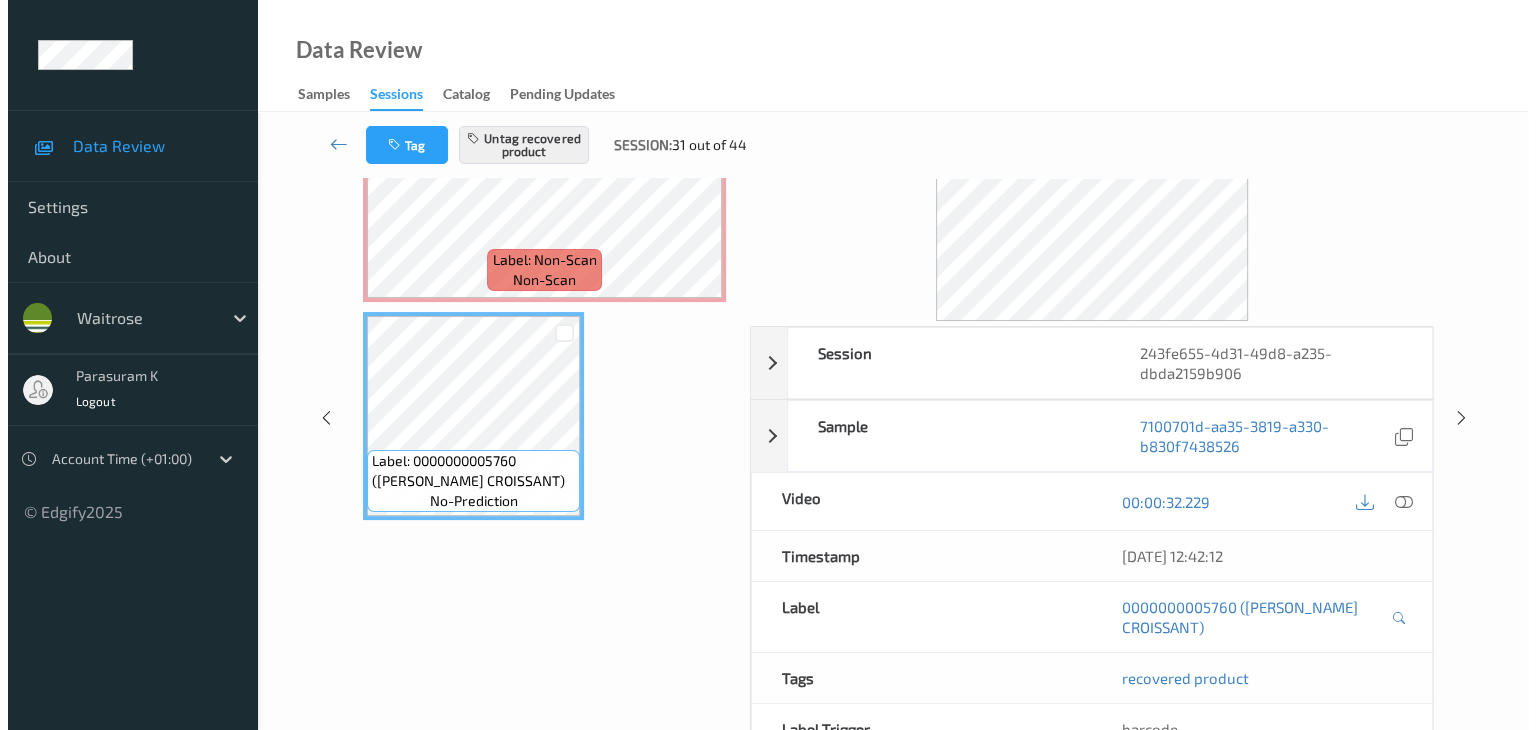 scroll, scrollTop: 64, scrollLeft: 0, axis: vertical 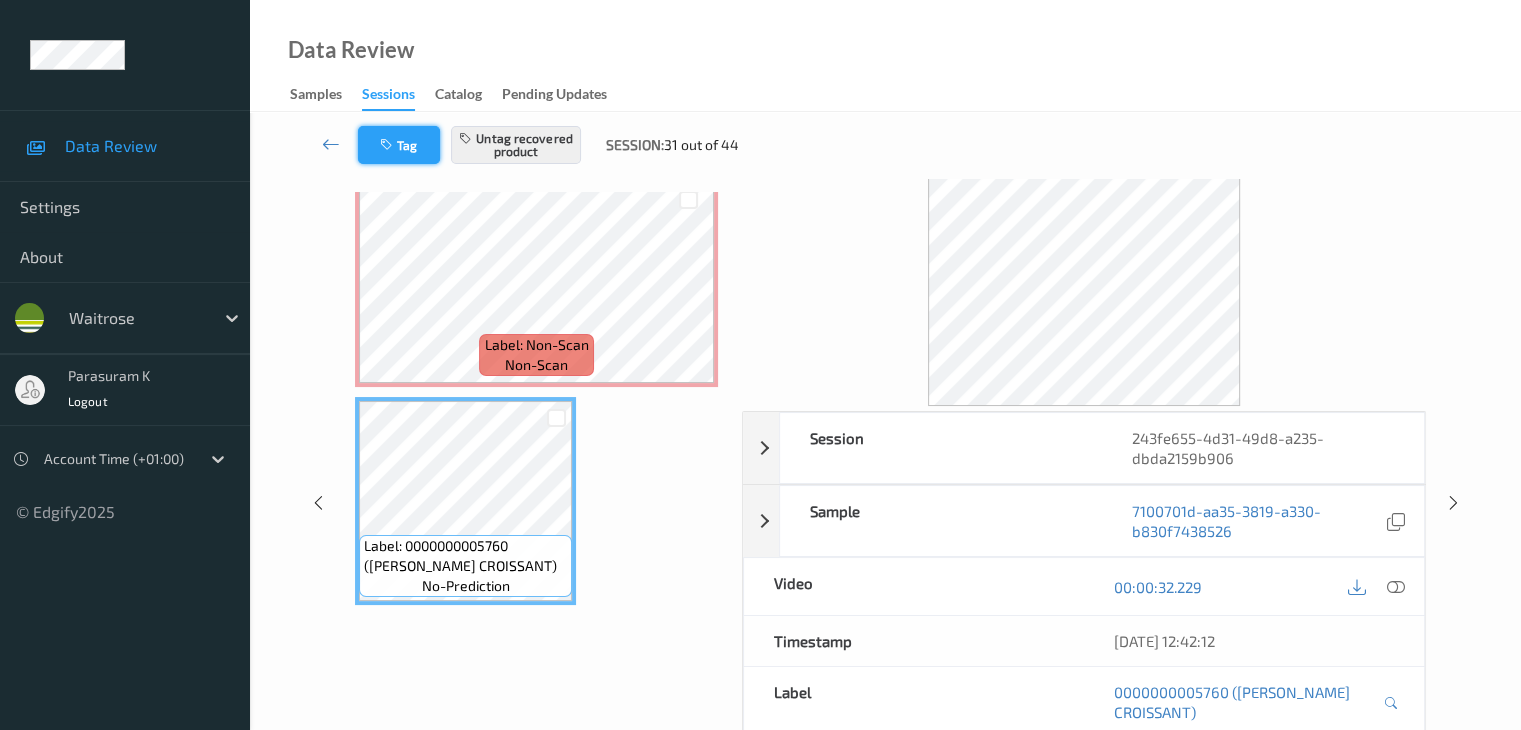 click on "Tag" at bounding box center (399, 145) 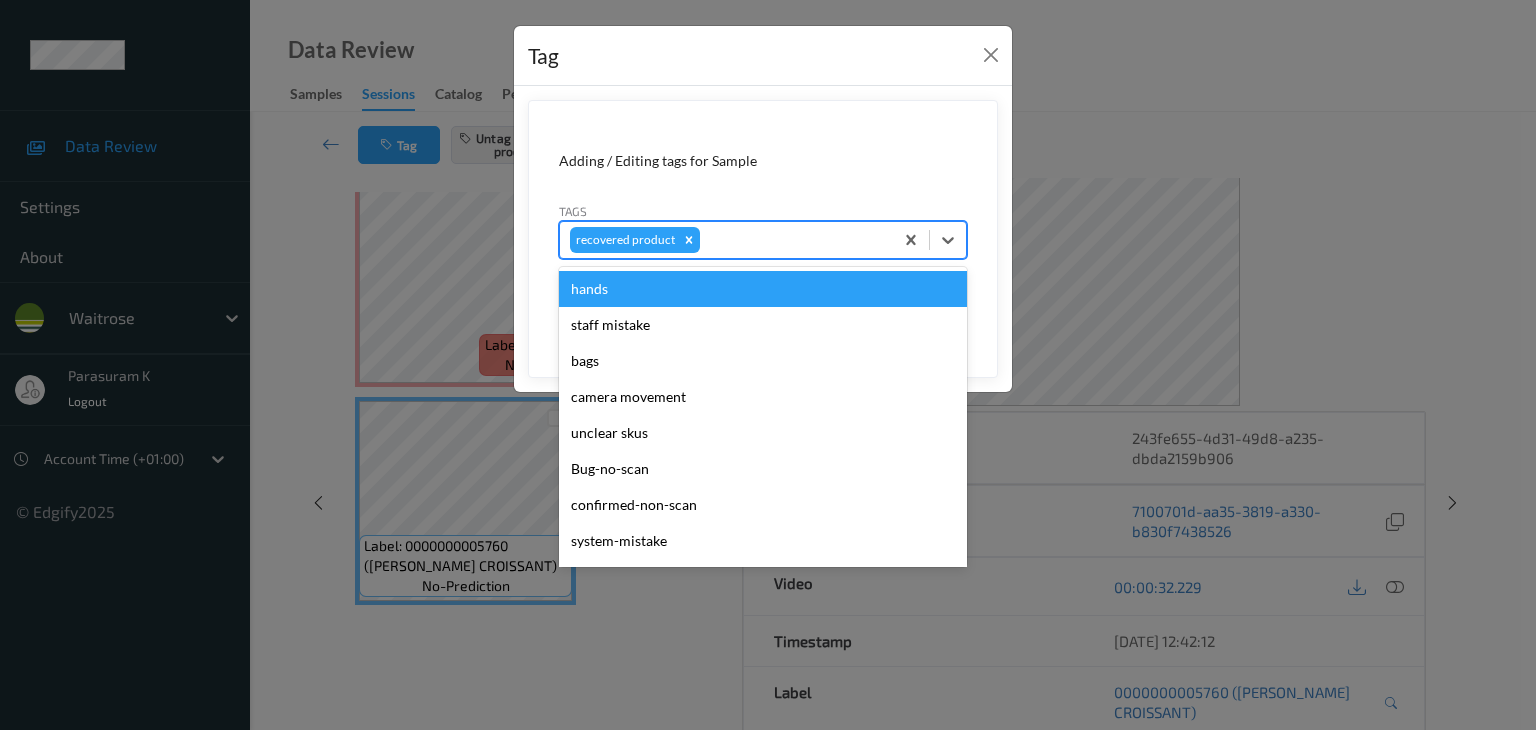 click at bounding box center (793, 240) 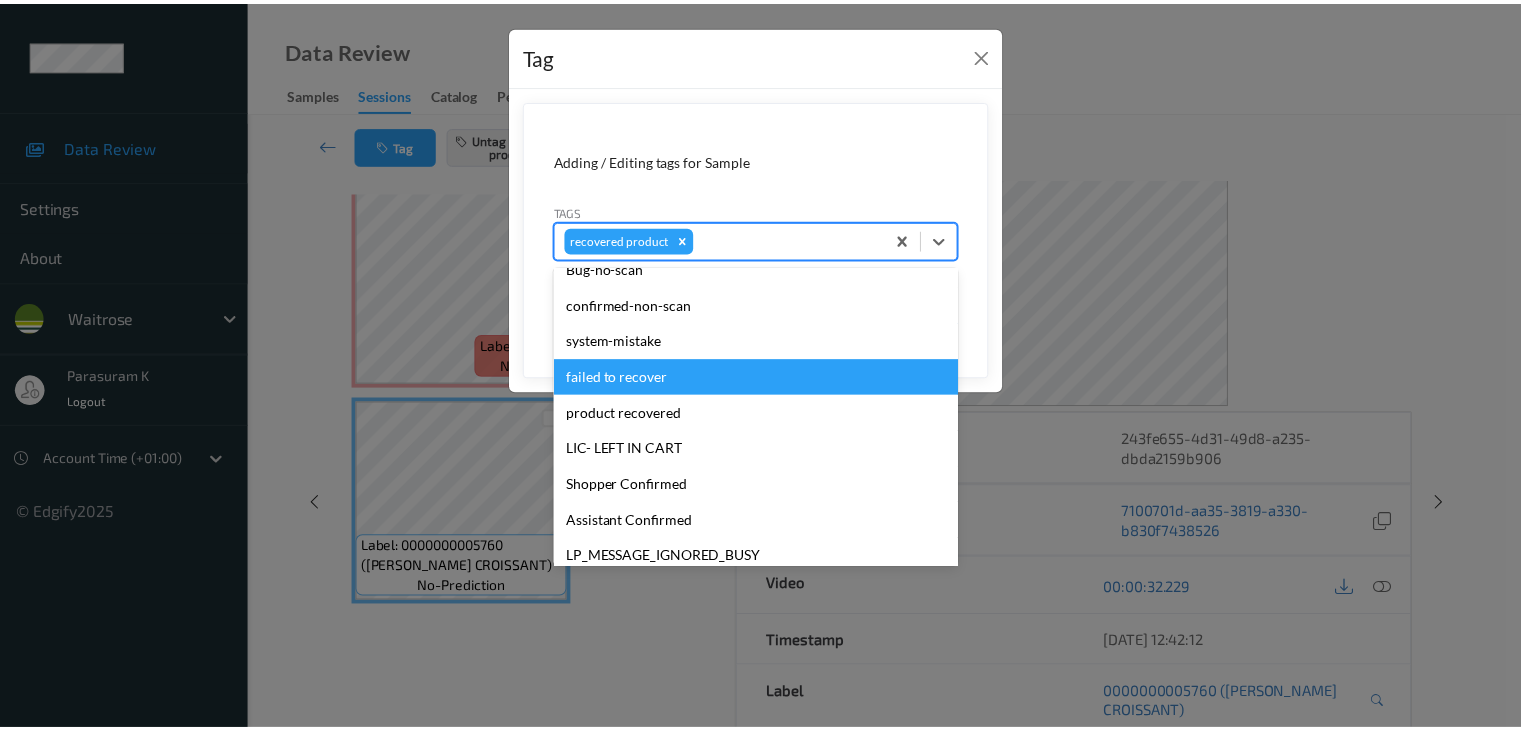 scroll, scrollTop: 356, scrollLeft: 0, axis: vertical 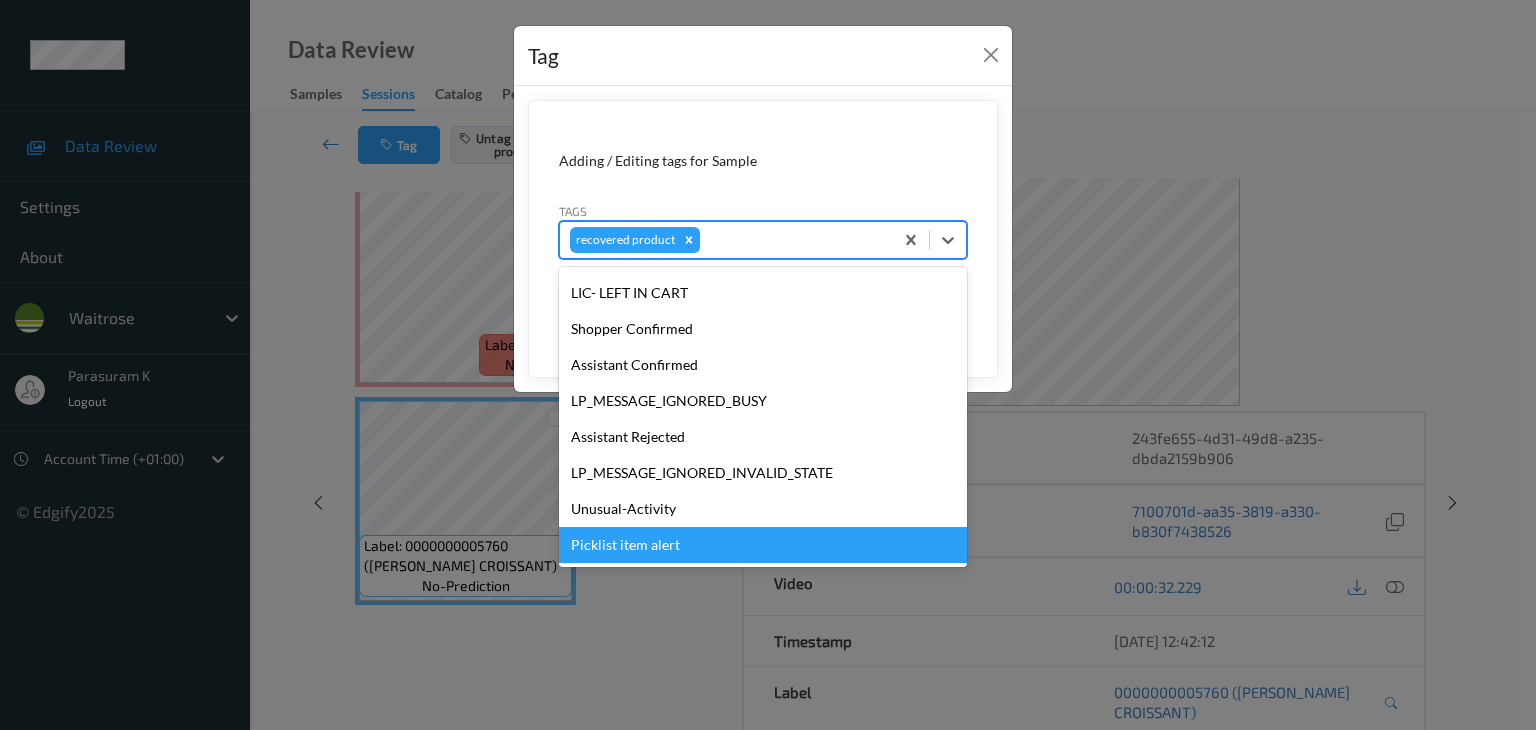 click on "Picklist item alert" at bounding box center (763, 545) 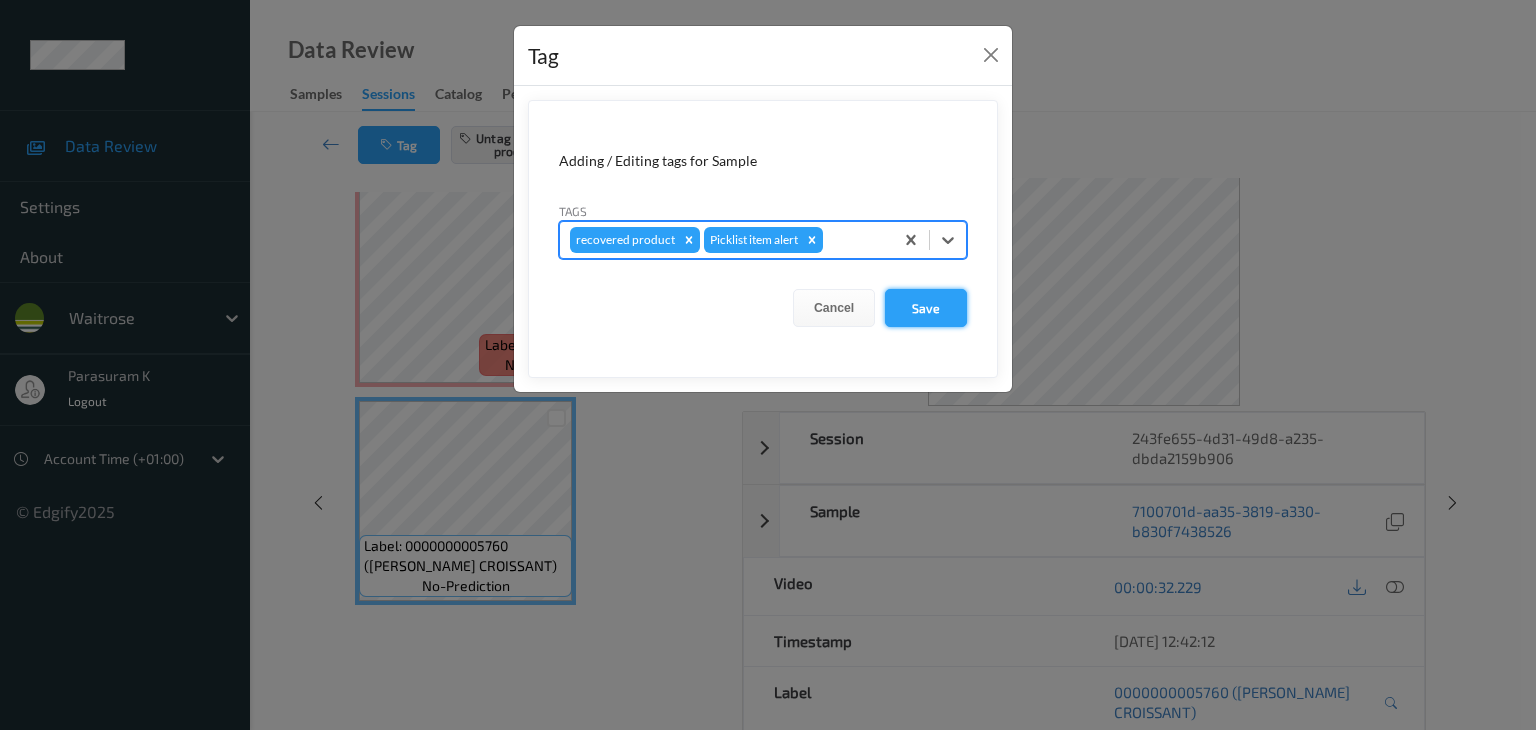 click on "Save" at bounding box center [926, 308] 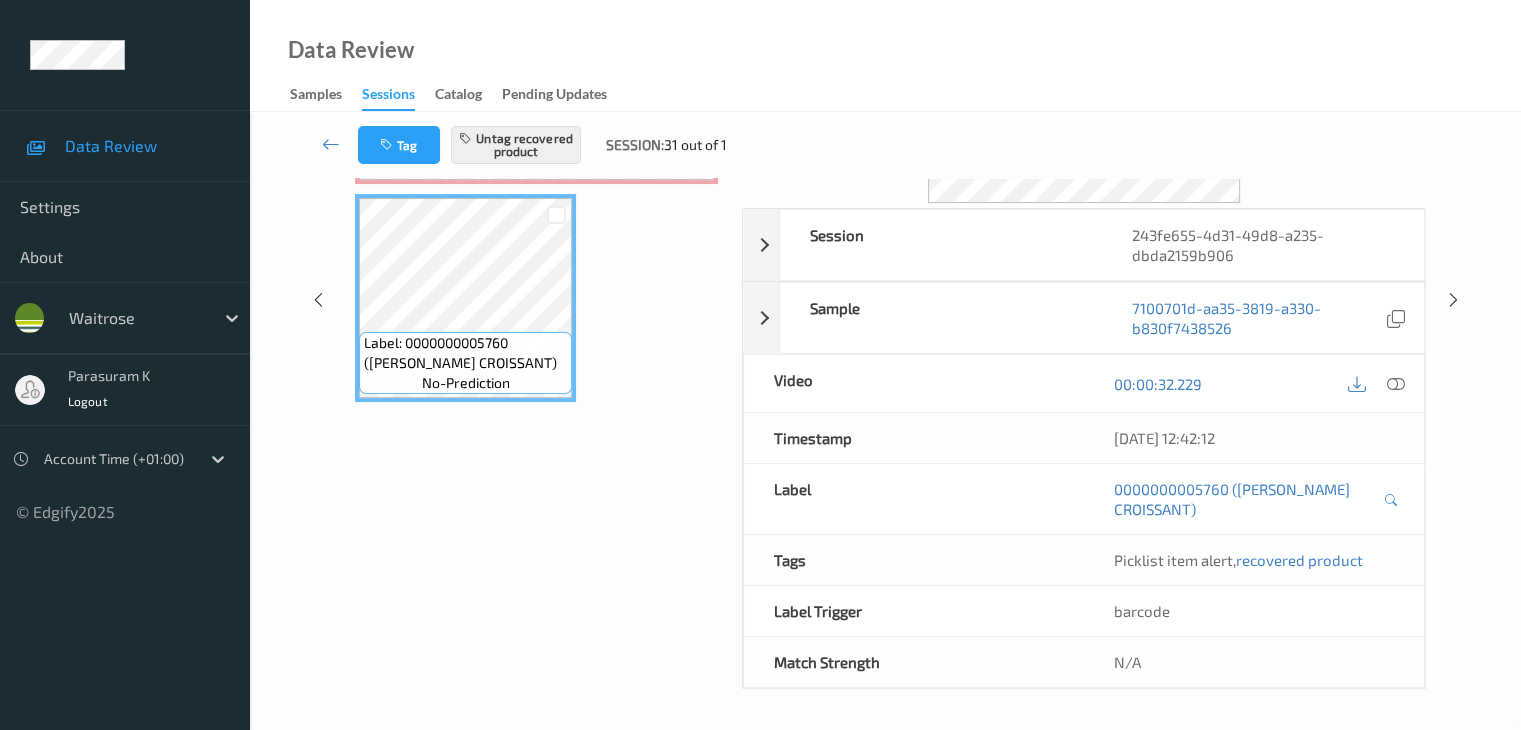 scroll, scrollTop: 264, scrollLeft: 0, axis: vertical 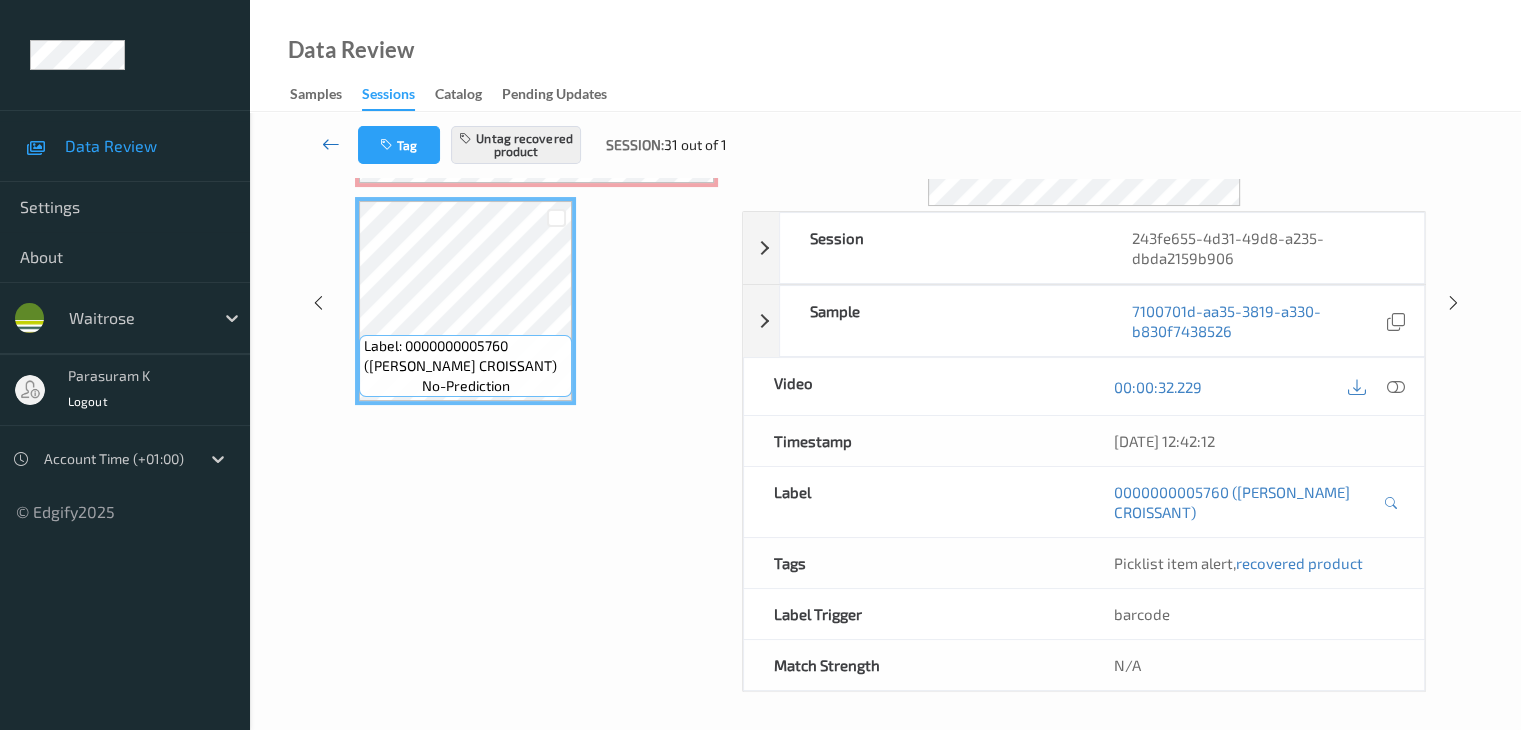 click at bounding box center (331, 144) 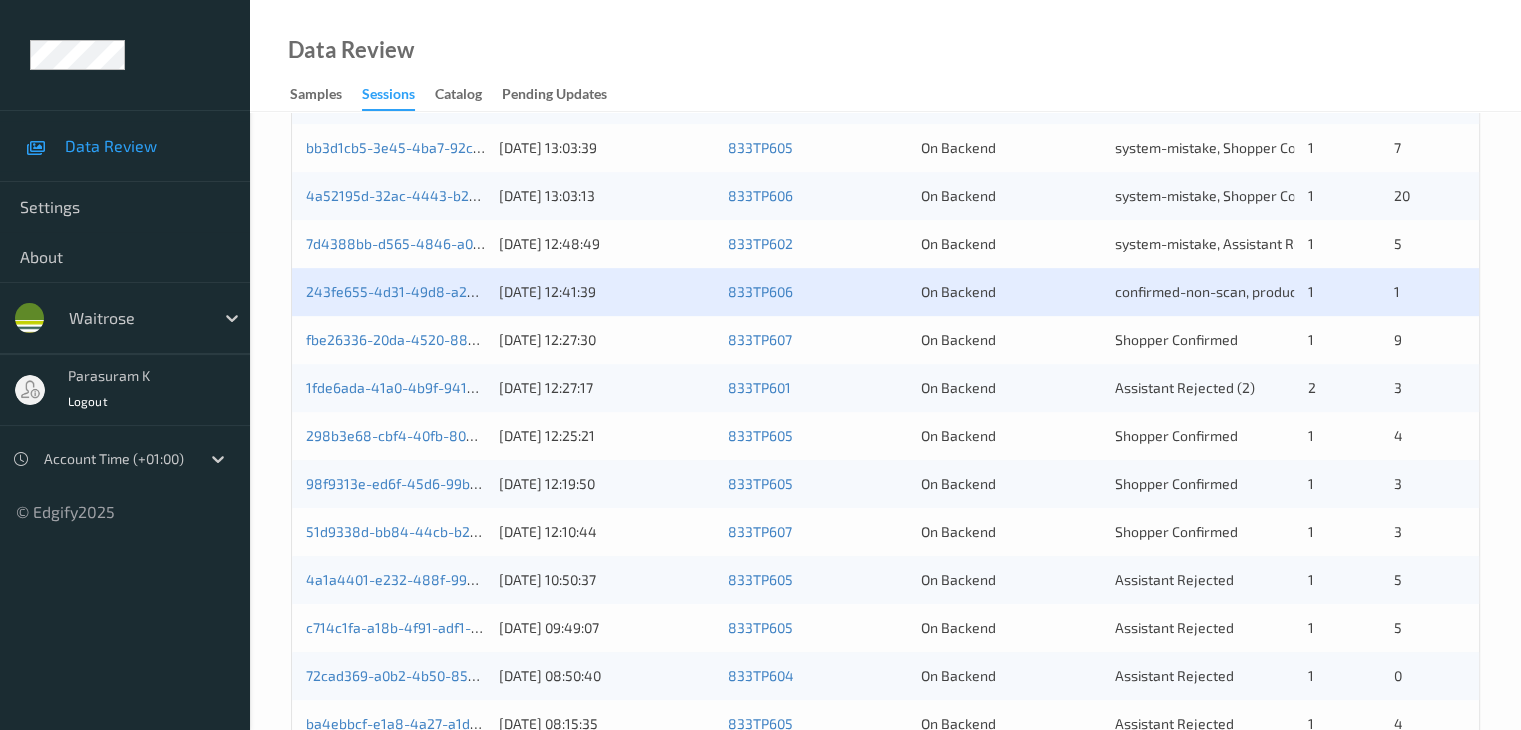 scroll, scrollTop: 832, scrollLeft: 0, axis: vertical 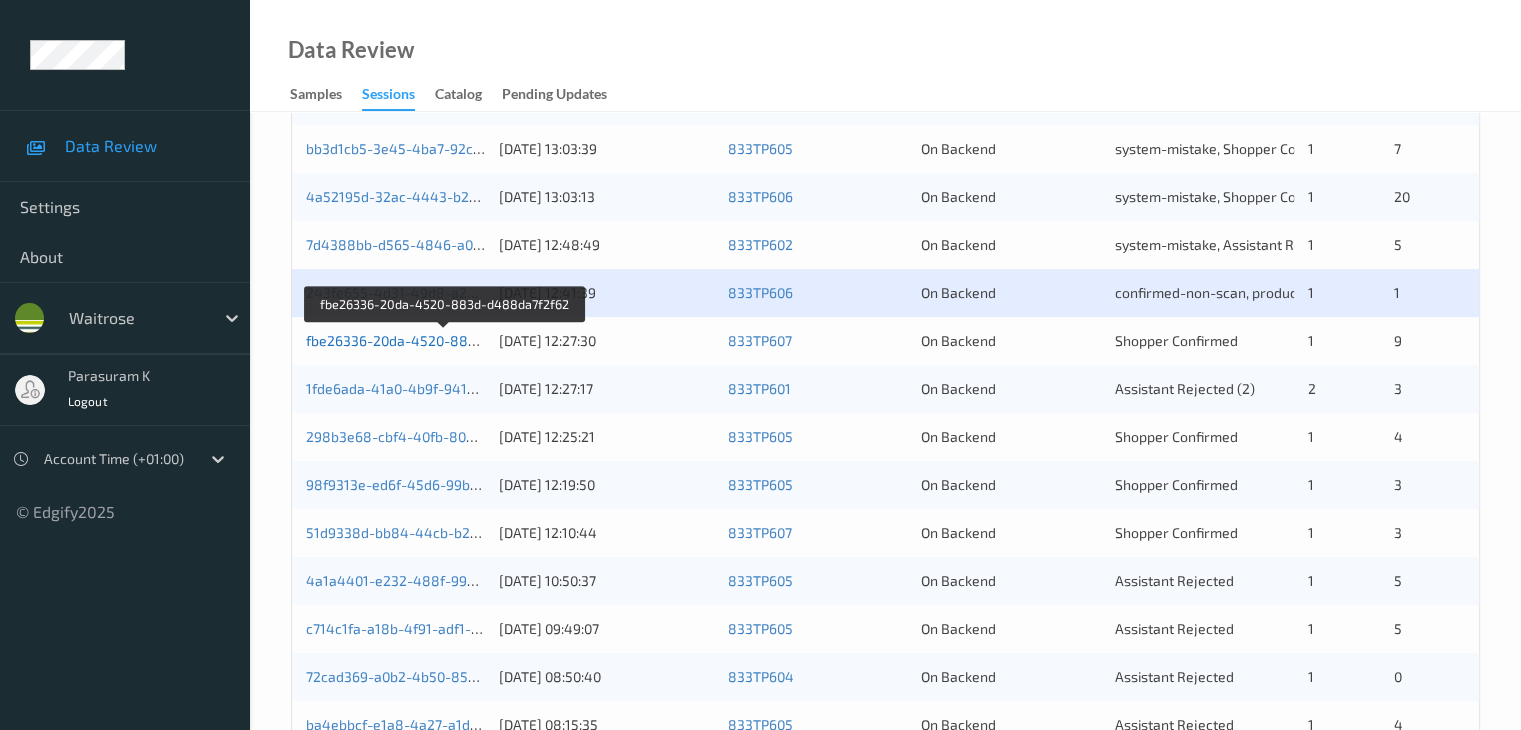 click on "fbe26336-20da-4520-883d-d488da7f2f62" at bounding box center (444, 340) 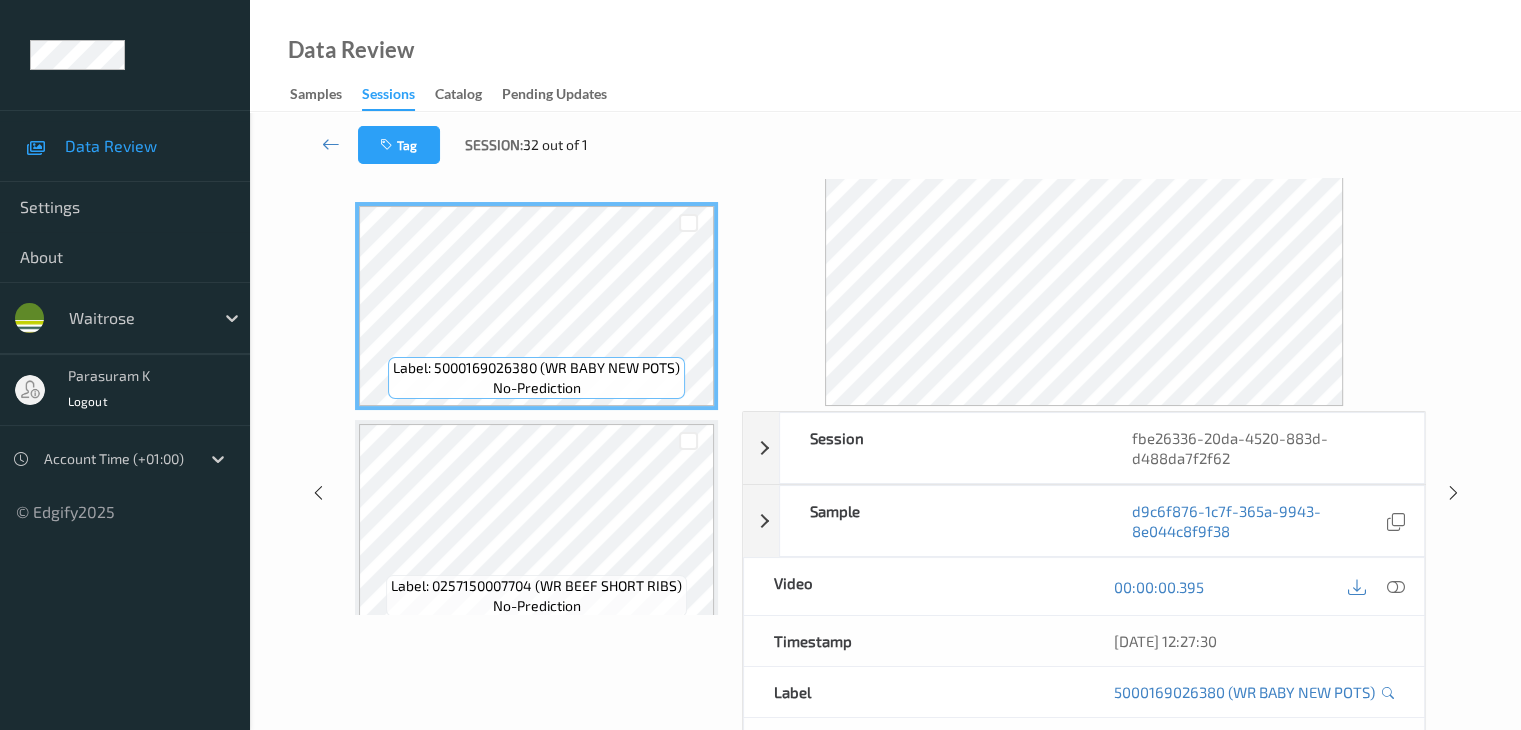 scroll, scrollTop: 0, scrollLeft: 0, axis: both 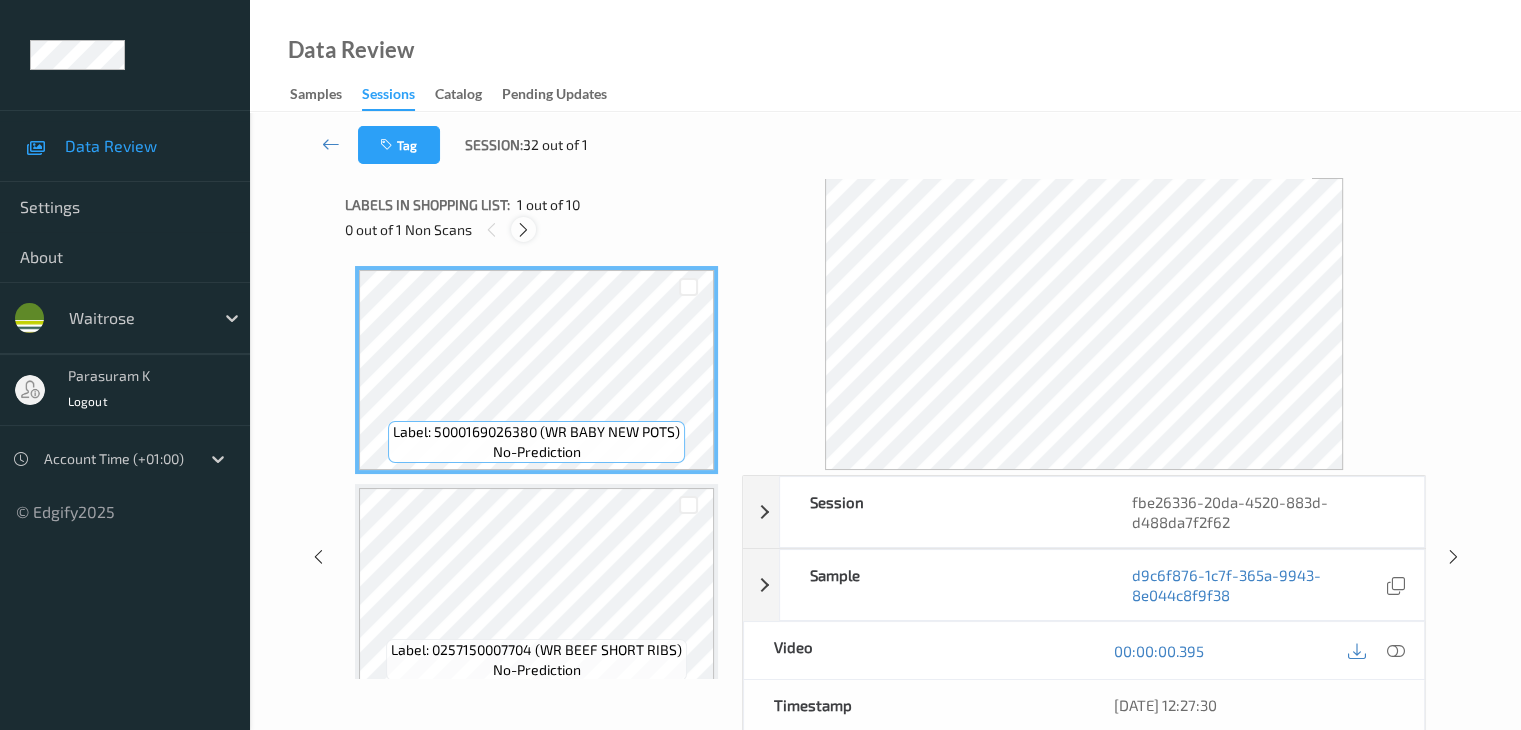 click at bounding box center (523, 230) 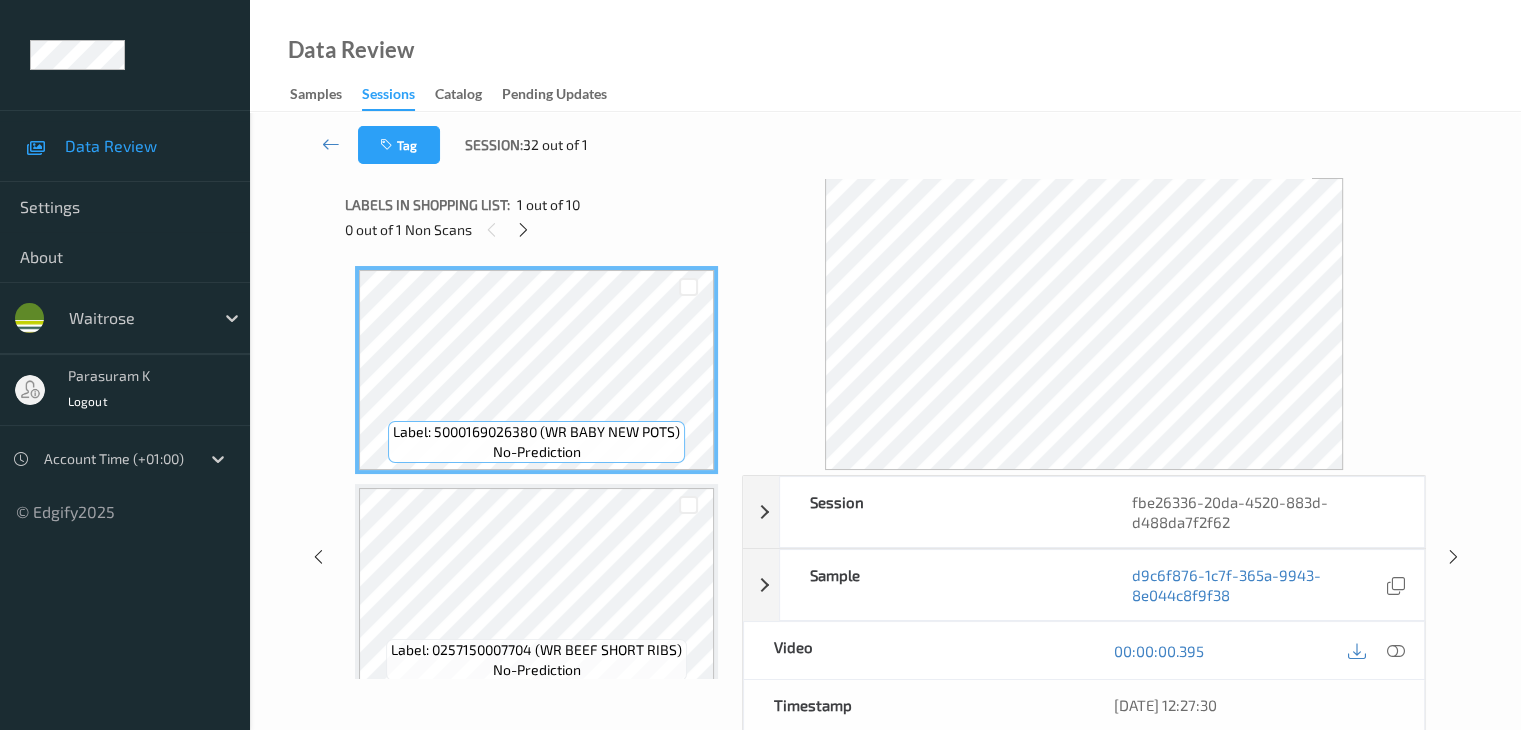 scroll, scrollTop: 1100, scrollLeft: 0, axis: vertical 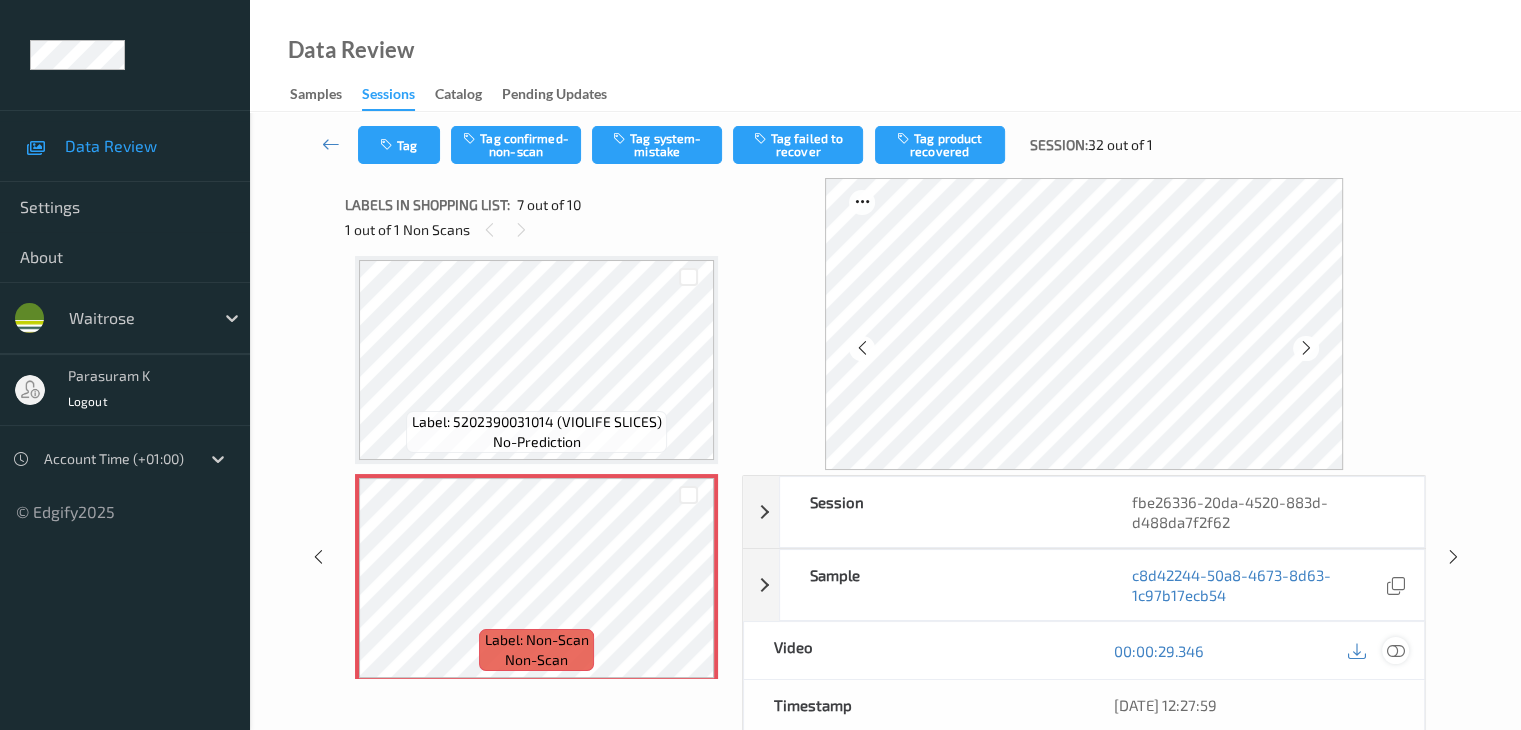 click at bounding box center [1395, 651] 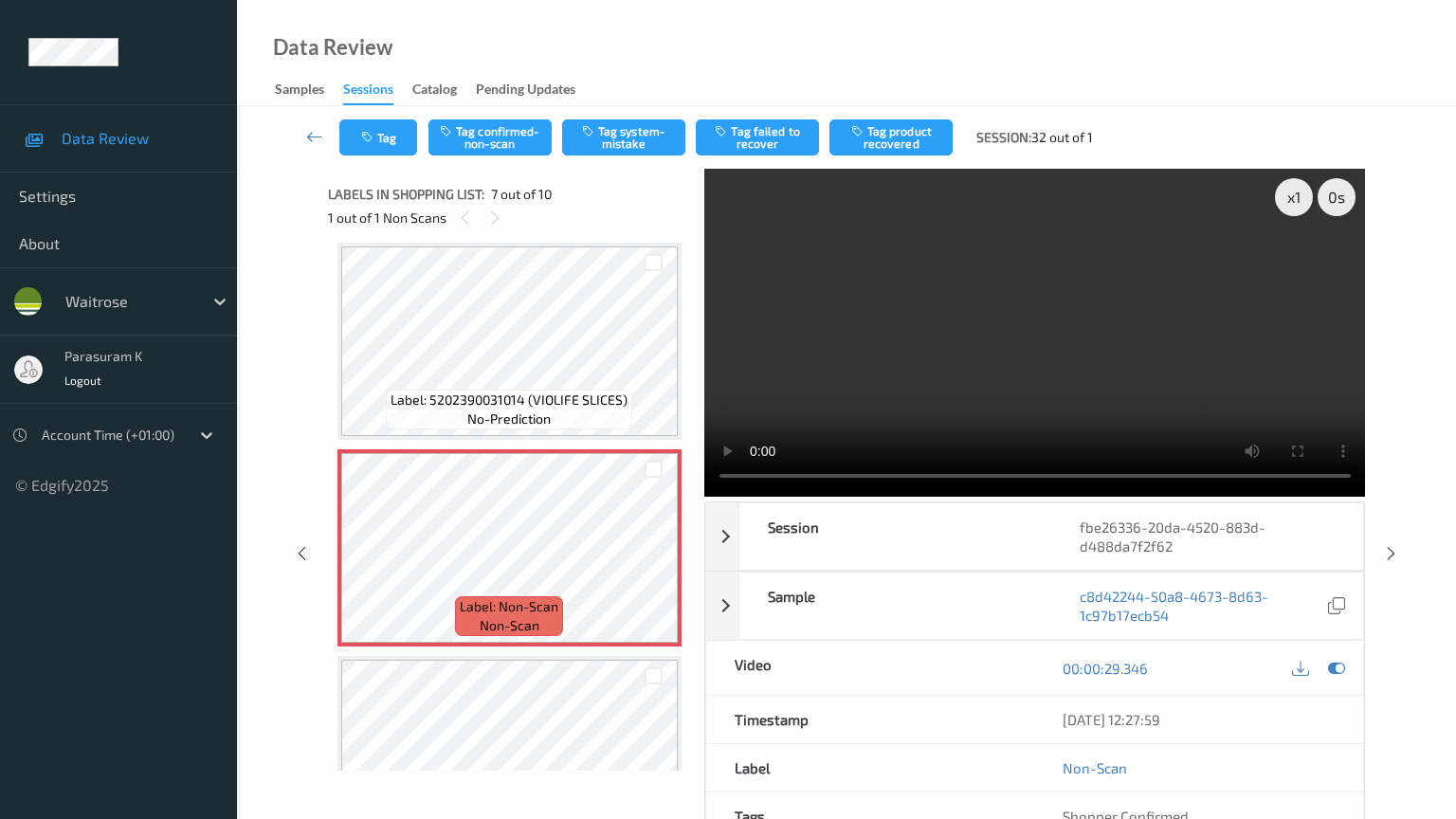 type 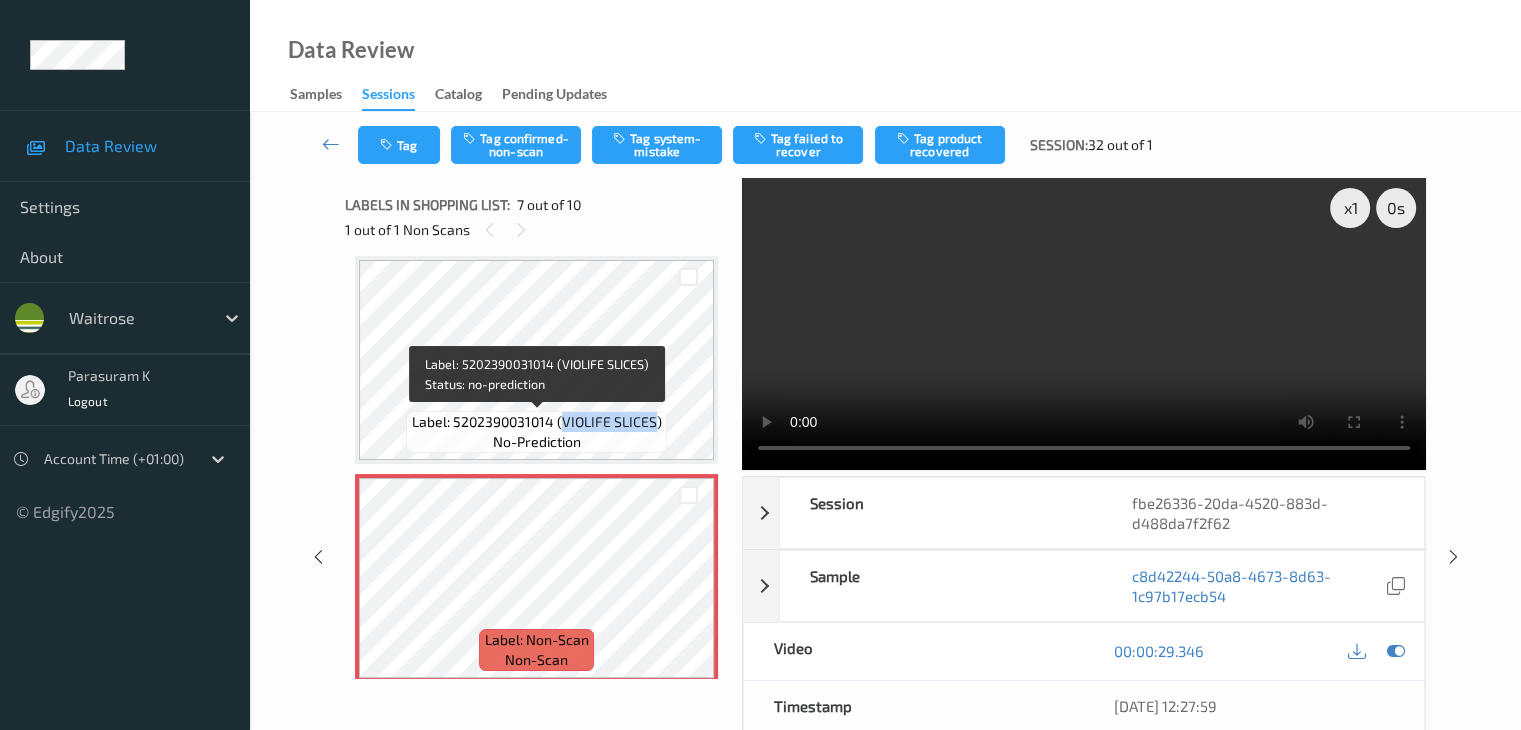 drag, startPoint x: 562, startPoint y: 416, endPoint x: 656, endPoint y: 419, distance: 94.04786 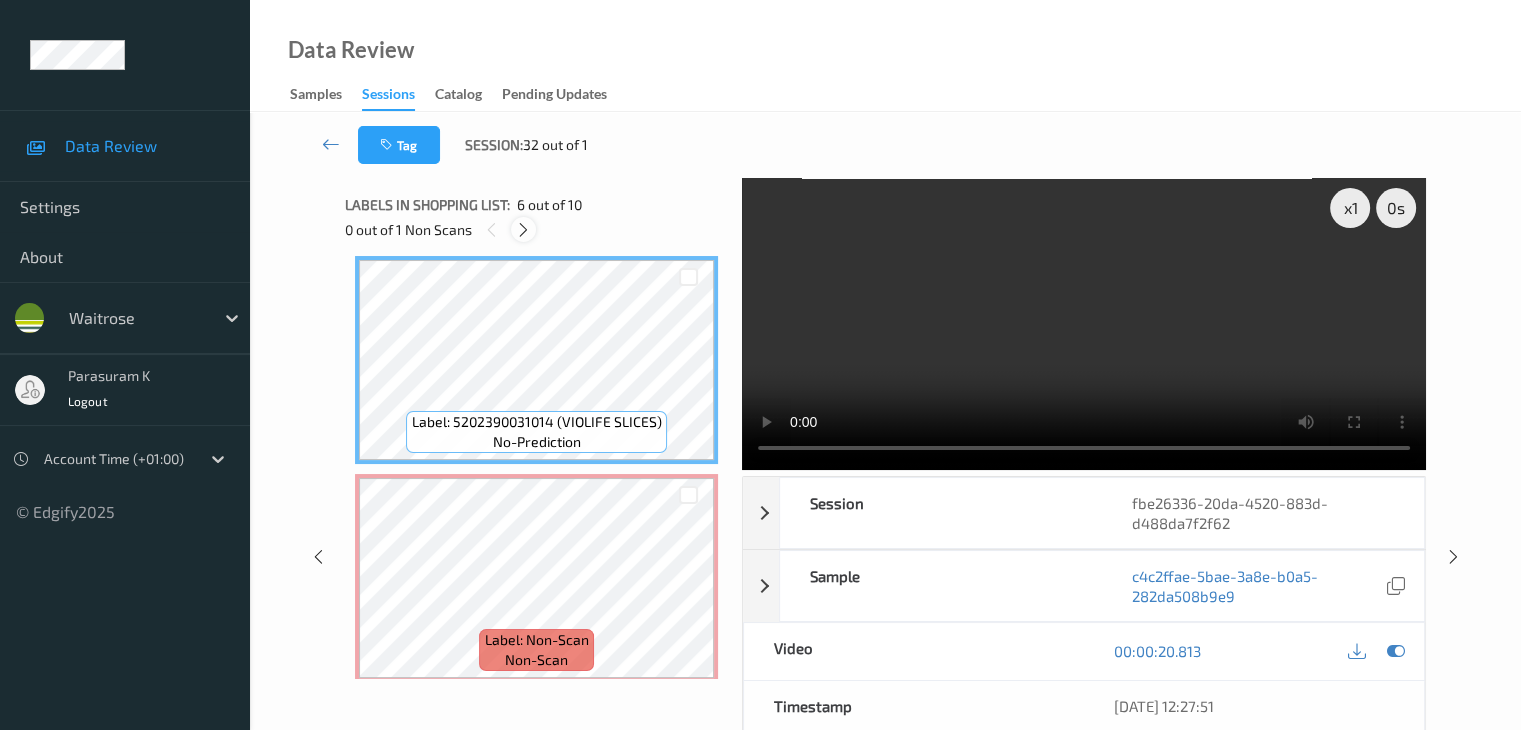 click at bounding box center (523, 230) 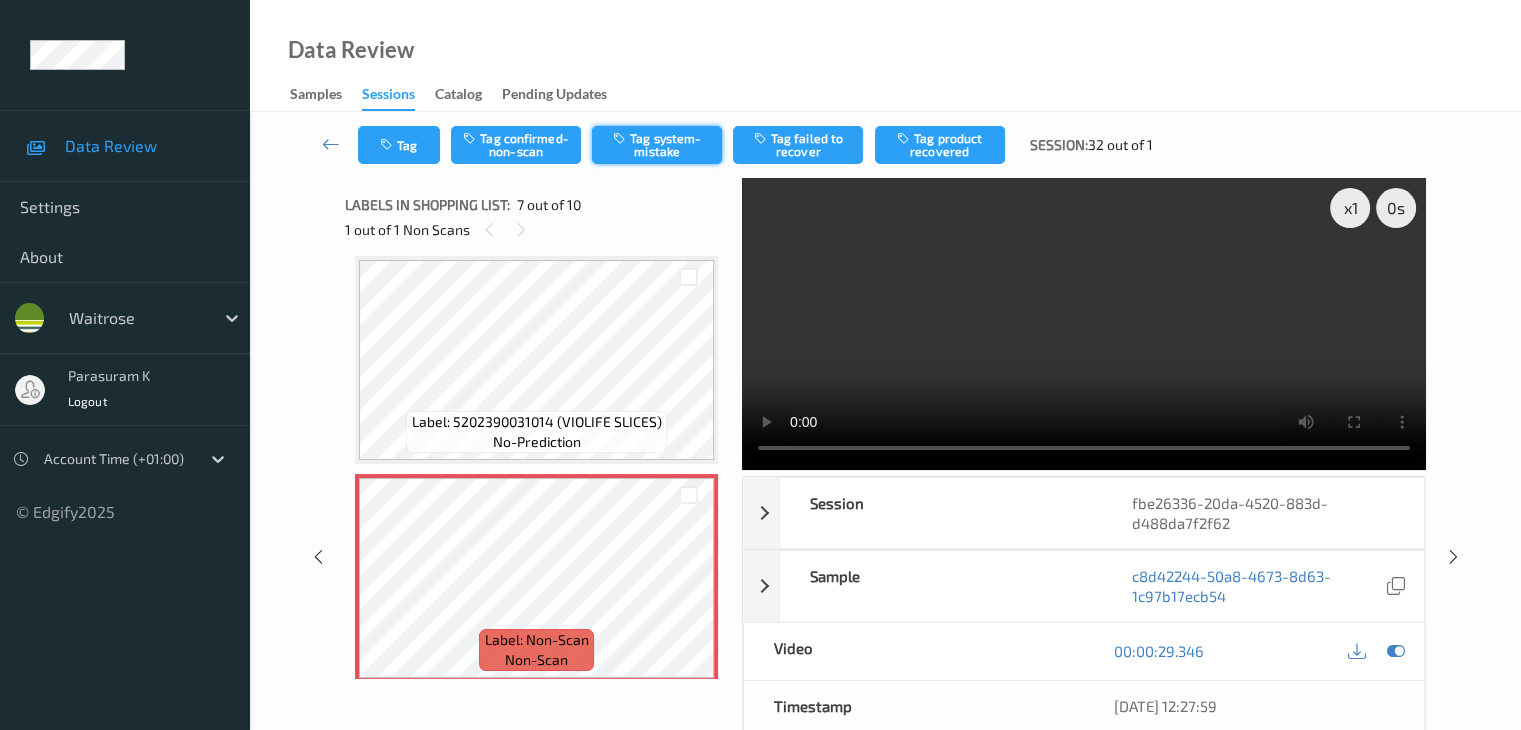 click on "Tag   system-mistake" at bounding box center (657, 145) 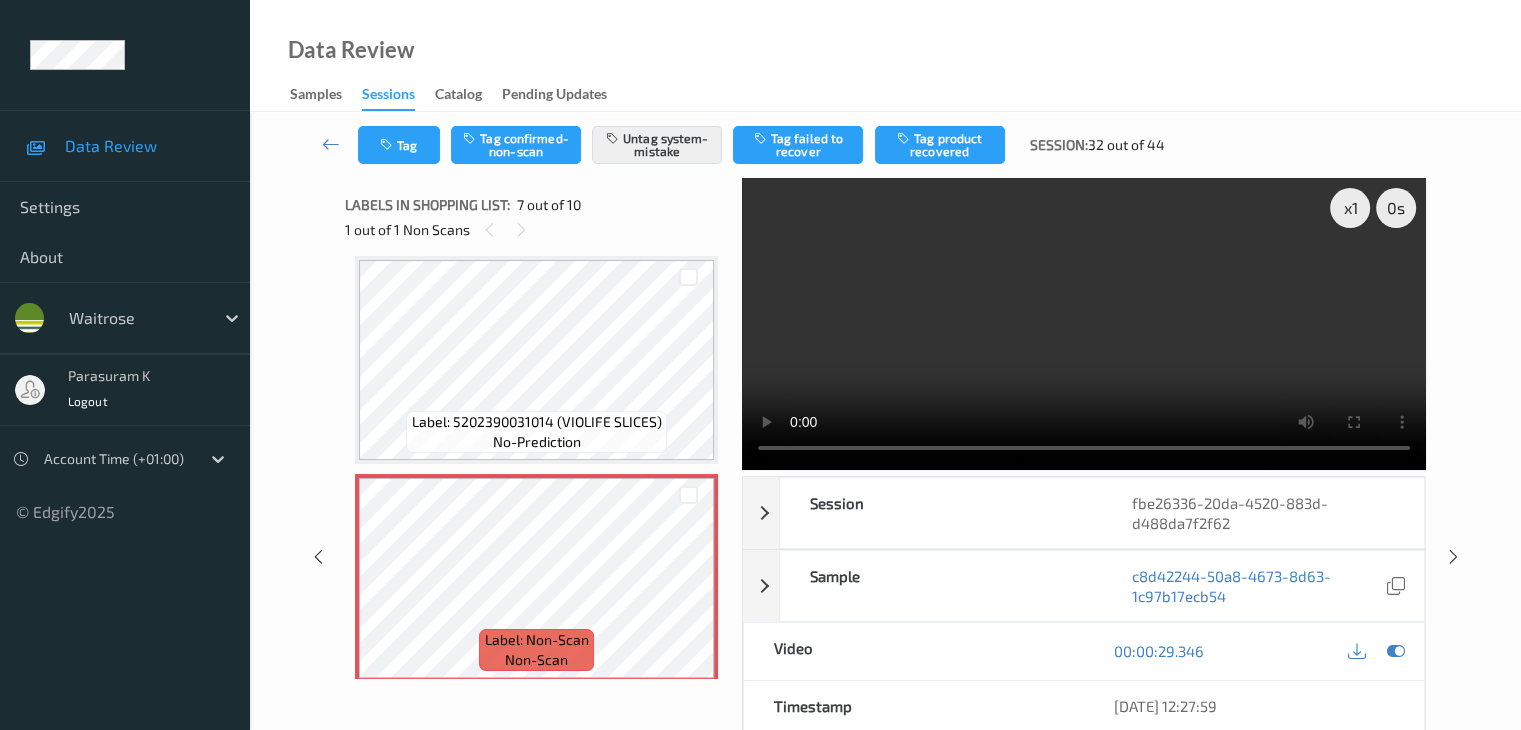 click at bounding box center (1084, 324) 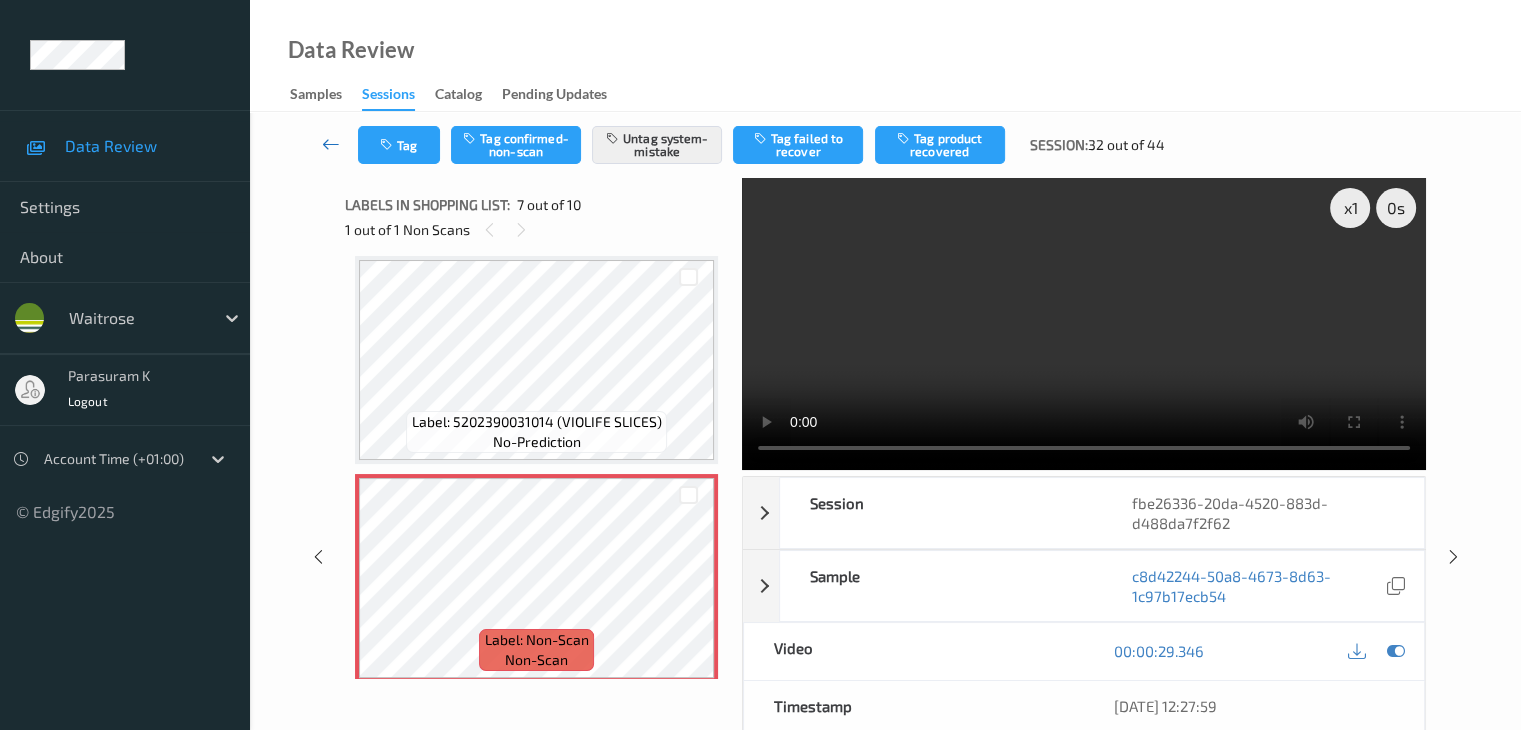 click at bounding box center (331, 144) 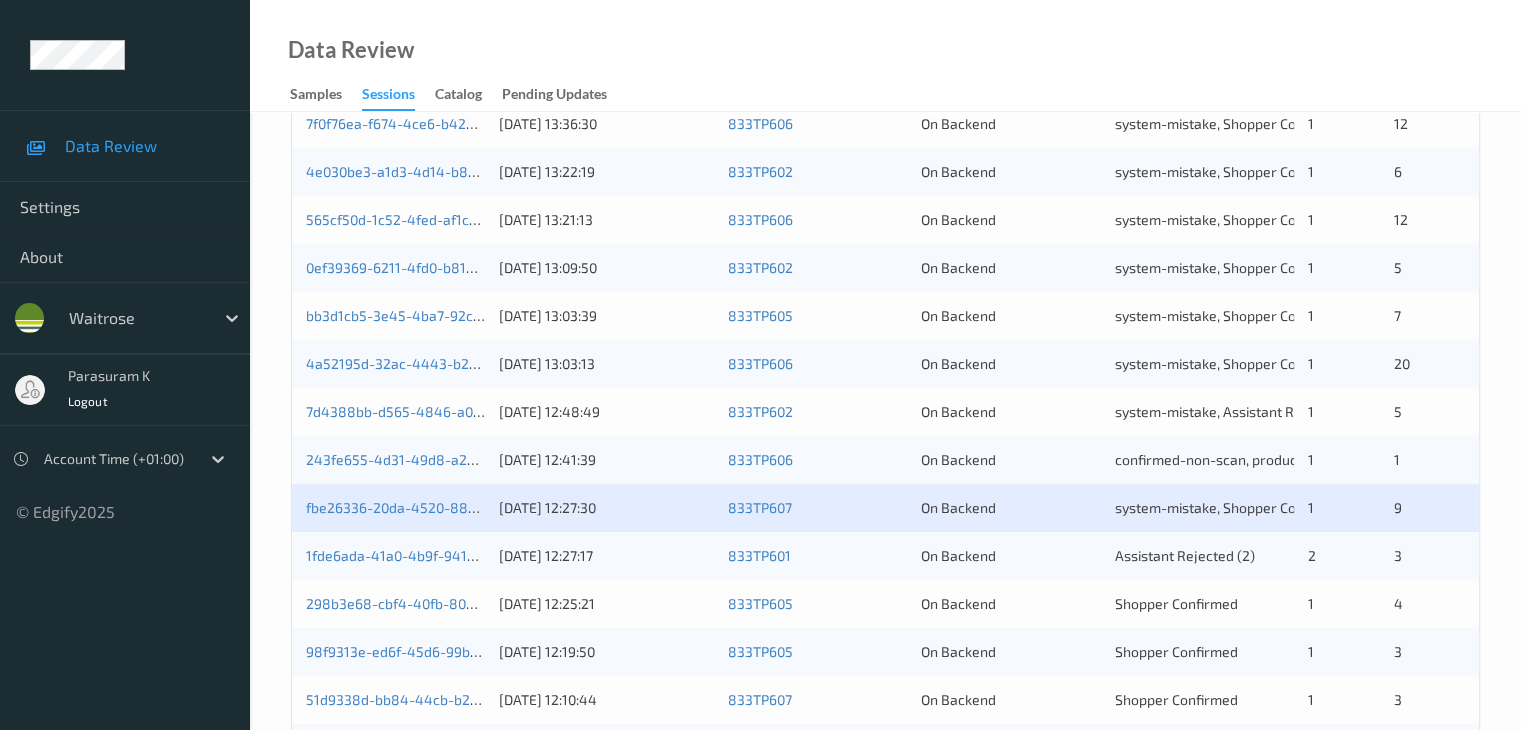 scroll, scrollTop: 700, scrollLeft: 0, axis: vertical 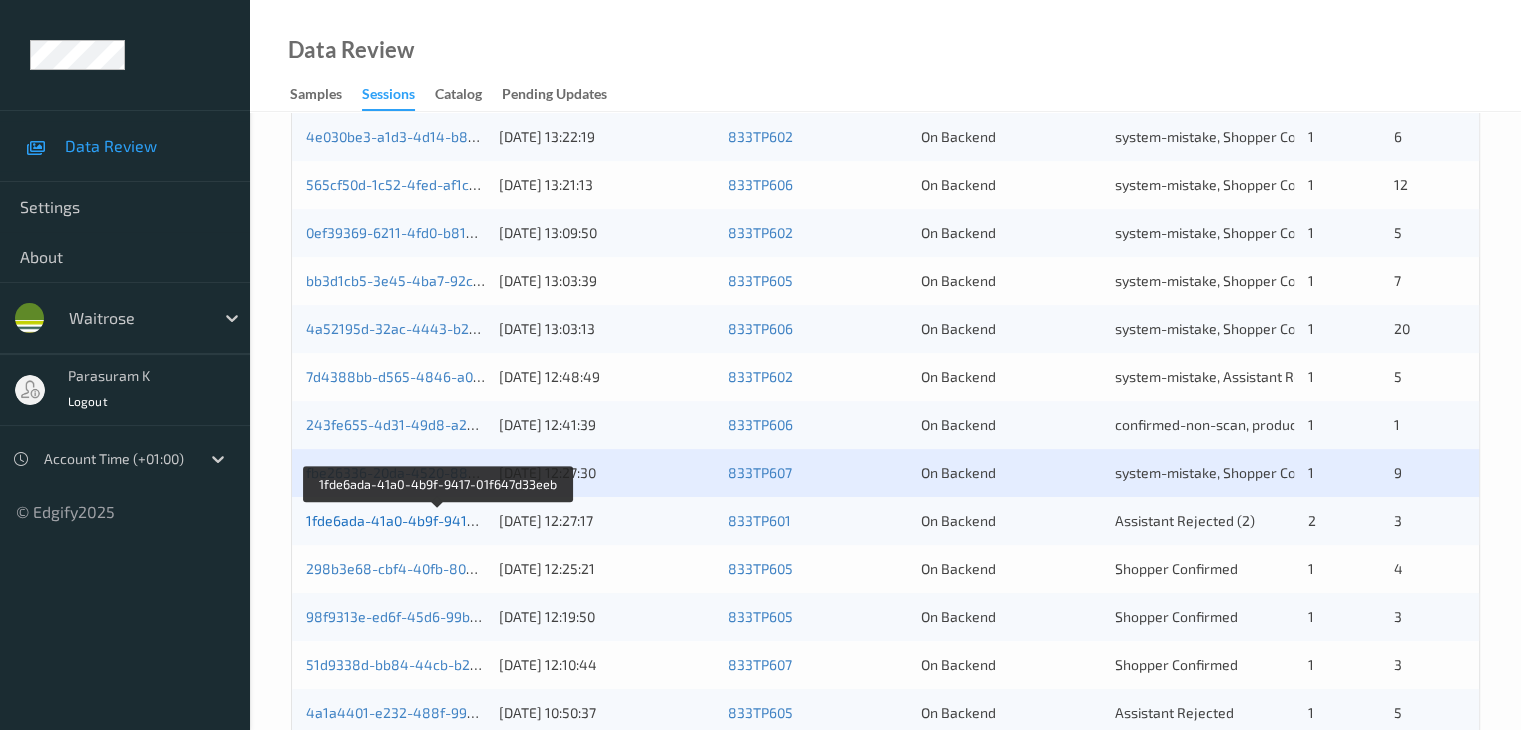 click on "1fde6ada-41a0-4b9f-9417-01f647d33eeb" at bounding box center [438, 520] 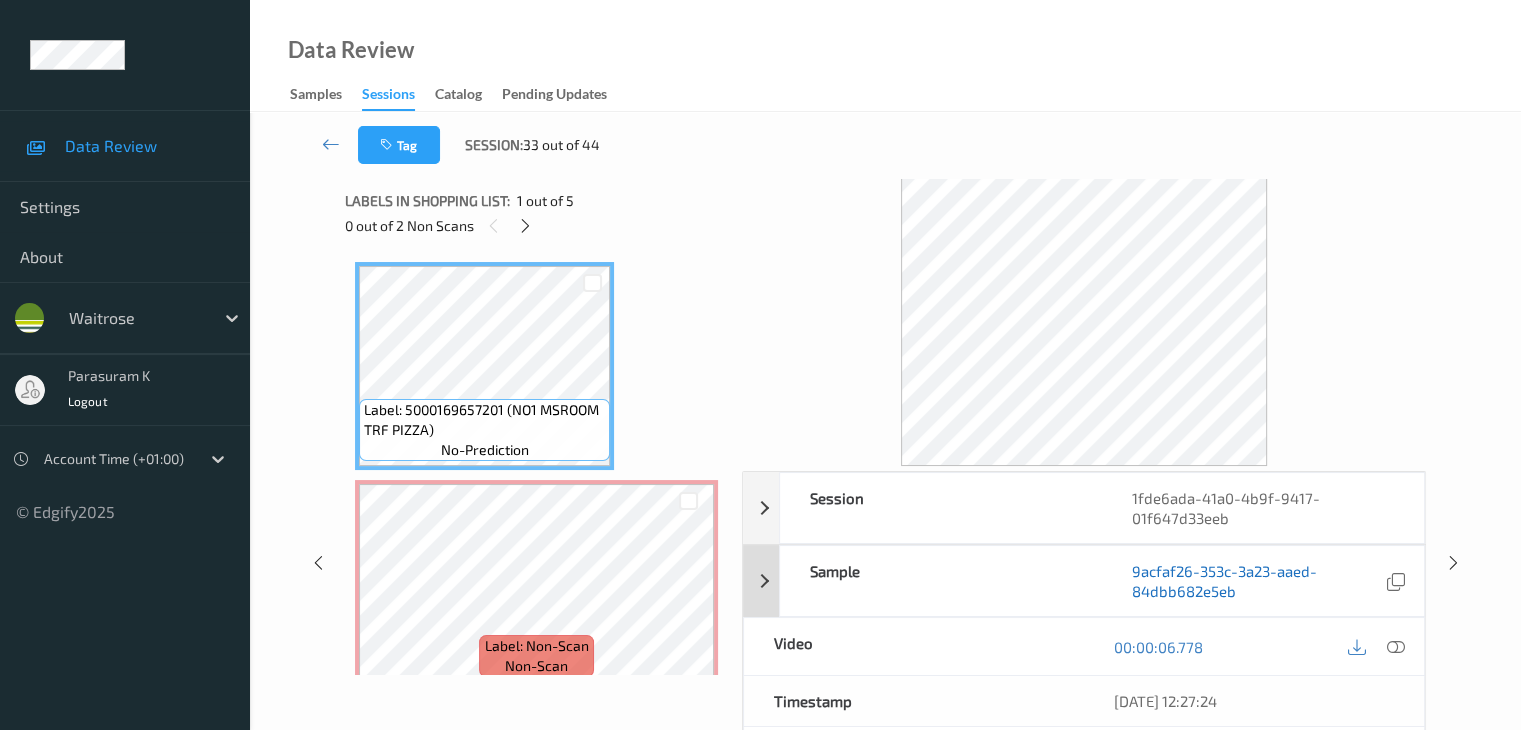 scroll, scrollTop: 0, scrollLeft: 0, axis: both 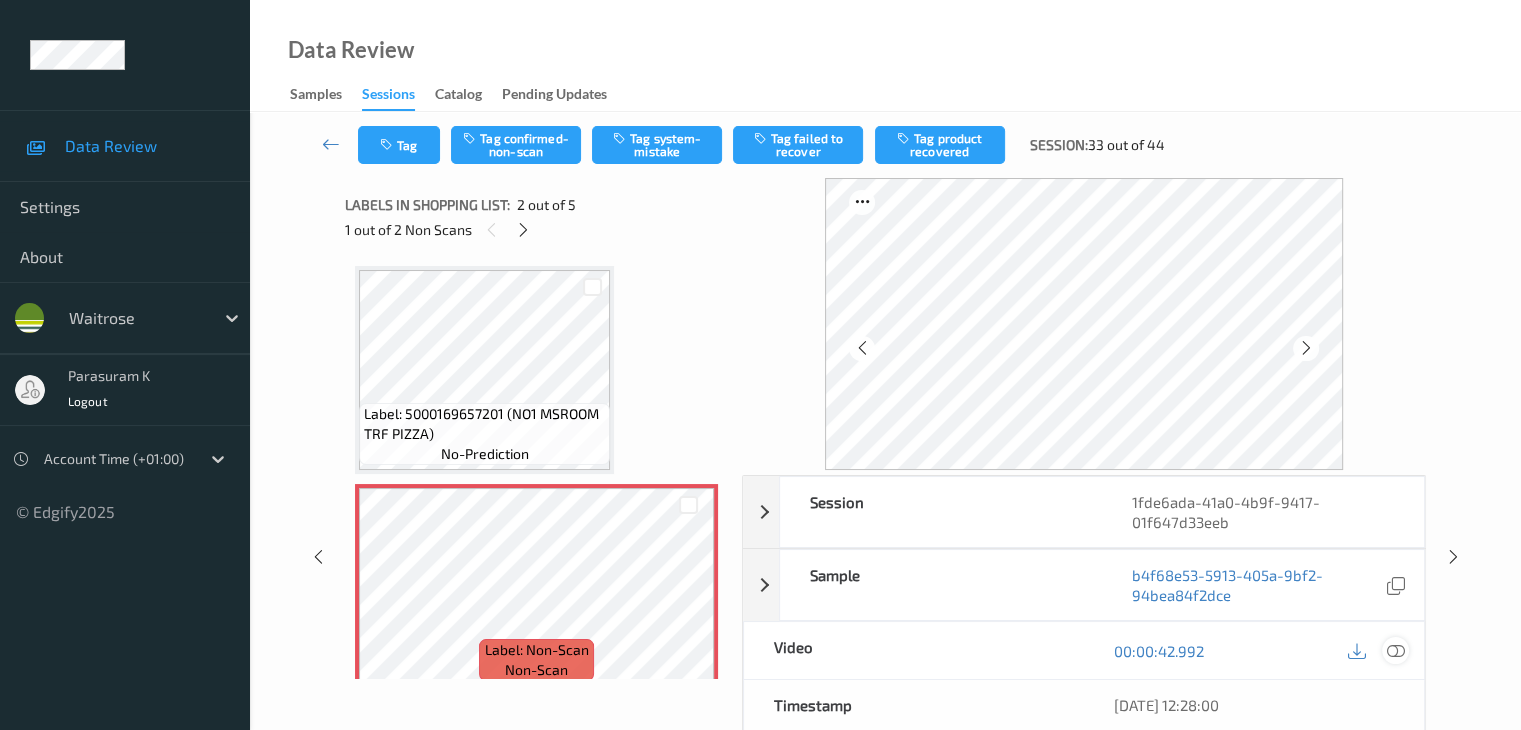 click at bounding box center (1395, 651) 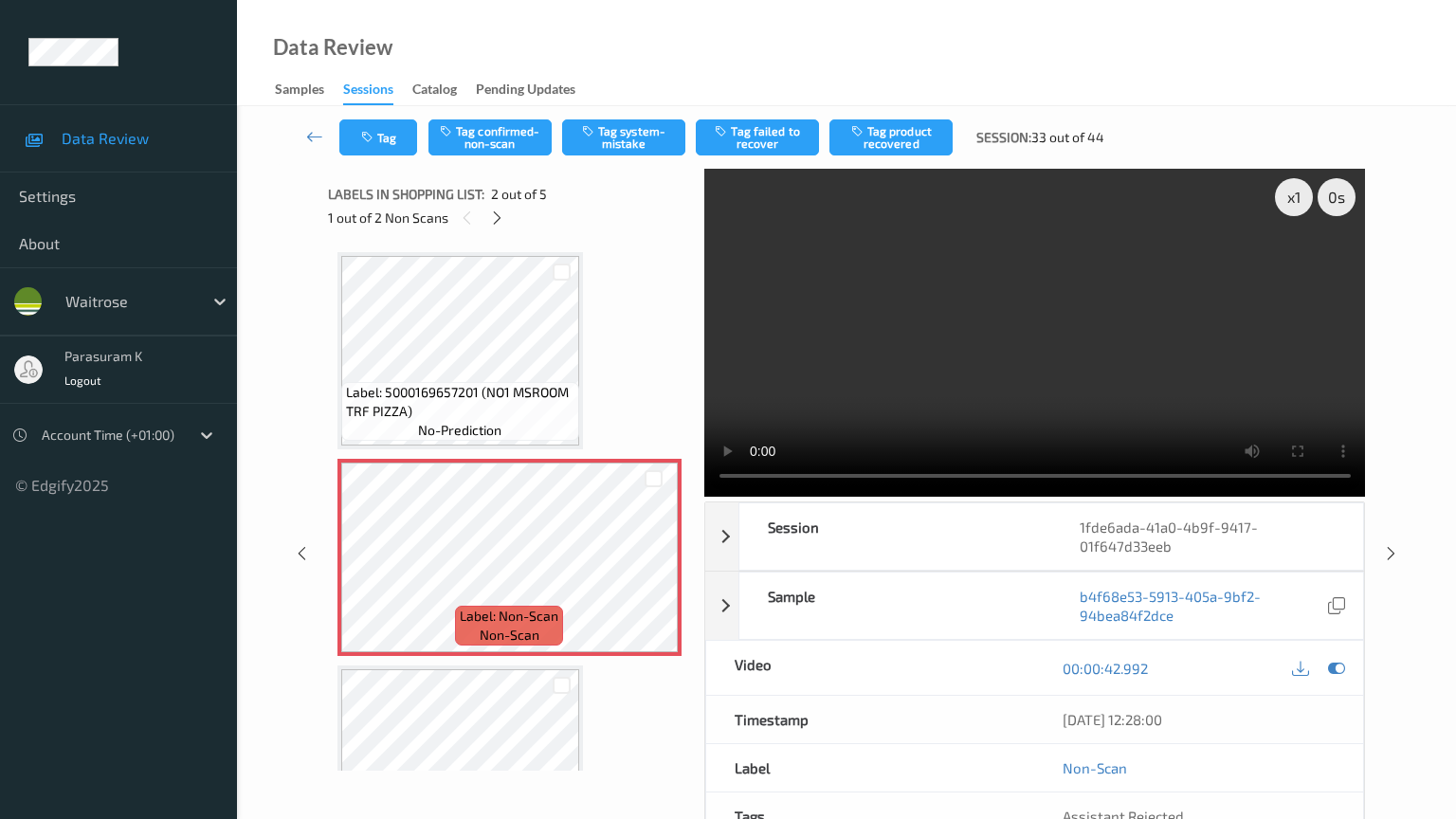 type 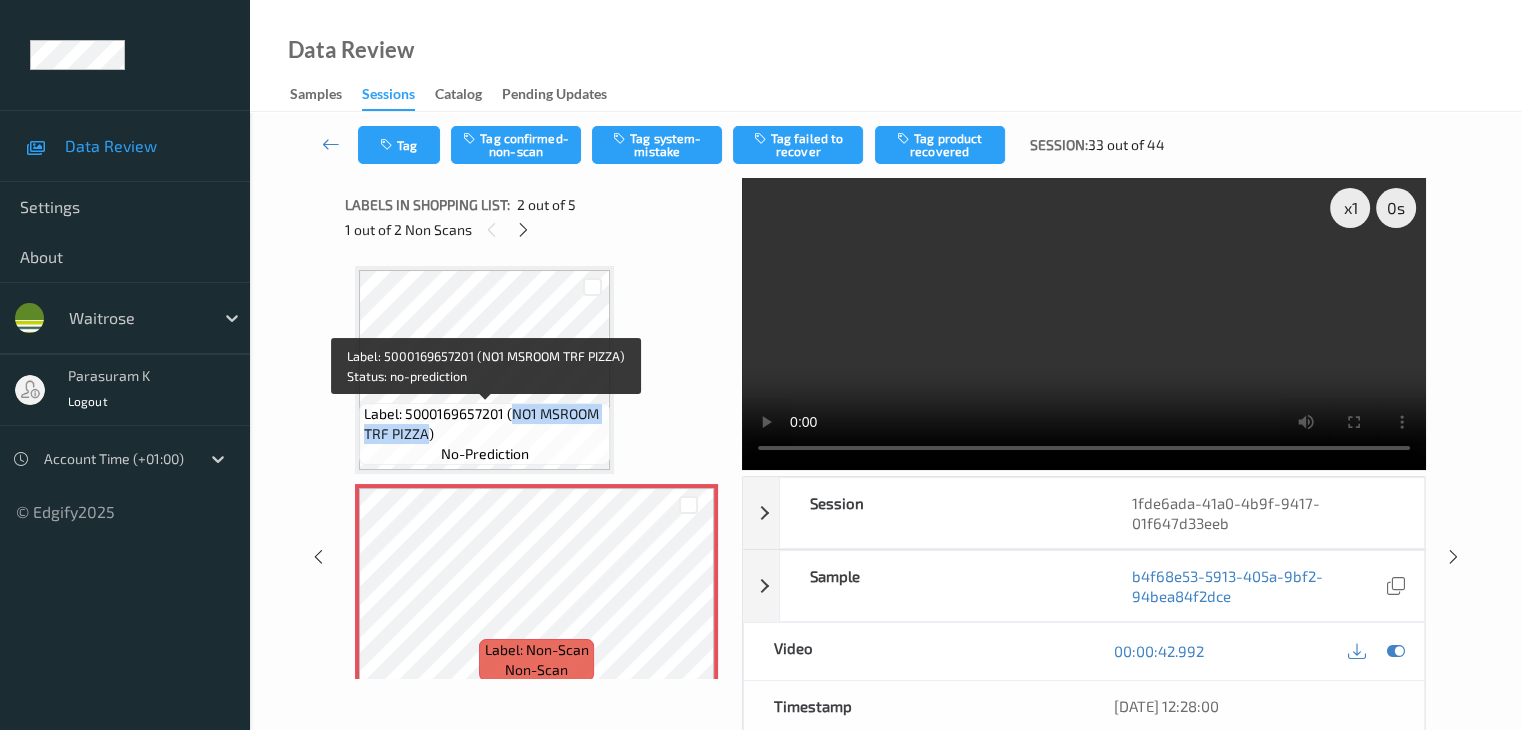 drag, startPoint x: 516, startPoint y: 417, endPoint x: 424, endPoint y: 437, distance: 94.14882 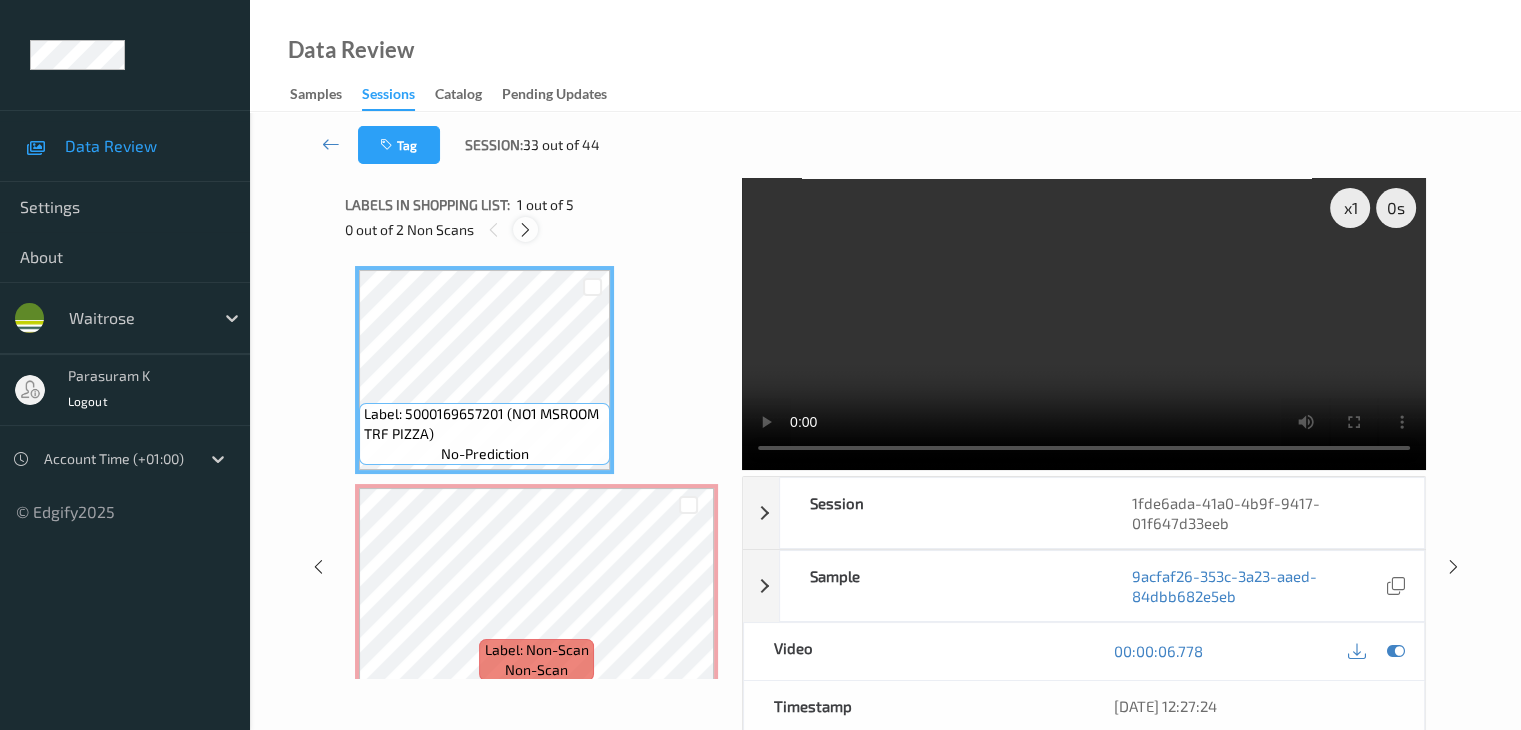 click at bounding box center [525, 230] 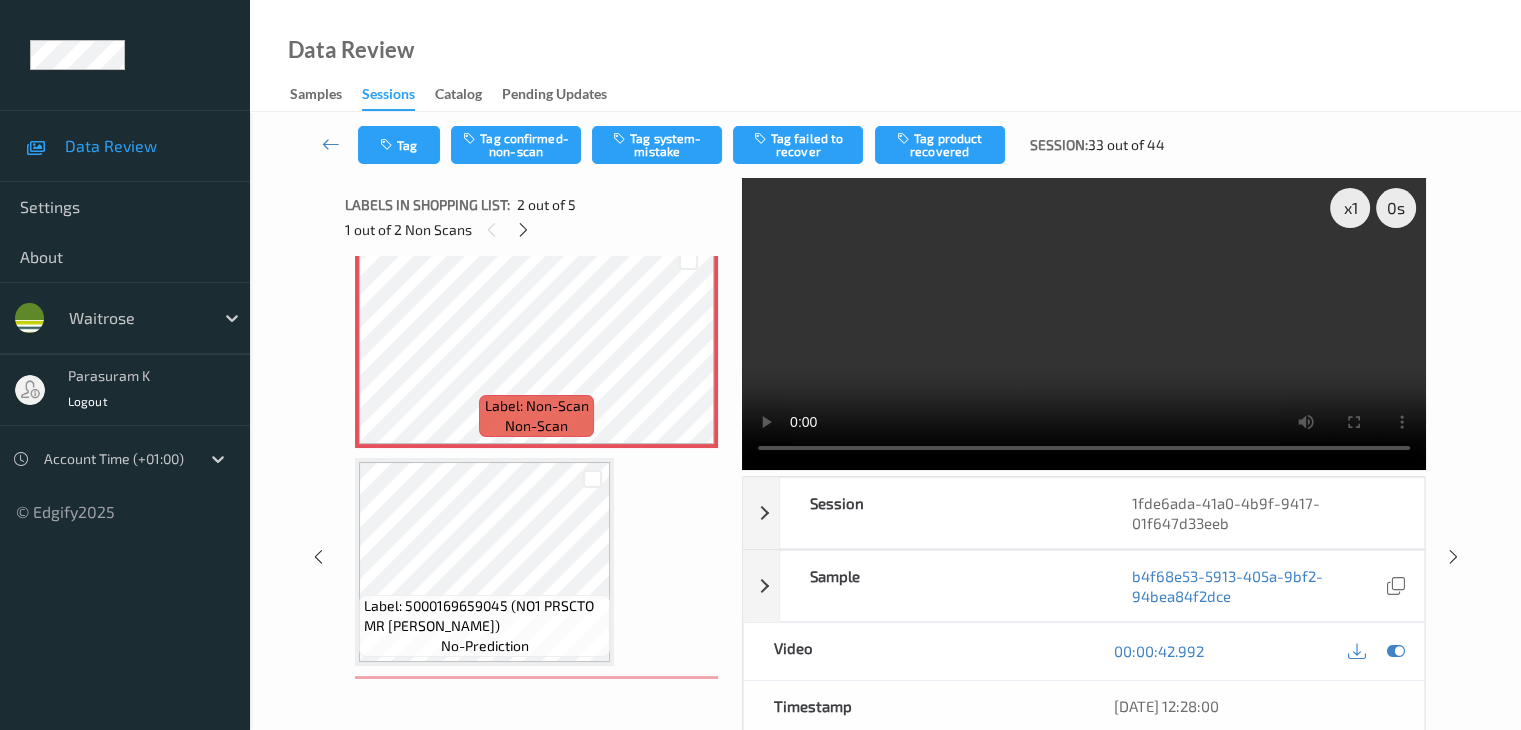 scroll, scrollTop: 210, scrollLeft: 0, axis: vertical 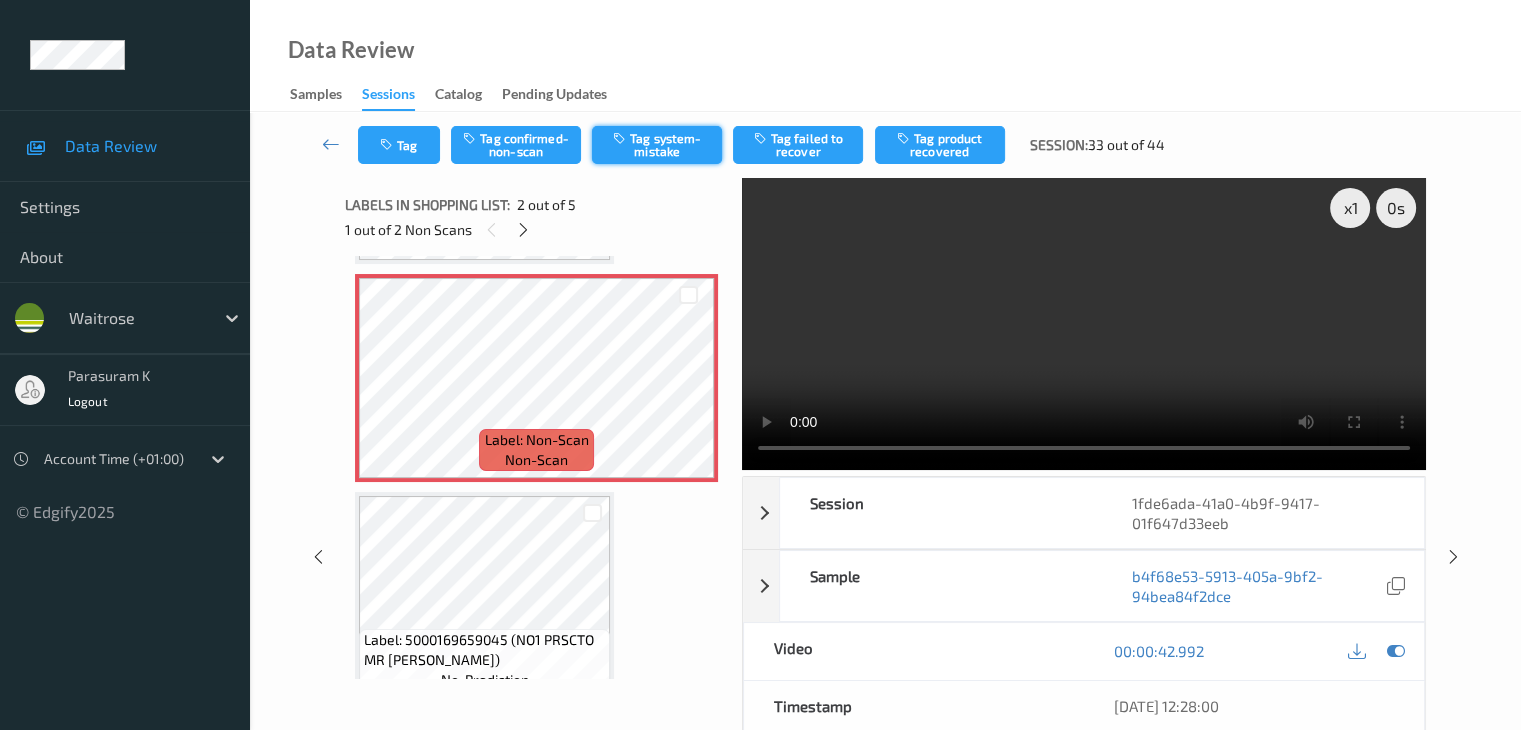 click on "Tag   system-mistake" at bounding box center [657, 145] 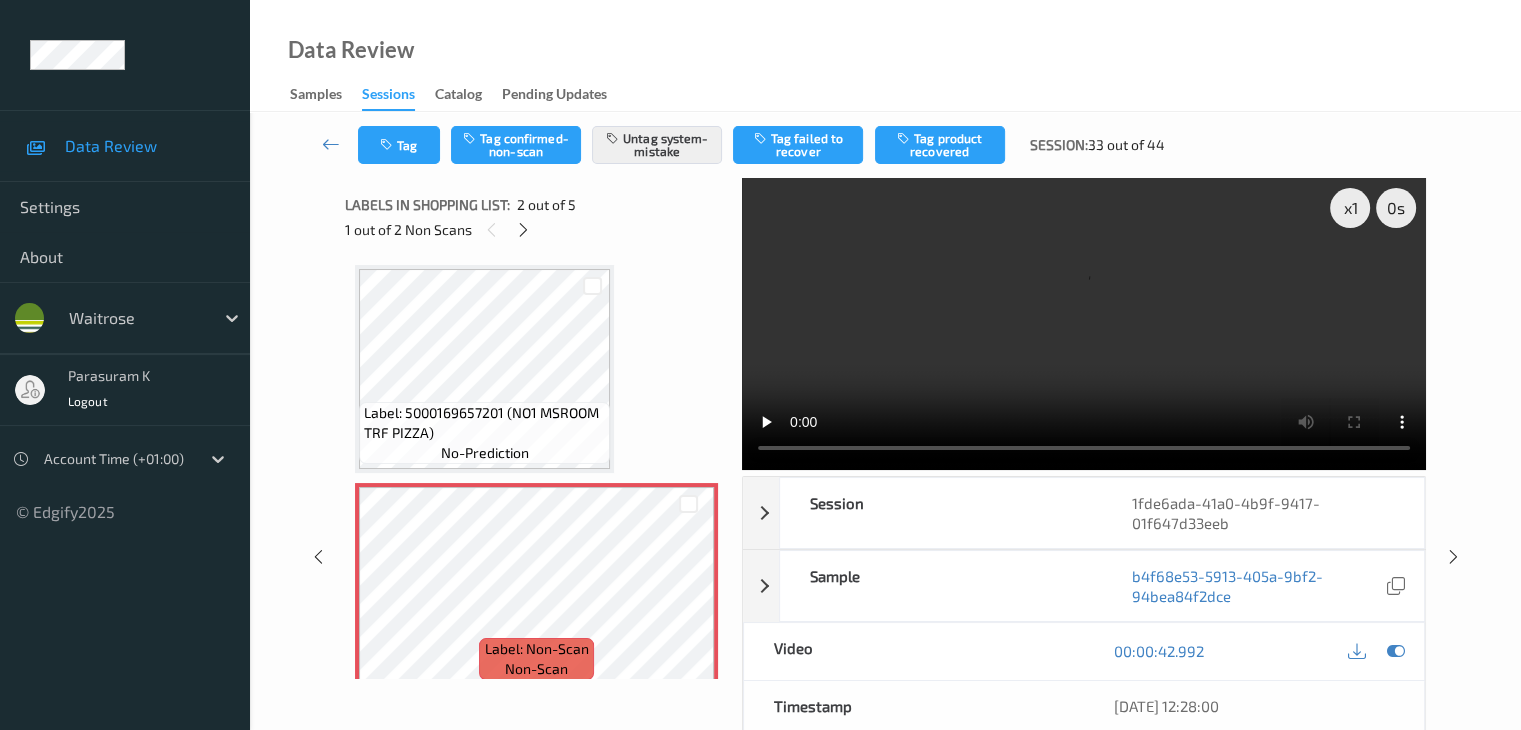 scroll, scrollTop: 0, scrollLeft: 0, axis: both 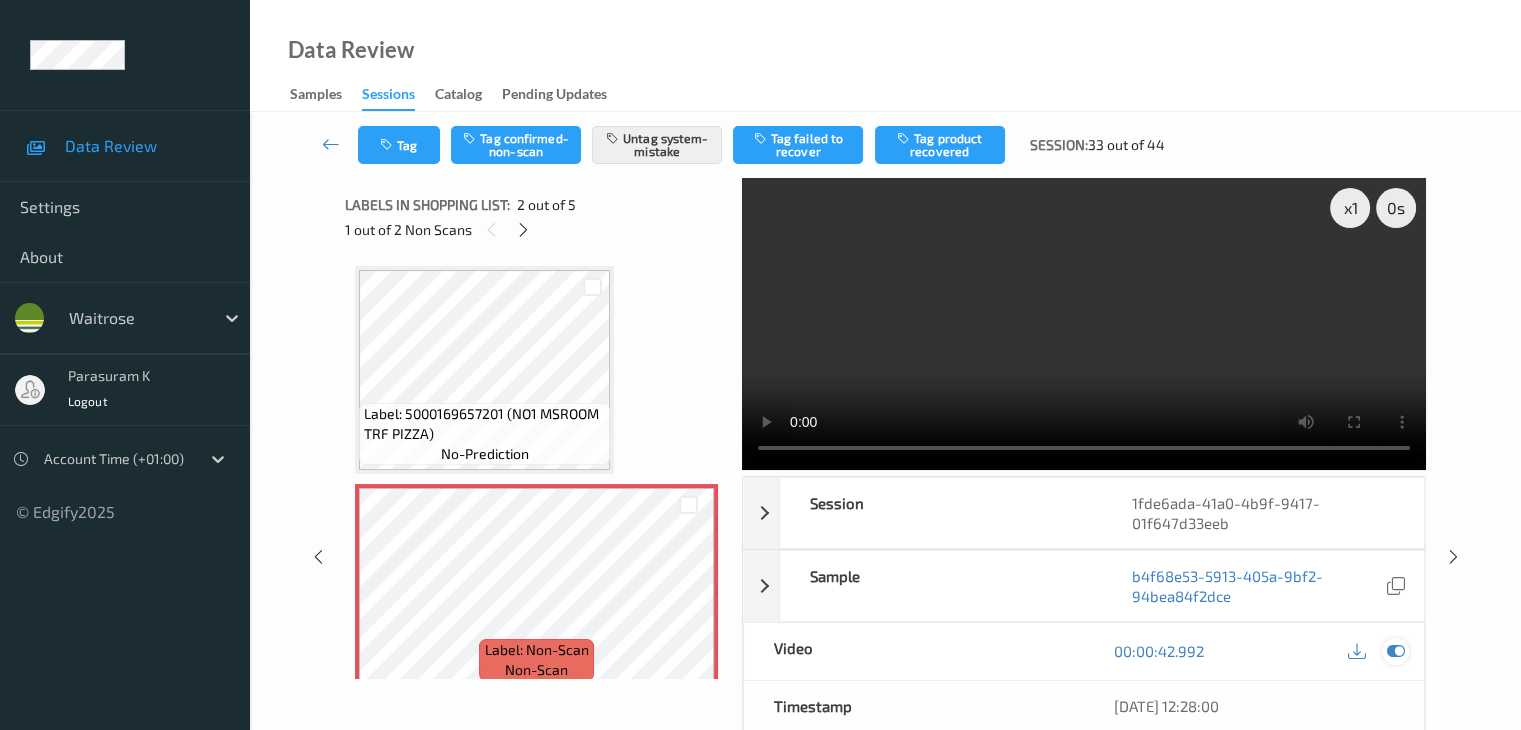 click at bounding box center (1395, 651) 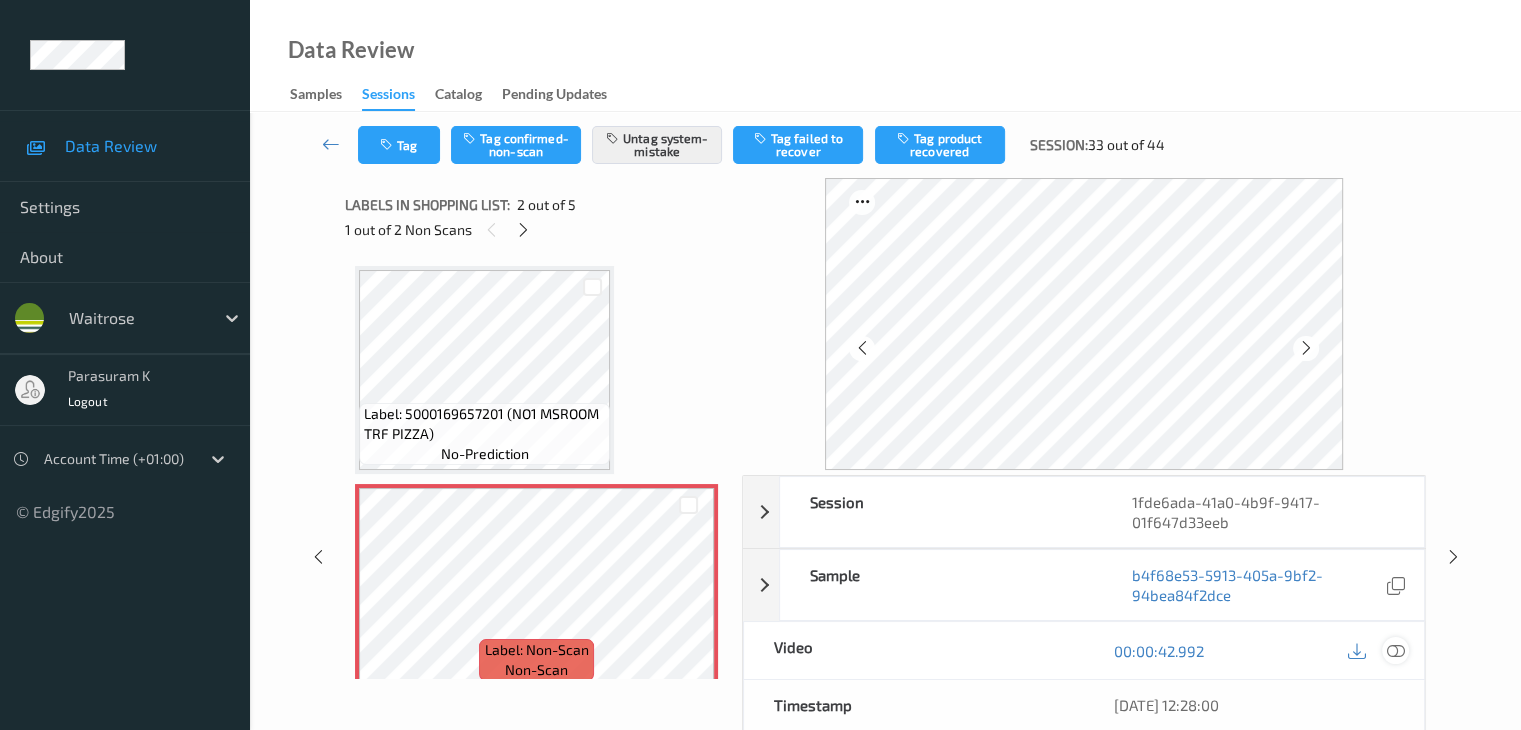 click at bounding box center (1395, 651) 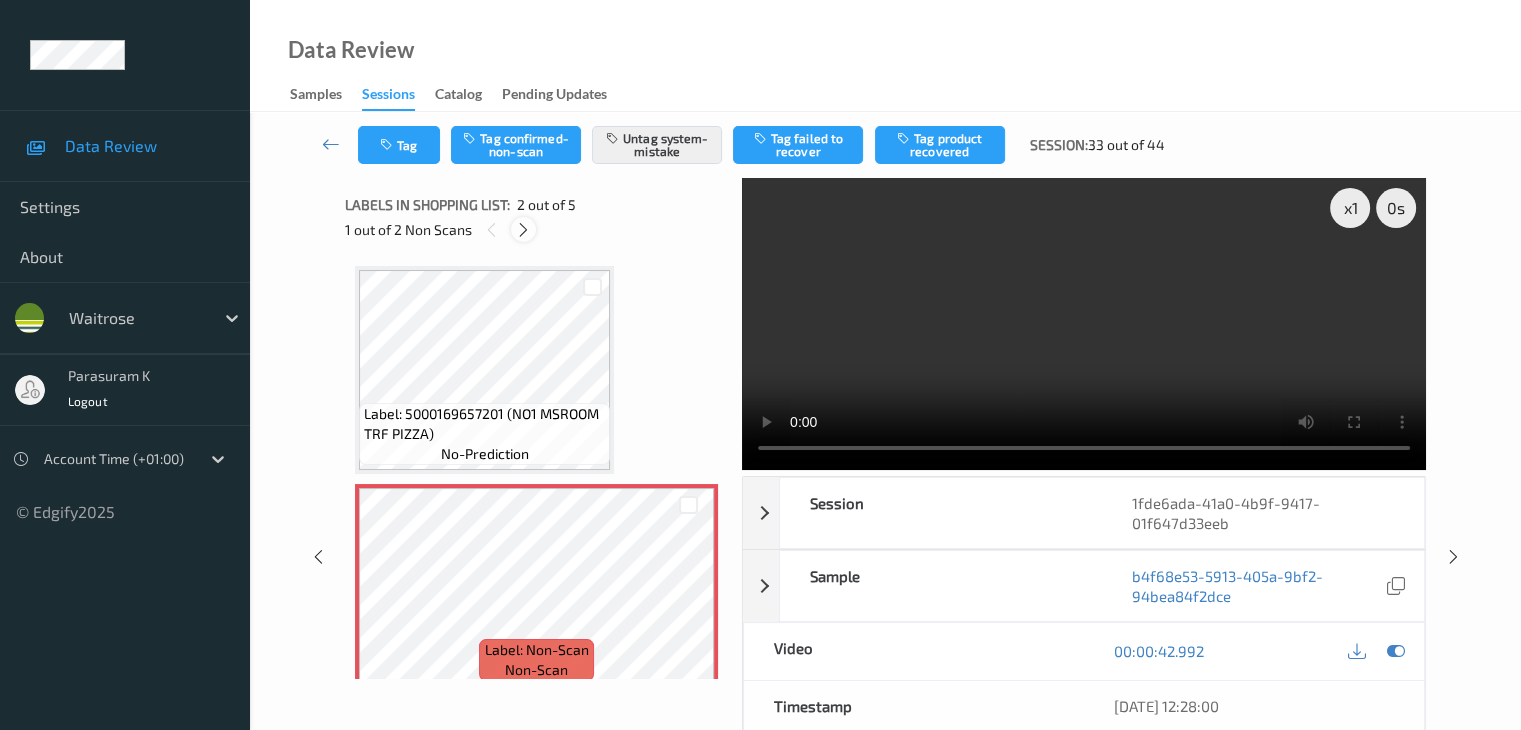 click at bounding box center (523, 230) 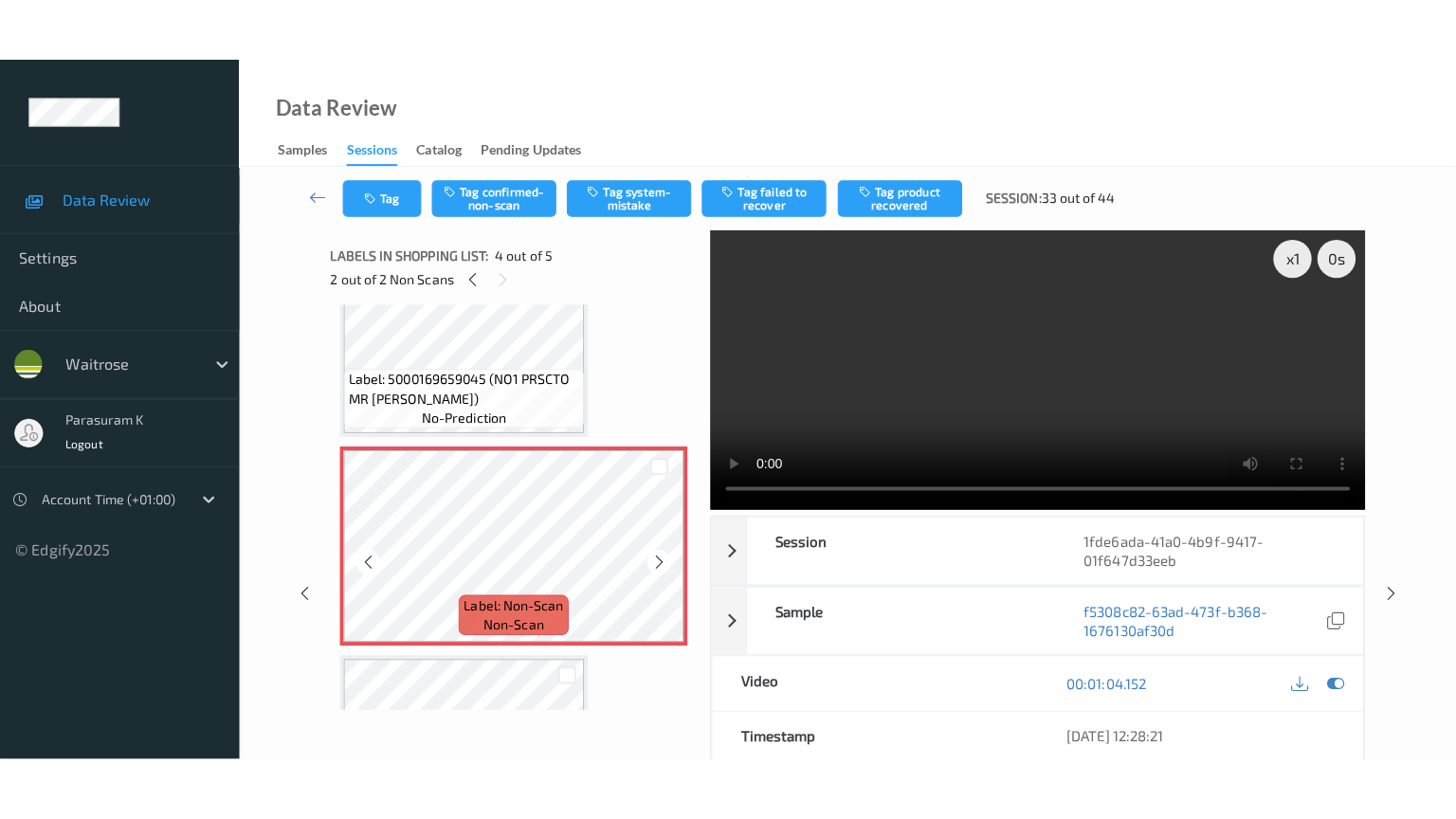 scroll, scrollTop: 518, scrollLeft: 0, axis: vertical 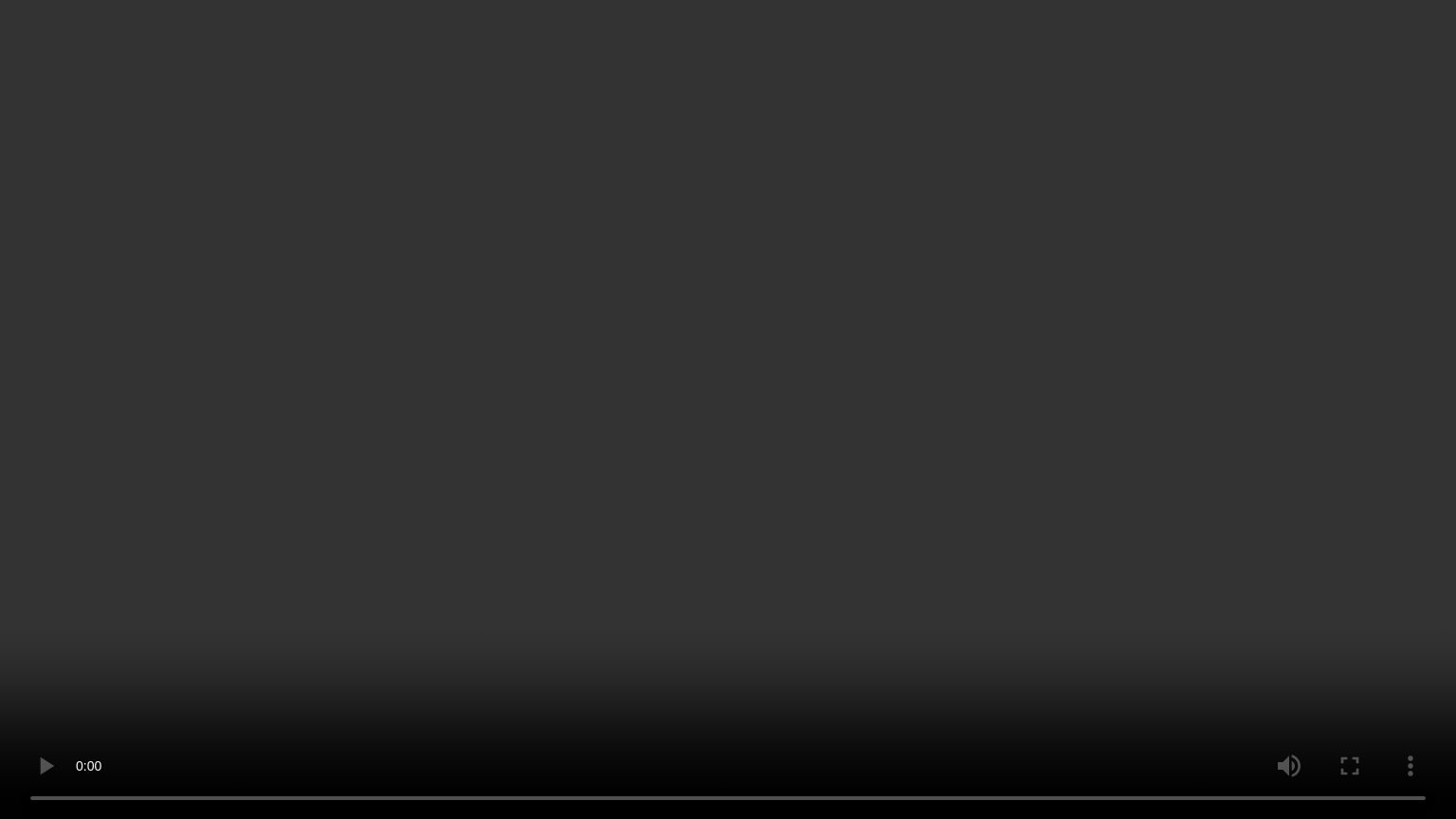 type 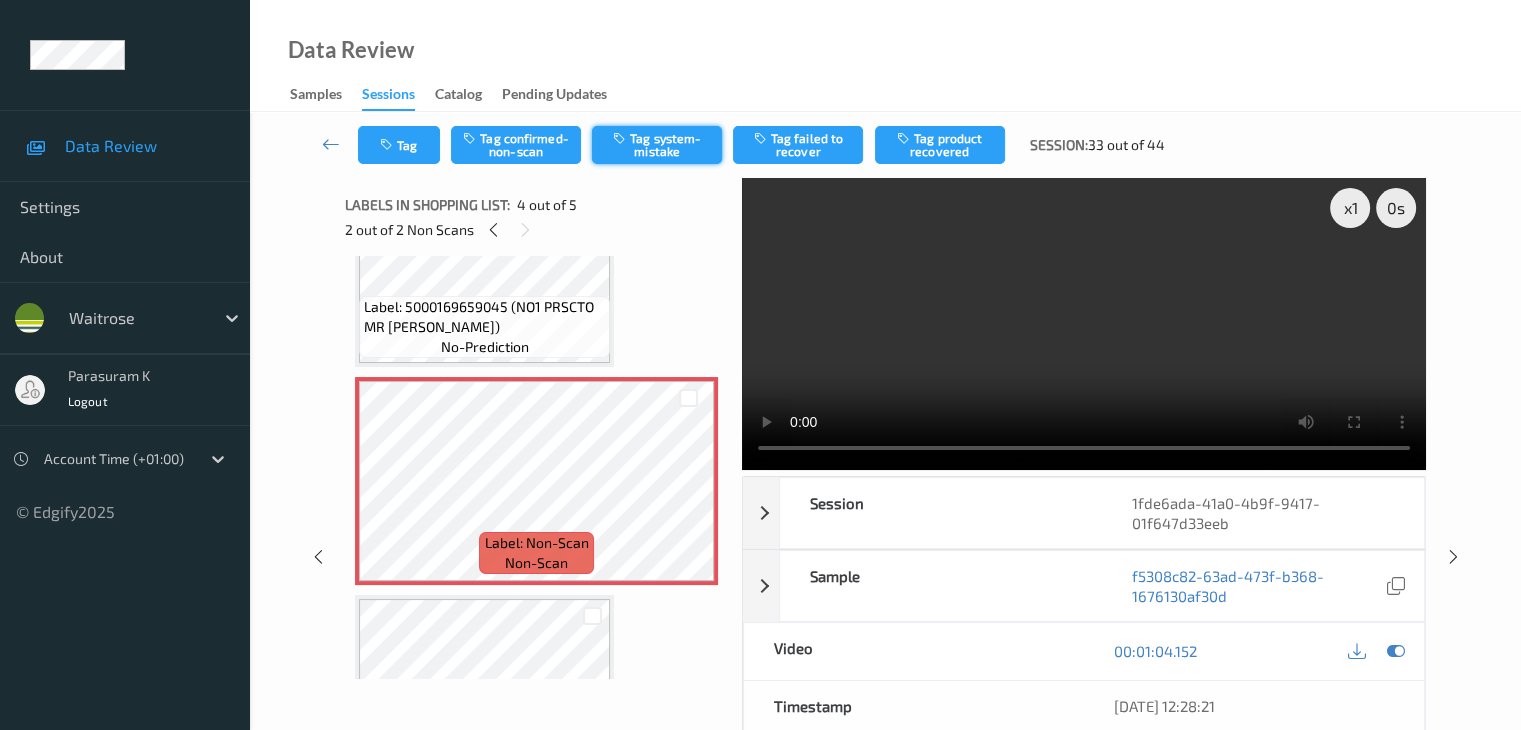 click on "Tag   system-mistake" at bounding box center [657, 145] 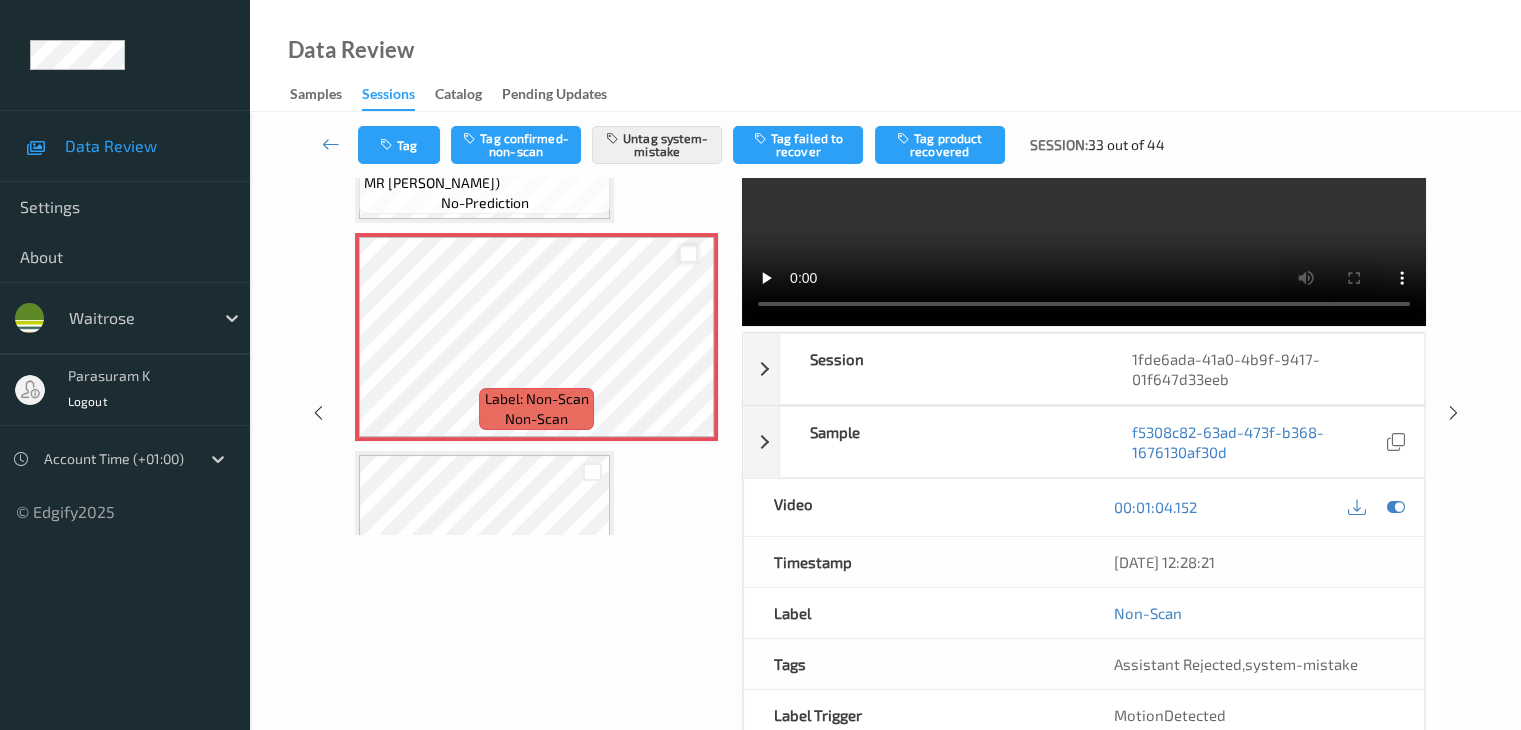 scroll, scrollTop: 44, scrollLeft: 0, axis: vertical 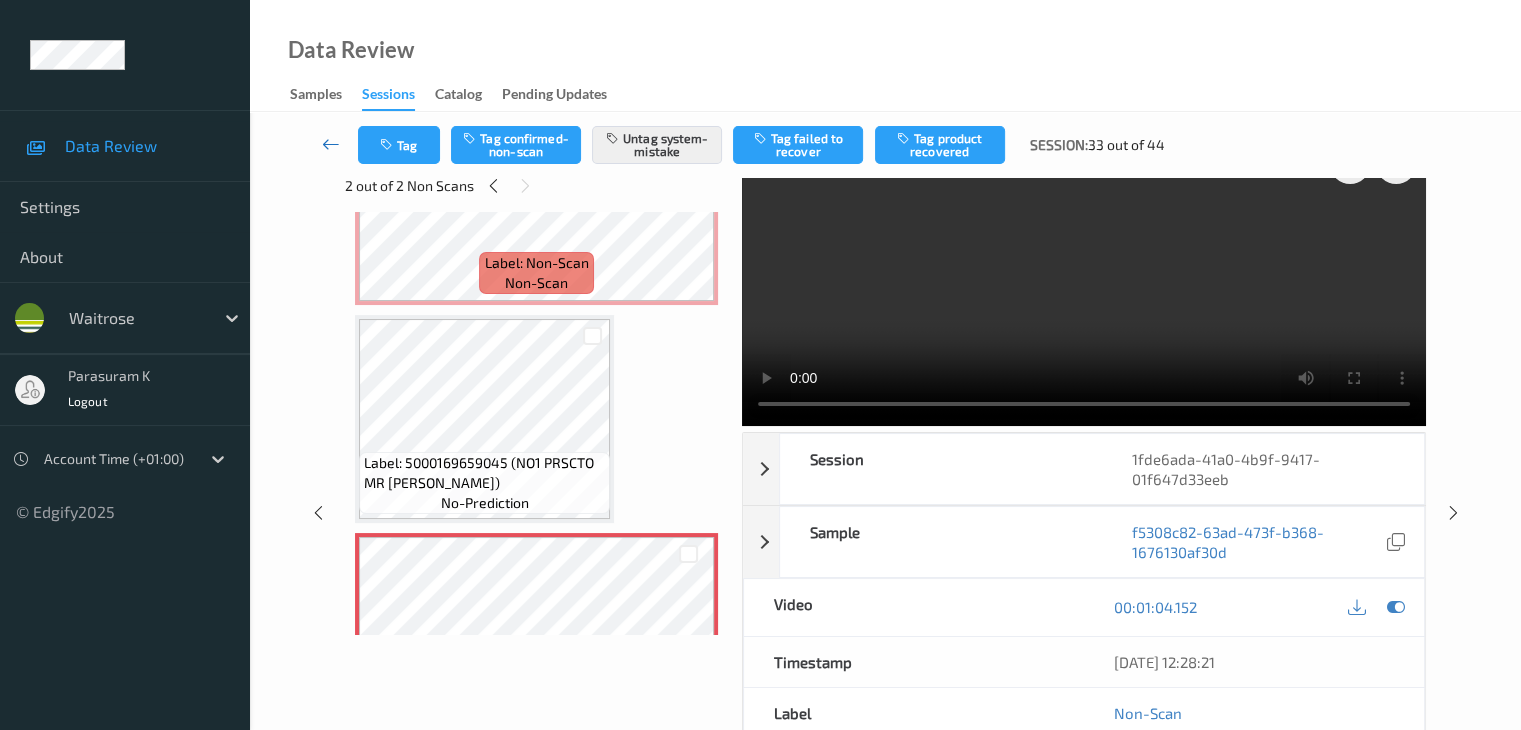 click at bounding box center (331, 144) 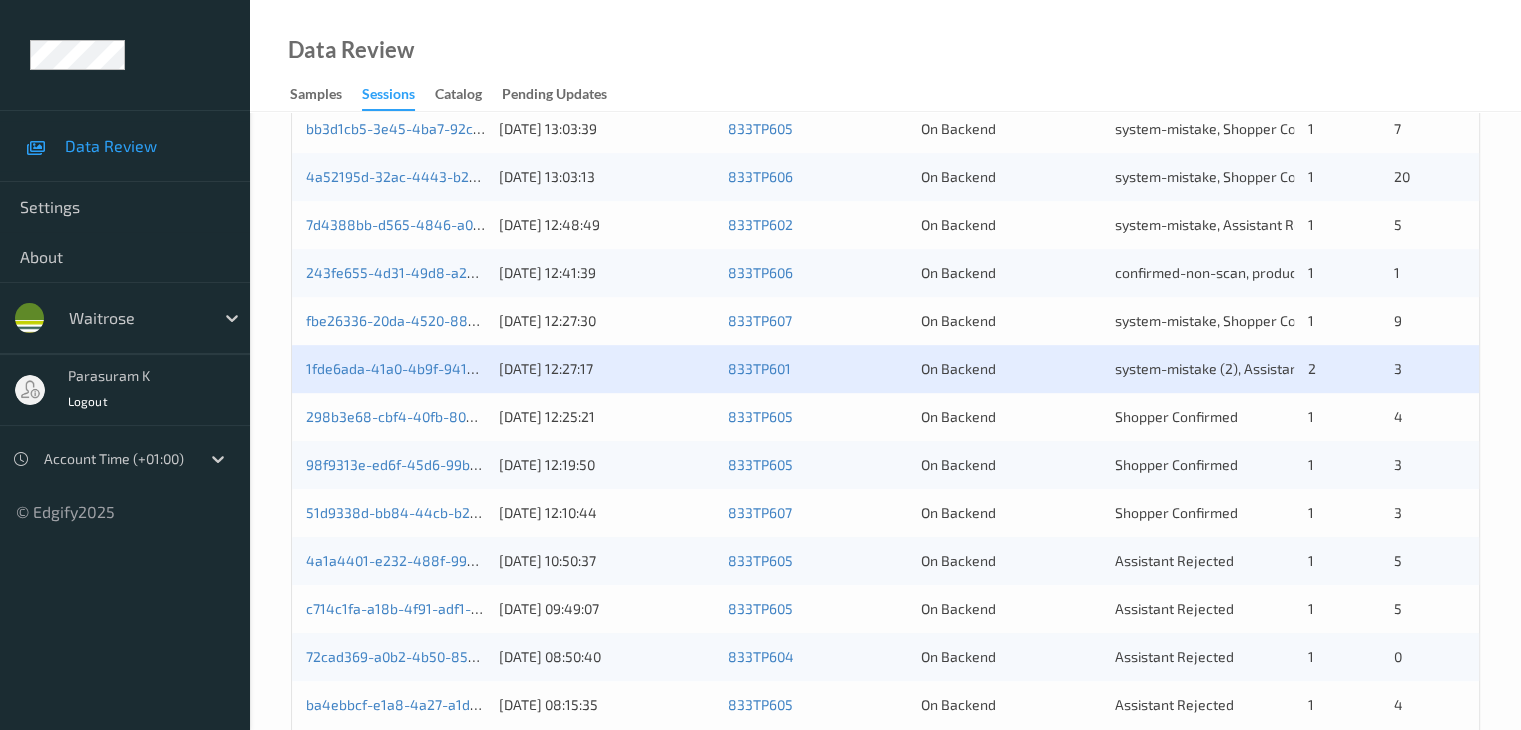 scroll, scrollTop: 932, scrollLeft: 0, axis: vertical 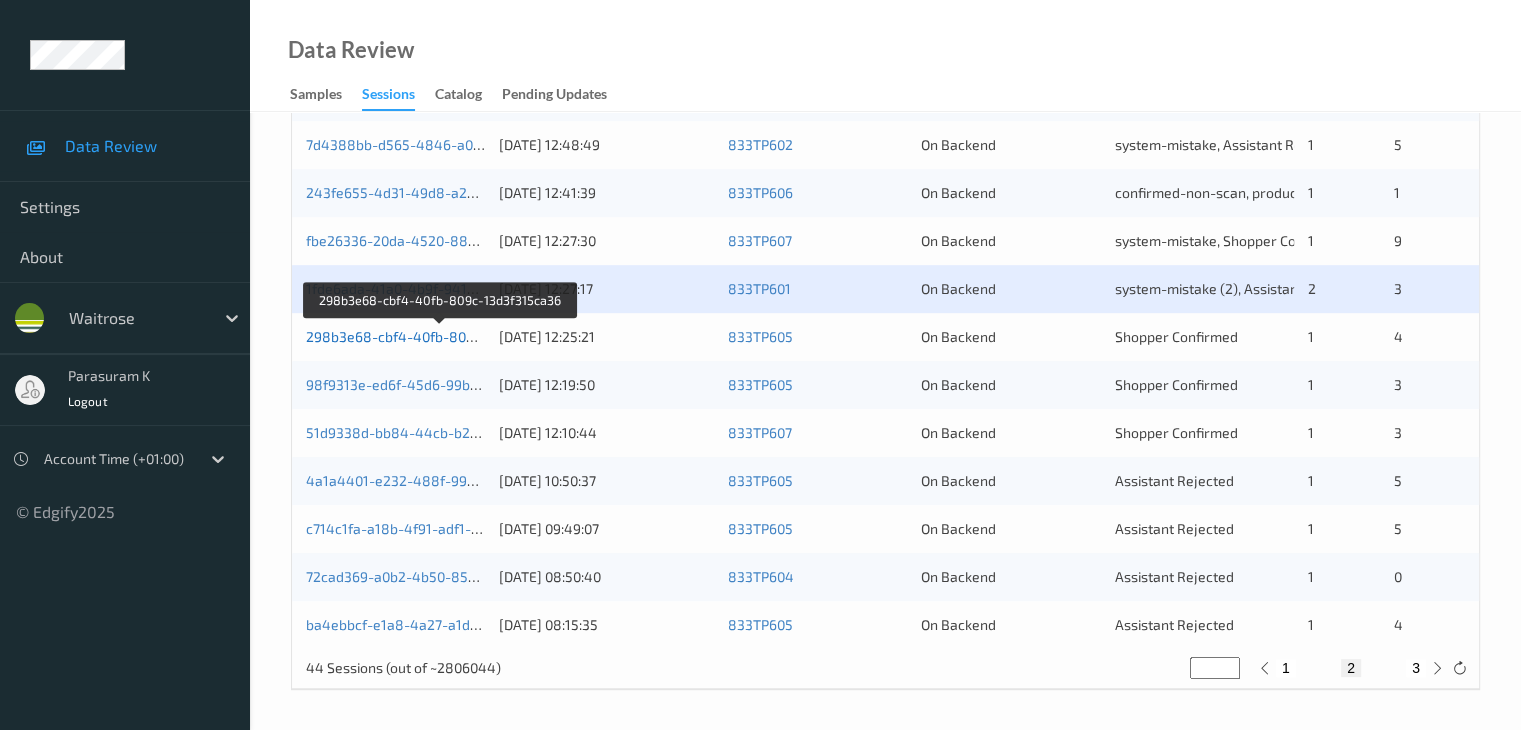 click on "298b3e68-cbf4-40fb-809c-13d3f315ca36" at bounding box center [440, 336] 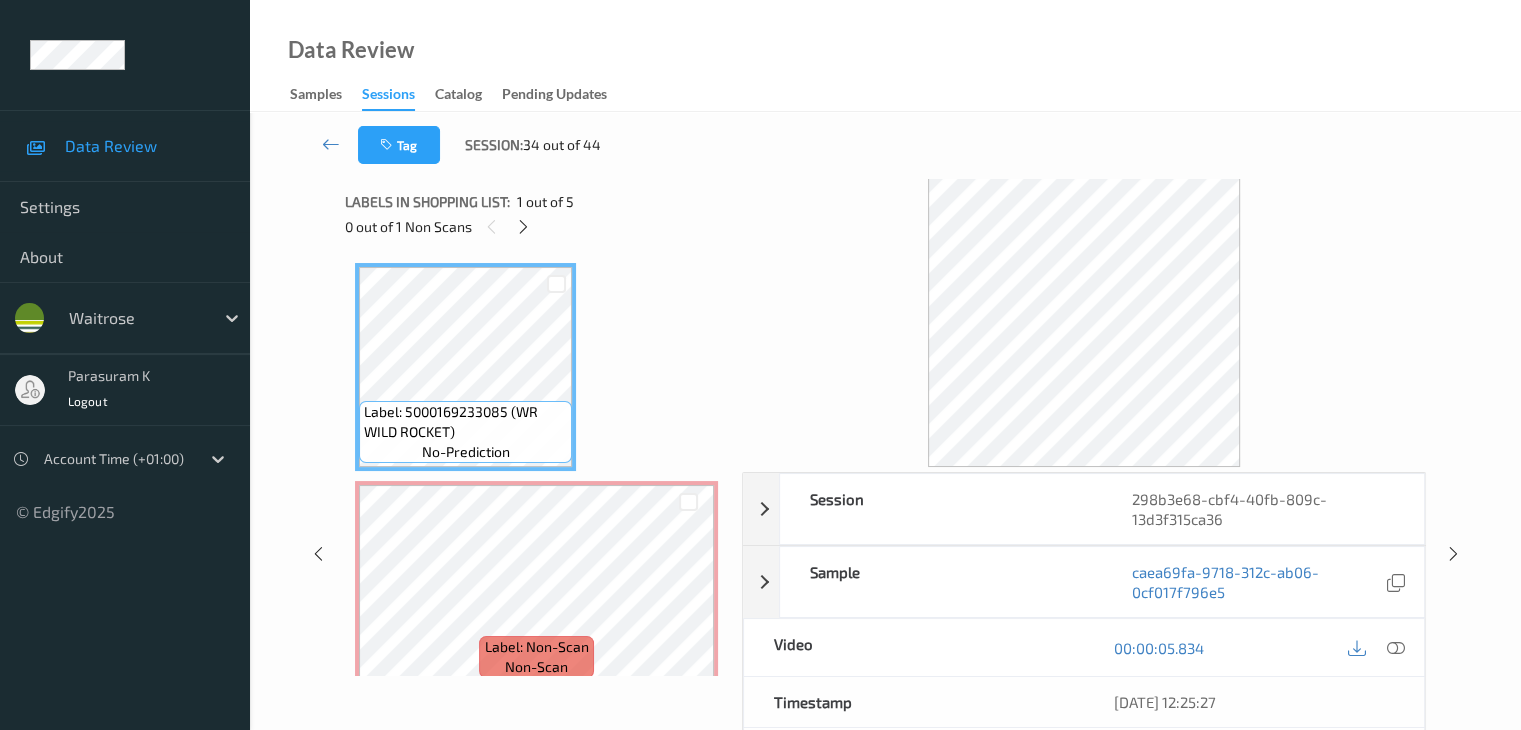 scroll, scrollTop: 0, scrollLeft: 0, axis: both 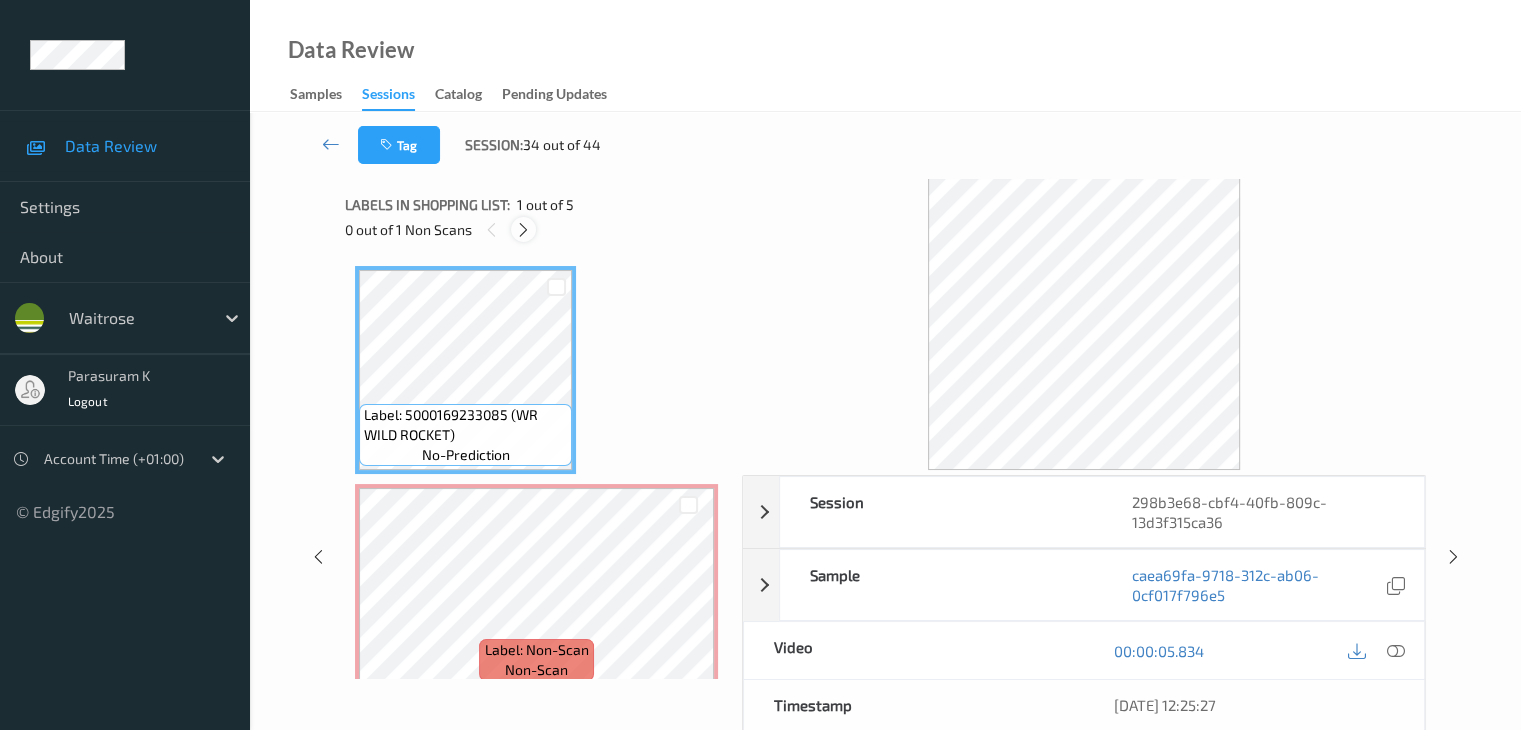 click at bounding box center [523, 230] 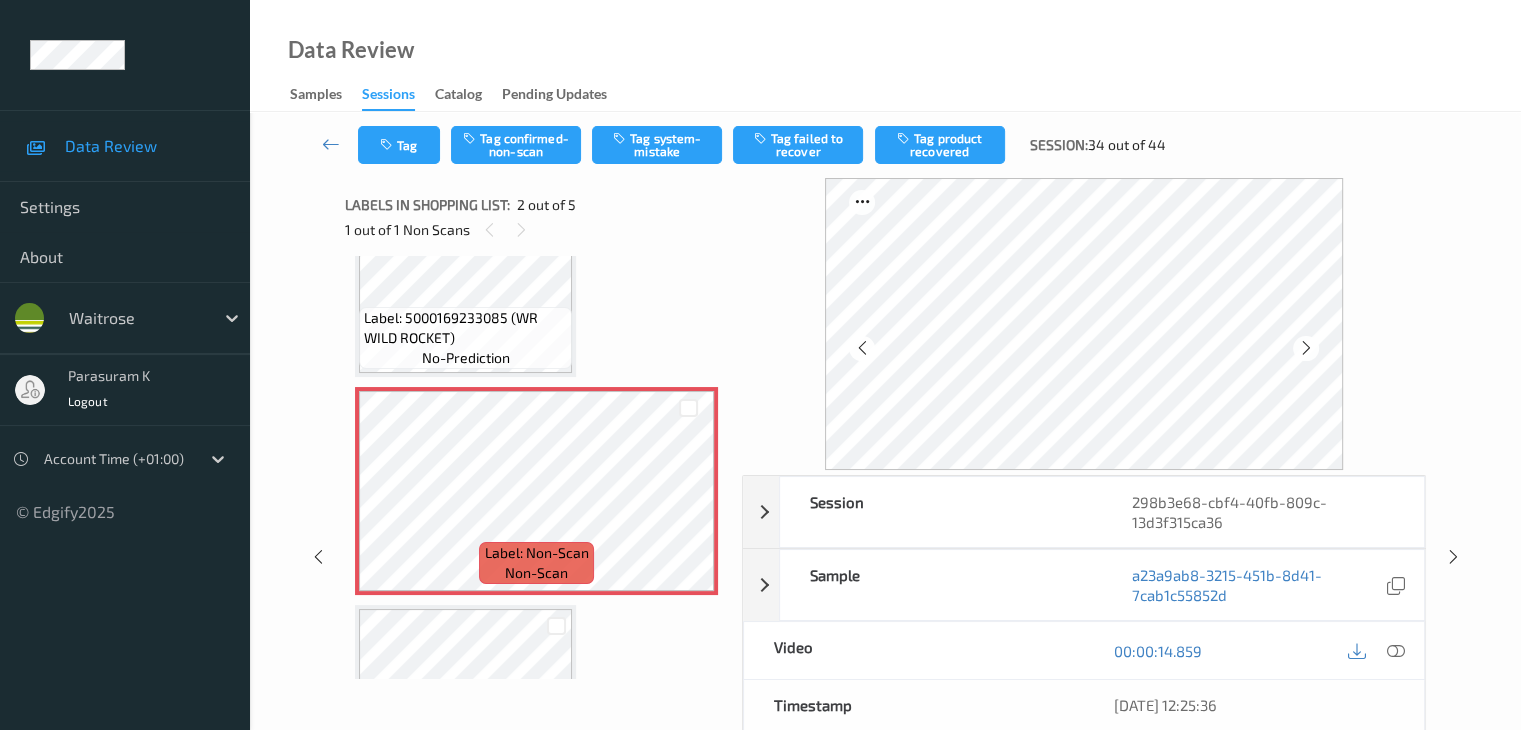 scroll, scrollTop: 100, scrollLeft: 0, axis: vertical 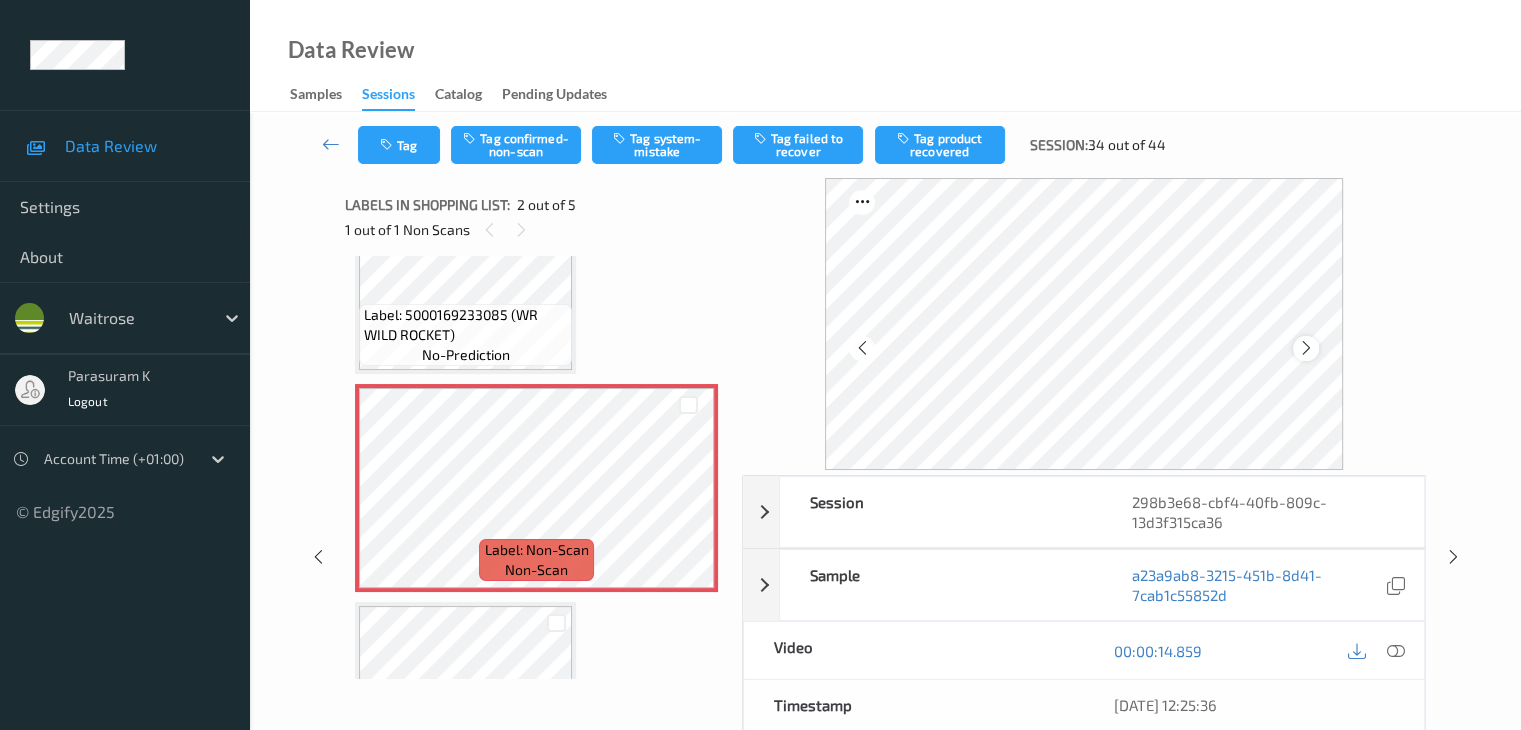 click at bounding box center (1306, 348) 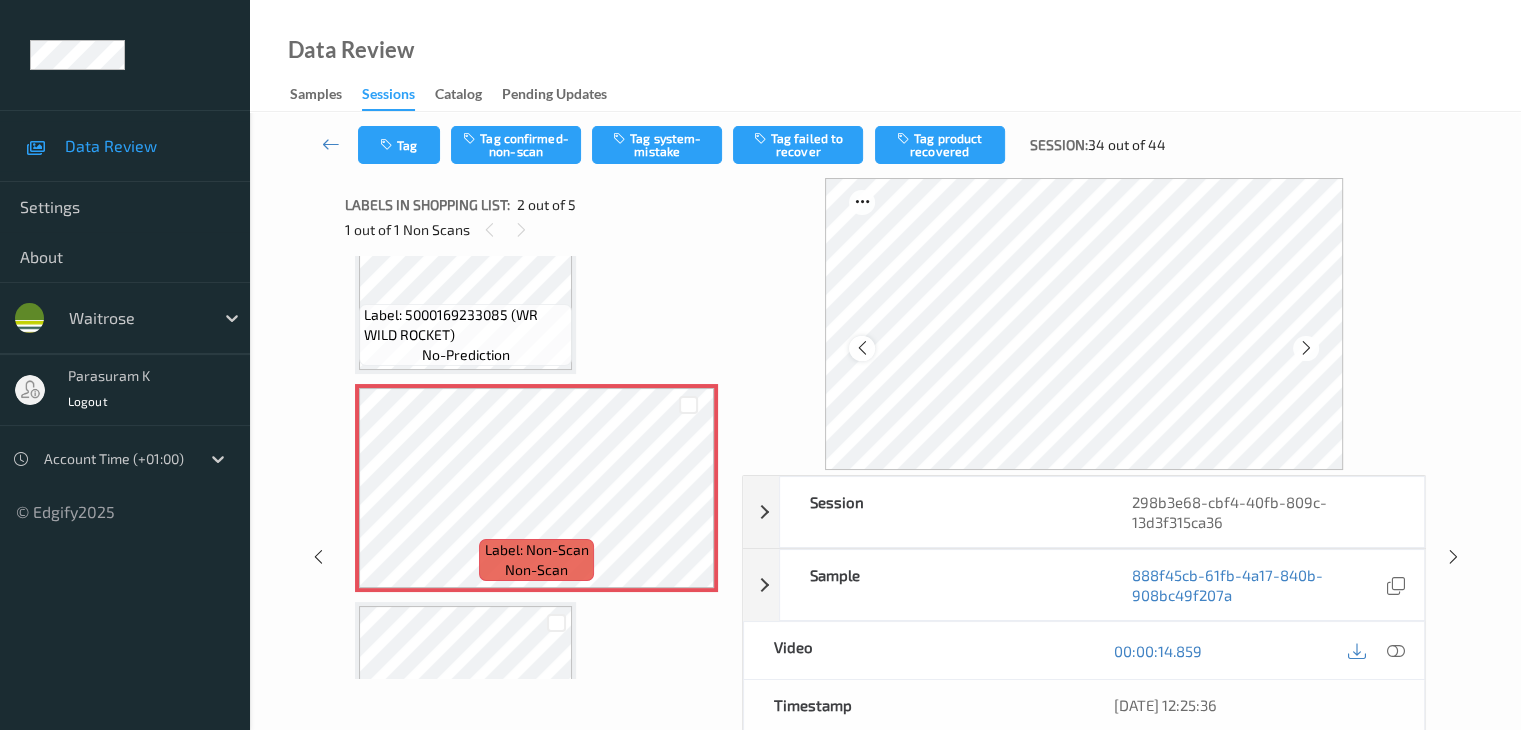 click at bounding box center [861, 348] 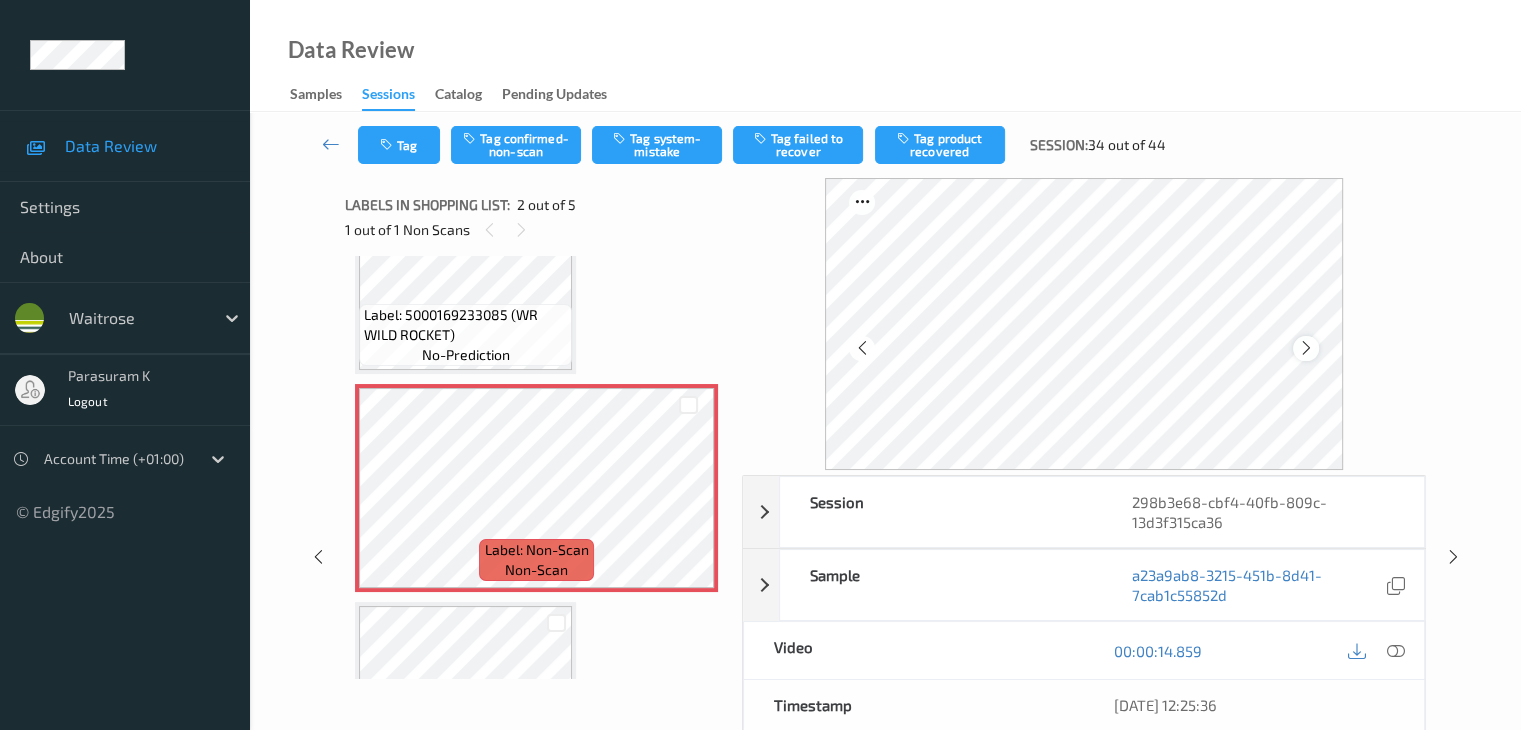 click at bounding box center [1306, 348] 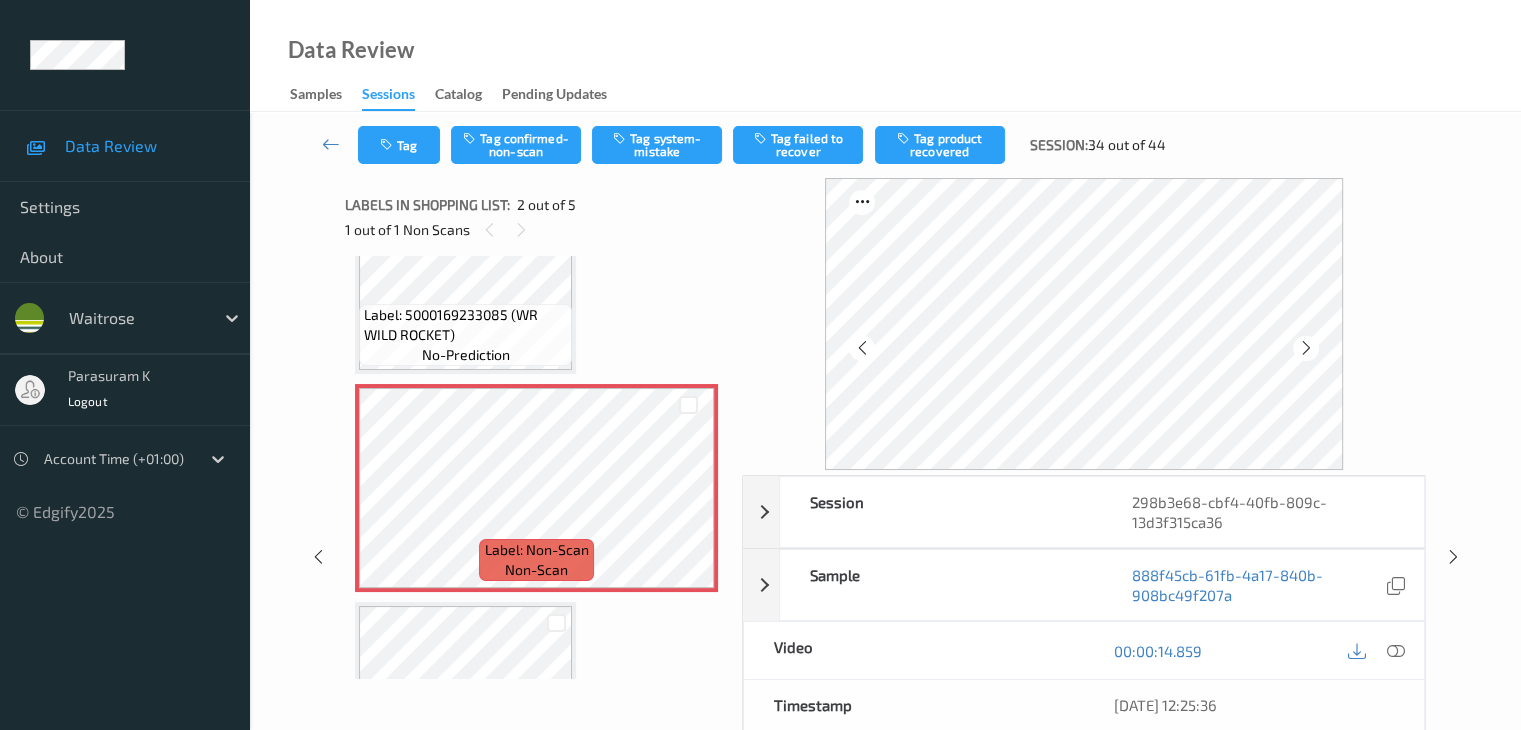 click at bounding box center [1306, 348] 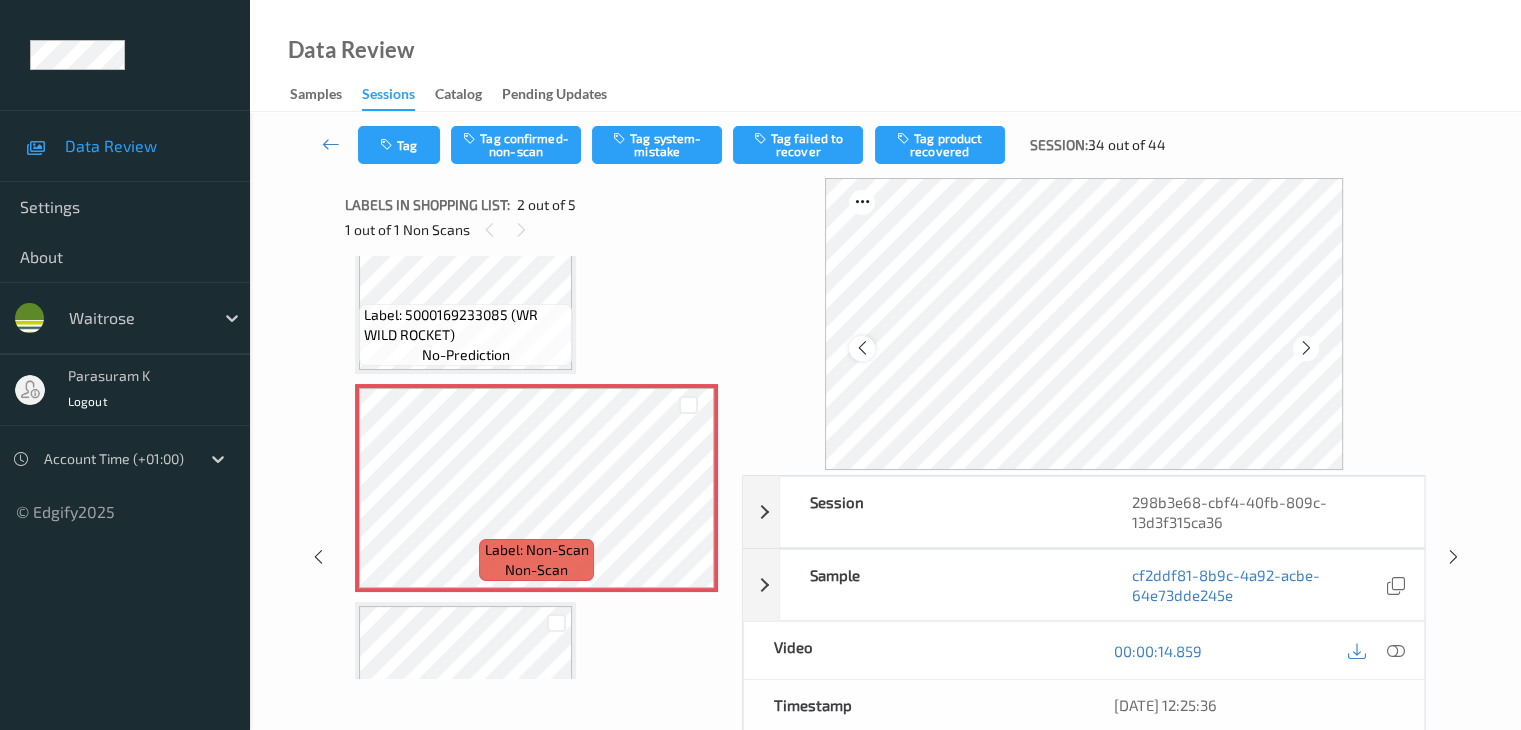 click at bounding box center [861, 348] 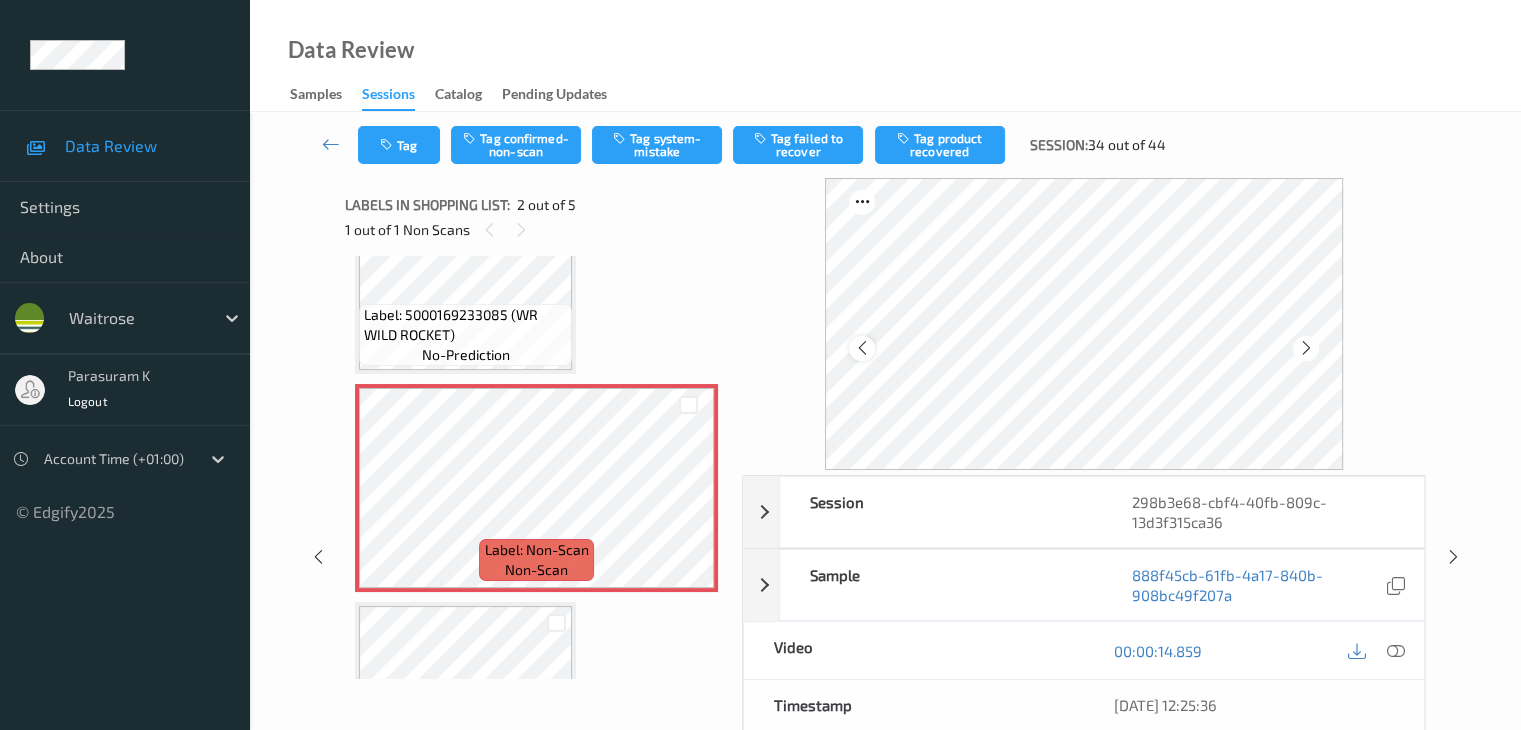 click at bounding box center [861, 348] 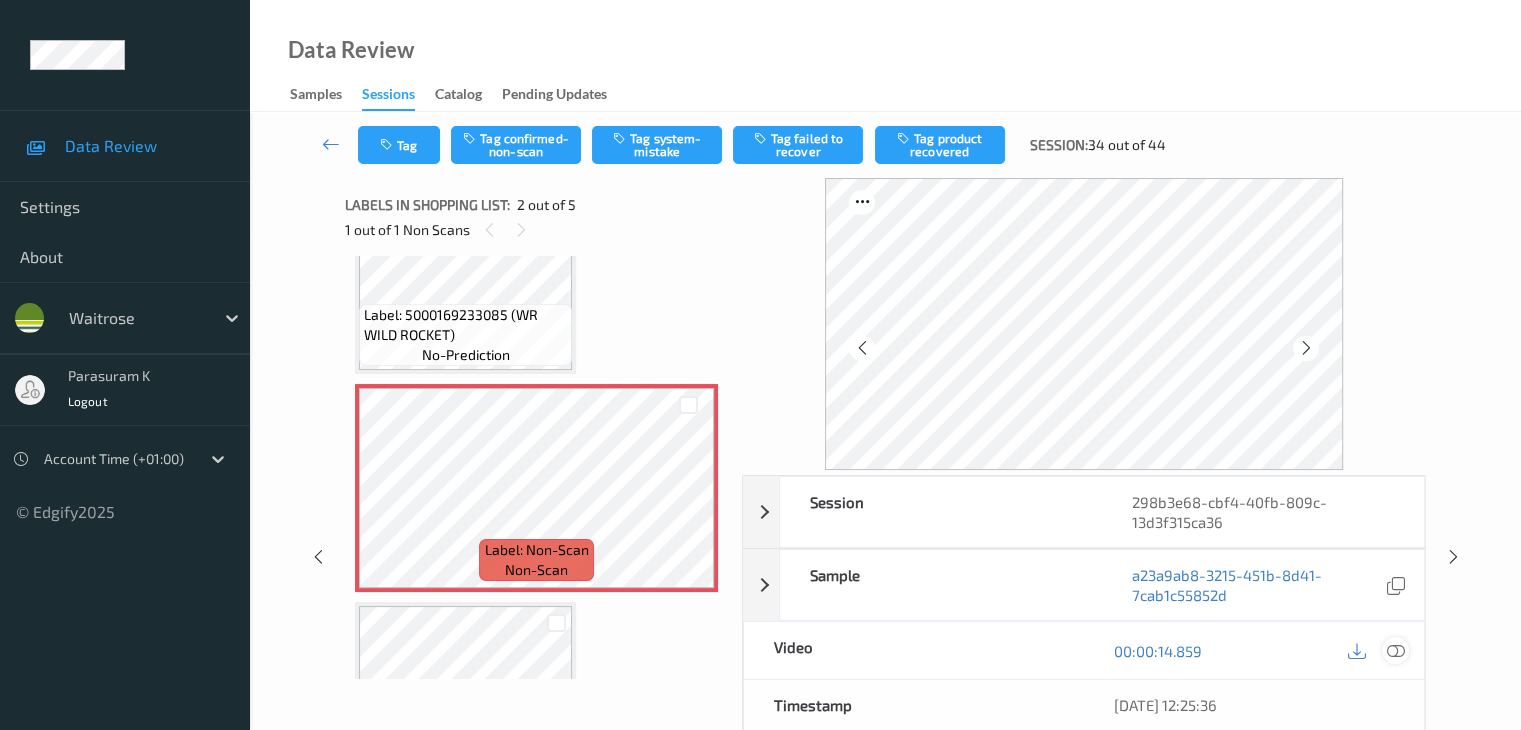 click at bounding box center [1395, 651] 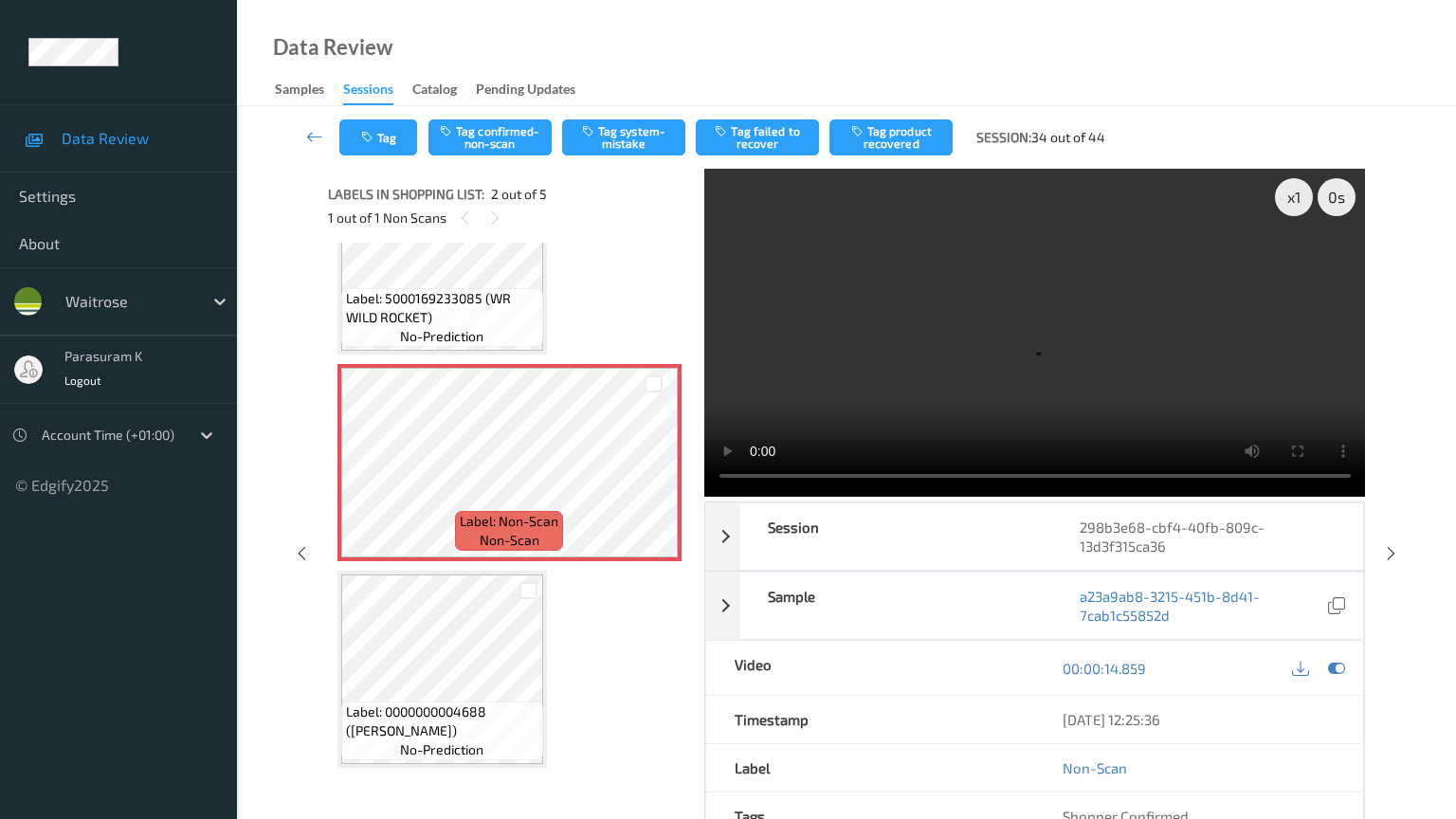 type 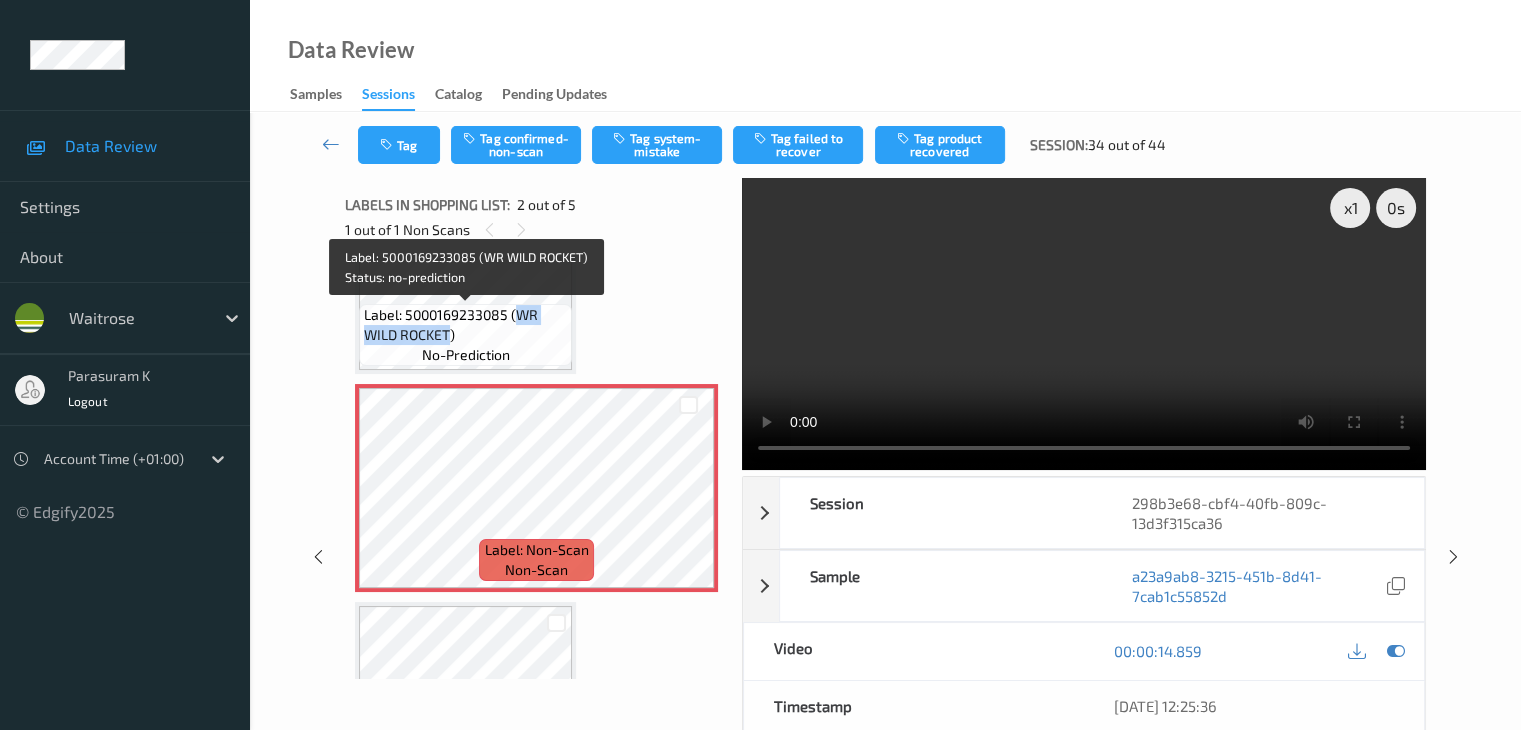 drag, startPoint x: 516, startPoint y: 317, endPoint x: 447, endPoint y: 334, distance: 71.063354 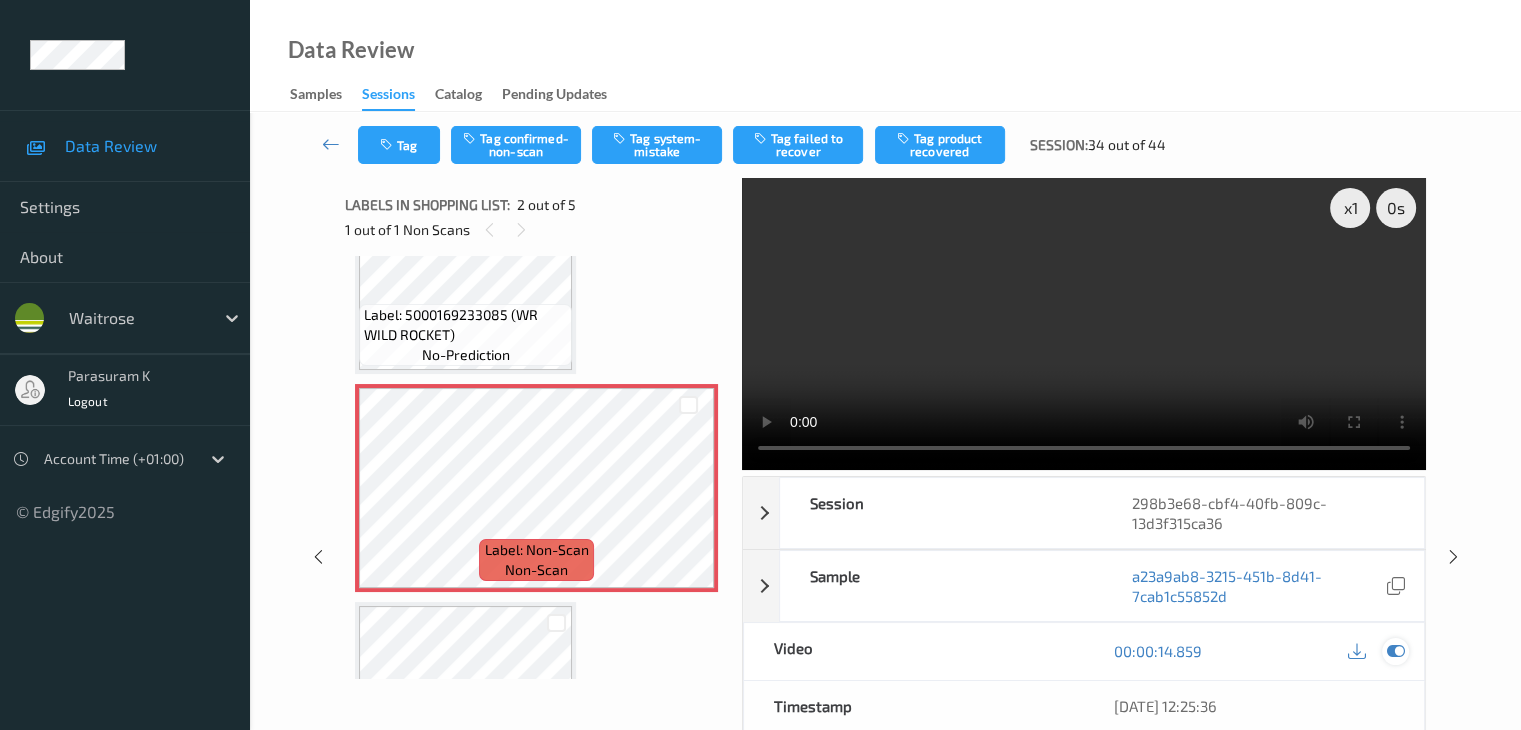 click at bounding box center [1395, 651] 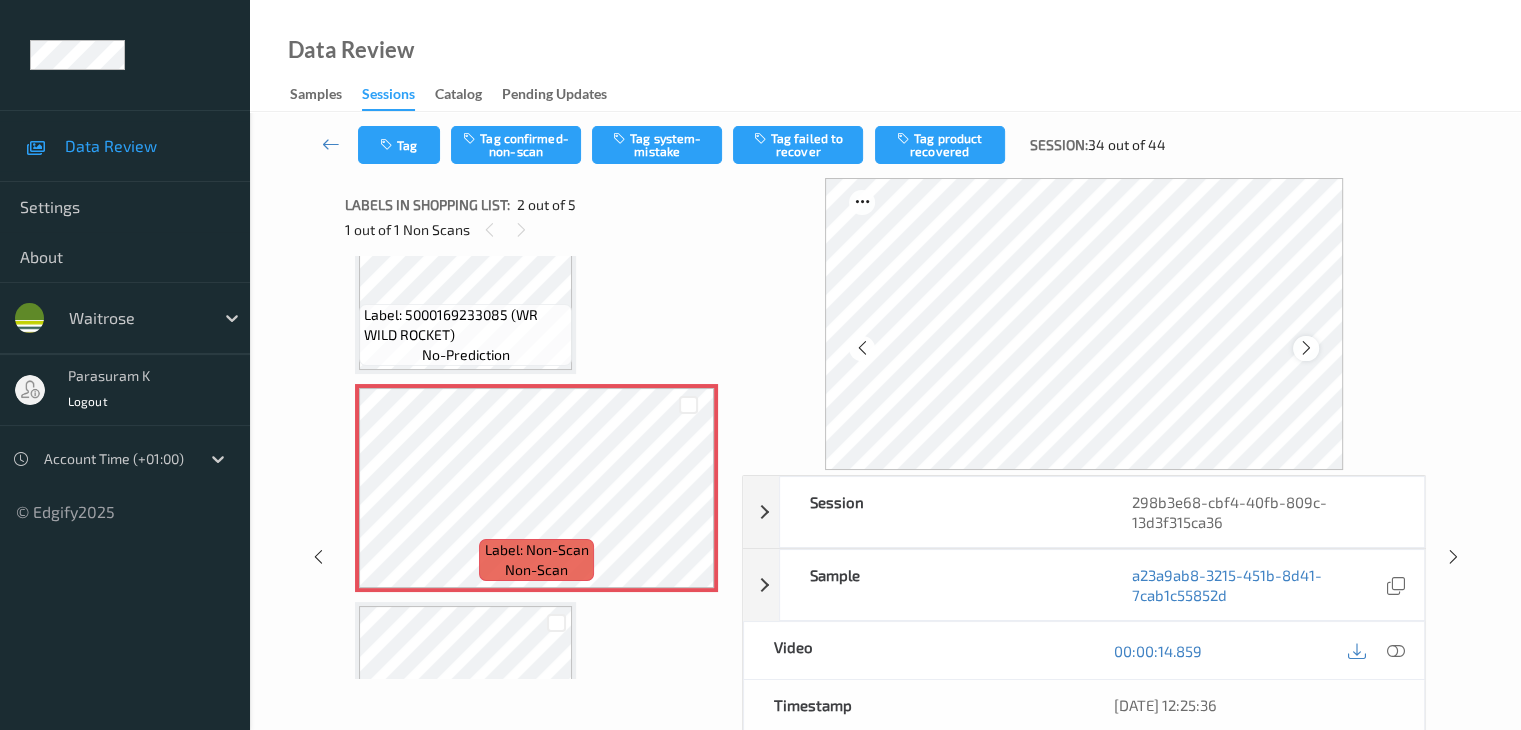 click at bounding box center (1305, 348) 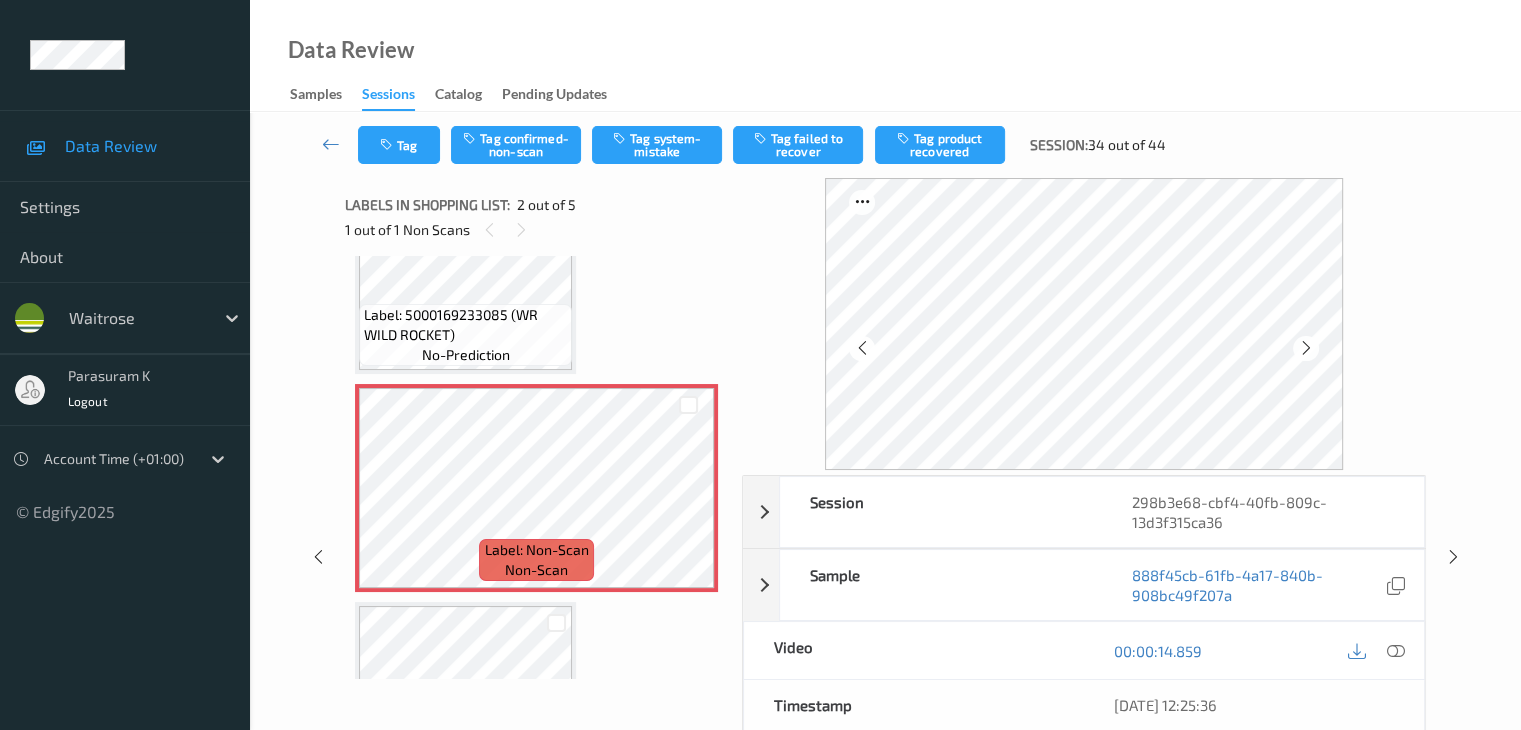 click at bounding box center [1305, 348] 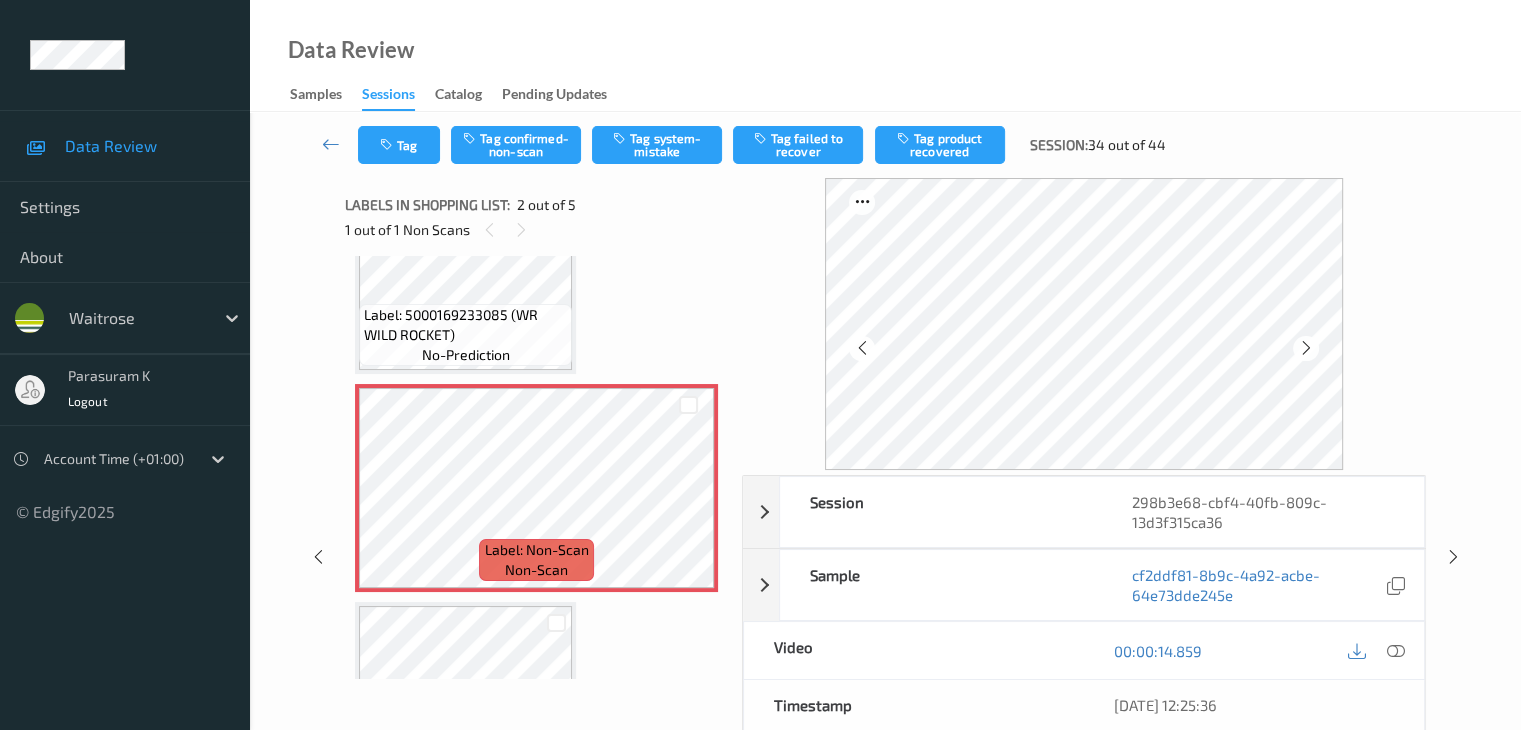 click at bounding box center (1305, 348) 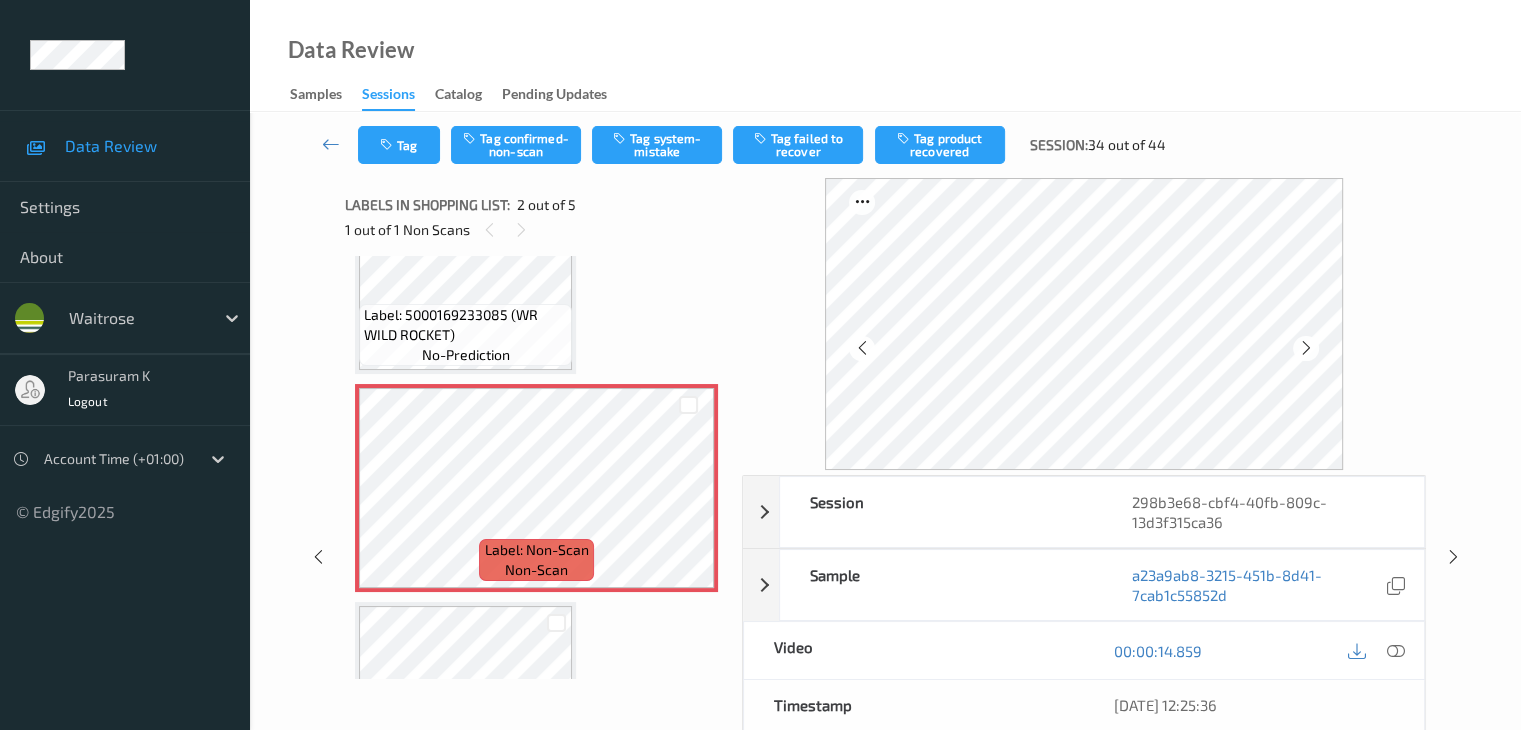 click at bounding box center [1305, 348] 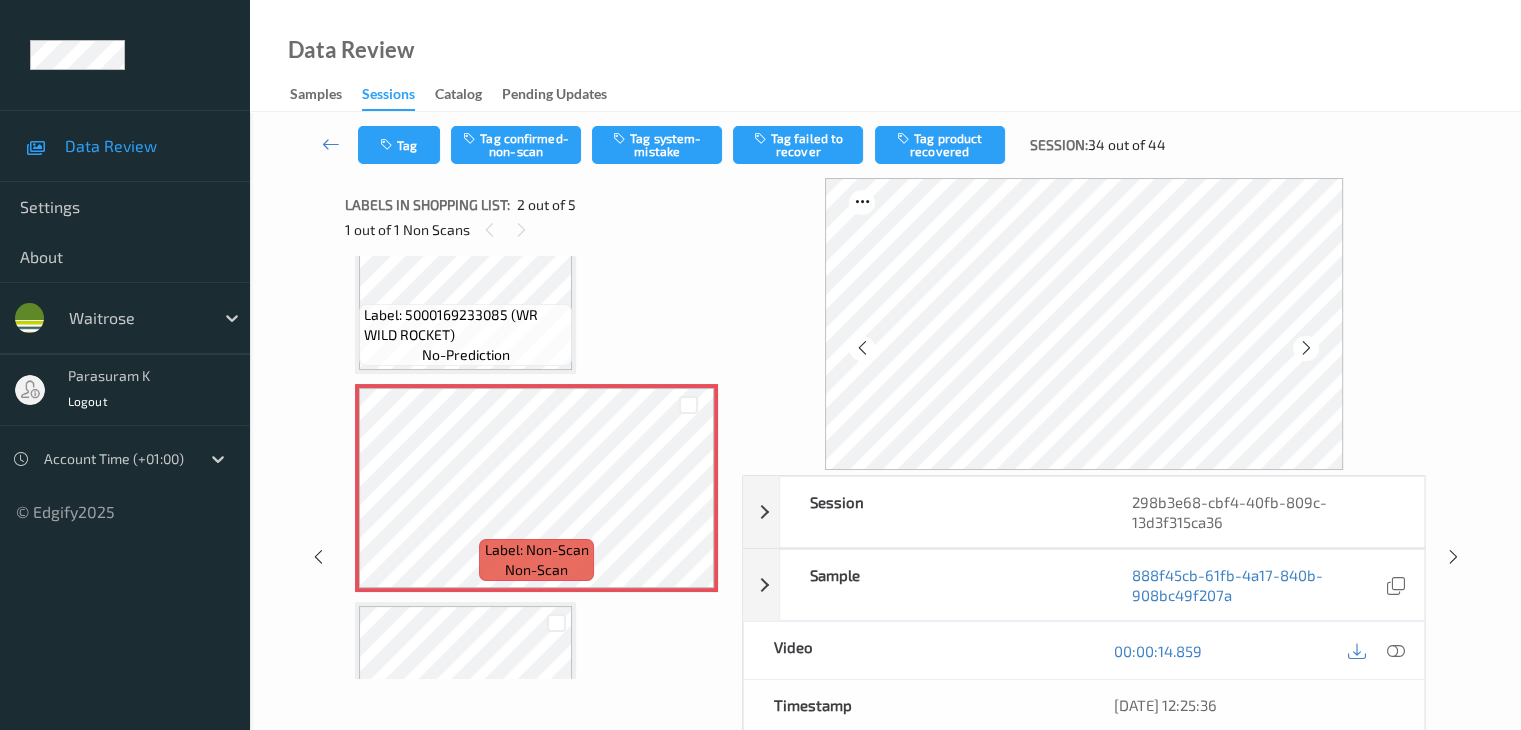 click at bounding box center (1305, 348) 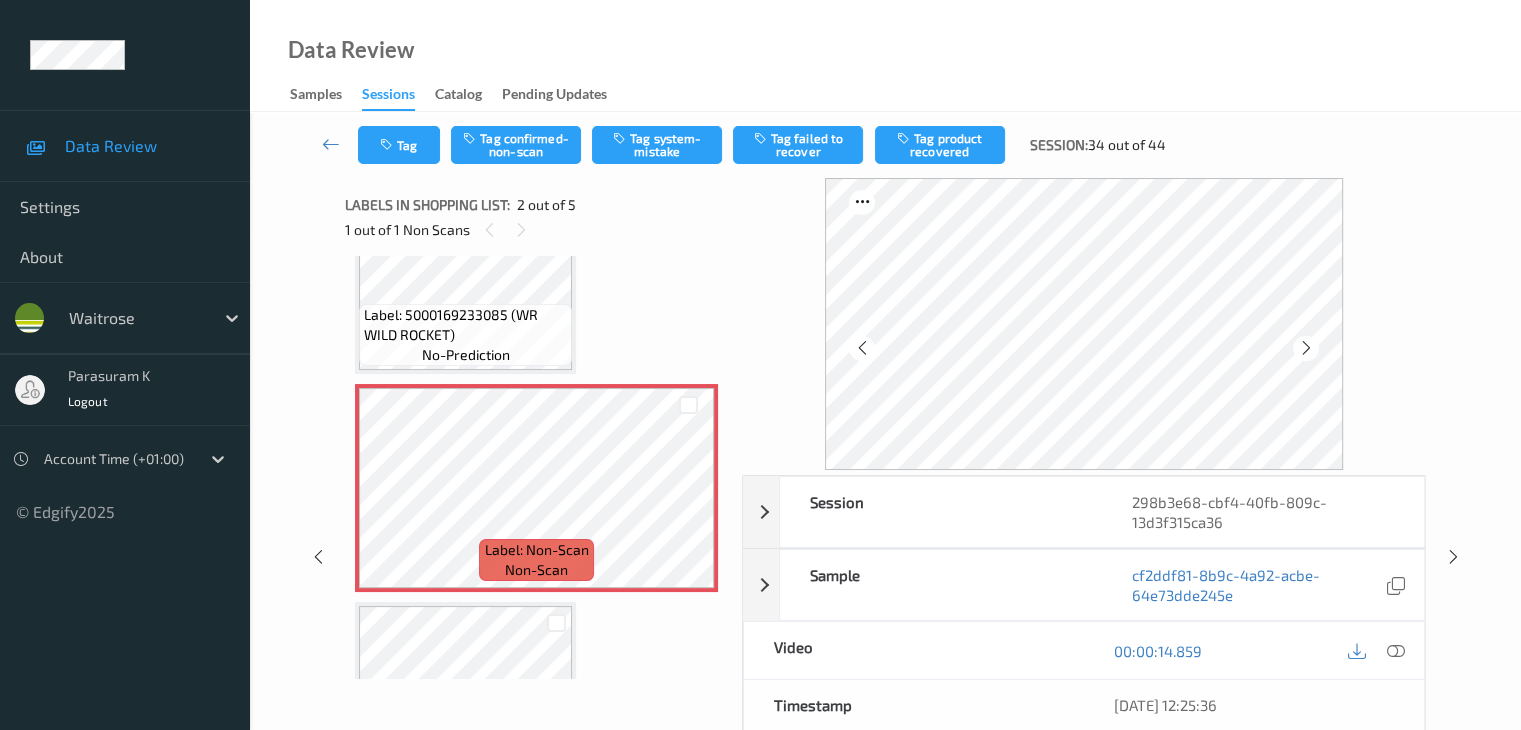 click at bounding box center [1305, 348] 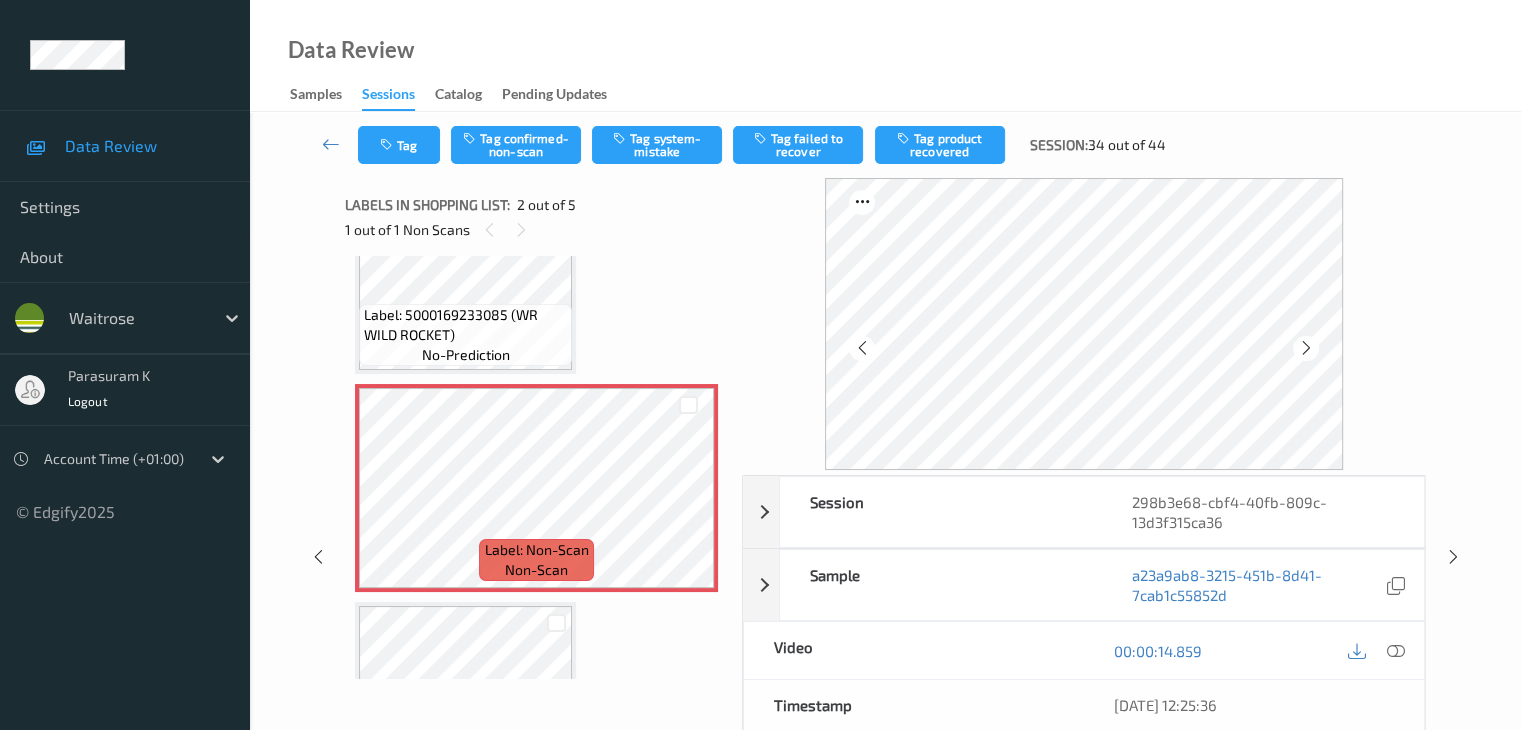 click at bounding box center [1305, 348] 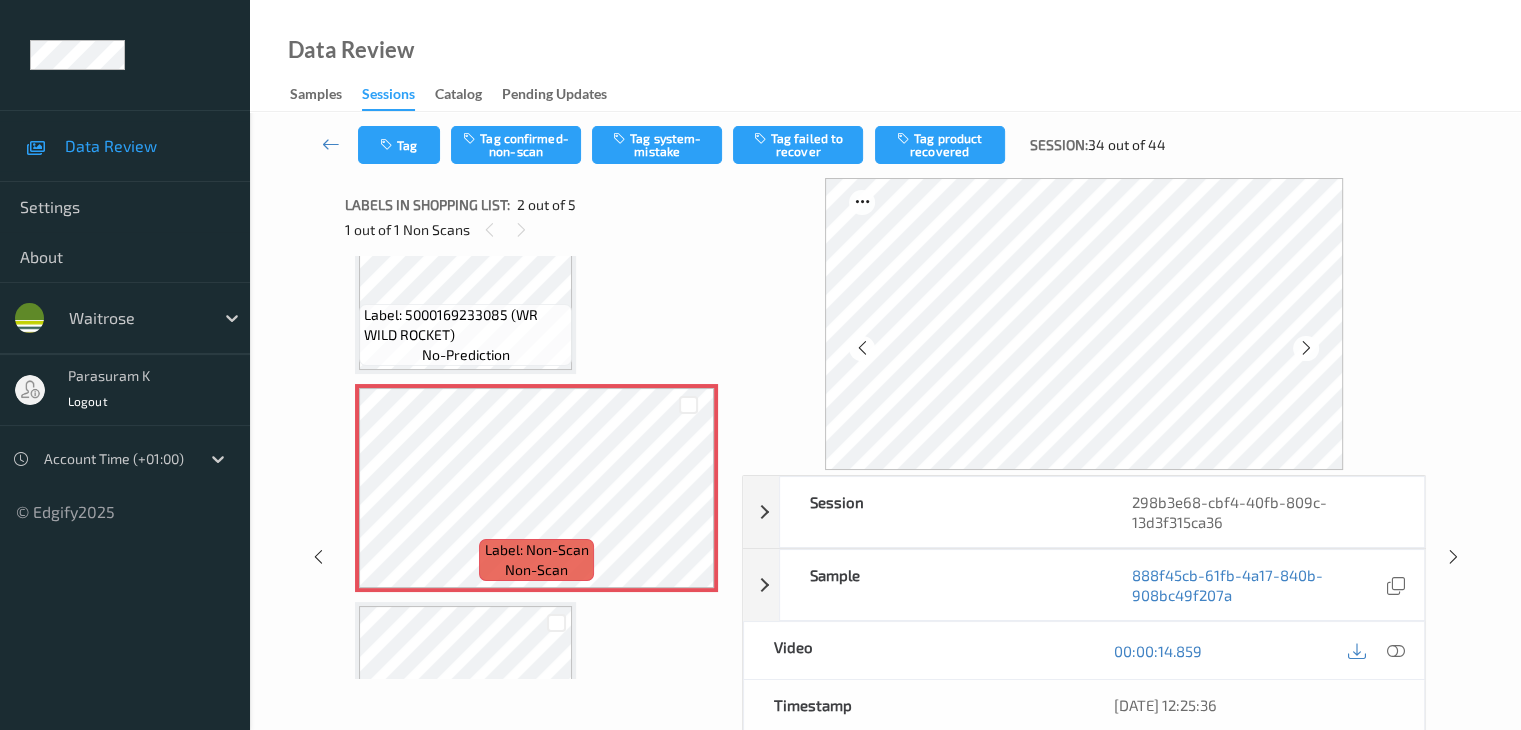 click at bounding box center (1305, 348) 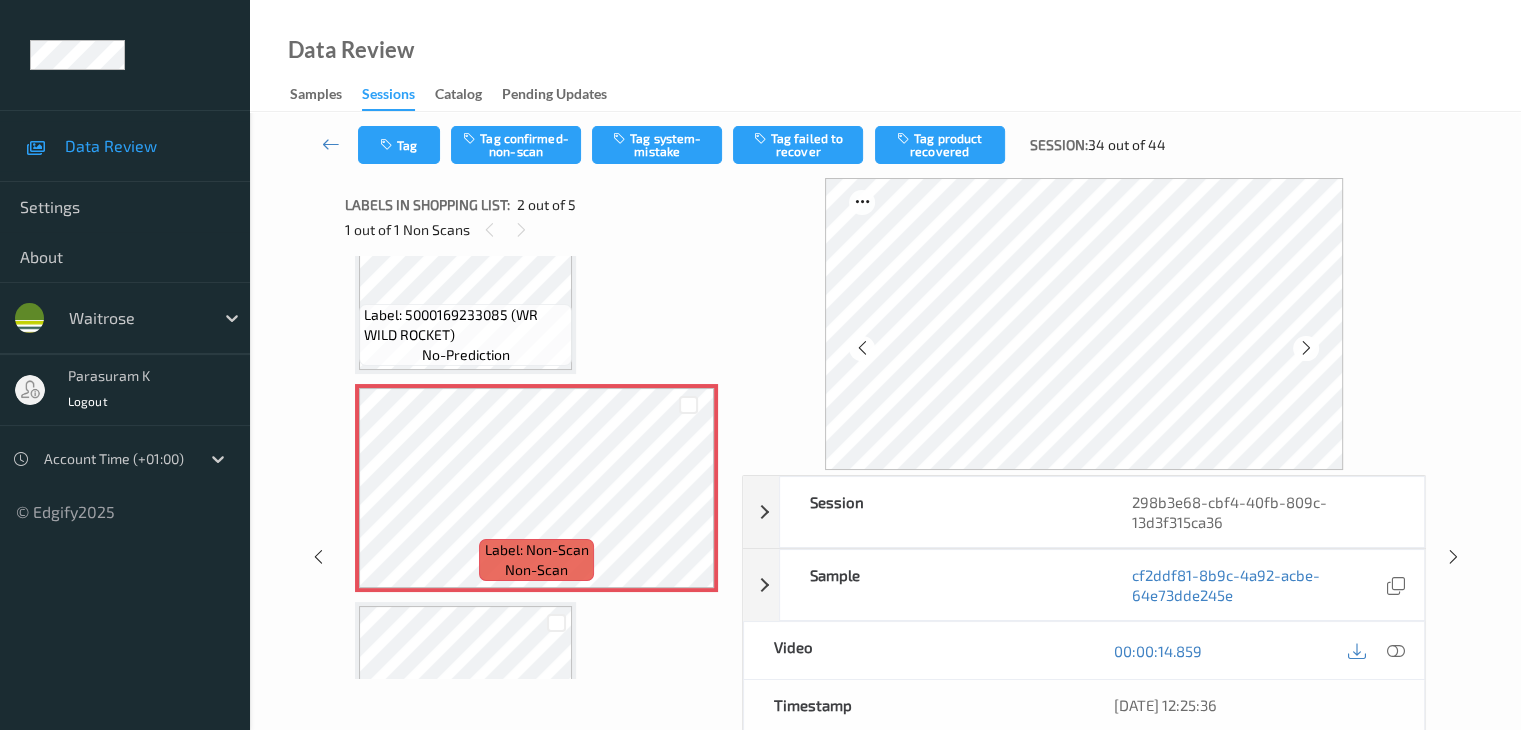 click at bounding box center (1305, 348) 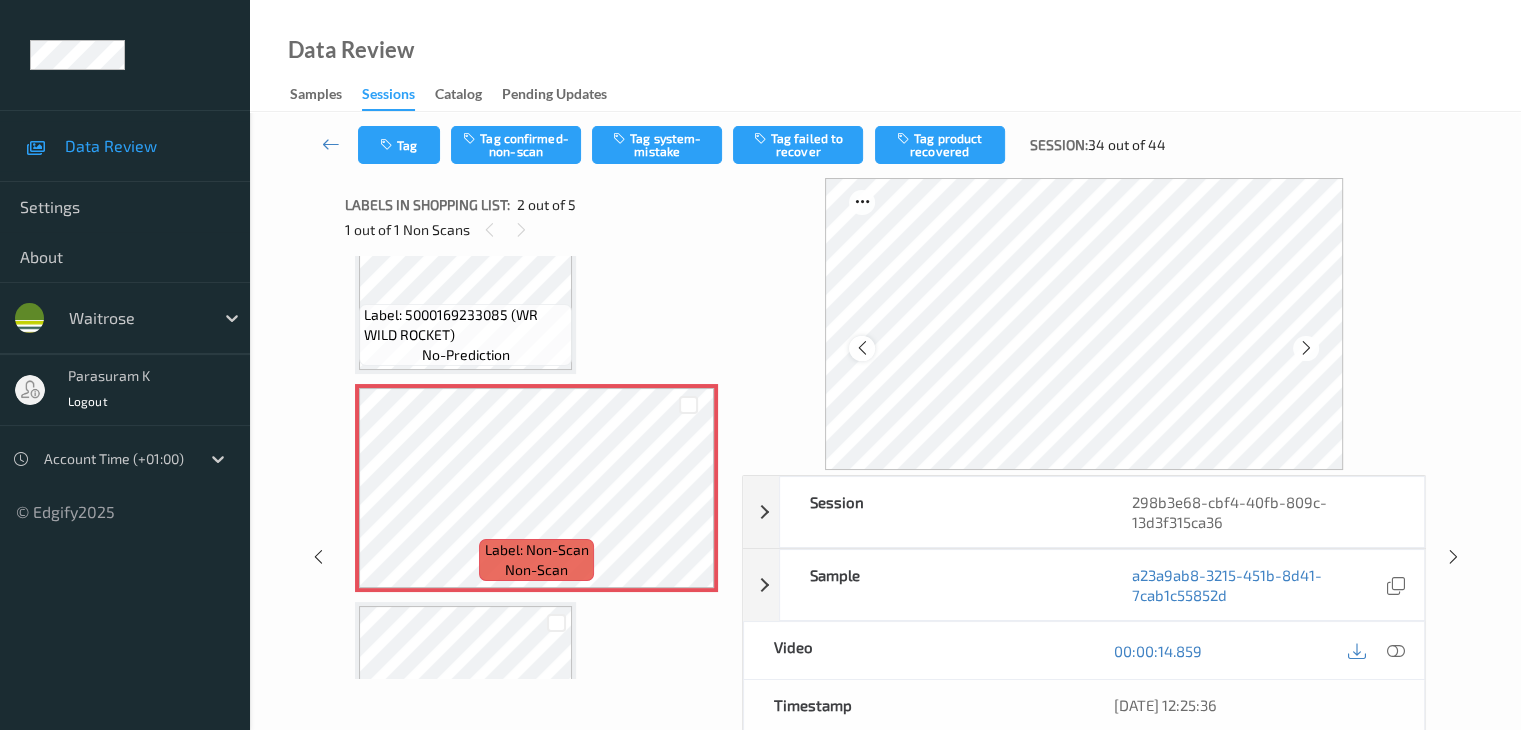click at bounding box center [861, 348] 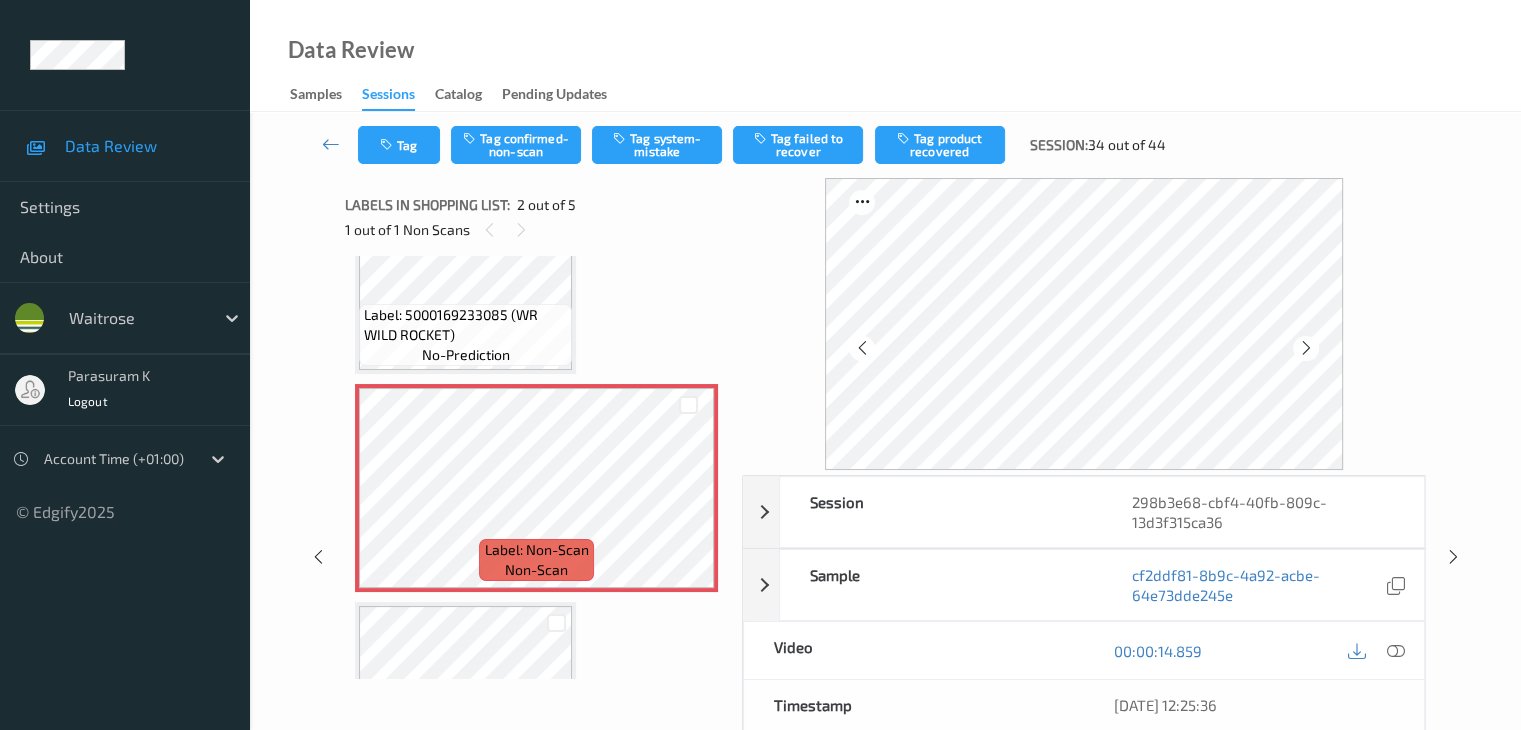 click at bounding box center (861, 348) 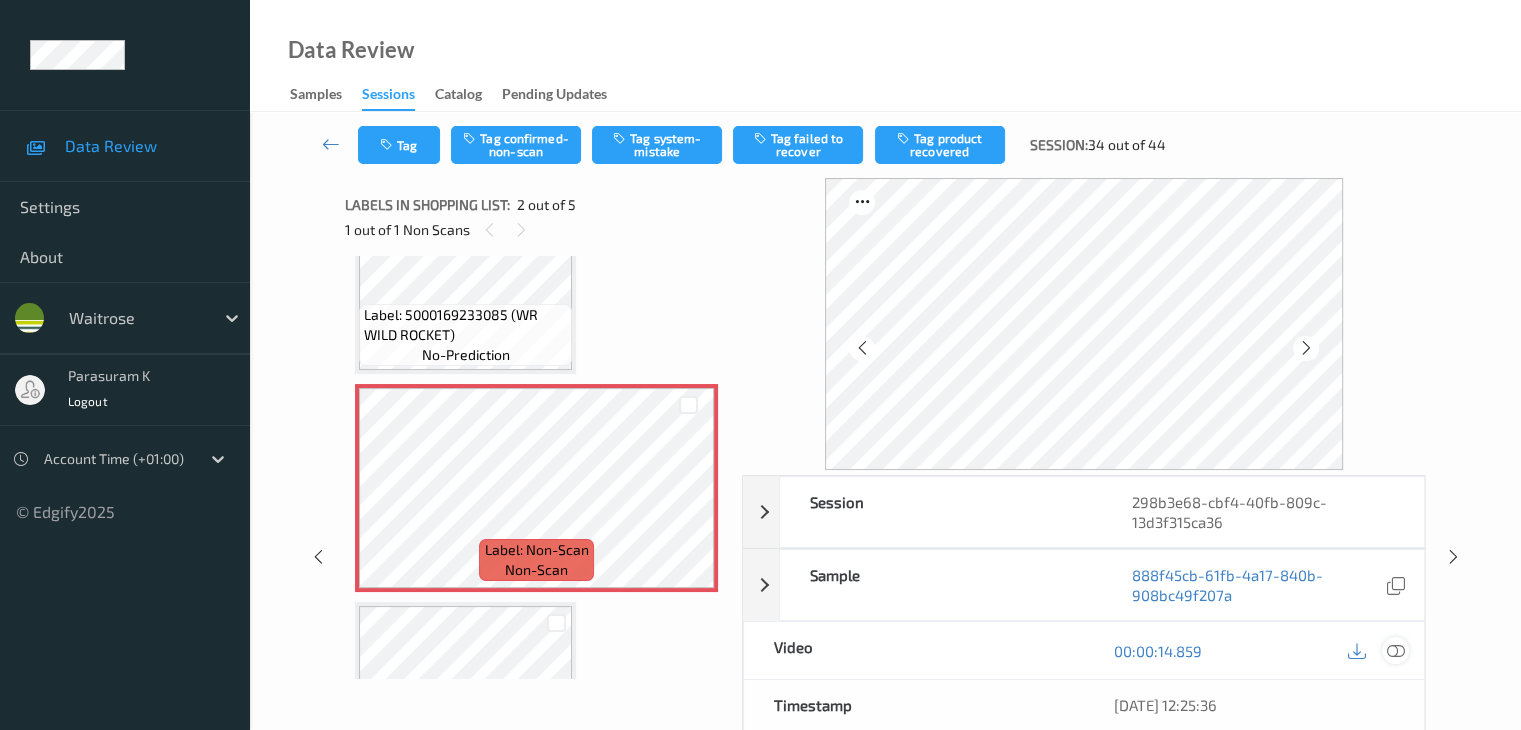 click at bounding box center [1395, 651] 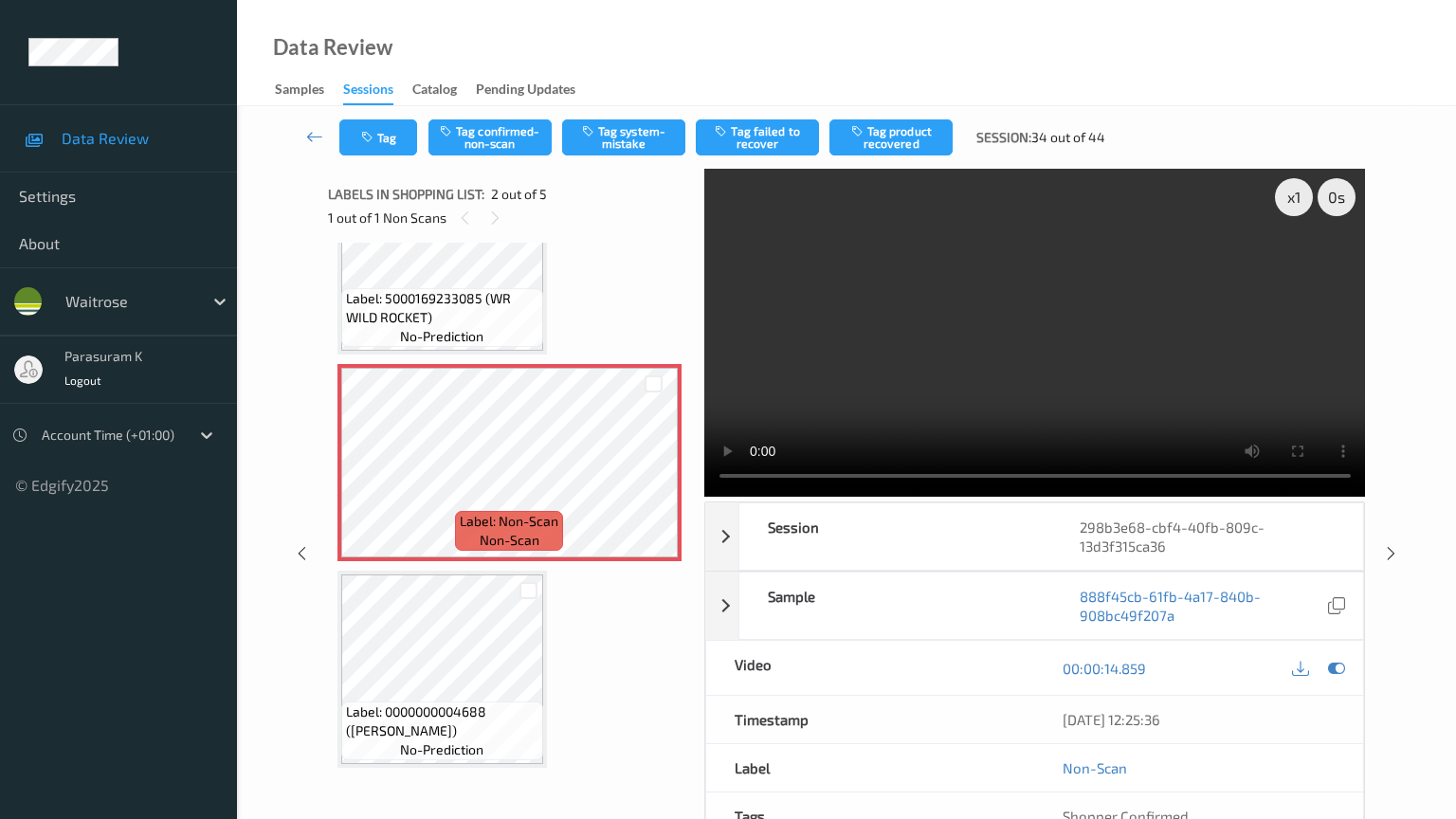 type 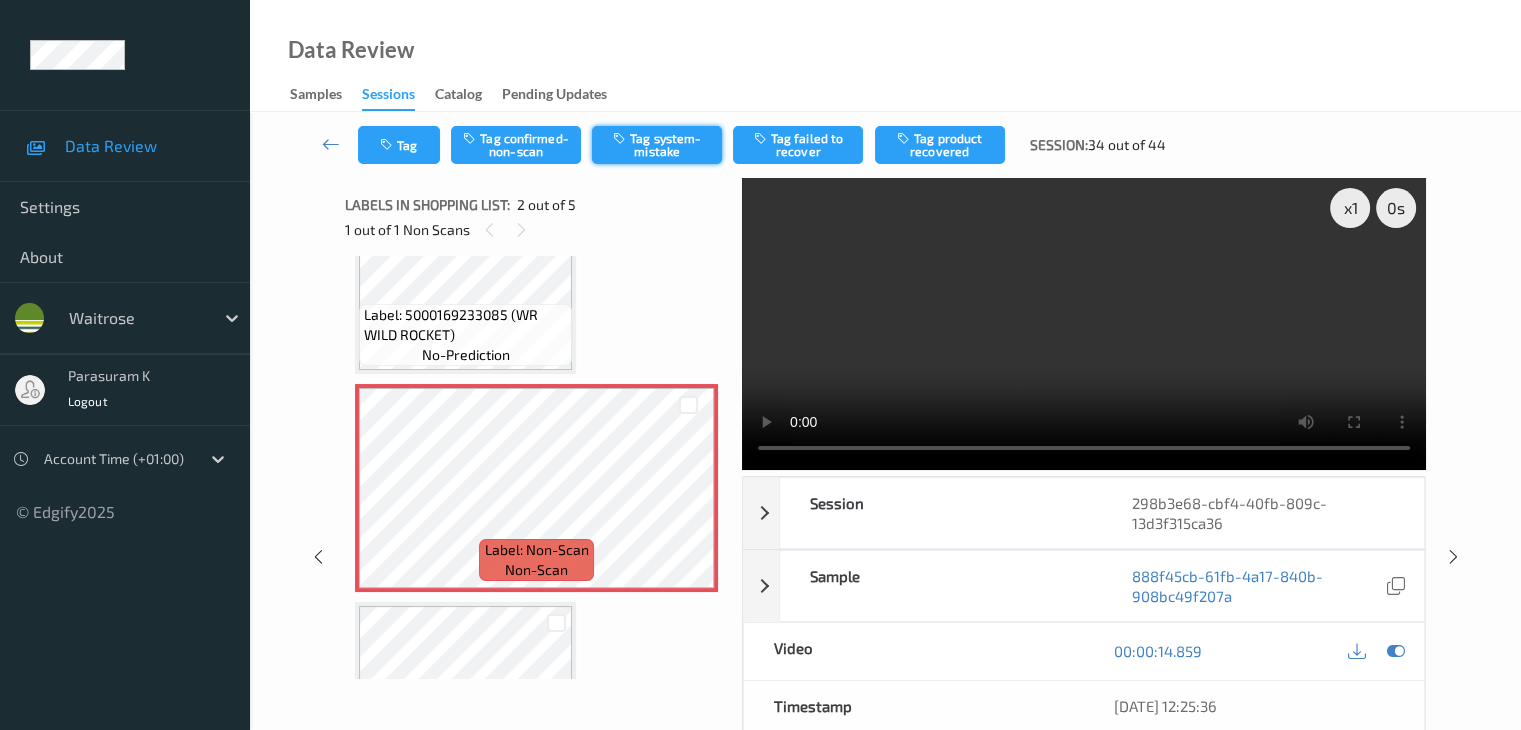 click on "Tag   system-mistake" at bounding box center [657, 145] 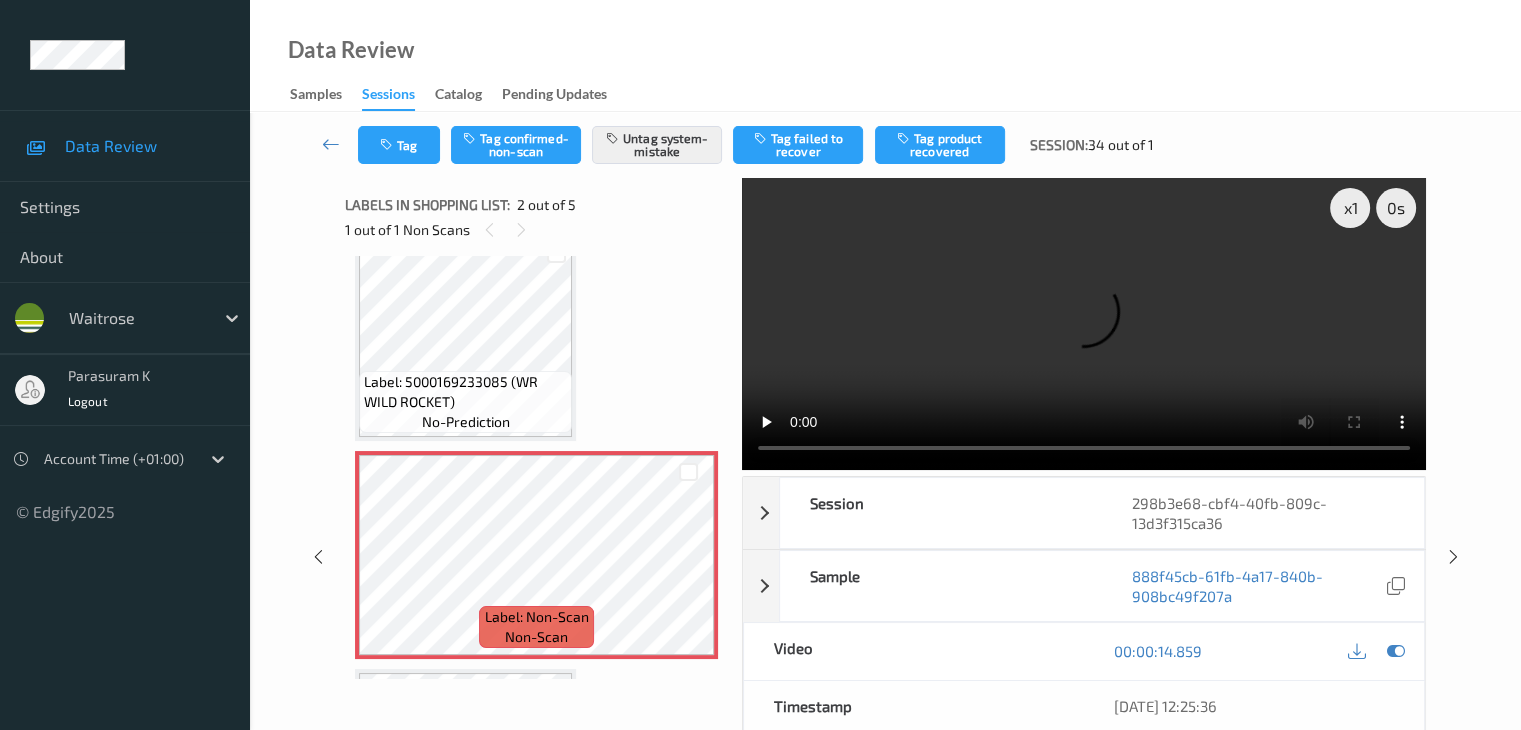 scroll, scrollTop: 0, scrollLeft: 0, axis: both 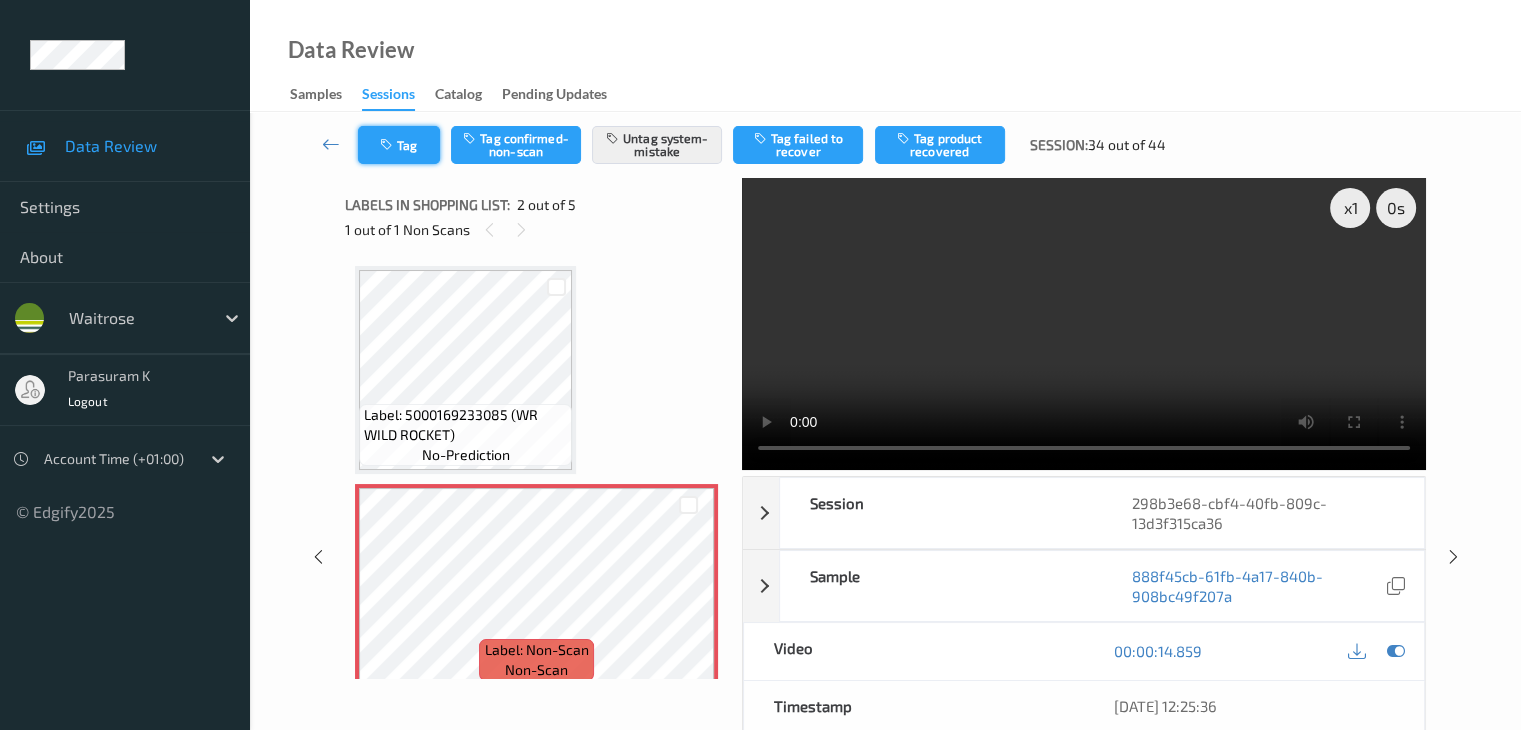 click on "Tag" at bounding box center [399, 145] 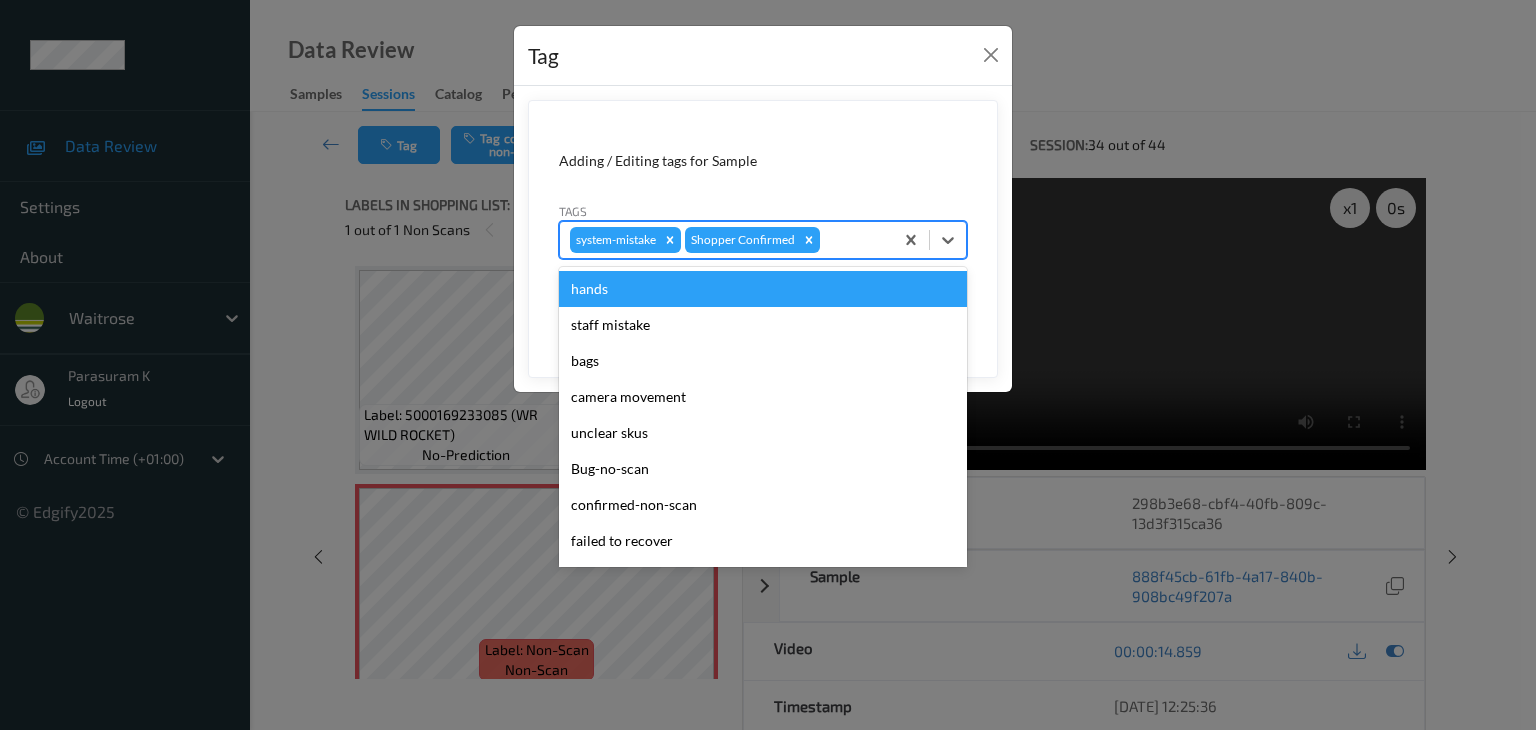 click at bounding box center (853, 240) 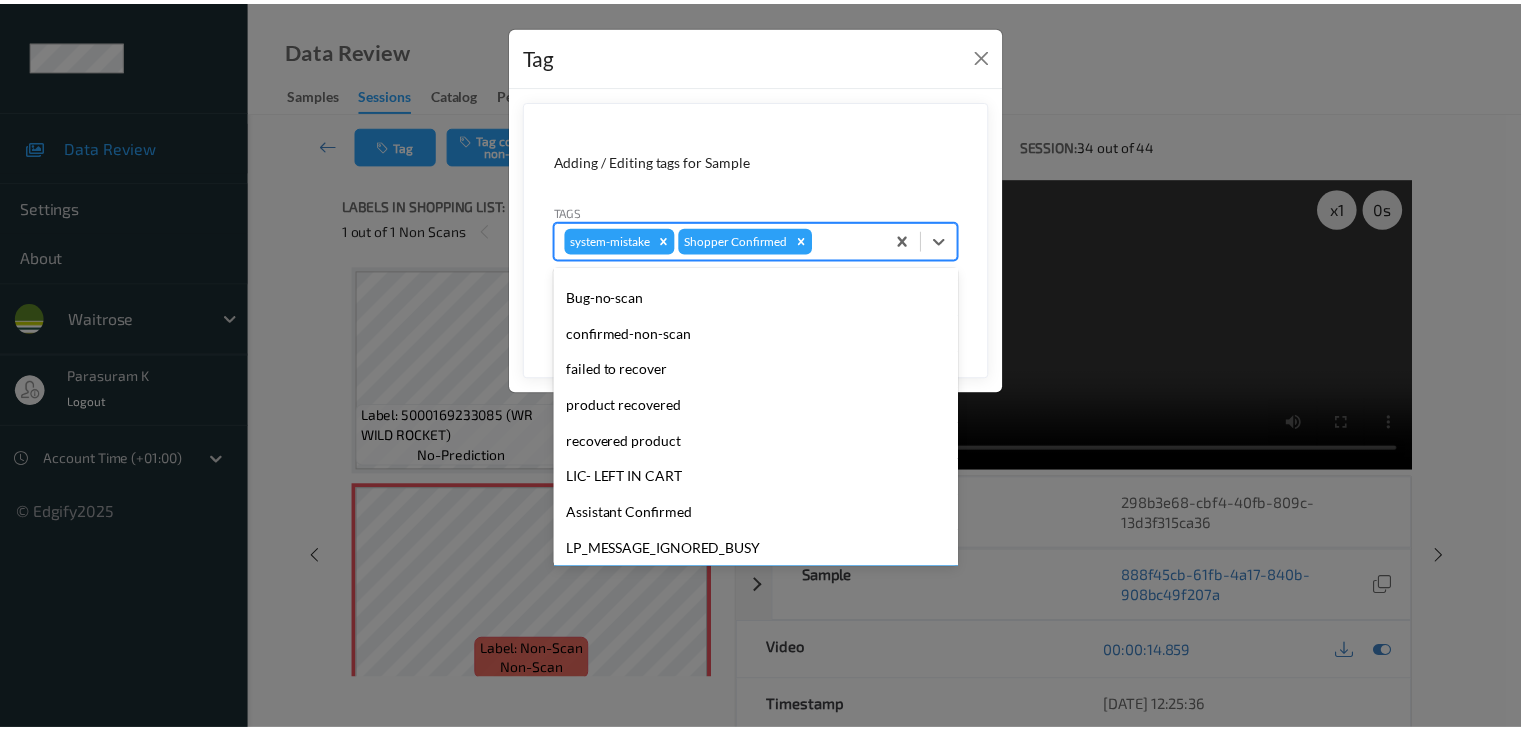 scroll, scrollTop: 320, scrollLeft: 0, axis: vertical 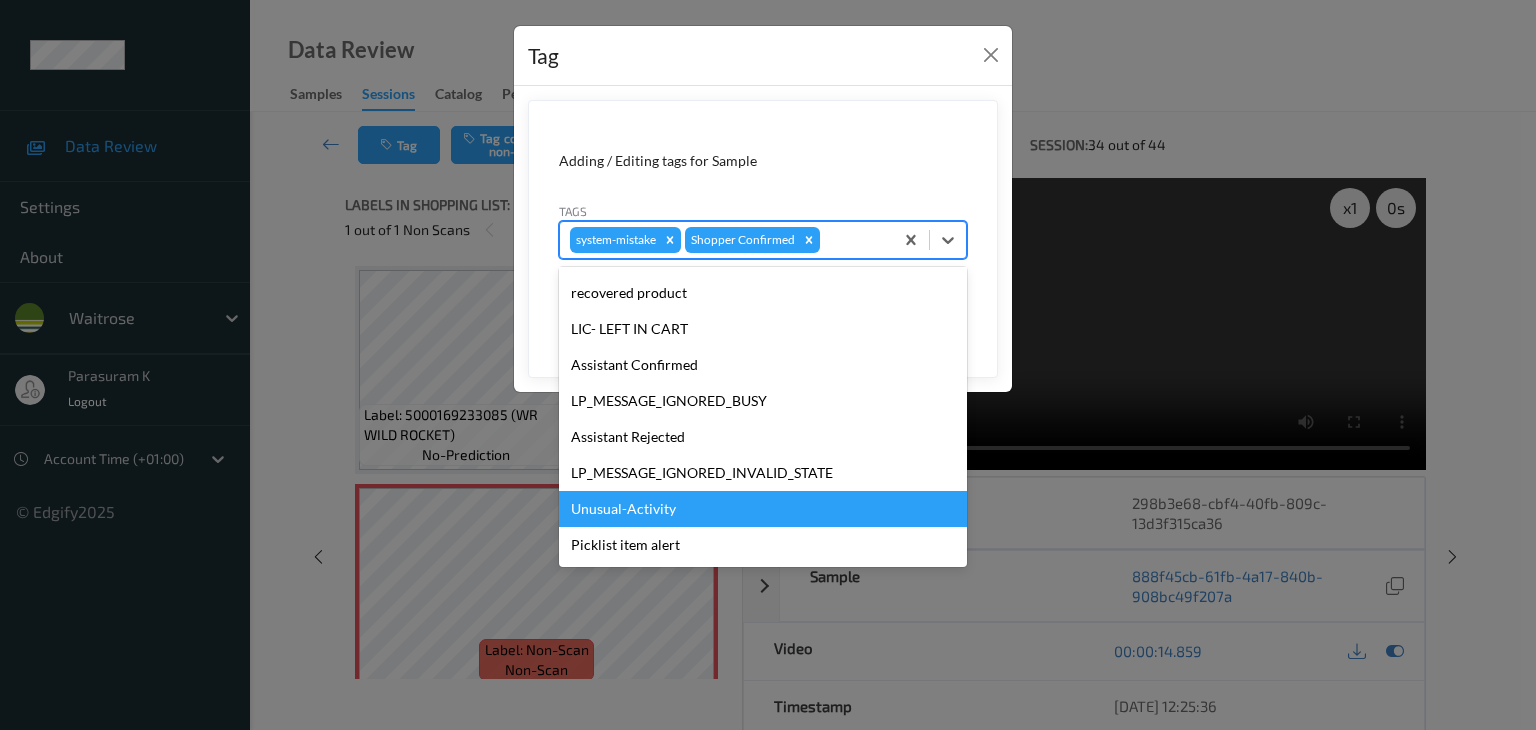 click on "Unusual-Activity" at bounding box center (763, 509) 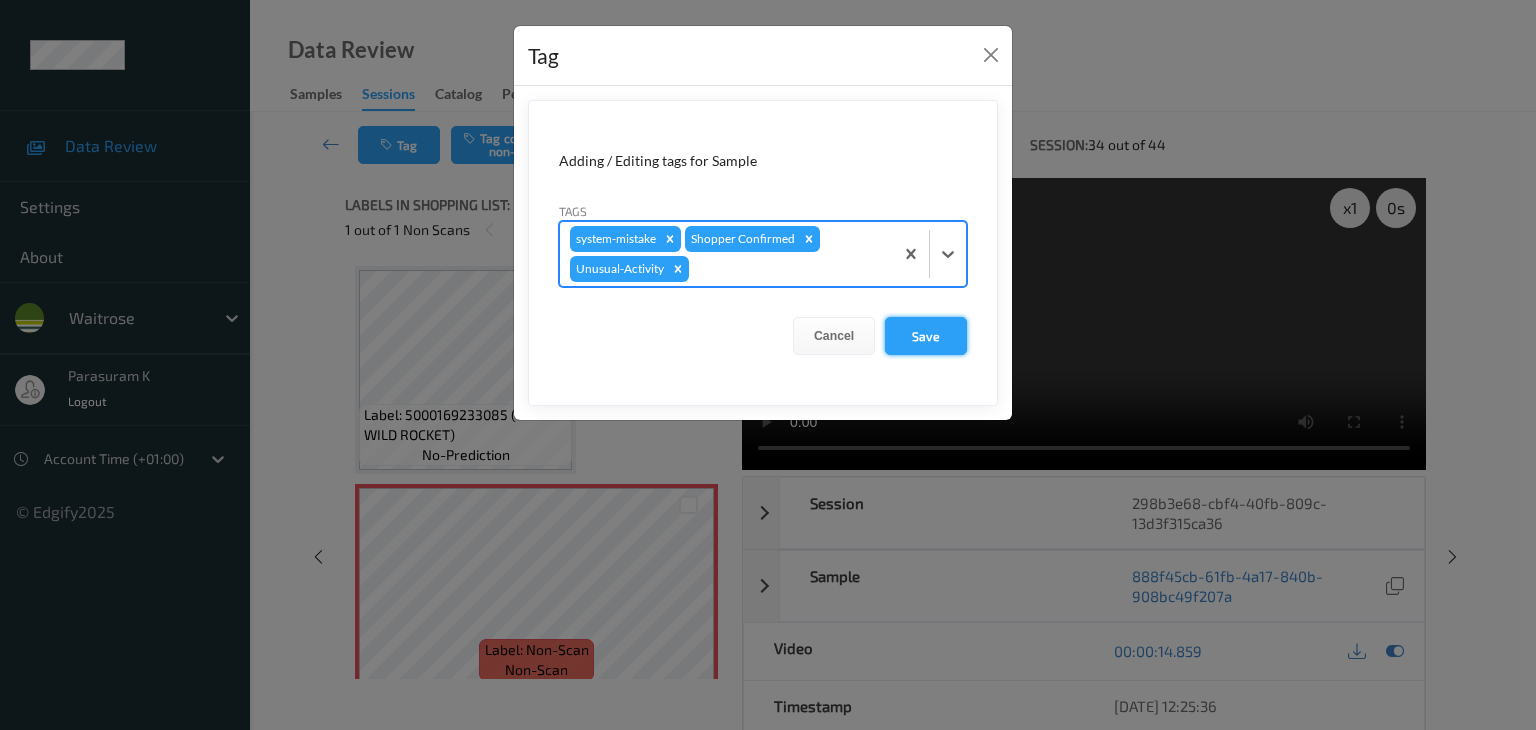 click on "Save" at bounding box center (926, 336) 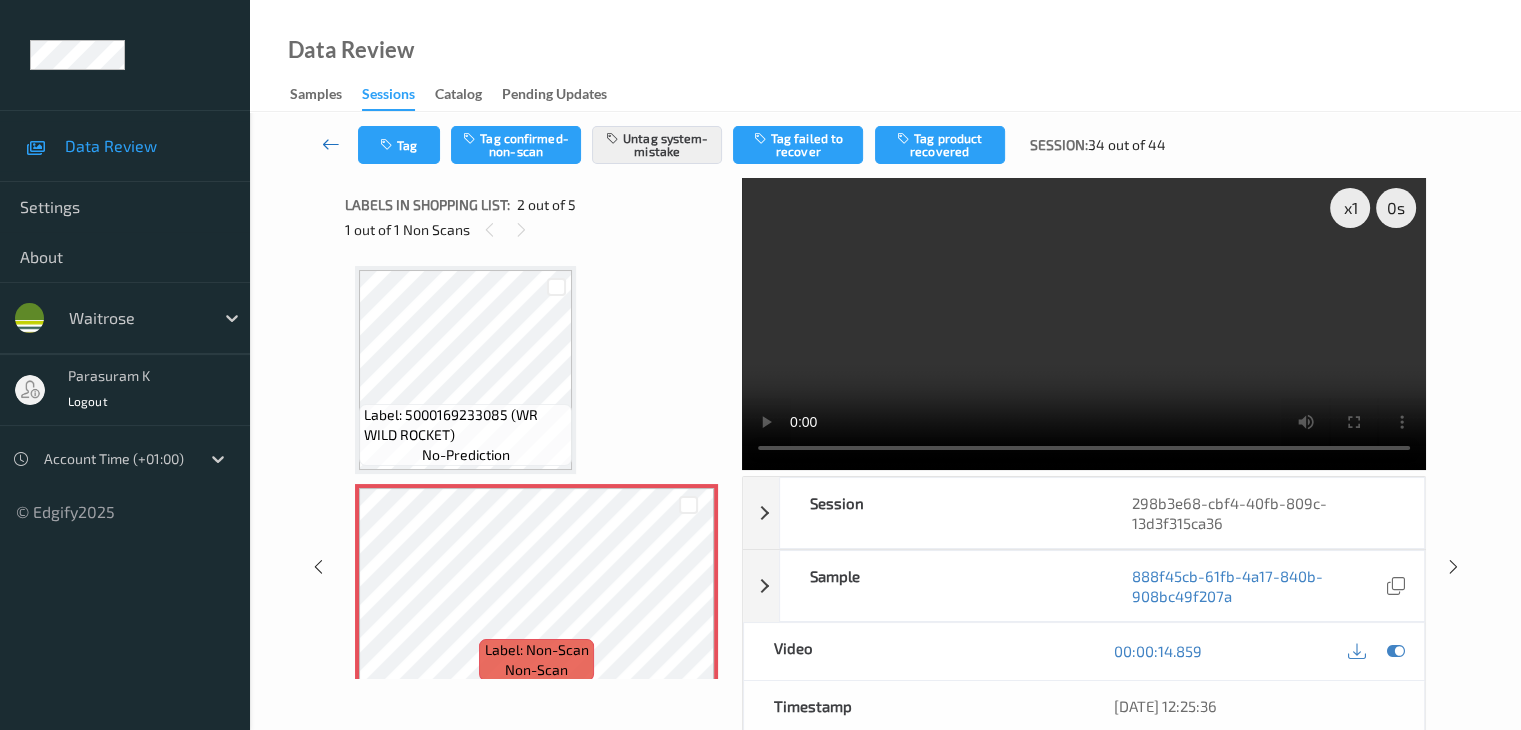 click at bounding box center [331, 144] 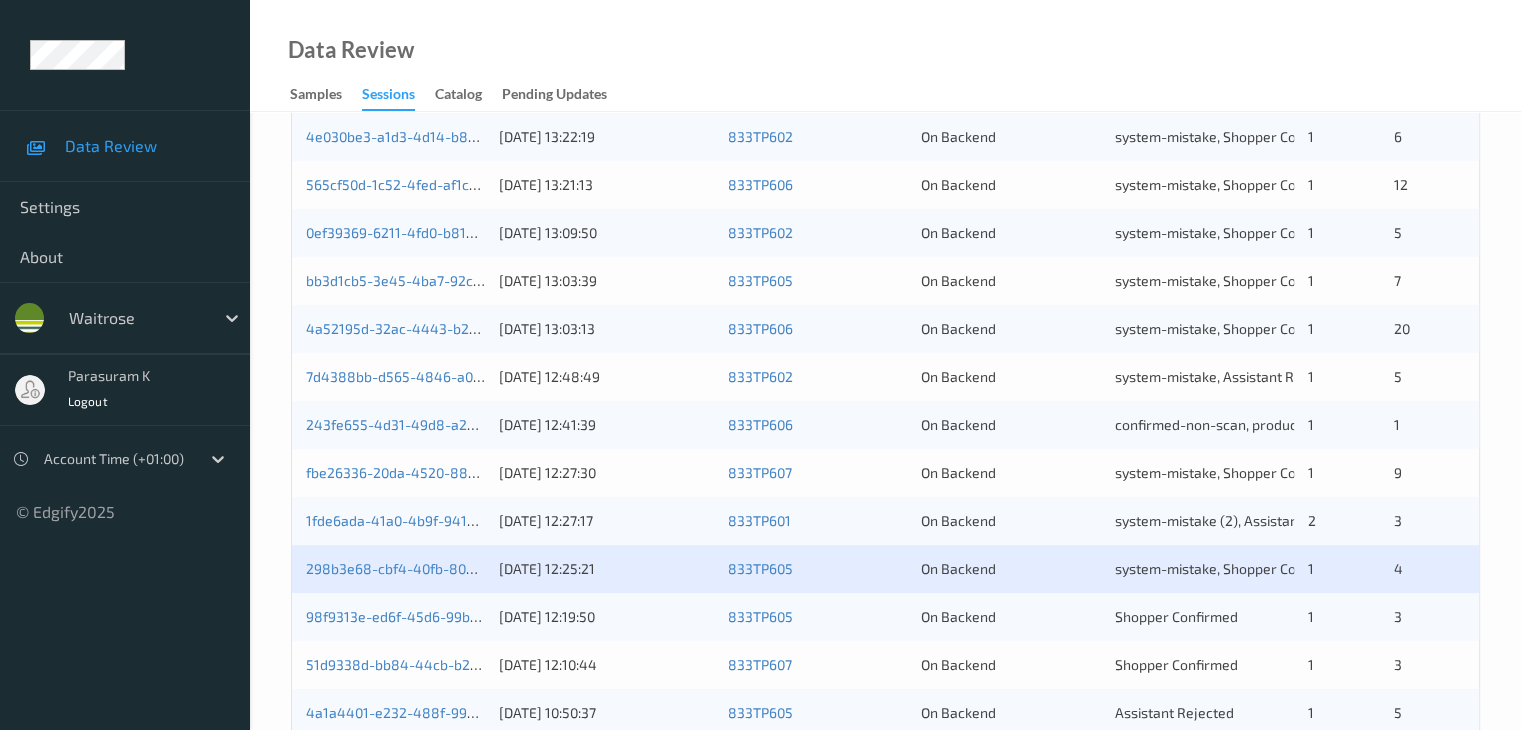 scroll, scrollTop: 900, scrollLeft: 0, axis: vertical 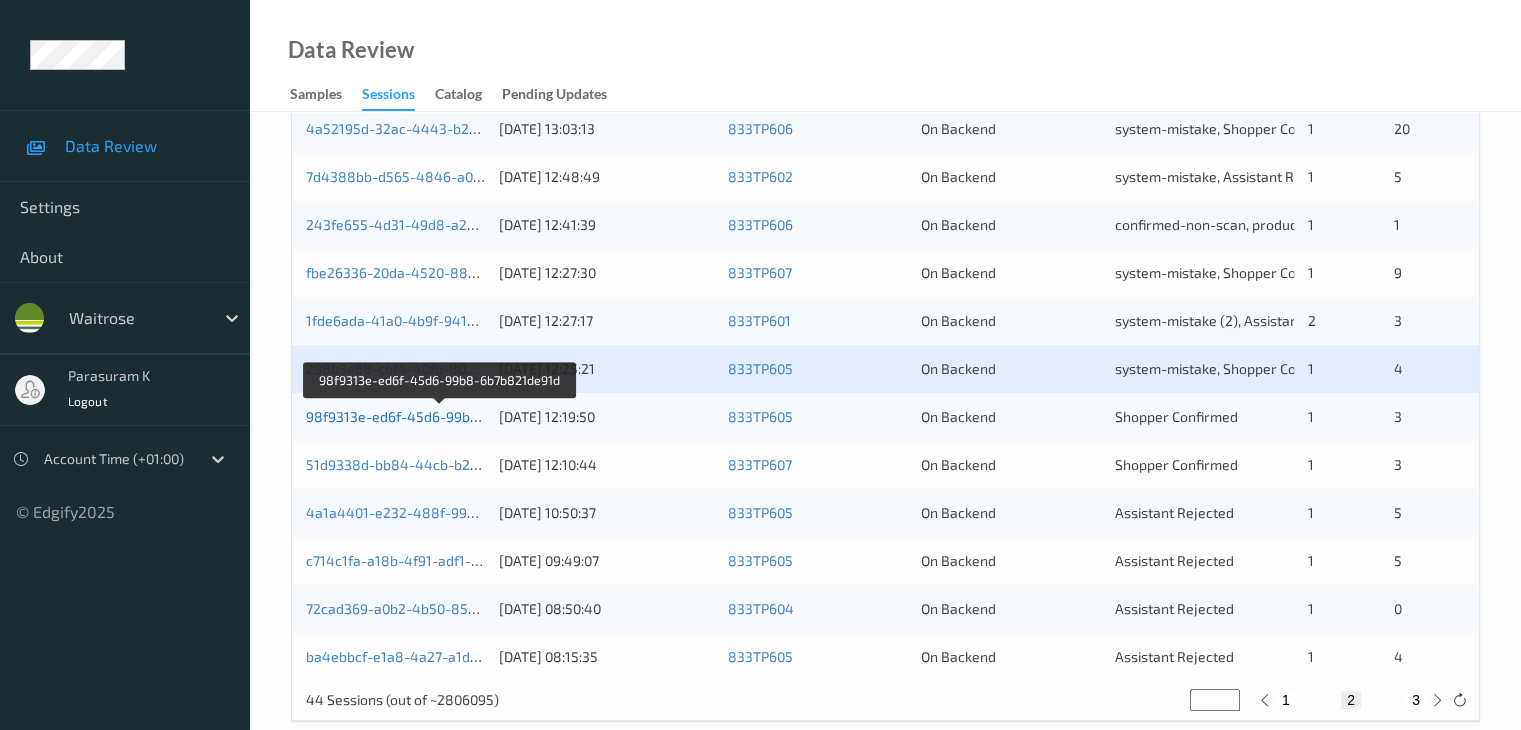 click on "98f9313e-ed6f-45d6-99b8-6b7b821de91d" at bounding box center [441, 416] 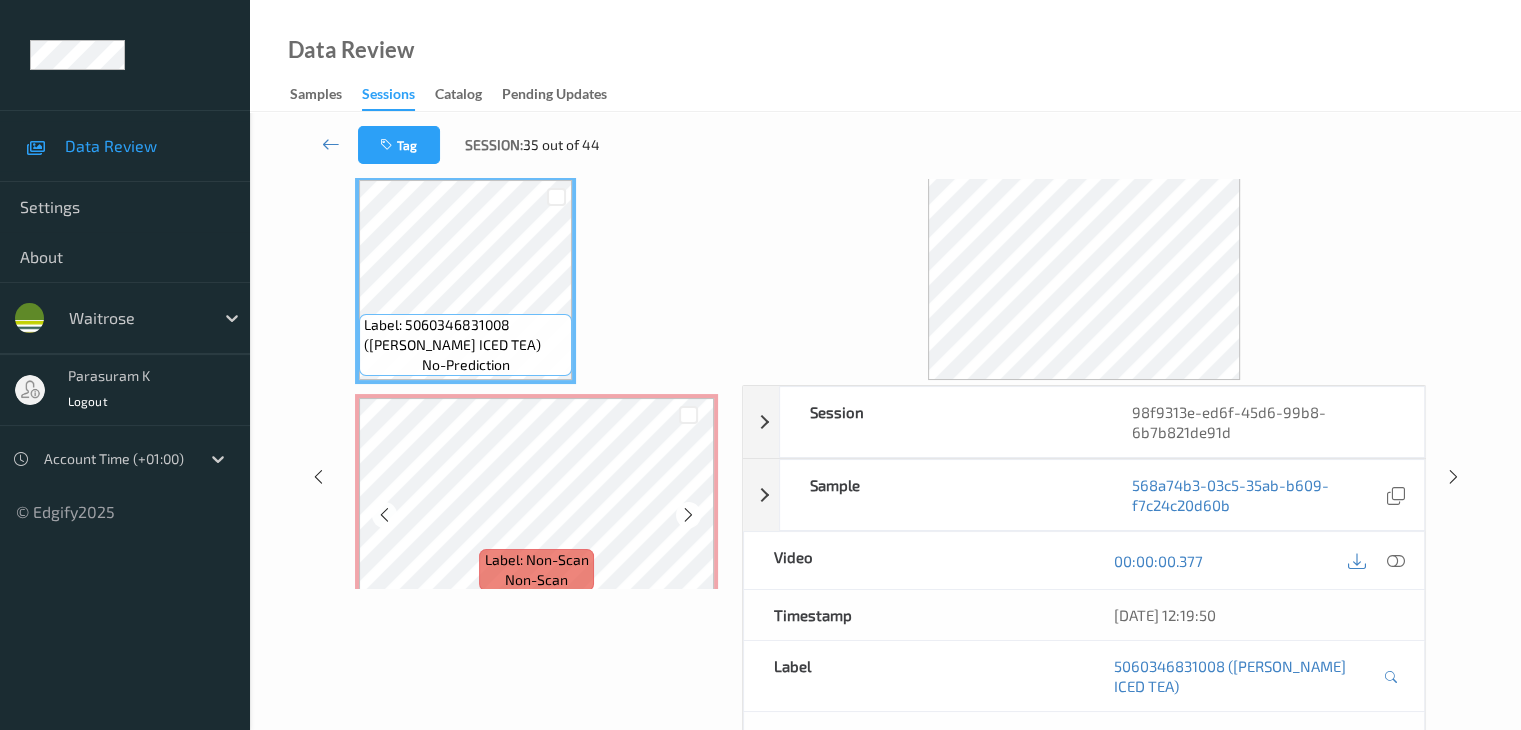 scroll, scrollTop: 0, scrollLeft: 0, axis: both 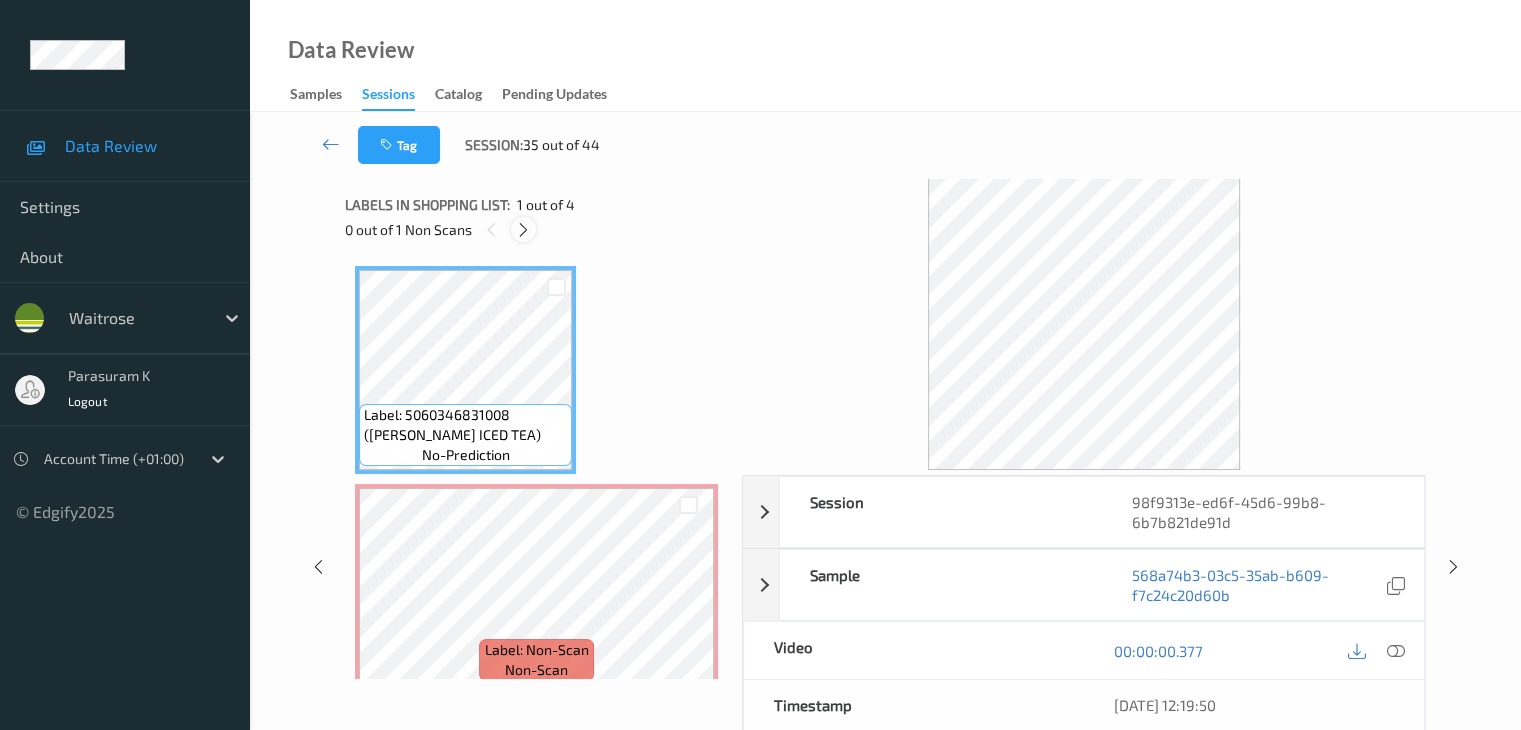 click at bounding box center [523, 230] 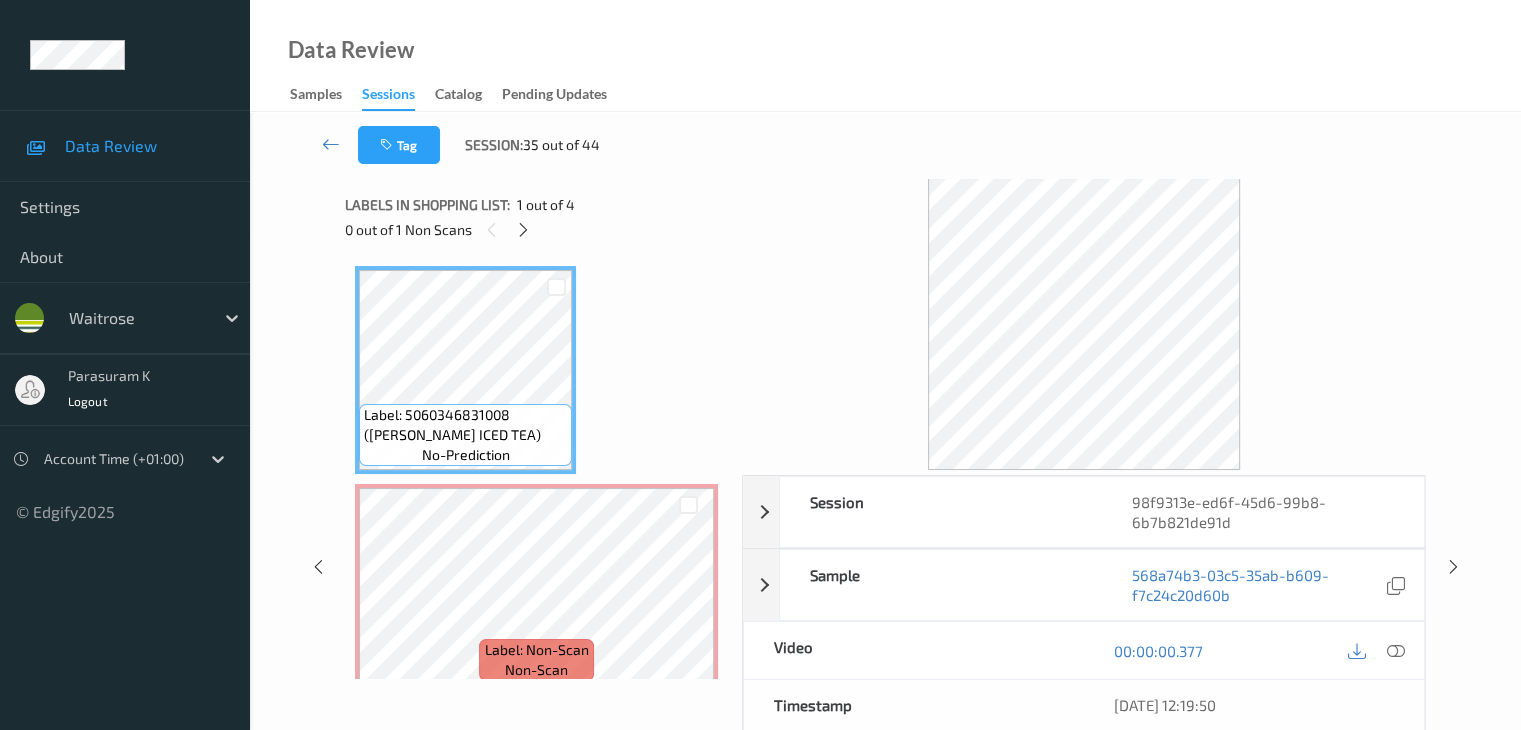 scroll, scrollTop: 10, scrollLeft: 0, axis: vertical 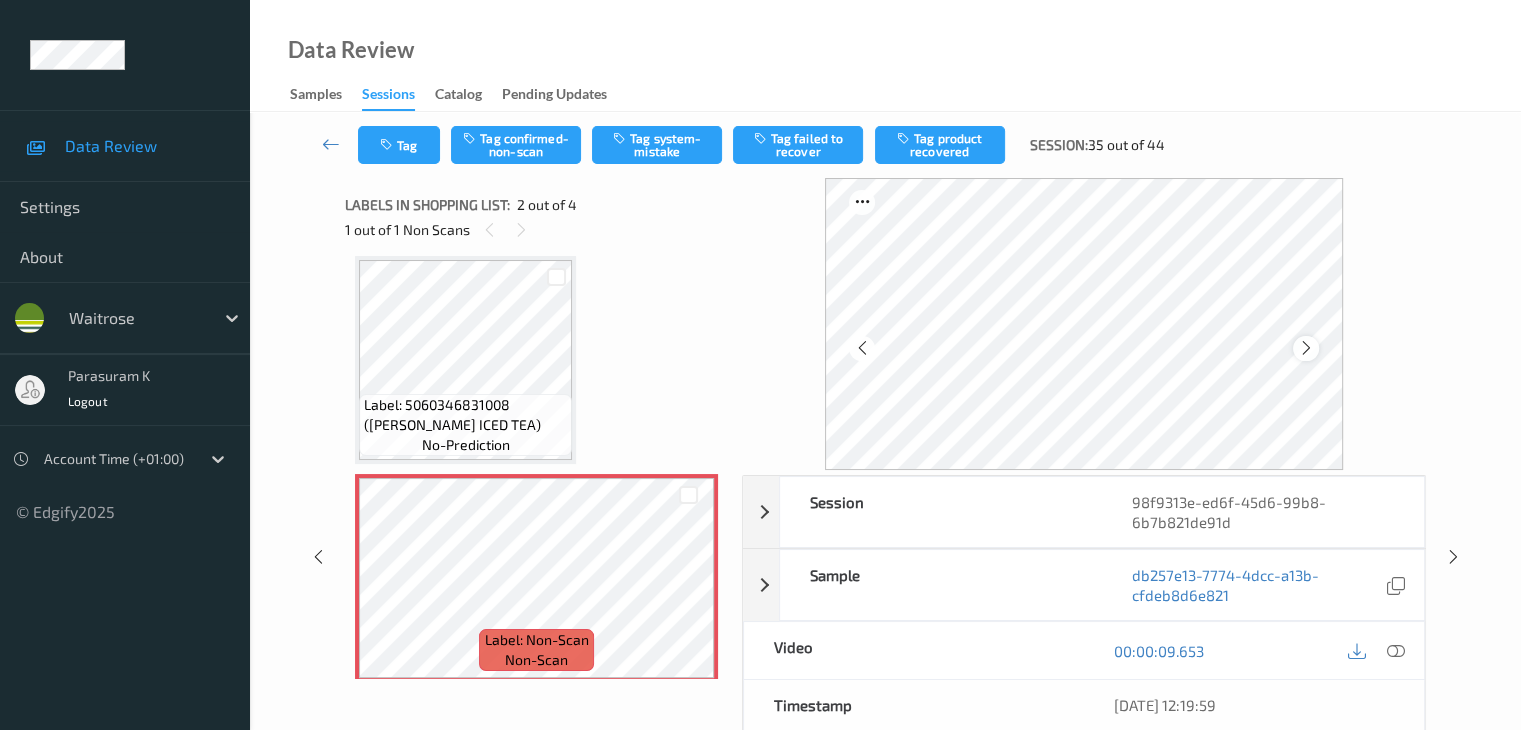 click at bounding box center [1306, 348] 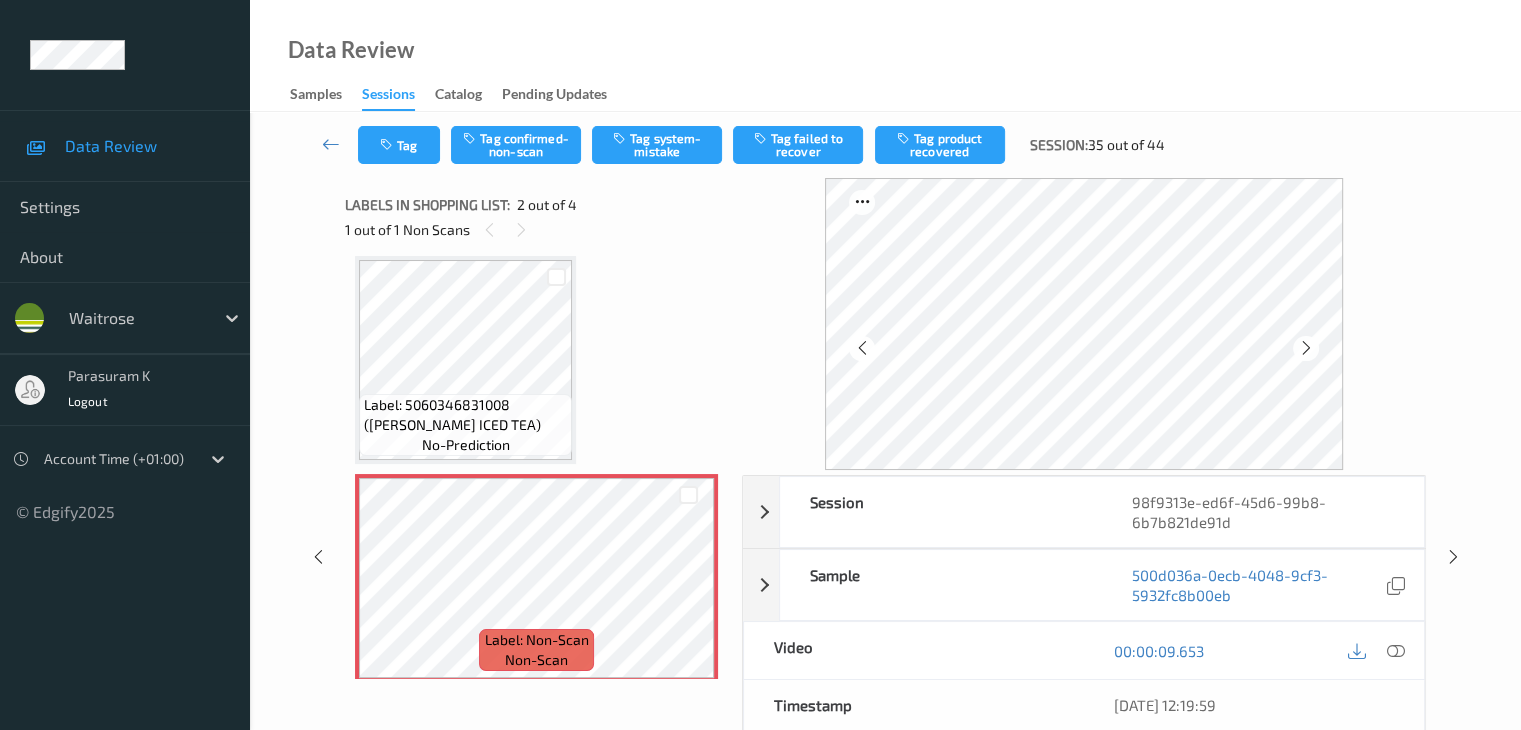 click at bounding box center (1306, 348) 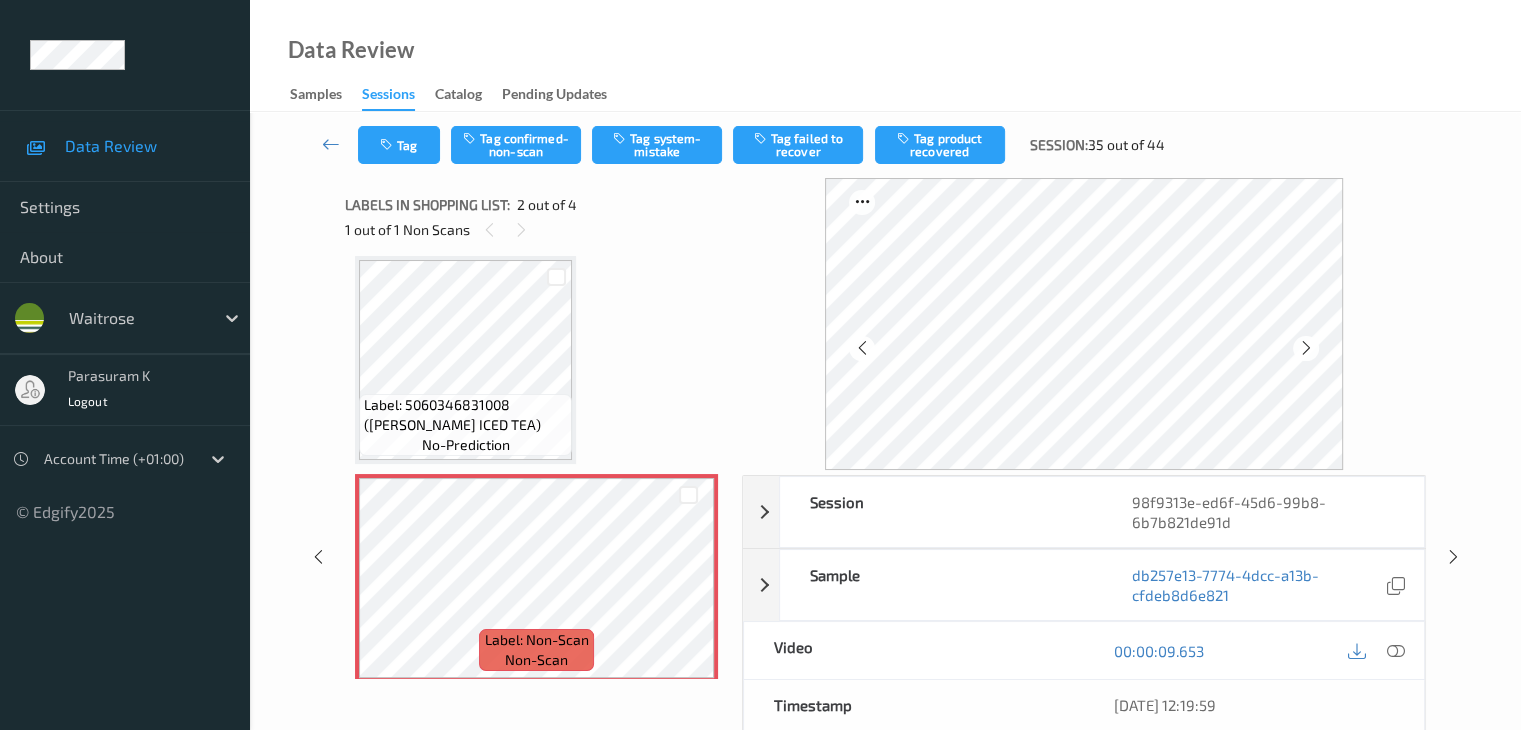 click at bounding box center (1306, 348) 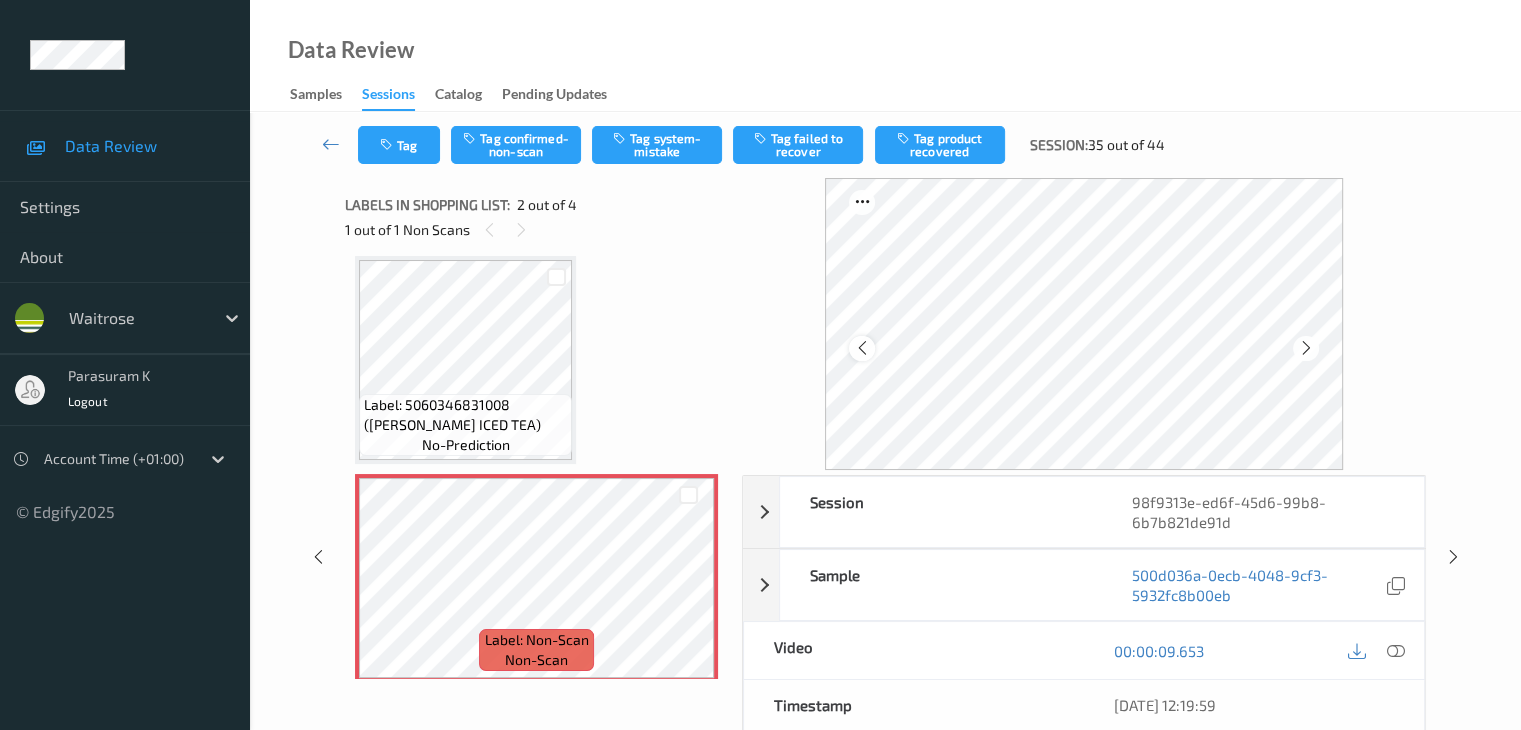 click at bounding box center (861, 348) 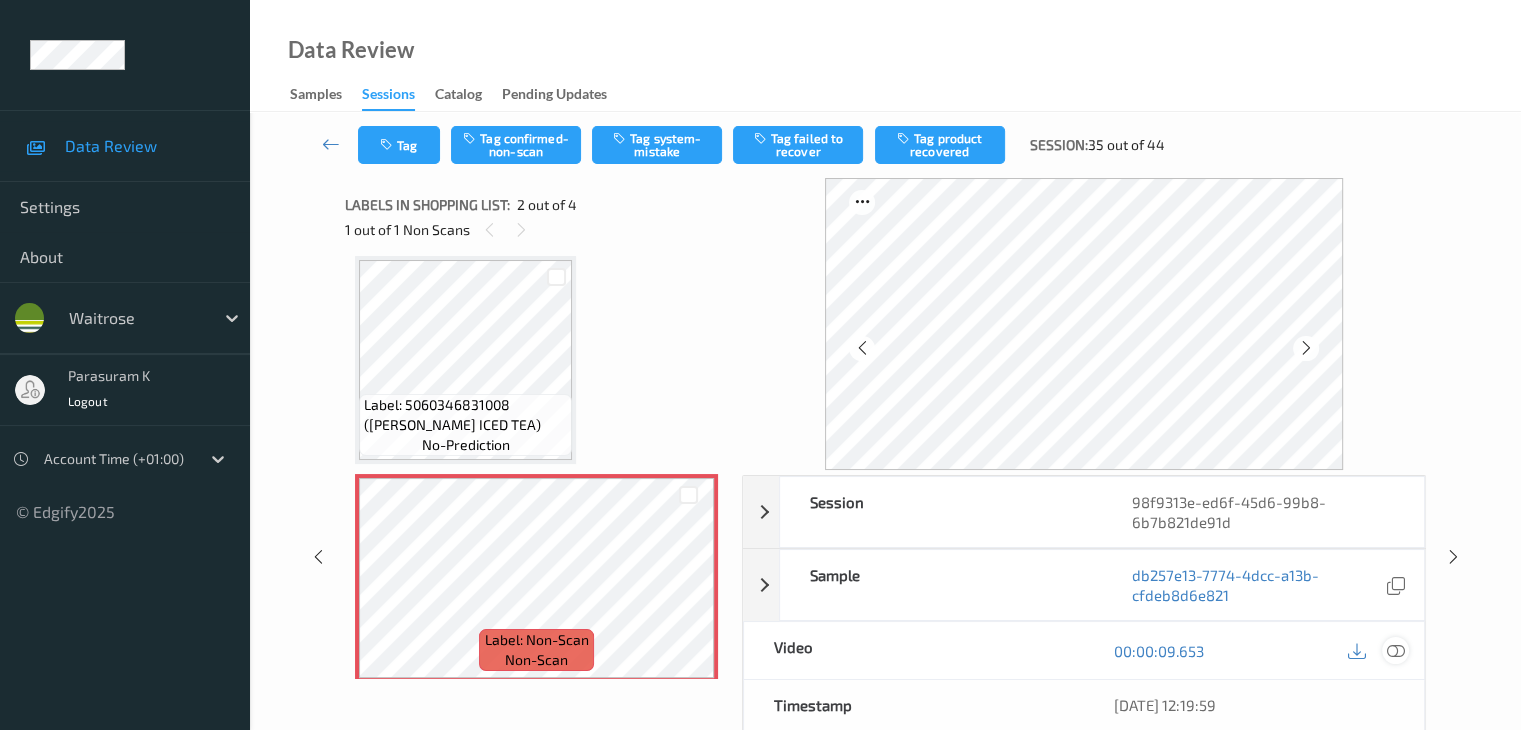 click at bounding box center [1395, 651] 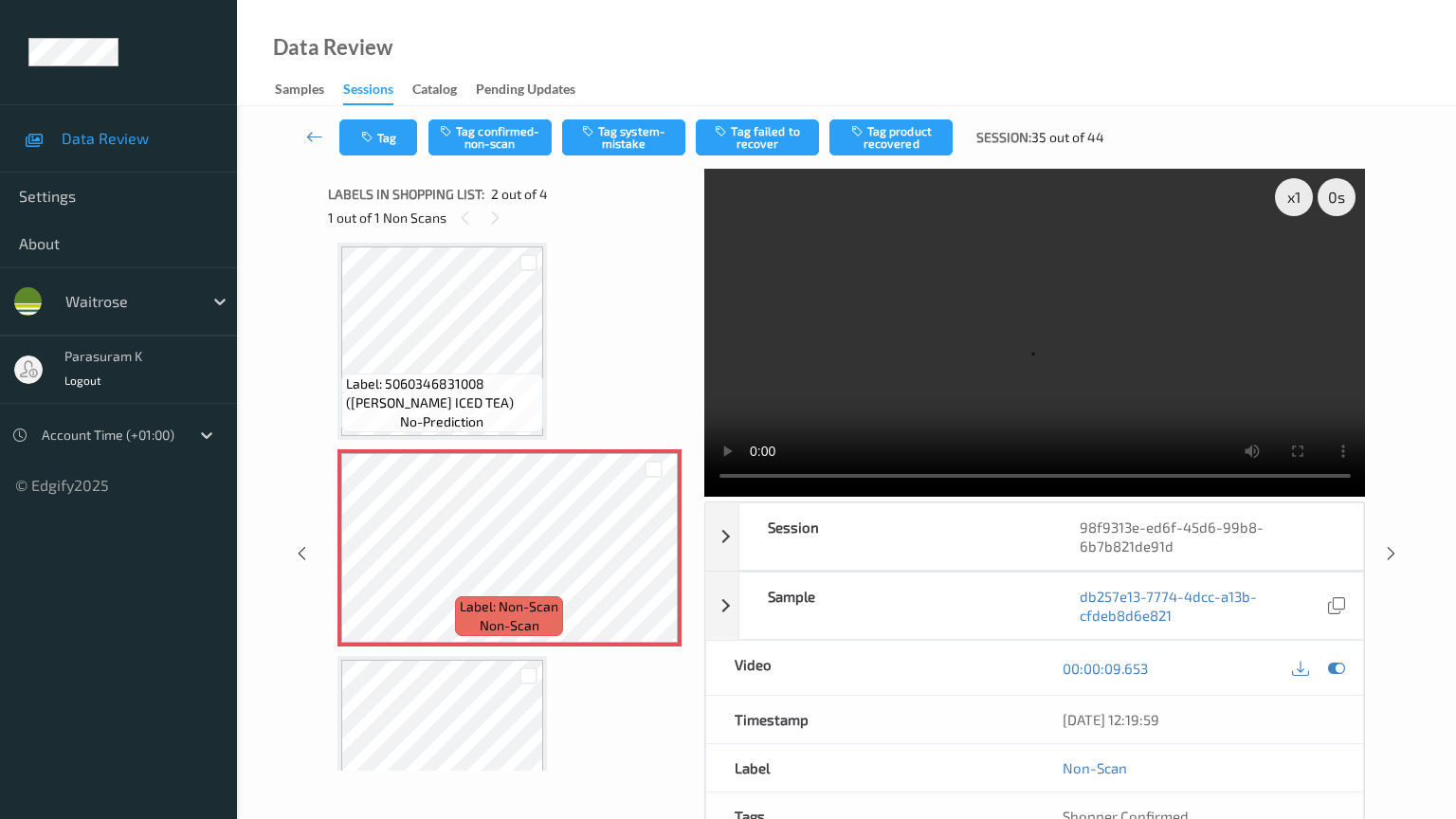 type 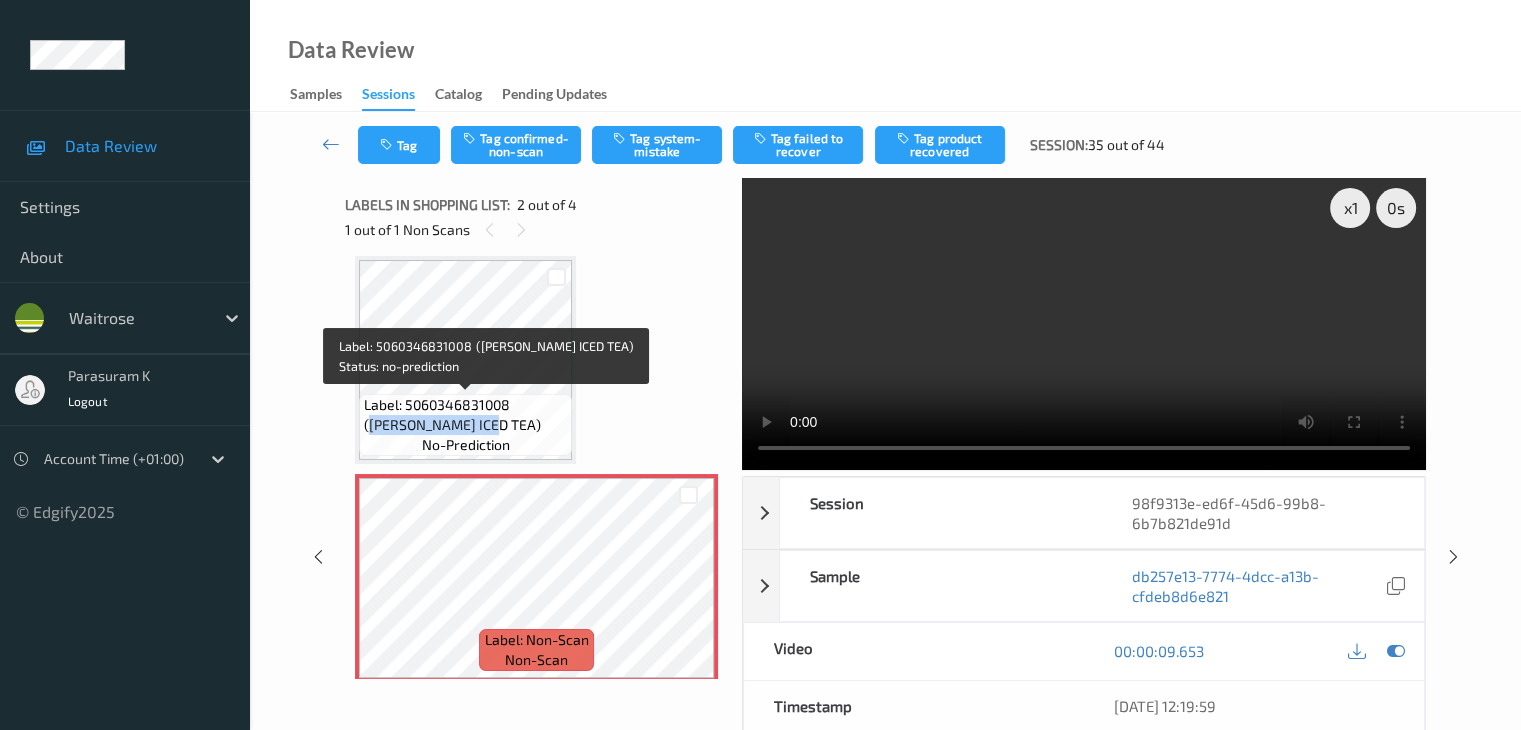 drag, startPoint x: 516, startPoint y: 404, endPoint x: 464, endPoint y: 428, distance: 57.271286 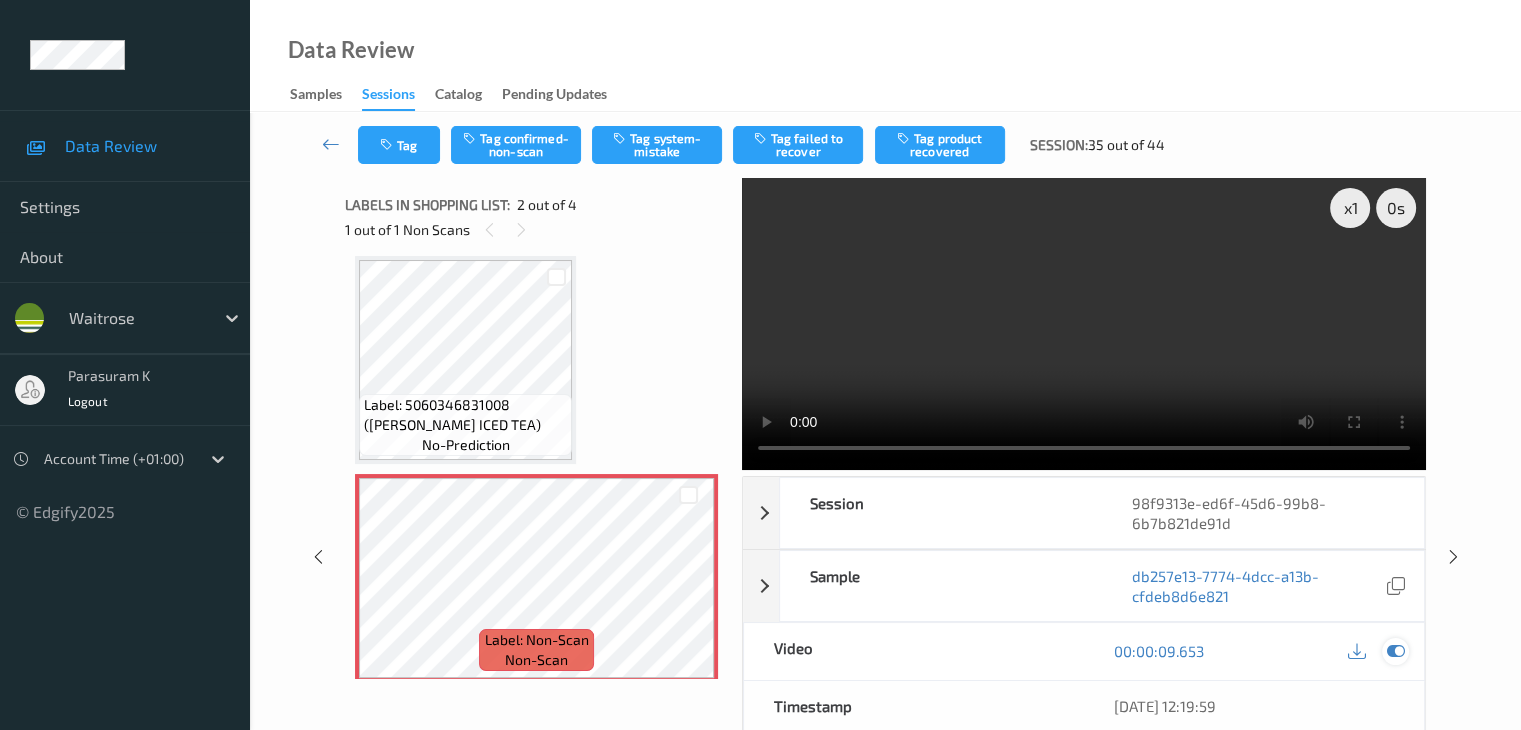 click at bounding box center [1395, 651] 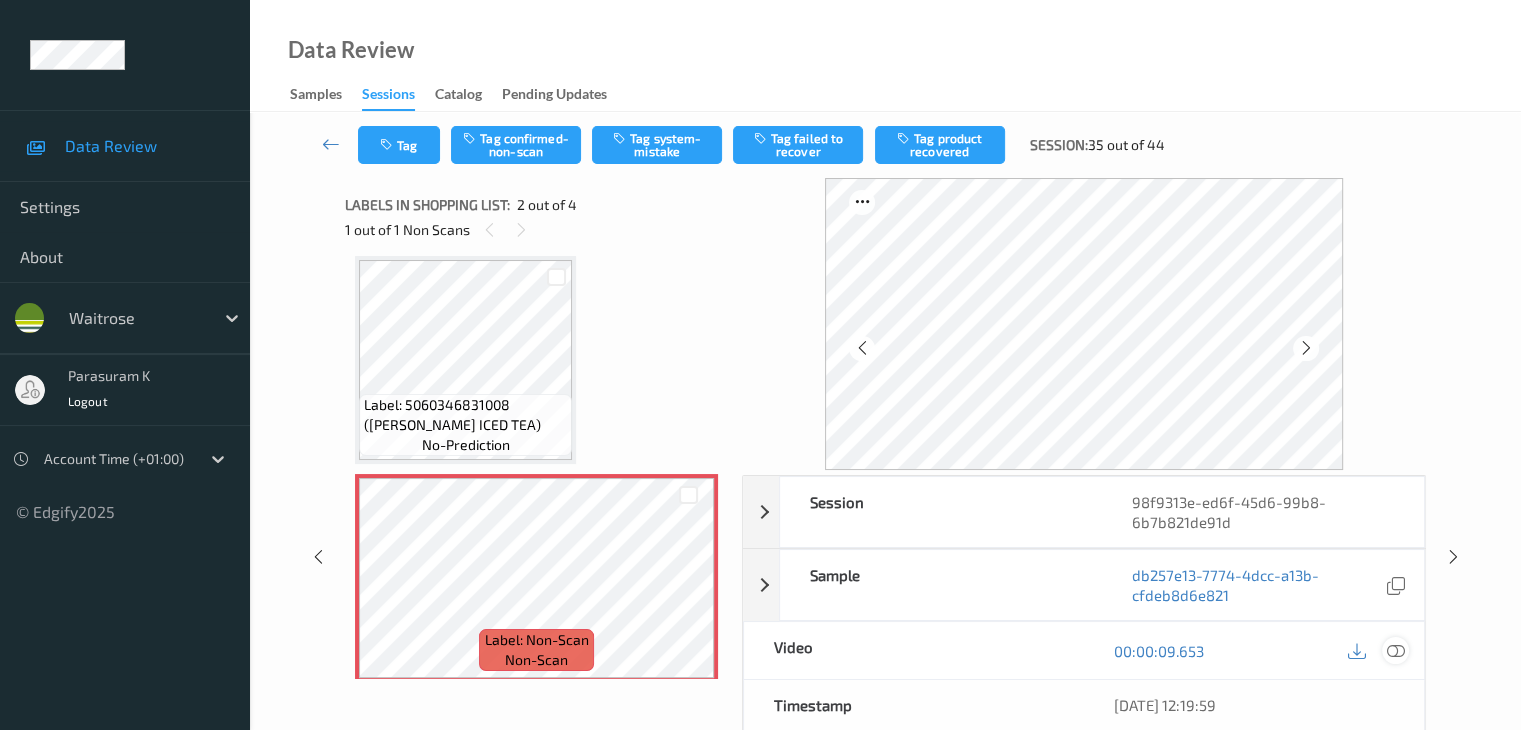 click at bounding box center [1395, 651] 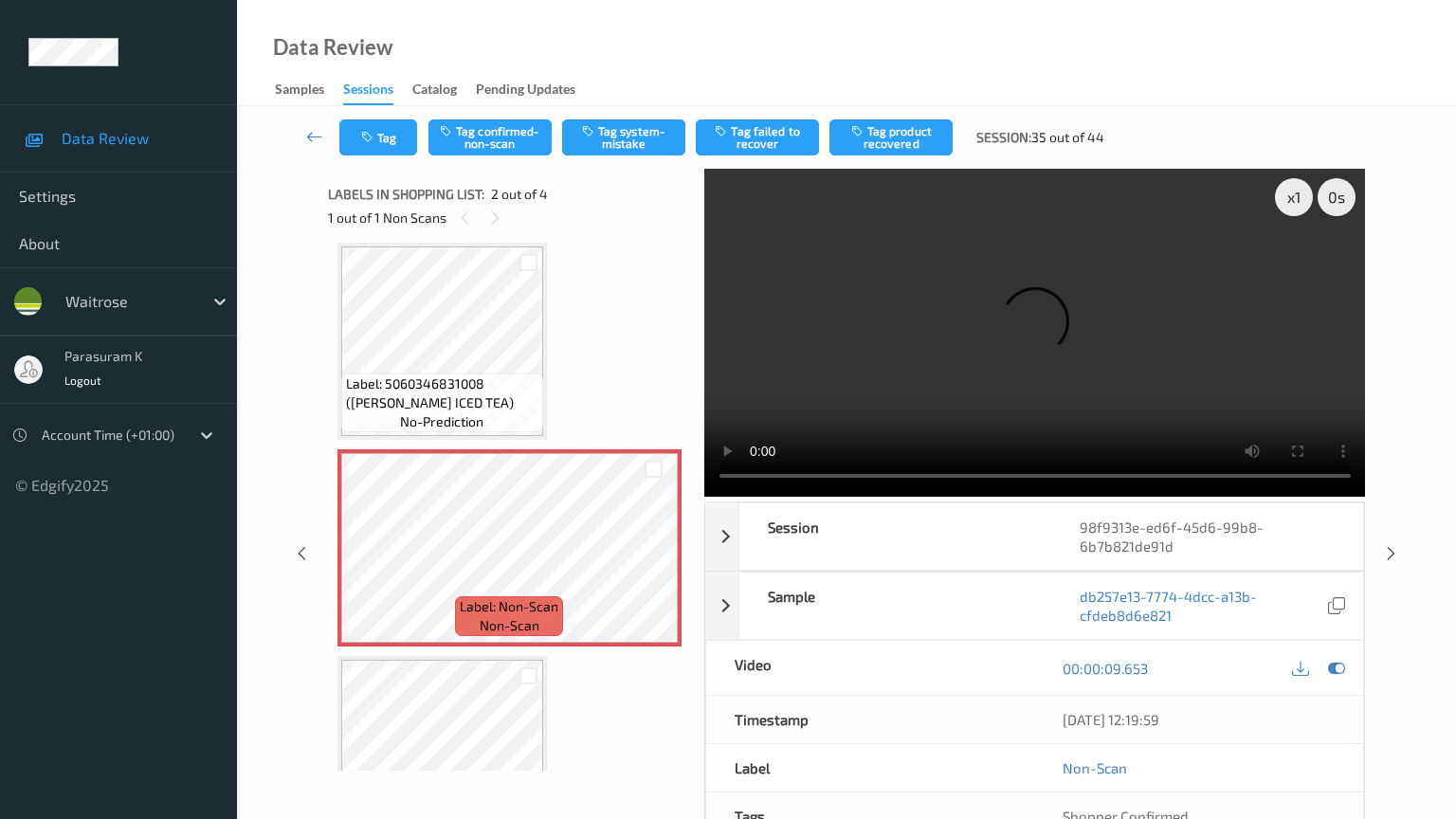 type 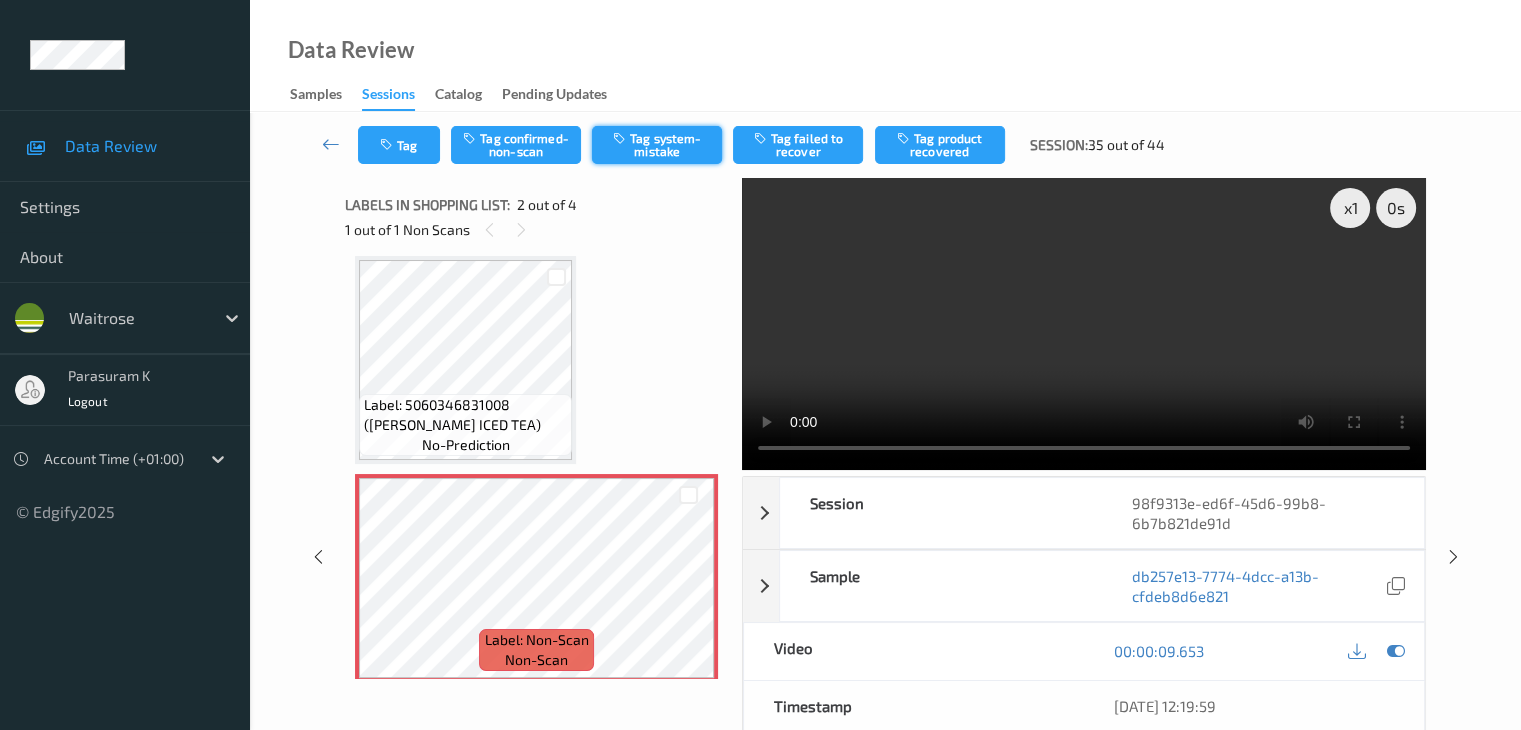 click on "Tag   system-mistake" at bounding box center [657, 145] 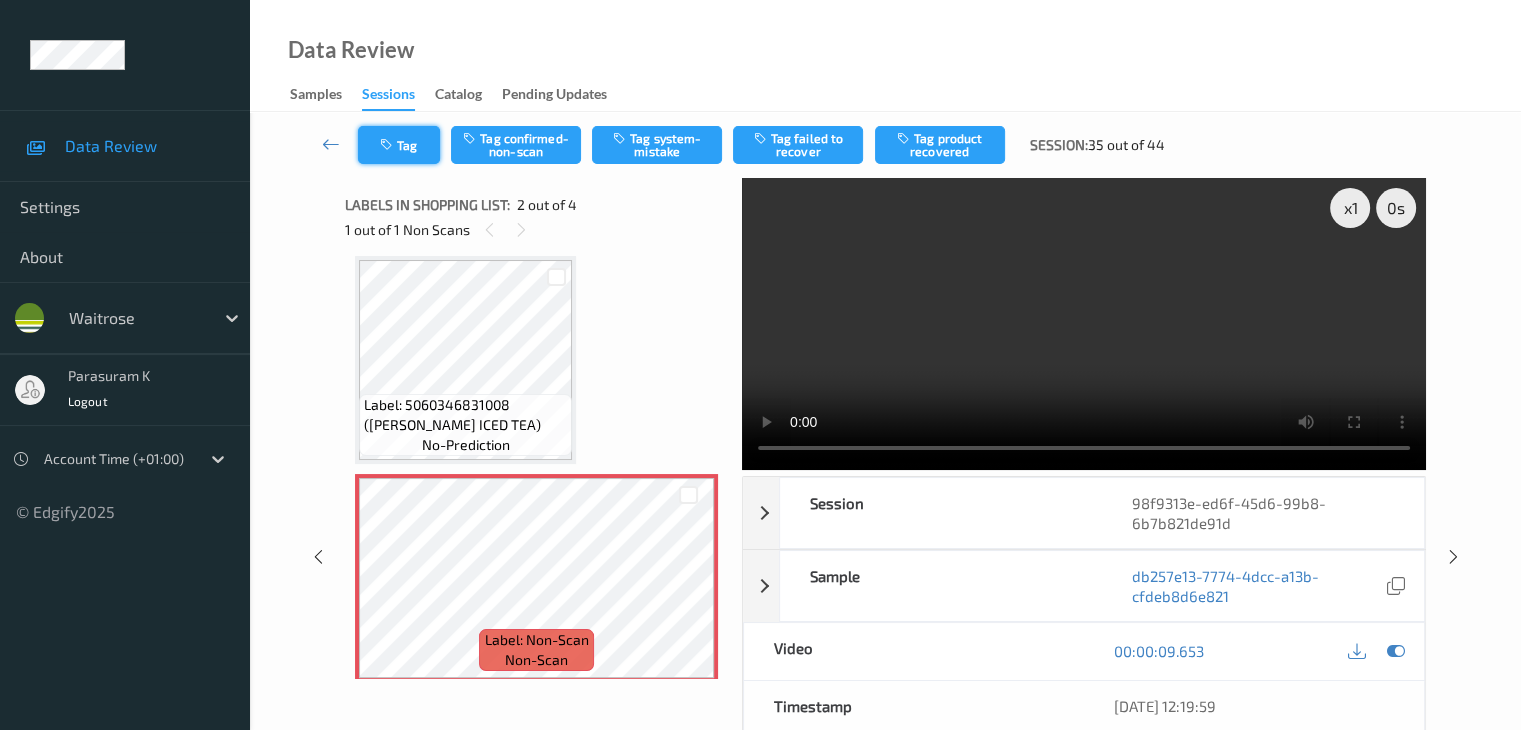 click at bounding box center (388, 145) 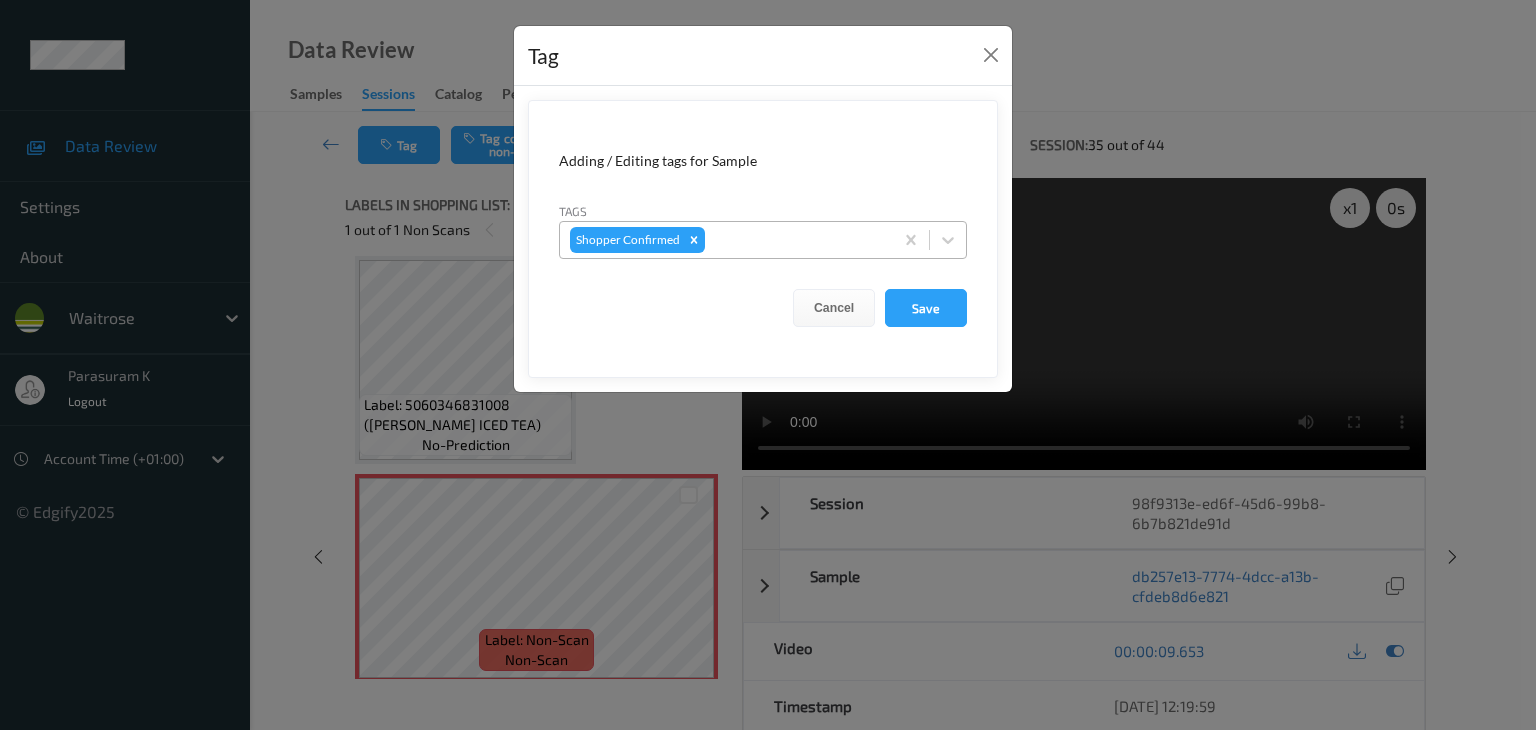 click at bounding box center [796, 240] 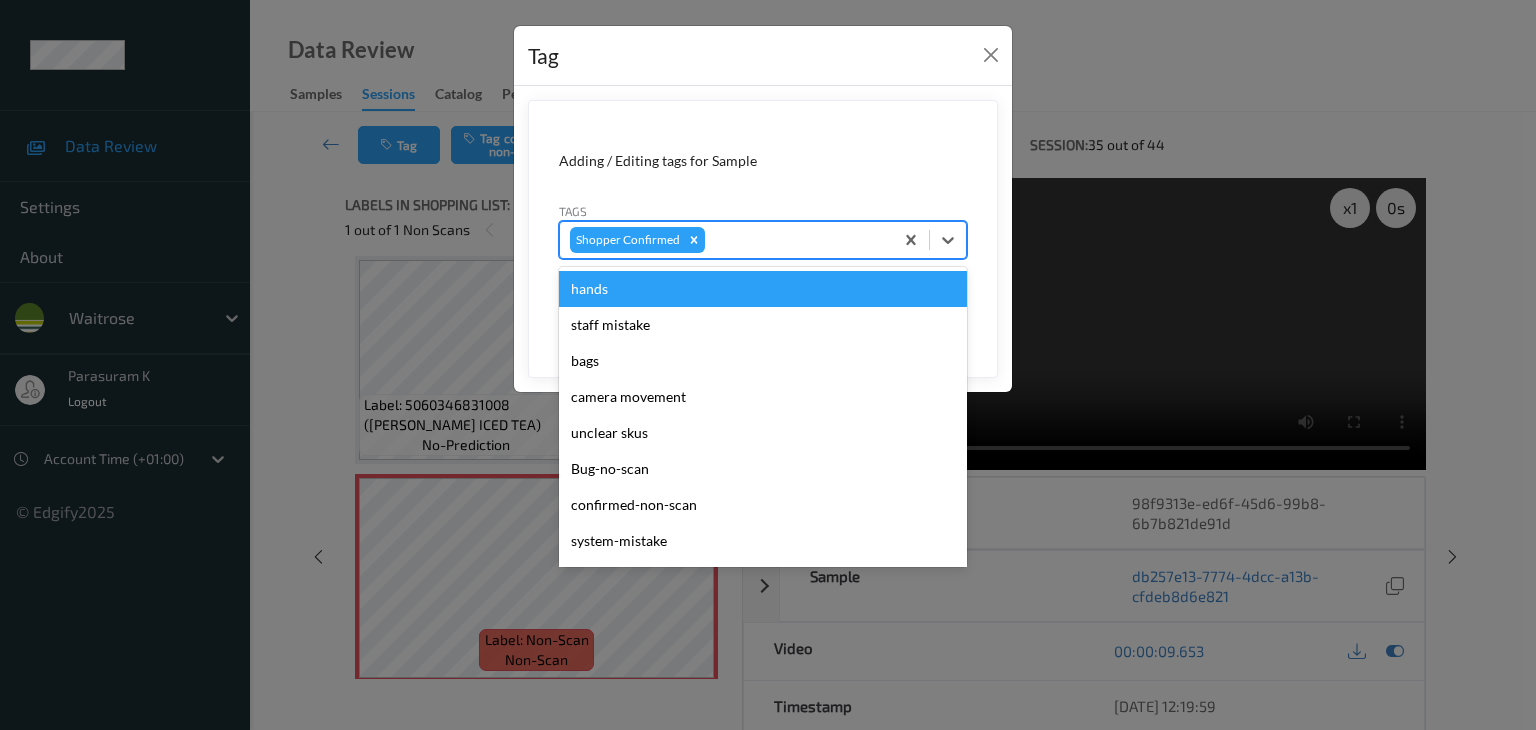type on "u" 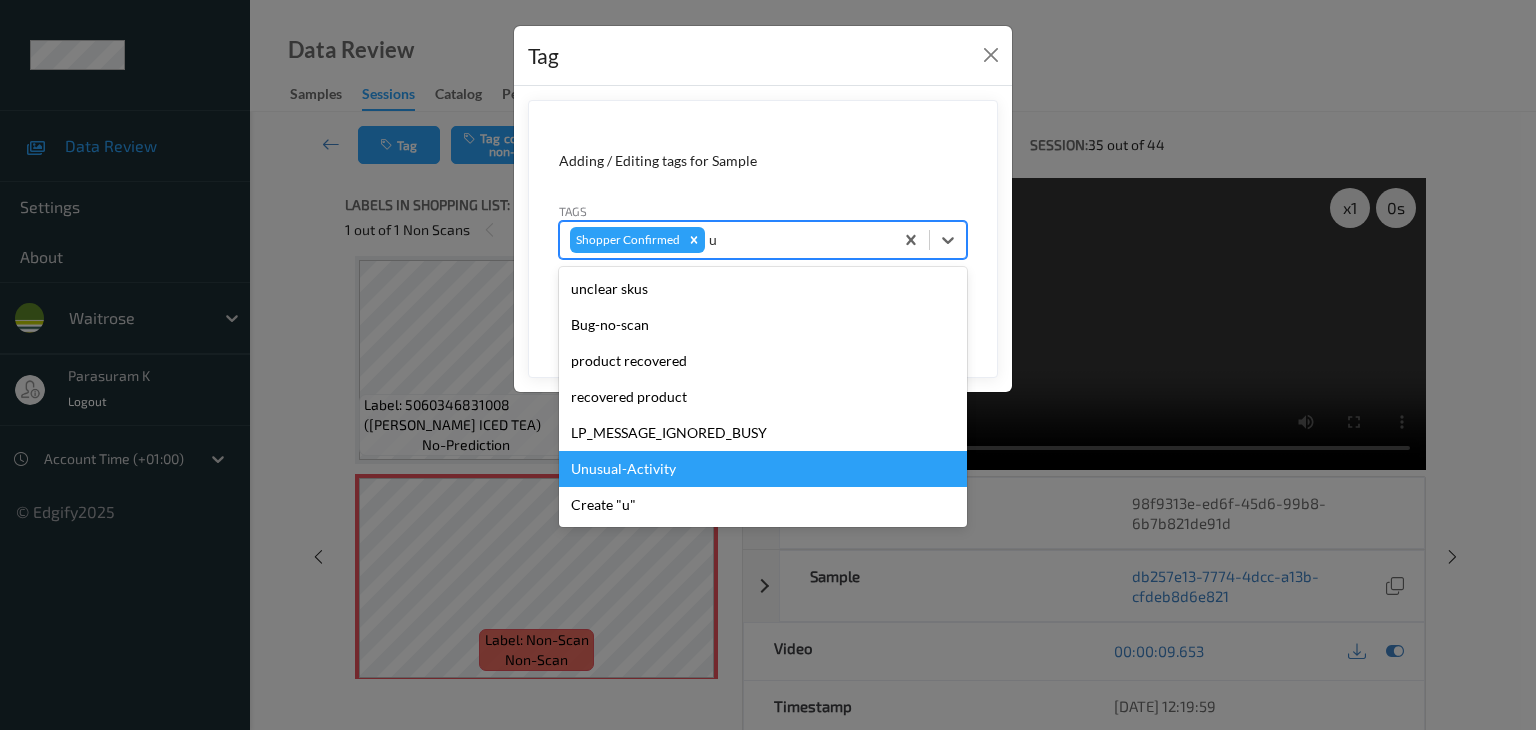 click on "Unusual-Activity" at bounding box center [763, 469] 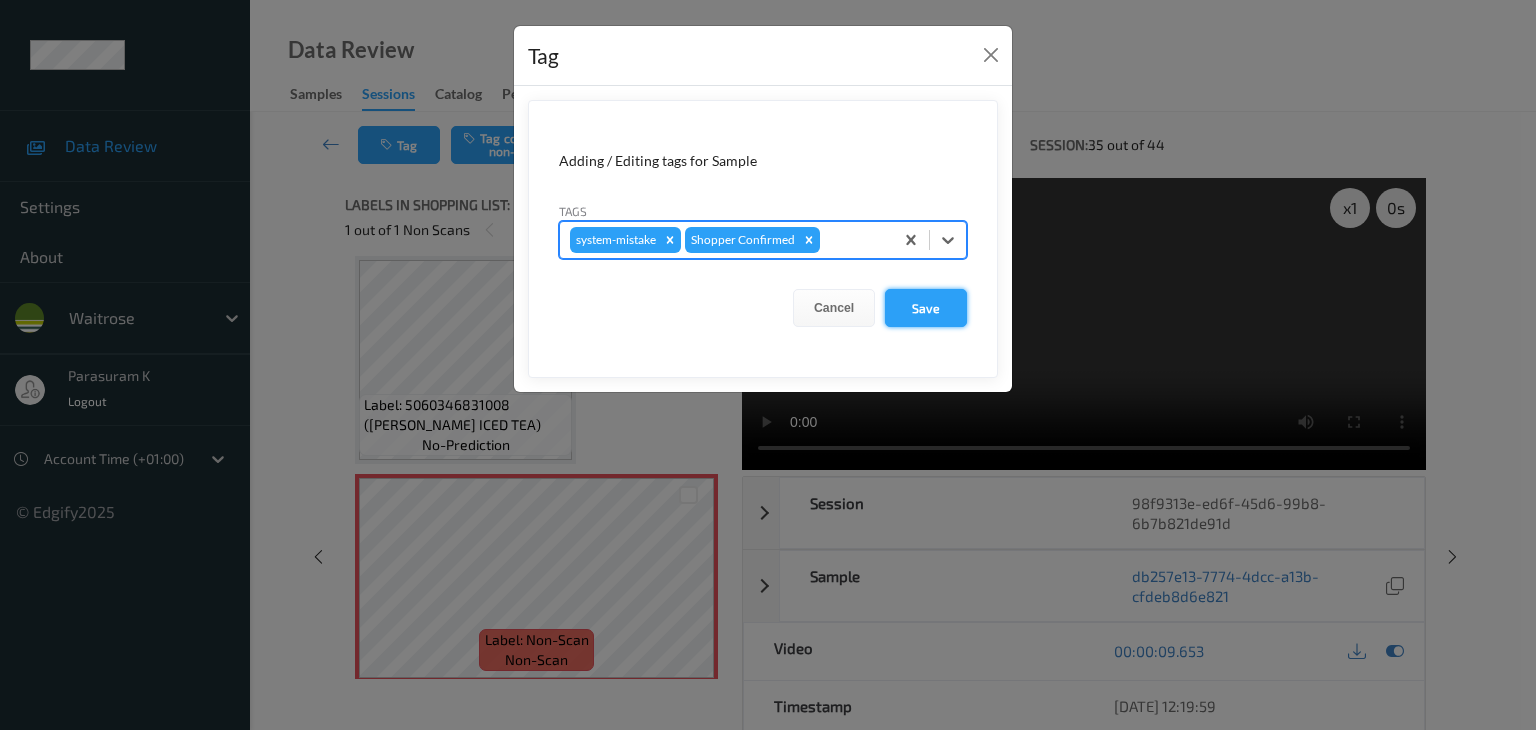 click on "Save" at bounding box center [926, 308] 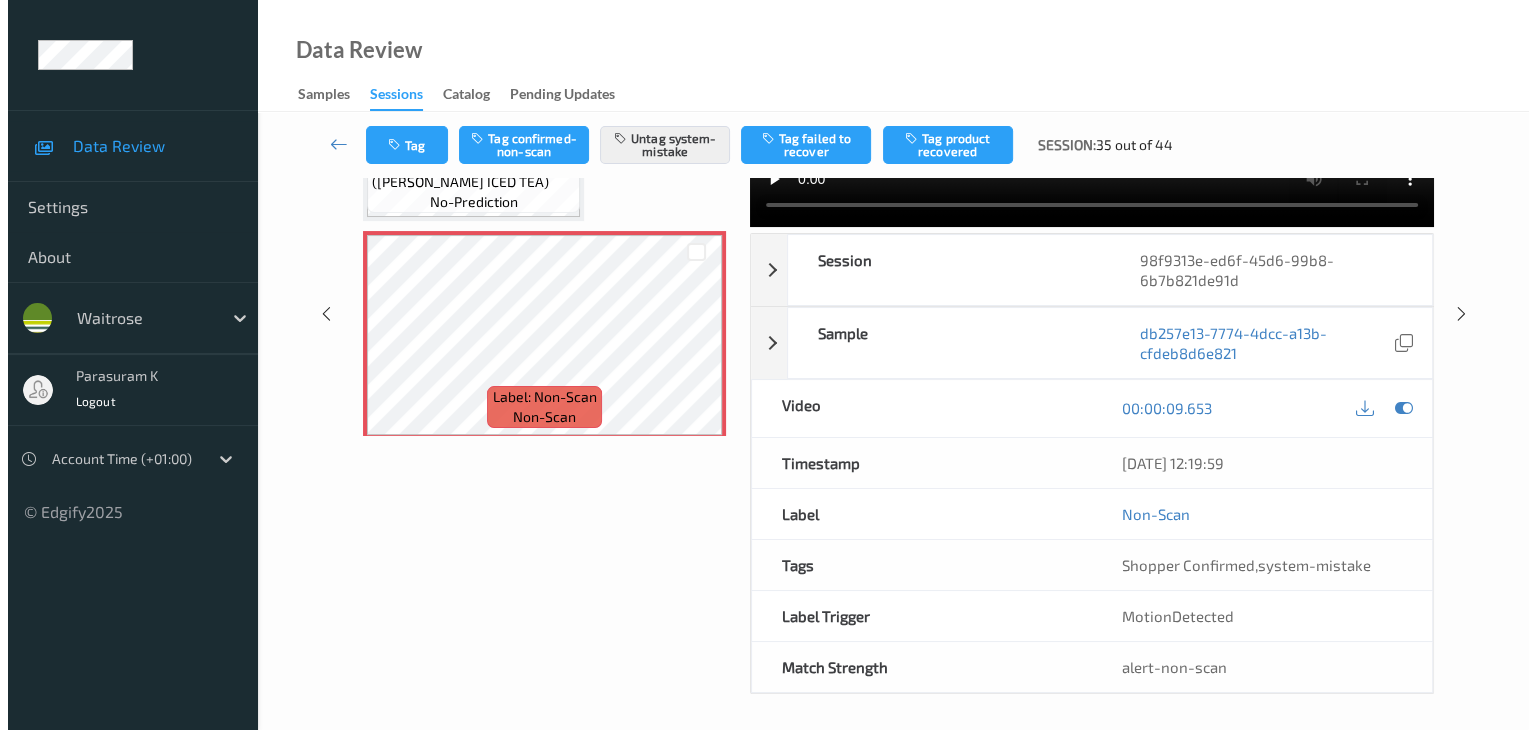 scroll, scrollTop: 244, scrollLeft: 0, axis: vertical 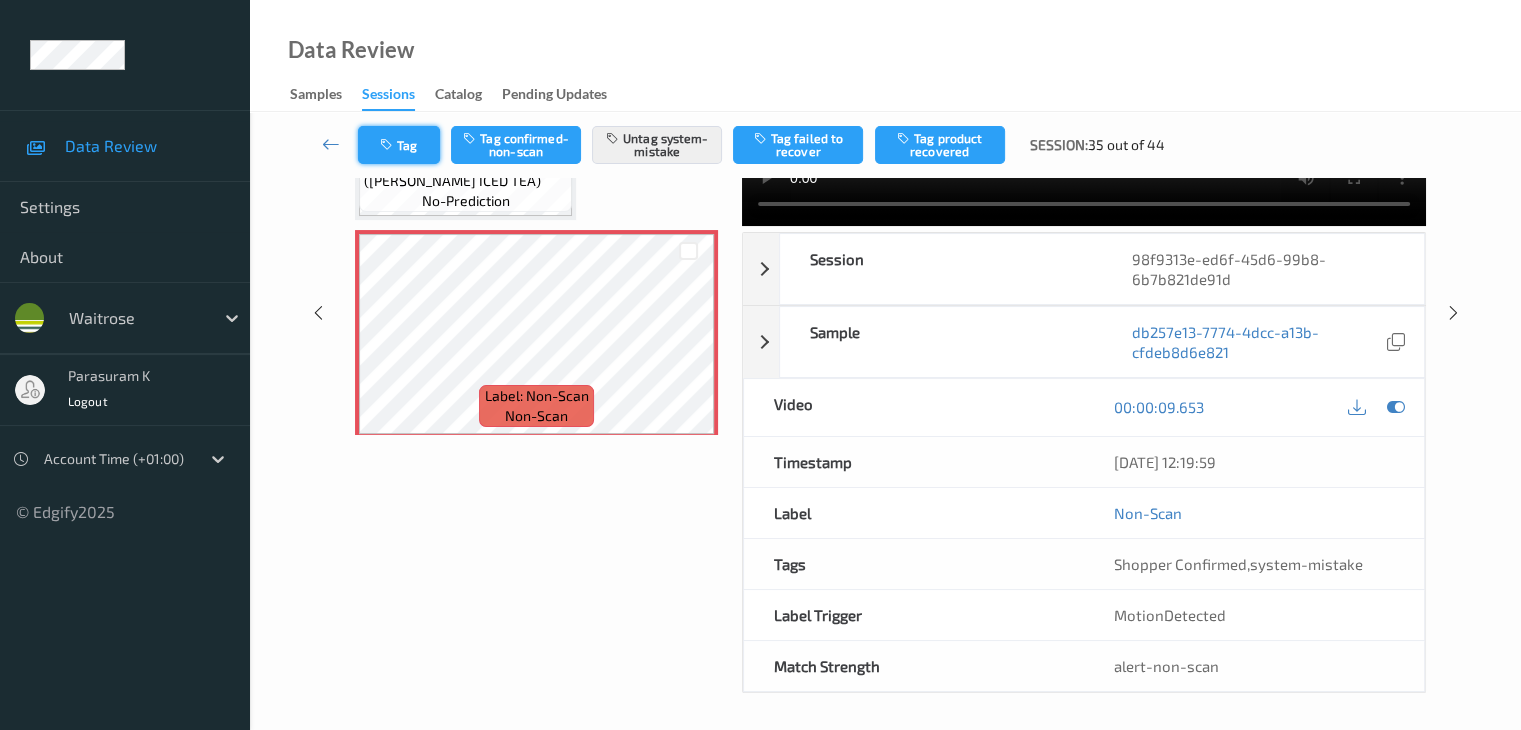 click at bounding box center (388, 145) 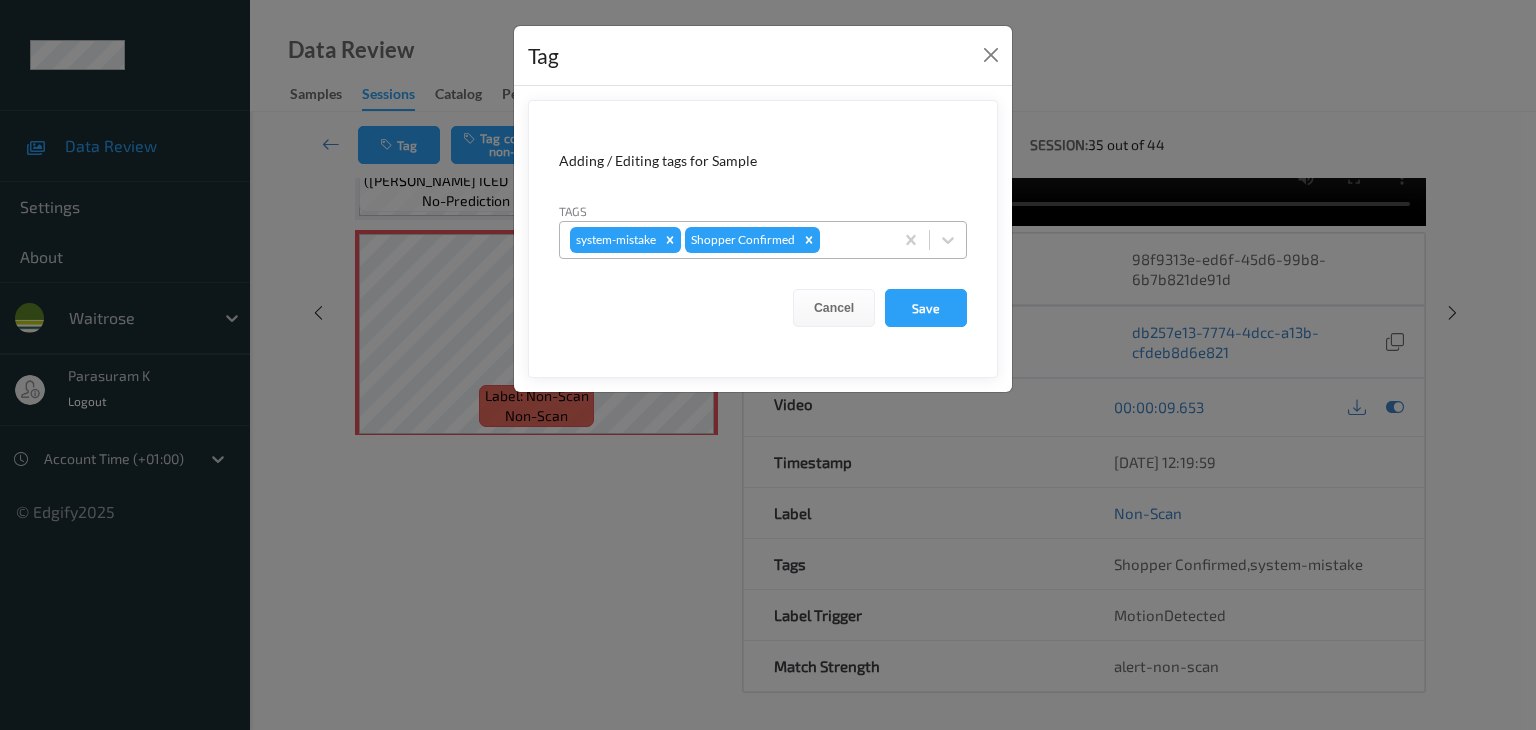 click at bounding box center (853, 240) 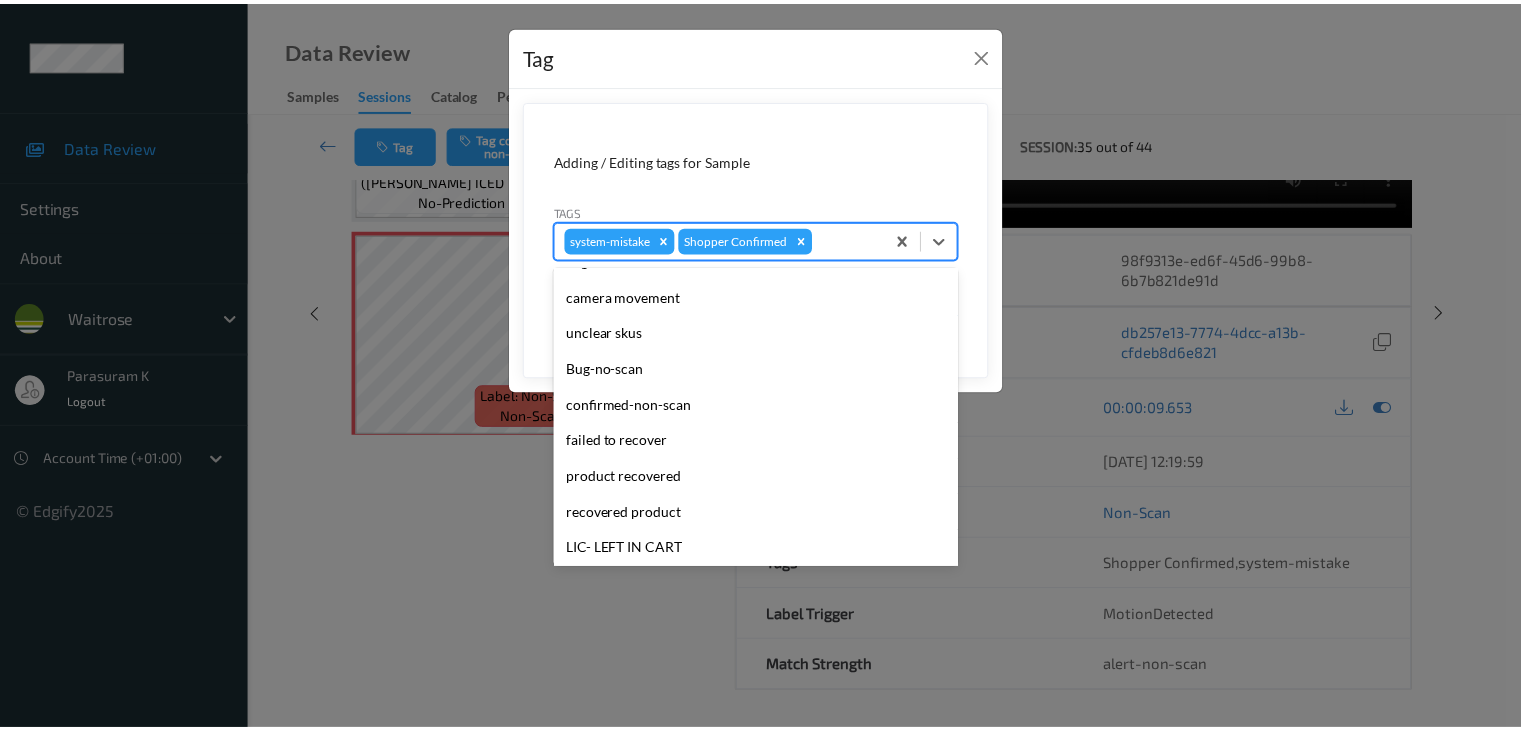 scroll, scrollTop: 300, scrollLeft: 0, axis: vertical 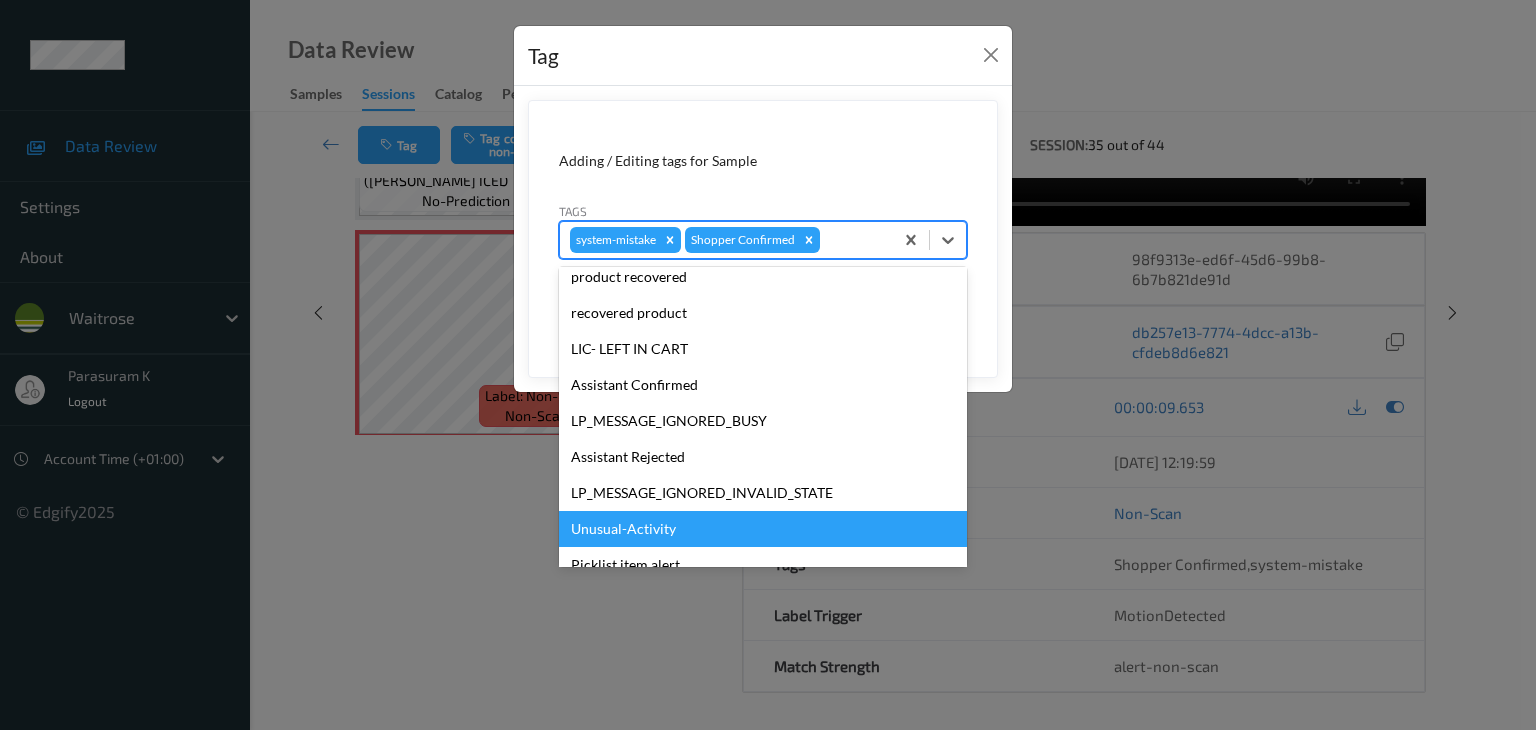 click on "Unusual-Activity" at bounding box center [763, 529] 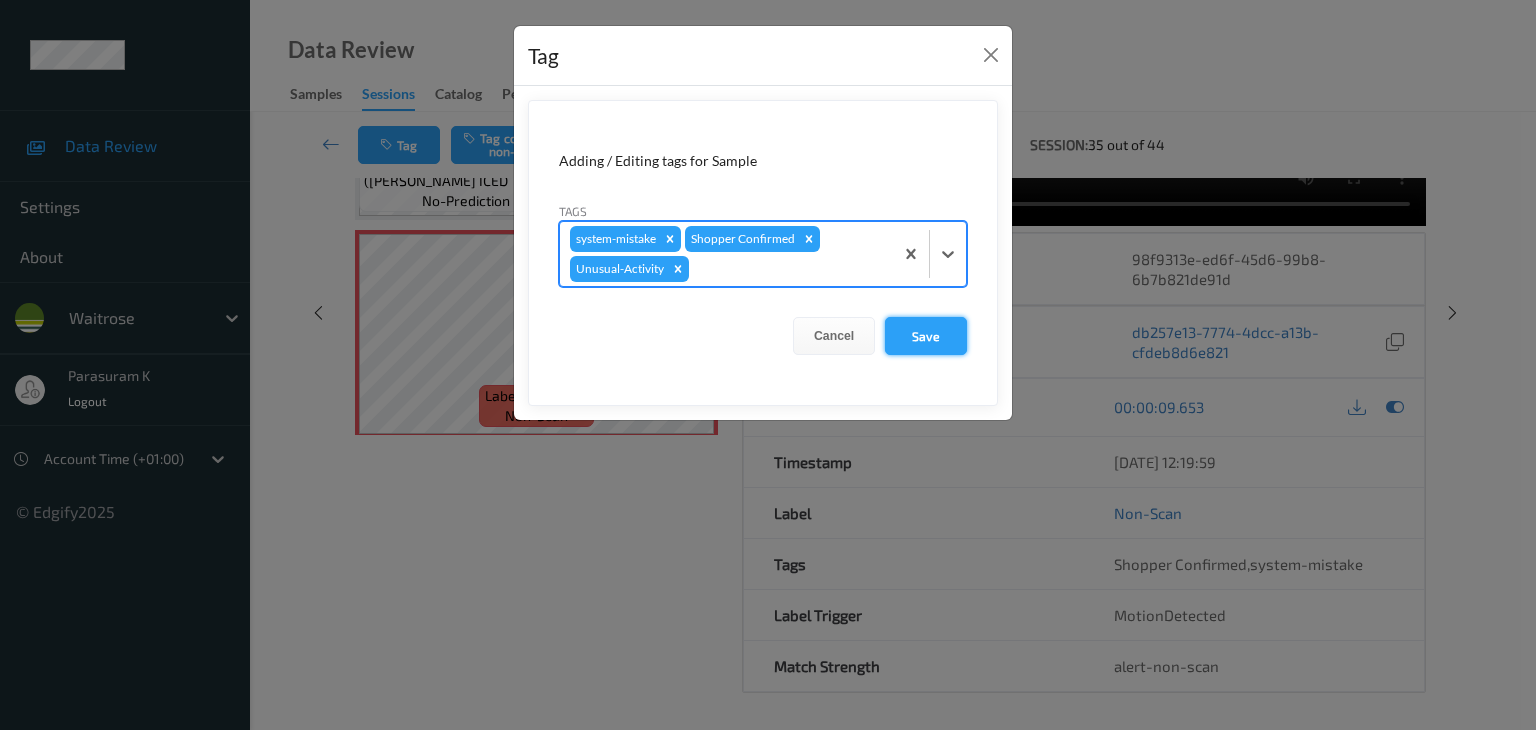 click on "Save" at bounding box center (926, 336) 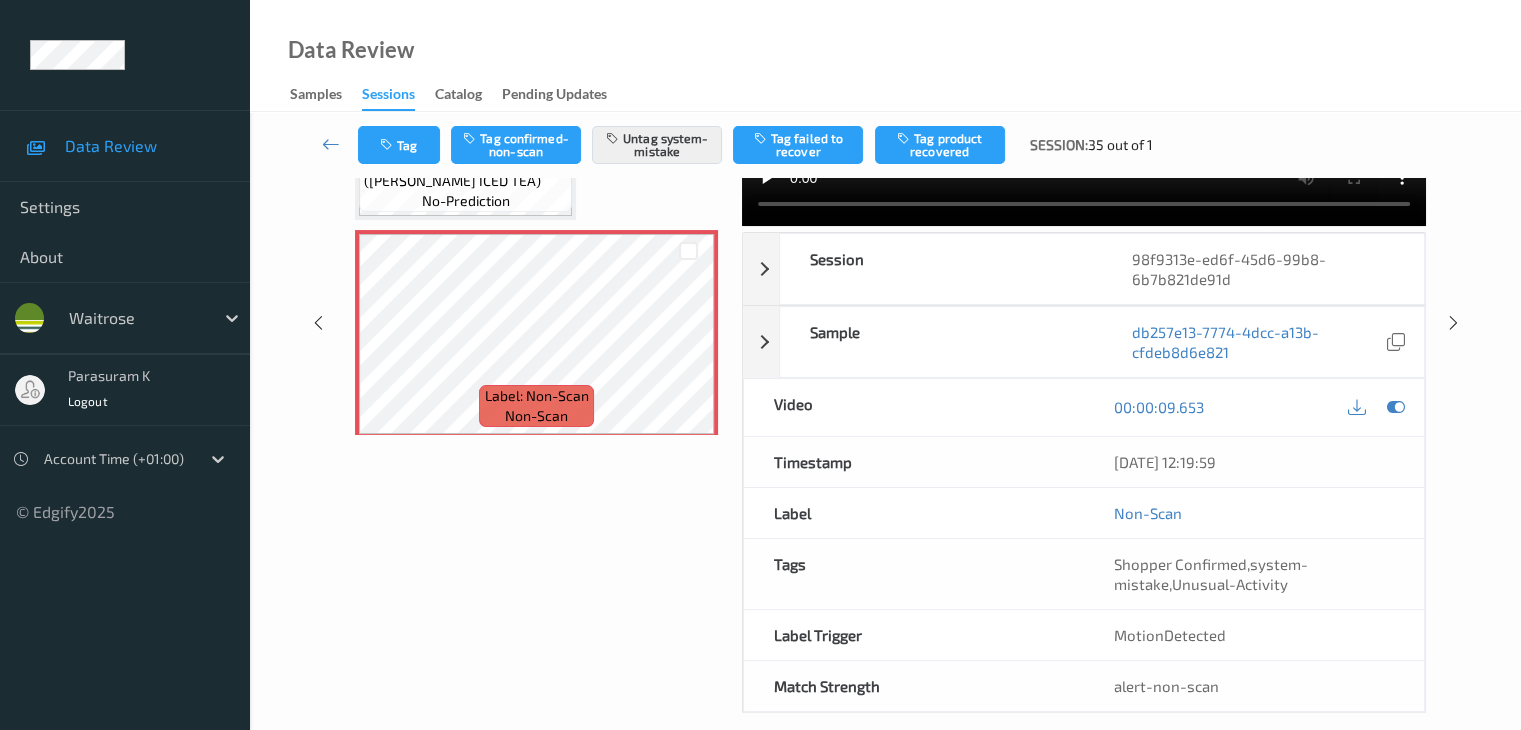 scroll, scrollTop: 264, scrollLeft: 0, axis: vertical 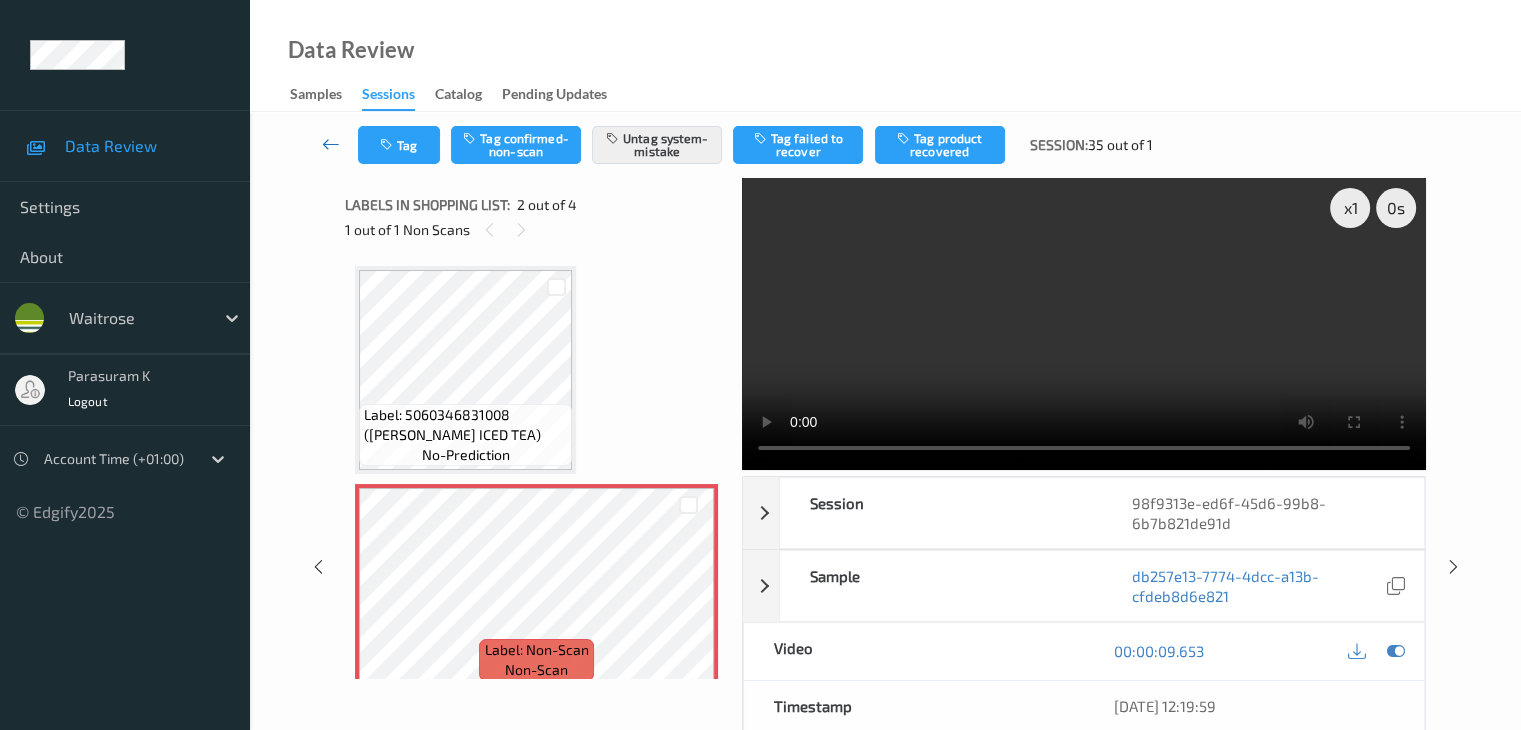 click at bounding box center [331, 144] 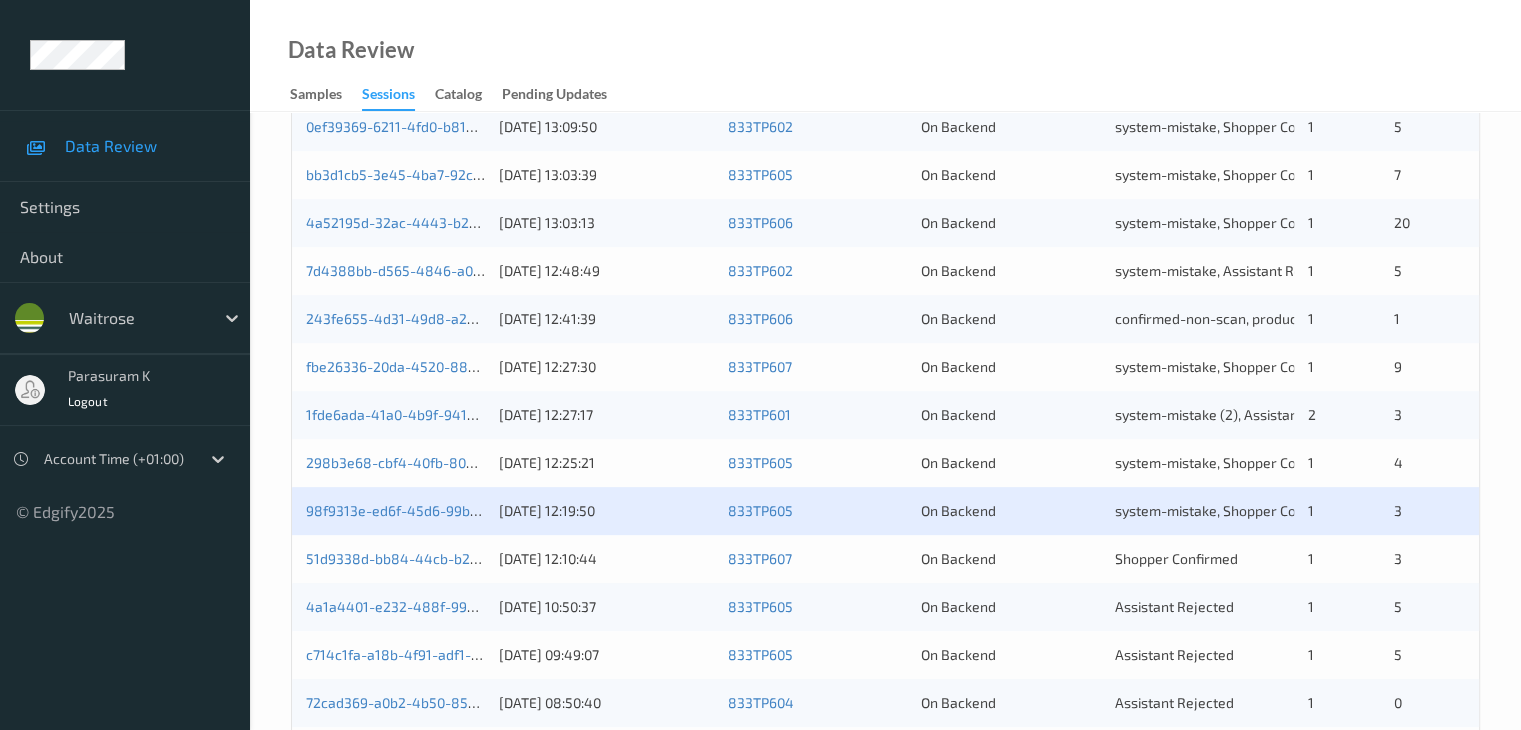 scroll, scrollTop: 932, scrollLeft: 0, axis: vertical 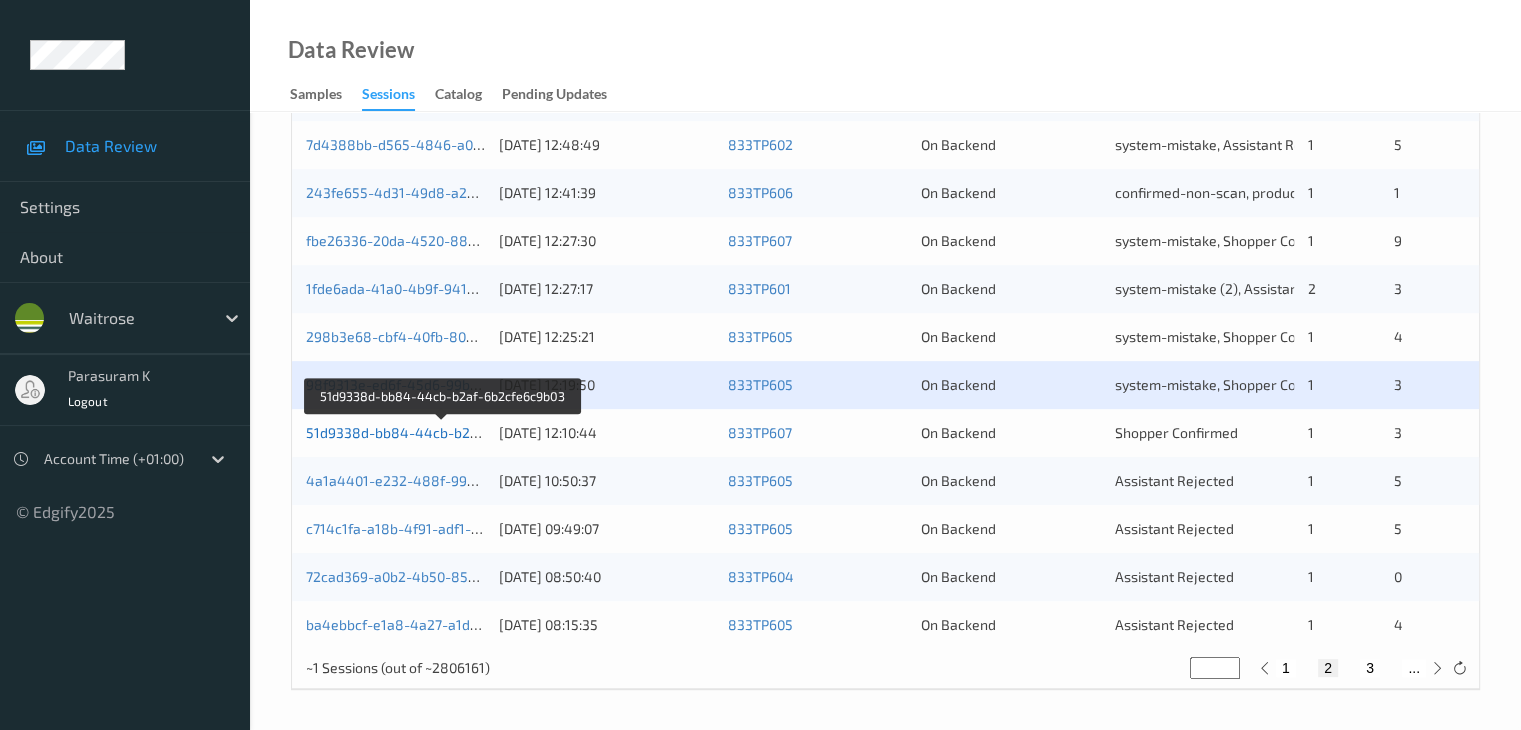 click on "51d9338d-bb84-44cb-b2af-6b2cfe6c9b03" at bounding box center (443, 432) 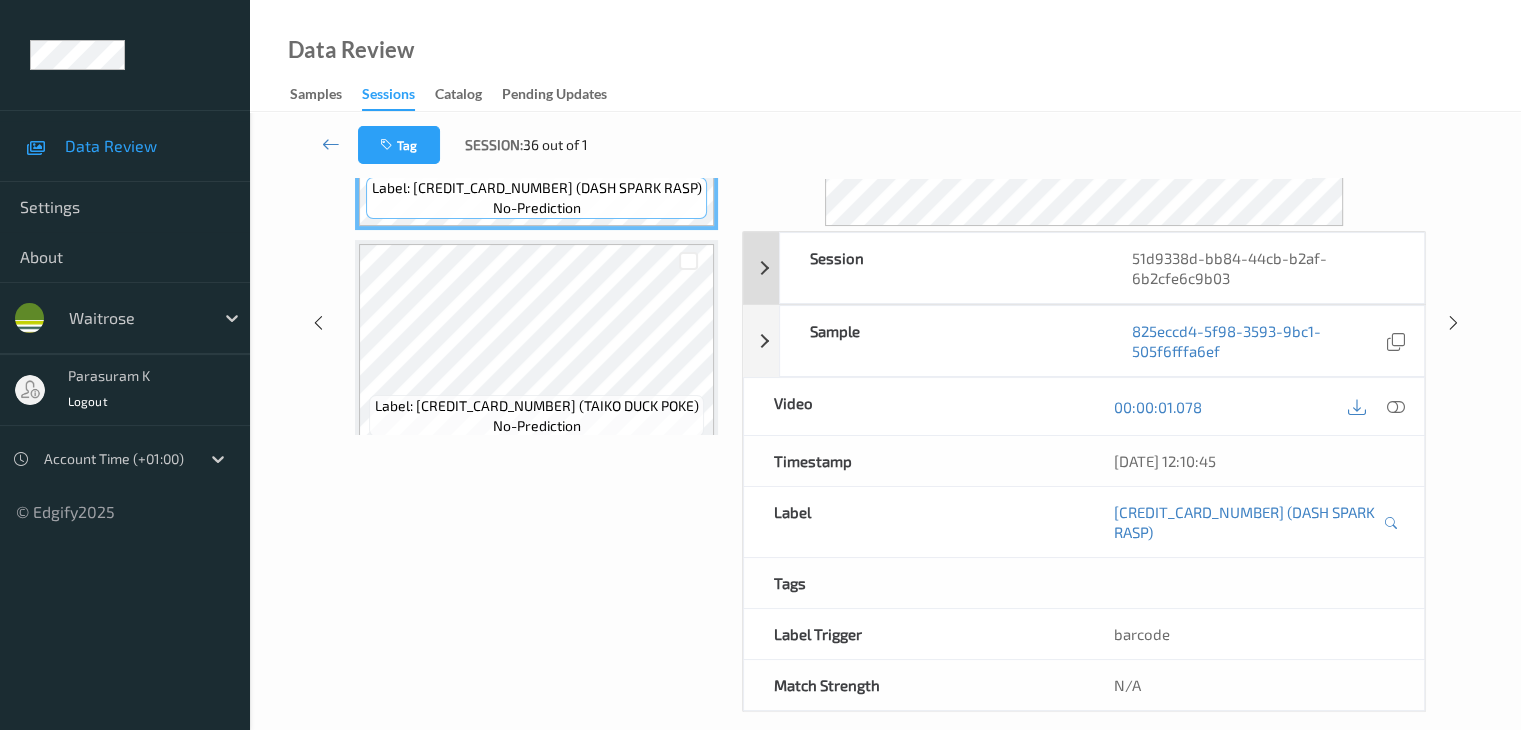 scroll, scrollTop: 0, scrollLeft: 0, axis: both 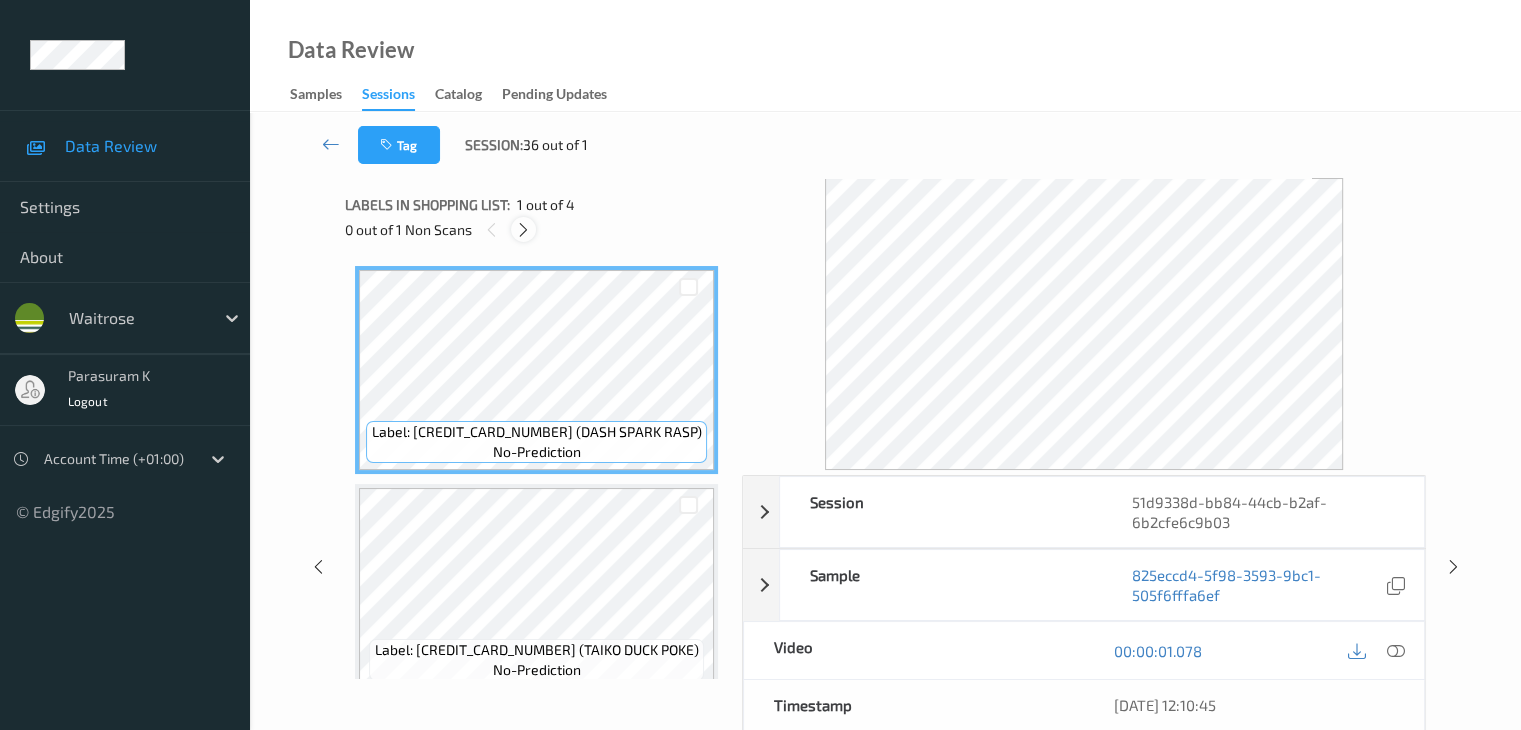 click at bounding box center [523, 230] 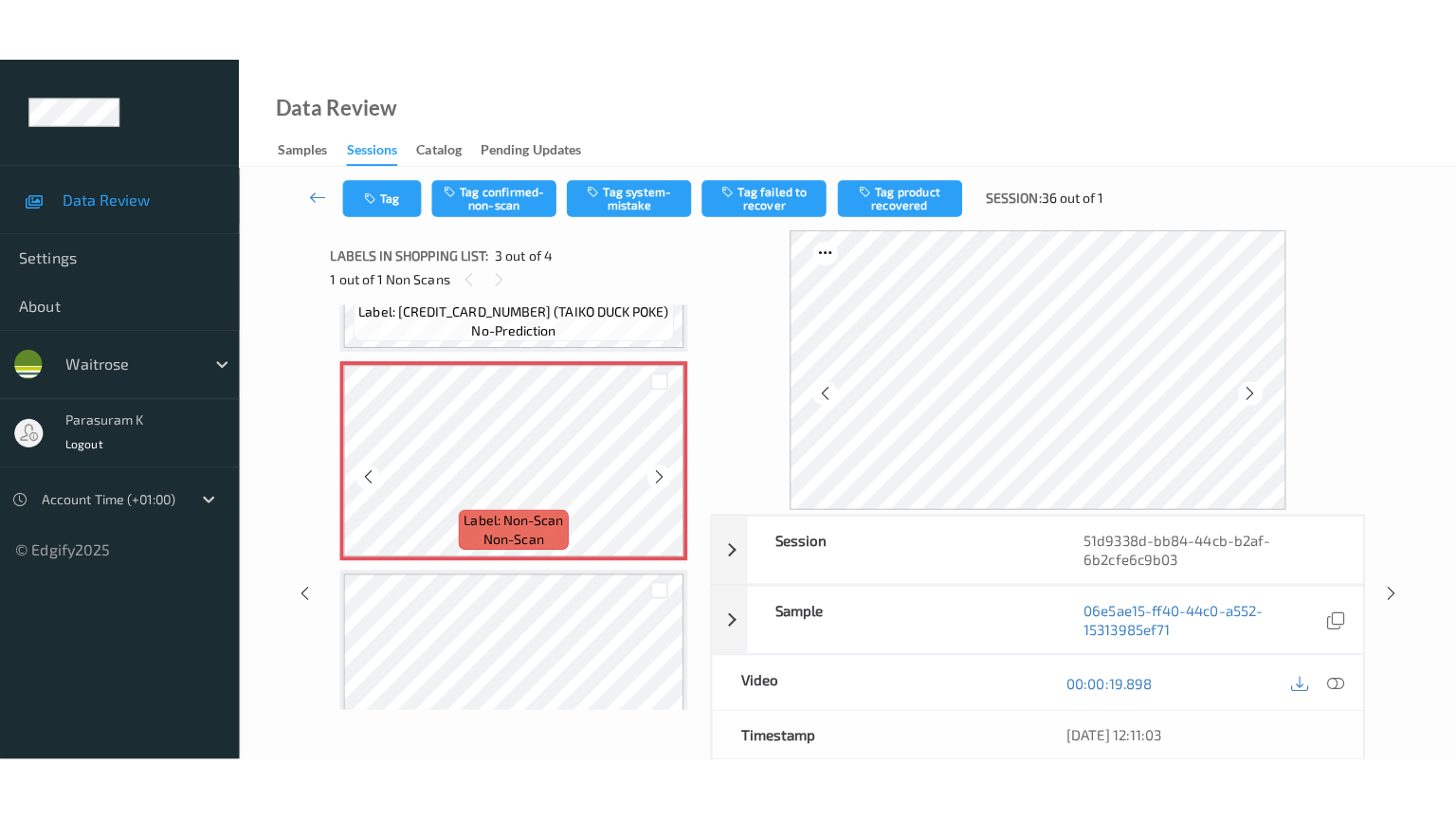 scroll, scrollTop: 435, scrollLeft: 0, axis: vertical 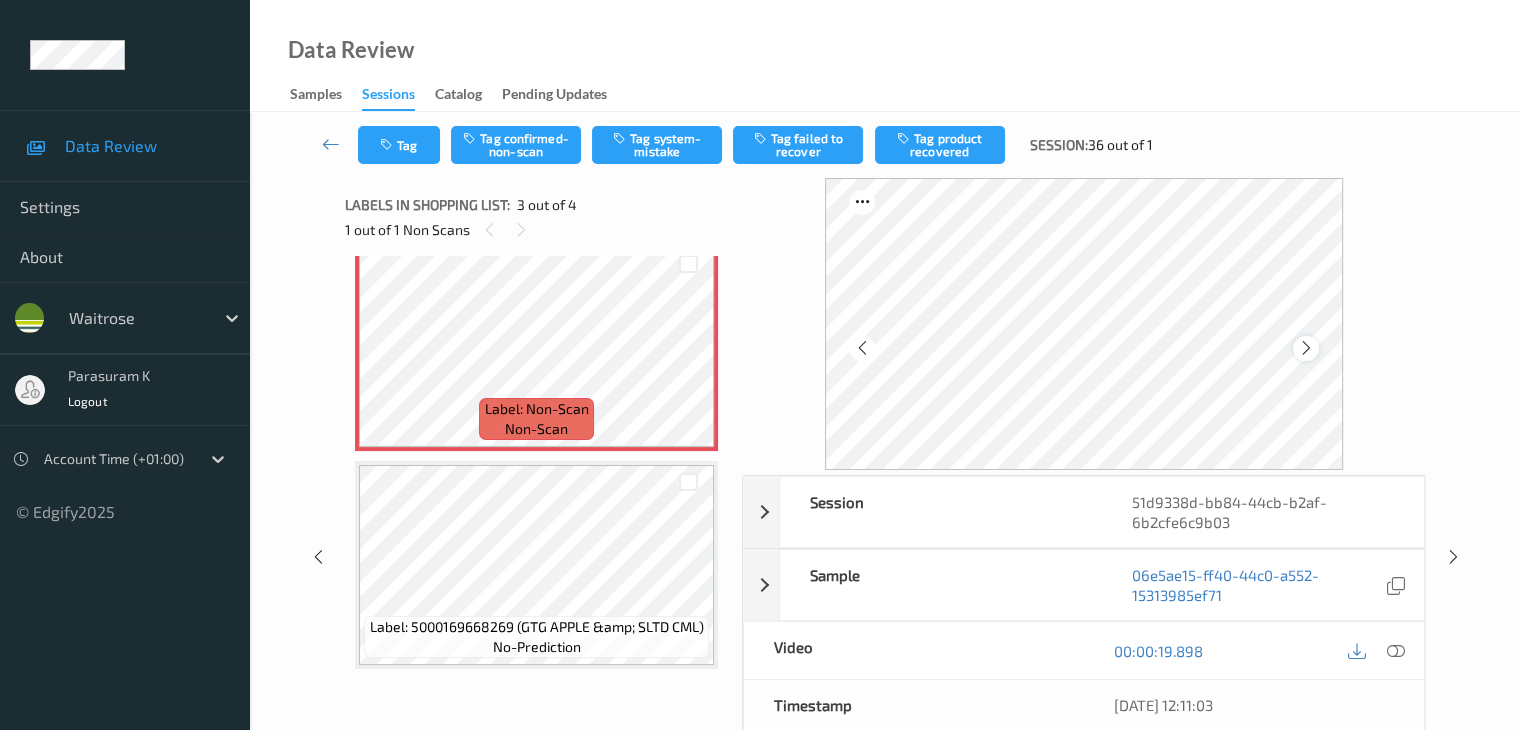 click at bounding box center [1306, 348] 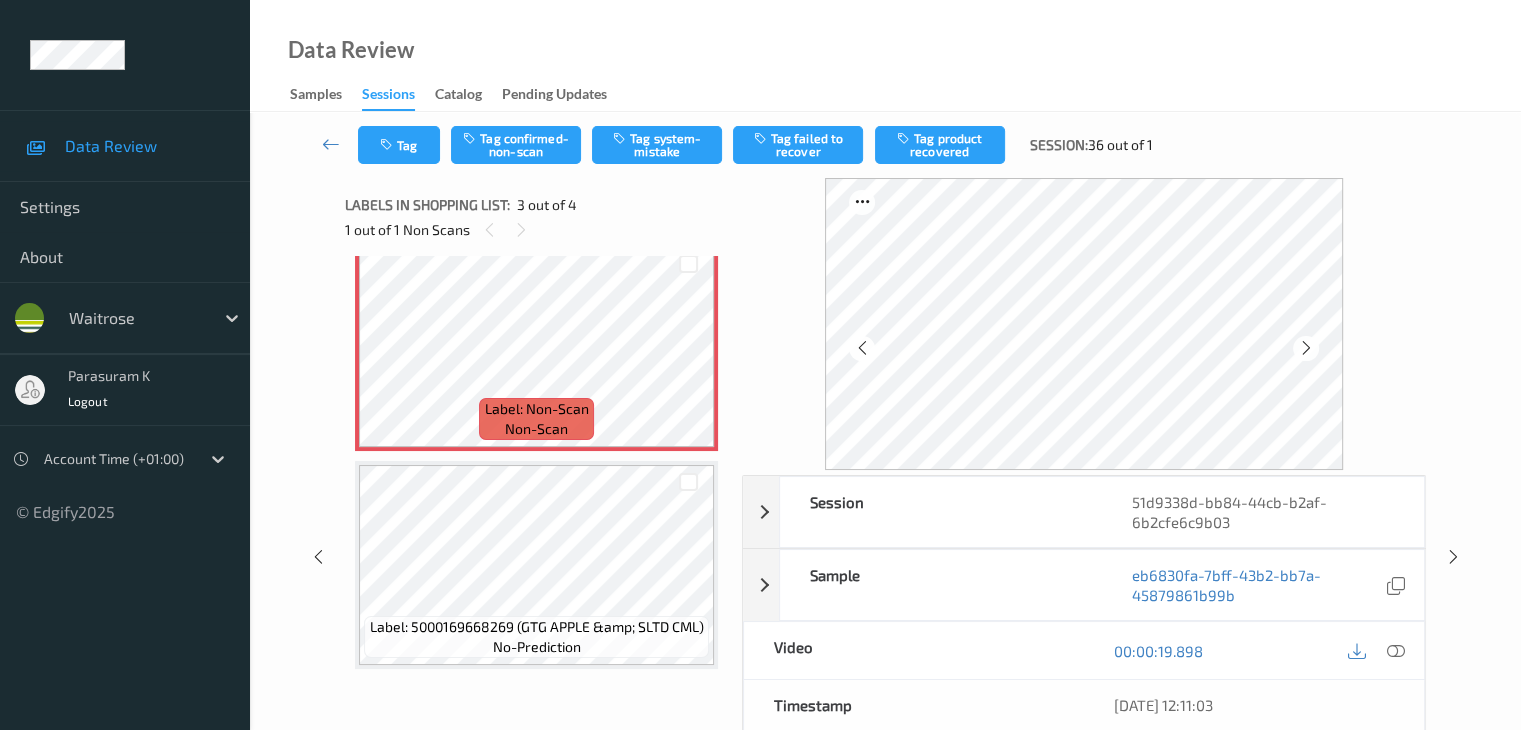 click at bounding box center [1306, 348] 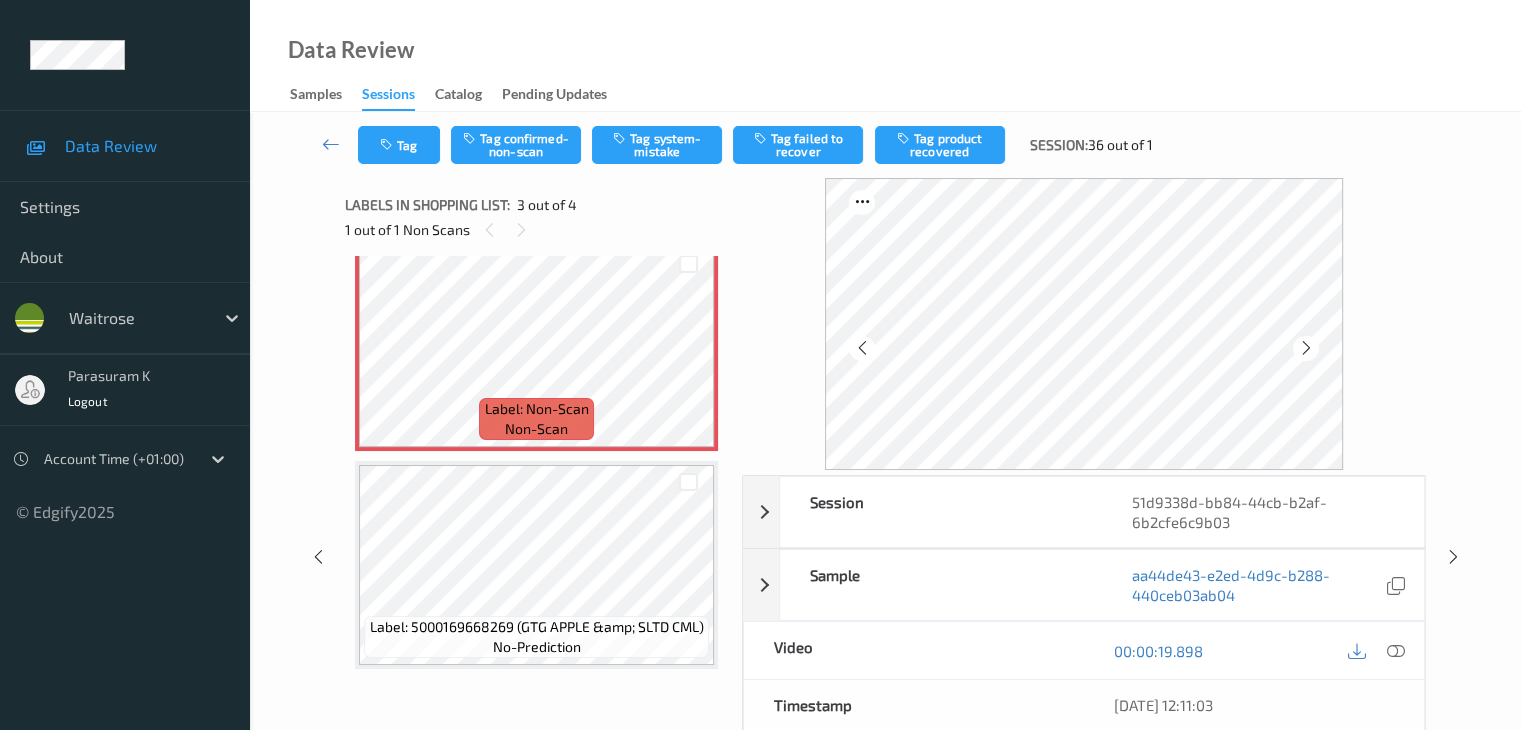 click at bounding box center (1306, 348) 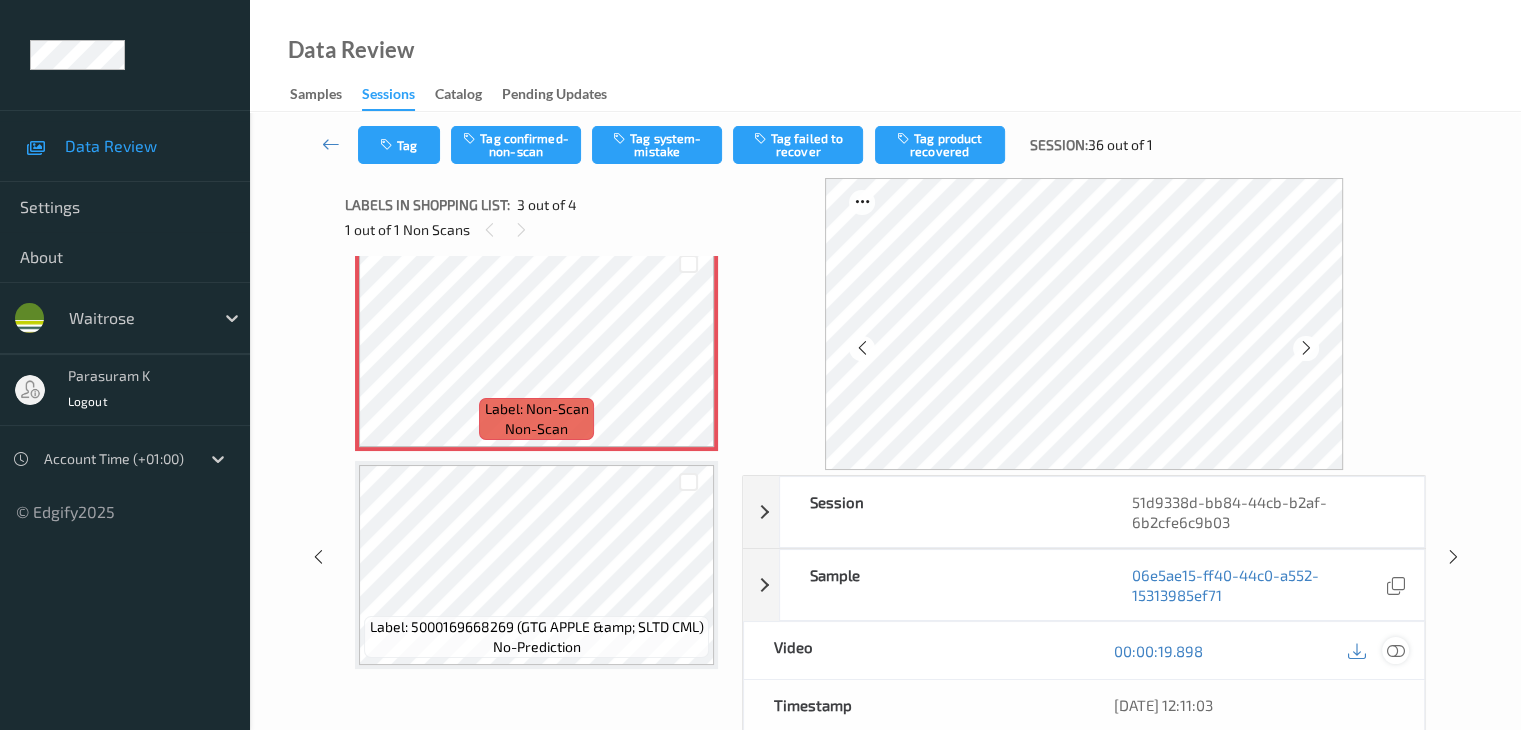click at bounding box center [1395, 651] 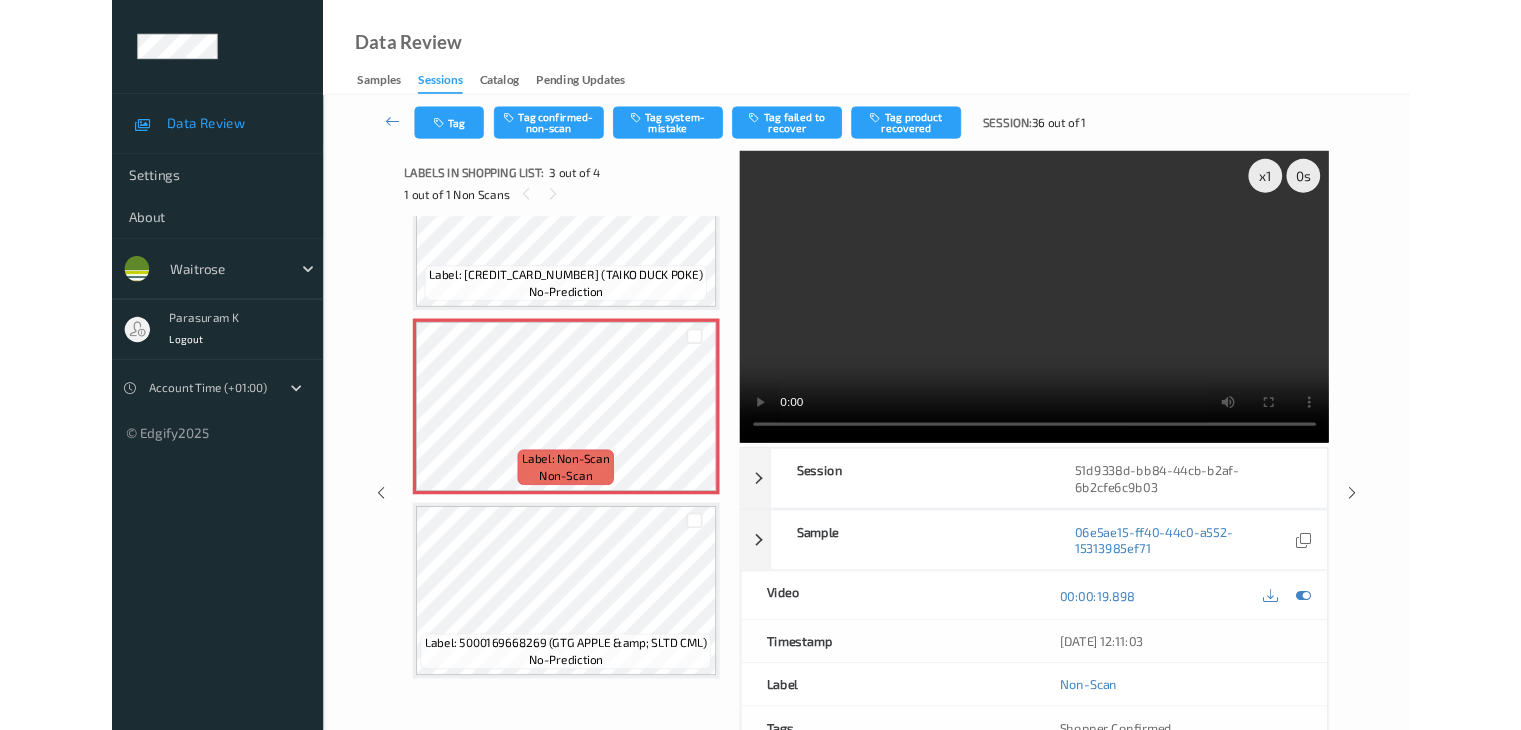 scroll, scrollTop: 325, scrollLeft: 0, axis: vertical 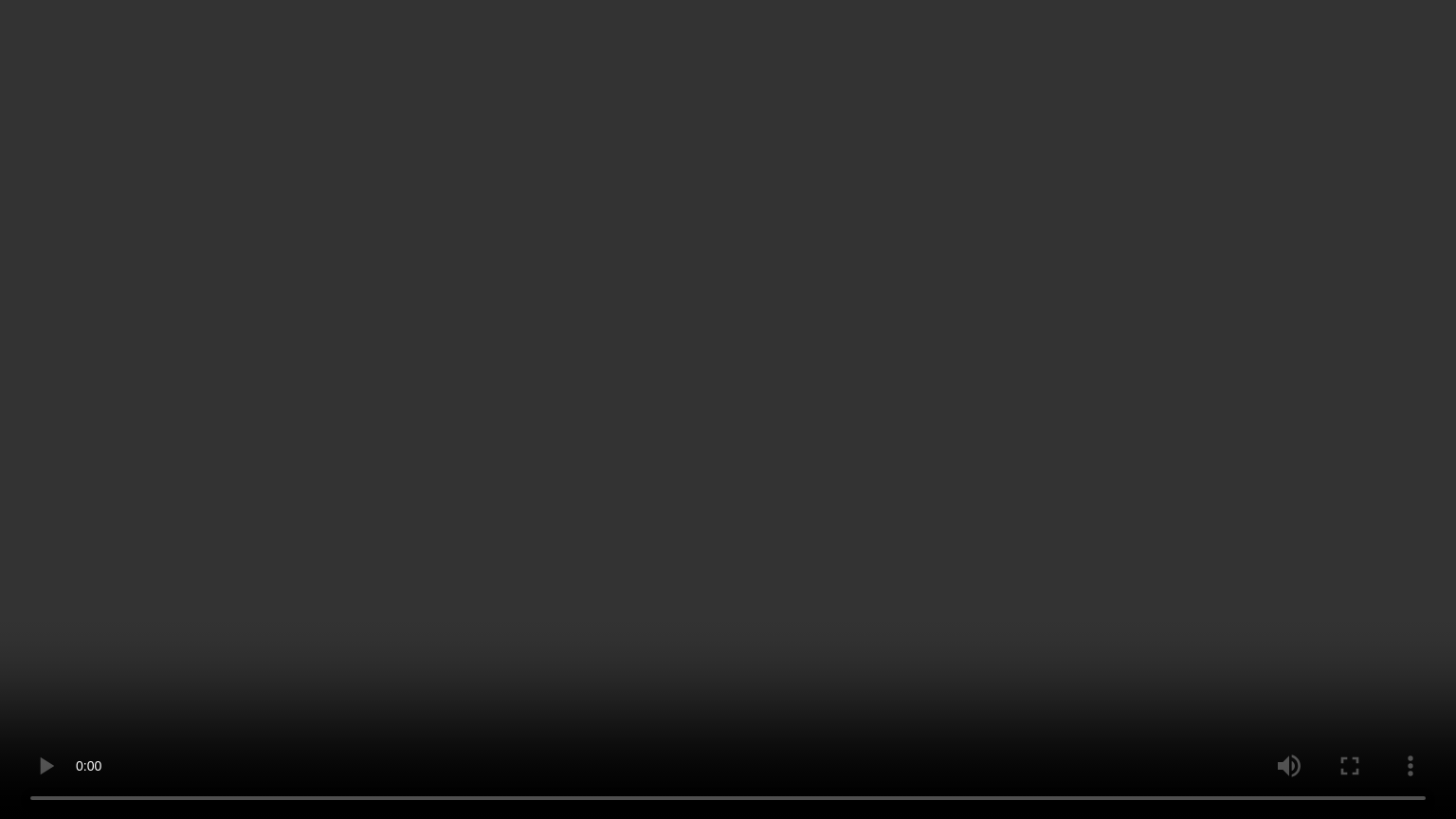 type 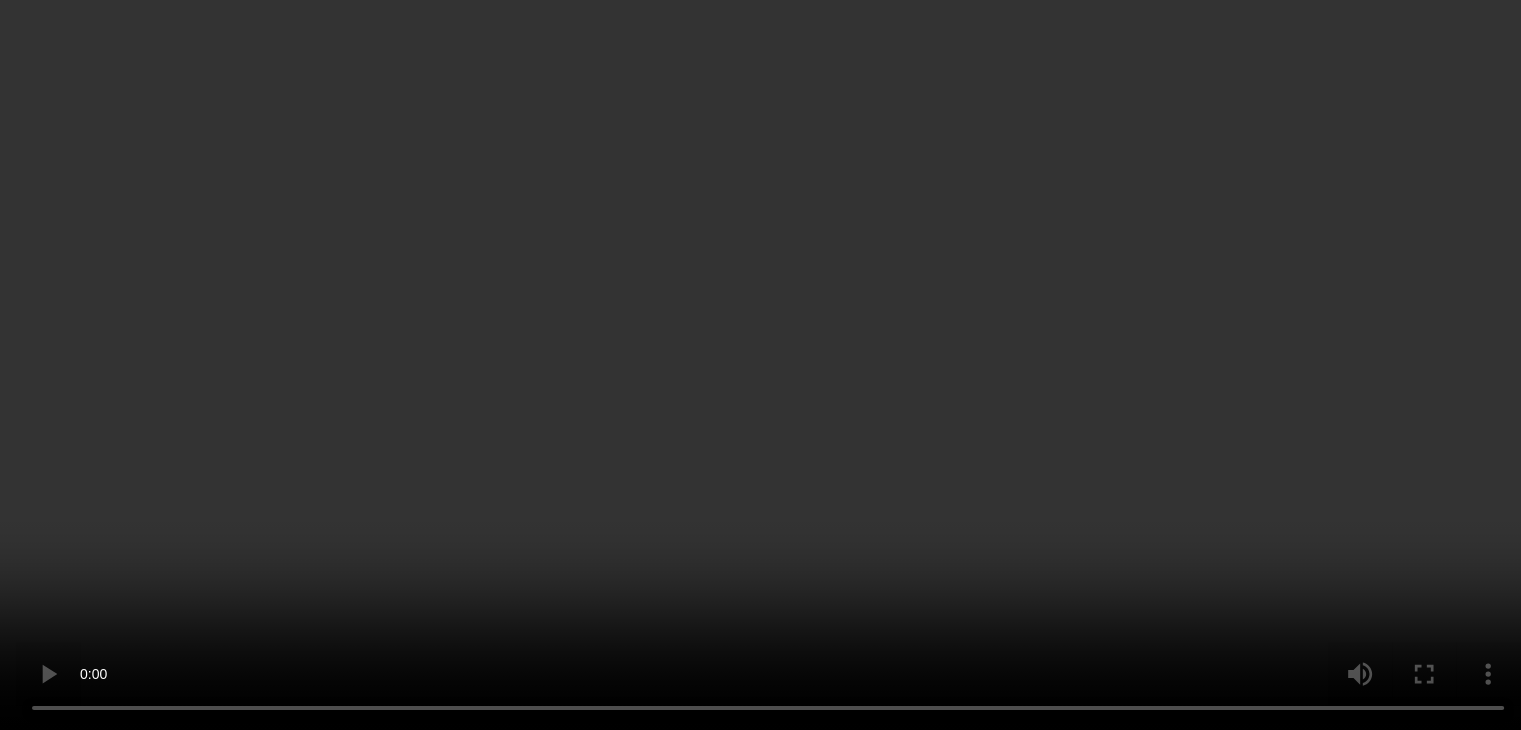 scroll, scrollTop: 325, scrollLeft: 0, axis: vertical 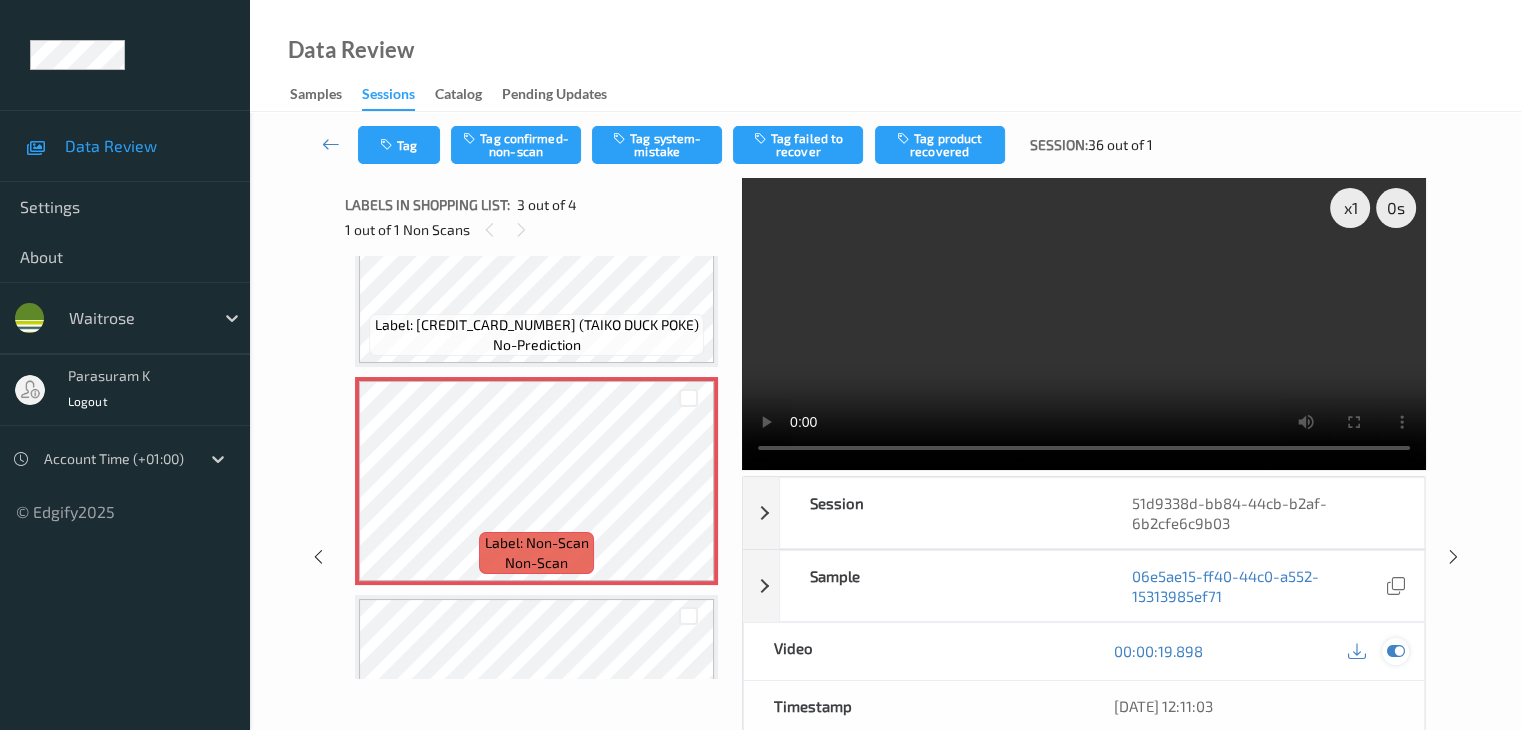 click at bounding box center (1395, 651) 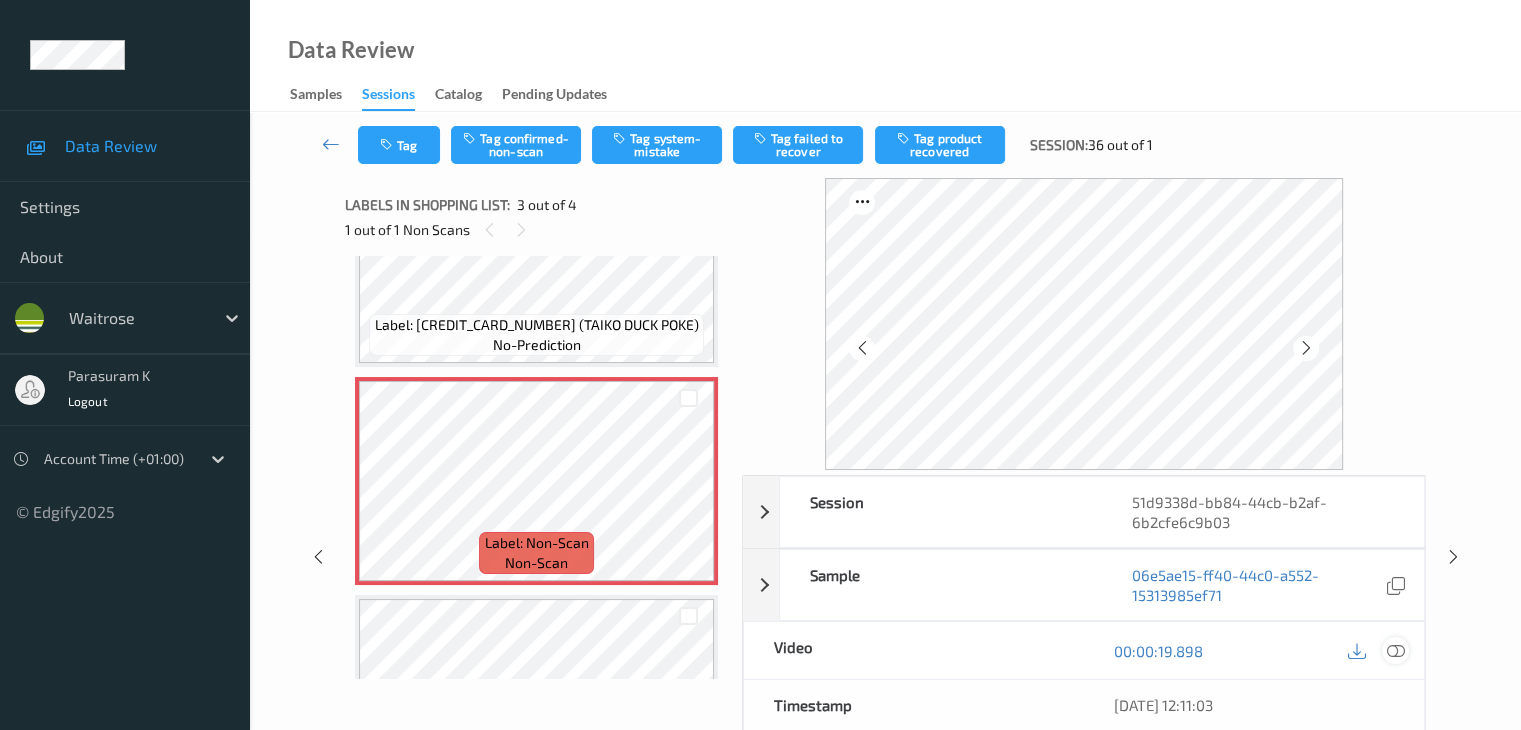 click at bounding box center (1395, 651) 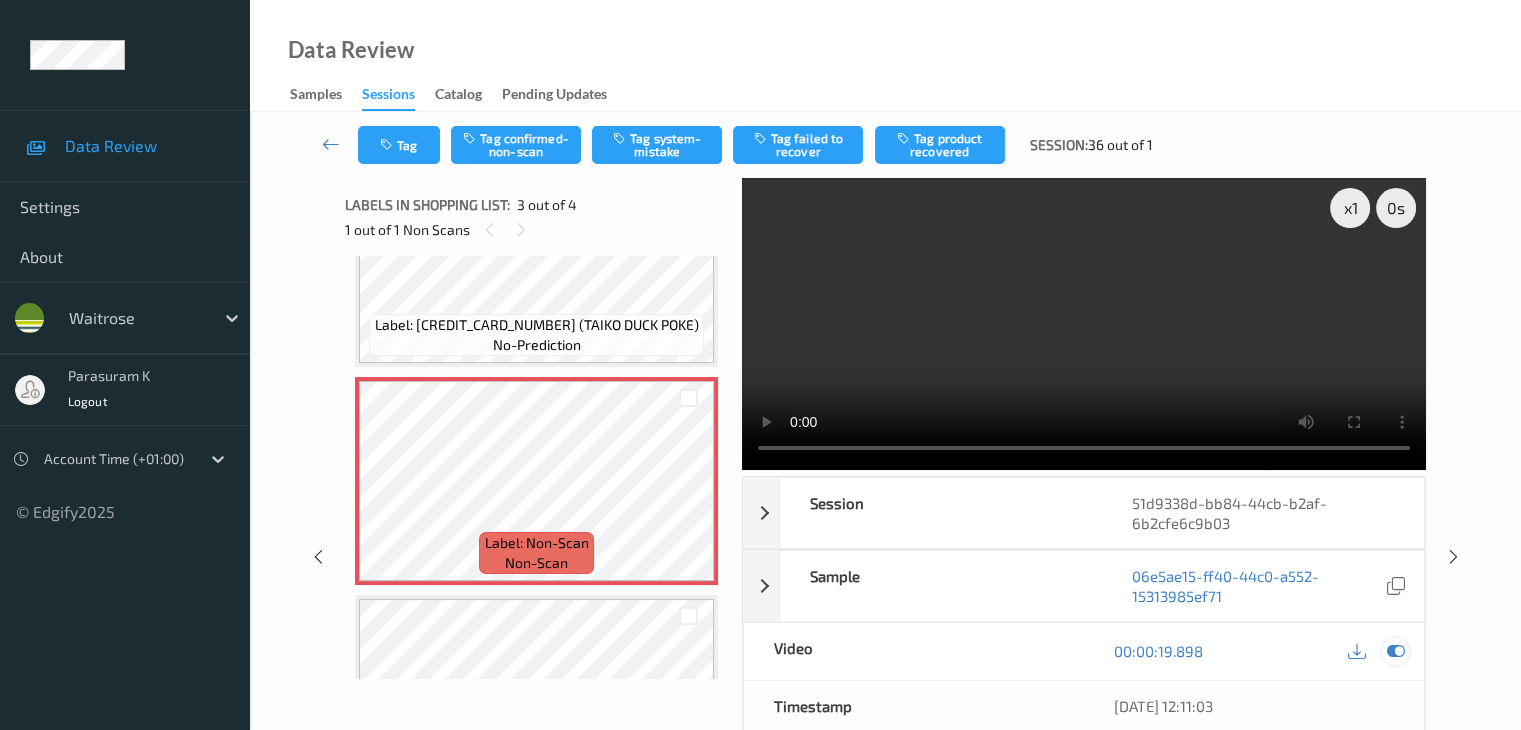click at bounding box center [1395, 651] 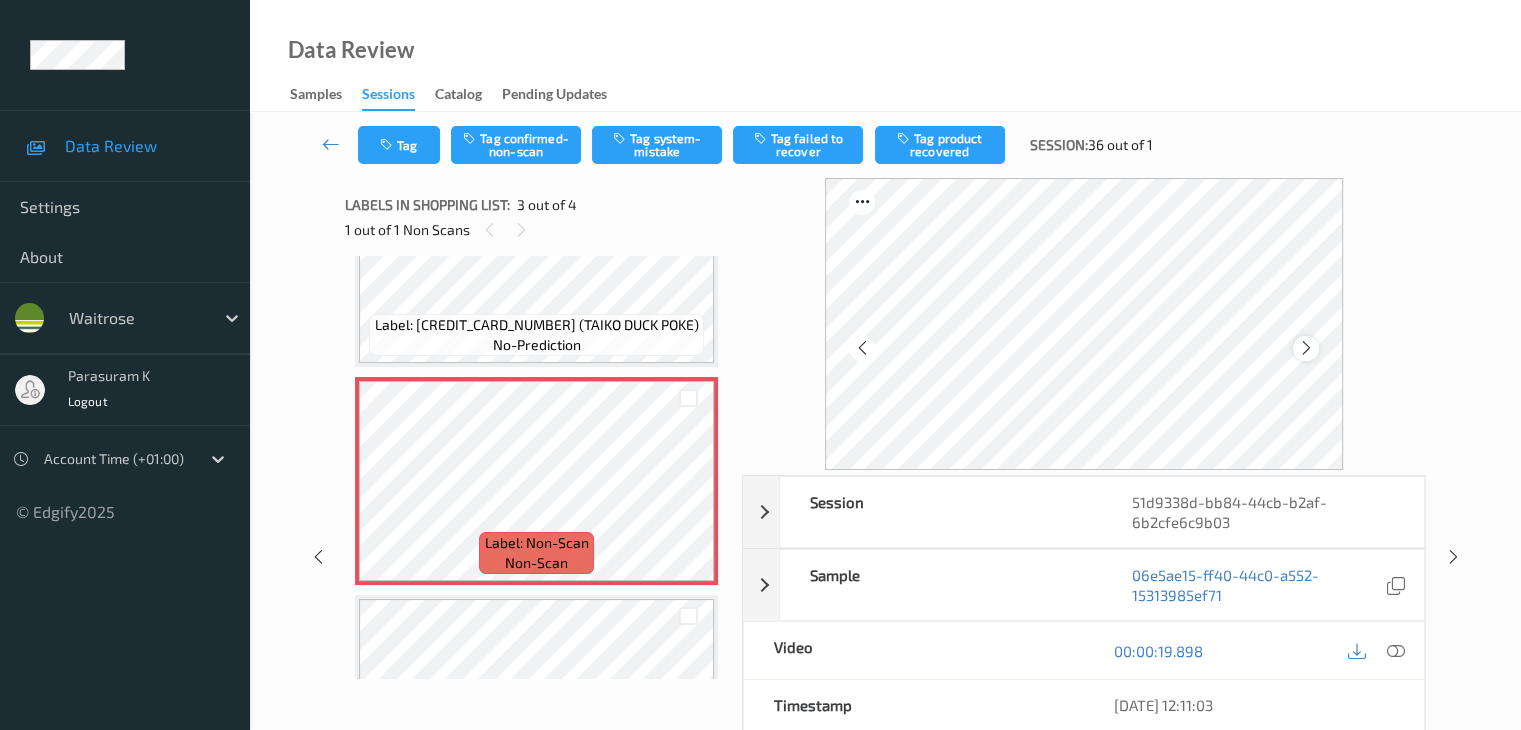 click at bounding box center [1306, 348] 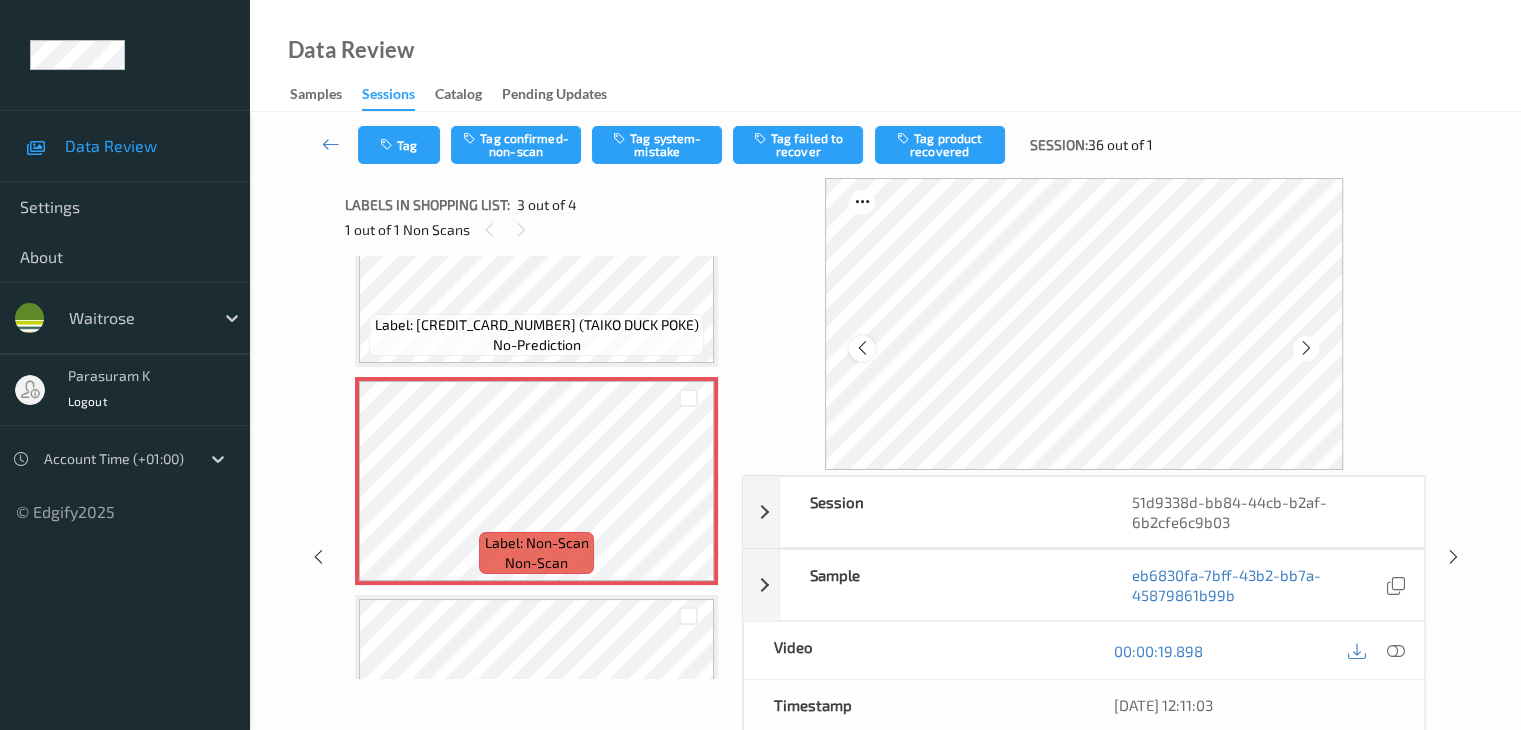 click at bounding box center [861, 348] 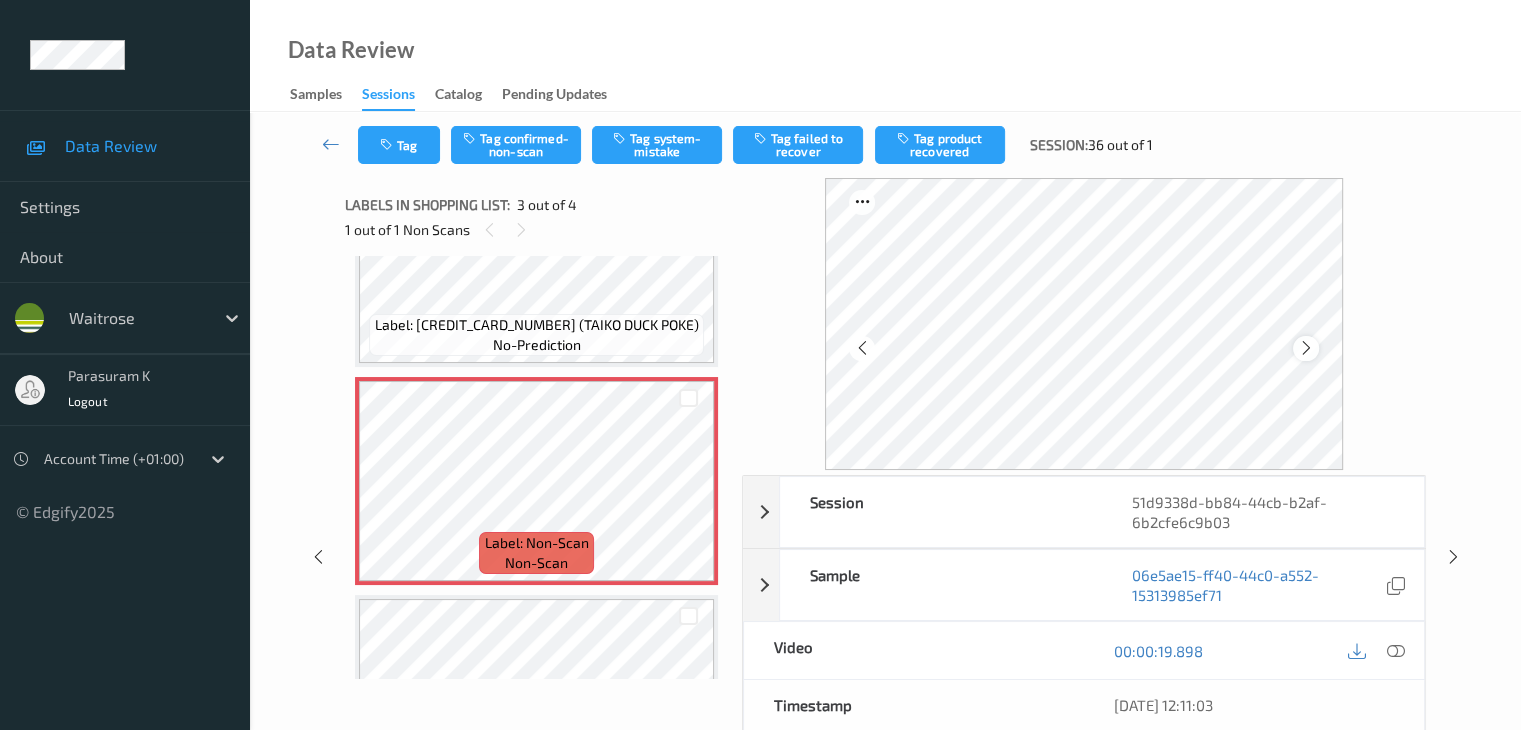 click at bounding box center [1306, 348] 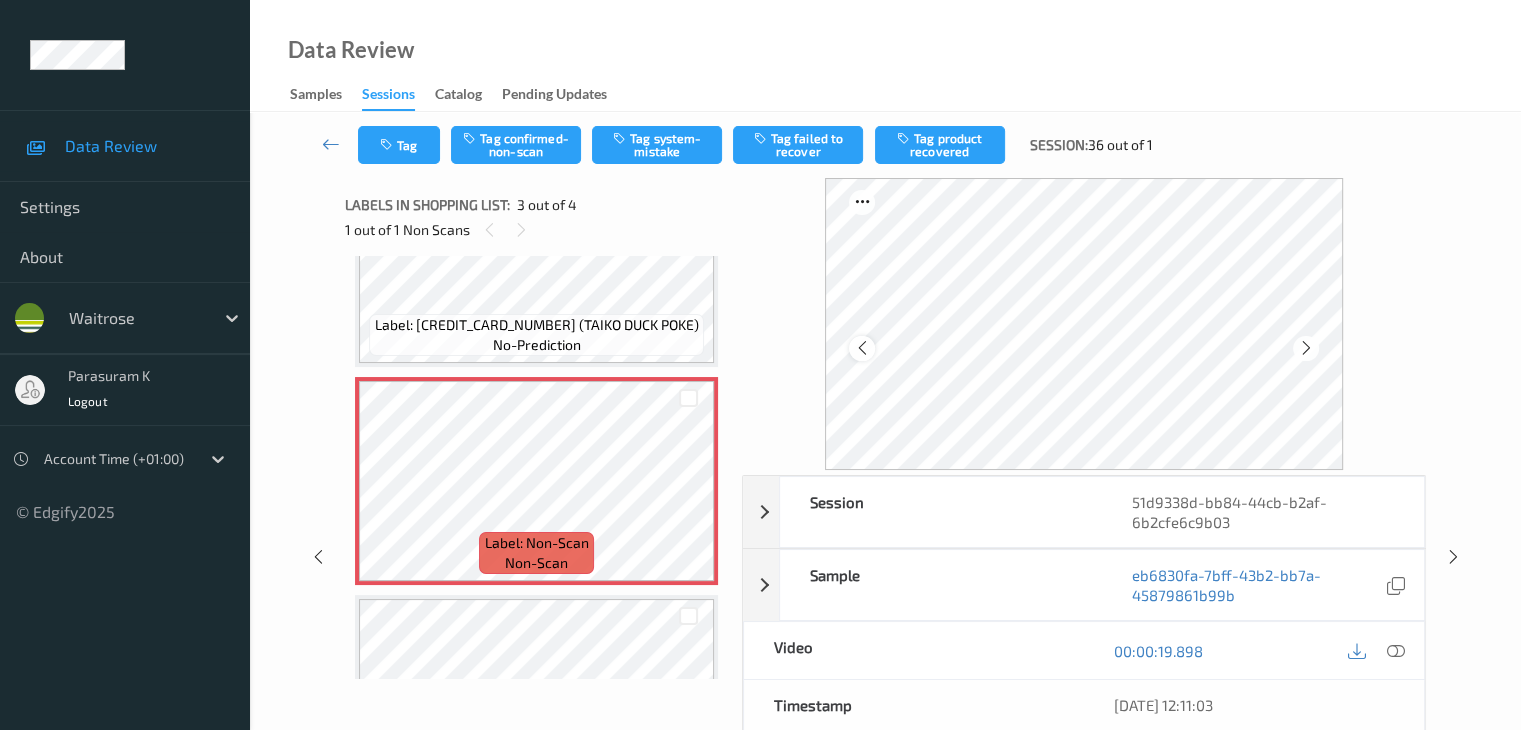click at bounding box center [861, 348] 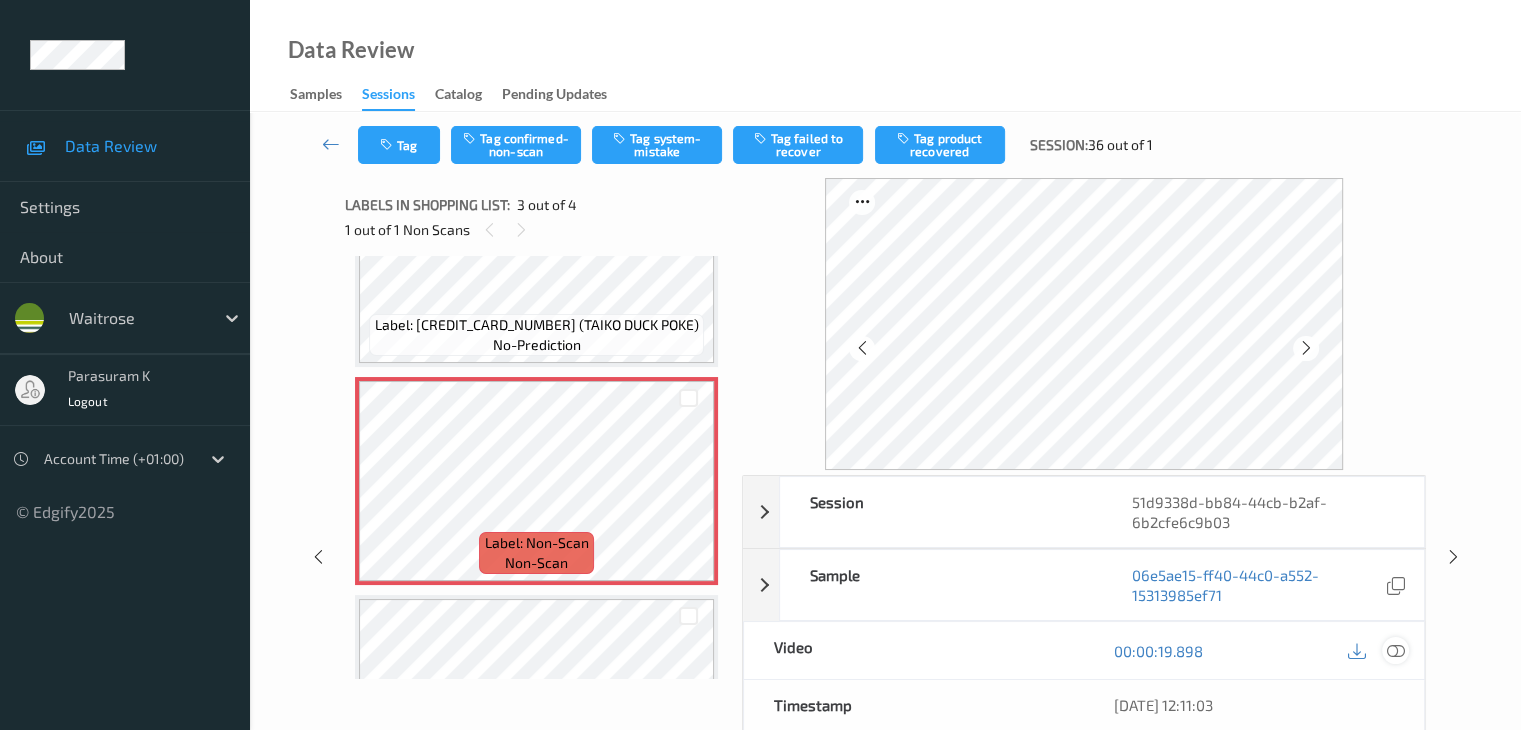 click at bounding box center (1395, 651) 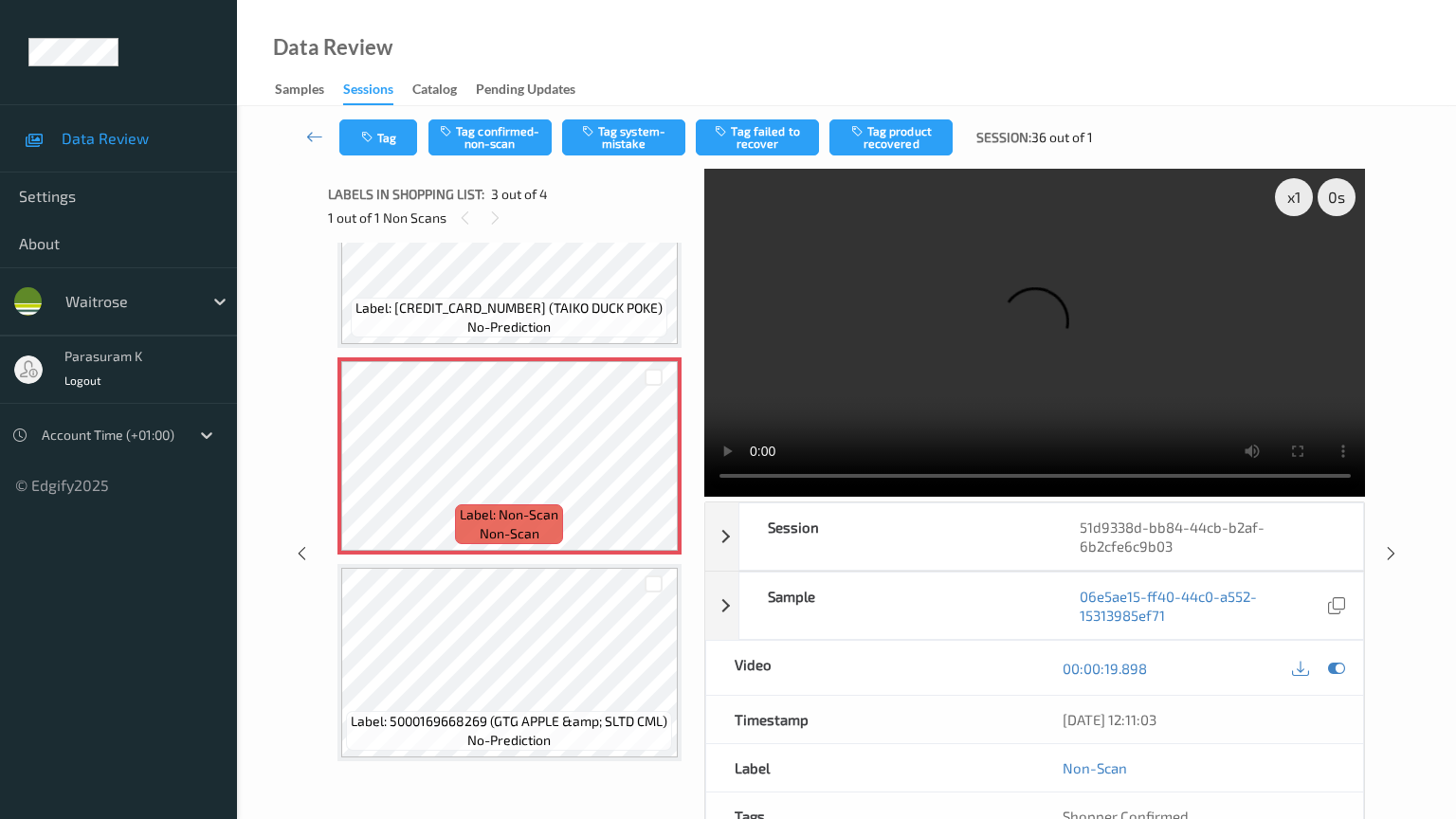 type 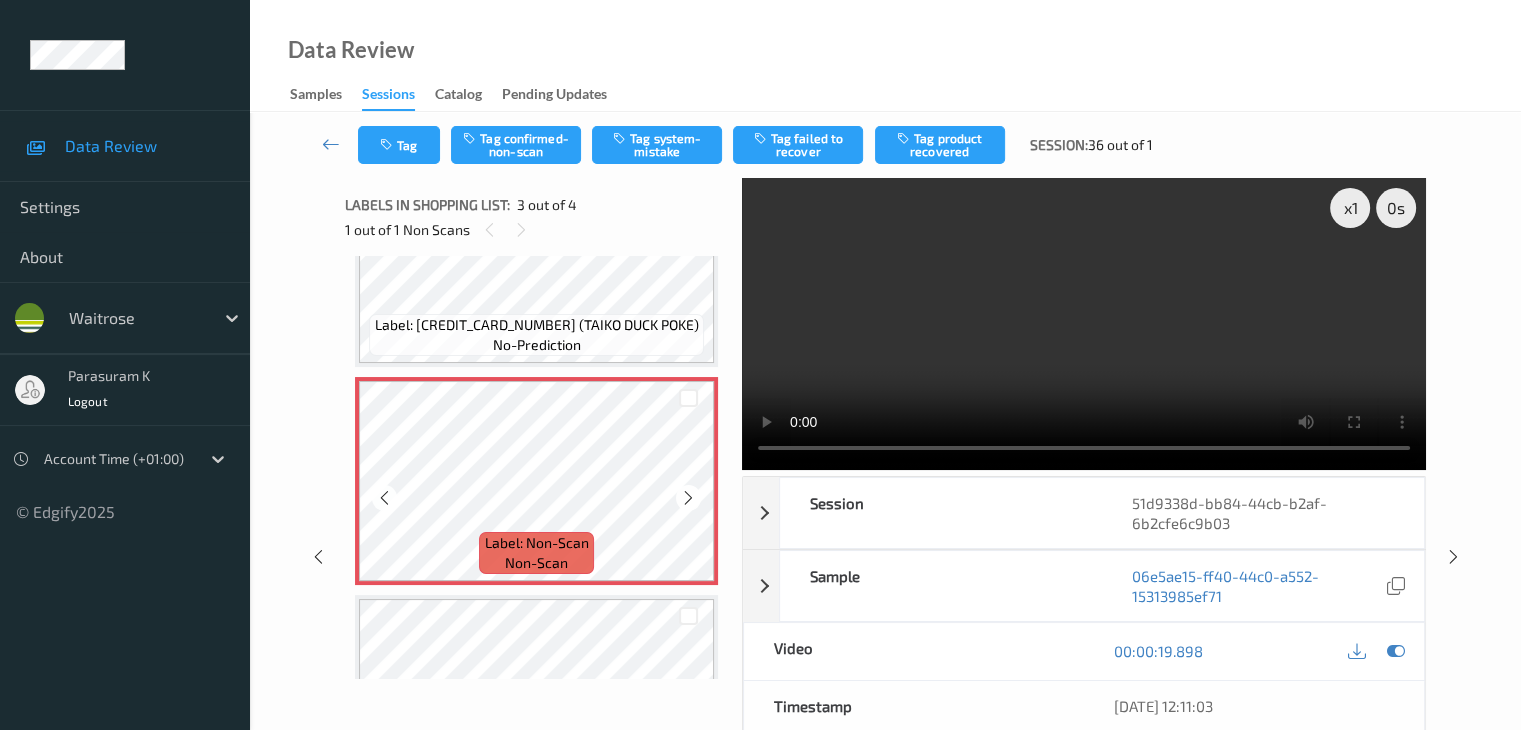 scroll, scrollTop: 225, scrollLeft: 0, axis: vertical 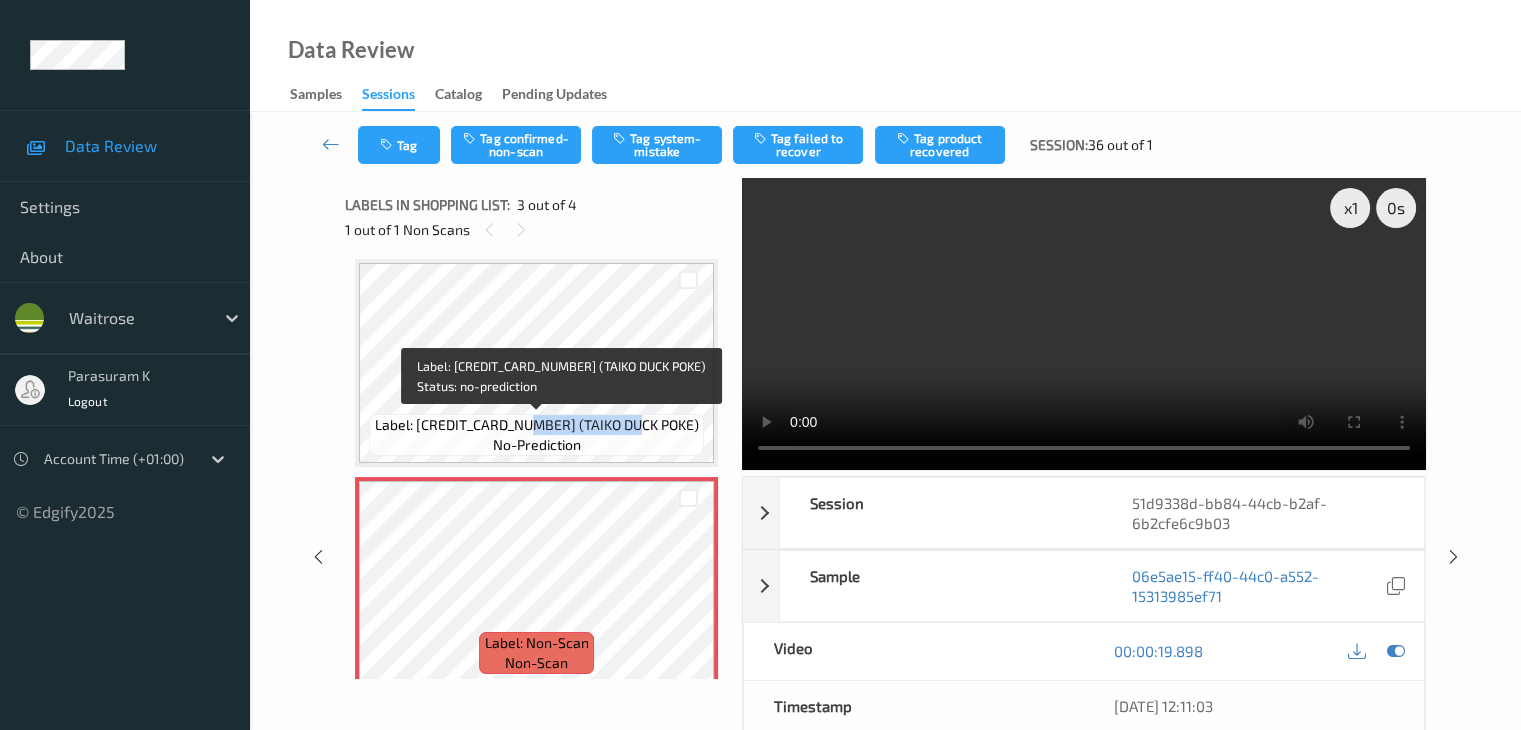 drag, startPoint x: 553, startPoint y: 425, endPoint x: 661, endPoint y: 425, distance: 108 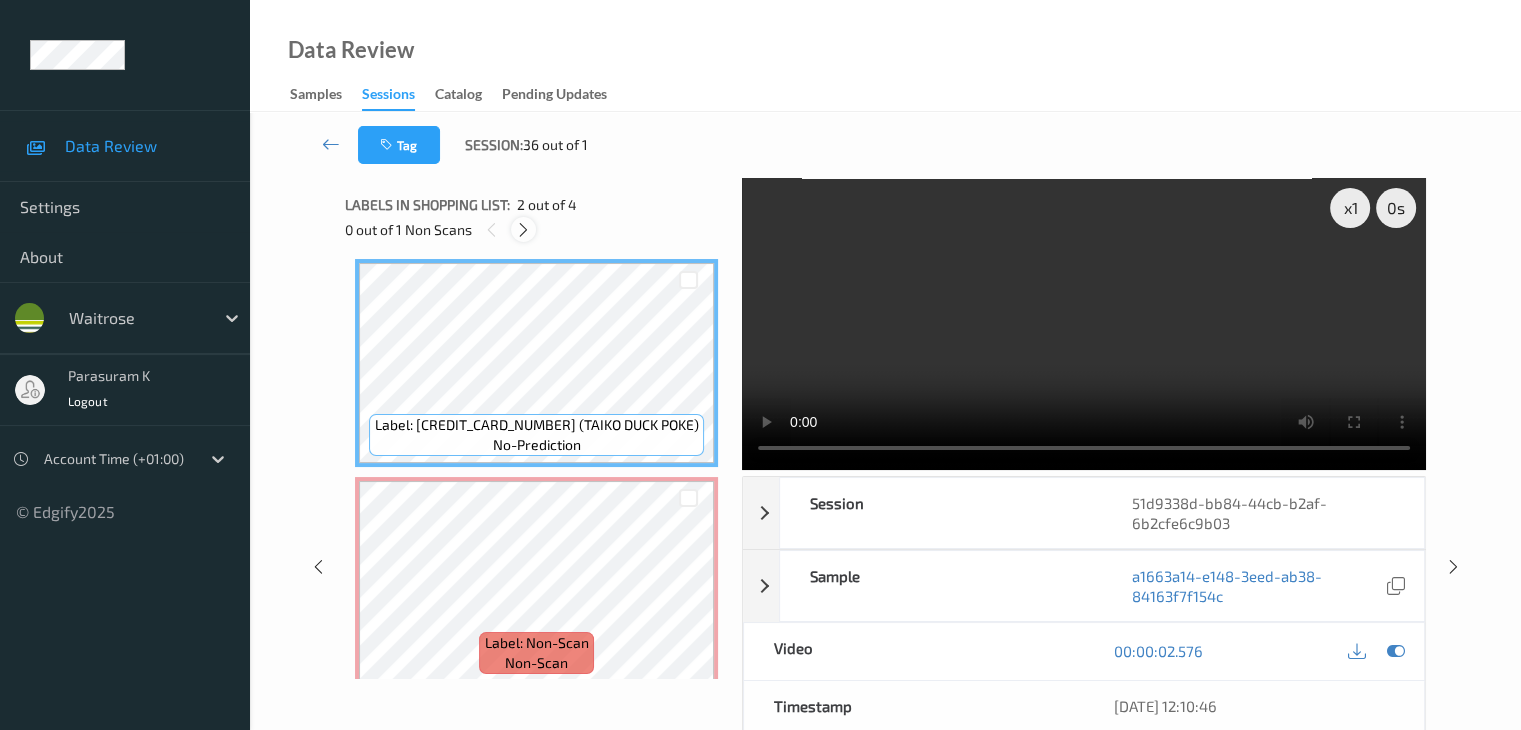 click at bounding box center [523, 229] 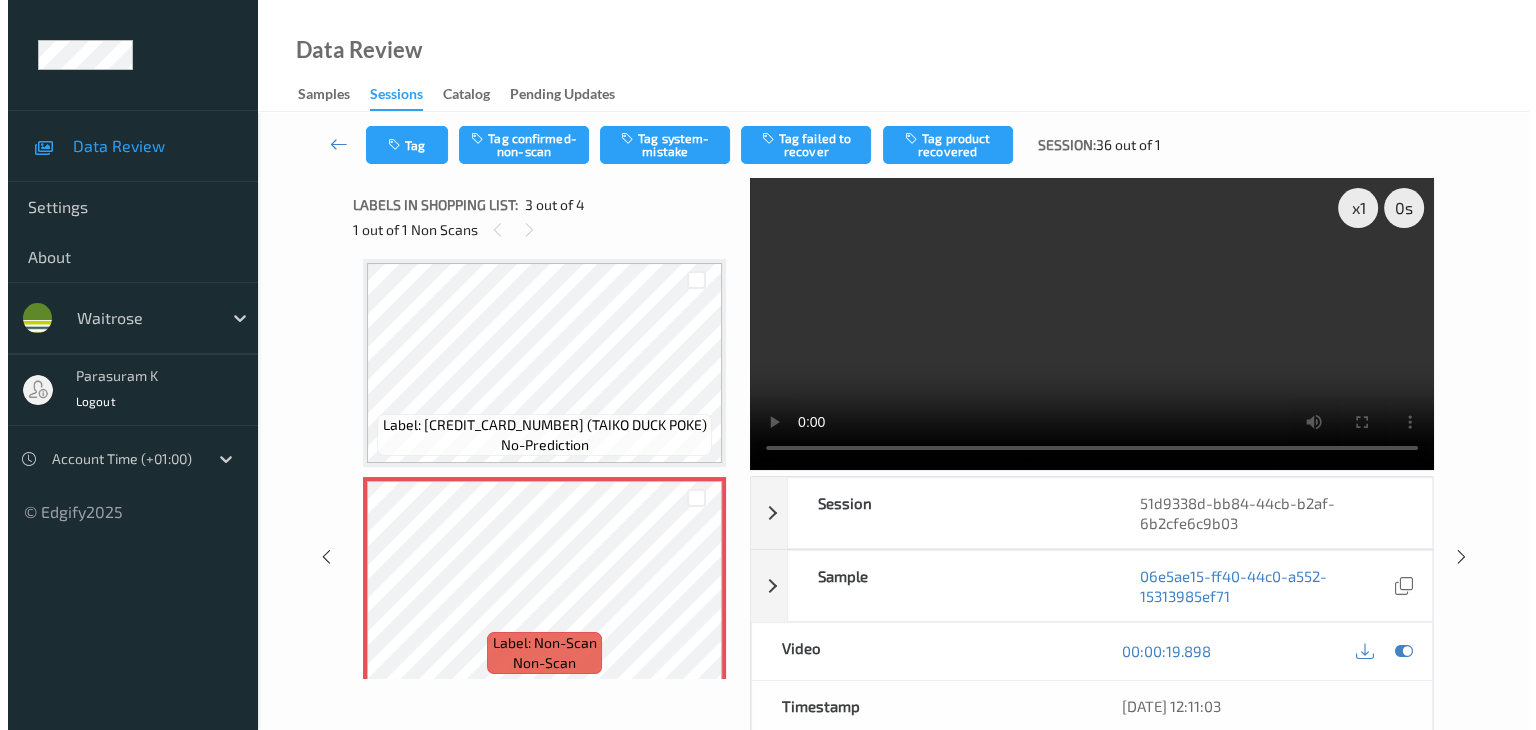 scroll, scrollTop: 228, scrollLeft: 0, axis: vertical 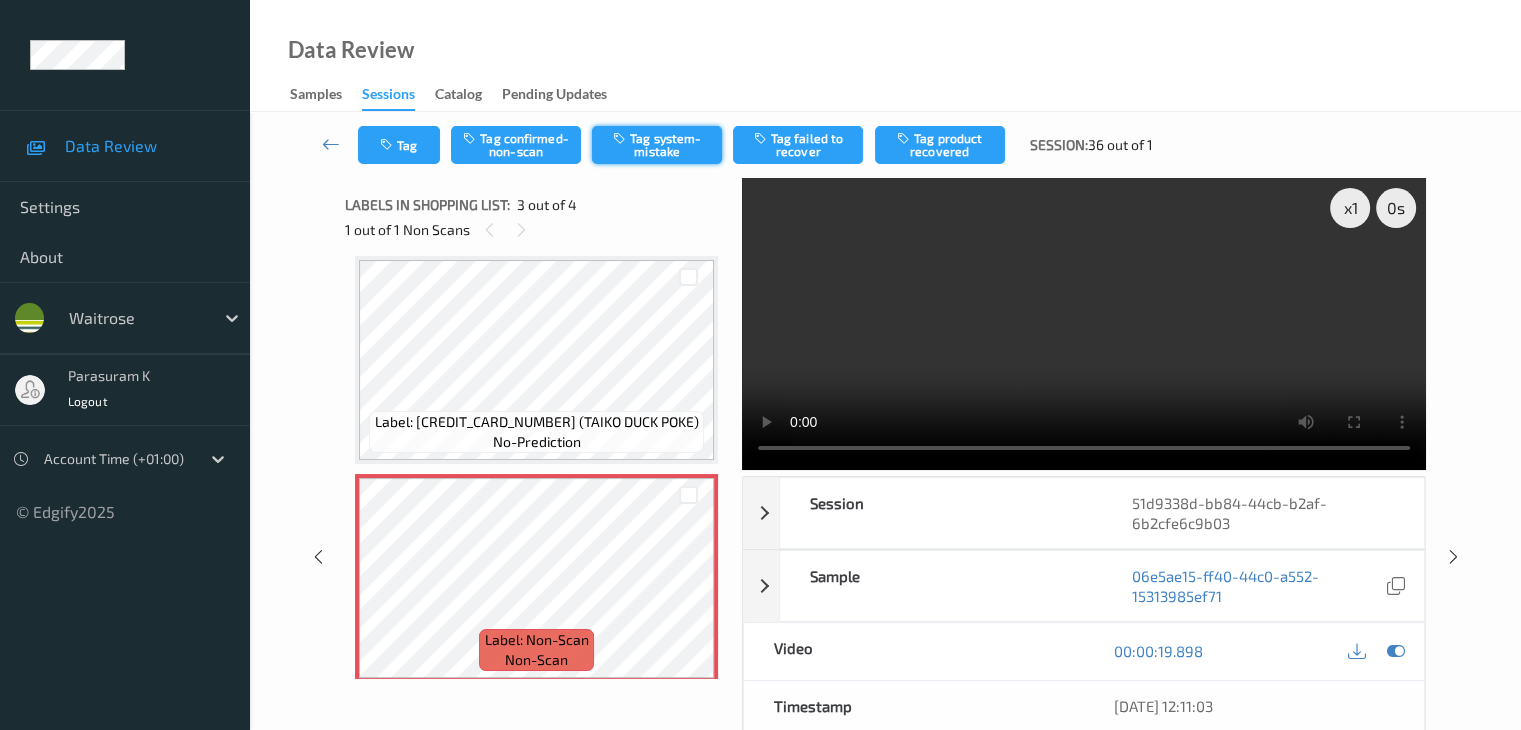 click on "Tag   system-mistake" at bounding box center (657, 145) 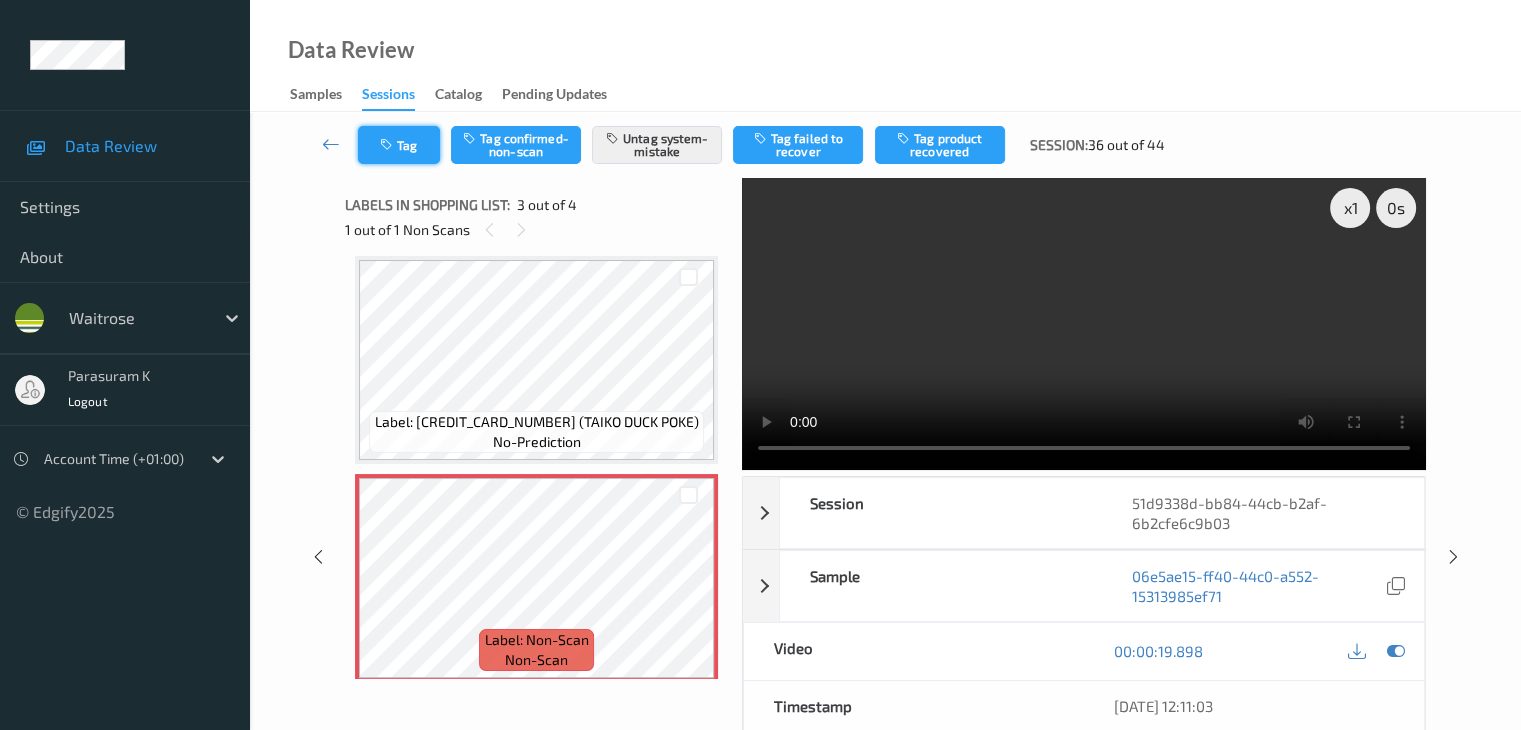 click on "Tag" at bounding box center [399, 145] 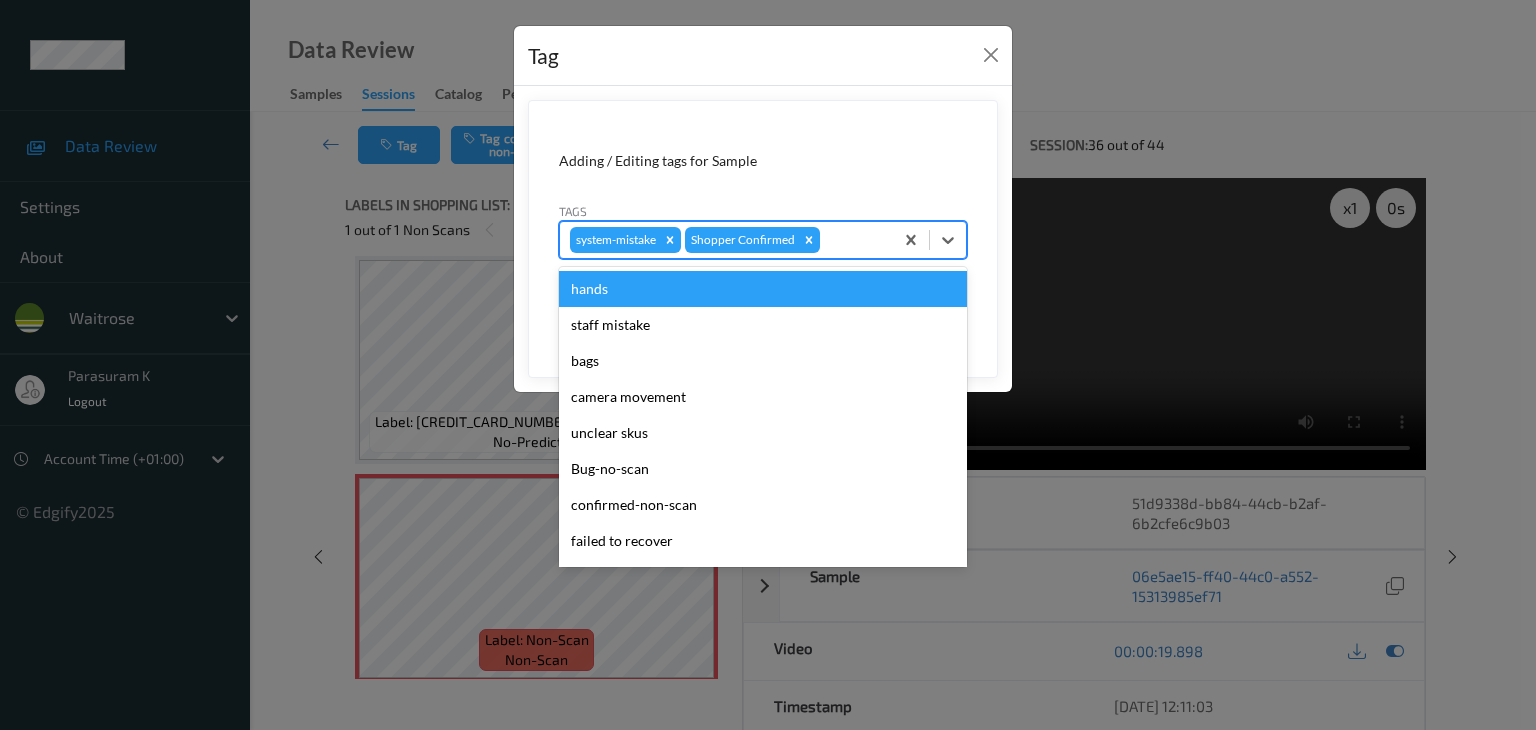 click at bounding box center [853, 240] 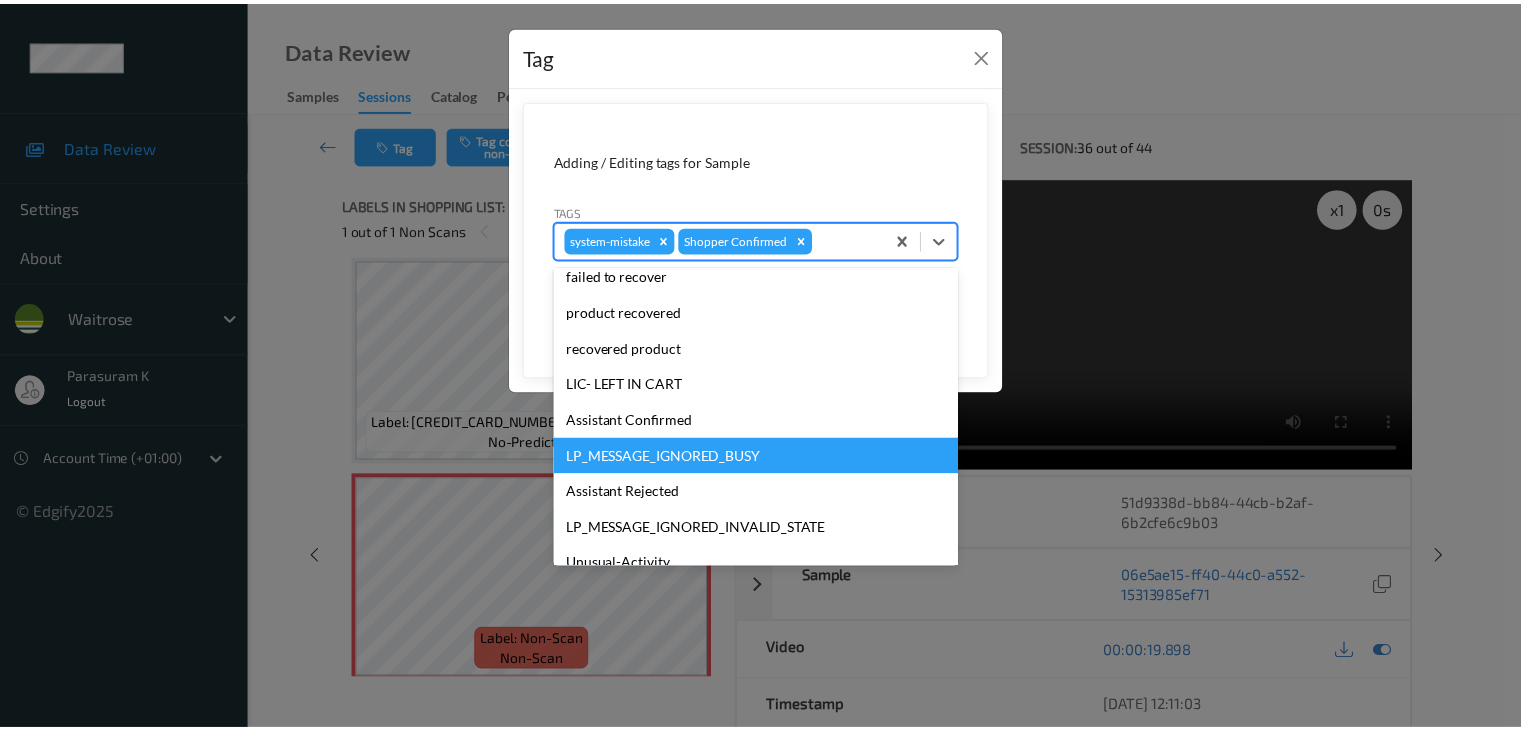 scroll, scrollTop: 300, scrollLeft: 0, axis: vertical 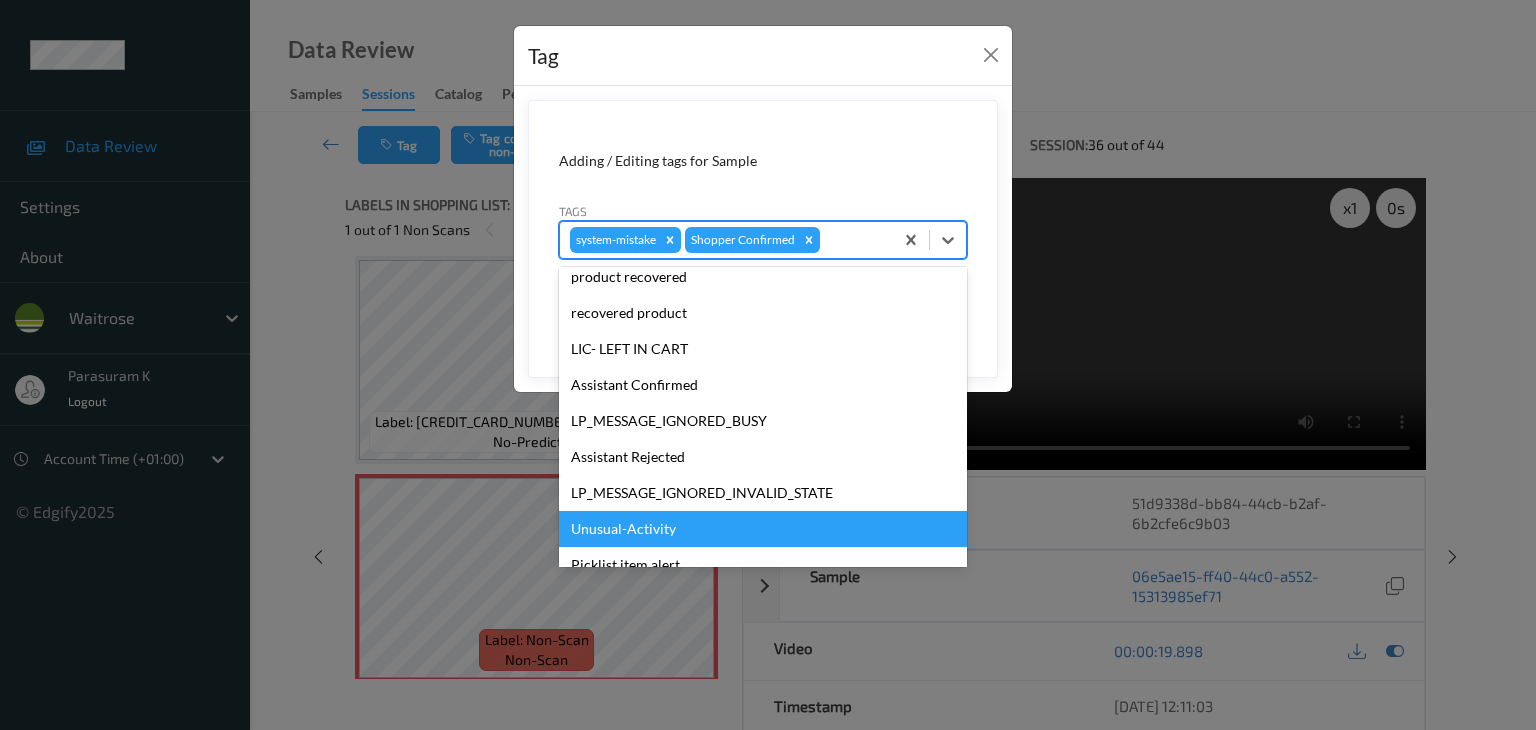 click on "Unusual-Activity" at bounding box center [763, 529] 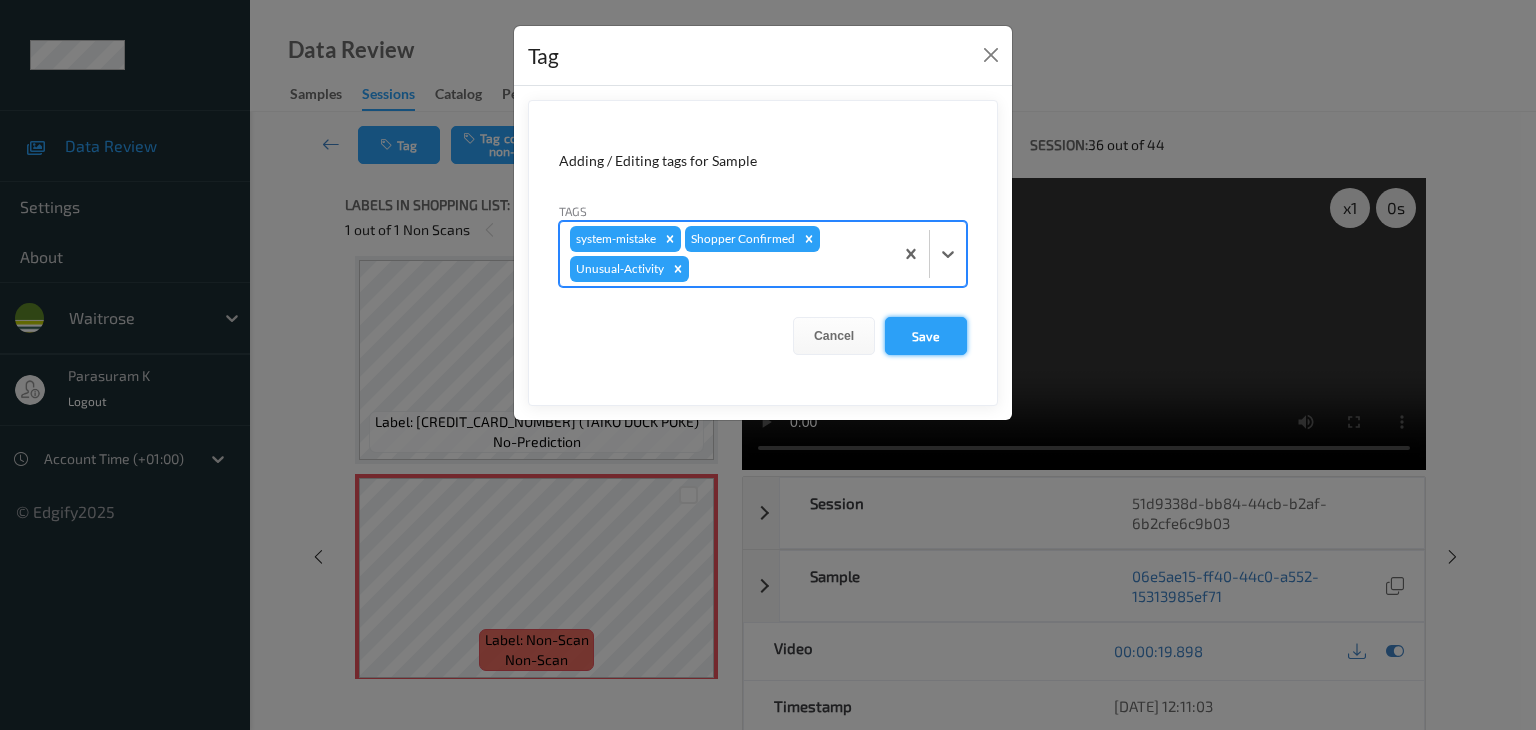 click on "Save" at bounding box center [926, 336] 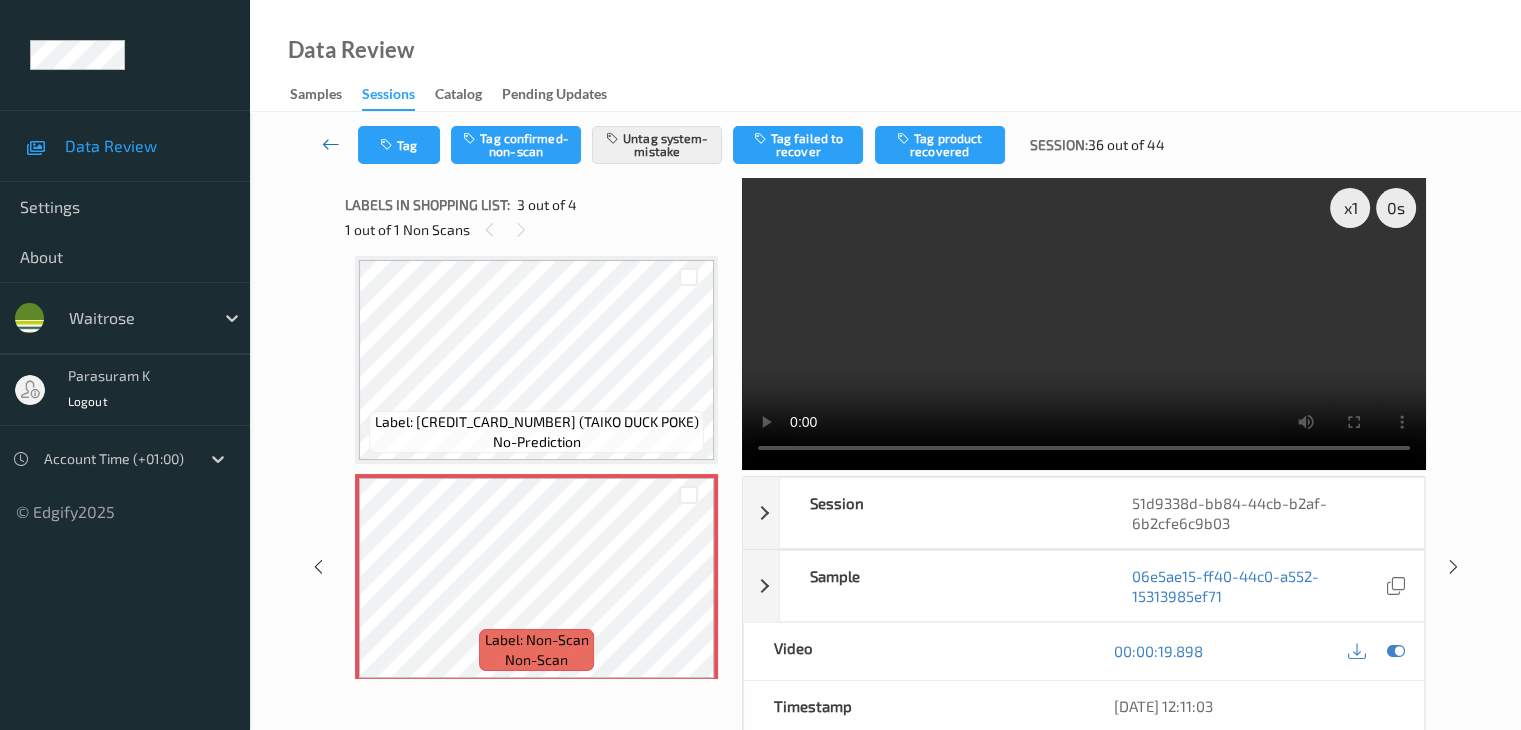 click at bounding box center [331, 144] 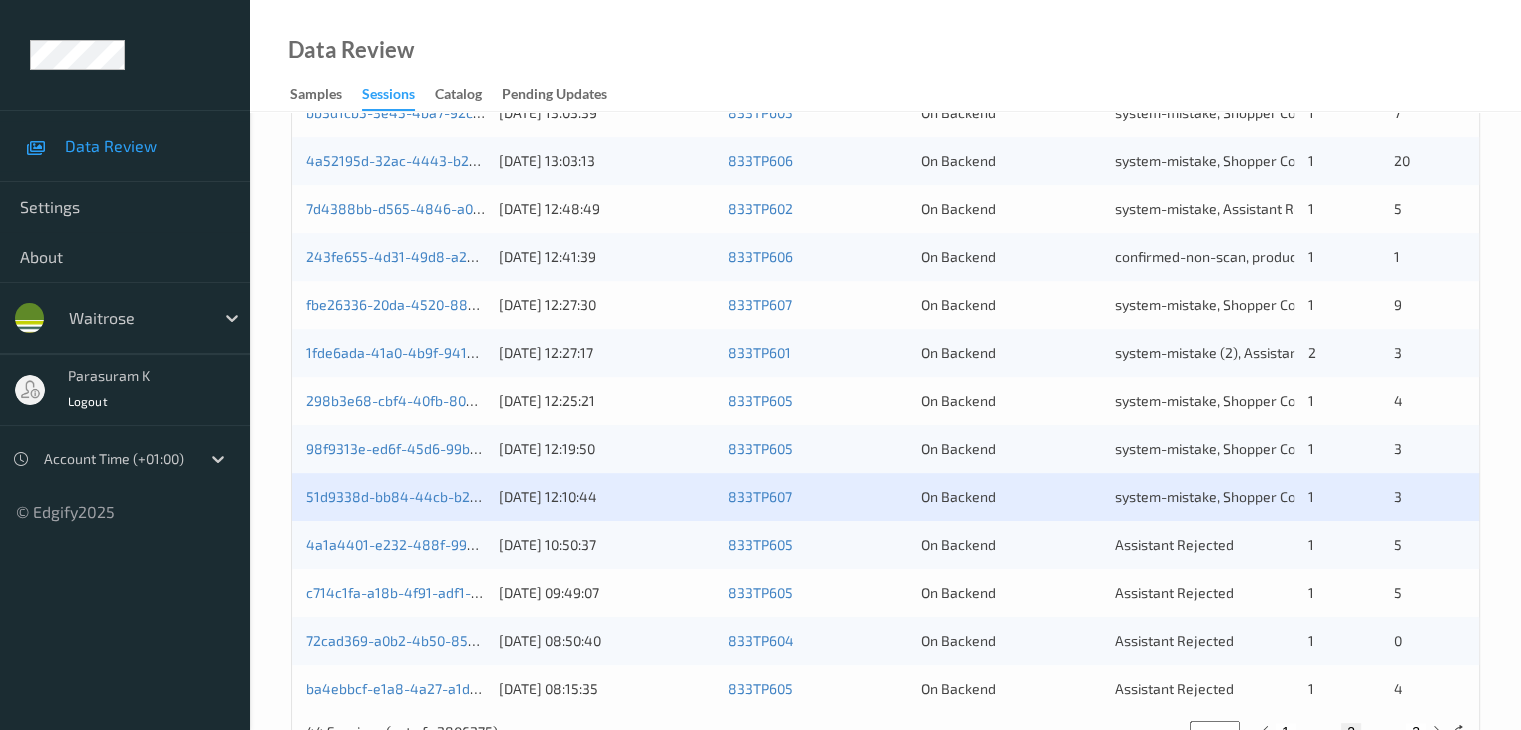 scroll, scrollTop: 932, scrollLeft: 0, axis: vertical 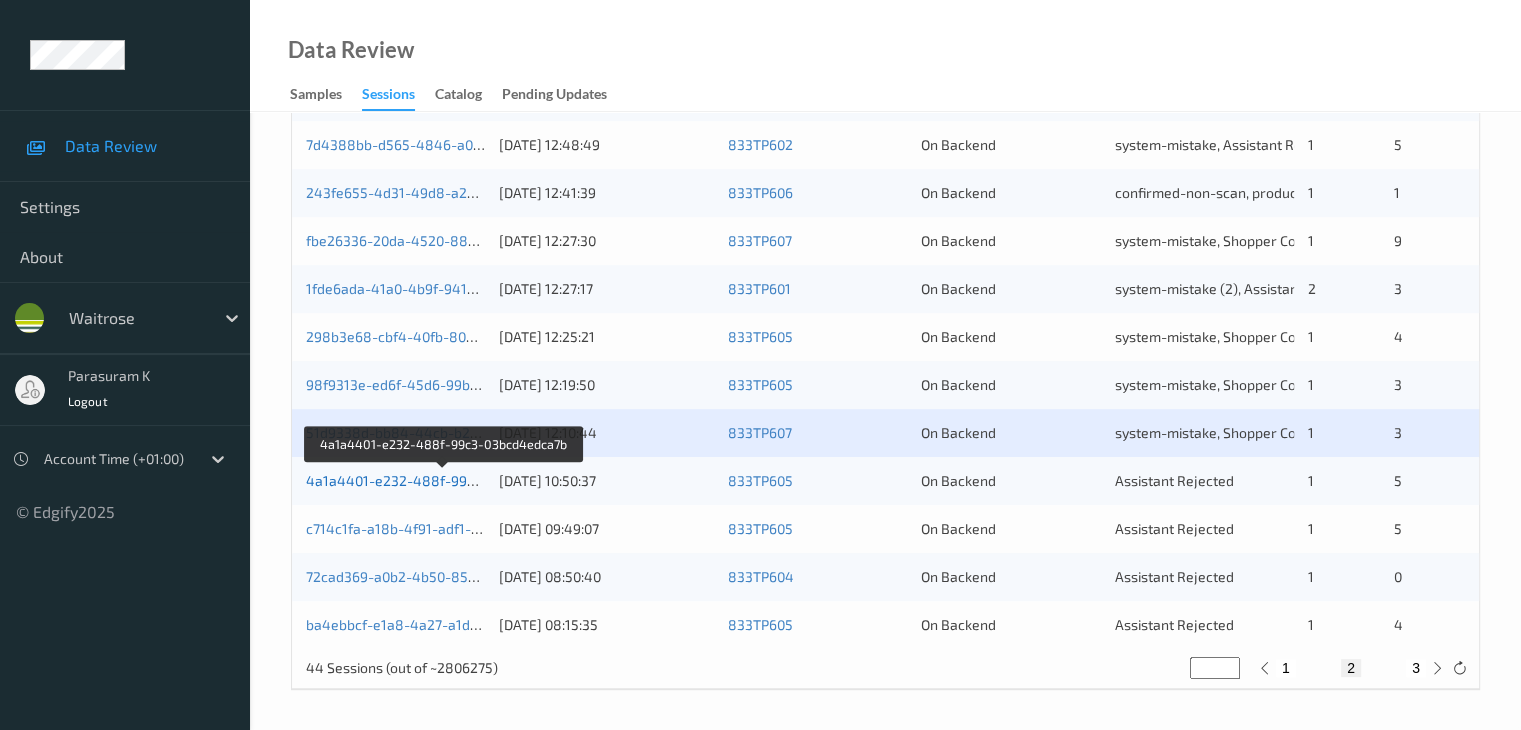 click on "4a1a4401-e232-488f-99c3-03bcd4edca7b" at bounding box center (444, 480) 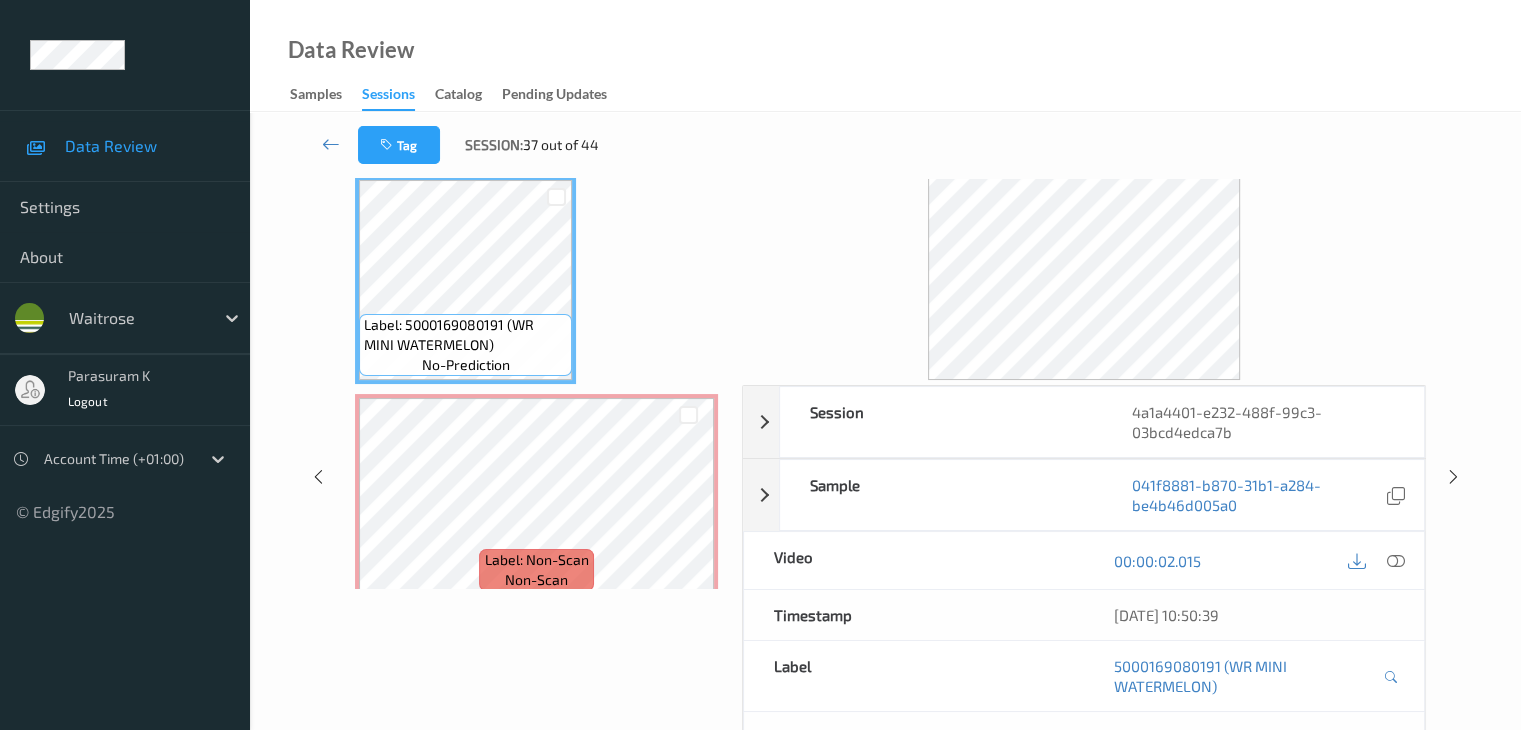 scroll, scrollTop: 0, scrollLeft: 0, axis: both 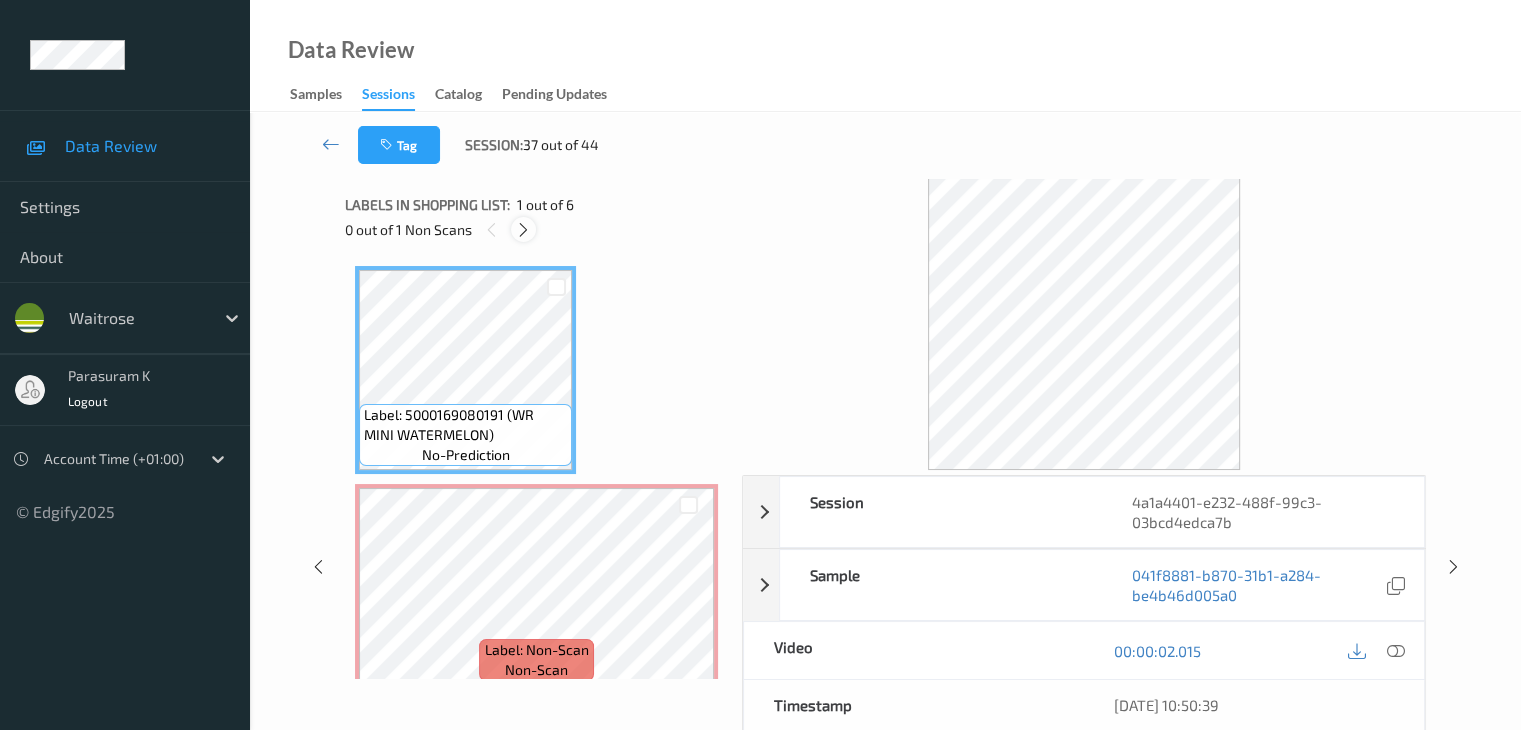 click at bounding box center (523, 230) 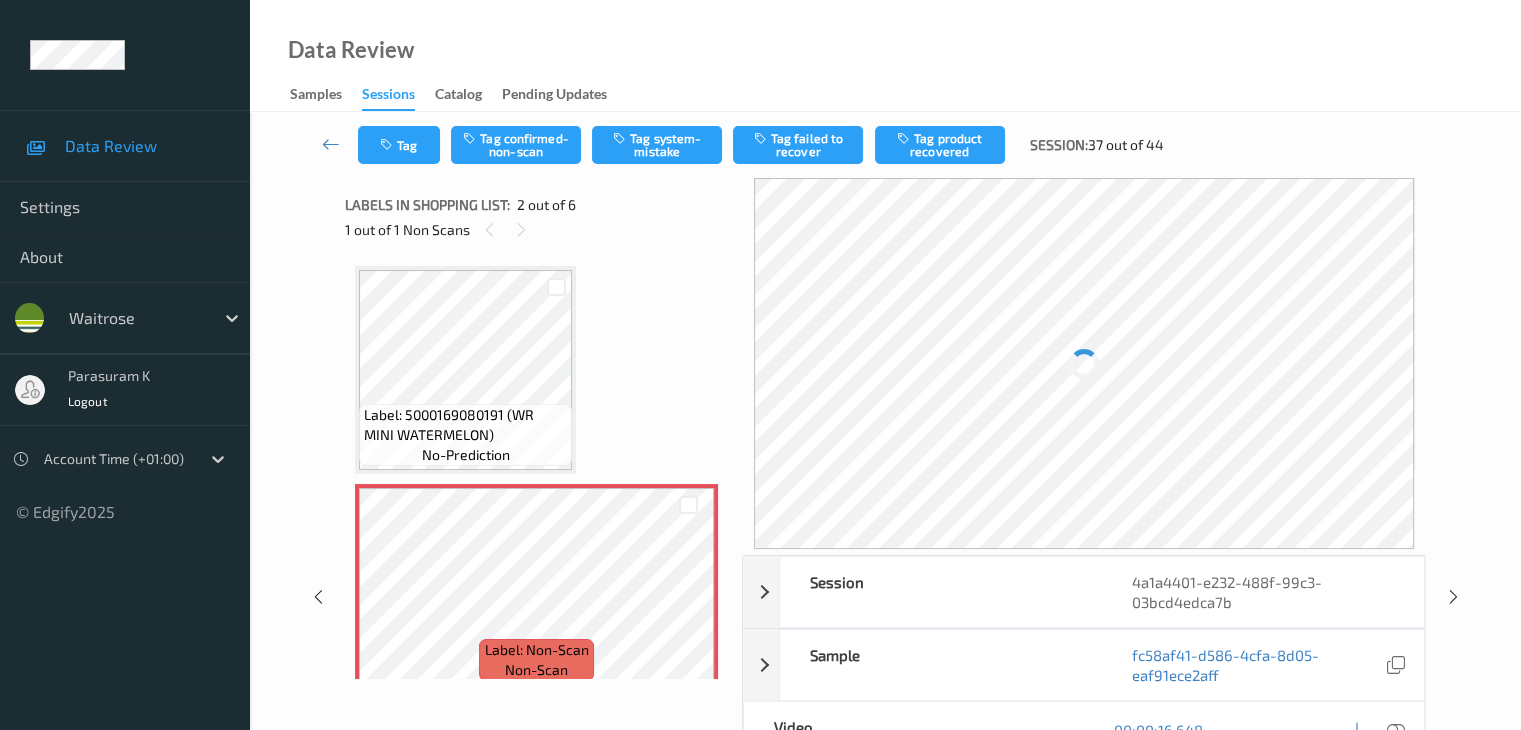 scroll, scrollTop: 10, scrollLeft: 0, axis: vertical 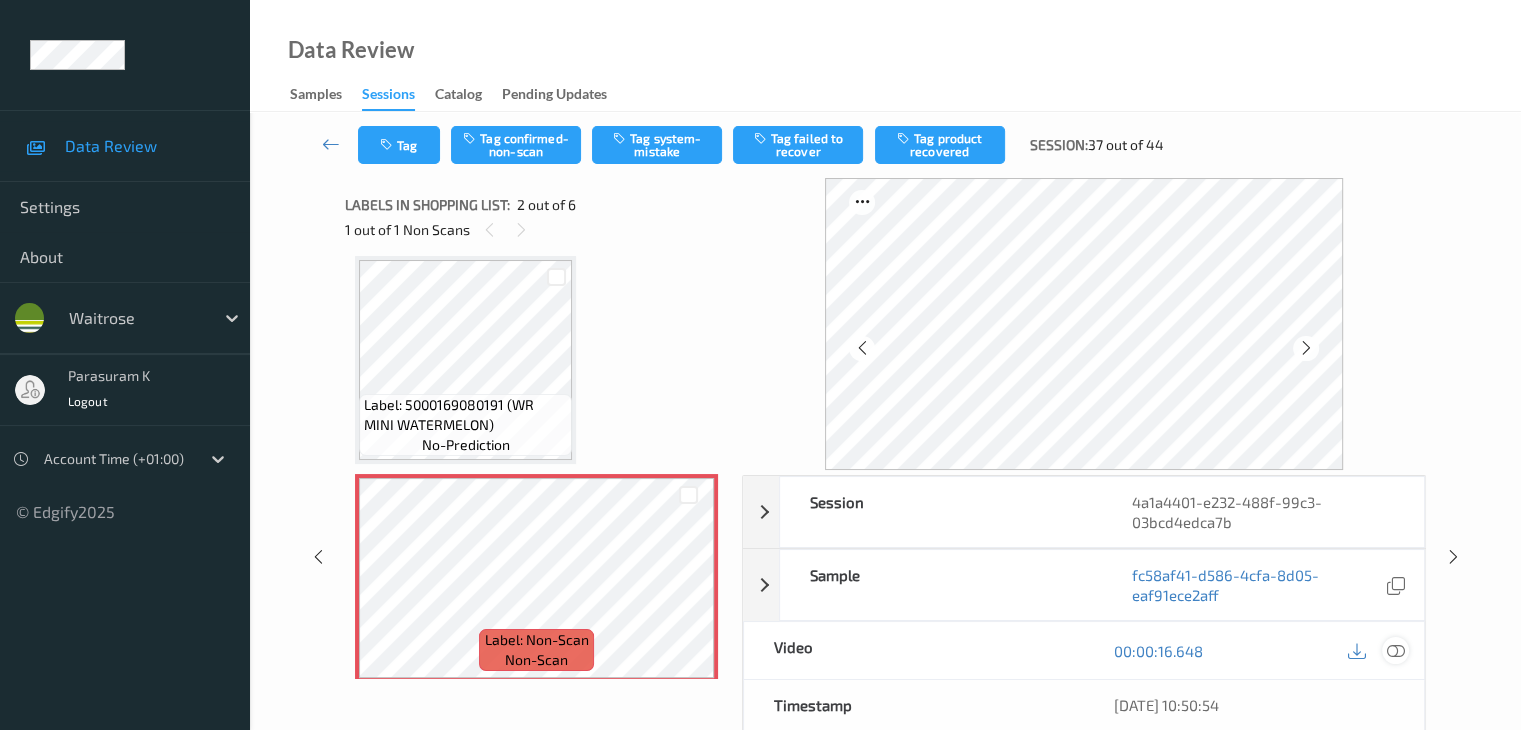 click at bounding box center (1395, 651) 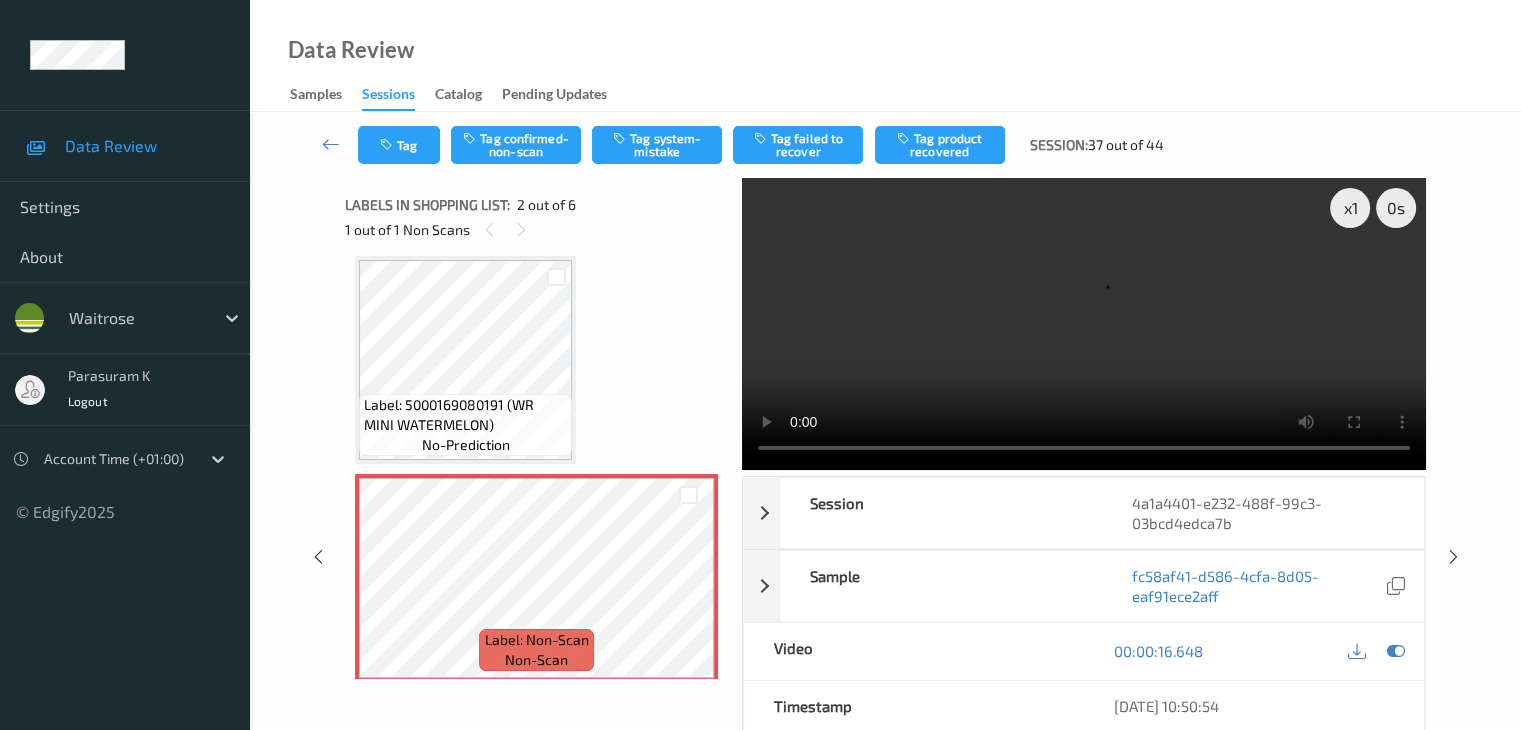 click at bounding box center [1084, 324] 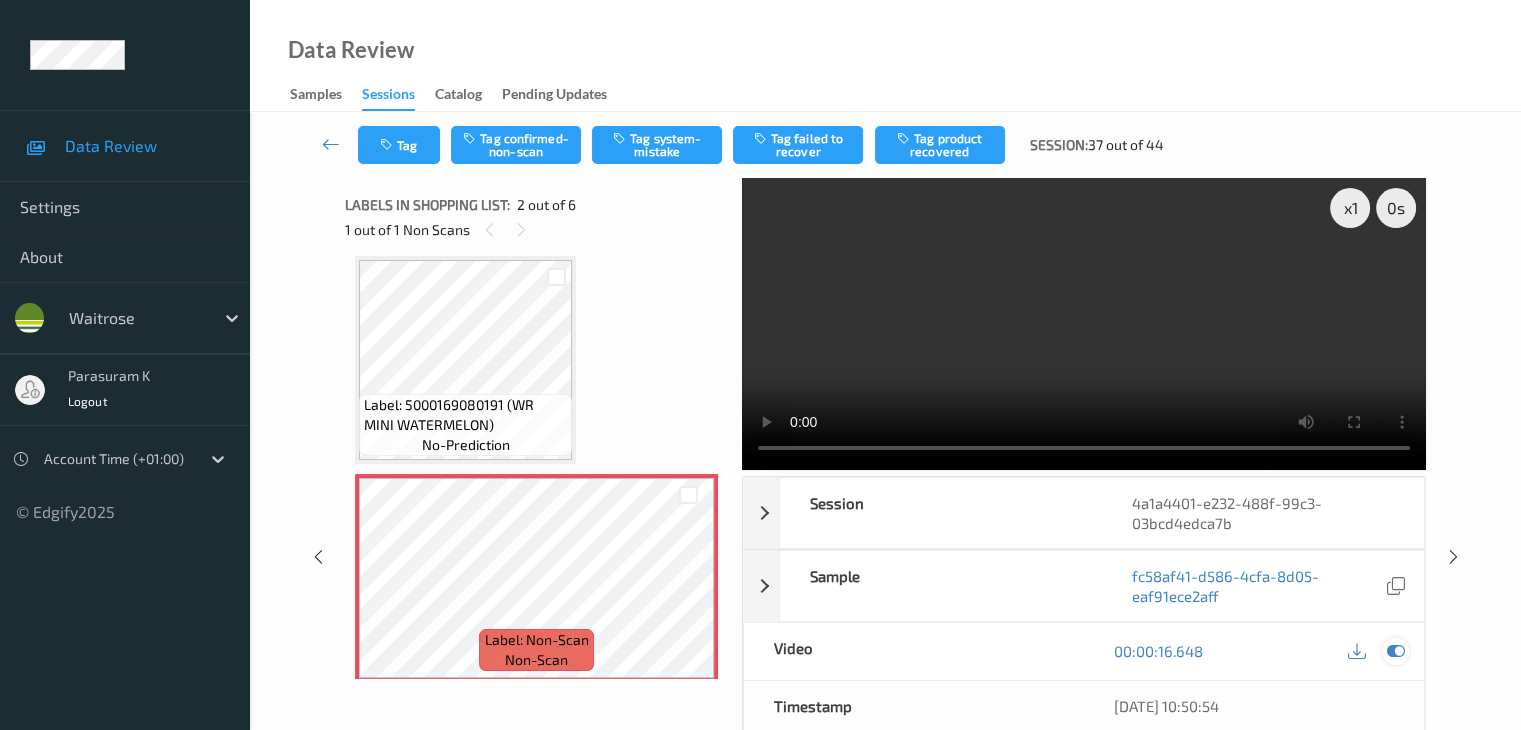click at bounding box center (1395, 651) 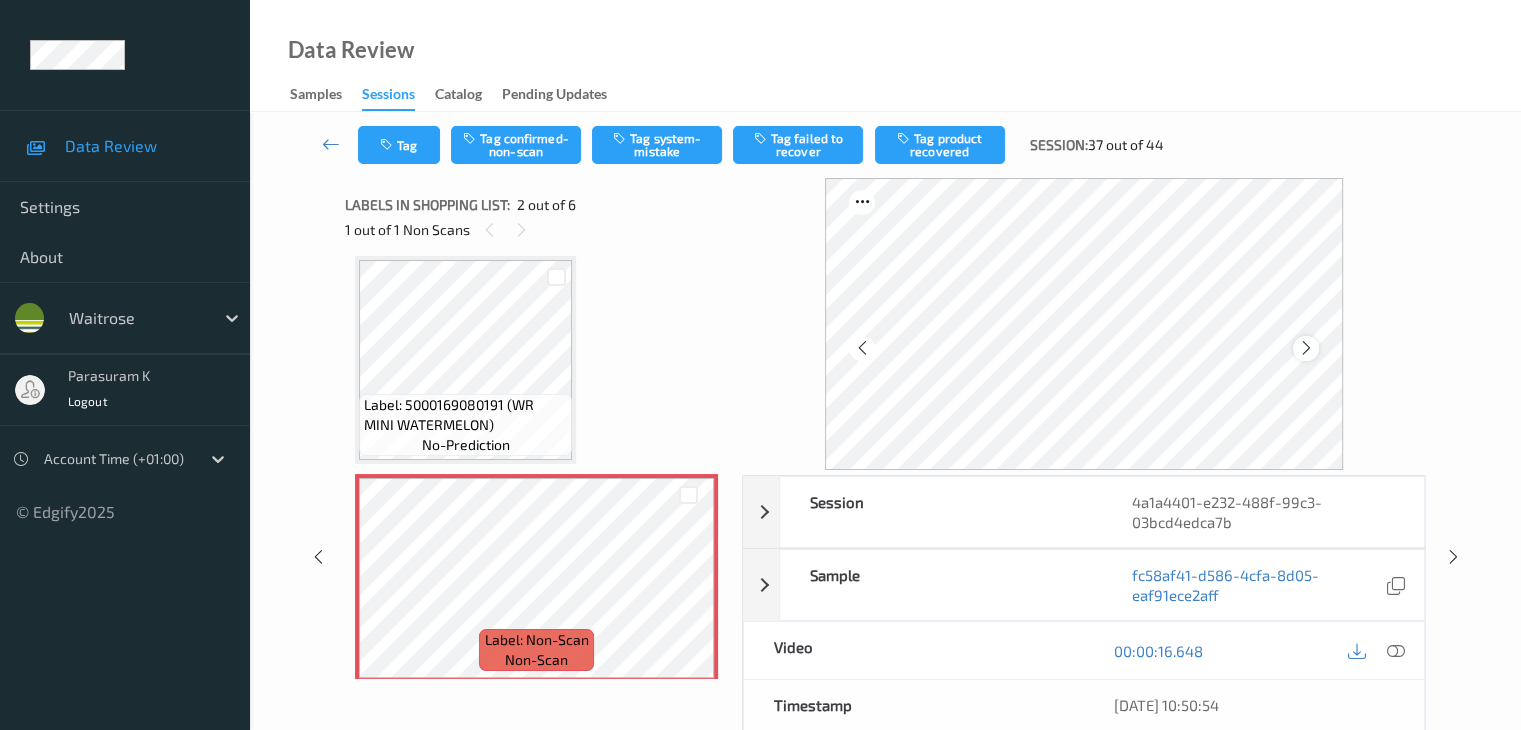 click at bounding box center [1306, 348] 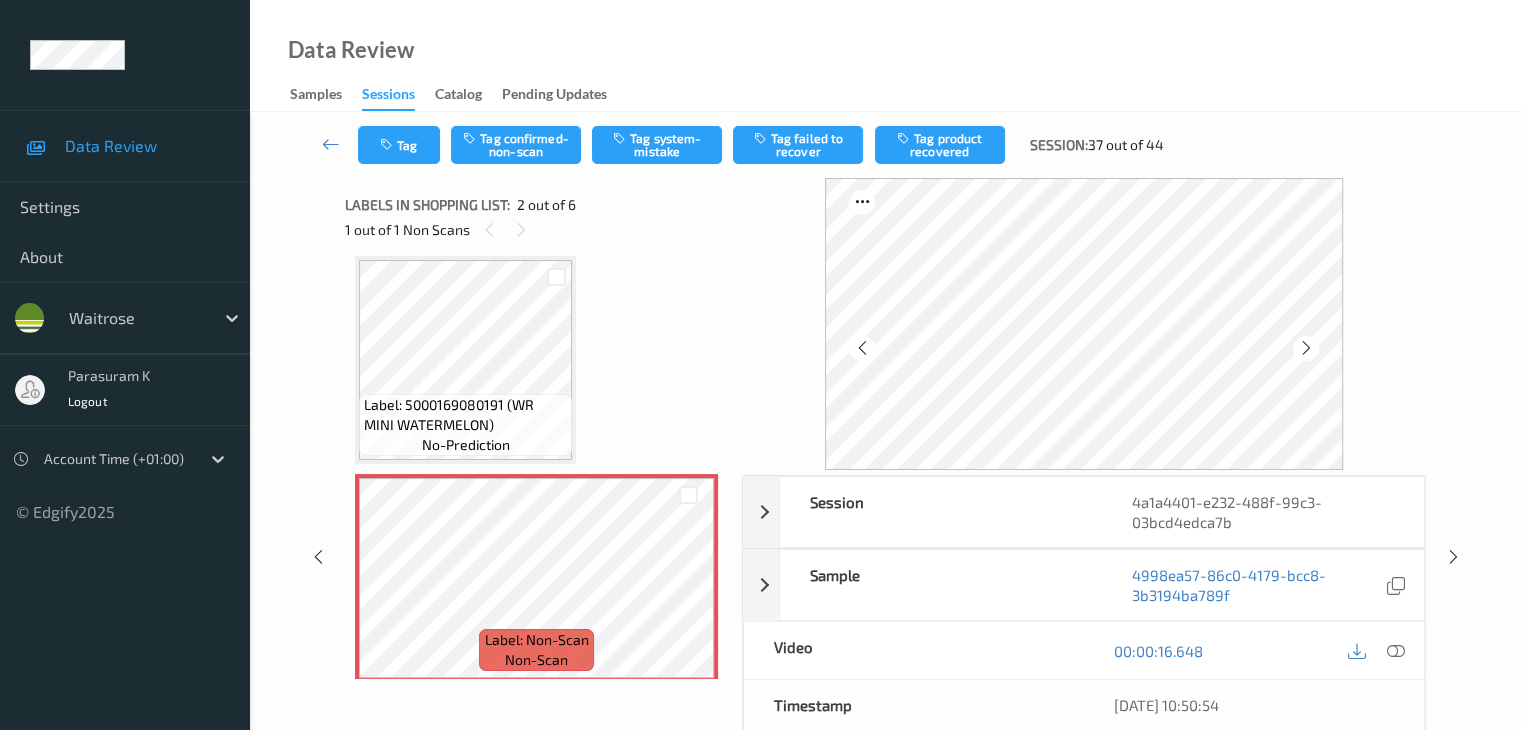 click at bounding box center (1306, 348) 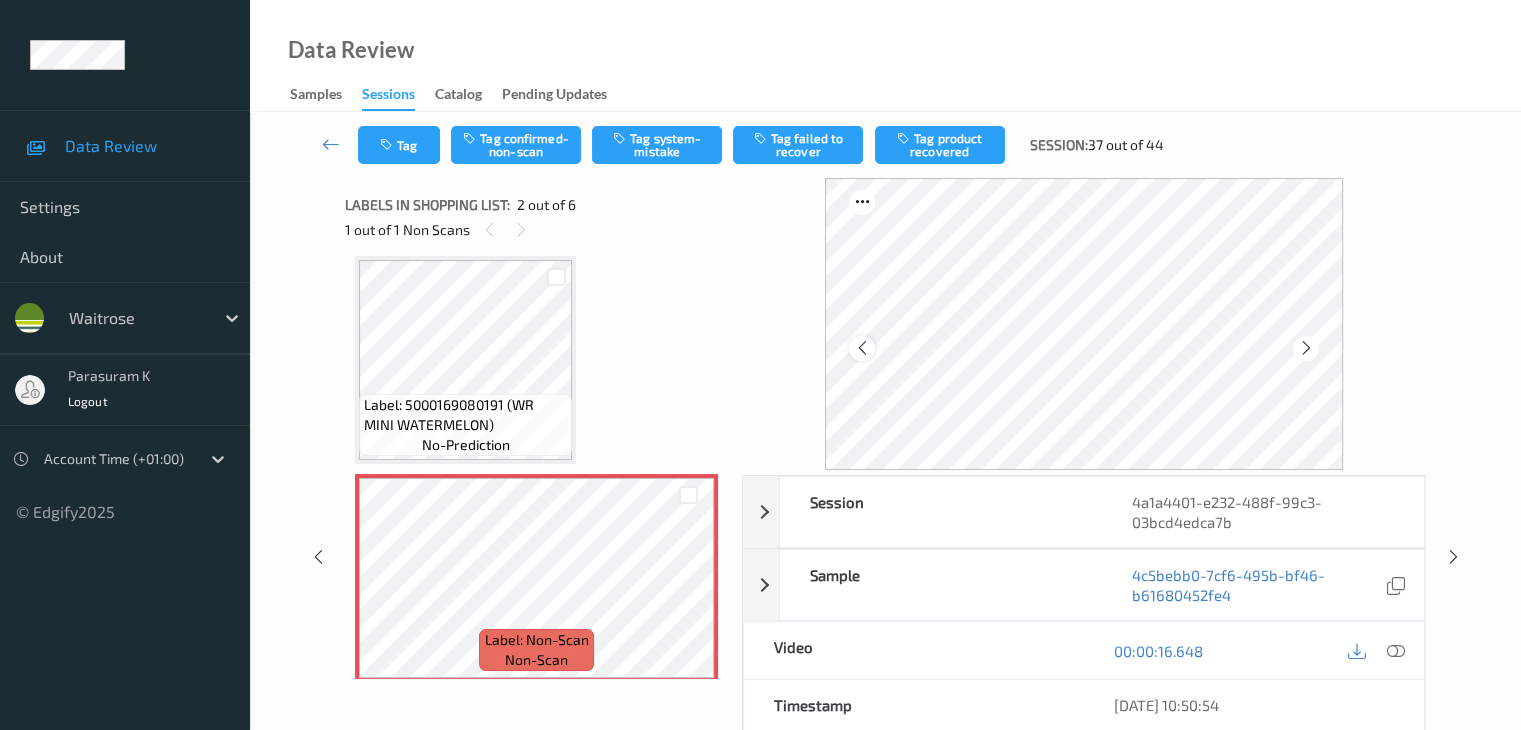 click at bounding box center [861, 348] 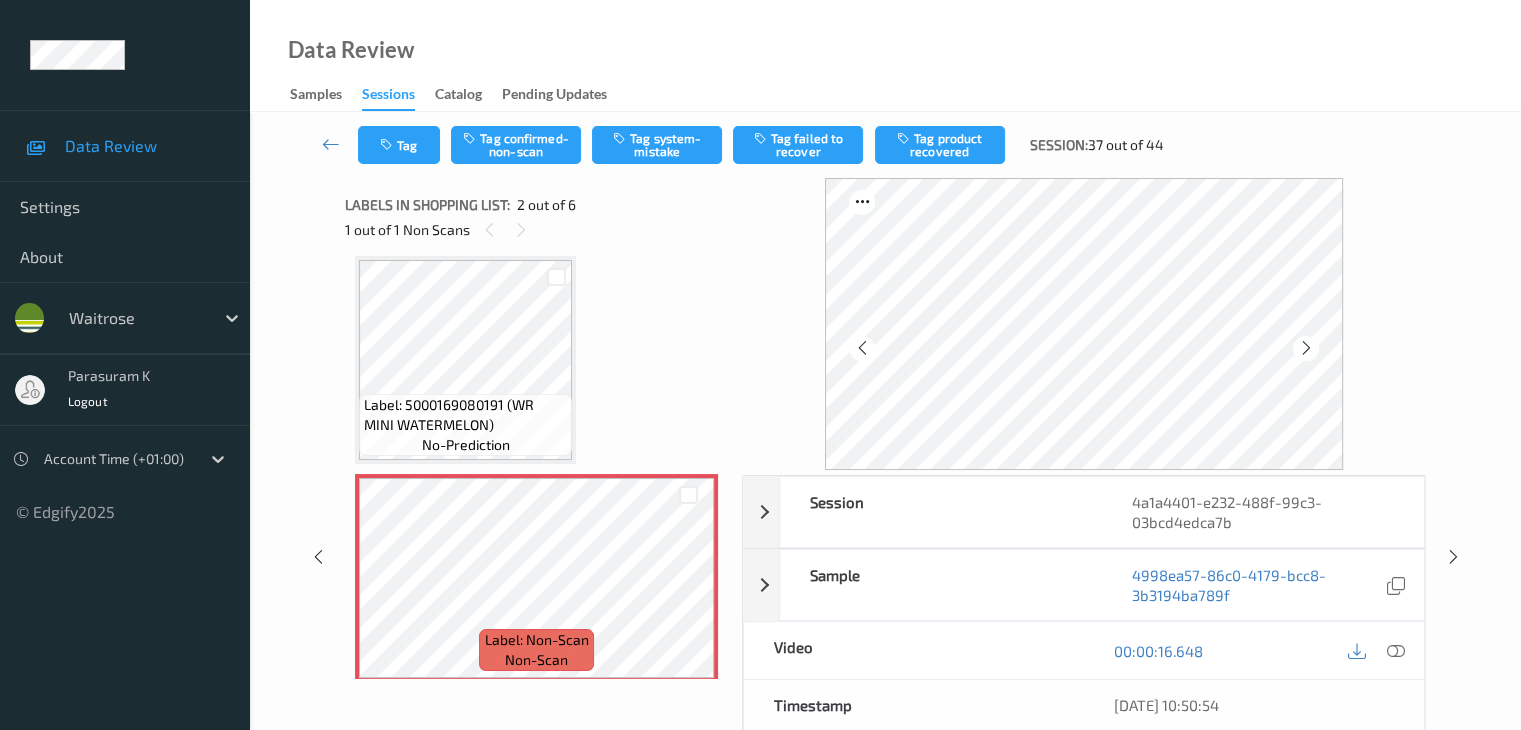 click at bounding box center (861, 348) 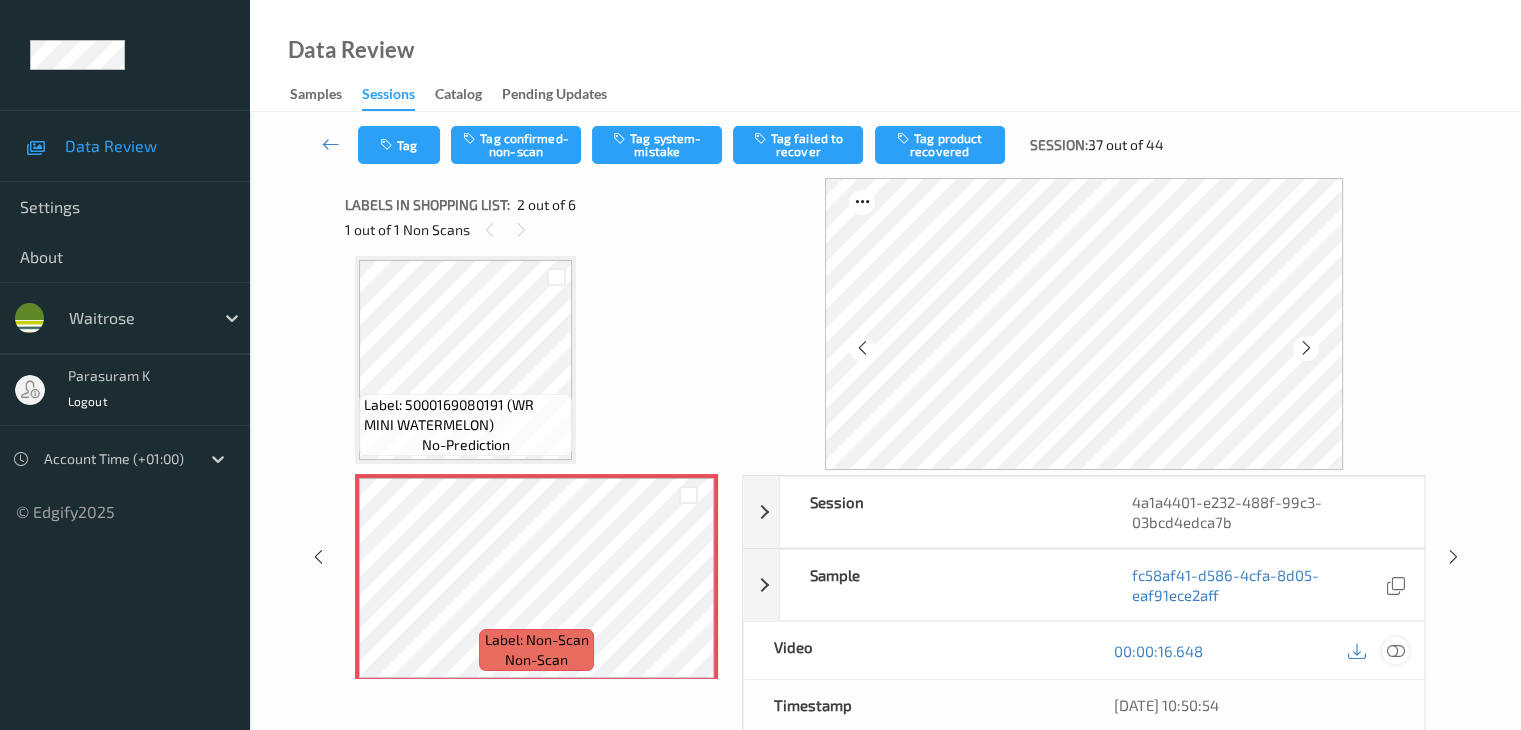 click at bounding box center [1395, 651] 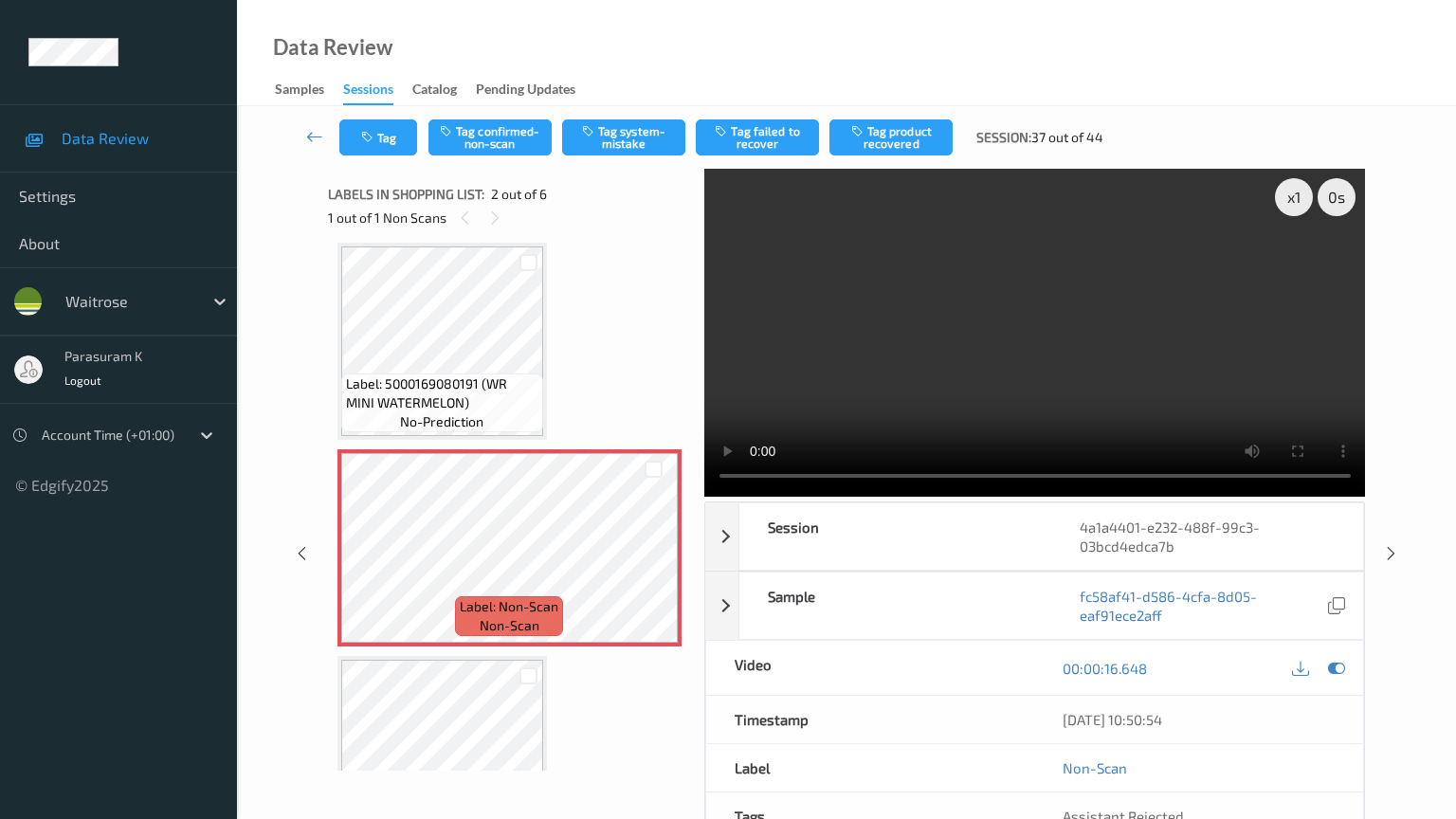 type 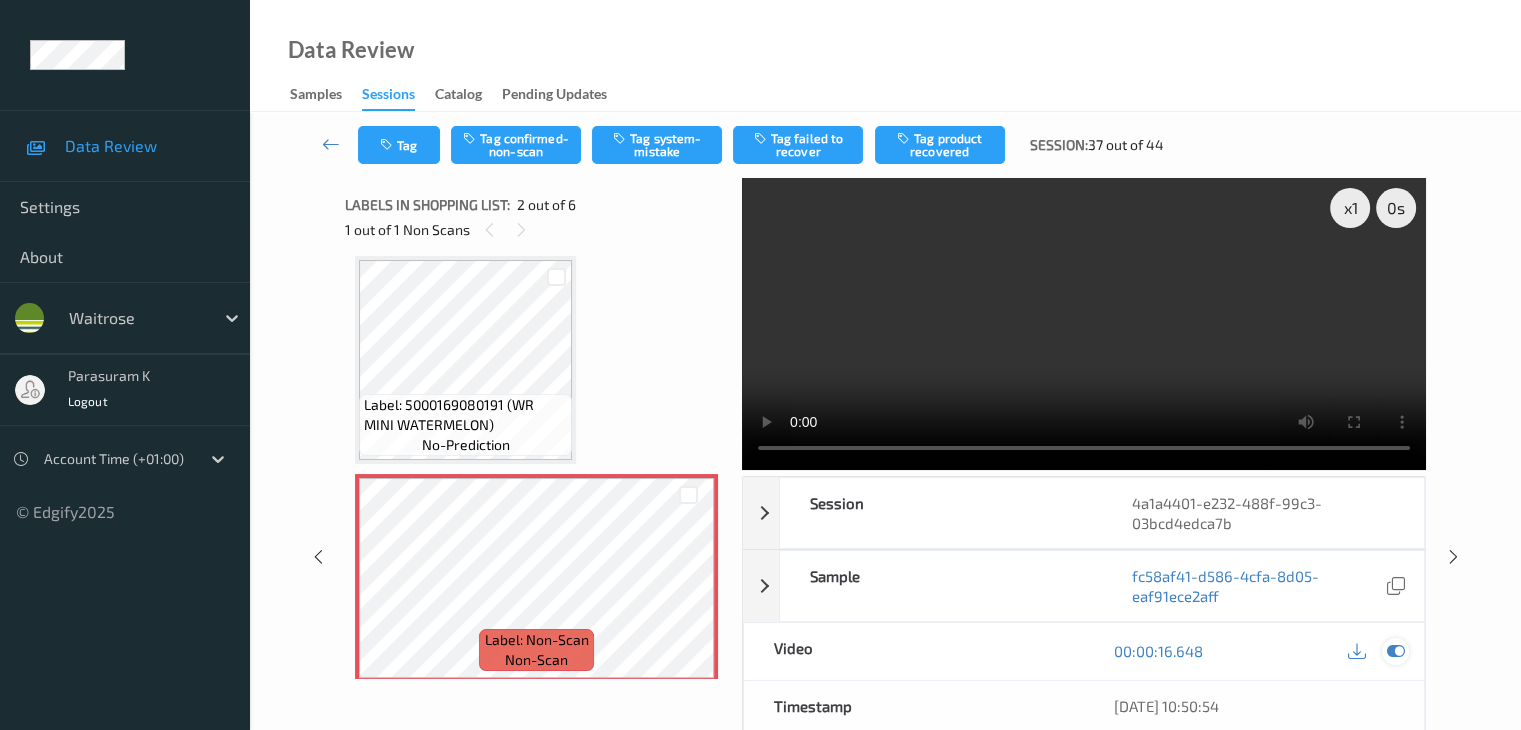 click at bounding box center (1395, 651) 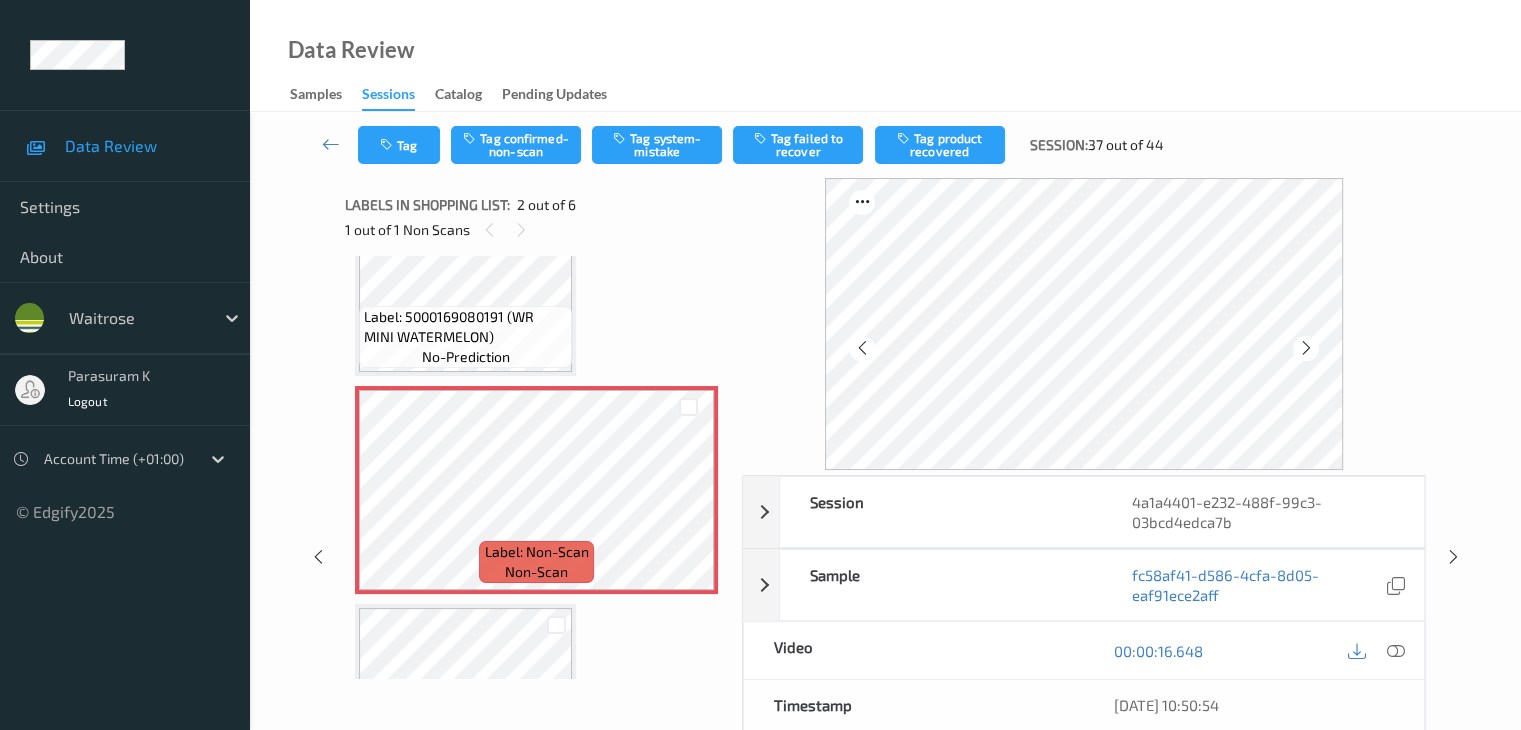 scroll, scrollTop: 100, scrollLeft: 0, axis: vertical 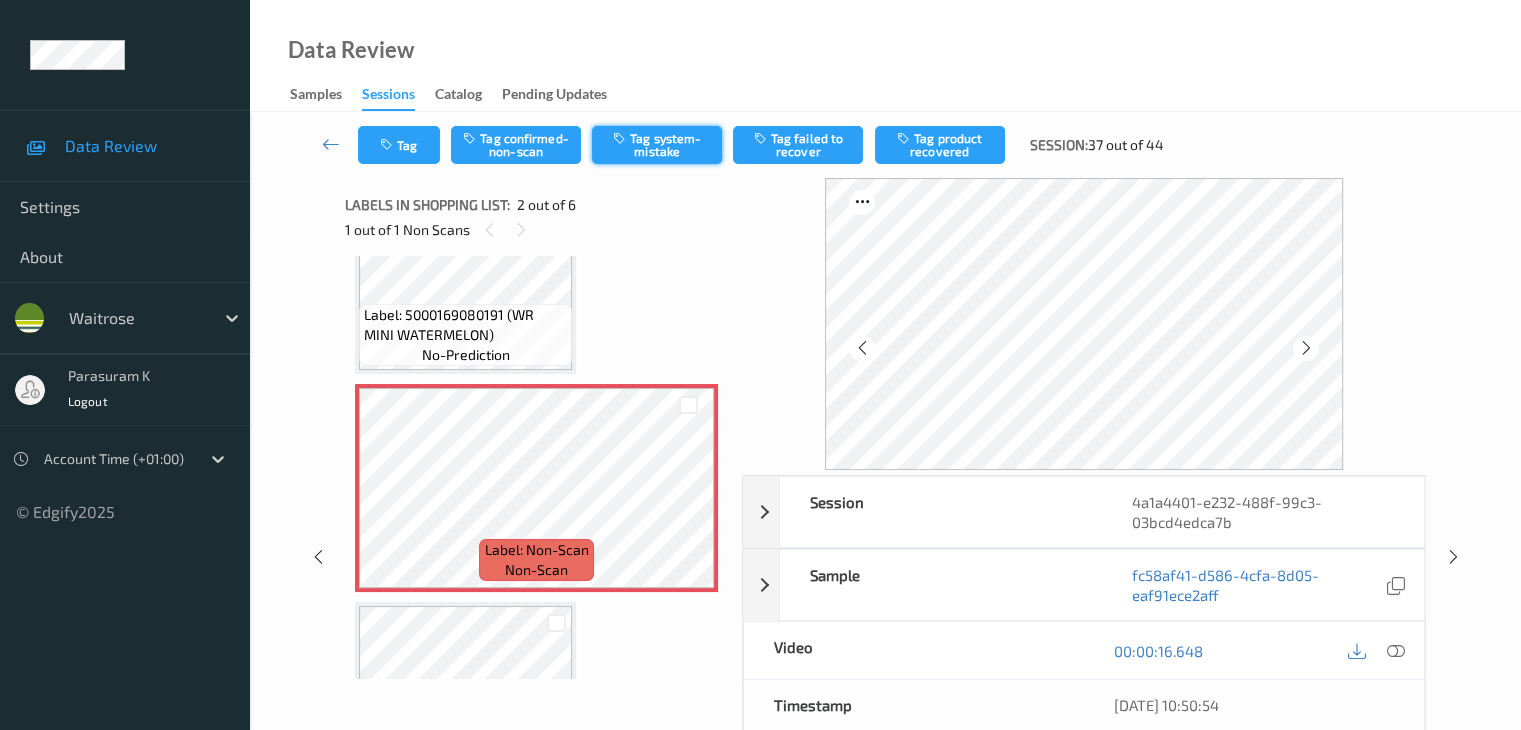 click on "Tag   system-mistake" at bounding box center (657, 145) 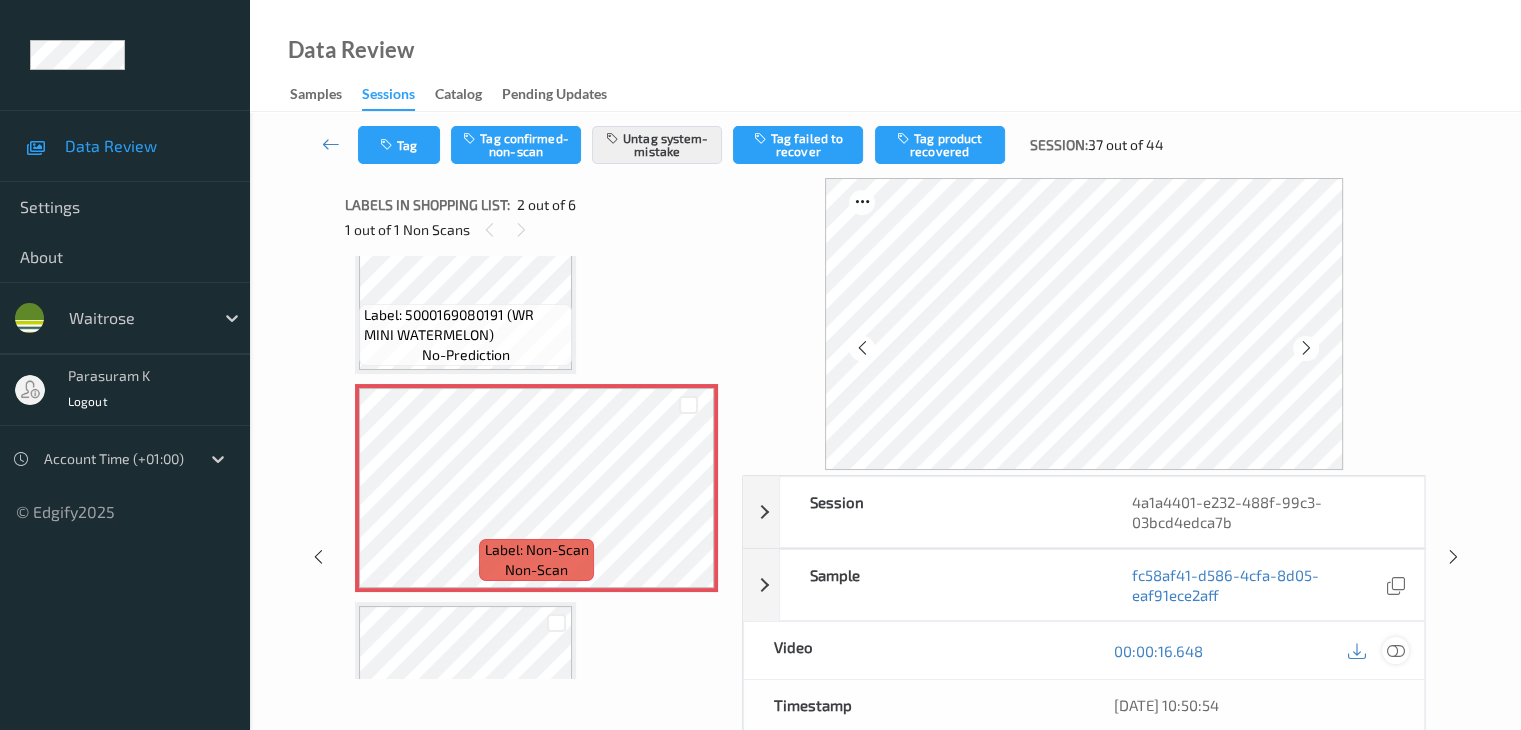 click at bounding box center (1395, 651) 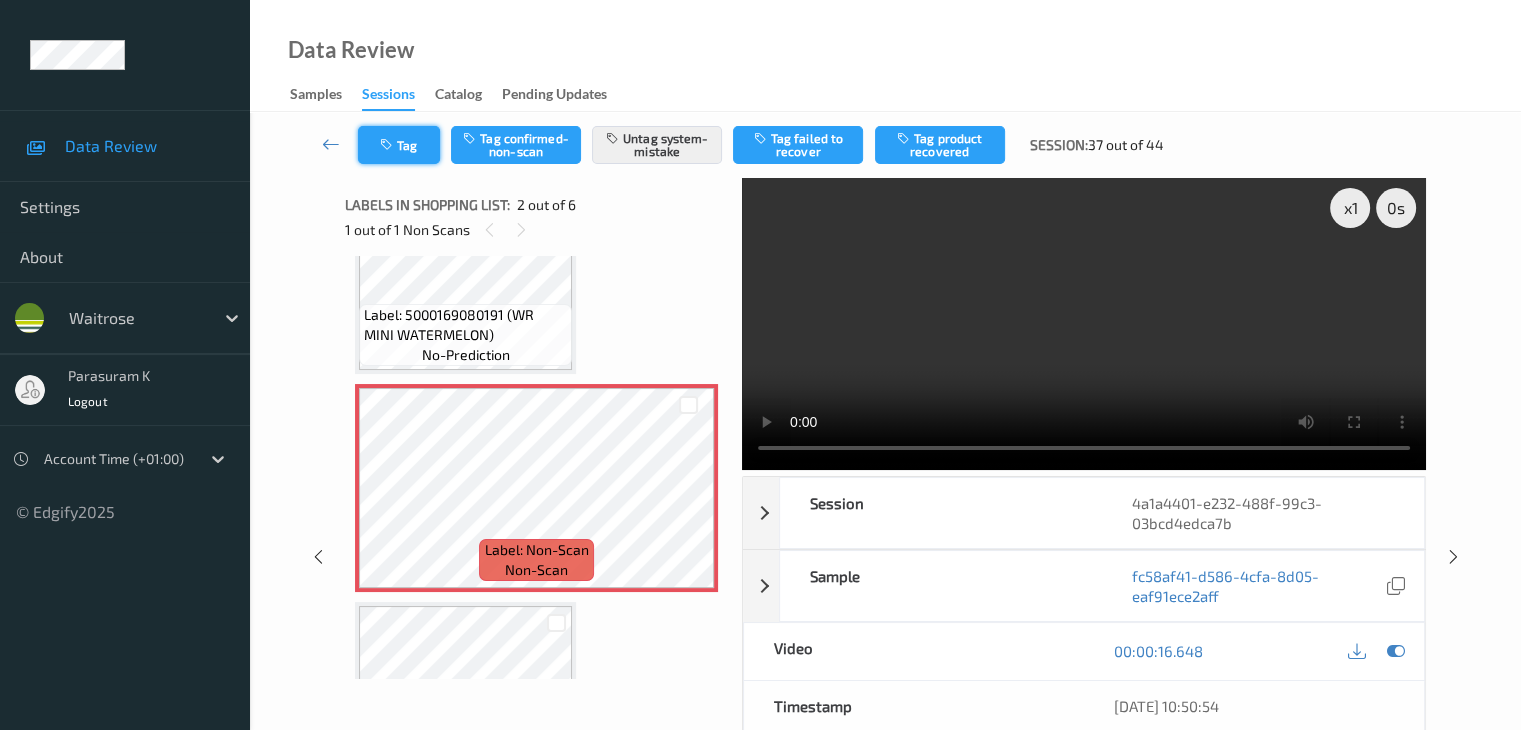 click on "Tag" at bounding box center [399, 145] 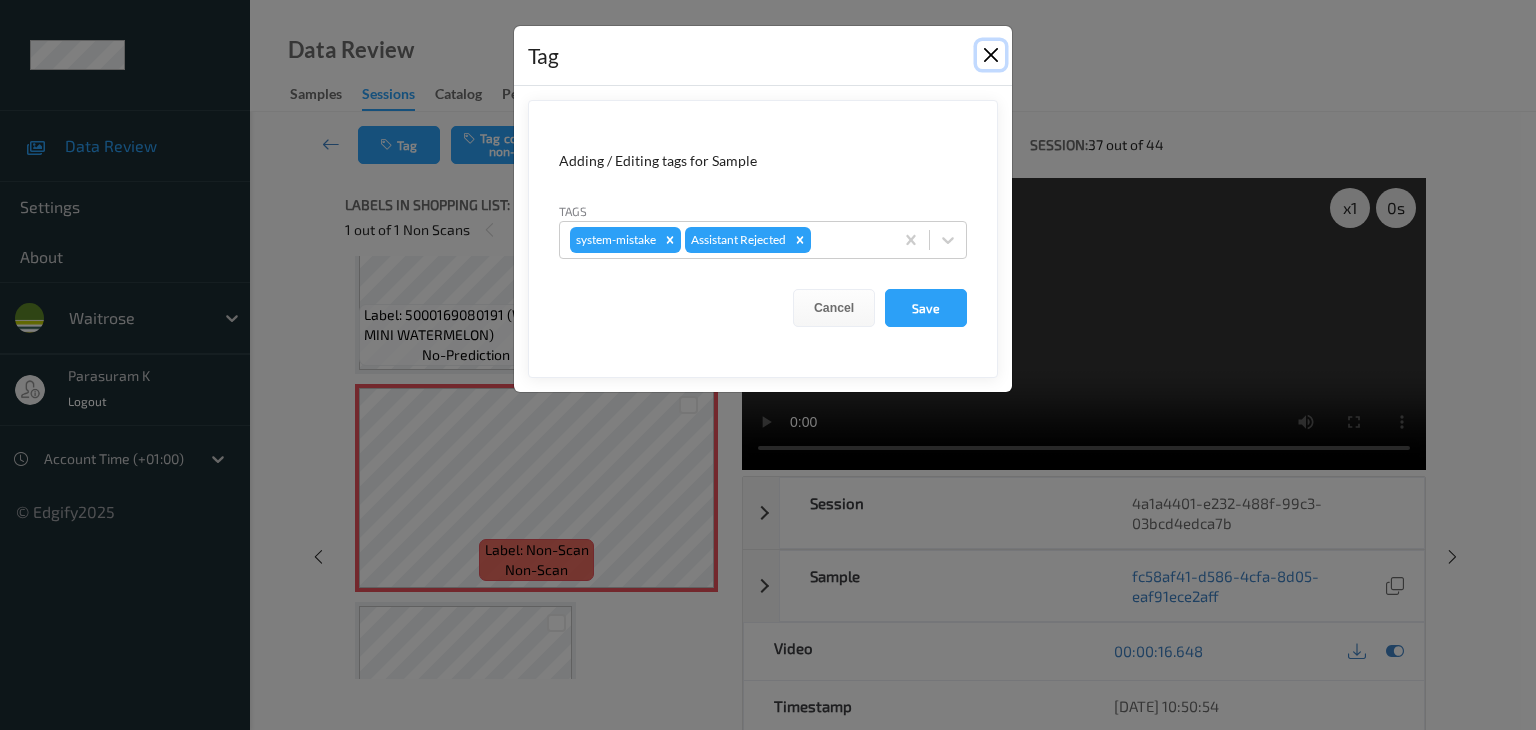 click at bounding box center [991, 55] 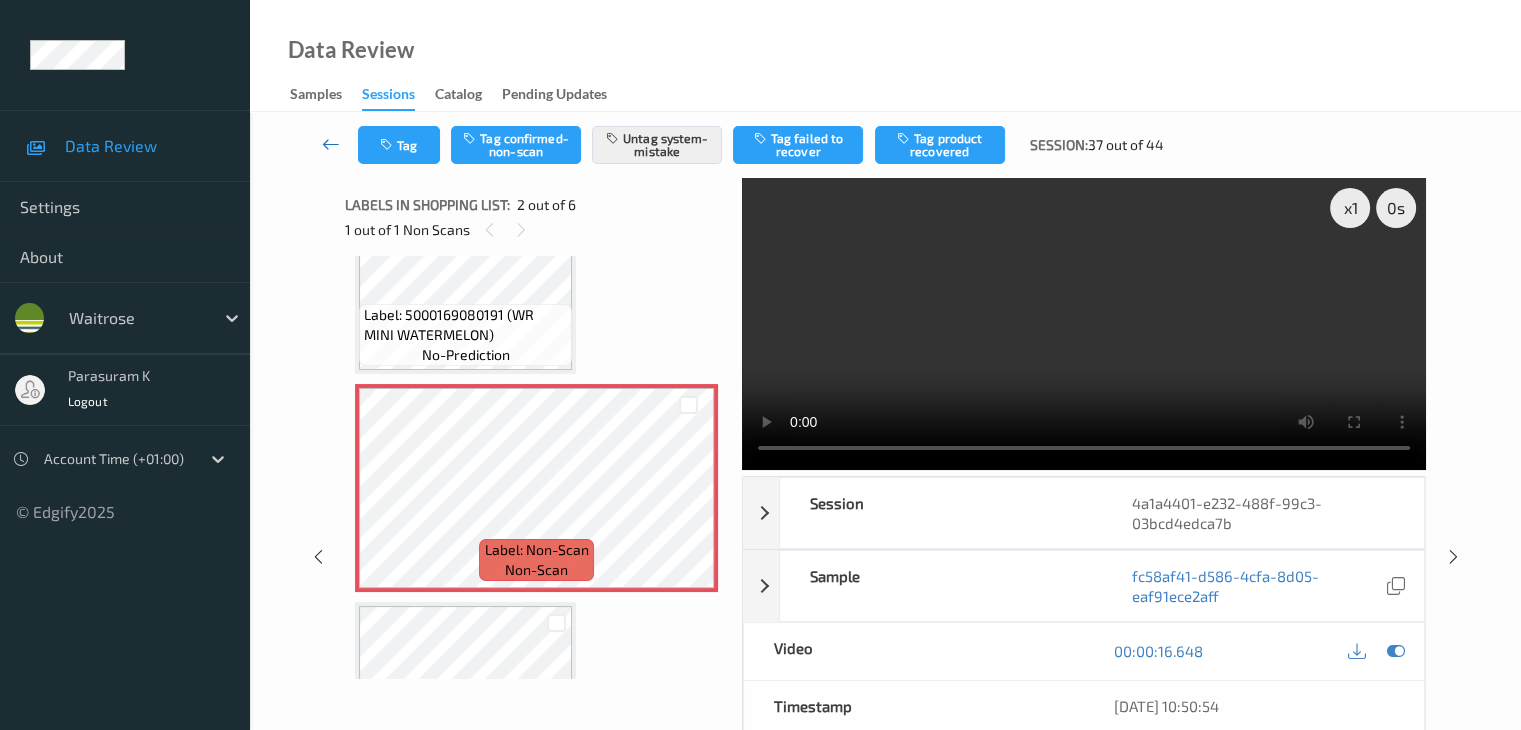 click at bounding box center [331, 144] 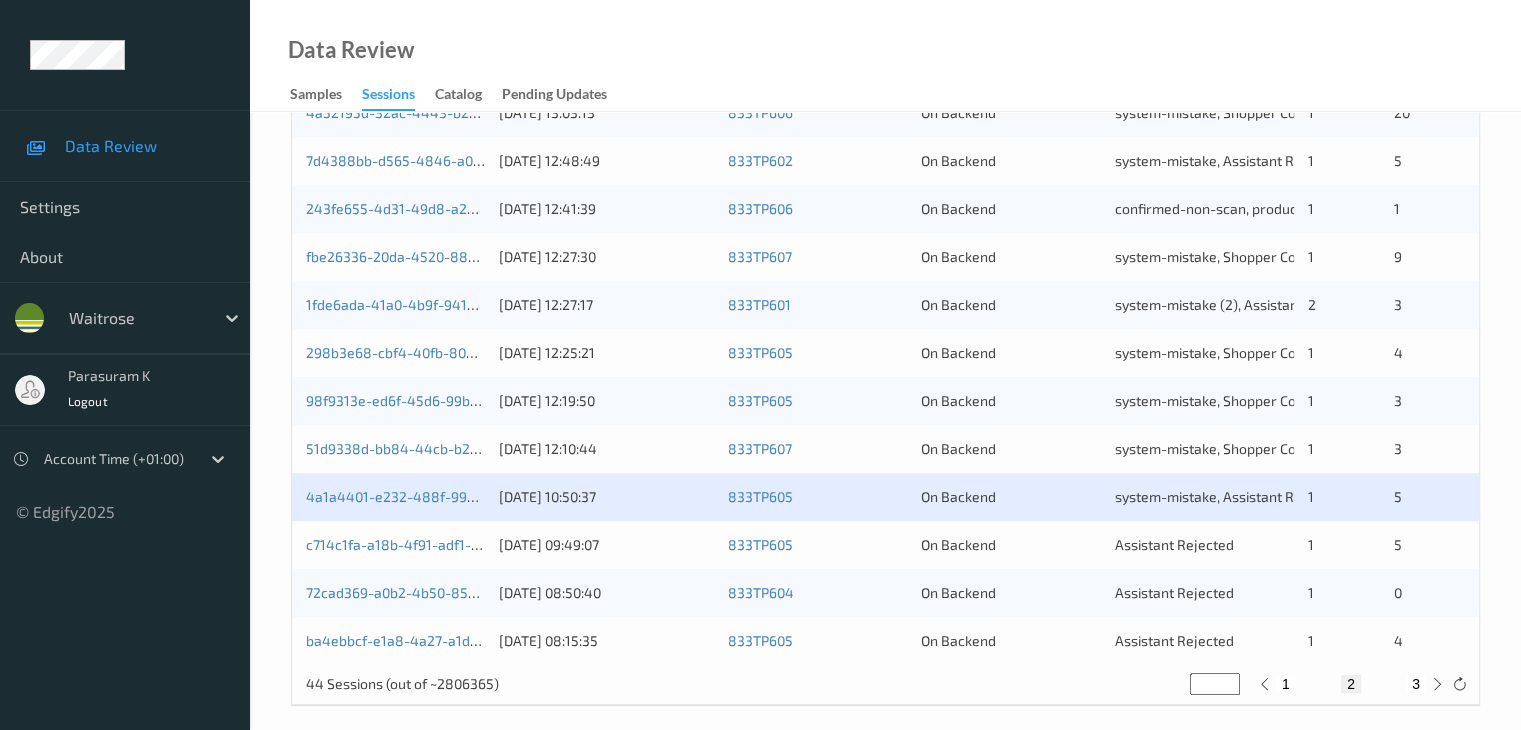 scroll, scrollTop: 932, scrollLeft: 0, axis: vertical 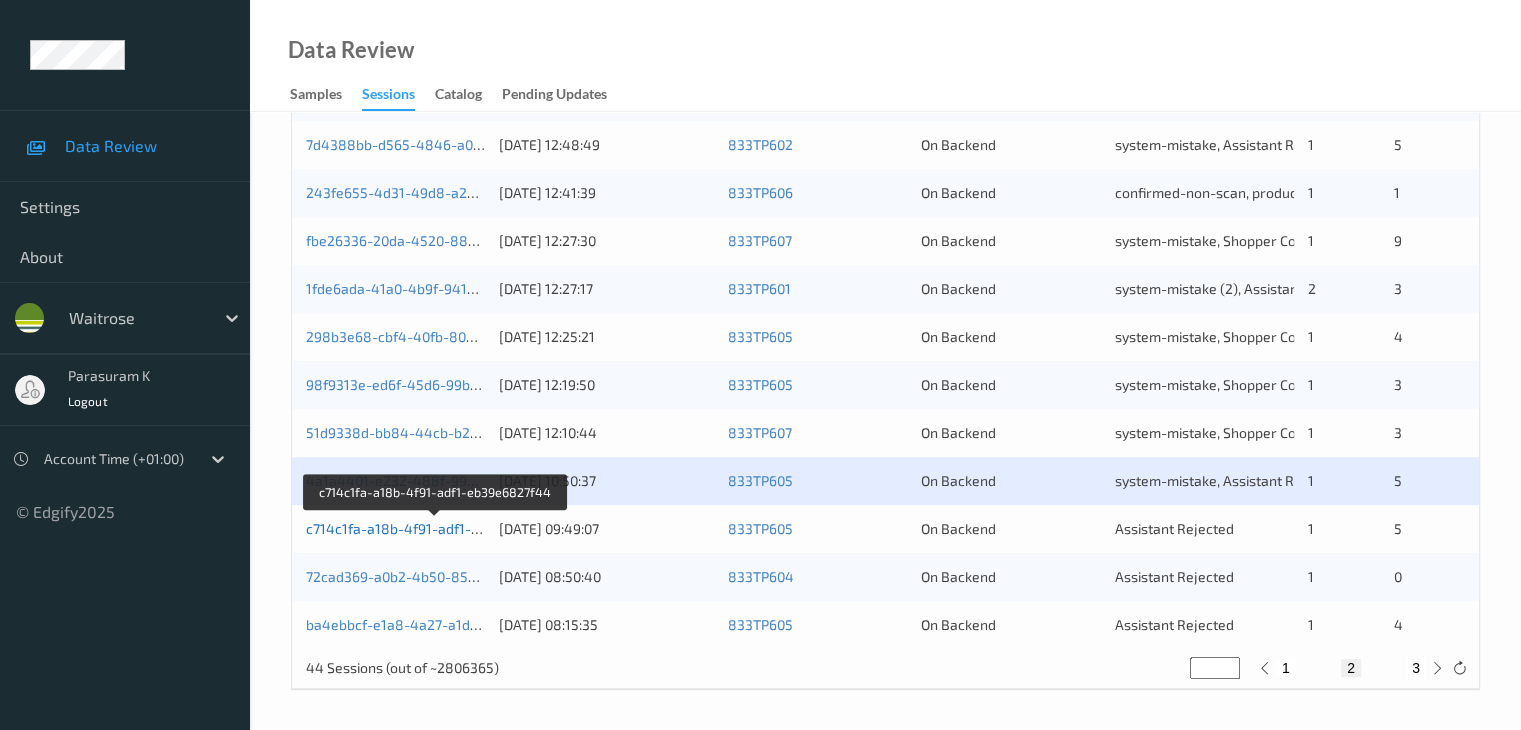 click on "c714c1fa-a18b-4f91-adf1-eb39e6827f44" at bounding box center (436, 528) 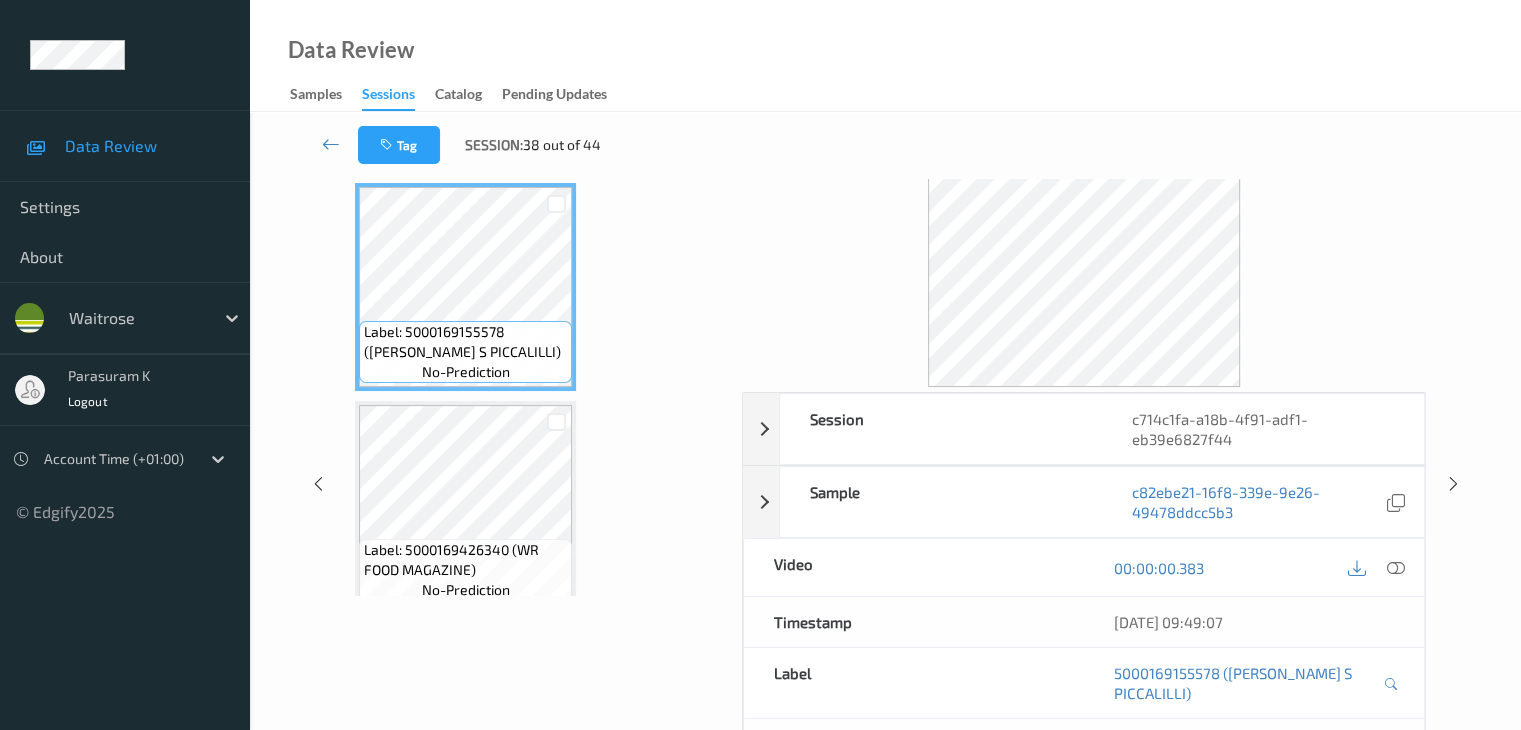 scroll, scrollTop: 0, scrollLeft: 0, axis: both 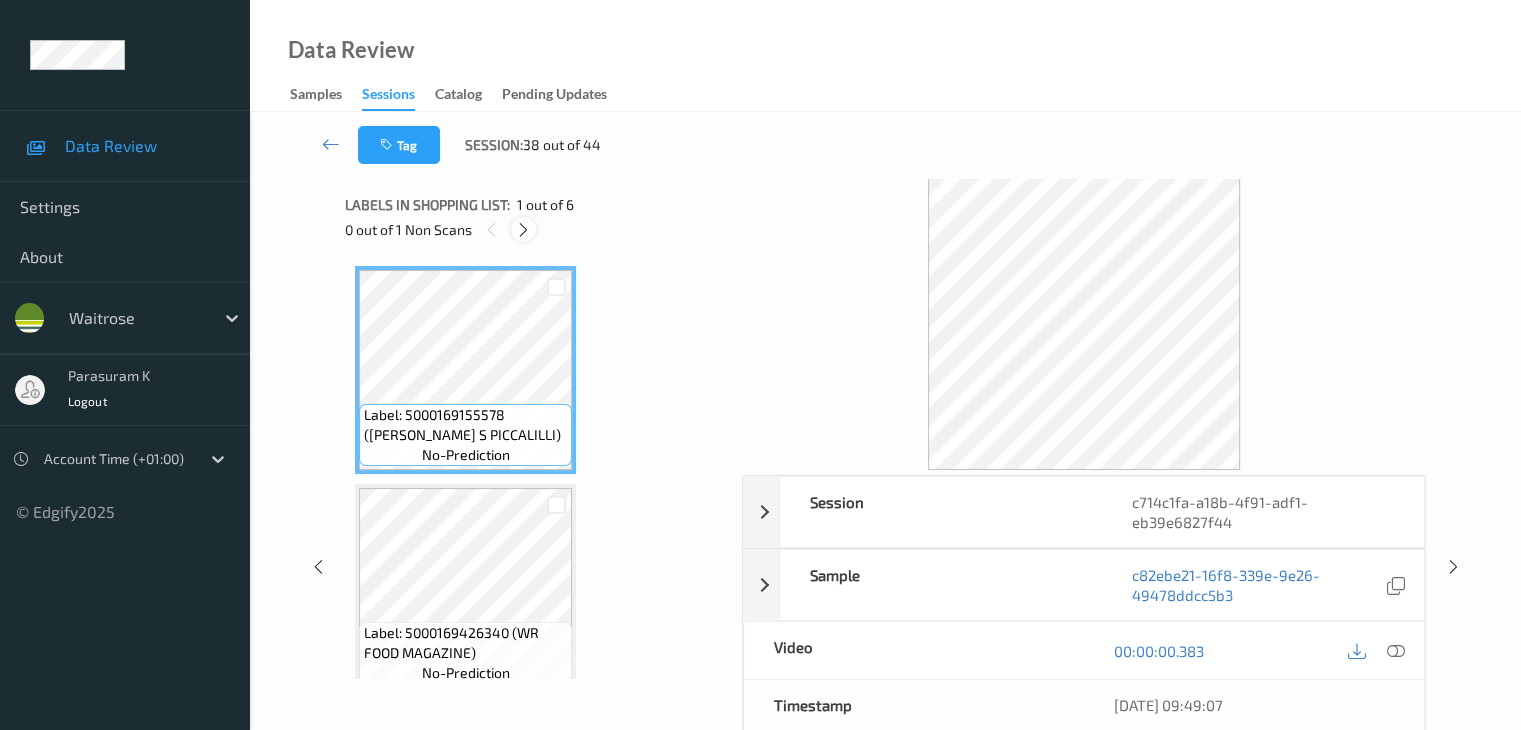 click at bounding box center (523, 230) 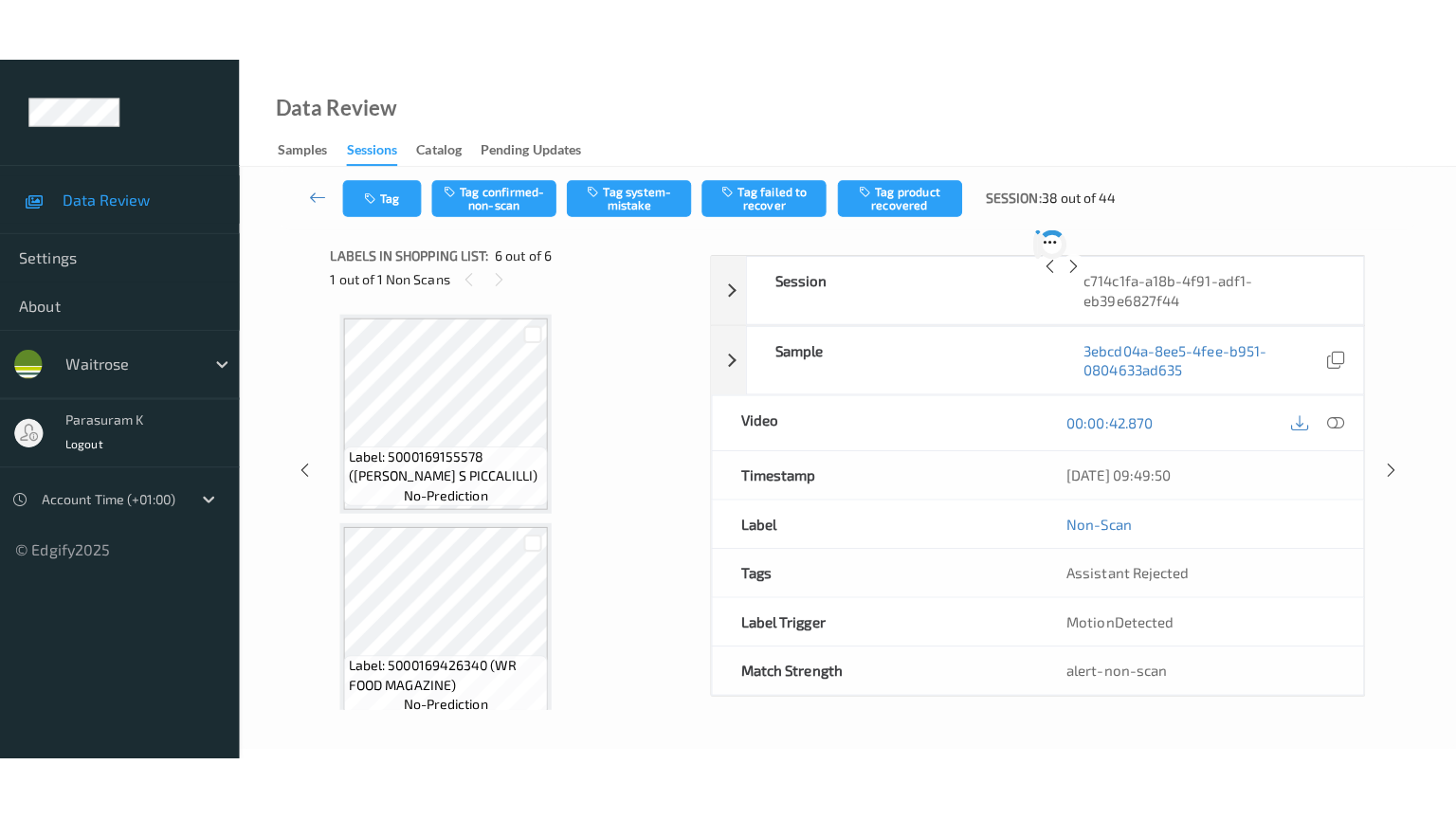 scroll, scrollTop: 836, scrollLeft: 0, axis: vertical 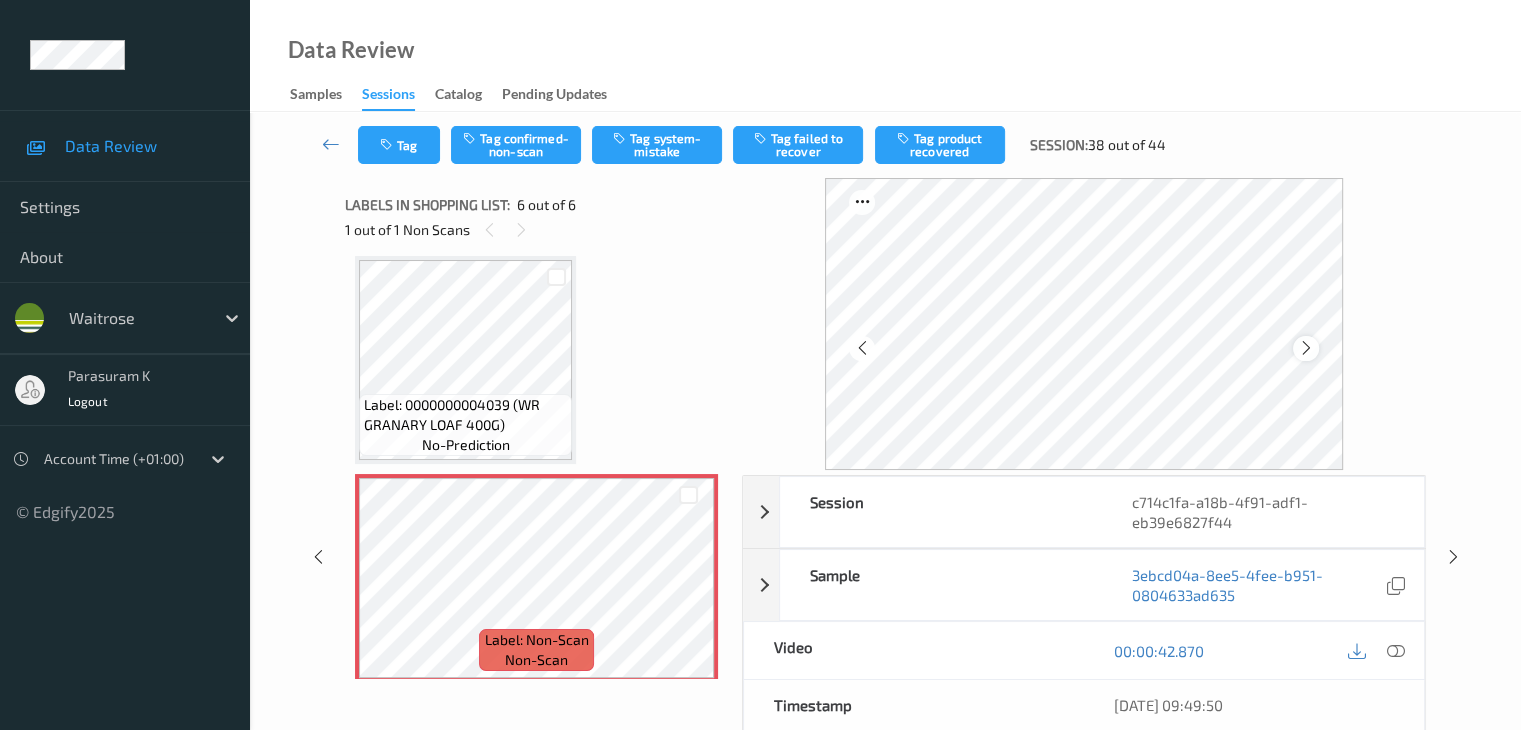 click at bounding box center [1306, 348] 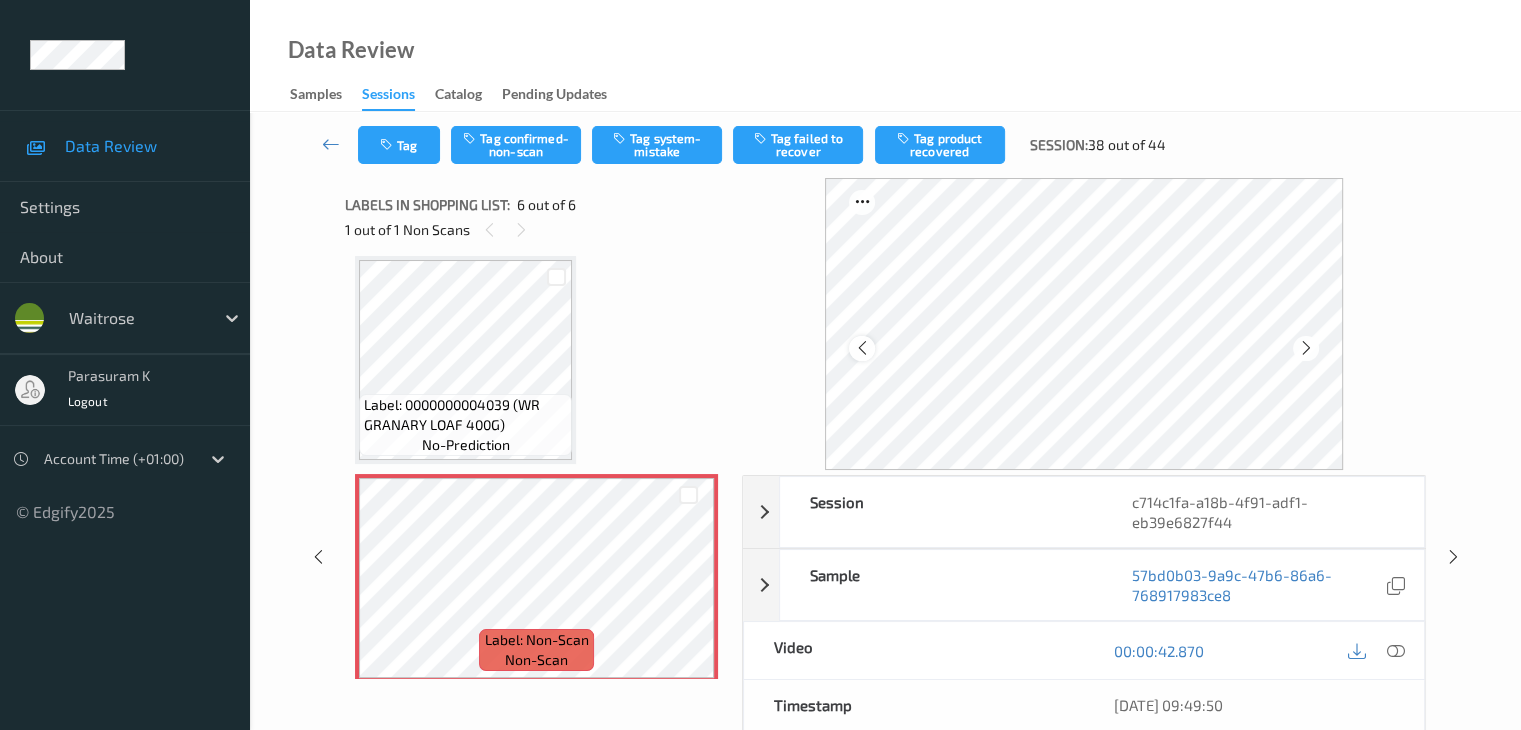 click at bounding box center (861, 348) 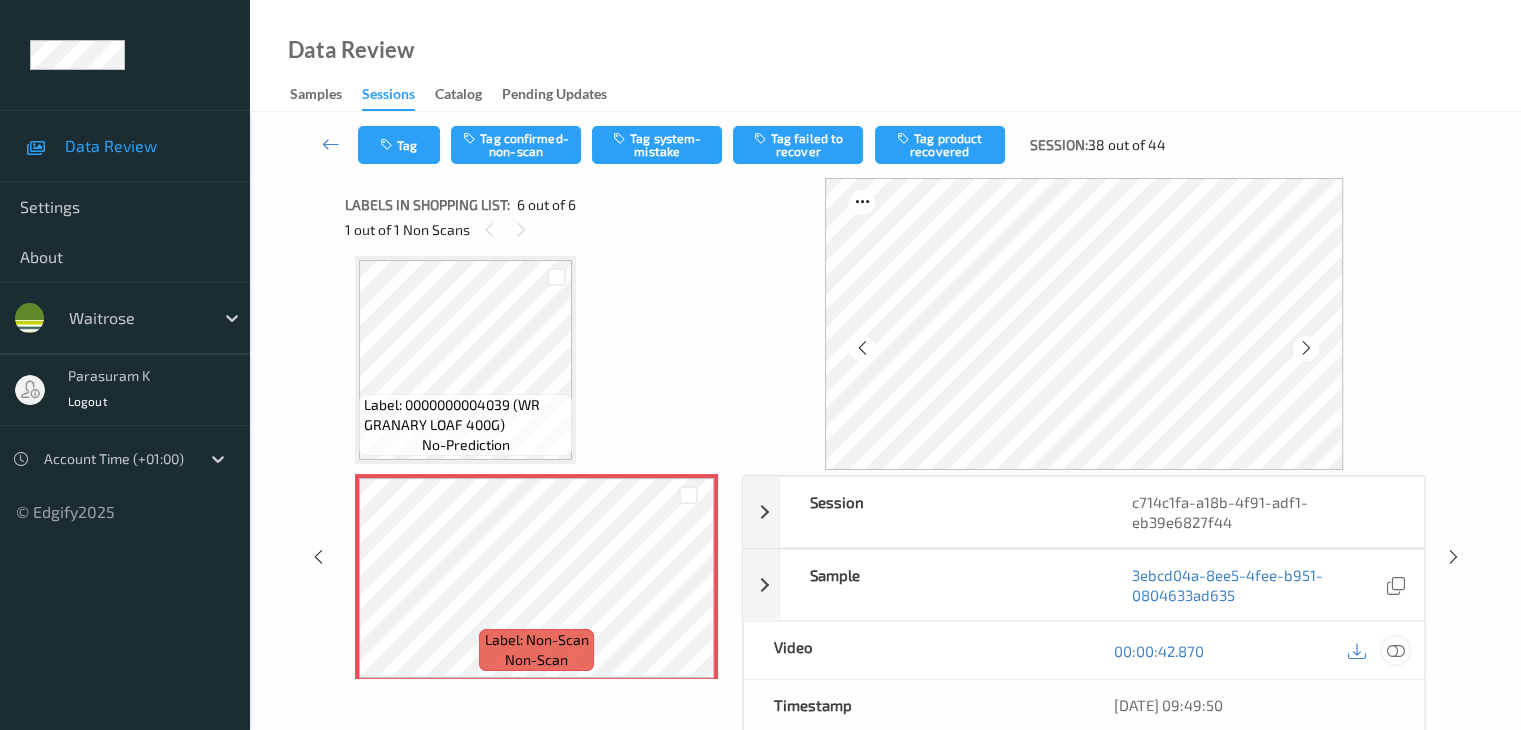 click at bounding box center [1395, 651] 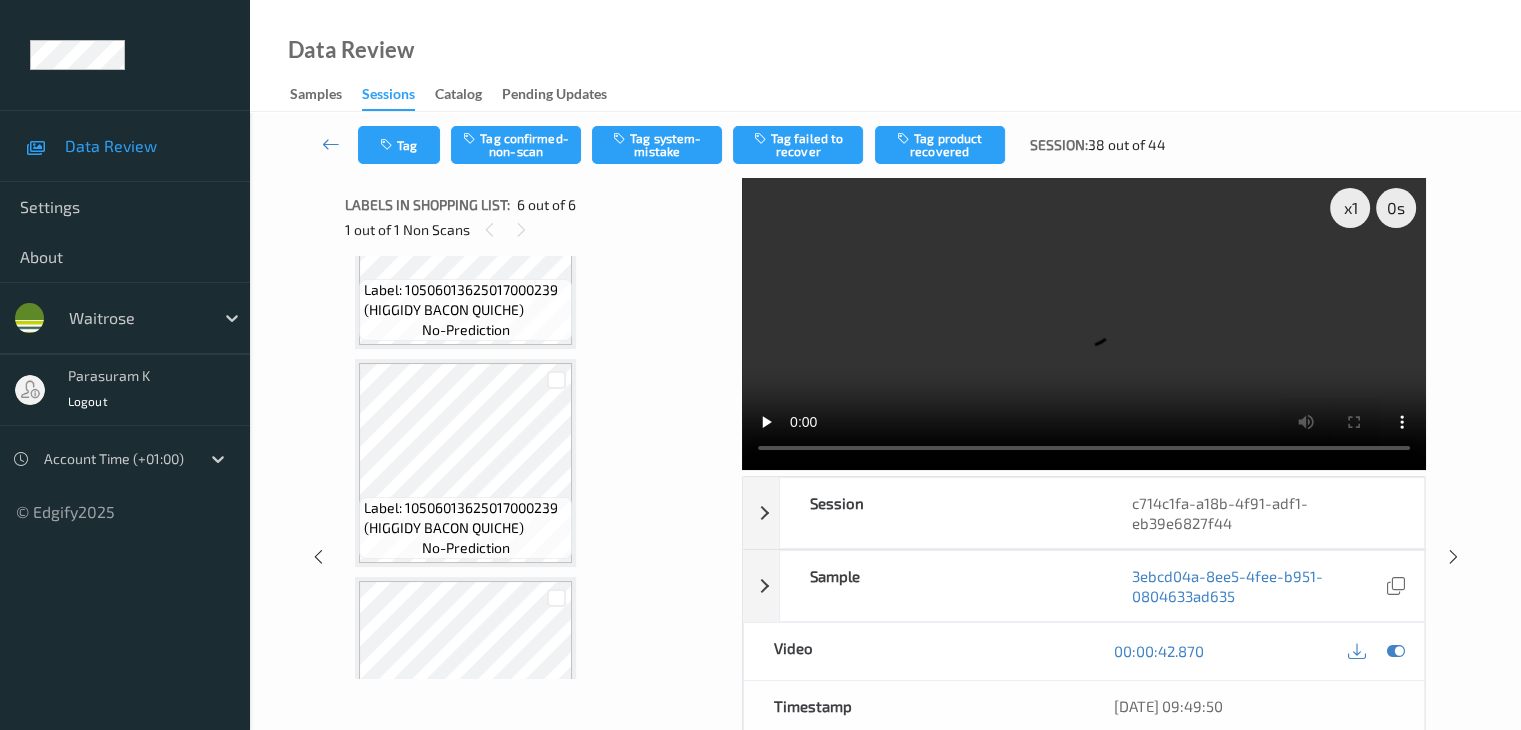 scroll, scrollTop: 895, scrollLeft: 0, axis: vertical 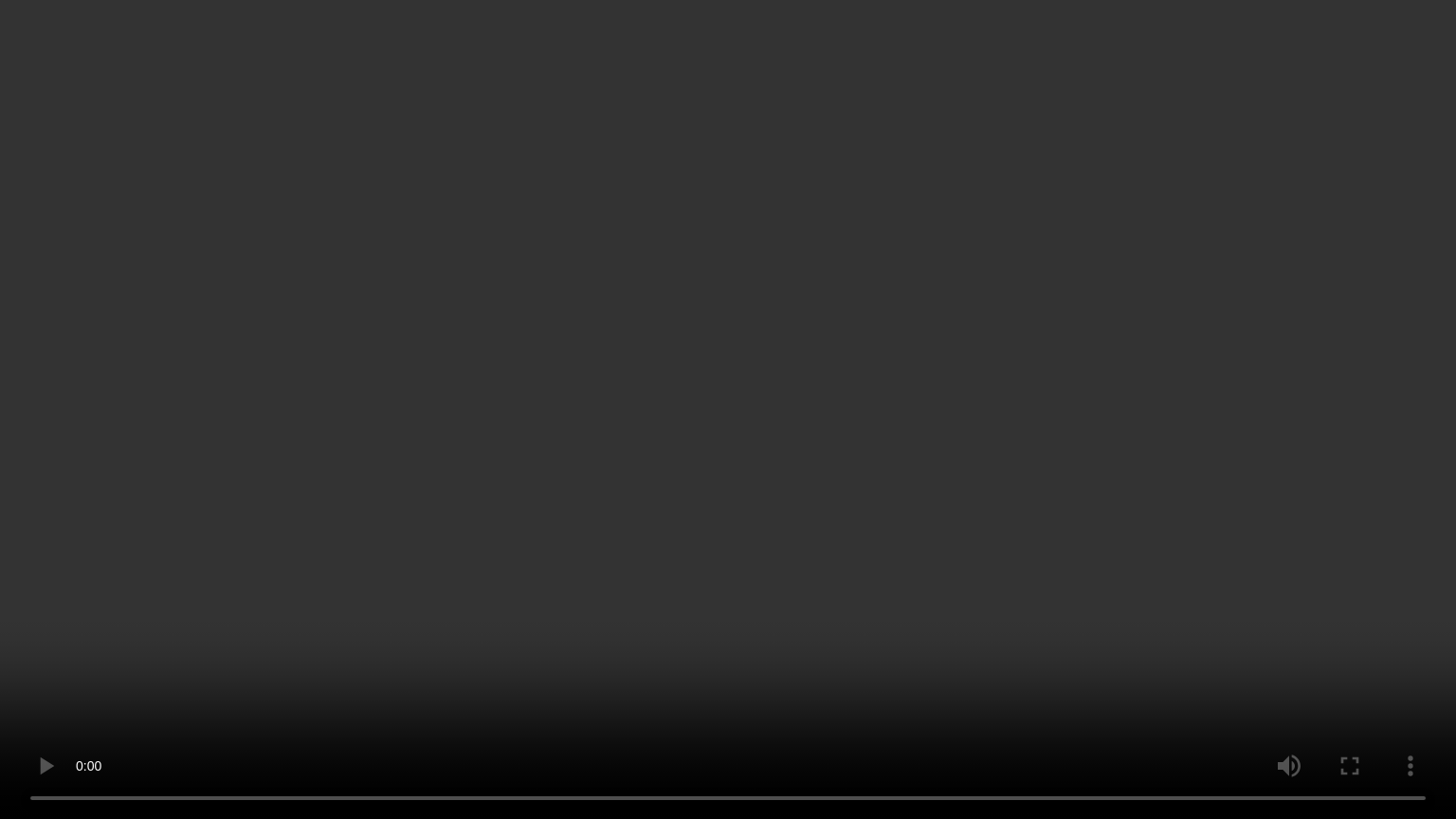 type 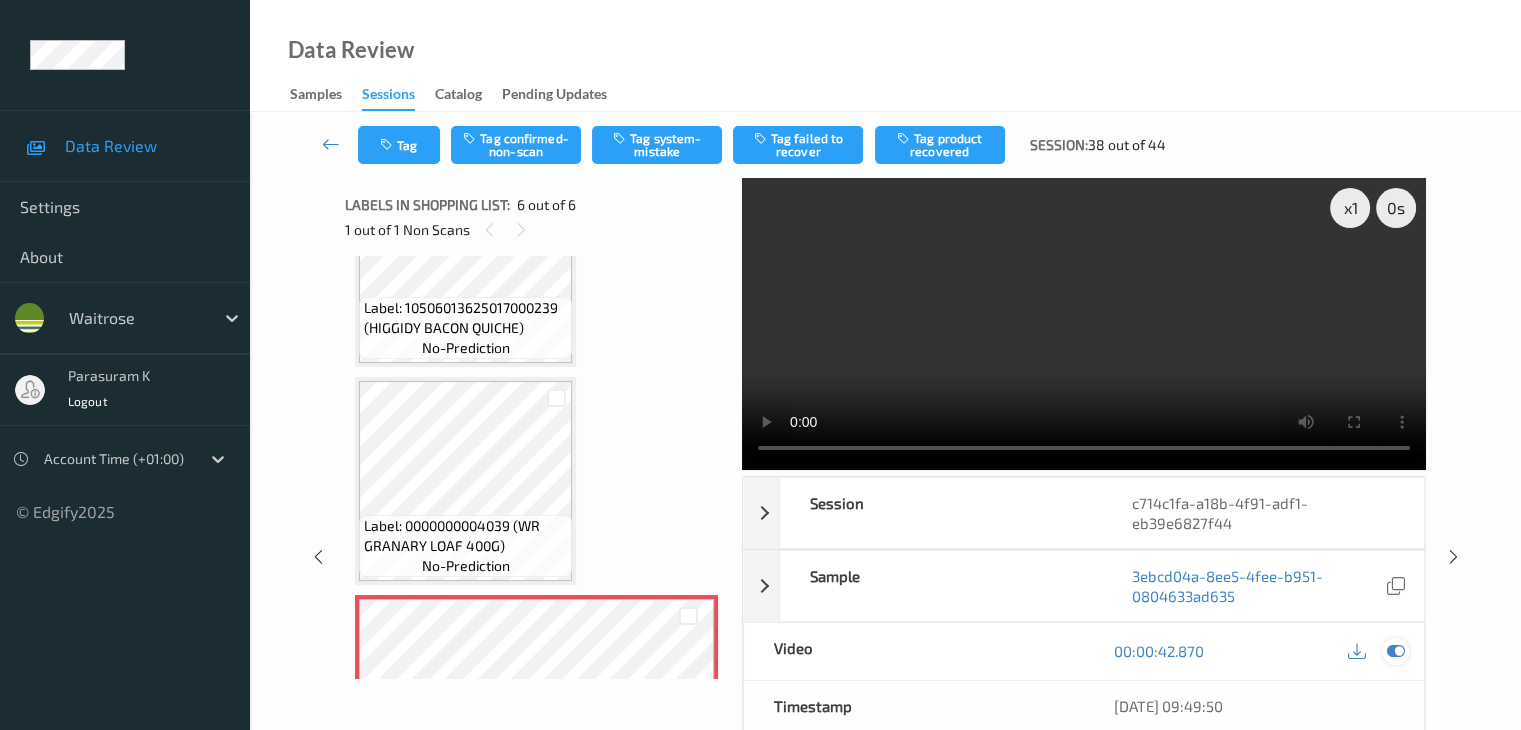 click at bounding box center (1395, 651) 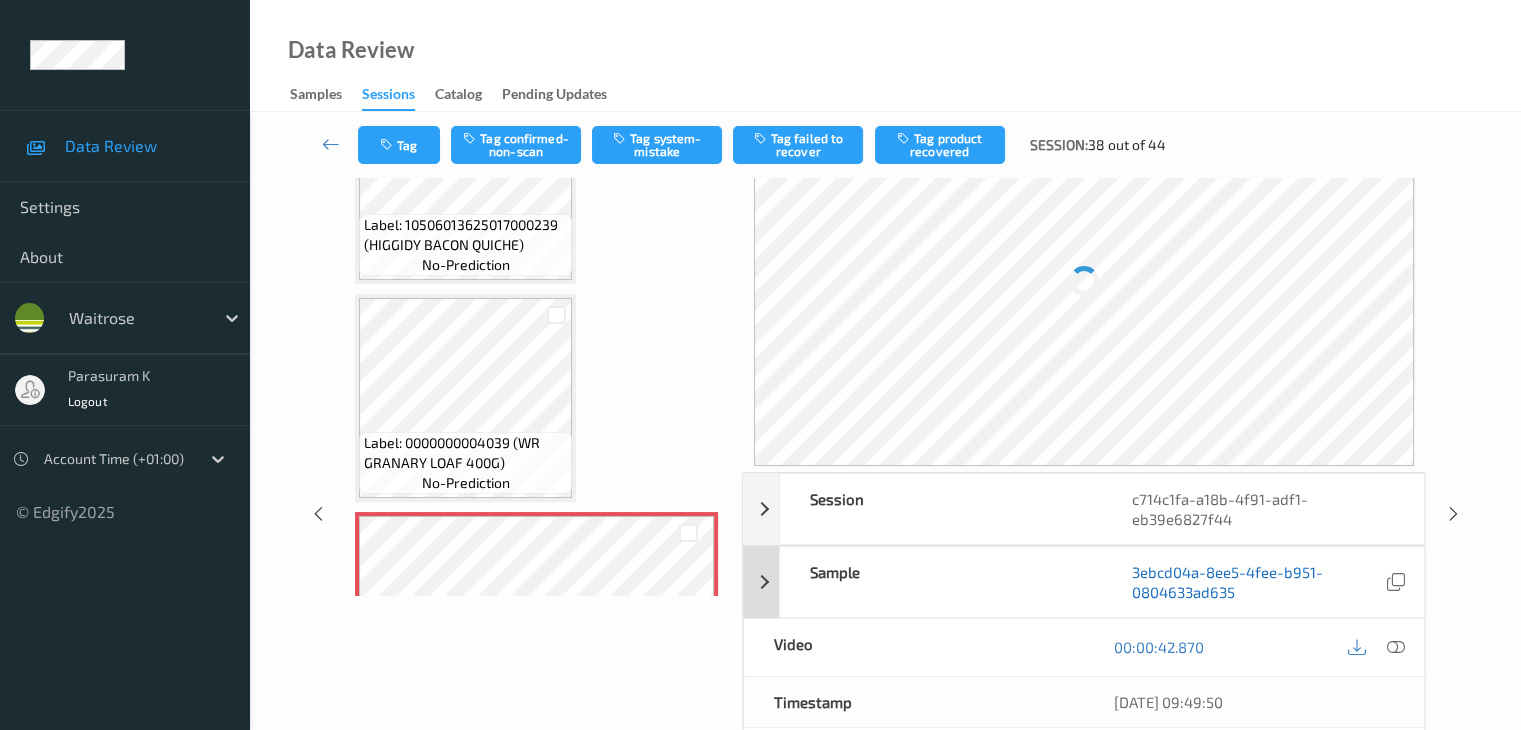 scroll, scrollTop: 100, scrollLeft: 0, axis: vertical 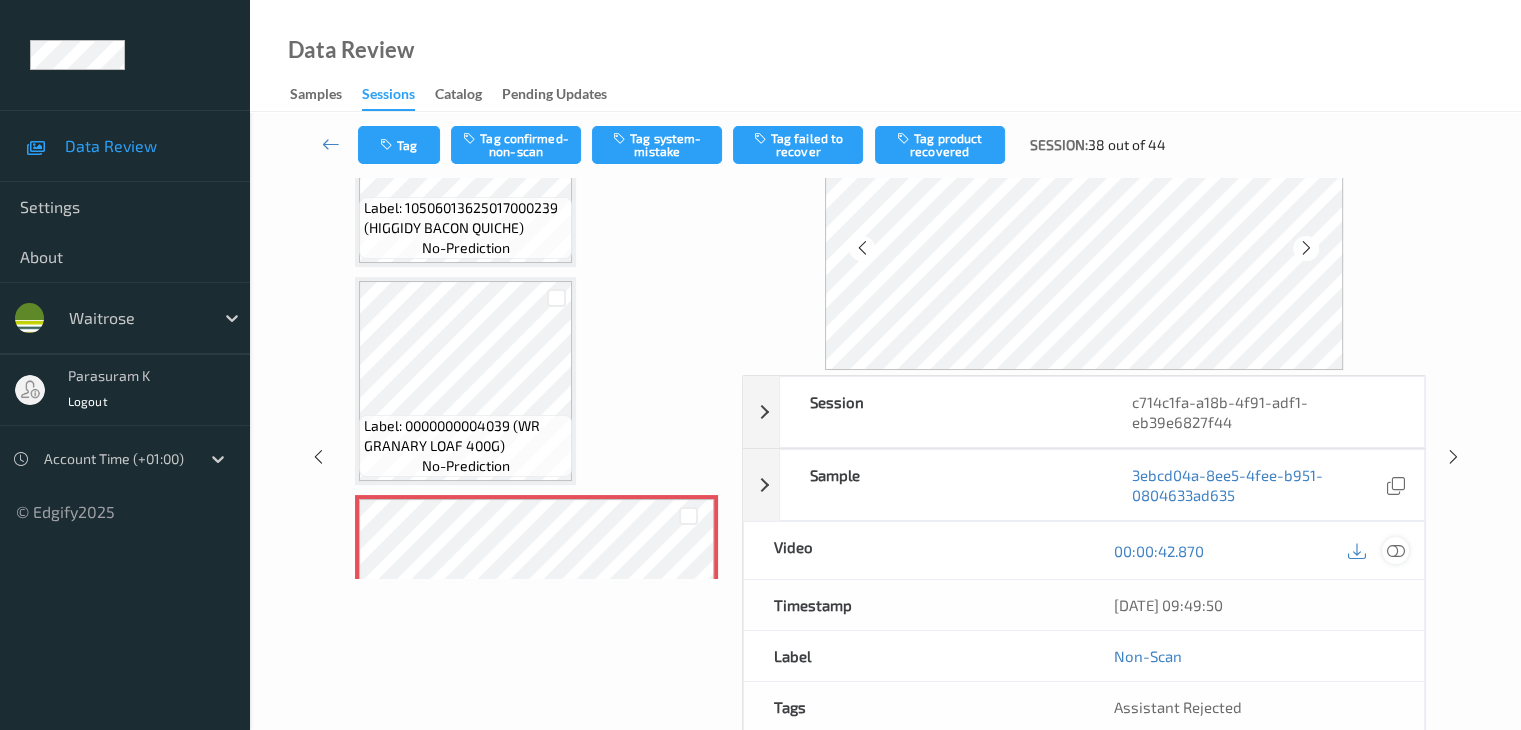 click at bounding box center (1395, 551) 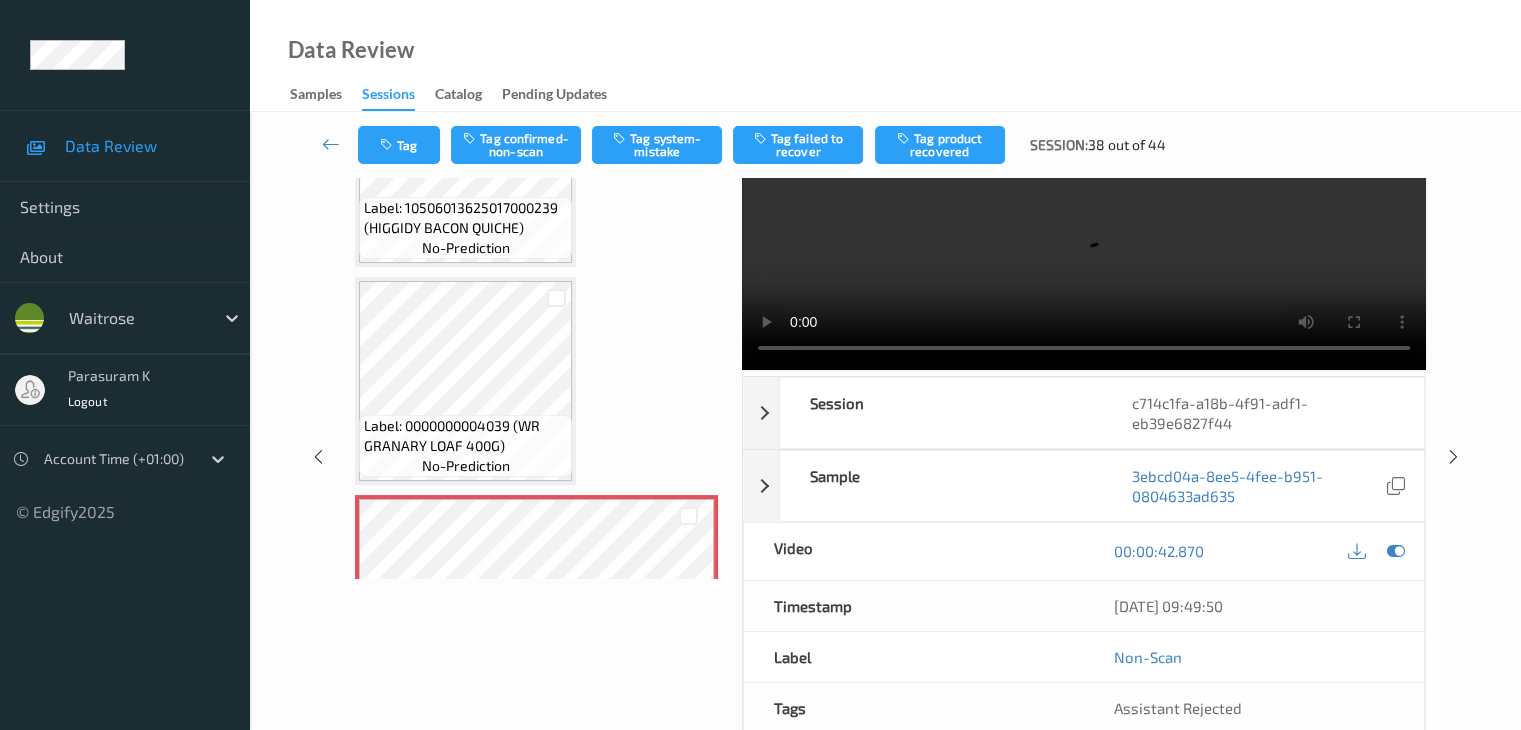 scroll, scrollTop: 0, scrollLeft: 0, axis: both 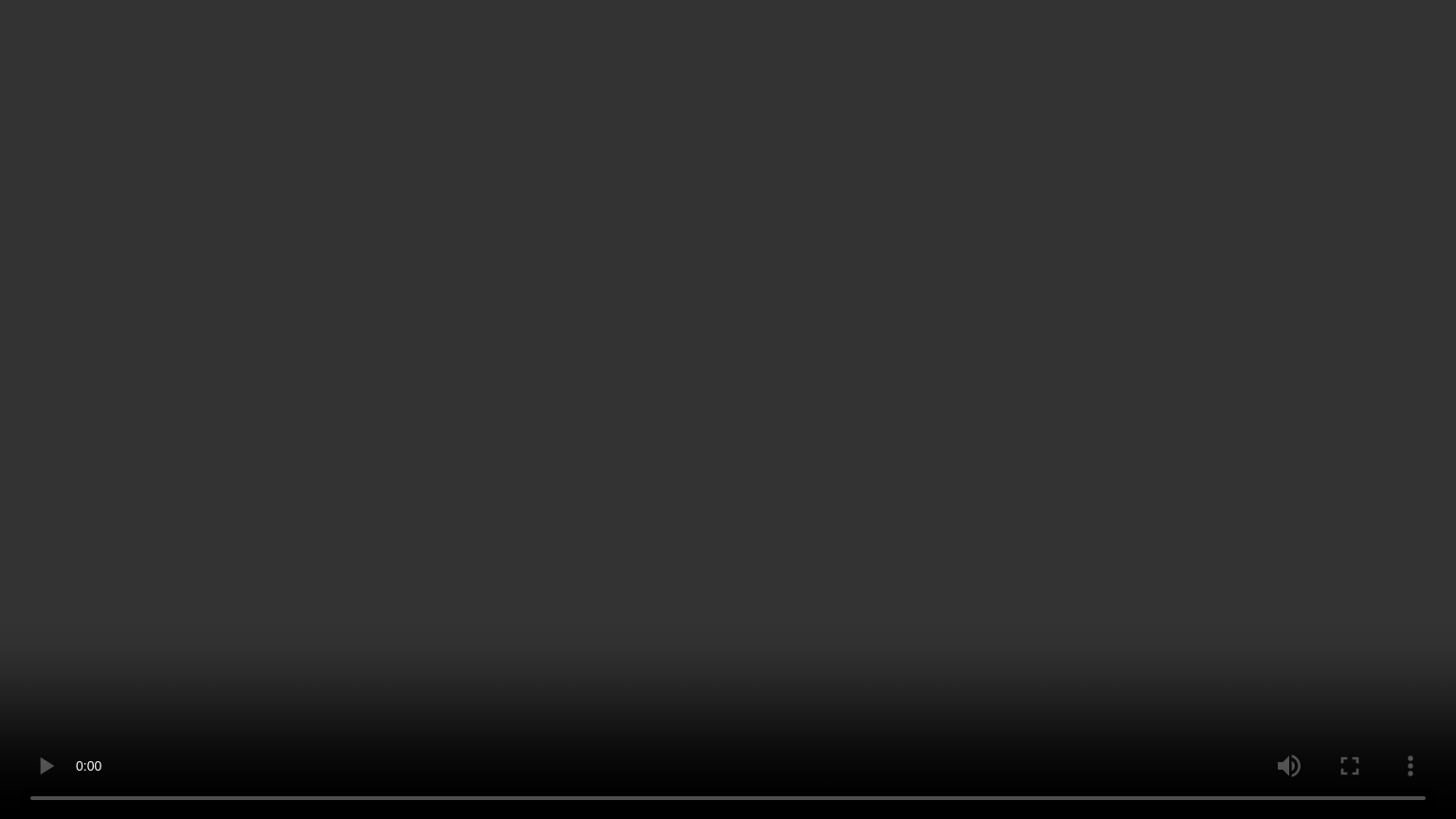 type 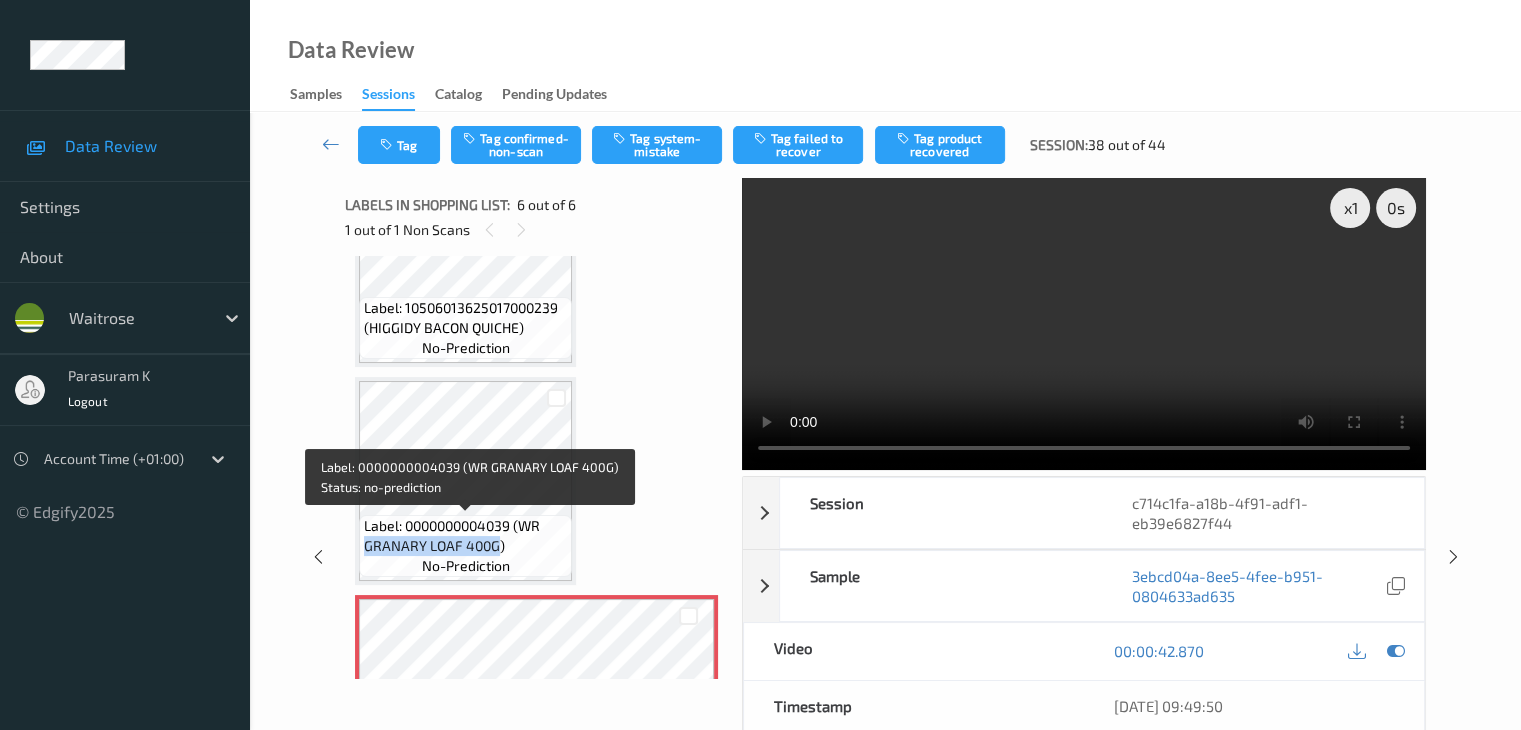 drag, startPoint x: 364, startPoint y: 547, endPoint x: 494, endPoint y: 547, distance: 130 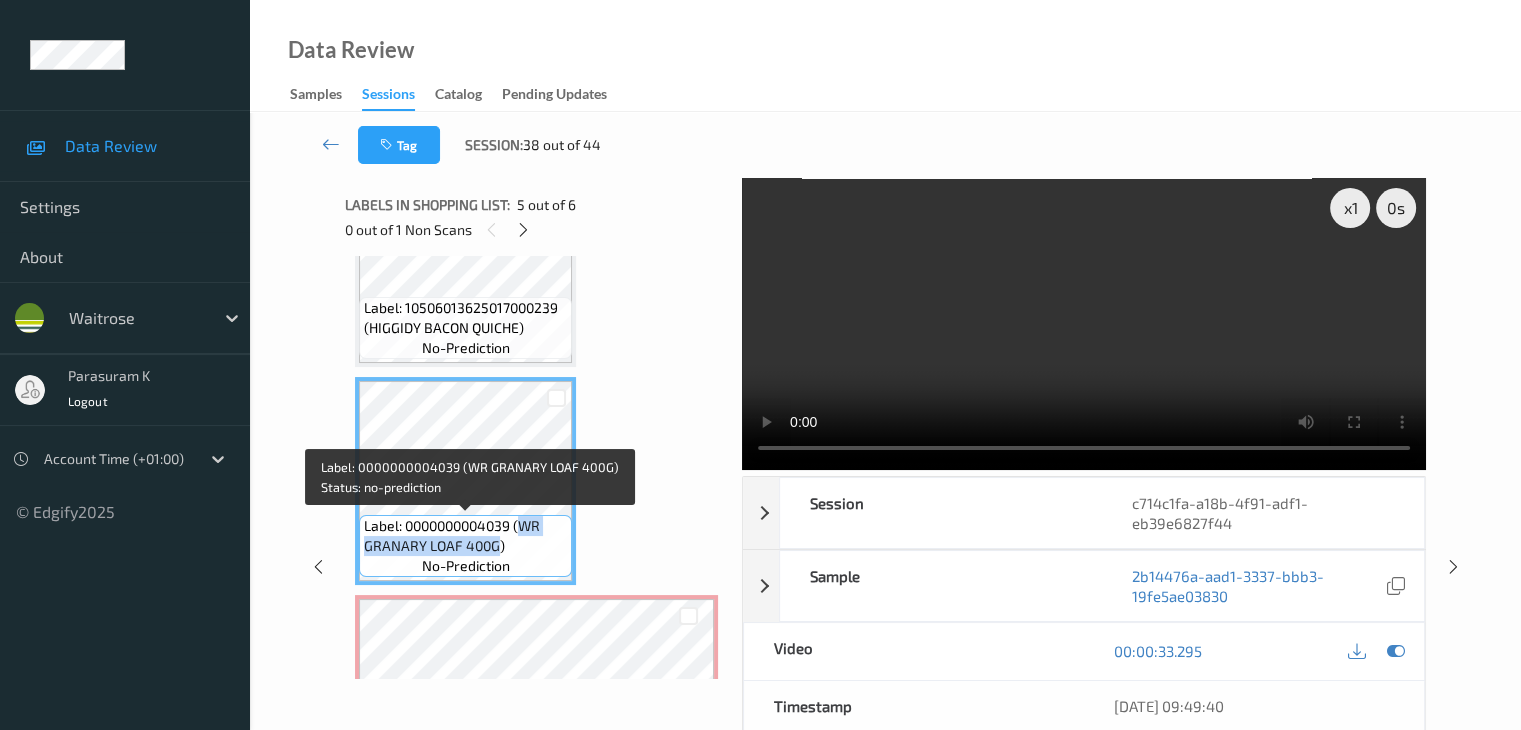 drag, startPoint x: 520, startPoint y: 525, endPoint x: 498, endPoint y: 545, distance: 29.732138 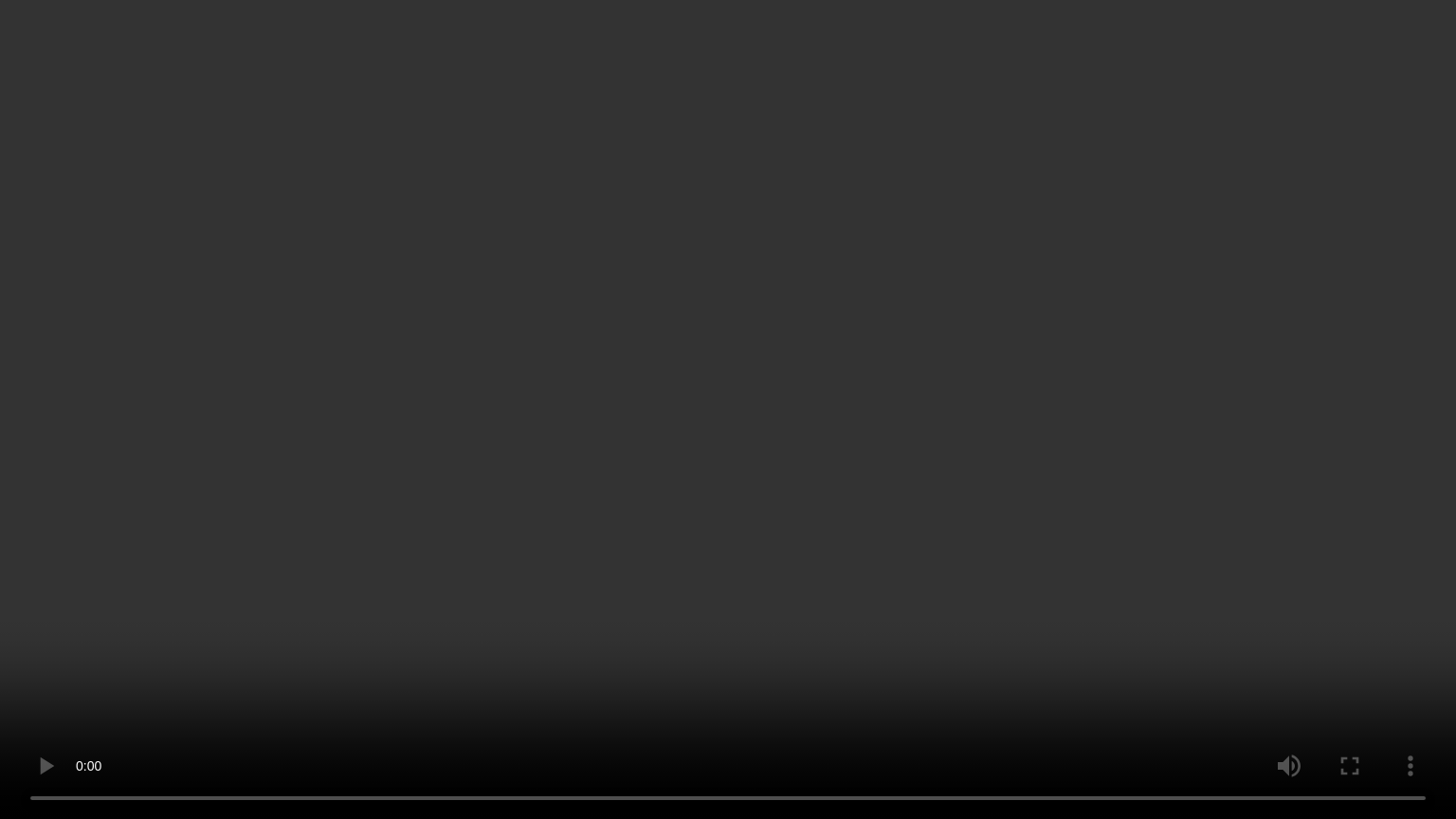 click at bounding box center [728, 410] 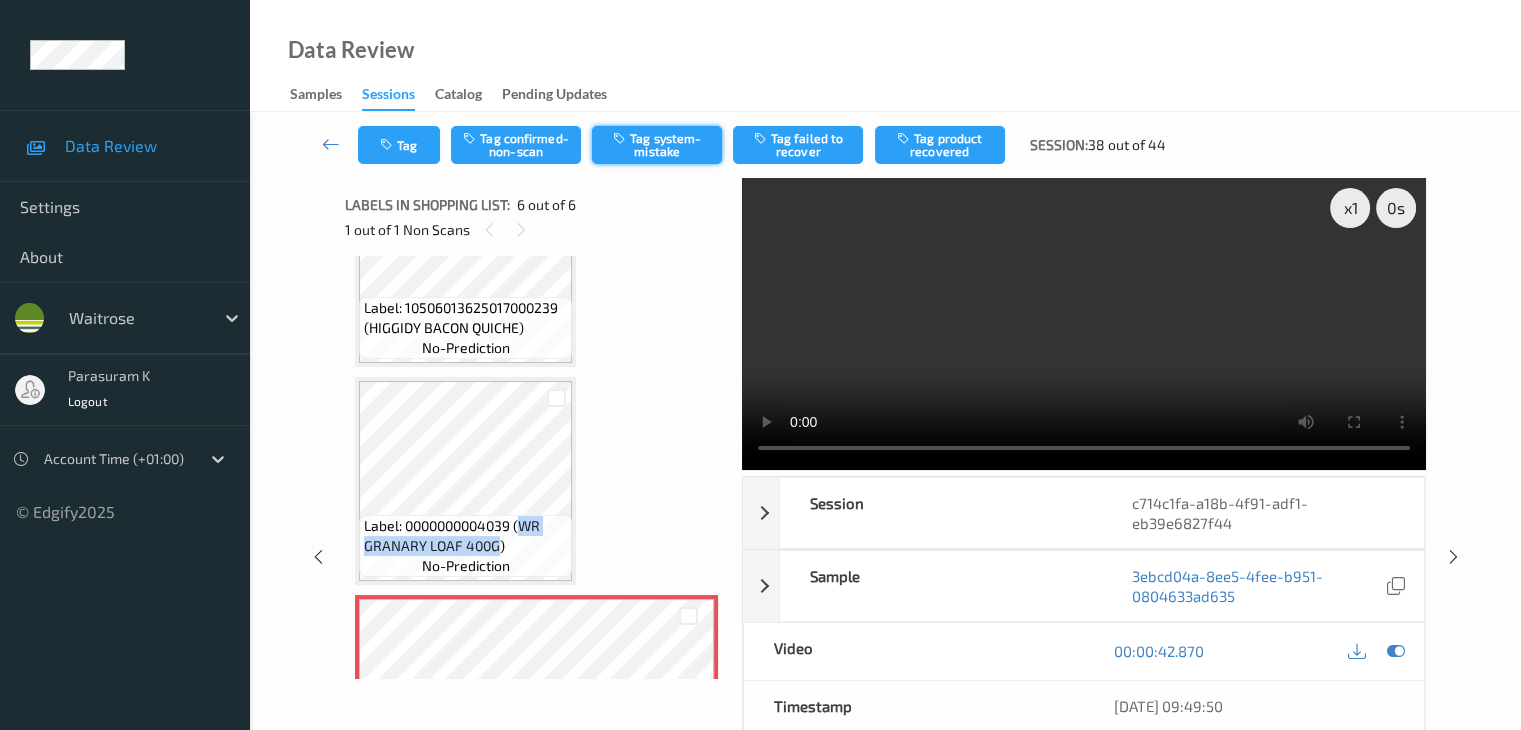click on "Tag   system-mistake" at bounding box center (657, 145) 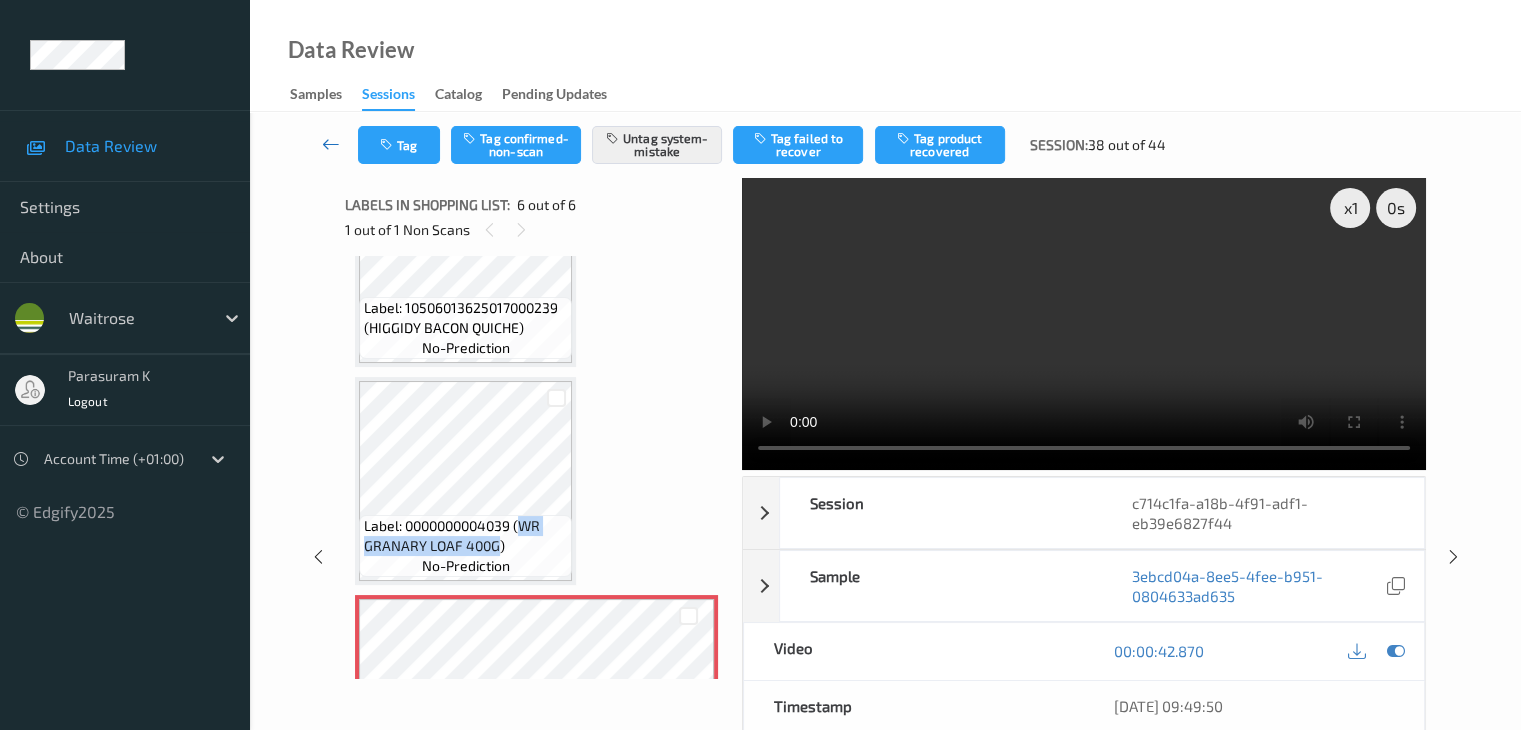 click at bounding box center (331, 144) 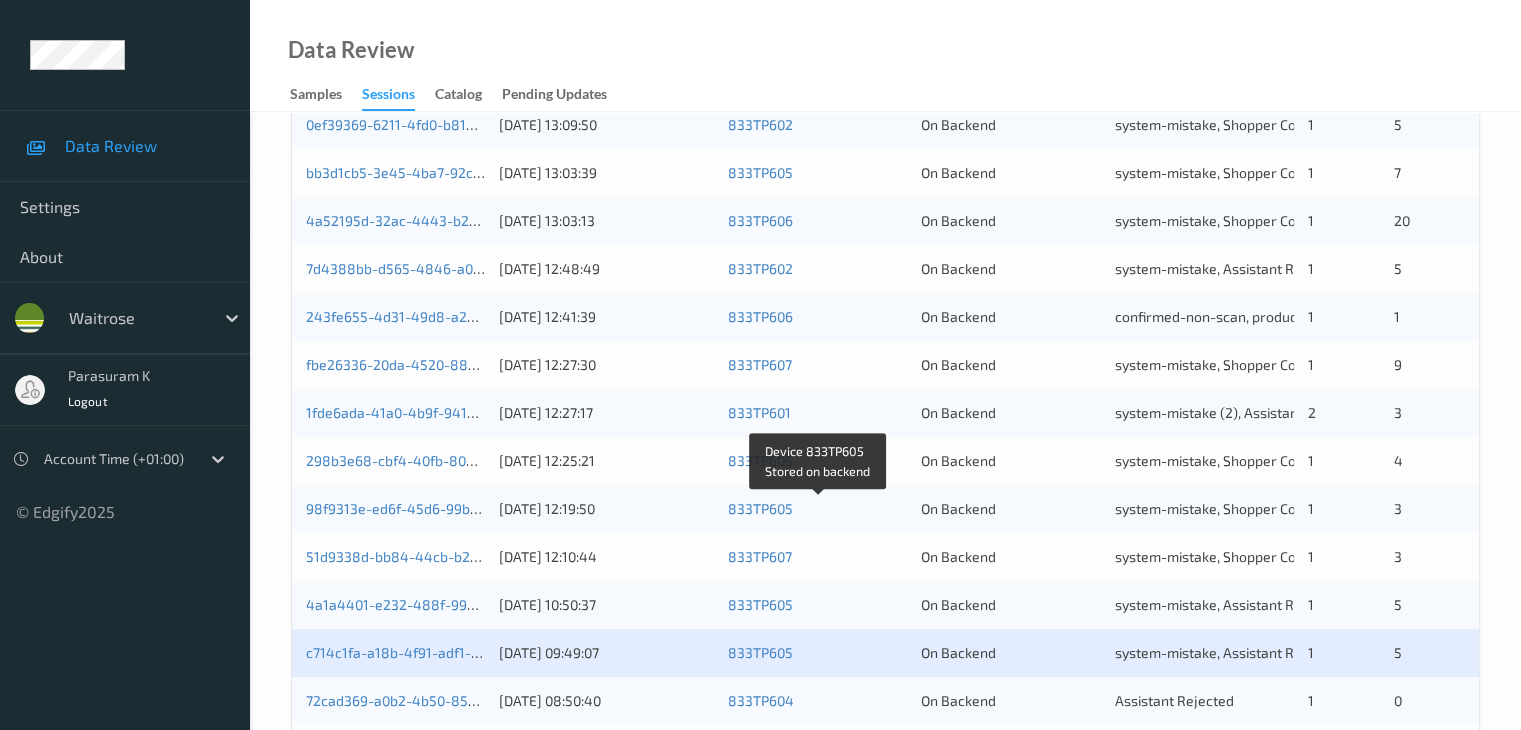 scroll, scrollTop: 632, scrollLeft: 0, axis: vertical 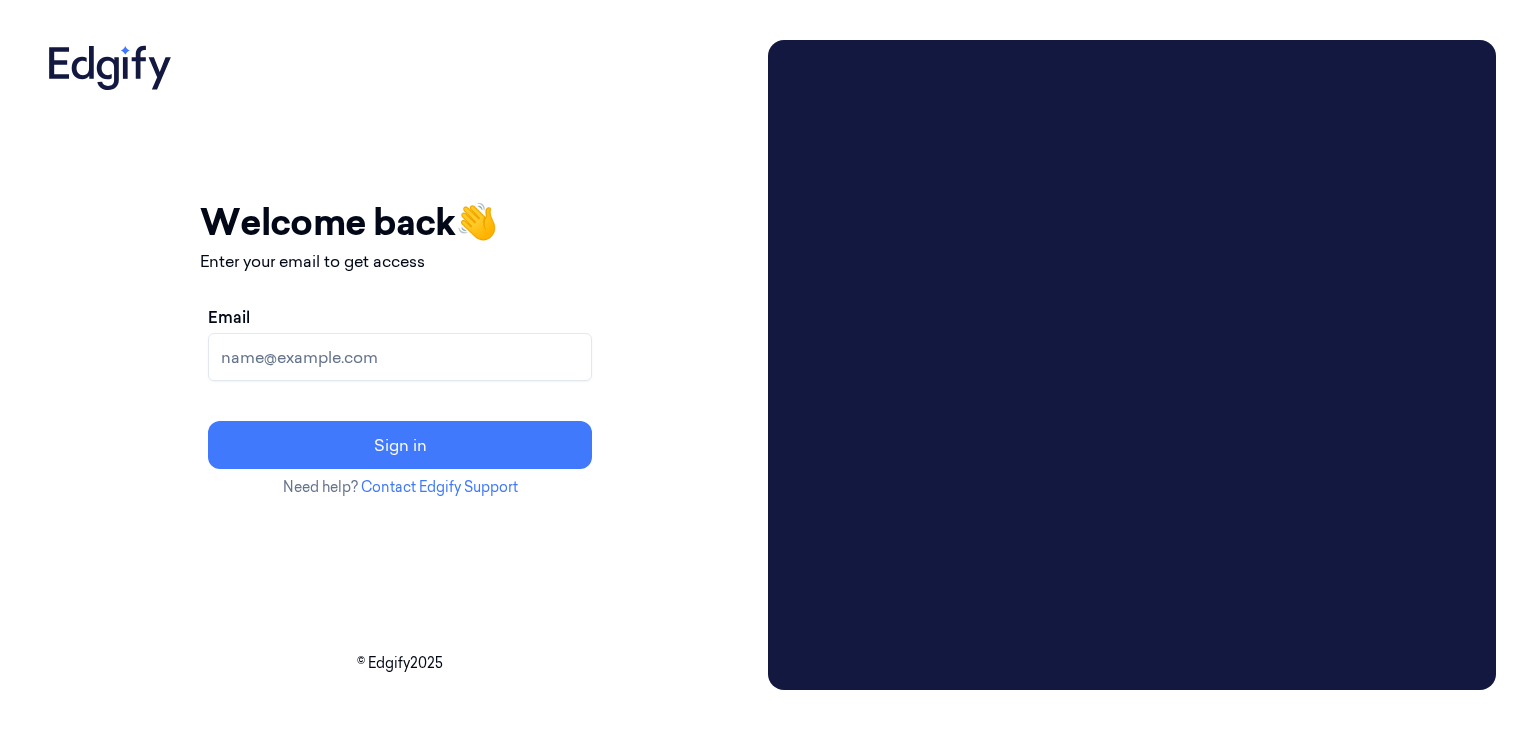 click on "Email" at bounding box center [400, 357] 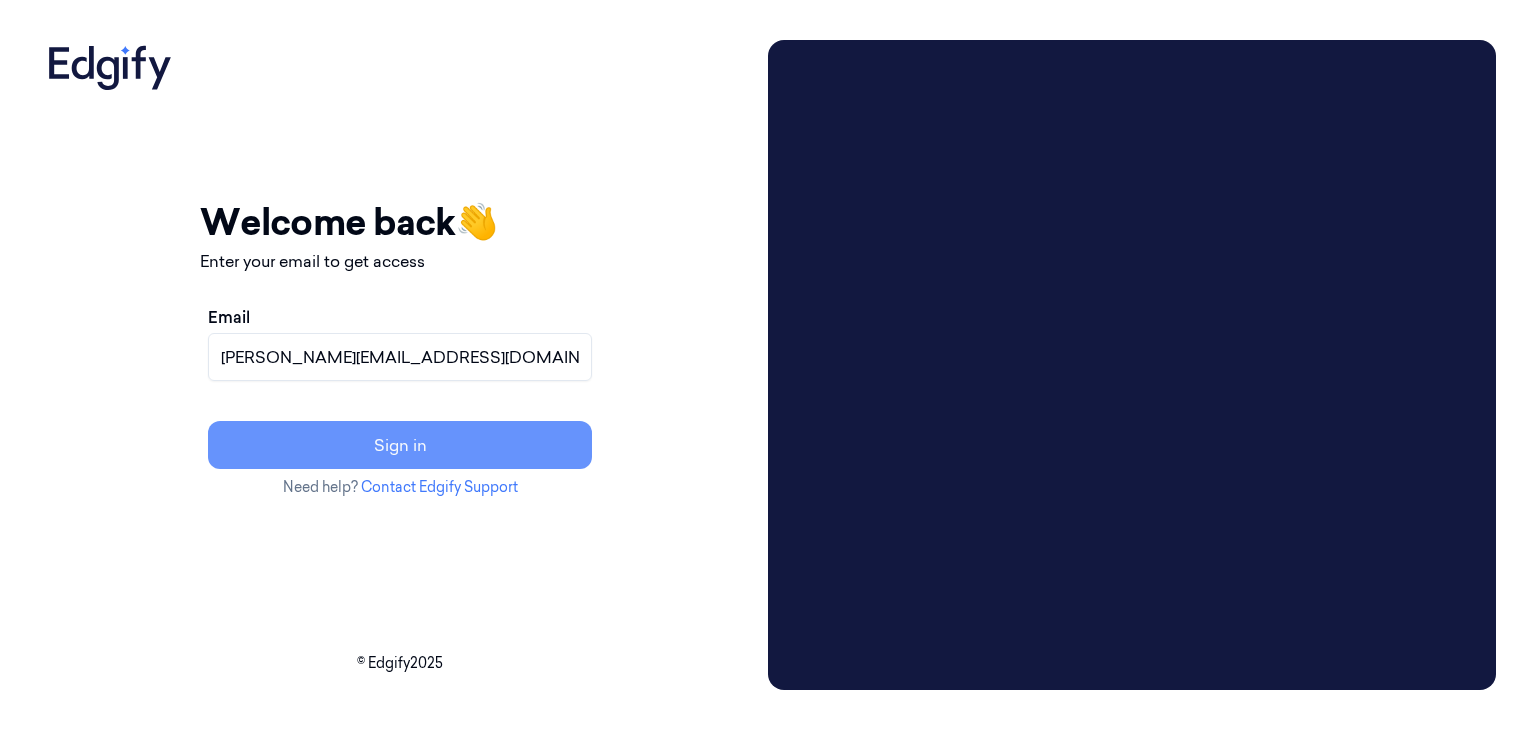 type on "[PERSON_NAME][EMAIL_ADDRESS][DOMAIN_NAME]" 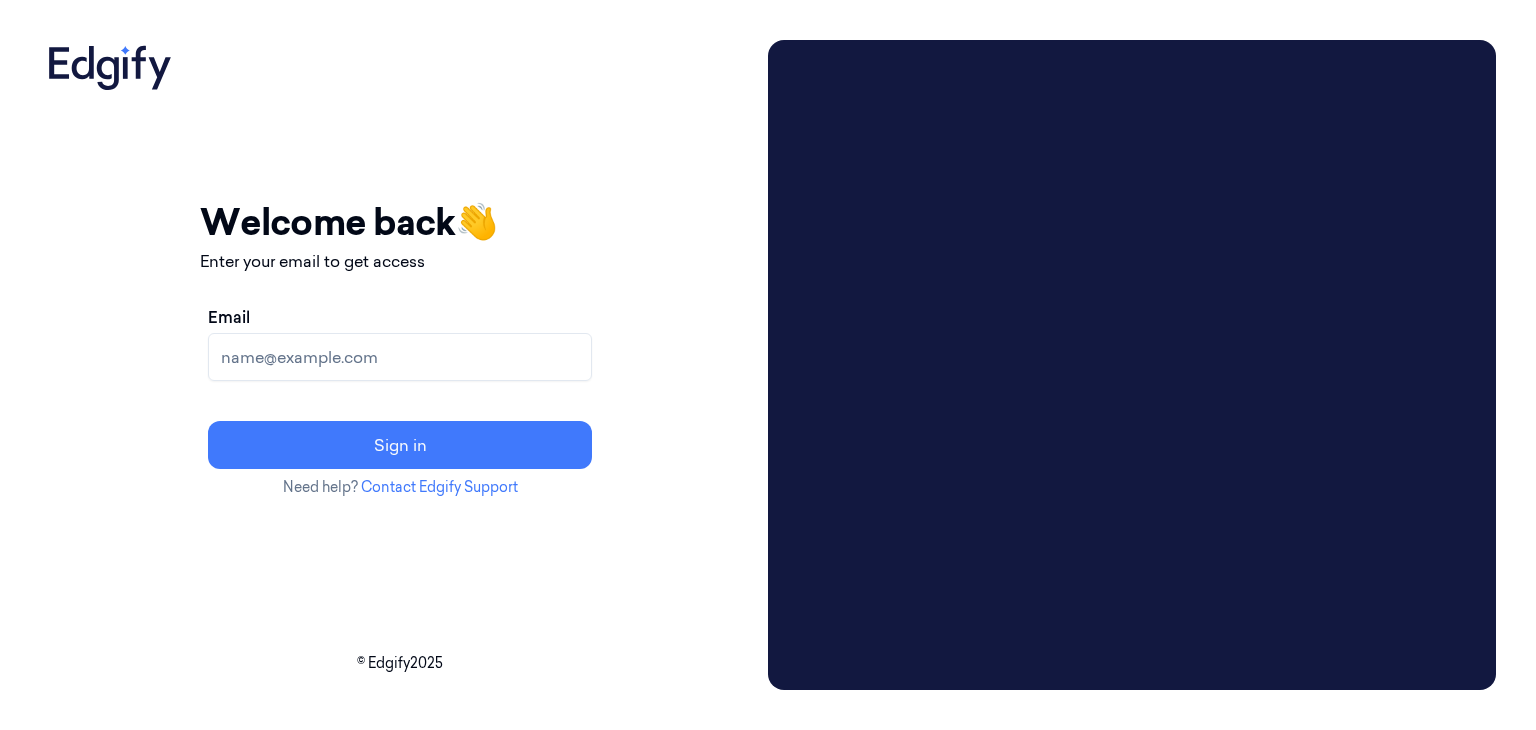 scroll, scrollTop: 0, scrollLeft: 0, axis: both 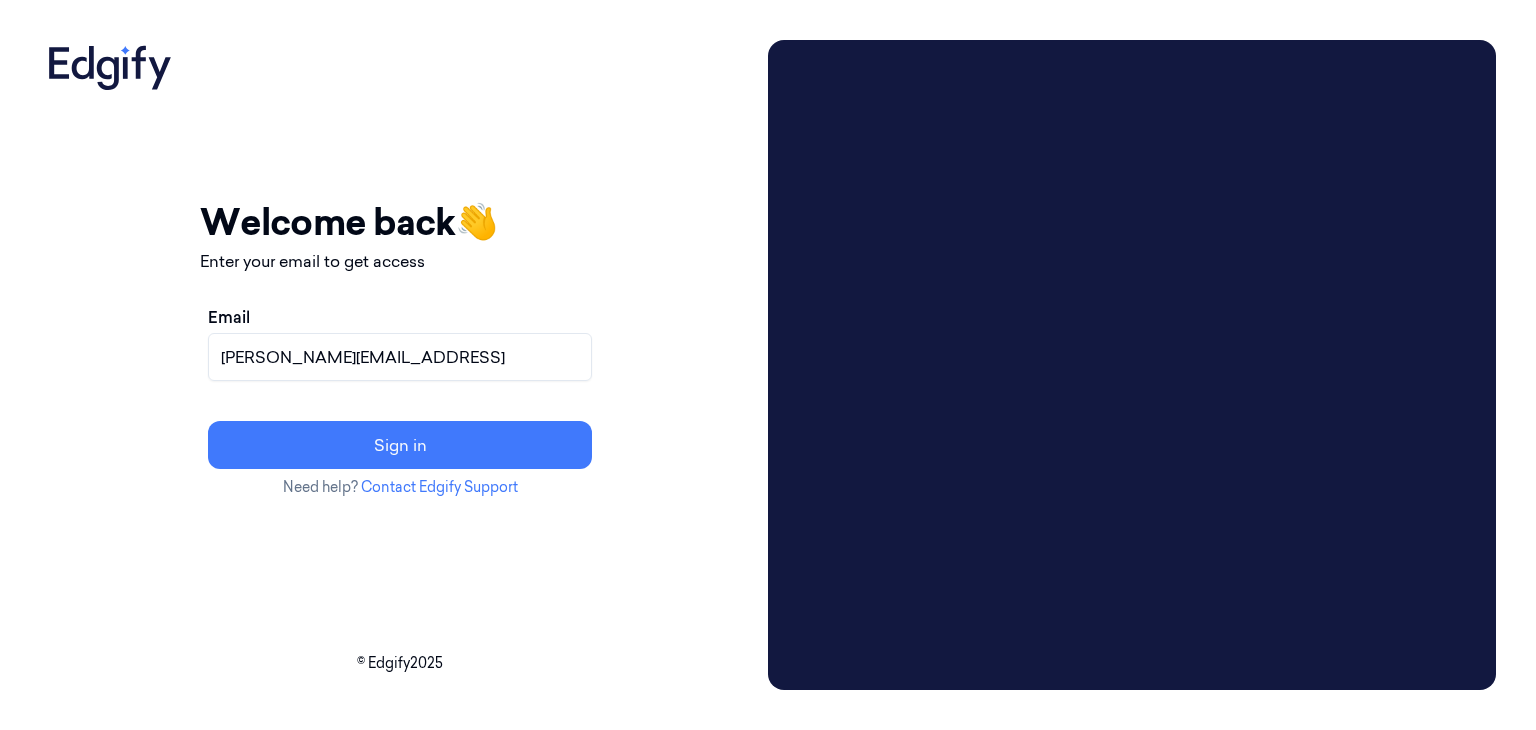 type on "[PERSON_NAME][EMAIL_ADDRESS][DOMAIN_NAME]" 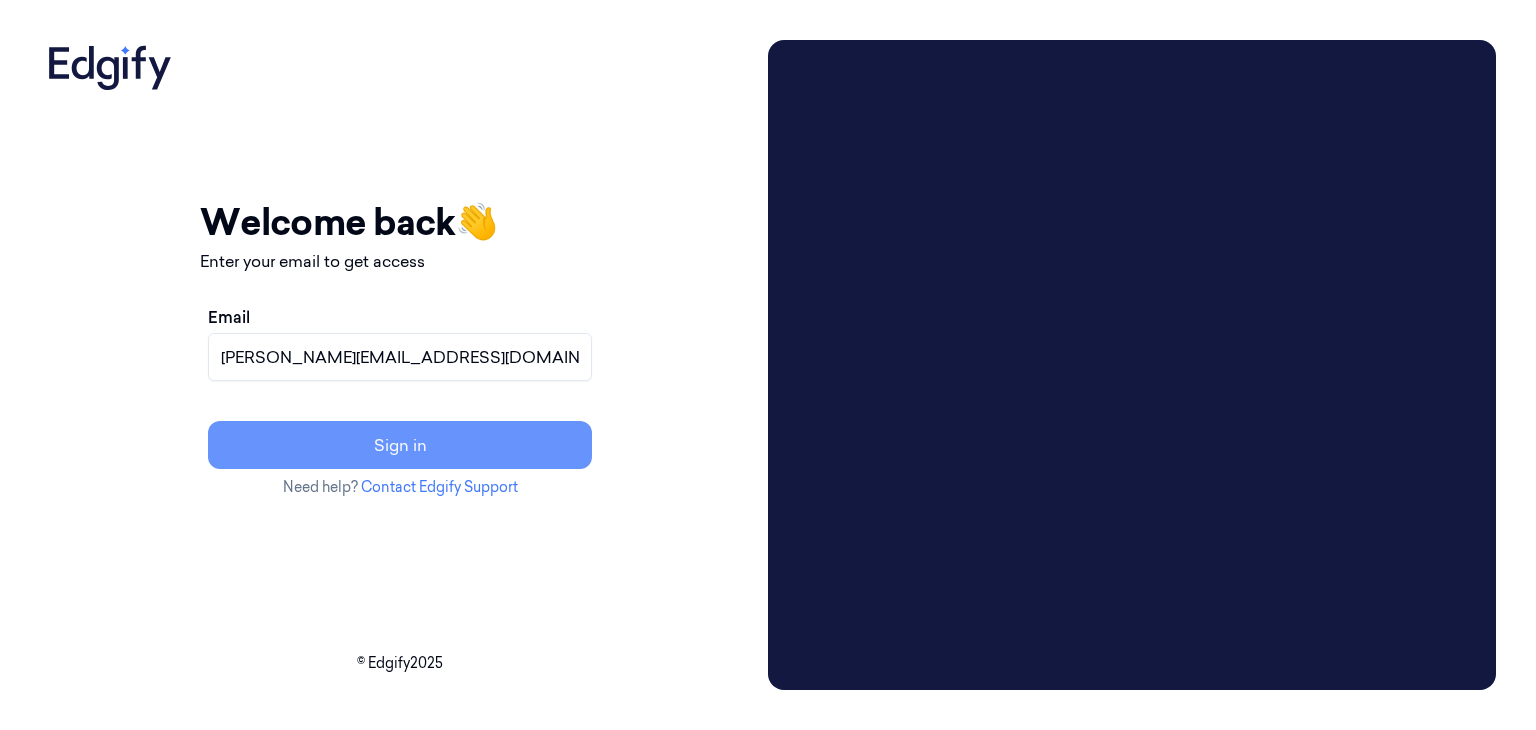 click on "Sign in" at bounding box center (400, 445) 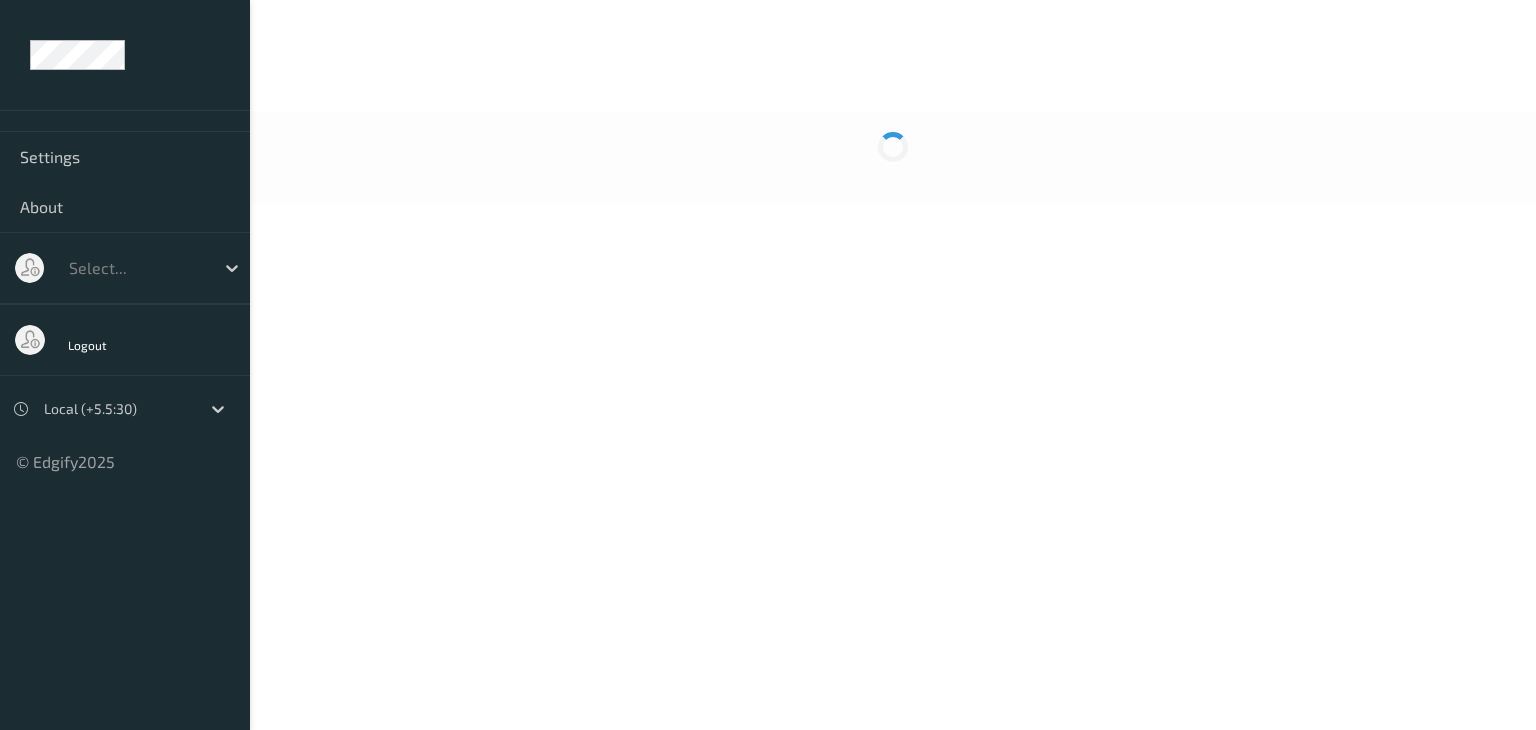 scroll, scrollTop: 0, scrollLeft: 0, axis: both 